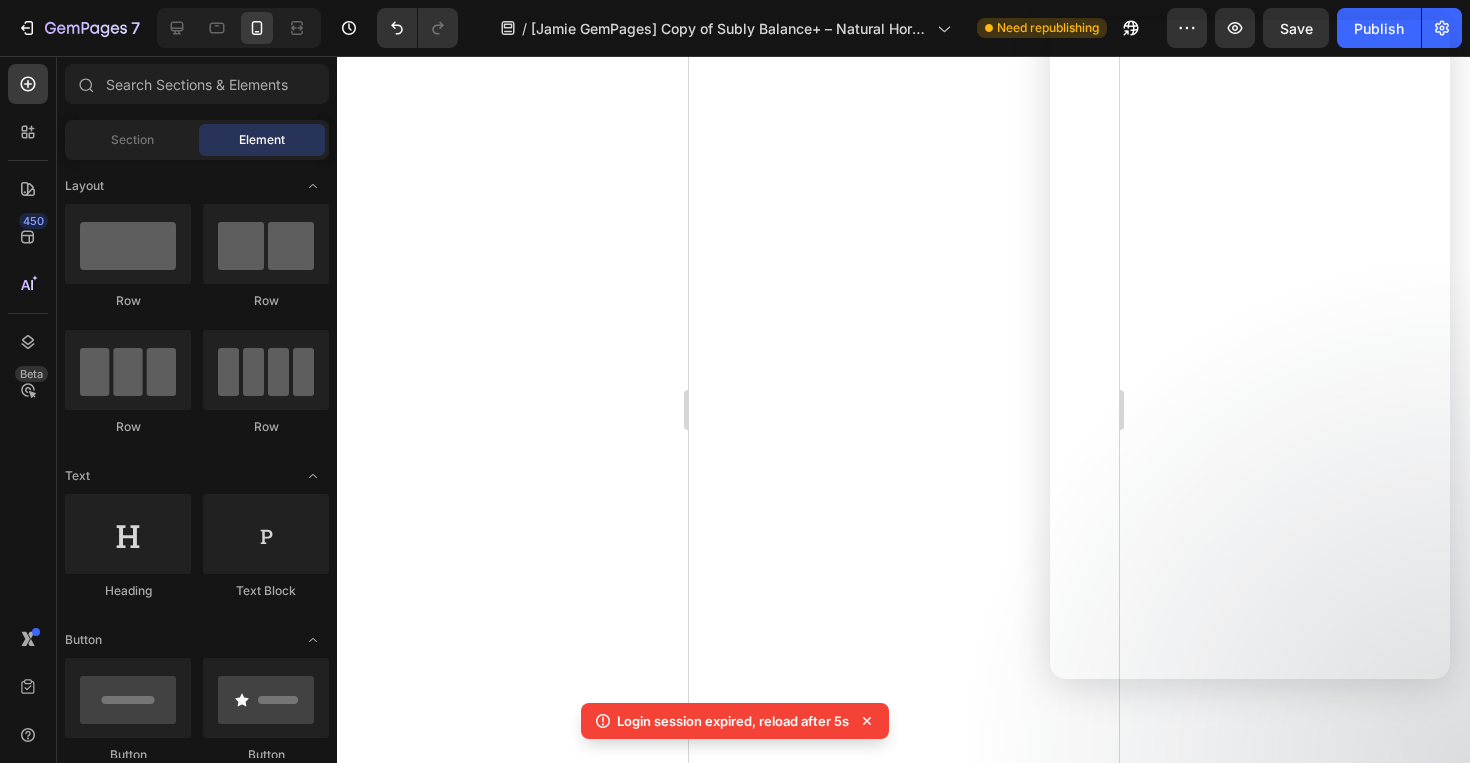 scroll, scrollTop: 0, scrollLeft: 0, axis: both 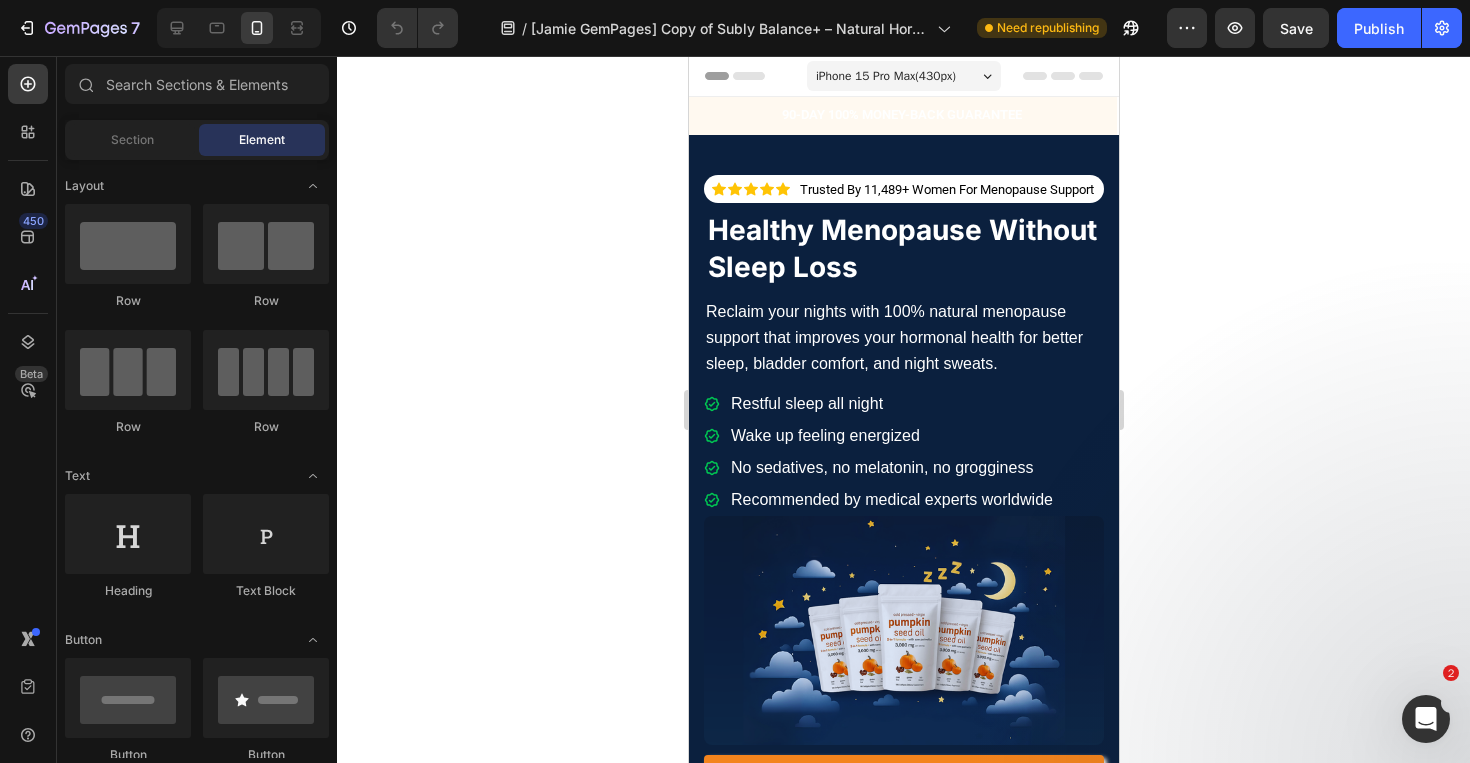 click 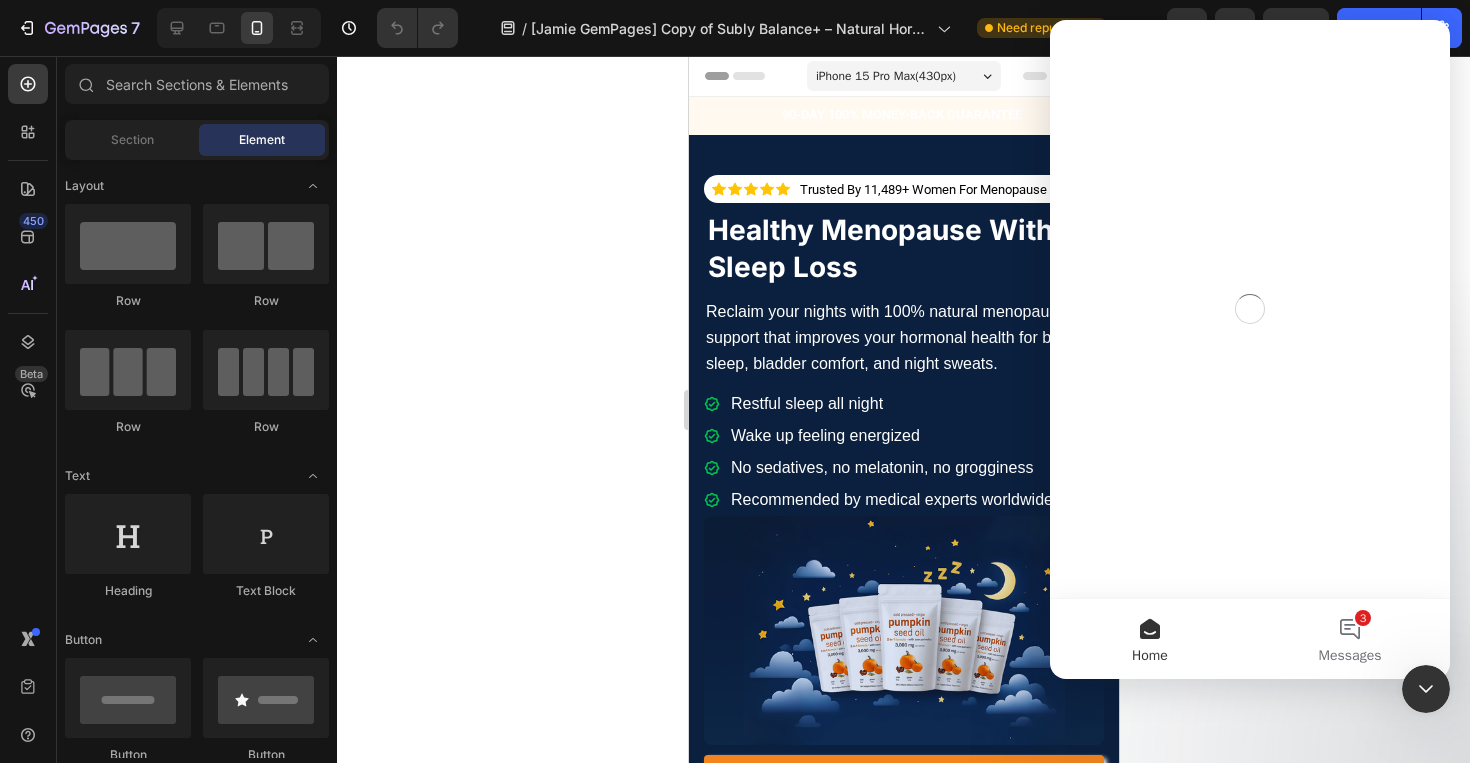 scroll, scrollTop: 0, scrollLeft: 0, axis: both 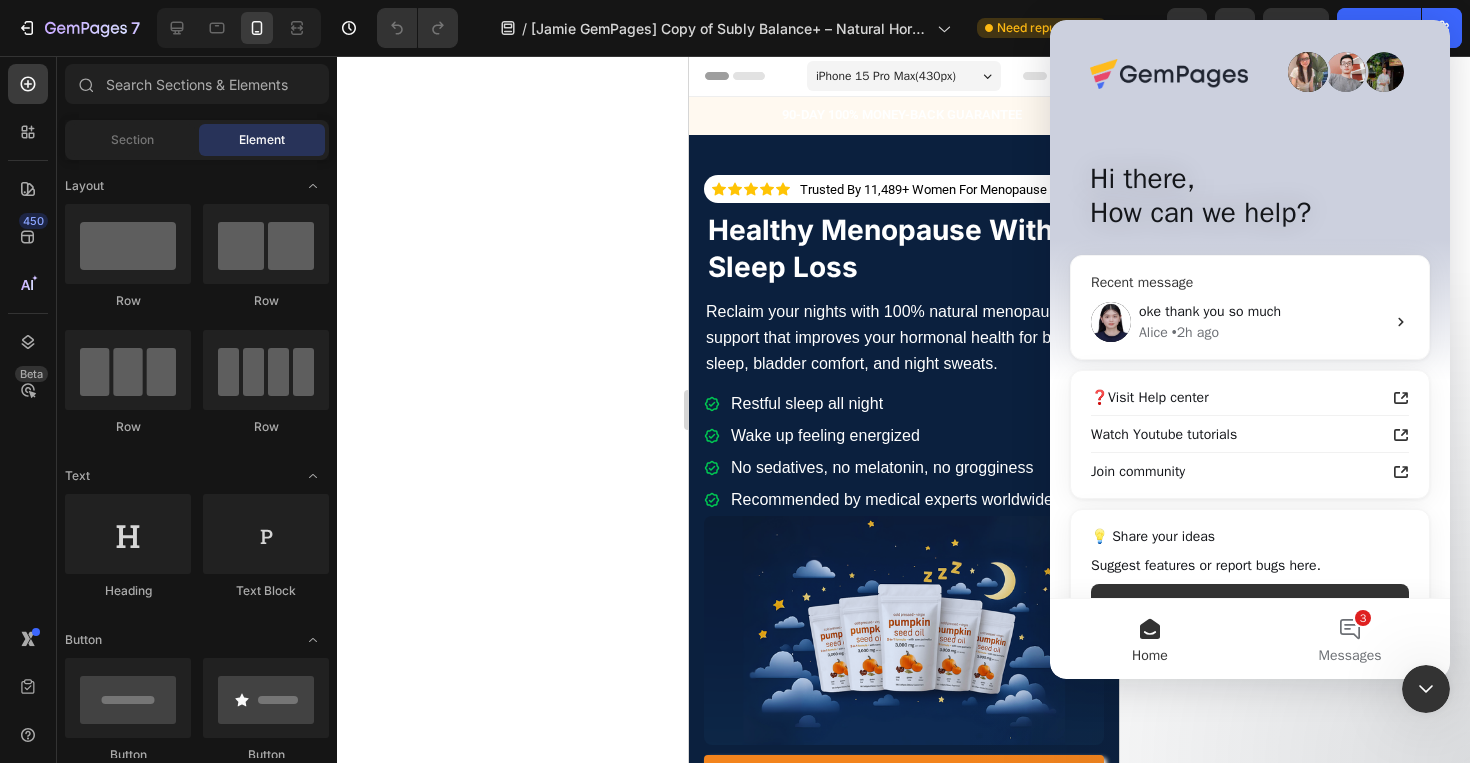 click on "oke thank you so much Alice •  2h ago" at bounding box center (1250, 322) 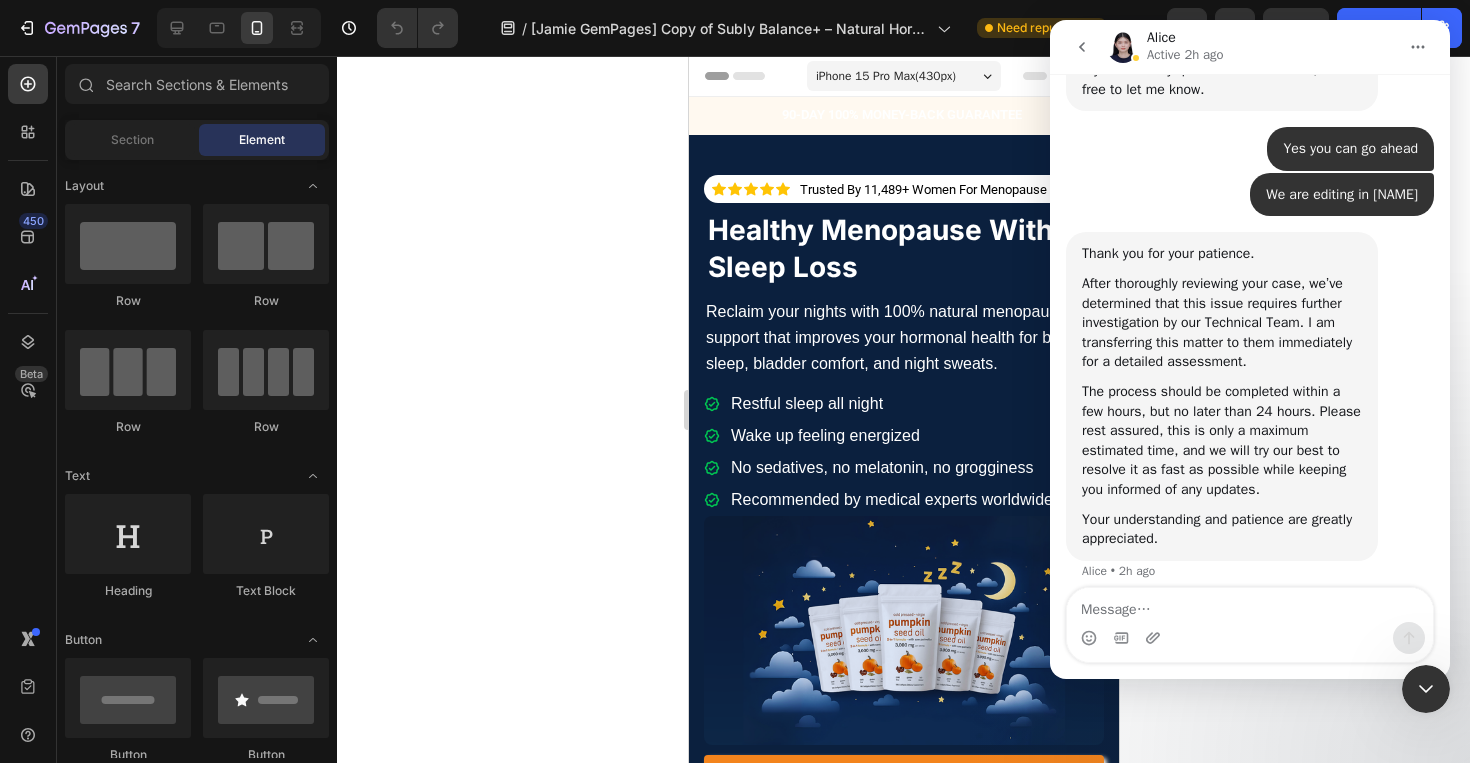 scroll, scrollTop: 3632, scrollLeft: 0, axis: vertical 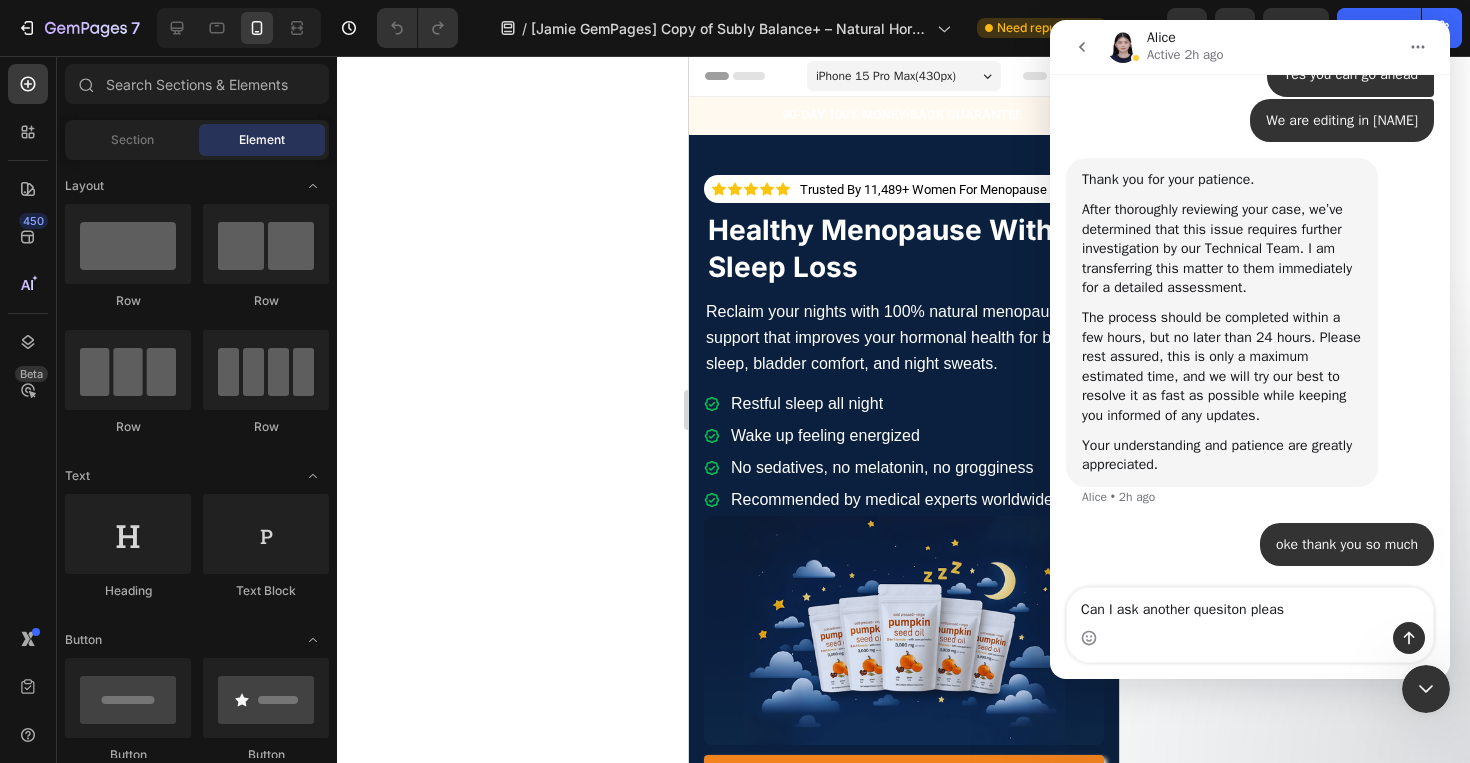 type on "Can I ask another quesiton please" 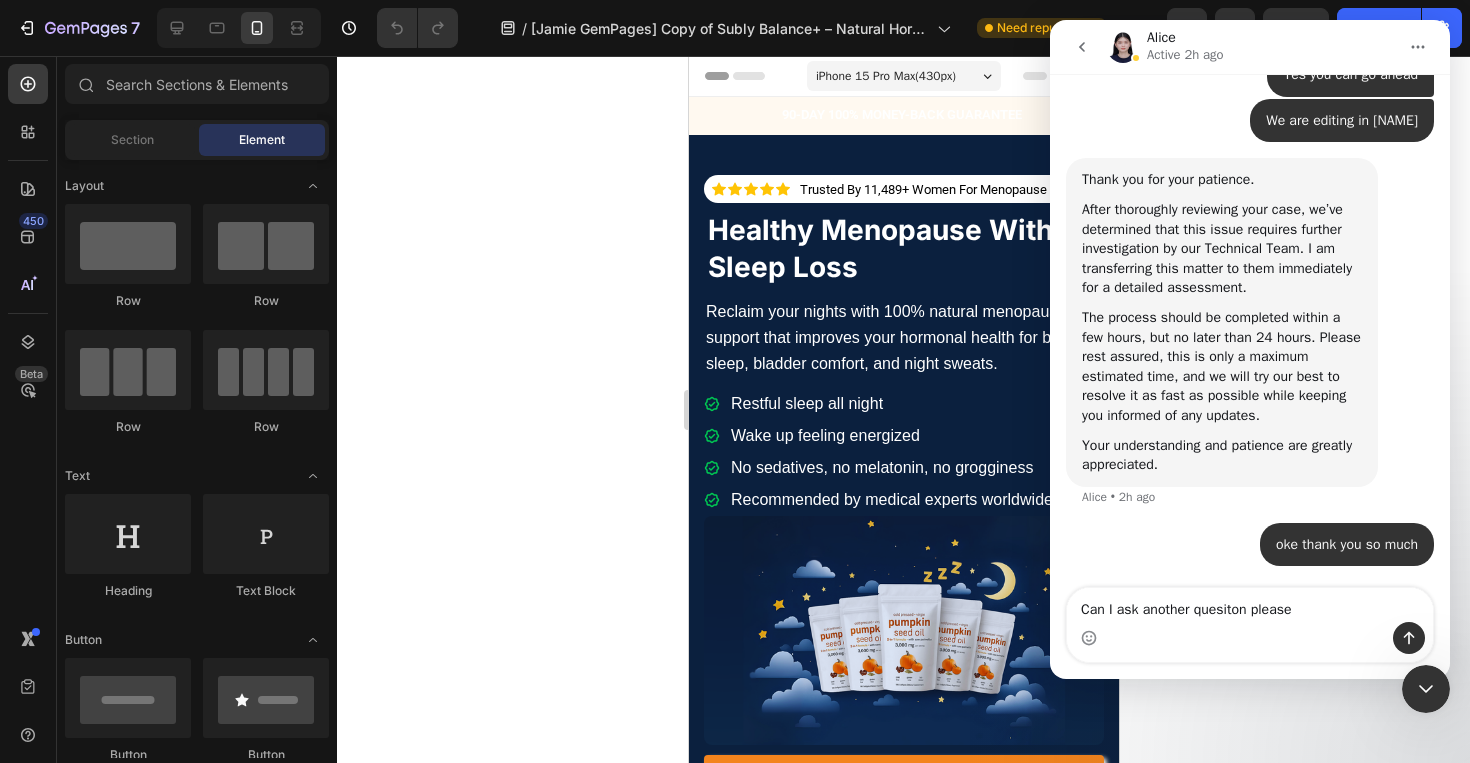 type 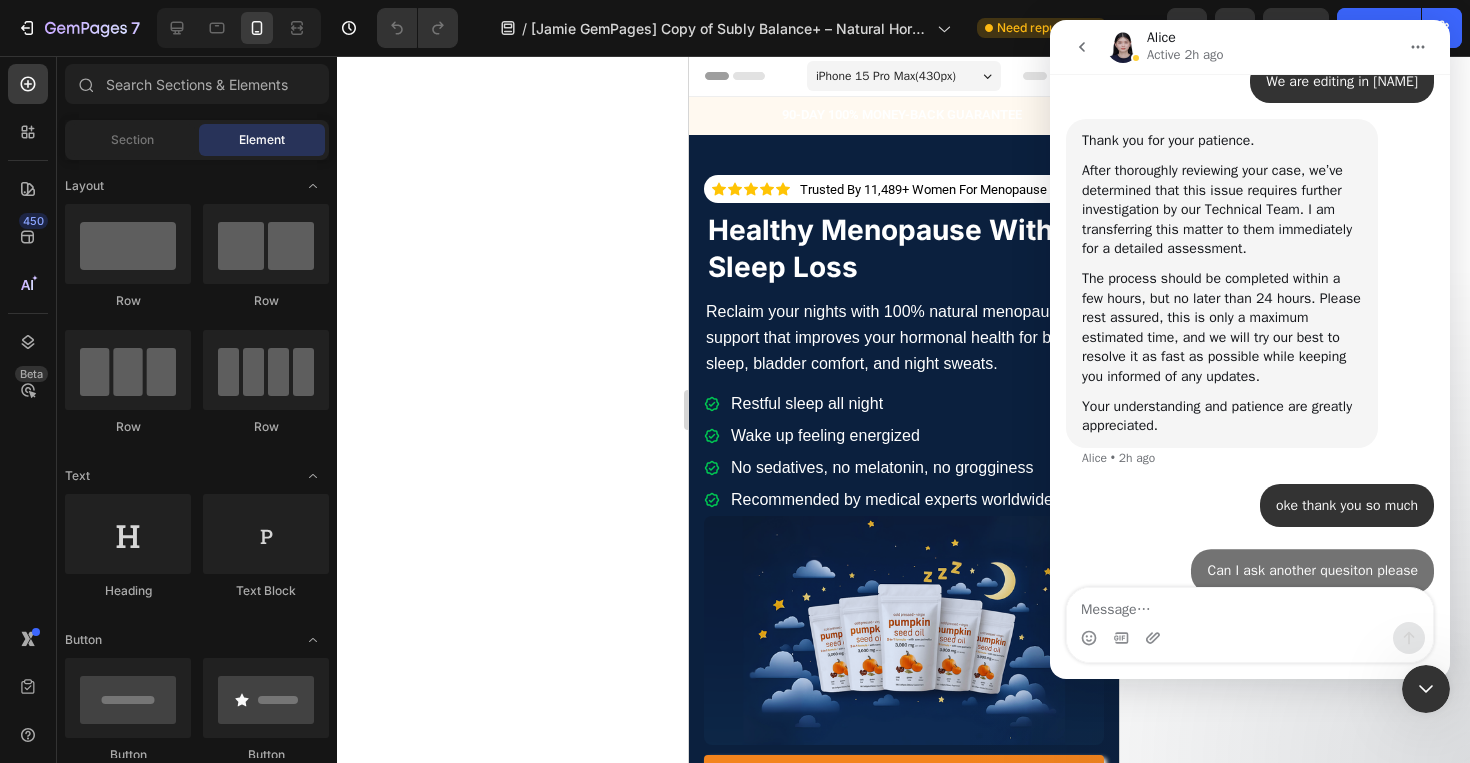 scroll, scrollTop: 3692, scrollLeft: 0, axis: vertical 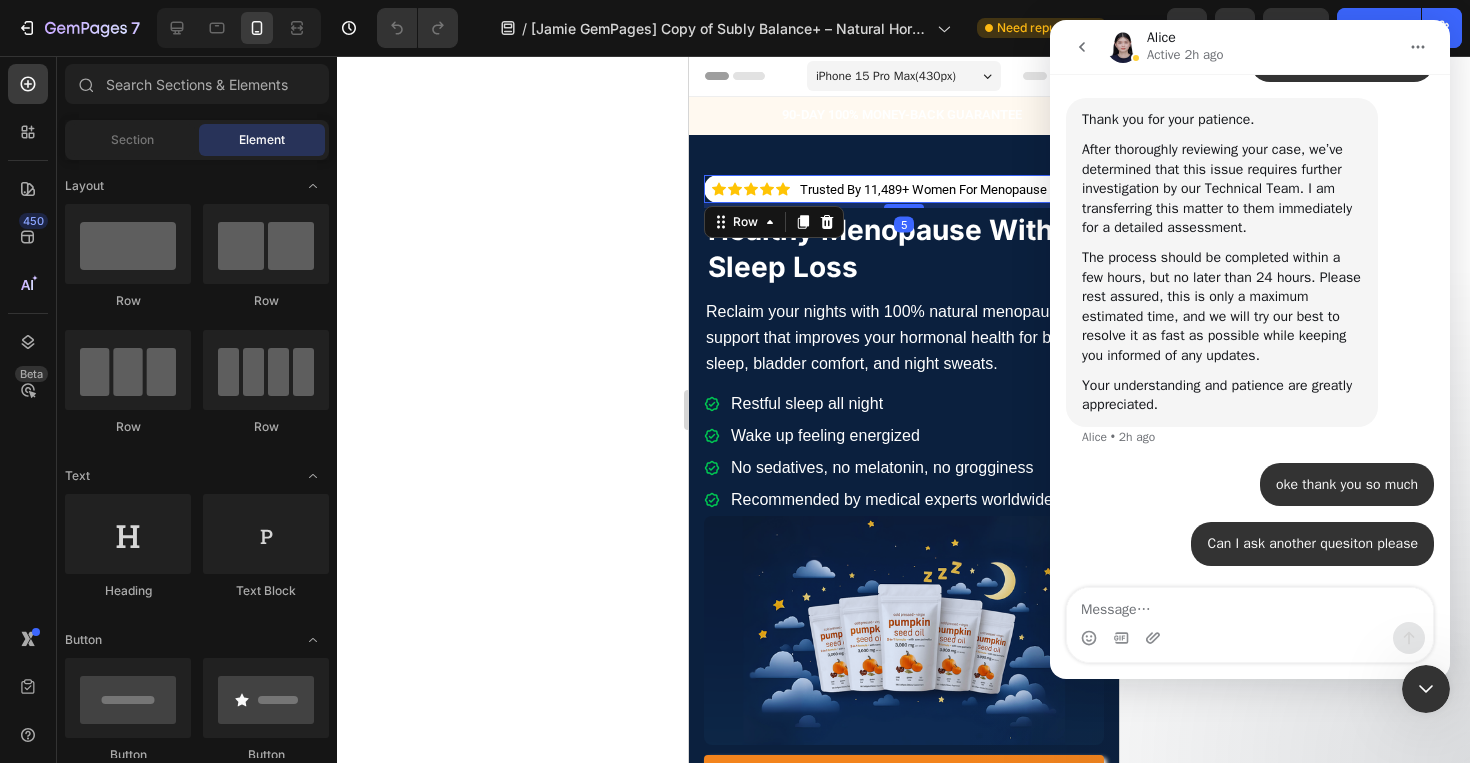 click on "Icon Icon Icon Icon Icon Icon List" at bounding box center (750, 189) 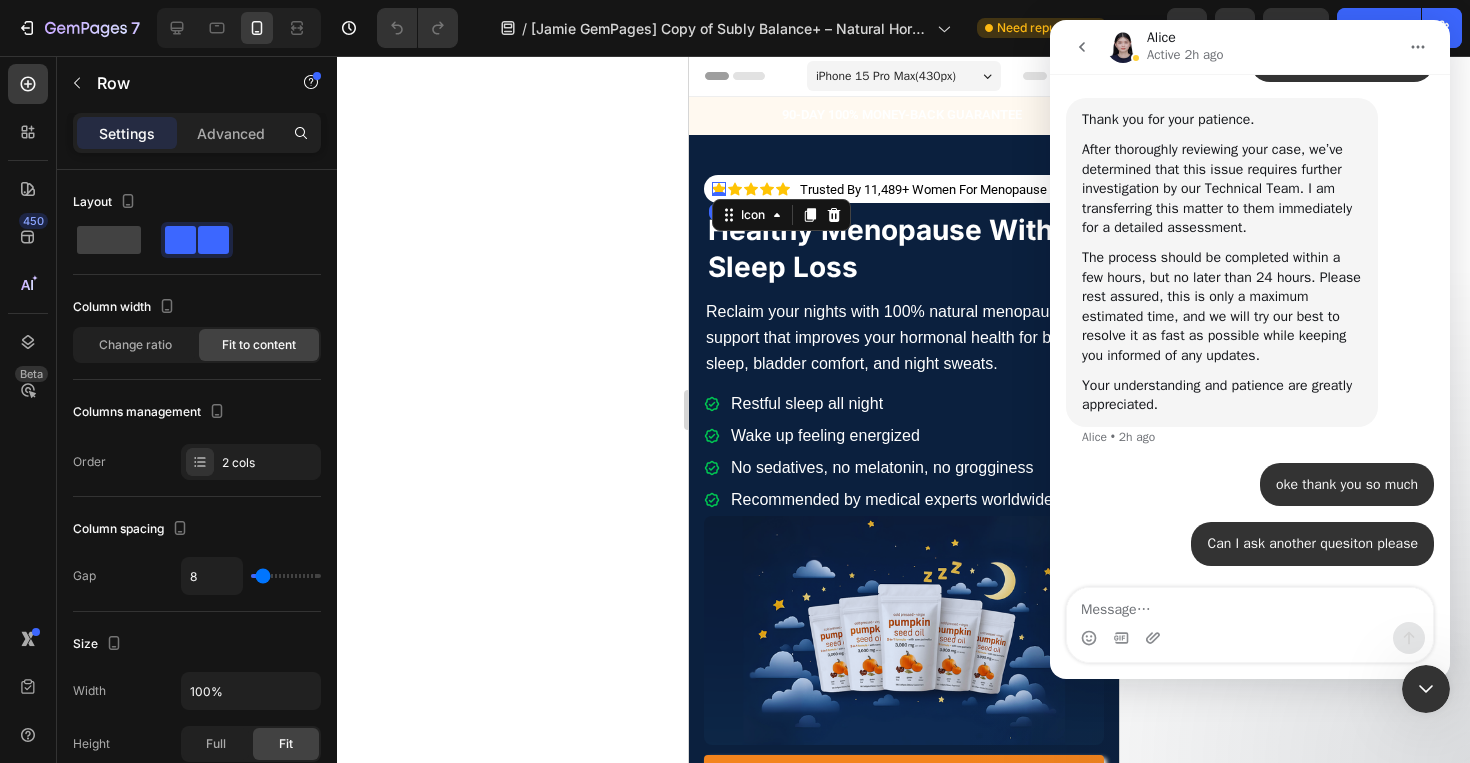 click 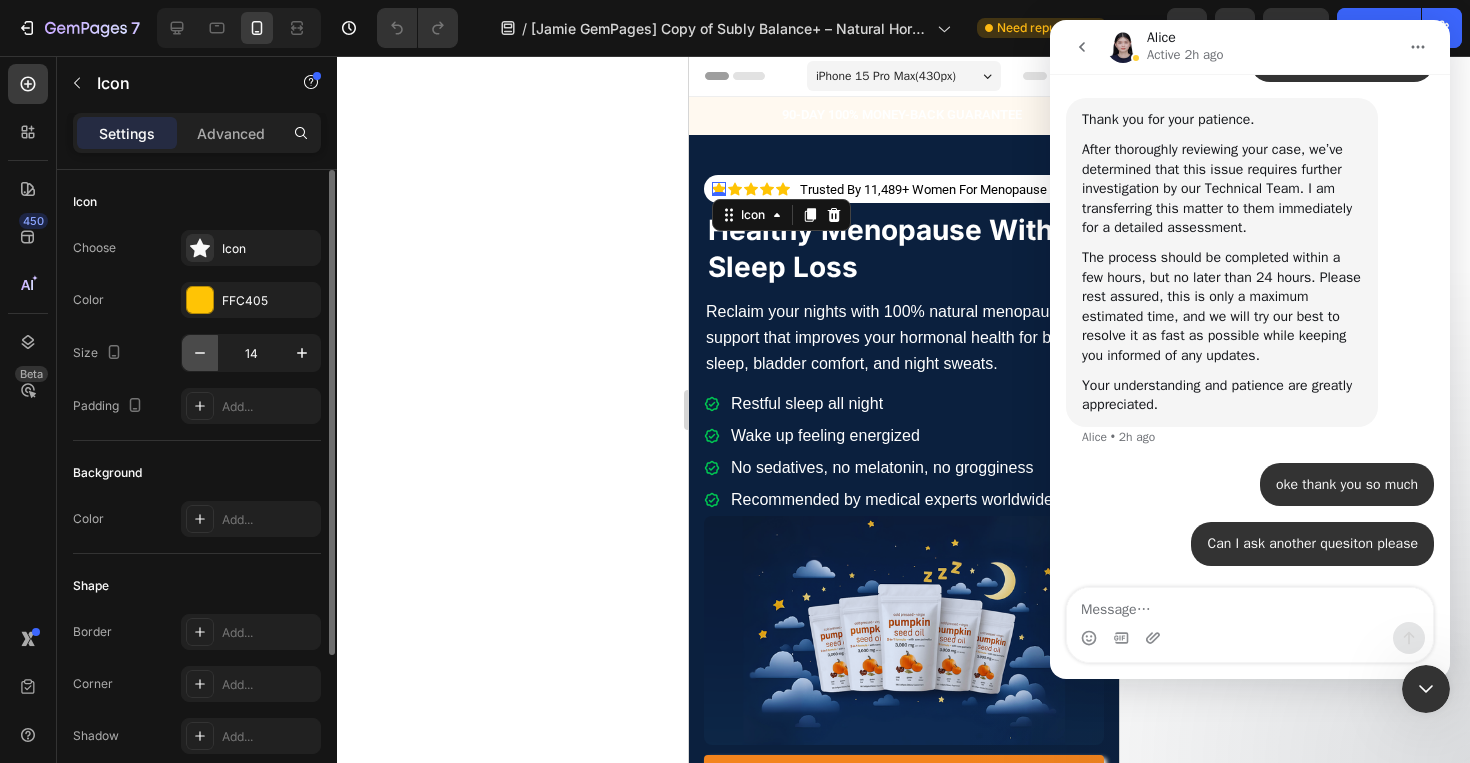 click 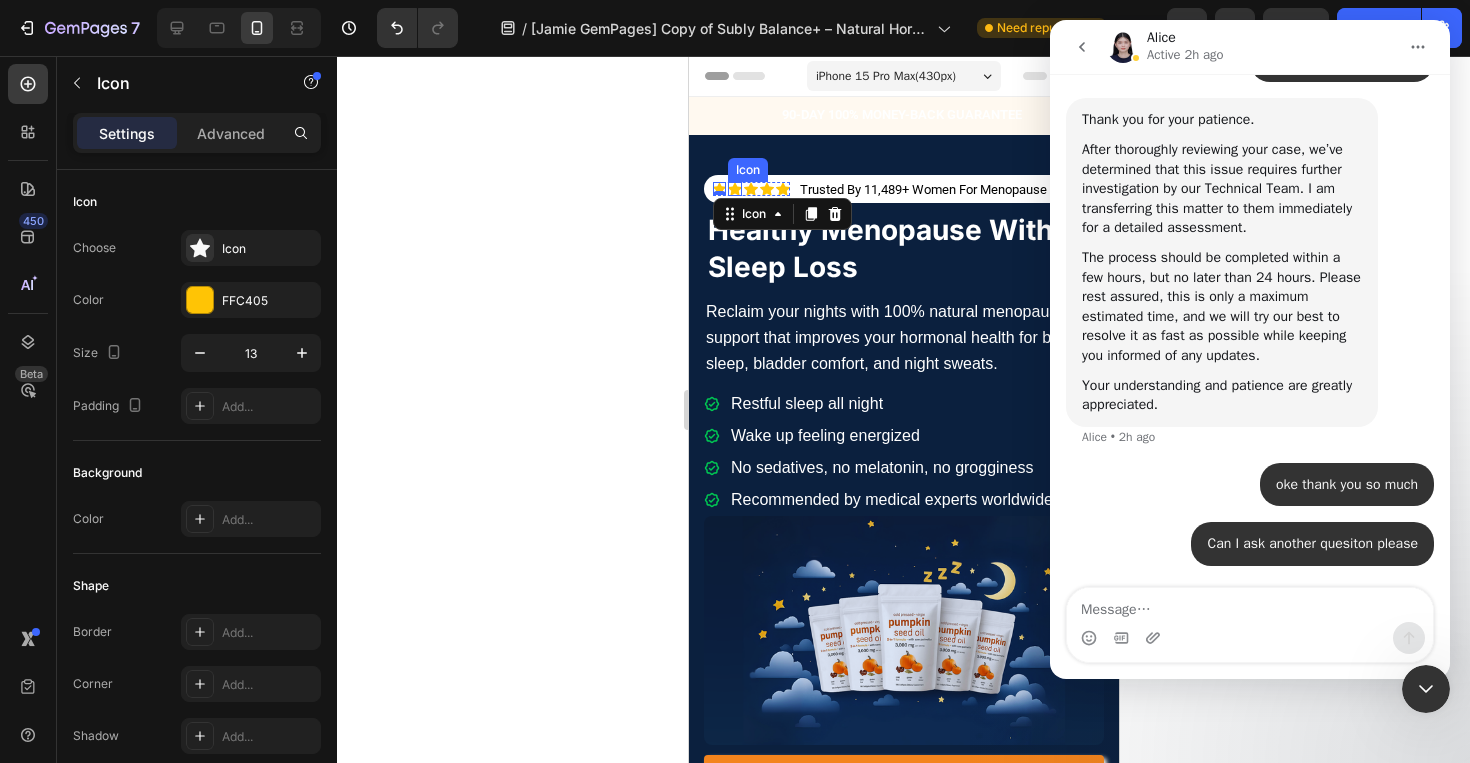 click on "Icon" at bounding box center [734, 189] 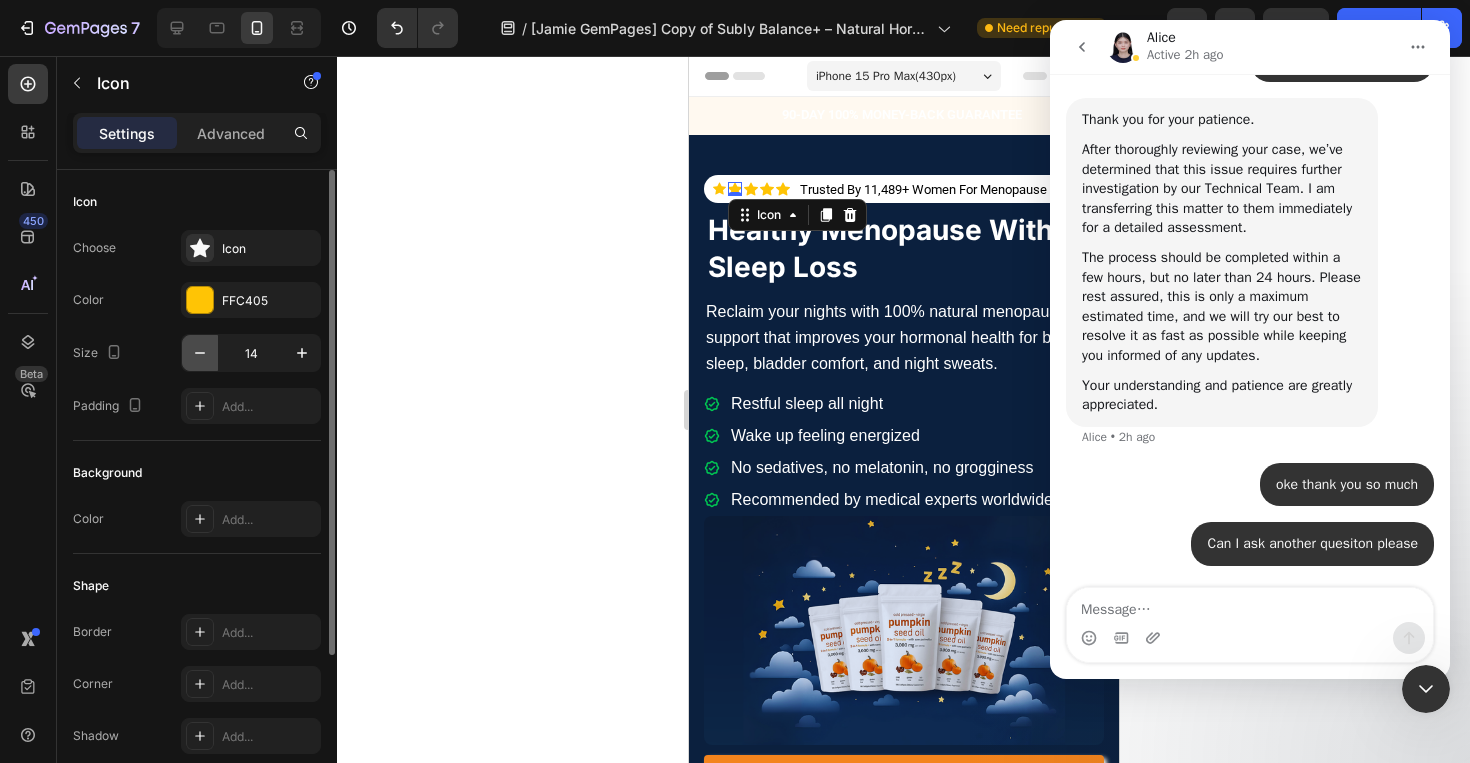 click at bounding box center (200, 353) 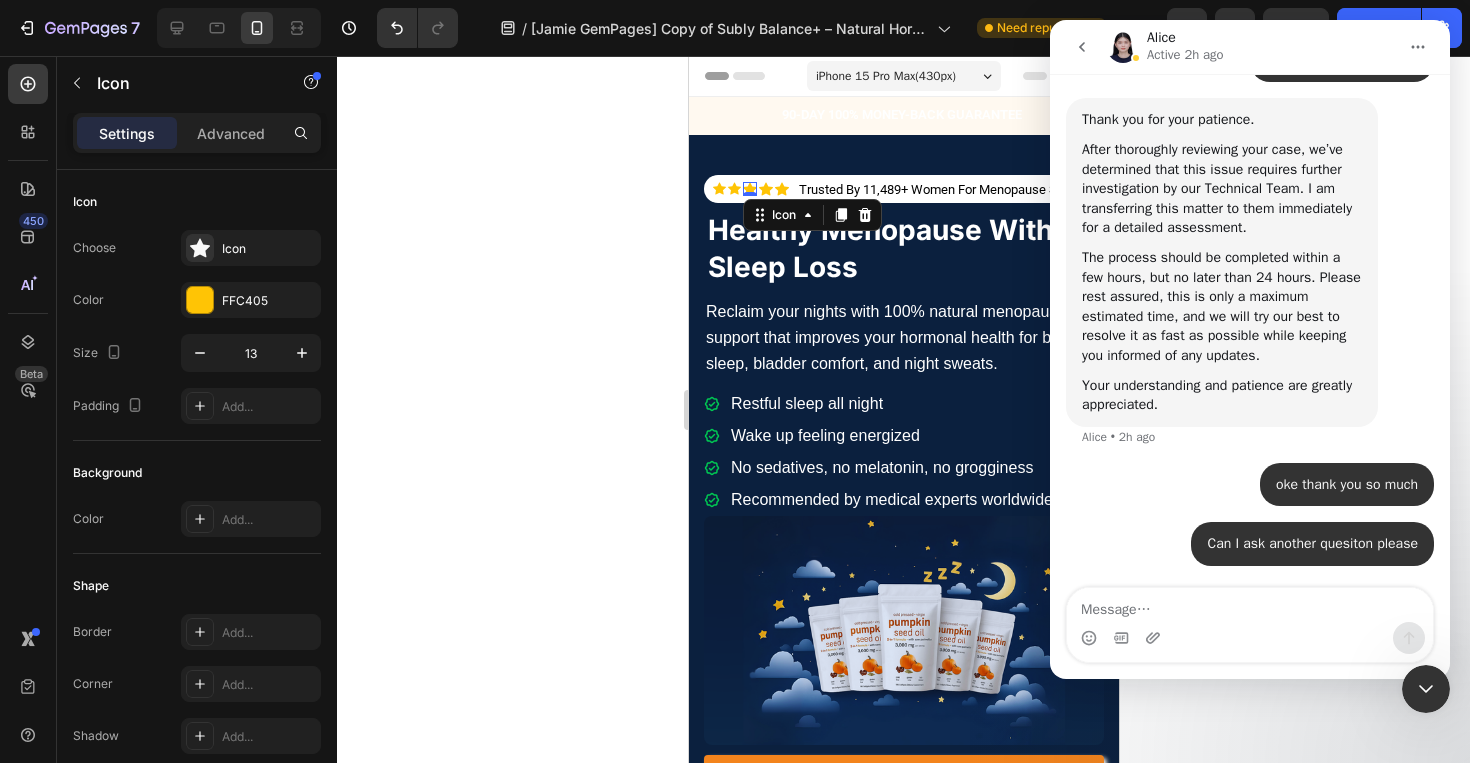 click on "Icon   0" at bounding box center [749, 189] 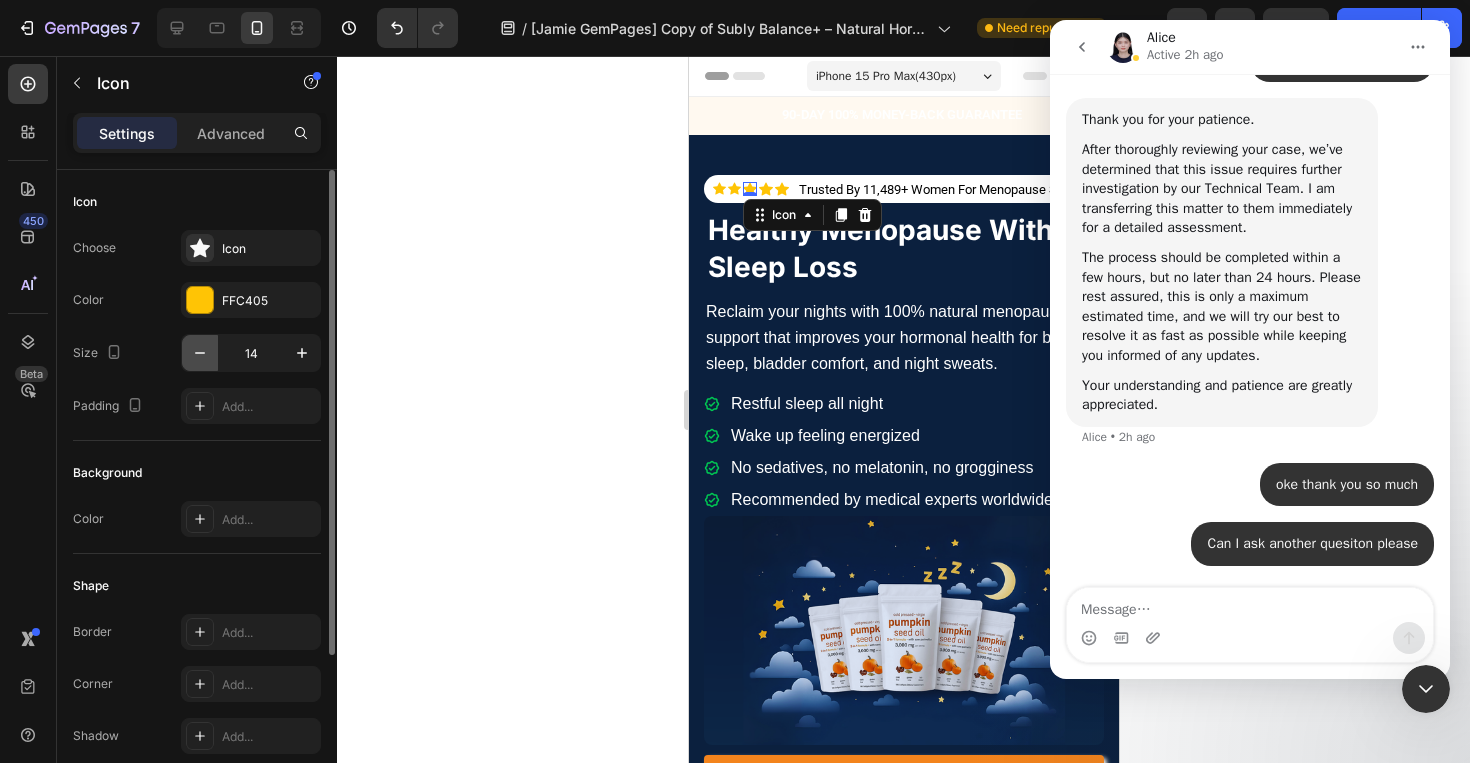 click 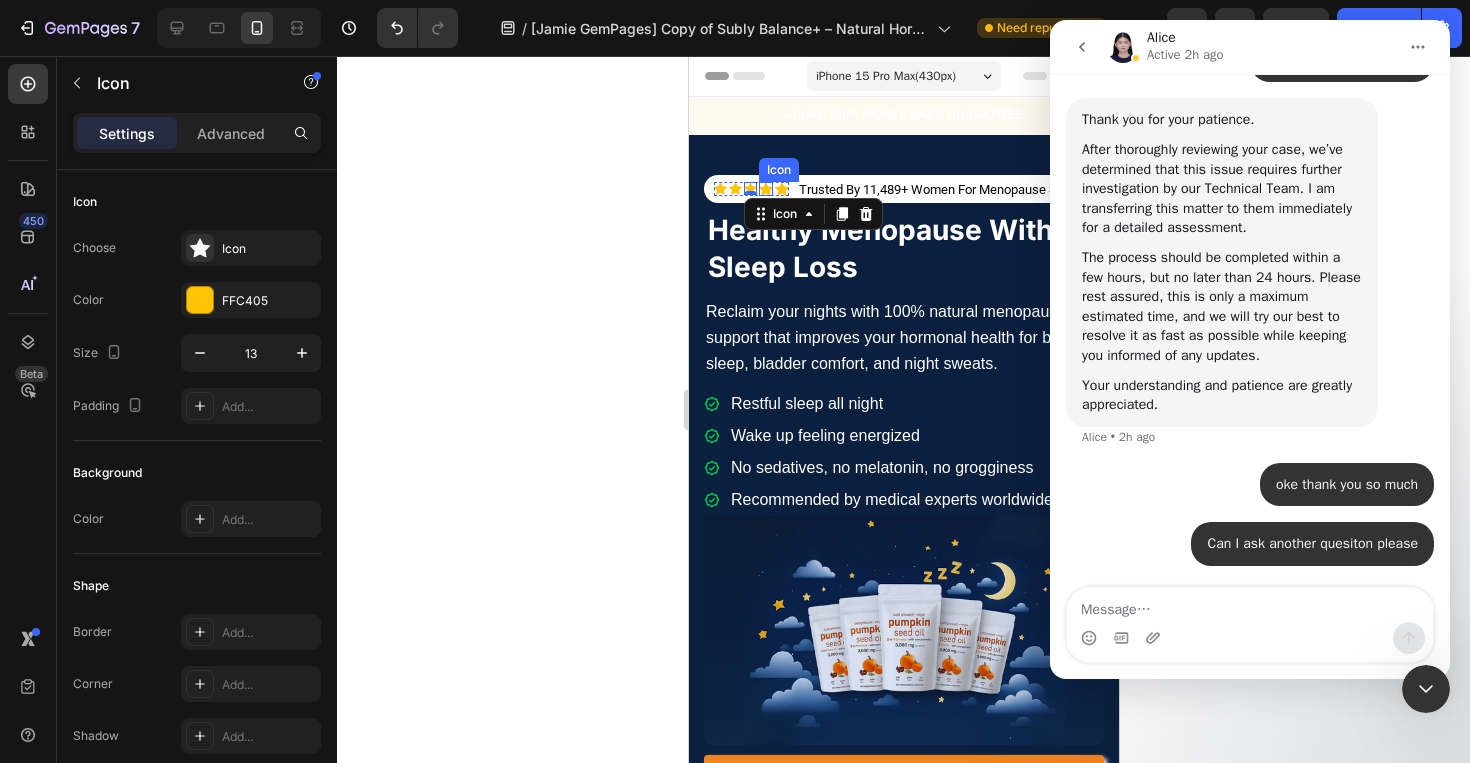 click 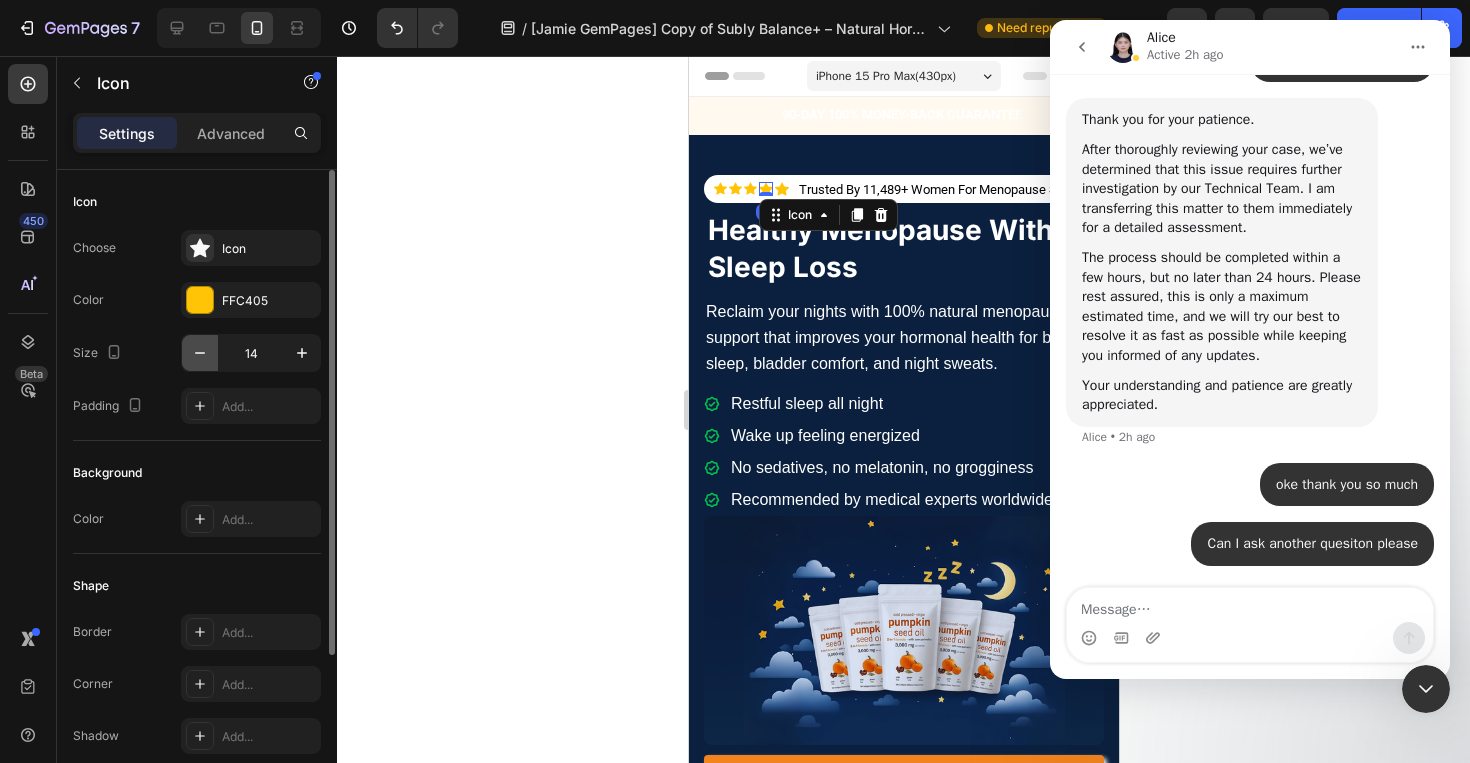click 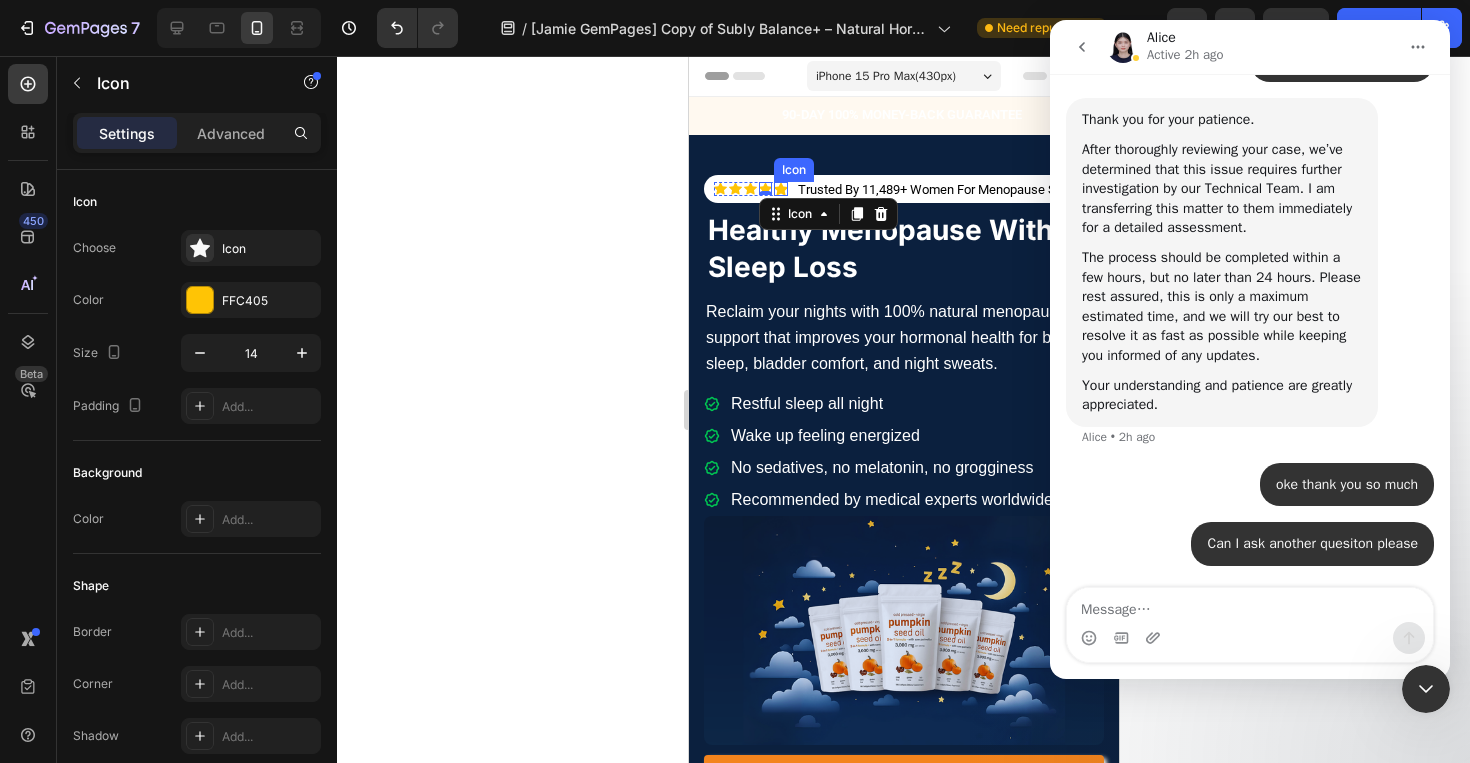 click 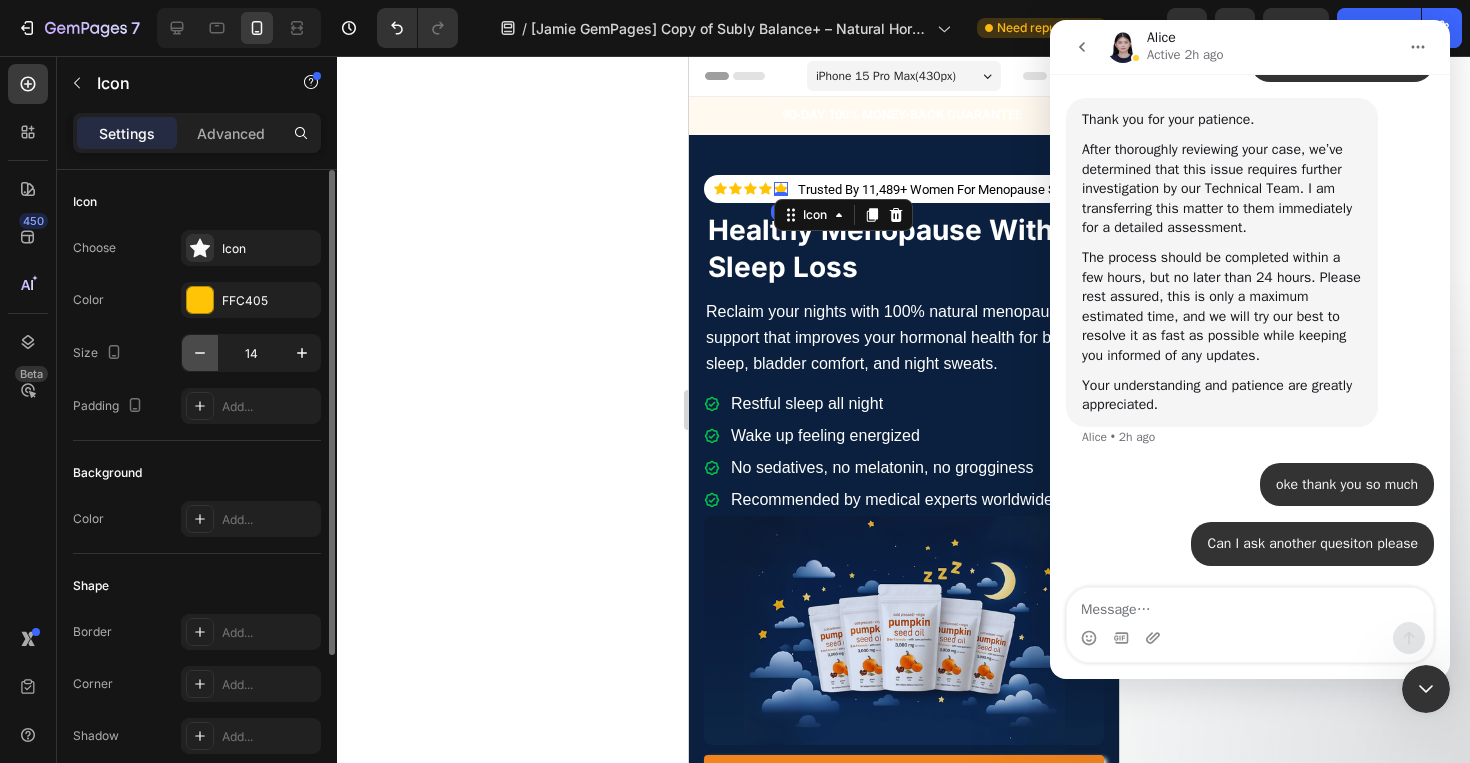 click 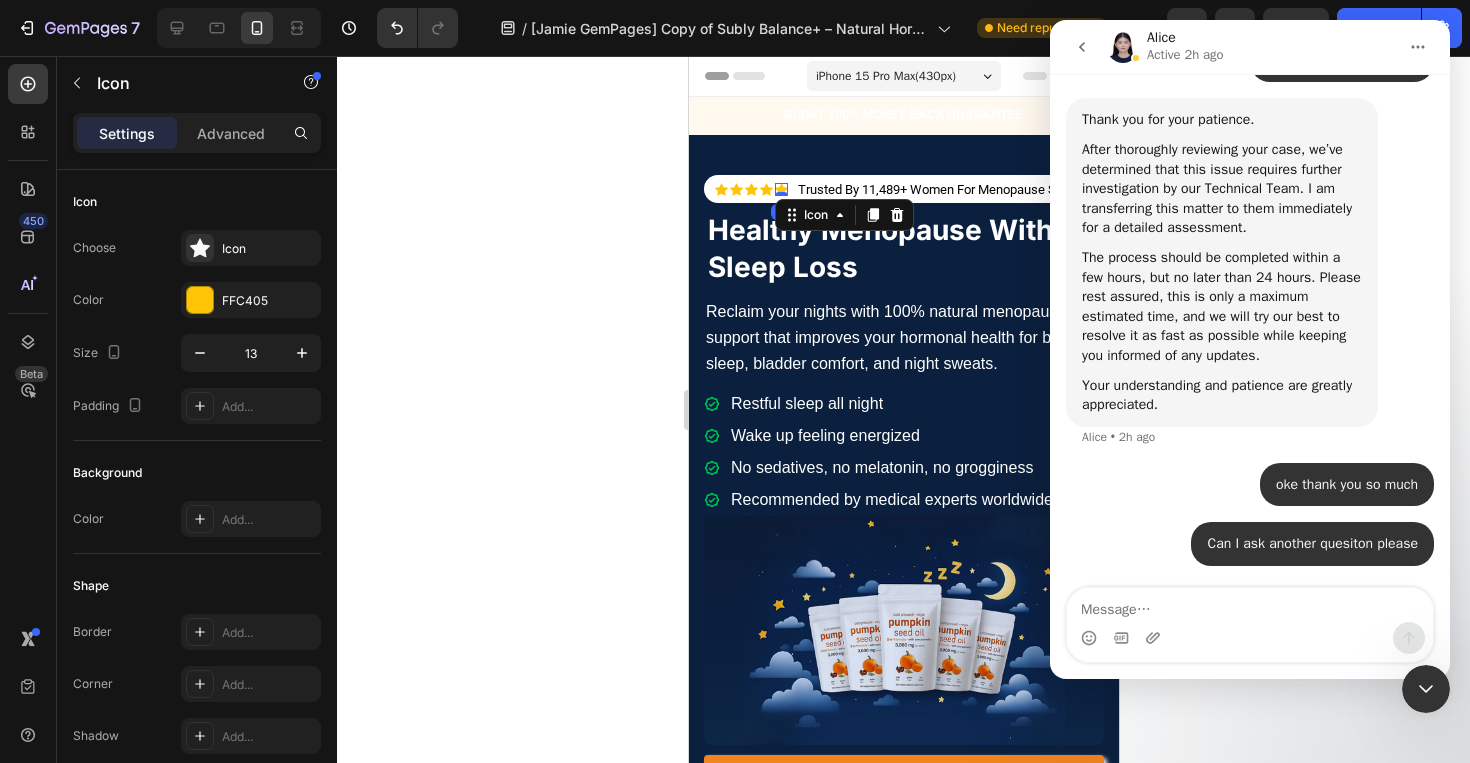 click 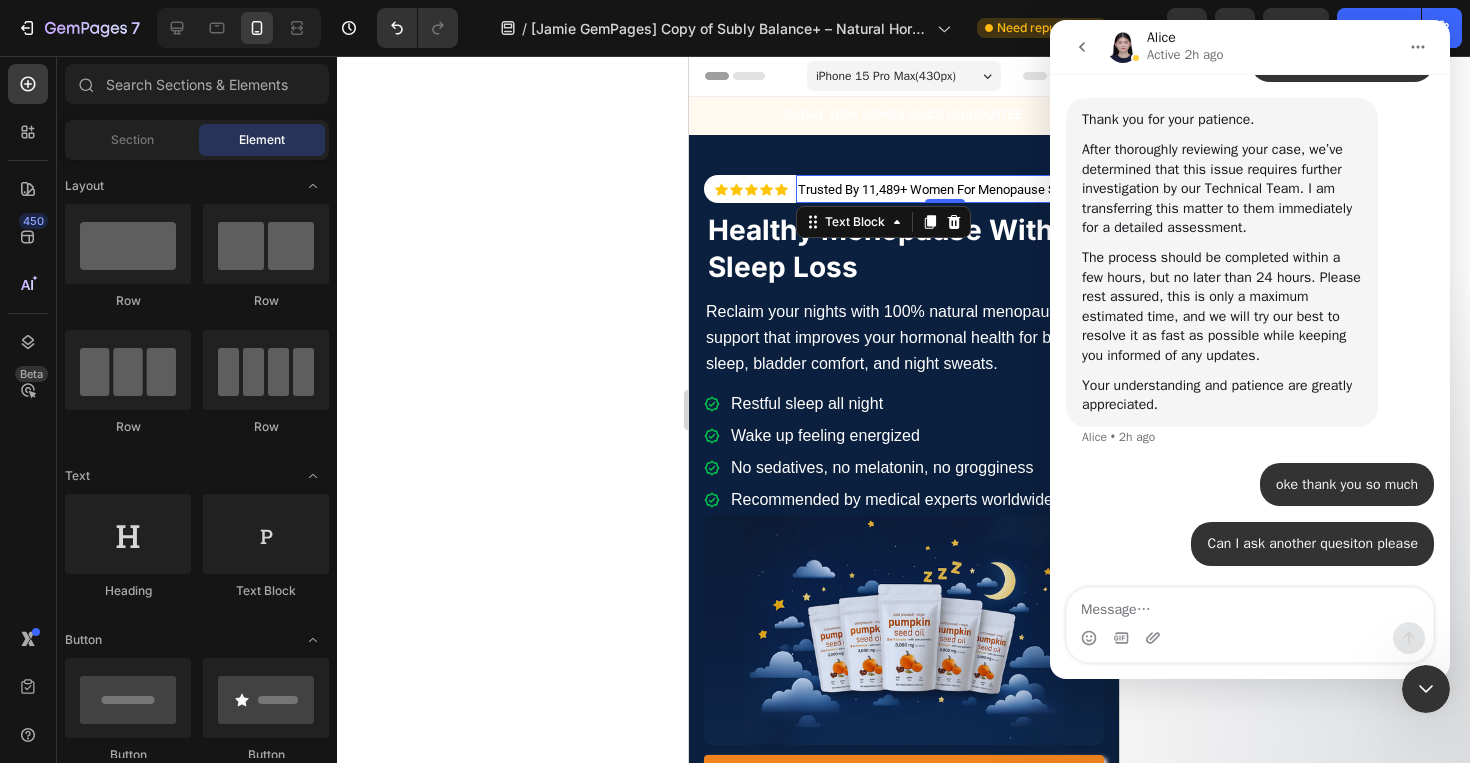 click on "Trusted By 11,489+ Women For Menopause Support" at bounding box center [944, 189] 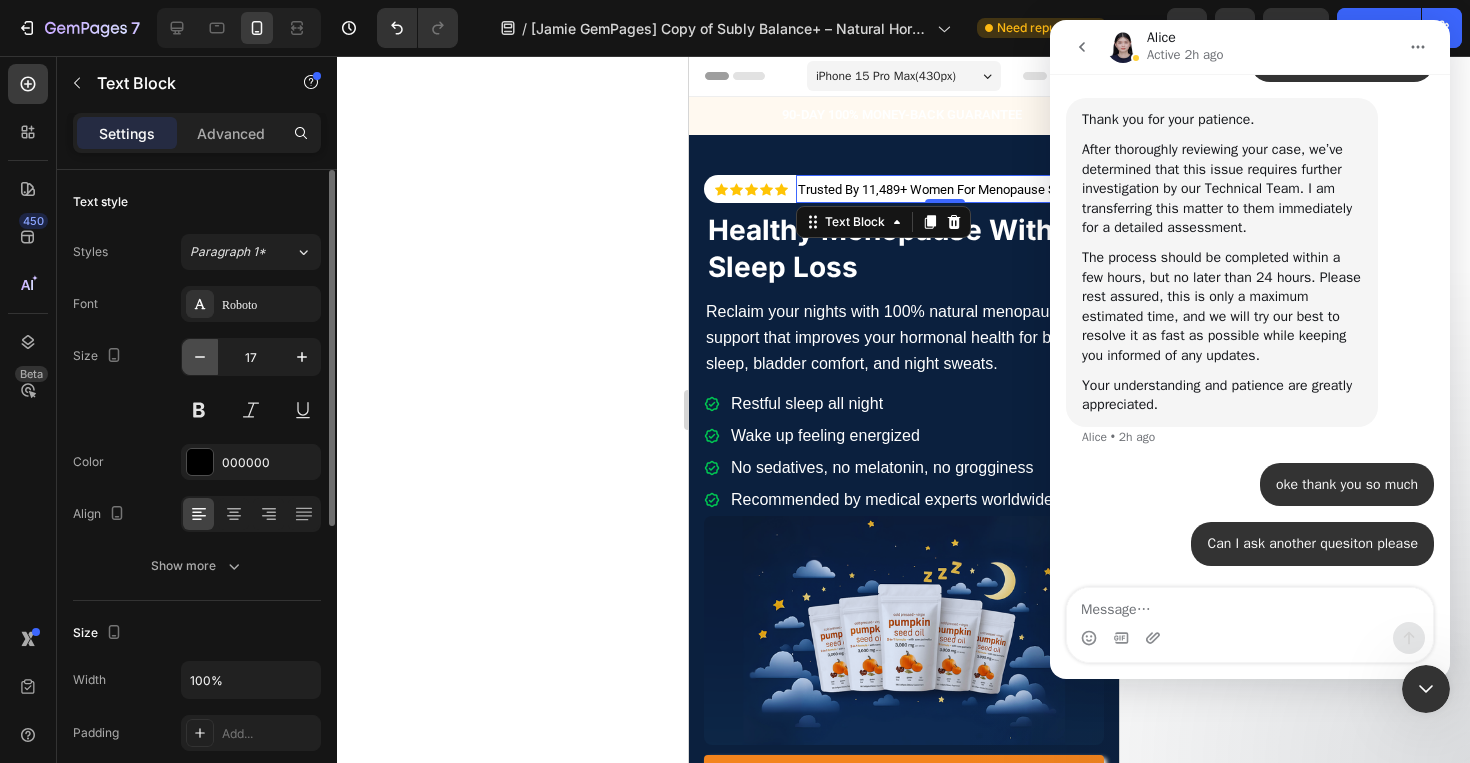 click 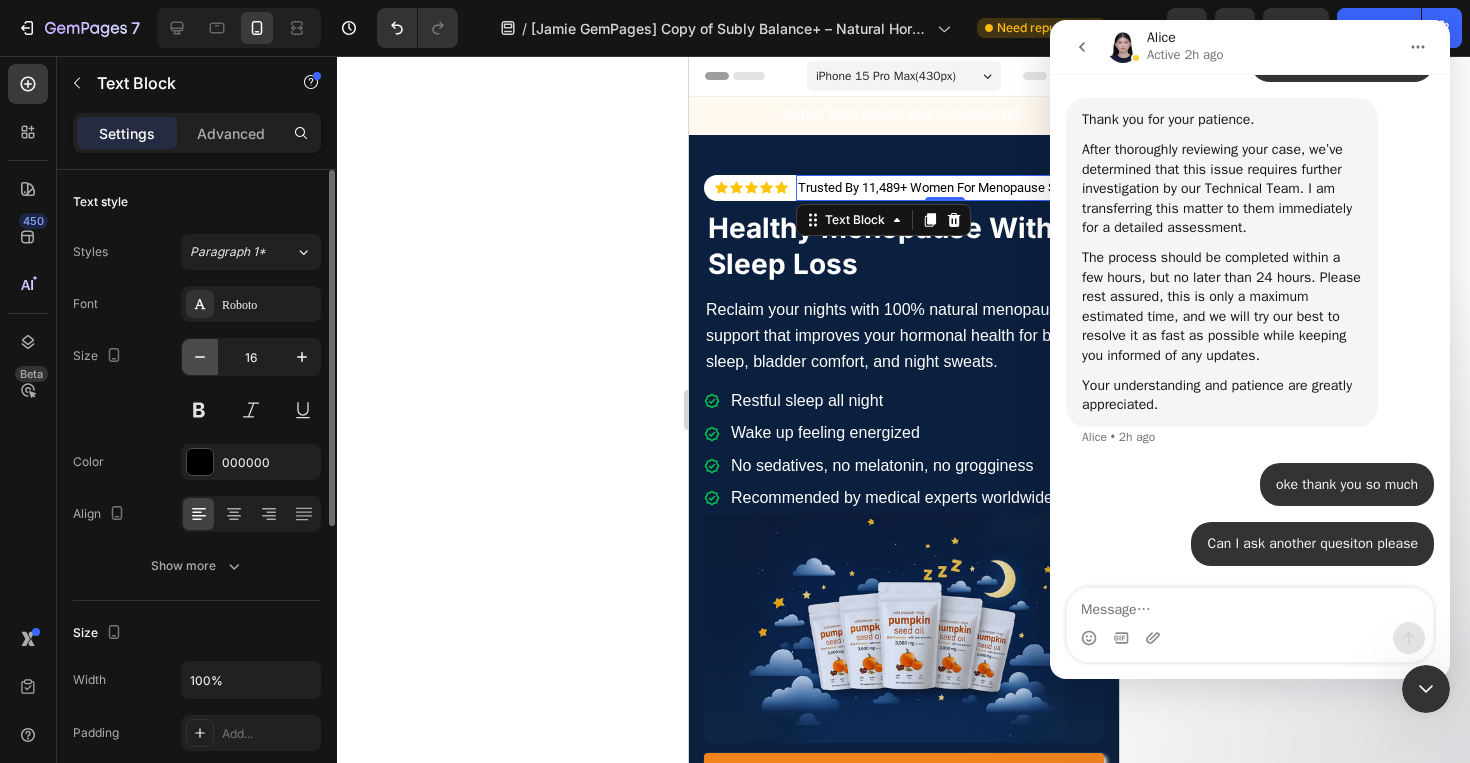 click 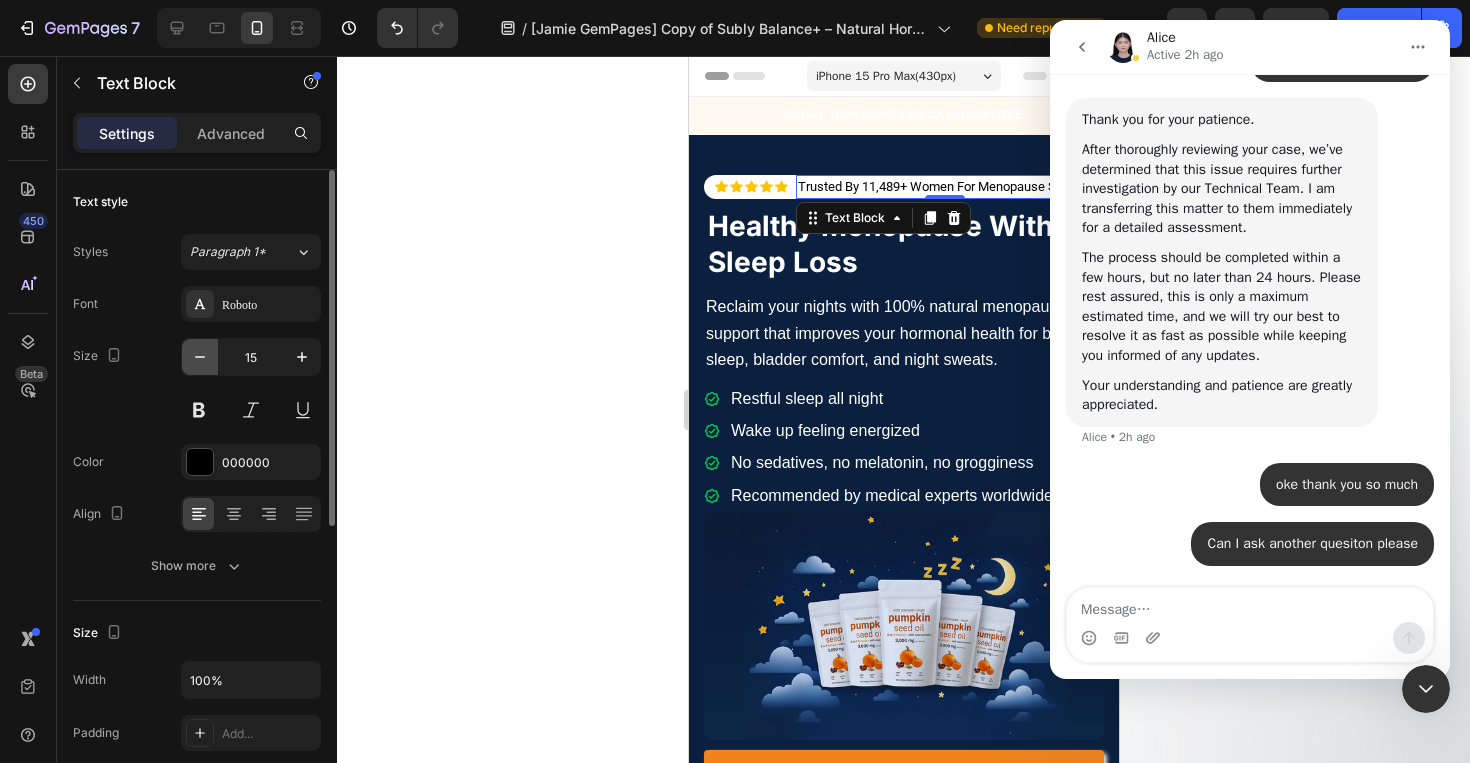 click 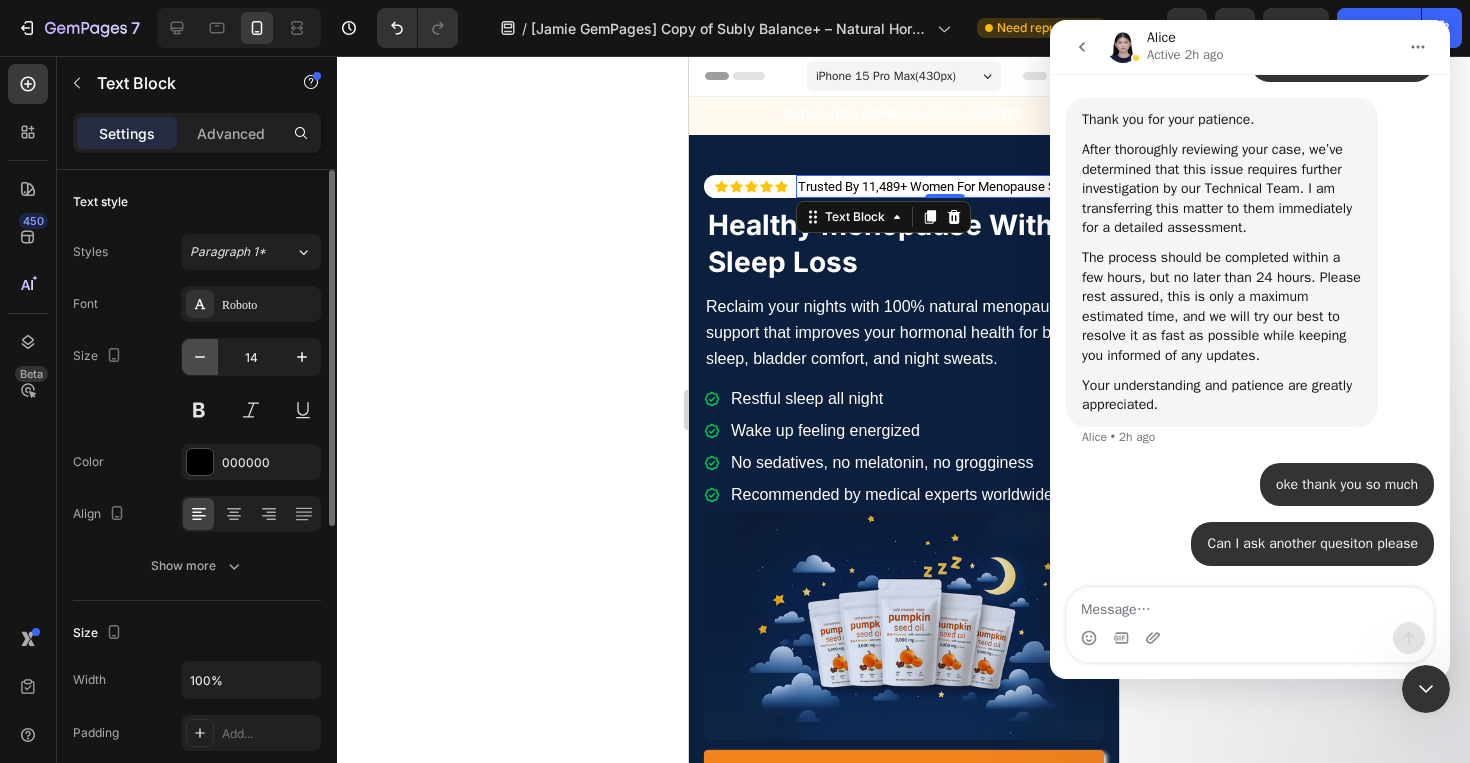click 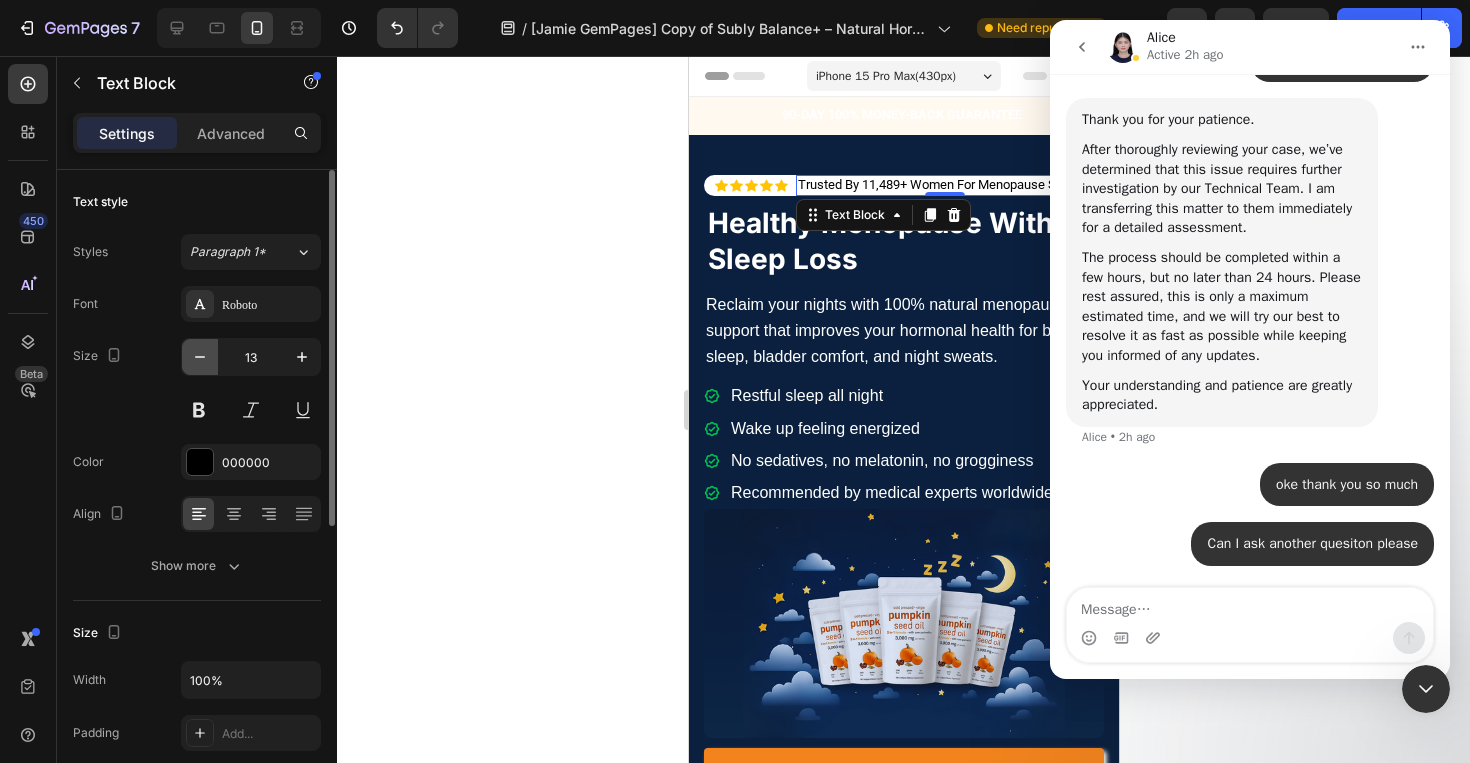 click 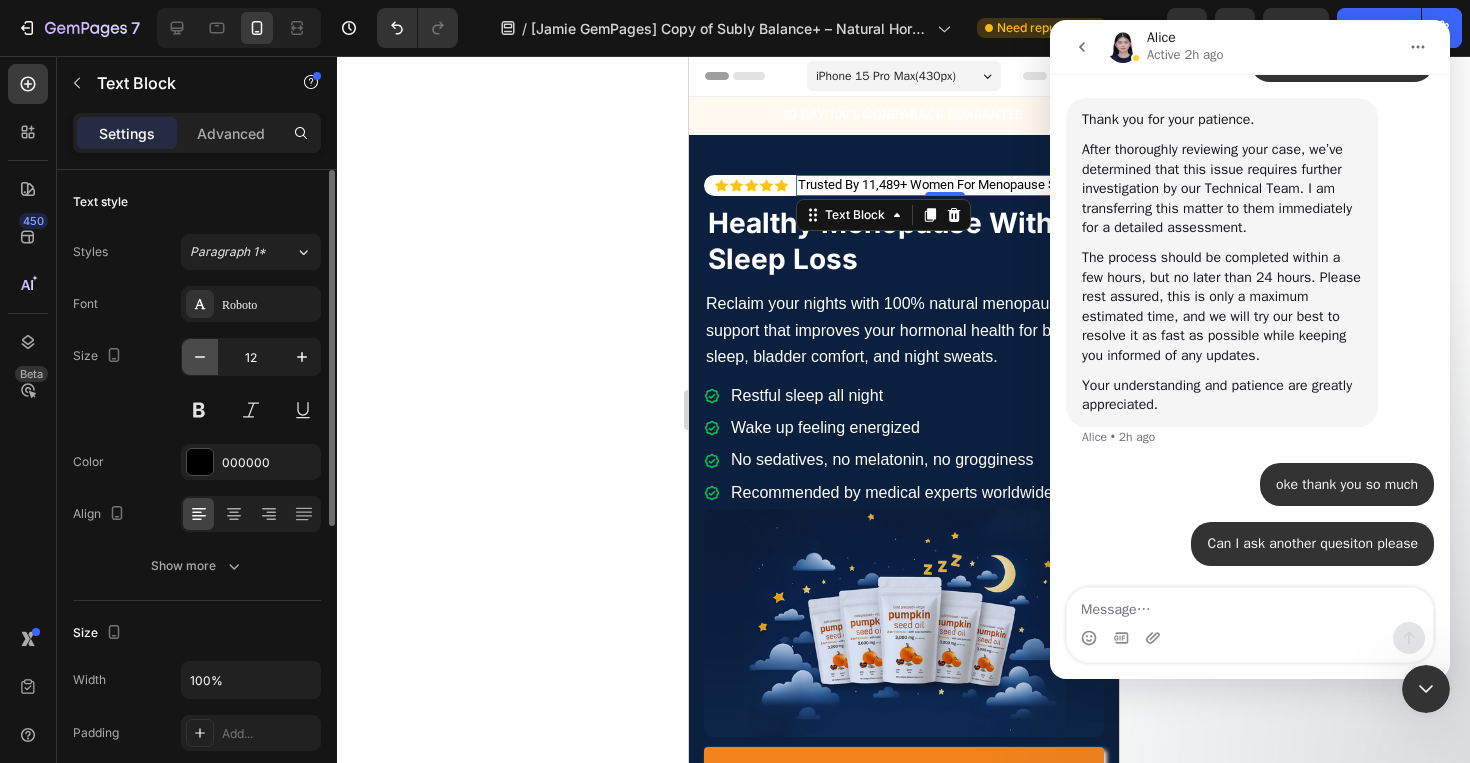 click 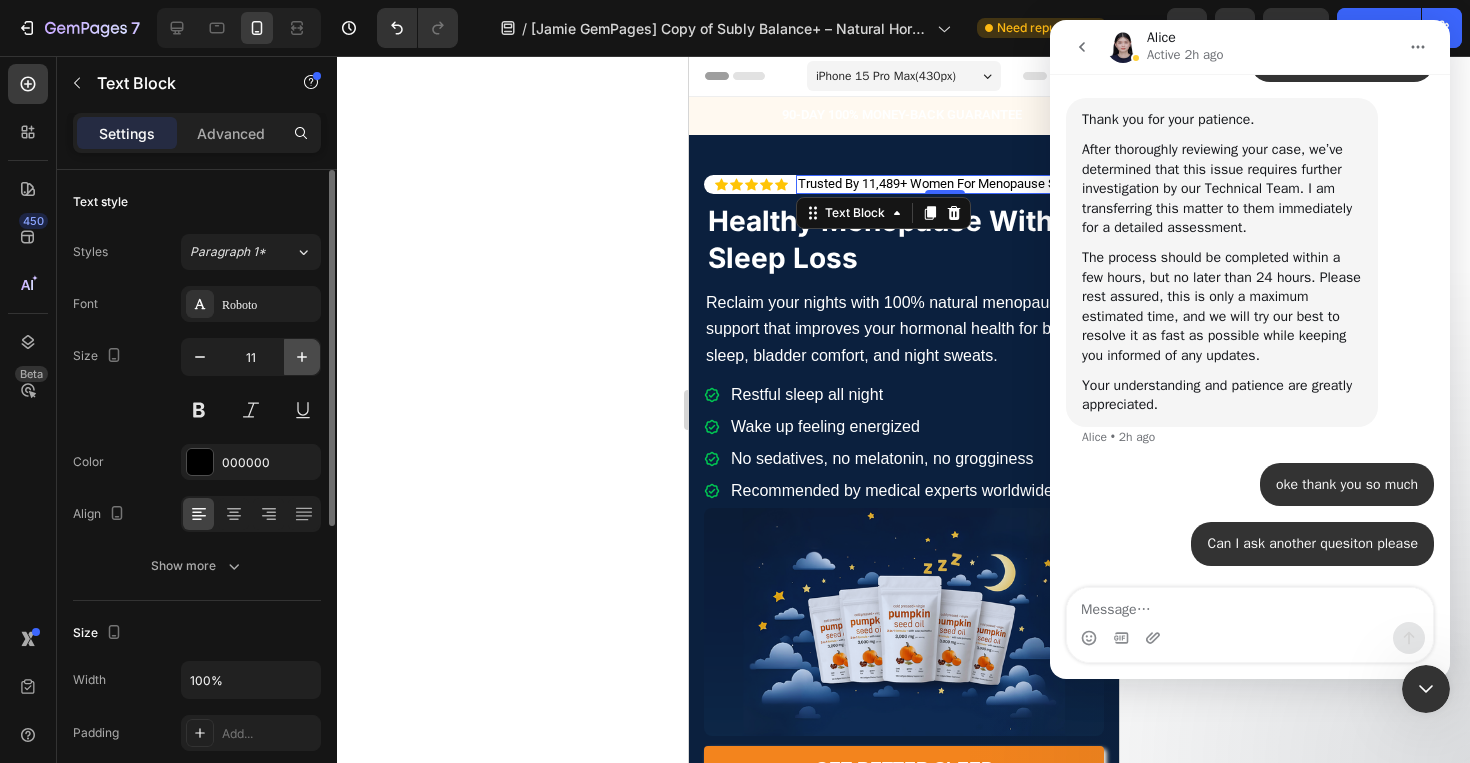 click 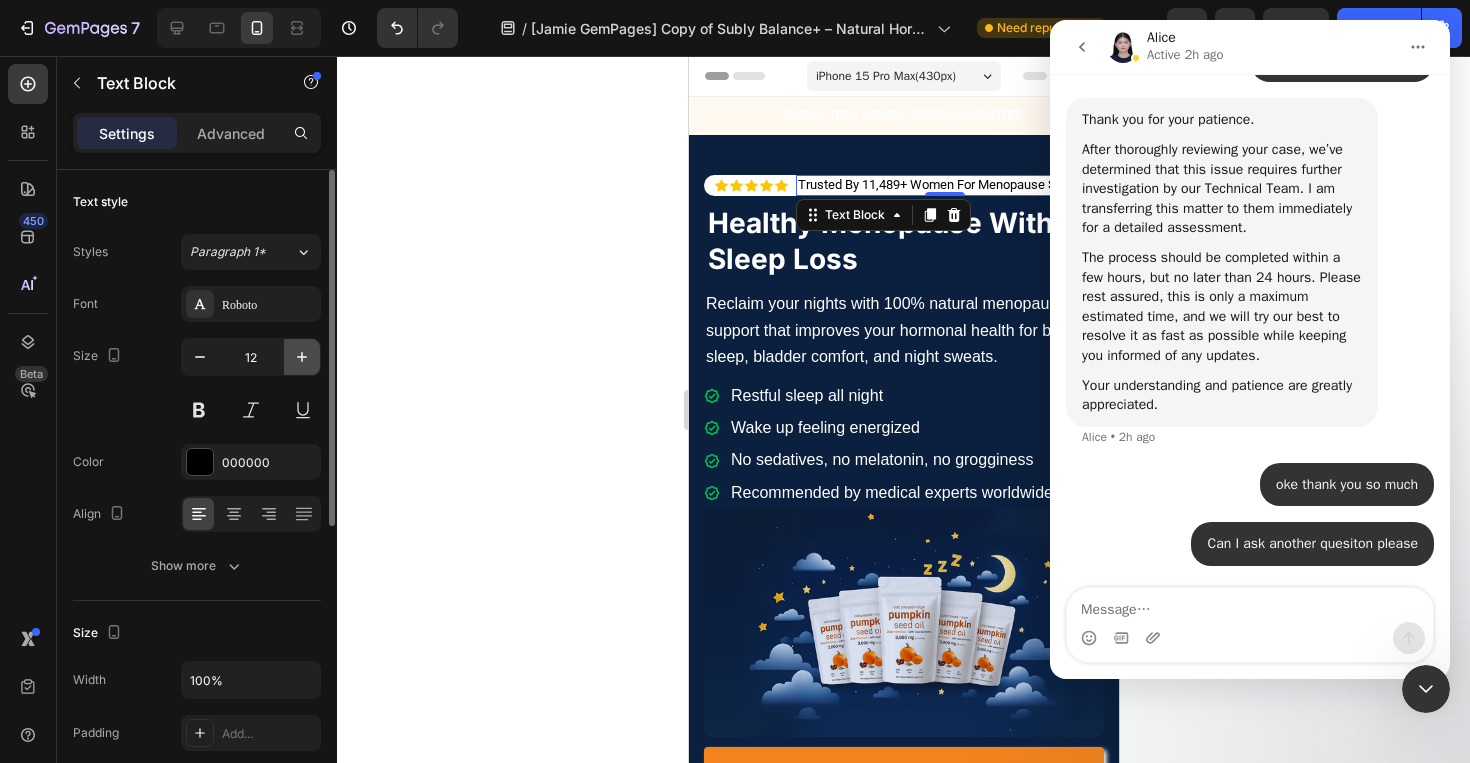 click 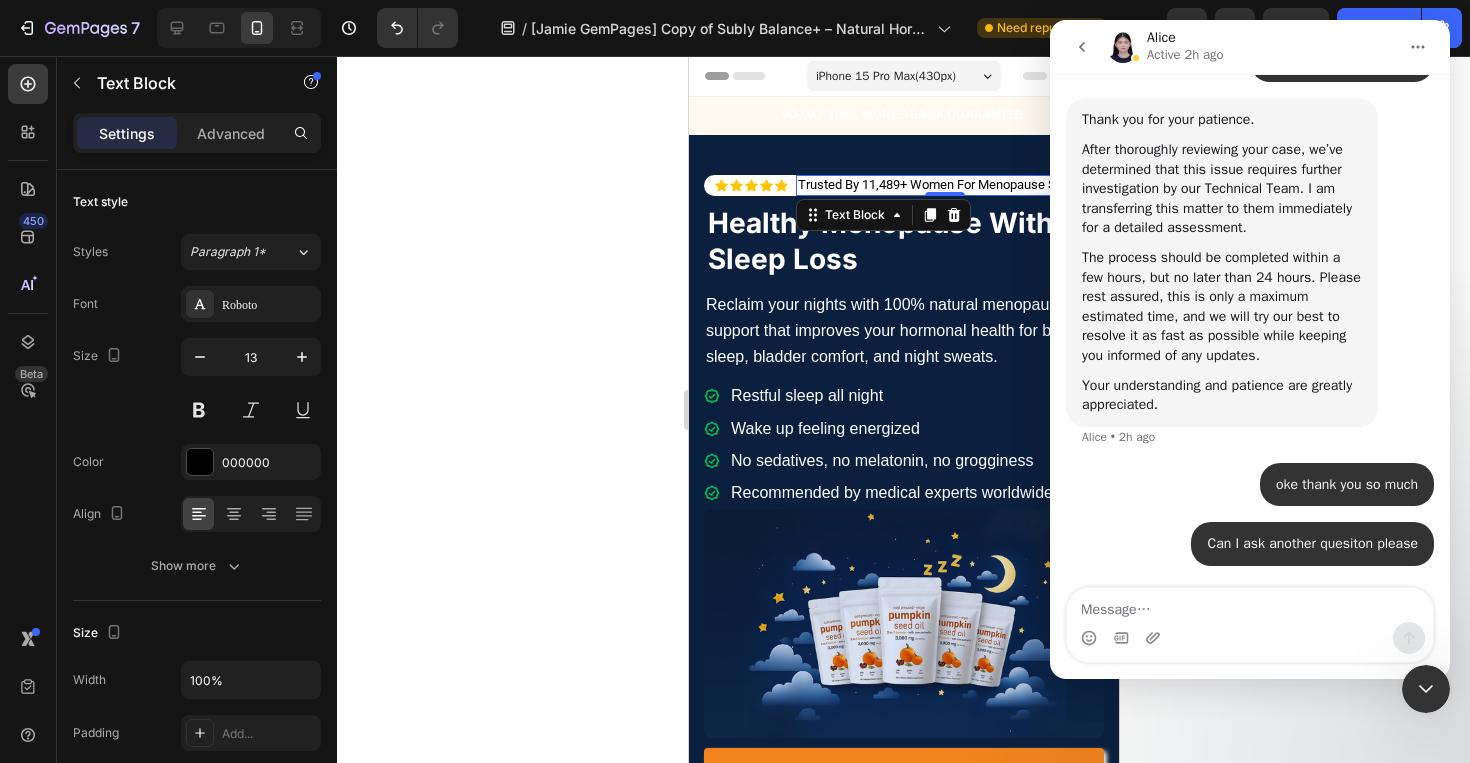 click 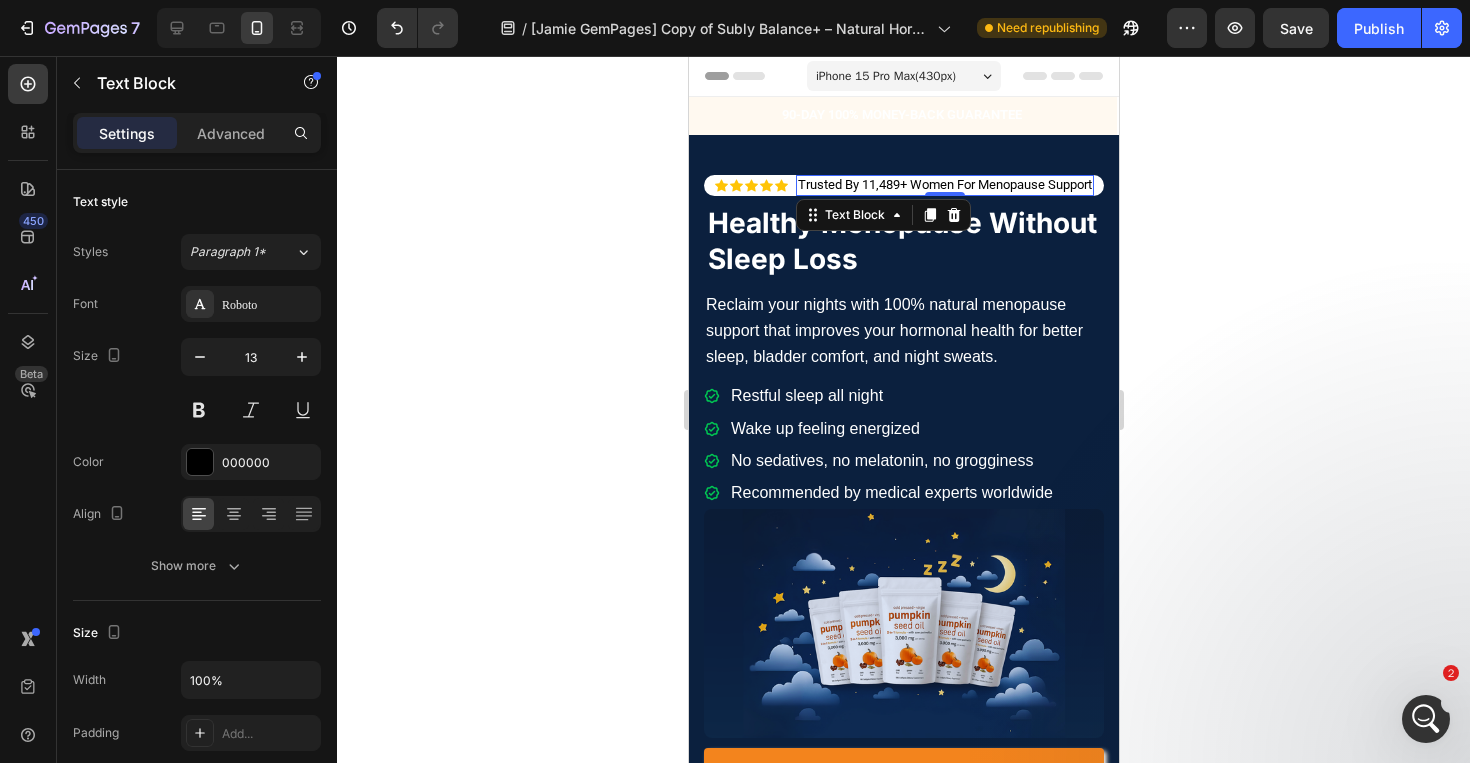 scroll, scrollTop: 0, scrollLeft: 0, axis: both 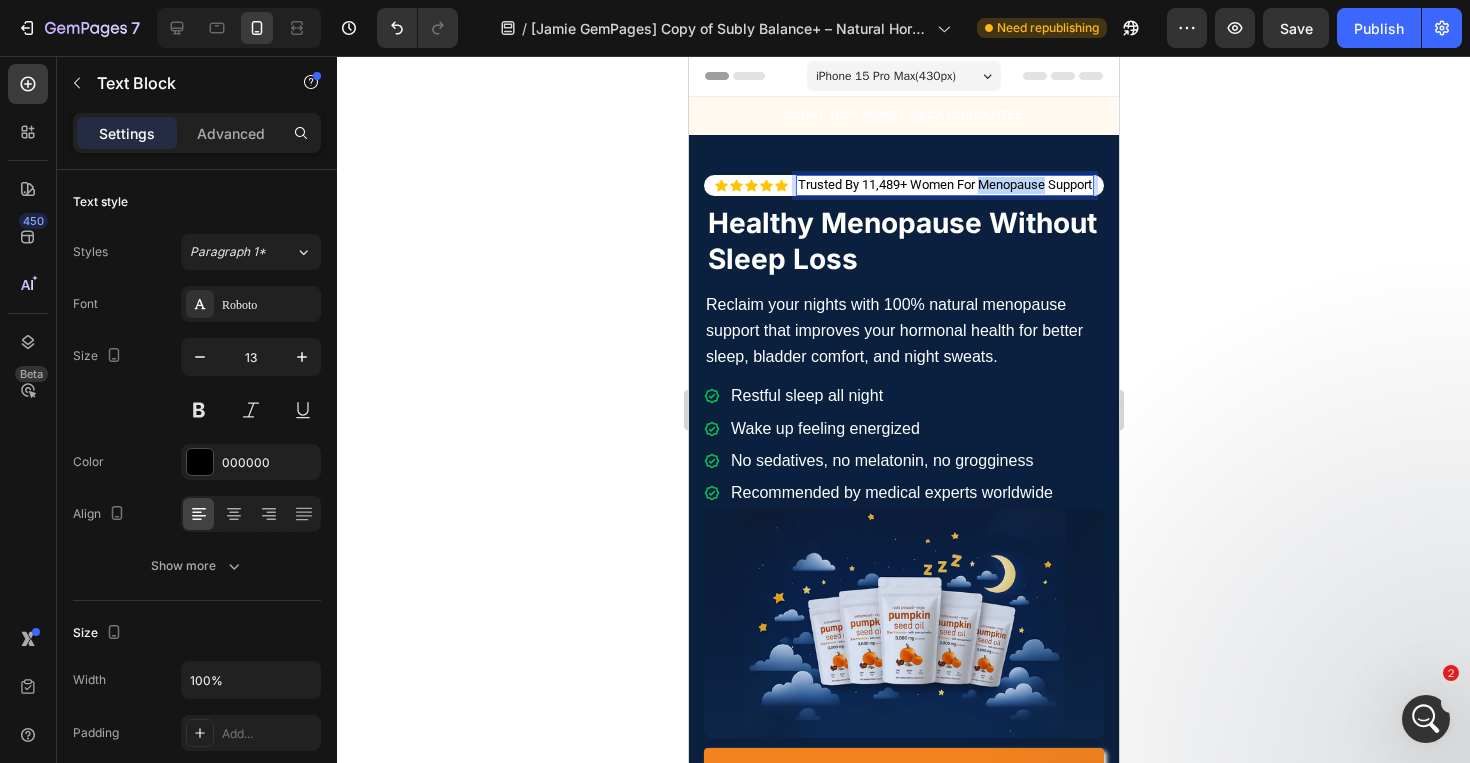 click on "Trusted By 11,489+ Women For Menopause Support" at bounding box center (944, 184) 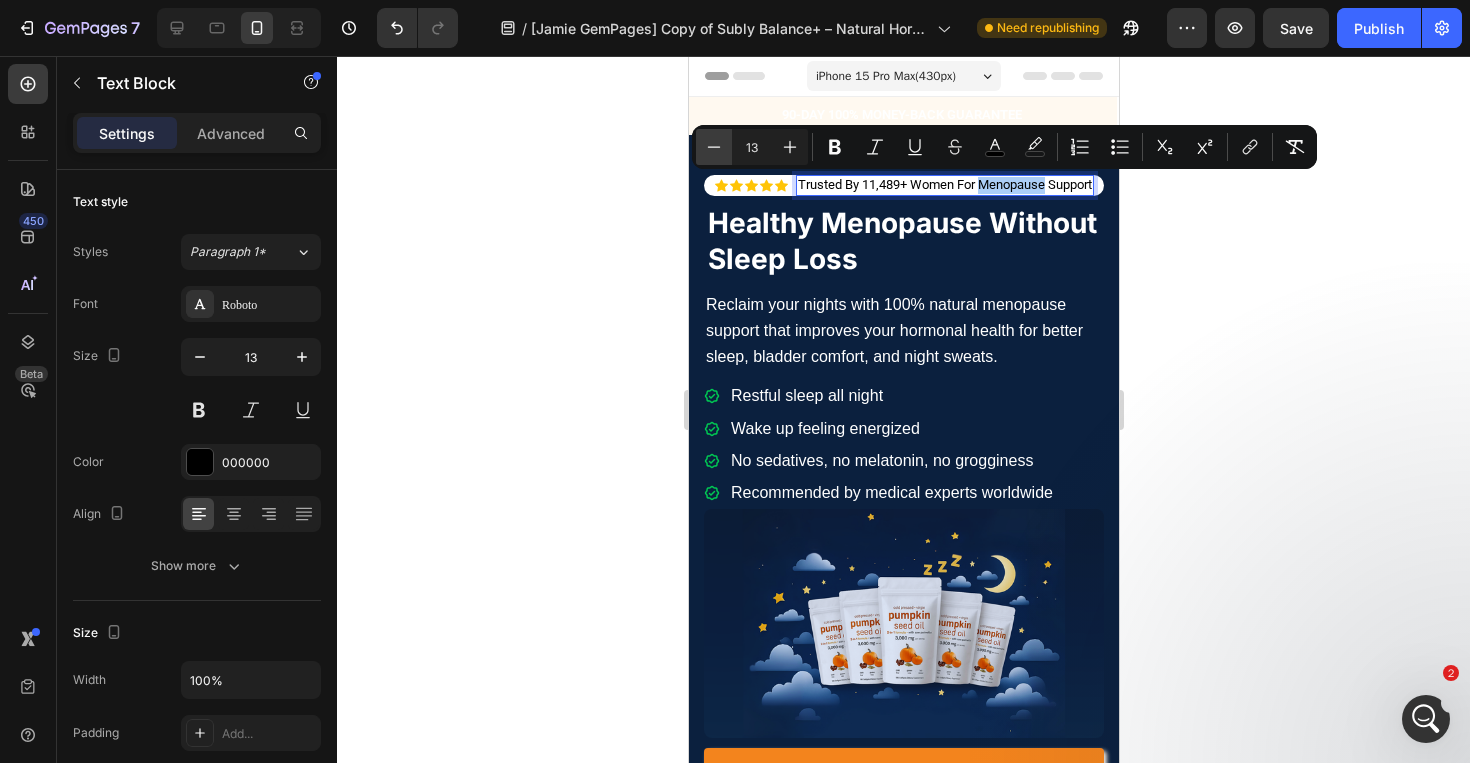 click 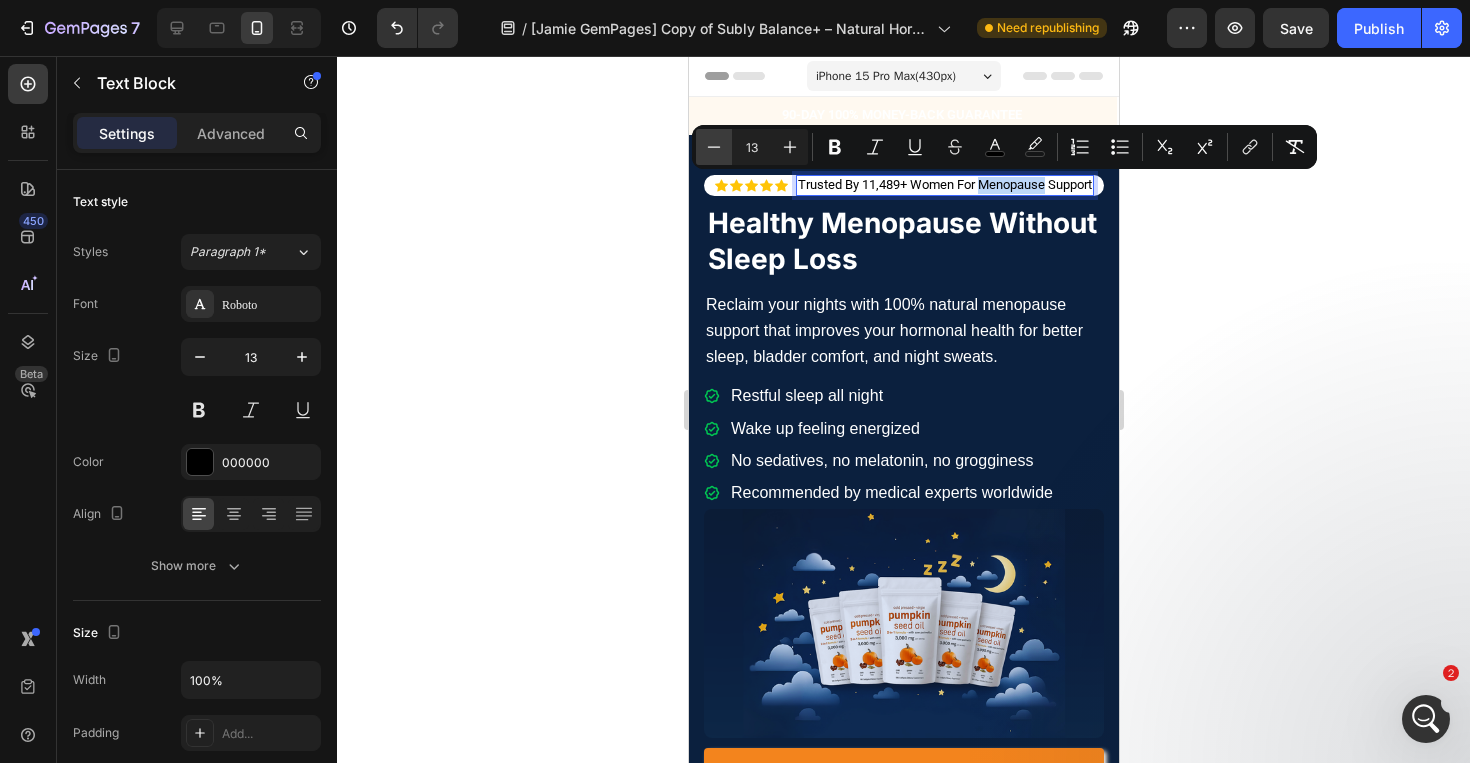 type on "12" 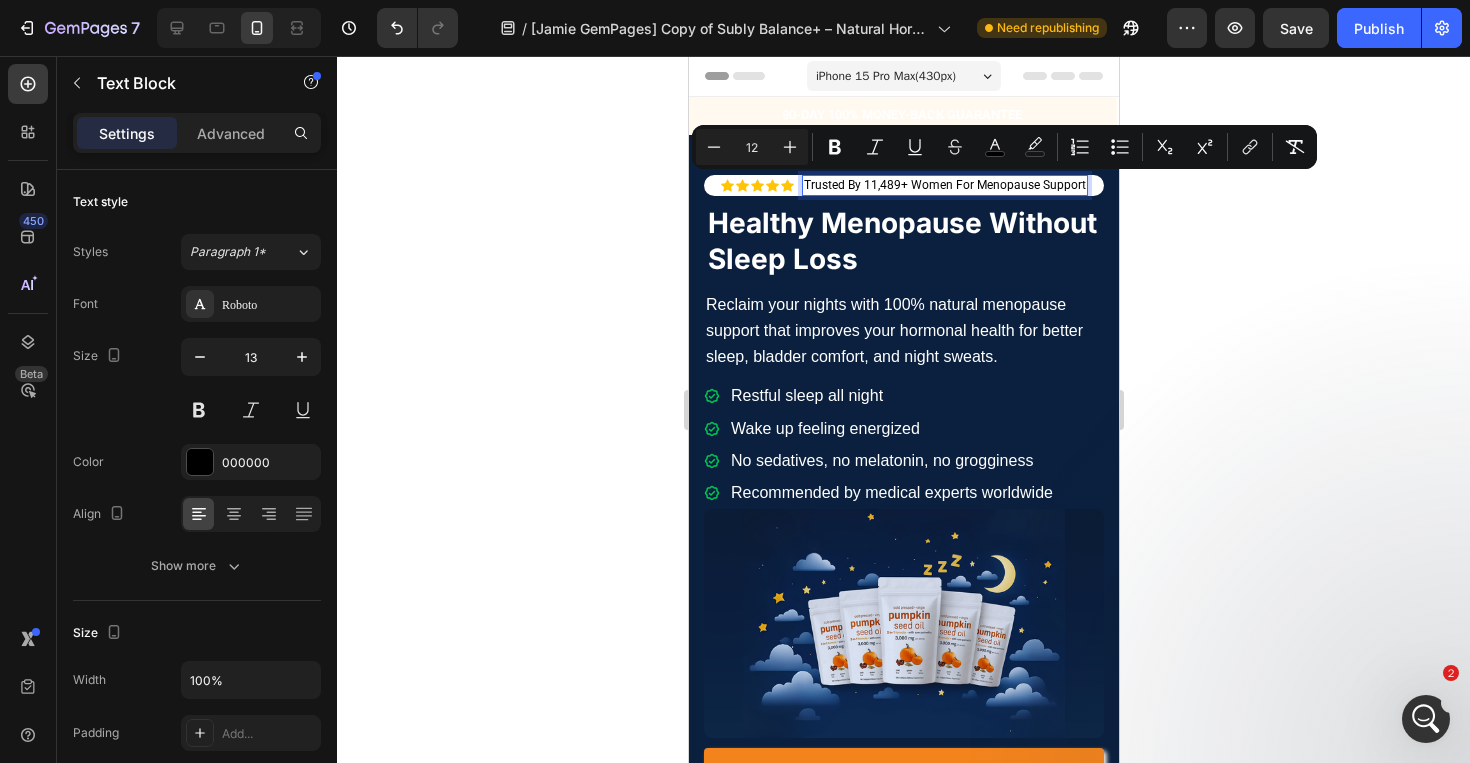 click 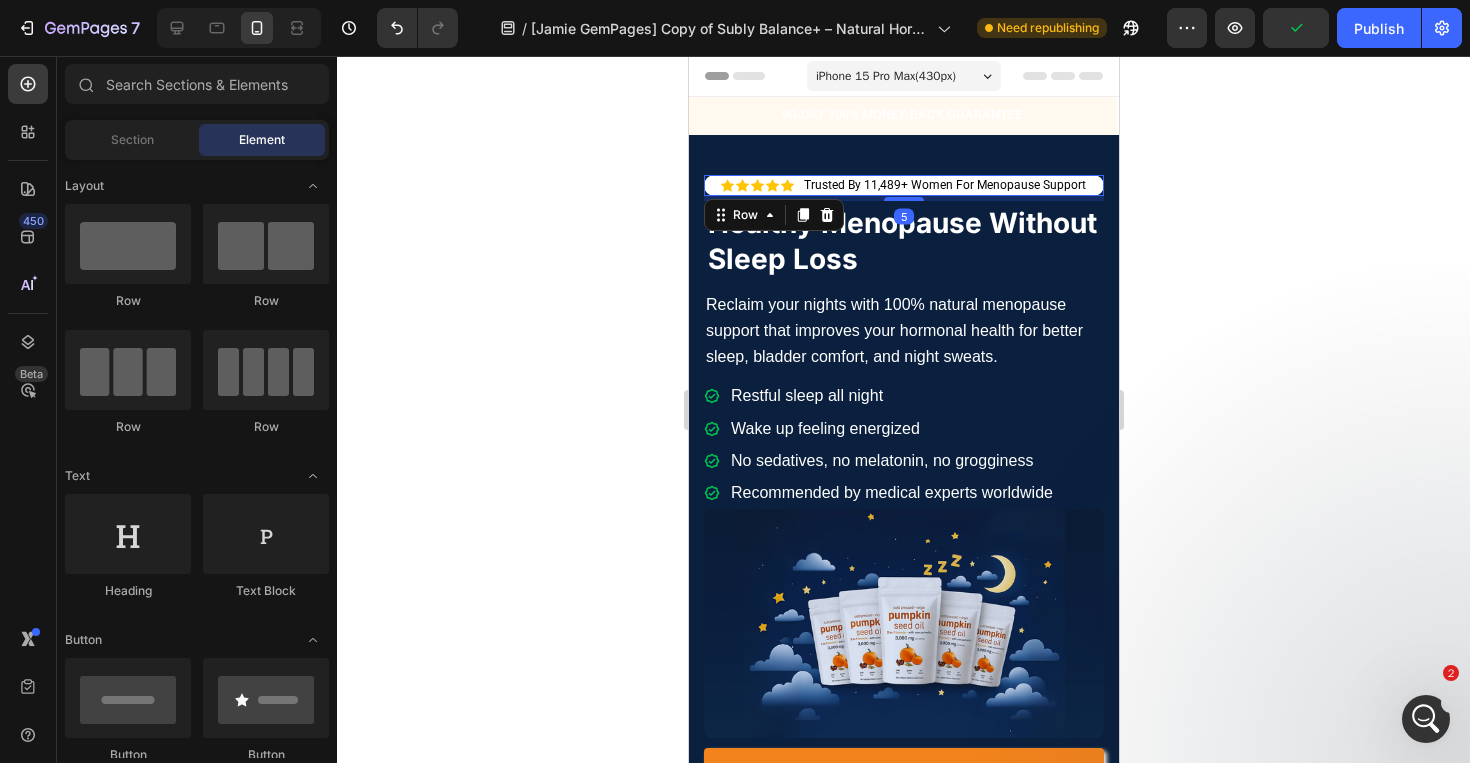 click on "Icon Icon Icon Icon Icon Icon List Trusted By 11,489+ Women For Menopause Support  Text Block Row   5" at bounding box center [903, 185] 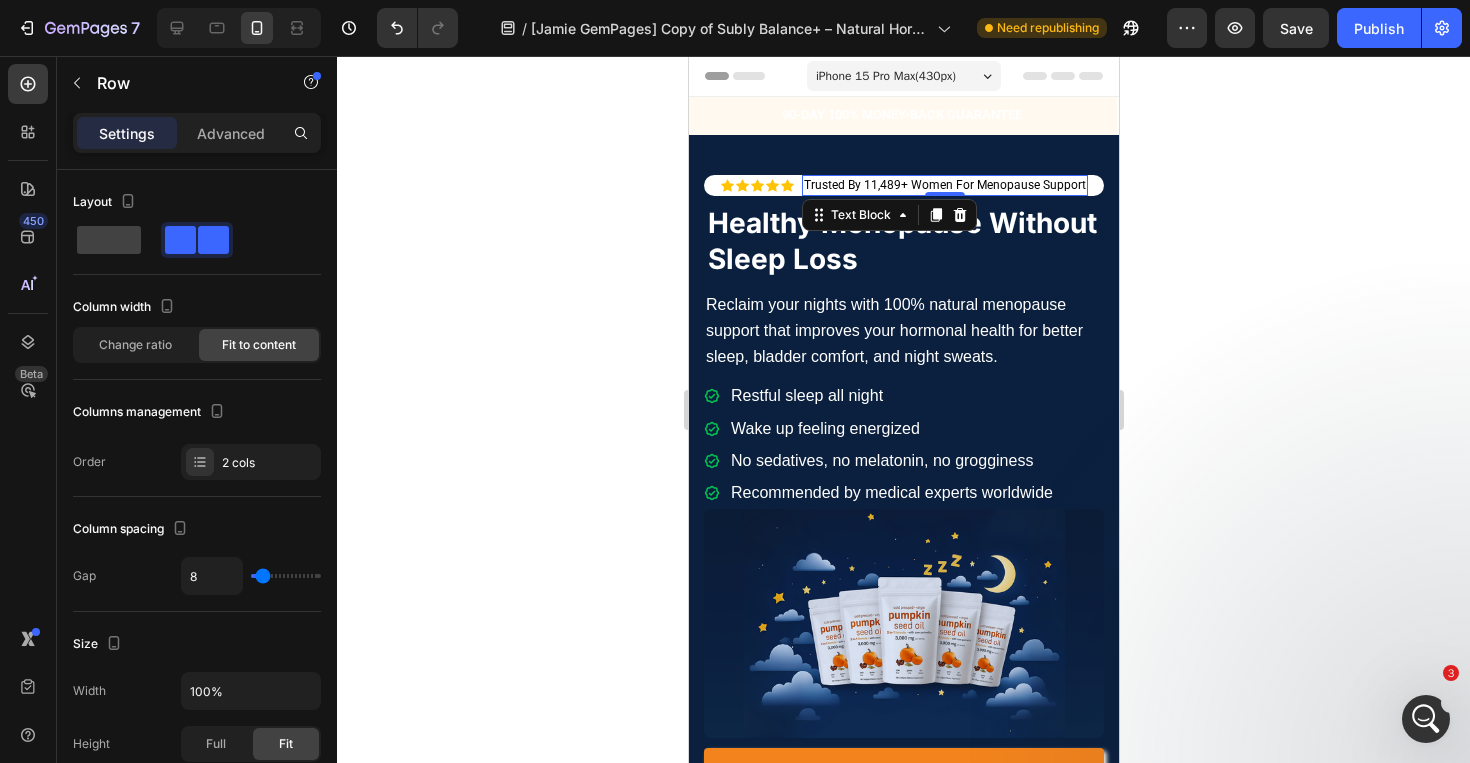 click on "Trusted By 11,489+ Women For Menopause Support" at bounding box center [944, 185] 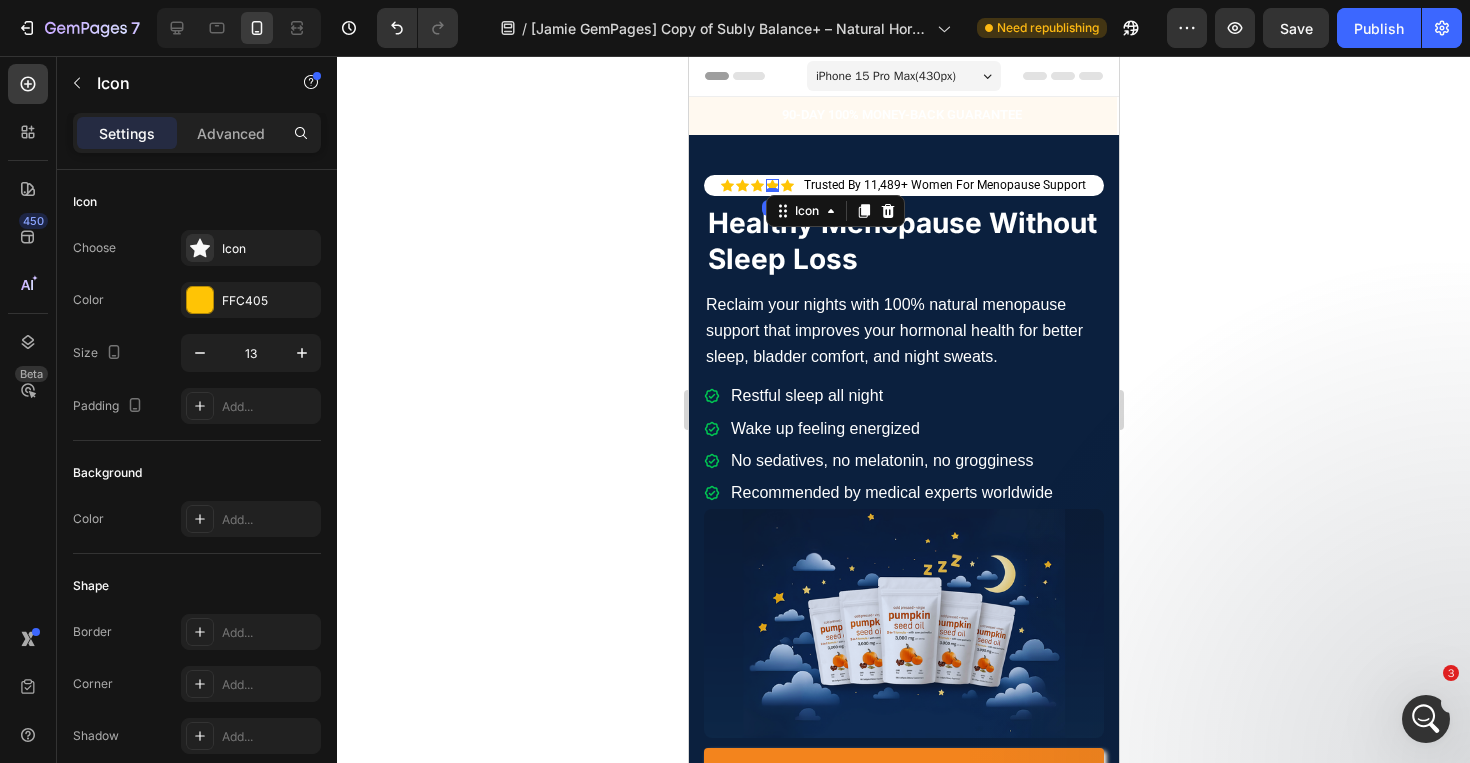 click 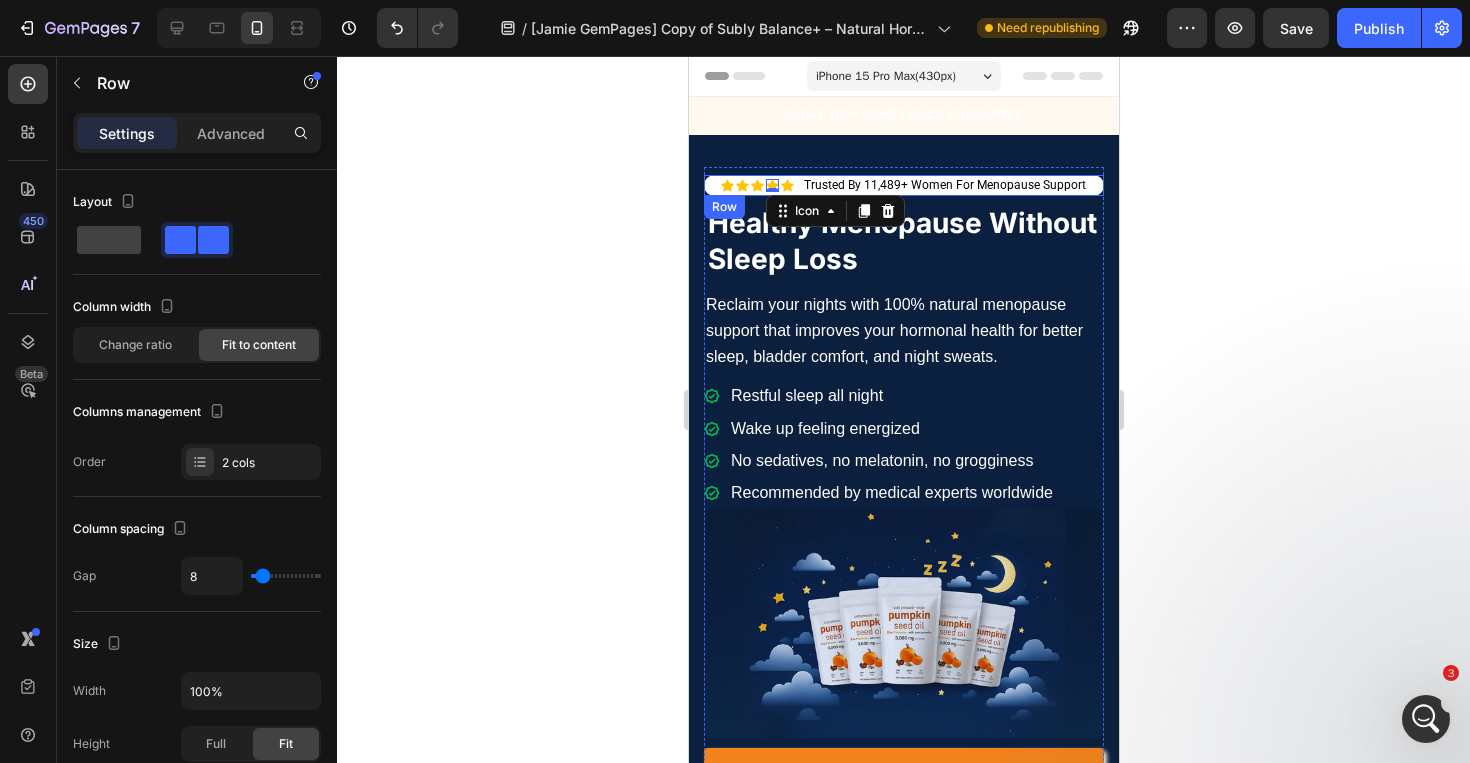 click on "Icon Icon Icon Icon   0 Icon Icon List Trusted By 11,489+ Women For Menopause Support  Text Block Row" at bounding box center [903, 185] 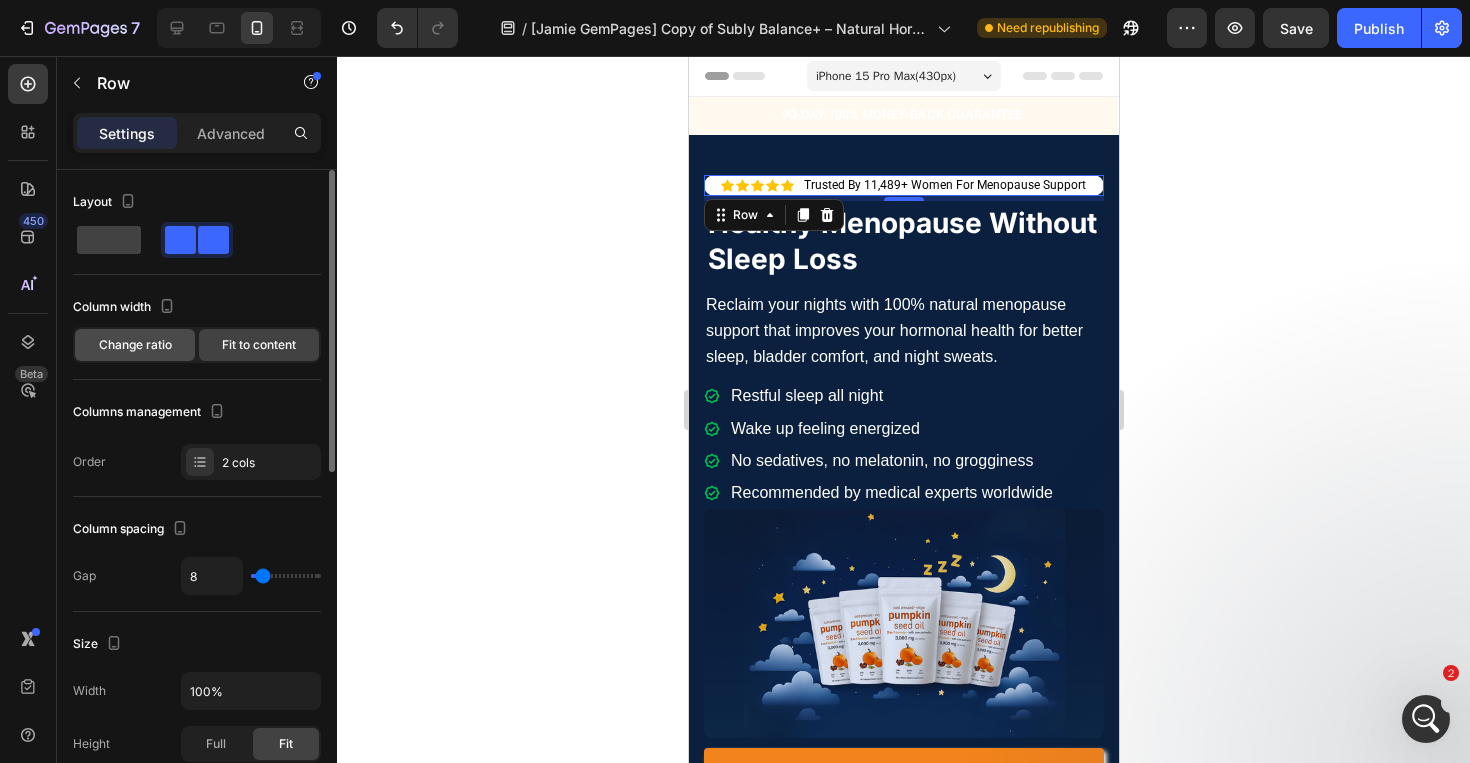 click on "Change ratio" 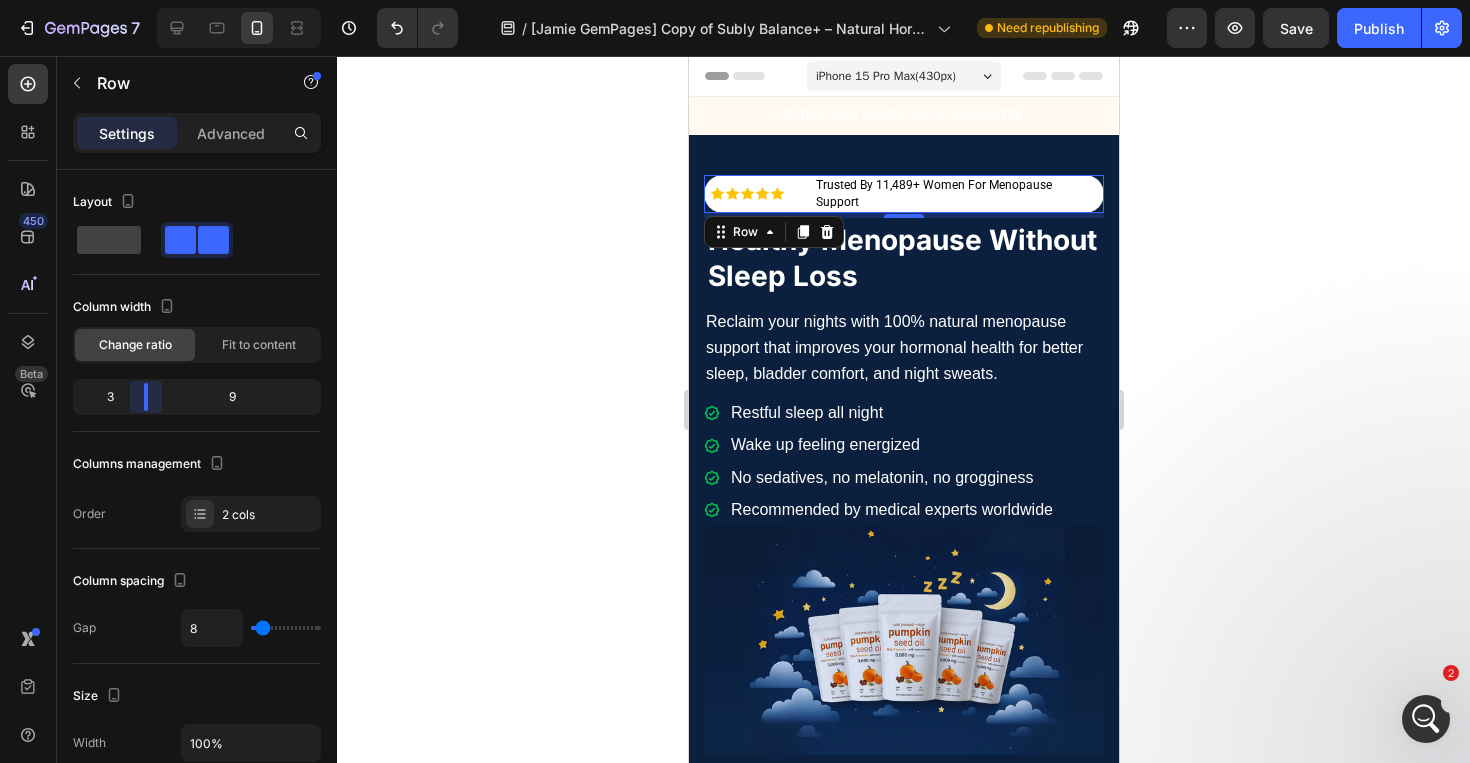 click on "7  Version history  /  [Jamie GemPages] Copy of Subly Balance+ – Natural Hormone Support Need republishing Preview  Save   Publish  450 Beta Sections(18) Elements(83) Section Element Hero Section Product Detail Brands Trusted Badges Guarantee Product Breakdown How to use Testimonials Compare Bundle FAQs Social Proof Brand Story Product List Collection Blog List Contact Sticky Add to Cart Custom Footer Browse Library 450 Layout
Row
Row
Row
Row Text
Heading
Text Block Button
Button
Button Media
Image
Image" at bounding box center [735, 0] 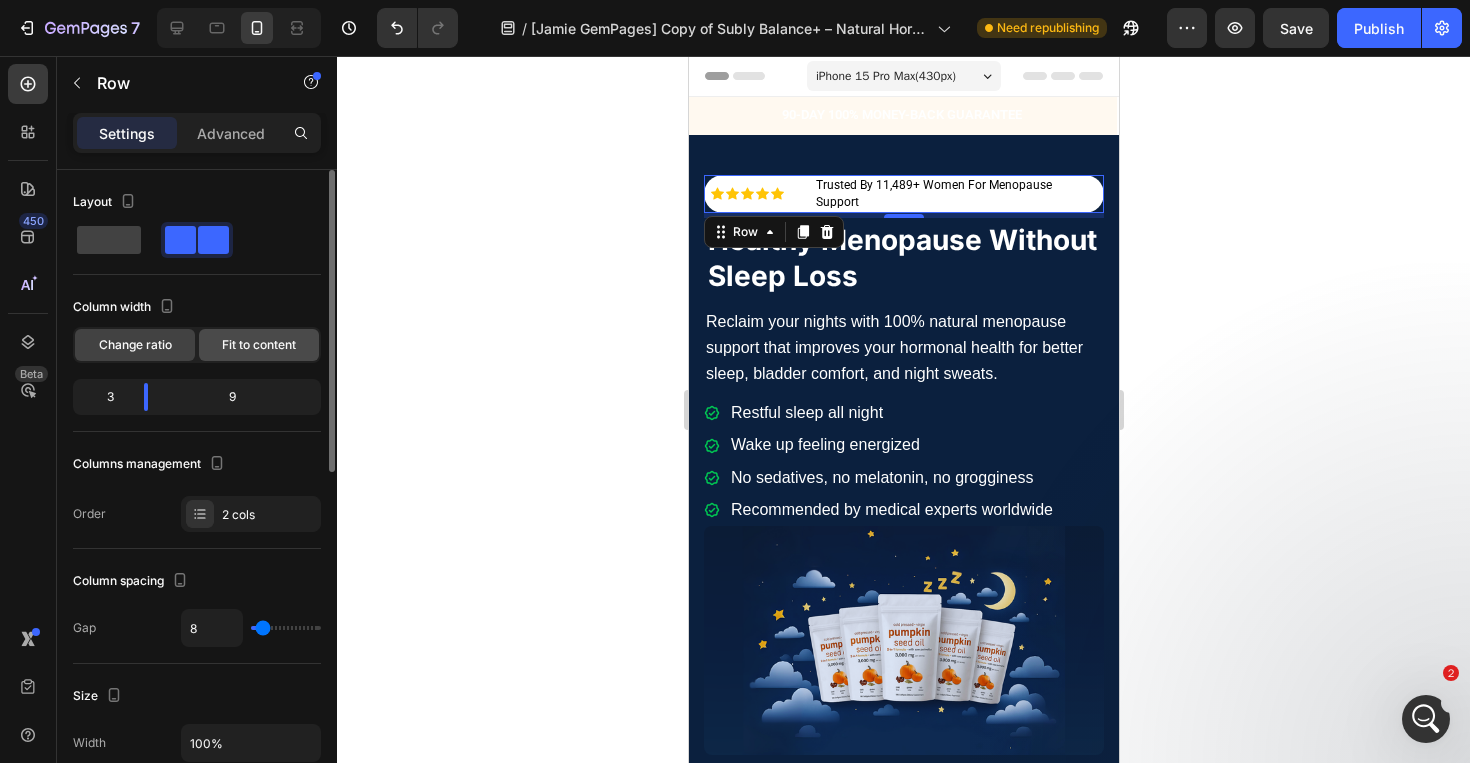 click on "Fit to content" 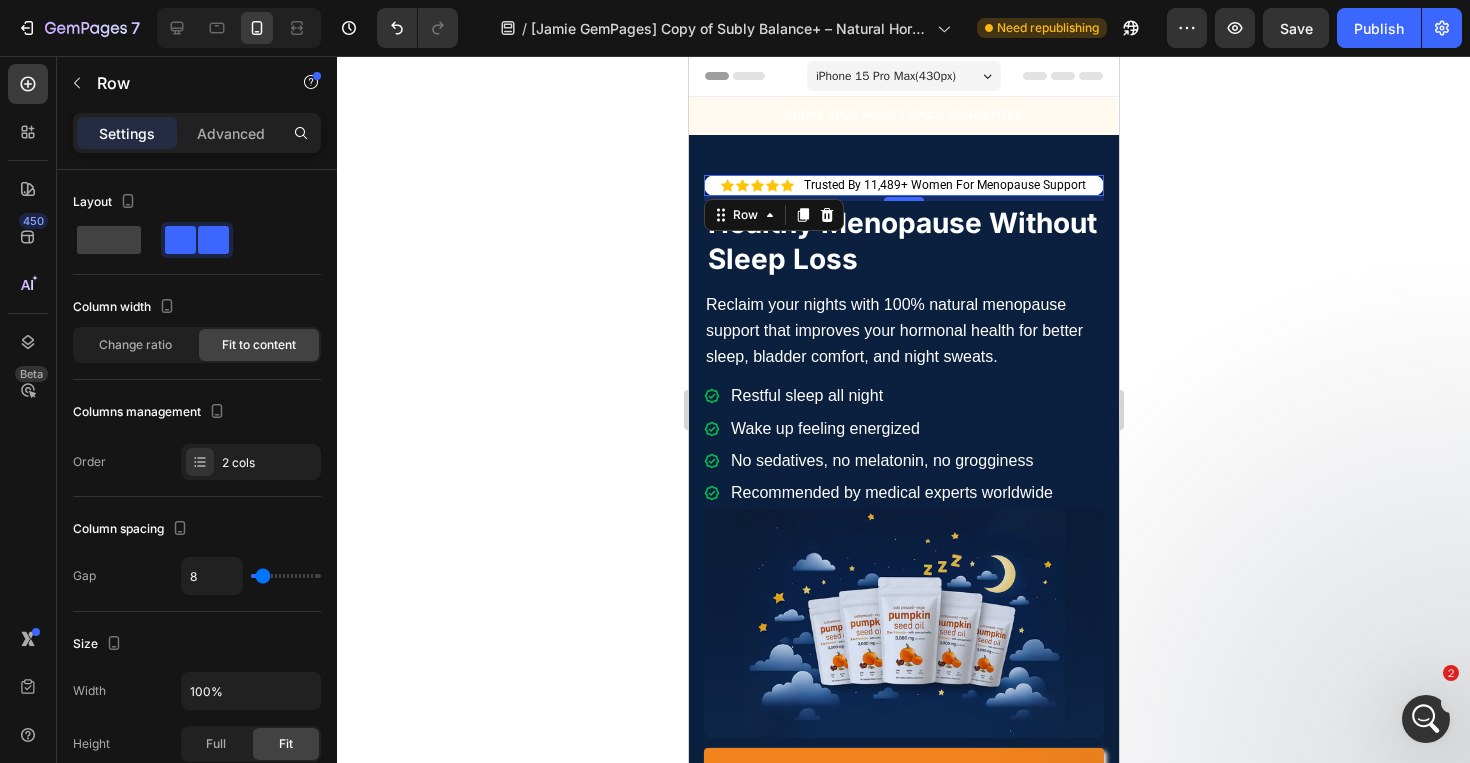 click 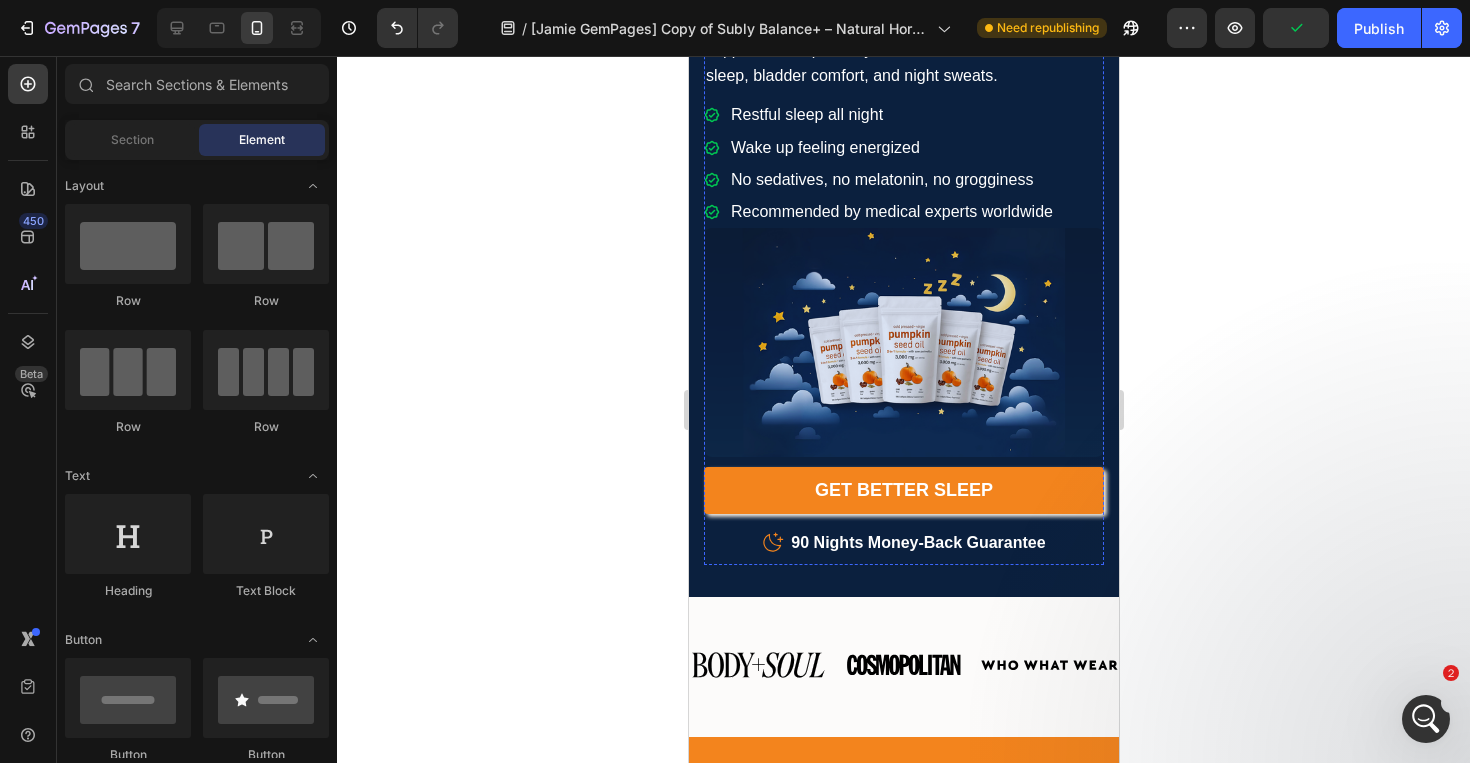 scroll, scrollTop: 289, scrollLeft: 0, axis: vertical 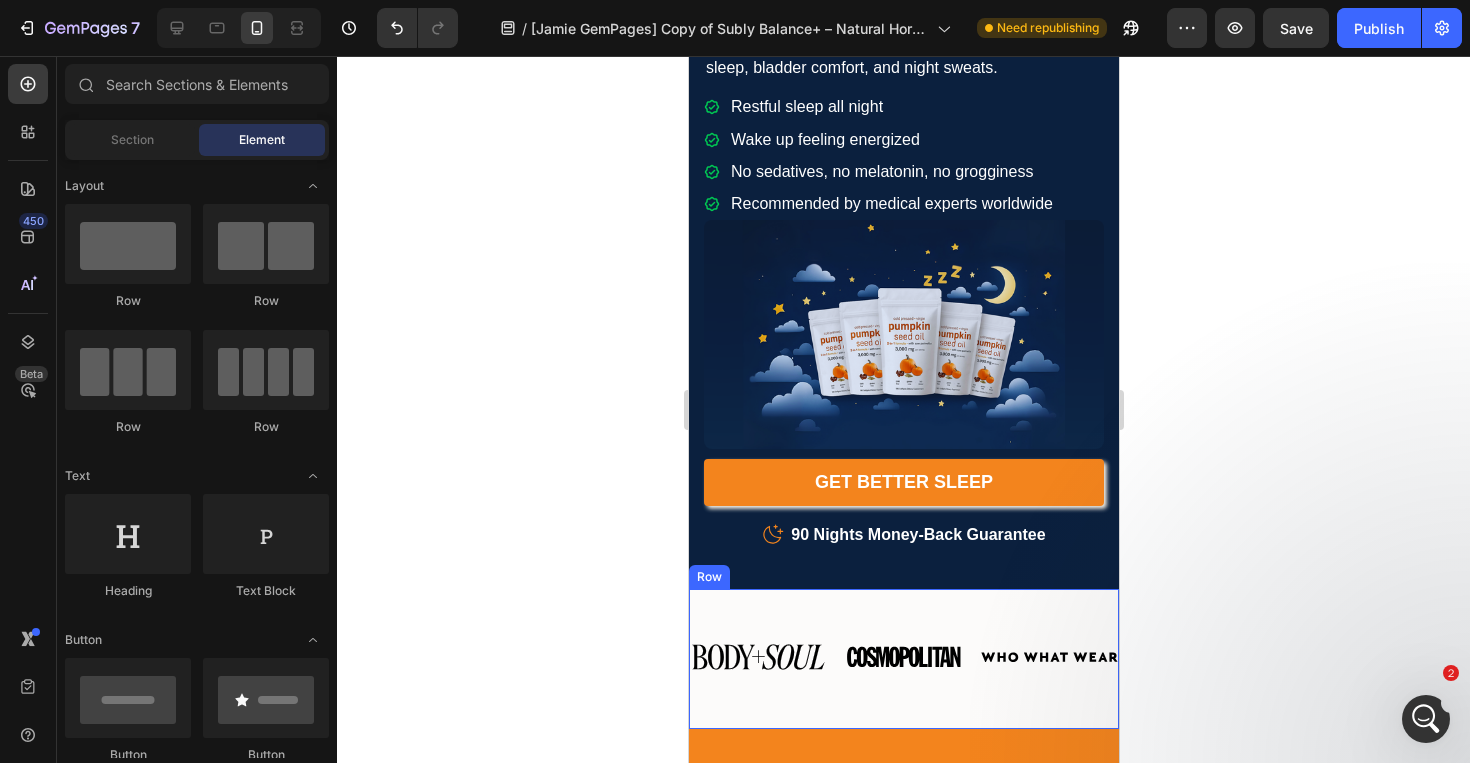 click at bounding box center (1426, 719) 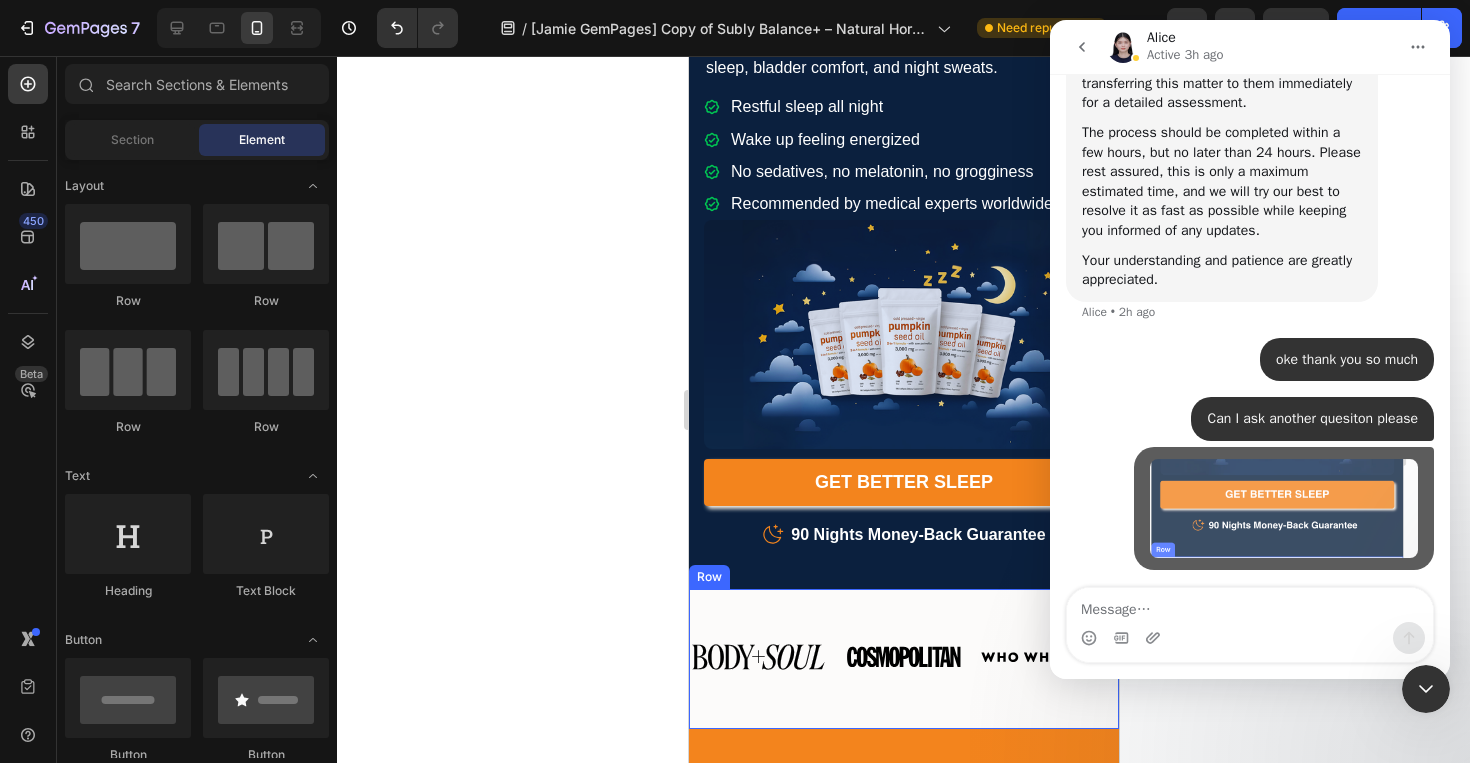 scroll, scrollTop: 3817, scrollLeft: 0, axis: vertical 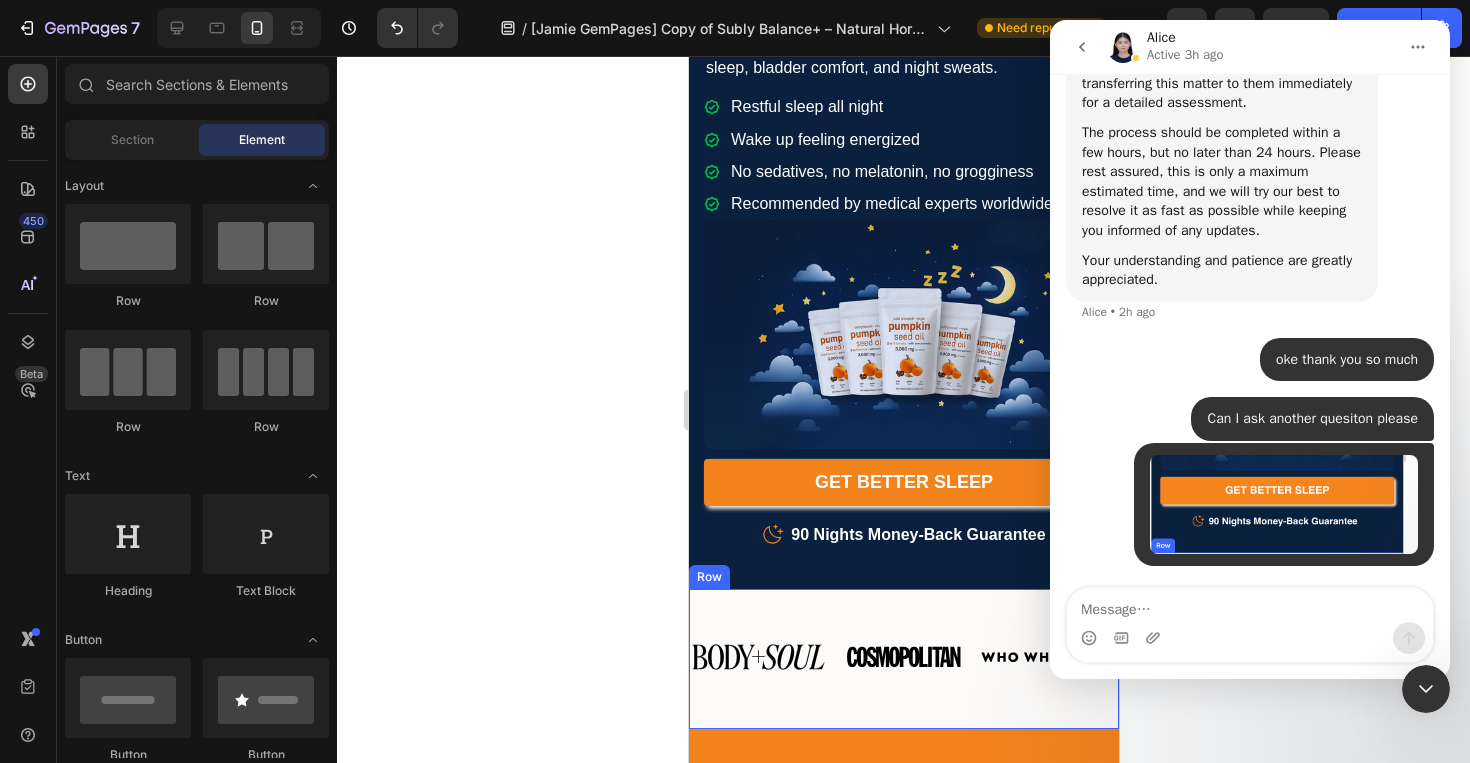 click on "•   Just now" at bounding box center [1250, 516] 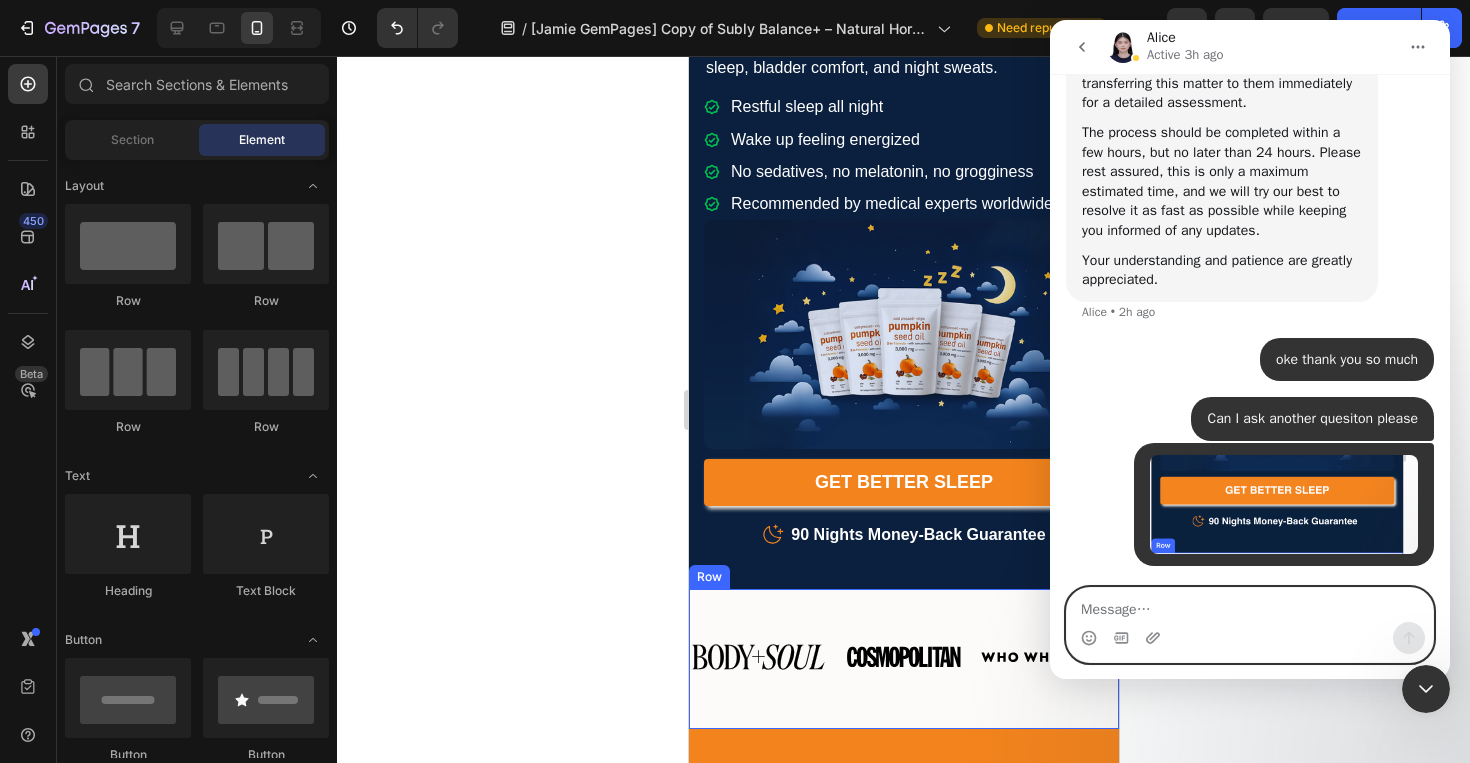 click at bounding box center [1250, 605] 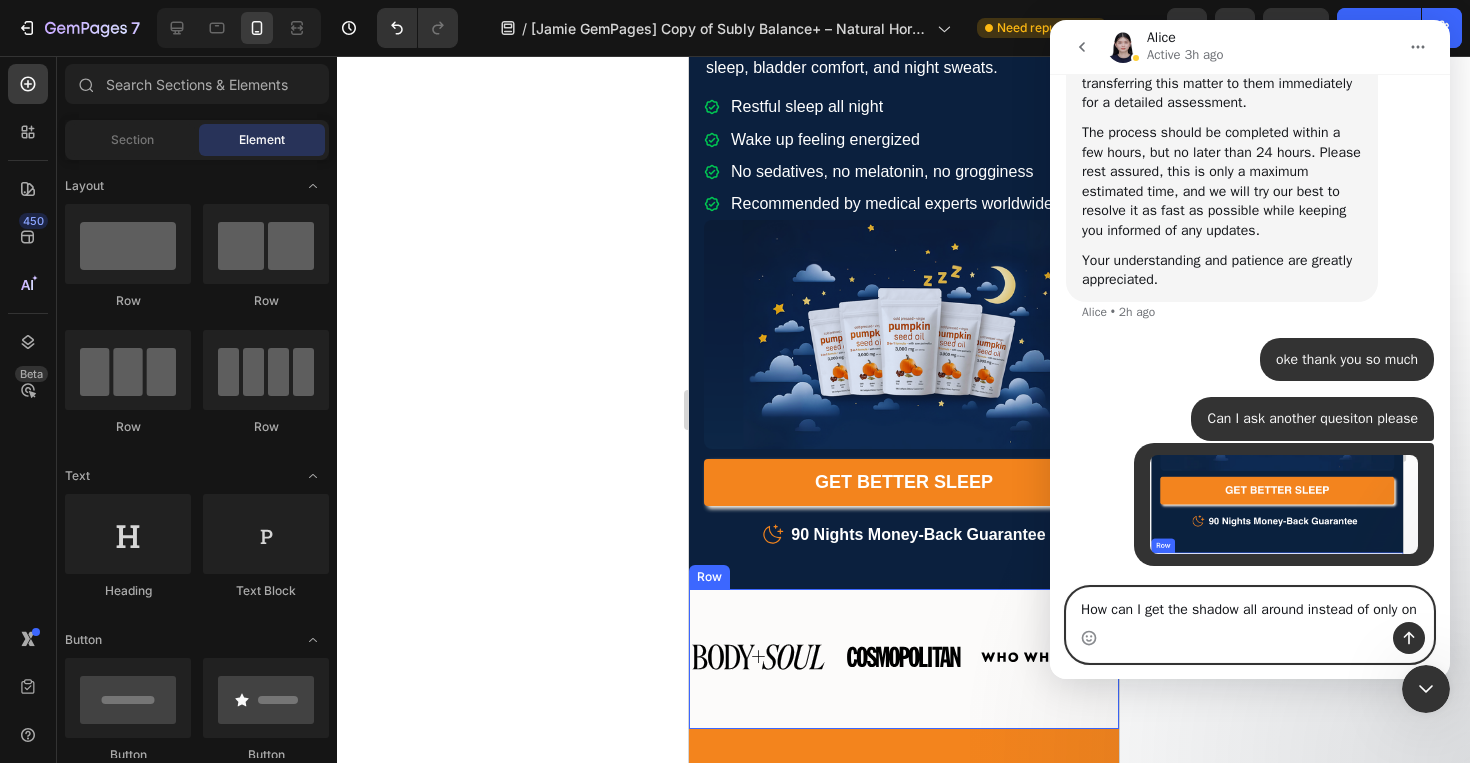 scroll, scrollTop: 3837, scrollLeft: 0, axis: vertical 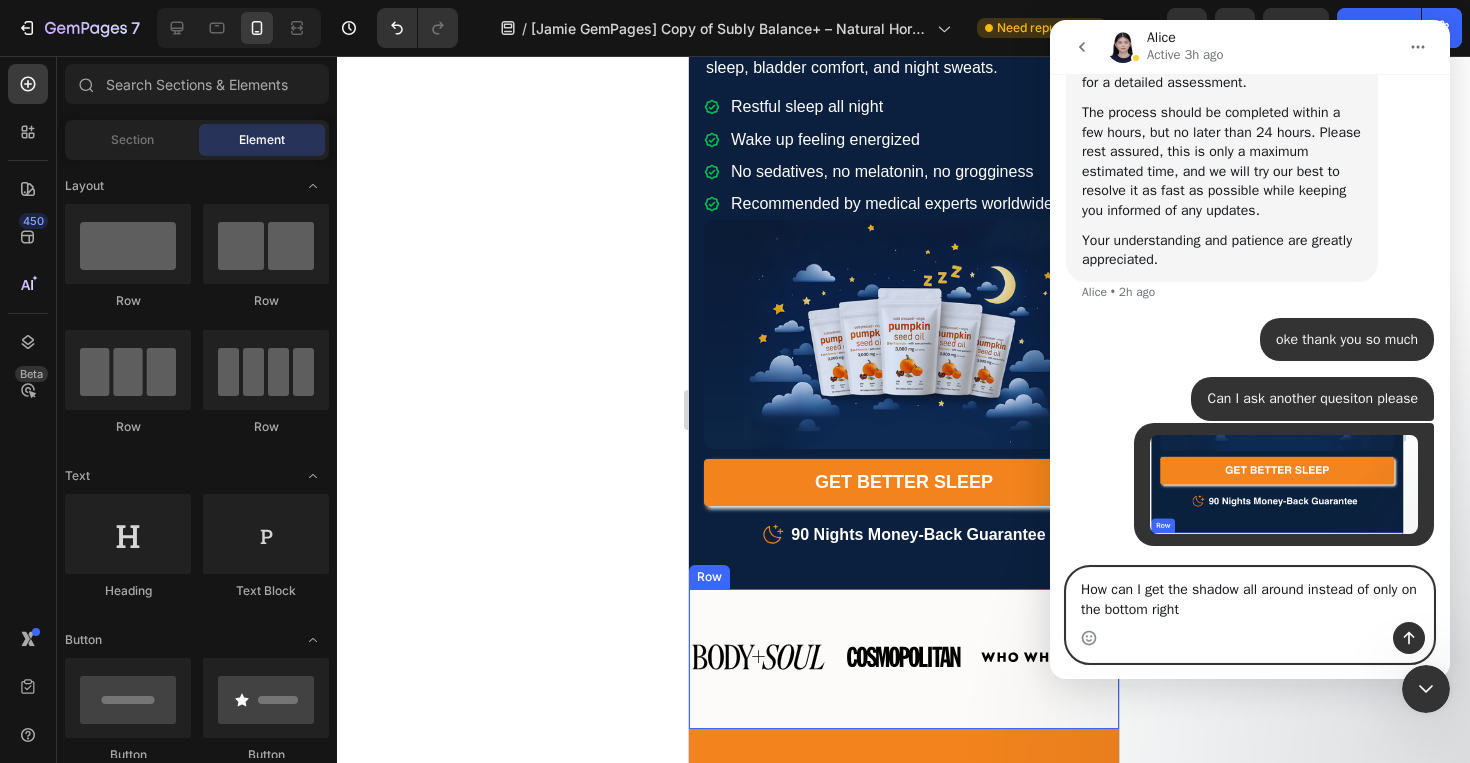 type on "How can I get the shadow all around instead of only on the bottom right?" 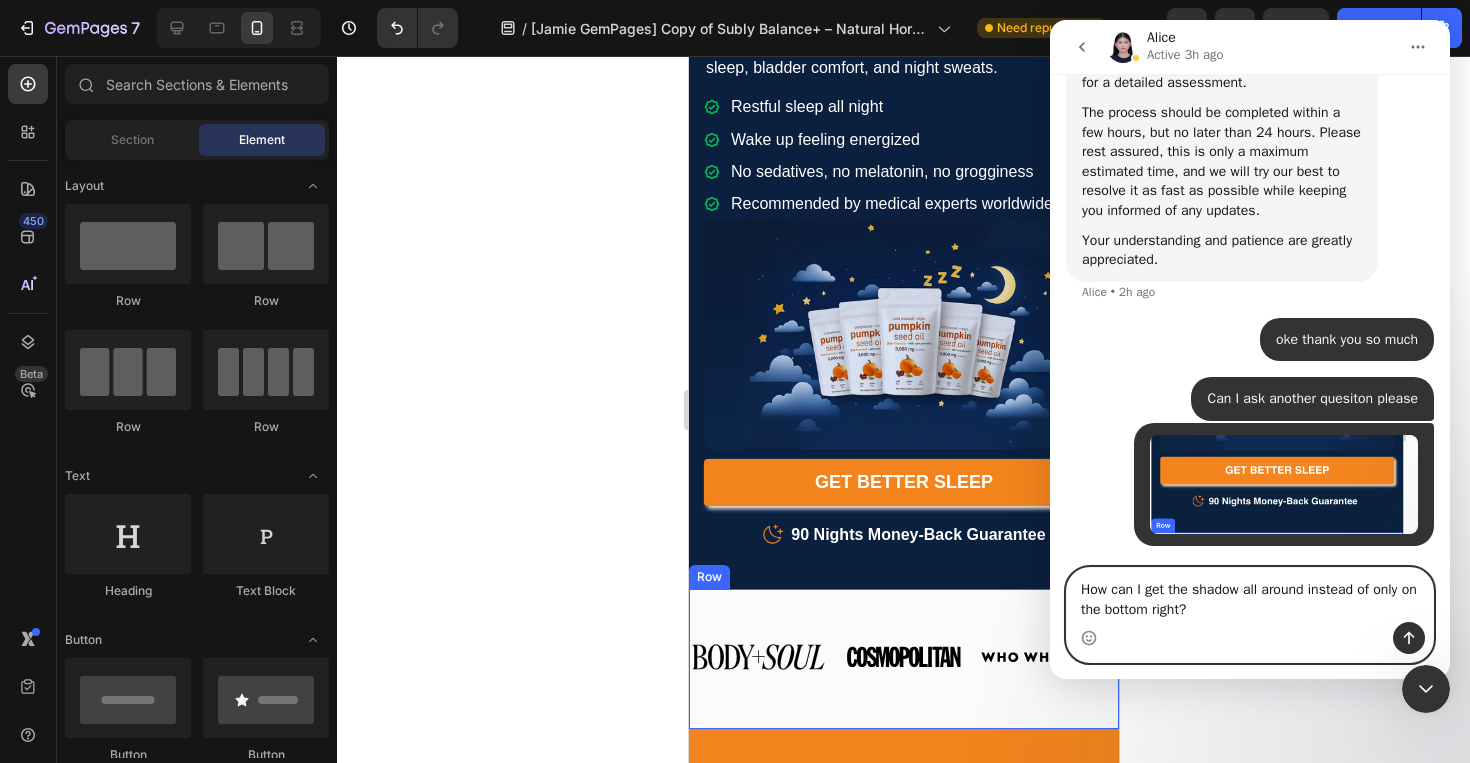 type 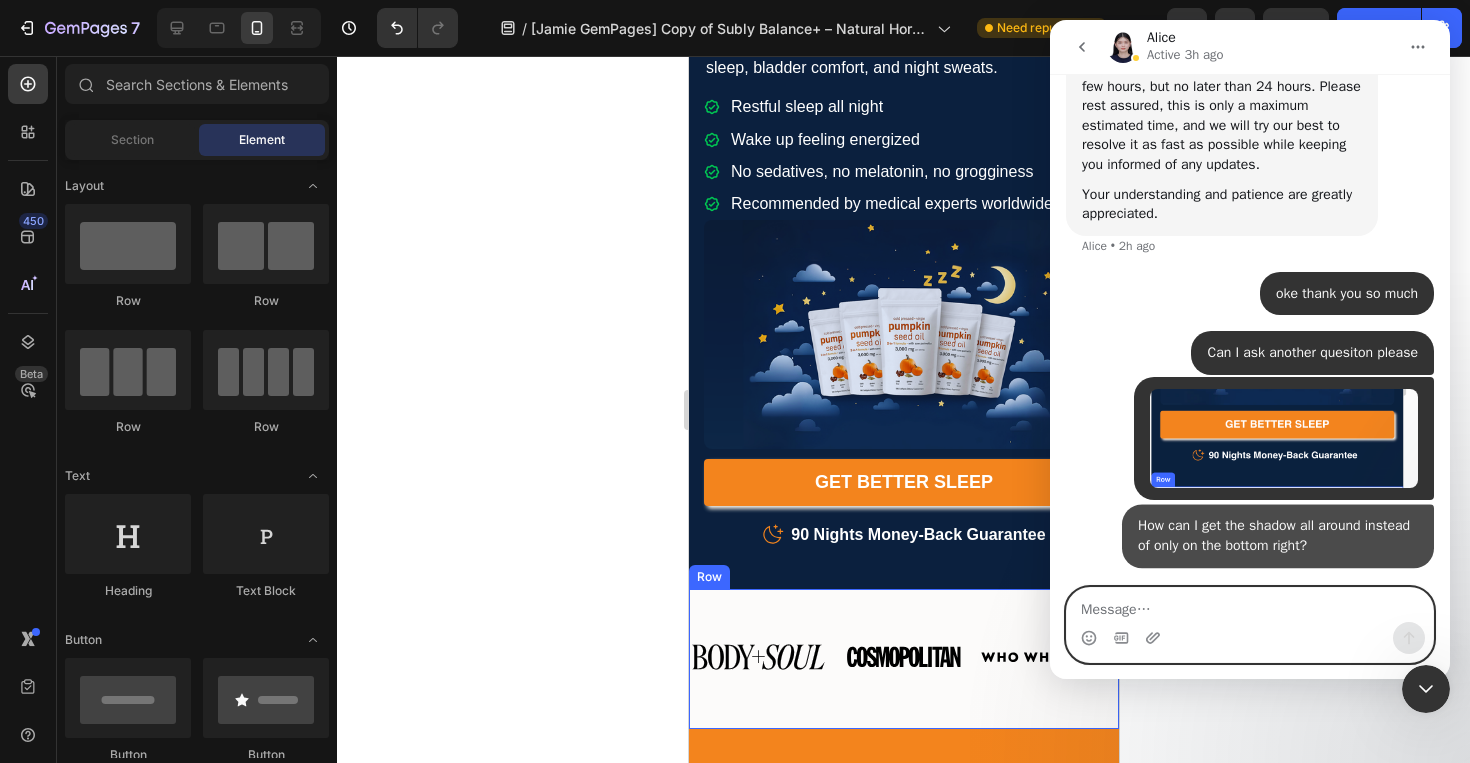 scroll, scrollTop: 3883, scrollLeft: 0, axis: vertical 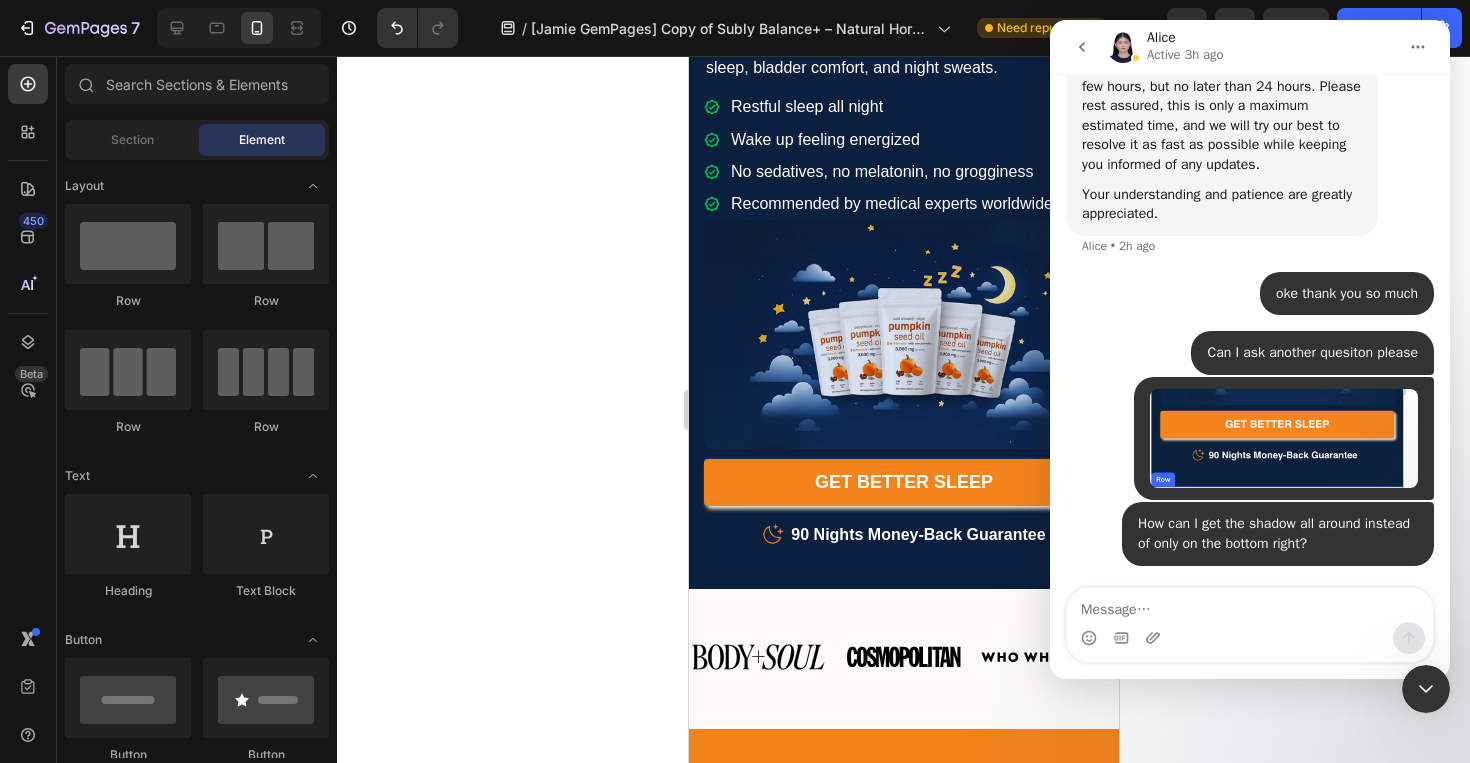 click 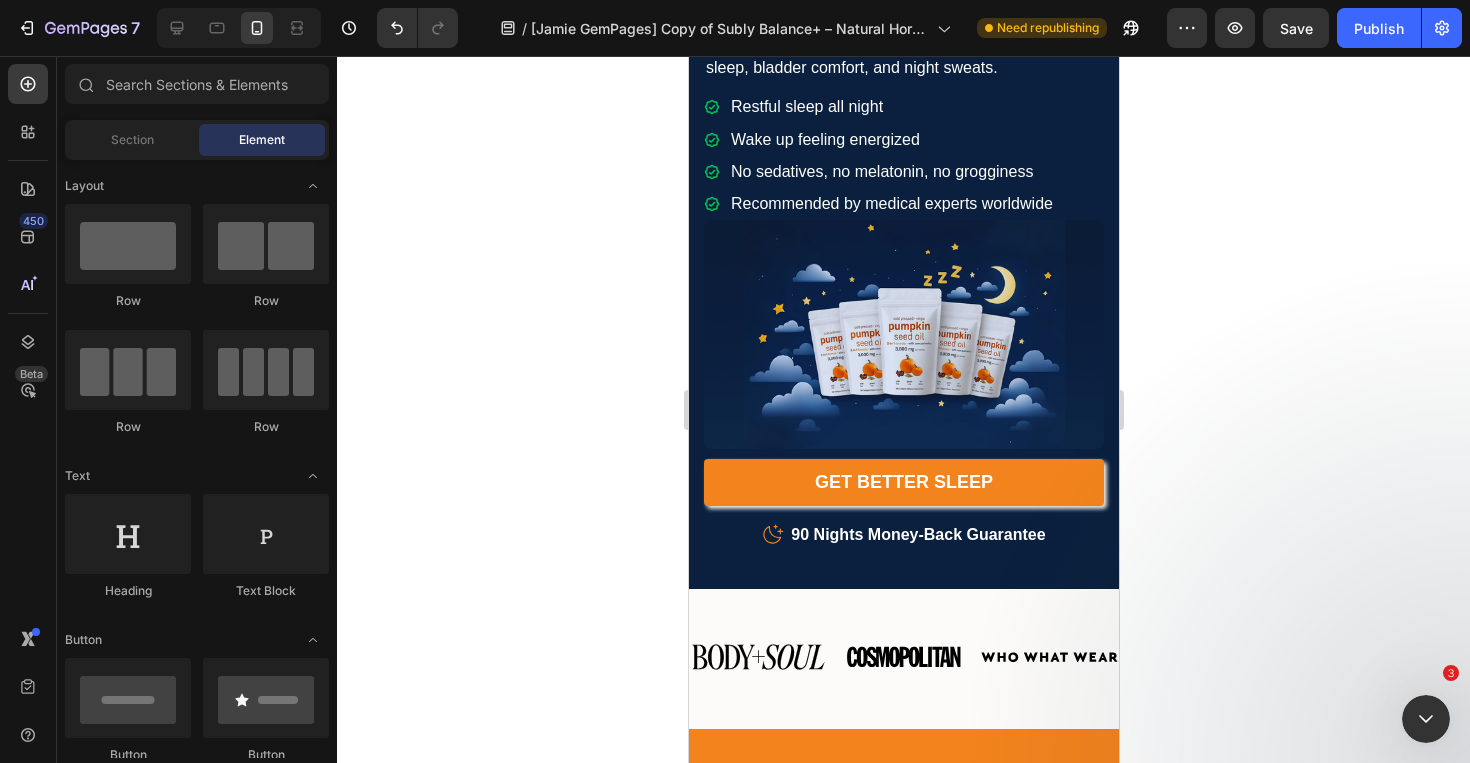 scroll, scrollTop: 0, scrollLeft: 0, axis: both 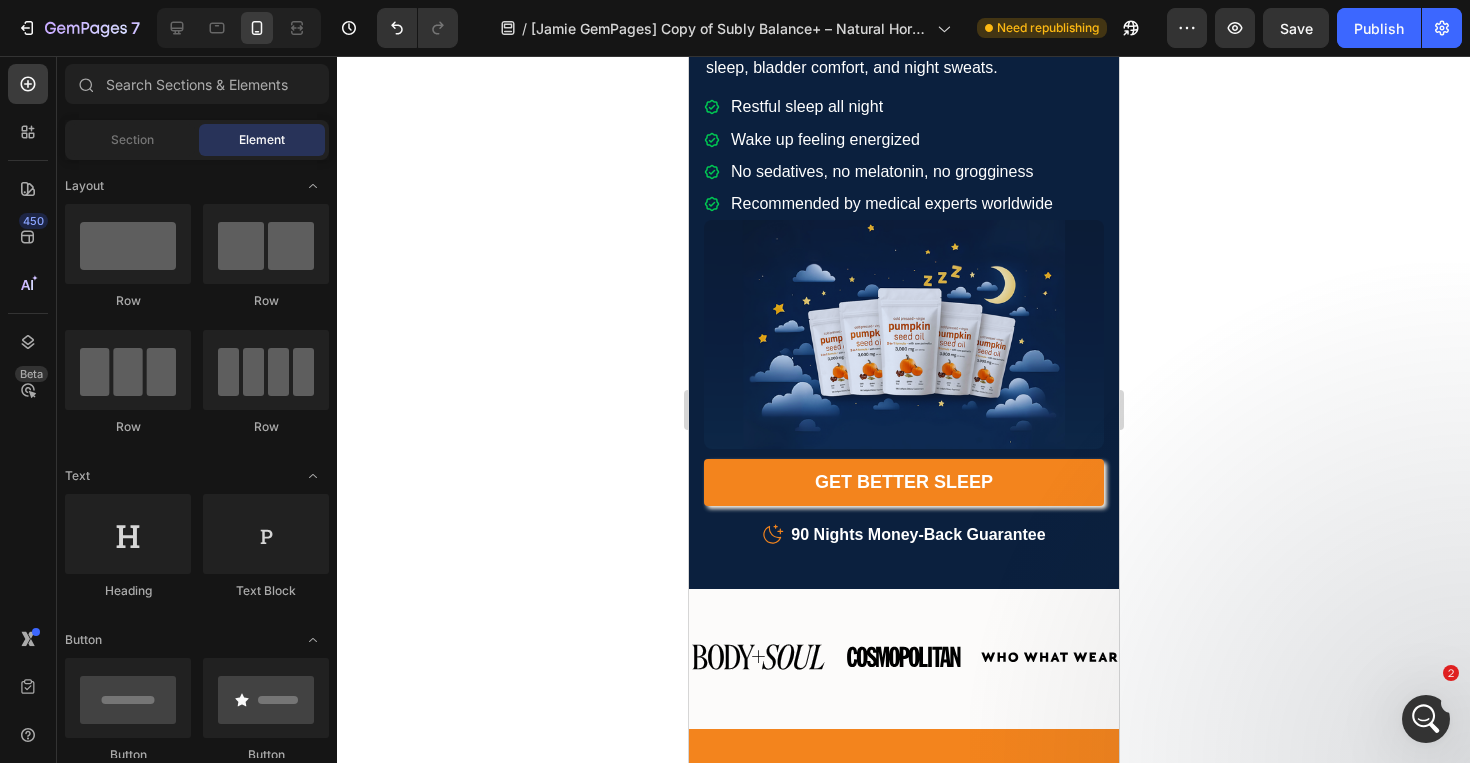click at bounding box center [1426, 719] 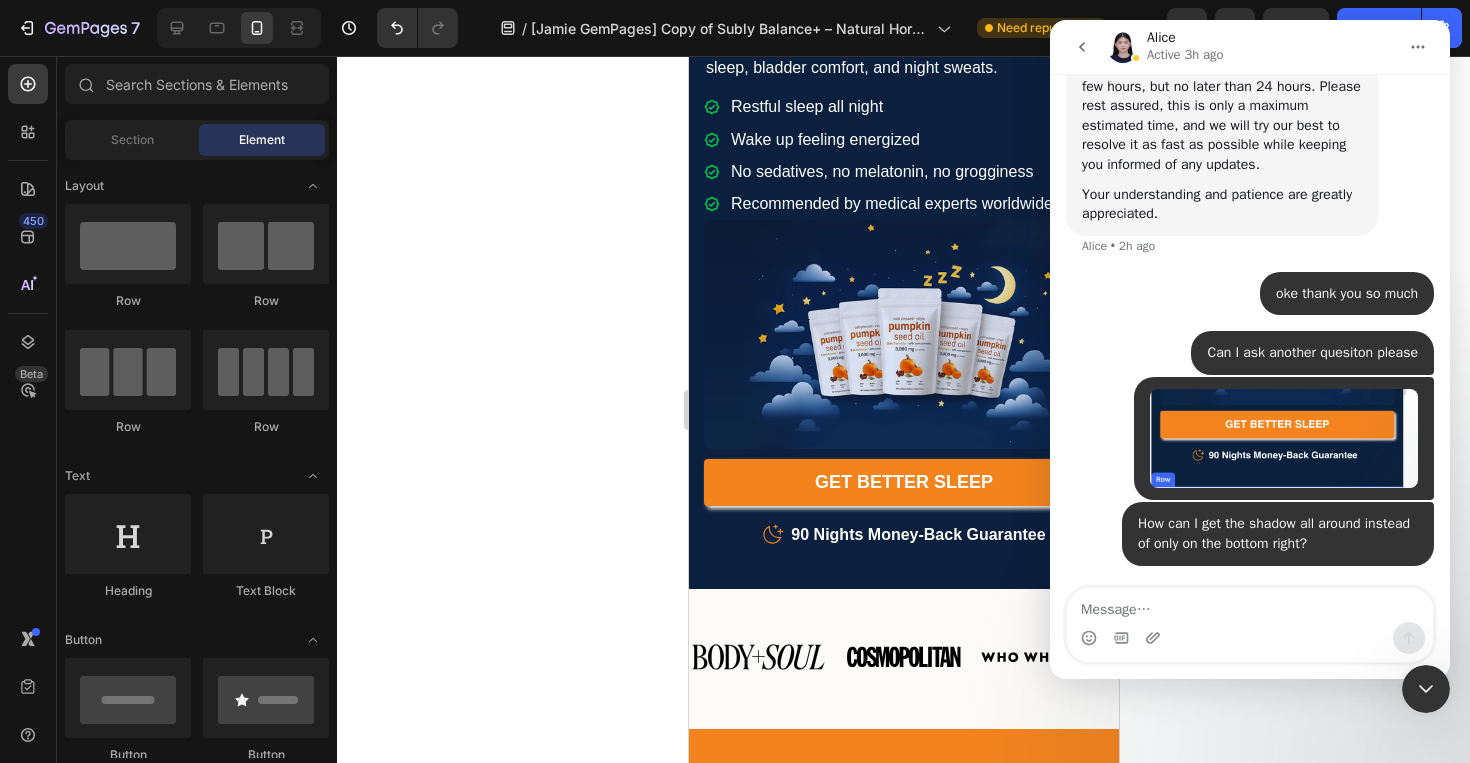 scroll, scrollTop: 3883, scrollLeft: 0, axis: vertical 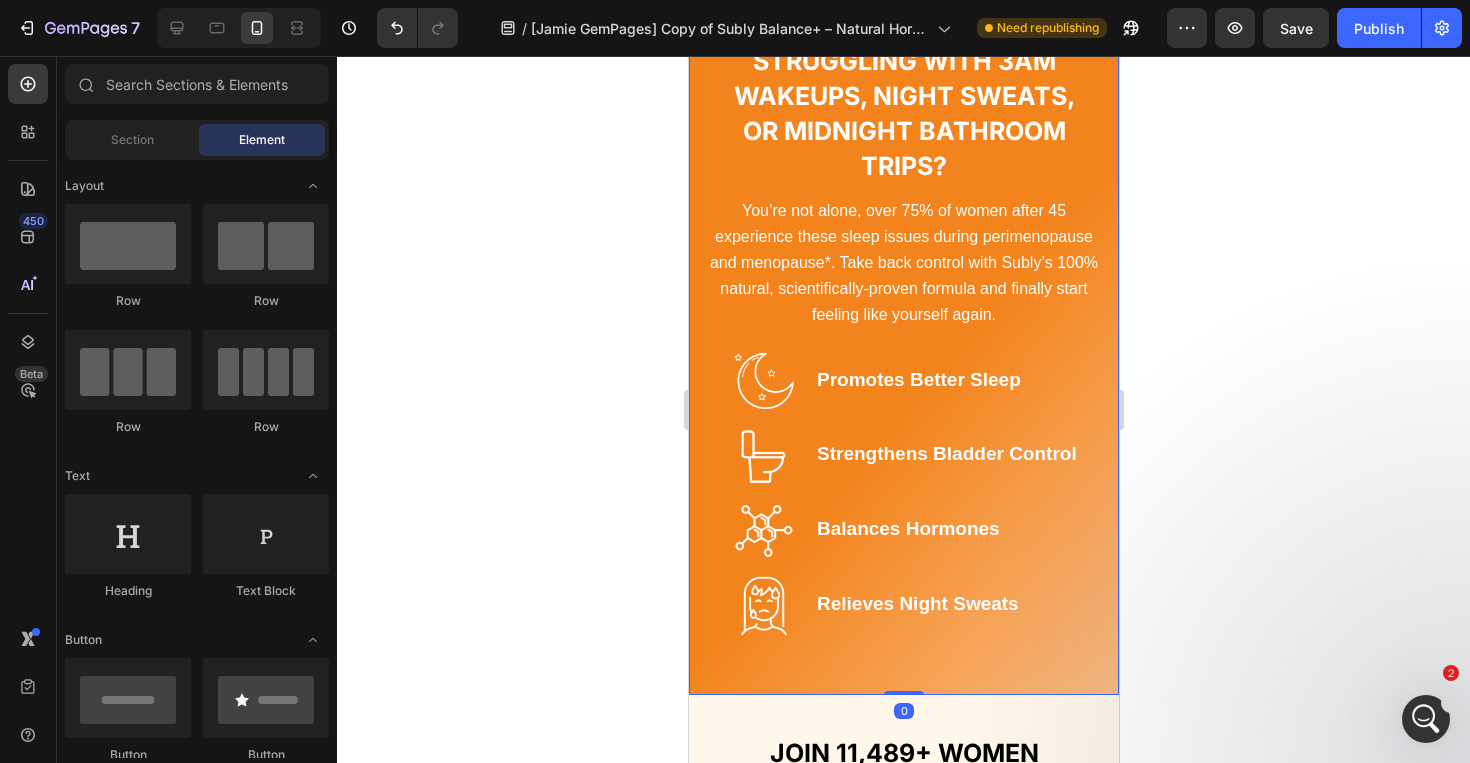 click on "Struggling With 3AM Wakeups, Night Sweats,  Or Midnight Bathroom Trips? Heading You’re not alone, over 75% of women after 45 experience these sleep issues during perimenopause and menopause*. Take back control with Subly’s 100% natural, scientifically-proven formula and finally start feeling like yourself again.  Text Block Image Promotes Better Sleep Heading Row Image Strengthens Bladder Control Heading Row Row Row Image Balances Hormones Heading Row Image Relieves Night Sweats Heading Row Text Block Row" at bounding box center [903, 347] 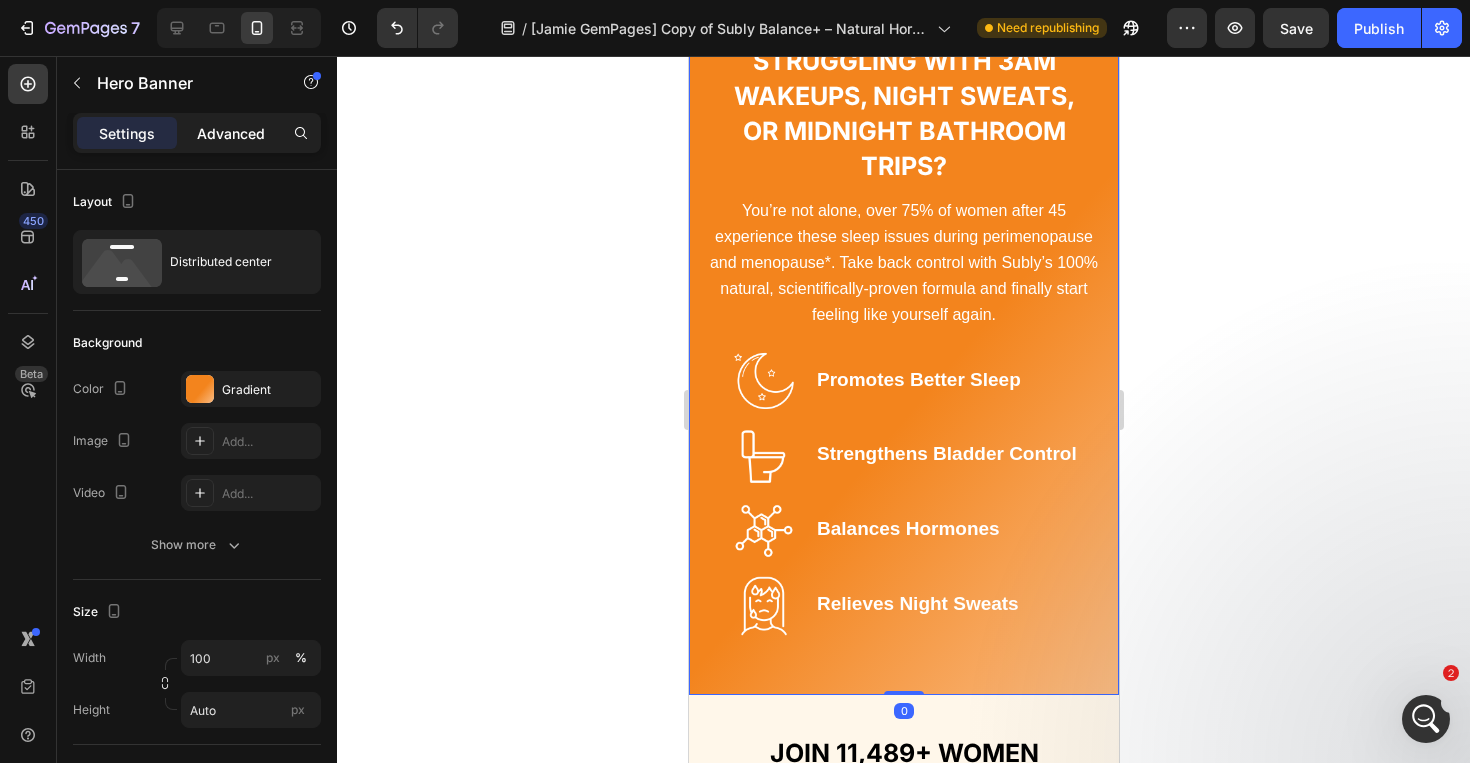 click on "Advanced" at bounding box center [231, 133] 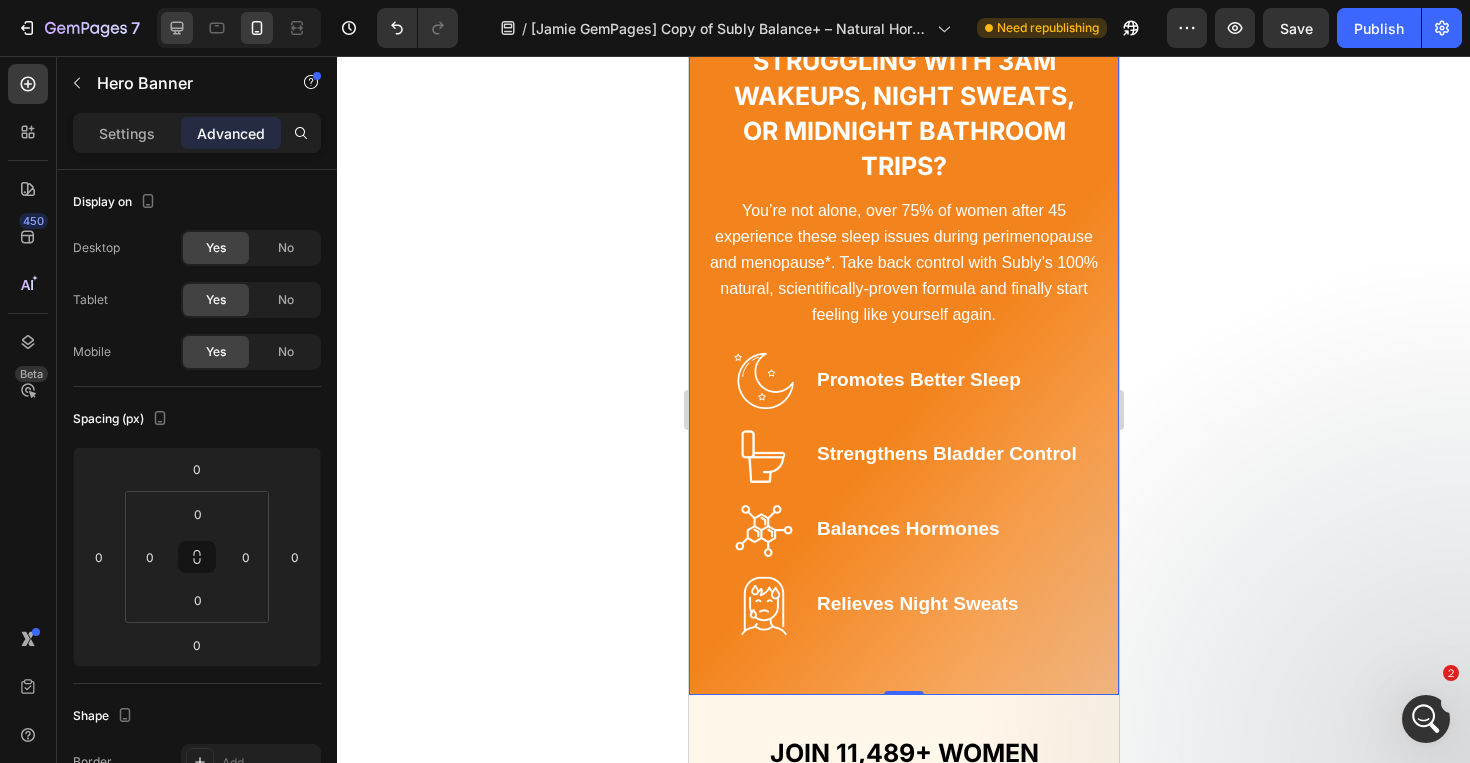 click 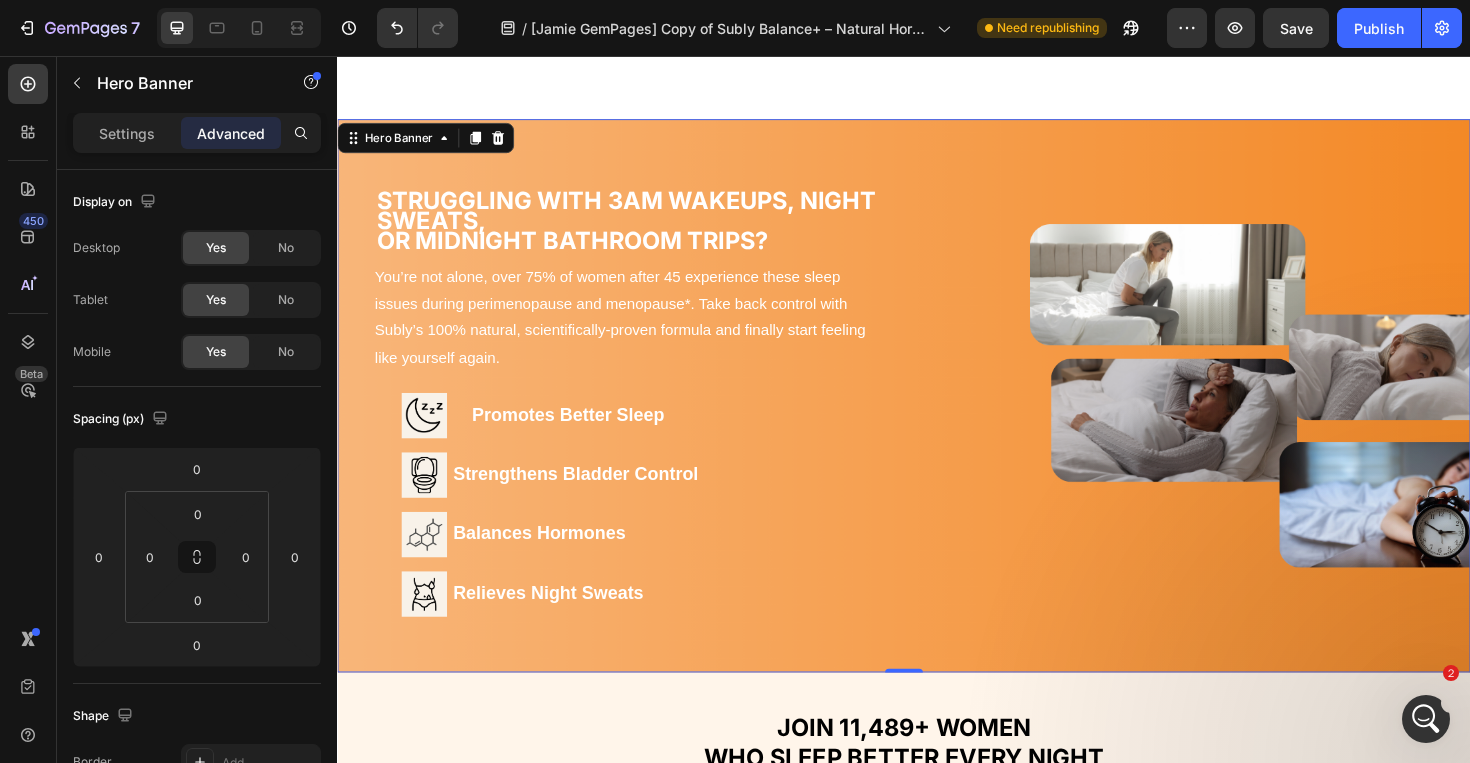 scroll, scrollTop: 892, scrollLeft: 0, axis: vertical 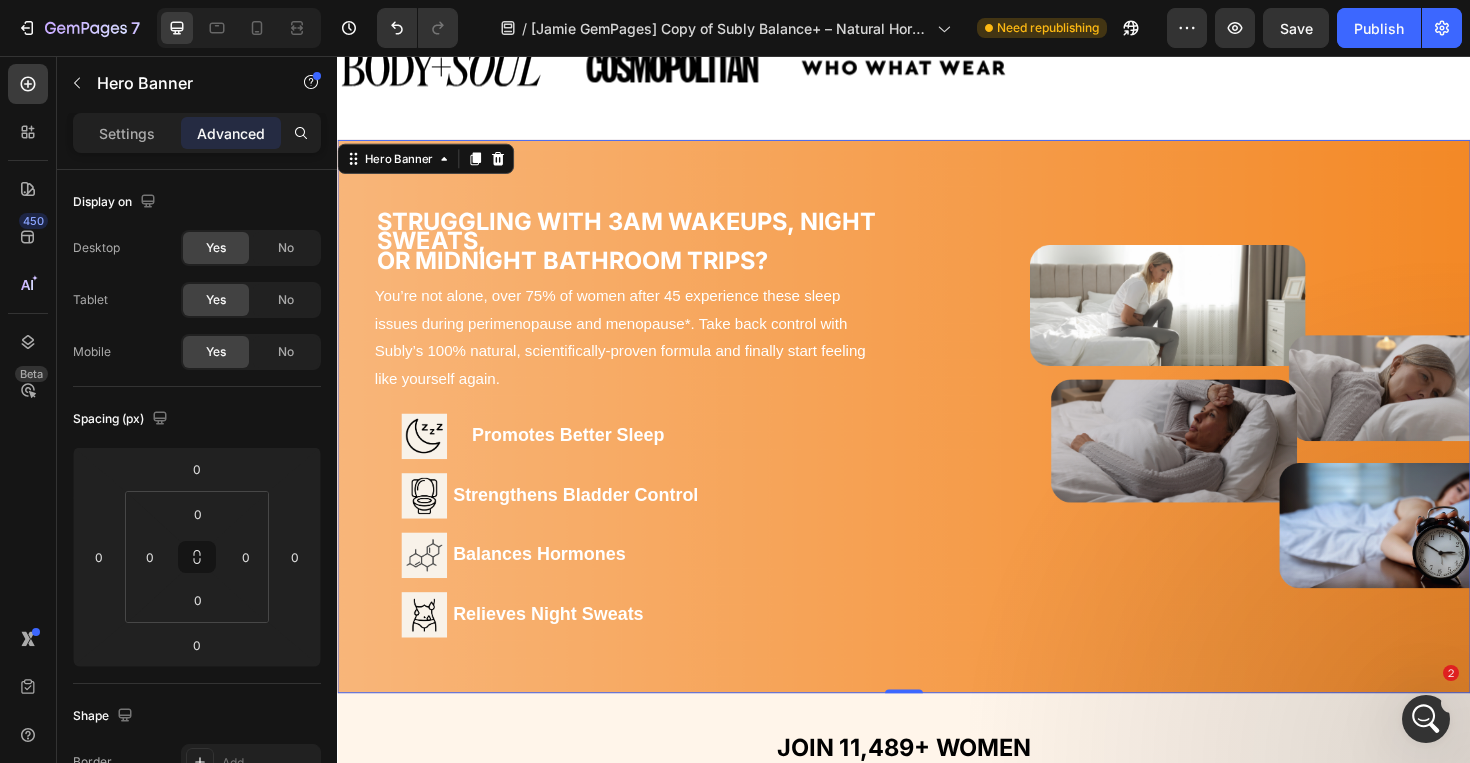 click on "Struggling With 3AM Wakeups, Night Sweats,  Or Midnight Bathroom Trips? Heading You’re not alone, over 75% of women after 45 experience these sleep issues during perimenopause and menopause*. Take back control with Subly’s 100% natural, scientifically-proven formula and finally start feeling like yourself again.  Text Block Image Promotes Better Sleep Heading Row Image Strengthens Bladder Control Heading Row Row Row Image Balances Hormones Heading Row Image Relieves Night Sweats Heading Row Text Block Row" at bounding box center [937, 438] 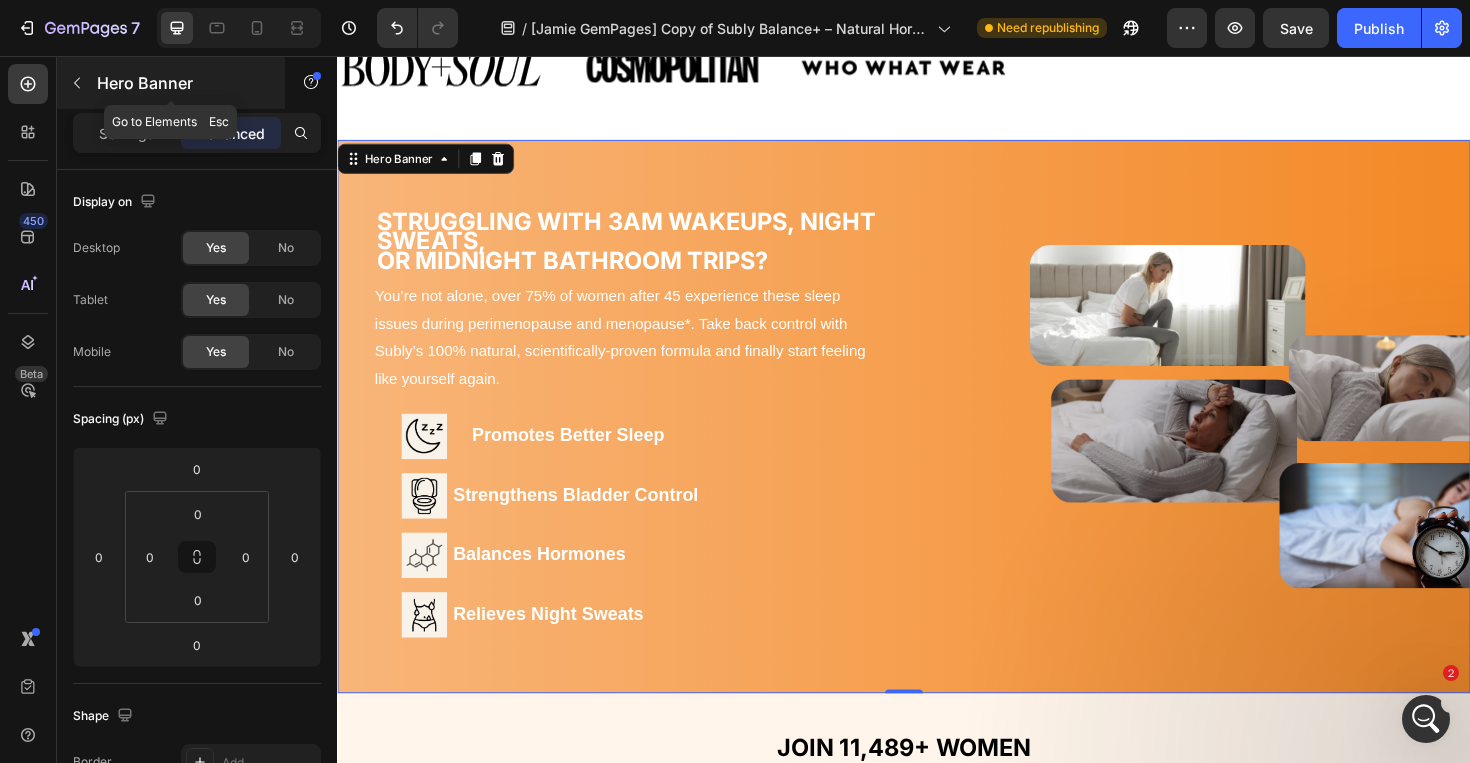 click 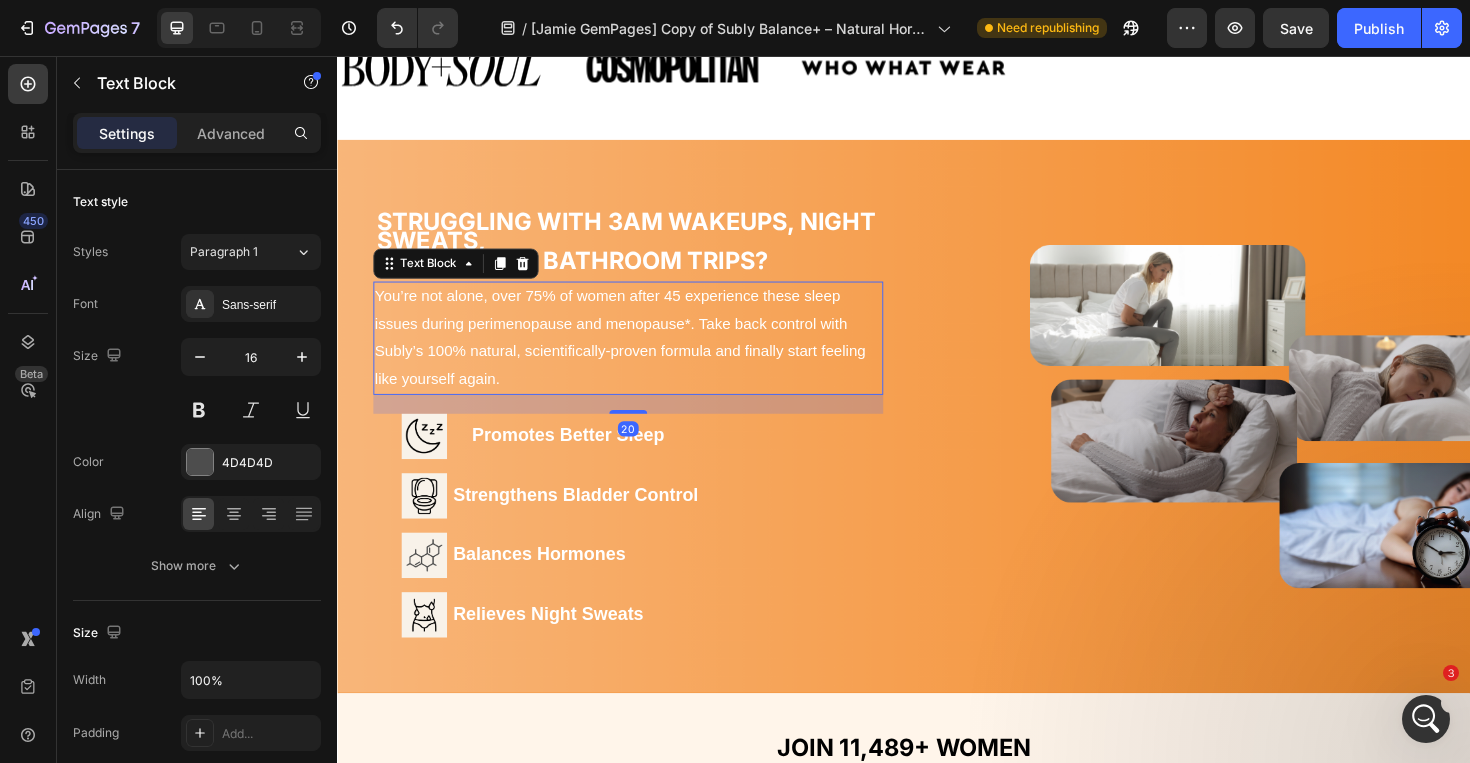 click on "You’re not alone, over 75% of women after 45 experience these sleep issues during perimenopause and menopause*. Take back control with Subly’s 100% natural, scientifically-proven formula and finally start feeling like yourself again." at bounding box center [645, 354] 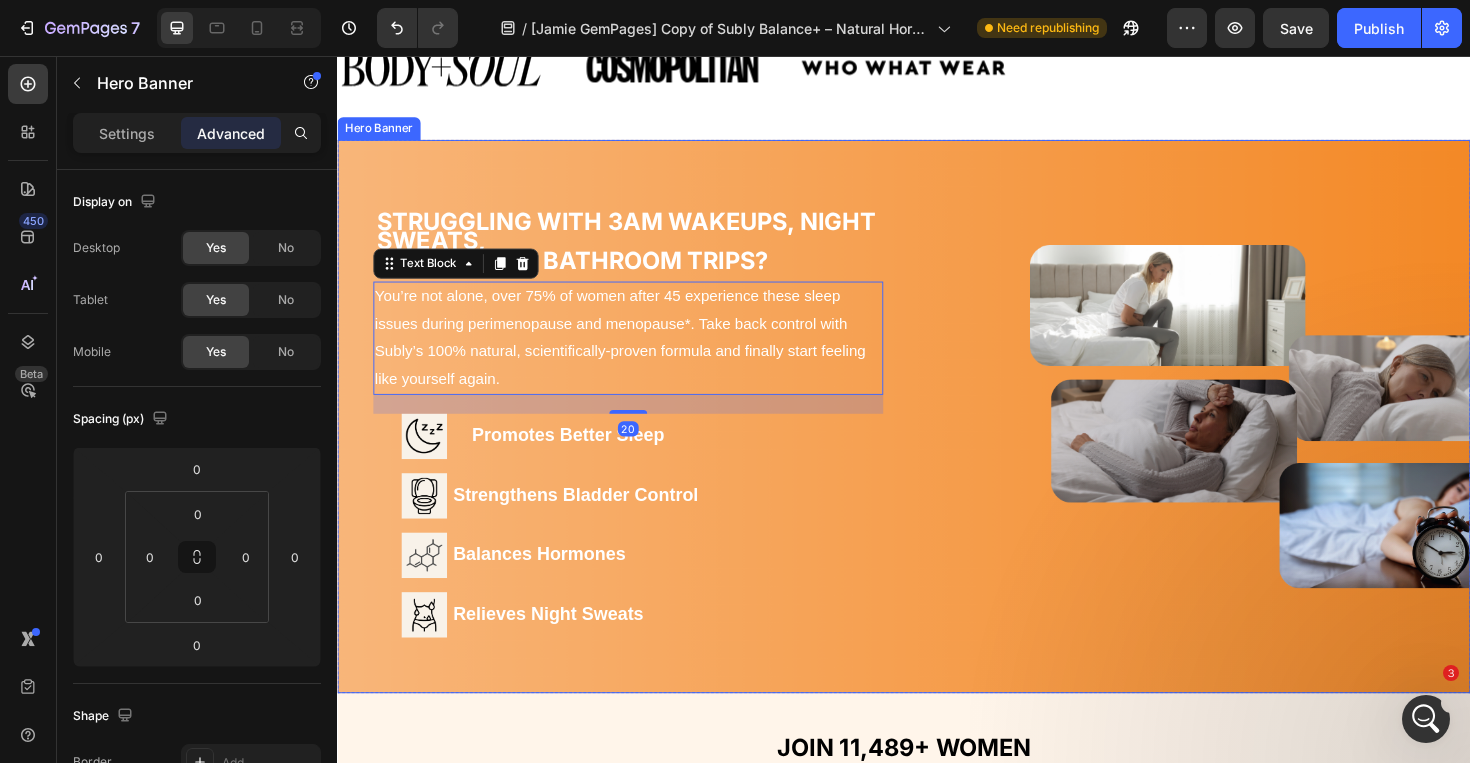 click on "Struggling With 3AM Wakeups, Night Sweats,  Or Midnight Bathroom Trips? Heading You’re not alone, over 75% of women after 45 experience these sleep issues during perimenopause and menopause*. Take back control with Subly’s 100% natural, scientifically-proven formula and finally start feeling like yourself again.  Text Block   20 Image Promotes Better Sleep Heading Row Image Strengthens Bladder Control Heading Row Row Row Image Balances Hormones Heading Row Image Relieves Night Sweats Heading Row Text Block Row" at bounding box center (937, 438) 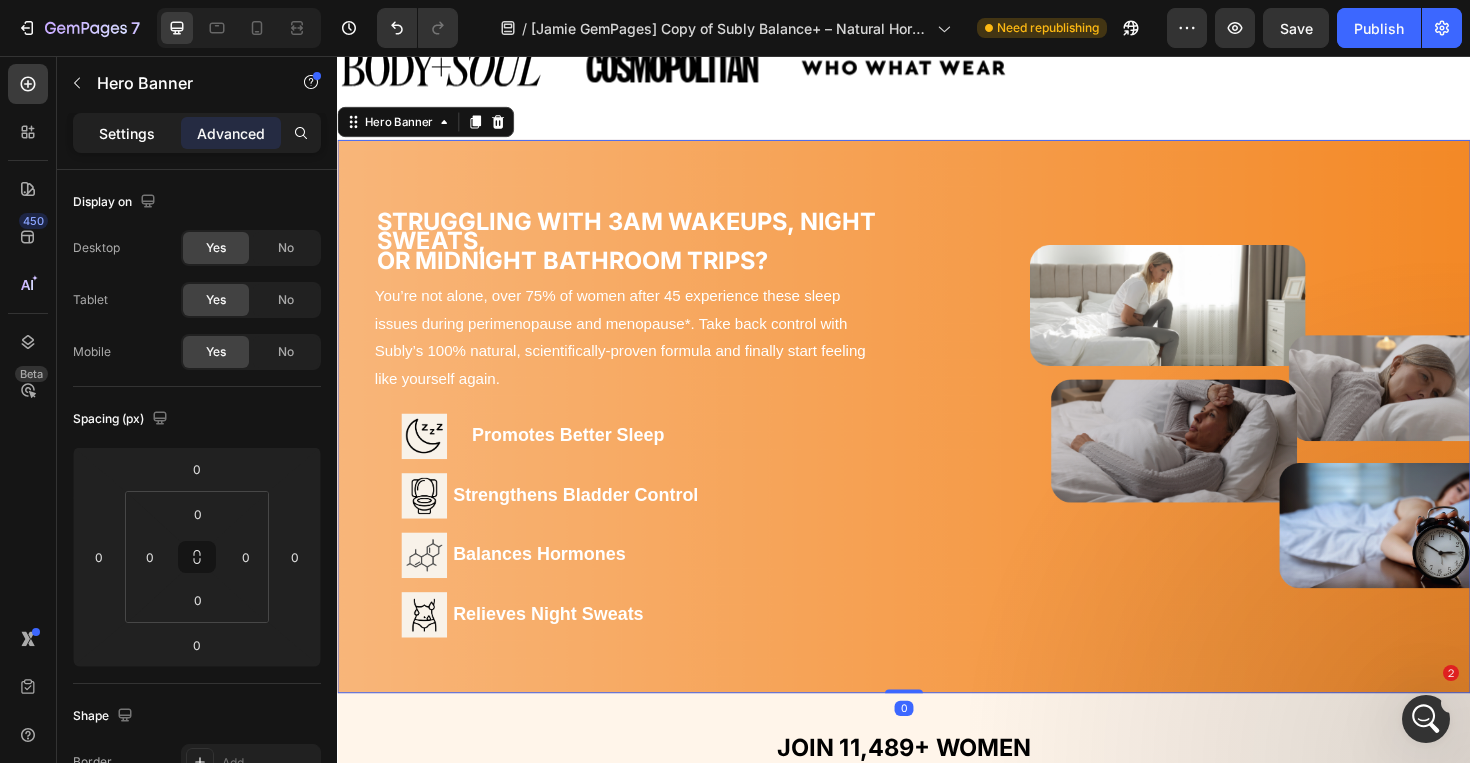 click on "Settings" 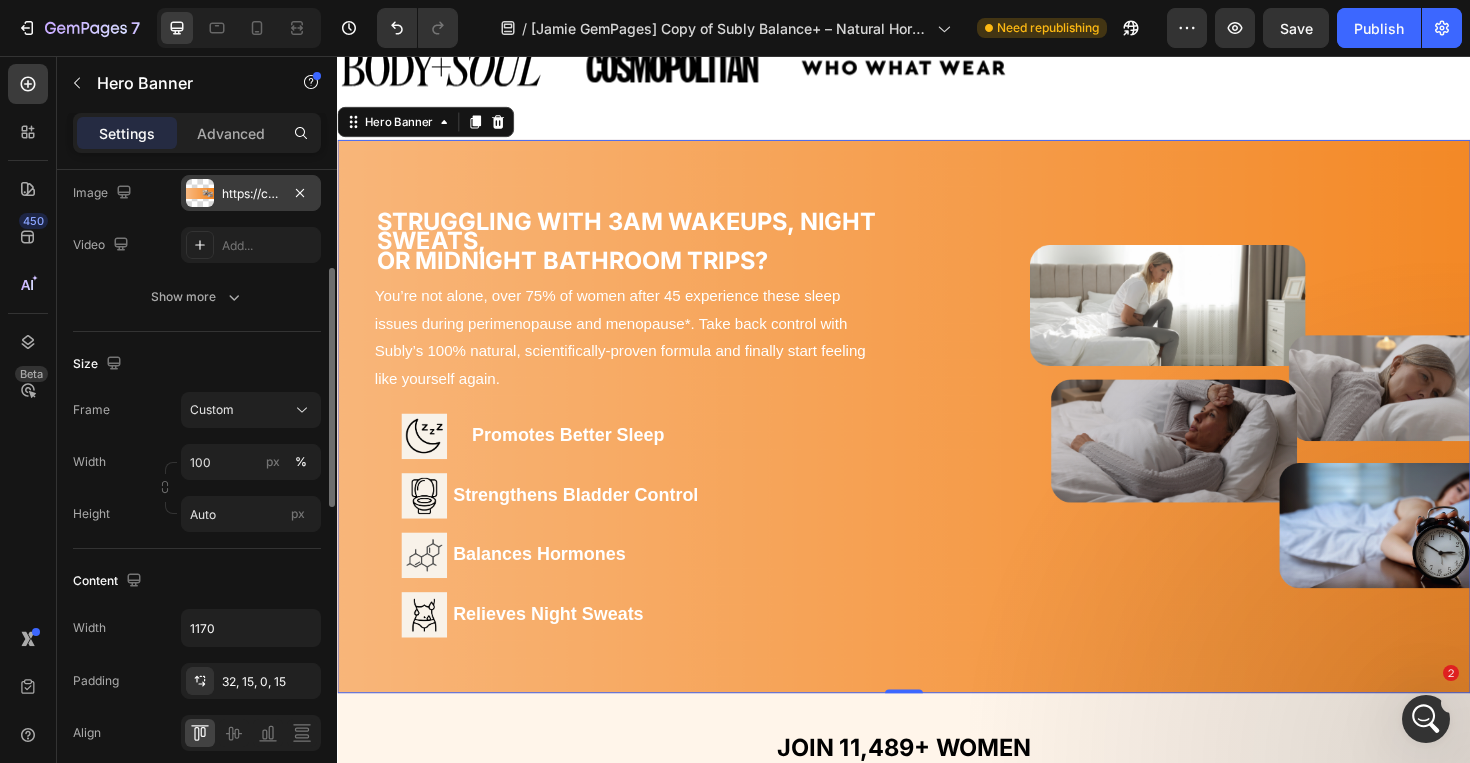 scroll, scrollTop: 256, scrollLeft: 0, axis: vertical 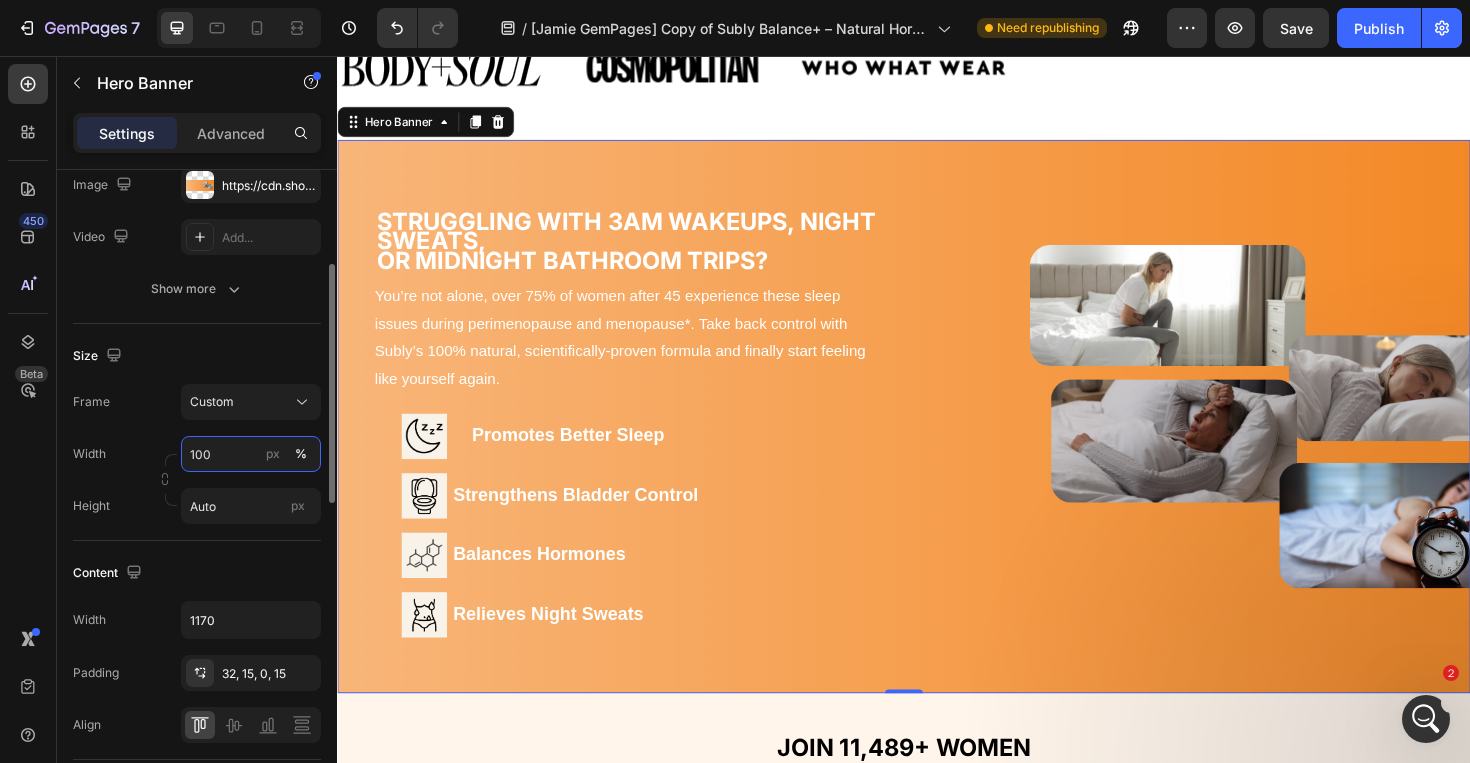click on "100" at bounding box center [251, 454] 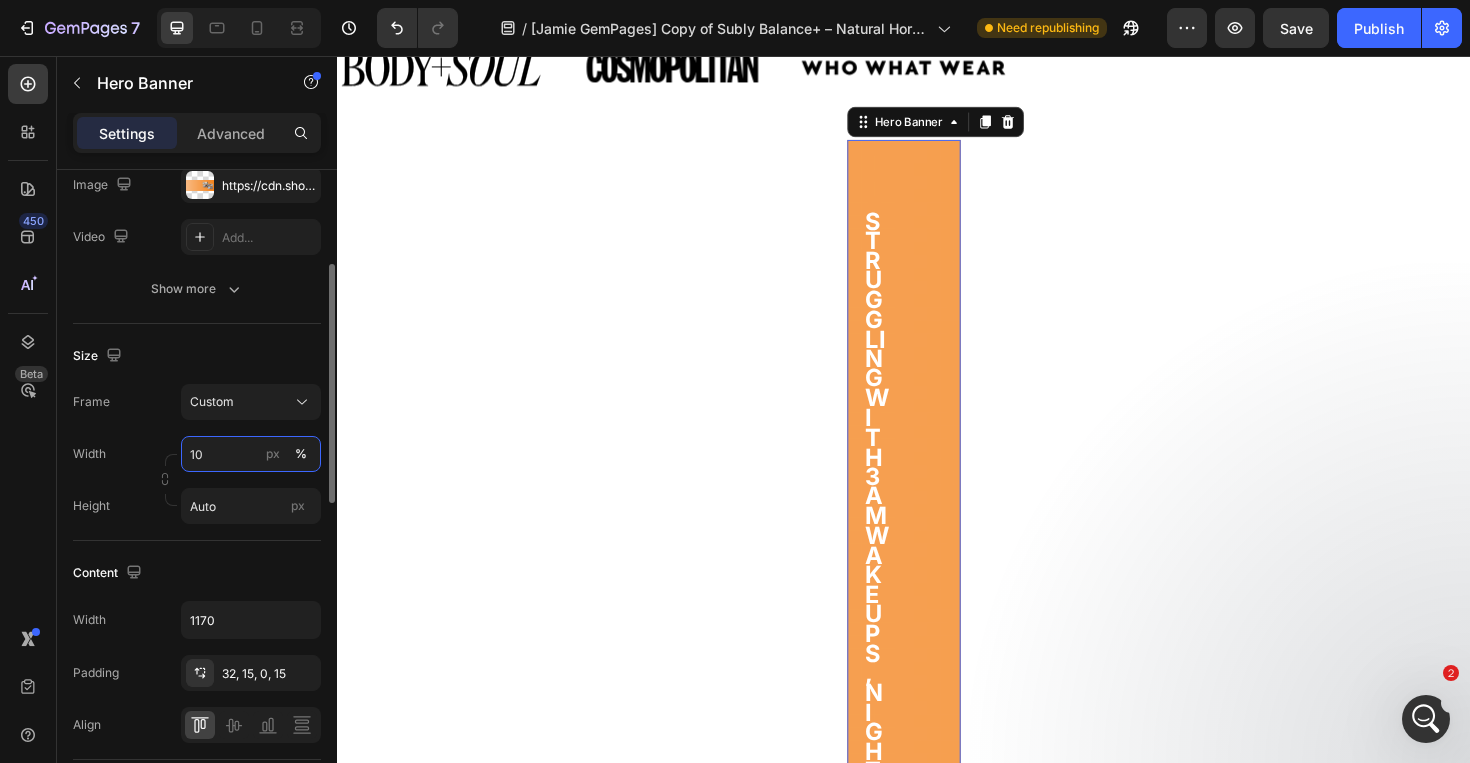 type on "1" 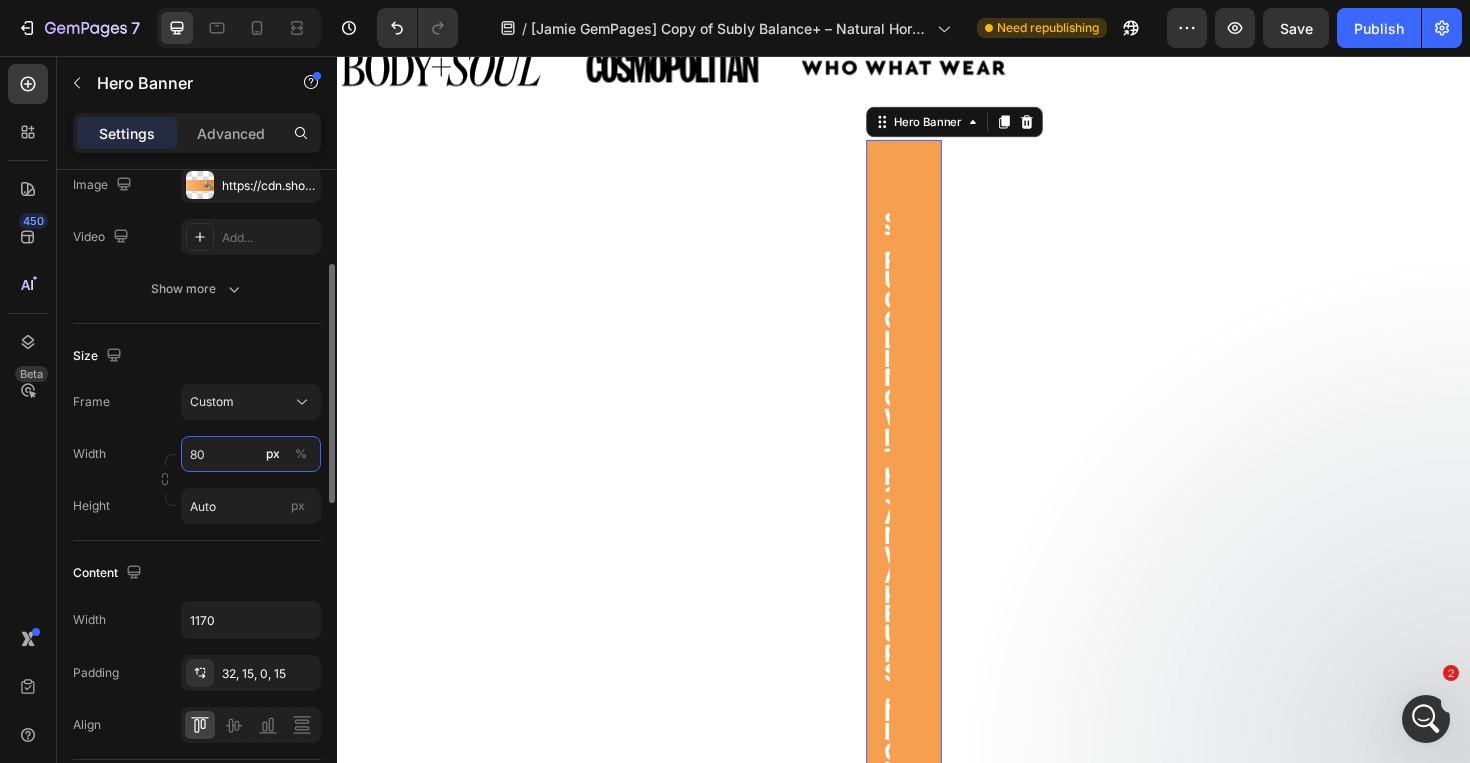 type on "8" 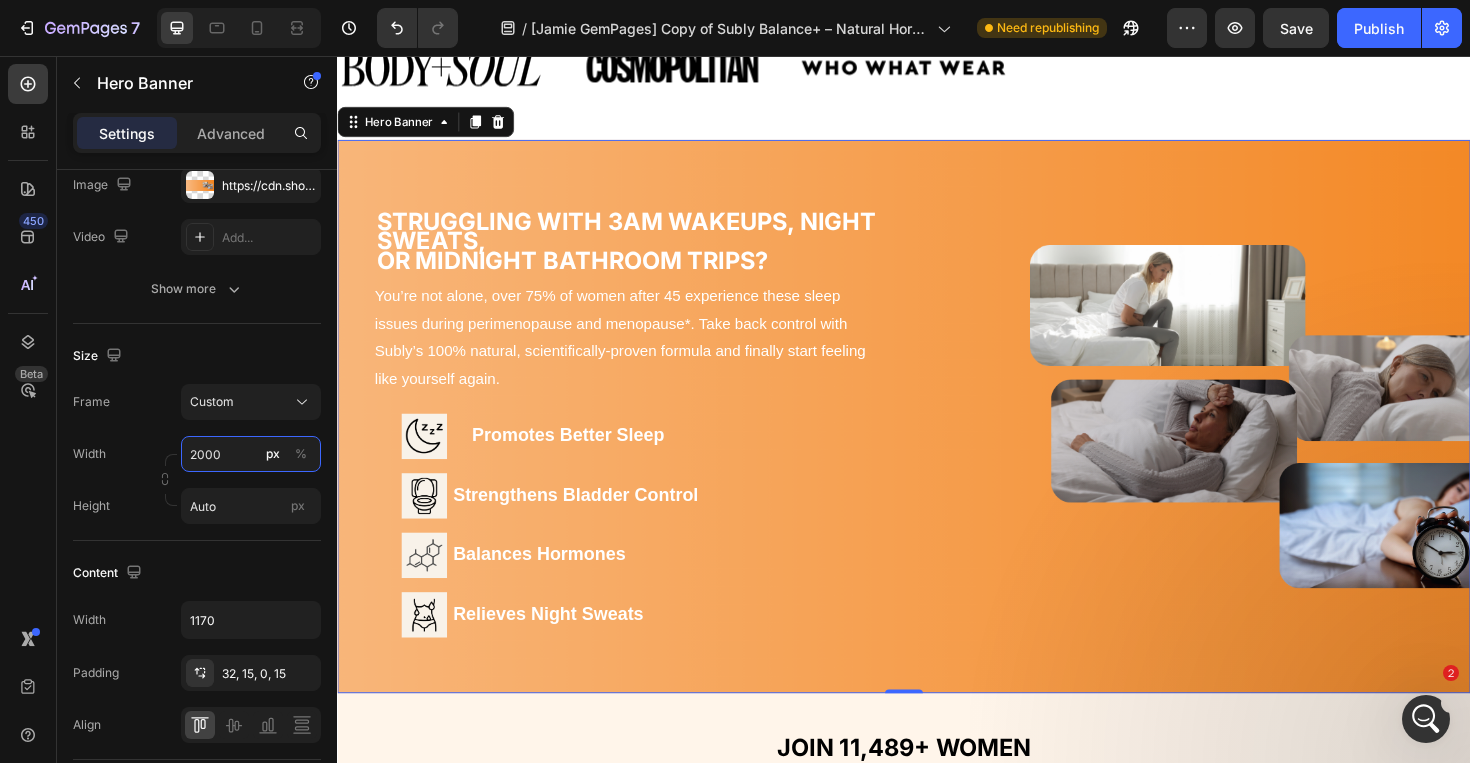 type on "2000" 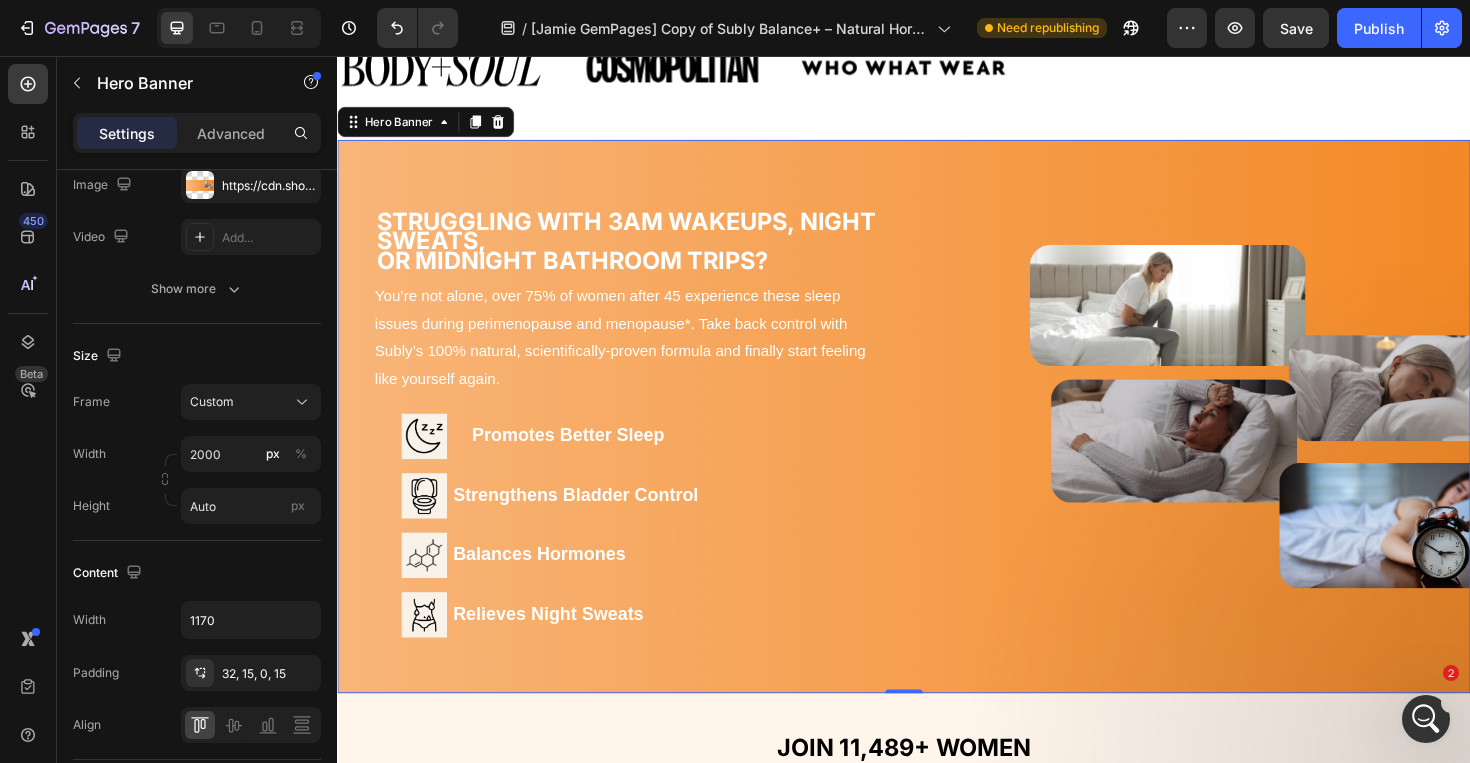 click on "Settings Advanced" at bounding box center [197, 141] 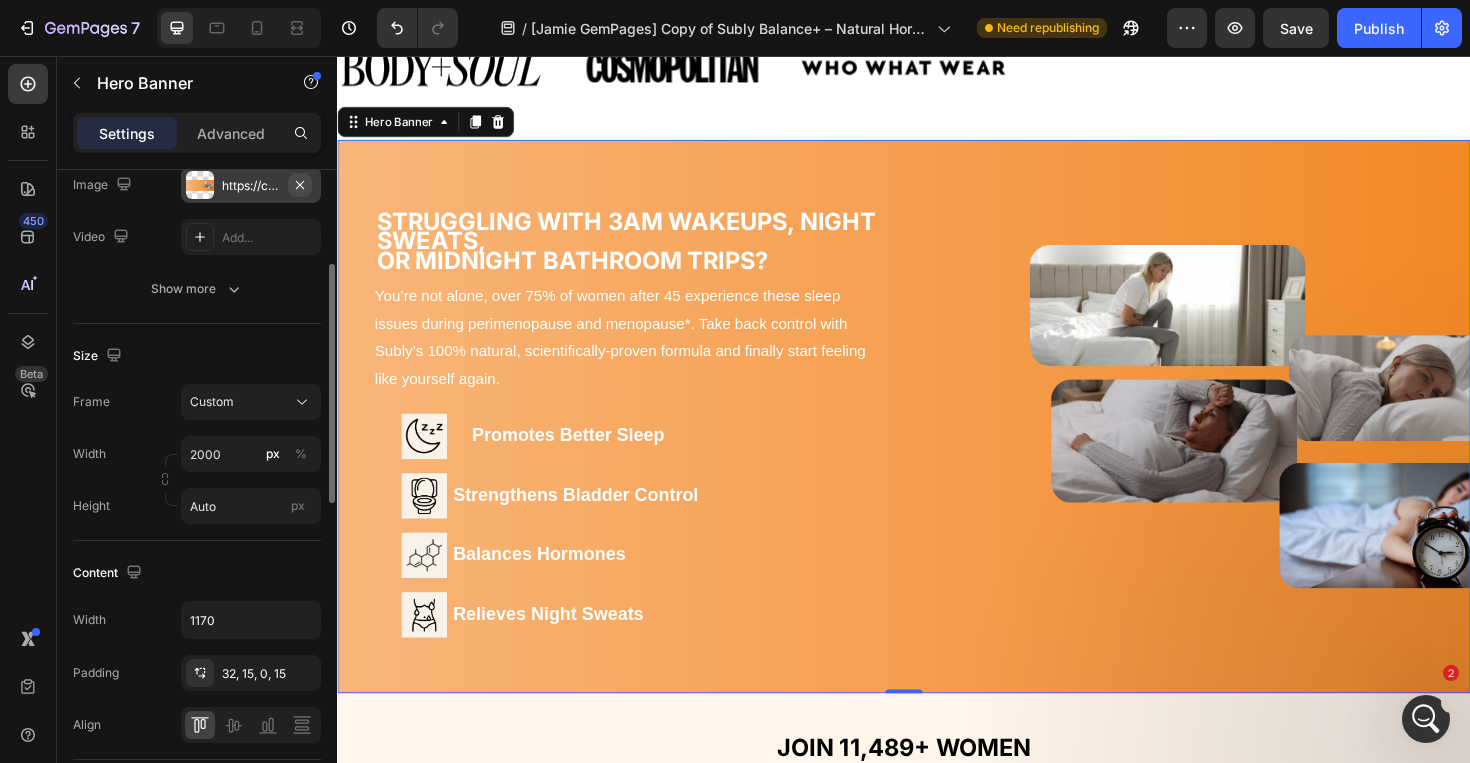 click 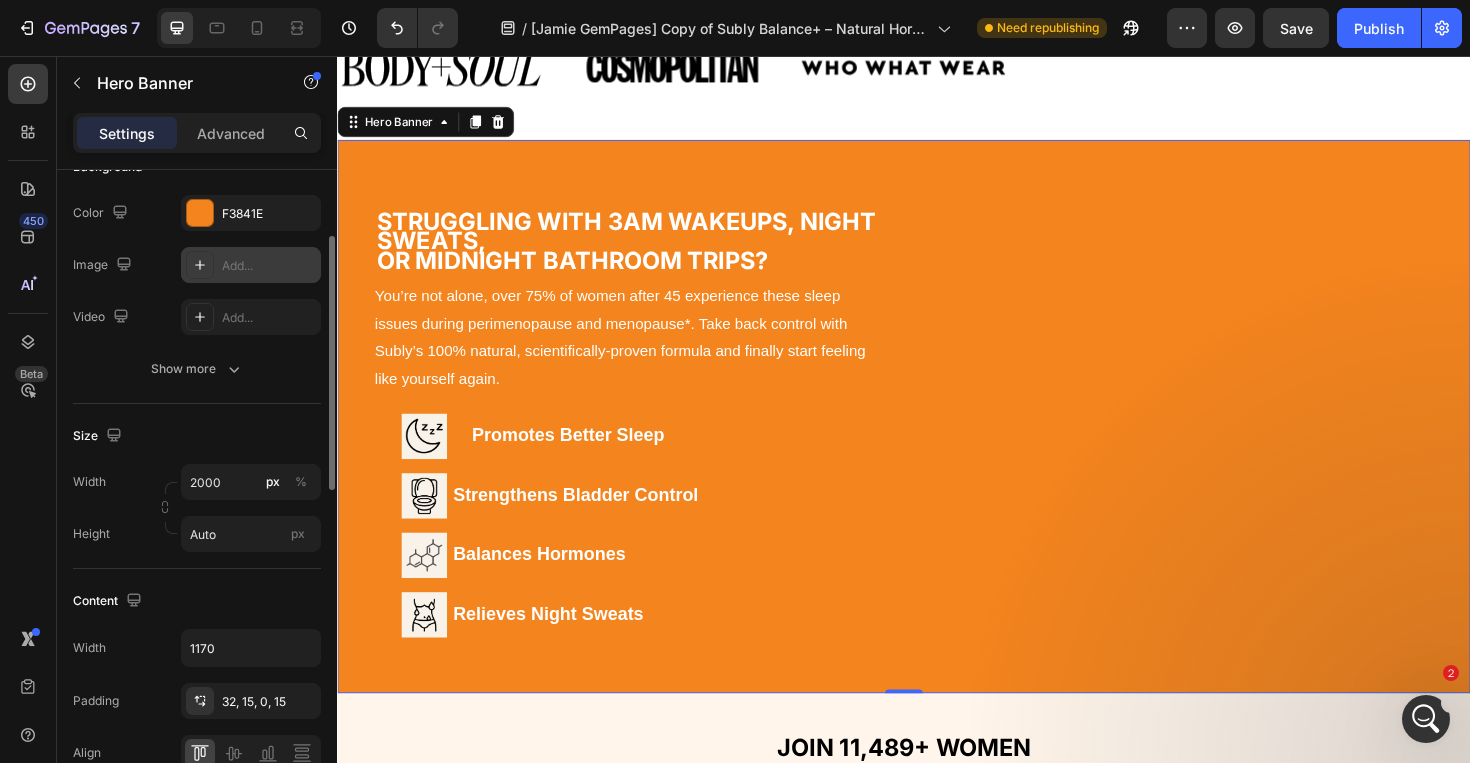 scroll, scrollTop: 174, scrollLeft: 0, axis: vertical 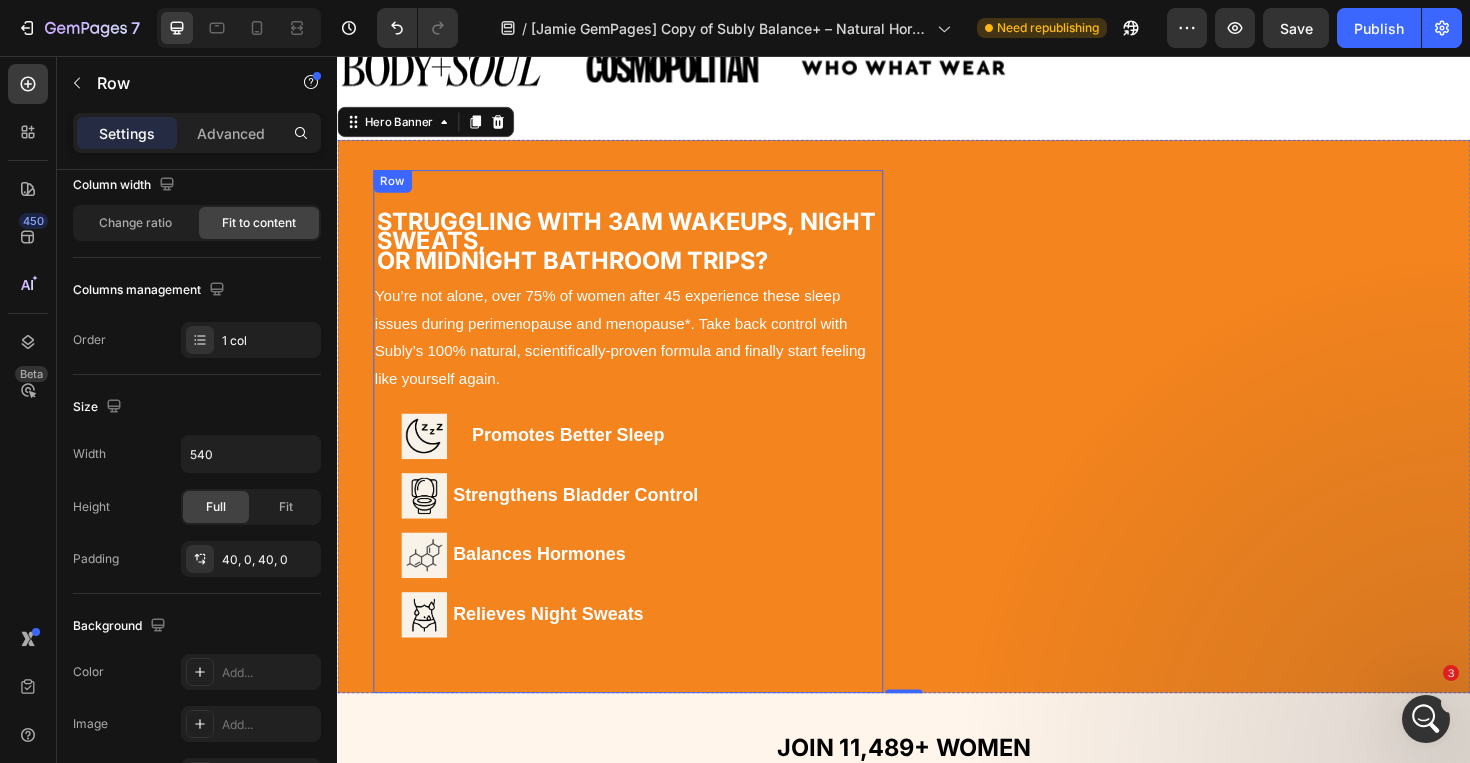 click on "Struggling With 3AM Wakeups, Night Sweats,  Or Midnight Bathroom Trips? Heading You’re not alone, over 75% of women after 45 experience these sleep issues during perimenopause and menopause*. Take back control with Subly’s 100% natural, scientifically-proven formula and finally start feeling like yourself again.  Text Block Image Promotes Better Sleep Heading Row Image Strengthens Bladder Control Heading Row Row Row Image Balances Hormones Heading Row Image Relieves Night Sweats Heading Row Text Block Row" at bounding box center (645, 454) 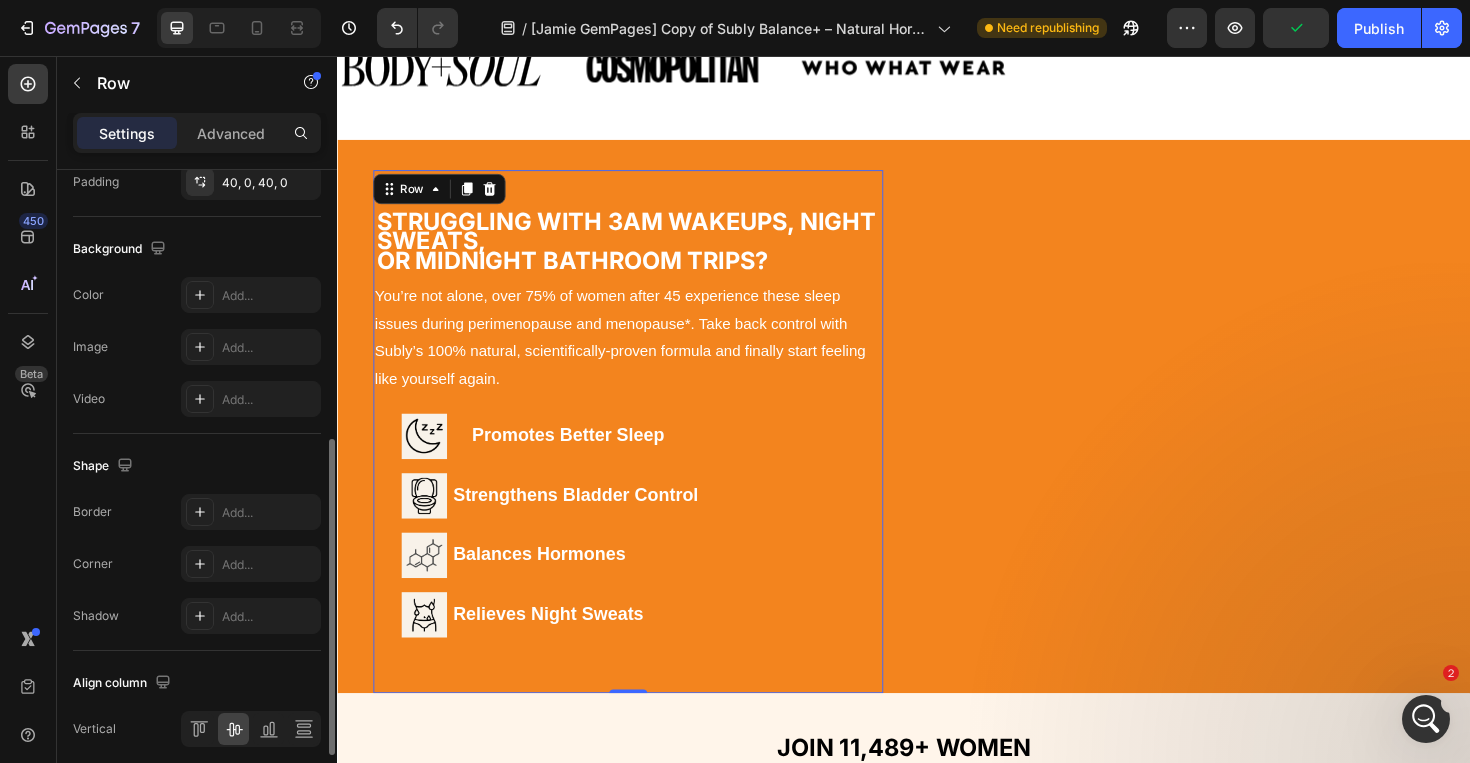 scroll, scrollTop: 683, scrollLeft: 0, axis: vertical 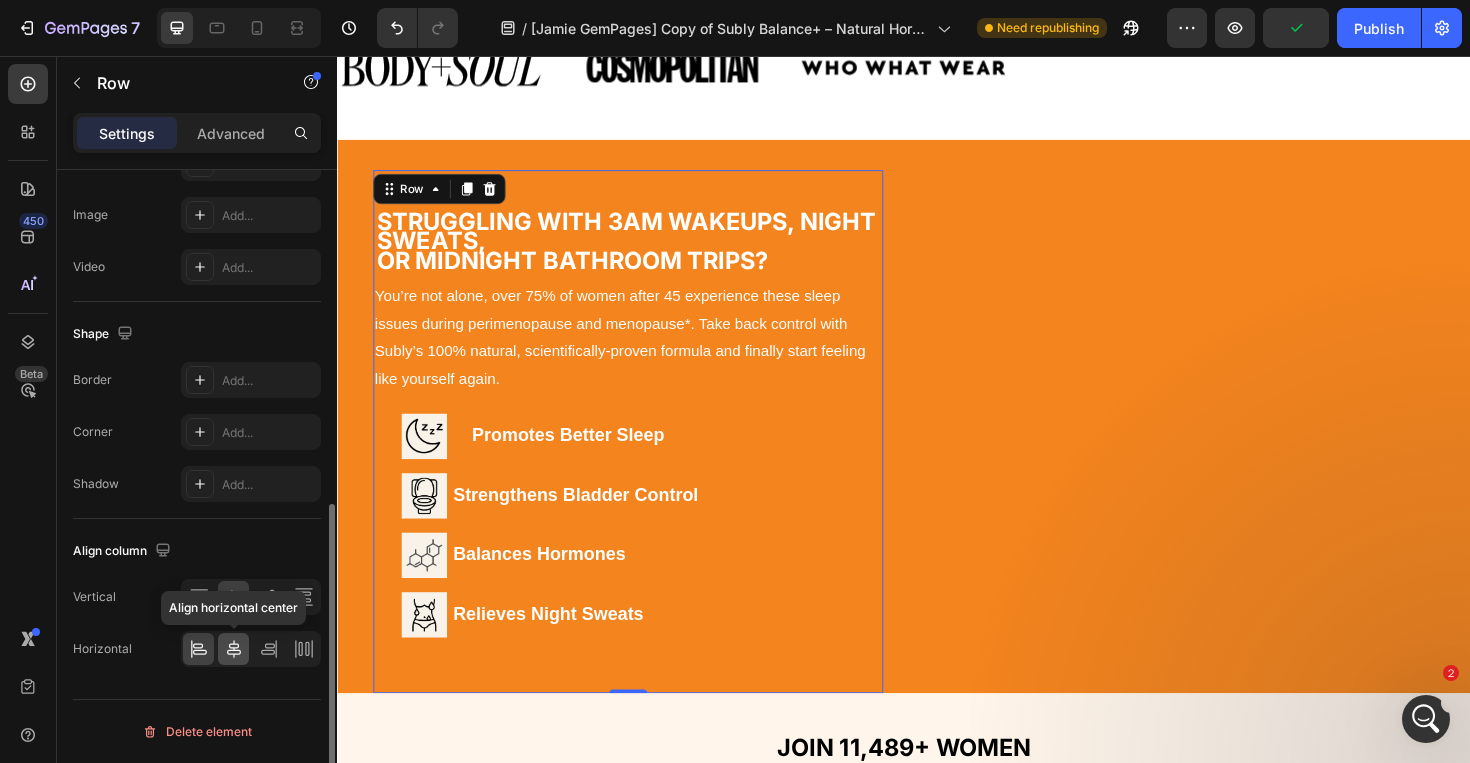 click 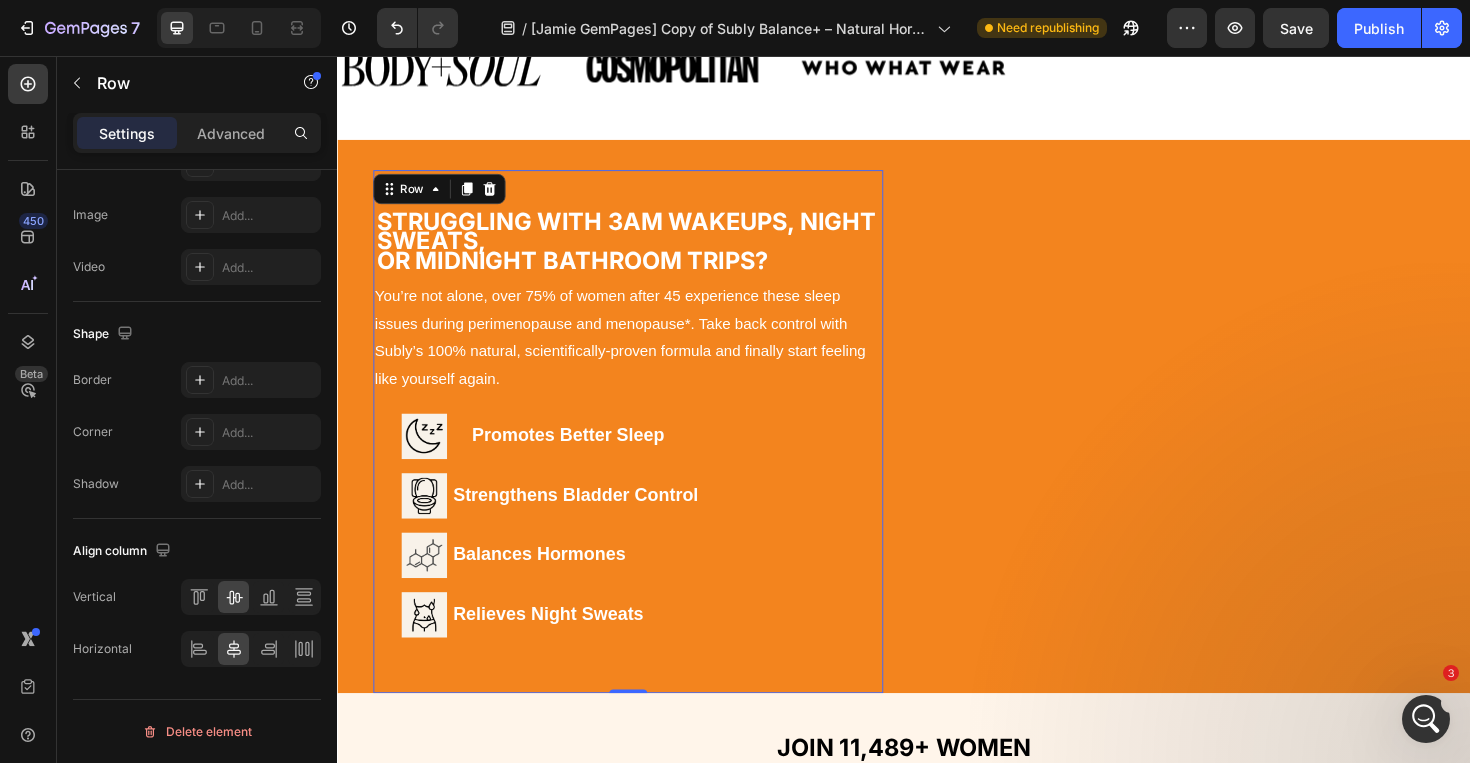 click on "Struggling With 3AM Wakeups, Night Sweats,  Or Midnight Bathroom Trips? Heading You’re not alone, over 75% of women after 45 experience these sleep issues during perimenopause and menopause*. Take back control with Subly’s 100% natural, scientifically-proven formula and finally start feeling like yourself again.  Text Block Image Promotes Better Sleep Heading Row Image Strengthens Bladder Control Heading Row Row Row Image Balances Hormones Heading Row Image Relieves Night Sweats Heading Row Text Block Row   0" at bounding box center (645, 454) 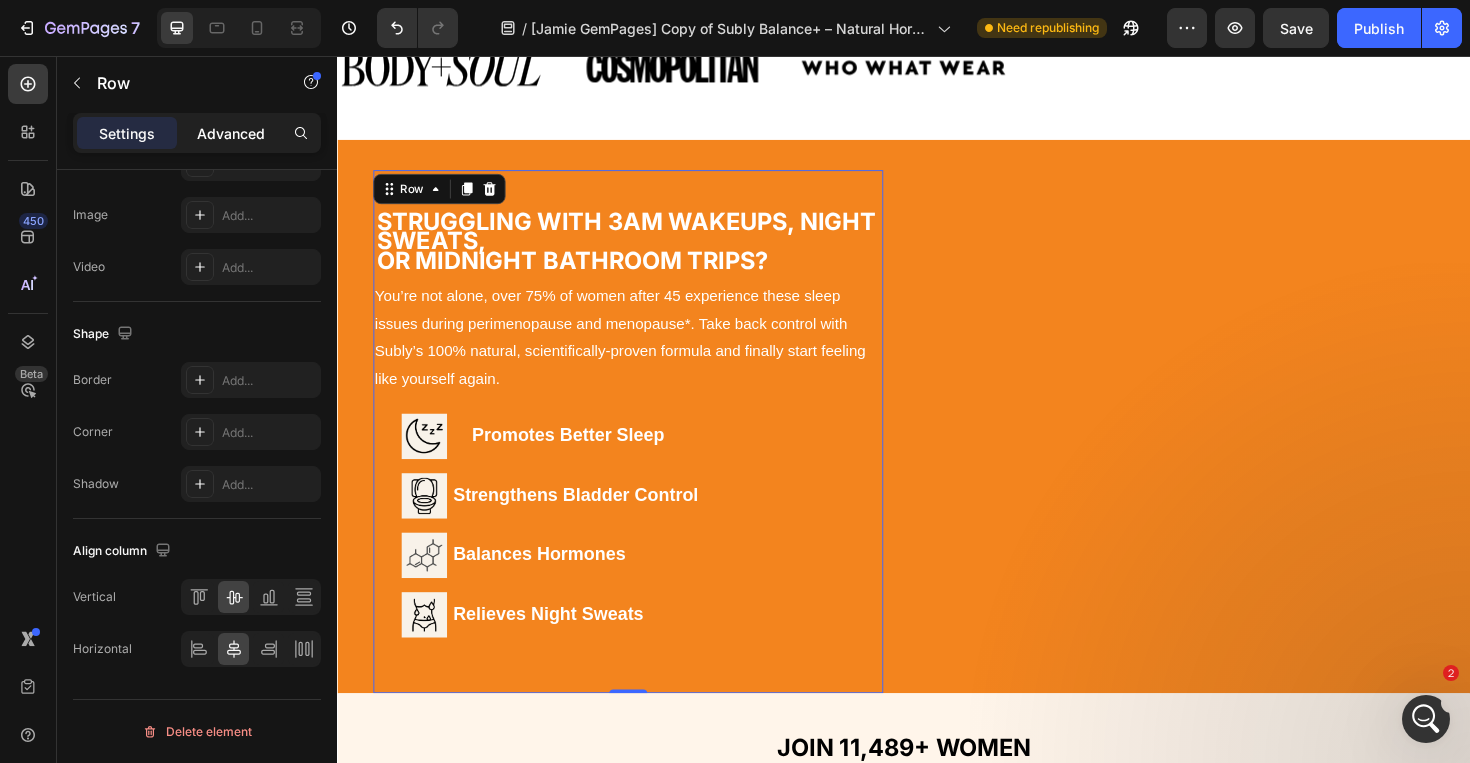 click on "Advanced" at bounding box center [231, 133] 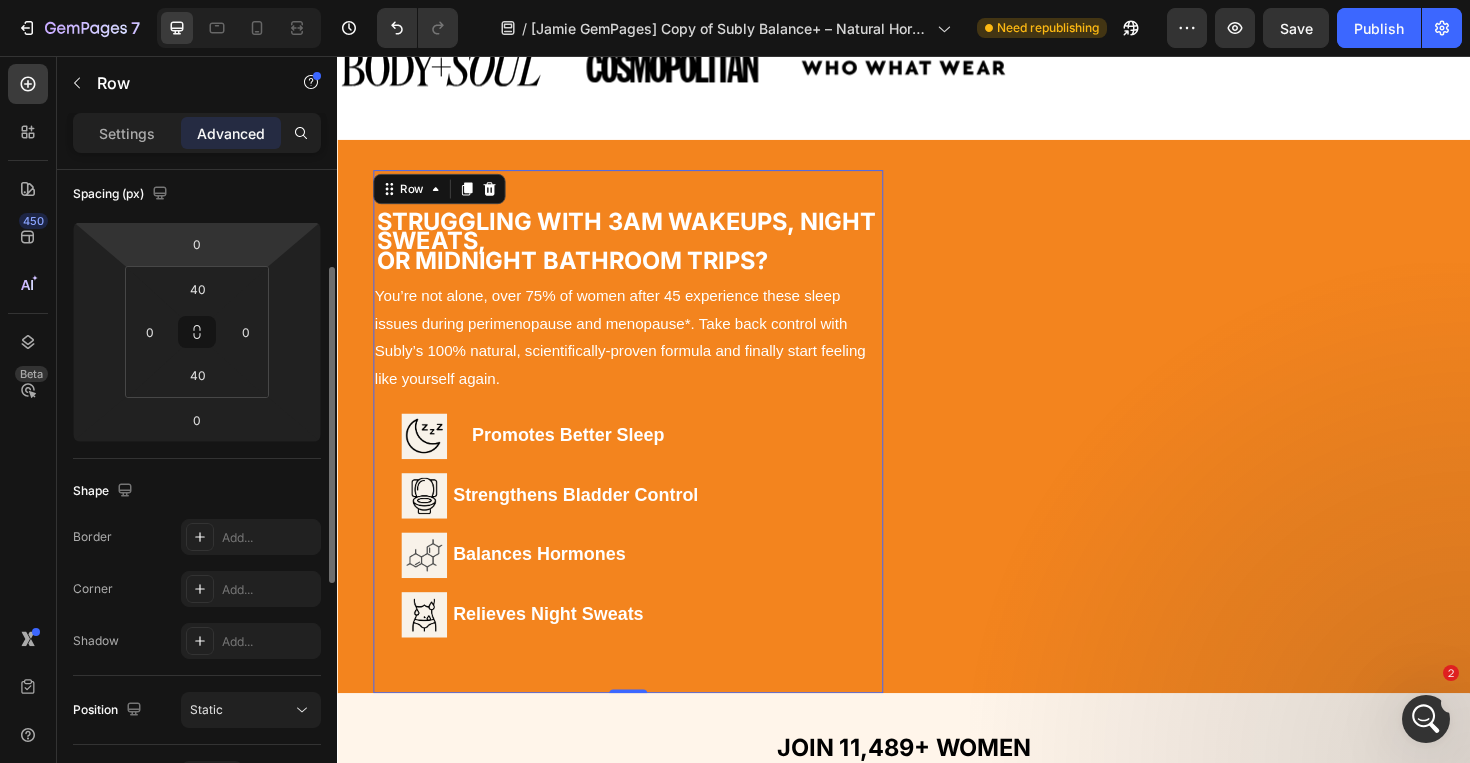 scroll, scrollTop: 211, scrollLeft: 0, axis: vertical 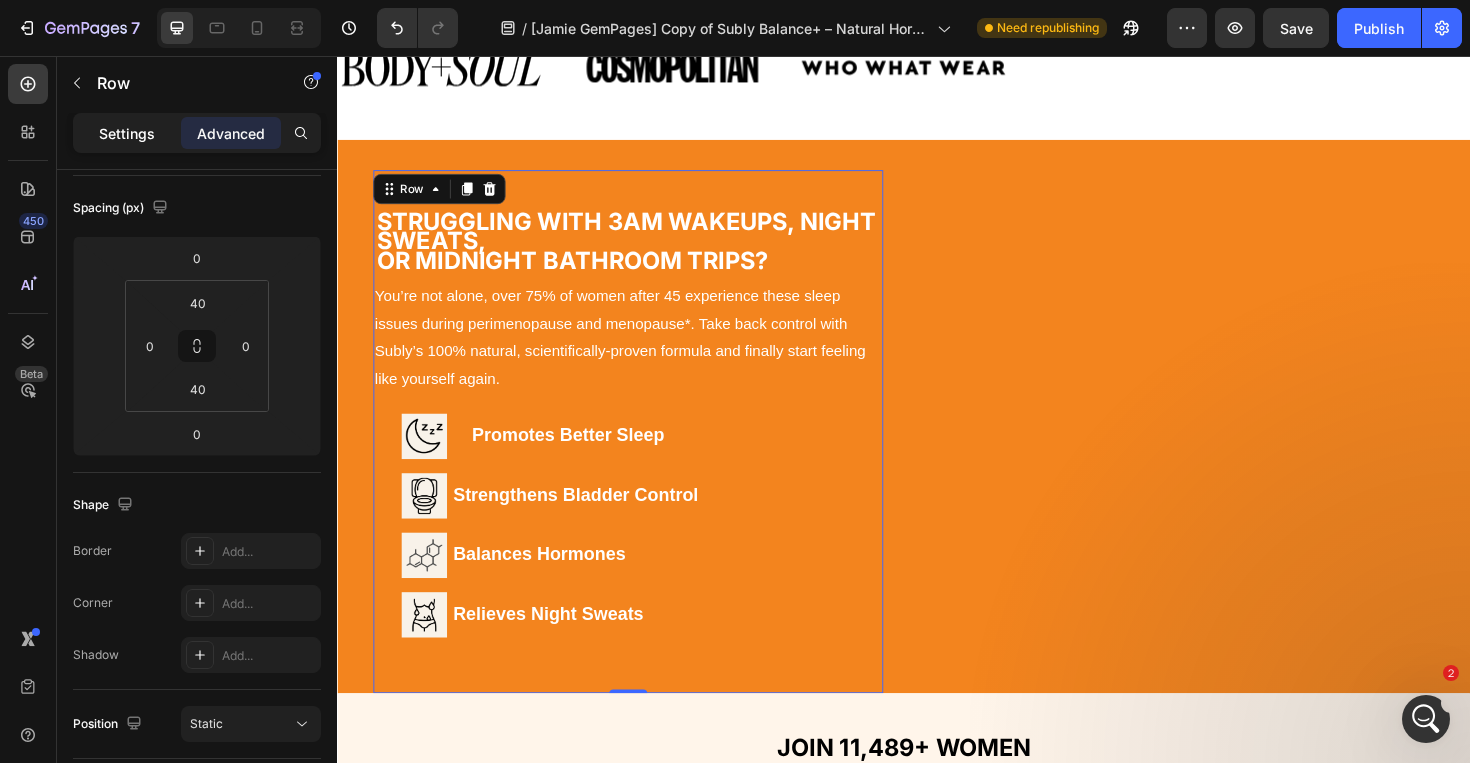 click on "Settings" at bounding box center [127, 133] 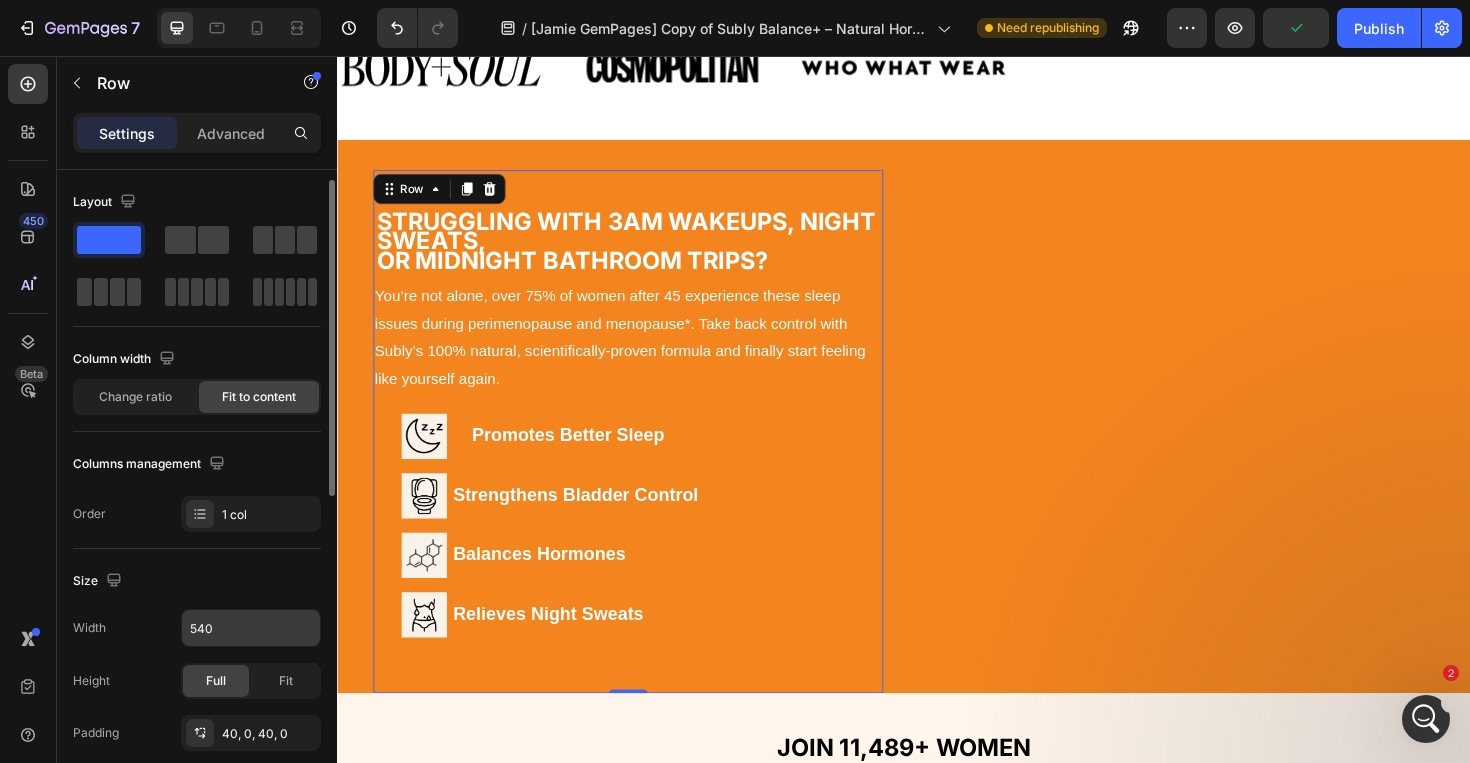 scroll, scrollTop: 10, scrollLeft: 0, axis: vertical 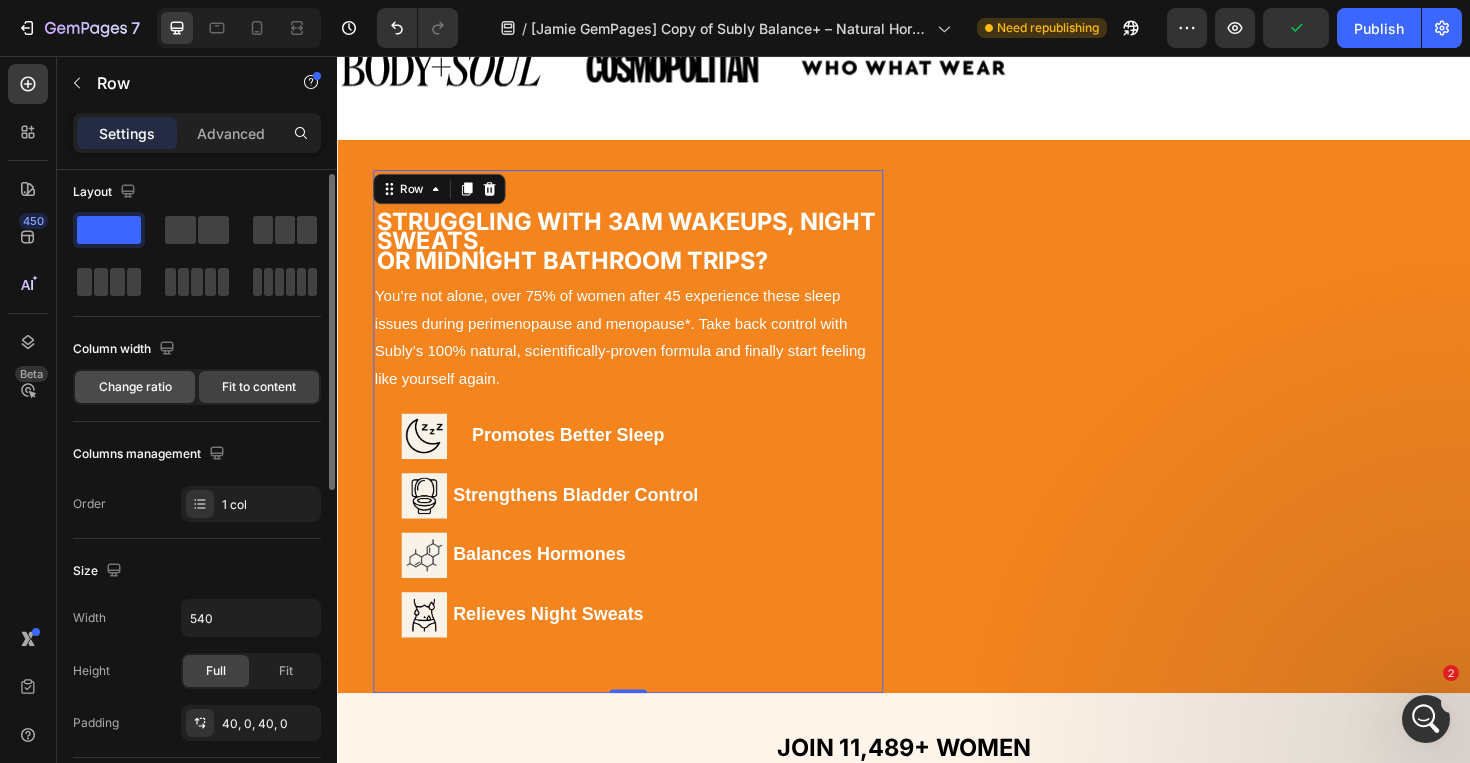 click on "Change ratio" 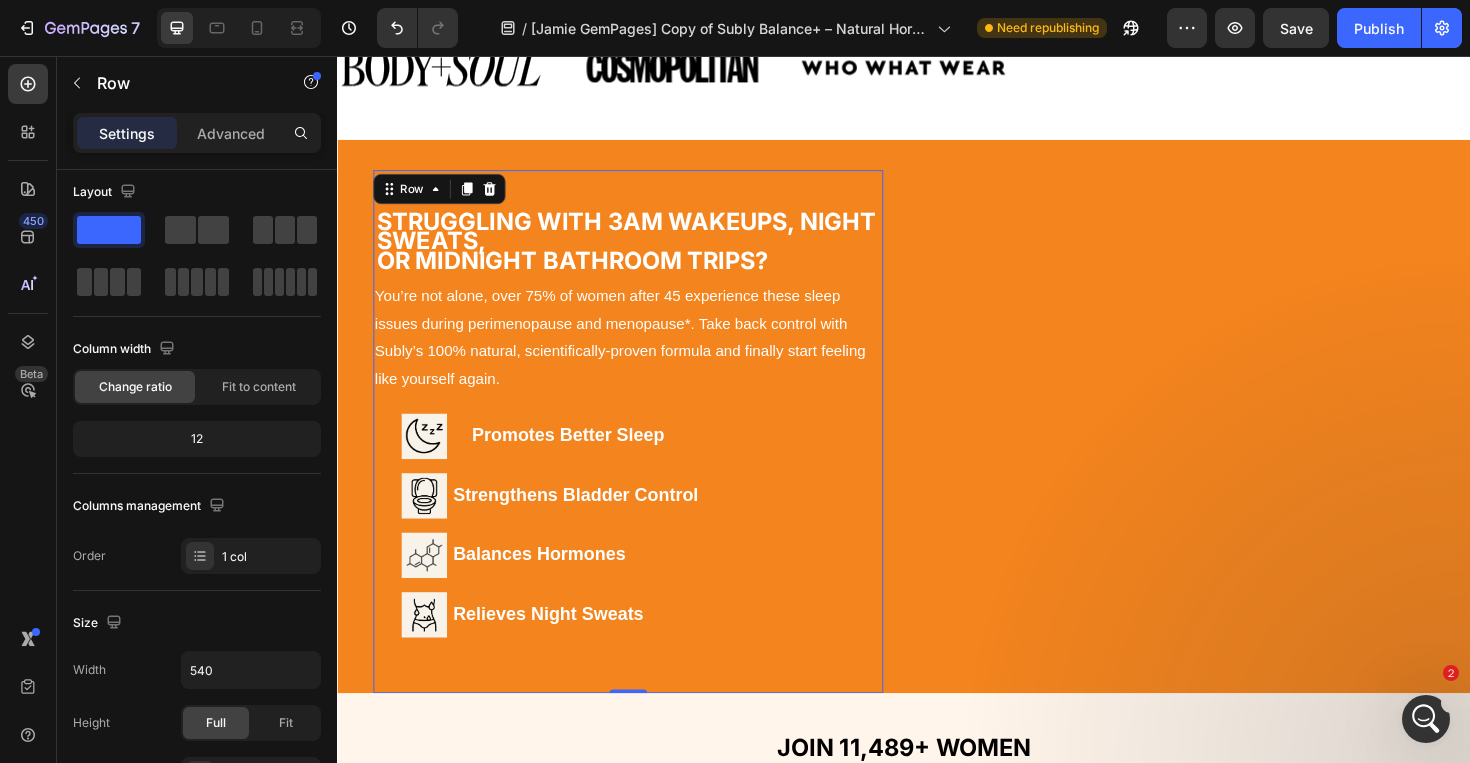 click on "12" 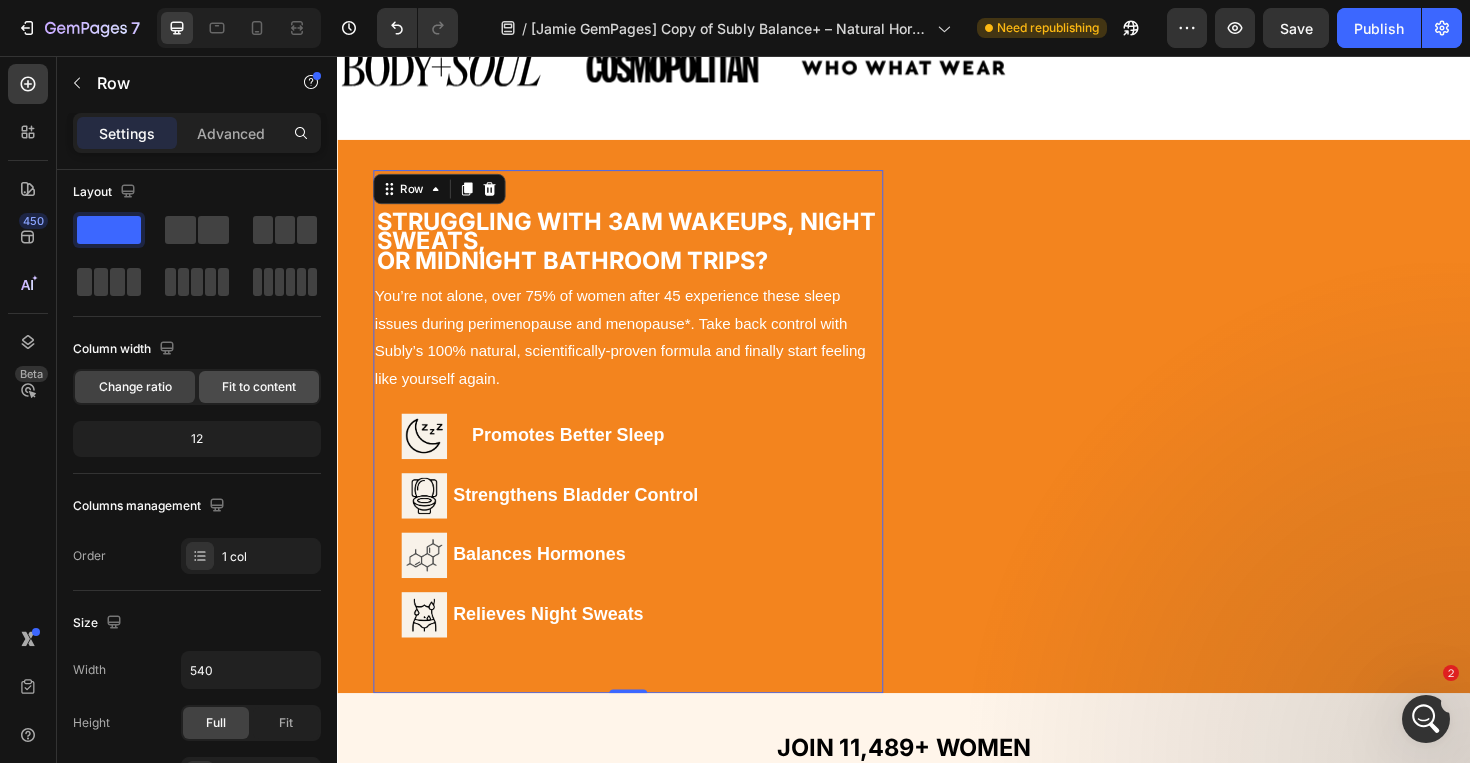 click on "Fit to content" 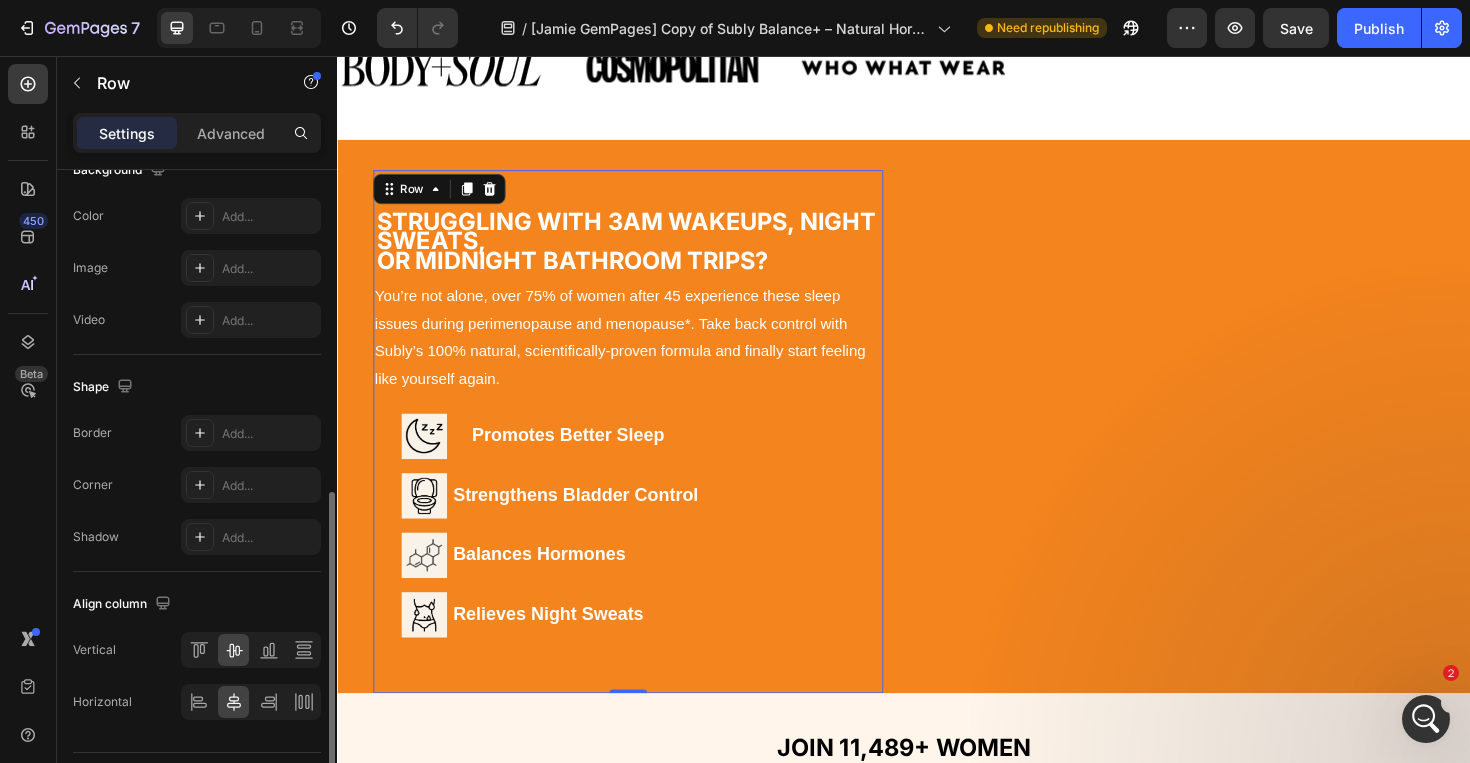 scroll, scrollTop: 683, scrollLeft: 0, axis: vertical 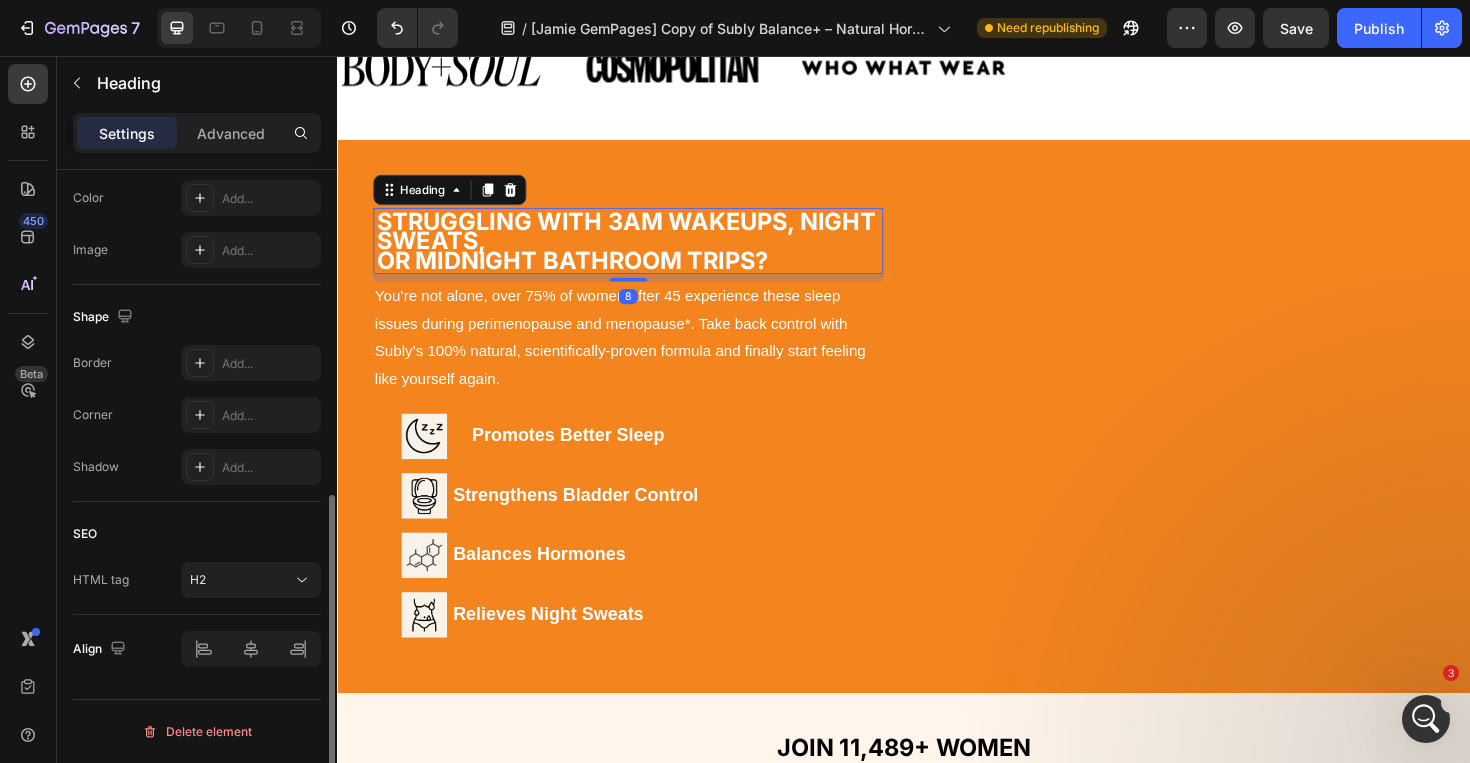 click on "Struggling With 3AM Wakeups, Night Sweats," at bounding box center [643, 241] 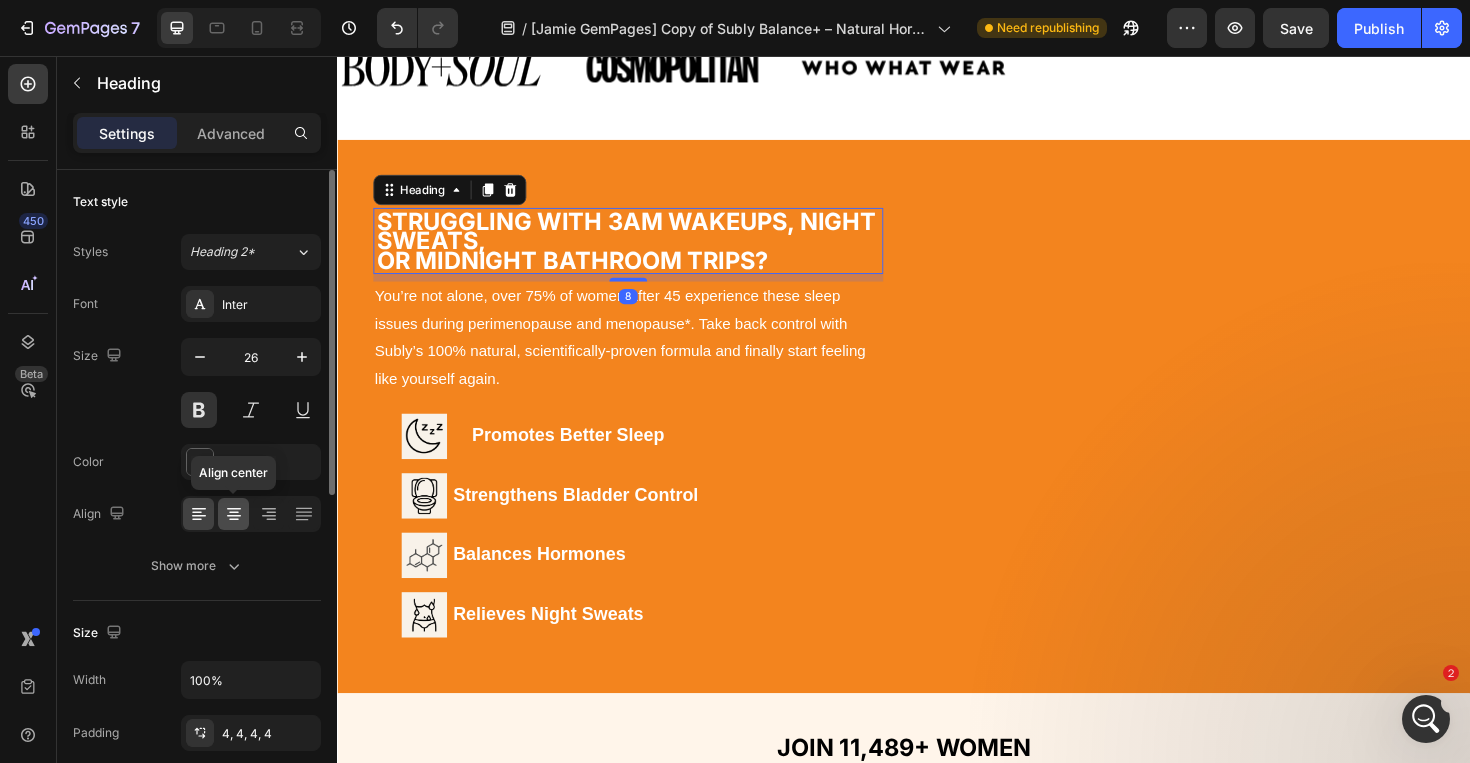 click 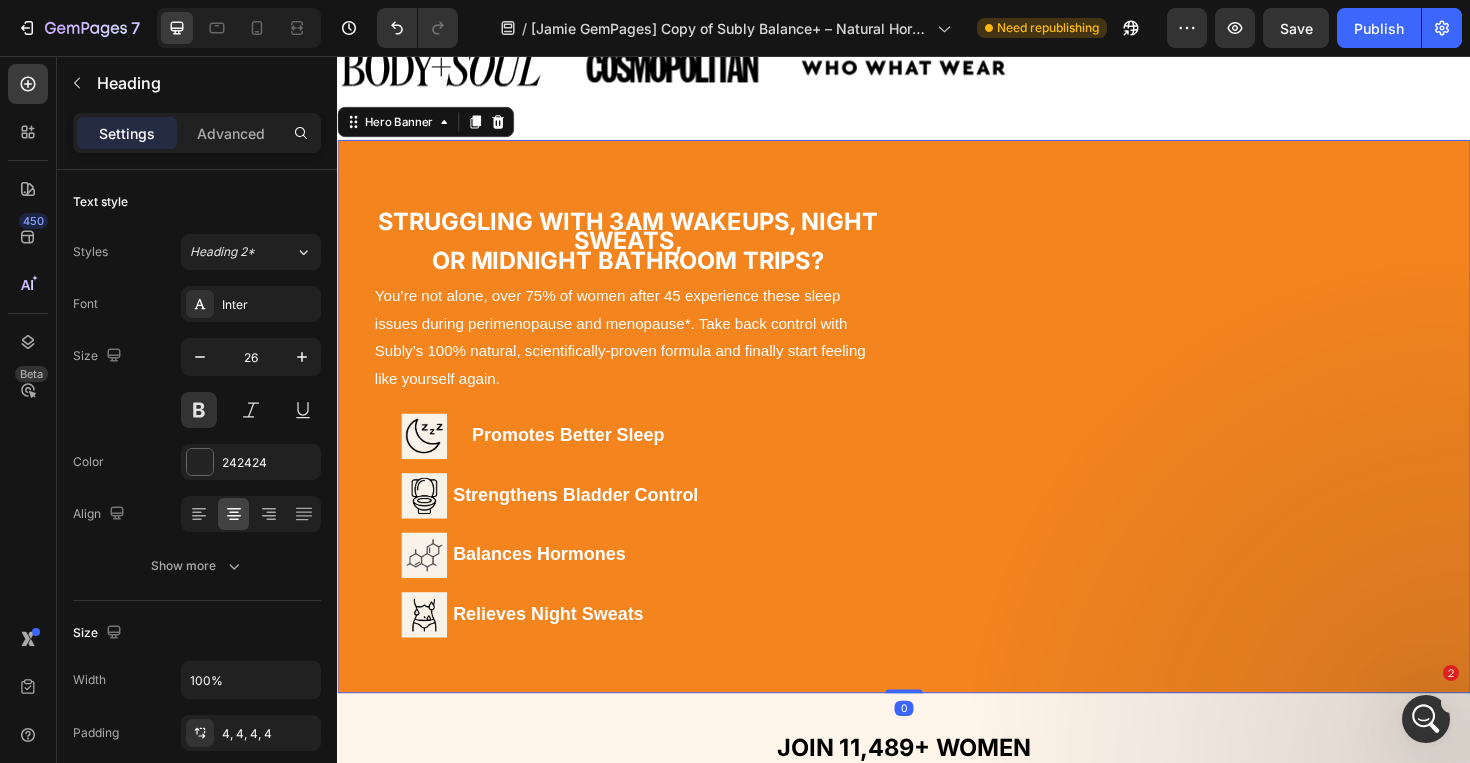 click on "Struggling With 3AM Wakeups, Night Sweats,  Or Midnight Bathroom Trips? Heading You’re not alone, over 75% of women after 45 experience these sleep issues during perimenopause and menopause*. Take back control with Subly’s 100% natural, scientifically-proven formula and finally start feeling like yourself again.  Text Block Image Promotes Better Sleep Heading Row Image Strengthens Bladder Control Heading Row Row Row Image Balances Hormones Heading Row Image Relieves Night Sweats Heading Row Text Block Row" at bounding box center [937, 438] 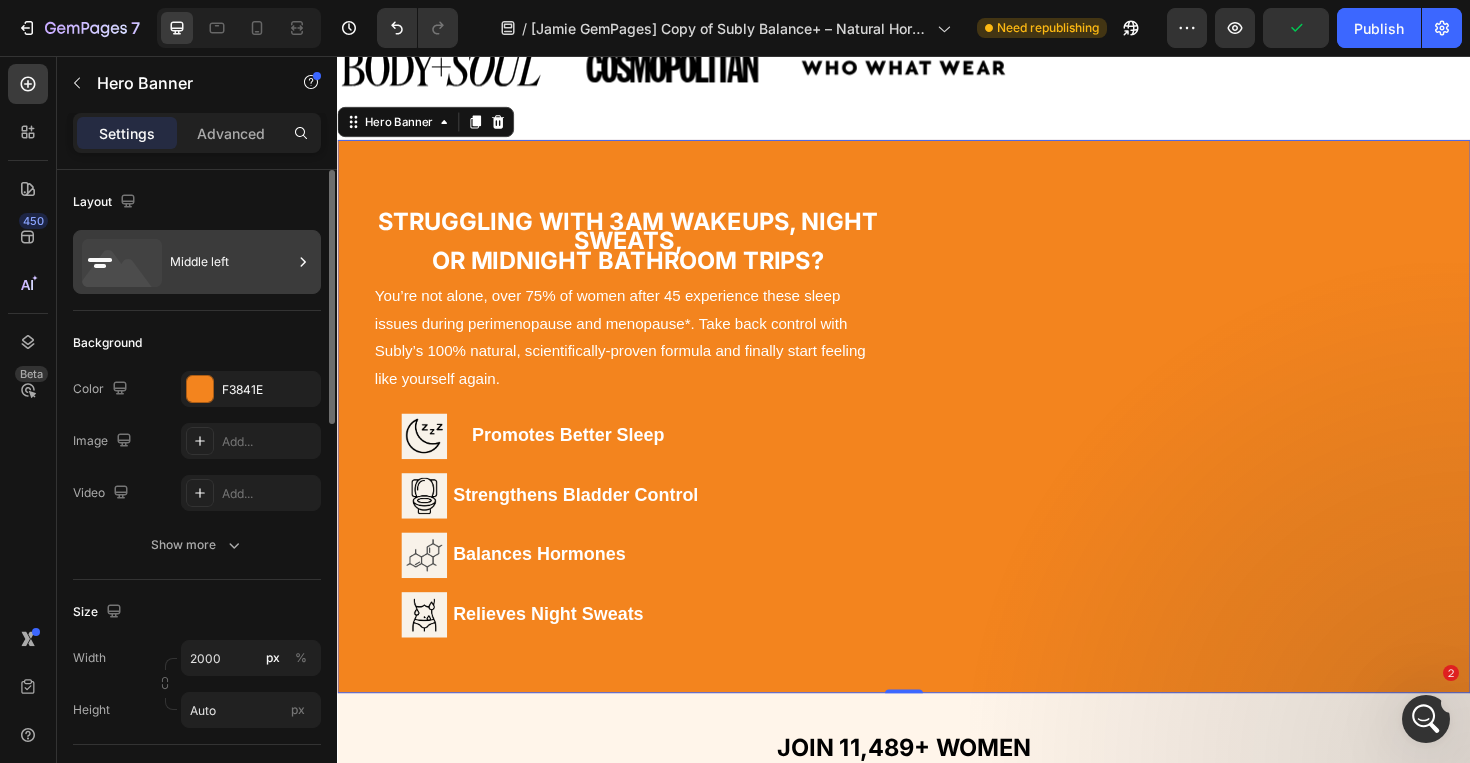 click 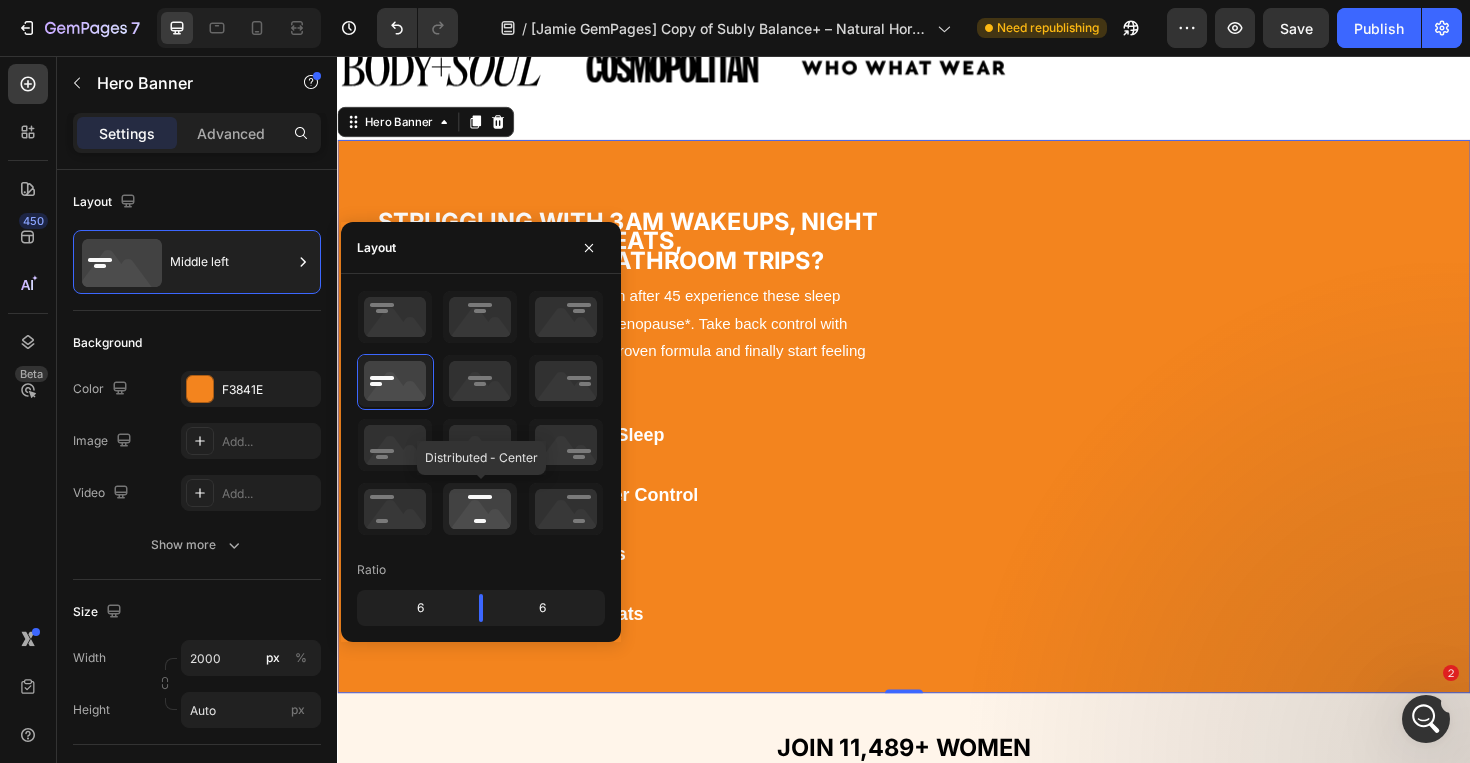 click 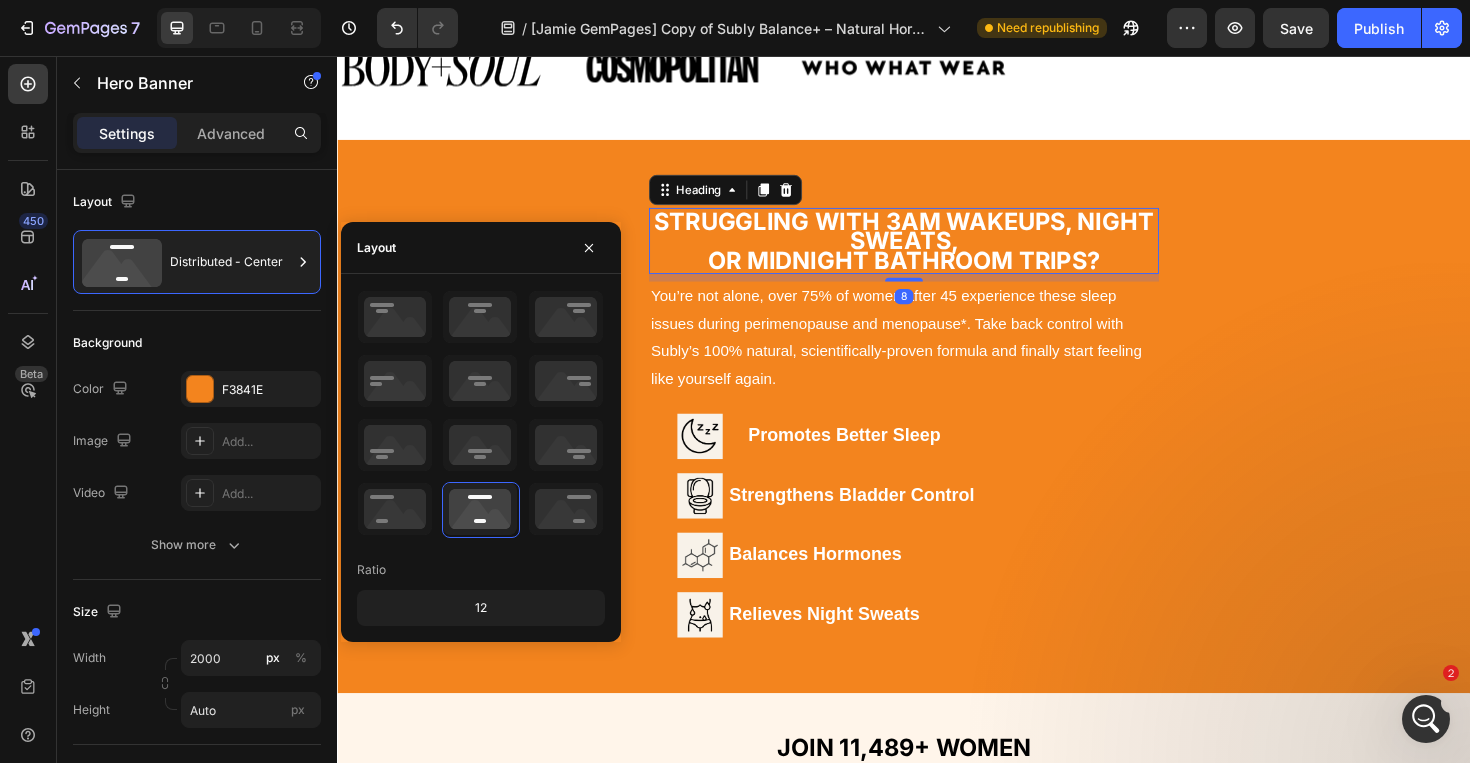 click on "Struggling With 3AM Wakeups, Night Sweats," at bounding box center (937, 241) 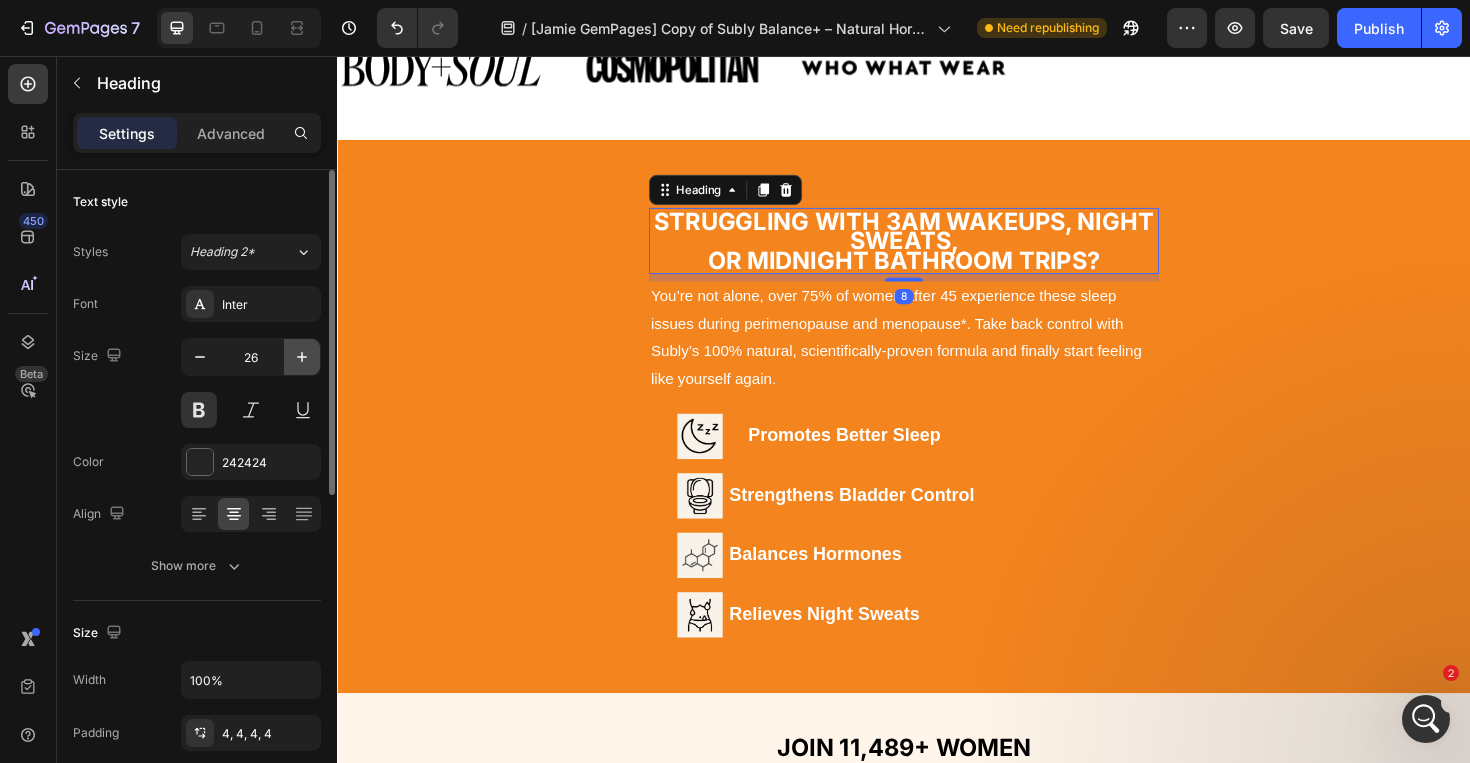 click 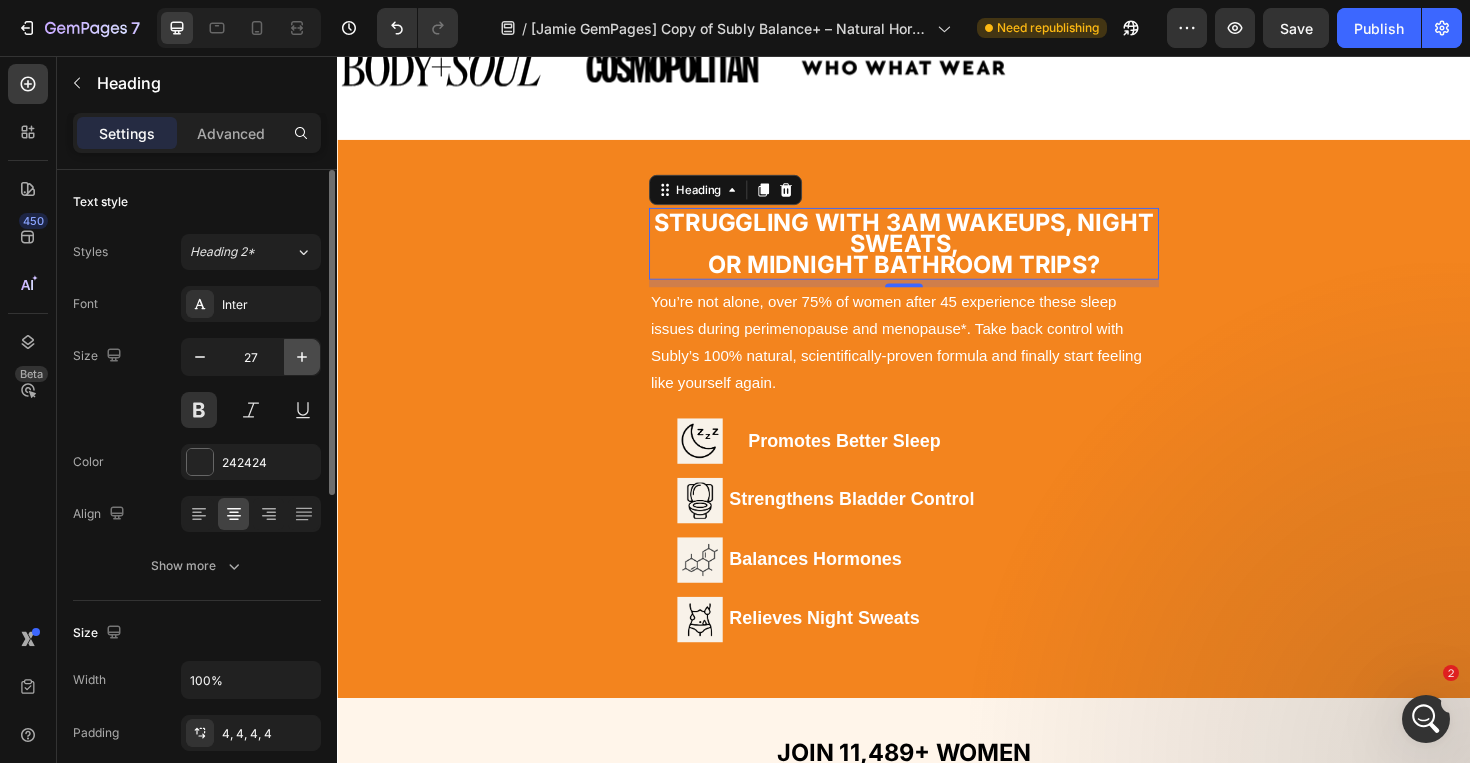 click 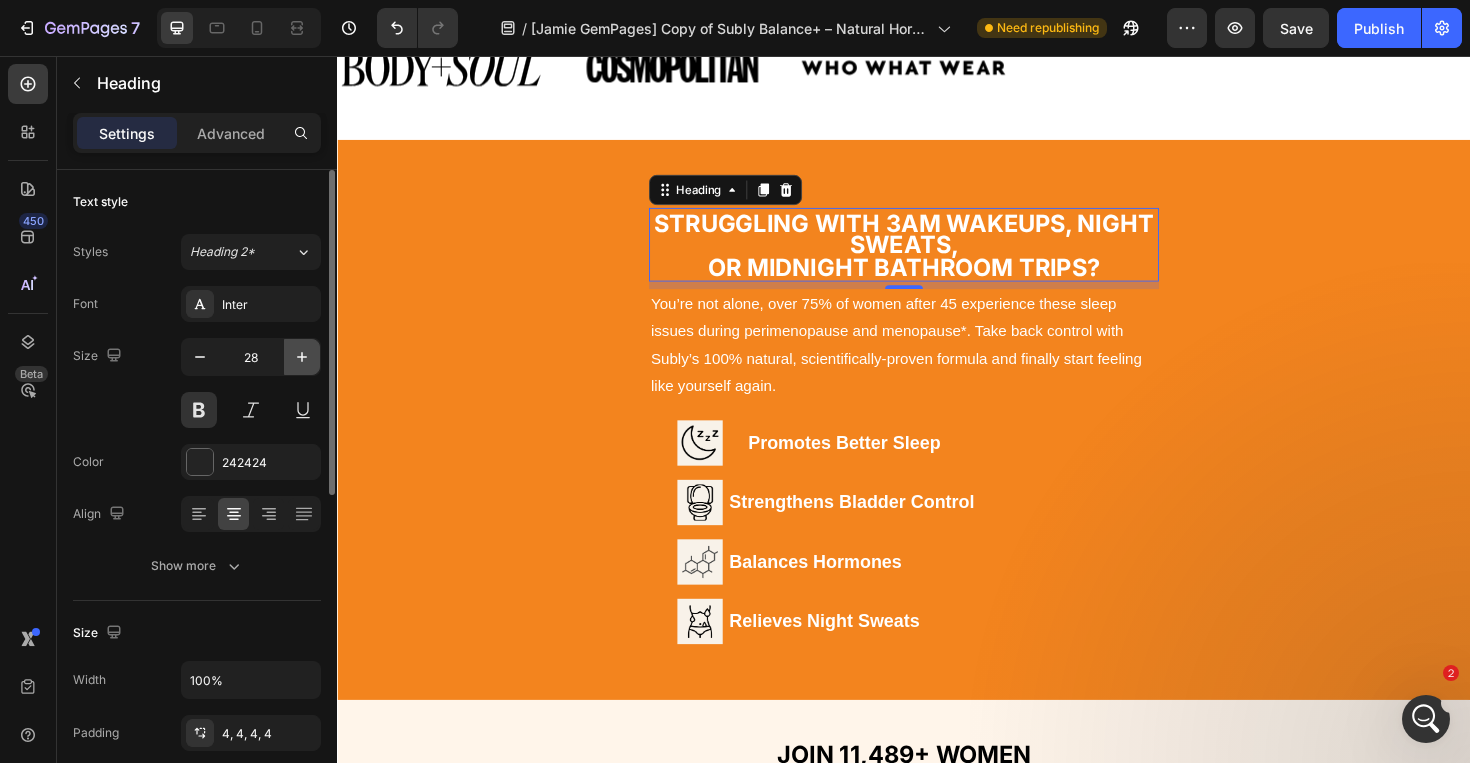 click 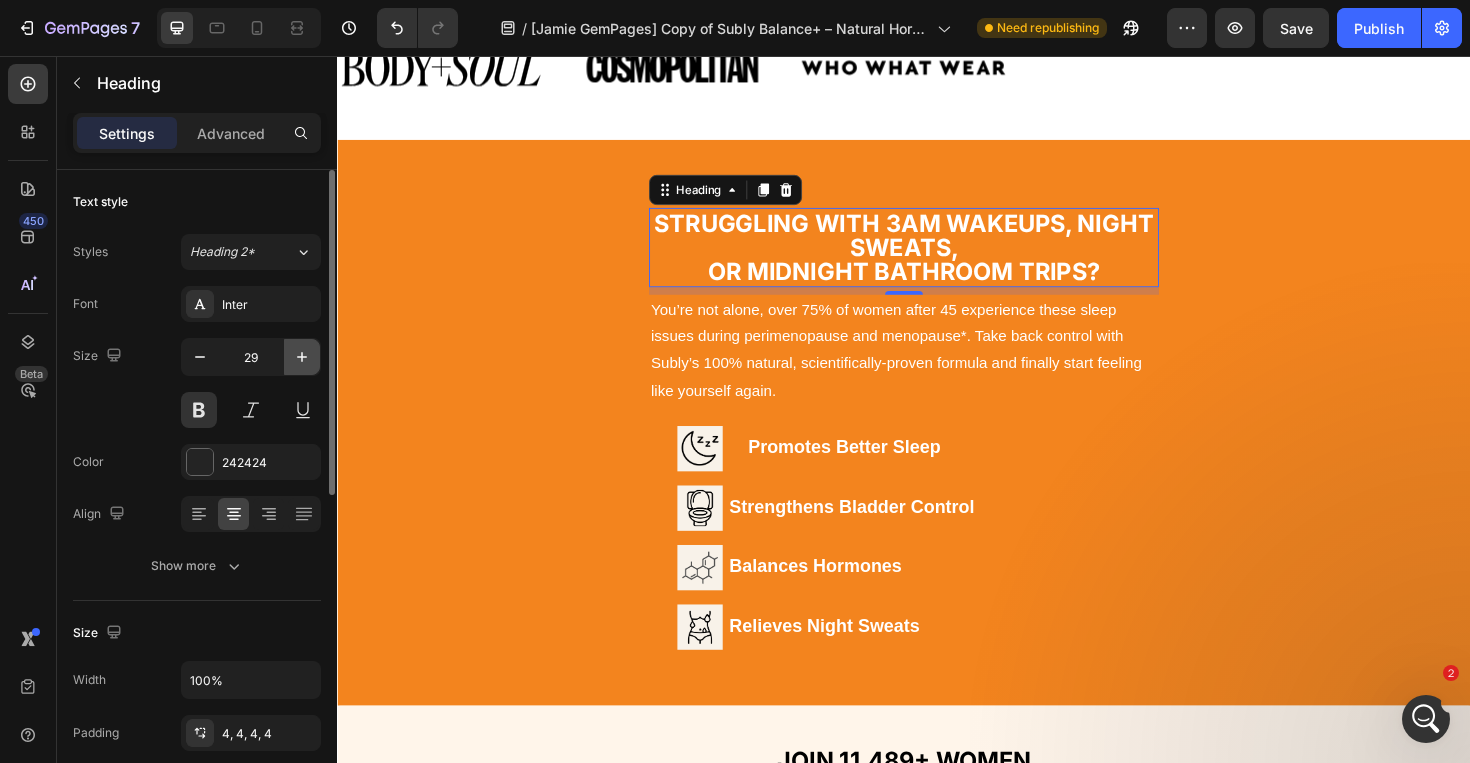click 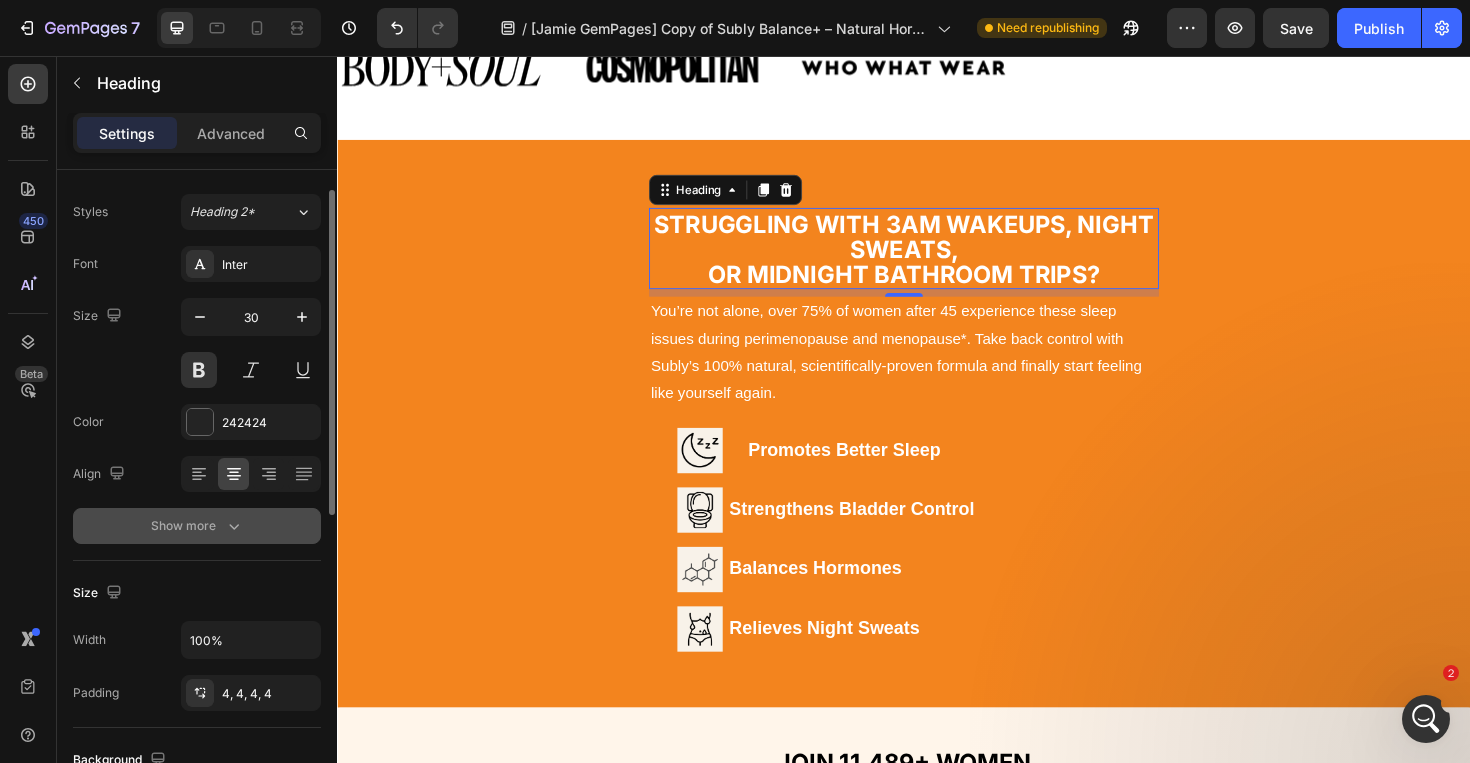 scroll, scrollTop: 47, scrollLeft: 0, axis: vertical 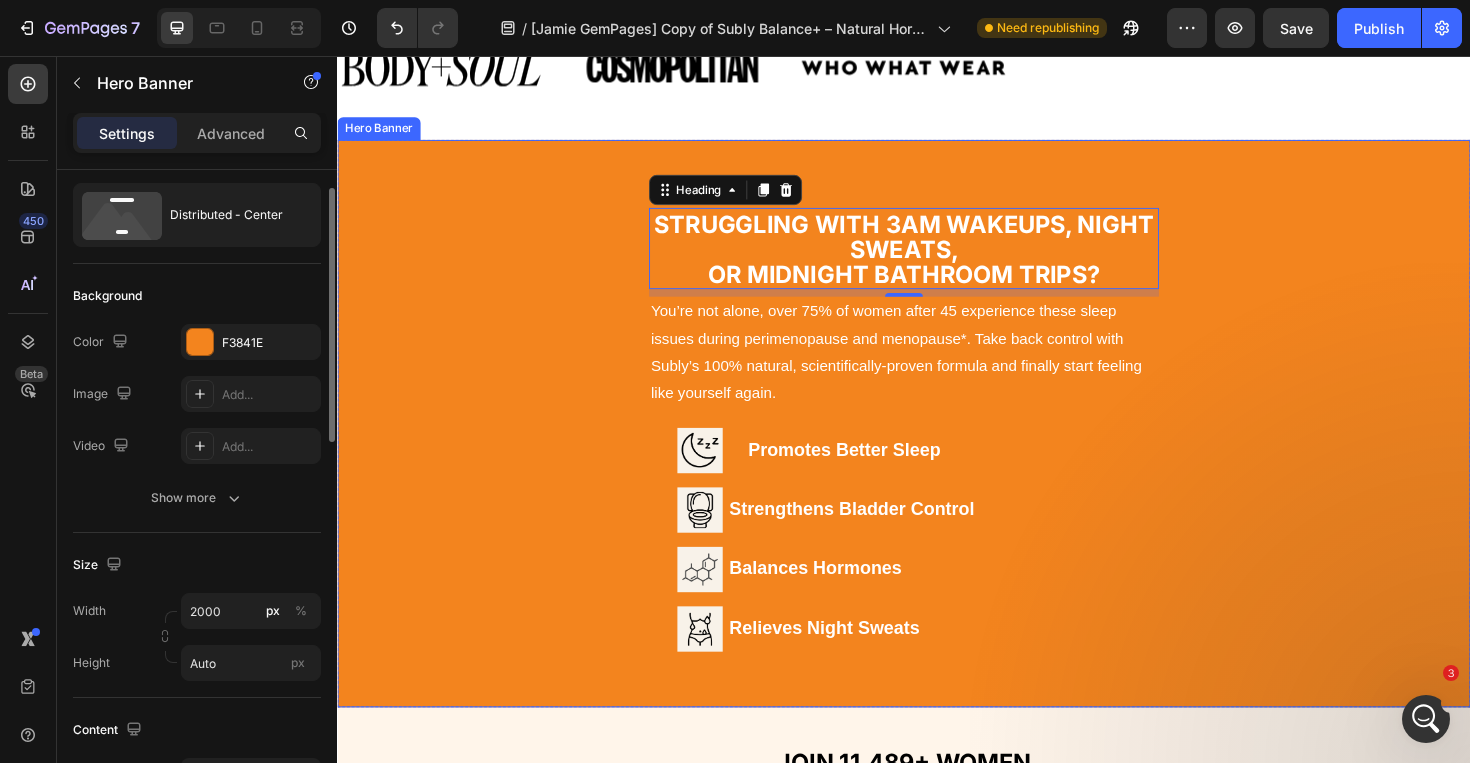 click on "Struggling With 3AM Wakeups, Night Sweats,  Or Midnight Bathroom Trips? Heading   8 You’re not alone, over 75% of women after 45 experience these sleep issues during perimenopause and menopause*. Take back control with Subly’s 100% natural, scientifically-proven formula and finally start feeling like yourself again.  Text Block Image Promotes Better Sleep Heading Row Image Strengthens Bladder Control Heading Row Row Row Image Balances Hormones Heading Row Image Relieves Night Sweats Heading Row Text Block Row" at bounding box center (937, 461) 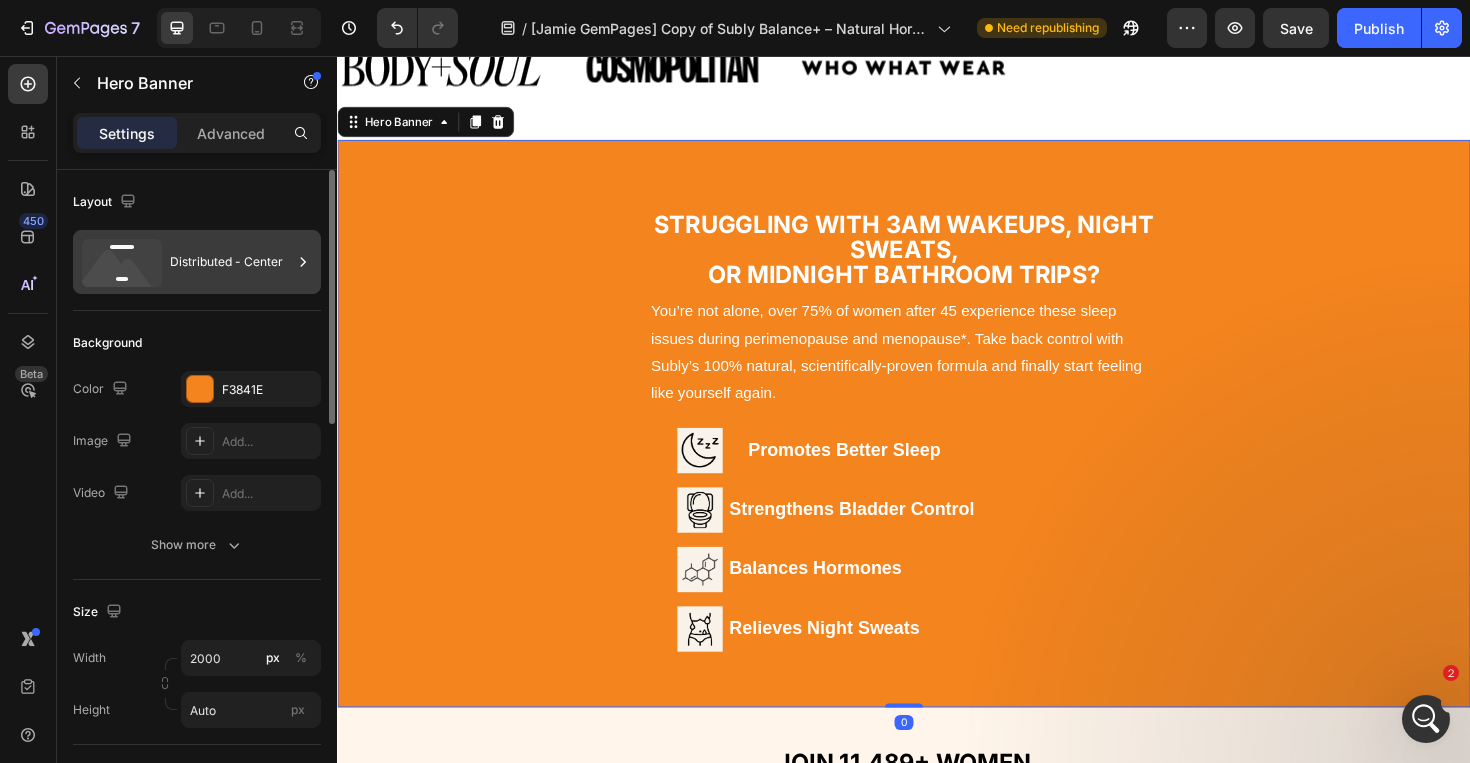 click on "Distributed - Center" at bounding box center (231, 262) 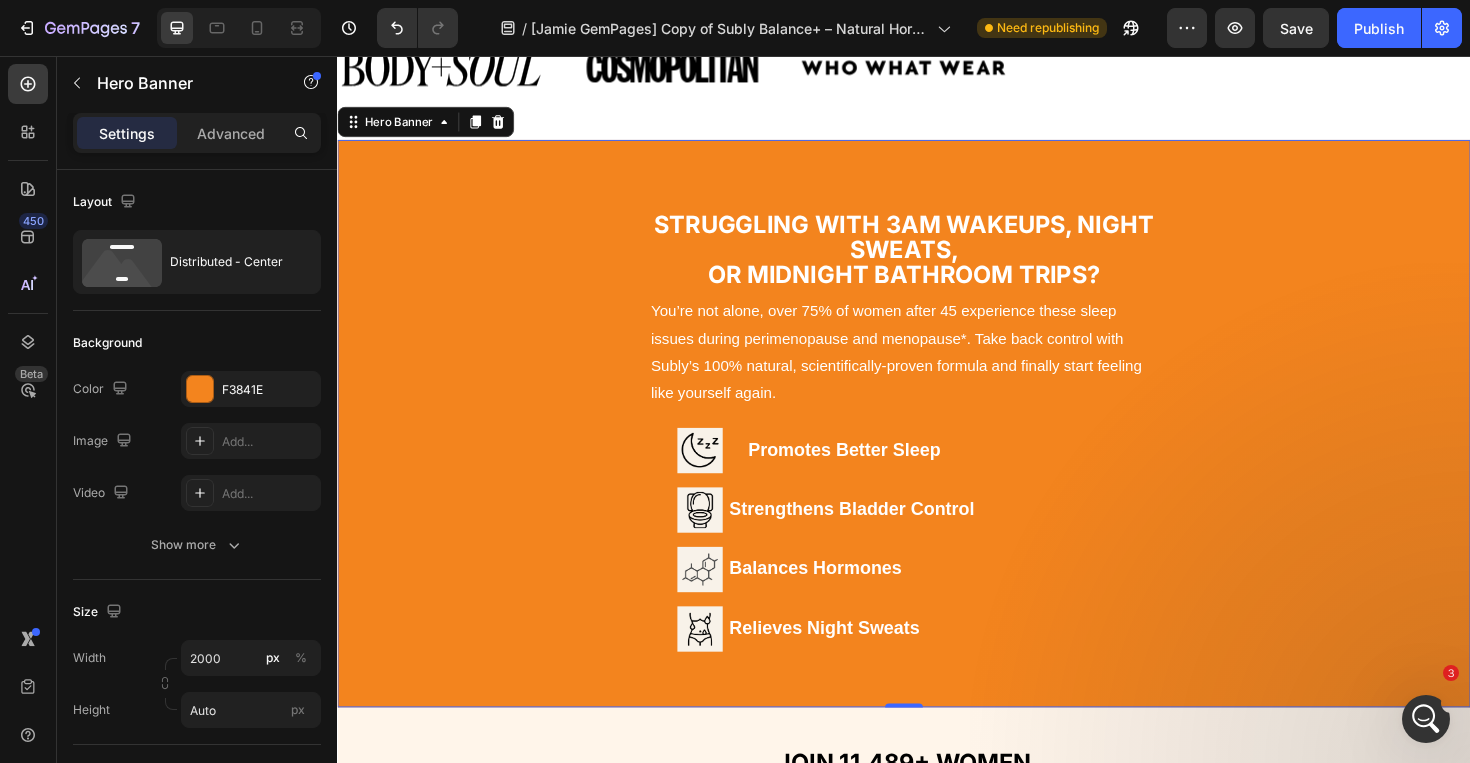 click on "Struggling With 3AM Wakeups, Night Sweats,  Or Midnight Bathroom Trips? Heading You’re not alone, over 75% of women after 45 experience these sleep issues during perimenopause and menopause*. Take back control with Subly’s 100% natural, scientifically-proven formula and finally start feeling like yourself again.  Text Block Image Promotes Better Sleep Heading Row Image Strengthens Bladder Control Heading Row Row Row Image Balances Hormones Heading Row Image Relieves Night Sweats Heading Row Text Block Row" at bounding box center [937, 461] 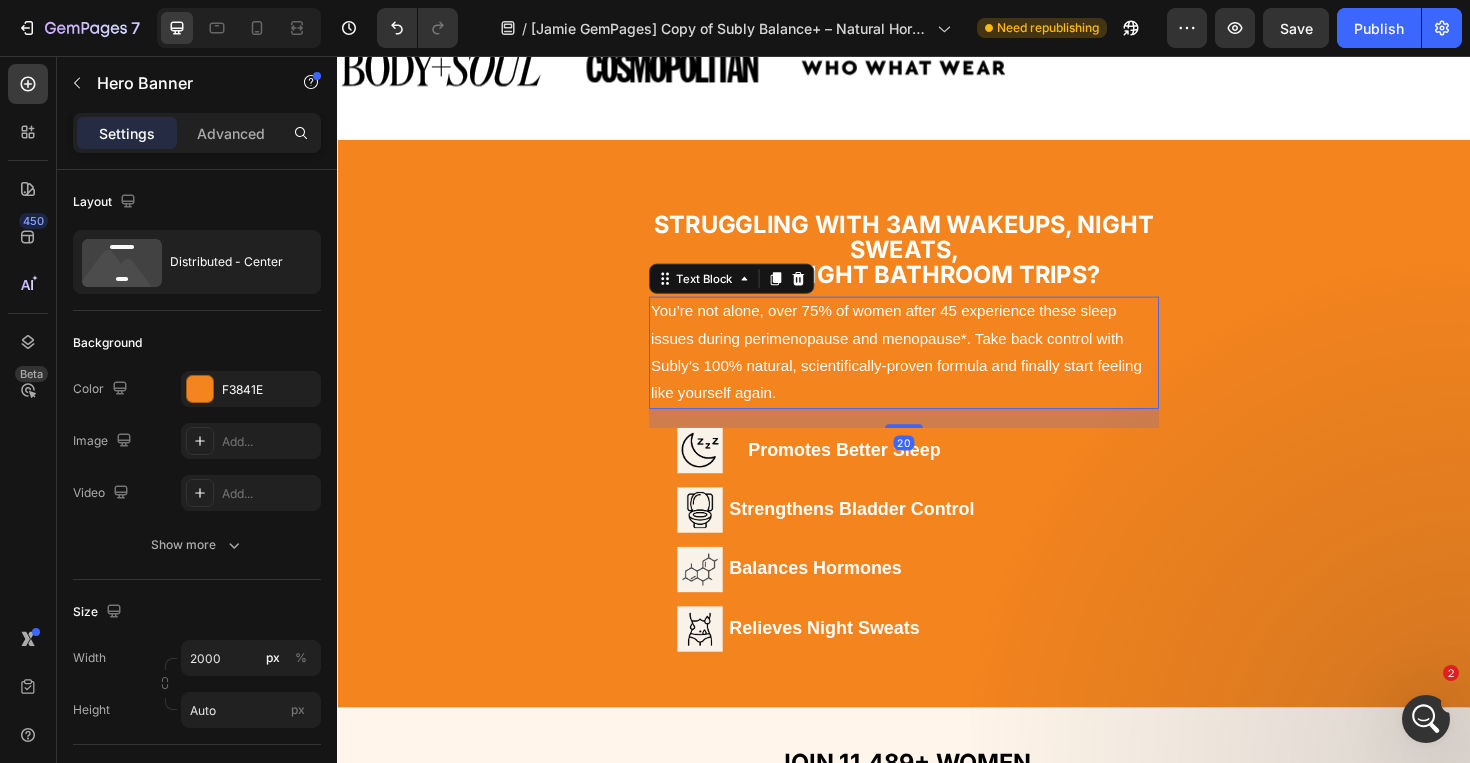 click on "You’re not alone, over 75% of women after 45 experience these sleep issues during perimenopause and menopause*. Take back control with Subly’s 100% natural, scientifically-proven formula and finally start feeling like yourself again." at bounding box center (929, 369) 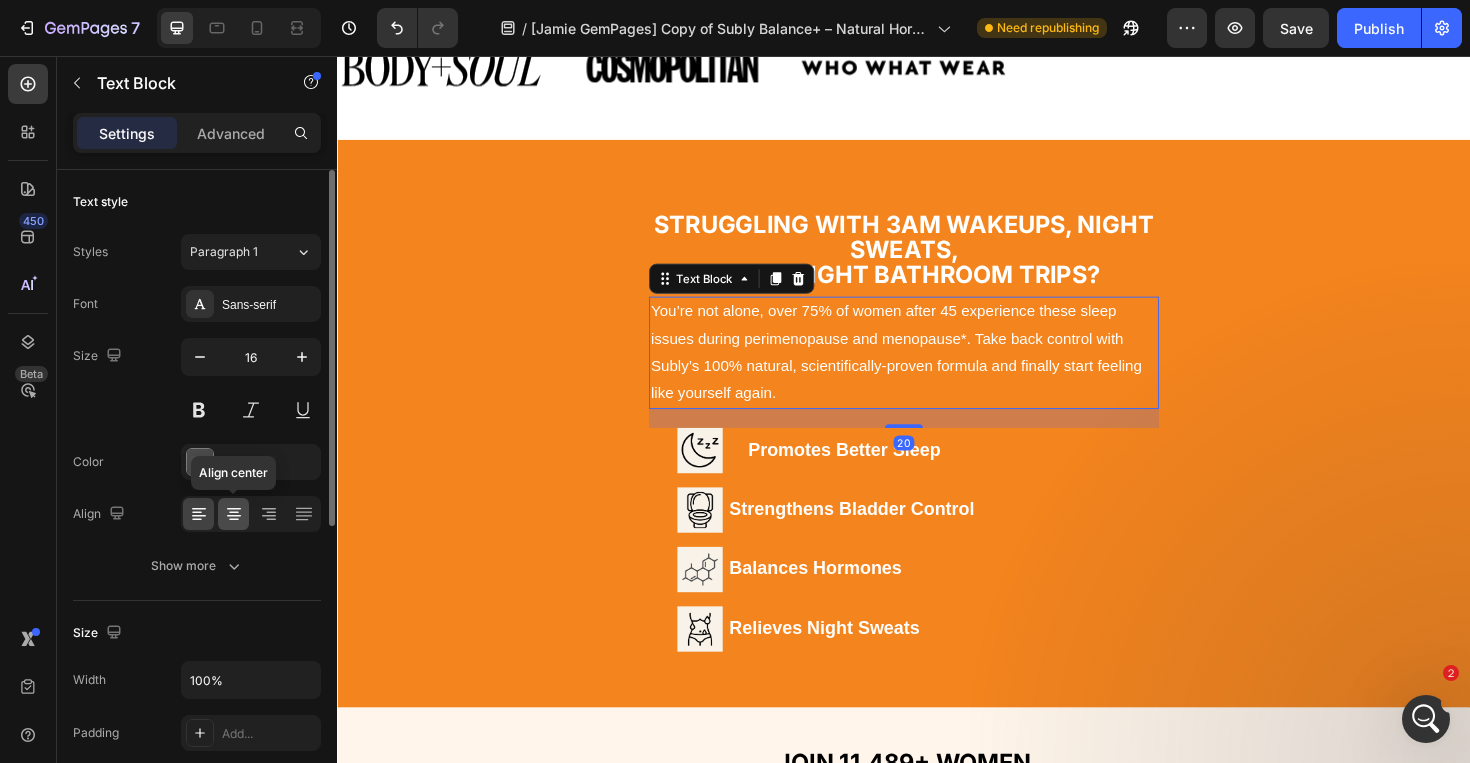 click 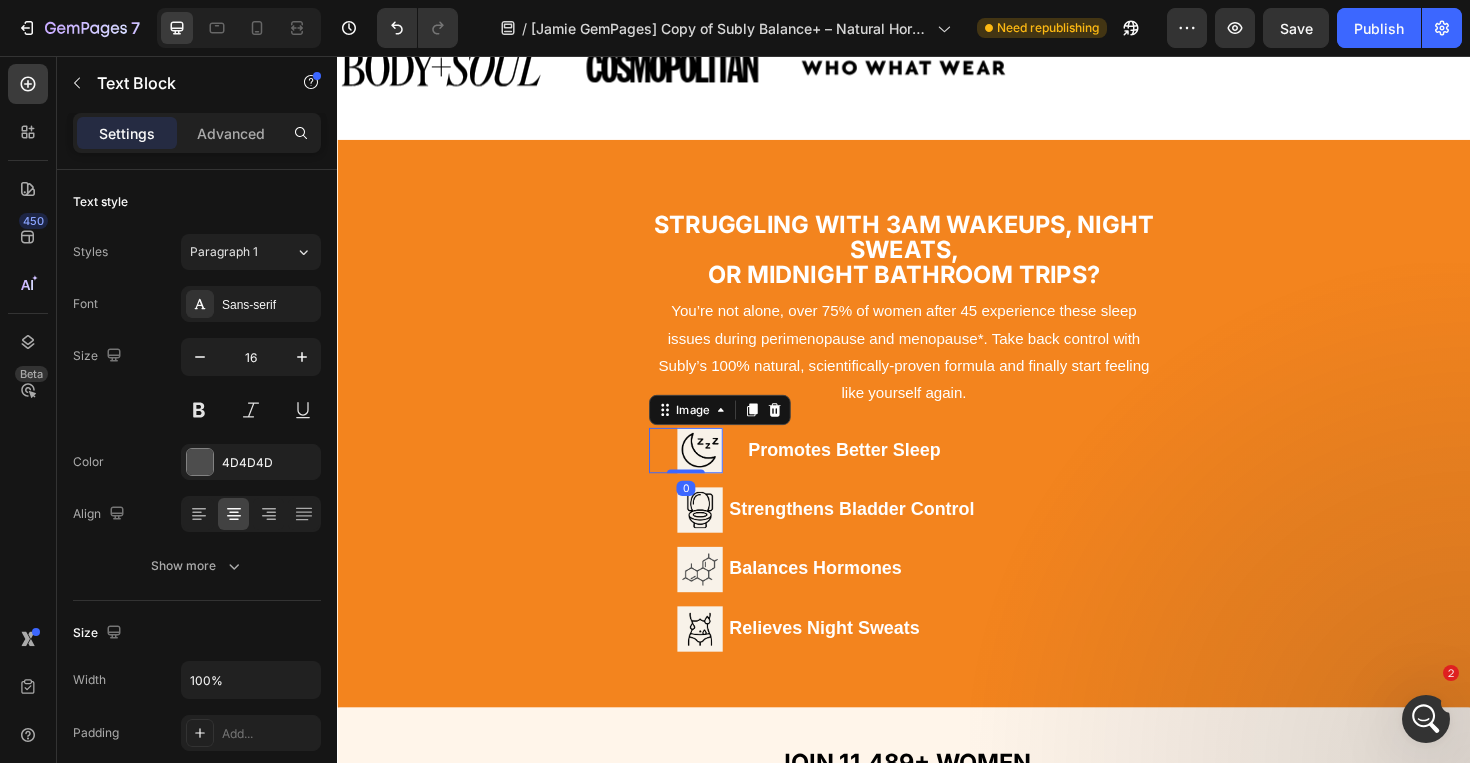 click at bounding box center (721, 474) 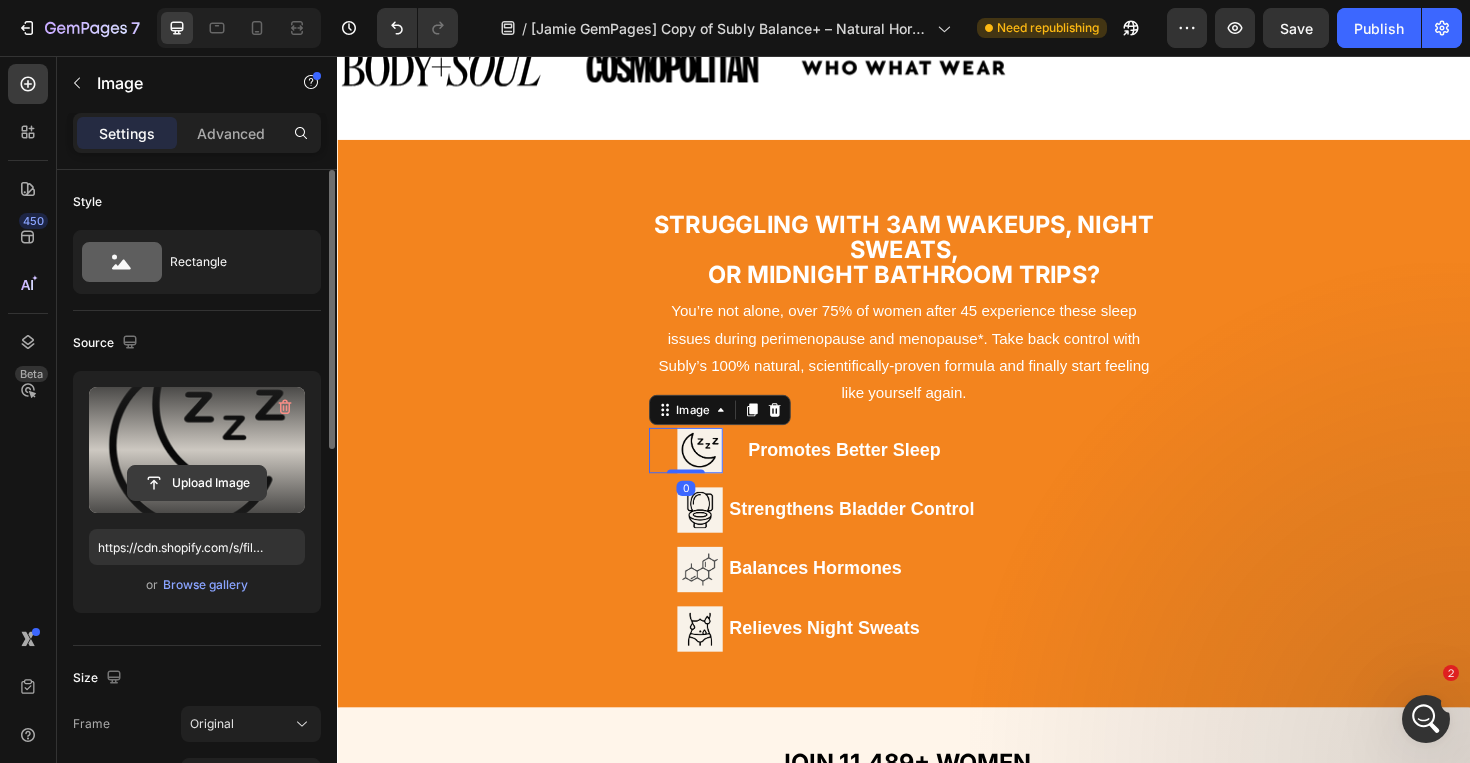 click 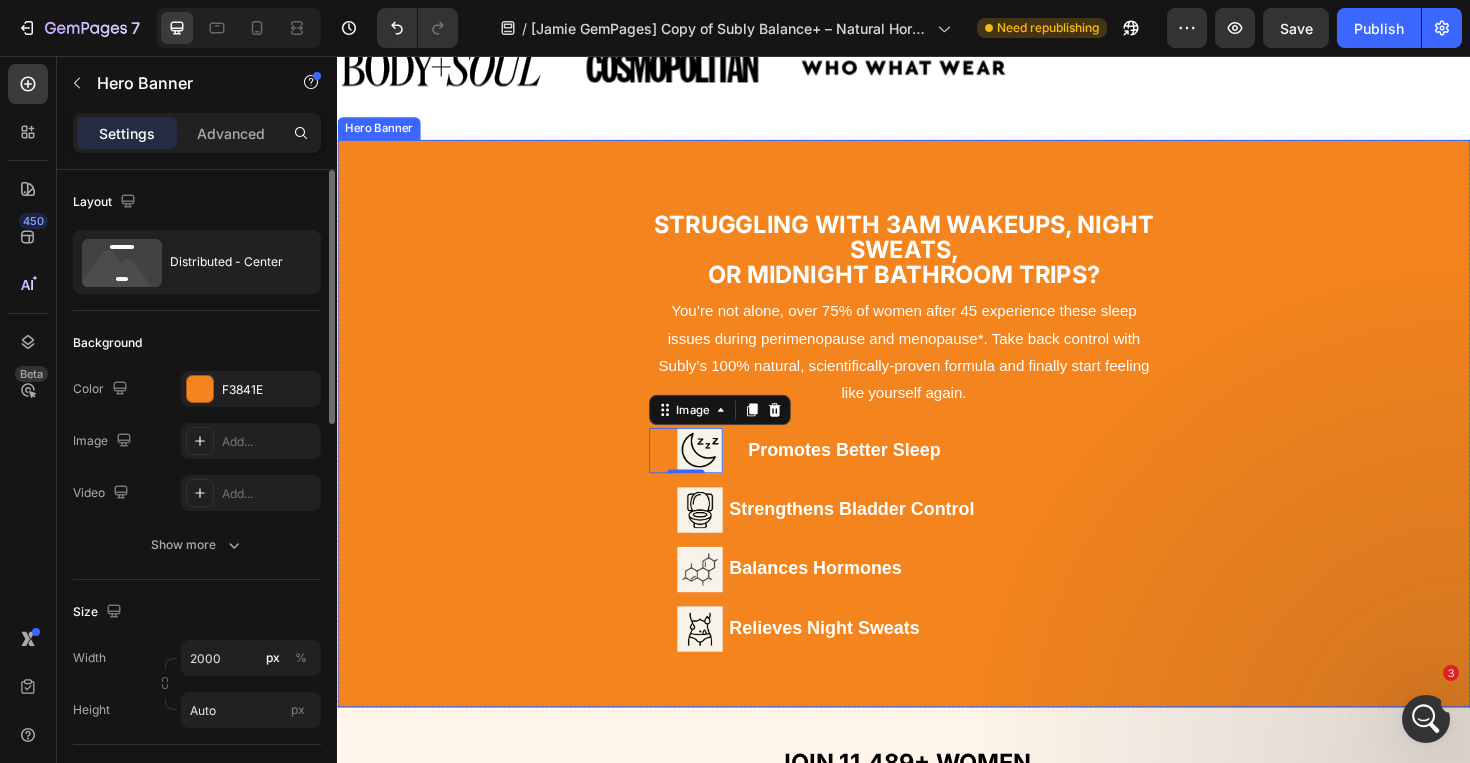 click on "Struggling With 3AM Wakeups, Night Sweats,  Or Midnight Bathroom Trips? Heading You’re not alone, over 75% of women after 45 experience these sleep issues during perimenopause and menopause*. Take back control with Subly’s 100% natural, scientifically-proven formula and finally start feeling like yourself again.  Text Block Image   0 Promotes Better Sleep Heading Row Image Strengthens Bladder Control Heading Row Row Row Image Balances Hormones Heading Row Image Relieves Night Sweats Heading Row Text Block Row" at bounding box center [937, 461] 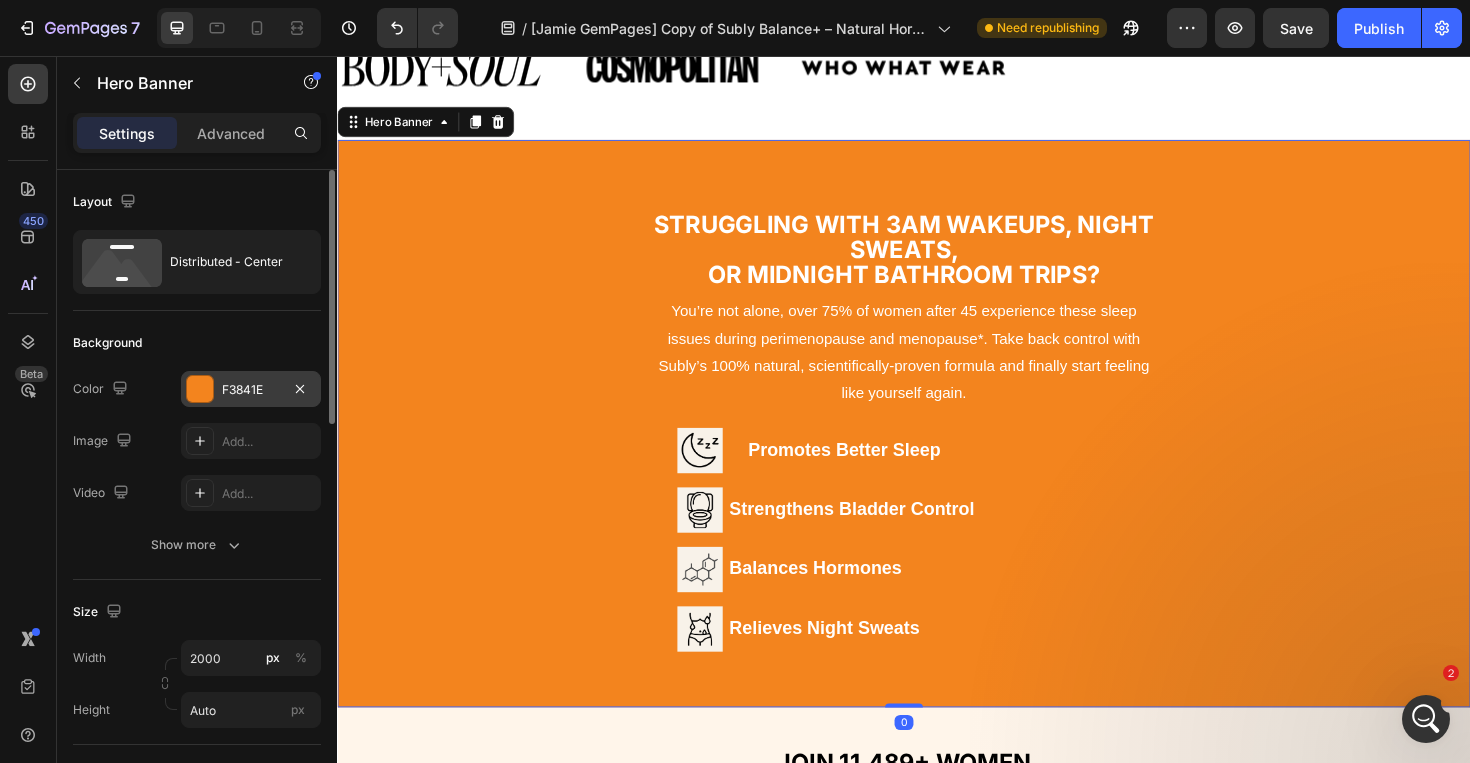 click at bounding box center [200, 389] 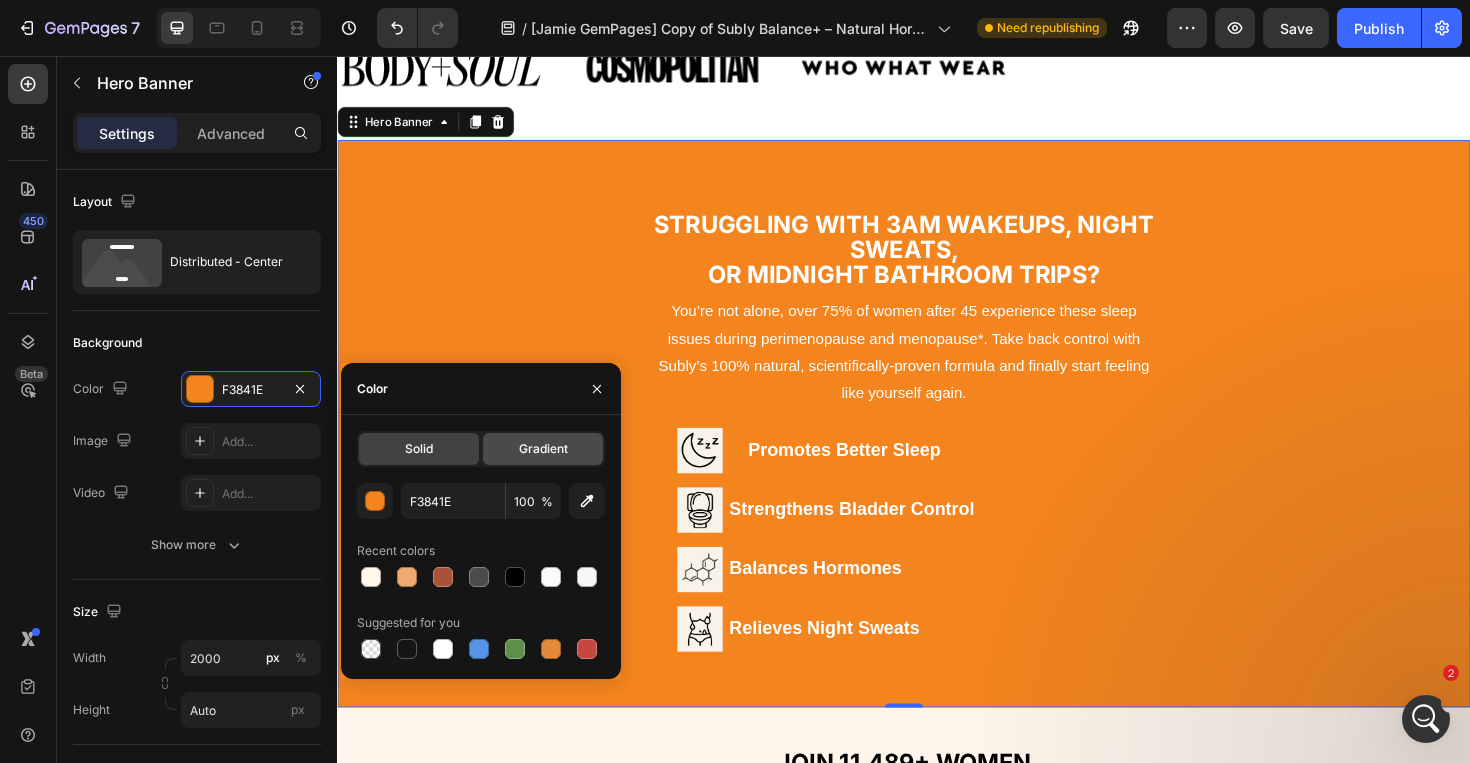 click on "Gradient" 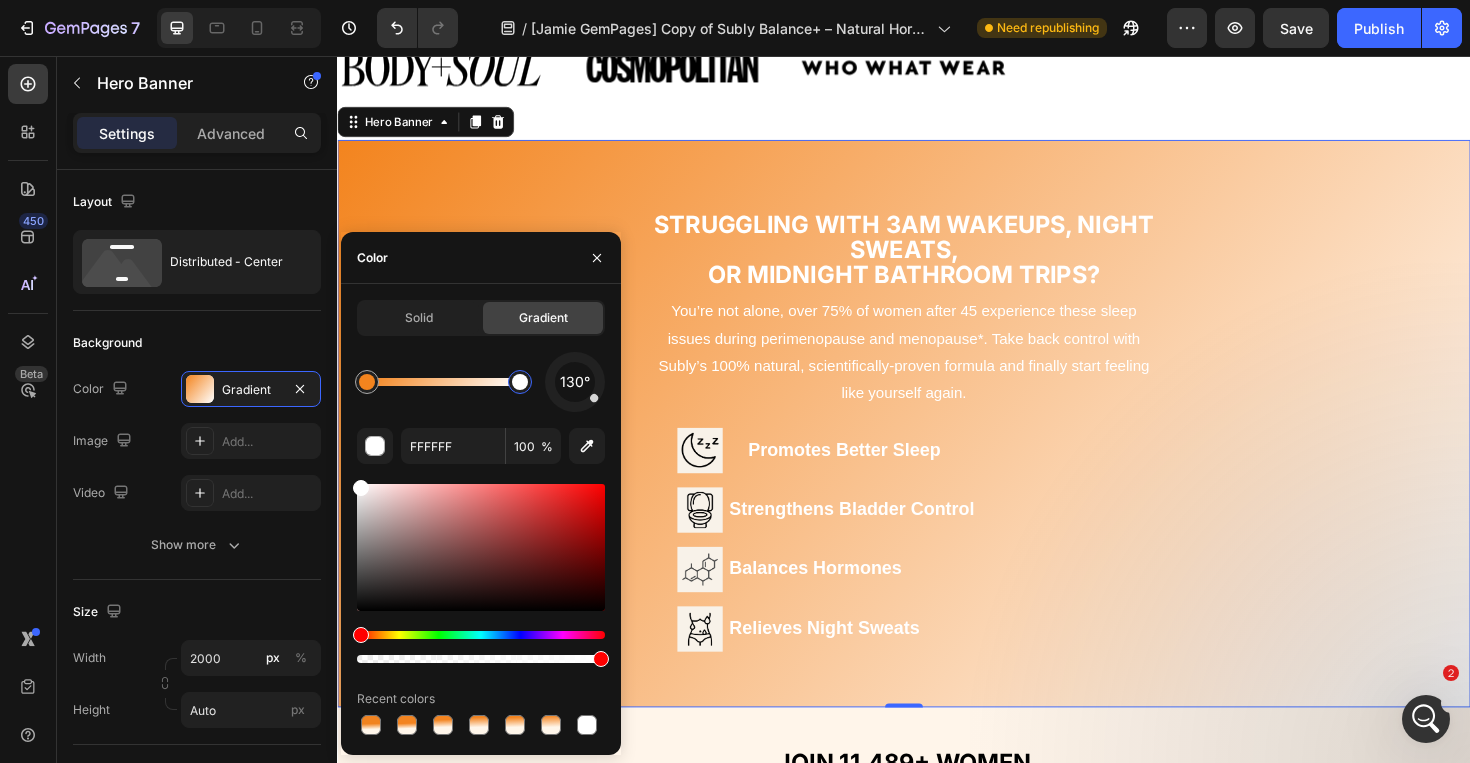 click at bounding box center (520, 382) 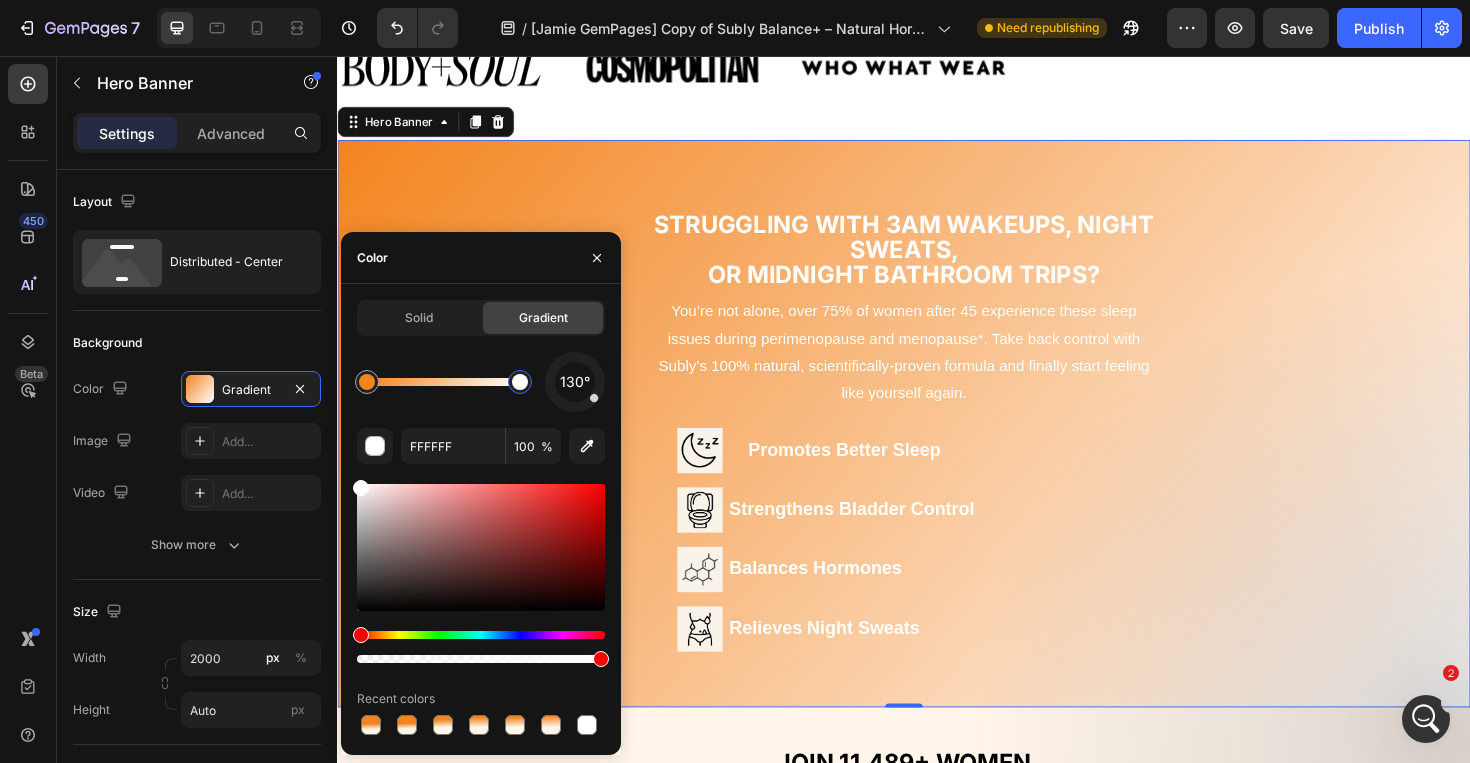 click at bounding box center [520, 382] 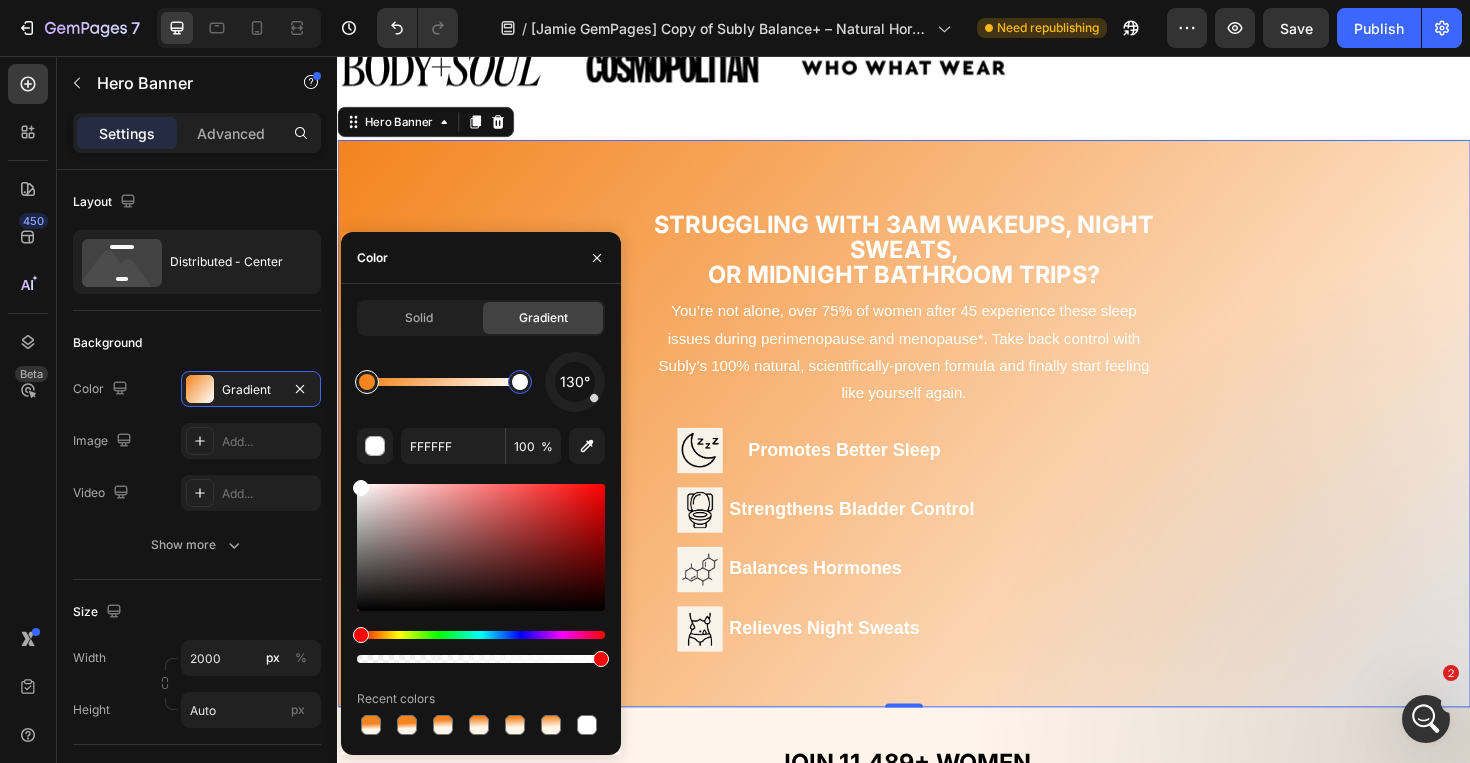 type on "F3841E" 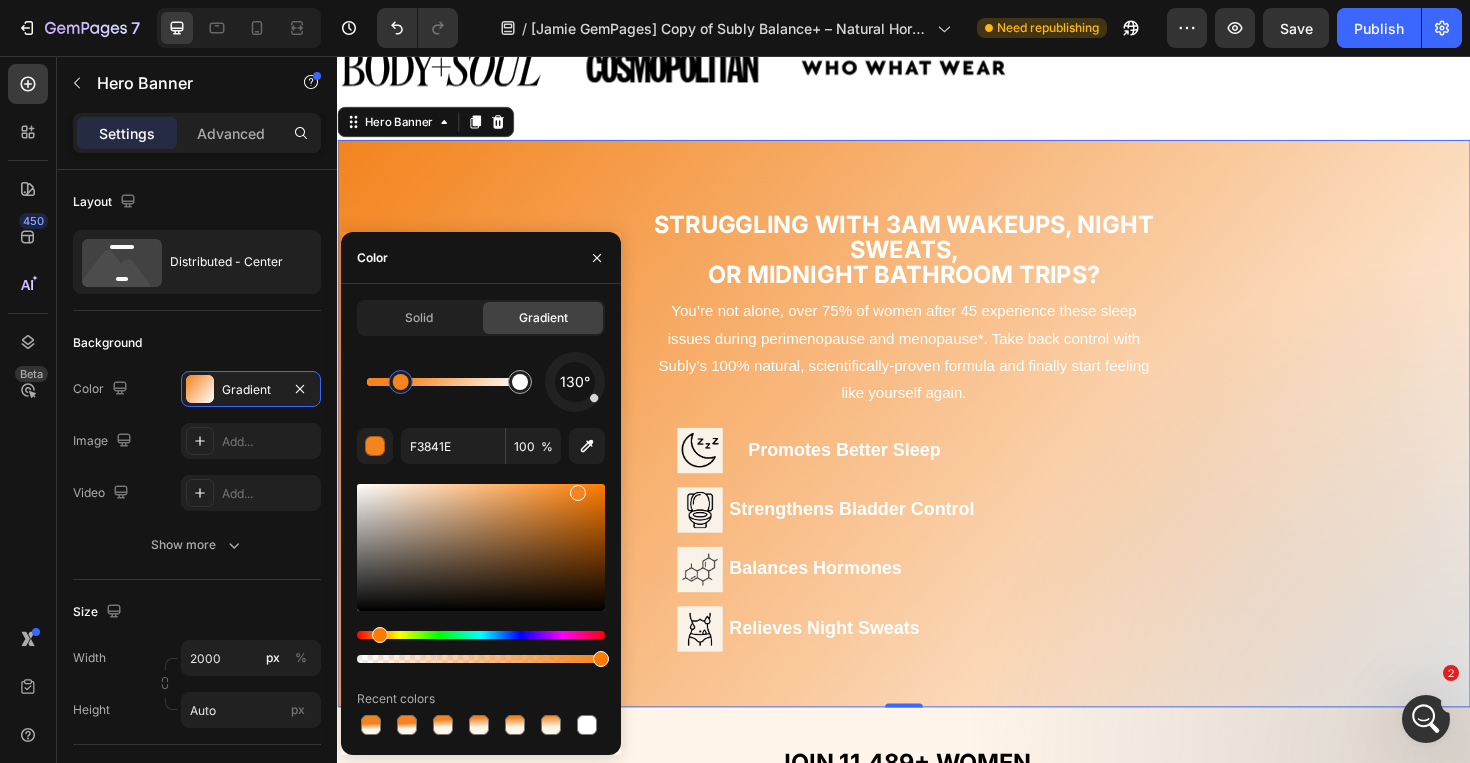drag, startPoint x: 369, startPoint y: 383, endPoint x: 408, endPoint y: 386, distance: 39.115215 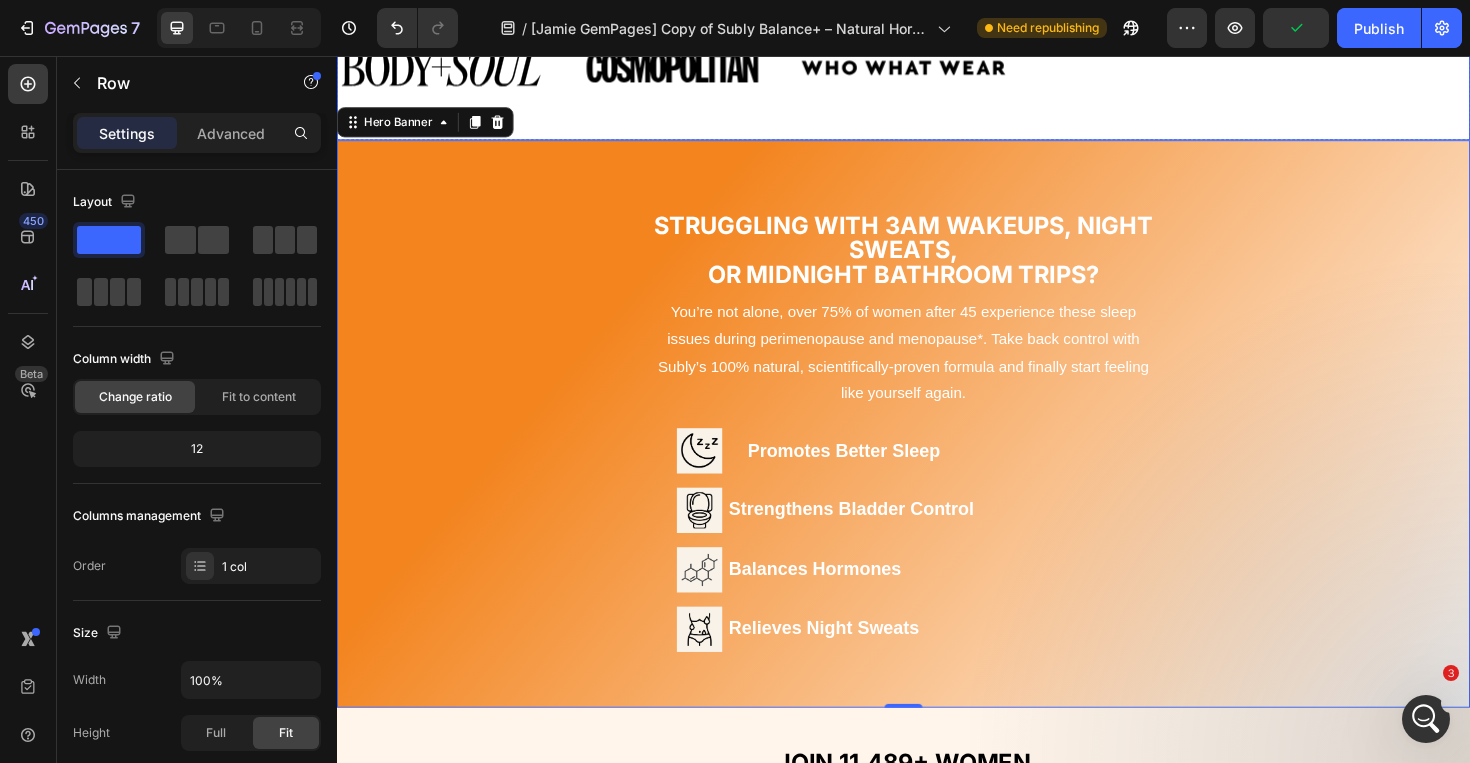 click on "Image Image Image Image Image Image Carousel Row" at bounding box center (937, 66) 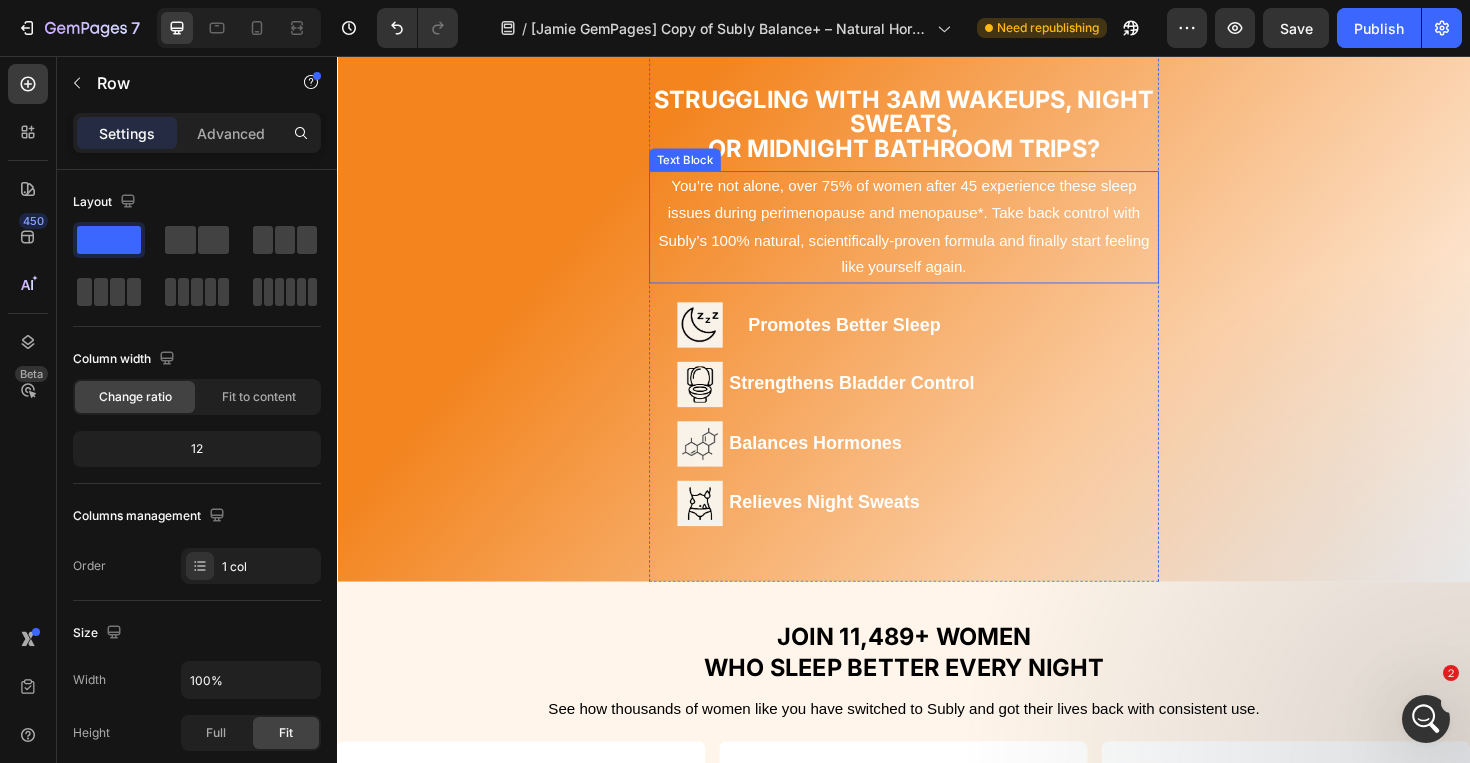 scroll, scrollTop: 1030, scrollLeft: 0, axis: vertical 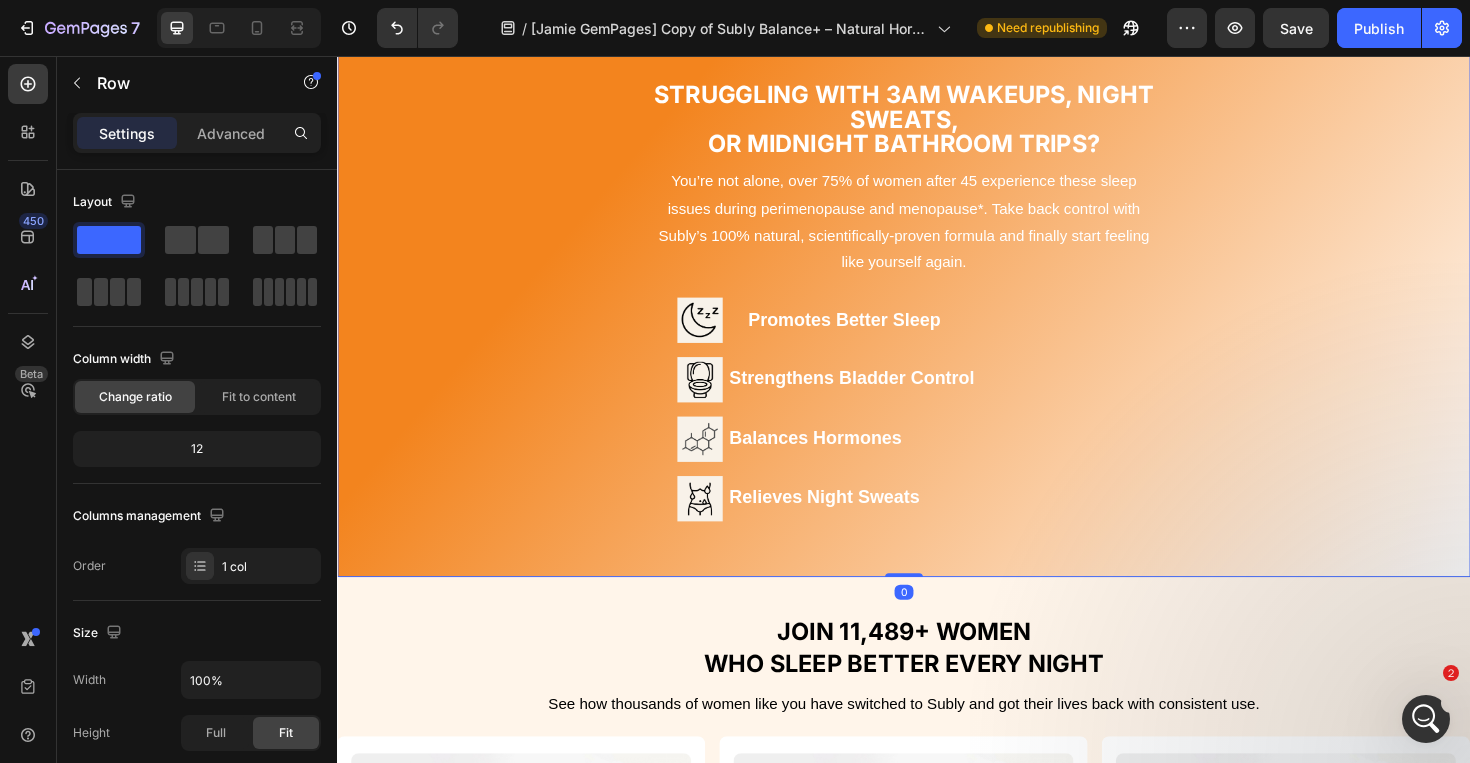 click on "Struggling With 3AM Wakeups, Night Sweats,  Or Midnight Bathroom Trips? Heading You’re not alone, over 75% of women after 45 experience these sleep issues during perimenopause and menopause*. Take back control with Subly’s 100% natural, scientifically-proven formula and finally start feeling like yourself again.  Text Block Image Promotes Better Sleep Heading Row Image Strengthens Bladder Control Heading Row Row Row Image Balances Hormones Heading Row Image Relieves Night Sweats Heading Row Text Block Row" at bounding box center (937, 323) 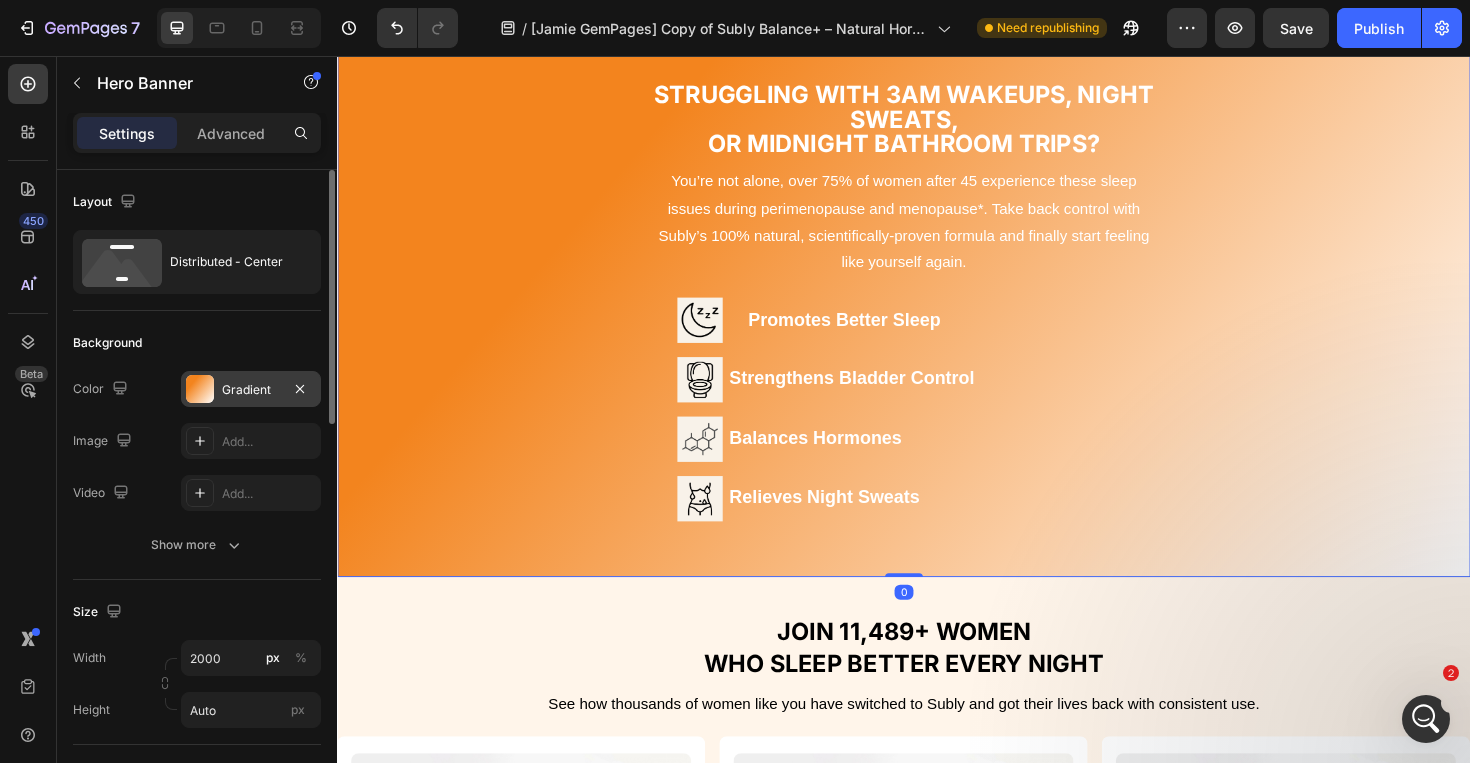 click at bounding box center (200, 389) 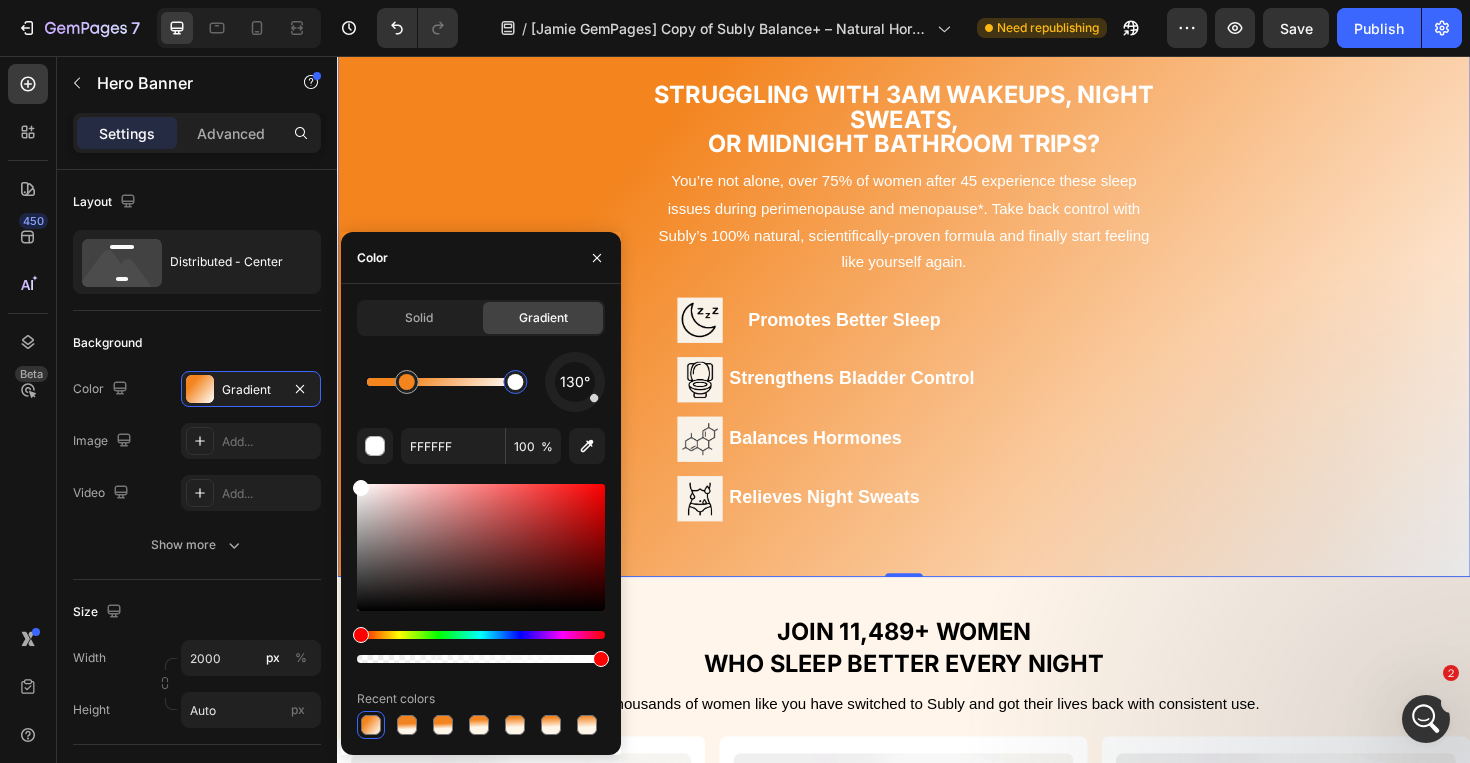 click at bounding box center (515, 382) 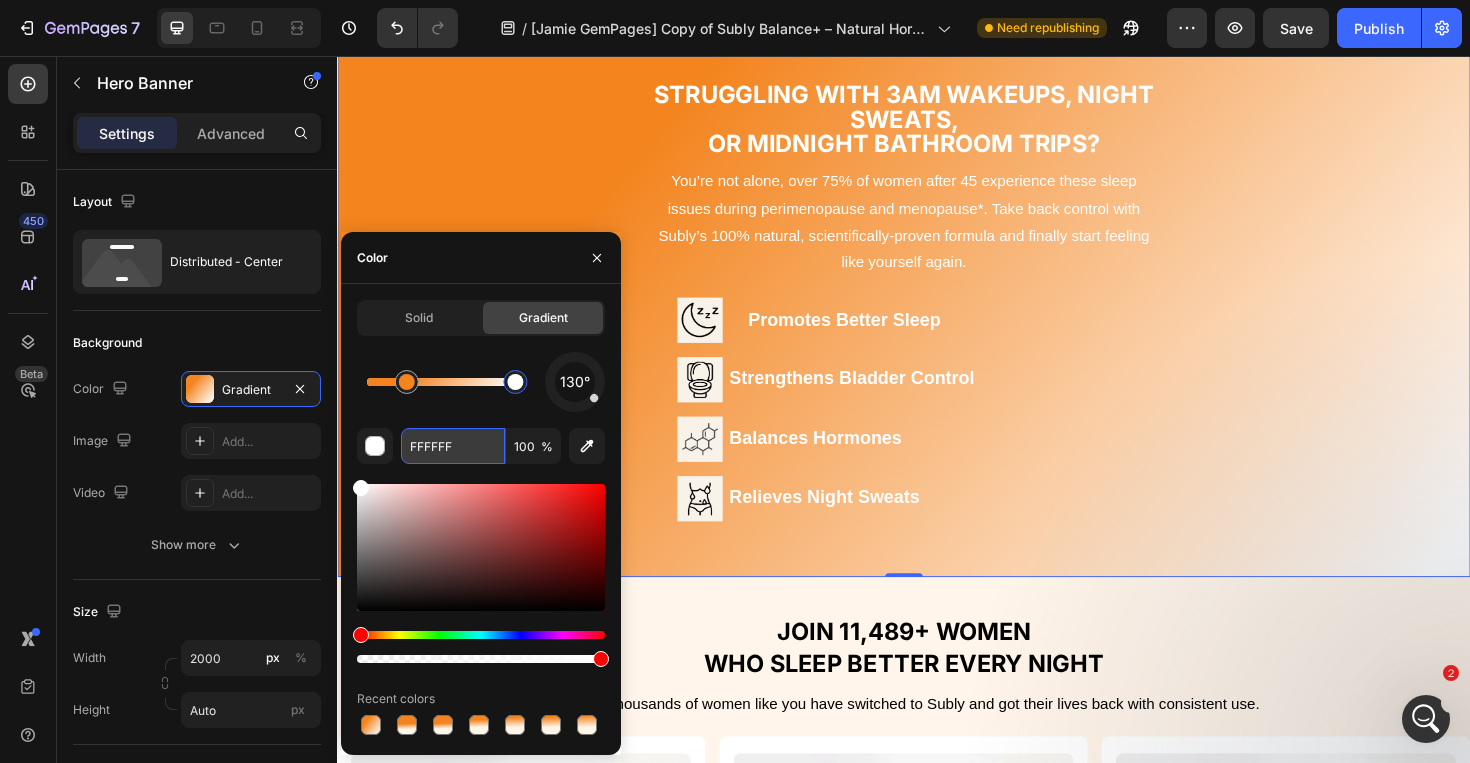 click on "FFFFFF" at bounding box center (453, 446) 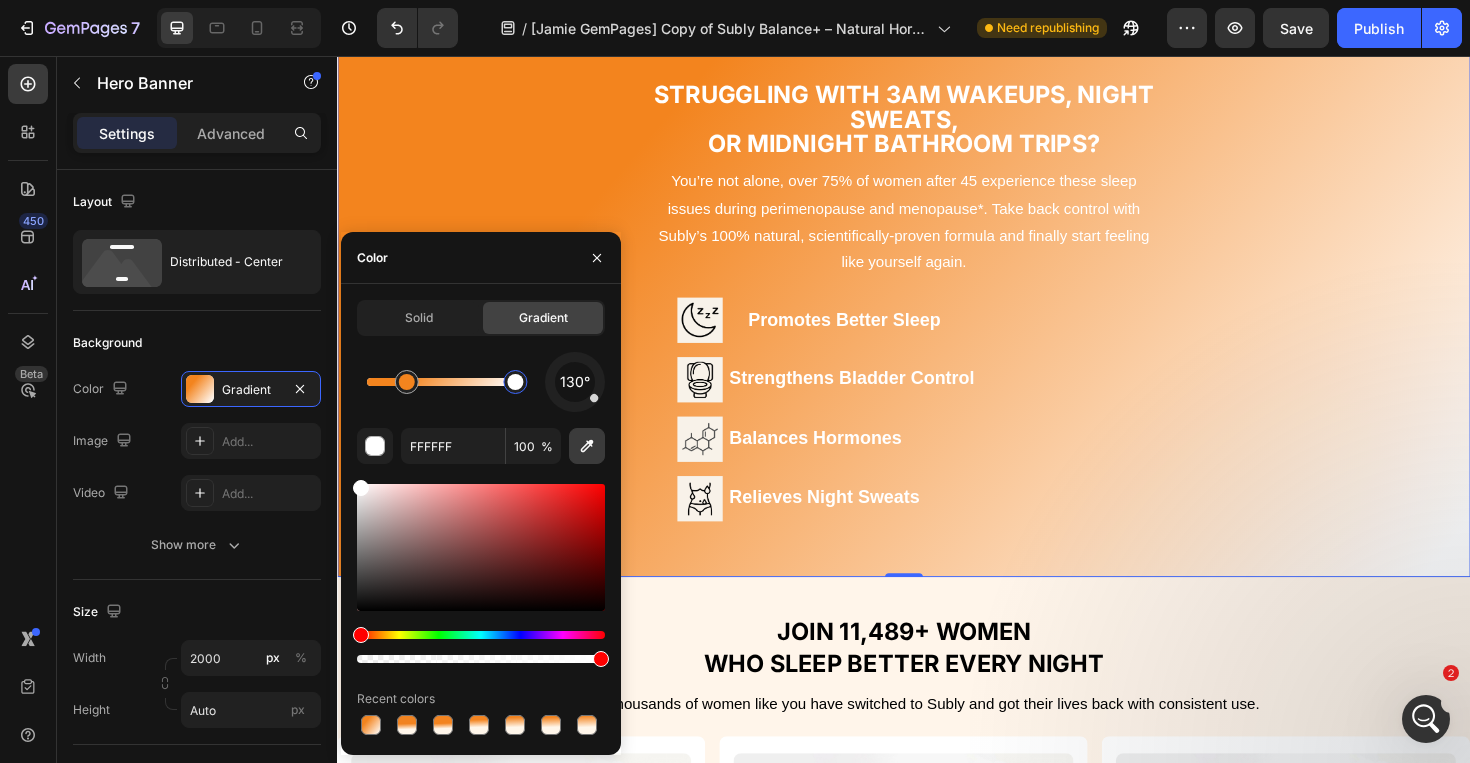 click at bounding box center (587, 446) 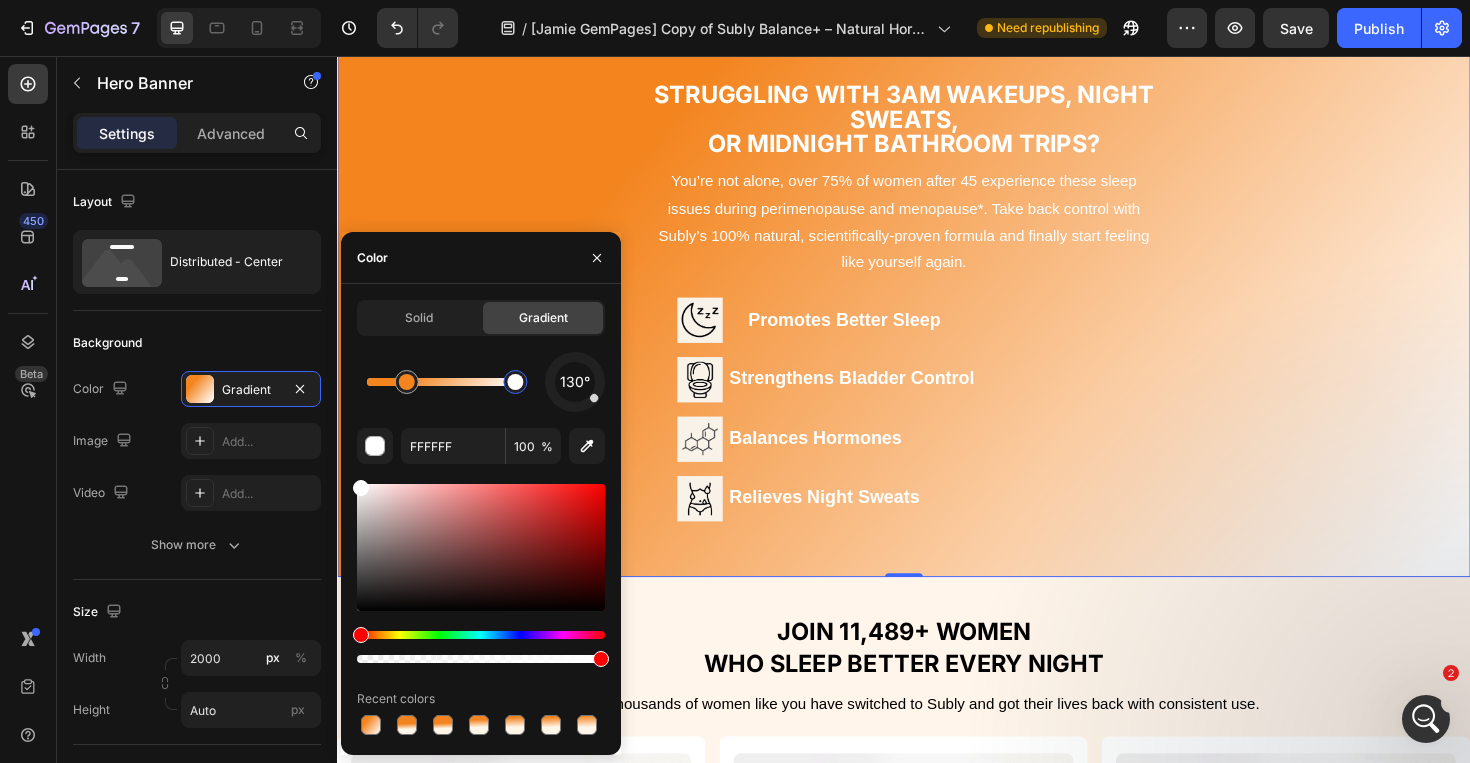 type on "EEE7DD" 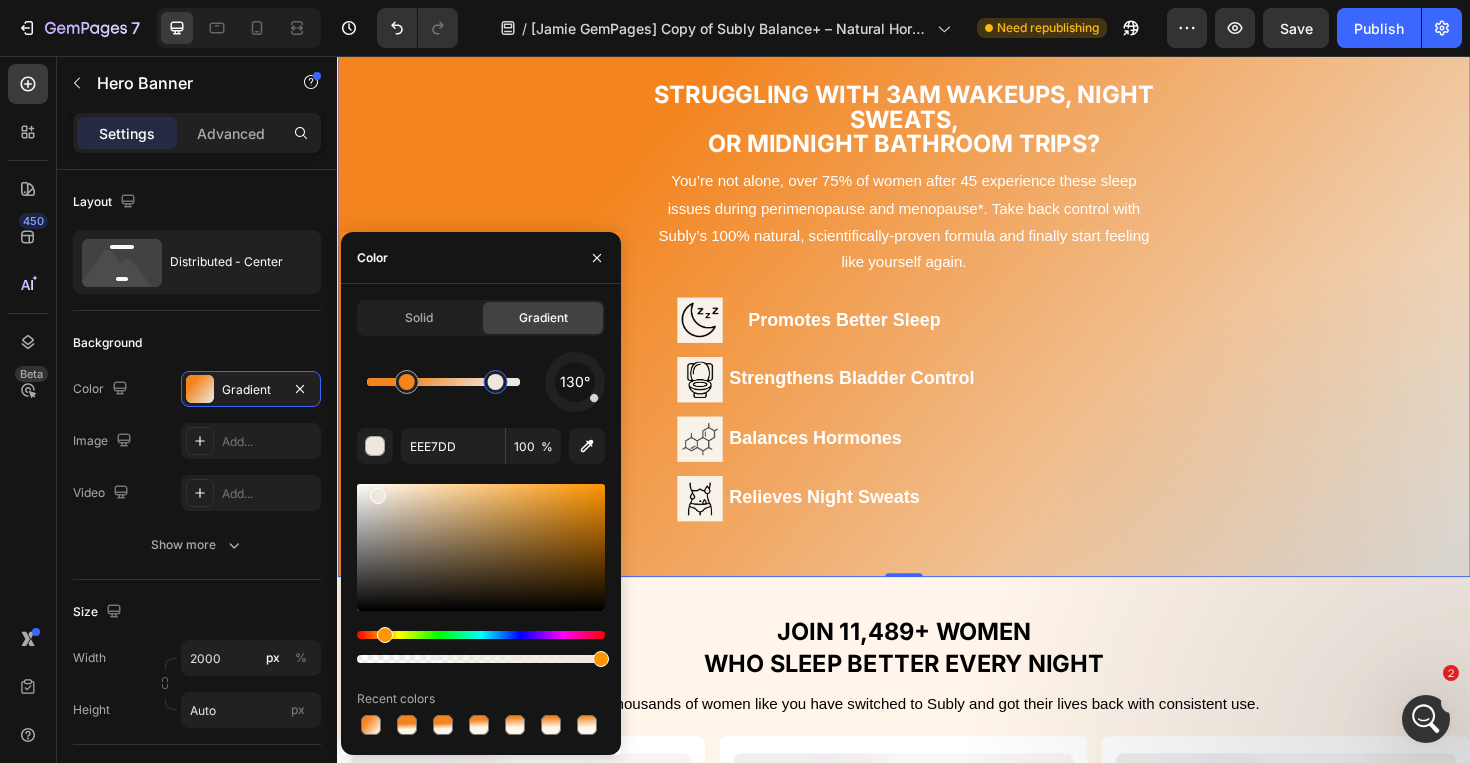 drag, startPoint x: 511, startPoint y: 389, endPoint x: 495, endPoint y: 390, distance: 16.03122 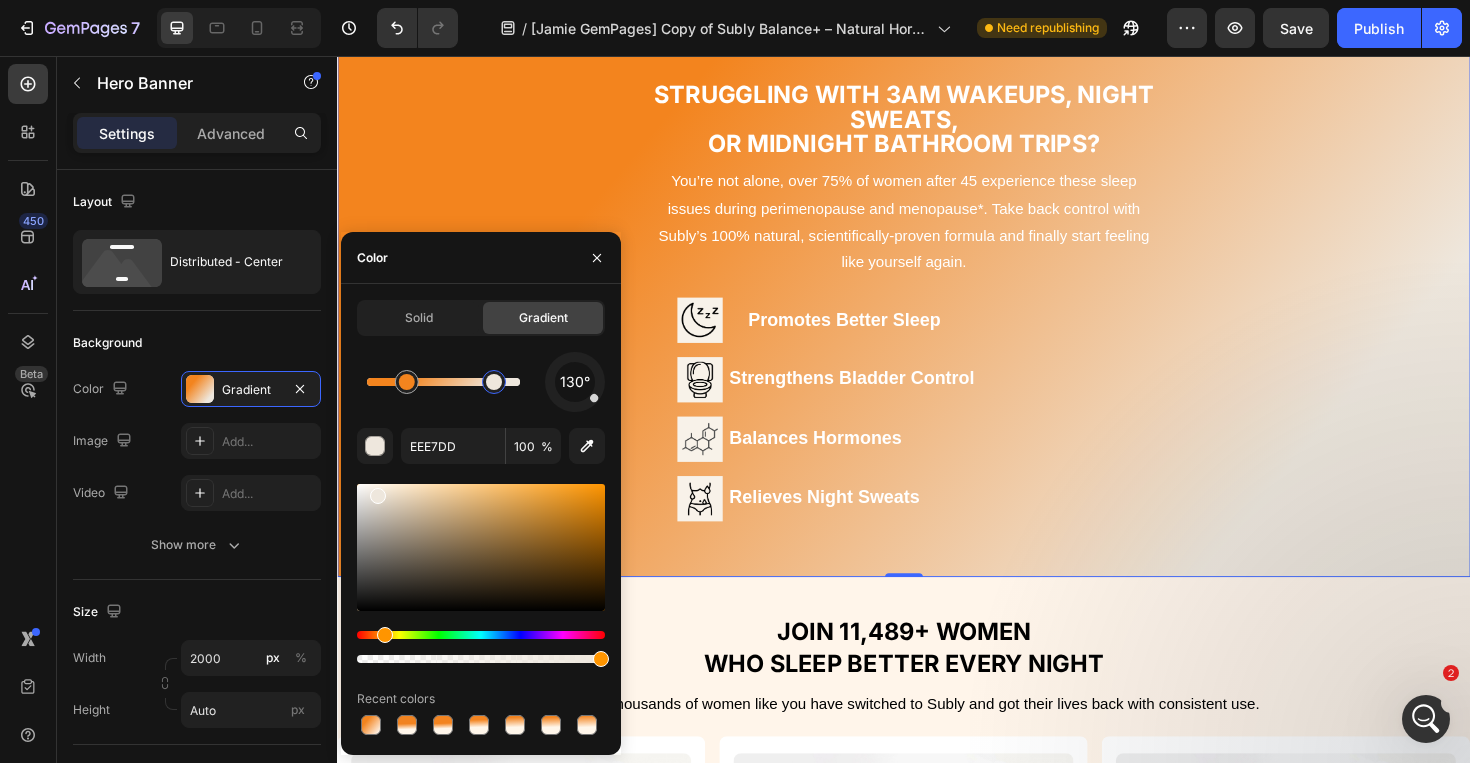 click at bounding box center (494, 382) 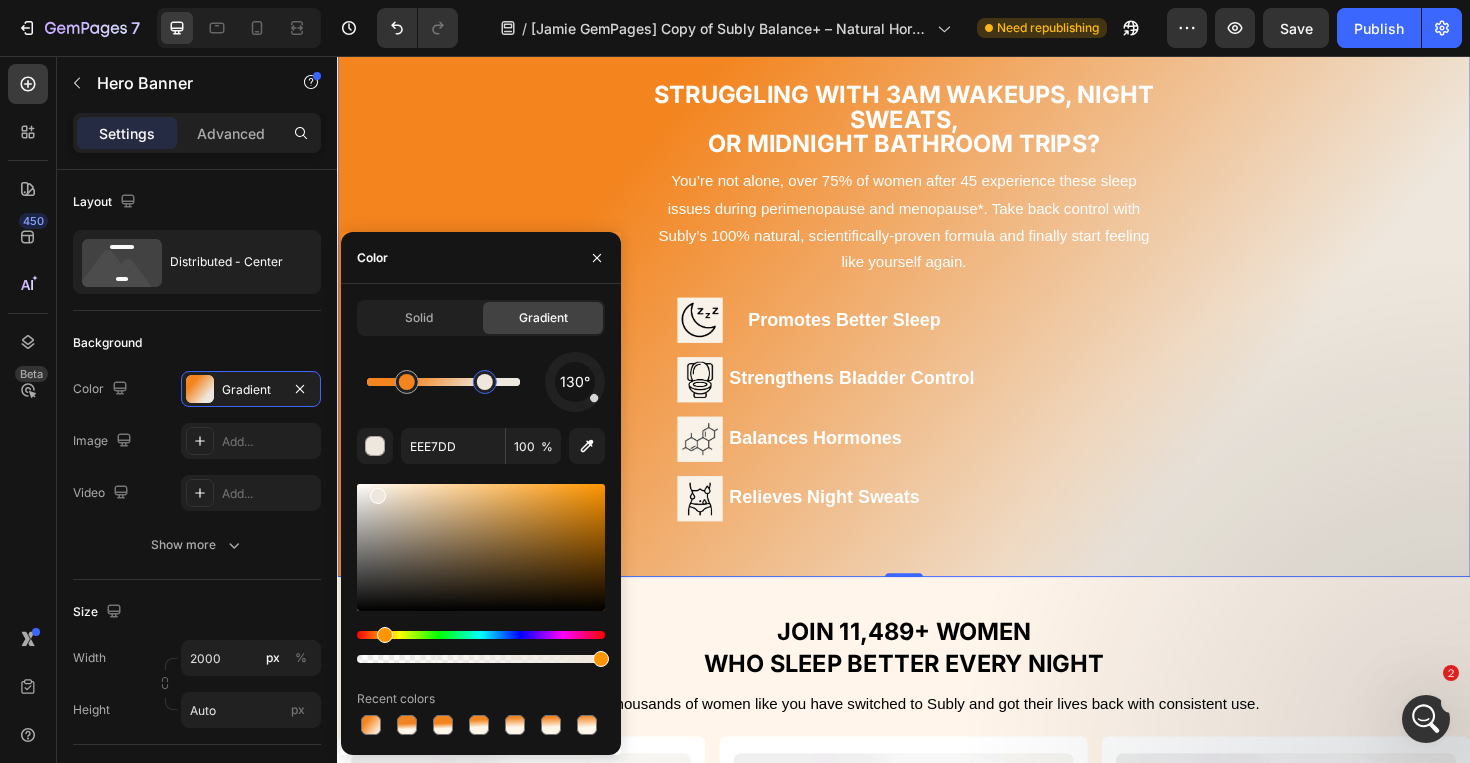 click on "JOIN 11,489+ WOMEN  WHO SLEEP BETTER EVERY NIGHT Heading See how thousands of women like you have switched to Subly and got their lives back with consistent use.  Text block
Image
Icon
Icon
Icon
Icon
Icon Row Heather K. Text block Row Noticed less breakage in my hairbrush. “It’s such a relief to see fewer hairs falling out. I even see baby hairs coming back! Text block Row Image
Icon
Icon
Icon
Icon
Icon Row Heather K. Text block Row Noticed less breakage in my hairbrush. “It’s such a relief to see fewer hairs falling out. I even see baby hairs coming back! Text block Row Image
Icon
Icon
Icon
Icon
Icon Row Heather K. Text block Row Noticed less breakage in my hairbrush. Text block Row Image
Icon
Icon" at bounding box center (937, 955) 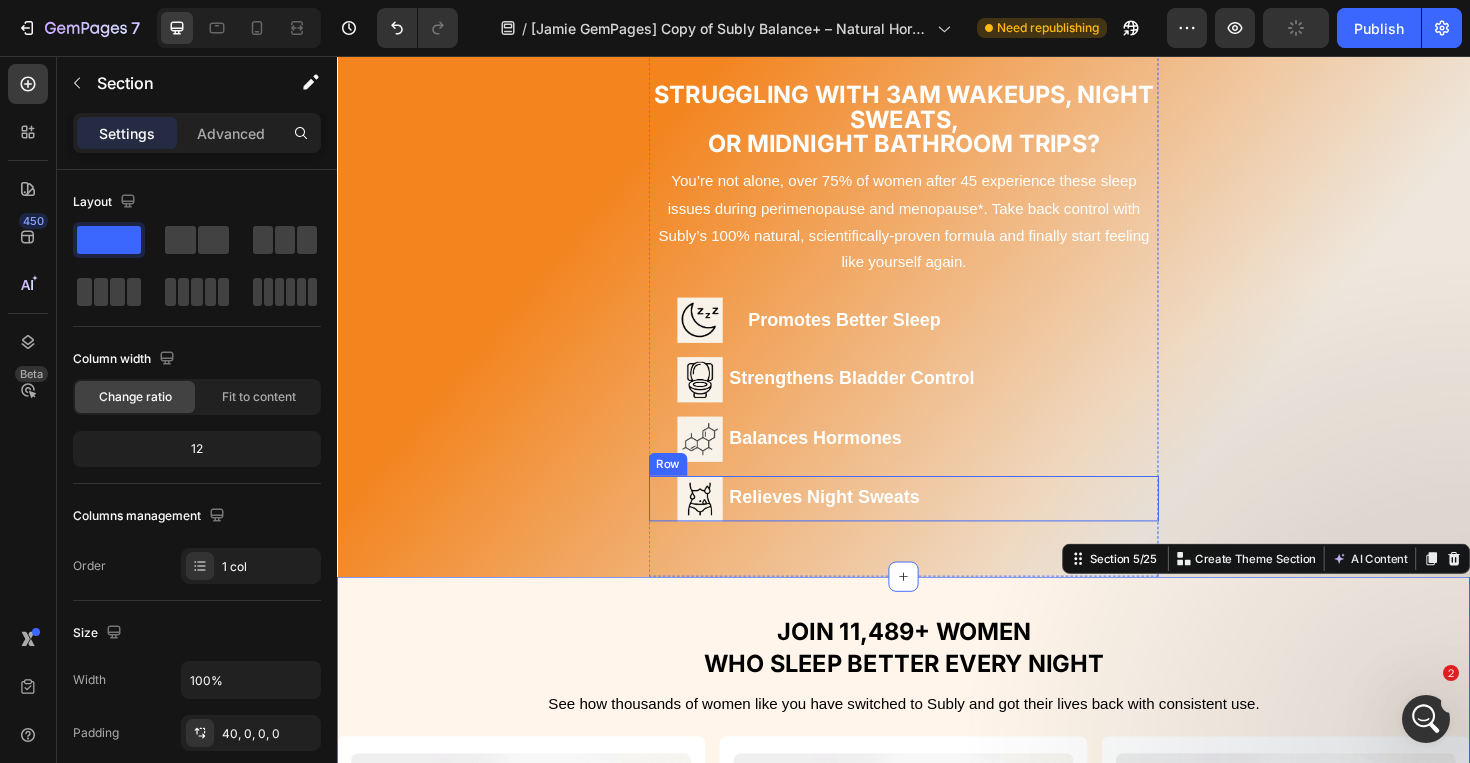 click on "Image Relieves Night Sweats Heading Row" at bounding box center (937, 525) 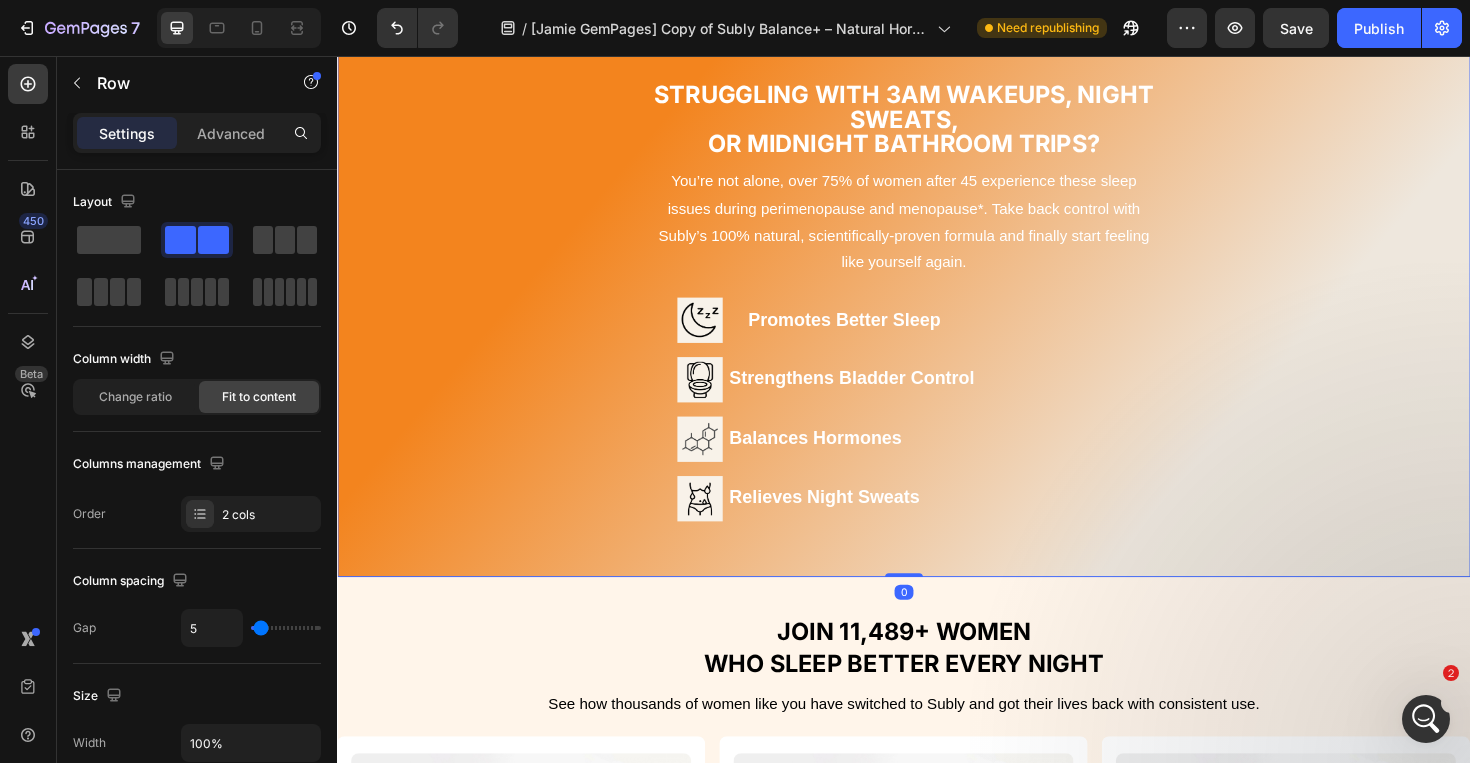 click on "Struggling With 3AM Wakeups, Night Sweats,  Or Midnight Bathroom Trips? Heading You’re not alone, over 75% of women after 45 experience these sleep issues during perimenopause and menopause*. Take back control with Subly’s 100% natural, scientifically-proven formula and finally start feeling like yourself again.  Text Block Image Promotes Better Sleep Heading Row Image Strengthens Bladder Control Heading Row Row Row Image Balances Hormones Heading Row Image Relieves Night Sweats Heading Row Text Block Row" at bounding box center (937, 323) 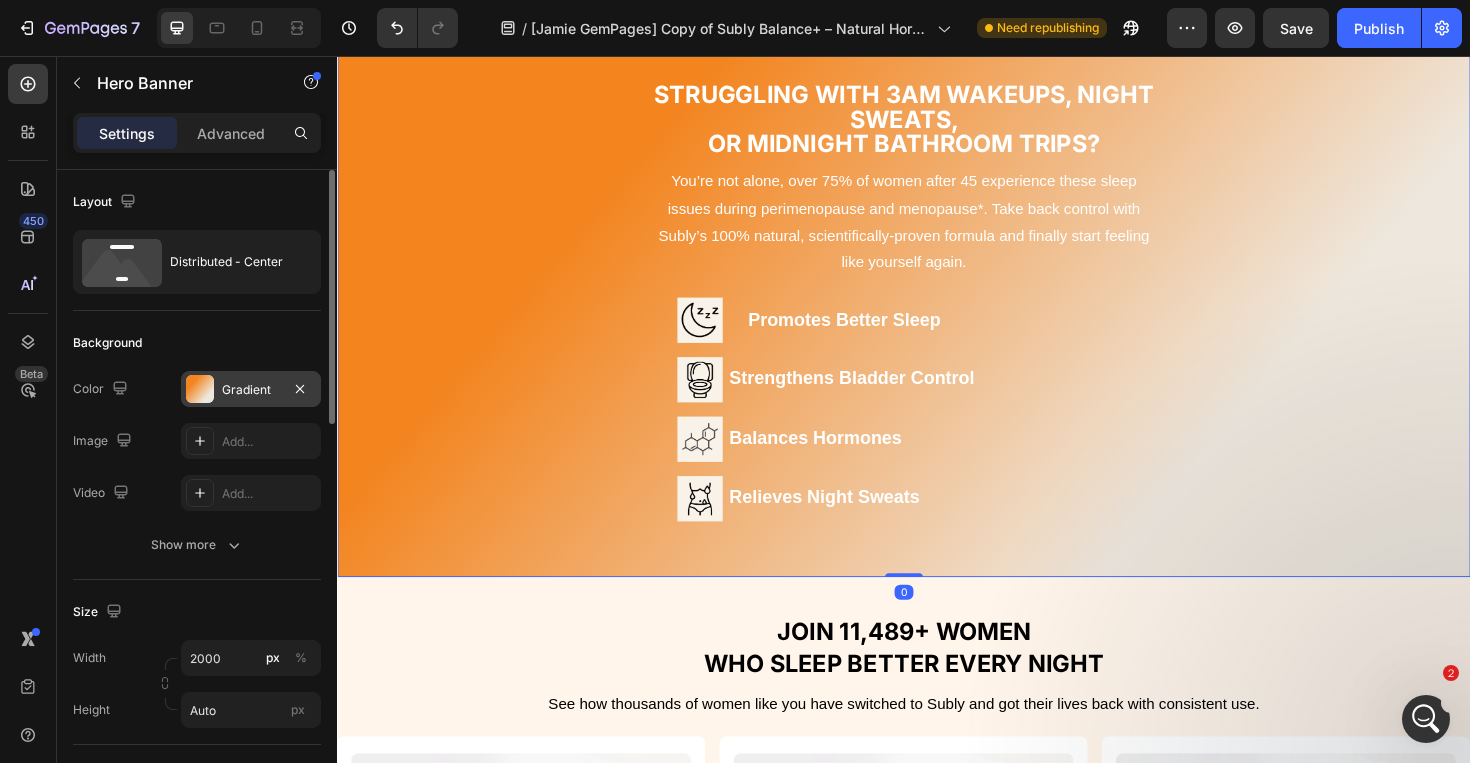 click at bounding box center [200, 389] 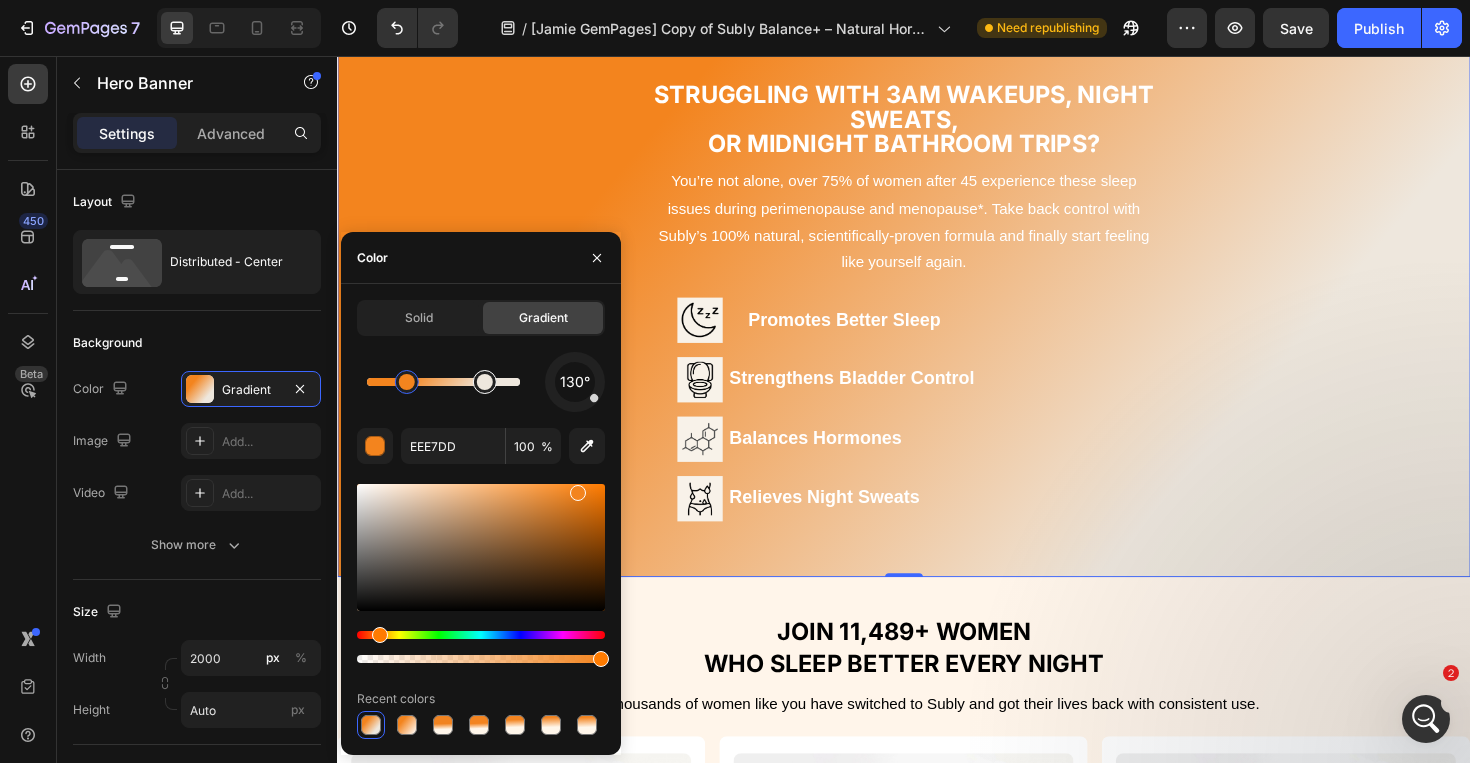 click at bounding box center (485, 382) 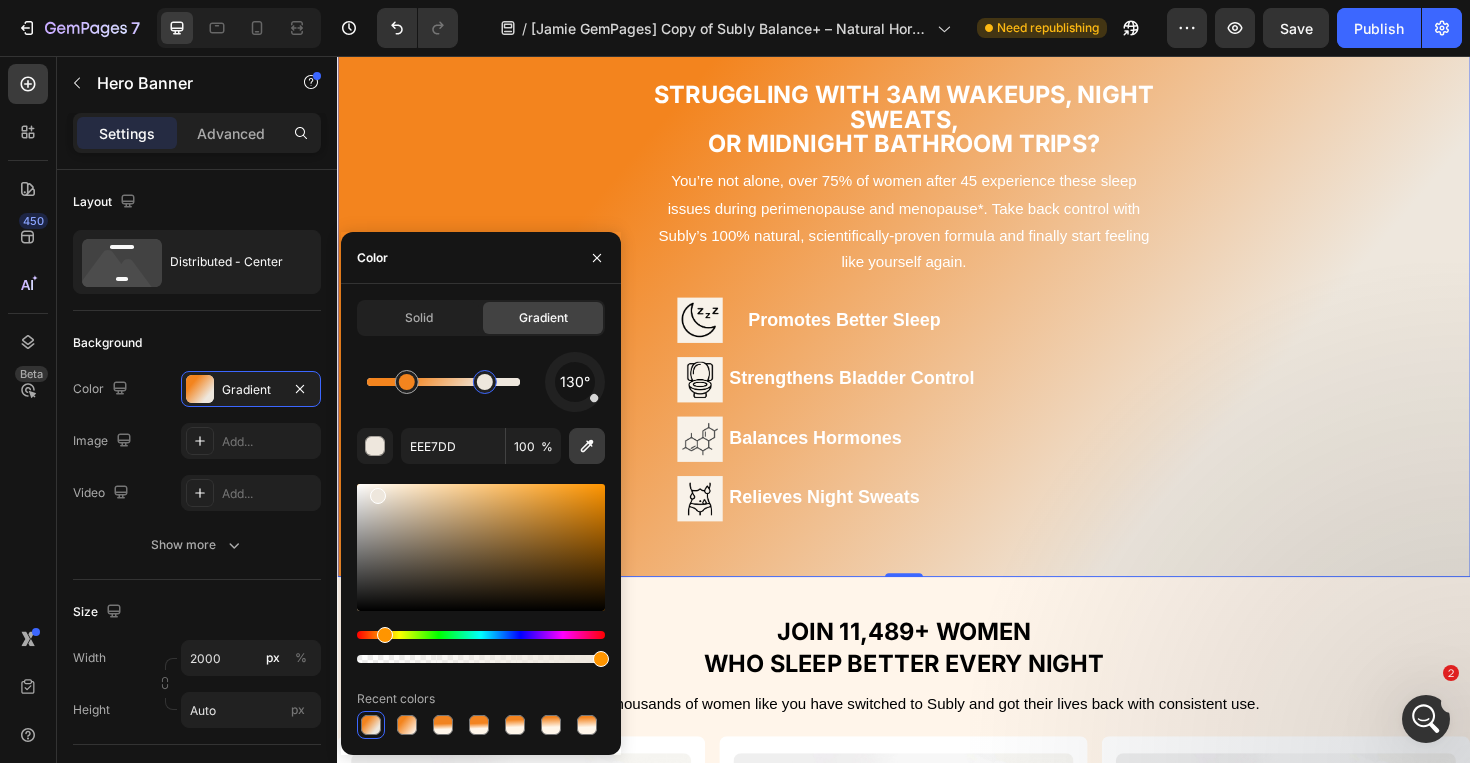 click 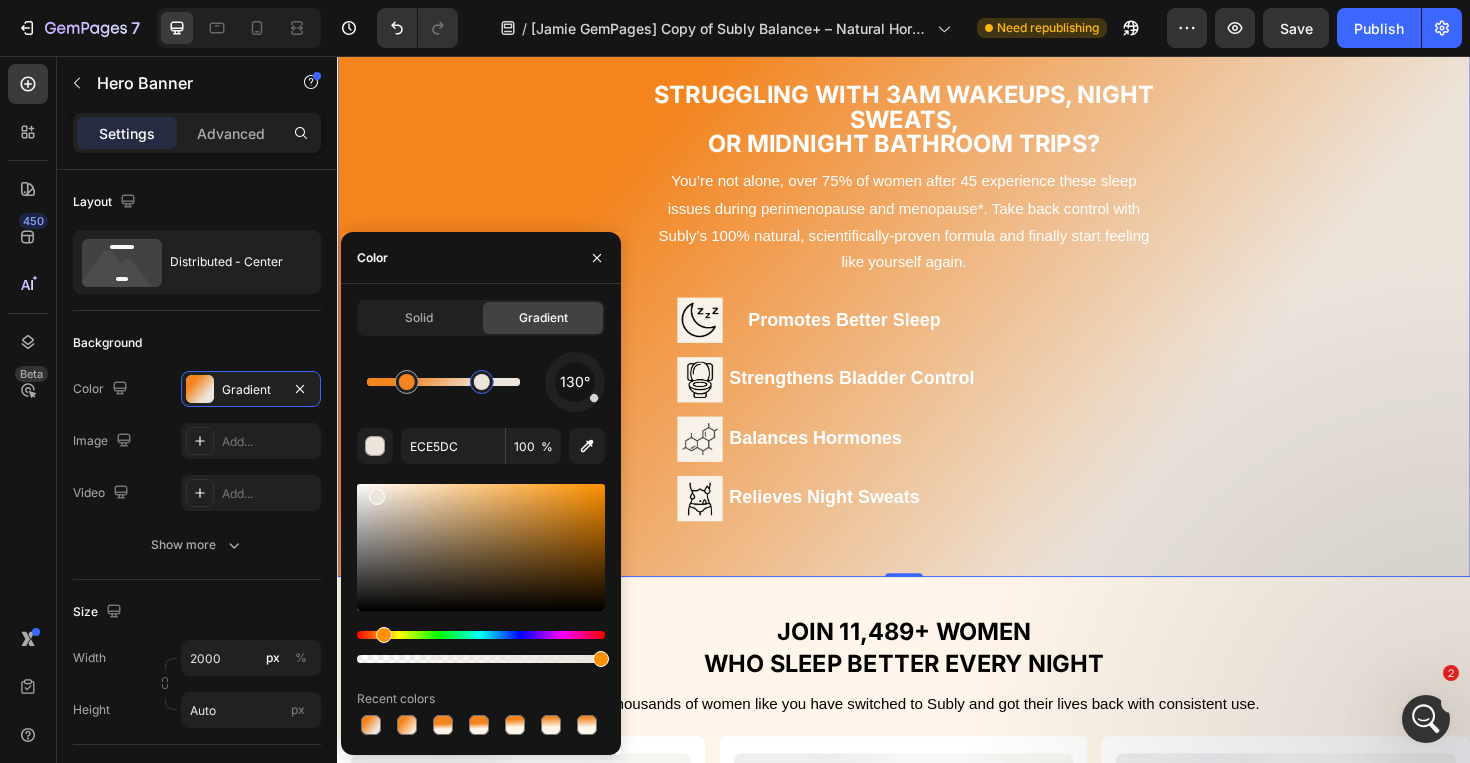 drag, startPoint x: 483, startPoint y: 383, endPoint x: 538, endPoint y: 386, distance: 55.081757 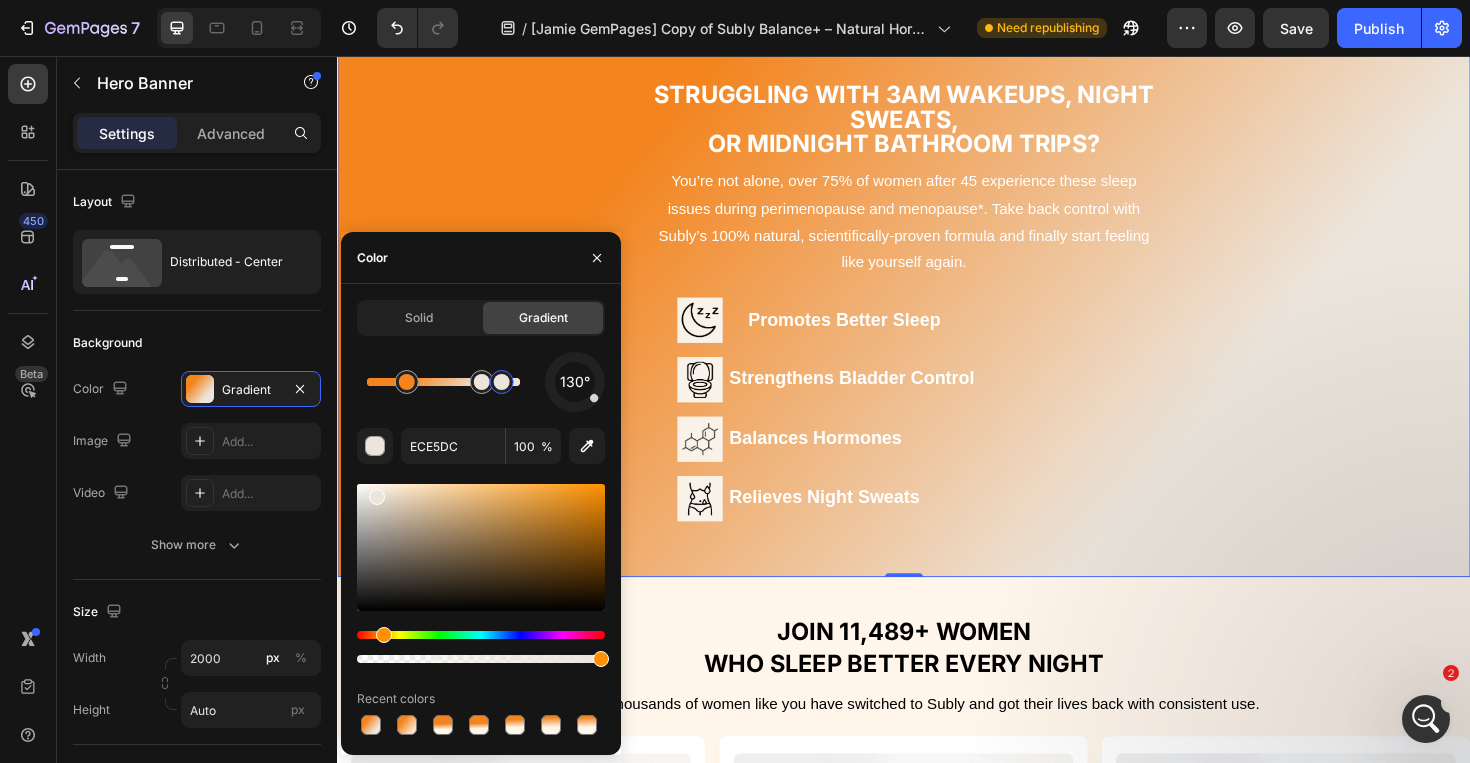 click 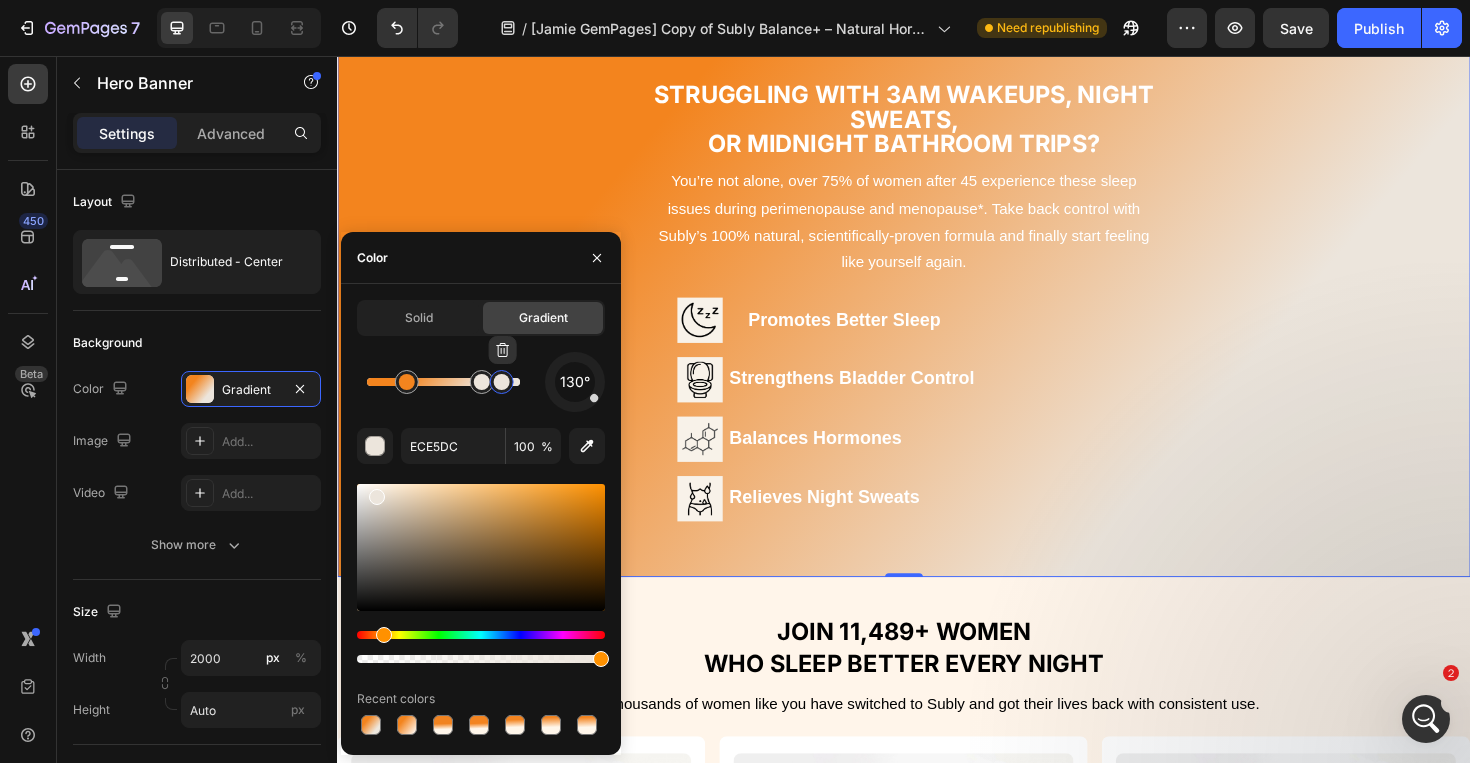click at bounding box center [502, 382] 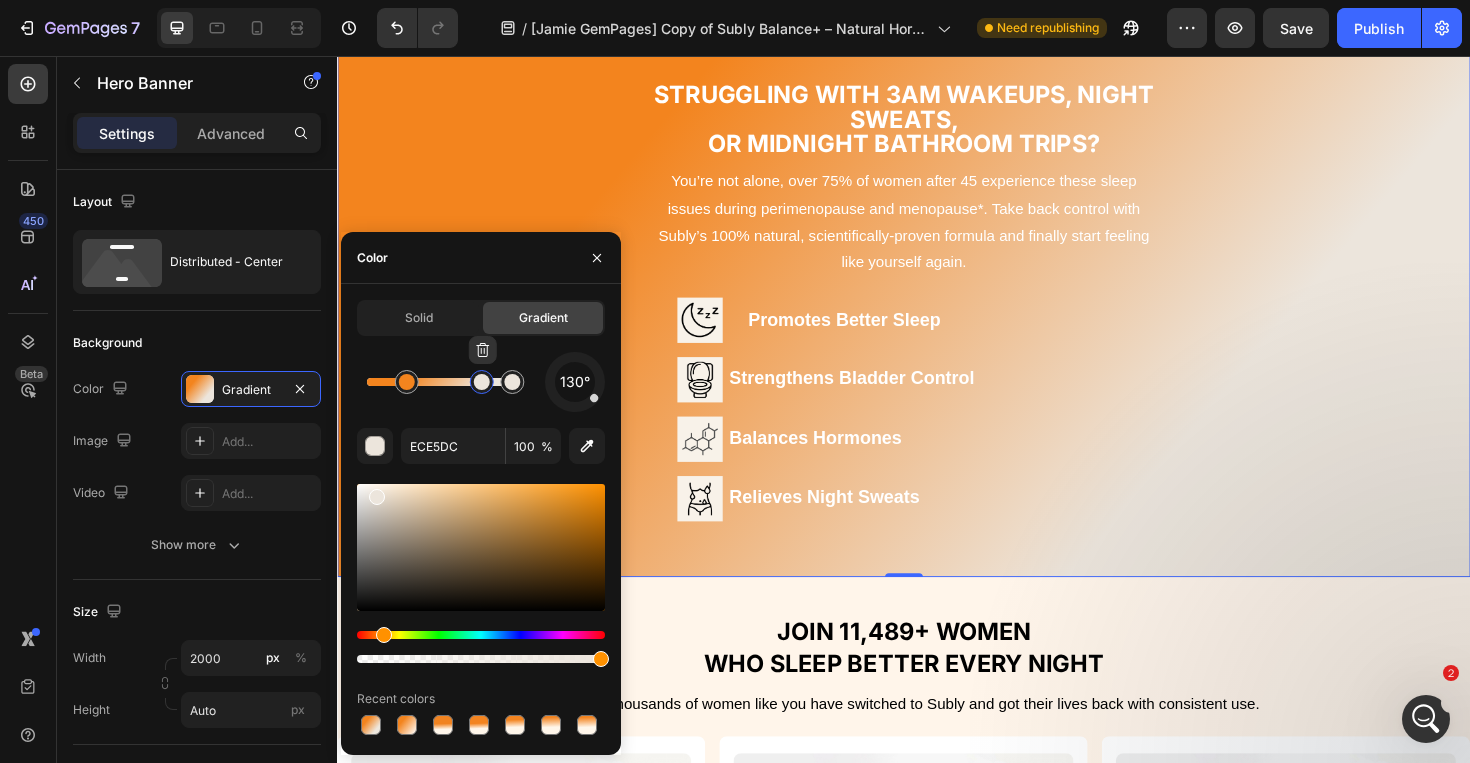 click at bounding box center (482, 382) 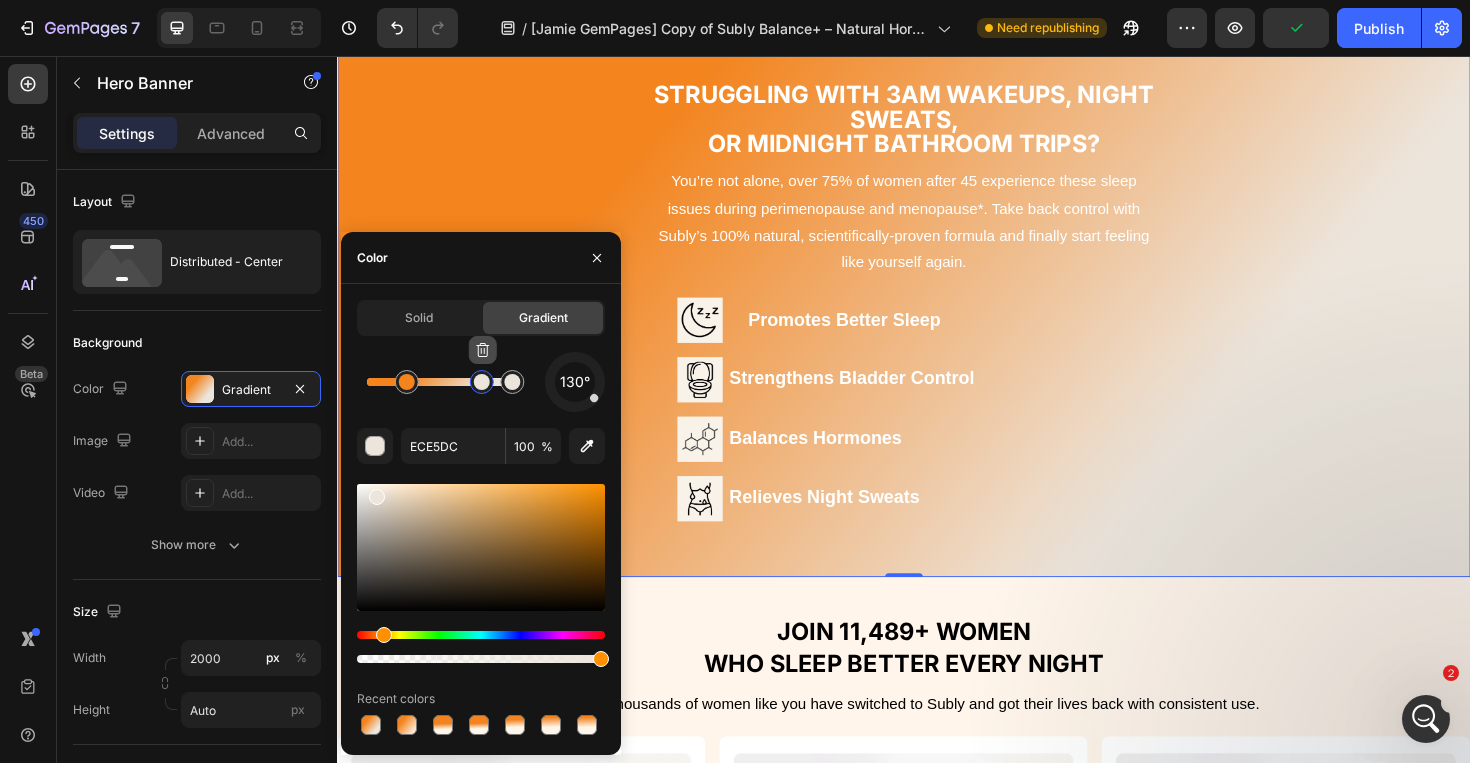 click 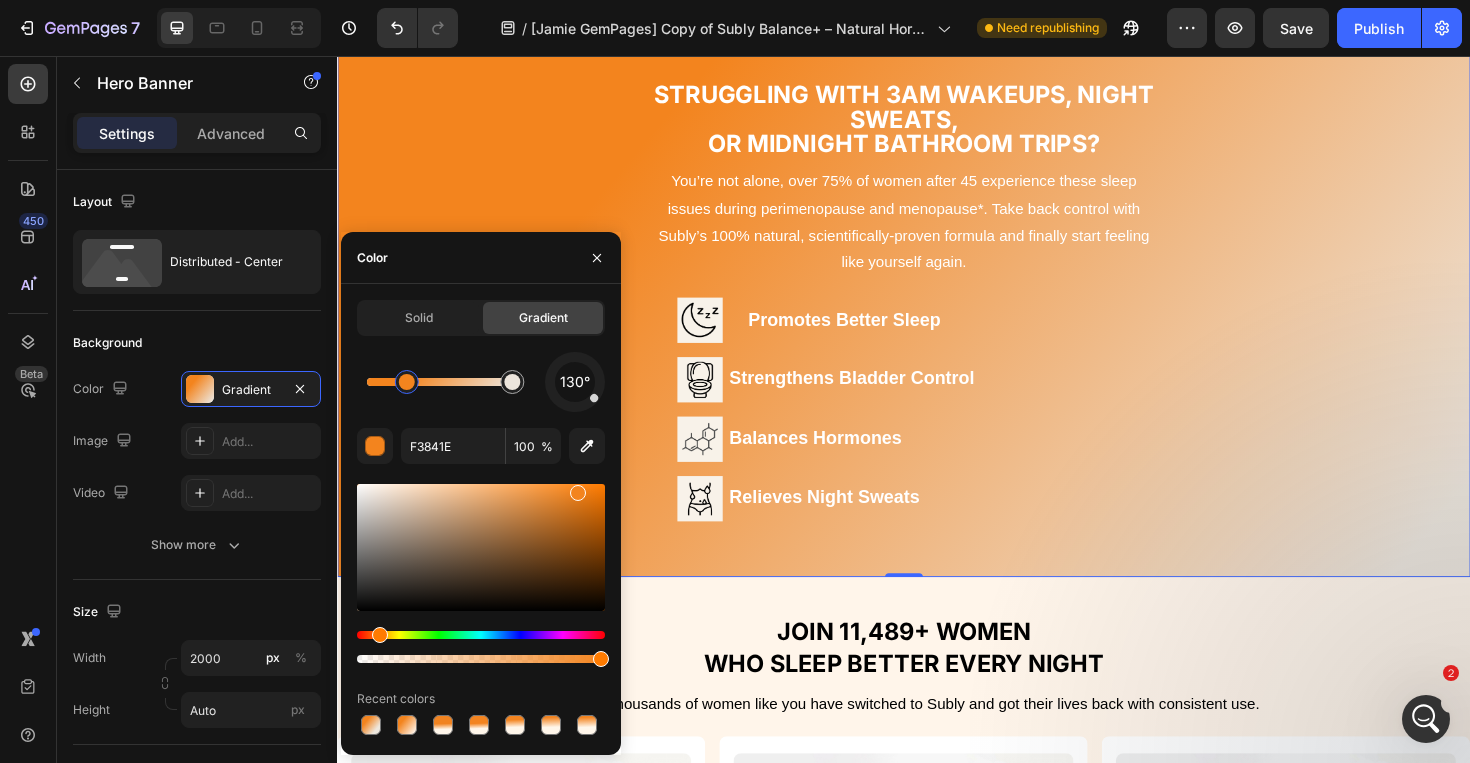 drag, startPoint x: 596, startPoint y: 404, endPoint x: 571, endPoint y: 406, distance: 25.079872 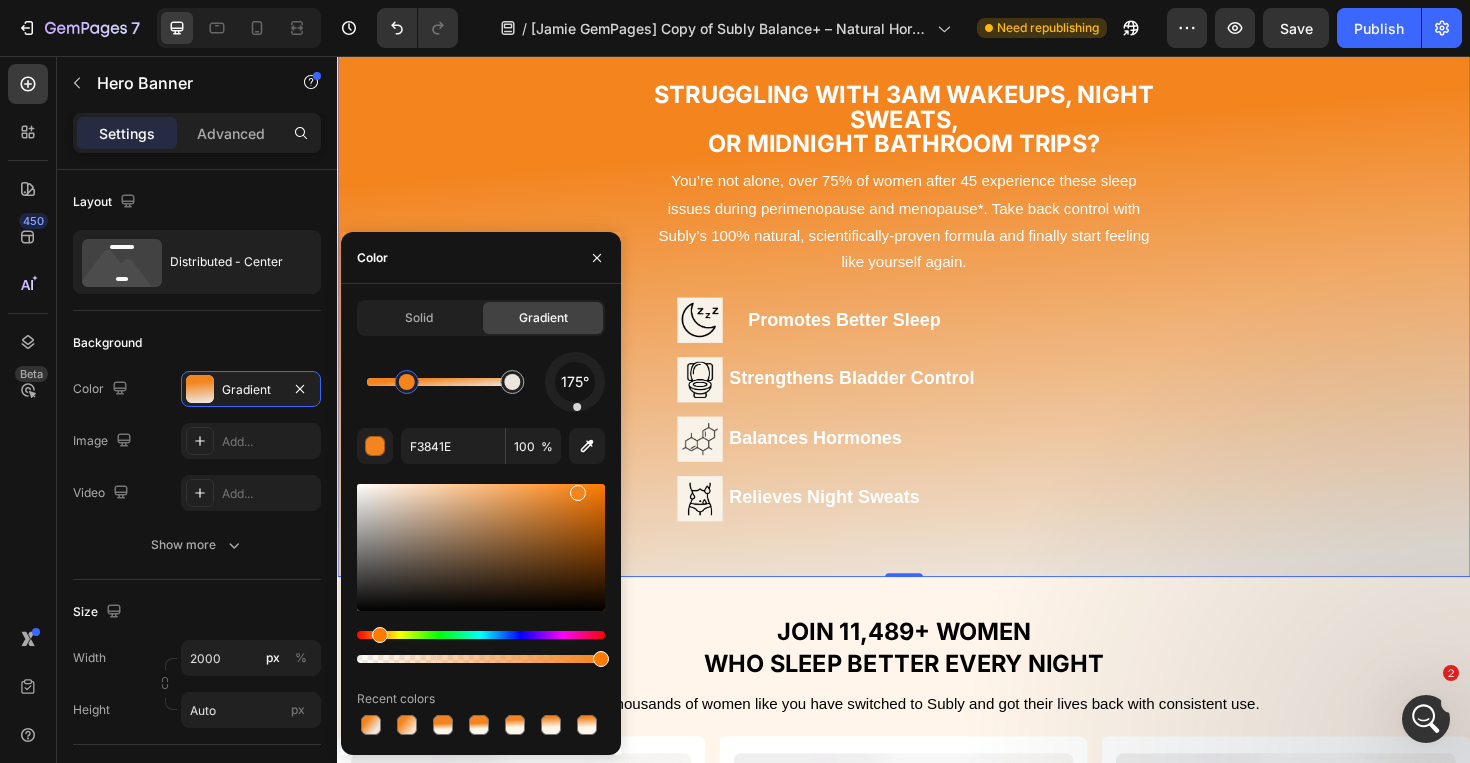 drag, startPoint x: 593, startPoint y: 401, endPoint x: 578, endPoint y: 415, distance: 20.518284 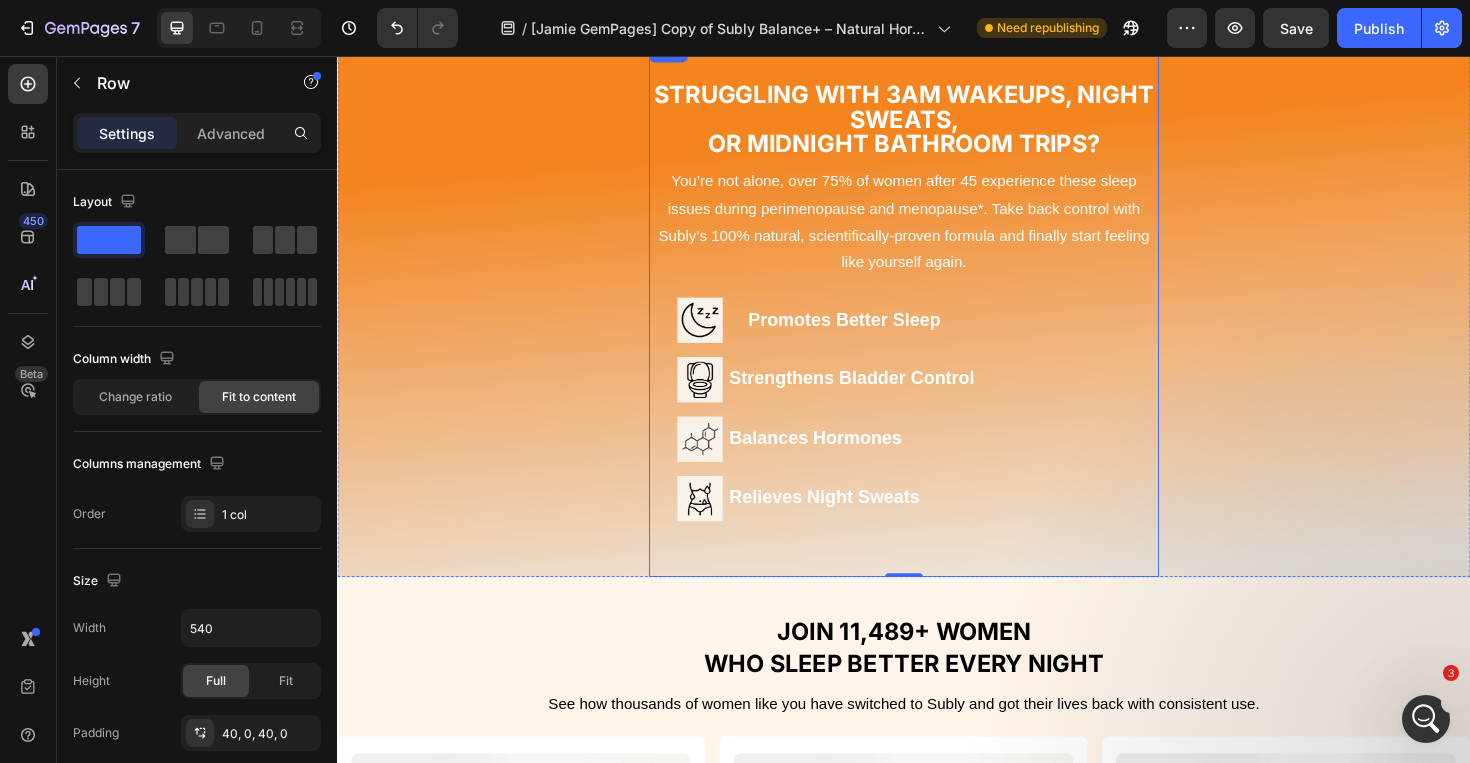 click on "Struggling With 3AM Wakeups, Night Sweats,  Or Midnight Bathroom Trips? Heading You’re not alone, over 75% of women after 45 experience these sleep issues during perimenopause and menopause*. Take back control with Subly’s 100% natural, scientifically-proven formula and finally start feeling like yourself again.  Text Block Image Promotes Better Sleep Heading Row Image Strengthens Bladder Control Heading Row Row Row Image Balances Hormones Heading Row Image Relieves Night Sweats Heading Row Text Block Row" at bounding box center [937, 323] 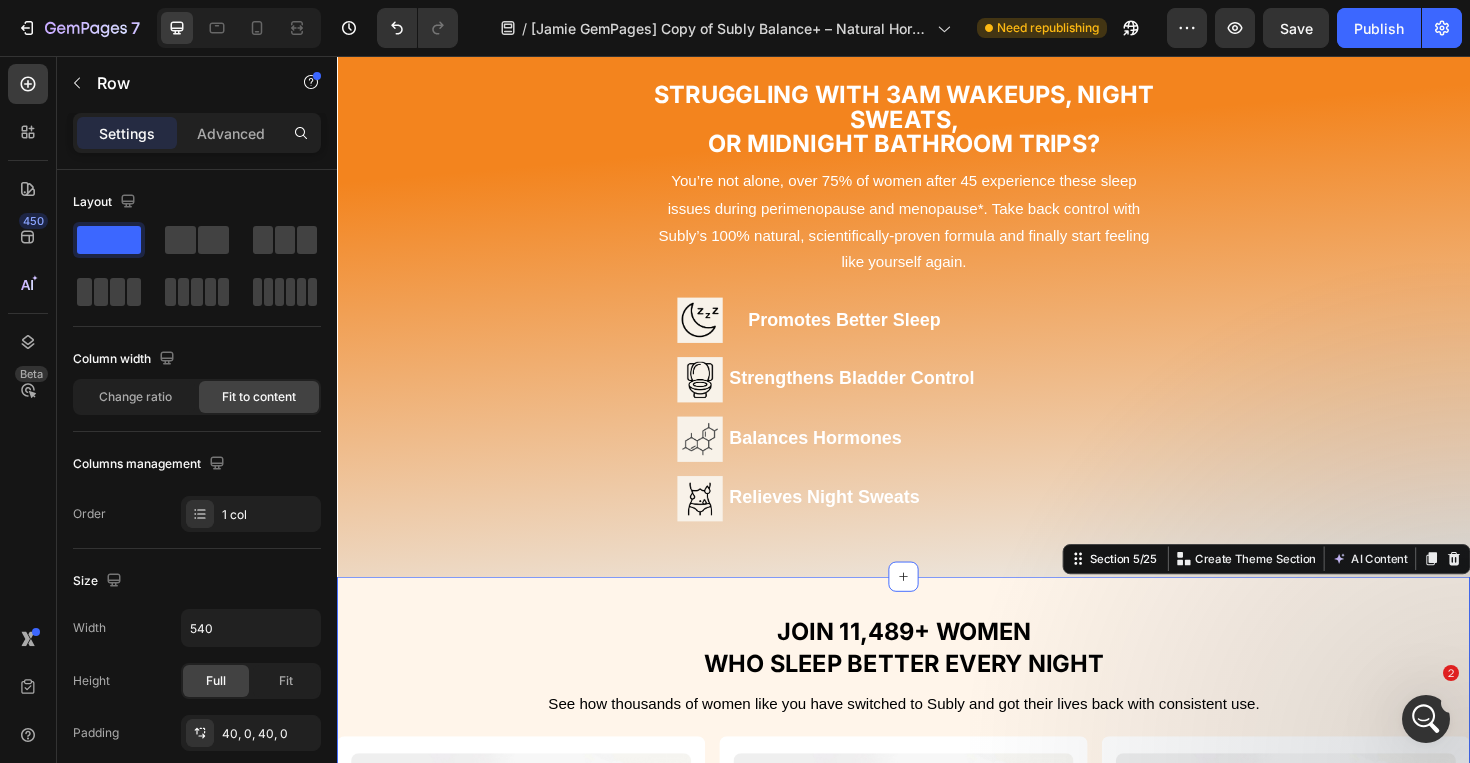 click on "JOIN 11,489+ WOMEN  WHO SLEEP BETTER EVERY NIGHT Heading See how thousands of women like you have switched to Subly and got their lives back with consistent use.  Text block
Image
Icon
Icon
Icon
Icon
Icon Row Heather K. Text block Row Noticed less breakage in my hairbrush. “It’s such a relief to see fewer hairs falling out. I even see baby hairs coming back! Text block Row Image
Icon
Icon
Icon
Icon
Icon Row Heather K. Text block Row Noticed less breakage in my hairbrush. “It’s such a relief to see fewer hairs falling out. I even see baby hairs coming back! Text block Row Image
Icon
Icon
Icon
Icon
Icon Row Heather K. Text block Row Noticed less breakage in my hairbrush. Text block Row Image
Icon
Icon" at bounding box center [937, 955] 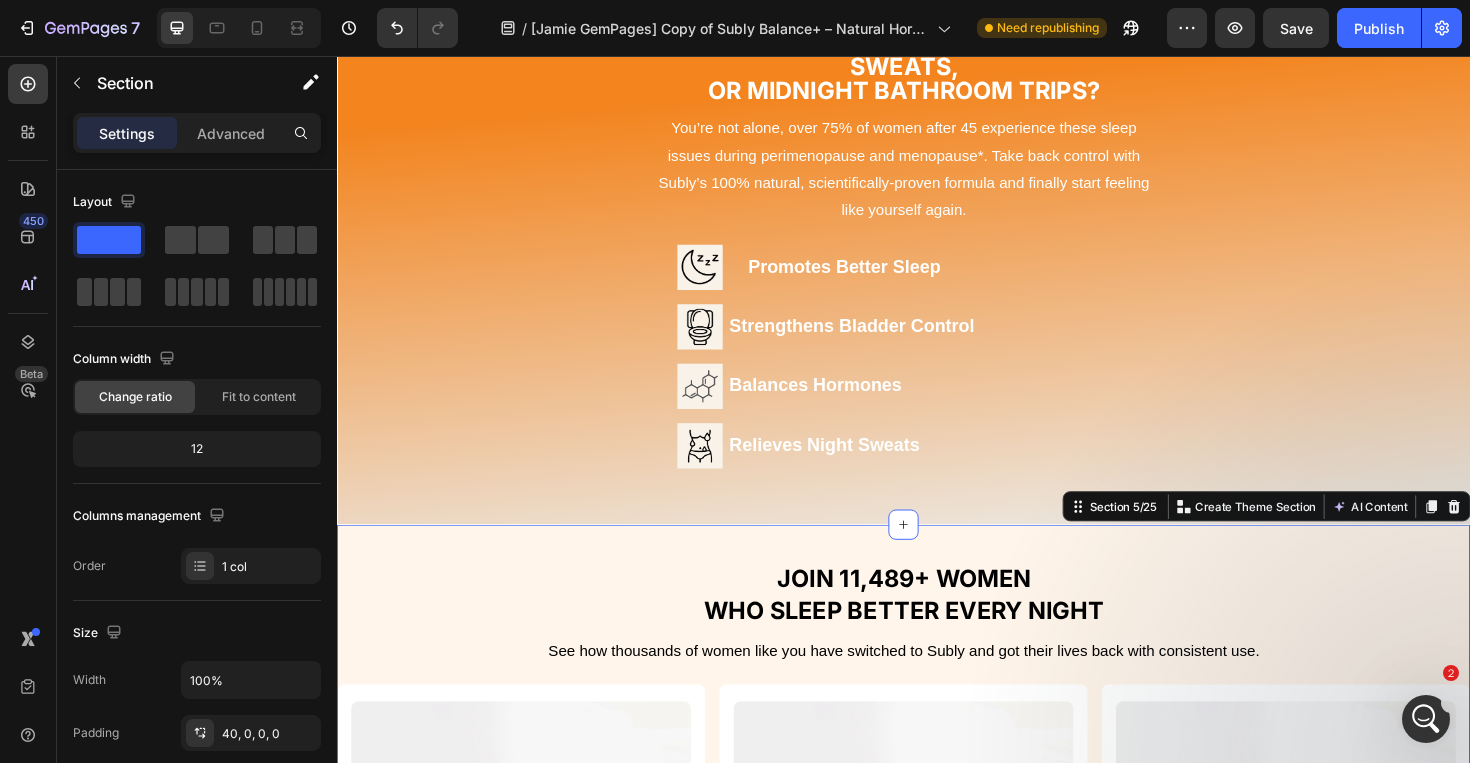 scroll, scrollTop: 1090, scrollLeft: 0, axis: vertical 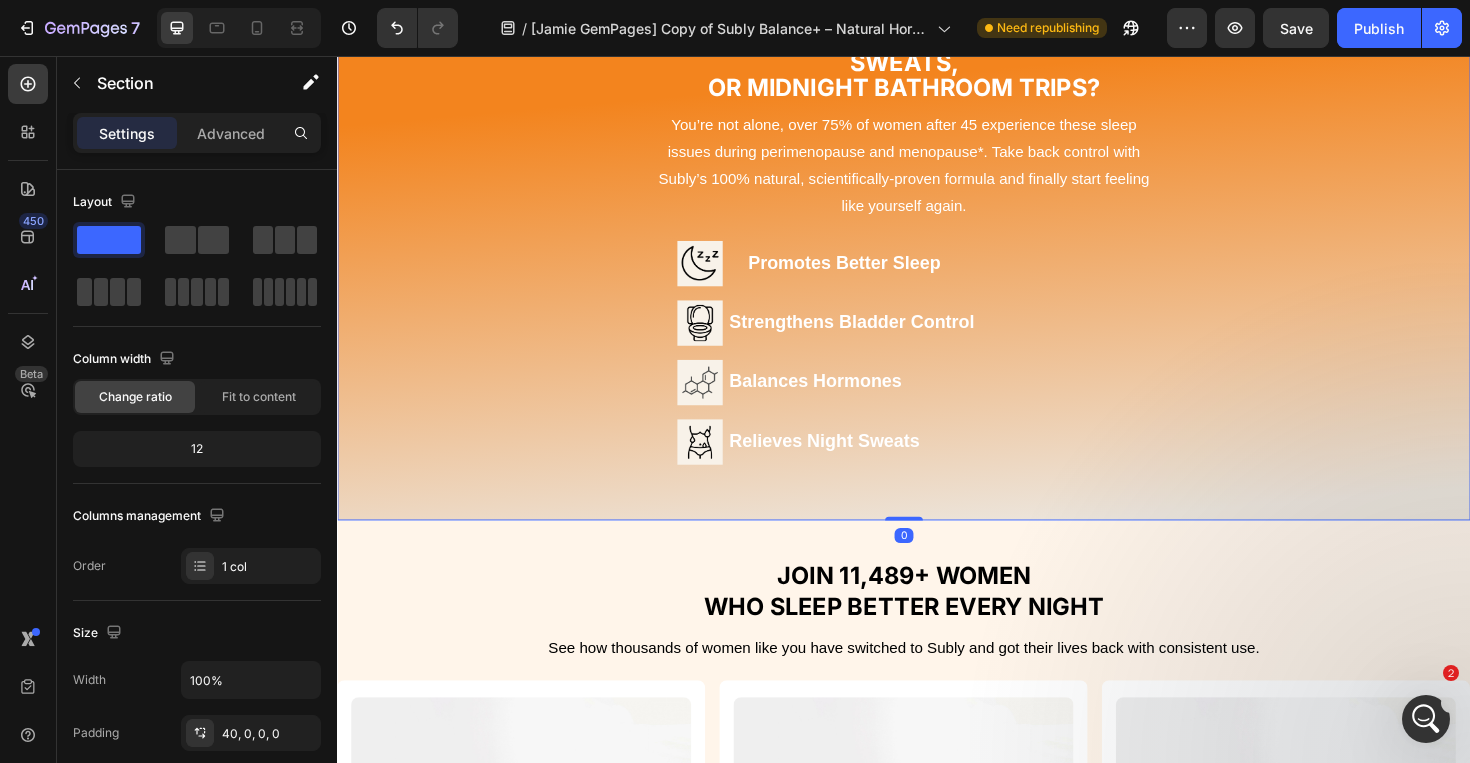 click on "Struggling With 3AM Wakeups, Night Sweats,  Or Midnight Bathroom Trips? Heading You’re not alone, over 75% of women after 45 experience these sleep issues during perimenopause and menopause*. Take back control with Subly’s 100% natural, scientifically-proven formula and finally start feeling like yourself again.  Text Block Image Promotes Better Sleep Heading Row Image Strengthens Bladder Control Heading Row Row Row Image Balances Hormones Heading Row Image Relieves Night Sweats Heading Row Text Block Row" at bounding box center [937, 263] 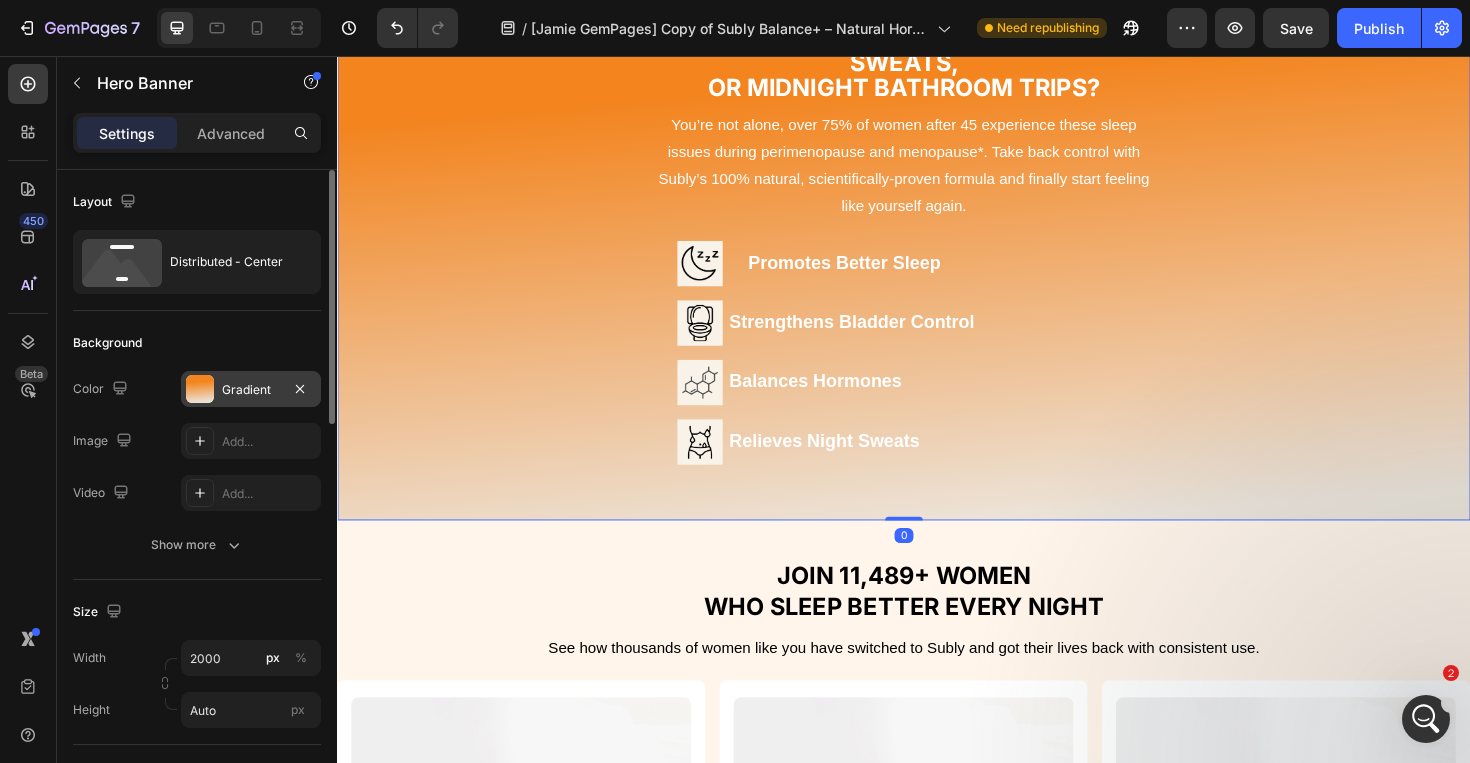click on "Gradient" at bounding box center [251, 390] 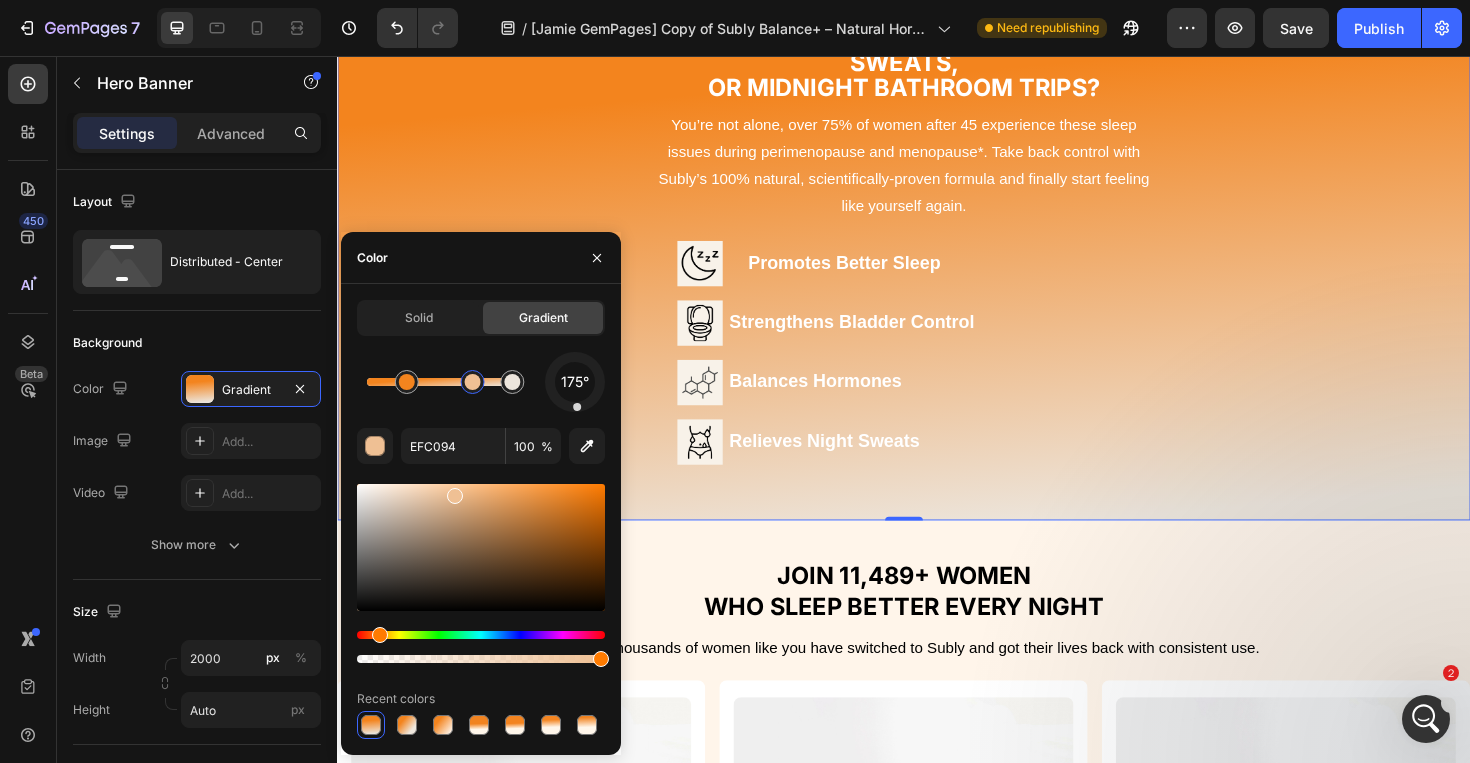 click 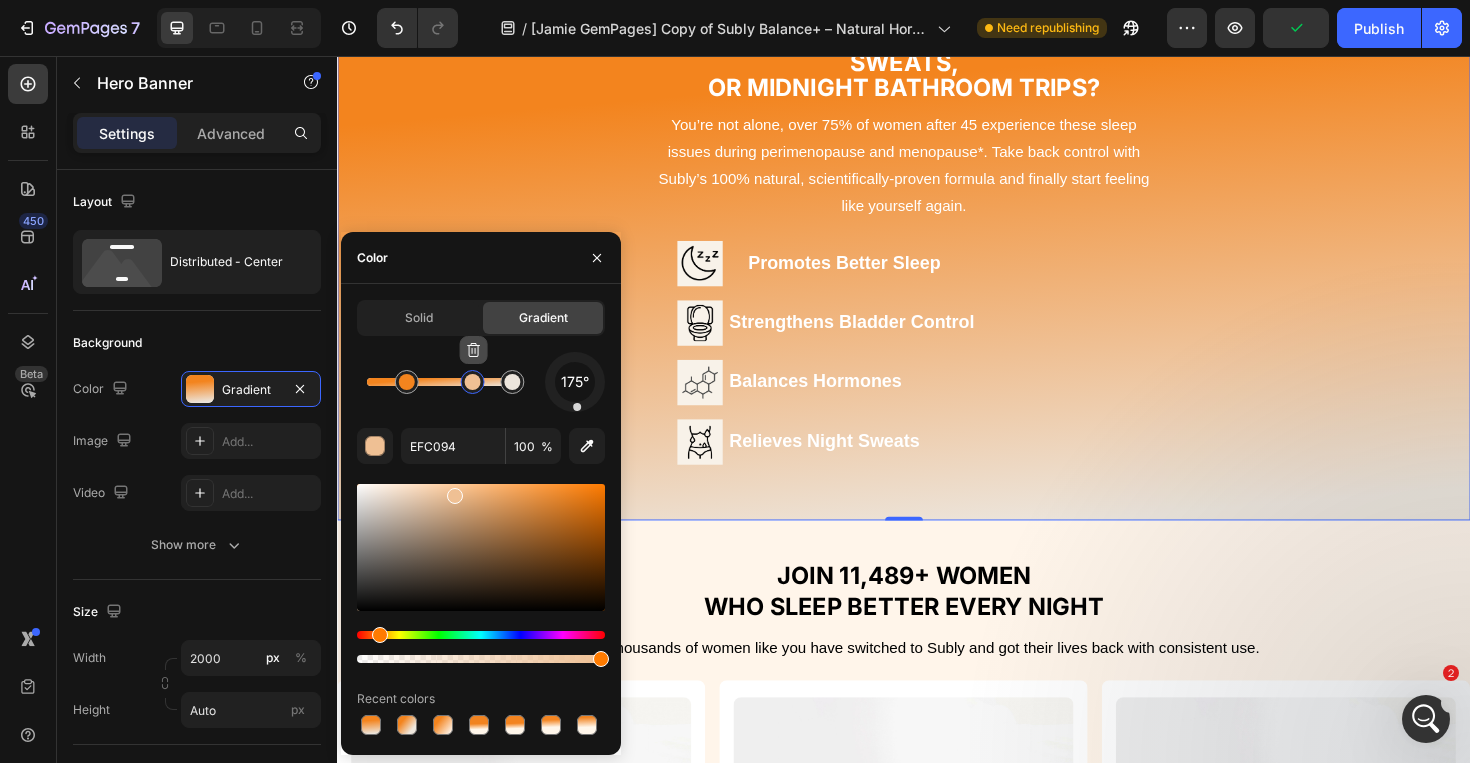 click at bounding box center [474, 350] 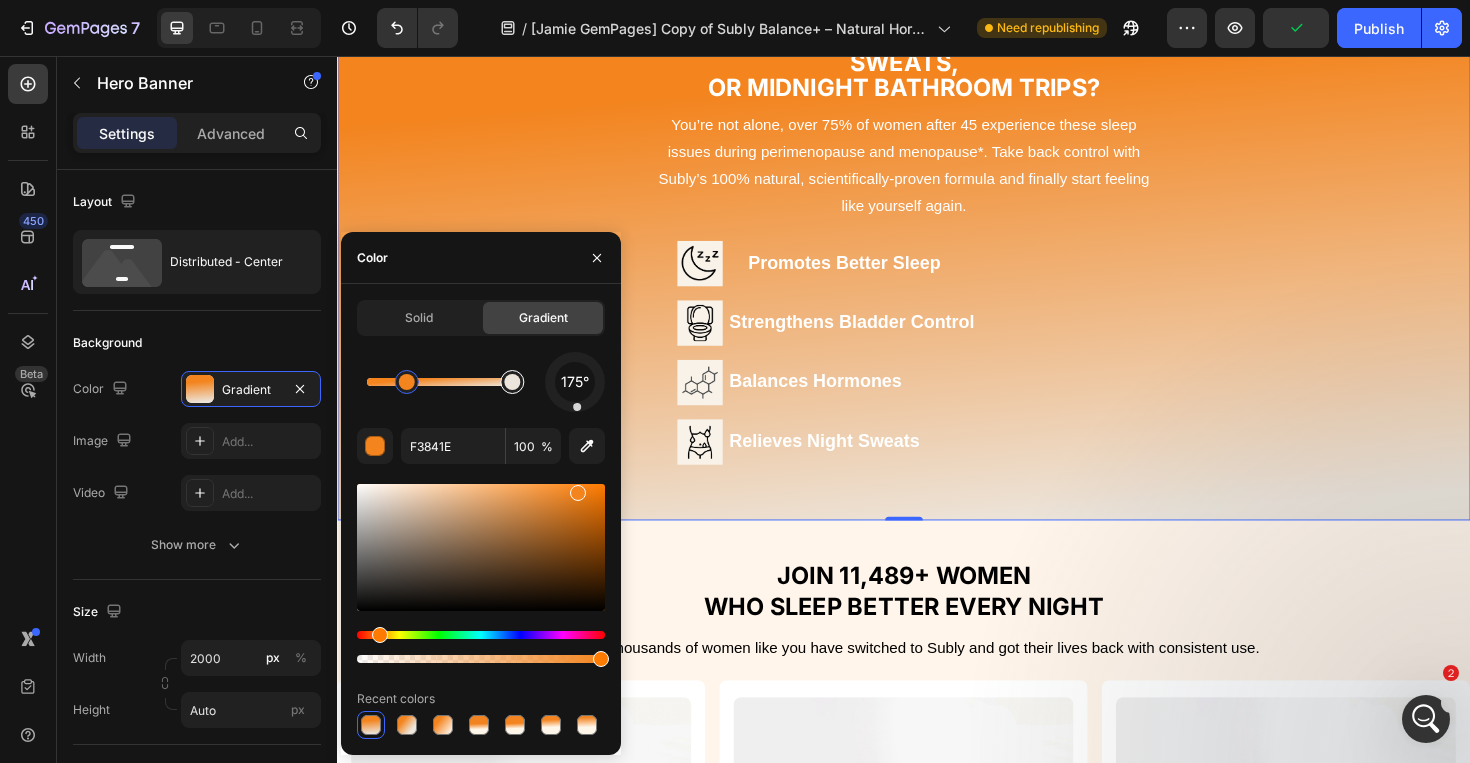type on "ECE5DC" 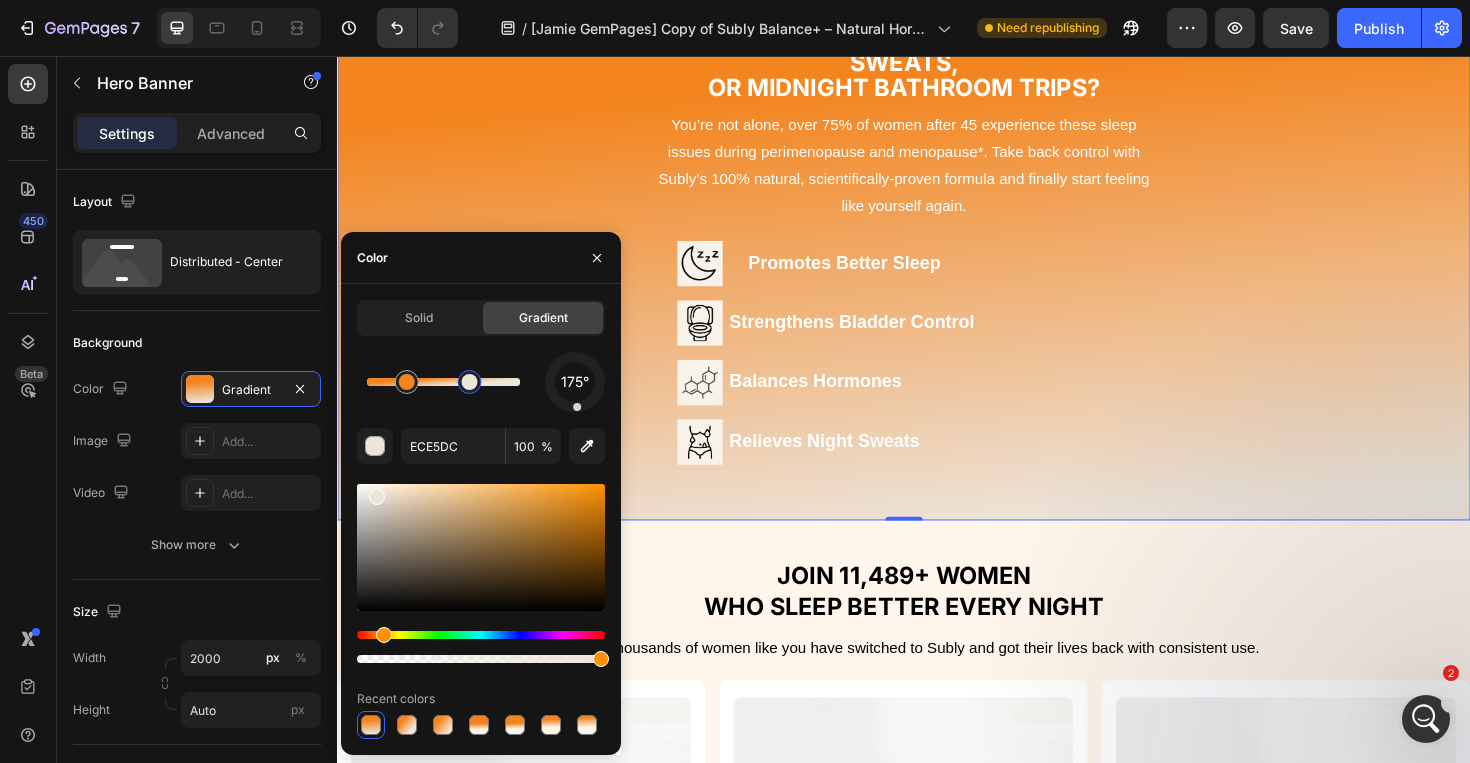 drag, startPoint x: 515, startPoint y: 382, endPoint x: 470, endPoint y: 379, distance: 45.099888 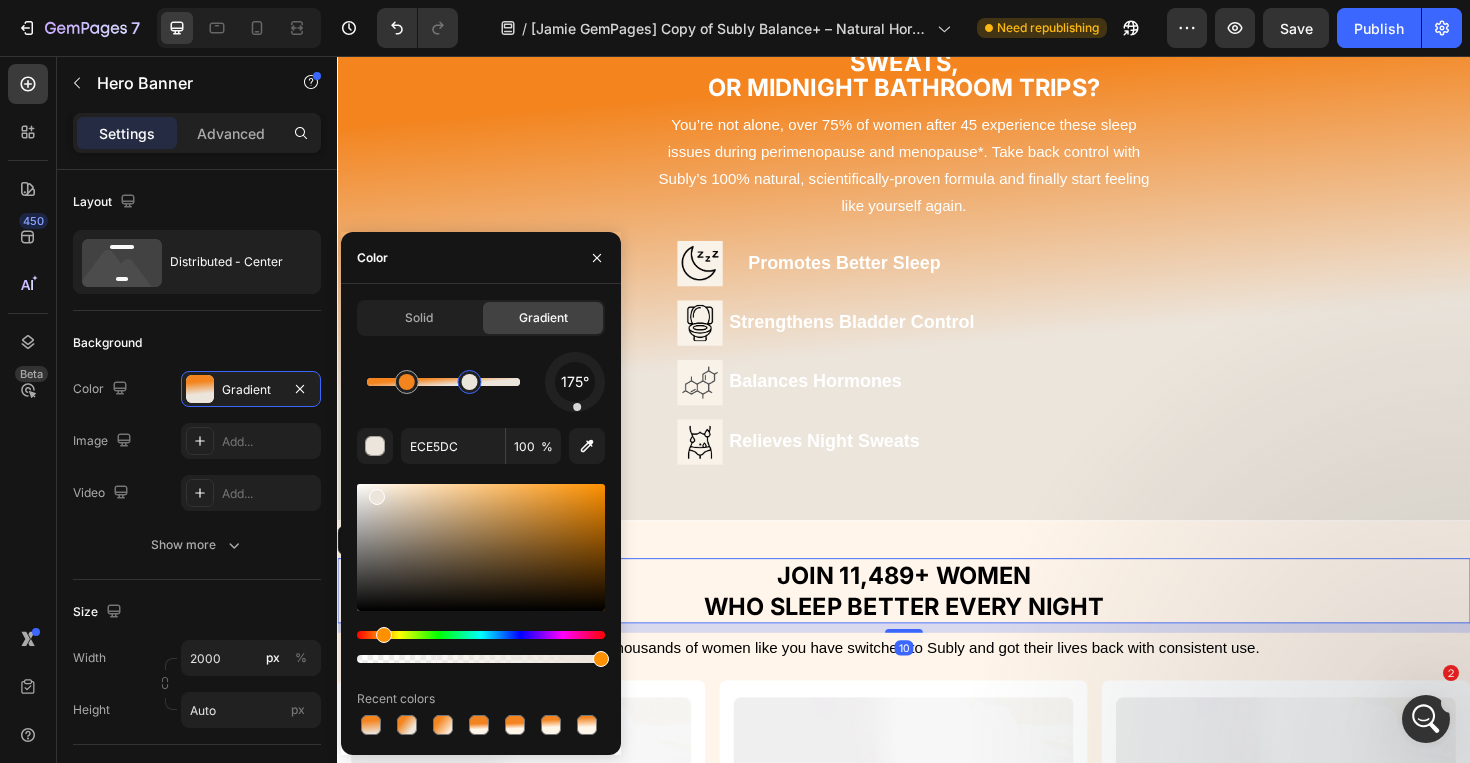 click on "WHO SLEEP BETTER EVERY NIGHT" at bounding box center (937, 639) 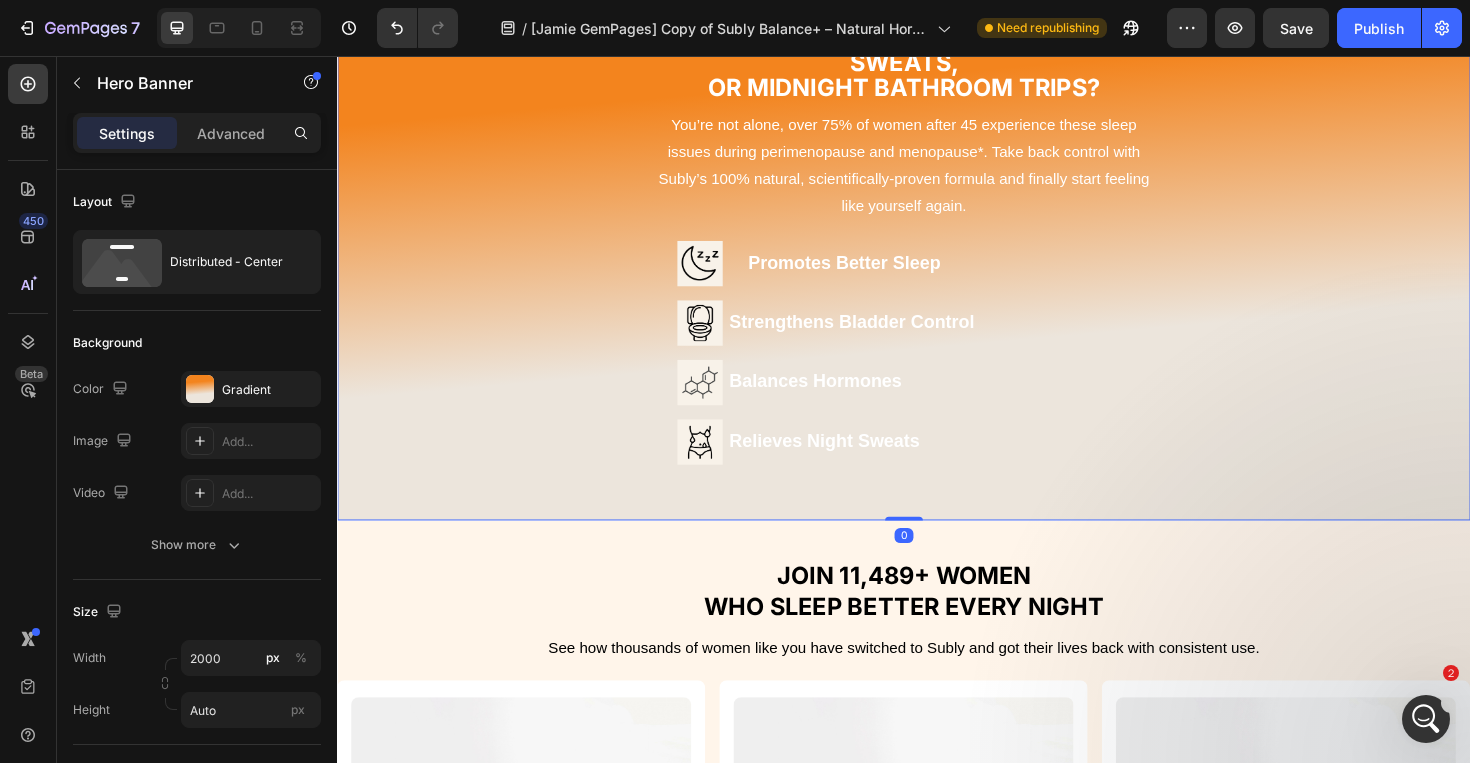 click on "Struggling With 3AM Wakeups, Night Sweats,  Or Midnight Bathroom Trips? Heading You’re not alone, over 75% of women after 45 experience these sleep issues during perimenopause and menopause*. Take back control with Subly’s 100% natural, scientifically-proven formula and finally start feeling like yourself again.  Text Block Image Promotes Better Sleep Heading Row Image Strengthens Bladder Control Heading Row Row Row Image Balances Hormones Heading Row Image Relieves Night Sweats Heading Row Text Block Row" at bounding box center (937, 263) 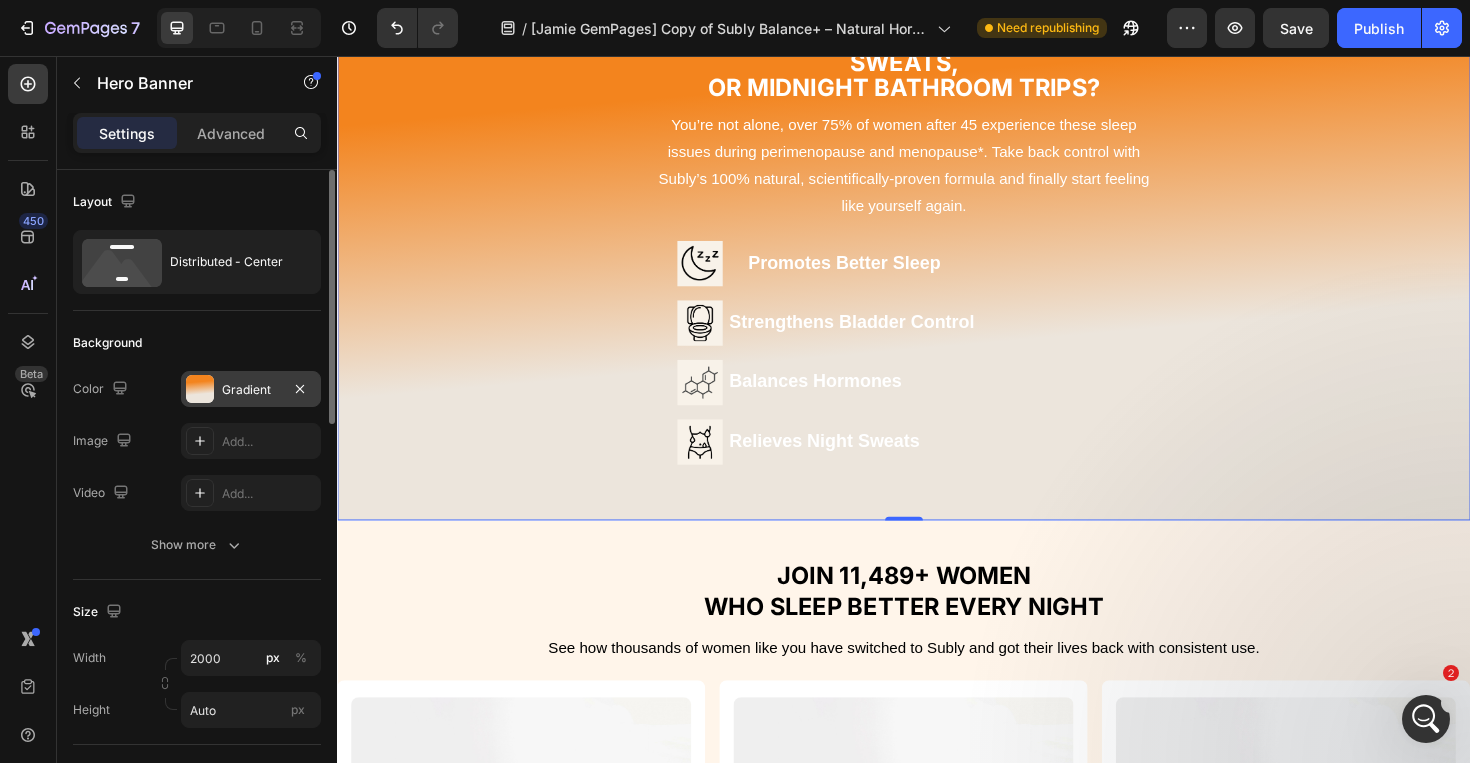 click at bounding box center [200, 389] 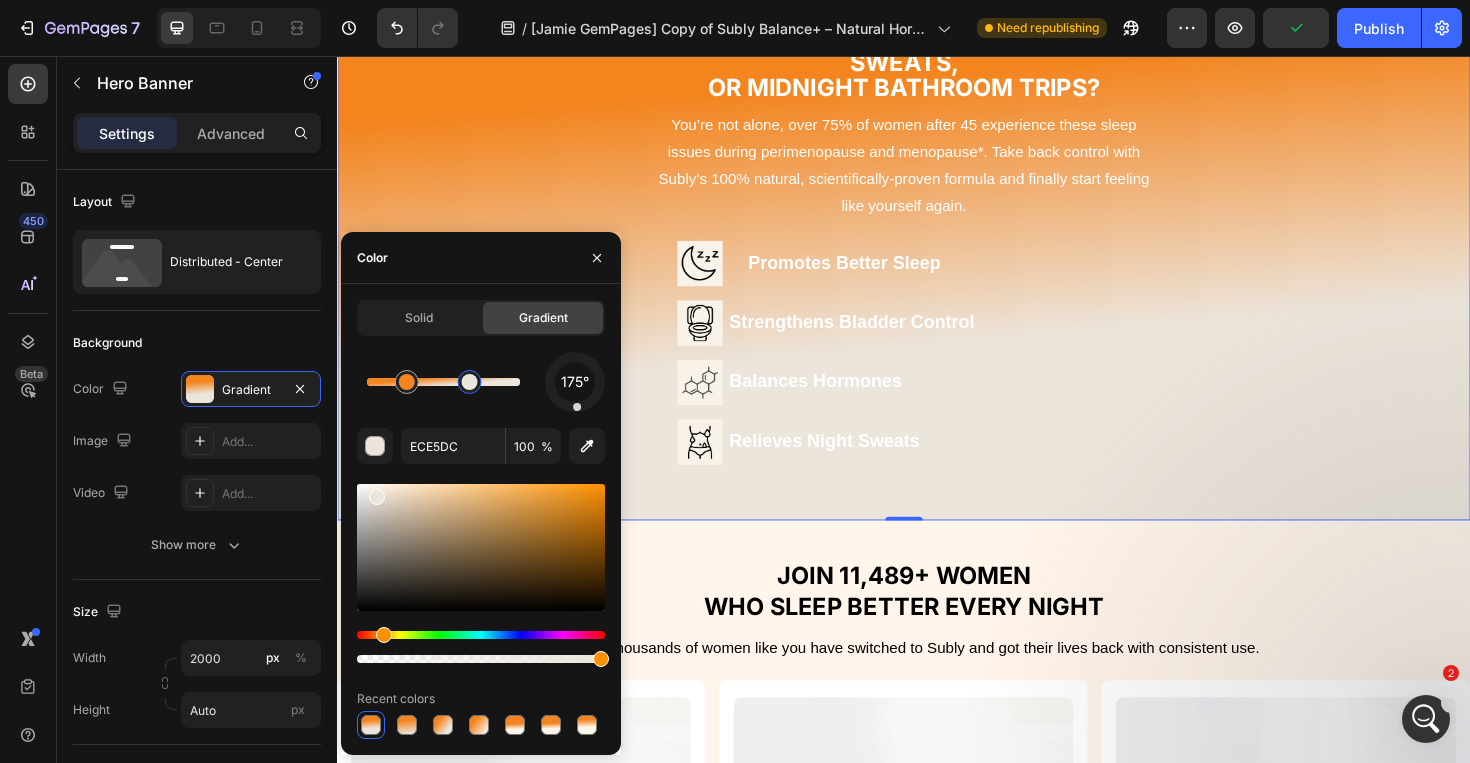 click at bounding box center [470, 382] 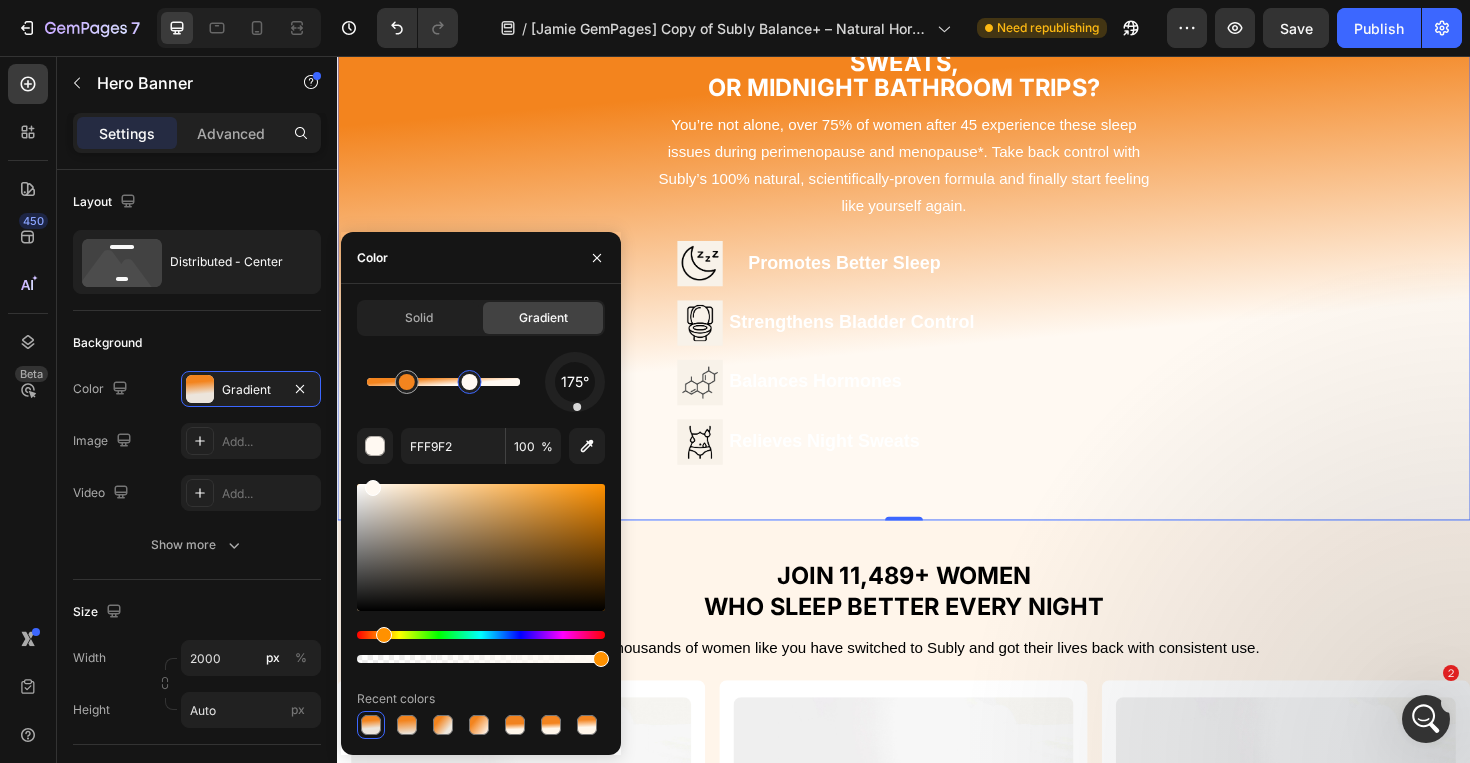 drag, startPoint x: 379, startPoint y: 498, endPoint x: 371, endPoint y: 484, distance: 16.124516 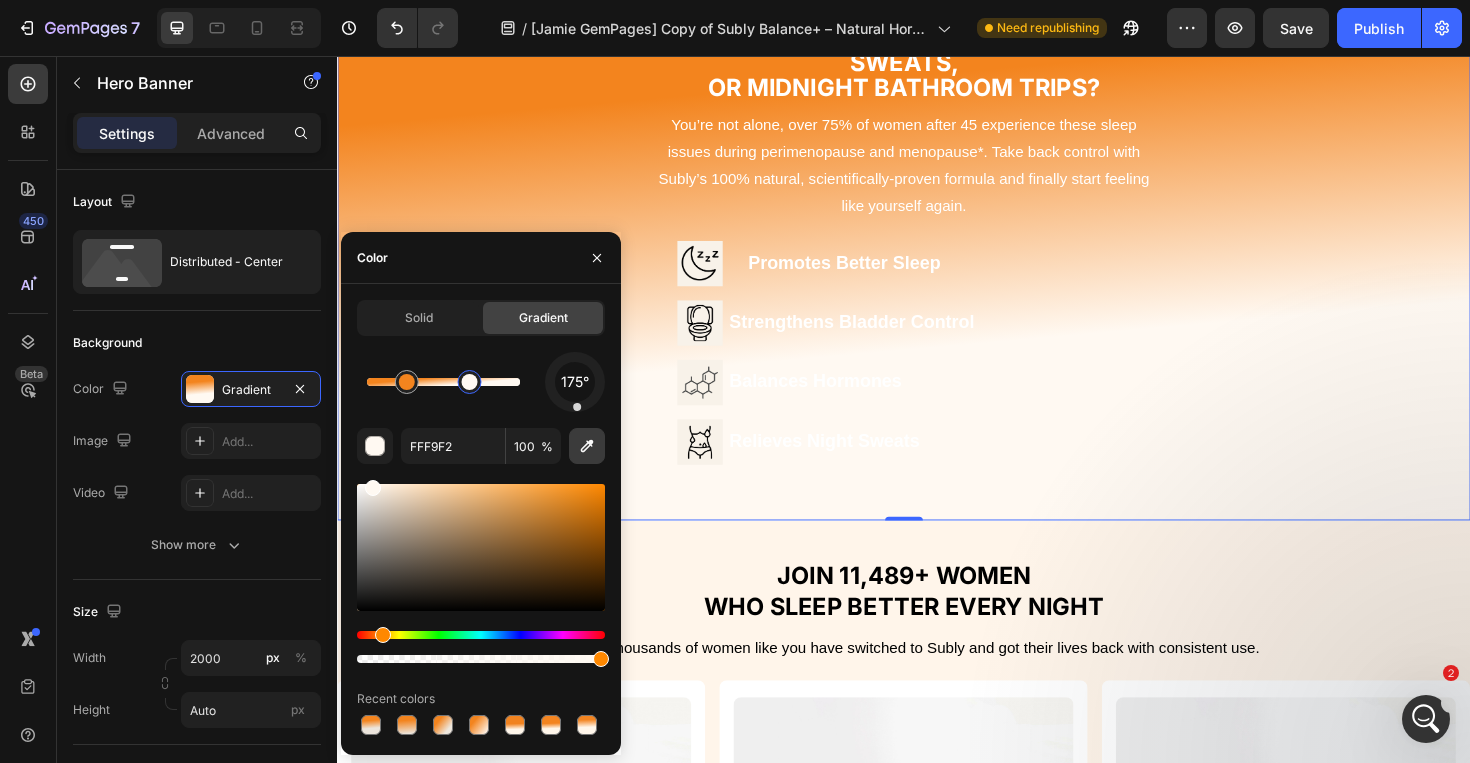 click 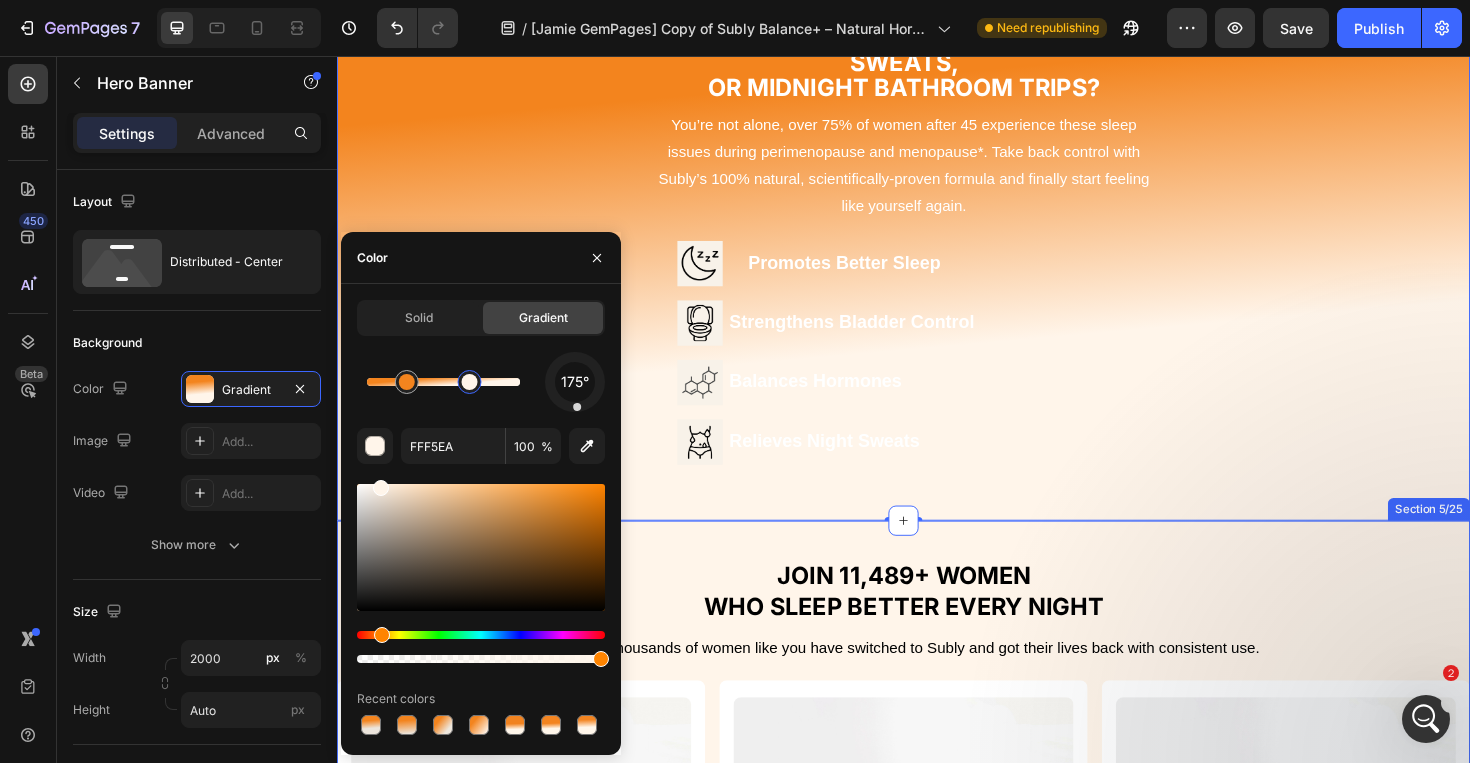 click on "JOIN 11,489+ WOMEN  WHO SLEEP BETTER EVERY NIGHT Heading See how thousands of women like you have switched to Subly and got their lives back with consistent use.  Text block
Image
Icon
Icon
Icon
Icon
Icon Row Heather K. Text block Row Noticed less breakage in my hairbrush. “It’s such a relief to see fewer hairs falling out. I even see baby hairs coming back! Text block Row Image
Icon
Icon
Icon
Icon
Icon Row Heather K. Text block Row Noticed less breakage in my hairbrush. “It’s such a relief to see fewer hairs falling out. I even see baby hairs coming back! Text block Row Image
Icon
Icon
Icon
Icon
Icon Row Heather K. Text block Row Noticed less breakage in my hairbrush. Text block Row Image
Icon
Icon" at bounding box center (937, 895) 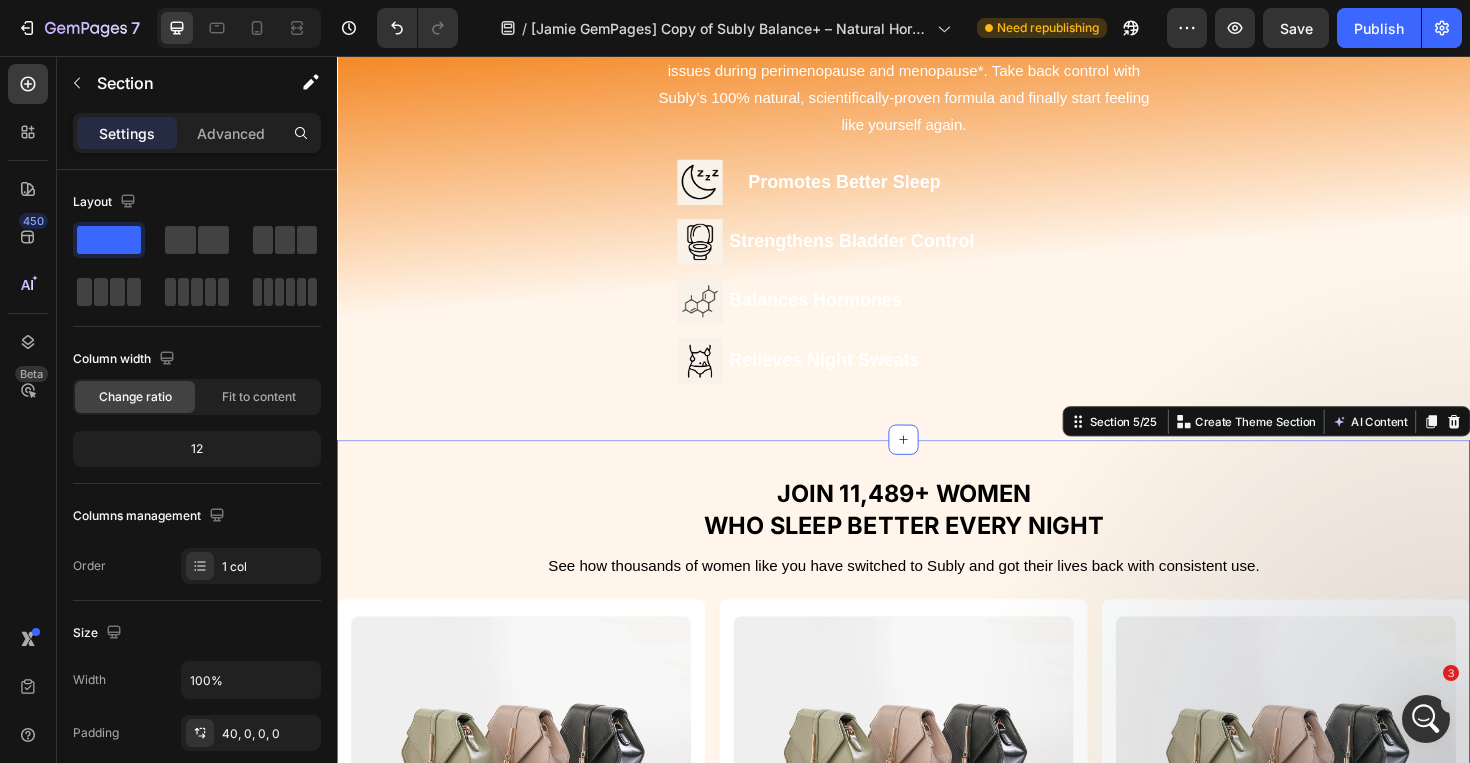 scroll, scrollTop: 1187, scrollLeft: 0, axis: vertical 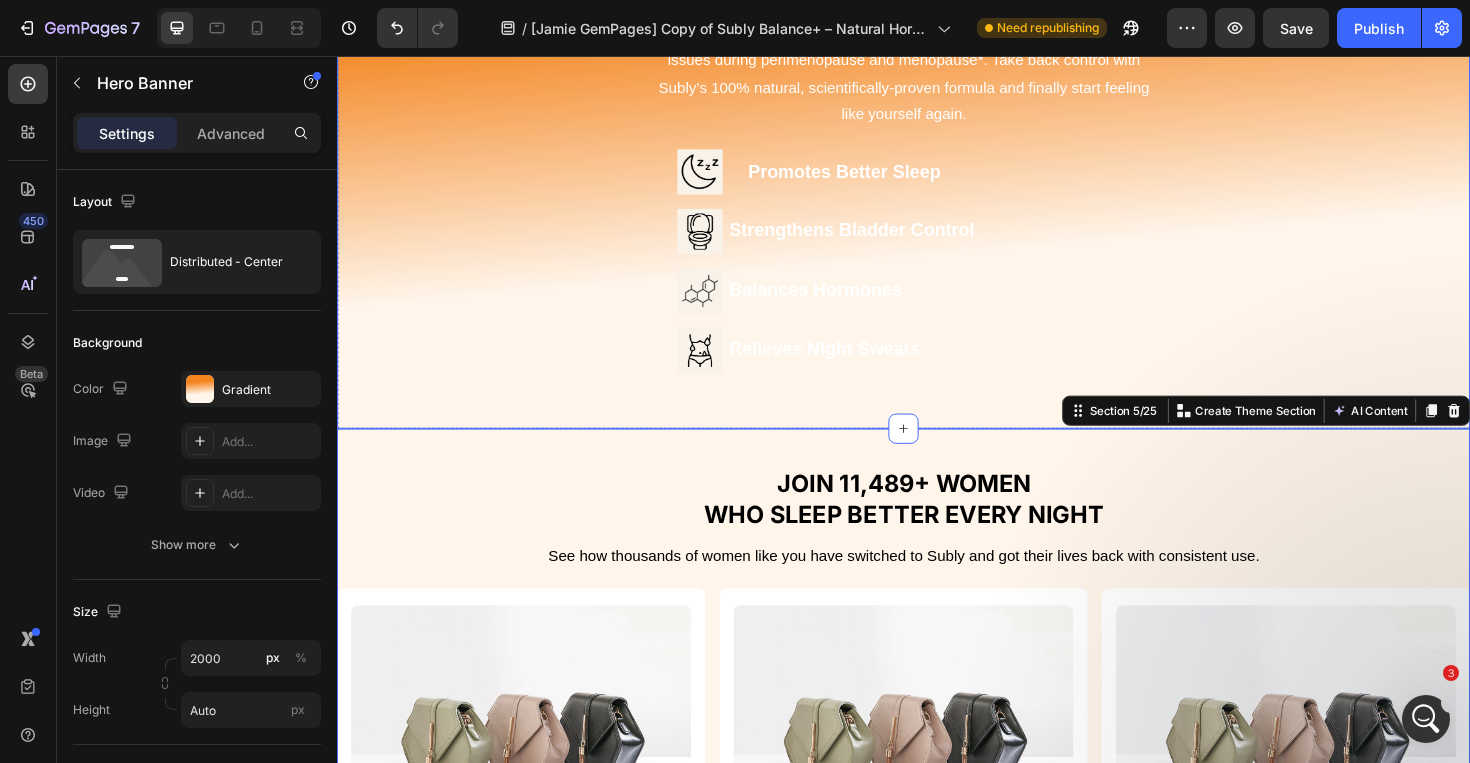 click on "Struggling With 3AM Wakeups, Night Sweats,  Or Midnight Bathroom Trips? Heading You’re not alone, over 75% of women after 45 experience these sleep issues during perimenopause and menopause*. Take back control with Subly’s 100% natural, scientifically-proven formula and finally start feeling like yourself again.  Text Block Image Promotes Better Sleep Heading Row Image Strengthens Bladder Control Heading Row Row Row Image Balances Hormones Heading Row Image Relieves Night Sweats Heading Row Text Block Row" at bounding box center (937, 166) 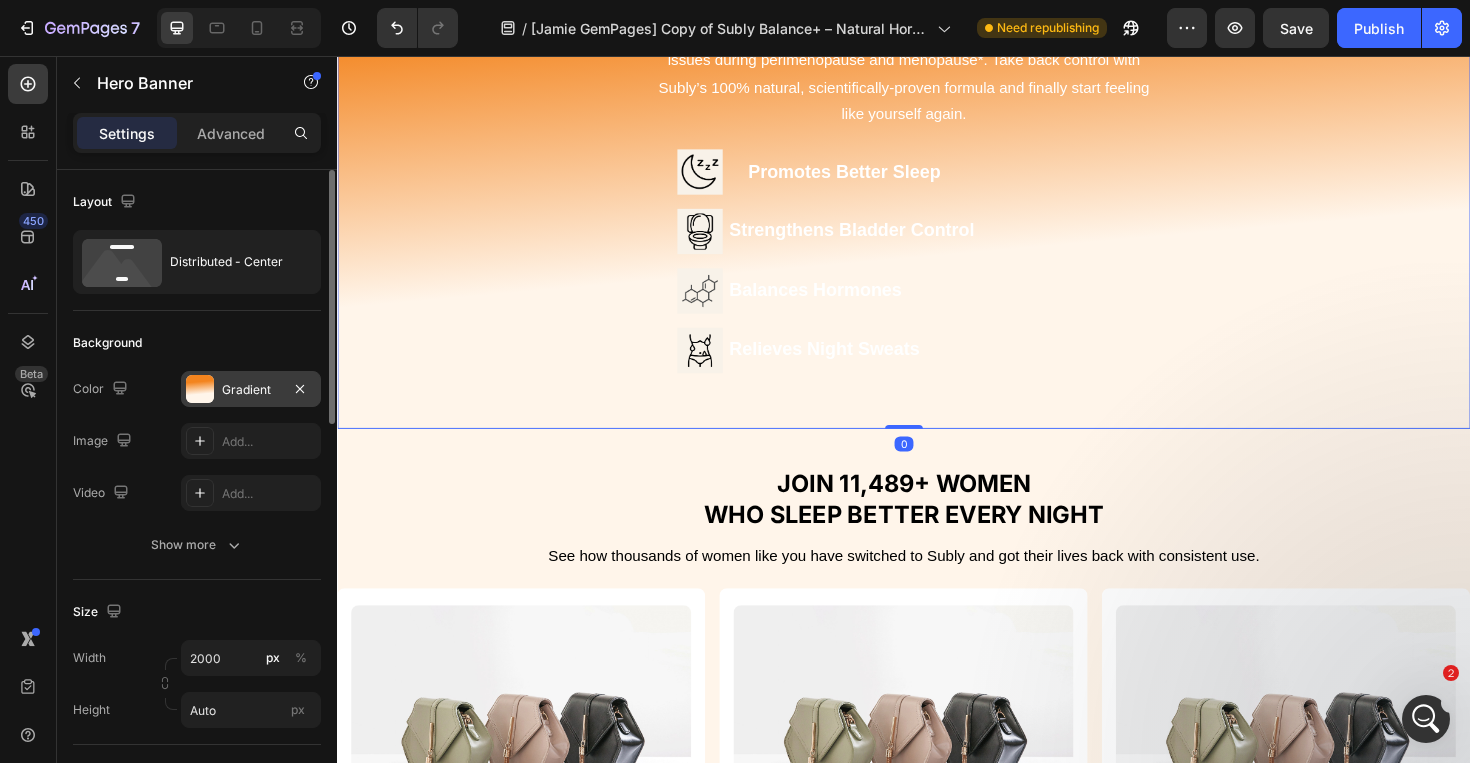 click on "Gradient" at bounding box center (251, 390) 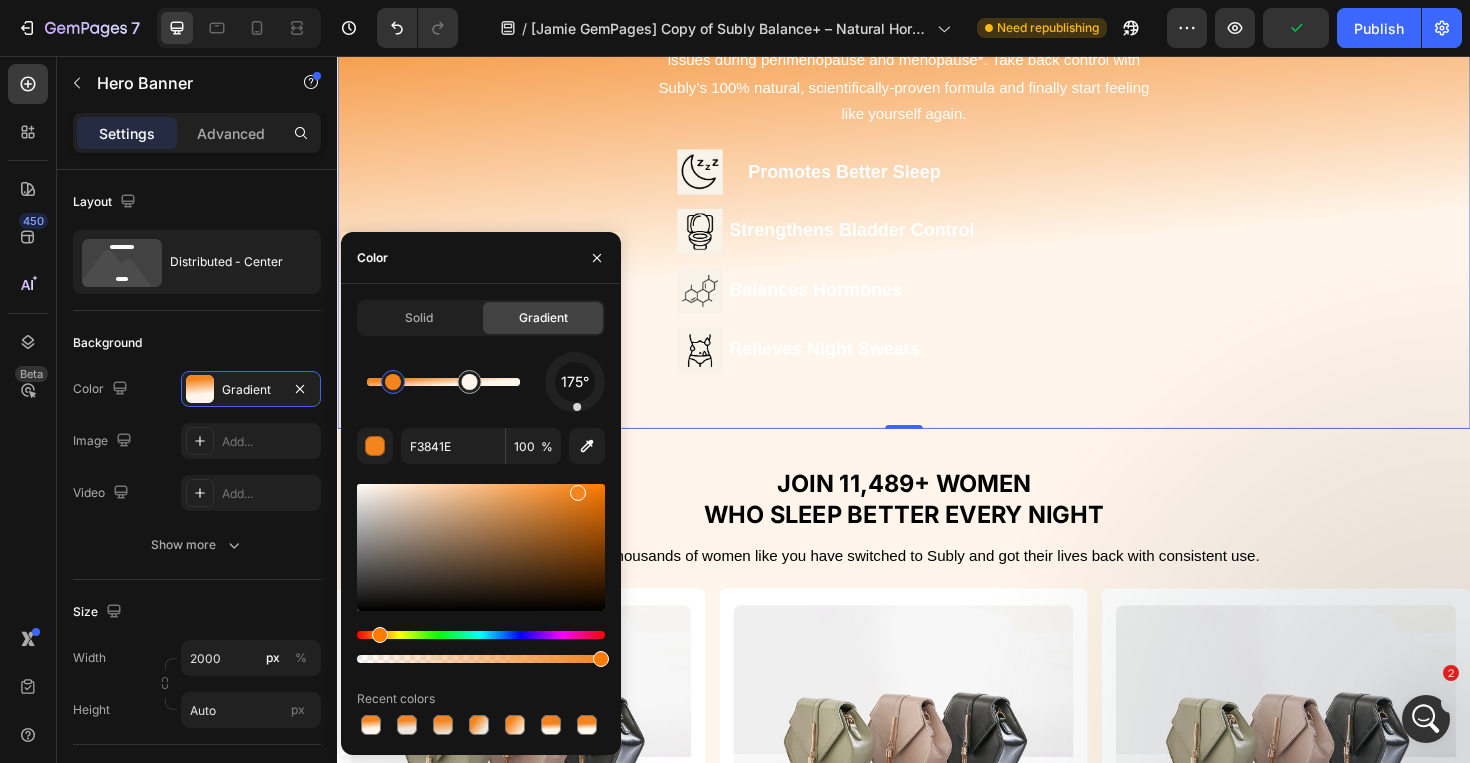 drag, startPoint x: 413, startPoint y: 384, endPoint x: 432, endPoint y: 382, distance: 19.104973 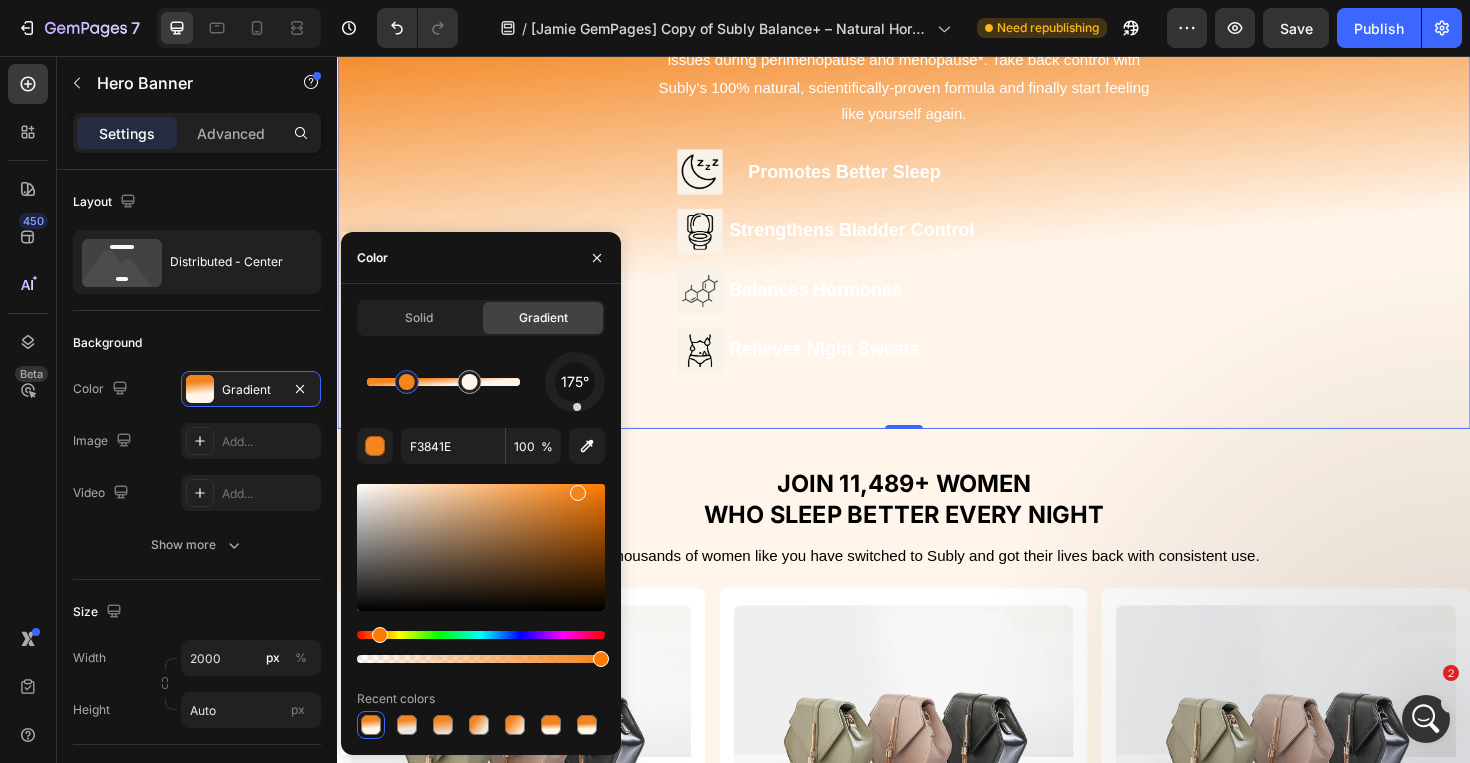 drag, startPoint x: 397, startPoint y: 379, endPoint x: 450, endPoint y: 384, distance: 53.235325 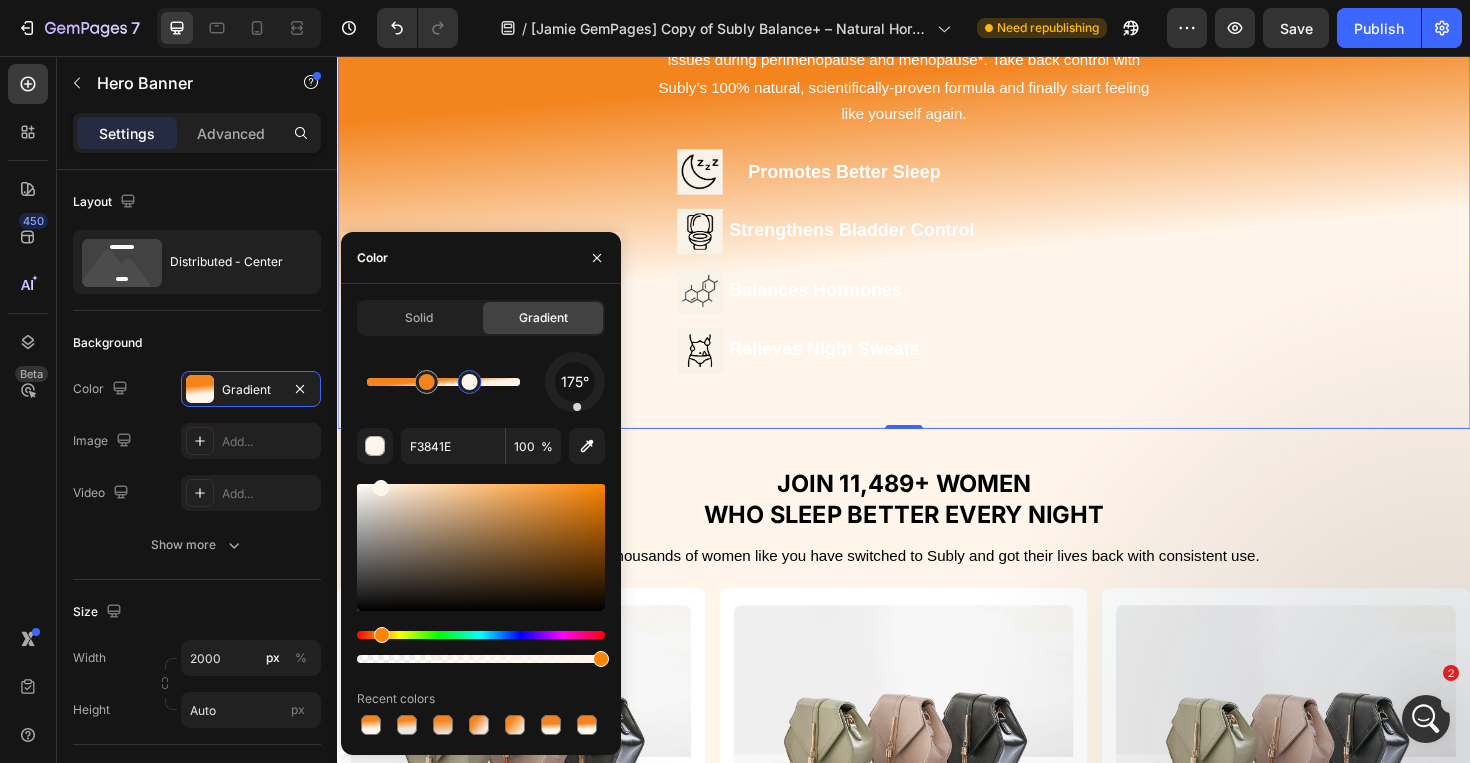 type on "FFF5EA" 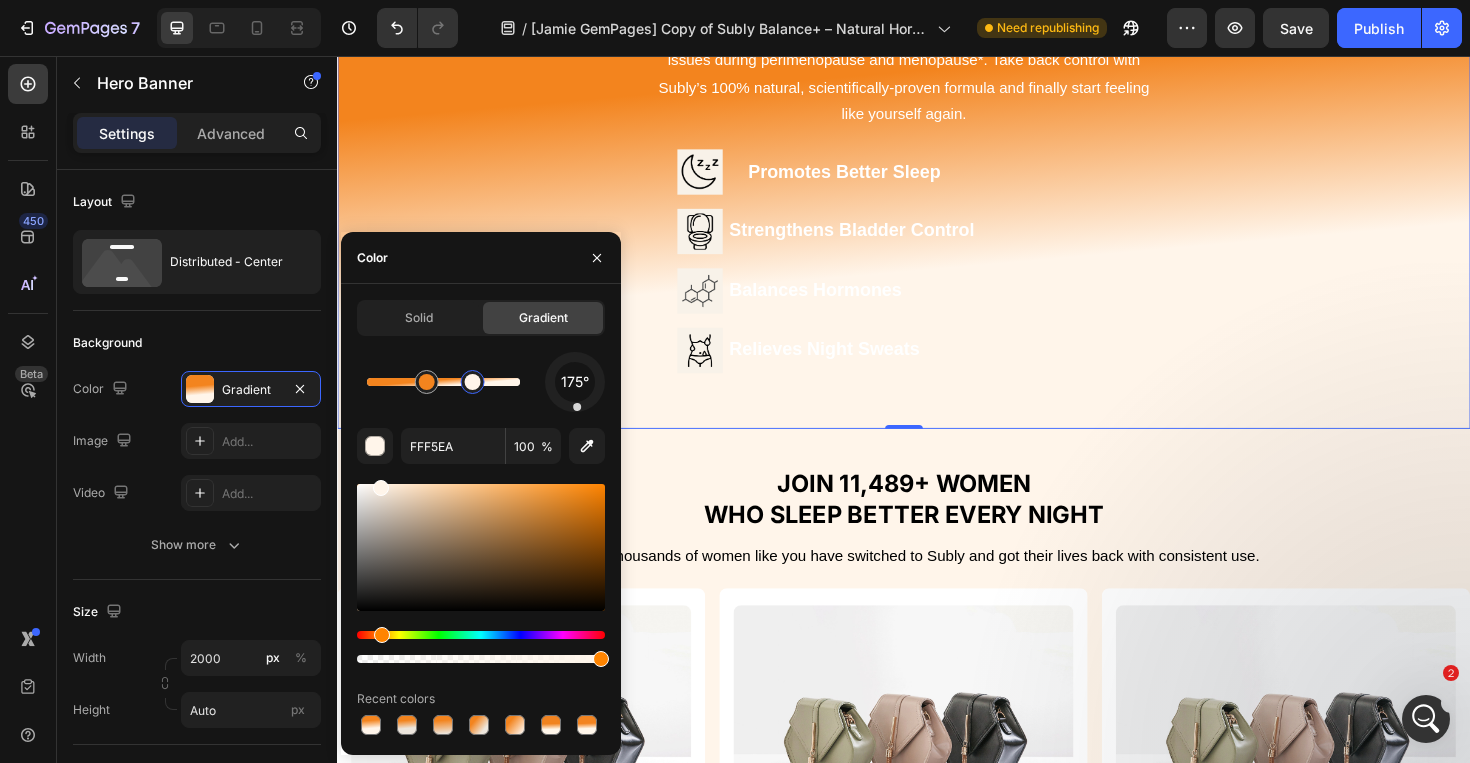 drag, startPoint x: 474, startPoint y: 383, endPoint x: 499, endPoint y: 382, distance: 25.019993 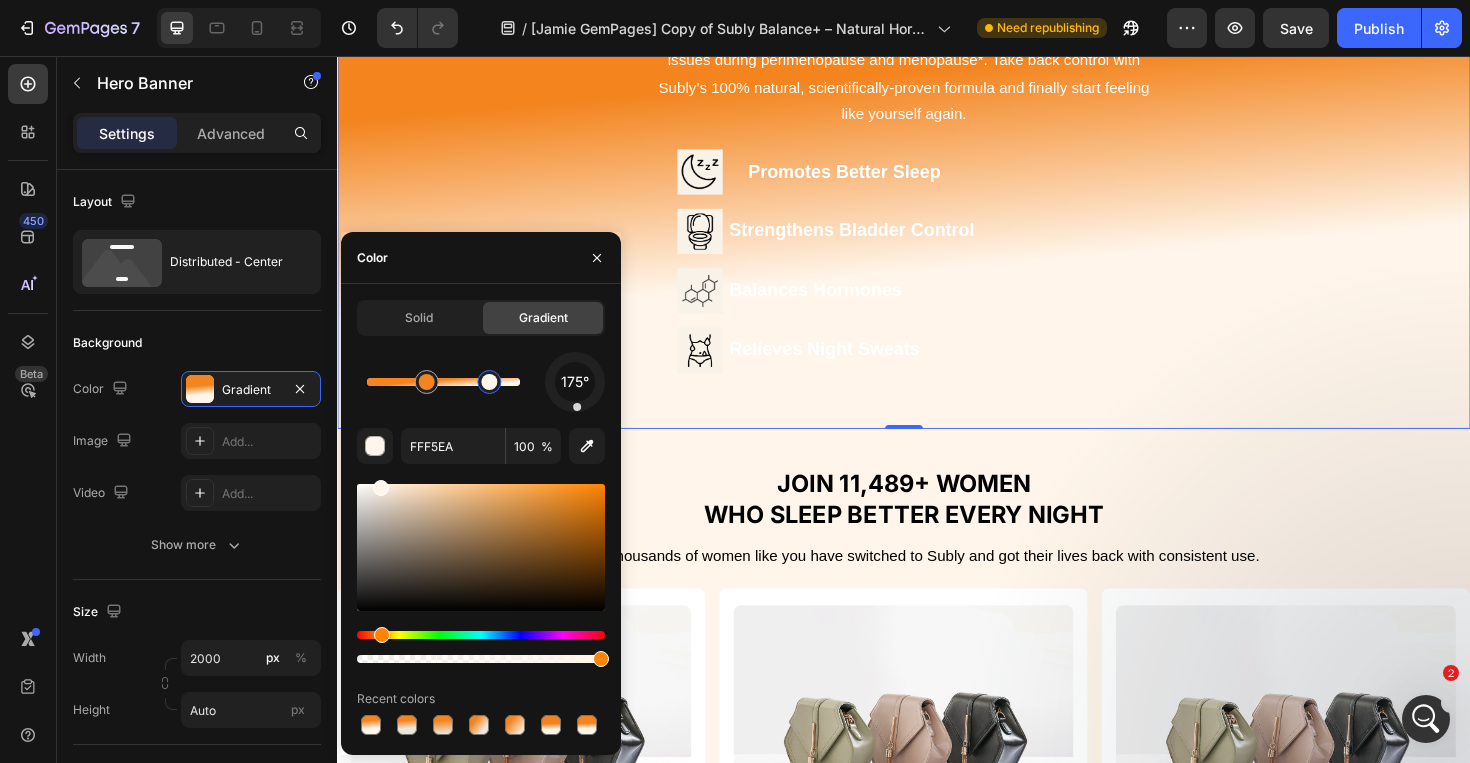 click at bounding box center (489, 382) 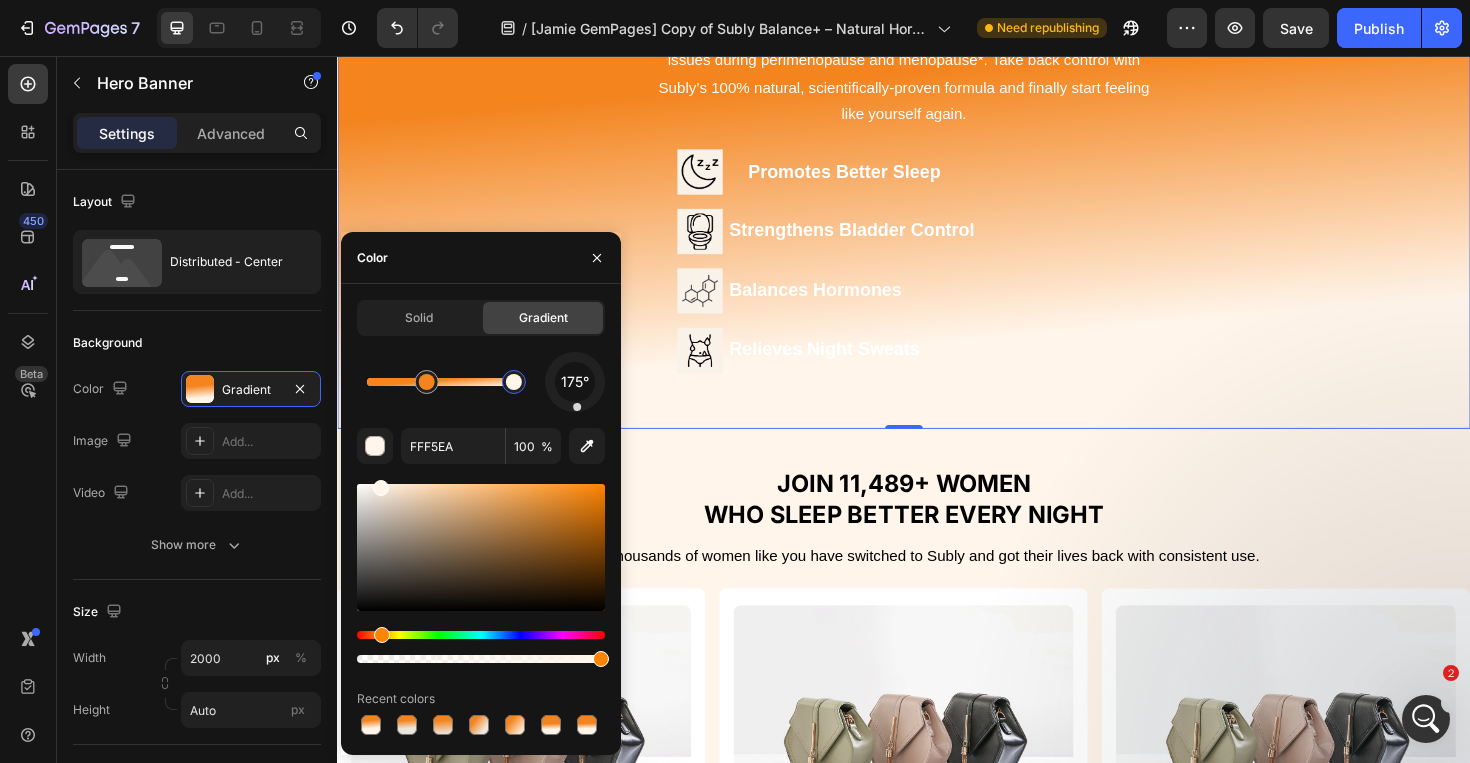 drag, startPoint x: 490, startPoint y: 384, endPoint x: 514, endPoint y: 384, distance: 24 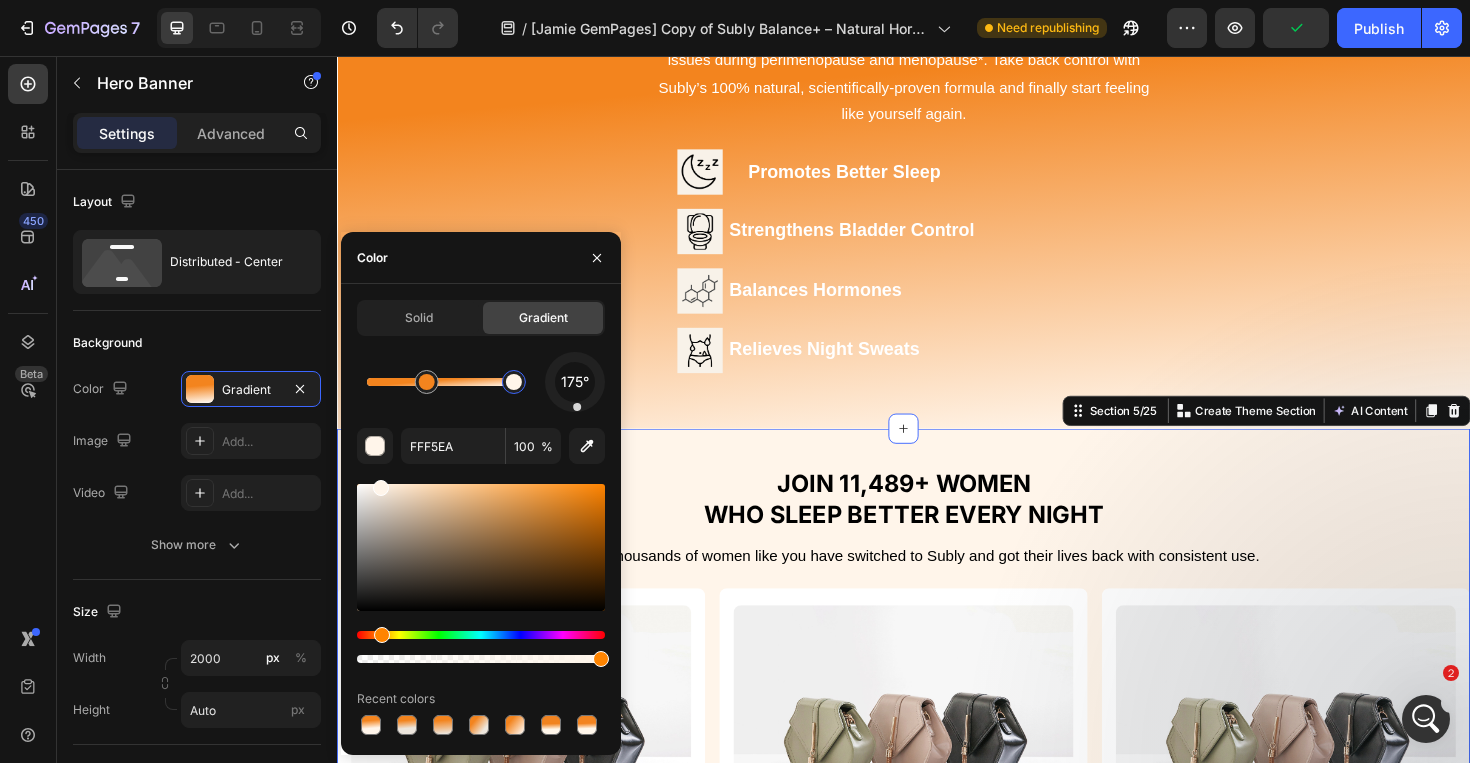 click on "JOIN 11,489+ WOMEN  WHO SLEEP BETTER EVERY NIGHT Heading See how thousands of women like you have switched to Subly and got their lives back with consistent use.  Text block
Image
Icon
Icon
Icon
Icon
Icon Row Heather K. Text block Row Noticed less breakage in my hairbrush. “It’s such a relief to see fewer hairs falling out. I even see baby hairs coming back! Text block Row Image
Icon
Icon
Icon
Icon
Icon Row Heather K. Text block Row Noticed less breakage in my hairbrush. “It’s such a relief to see fewer hairs falling out. I even see baby hairs coming back! Text block Row Image
Icon
Icon
Icon
Icon
Icon Row Heather K. Text block Row Noticed less breakage in my hairbrush. Text block Row Image
Icon
Icon" at bounding box center [937, 798] 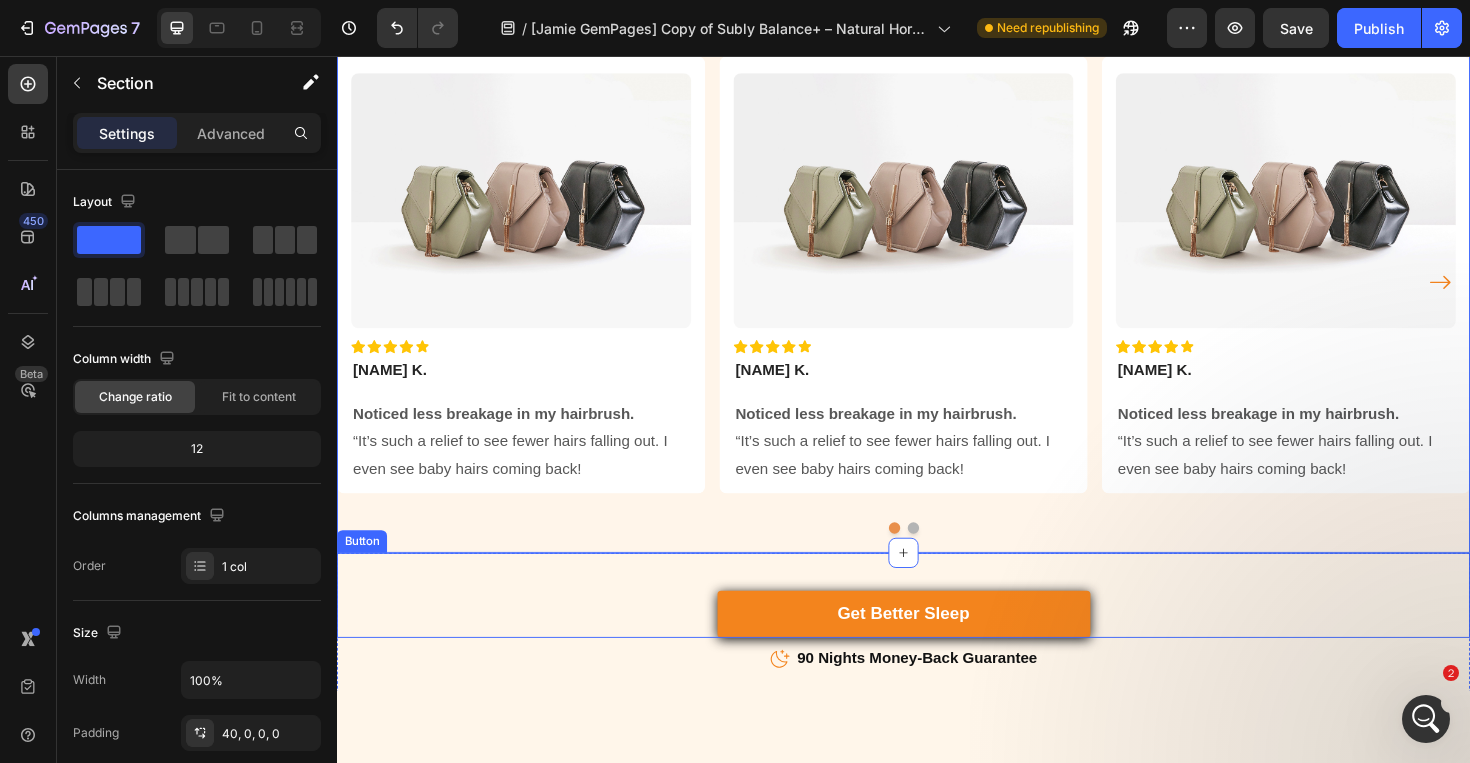 scroll, scrollTop: 1757, scrollLeft: 0, axis: vertical 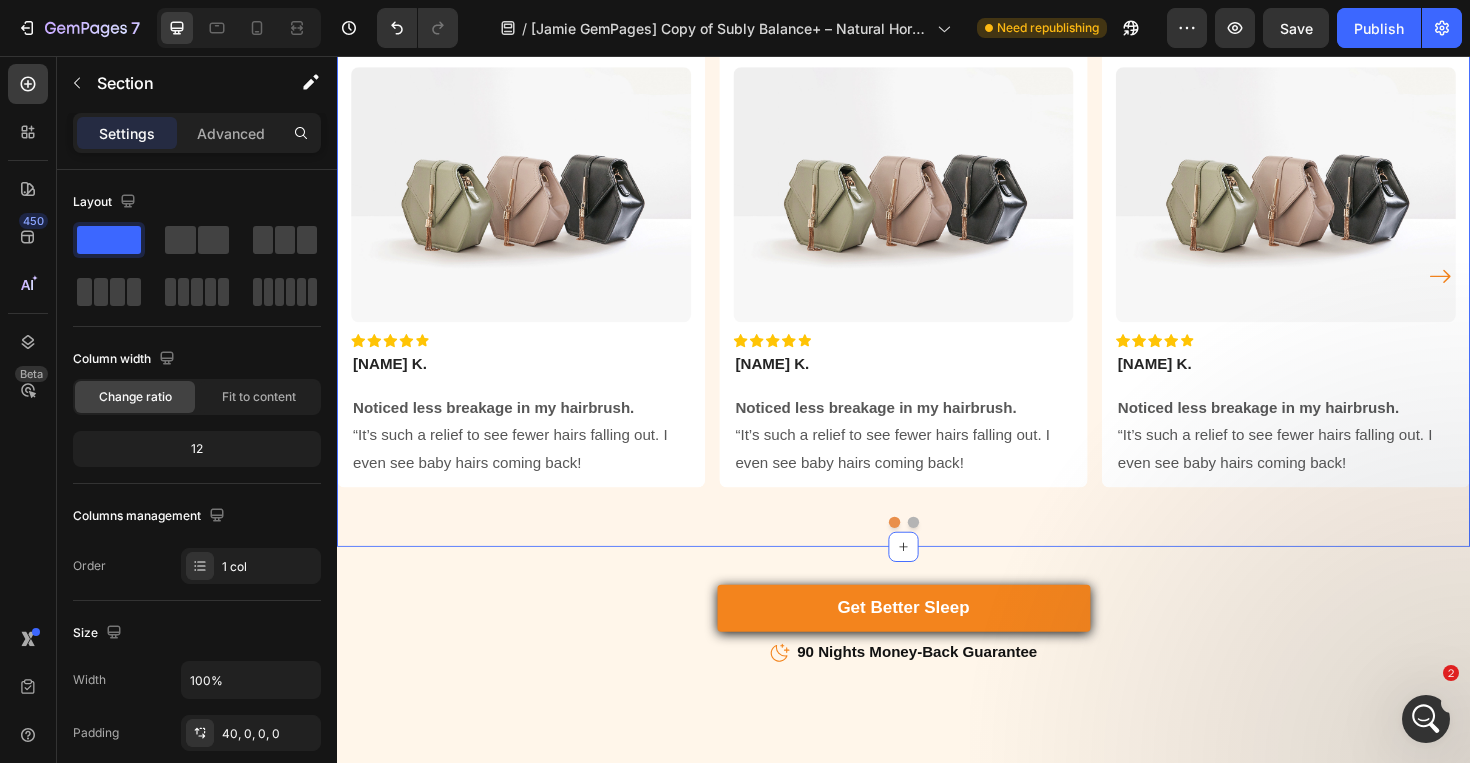 click on "JOIN 11,489+ WOMEN  WHO SLEEP BETTER EVERY NIGHT Heading See how thousands of women like you have switched to Subly and got their lives back with consistent use.  Text block
Image
Icon
Icon
Icon
Icon
Icon Row Heather K. Text block Row Noticed less breakage in my hairbrush. “It’s such a relief to see fewer hairs falling out. I even see baby hairs coming back! Text block Row Image
Icon
Icon
Icon
Icon
Icon Row Heather K. Text block Row Noticed less breakage in my hairbrush. “It’s such a relief to see fewer hairs falling out. I even see baby hairs coming back! Text block Row Image
Icon
Icon
Icon
Icon
Icon Row Heather K. Text block Row Noticed less breakage in my hairbrush. Text block Row Image
Icon
Icon" at bounding box center [937, 248] 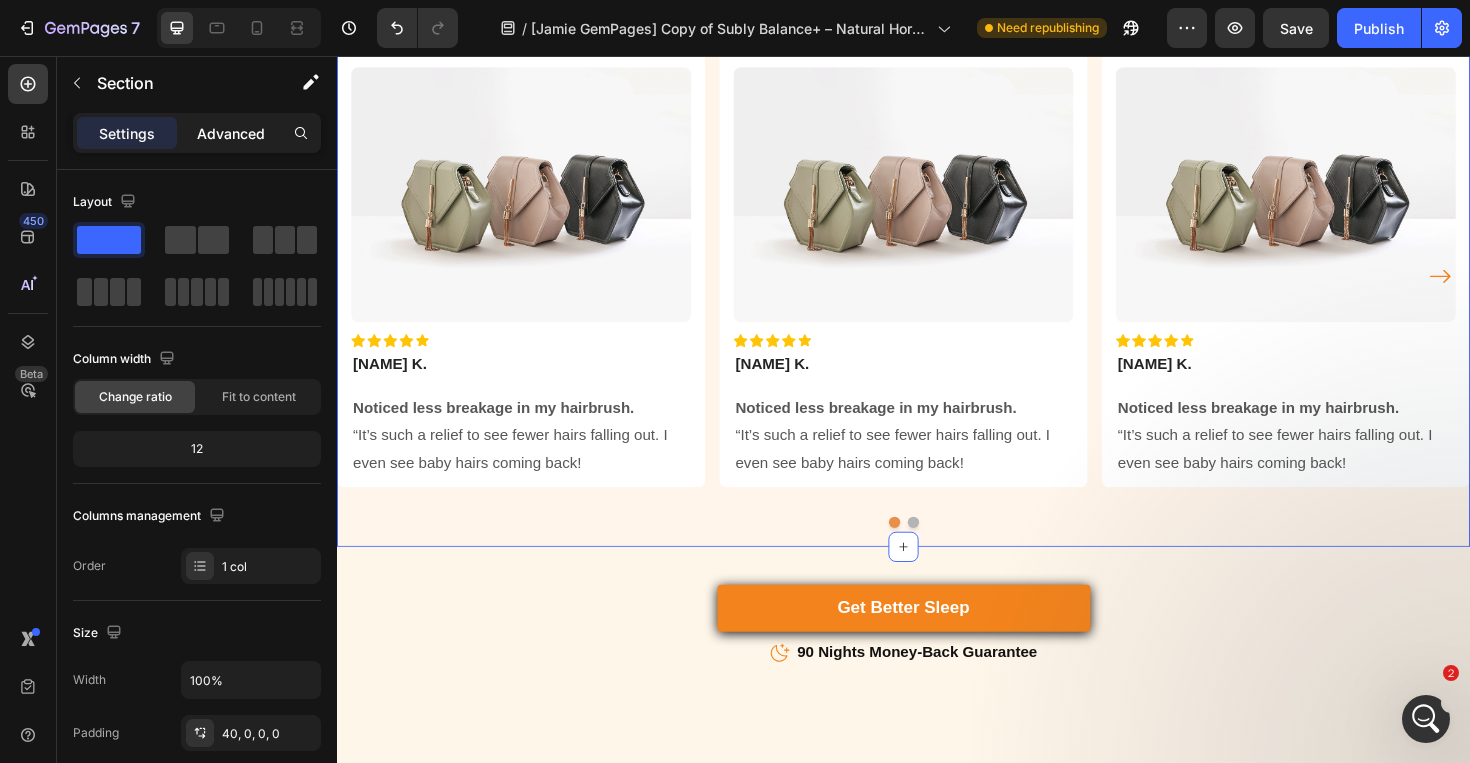 click on "Advanced" at bounding box center [231, 133] 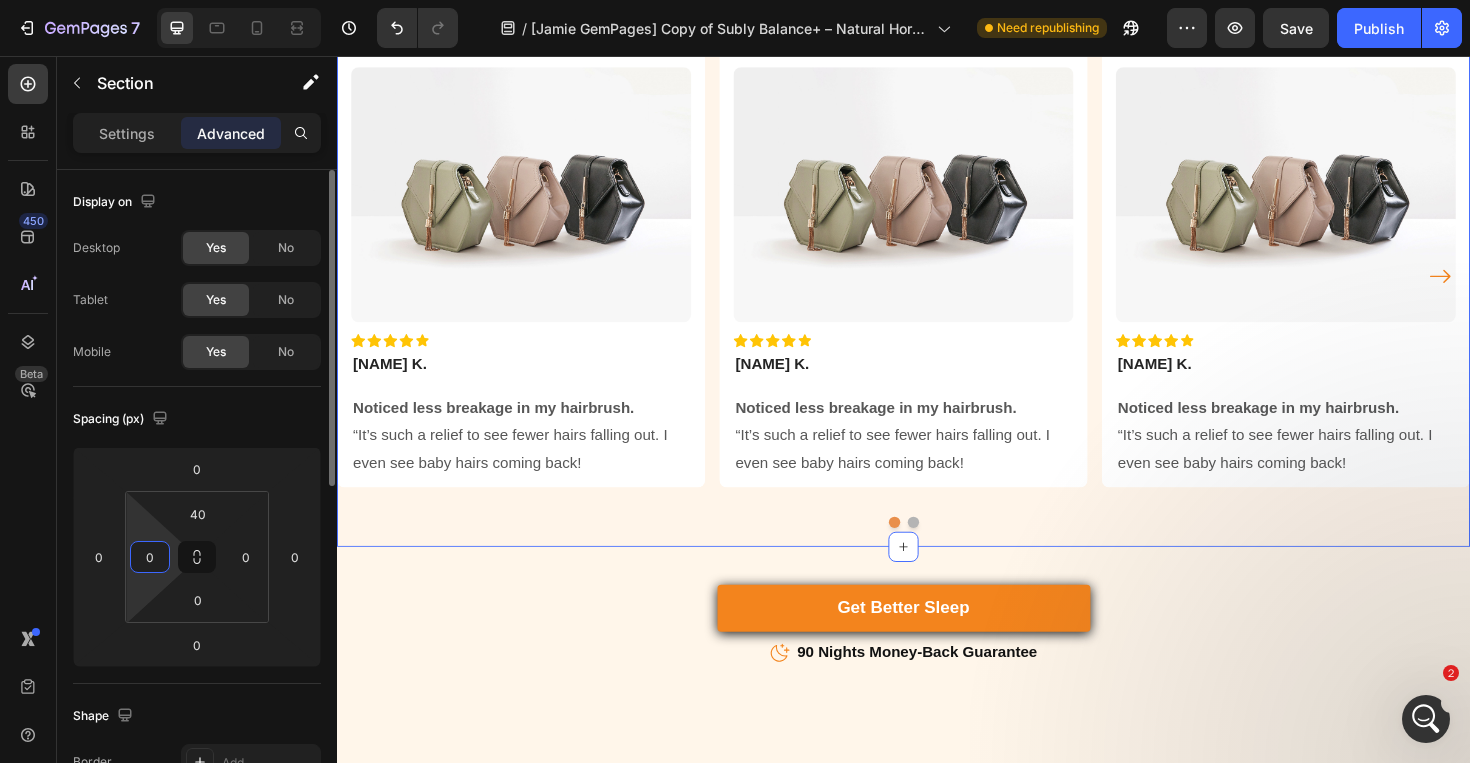 click on "0" at bounding box center [150, 557] 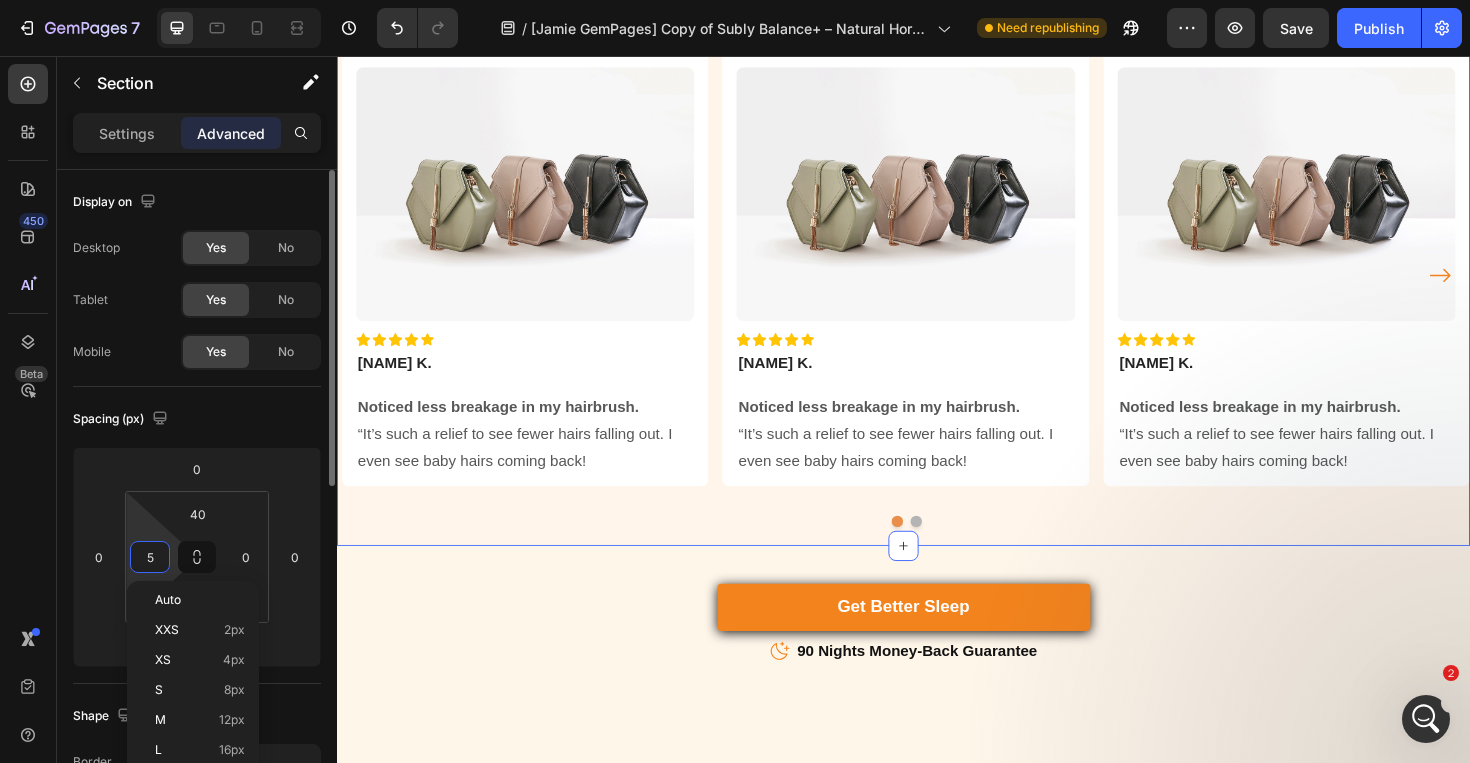 scroll, scrollTop: 1757, scrollLeft: 0, axis: vertical 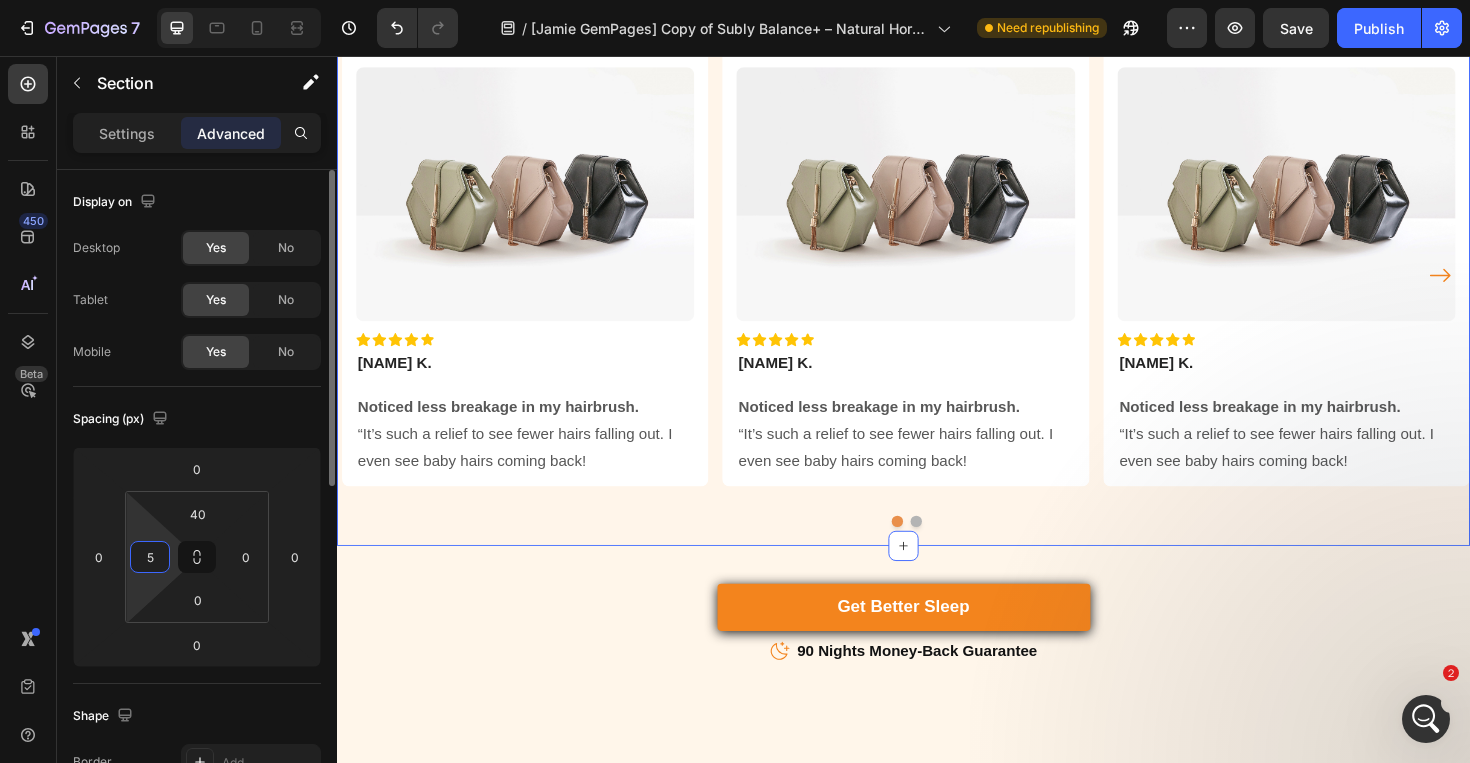 type on "5" 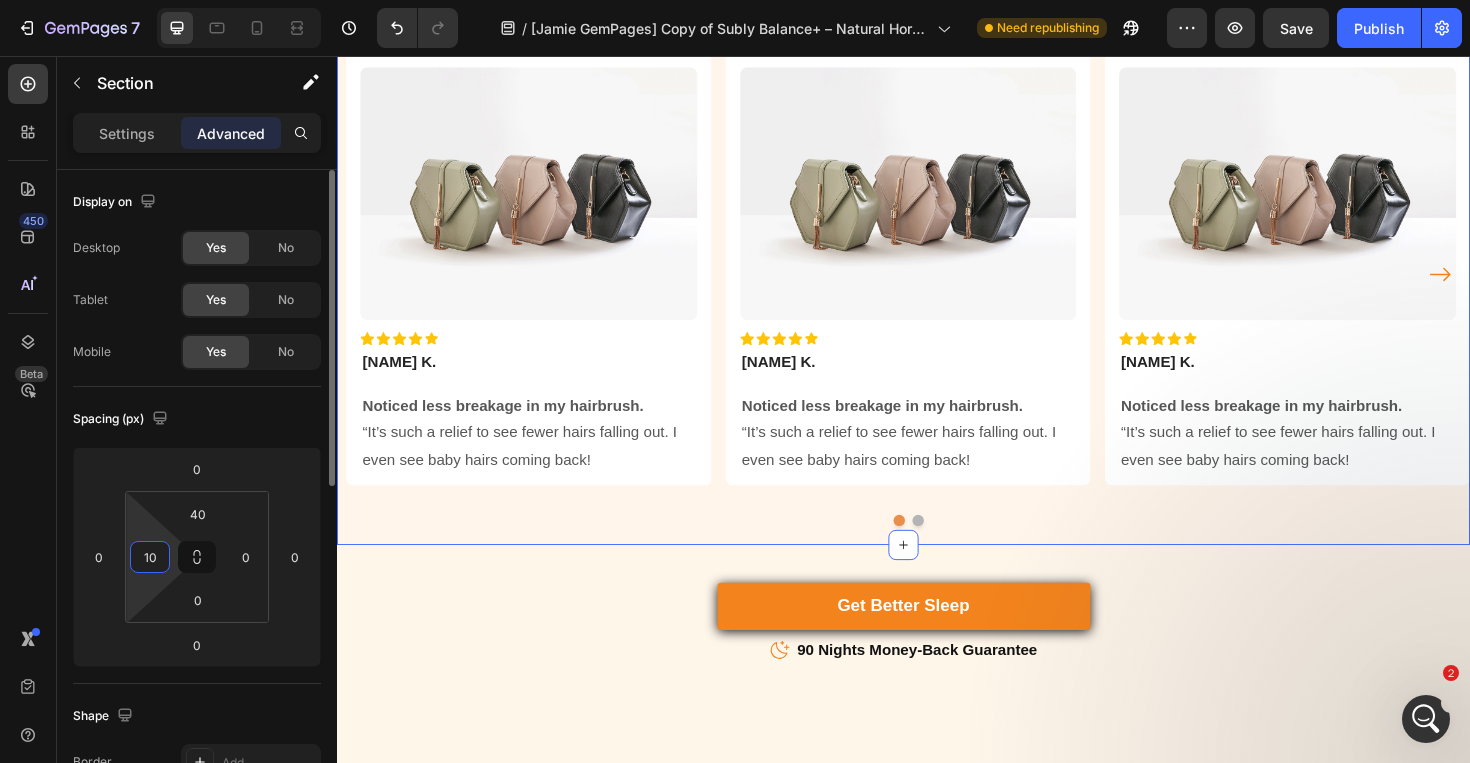 scroll, scrollTop: 1756, scrollLeft: 0, axis: vertical 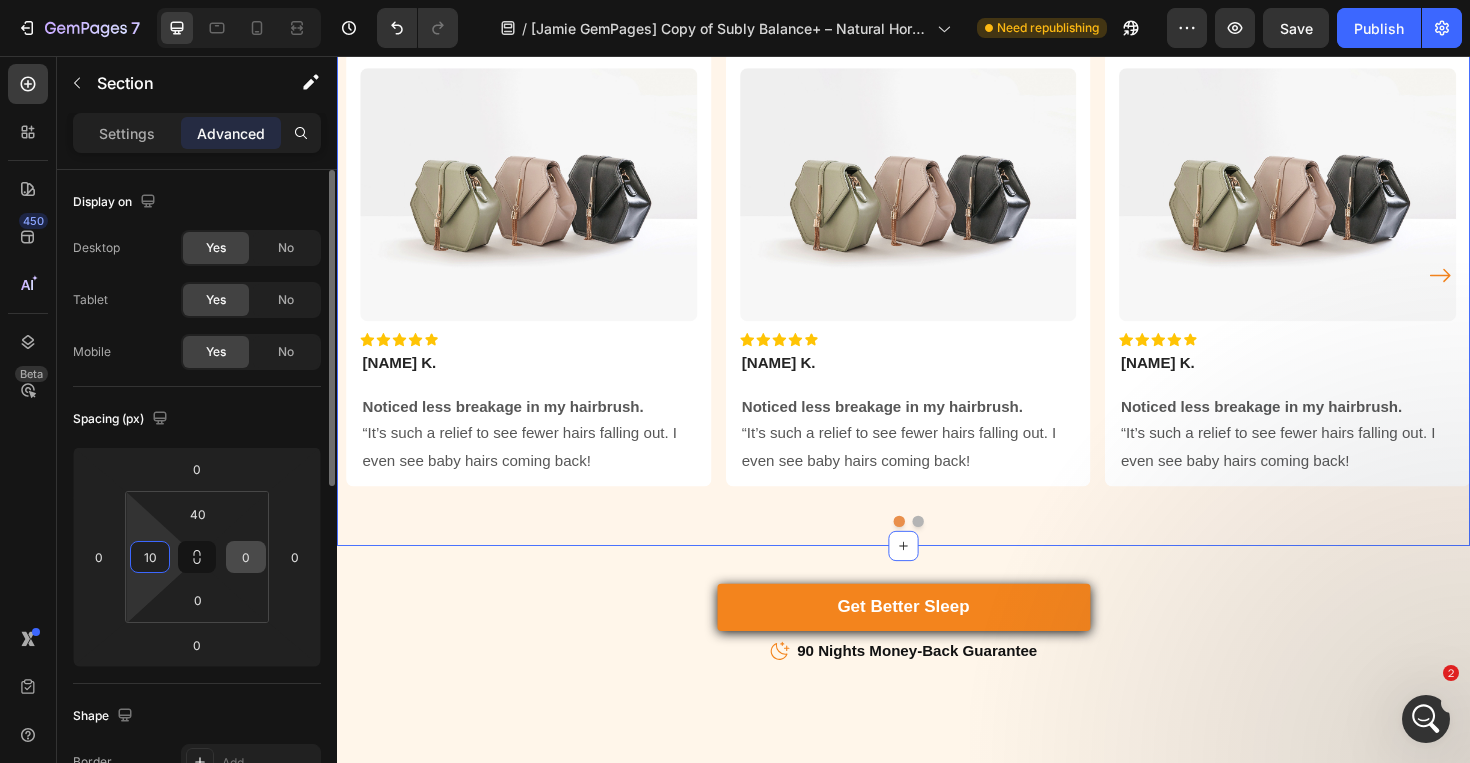 type on "10" 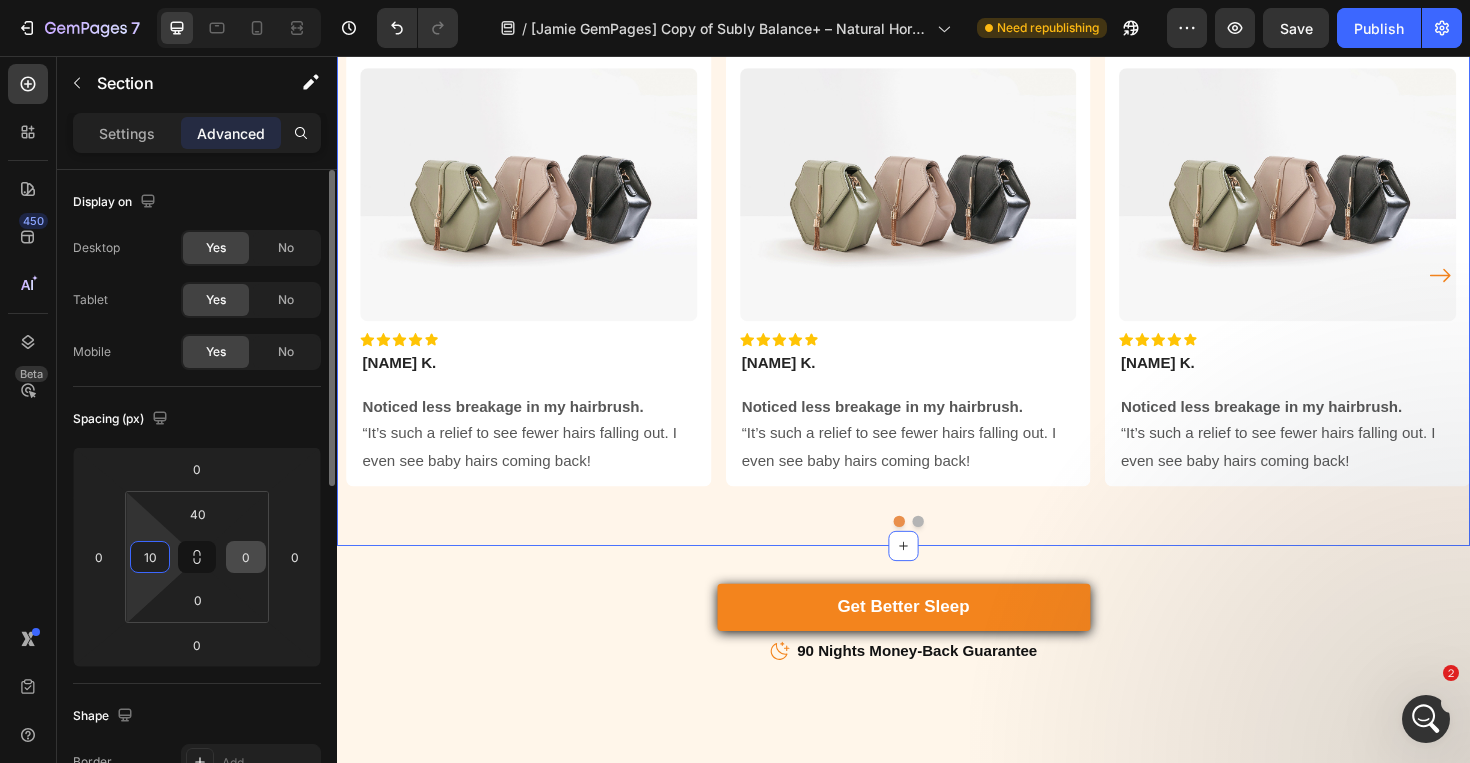 click on "0" at bounding box center [246, 557] 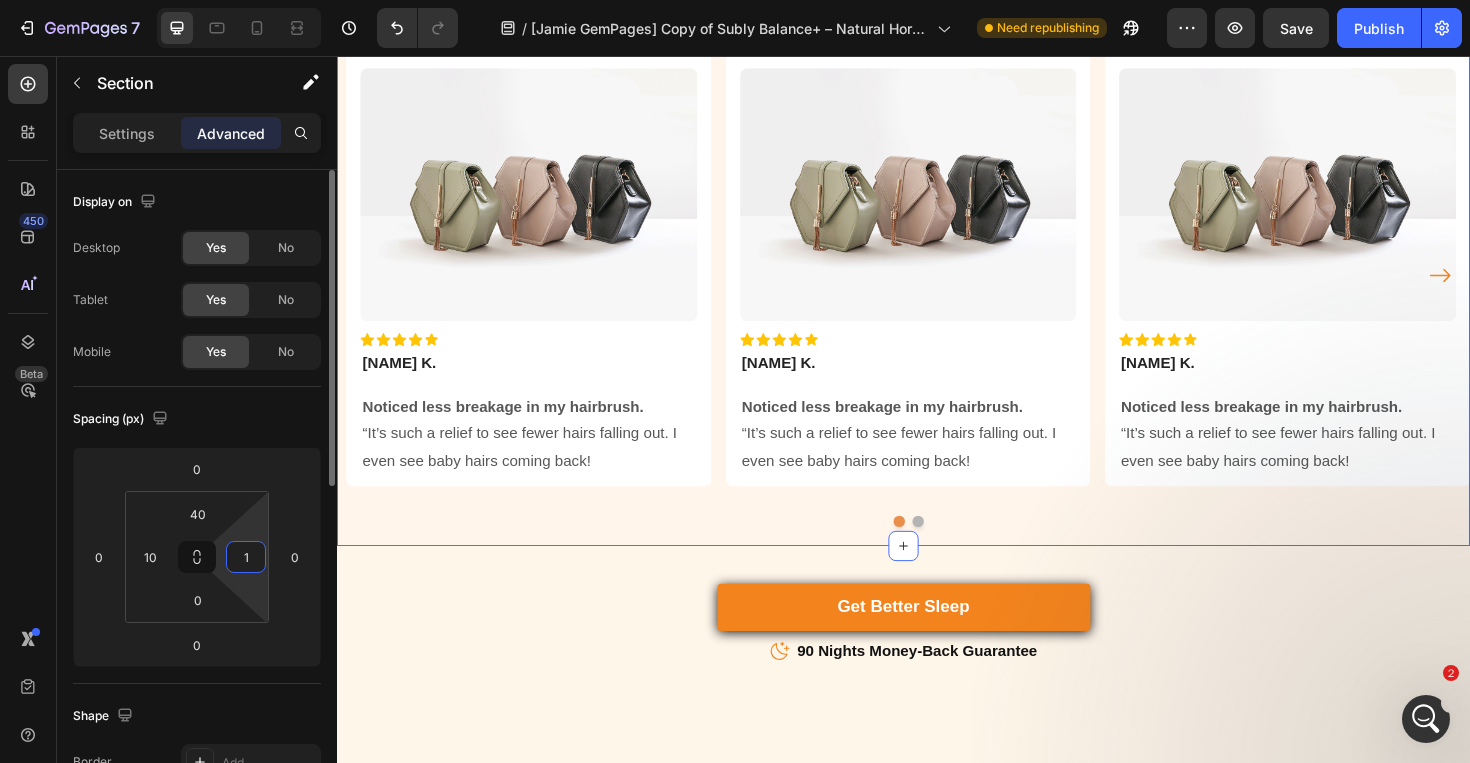 type on "10" 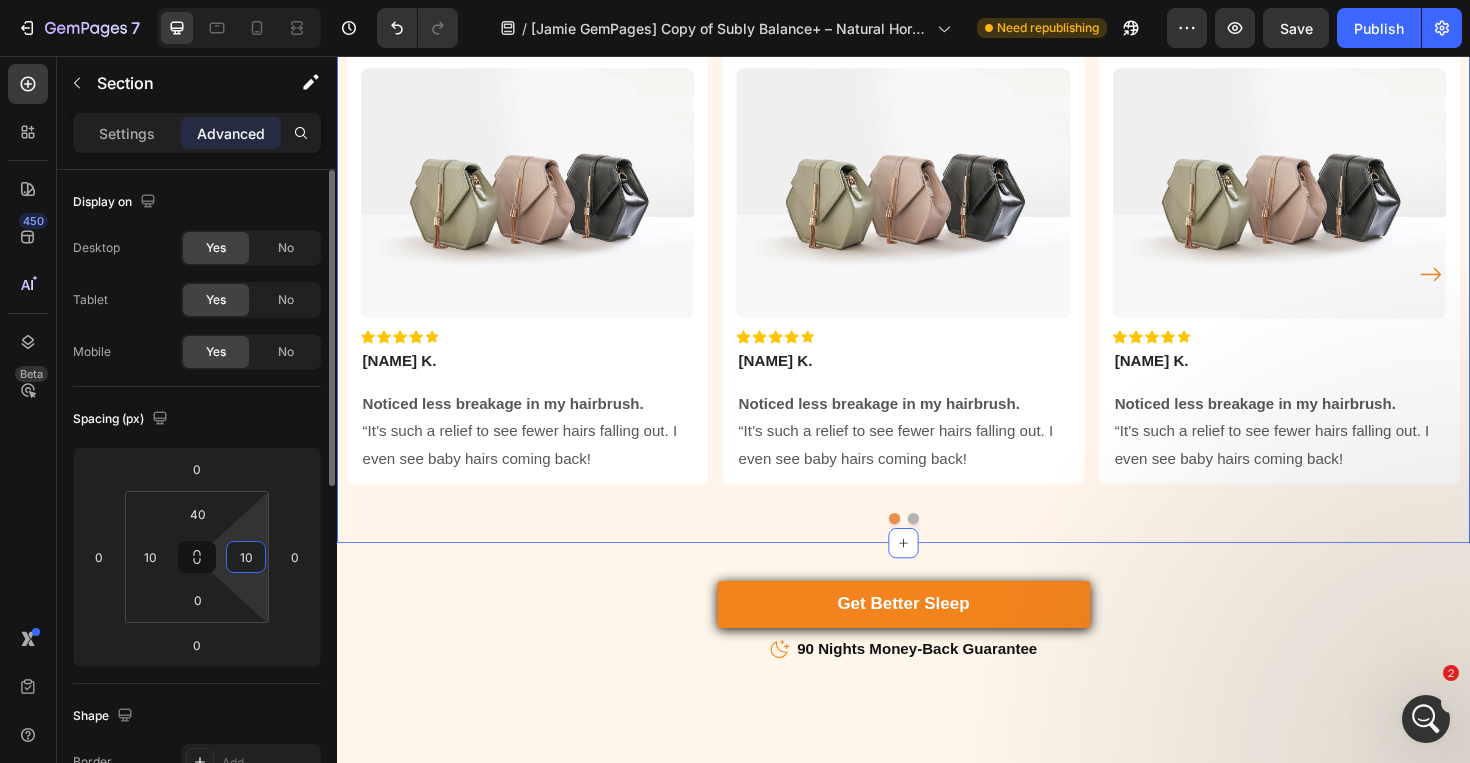 scroll, scrollTop: 1755, scrollLeft: 0, axis: vertical 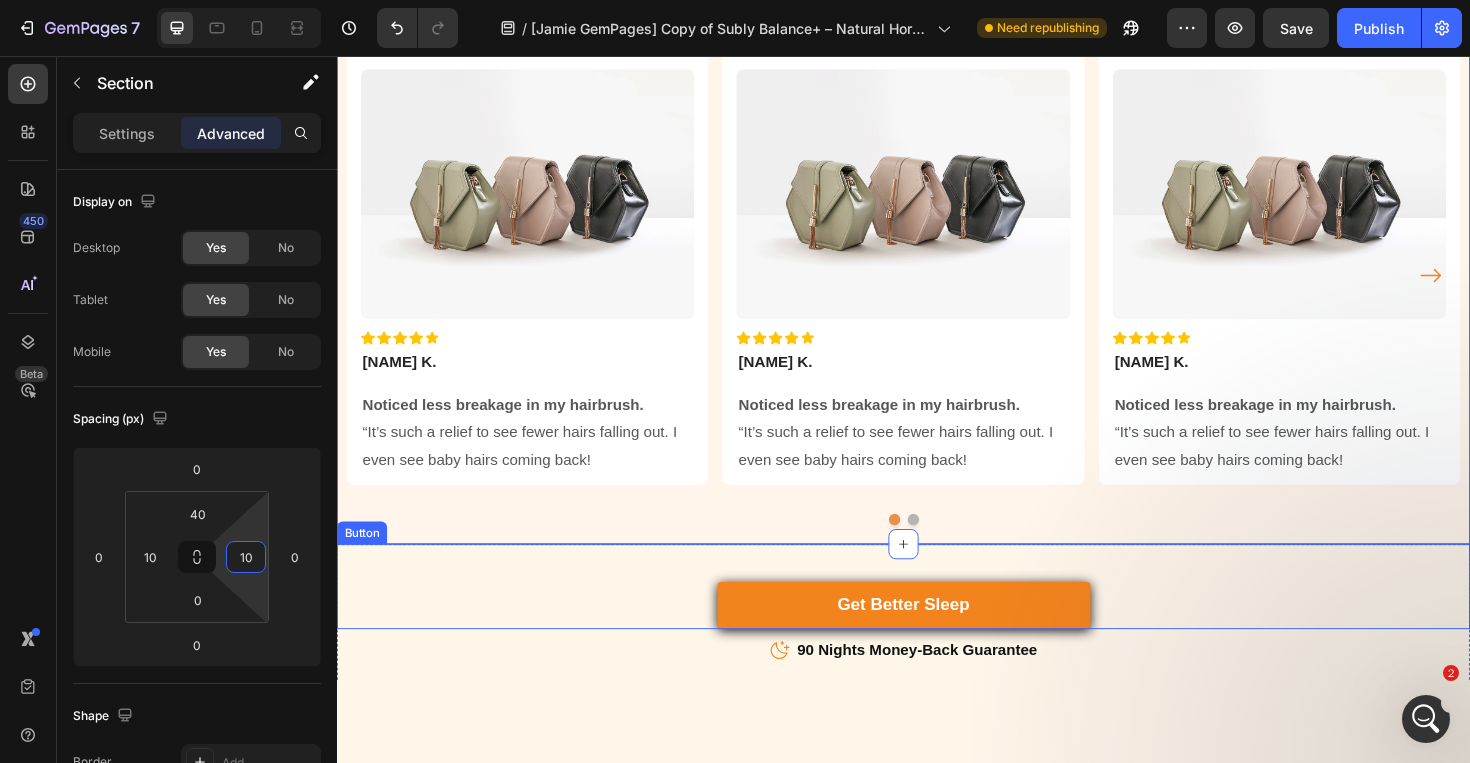 click on "Get Better Sleep Button" at bounding box center (937, 618) 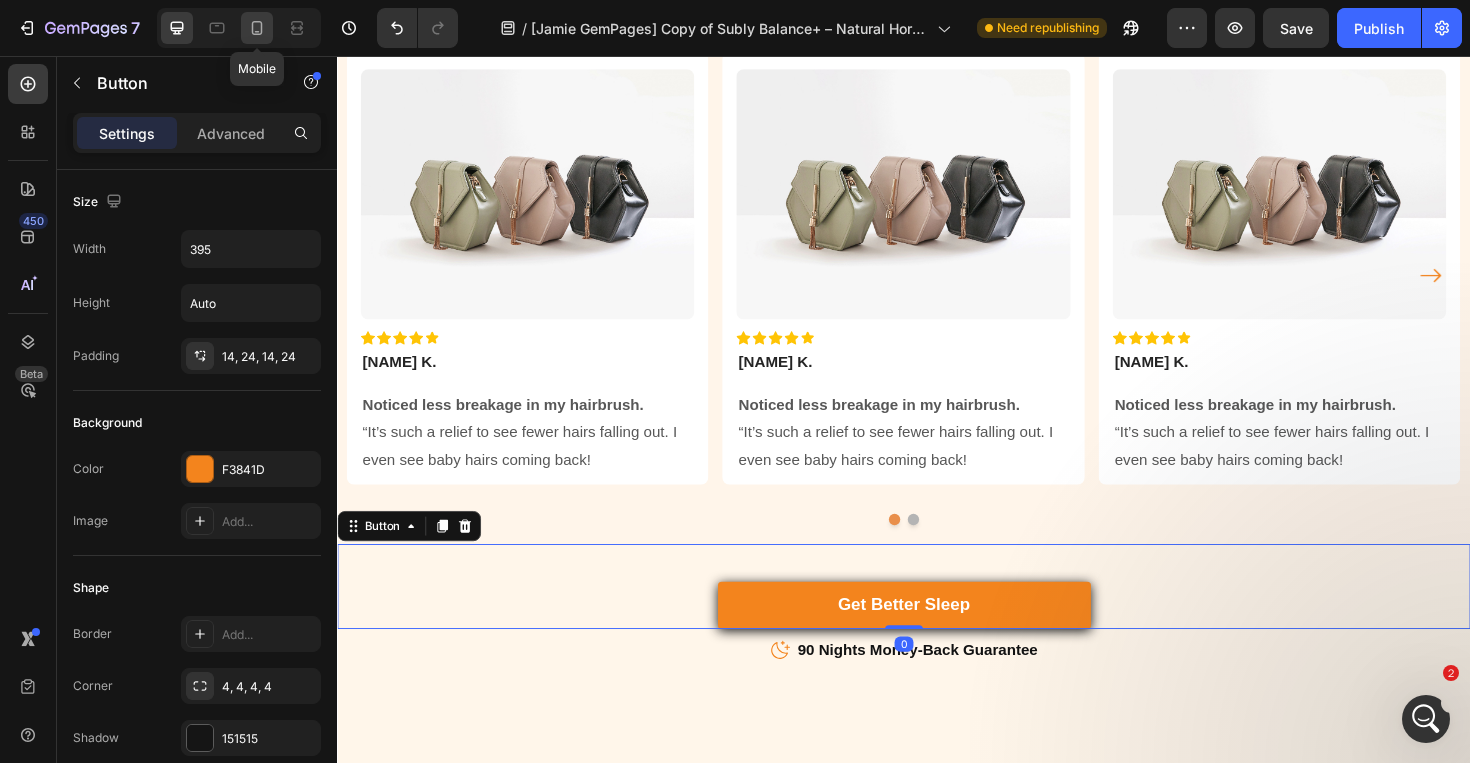 click 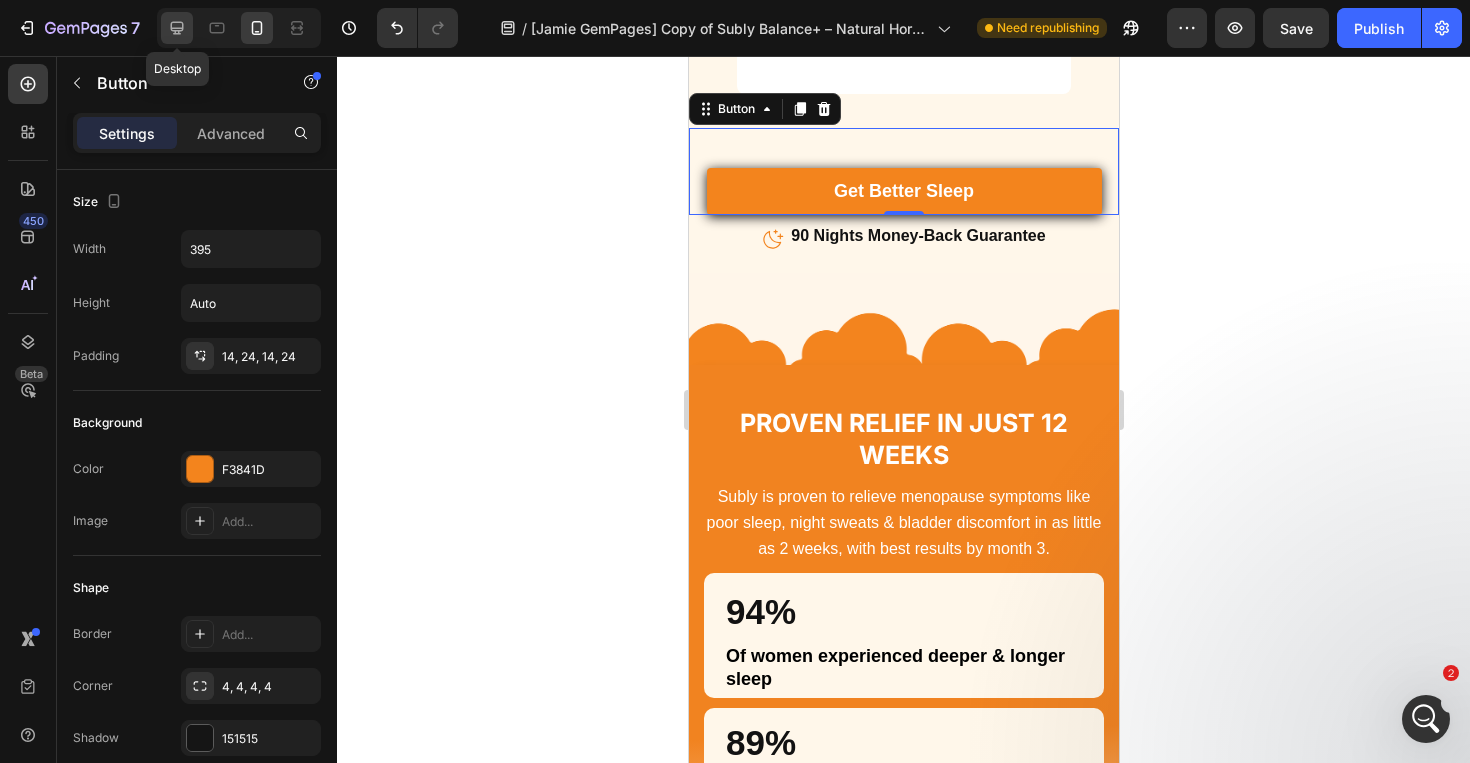 click 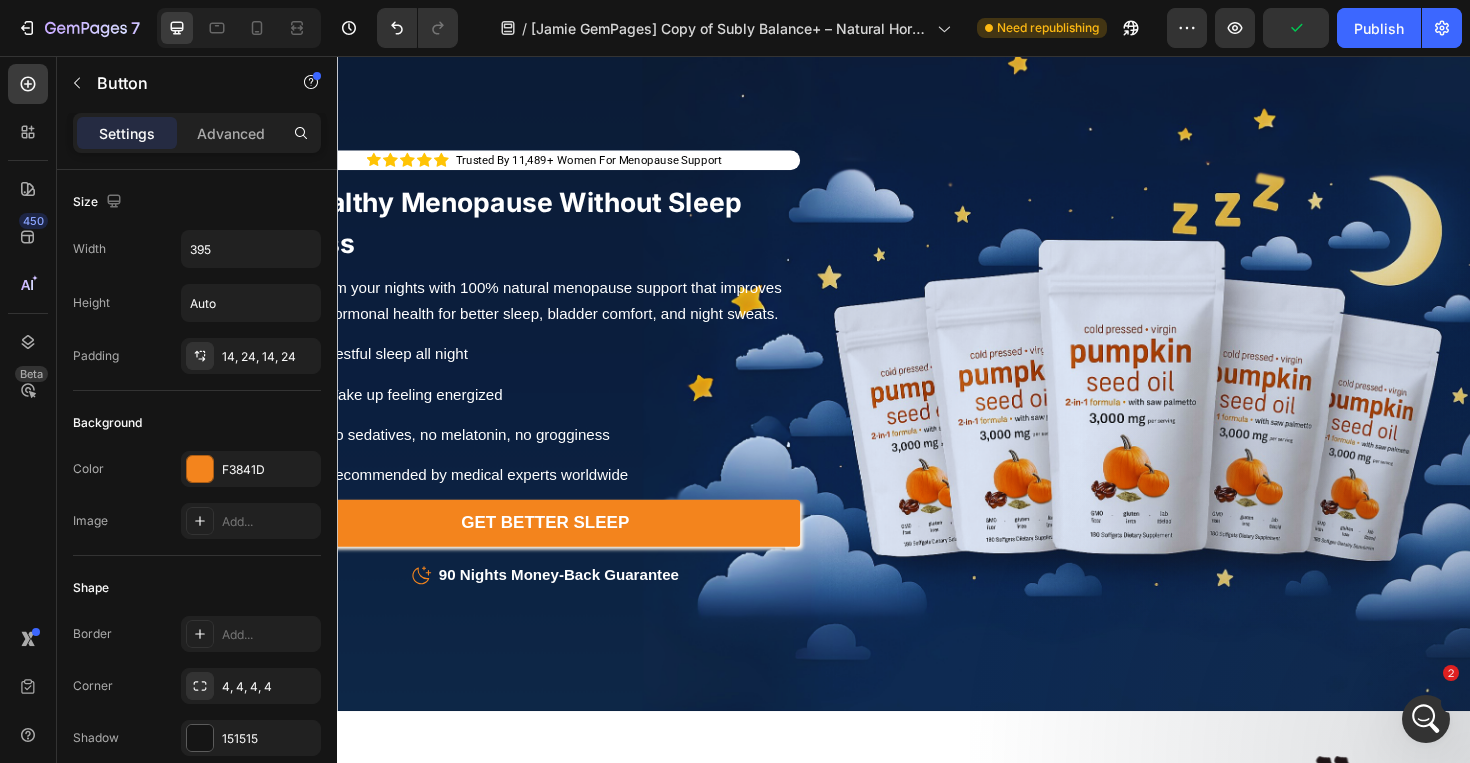 scroll, scrollTop: 0, scrollLeft: 0, axis: both 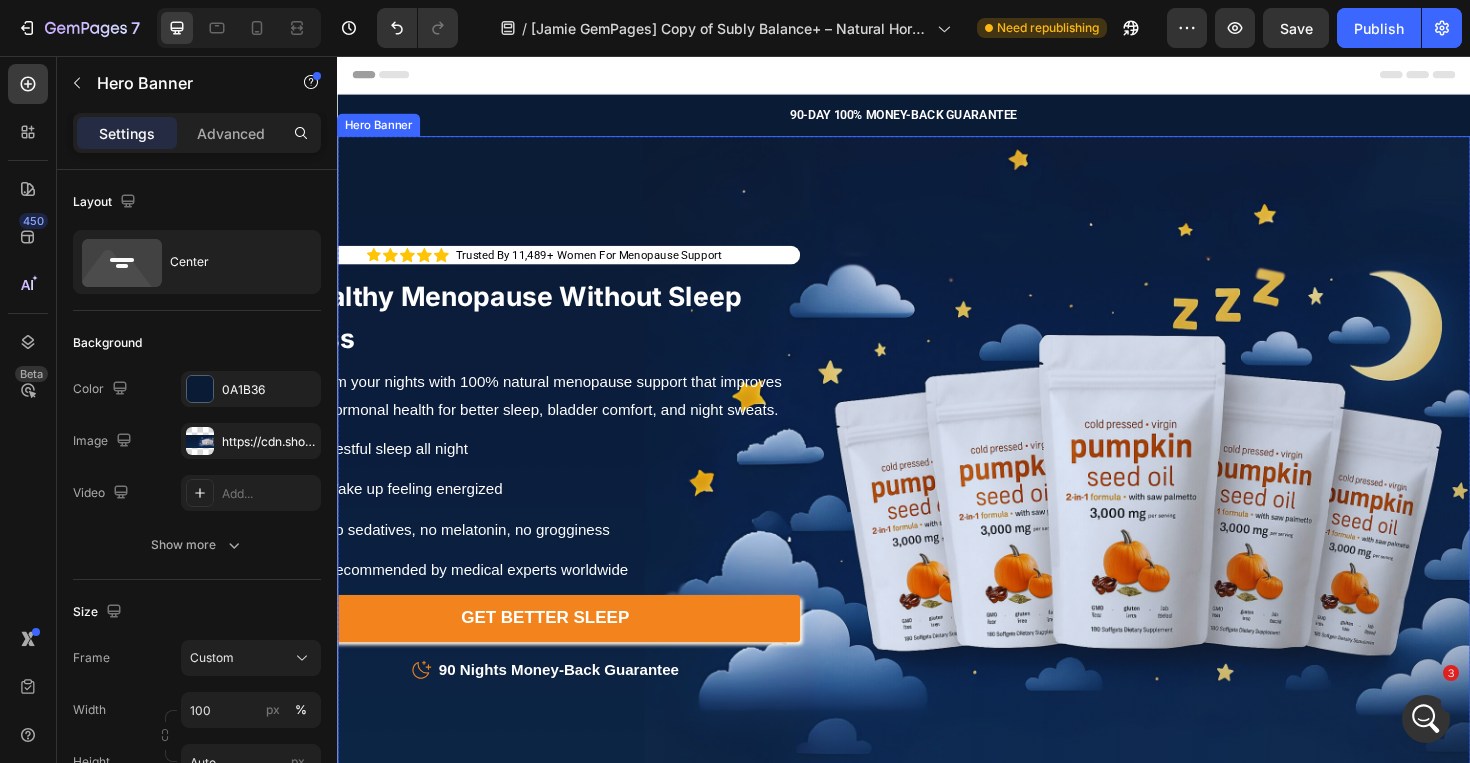click on "Icon Icon Icon Icon Icon Icon List Trusted By 11,489+ Women For Menopause Support  Text Block Row Healthy Menopause Without Sleep Loss Heading Reclaim your nights with 100% natural menopause support that improves your hormonal health for better sleep, bladder comfort, and night sweats. Text Block
Restful sleep all night
Wake up feeling energized
No sedatives, no melatonin, no grogginess
Recommended by medical experts worldwide   Item List Image GET BETTER SLEEP Button Text Block
Icon 90 Nights Money-Back Guarantee   Text block Icon List Row" at bounding box center [937, 496] 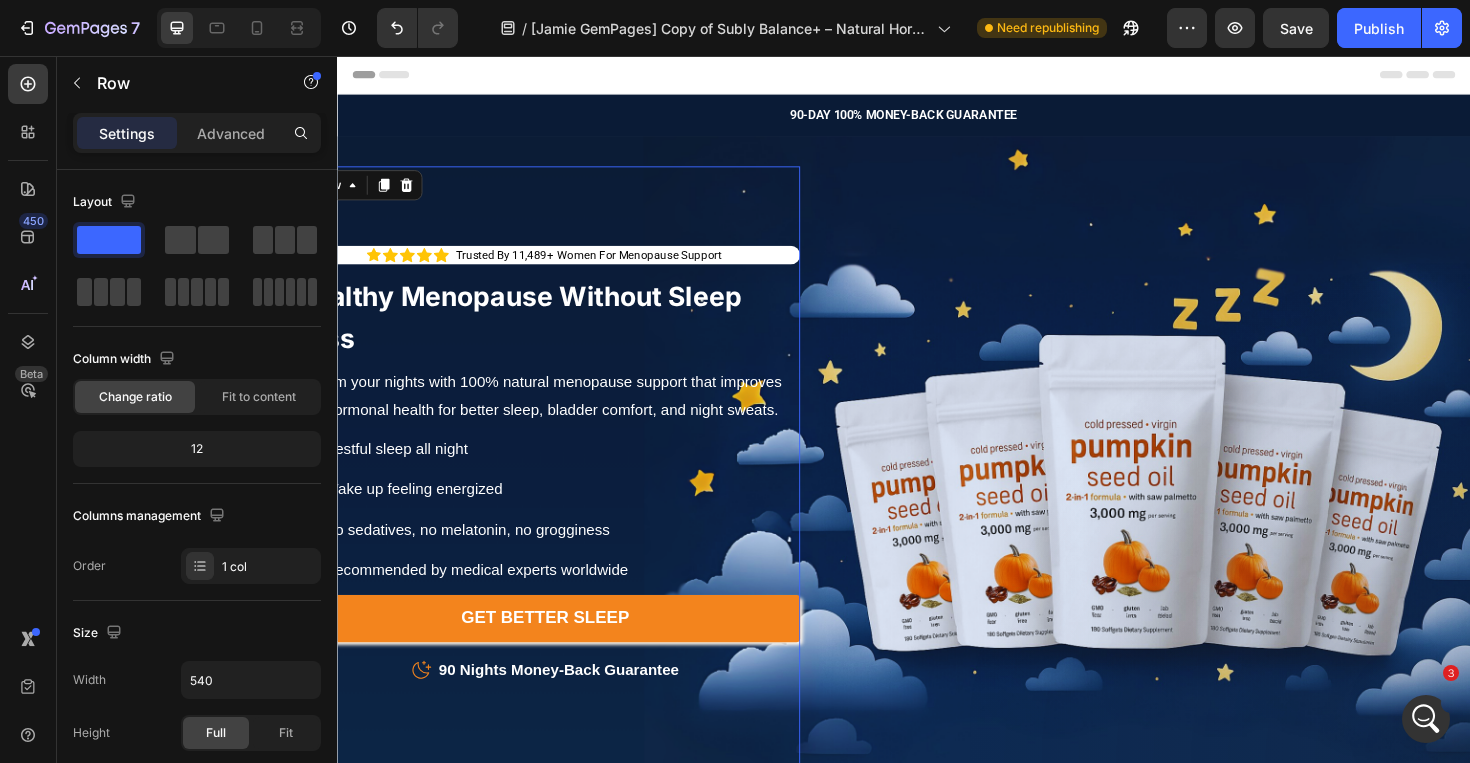 click on "Icon Icon Icon Icon Icon Icon List Trusted By 11,489+ Women For Menopause Support  Text Block Row Healthy Menopause Without Sleep Loss Heading Reclaim your nights with 100% natural menopause support that improves your hormonal health for better sleep, bladder comfort, and night sweats. Text Block
Restful sleep all night
Wake up feeling energized
No sedatives, no melatonin, no grogginess
Recommended by medical experts worldwide   Item List Image GET BETTER SLEEP Button Text Block
Icon 90 Nights Money-Back Guarantee   Text block Icon List Row   0" at bounding box center (557, 496) 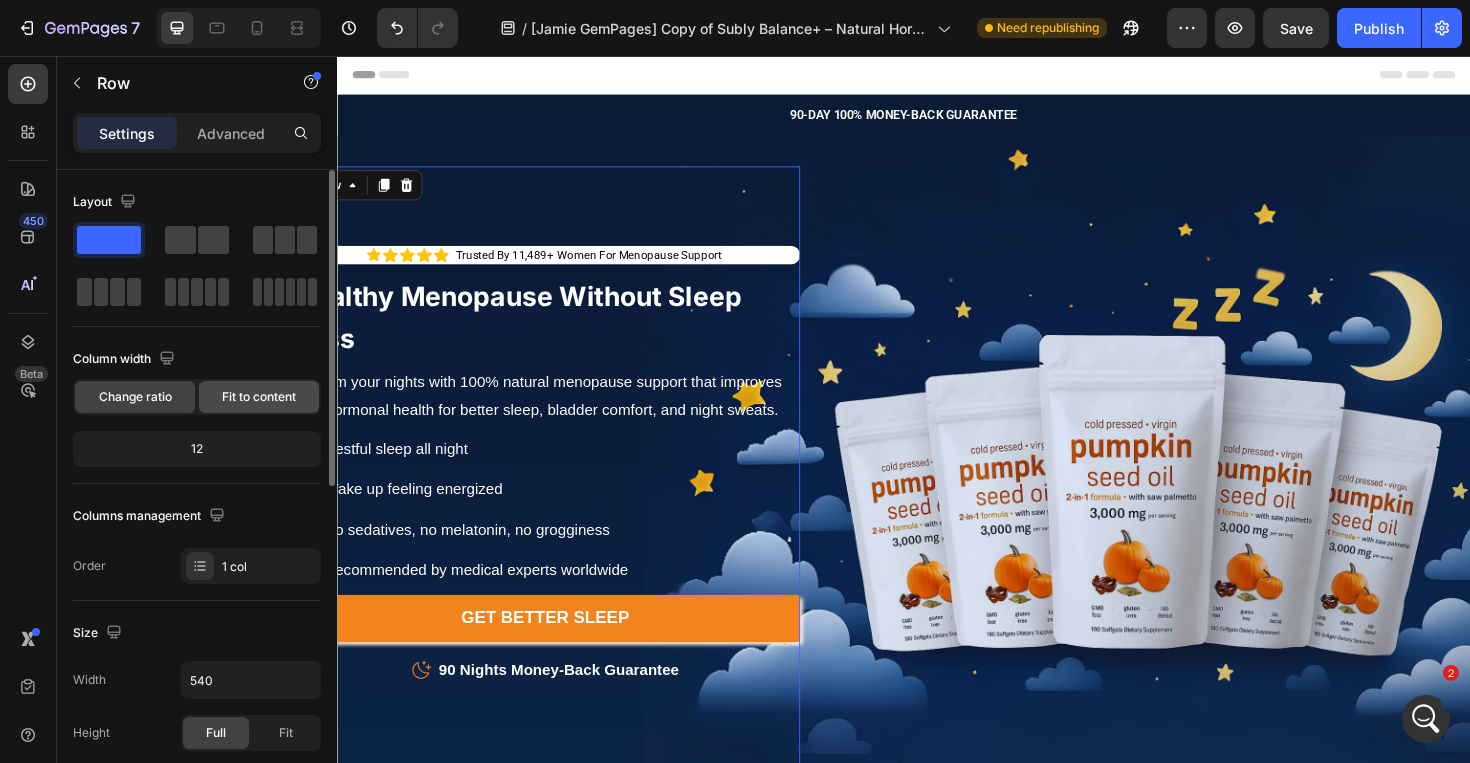 click on "Fit to content" 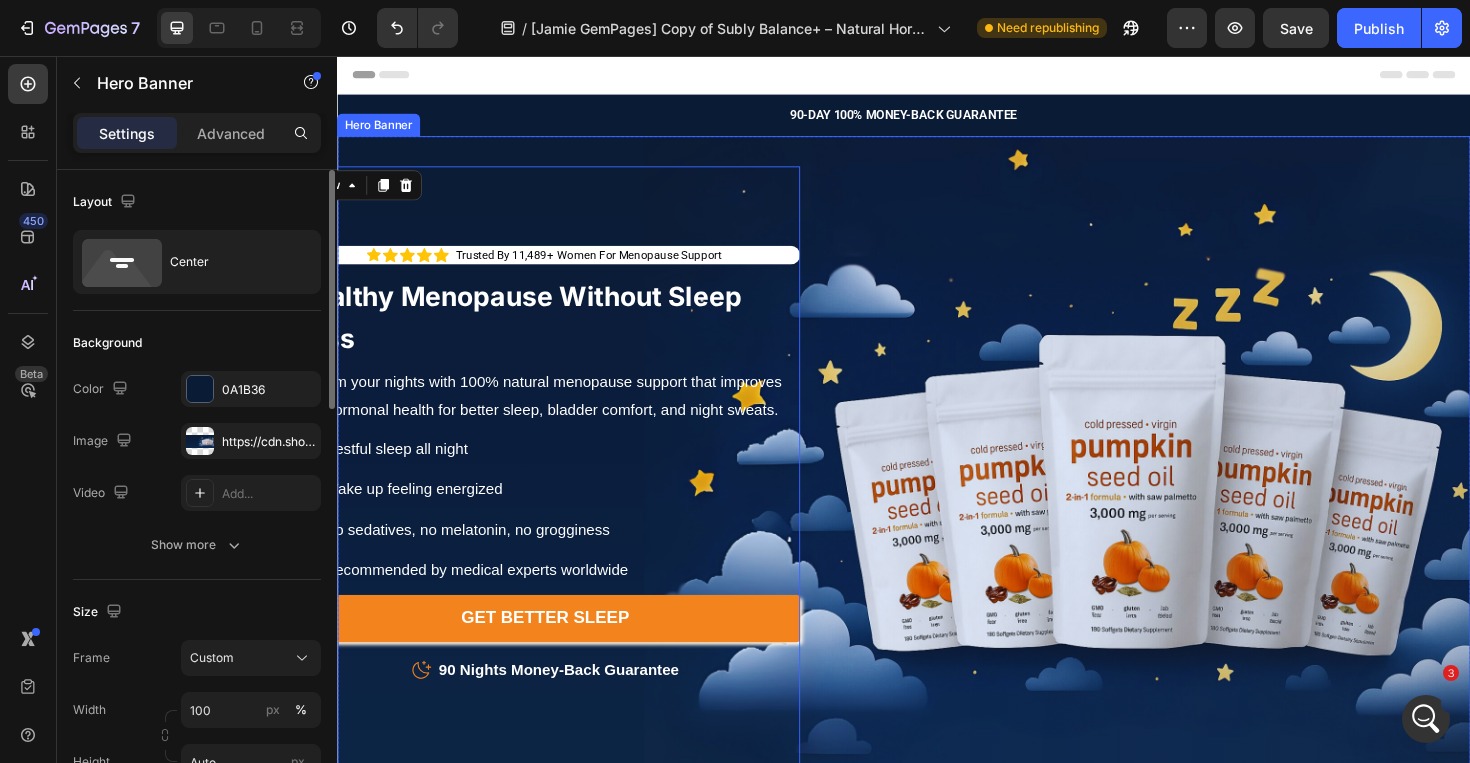 click on "Icon Icon Icon Icon Icon Icon List Trusted By 11,489+ Women For Menopause Support  Text Block Row Healthy Menopause Without Sleep Loss Heading Reclaim your nights with 100% natural menopause support that improves your hormonal health for better sleep, bladder comfort, and night sweats. Text Block
Restful sleep all night
Wake up feeling energized
No sedatives, no melatonin, no grogginess
Recommended by medical experts worldwide   Item List Image GET BETTER SLEEP Button Text Block
Icon 90 Nights Money-Back Guarantee   Text block Icon List Row   0" at bounding box center (937, 496) 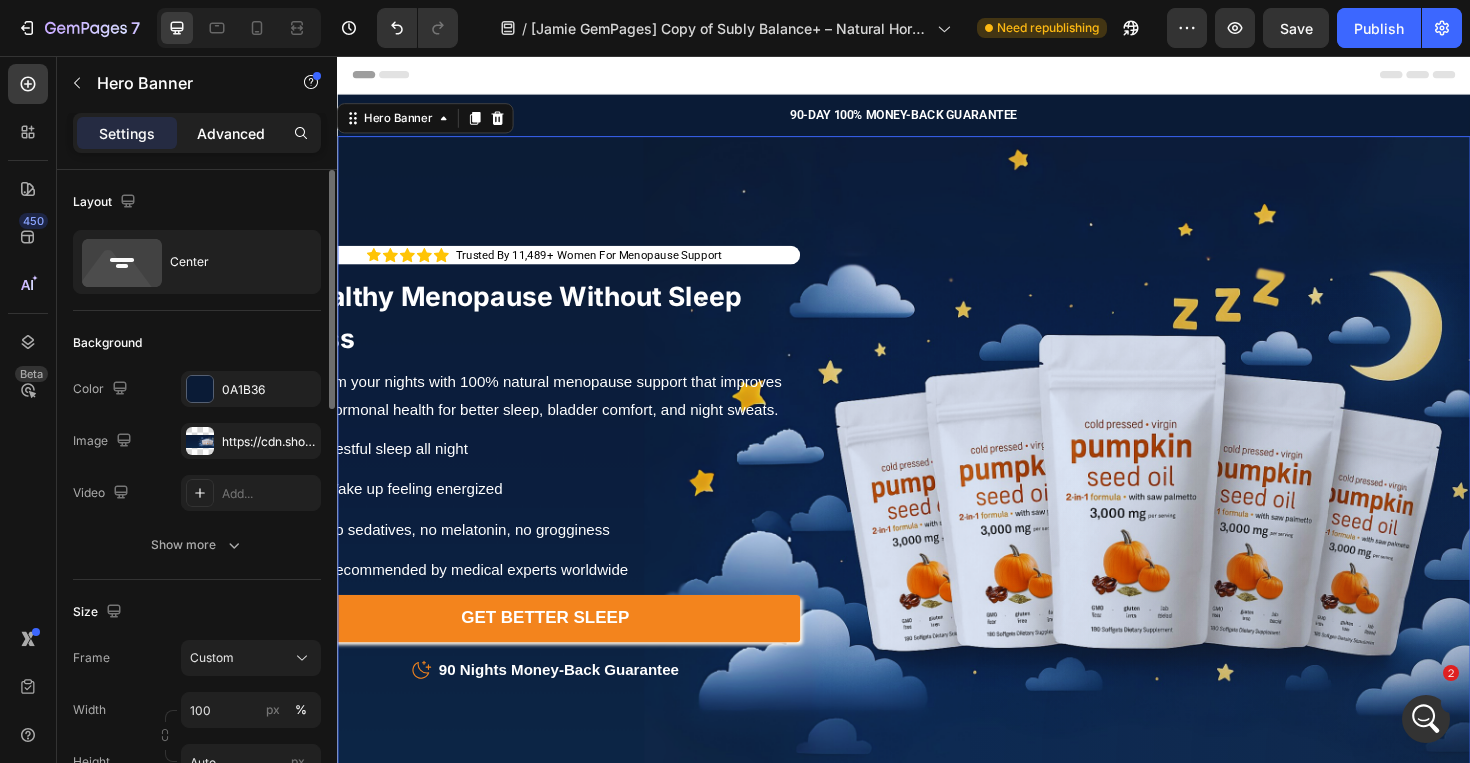 click on "Advanced" at bounding box center [231, 133] 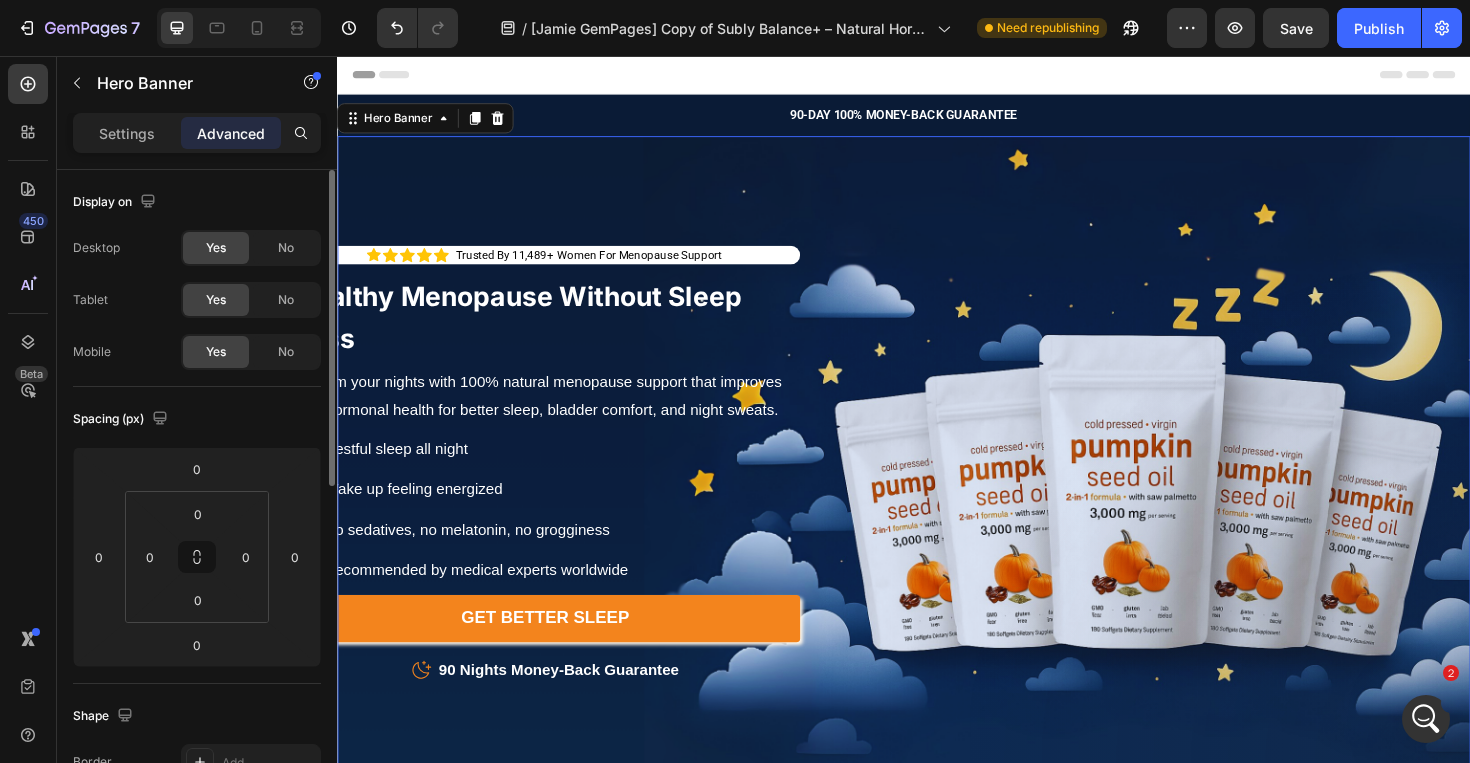 click on "Advanced" at bounding box center [231, 133] 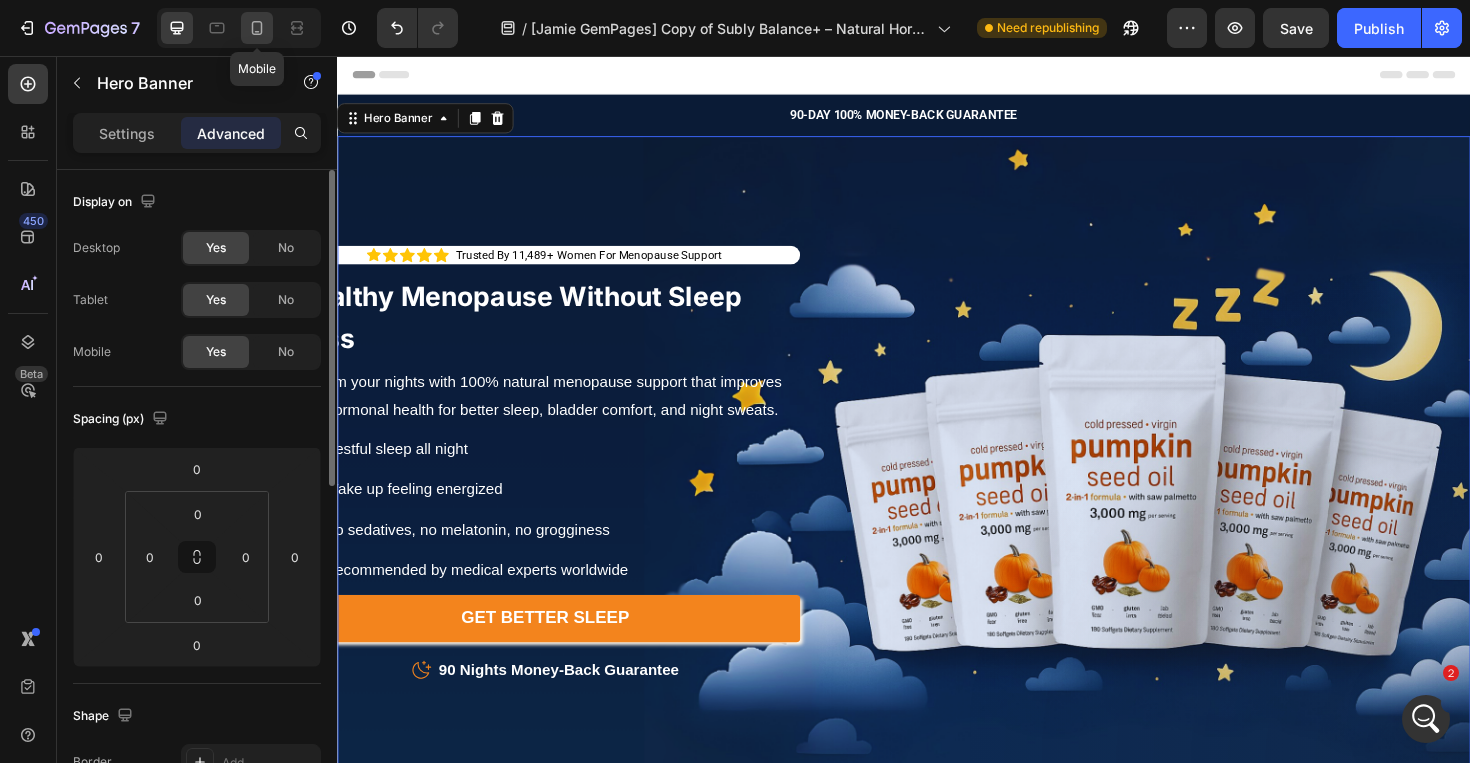 click 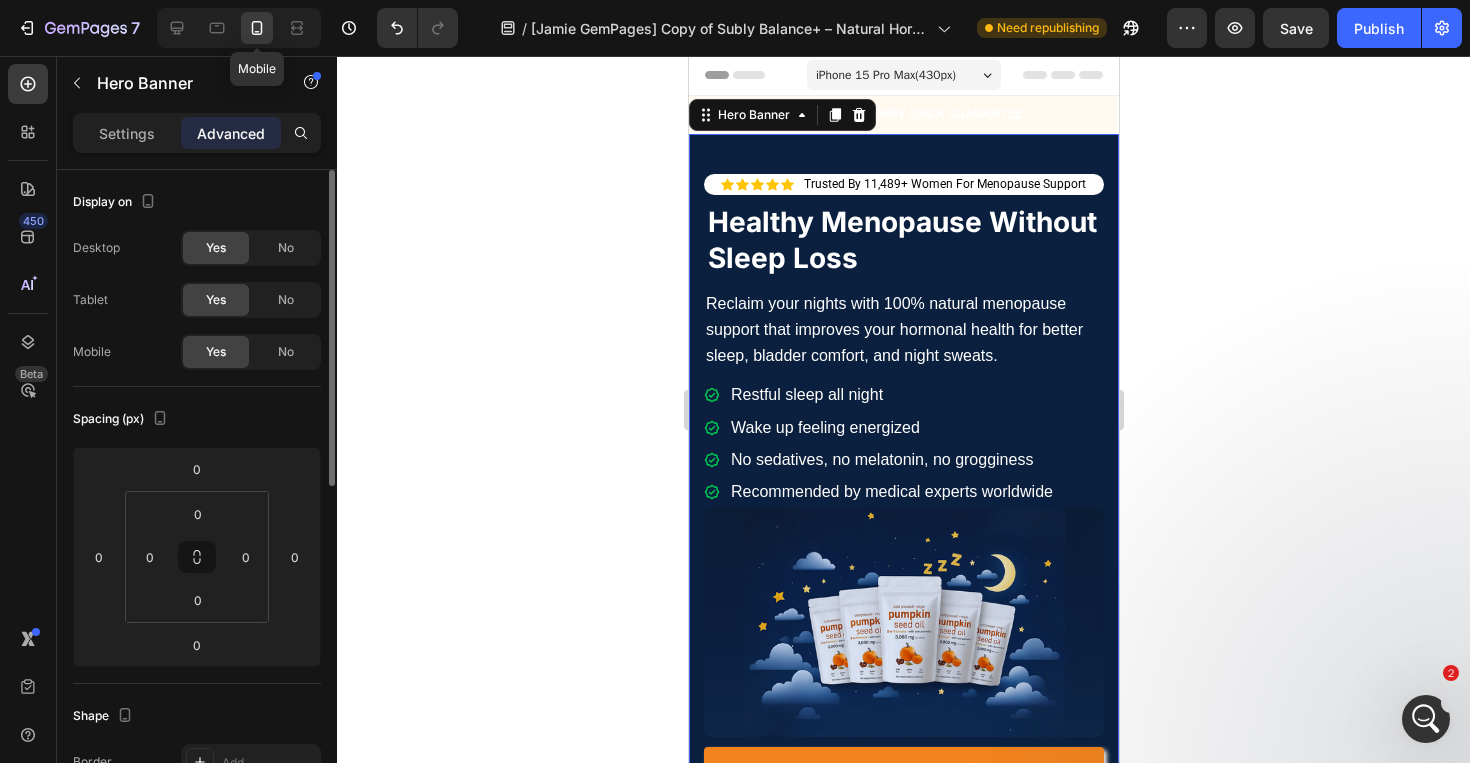 scroll, scrollTop: 9, scrollLeft: 0, axis: vertical 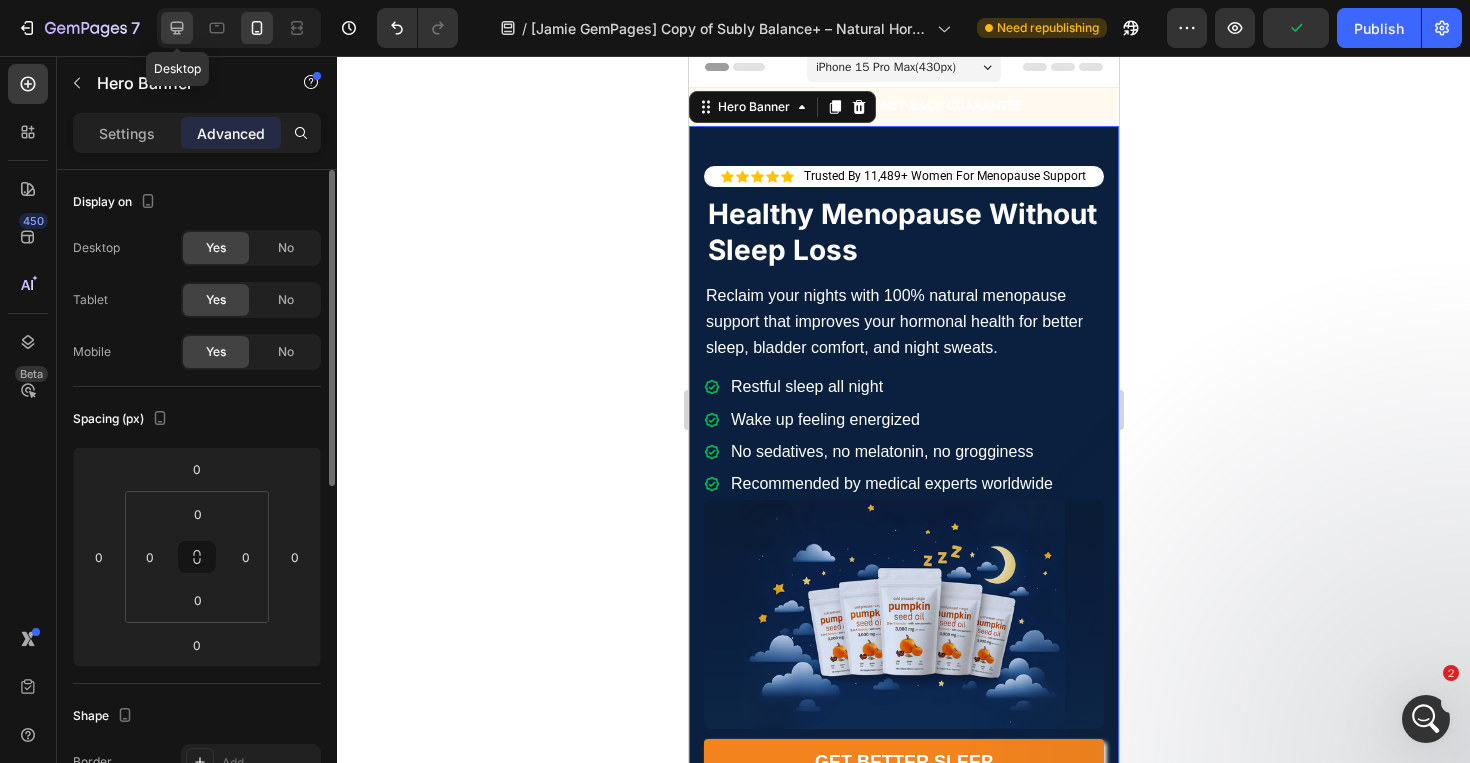 click 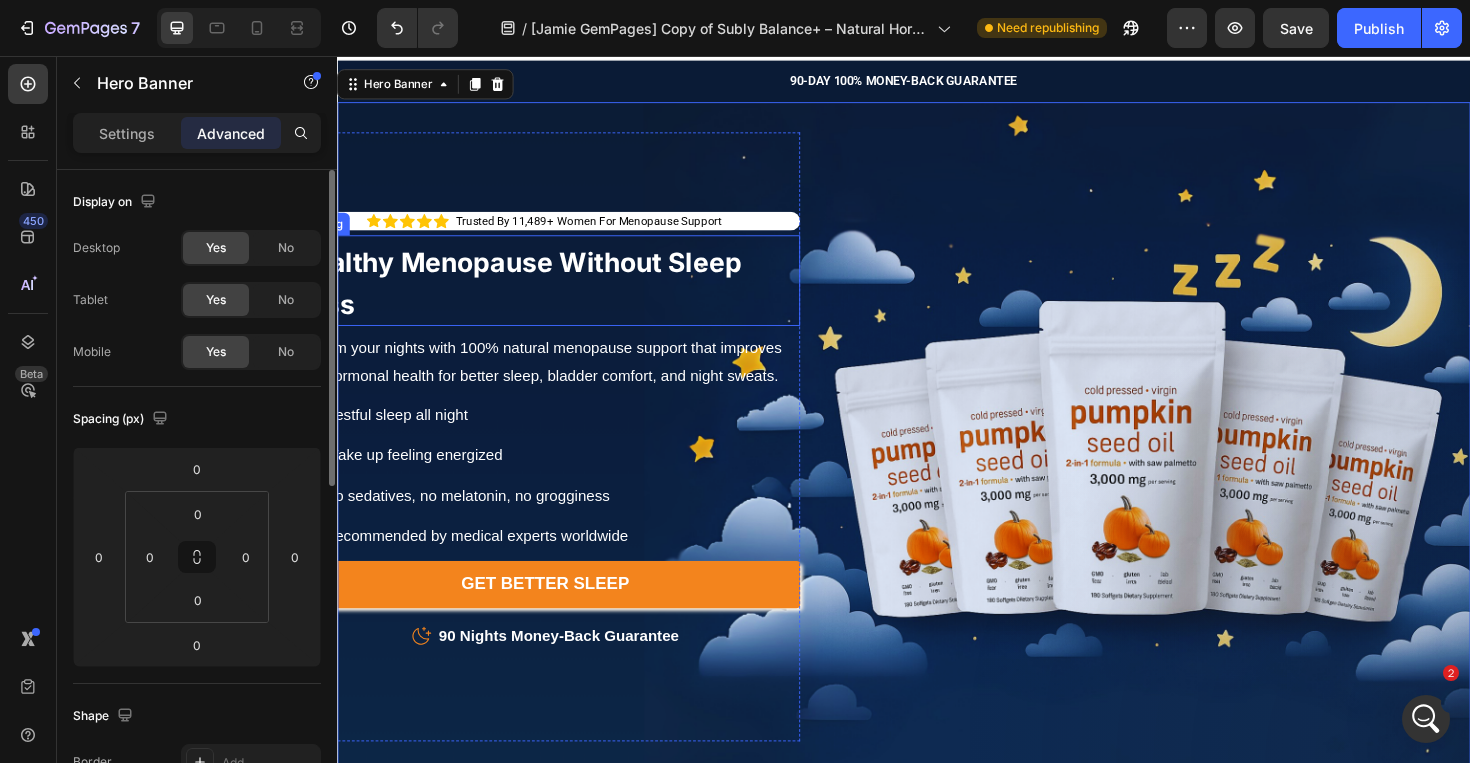 scroll, scrollTop: 25, scrollLeft: 0, axis: vertical 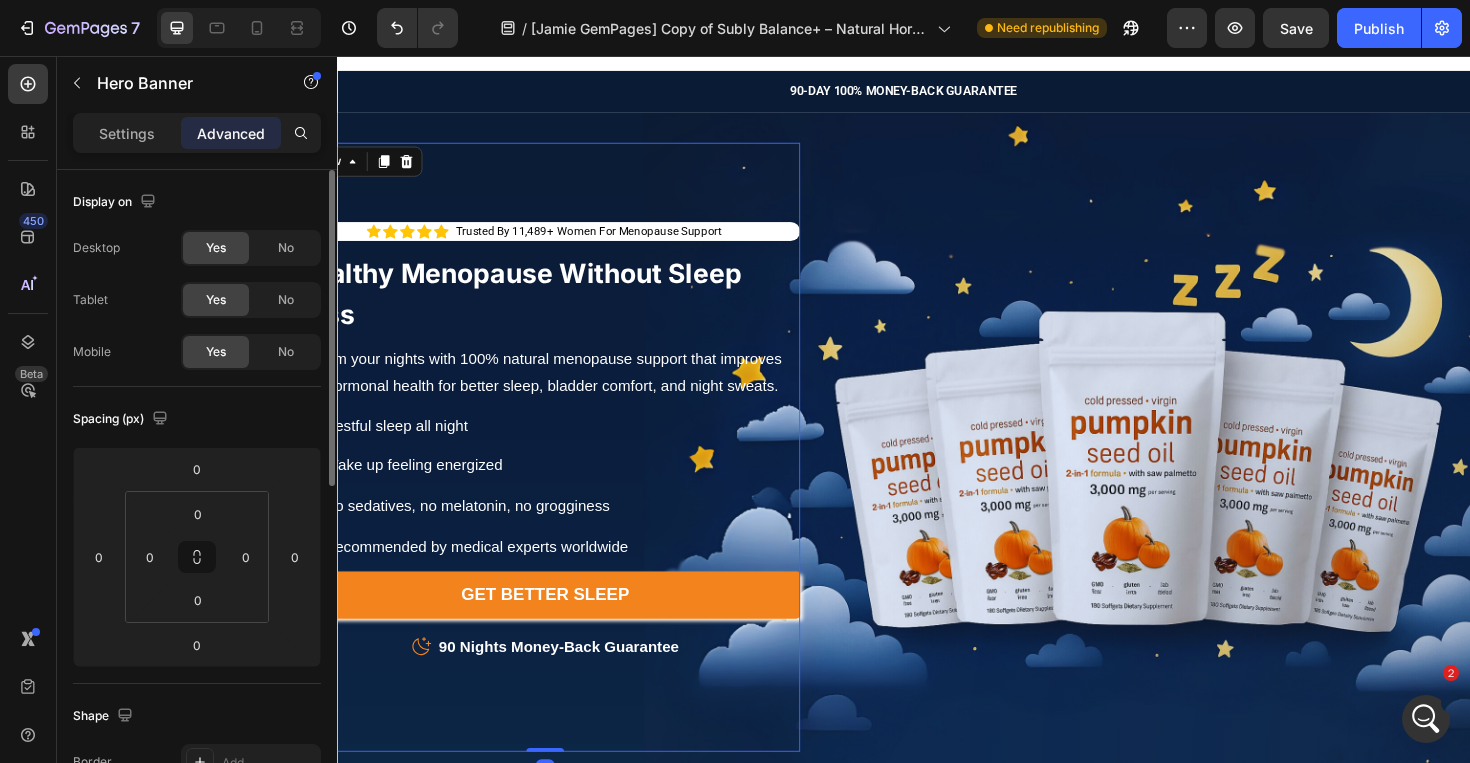 click on "Icon Icon Icon Icon Icon Icon List Trusted By 11,489+ Women For Menopause Support  Text Block Row Healthy Menopause Without Sleep Loss Heading Reclaim your nights with 100% natural menopause support that improves your hormonal health for better sleep, bladder comfort, and night sweats. Text Block
Restful sleep all night
Wake up feeling energized
No sedatives, no melatonin, no grogginess
Recommended by medical experts worldwide   Item List Image GET BETTER SLEEP Button Text Block
Icon 90 Nights Money-Back Guarantee   Text block Icon List Row   0" at bounding box center (557, 471) 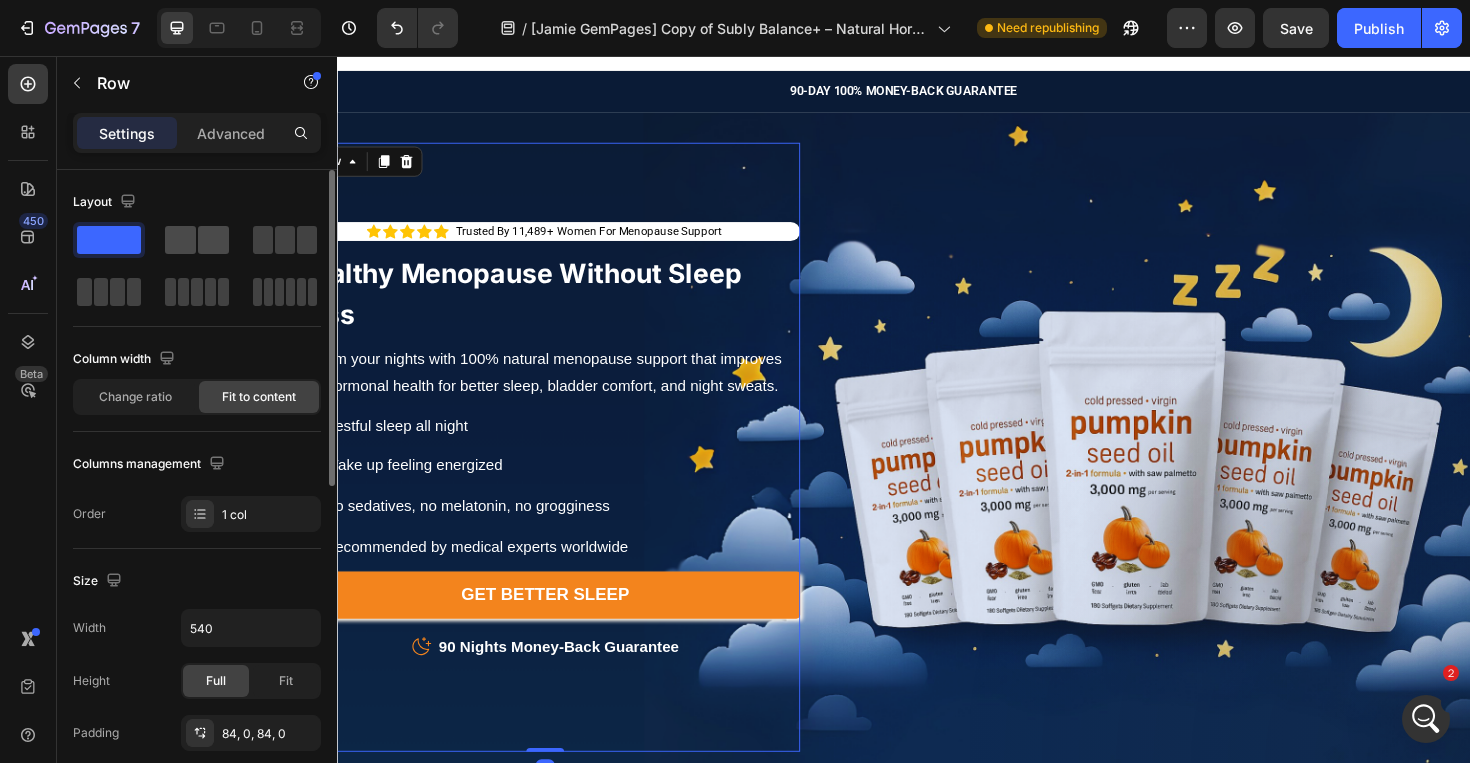 click 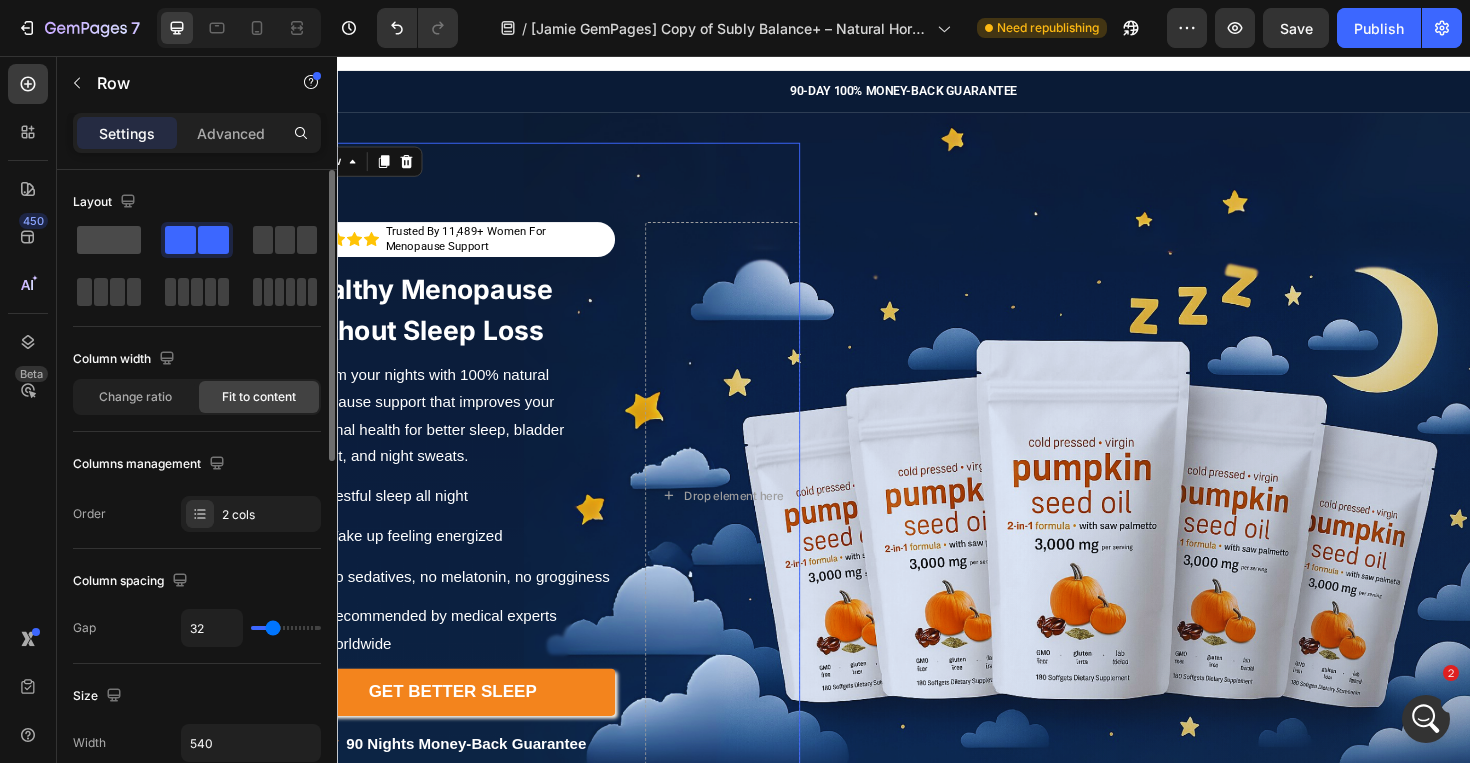 click 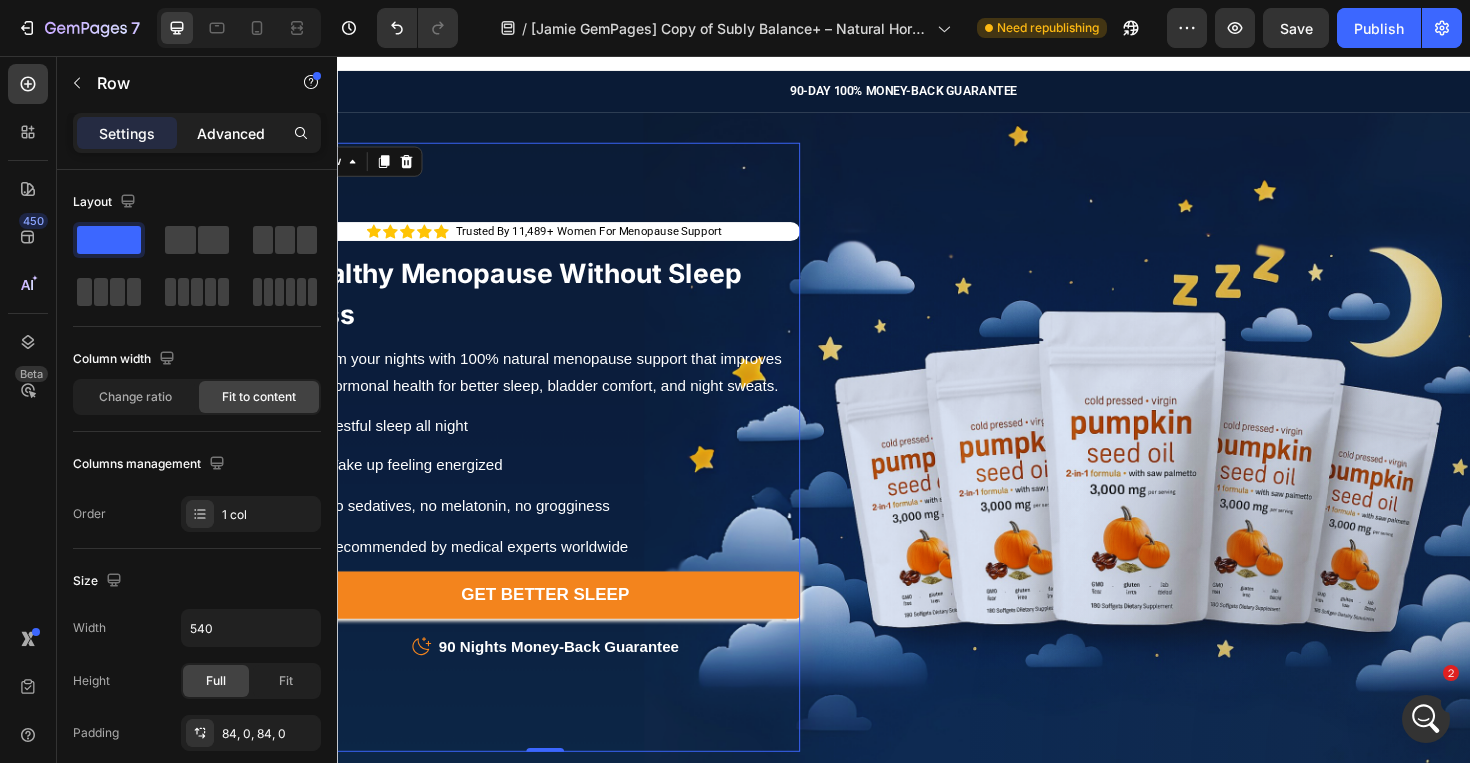 click on "Advanced" at bounding box center (231, 133) 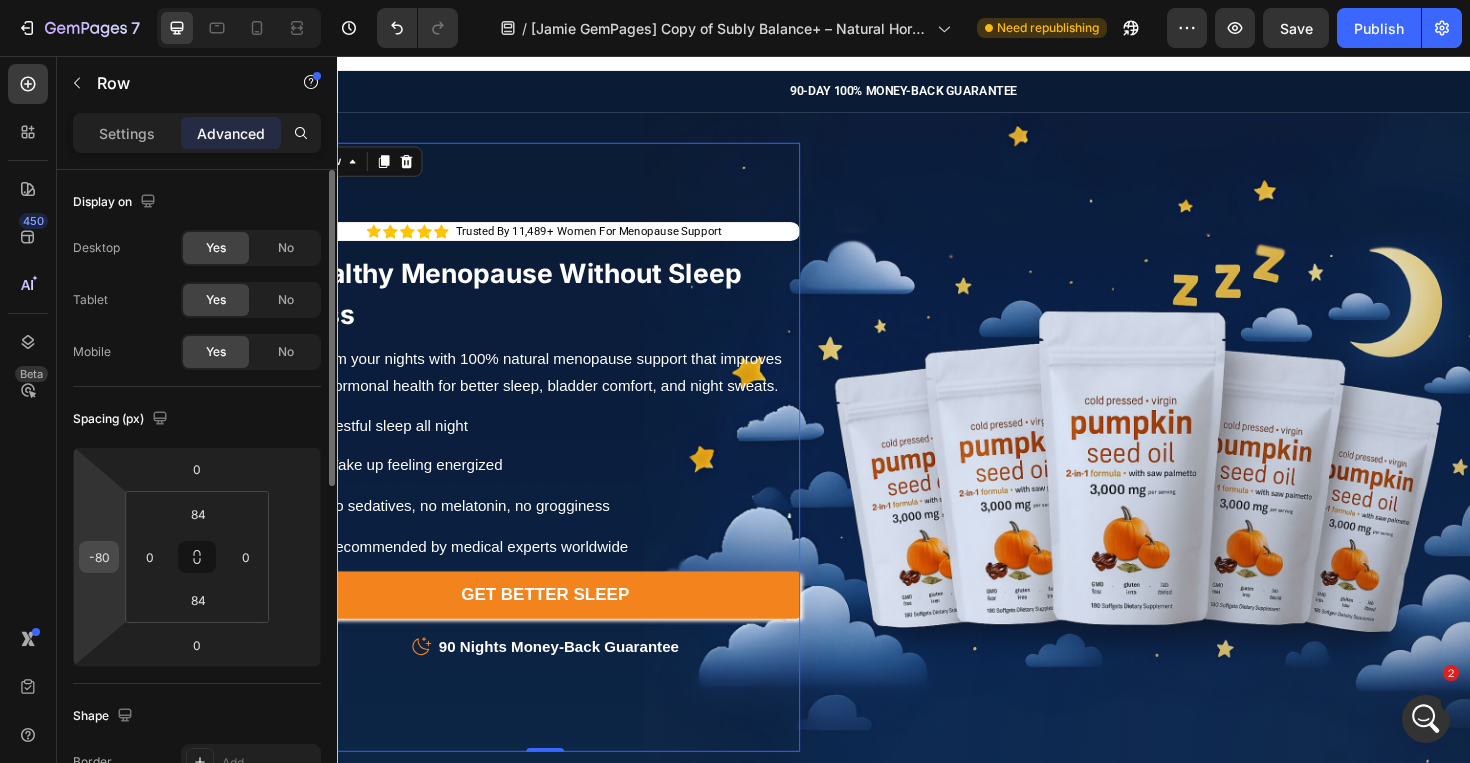 click on "-80" at bounding box center (99, 557) 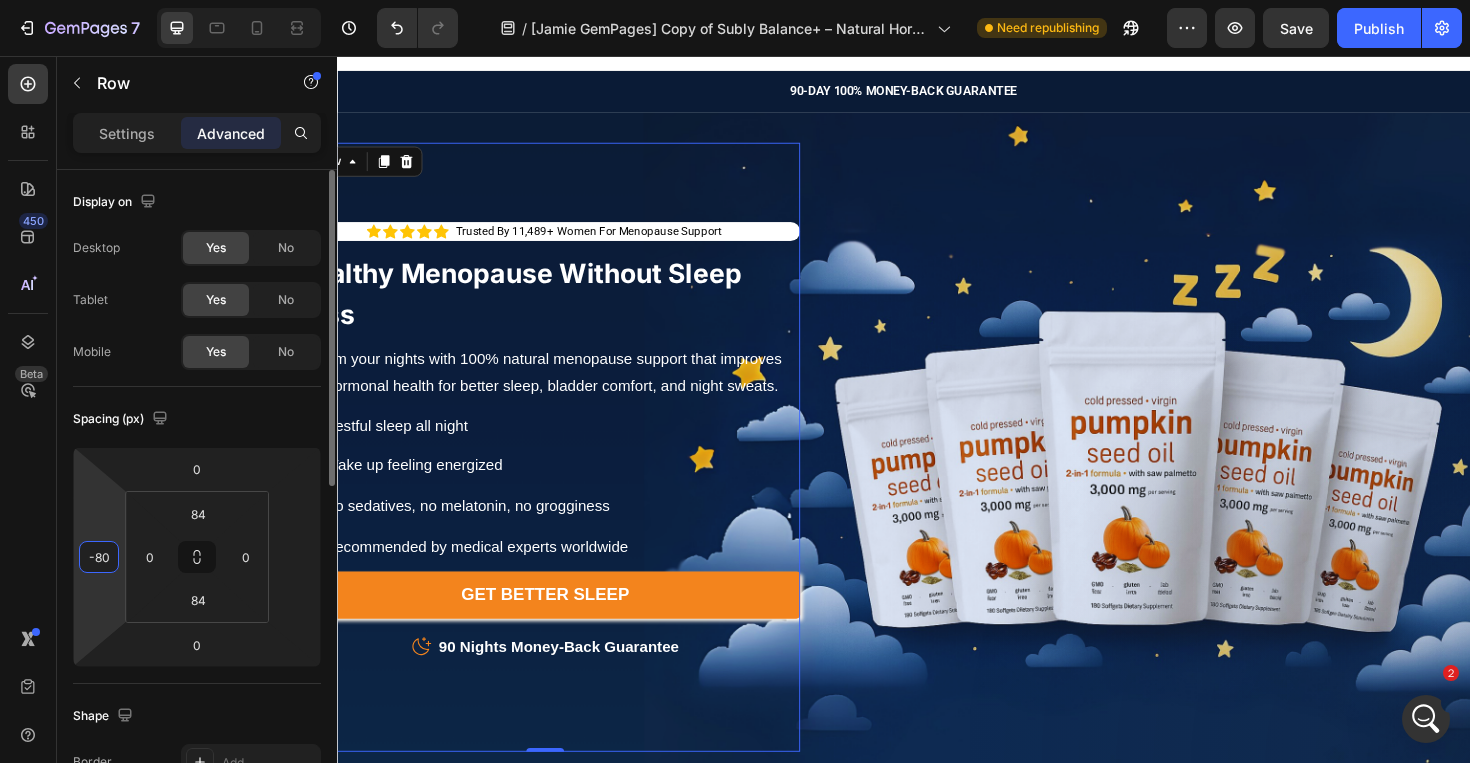 click on "-80" at bounding box center [99, 557] 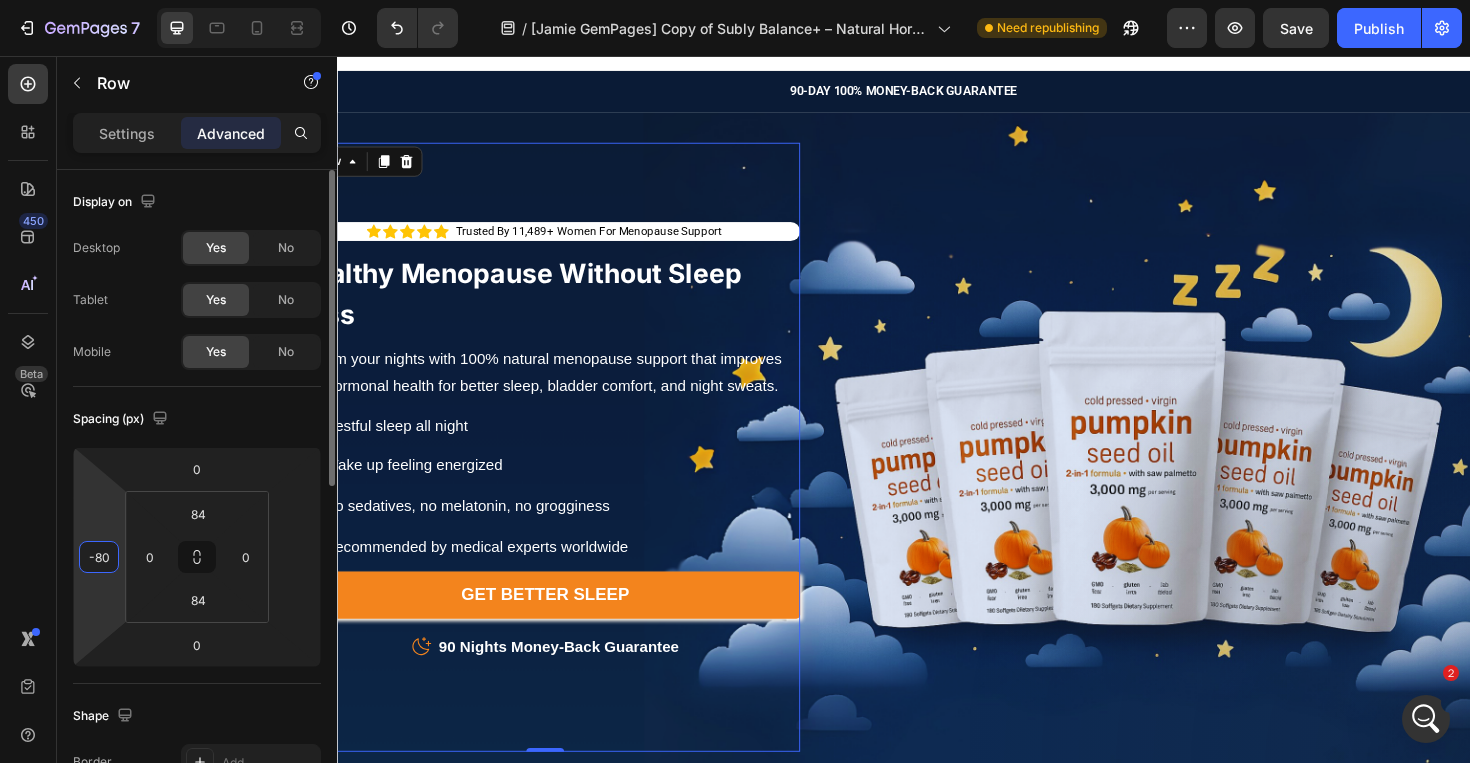 type 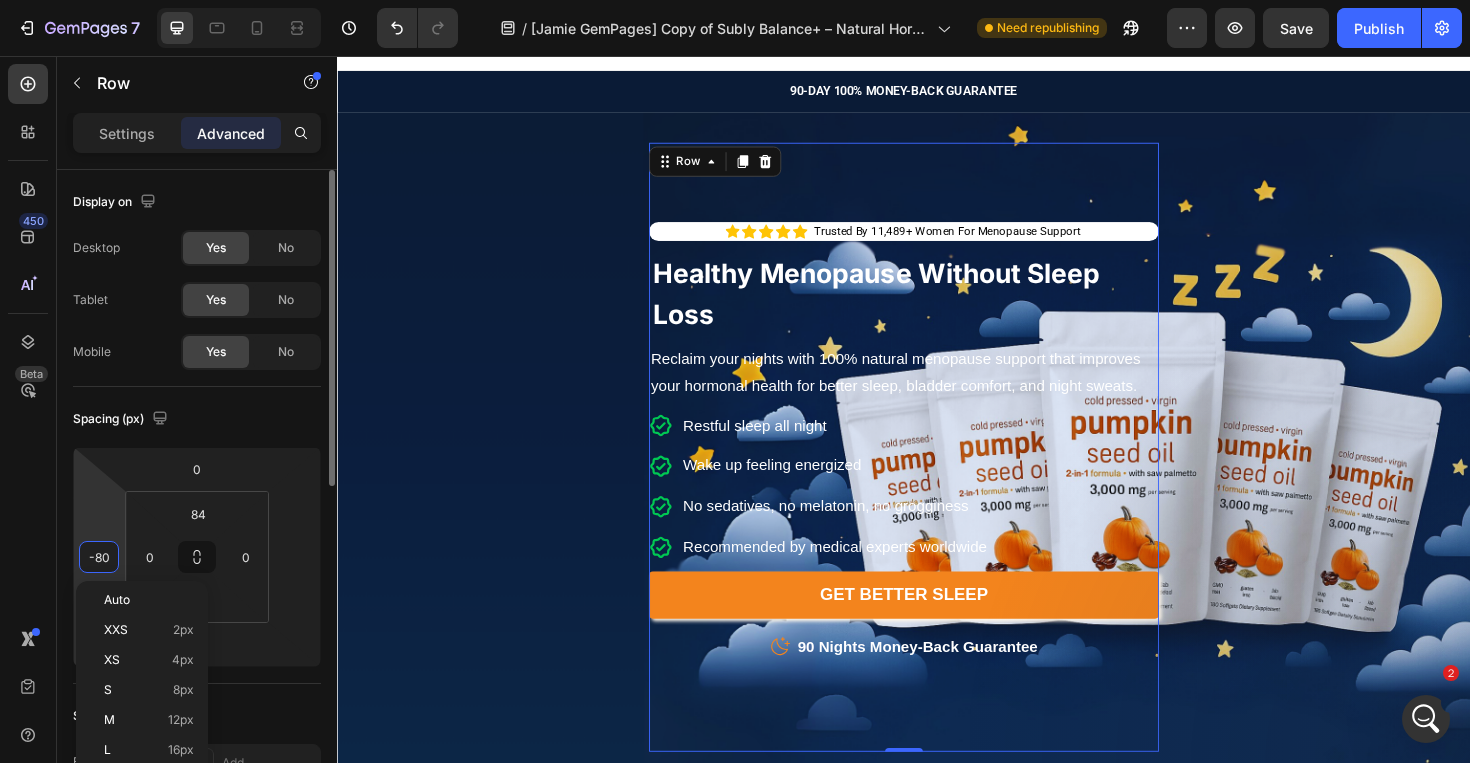 type on "0" 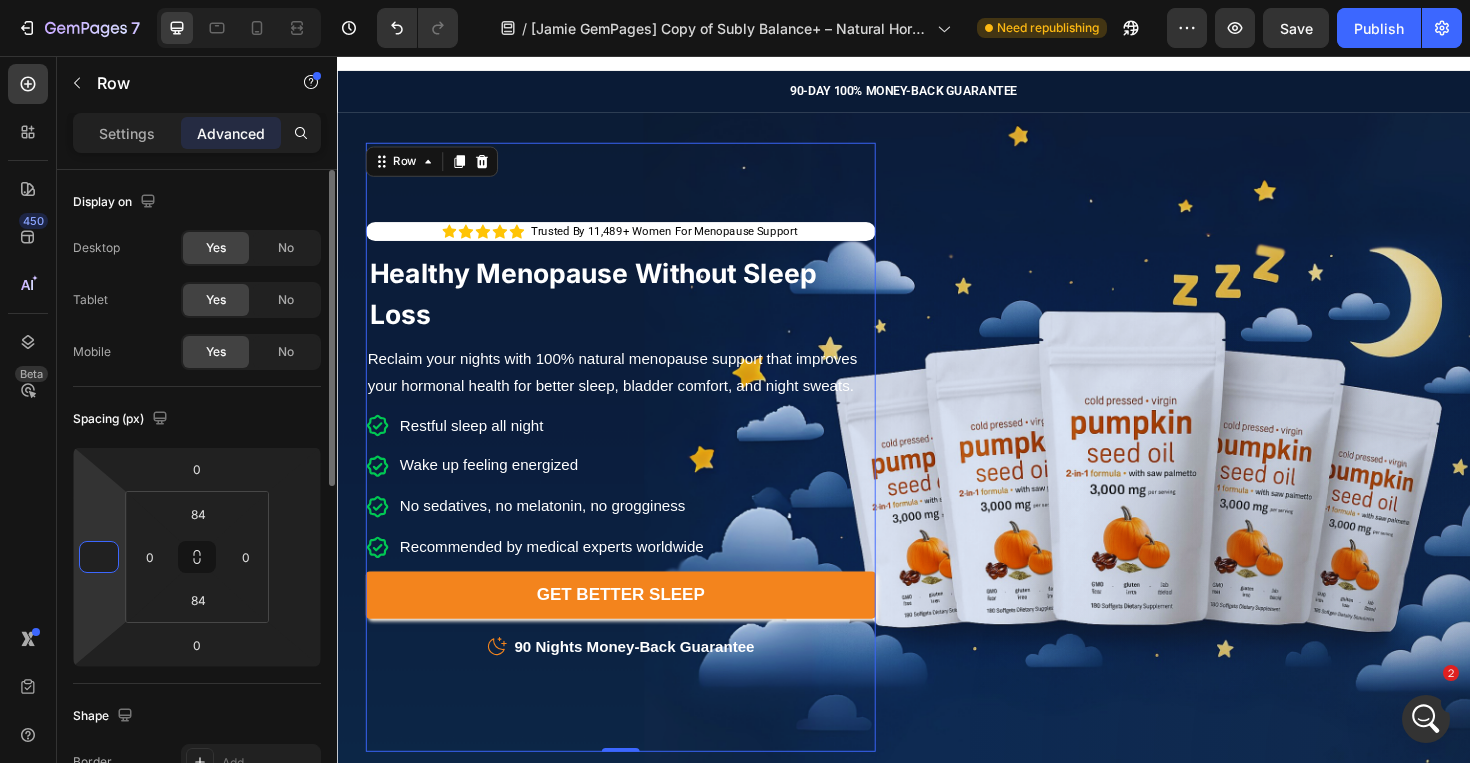 type on "0" 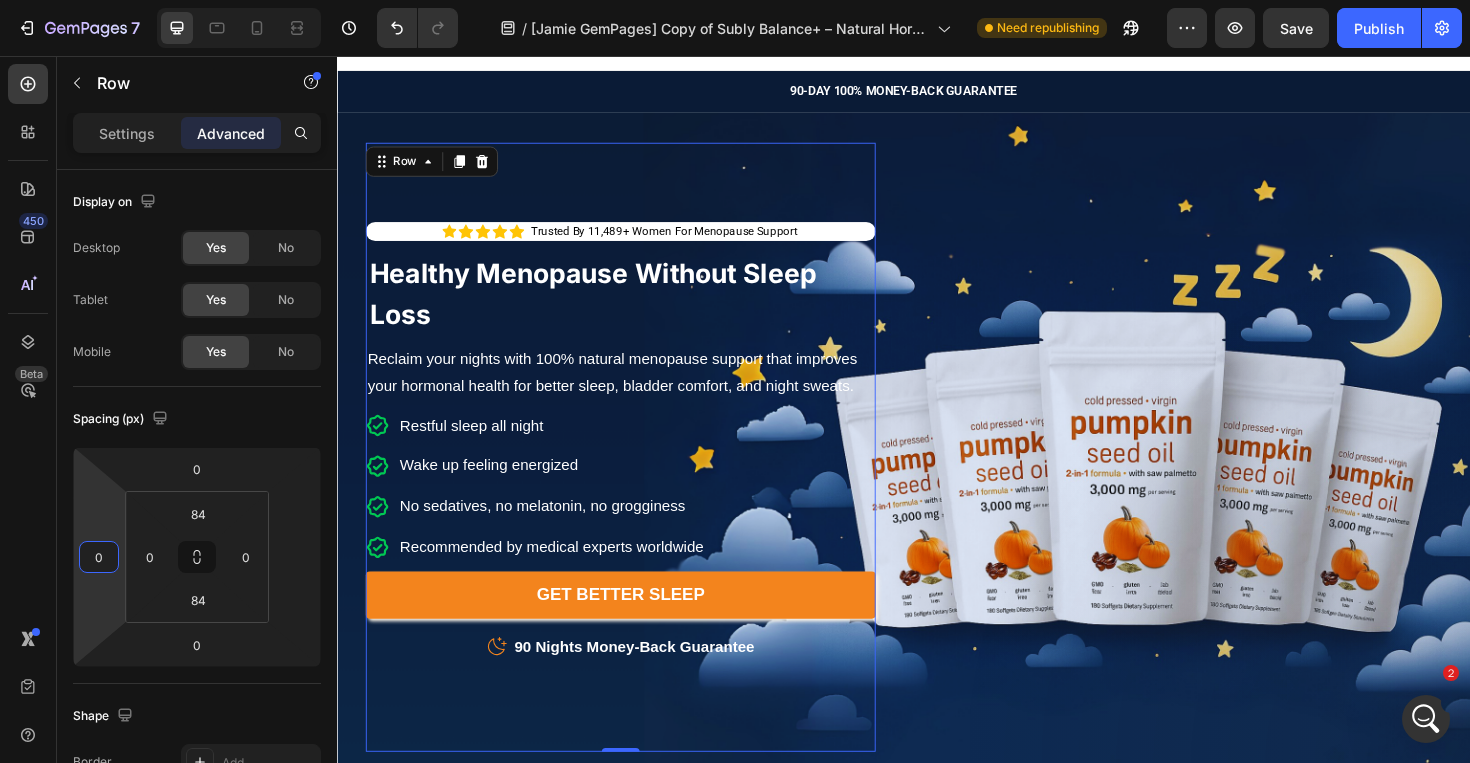 click on "7  Version history  /  [Jamie GemPages] Copy of Subly Balance+ – Natural Hormone Support Need republishing Preview  Save   Publish  450 Beta Sections(18) Elements(83) Section Element Hero Section Product Detail Brands Trusted Badges Guarantee Product Breakdown How to use Testimonials Compare Bundle FAQs Social Proof Brand Story Product List Collection Blog List Contact Sticky Add to Cart Custom Footer Browse Library 450 Layout
Row
Row
Row
Row Text
Heading
Text Block Button
Button
Button Media
Image" at bounding box center [735, 0] 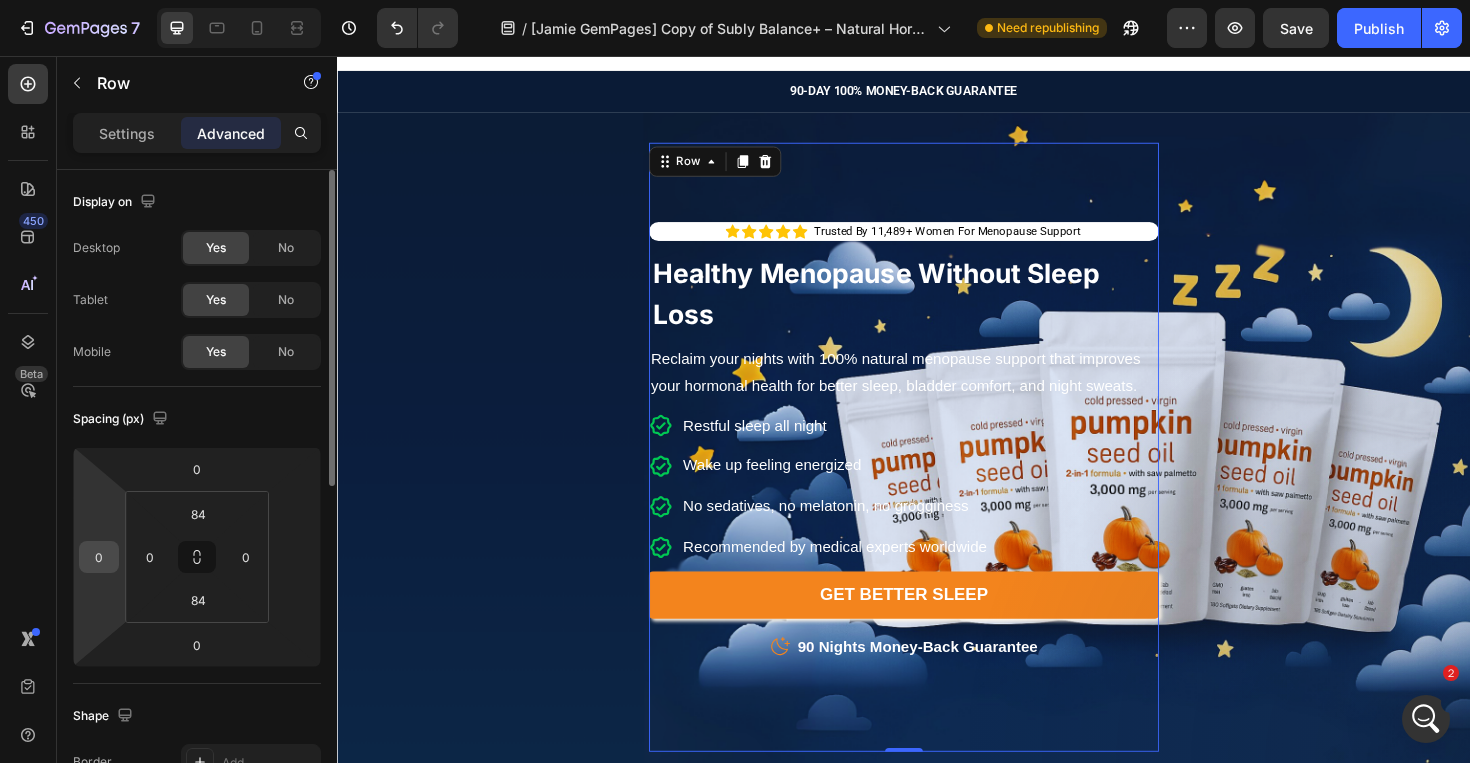 click on "0" at bounding box center (99, 557) 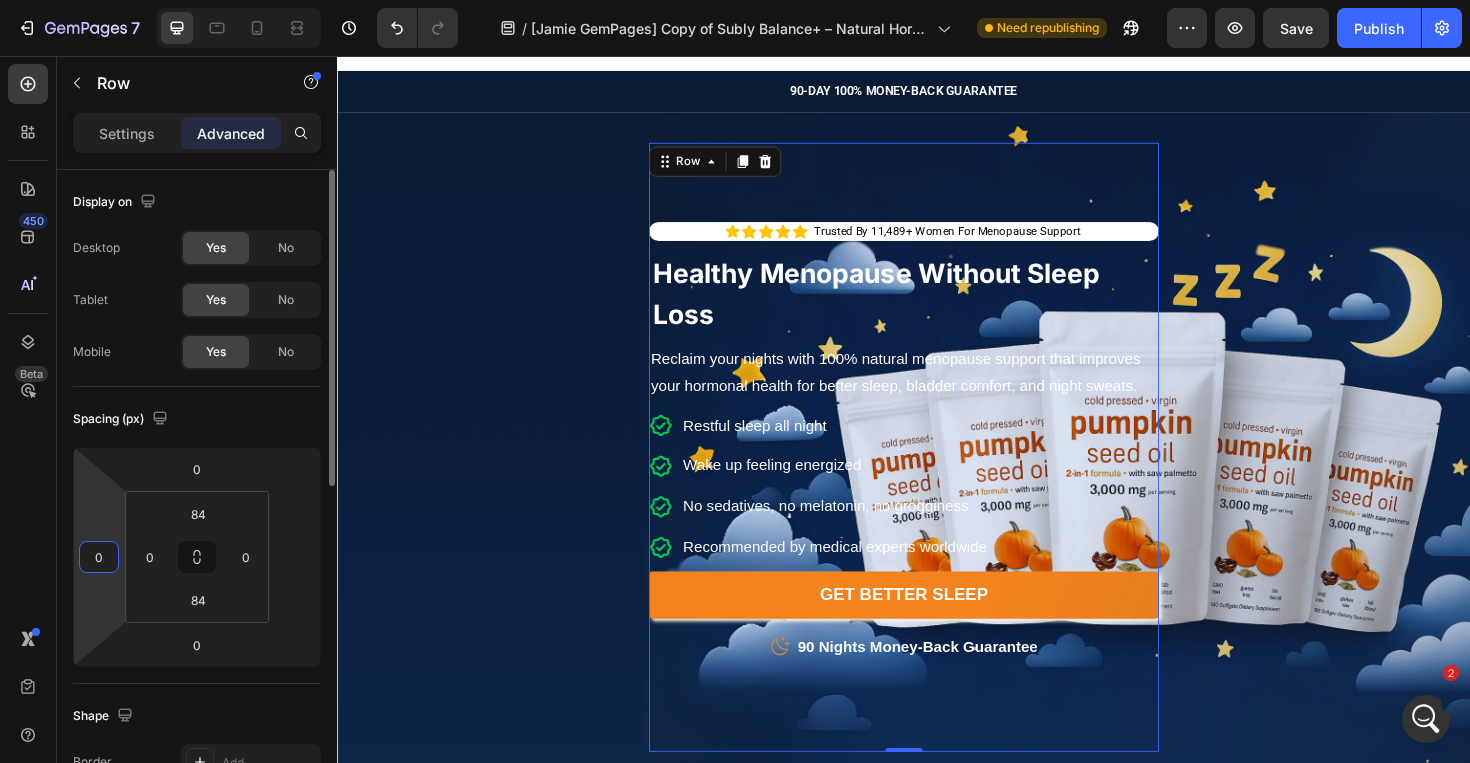 click on "0" at bounding box center [99, 557] 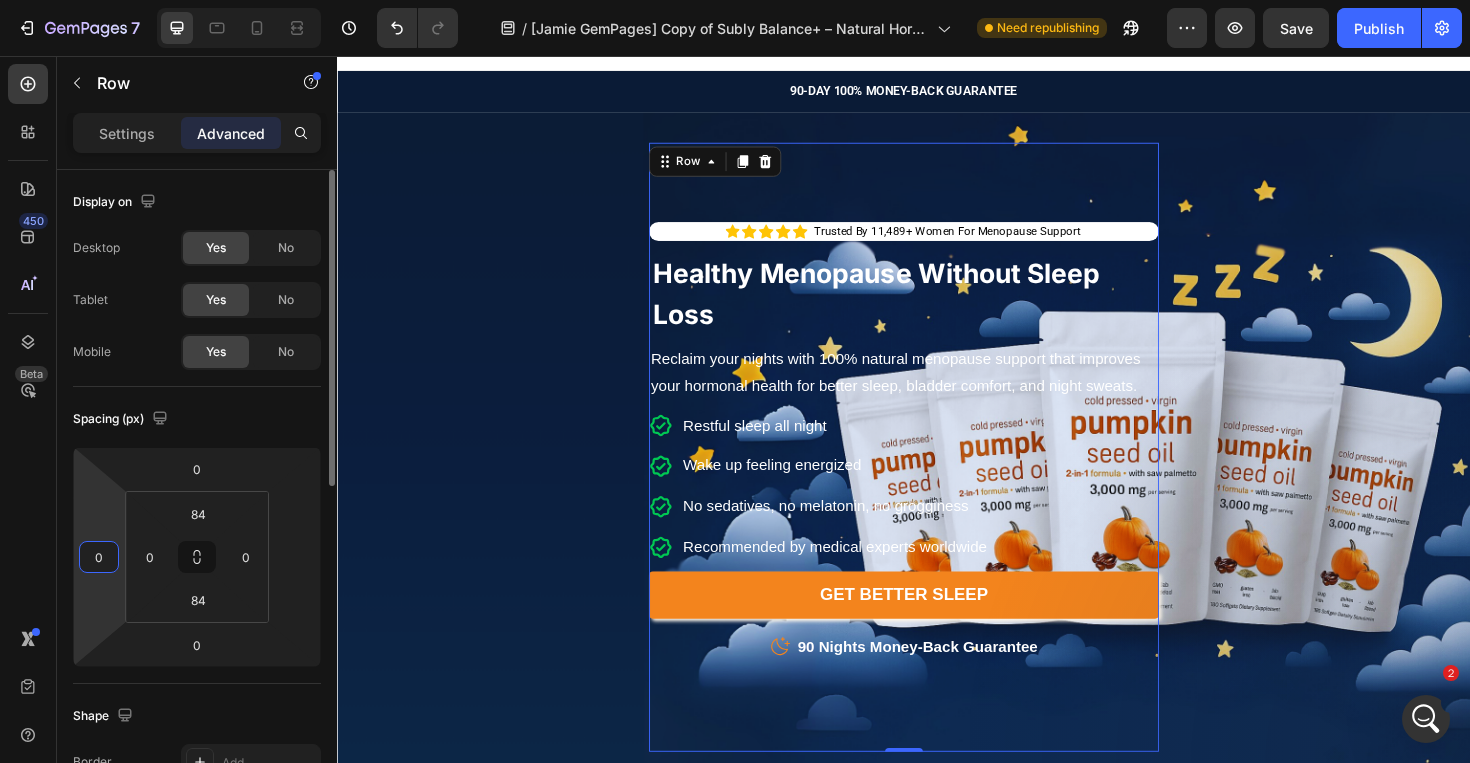 type 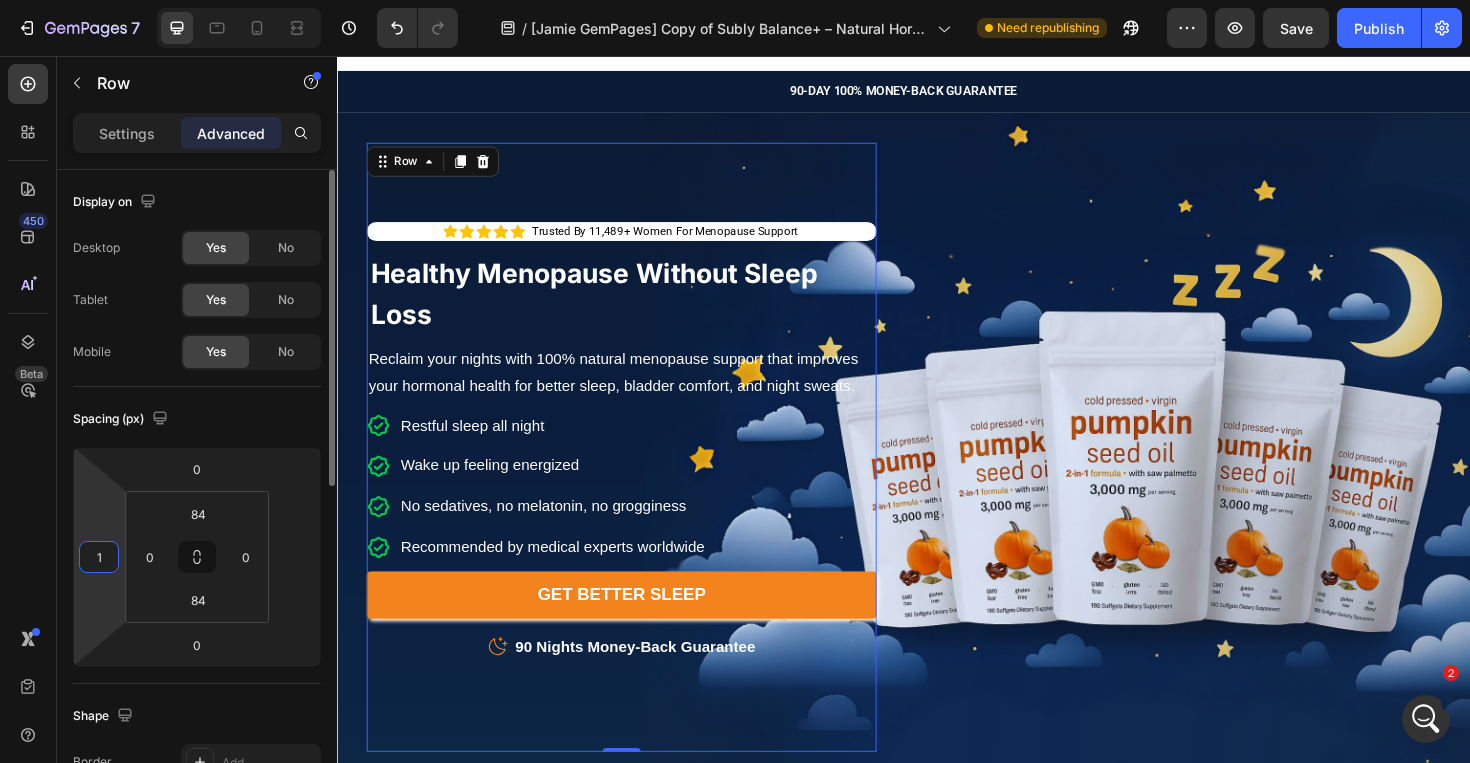 type on "1" 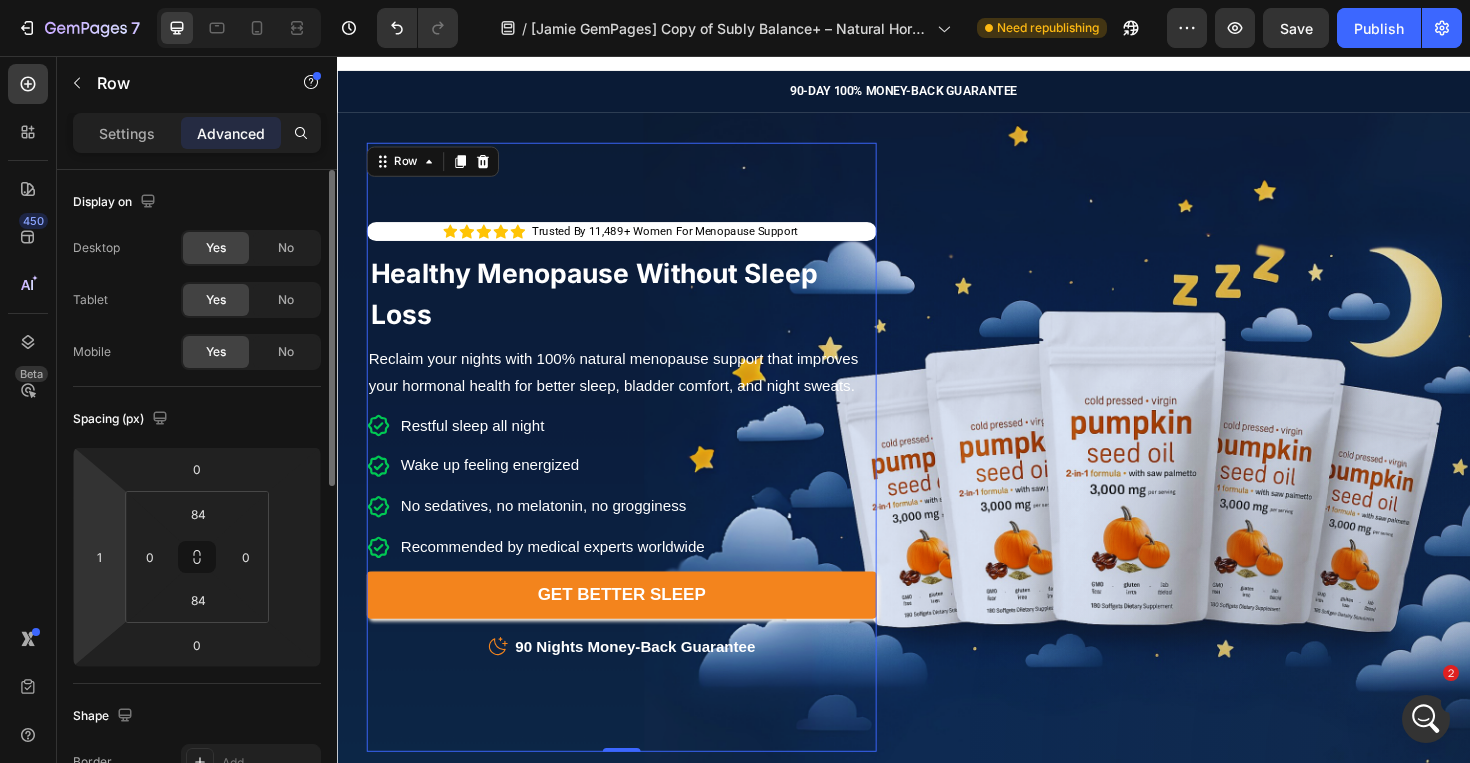 click on "7  Version history  /  [Jamie GemPages] Copy of Subly Balance+ – Natural Hormone Support Need republishing Preview  Save   Publish  450 Beta Sections(18) Elements(83) Section Element Hero Section Product Detail Brands Trusted Badges Guarantee Product Breakdown How to use Testimonials Compare Bundle FAQs Social Proof Brand Story Product List Collection Blog List Contact Sticky Add to Cart Custom Footer Browse Library 450 Layout
Row
Row
Row
Row Text
Heading
Text Block Button
Button
Button Media
Image" at bounding box center [735, 0] 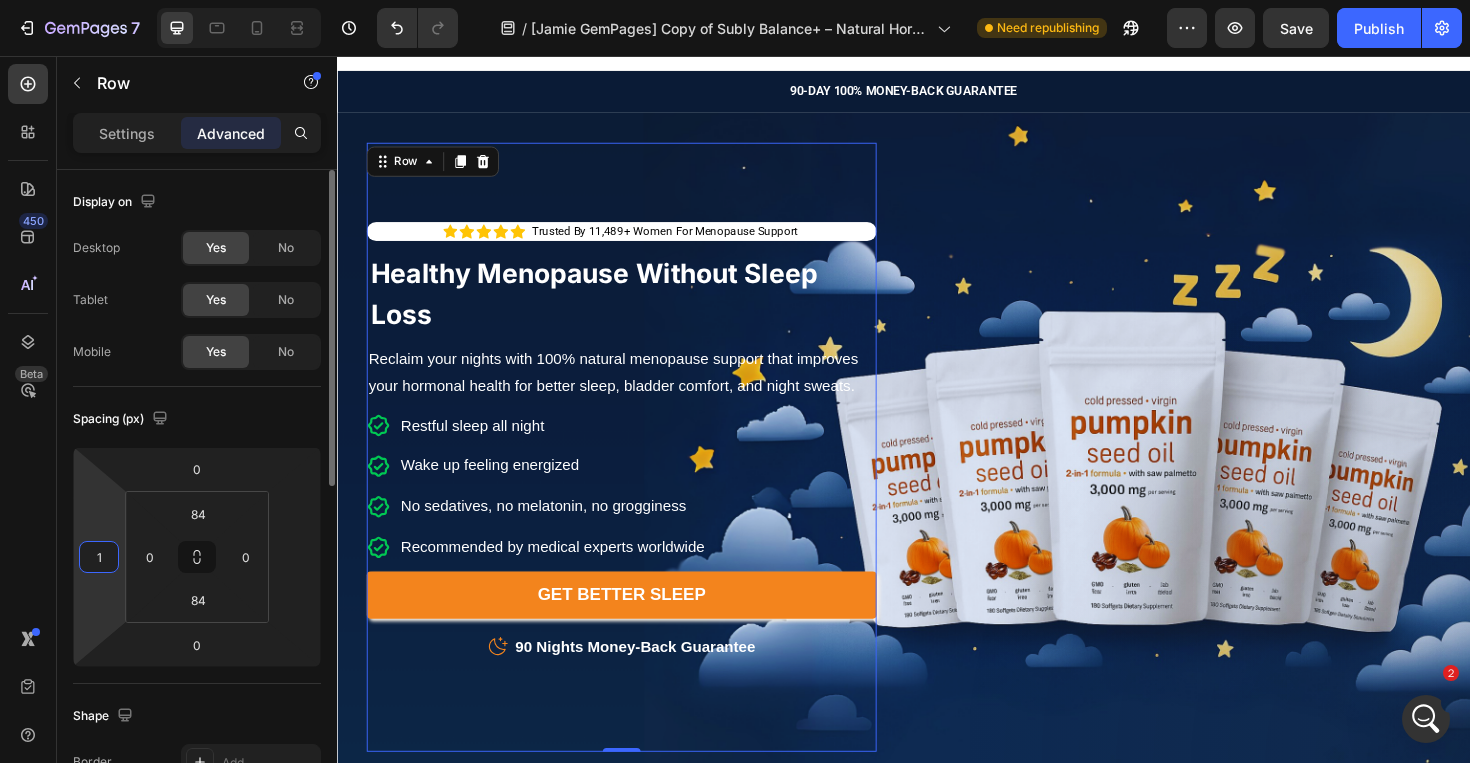 click on "1" at bounding box center [99, 557] 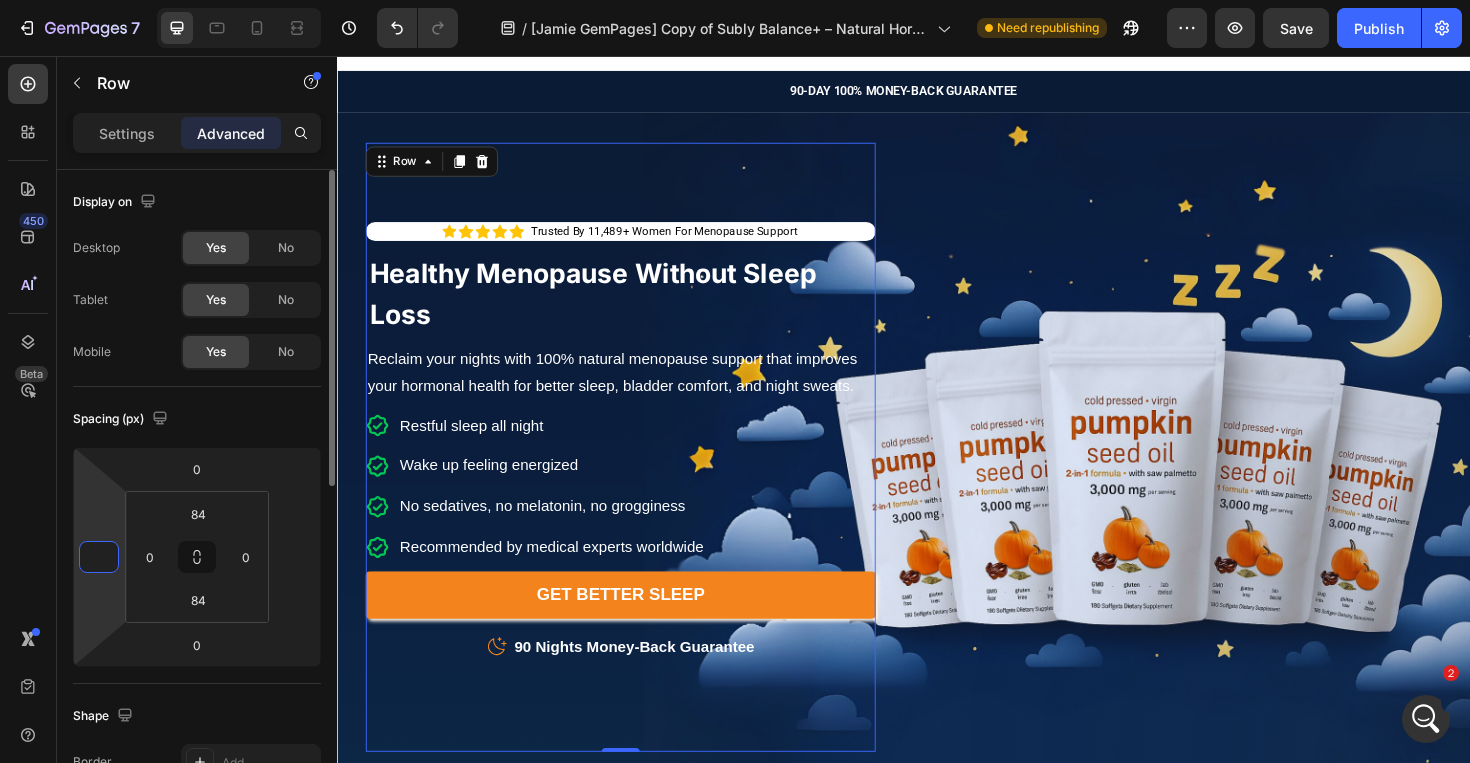 type on "0" 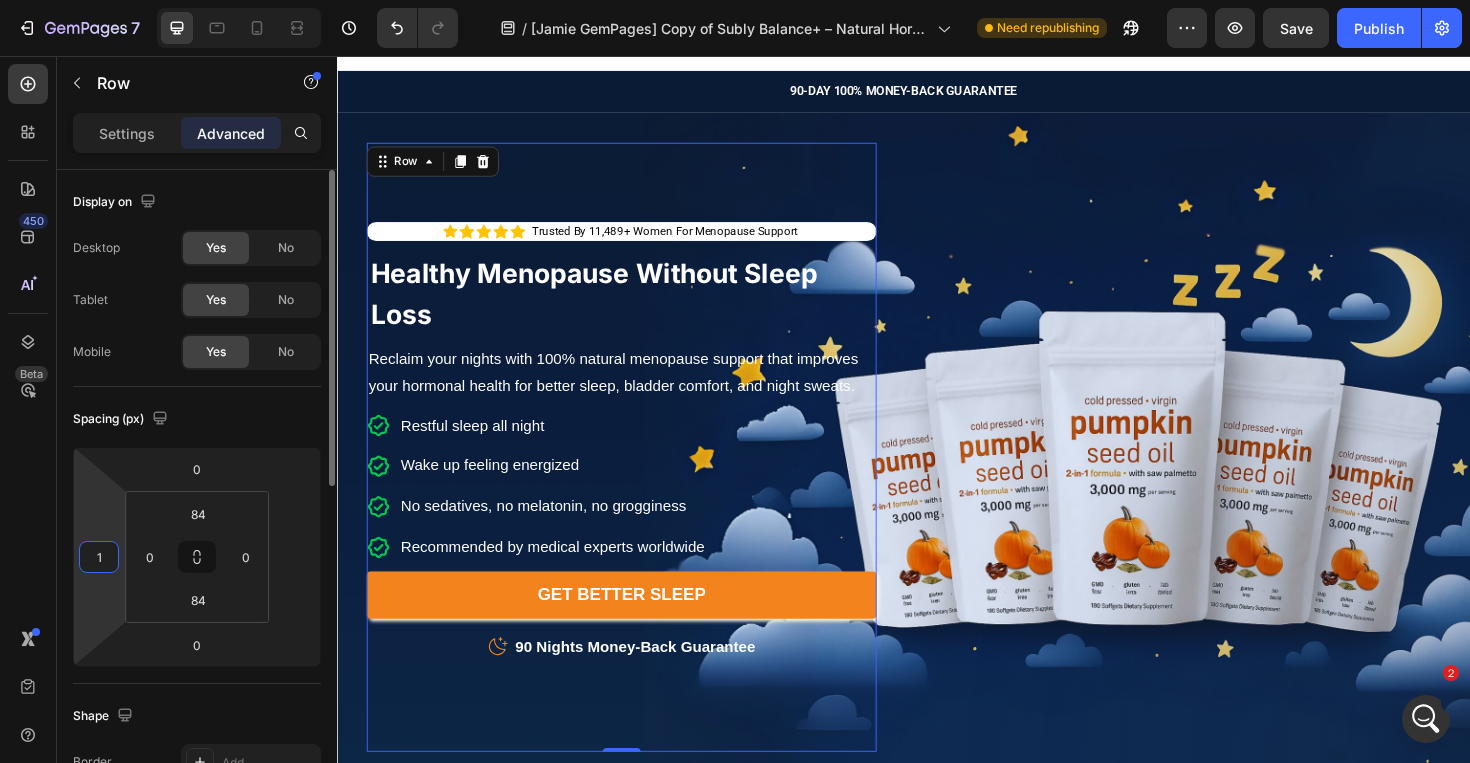 click on "Spacing (px)" at bounding box center (197, 419) 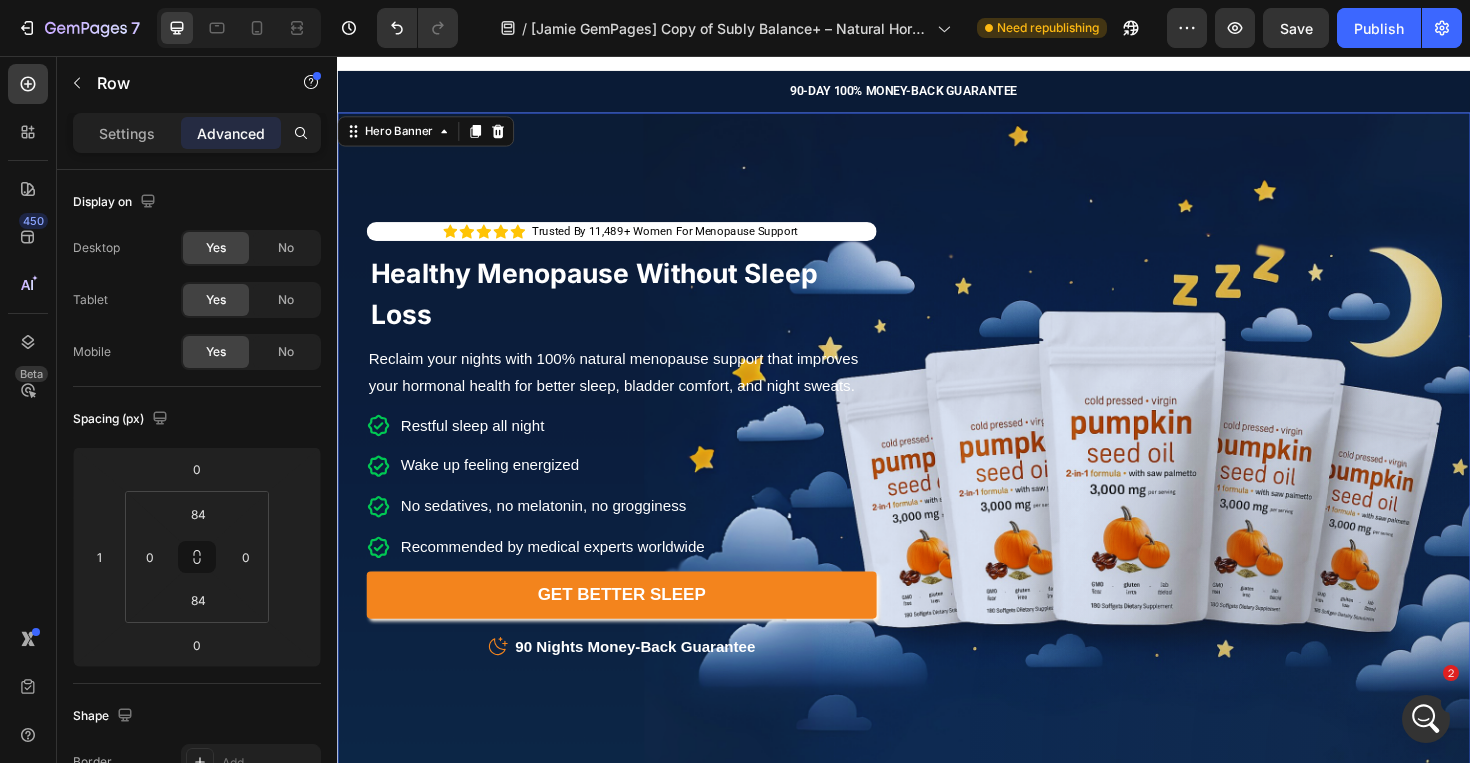 click on "Icon Icon Icon Icon Icon Icon List Trusted By 11,489+ Women For Menopause Support  Text Block Row Healthy Menopause Without Sleep Loss Heading Reclaim your nights with 100% natural menopause support that improves your hormonal health for better sleep, bladder comfort, and night sweats. Text Block
Restful sleep all night
Wake up feeling energized
No sedatives, no melatonin, no grogginess
Recommended by medical experts worldwide   Item List Image GET BETTER SLEEP Button Text Block
Icon 90 Nights Money-Back Guarantee   Text block Icon List Row" at bounding box center (937, 471) 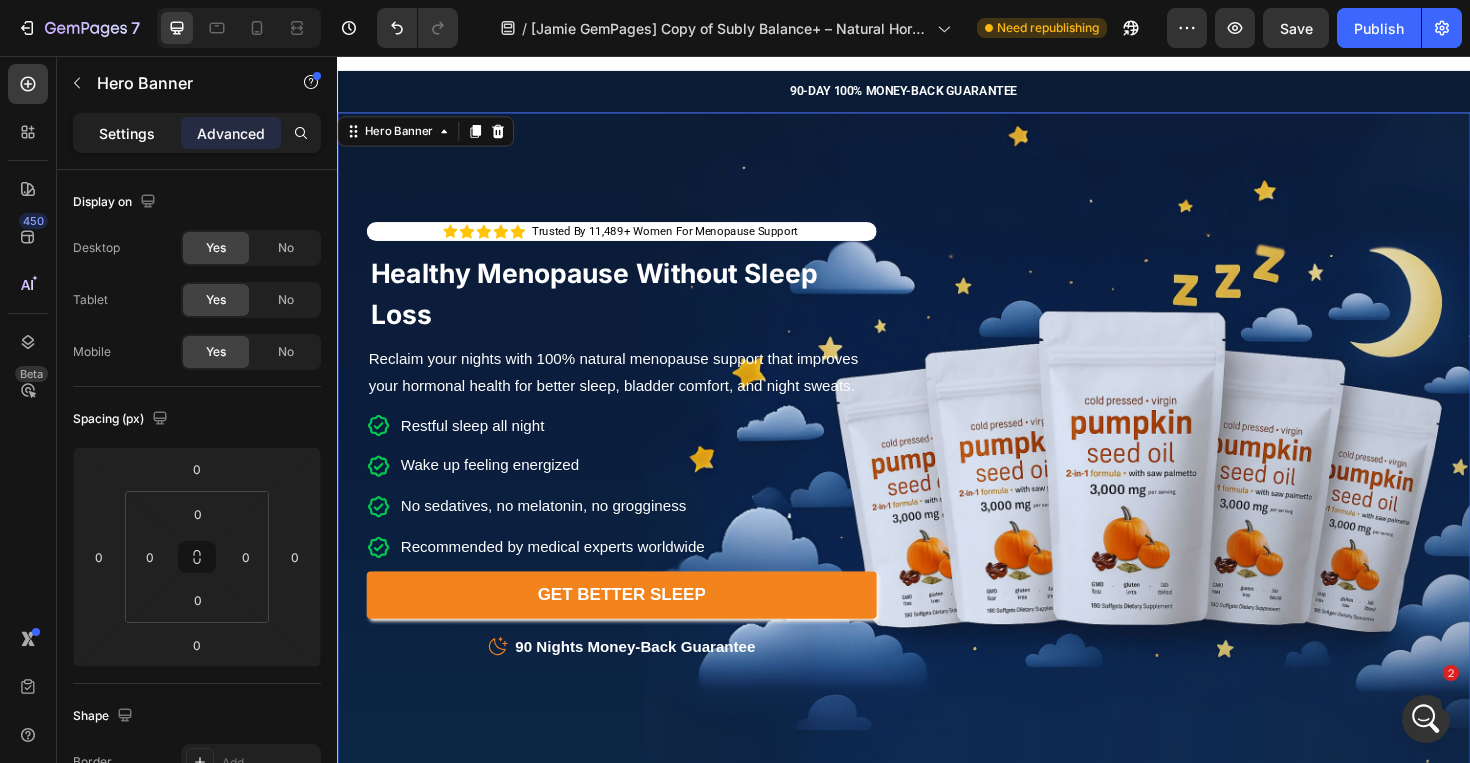 click on "Settings" at bounding box center [127, 133] 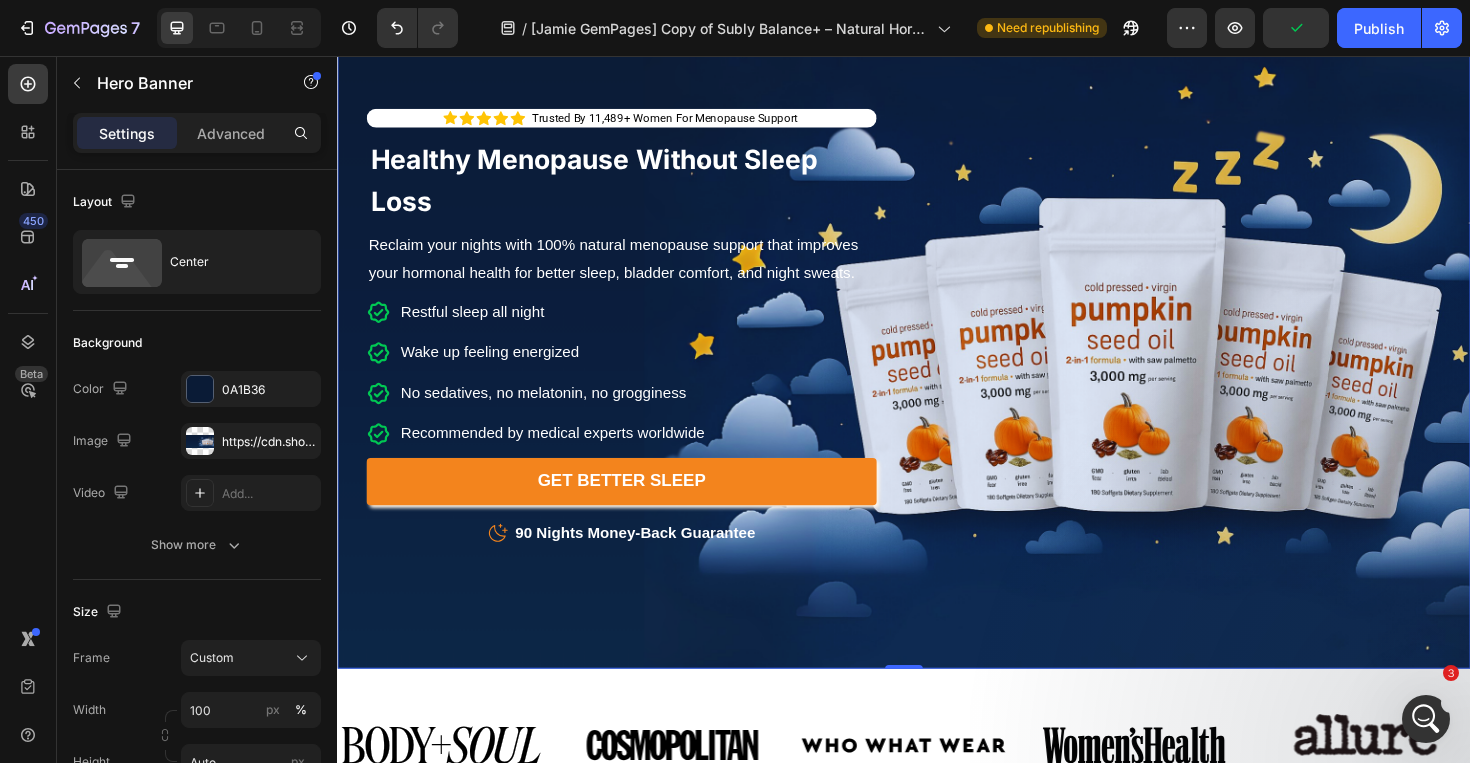 scroll, scrollTop: 146, scrollLeft: 0, axis: vertical 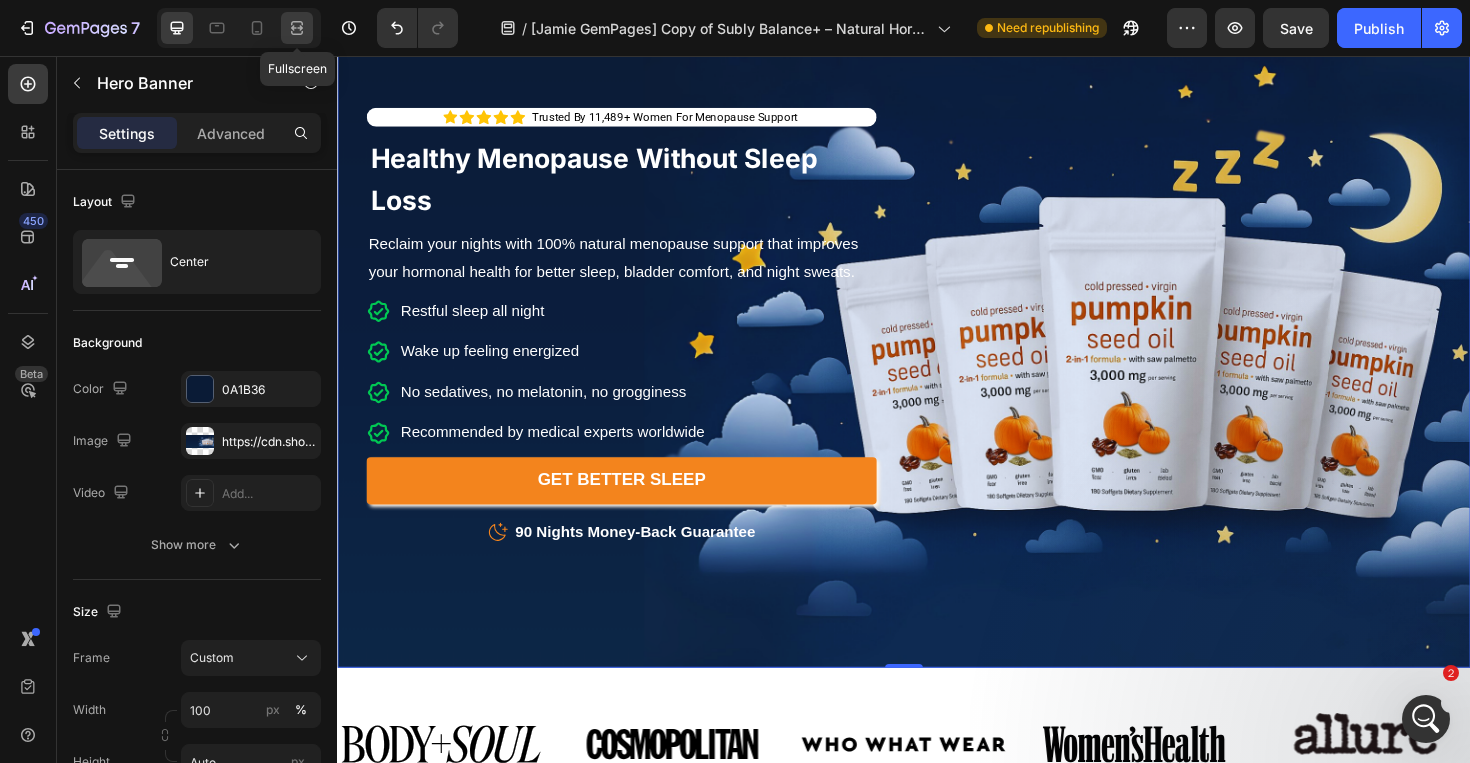 click 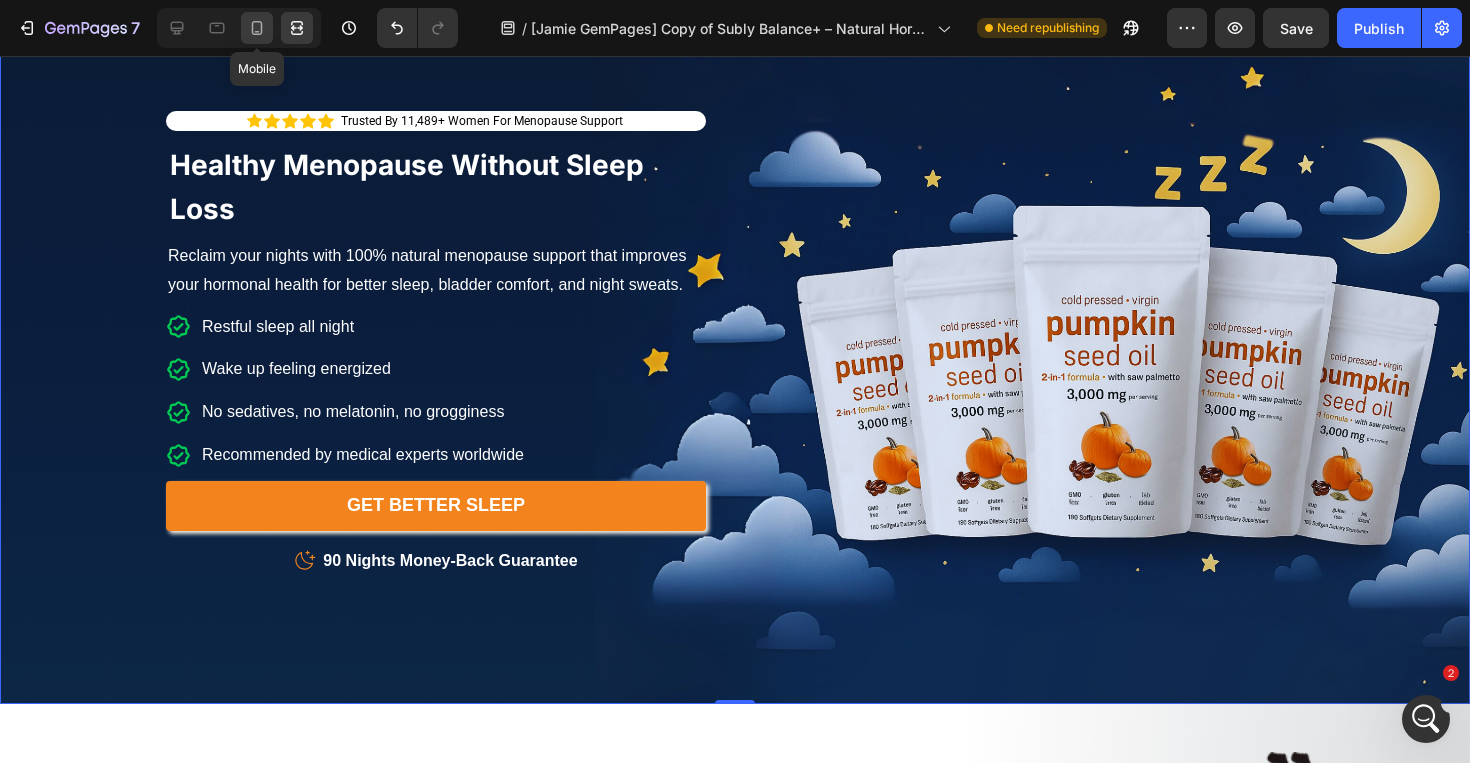 click 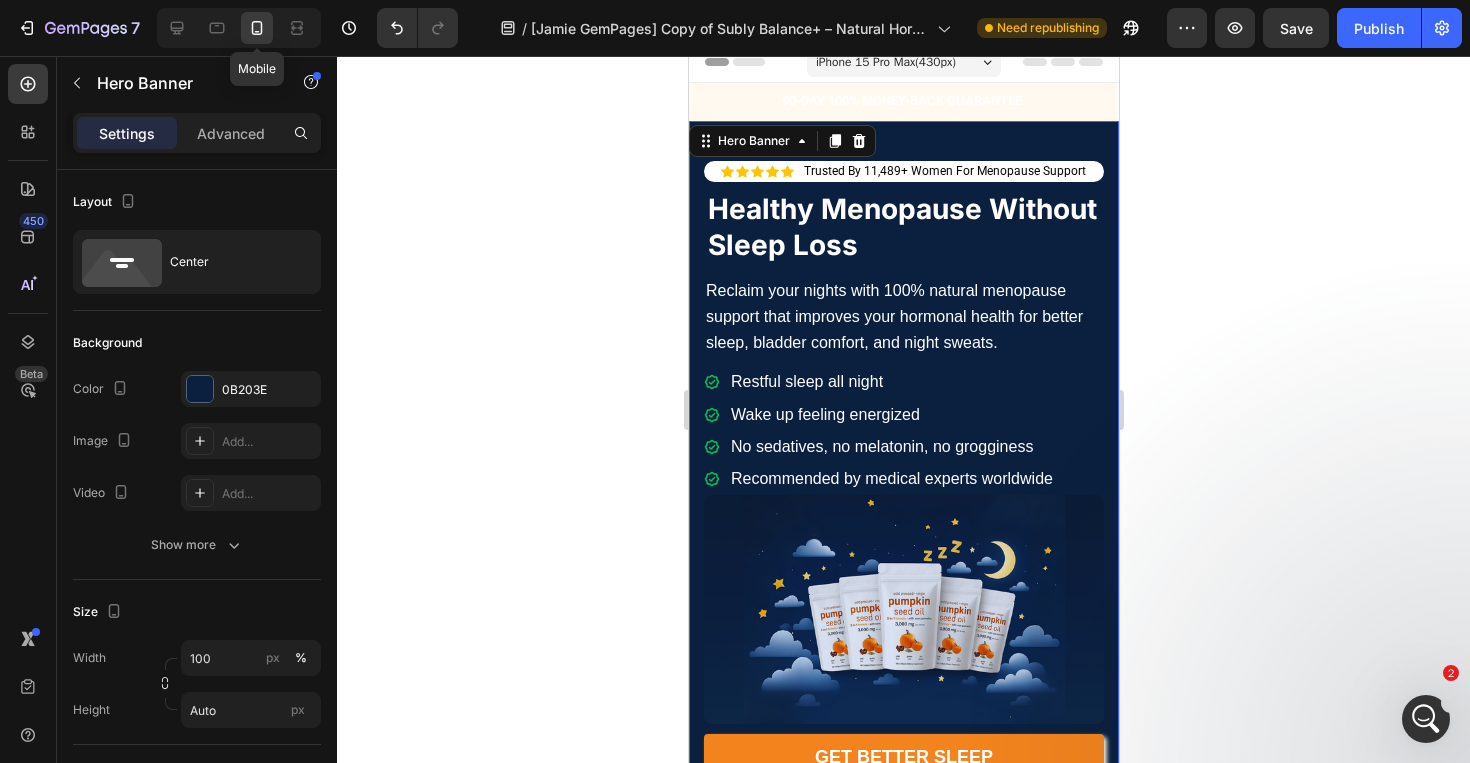 scroll, scrollTop: 10, scrollLeft: 0, axis: vertical 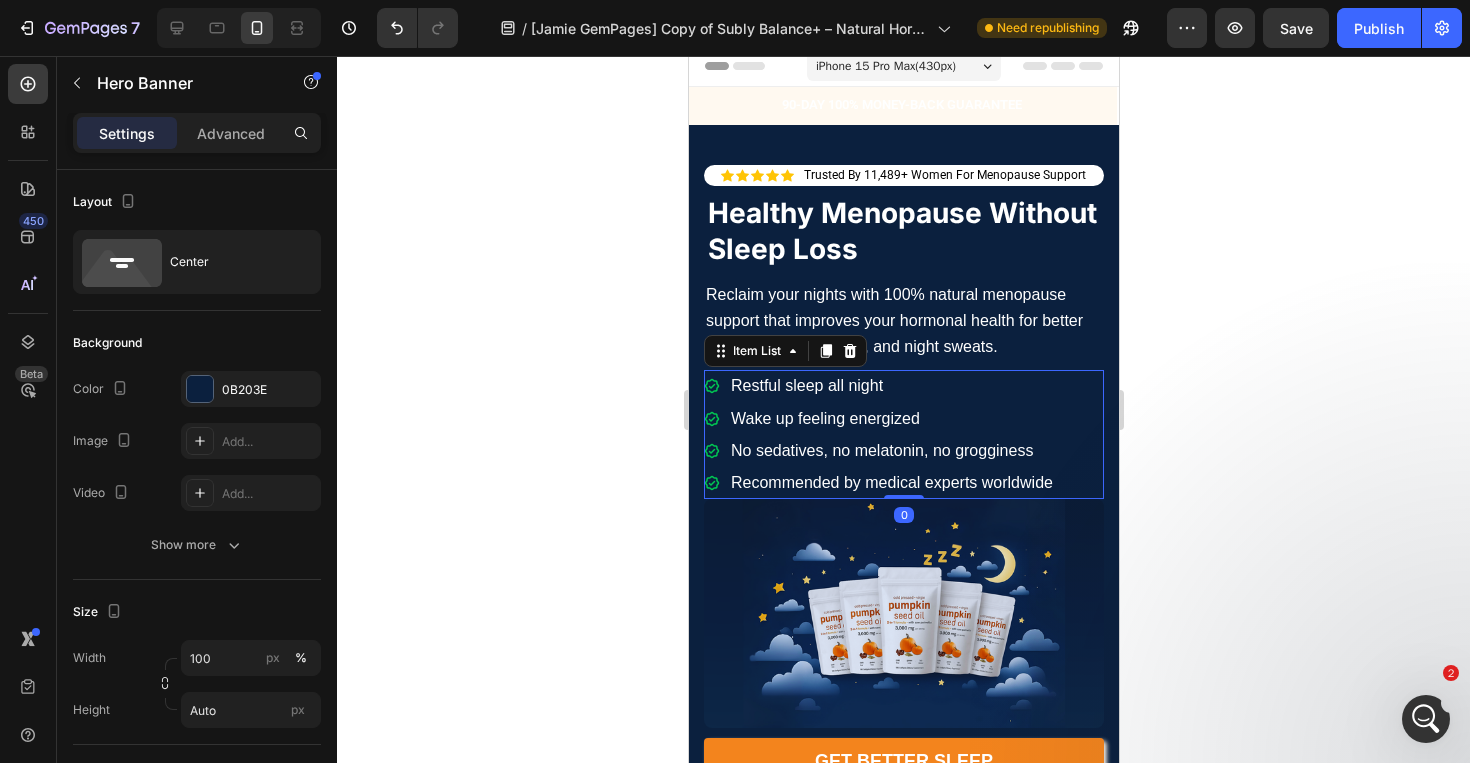 click 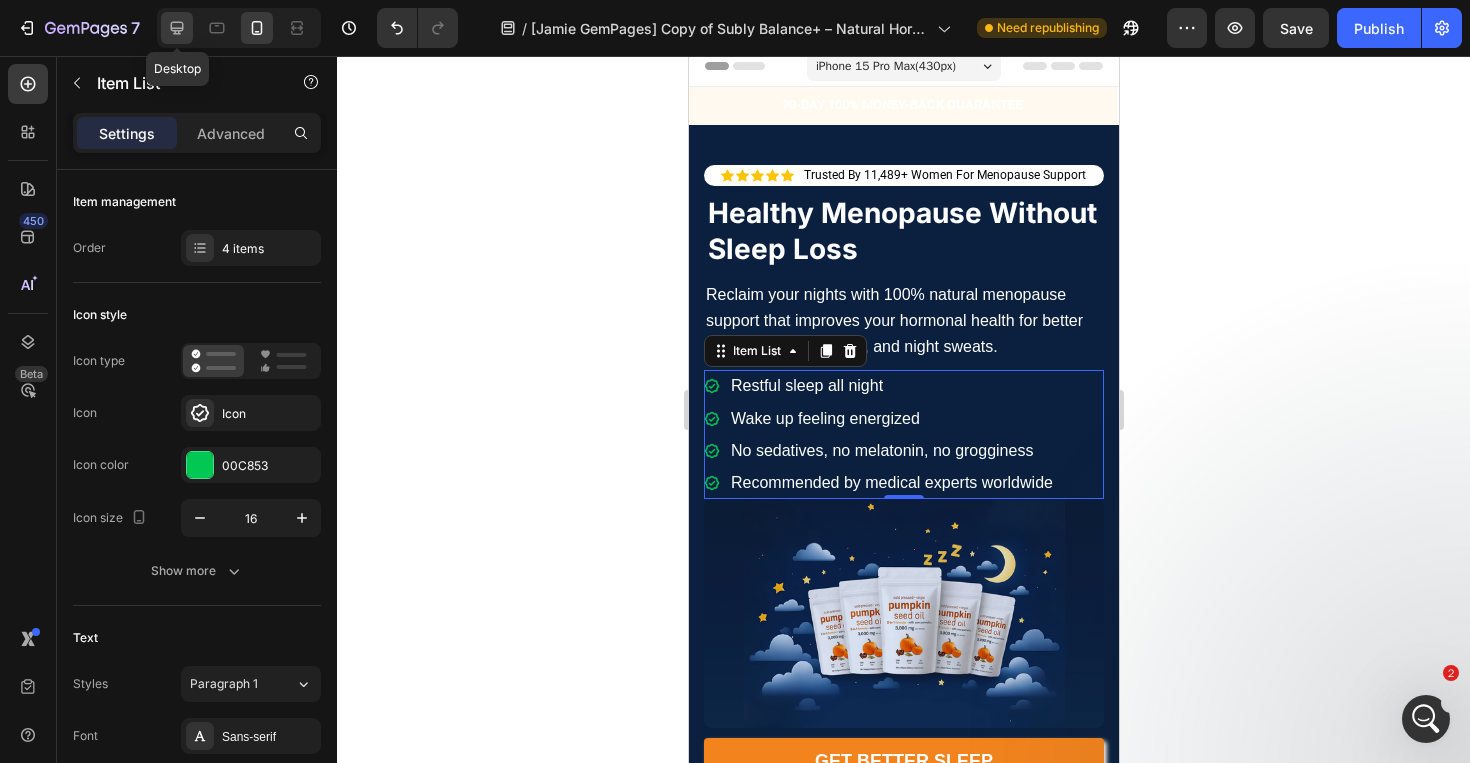 click 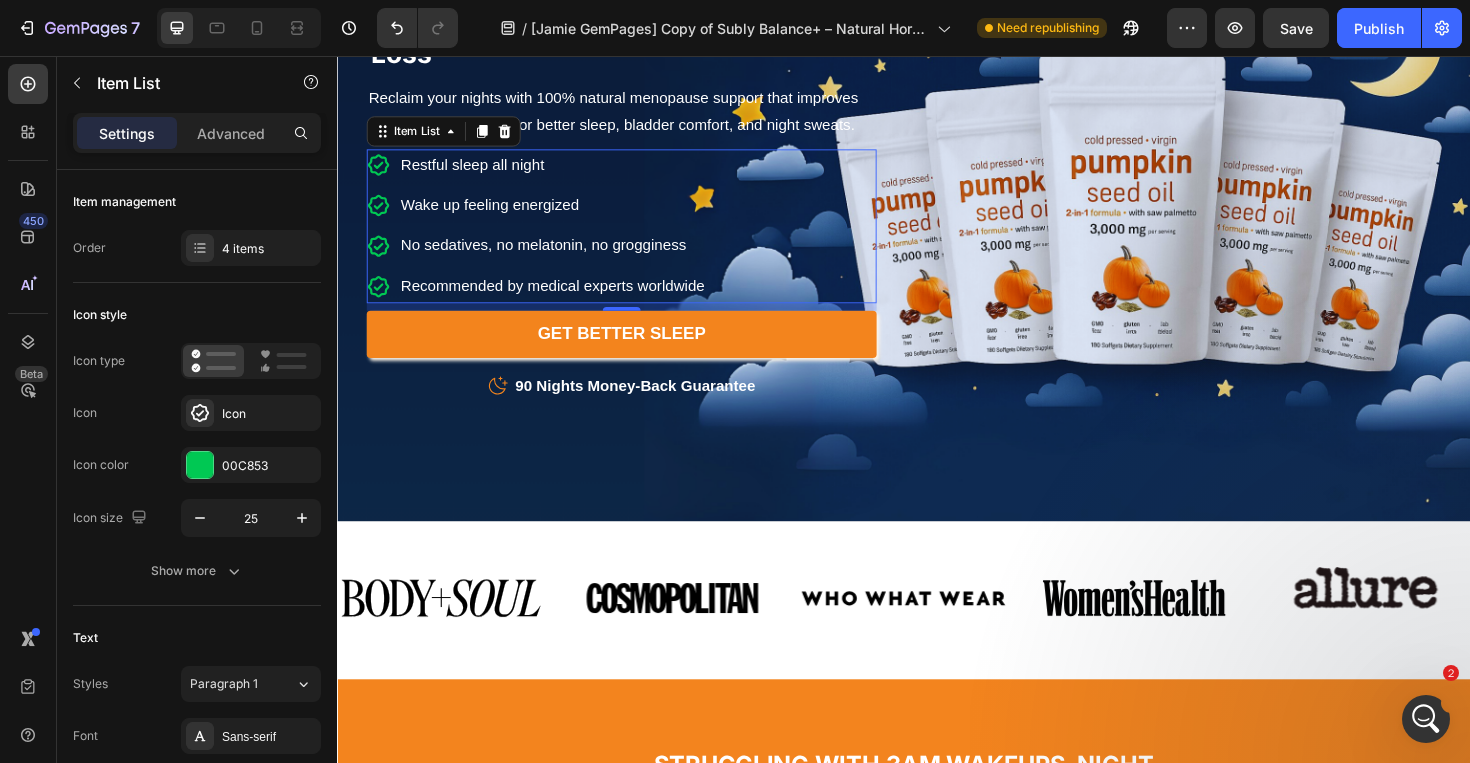 scroll, scrollTop: 330, scrollLeft: 0, axis: vertical 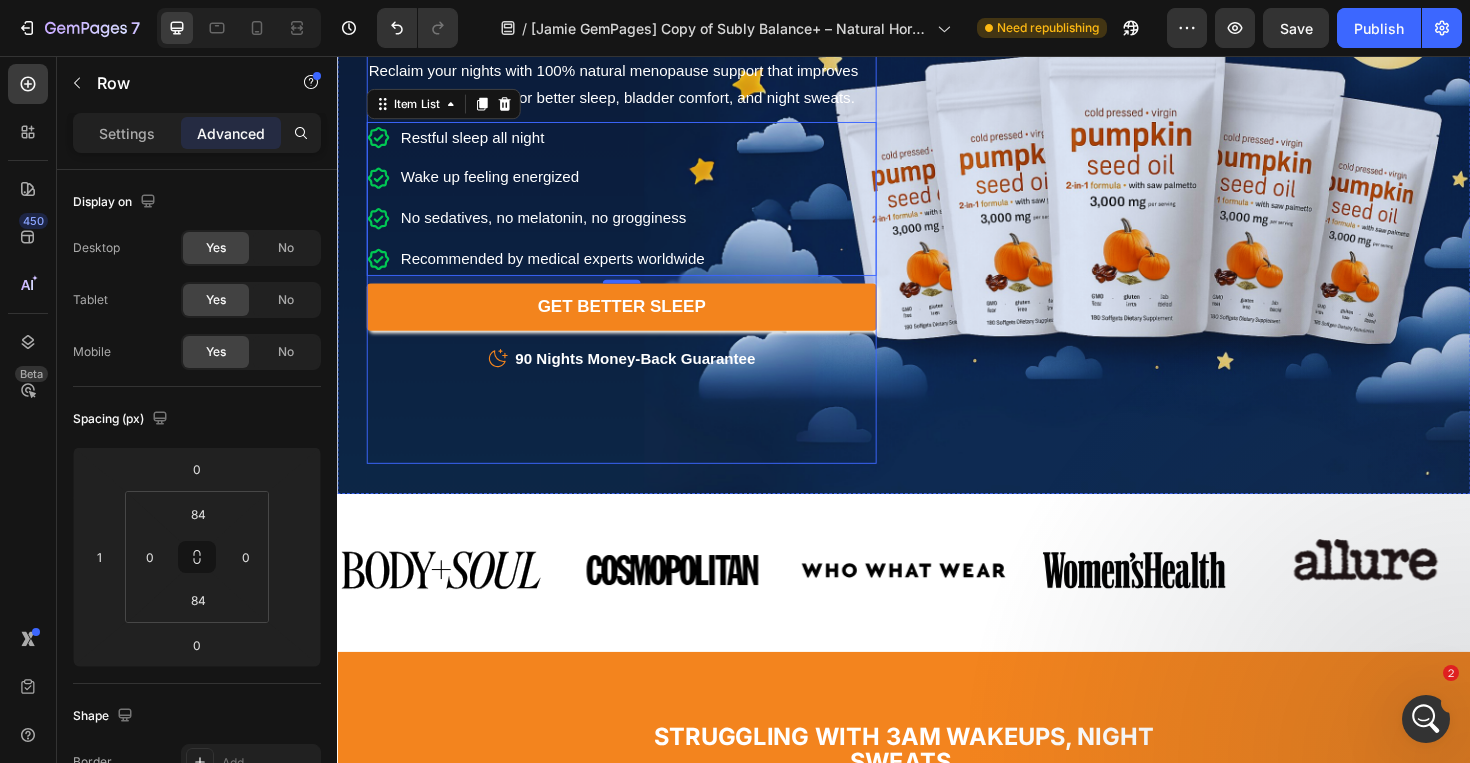 click on "Icon Icon Icon Icon Icon Icon List Trusted By 11,489+ Women For Menopause Support  Text Block Row Healthy Menopause Without Sleep Loss Heading Reclaim your nights with 100% natural menopause support that improves your hormonal health for better sleep, bladder comfort, and night sweats. Text Block
Restful sleep all night
Wake up feeling energized
No sedatives, no melatonin, no grogginess
Recommended by medical experts worldwide   Item List   0 Image GET BETTER SLEEP Button Text Block
Icon 90 Nights Money-Back Guarantee   Text block Icon List Row" at bounding box center [638, 166] 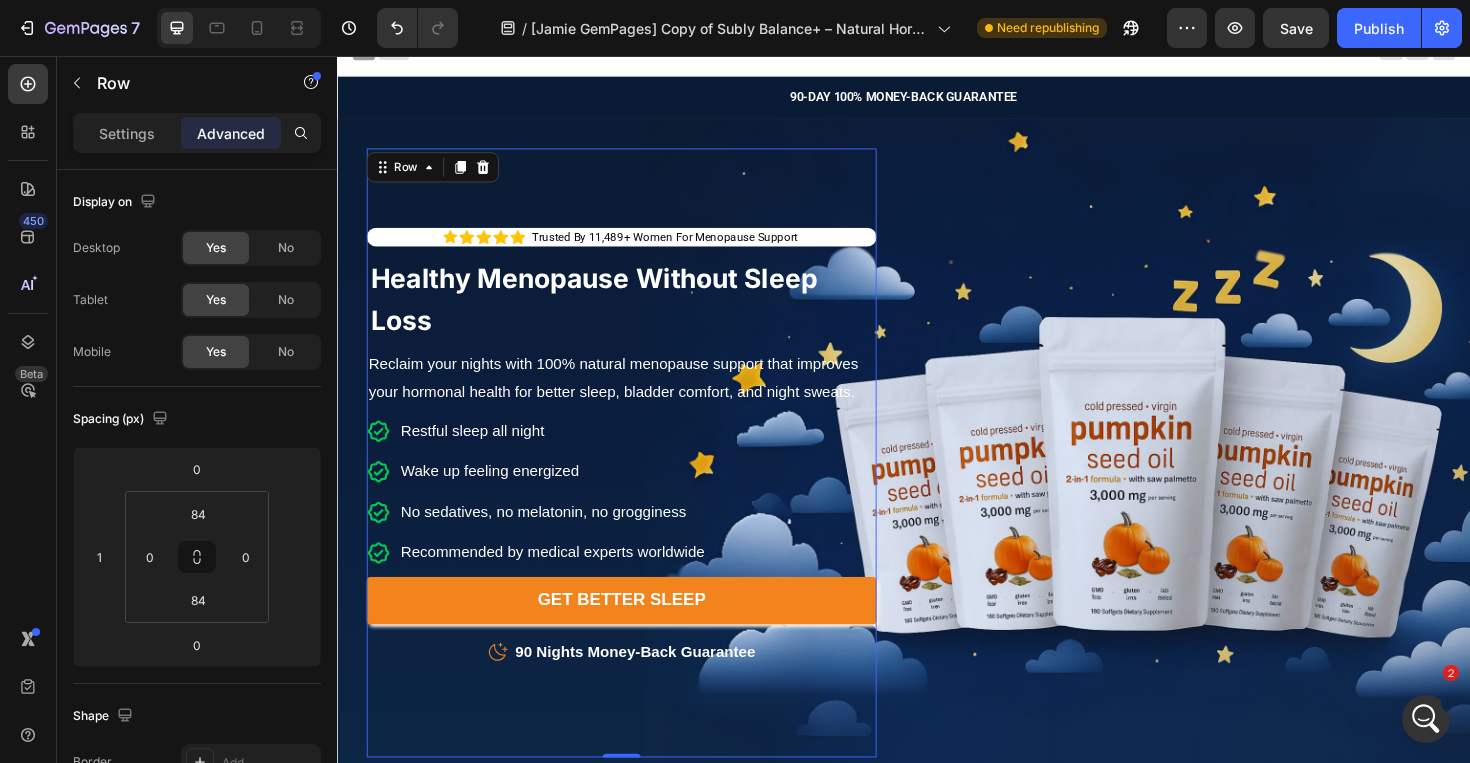 scroll, scrollTop: 0, scrollLeft: 0, axis: both 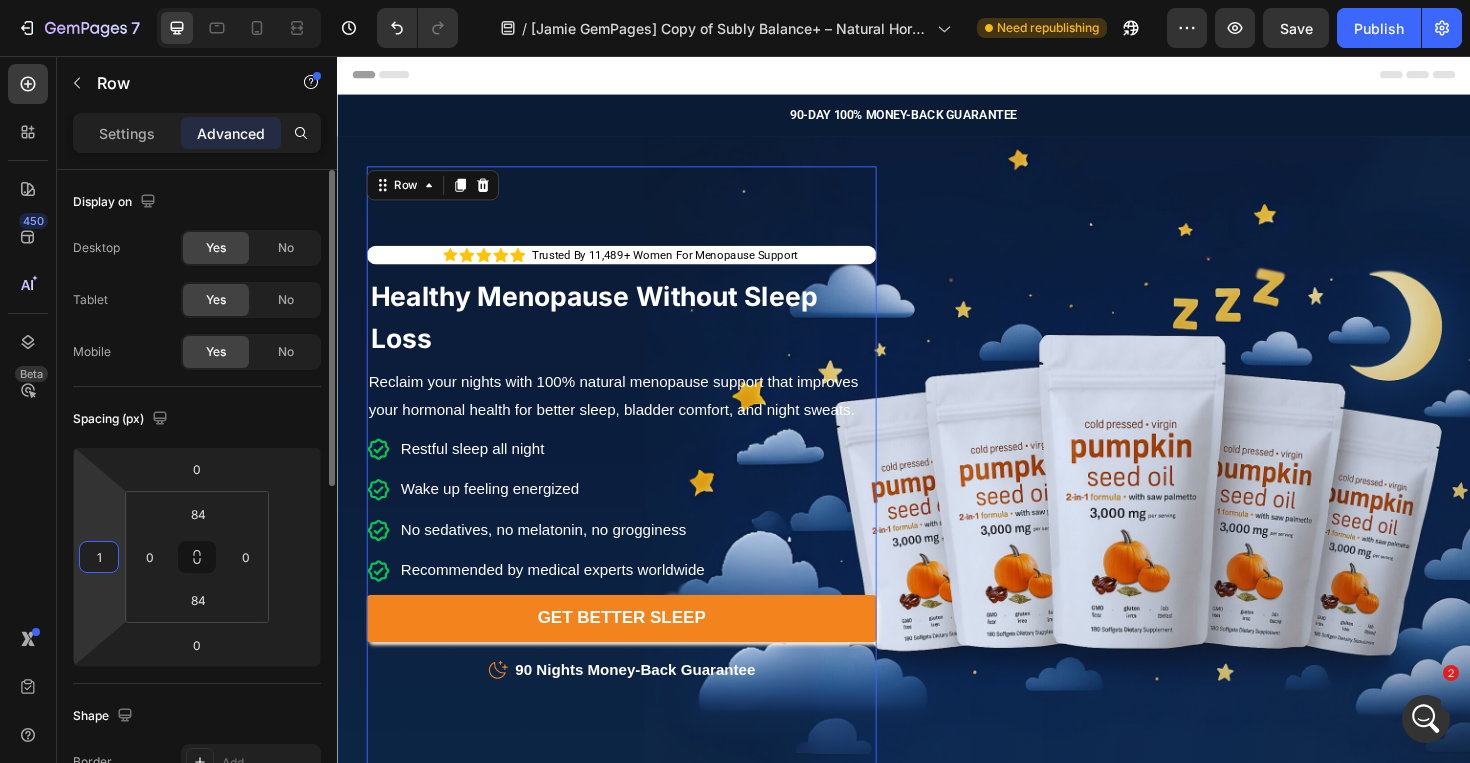 click on "1" at bounding box center (99, 557) 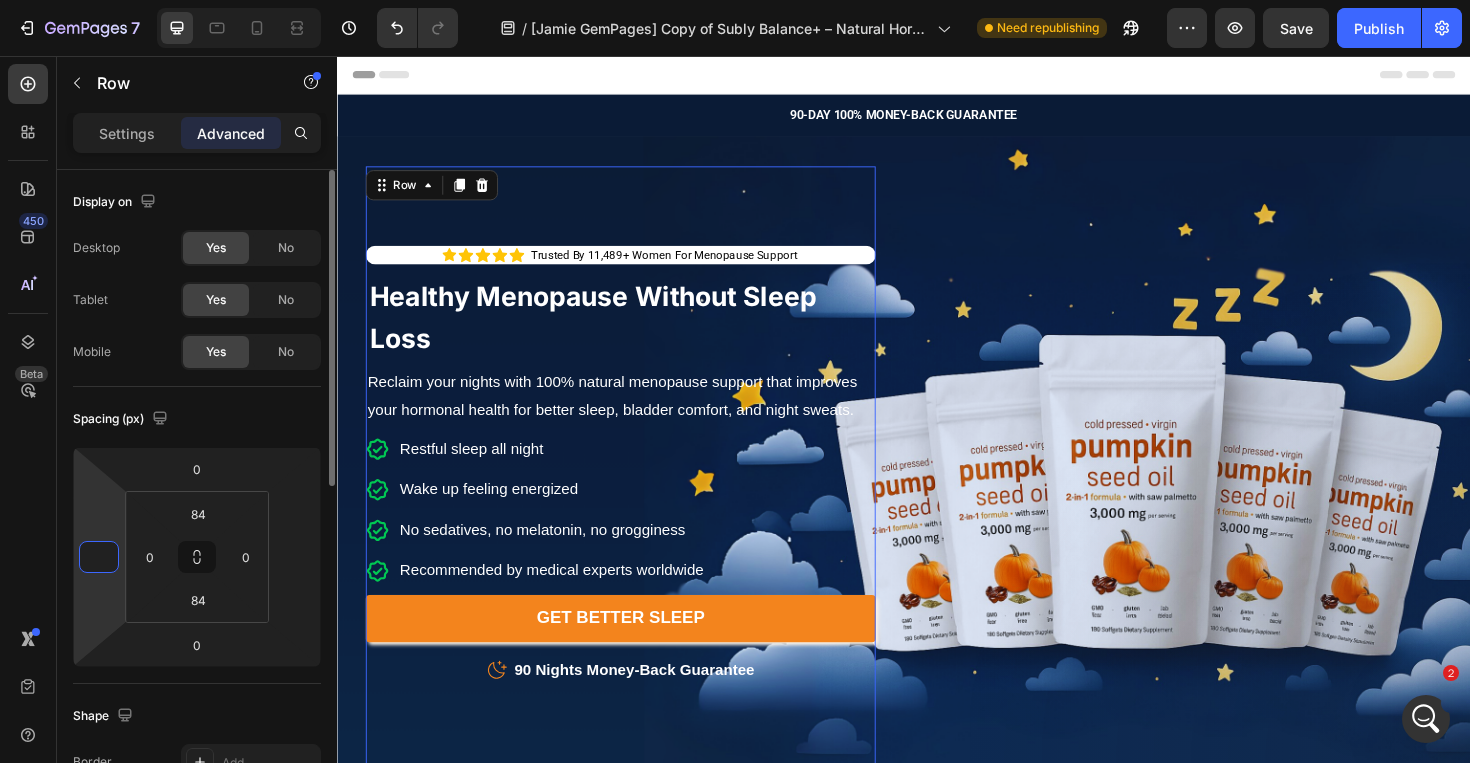type on "0" 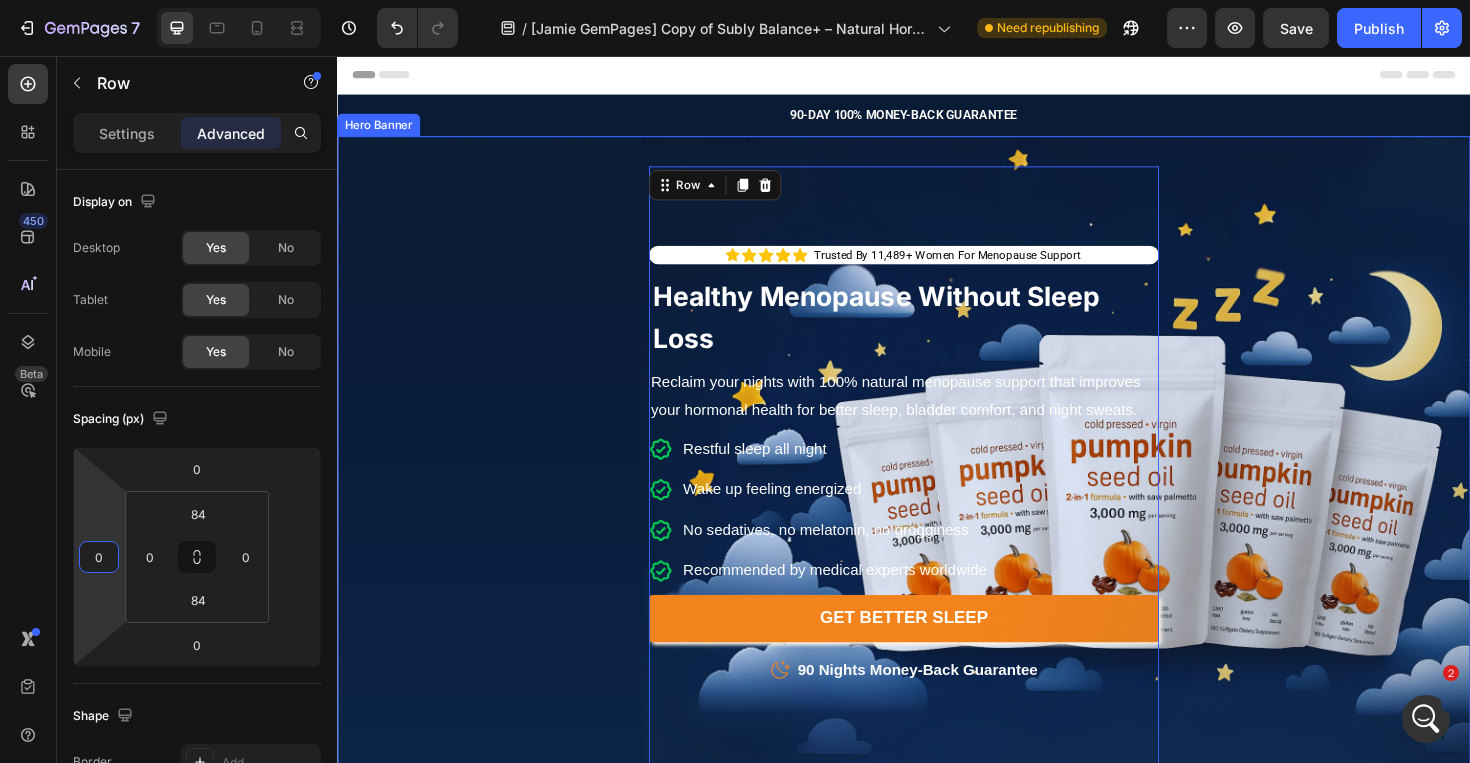 click on "Icon Icon Icon Icon Icon Icon List Trusted By 11,489+ Women For Menopause Support  Text Block Row Healthy Menopause Without Sleep Loss Heading Reclaim your nights with 100% natural menopause support that improves your hormonal health for better sleep, bladder comfort, and night sweats. Text Block
Restful sleep all night
Wake up feeling energized
No sedatives, no melatonin, no grogginess
Recommended by medical experts worldwide   Item List Image GET BETTER SLEEP Button Text Block
Icon 90 Nights Money-Back Guarantee   Text block Icon List Row   0" at bounding box center [937, 496] 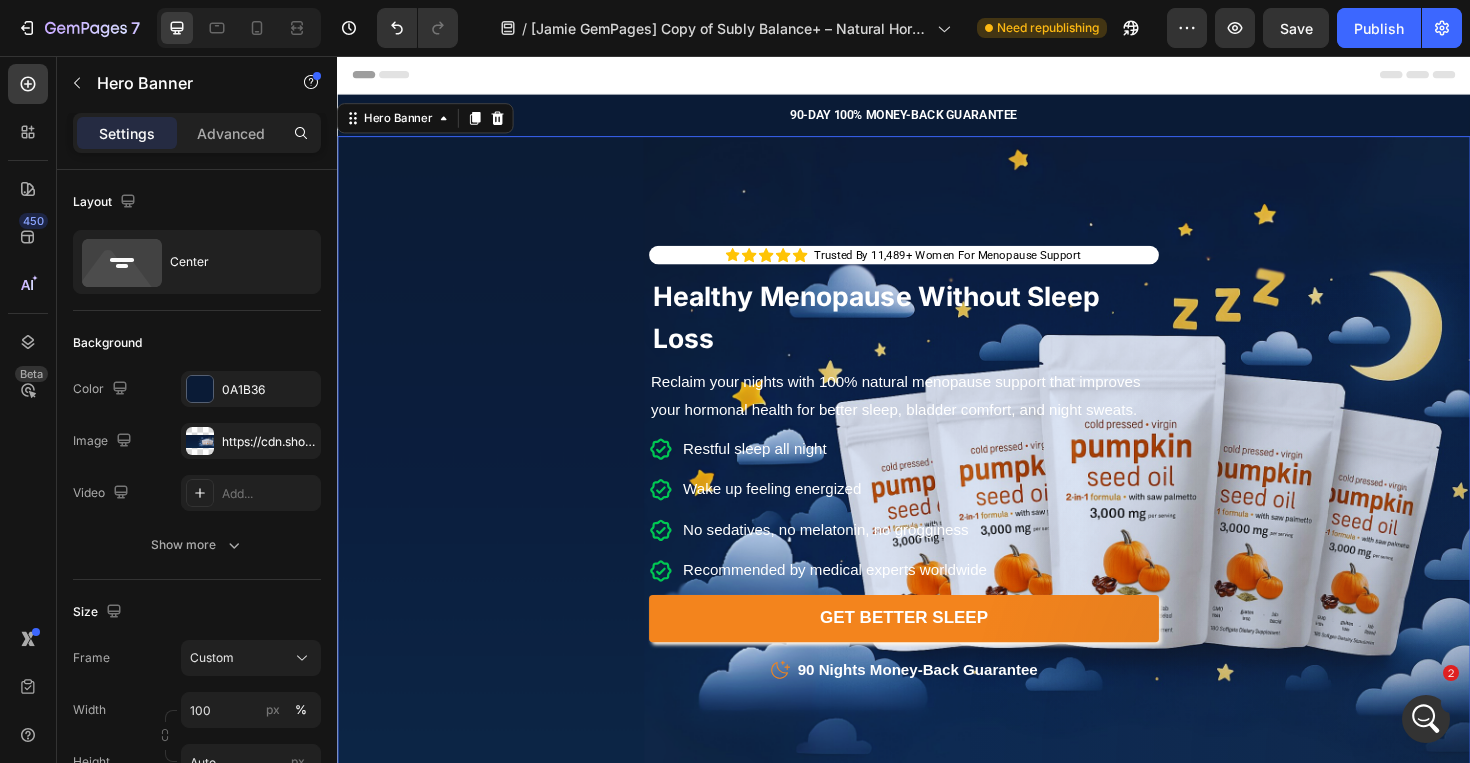 click on "Icon Icon Icon Icon Icon Icon List Trusted By 11,489+ Women For Menopause Support  Text Block Row Healthy Menopause Without Sleep Loss Heading Reclaim your nights with 100% natural menopause support that improves your hormonal health for better sleep, bladder comfort, and night sweats. Text Block
Restful sleep all night
Wake up feeling energized
No sedatives, no melatonin, no grogginess
Recommended by medical experts worldwide   Item List Image GET BETTER SLEEP Button Text Block
Icon 90 Nights Money-Back Guarantee   Text block Icon List Row" at bounding box center (937, 496) 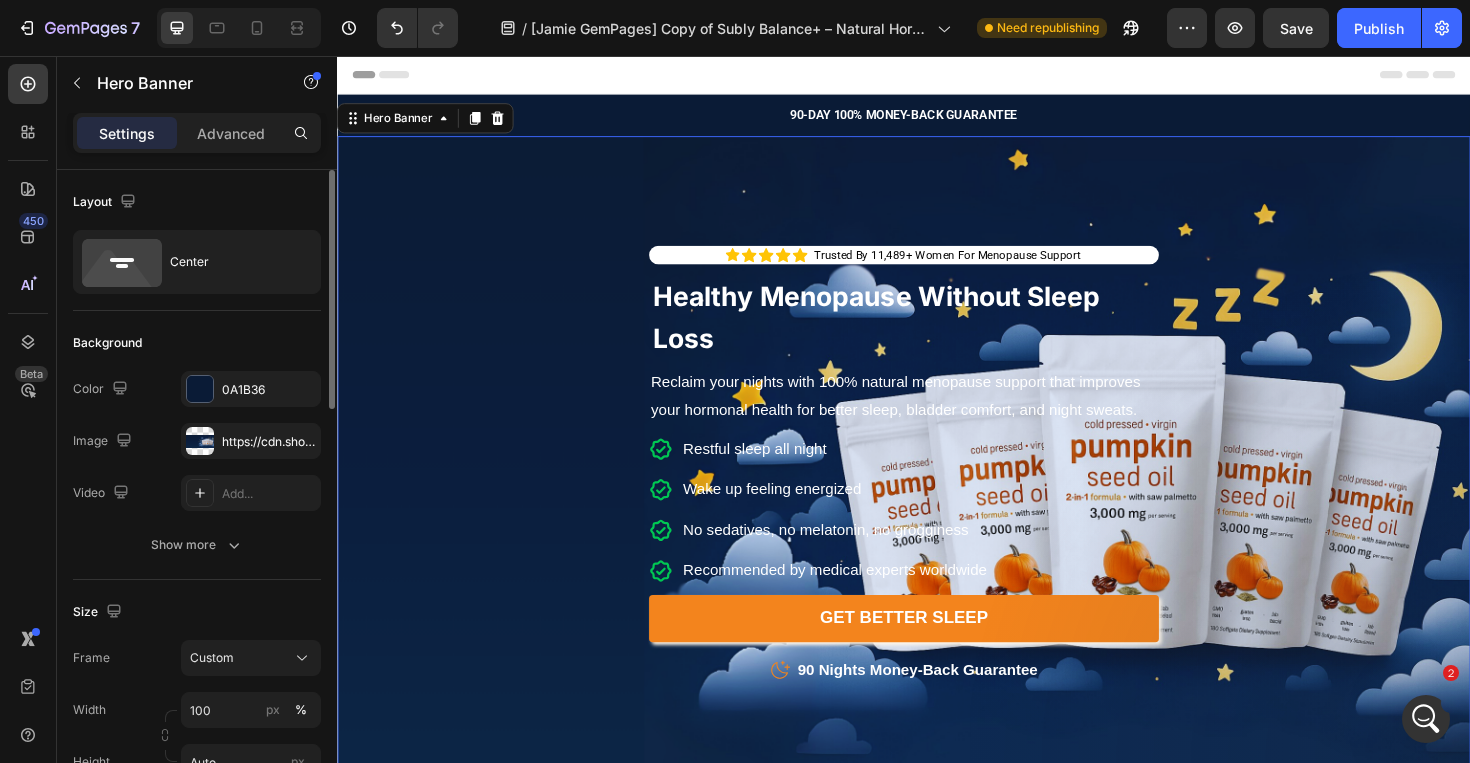 click on "Layout Center" 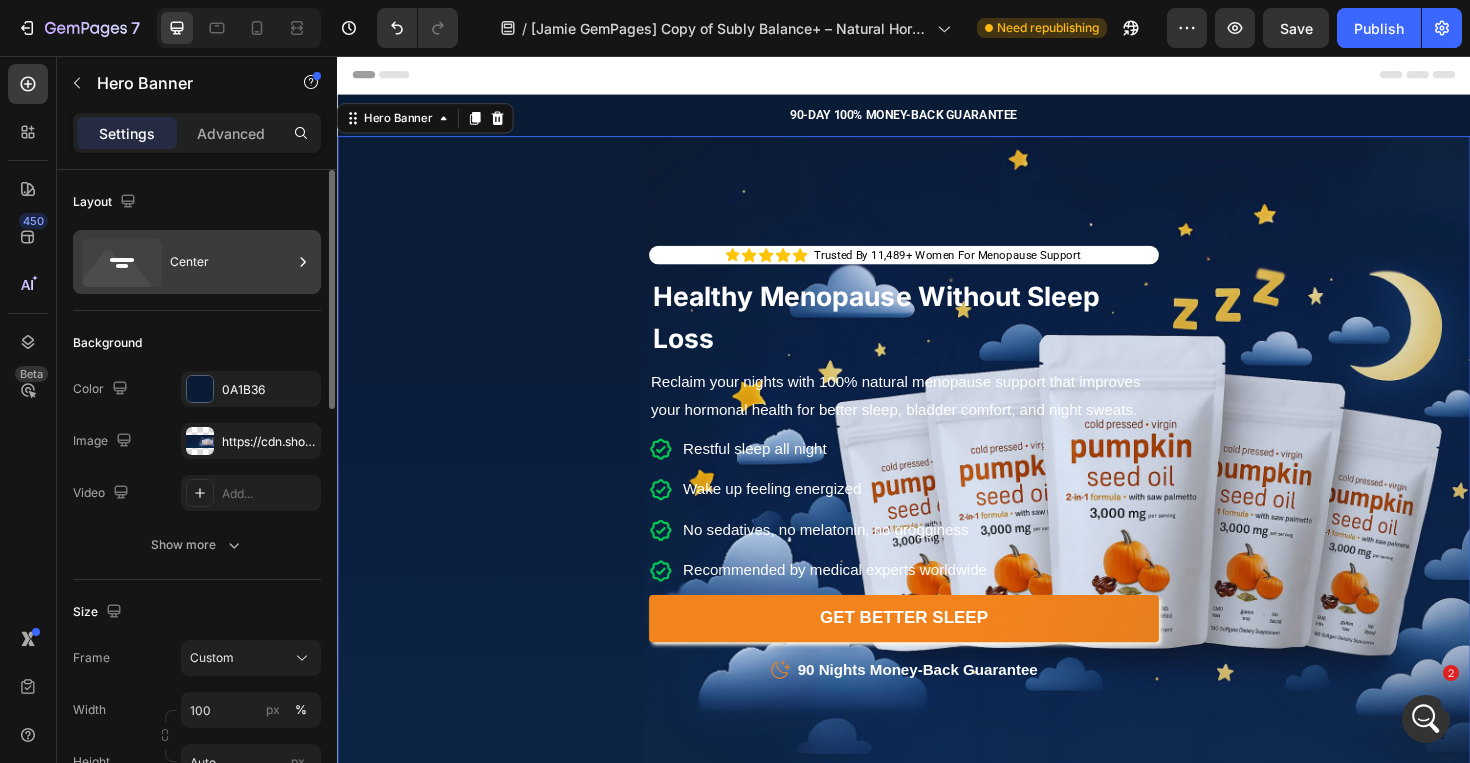 click 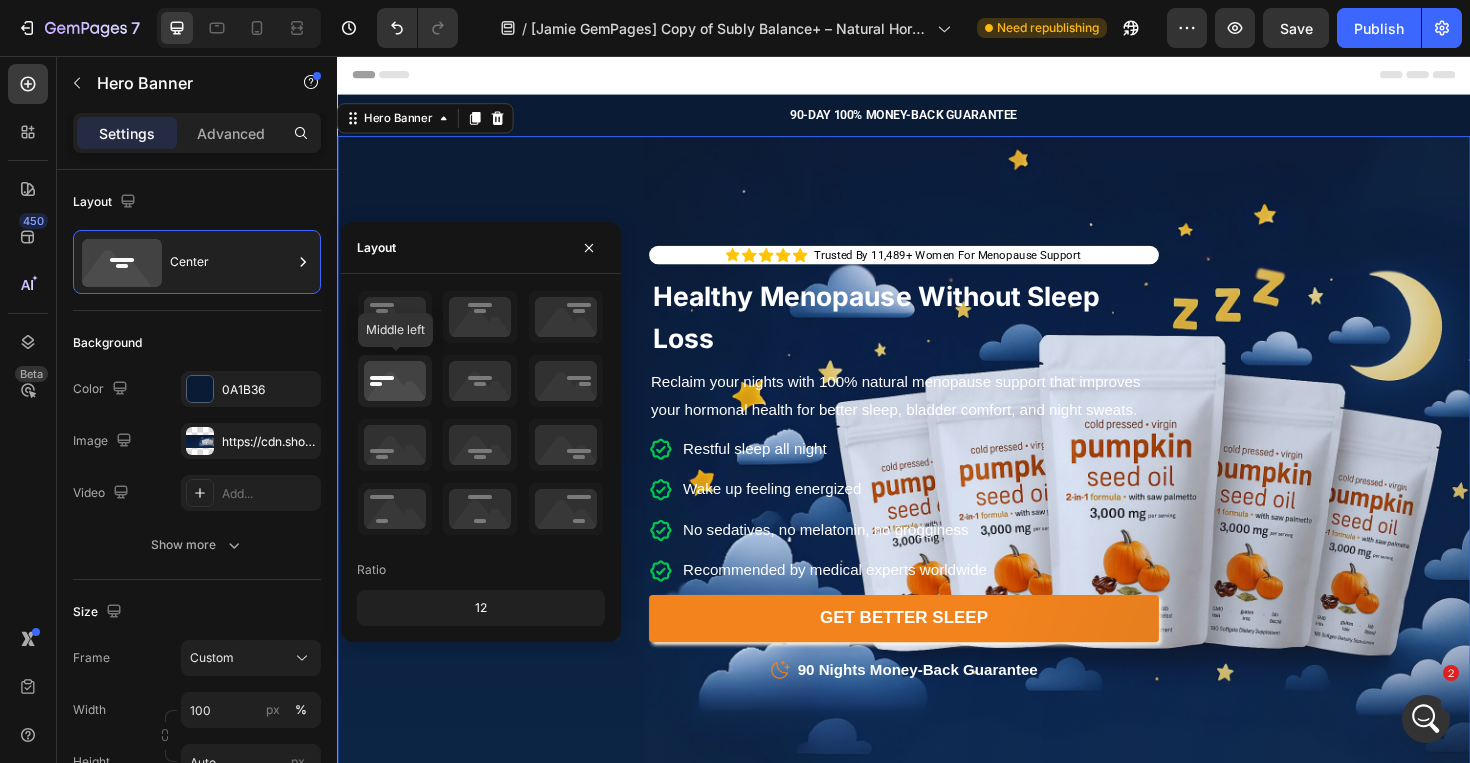 click 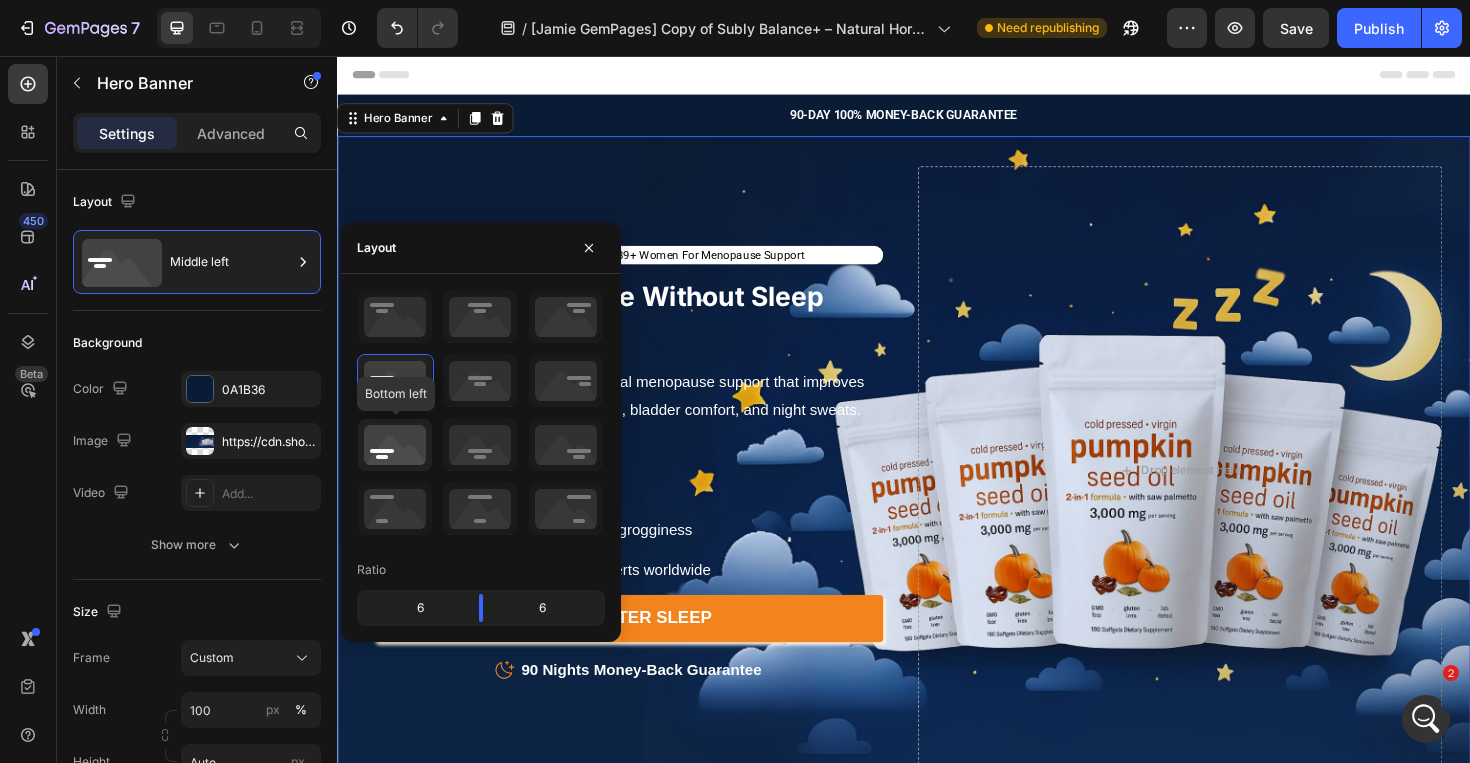 click 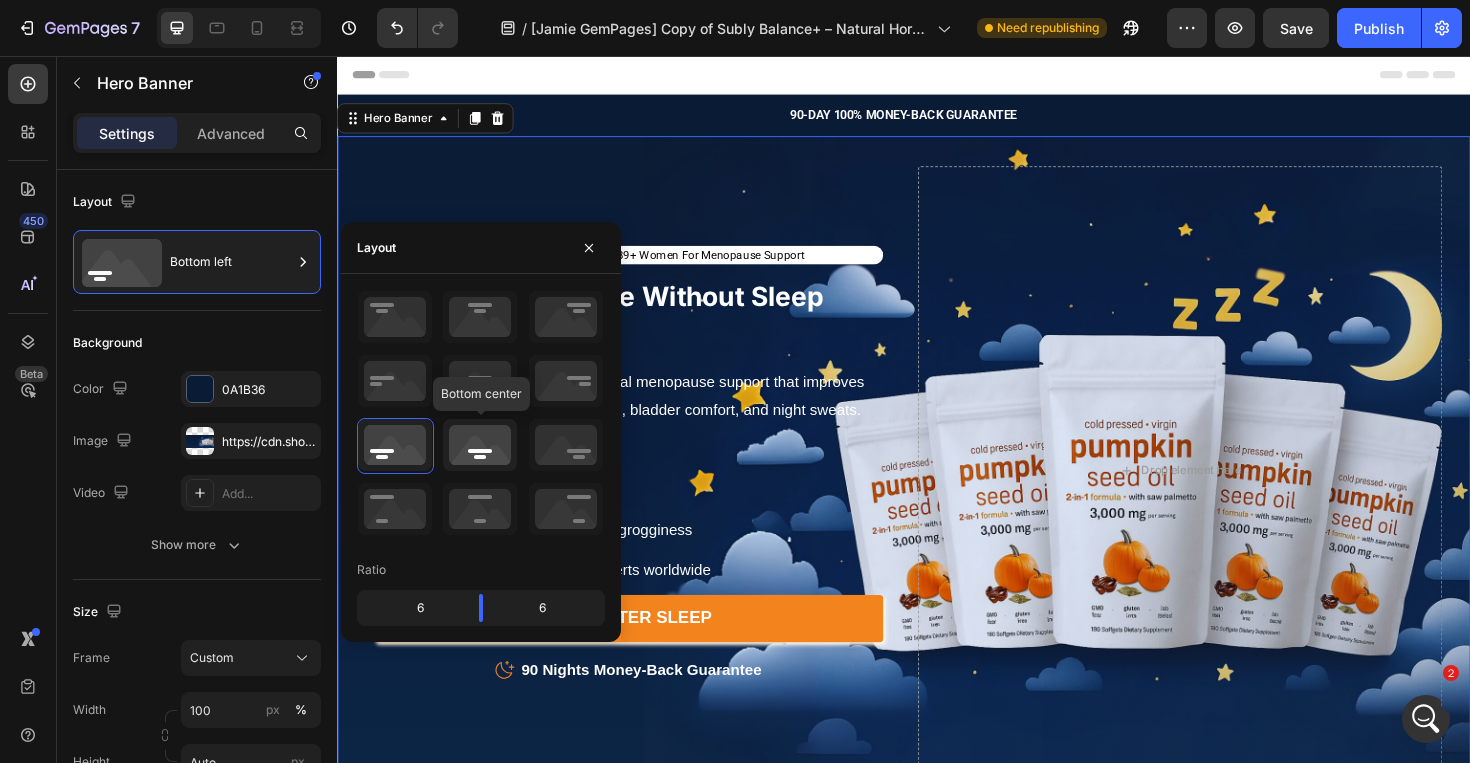 click 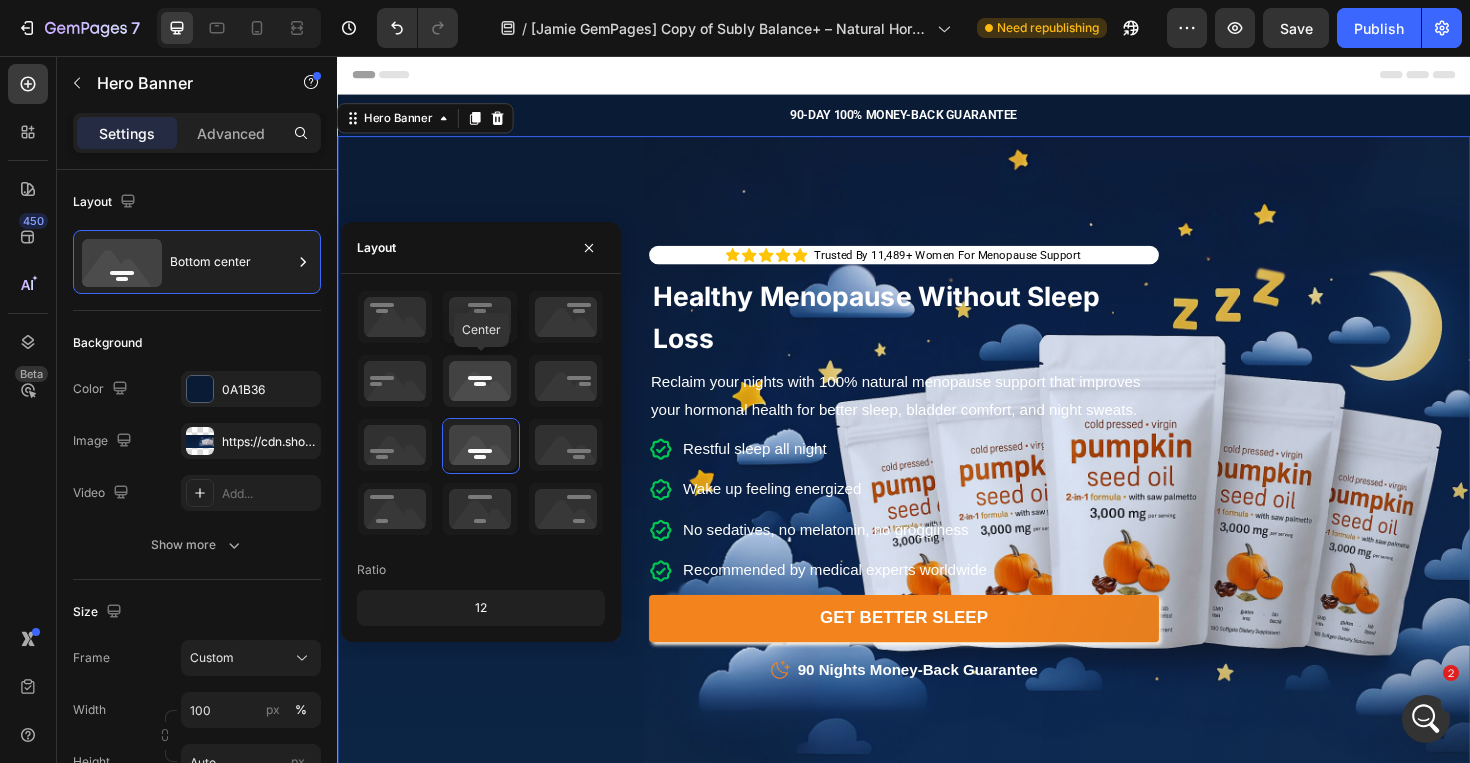 click 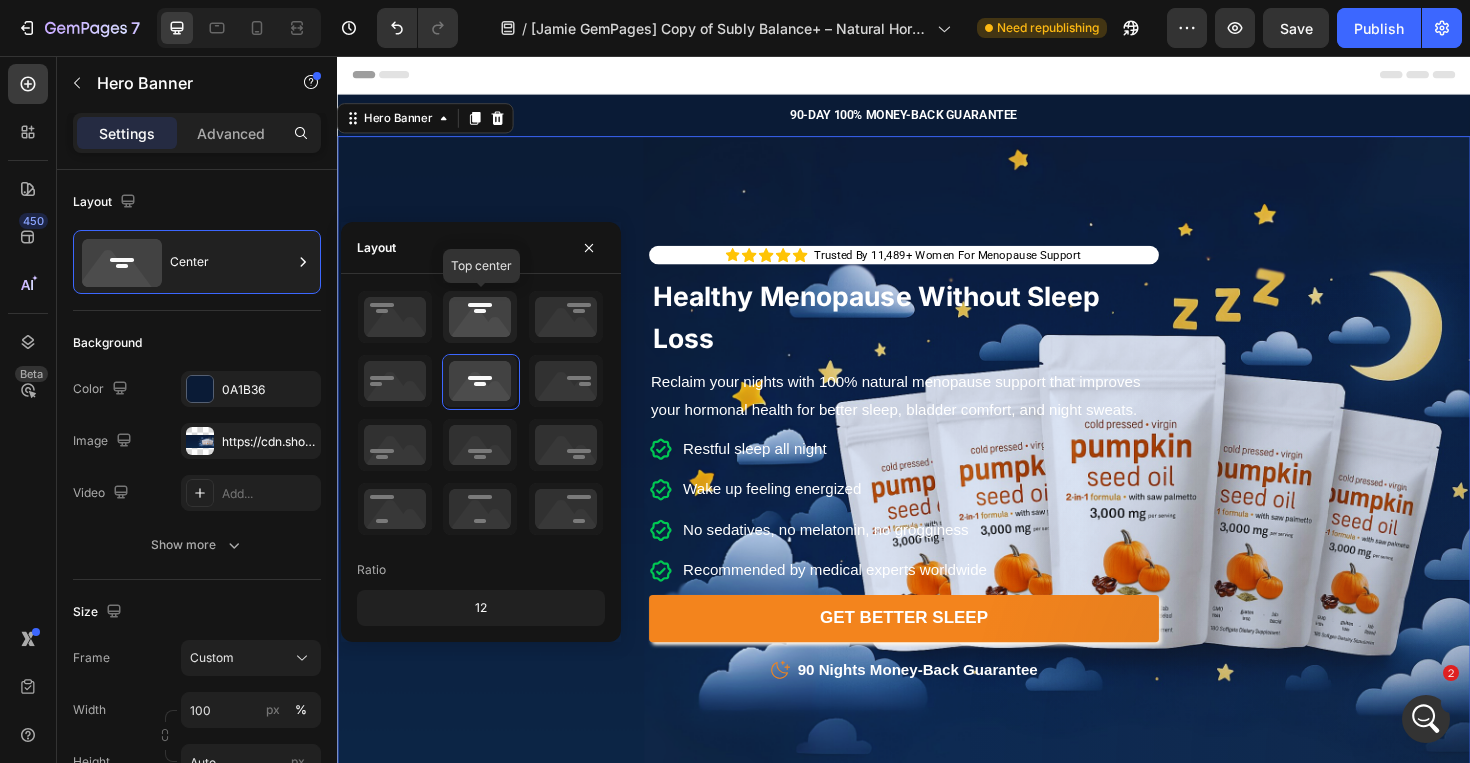 click 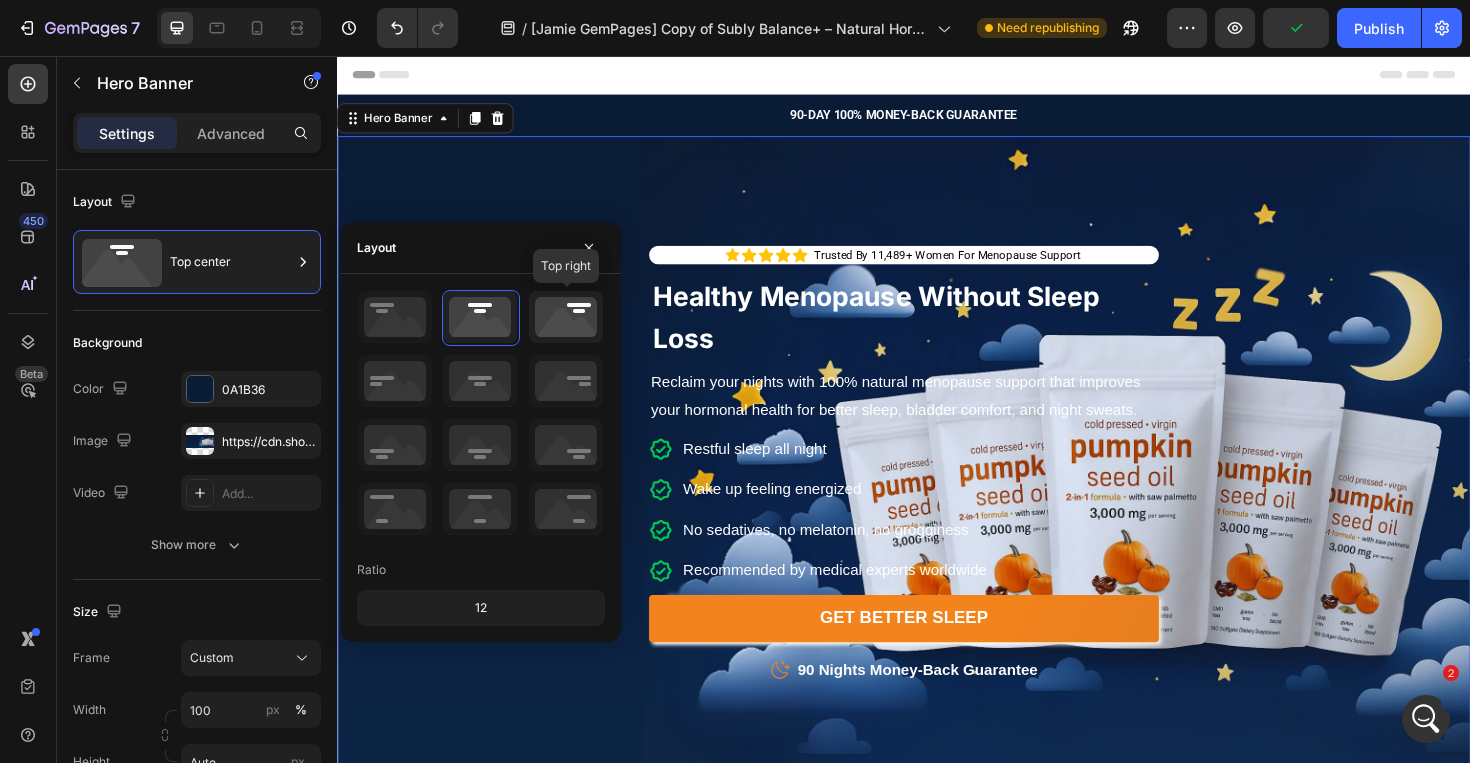 click 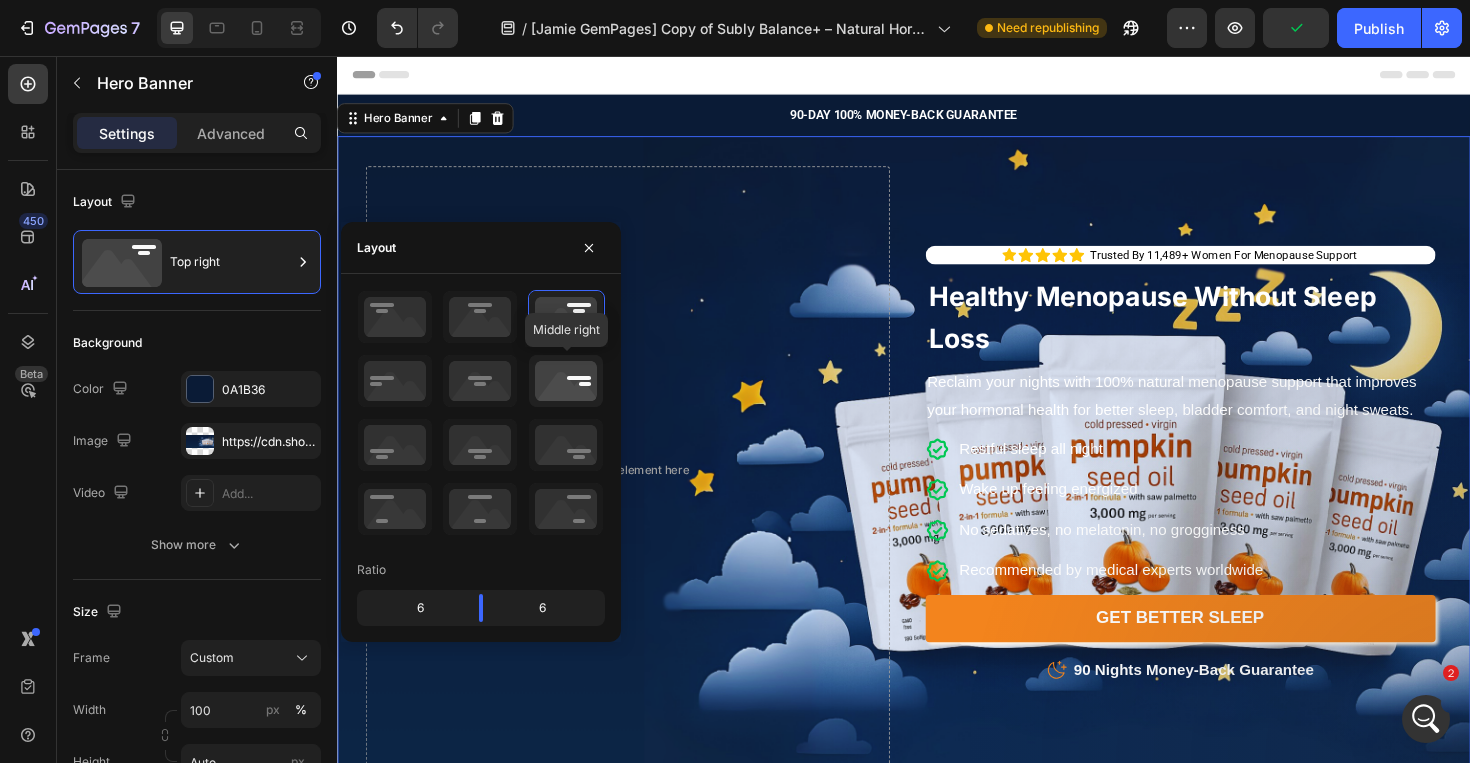 click 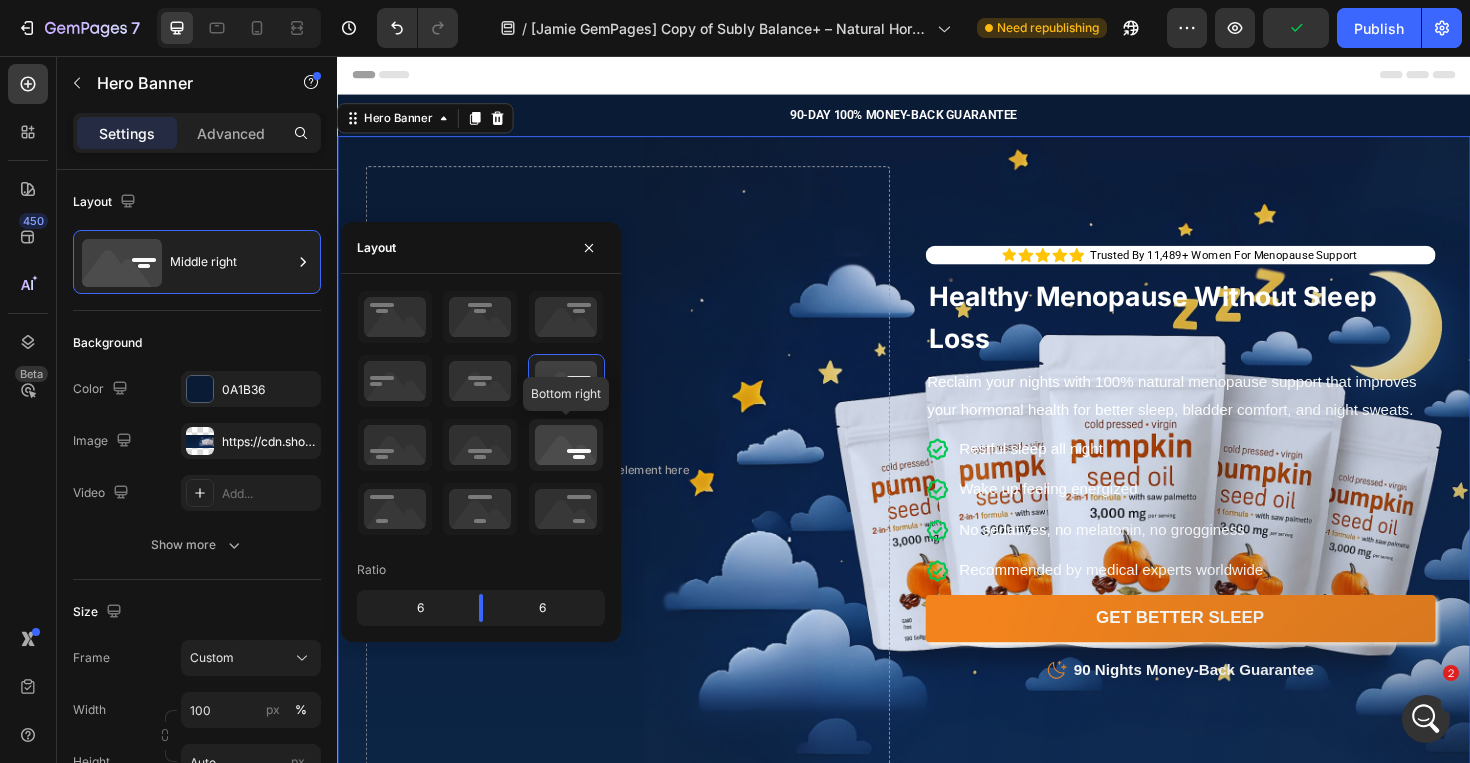 click 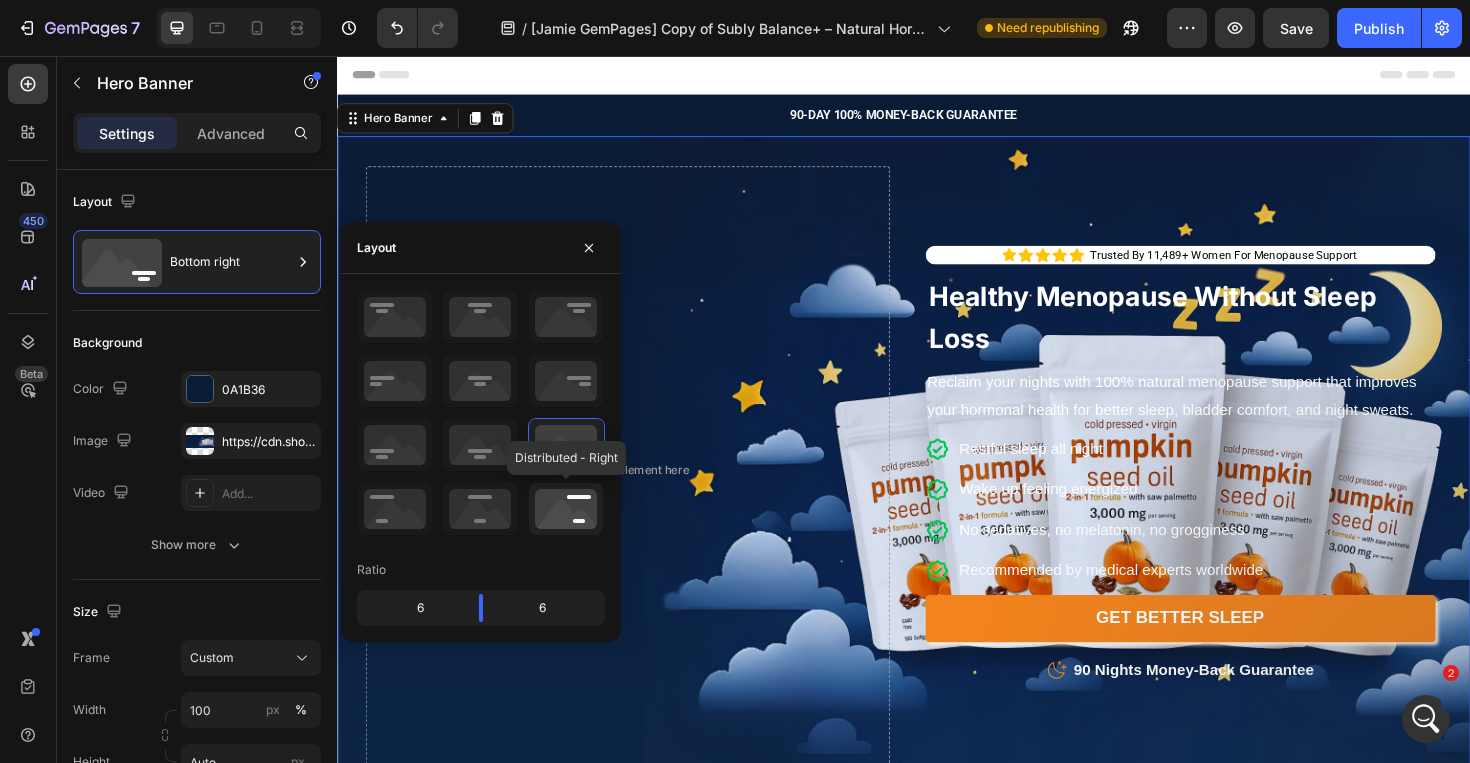 click 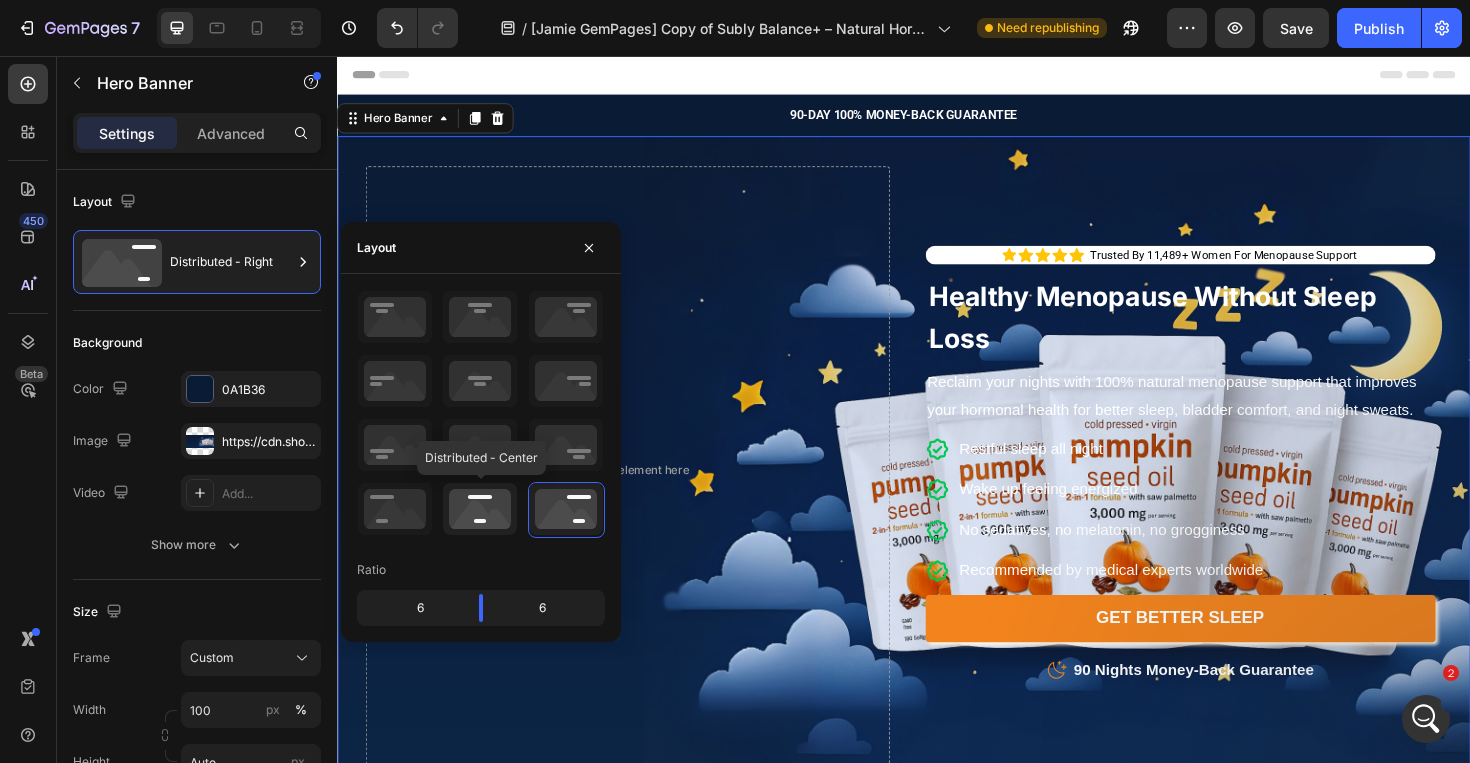 click 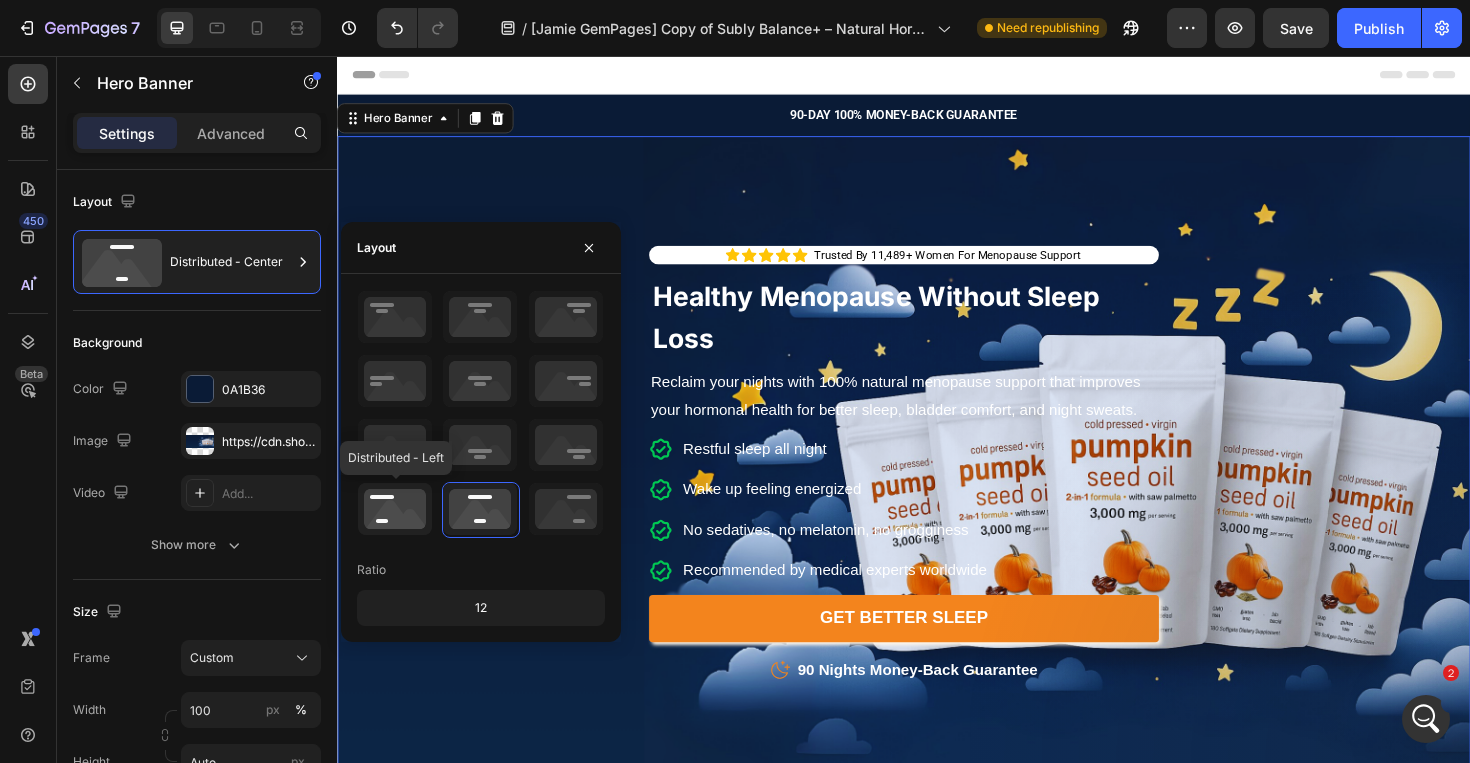 click 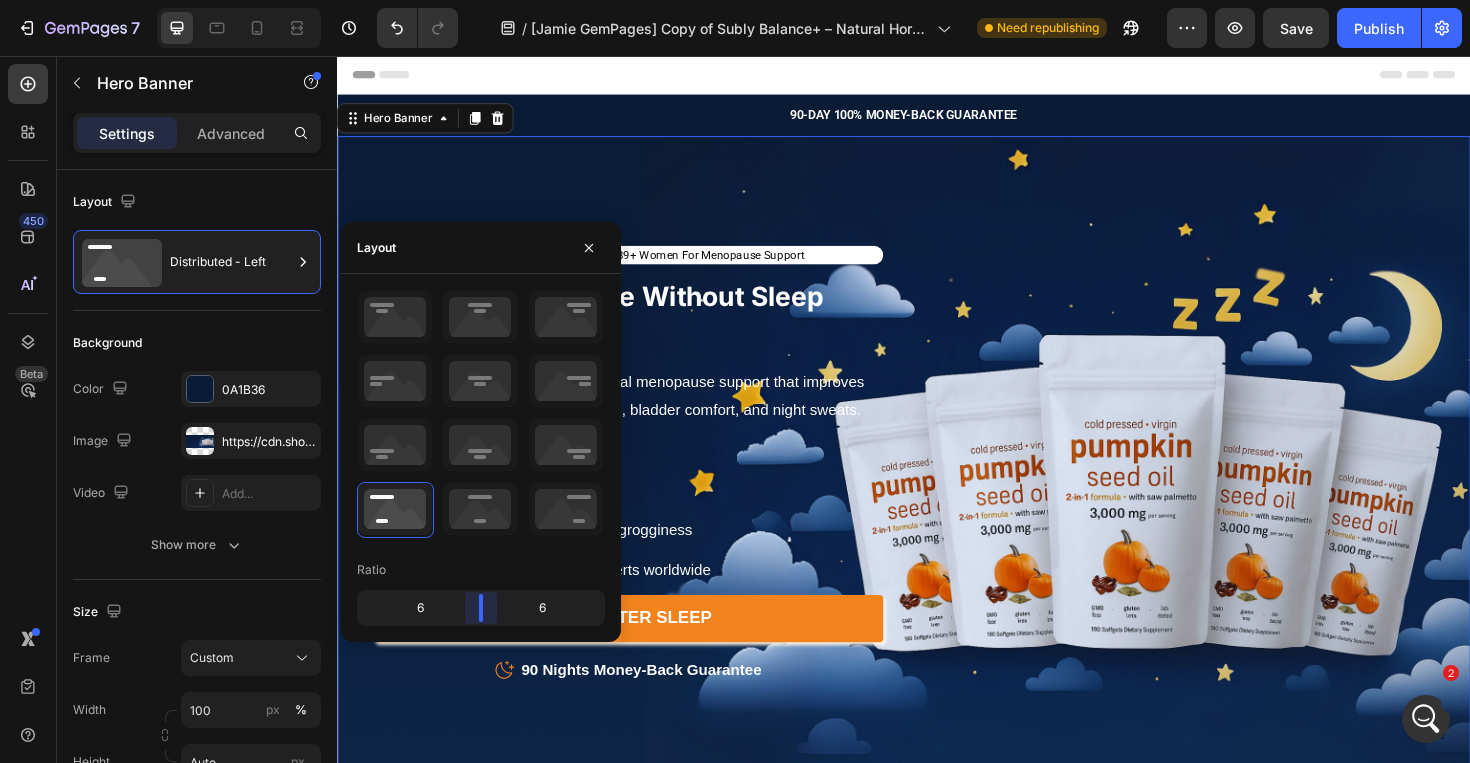 click on "7  Version history  /  [Jamie GemPages] Copy of Subly Balance+ – Natural Hormone Support Need republishing Preview  Save   Publish  450 Beta Sections(18) Elements(83) Section Element Hero Section Product Detail Brands Trusted Badges Guarantee Product Breakdown How to use Testimonials Compare Bundle FAQs Social Proof Brand Story Product List Collection Blog List Contact Sticky Add to Cart Custom Footer Browse Library 450 Layout
Row
Row
Row
Row Text
Heading
Text Block Button
Button
Button Media
Image
Image" at bounding box center (735, 0) 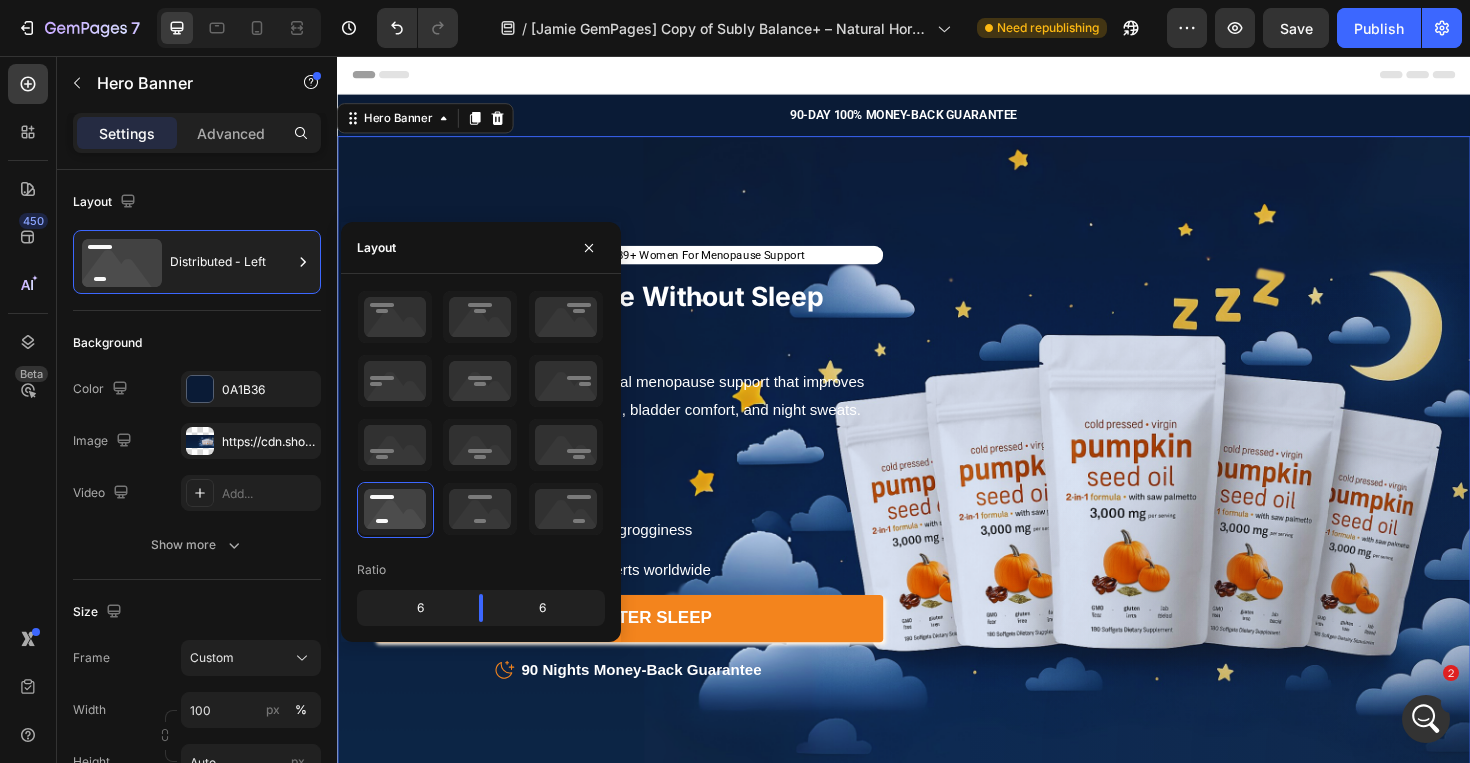 click on "Icon Icon Icon Icon Icon Icon List Trusted By 11,489+ Women For Menopause Support  Text Block Row Healthy Menopause Without Sleep Loss Heading Reclaim your nights with 100% natural menopause support that improves your hormonal health for better sleep, bladder comfort, and night sweats. Text Block
Restful sleep all night
Wake up feeling energized
No sedatives, no melatonin, no grogginess
Recommended by medical experts worldwide   Item List Image GET BETTER SLEEP Button Text Block
Icon 90 Nights Money-Back Guarantee   Text block Icon List Row" at bounding box center [937, 496] 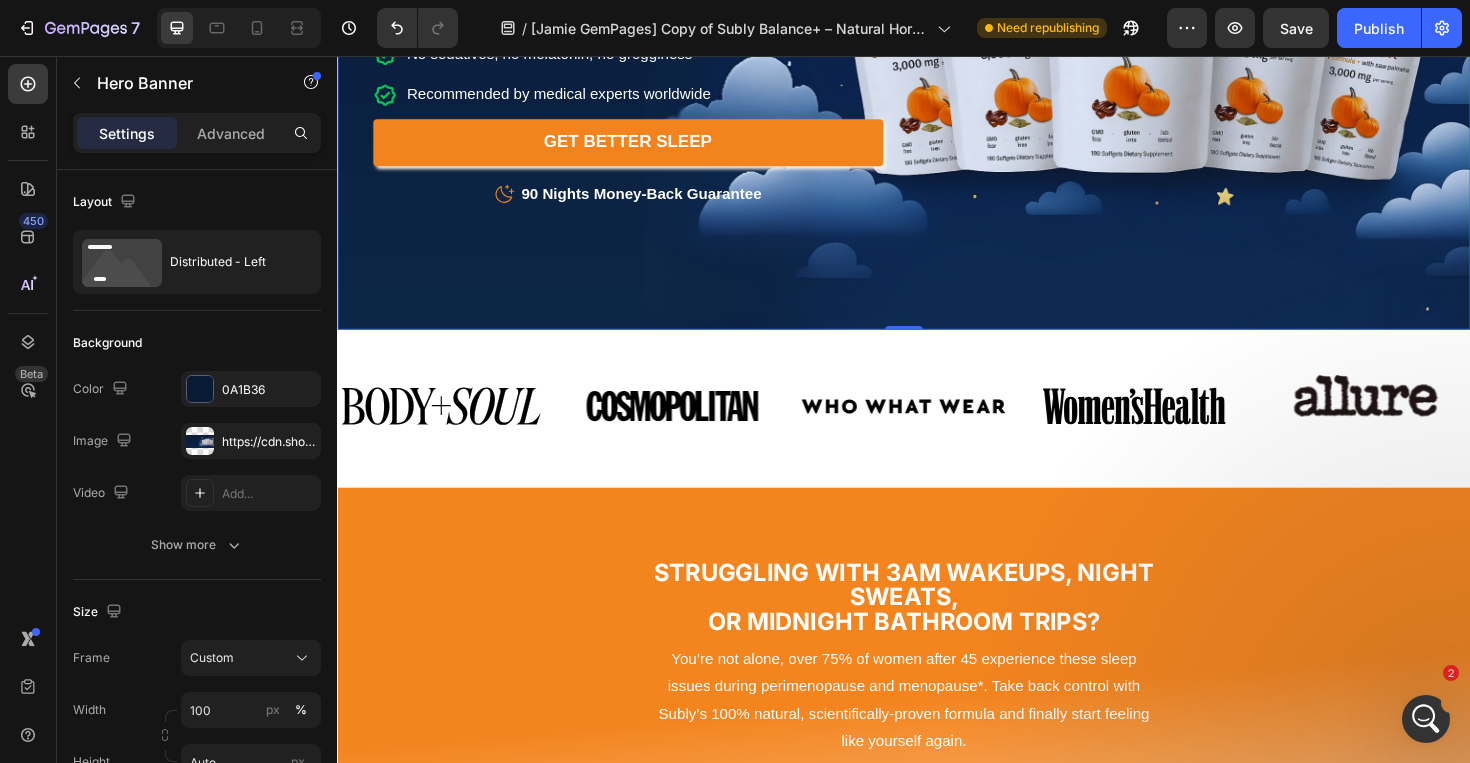 scroll, scrollTop: 508, scrollLeft: 0, axis: vertical 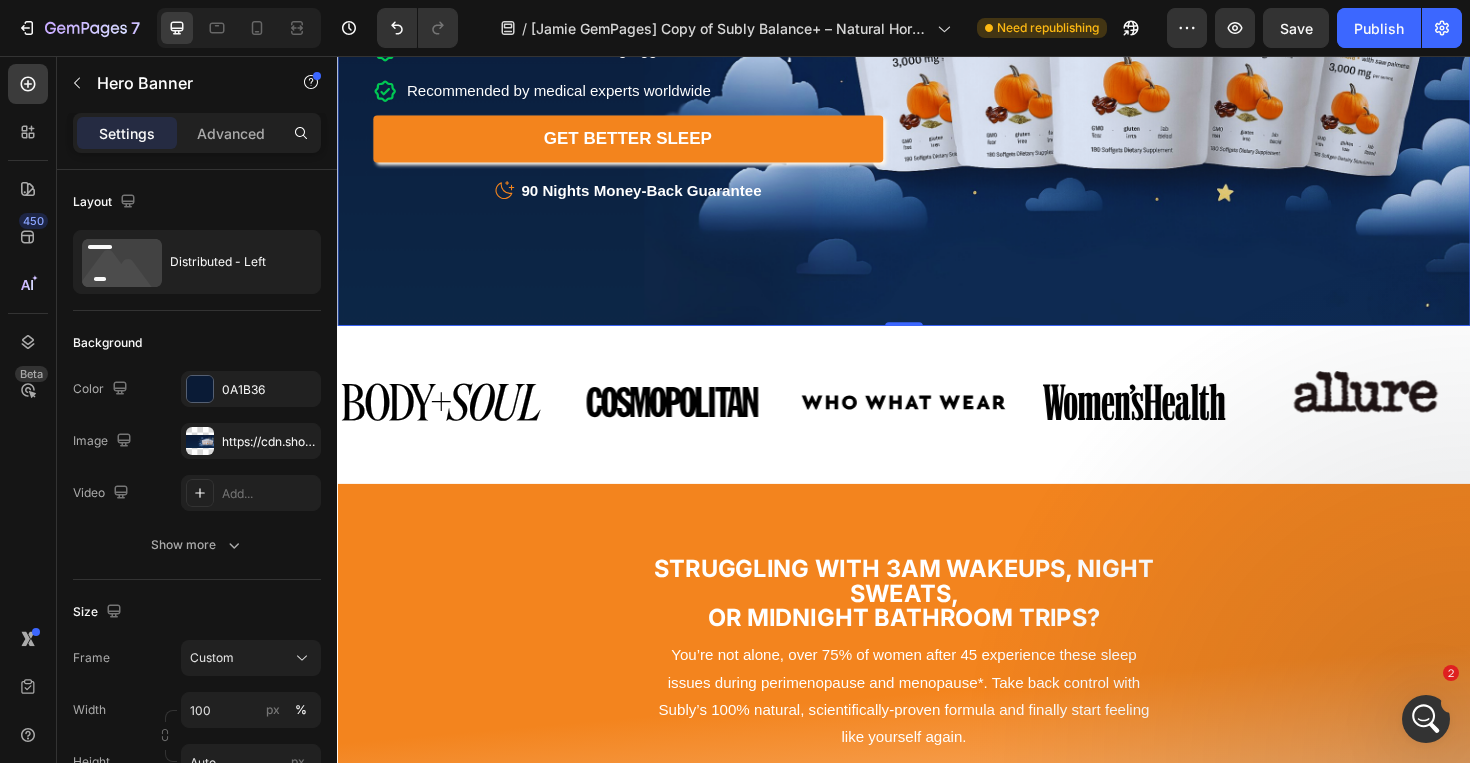 click on "0" at bounding box center (937, 358) 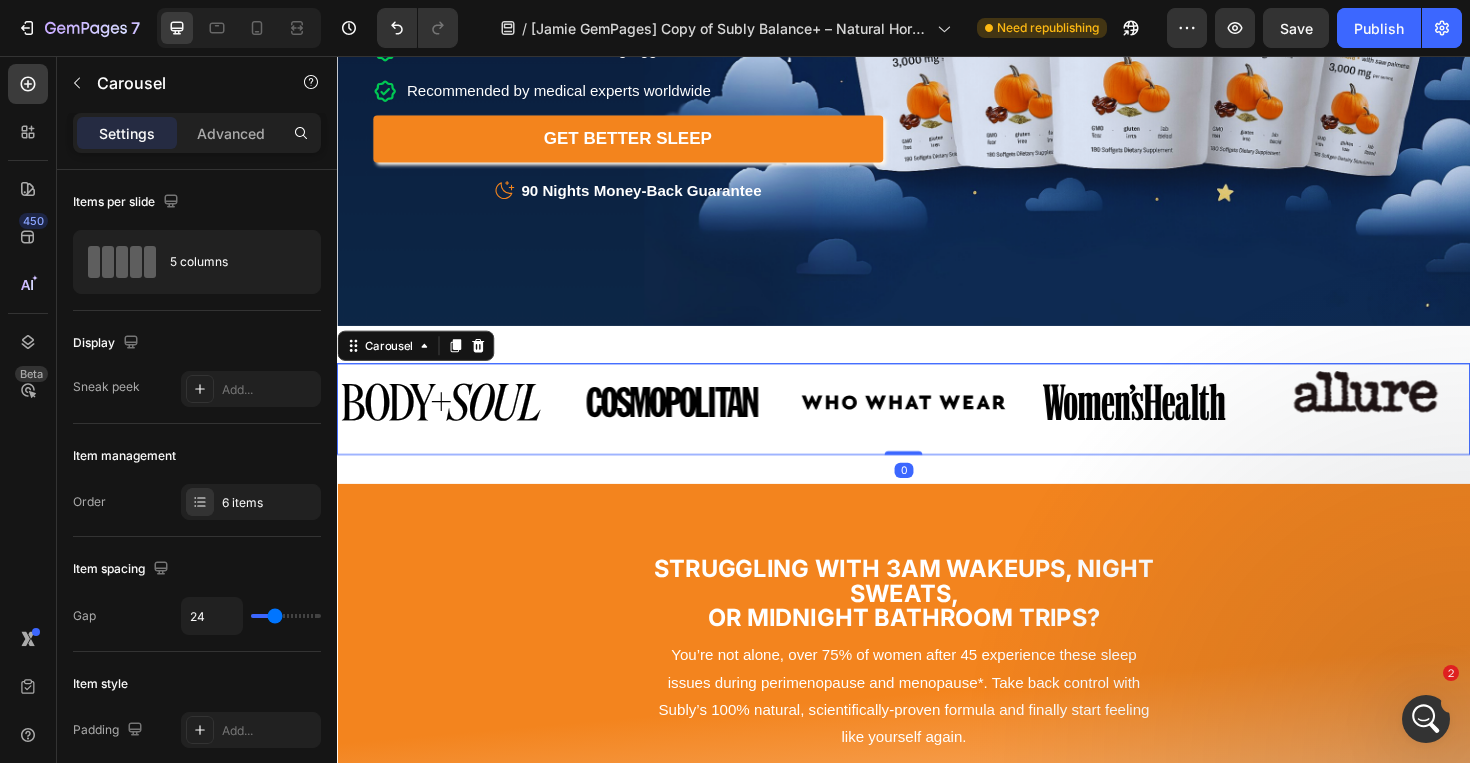click on "Image Image Image Image Image Image Carousel   0" at bounding box center (937, 430) 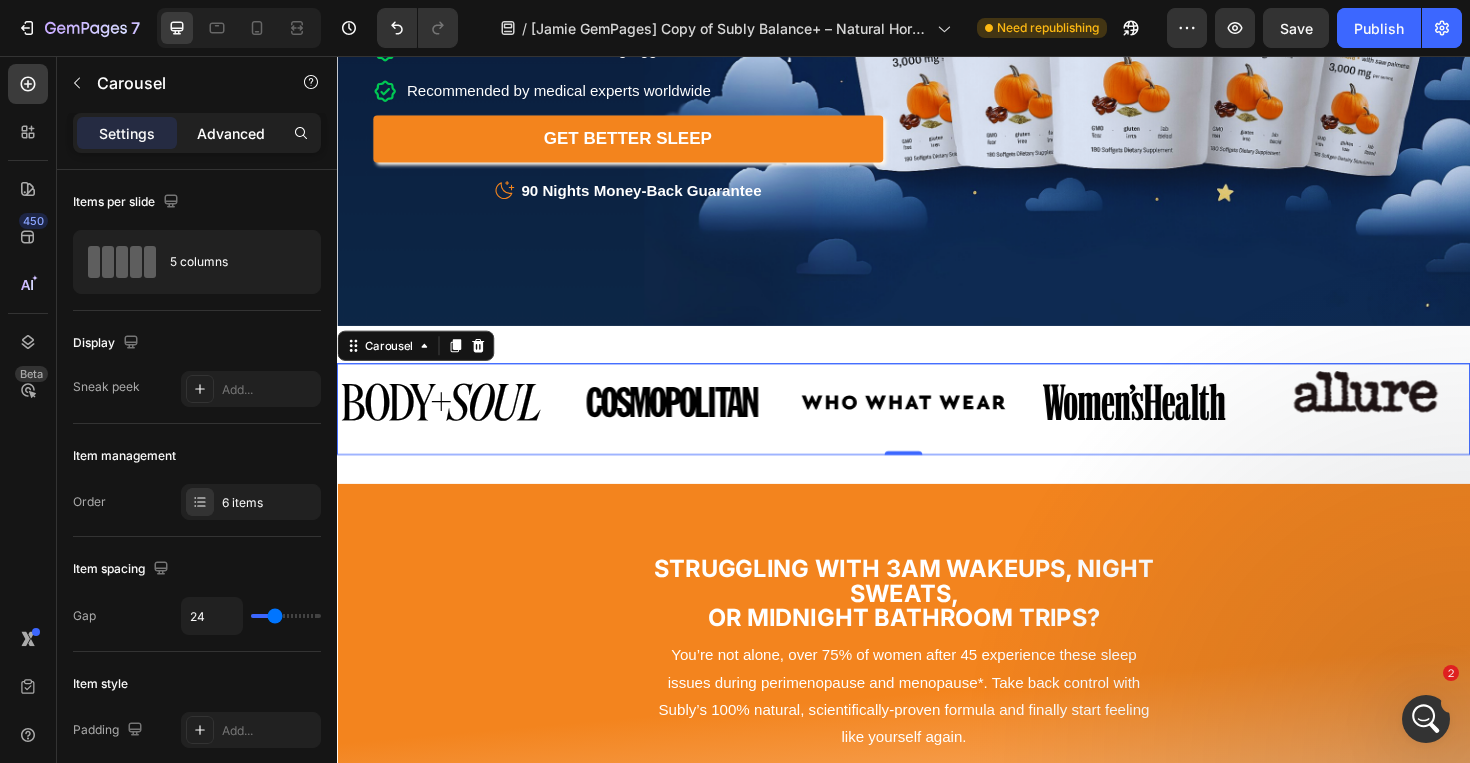 click on "Advanced" at bounding box center [231, 133] 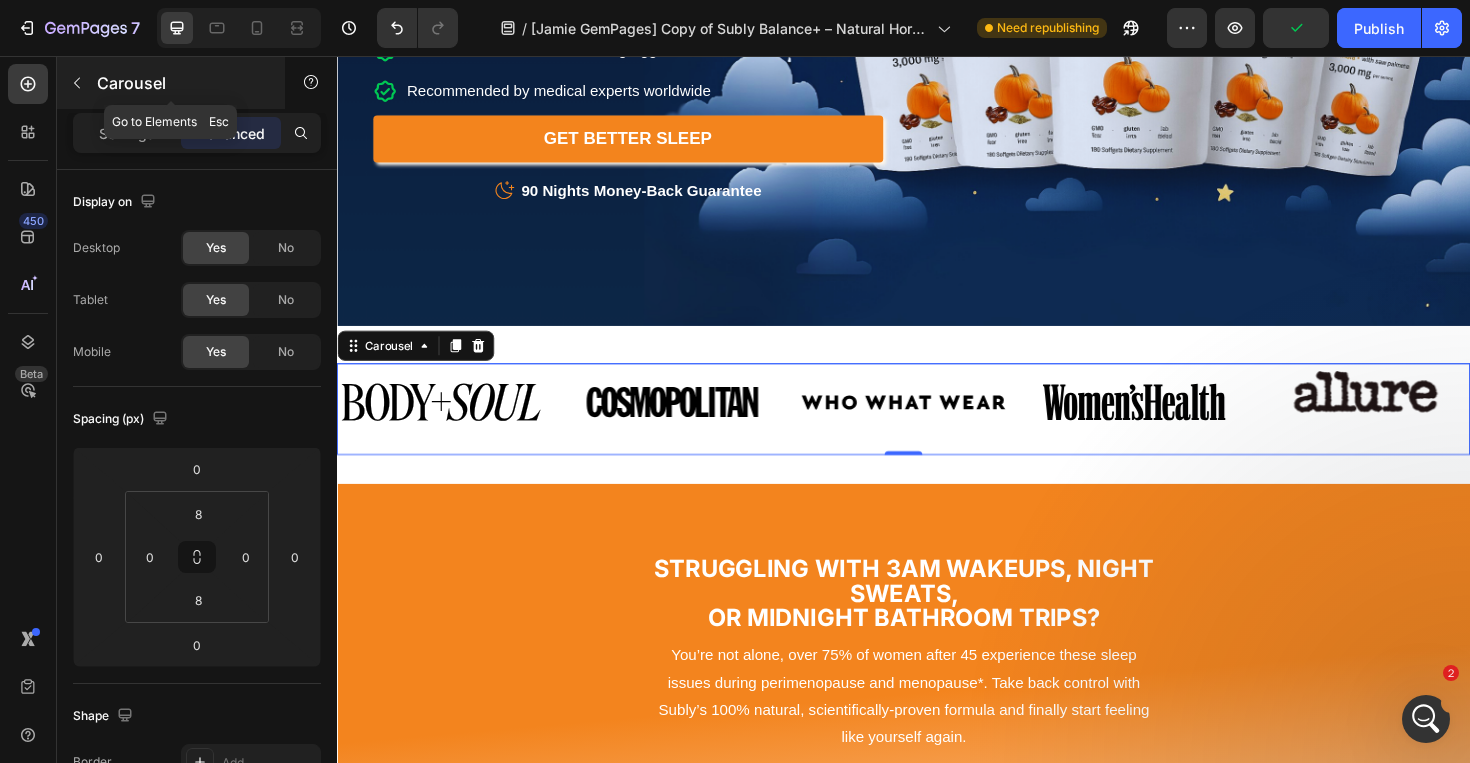 click 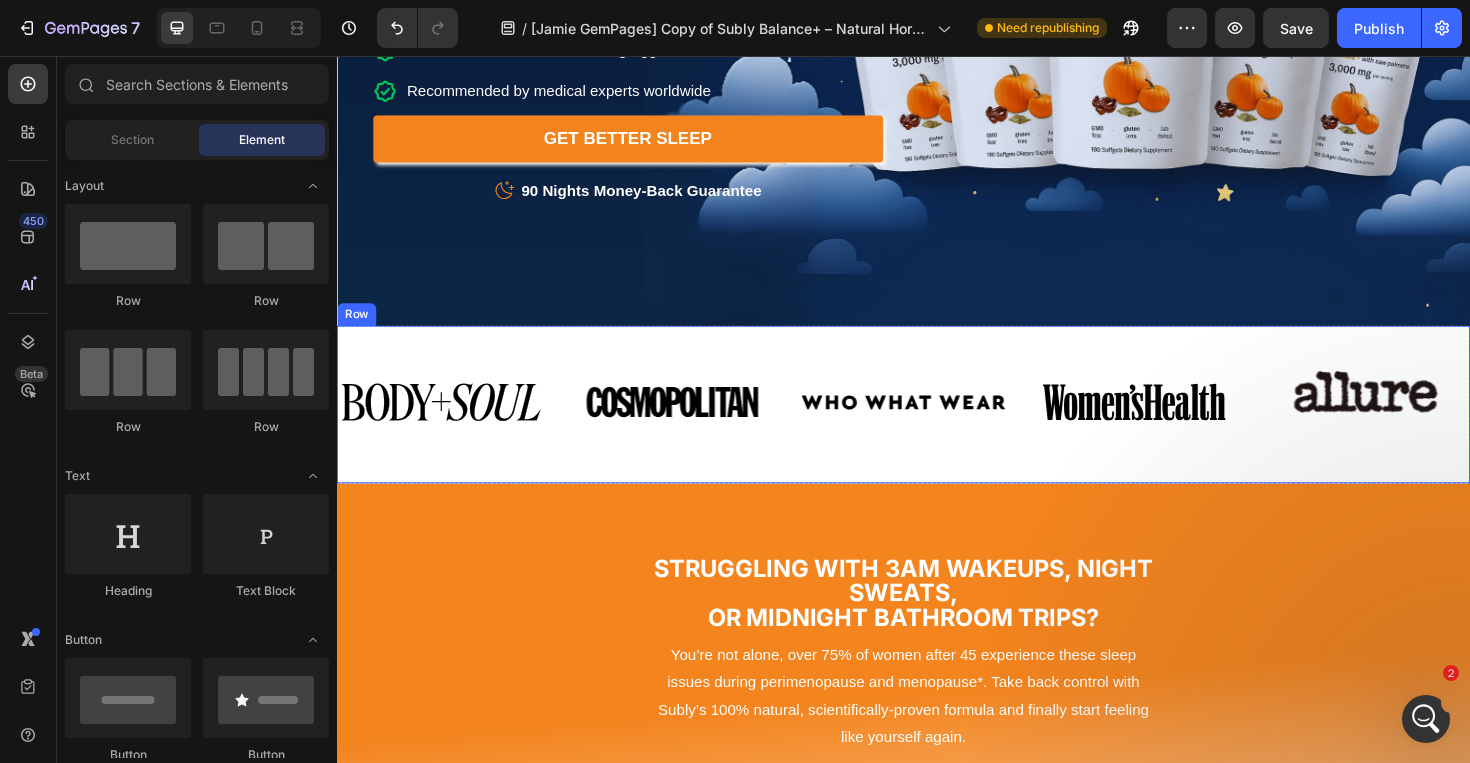 click on "Image Image Image Image Image Image Carousel Row" at bounding box center (937, 425) 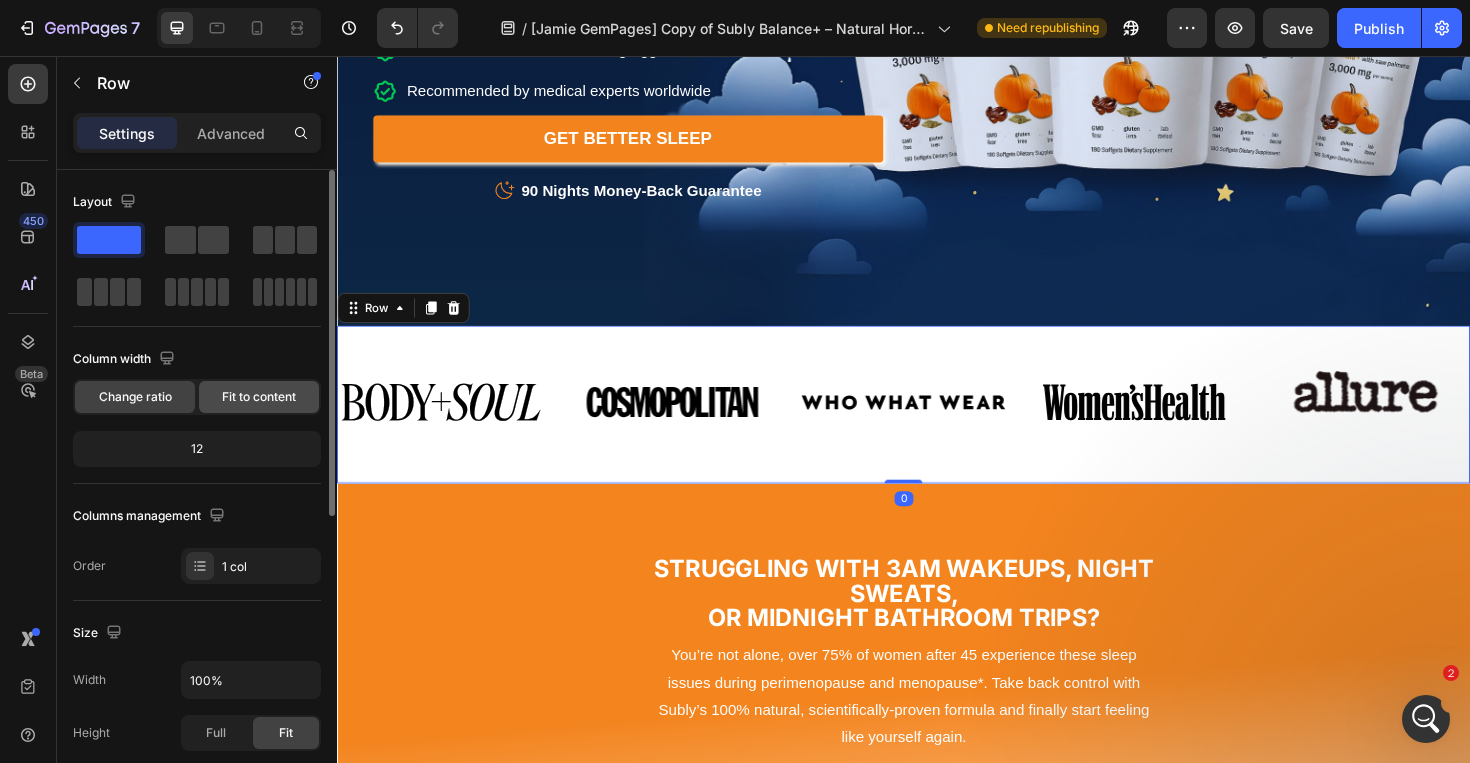 click on "Fit to content" 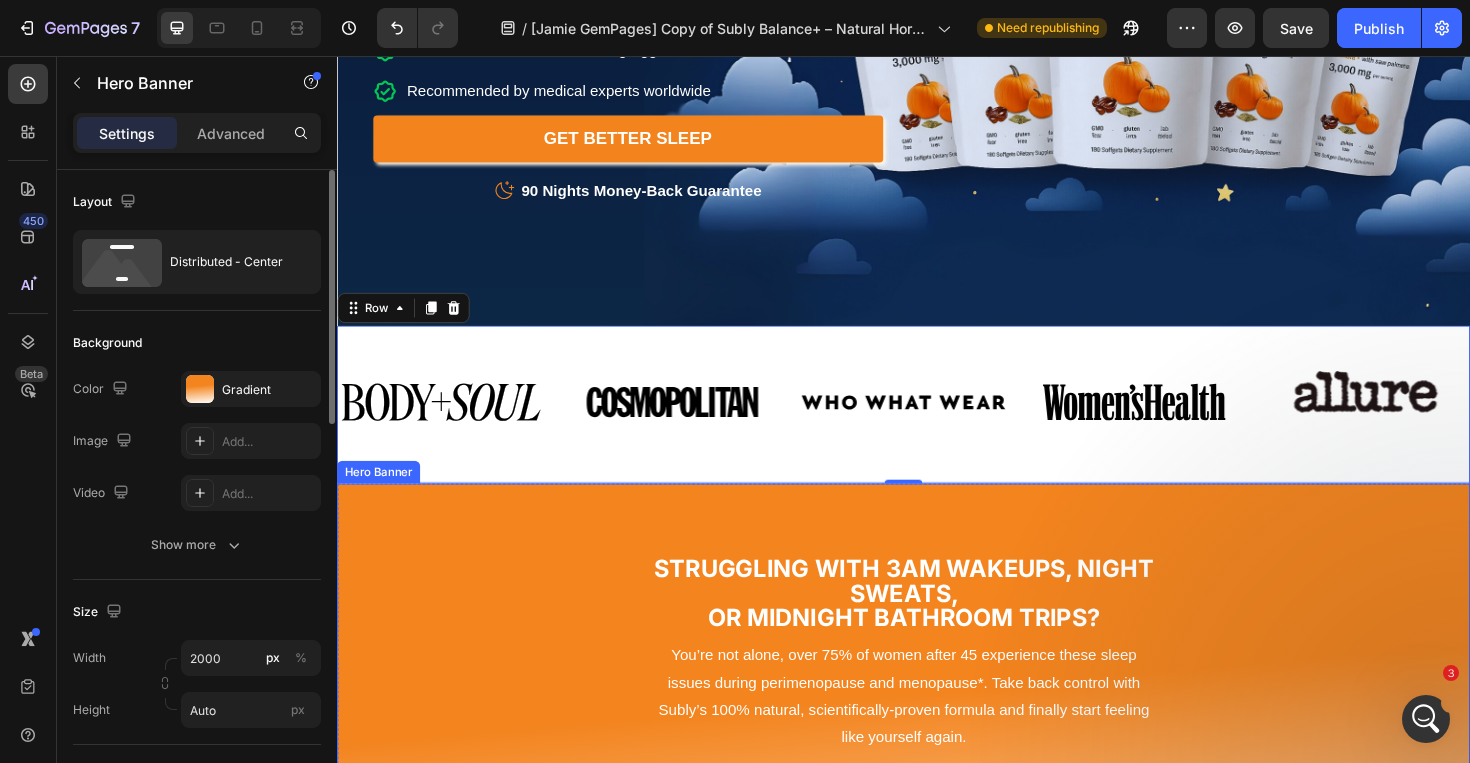 click on "Struggling With 3AM Wakeups, Night Sweats,  Or Midnight Bathroom Trips? Heading You’re not alone, over 75% of women after 45 experience these sleep issues during perimenopause and menopause*. Take back control with Subly’s 100% natural, scientifically-proven formula and finally start feeling like yourself again.  Text Block Image Promotes Better Sleep Heading Row Image Strengthens Bladder Control Heading Row Row Row Image Balances Hormones Heading Row Image Relieves Night Sweats Heading Row Text Block Row" at bounding box center [937, 809] 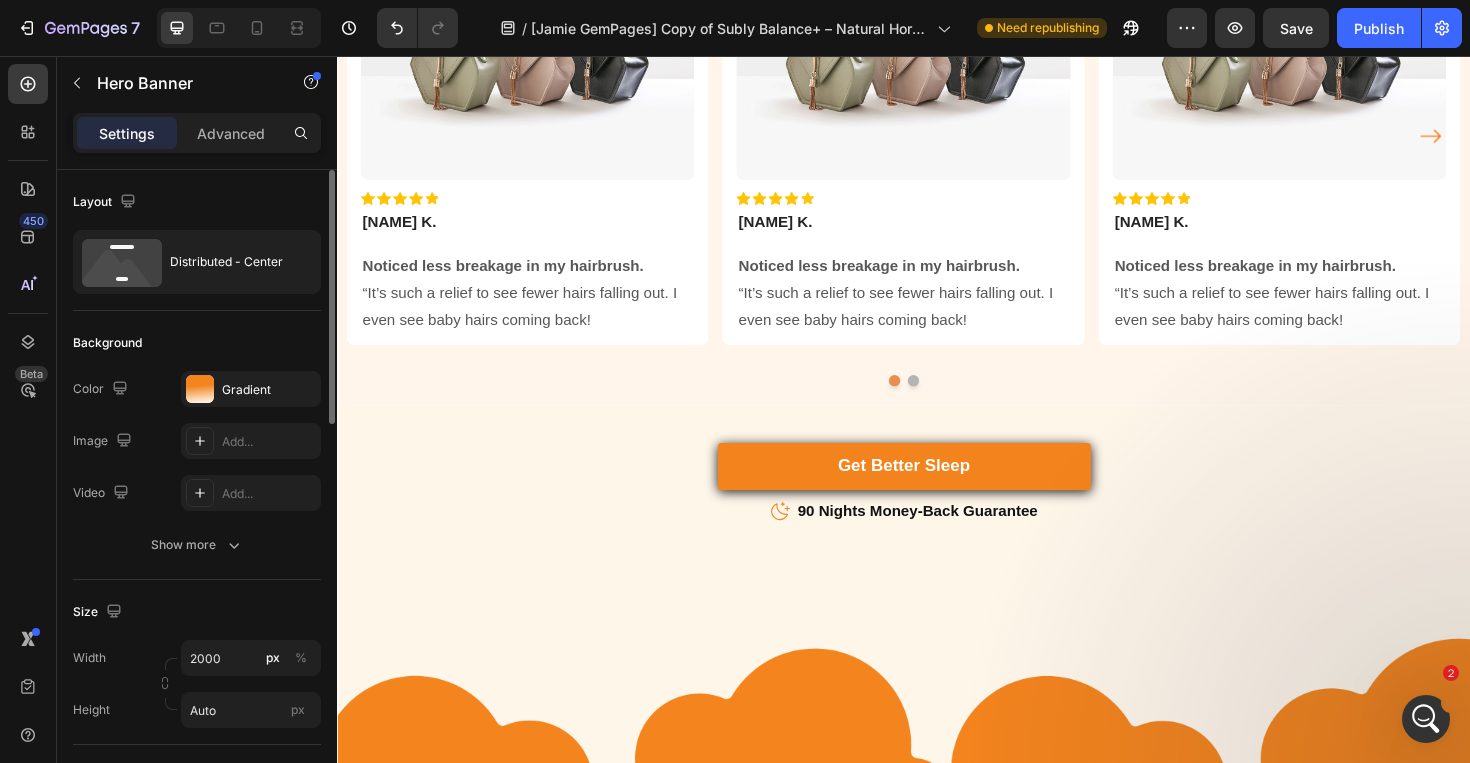 scroll, scrollTop: 1875, scrollLeft: 0, axis: vertical 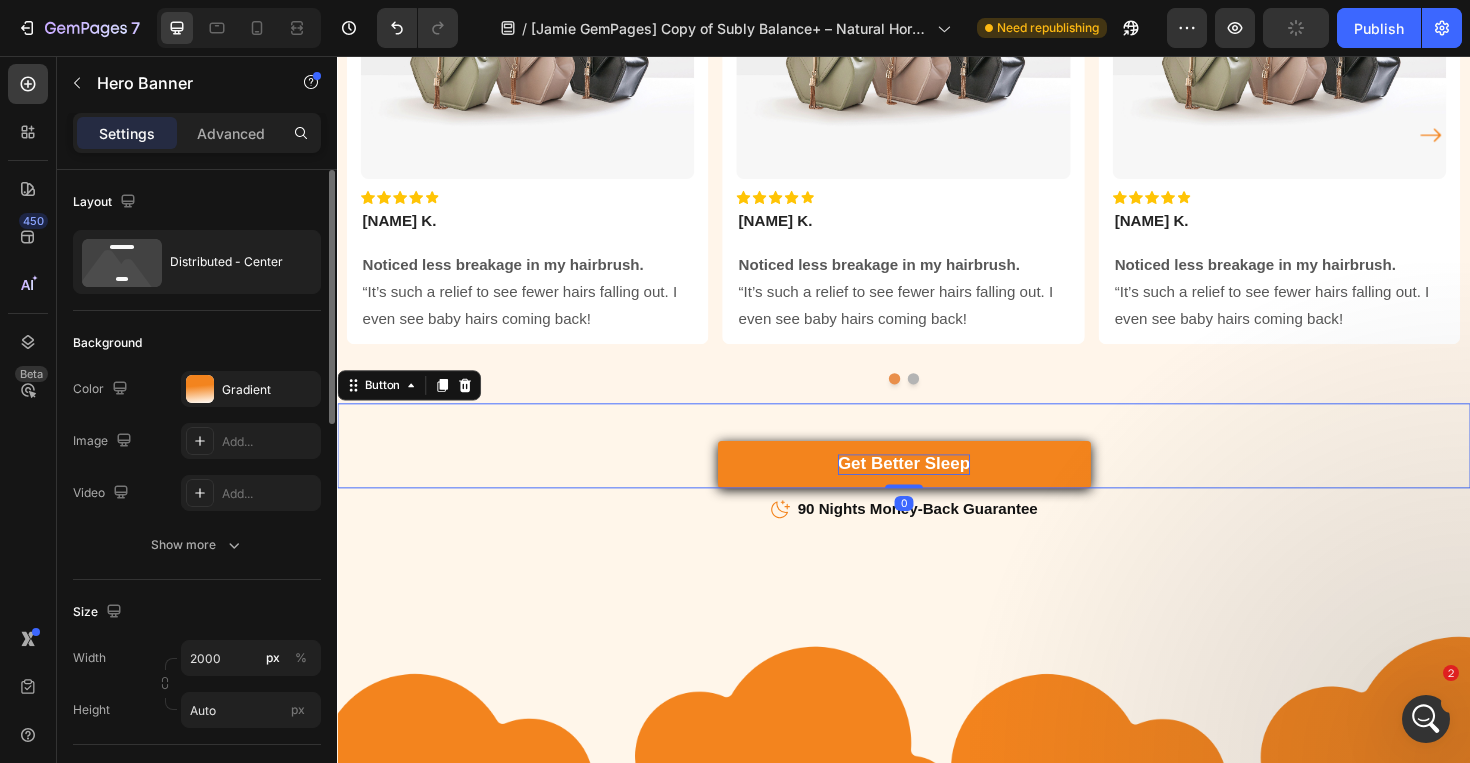 click on "Get Better Sleep" at bounding box center [937, 488] 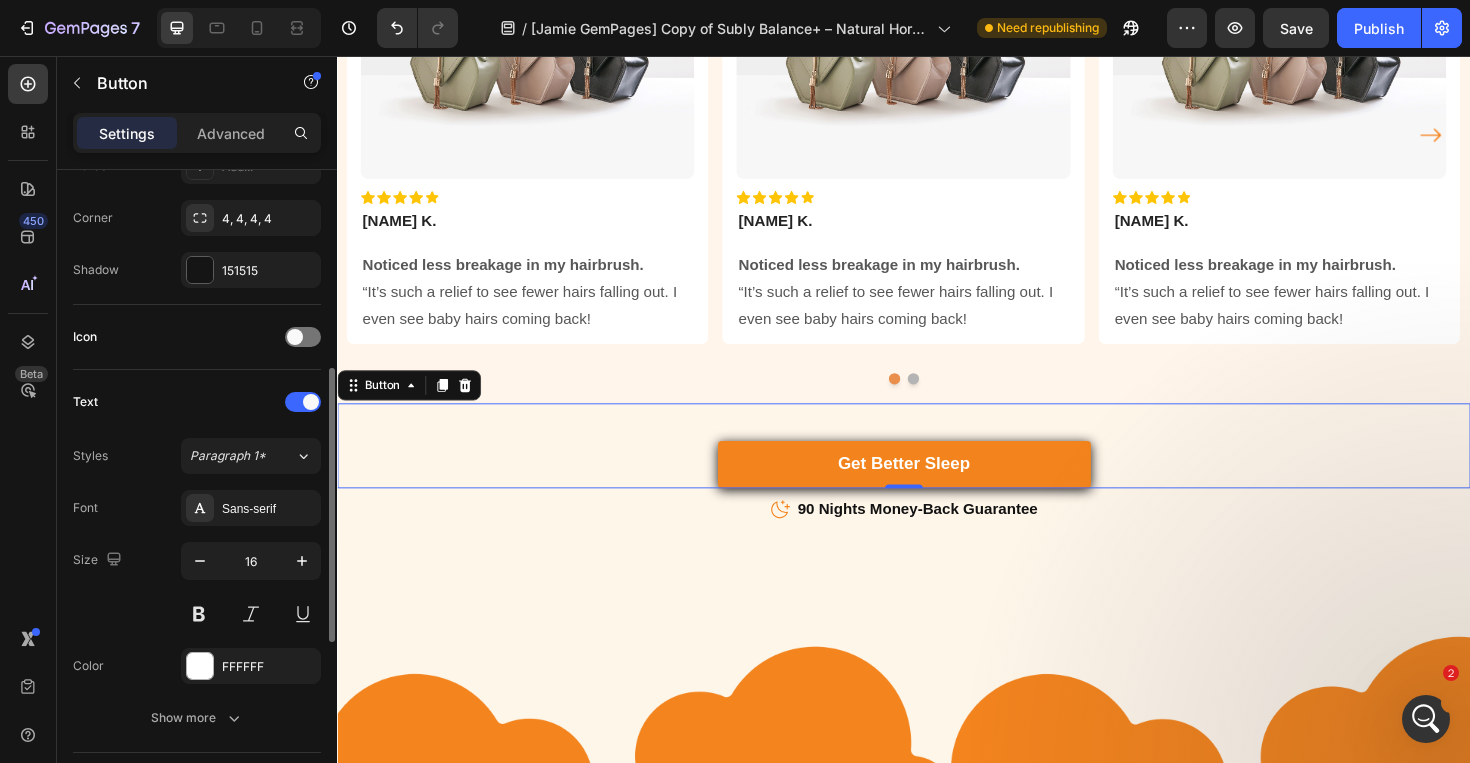 scroll, scrollTop: 499, scrollLeft: 0, axis: vertical 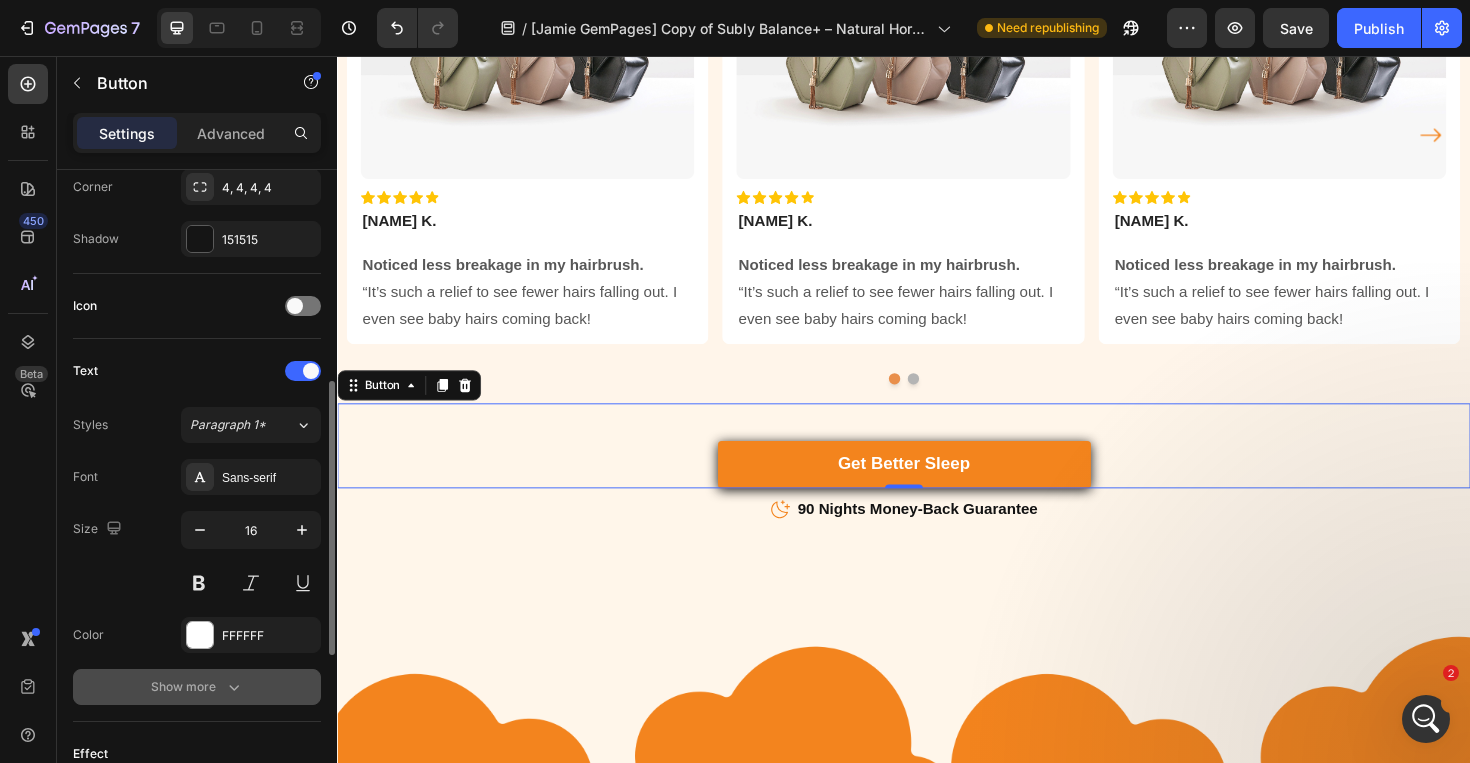 click on "Show more" at bounding box center (197, 687) 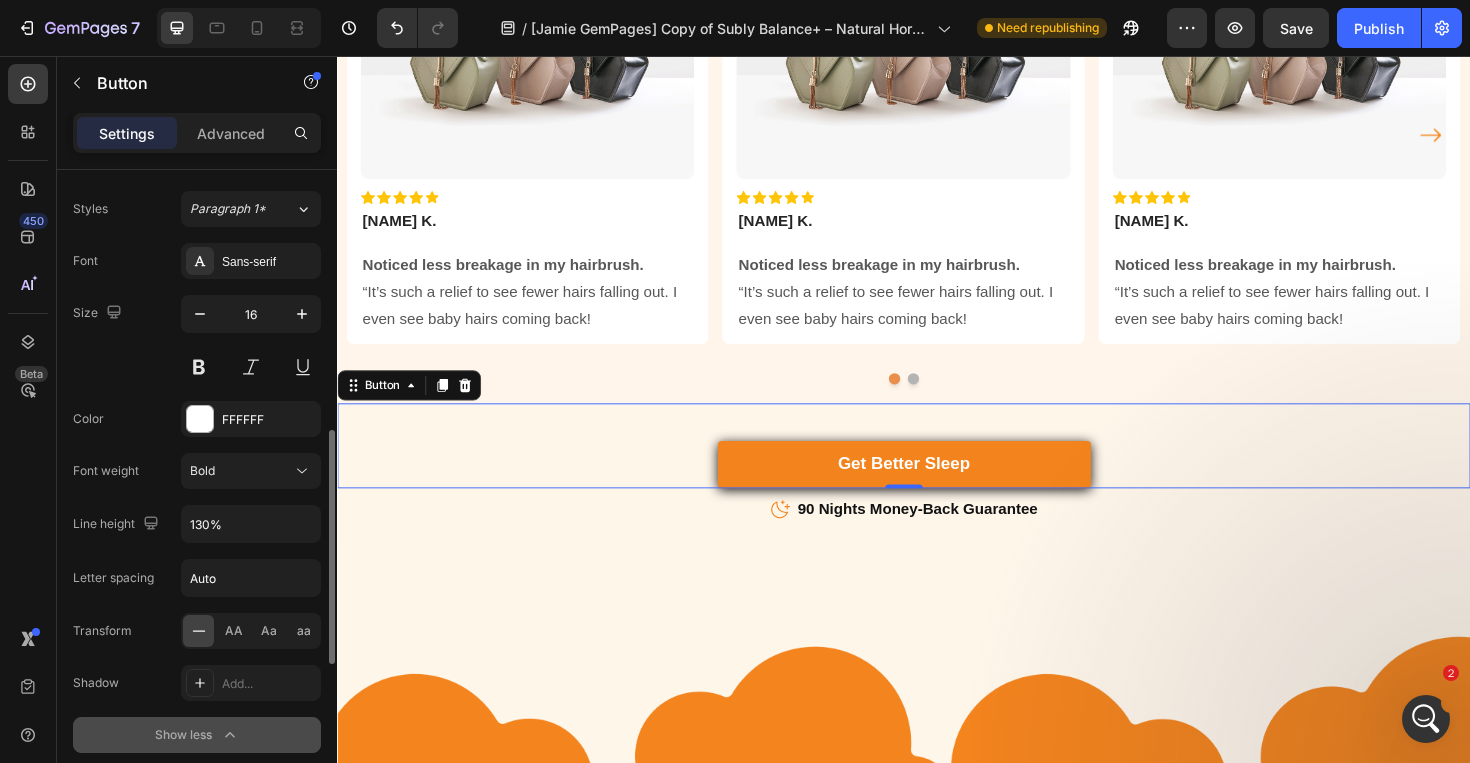 scroll, scrollTop: 717, scrollLeft: 0, axis: vertical 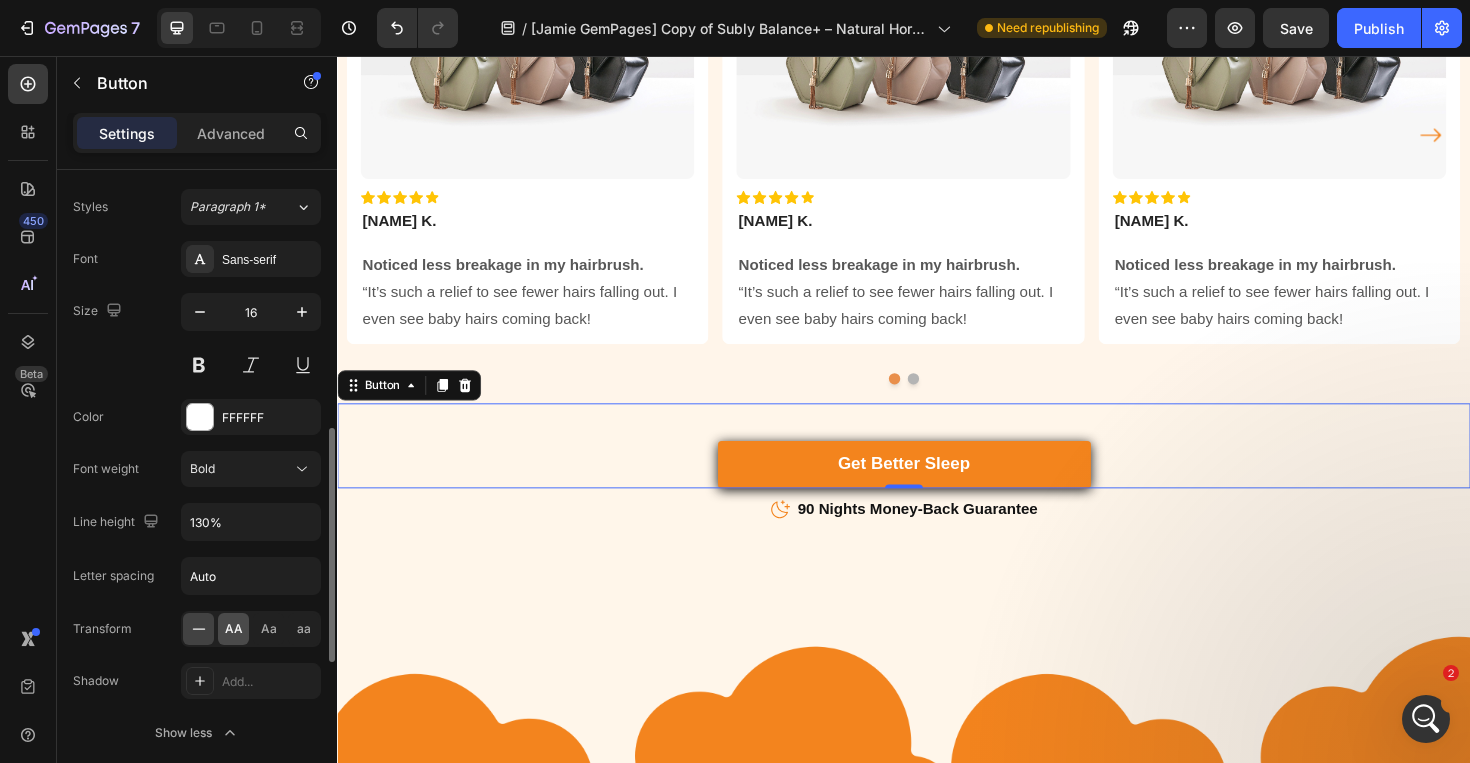 click on "AA" 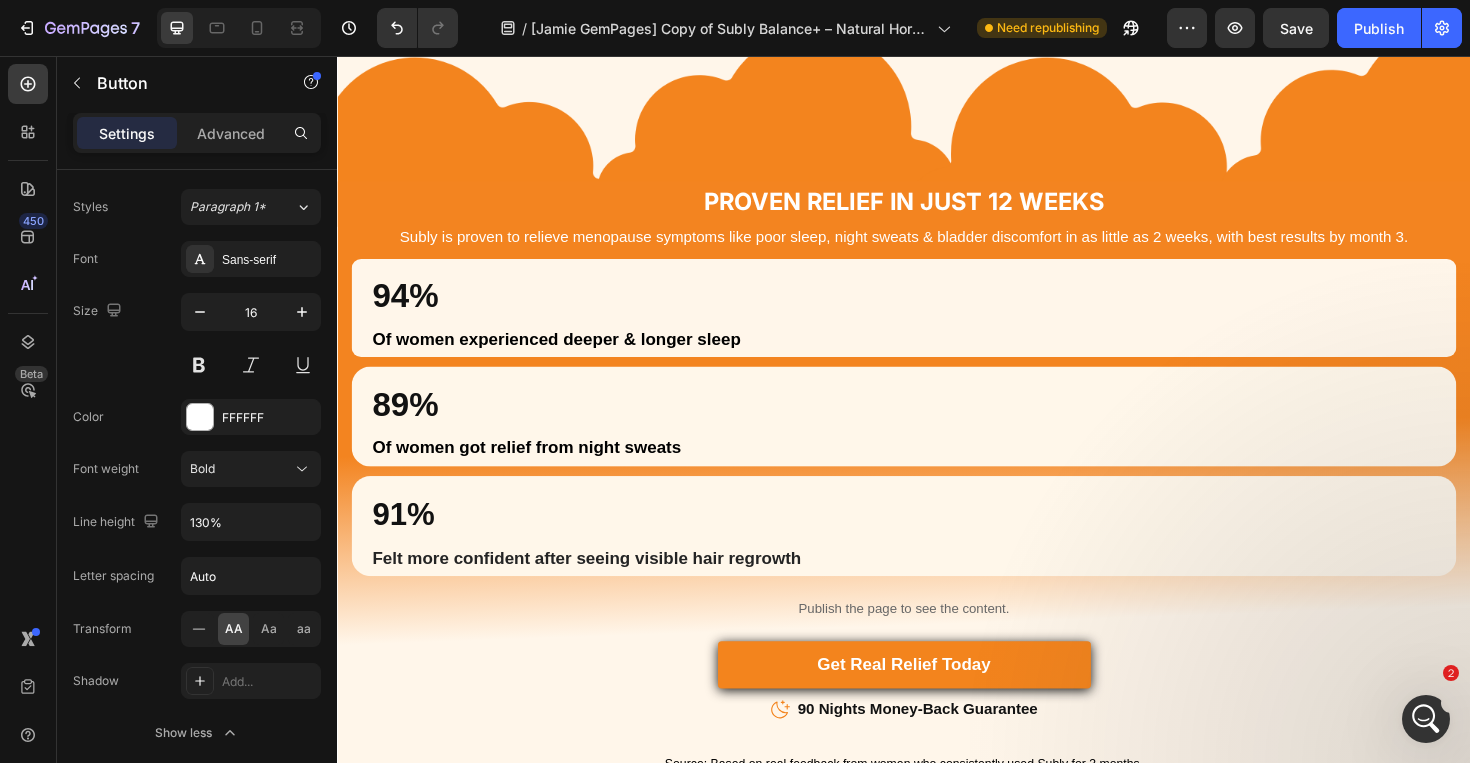 scroll, scrollTop: 2597, scrollLeft: 0, axis: vertical 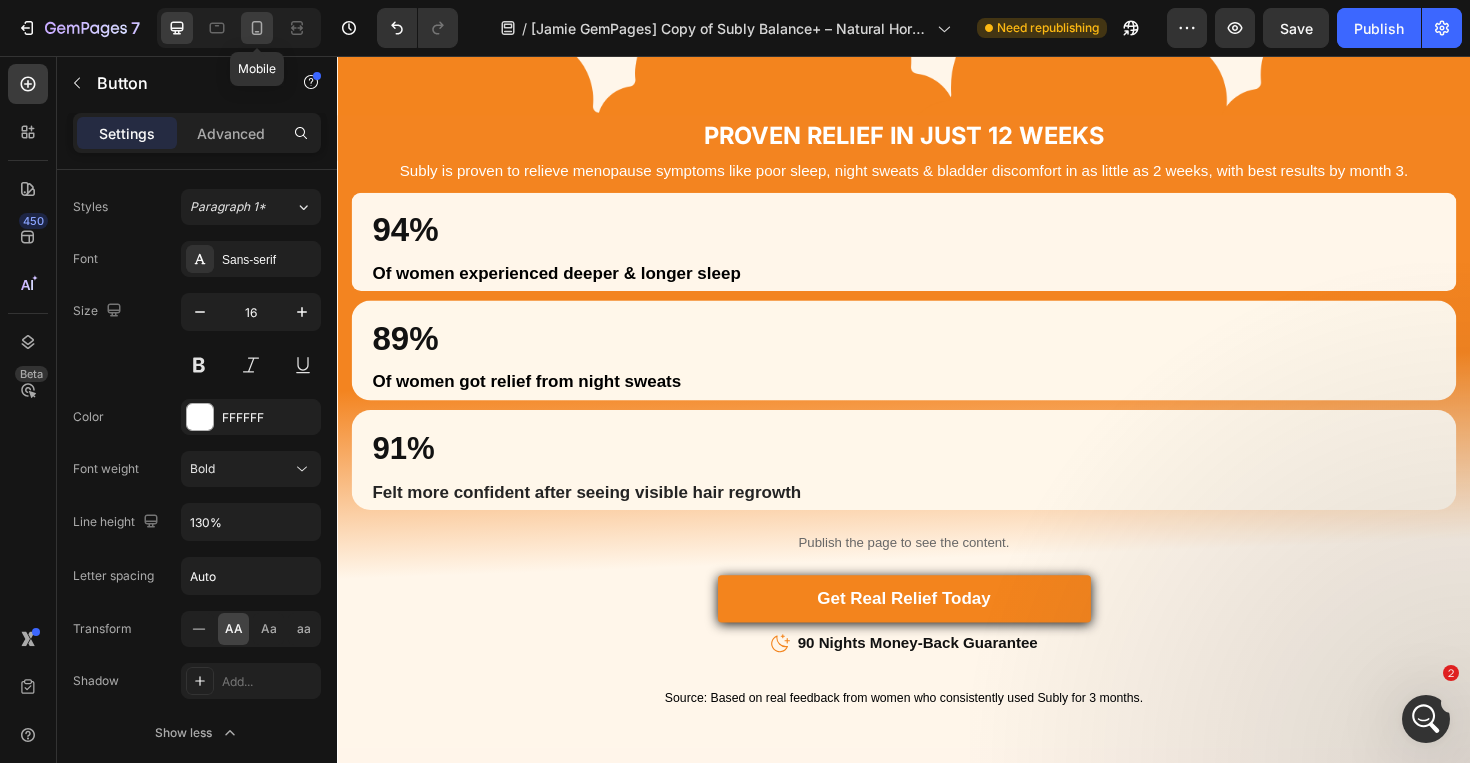 click 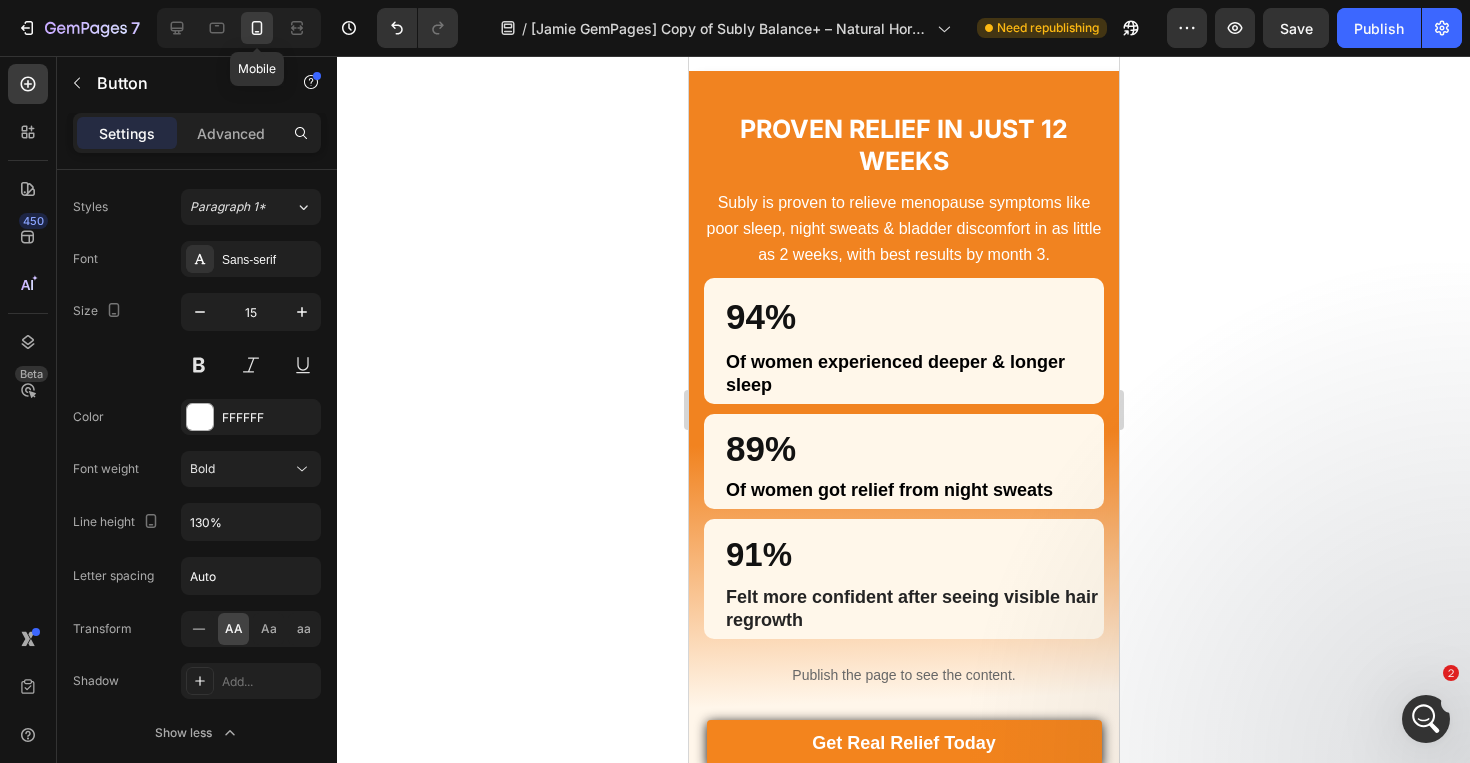 scroll, scrollTop: 2629, scrollLeft: 0, axis: vertical 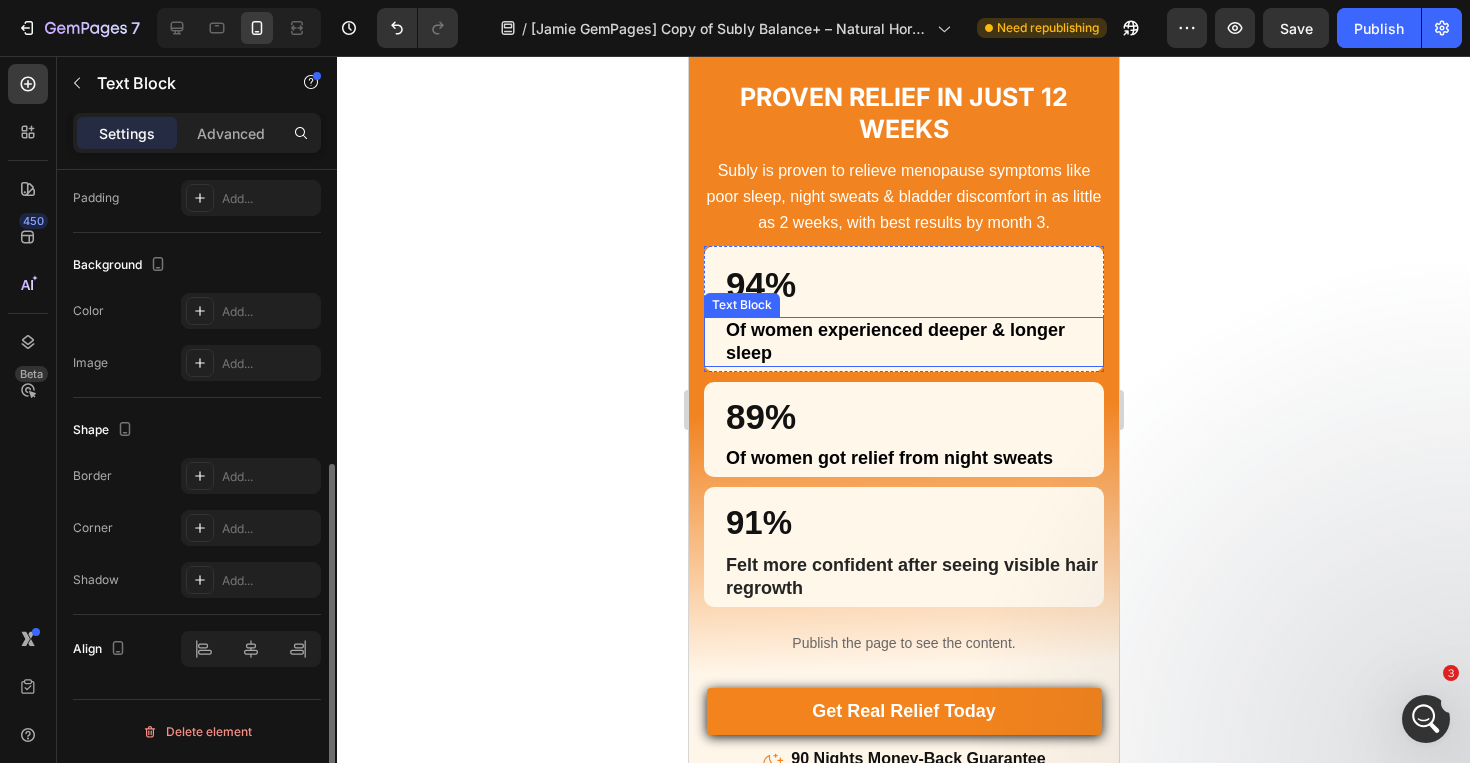 click on "Of women experienced deeper & longer sleep" at bounding box center (913, 342) 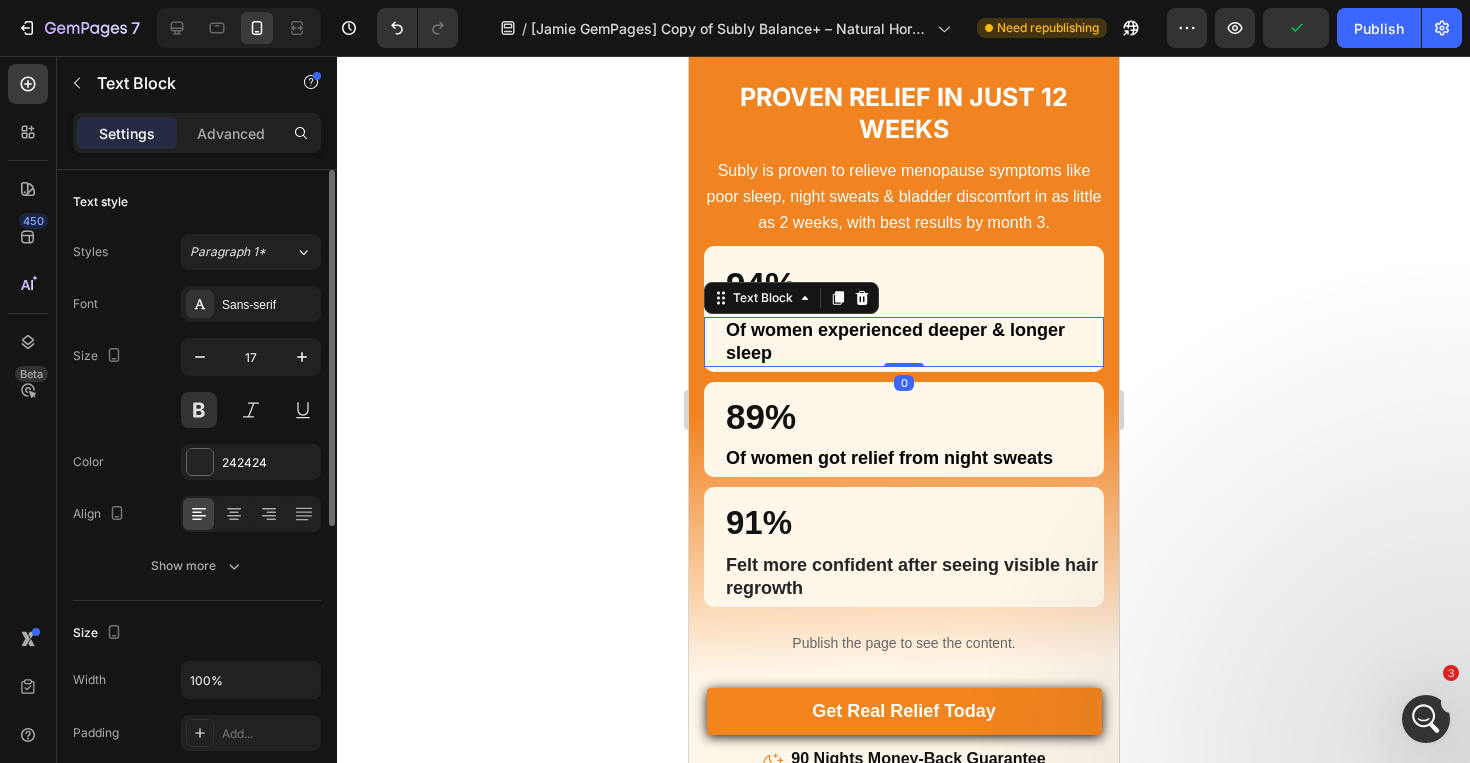 click on "Of women experienced deeper & longer sleep" at bounding box center [894, 341] 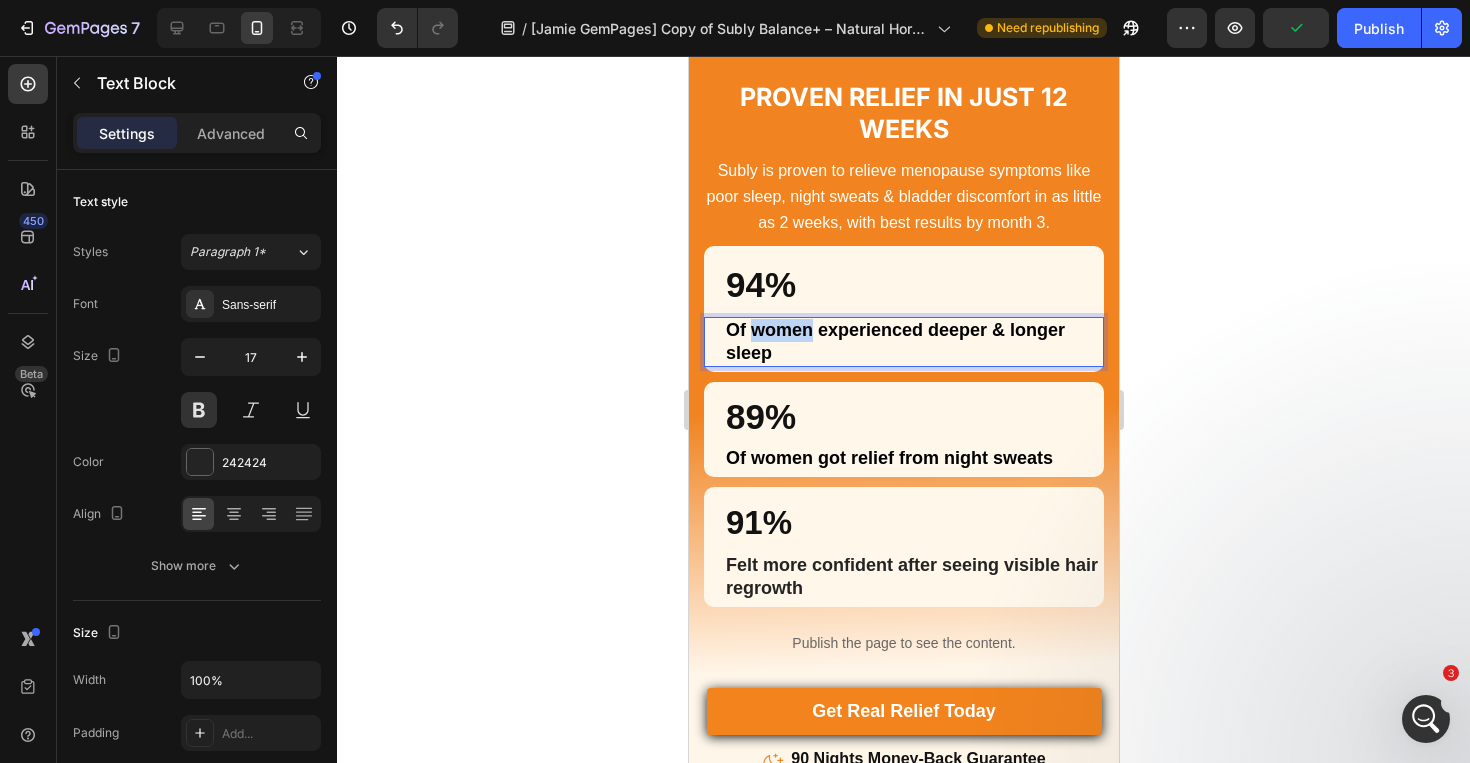 click on "Of women experienced deeper & longer sleep" at bounding box center [894, 341] 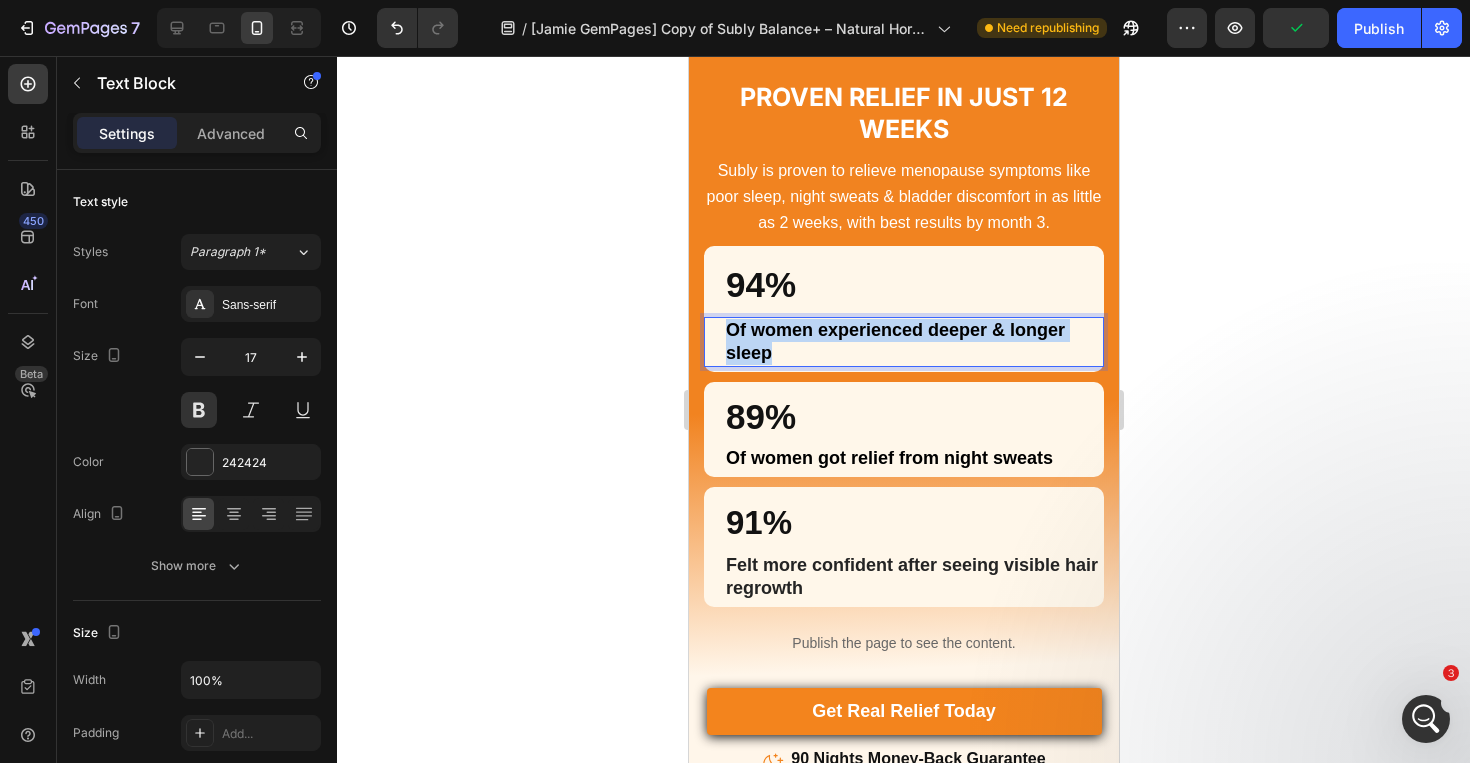 click on "Of women experienced deeper & longer sleep" at bounding box center [894, 341] 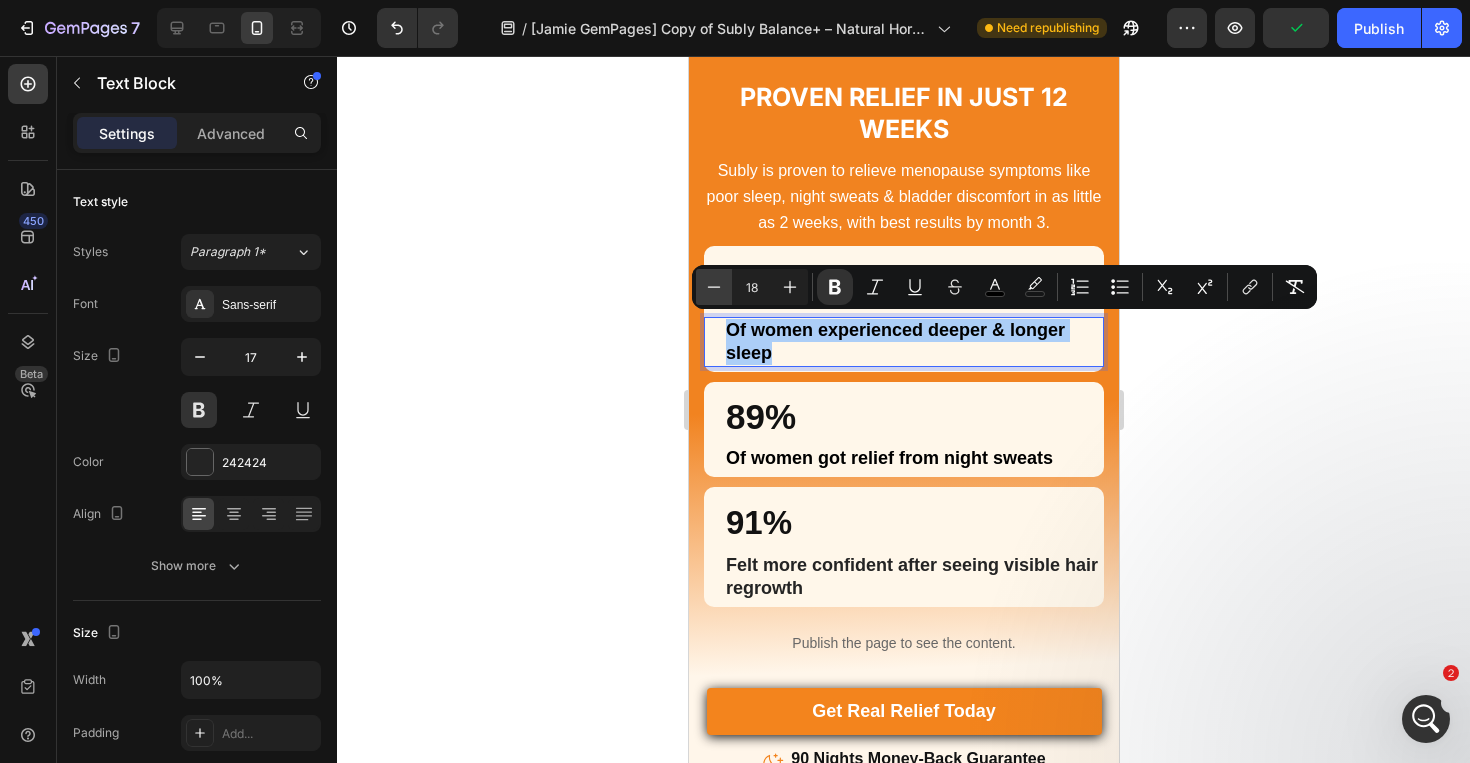 click 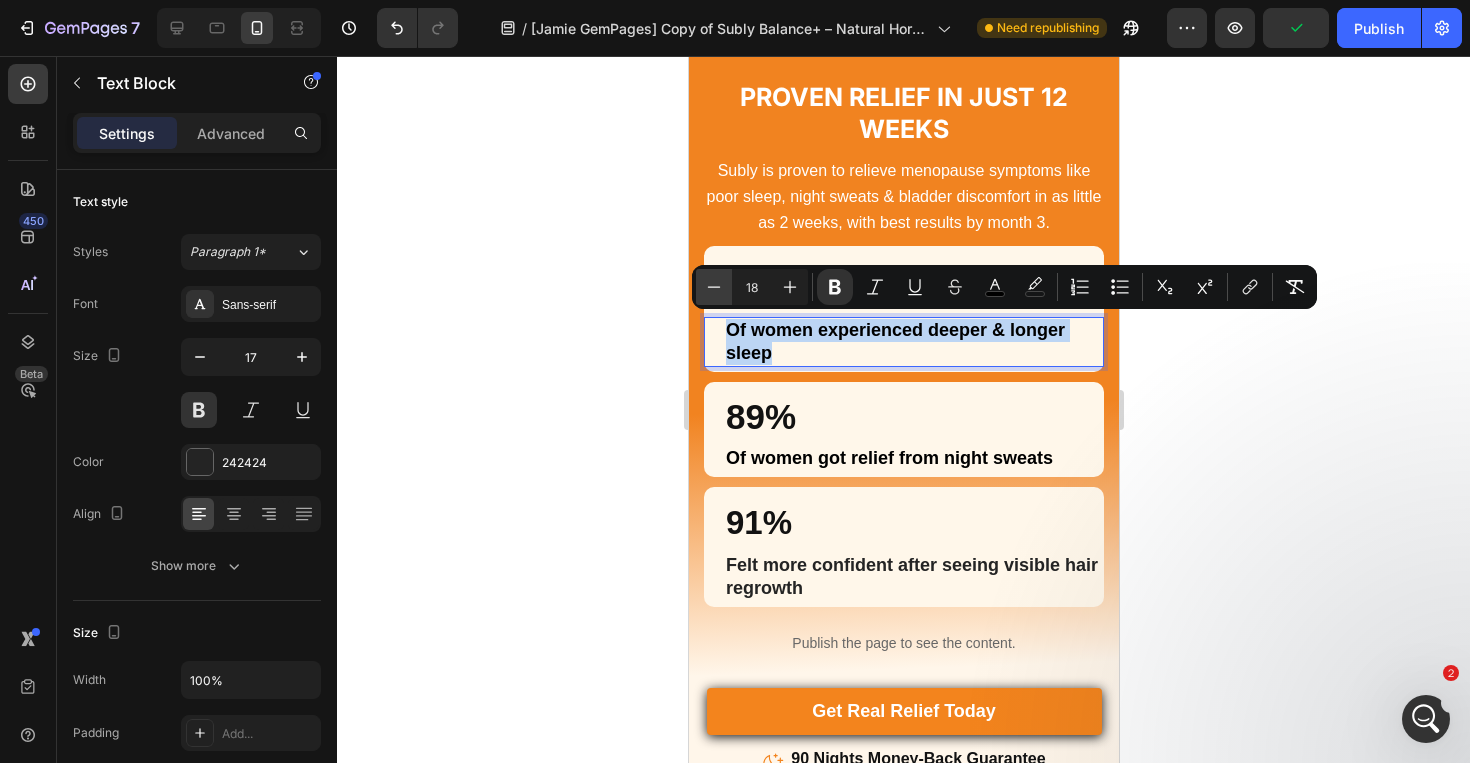 type on "17" 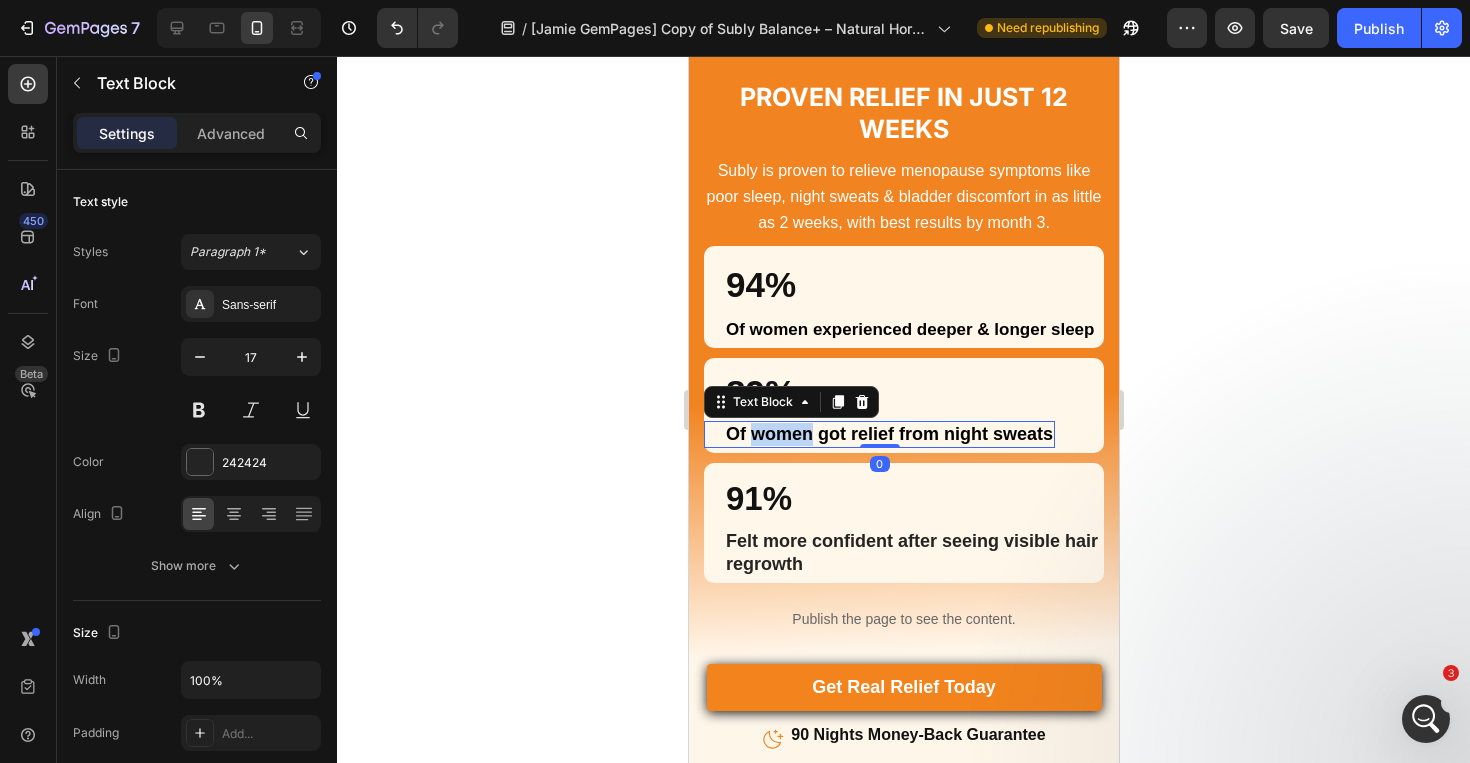click on "Of women got relief from night sweats" at bounding box center (888, 434) 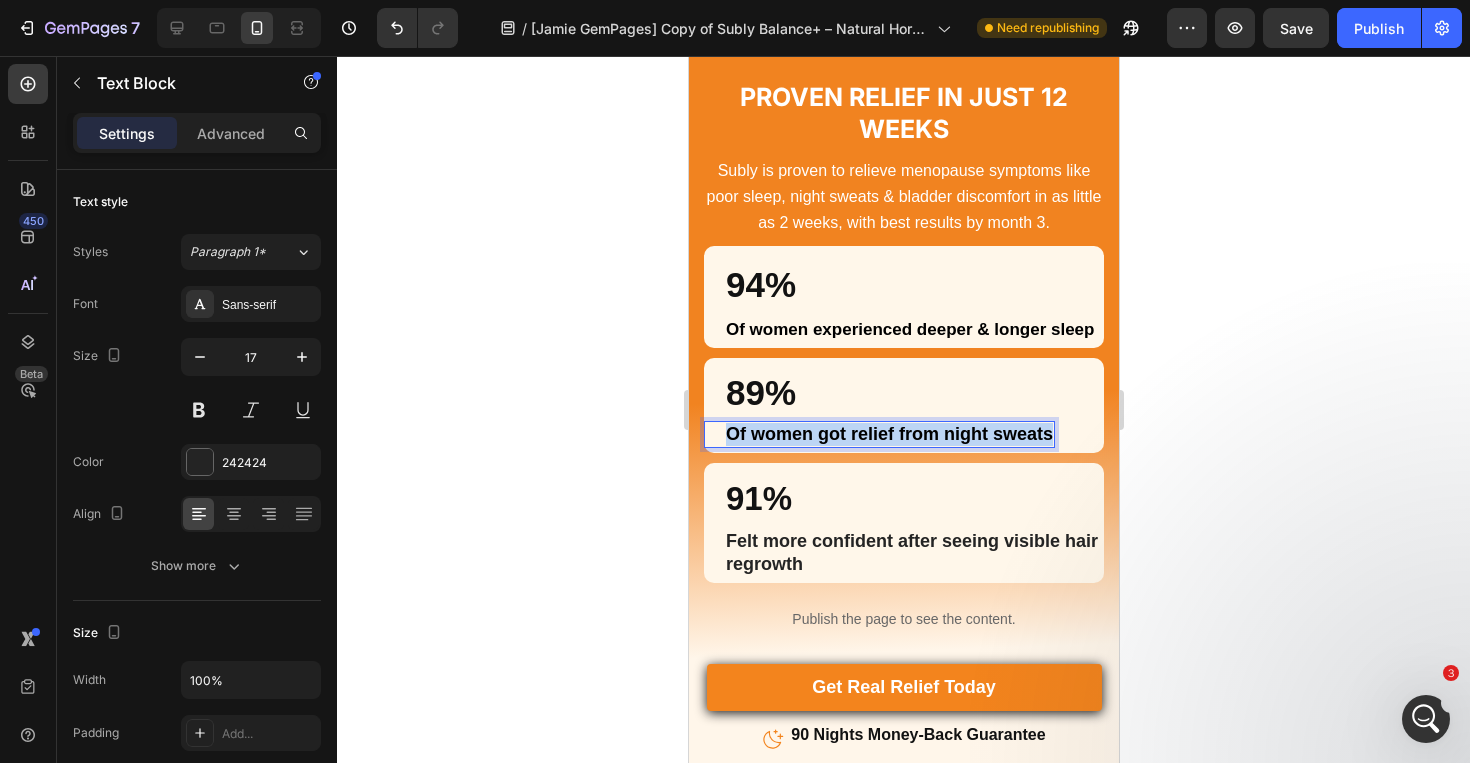 click on "Of women got relief from night sweats" at bounding box center (888, 434) 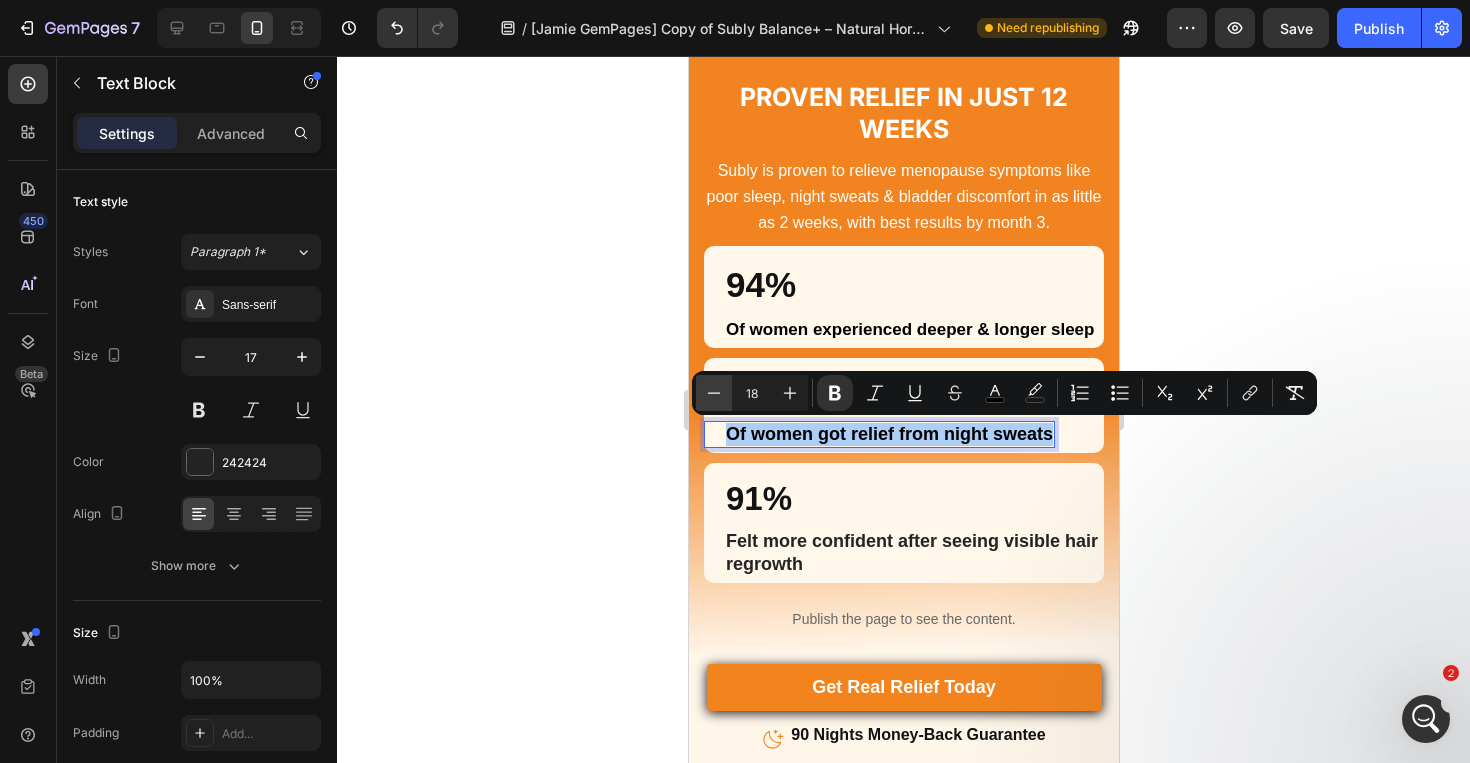 click 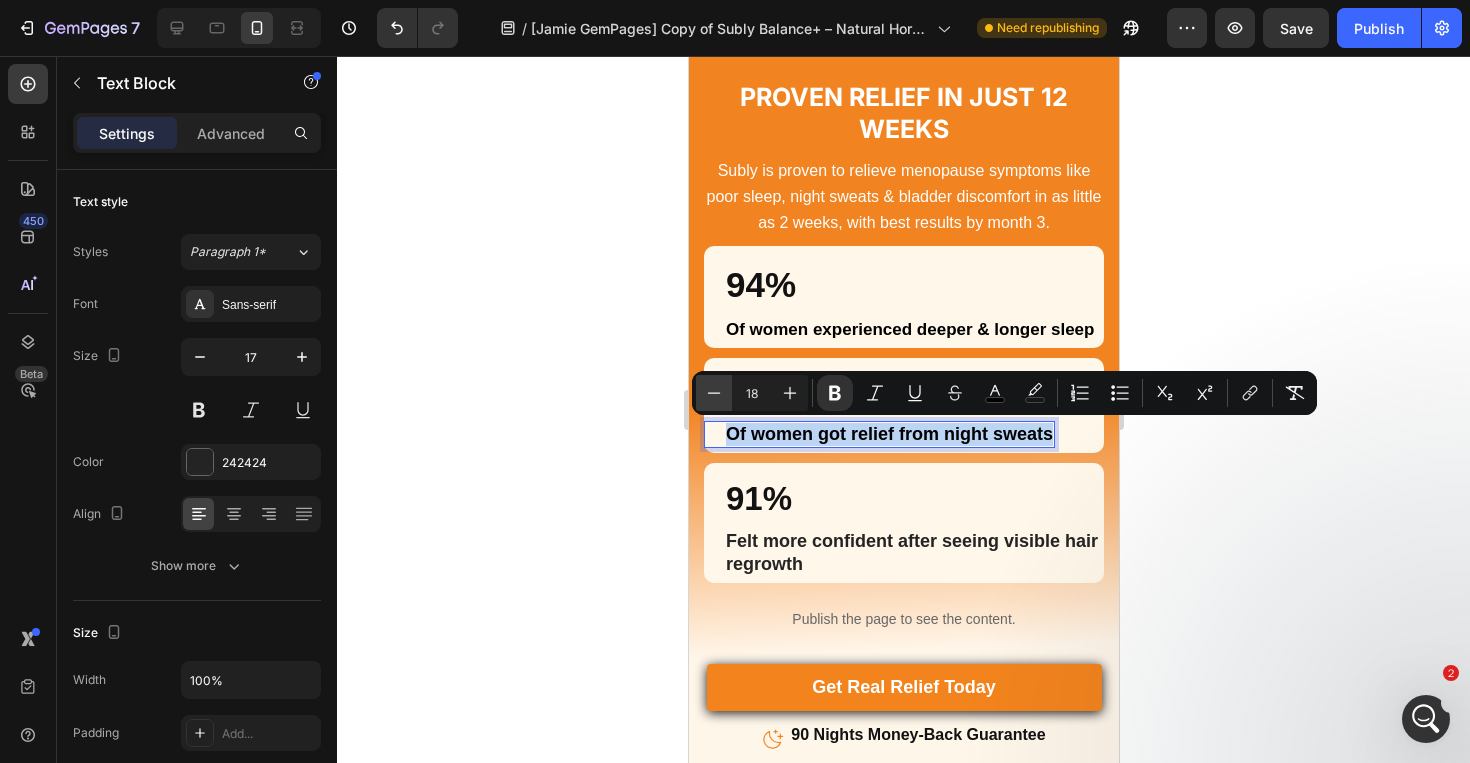 type on "17" 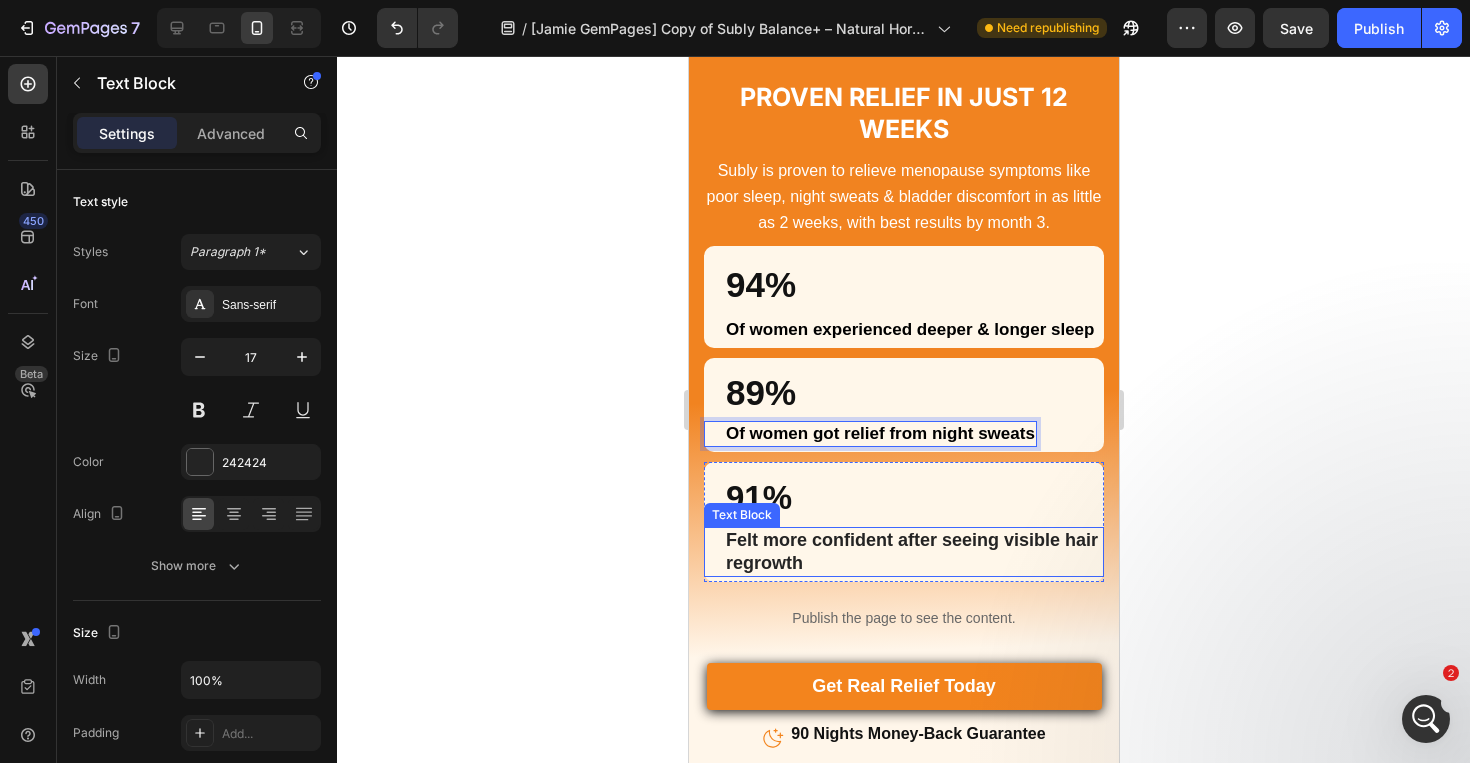 click on "Felt more confident after seeing visible hair regrowth" at bounding box center [911, 551] 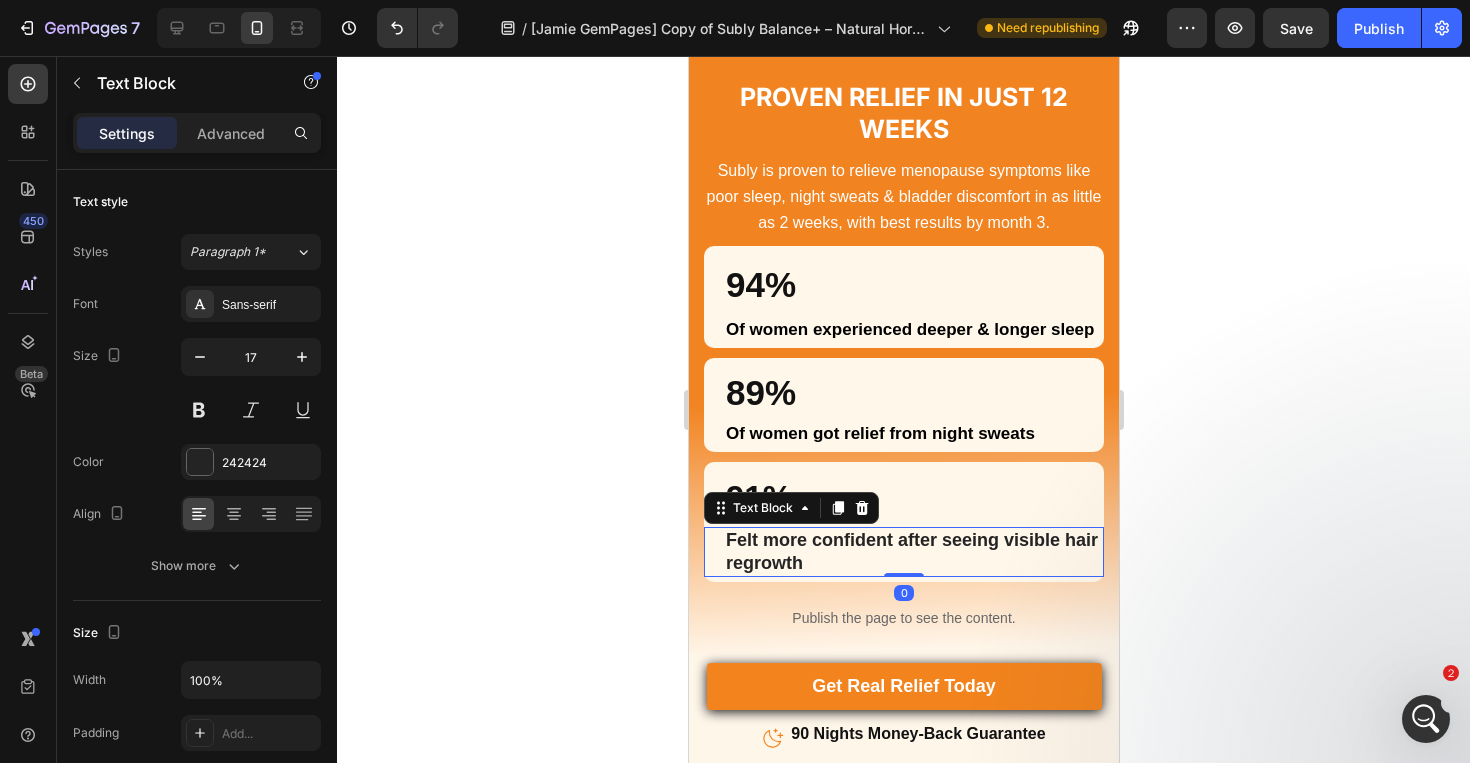 click on "Felt more confident after seeing visible hair regrowth" at bounding box center [911, 551] 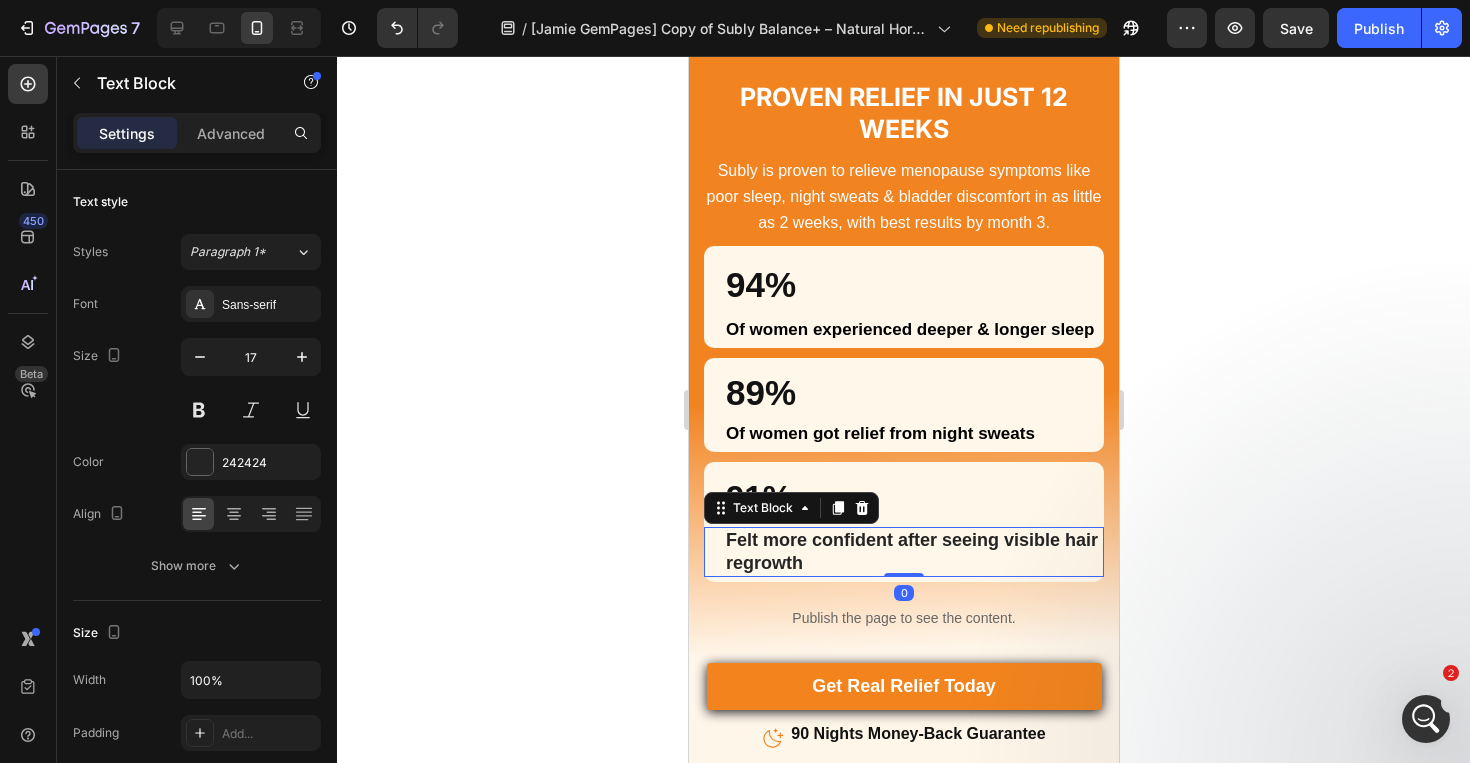 click on "Felt more confident after seeing visible hair regrowth" at bounding box center [911, 551] 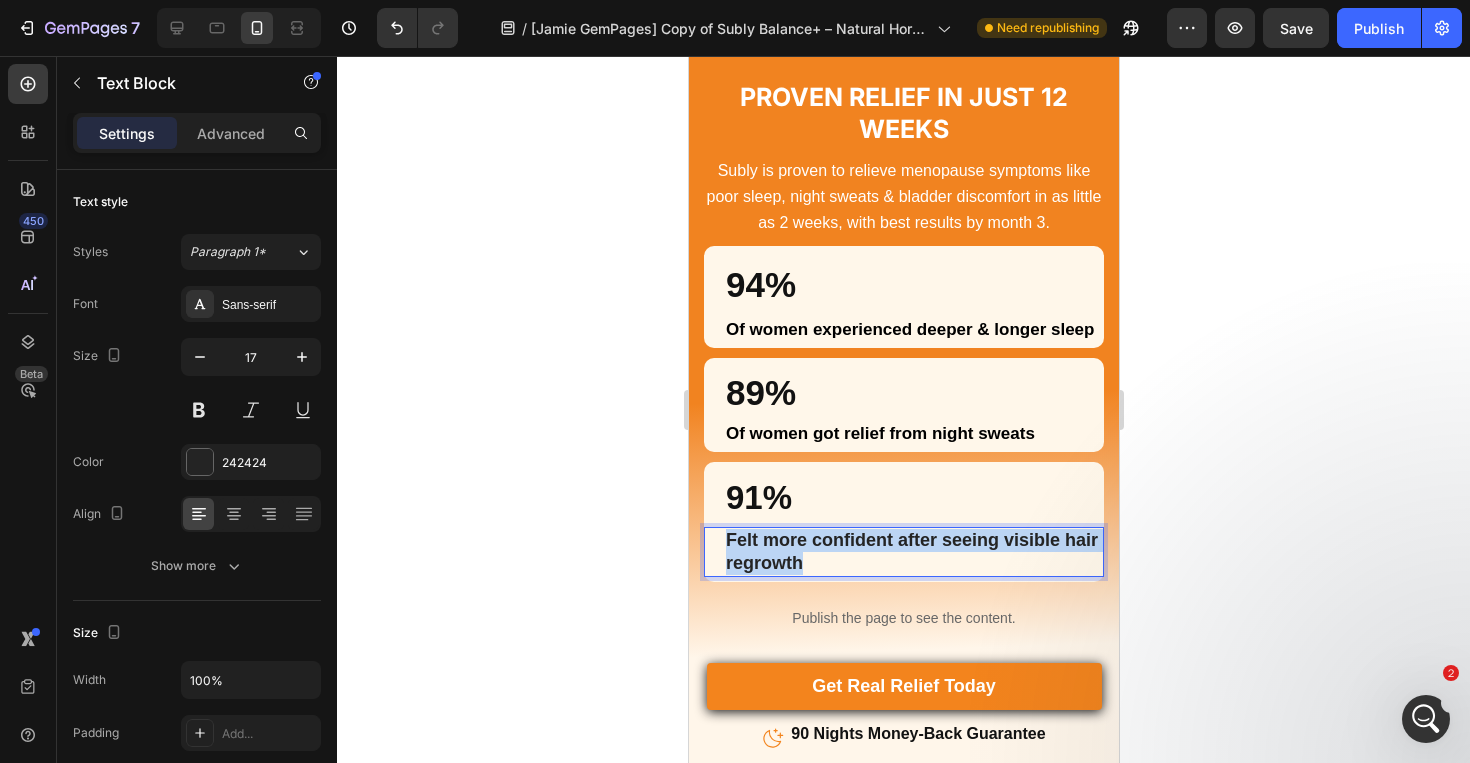 click on "Felt more confident after seeing visible hair regrowth" at bounding box center [911, 551] 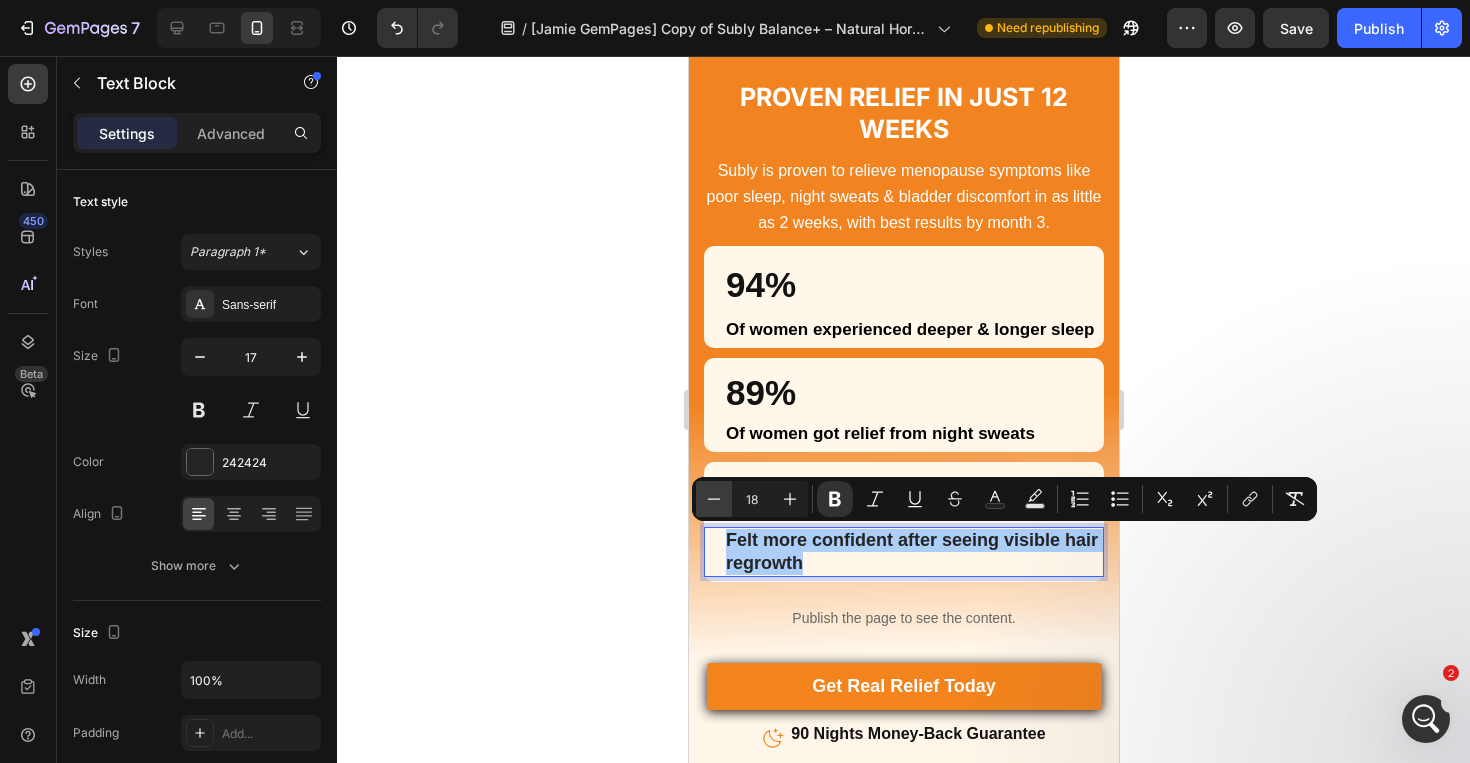 click 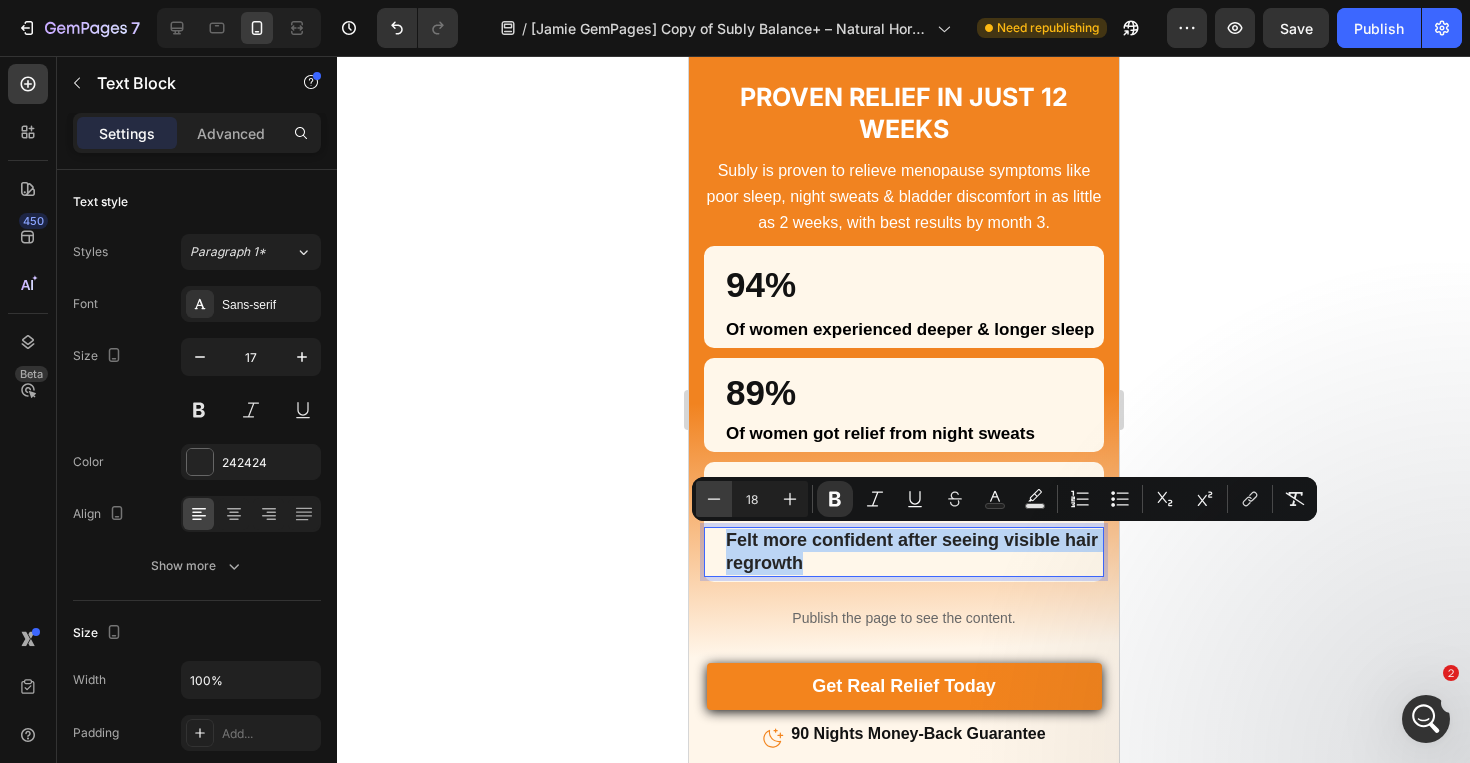 type on "17" 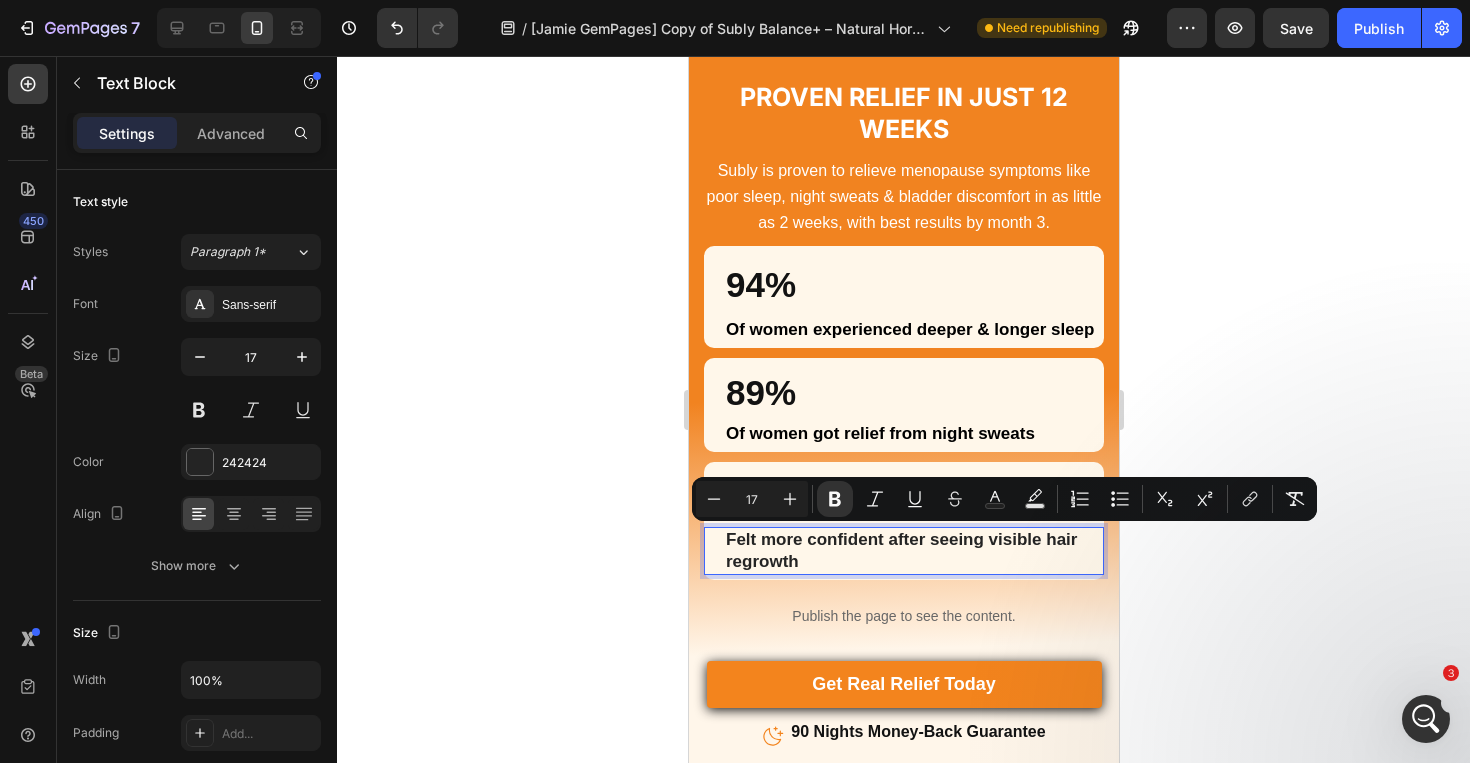 click 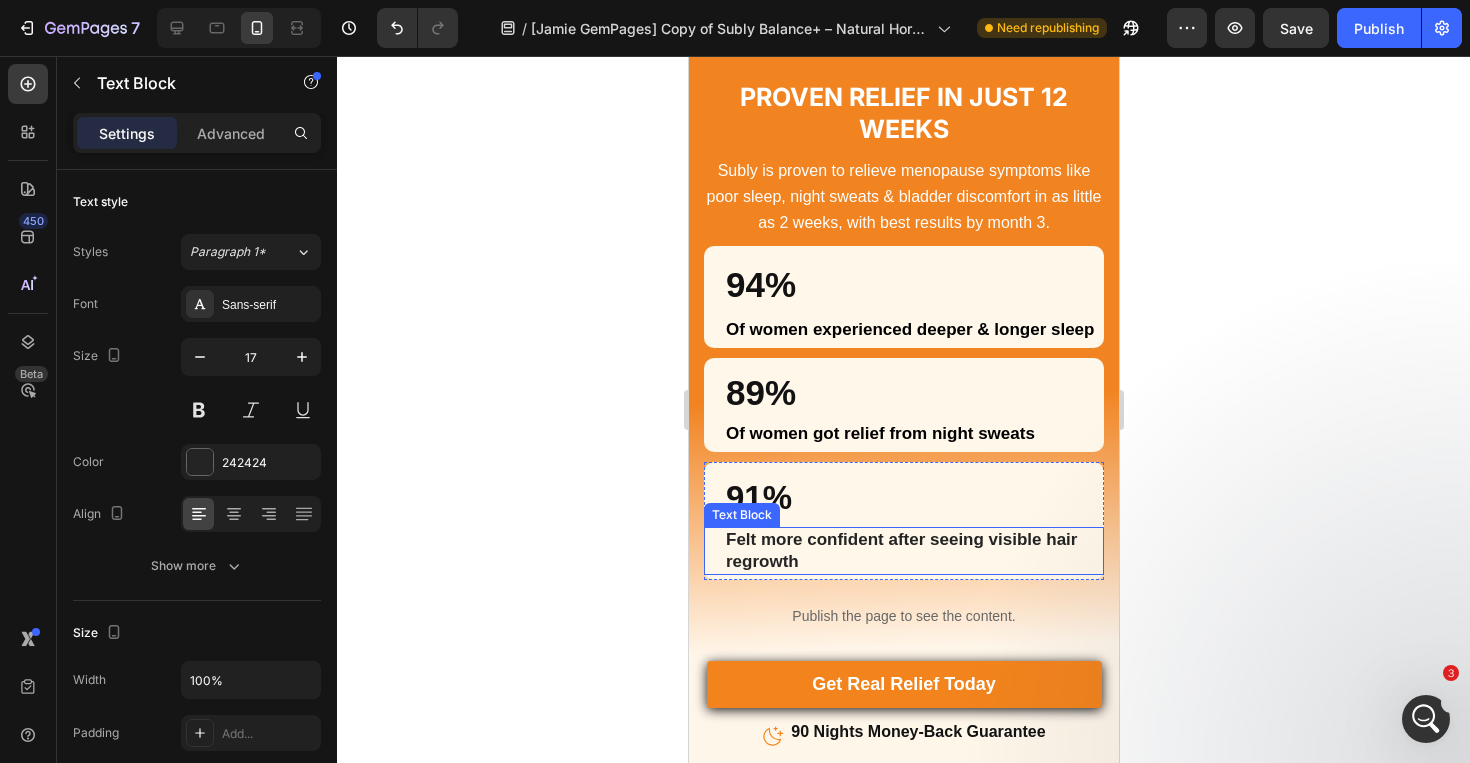 click on "Felt more confident after seeing visible hair regrowth" at bounding box center (913, 551) 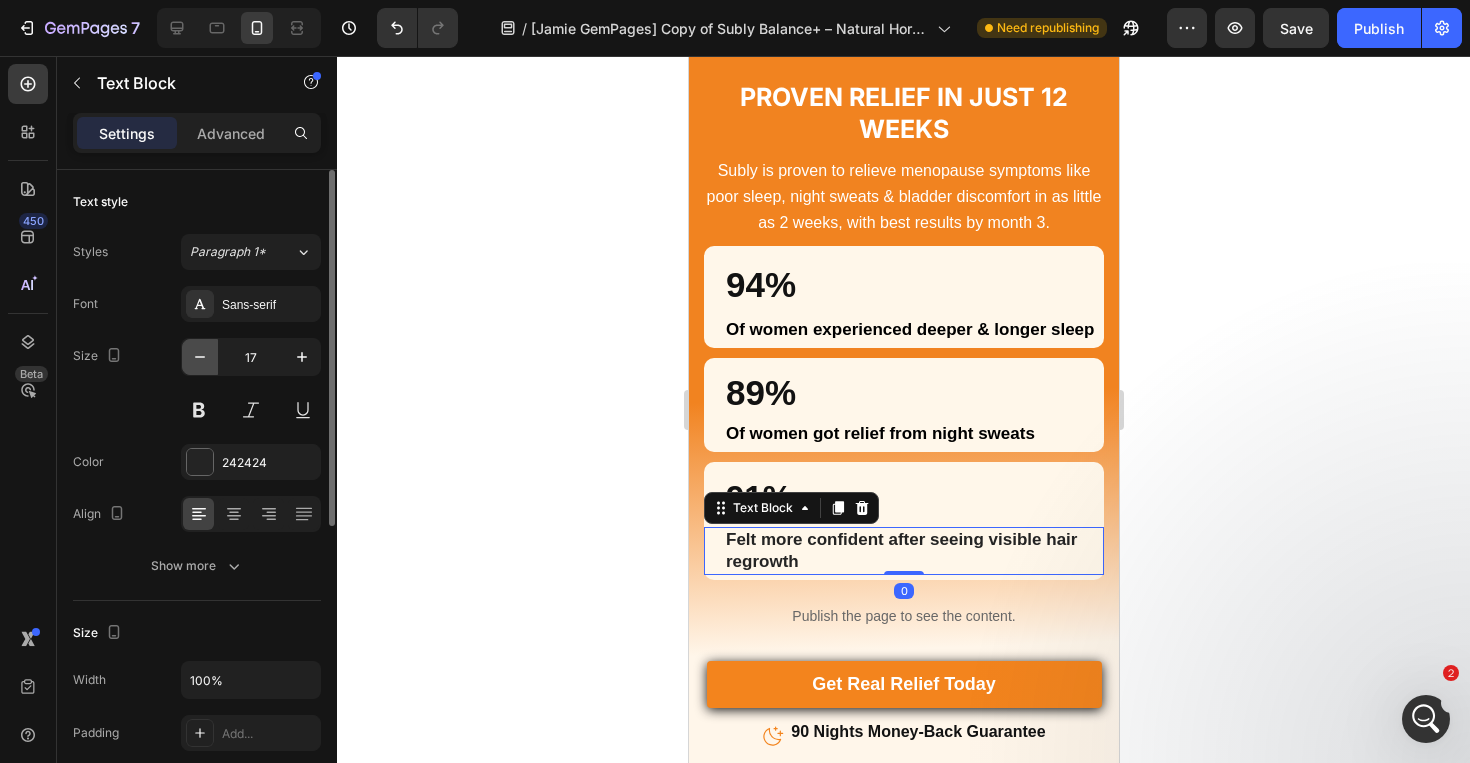 click at bounding box center (200, 357) 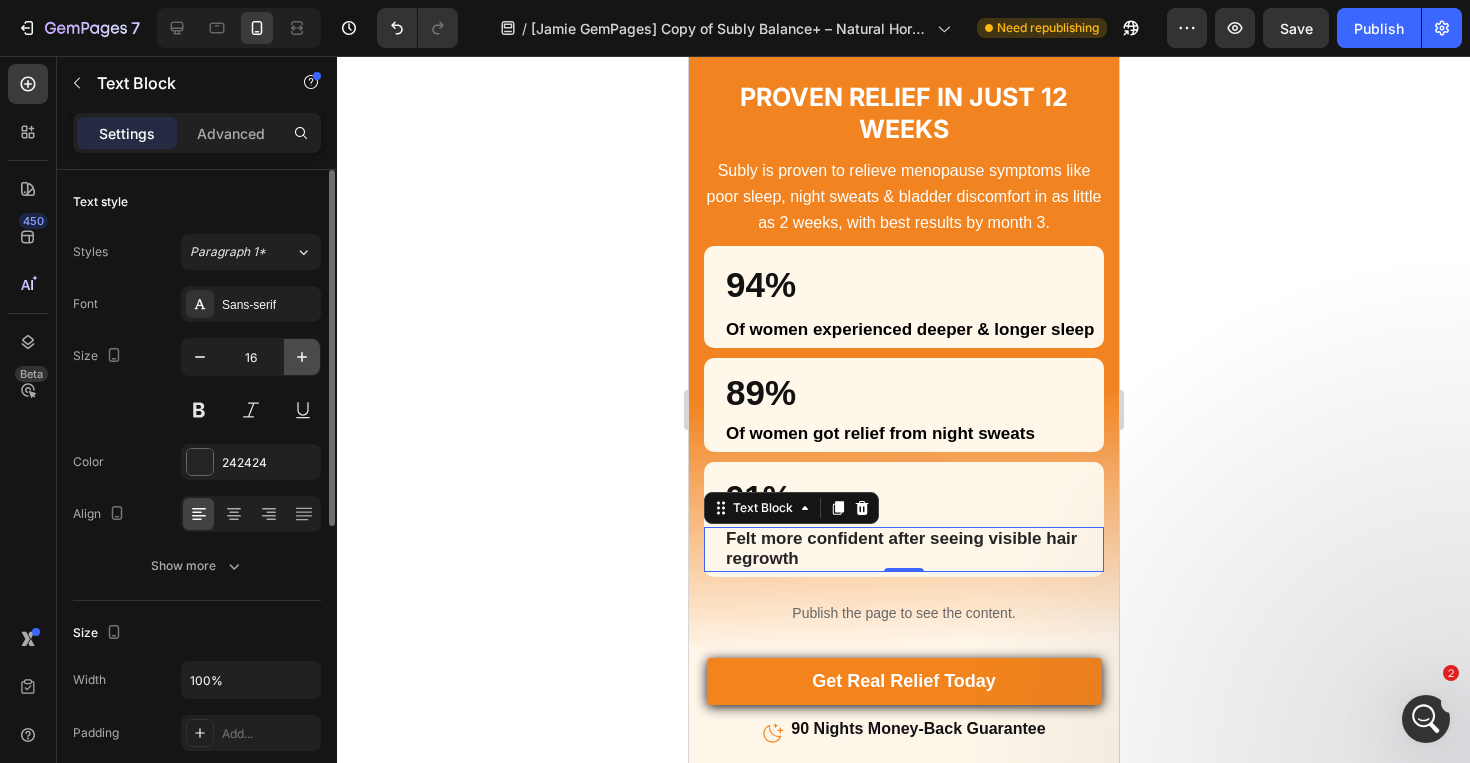 click 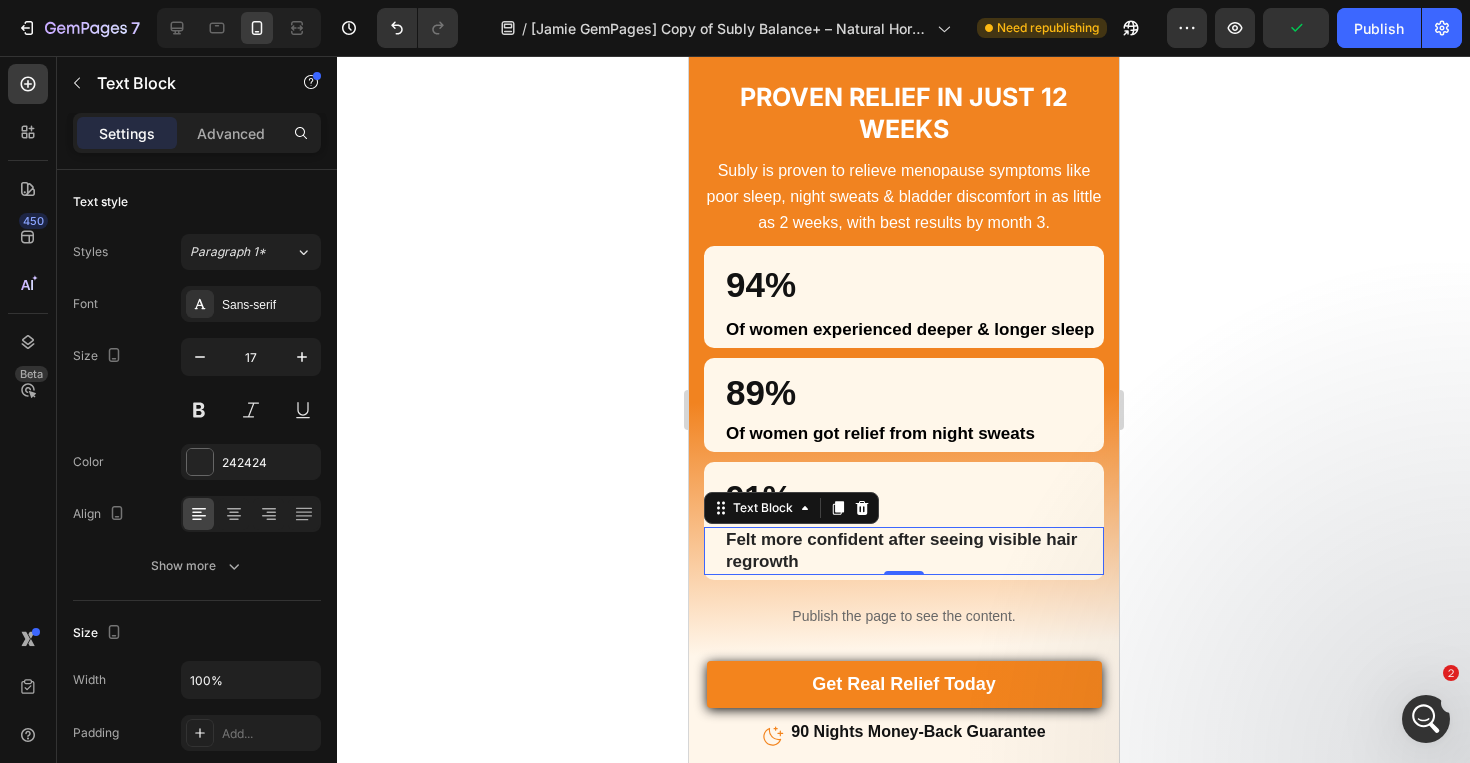 click 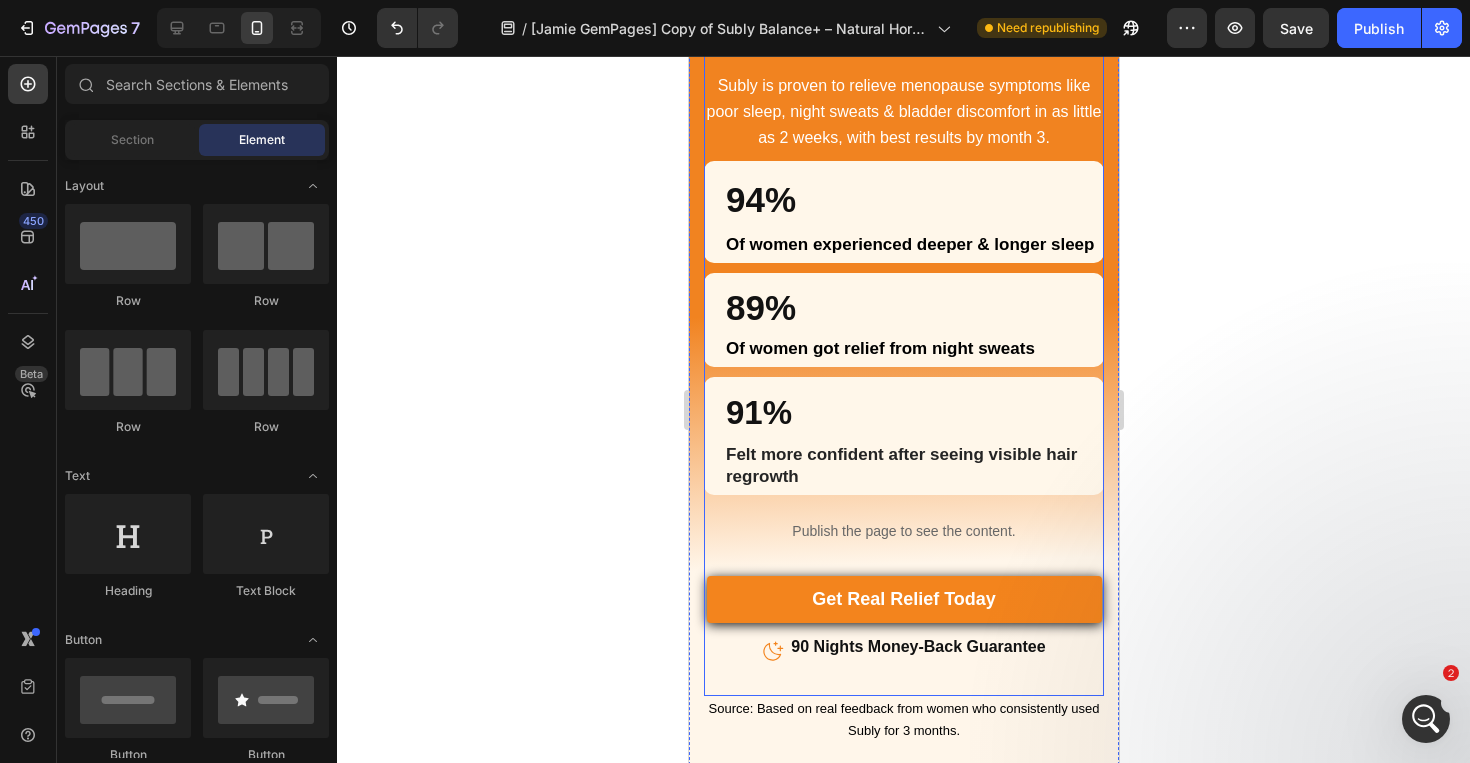 scroll, scrollTop: 2834, scrollLeft: 0, axis: vertical 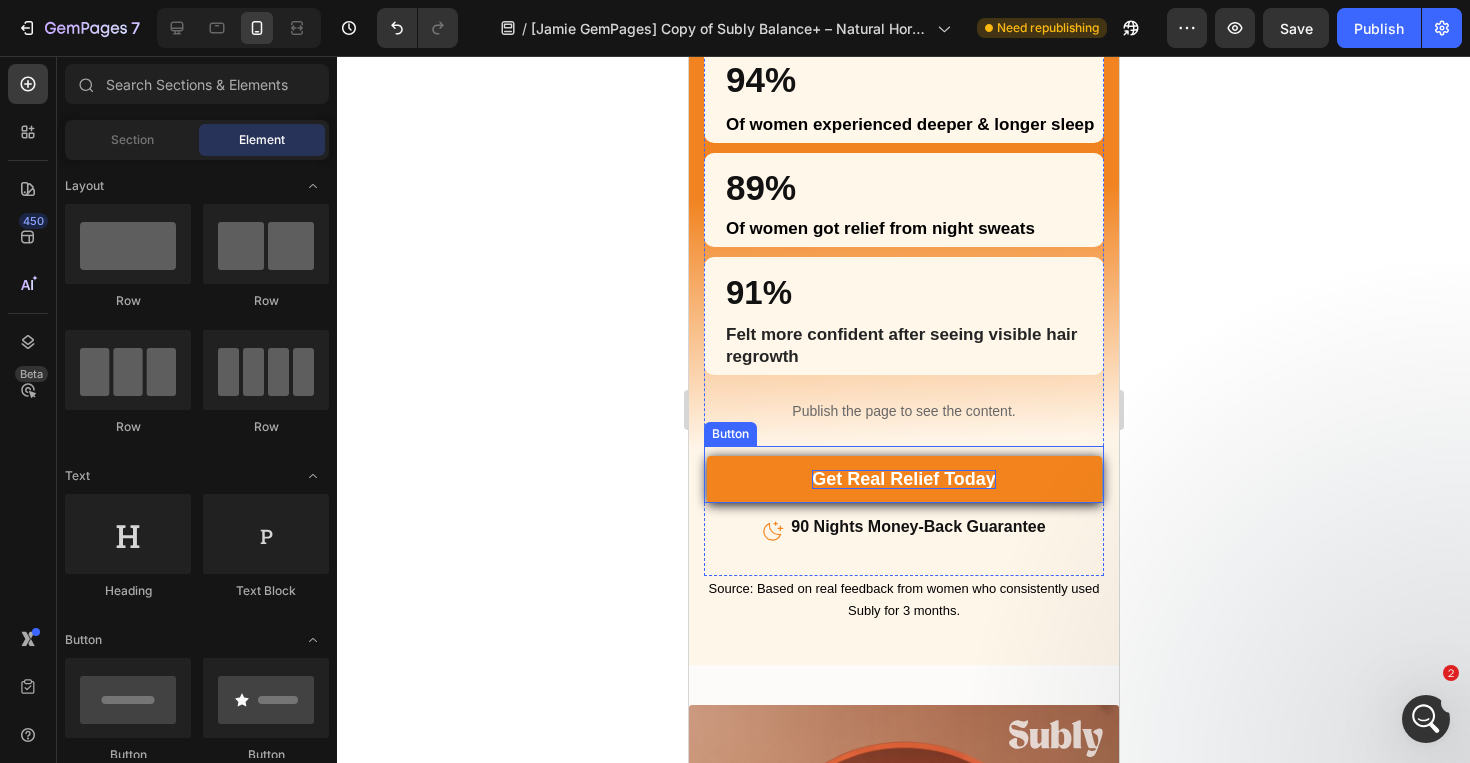 click on "Get Real Relief Today" at bounding box center (903, 479) 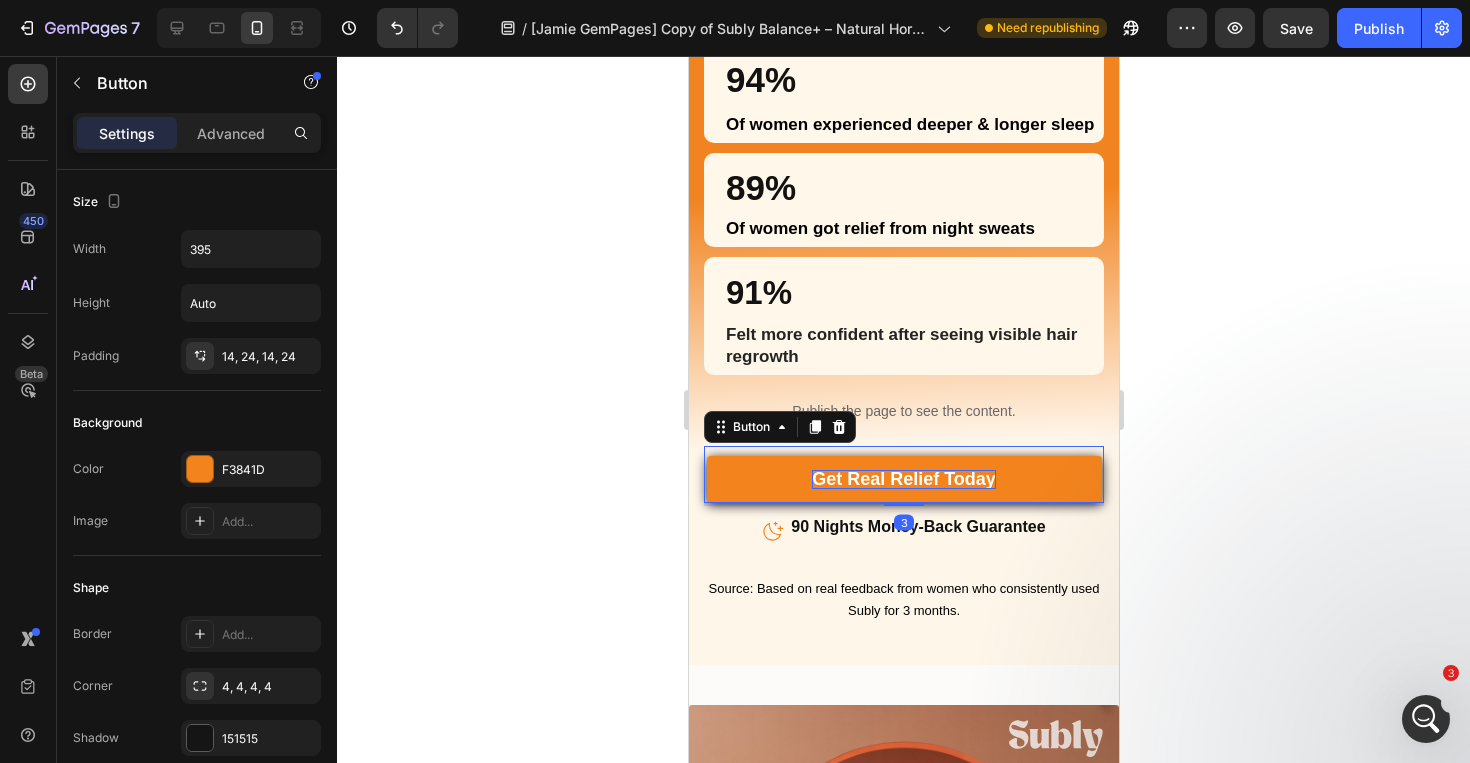 click on "Get Real Relief Today" at bounding box center [903, 479] 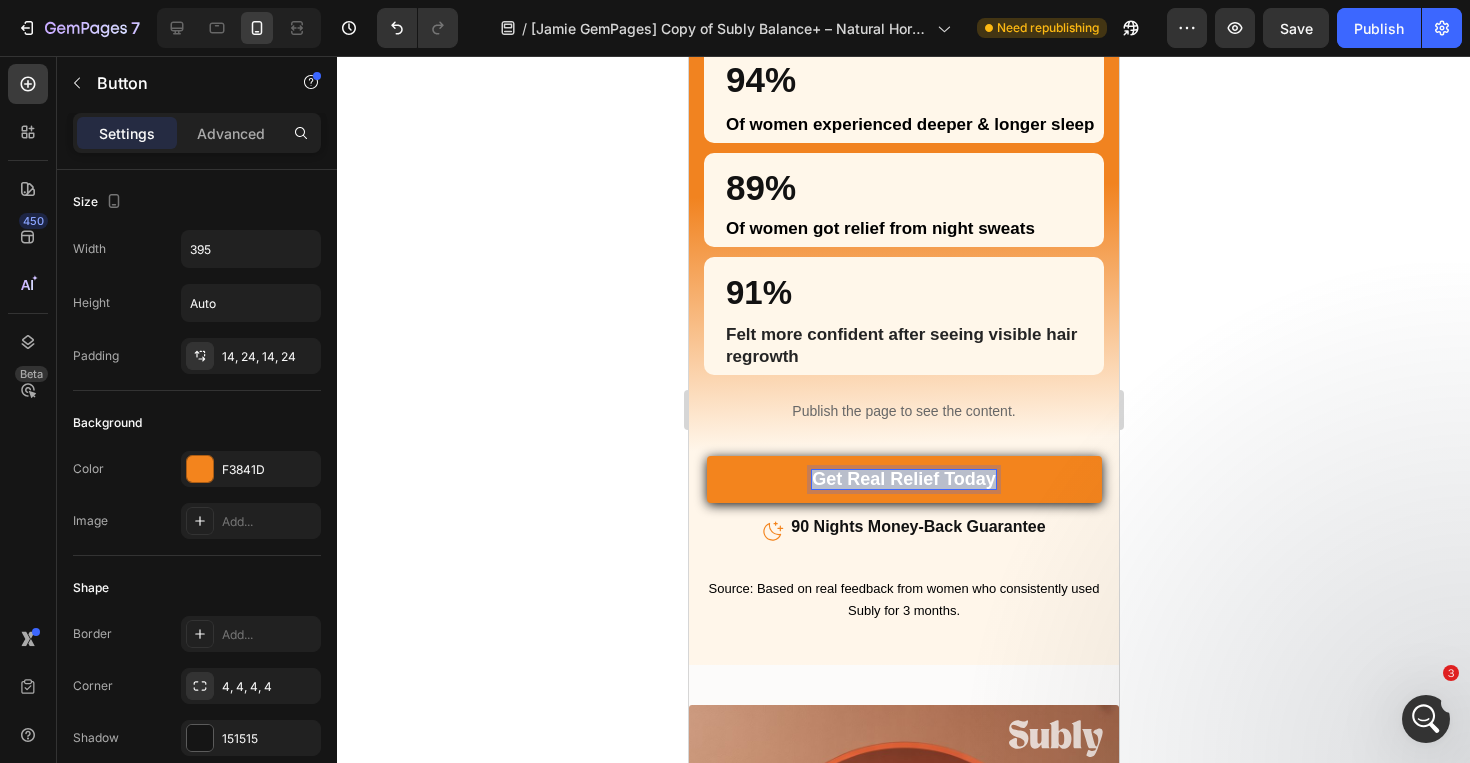 click on "Get Real Relief Today" at bounding box center [903, 479] 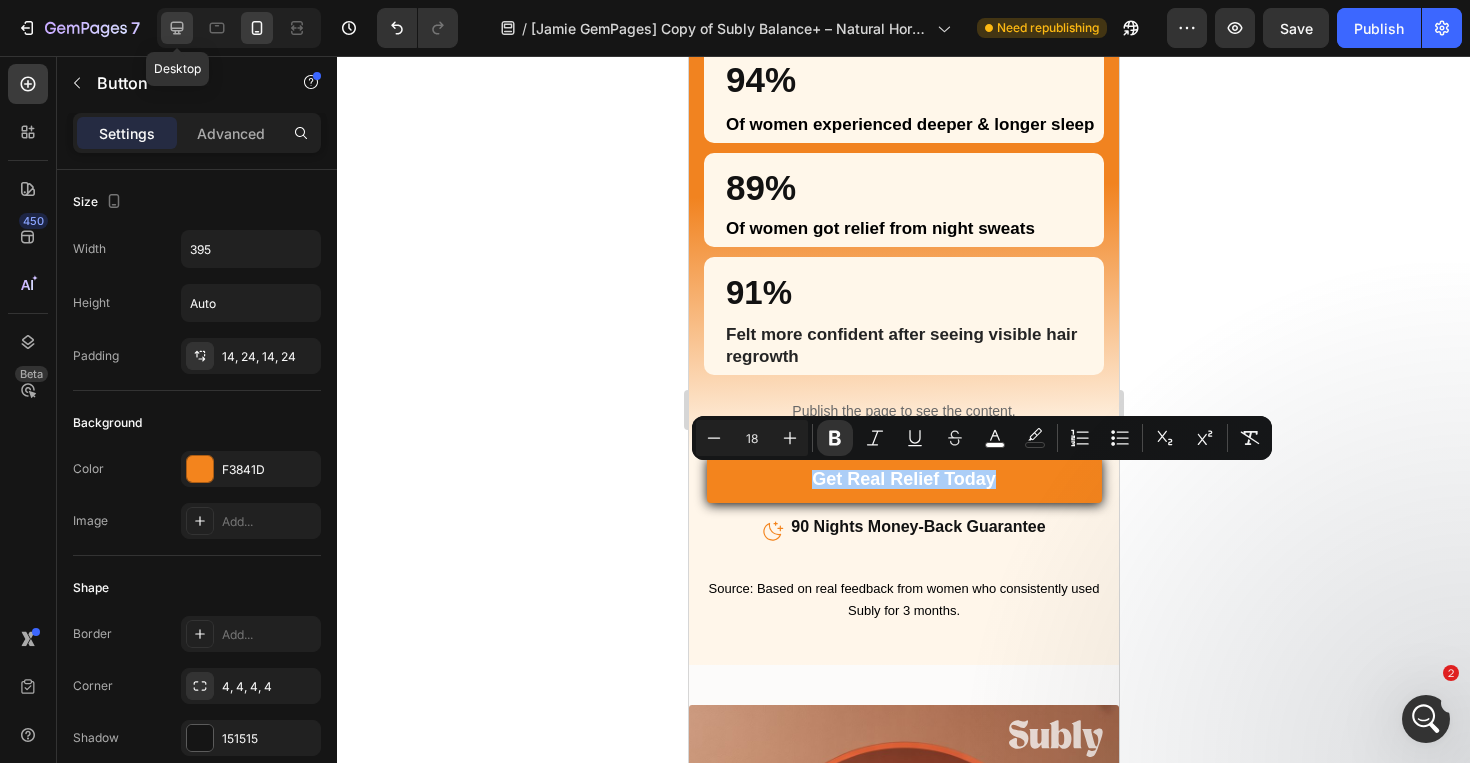 click 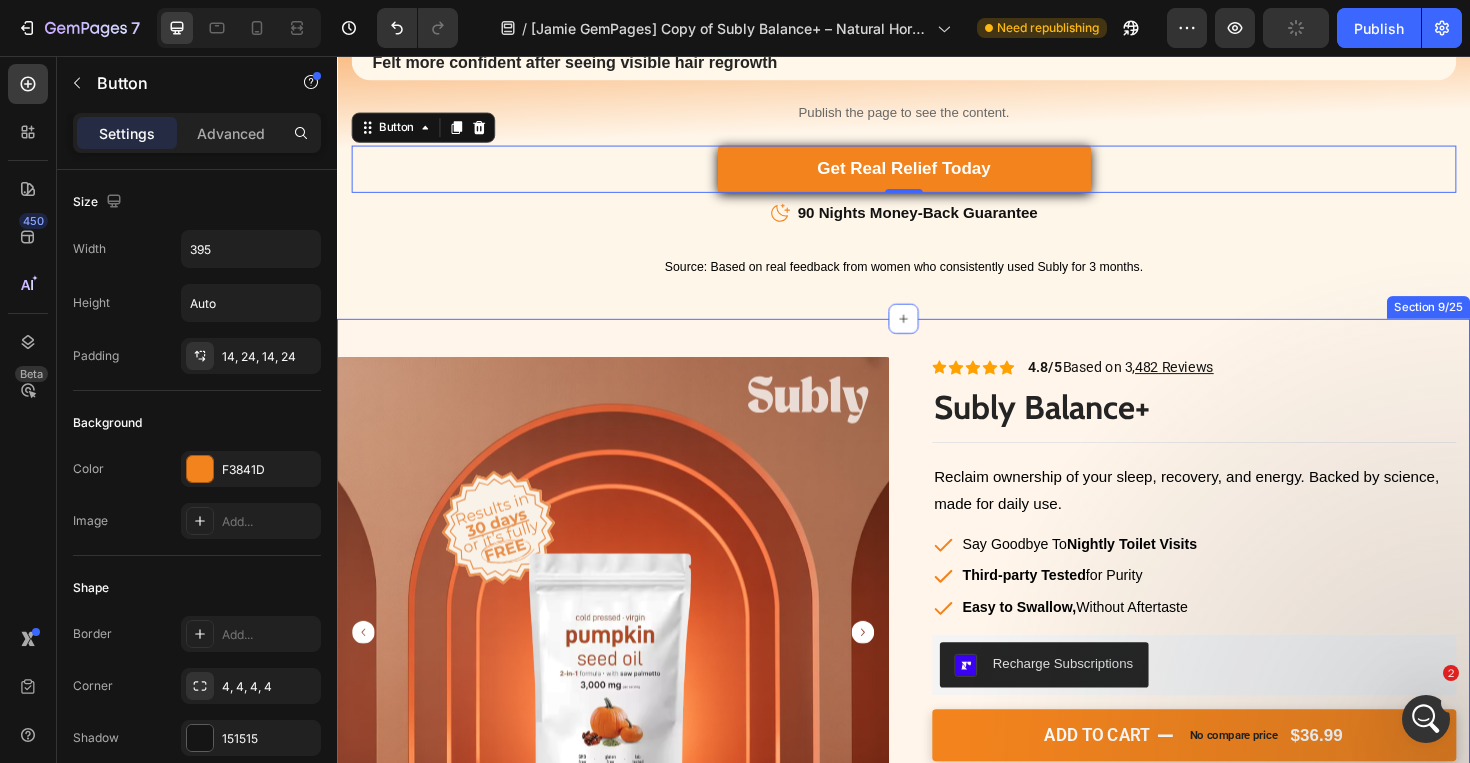 scroll, scrollTop: 2992, scrollLeft: 0, axis: vertical 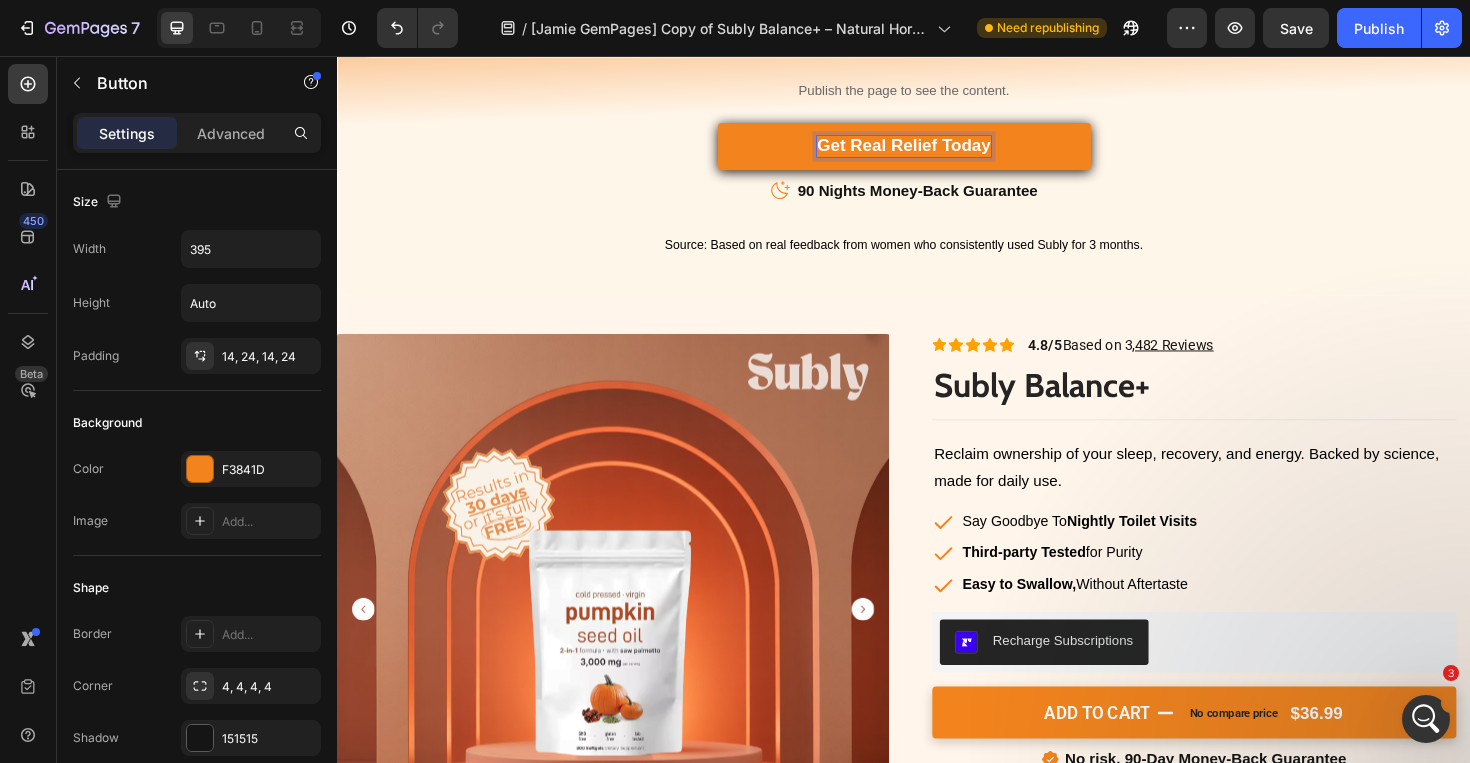 click on "Get Real Relief Today" at bounding box center [937, 151] 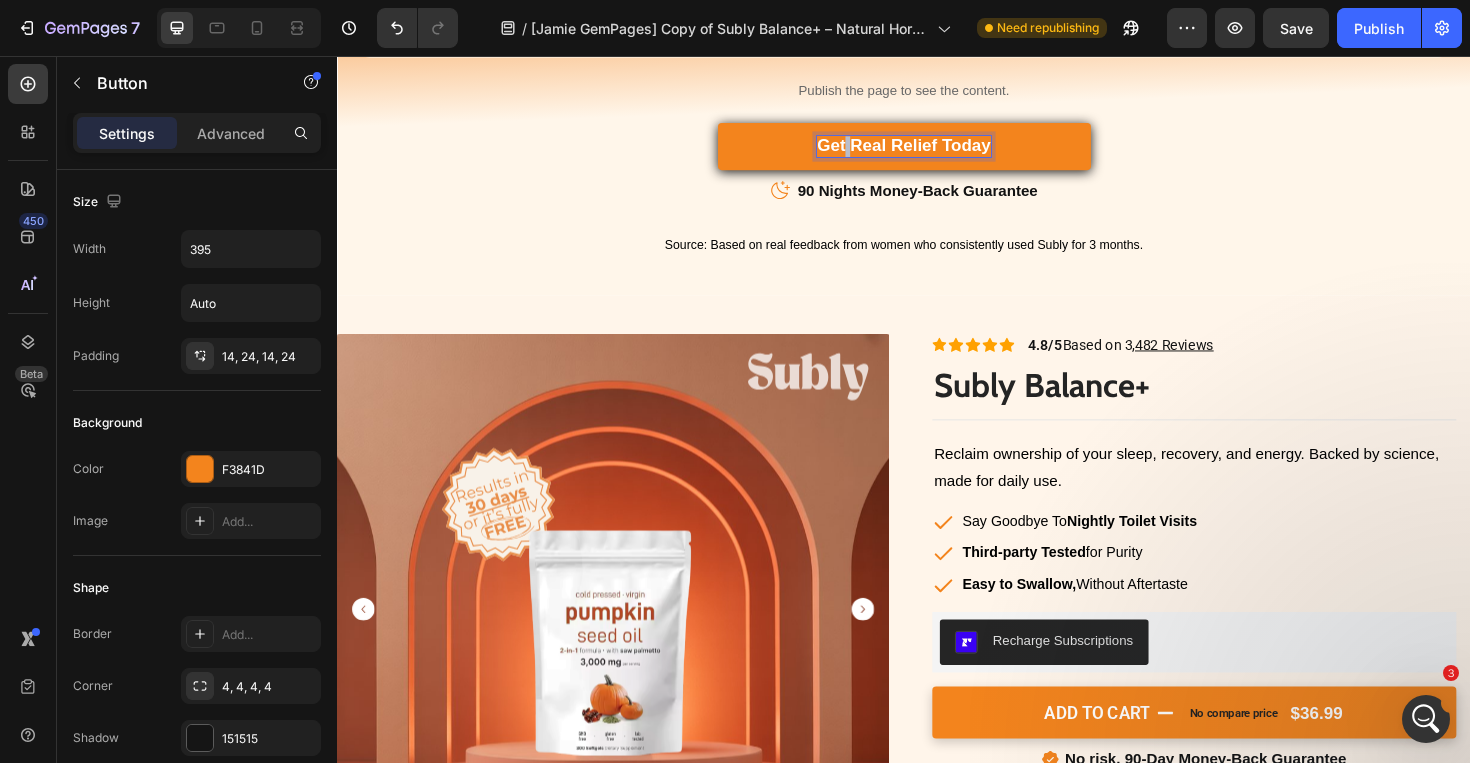click on "Get Real Relief Today" at bounding box center (937, 151) 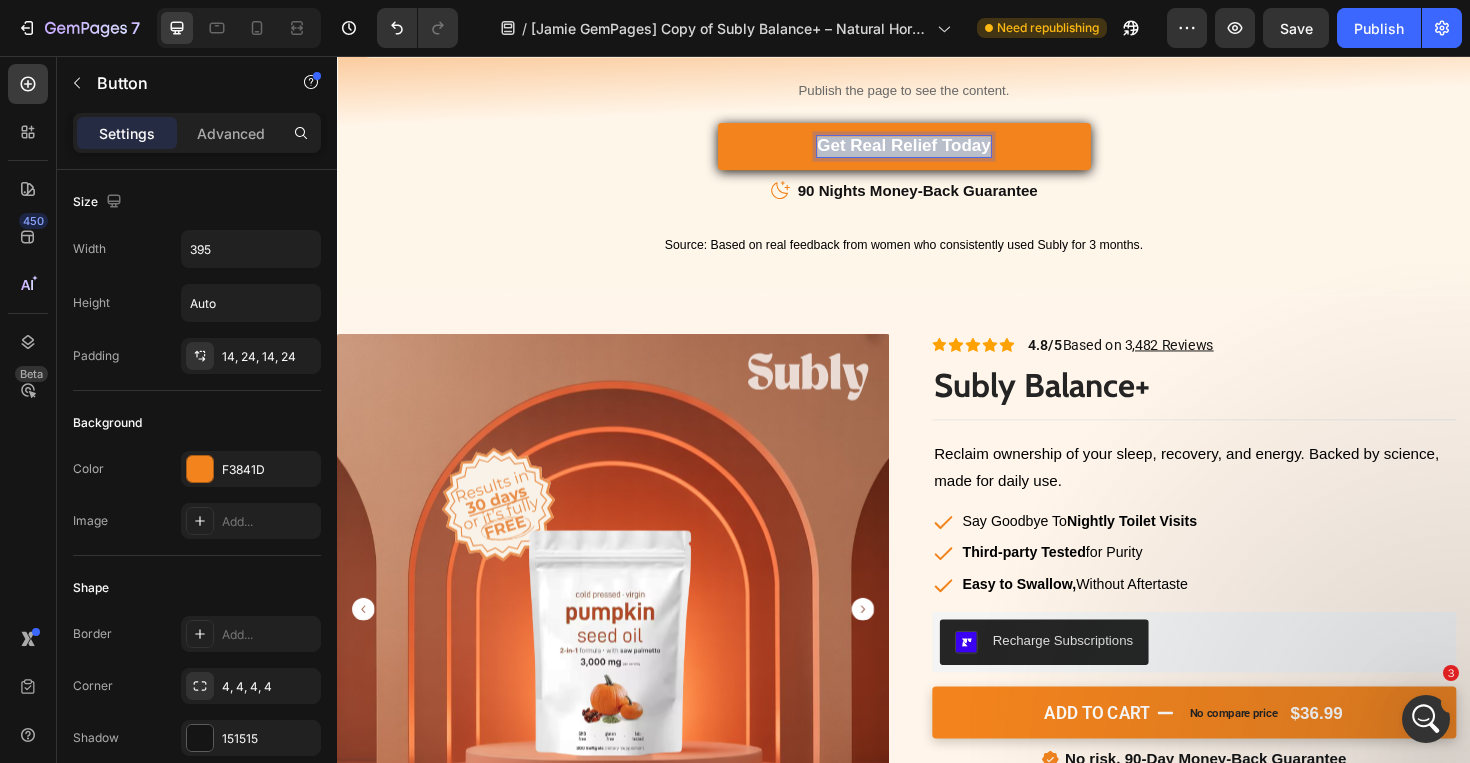click on "Get Real Relief Today" at bounding box center [937, 151] 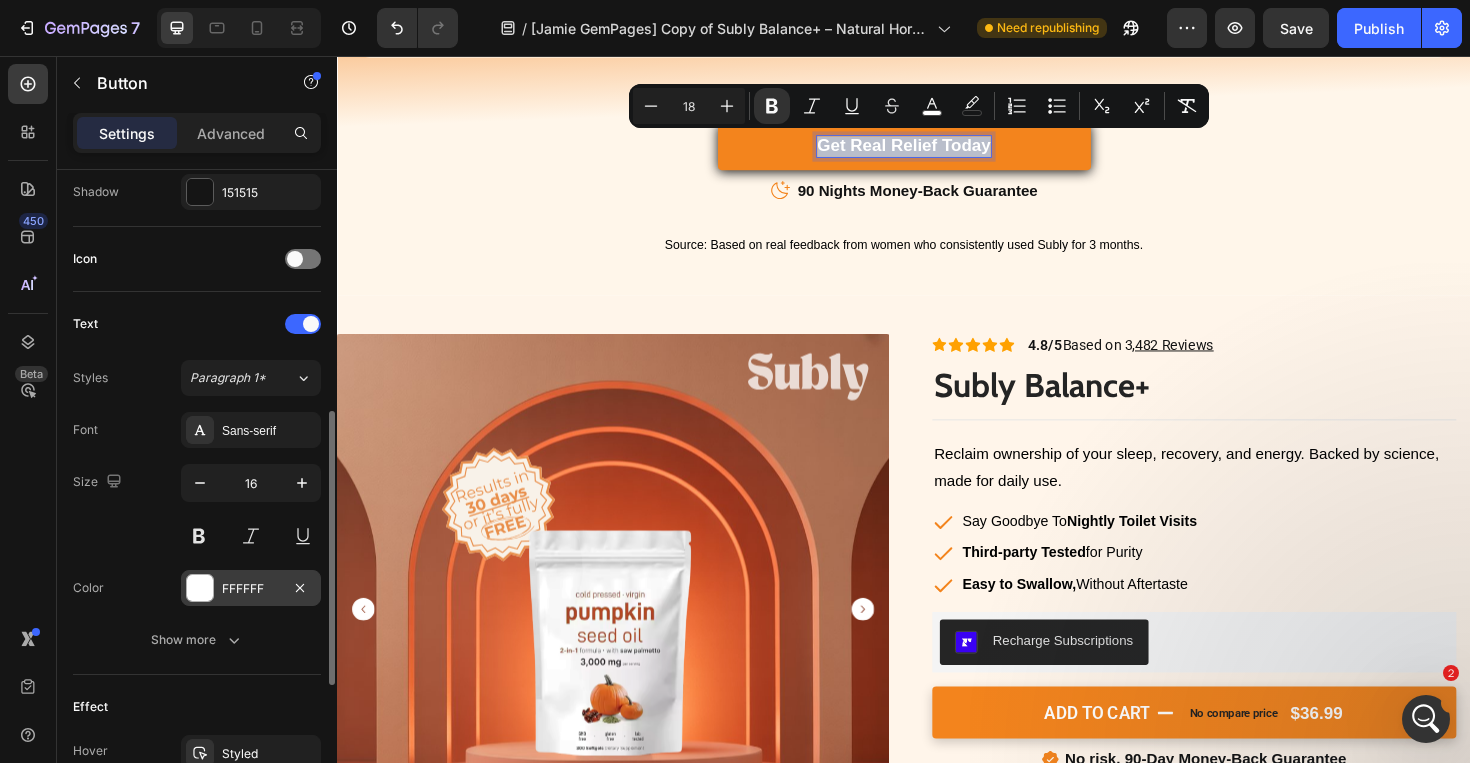 scroll, scrollTop: 553, scrollLeft: 0, axis: vertical 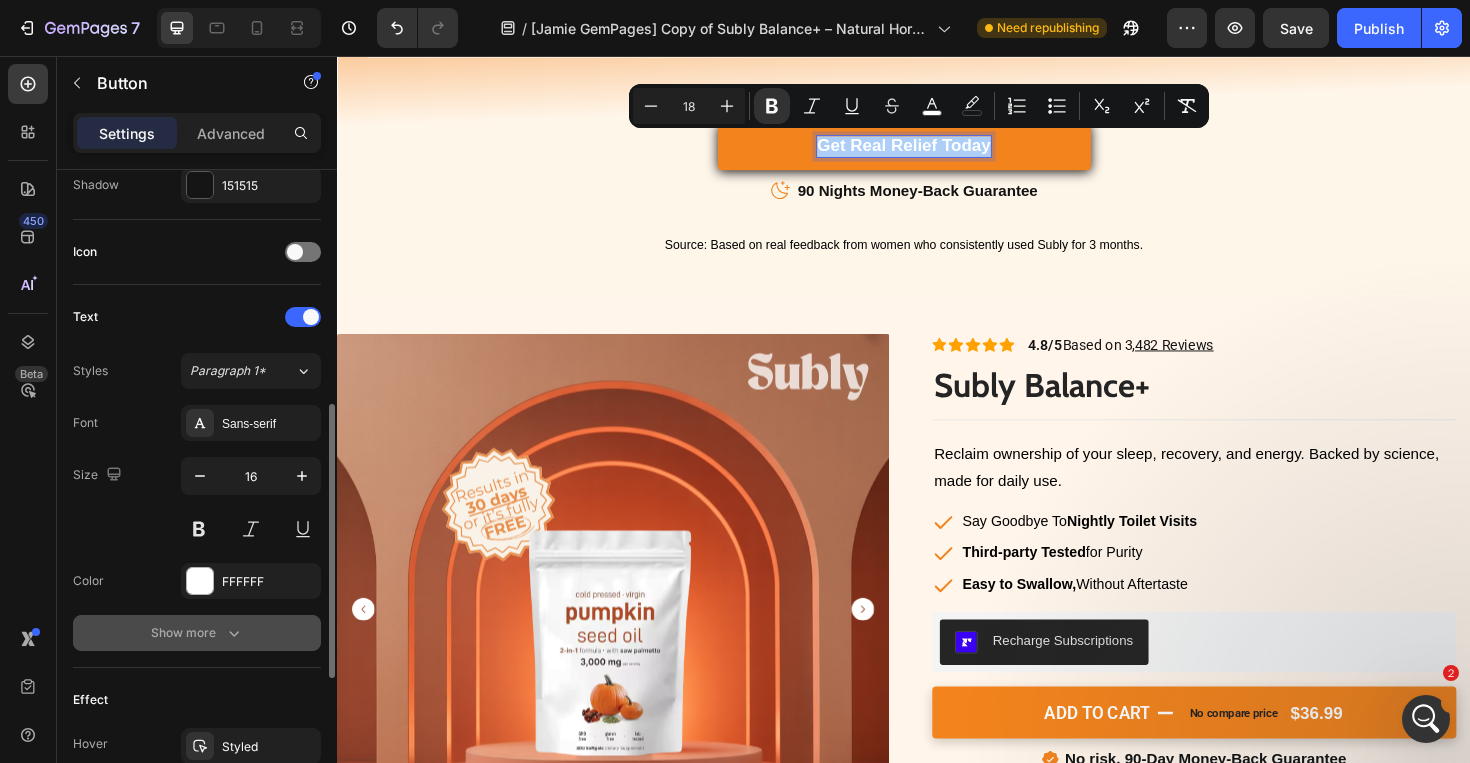click 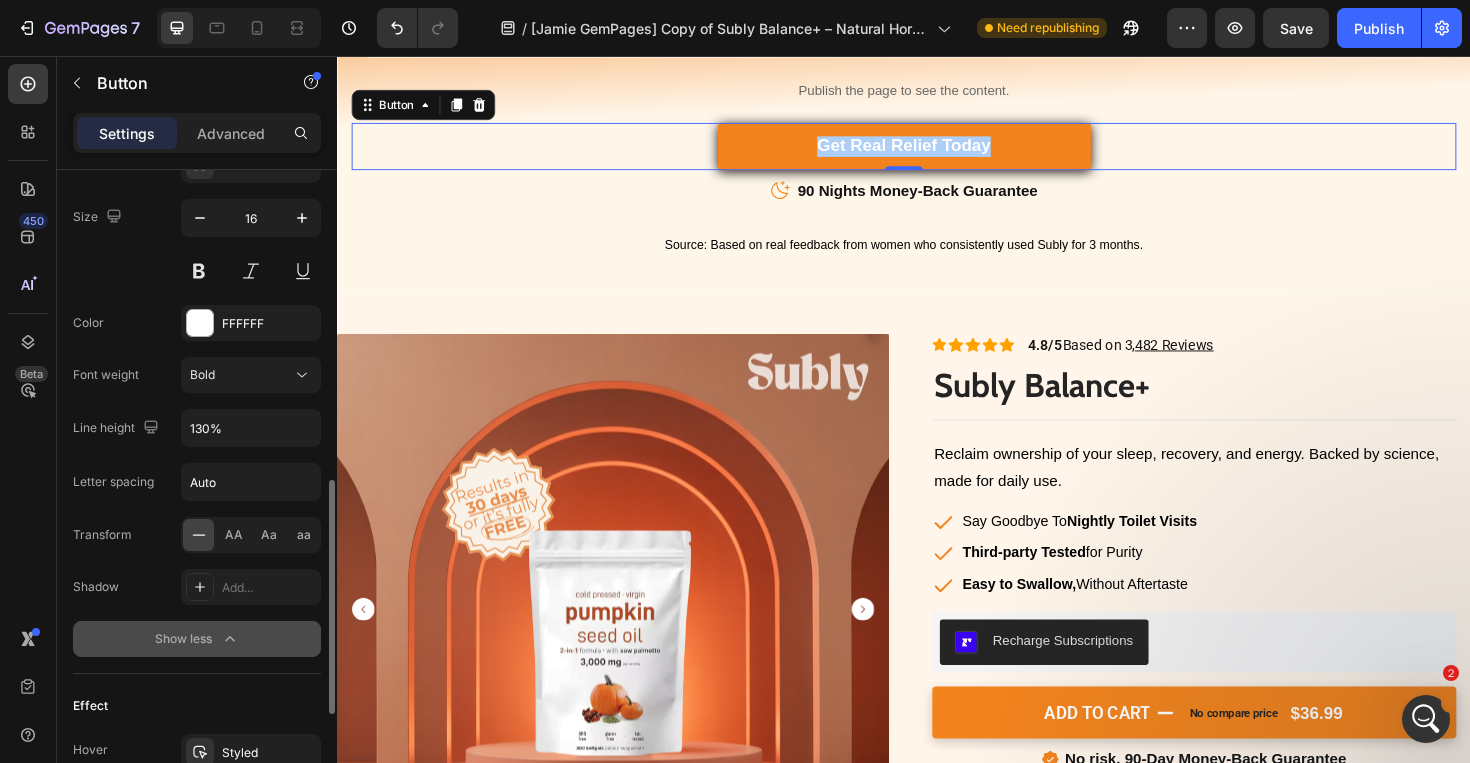 scroll, scrollTop: 825, scrollLeft: 0, axis: vertical 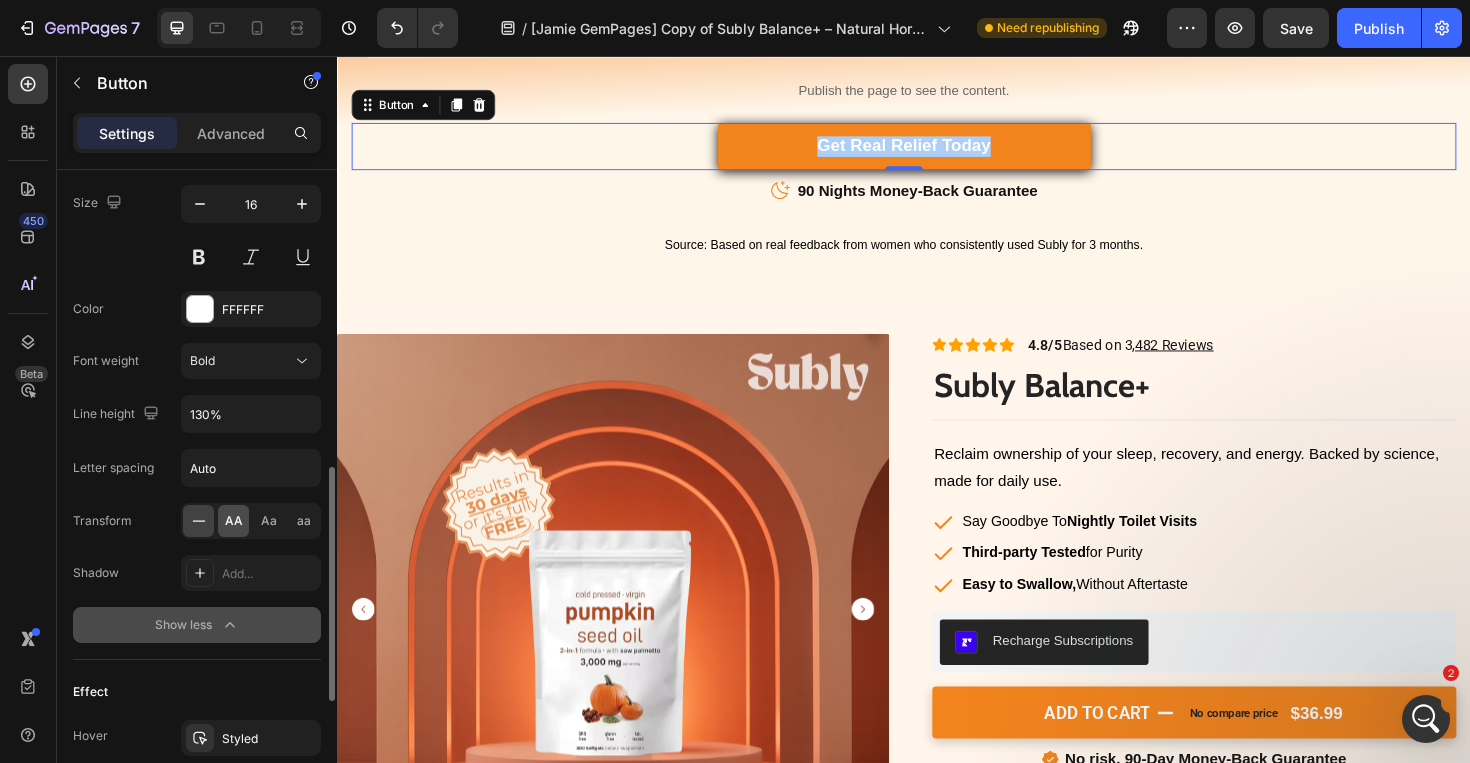 click on "AA" 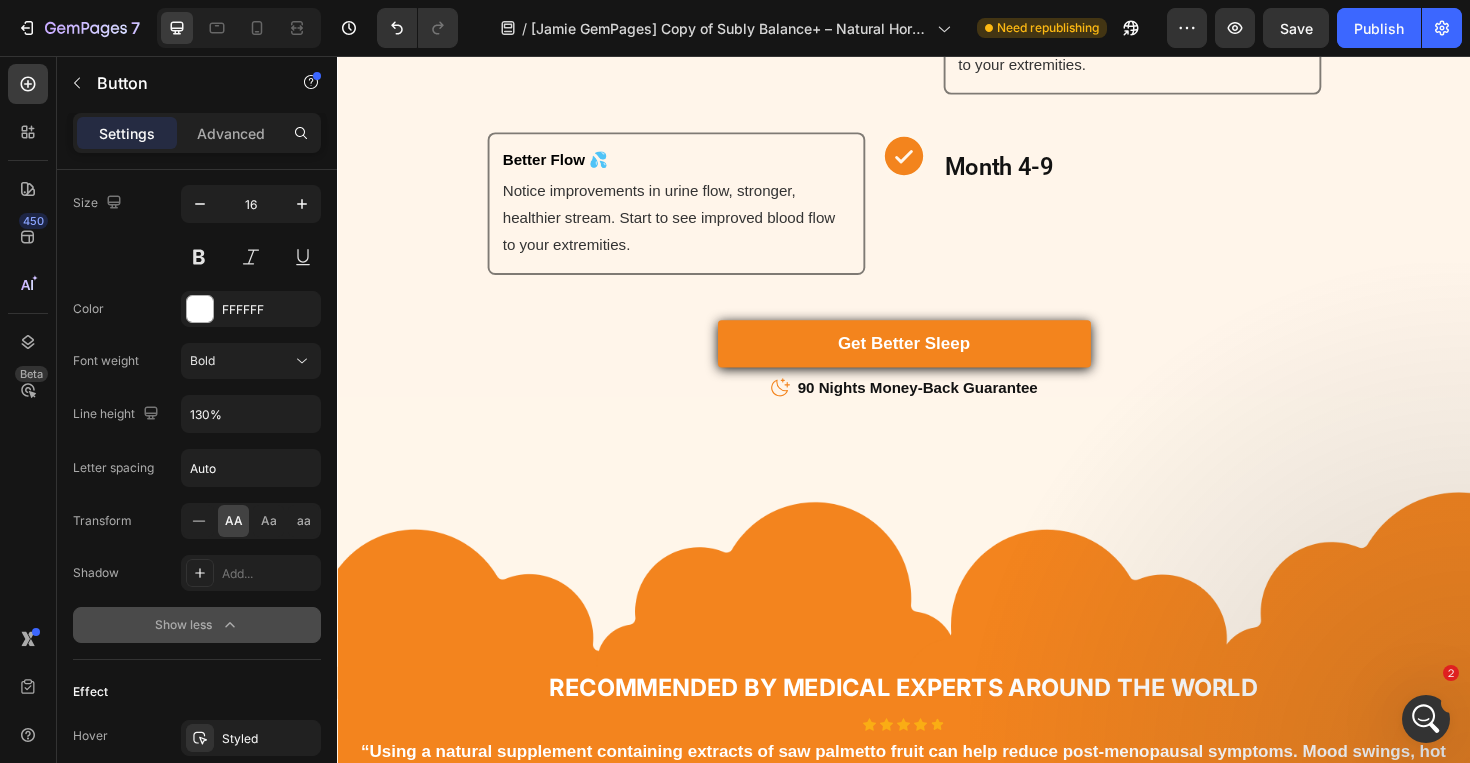 scroll, scrollTop: 4716, scrollLeft: 0, axis: vertical 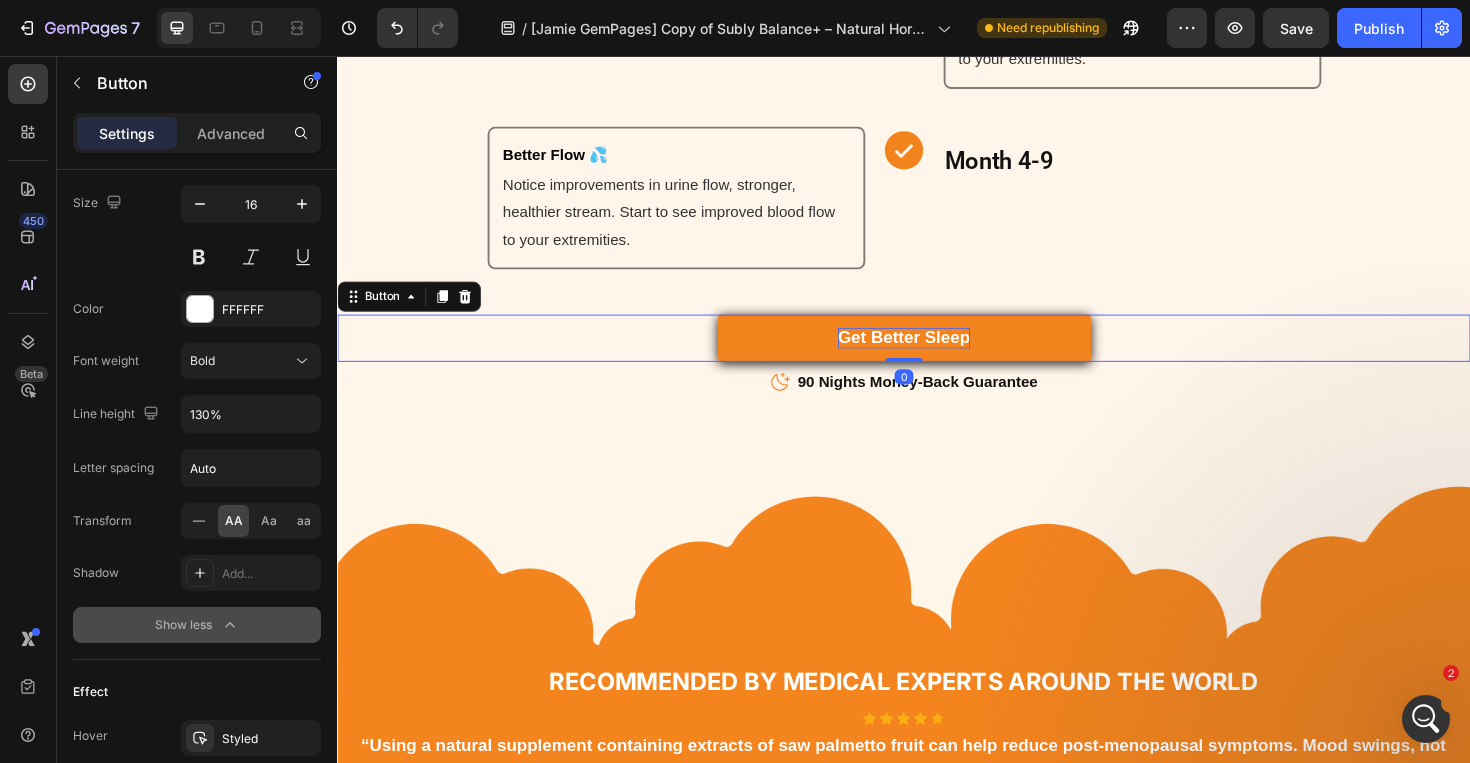 click on "Get Better Sleep" at bounding box center [937, 354] 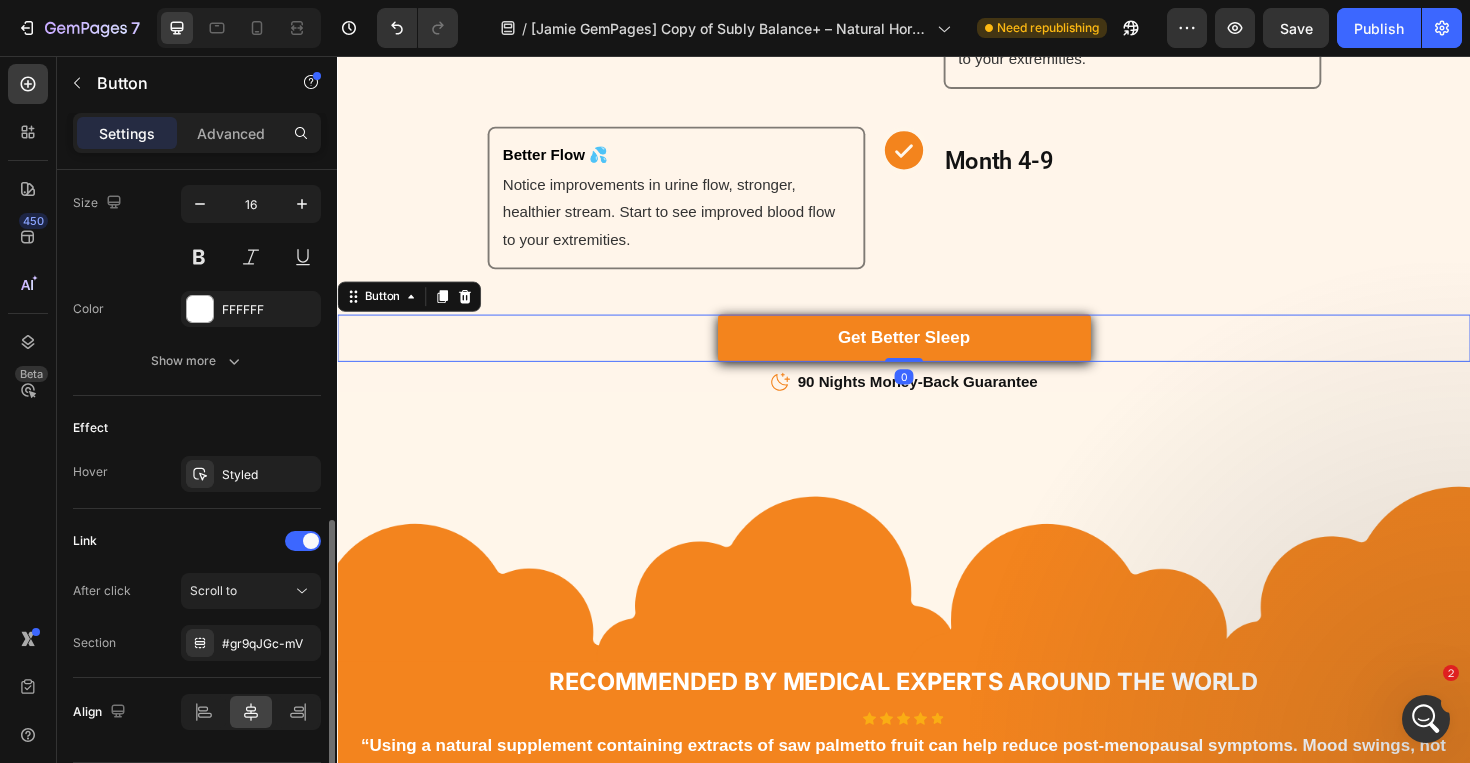 scroll, scrollTop: 888, scrollLeft: 0, axis: vertical 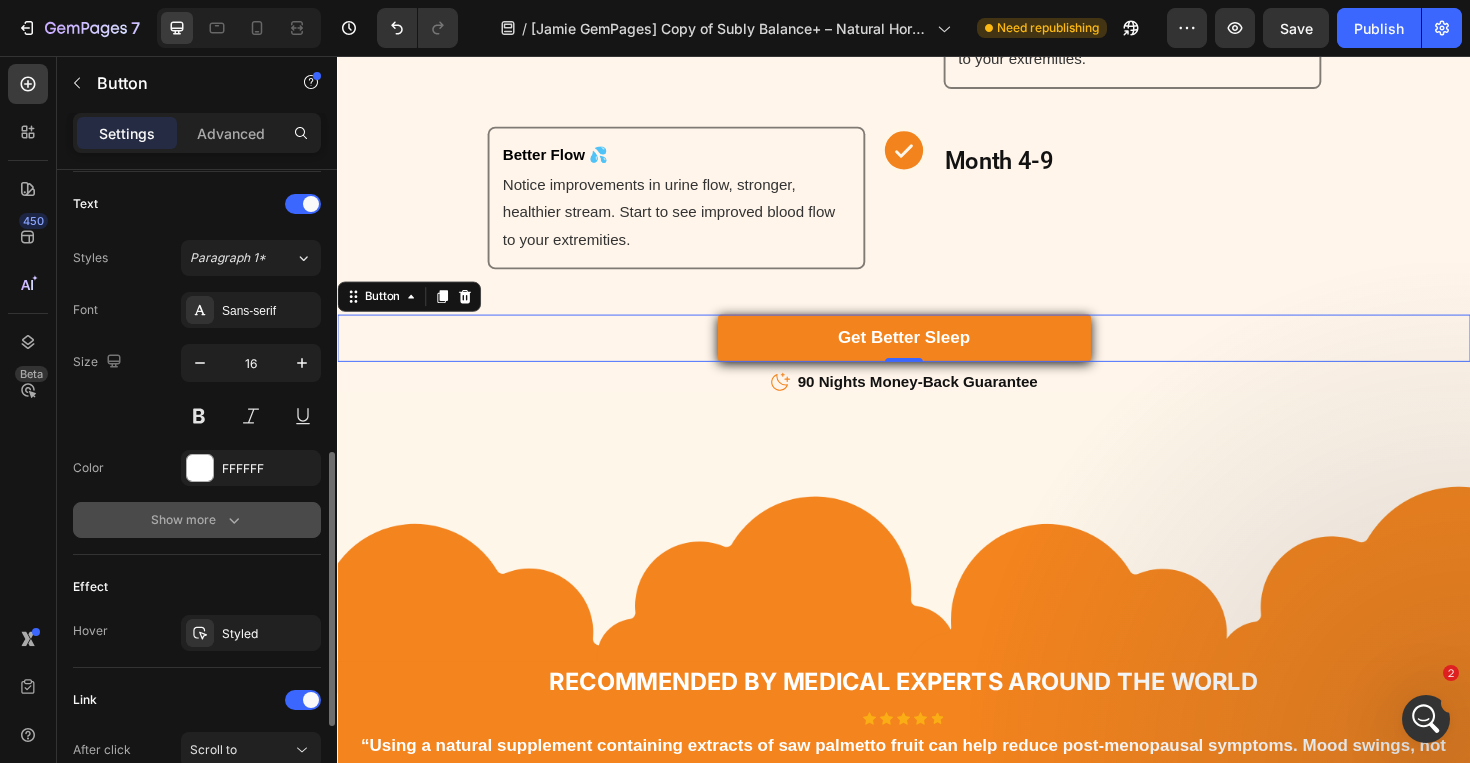 click 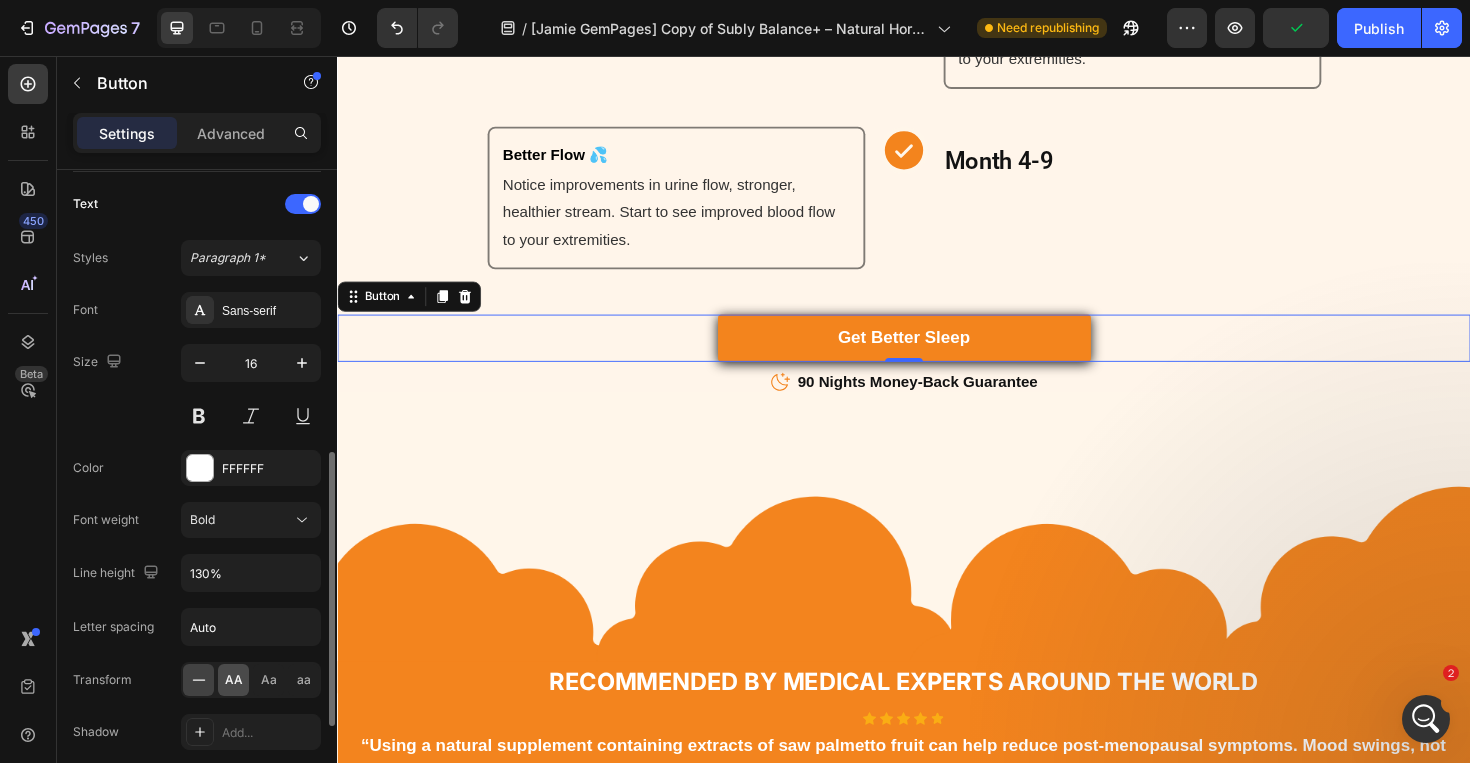 click on "AA" 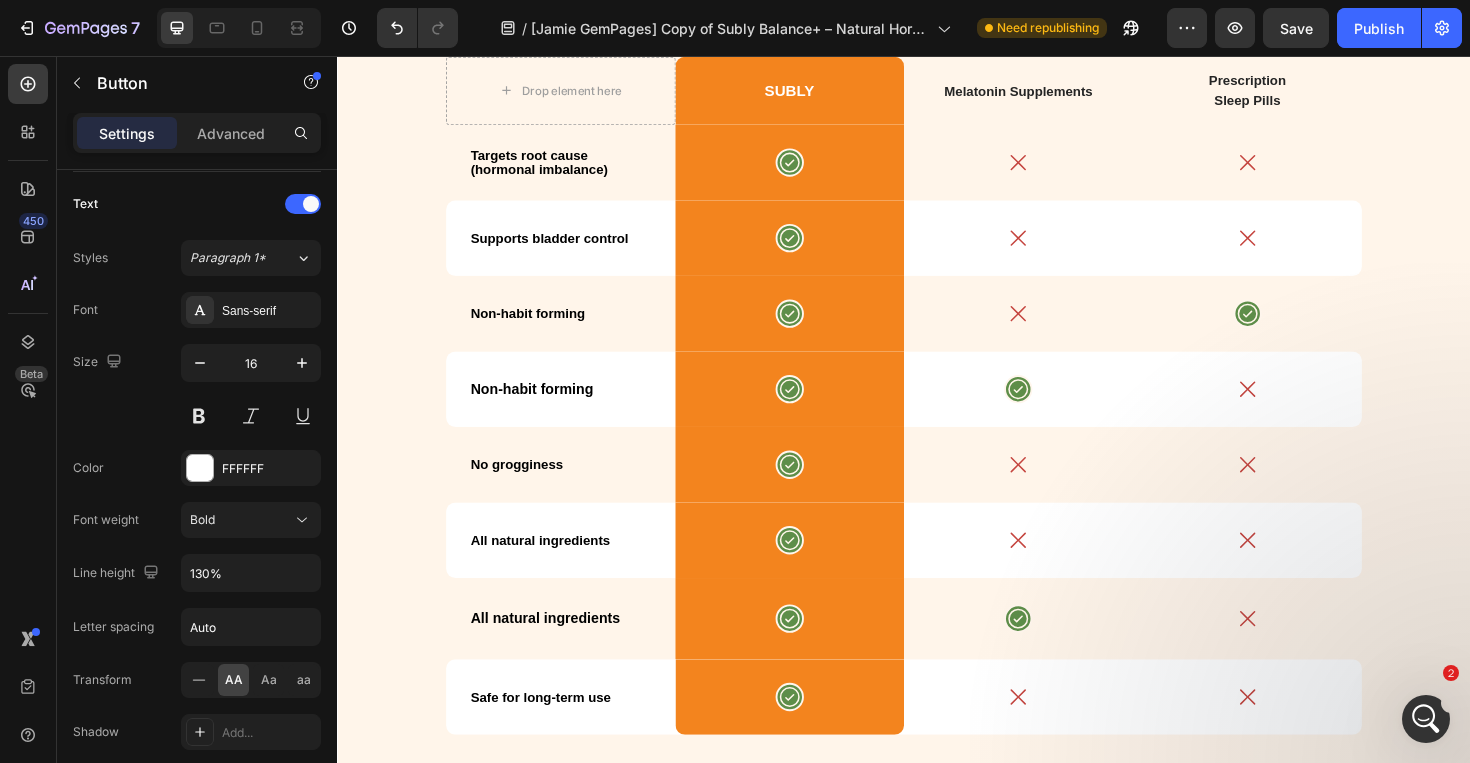 scroll, scrollTop: 6258, scrollLeft: 0, axis: vertical 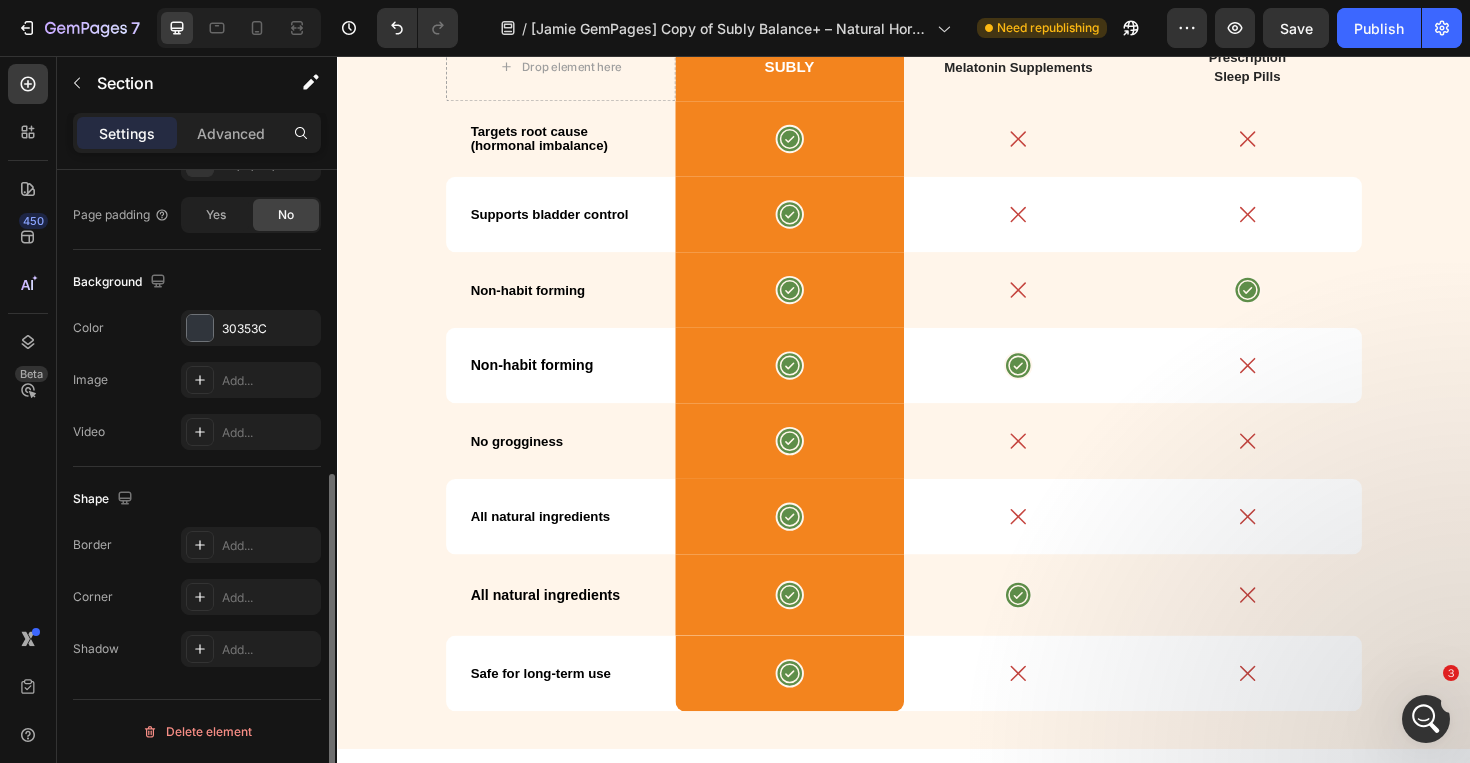 click on "Image Image Image Image Row Section 16/25" at bounding box center [937, -205] 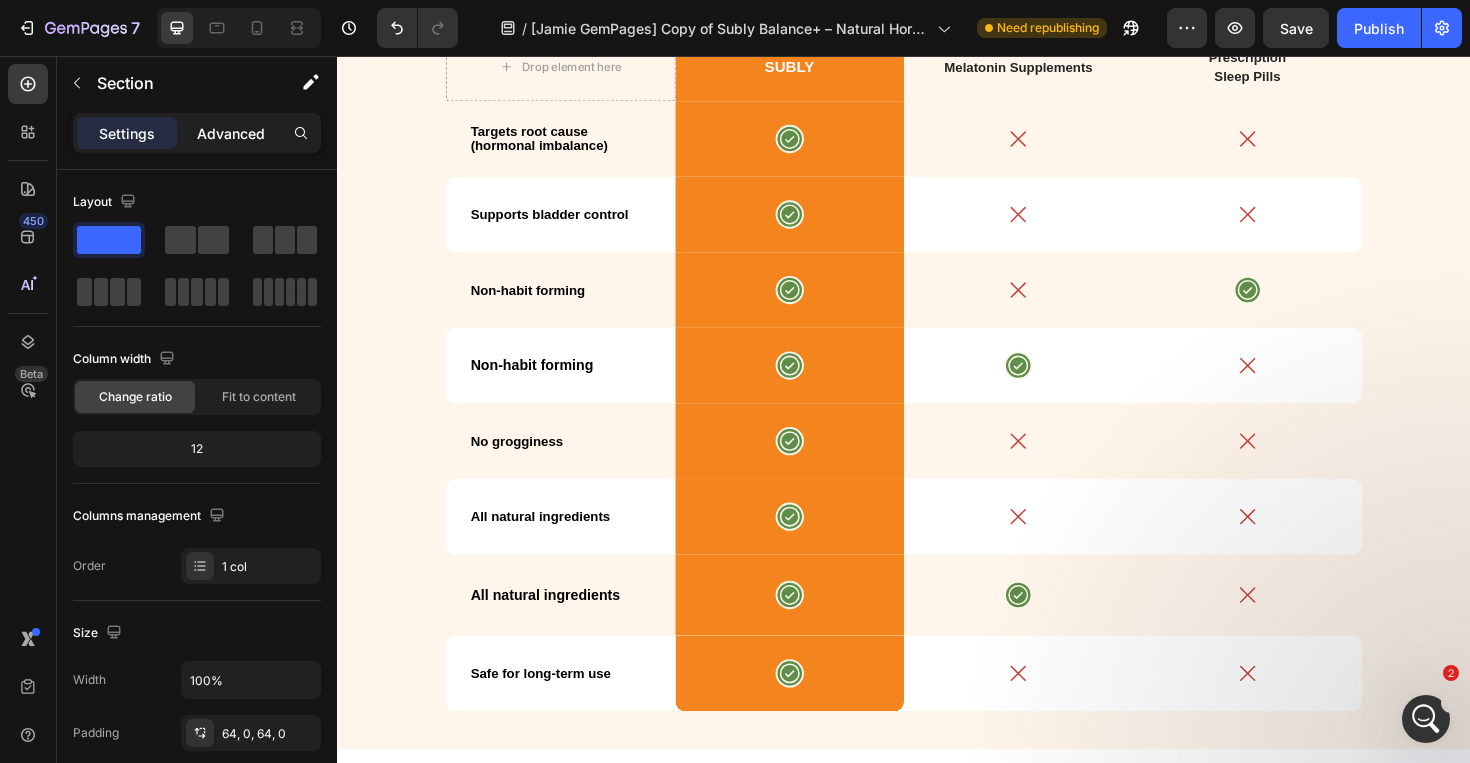 click on "Advanced" at bounding box center [231, 133] 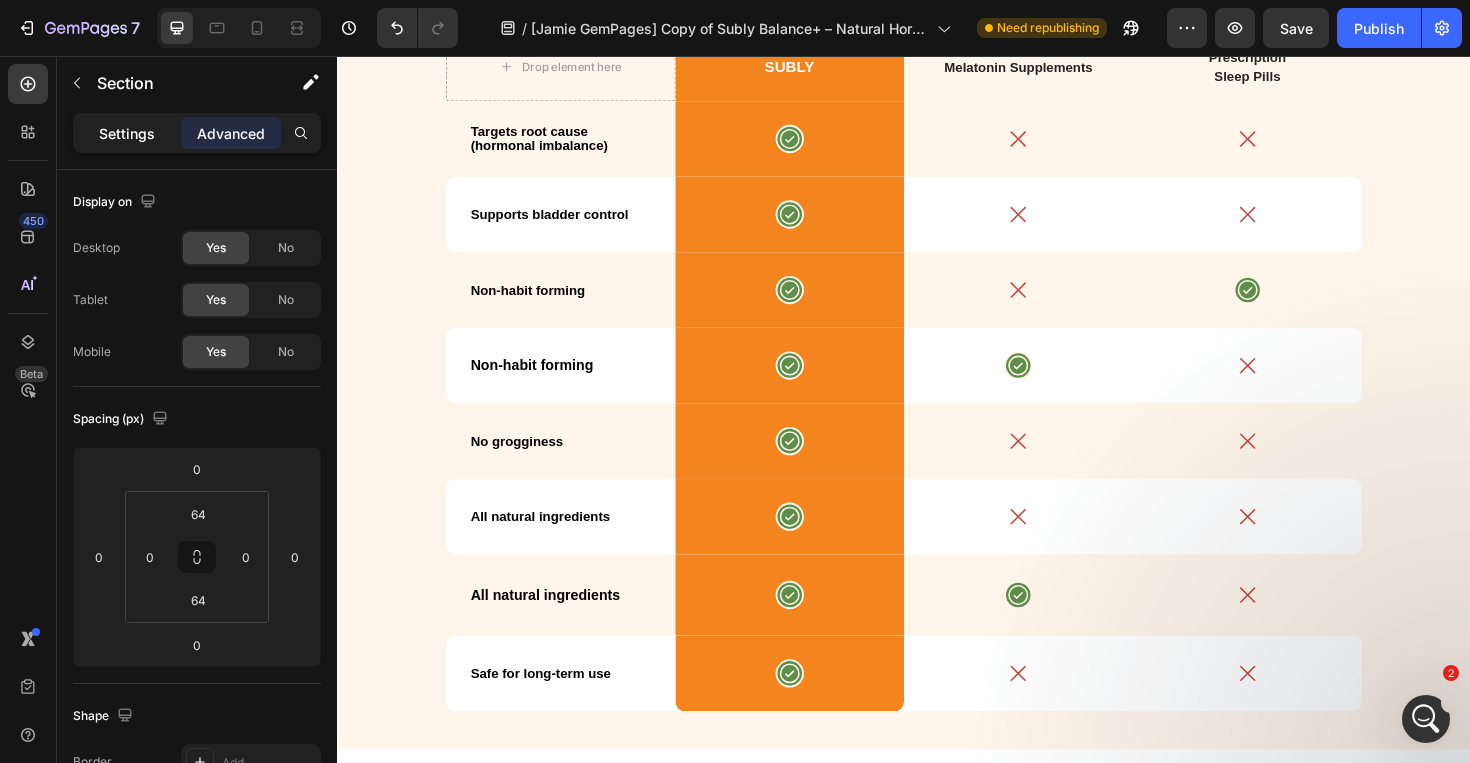 click on "Settings" at bounding box center [127, 133] 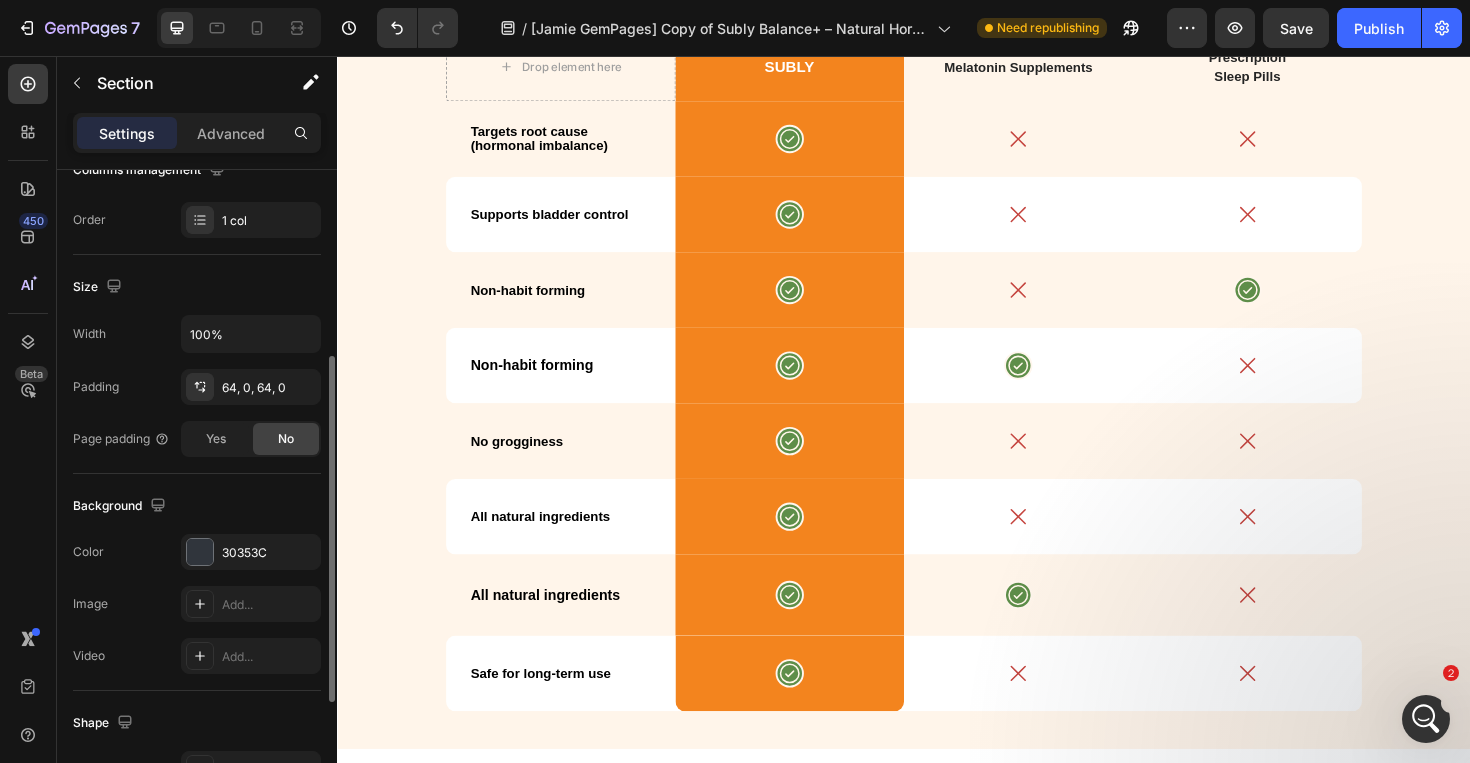 scroll, scrollTop: 347, scrollLeft: 0, axis: vertical 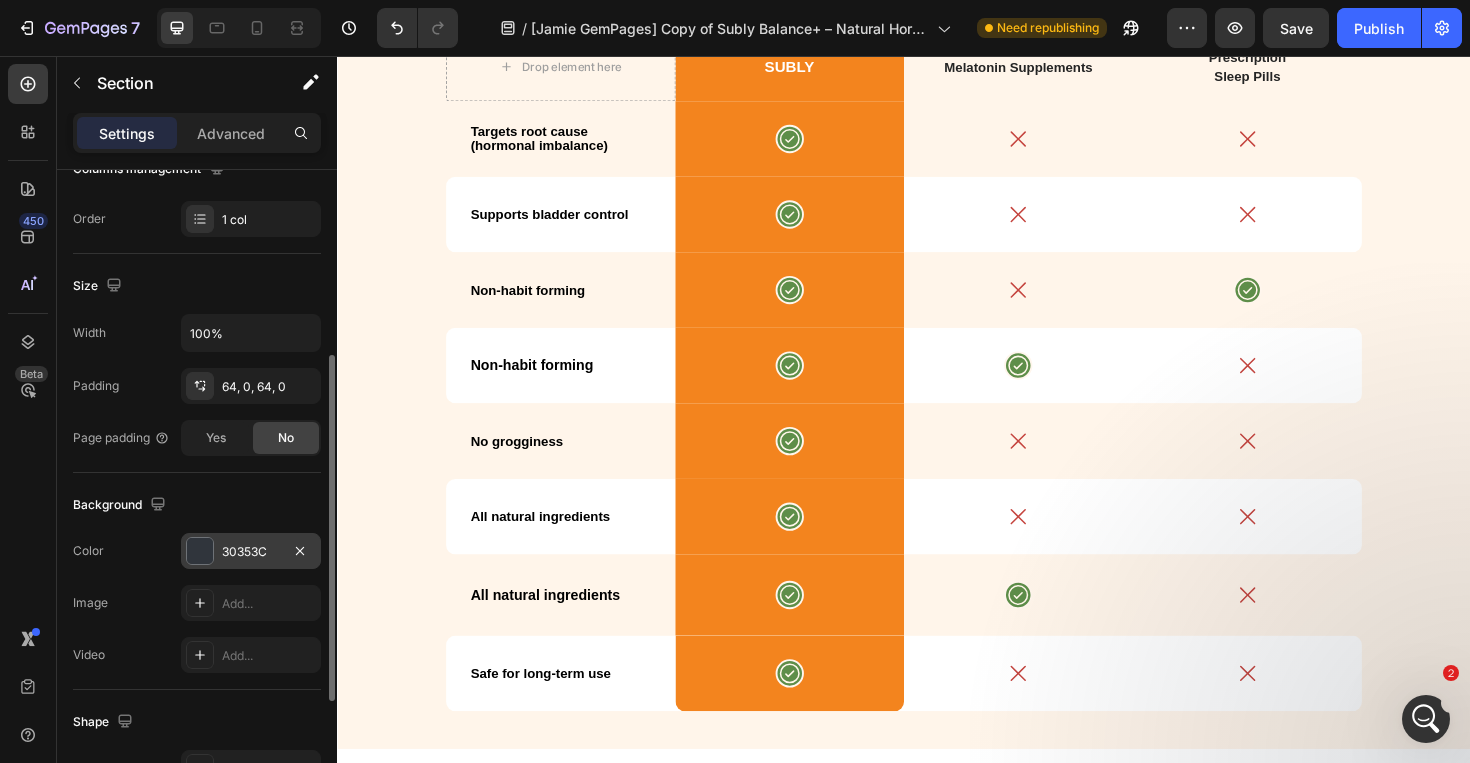 click at bounding box center (200, 551) 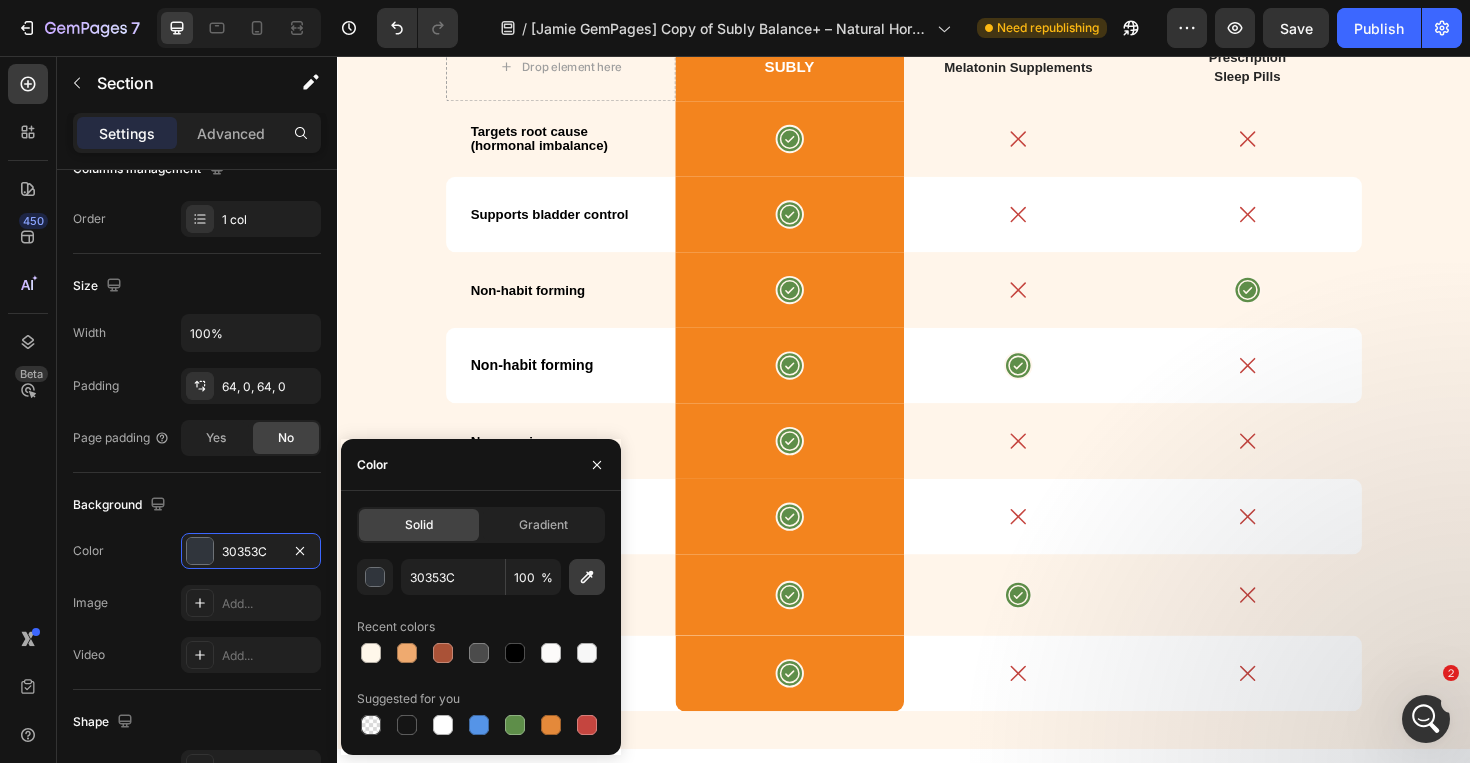 click at bounding box center [587, 577] 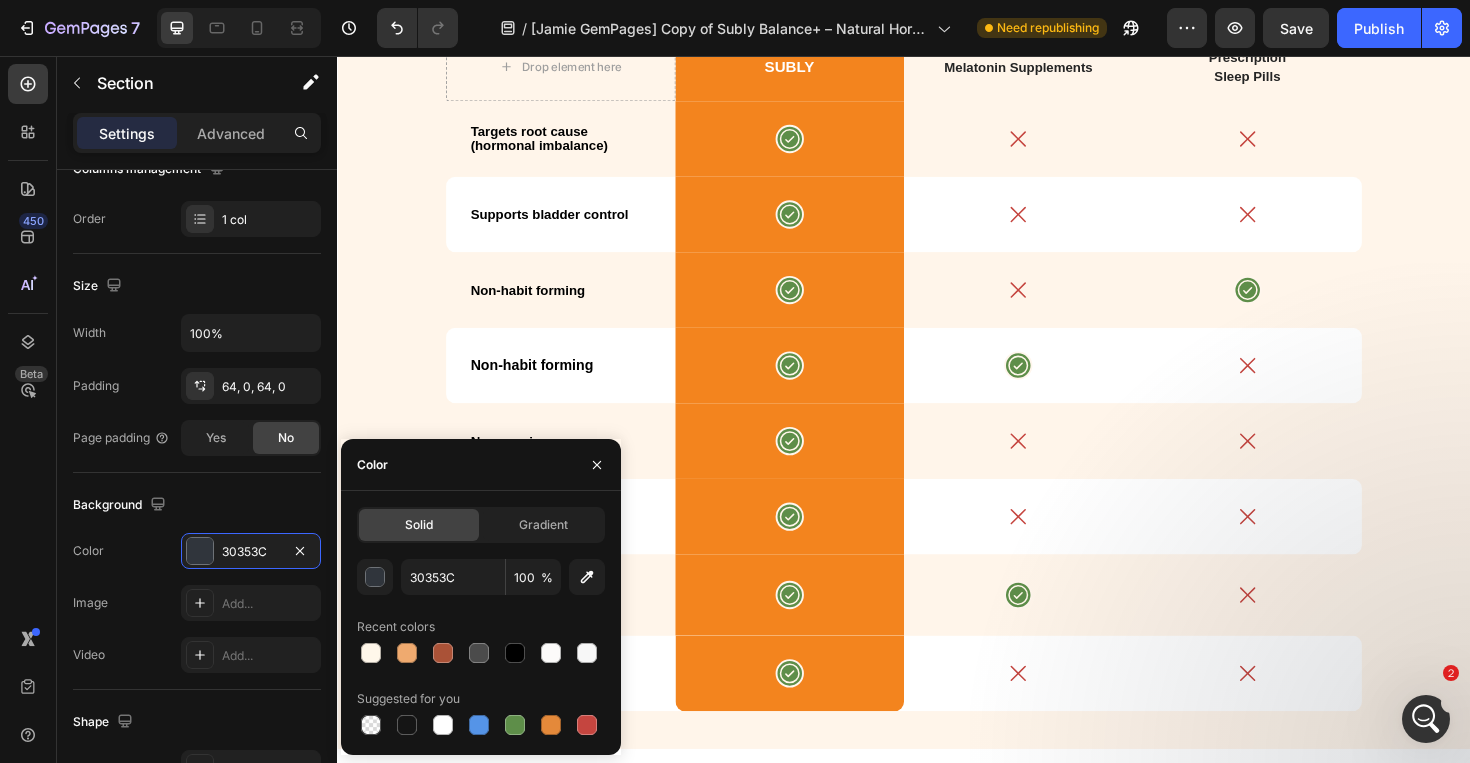 type on "EF821D" 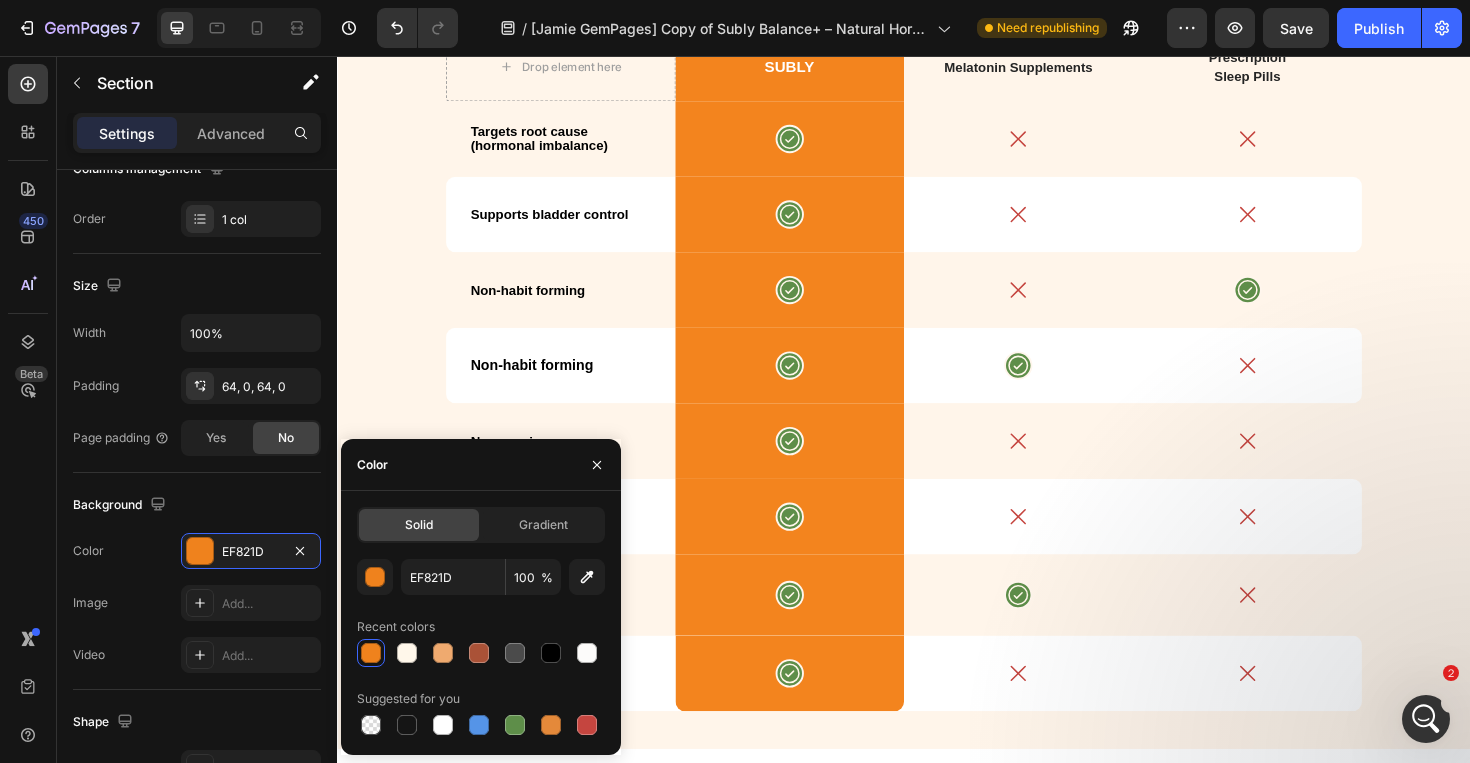 click at bounding box center (937, -312) 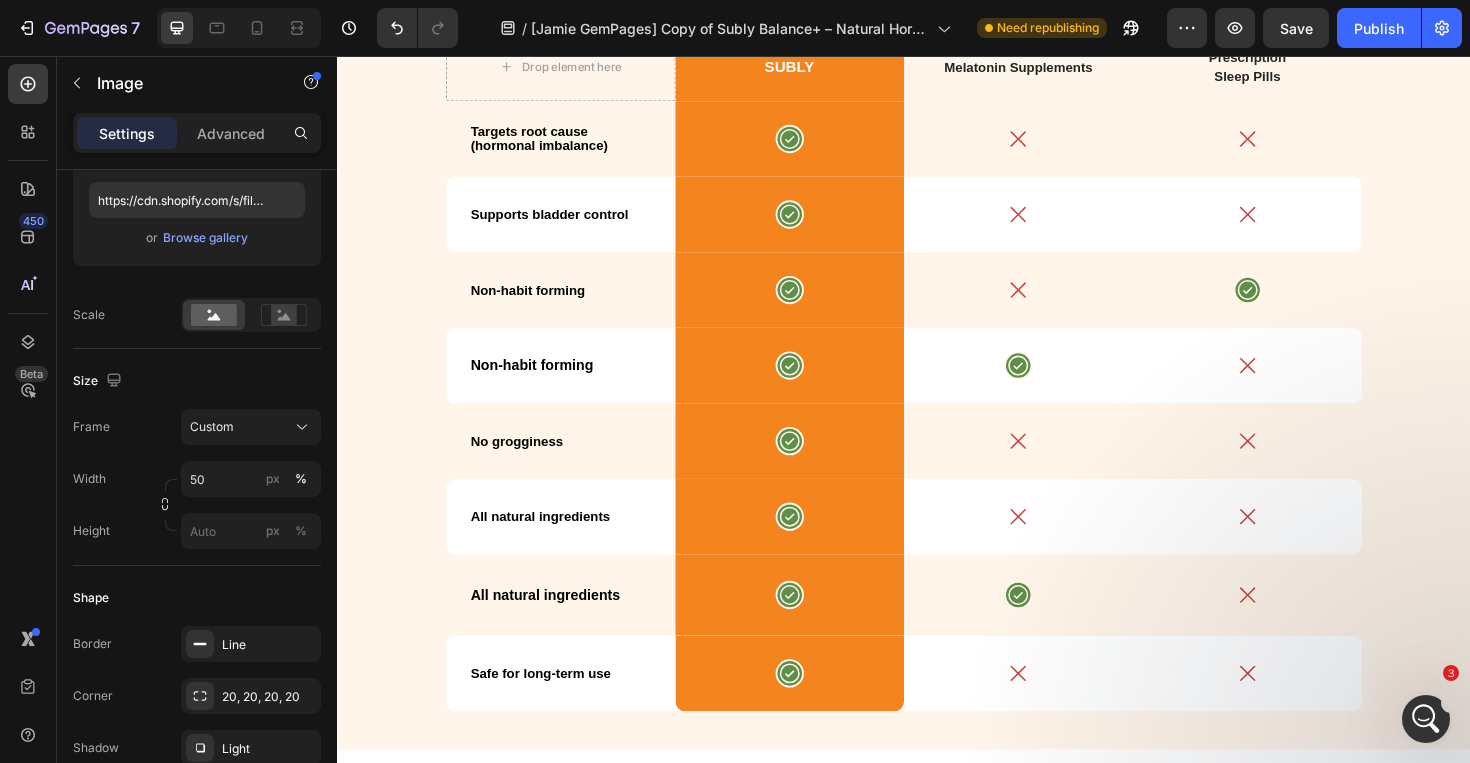 scroll, scrollTop: 0, scrollLeft: 0, axis: both 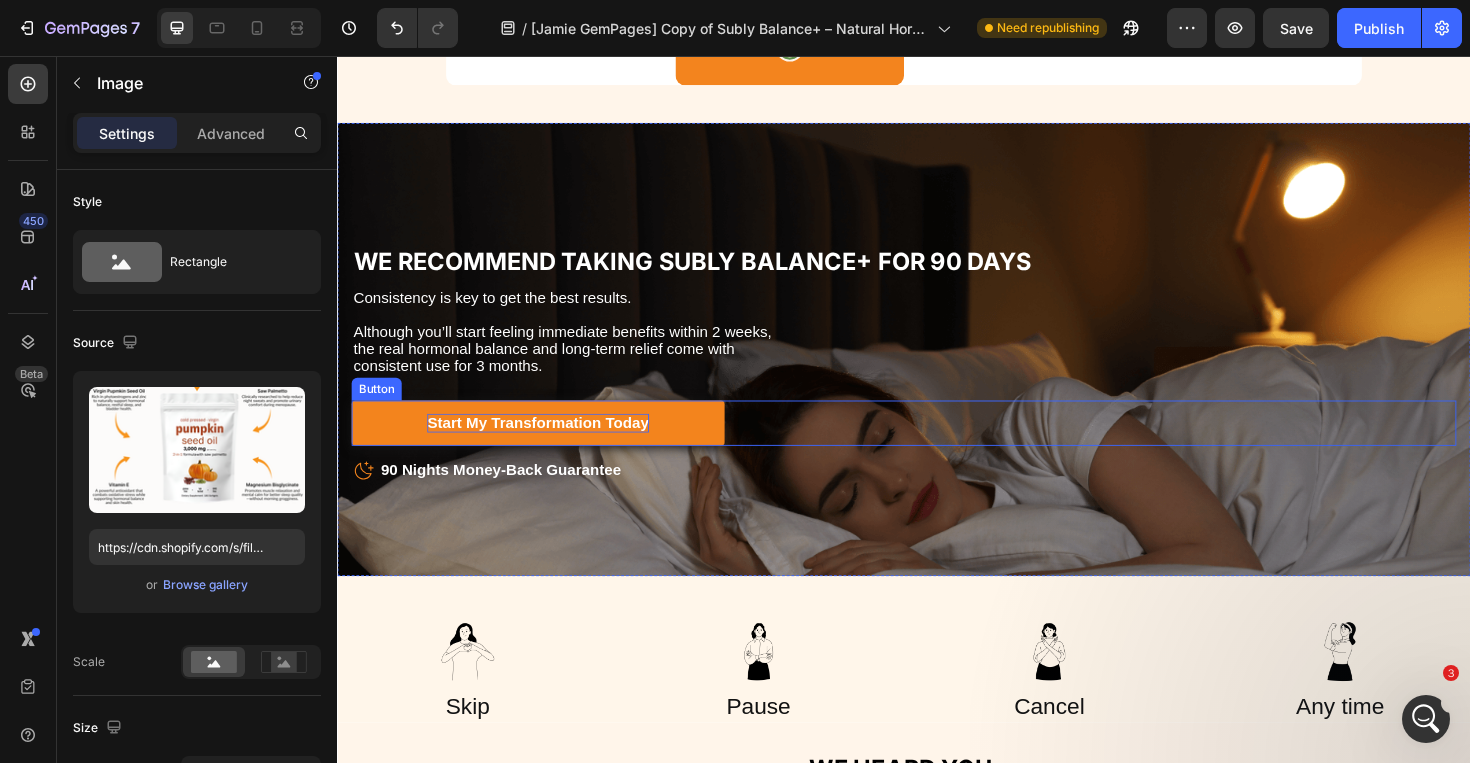click on "Start My Transformation Today" at bounding box center (549, 444) 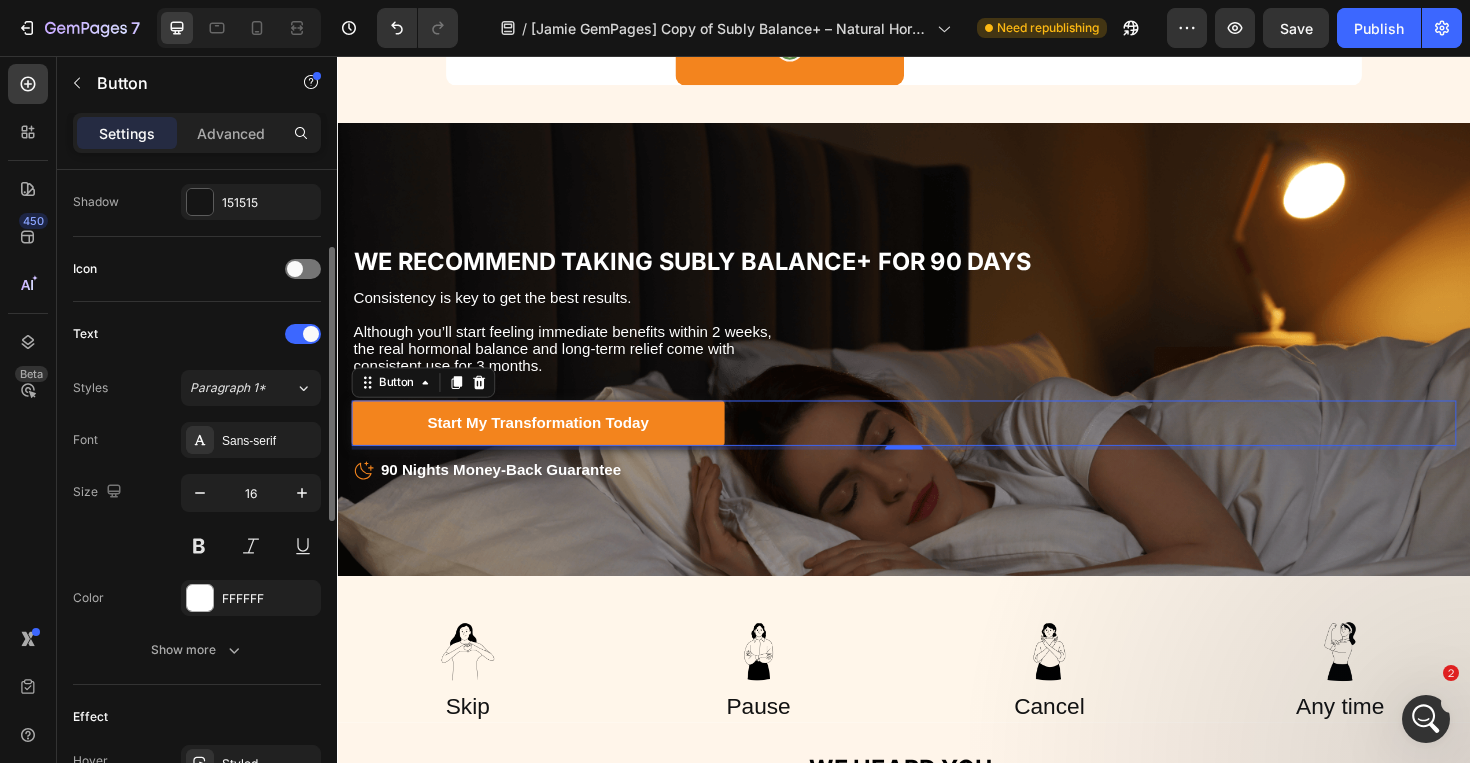 scroll, scrollTop: 546, scrollLeft: 0, axis: vertical 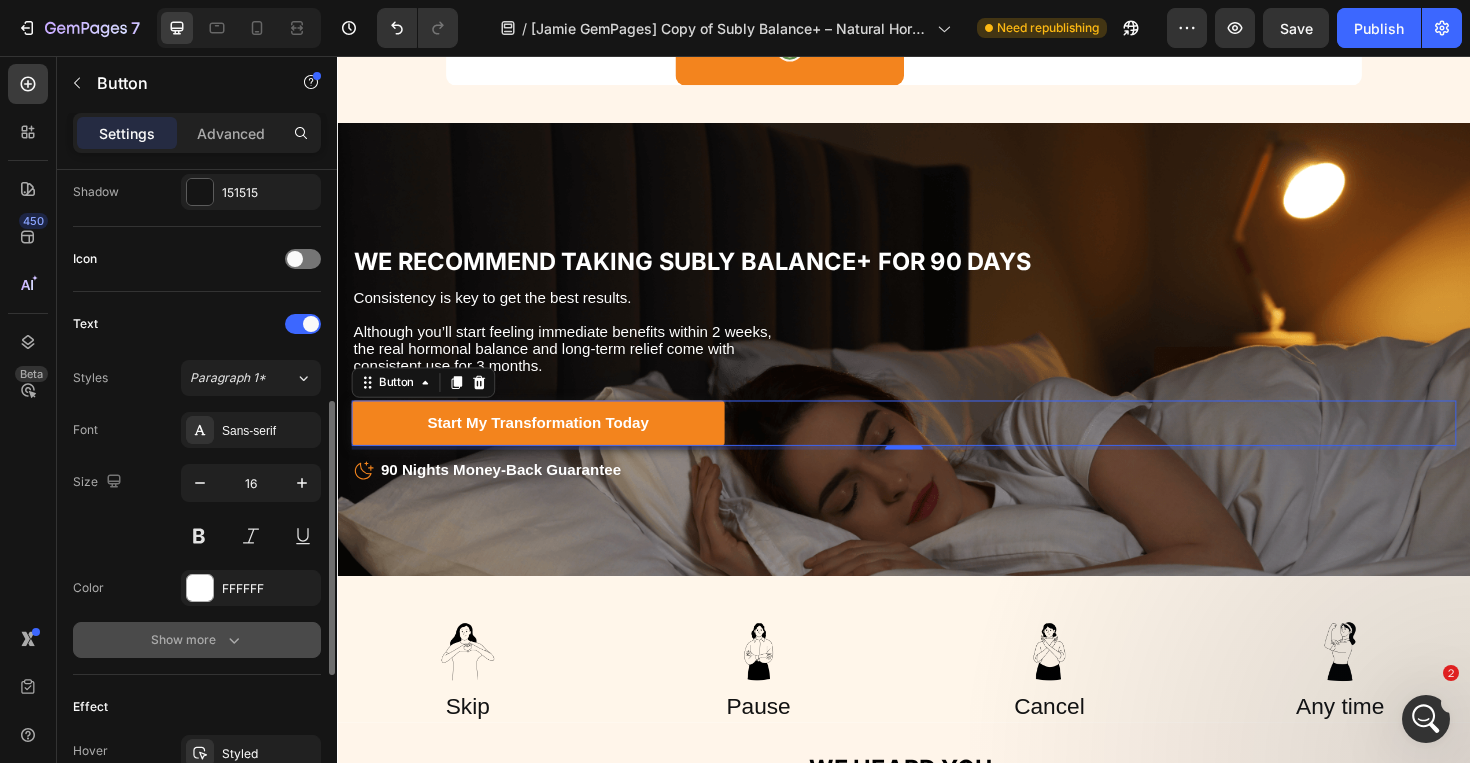 click on "Show more" at bounding box center [197, 640] 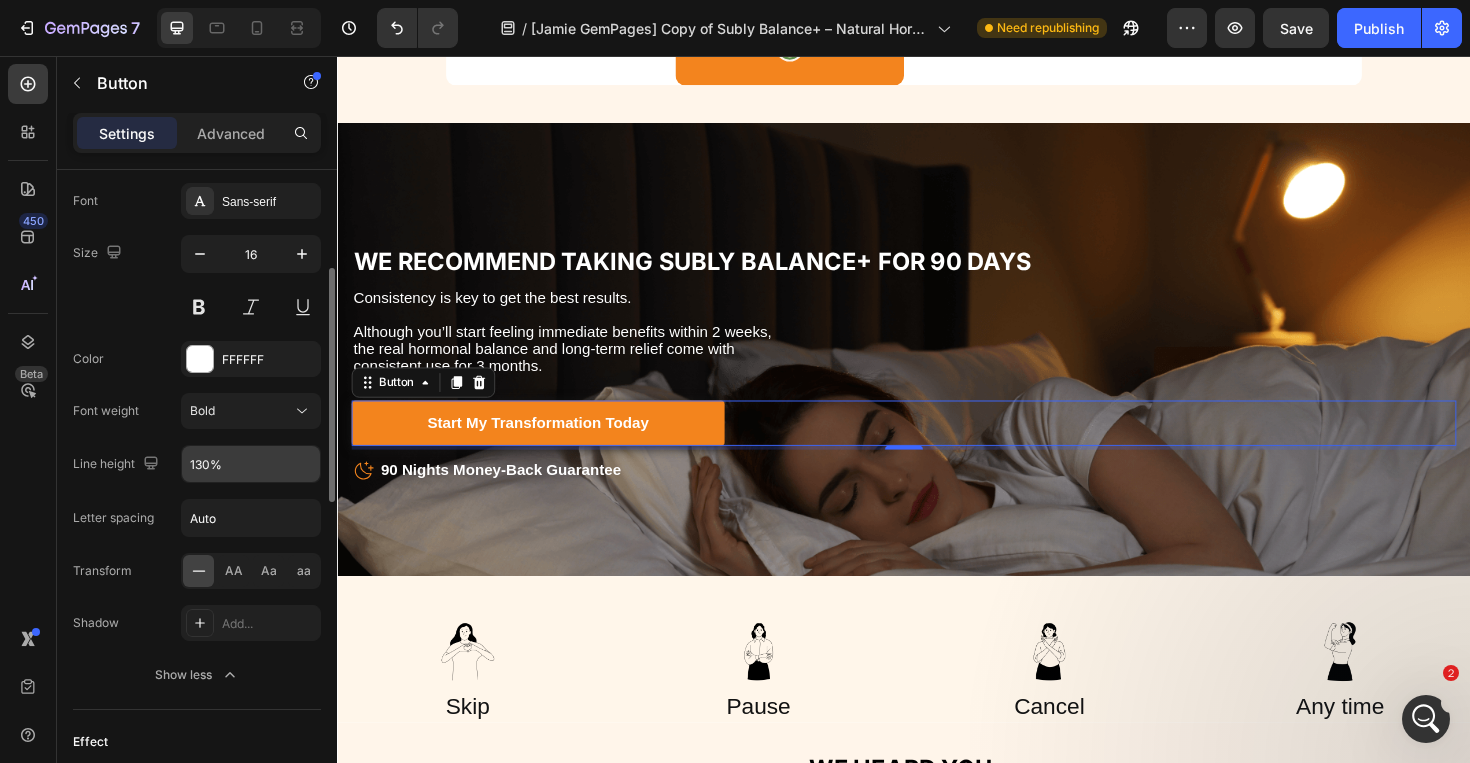 scroll, scrollTop: 787, scrollLeft: 0, axis: vertical 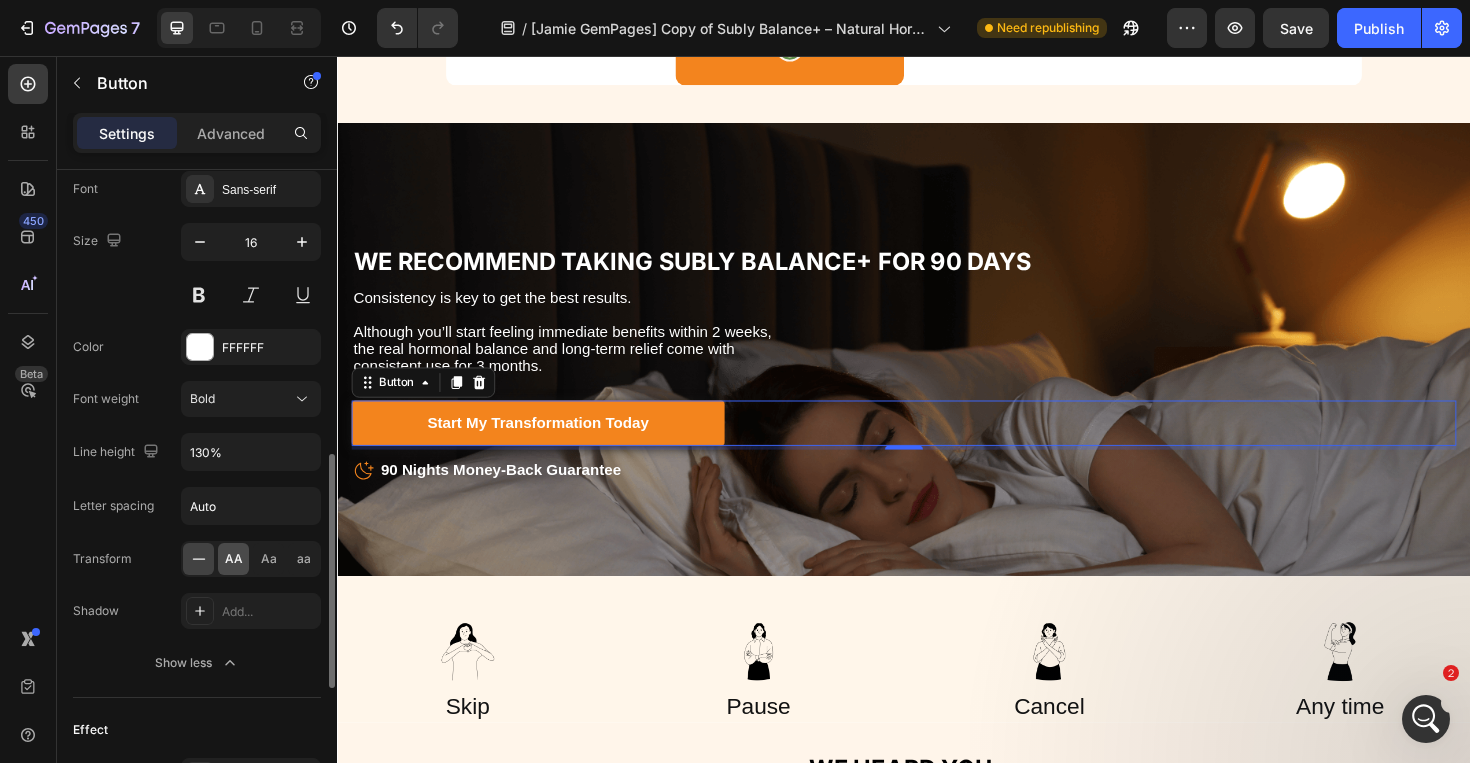 click on "AA" 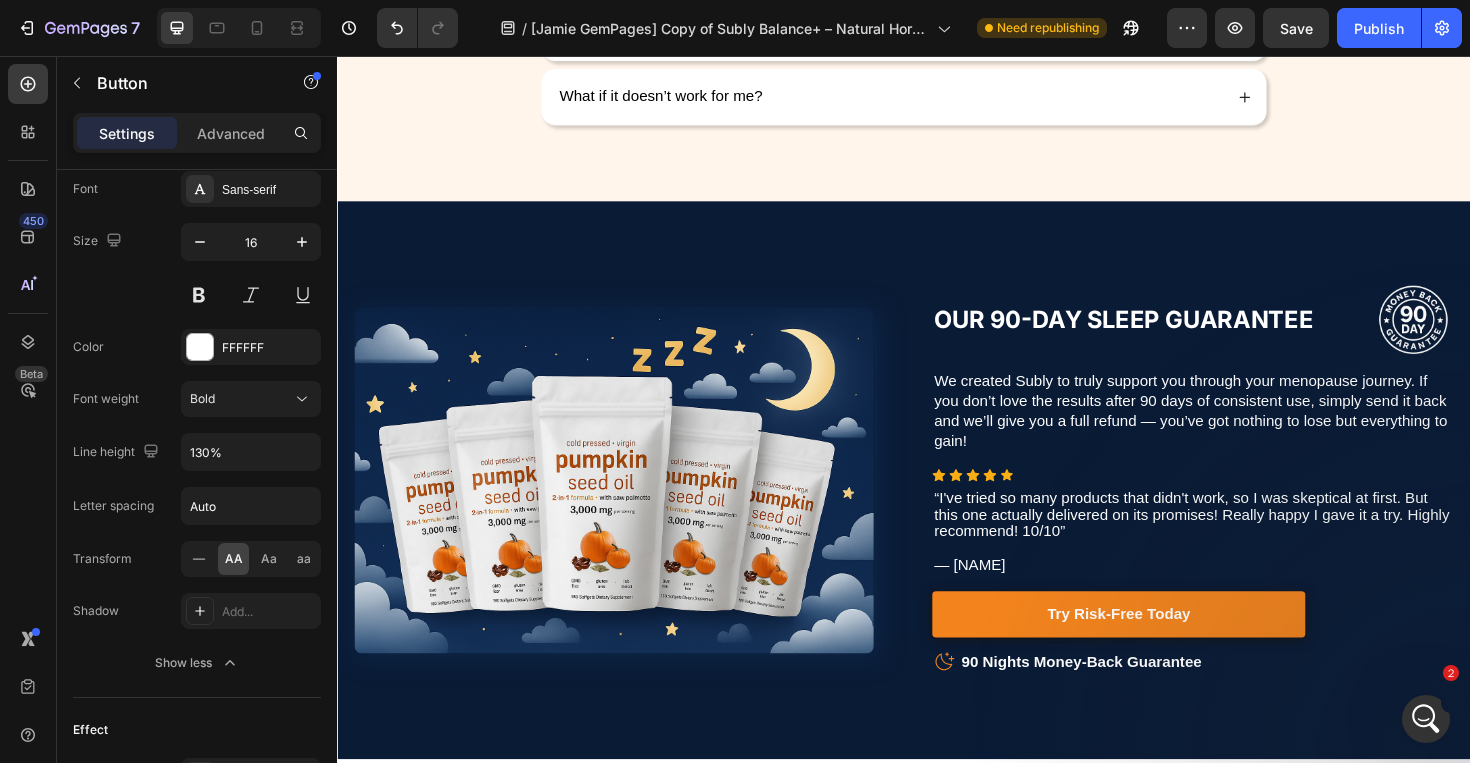 scroll, scrollTop: 8876, scrollLeft: 0, axis: vertical 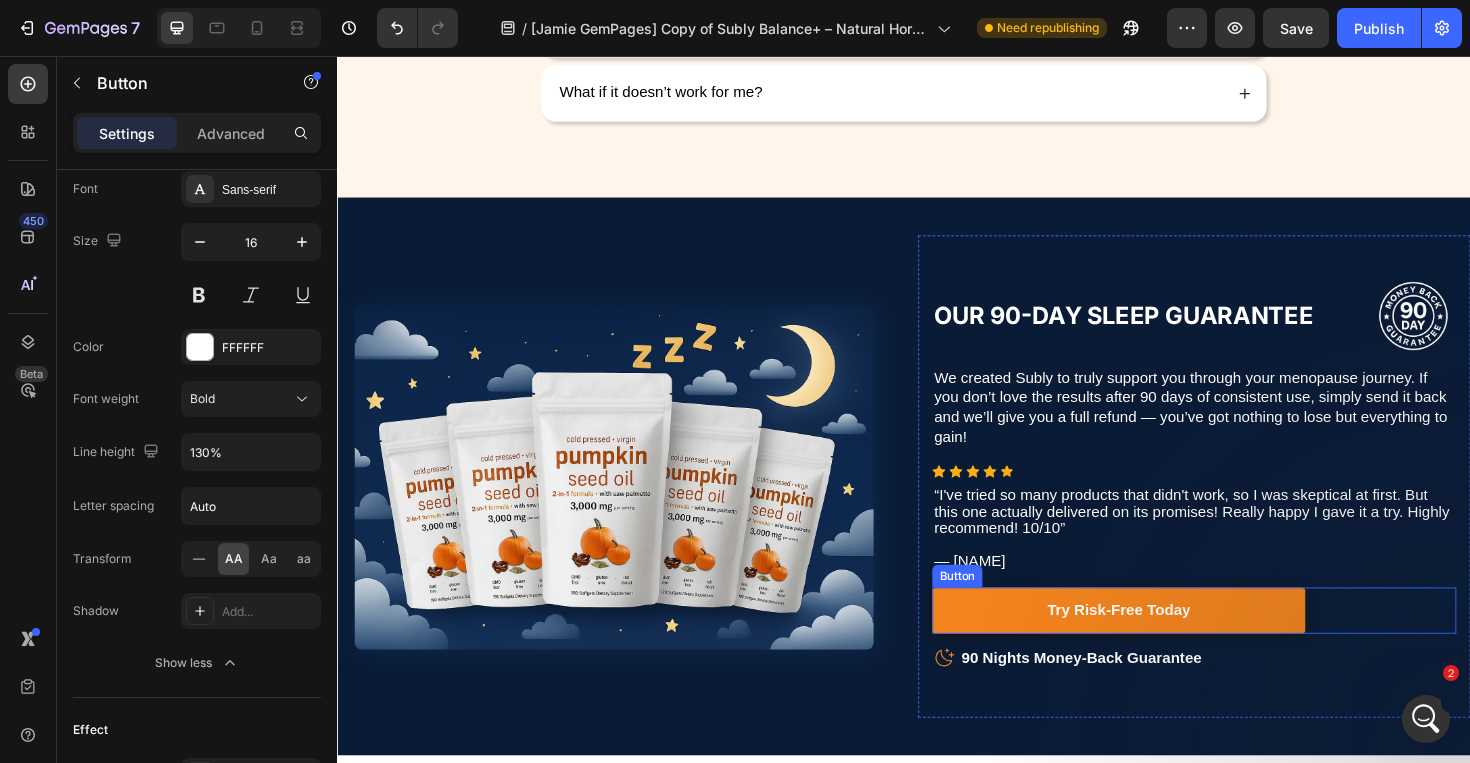 click on "Try Risk-Free Today" at bounding box center (1164, 643) 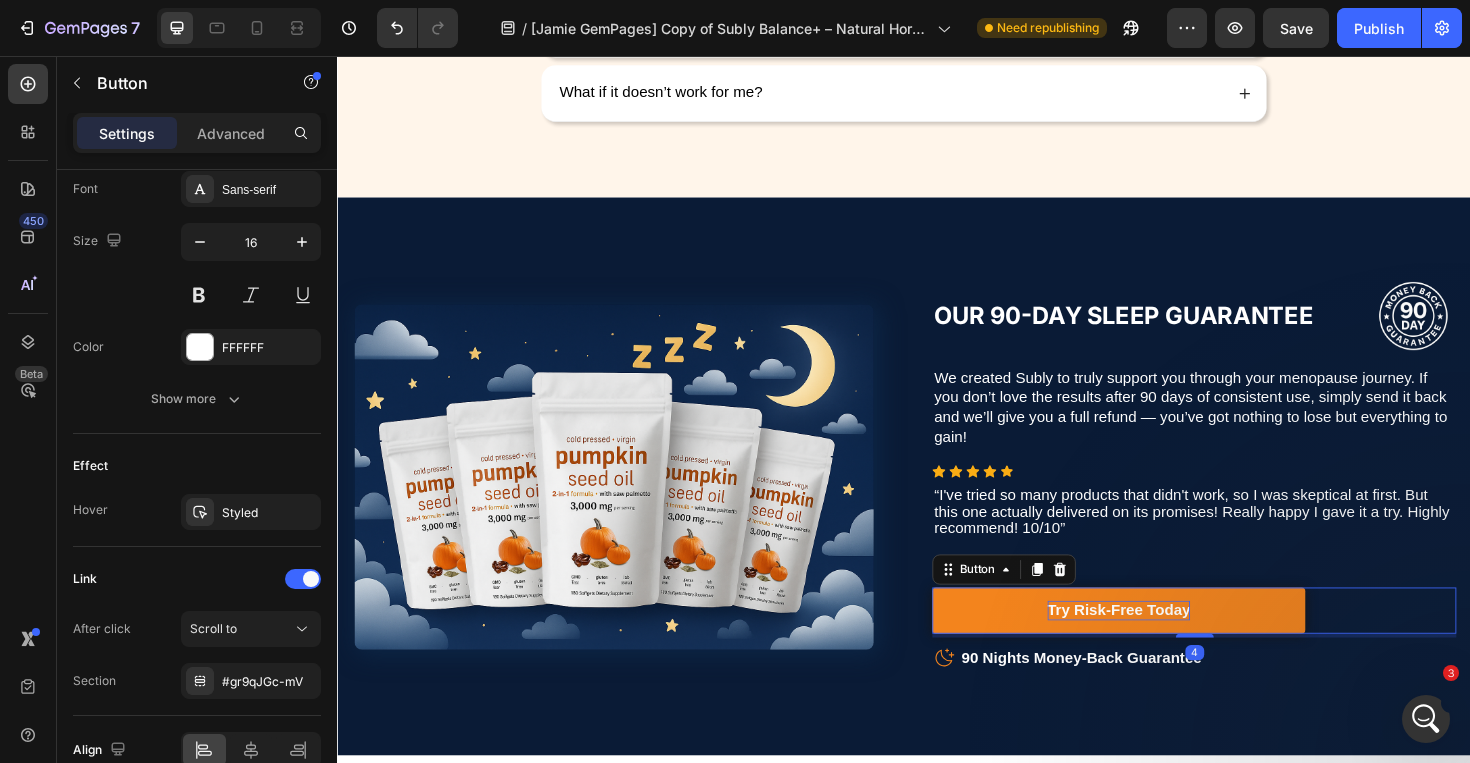click on "Try Risk-Free Today" at bounding box center [1165, 642] 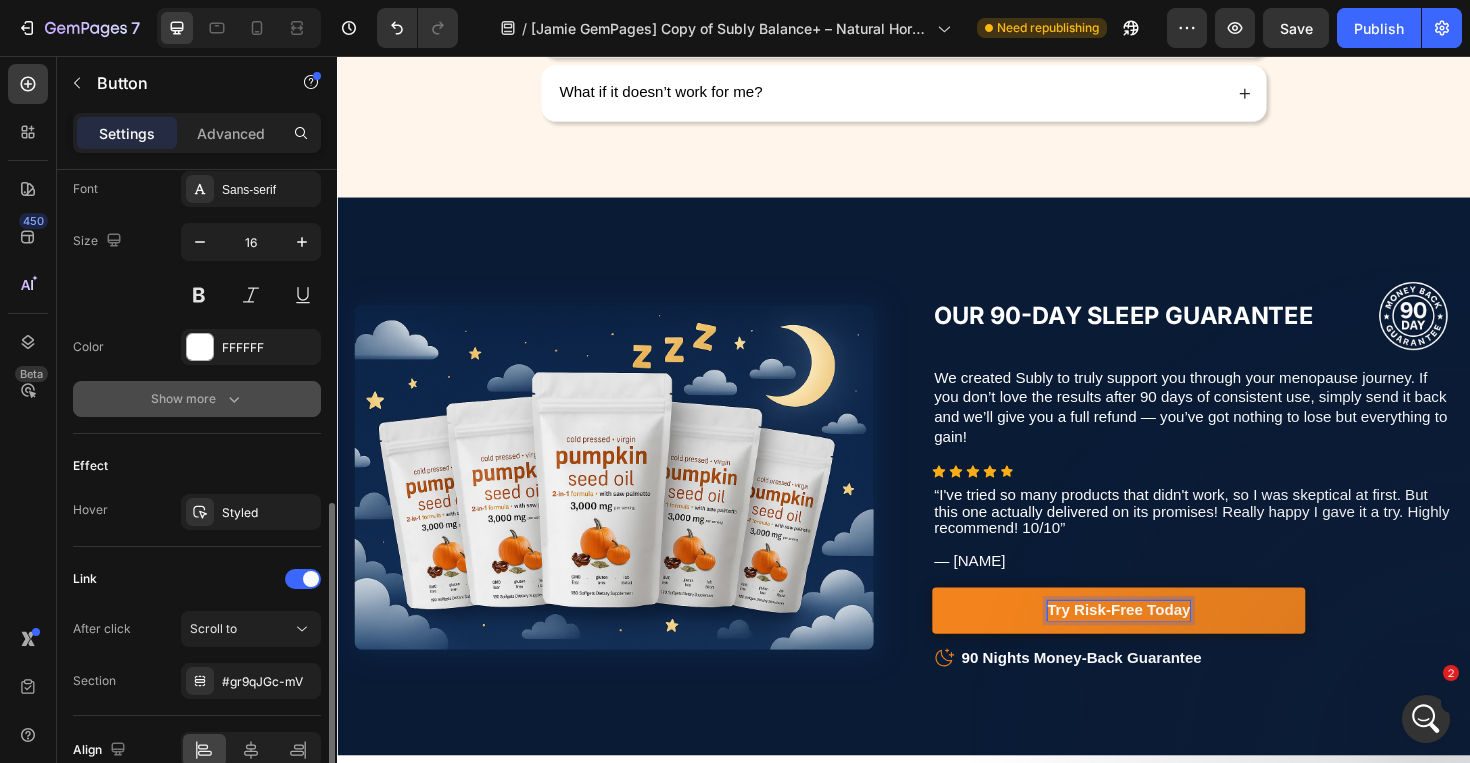 click 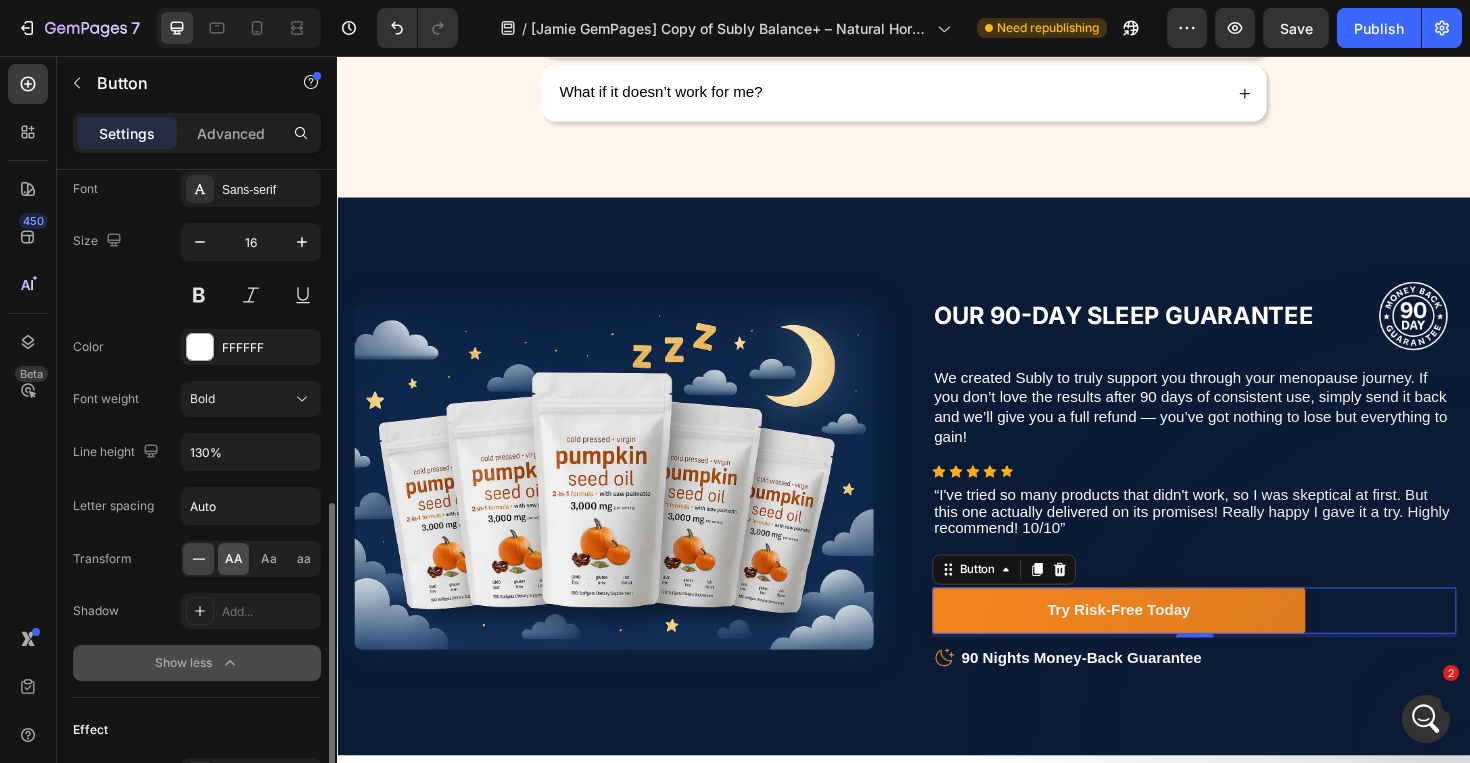 click on "AA" 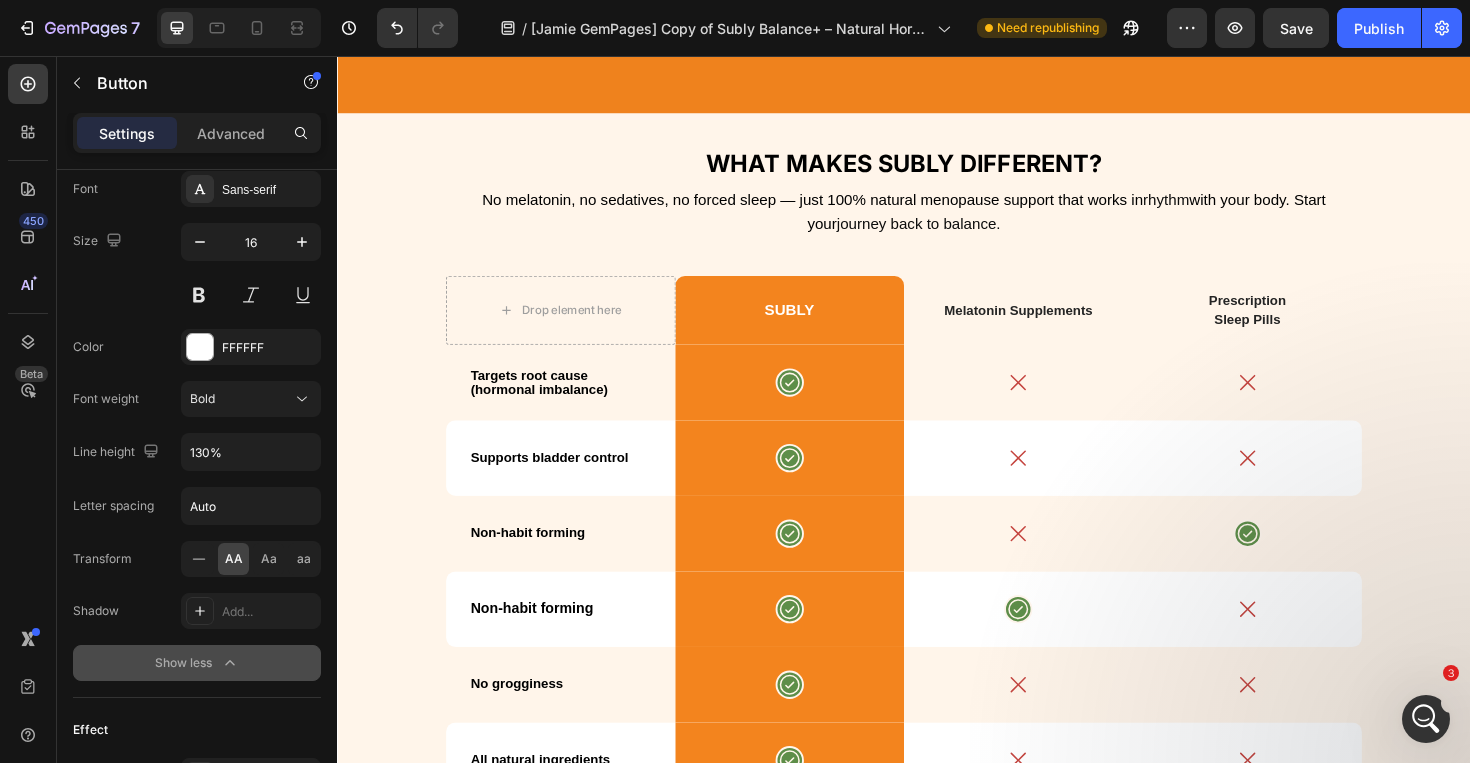 scroll, scrollTop: 6628, scrollLeft: 0, axis: vertical 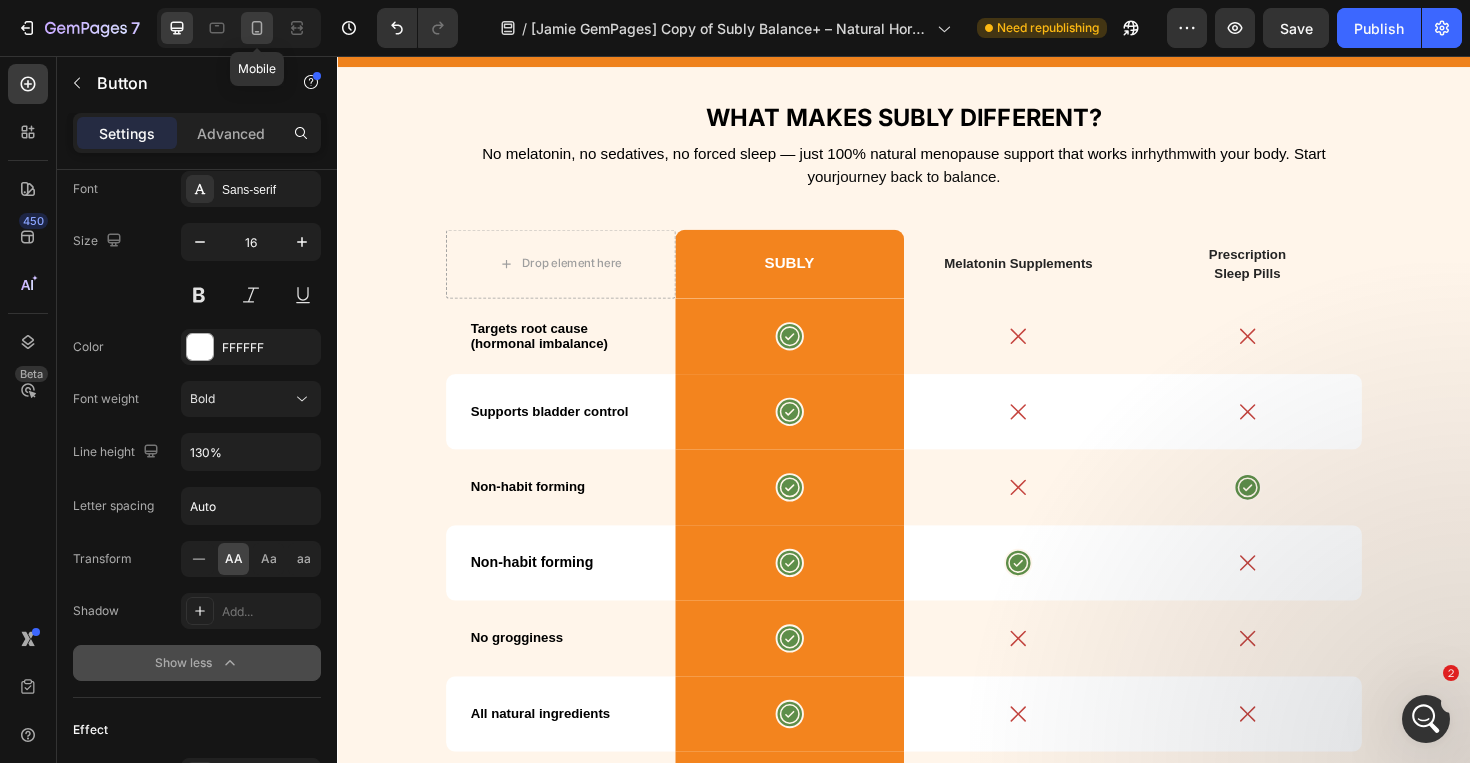 click 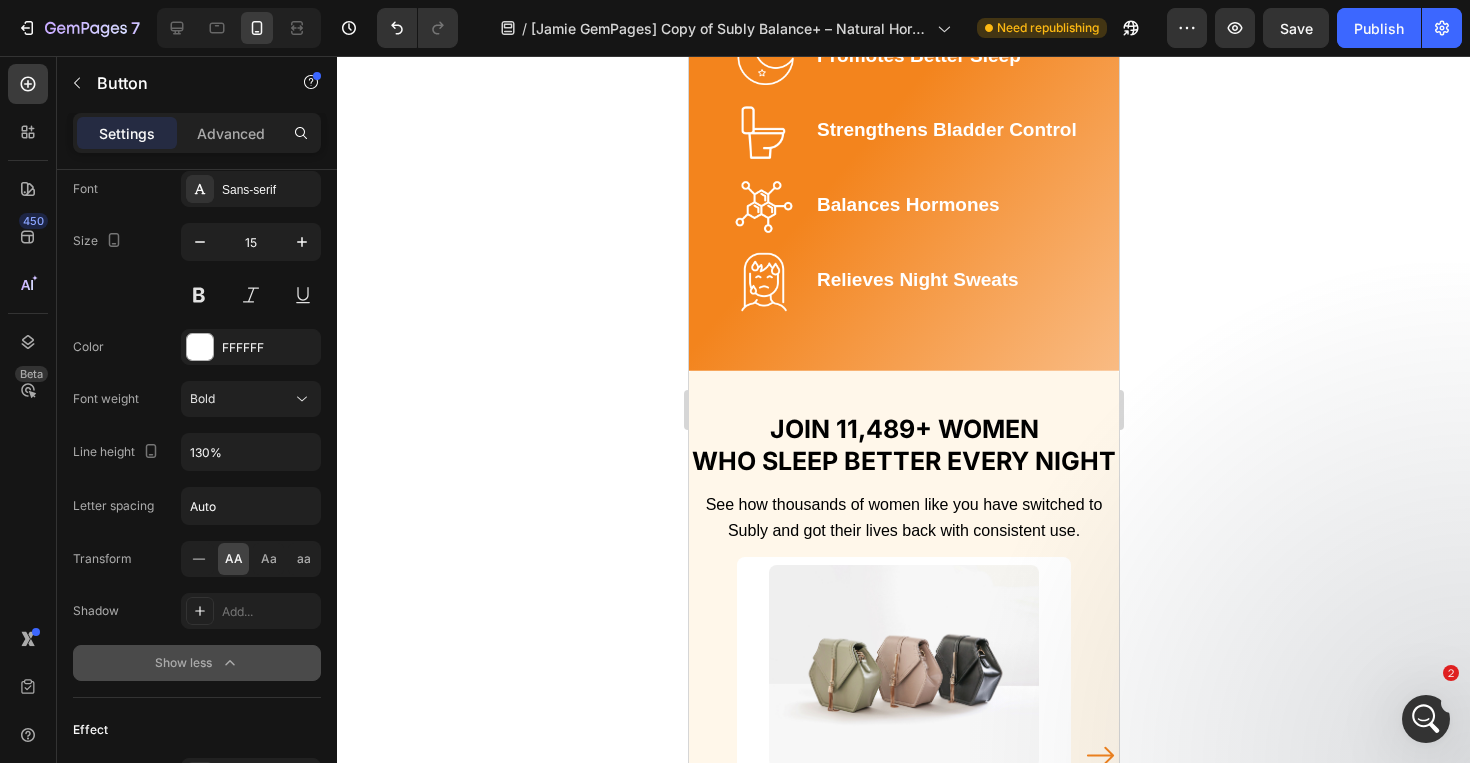 scroll, scrollTop: 1346, scrollLeft: 0, axis: vertical 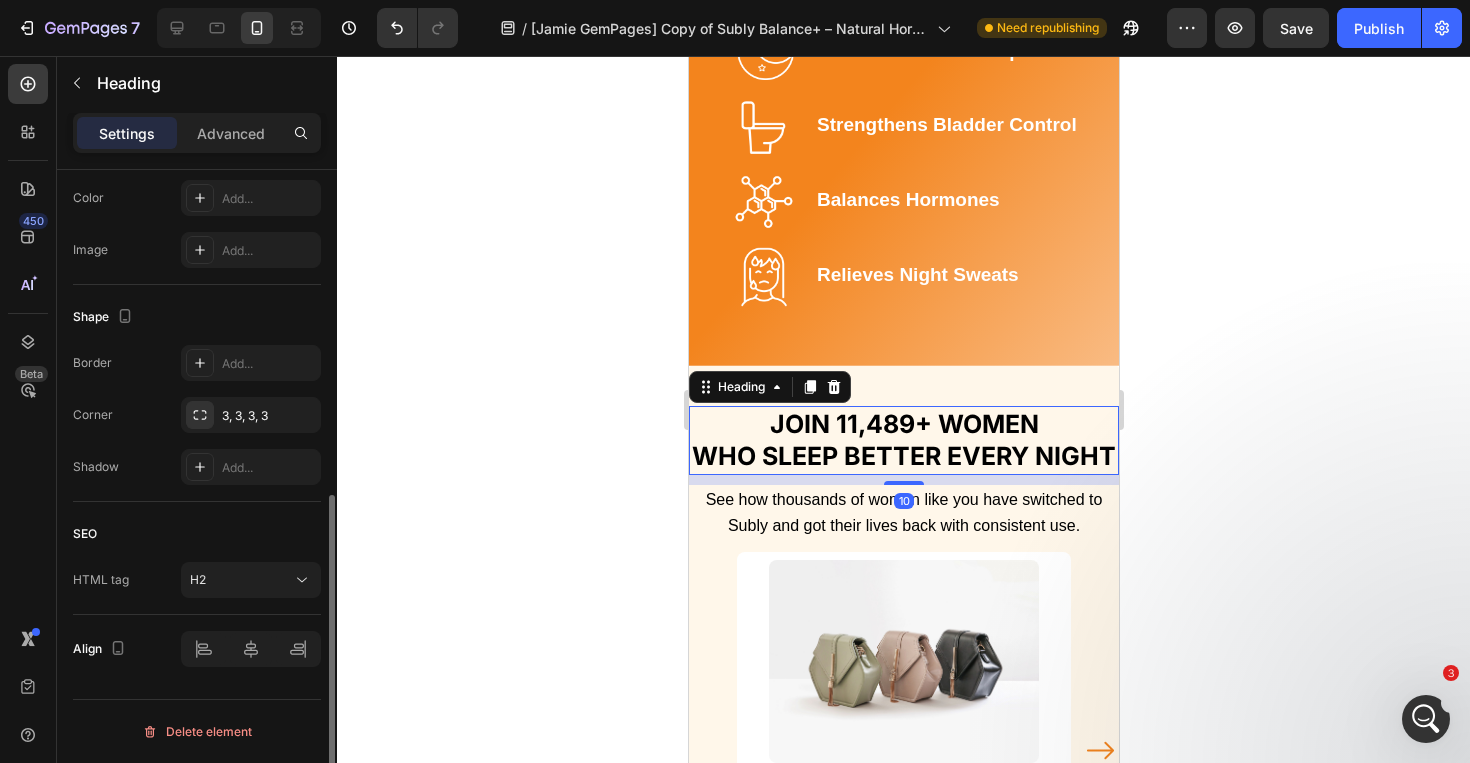 click on "JOIN 11,489+ WOMEN  WHO SLEEP BETTER EVERY NIGHT" at bounding box center [903, 440] 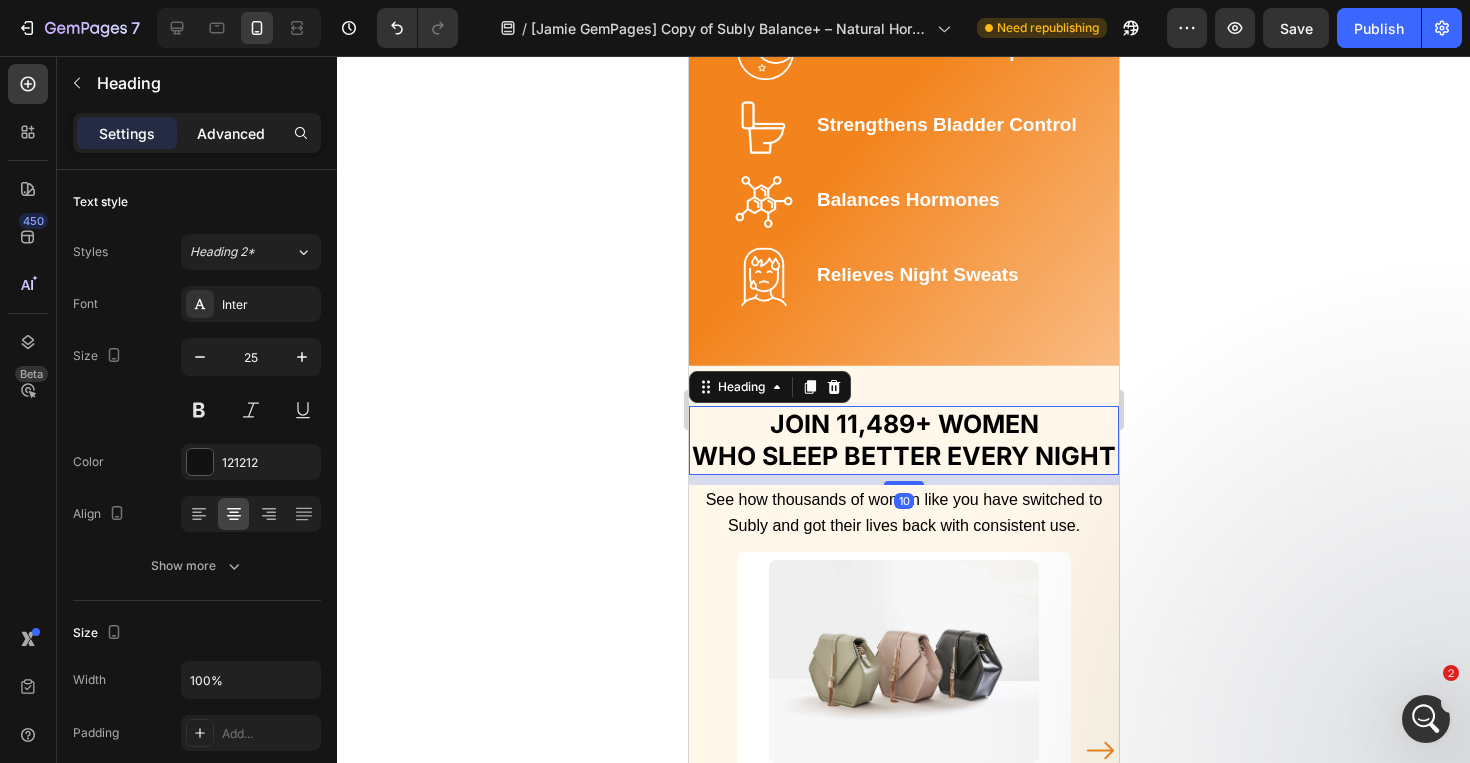 click on "Advanced" at bounding box center [231, 133] 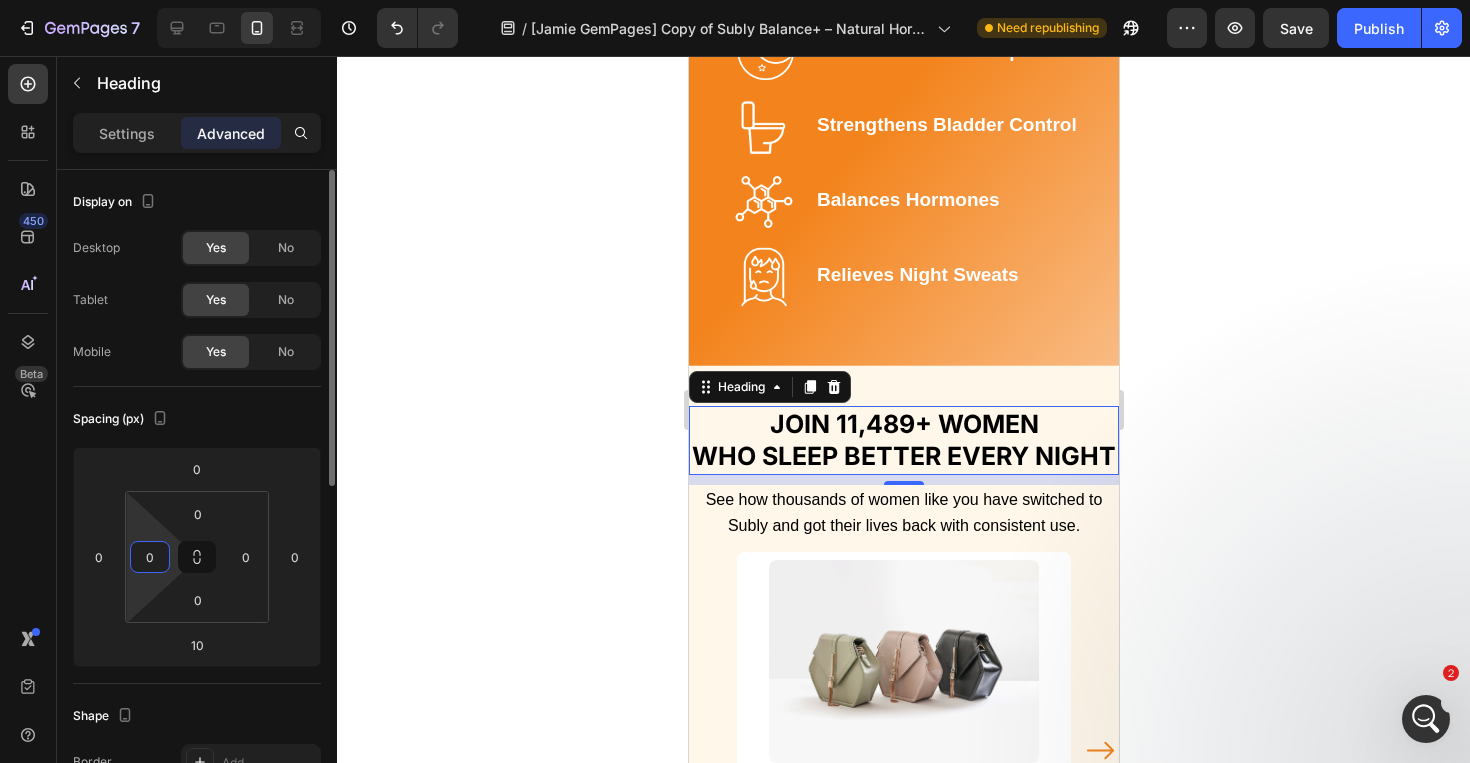 click on "0" at bounding box center [150, 557] 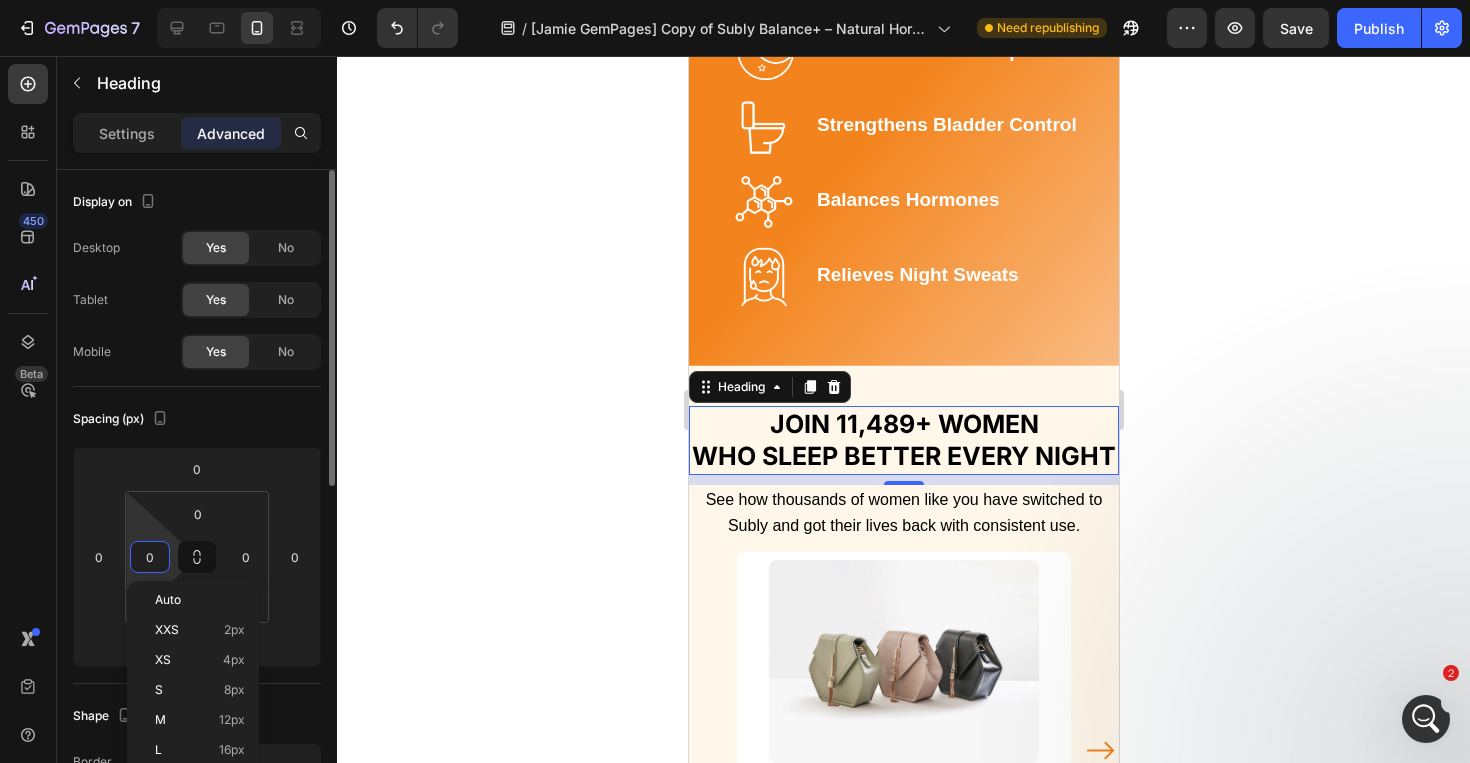 type on "1" 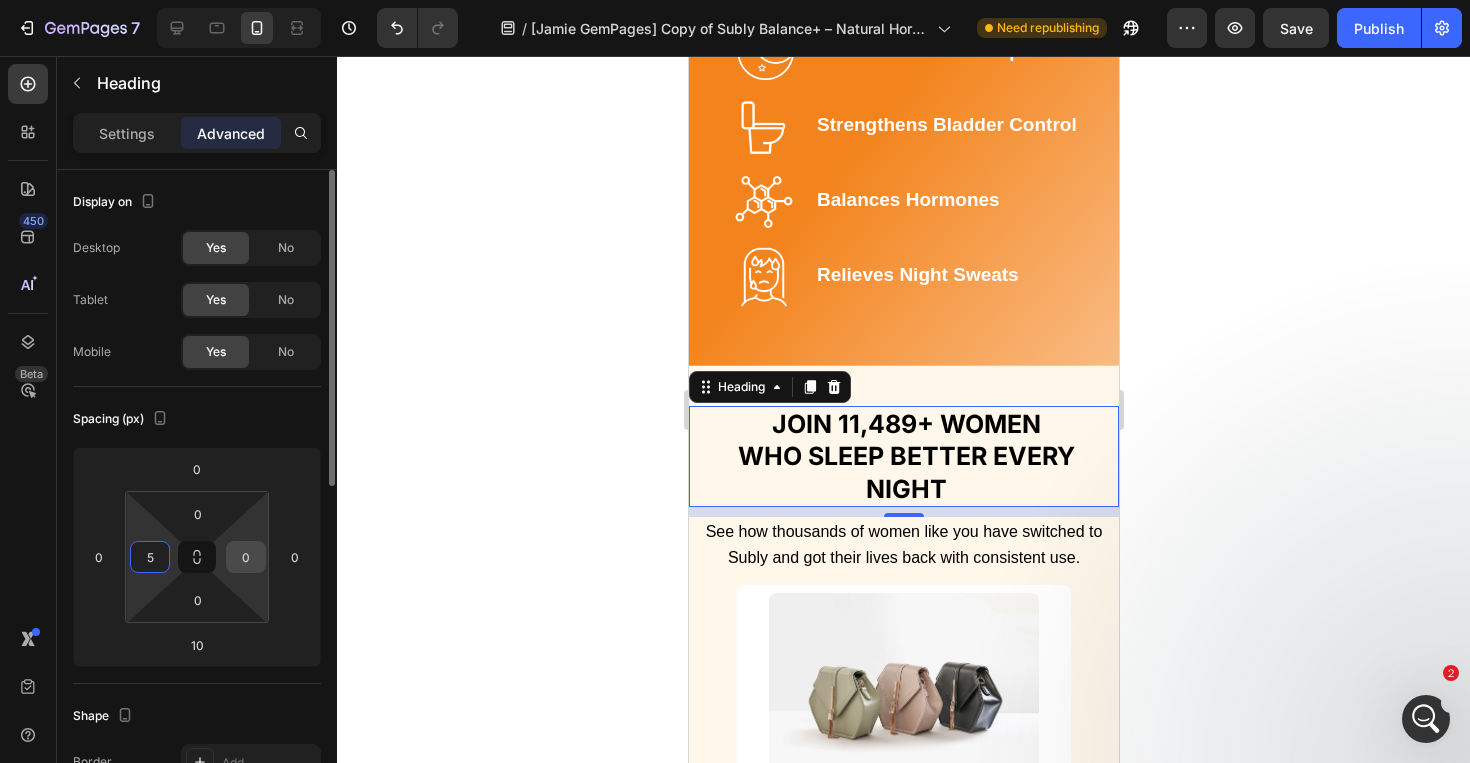 type on "5" 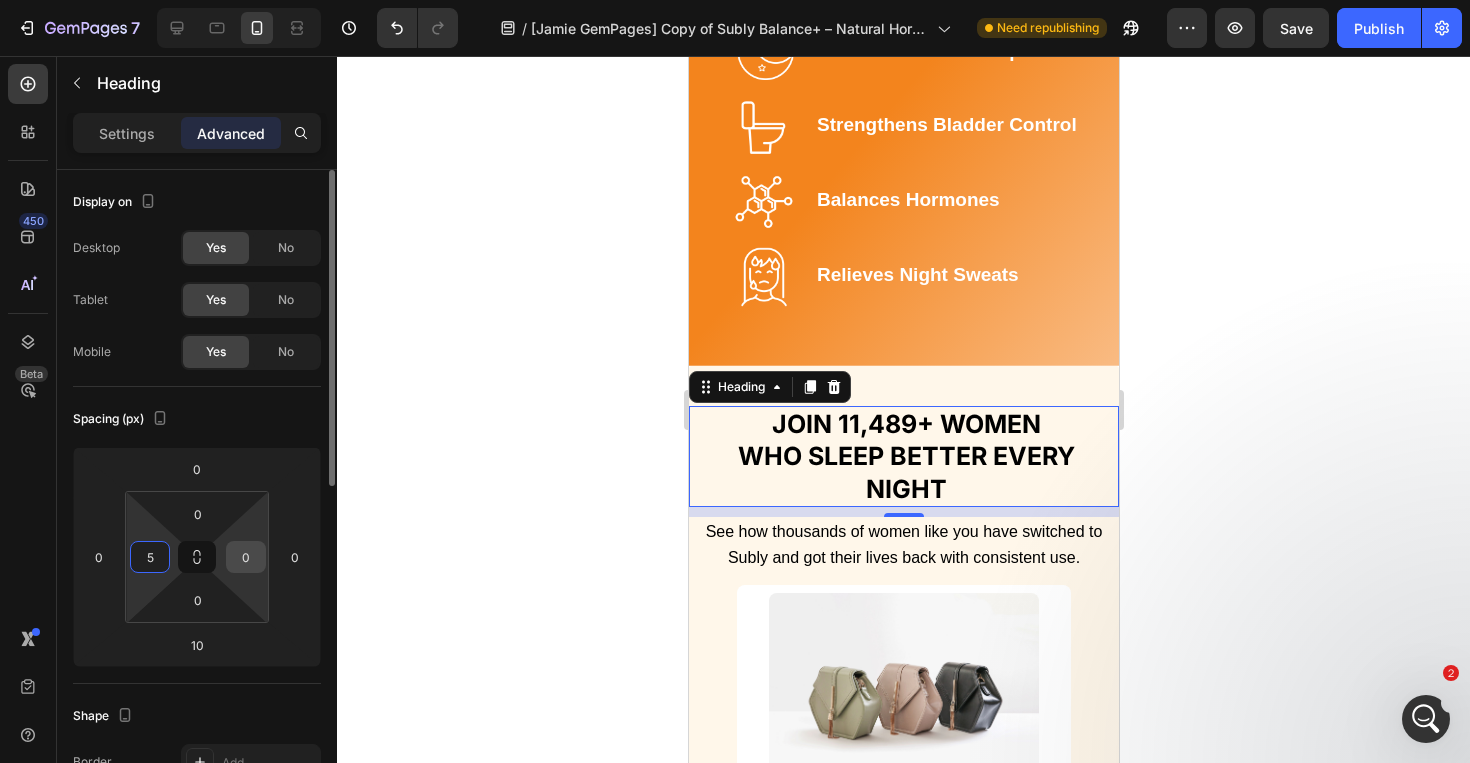 click on "0" at bounding box center (246, 557) 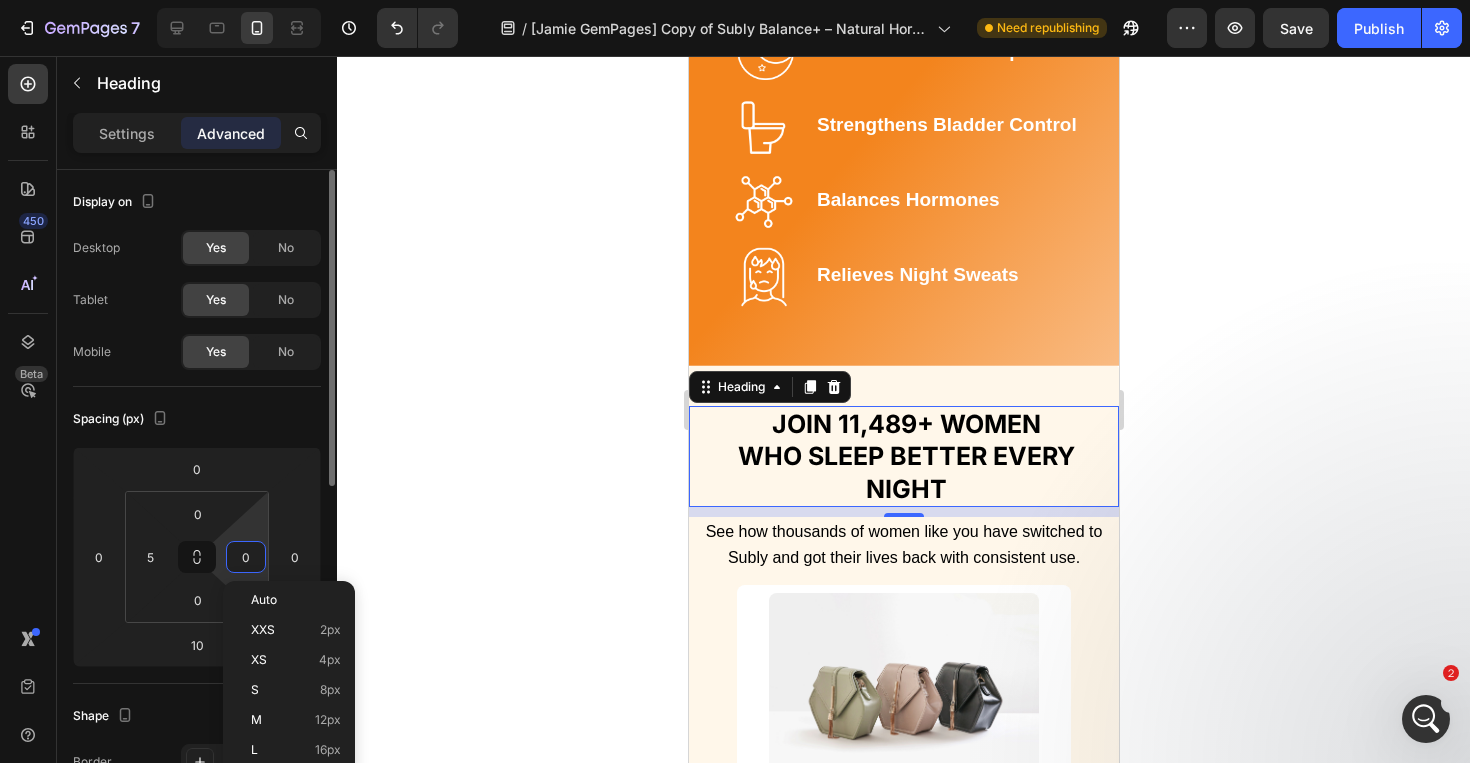 type on "5" 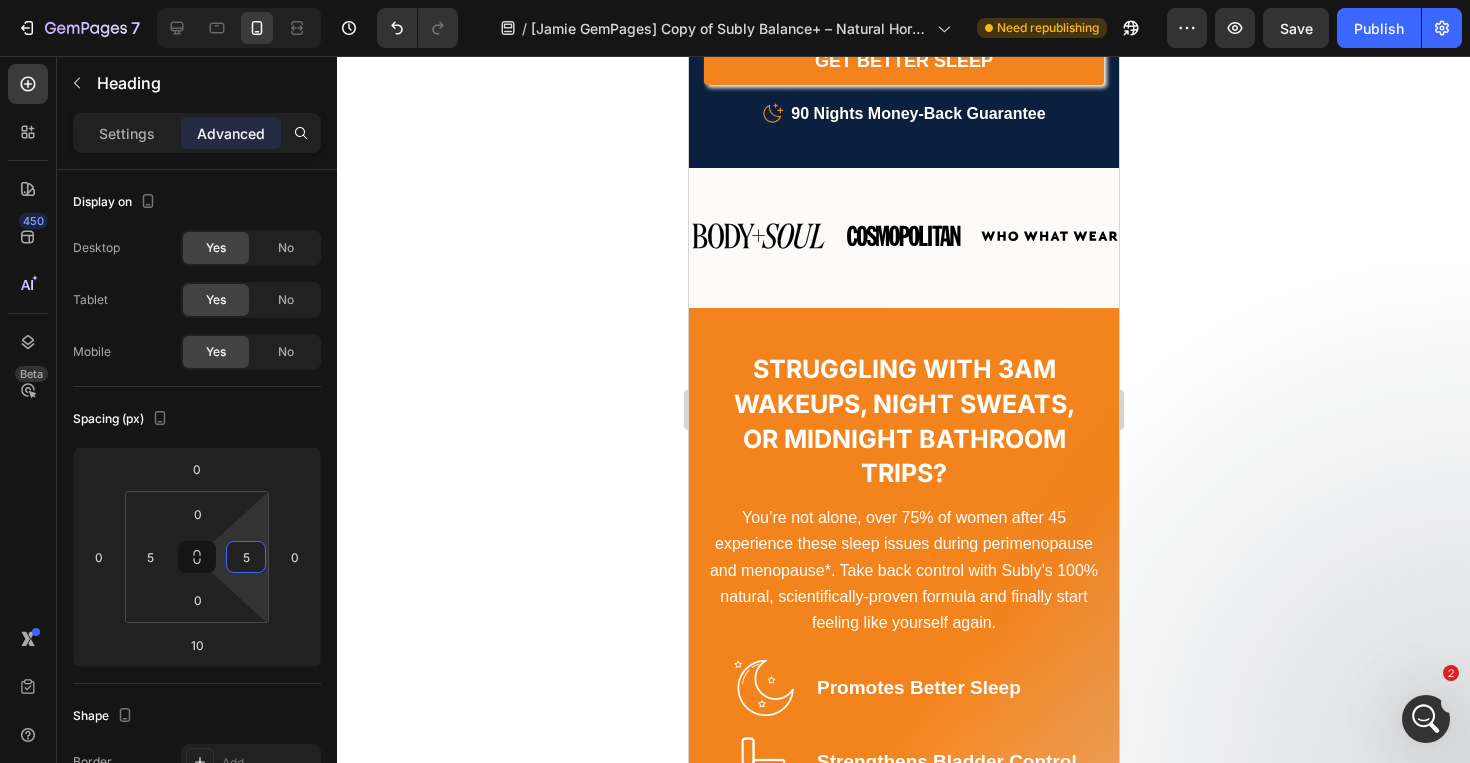 scroll, scrollTop: 713, scrollLeft: 0, axis: vertical 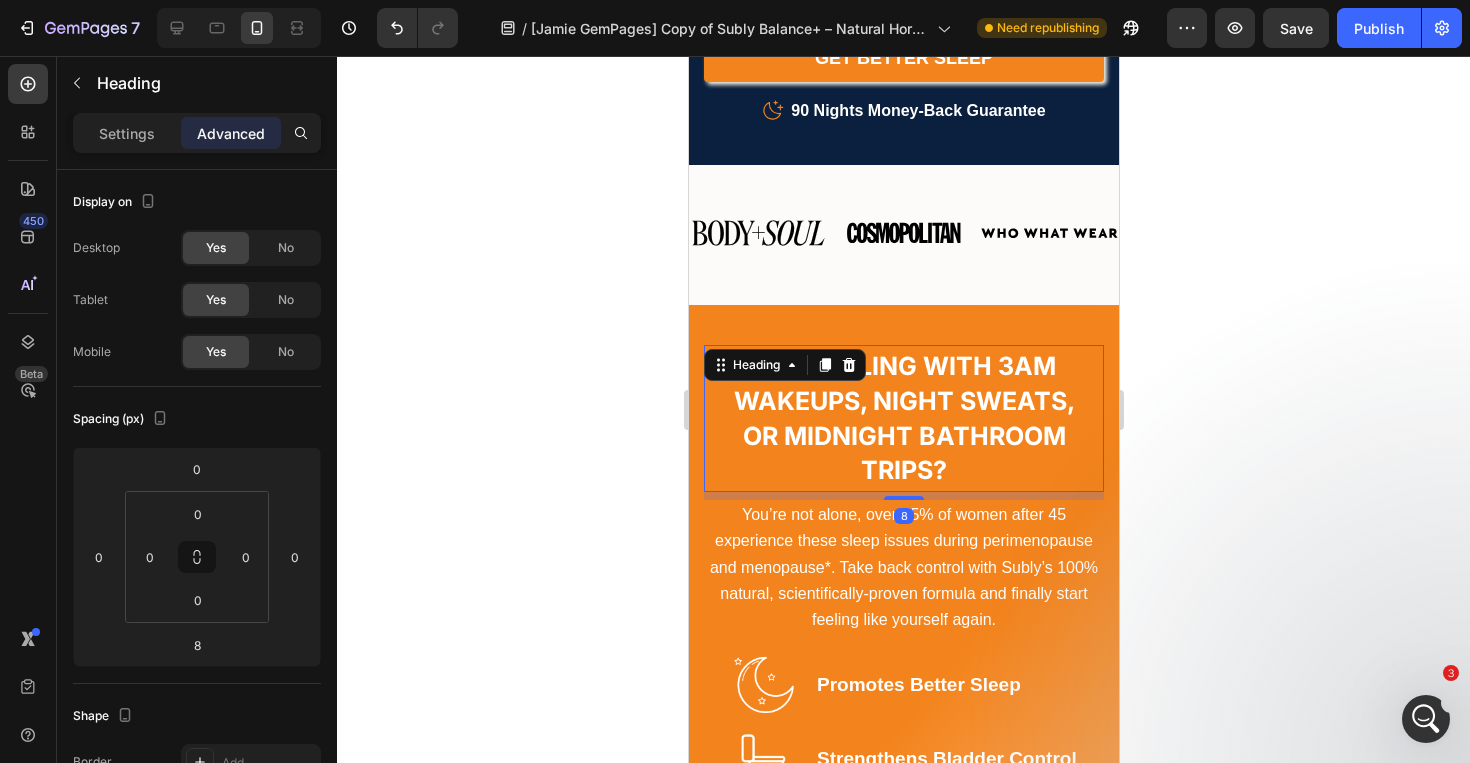 click on "Struggling With 3AM Wakeups, Night Sweats,  Or Midnight Bathroom Trips?" at bounding box center [903, 418] 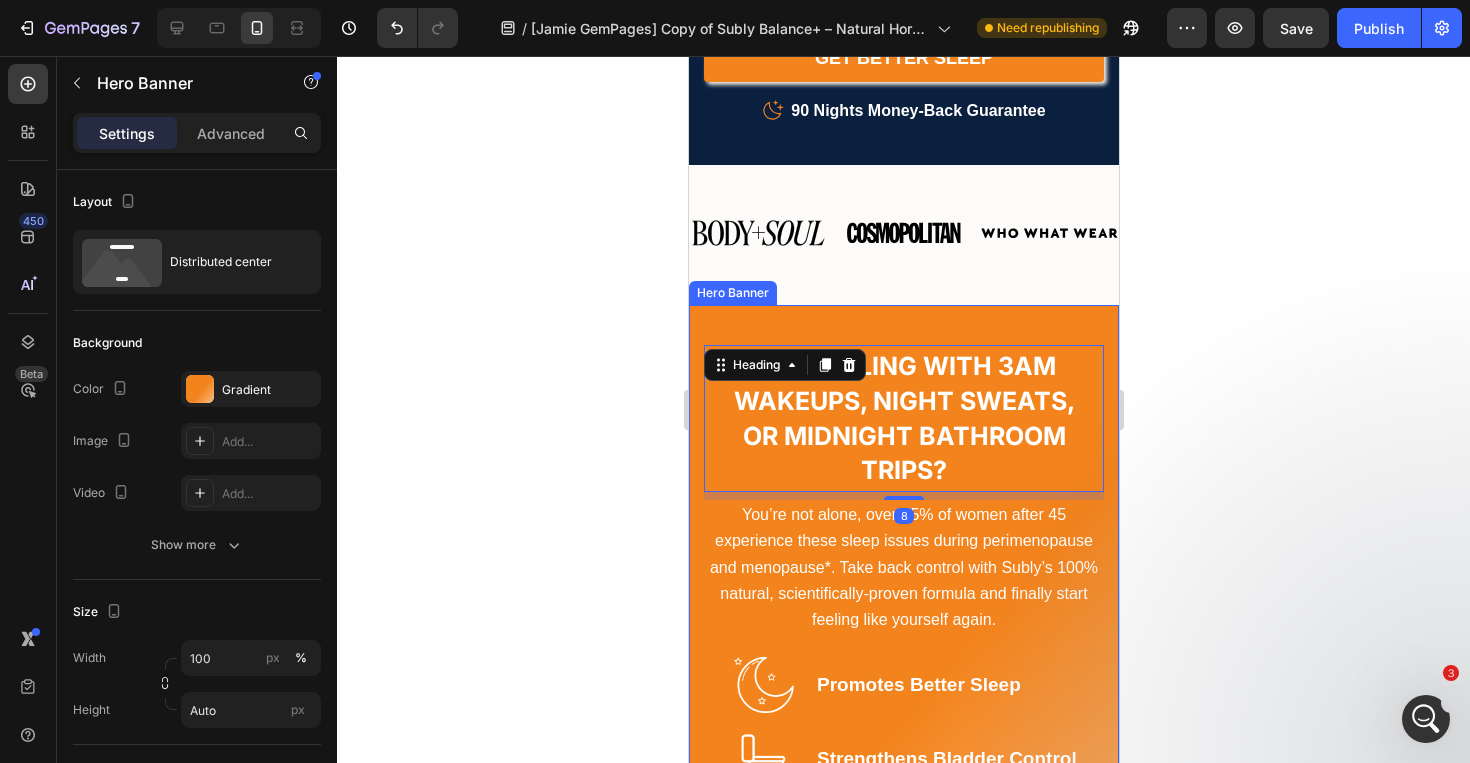 click on "Struggling With 3AM Wakeups, Night Sweats,  Or Midnight Bathroom Trips? Heading   8 You’re not alone, over 75% of women after 45 experience these sleep issues during perimenopause and menopause*. Take back control with Subly’s 100% natural, scientifically-proven formula and finally start feeling like yourself again.  Text Block Image Promotes Better Sleep Heading Row Image Strengthens Bladder Control Heading Row Row Row Image Balances Hormones Heading Row Image Relieves Night Sweats Heading Row Text Block Row" at bounding box center [903, 652] 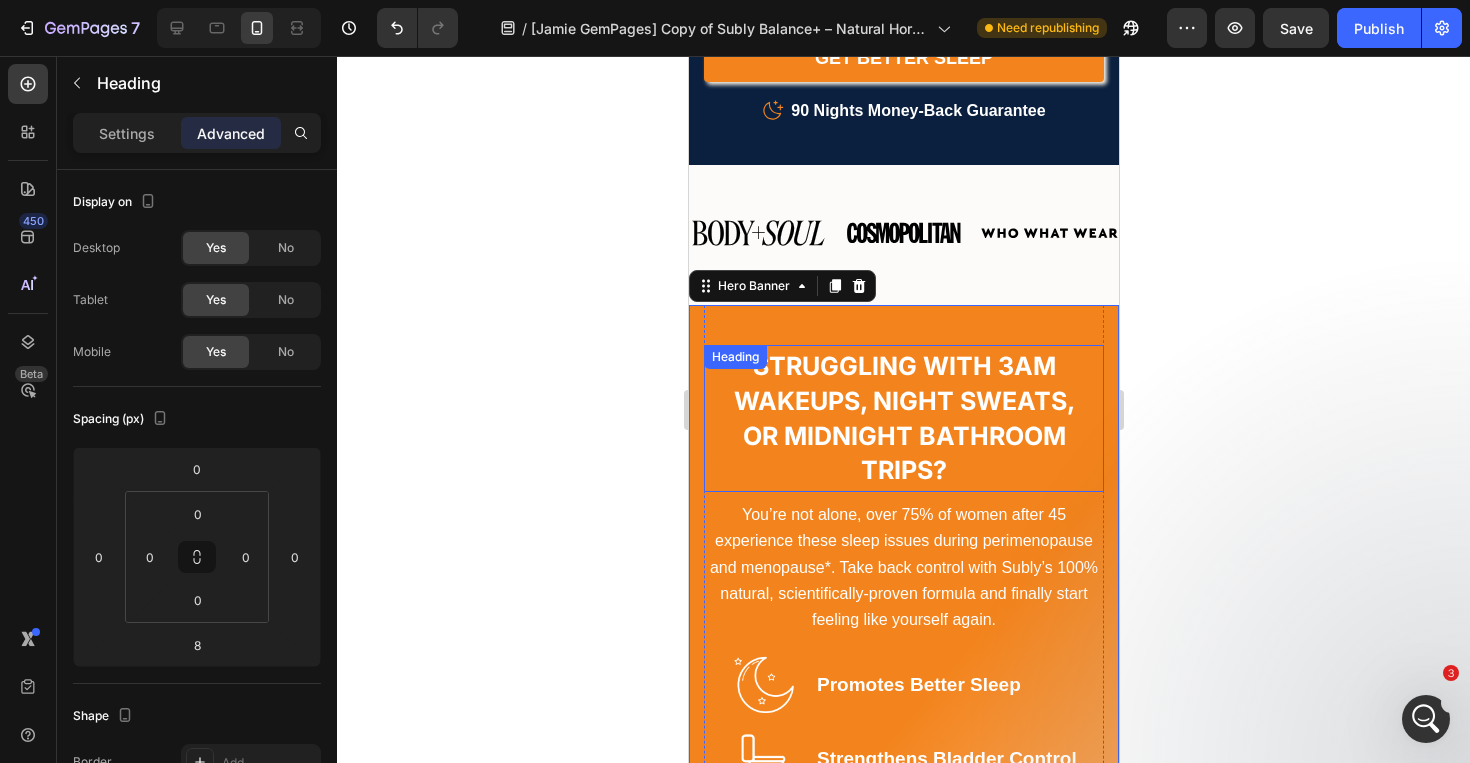 click on "Struggling With 3AM Wakeups, Night Sweats,  Or Midnight Bathroom Trips?" at bounding box center [903, 418] 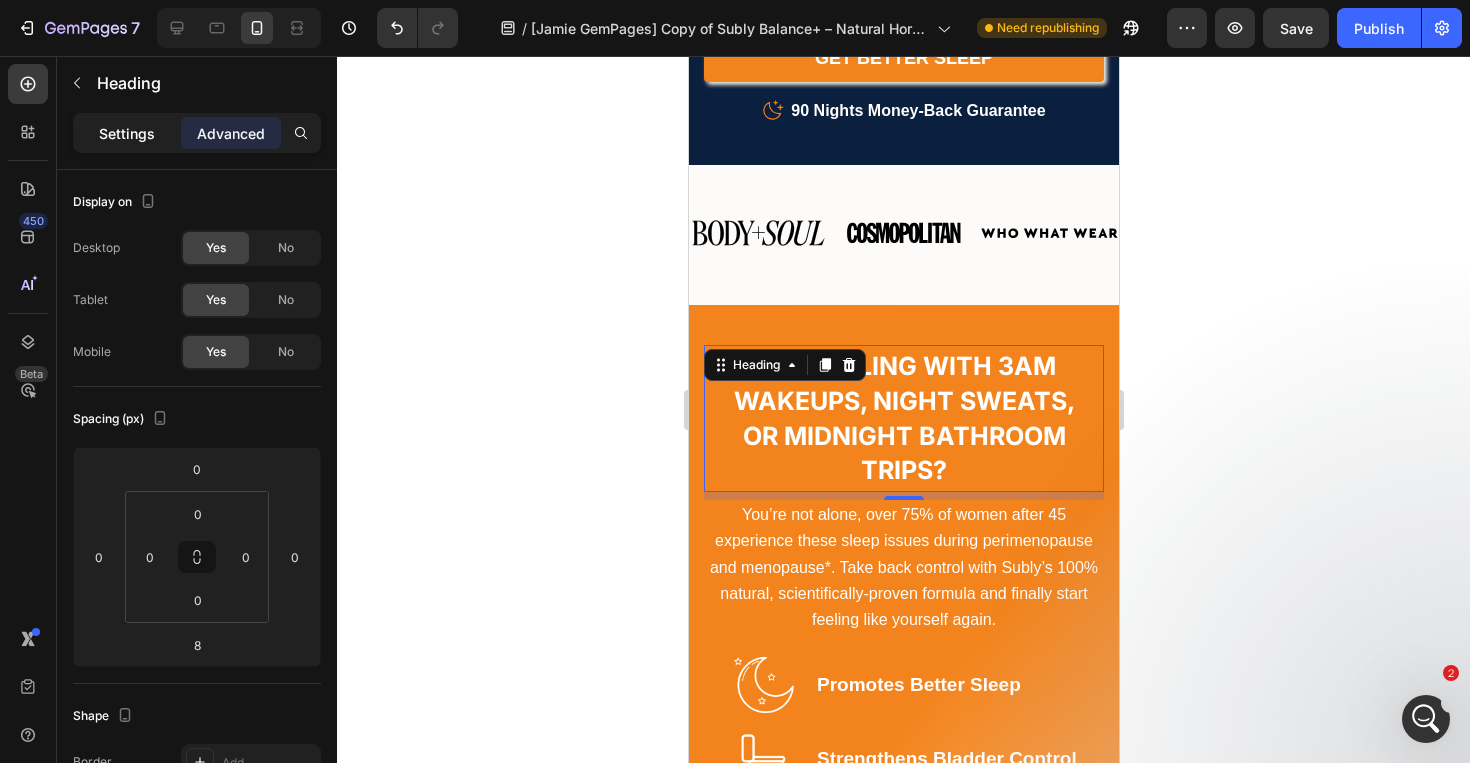 click on "Settings" at bounding box center (127, 133) 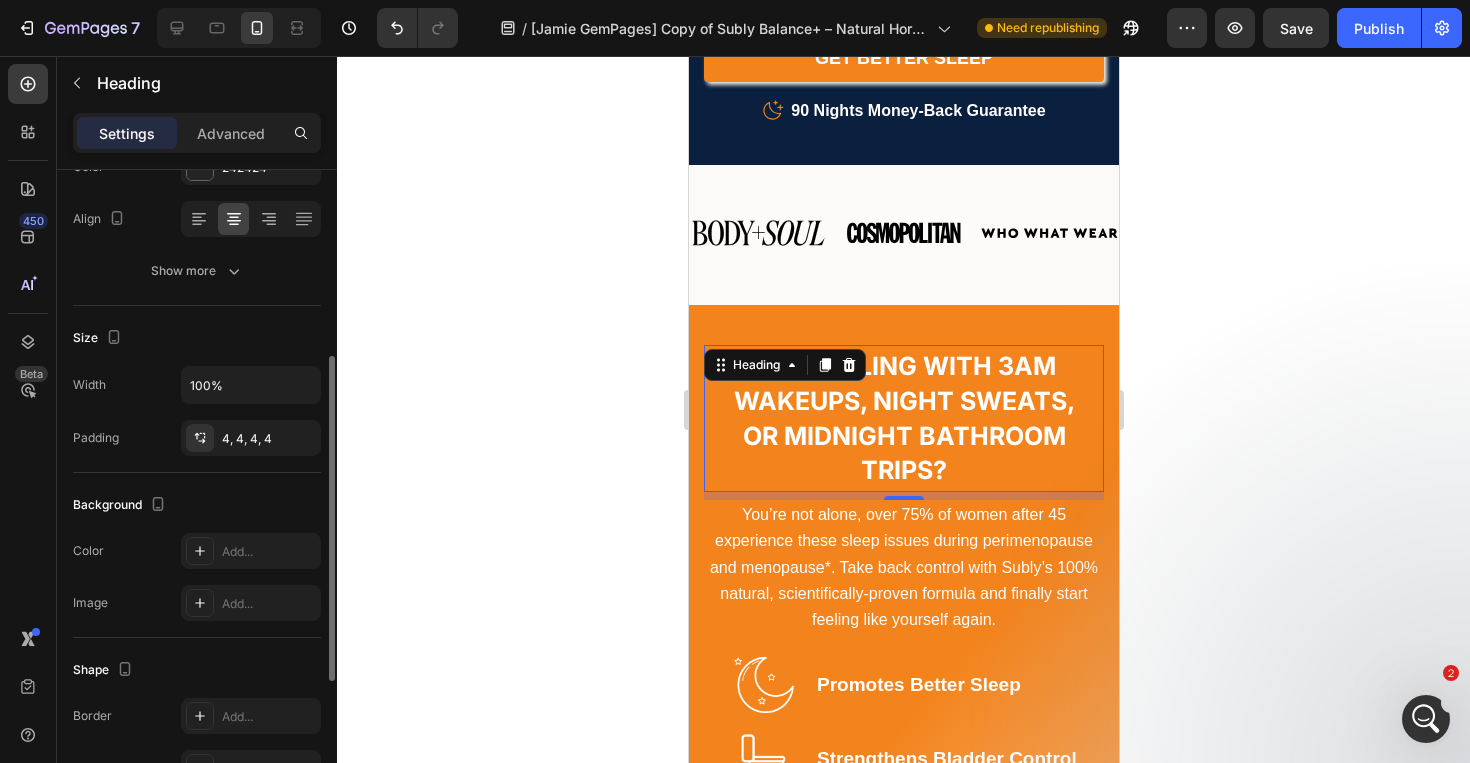 scroll, scrollTop: 324, scrollLeft: 0, axis: vertical 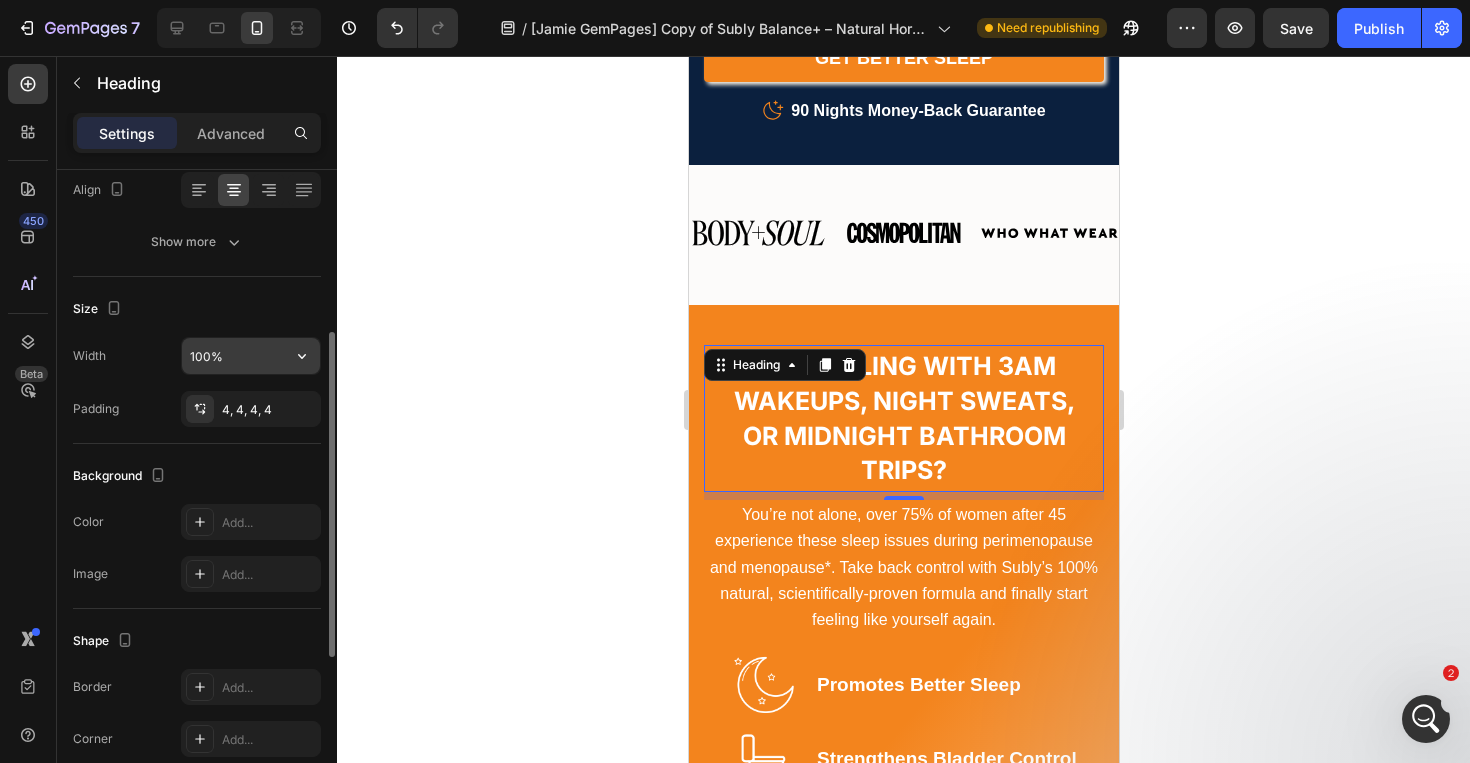 click on "100%" at bounding box center [251, 356] 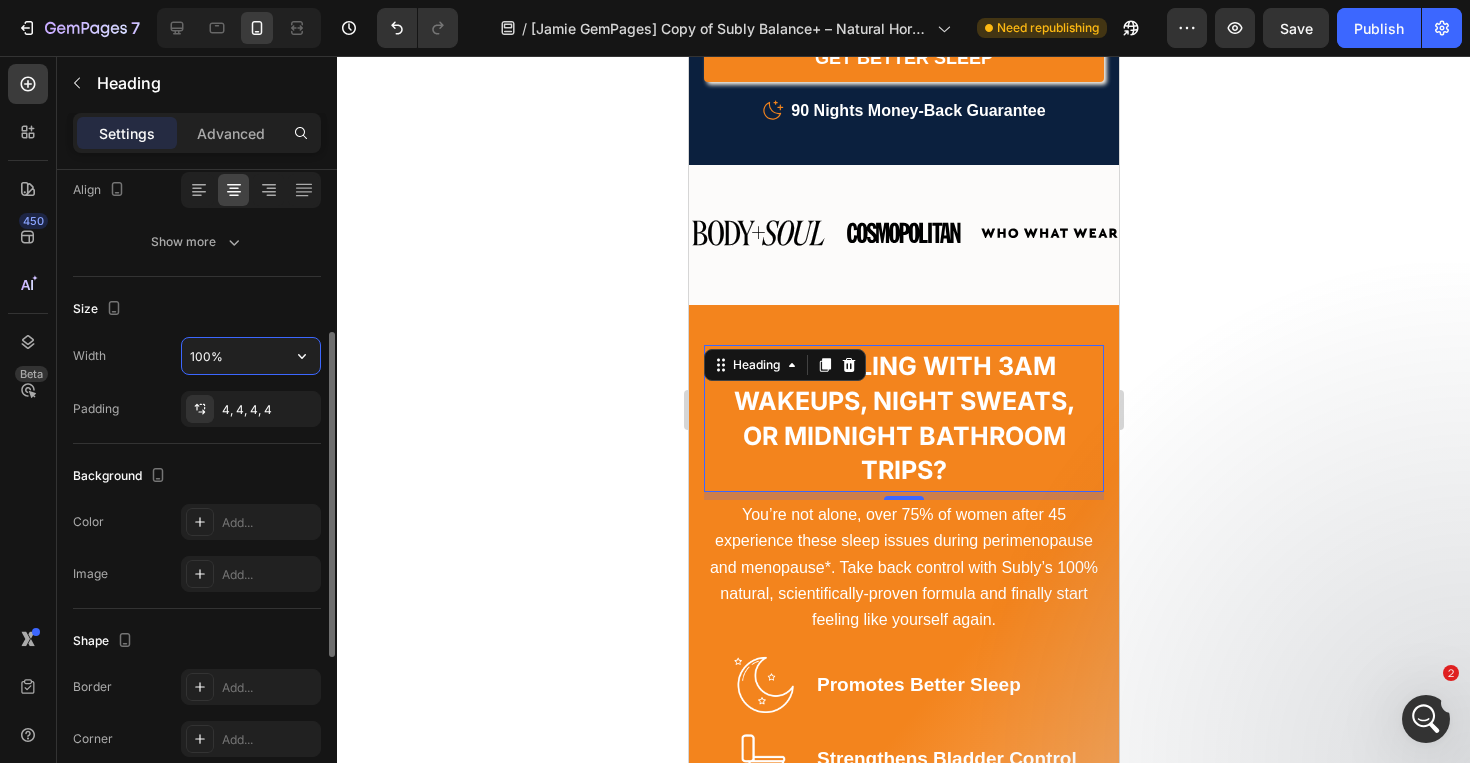 click on "100%" at bounding box center (251, 356) 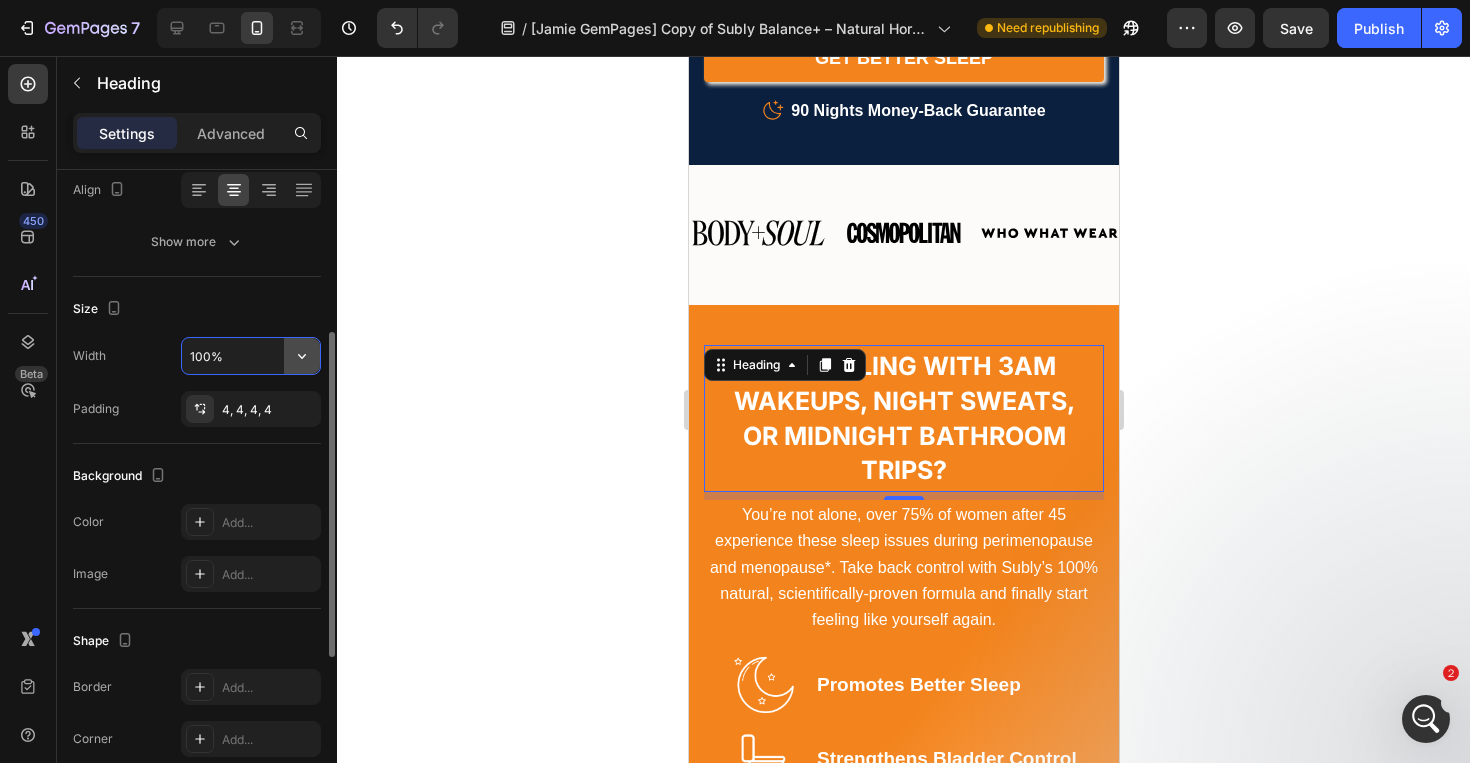 click 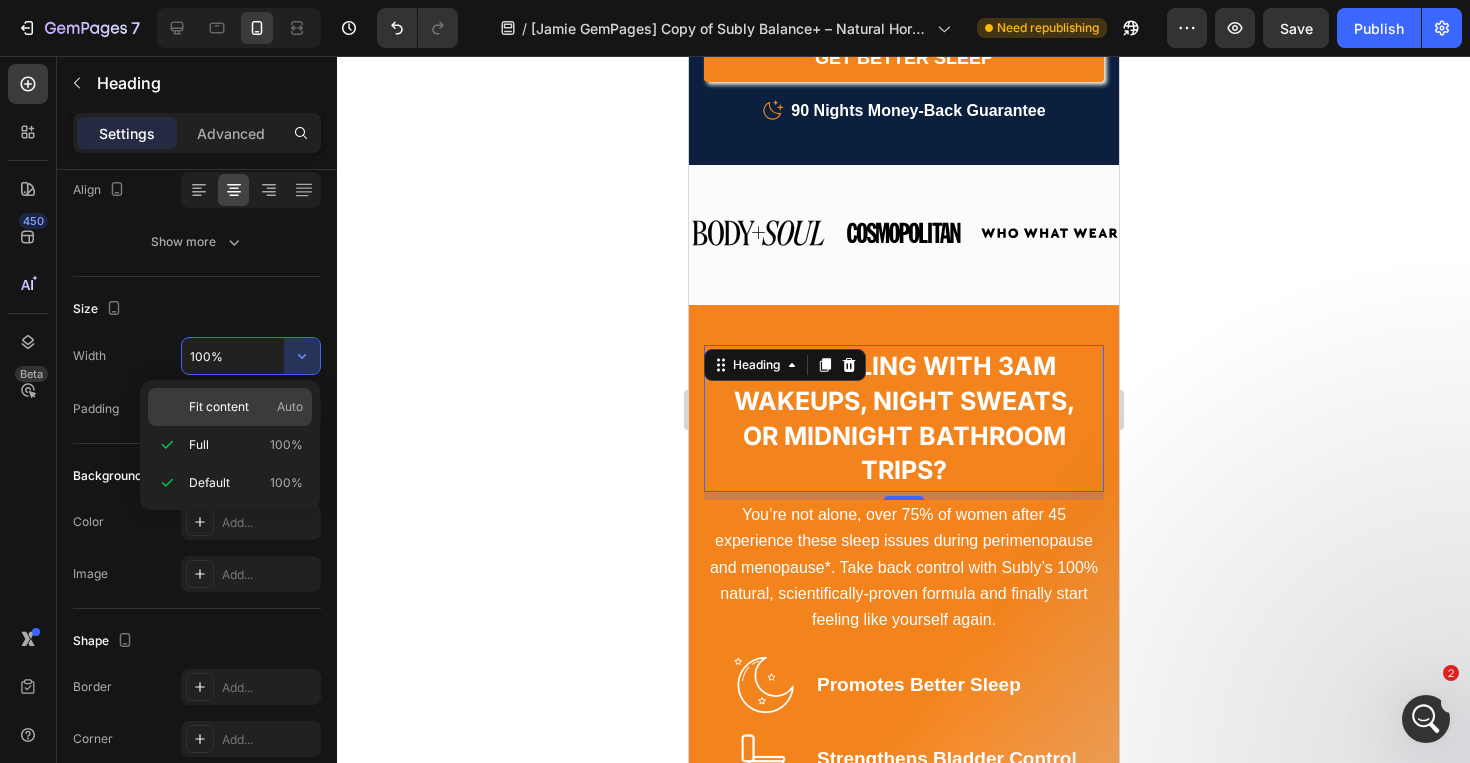 click on "Auto" at bounding box center [290, 407] 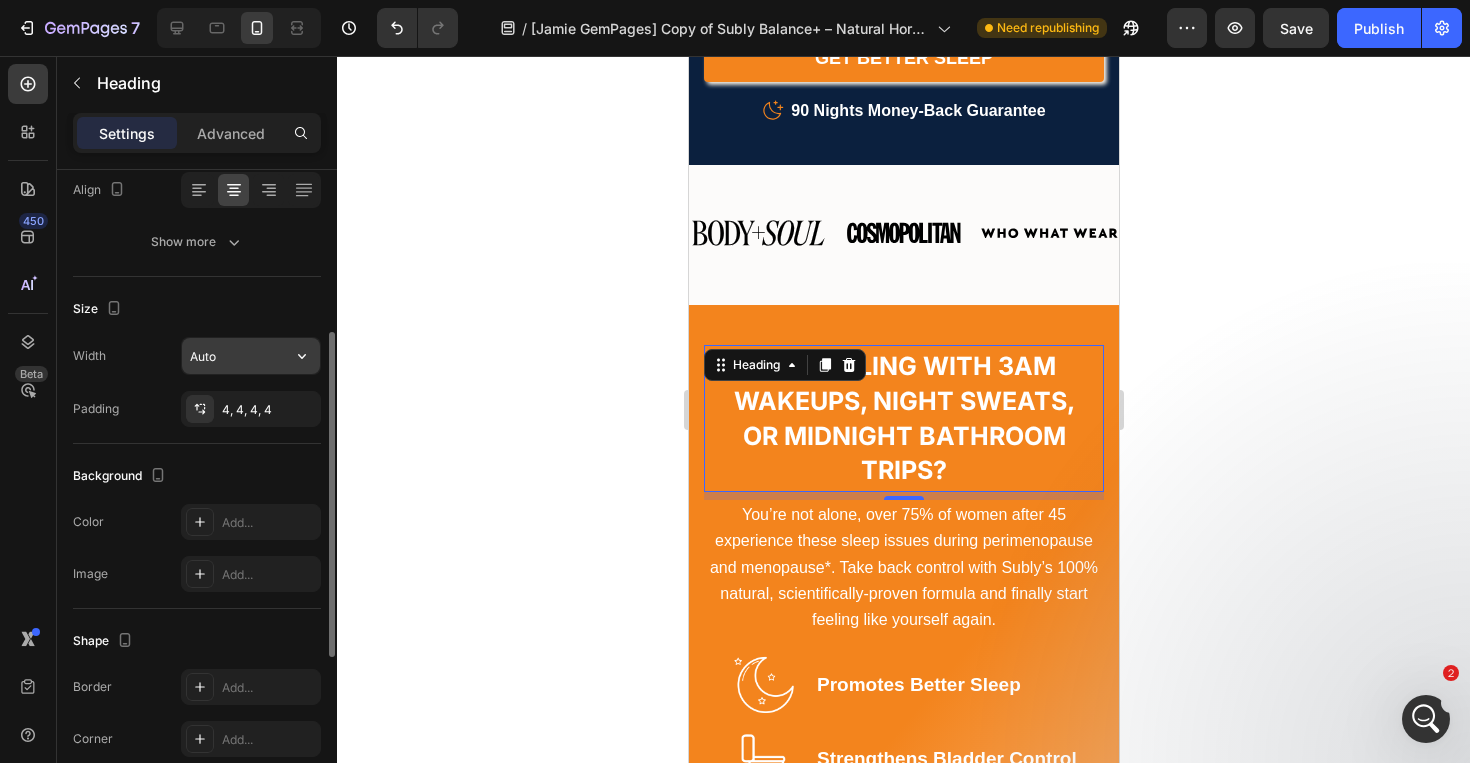 click 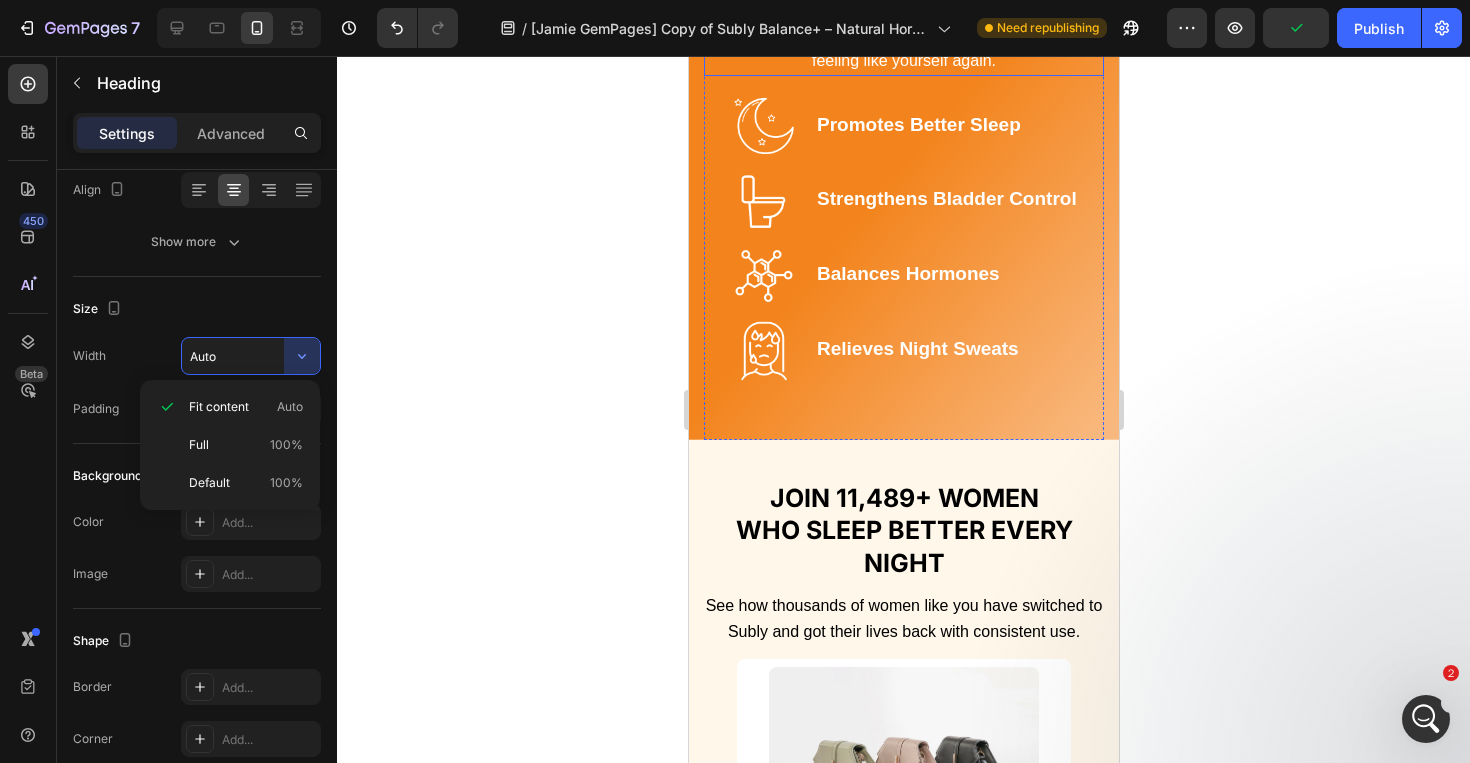 scroll, scrollTop: 1287, scrollLeft: 0, axis: vertical 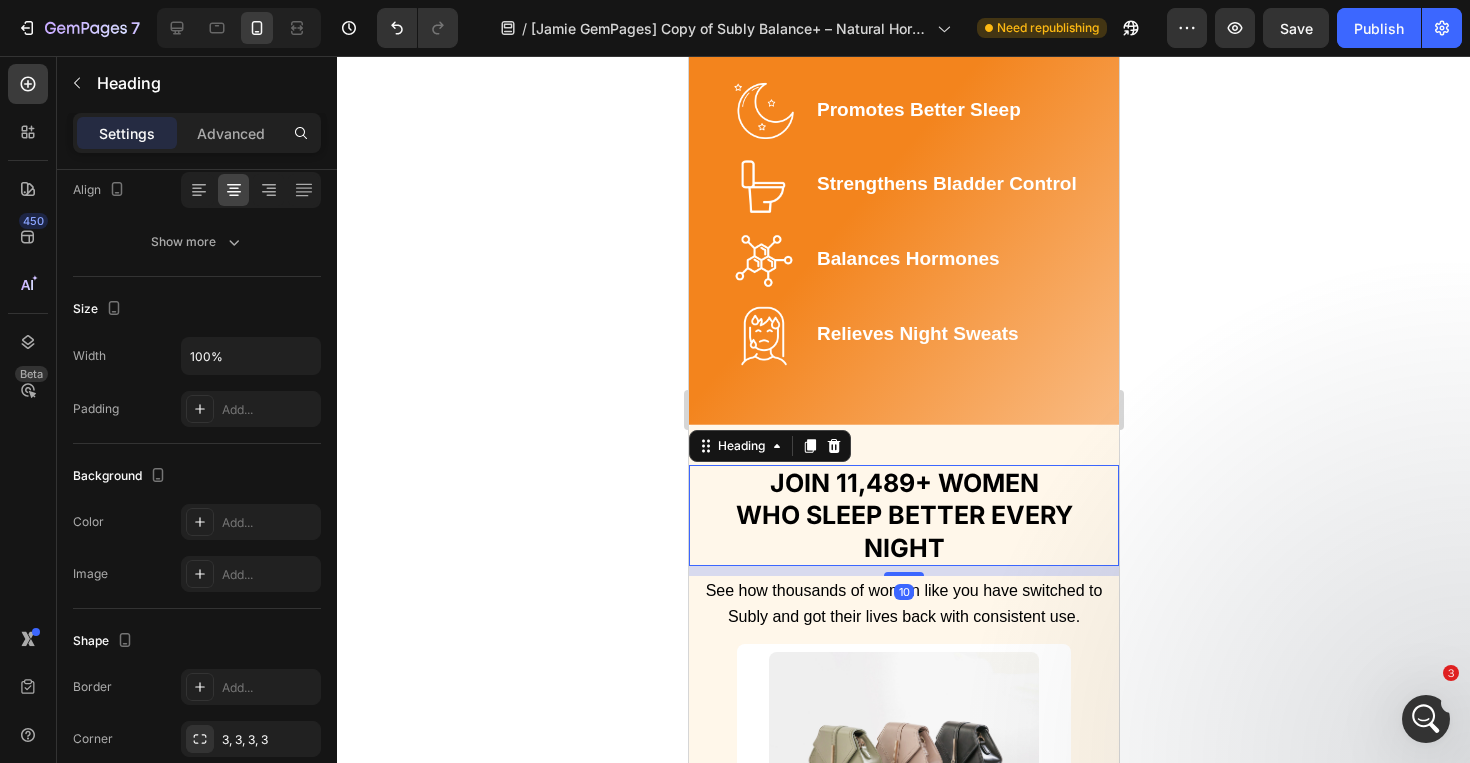 click on "JOIN 11,489+ WOMEN" at bounding box center (903, 483) 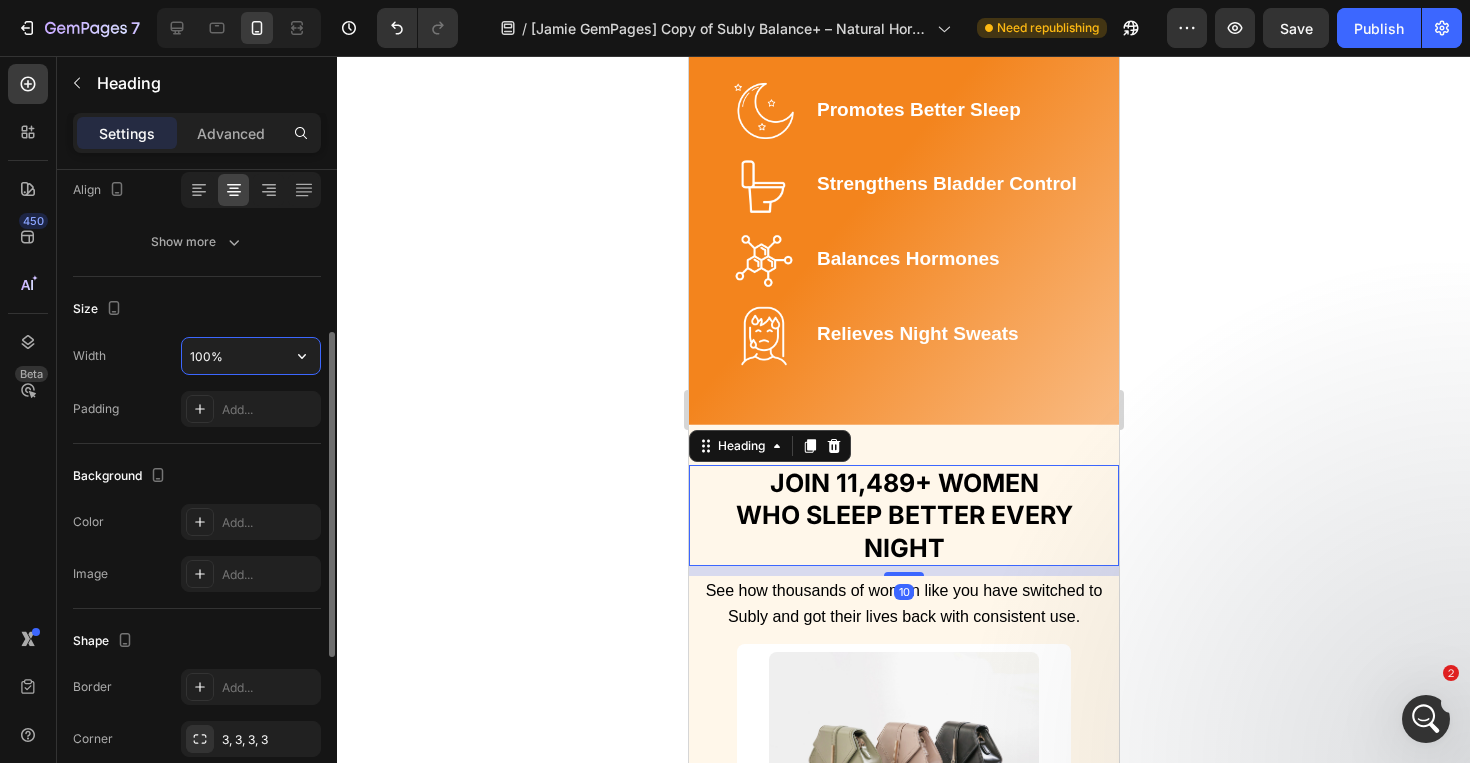 click on "100%" at bounding box center (251, 356) 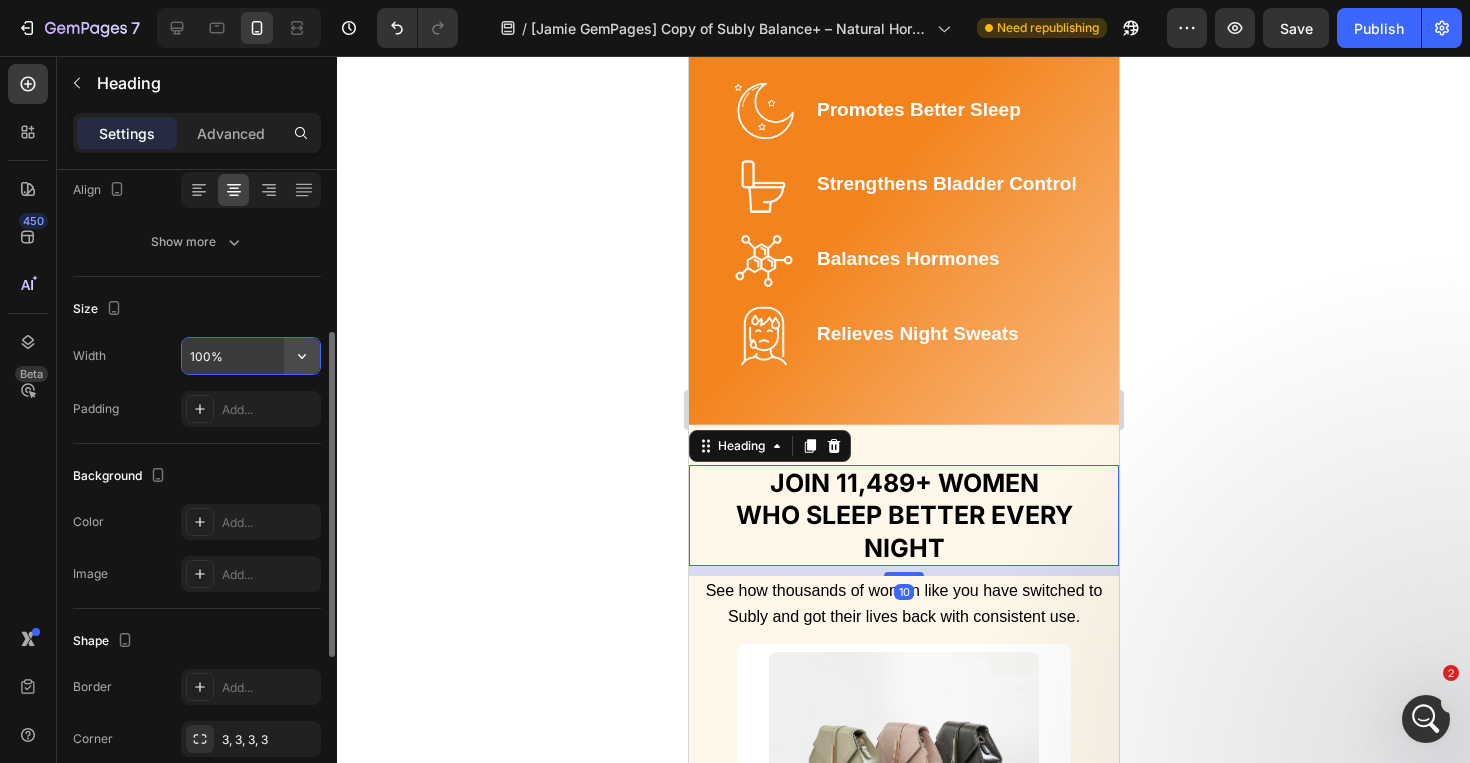 click 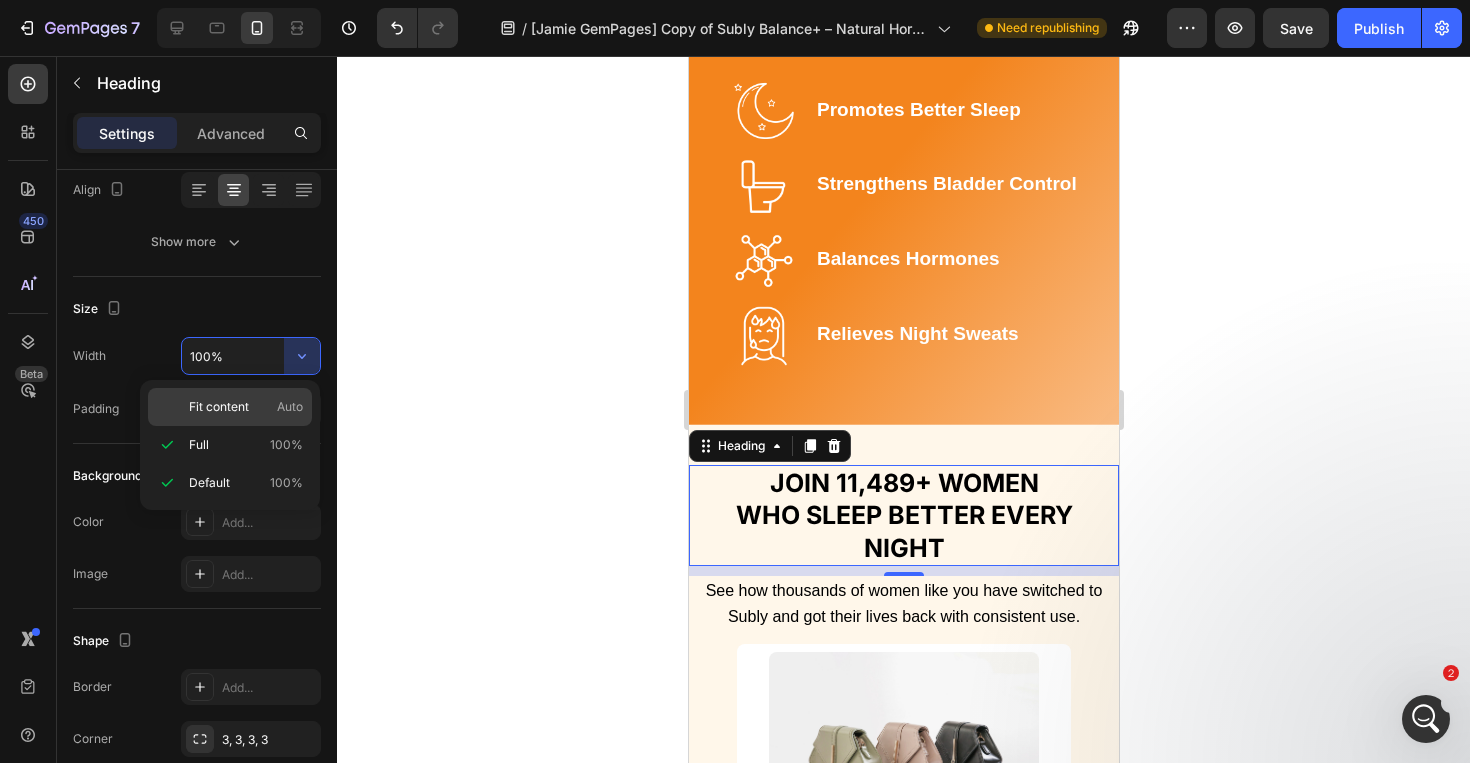 click on "Fit content Auto" at bounding box center (246, 407) 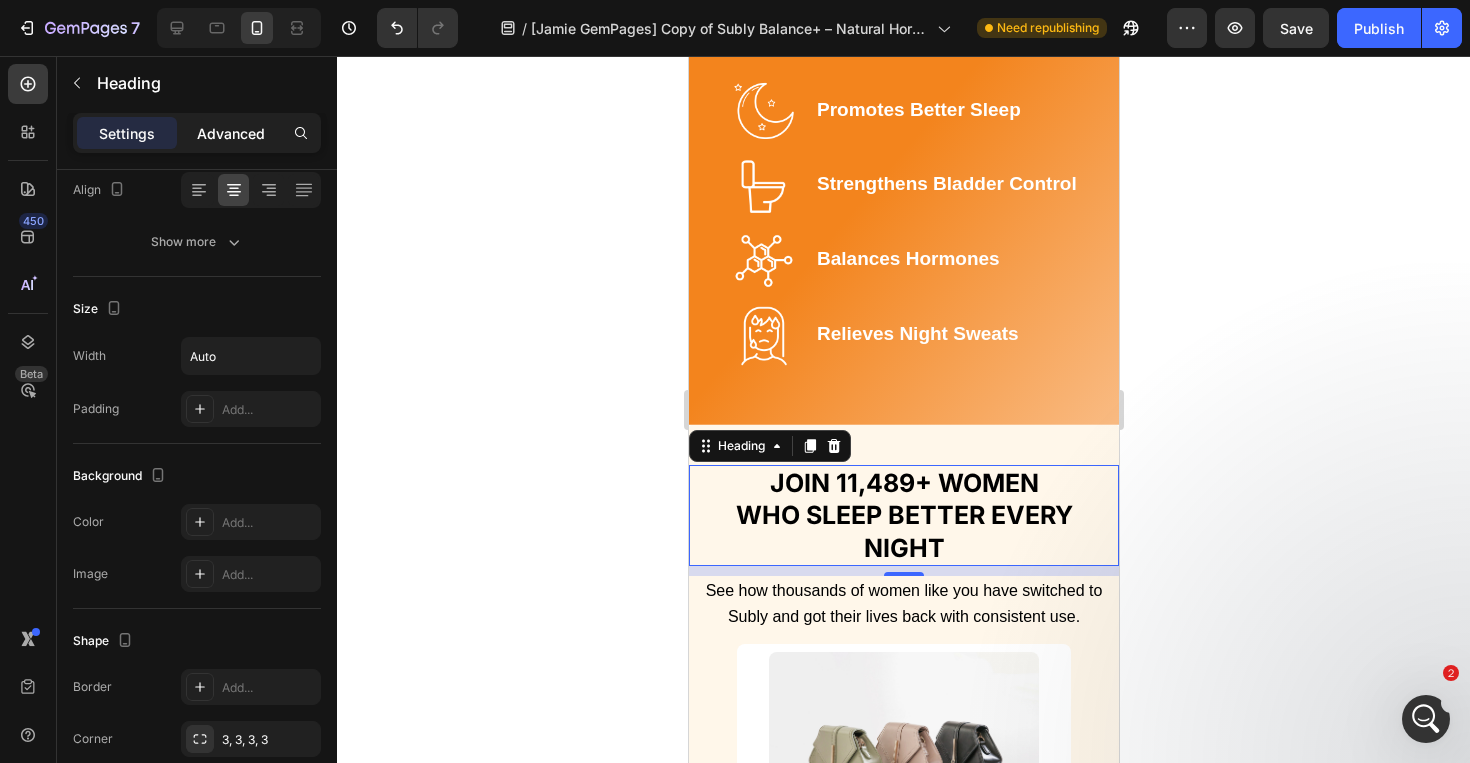 click on "Advanced" at bounding box center (231, 133) 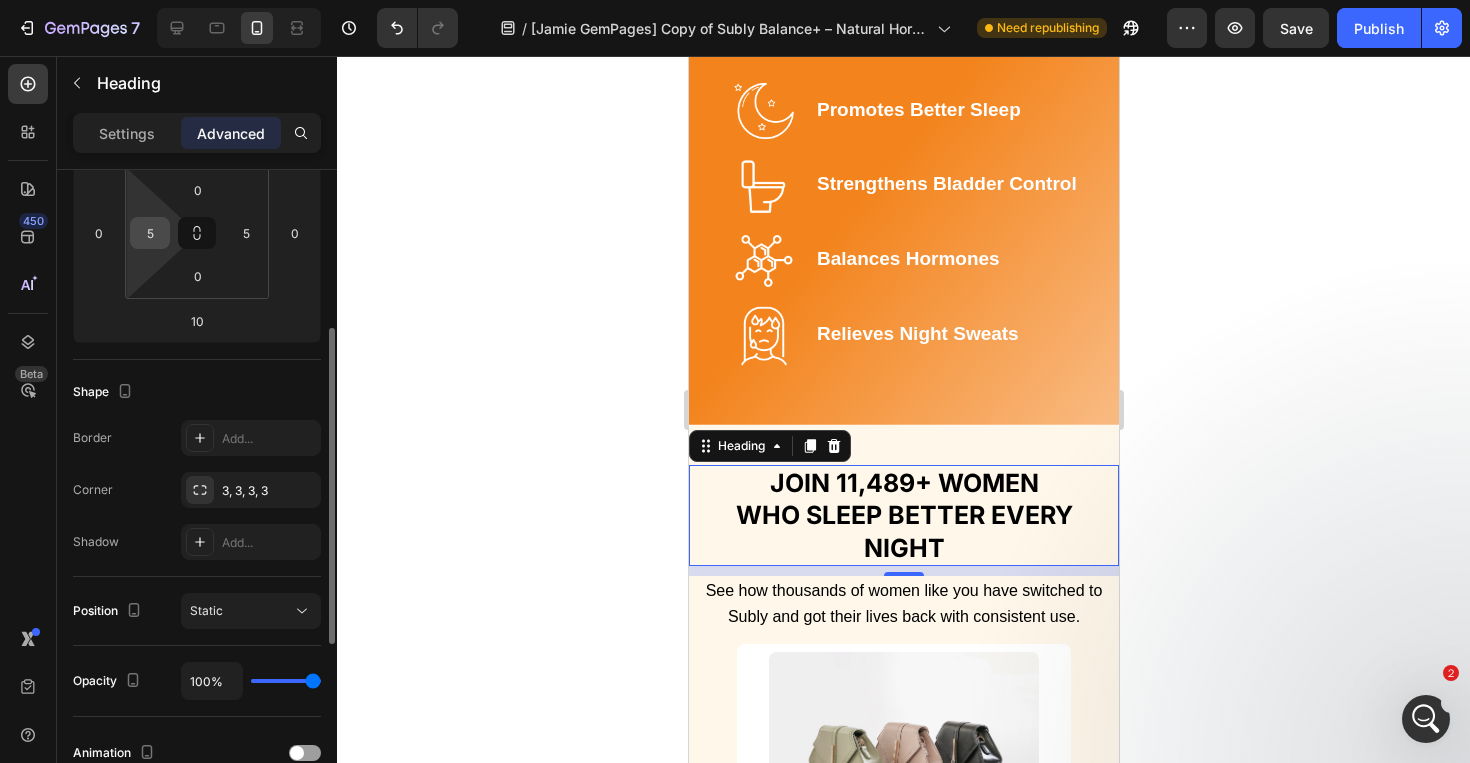 click on "5" at bounding box center (150, 233) 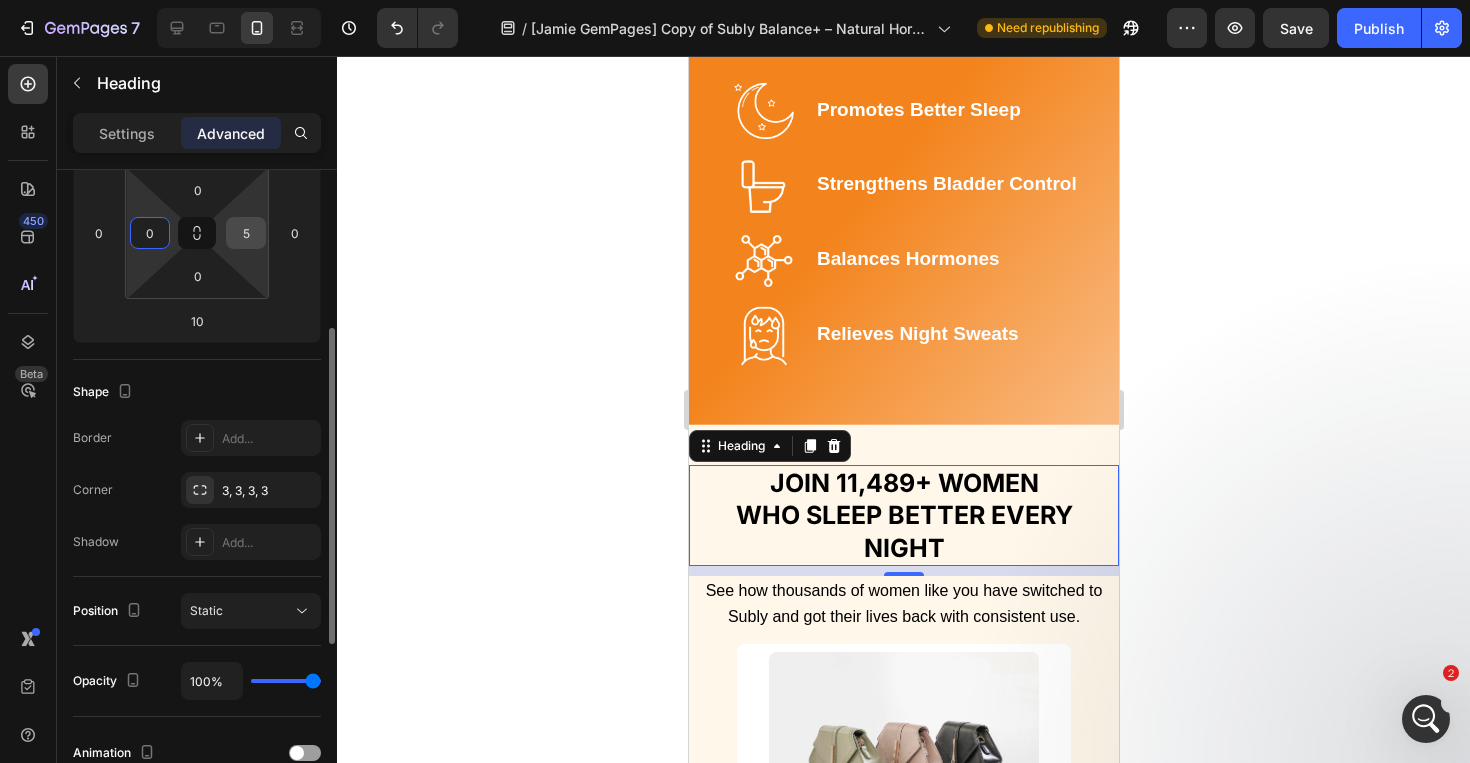 type on "0" 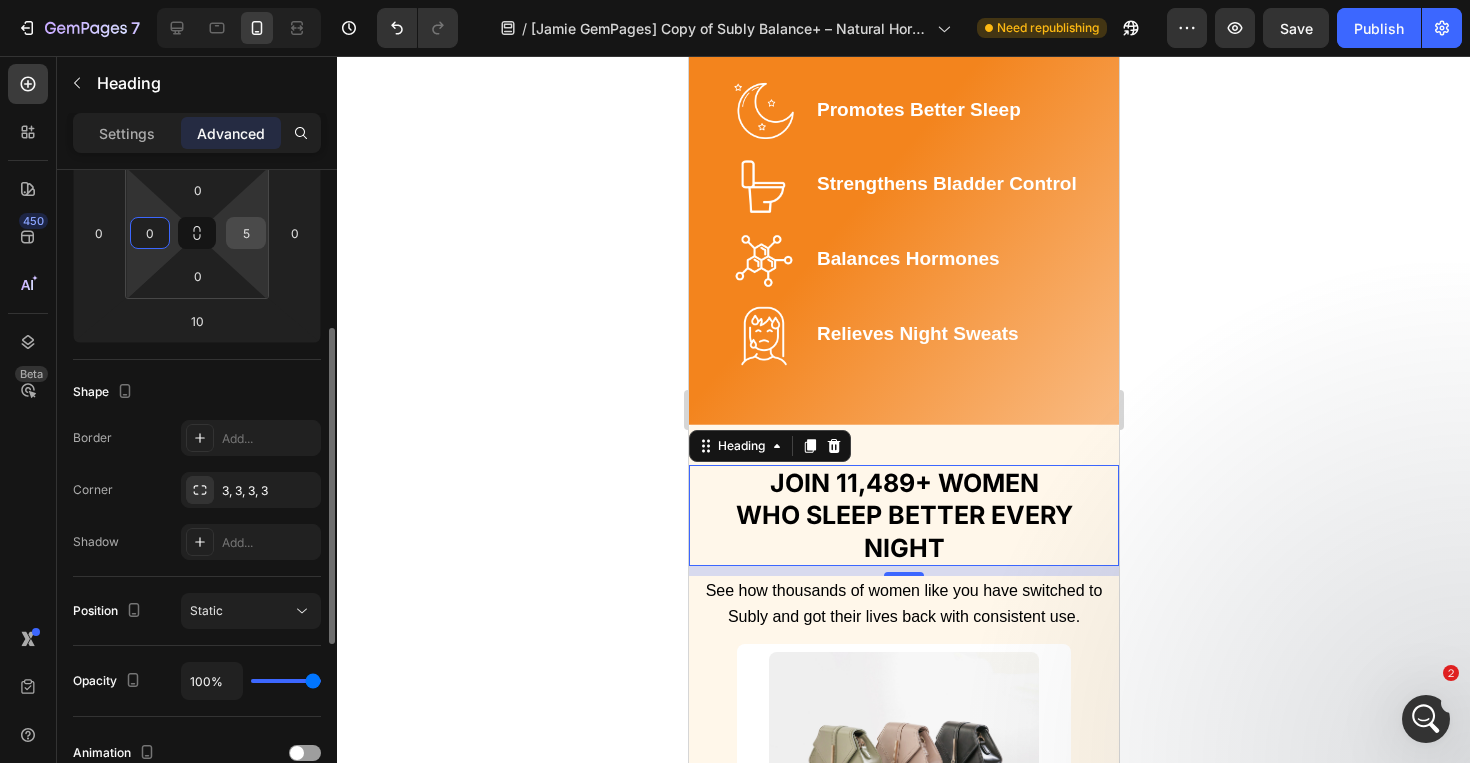 click on "5" at bounding box center [246, 233] 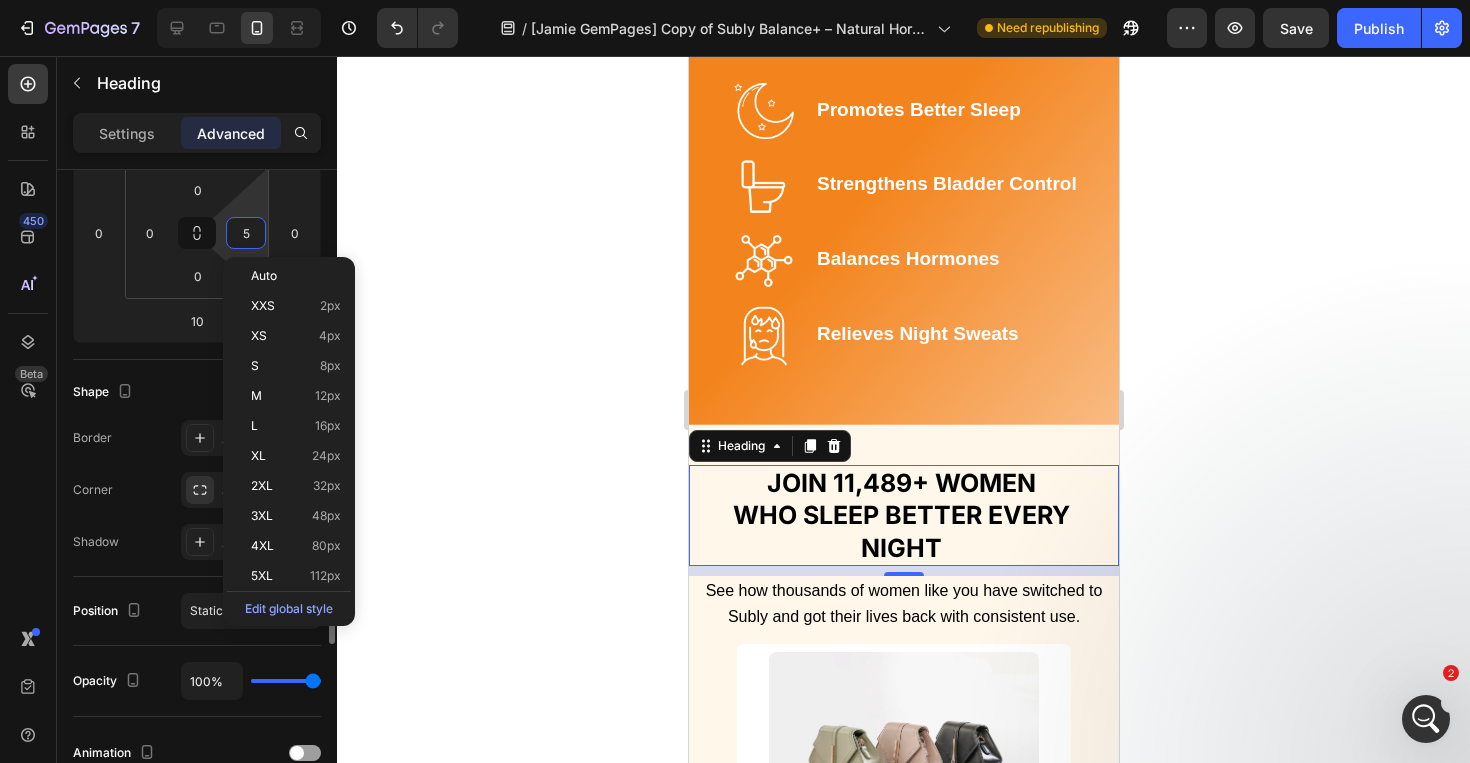 type on "0" 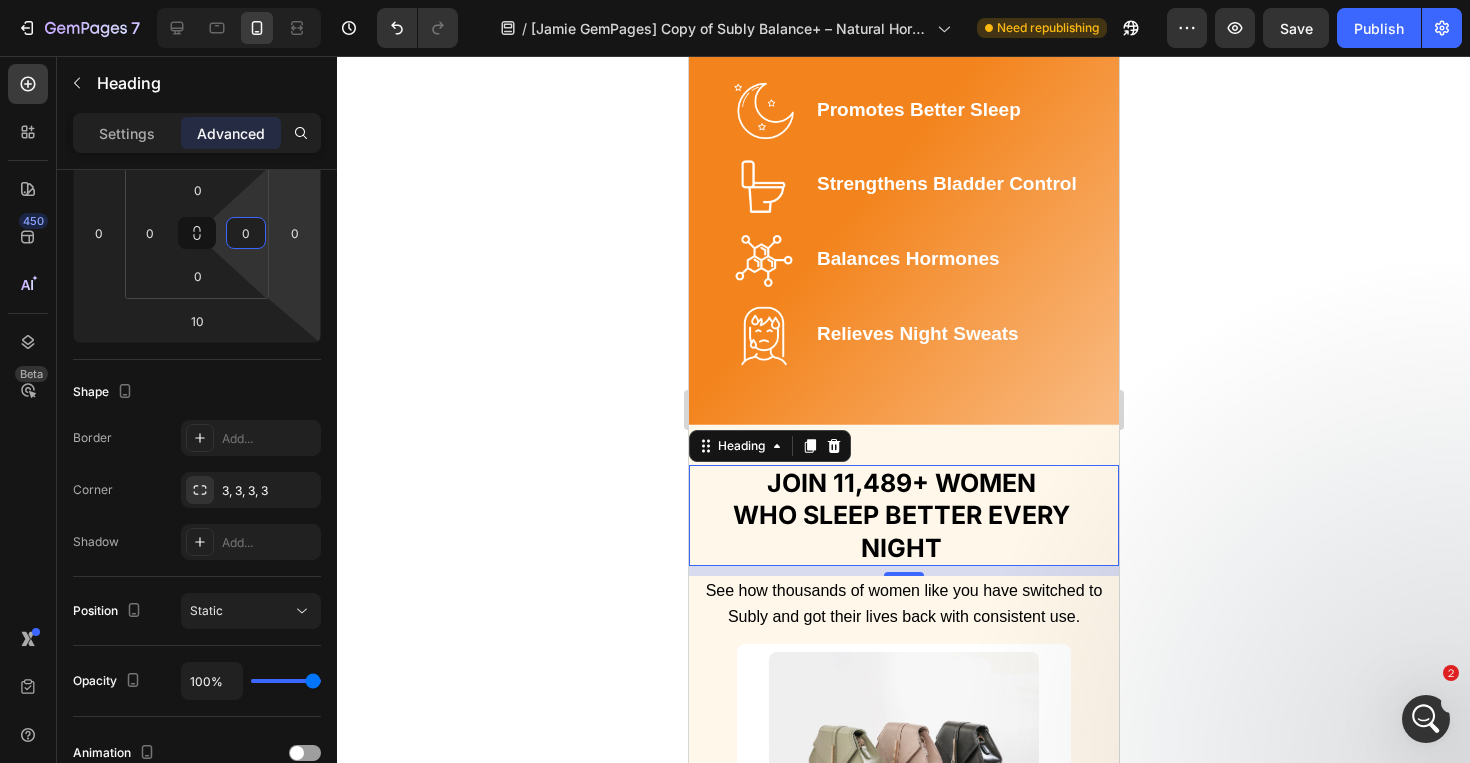 click 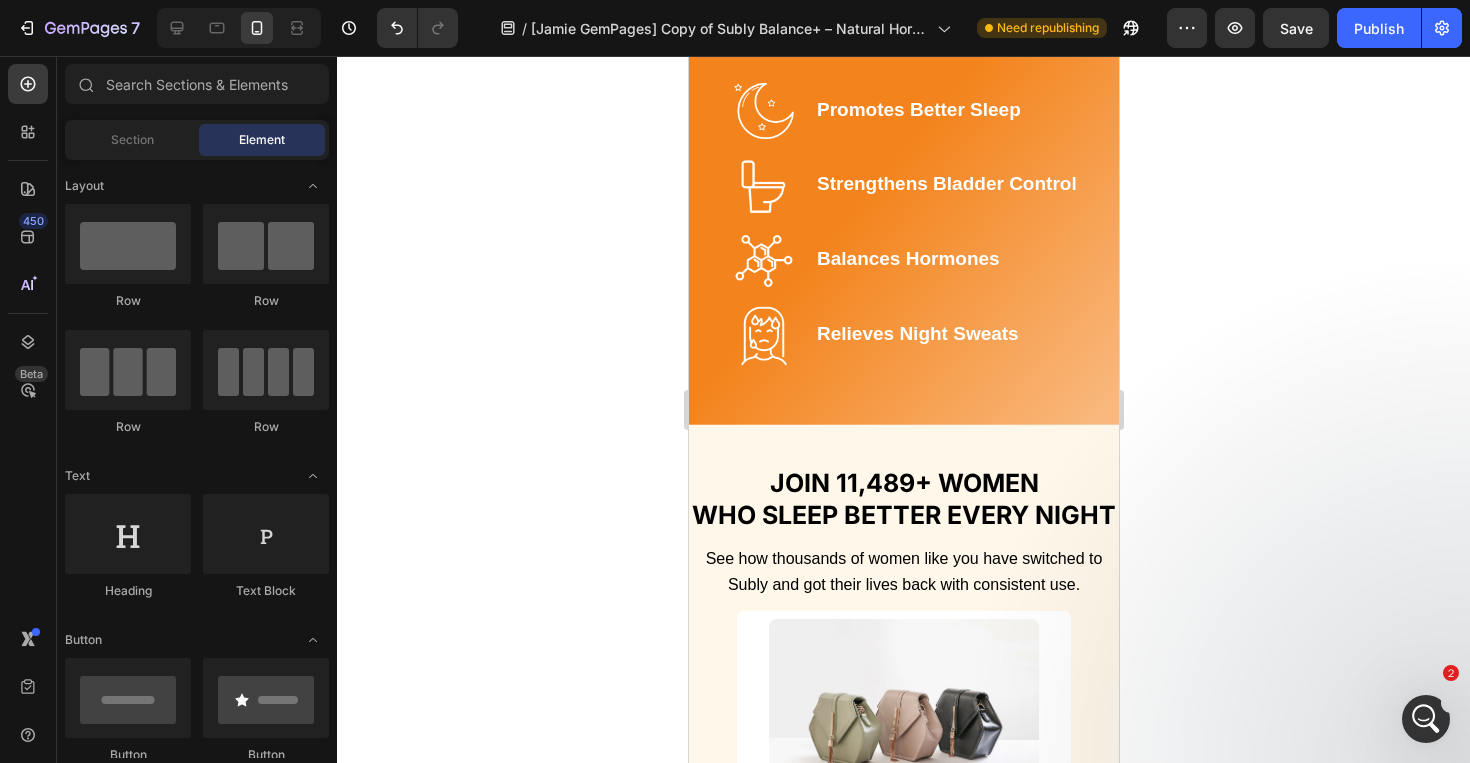 click 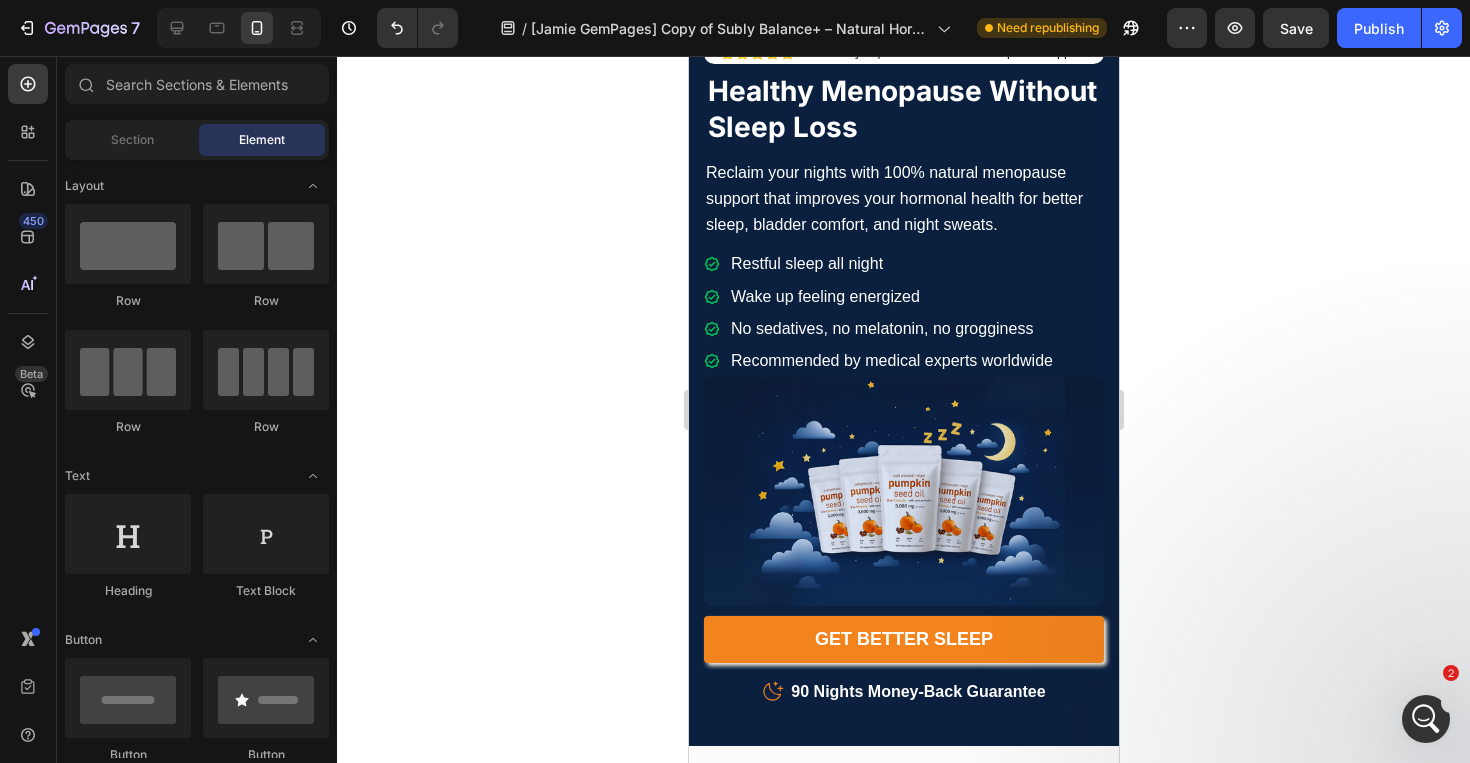 scroll, scrollTop: 127, scrollLeft: 0, axis: vertical 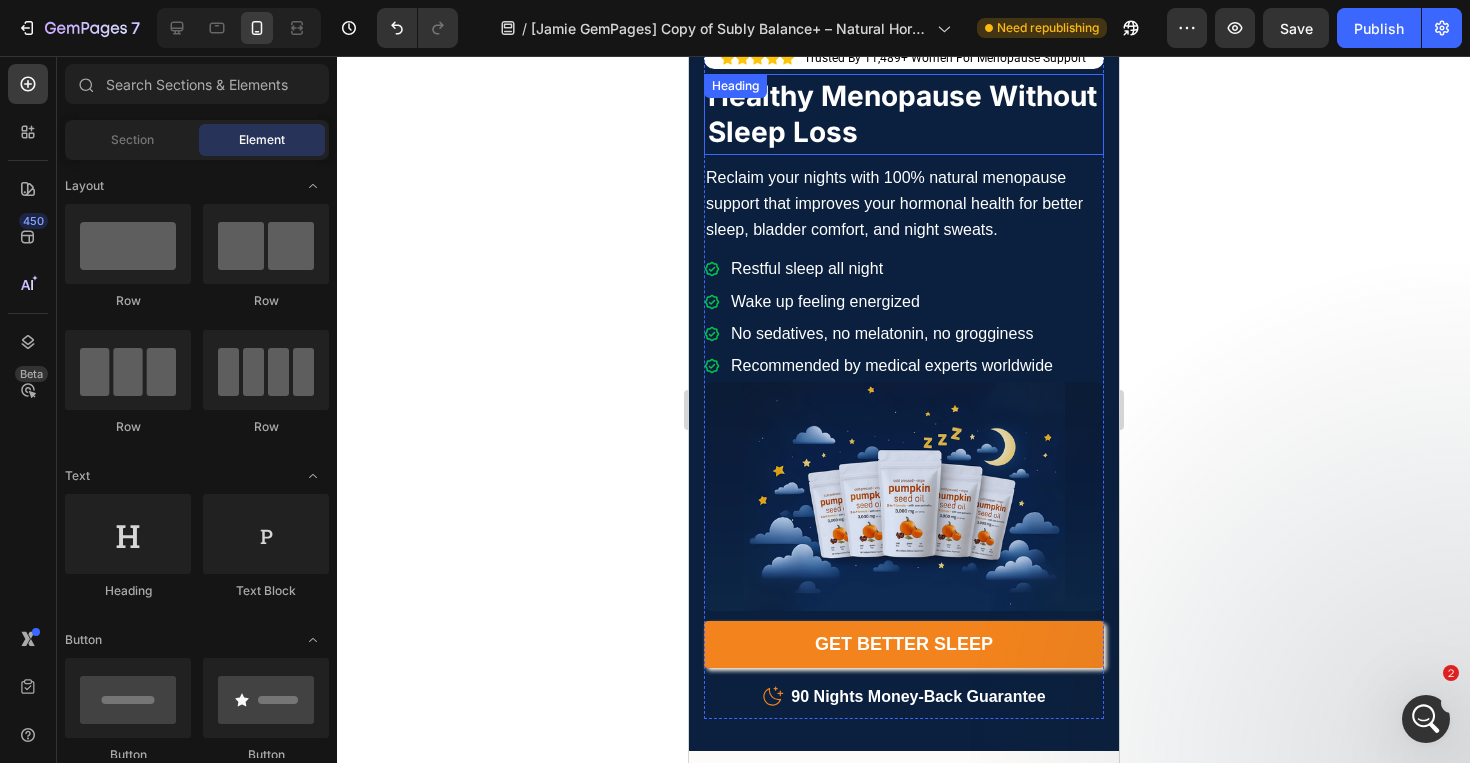 click on "Healthy Menopause Without Sleep Loss" at bounding box center (901, 114) 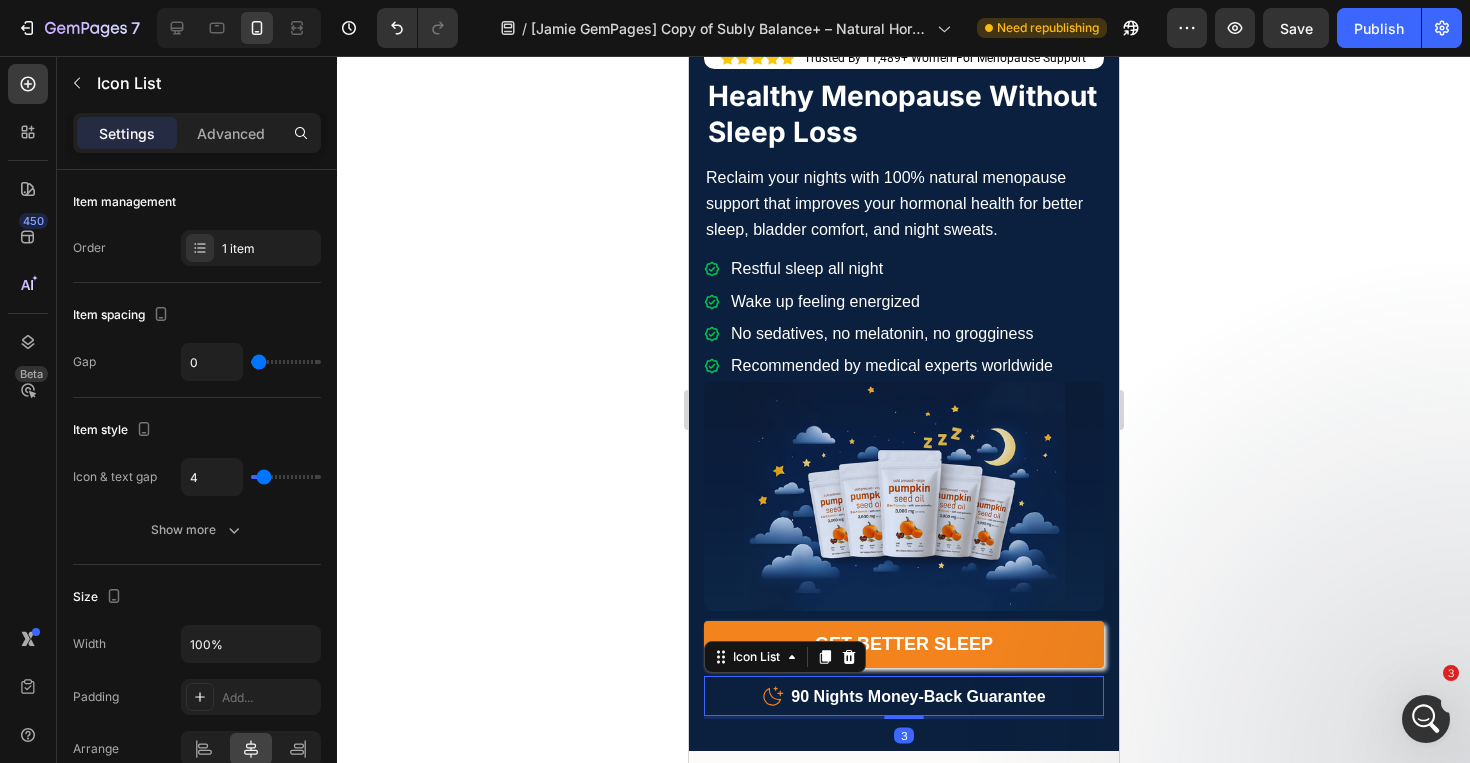 click on "Icon 90 Nights Money-Back Guarantee   Text block" at bounding box center (903, 700) 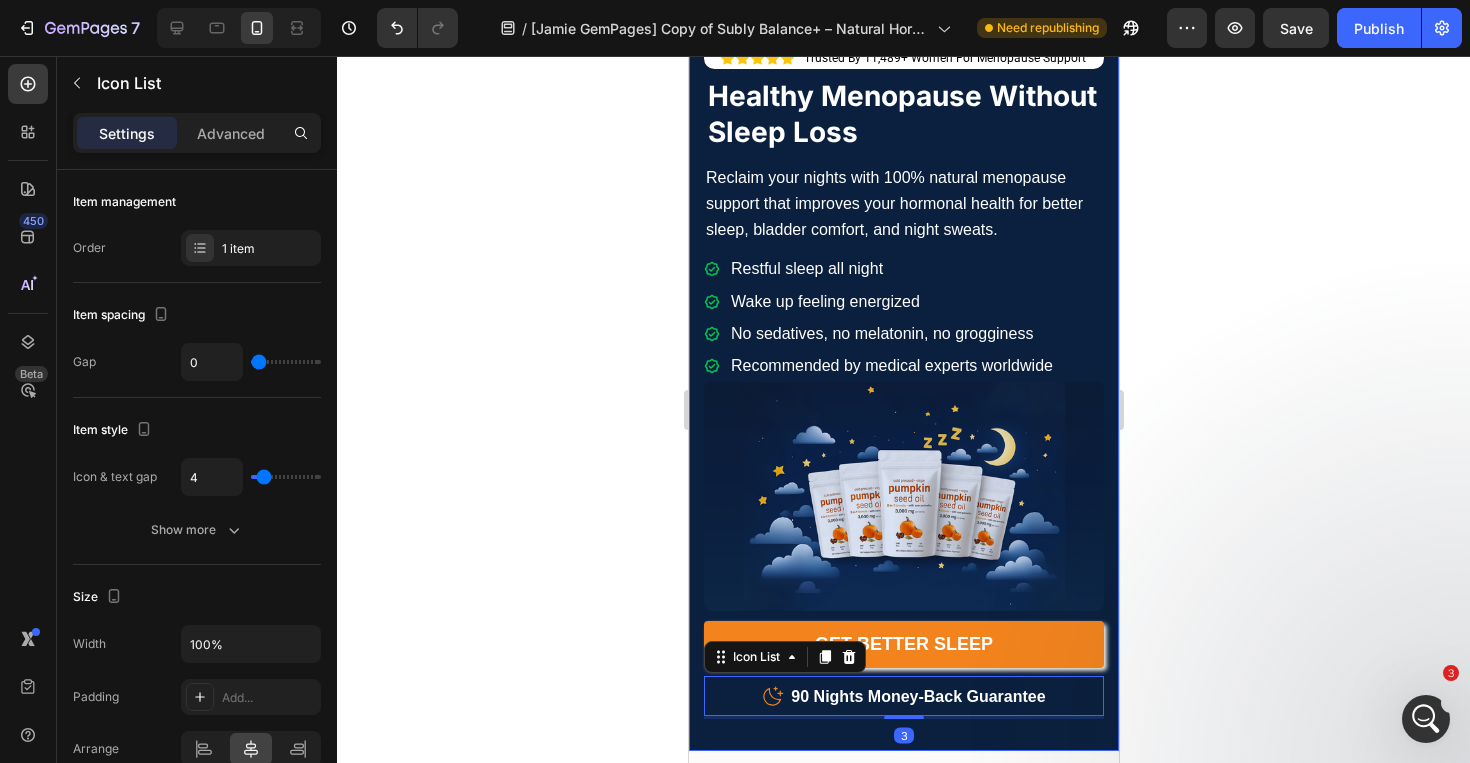 click on "Icon Icon Icon Icon Icon Icon List Trusted By 11,489+ Women For Menopause Support  Text Block Row Healthy Menopause Without Sleep Loss Heading Reclaim your nights with 100% natural menopause support that improves your hormonal health for better sleep, bladder comfort, and night sweats. Text Block
Restful sleep all night
Wake up feeling energized
No sedatives, no melatonin, no grogginess
Recommended by medical experts worldwide   Item List Image GET BETTER SLEEP Button Text Block
Icon 90 Nights Money-Back Guarantee   Text block Icon List   3 Row" at bounding box center [903, 379] 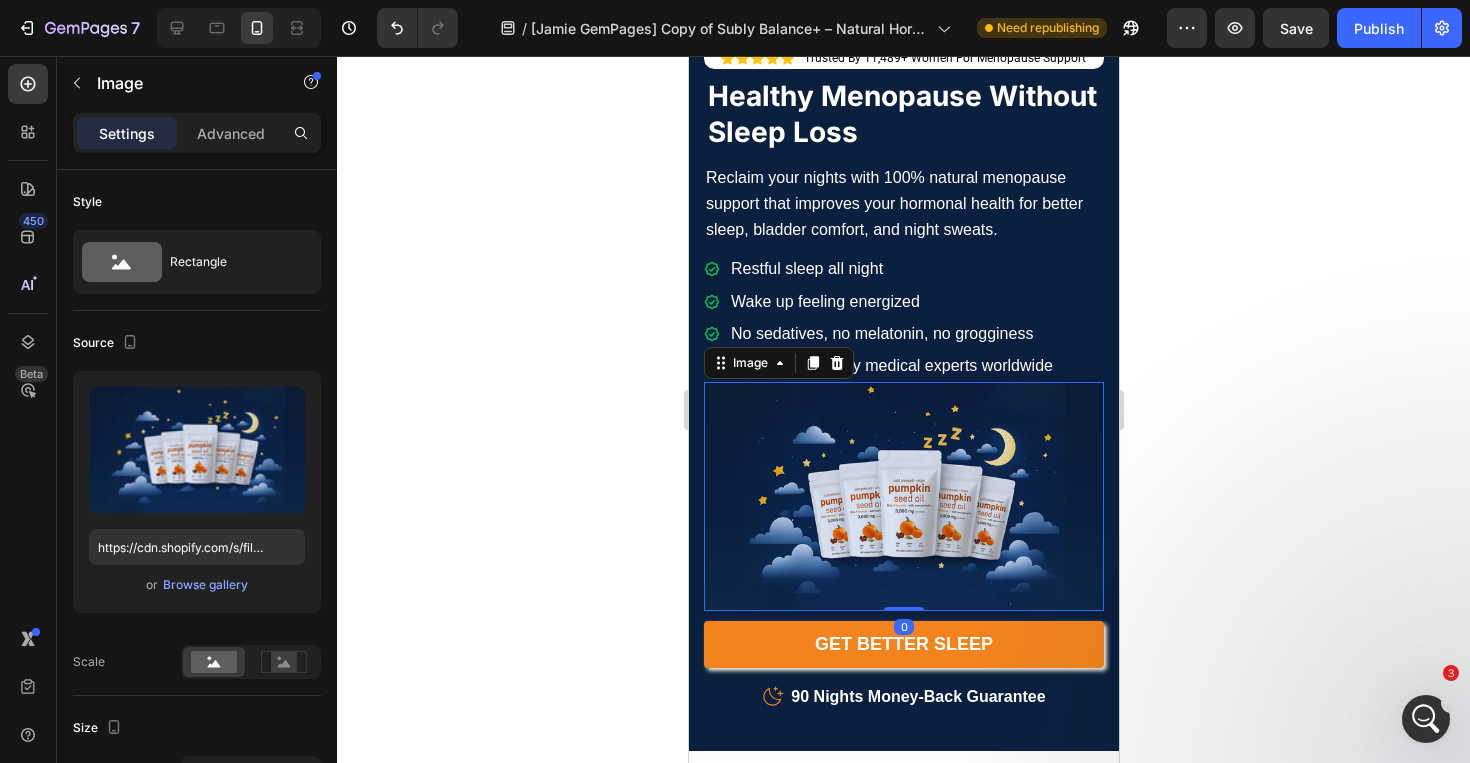 click at bounding box center [903, 496] 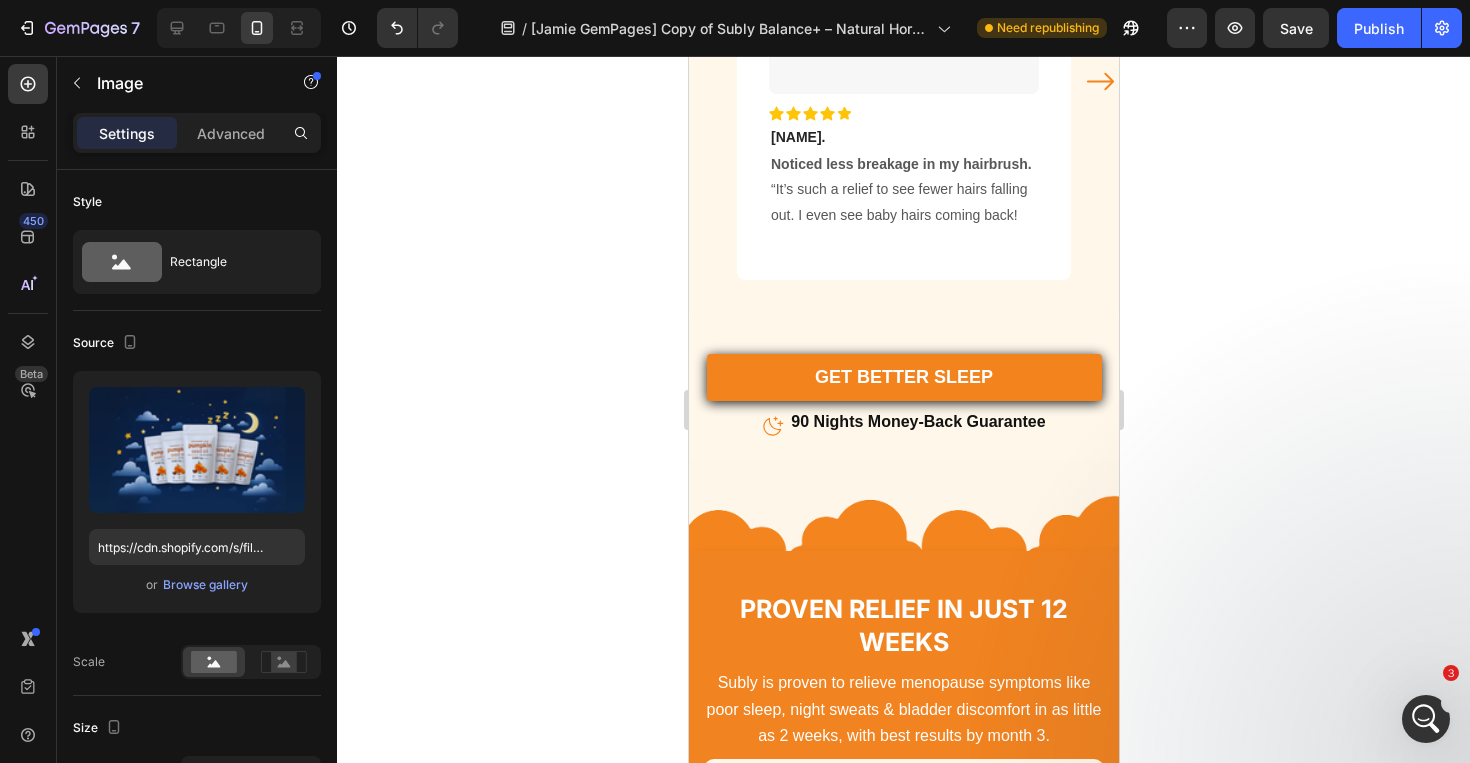 scroll, scrollTop: 2011, scrollLeft: 0, axis: vertical 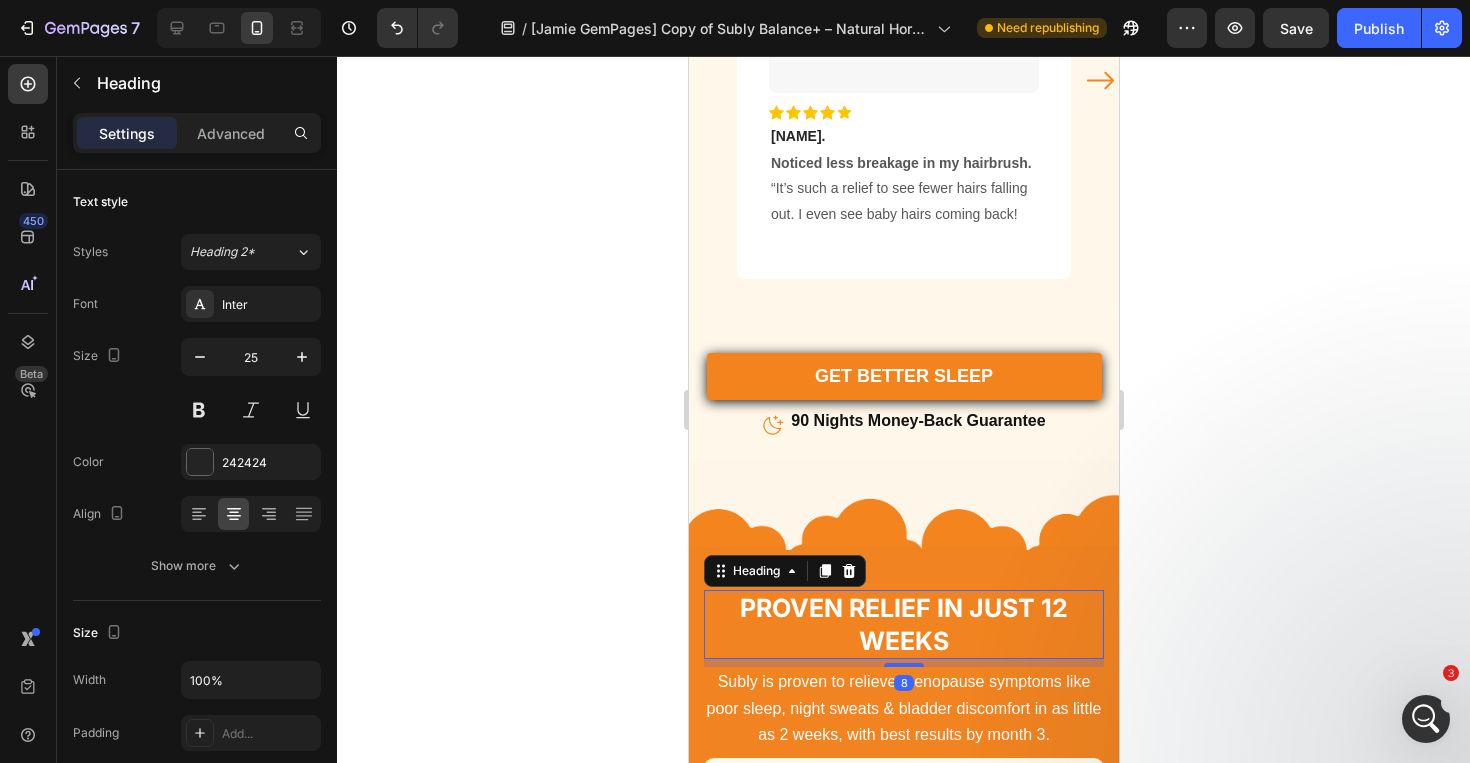 click on "Proven Relief In Just 12 Weeks" at bounding box center (903, 624) 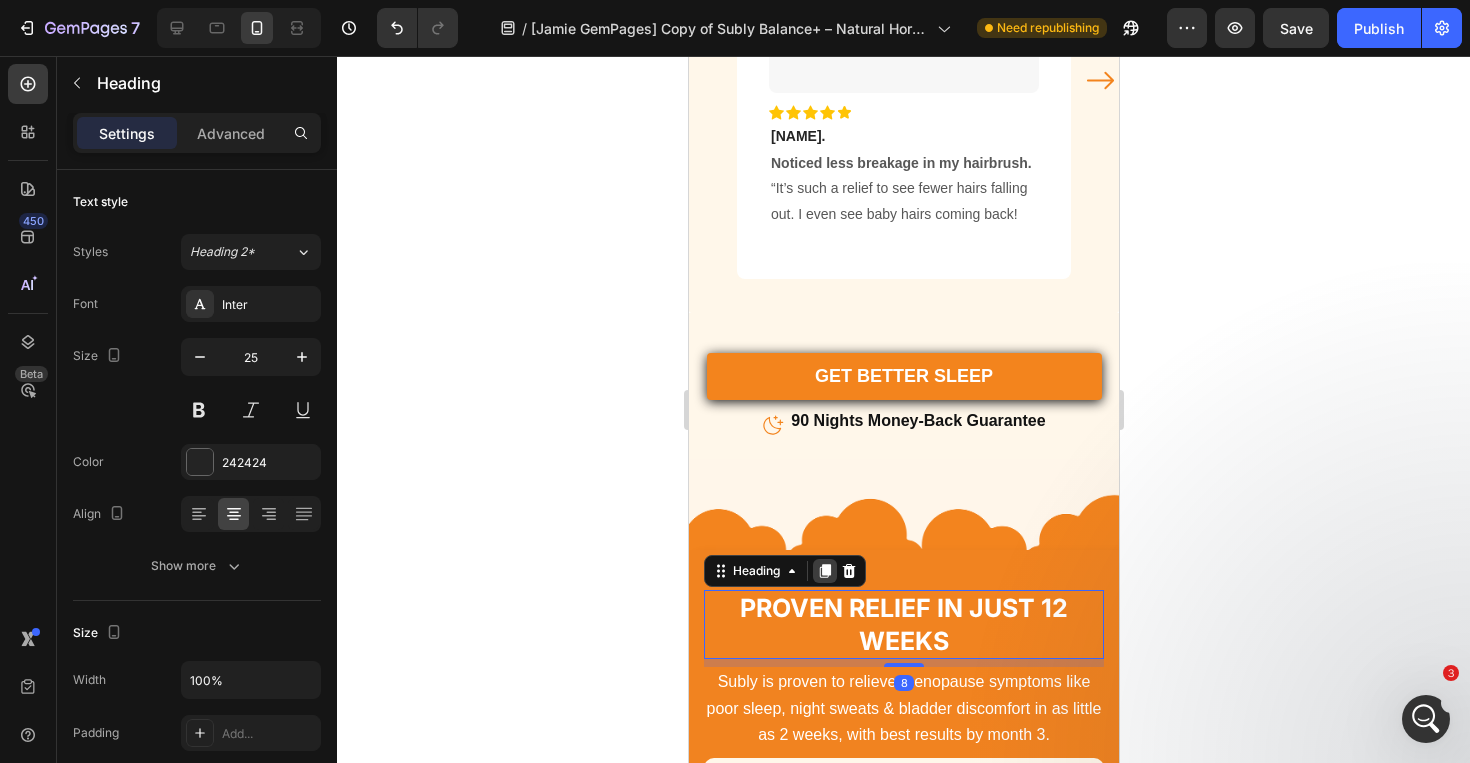 click 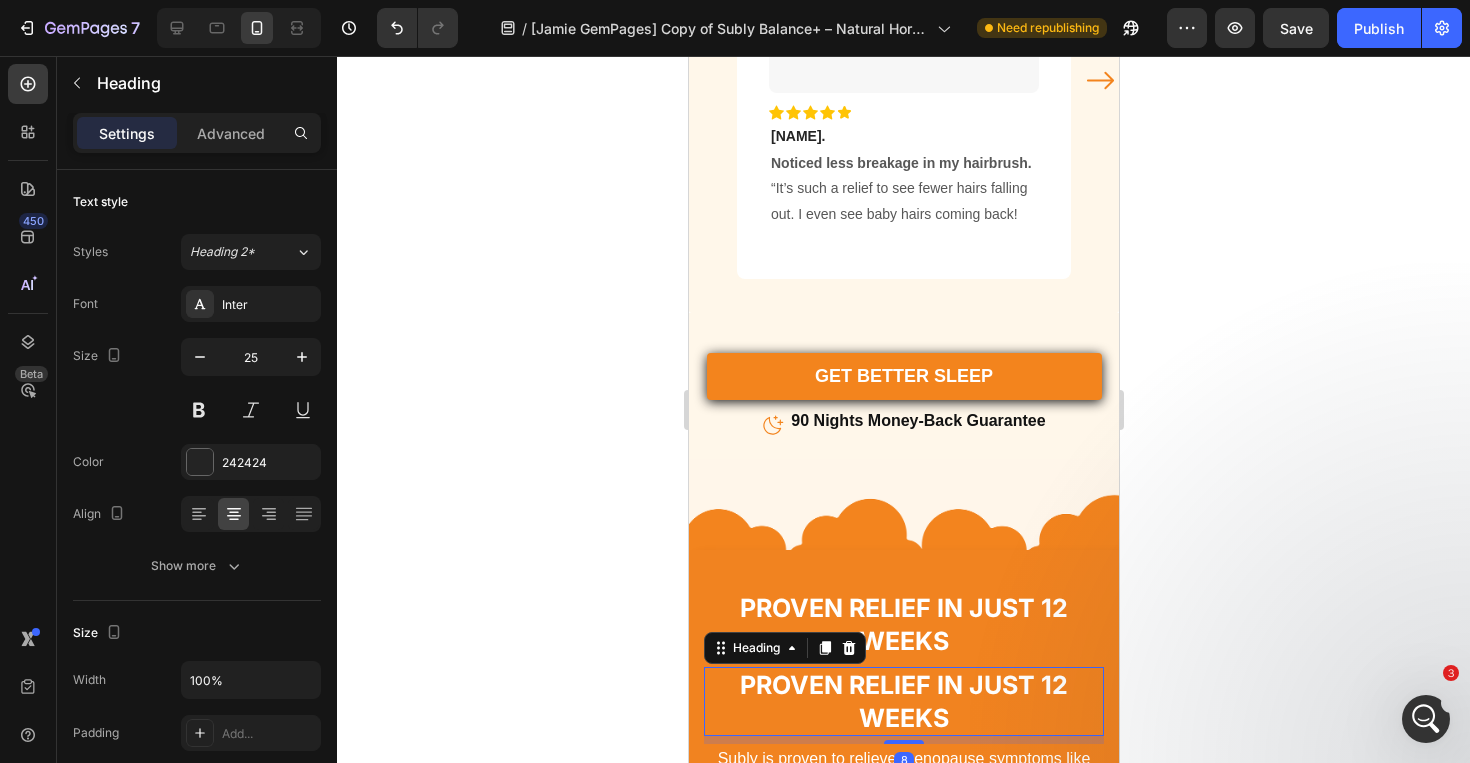 scroll, scrollTop: 324, scrollLeft: 0, axis: vertical 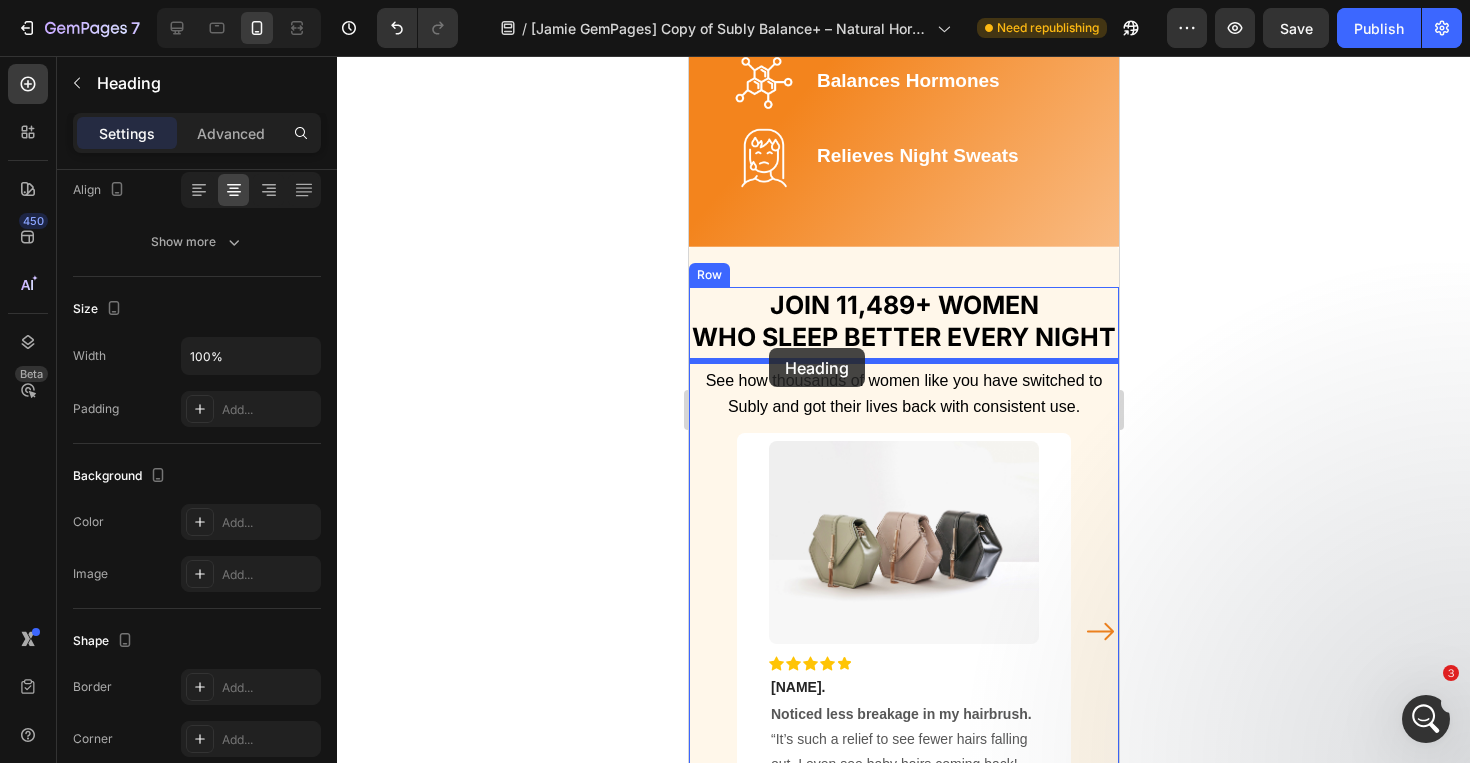 drag, startPoint x: 720, startPoint y: 636, endPoint x: 768, endPoint y: 348, distance: 291.9726 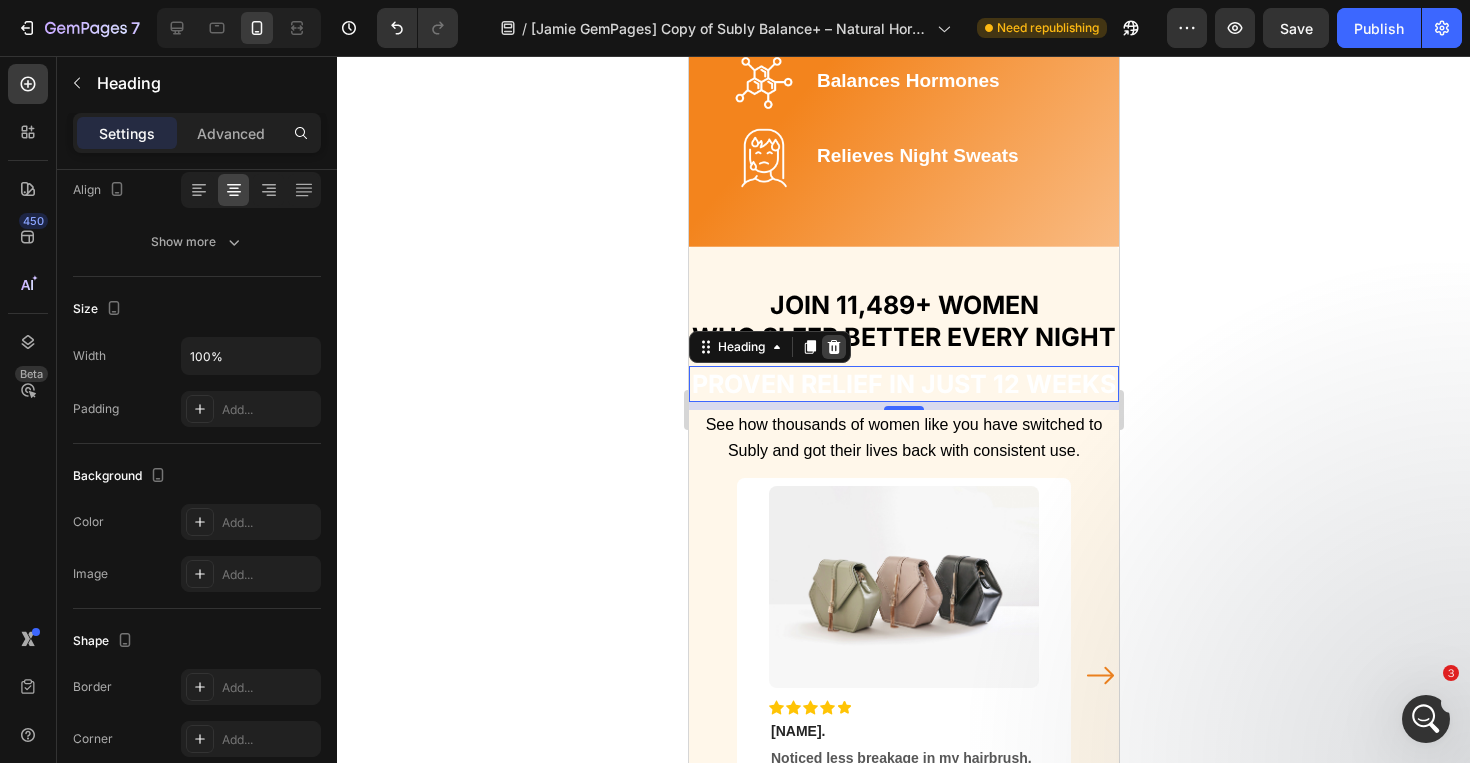 click 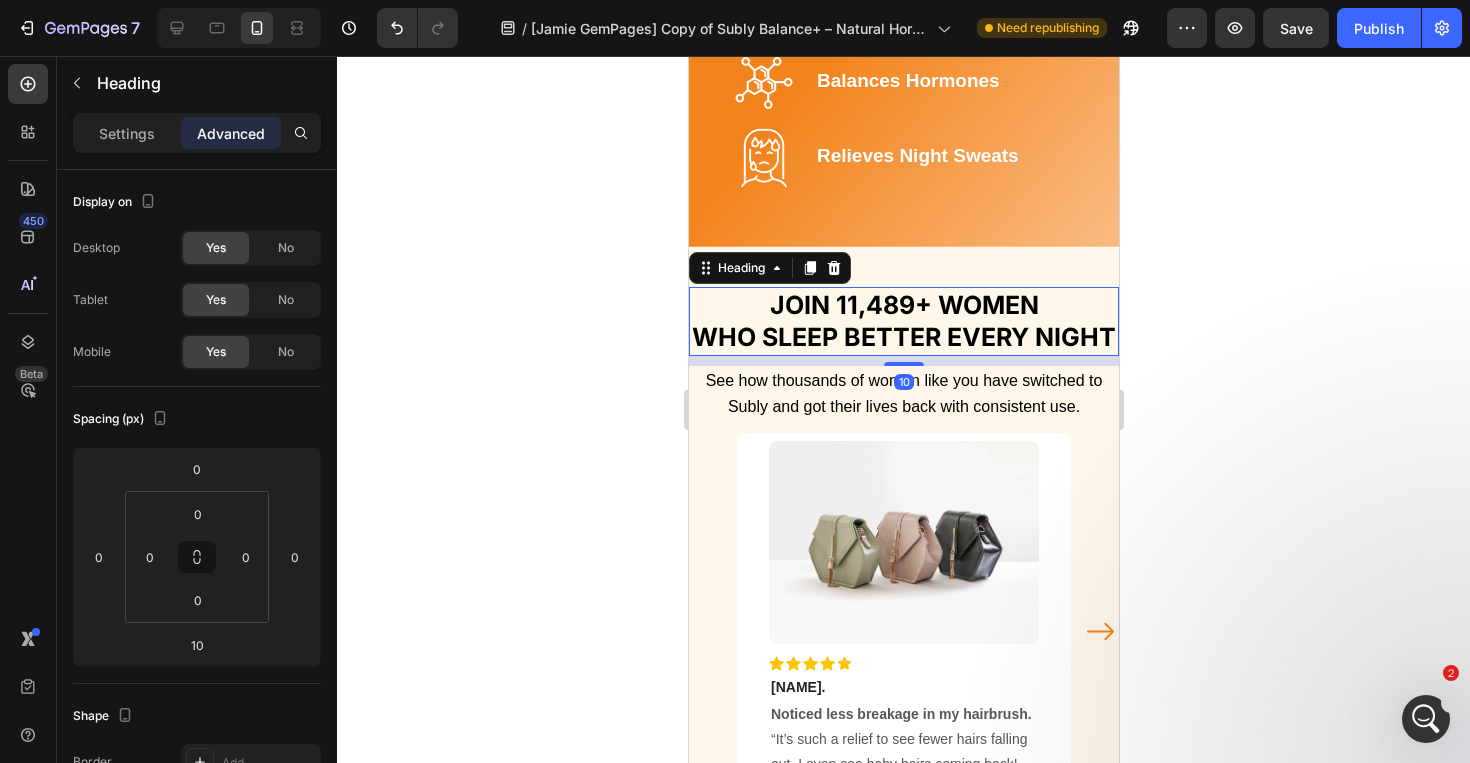click on "JOIN 11,489+ WOMEN  WHO SLEEP BETTER EVERY NIGHT" at bounding box center [903, 321] 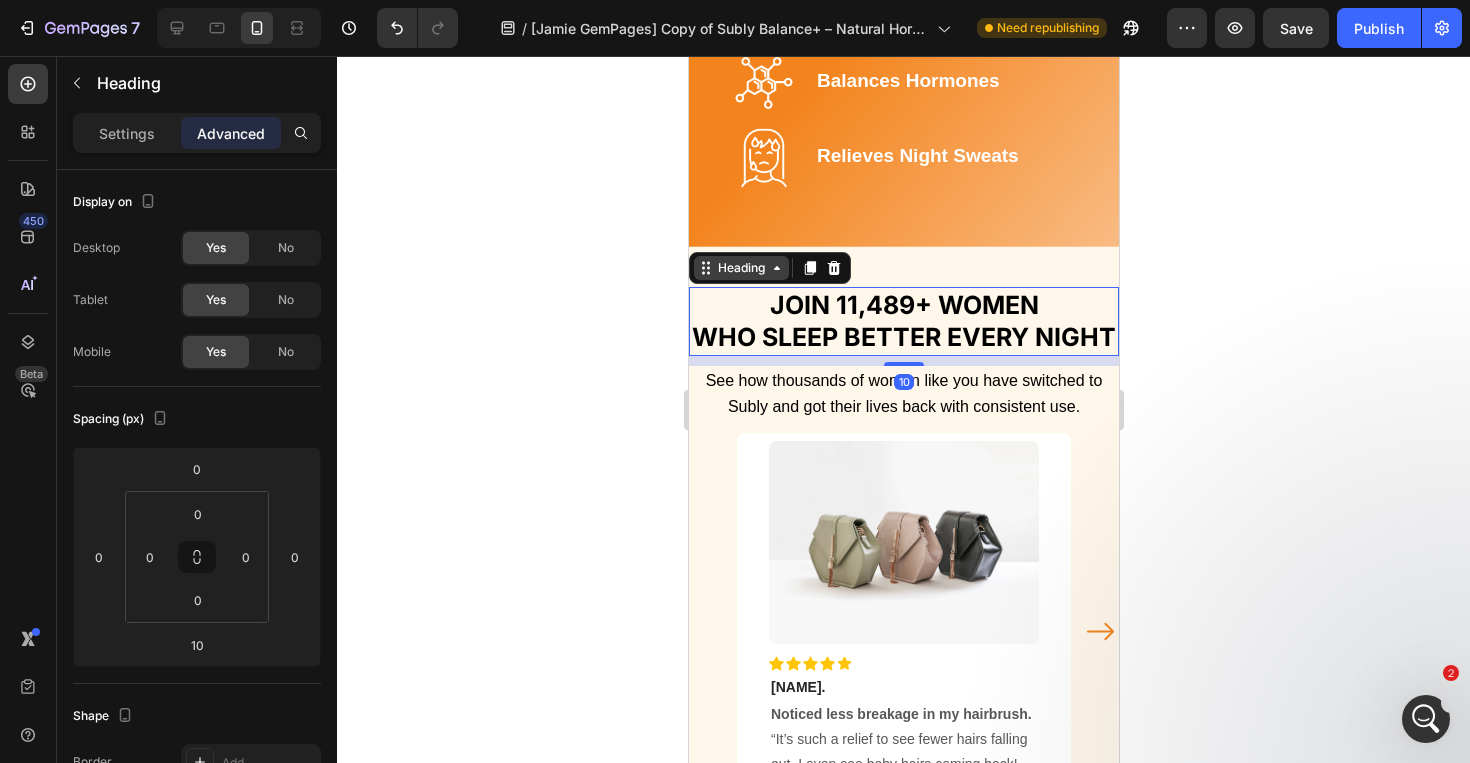 click 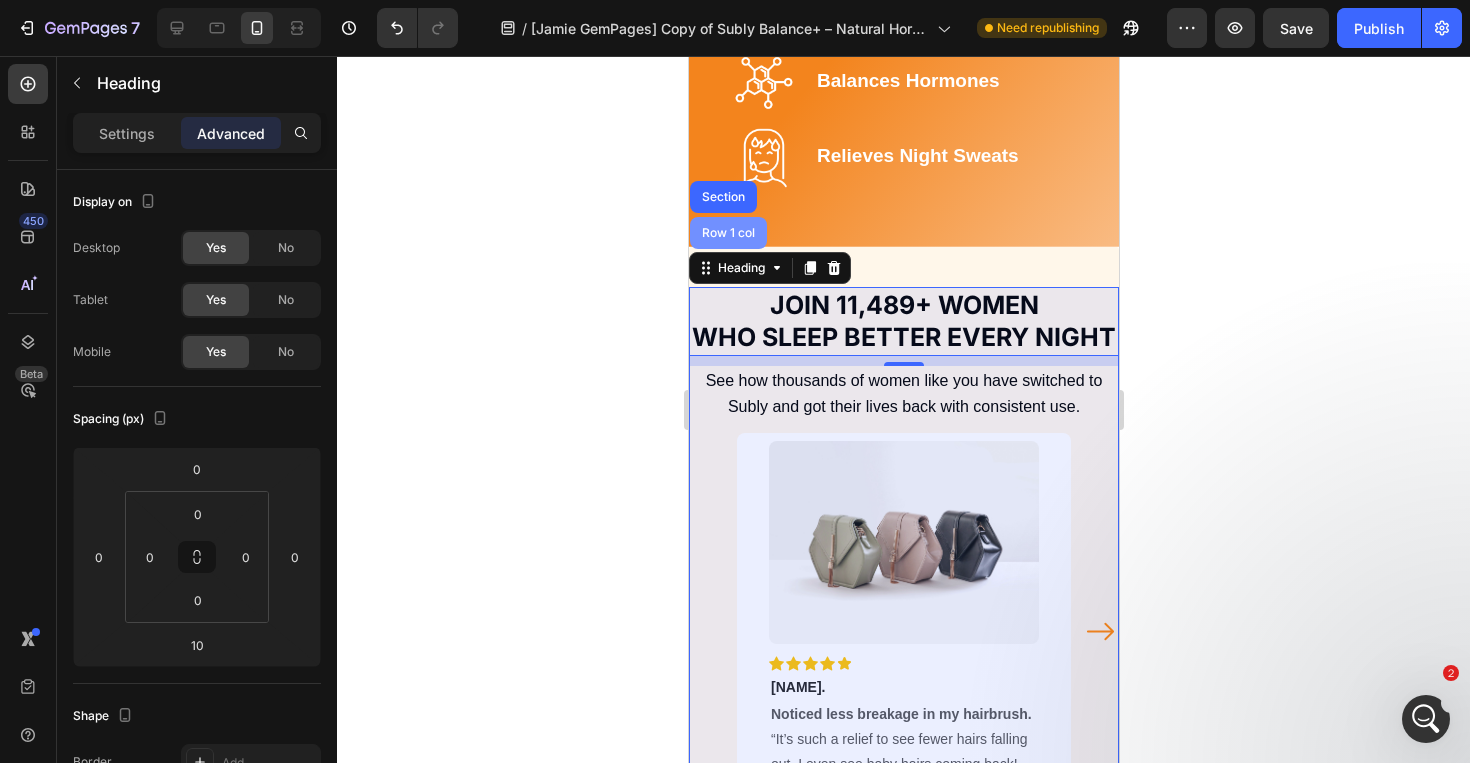 click on "Row 1 col" at bounding box center [727, 233] 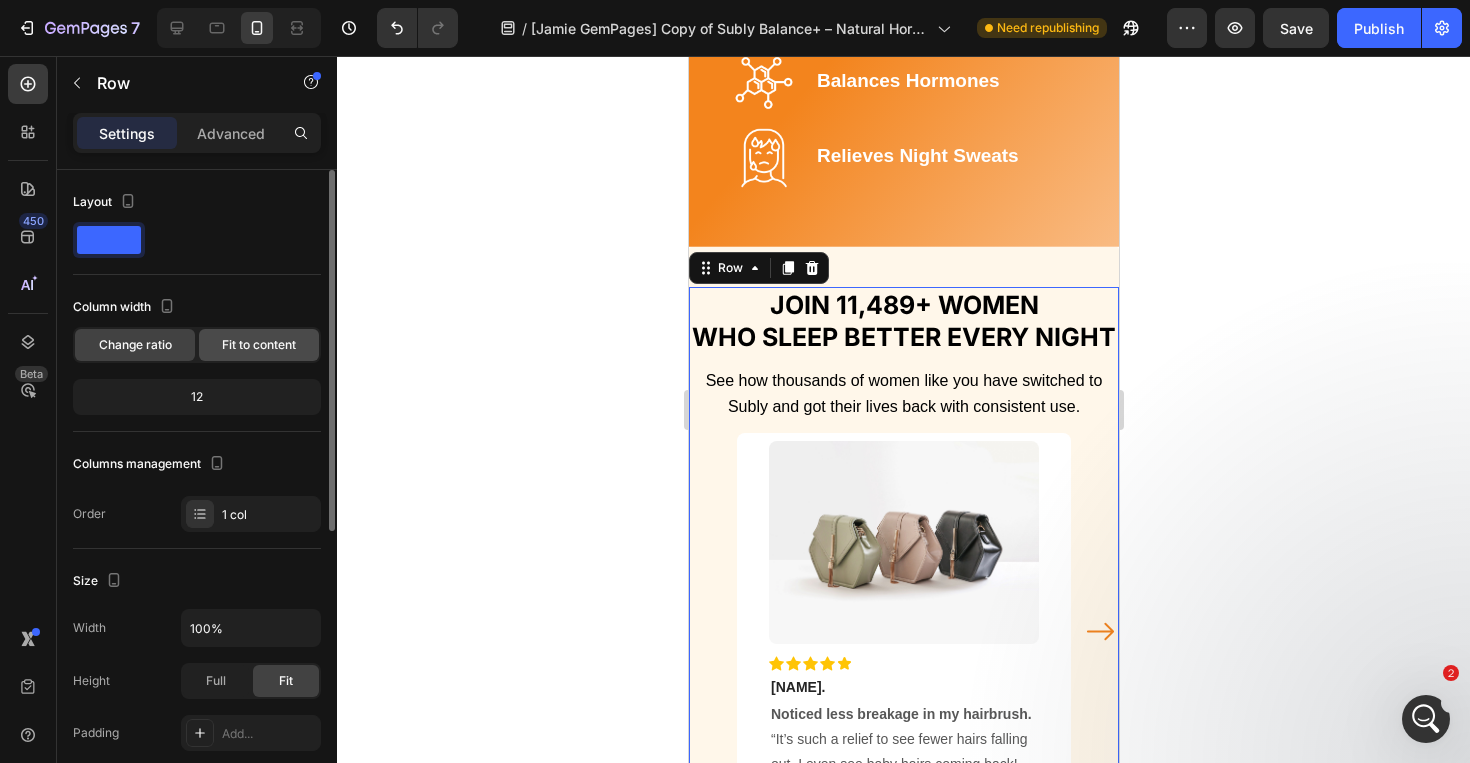 click on "Fit to content" 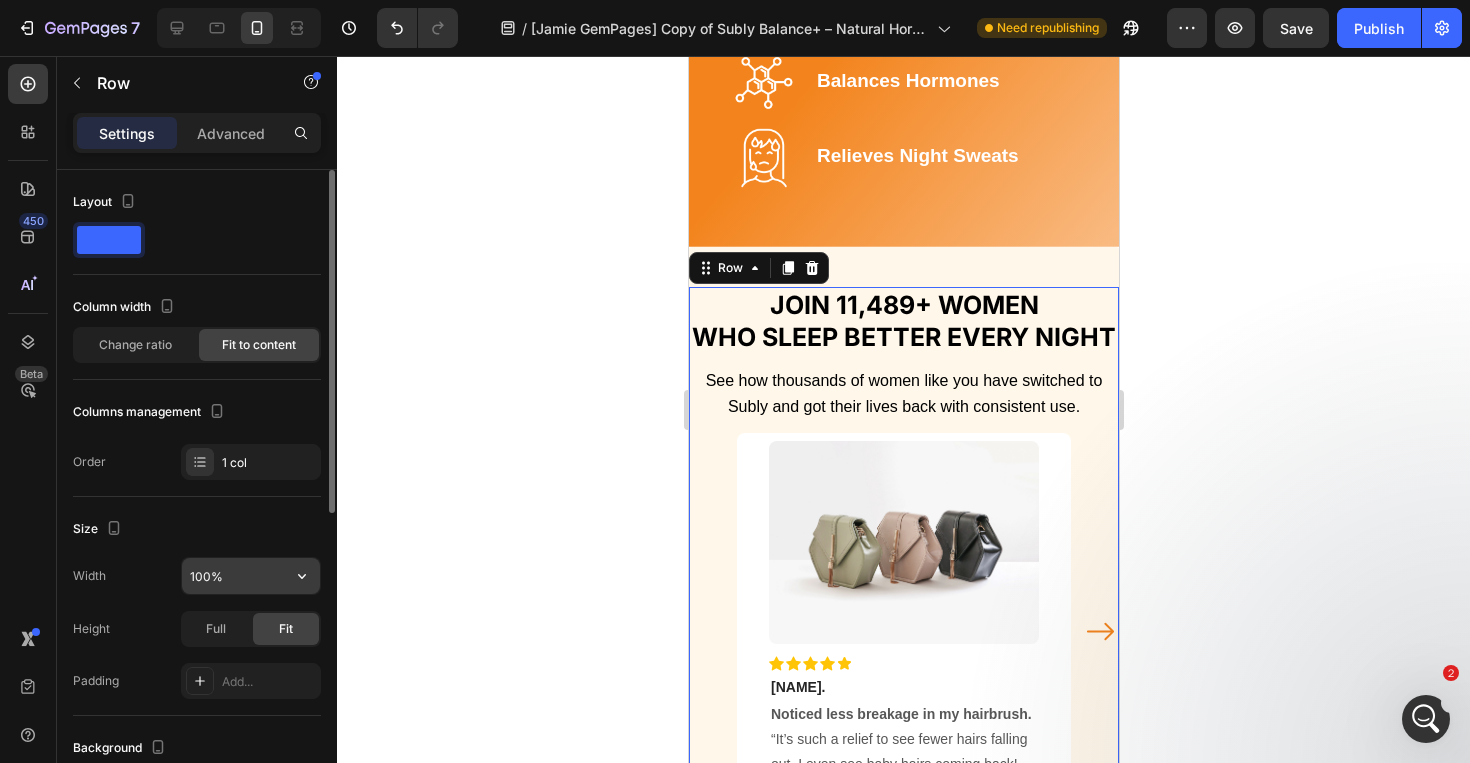 click on "100%" at bounding box center (251, 576) 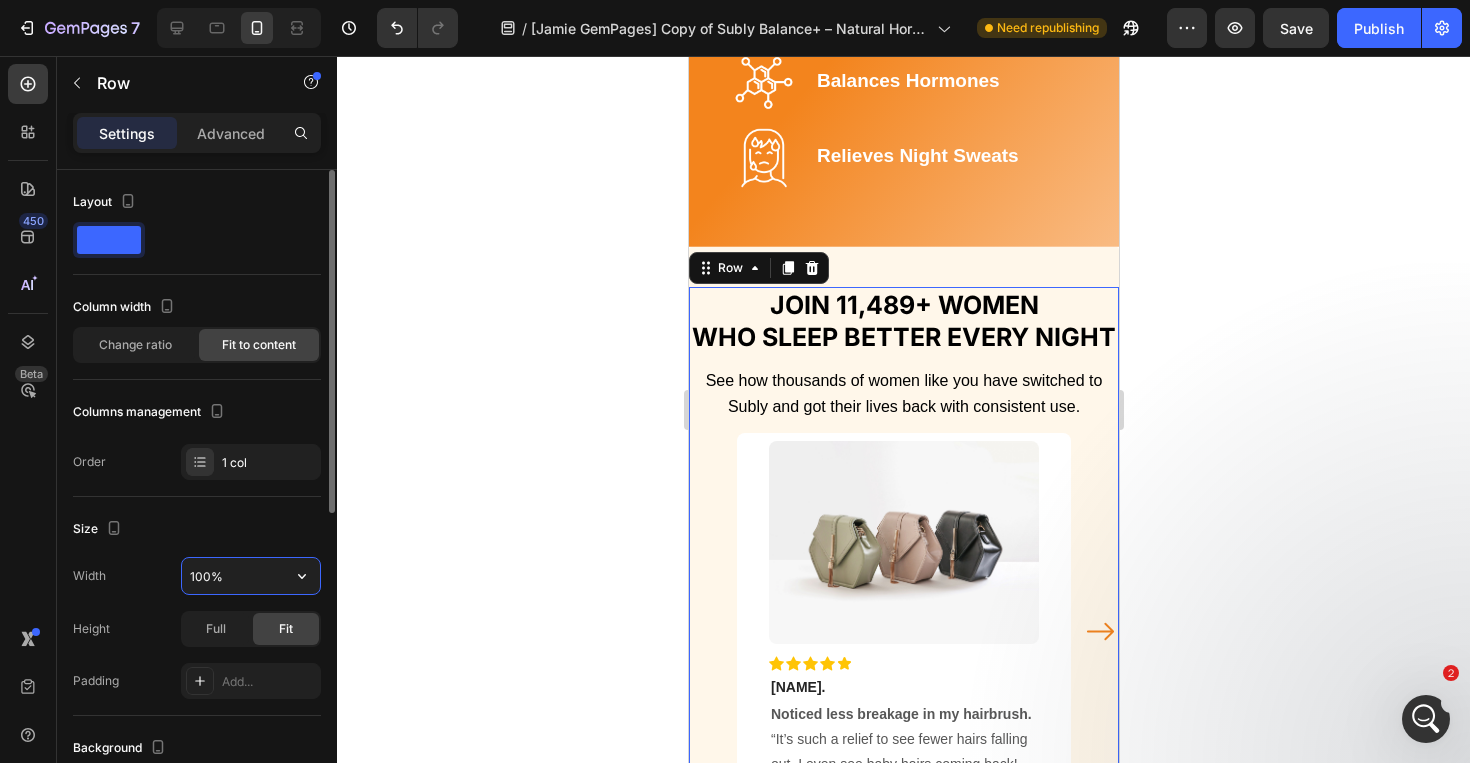 click on "100%" at bounding box center [251, 576] 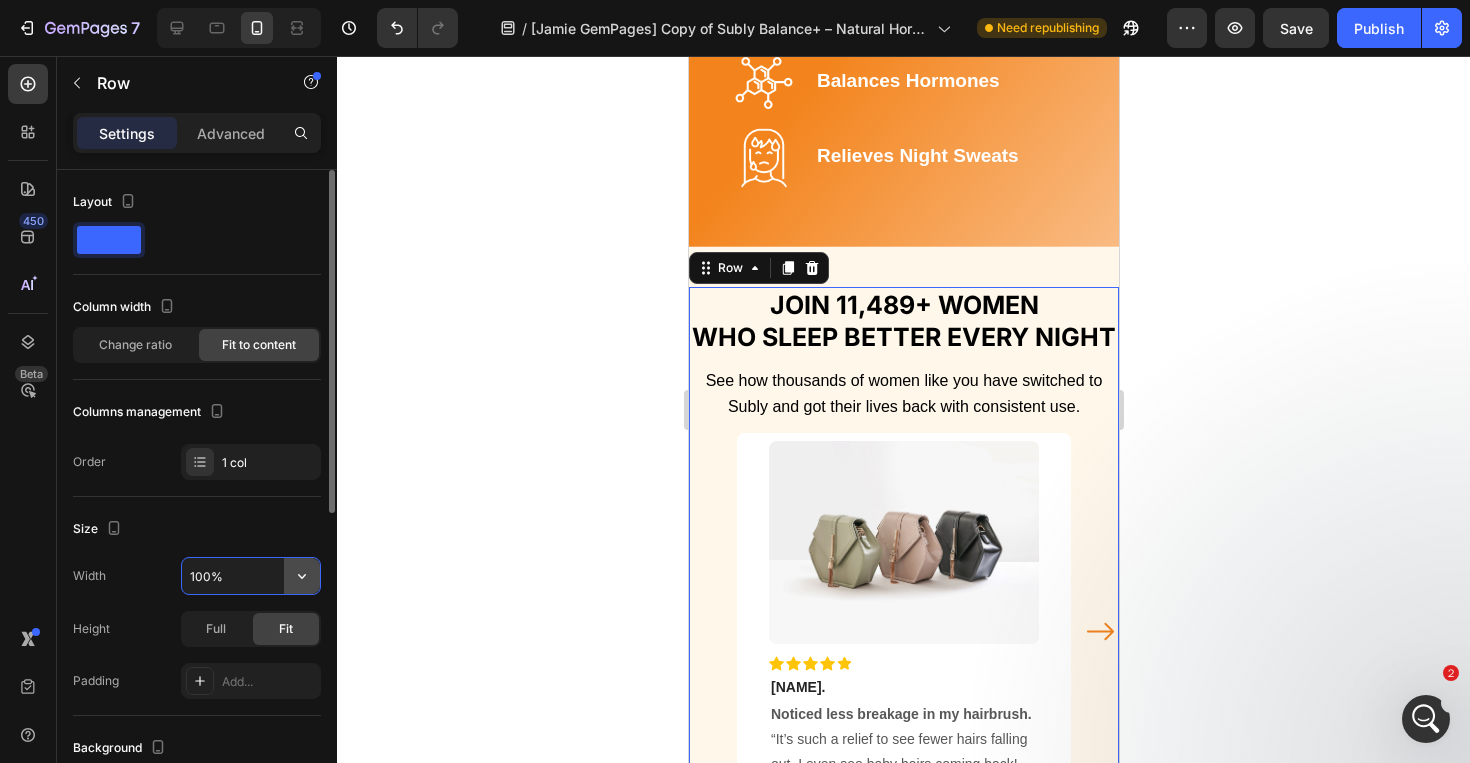 click 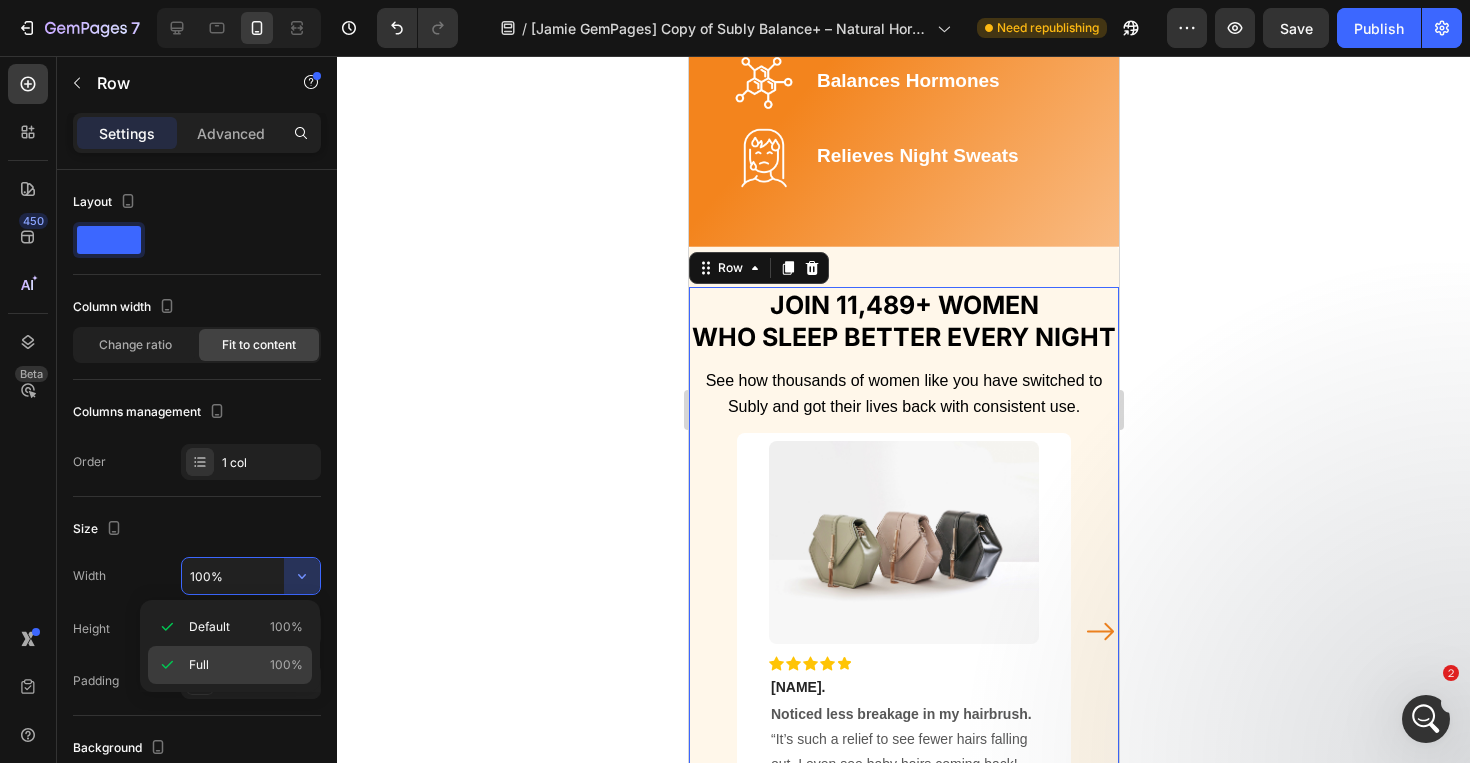 click on "Full 100%" at bounding box center [246, 665] 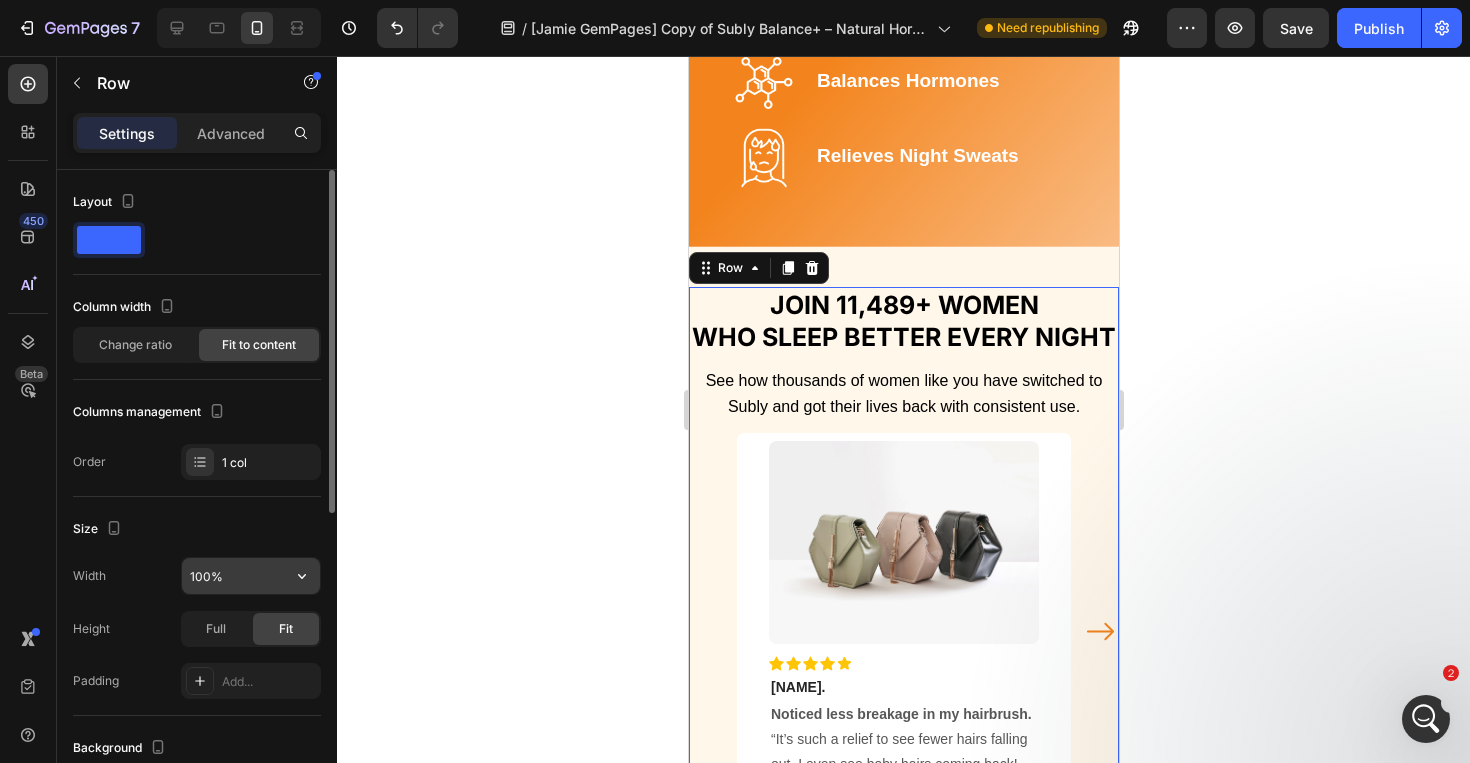 click on "100%" at bounding box center (251, 576) 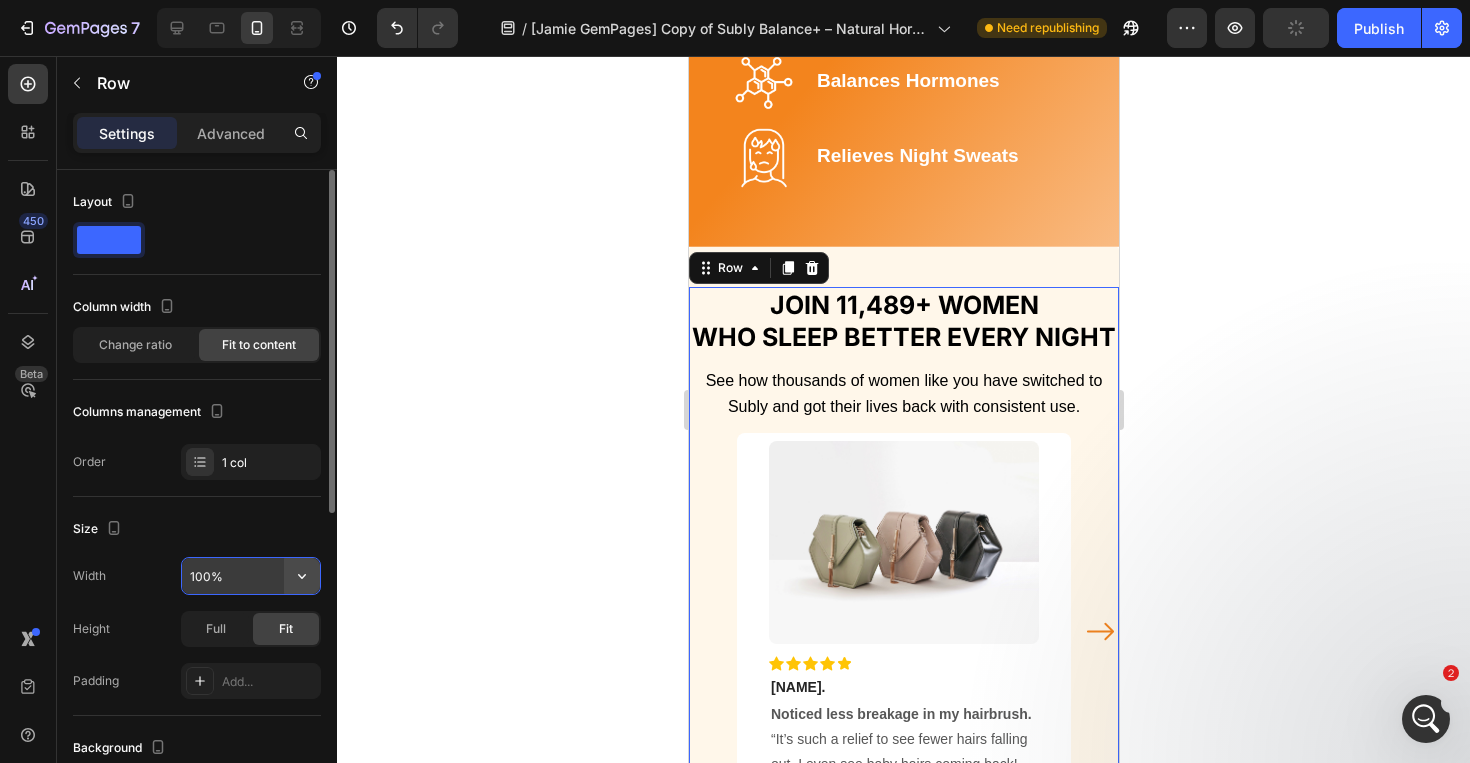 click 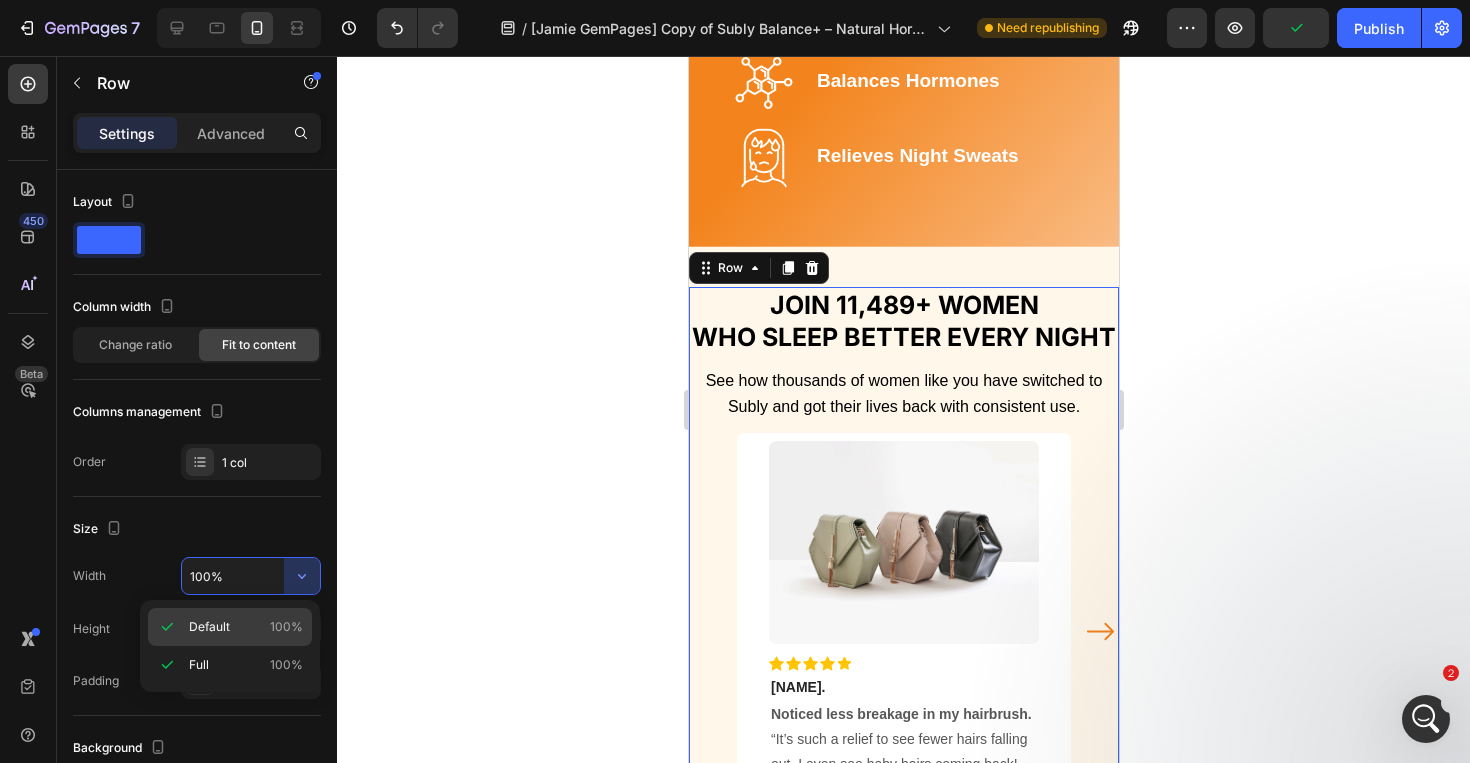 click on "Default 100%" at bounding box center [246, 627] 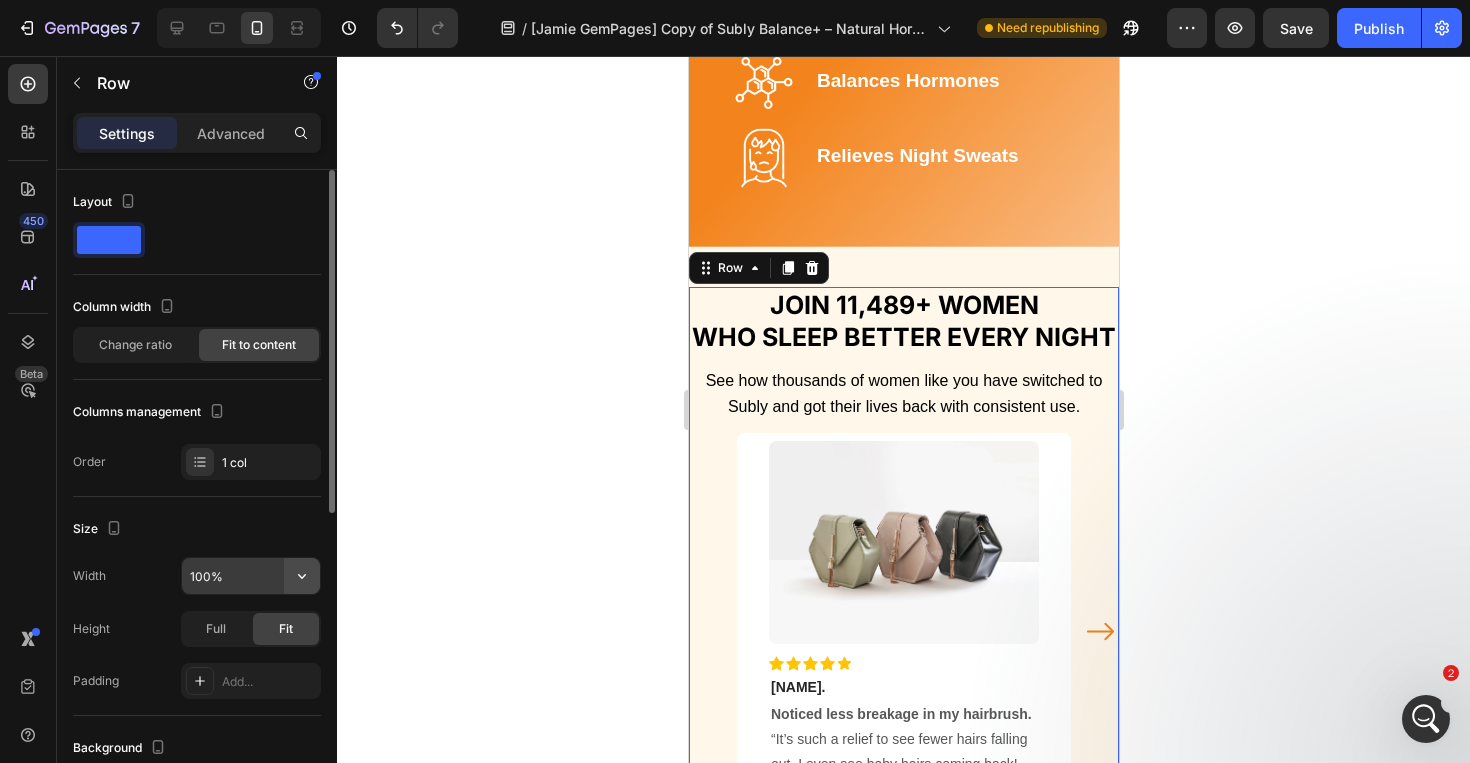 click 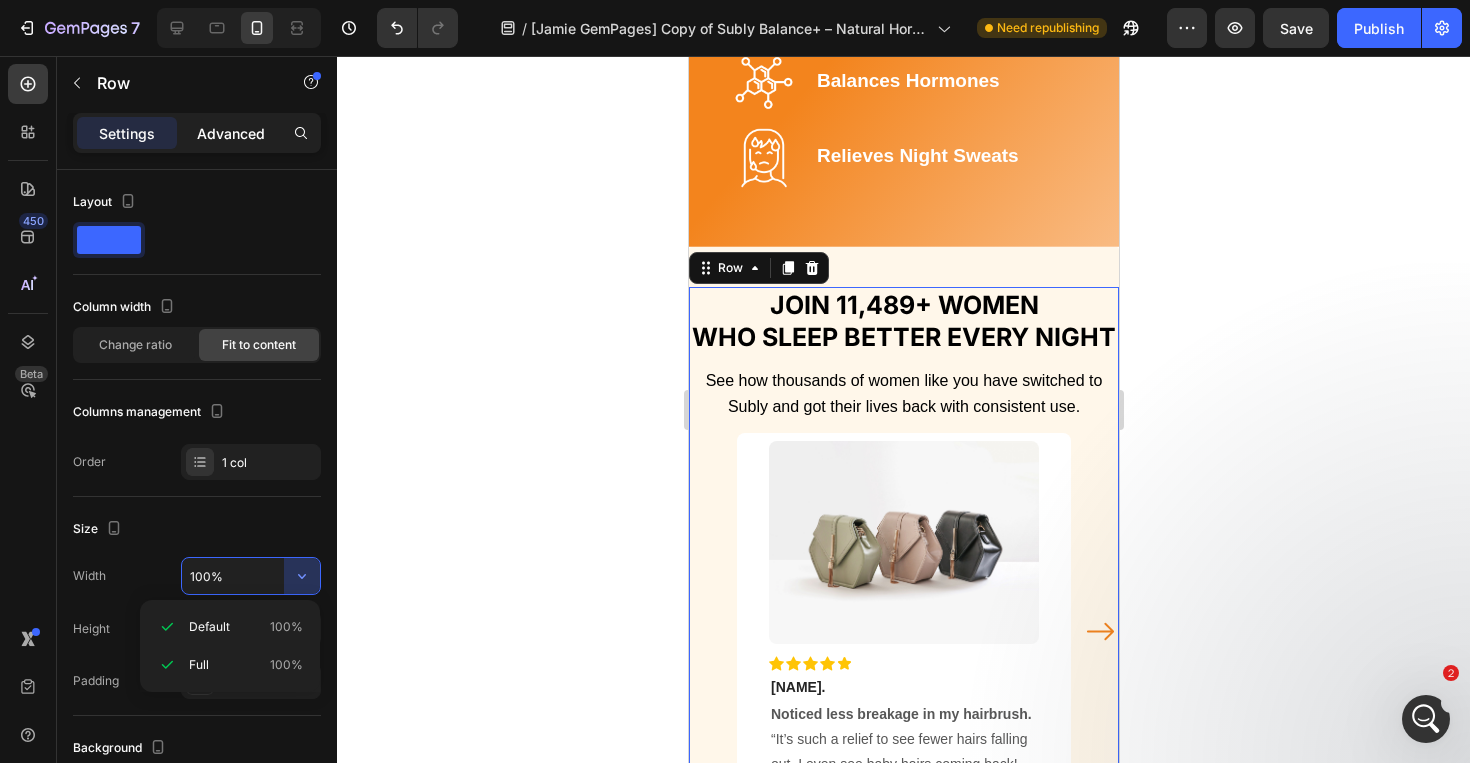 click on "Advanced" at bounding box center (231, 133) 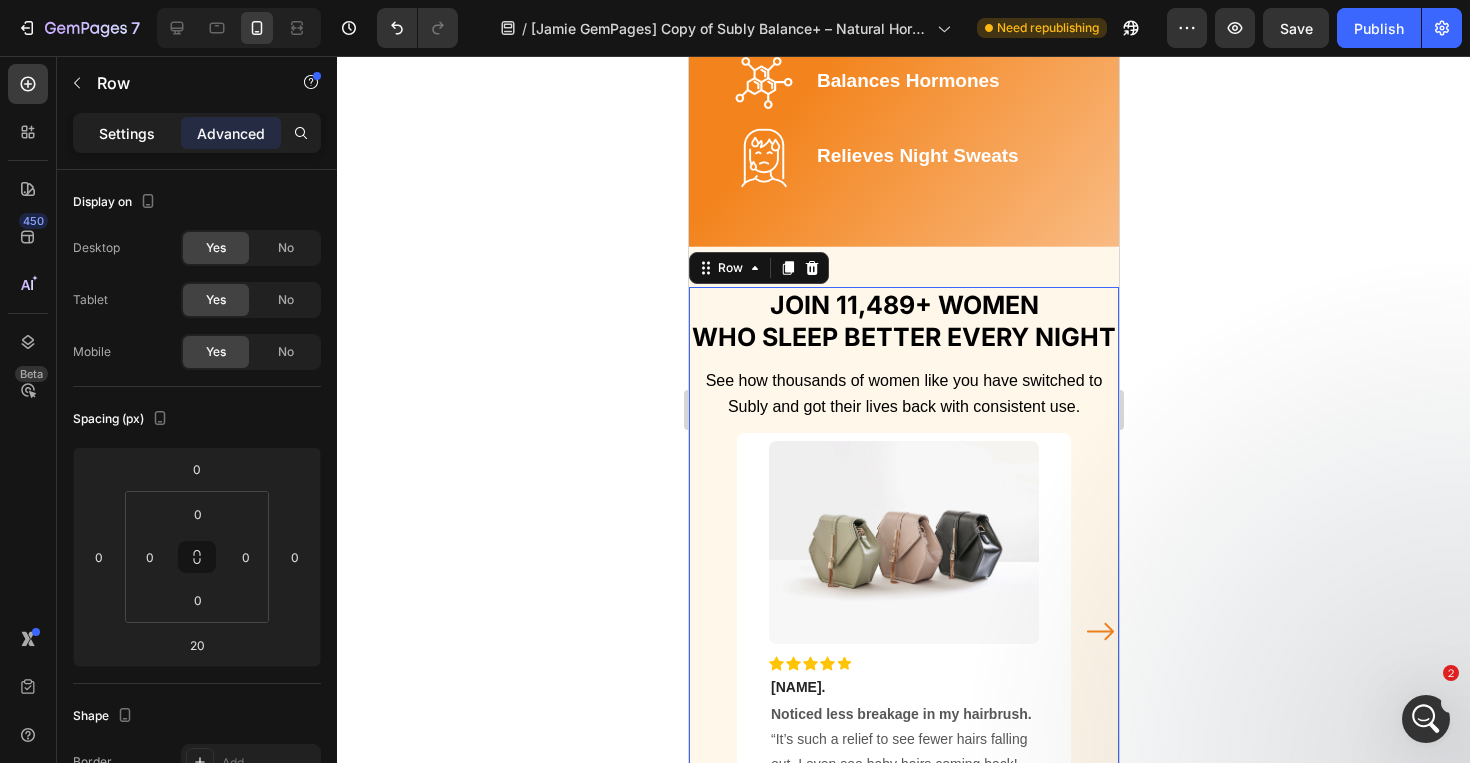 click on "Settings" at bounding box center (127, 133) 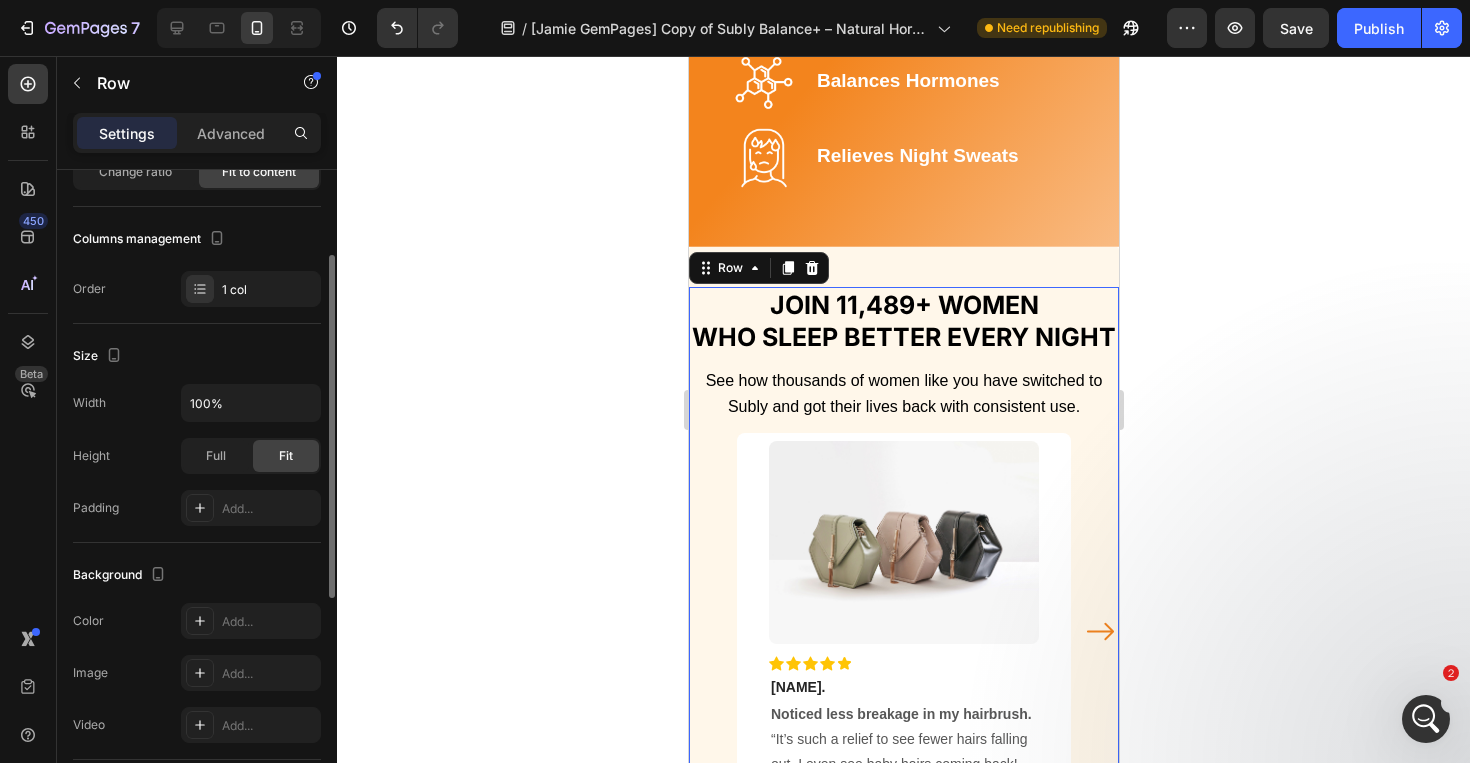 scroll, scrollTop: 177, scrollLeft: 0, axis: vertical 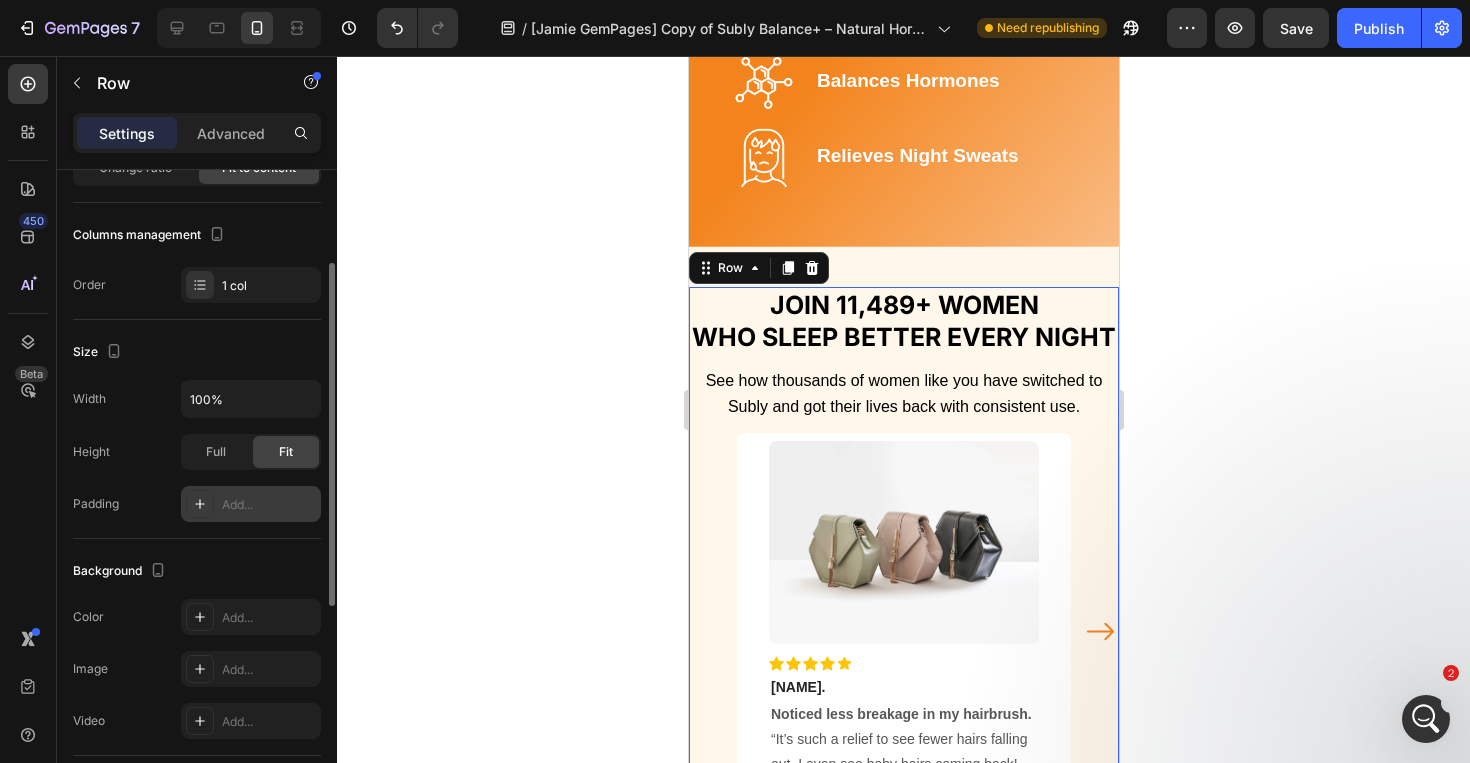 click at bounding box center (200, 504) 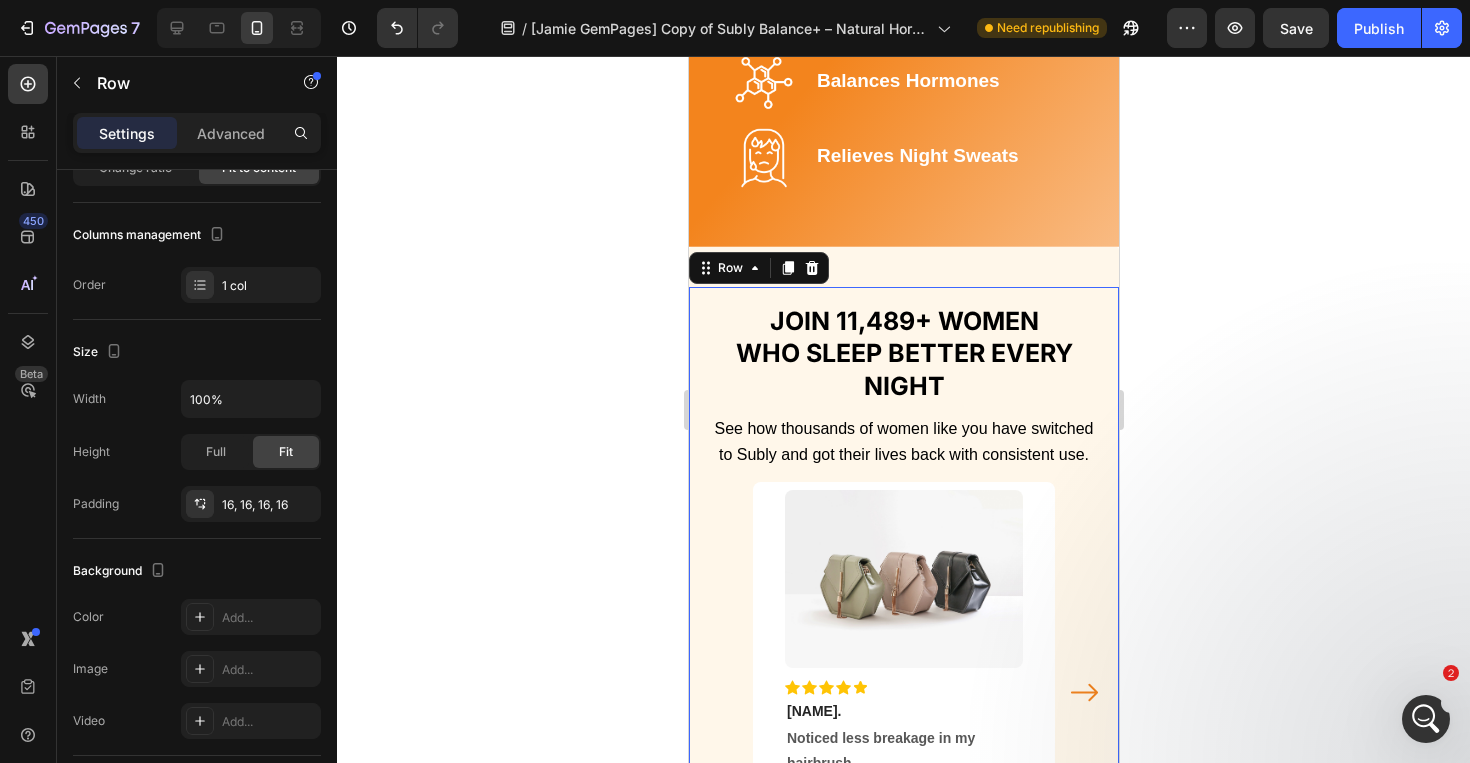 click 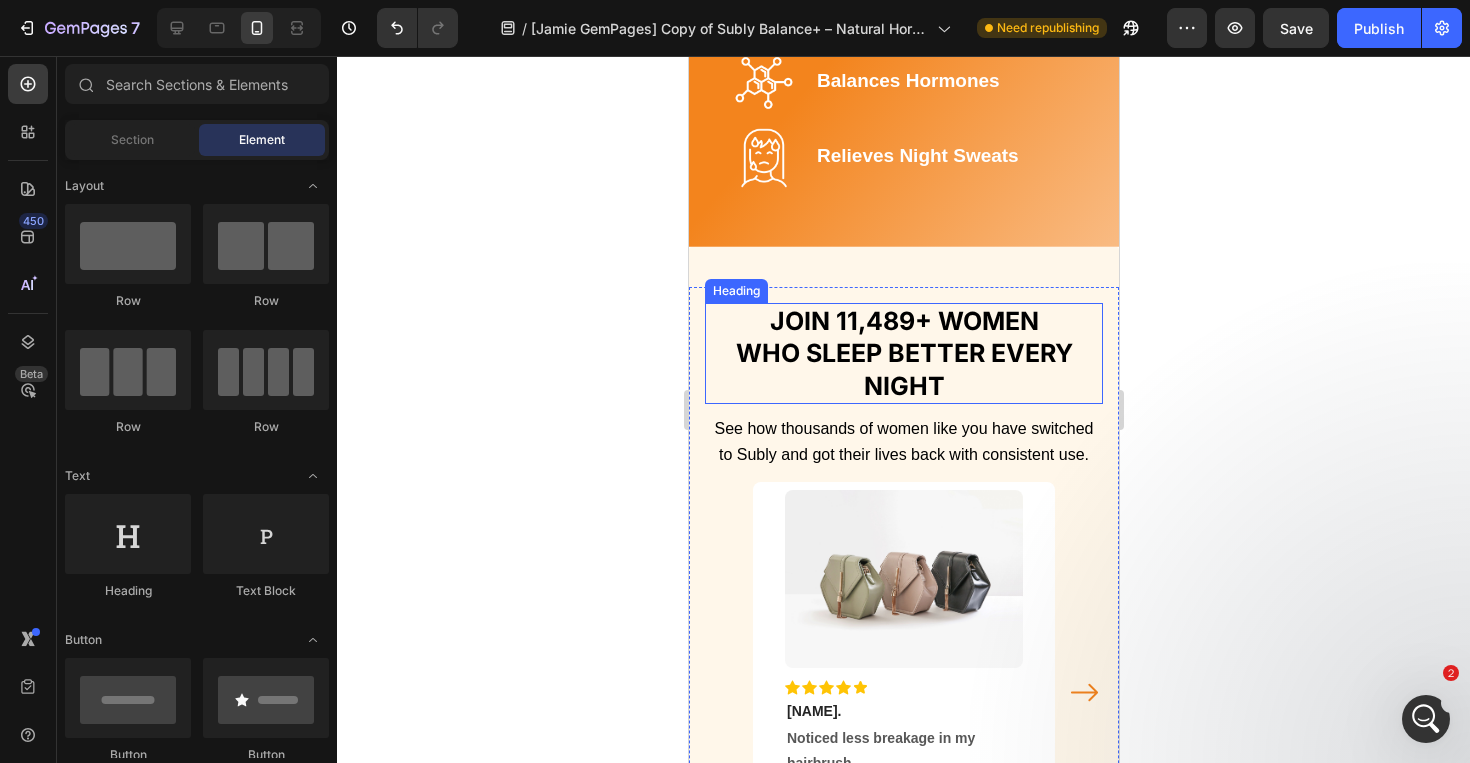 click on "JOIN 11,489+ WOMEN  WHO SLEEP BETTER EVERY NIGHT" at bounding box center [903, 354] 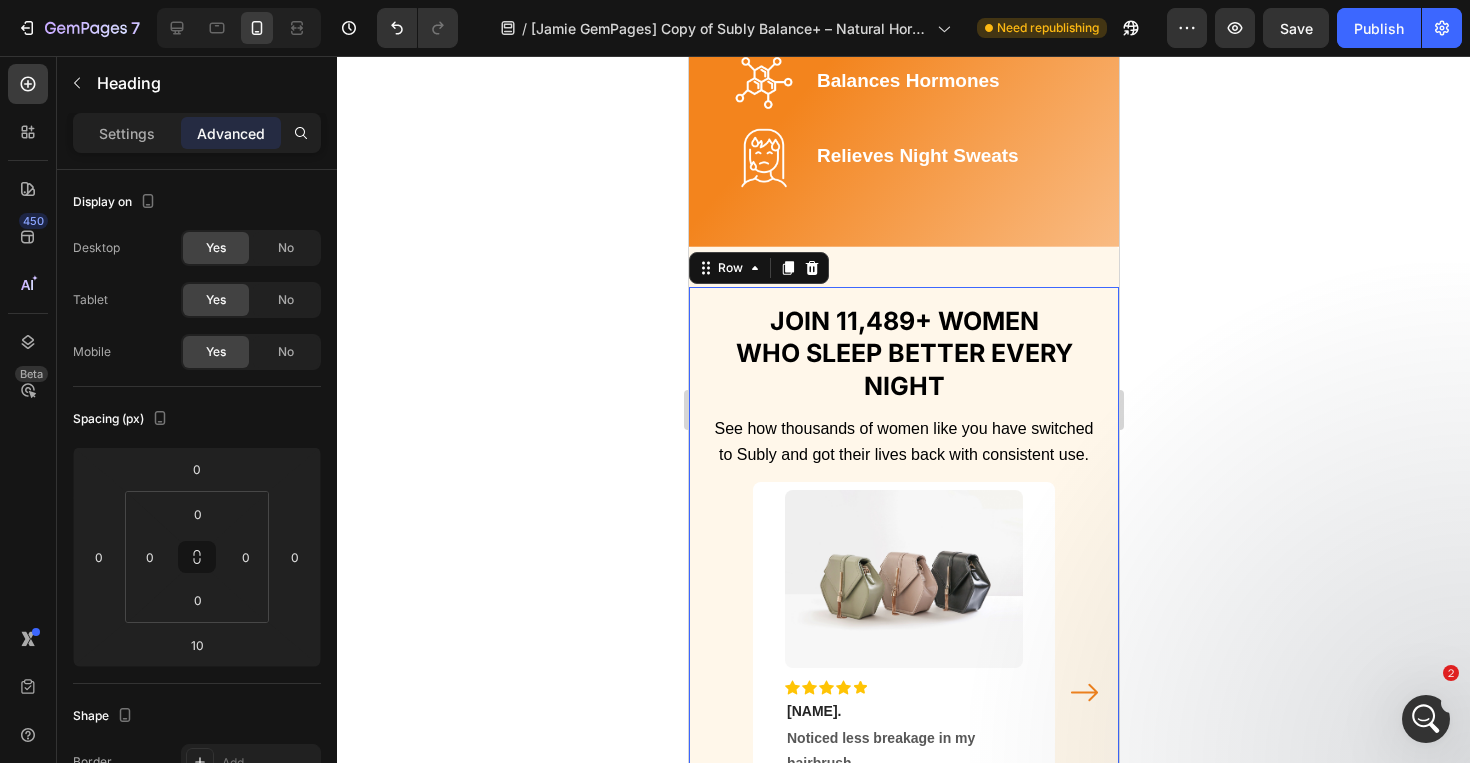 click on "JOIN 11,489+ WOMEN  WHO SLEEP BETTER EVERY NIGHT Heading See how thousands of women like you have switched to Subly and got their lives back with consistent use.  Text block
Image
Icon
Icon
Icon
Icon
Icon Row Heather K. Text block Row Noticed less breakage in my hairbrush. “It’s such a relief to see fewer hairs falling out. I even see baby hairs coming back! Text block Row Image
Icon
Icon
Icon
Icon
Icon Row Heather K. Text block Row Noticed less breakage in my hairbrush. “It’s such a relief to see fewer hairs falling out. I even see baby hairs coming back! Text block Row Image
Icon
Icon
Icon
Icon
Icon Row Heather K. Text block Row Noticed less breakage in my hairbrush. Text block Row Image
Icon
Icon" at bounding box center [903, 577] 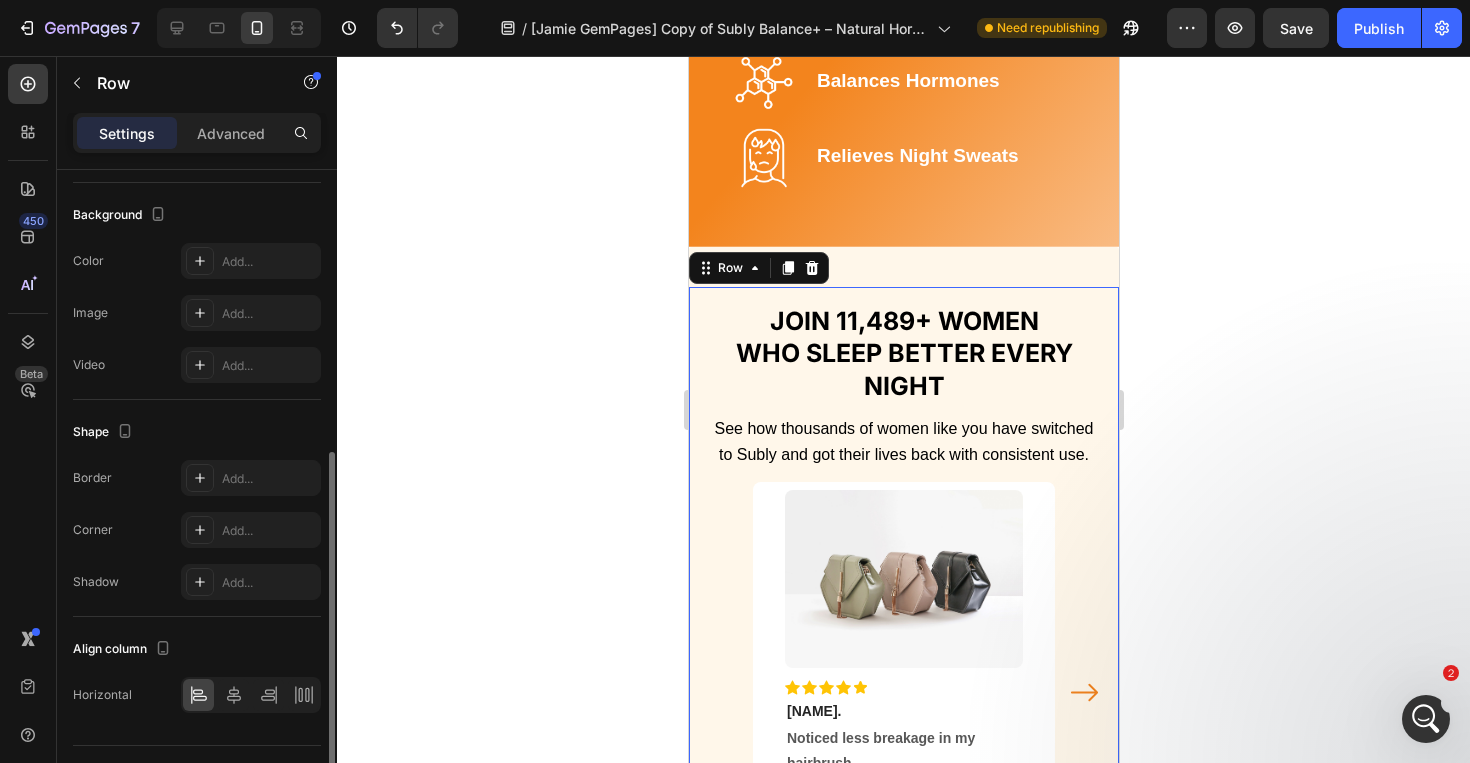 scroll, scrollTop: 579, scrollLeft: 0, axis: vertical 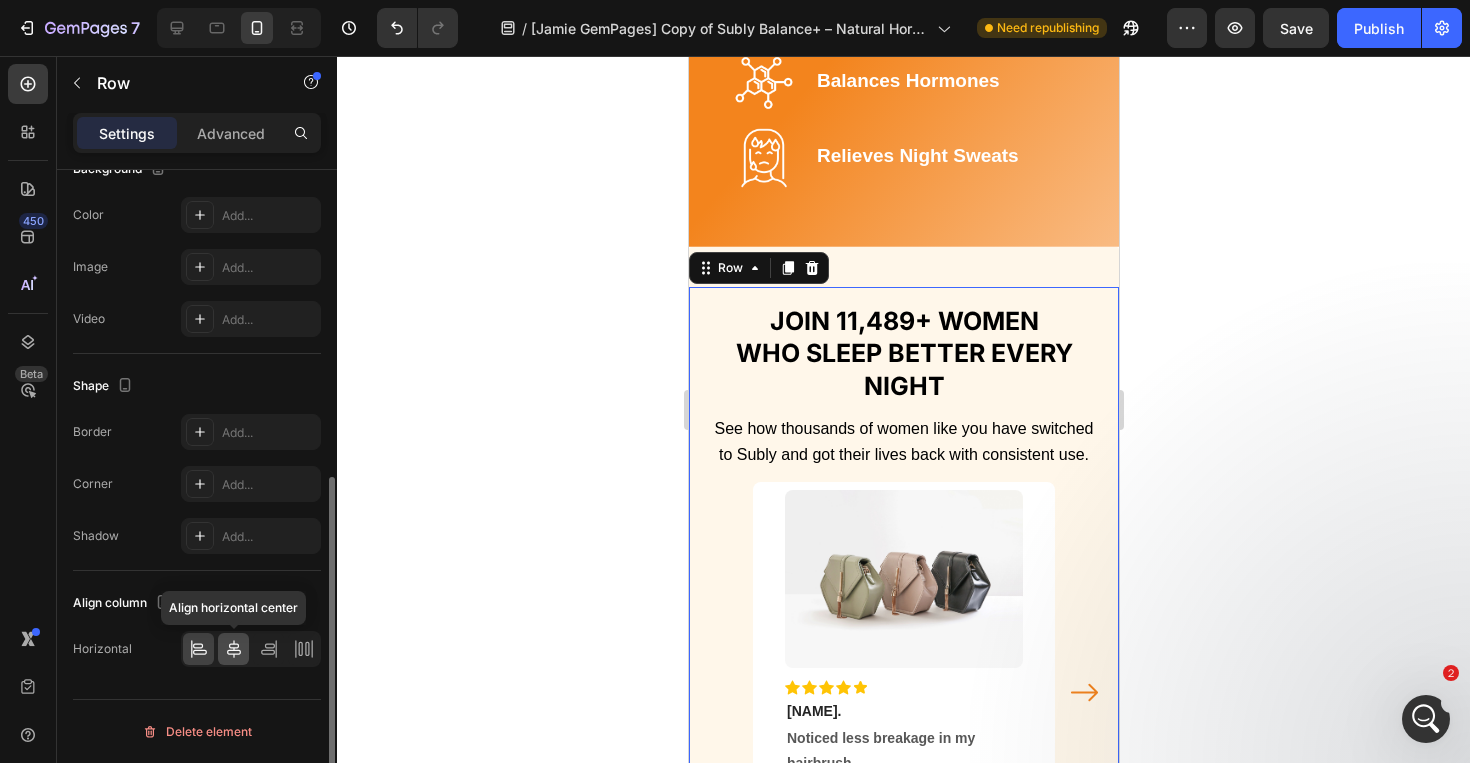 click 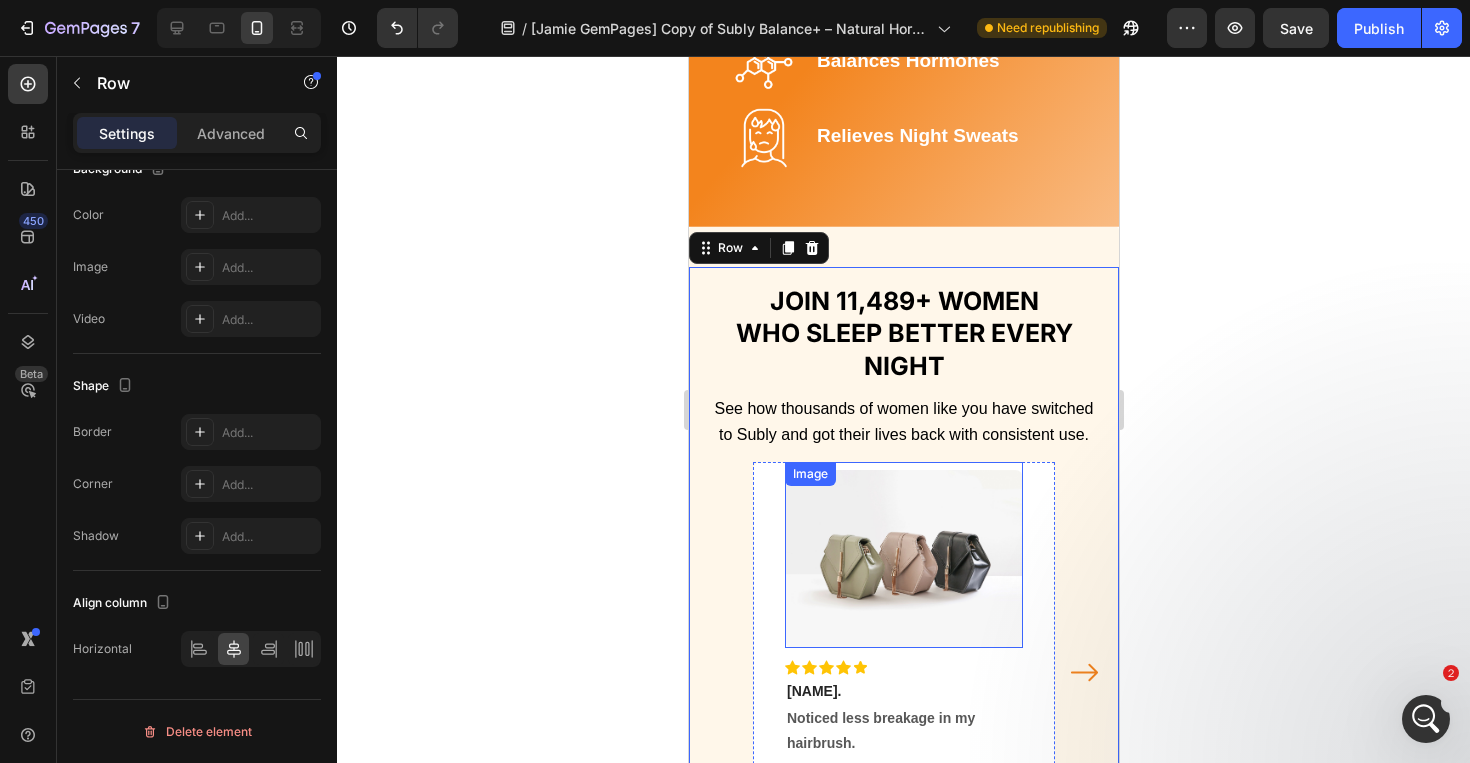 scroll, scrollTop: 1494, scrollLeft: 0, axis: vertical 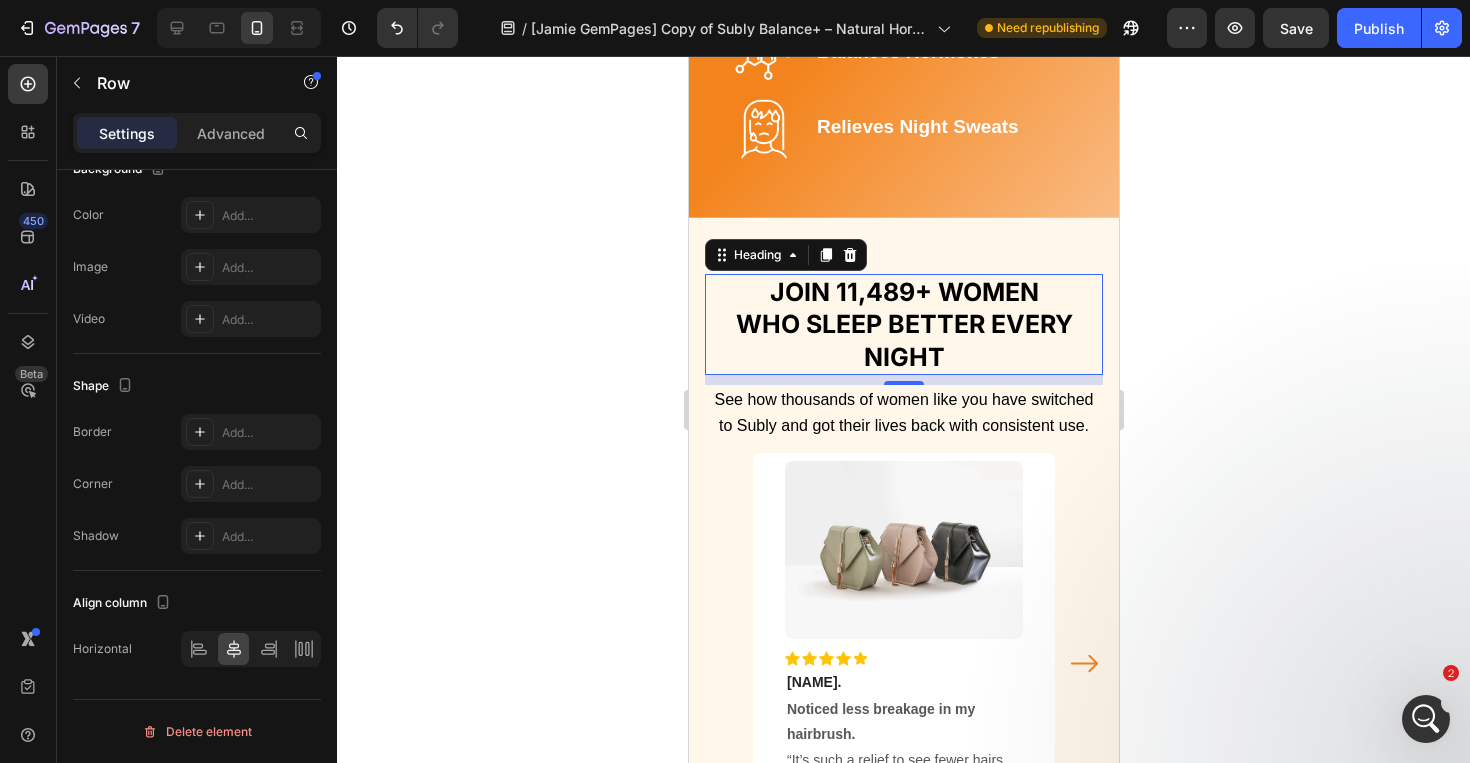click on "WHO SLEEP BETTER EVERY NIGHT" at bounding box center [903, 340] 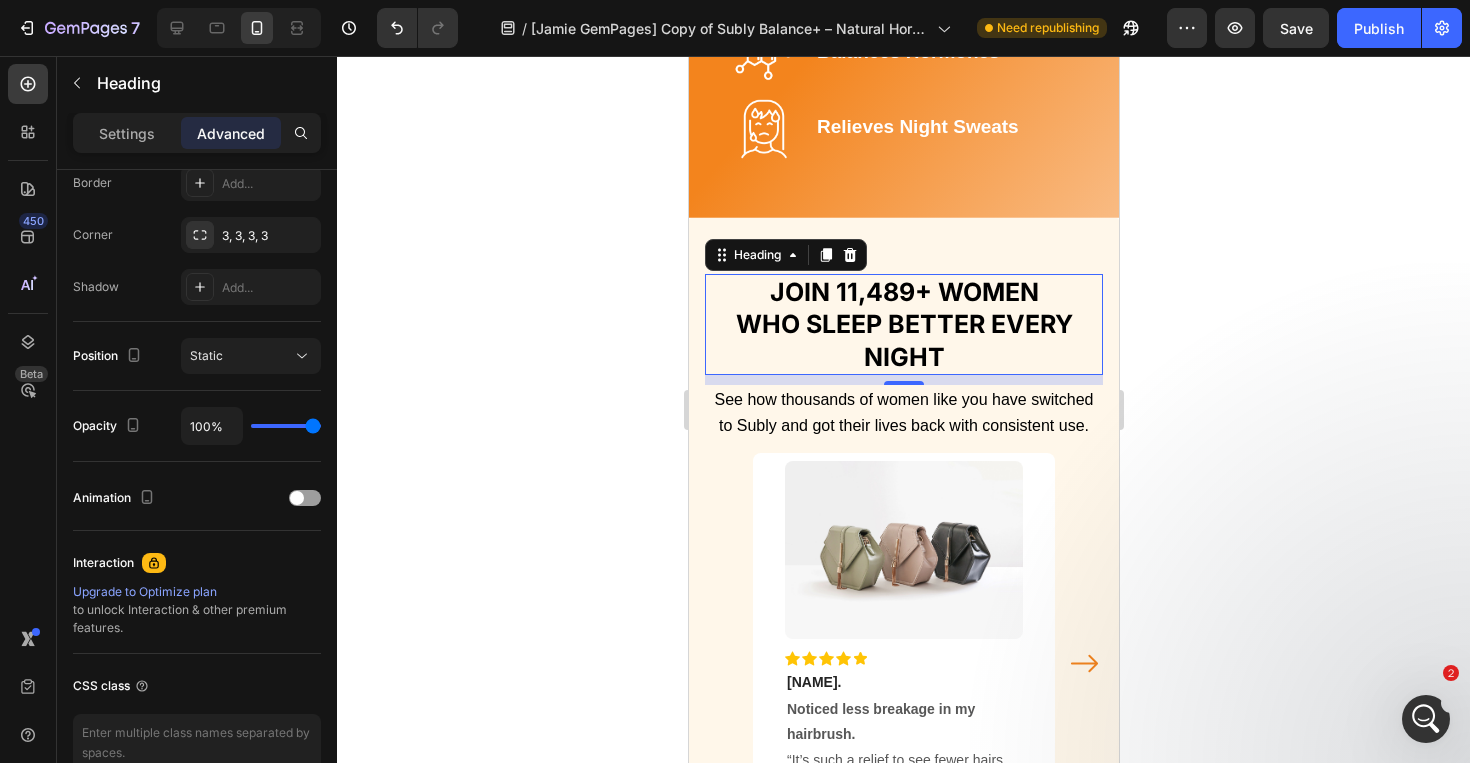 scroll, scrollTop: 0, scrollLeft: 0, axis: both 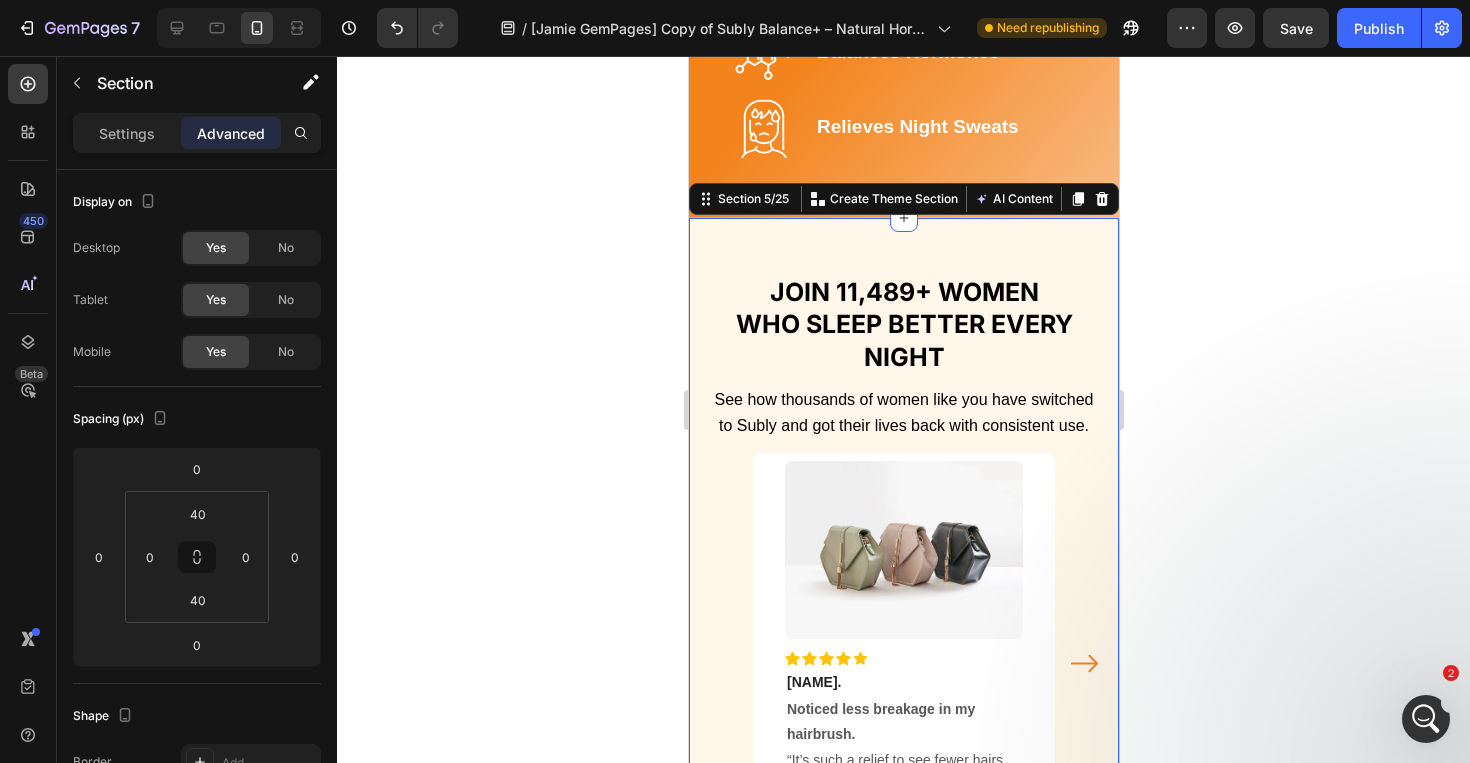 click on "JOIN 11,489+ WOMEN  WHO SLEEP BETTER EVERY NIGHT Heading See how thousands of women like you have switched to Subly and got their lives back with consistent use.  Text block
Image
Icon
Icon
Icon
Icon
Icon Row Heather K. Text block Row Noticed less breakage in my hairbrush. “It’s such a relief to see fewer hairs falling out. I even see baby hairs coming back! Text block Row Image
Icon
Icon
Icon
Icon
Icon Row Heather K. Text block Row Noticed less breakage in my hairbrush. “It’s such a relief to see fewer hairs falling out. I even see baby hairs coming back! Text block Row Image
Icon
Icon
Icon
Icon
Icon Row Heather K. Text block Row Noticed less breakage in my hairbrush. Text block Row Image
Icon
Icon" at bounding box center (903, 558) 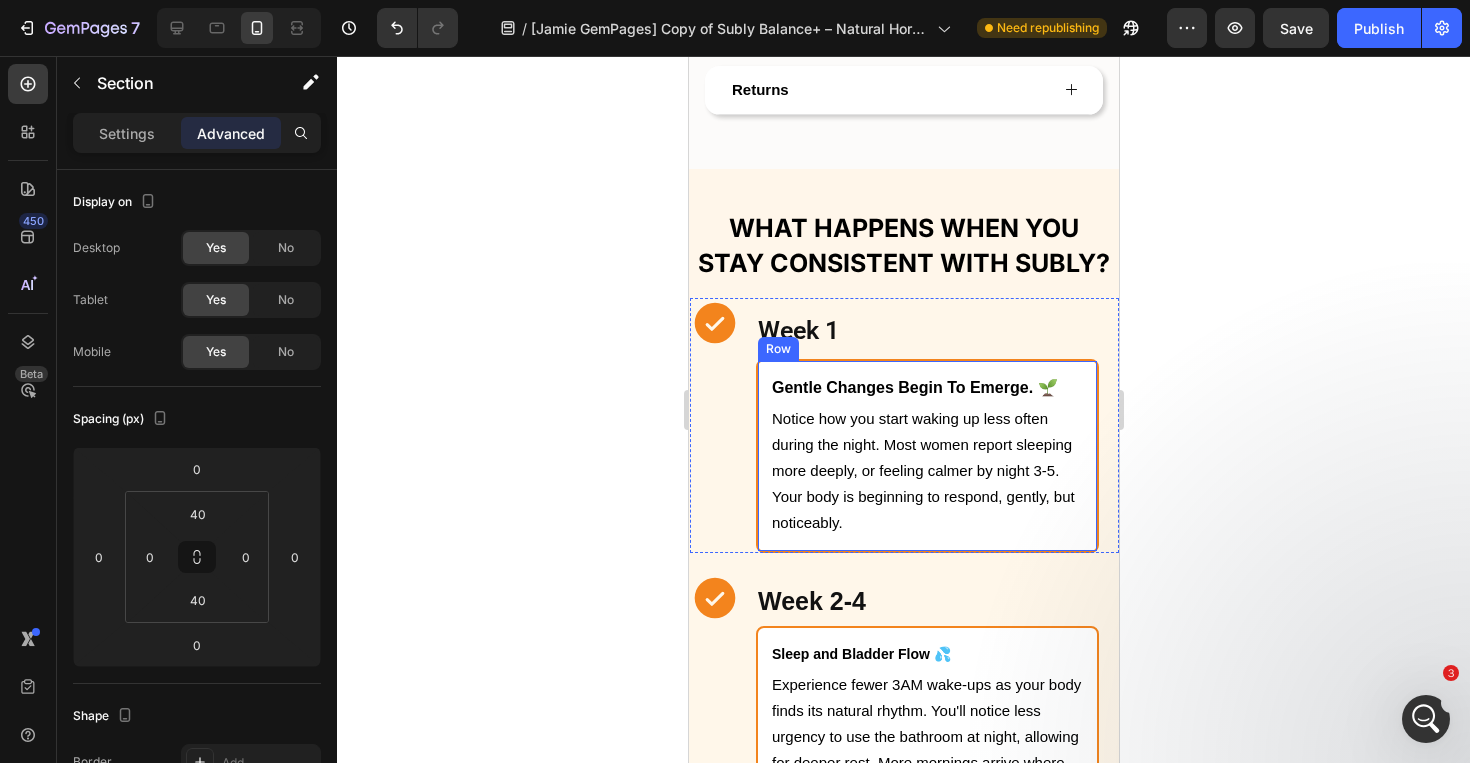 scroll, scrollTop: 4674, scrollLeft: 0, axis: vertical 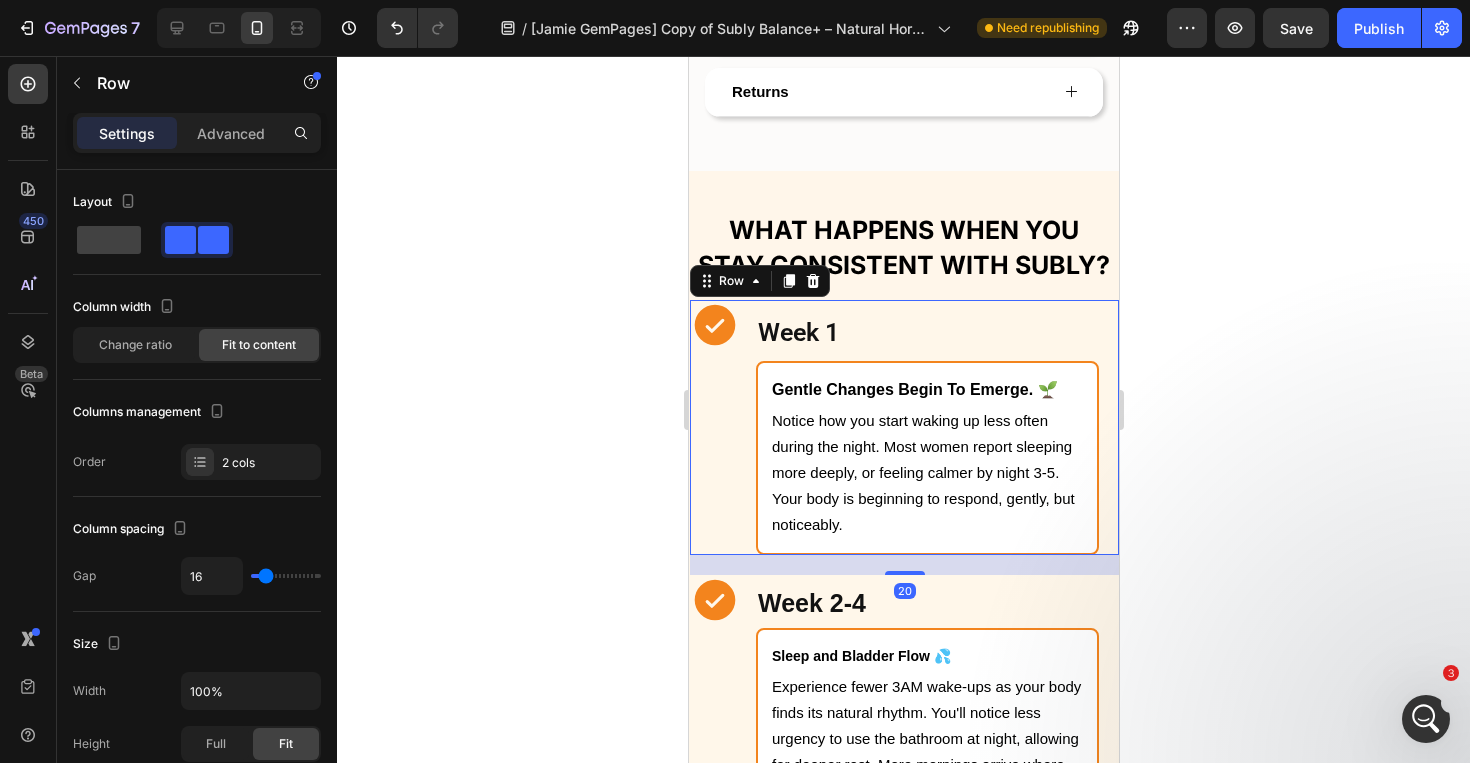 click on "Icon Row Week 1 Heading Gentle Changes Begin To Emerge. 🌱 Text Block Notice how you start waking up less often during the night. Most women report sleeping more deeply, or feeling calmer by night 3-5. Your body is beginning to respond, gently, but noticeably. Text Block Row Row   20" at bounding box center (903, 427) 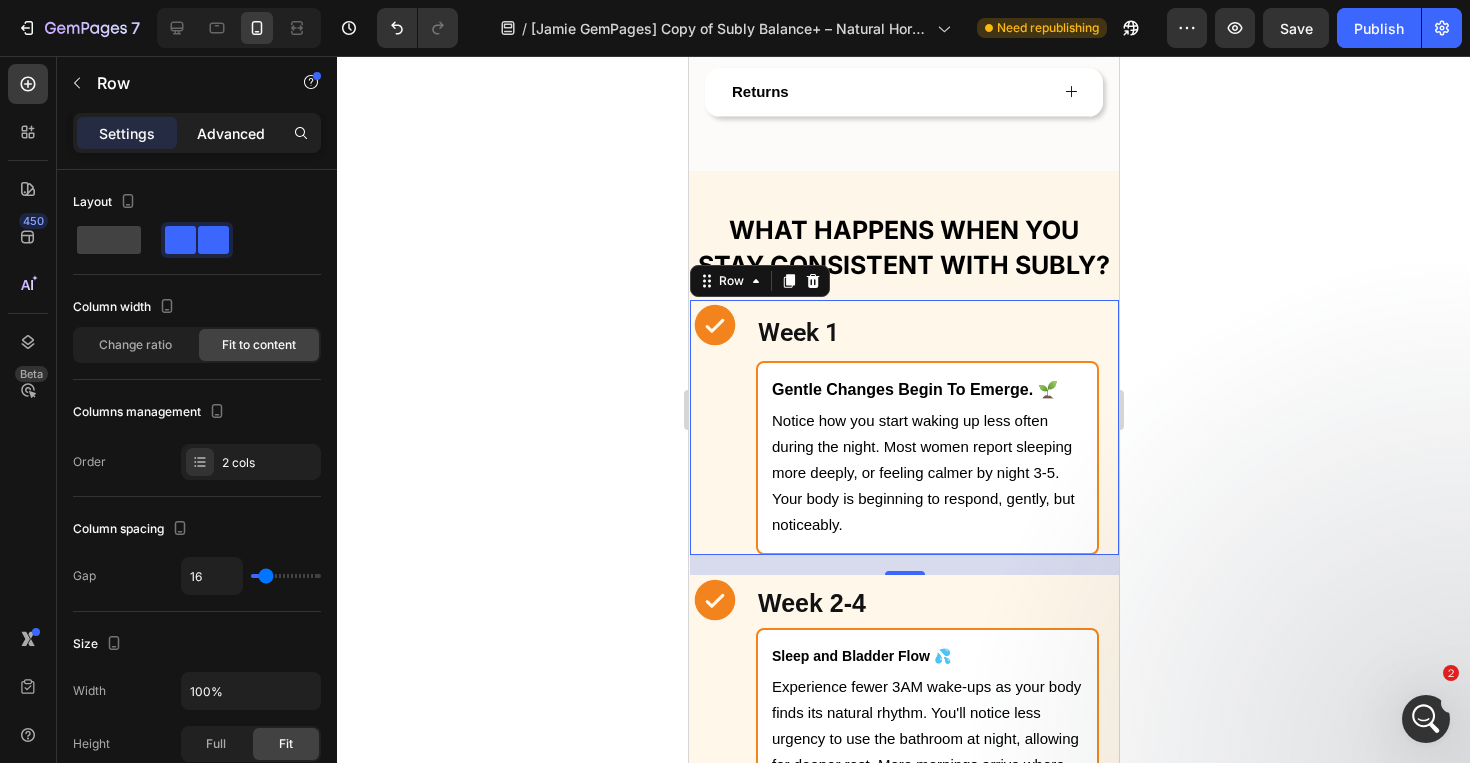 click on "Advanced" at bounding box center [231, 133] 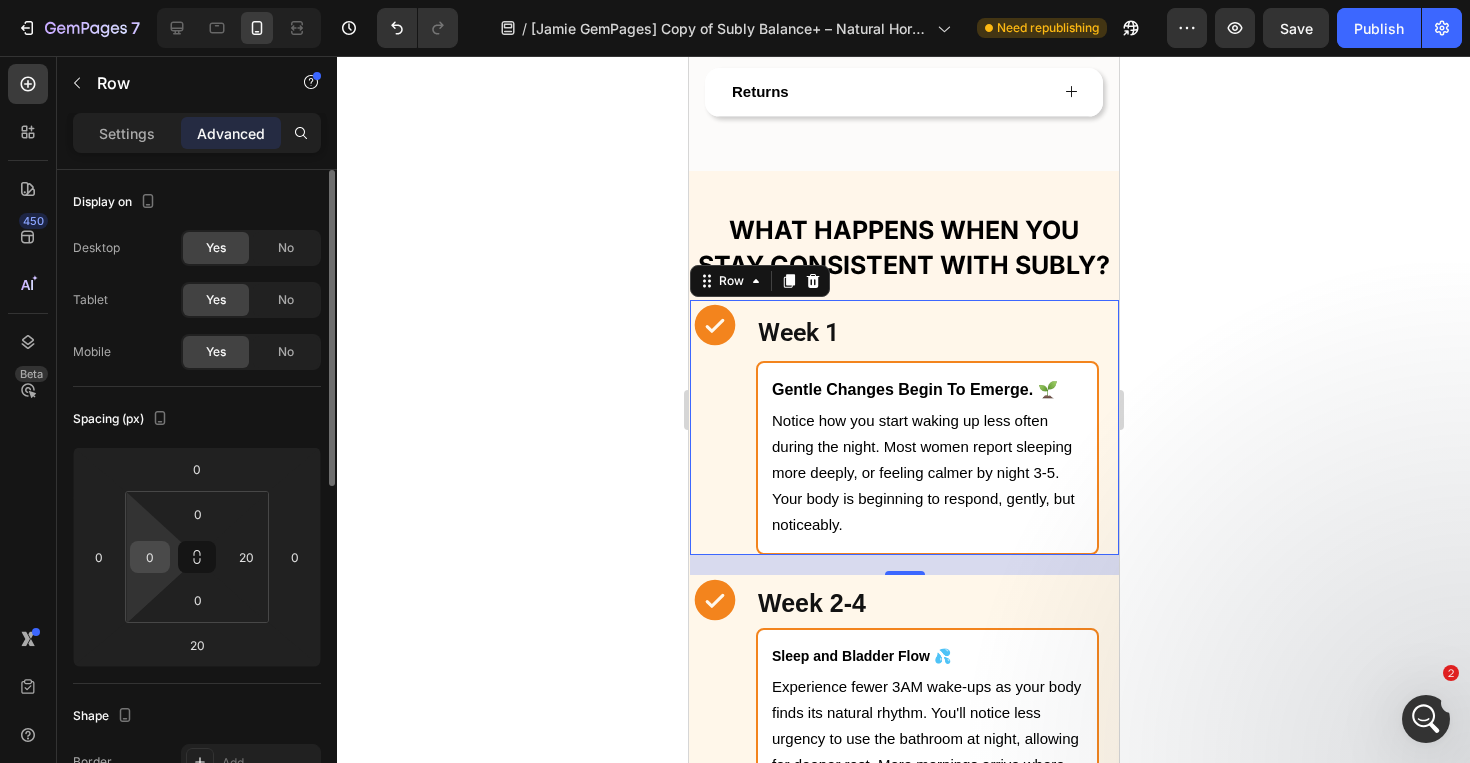 click on "0" at bounding box center (150, 557) 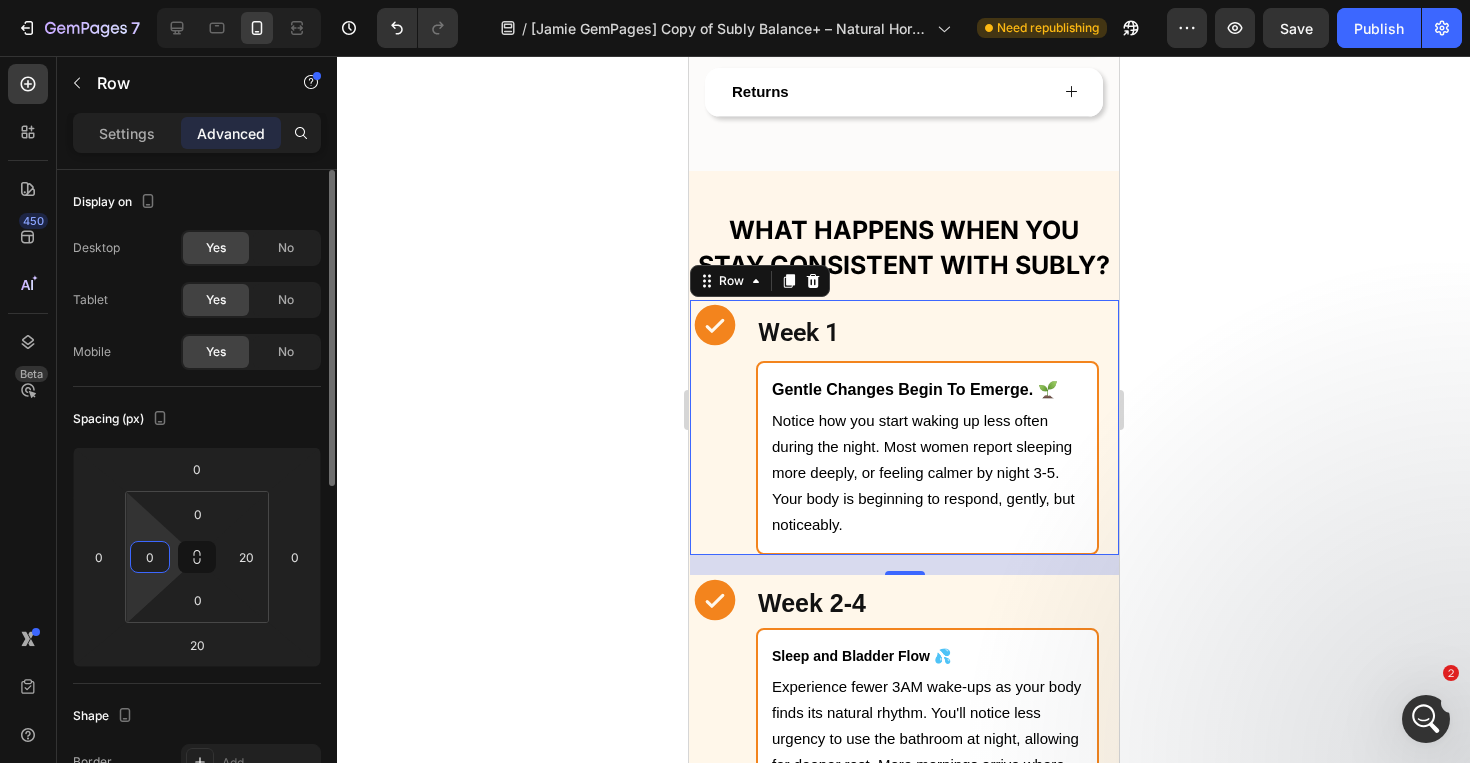 click on "0" at bounding box center [150, 557] 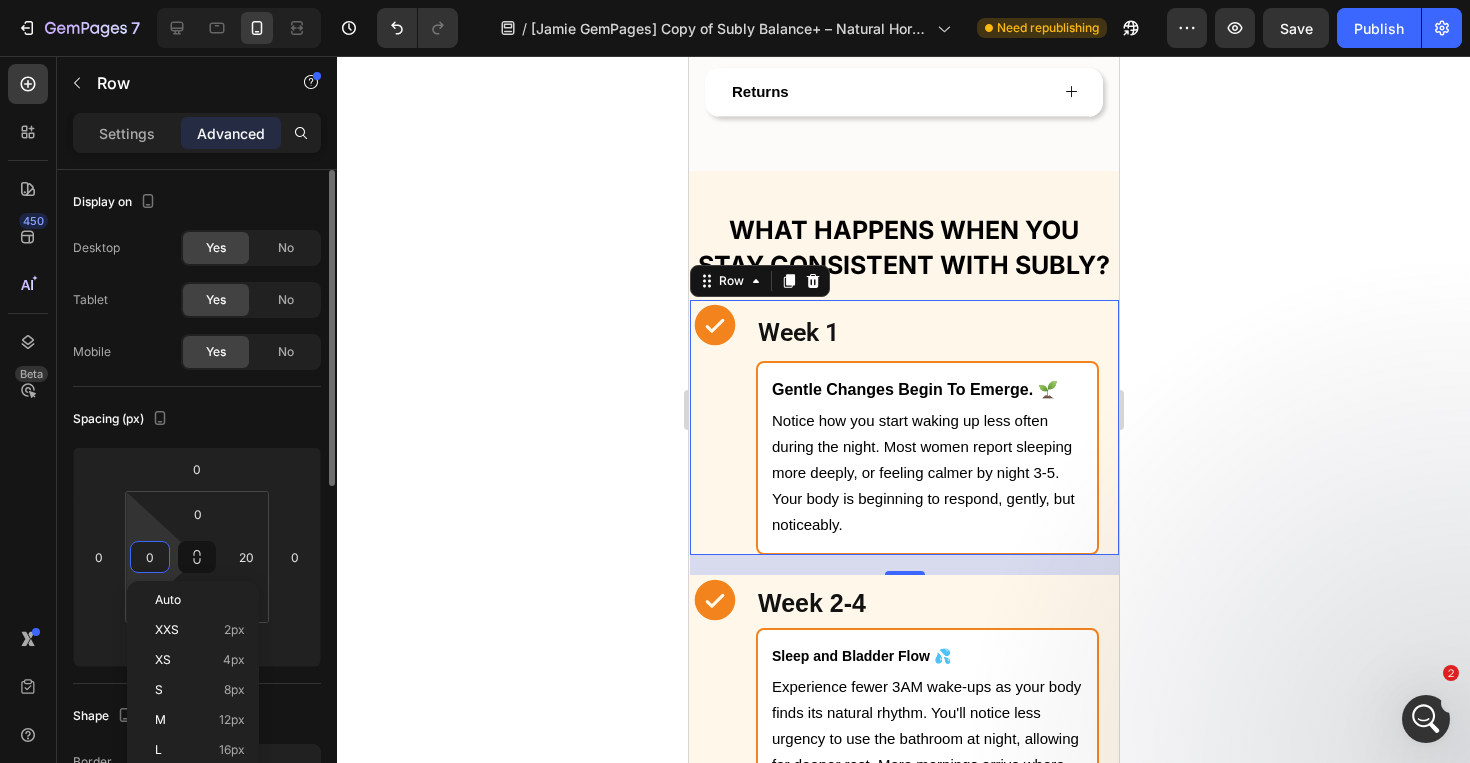 type on "5" 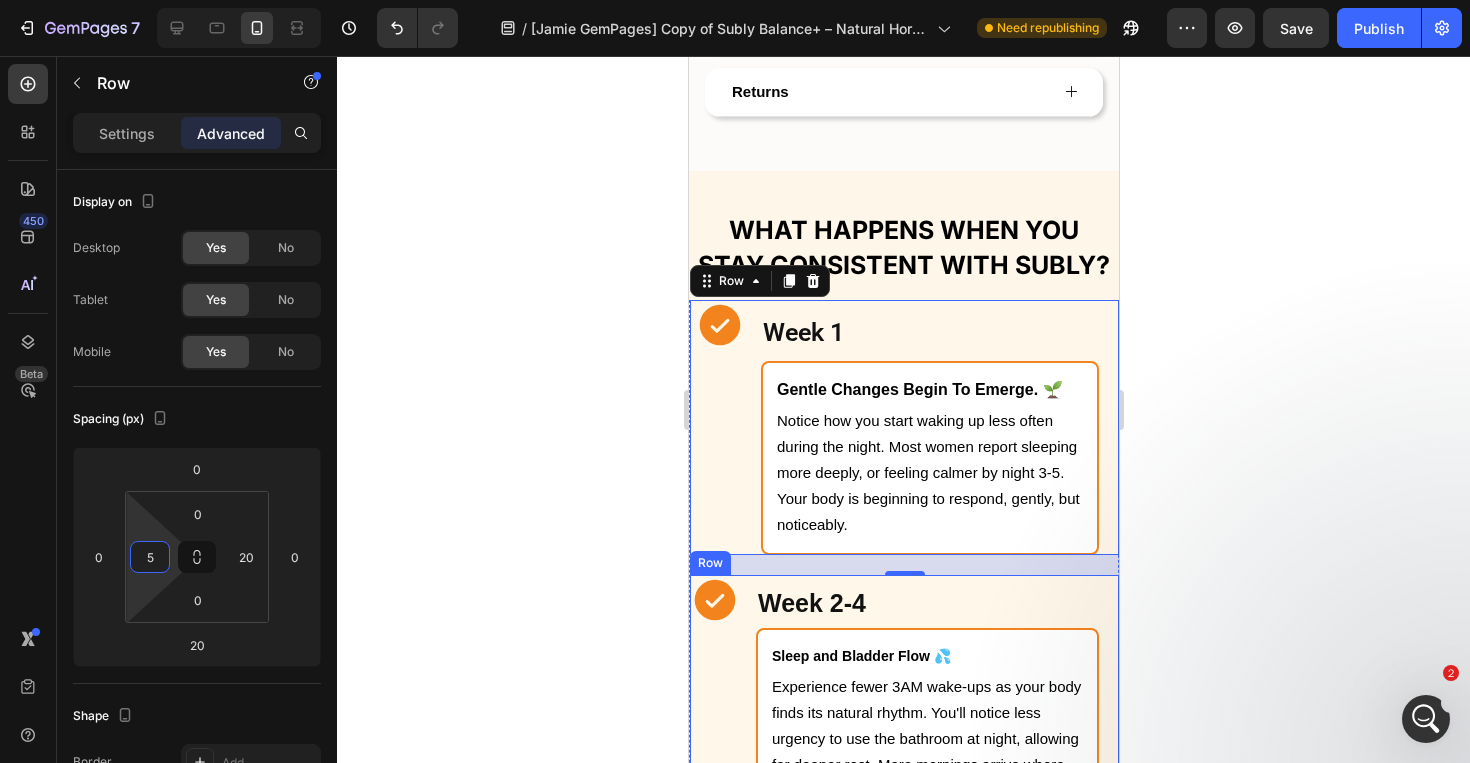 click on "Icon" at bounding box center (714, 711) 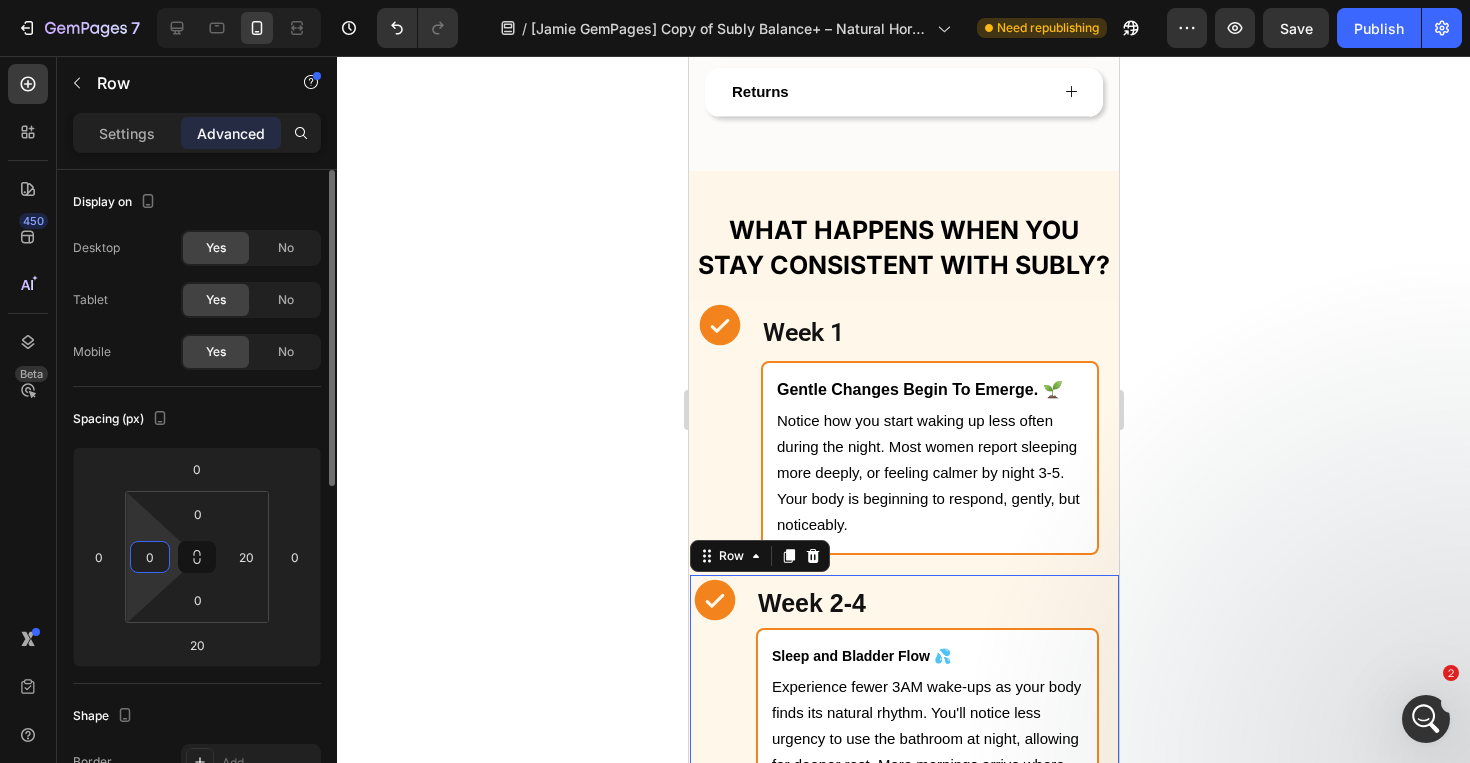 click on "0" at bounding box center [150, 557] 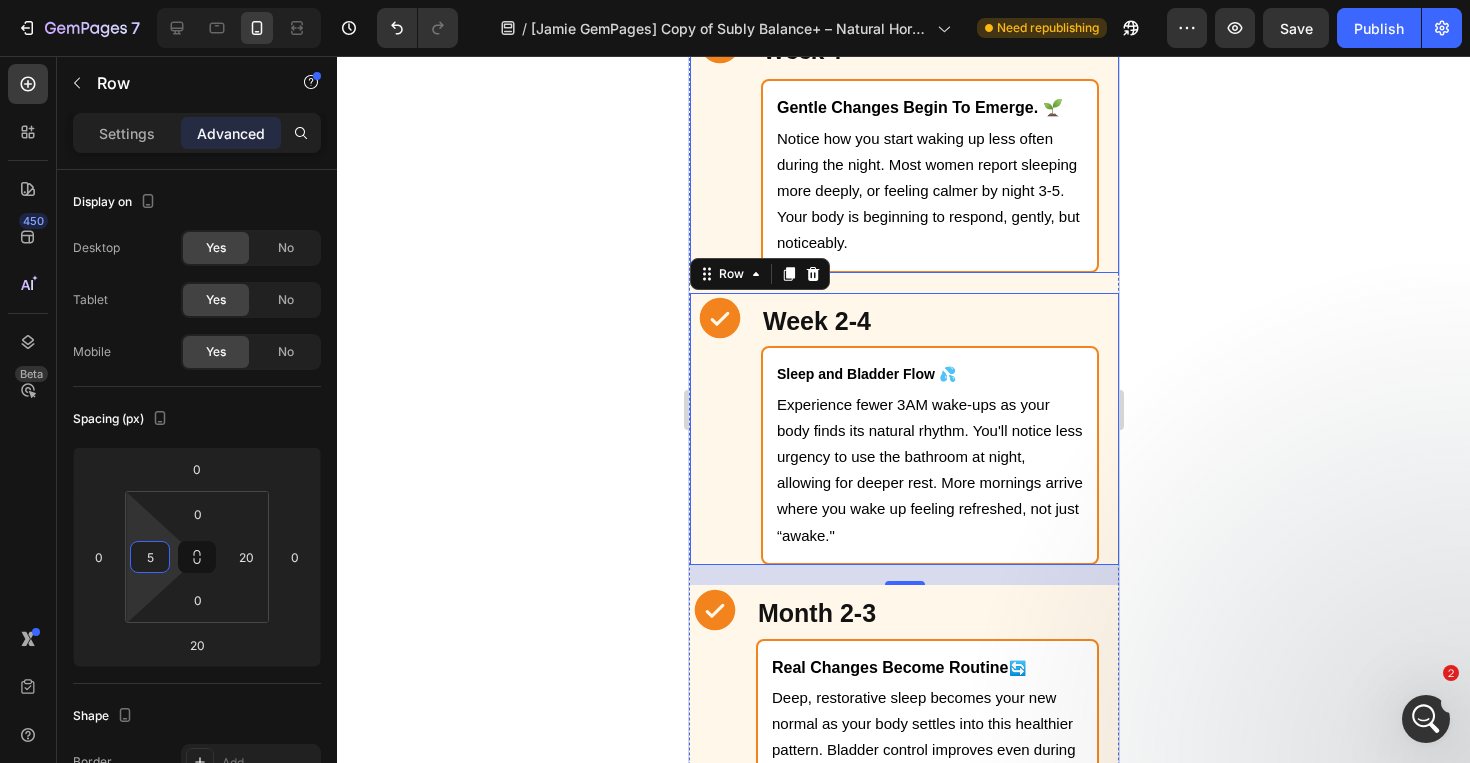 scroll, scrollTop: 4962, scrollLeft: 0, axis: vertical 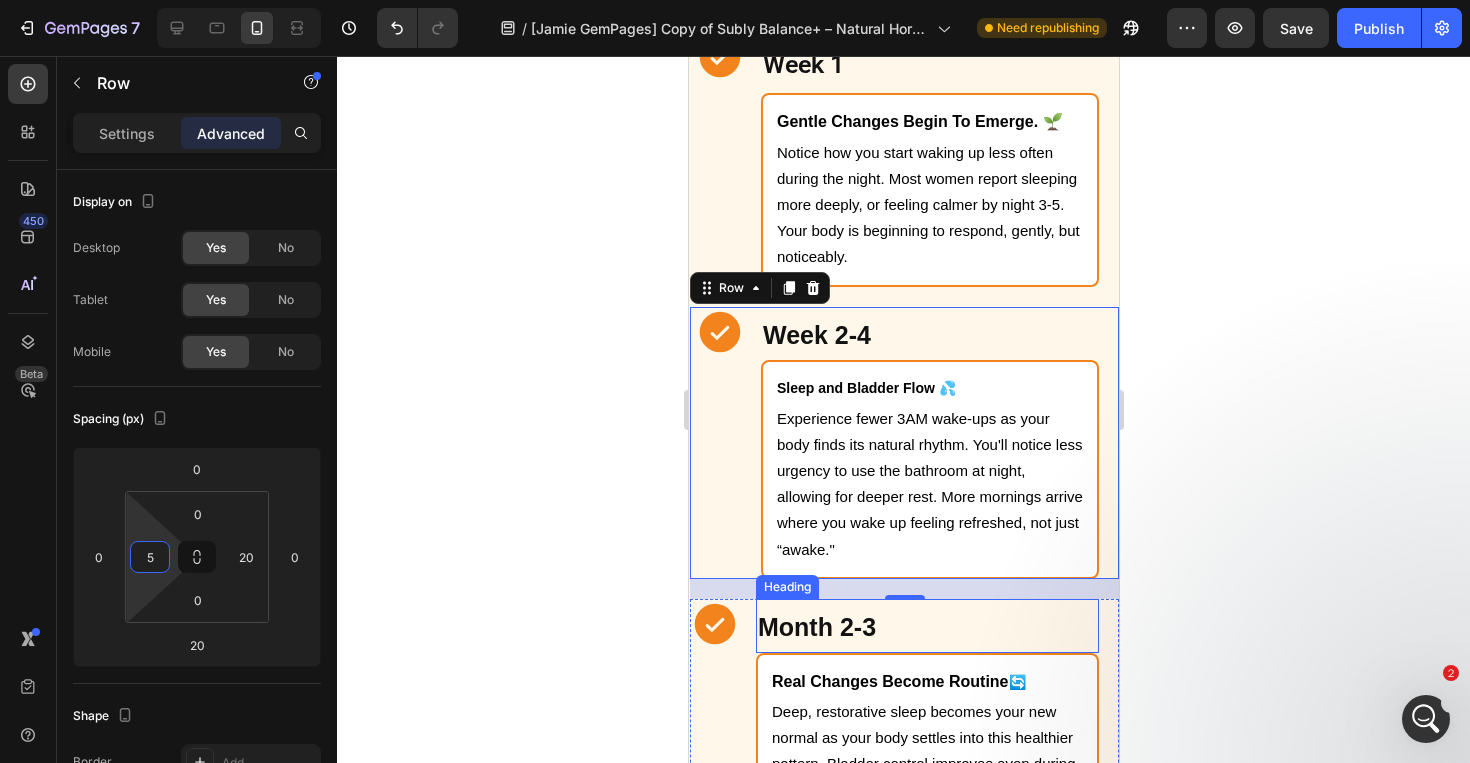 click on "Month 2-3" at bounding box center (816, 627) 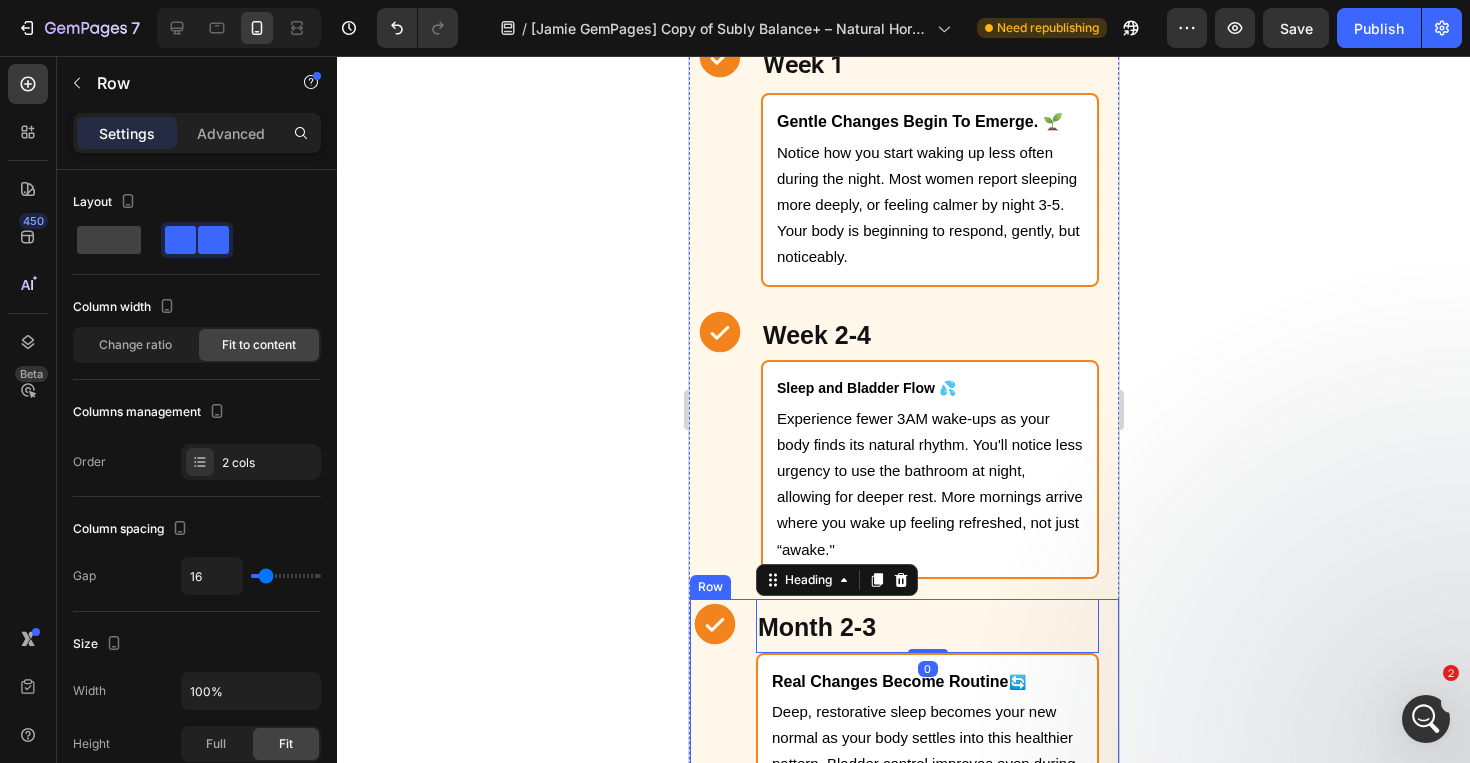 click on "Icon Month 2-3 Heading   0 Real Changes Become Routine  🔄 Text Block Deep, restorative sleep becomes your new normal as your body settles into this healthier pattern. Bladder control improves even during busy or stressful days, giving you confidence throughout your routine. You feel more rested, more yourself, and less anxious about bedtime. Text Block Row Row" at bounding box center (903, 748) 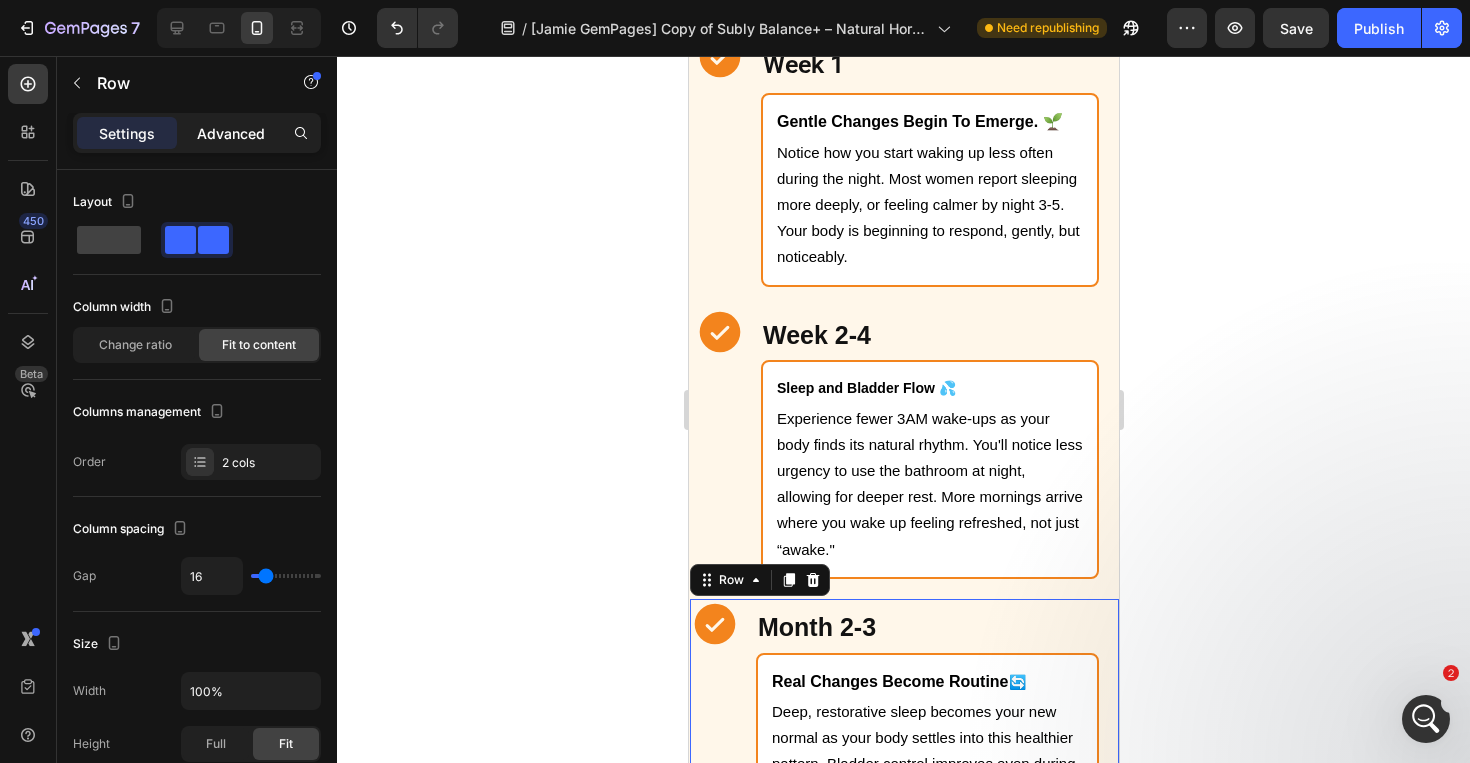 click on "Advanced" at bounding box center (231, 133) 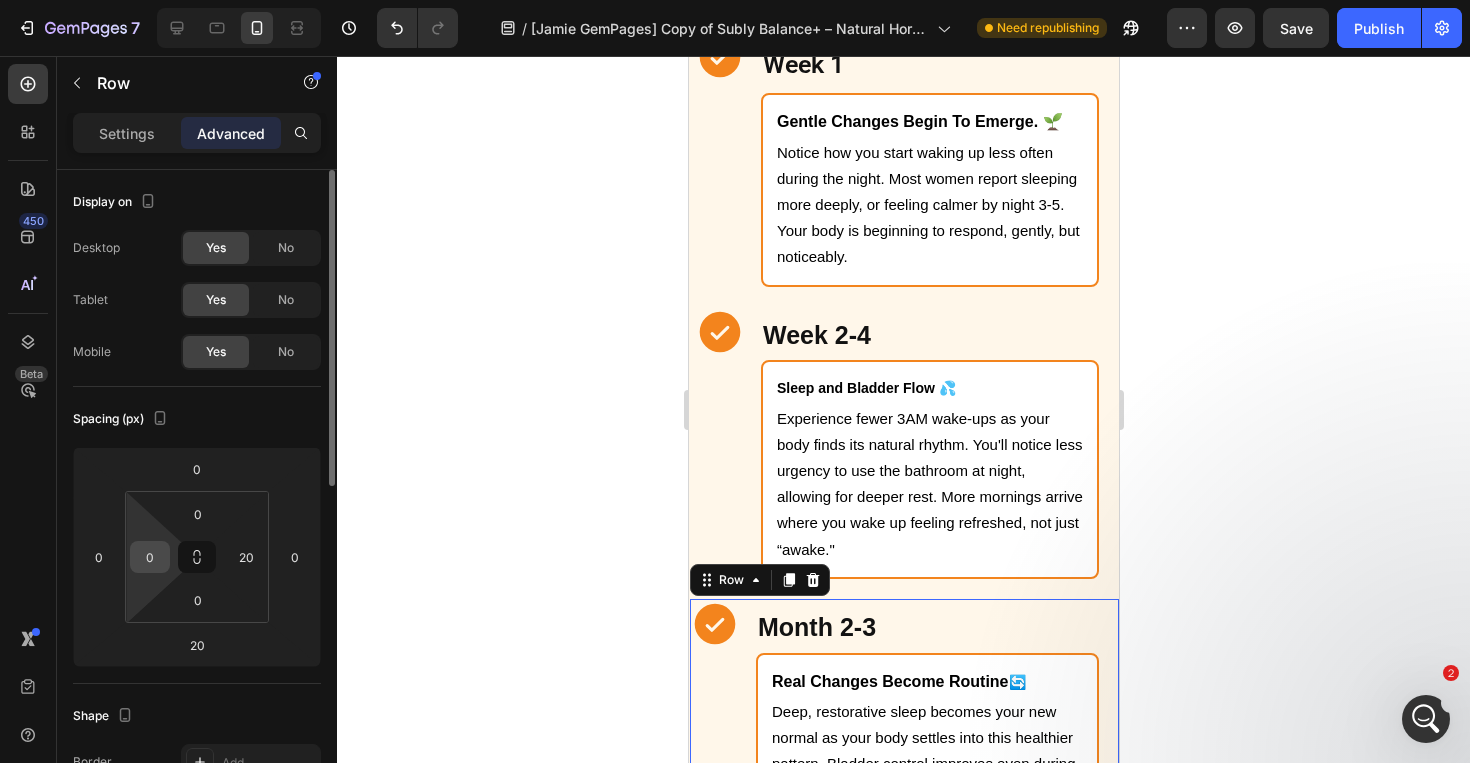 click on "0" at bounding box center (150, 557) 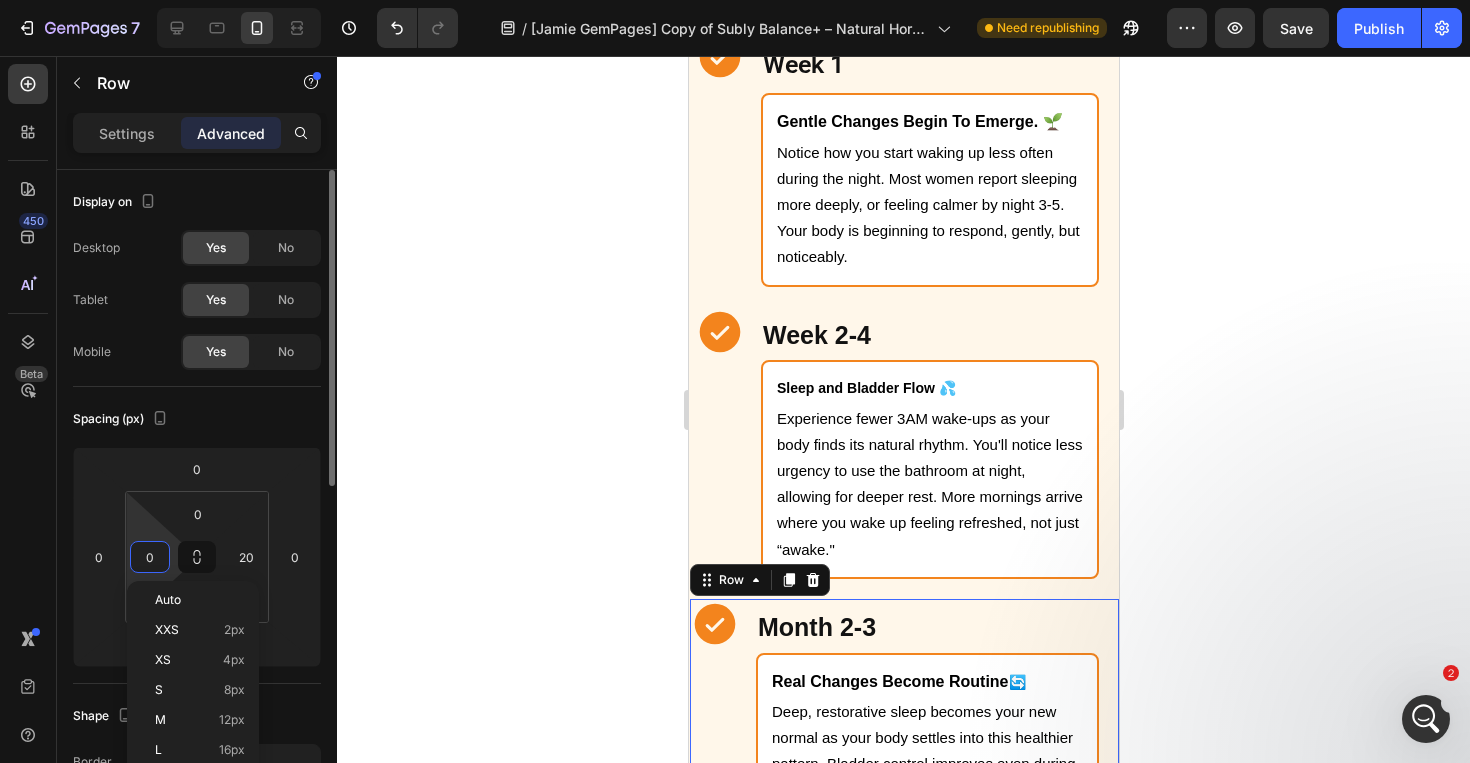 type on "5" 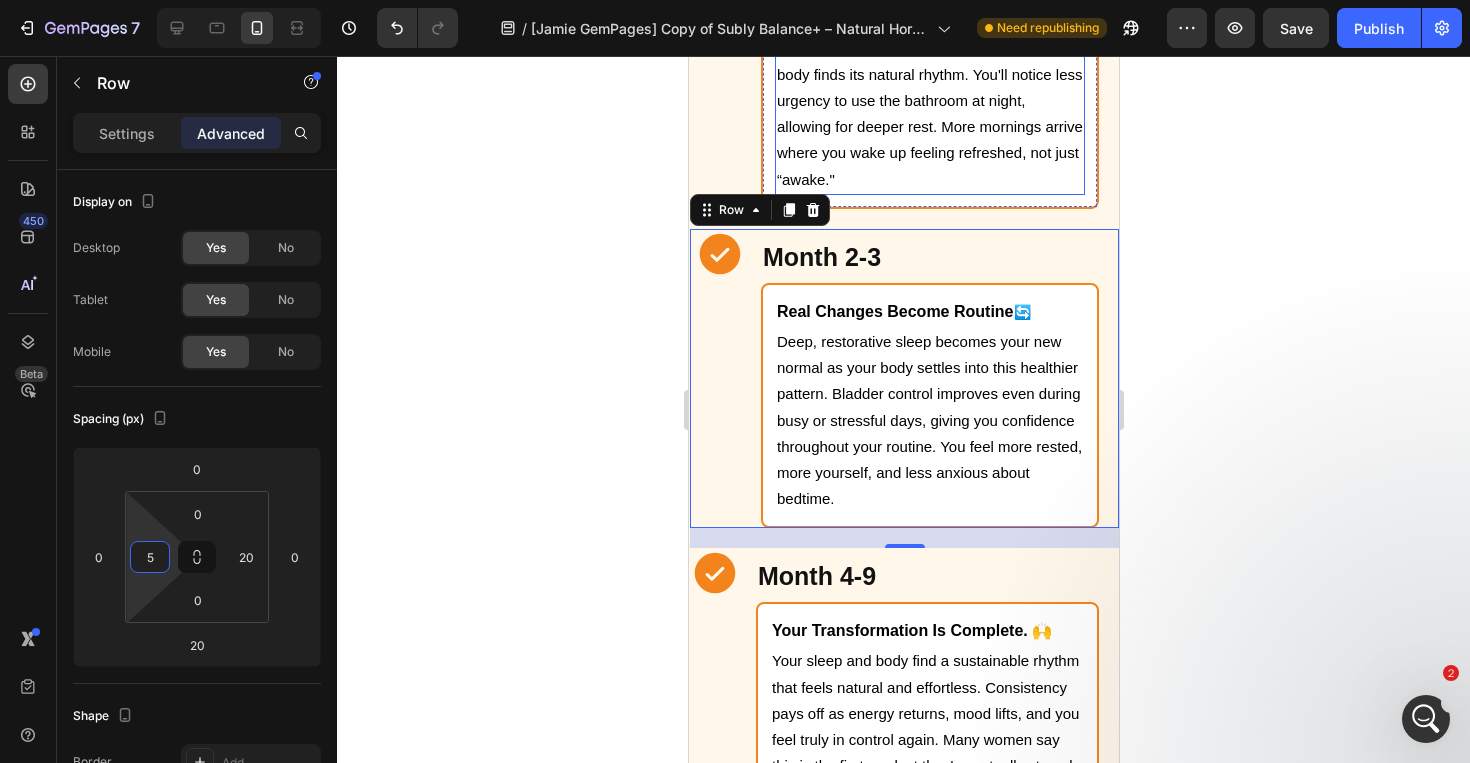 scroll, scrollTop: 5377, scrollLeft: 0, axis: vertical 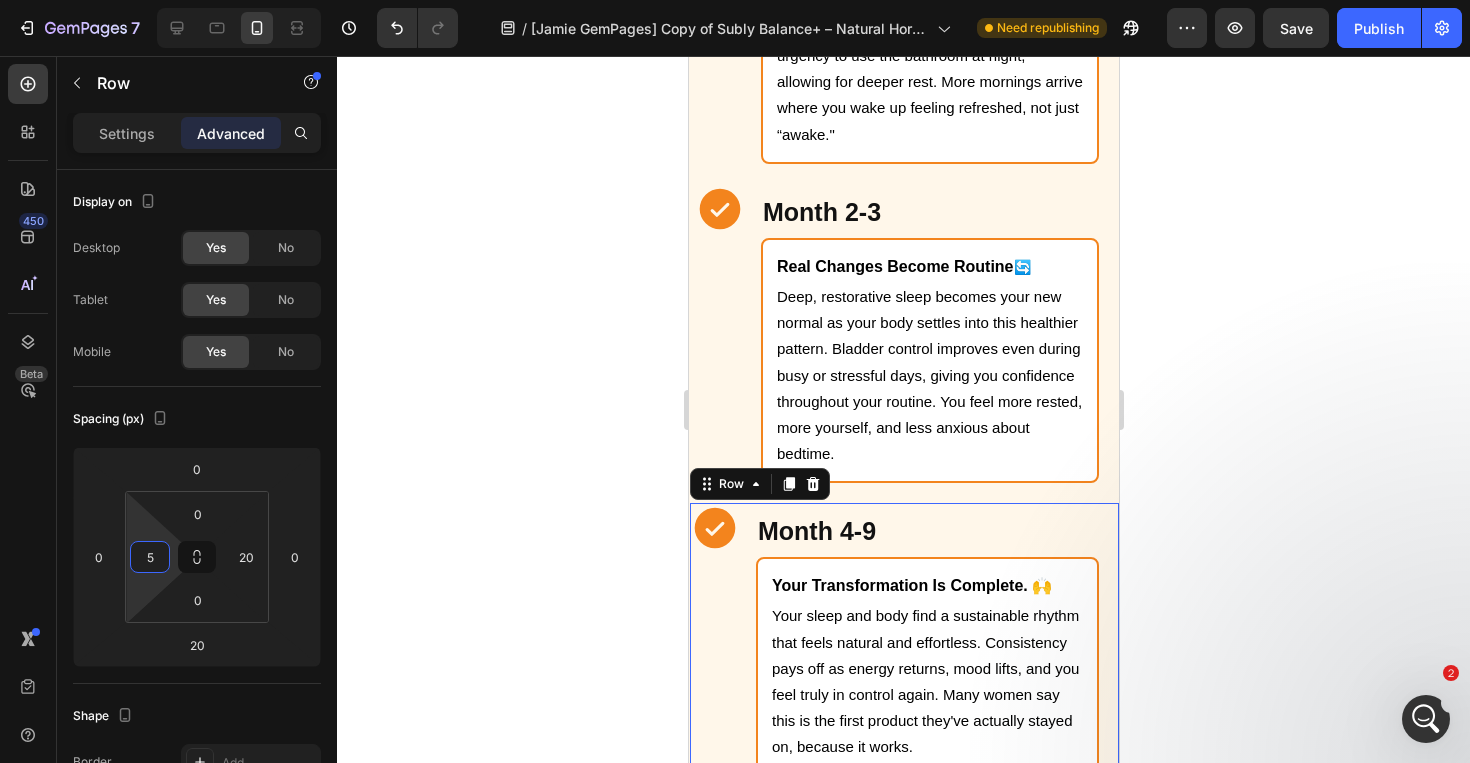 click on "Icon" at bounding box center [714, 639] 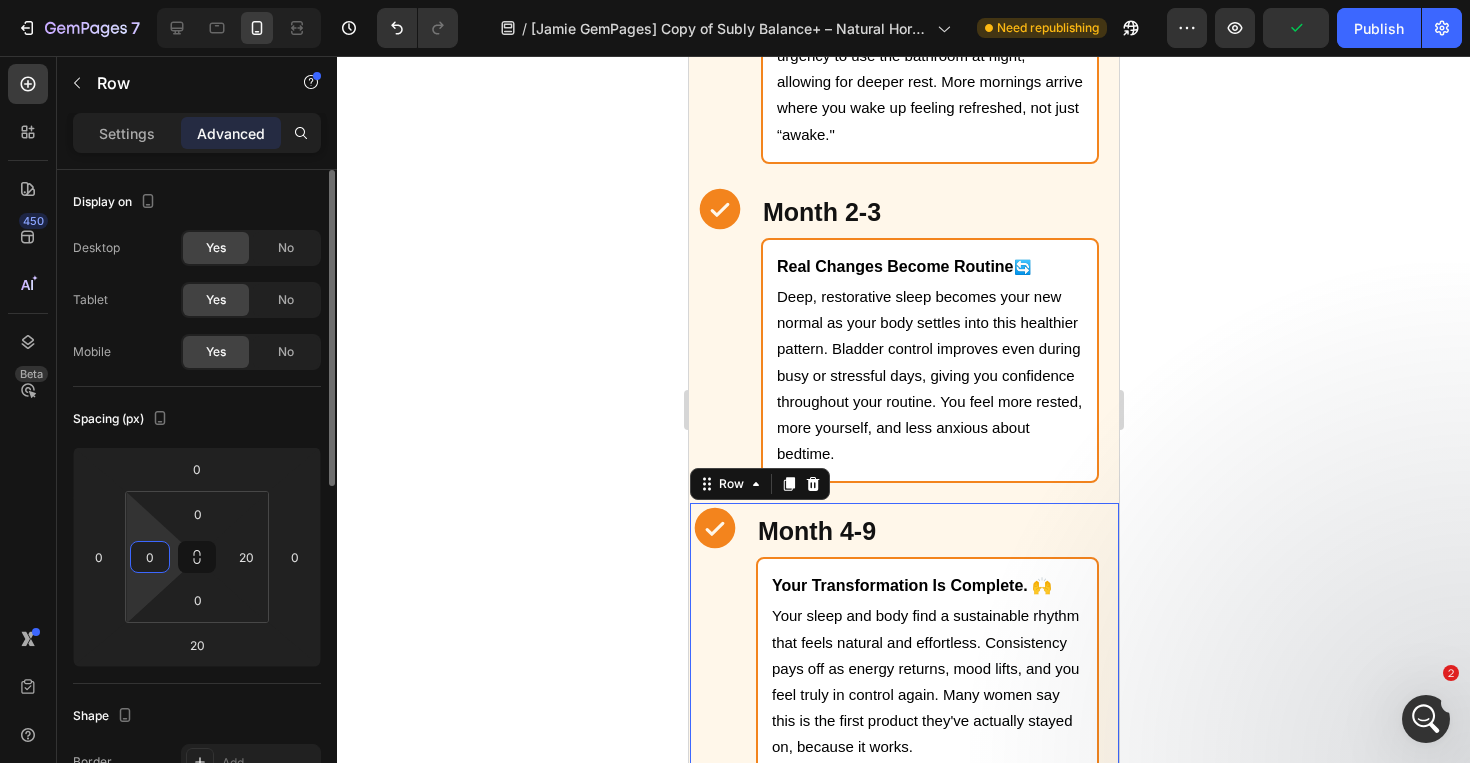 click on "0" at bounding box center [150, 557] 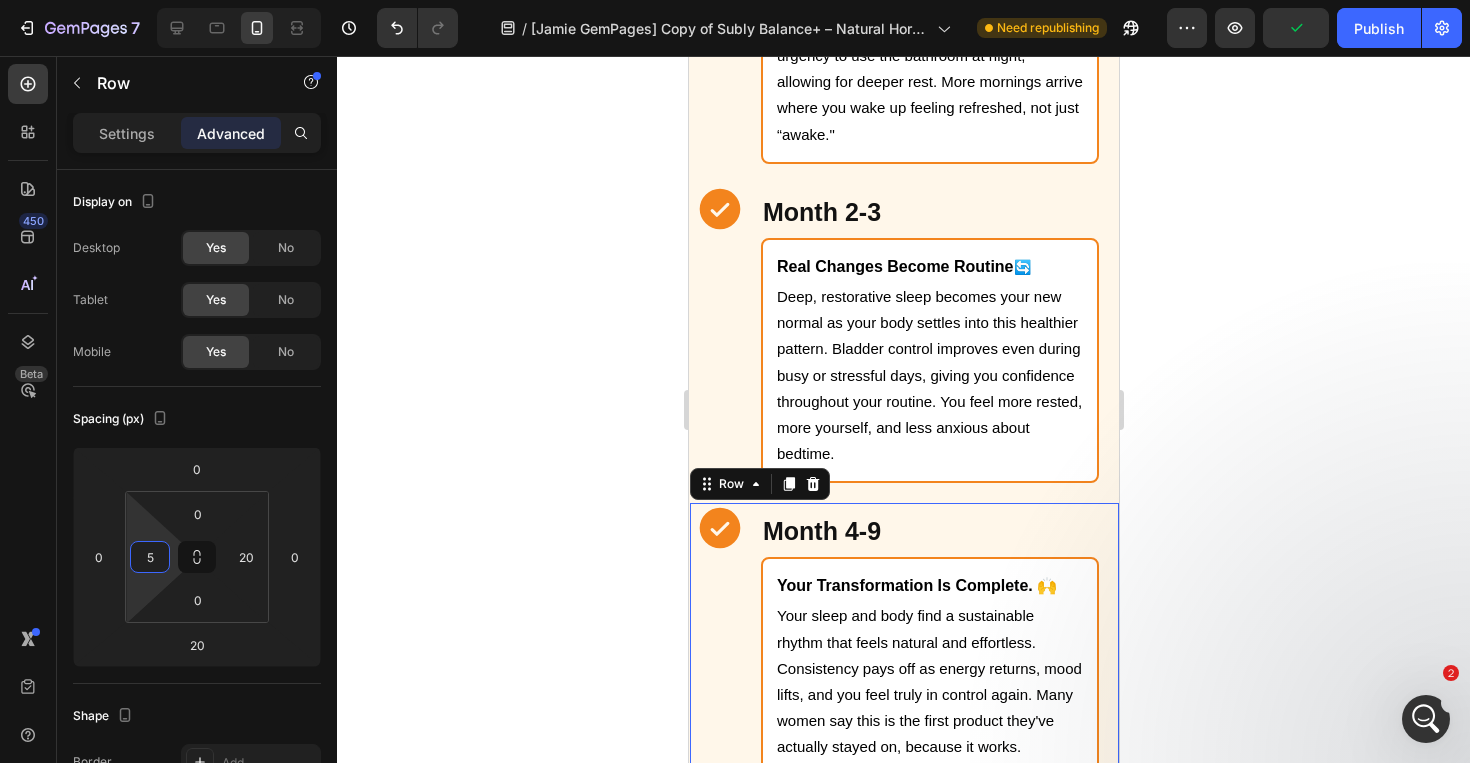 click 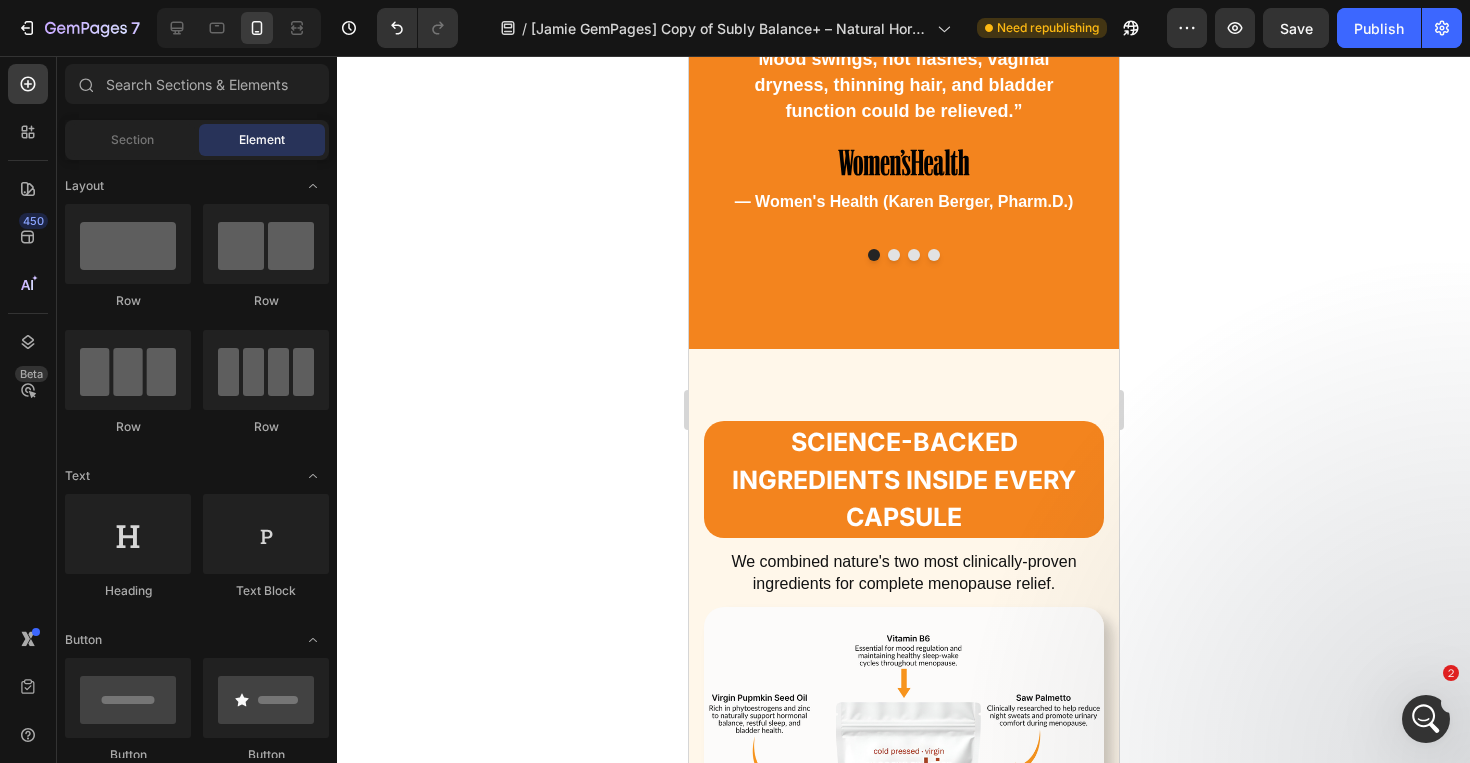 scroll, scrollTop: 6641, scrollLeft: 0, axis: vertical 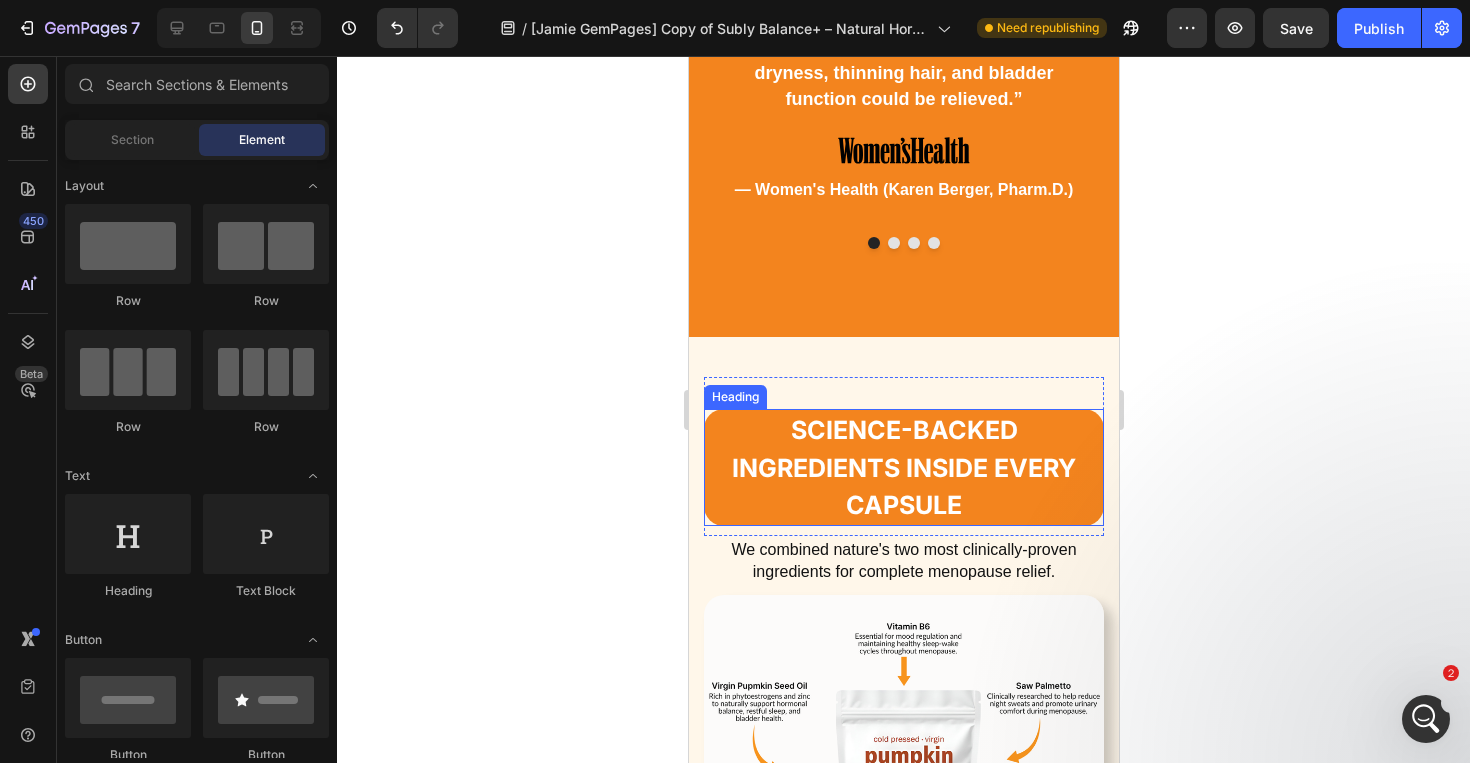 click on "Science-Backed Ingredients Inside Every Capsule" at bounding box center [903, 467] 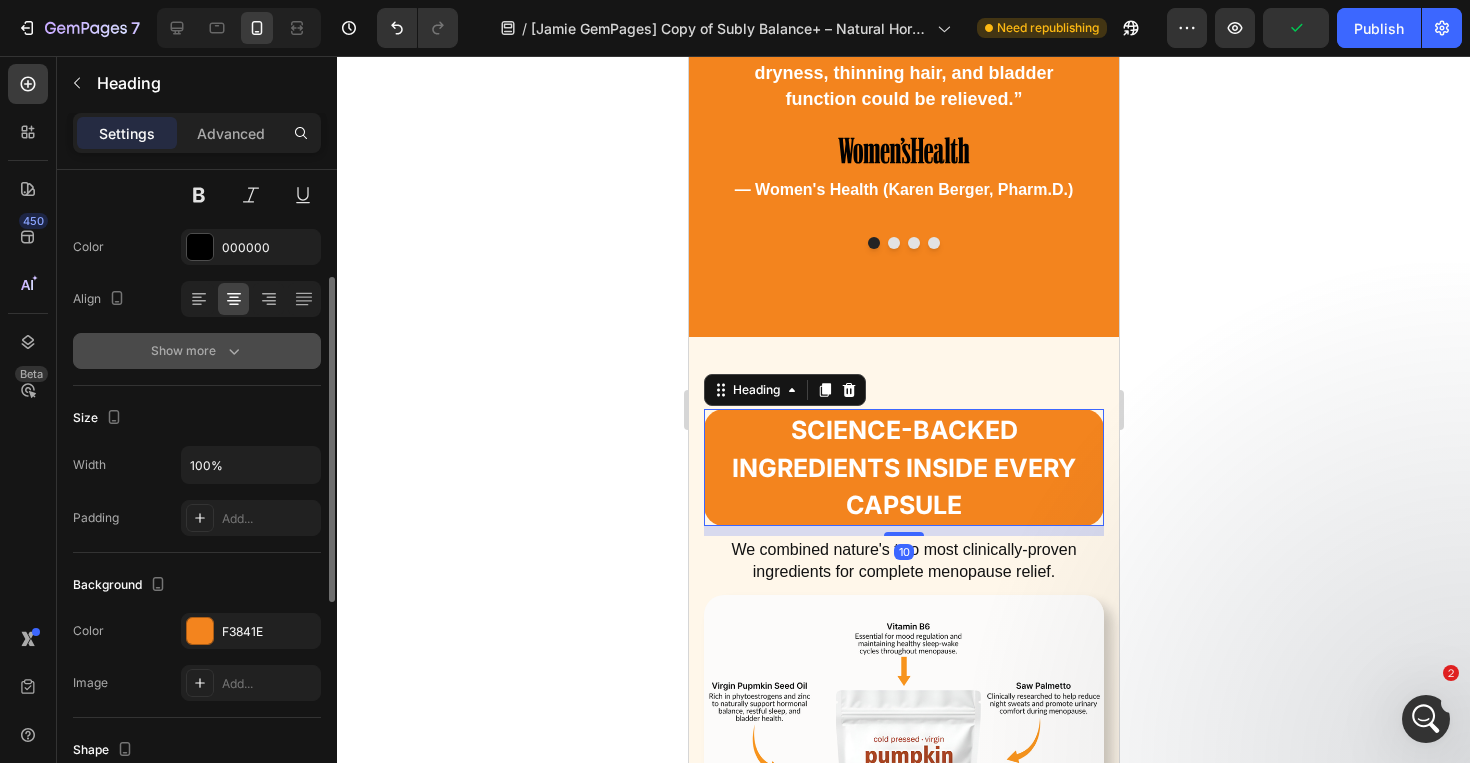 scroll, scrollTop: 217, scrollLeft: 0, axis: vertical 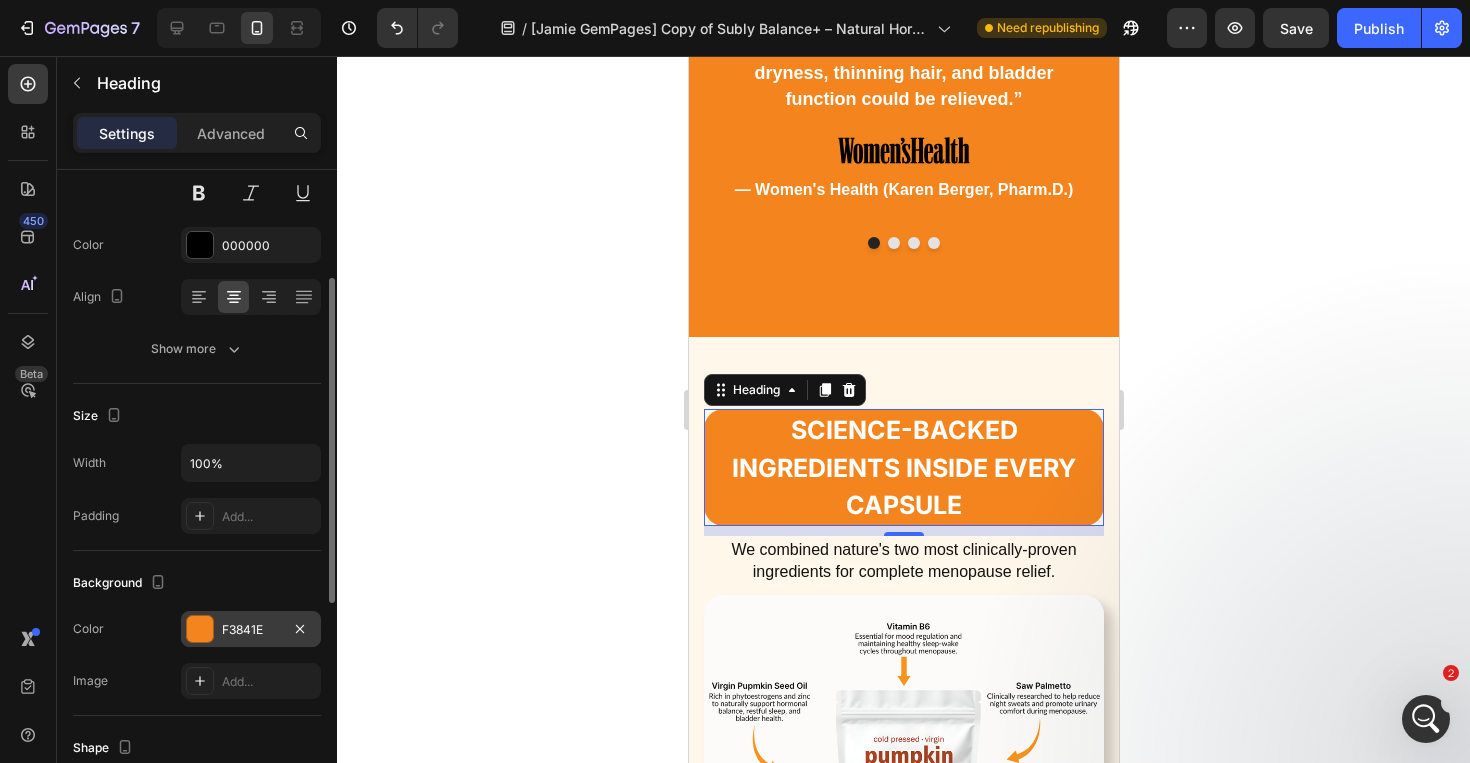 click at bounding box center [200, 629] 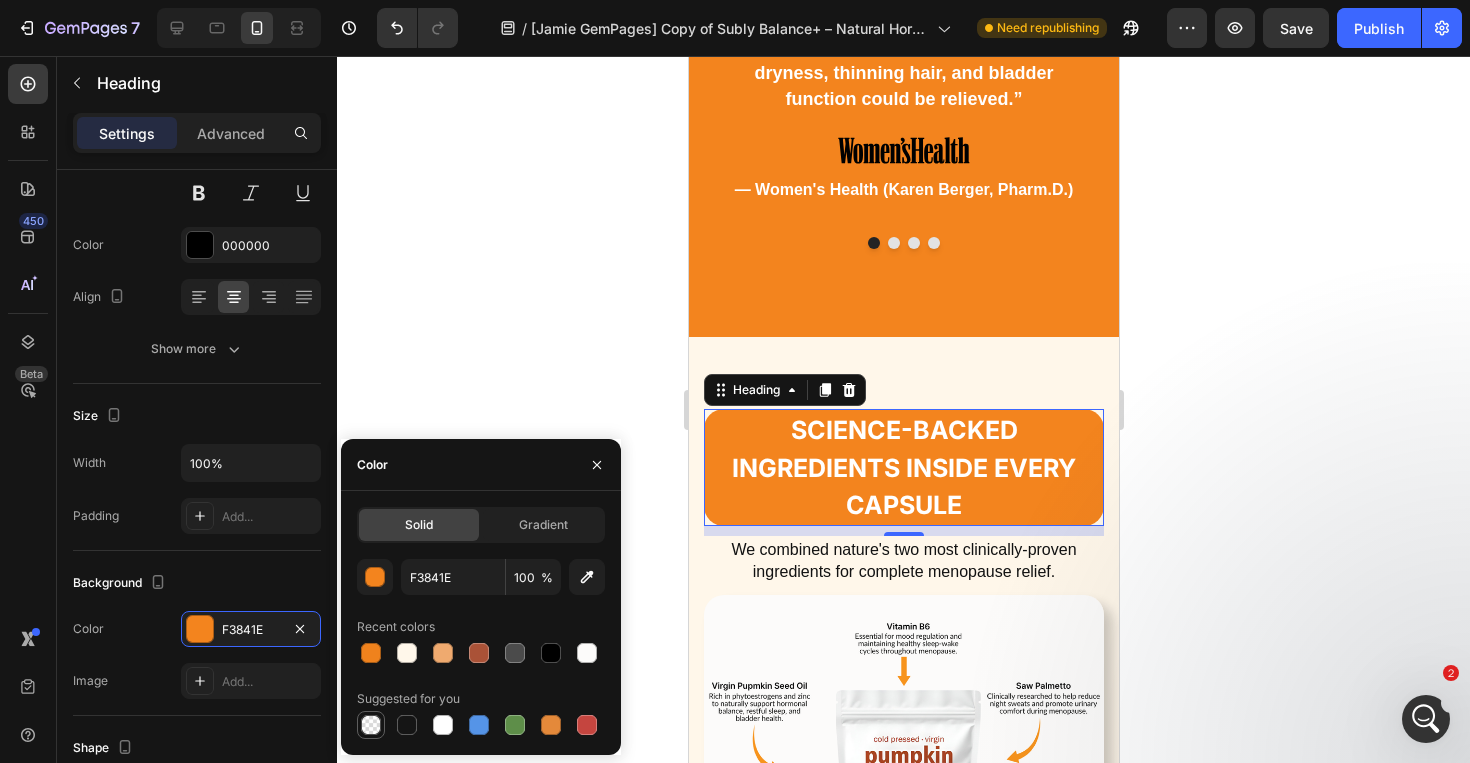 click at bounding box center (371, 725) 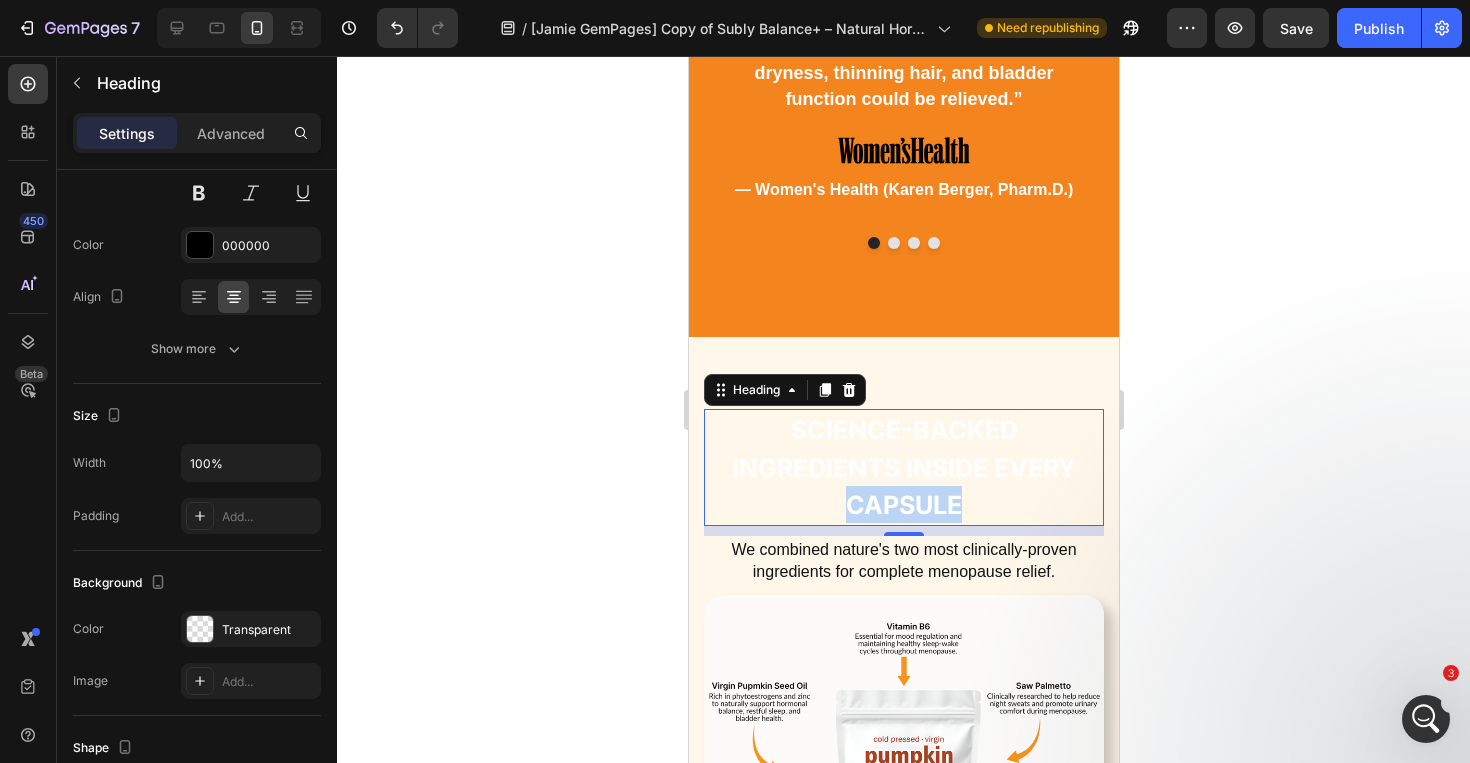 click on "Science-Backed Ingredients Inside Every Capsule" at bounding box center (903, 467) 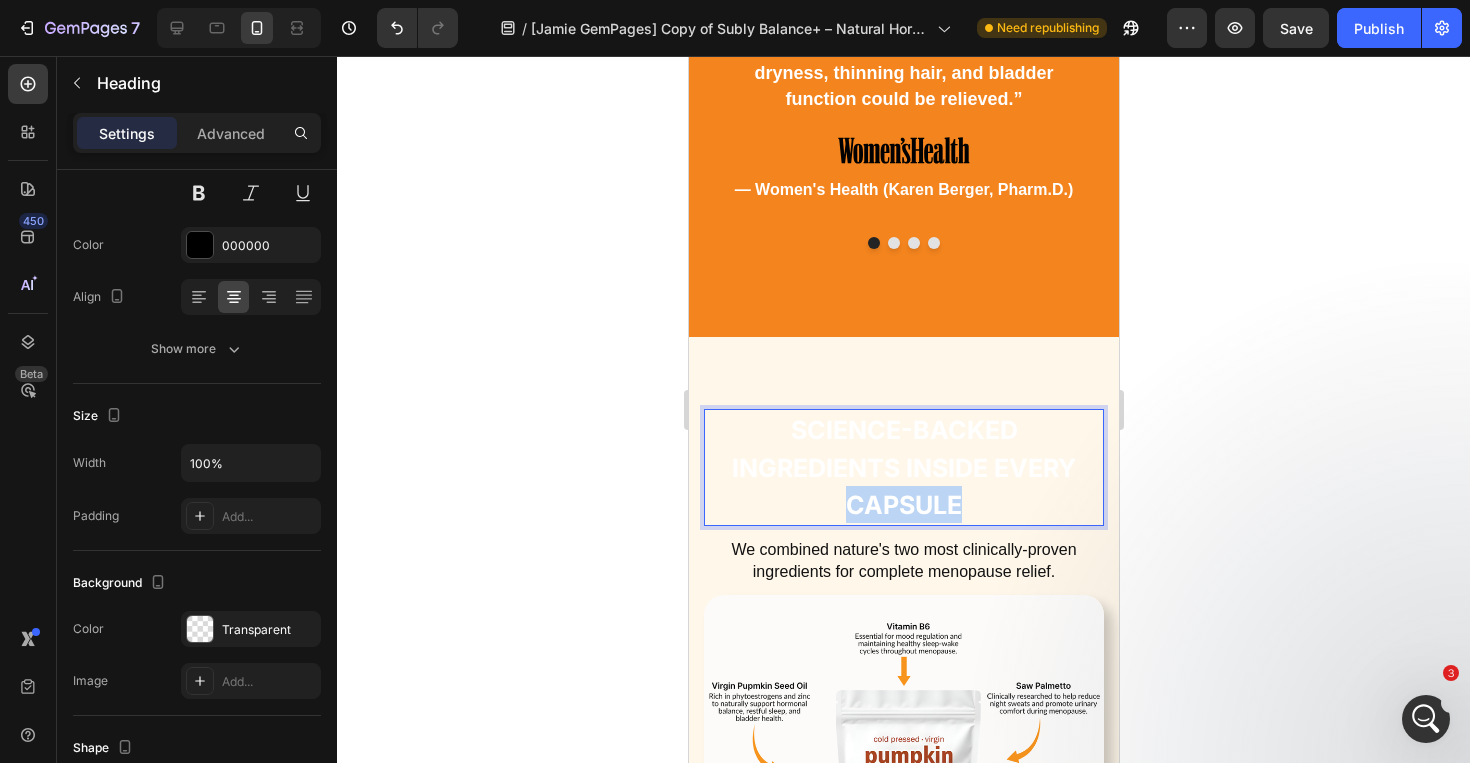 click on "Science-Backed Ingredients Inside Every Capsule" at bounding box center [903, 467] 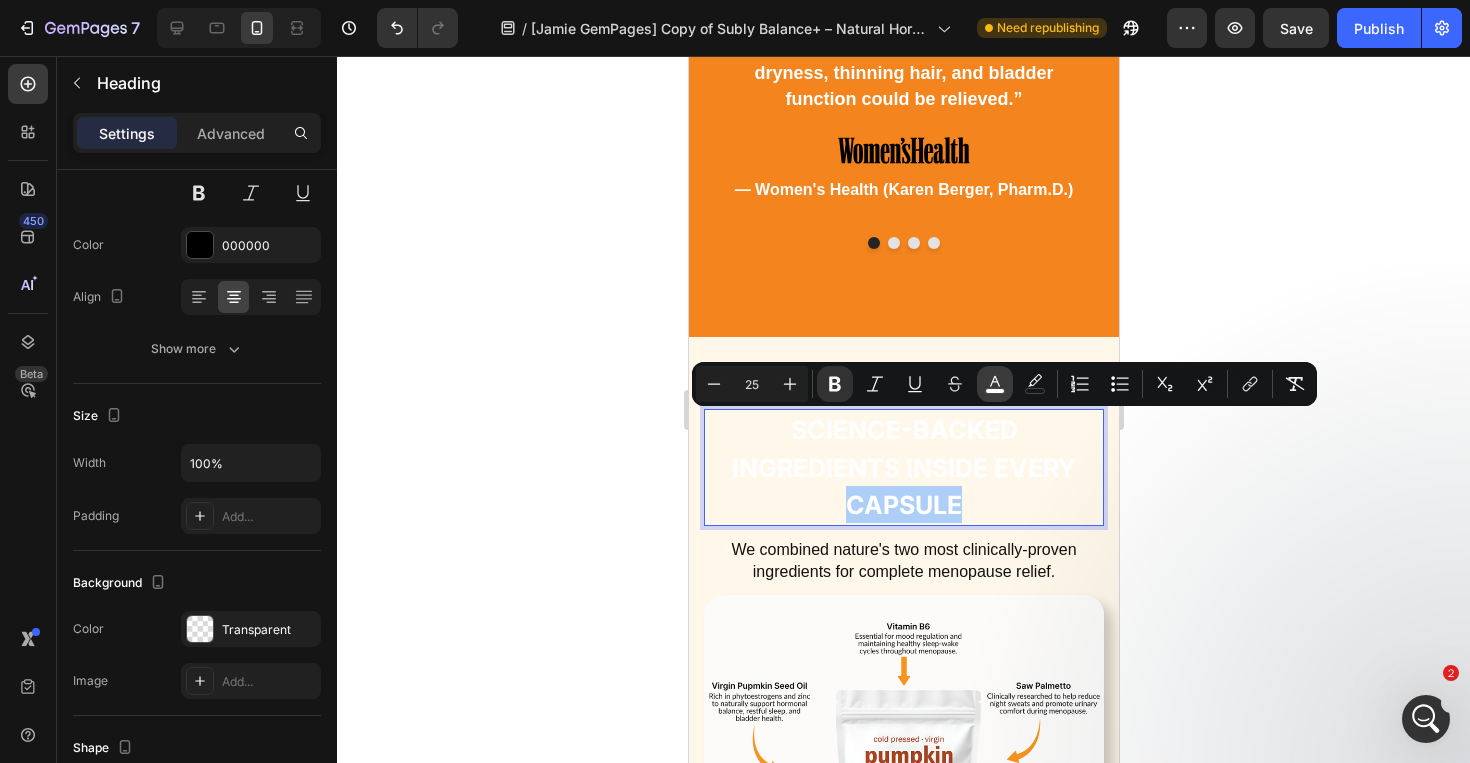 click 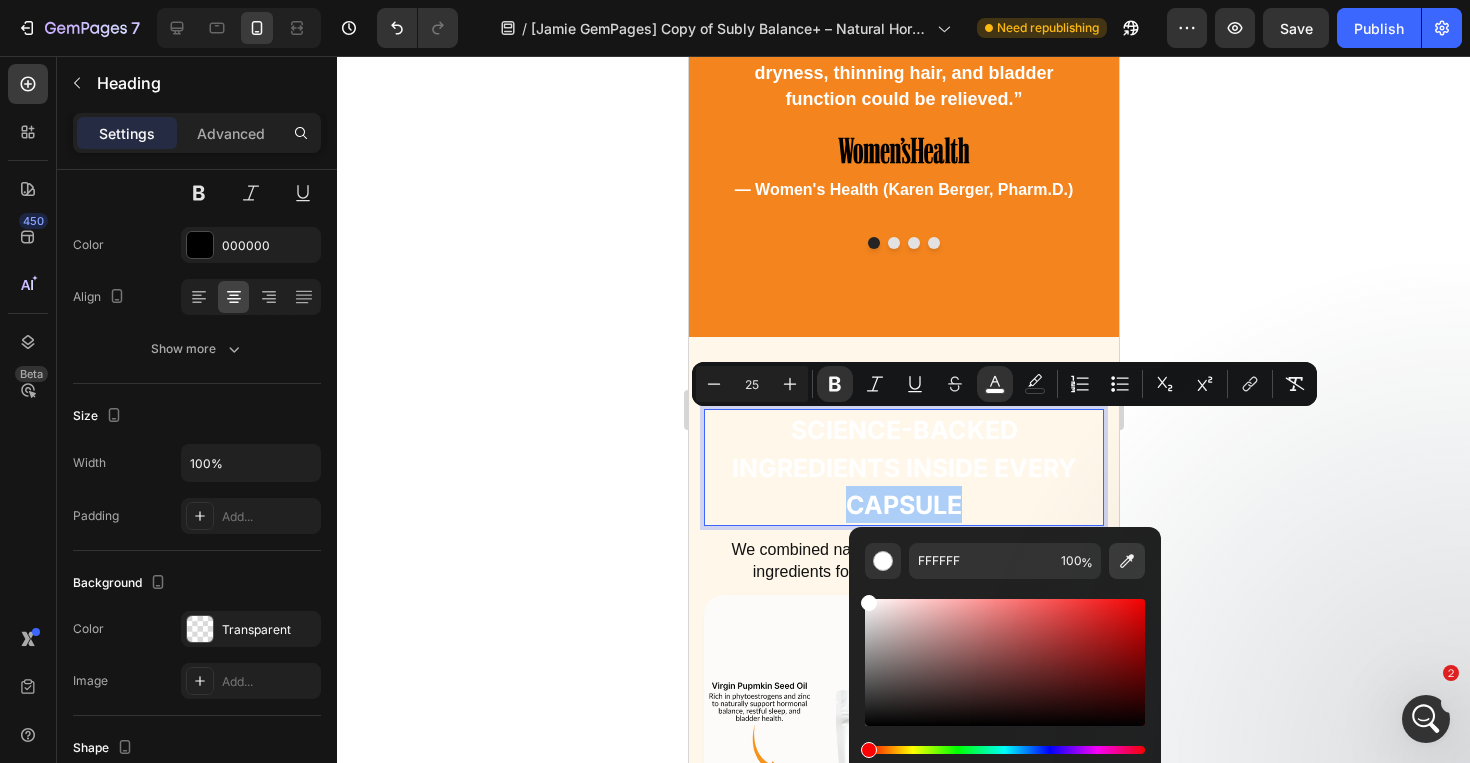 click 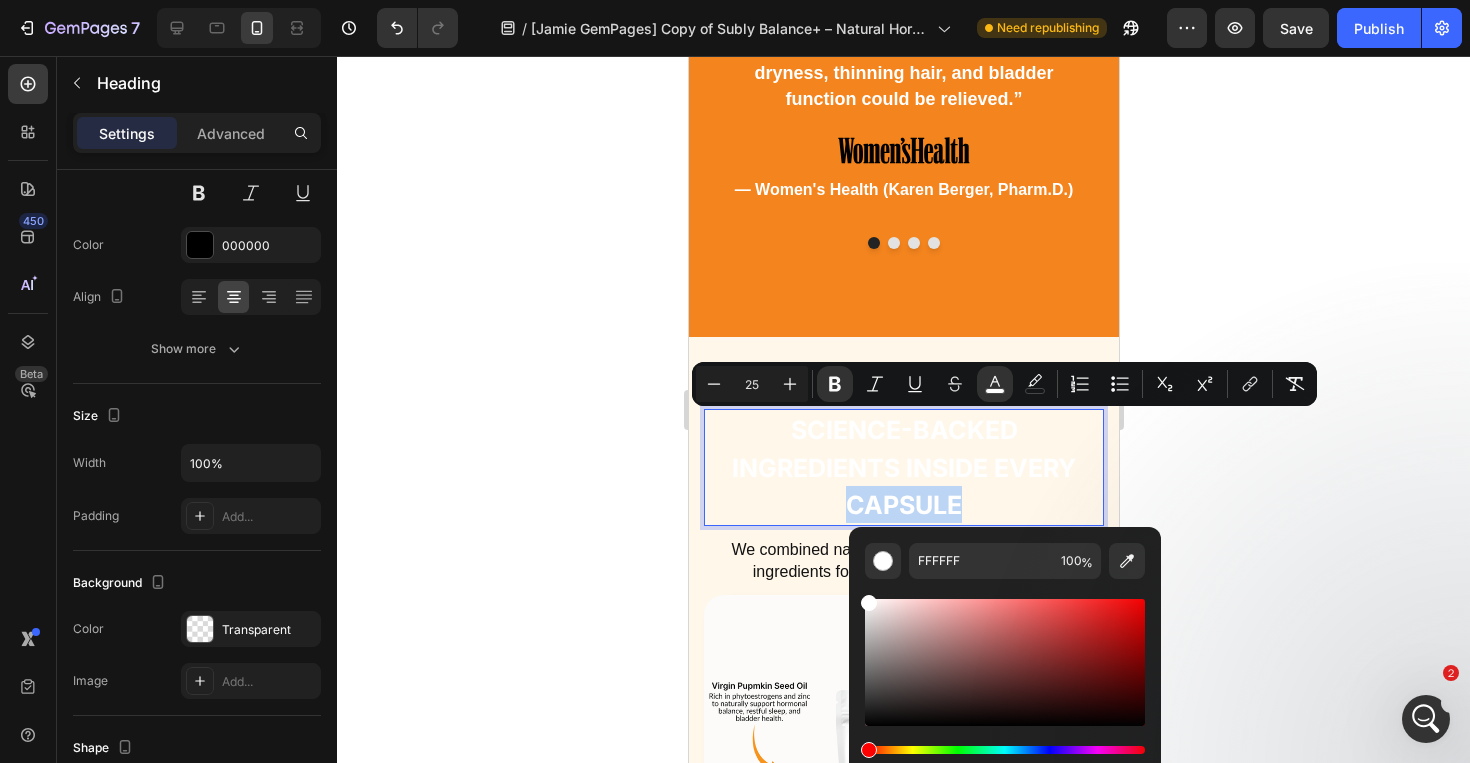 type on "F3841E" 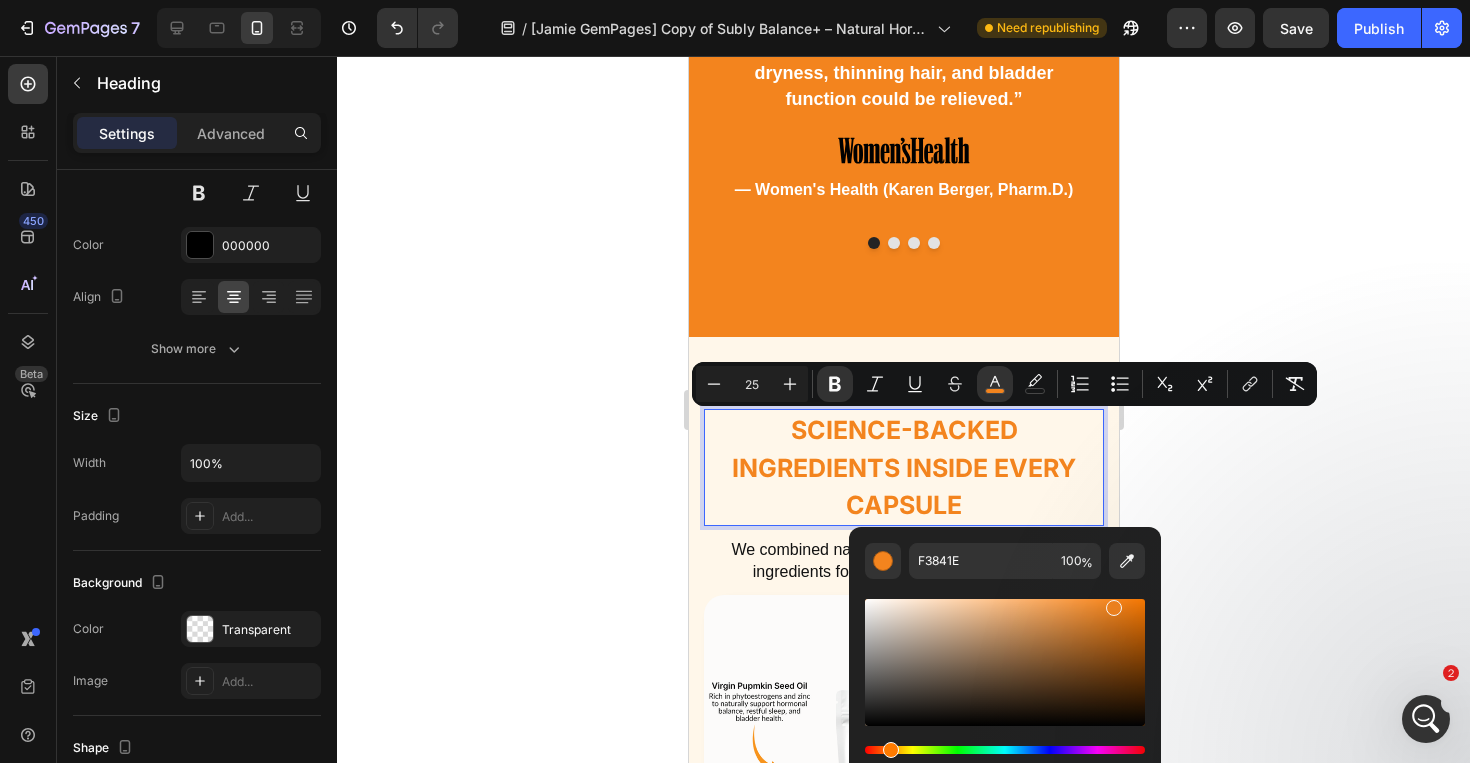 click 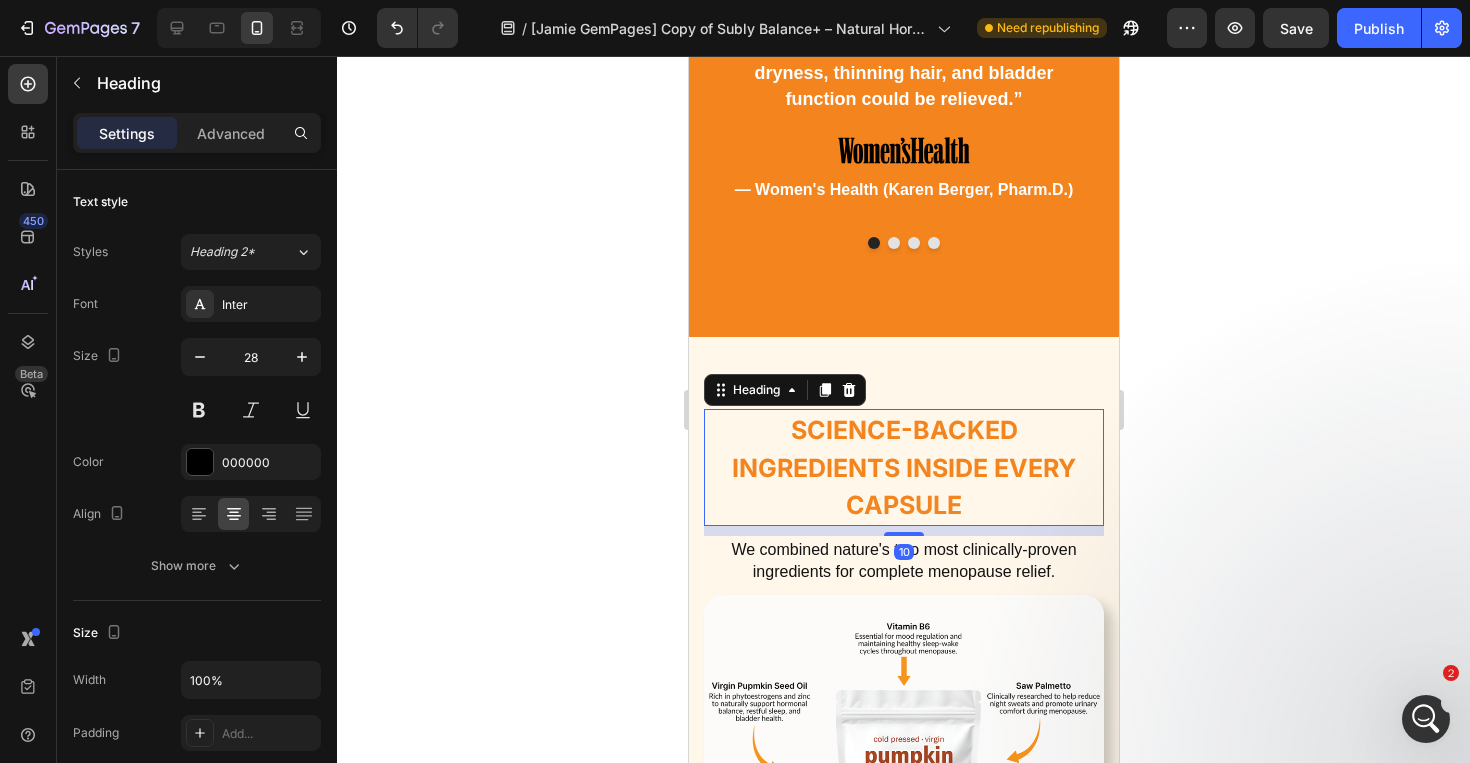 click on "⁠⁠⁠⁠⁠⁠⁠ Science-Backed Ingredients Inside Every Capsule" at bounding box center (903, 467) 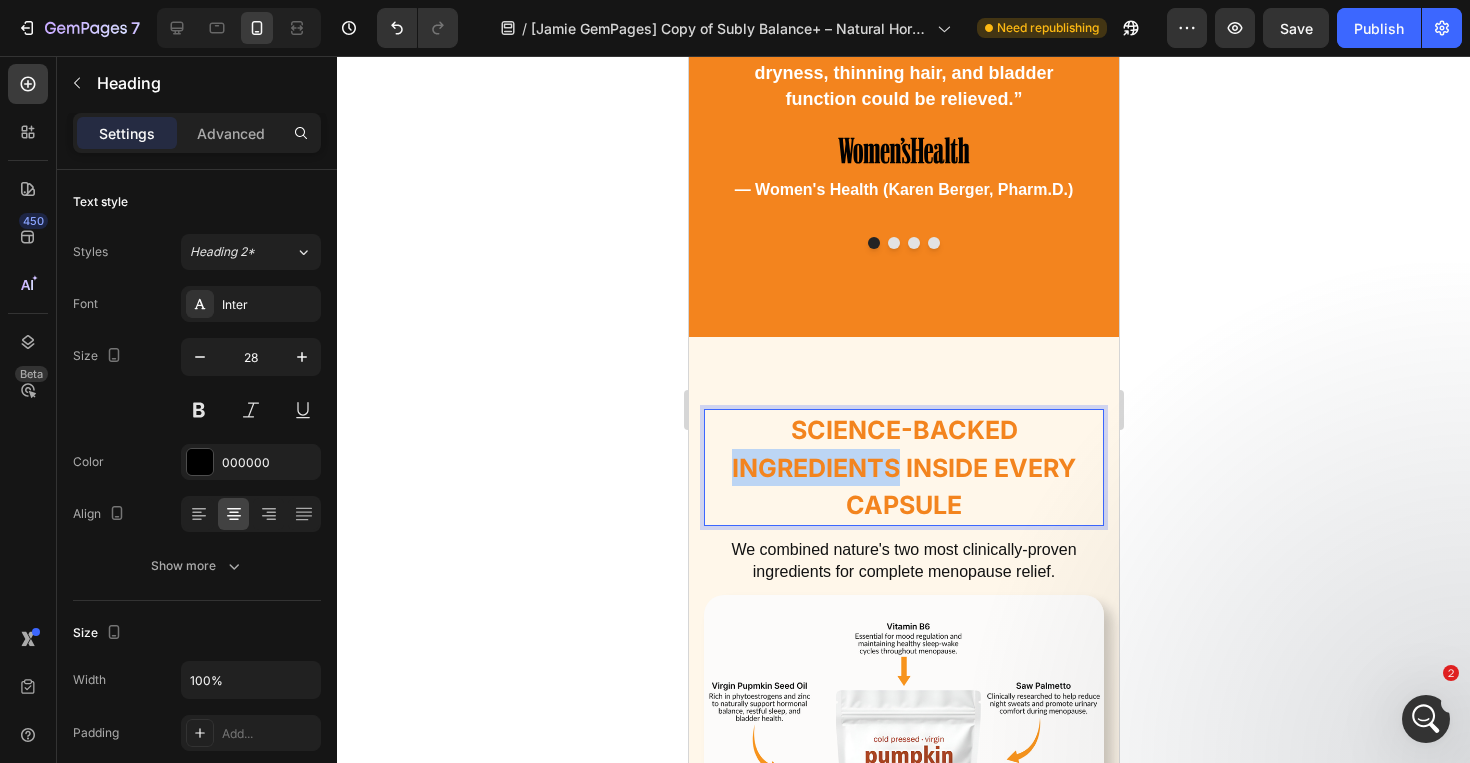click on "Science-Backed Ingredients Inside Every Capsule" at bounding box center (903, 467) 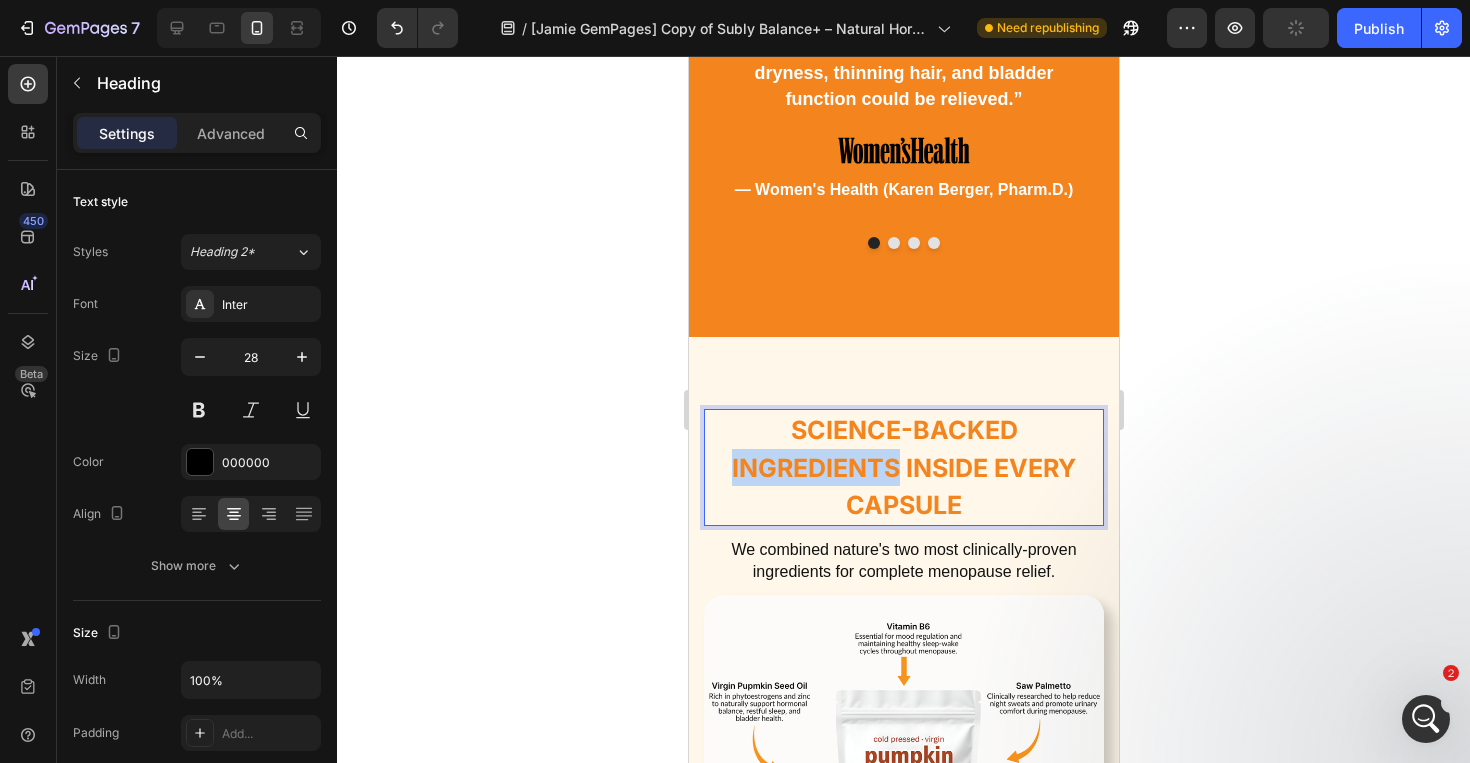 click on "Science-Backed Ingredients Inside Every Capsule" at bounding box center (903, 467) 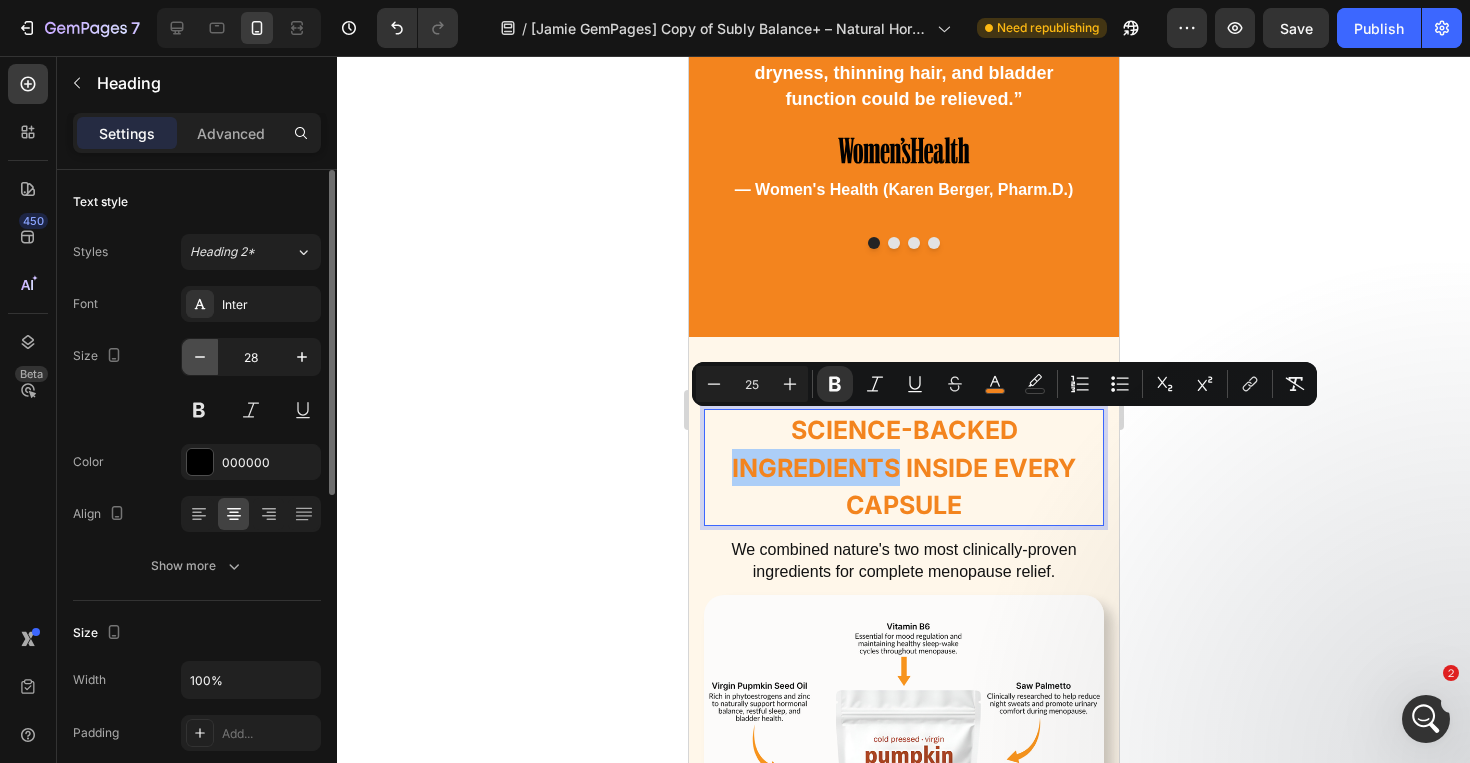click 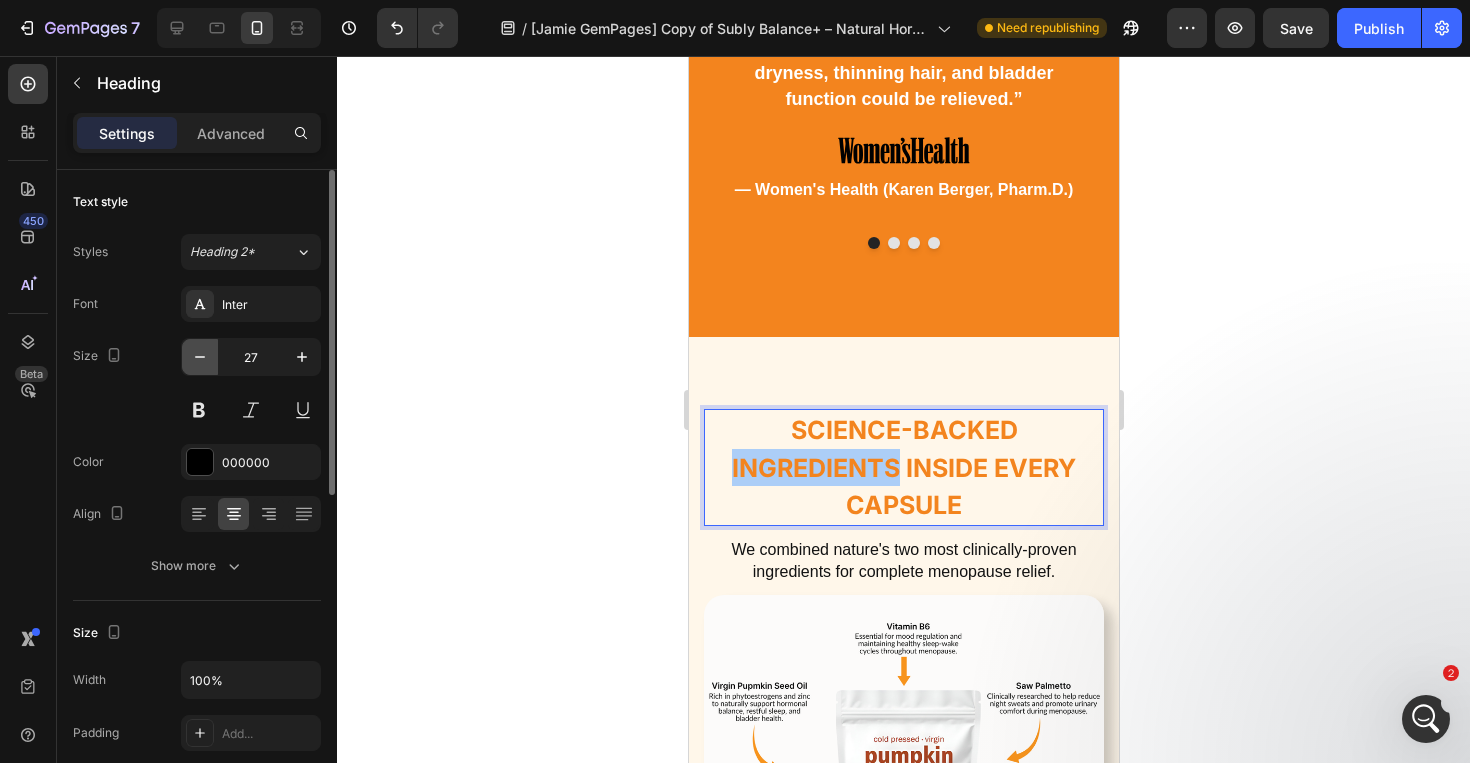 click 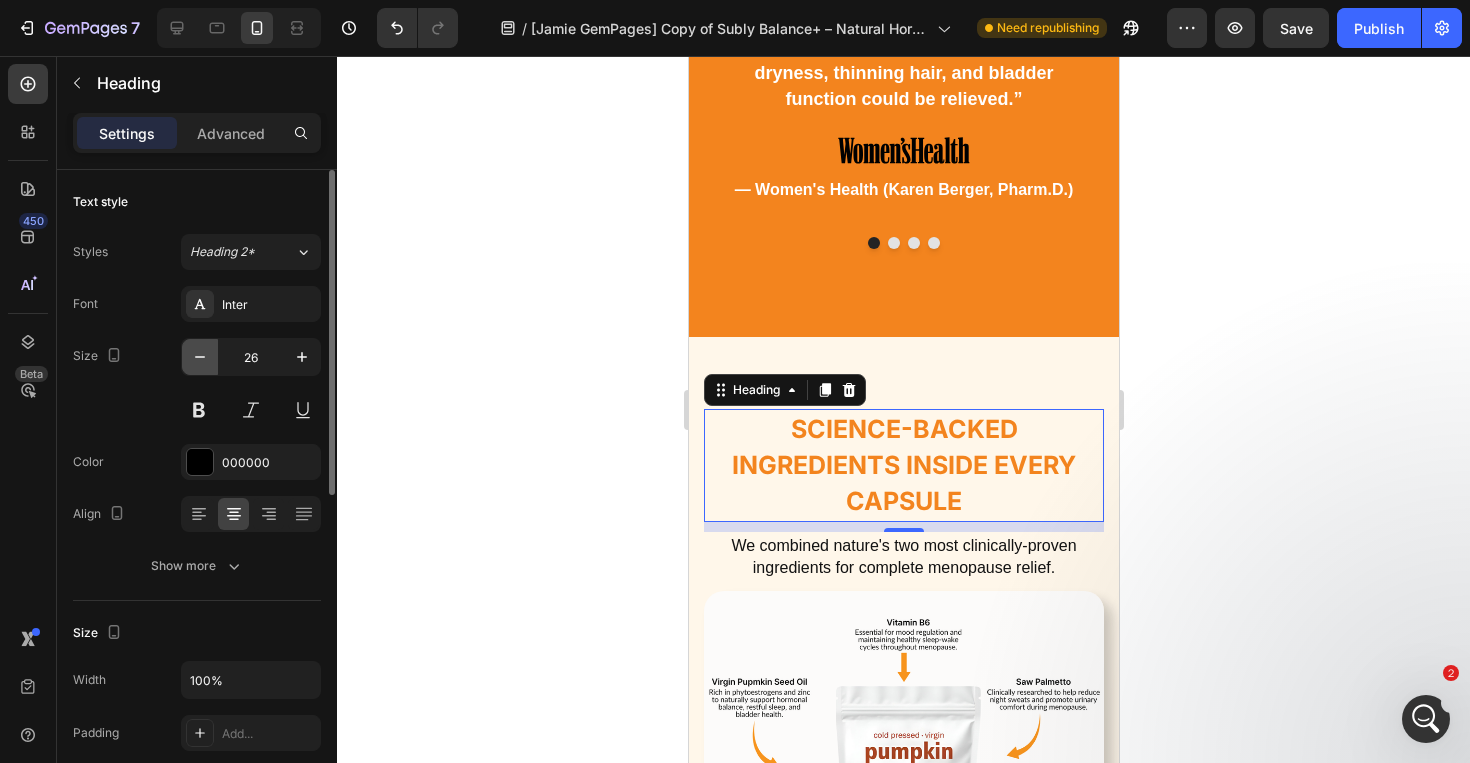 click 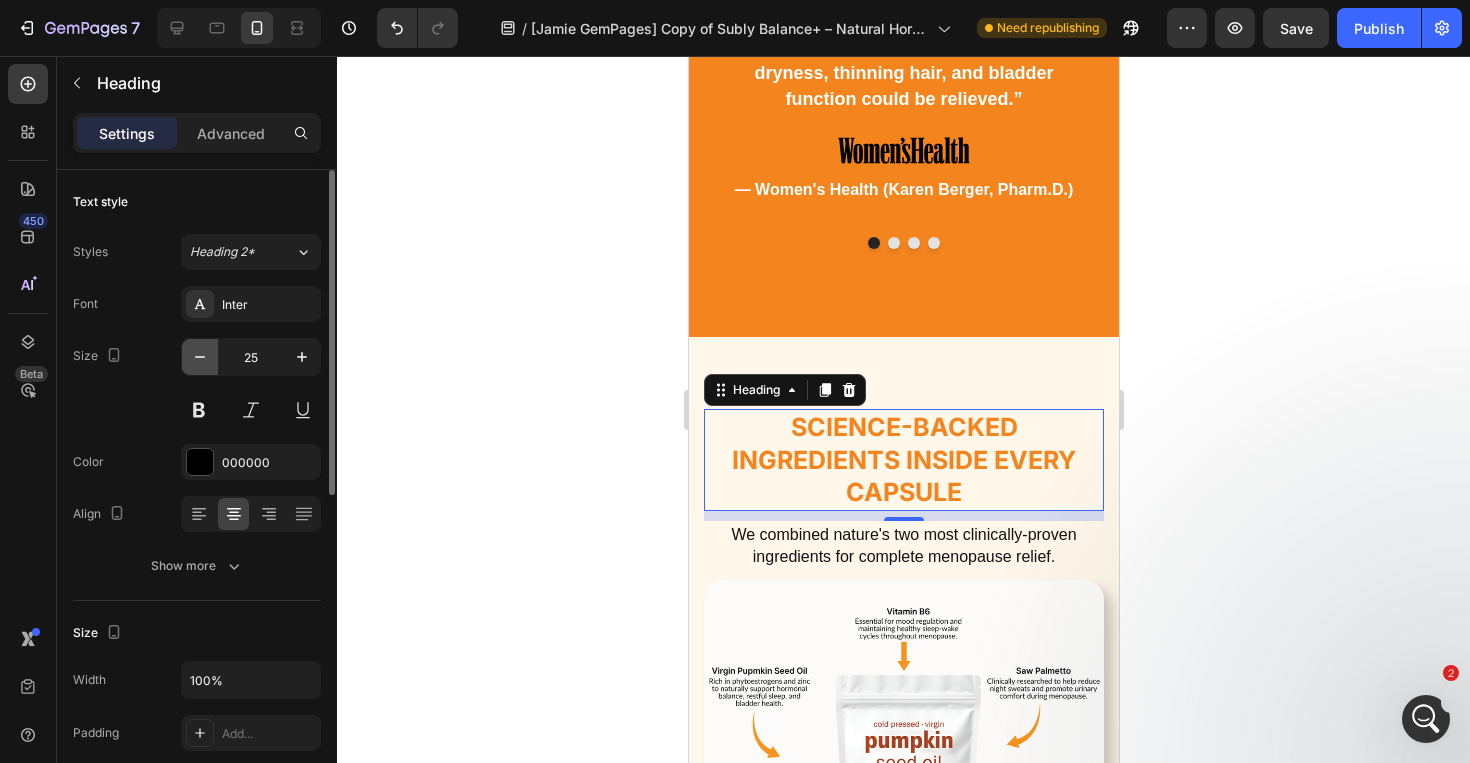 click 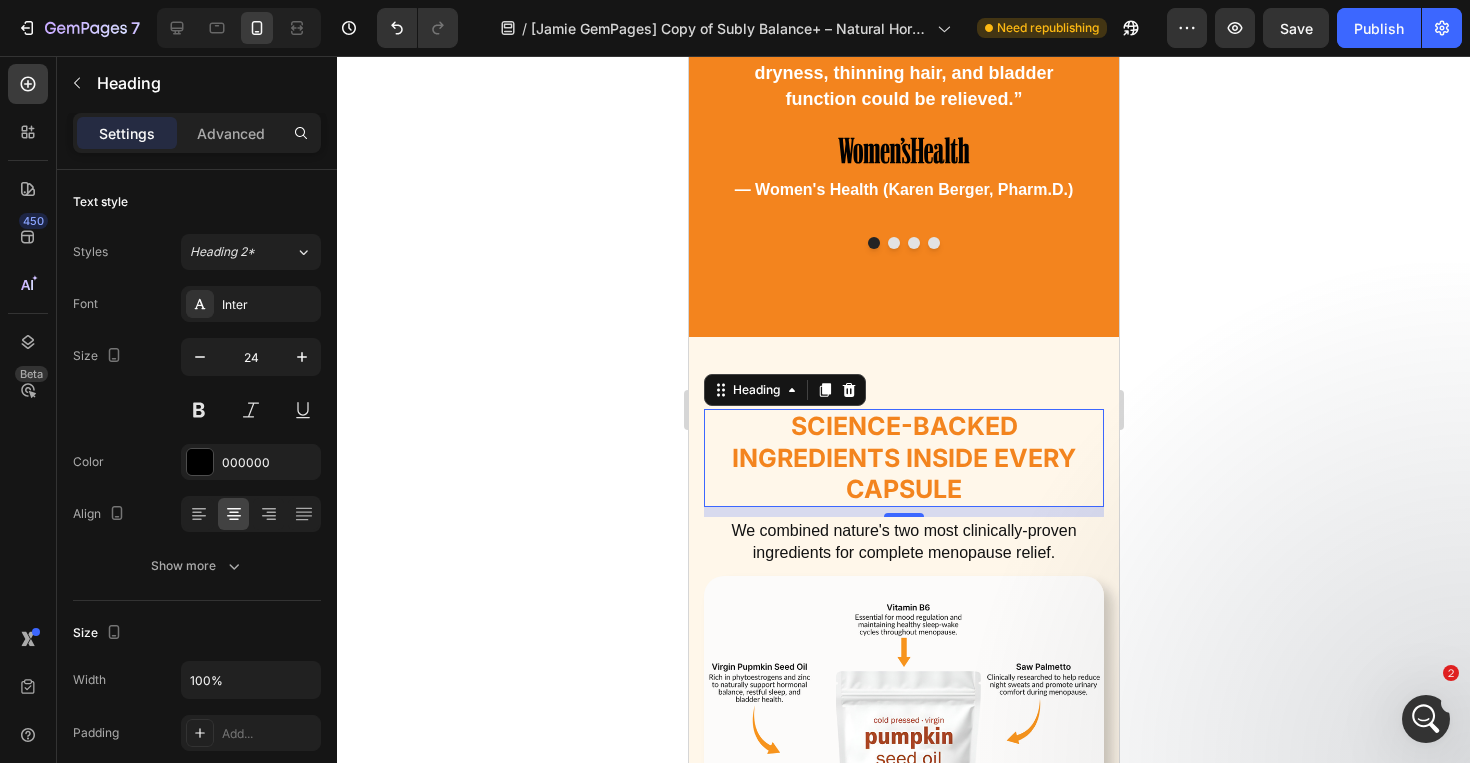 click 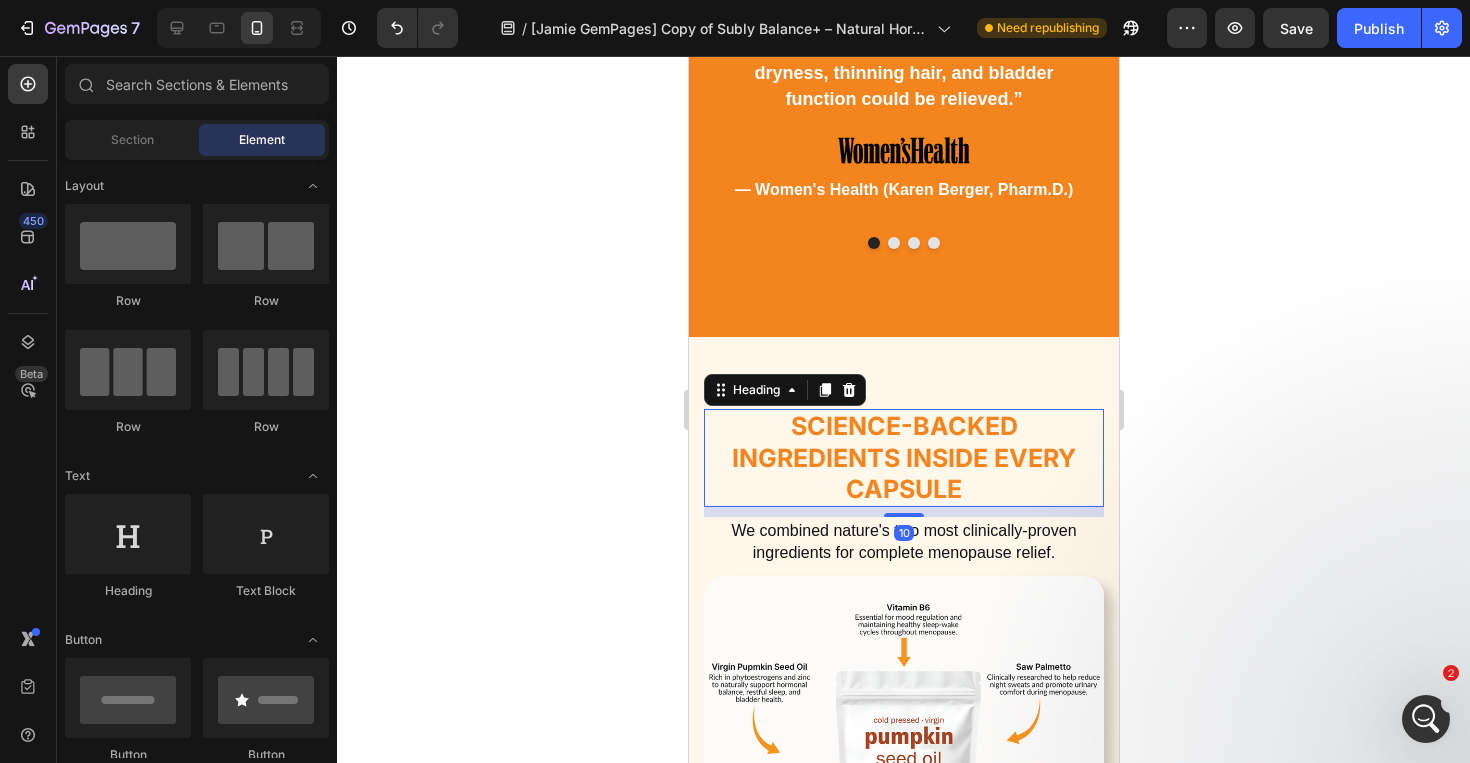 click on "Science-Backed Ingredients Inside Every Capsule" at bounding box center [903, 457] 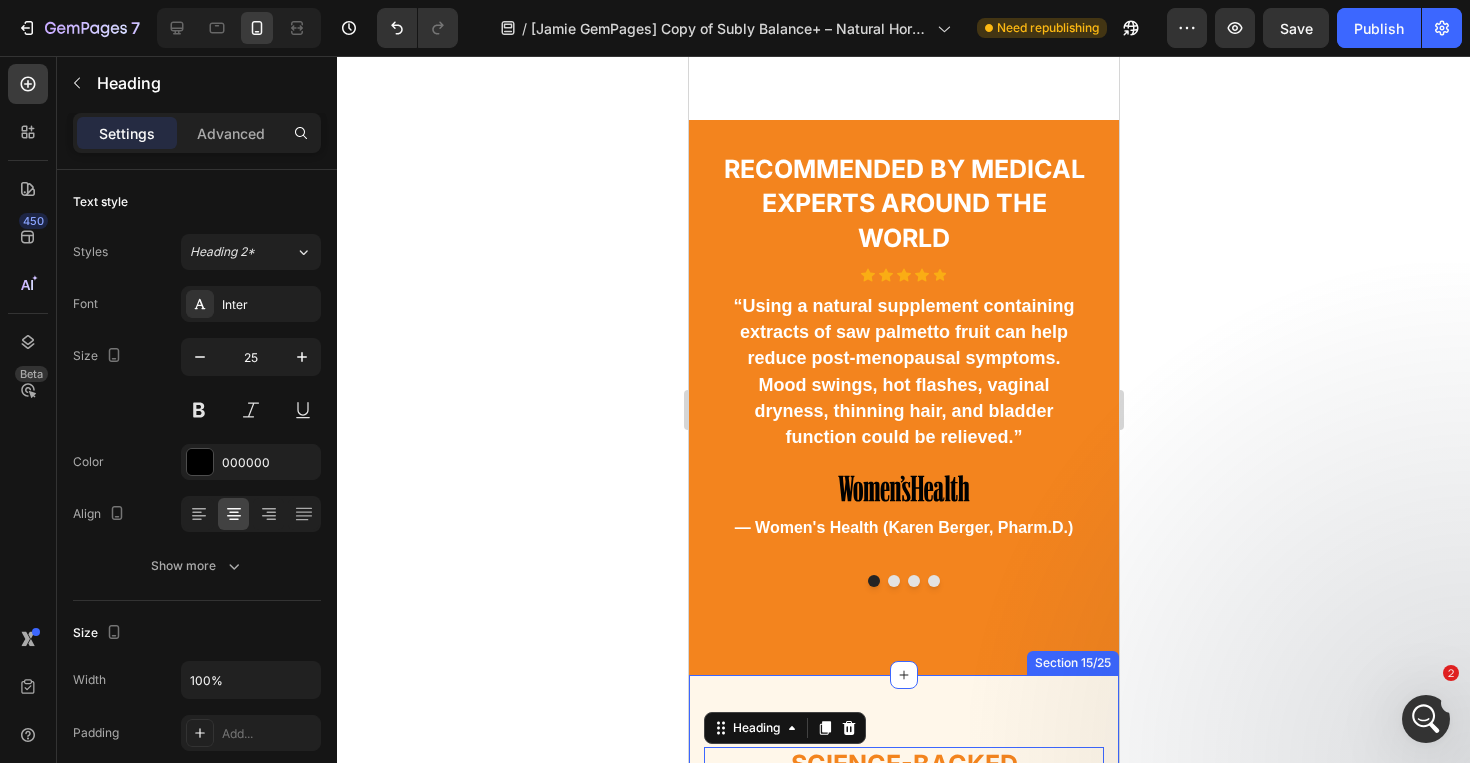 scroll, scrollTop: 6264, scrollLeft: 0, axis: vertical 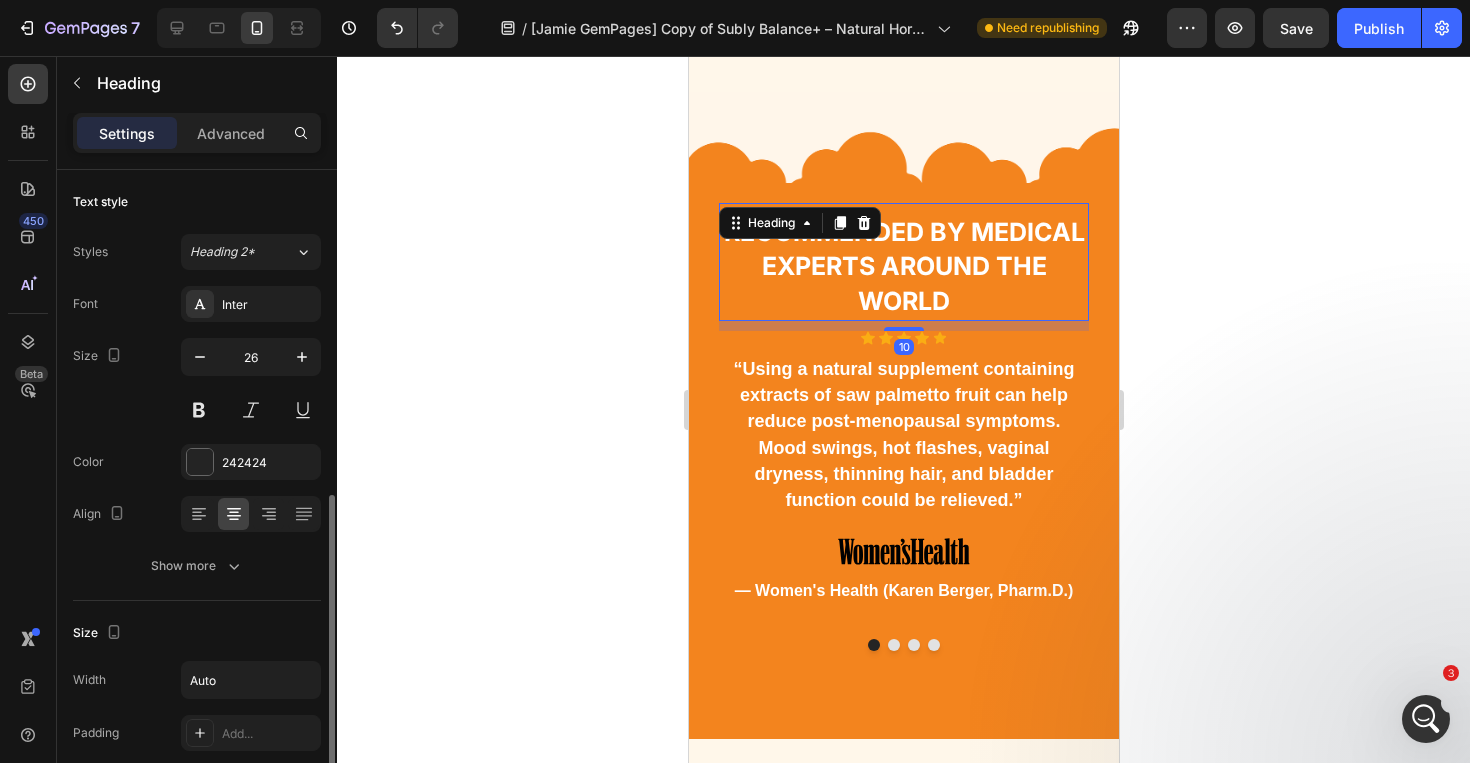 click on "Recommended By Medical Experts Around The World" at bounding box center [903, 267] 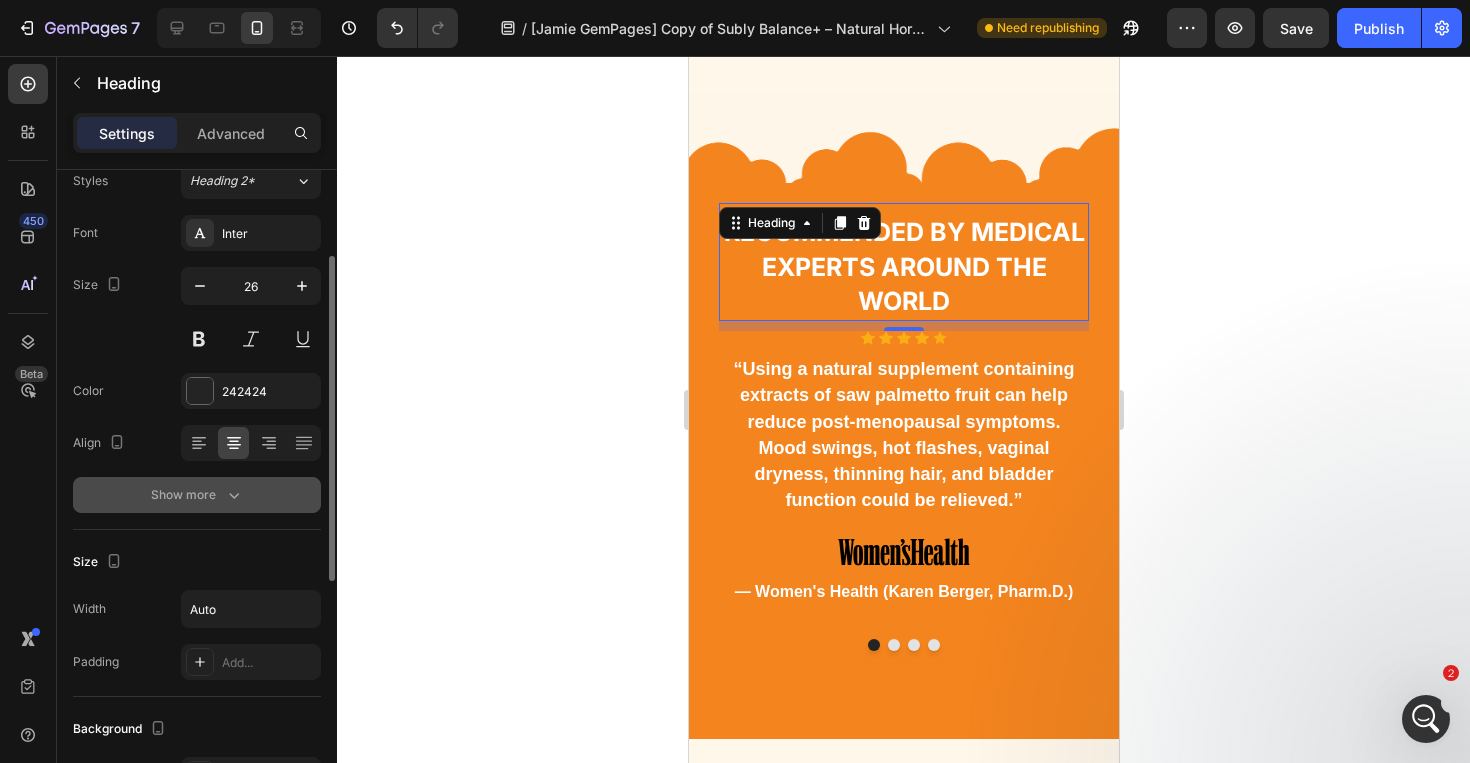 scroll, scrollTop: 0, scrollLeft: 0, axis: both 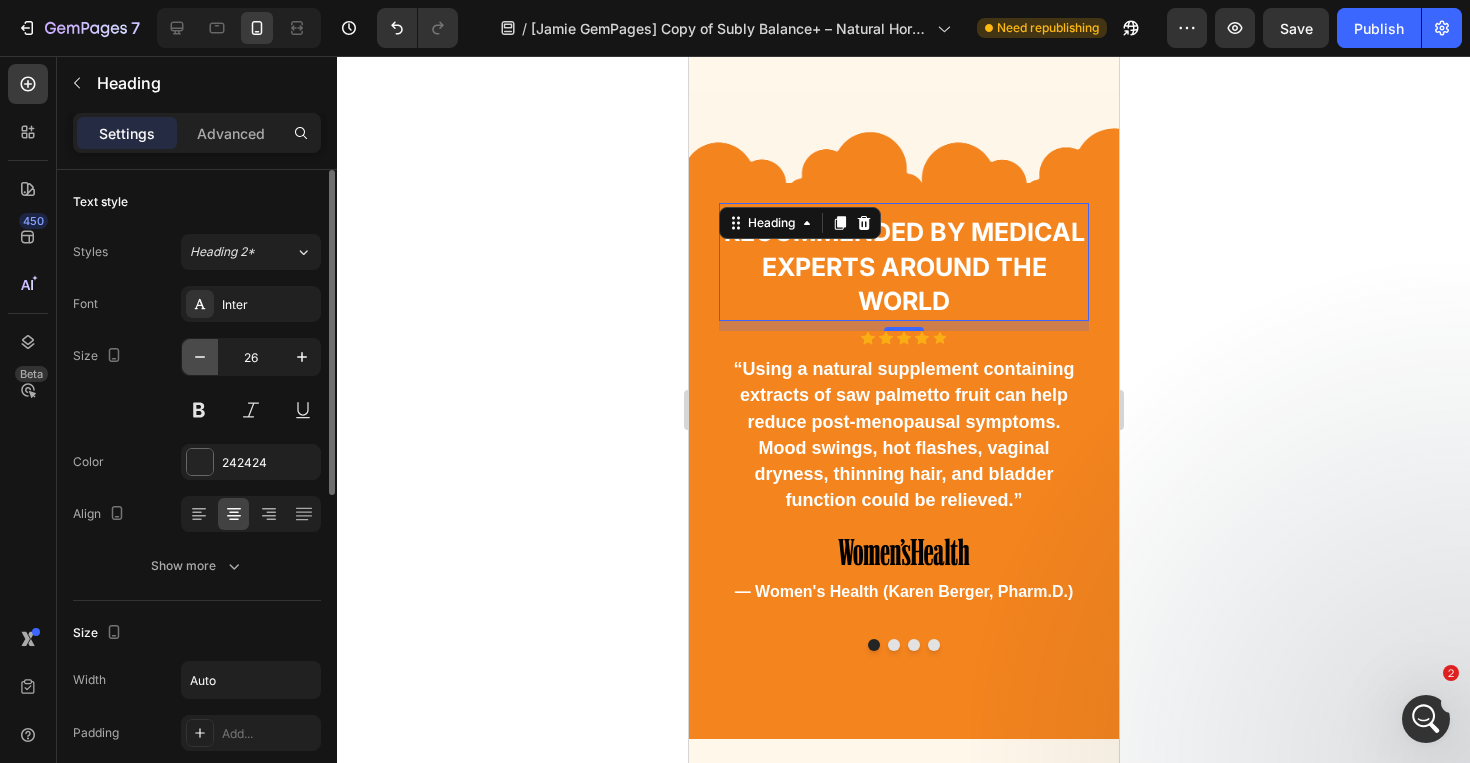 click 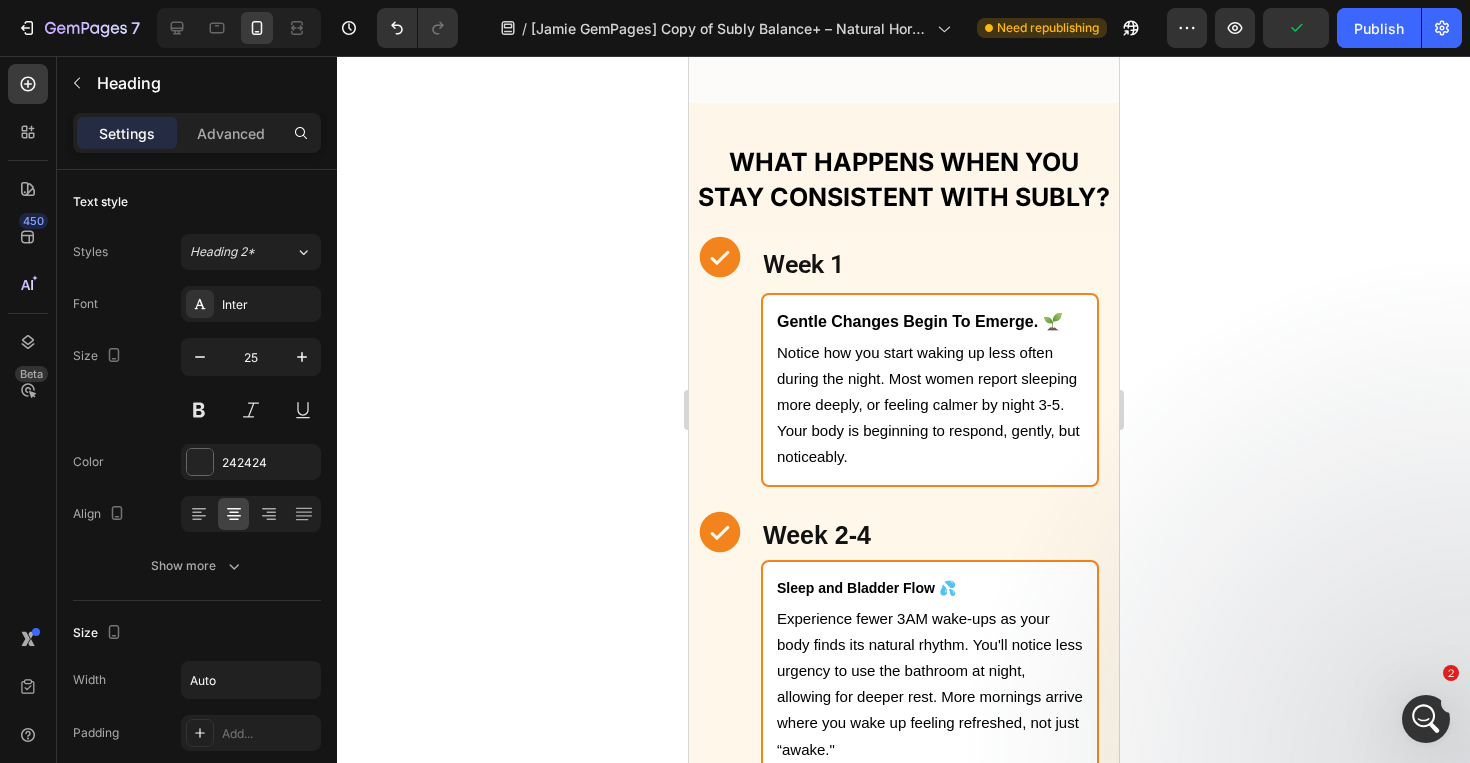 scroll, scrollTop: 4555, scrollLeft: 0, axis: vertical 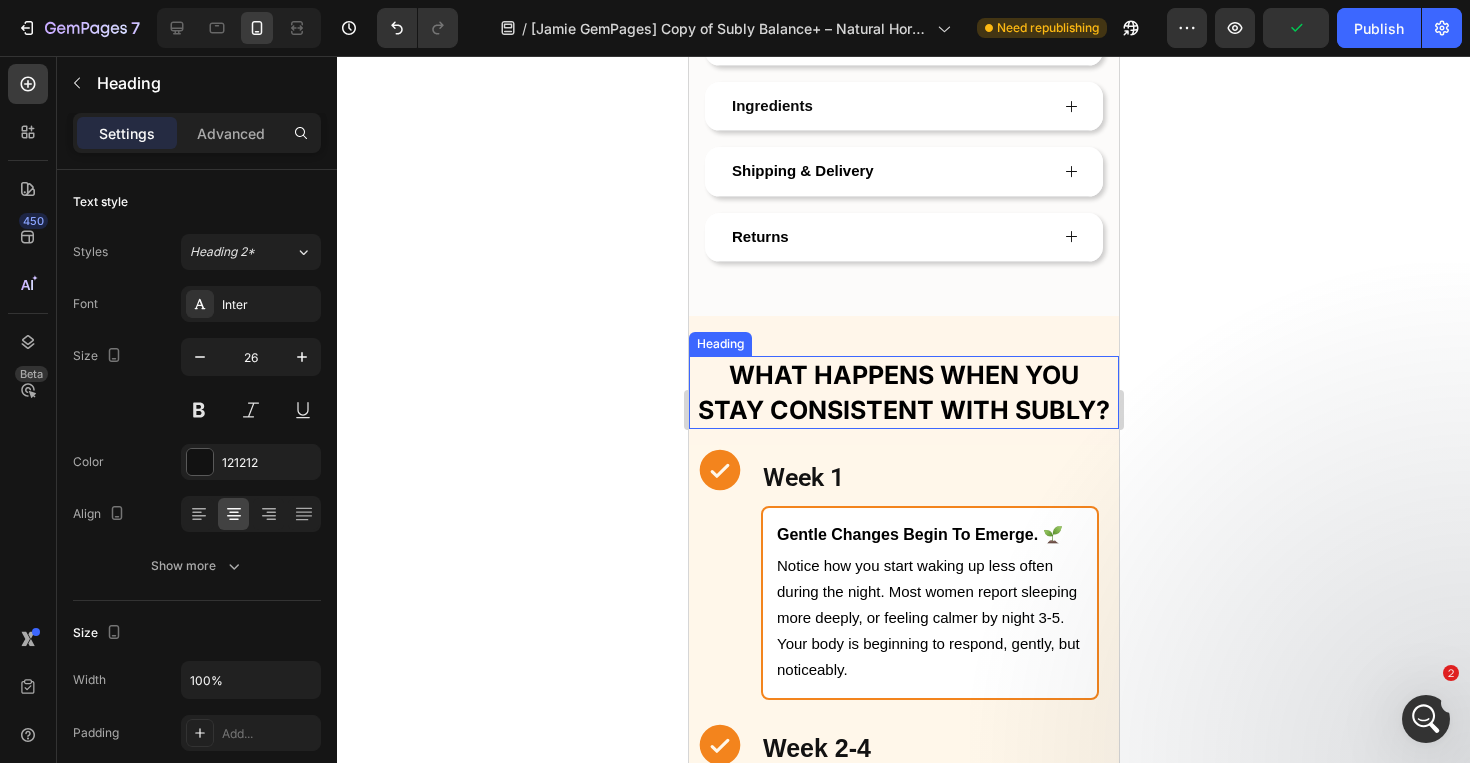 click on "What Happens When You Stay Consistent With Subly?" at bounding box center [903, 392] 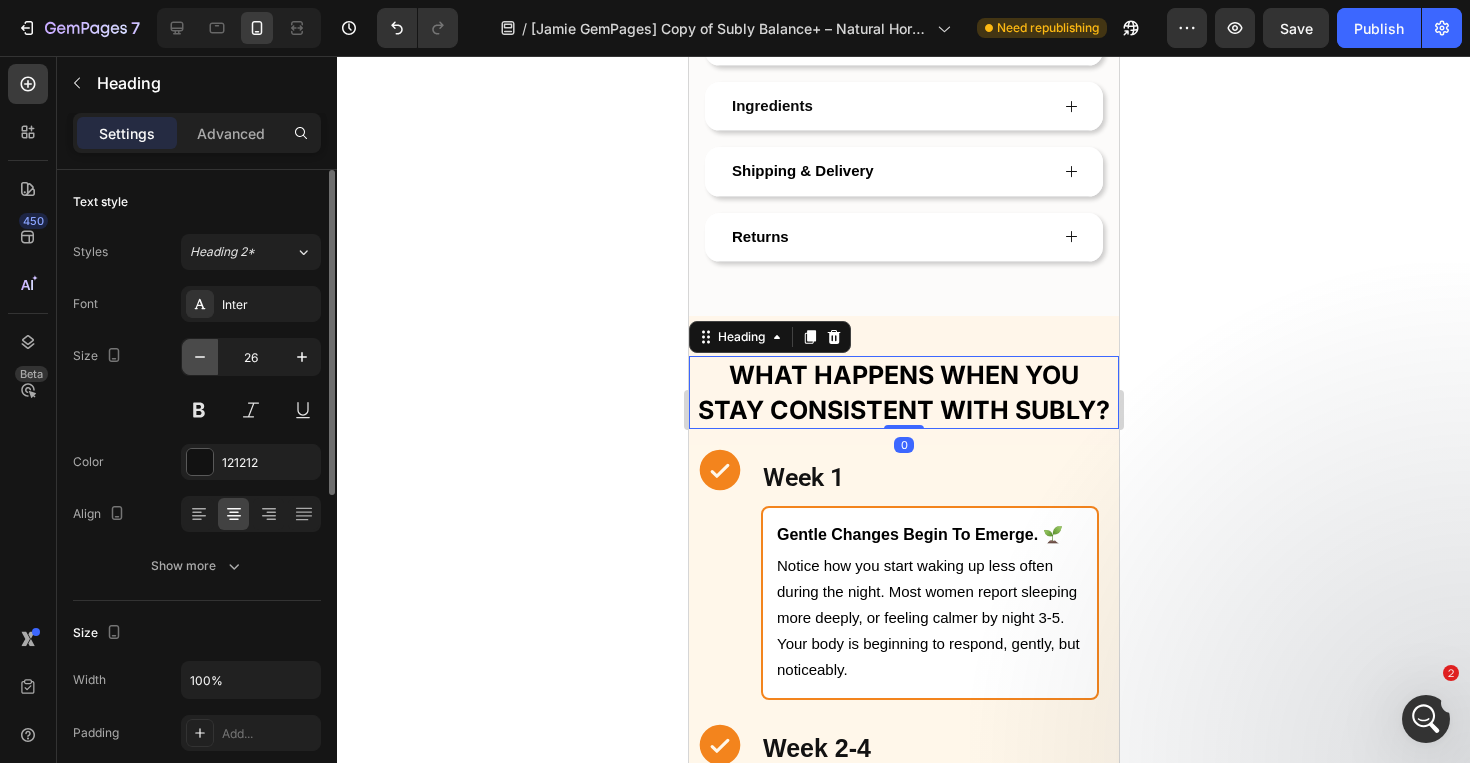 click 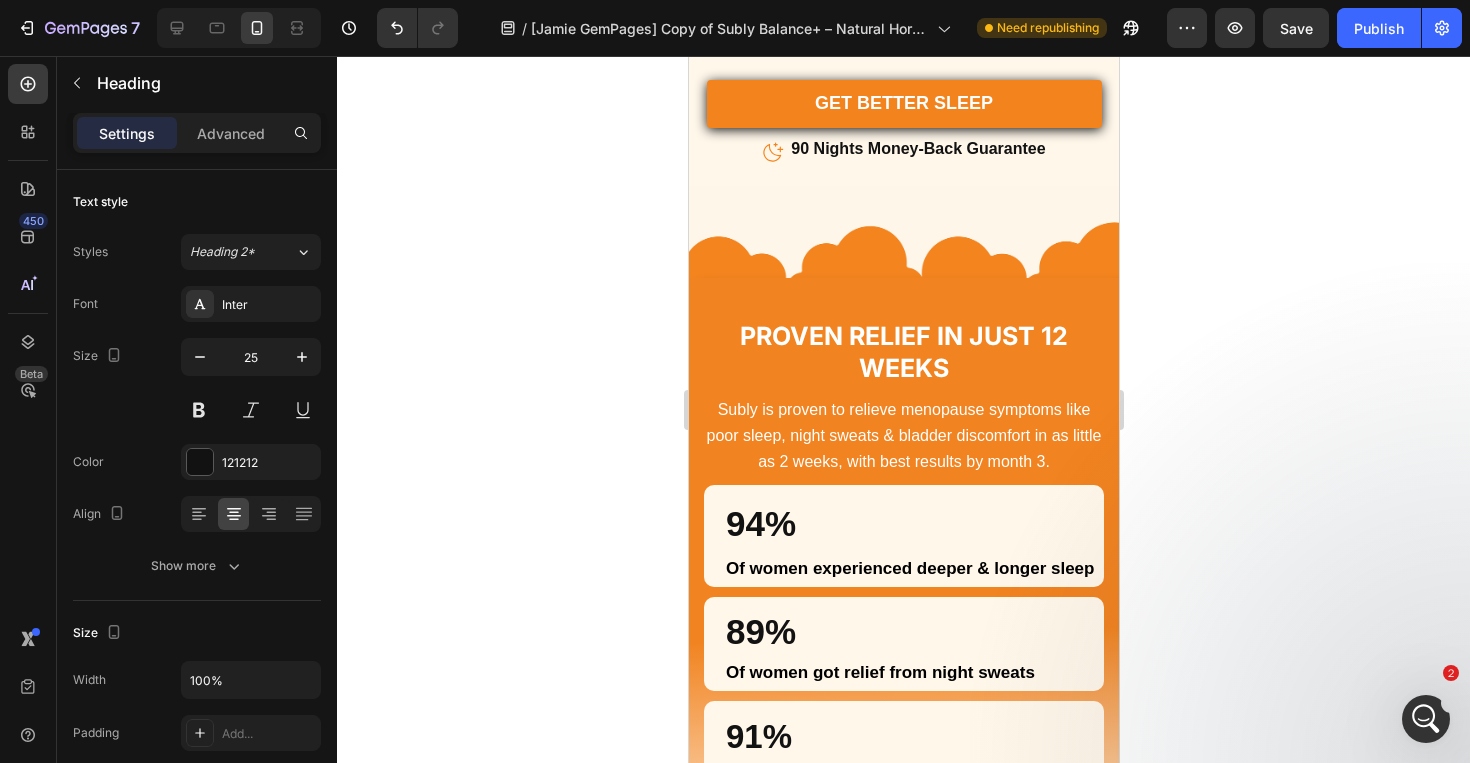 scroll, scrollTop: 2328, scrollLeft: 0, axis: vertical 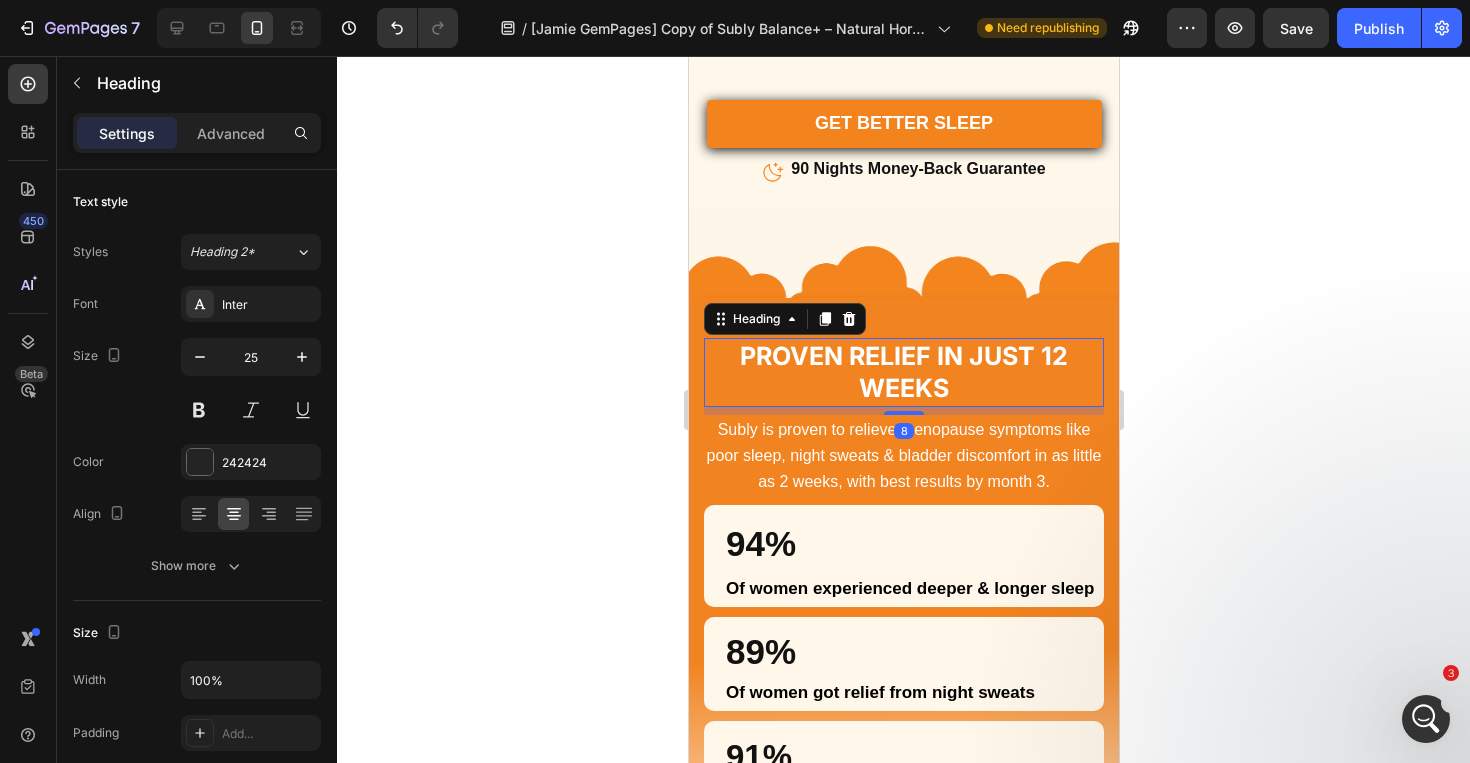 click on "Proven Relief In Just 12 Weeks" at bounding box center [903, 372] 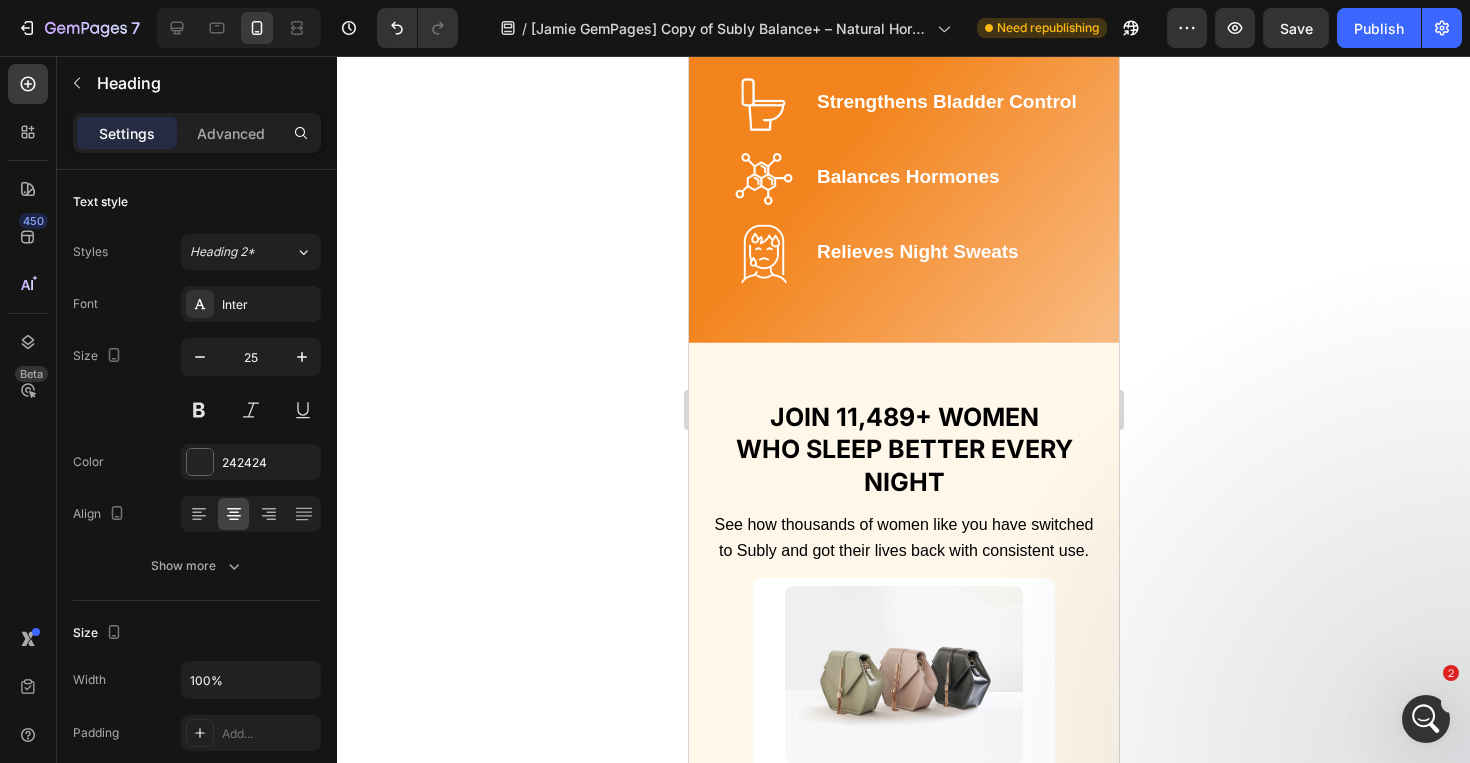 scroll, scrollTop: 1303, scrollLeft: 0, axis: vertical 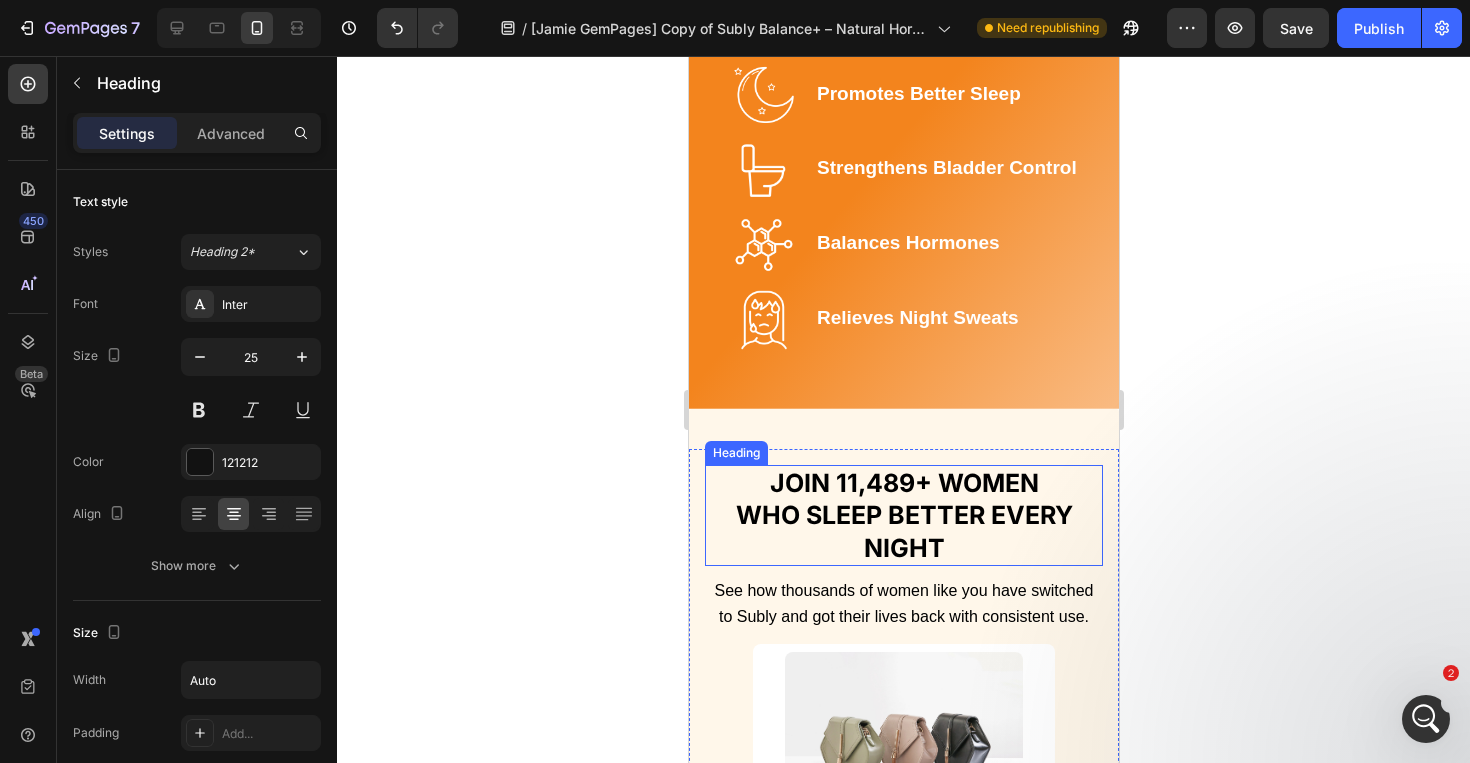 click on "JOIN 11,489+ WOMEN" at bounding box center [903, 483] 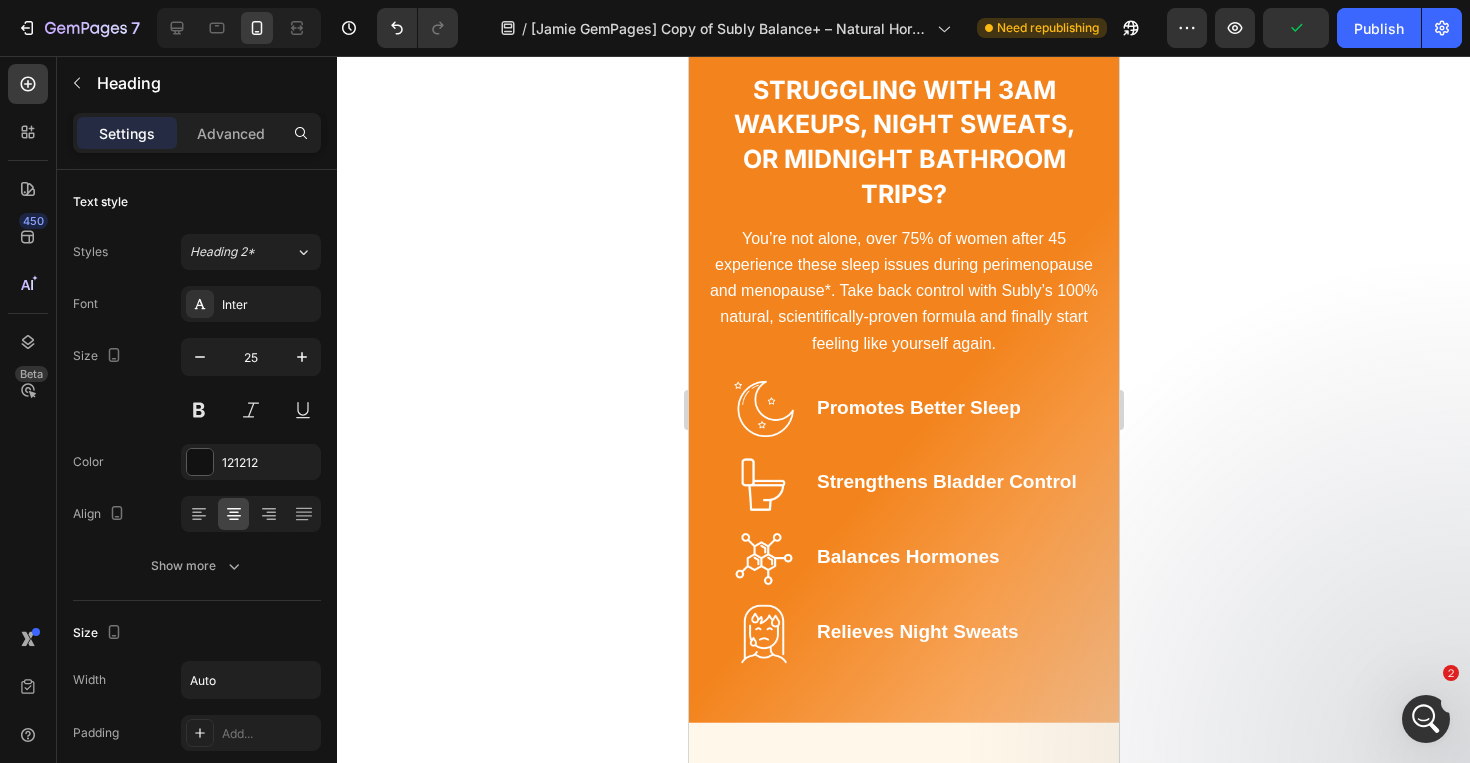 scroll, scrollTop: 829, scrollLeft: 0, axis: vertical 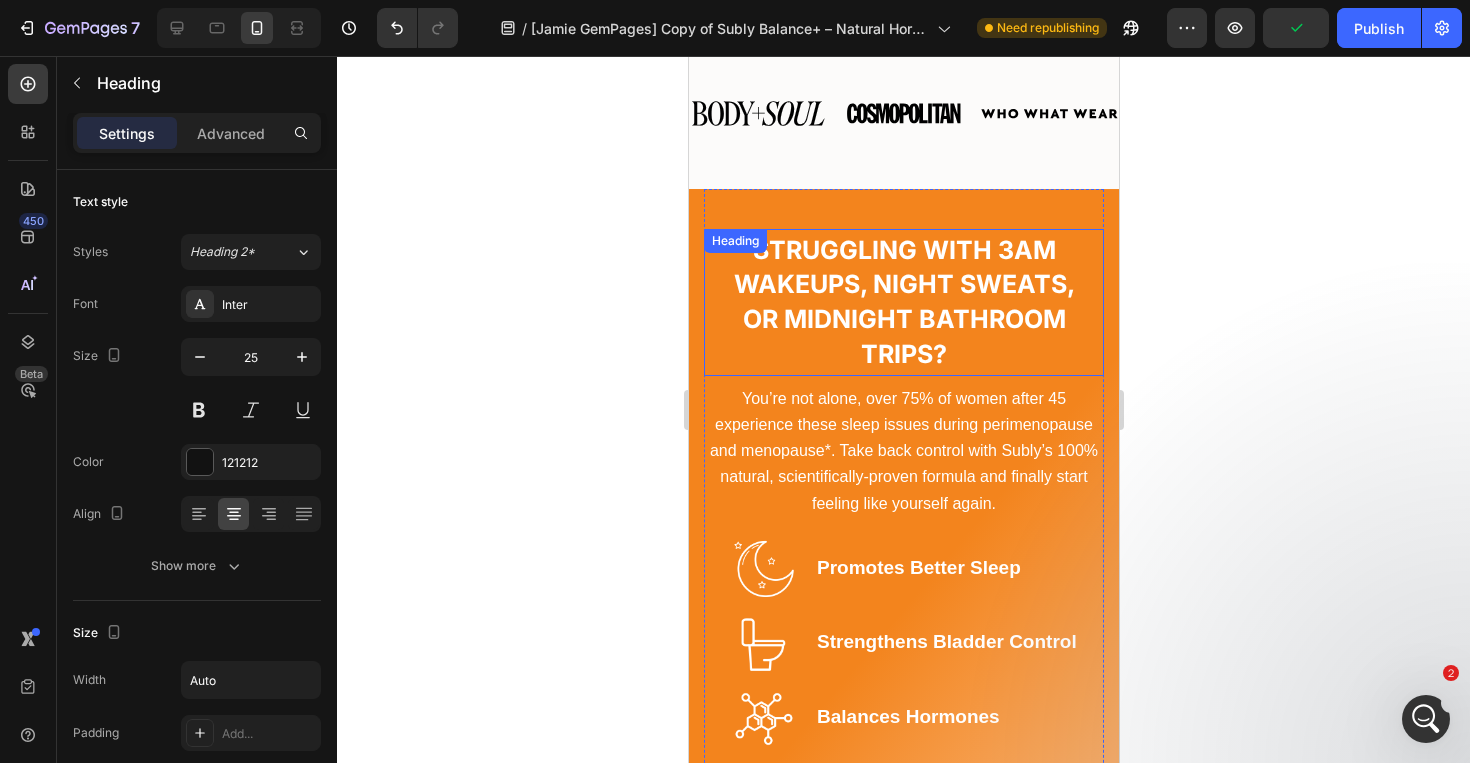 click on "Or Midnight Bathroom Trips?" at bounding box center (903, 336) 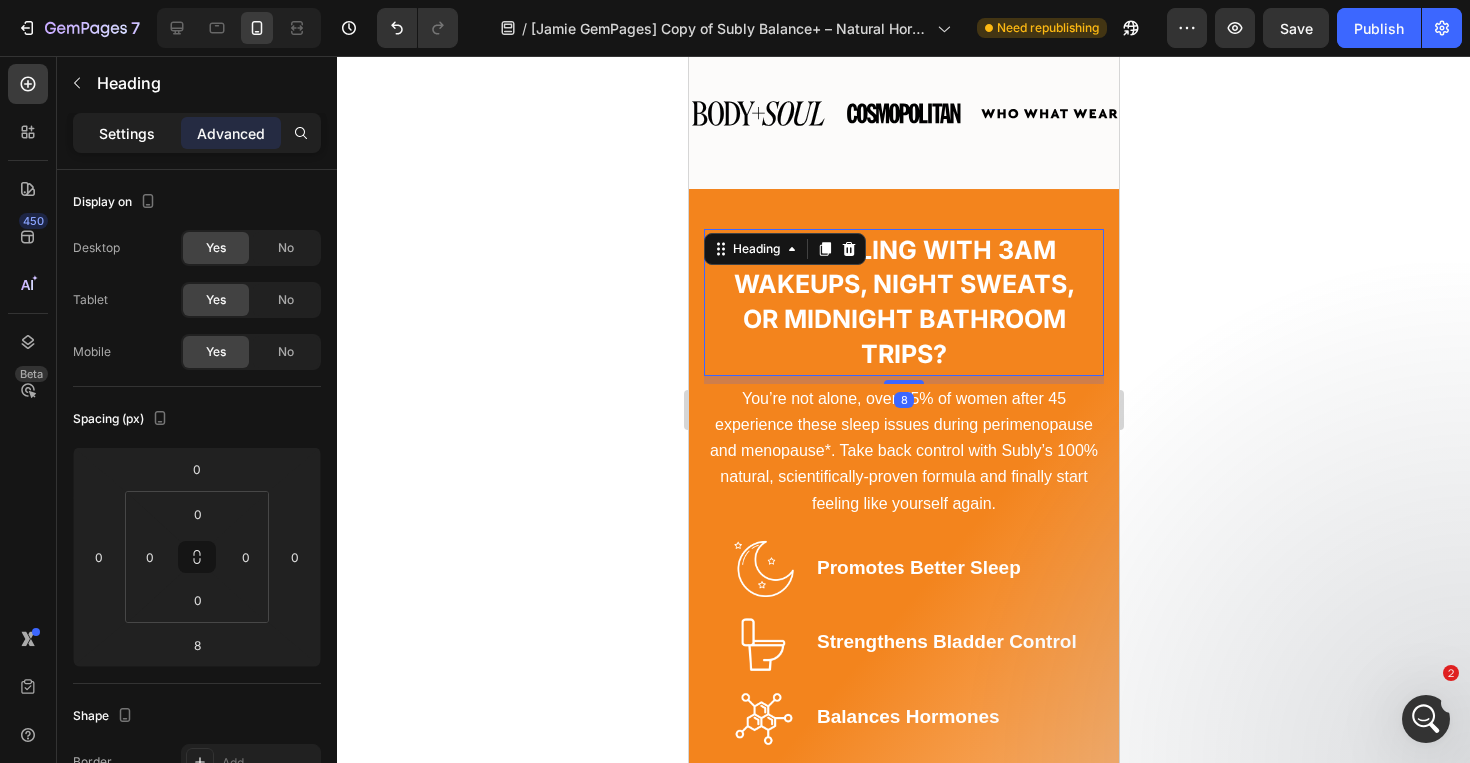 click on "Settings" 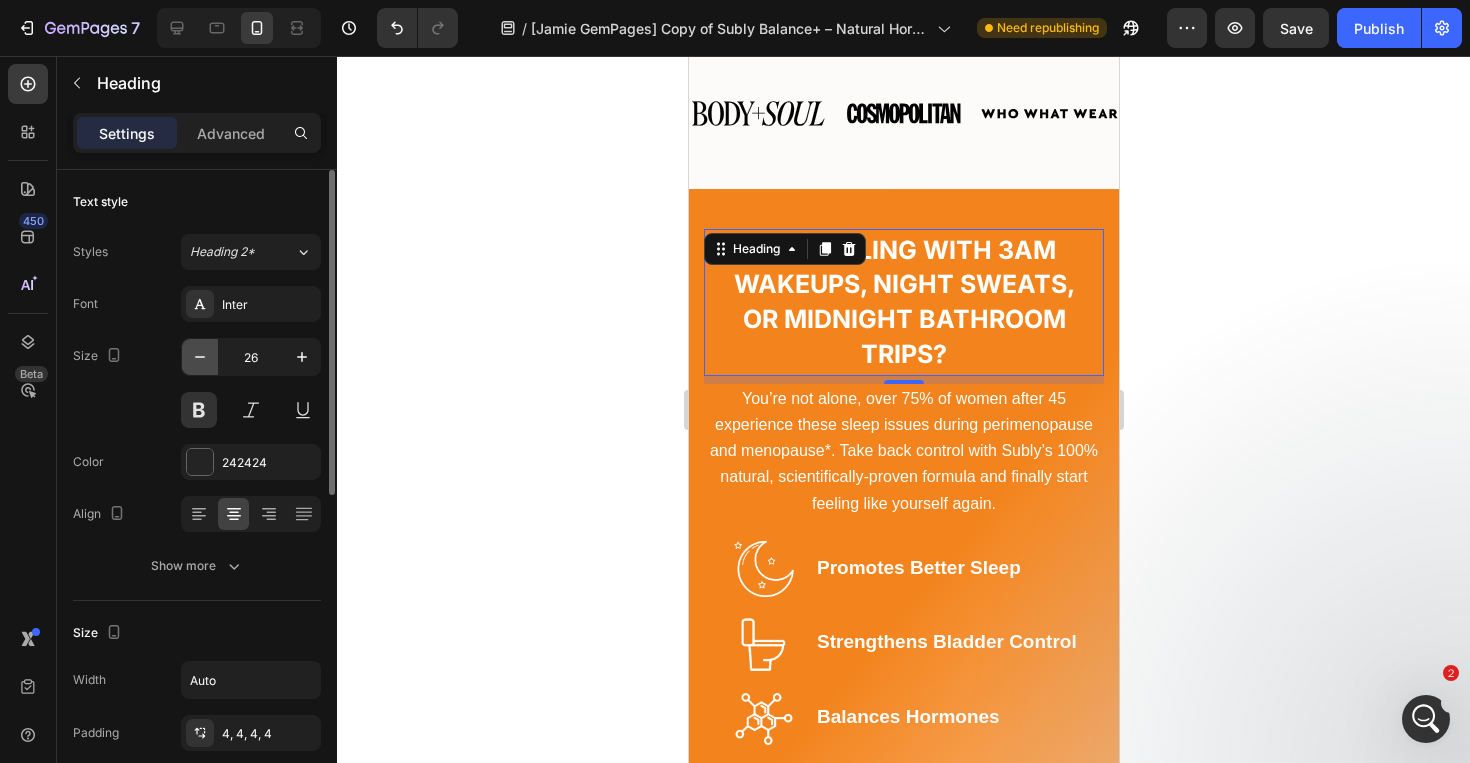 click 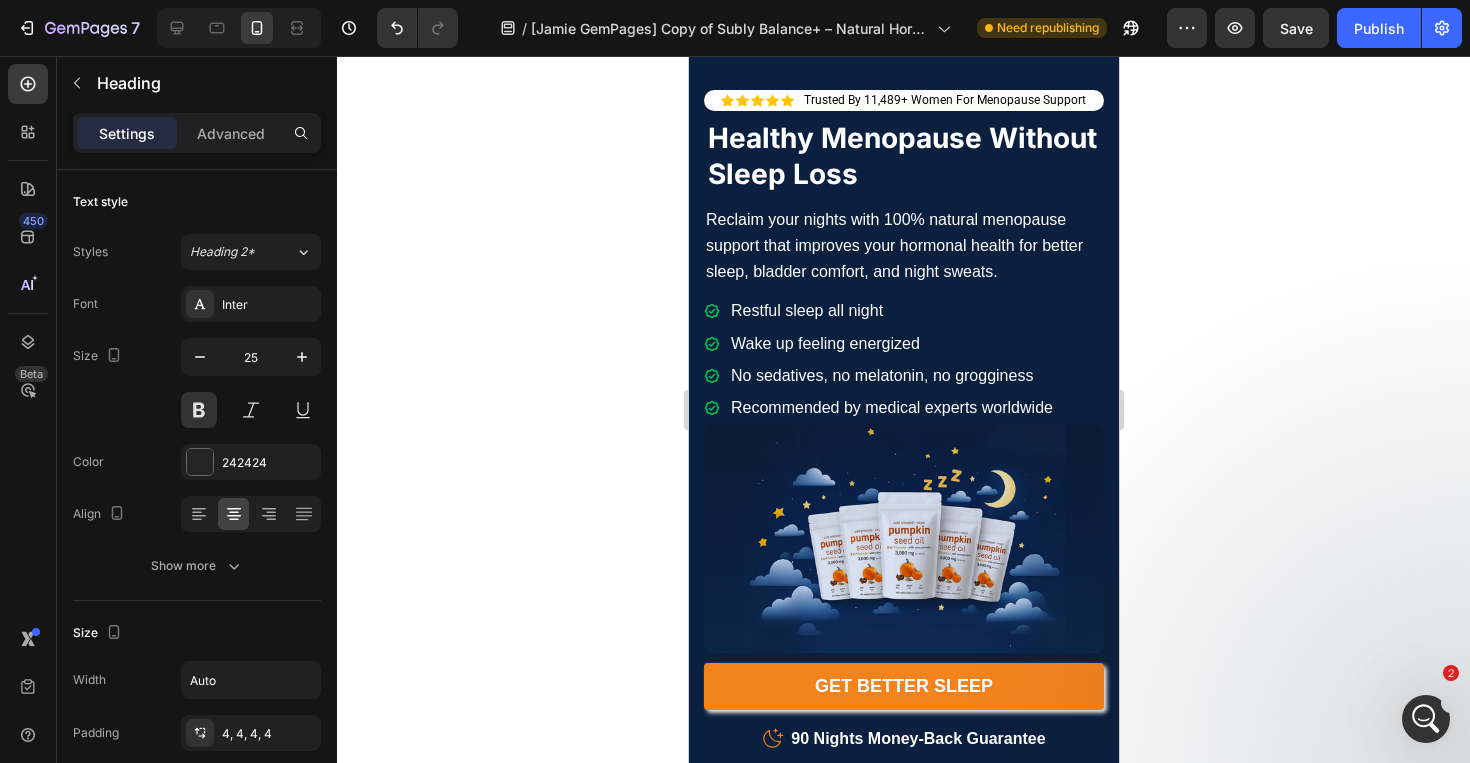 scroll, scrollTop: 0, scrollLeft: 0, axis: both 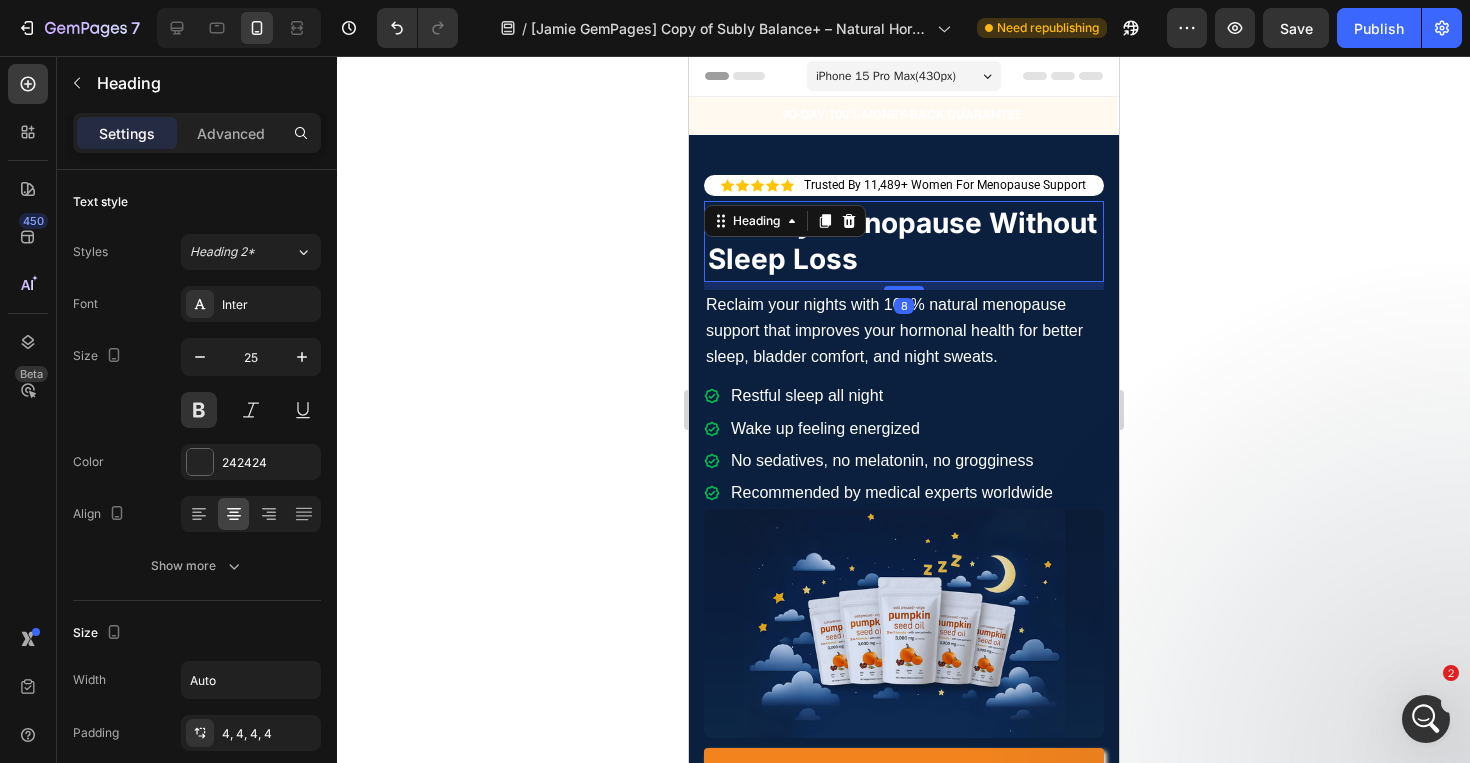 click on "Healthy Menopause Without Sleep Loss" at bounding box center [903, 241] 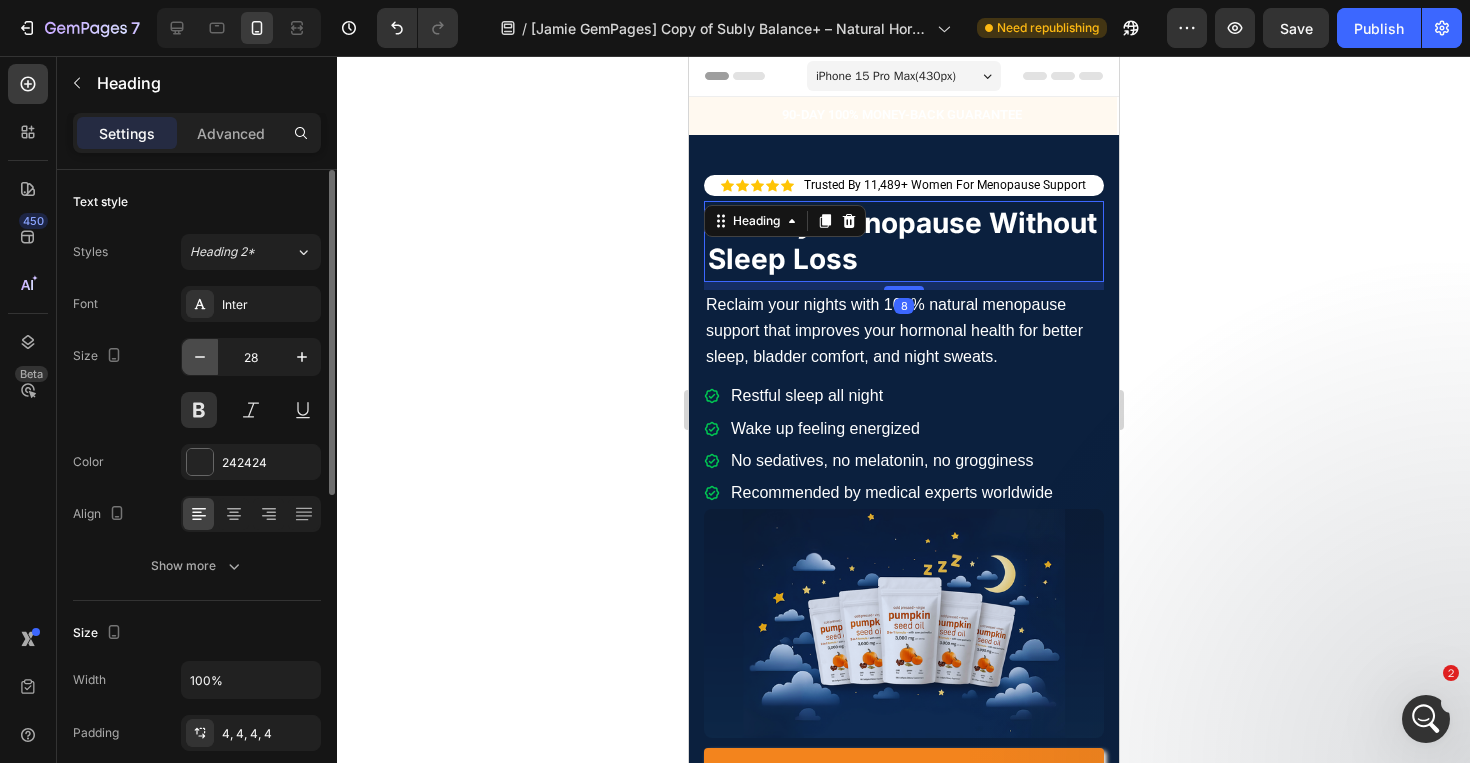 click 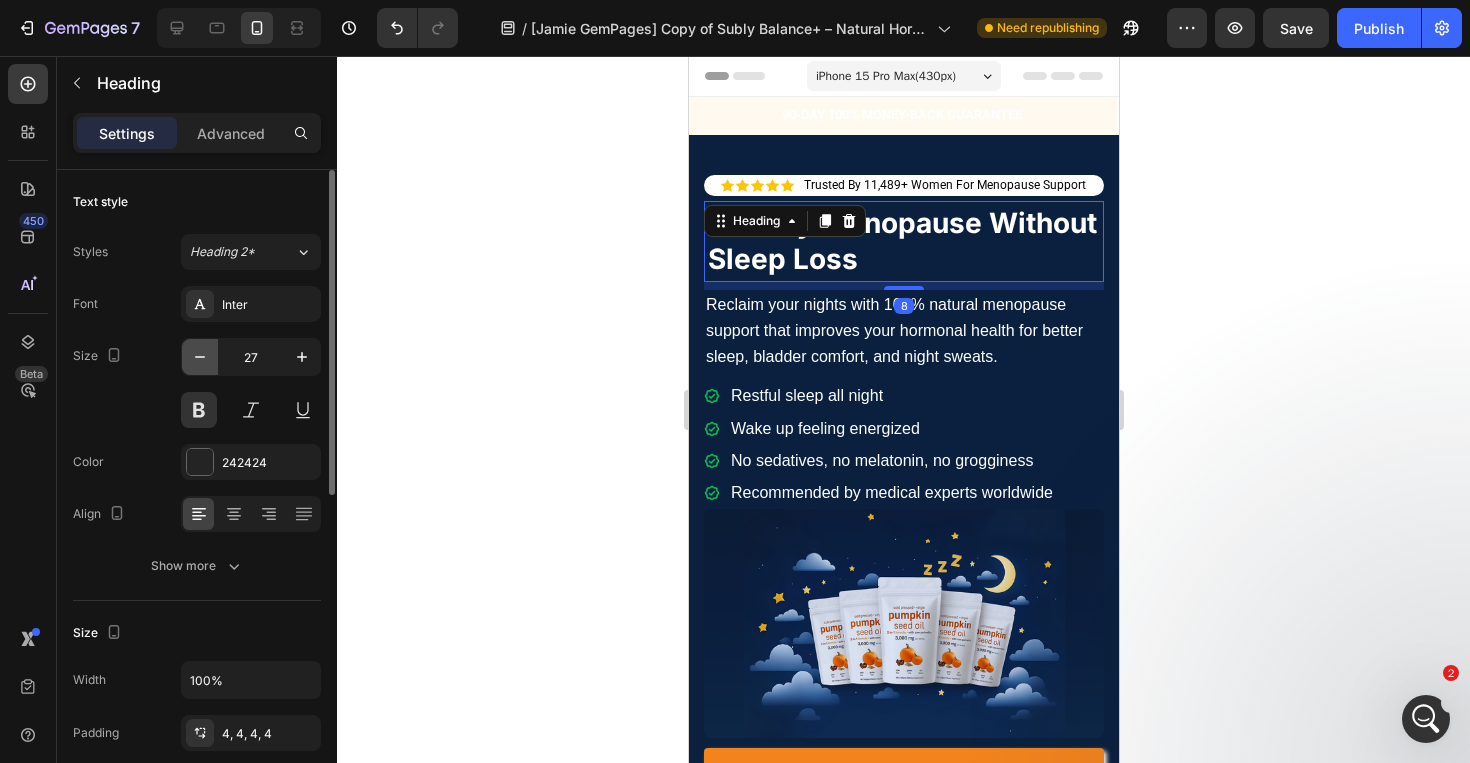 click 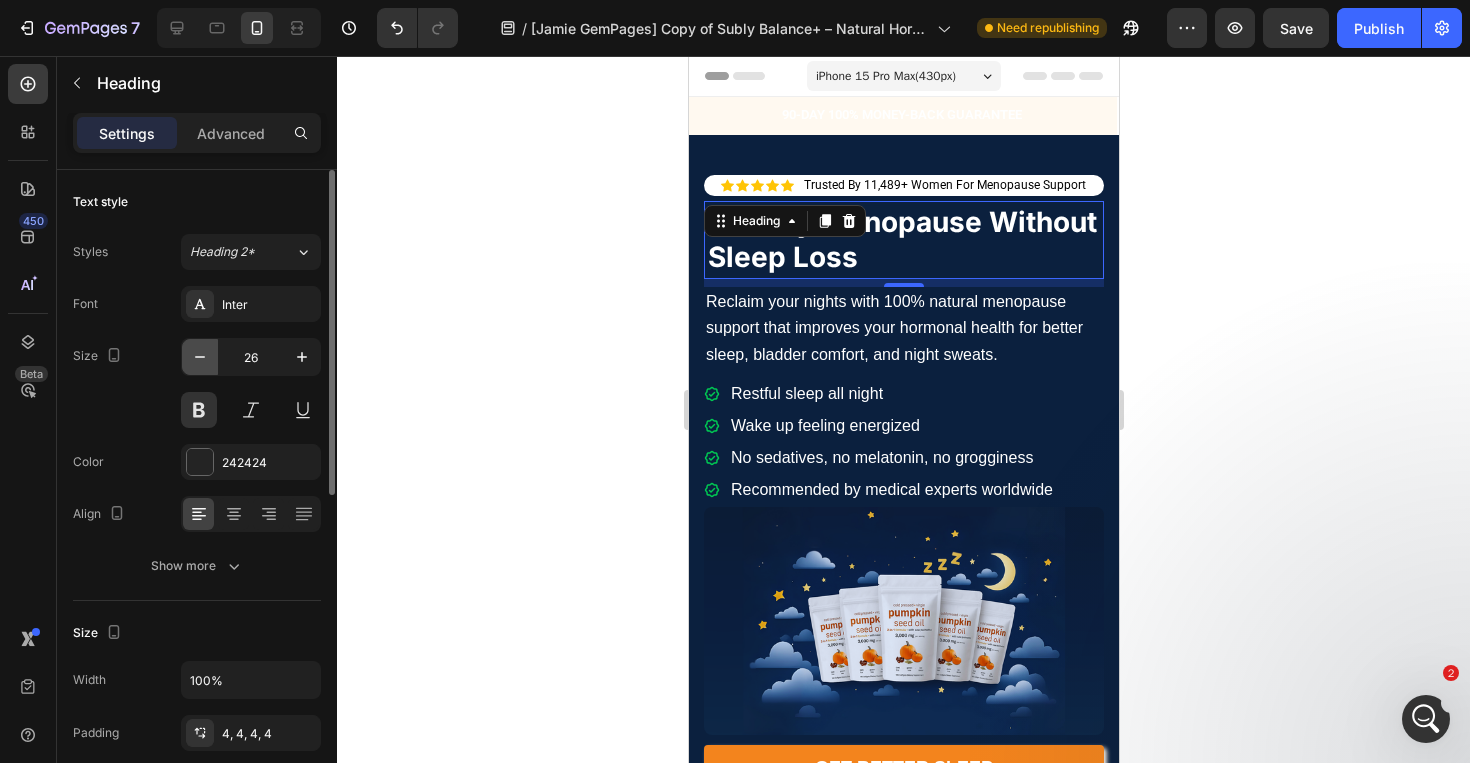 click 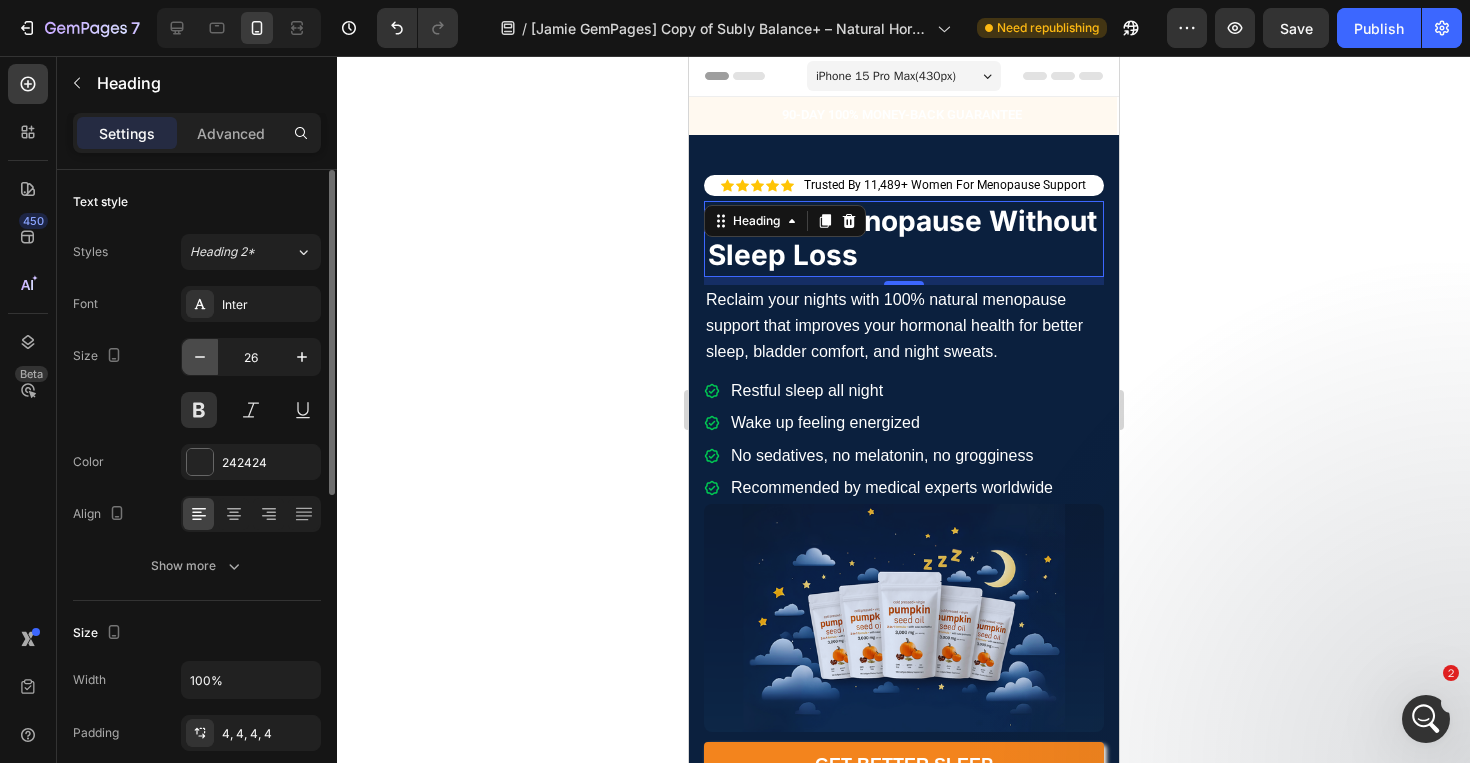 type on "25" 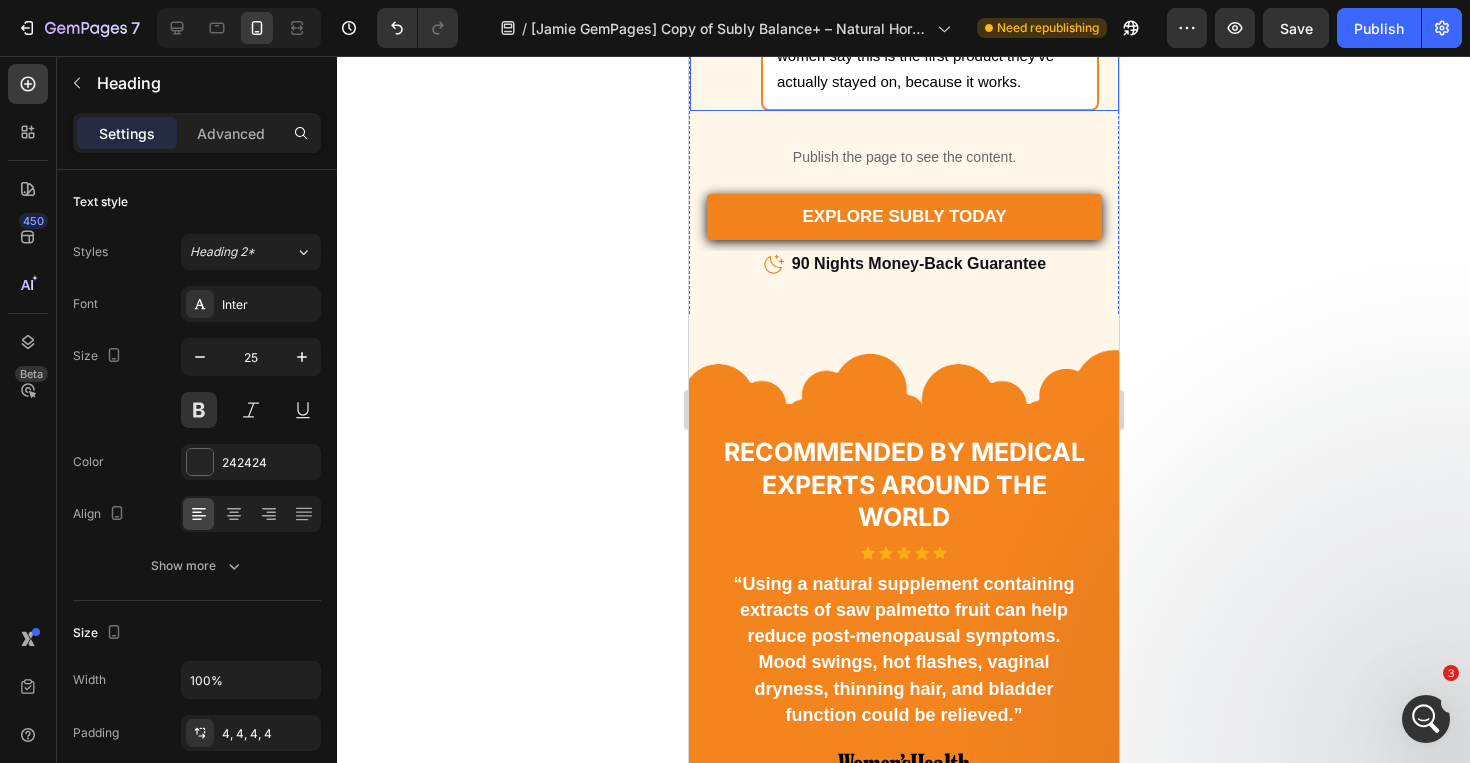 scroll, scrollTop: 6031, scrollLeft: 0, axis: vertical 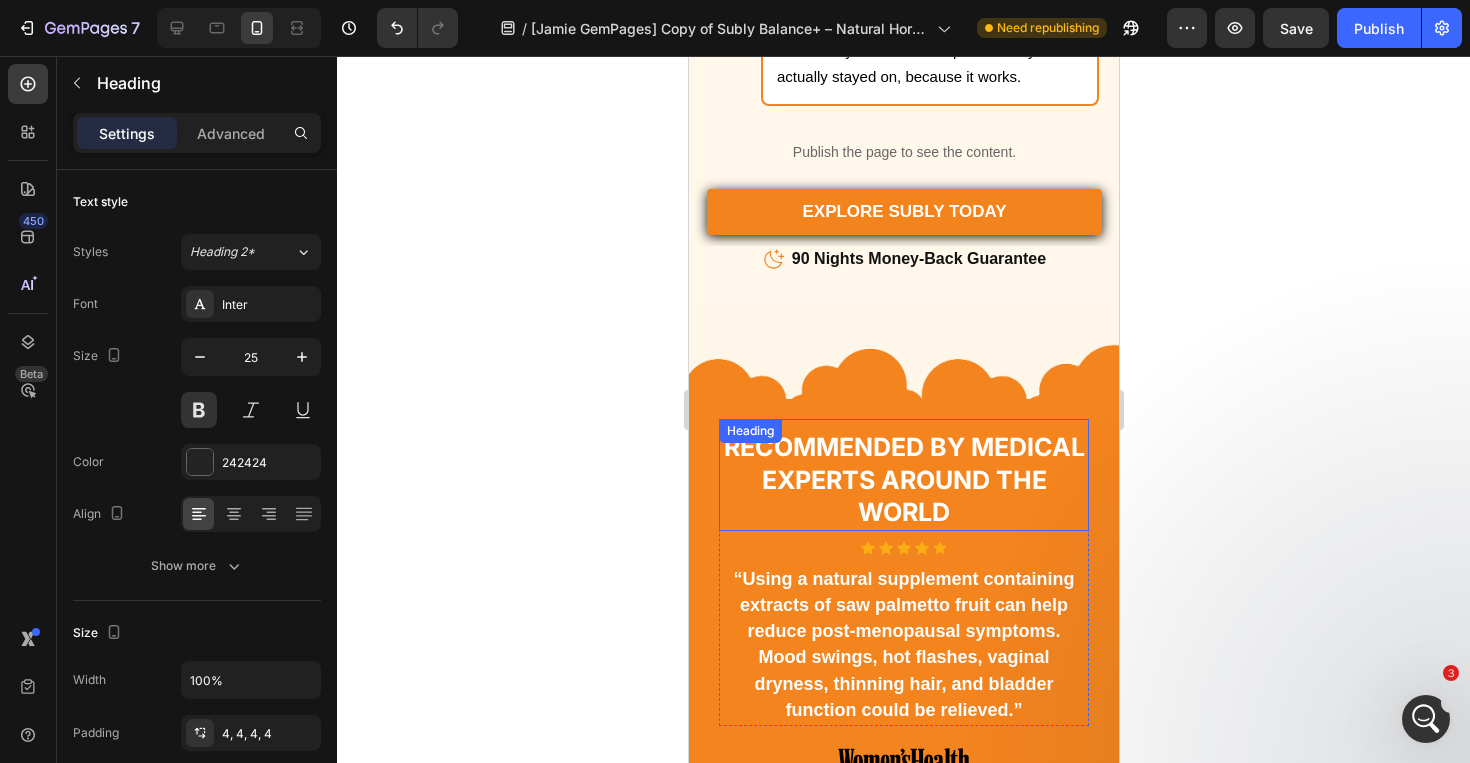 click on "Recommended By Medical Experts Around The World" at bounding box center [903, 479] 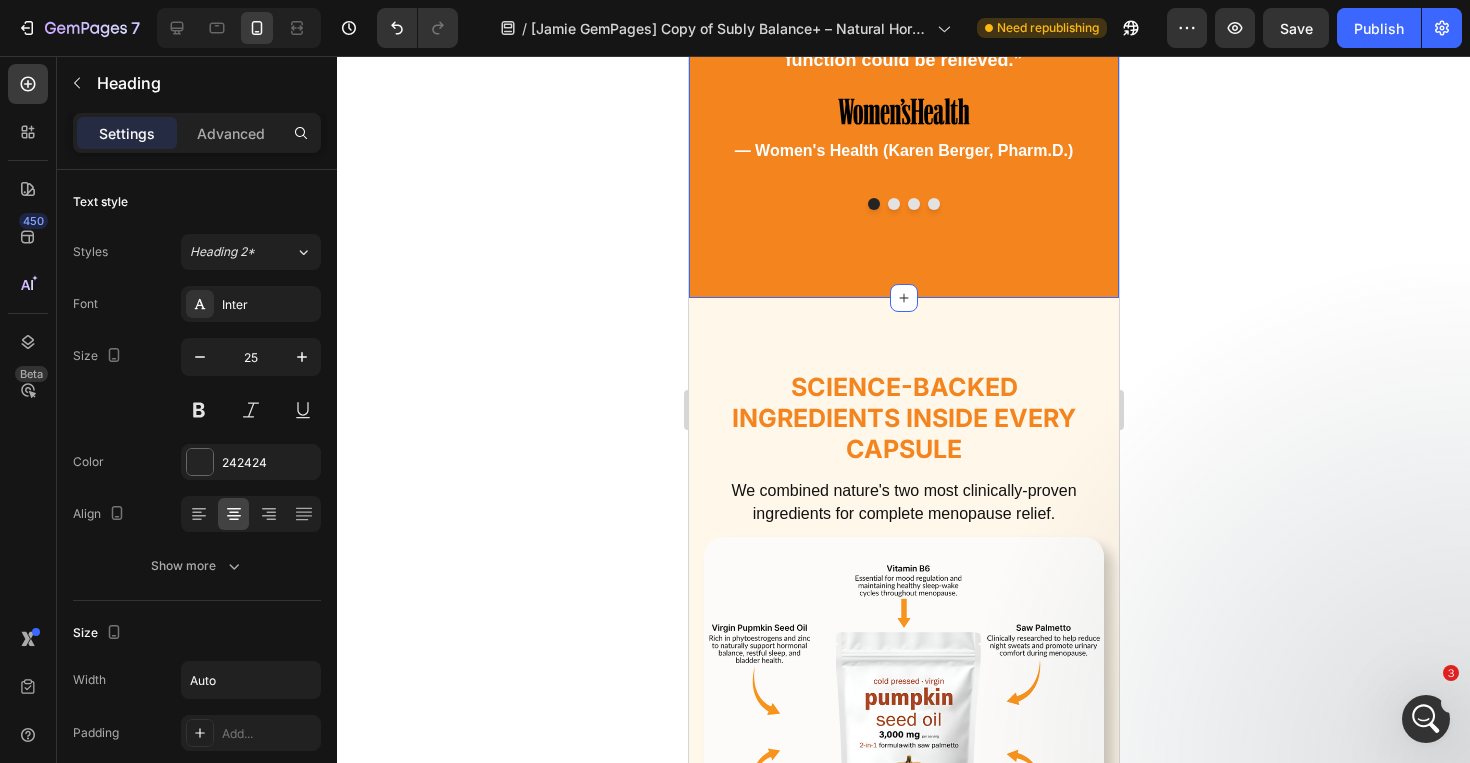 scroll, scrollTop: 6665, scrollLeft: 0, axis: vertical 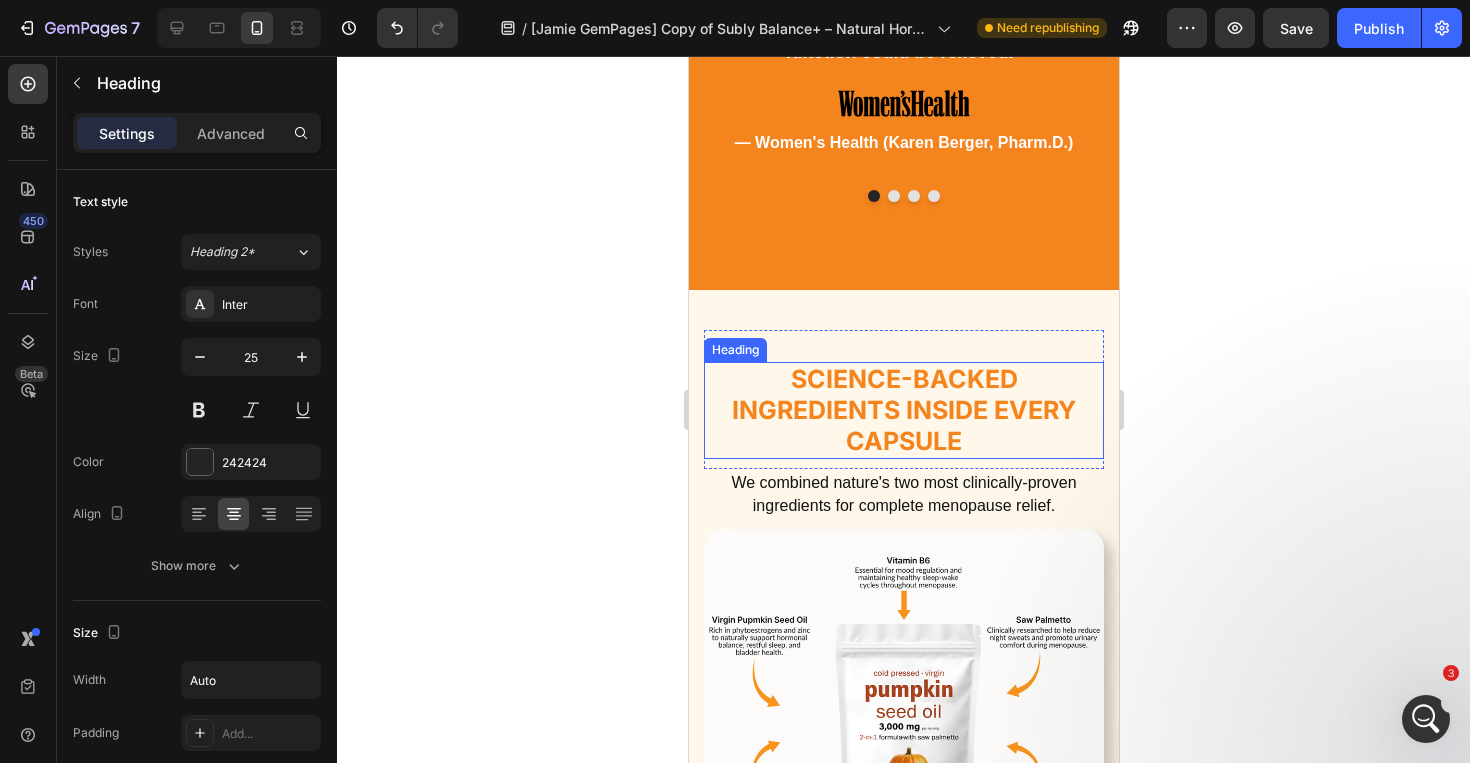 click on "Science-Backed Ingredients Inside Every Capsule" at bounding box center [903, 410] 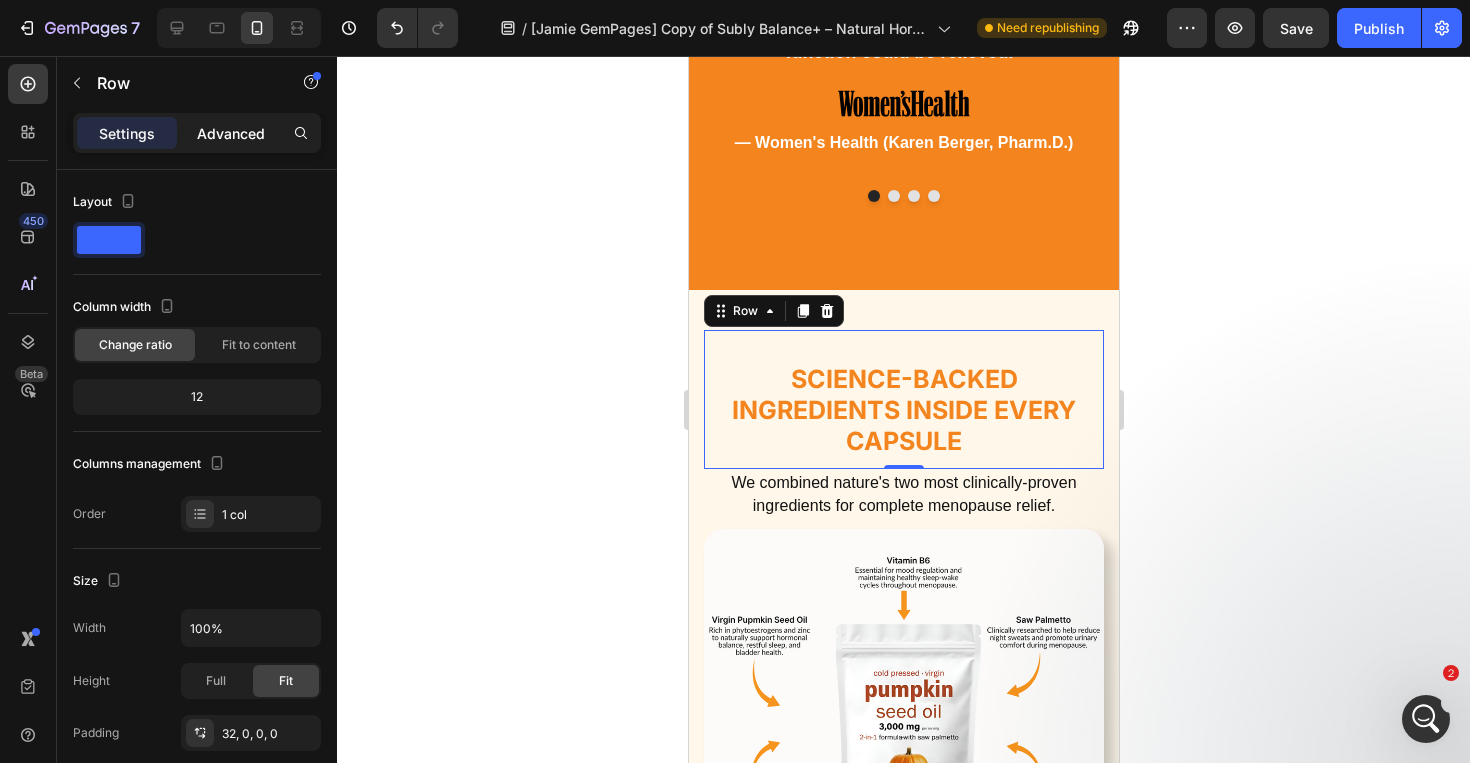 click on "Advanced" at bounding box center [231, 133] 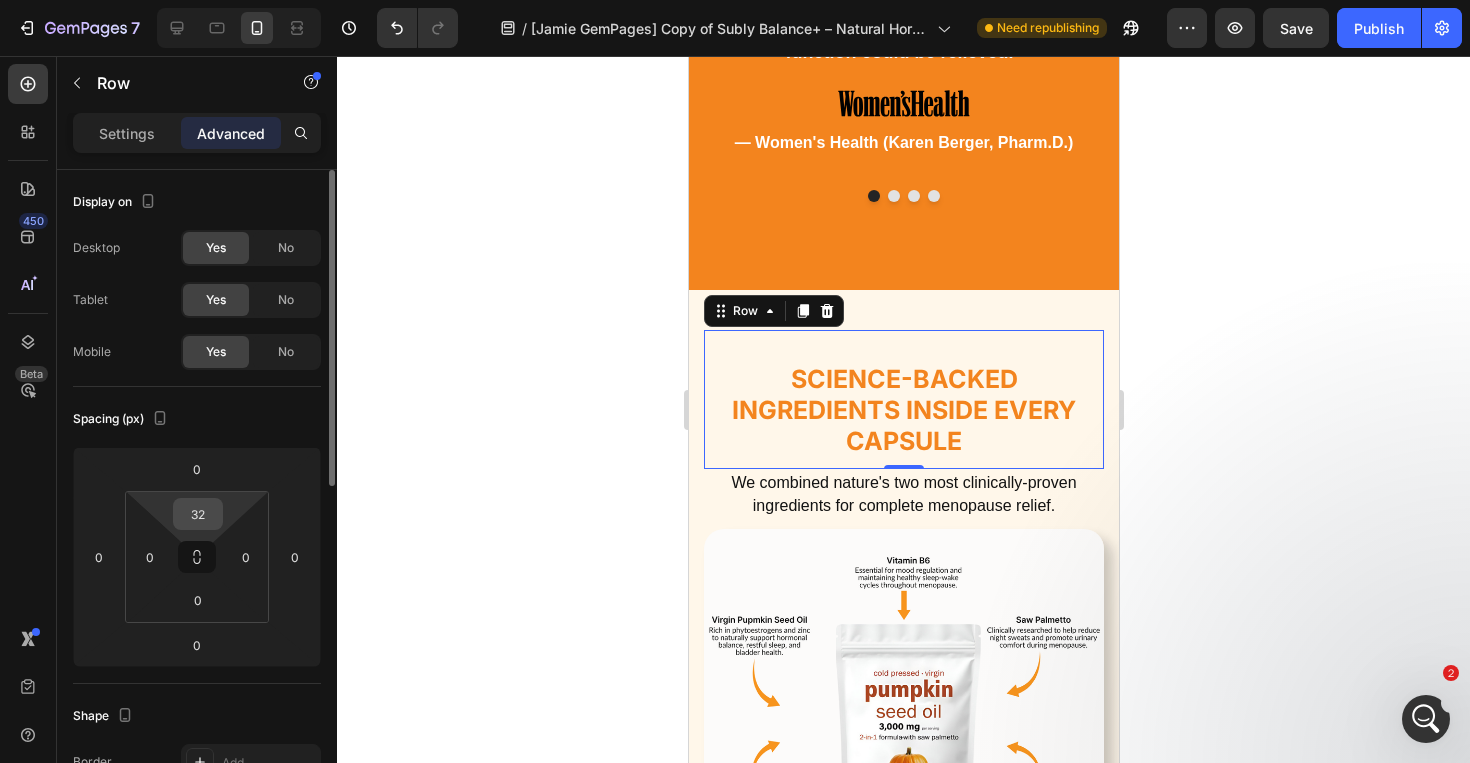 click on "32" at bounding box center (198, 514) 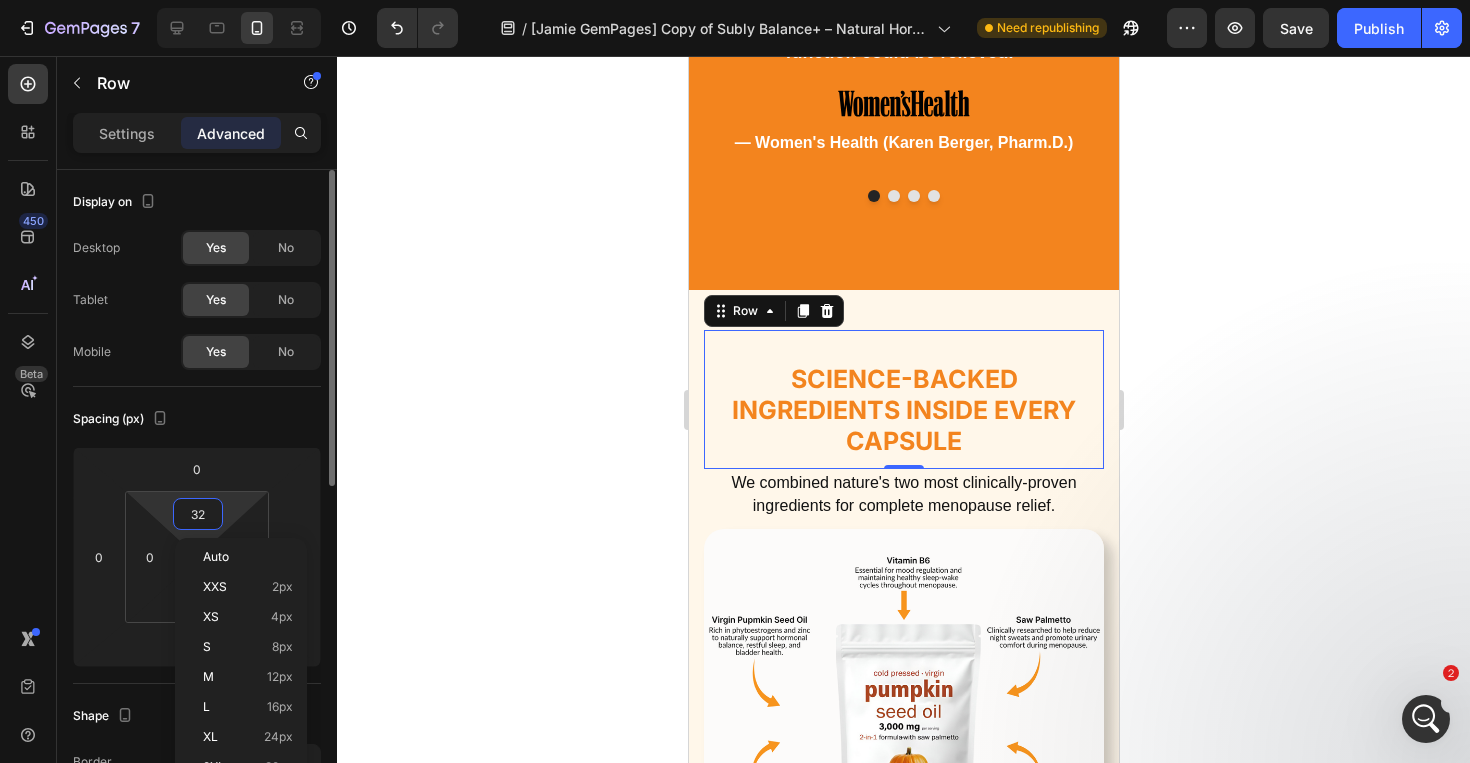 type on "0" 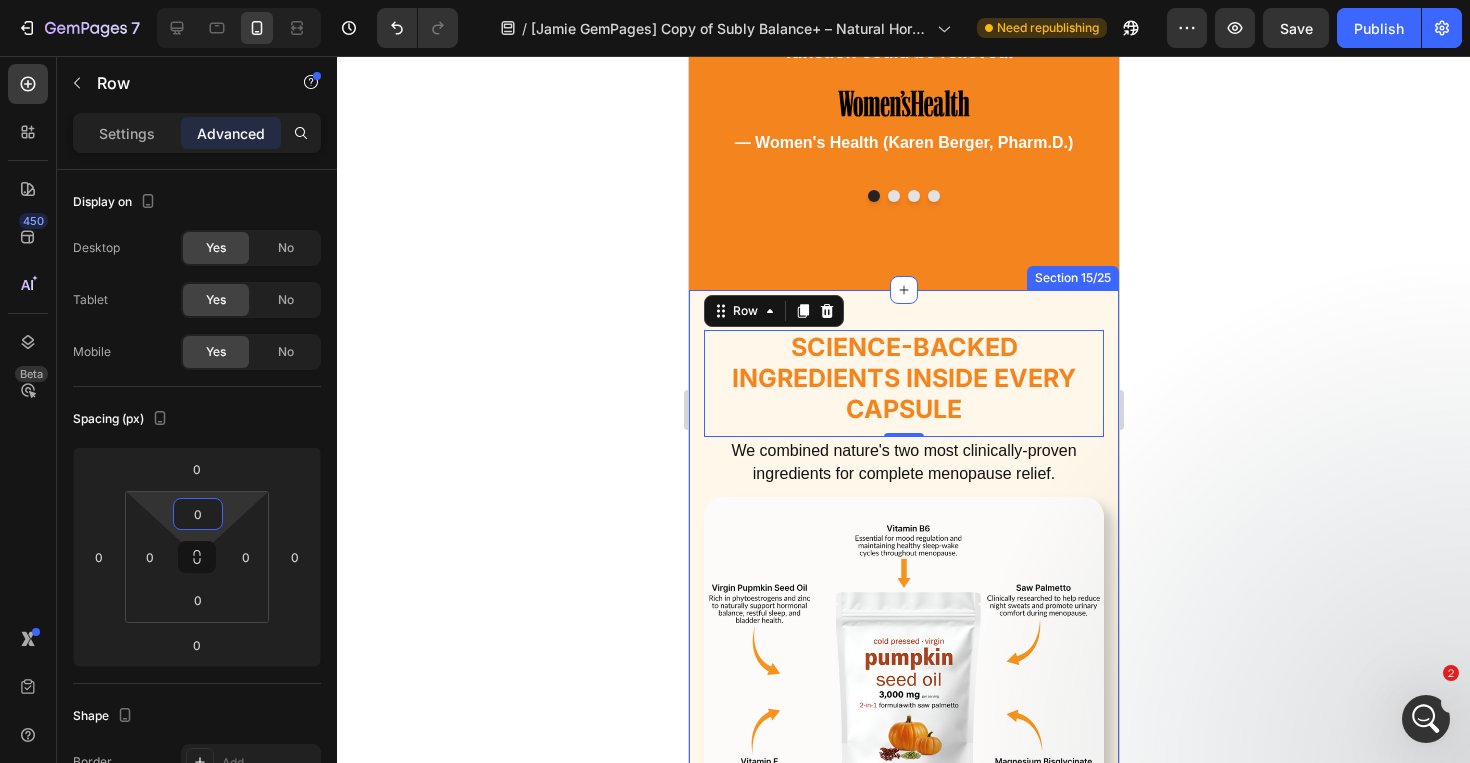 click on "Science-Backed Ingredients Inside Every Capsule  Heading Row   0 We combined nature's two most clinically-proven ingredients for complete menopause relief. Text block Row Image Image Row Section 15/25" at bounding box center (903, 623) 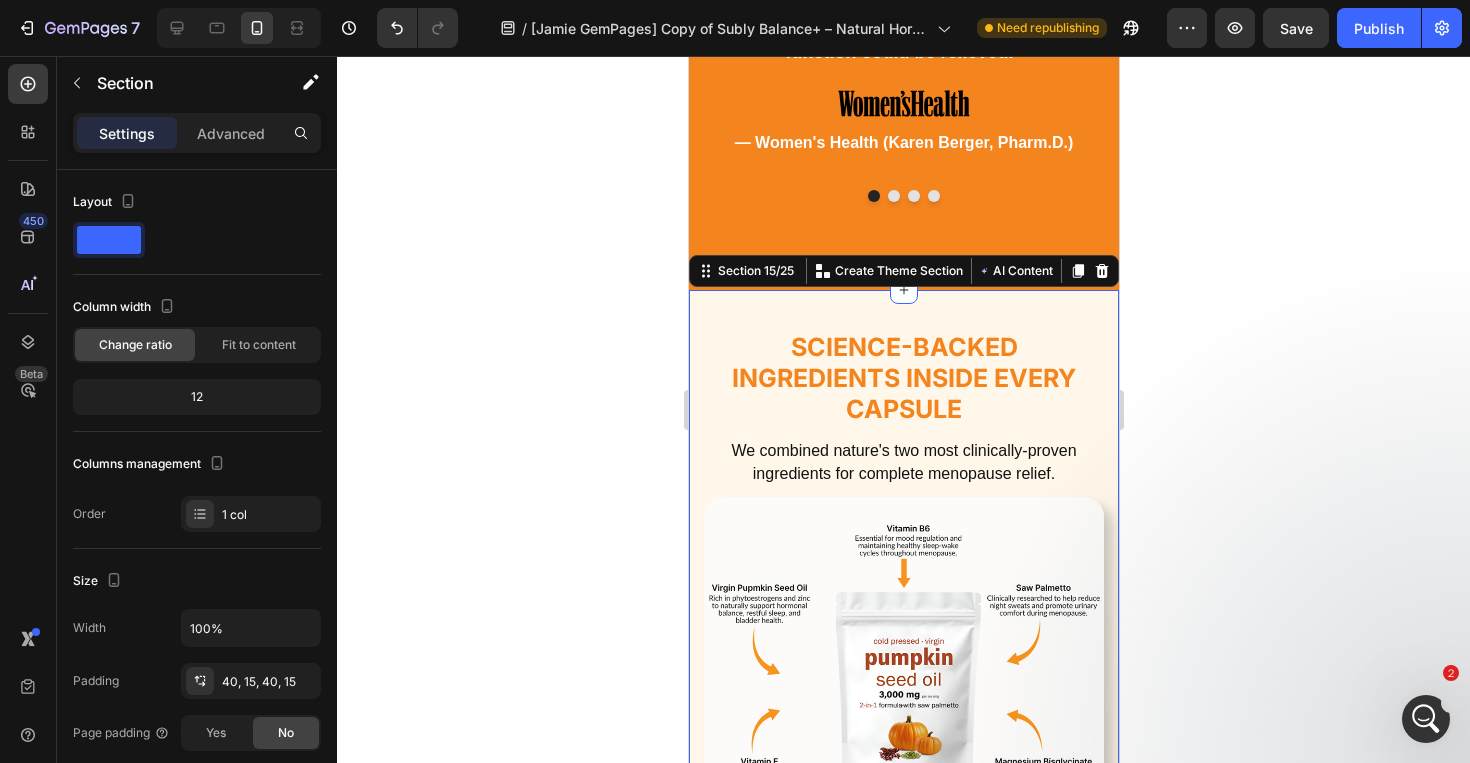 click on "Settings Advanced" at bounding box center [197, 133] 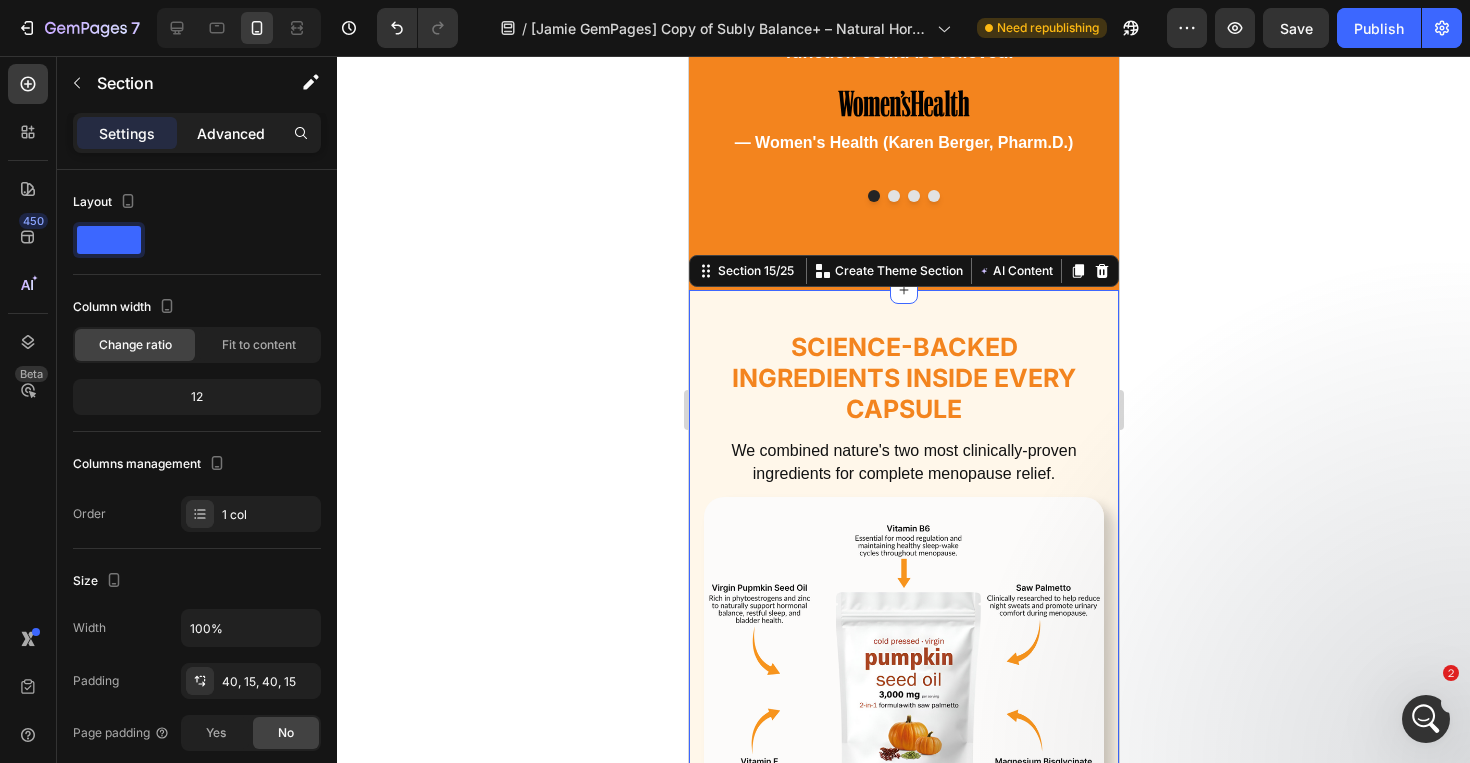 click on "Advanced" at bounding box center (231, 133) 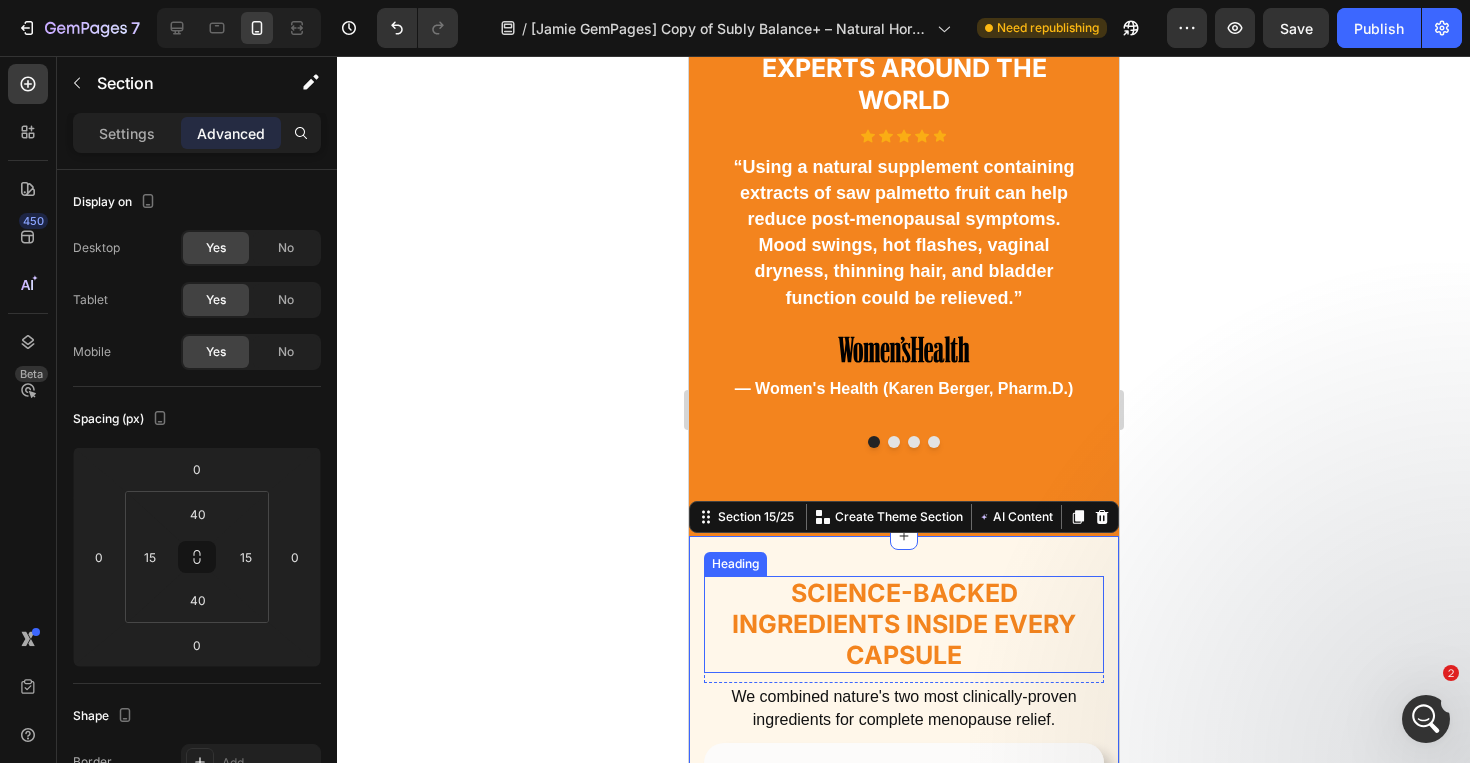 scroll, scrollTop: 6102, scrollLeft: 0, axis: vertical 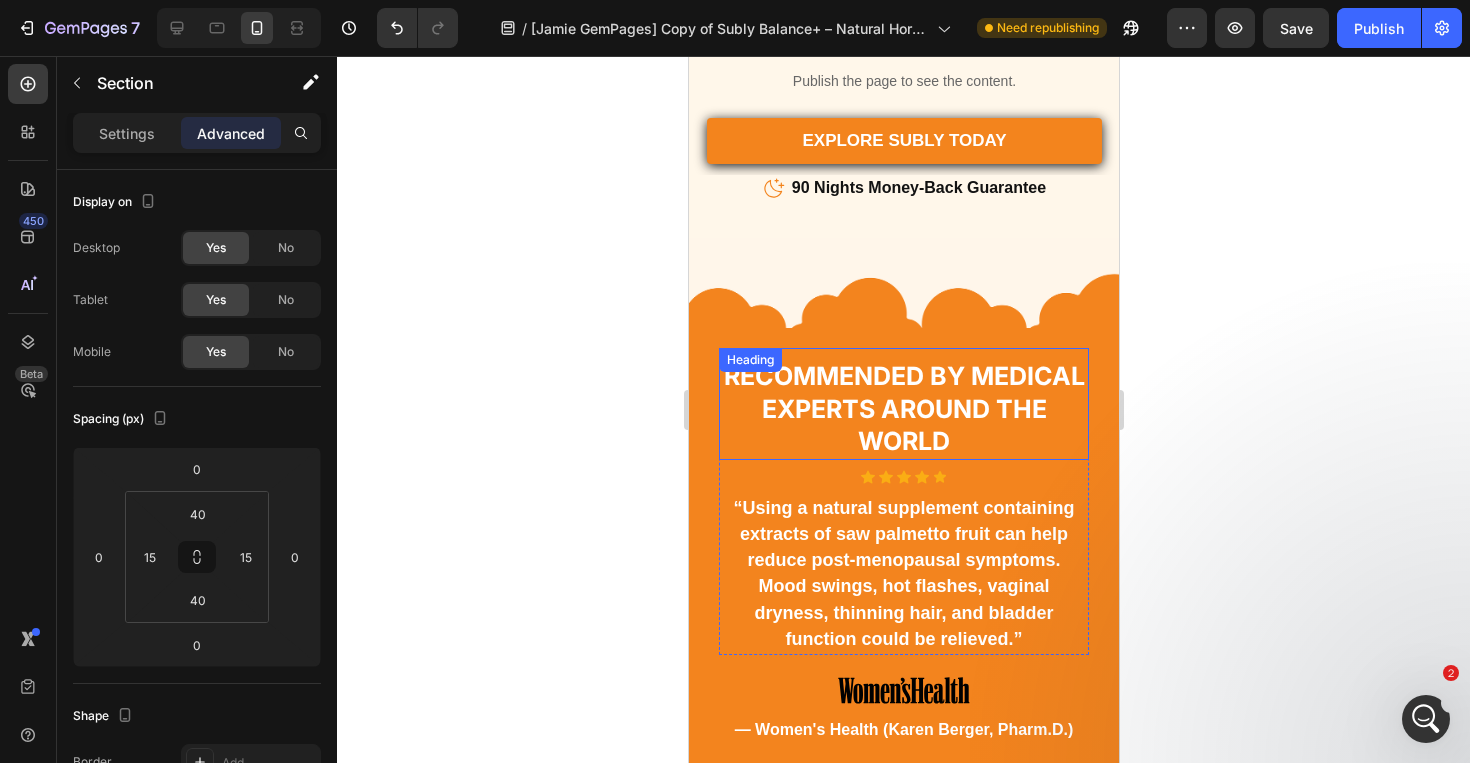 click on "Recommended By Medical Experts Around The World Heading" at bounding box center (903, 404) 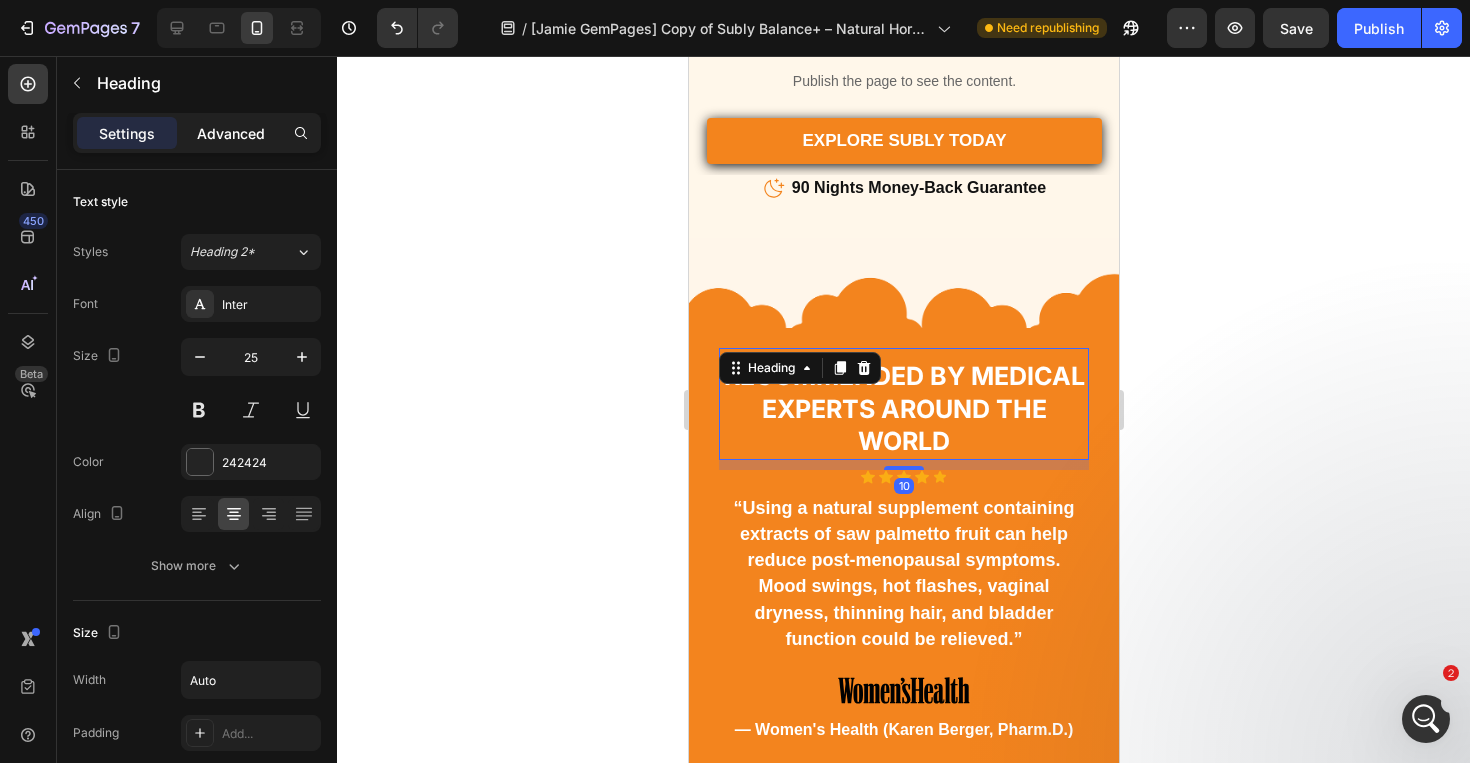 click on "Advanced" at bounding box center [231, 133] 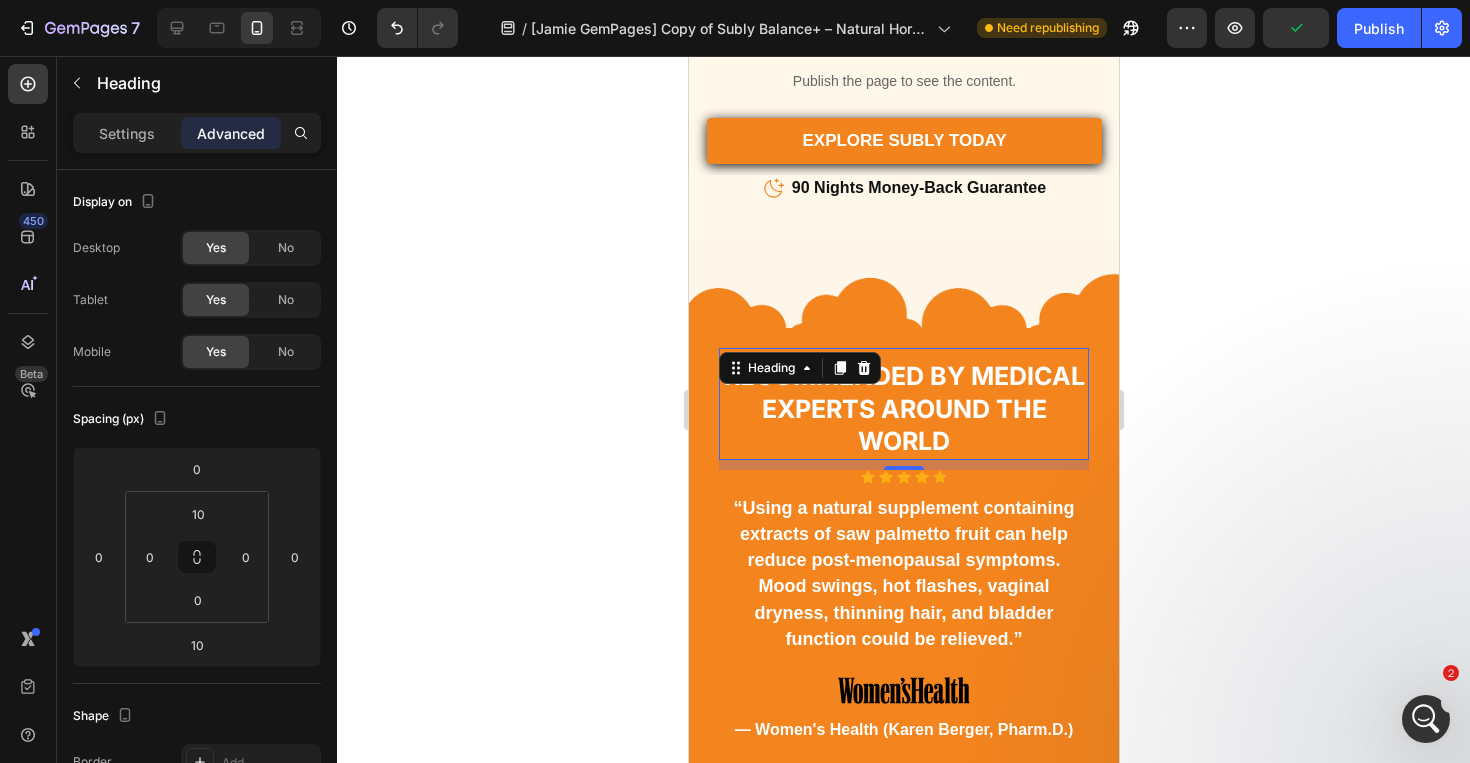 click 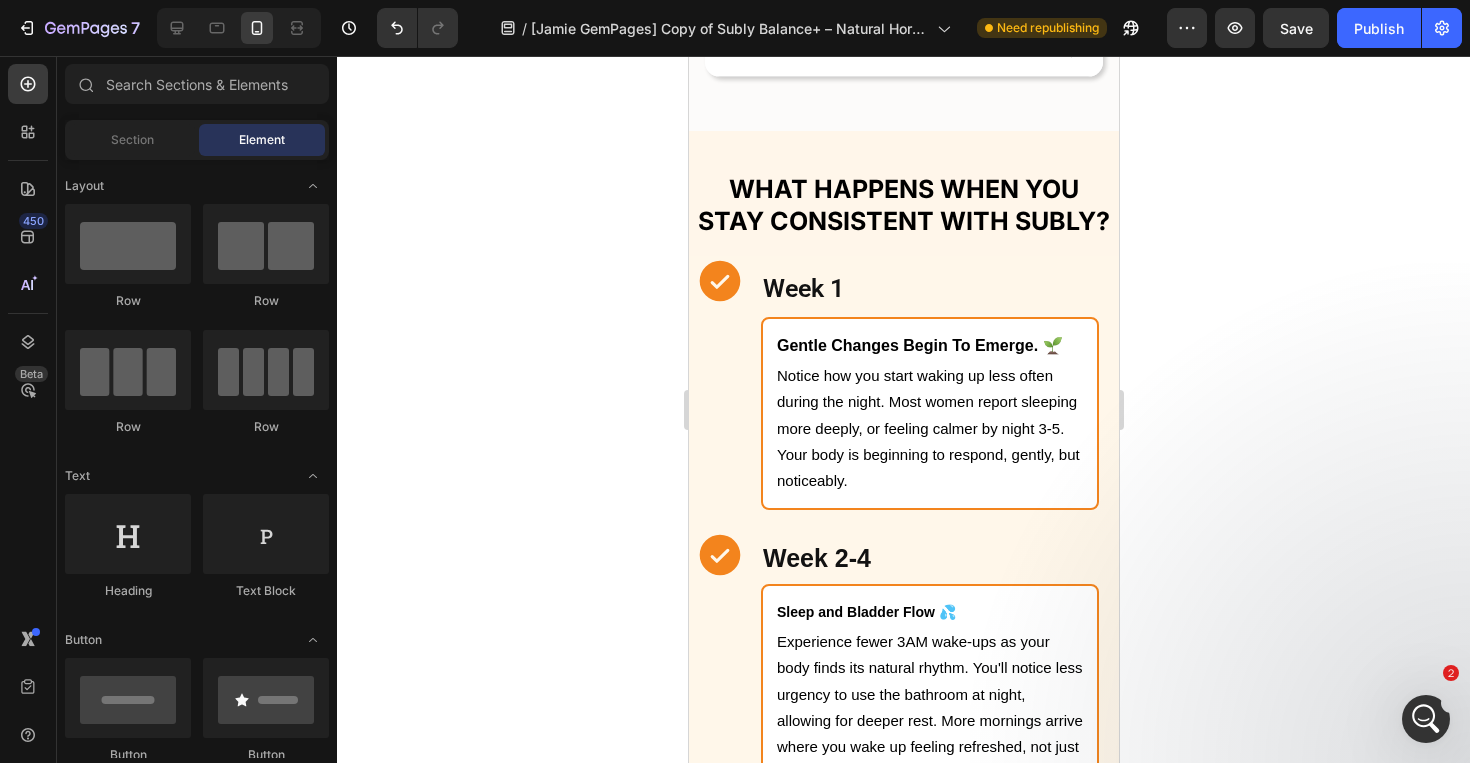 scroll, scrollTop: 4688, scrollLeft: 0, axis: vertical 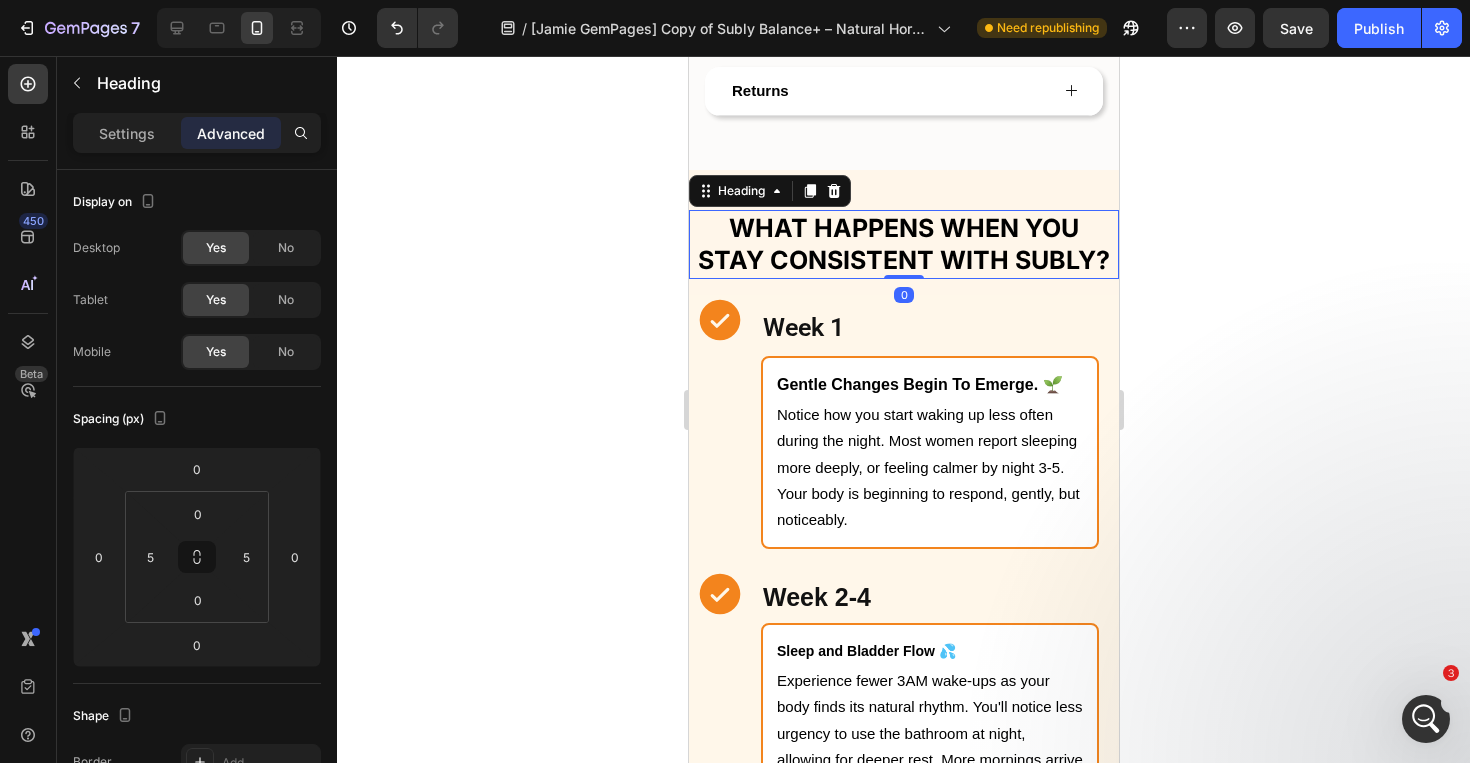 click on "What Happens When You Stay Consistent With Subly?" at bounding box center [903, 244] 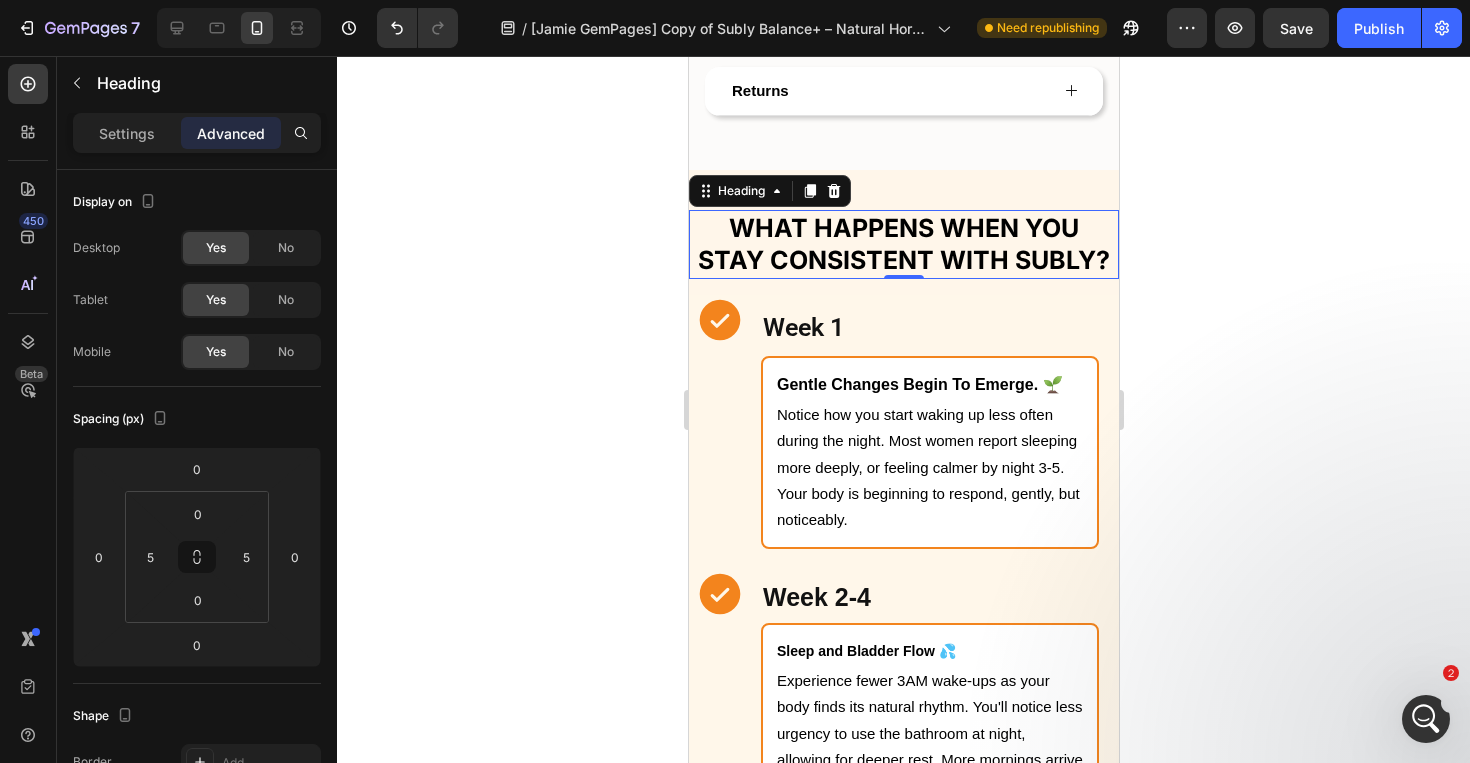 click 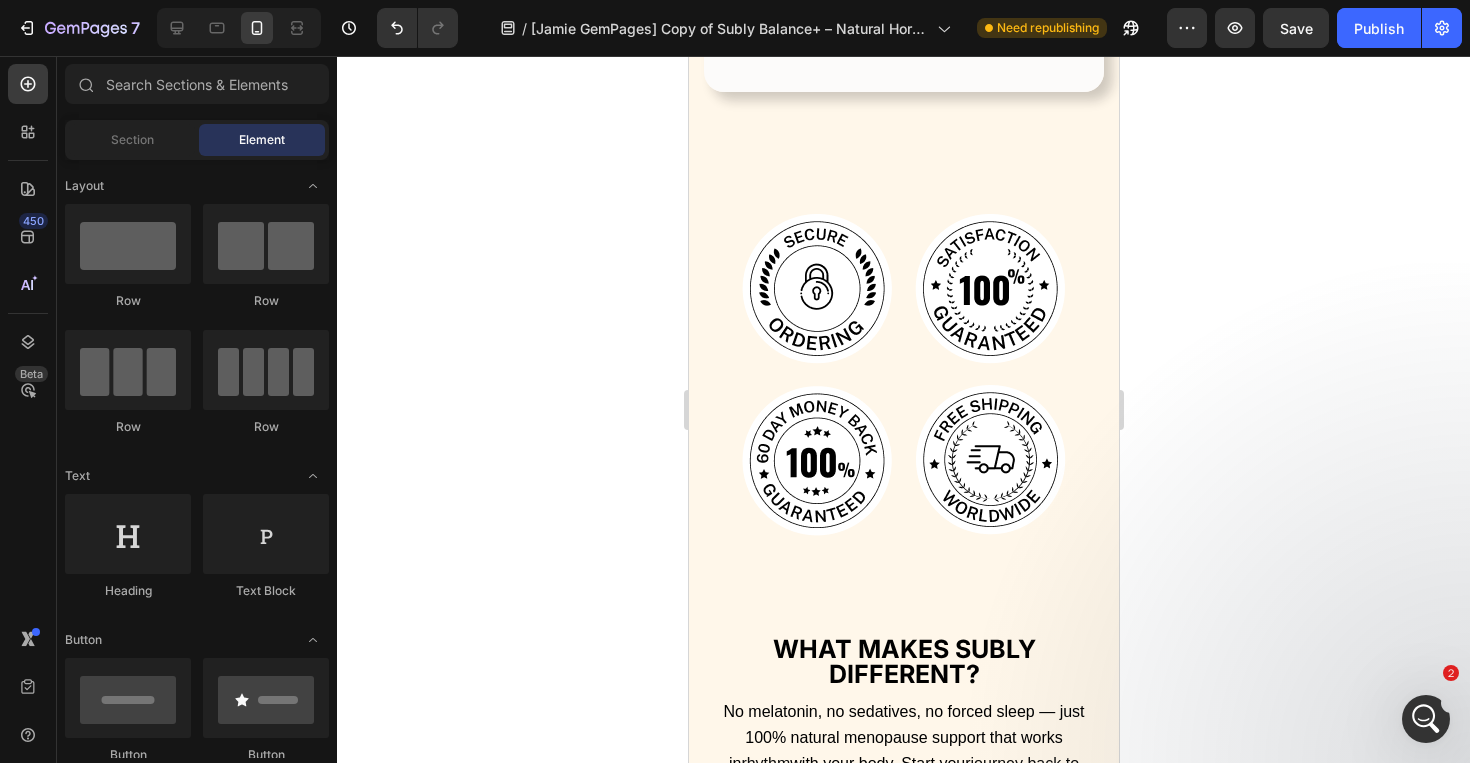 scroll, scrollTop: 7471, scrollLeft: 0, axis: vertical 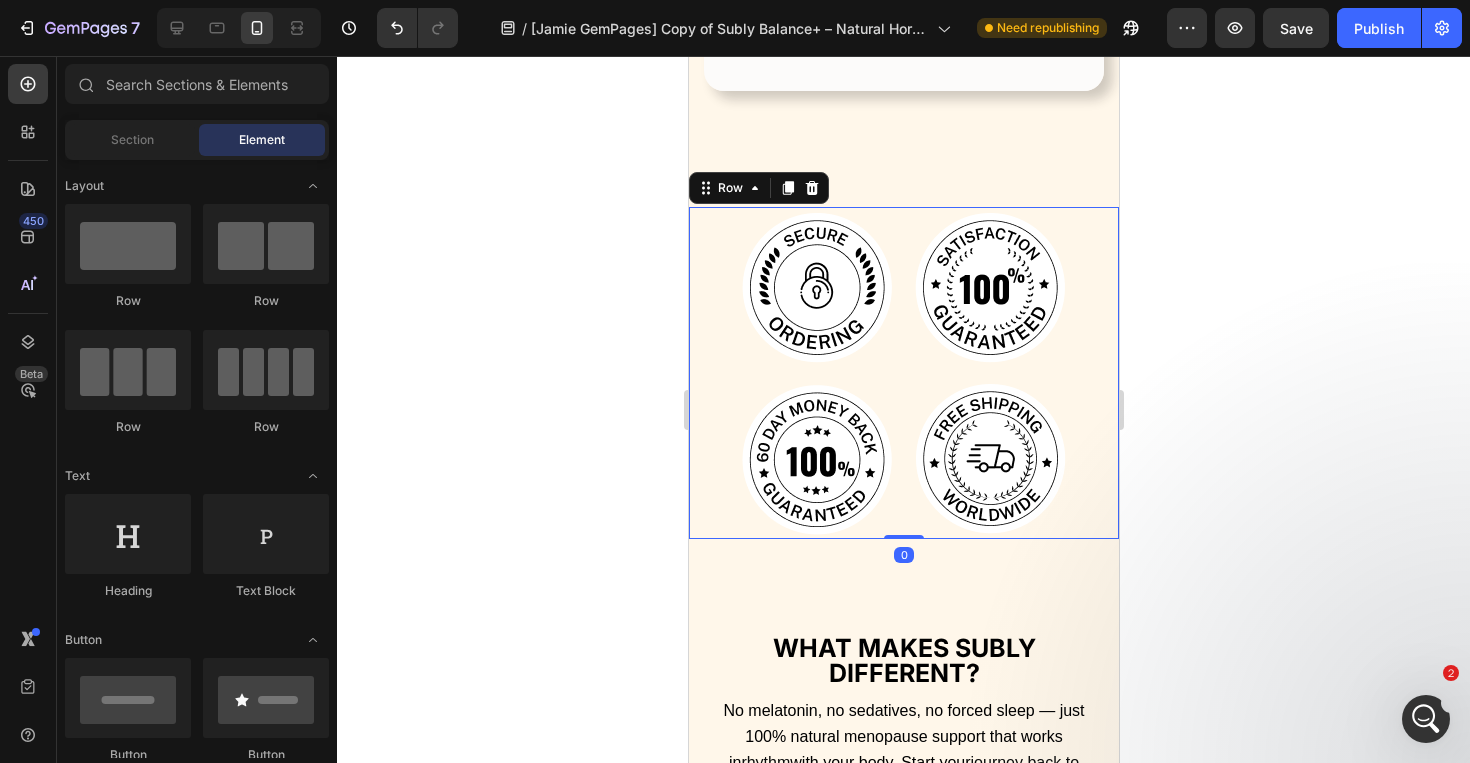 click on "Image Image Image Image Row   0" at bounding box center (903, 373) 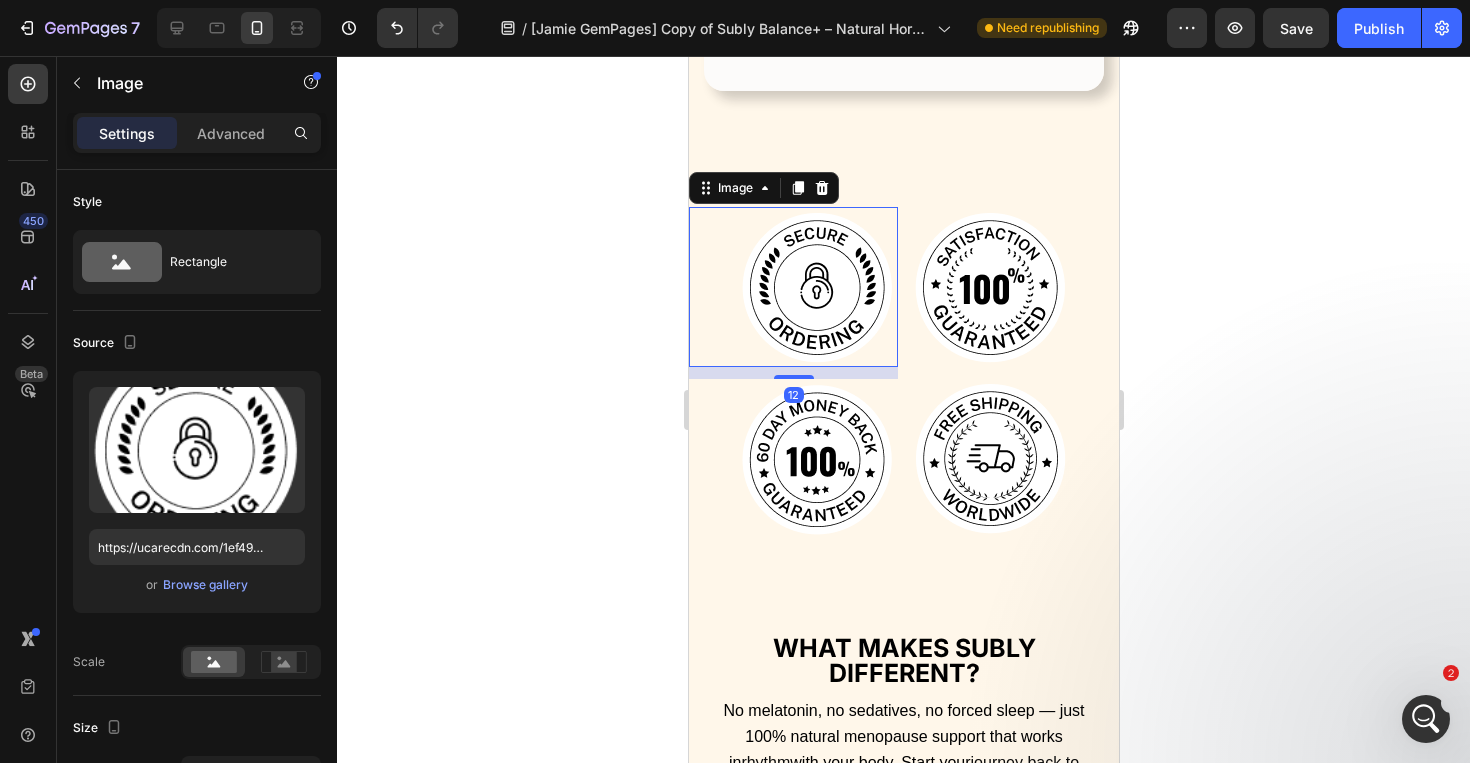 click at bounding box center (817, 287) 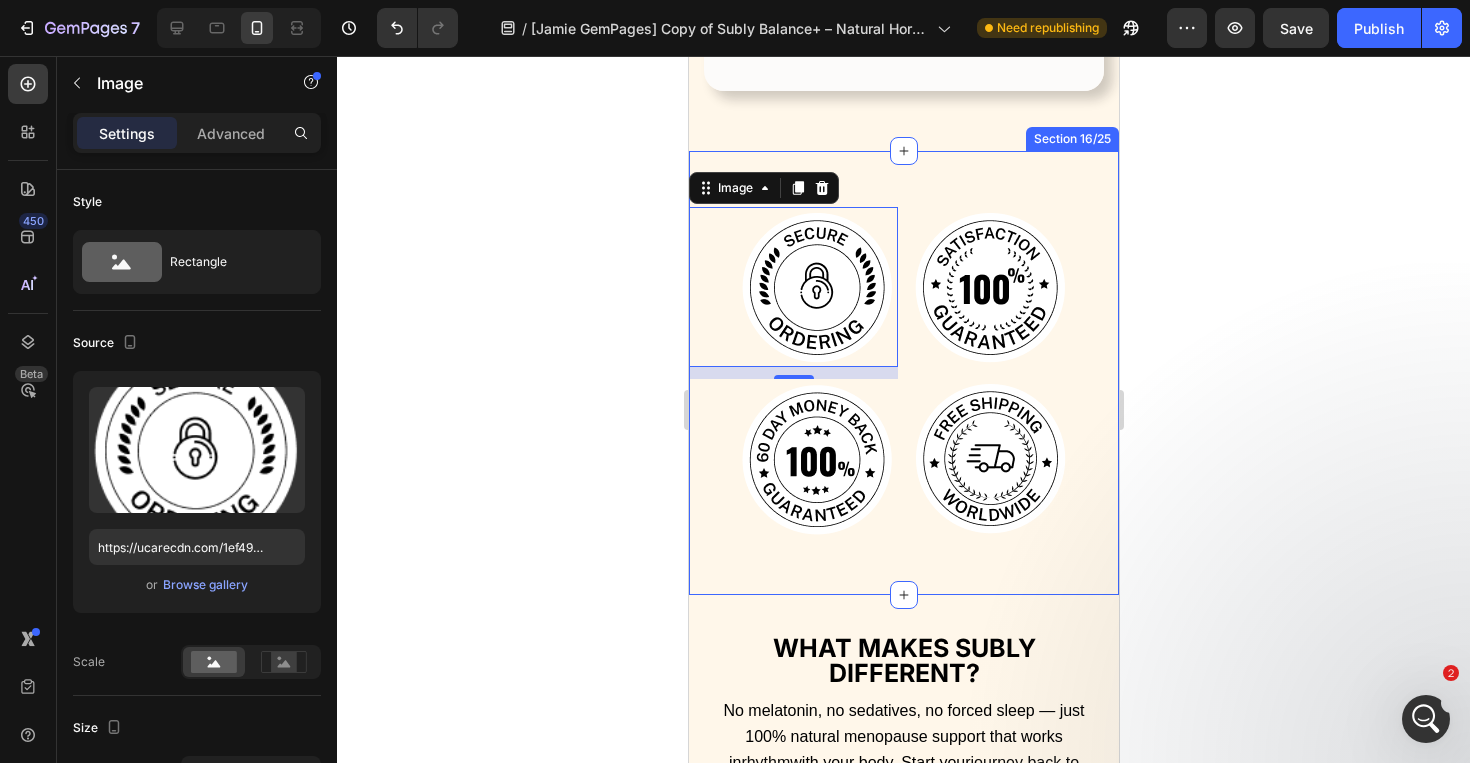click on "Image   12 Image Image Image Row Section 16/25" at bounding box center [903, 373] 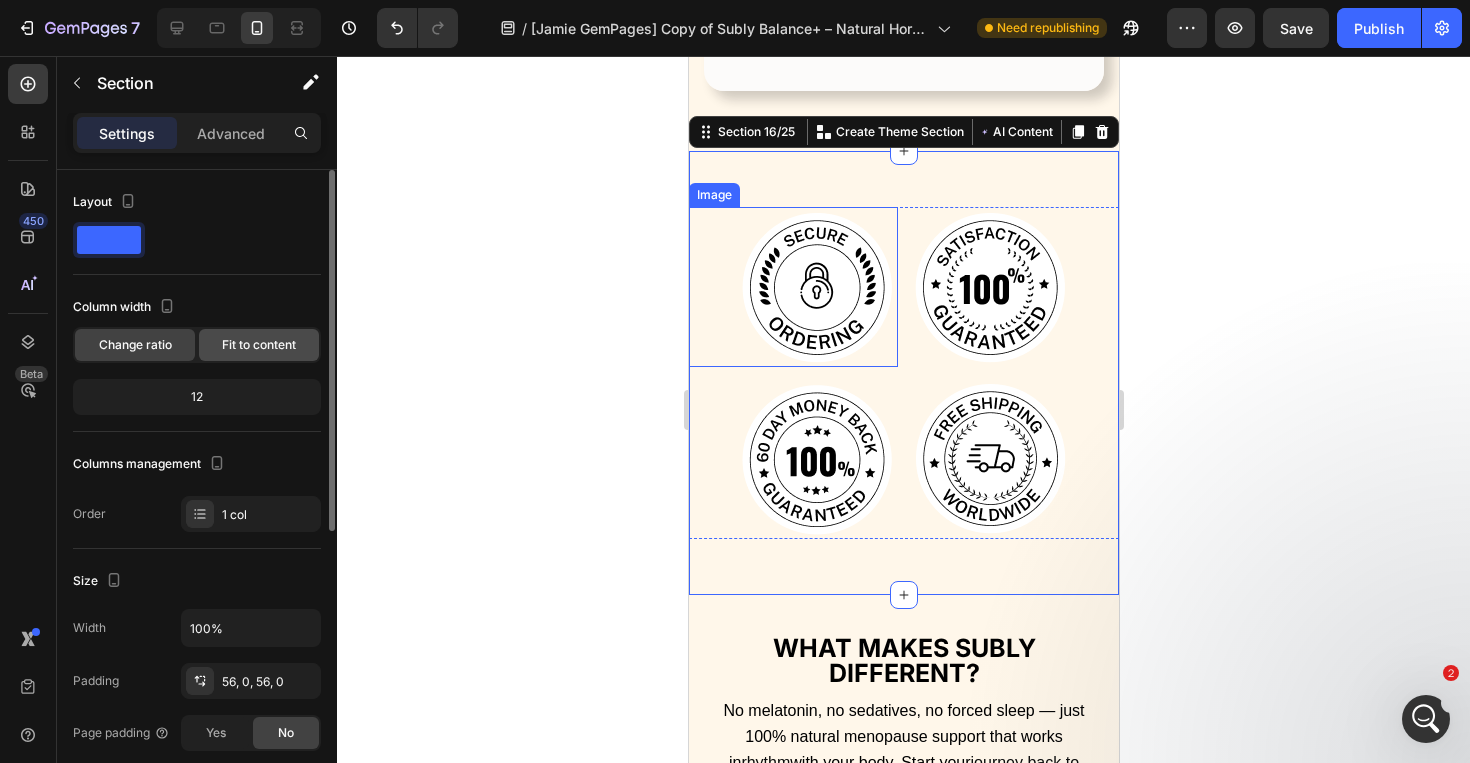 click on "Fit to content" 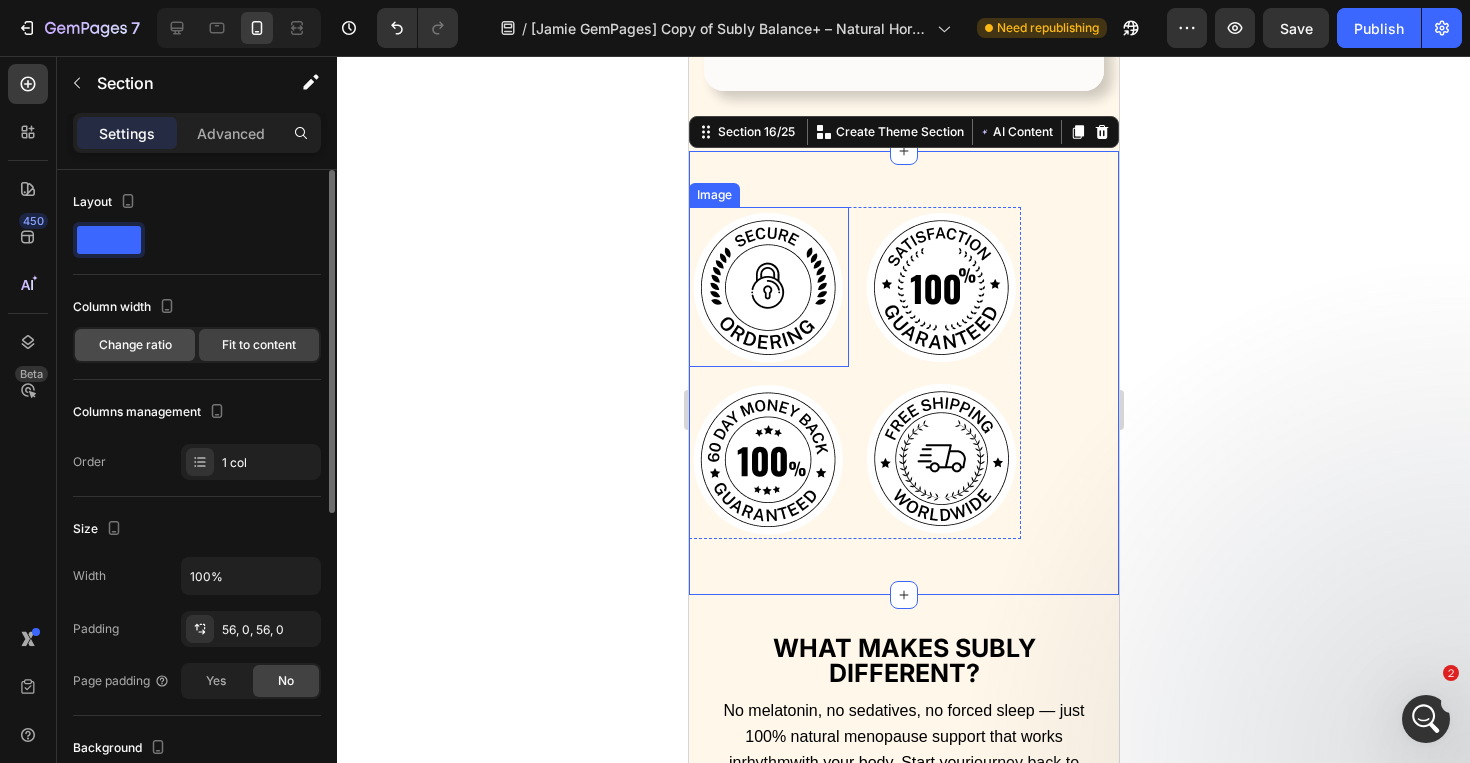 click on "Change ratio" 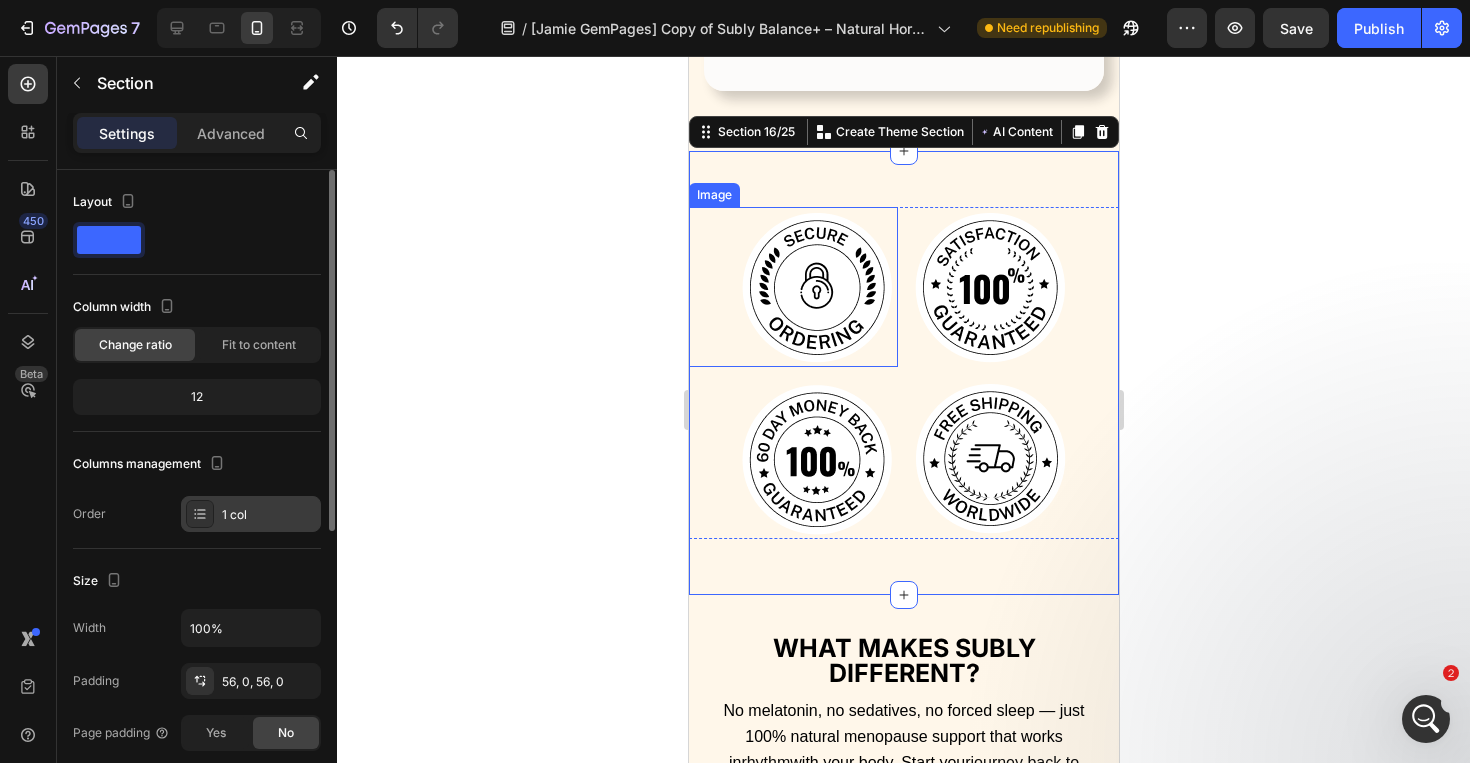 click 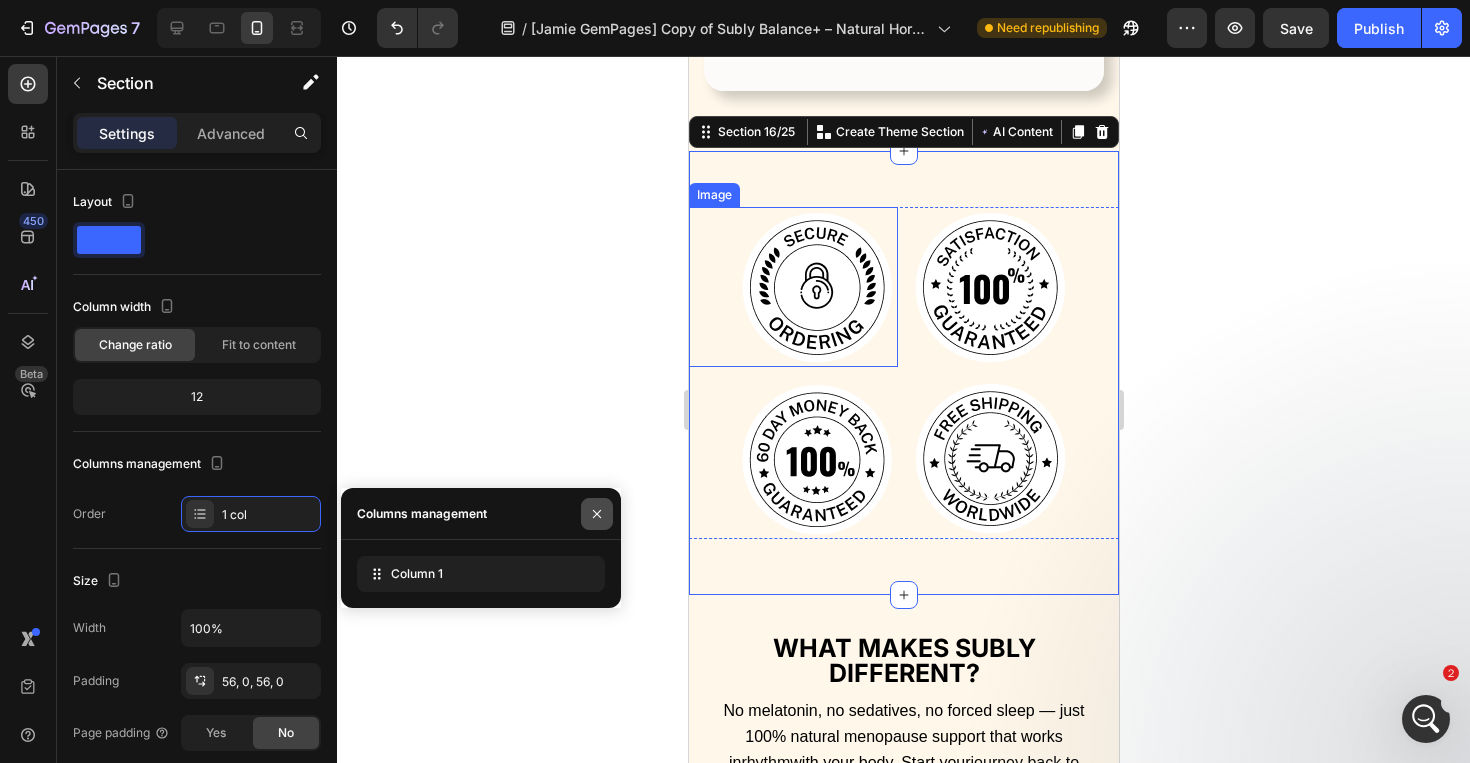 click 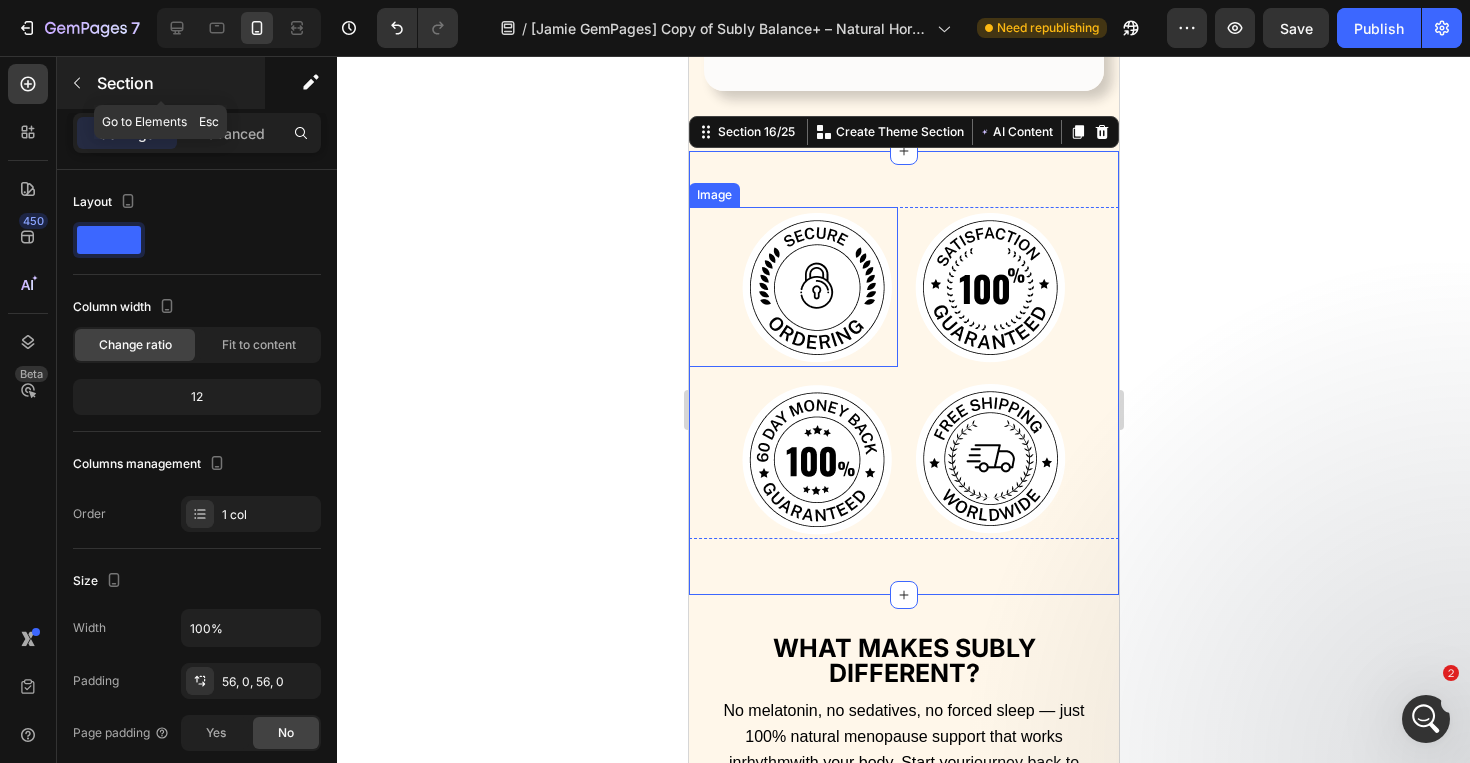 click 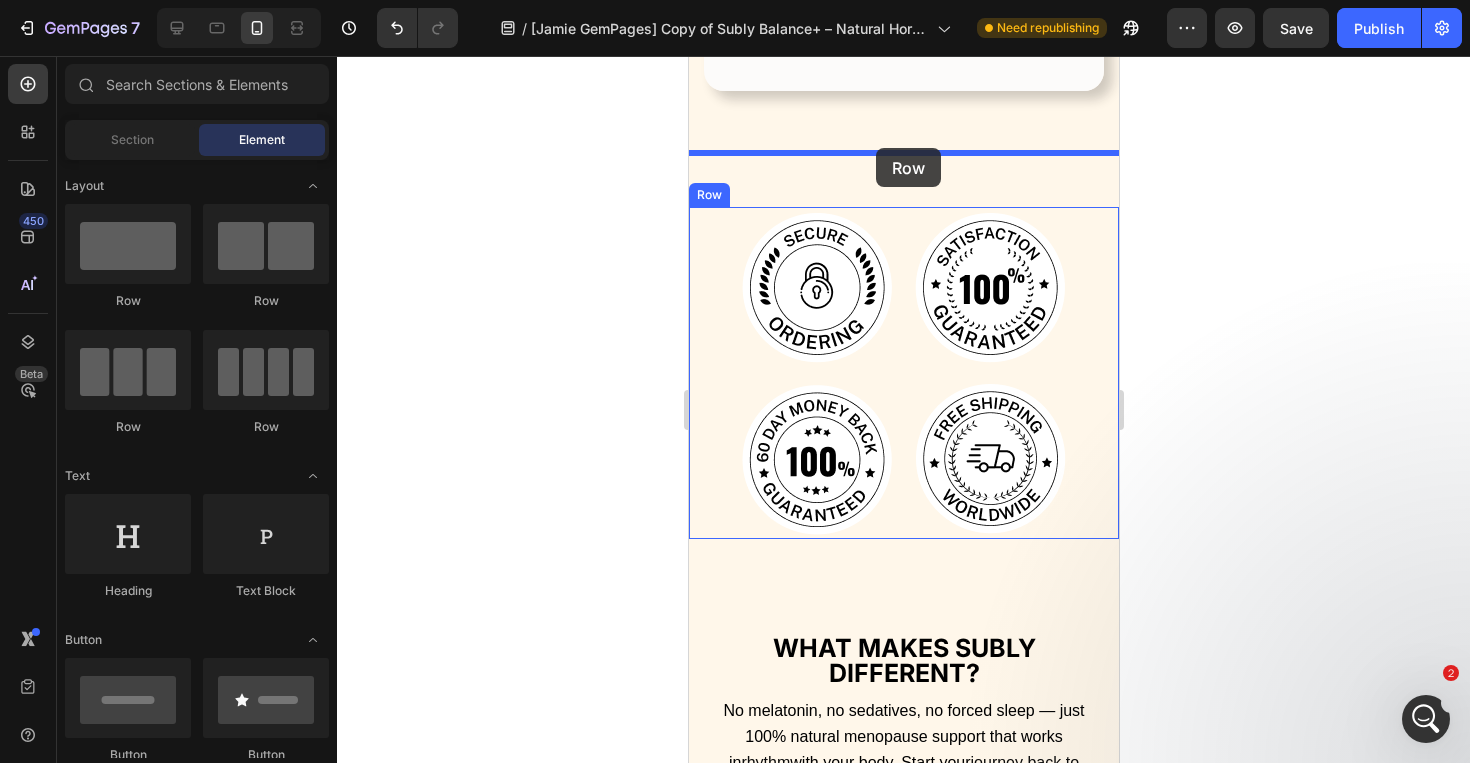 drag, startPoint x: 962, startPoint y: 449, endPoint x: 875, endPoint y: 148, distance: 313.32092 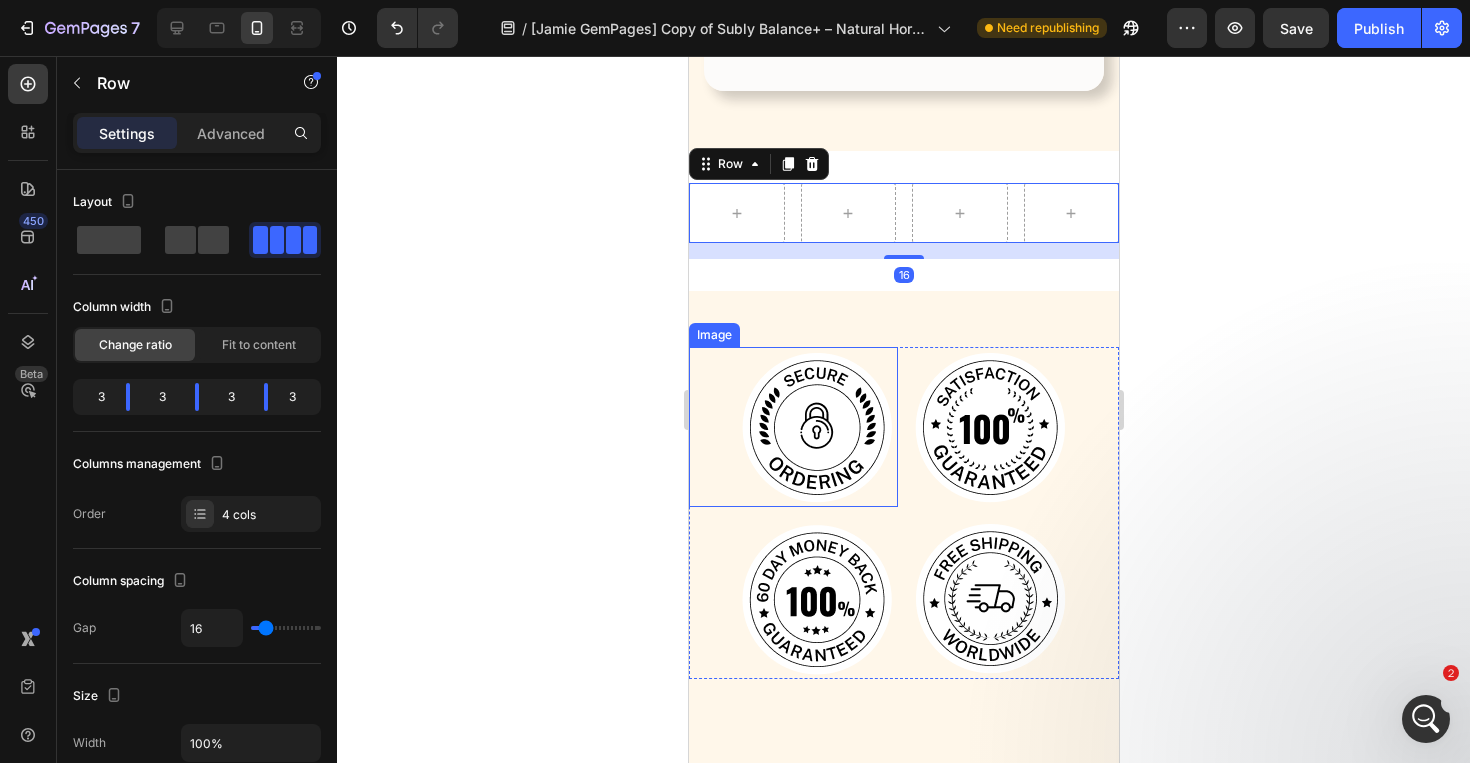 click at bounding box center (817, 427) 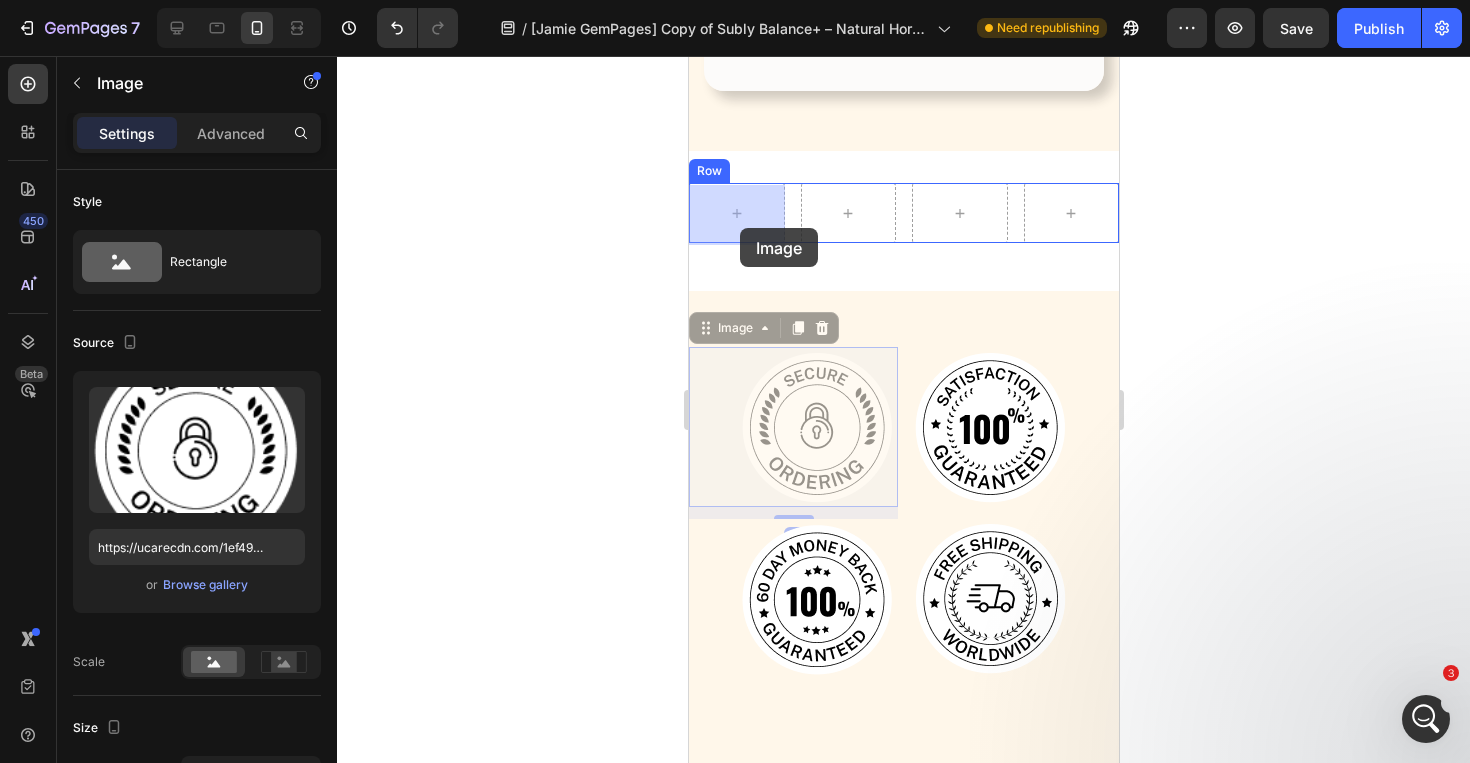 drag, startPoint x: 837, startPoint y: 458, endPoint x: 739, endPoint y: 228, distance: 250.008 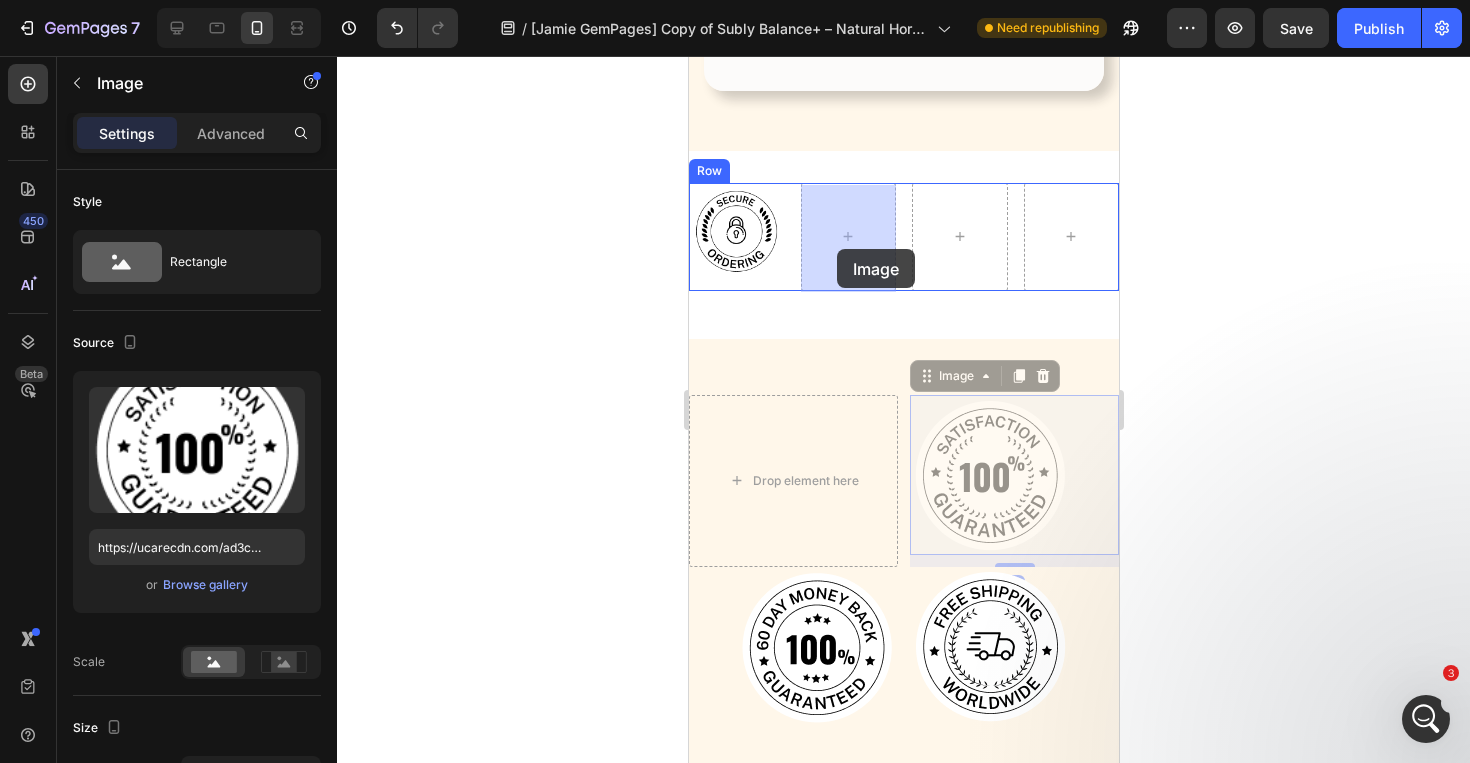 drag, startPoint x: 977, startPoint y: 468, endPoint x: 836, endPoint y: 249, distance: 260.46497 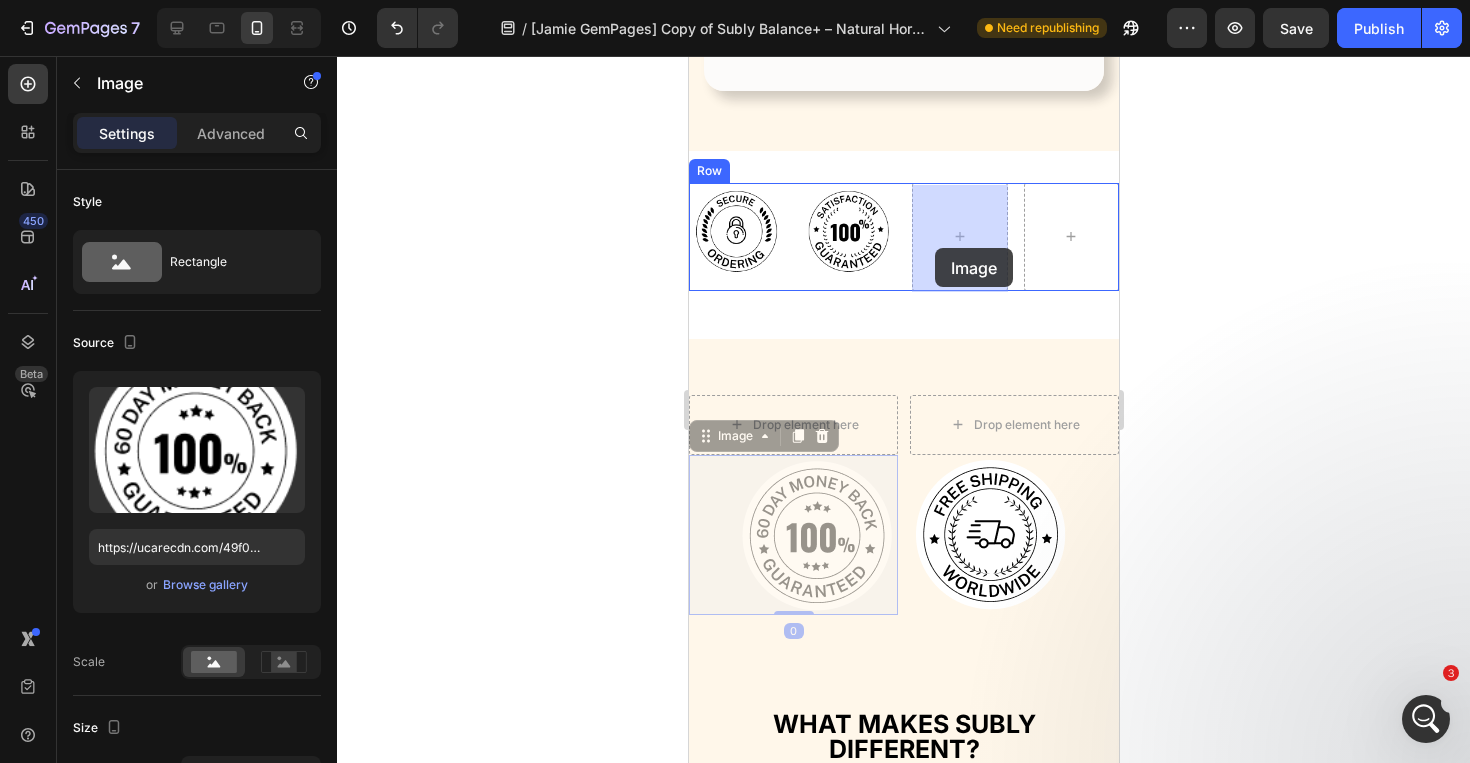 drag, startPoint x: 809, startPoint y: 551, endPoint x: 934, endPoint y: 248, distance: 327.77127 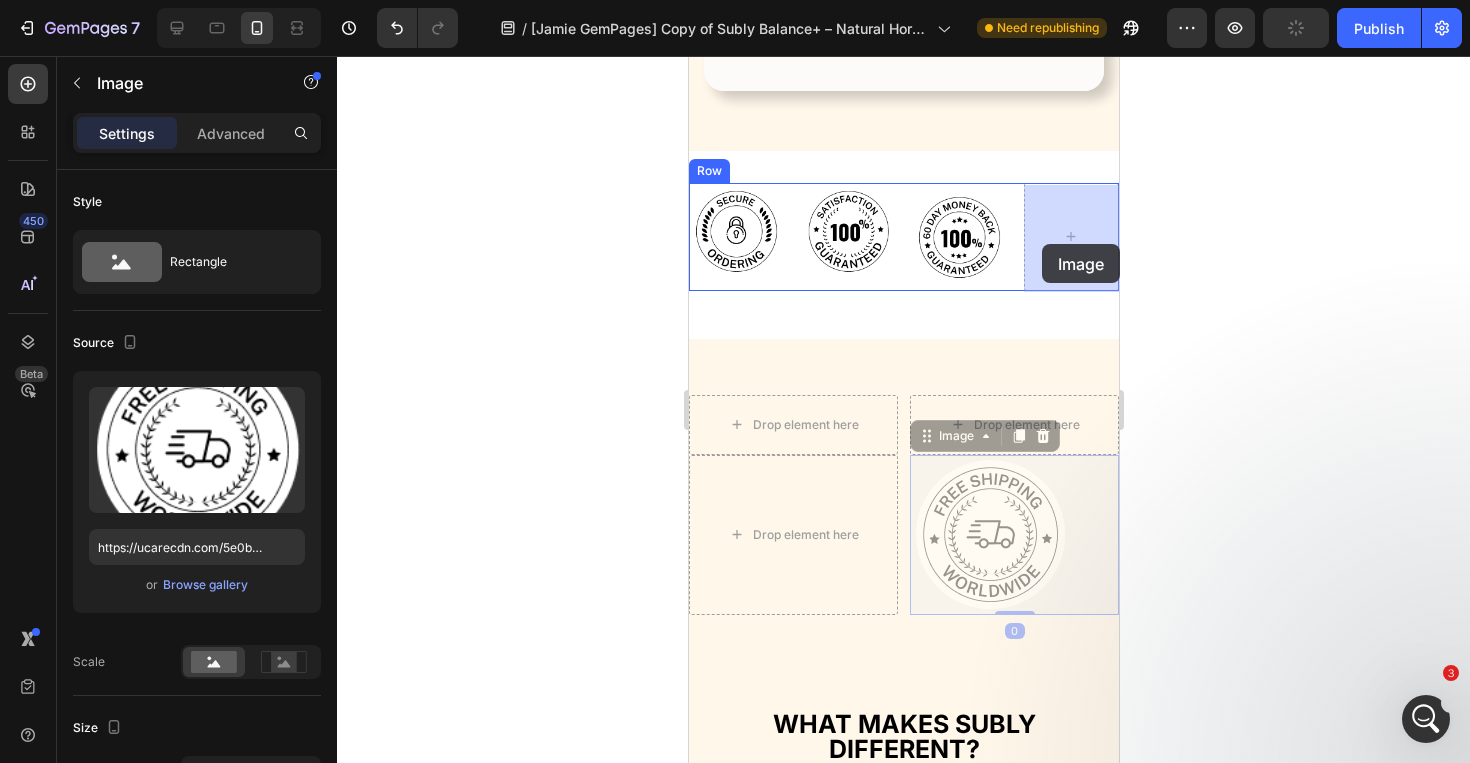 drag, startPoint x: 987, startPoint y: 535, endPoint x: 1041, endPoint y: 244, distance: 295.9679 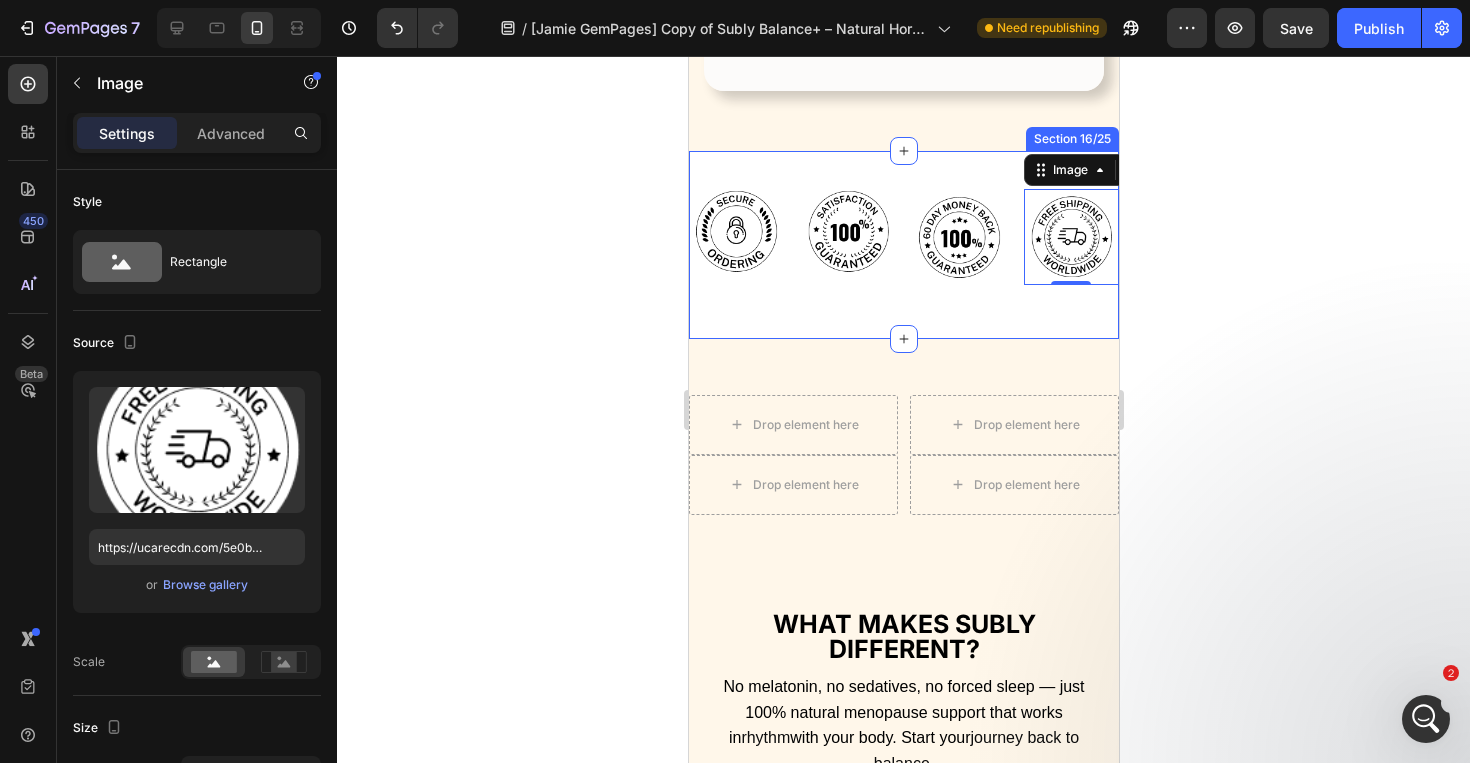click on "Image Image Image Image   6 Row Section 16/25" at bounding box center (903, 245) 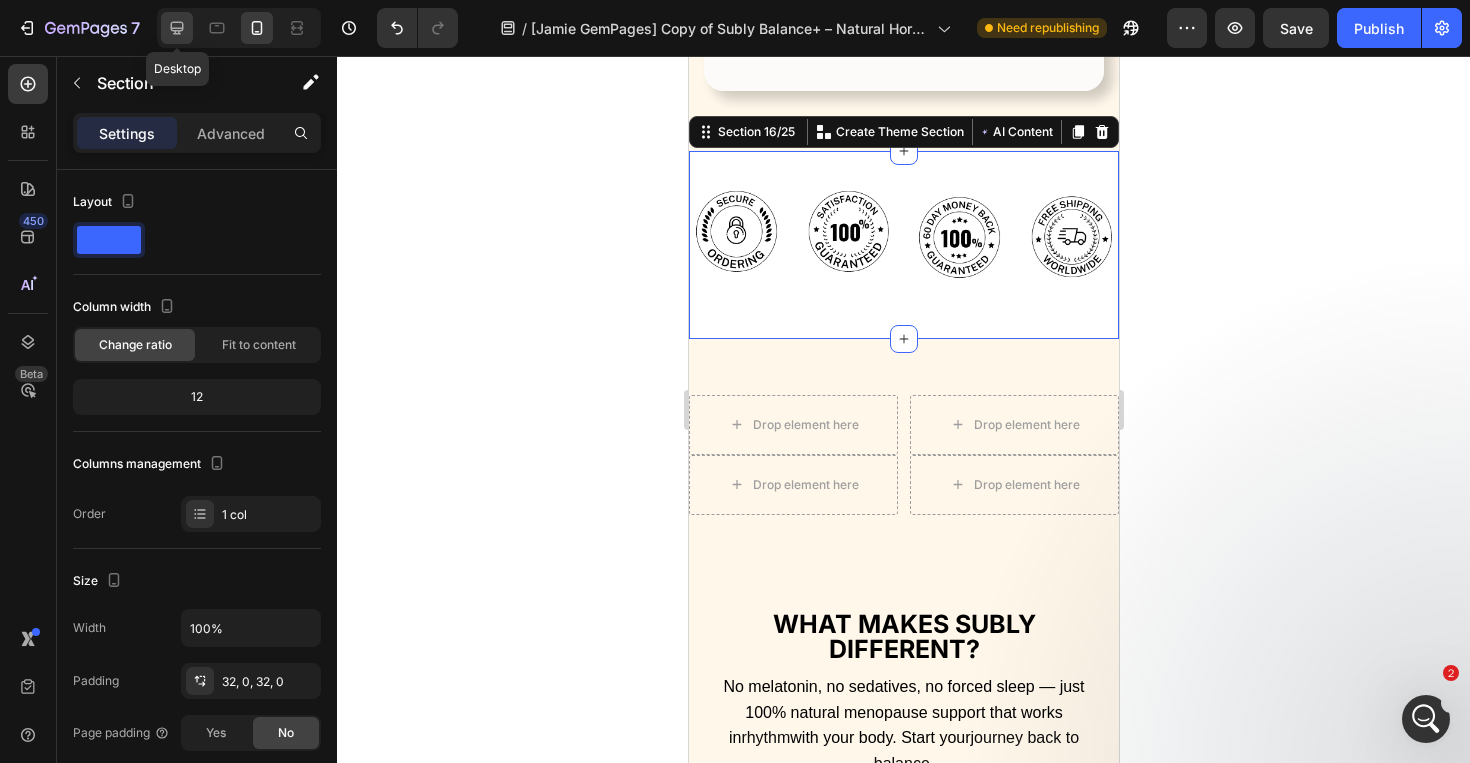 click 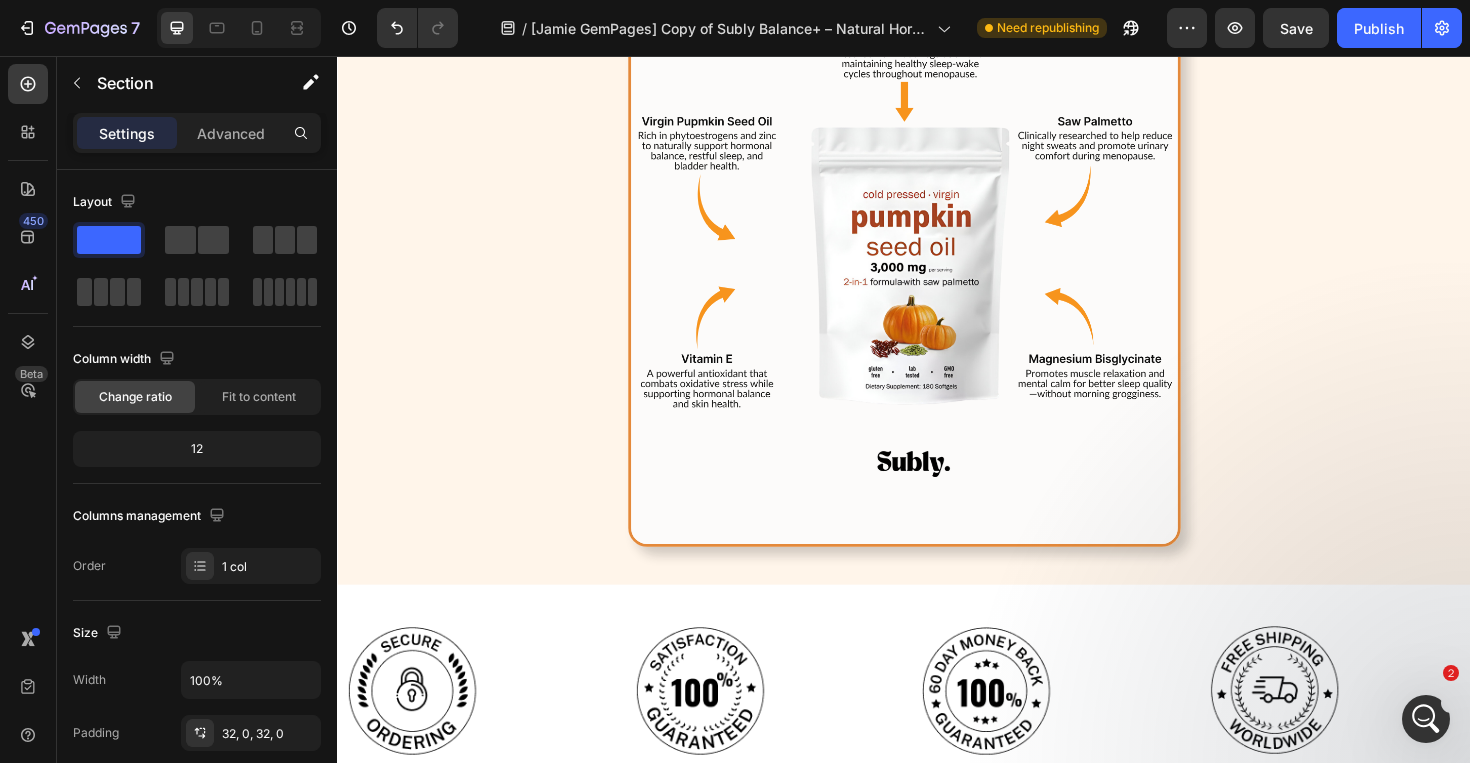 scroll, scrollTop: 6524, scrollLeft: 0, axis: vertical 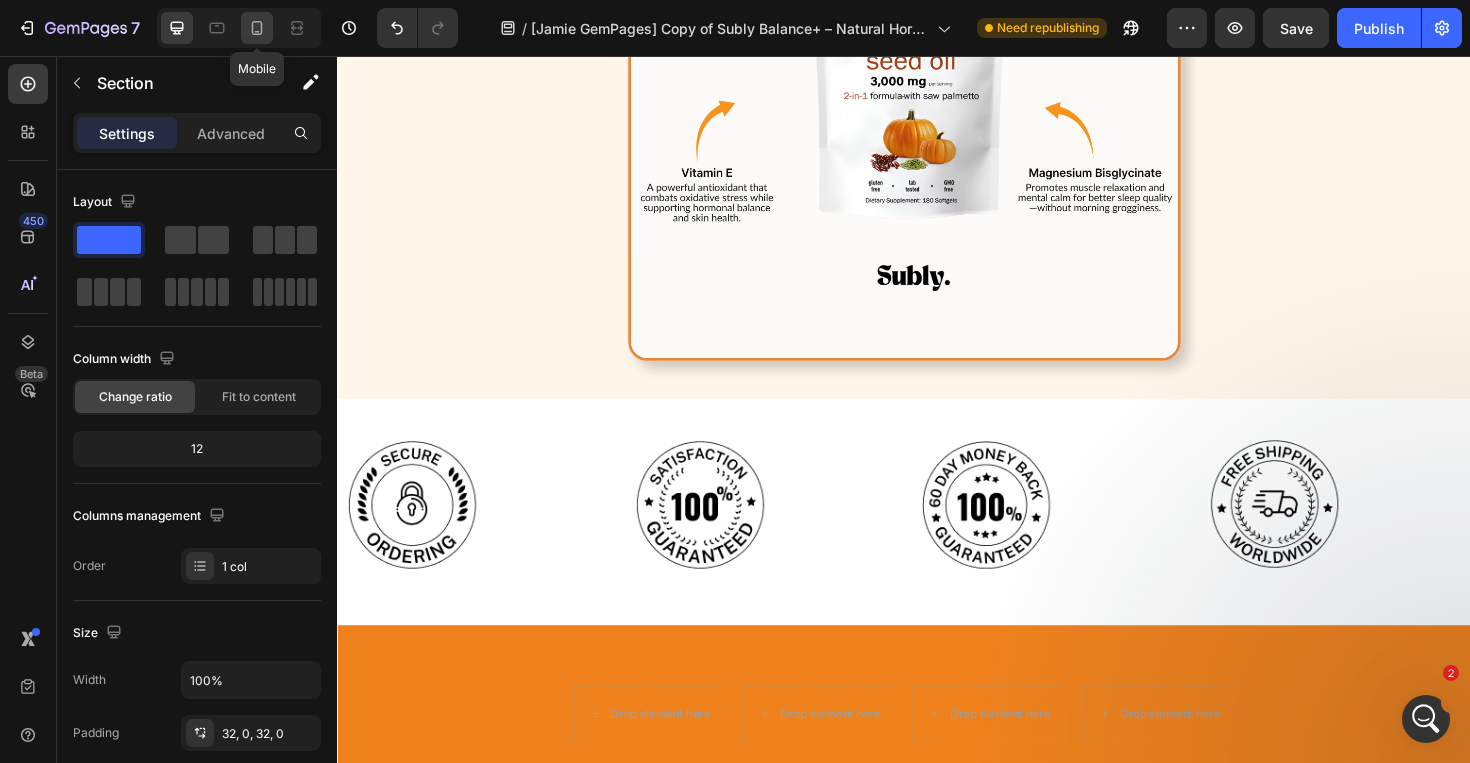 click 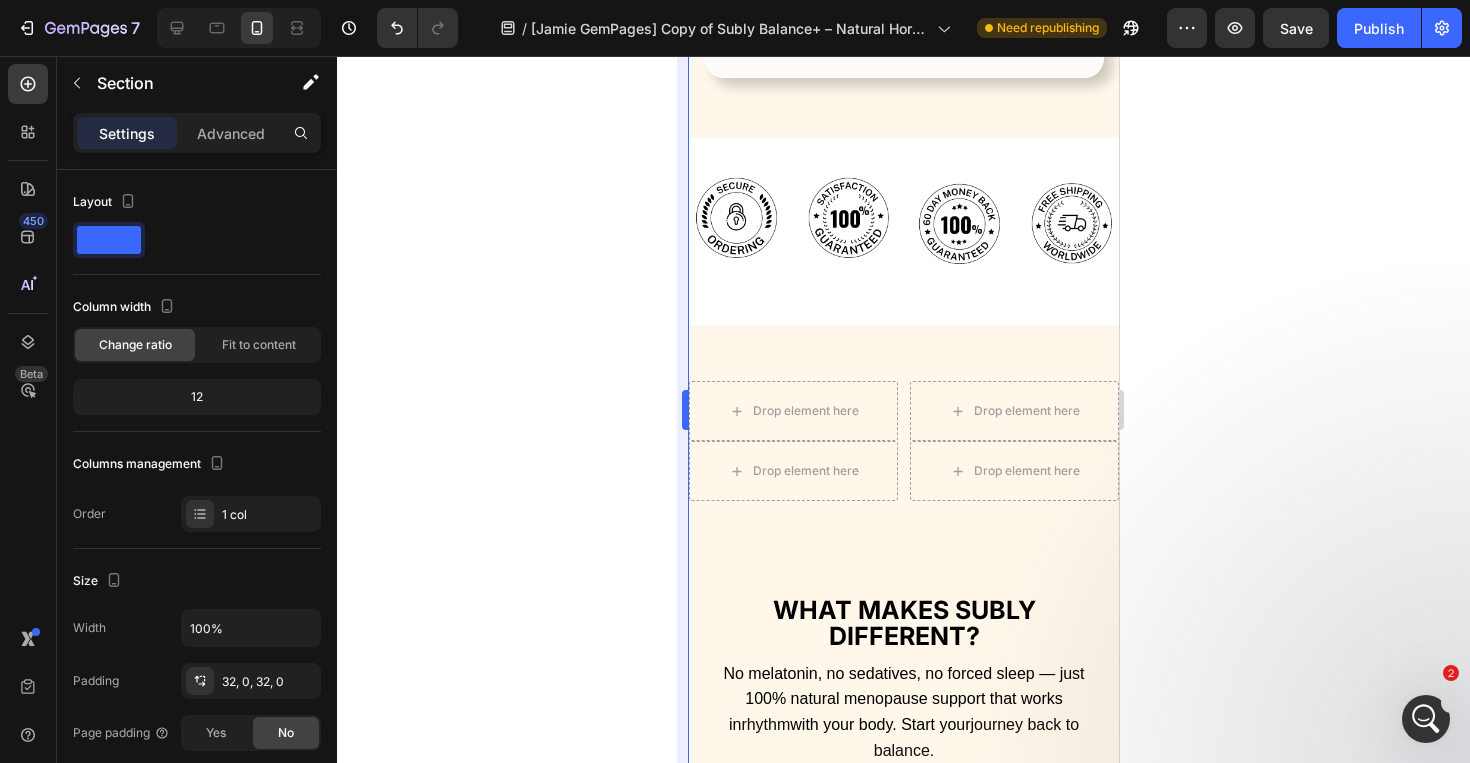 scroll, scrollTop: 7247, scrollLeft: 0, axis: vertical 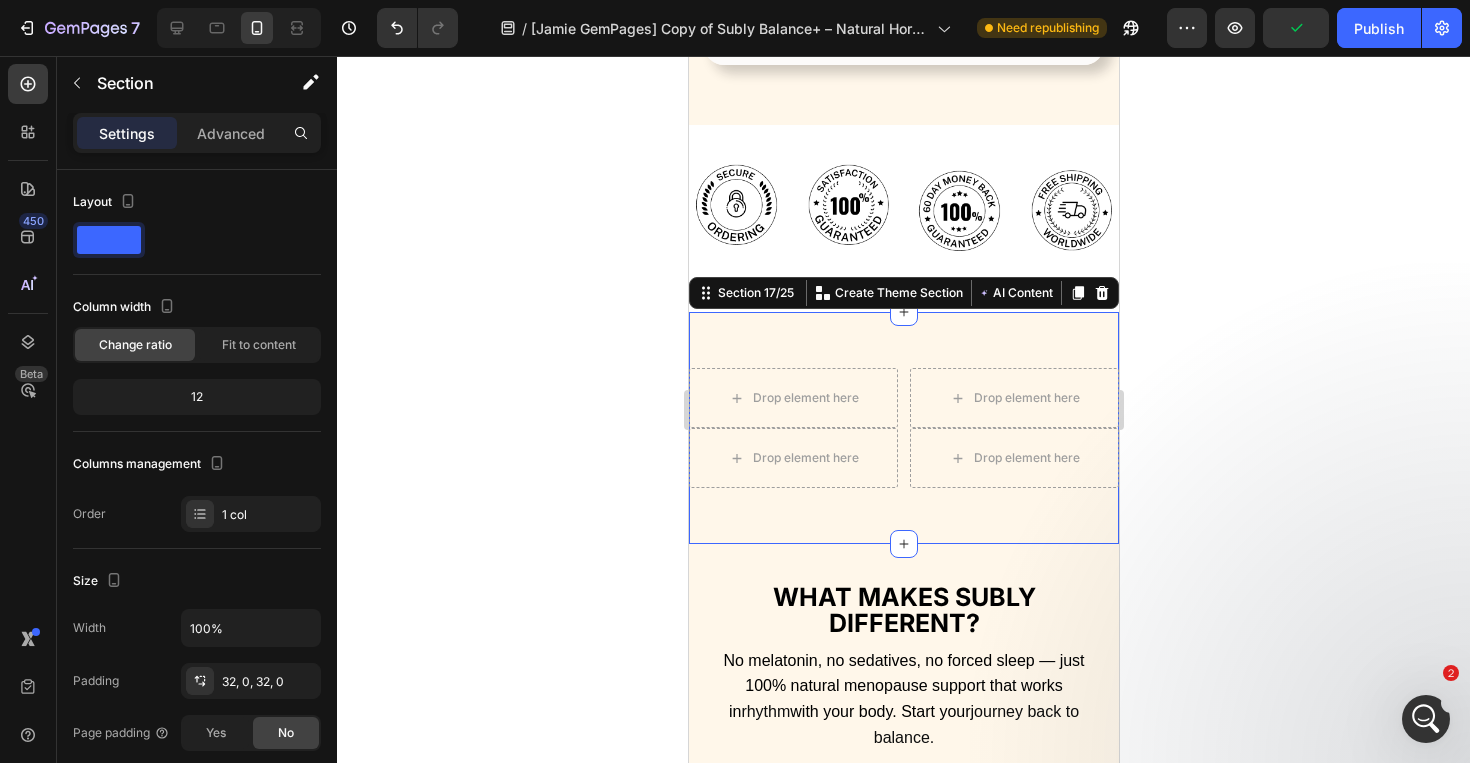 click on "Drop element here
Drop element here
Drop element here
Drop element here Row Section 17/25   Create Theme Section AI Content Write with GemAI What would you like to describe here? Tone and Voice Persuasive Product E-book “Naturally in Balance” Show more Generate" at bounding box center [903, 428] 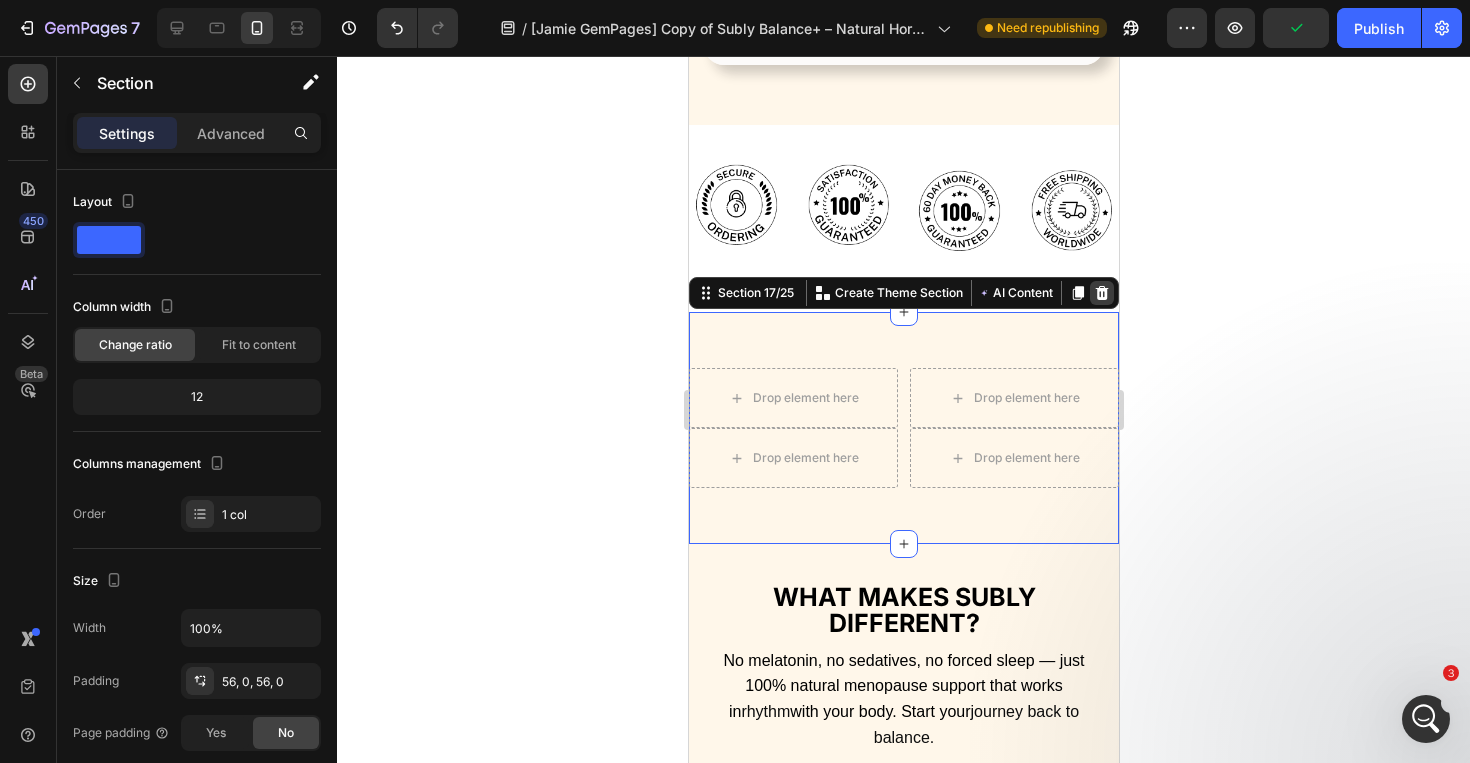 click 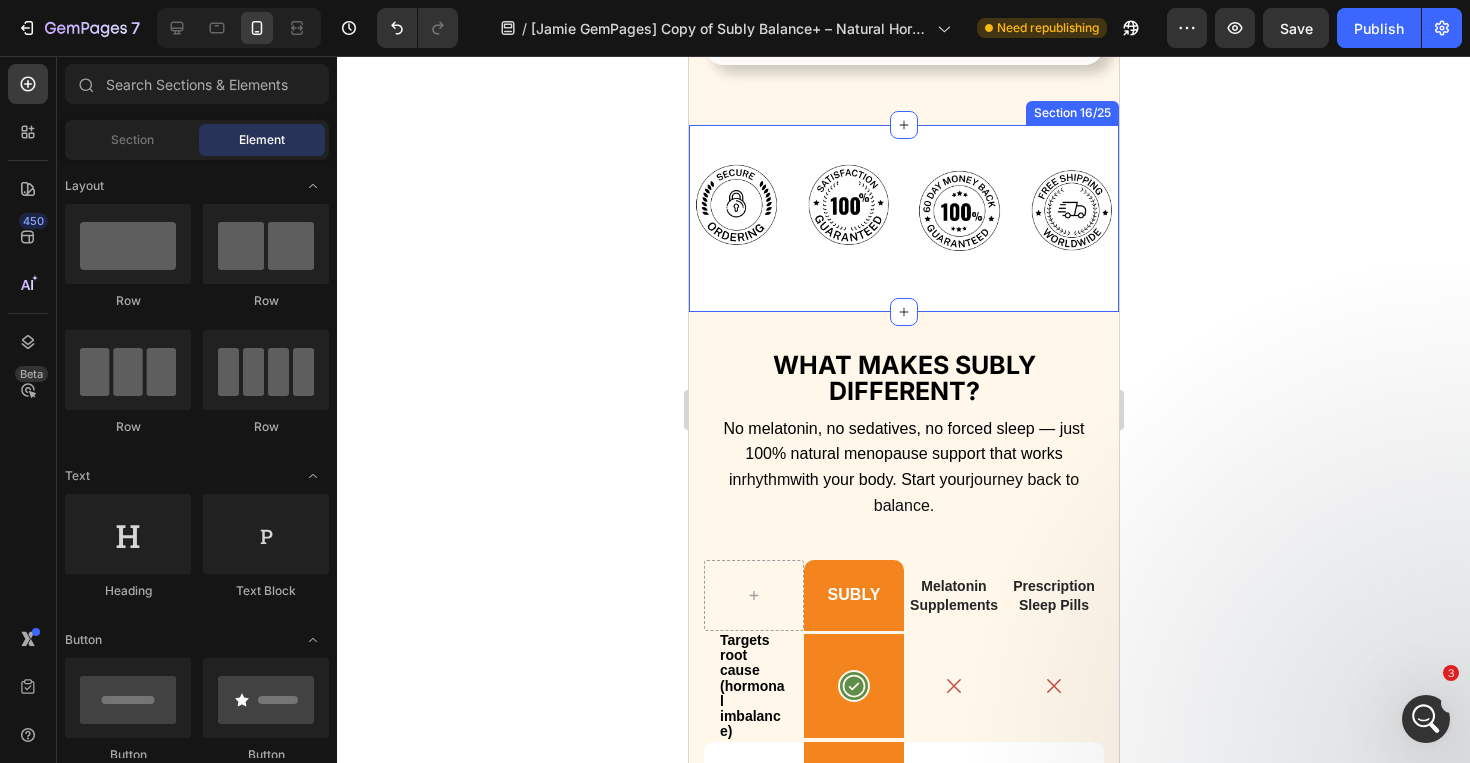 click on "Image Image Image Image Row Section 16/25" at bounding box center [903, 219] 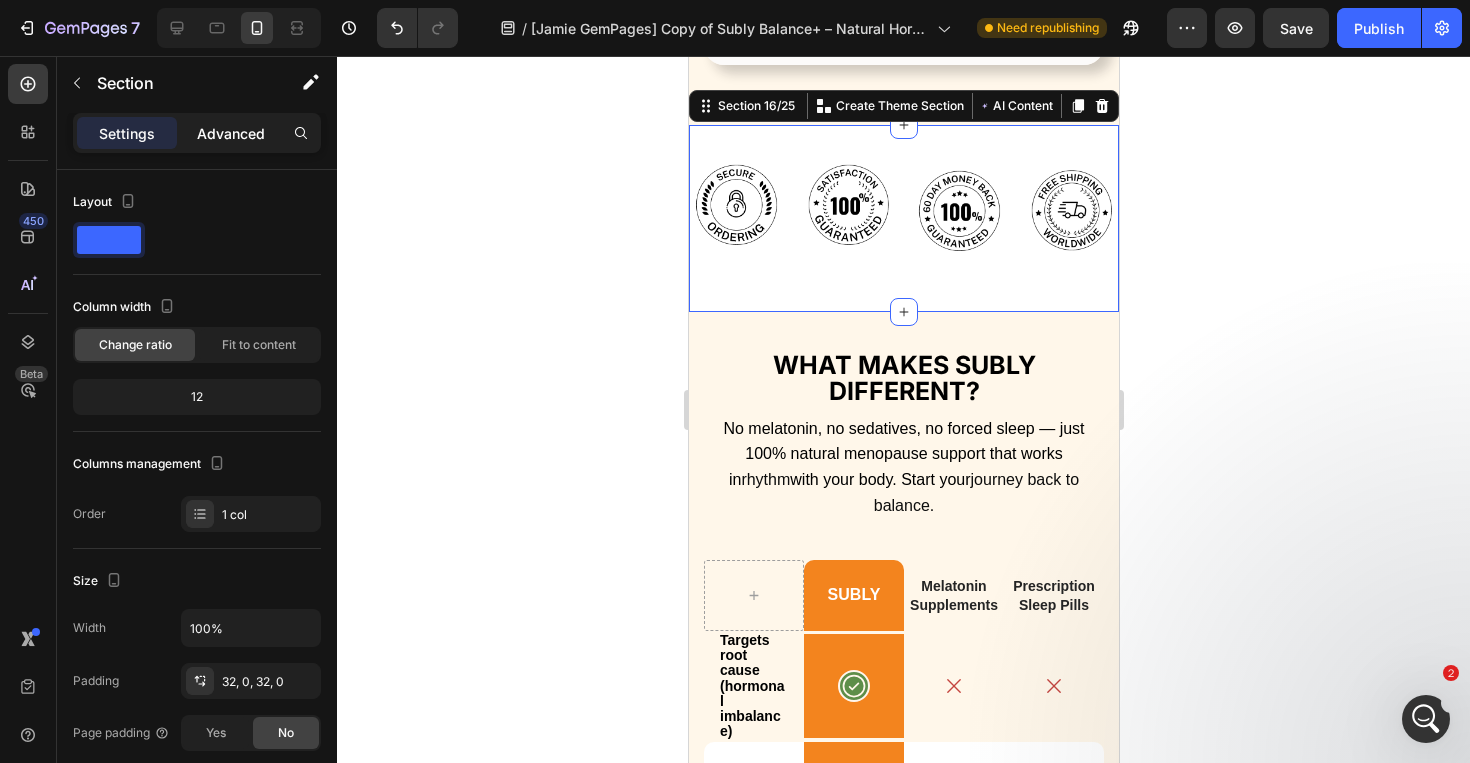 click on "Advanced" at bounding box center [231, 133] 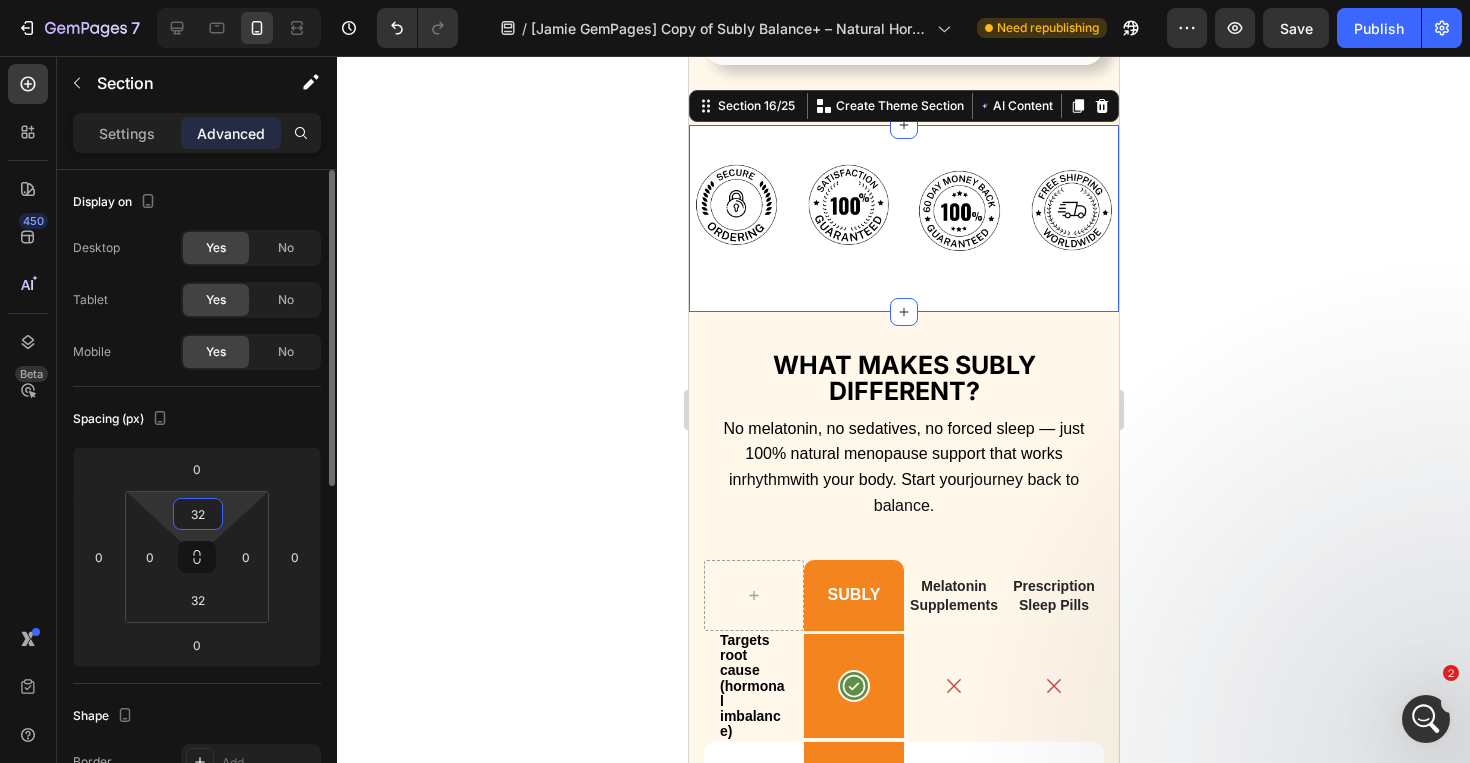 click on "32" at bounding box center (198, 514) 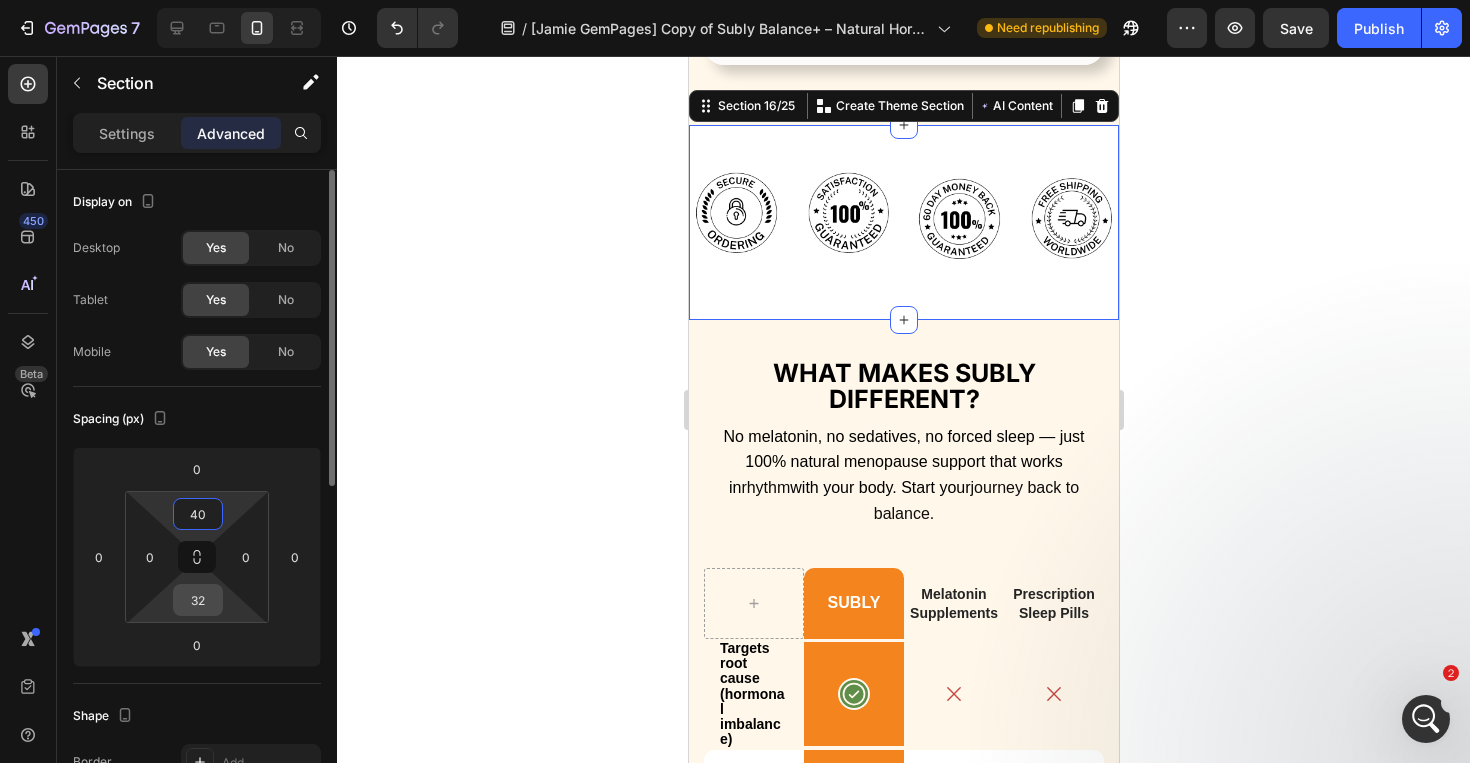 type on "40" 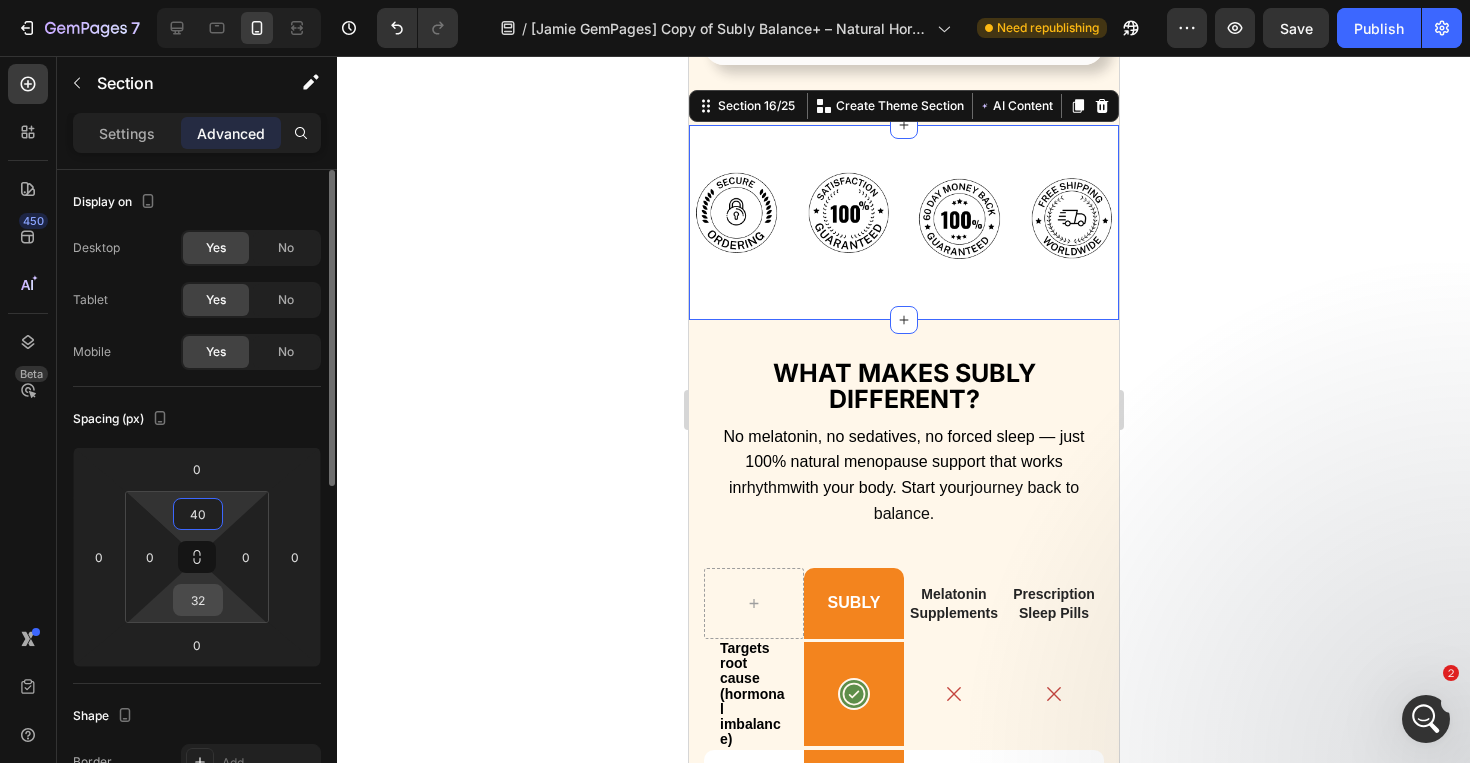 click on "32" at bounding box center [198, 600] 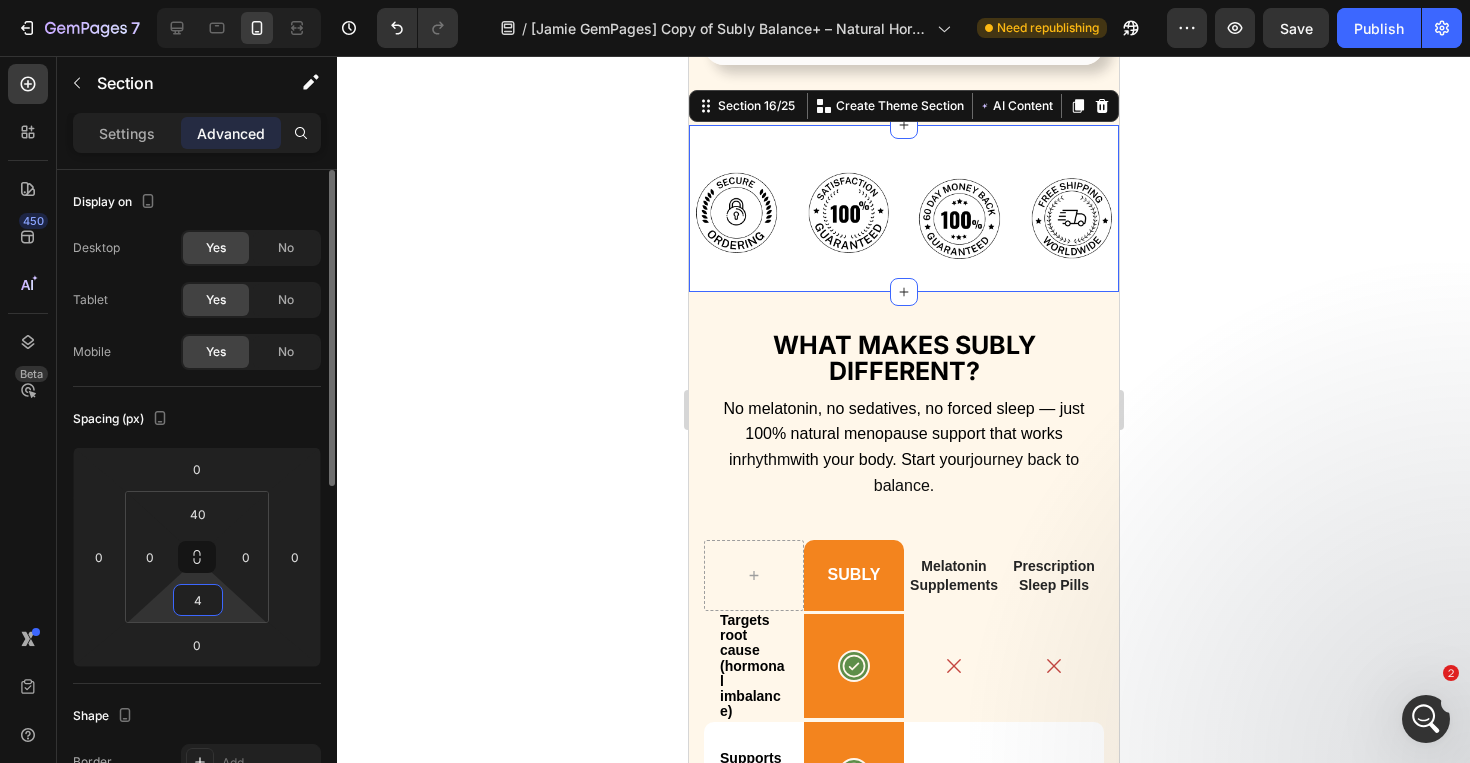 type on "40" 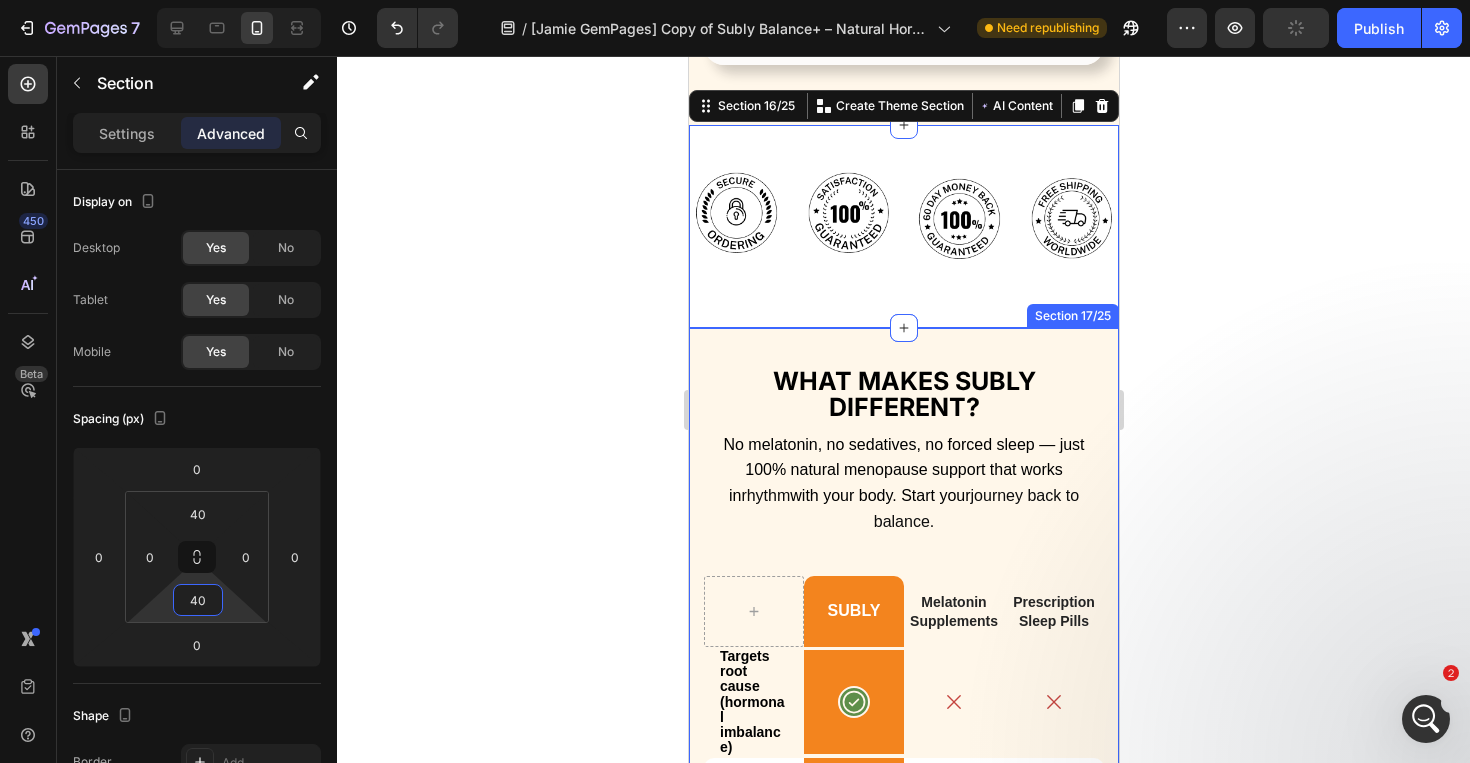 click on "What Makes Subly Different? Text Block No melatonin, no sedatives, no forced sleep — just 100% natural menopause support that works in  rhythm  with your body. Start your  journey back to balance. Heading
SUBLY Text Block Melatonin Supplements Text Block Prescription  Sleep Pills Text Block Row Targets root cause (hormonal imbalance) Text Block
Icon Row
Icon
Icon Row Supports bladder control  Text Block
Icon Row
Icon
Icon Row Non-habit forming Text Block
Icon Row
Icon
Icon Row Non-habit forming Text Block
Icon Row
Icon
Icon Row No grogginess  Text Block
Icon Row
Icon
Icon Row All natural ingredients Text Block
Icon Row
Icon
Icon Row All natural ingredients Text Block
Icon Row Icon Icon" at bounding box center (903, 886) 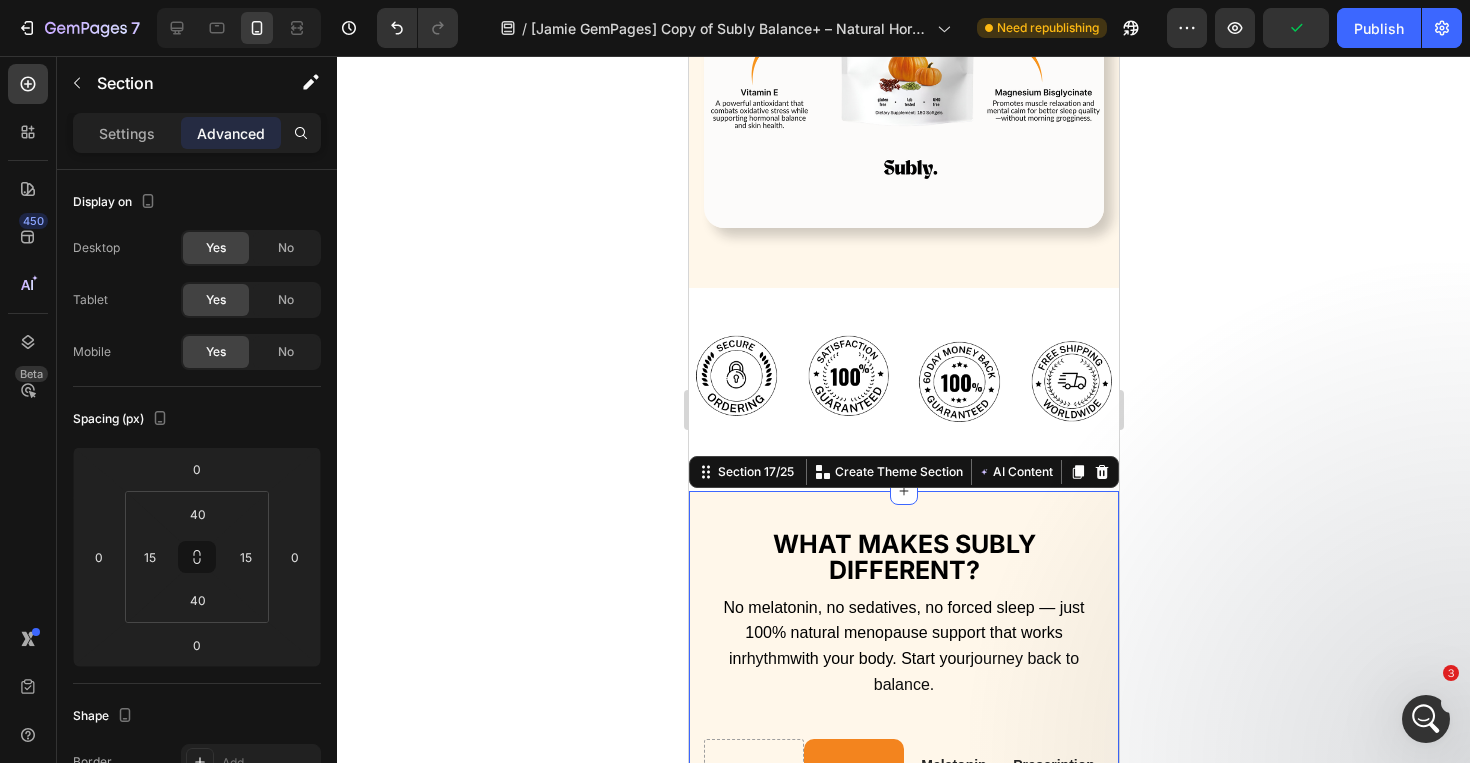 scroll, scrollTop: 7067, scrollLeft: 0, axis: vertical 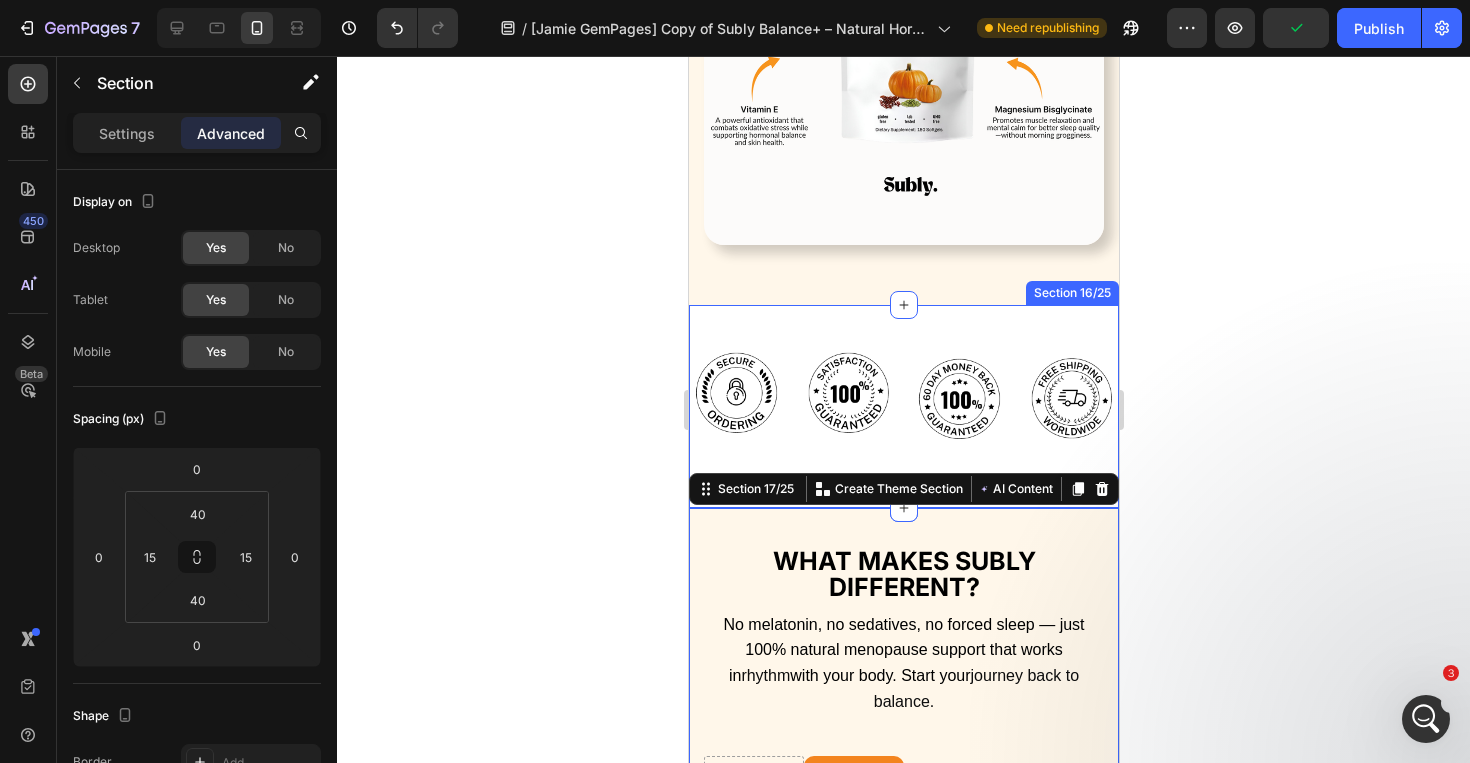 click on "Image Image Image Image Row Section 16/25" at bounding box center [903, 407] 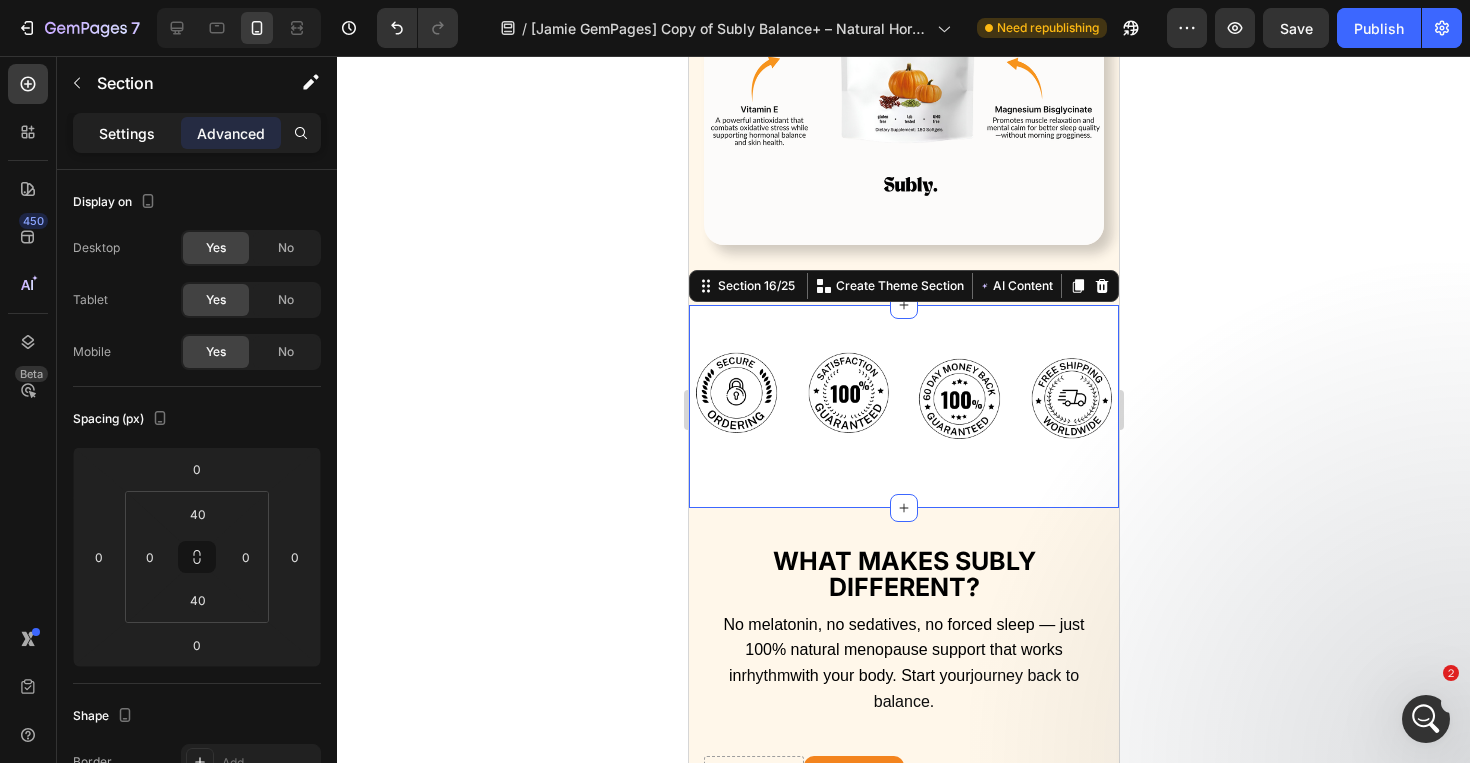 click on "Settings" at bounding box center [127, 133] 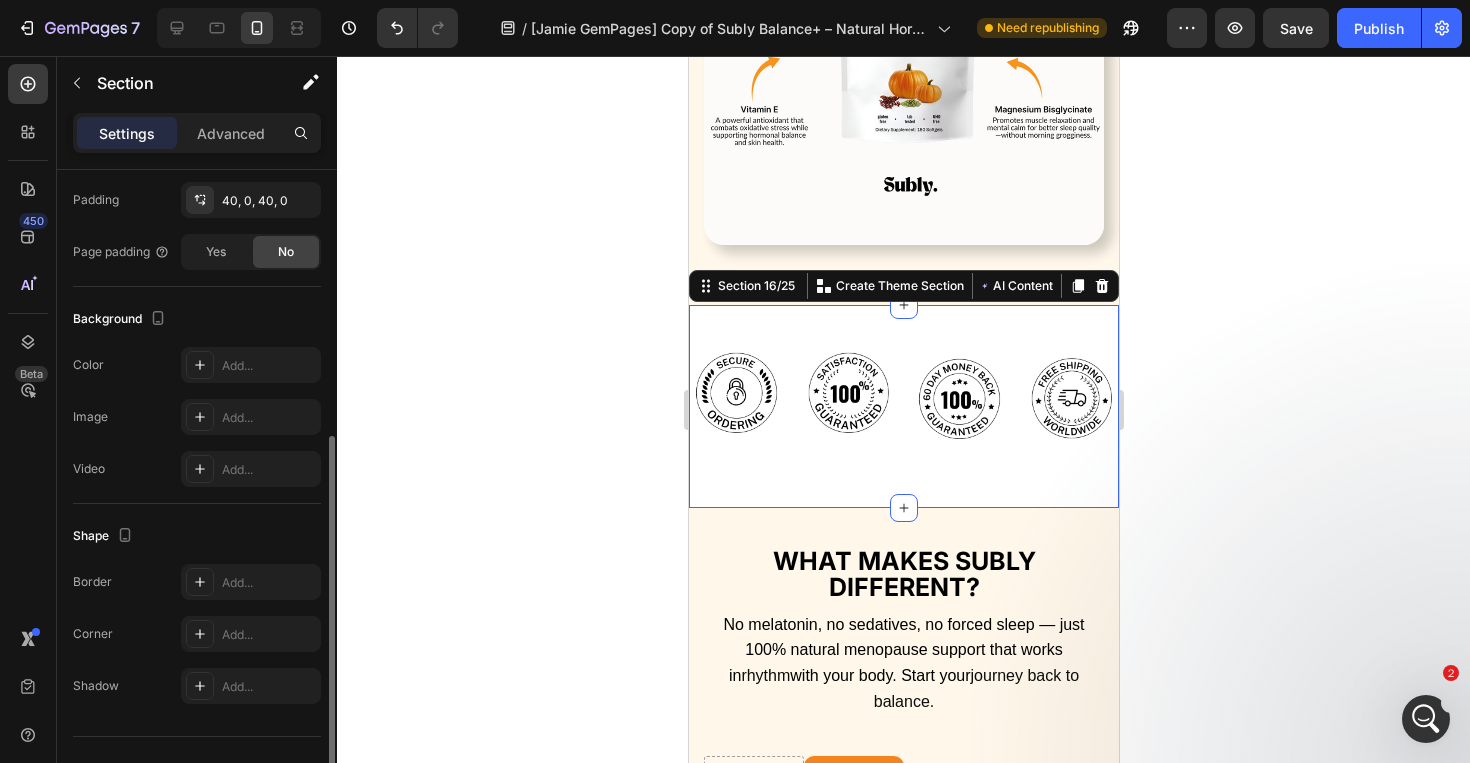 scroll, scrollTop: 480, scrollLeft: 0, axis: vertical 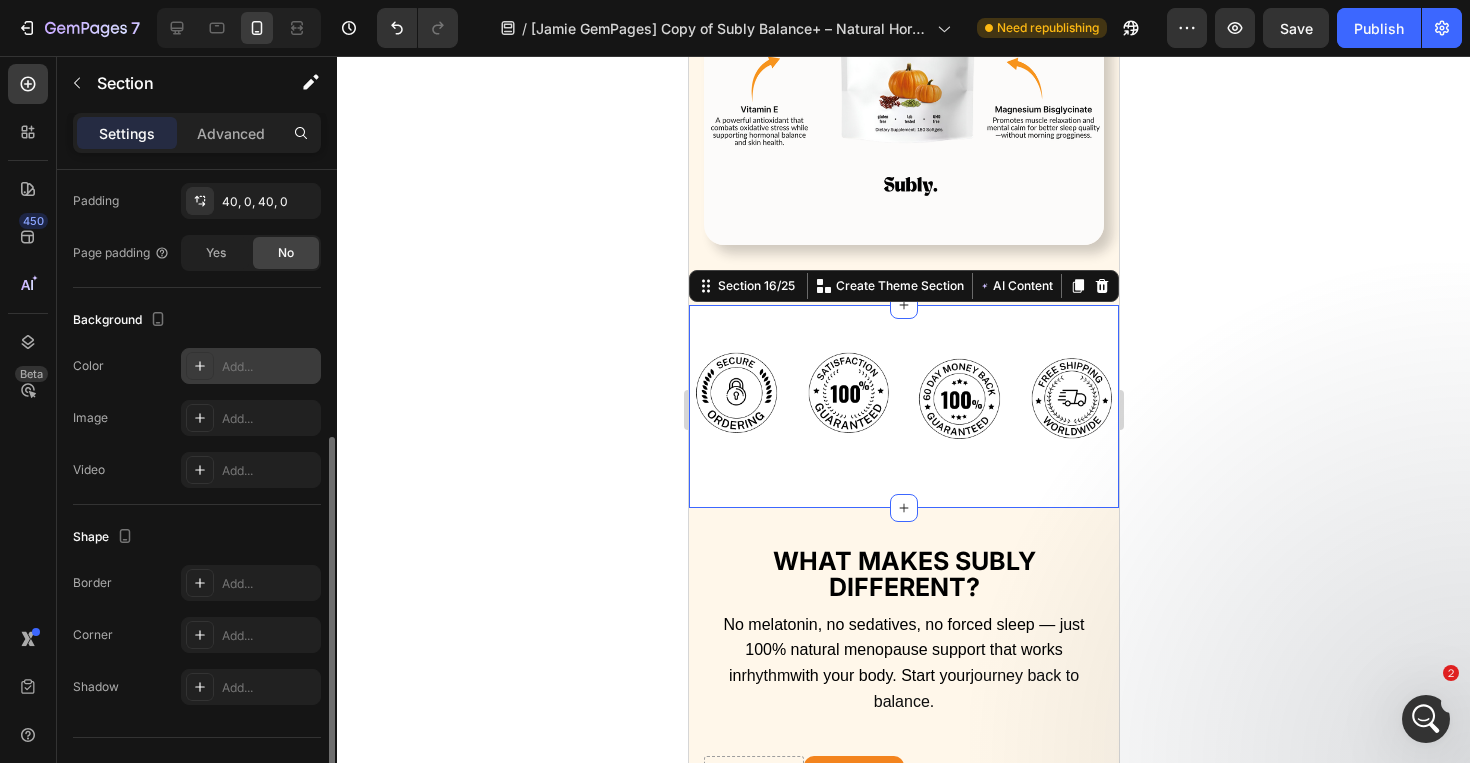 click 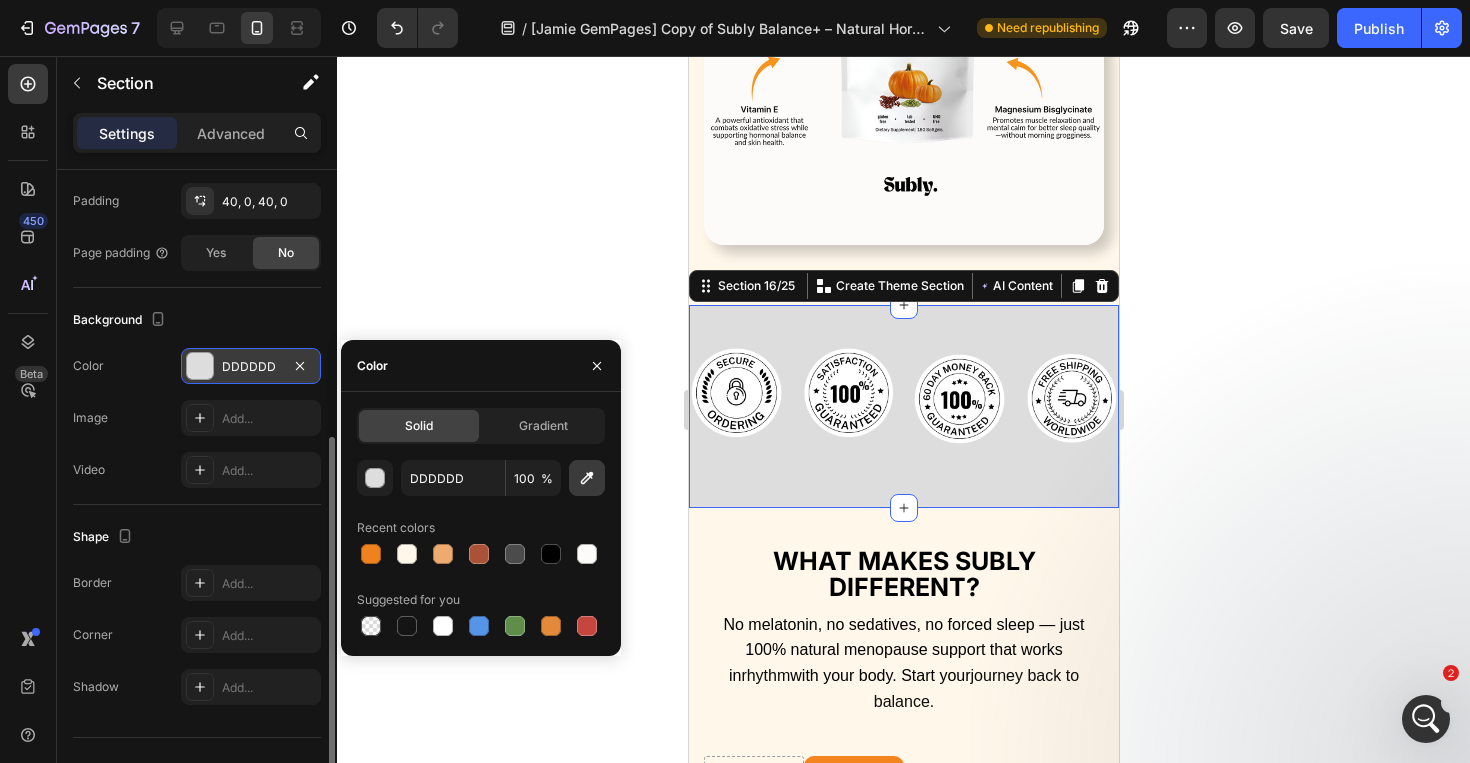 click 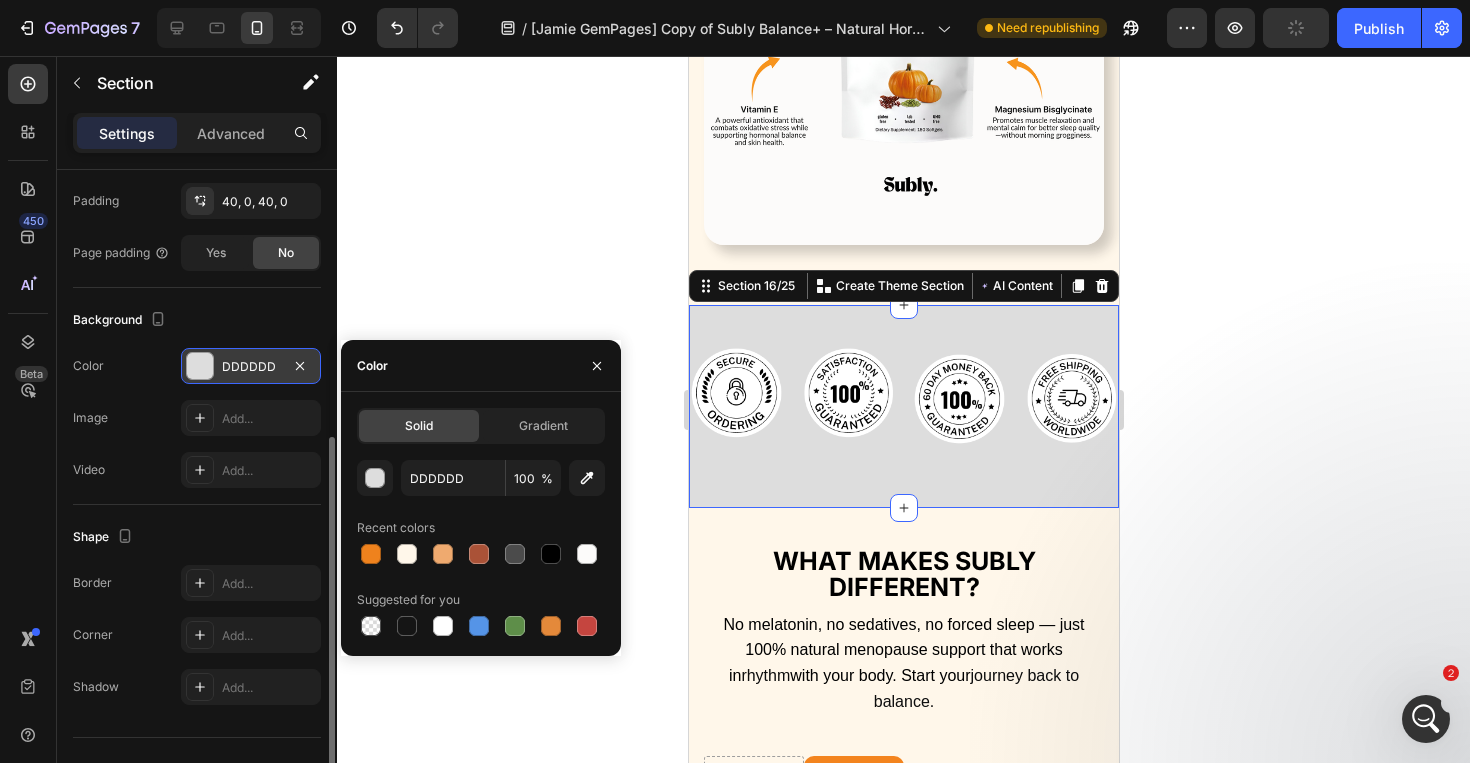 type on "FFF7EA" 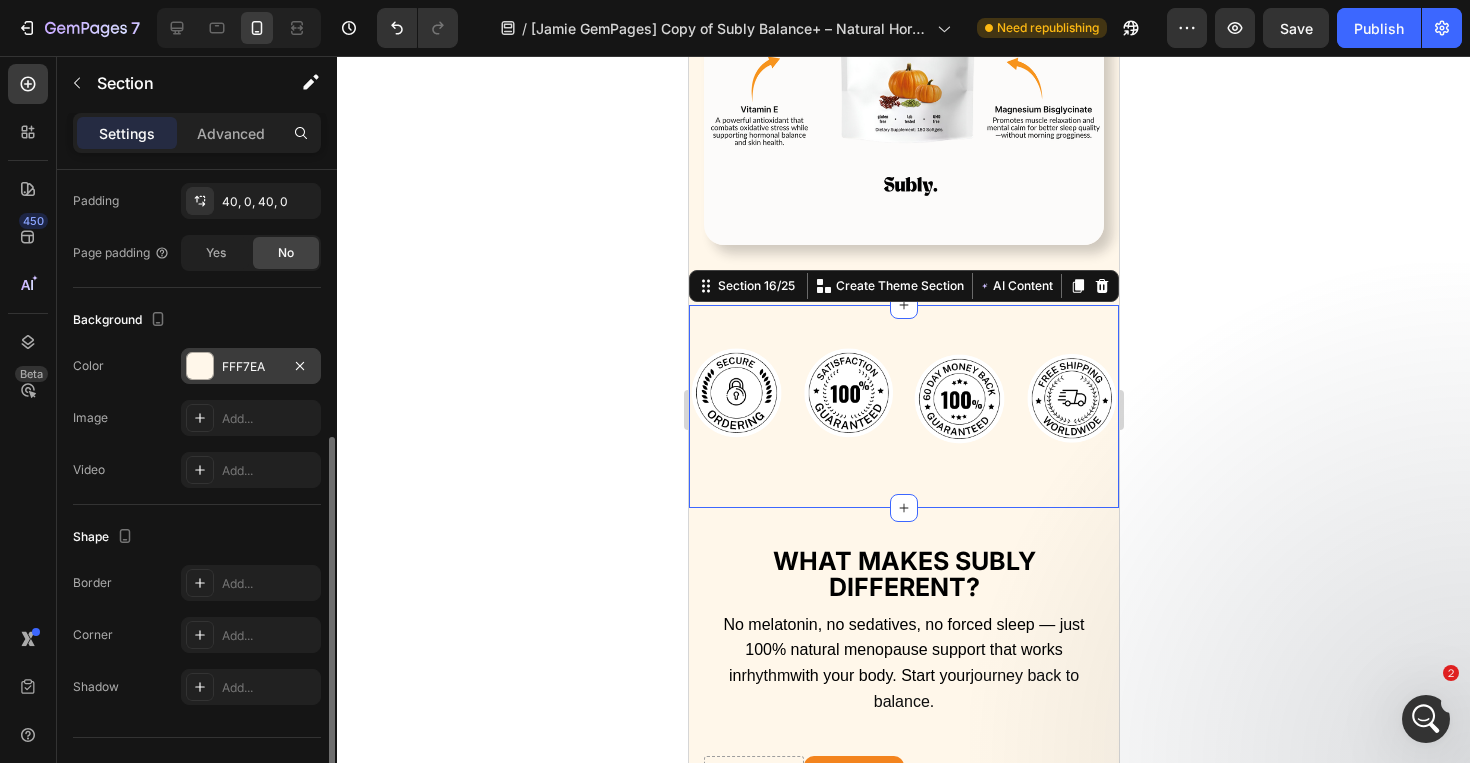 click 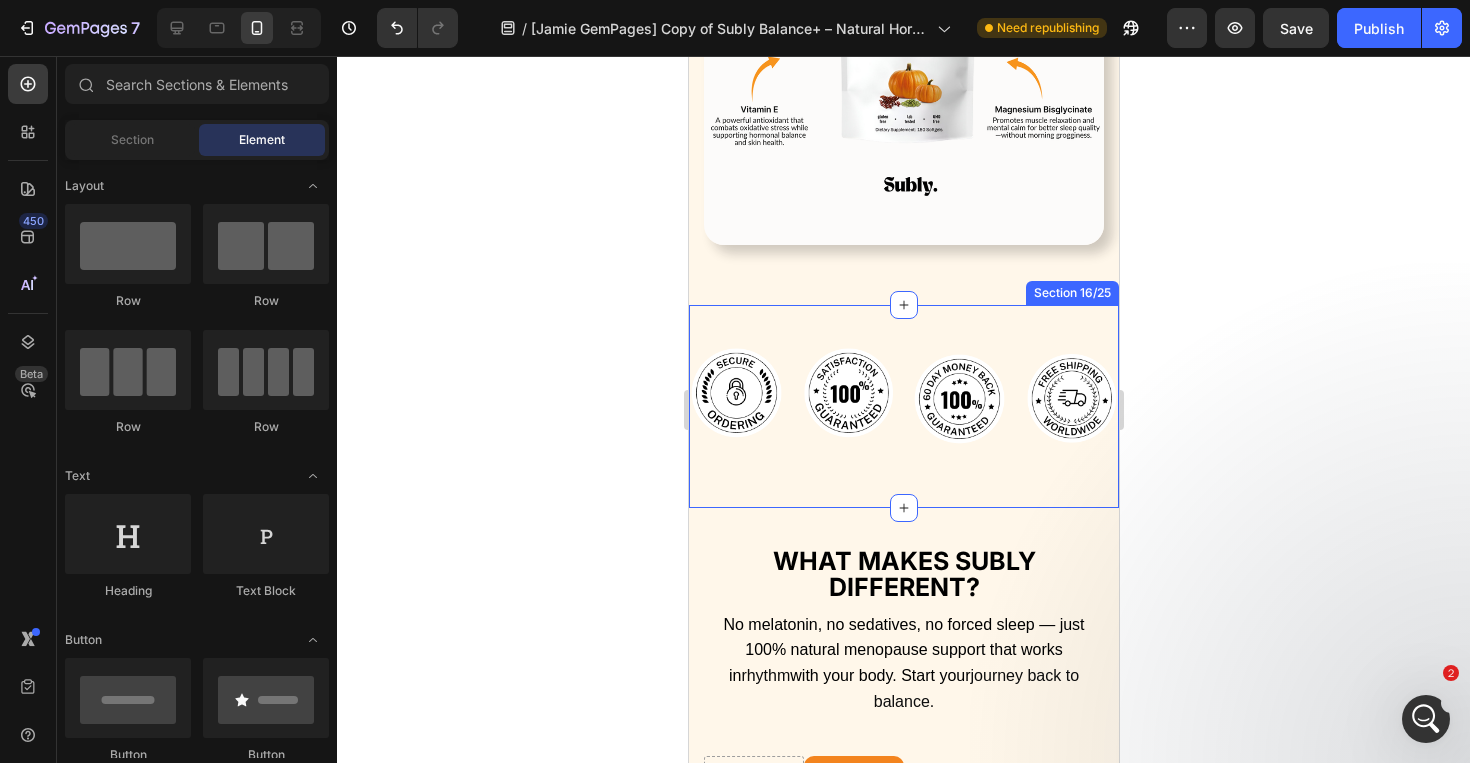 click on "Image Image Image Image Row Section 16/25" at bounding box center [903, 407] 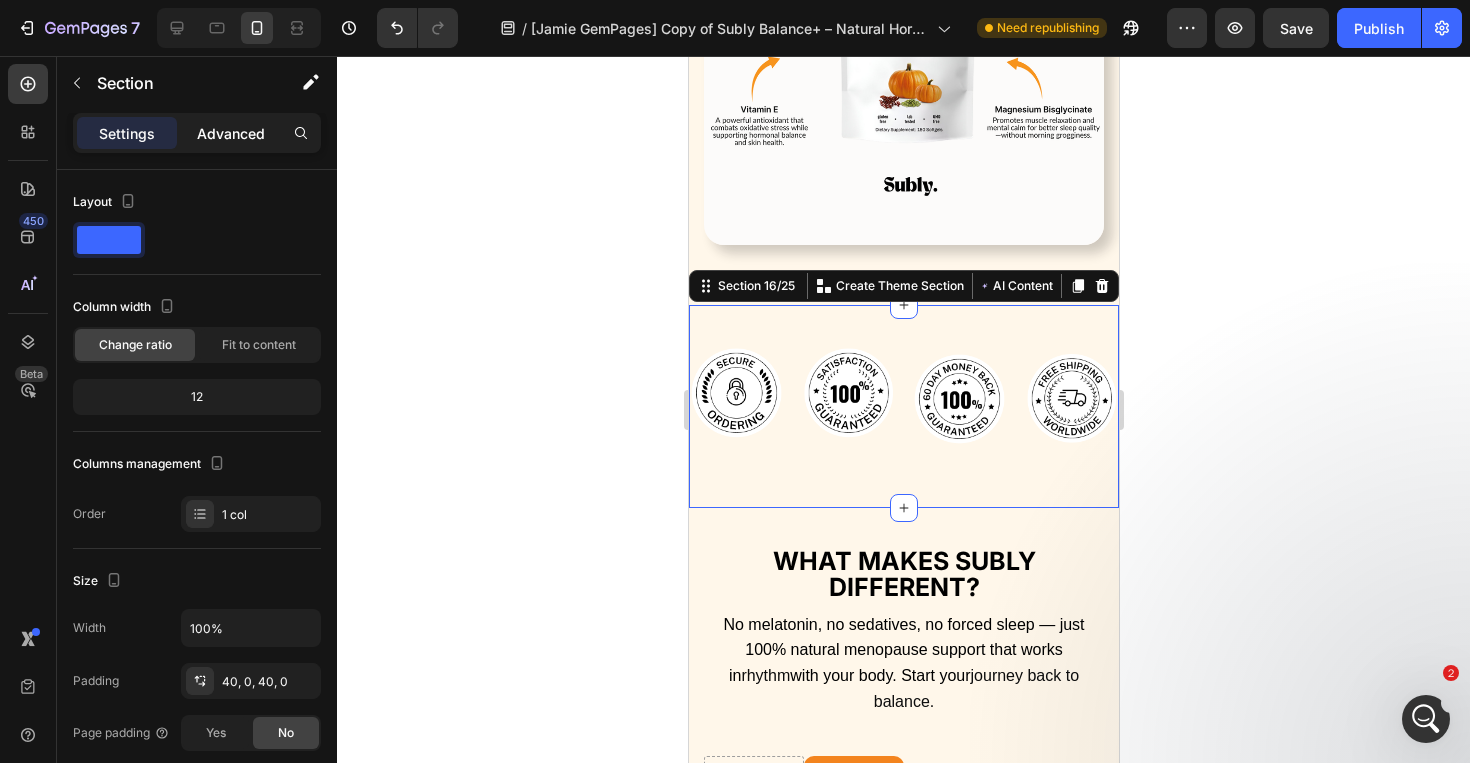 click on "Advanced" at bounding box center (231, 133) 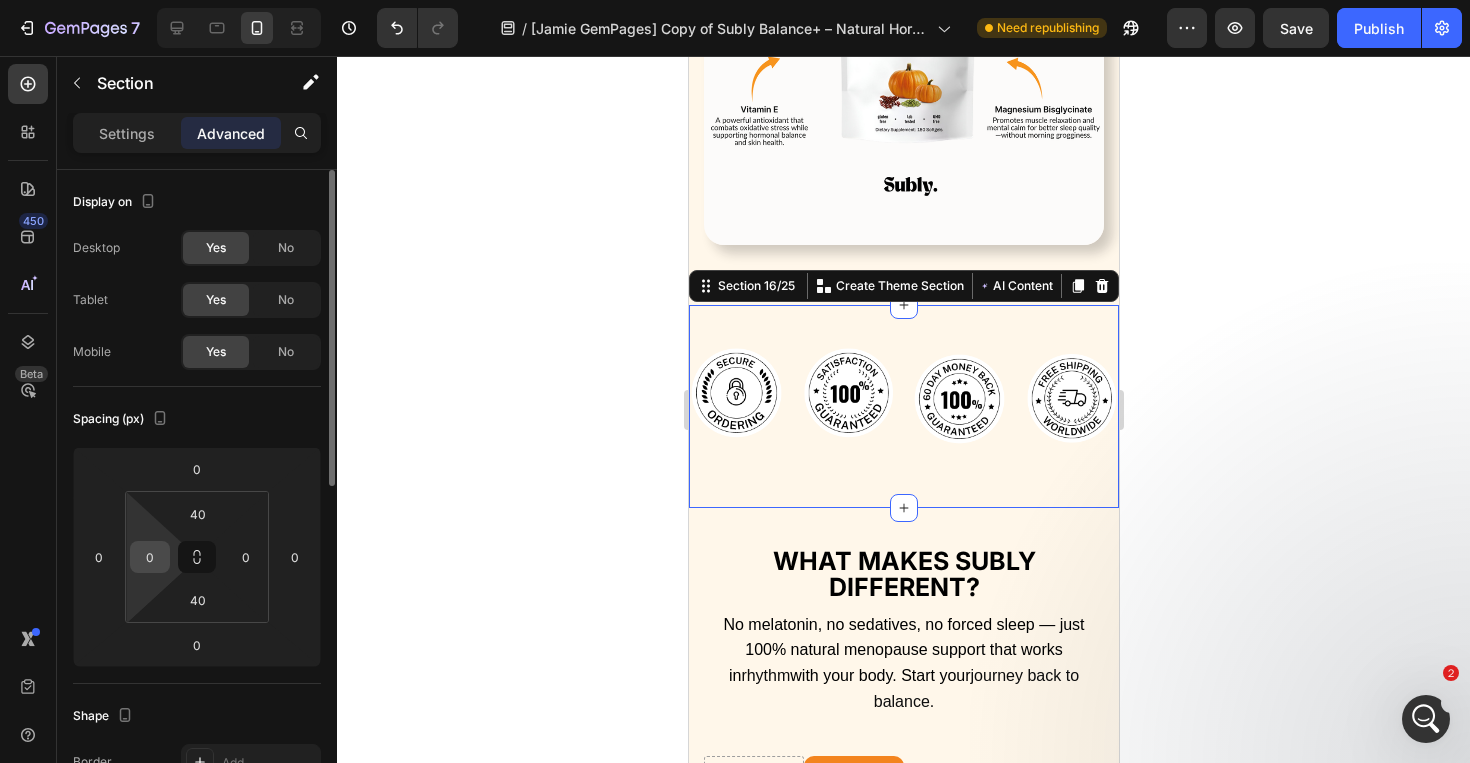 click on "0" at bounding box center [150, 557] 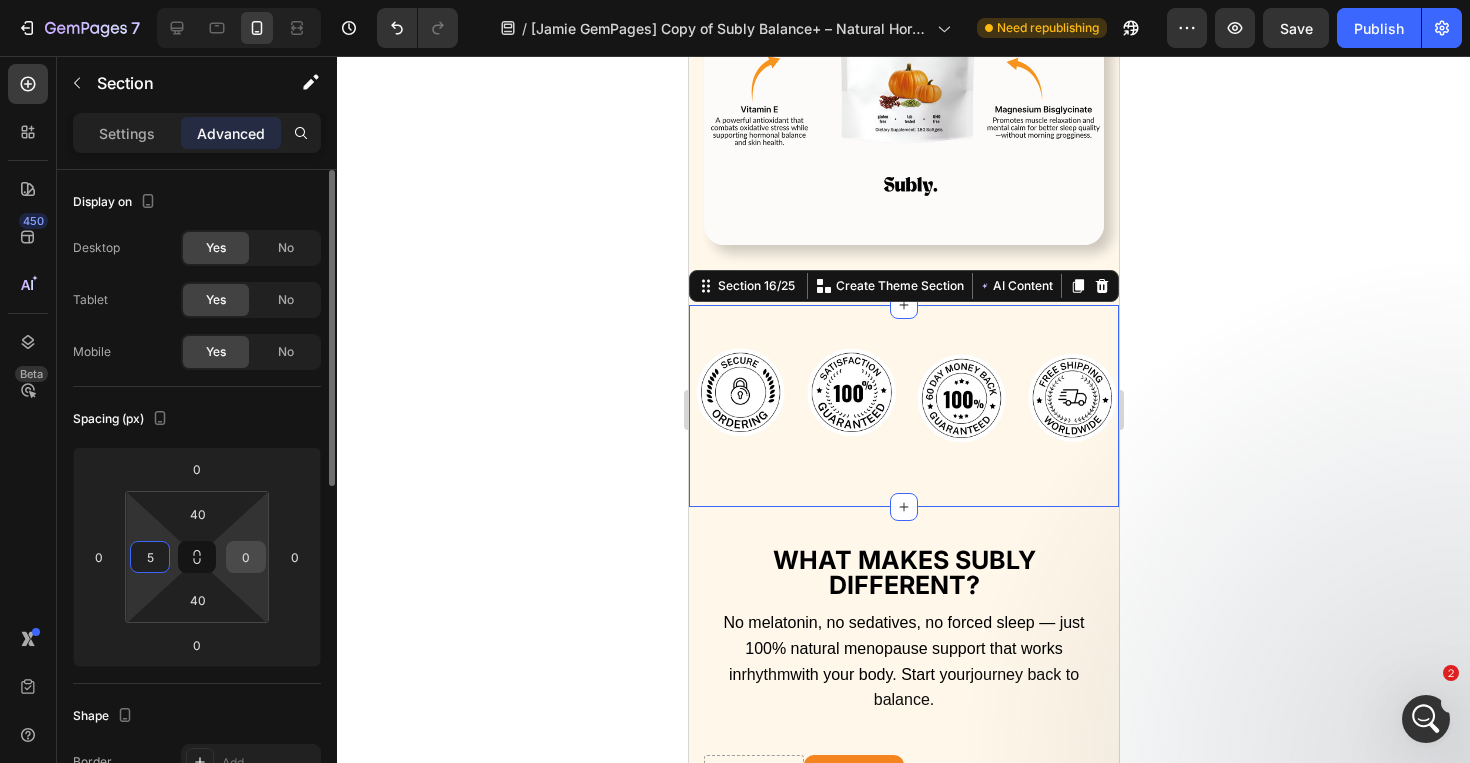 type on "5" 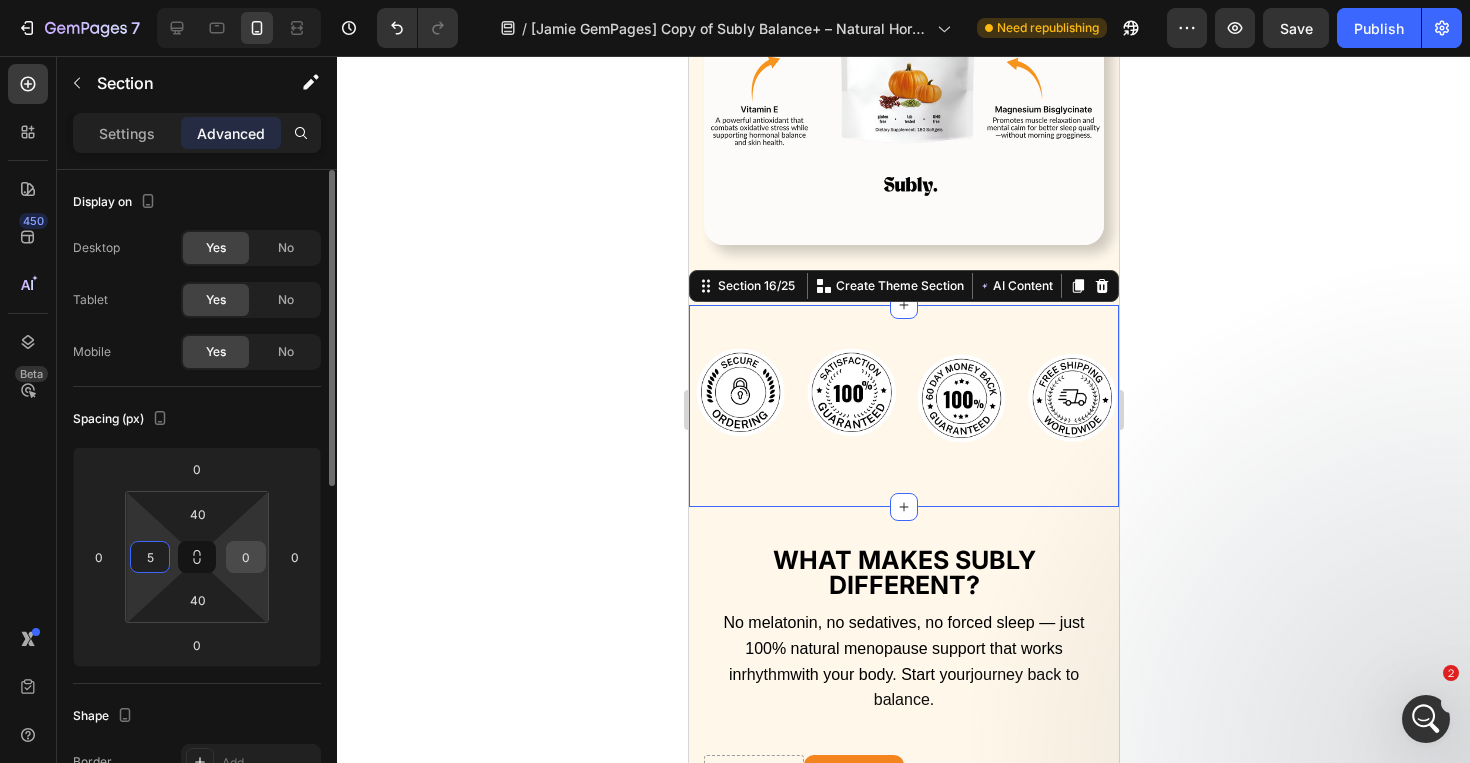 click on "0" at bounding box center (246, 557) 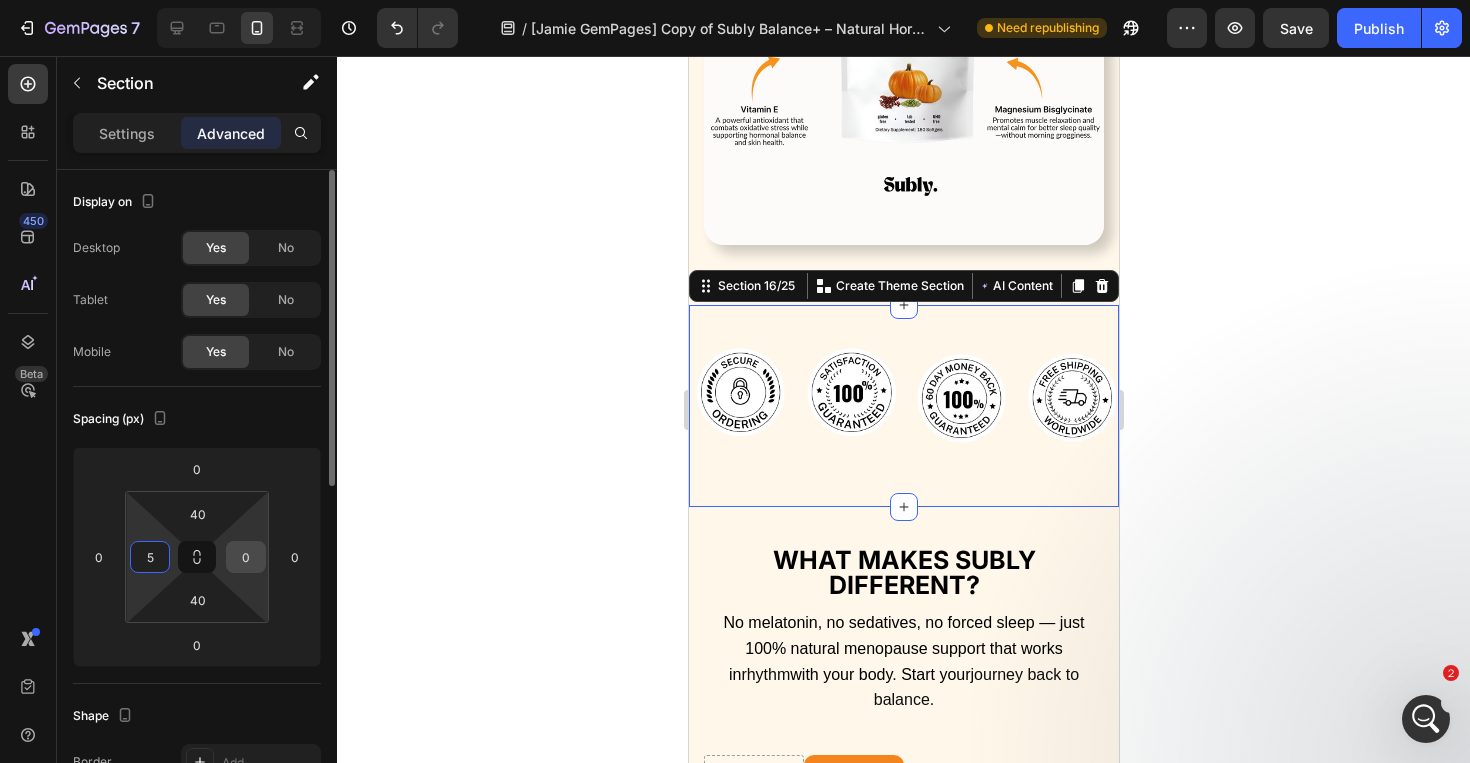 type on "5" 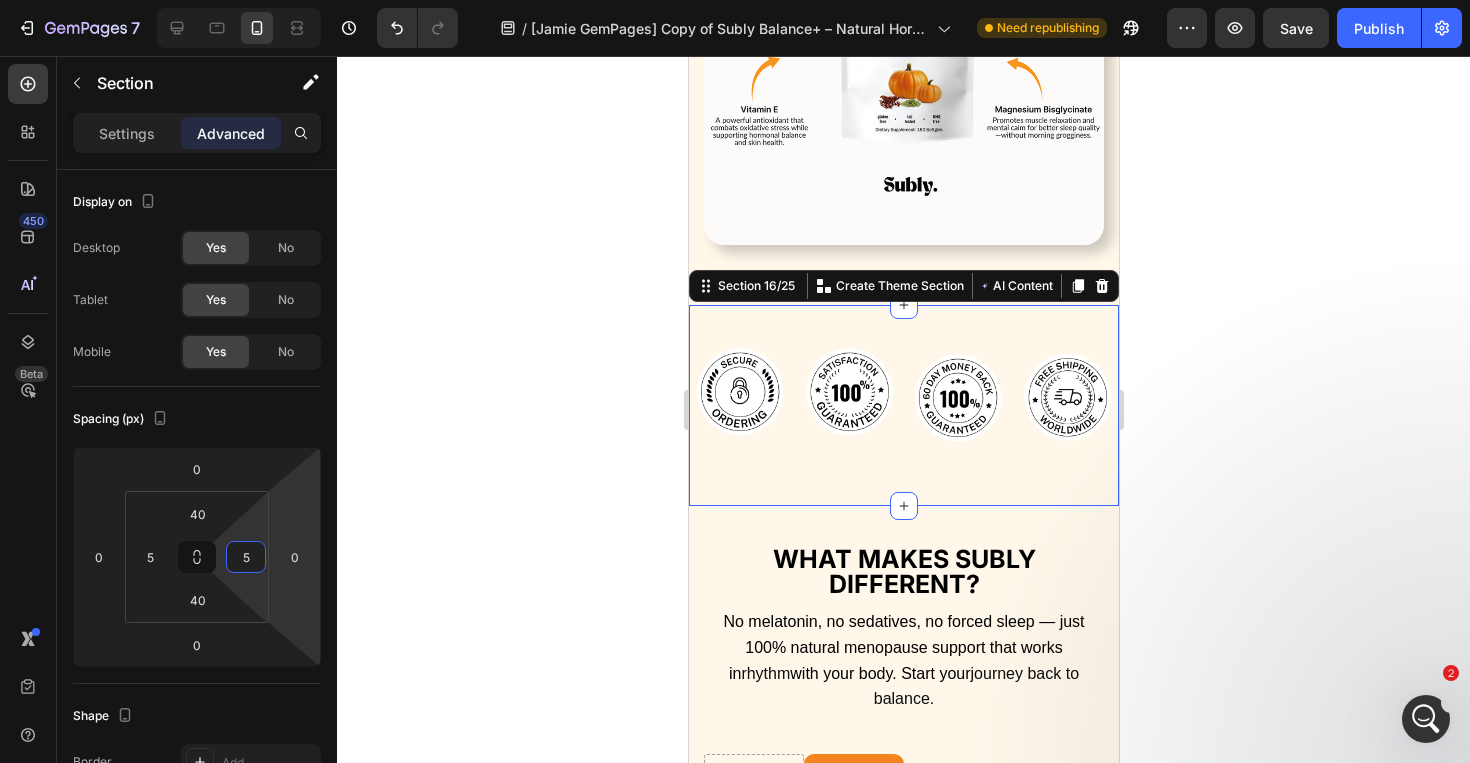 click 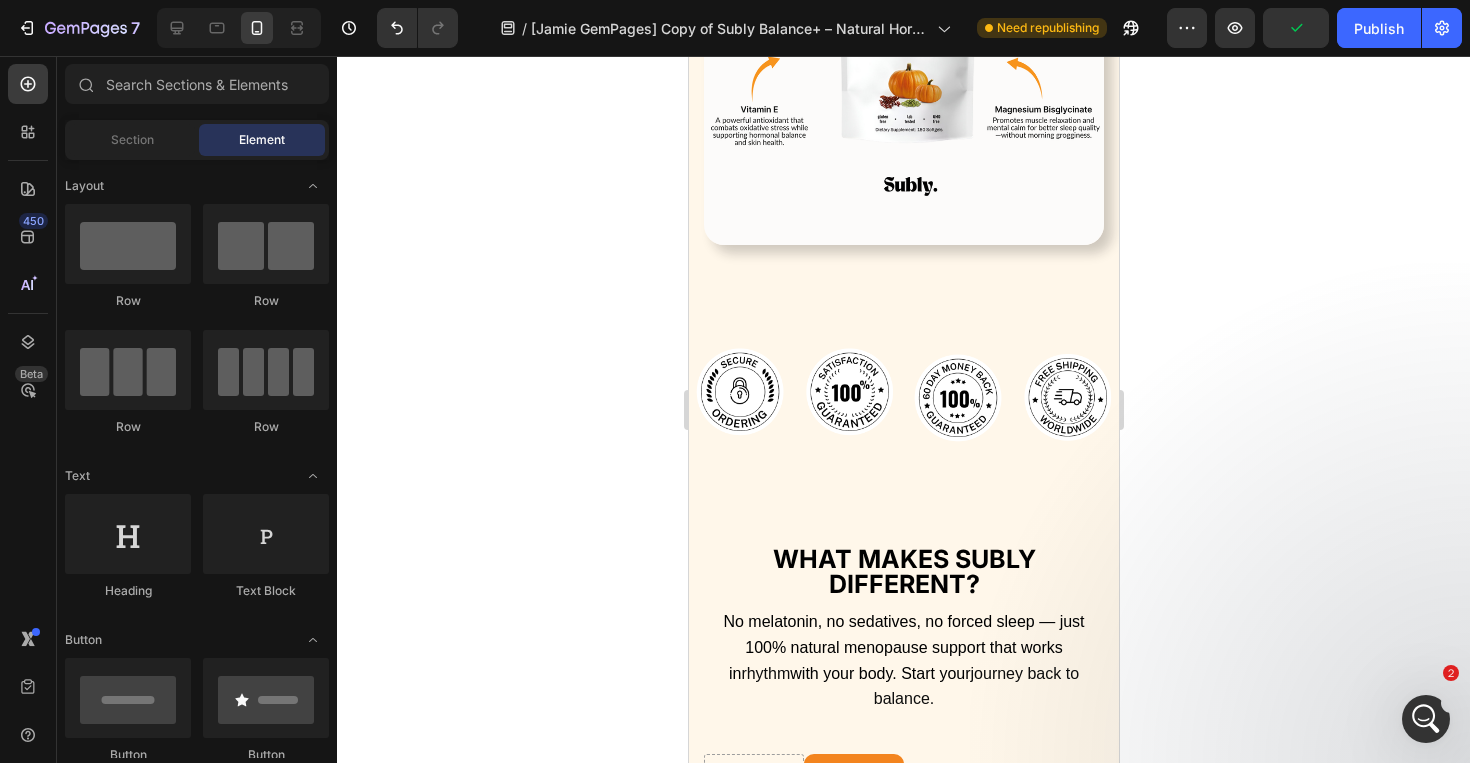 click 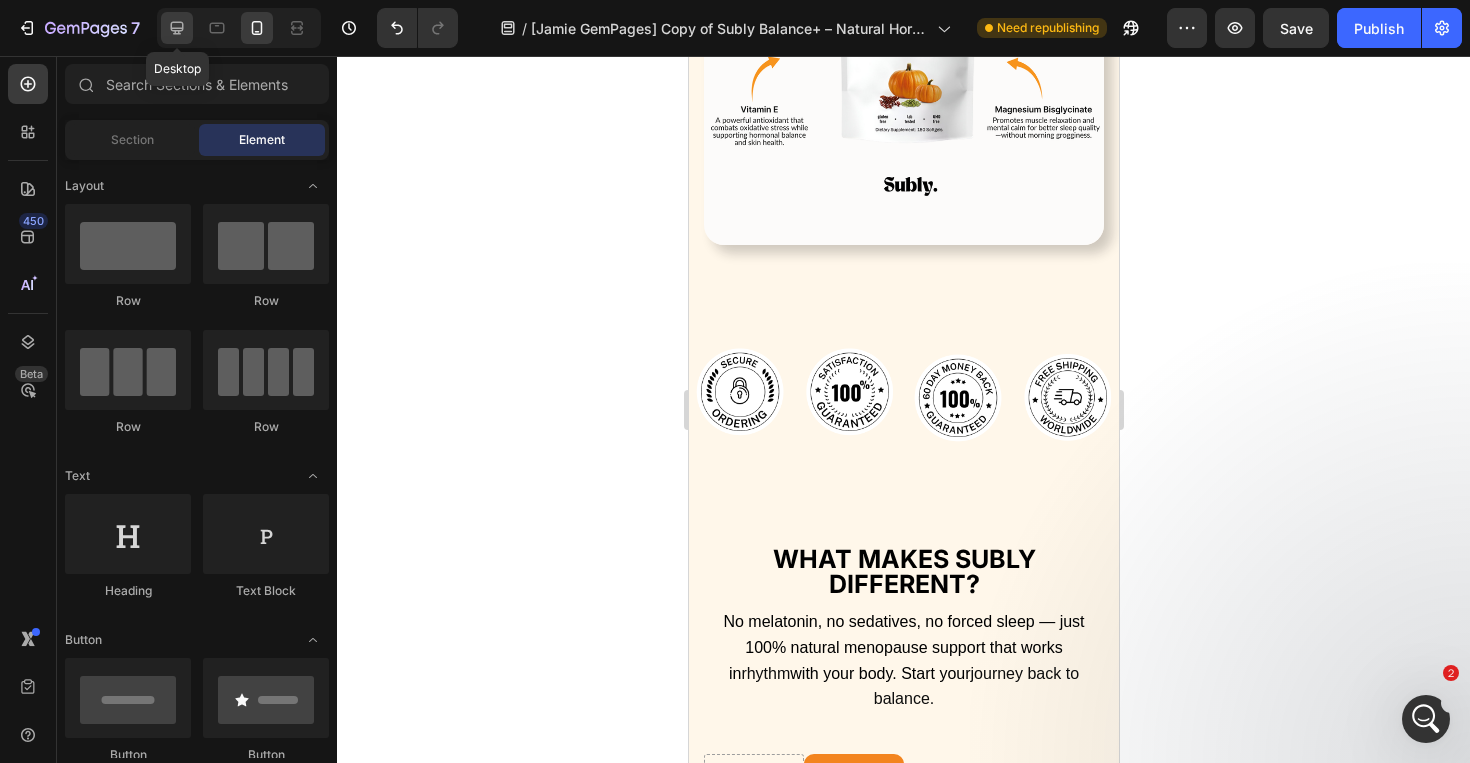 click 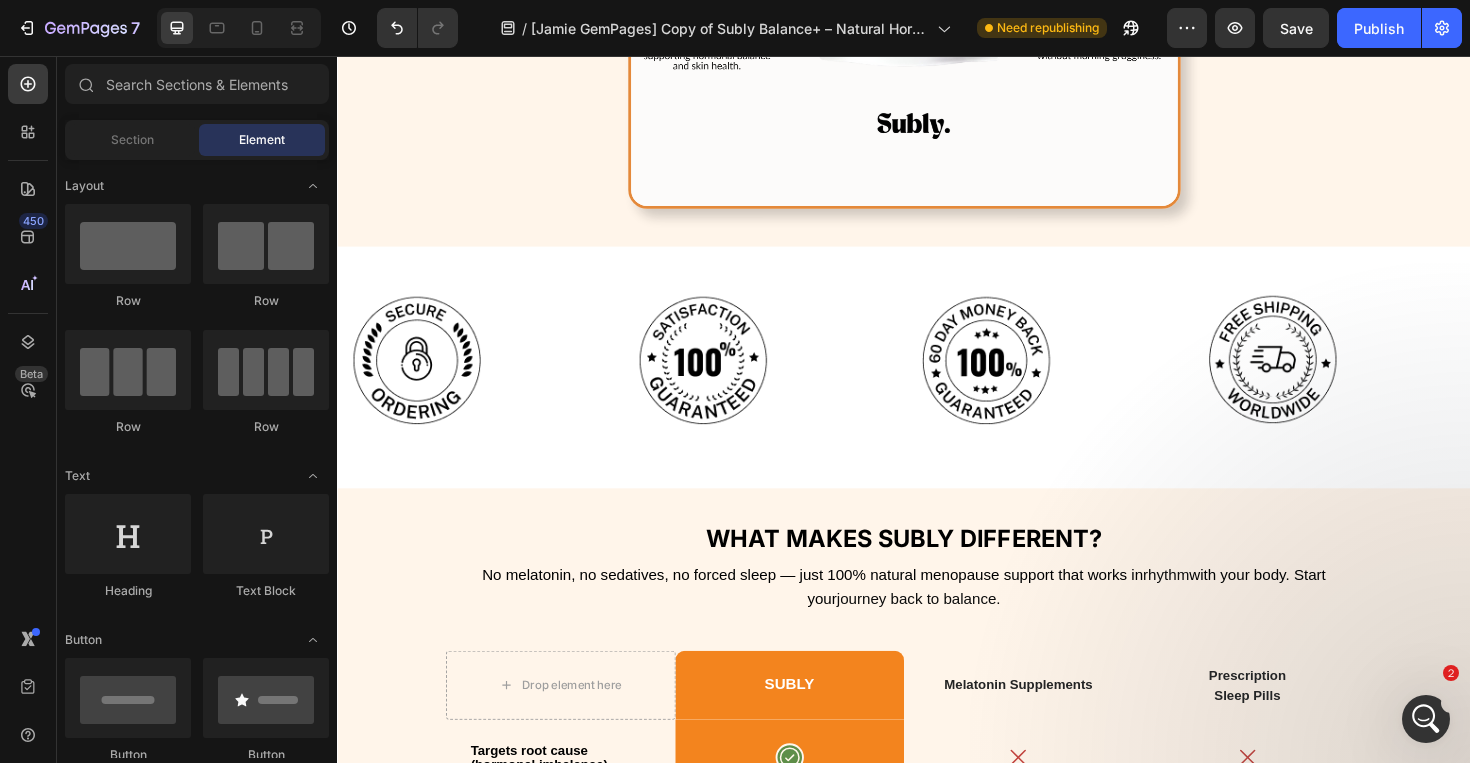 scroll, scrollTop: 6650, scrollLeft: 0, axis: vertical 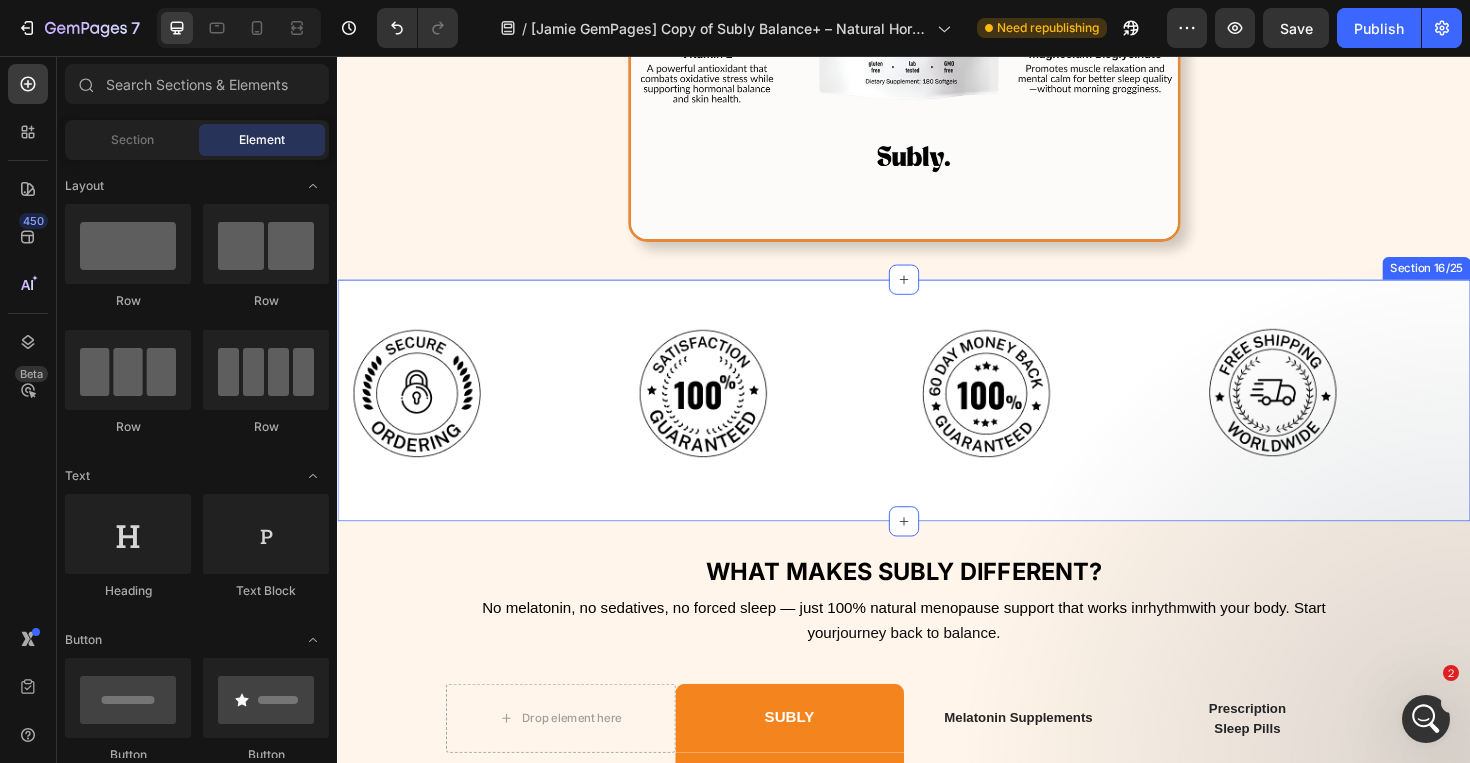 click on "Image Image Image Image Row Section 16/25" at bounding box center (937, 421) 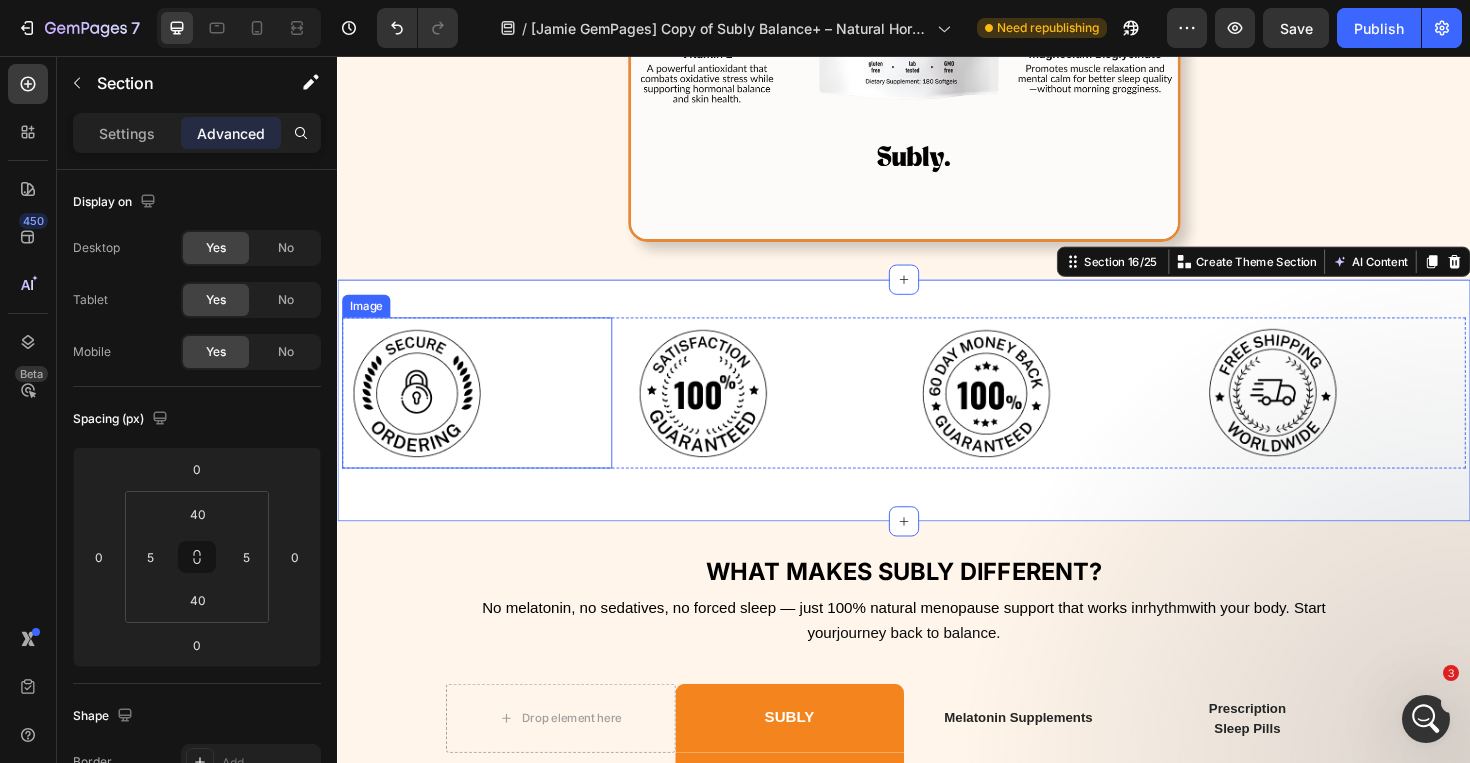click at bounding box center (485, 413) 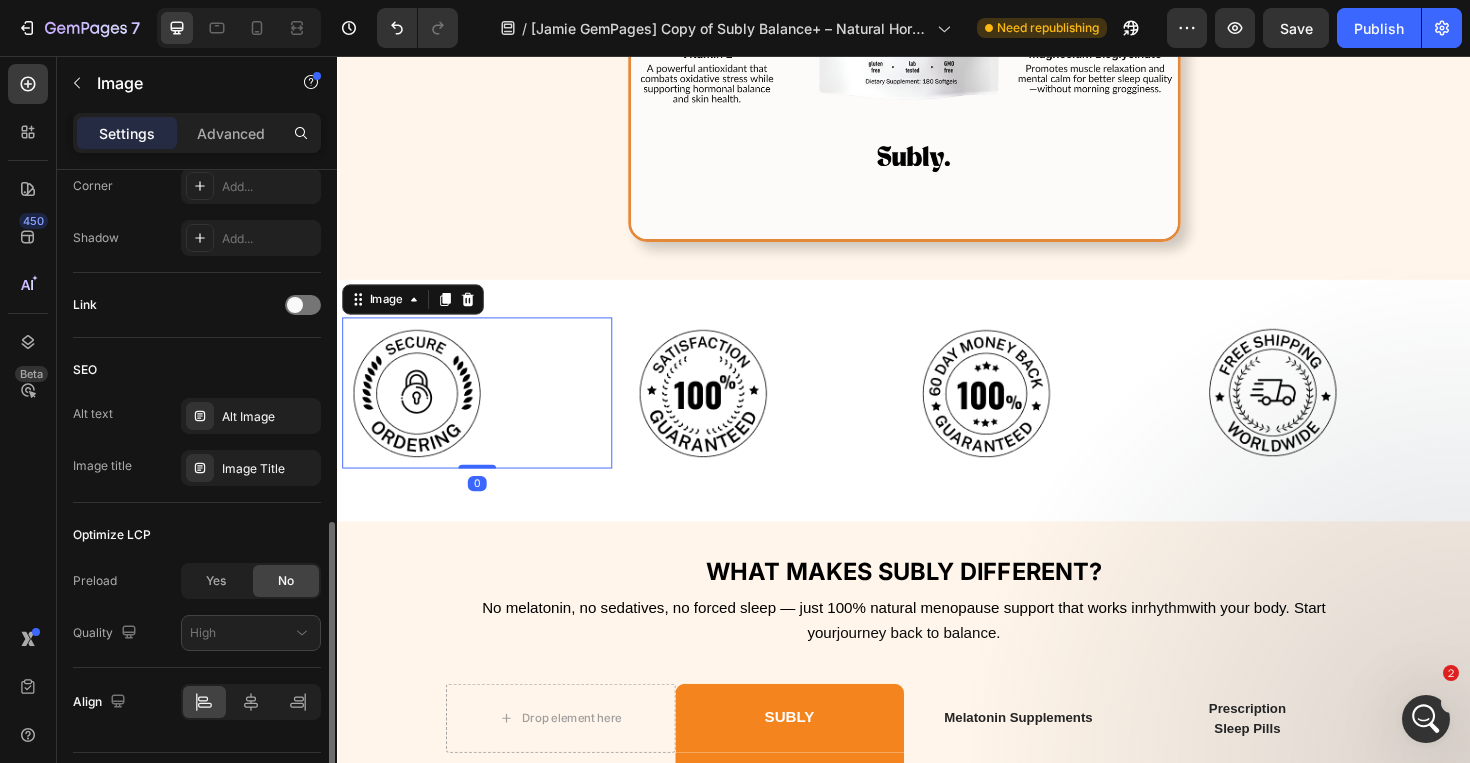 scroll, scrollTop: 860, scrollLeft: 0, axis: vertical 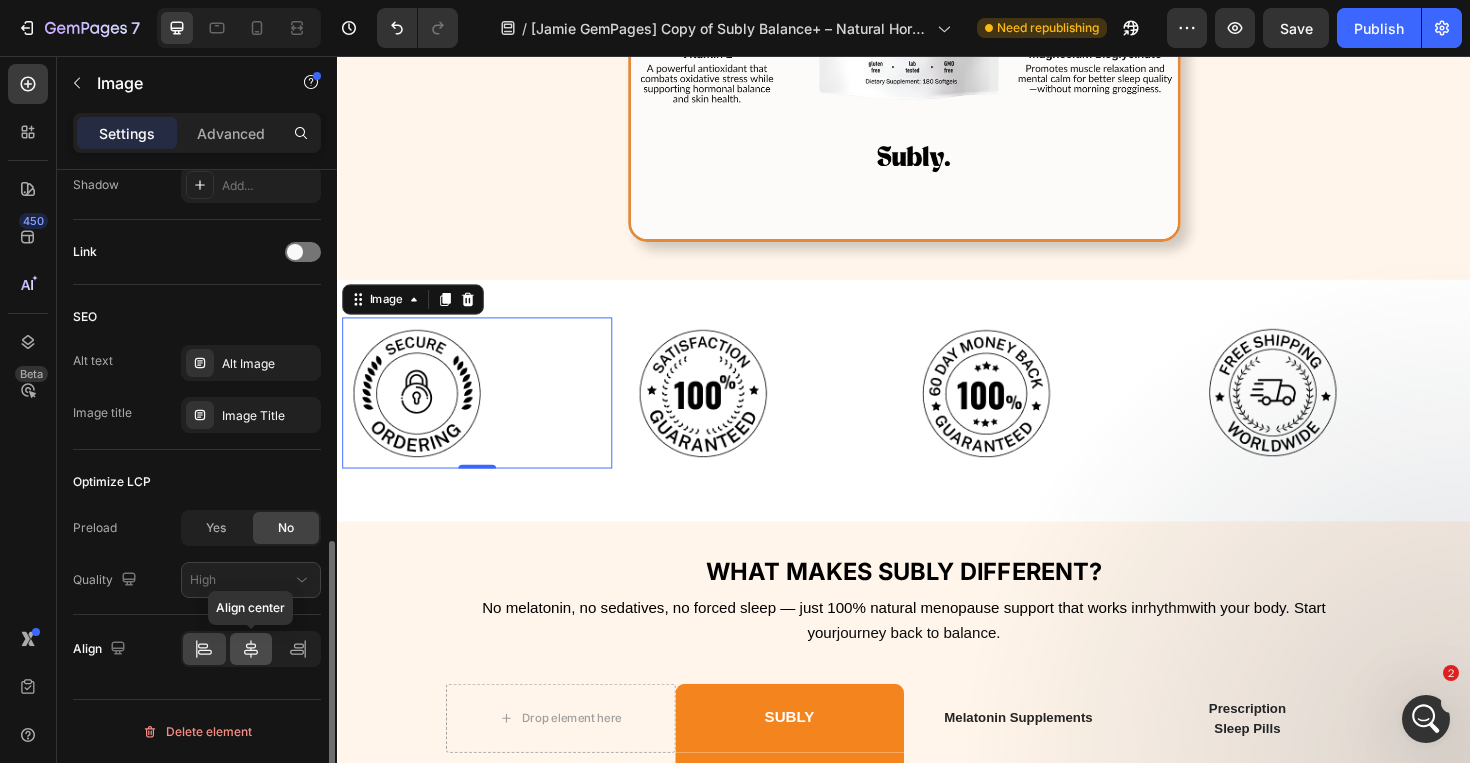 click 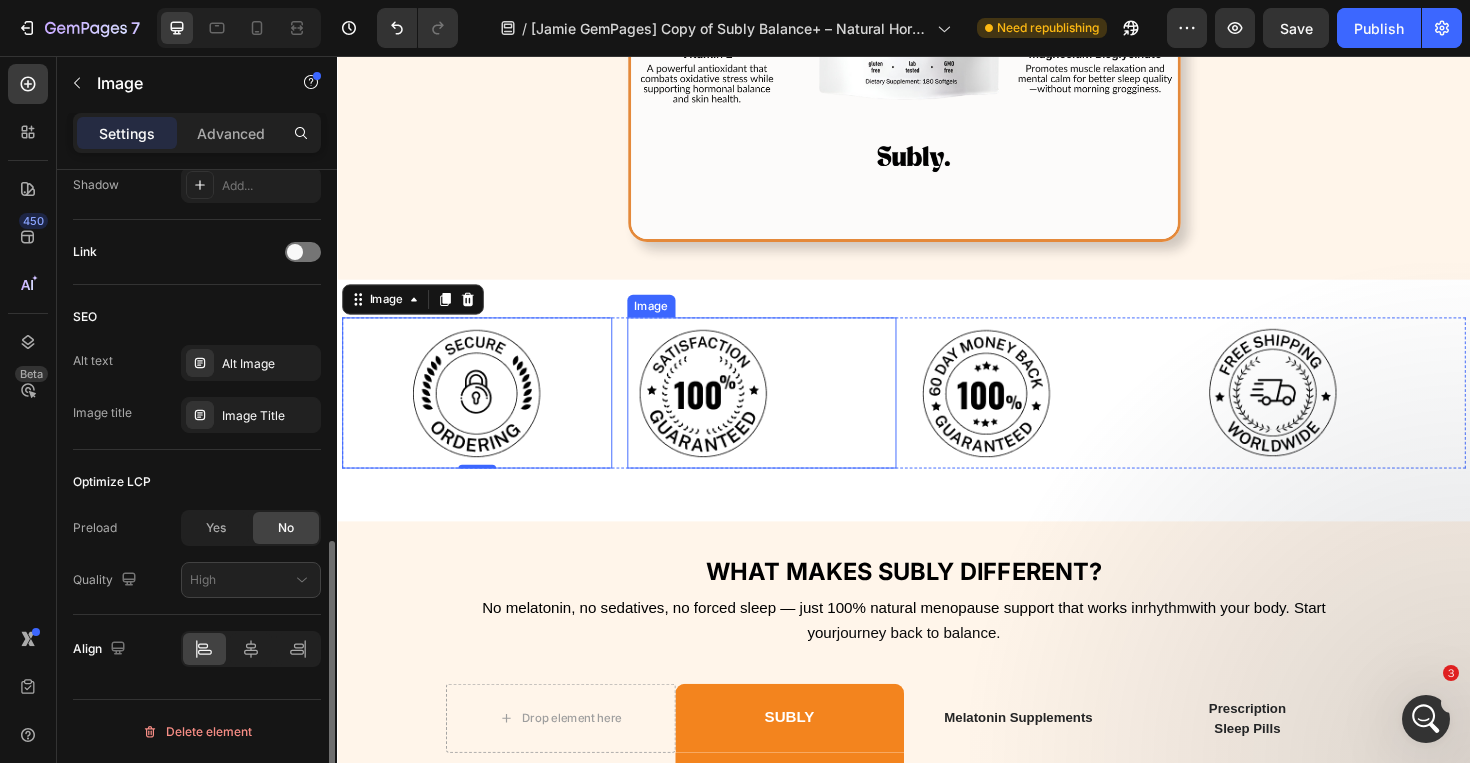 click at bounding box center [787, 413] 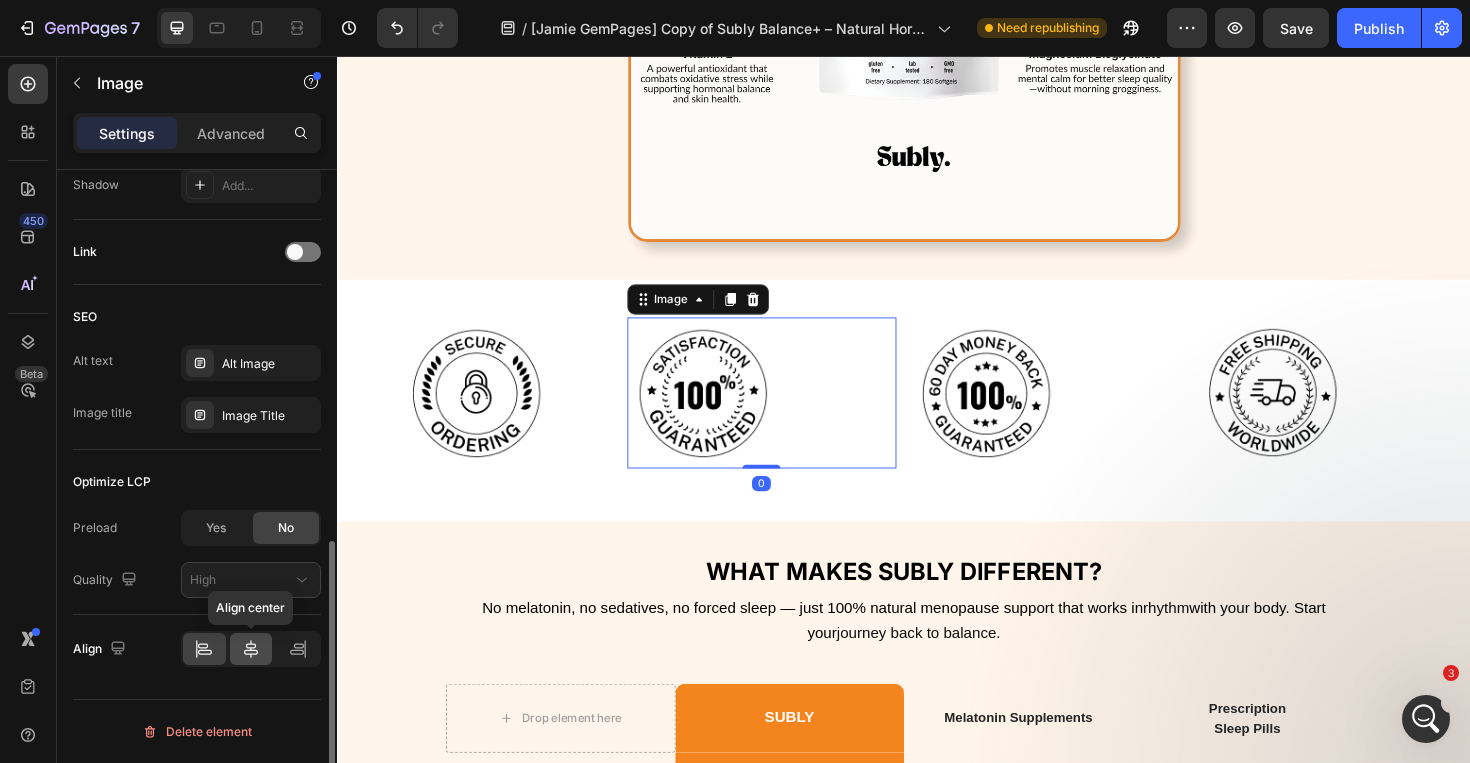 click 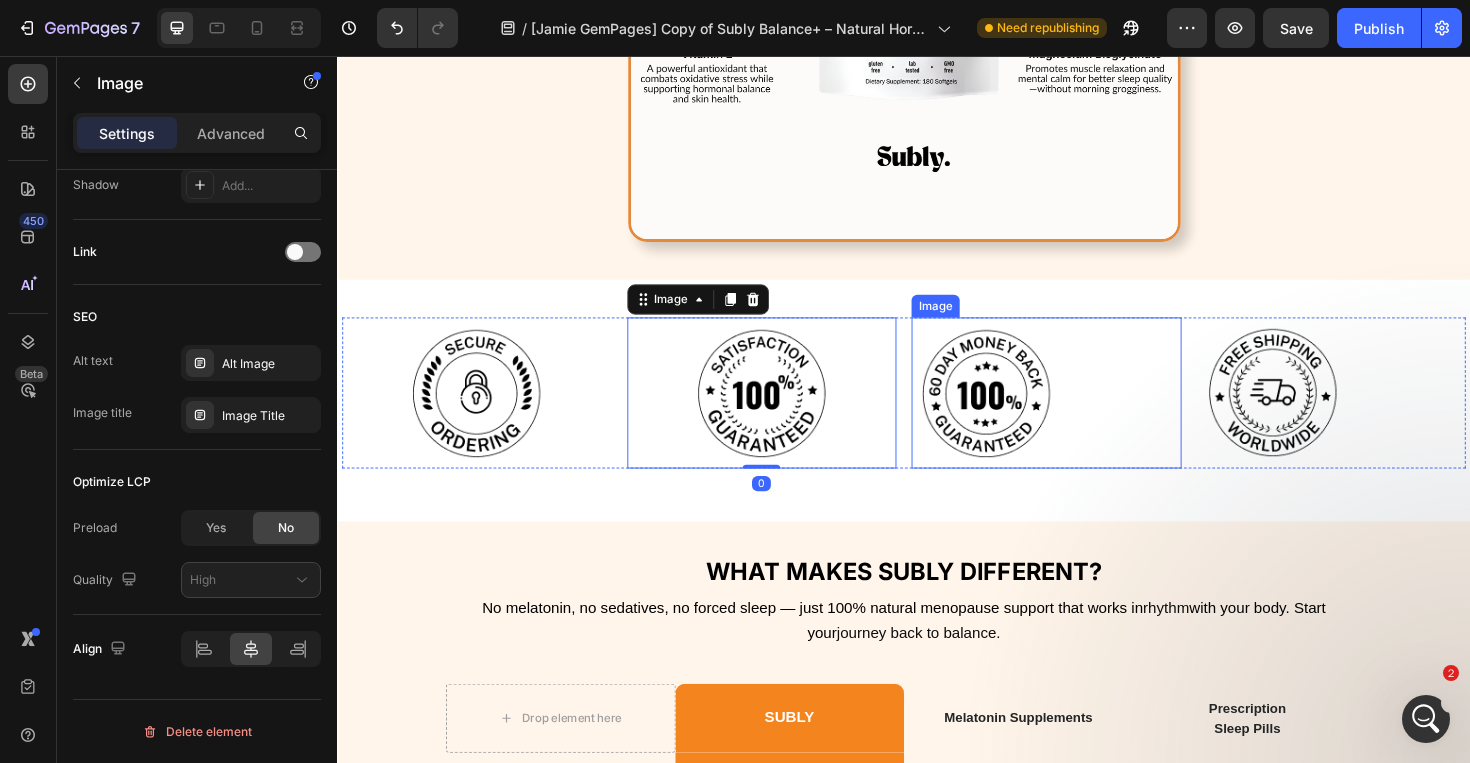 click at bounding box center [1025, 413] 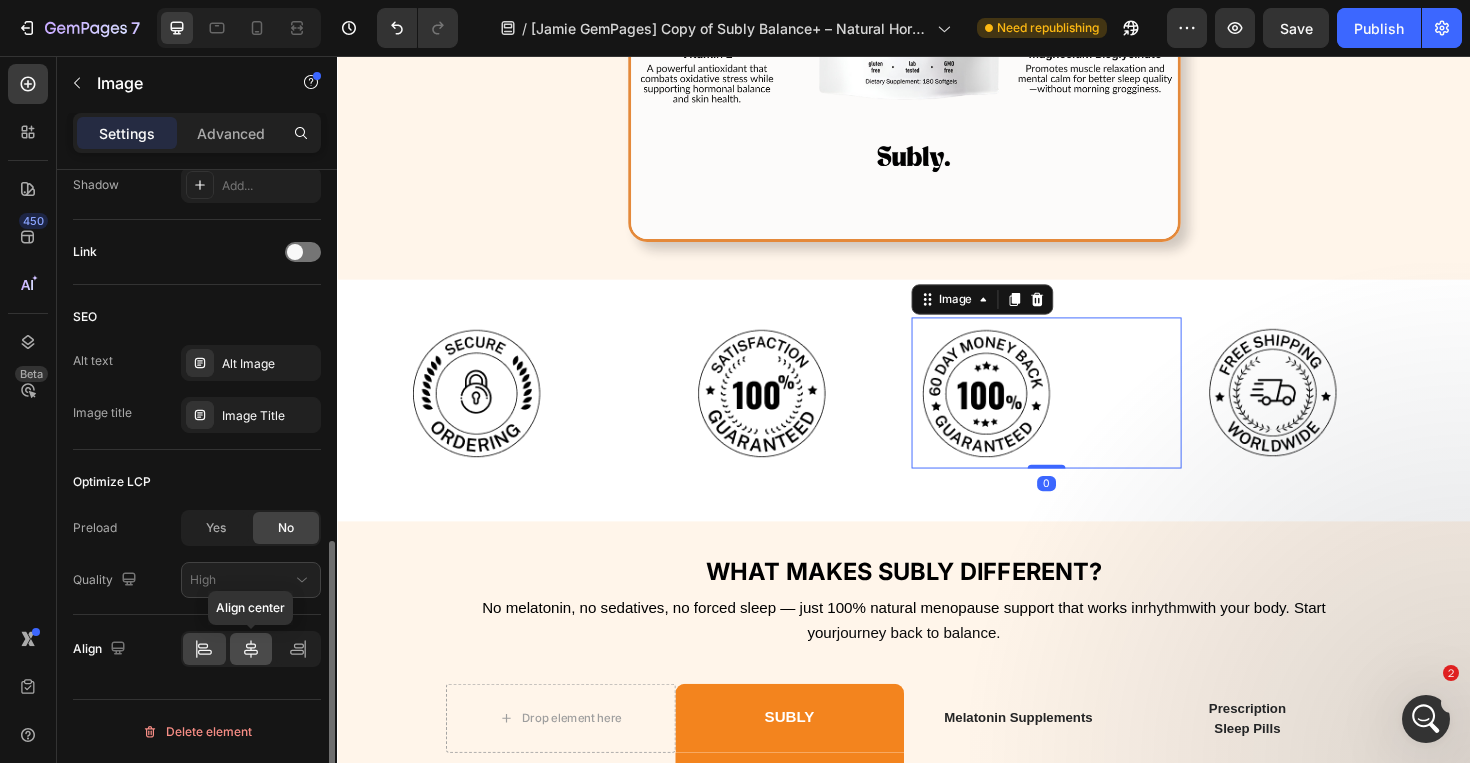 click 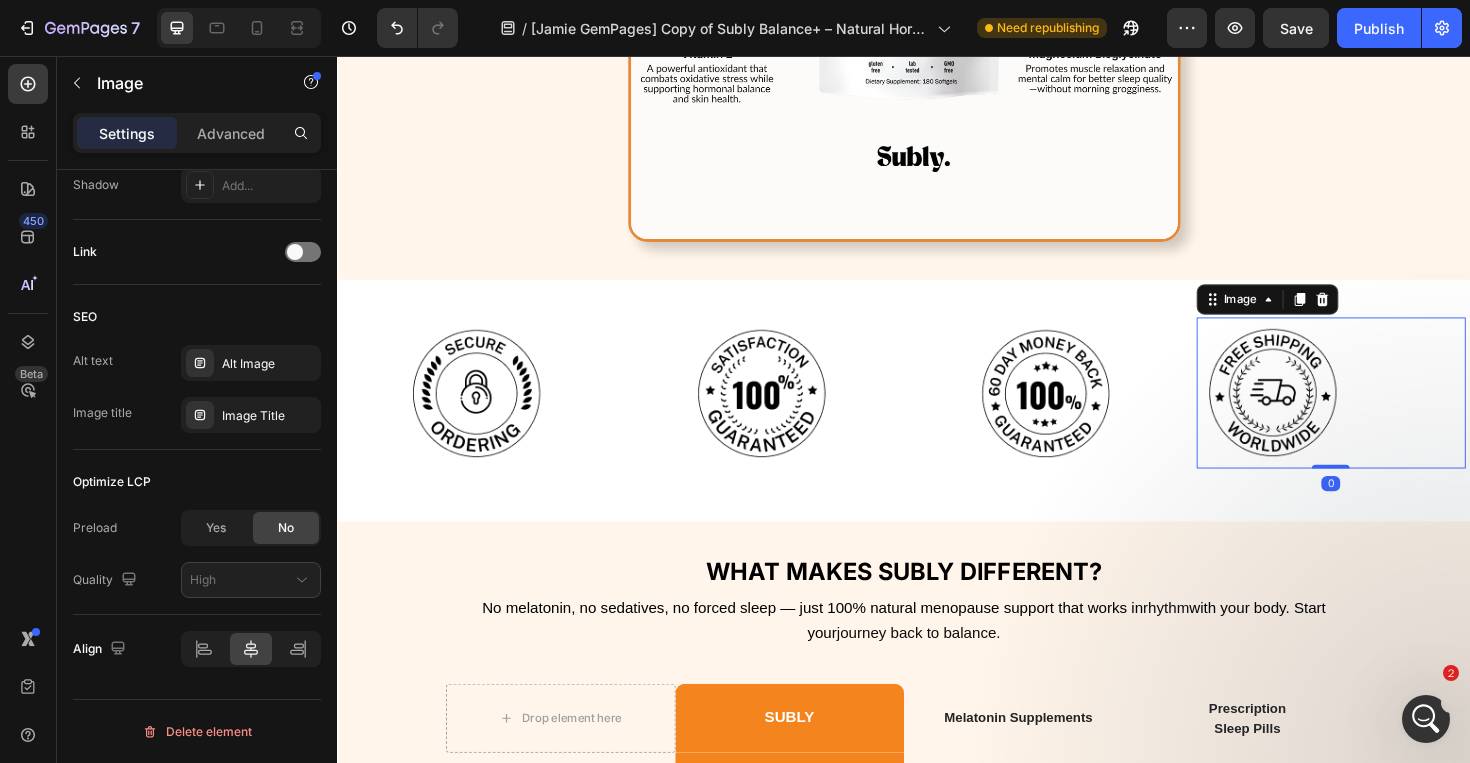 click at bounding box center (1327, 413) 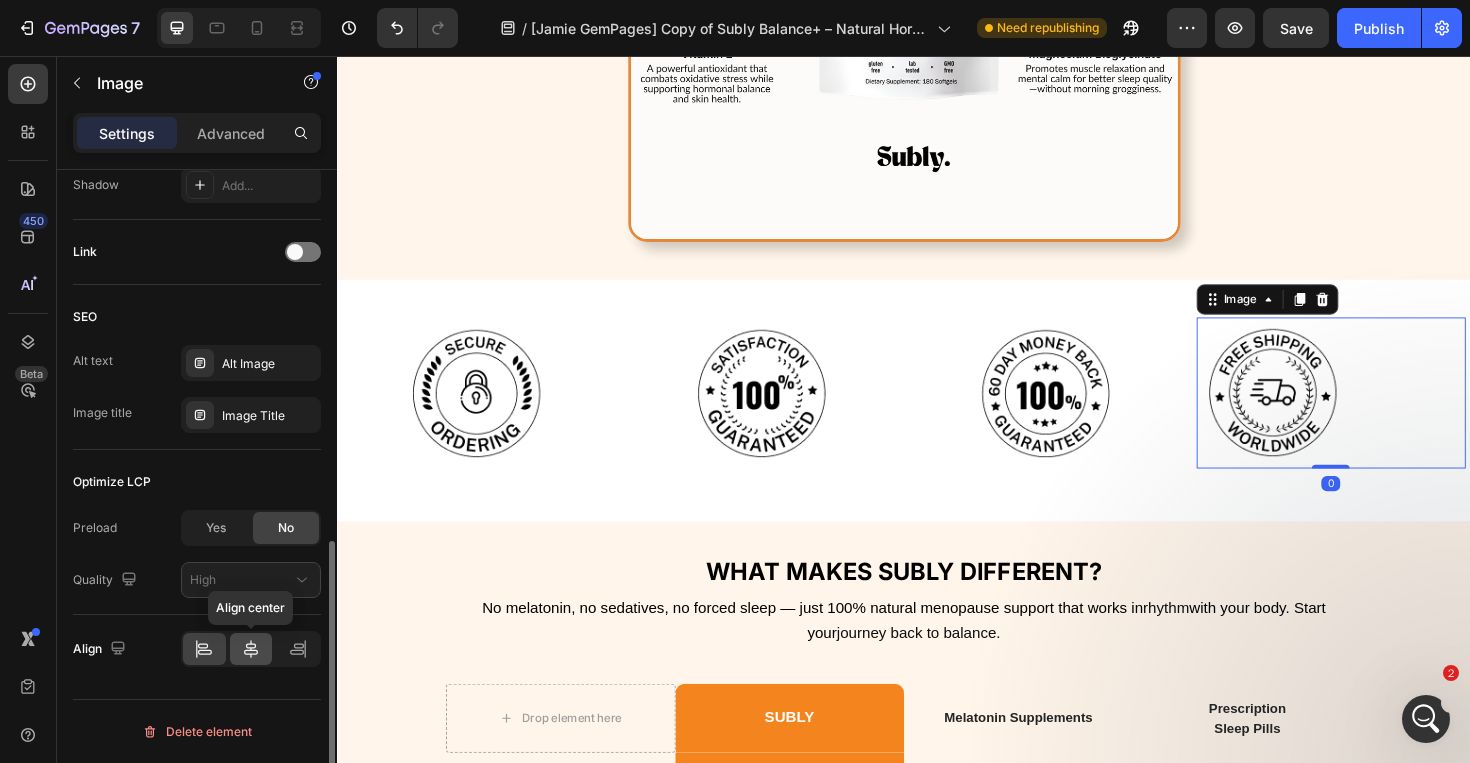 click 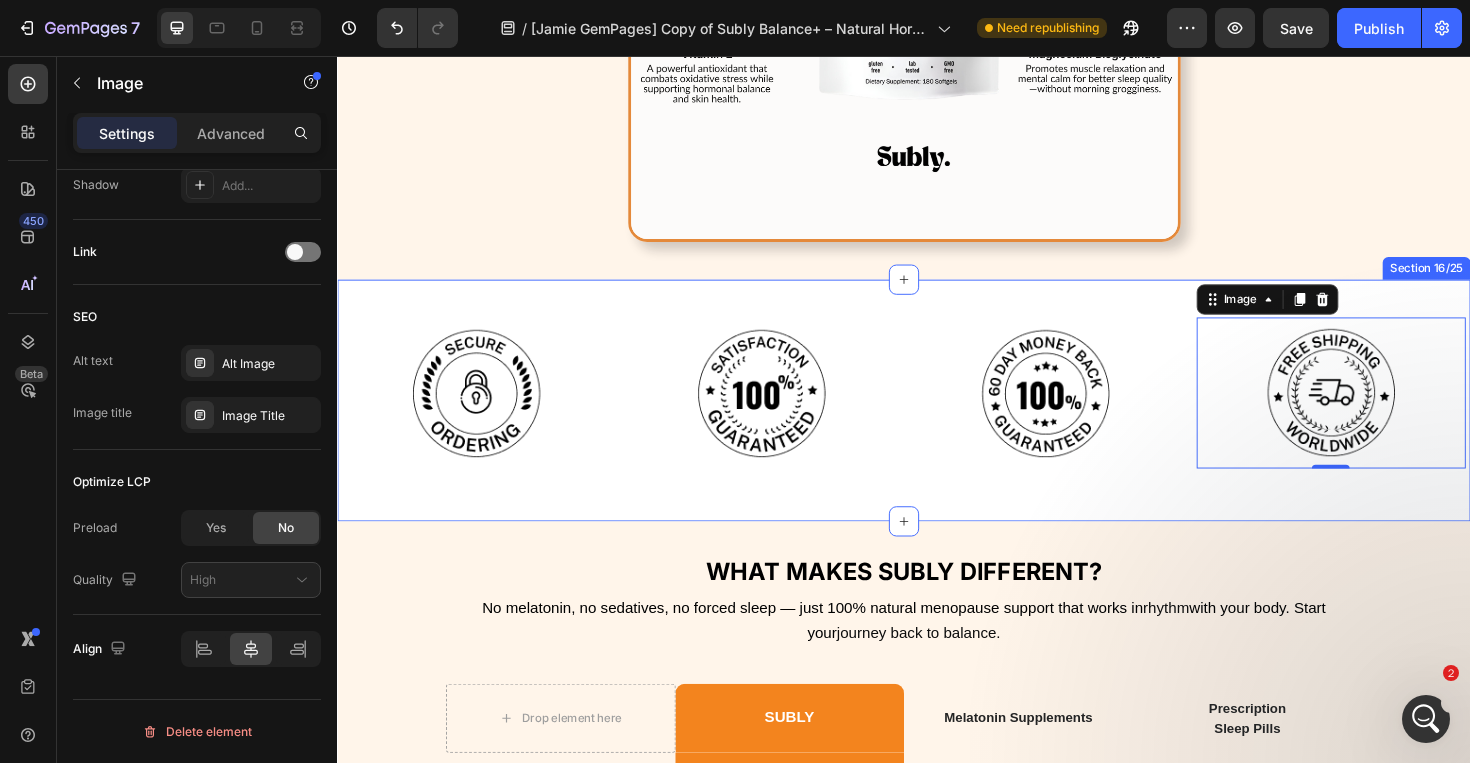 click on "Image Image Image Image   0 Row Section 16/25" at bounding box center [937, 421] 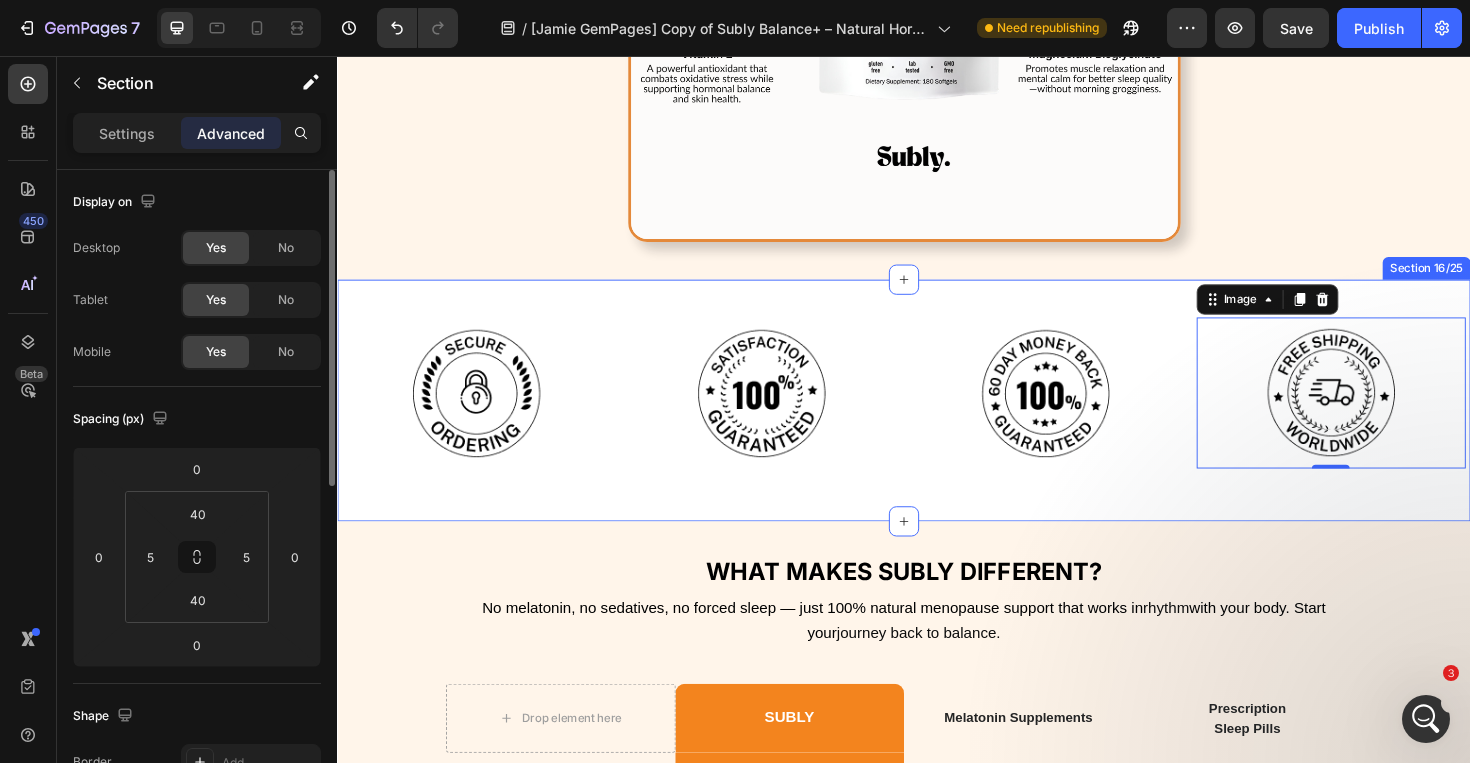 scroll, scrollTop: 0, scrollLeft: 0, axis: both 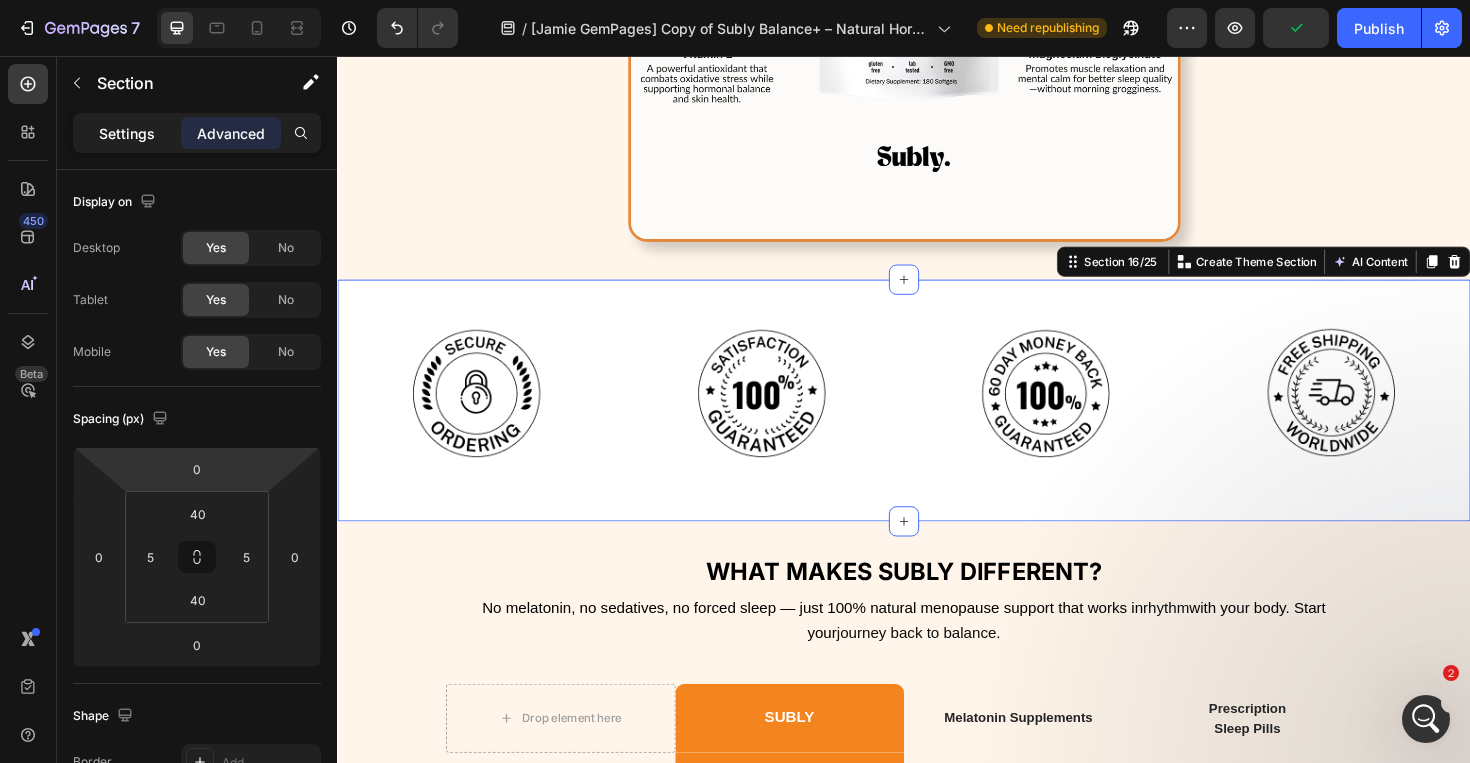 click on "Settings" at bounding box center [127, 133] 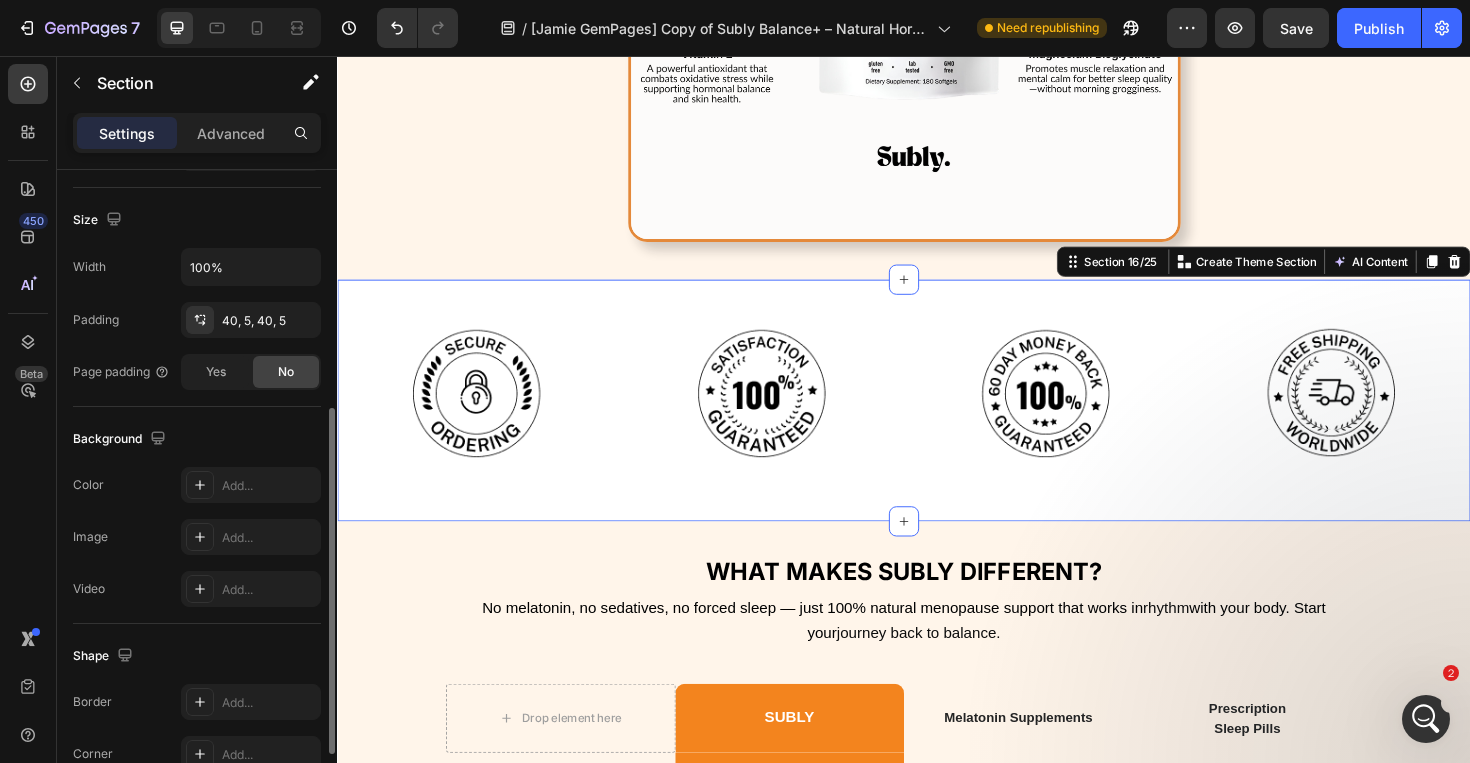 scroll, scrollTop: 428, scrollLeft: 0, axis: vertical 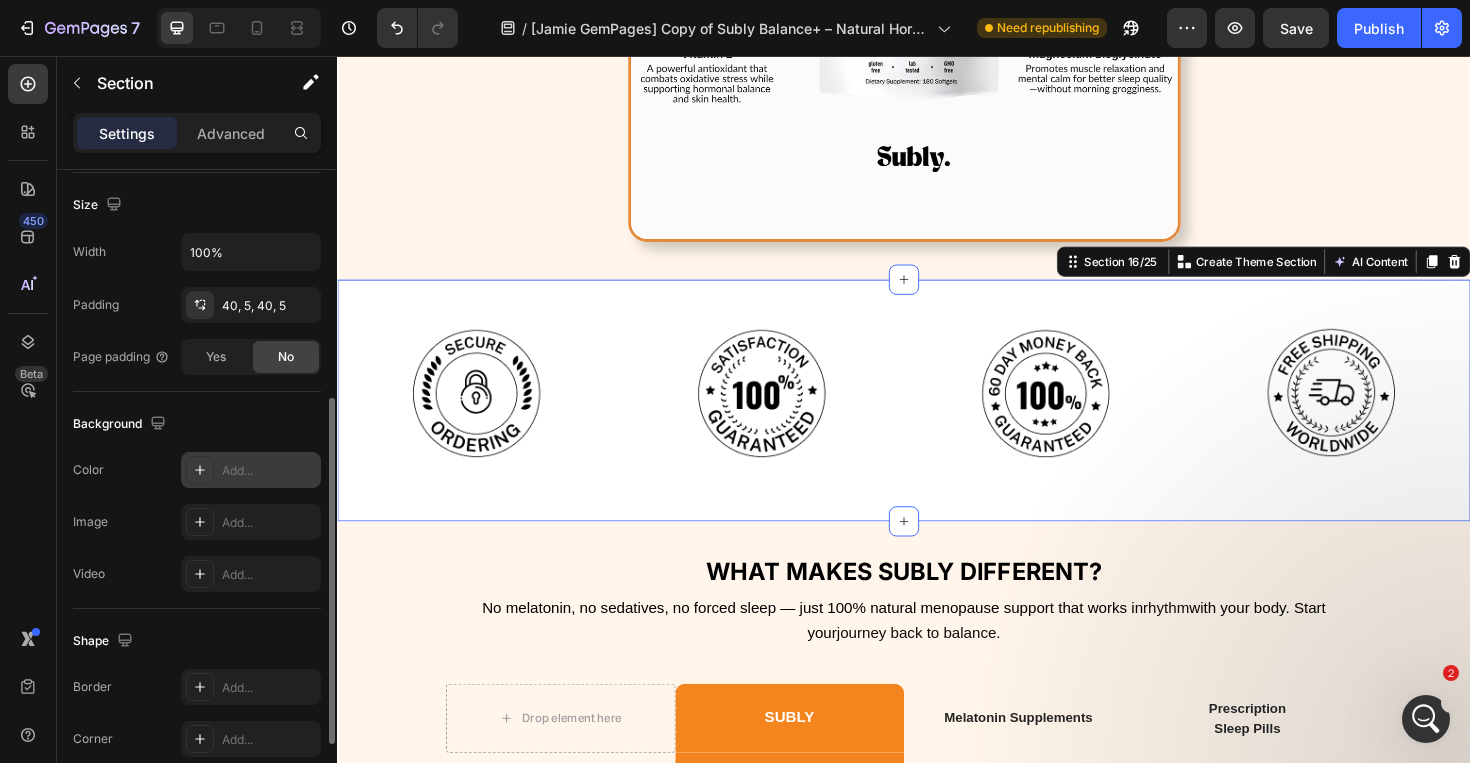 click 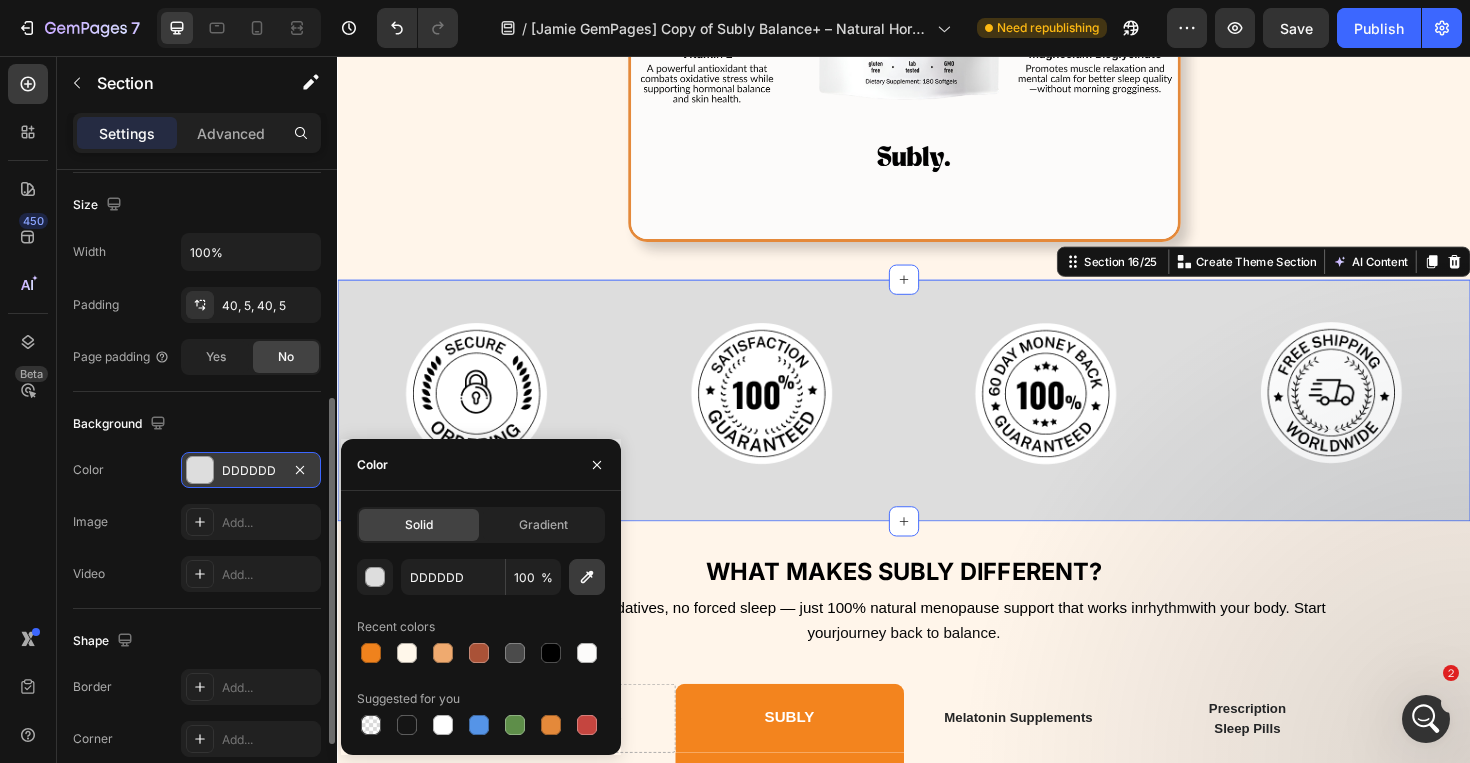 click 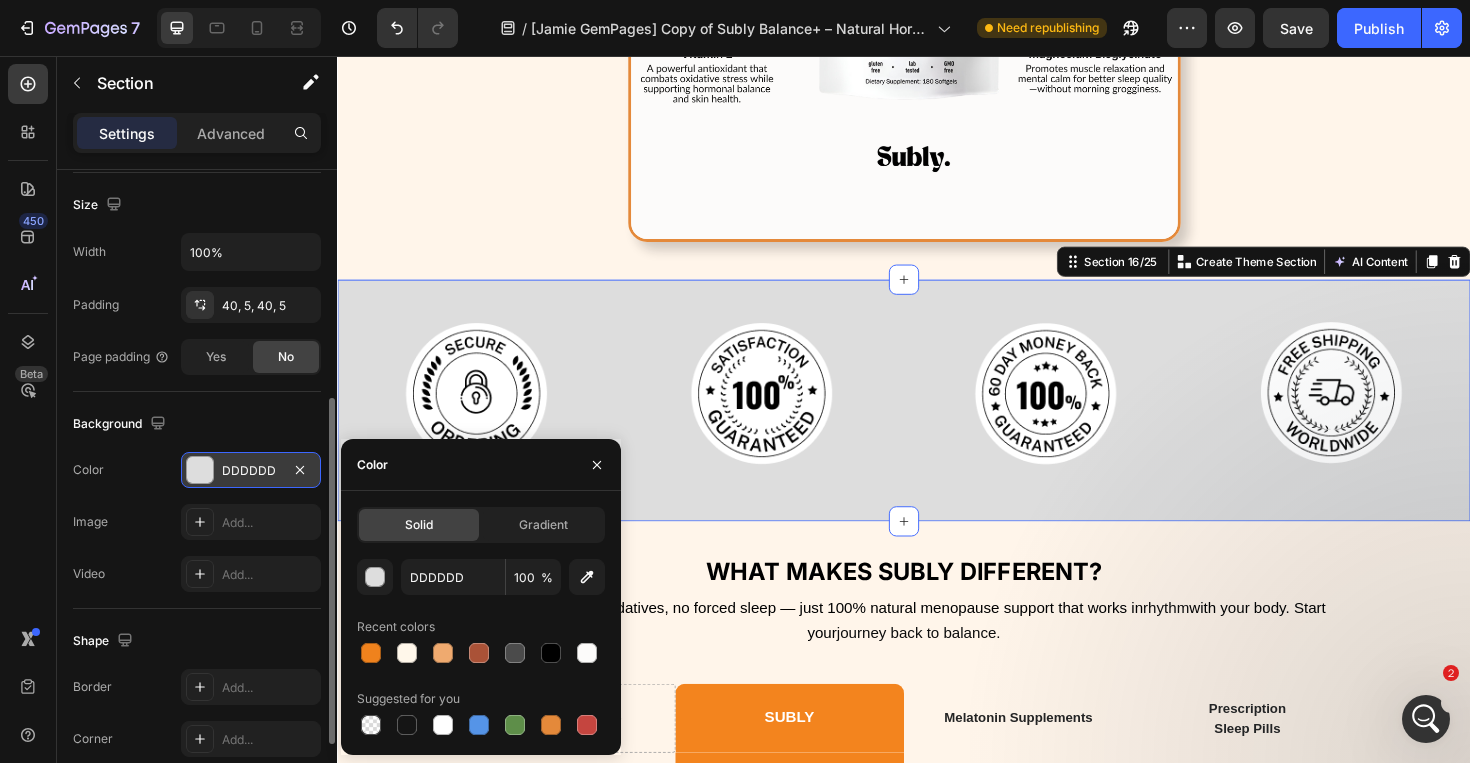 type on "FCF2E7" 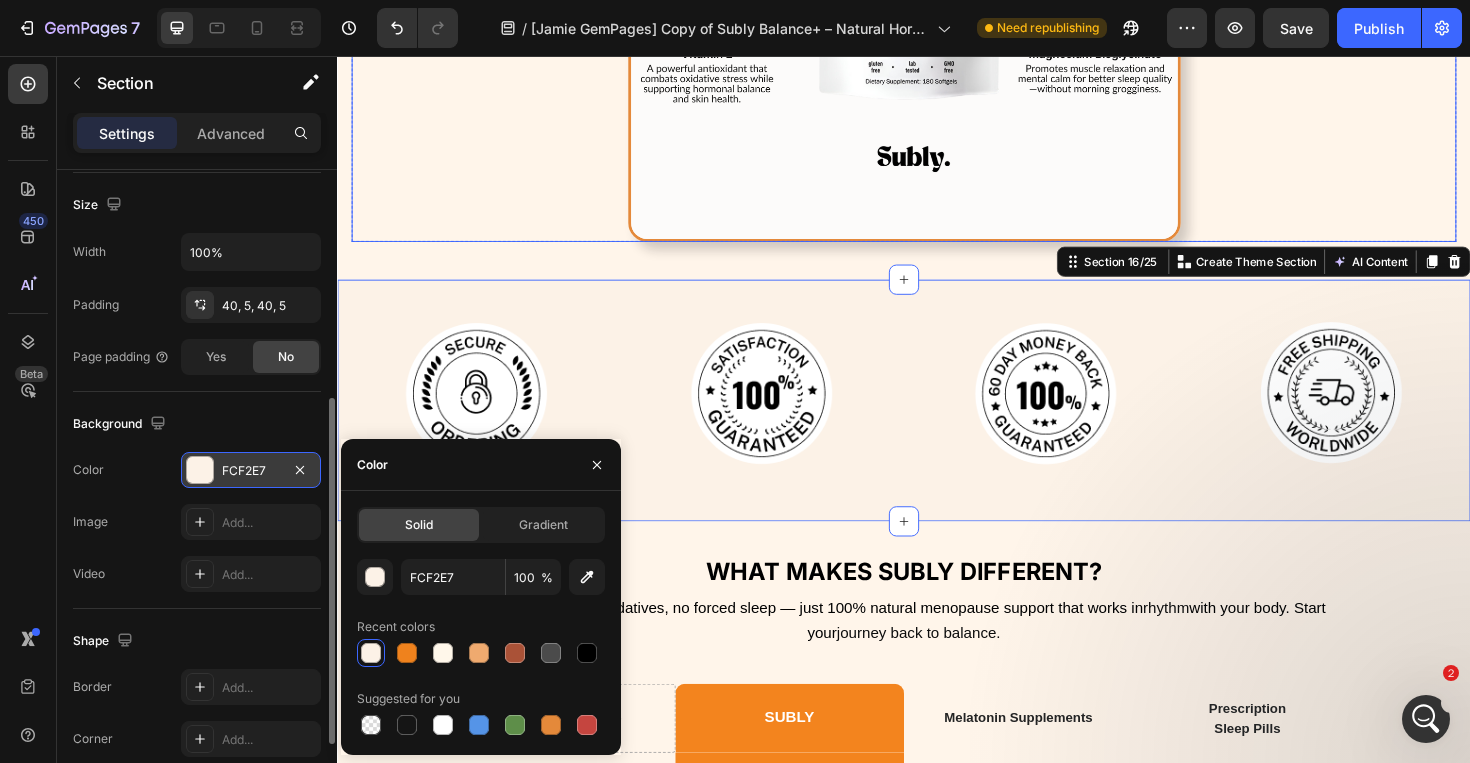 click at bounding box center (937, -40) 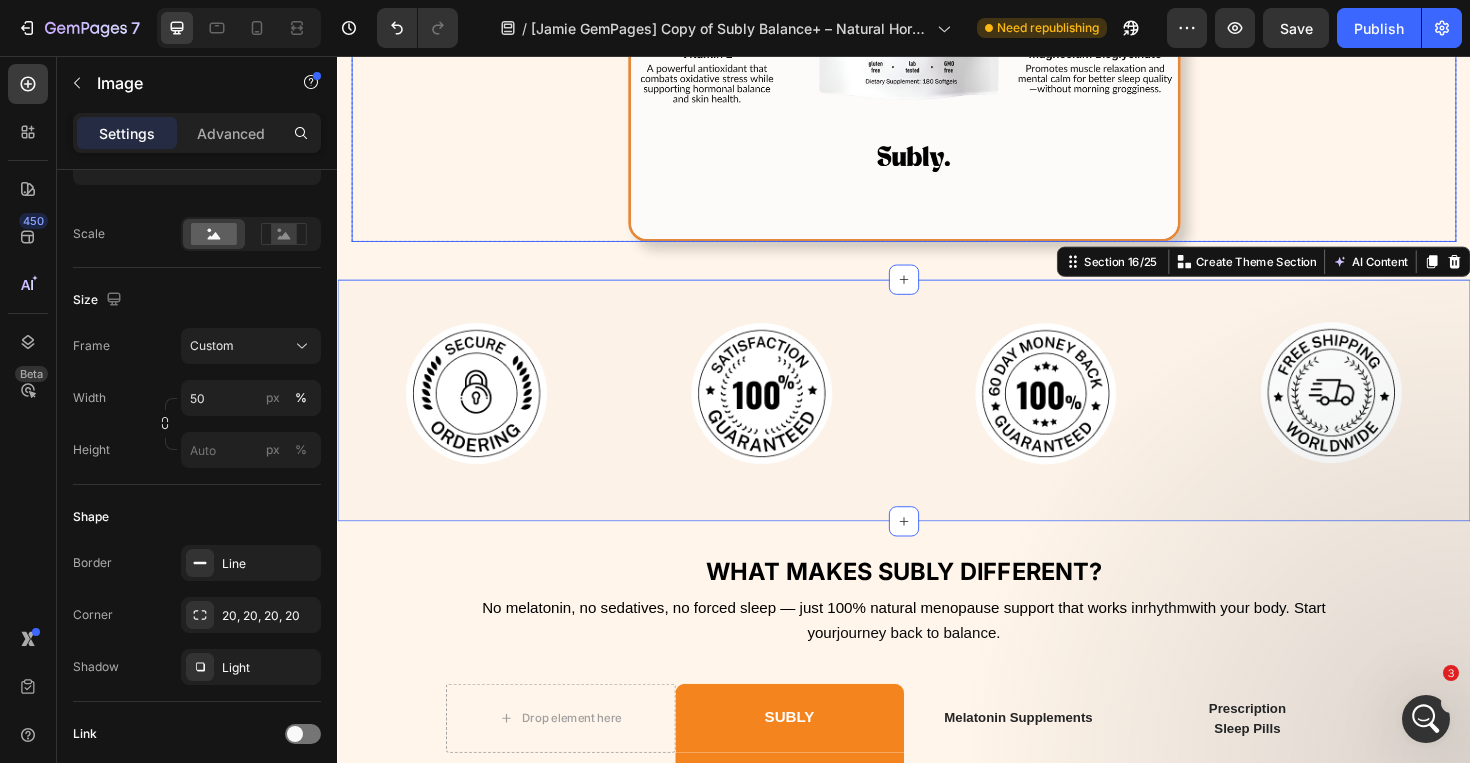 scroll, scrollTop: 0, scrollLeft: 0, axis: both 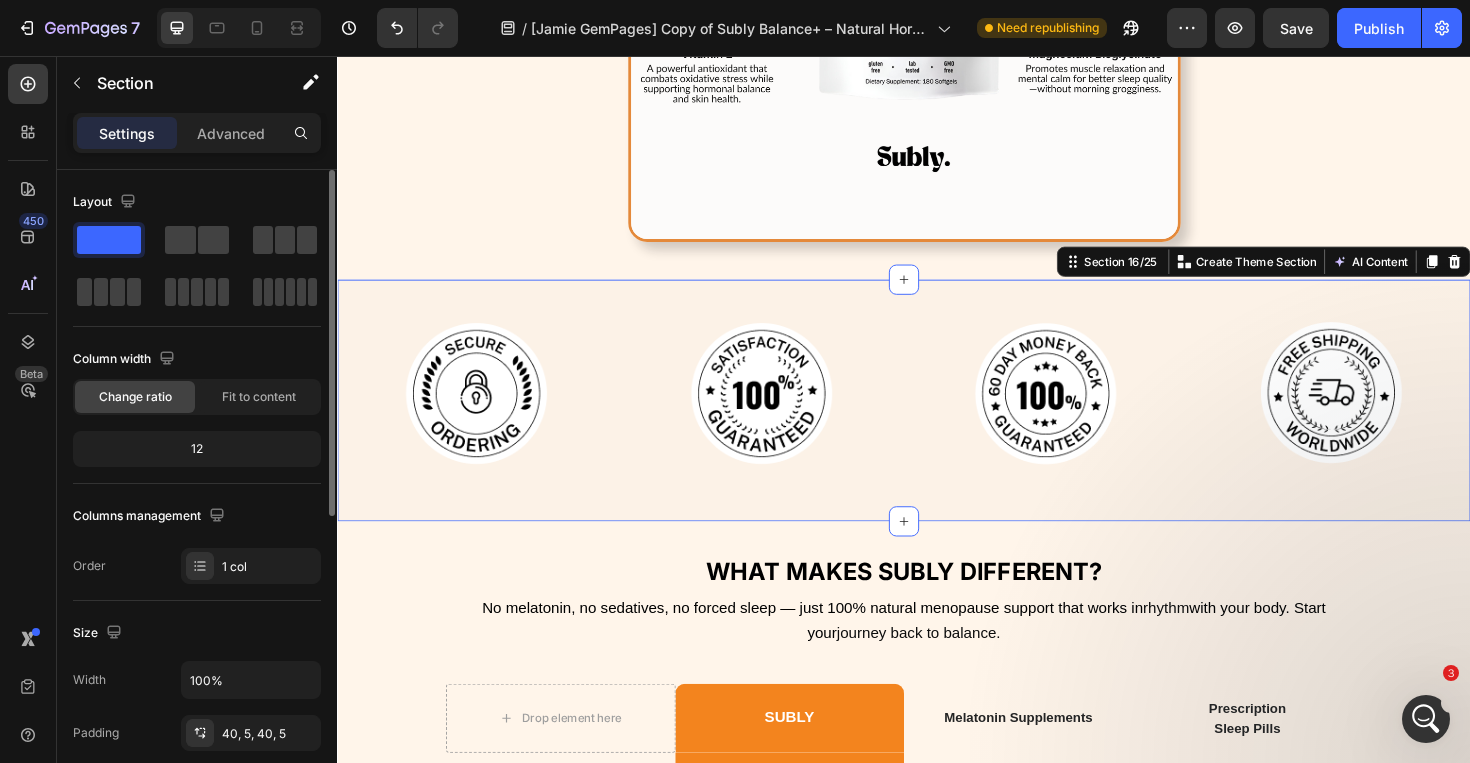 click on "Image Image Image Image Row Section 16/25   Create Theme Section AI Content Write with GemAI What would you like to describe here? Tone and Voice Persuasive Product E-book “Naturally in Balance” Show more Generate" at bounding box center [937, 421] 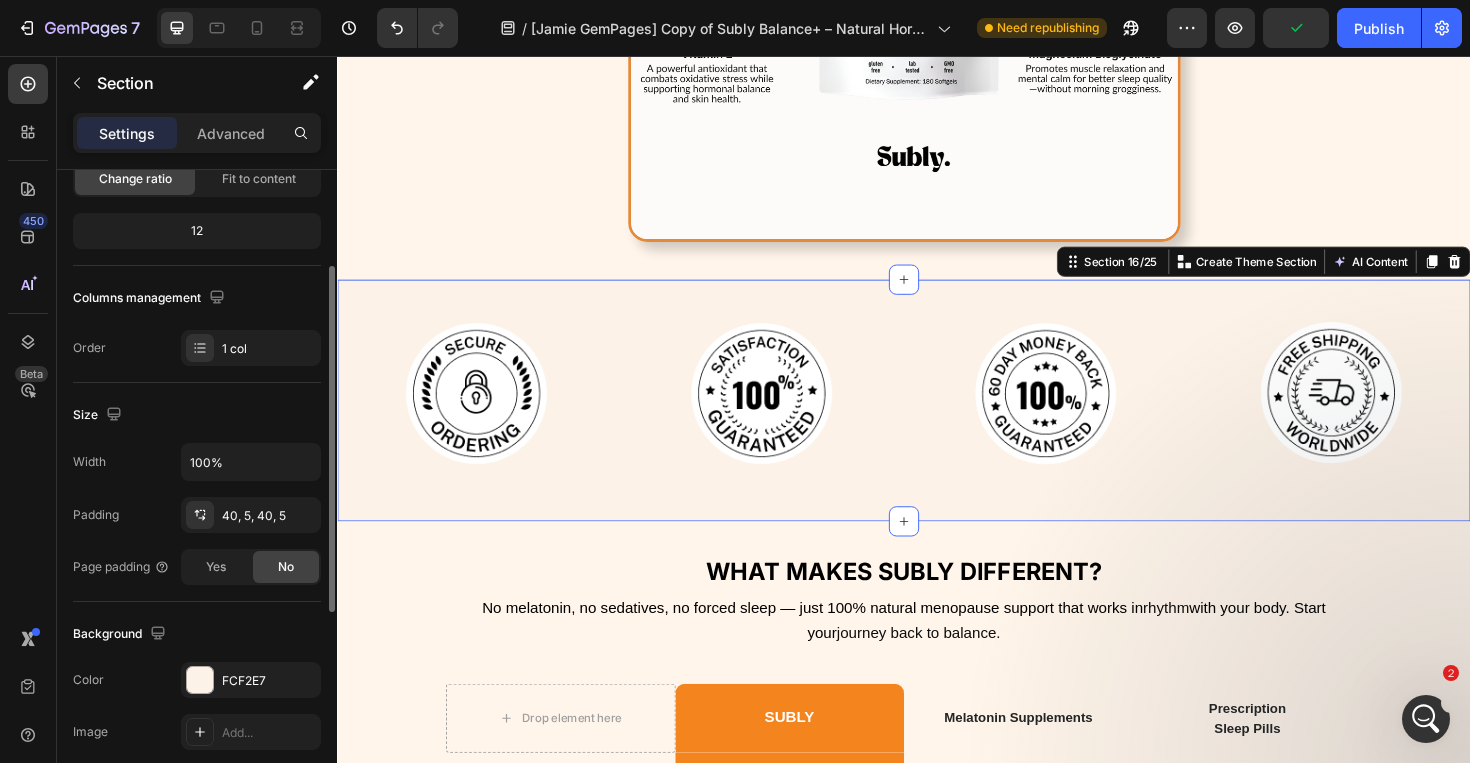 scroll, scrollTop: 231, scrollLeft: 0, axis: vertical 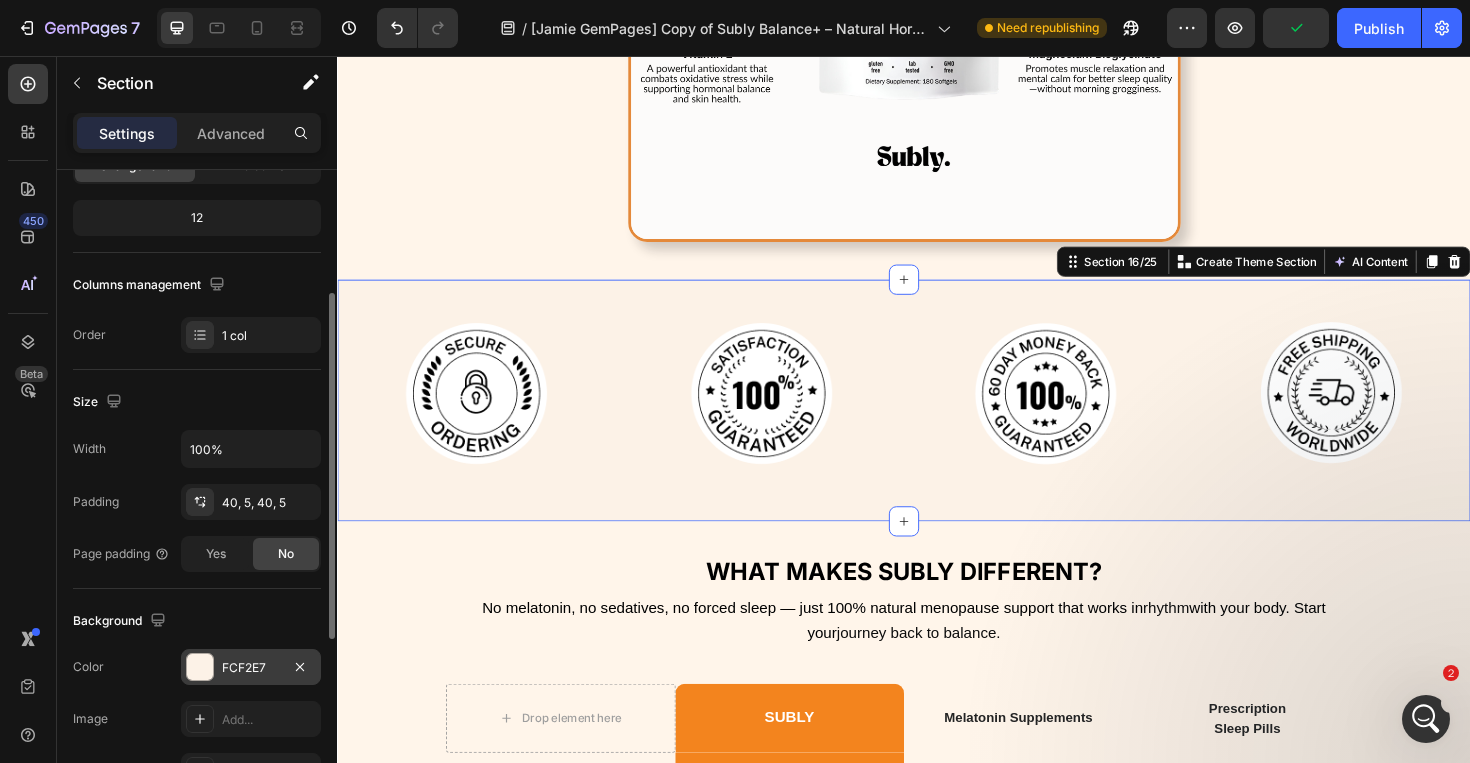click at bounding box center [200, 667] 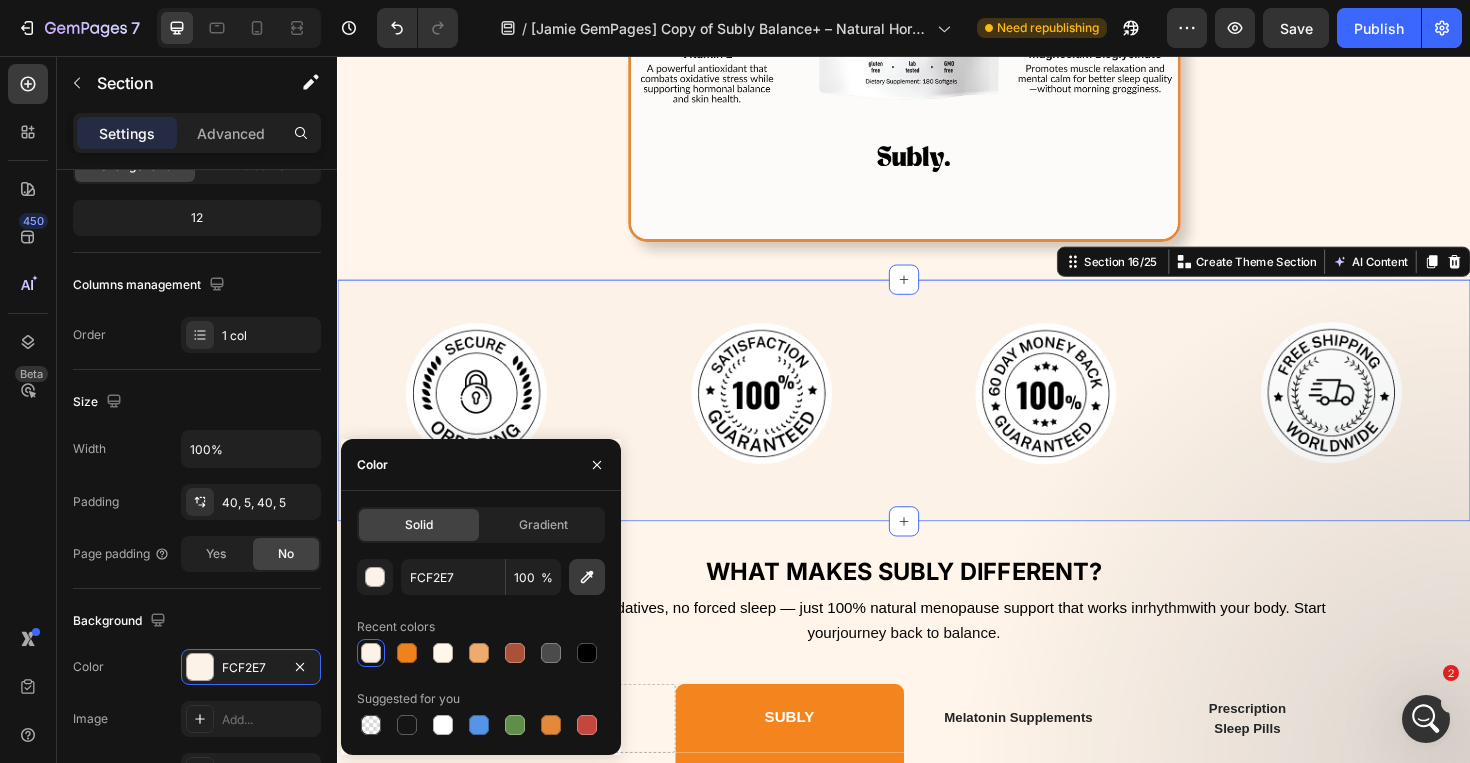 click 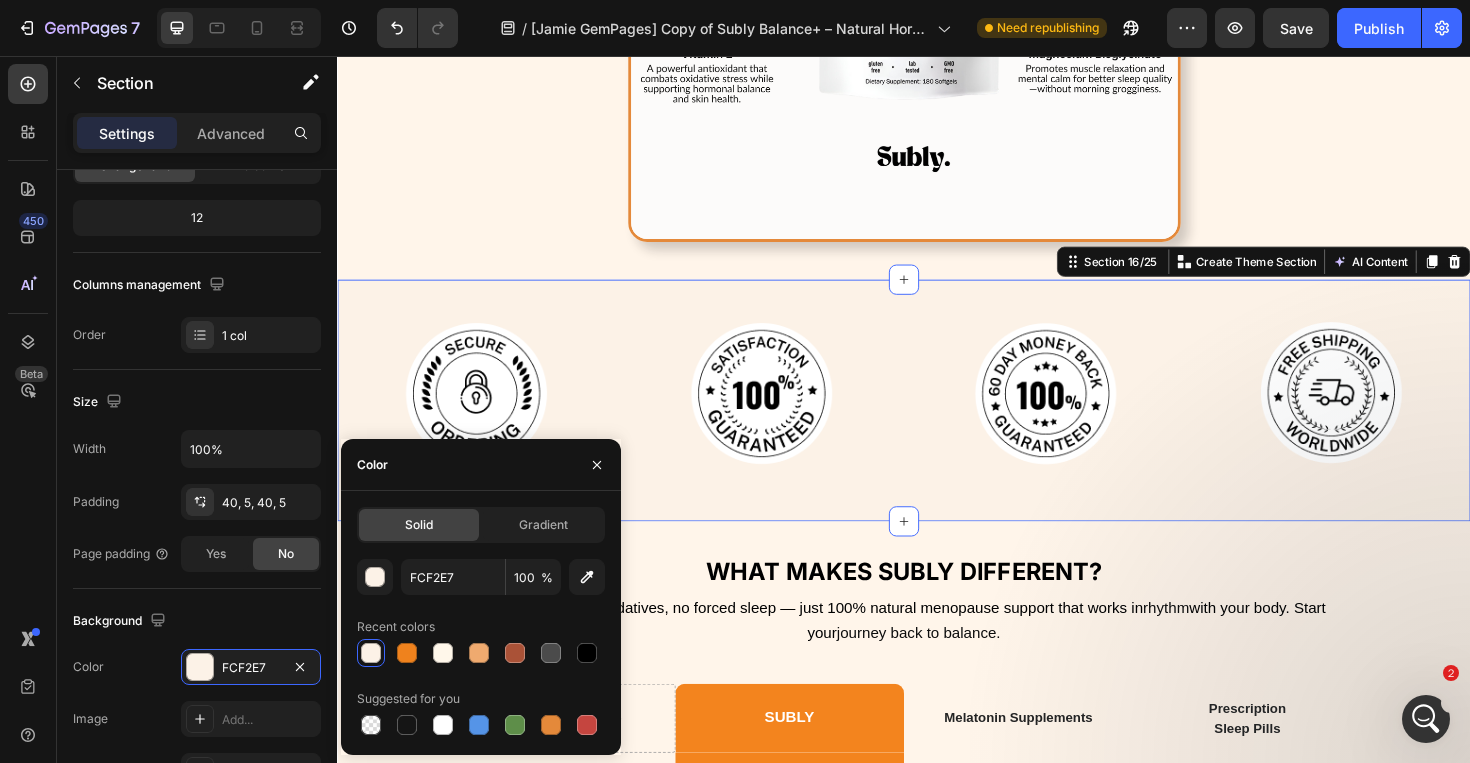 type on "FFF5EA" 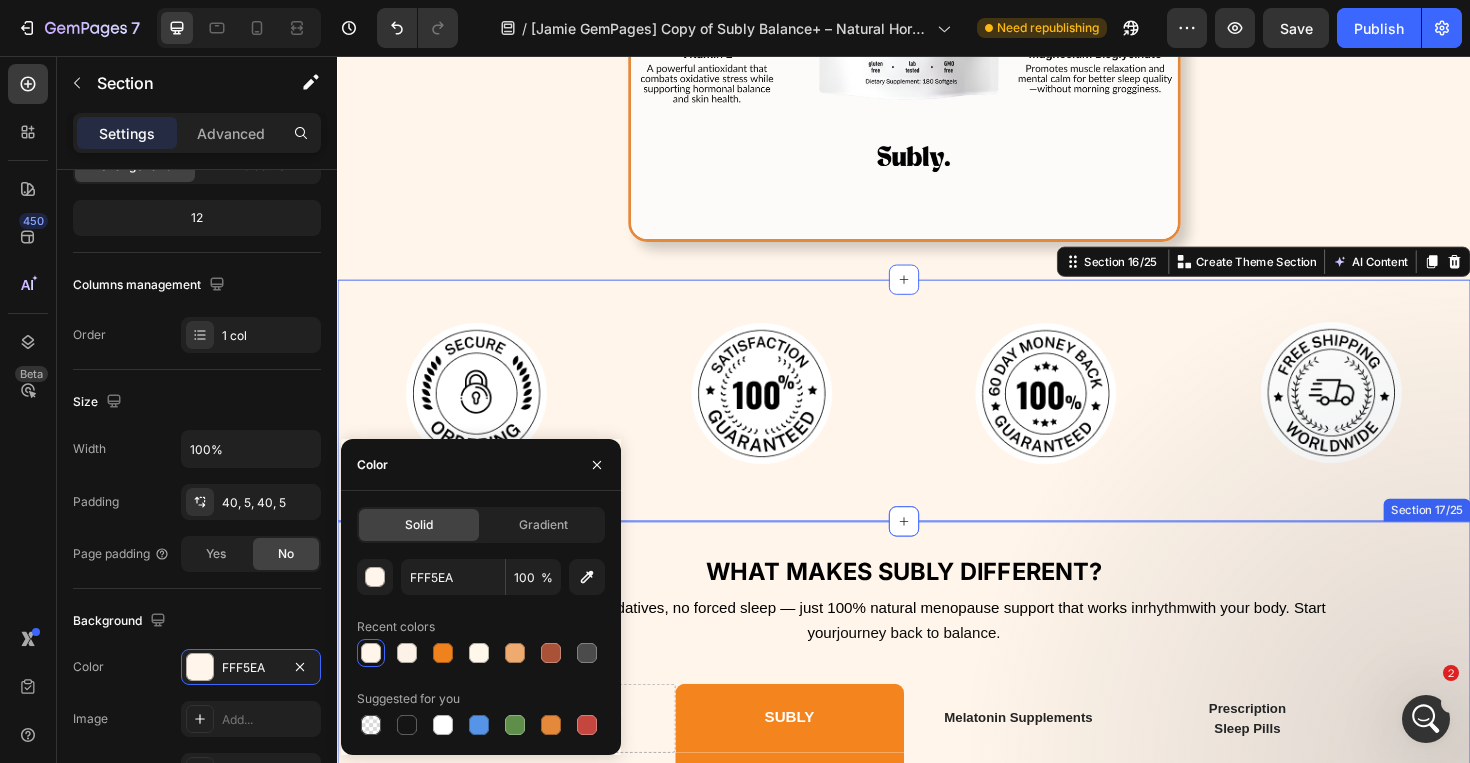 click on "What Makes Subly Different? Text Block No melatonin, no sedatives, no forced sleep — just 100% natural menopause support that works in  rhythm  with your body. Start your  journey back to balance. Heading
Drop element here SUBLY Text Block Melatonin Supplements Text Block Prescription  Sleep Pills Text Block Row Targets root cause (hormonal imbalance) Text Block
Icon Row
Icon
Icon Row Supports bladder control  Text Block
Icon Row
Icon
Icon Row Non-habit forming Text Block
Icon Row
Icon
Icon Row Non-habit forming Text Block
Icon Row
Icon
Icon Row No grogginess  Text Block
Icon Row
Icon
Icon Row All natural ingredients Text Block
Icon Row
Icon
Icon Row All natural ingredients Text Block" at bounding box center [937, 1014] 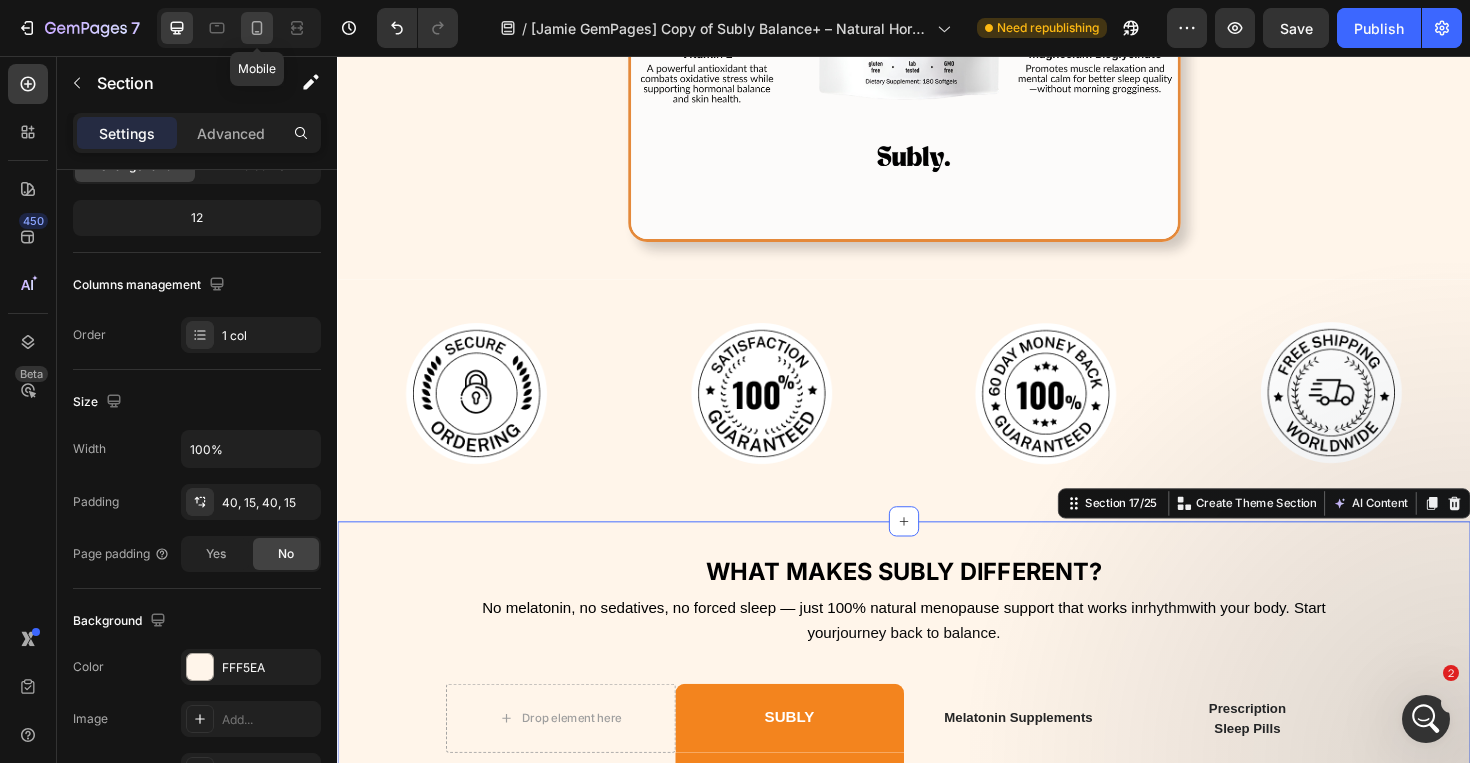 click 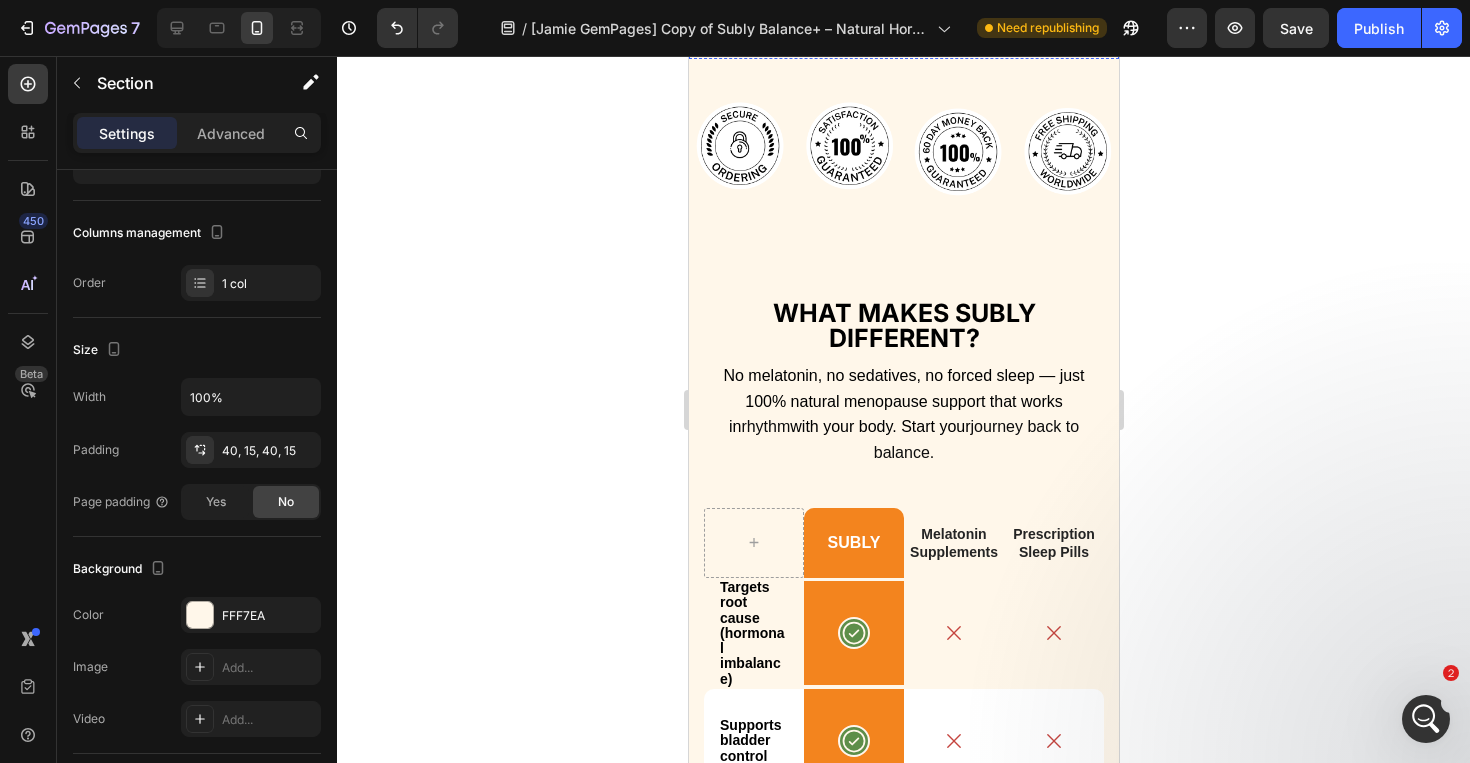 scroll, scrollTop: 7289, scrollLeft: 0, axis: vertical 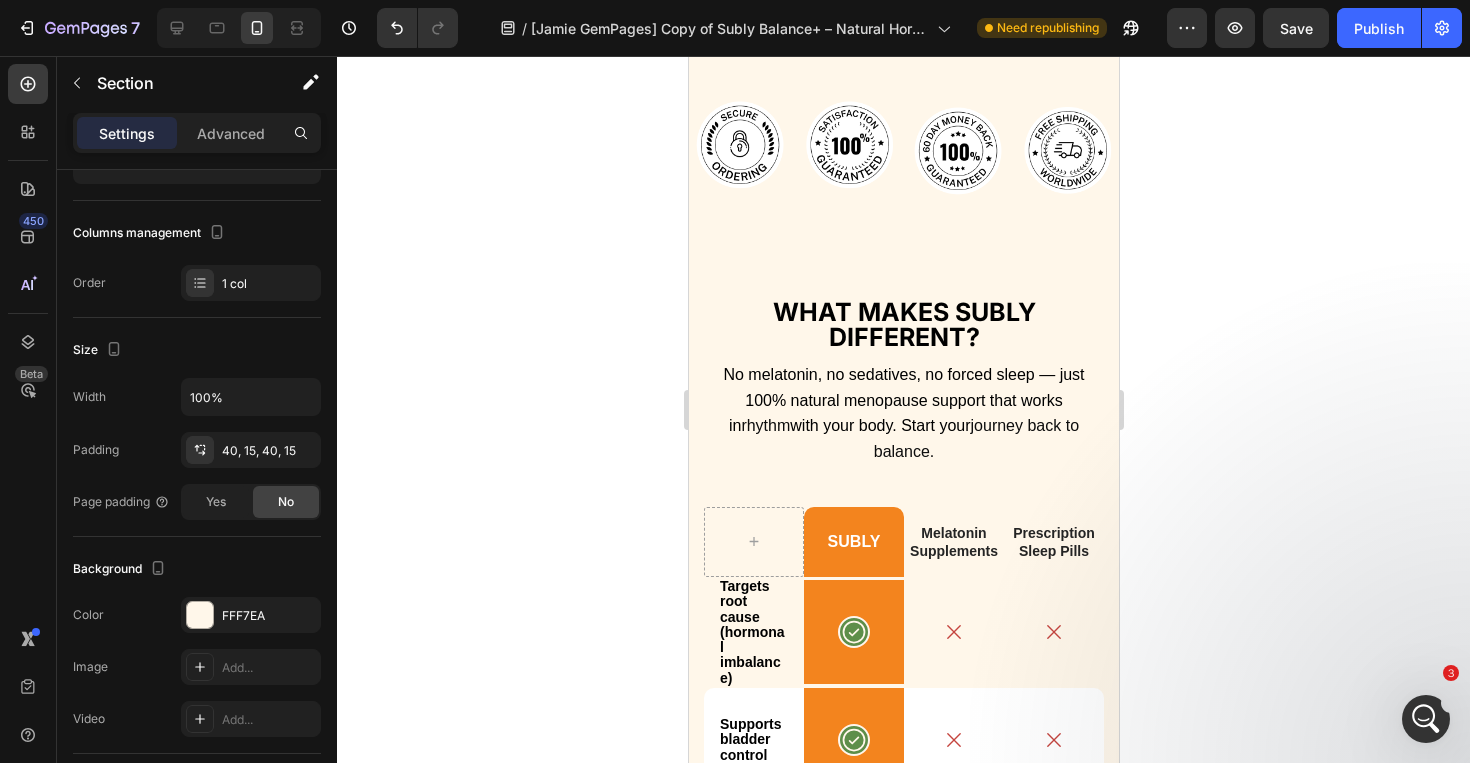 click on "What Makes Subly Different? Text Block No melatonin, no sedatives, no forced sleep — just 100% natural menopause support that works in  rhythm  with your body. Start your  journey back to balance. Heading
SUBLY Text Block Melatonin Supplements Text Block Prescription  Sleep Pills Text Block Row Targets root cause (hormonal imbalance) Text Block
Icon Row
Icon
Icon Row Supports bladder control  Text Block
Icon Row
Icon
Icon Row Non-habit forming Text Block
Icon Row
Icon
Icon Row Non-habit forming Text Block
Icon Row
Icon
Icon Row No grogginess  Text Block
Icon Row
Icon
Icon Row All natural ingredients Text Block
Icon Row
Icon
Icon Row All natural ingredients Text Block
Icon Row Icon Icon" at bounding box center [903, 817] 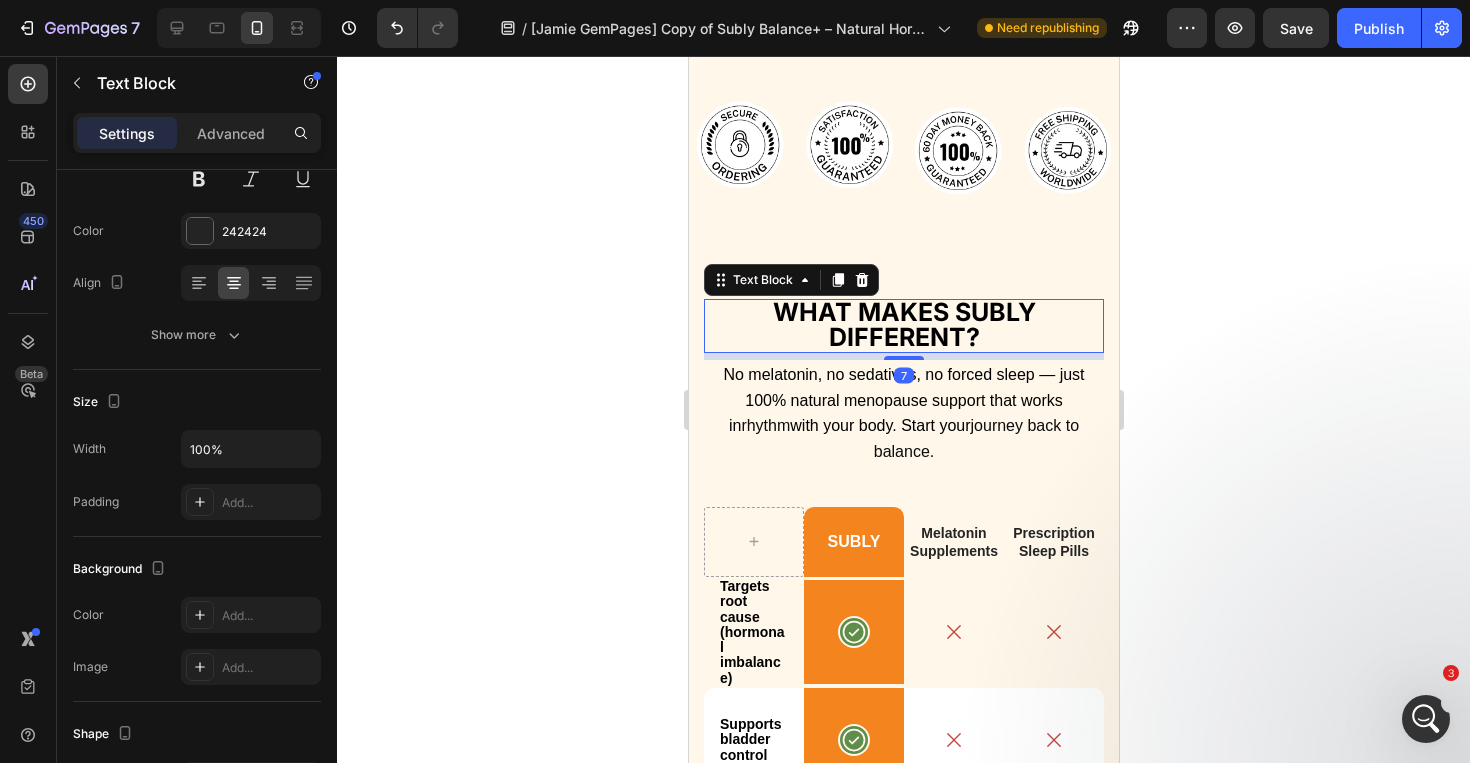 click on "What Makes Subly Different?" at bounding box center (903, 324) 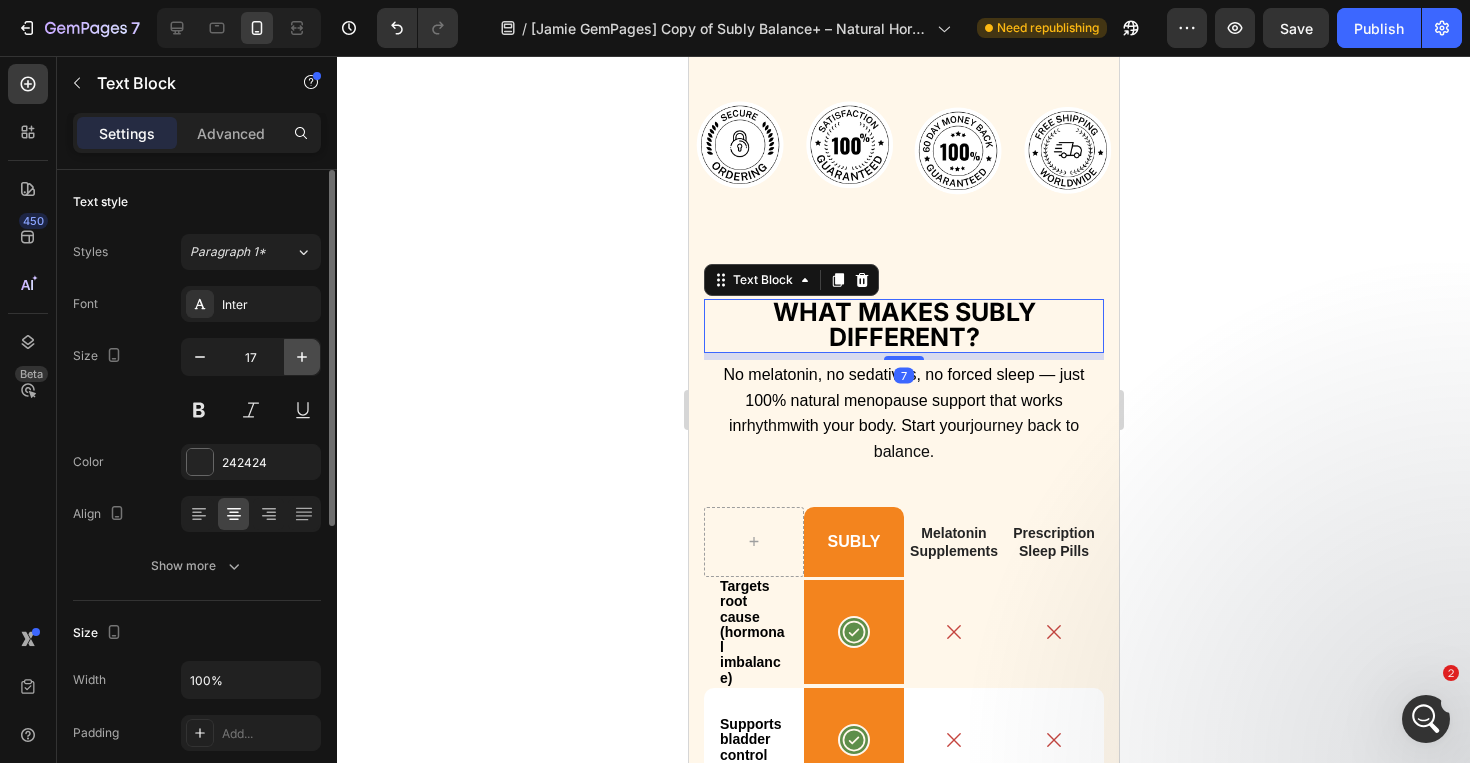 click at bounding box center (302, 357) 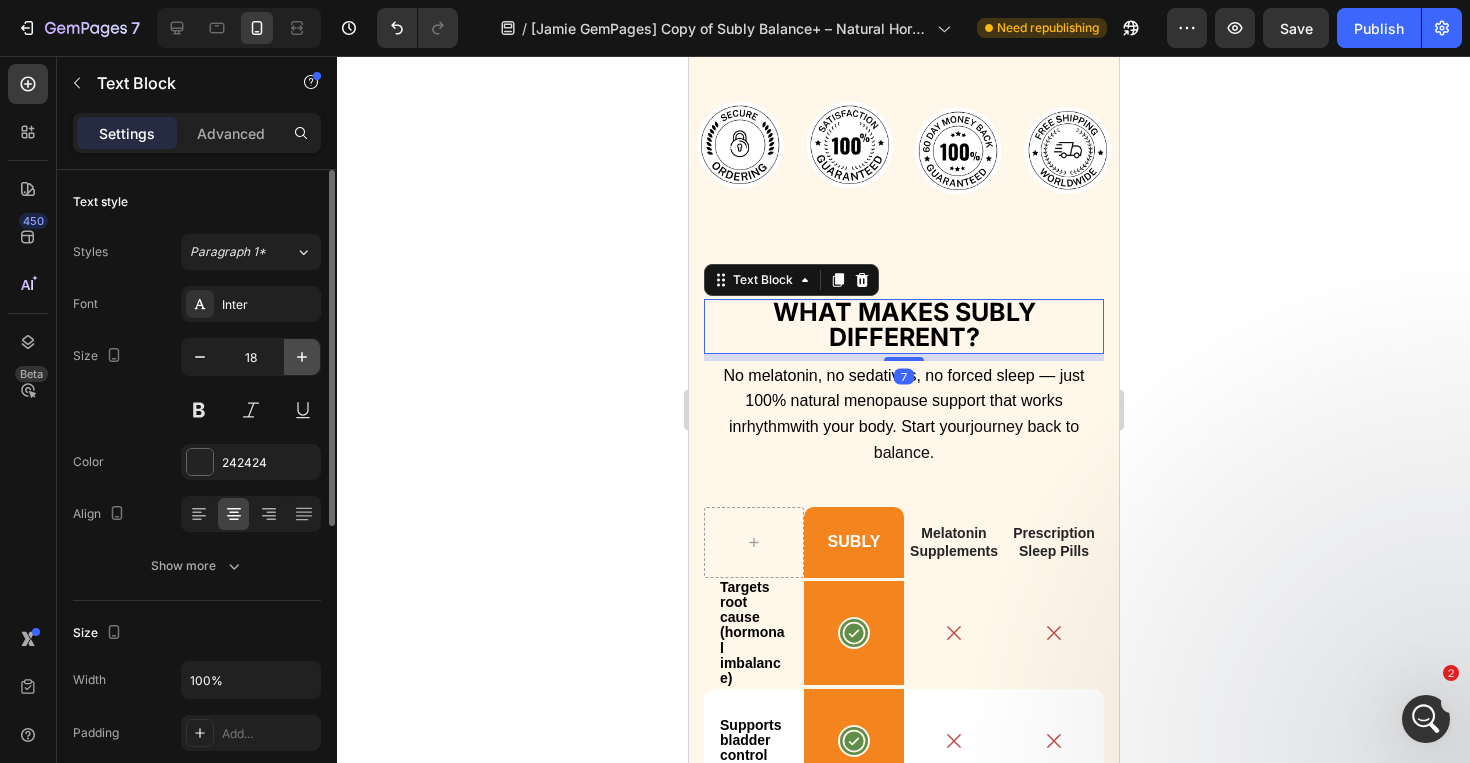 click at bounding box center [302, 357] 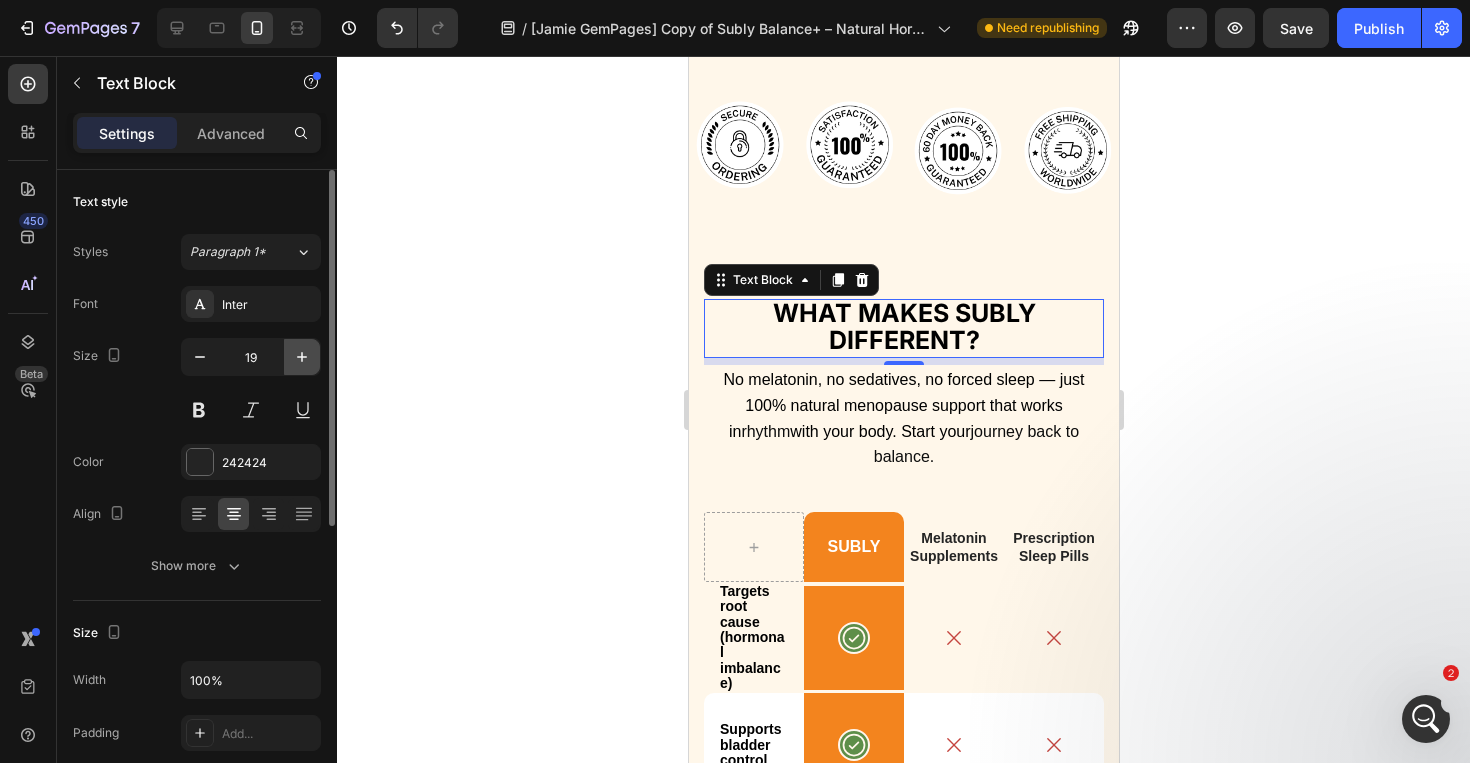 click at bounding box center [302, 357] 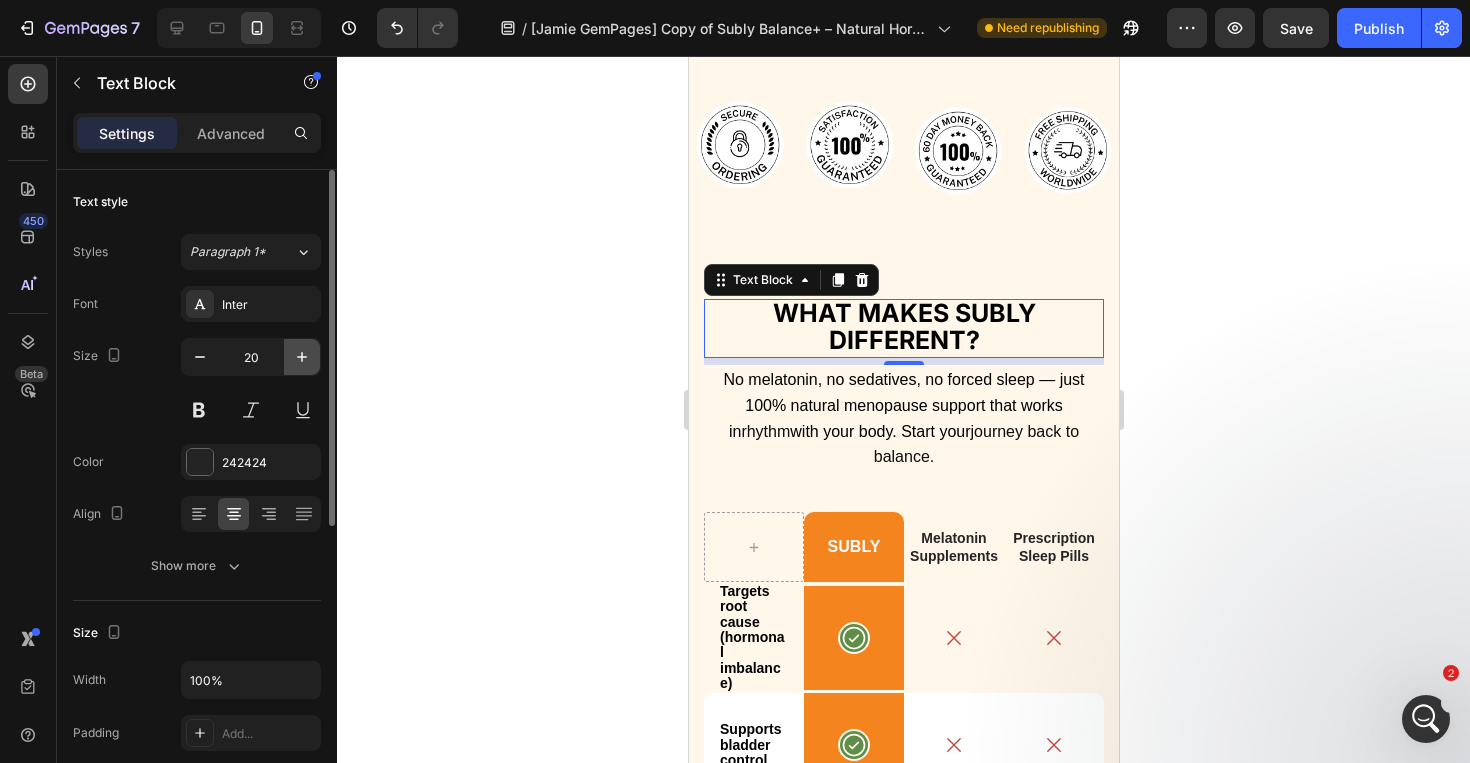 click at bounding box center (302, 357) 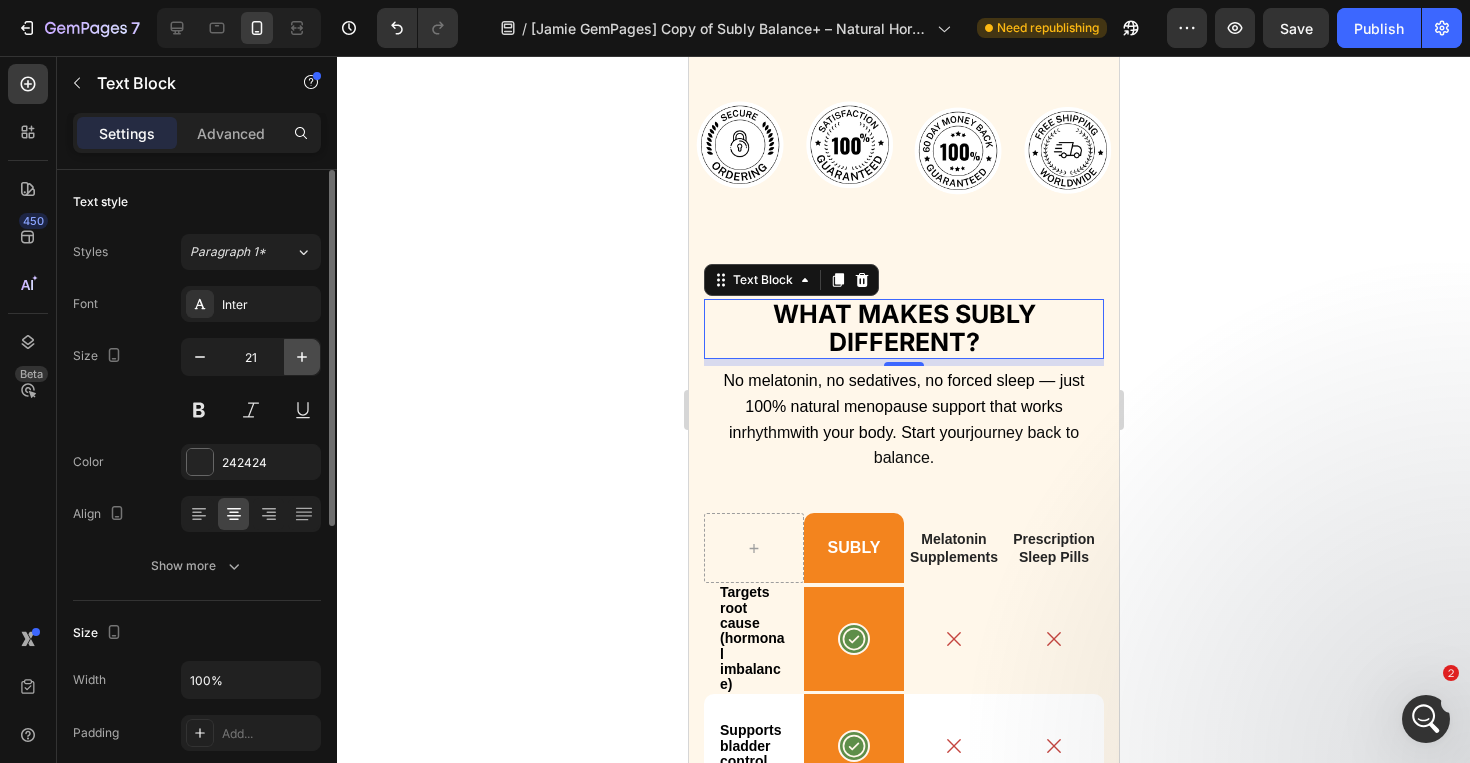 click at bounding box center (302, 357) 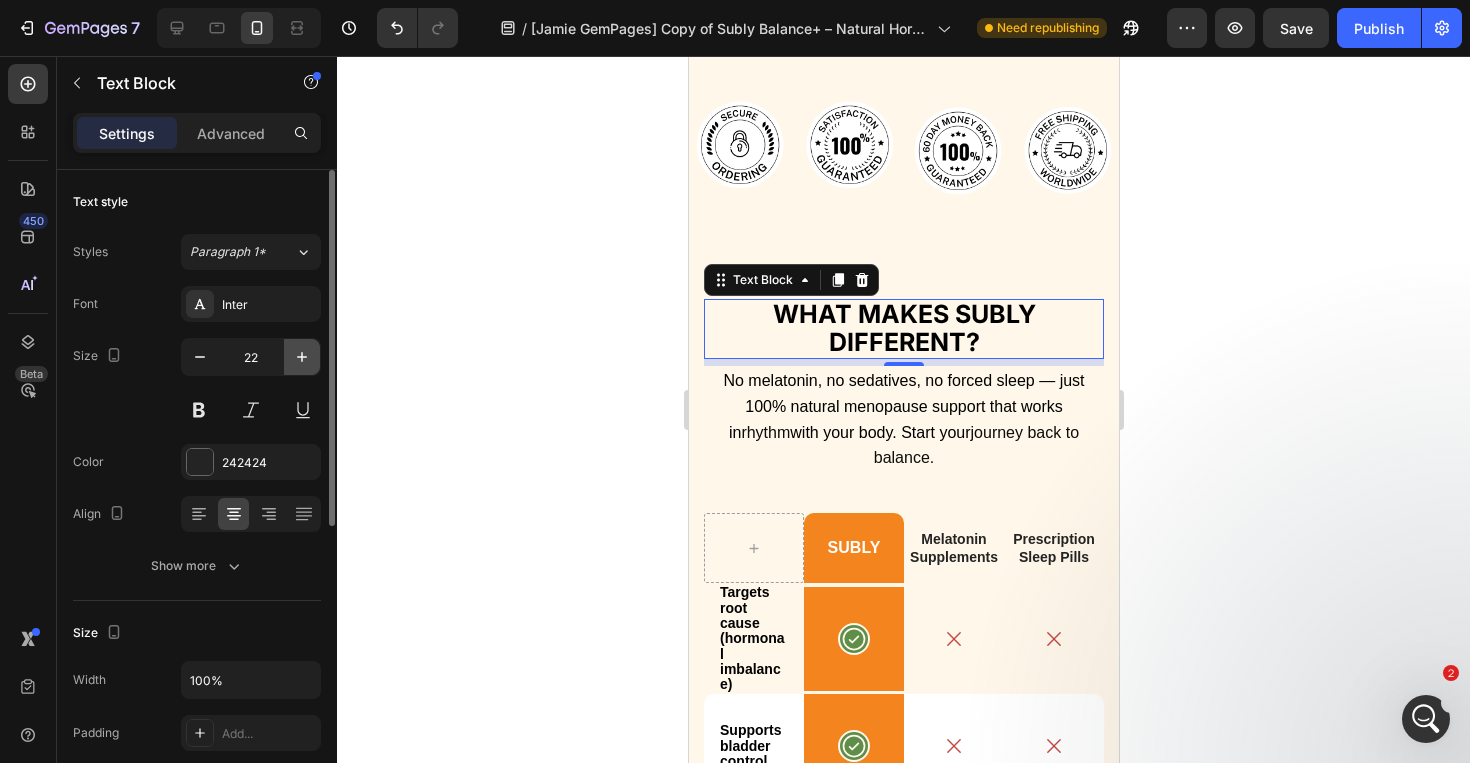 click at bounding box center (302, 357) 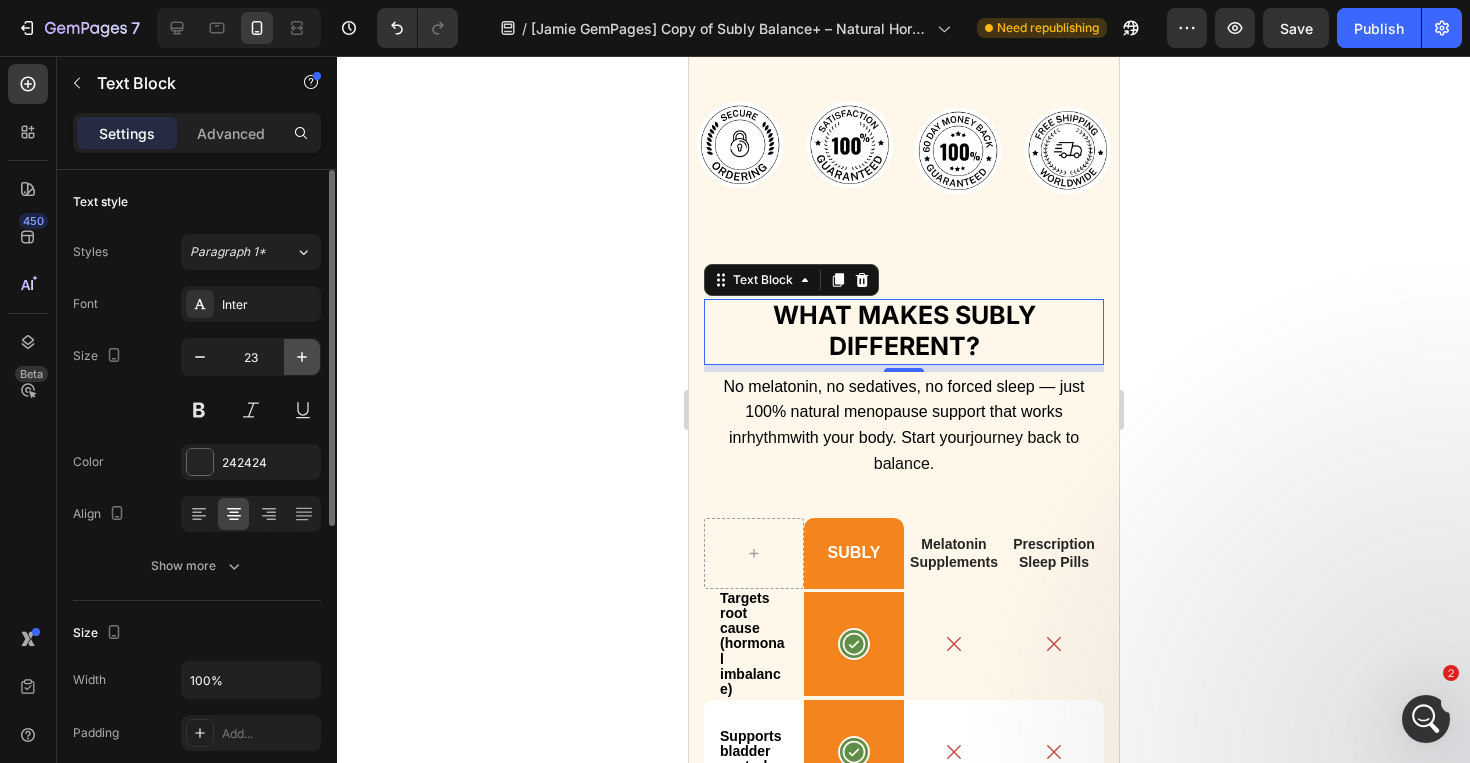 click at bounding box center [302, 357] 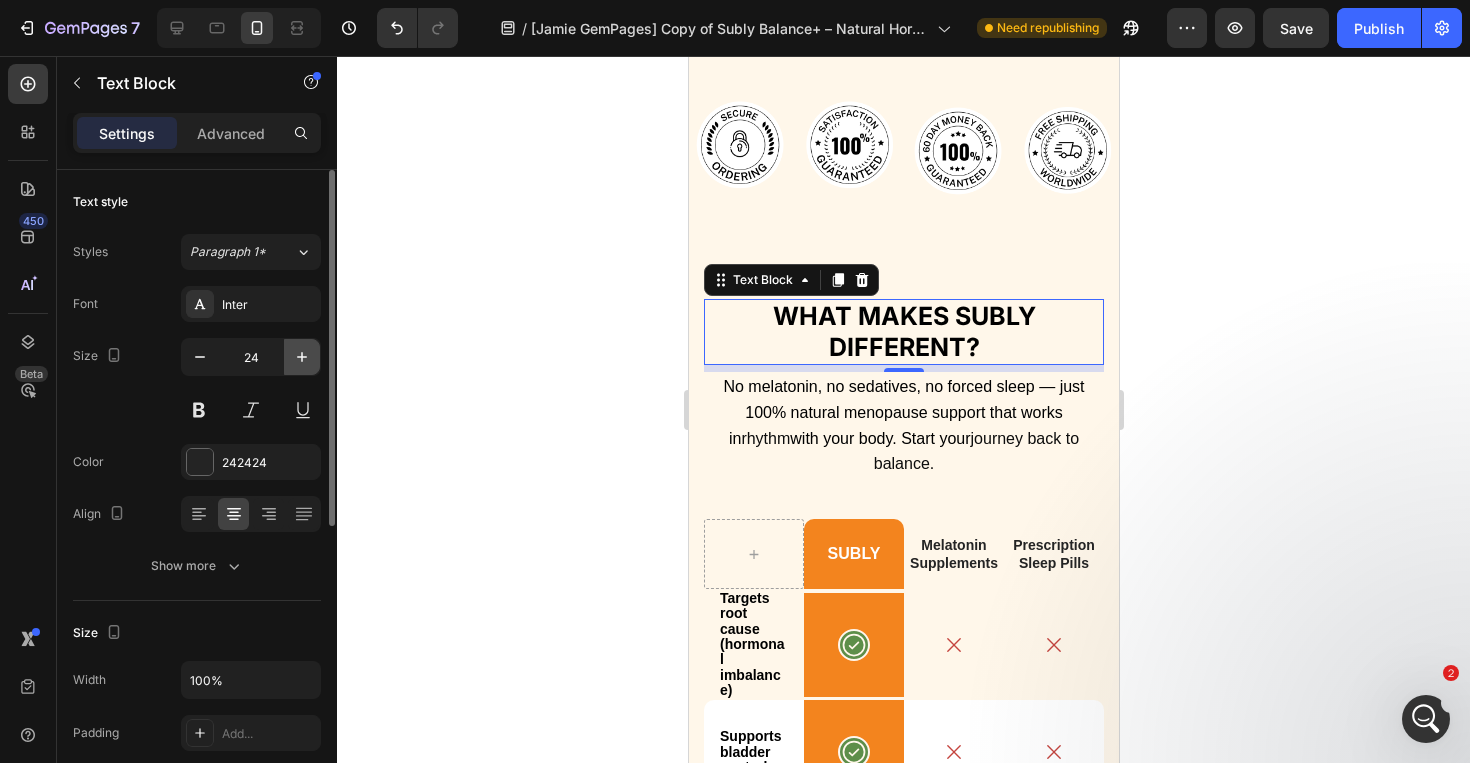 click at bounding box center (302, 357) 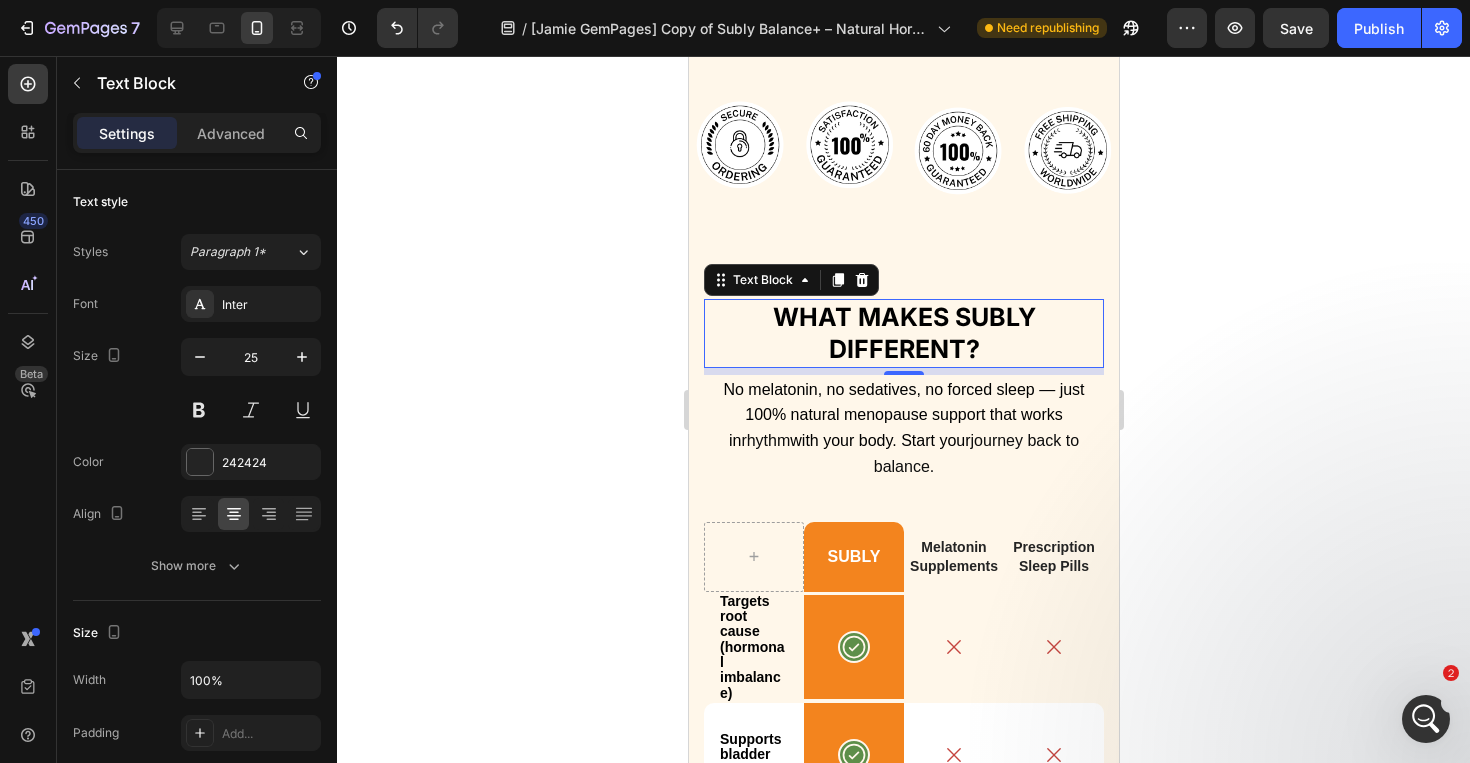 click on "What Makes Subly Different?" at bounding box center [903, 333] 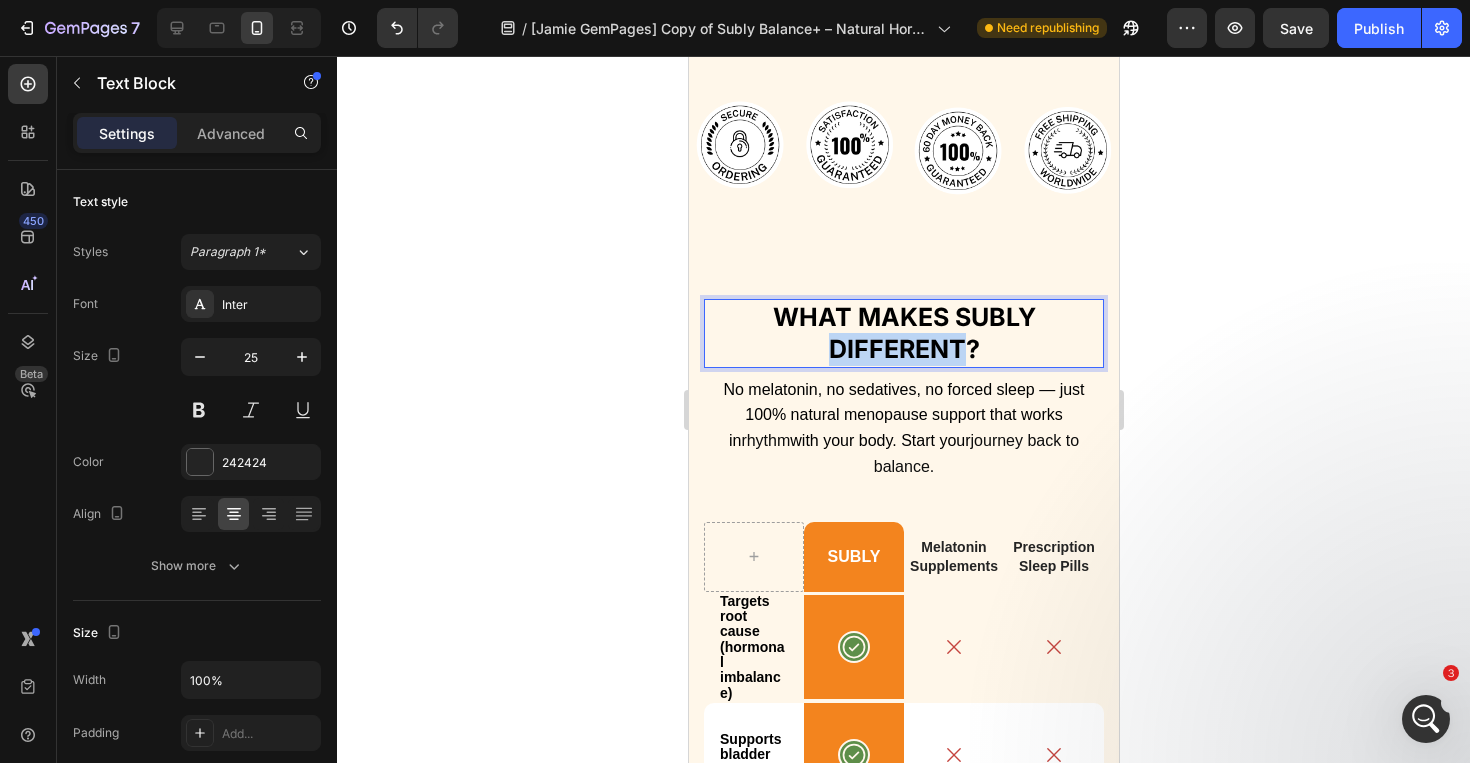 click on "What Makes Subly Different?" at bounding box center [903, 333] 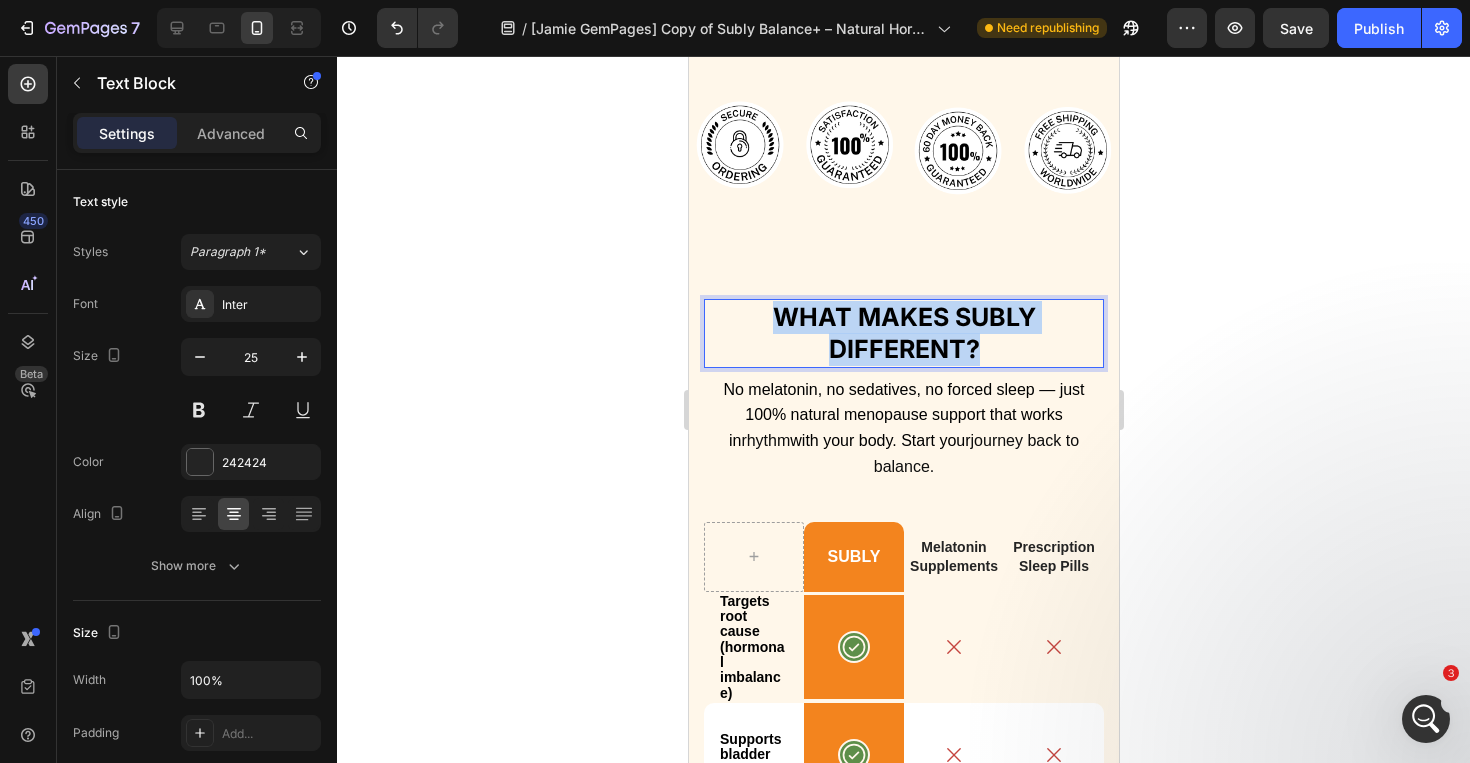 click on "What Makes Subly Different?" at bounding box center (903, 333) 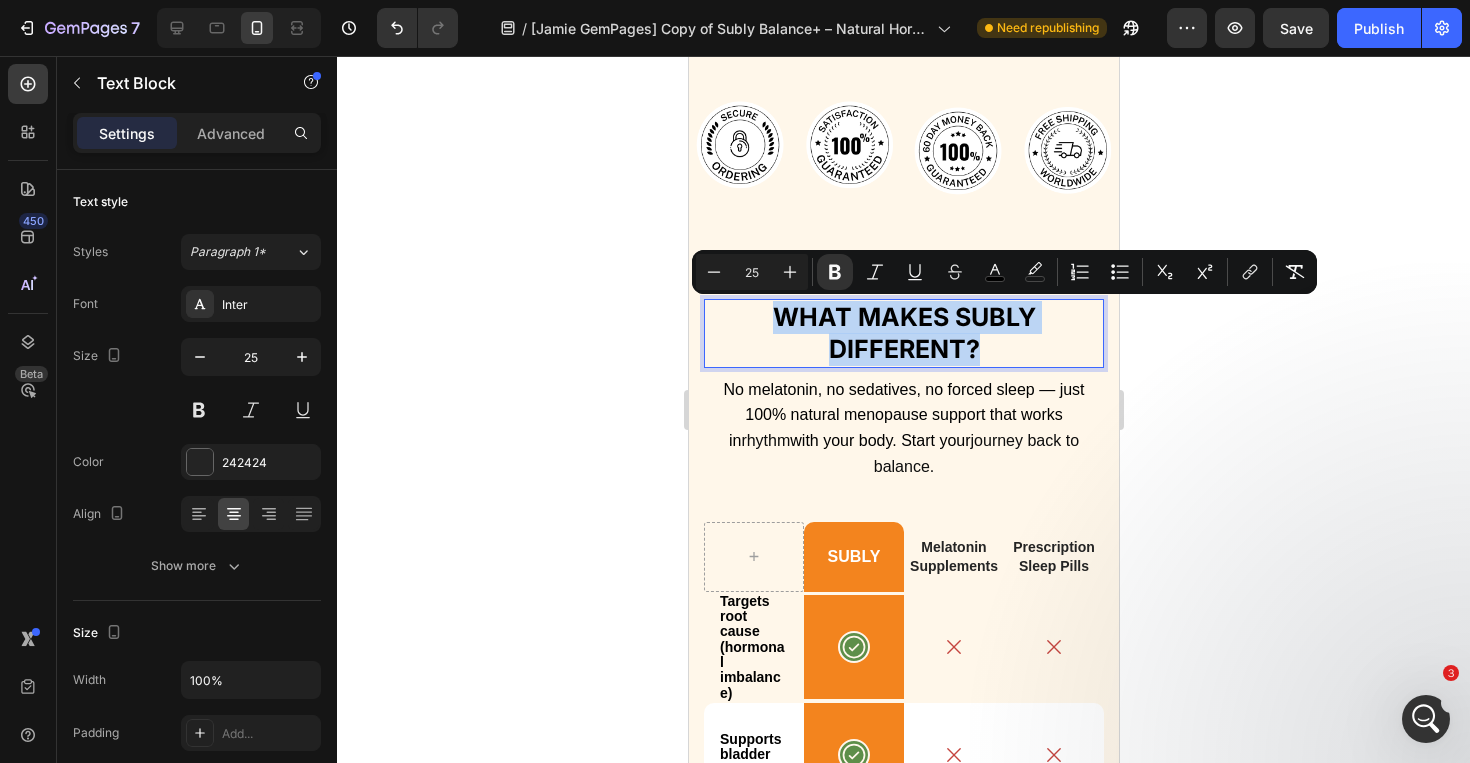 click on "What Makes Subly Different?" at bounding box center [903, 333] 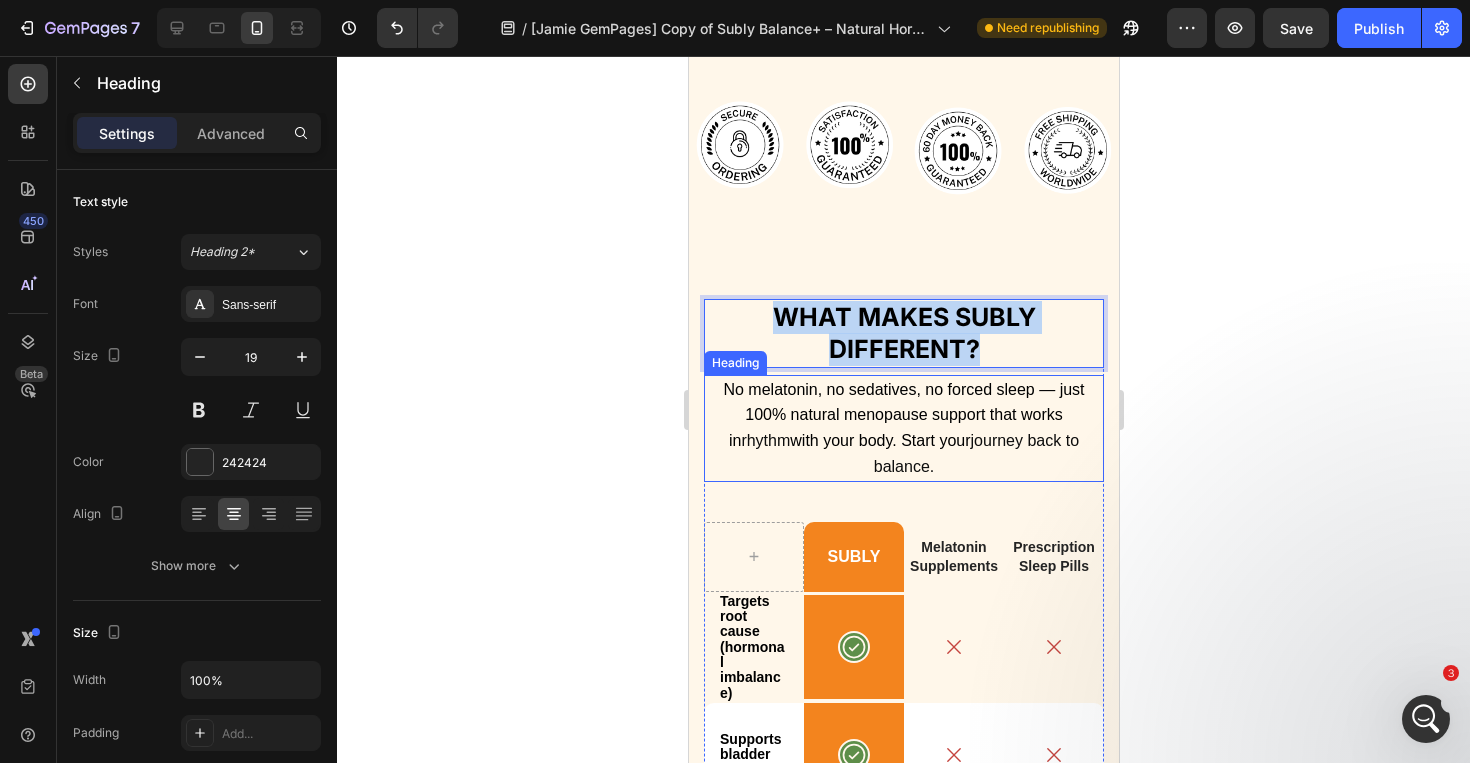 click on "No melatonin, no sedatives, no forced sleep — just 100% natural menopause support that works in" at bounding box center (902, 415) 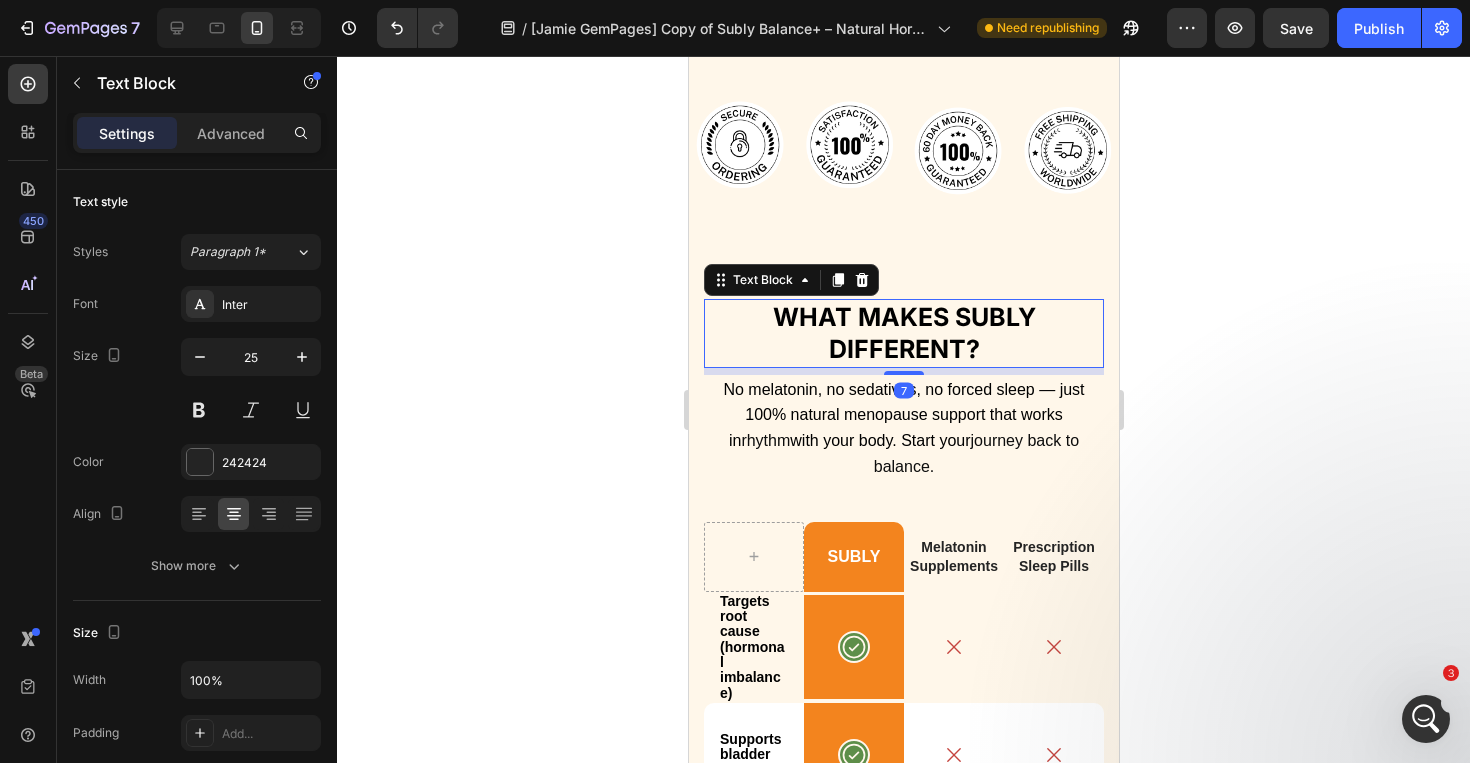 click on "What Makes Subly Different?" at bounding box center (903, 333) 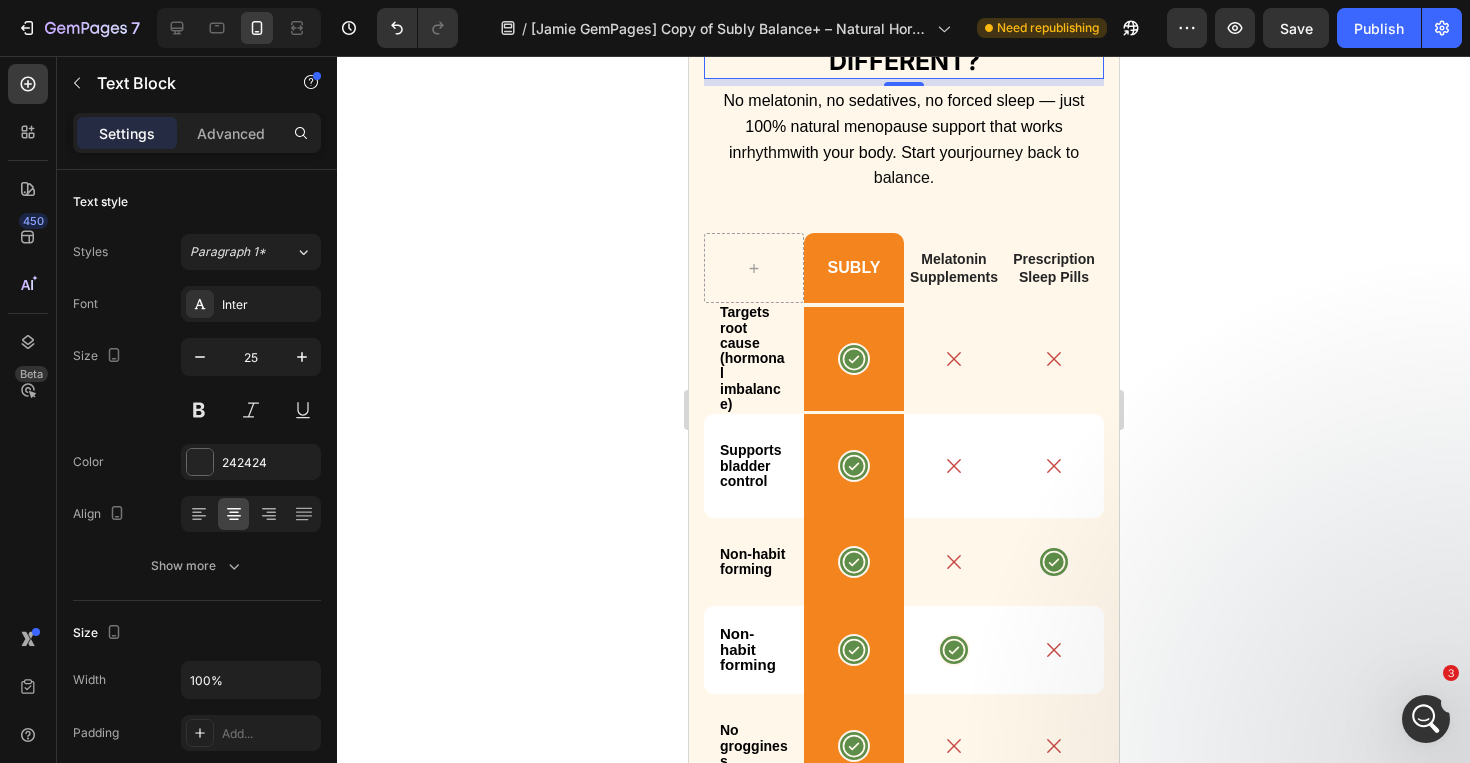 scroll, scrollTop: 7580, scrollLeft: 0, axis: vertical 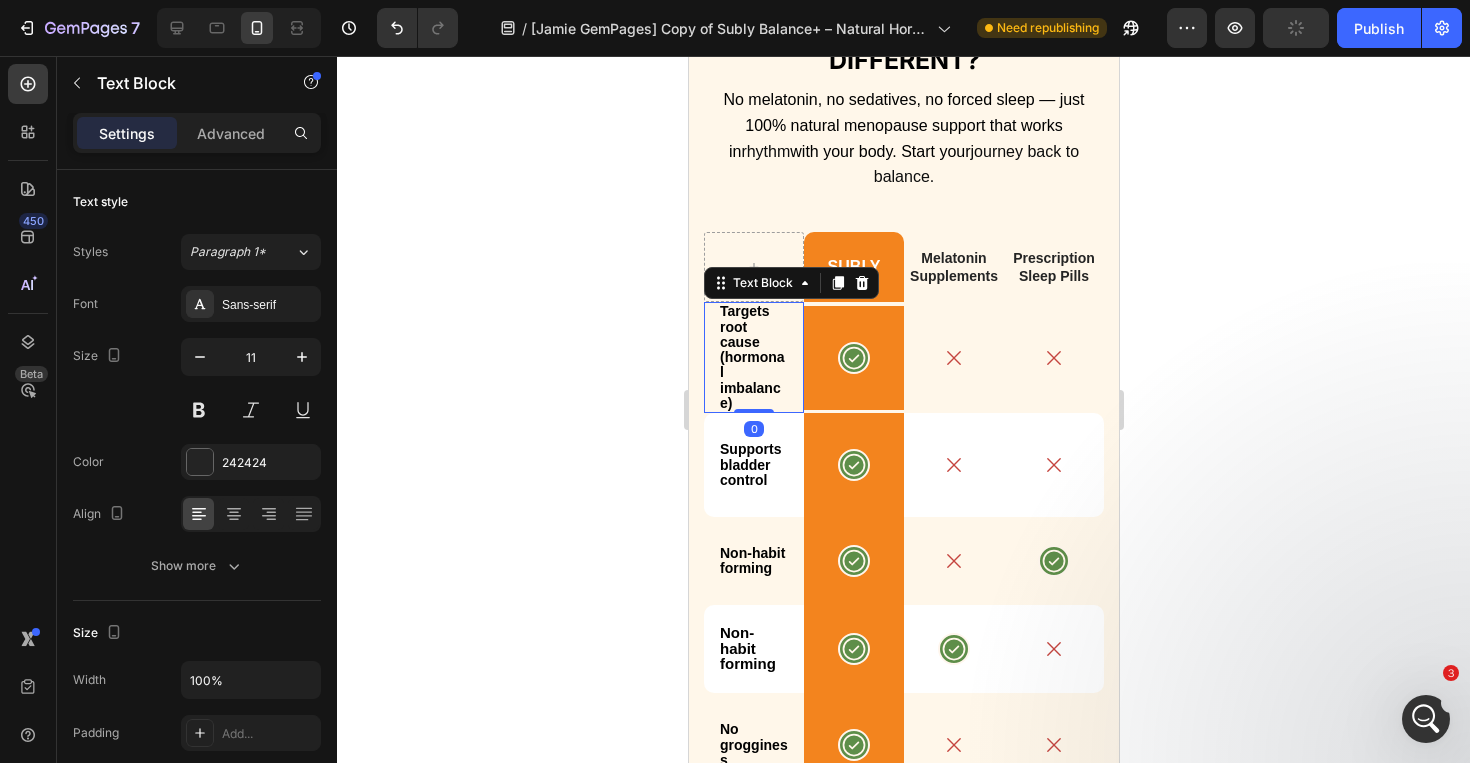 click on "Targets root cause (hormonal imbalance)" at bounding box center [753, 357] 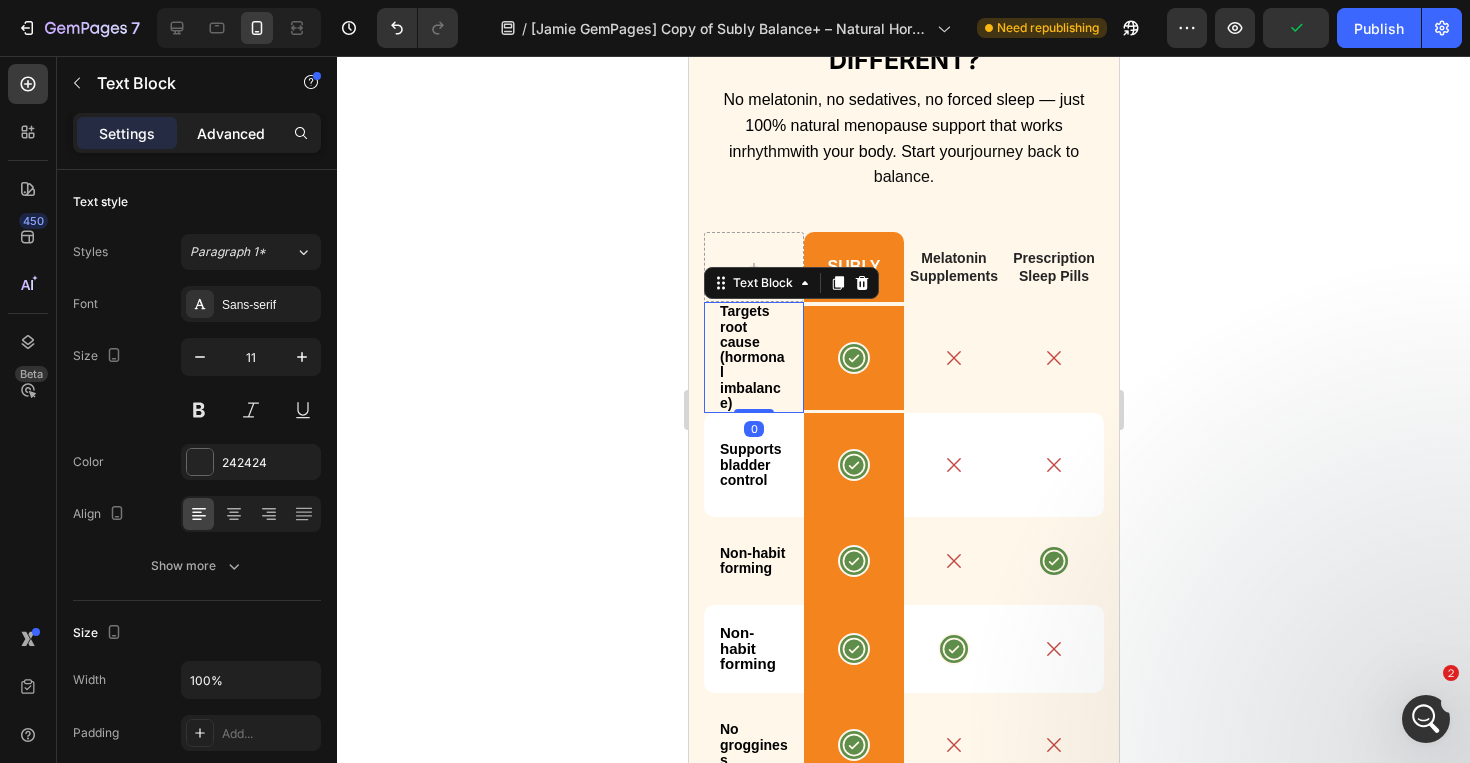 click on "Advanced" at bounding box center (231, 133) 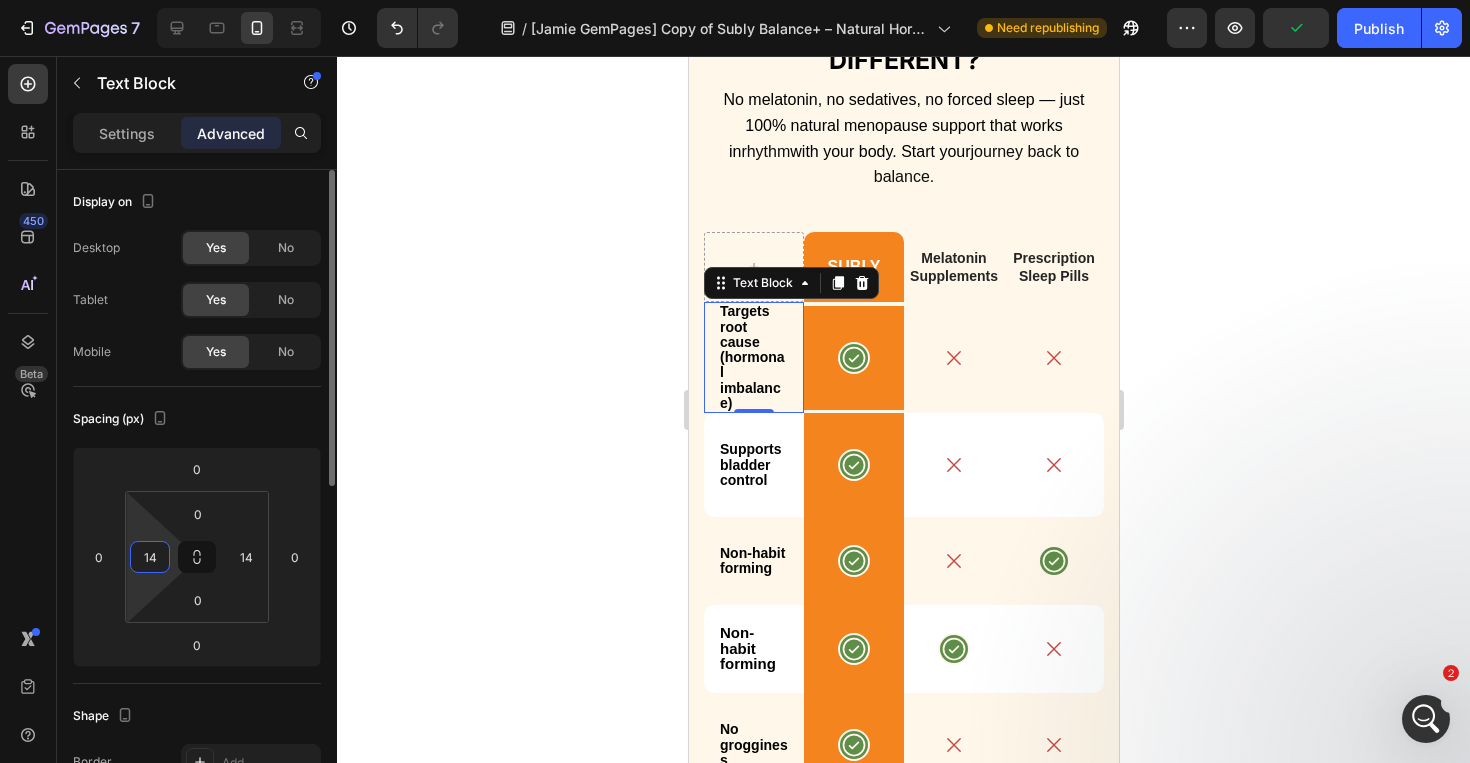 click on "14" at bounding box center [150, 557] 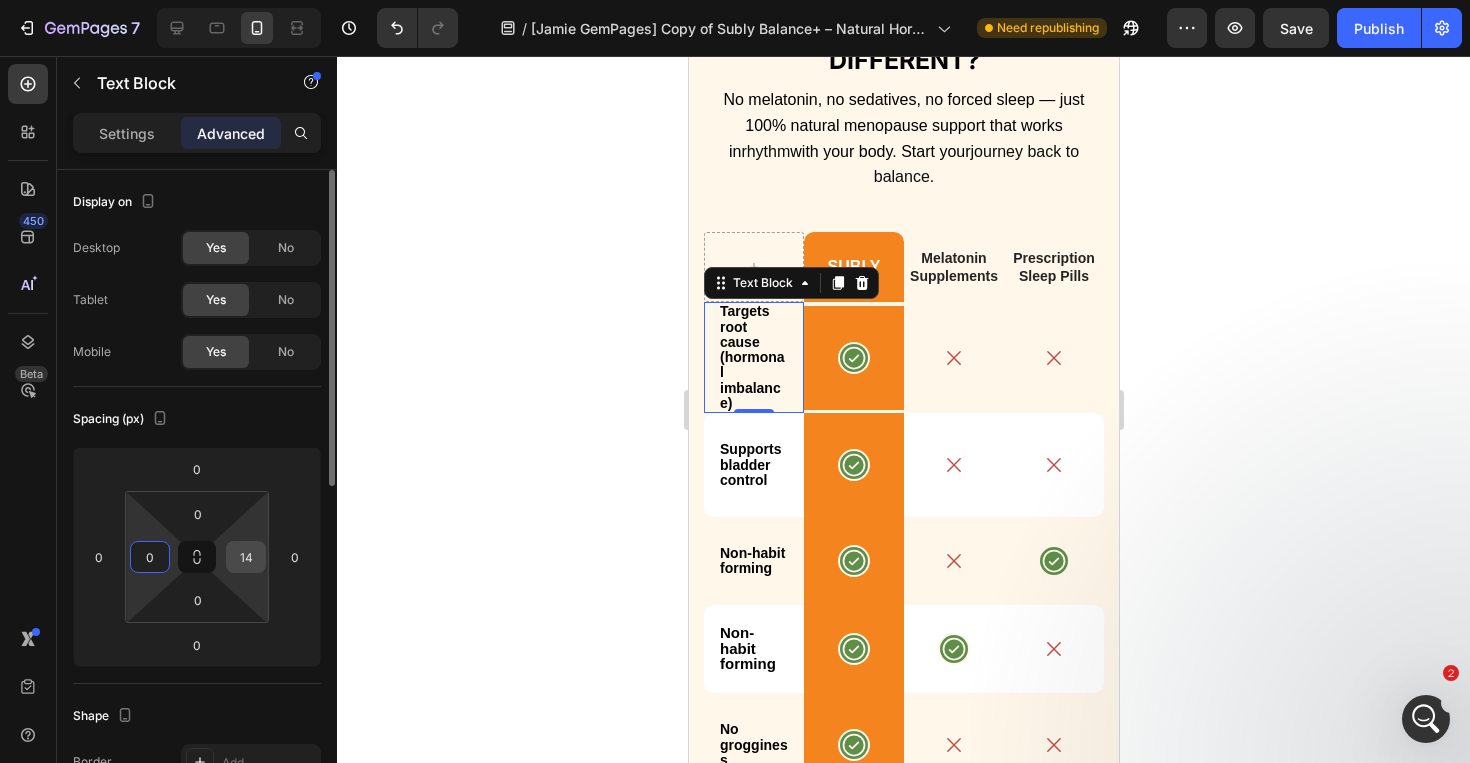 type on "0" 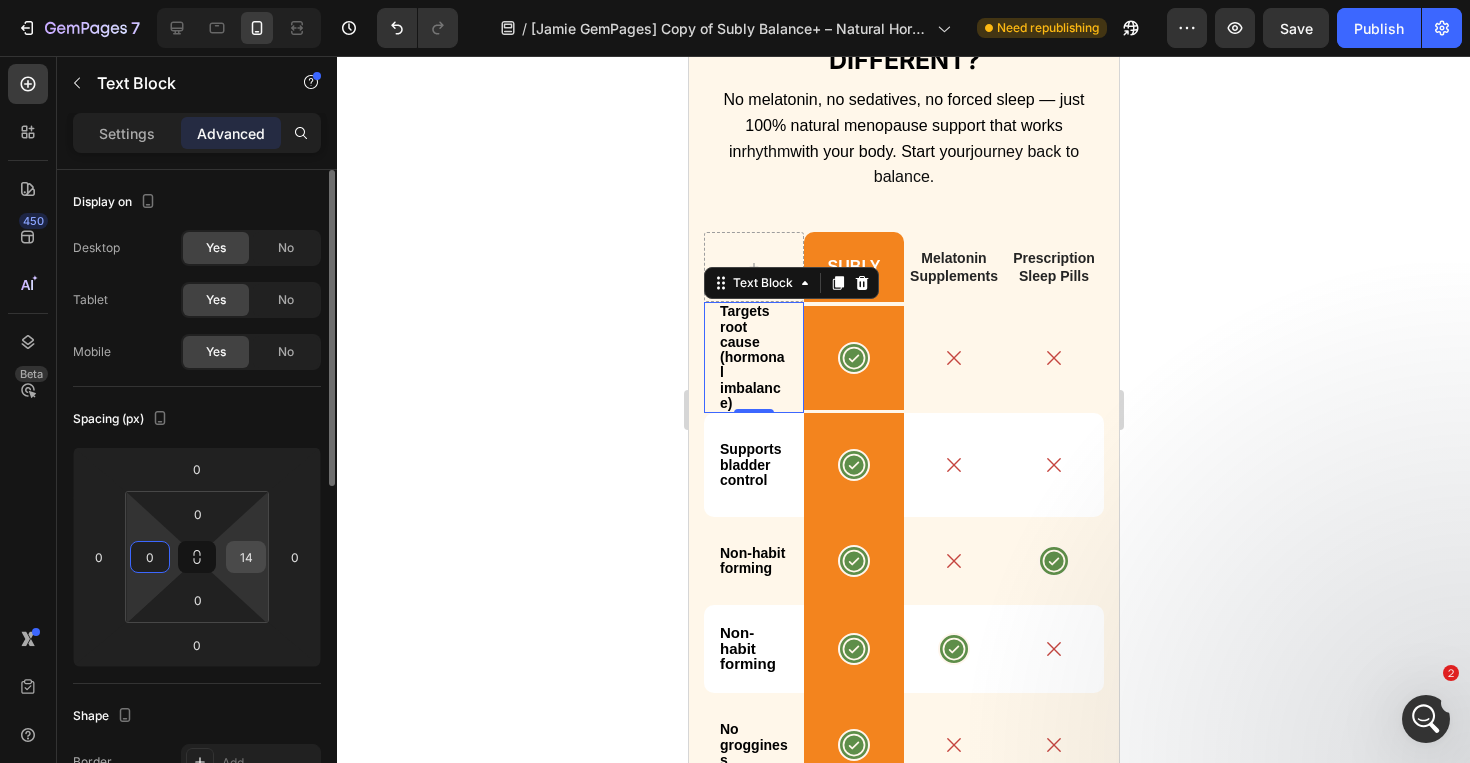 click on "14" at bounding box center (246, 557) 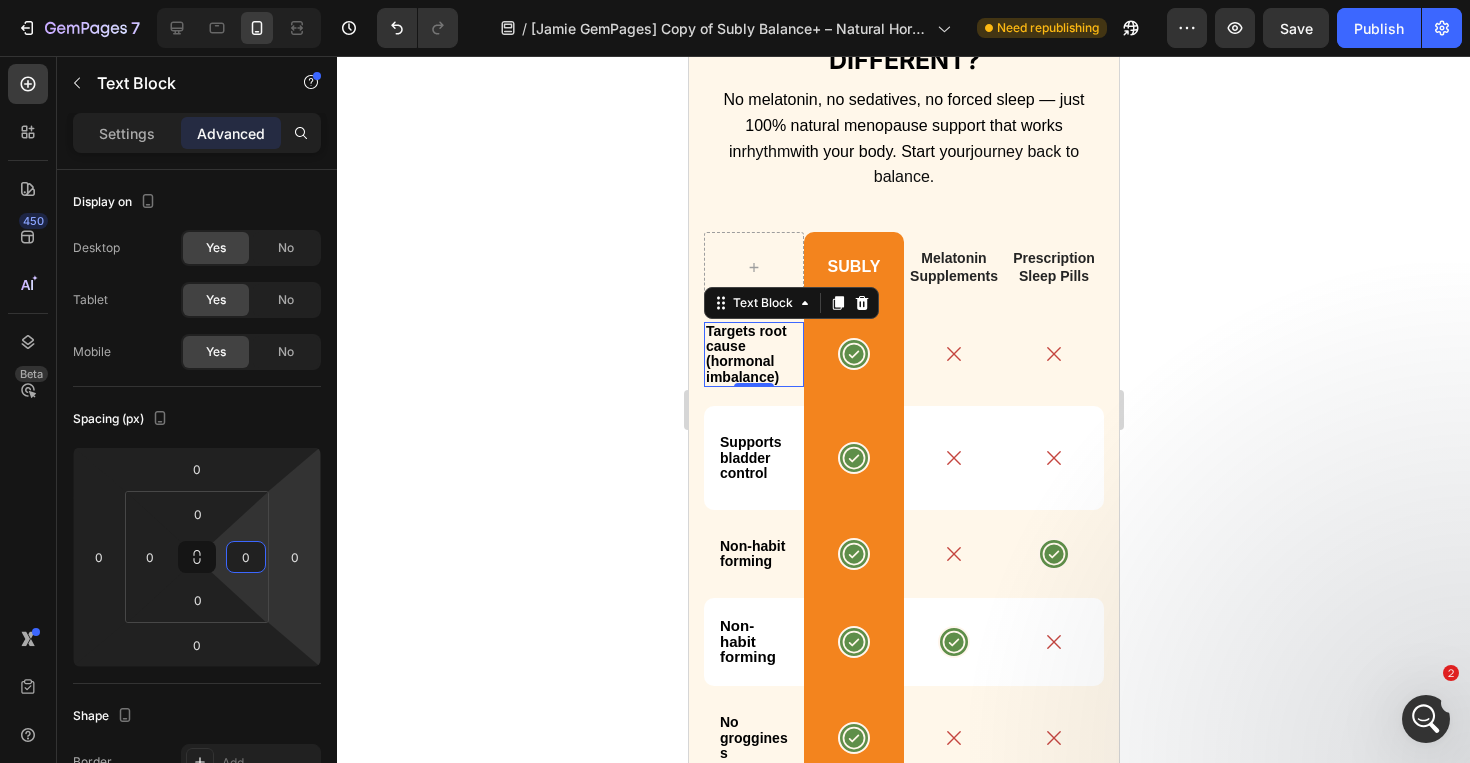 type on "0" 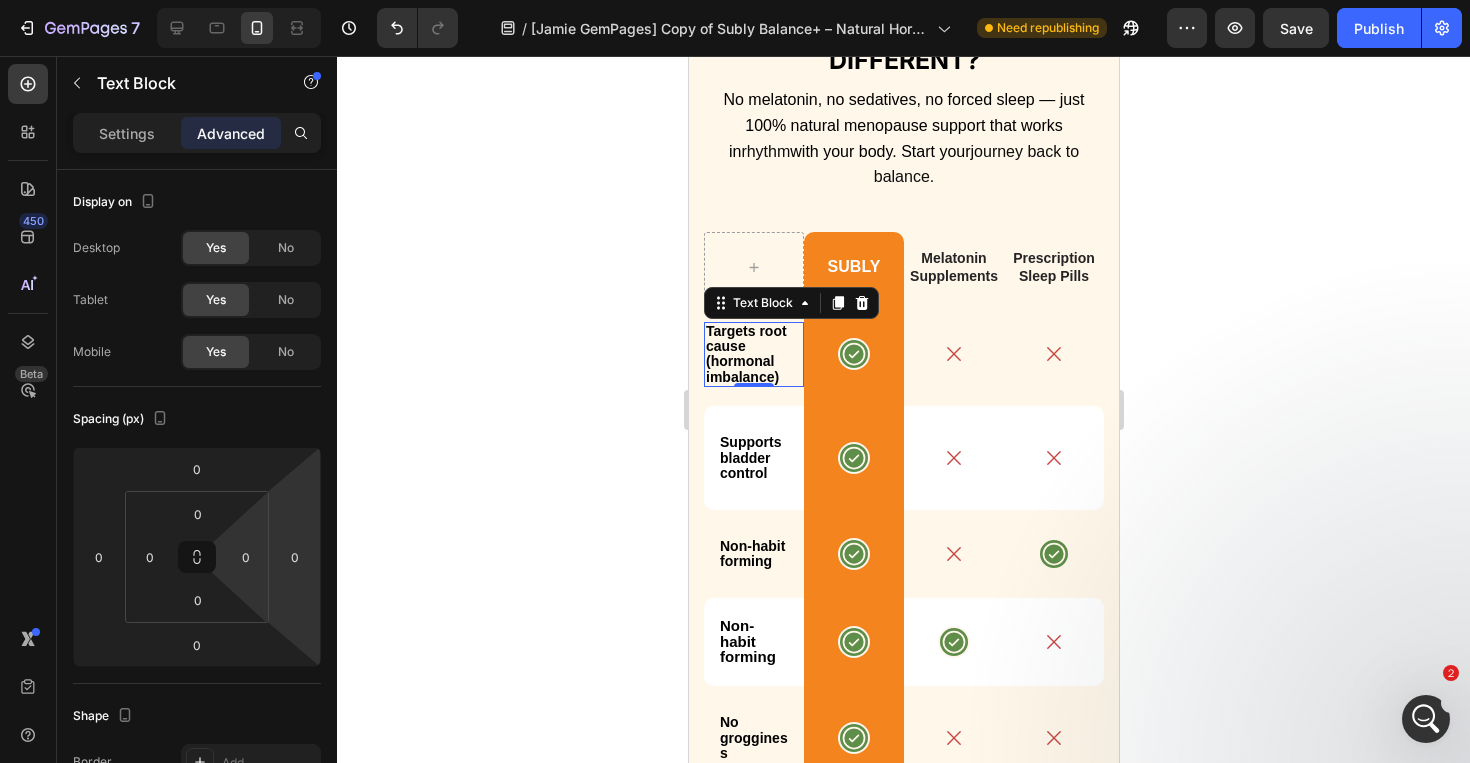 click 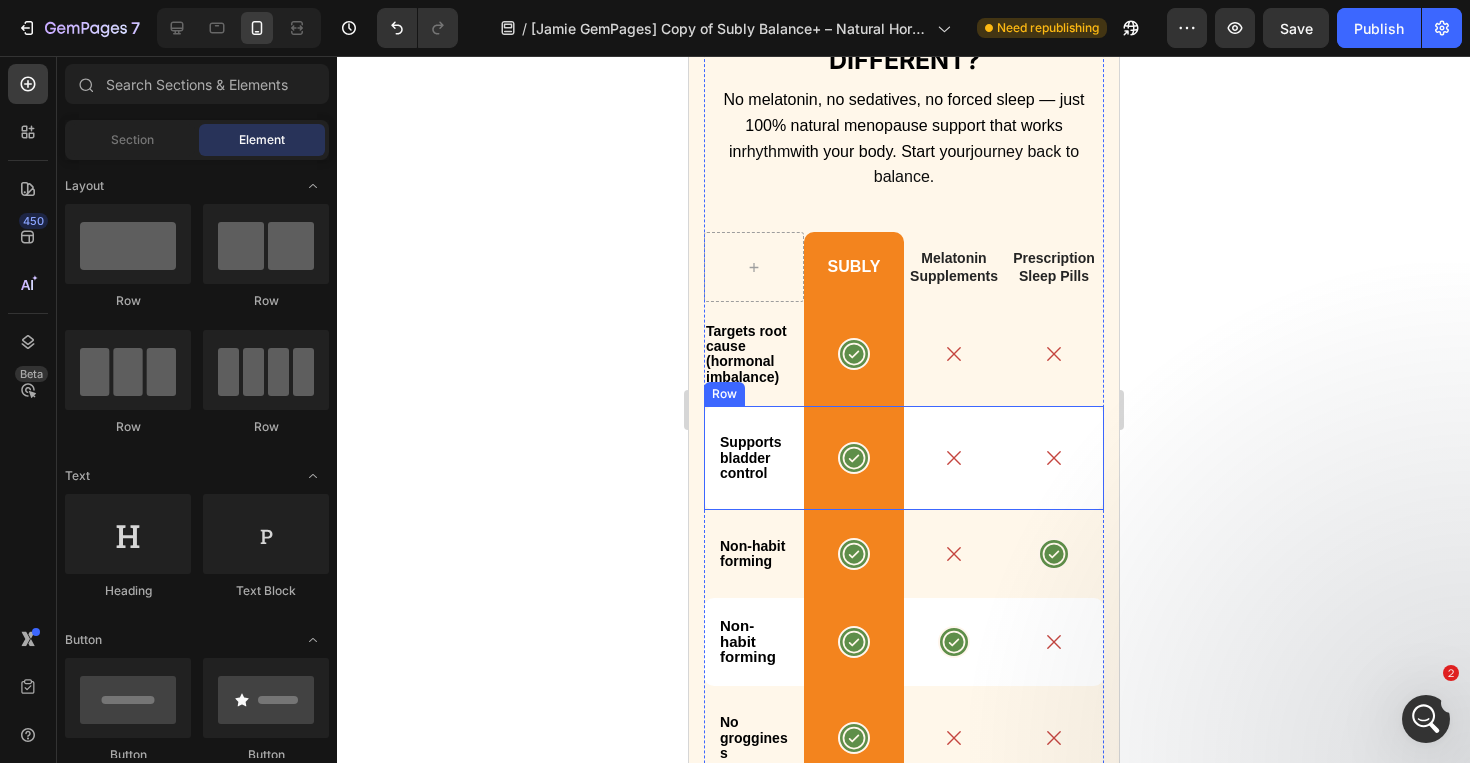 click on "Supports bladder control  Text Block" at bounding box center [753, 458] 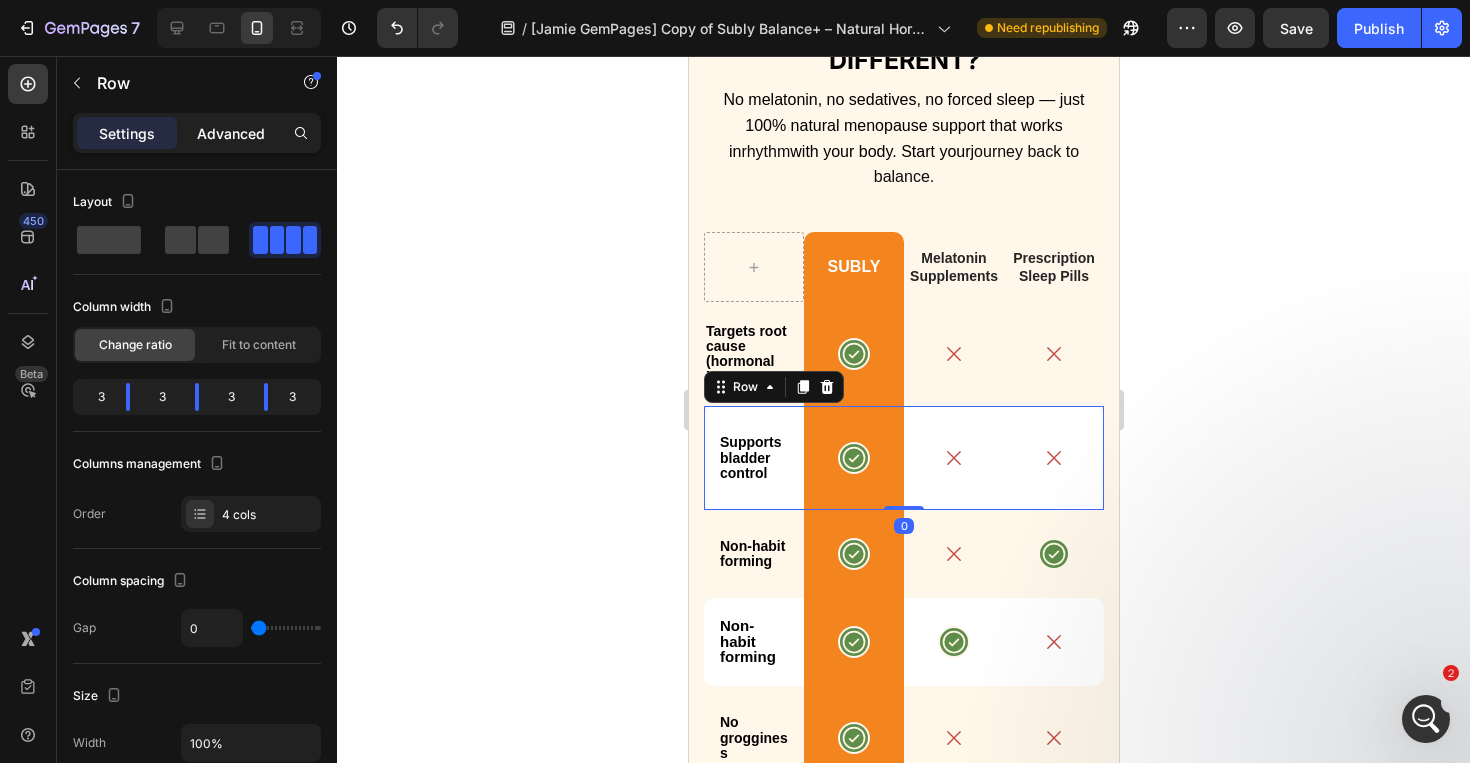 click on "Advanced" at bounding box center [231, 133] 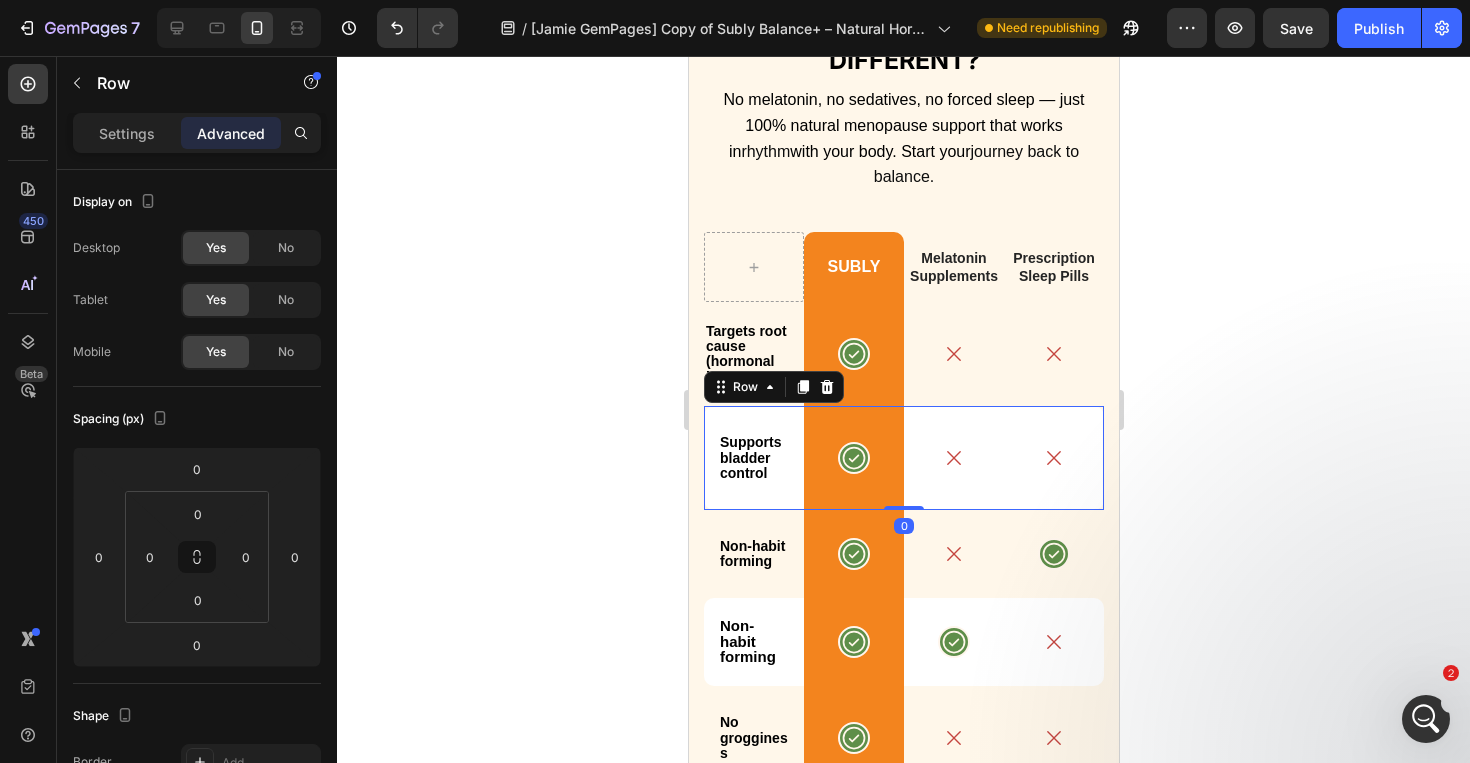 click 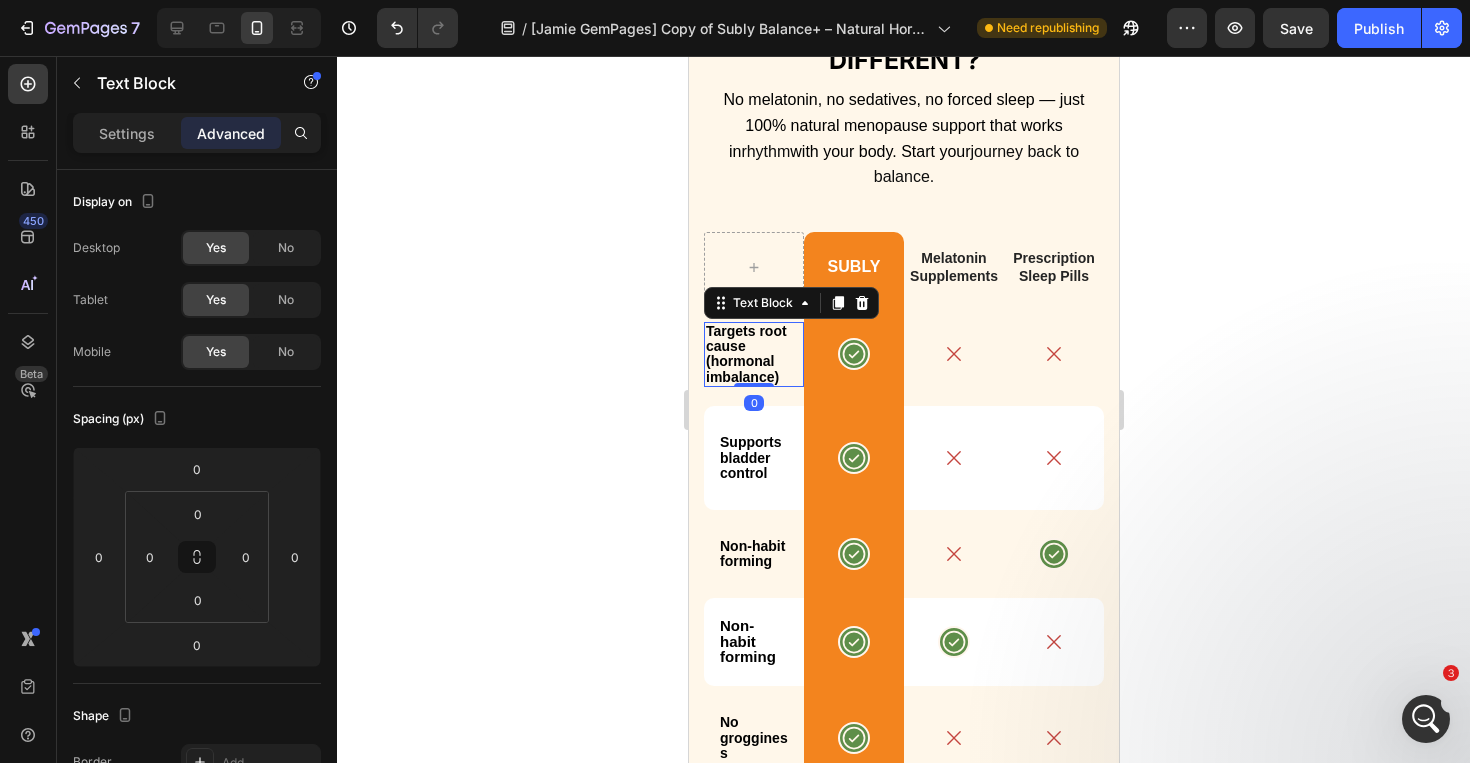 click on "Targets root cause (hormonal imbalance)" at bounding box center (745, 354) 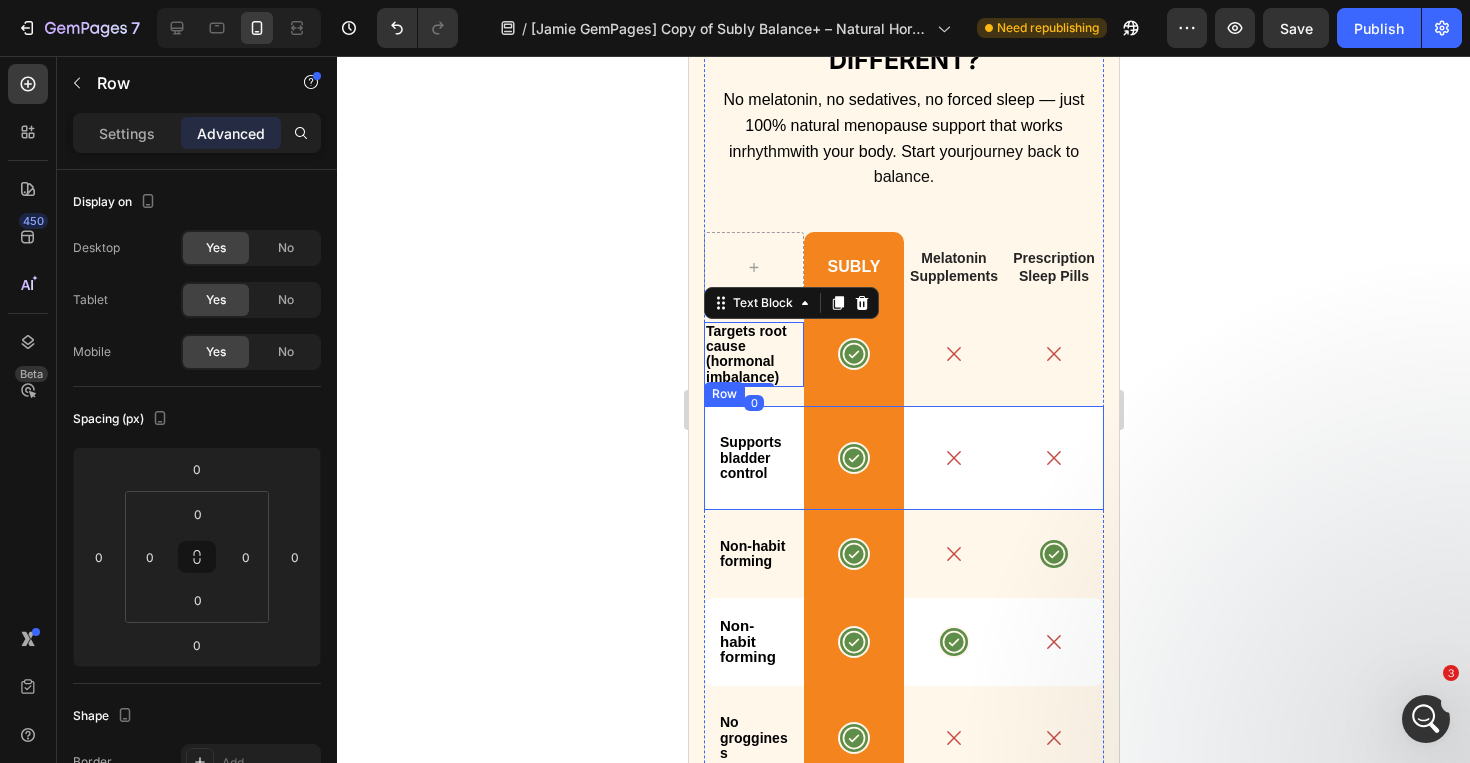 click on "Supports bladder control  Text Block" at bounding box center (753, 458) 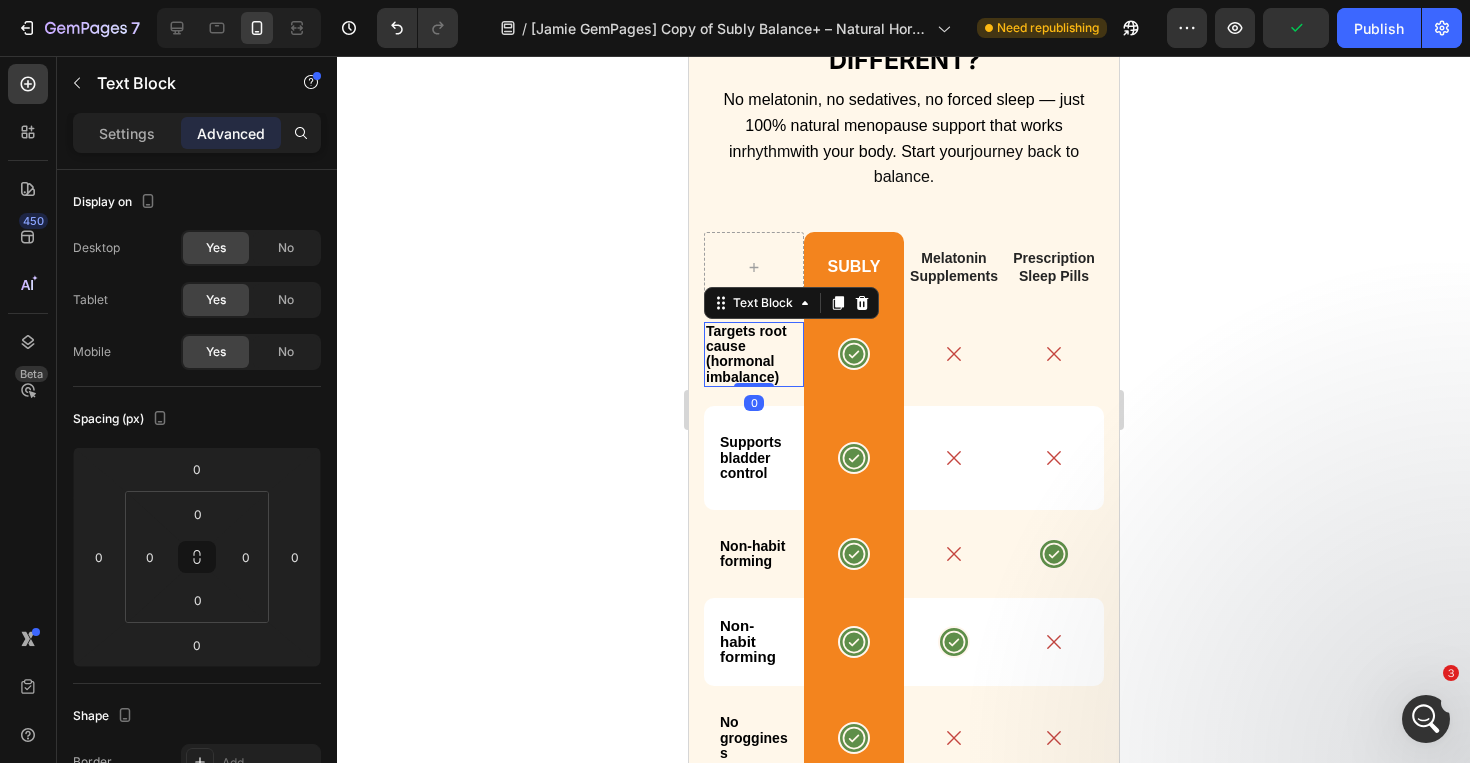 click on "Targets root cause (hormonal imbalance) Text Block   0" at bounding box center [753, 354] 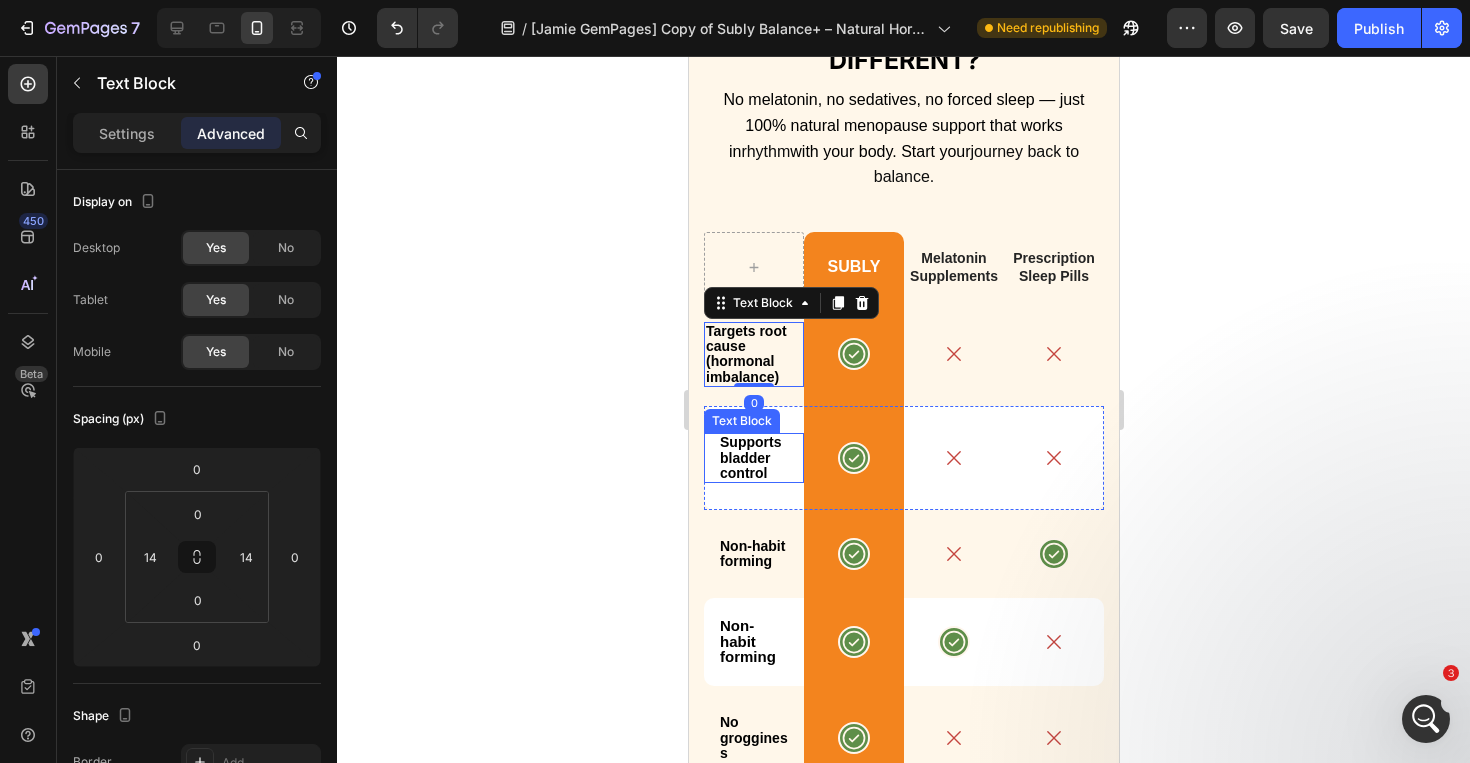 click on "Supports bladder control" at bounding box center (749, 457) 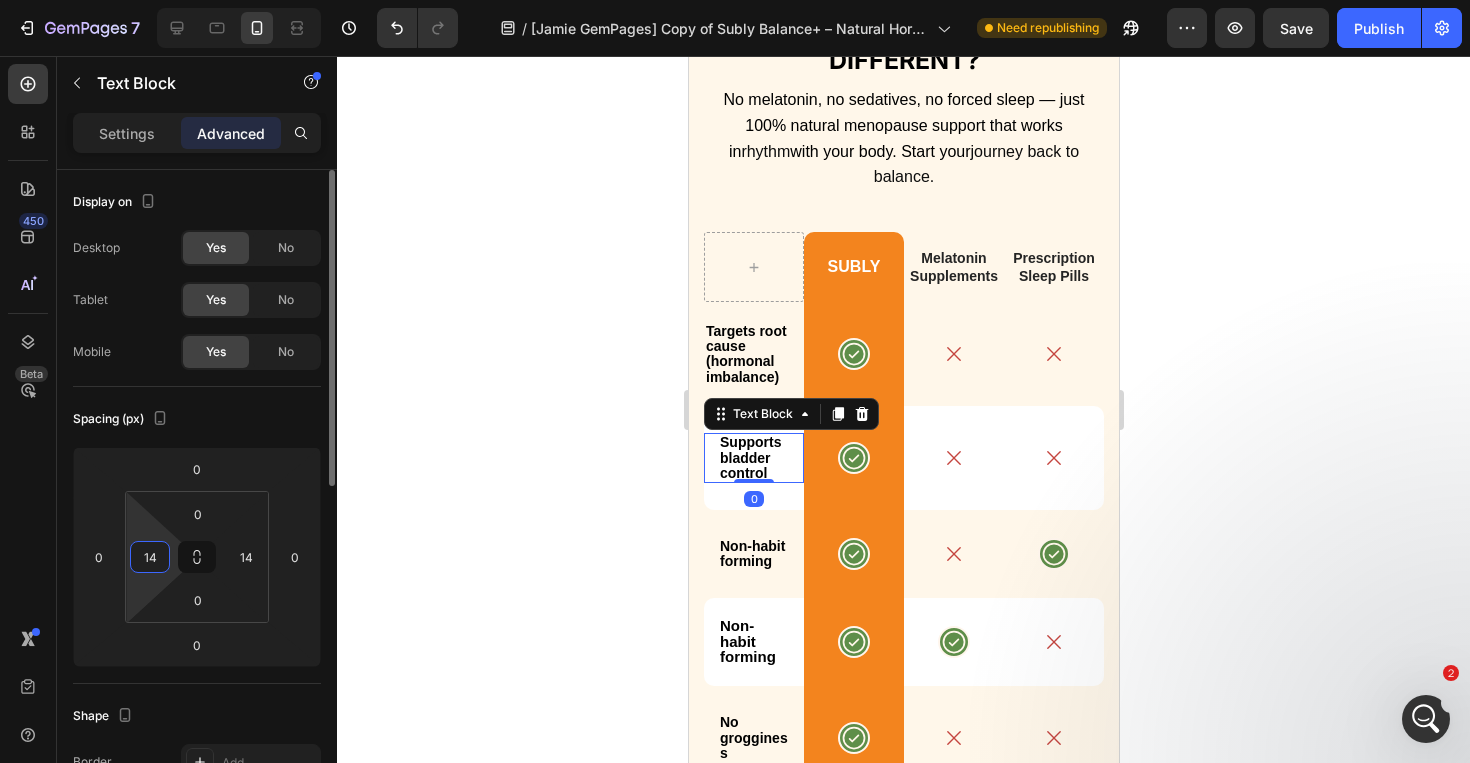 click on "14" at bounding box center (150, 557) 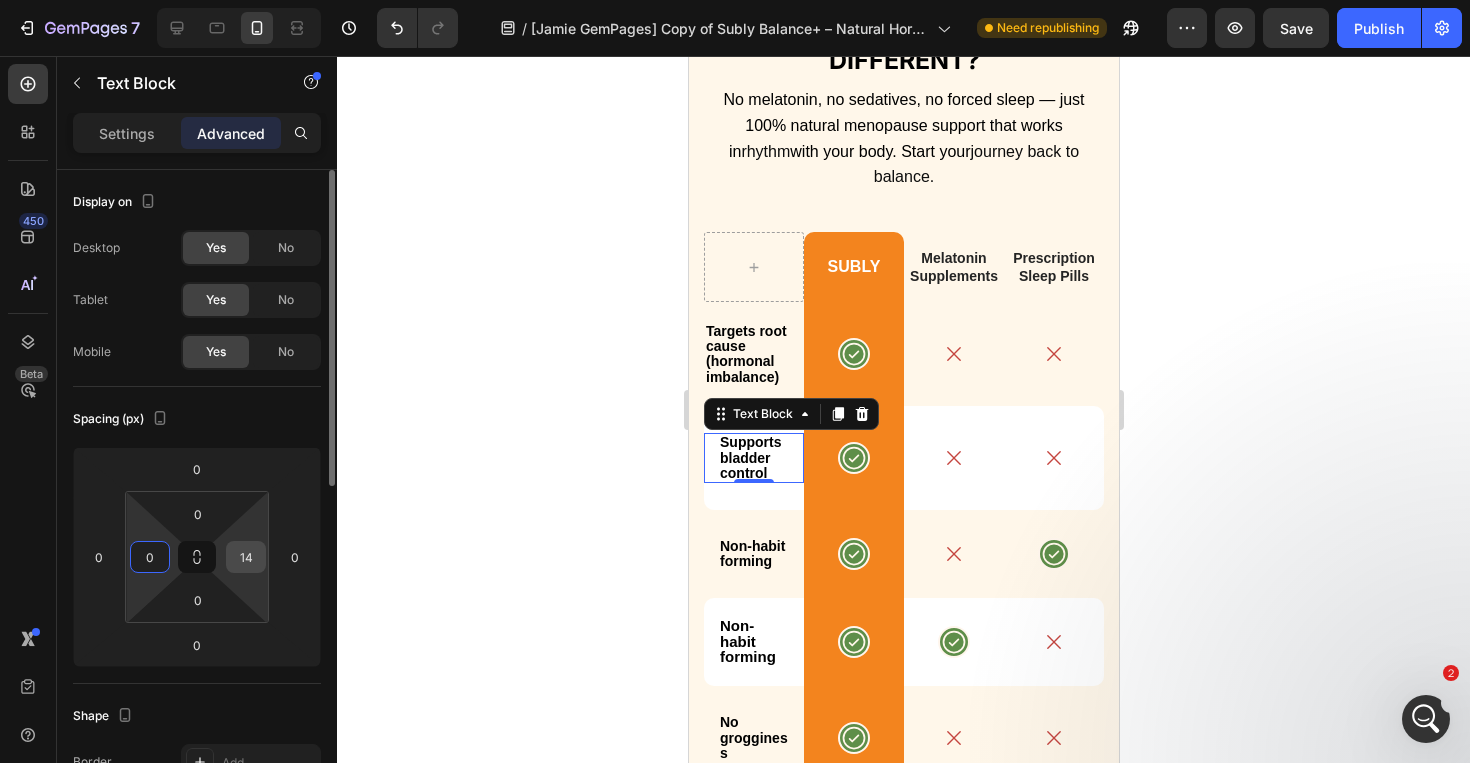 type on "0" 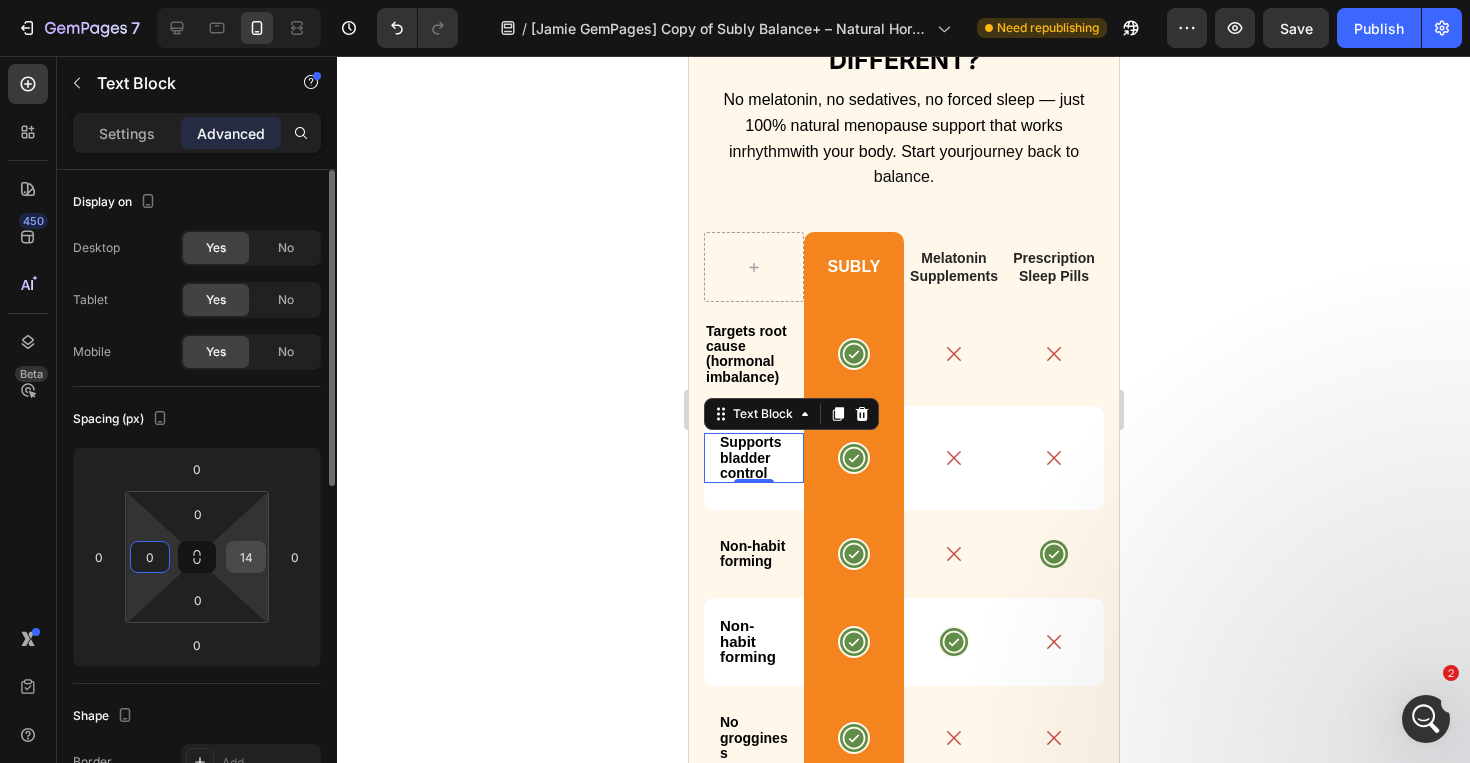 click on "14" at bounding box center (246, 557) 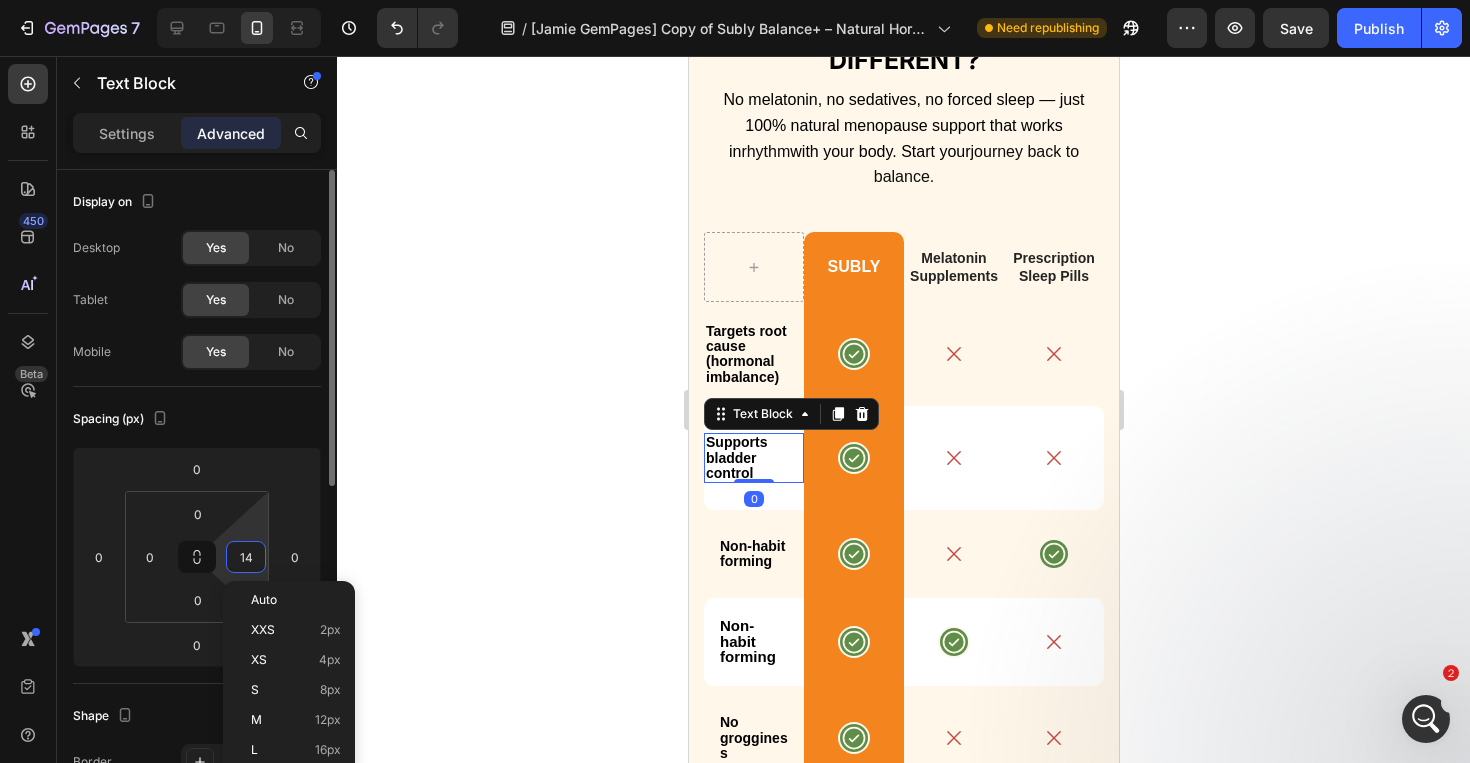 type on "0" 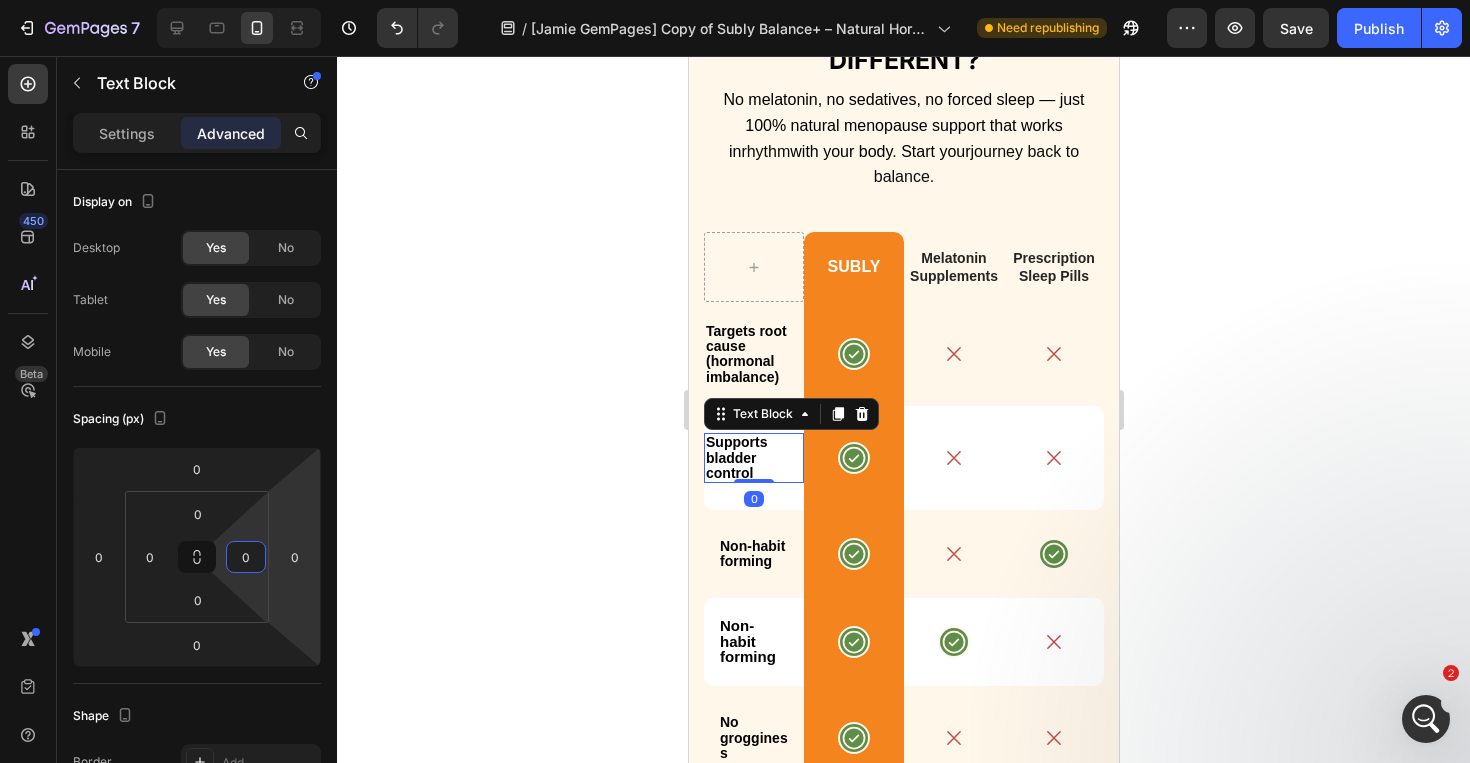 click 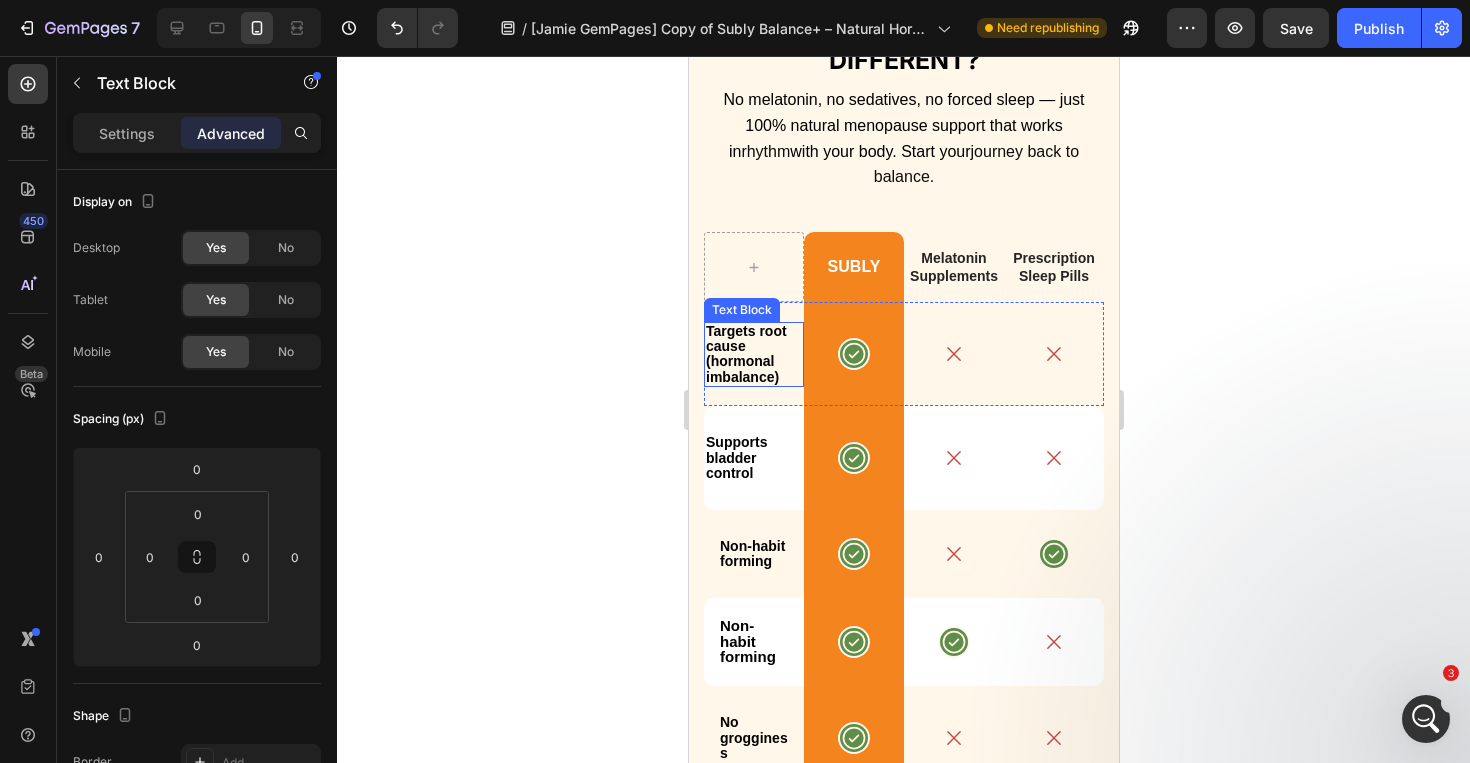 click on "Targets root cause (hormonal imbalance)" at bounding box center (753, 354) 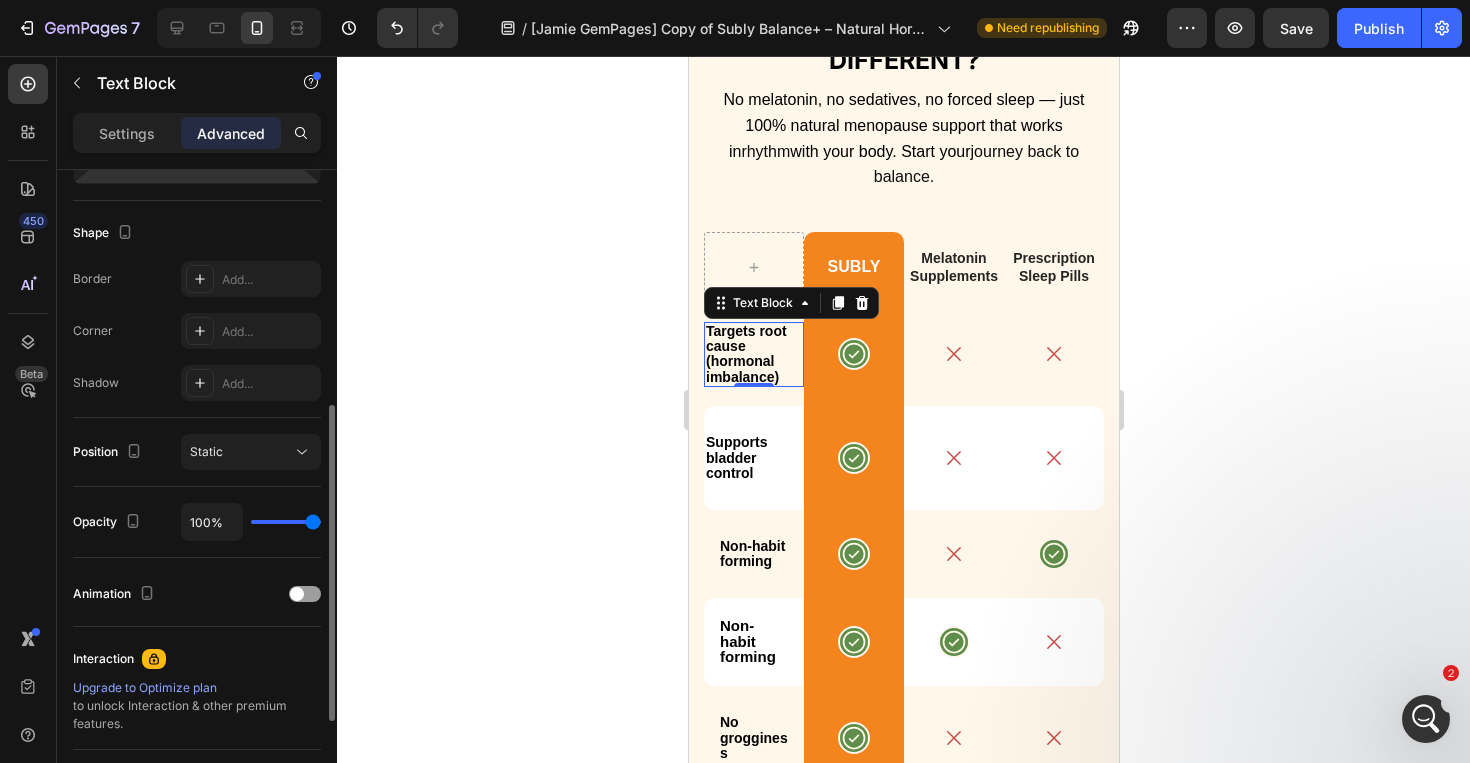 scroll, scrollTop: 485, scrollLeft: 0, axis: vertical 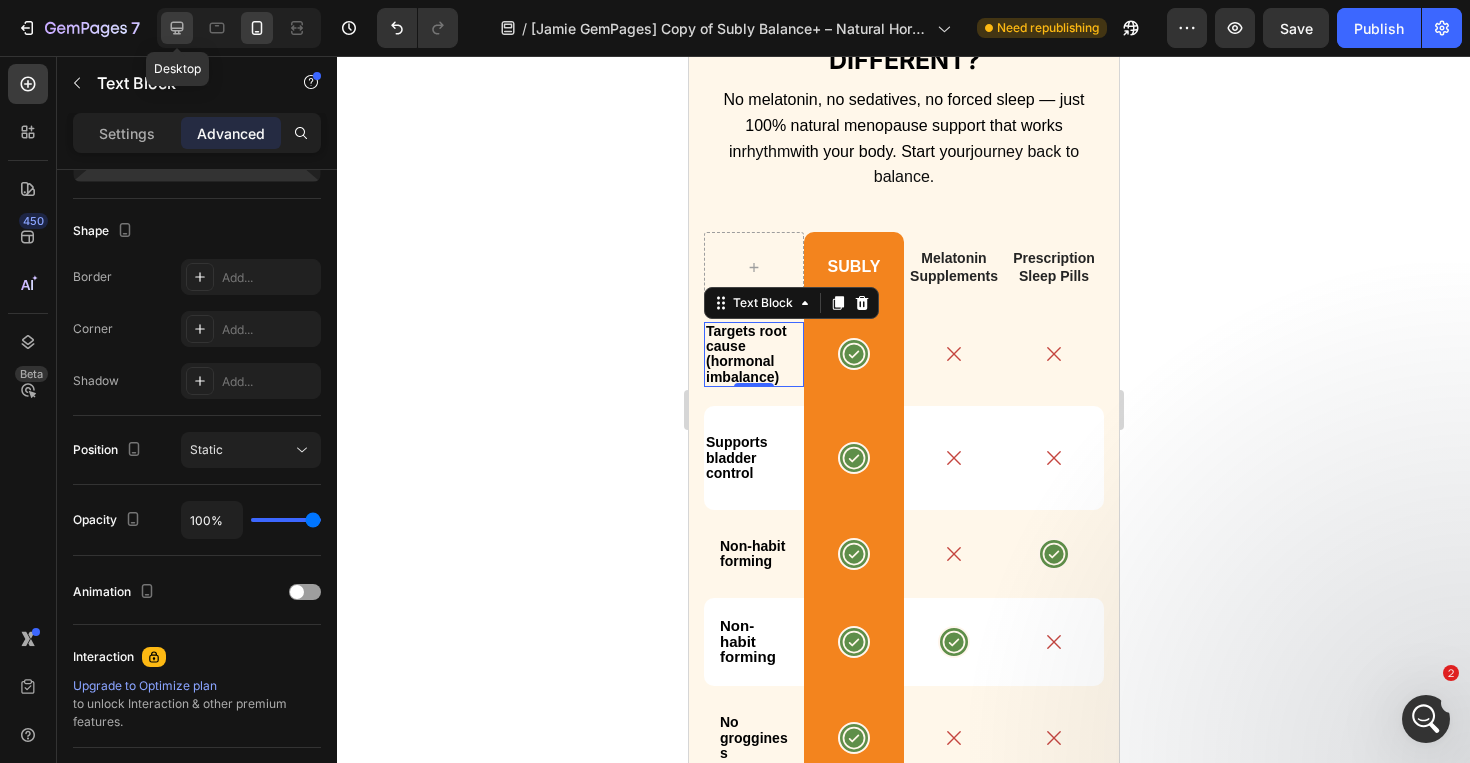 click 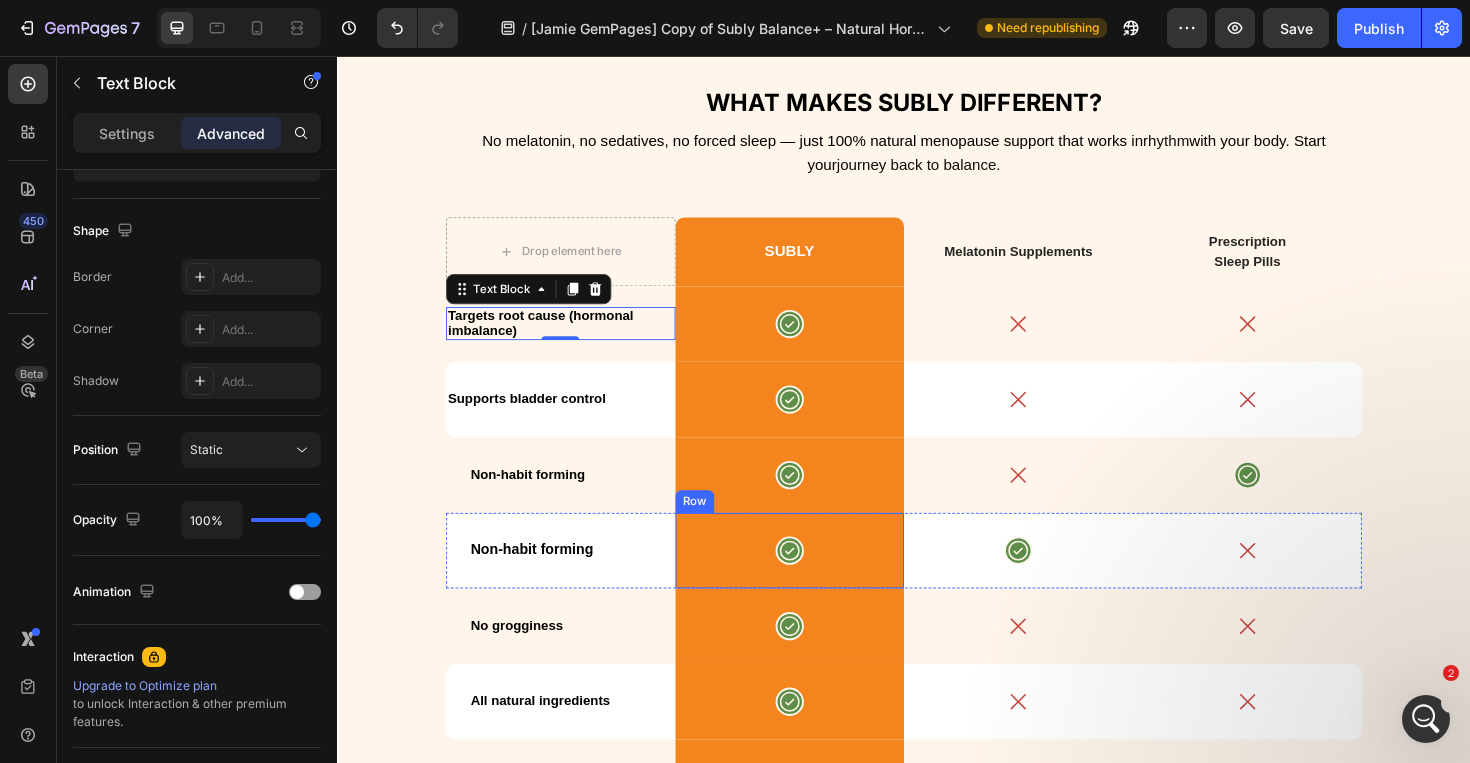 scroll, scrollTop: 6974, scrollLeft: 0, axis: vertical 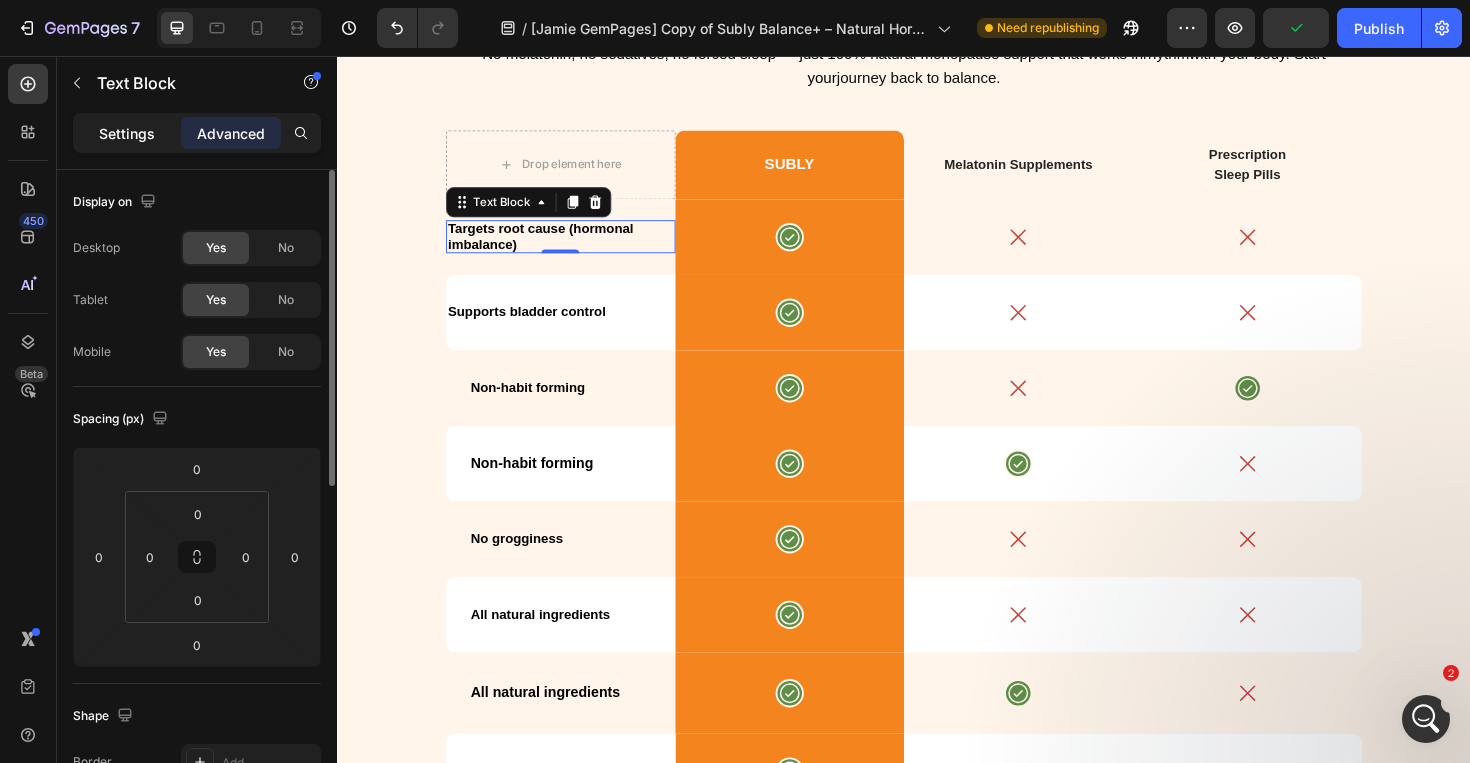 click on "Settings" at bounding box center [127, 133] 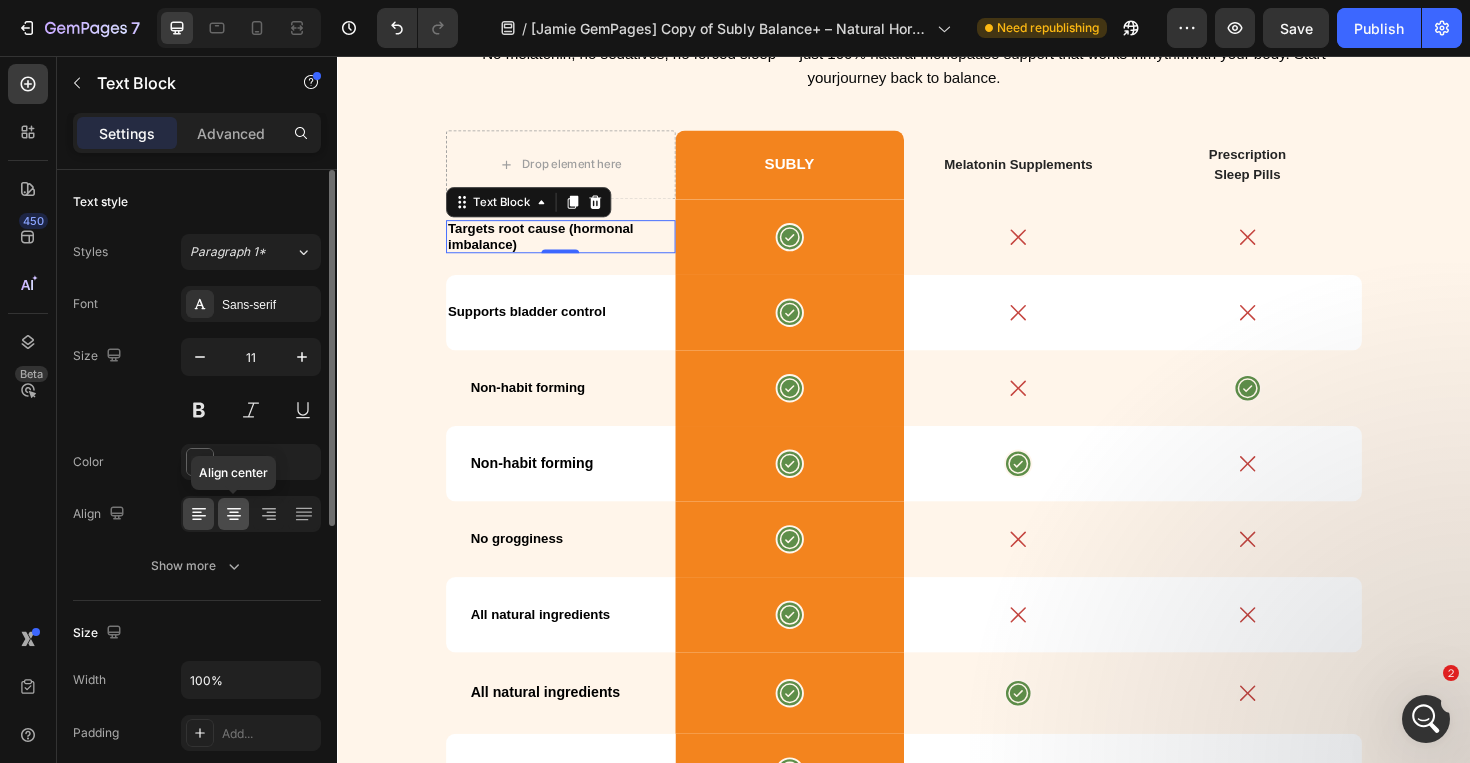 click 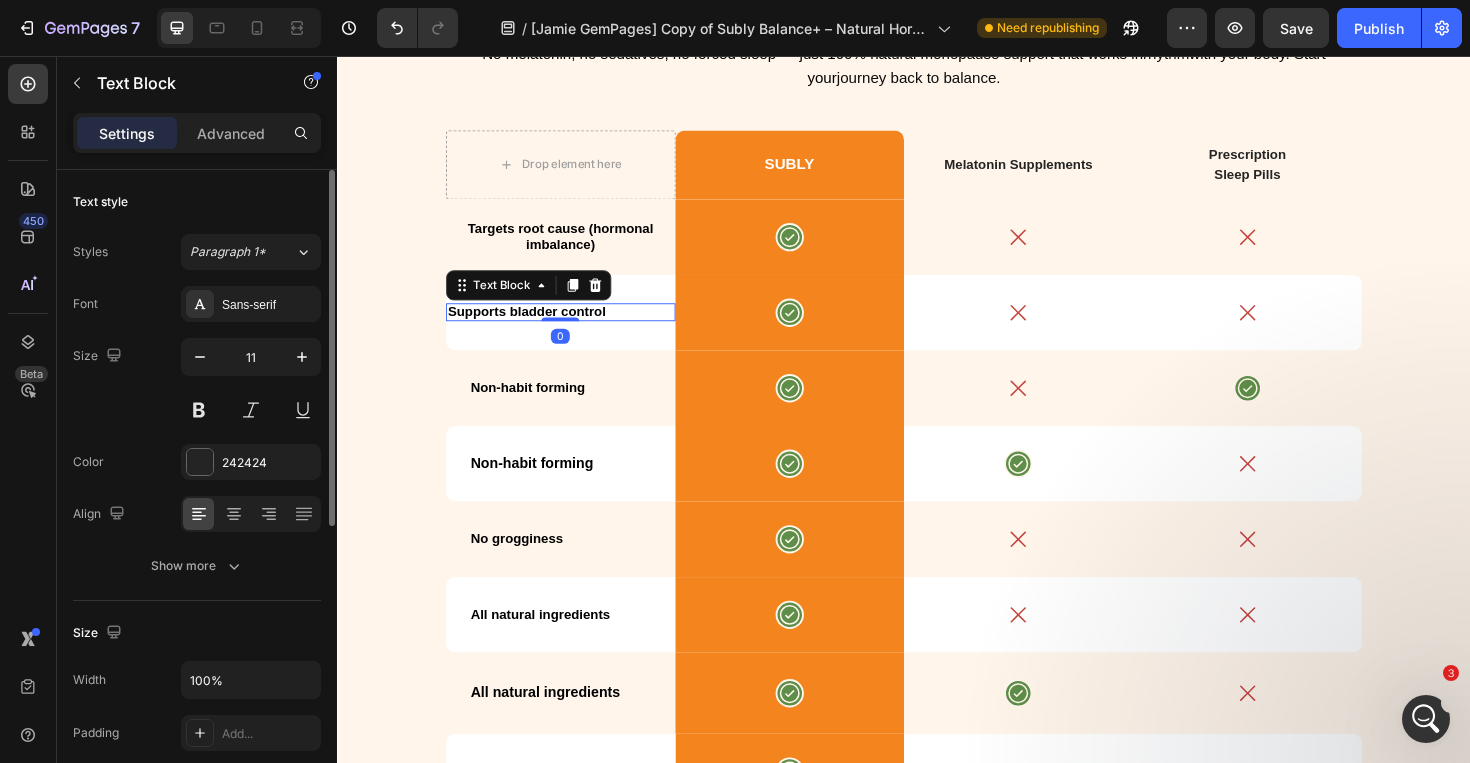 click on "Supports bladder control" at bounding box center [537, 327] 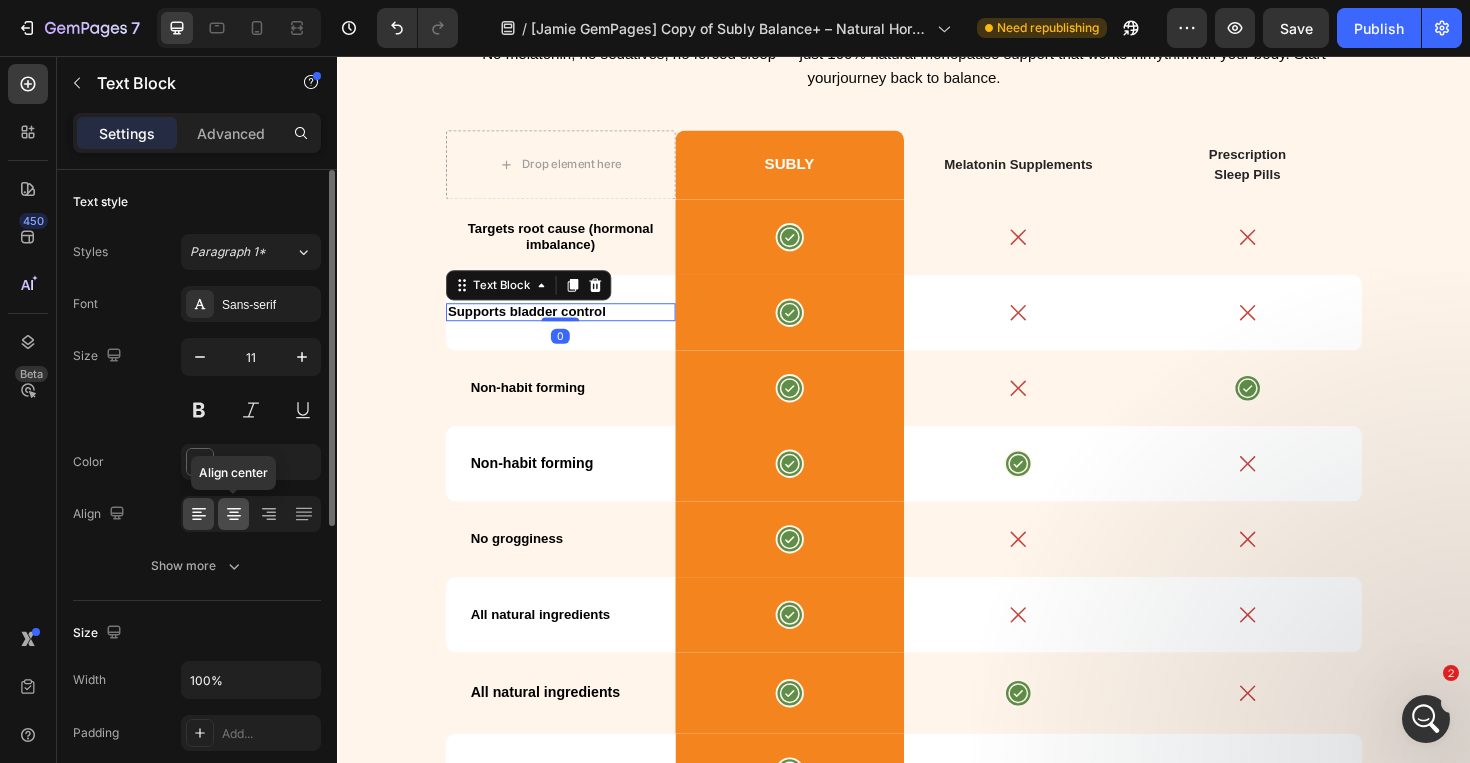 click 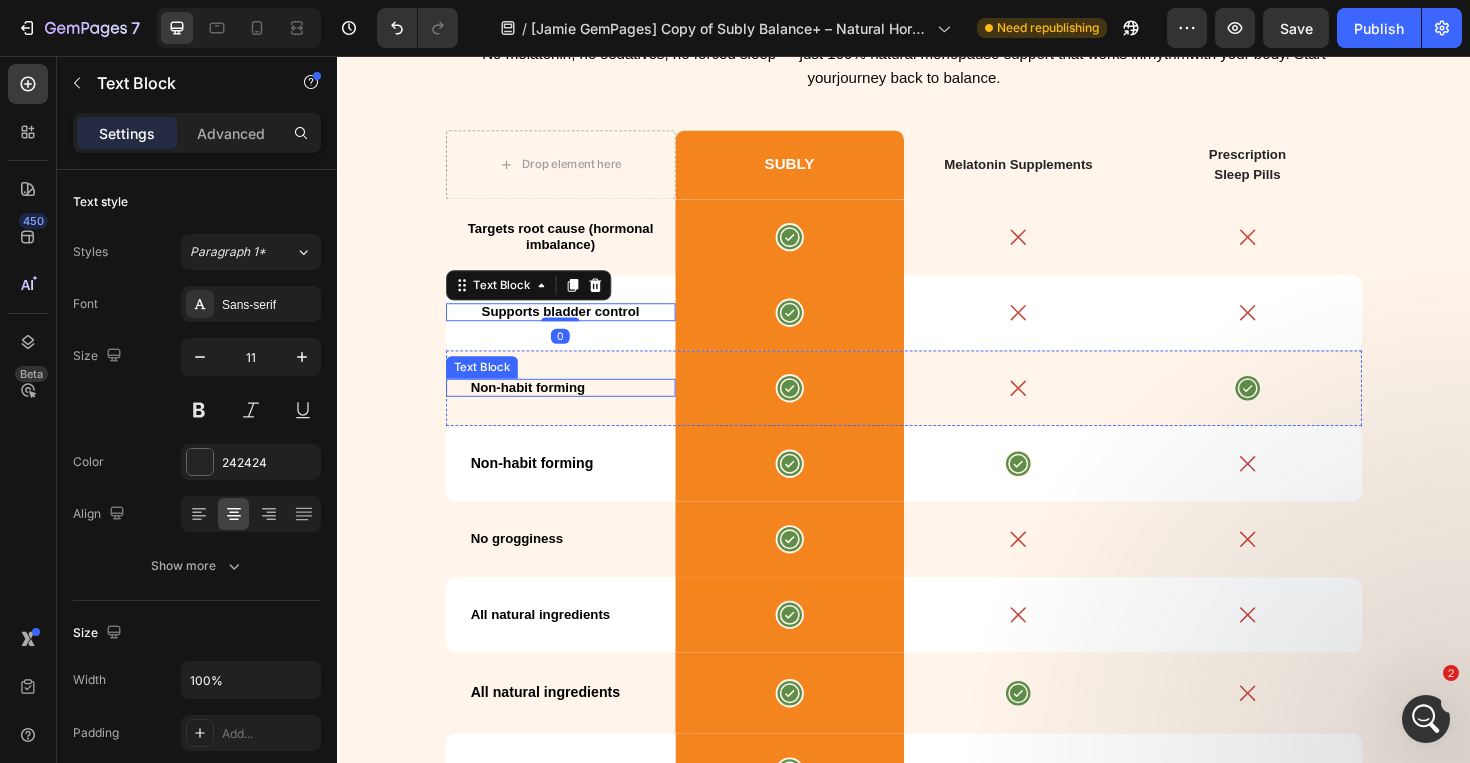 click on "Non-habit forming" at bounding box center (538, 407) 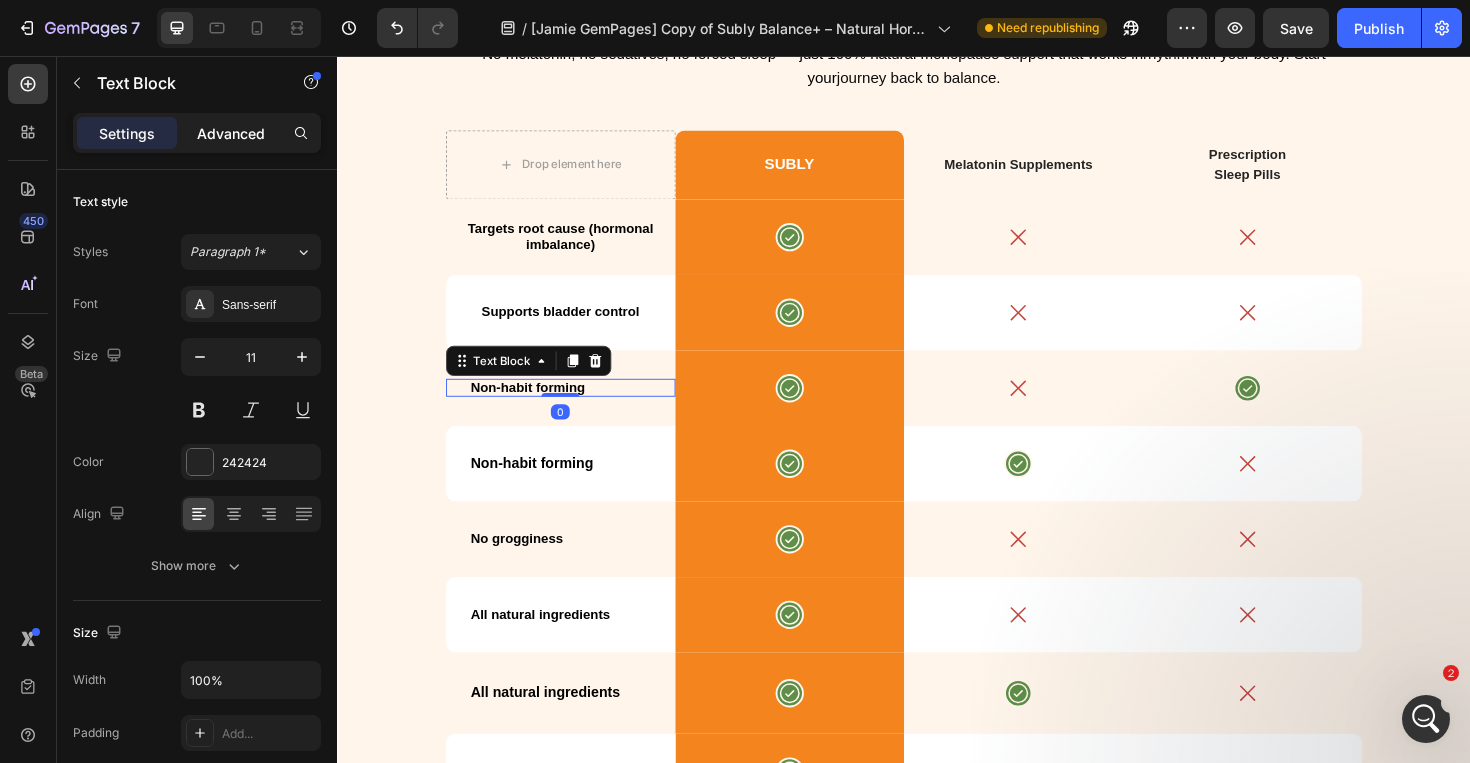 click on "Advanced" at bounding box center [231, 133] 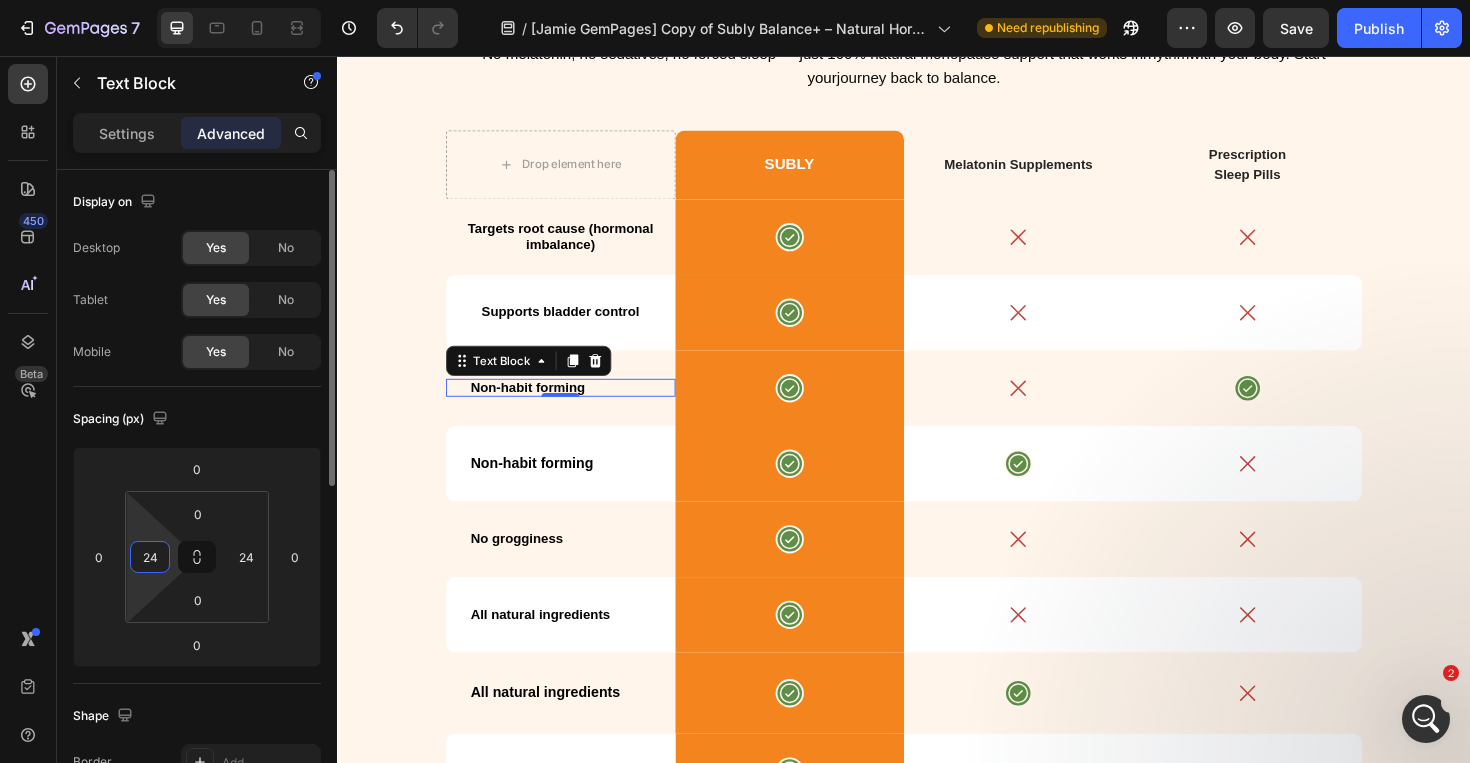click on "24" at bounding box center (150, 557) 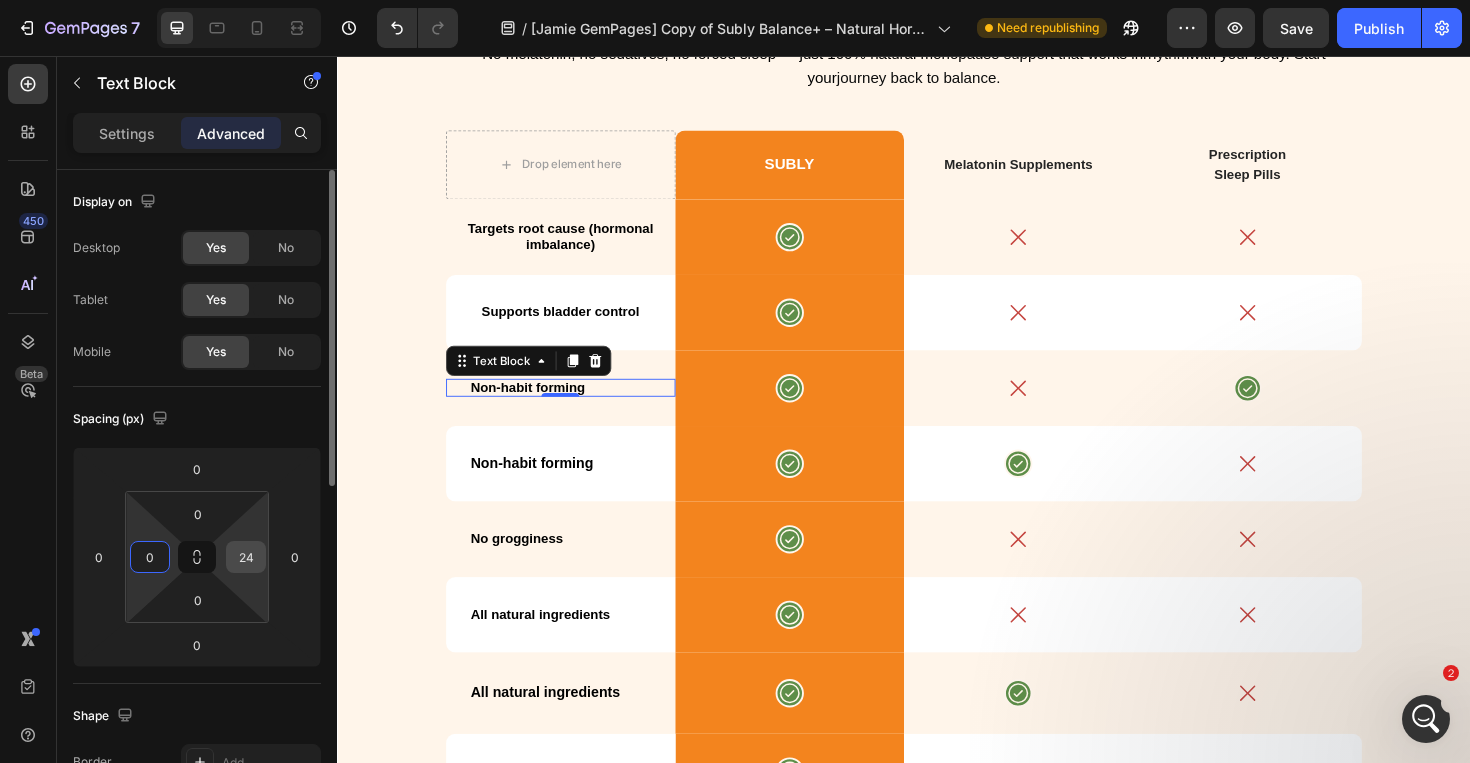 type on "0" 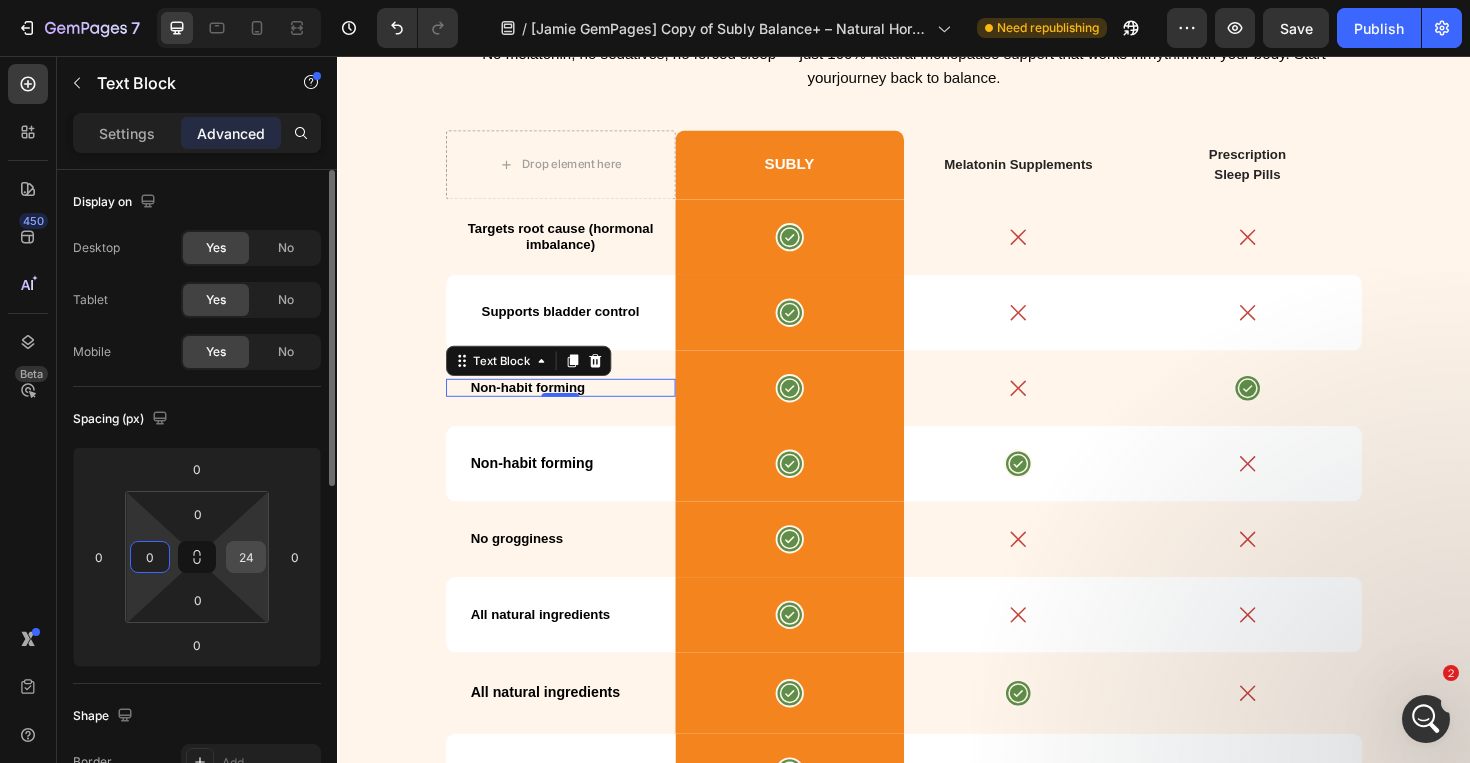 click on "24" at bounding box center (246, 557) 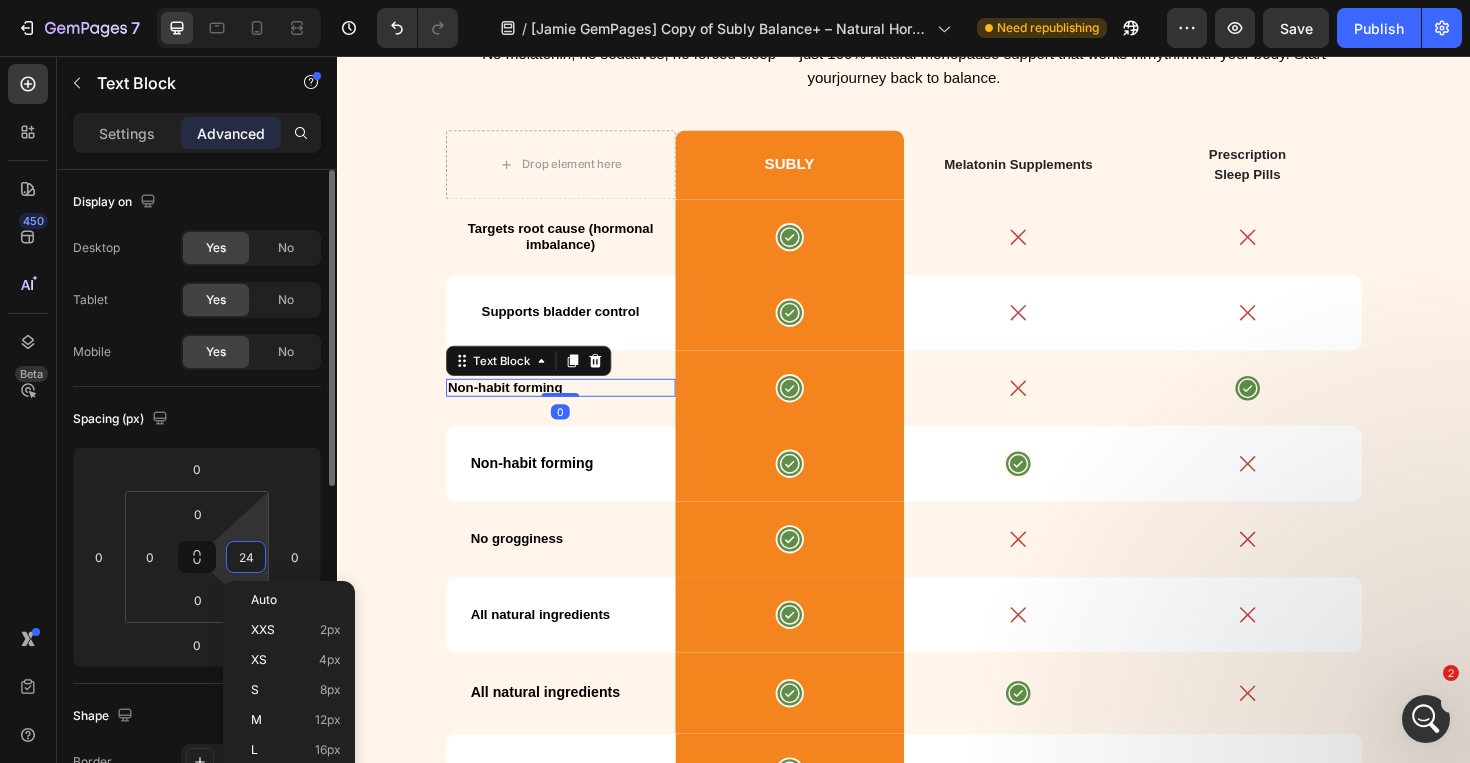type on "0" 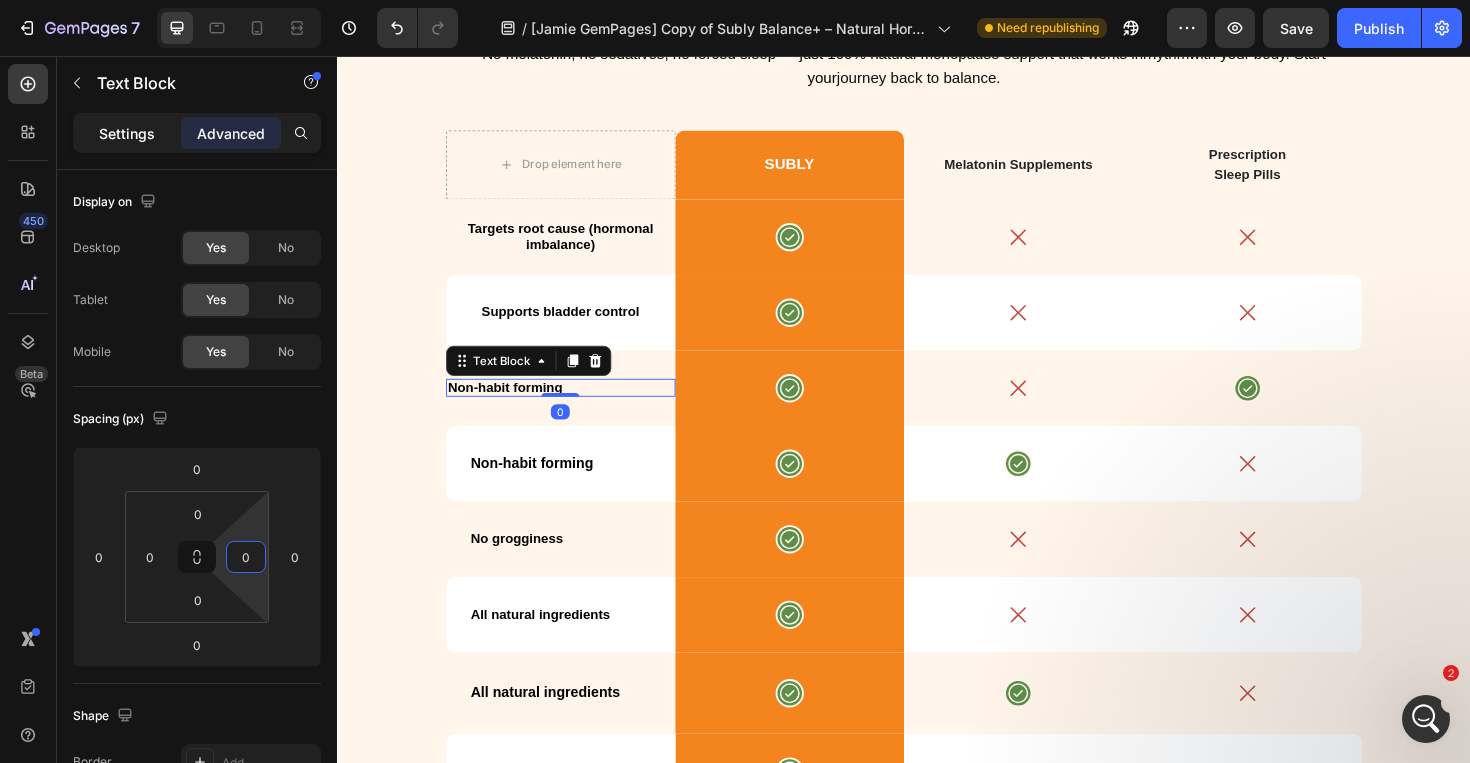 click on "Settings" at bounding box center [127, 133] 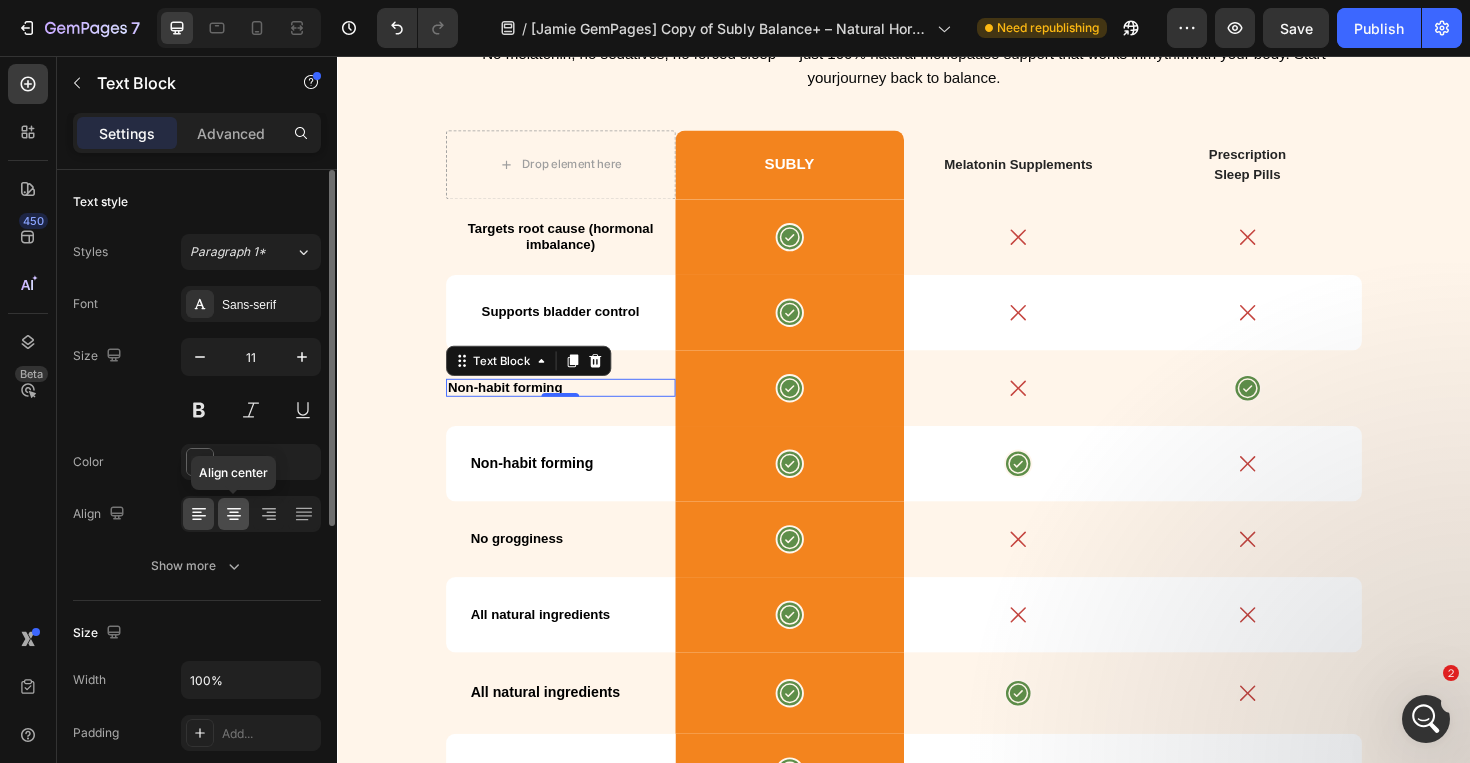 click 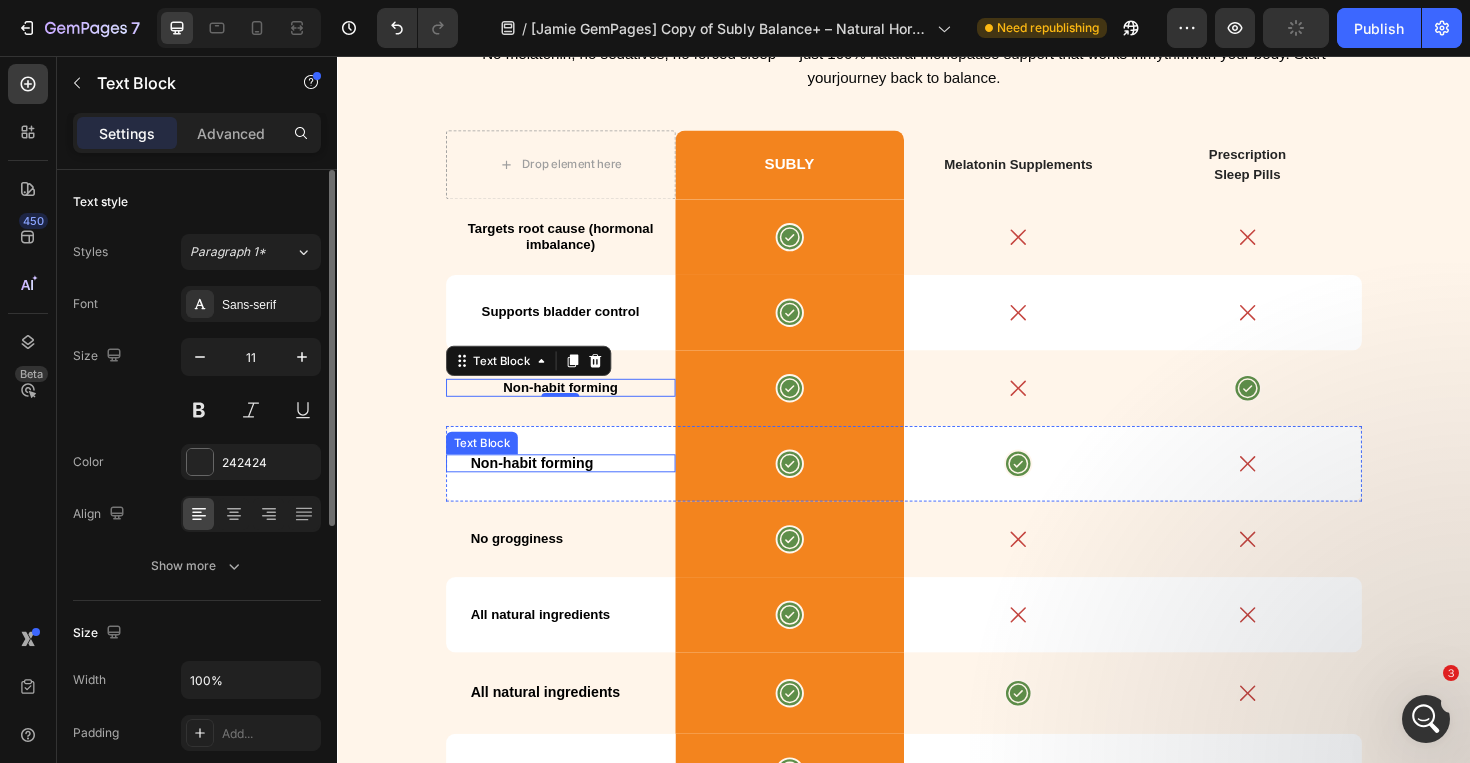 click on "Non-habit forming" at bounding box center [543, 486] 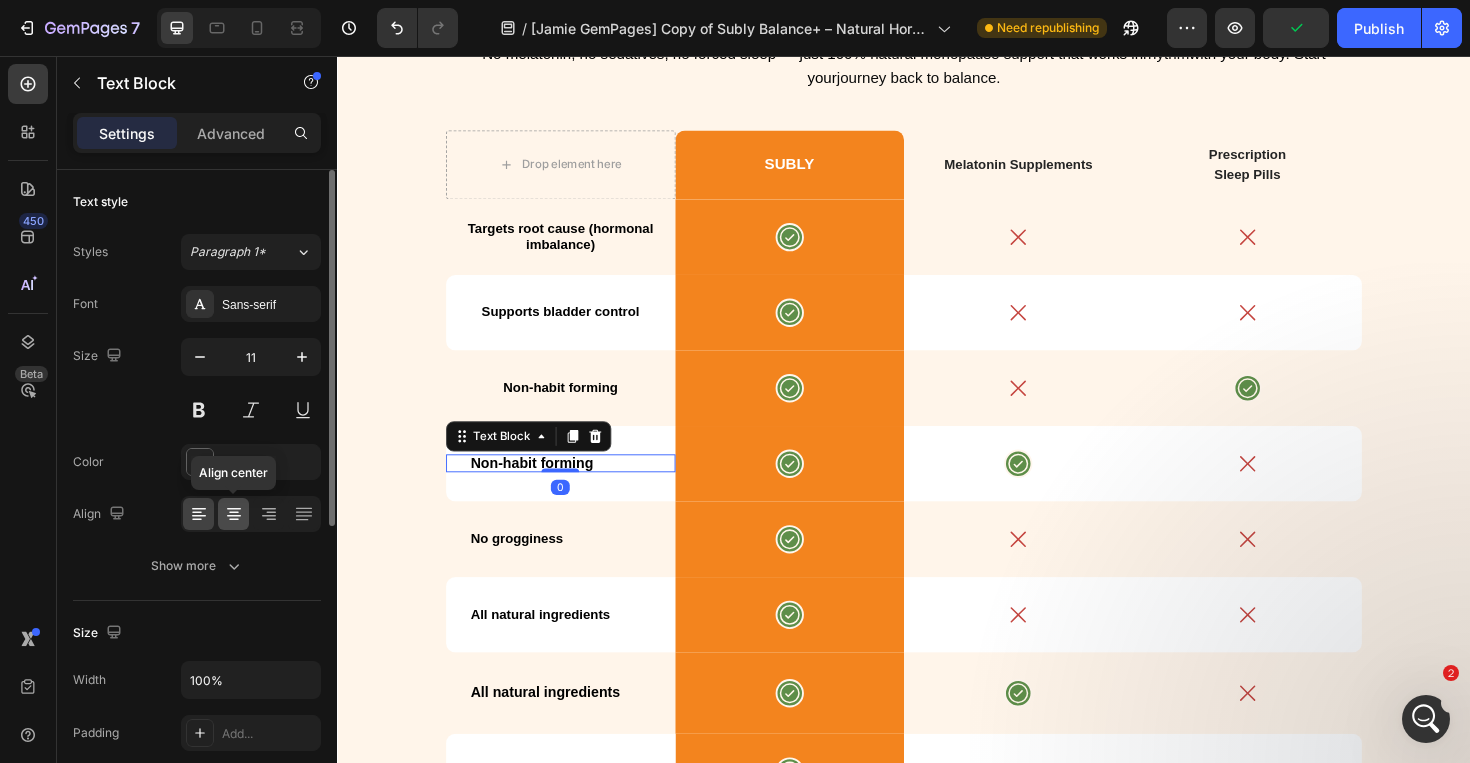 click 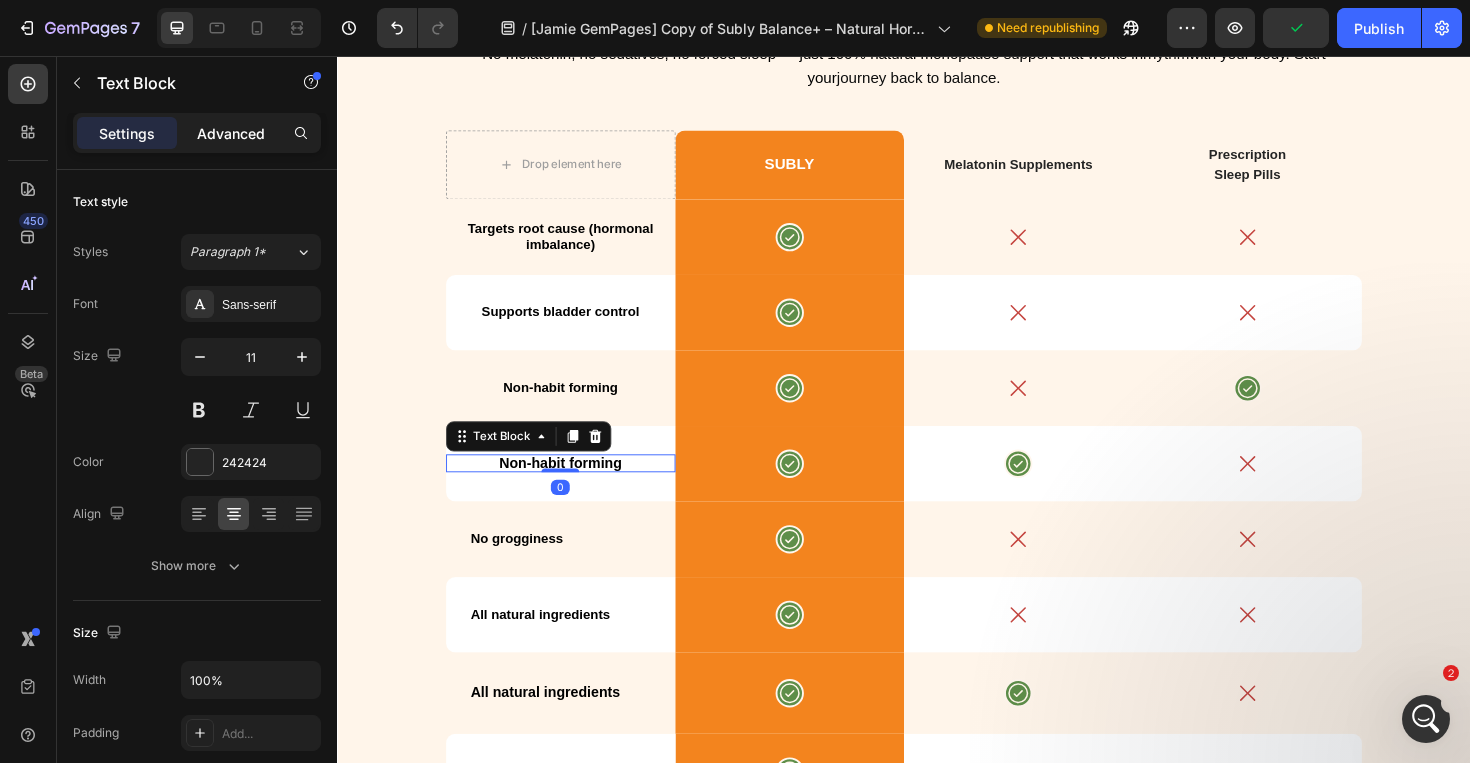 click on "Advanced" at bounding box center [231, 133] 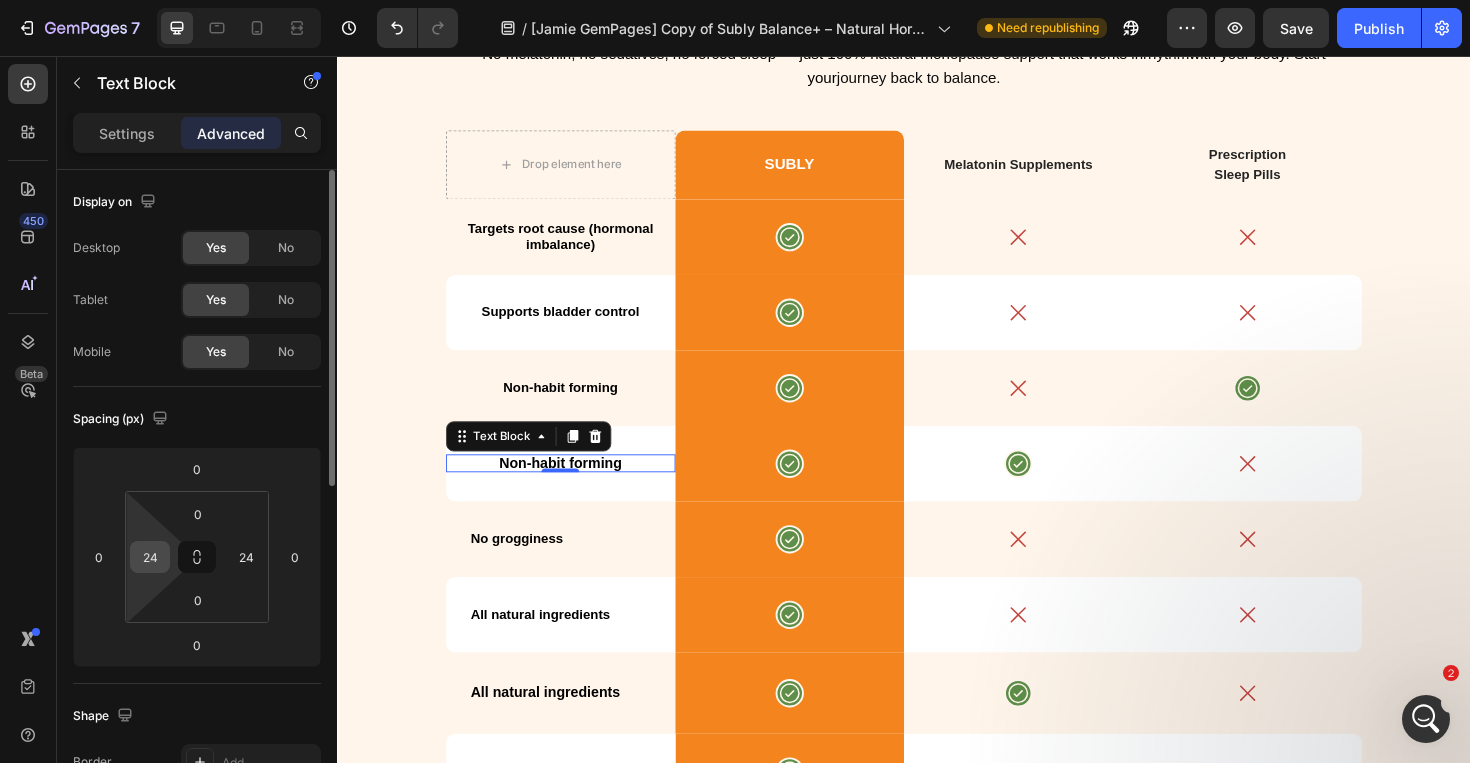 click on "24" at bounding box center (150, 557) 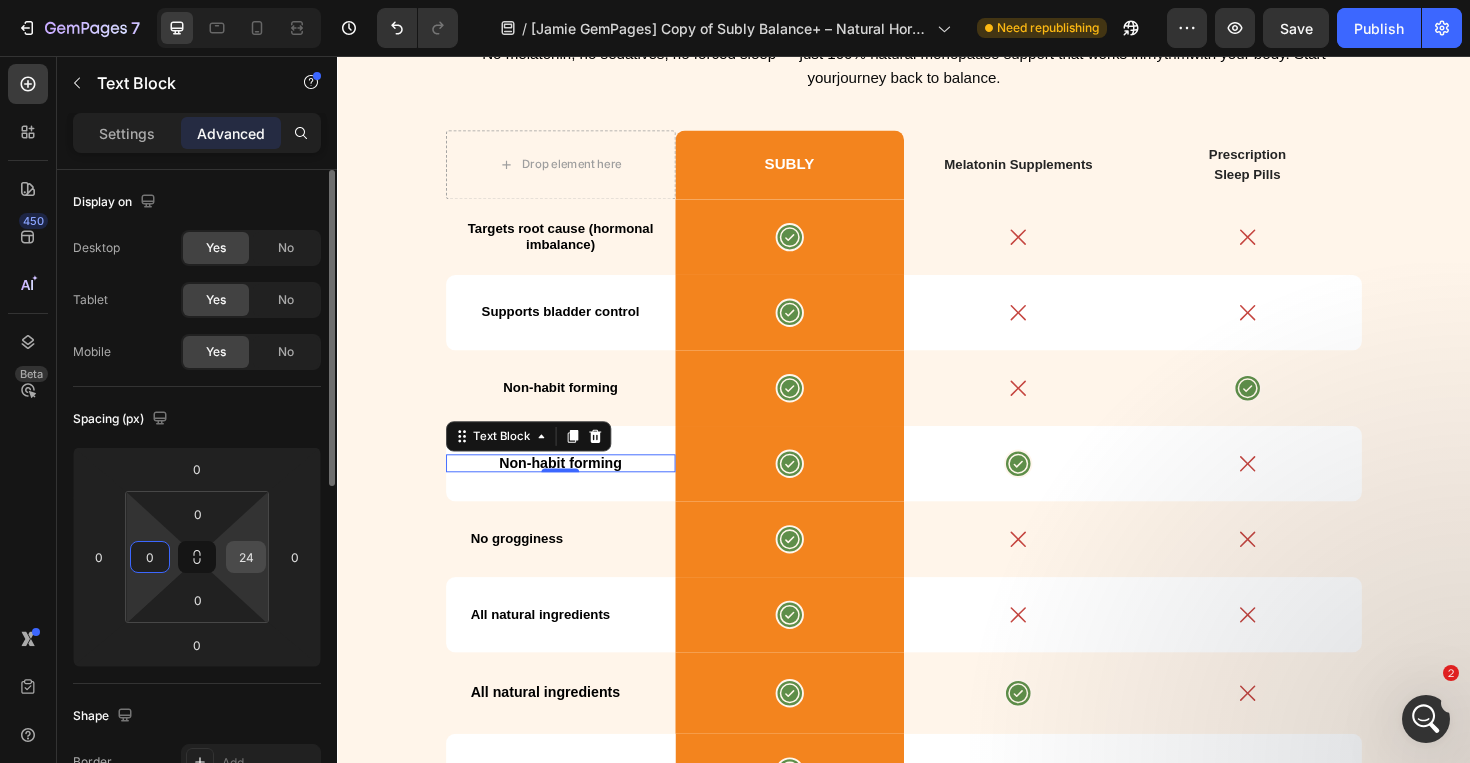 type on "0" 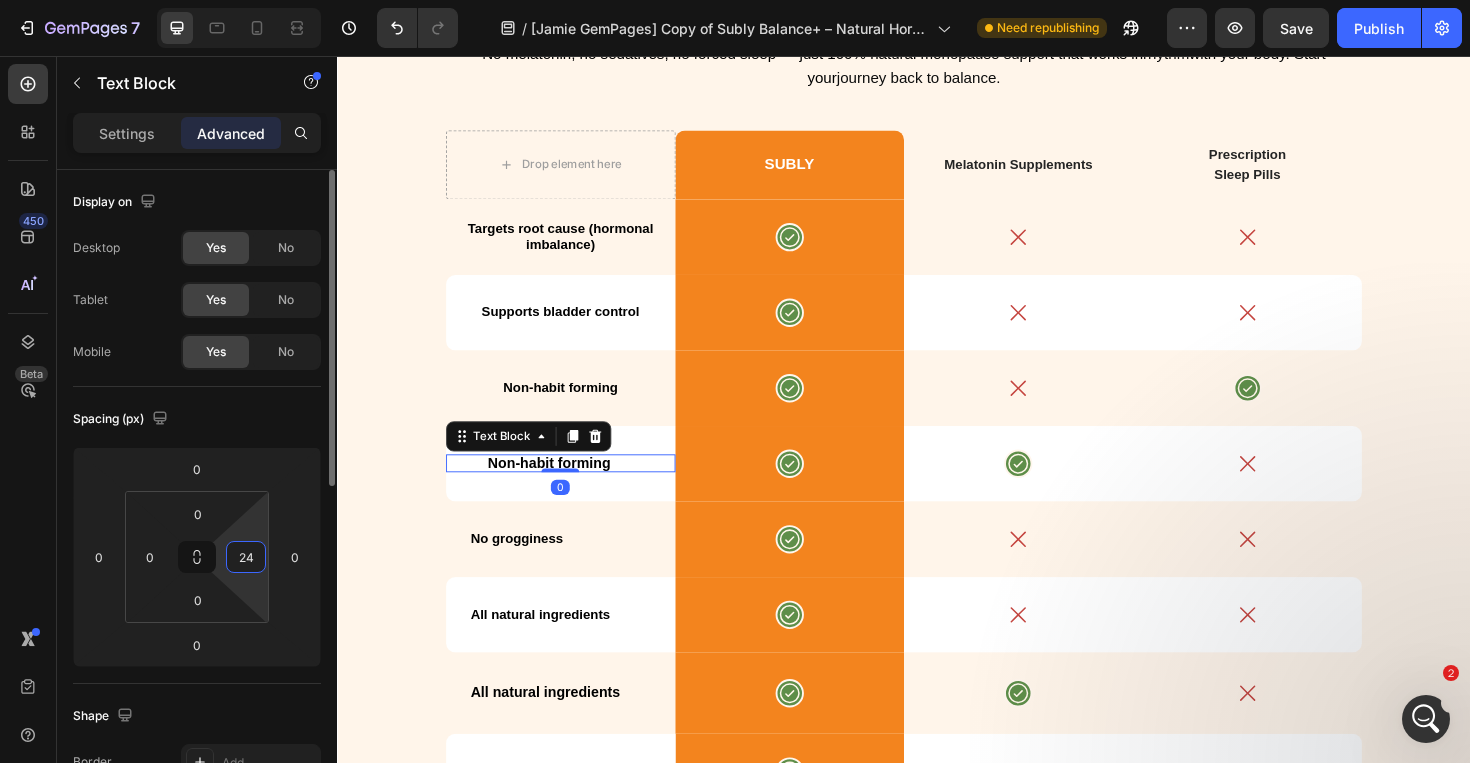 click on "24" at bounding box center (246, 557) 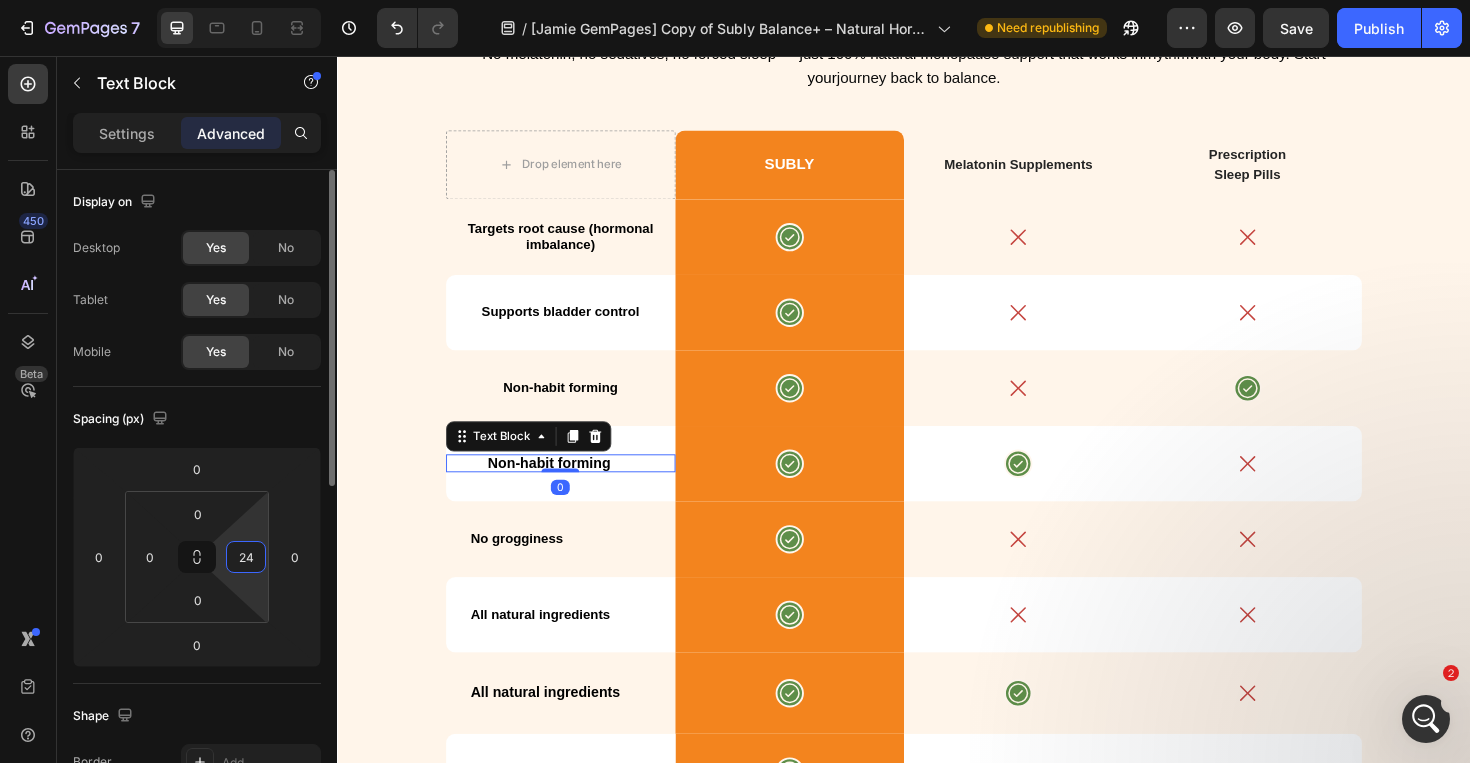 type on "0" 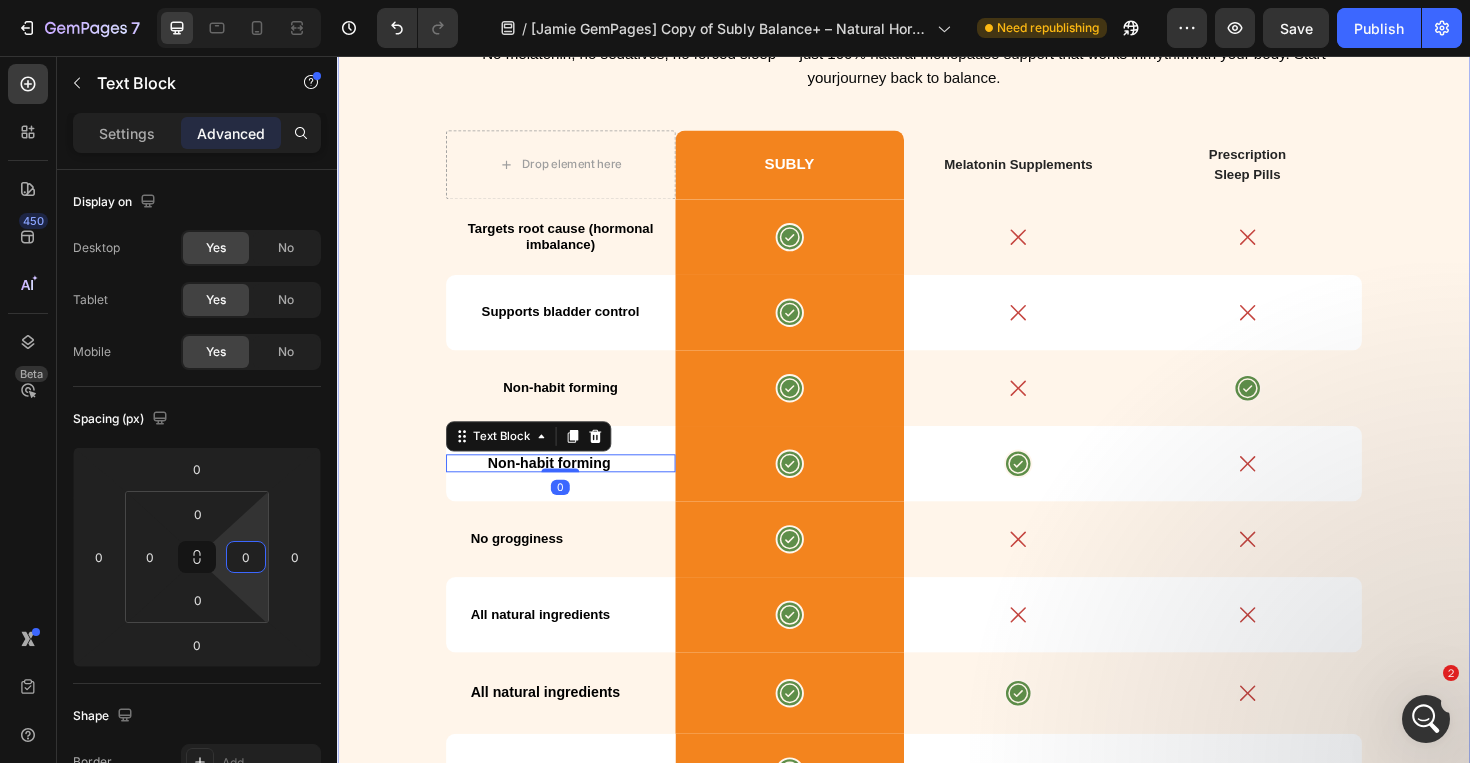 click on "What Makes Subly Different? Text Block No melatonin, no sedatives, no forced sleep — just 100% natural menopause support that works in  rhythm  with your body. Start your  journey back to balance. Heading
Drop element here SUBLY Text Block Melatonin Supplements Text Block Prescription  Sleep Pills Text Block Row Targets root cause (hormonal imbalance) Text Block
Icon Row
Icon
Icon Row Supports bladder control  Text Block
Icon Row
Icon
Icon Row Non-habit forming Text Block
Icon Row
Icon
Icon Row Non-habit forming Text Block   0
Icon Row
Icon
Icon Row No grogginess  Text Block
Icon Row
Icon
Icon Row All natural ingredients Text Block
Icon Row
Icon
Icon Row All natural ingredients Text Block Icon Row Icon" at bounding box center (937, 424) 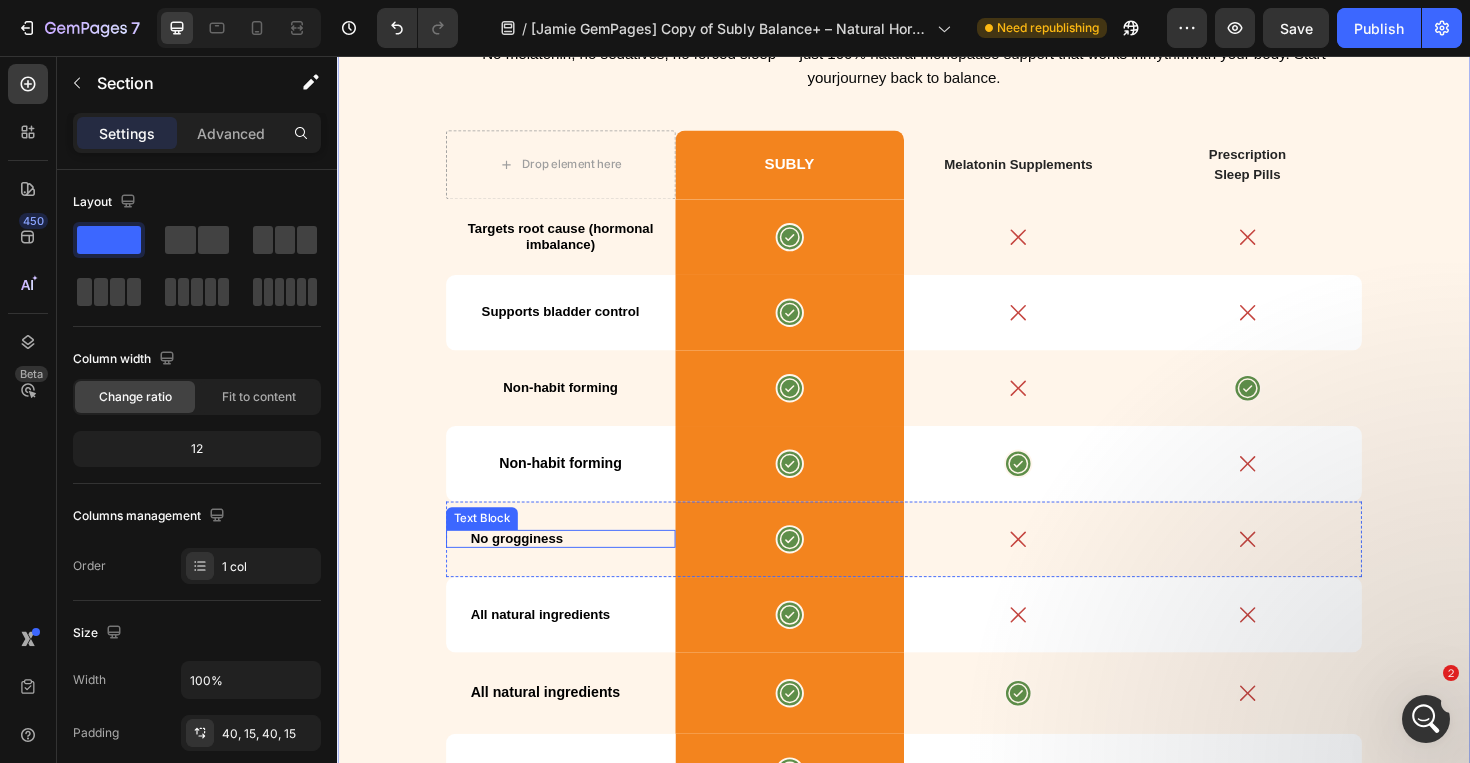 click on "No grogginess" at bounding box center [527, 567] 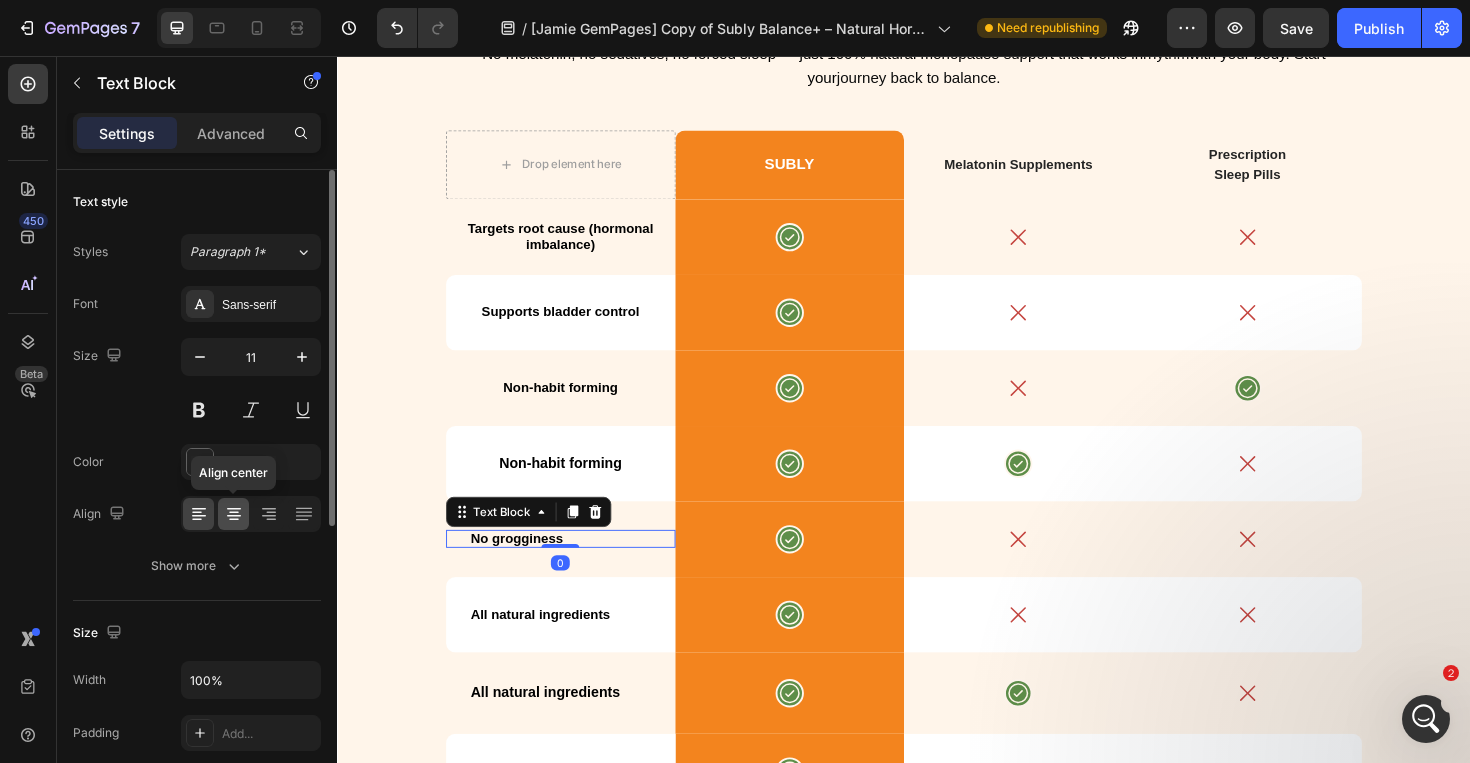 click 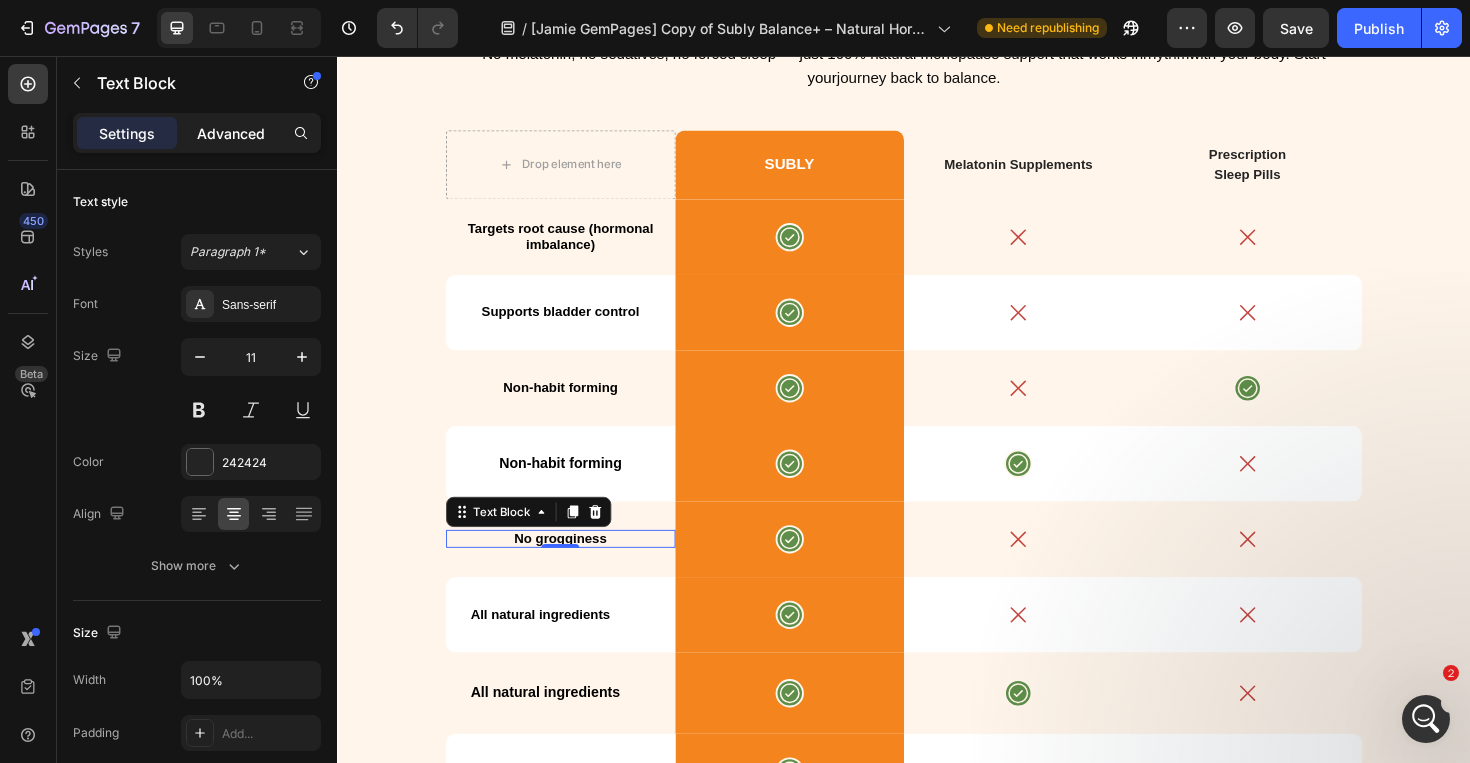 click on "Advanced" at bounding box center [231, 133] 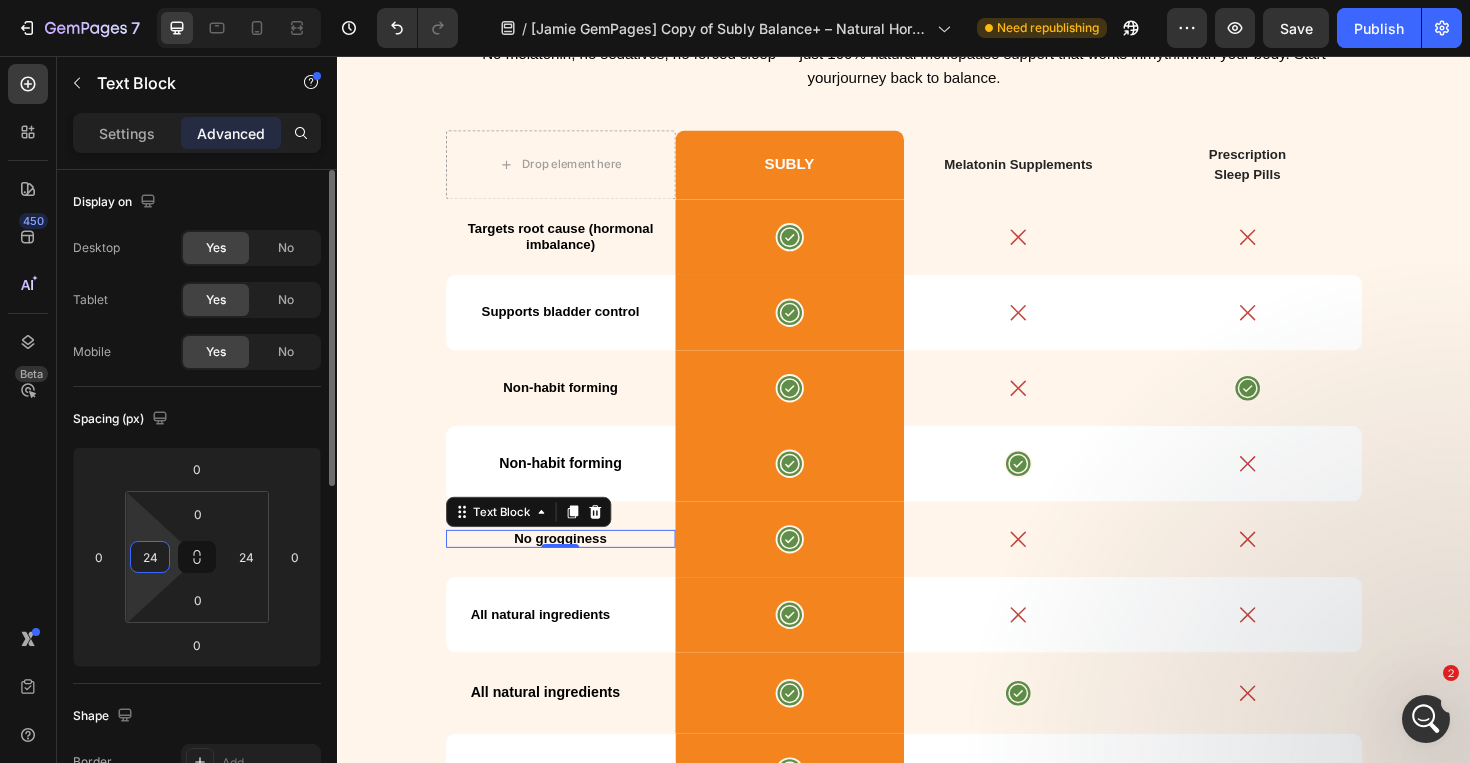 click on "24" at bounding box center (150, 557) 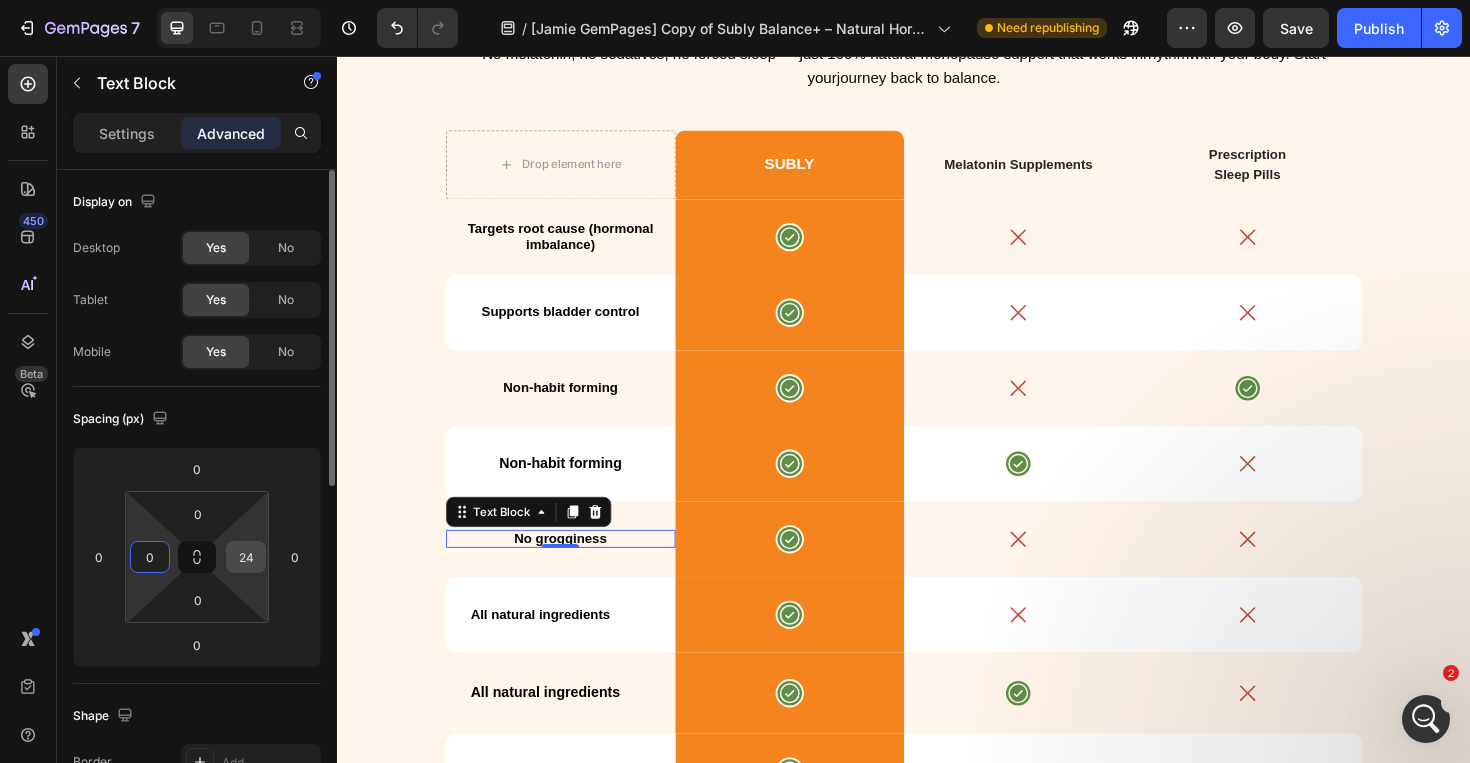 type on "0" 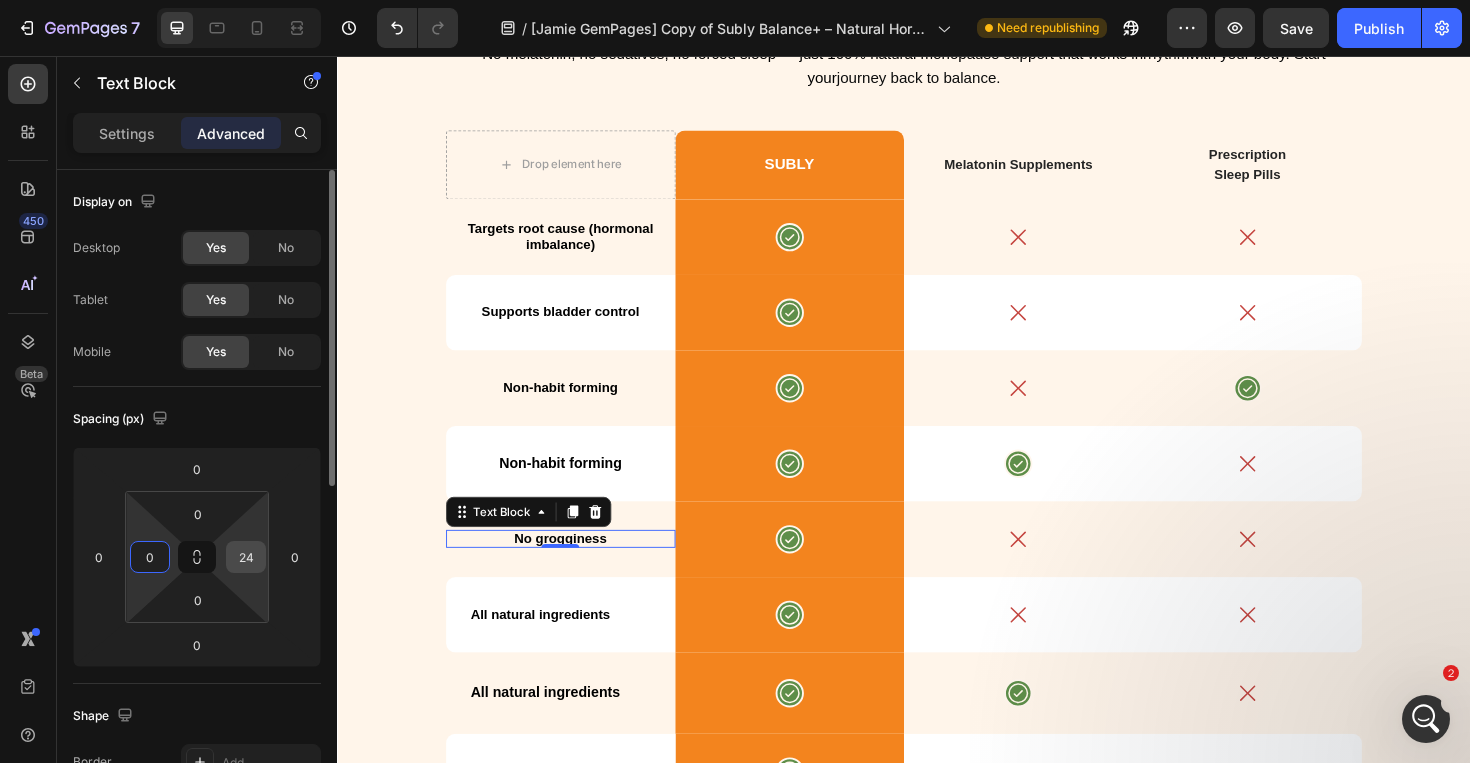 click on "24" at bounding box center [246, 557] 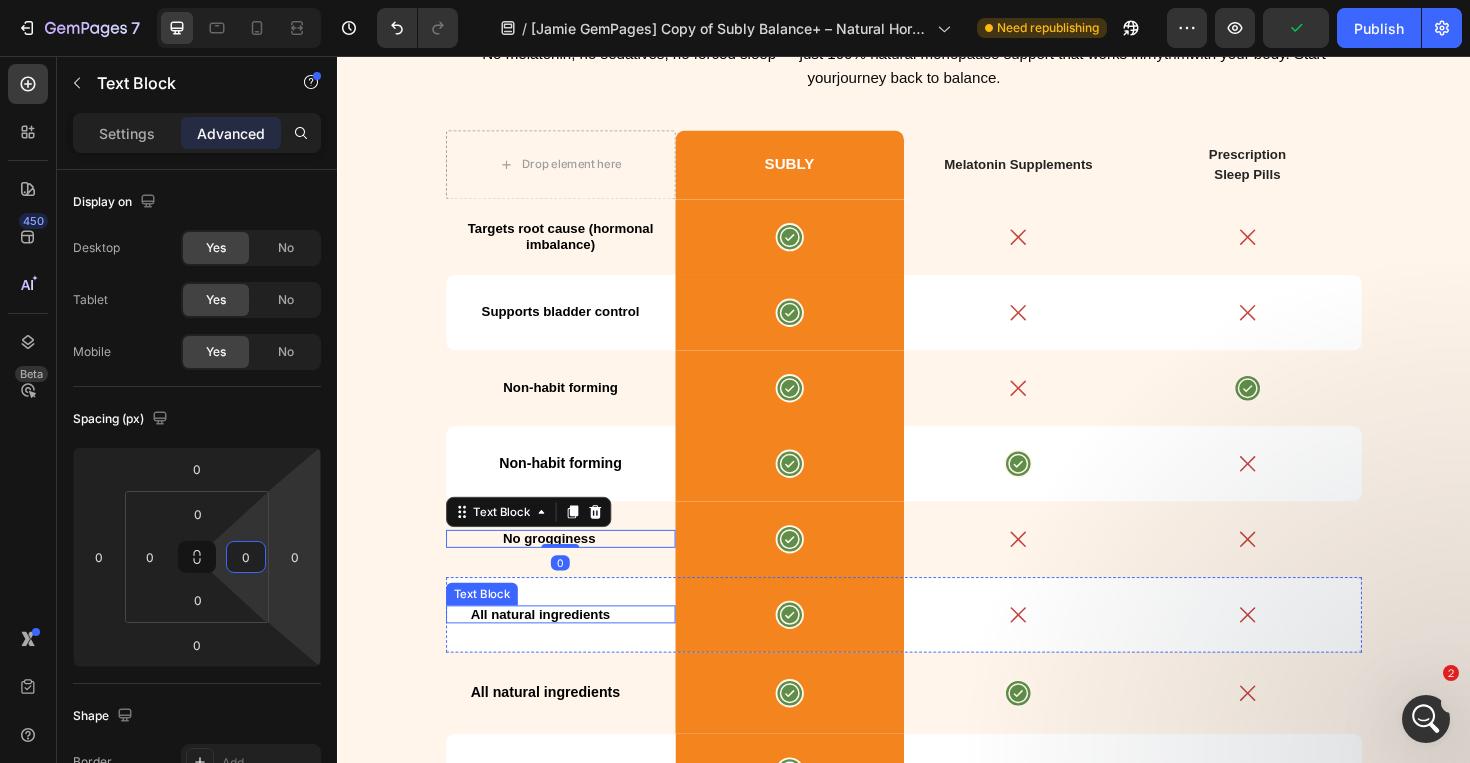click on "All natural ingredients" at bounding box center [552, 647] 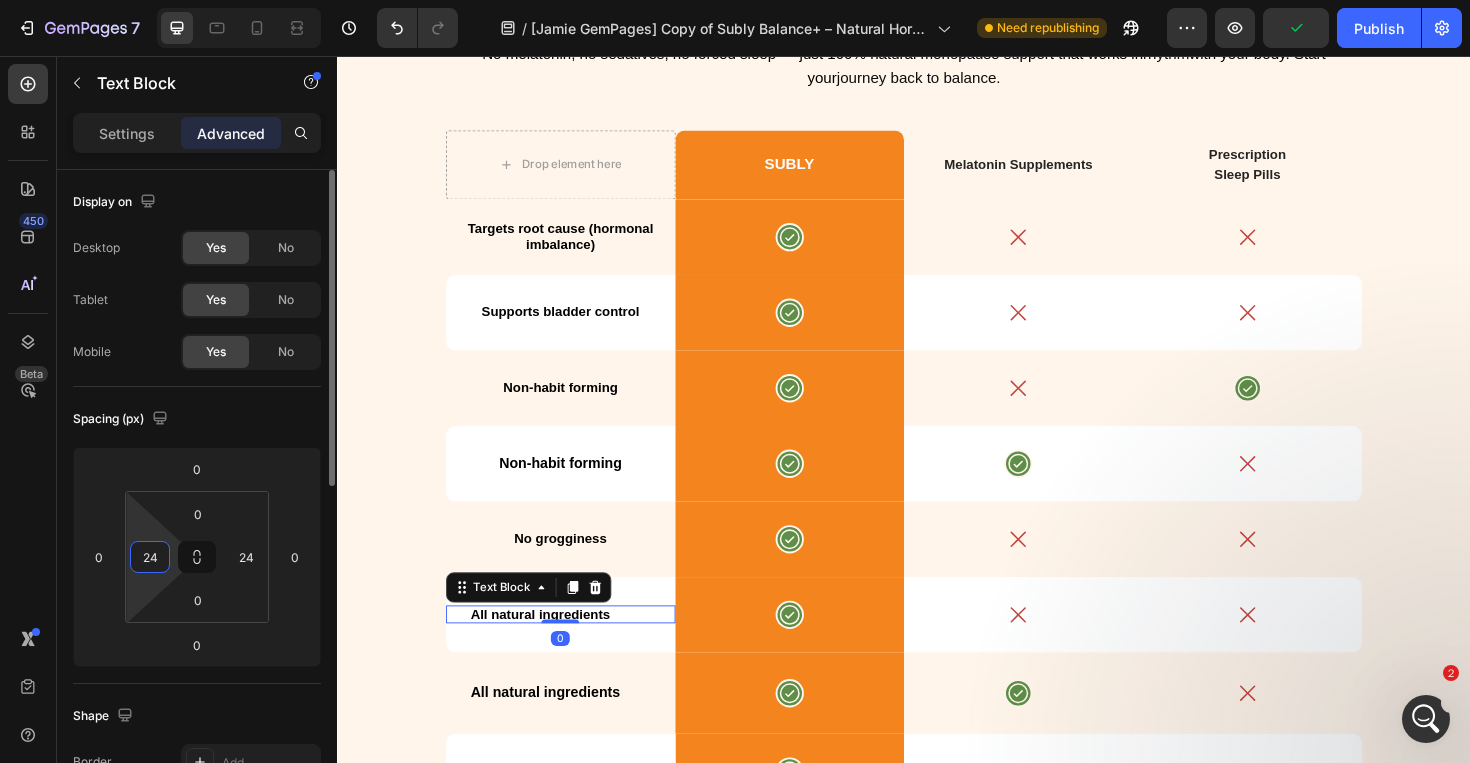 click on "24" at bounding box center (150, 557) 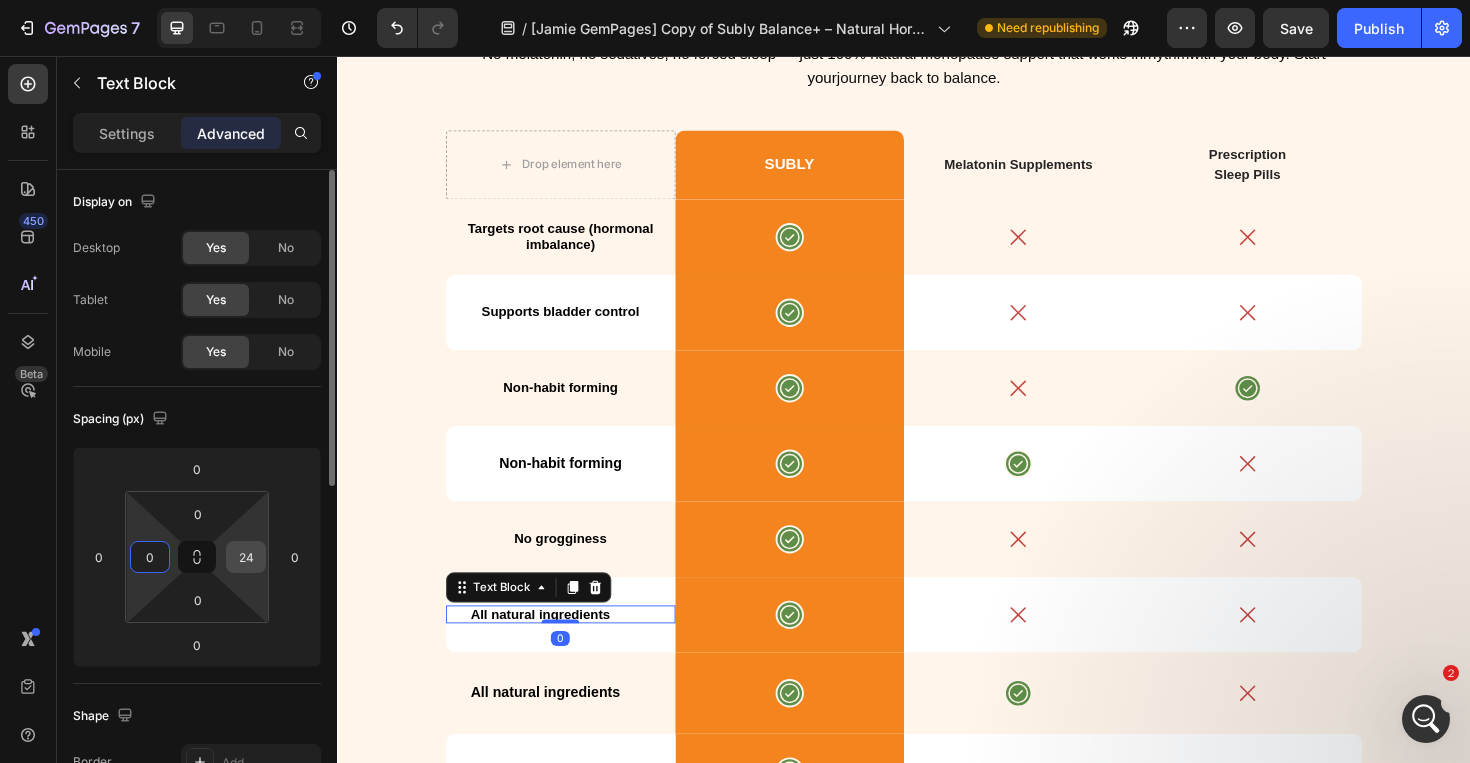type on "0" 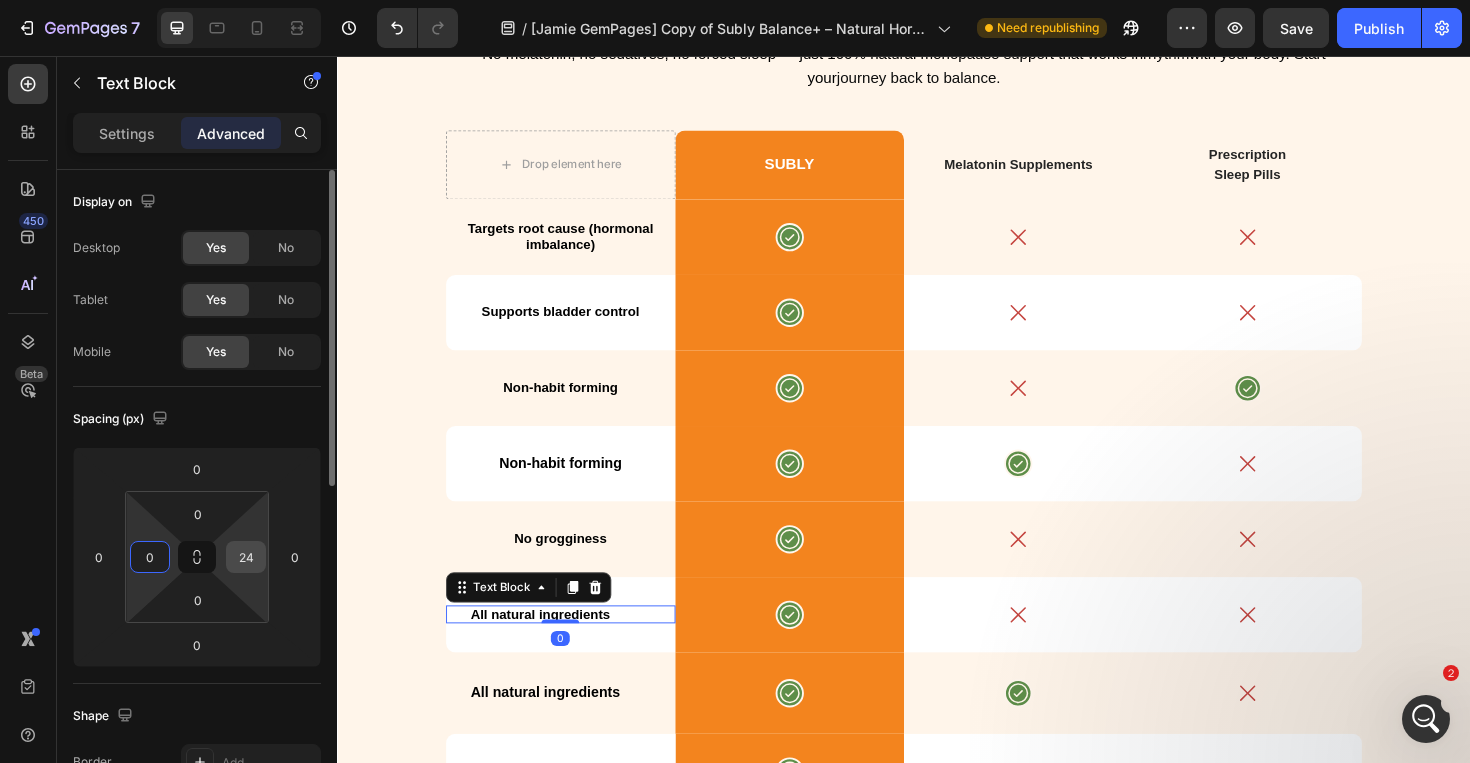 click on "24" at bounding box center (246, 557) 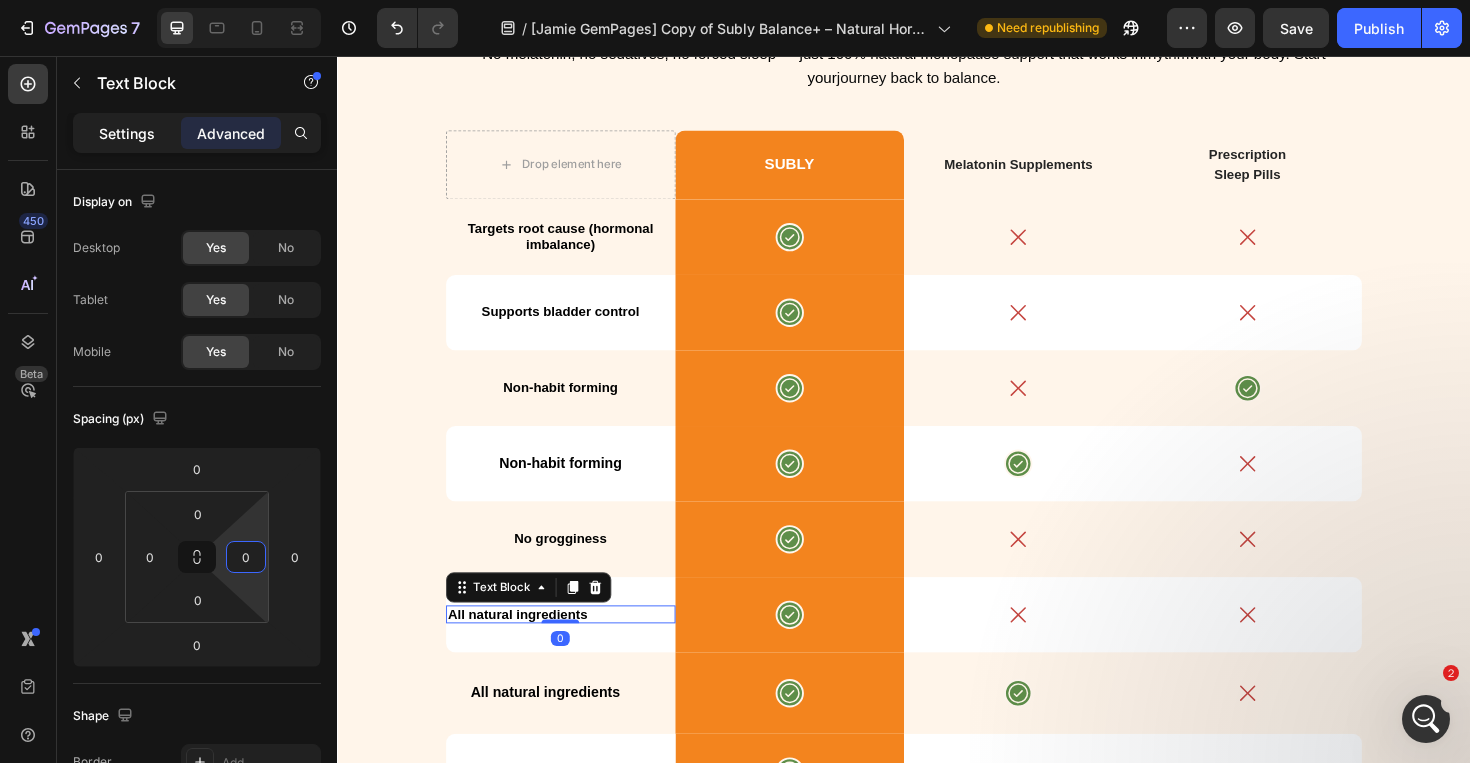 click on "Settings" at bounding box center (127, 133) 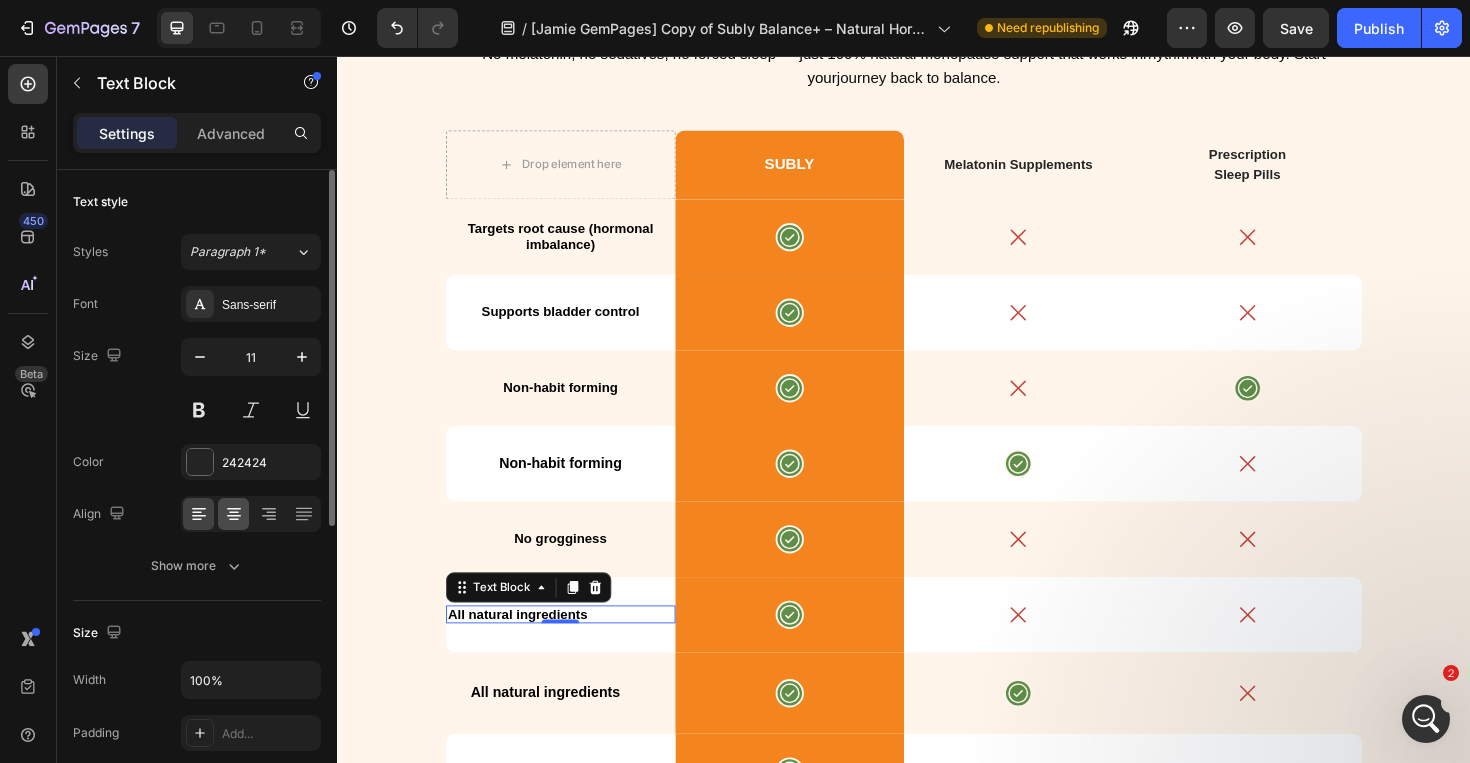 click 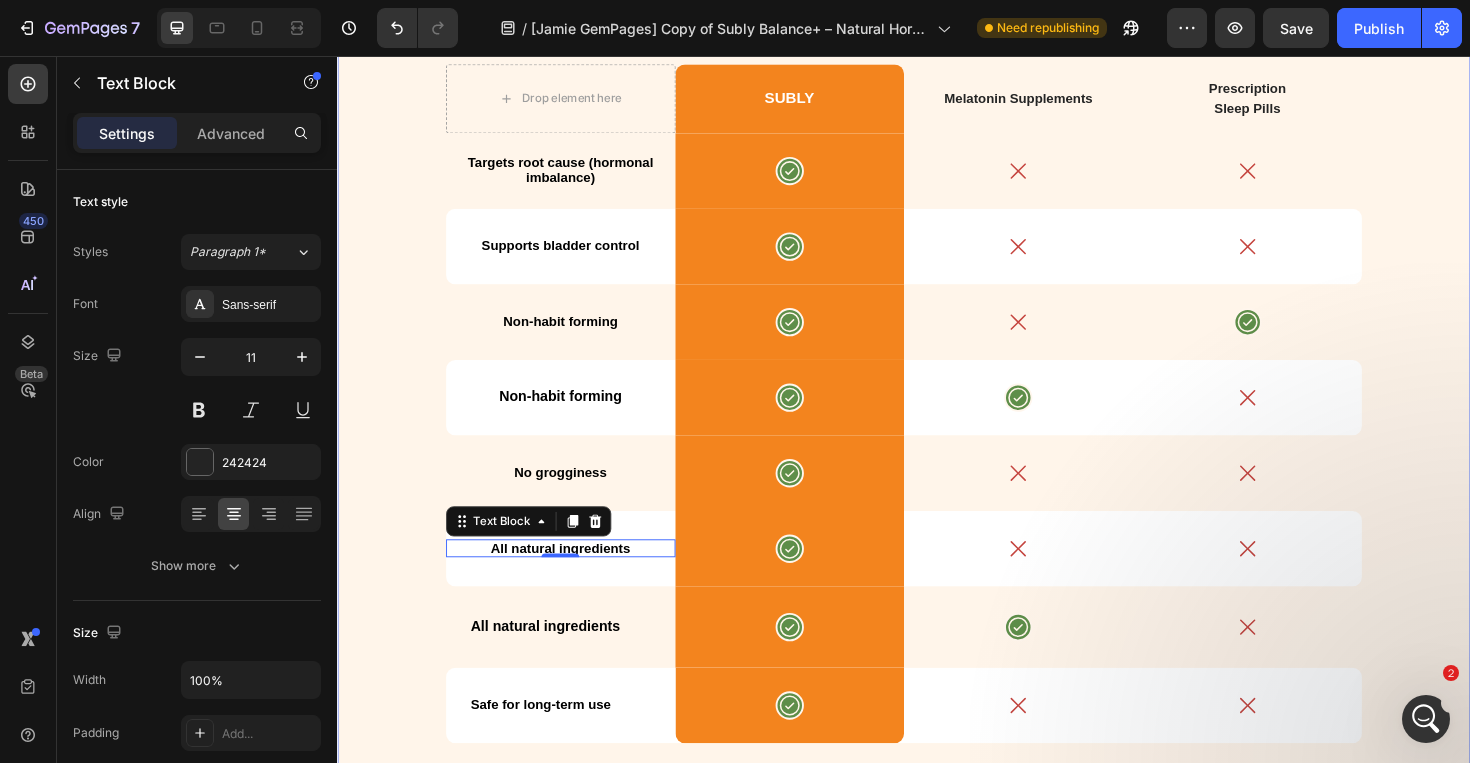 scroll, scrollTop: 7139, scrollLeft: 0, axis: vertical 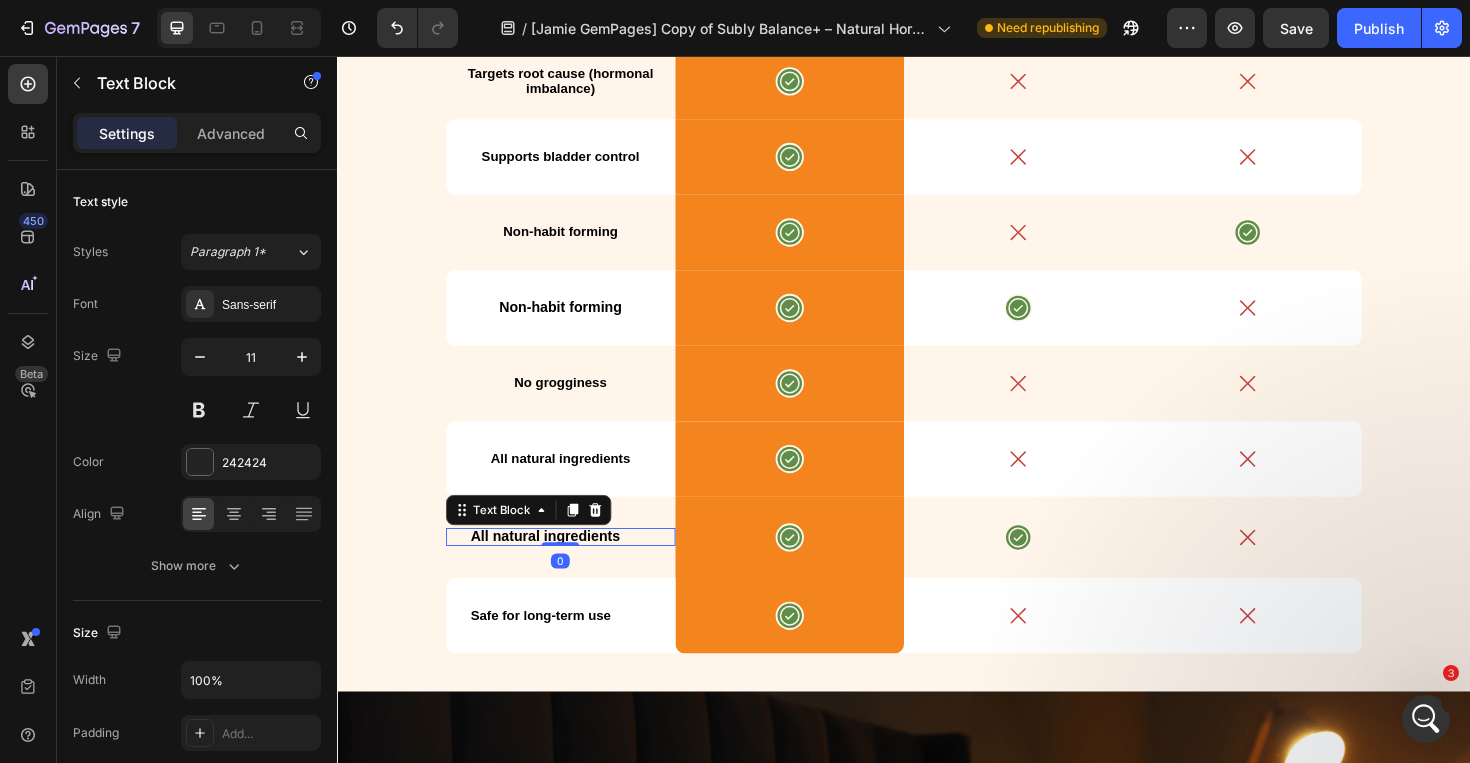 click on "All natural ingredients" at bounding box center [573, 565] 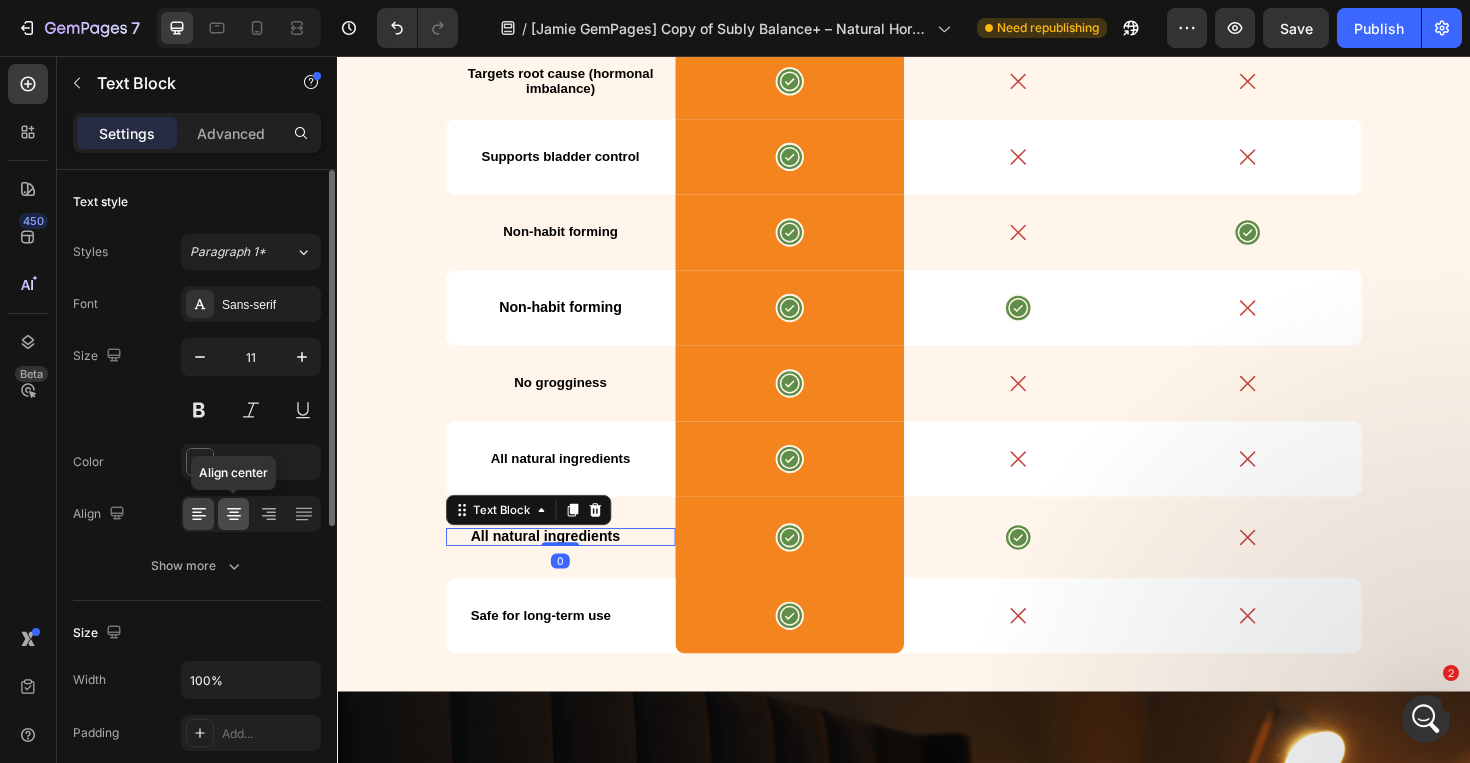 click 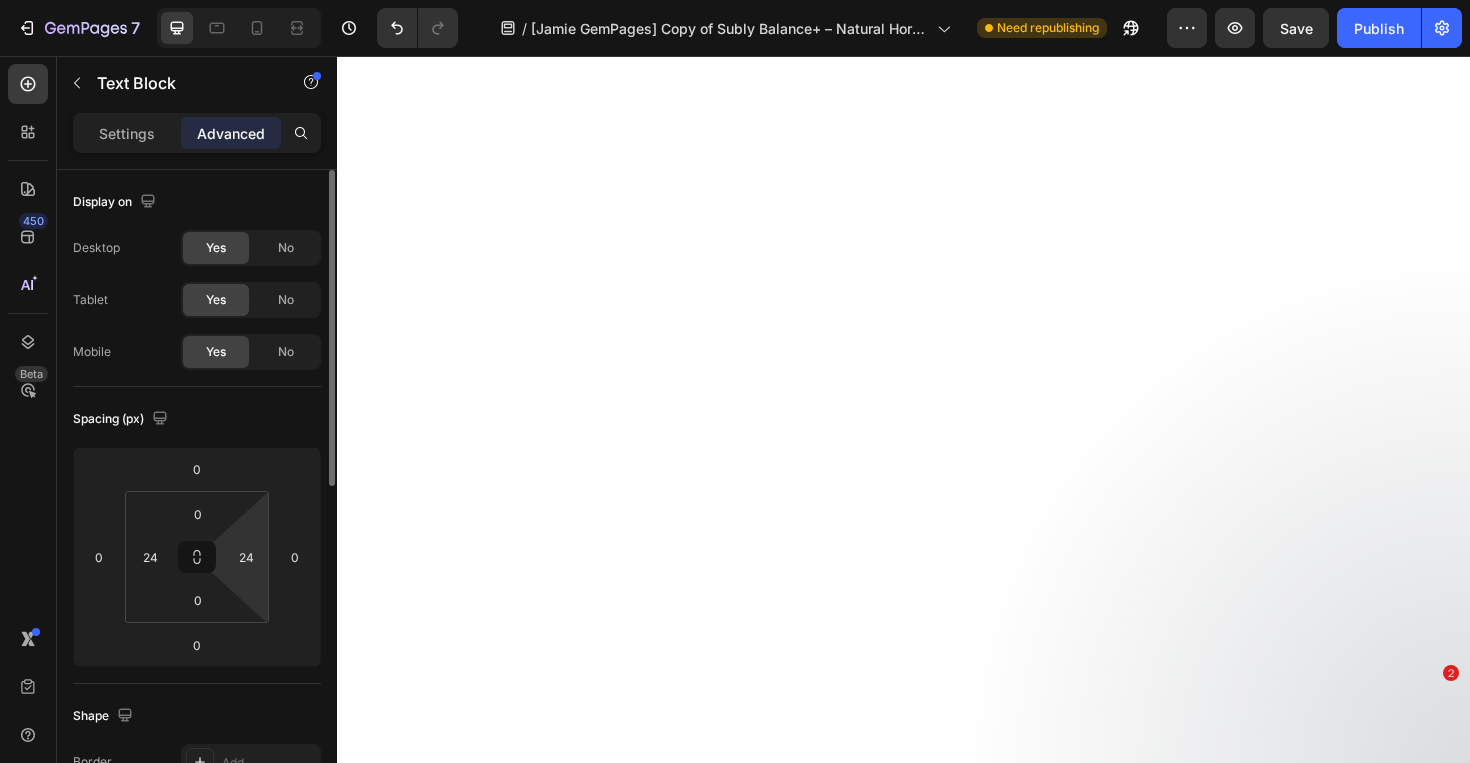scroll, scrollTop: 0, scrollLeft: 0, axis: both 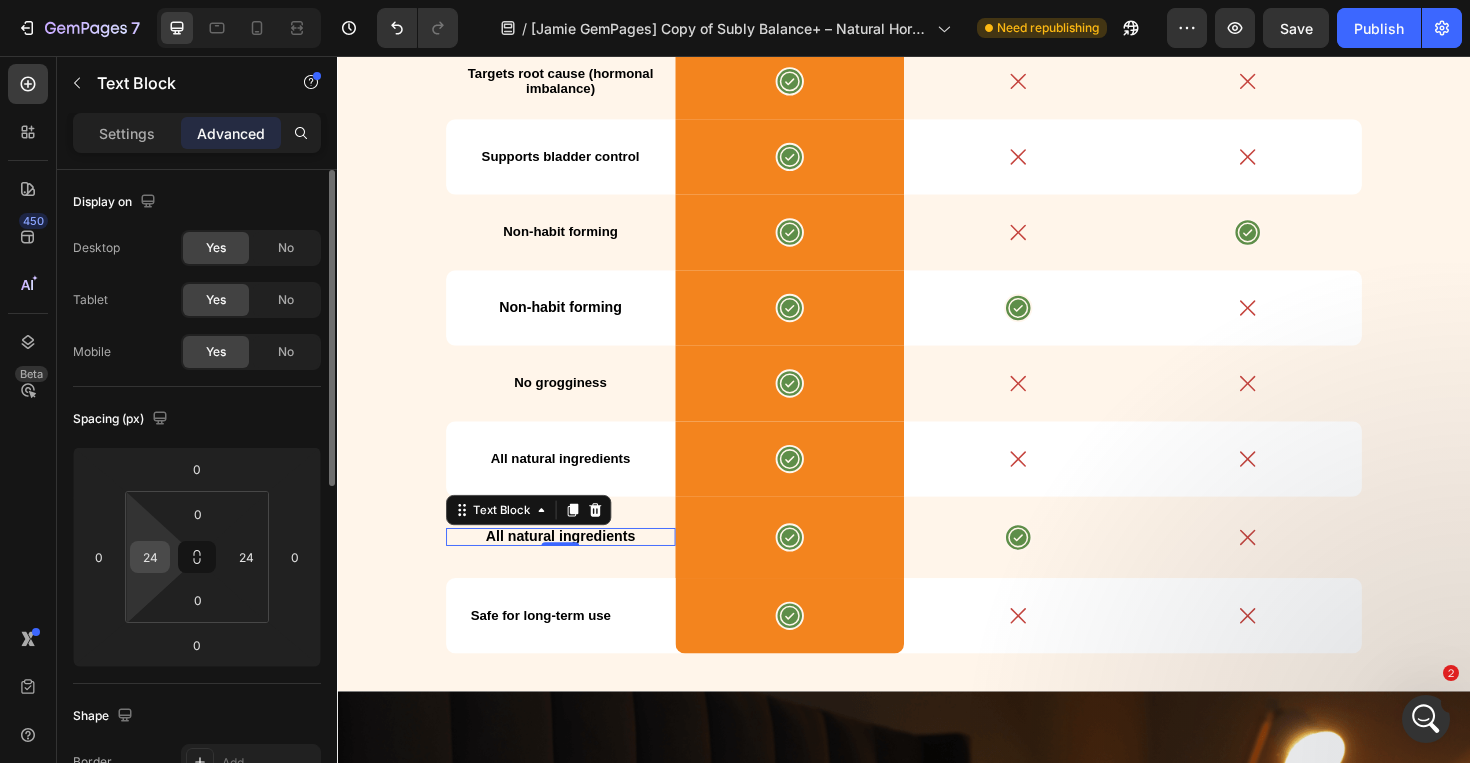 click on "24" at bounding box center (150, 557) 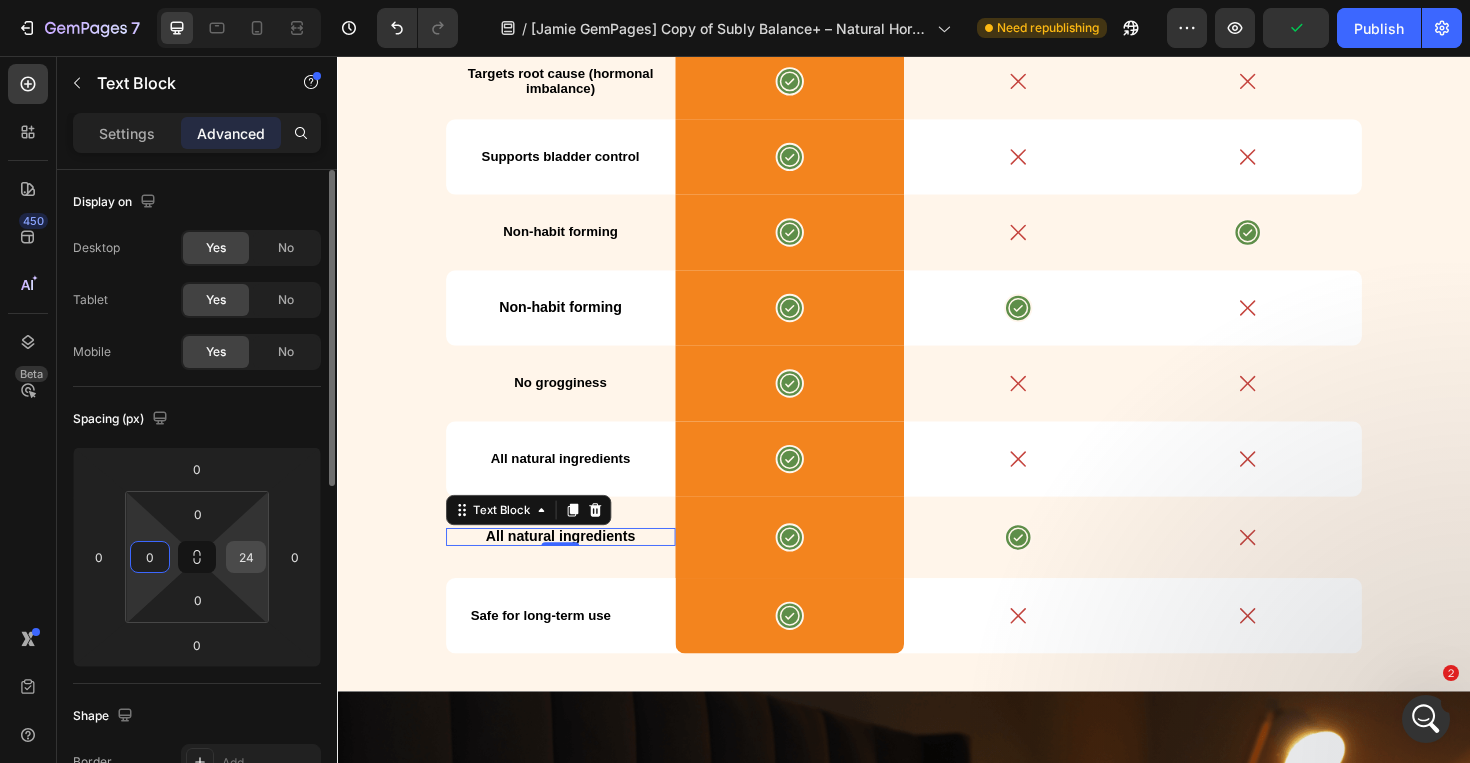 type on "0" 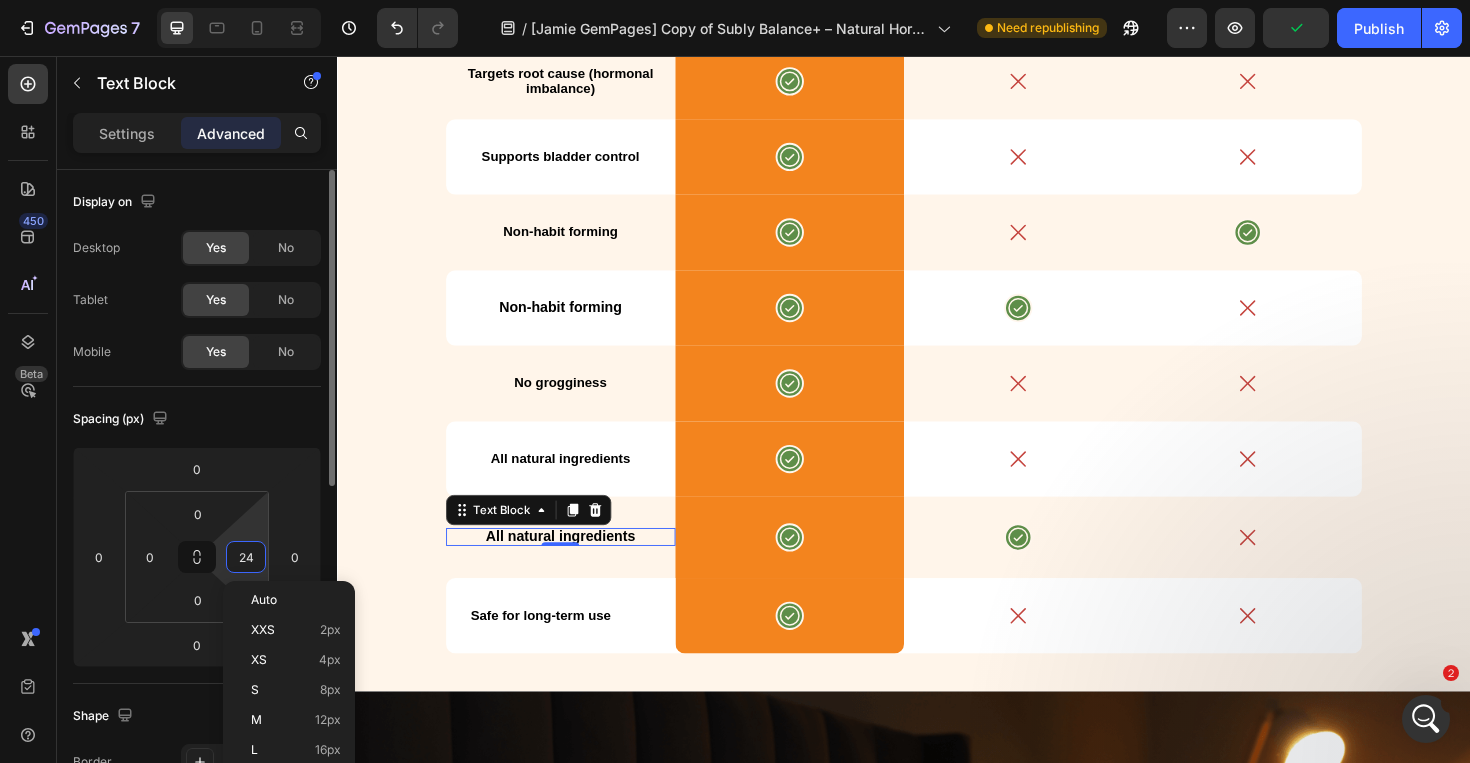 type on "0" 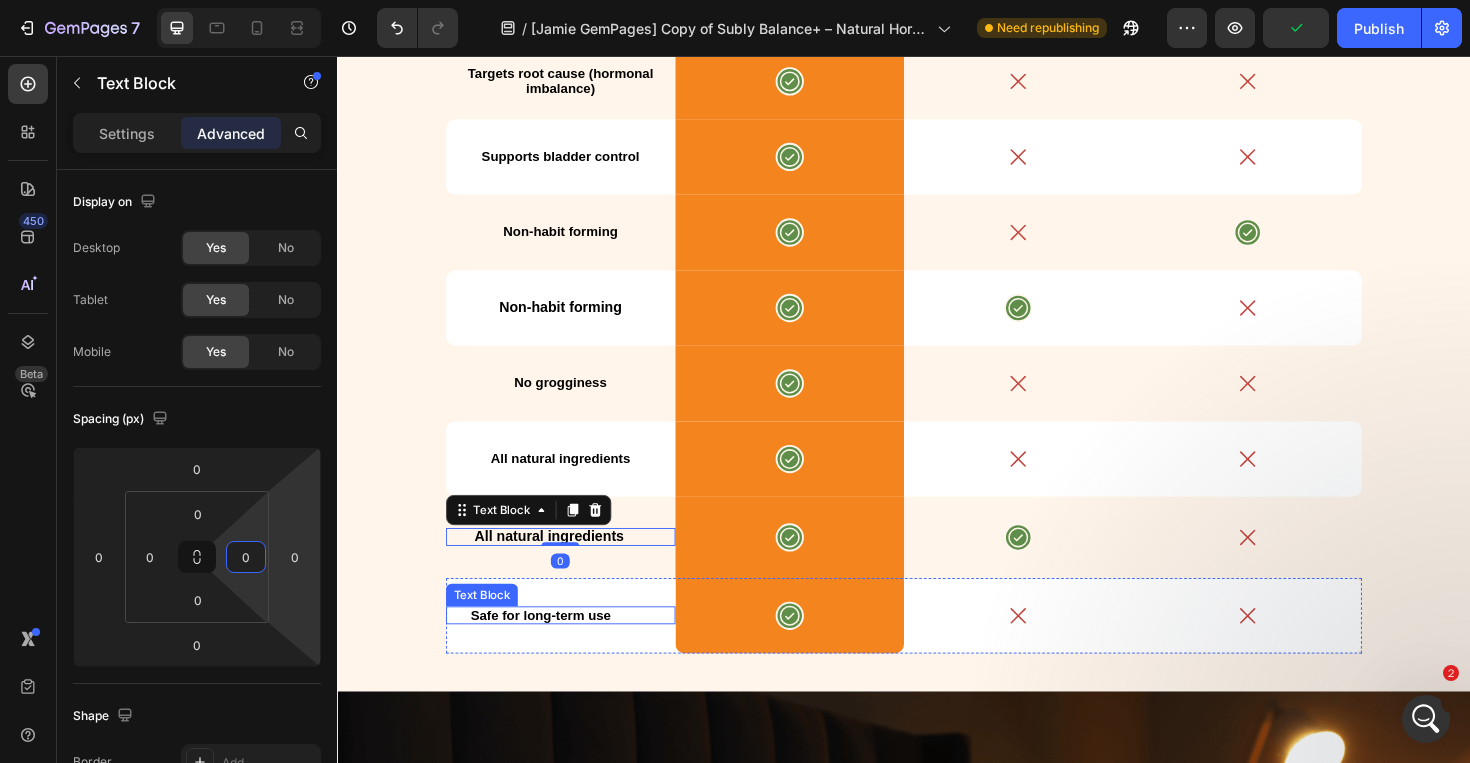 click on "Safe for long-term use" at bounding box center [552, 648] 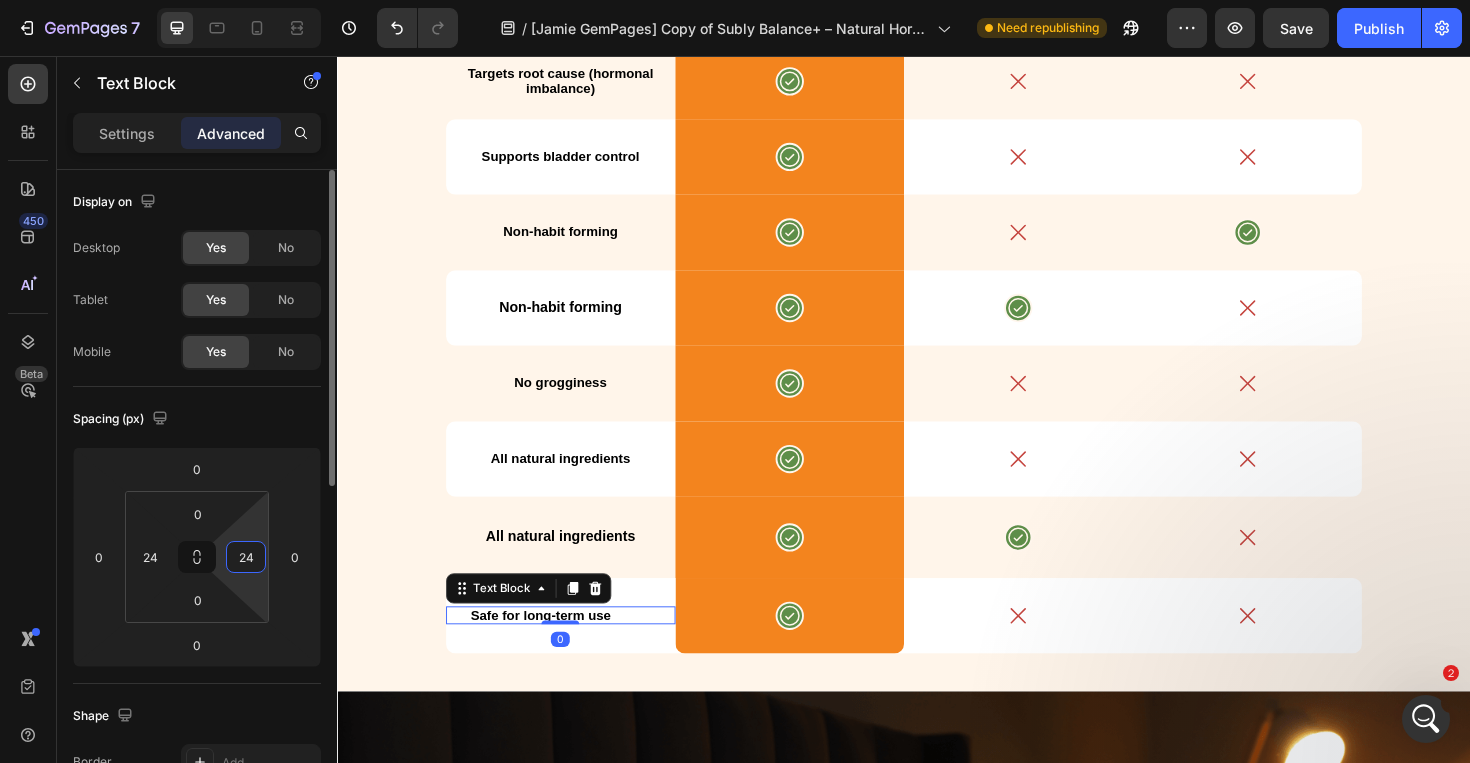 click on "24" at bounding box center (246, 557) 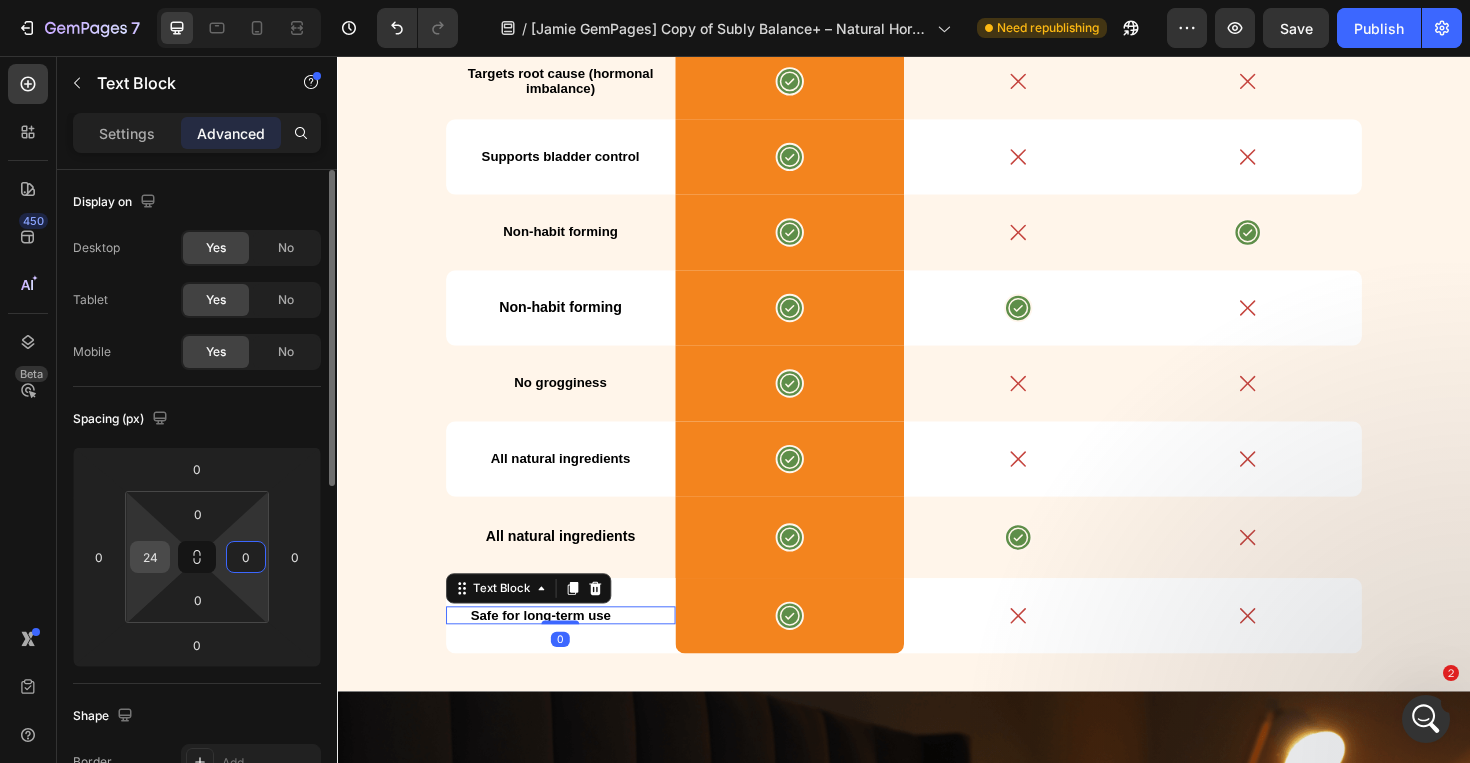 type on "0" 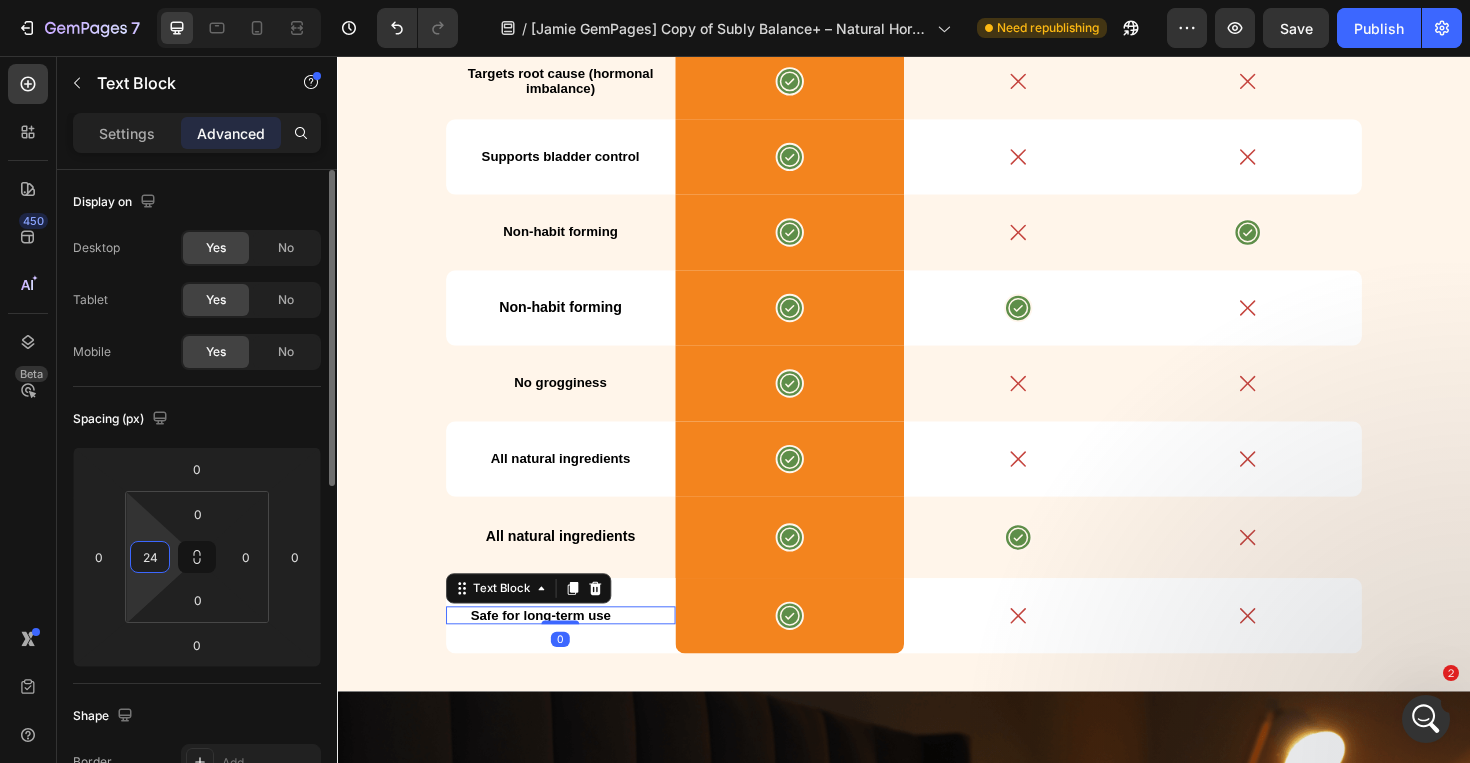 click on "24" at bounding box center (150, 557) 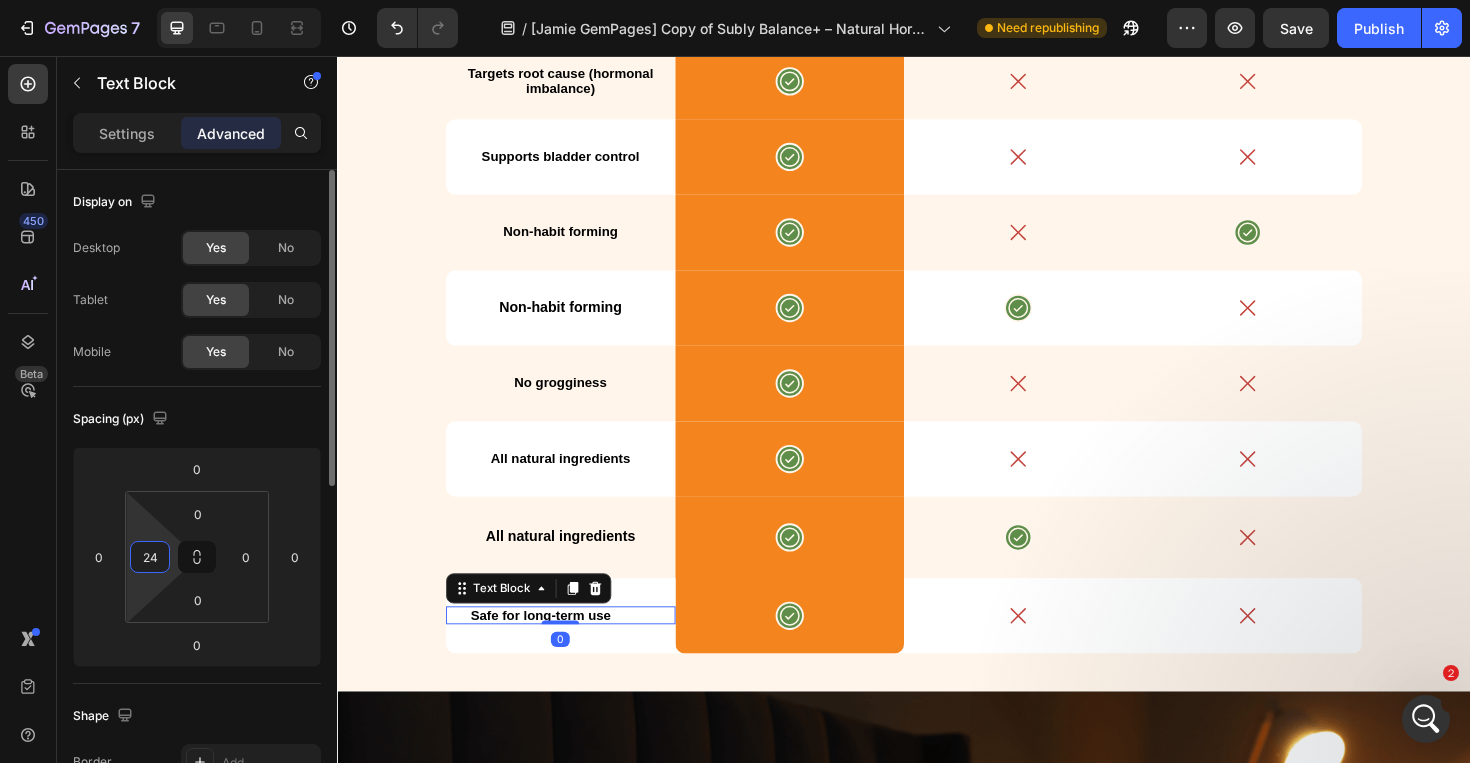 type on "0" 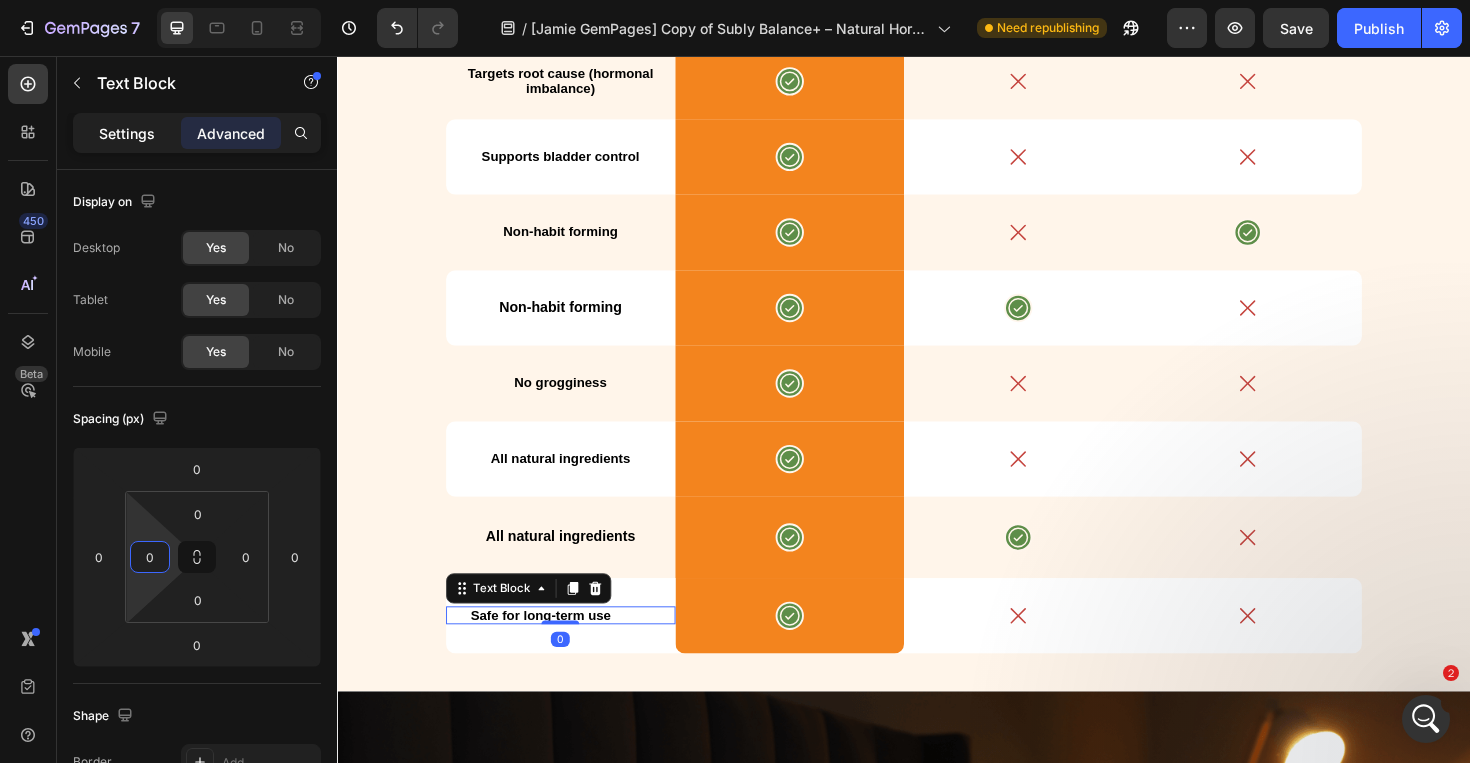 click on "Settings" at bounding box center (127, 133) 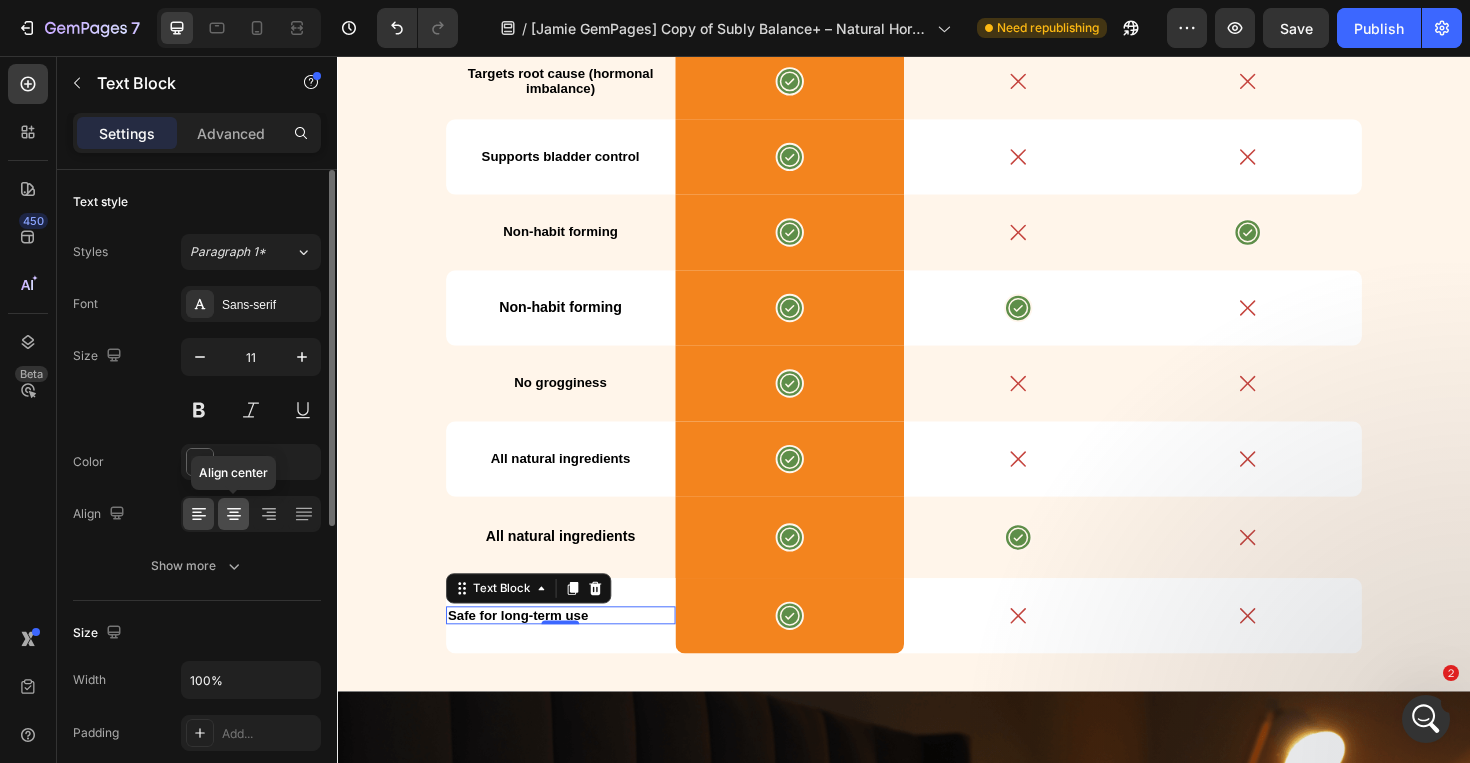 click 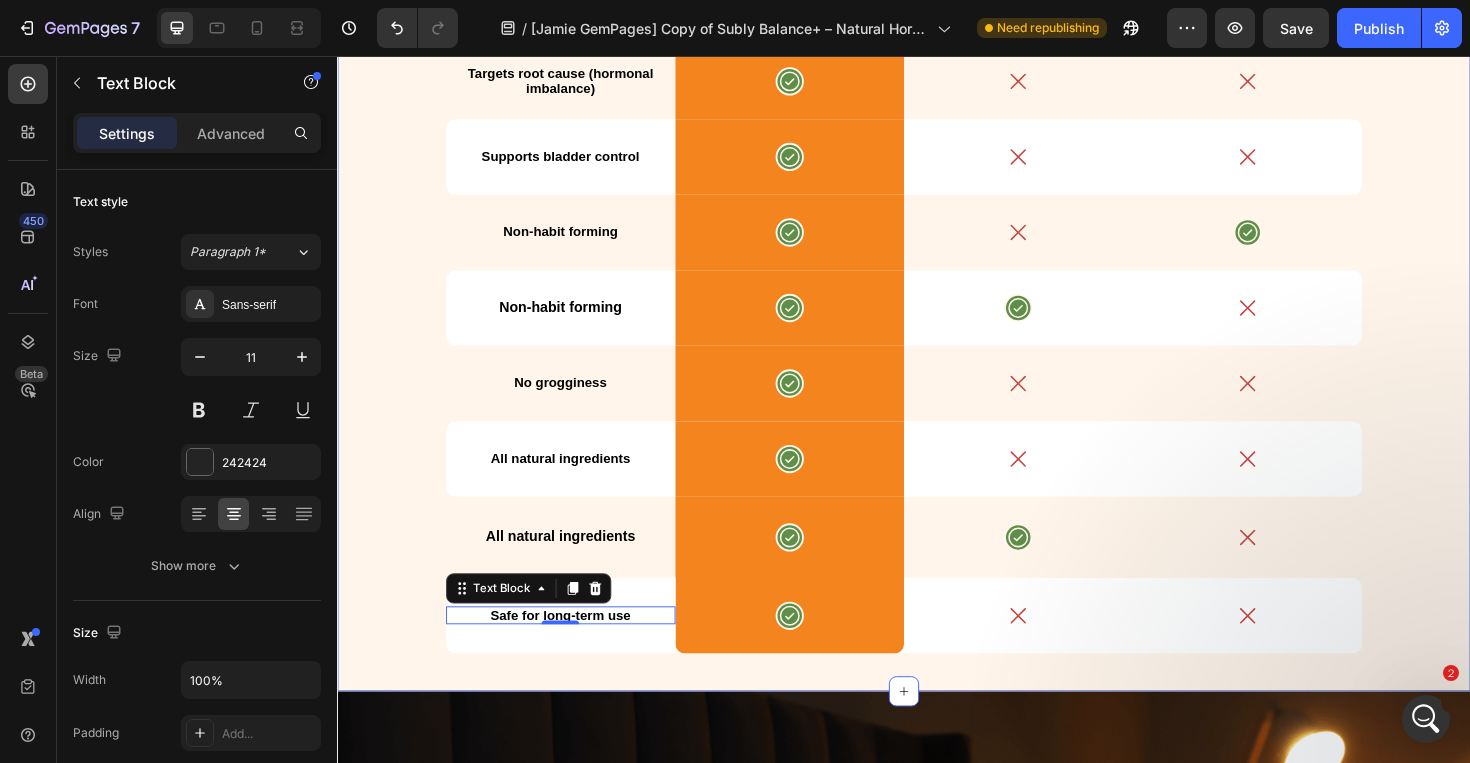 click on "What Makes Subly Different? Text Block No melatonin, no sedatives, no forced sleep — just 100% natural menopause support that works in  rhythm  with your body. Start your  journey back to balance. Heading
Drop element here SUBLY Text Block Melatonin Supplements Text Block Prescription  Sleep Pills Text Block Row Targets root cause (hormonal imbalance) Text Block
Icon Row
Icon
Icon Row Supports bladder control  Text Block
Icon Row
Icon
Icon Row Non-habit forming Text Block
Icon Row
Icon
Icon Row Non-habit forming Text Block
Icon Row
Icon
Icon Row No grogginess  Text Block
Icon Row
Icon
Icon Row All natural ingredients Text Block
Icon Row
Icon
Icon Row All natural ingredients Text Block" at bounding box center (937, 259) 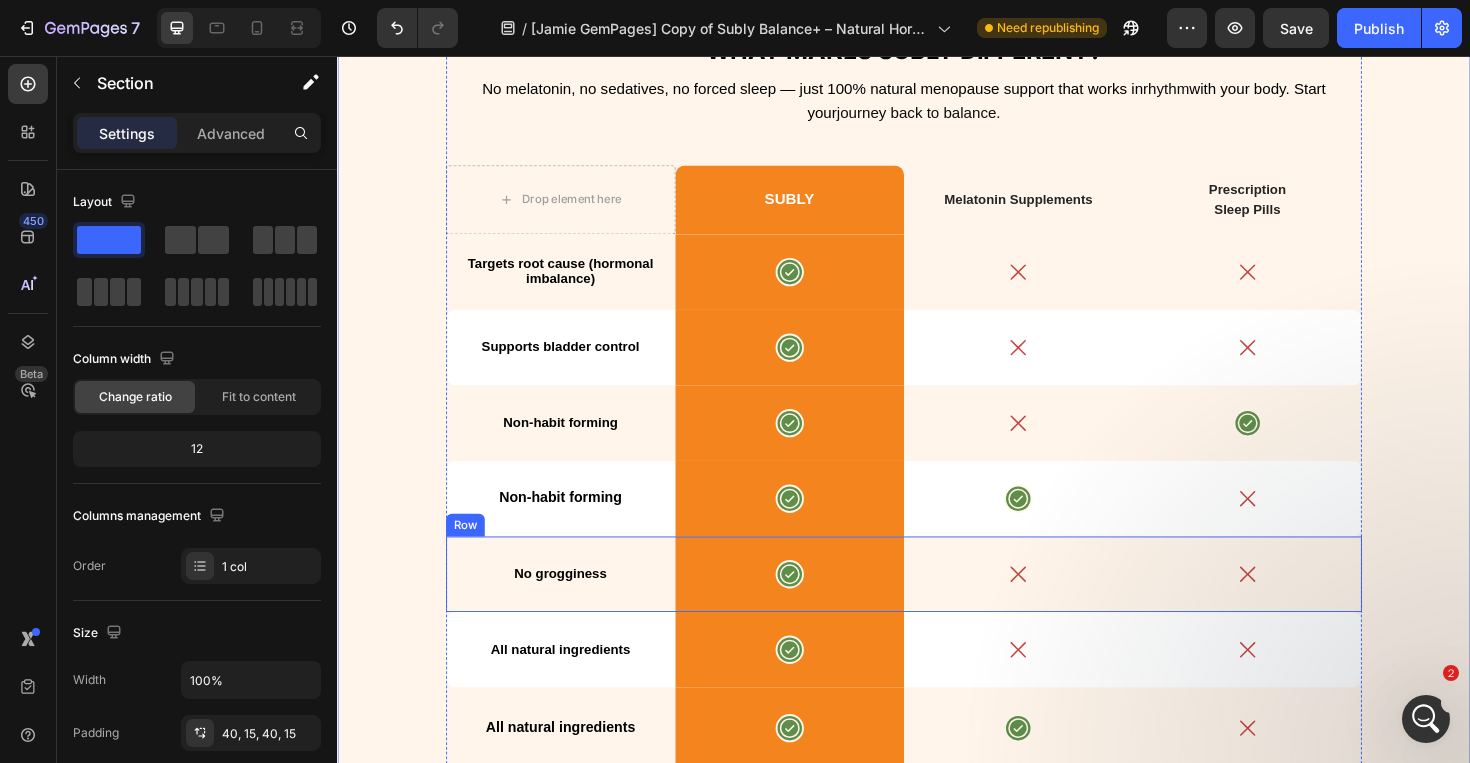 scroll, scrollTop: 6926, scrollLeft: 0, axis: vertical 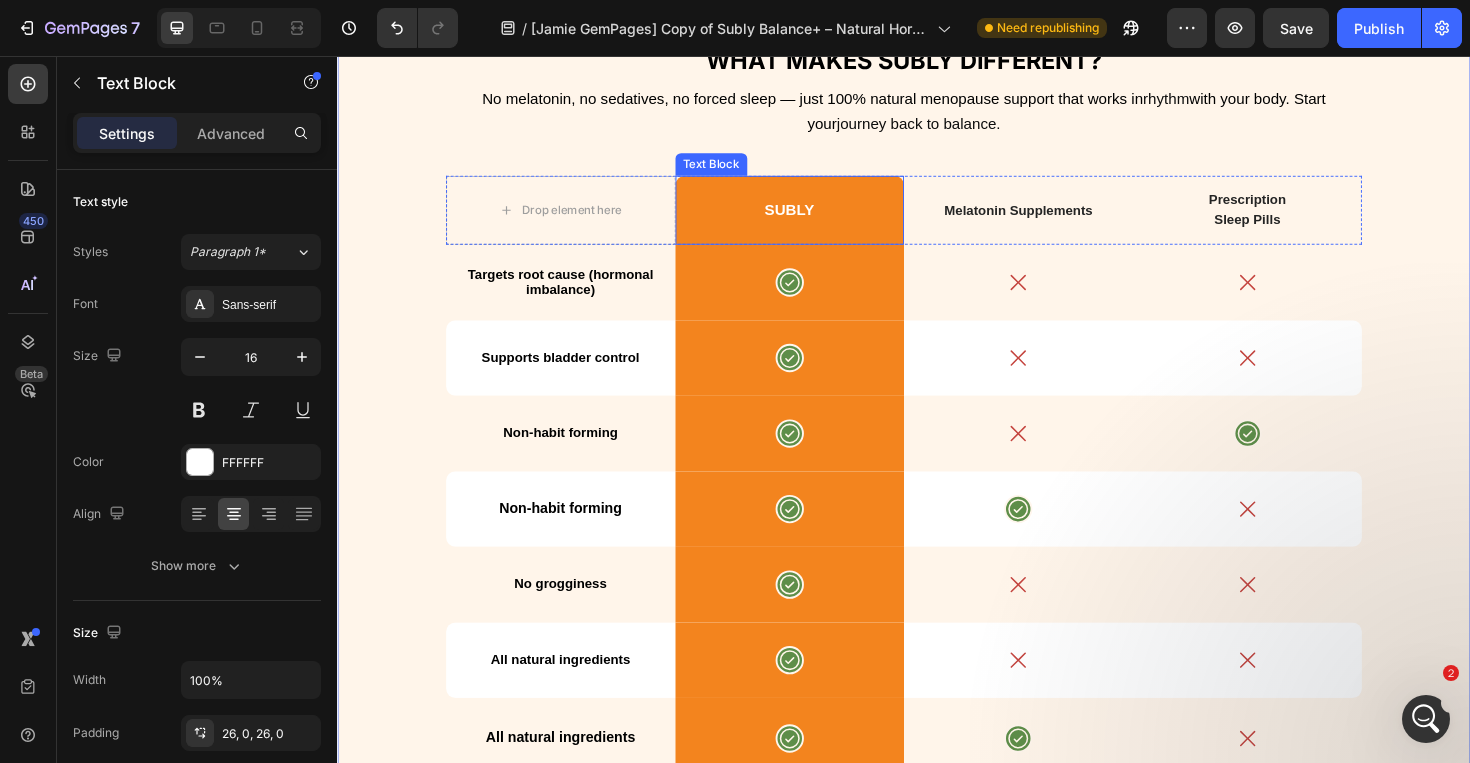 click on "SUBLY" at bounding box center (816, 219) 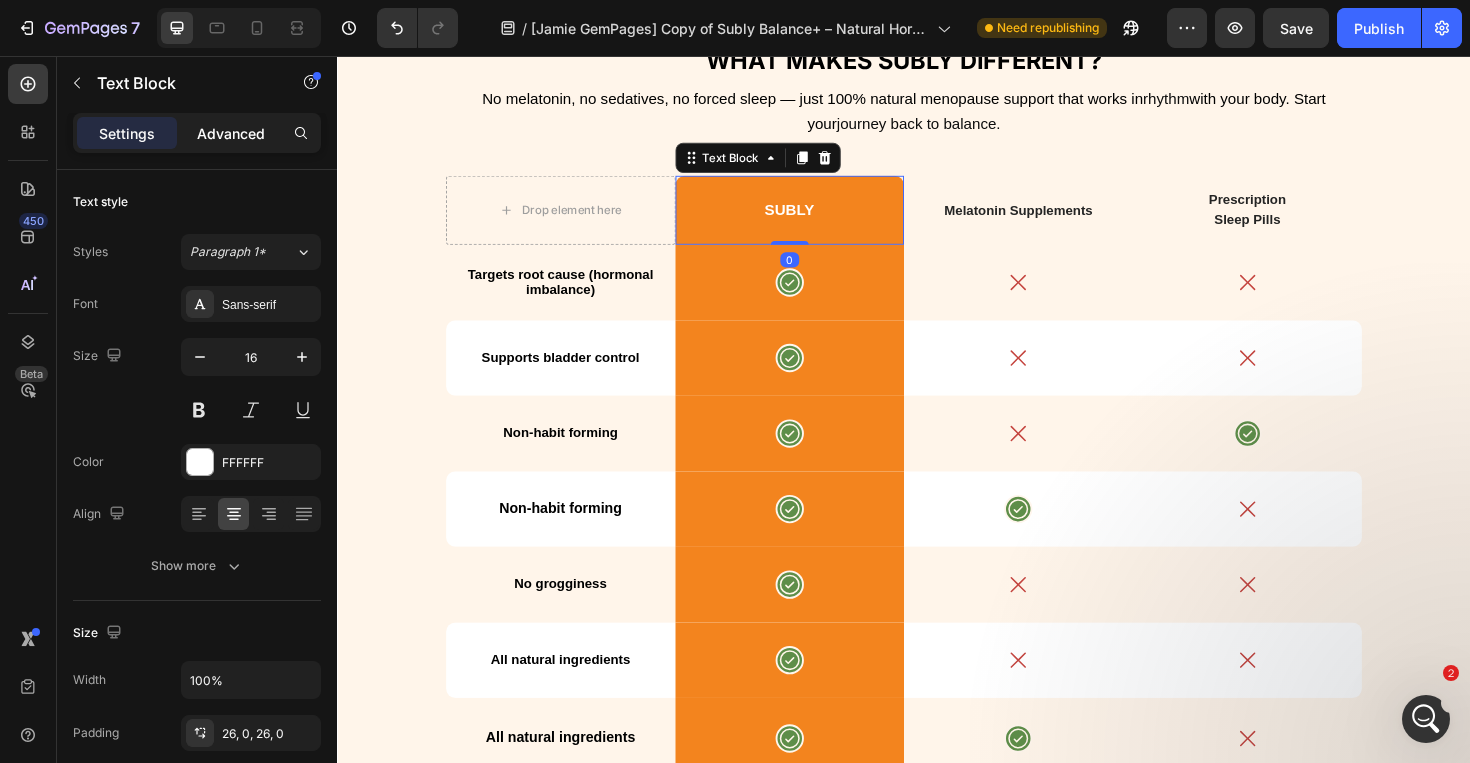 click on "Advanced" at bounding box center (231, 133) 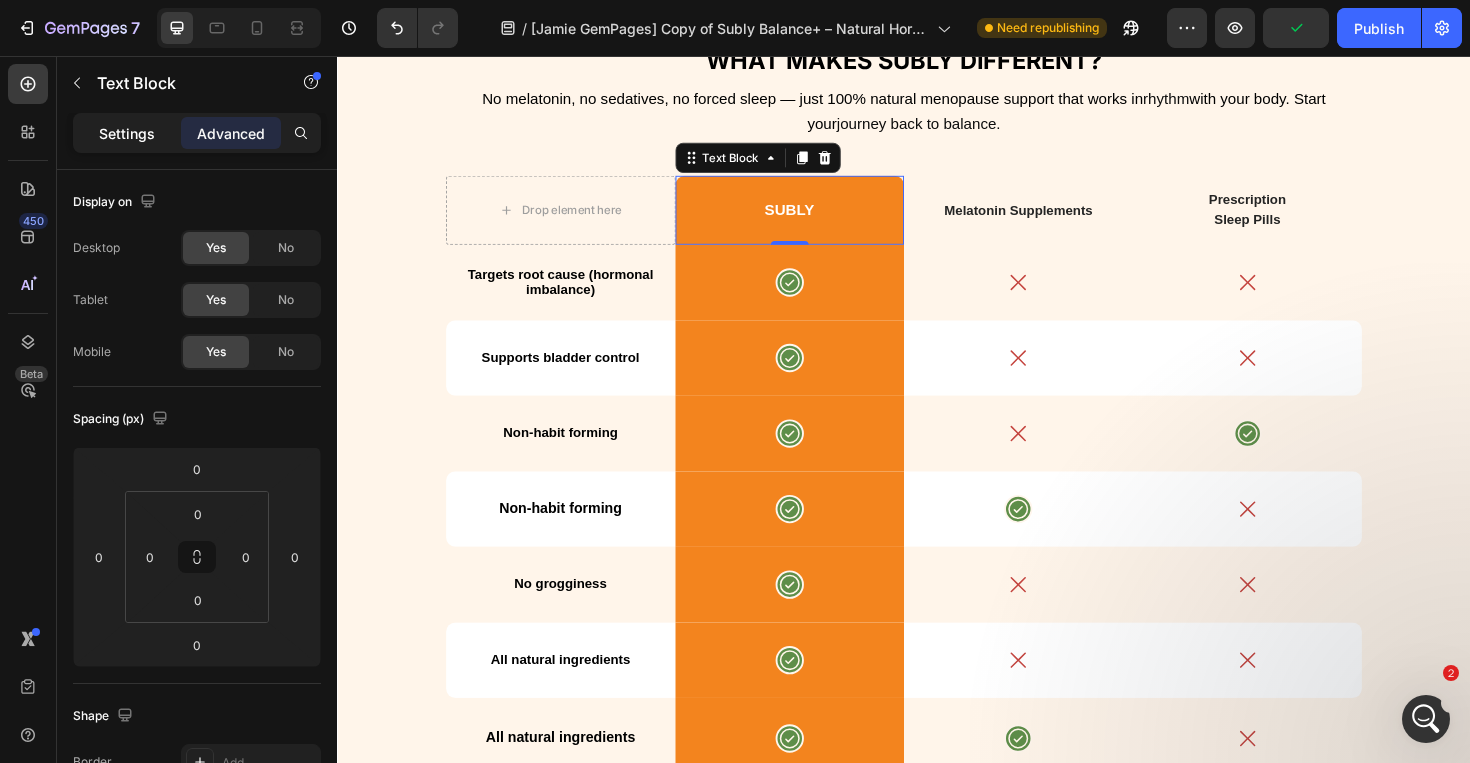 click on "Settings" at bounding box center [127, 133] 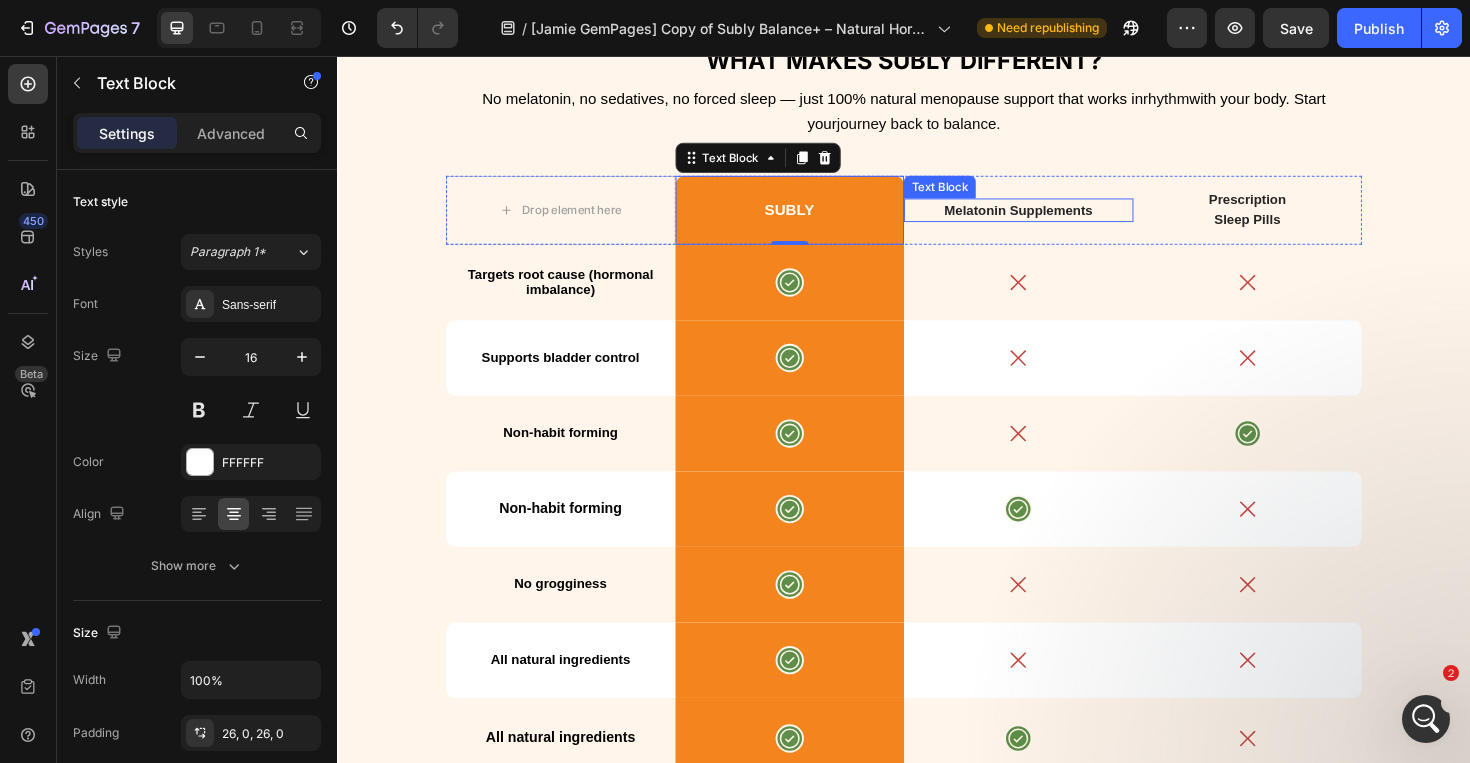 click on "Melatonin Supplements" at bounding box center (1058, 219) 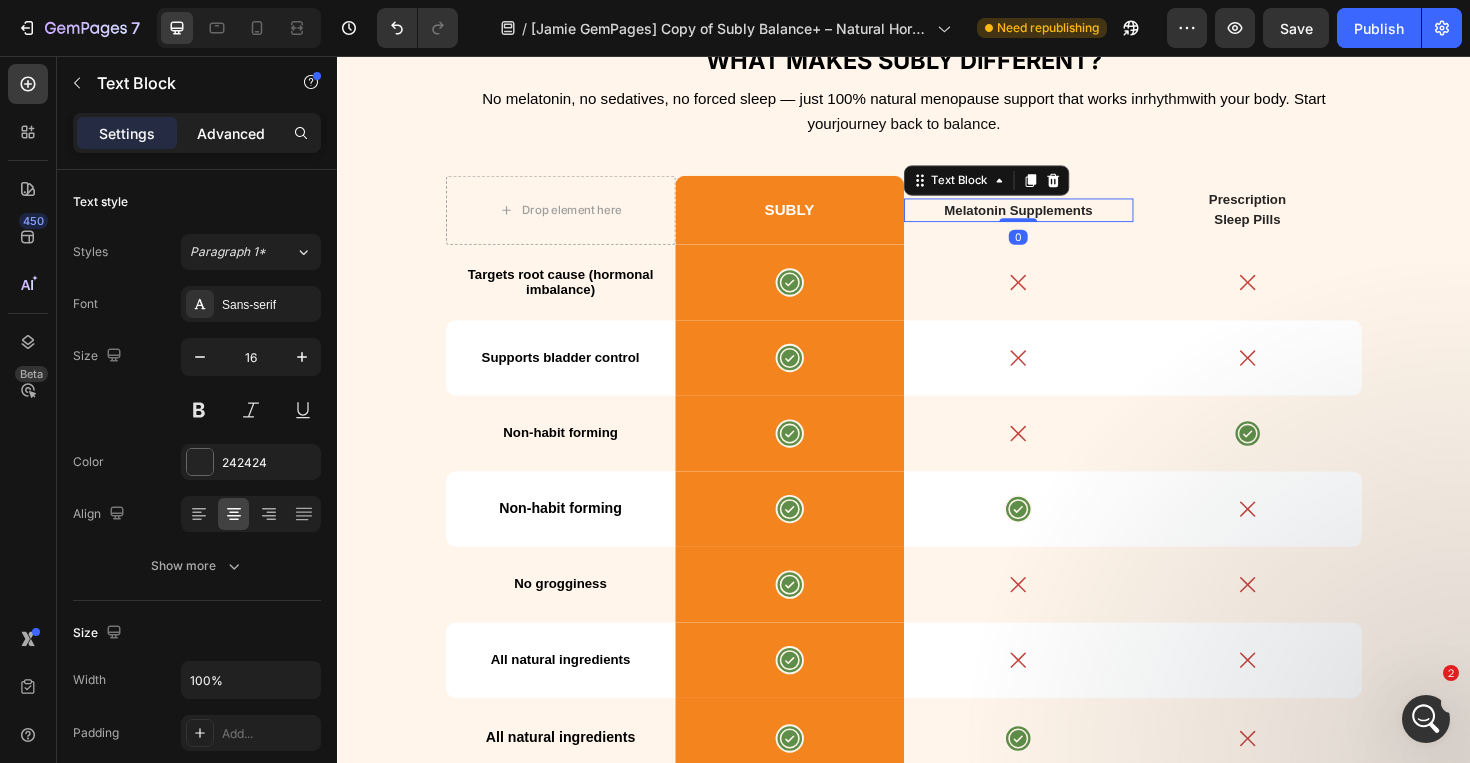 click on "Advanced" at bounding box center (231, 133) 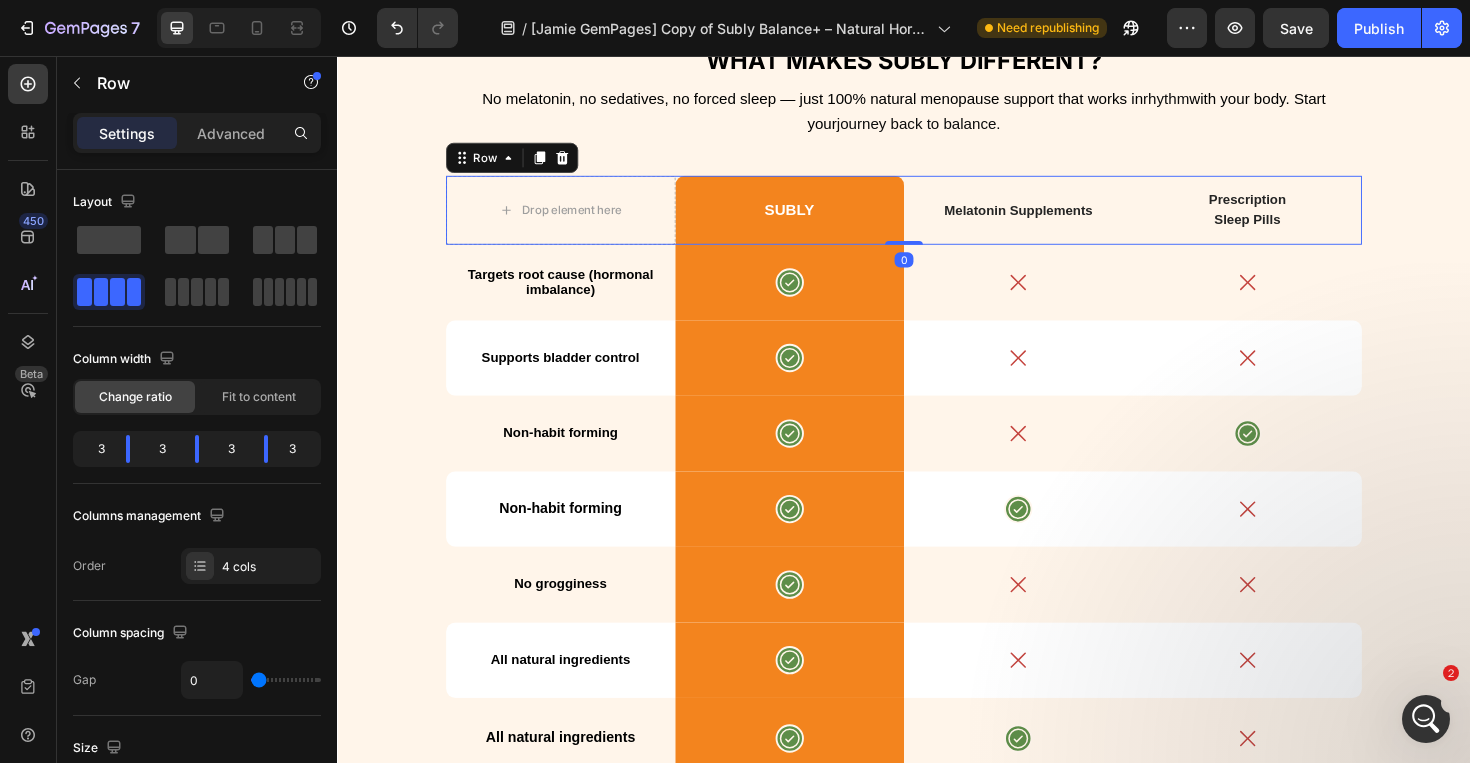 click on "Prescription  Sleep Pills Text Block" at bounding box center (1301, 219) 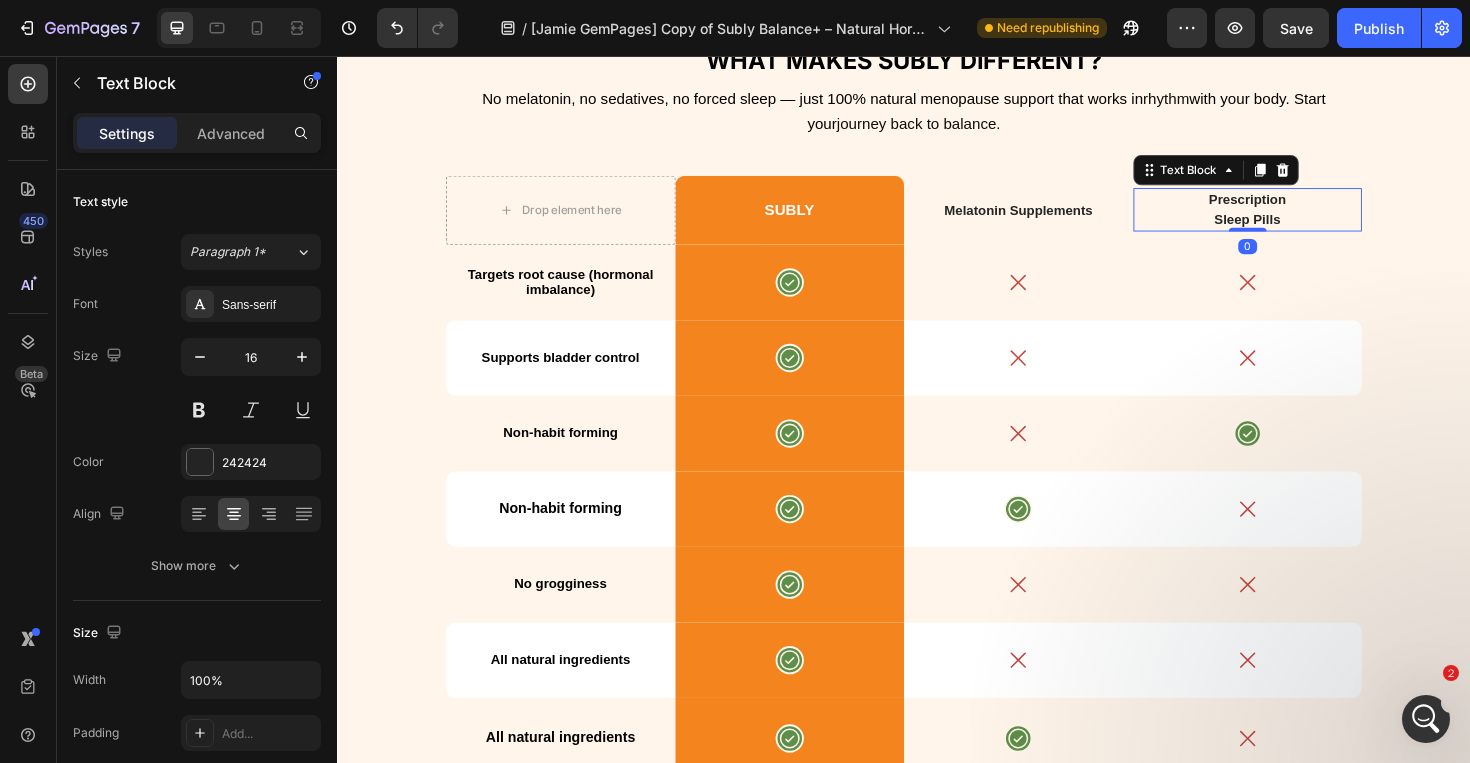 click on "Prescription" at bounding box center (1301, 208) 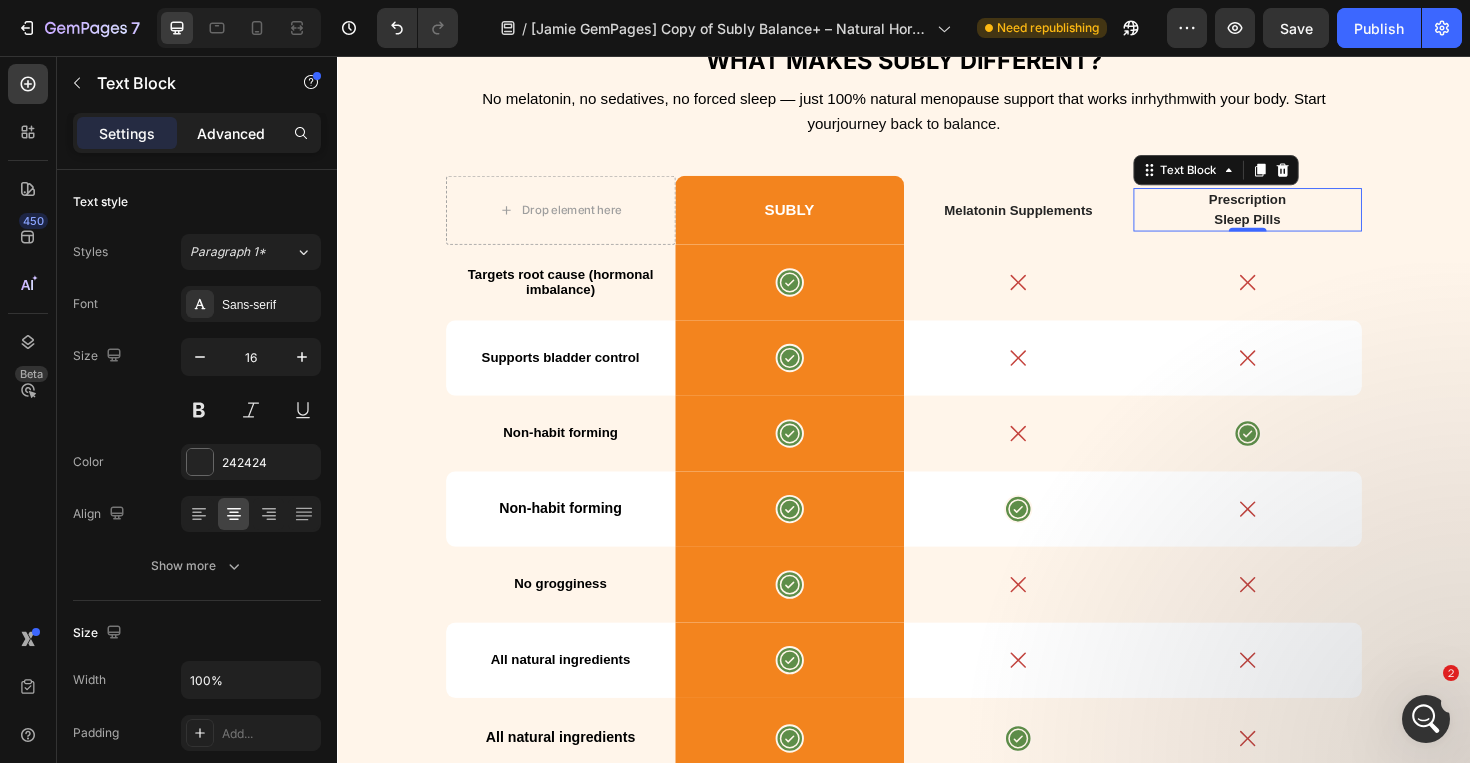 click on "Advanced" 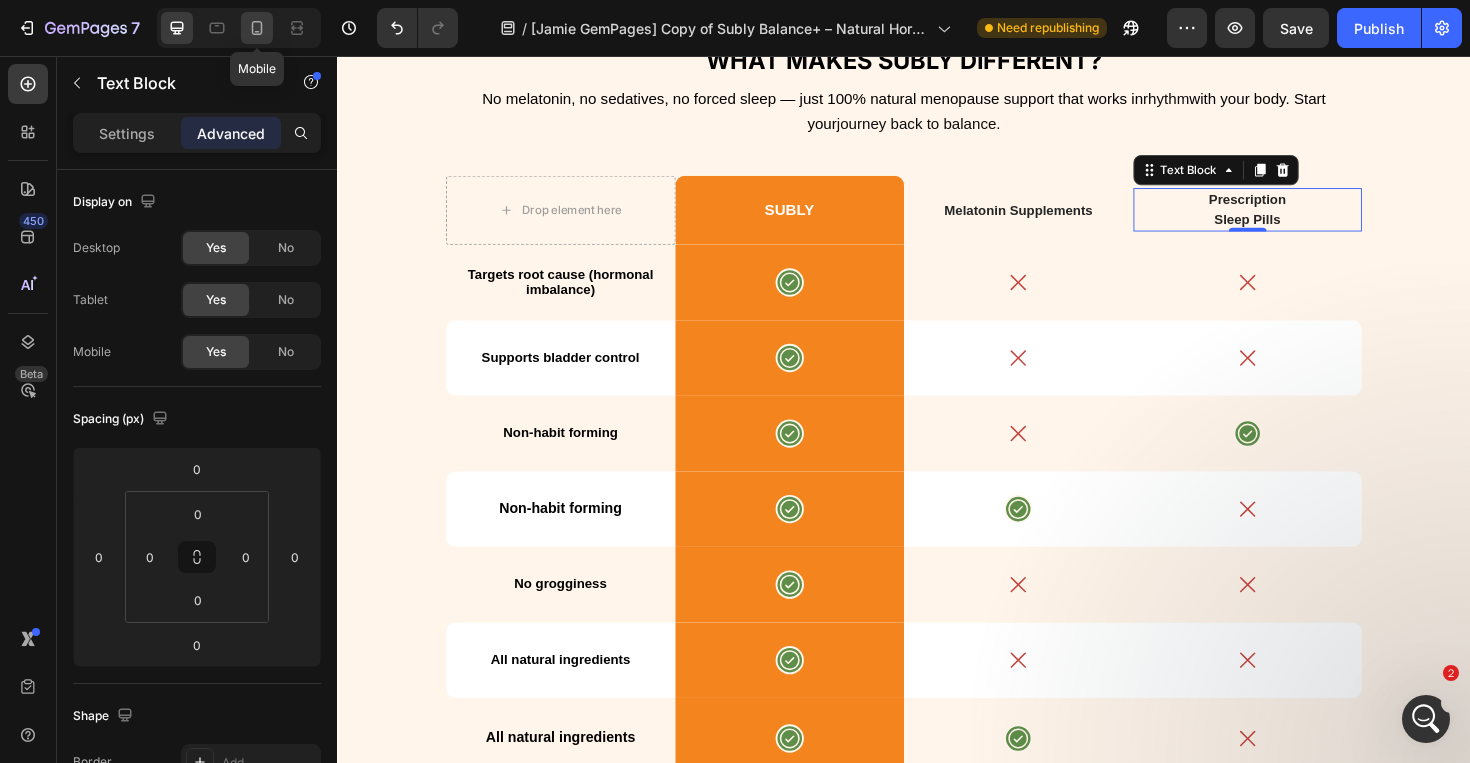 click 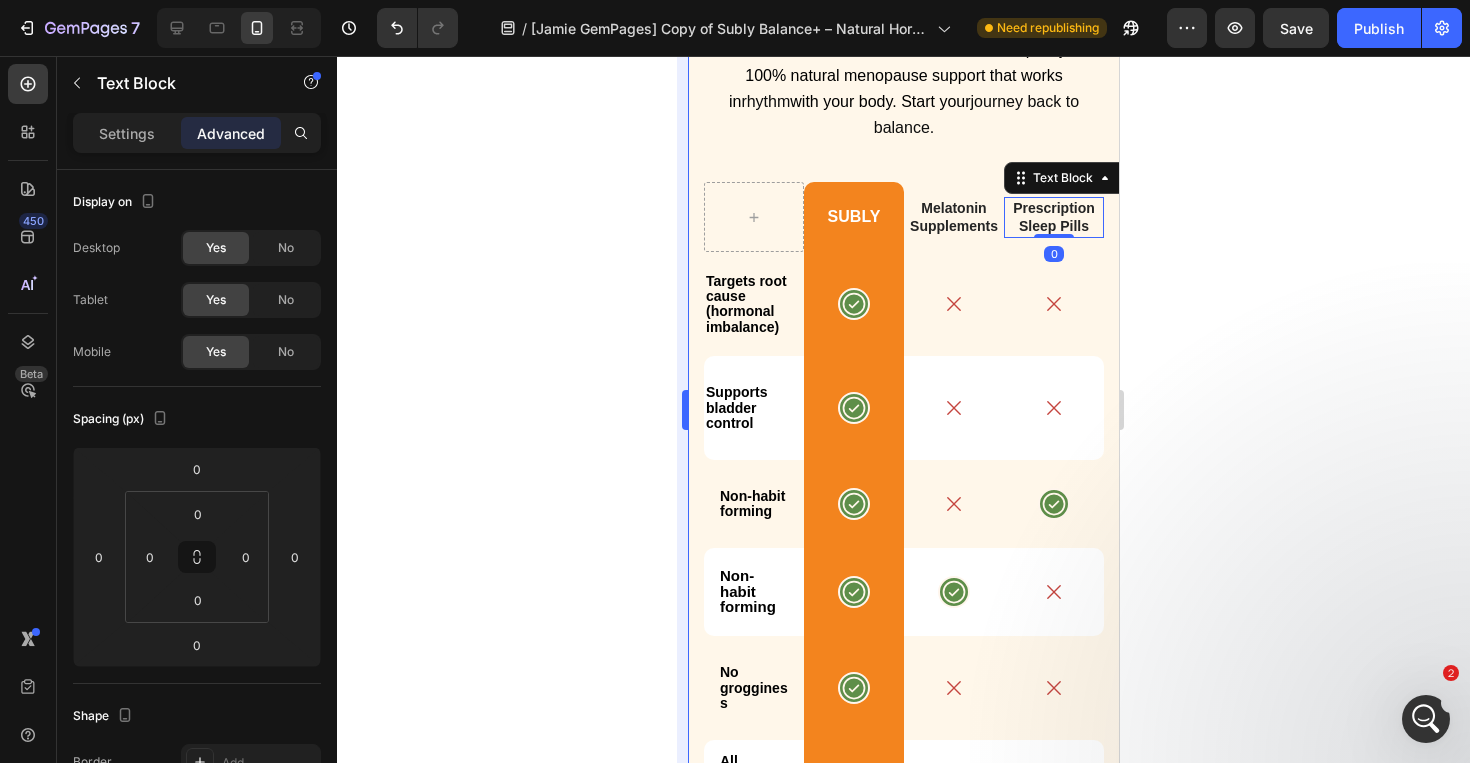 scroll, scrollTop: 7699, scrollLeft: 0, axis: vertical 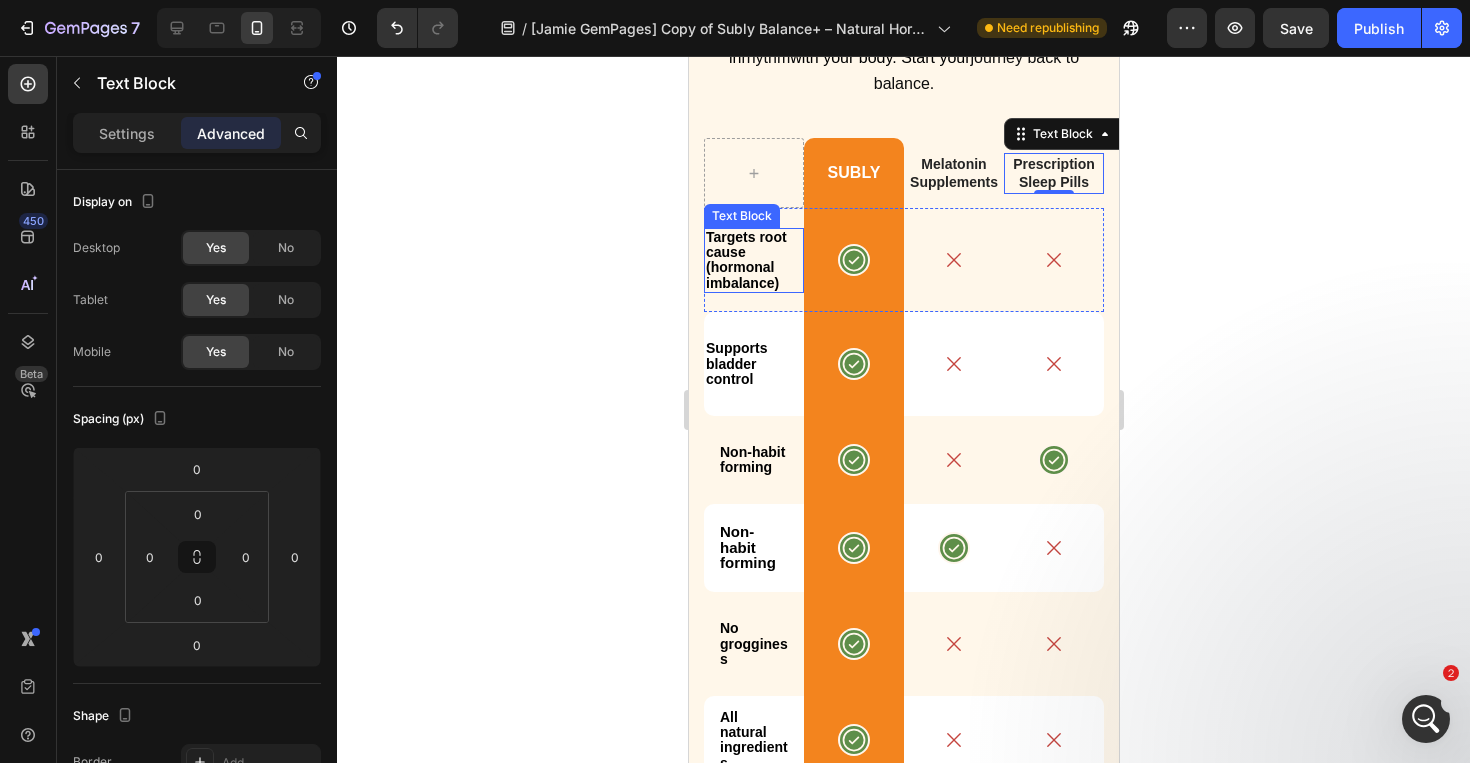 click on "Targets root cause (hormonal imbalance)" at bounding box center [745, 260] 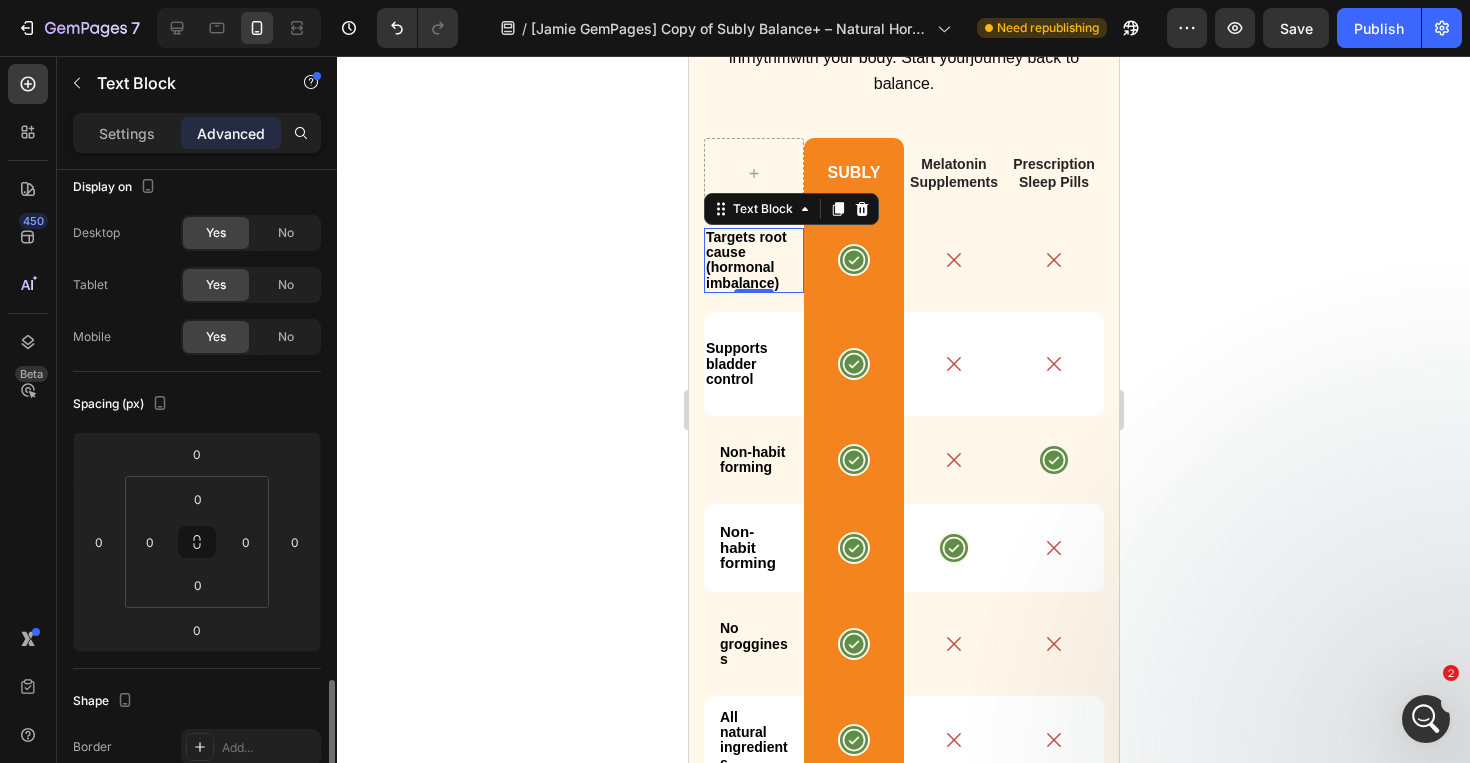 scroll, scrollTop: 0, scrollLeft: 0, axis: both 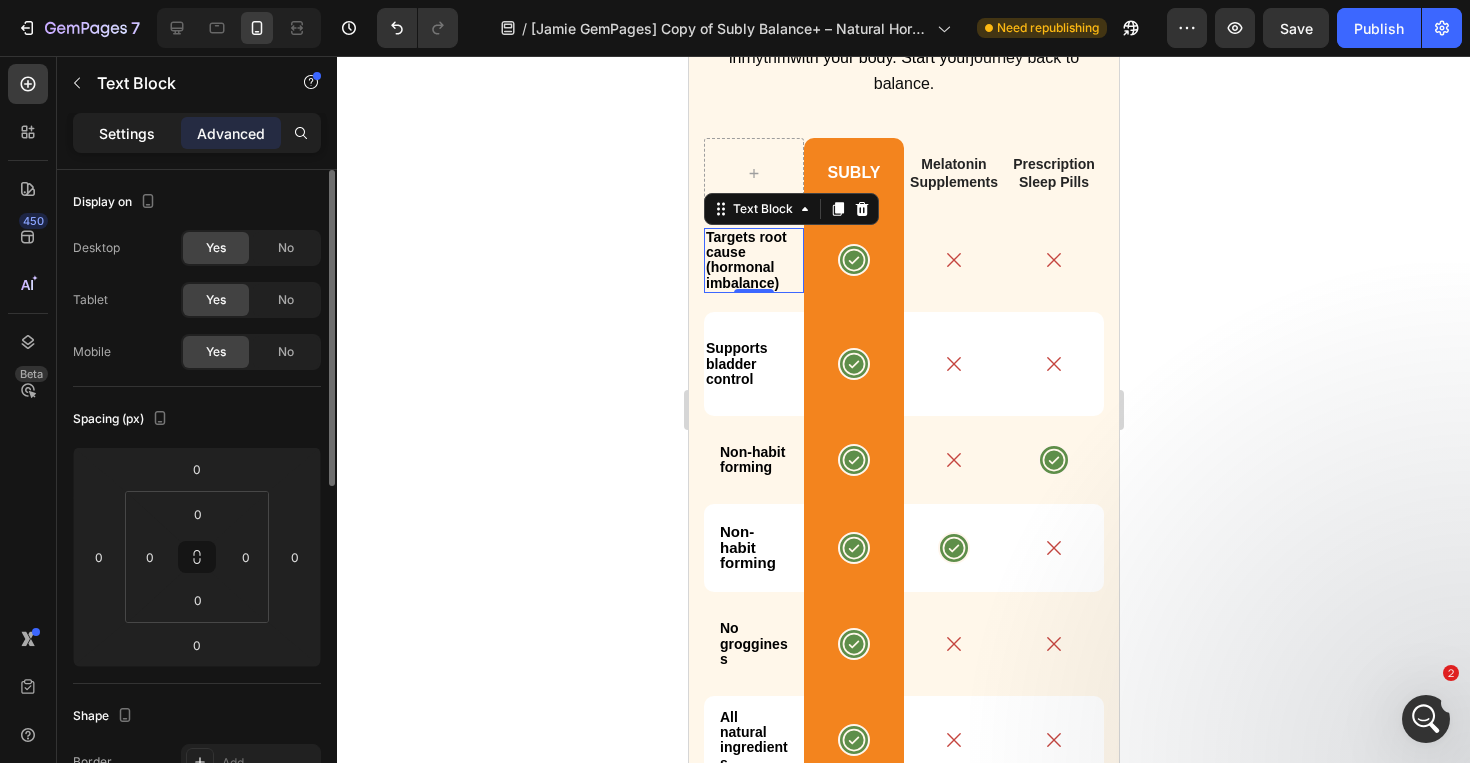 click on "Settings" 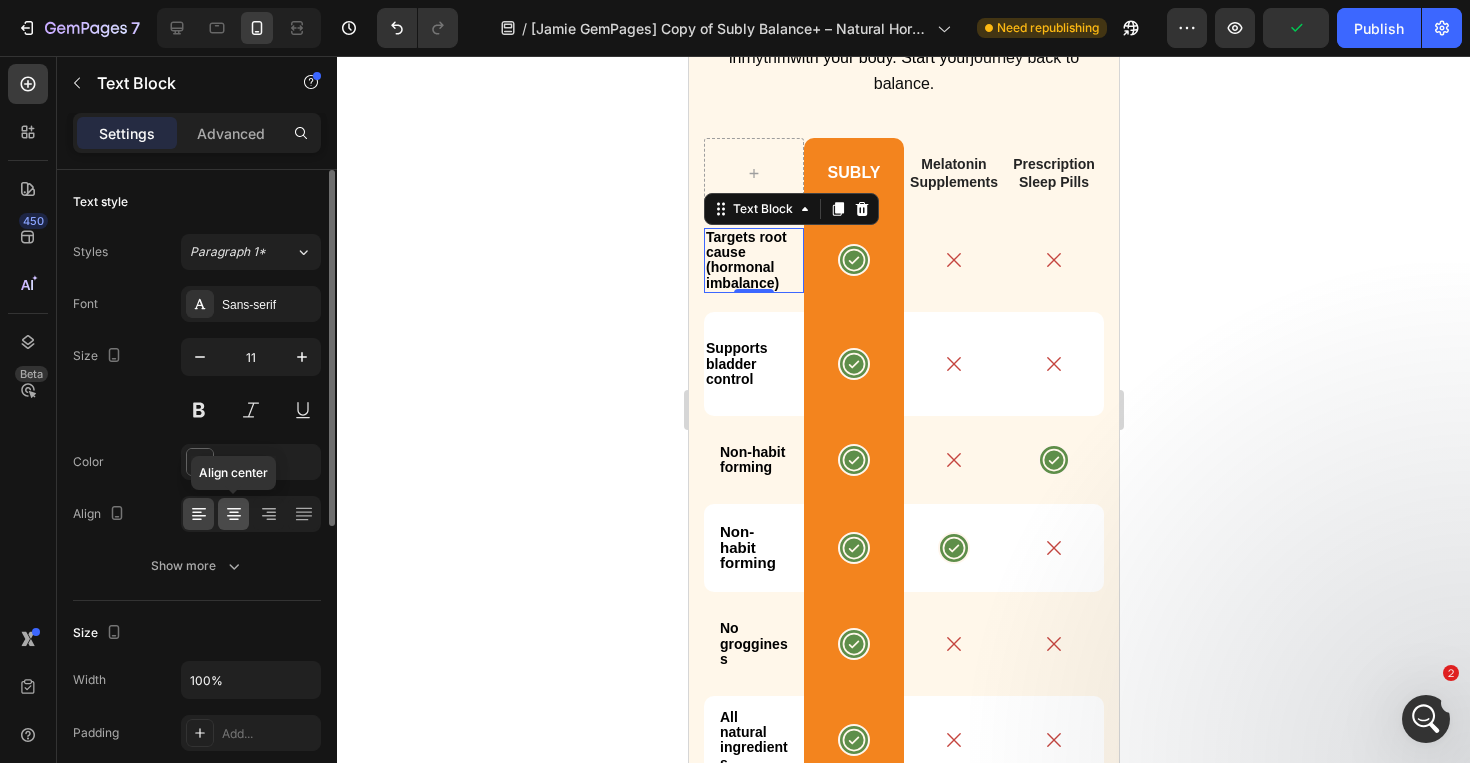 click 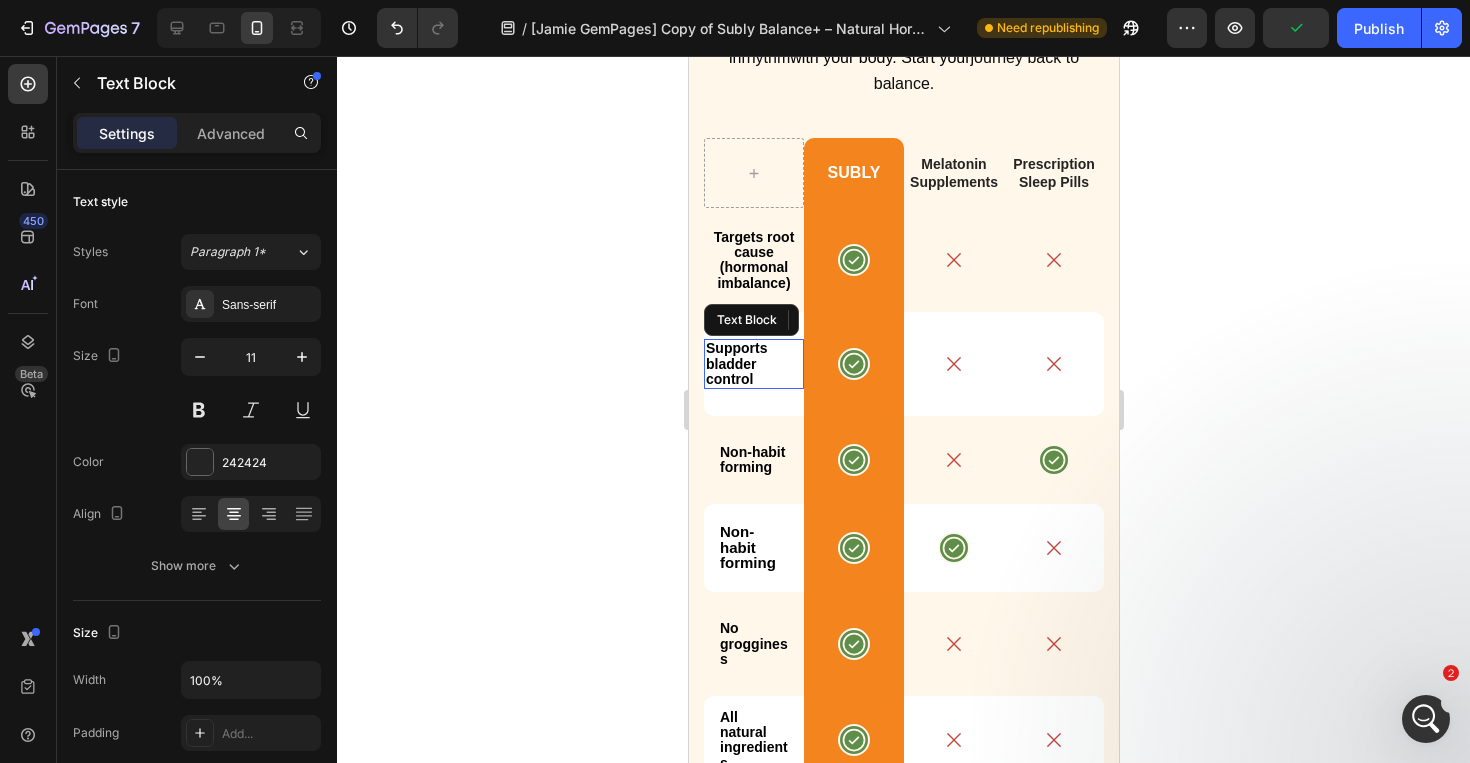 click on "Supports bladder control" at bounding box center (735, 363) 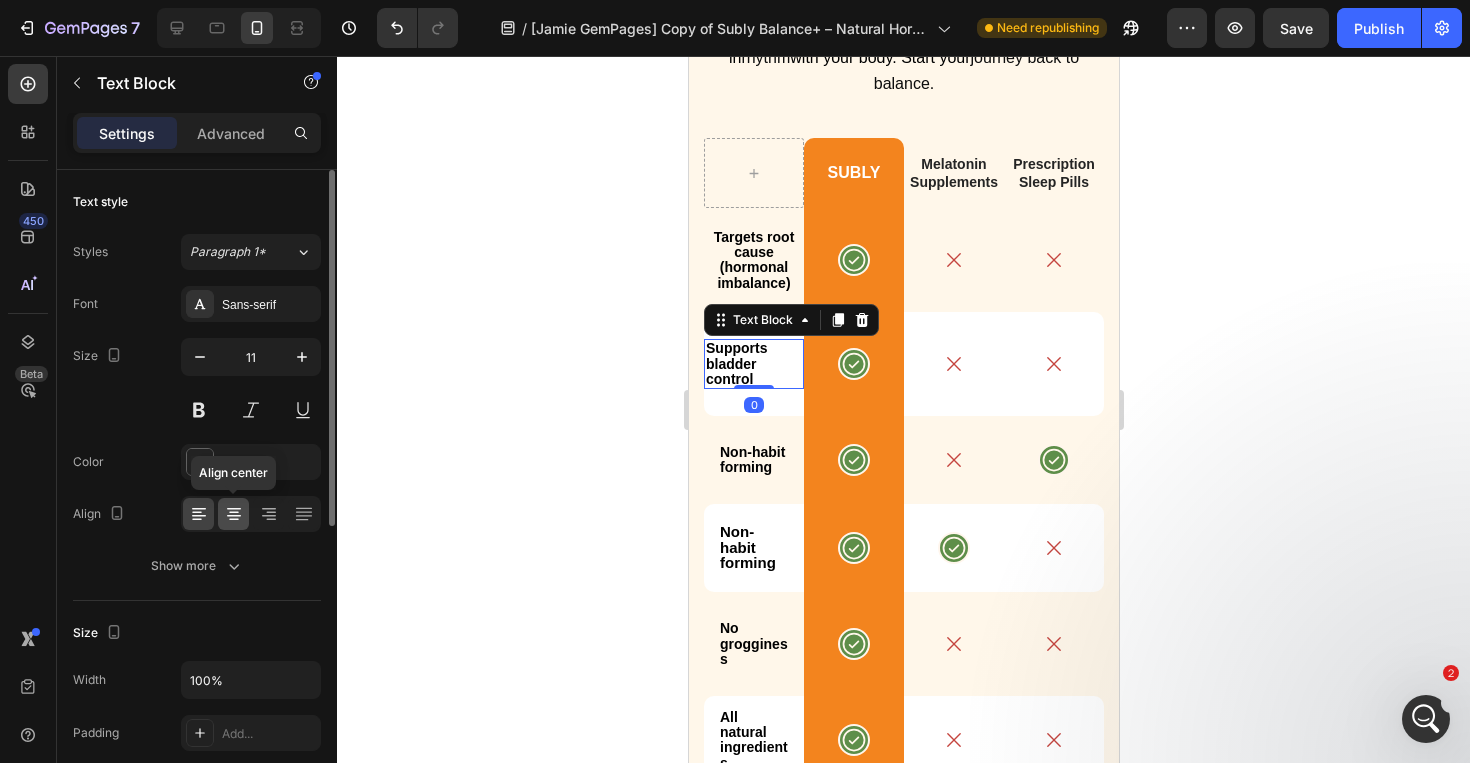click 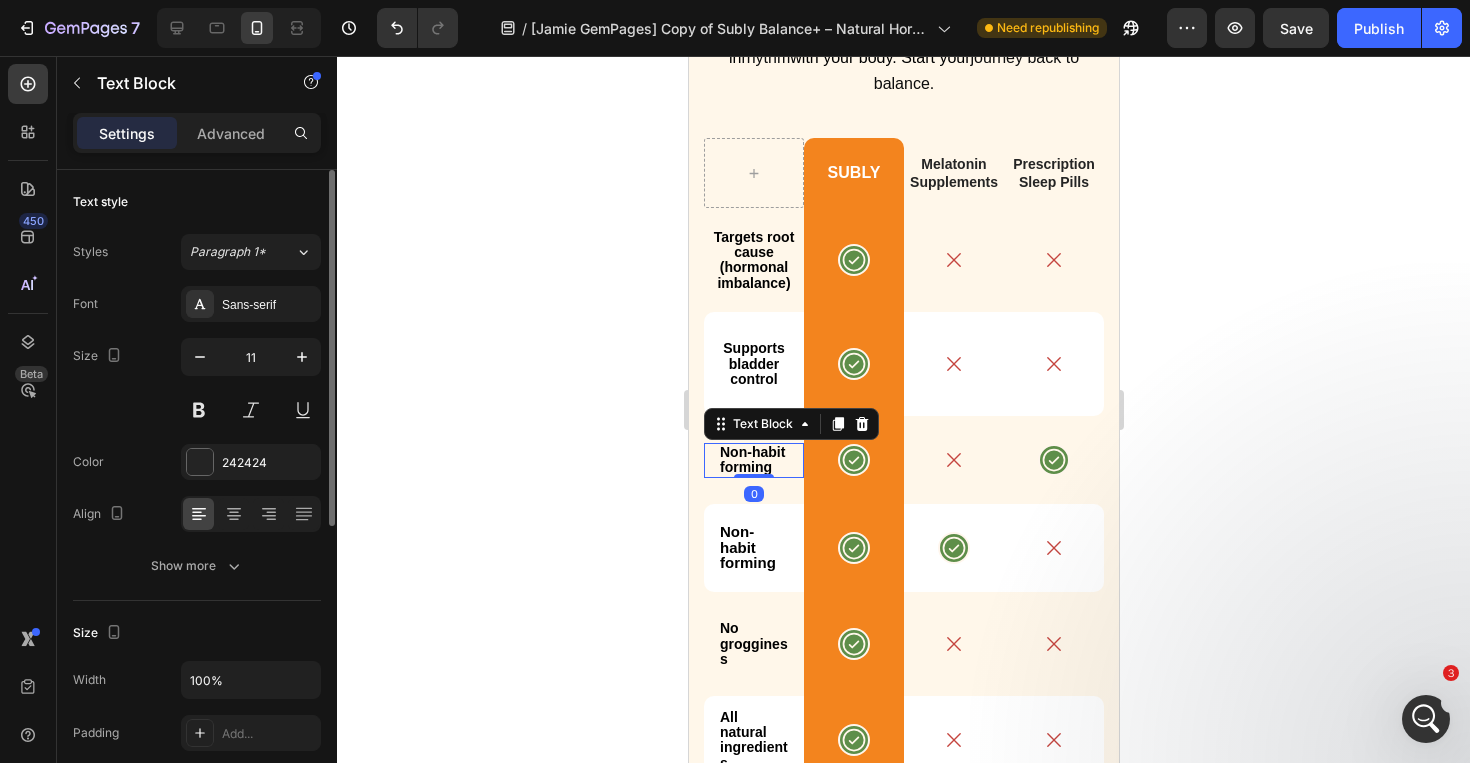 click on "Non-habit forming" at bounding box center [751, 459] 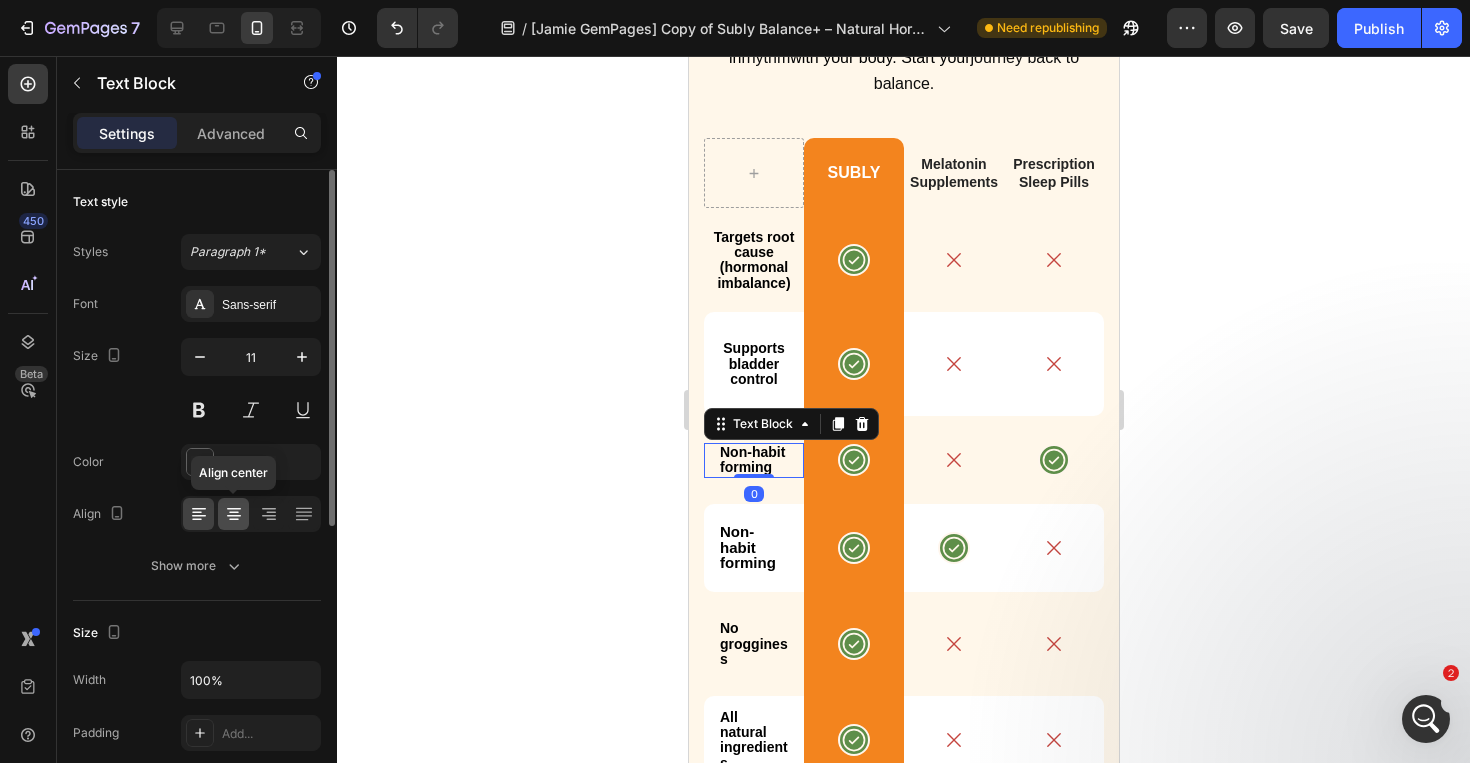 click 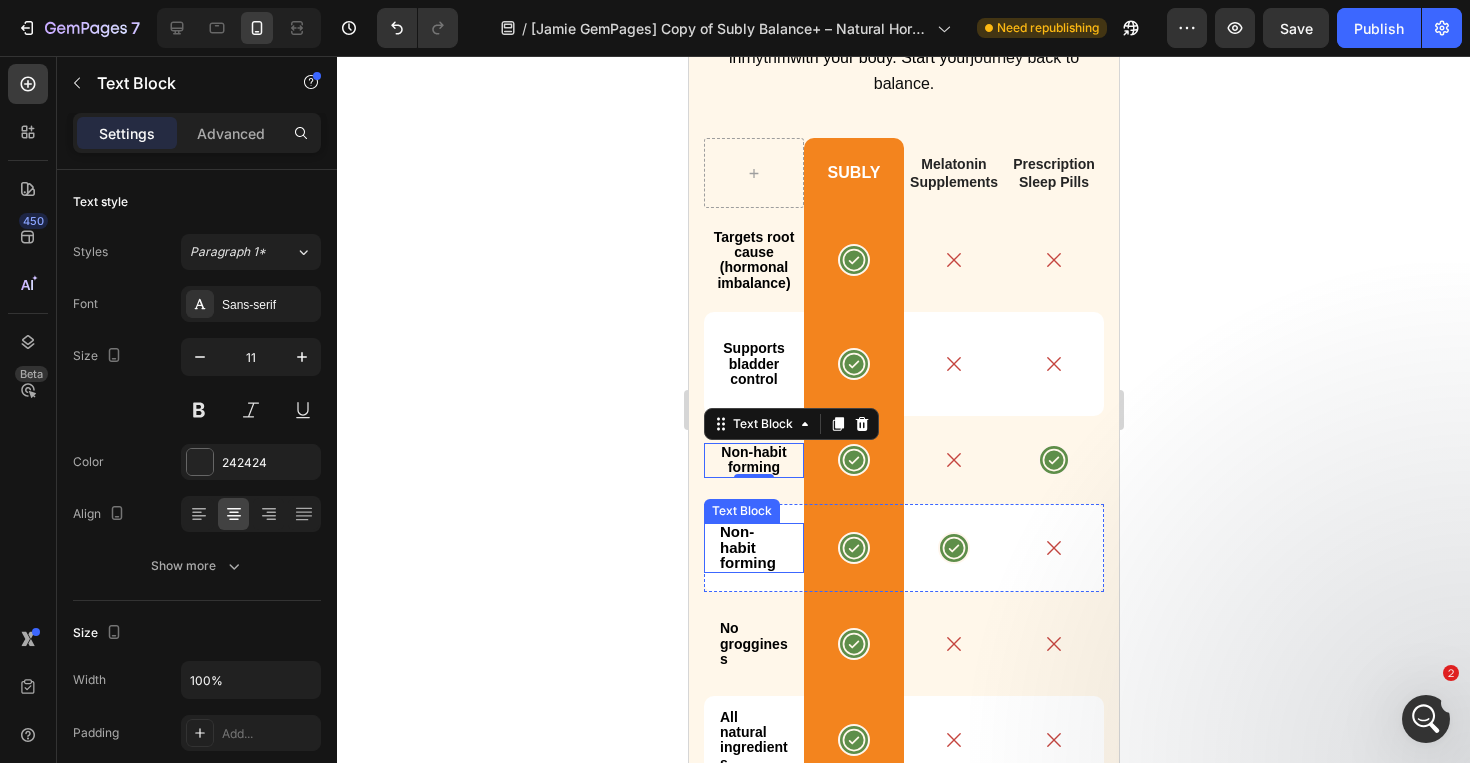 click on "Non-habit forming" at bounding box center (747, 547) 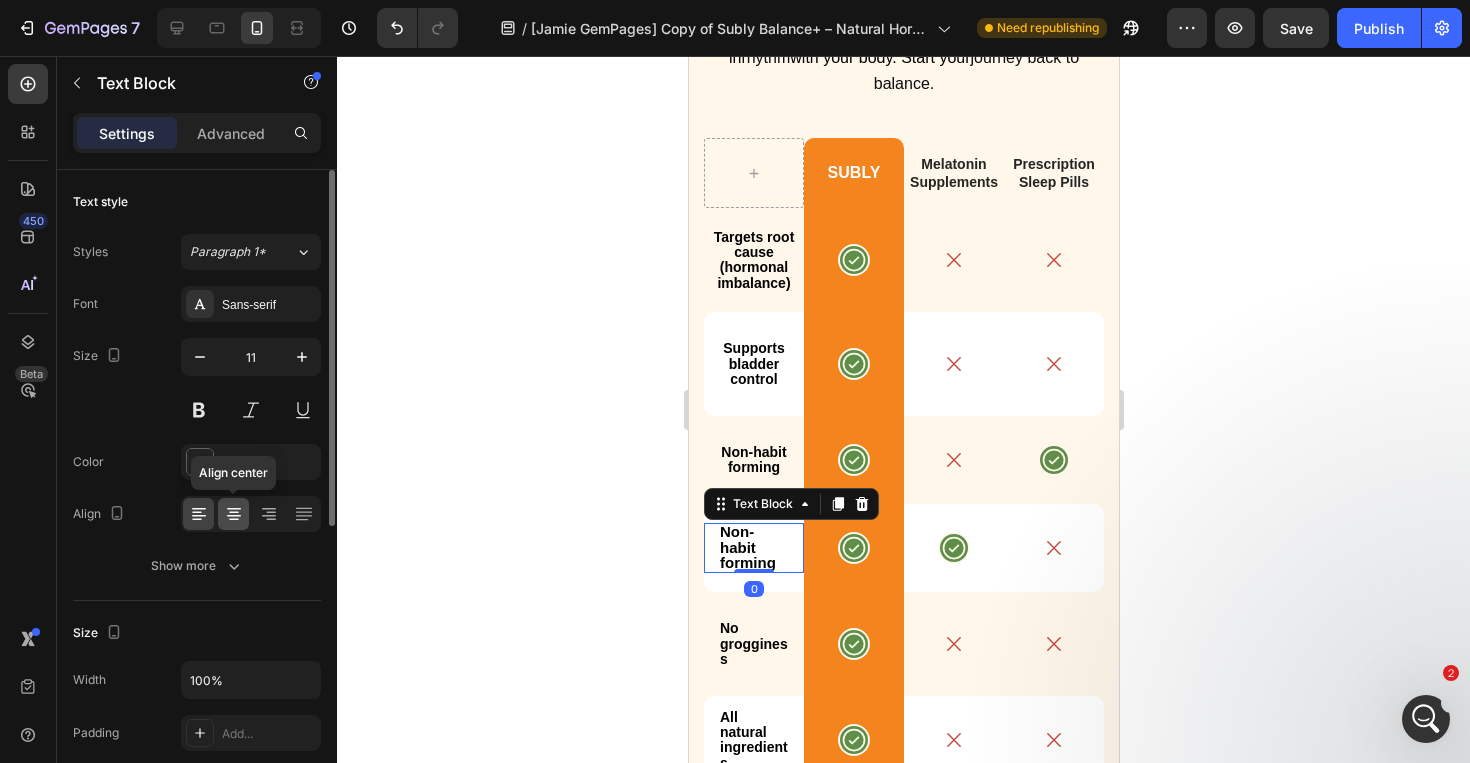 click 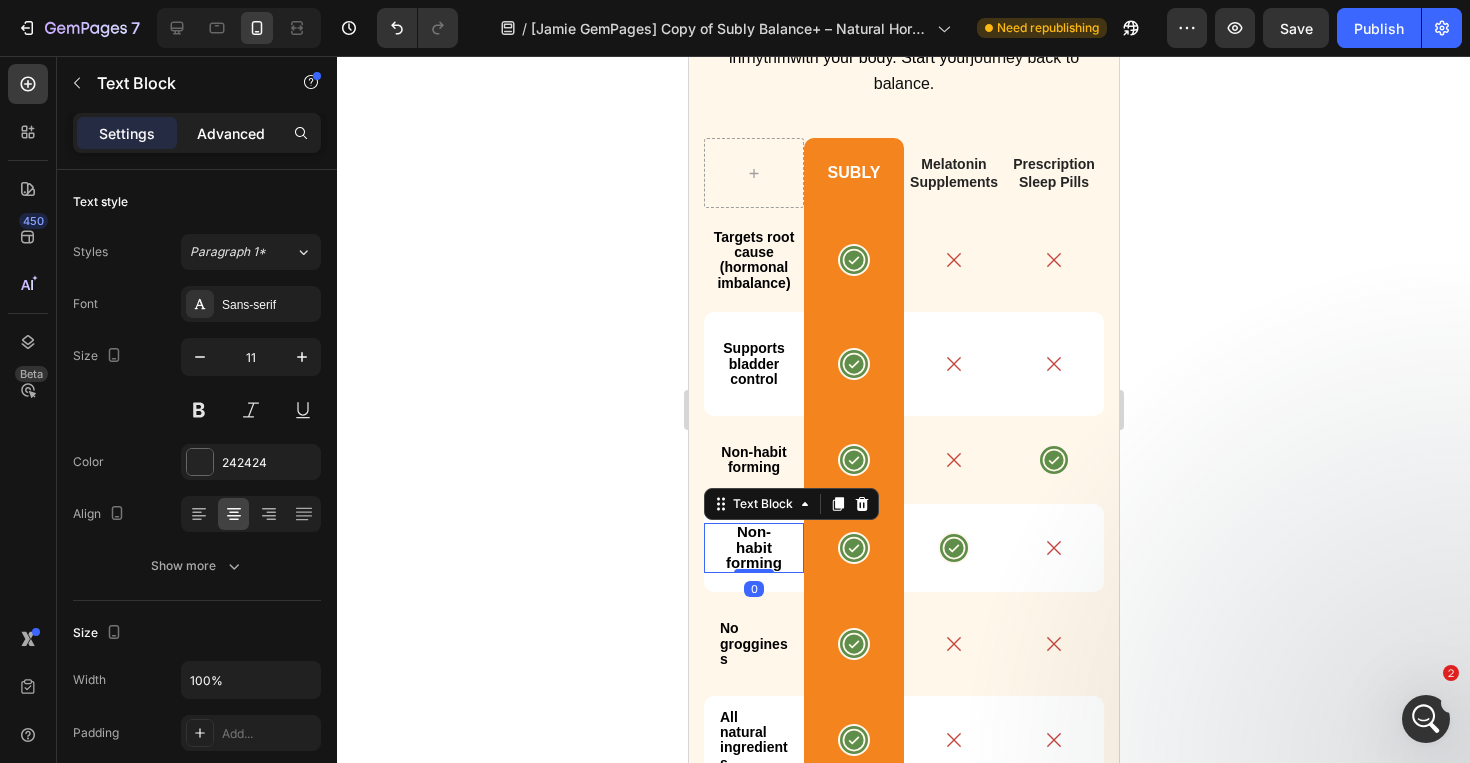 click on "Advanced" at bounding box center [231, 133] 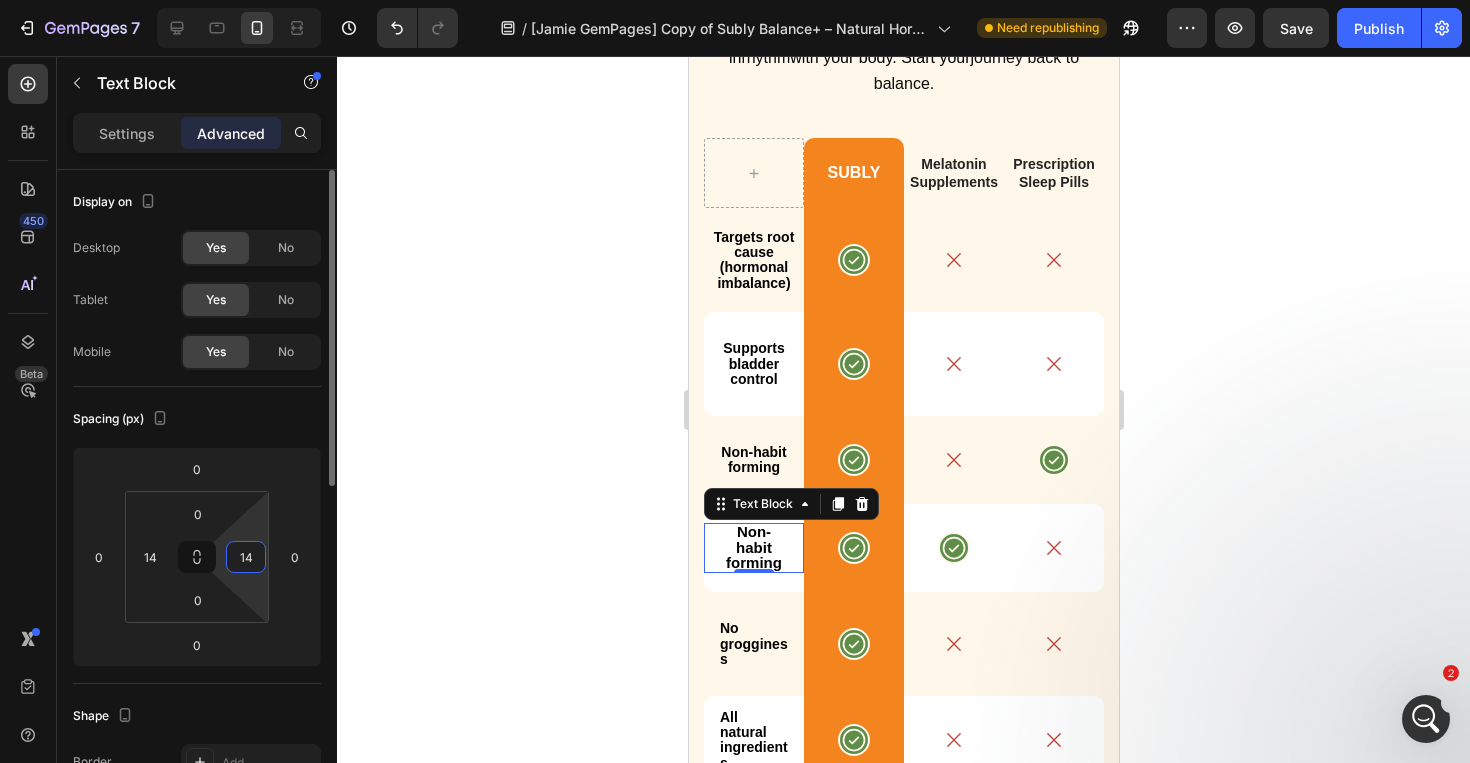 click on "14" at bounding box center [246, 557] 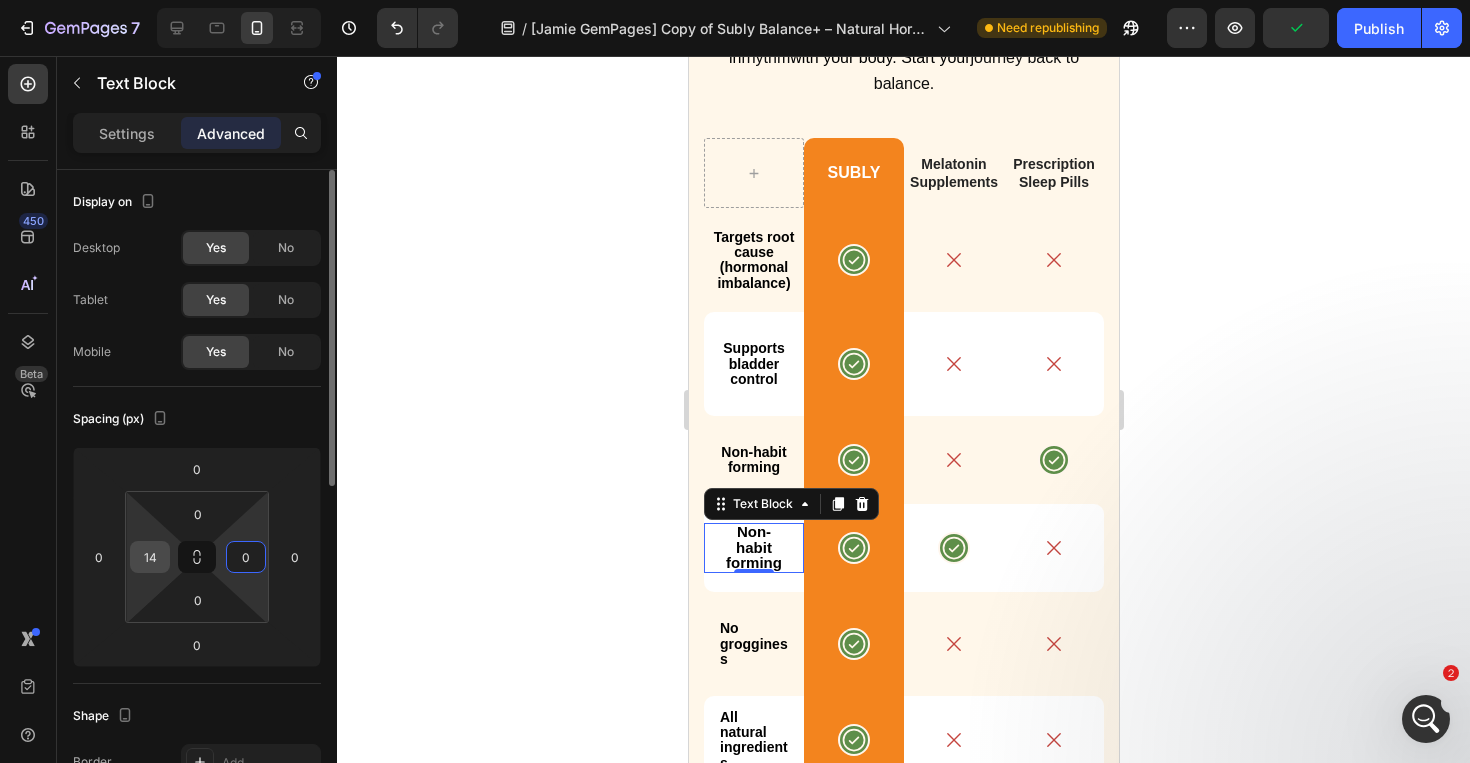 type on "0" 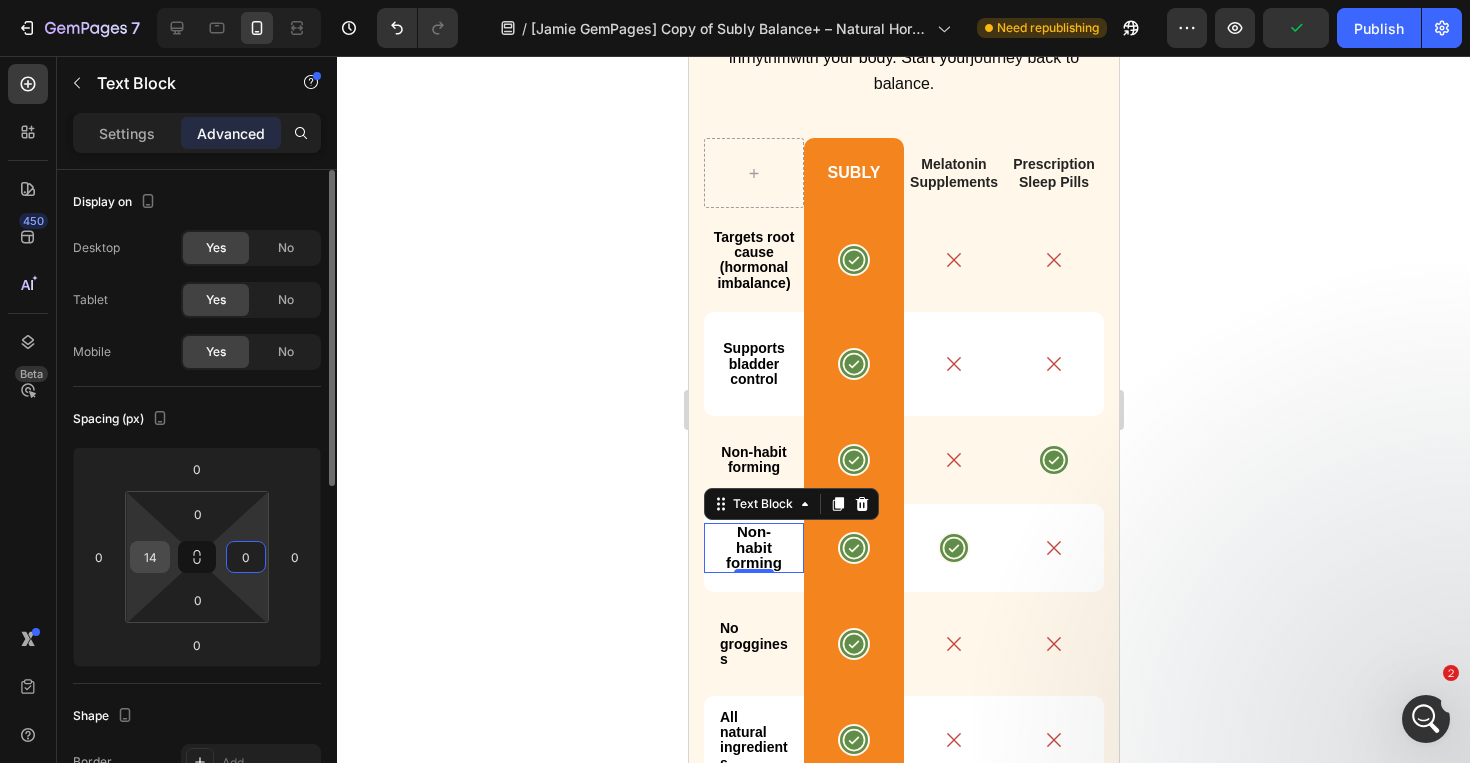 click on "14" at bounding box center [150, 557] 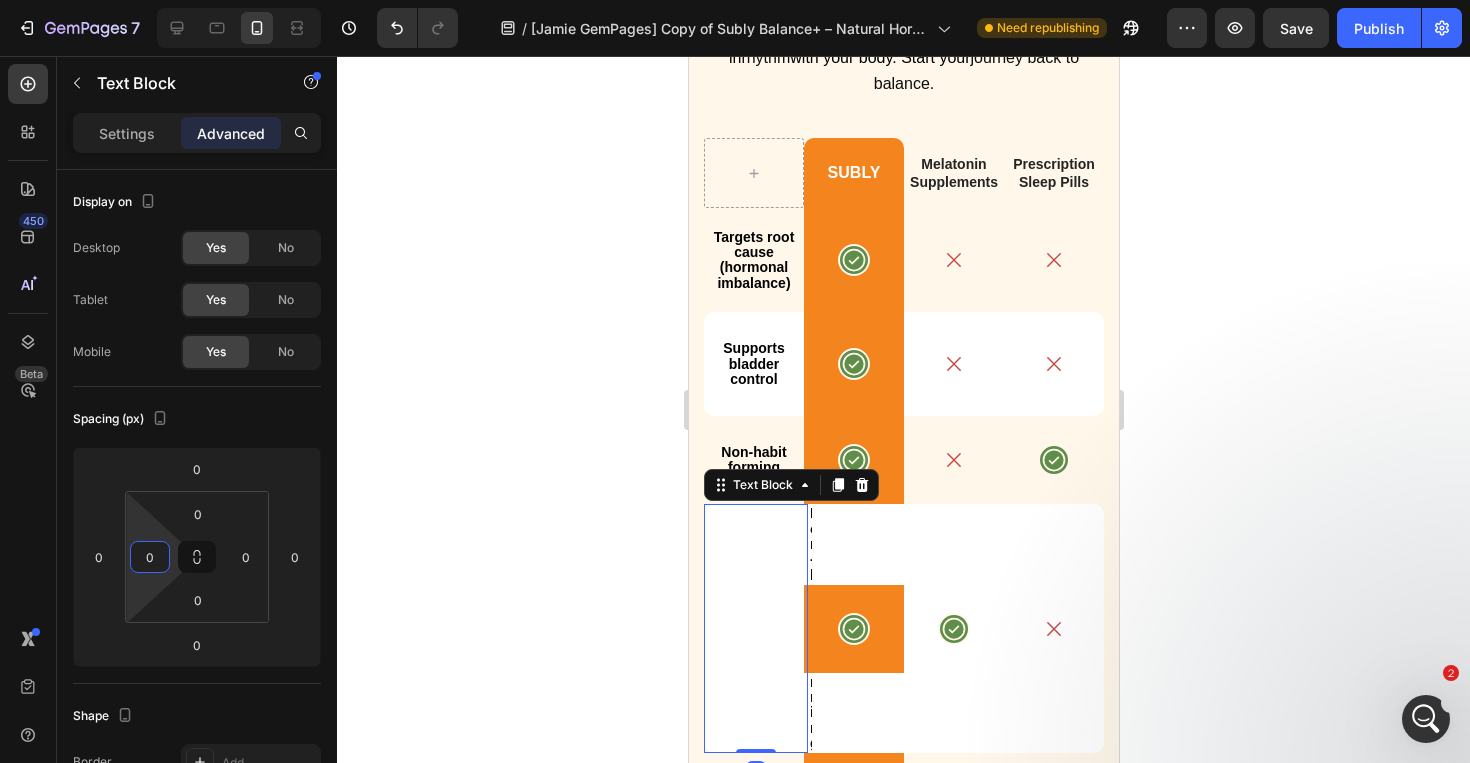 type on "0" 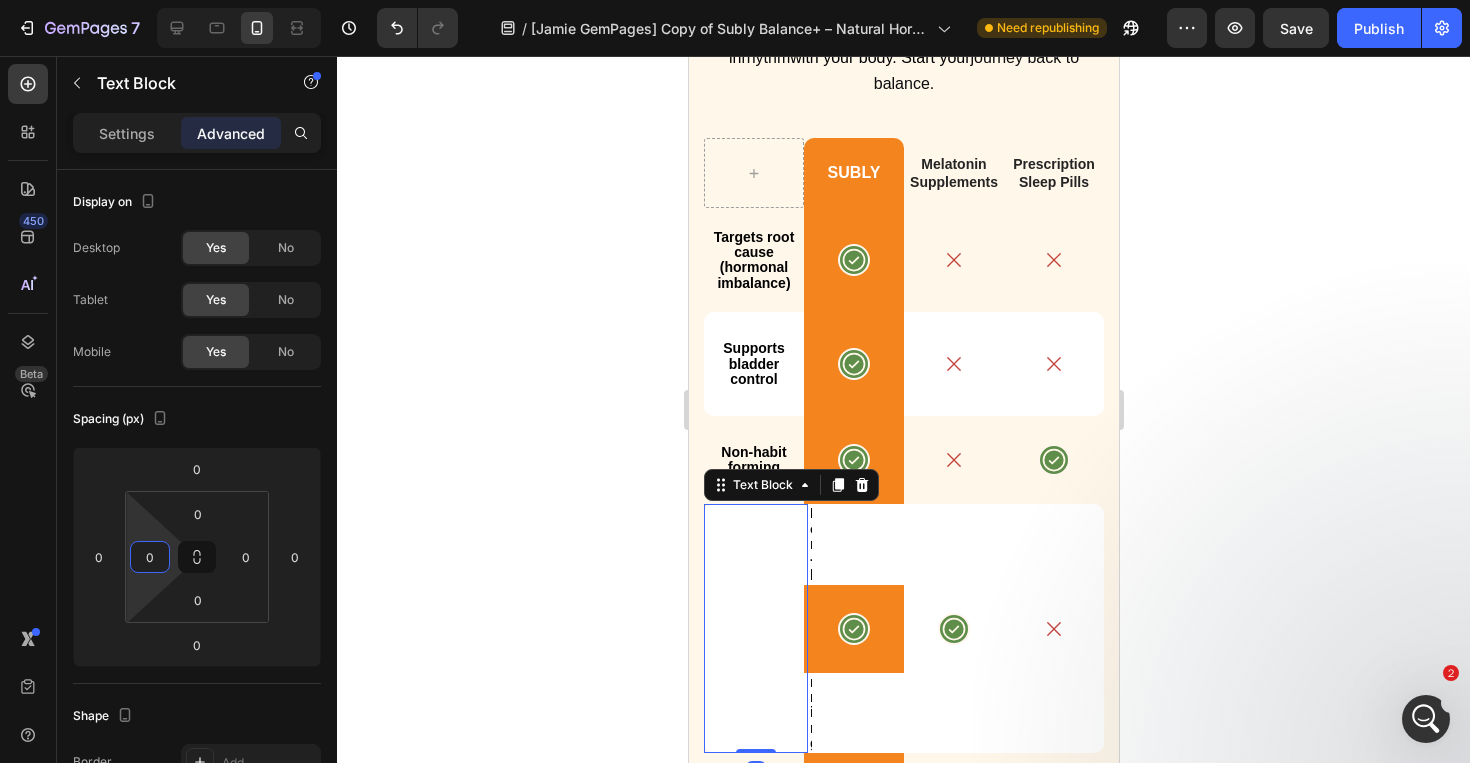 click 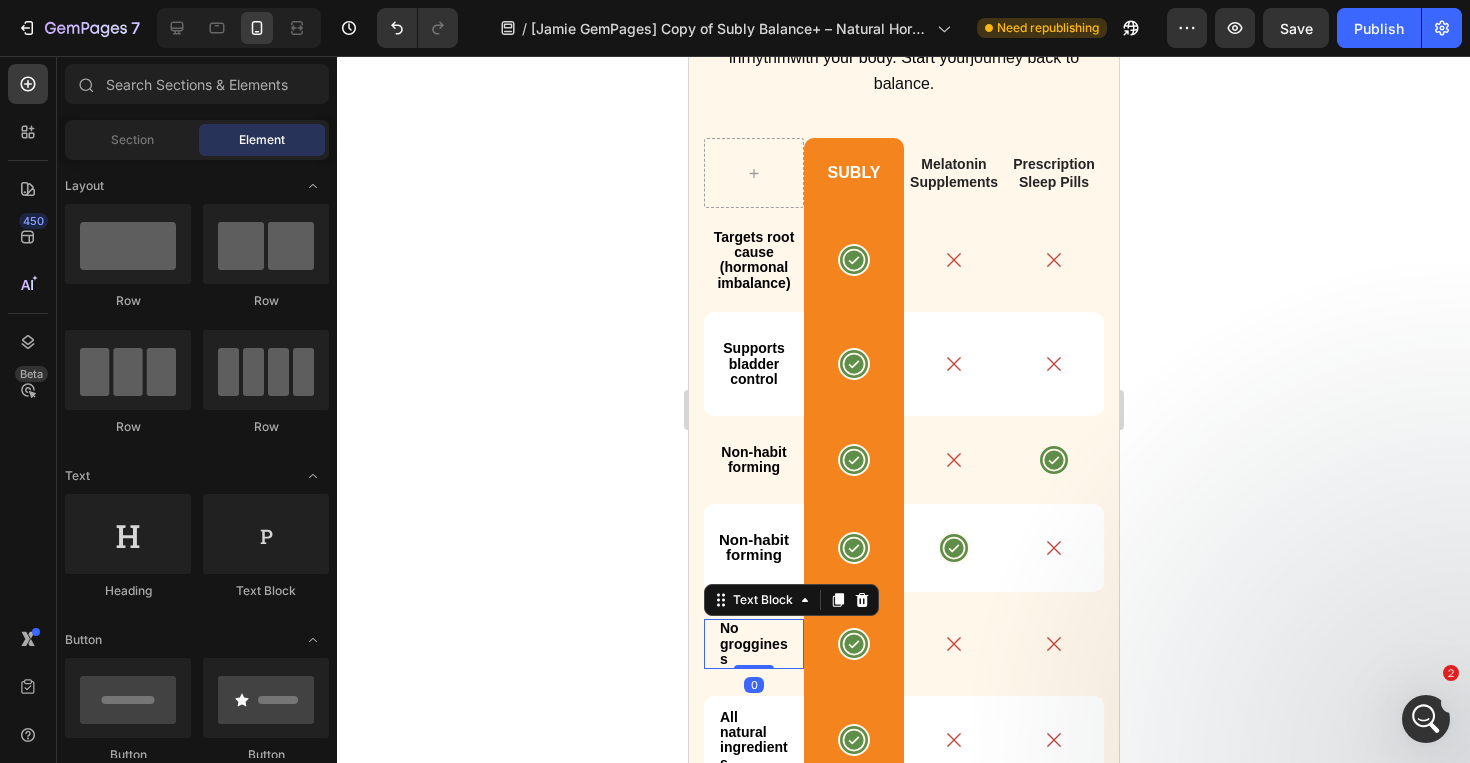 click on "No grogginess" at bounding box center (753, 644) 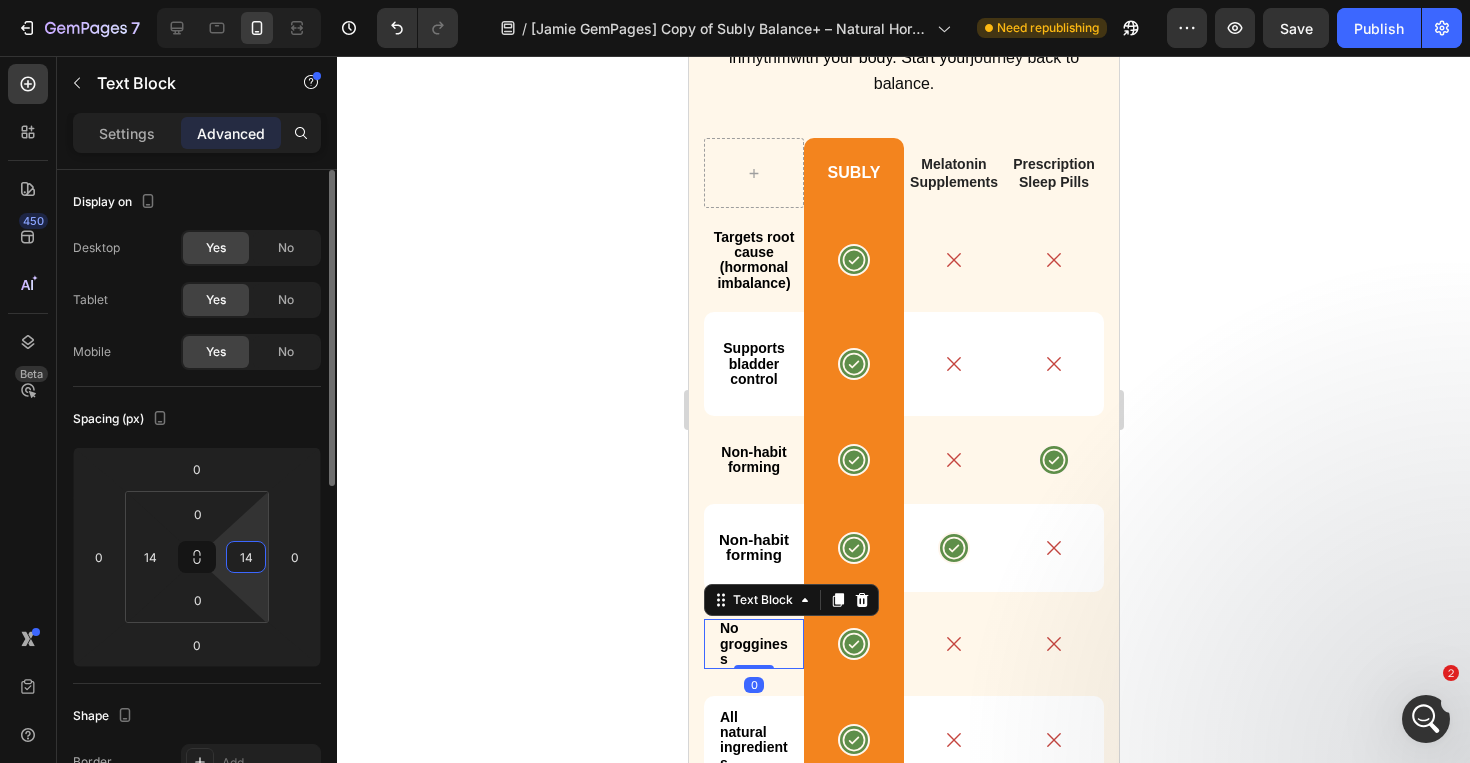 click on "14" at bounding box center (246, 557) 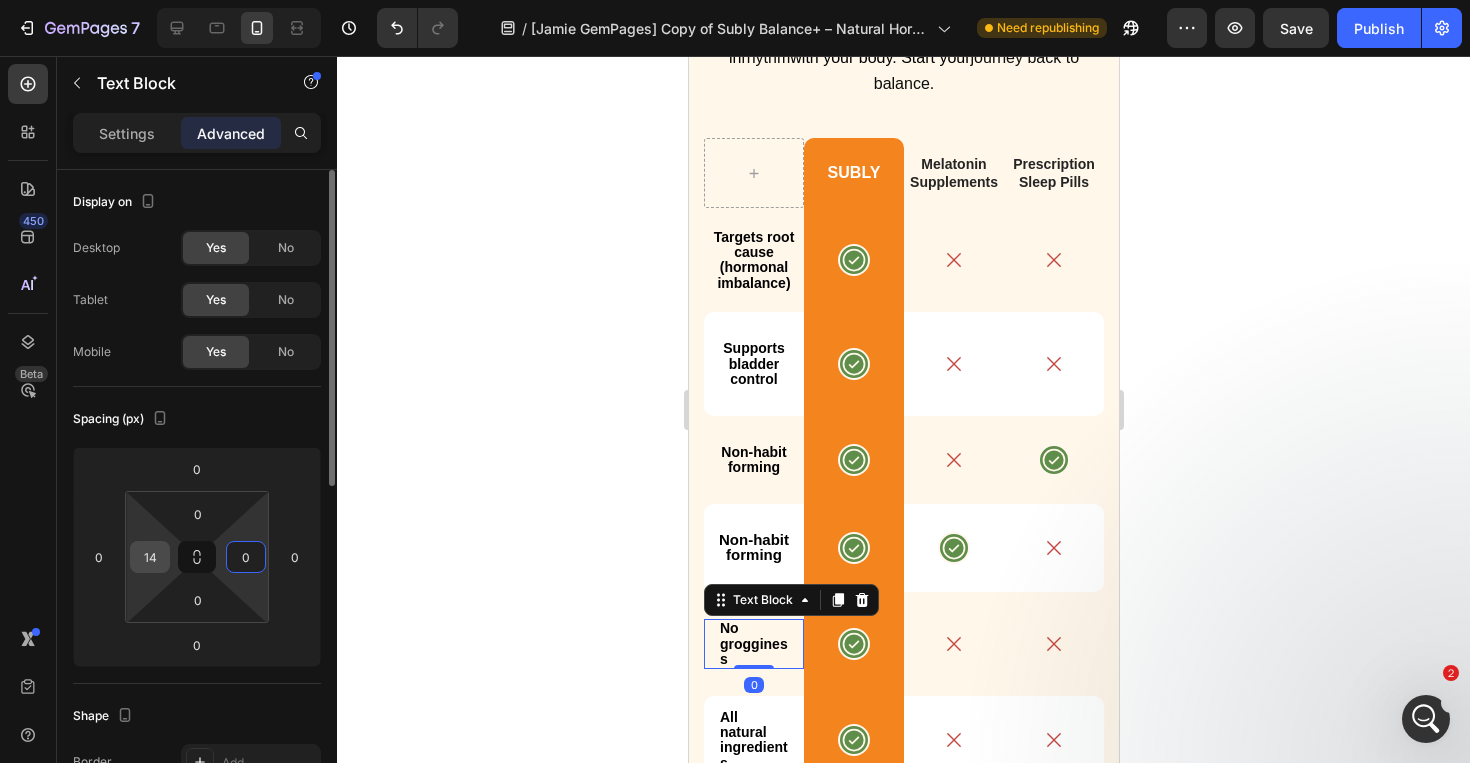 type on "0" 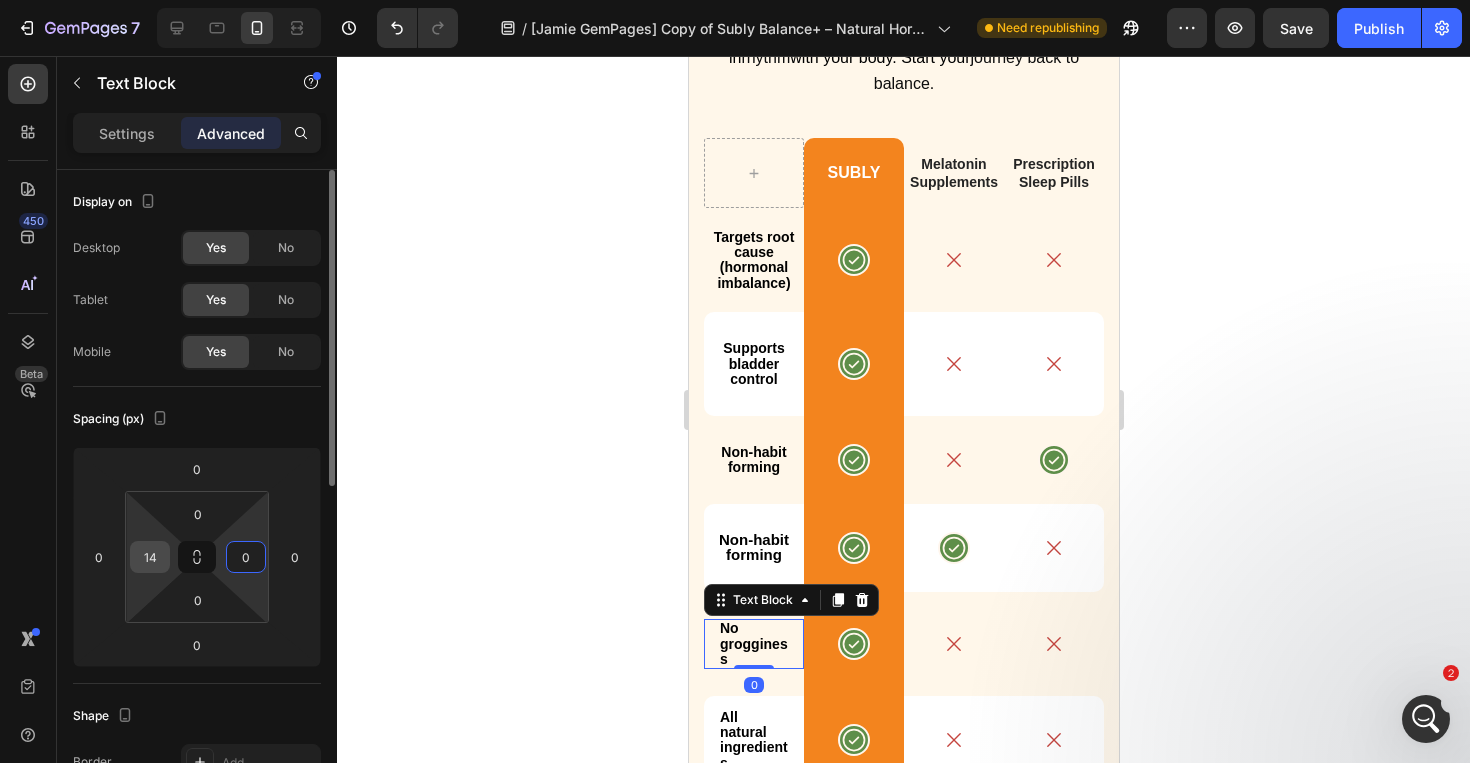 click on "14" at bounding box center [150, 557] 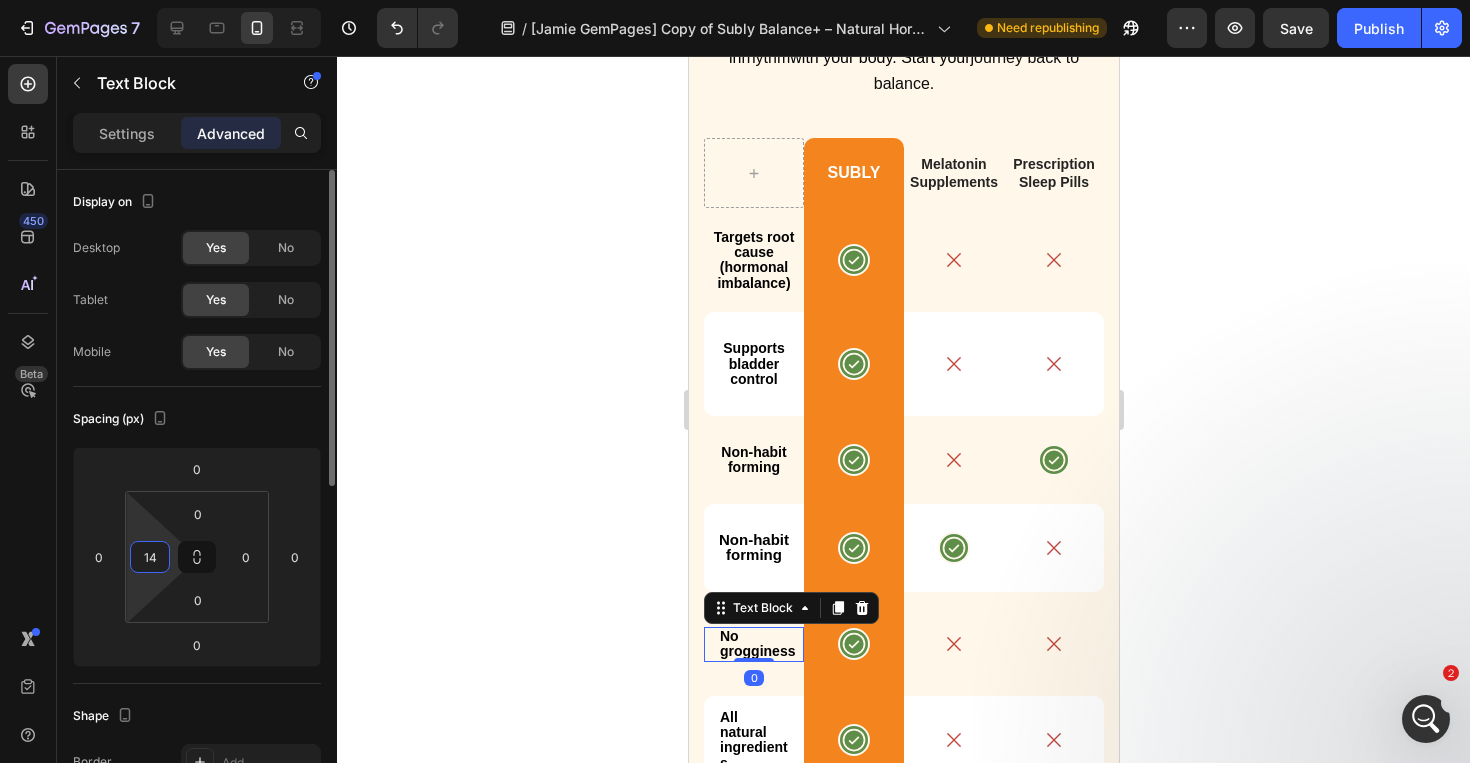 type on "0" 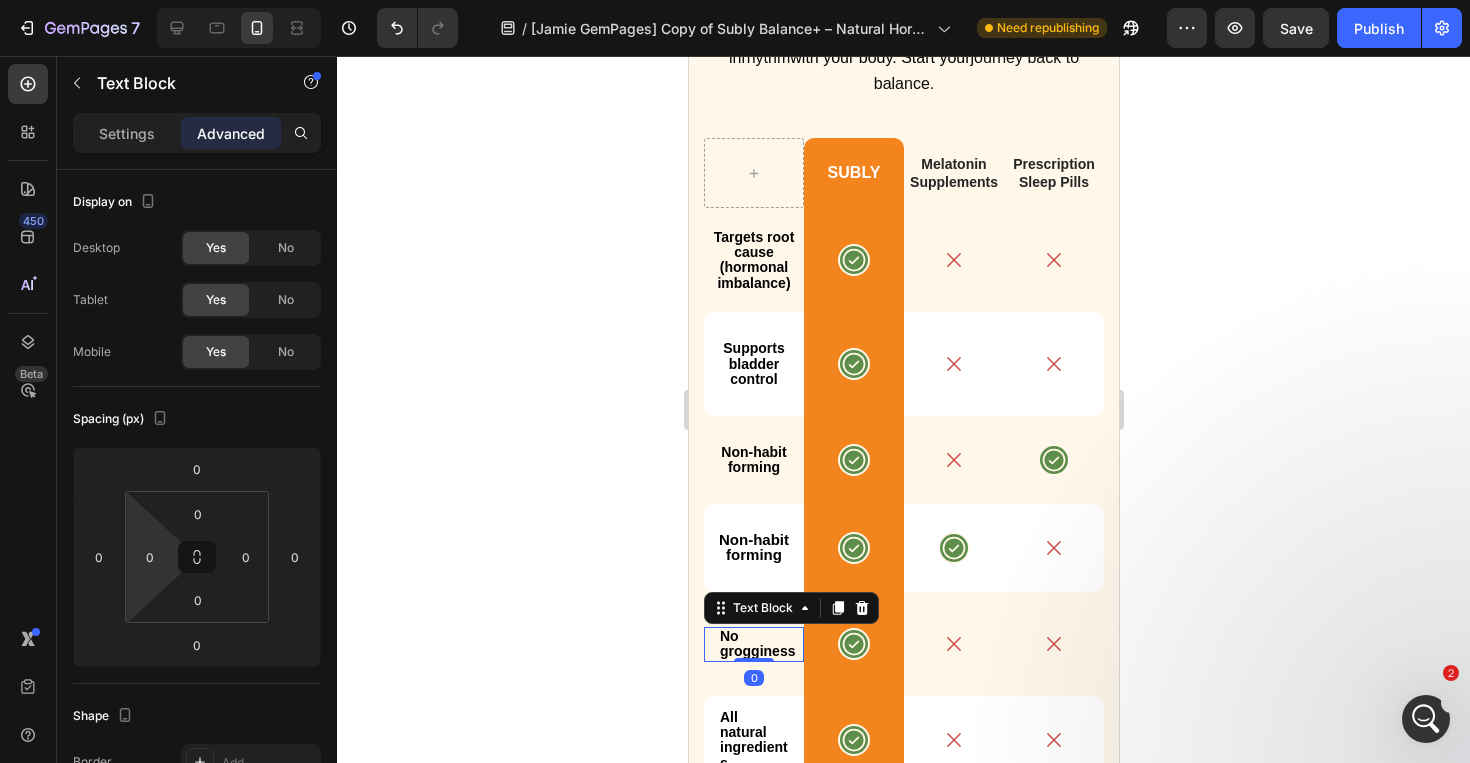 click 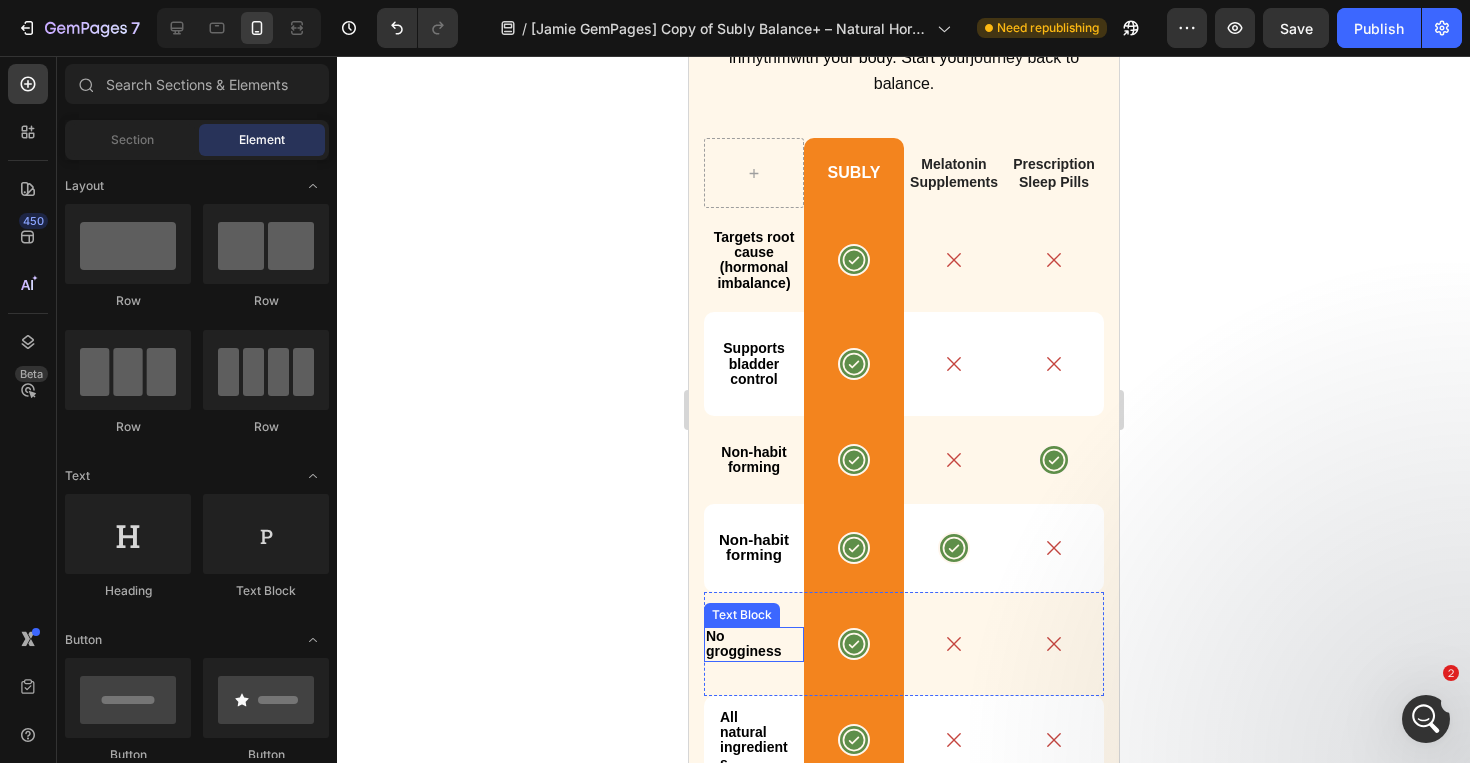 click on "No grogginess" at bounding box center (753, 644) 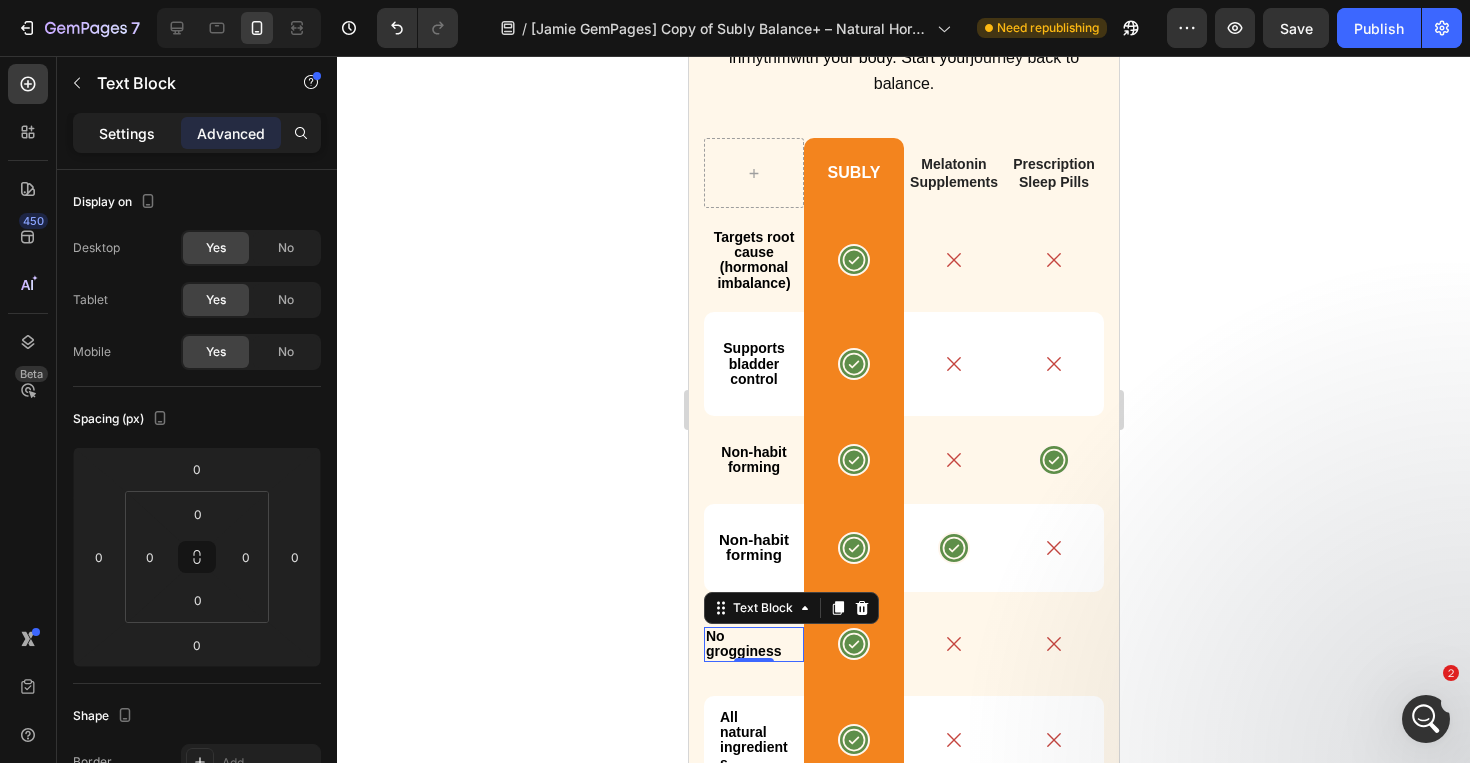 click on "Settings" 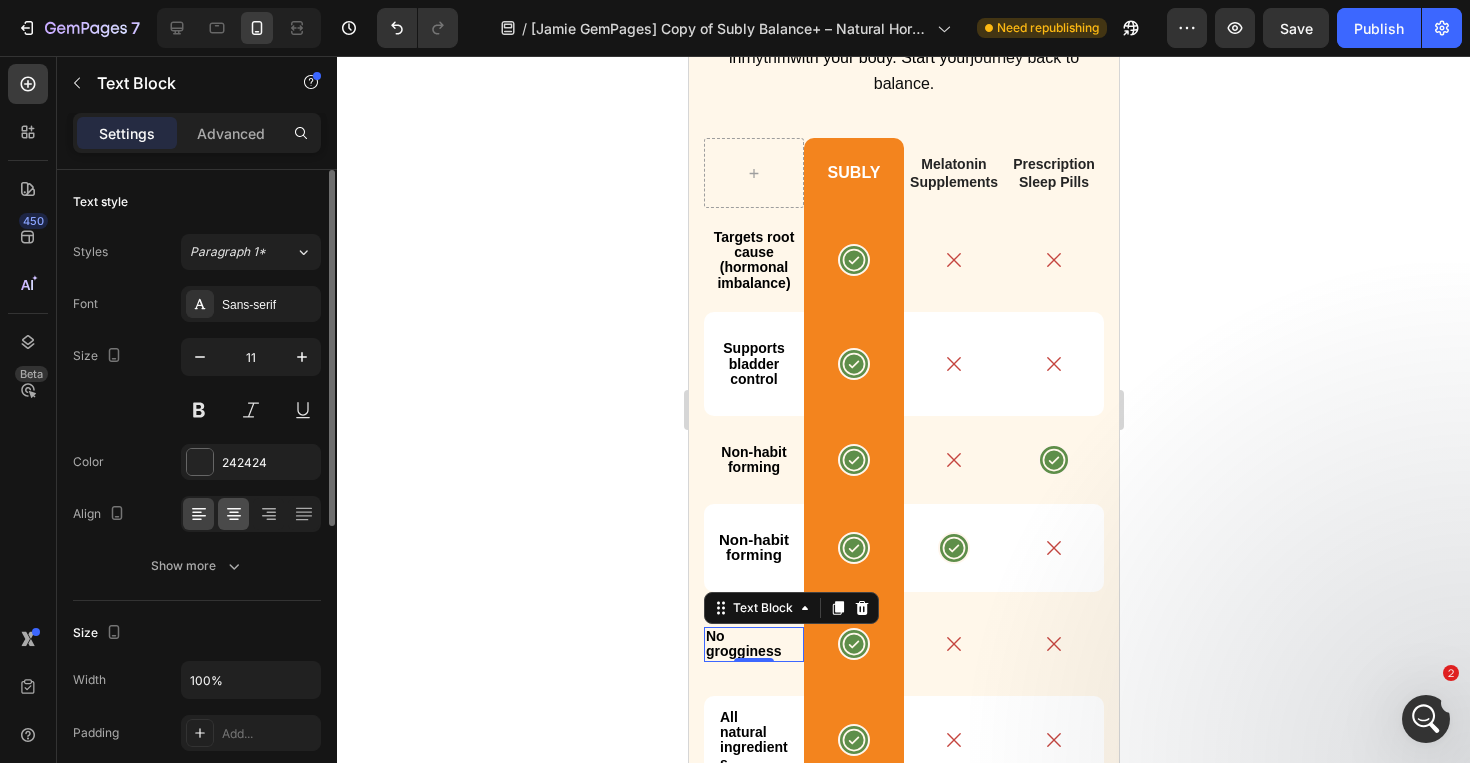 click 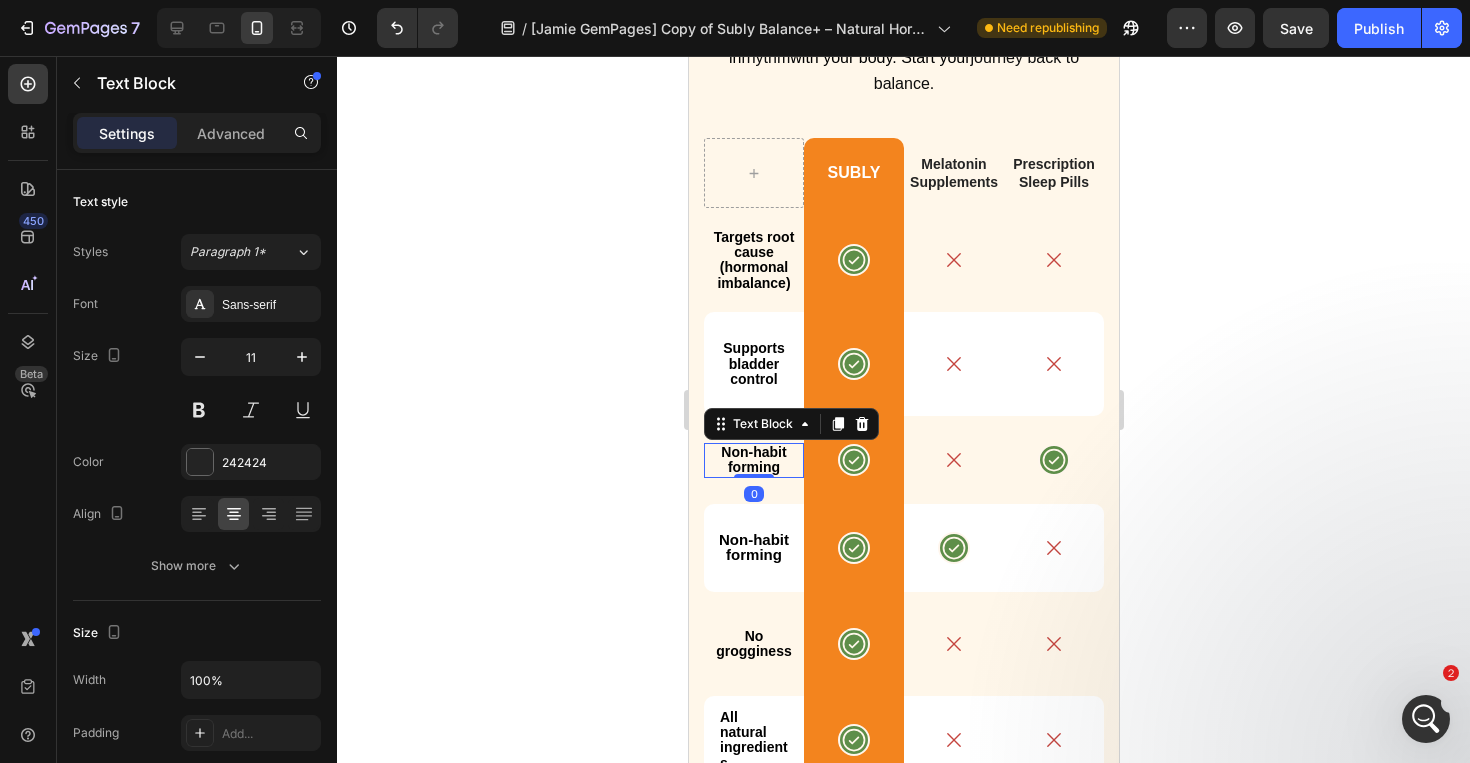 click on "Non-habit forming" at bounding box center (752, 459) 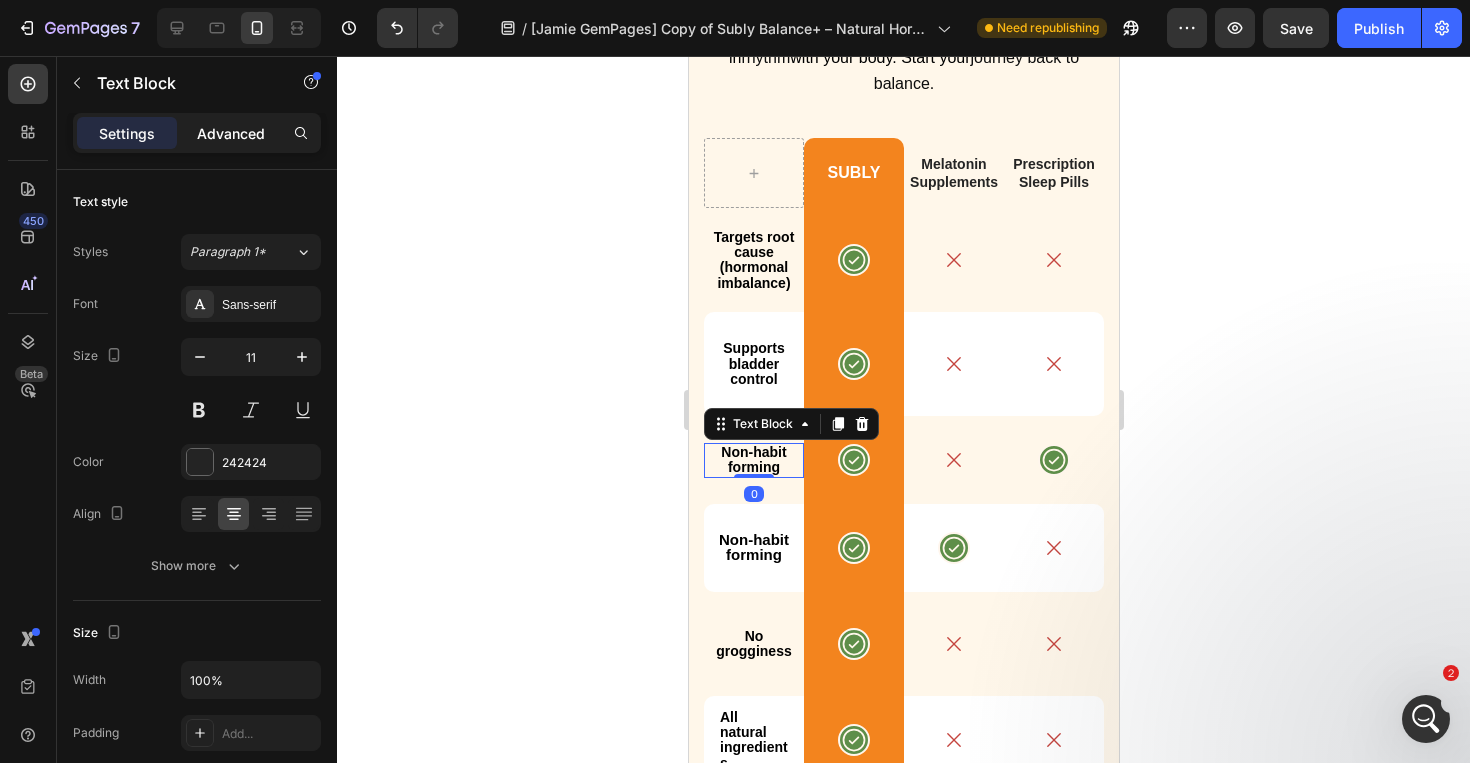 click on "Advanced" at bounding box center [231, 133] 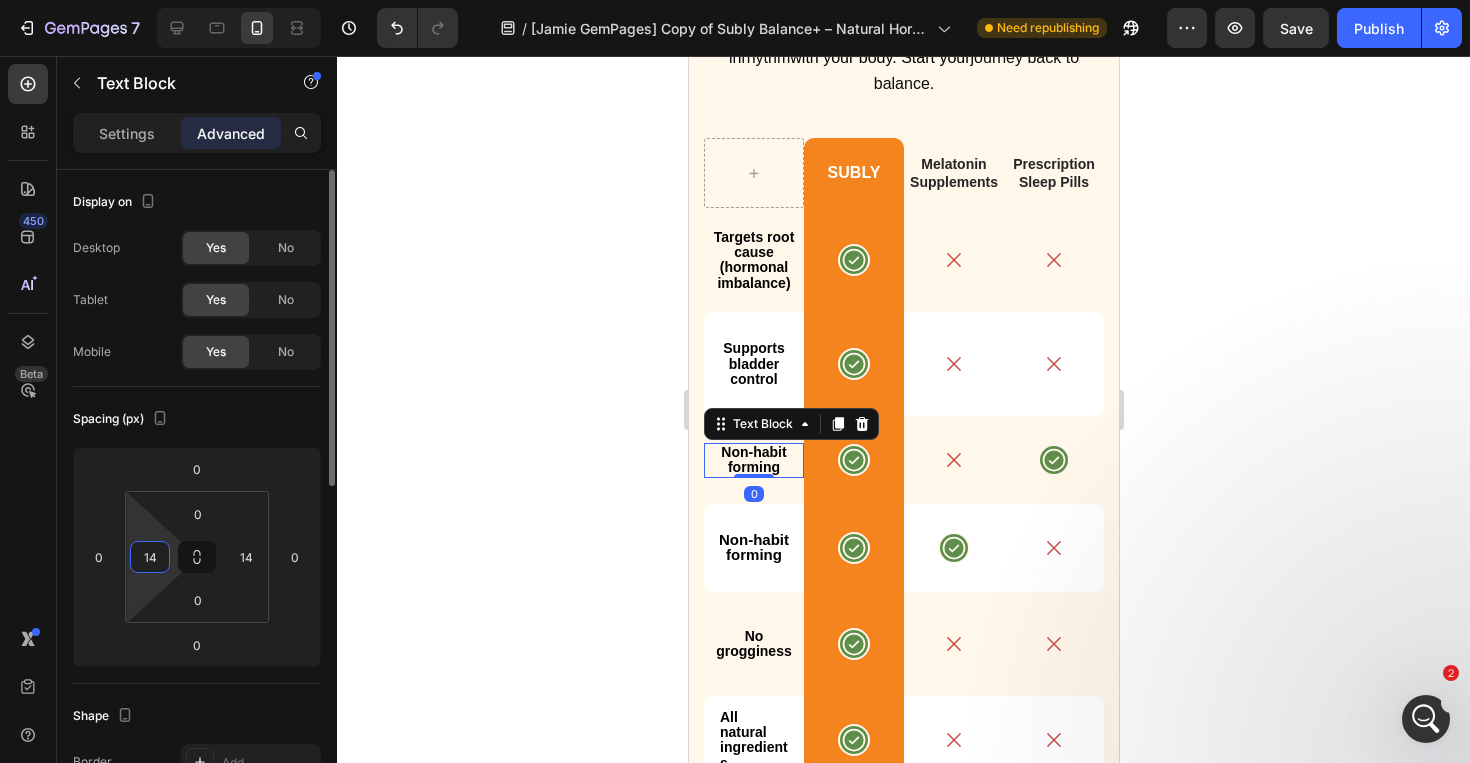 click on "14" at bounding box center (150, 557) 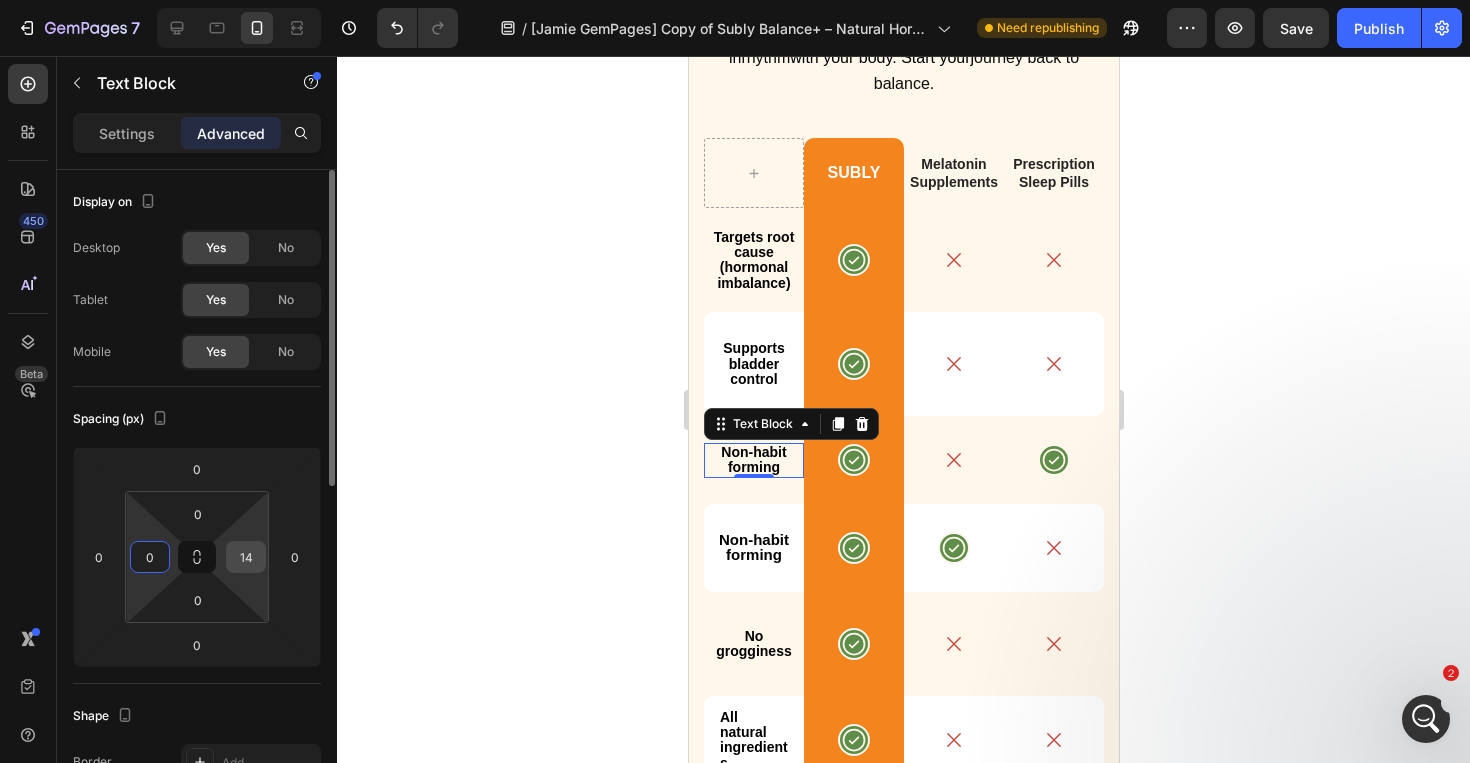 type on "0" 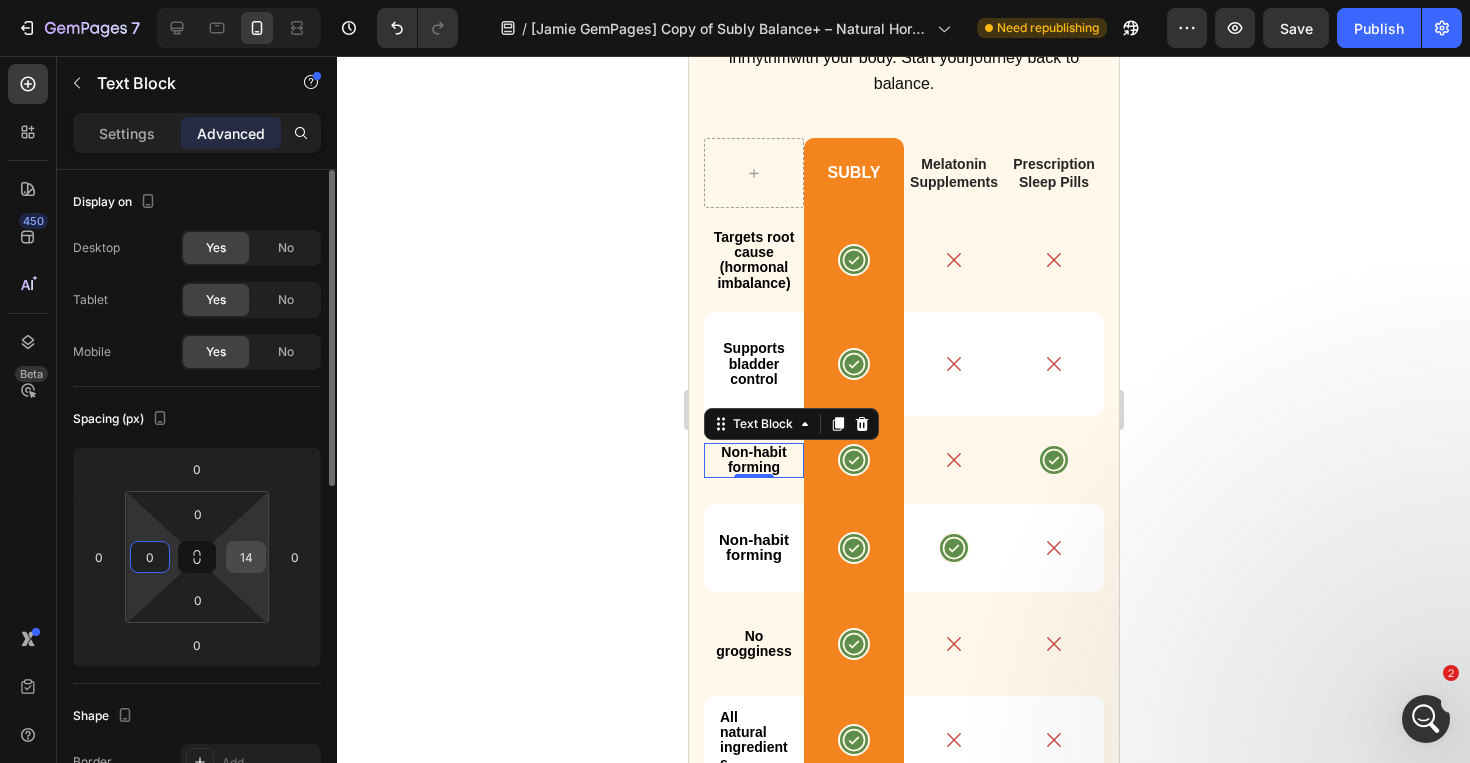 click on "14" at bounding box center (246, 557) 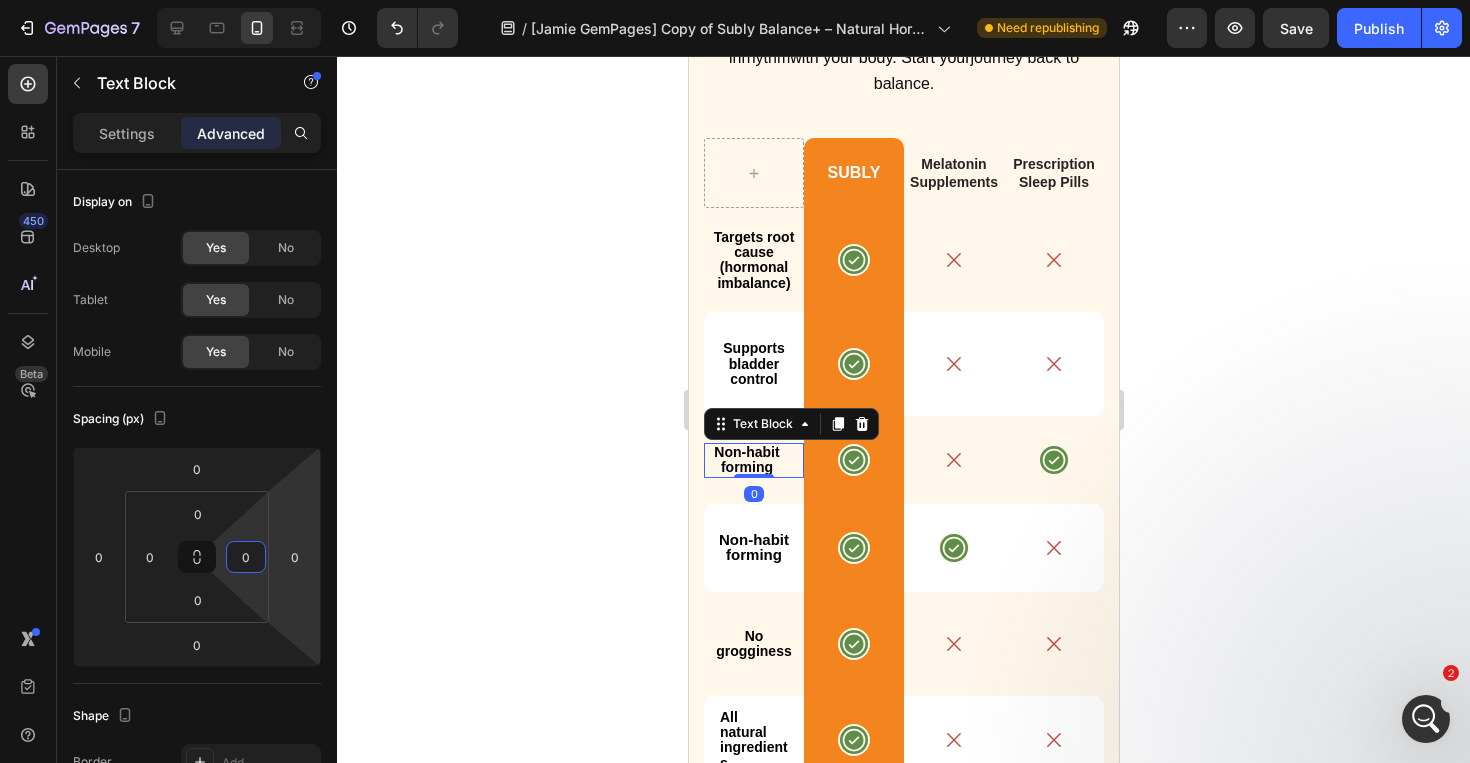 click 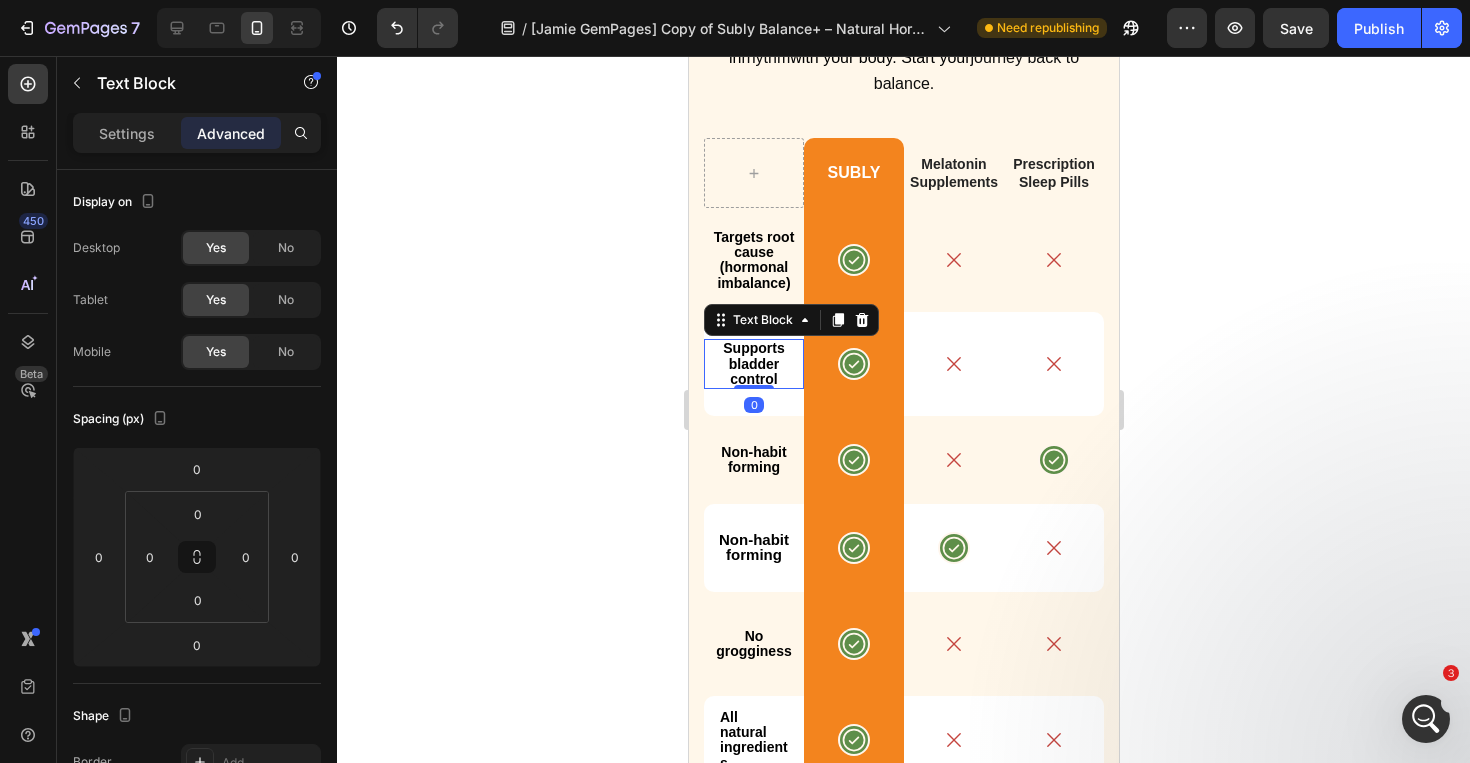 click on "Supports bladder control" at bounding box center [753, 364] 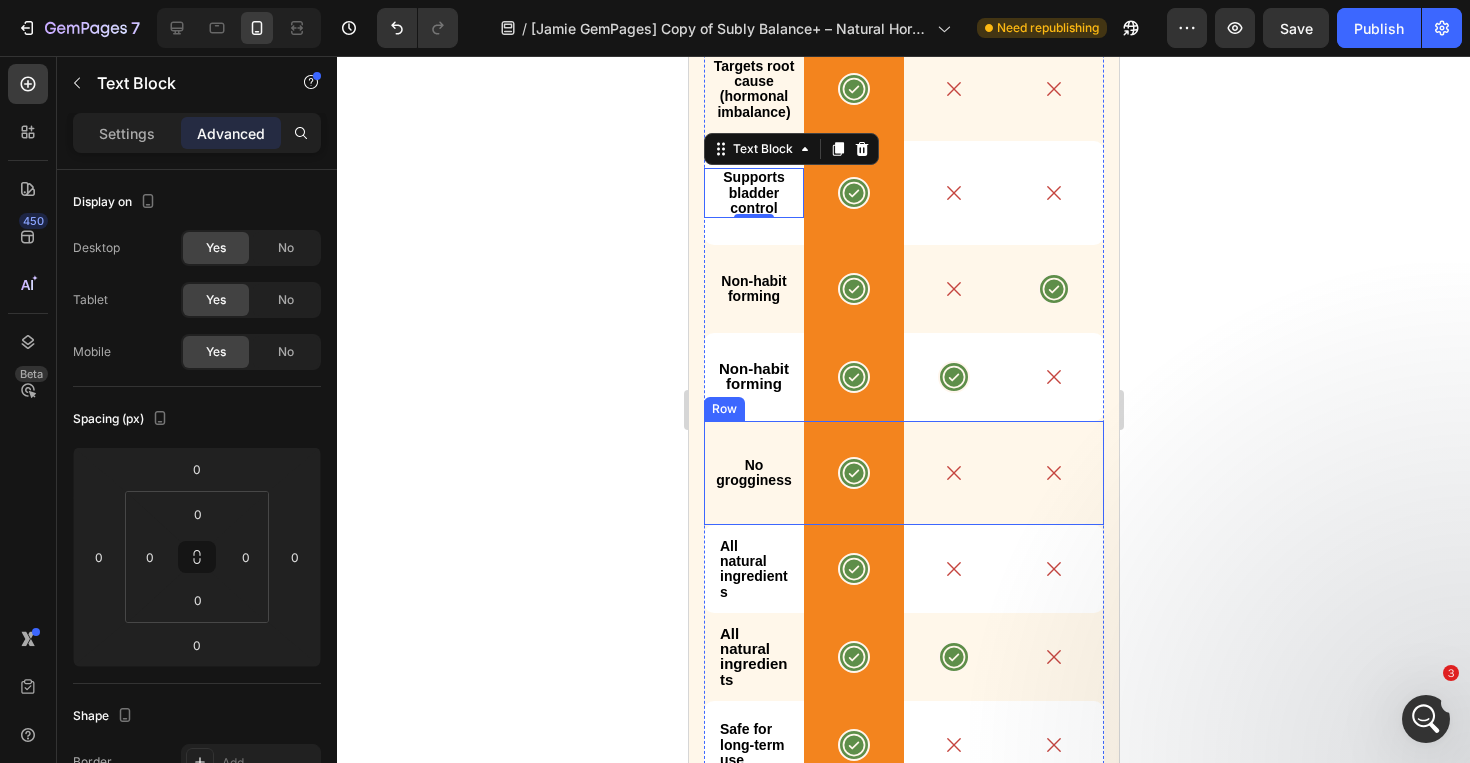 scroll, scrollTop: 7873, scrollLeft: 0, axis: vertical 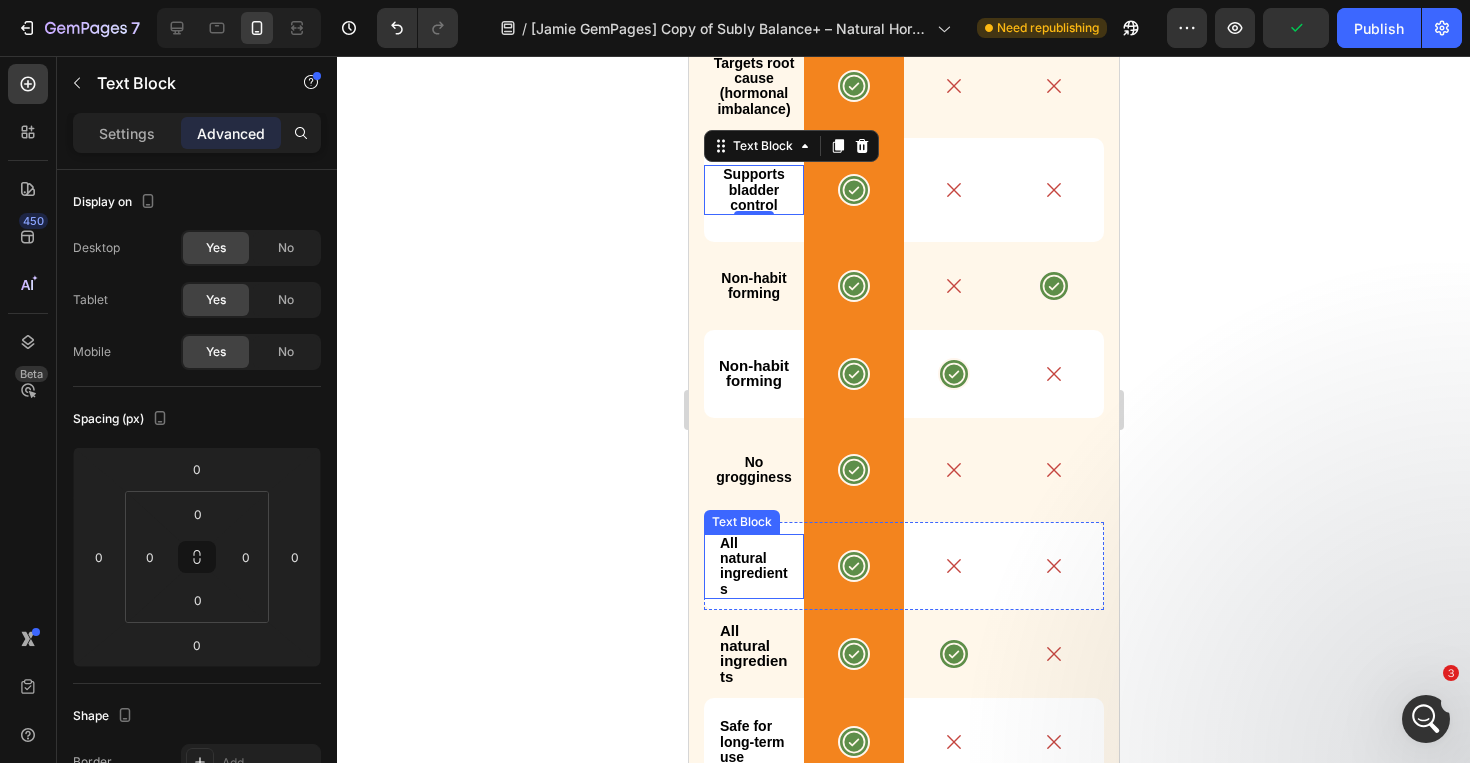 click on "All natural ingredients" at bounding box center [753, 566] 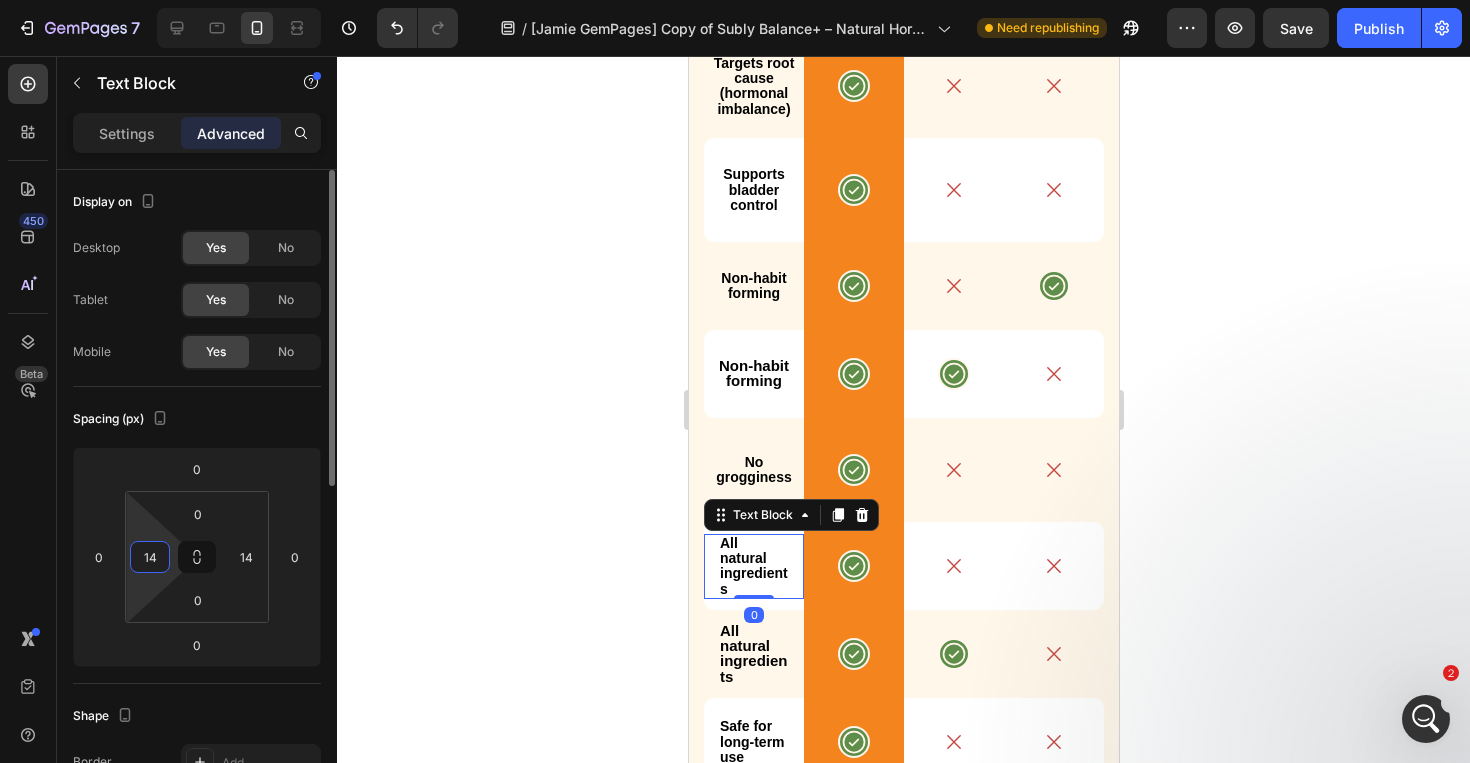 click on "14" at bounding box center [150, 557] 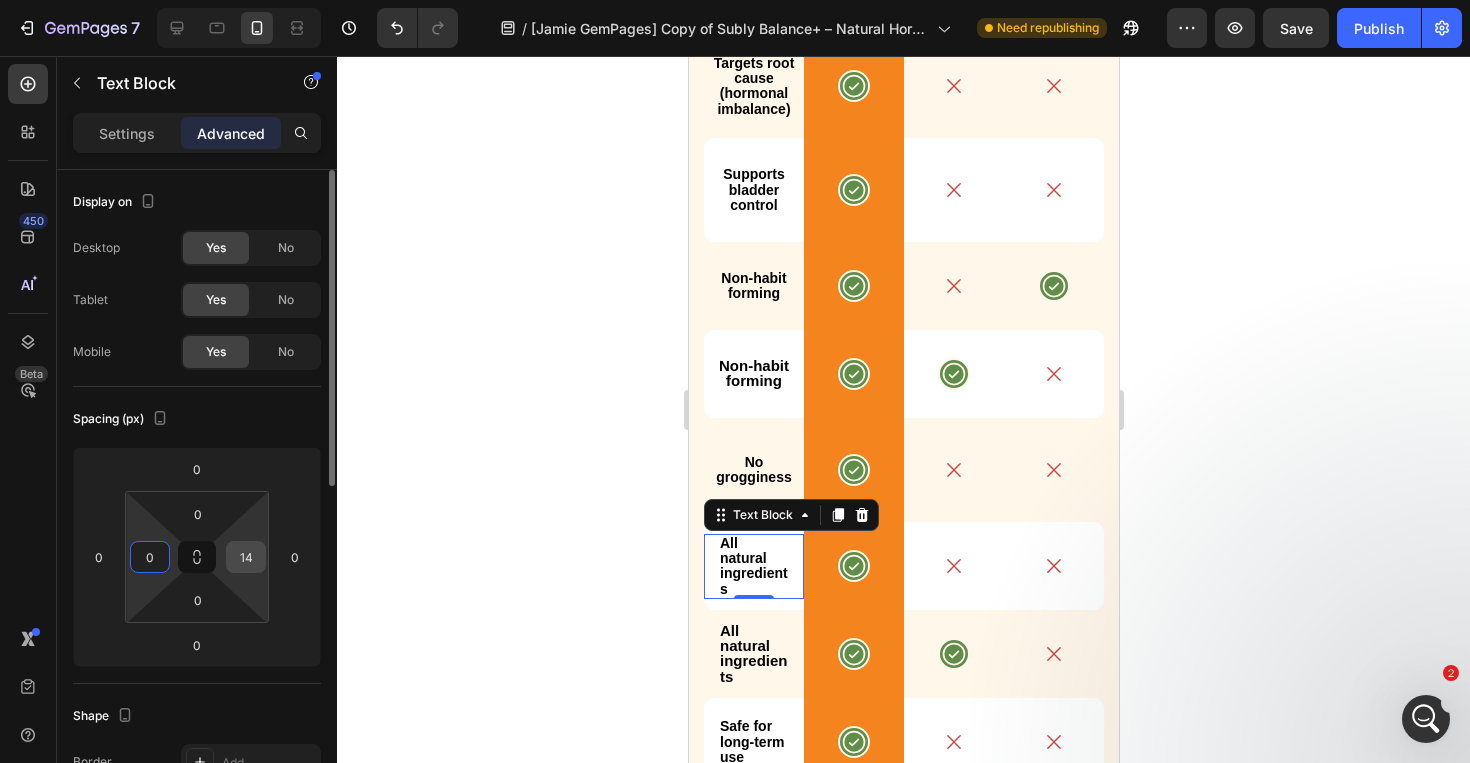 type on "0" 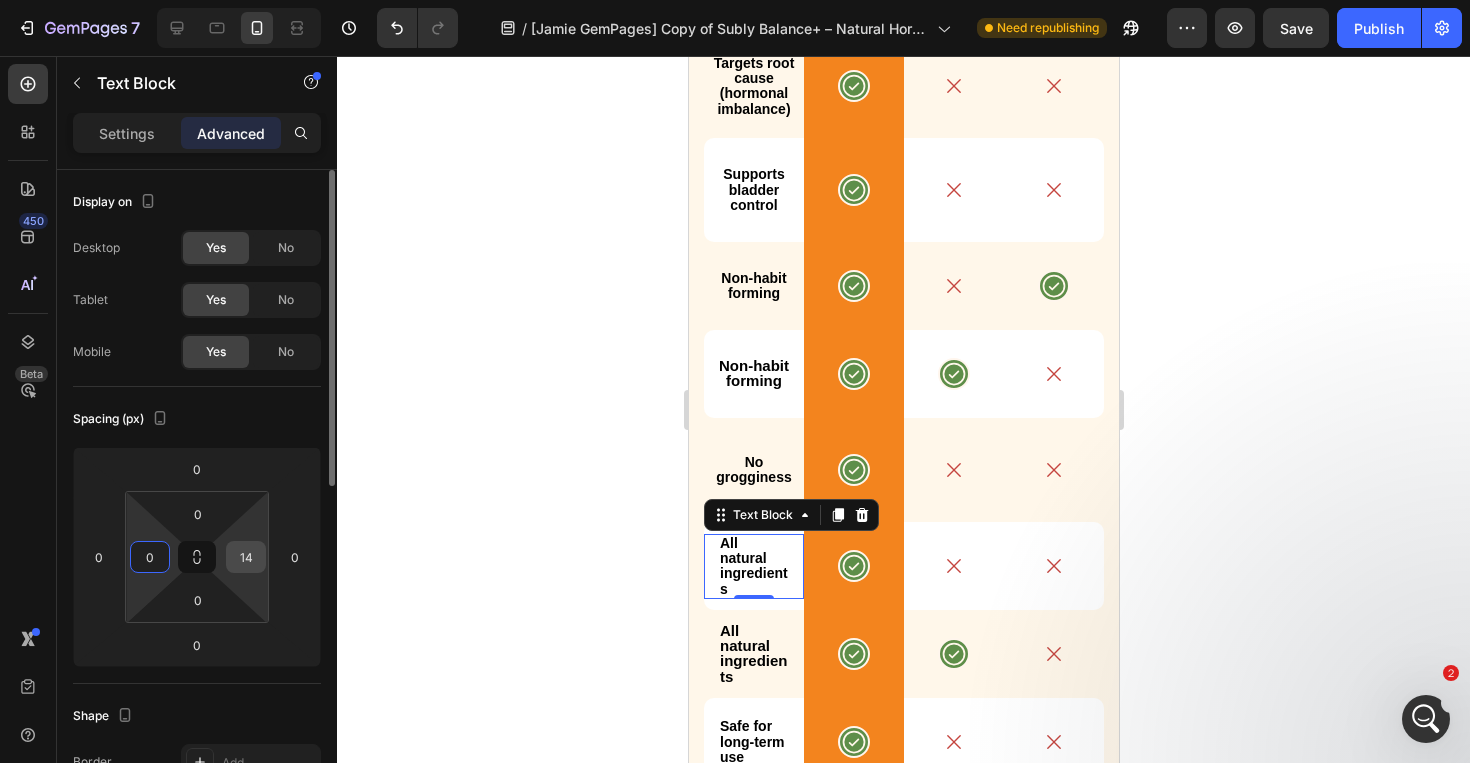 click on "14" at bounding box center (246, 557) 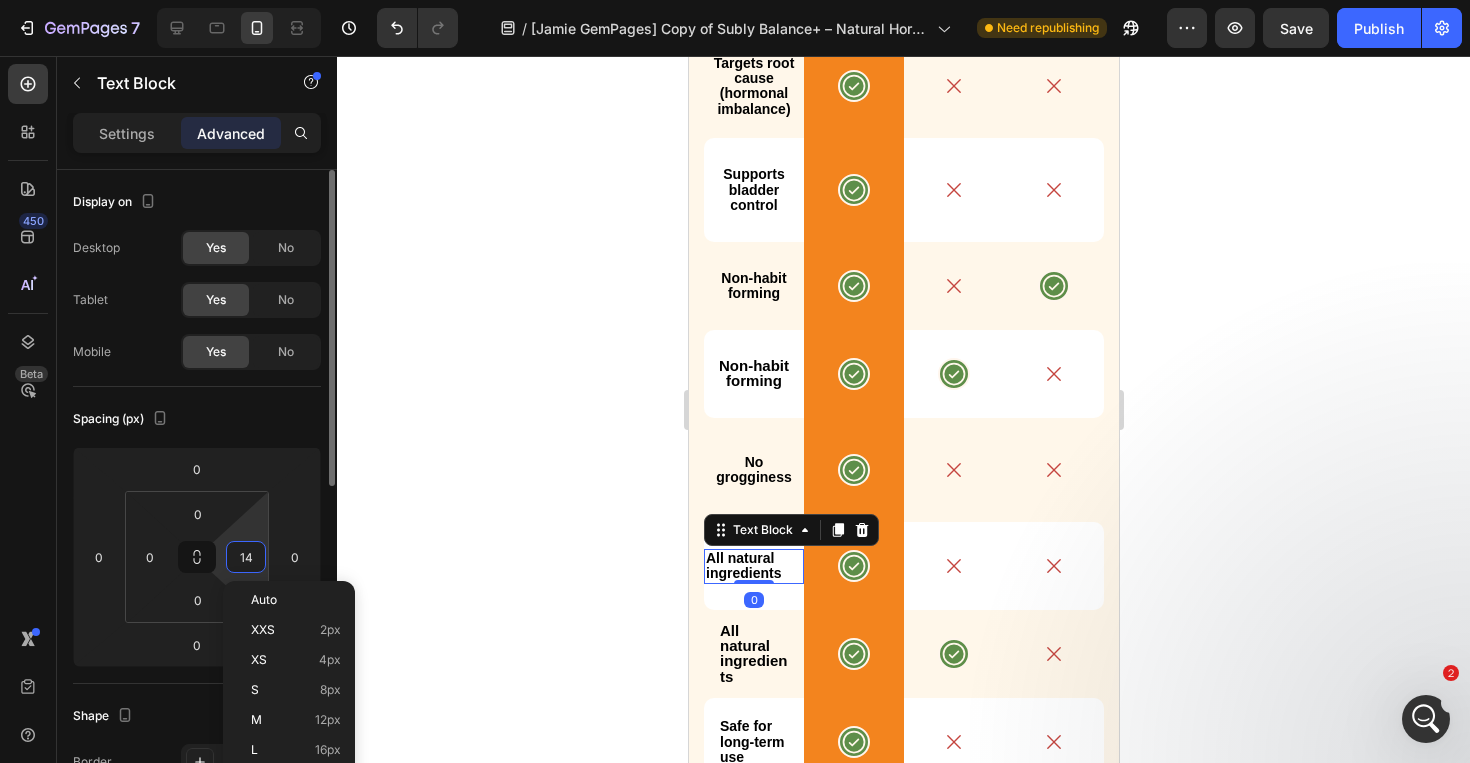 type on "0" 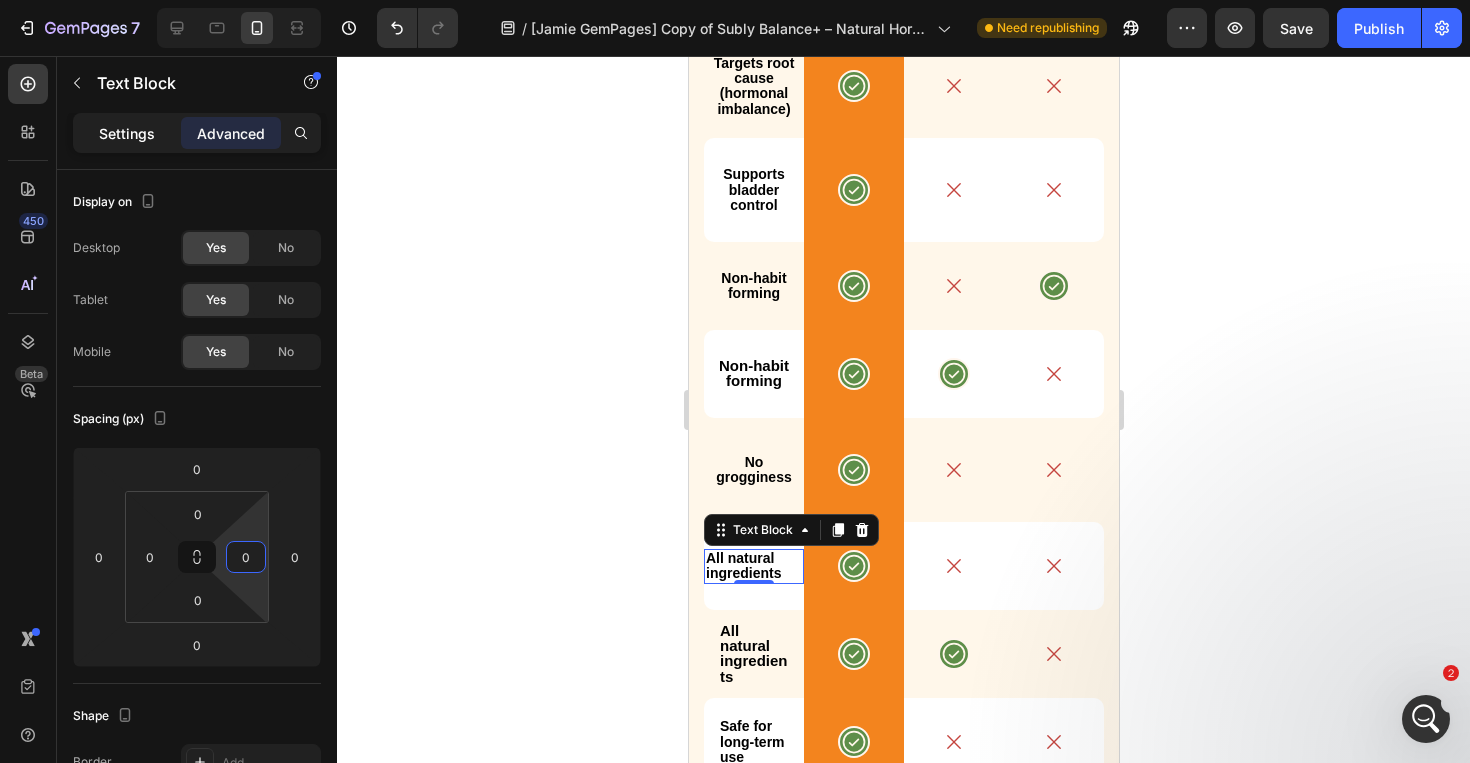 click on "Settings" at bounding box center (127, 133) 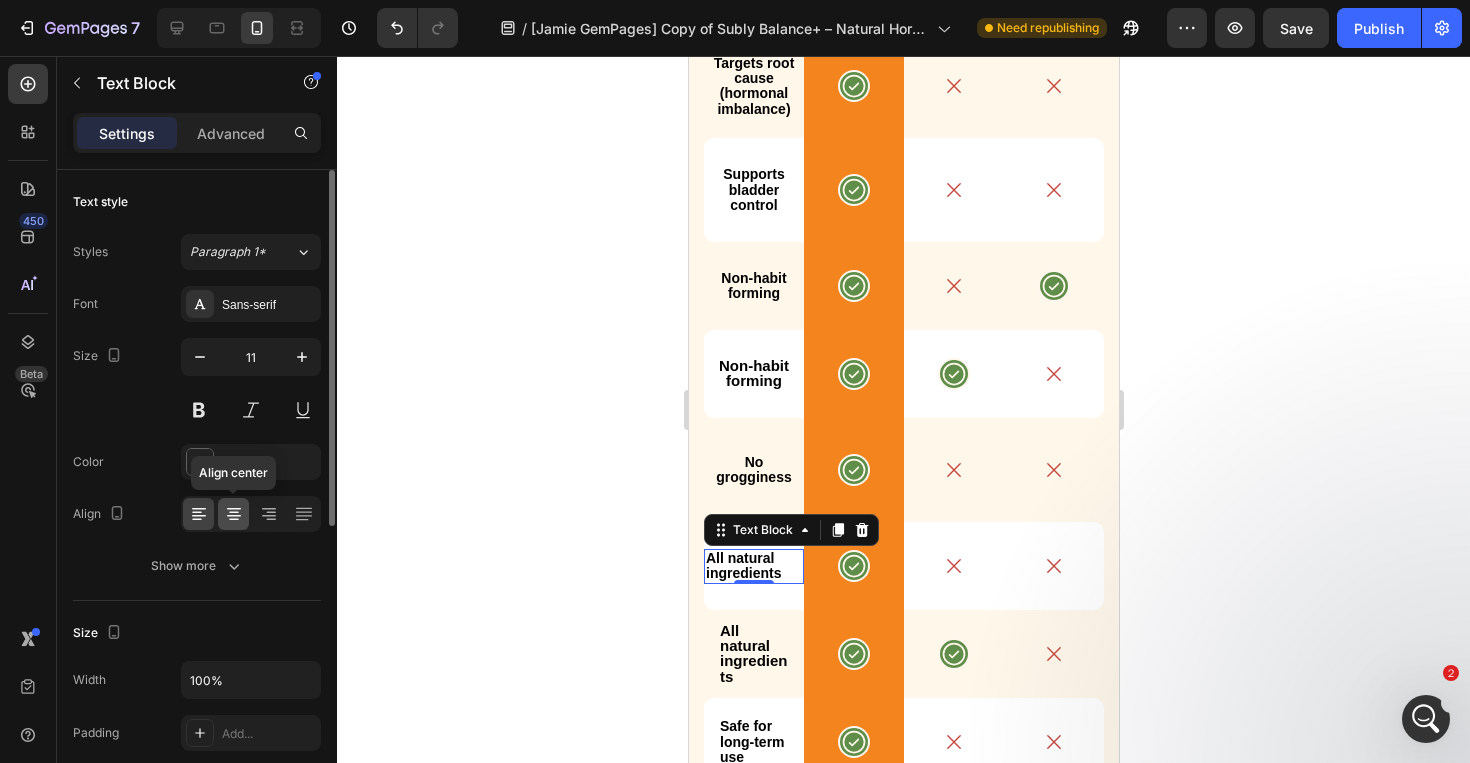 click 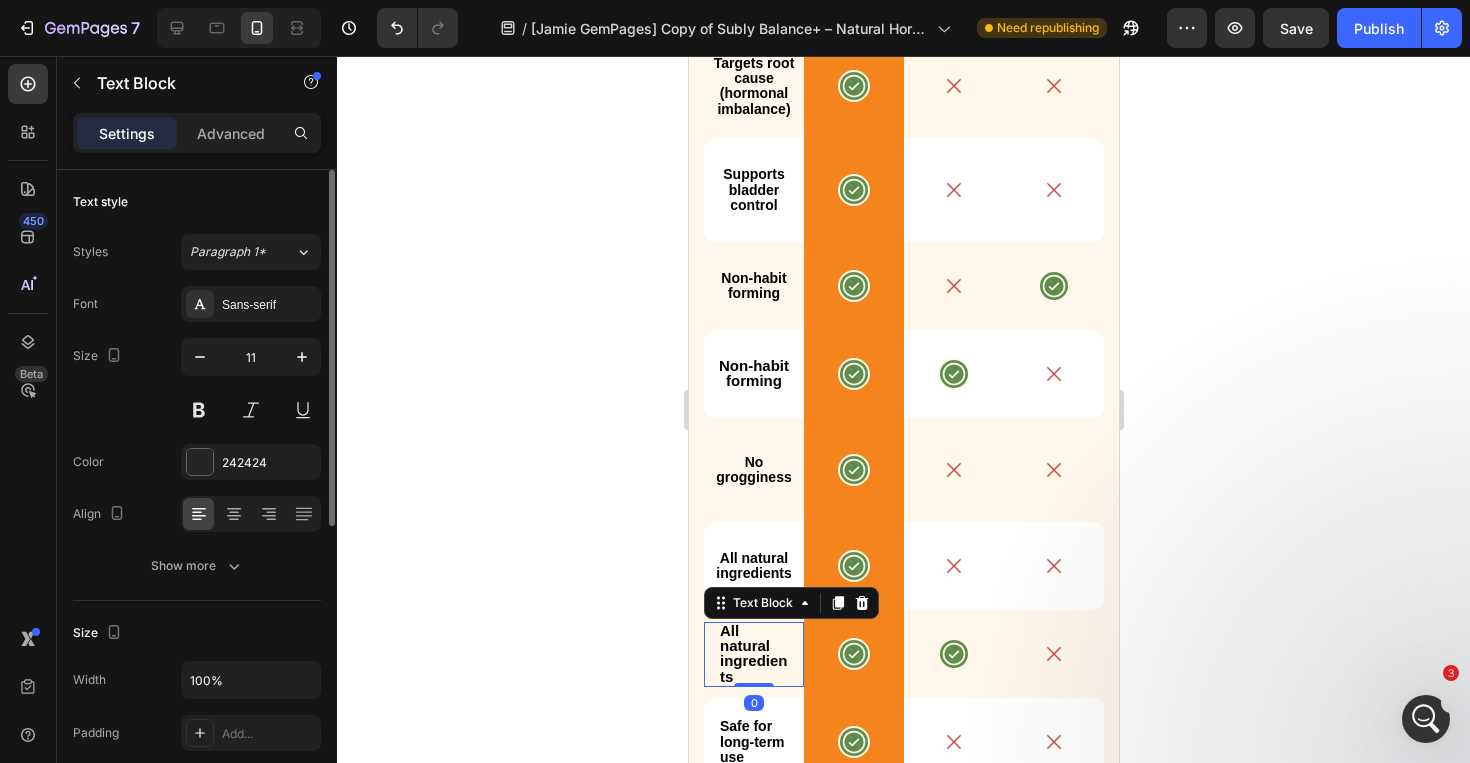 click on "All natural ingredients" at bounding box center (753, 653) 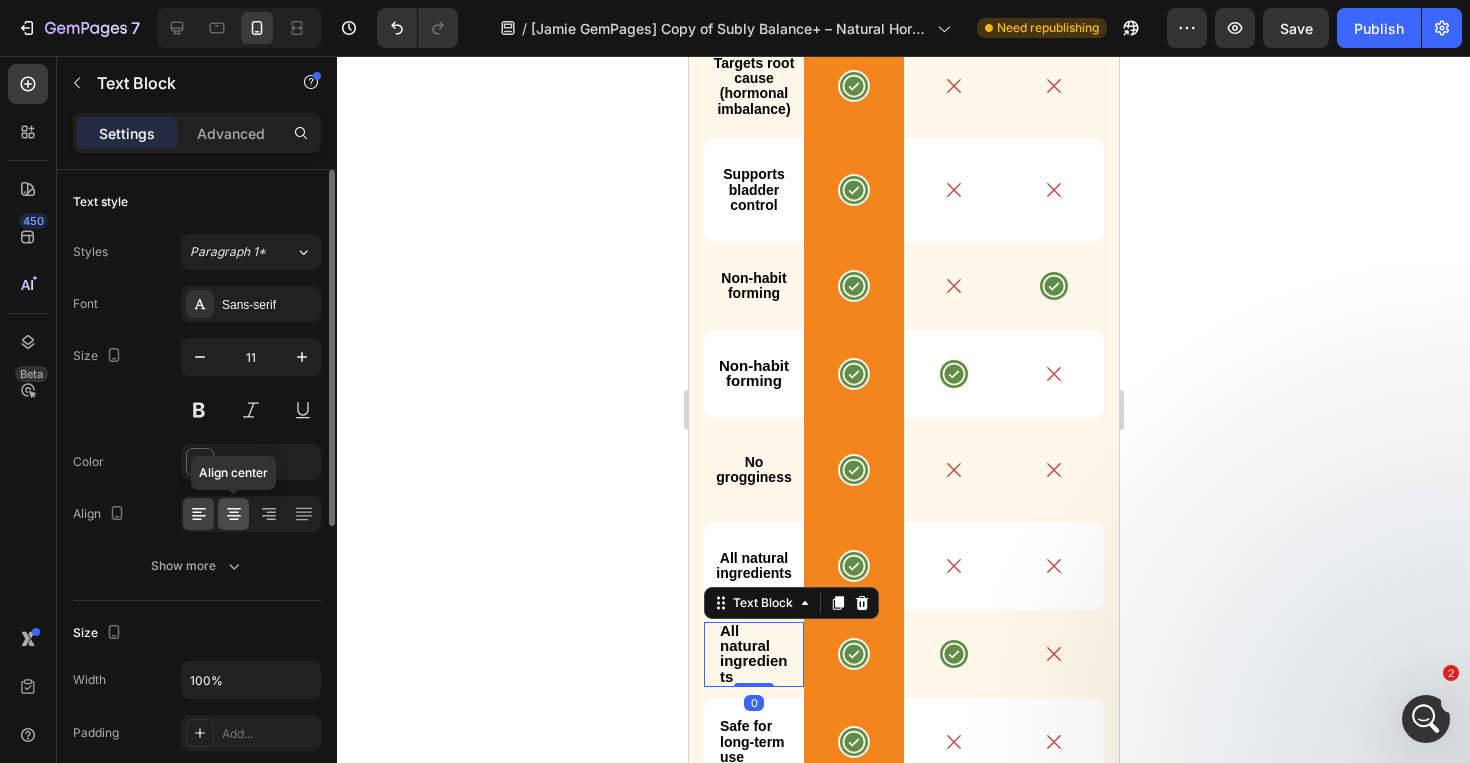 click 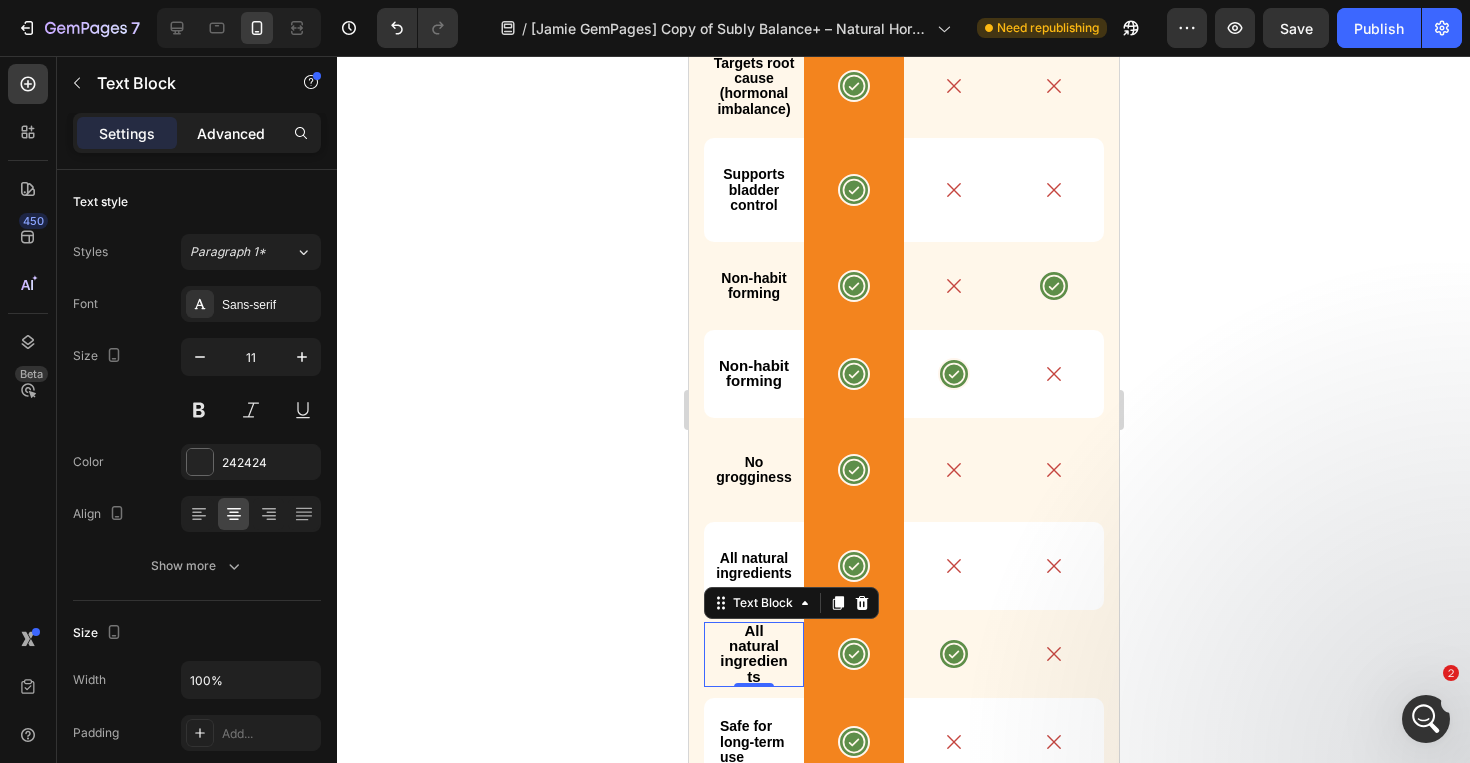 click on "Advanced" at bounding box center [231, 133] 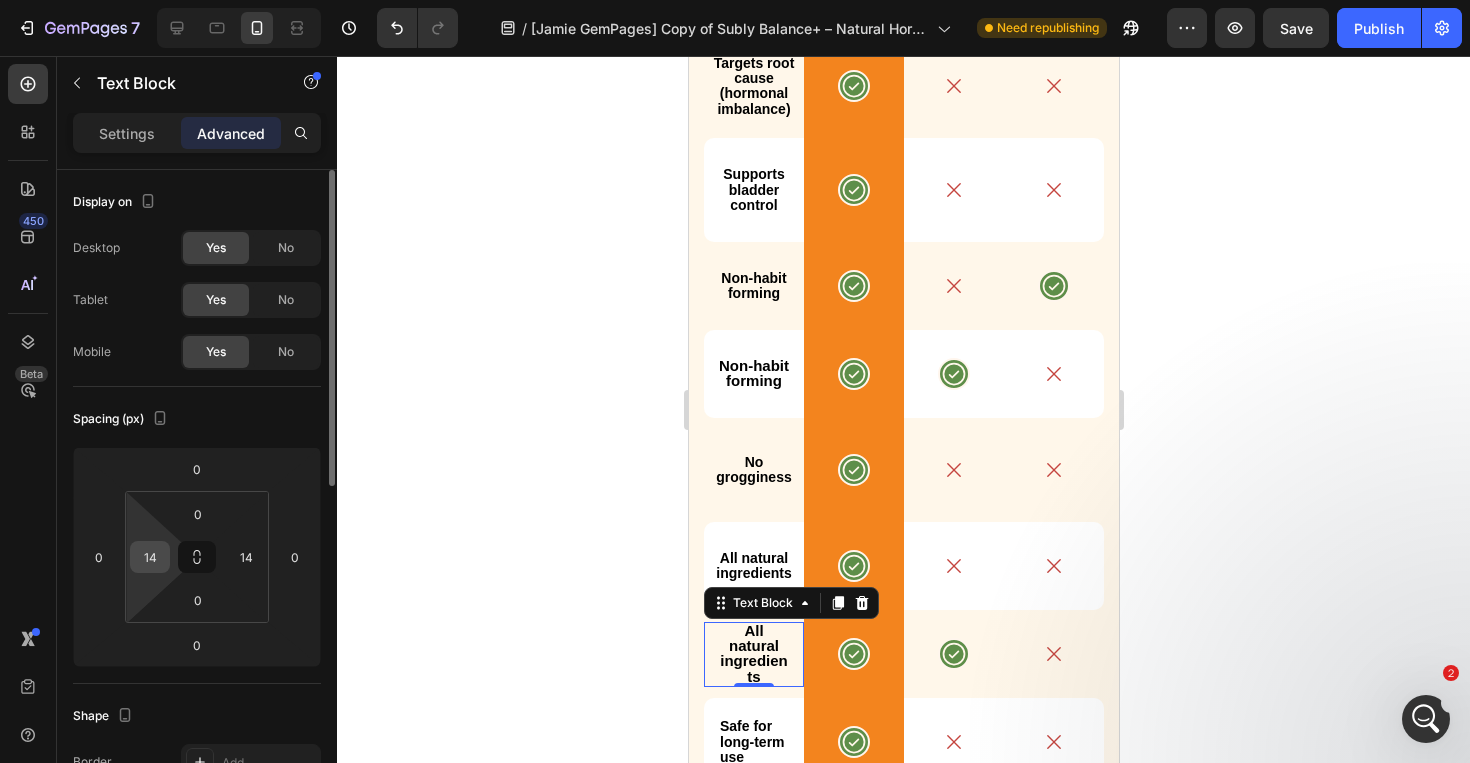 click on "14" at bounding box center [150, 557] 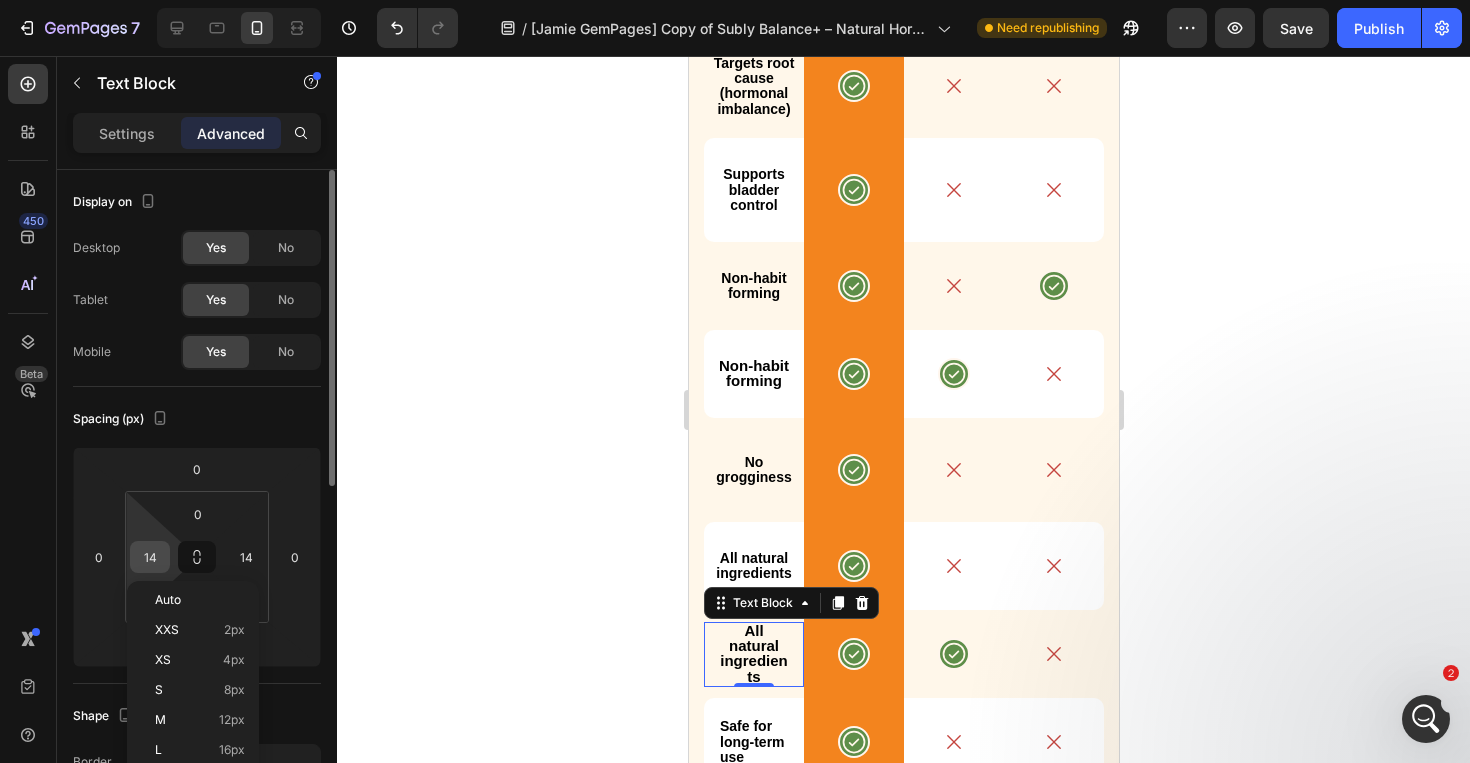 click on "14" at bounding box center [150, 557] 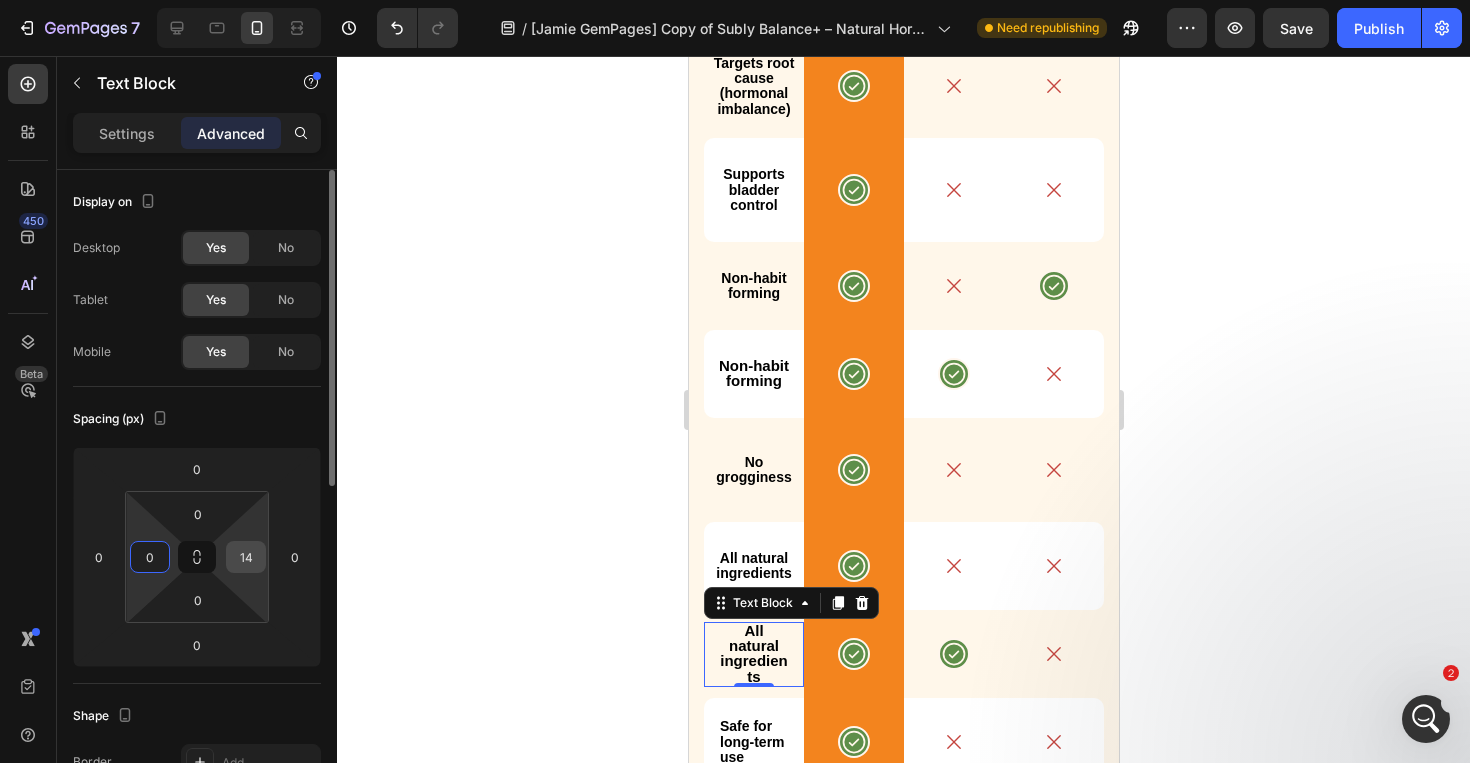type on "0" 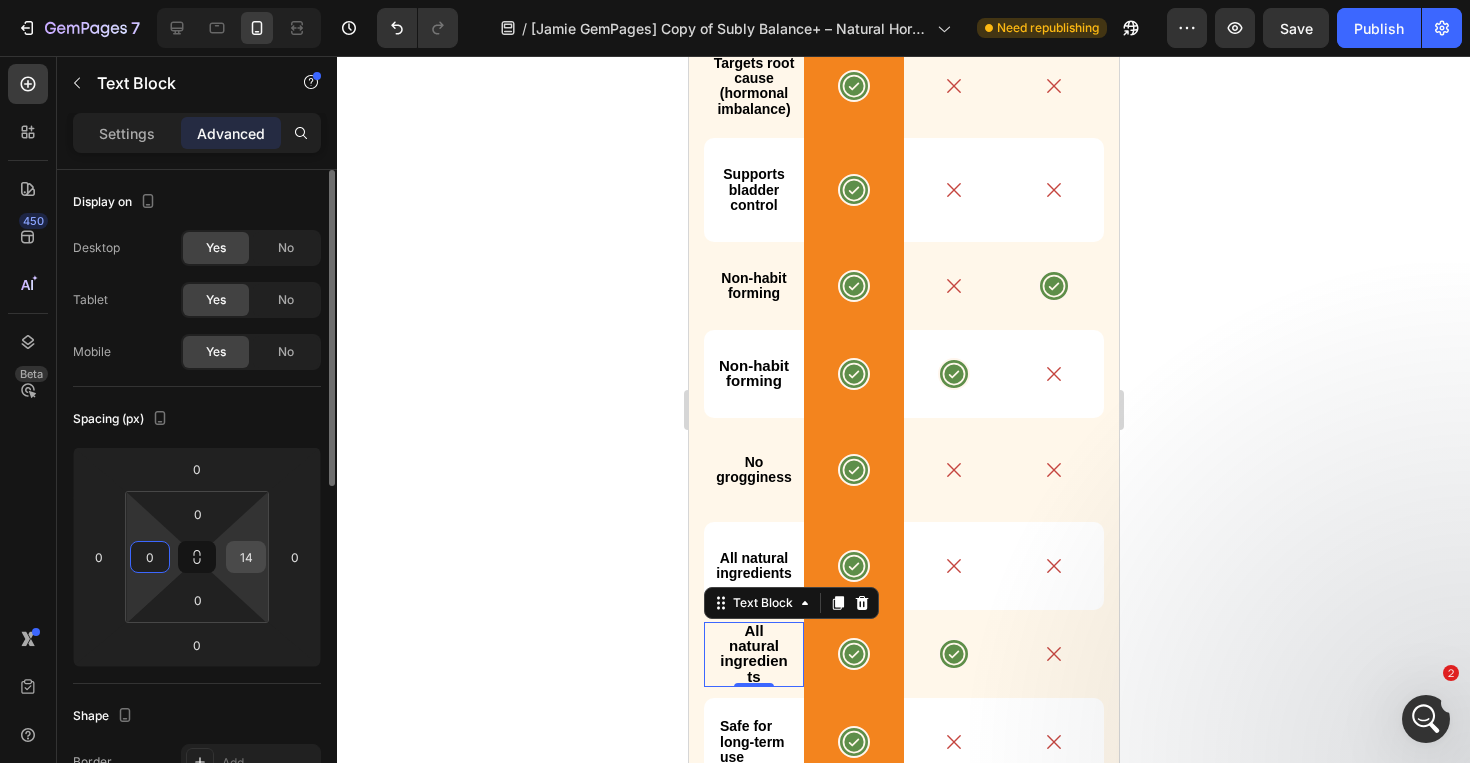 click on "14" at bounding box center (246, 557) 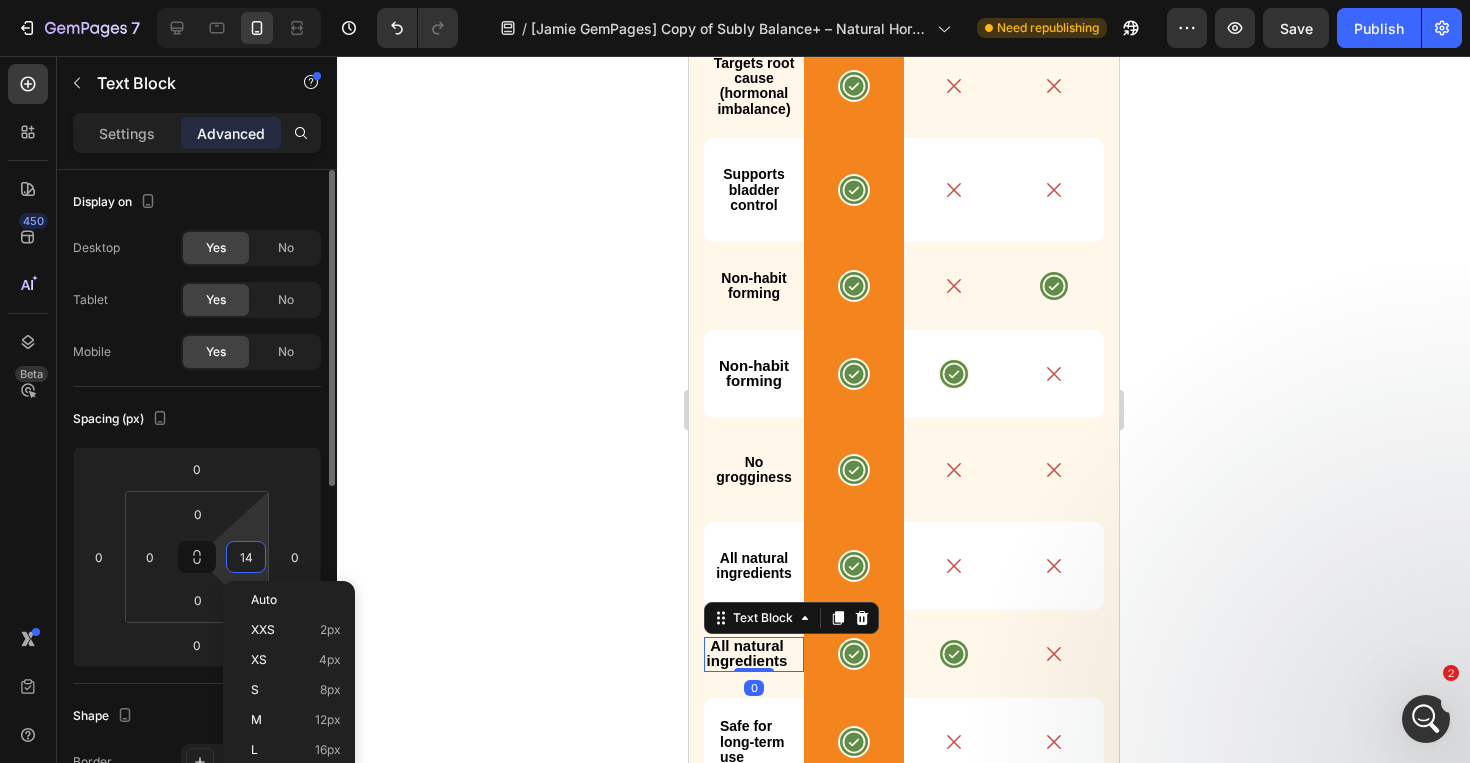 type on "0" 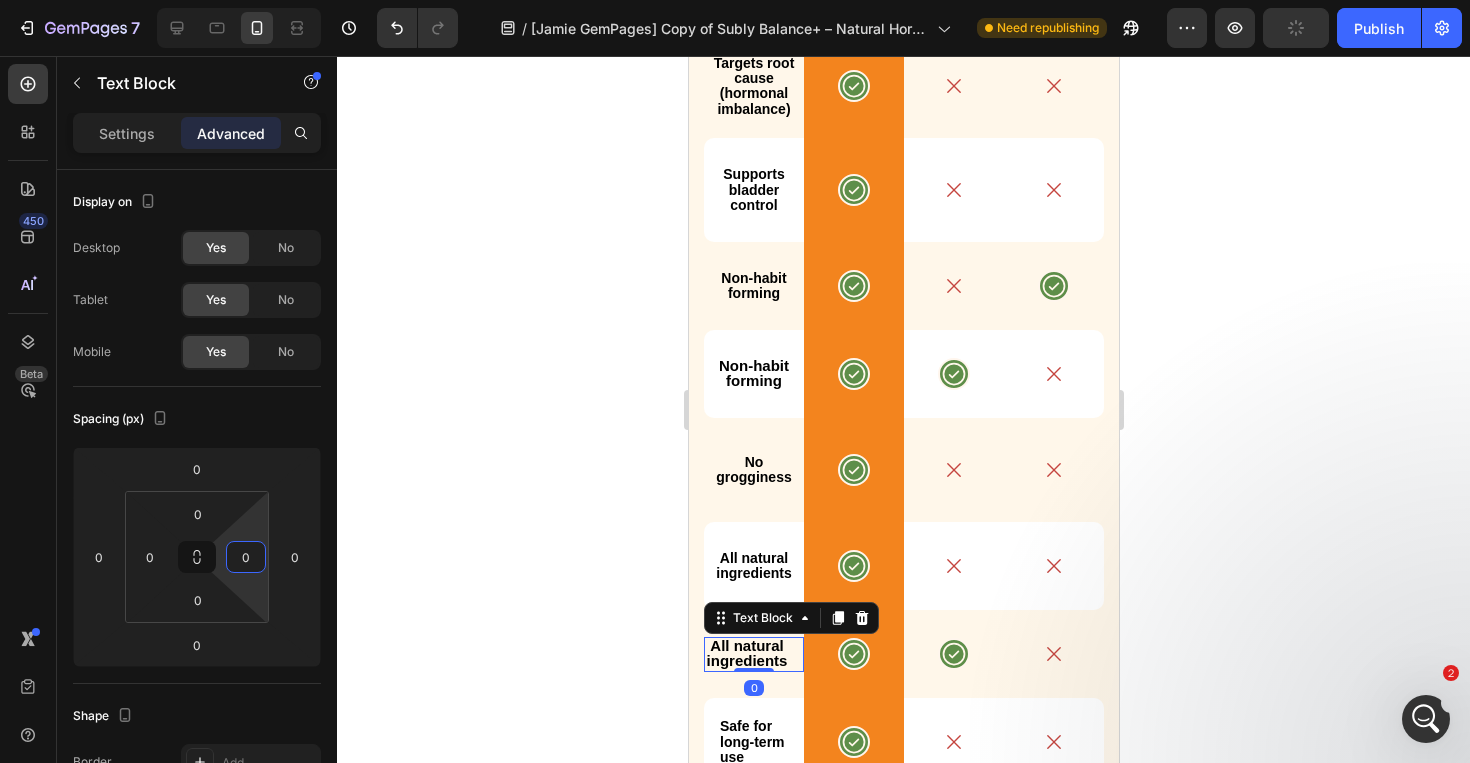 click 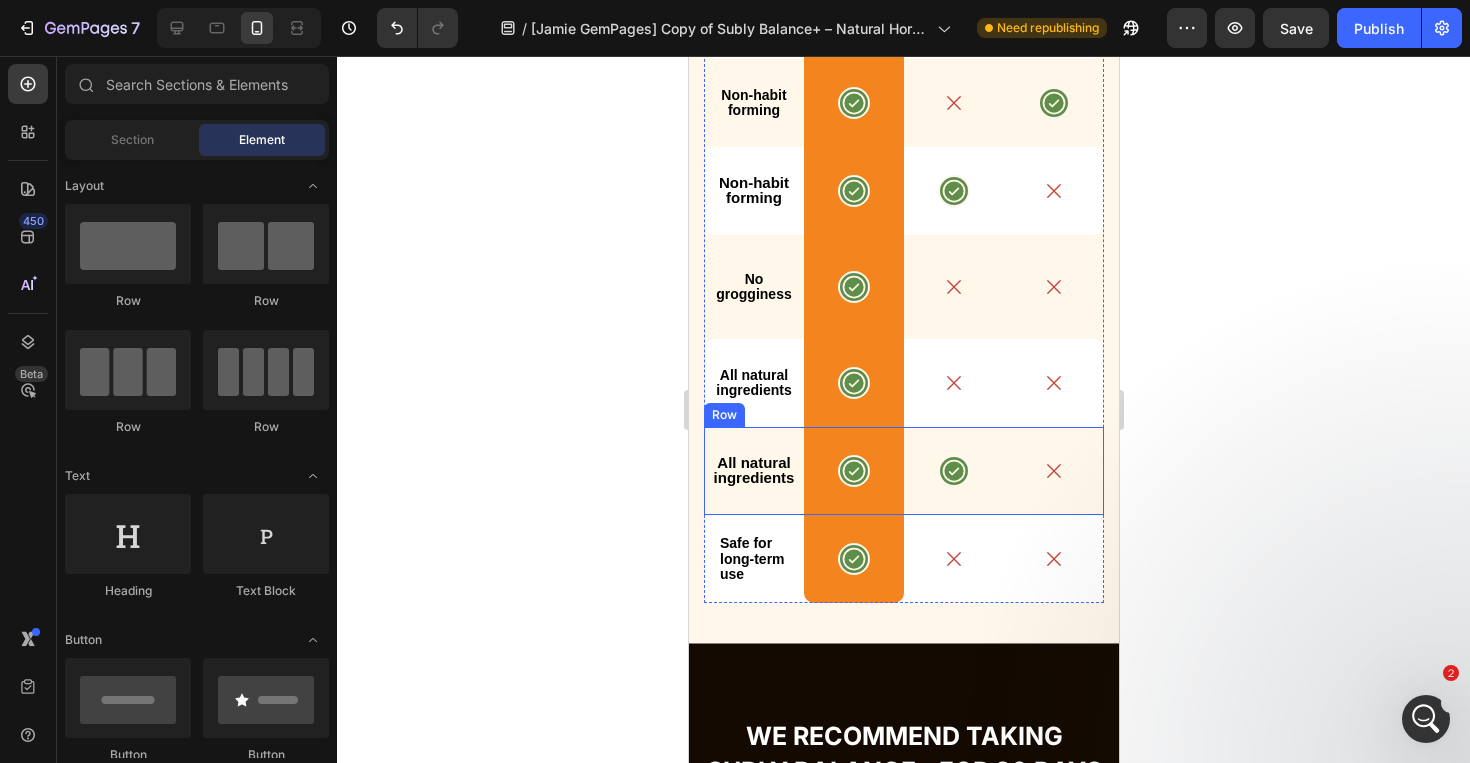scroll, scrollTop: 8071, scrollLeft: 0, axis: vertical 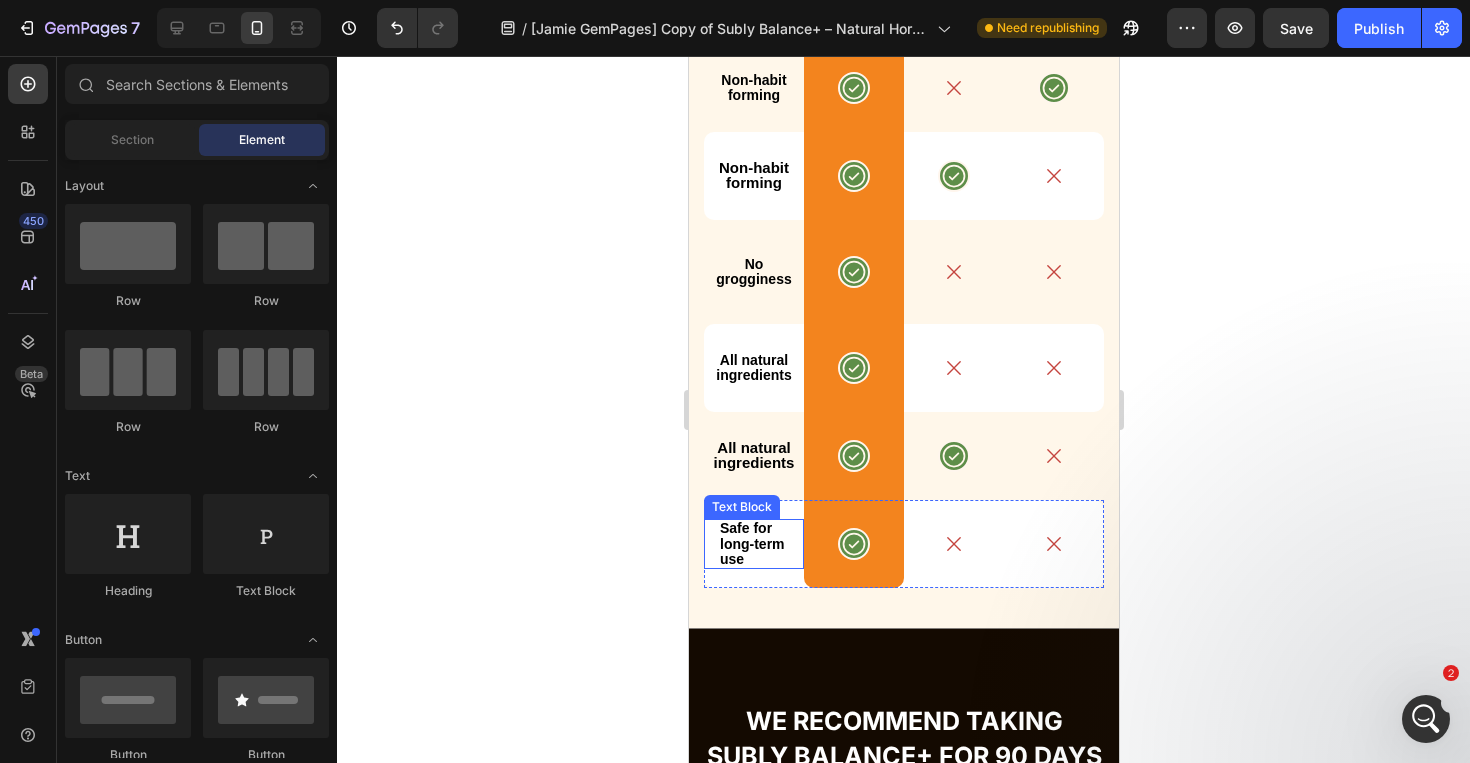 click on "Safe for long-term use" at bounding box center [753, 544] 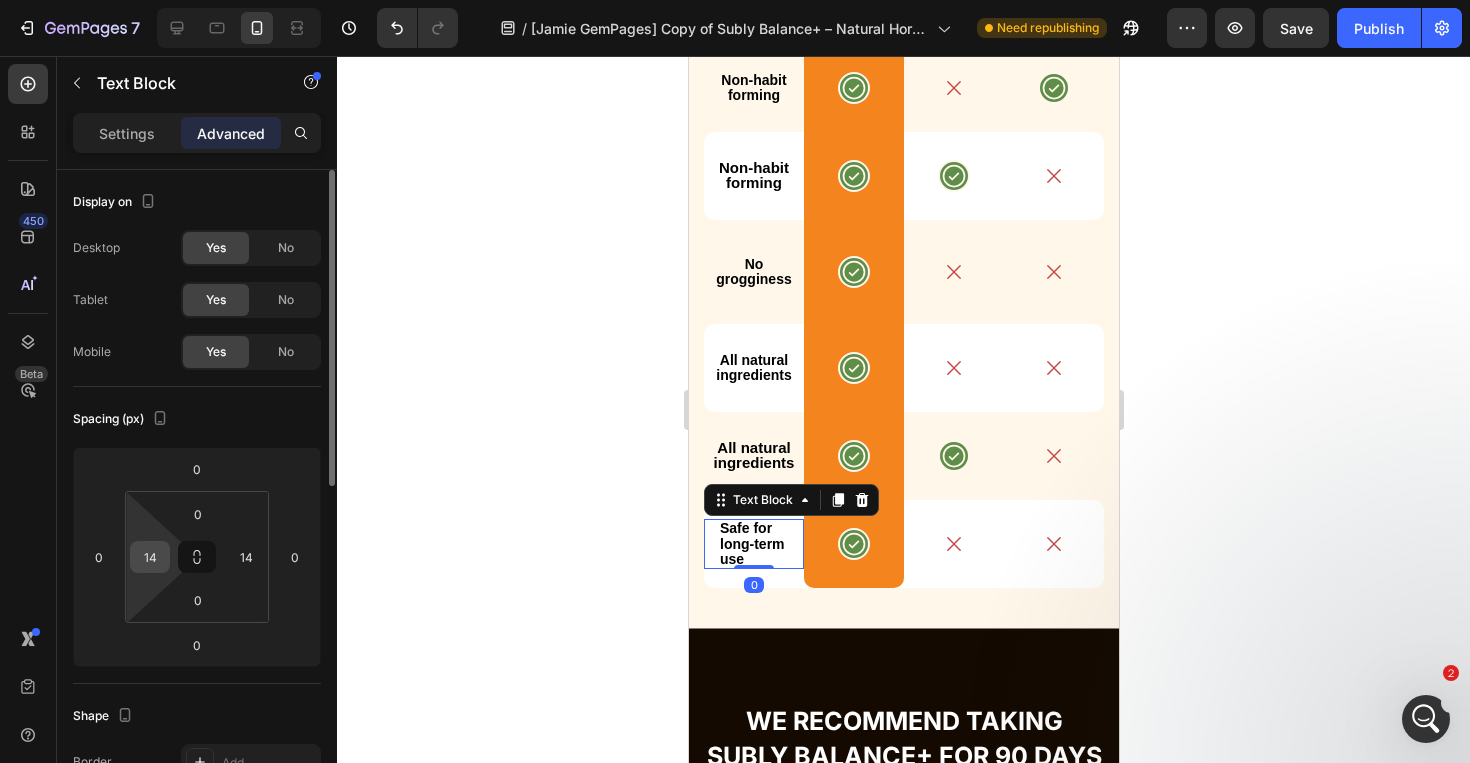 click on "14" at bounding box center [150, 557] 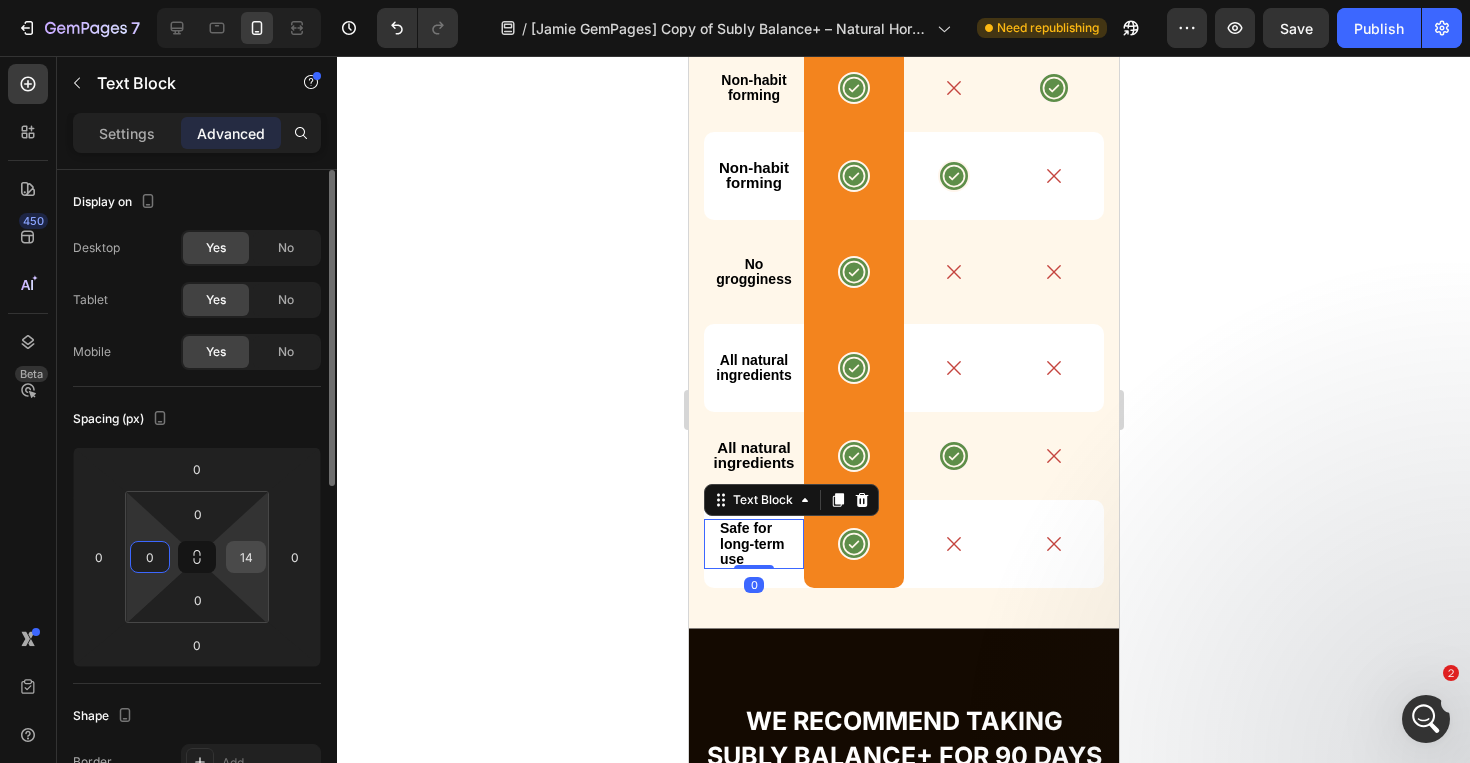 type on "0" 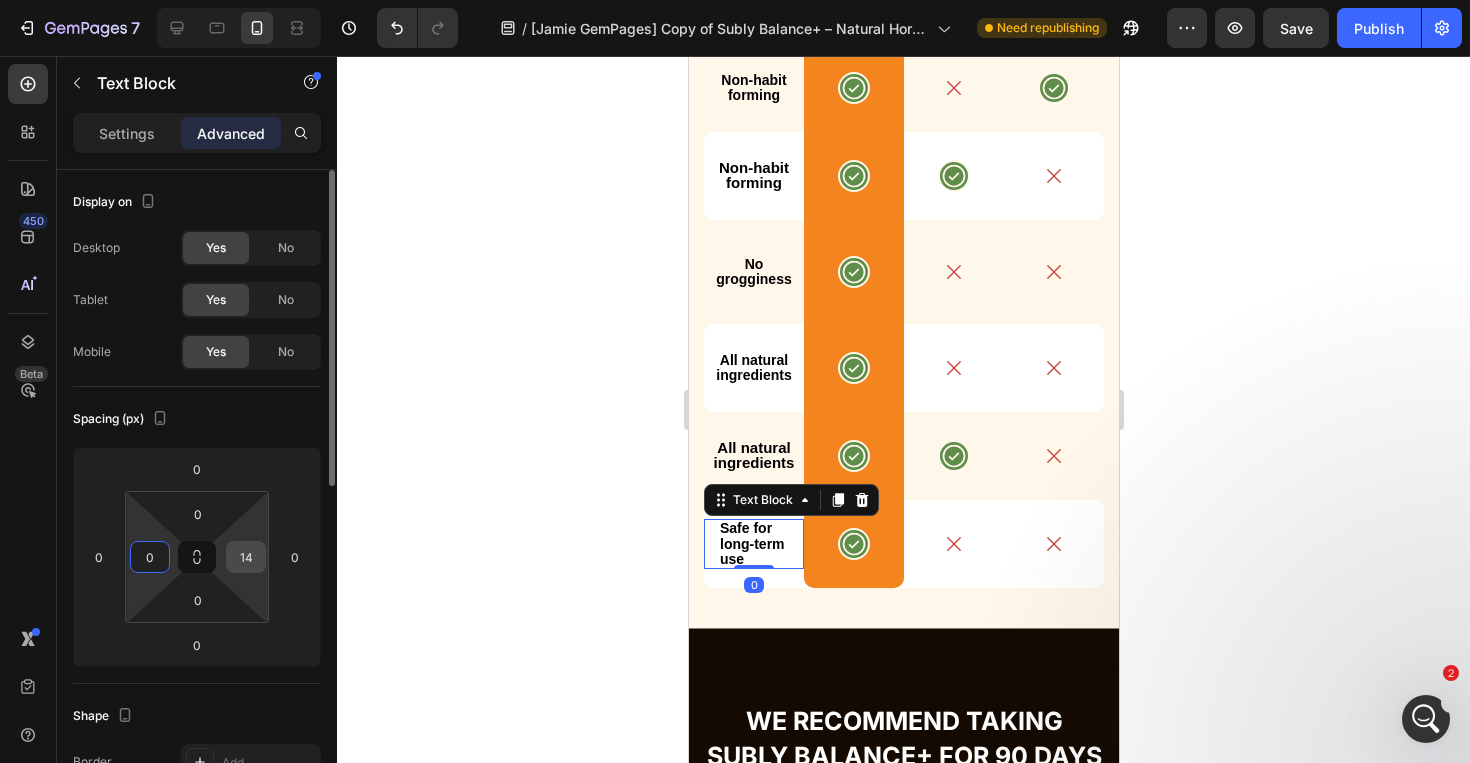 click on "14" at bounding box center [246, 557] 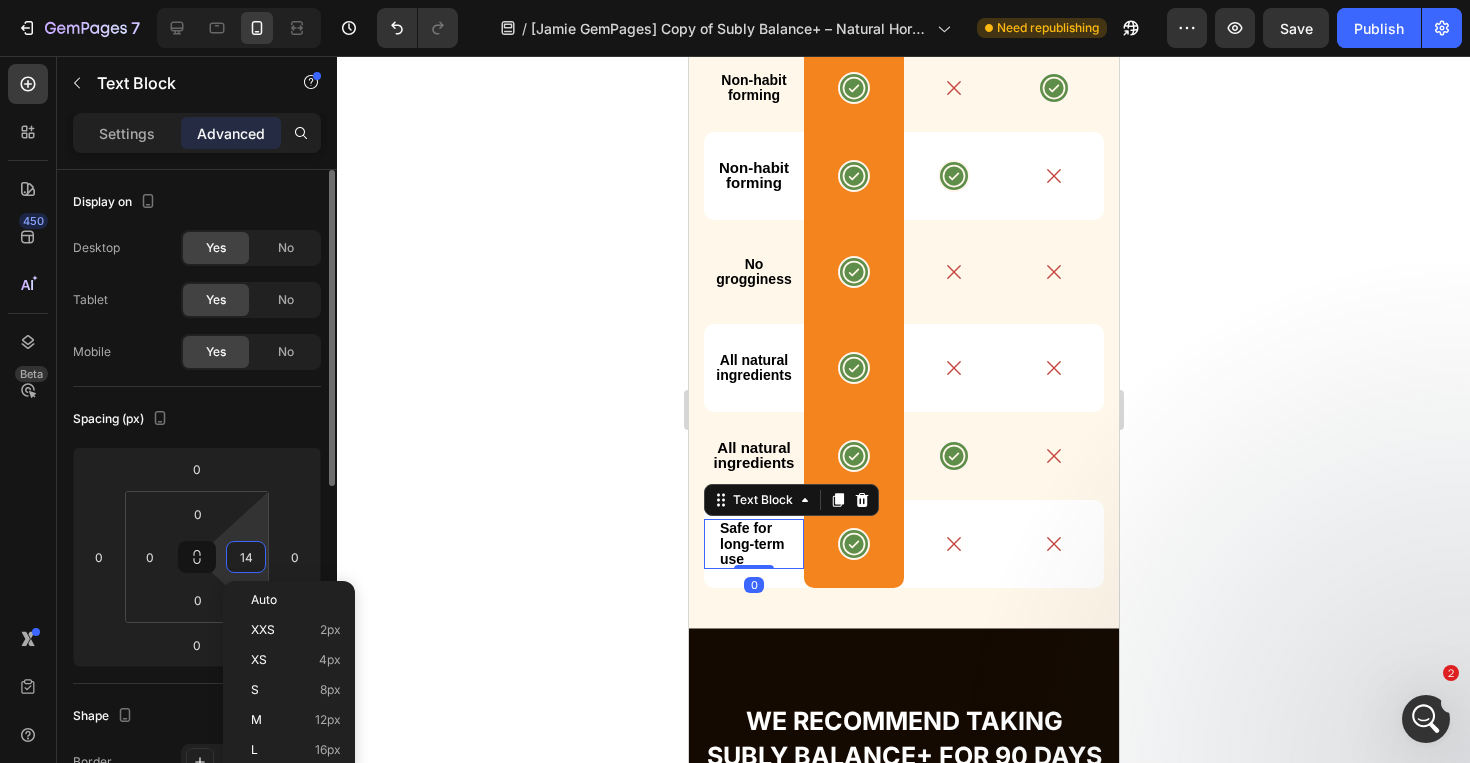 type on "0" 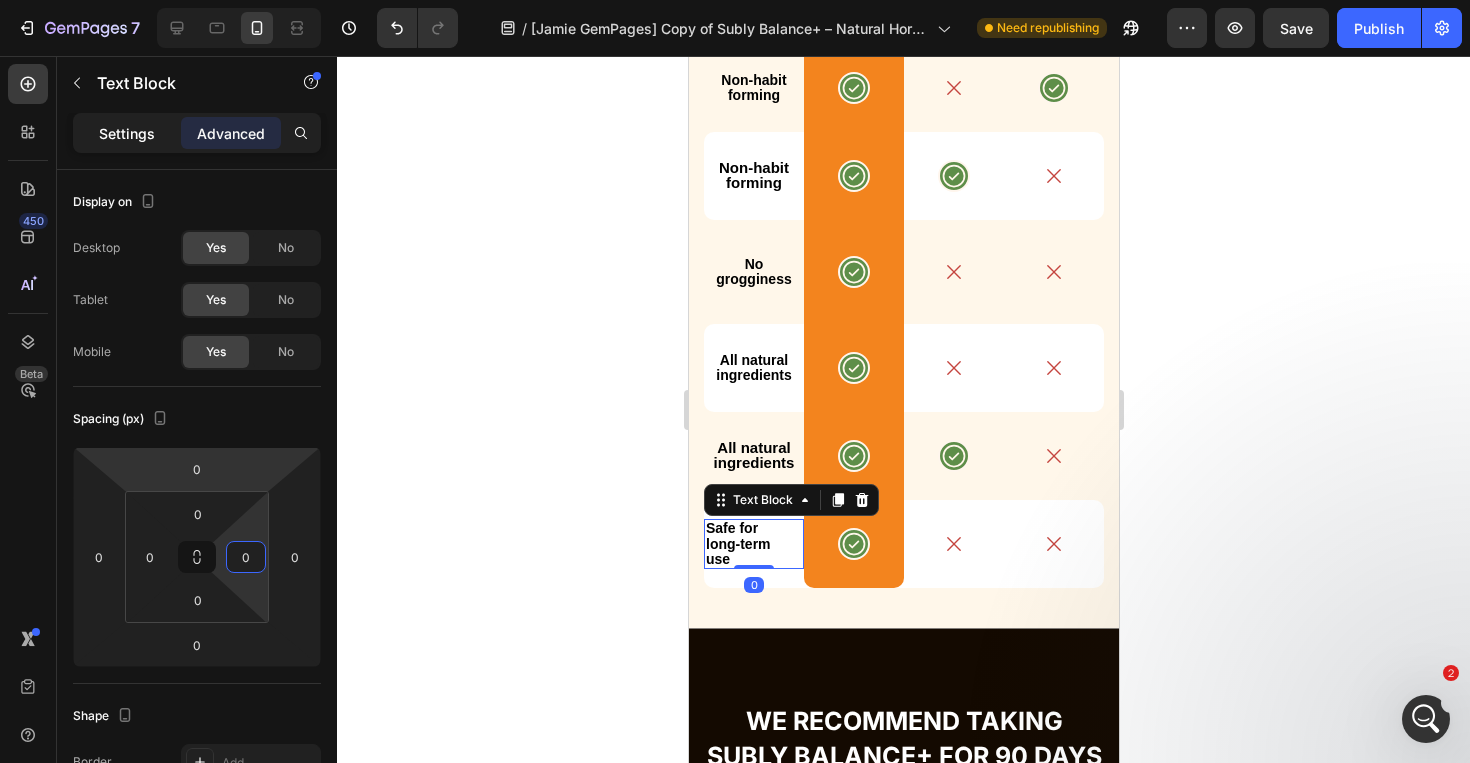 click on "Settings" at bounding box center [127, 133] 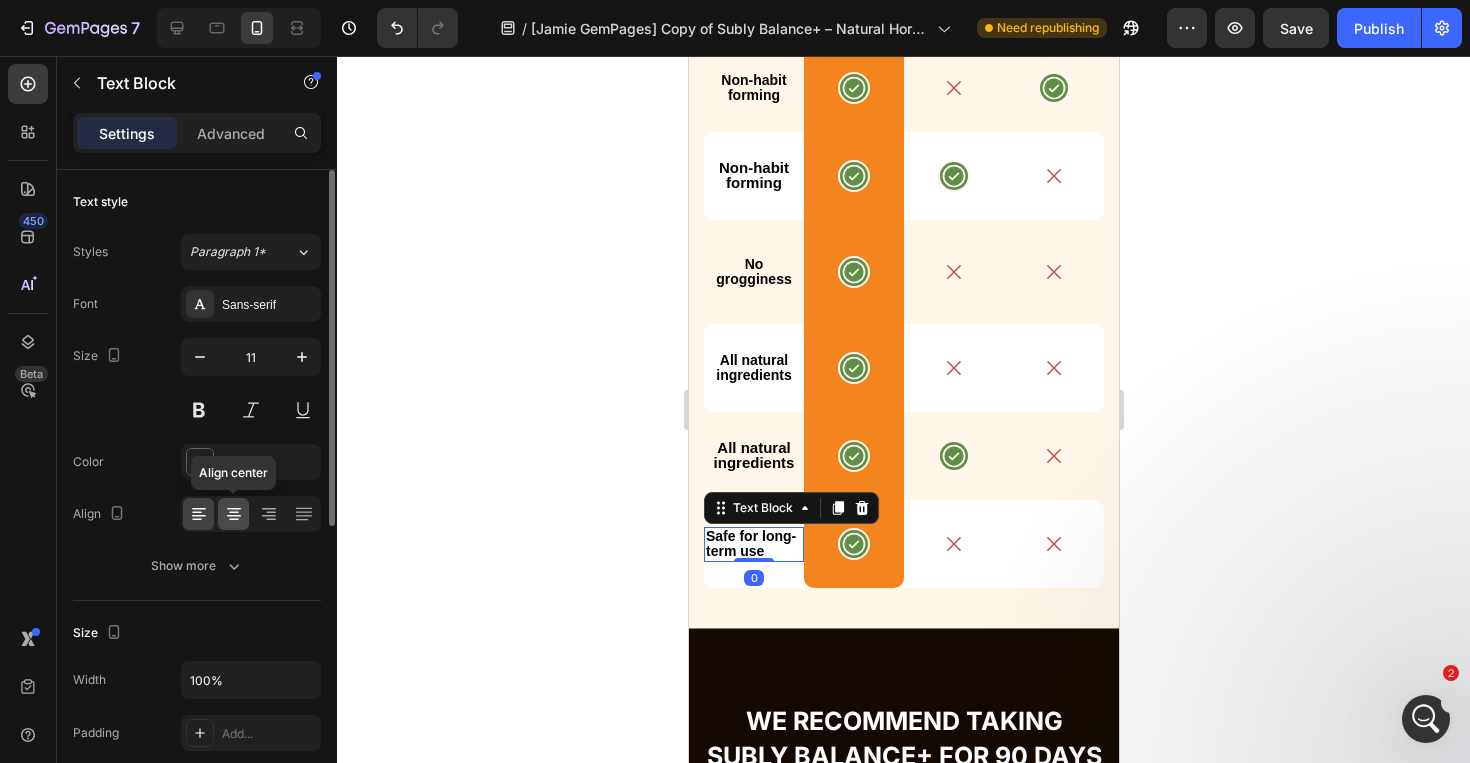 click 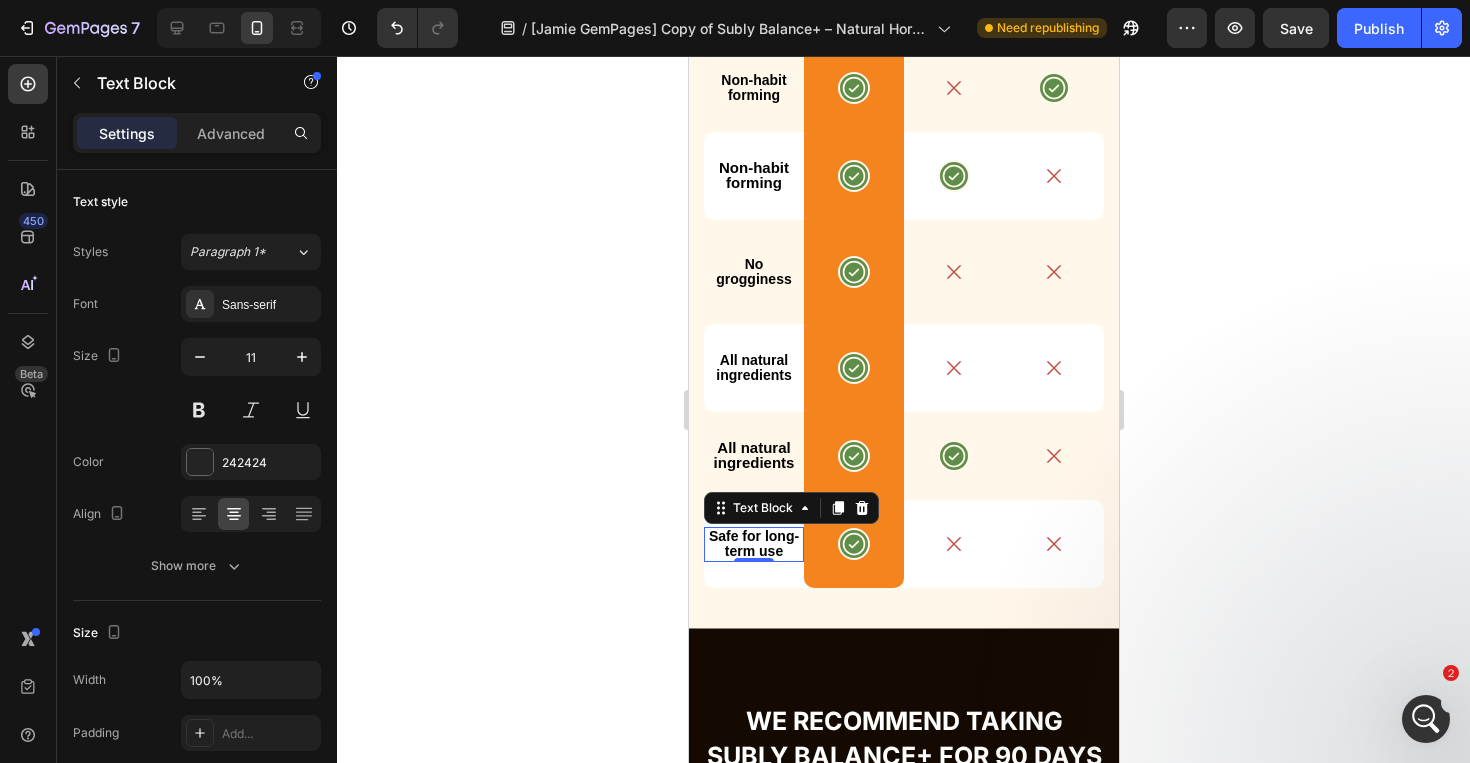 click 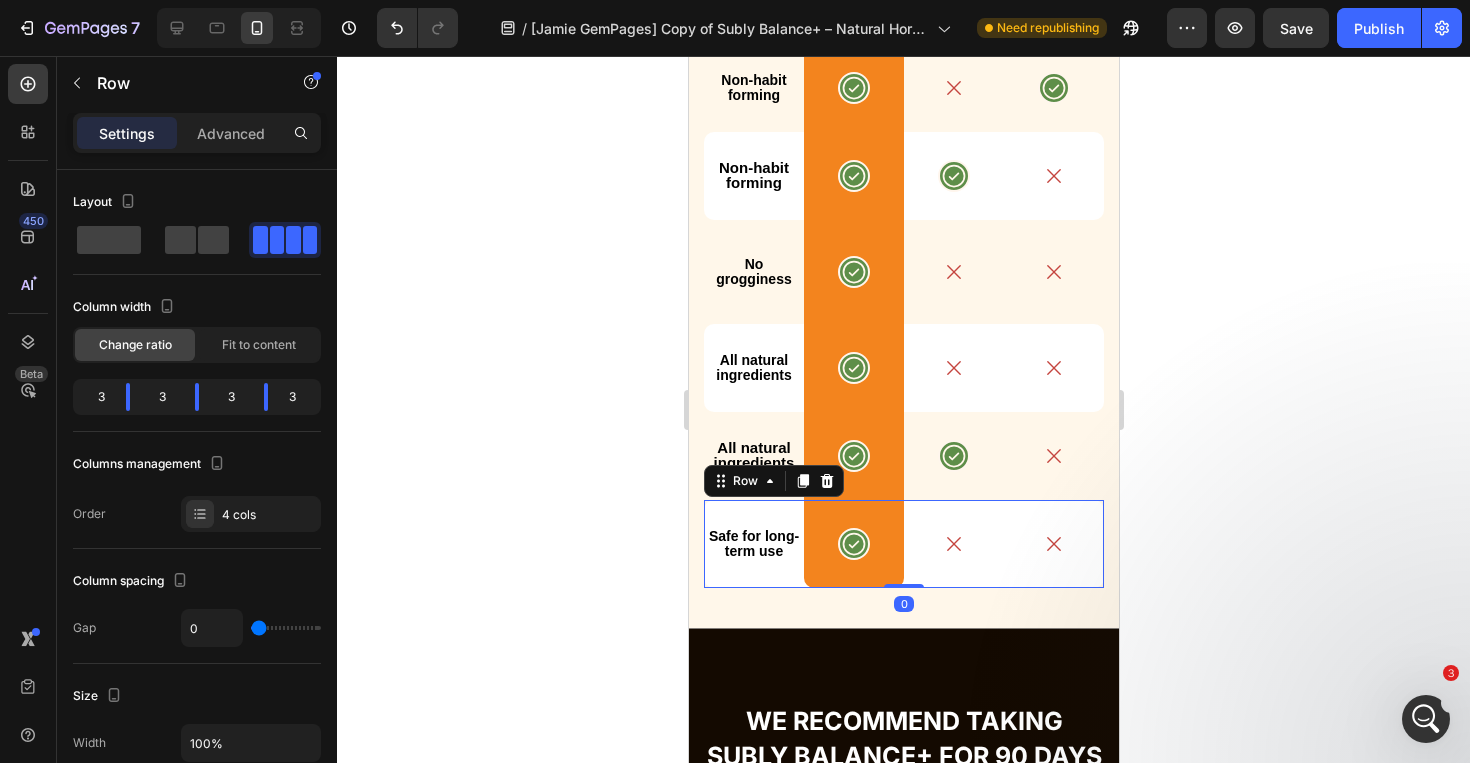 click on "Safe for long-term use Text Block" at bounding box center (753, 544) 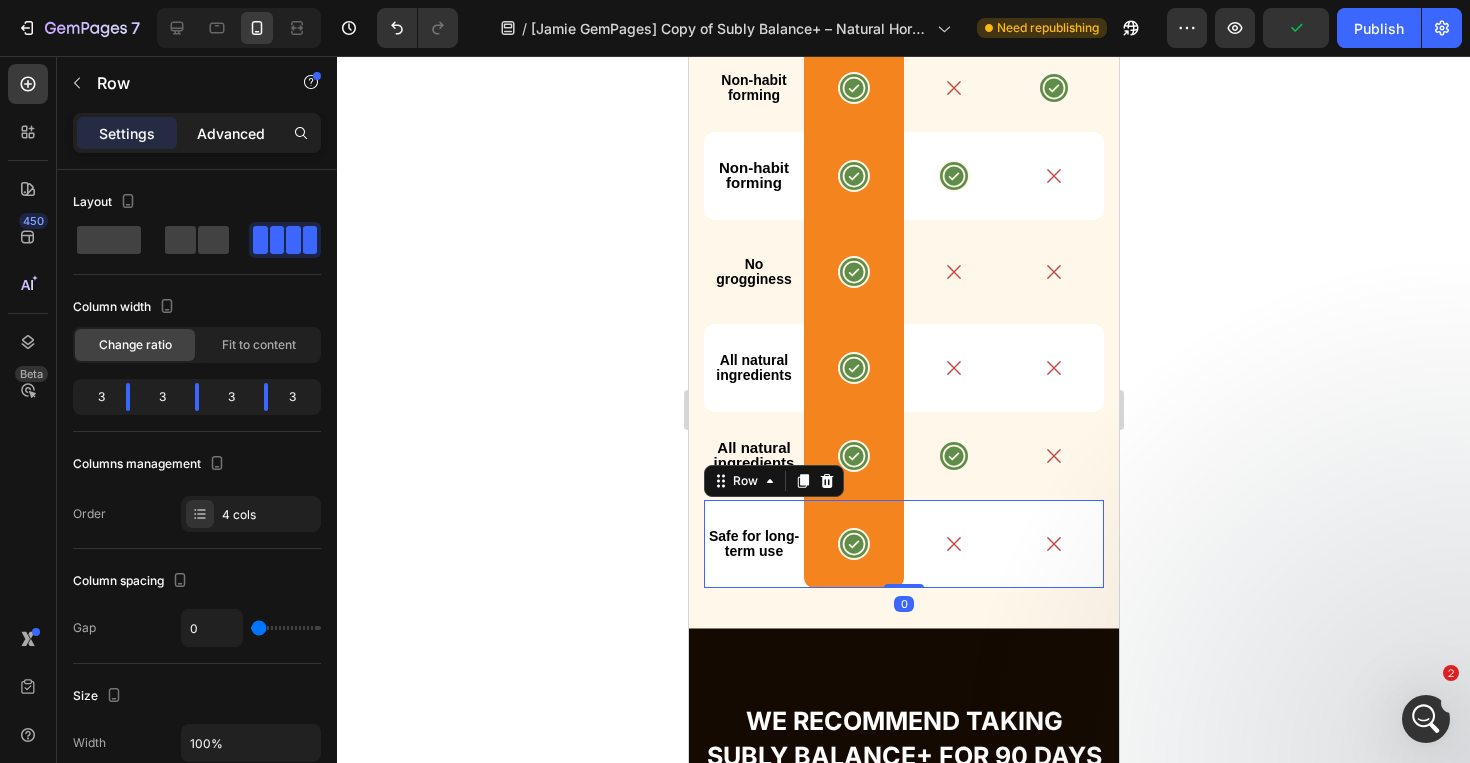 click on "Advanced" at bounding box center [231, 133] 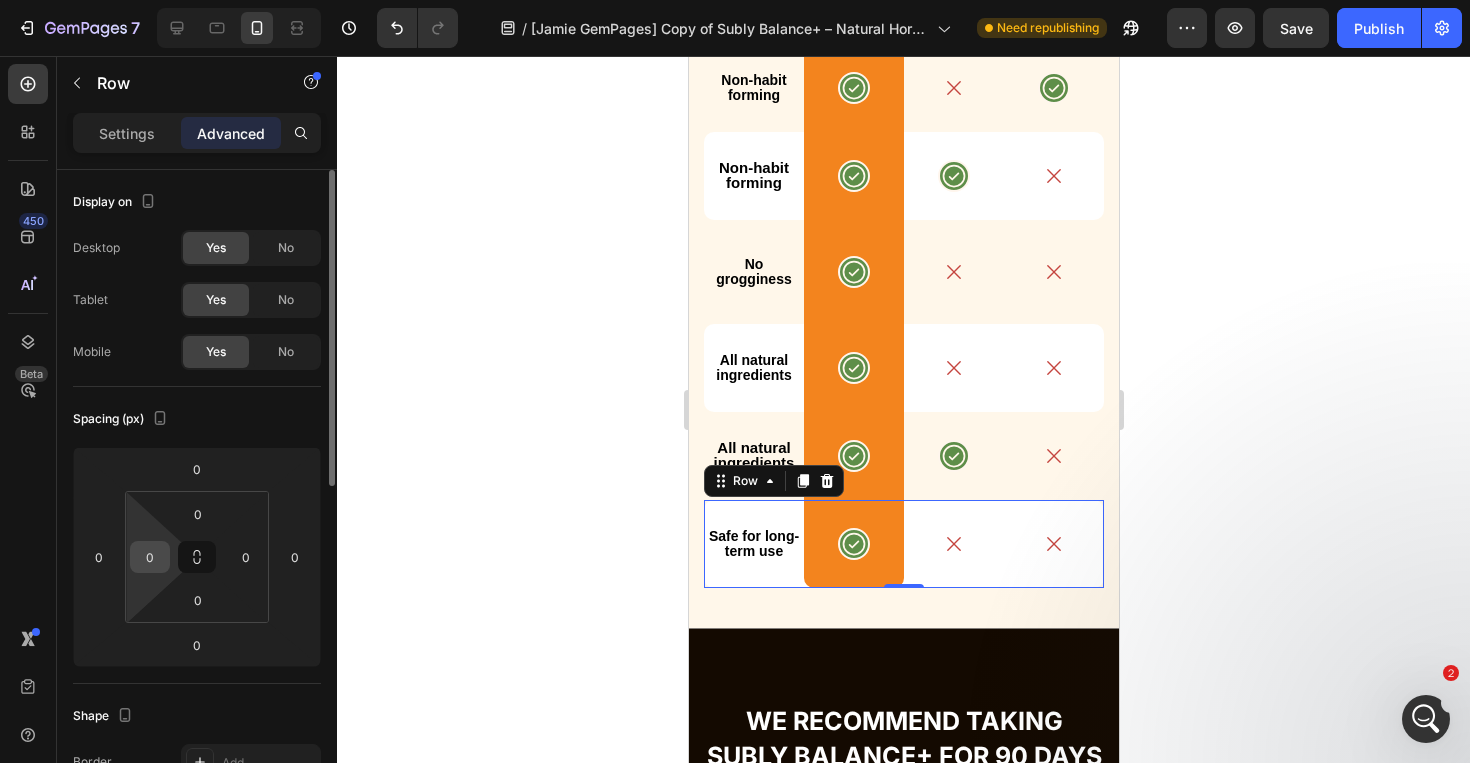 click on "0" at bounding box center [150, 557] 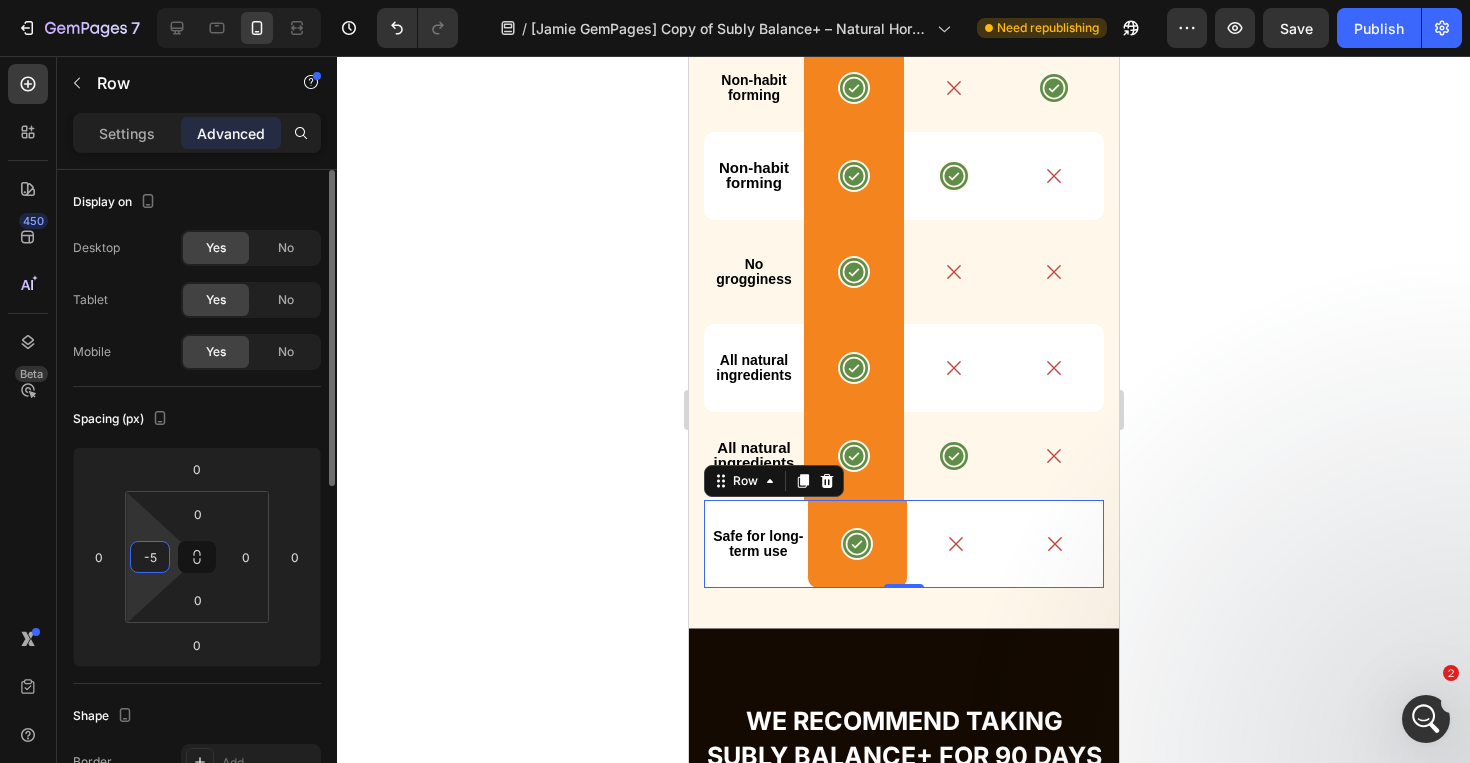 type on "-" 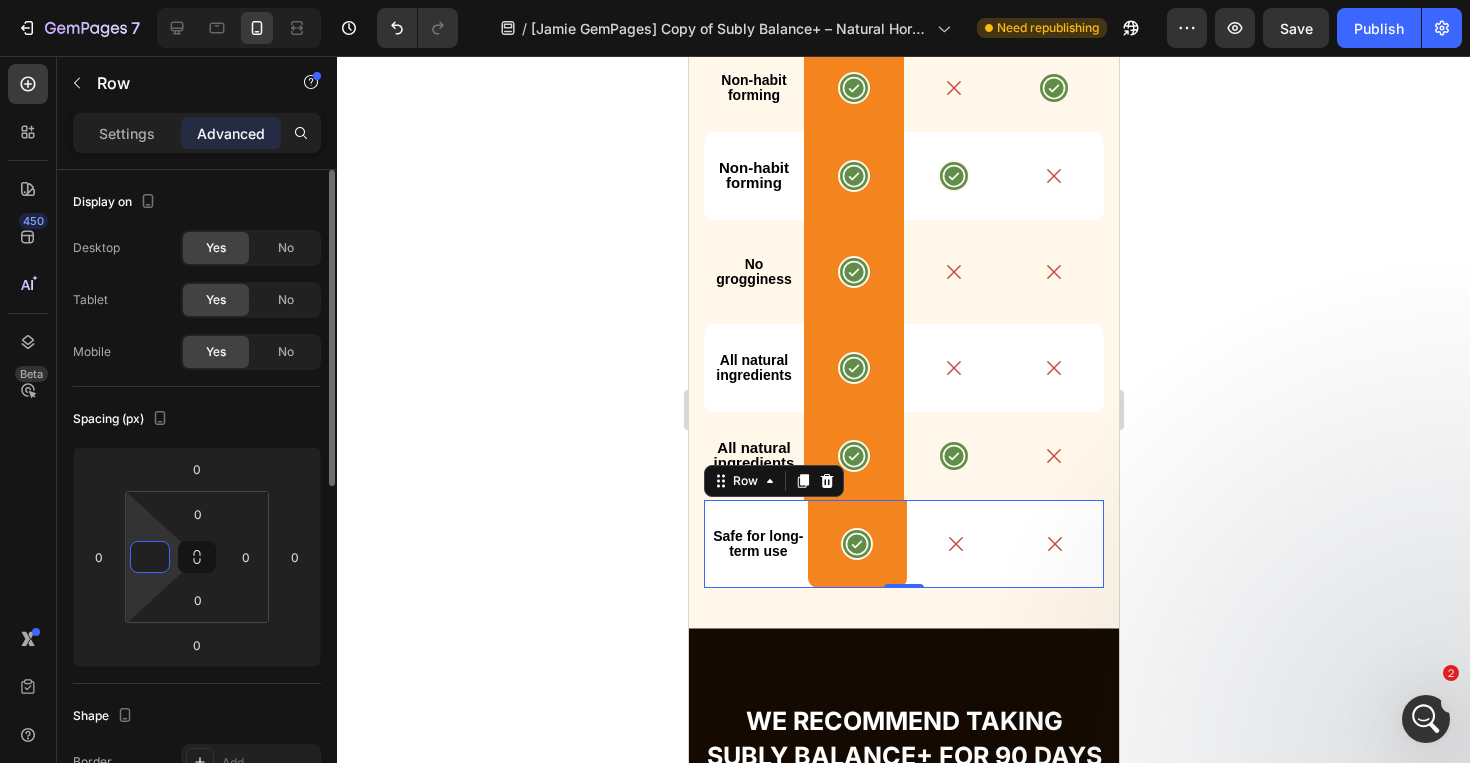 type on "5" 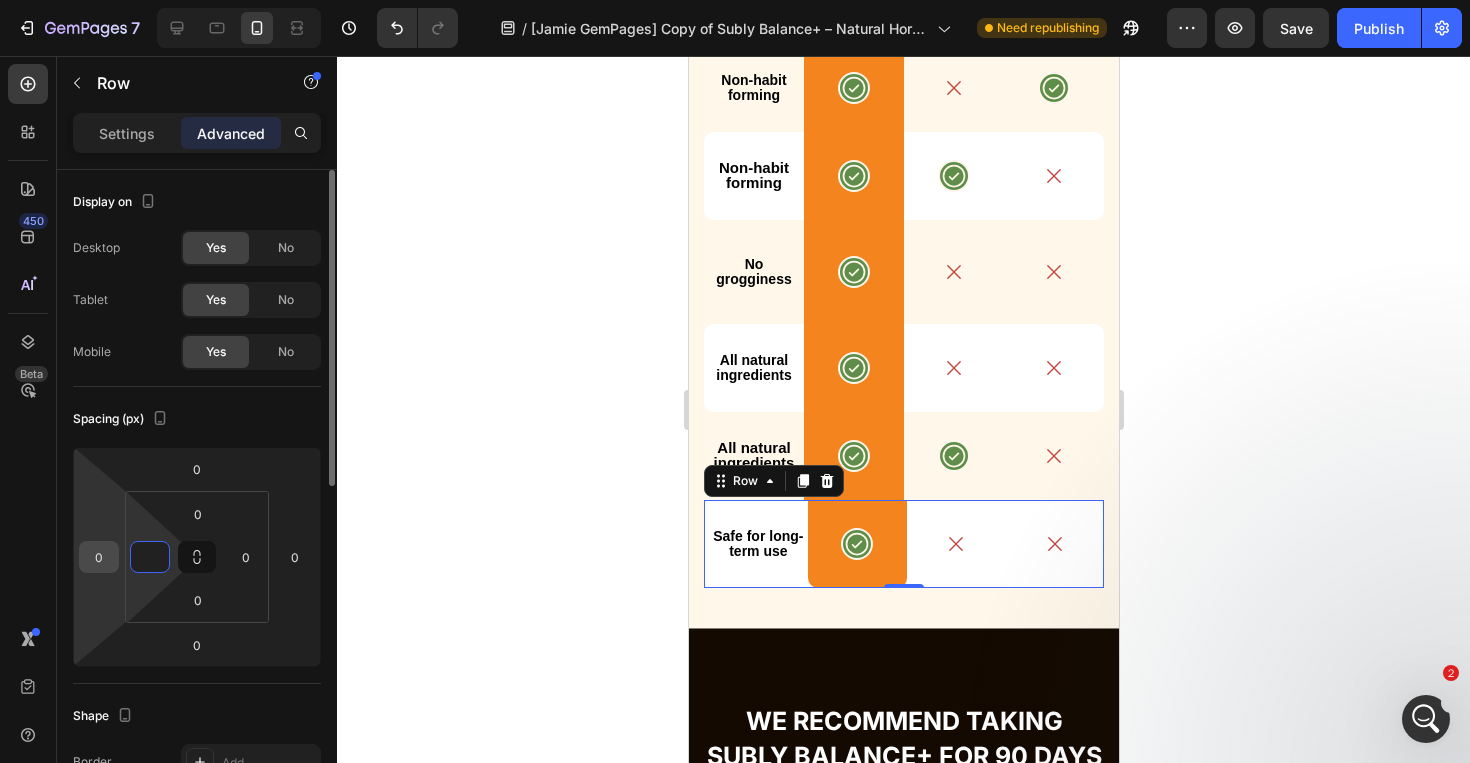 click on "0" at bounding box center (99, 557) 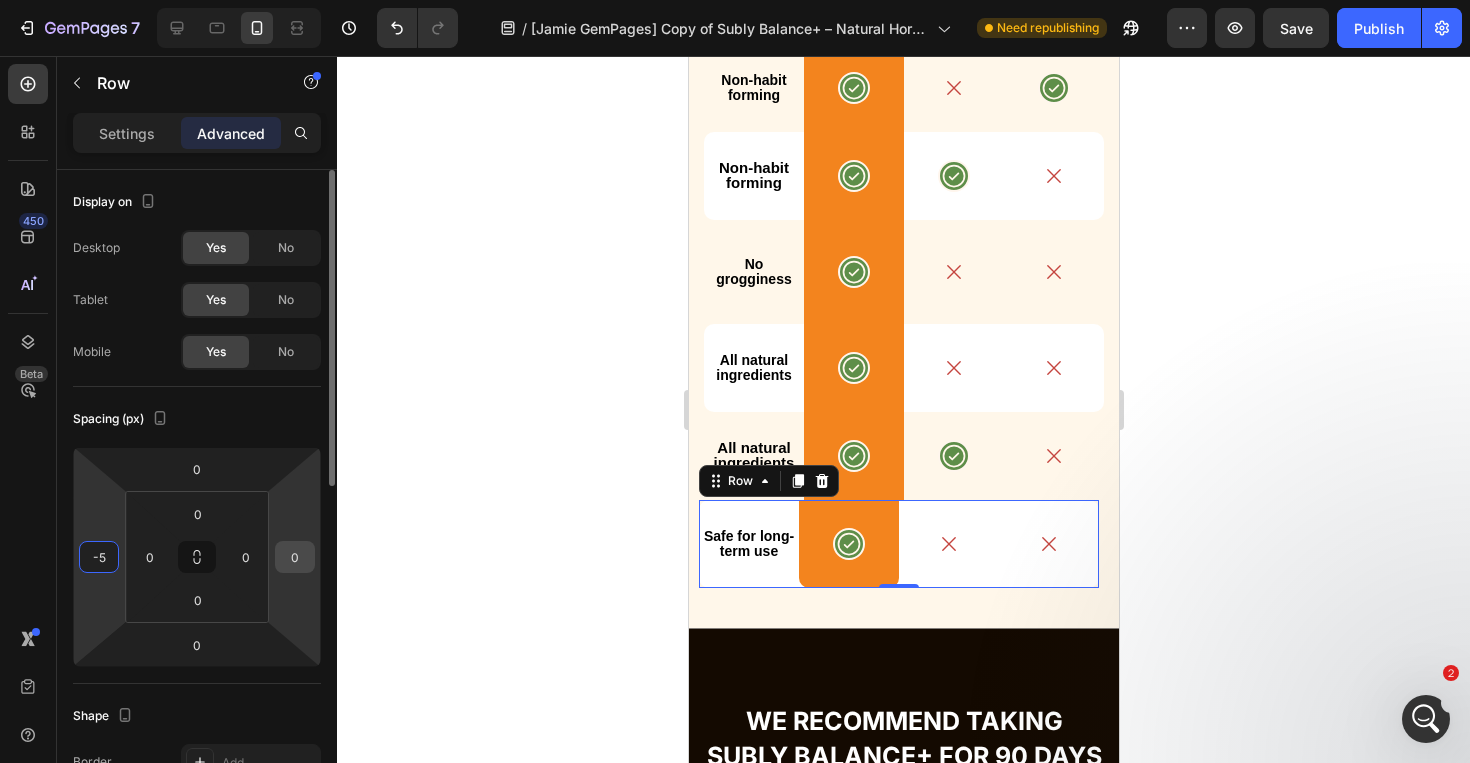 type on "-5" 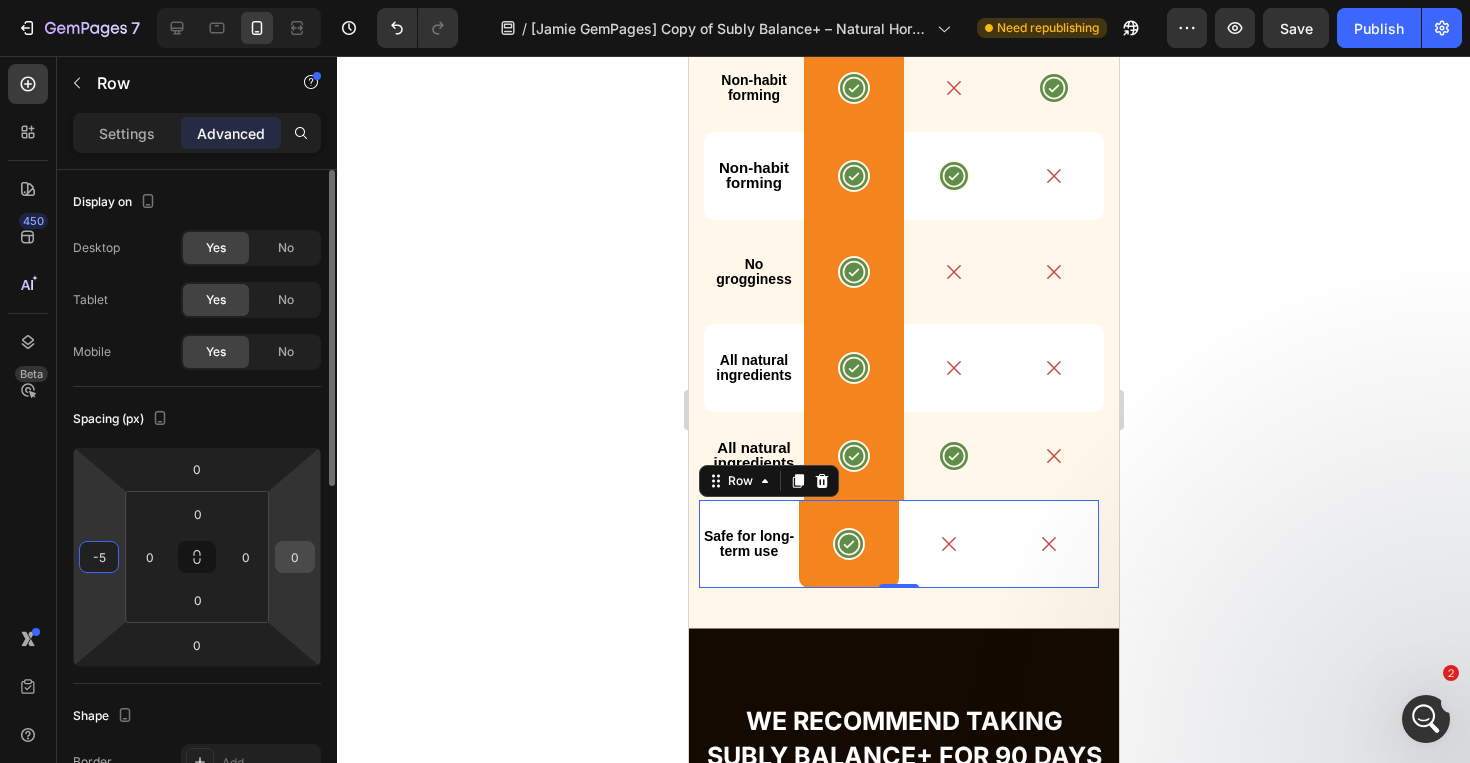 click on "0" at bounding box center [295, 557] 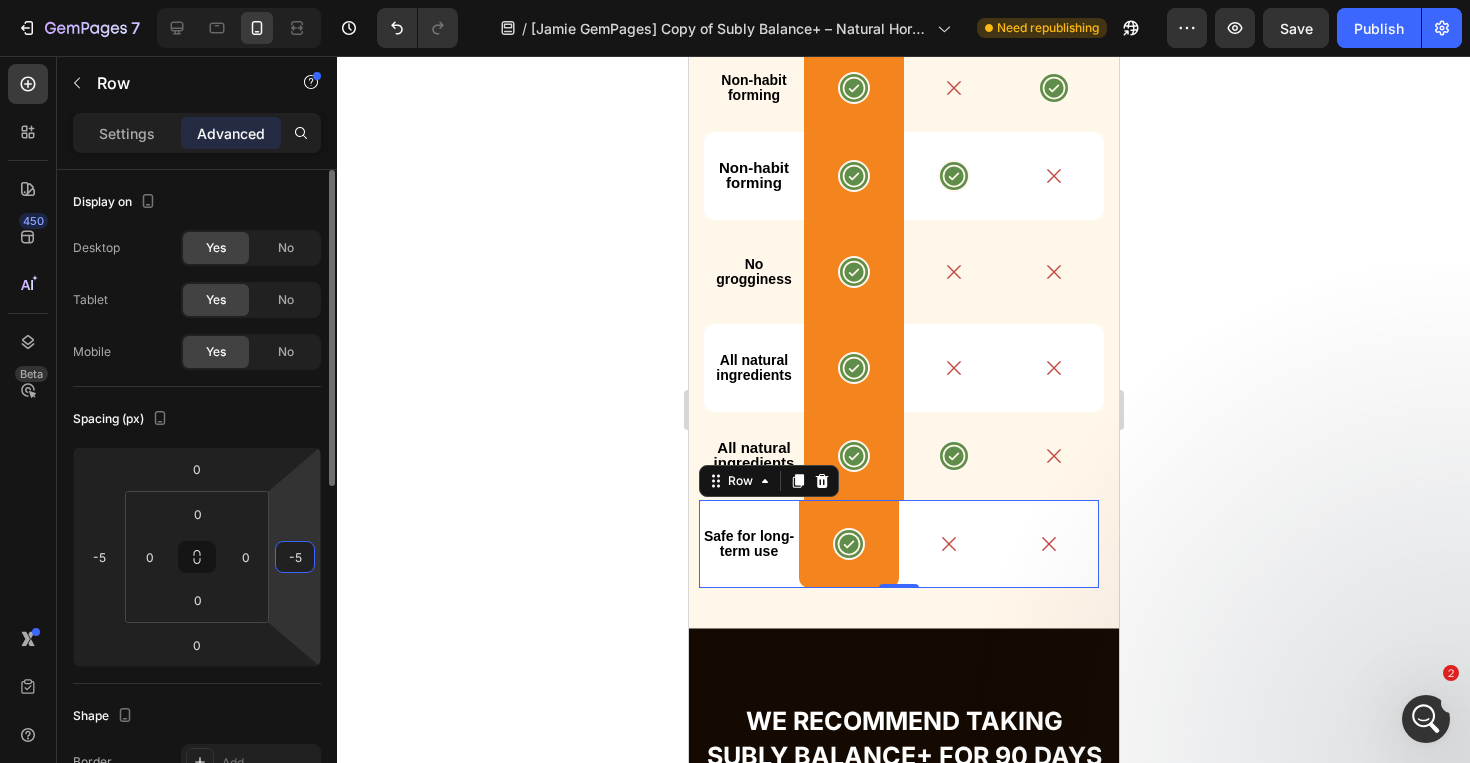 type on "-5" 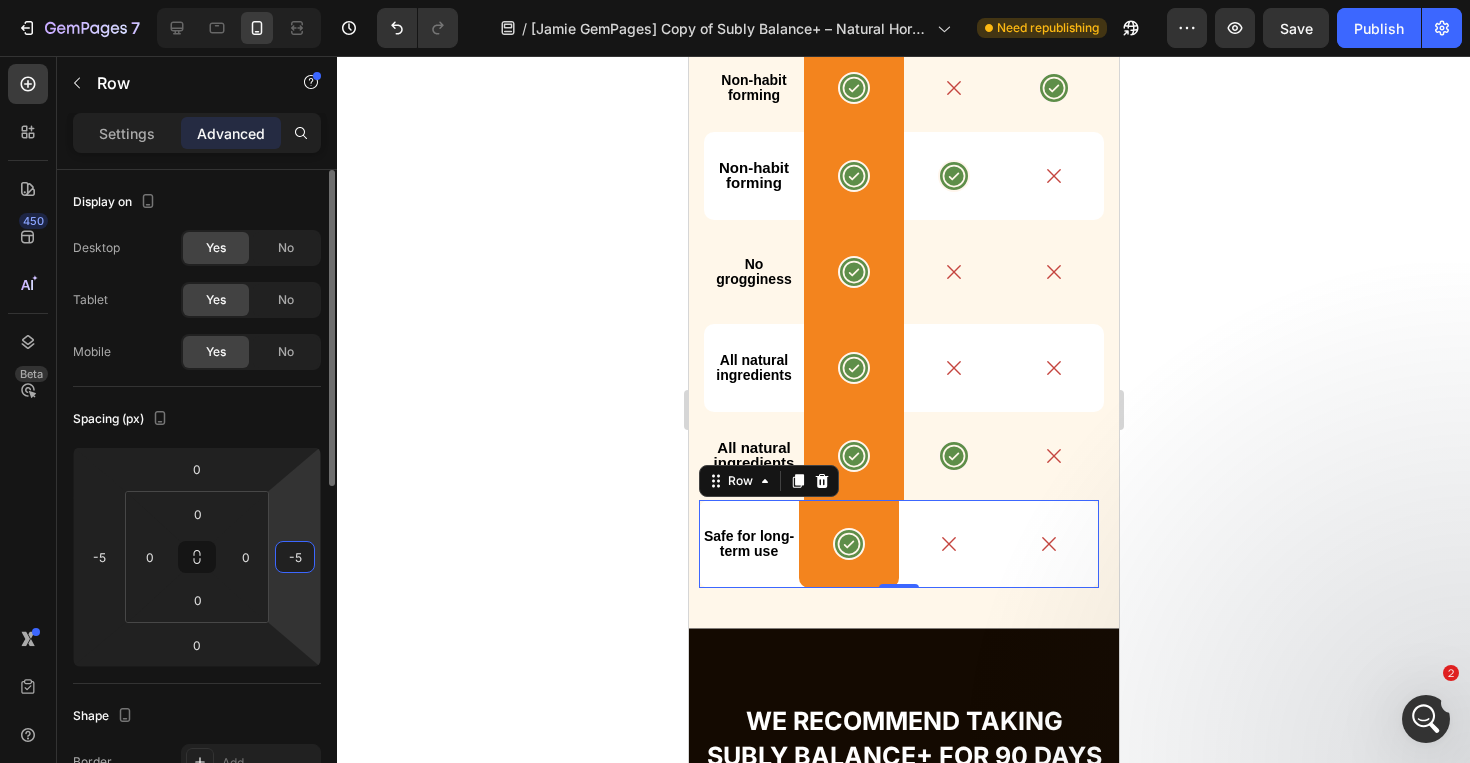 click on "7  Version history  /  [Jamie GemPages] Copy of Subly Balance+ – Natural Hormone Support Need republishing Preview  Save   Publish  450 Beta Sections(18) Elements(83) Section Element Hero Section Product Detail Brands Trusted Badges Guarantee Product Breakdown How to use Testimonials Compare Bundle FAQs Social Proof Brand Story Product List Collection Blog List Contact Sticky Add to Cart Custom Footer Browse Library 450 Layout
Row
Row
Row
Row Text
Heading
Text Block Button
Button
Button Media
Image" at bounding box center [735, 0] 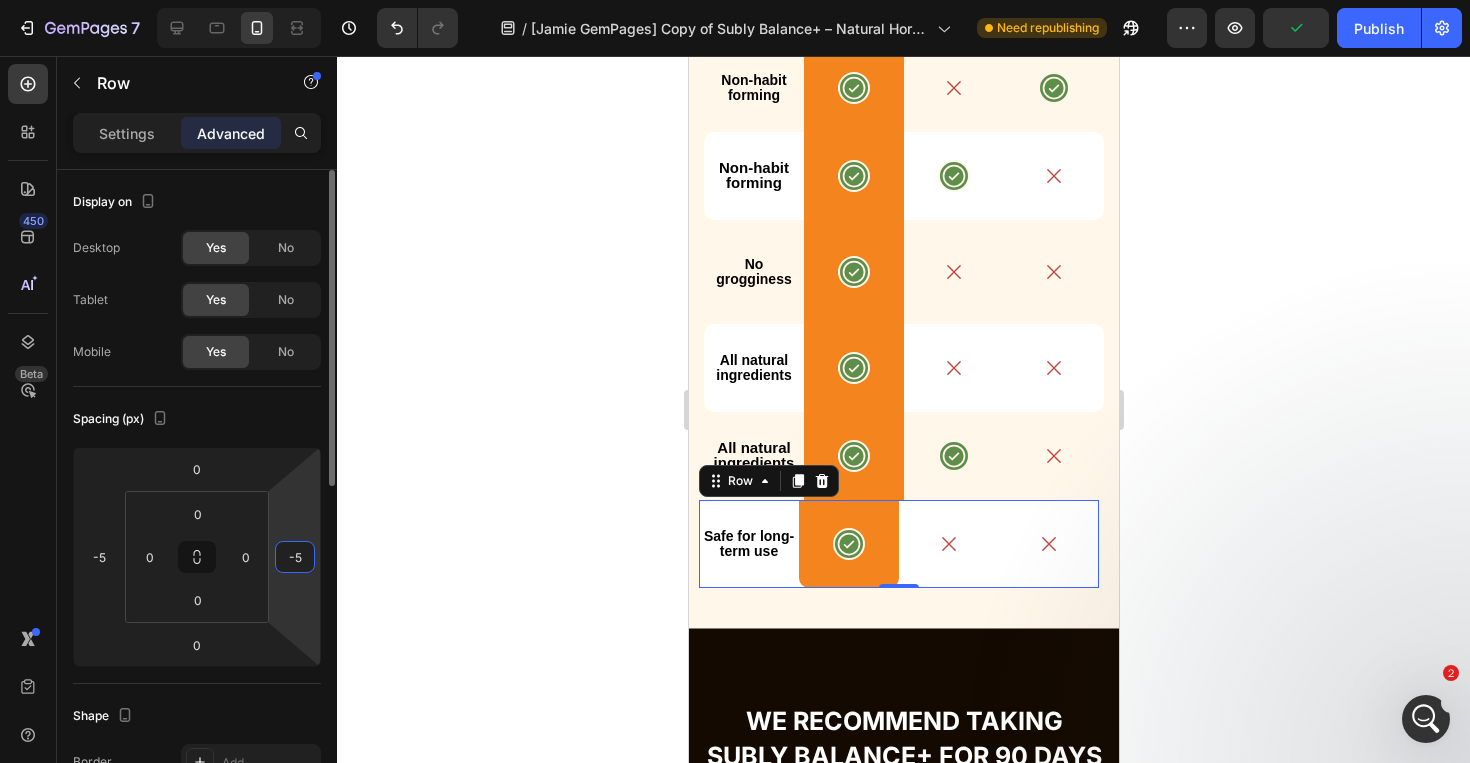 click on "-5" at bounding box center (295, 557) 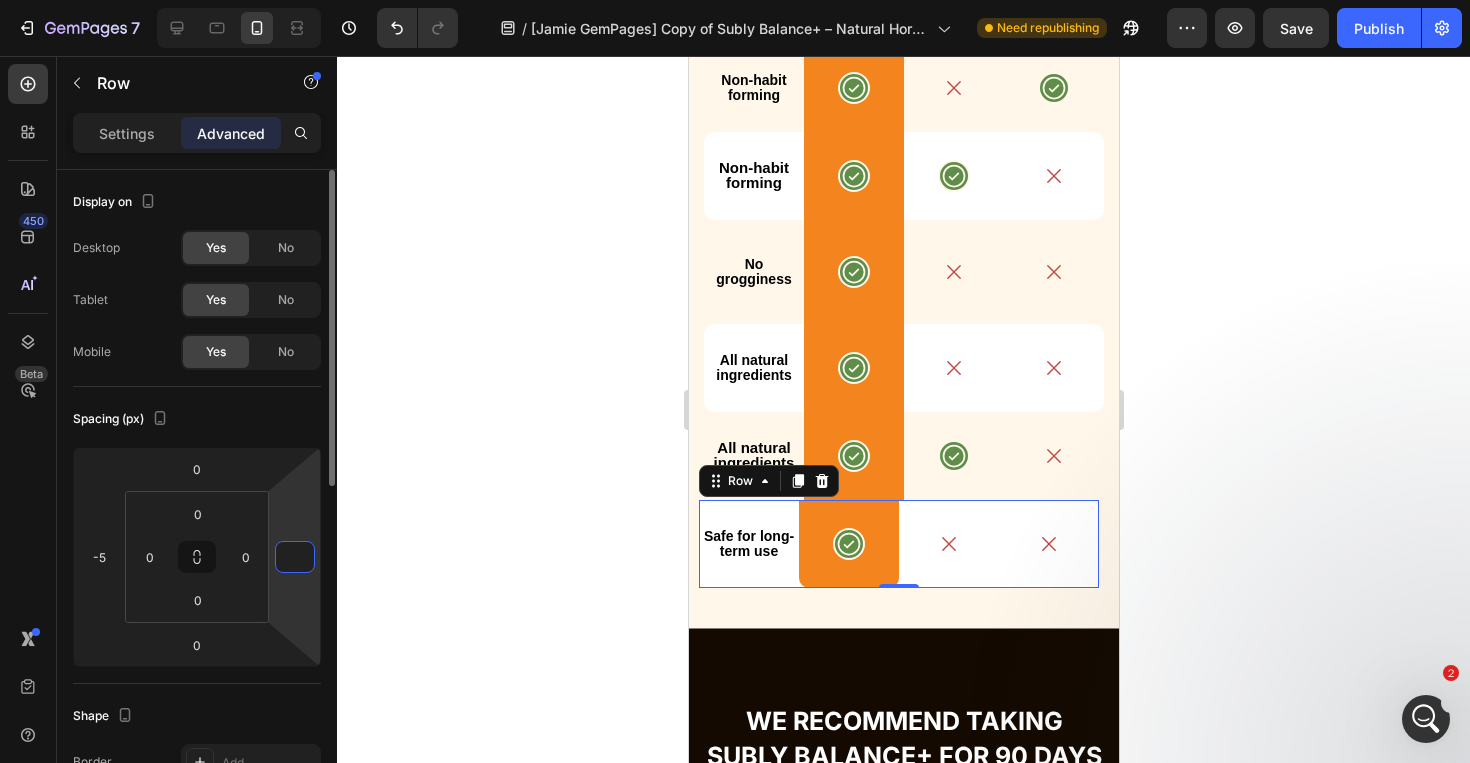 type on "-1" 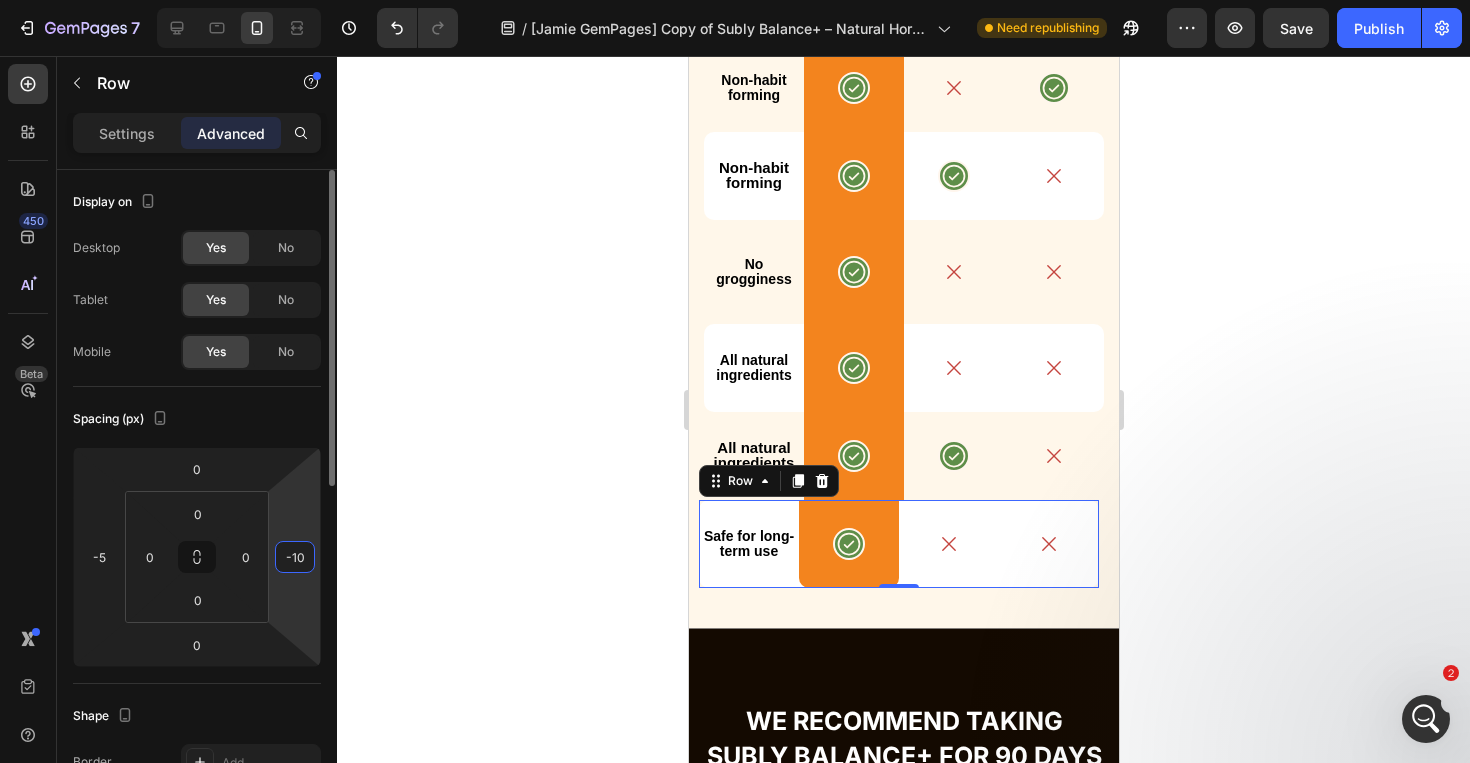 type on "-1" 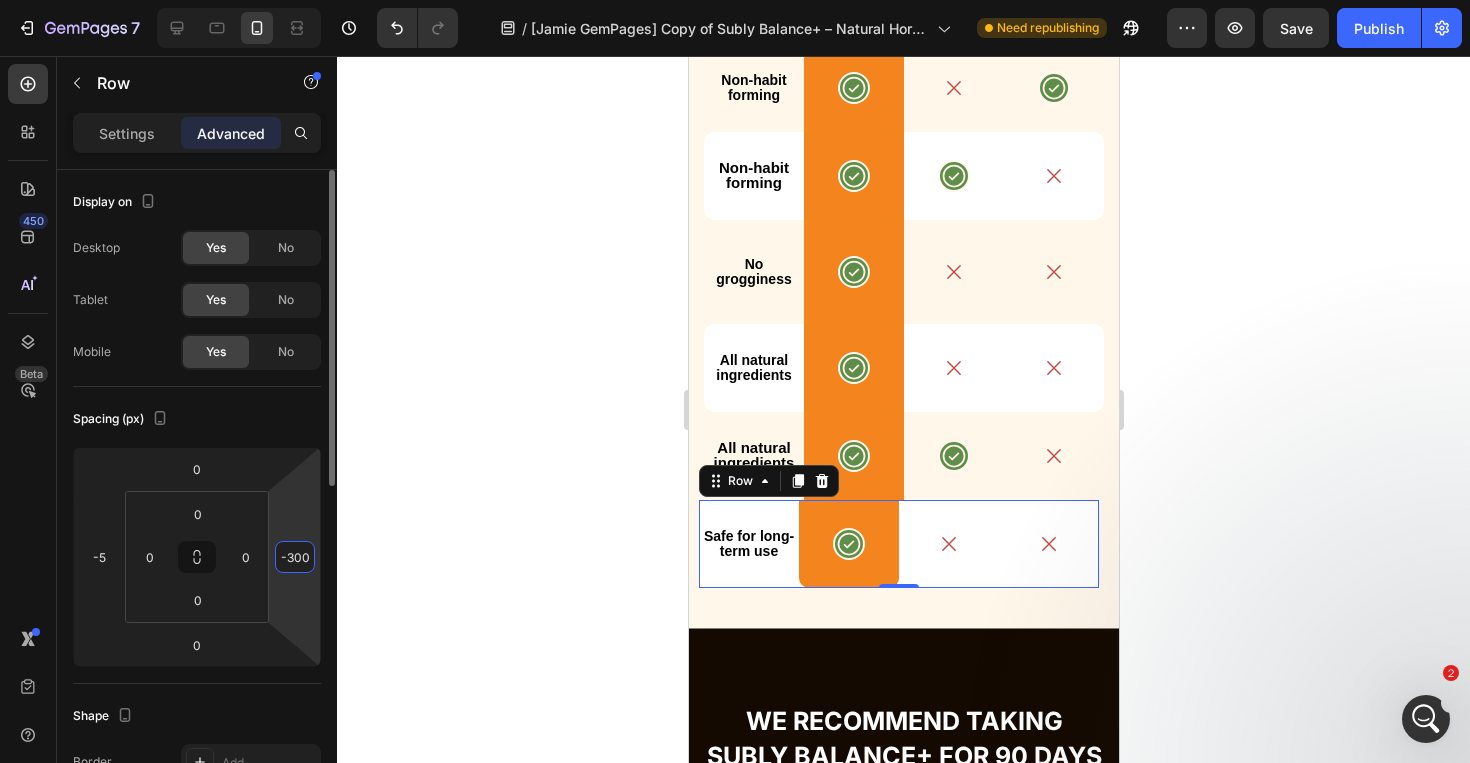 click on "7  Version history  /  [Jamie GemPages] Copy of Subly Balance+ – Natural Hormone Support Need republishing Preview  Save   Publish  450 Beta Sections(18) Elements(83) Section Element Hero Section Product Detail Brands Trusted Badges Guarantee Product Breakdown How to use Testimonials Compare Bundle FAQs Social Proof Brand Story Product List Collection Blog List Contact Sticky Add to Cart Custom Footer Browse Library 450 Layout
Row
Row
Row
Row Text
Heading
Text Block Button
Button
Button Media
Image" at bounding box center (735, 0) 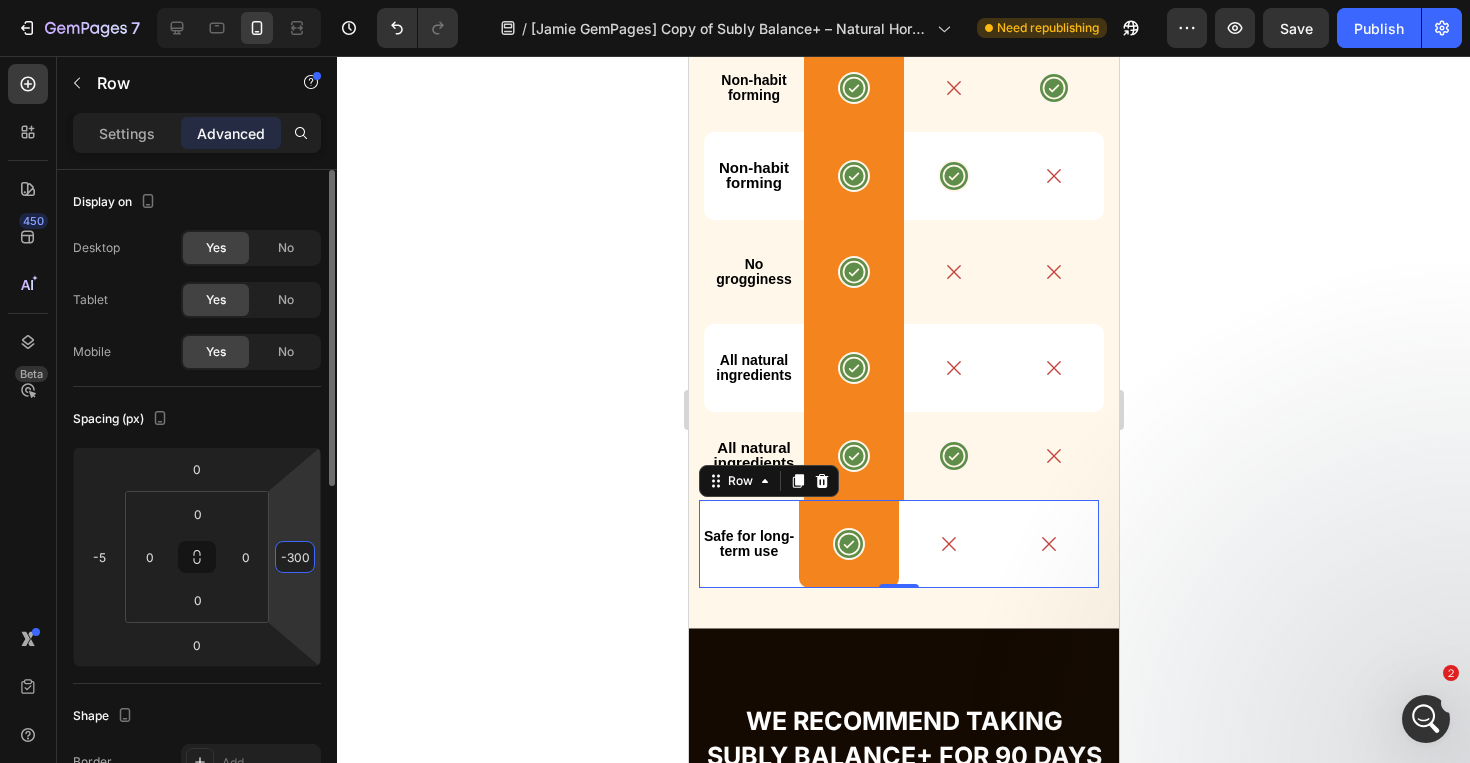 click on "-300" at bounding box center (295, 557) 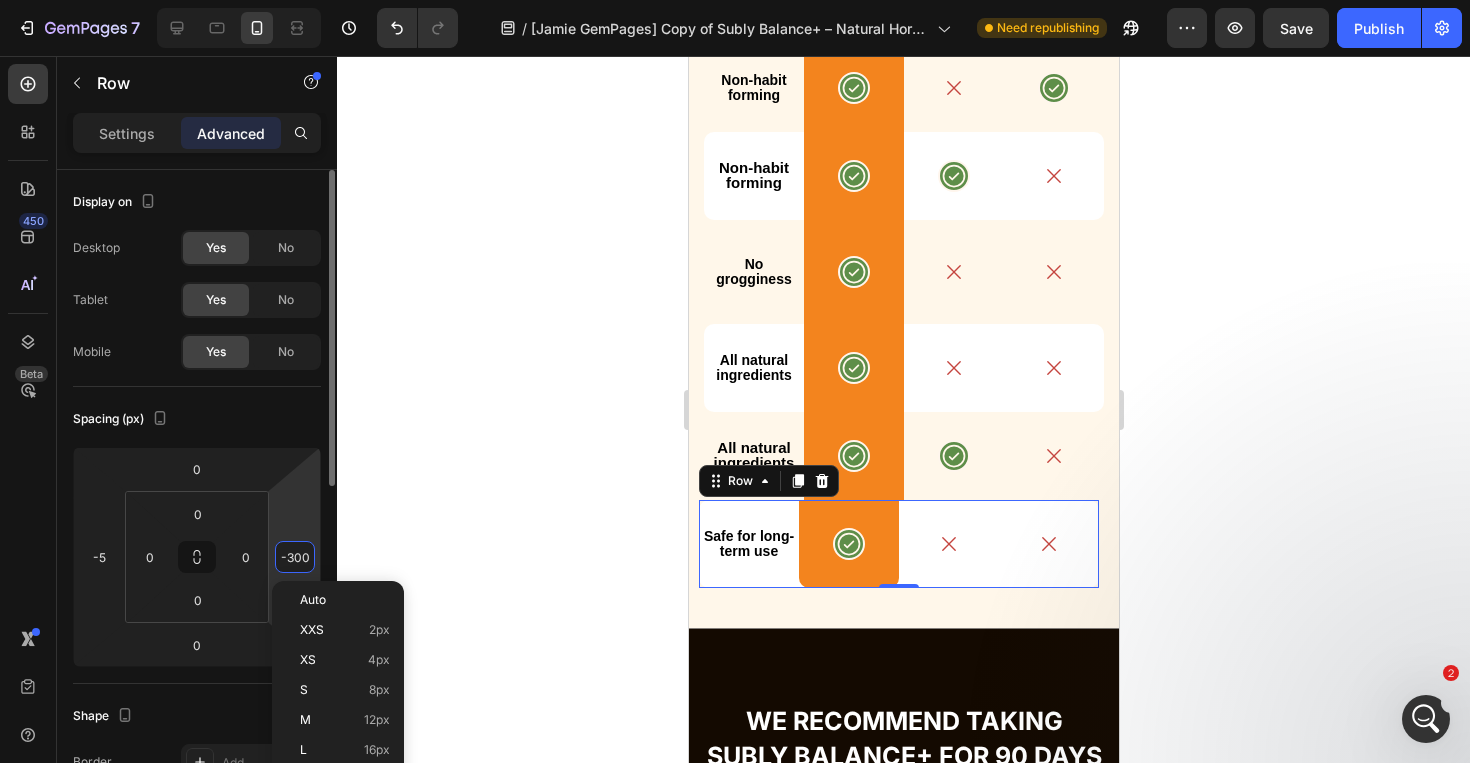 click on "-300" at bounding box center (295, 557) 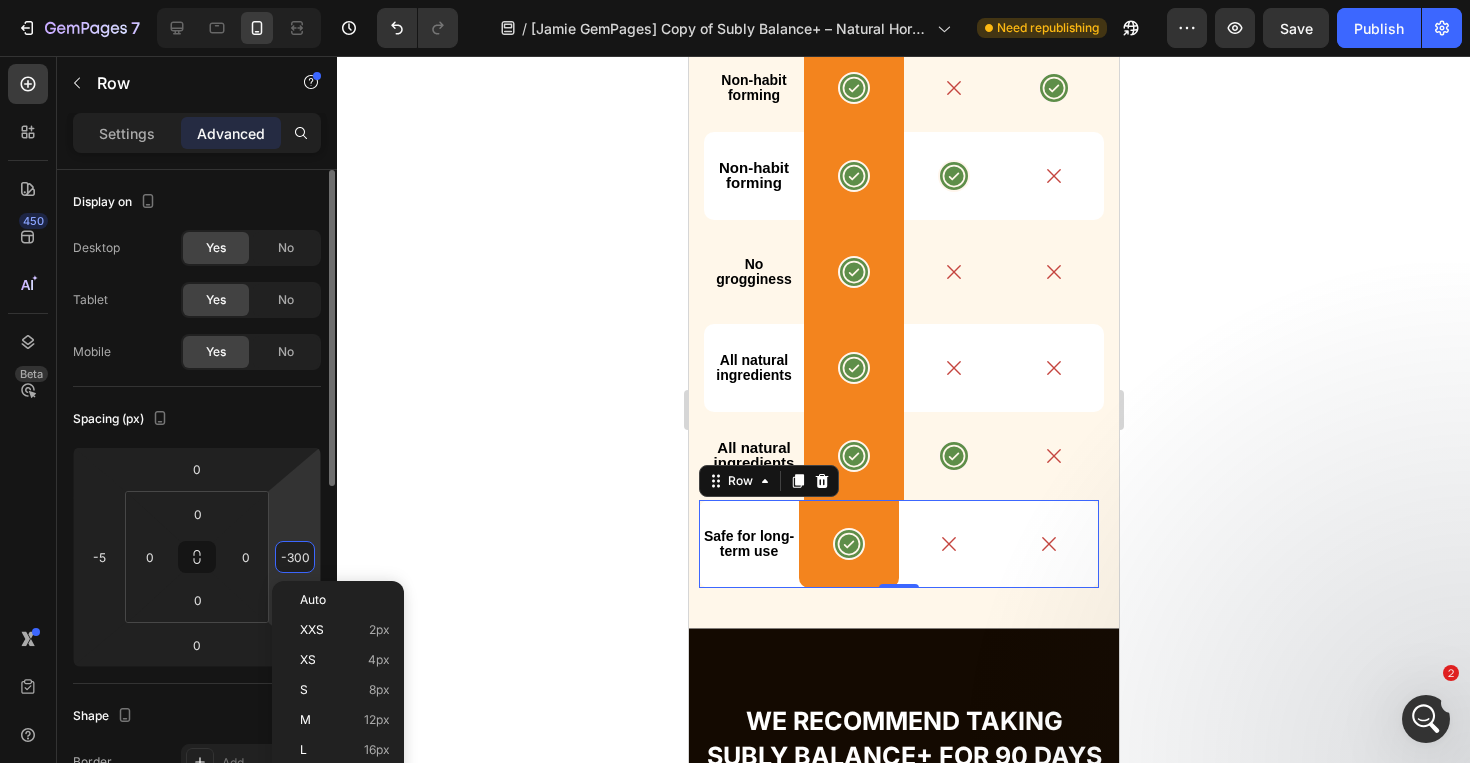 click on "-300" at bounding box center [295, 557] 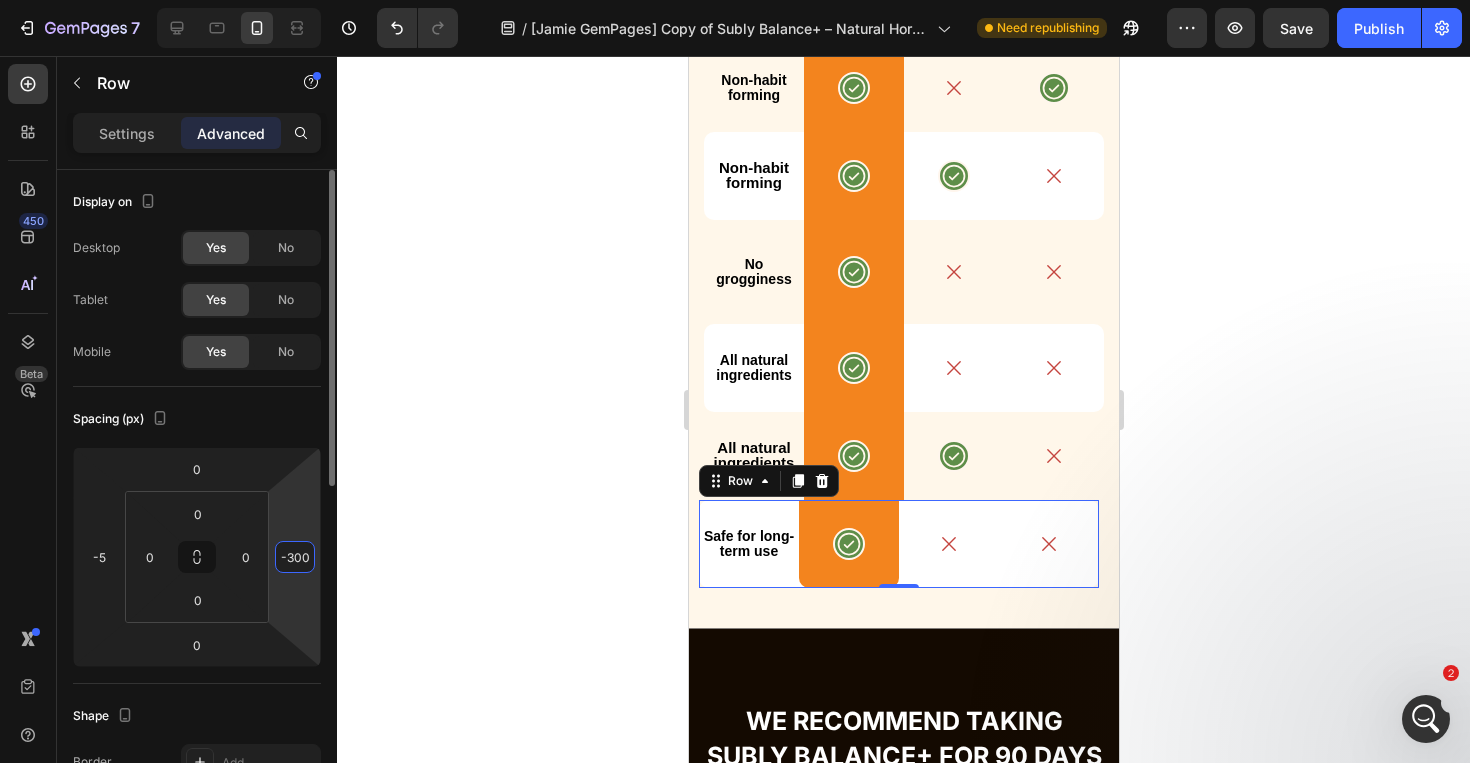 click on "-300" at bounding box center [295, 557] 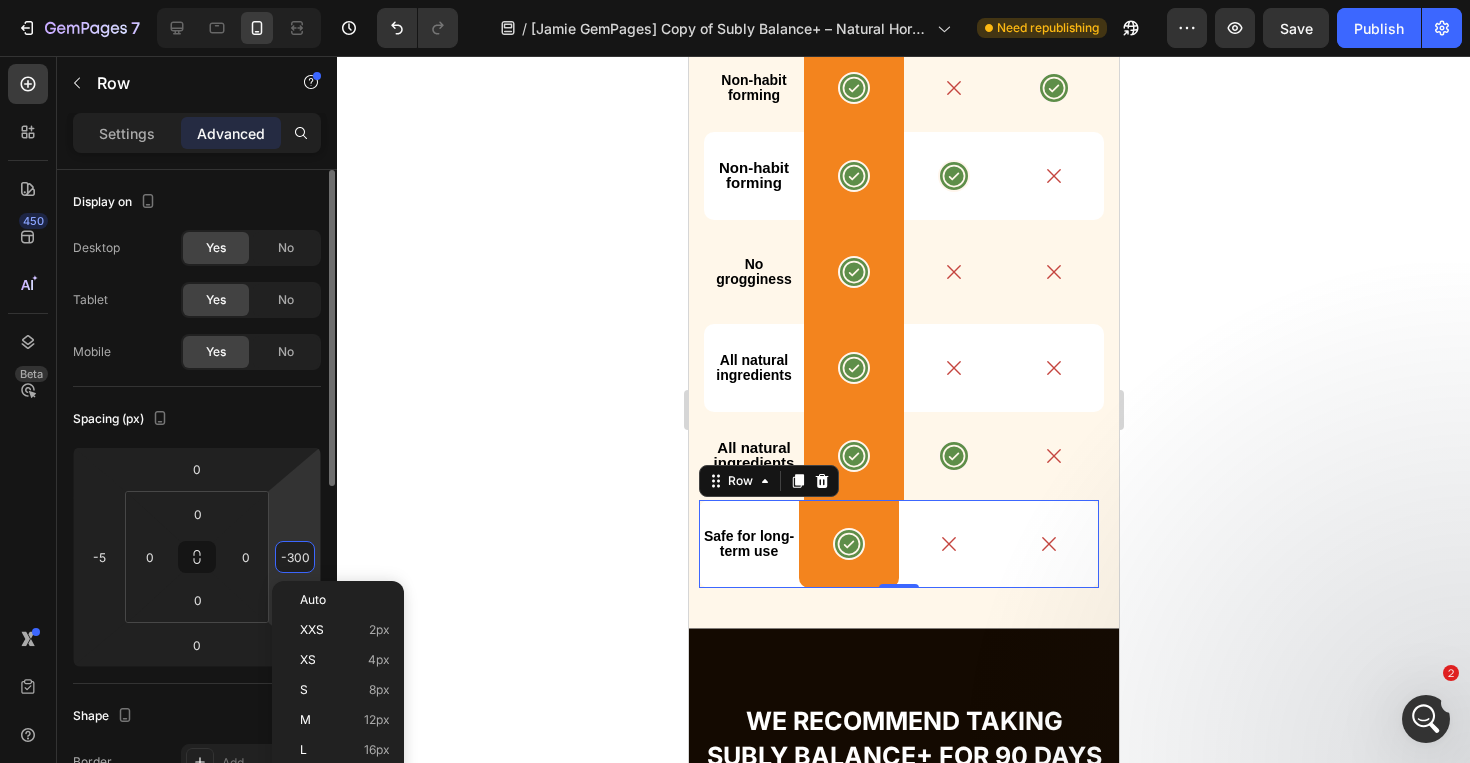 type on "0" 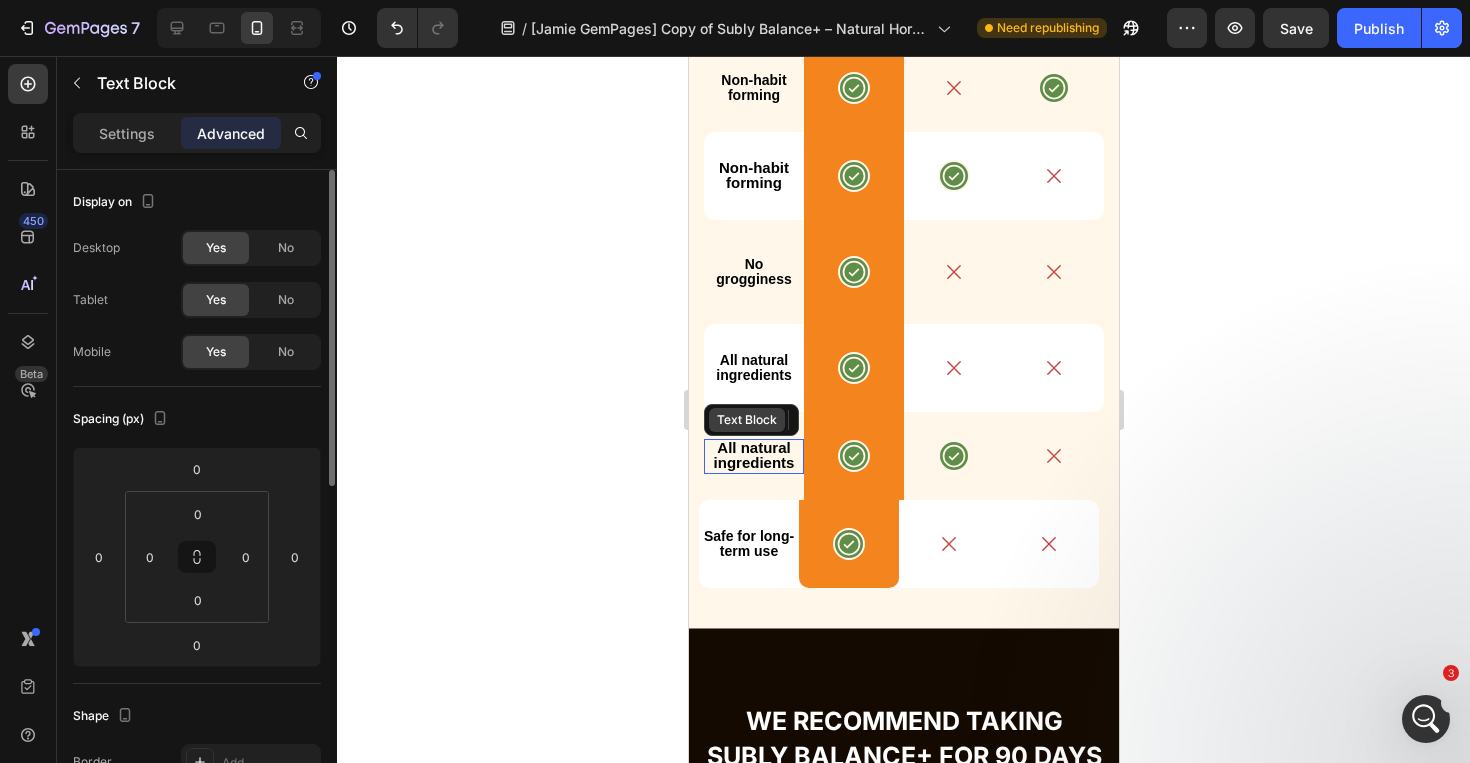 click on "Text Block" at bounding box center [750, 420] 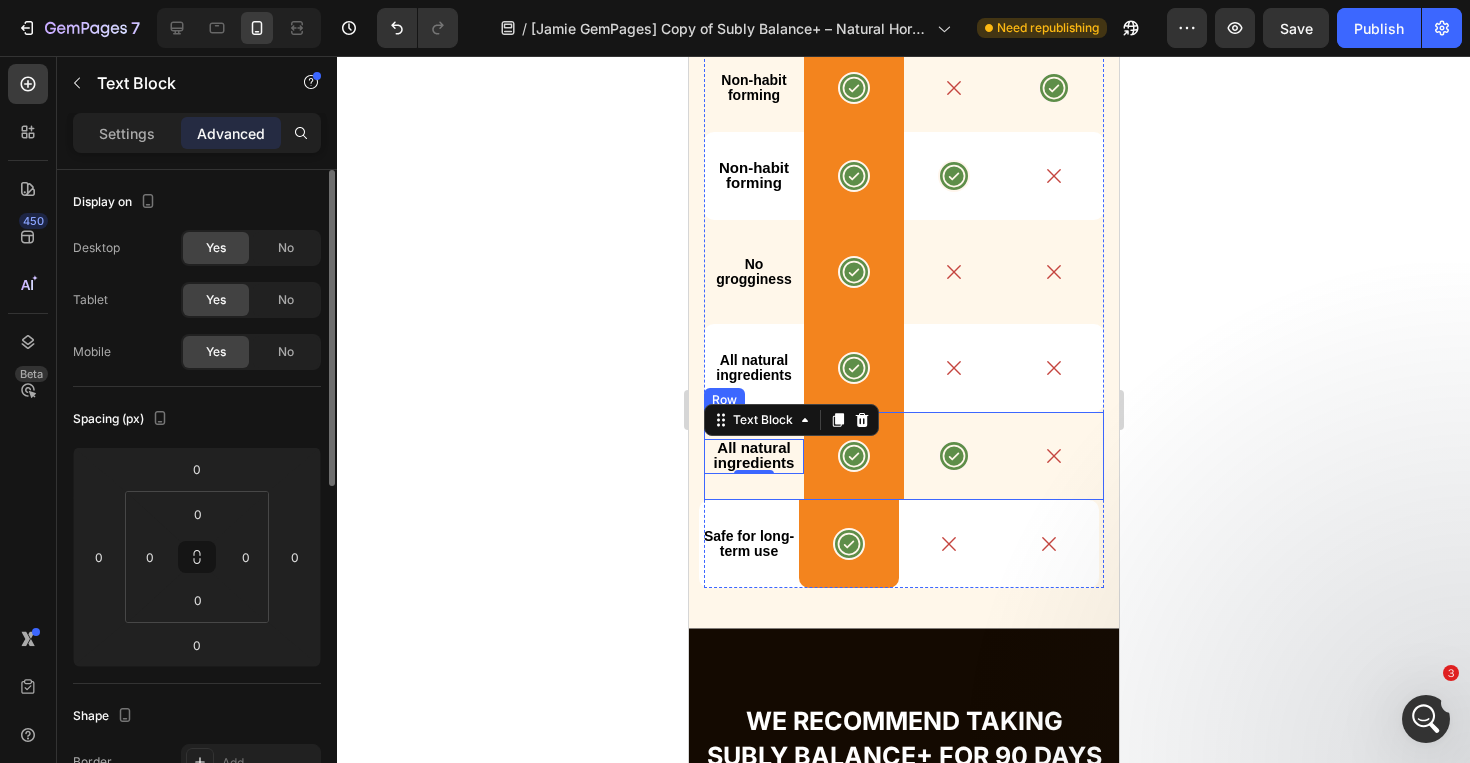 click on "All natural ingredients Text Block   0" at bounding box center [753, 456] 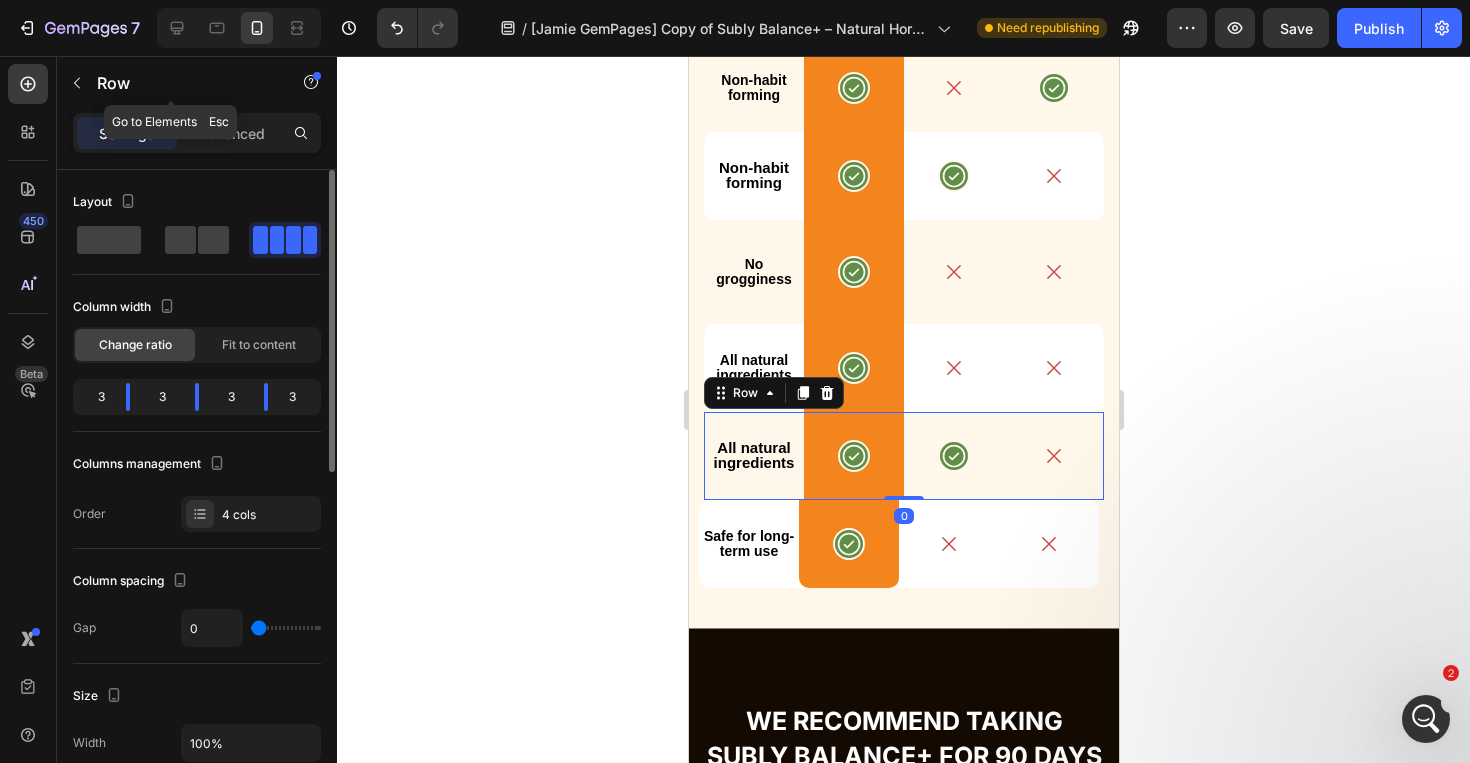 click on "Row" 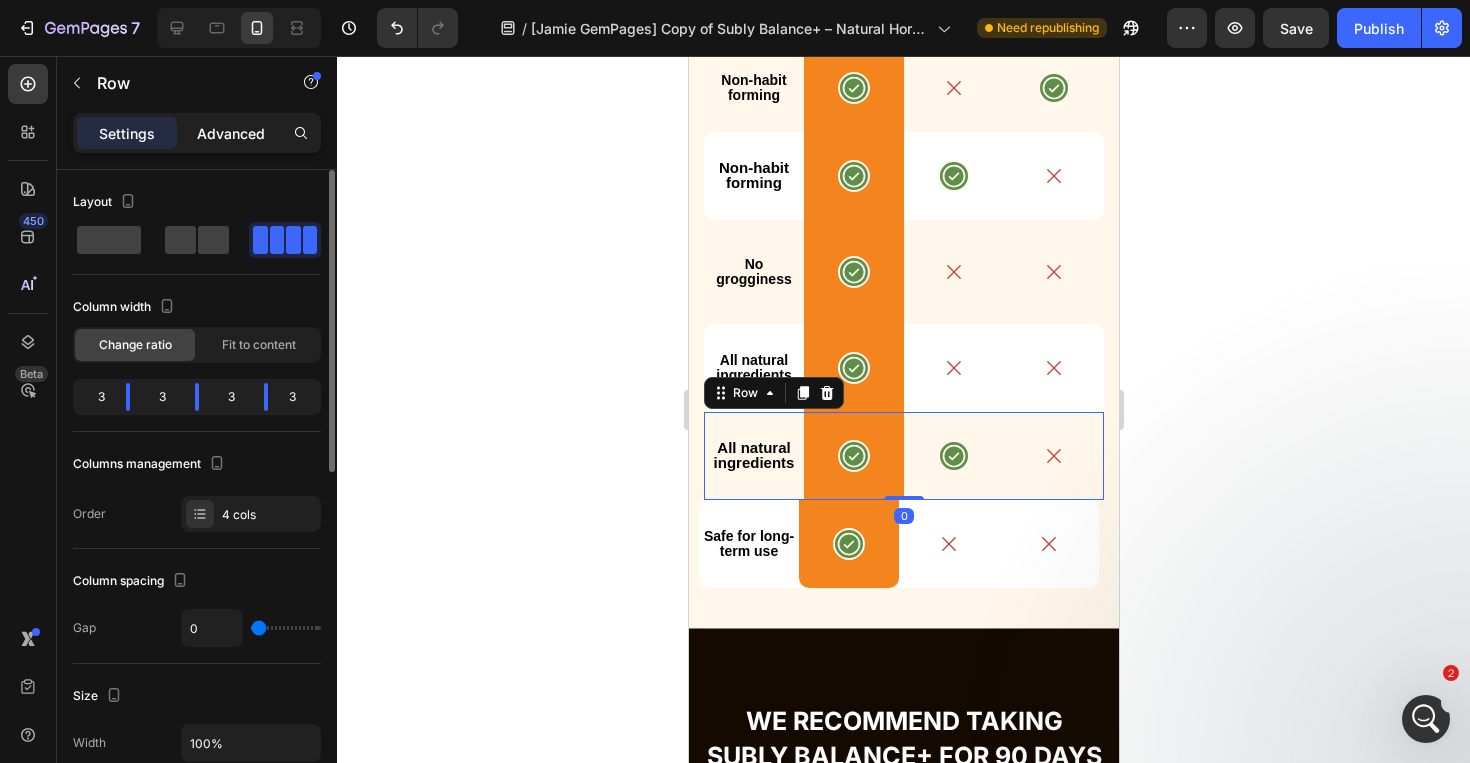 click on "Advanced" at bounding box center (231, 133) 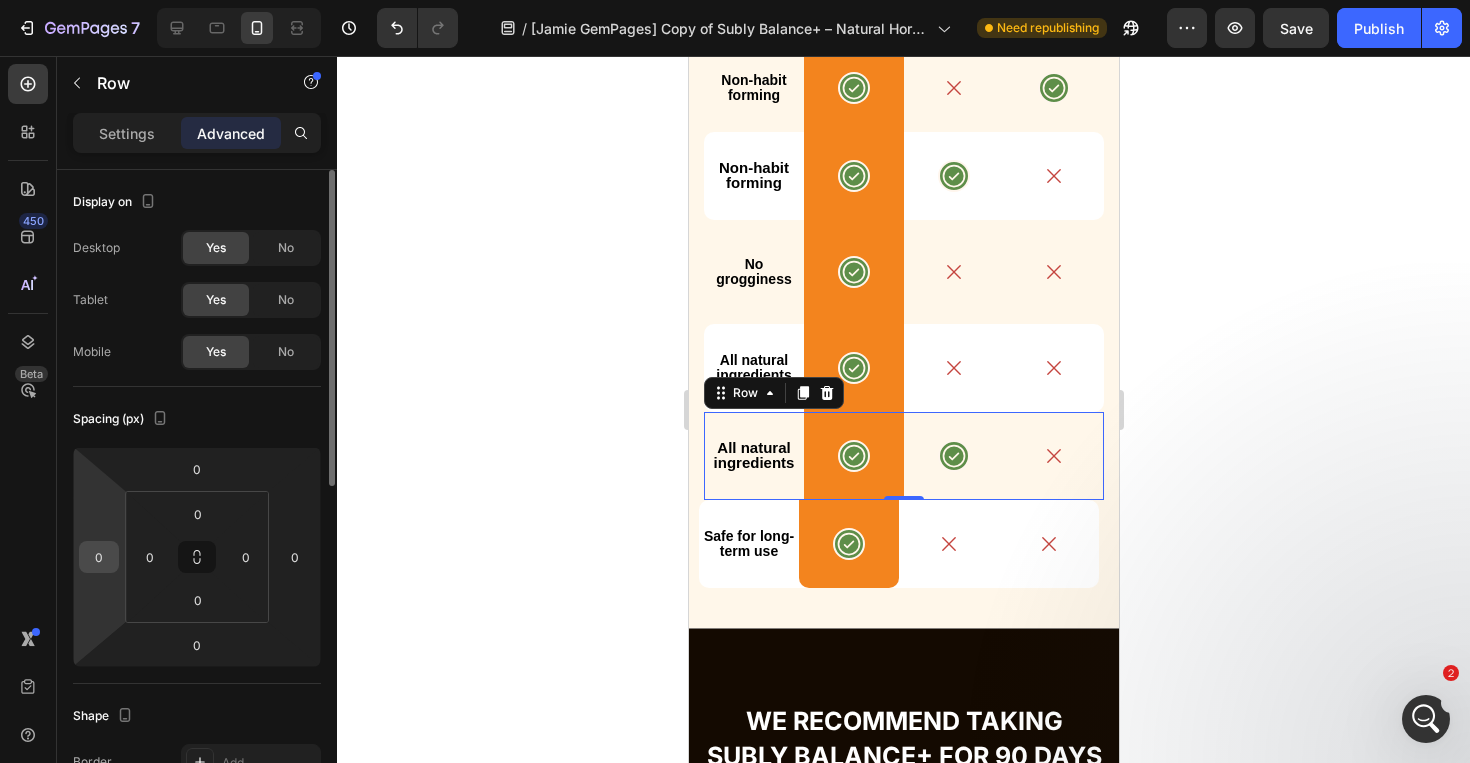 click on "0" at bounding box center [99, 557] 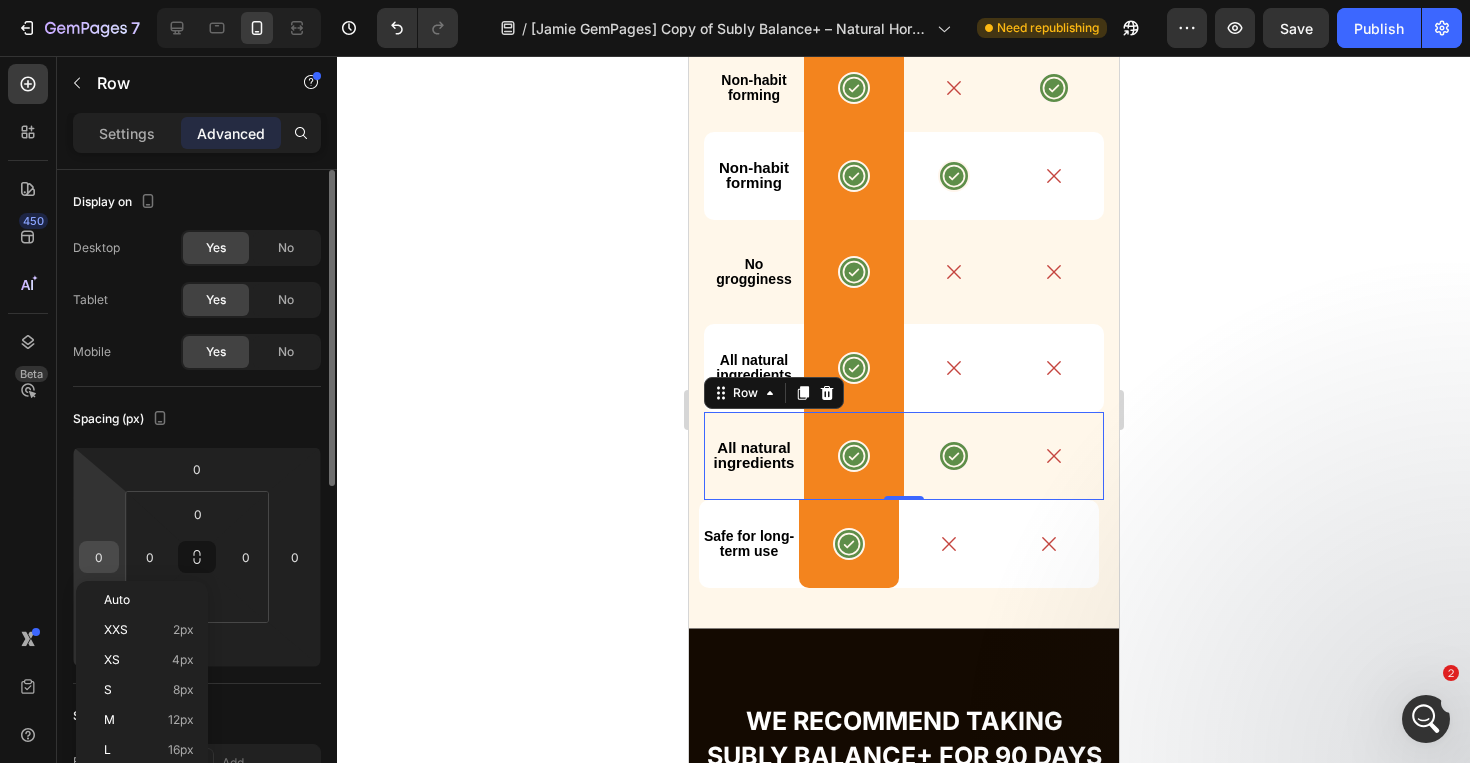 click on "0" at bounding box center [99, 557] 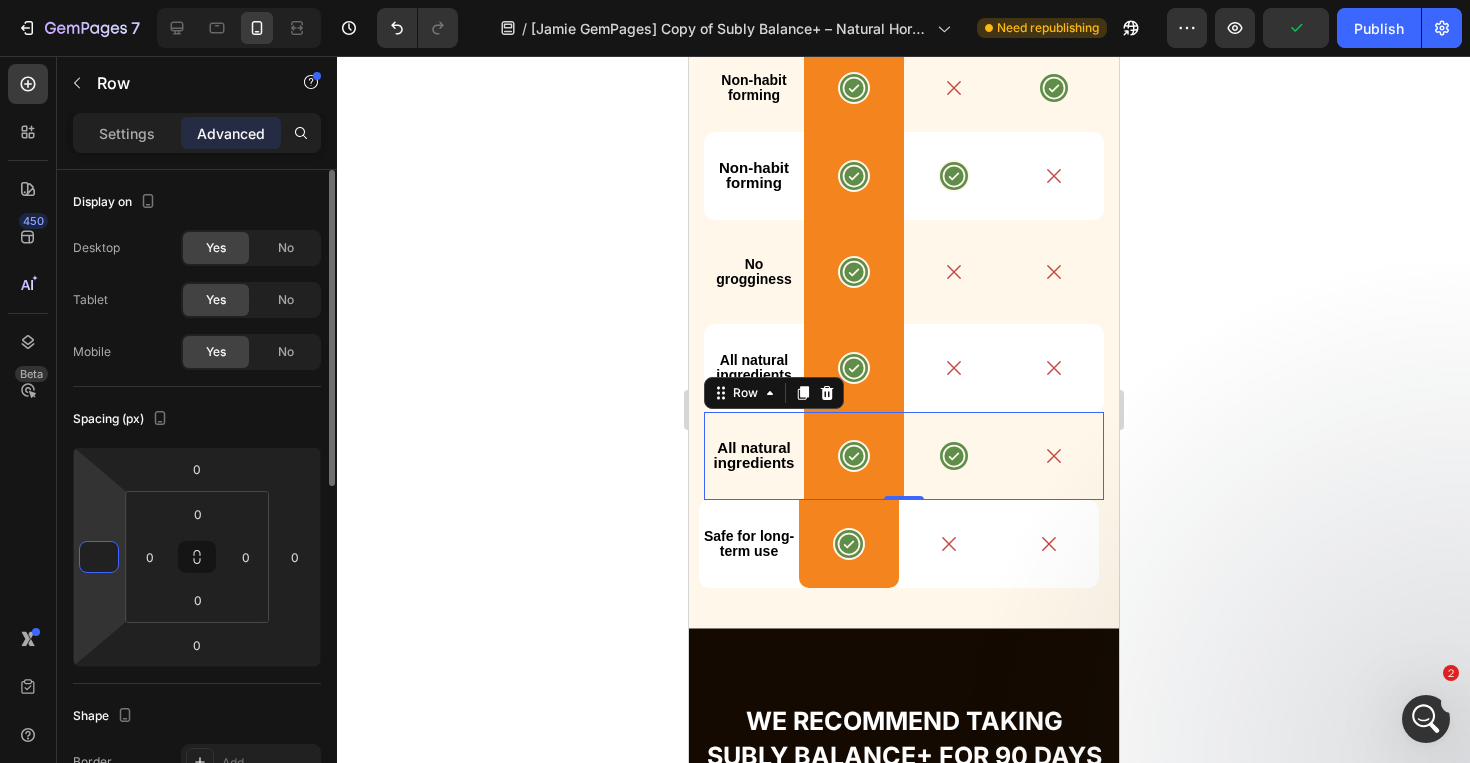type on "-5" 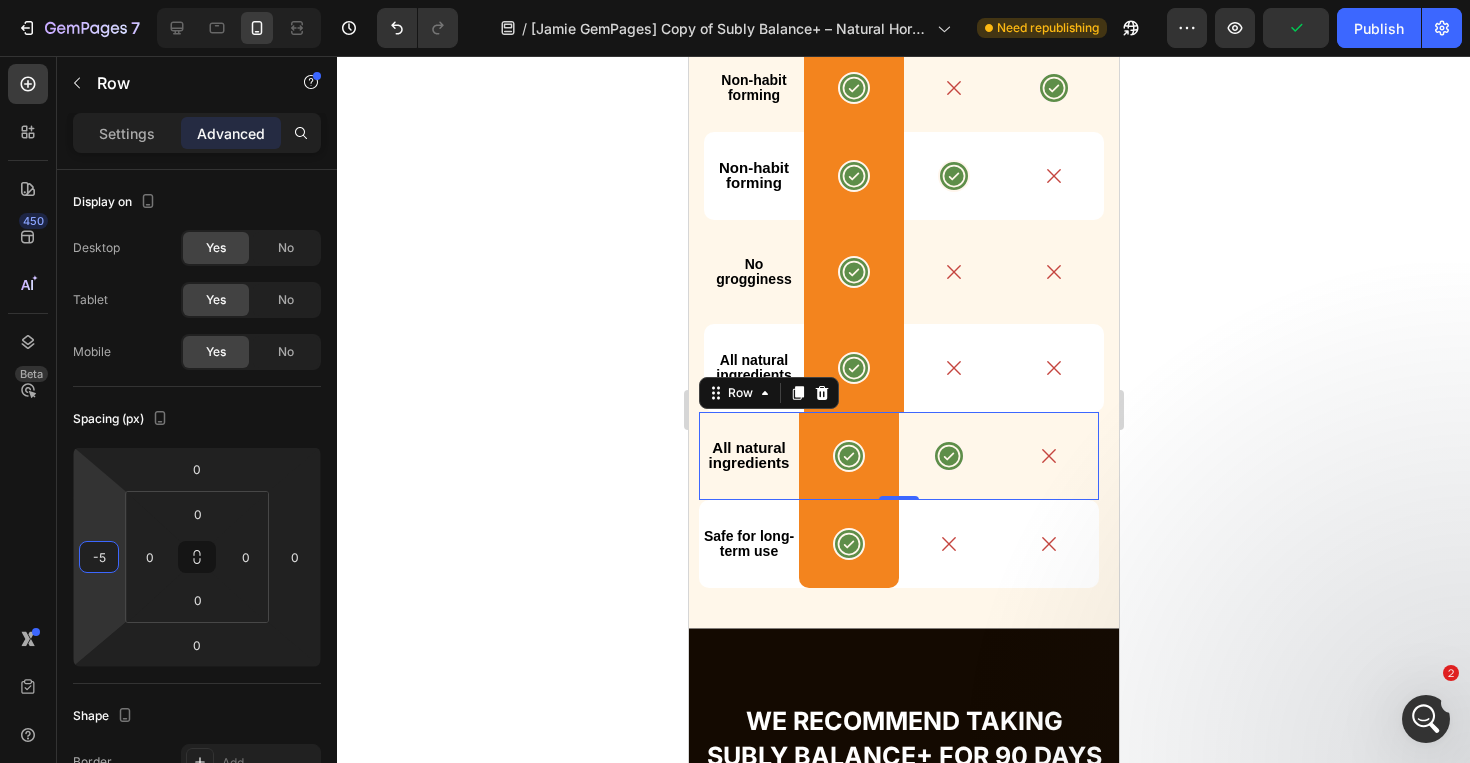 click 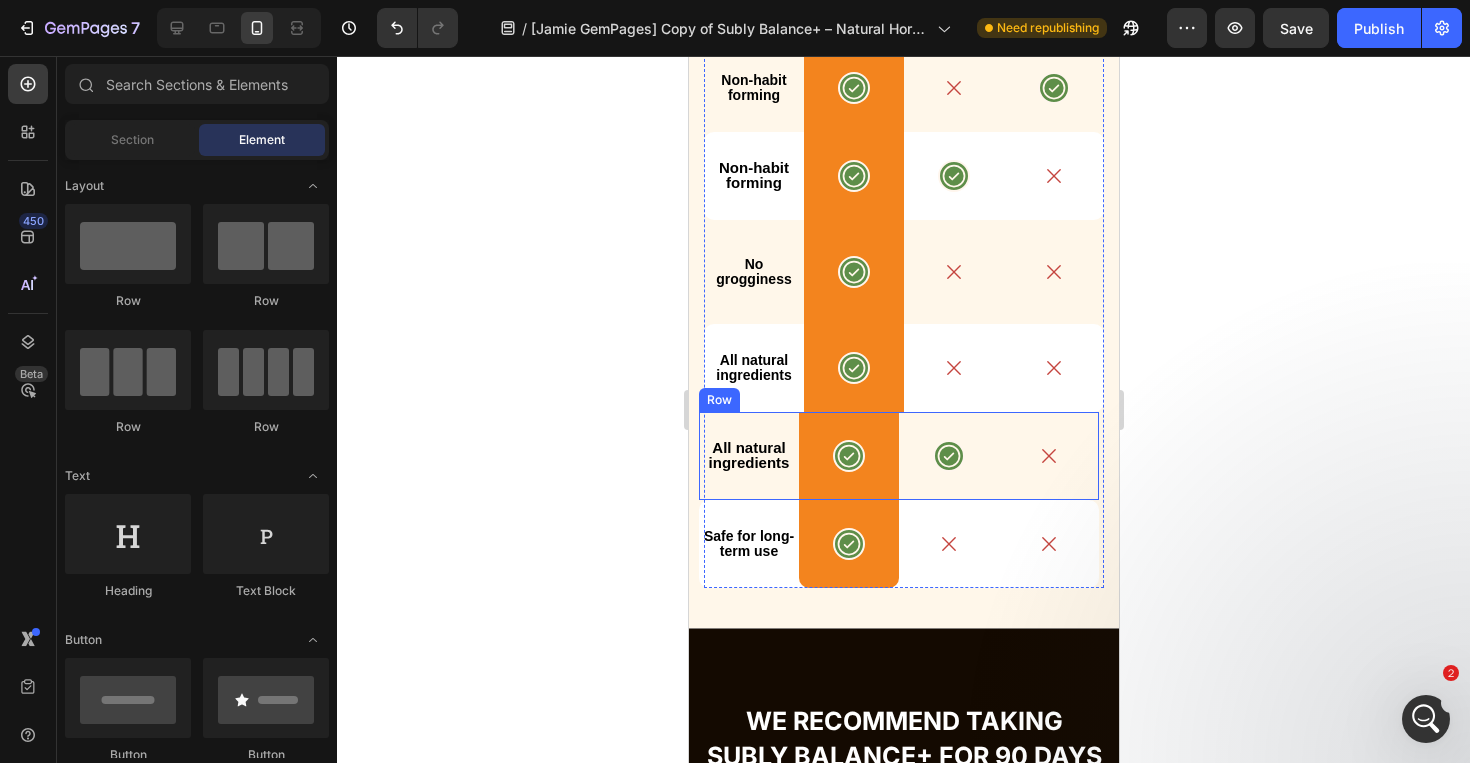 click on "All natural ingredients Text Block" at bounding box center (748, 456) 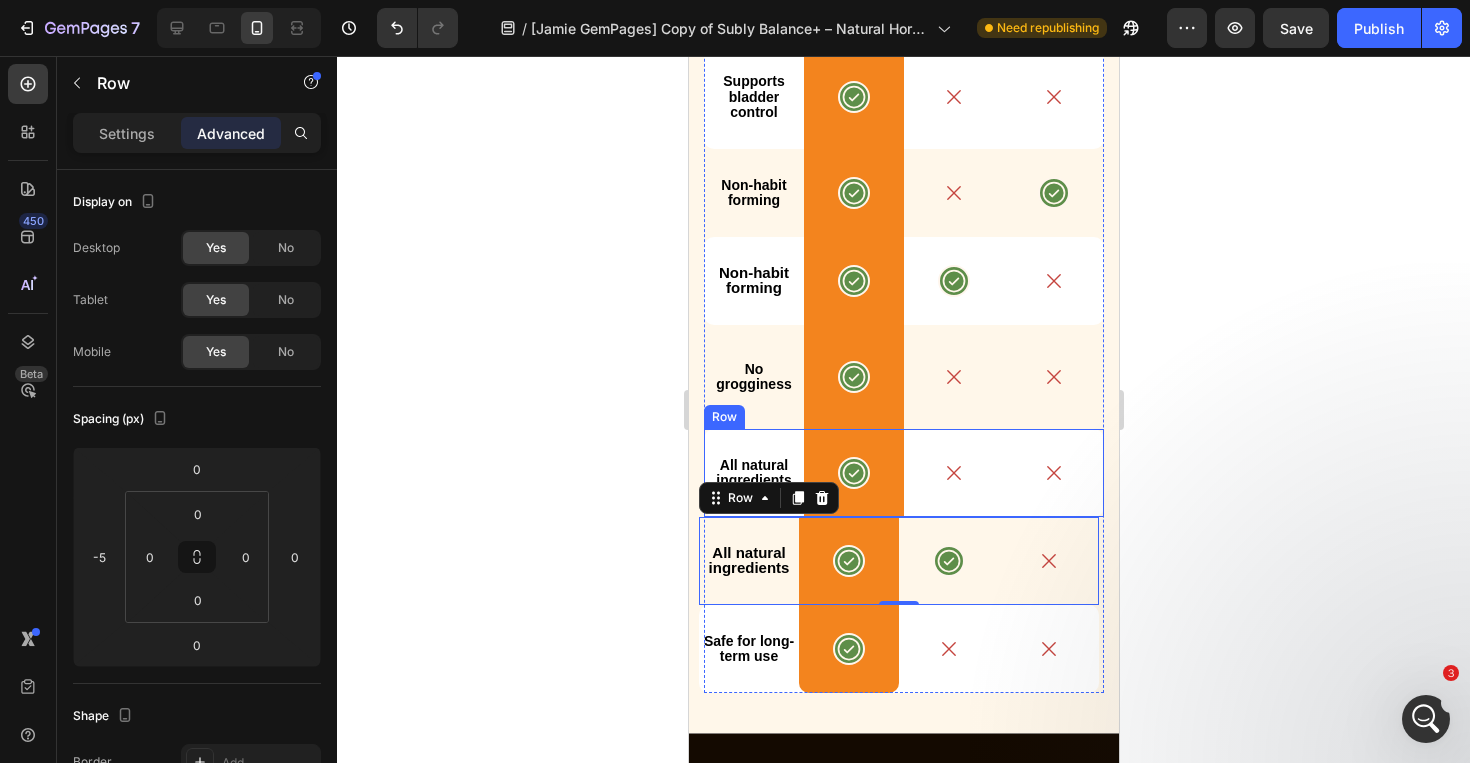 scroll, scrollTop: 7967, scrollLeft: 0, axis: vertical 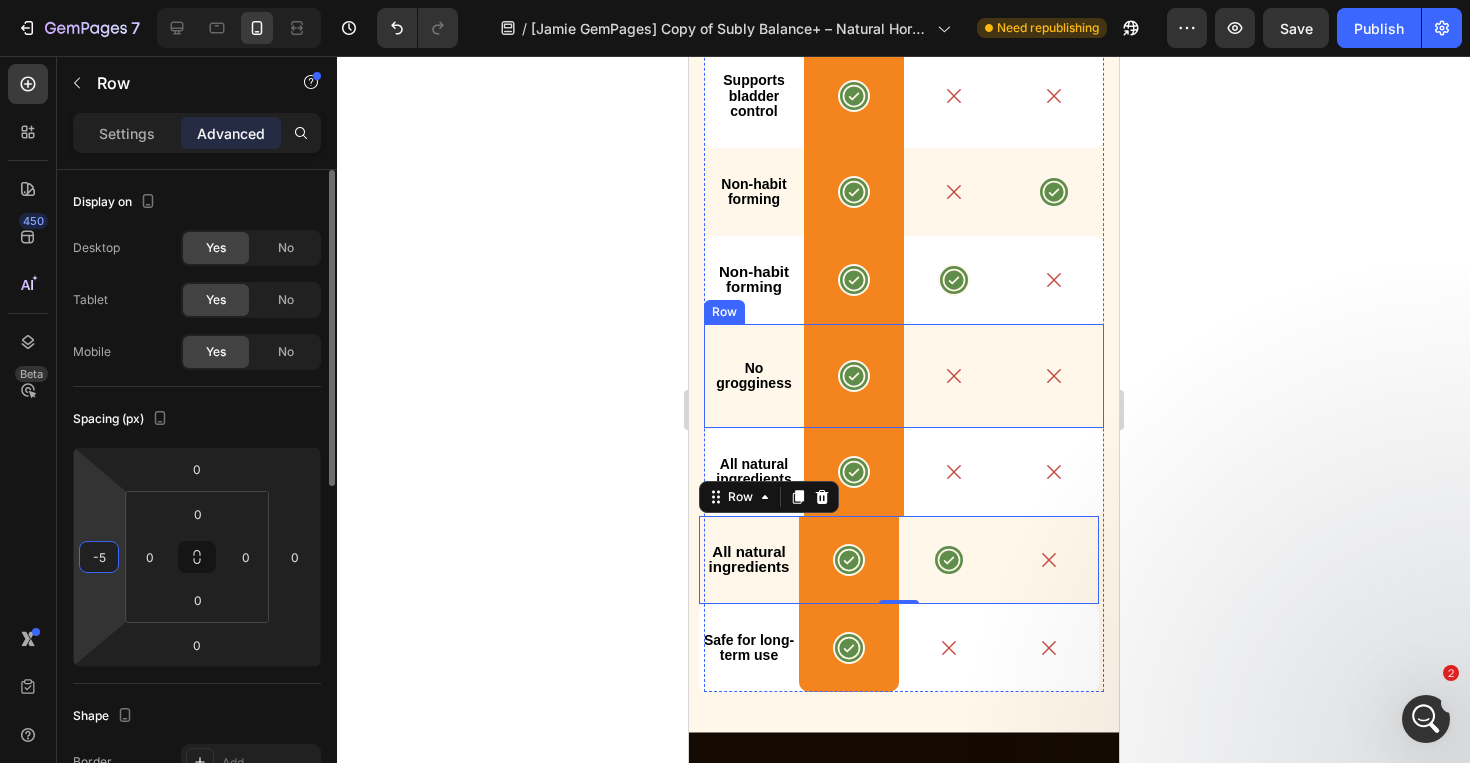 click on "-5" at bounding box center (99, 557) 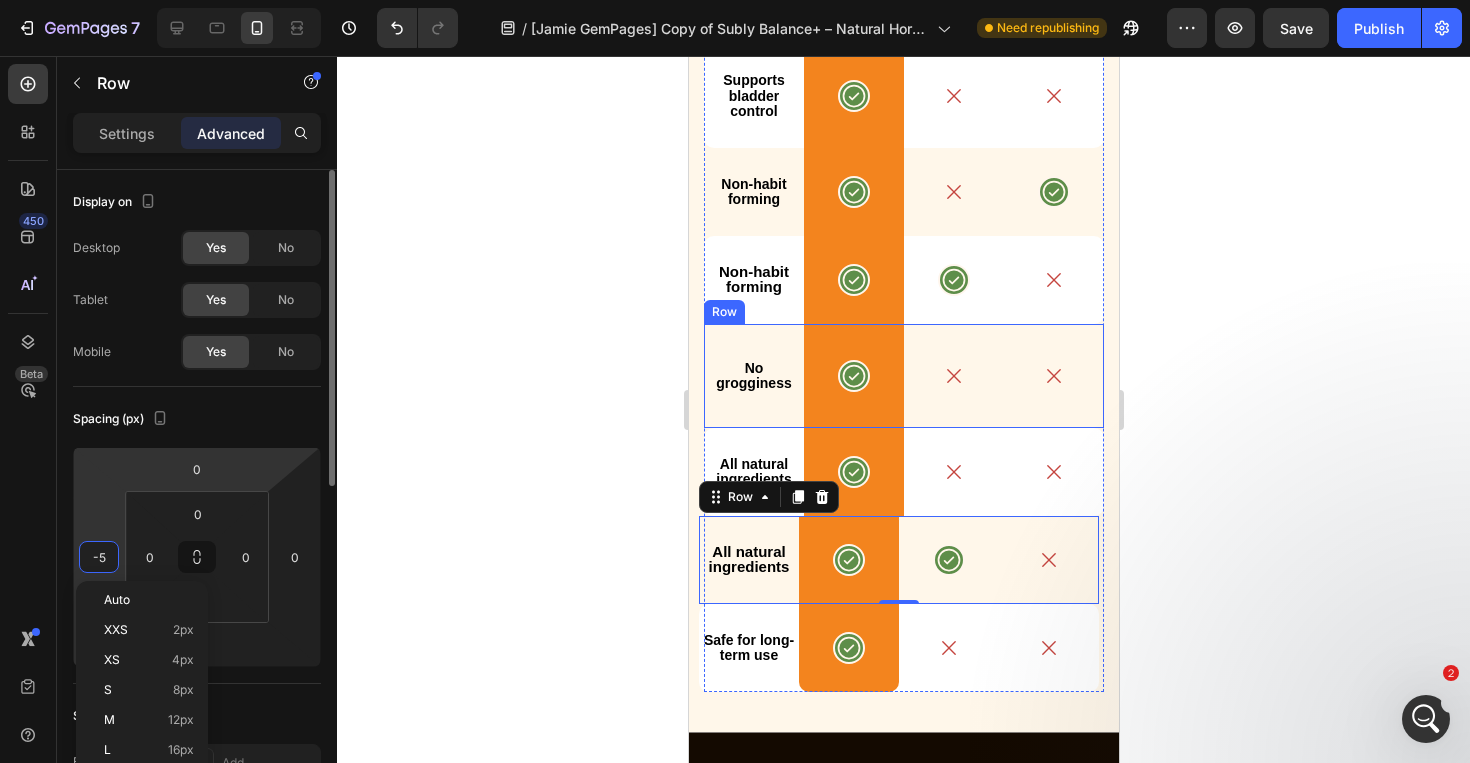 type on "0" 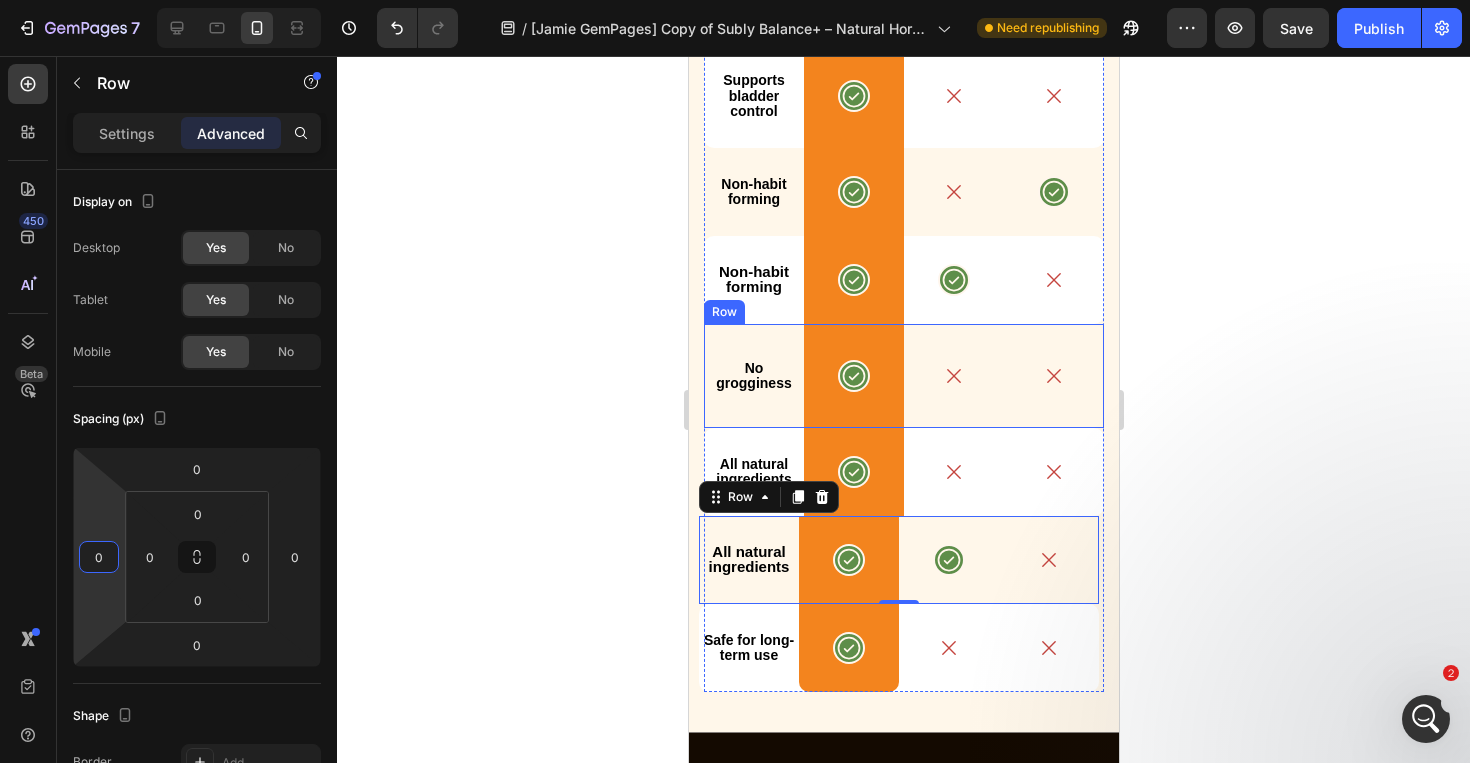click 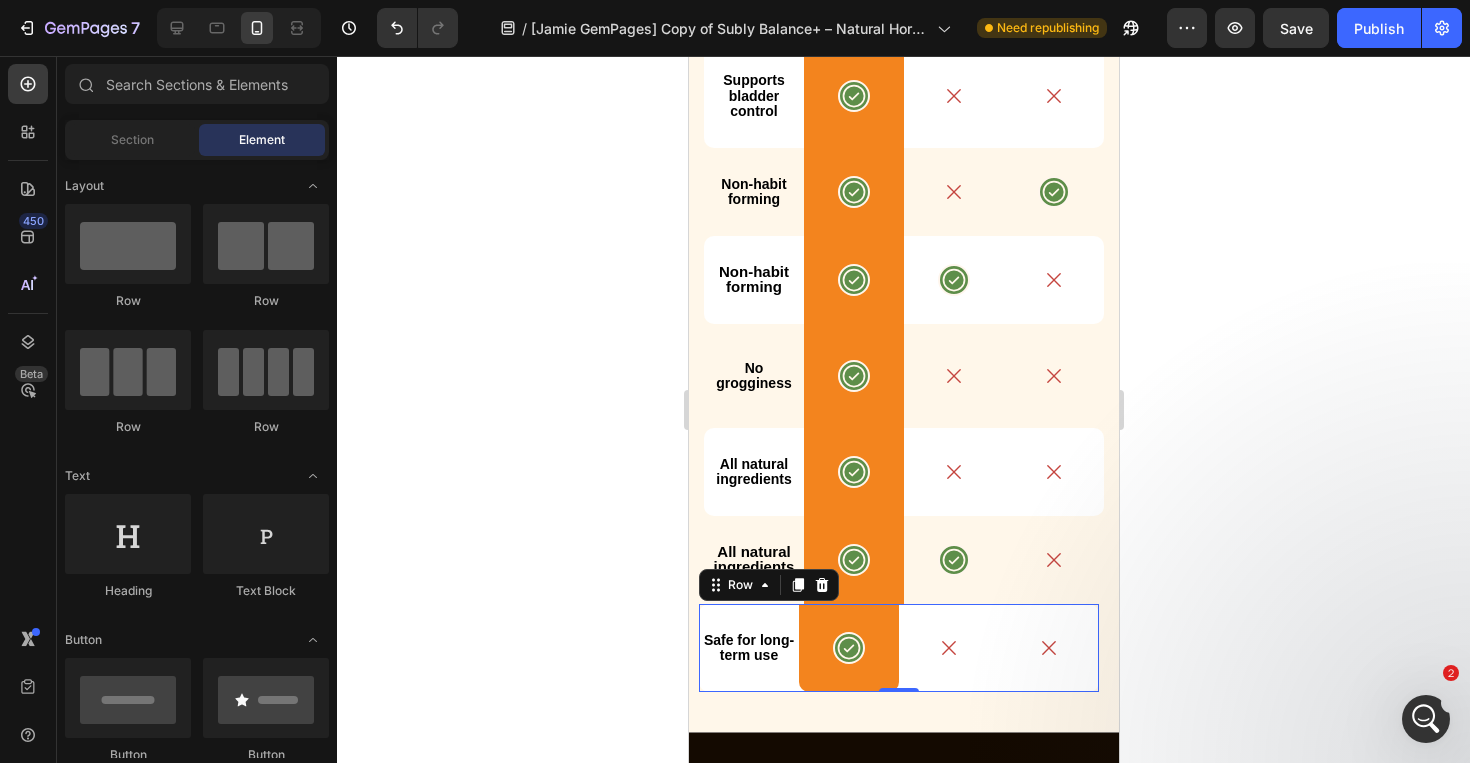 click on "Safe for long-term use Text Block" at bounding box center [748, 648] 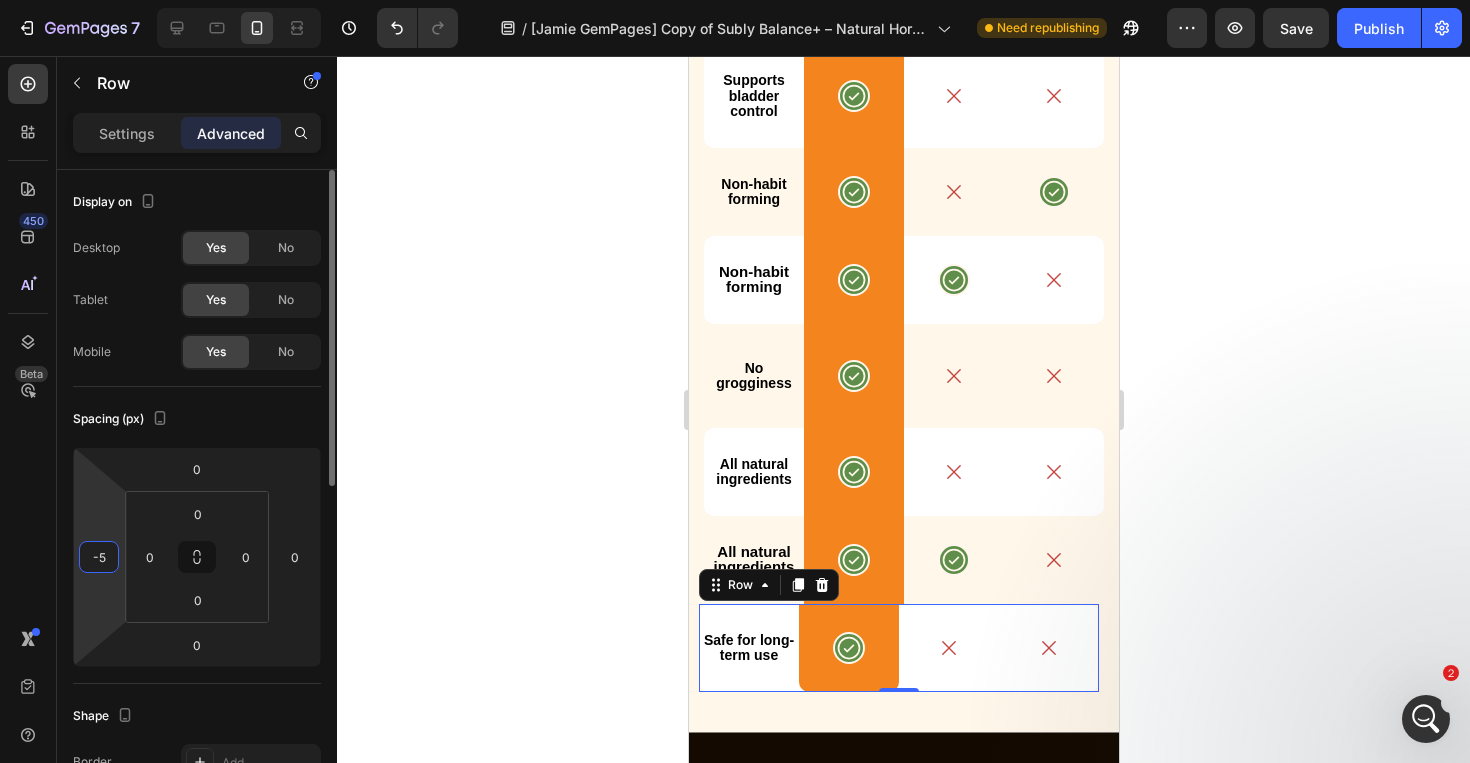 click on "-5" at bounding box center (99, 557) 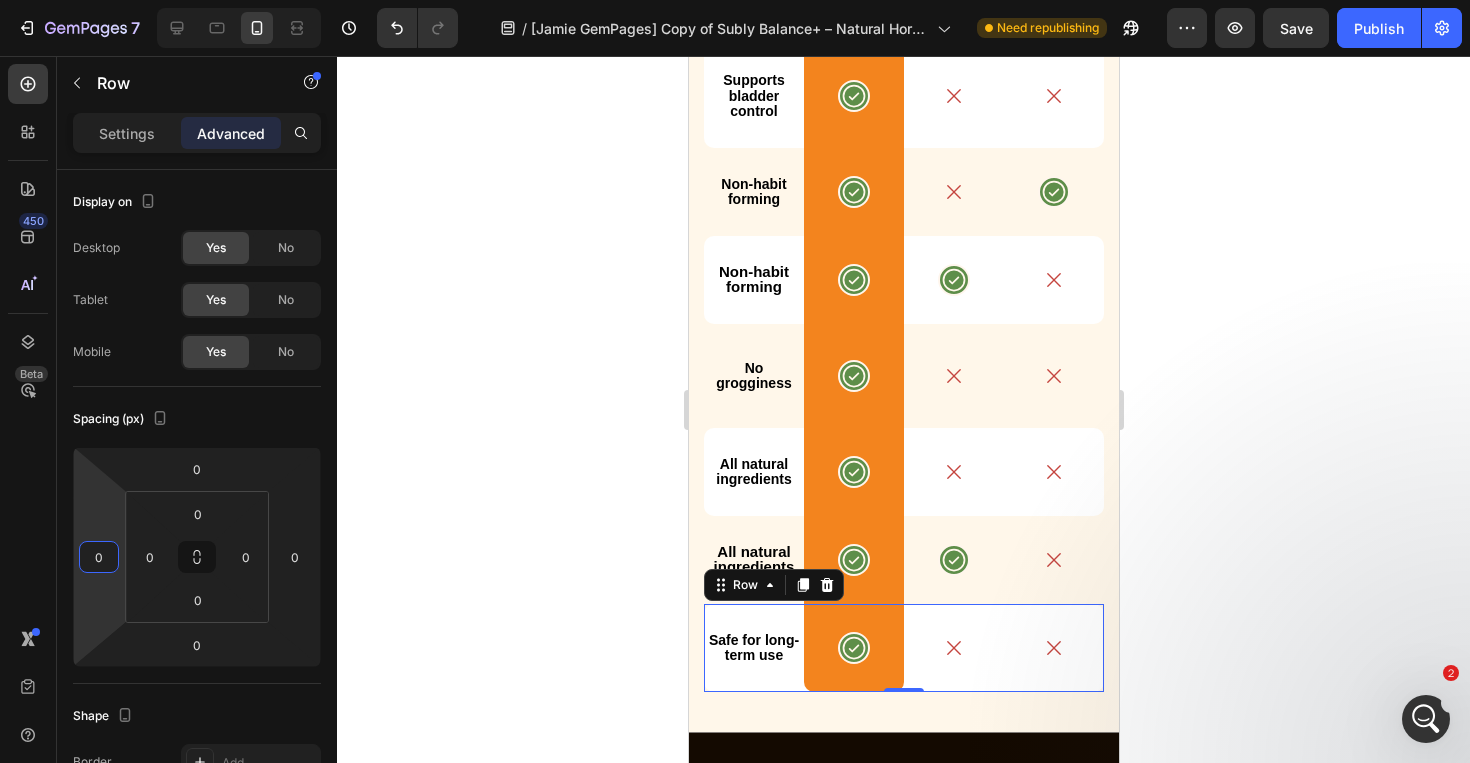 type on "0" 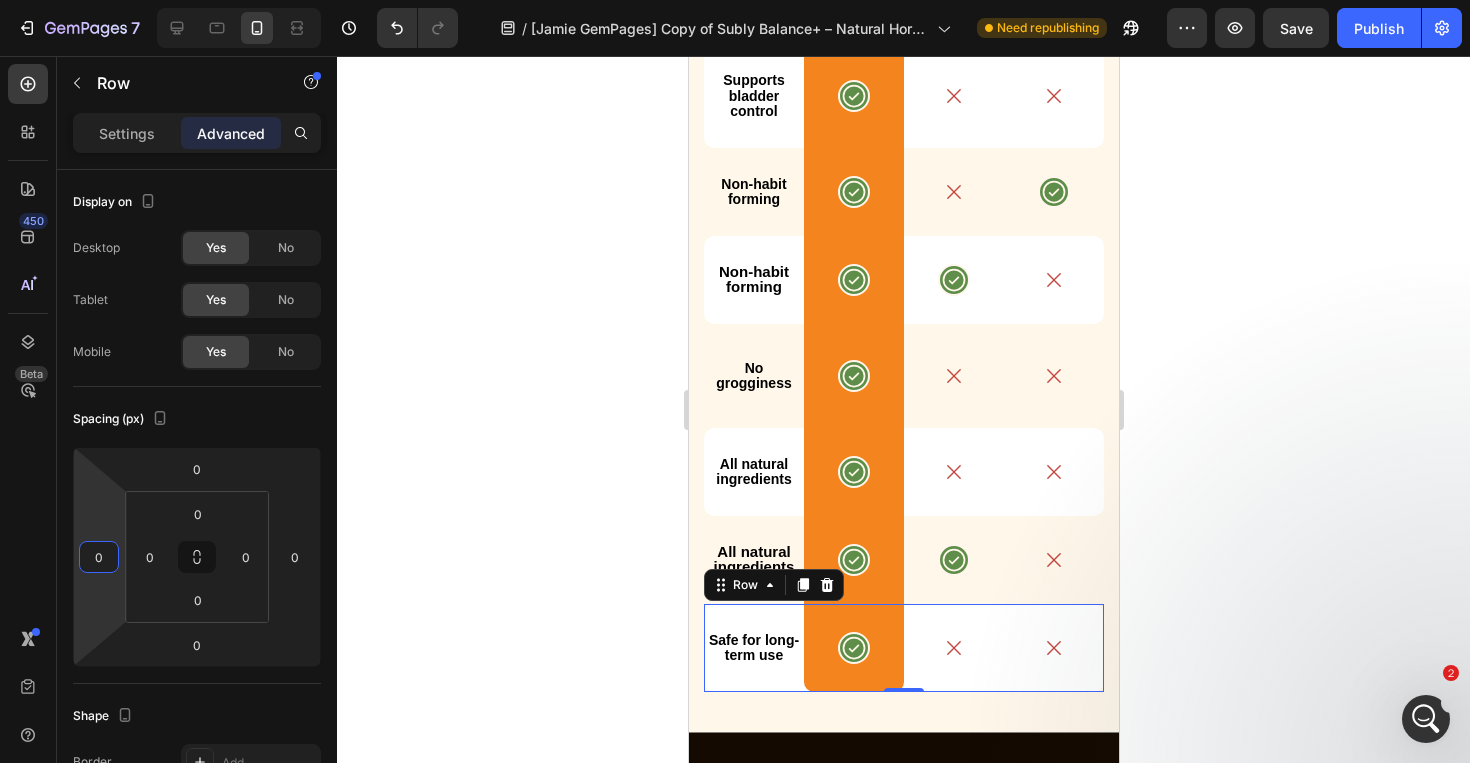 click 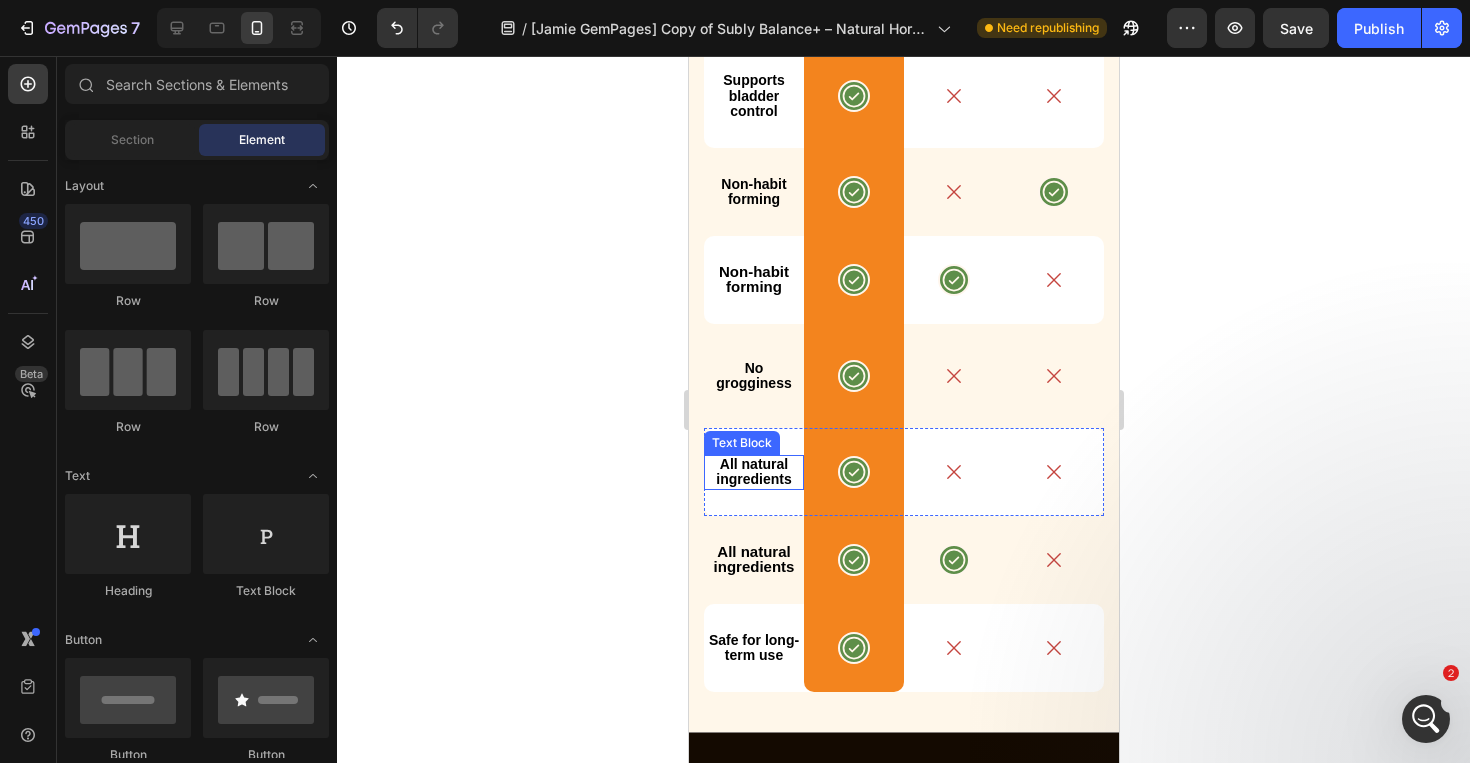 click on "All natural ingredients" at bounding box center [752, 471] 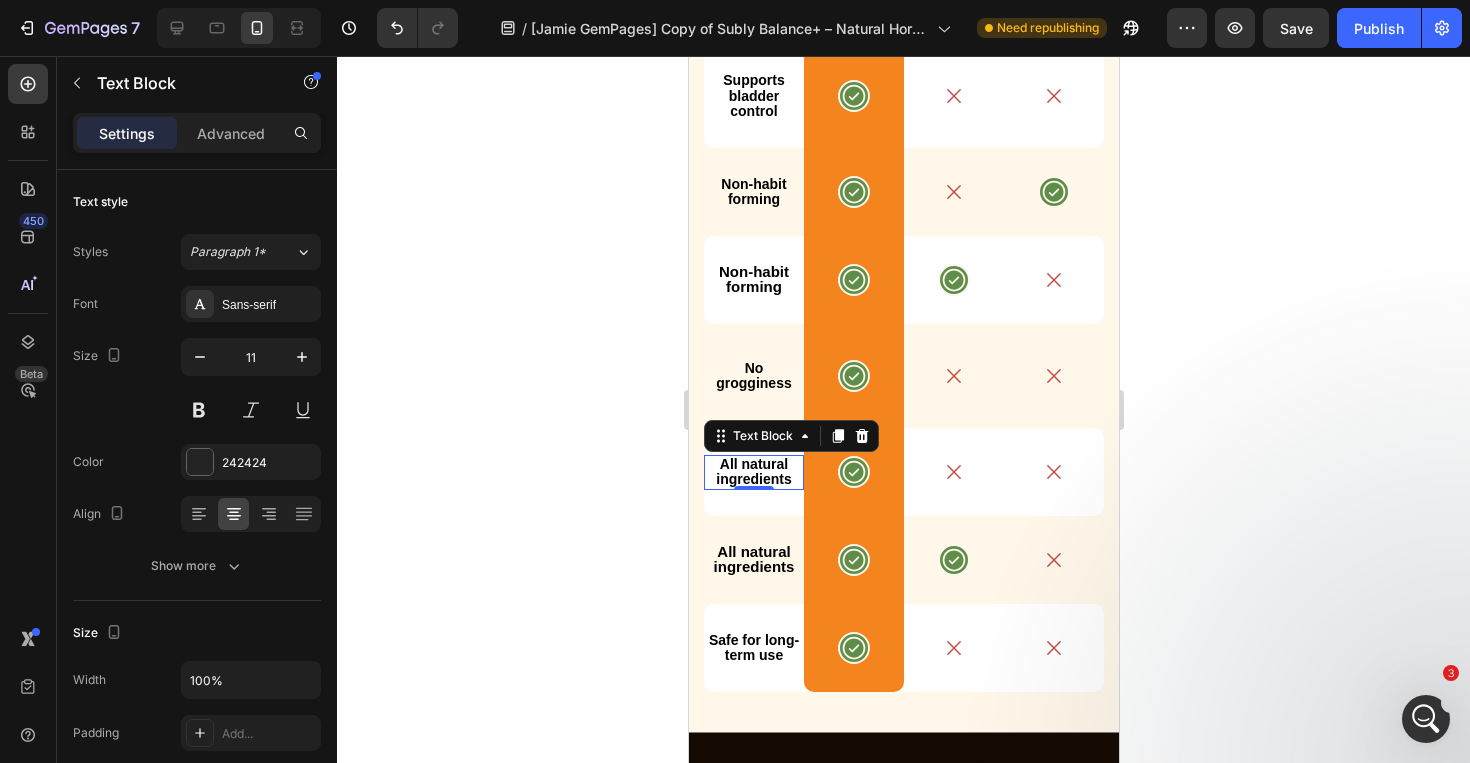 click on "All natural ingredients" at bounding box center [752, 471] 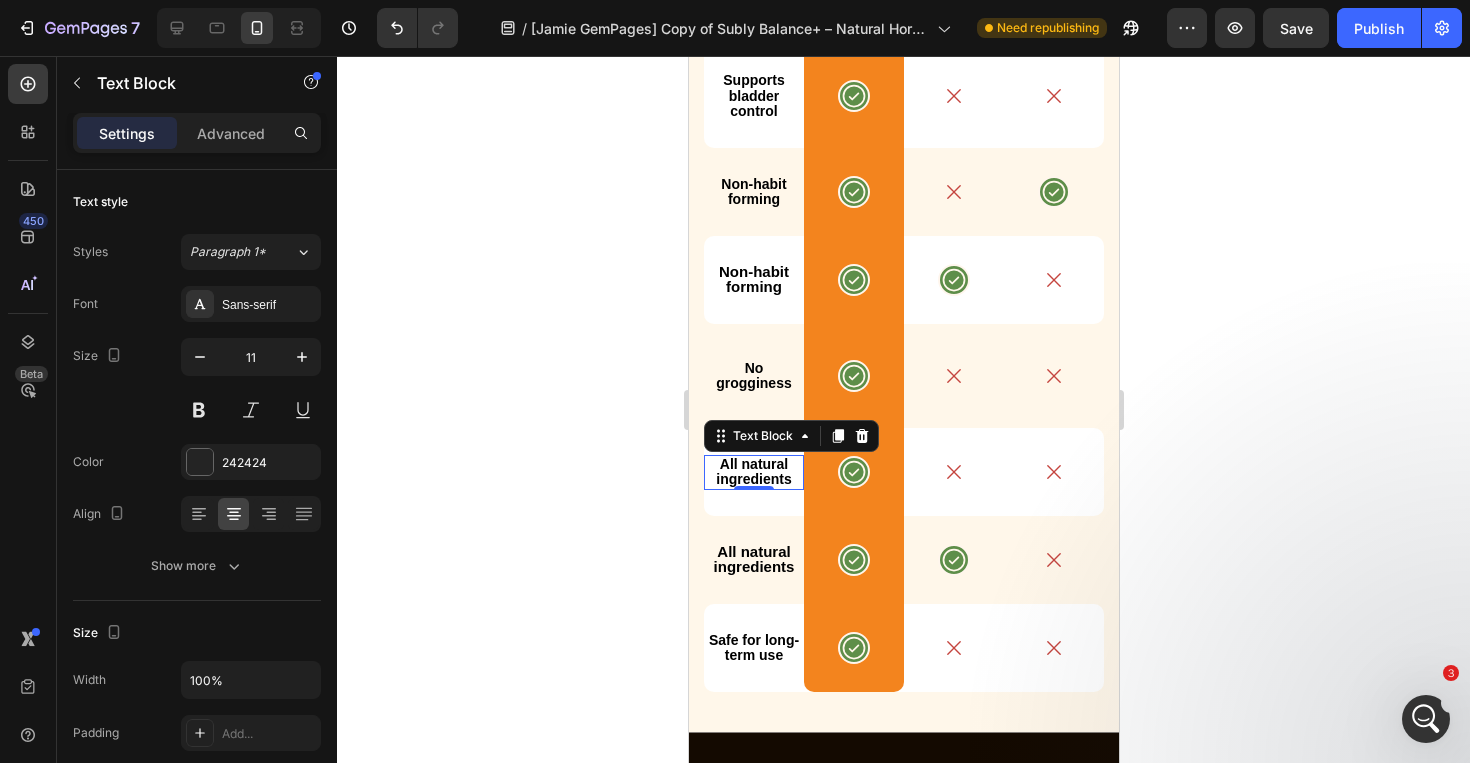 click on "All natural ingredients" at bounding box center (752, 471) 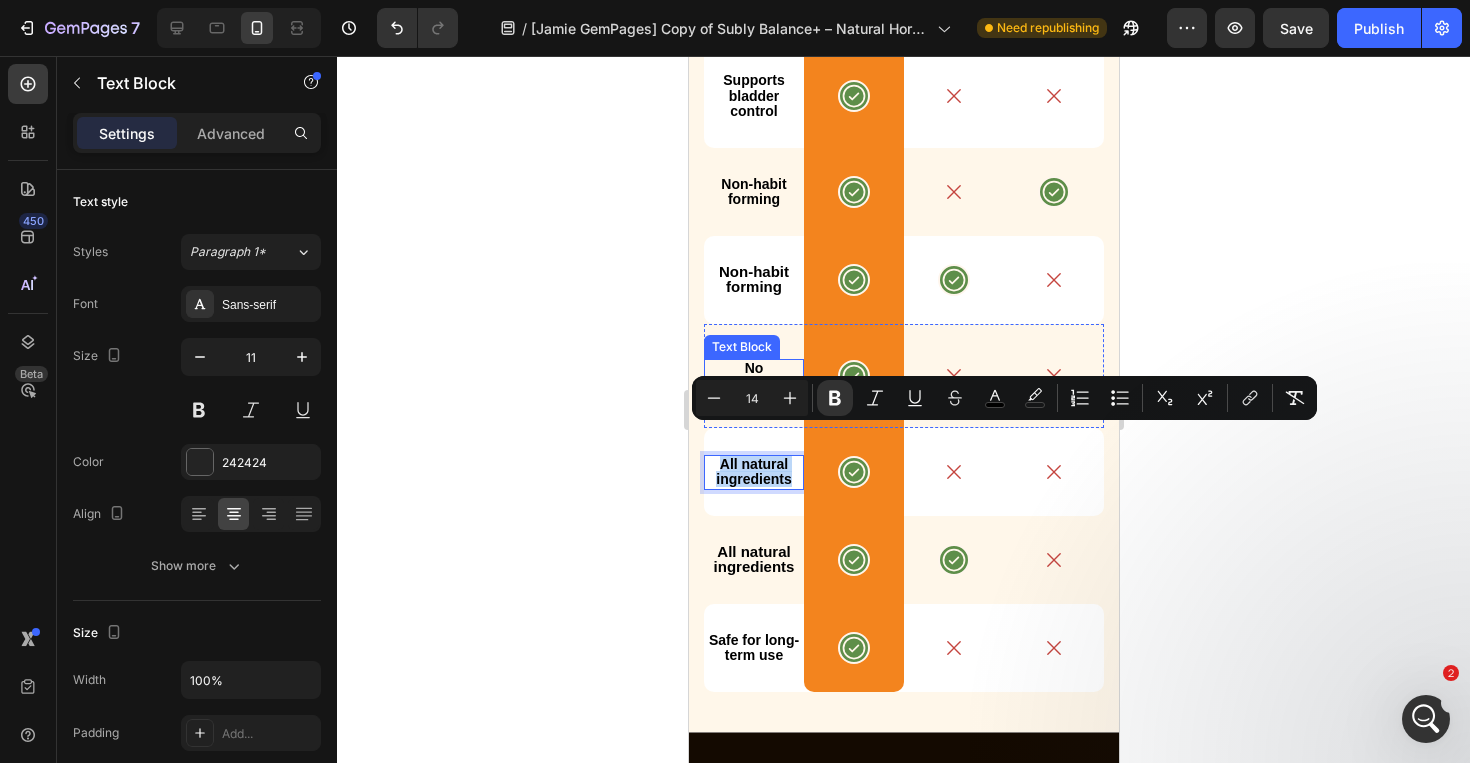 click on "No grogginess" at bounding box center (752, 375) 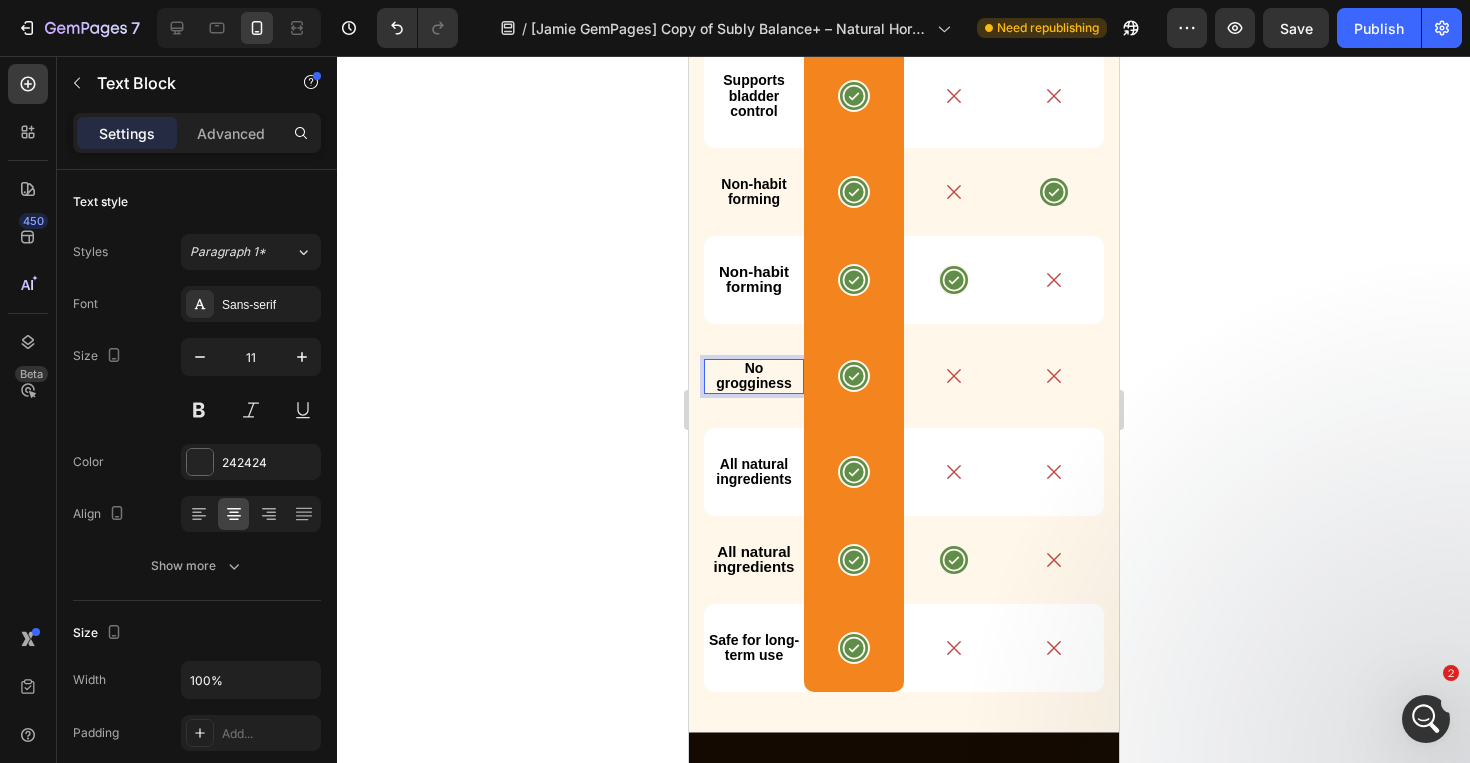 click on "No grogginess" at bounding box center (752, 375) 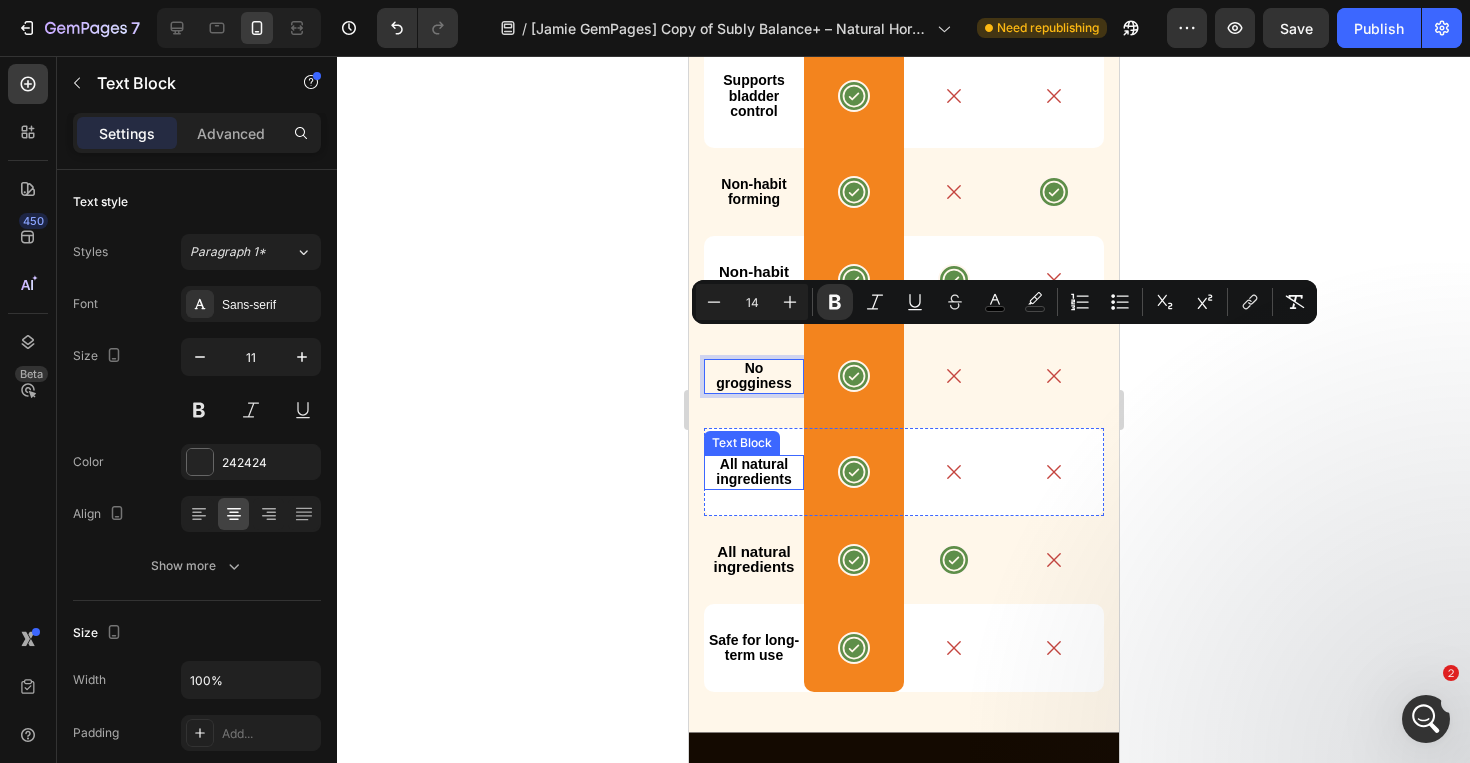 click on "All natural ingredients" at bounding box center (752, 471) 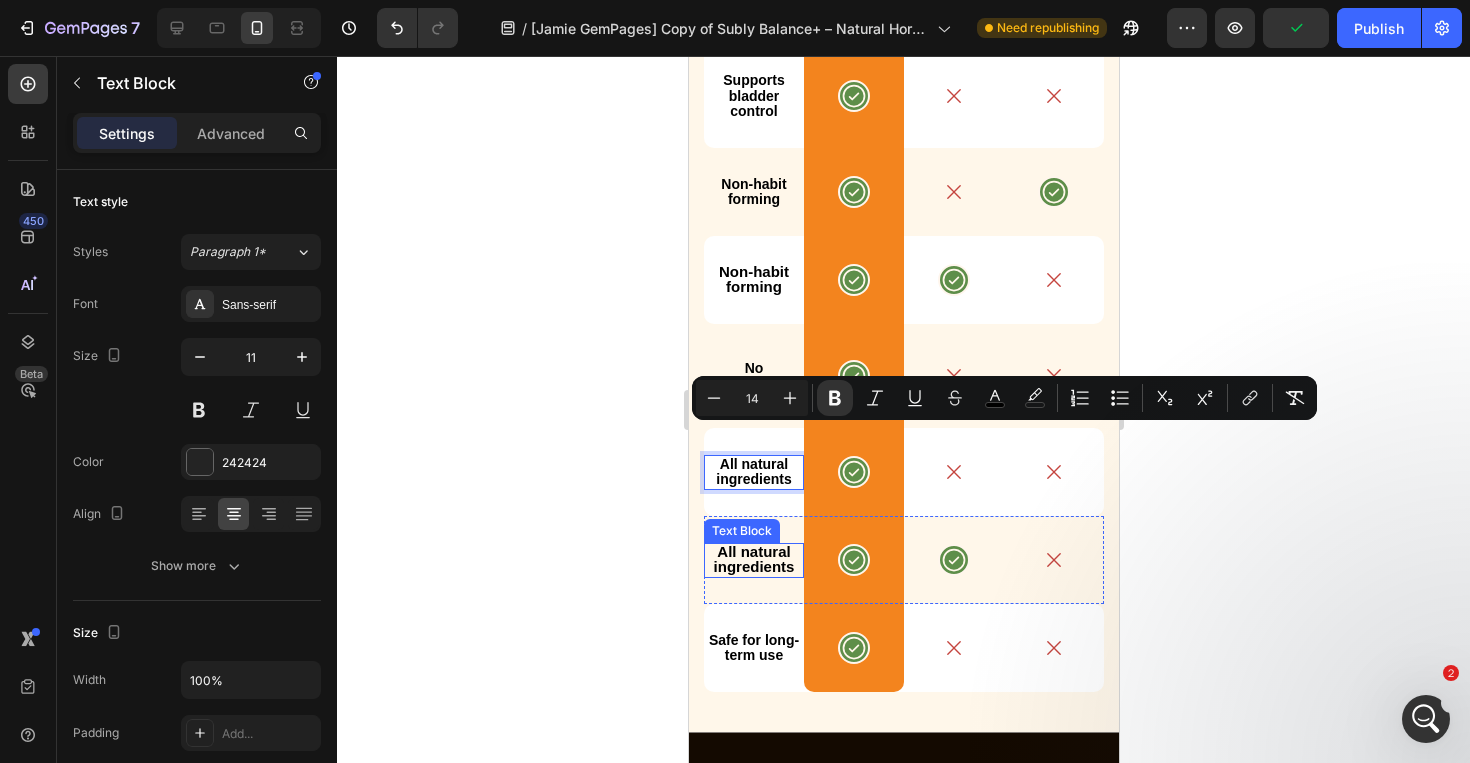 click on "All natural ingredients" at bounding box center (753, 559) 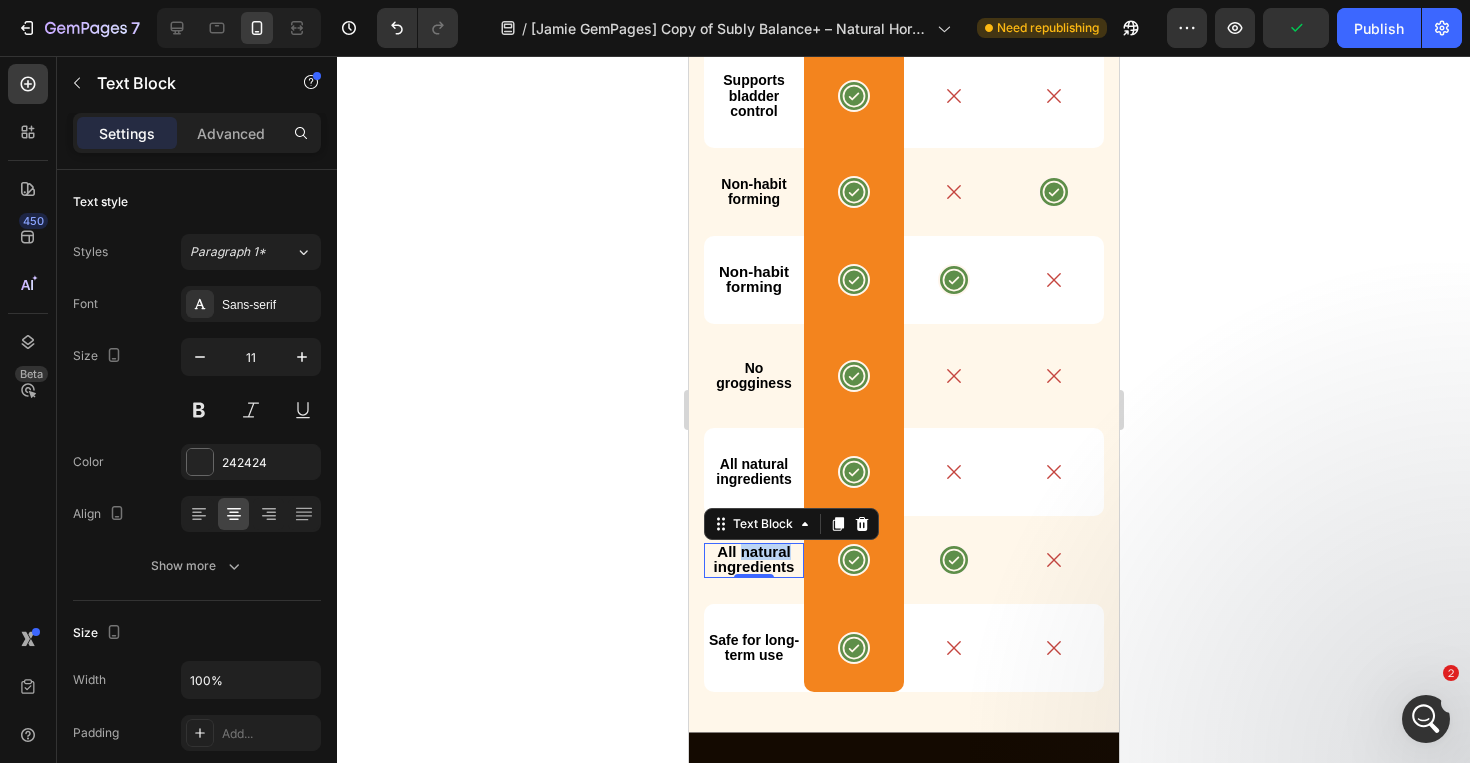 click on "Text Block" at bounding box center (790, 524) 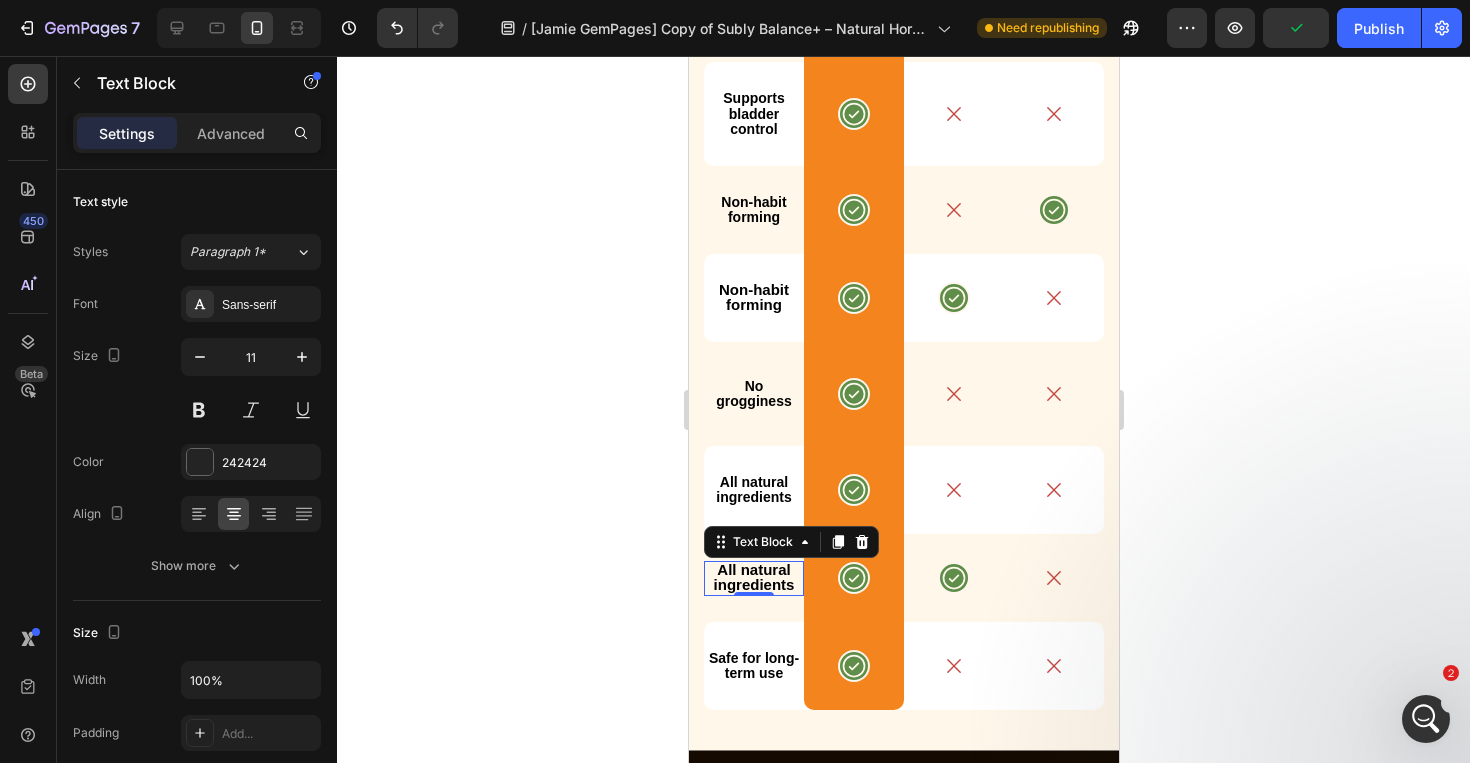 click on "All natural ingredients" at bounding box center (753, 577) 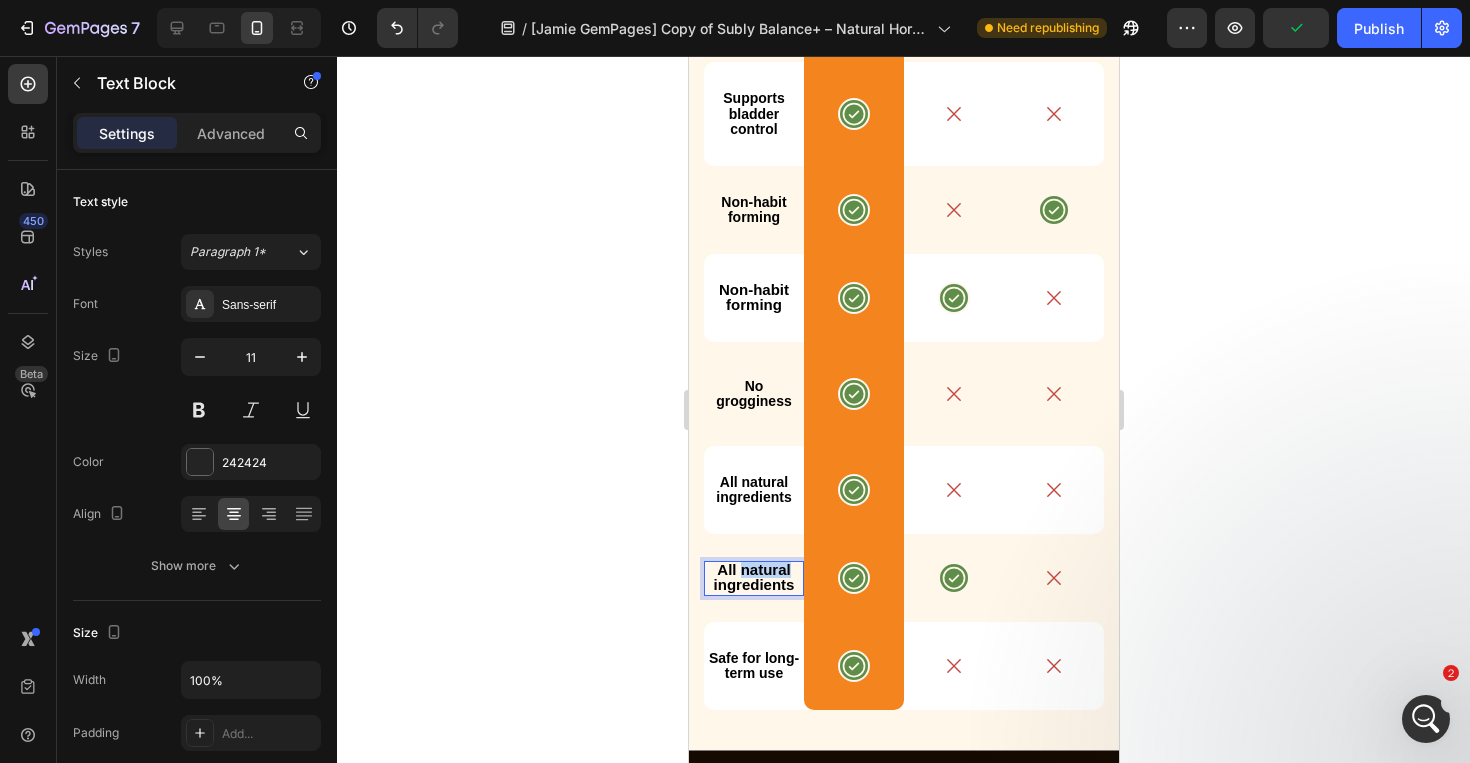 click on "All natural ingredients" at bounding box center (753, 577) 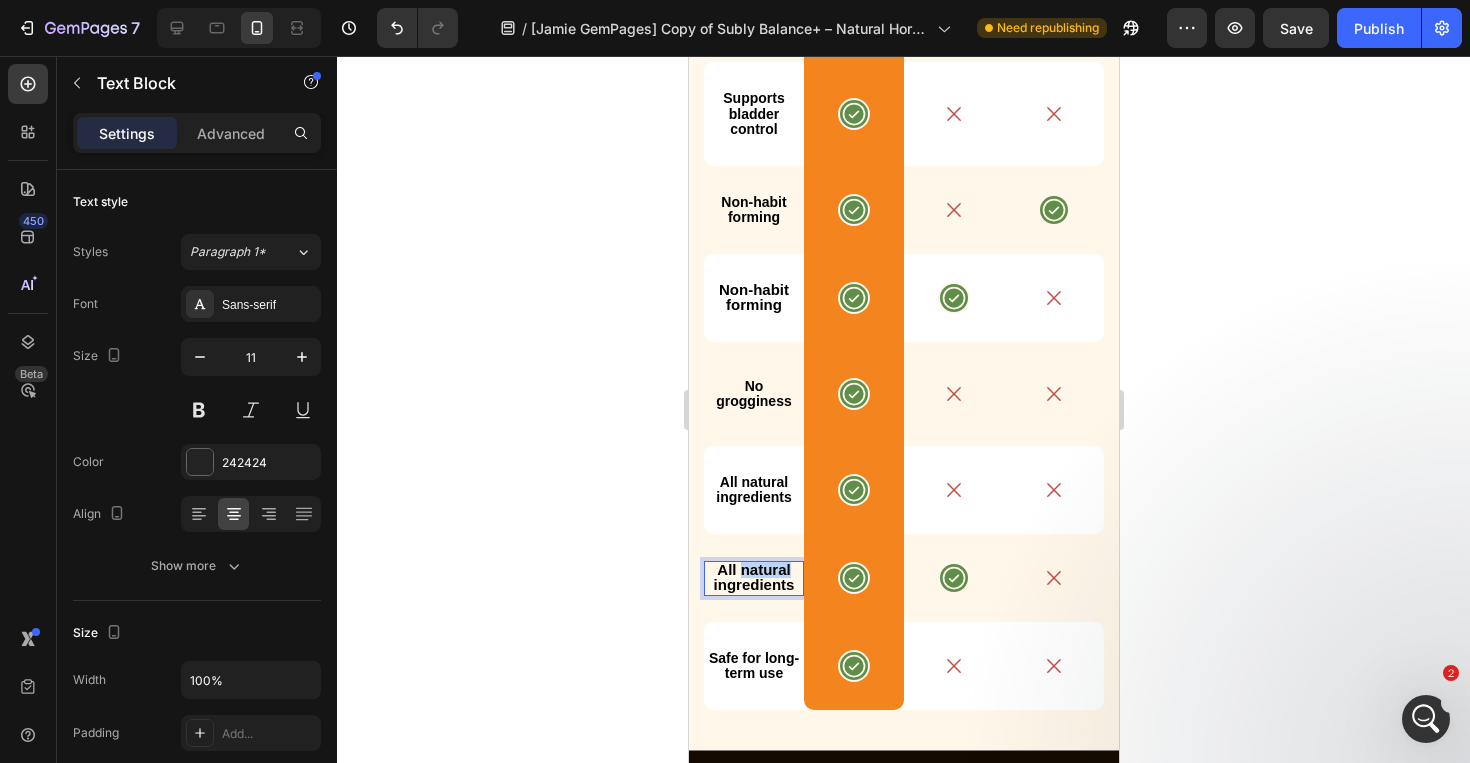 click on "All natural ingredients" at bounding box center [753, 577] 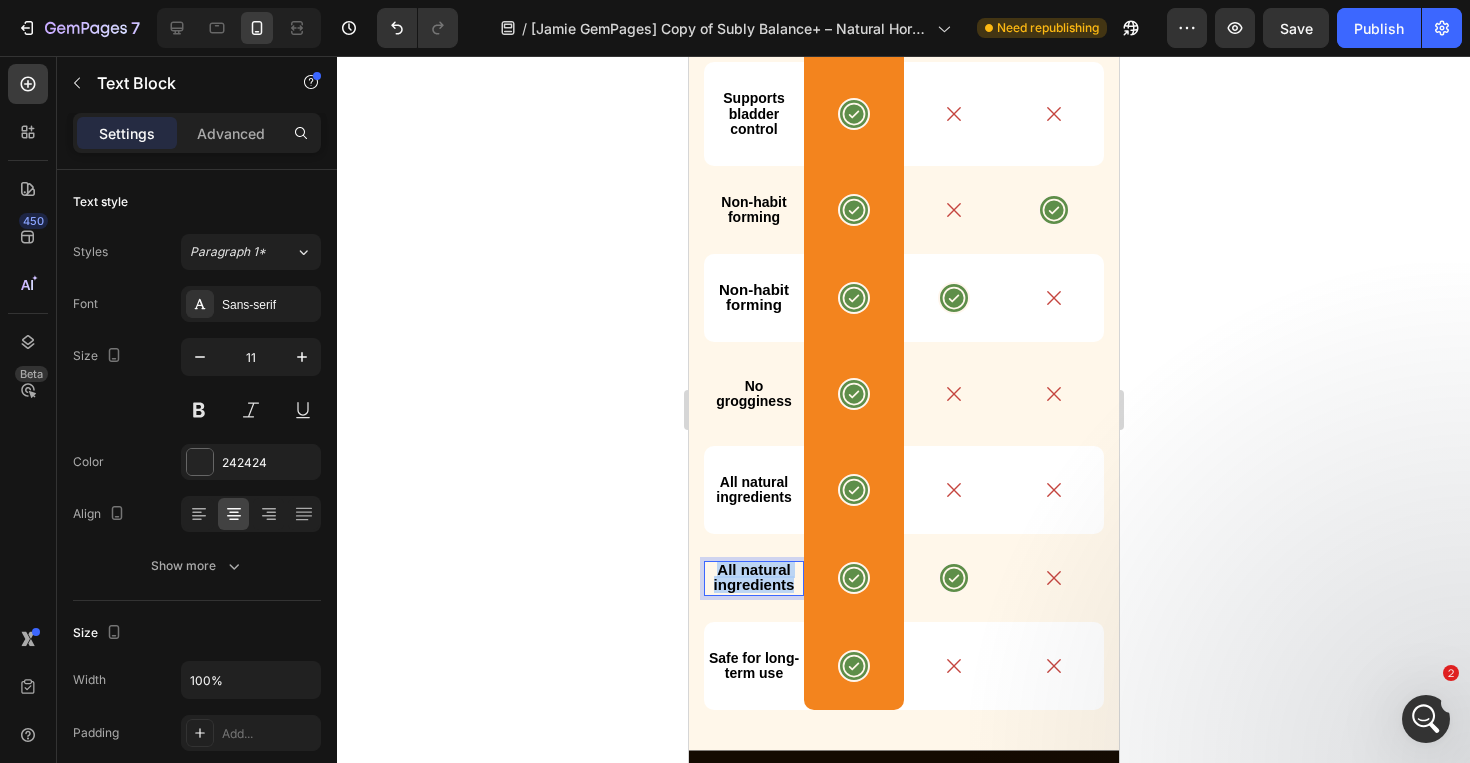 click on "All natural ingredients" at bounding box center [753, 577] 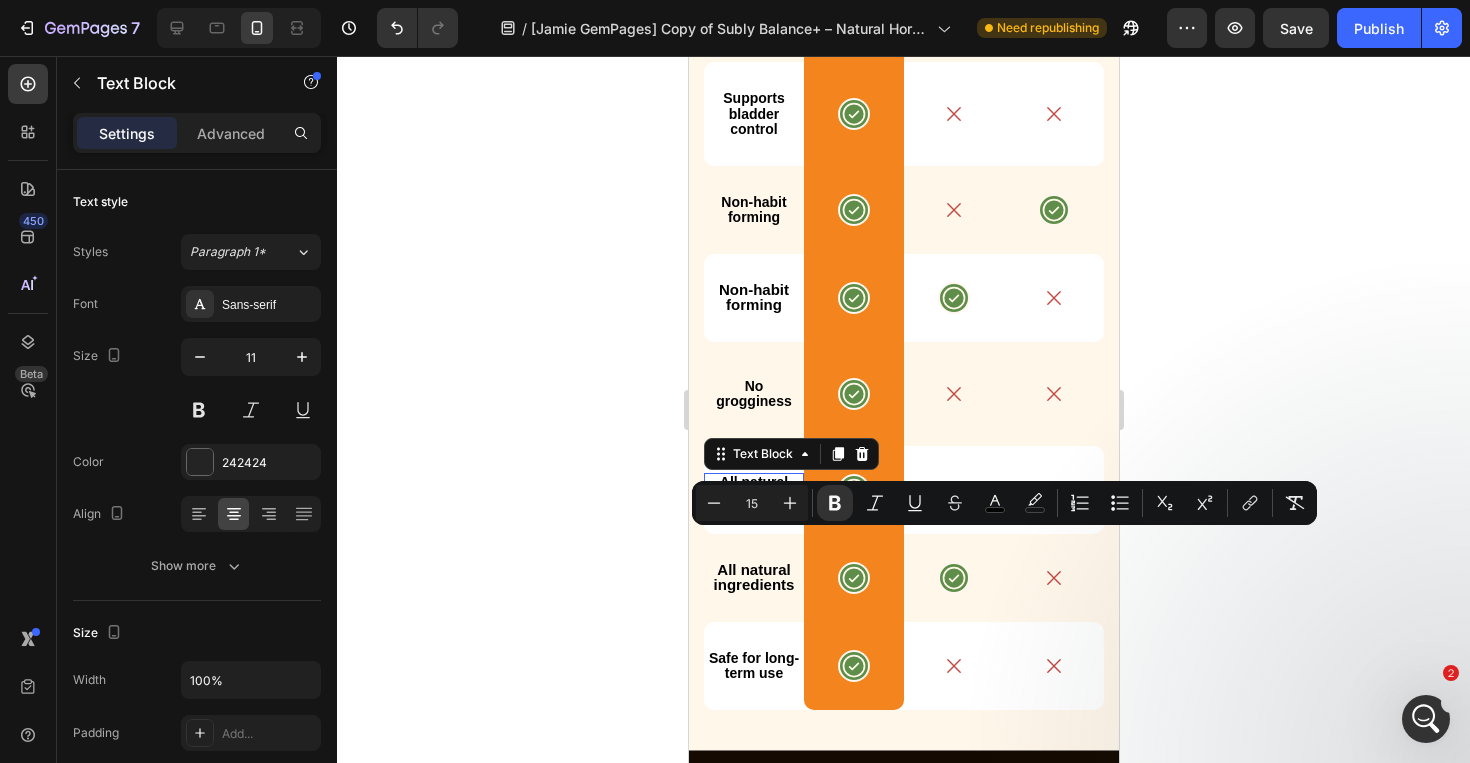 click on "All natural ingredients" at bounding box center [752, 489] 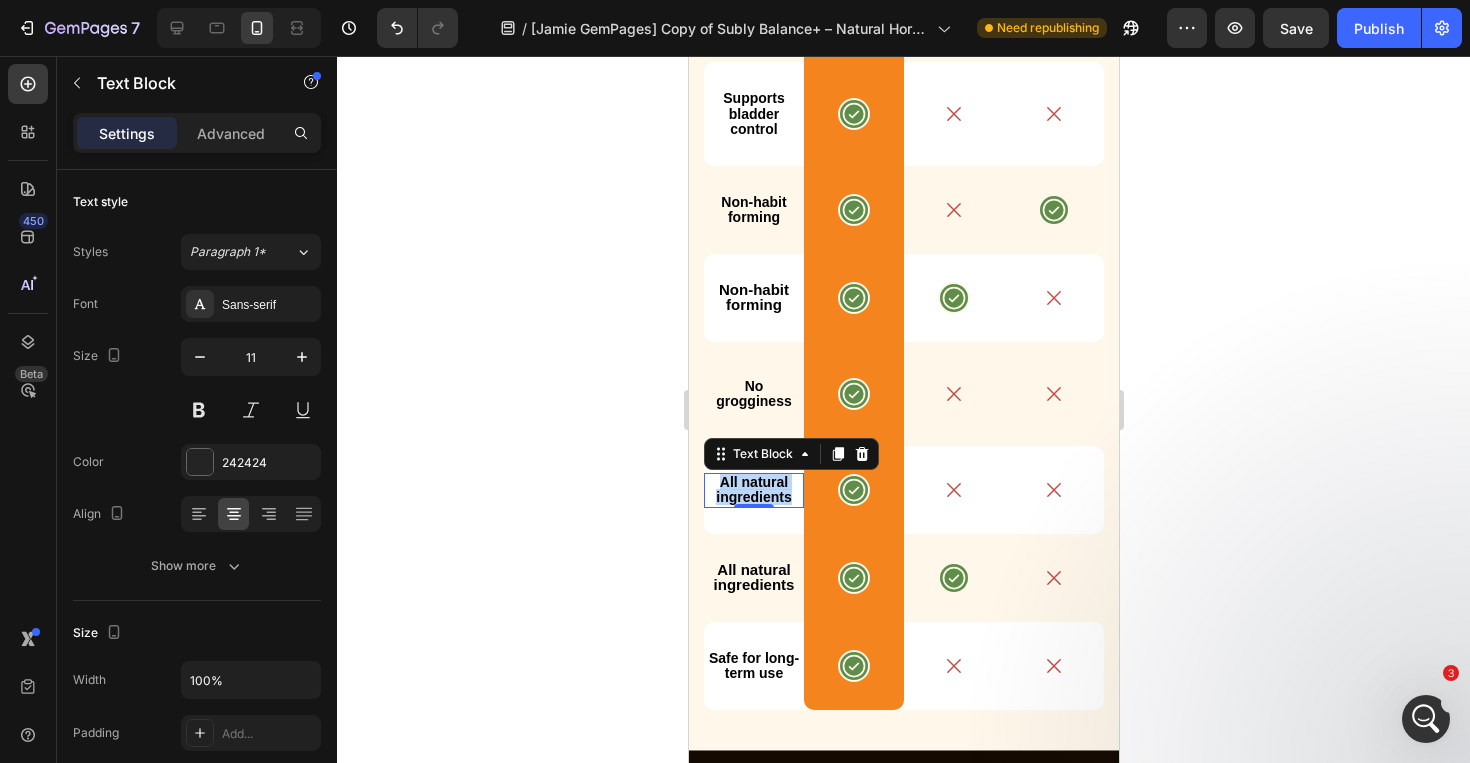 click on "All natural ingredients" at bounding box center [752, 489] 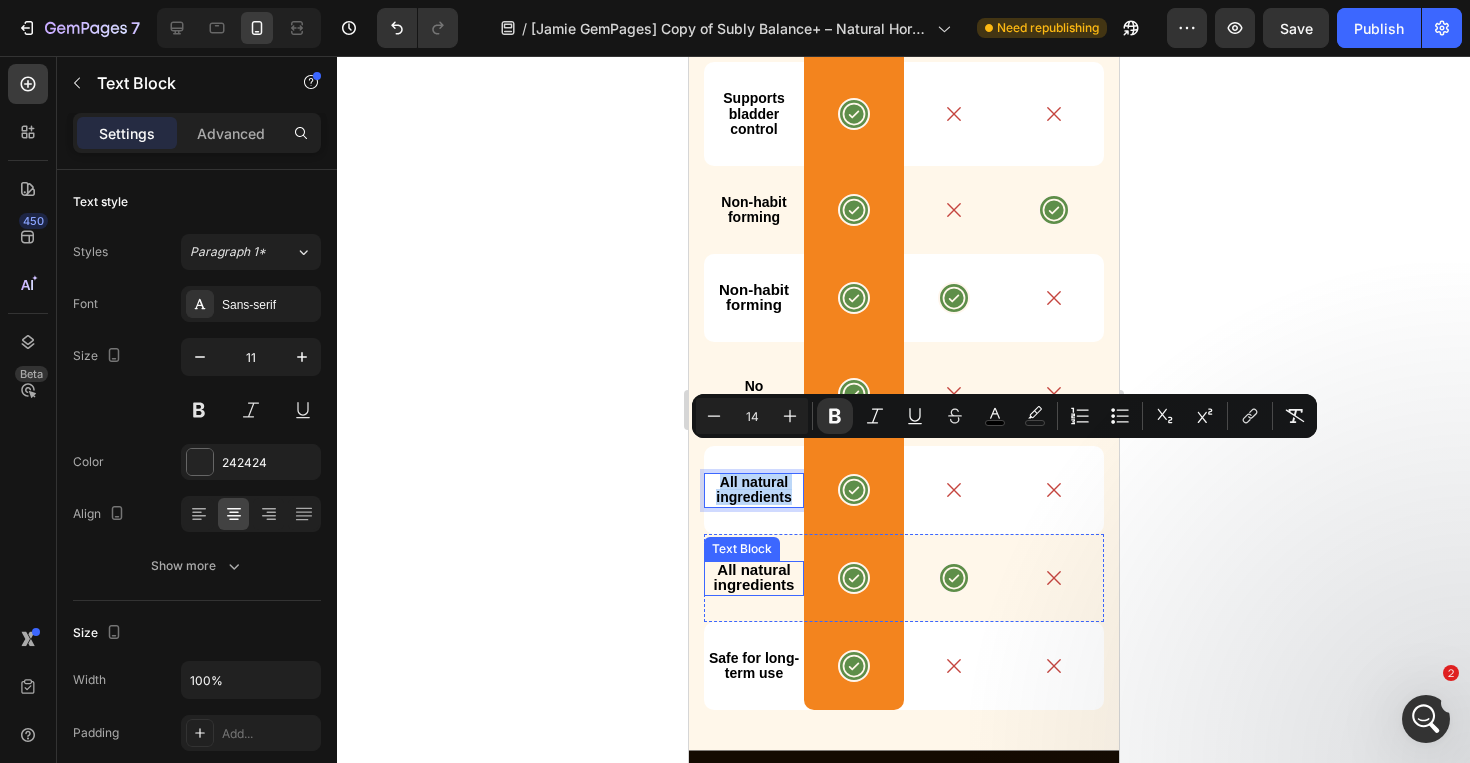 click on "All natural ingredients" at bounding box center (753, 577) 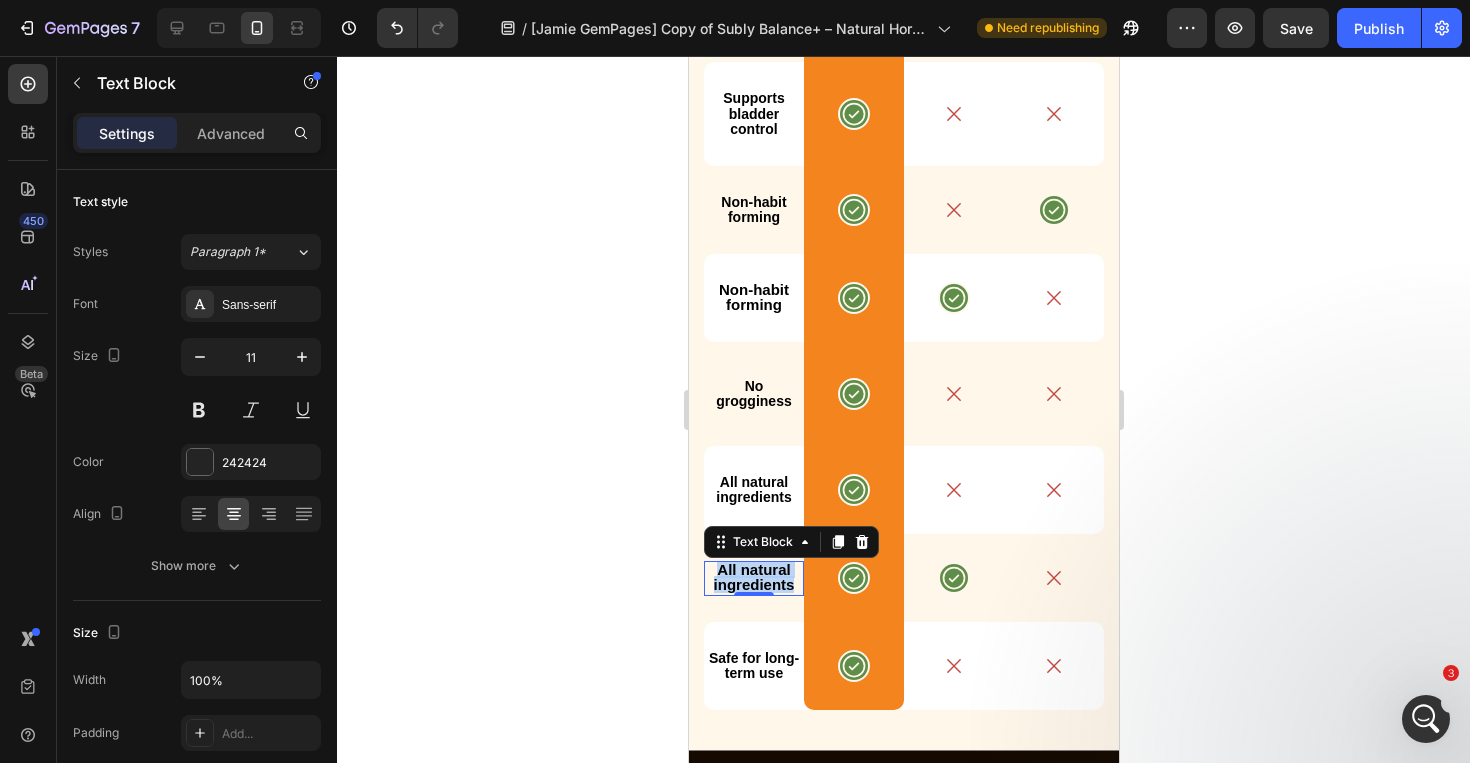 click on "All natural ingredients" at bounding box center (753, 577) 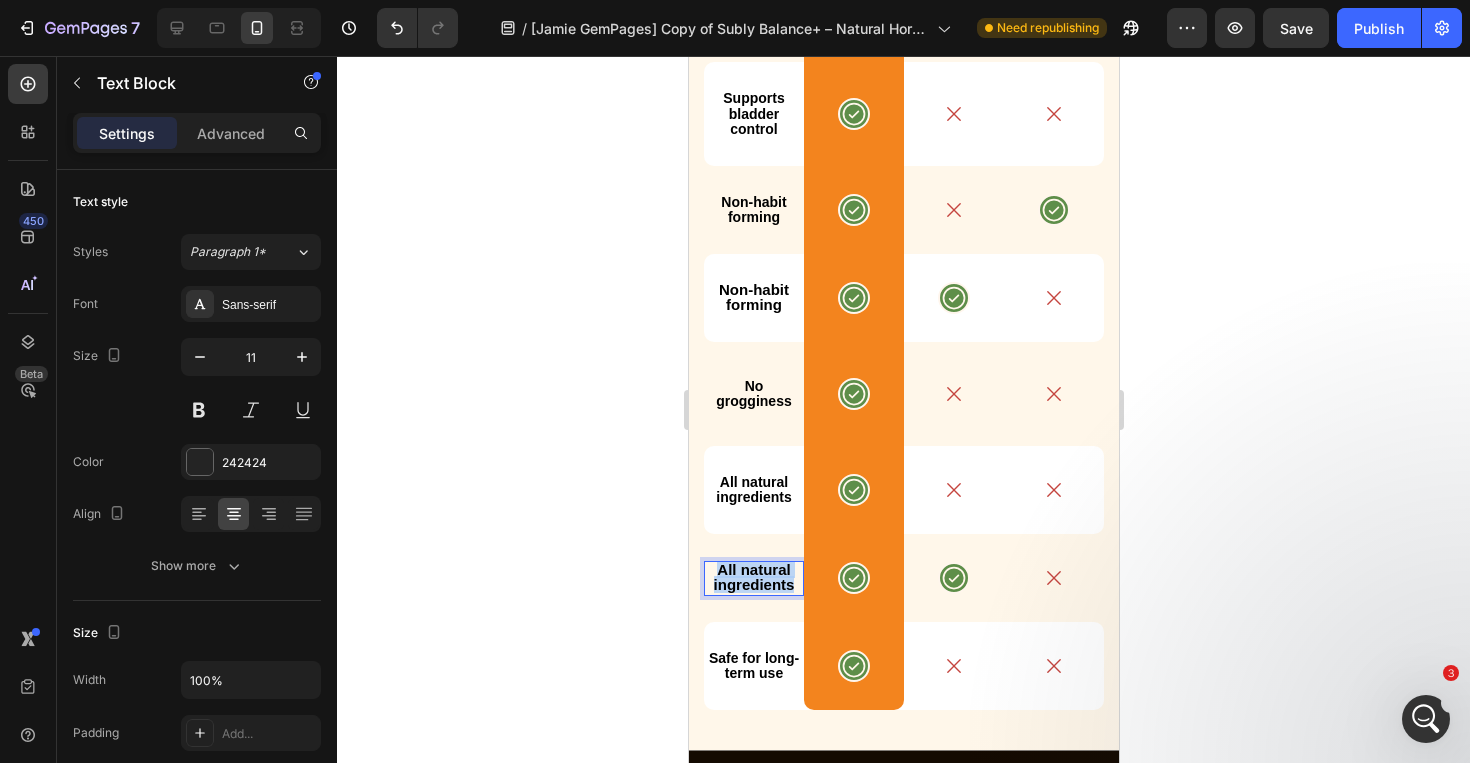 click on "All natural ingredients" at bounding box center [753, 577] 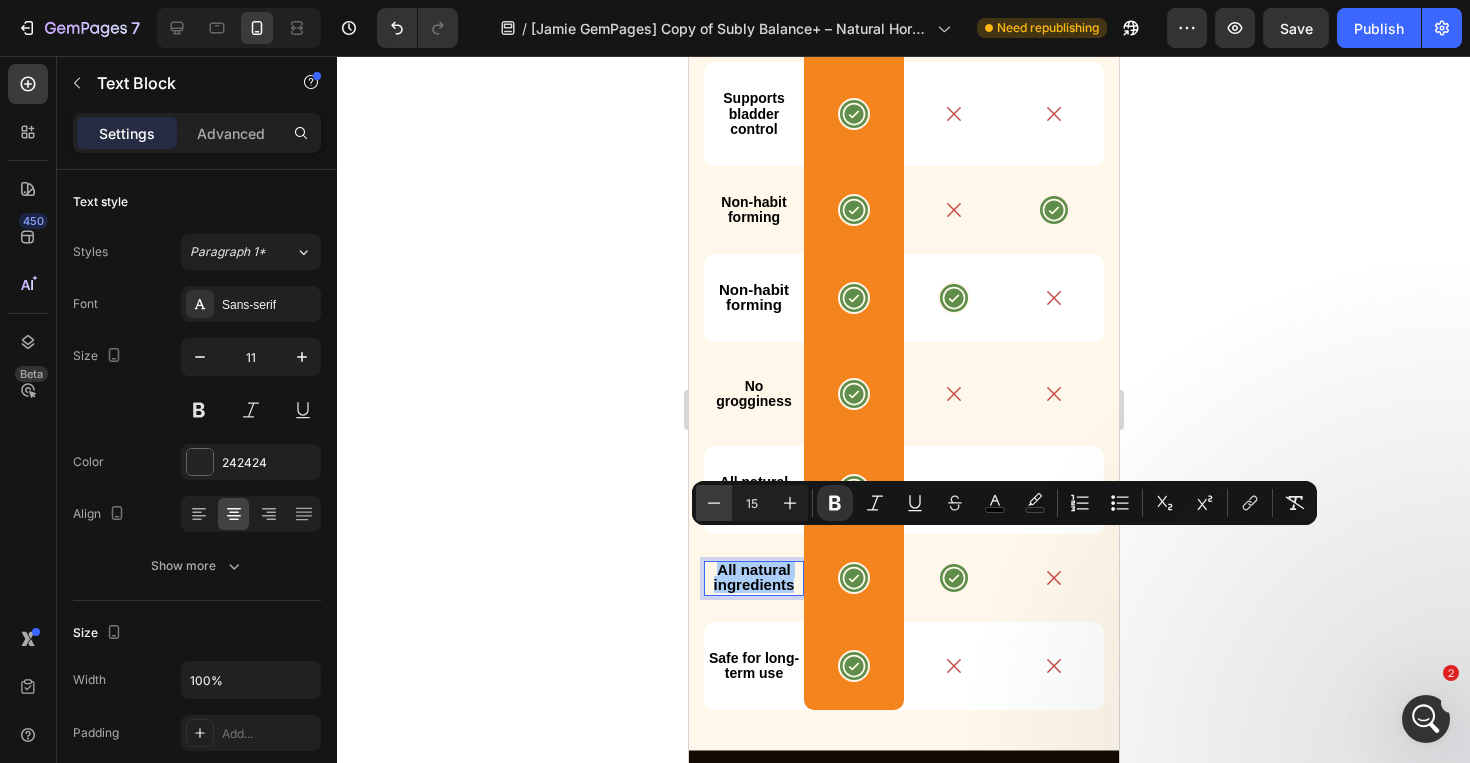 click 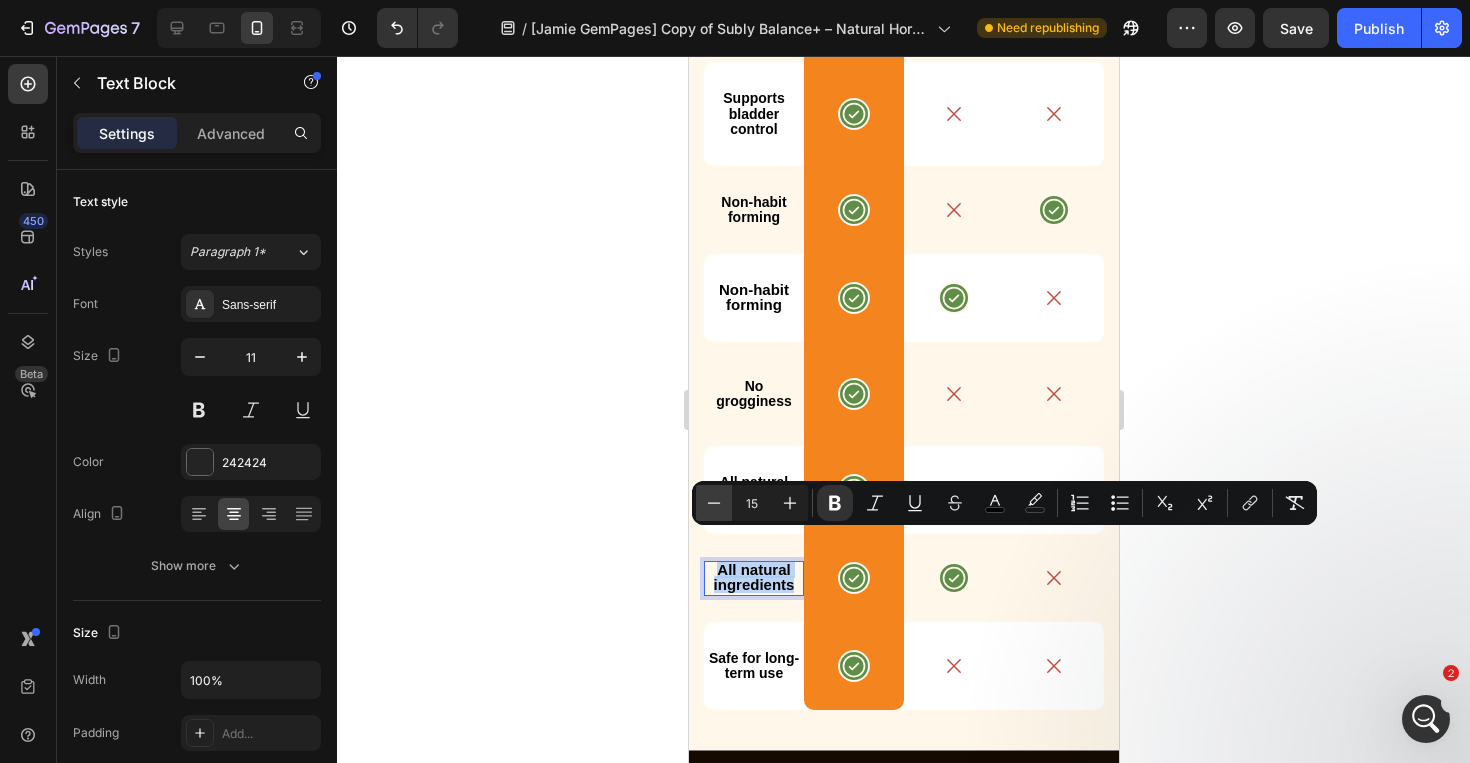 type on "14" 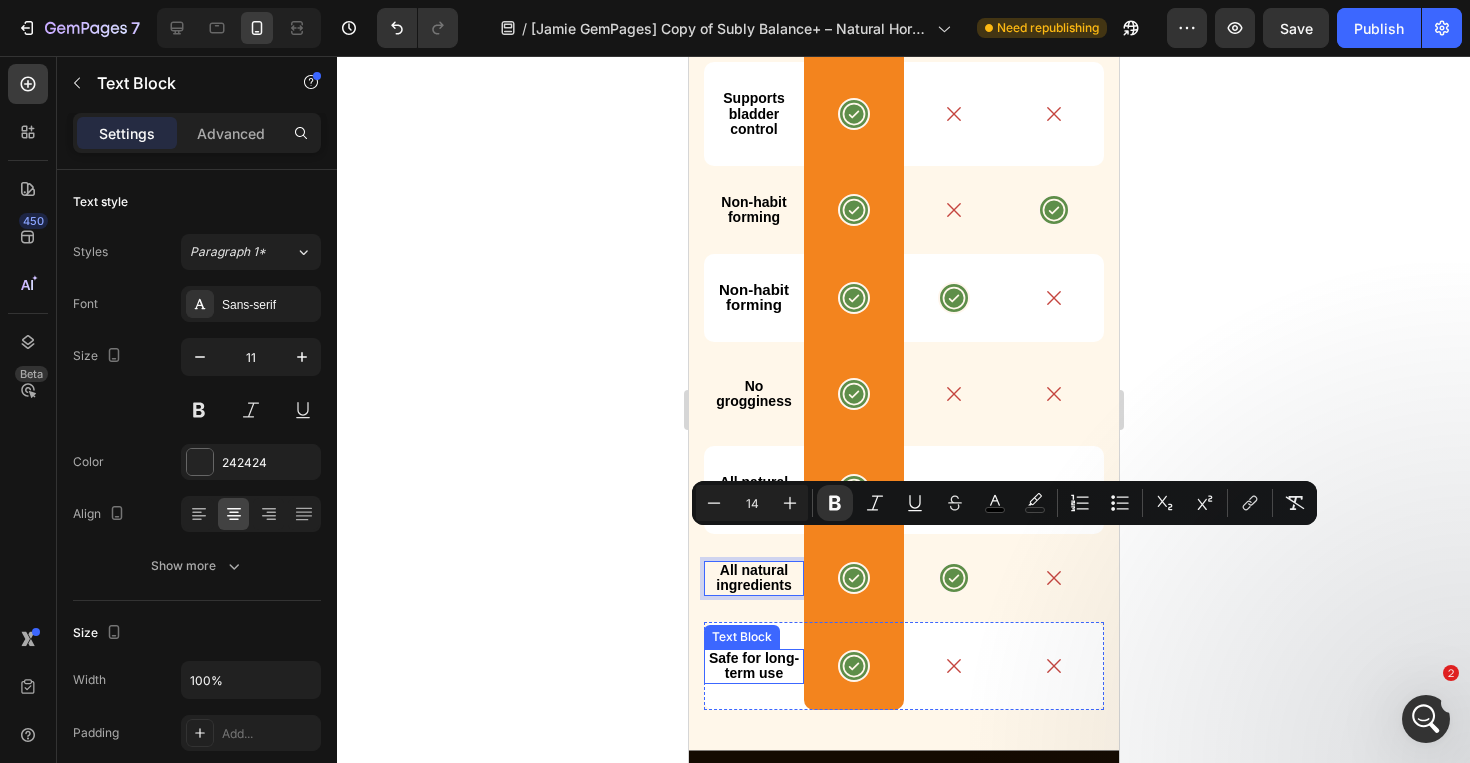 click on "Safe for long-term use" at bounding box center [753, 665] 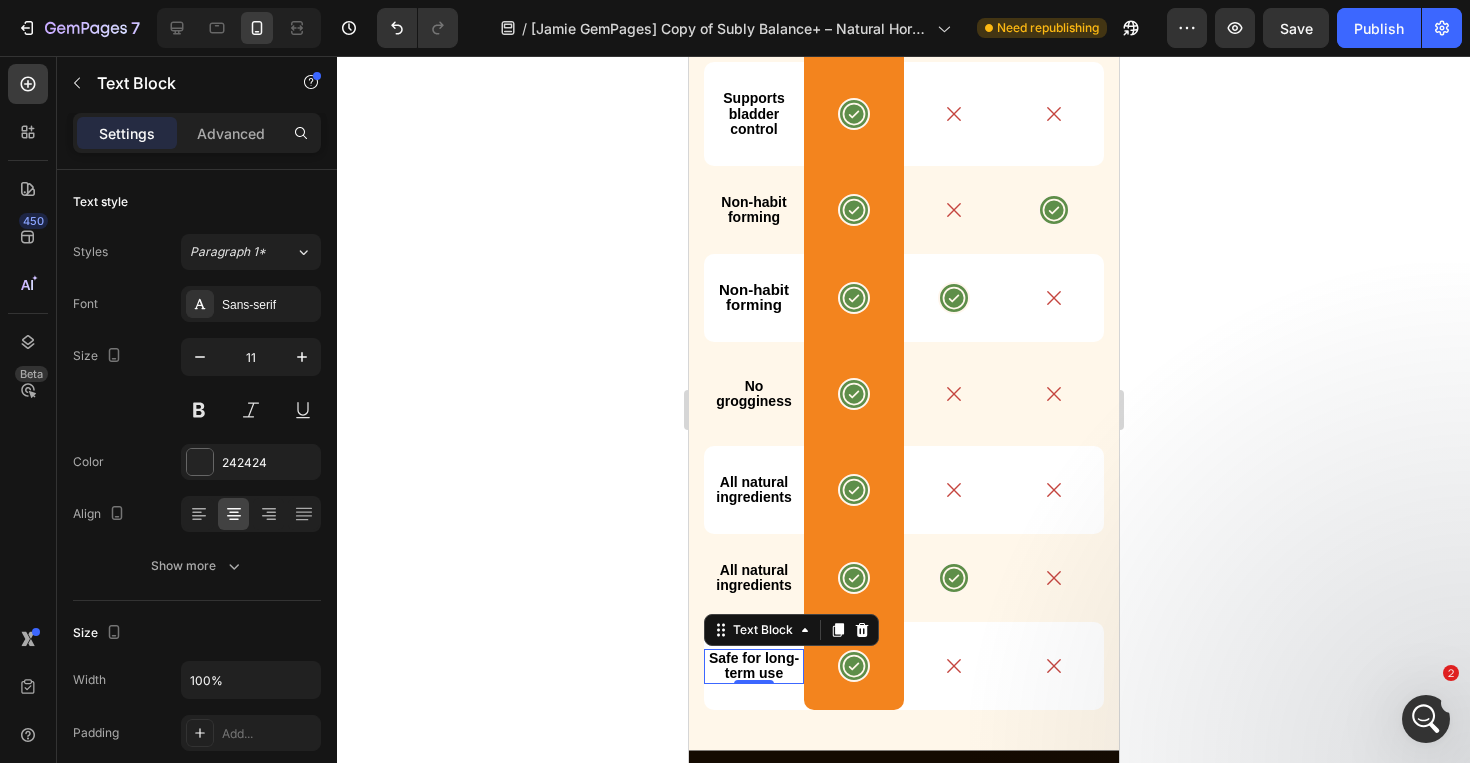 click on "Safe for long-term use" at bounding box center [753, 665] 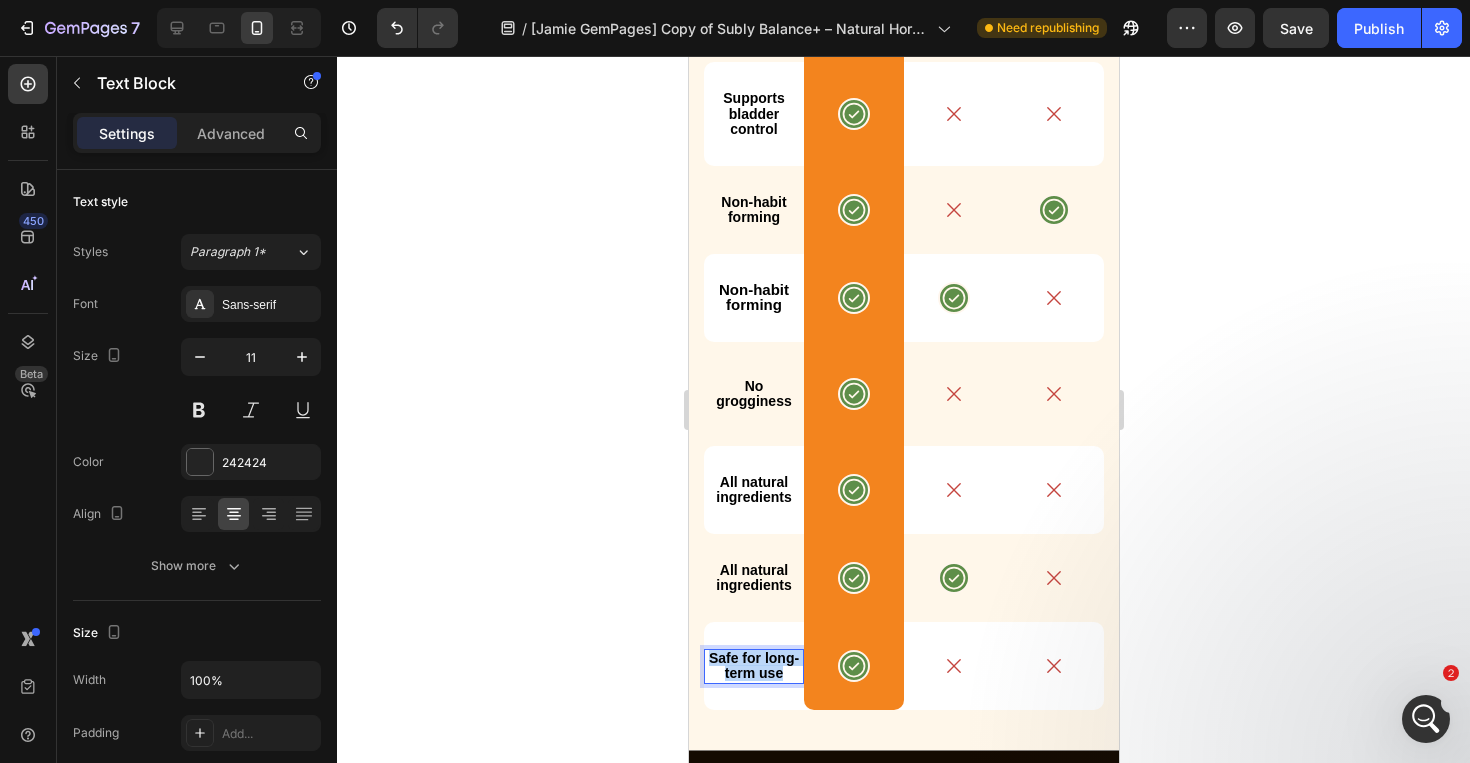 click on "Safe for long-term use" at bounding box center (753, 665) 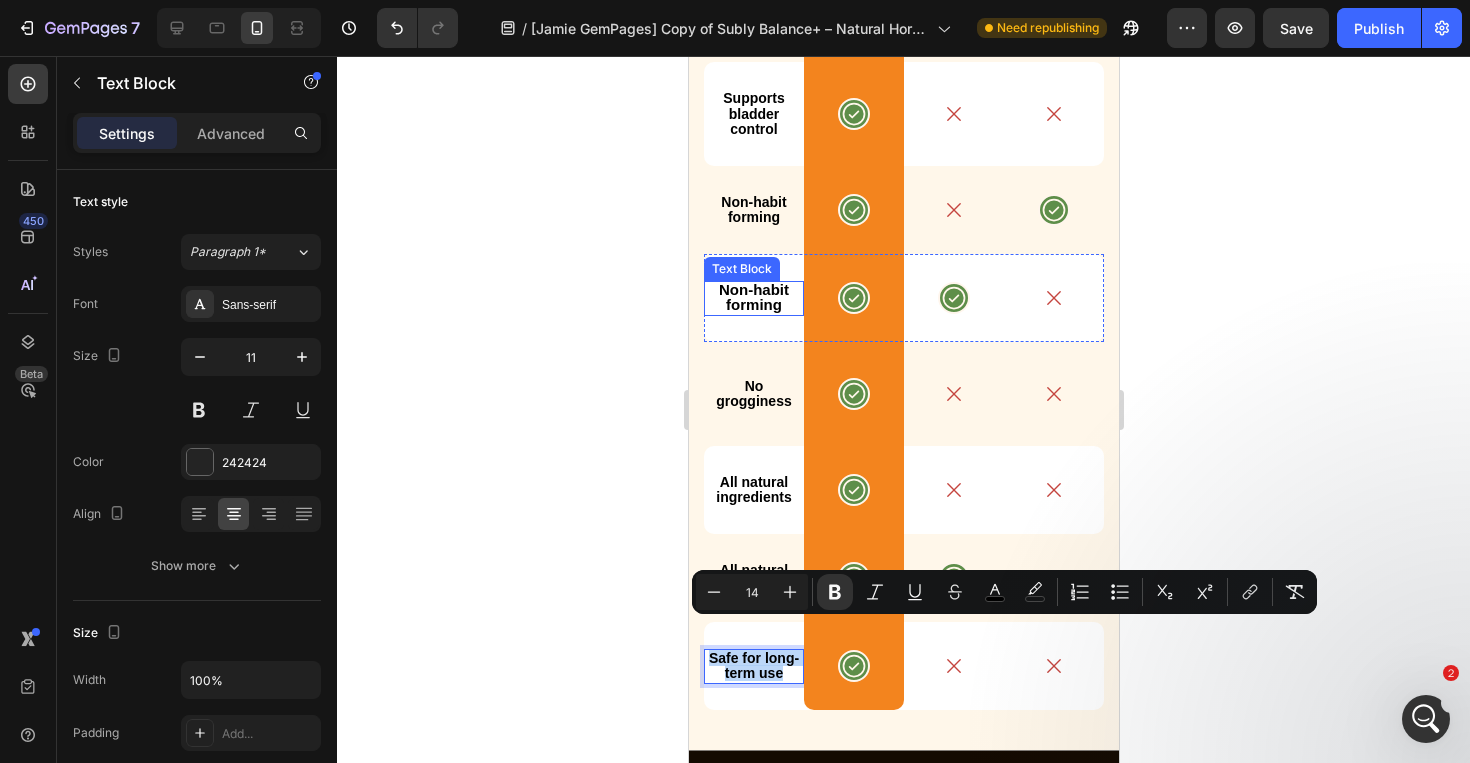 click on "Non-habit forming" at bounding box center (753, 297) 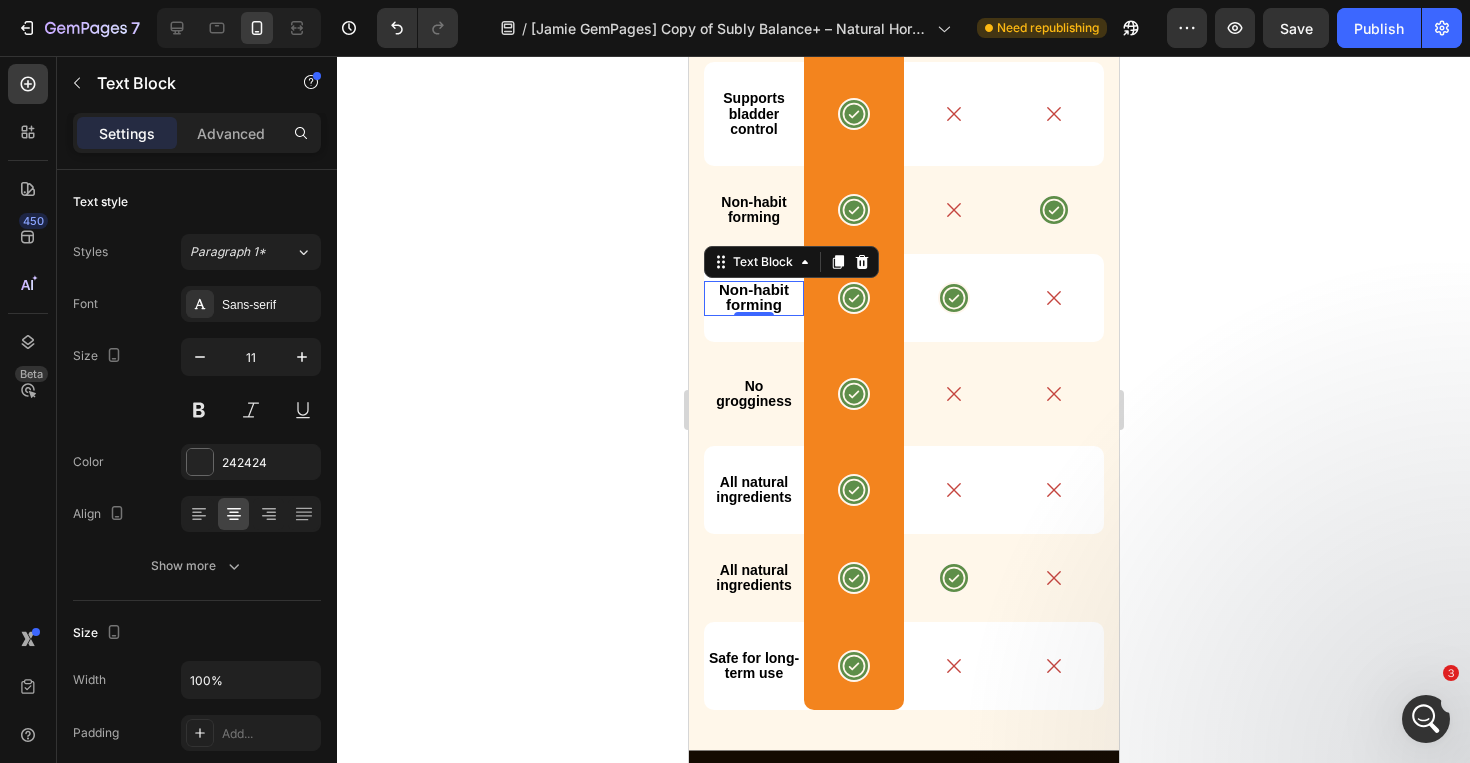 click on "Non-habit forming" at bounding box center (753, 297) 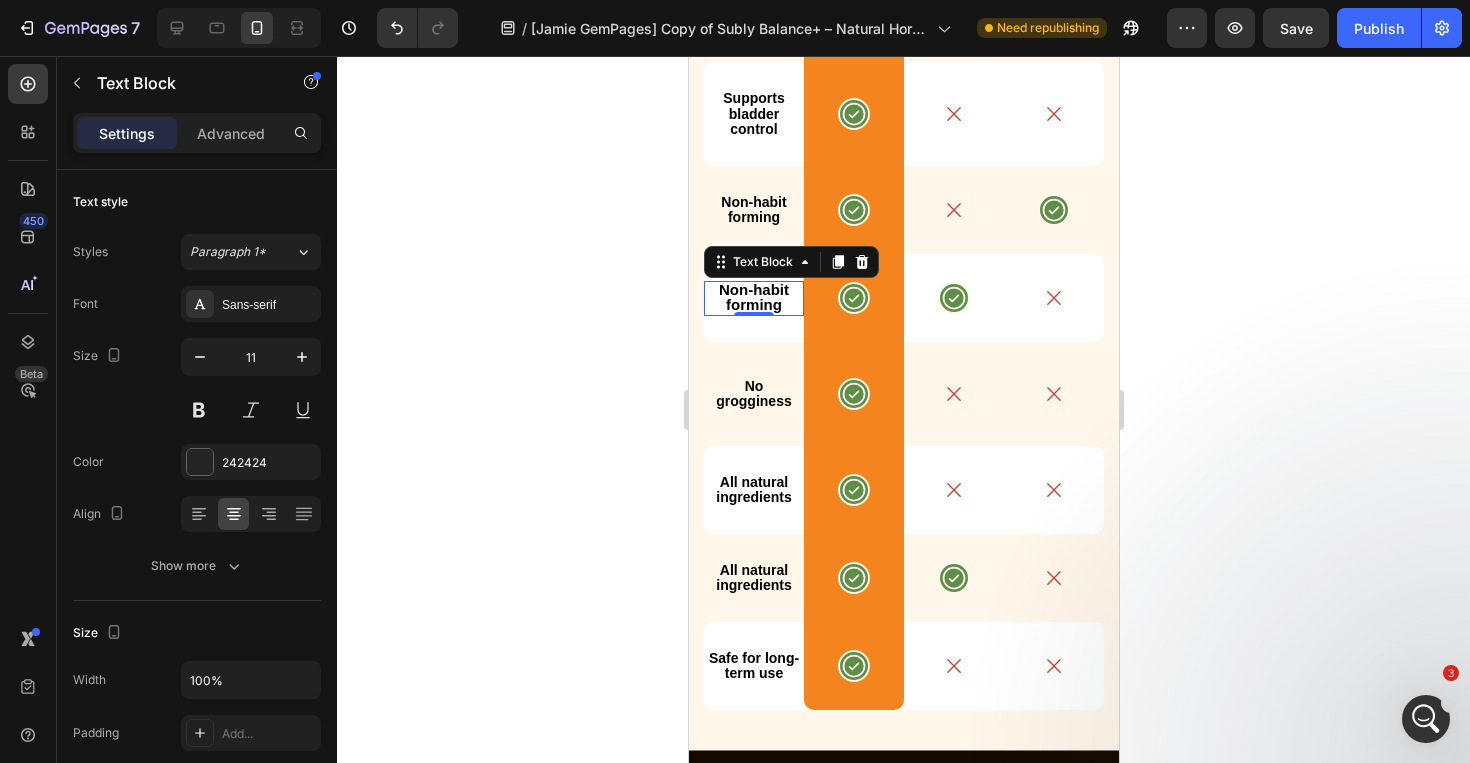 click on "Non-habit forming" at bounding box center (753, 297) 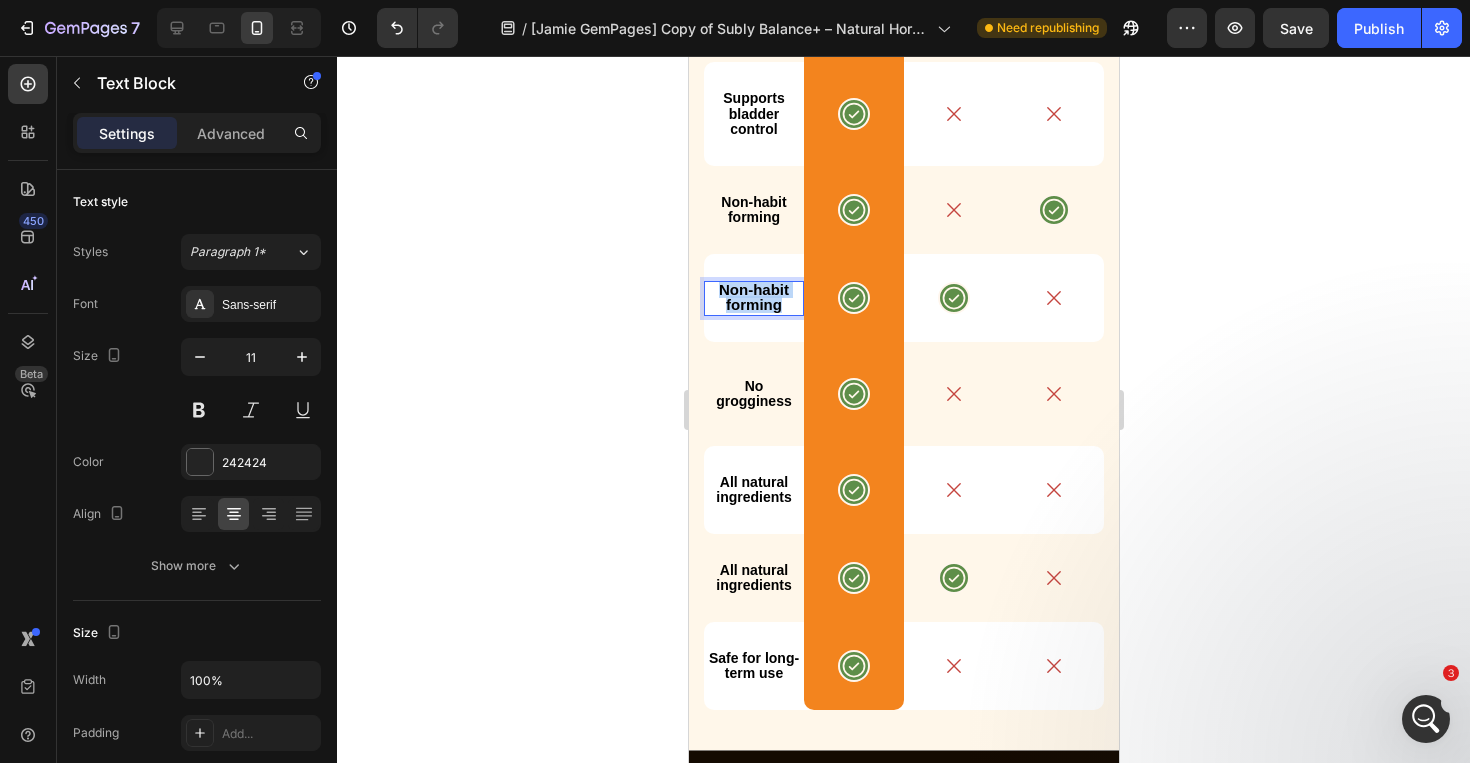 click on "Non-habit forming" at bounding box center (753, 297) 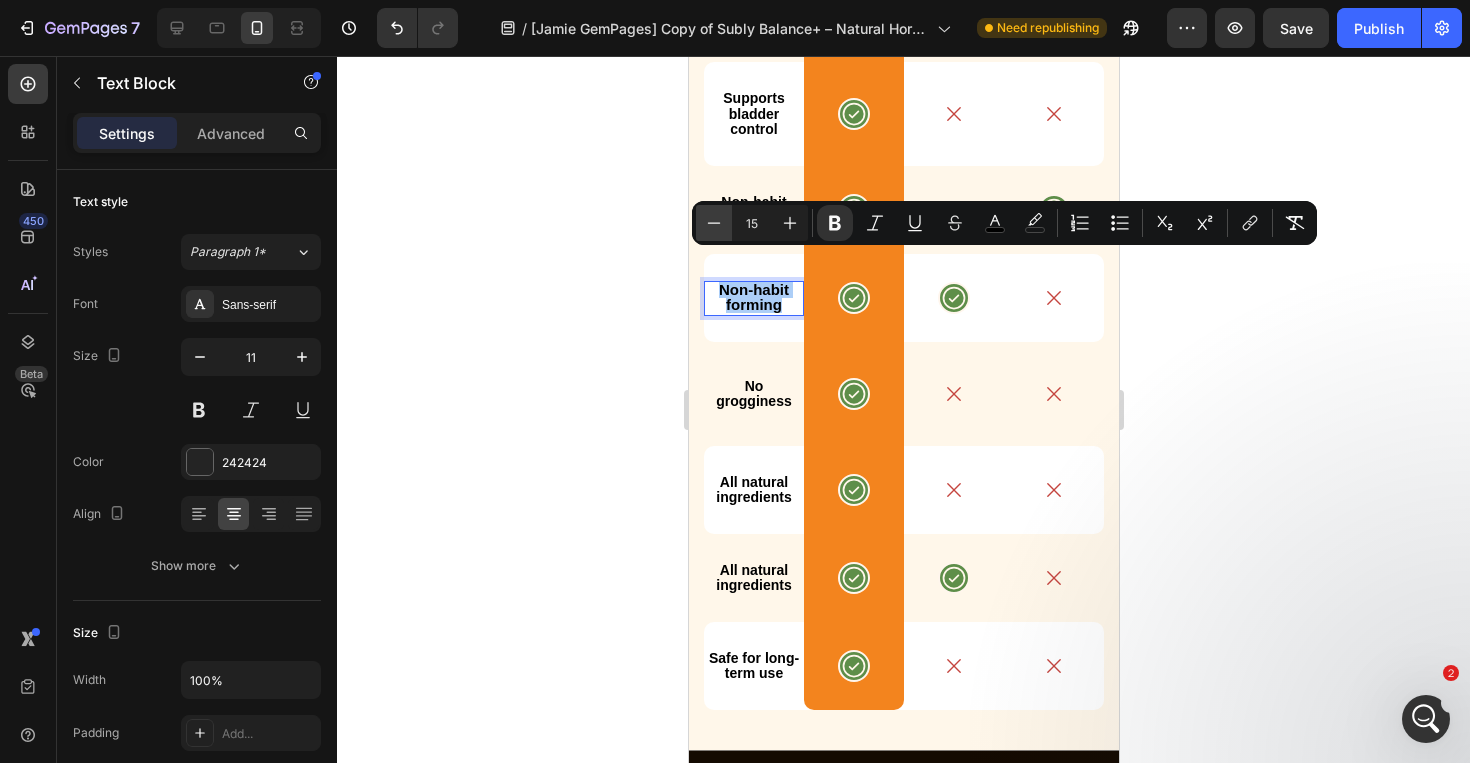 click 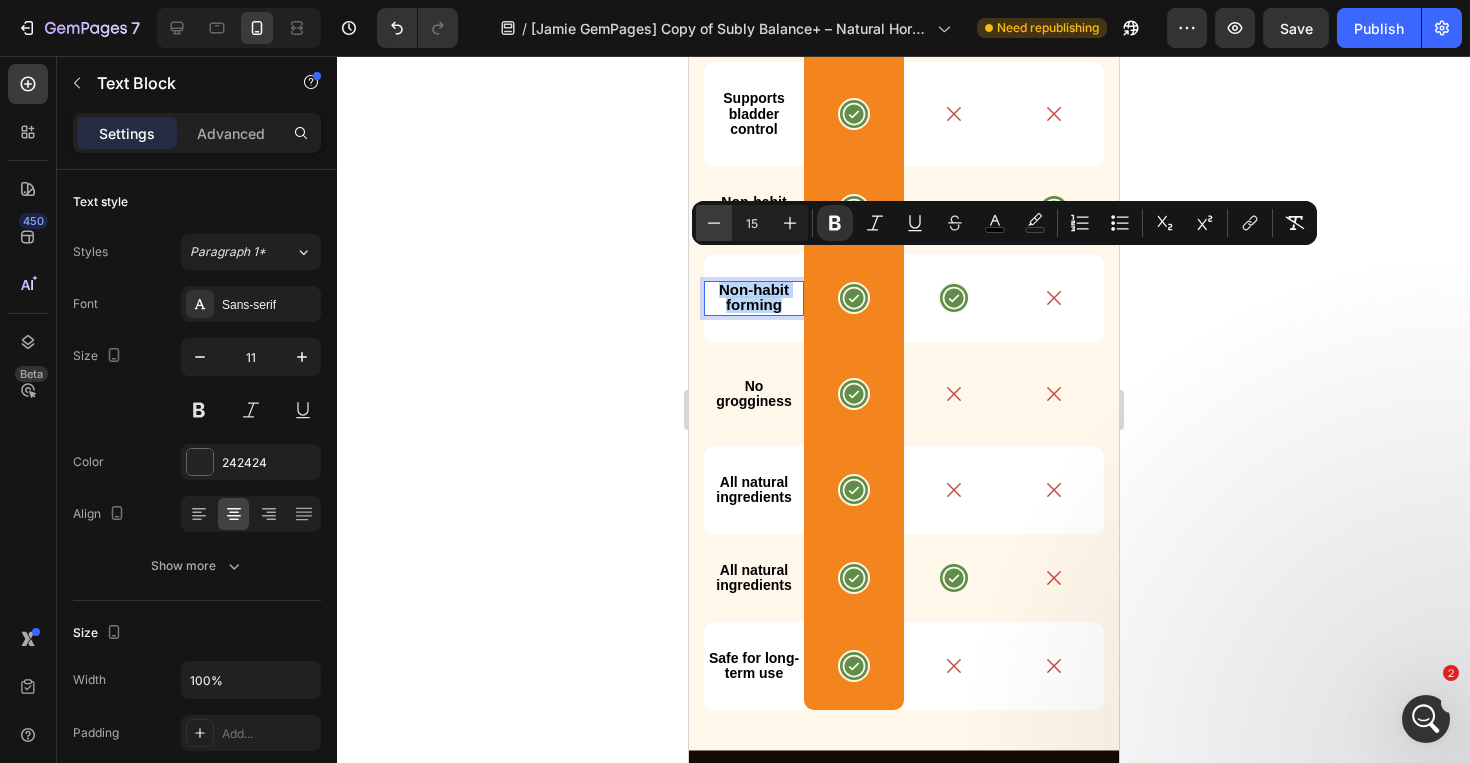 type on "14" 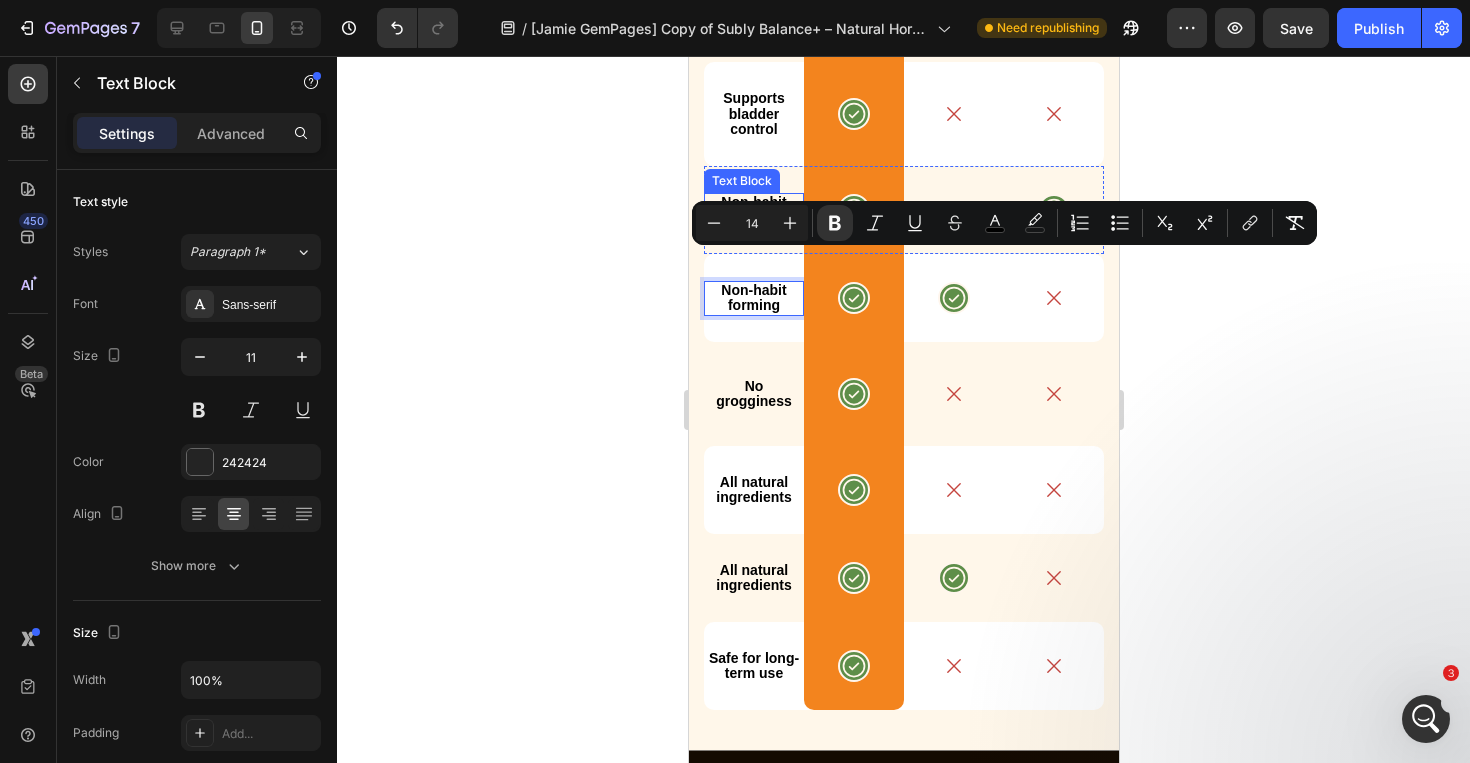 click on "Non-habit forming" at bounding box center [752, 209] 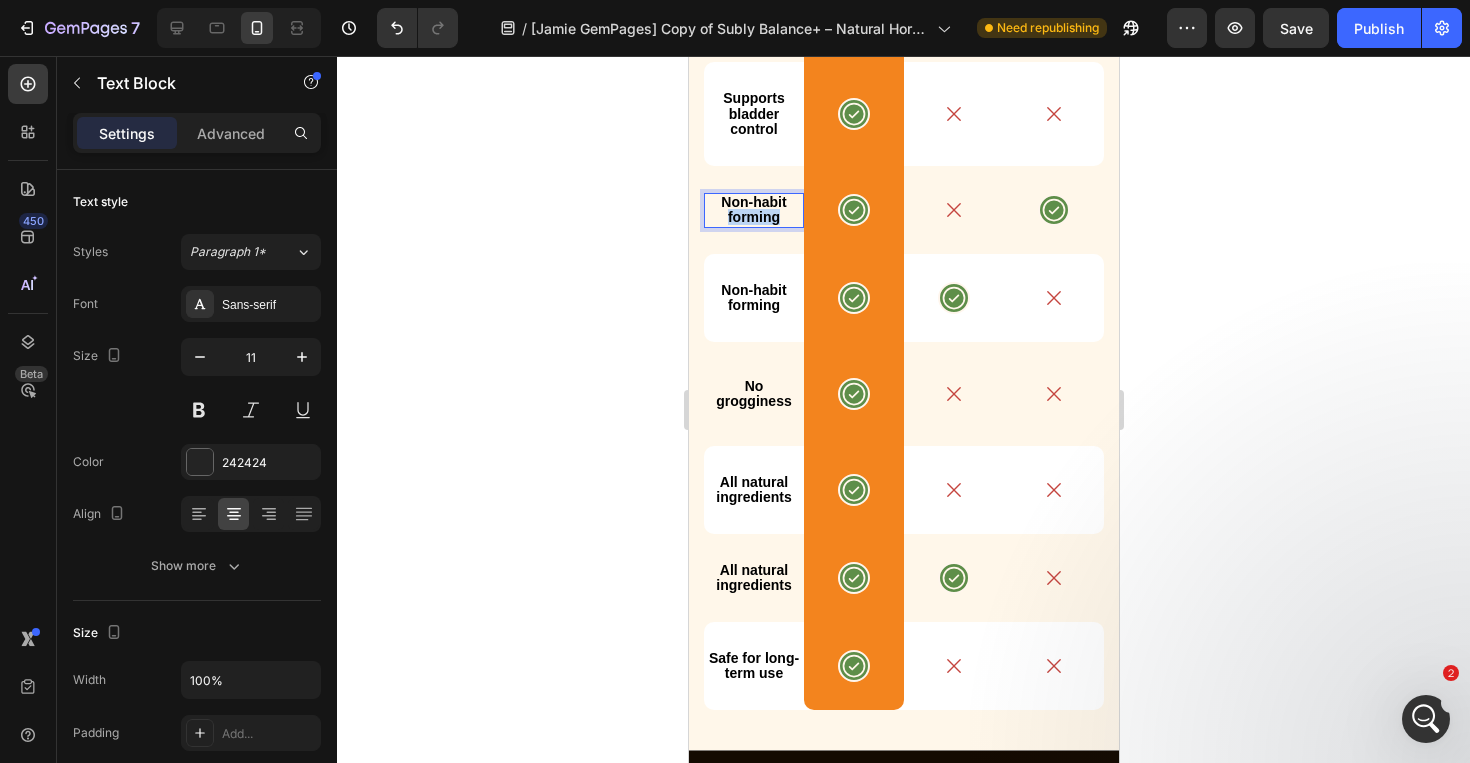 click on "Non-habit forming" at bounding box center [752, 209] 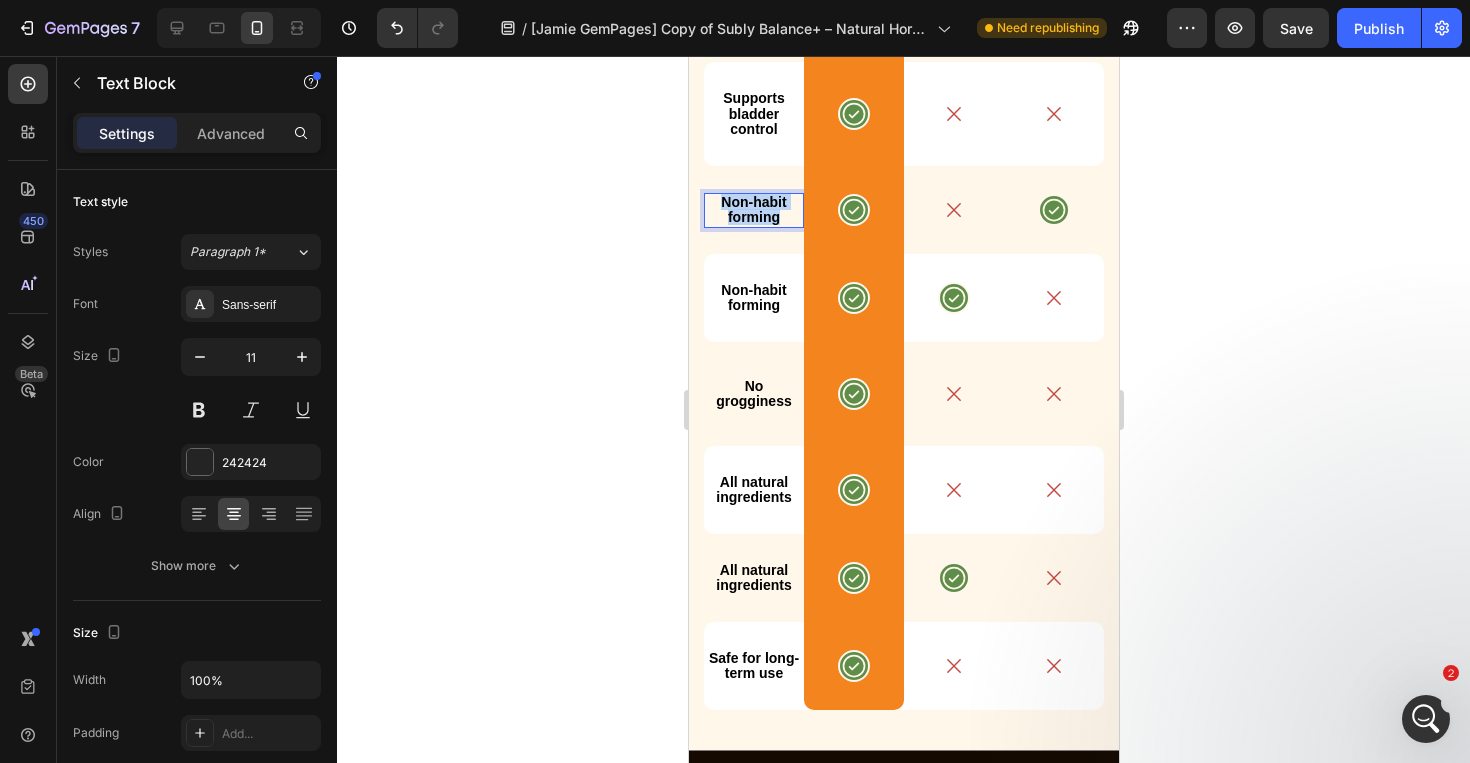 click on "Non-habit forming" at bounding box center (752, 209) 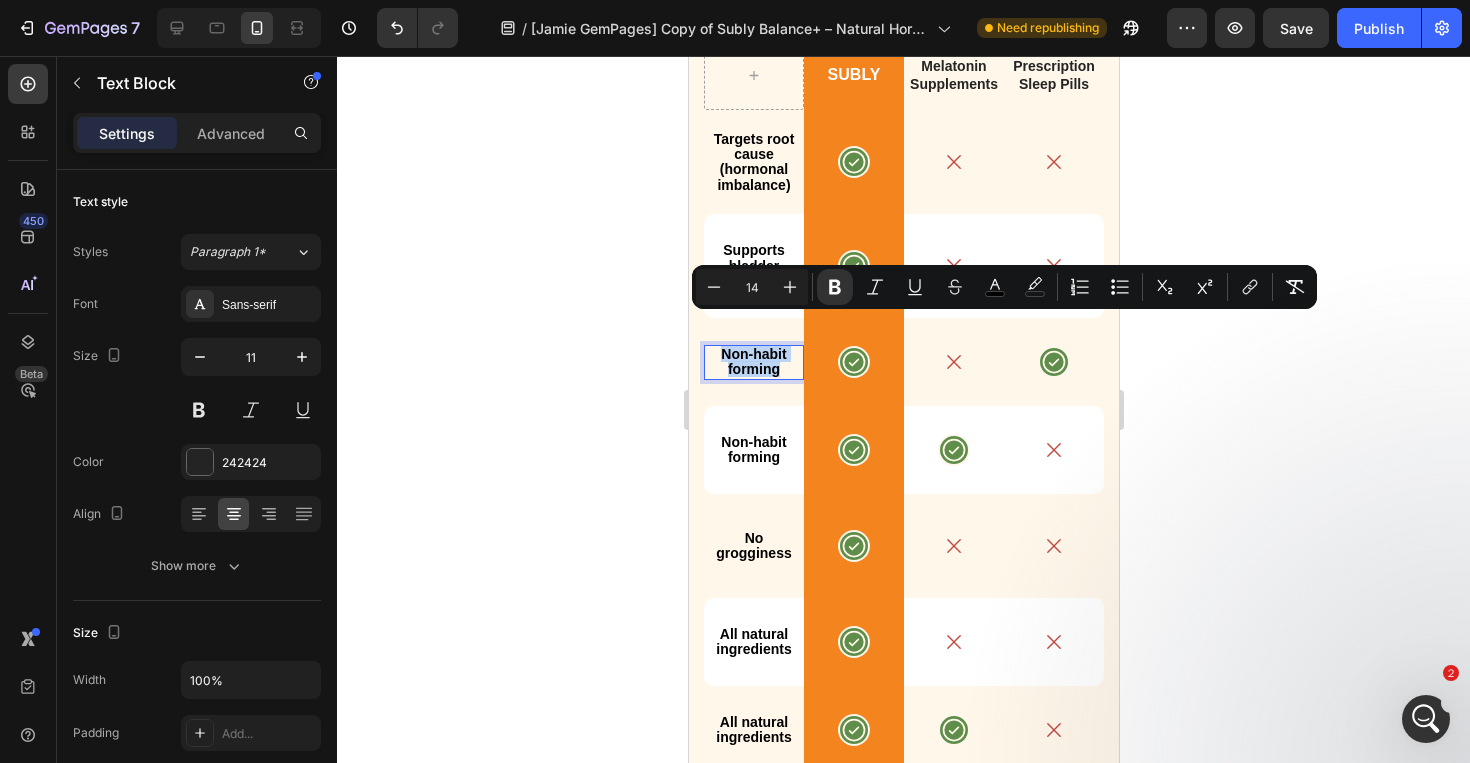 scroll, scrollTop: 7798, scrollLeft: 0, axis: vertical 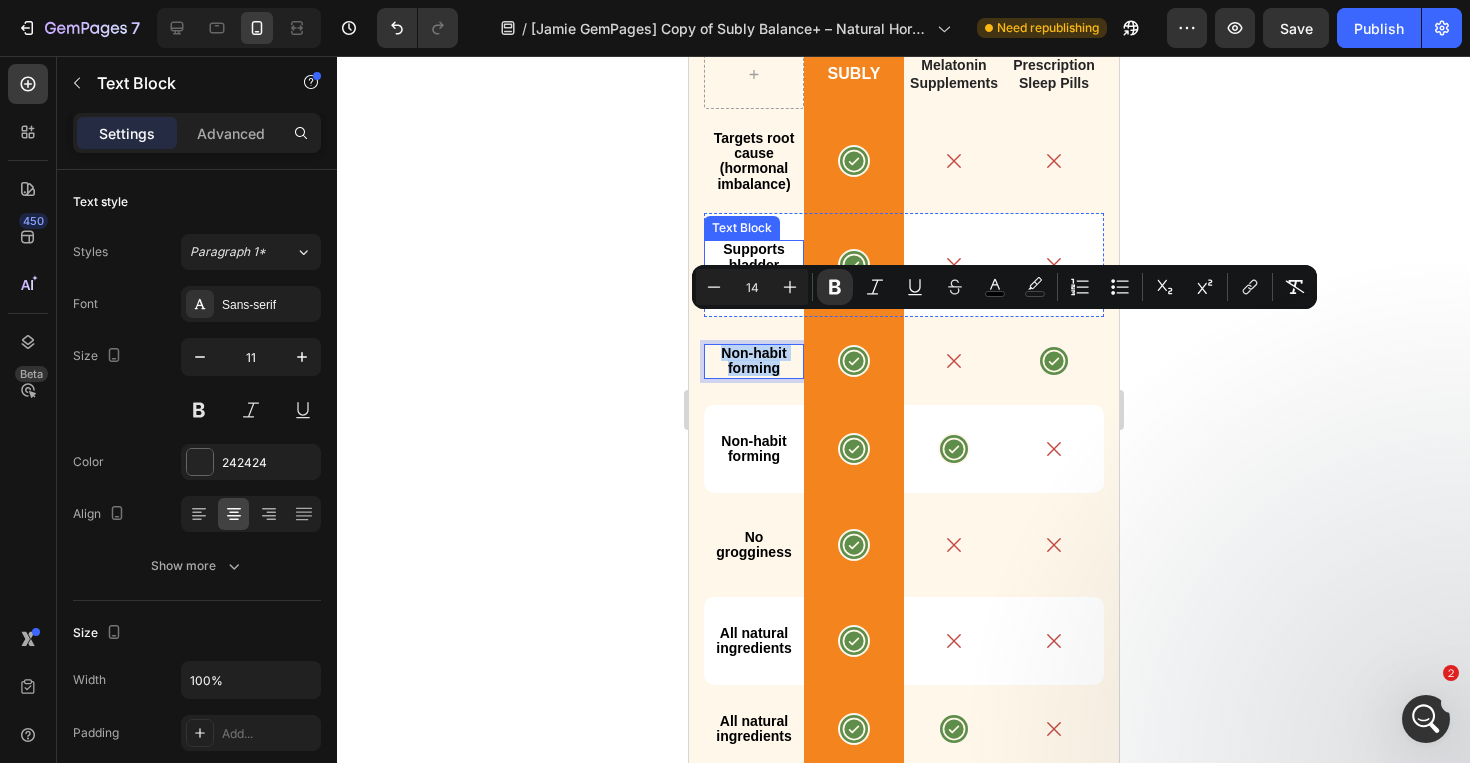 click on "Supports bladder control" at bounding box center [752, 264] 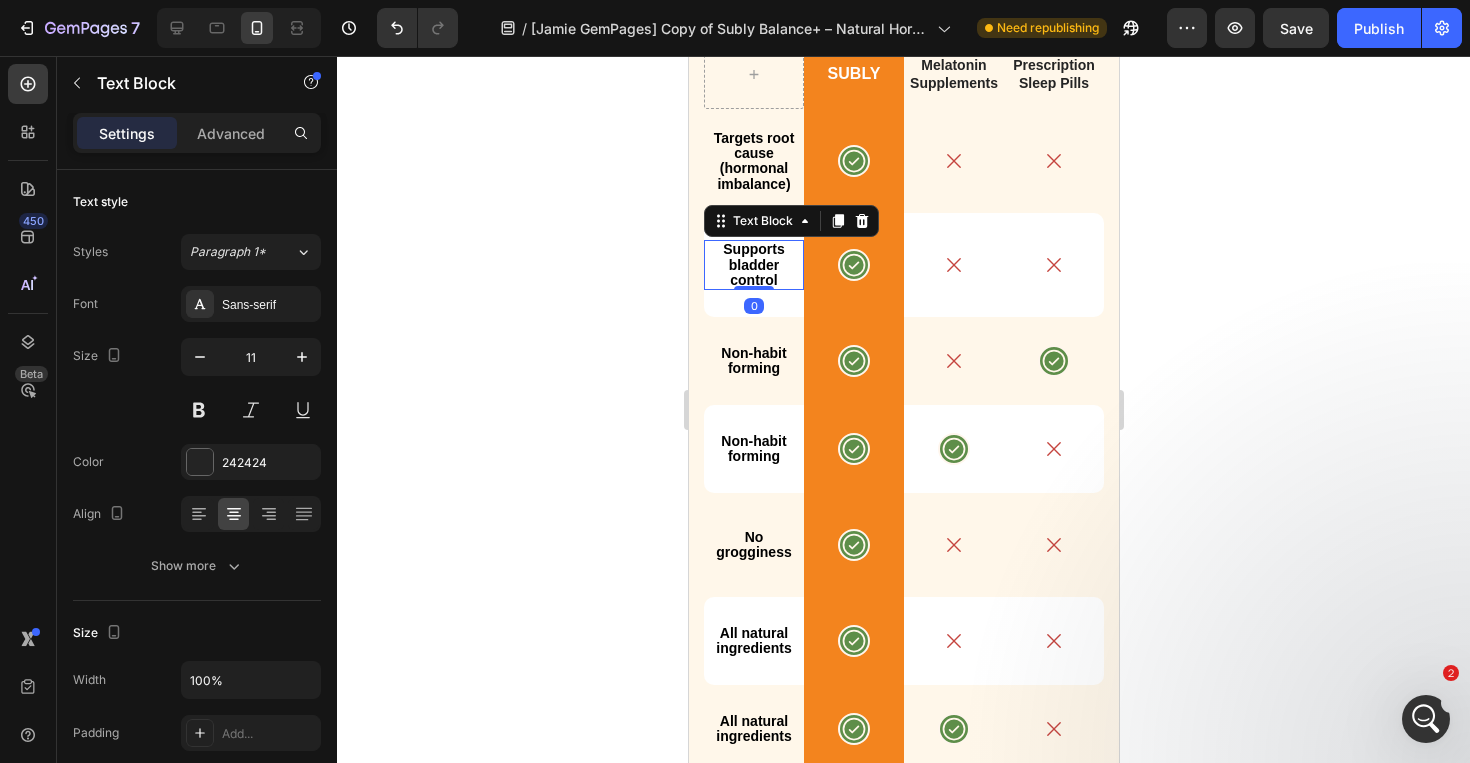 click on "Supports bladder control" at bounding box center (752, 264) 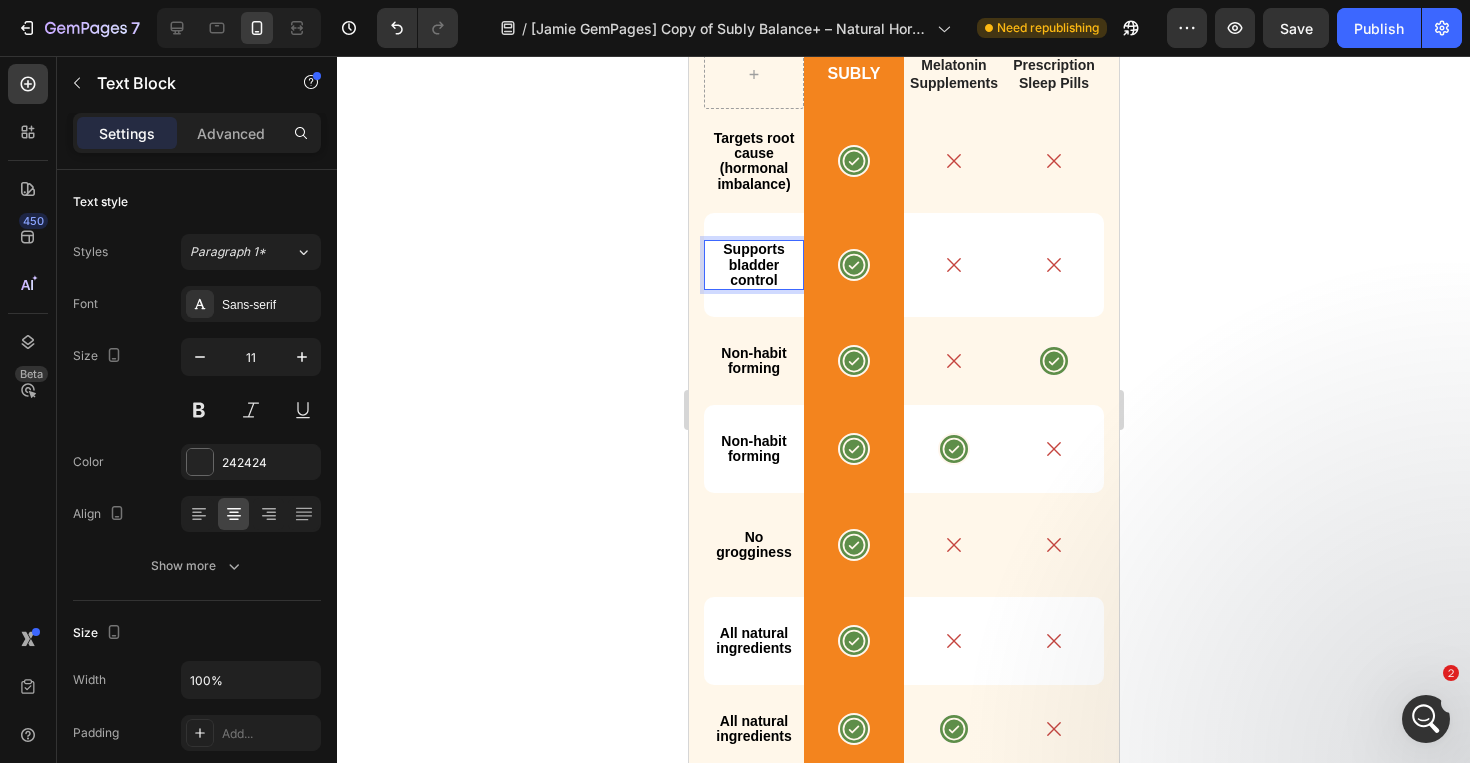 click on "Supports bladder control" at bounding box center [752, 264] 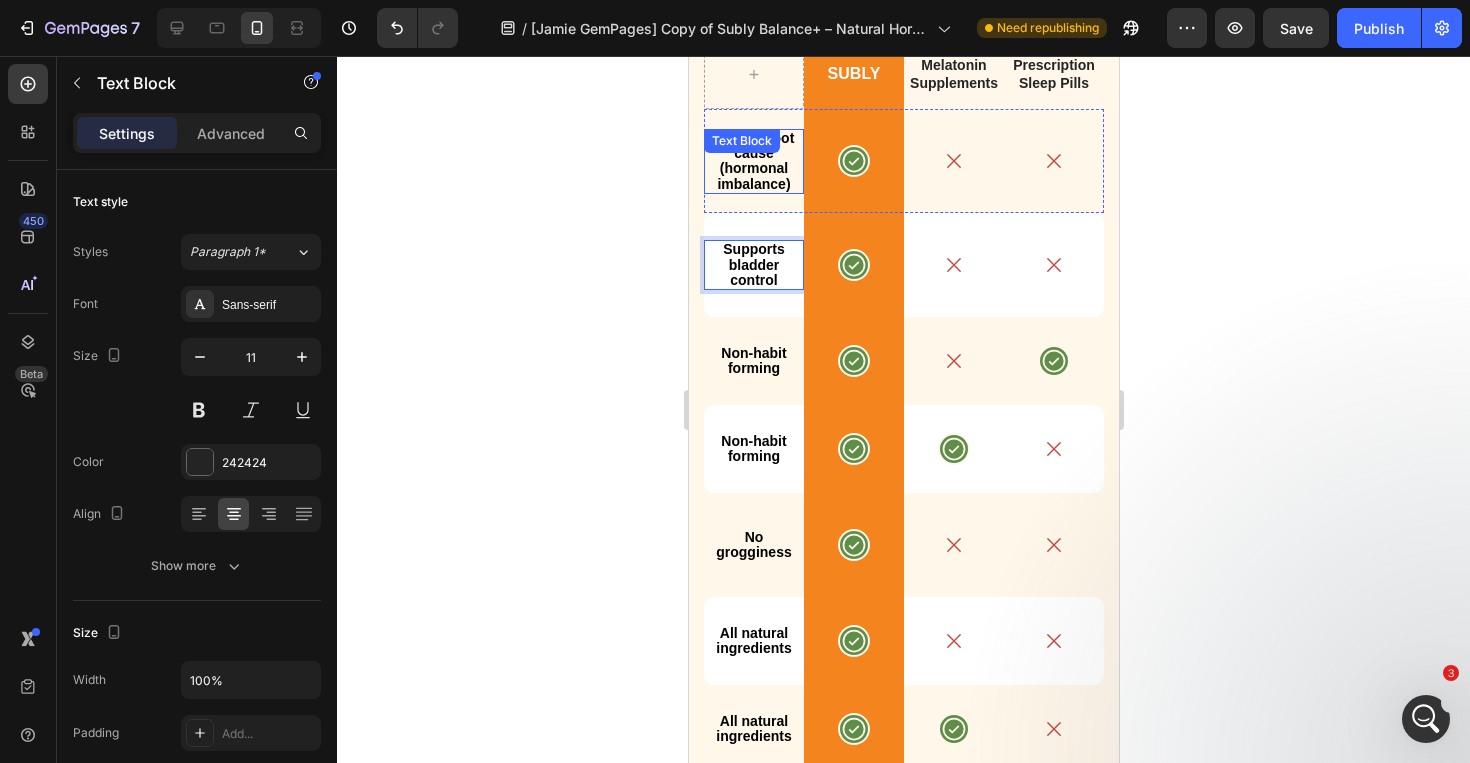 click on "Targets root cause (hormonal imbalance) Text Block" at bounding box center (753, 161) 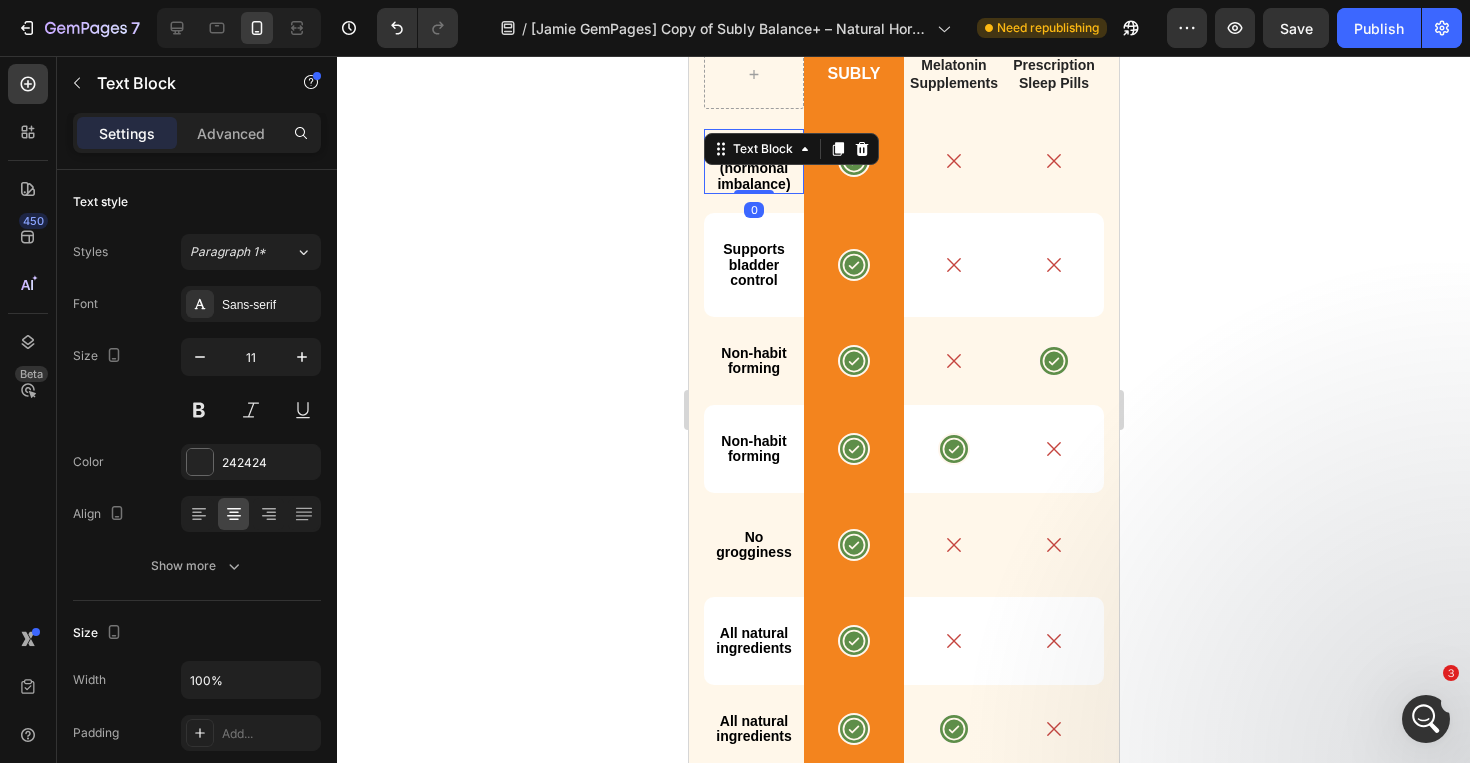 click on "Text Block" at bounding box center (790, 149) 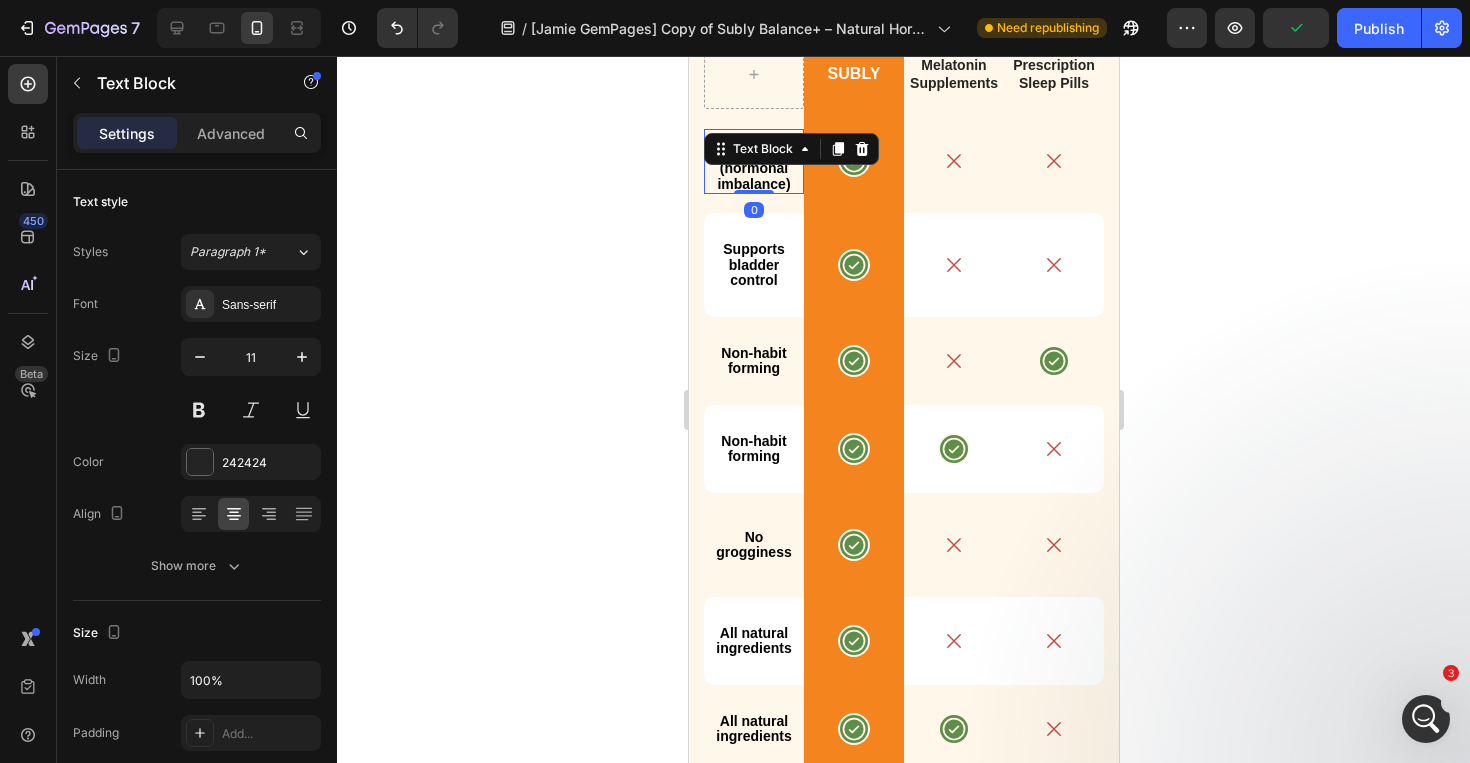 click on "Targets root cause (hormonal imbalance)" at bounding box center [753, 161] 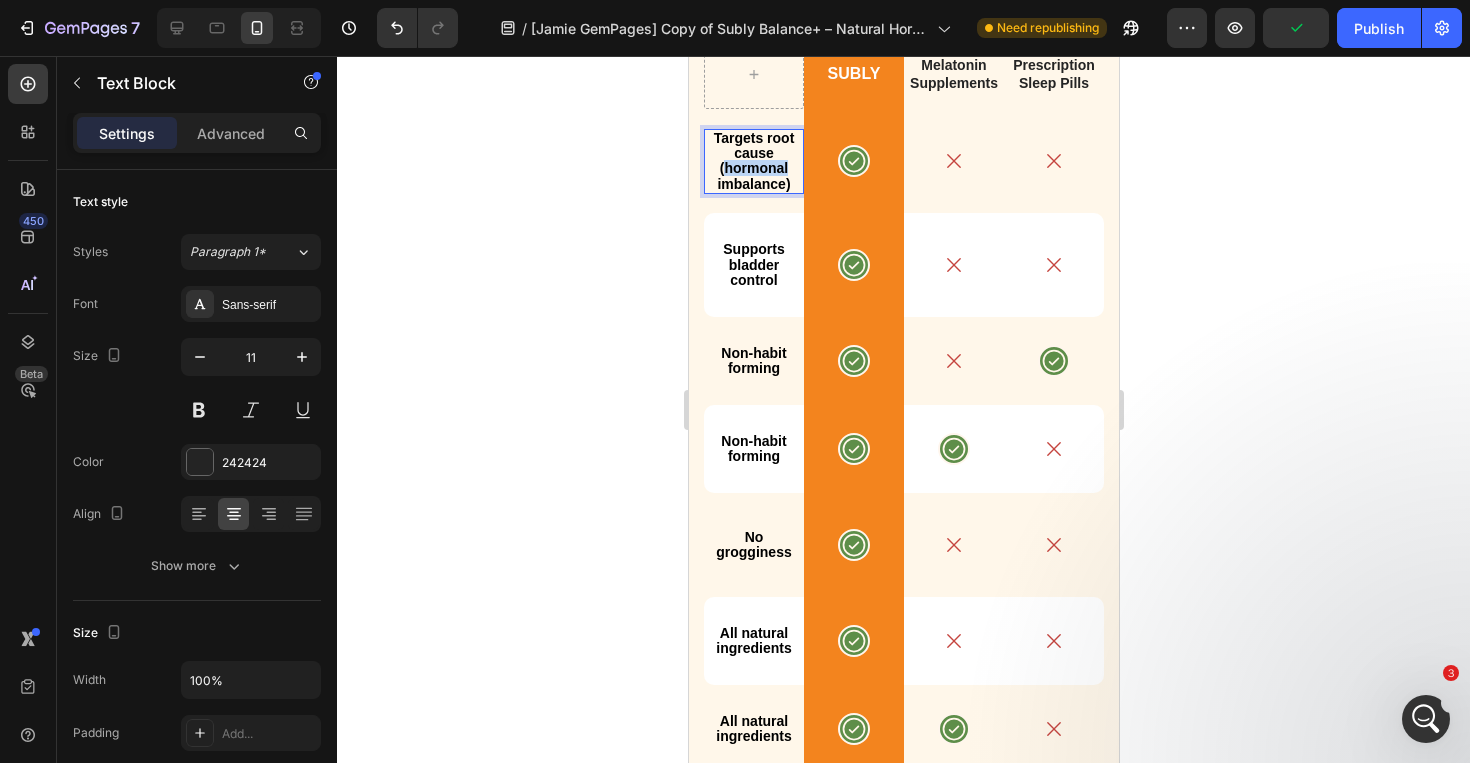 click on "Targets root cause (hormonal imbalance)" at bounding box center [753, 161] 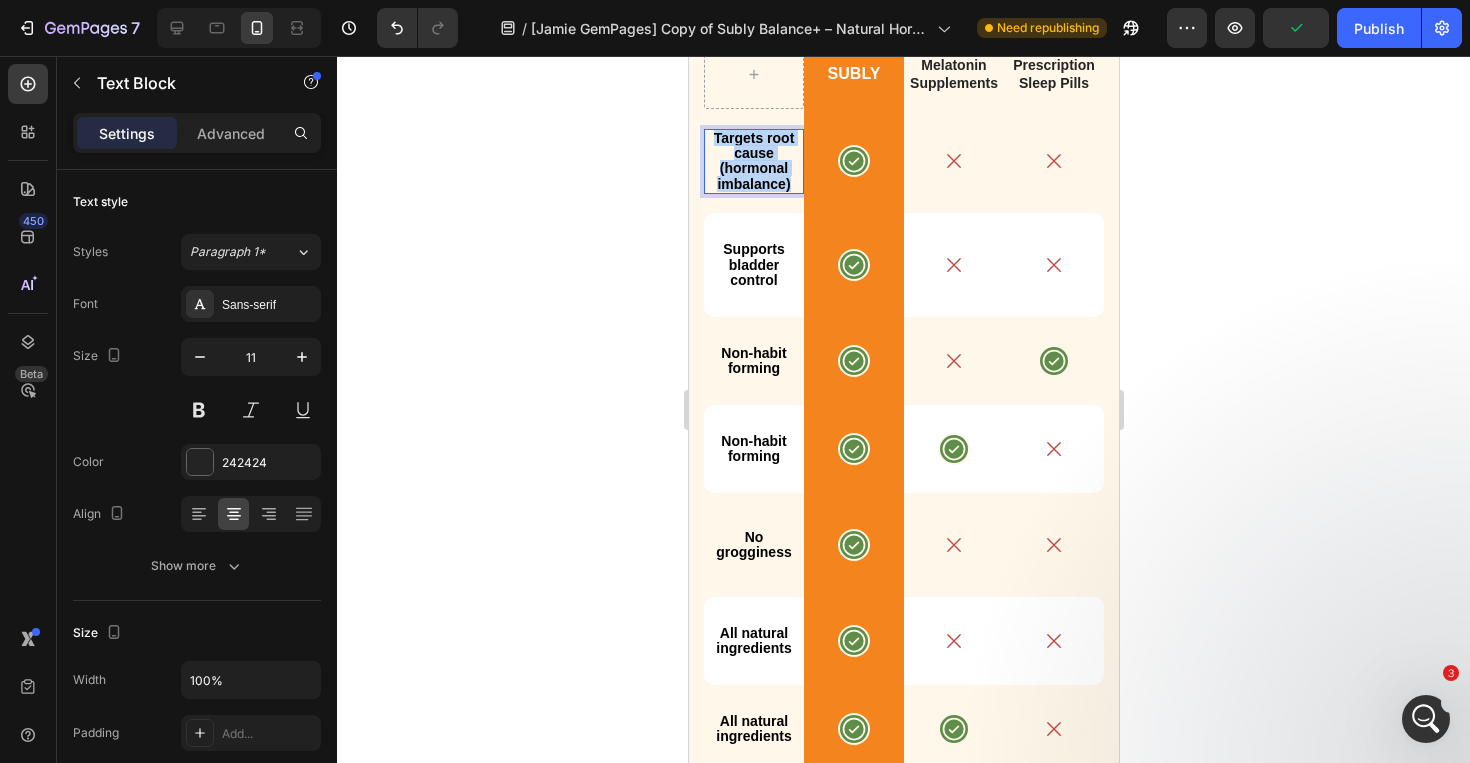 click on "Targets root cause (hormonal imbalance)" at bounding box center [753, 161] 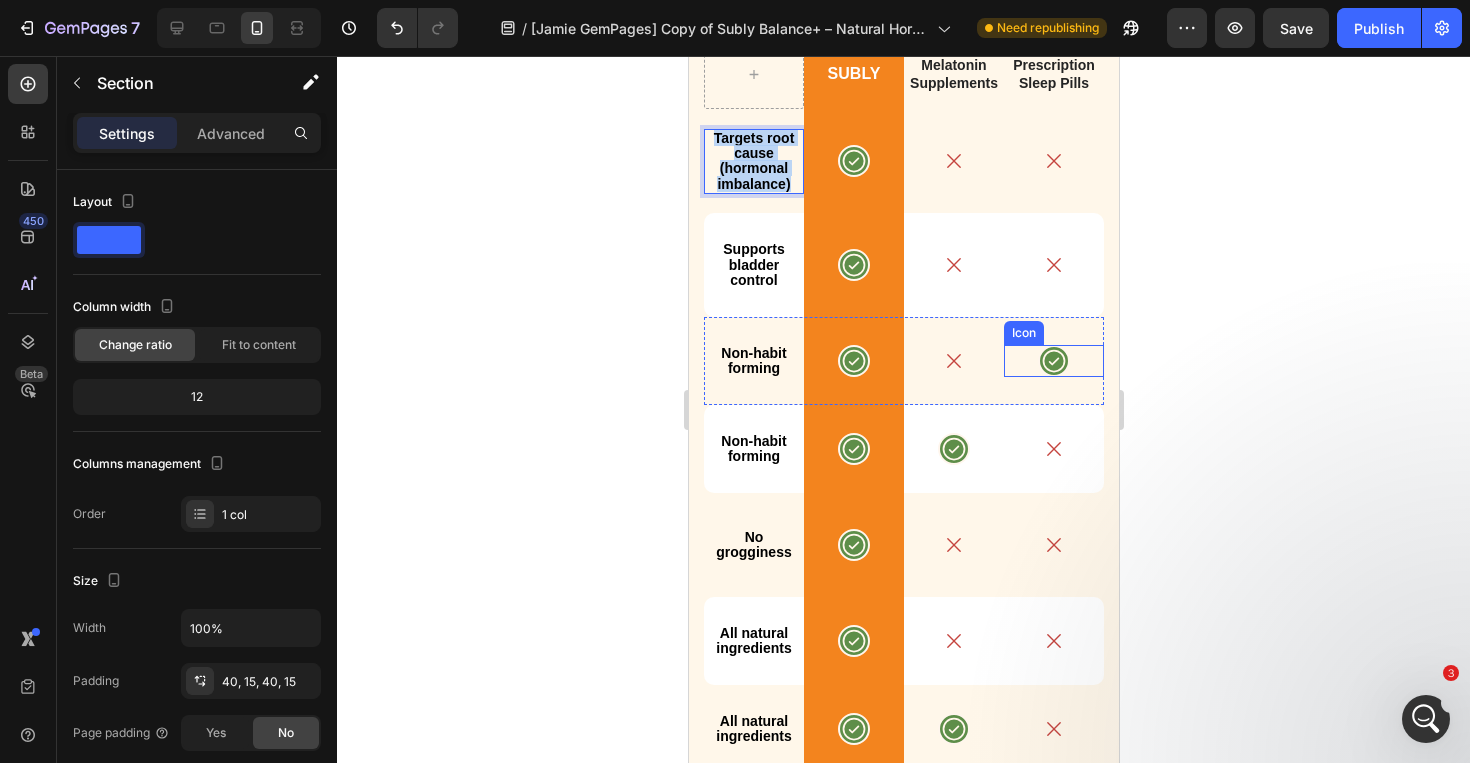 click on "What Makes Subly Different? Text Block No melatonin, no sedatives, no forced sleep — just 100% natural menopause support that works in  rhythm  with your body. Start your  journey back to balance. Heading
SUBLY Text Block Melatonin Supplements Text Block Prescription  Sleep Pills Text Block Row Targets root cause (hormonal imbalance) Text Block   0
Icon Row
Icon
Icon Row Supports bladder control  Text Block
Icon Row
Icon
Icon Row Non-habit forming Text Block
Icon Row
Icon
Icon Row Non-habit forming Text Block
Icon Row
Icon
Icon Row No grogginess  Text Block
Icon Row
Icon
Icon Row All natural ingredients Text Block
Icon Row
Icon
Icon Row All natural ingredients Text Block
Icon Row Icon" at bounding box center [903, 338] 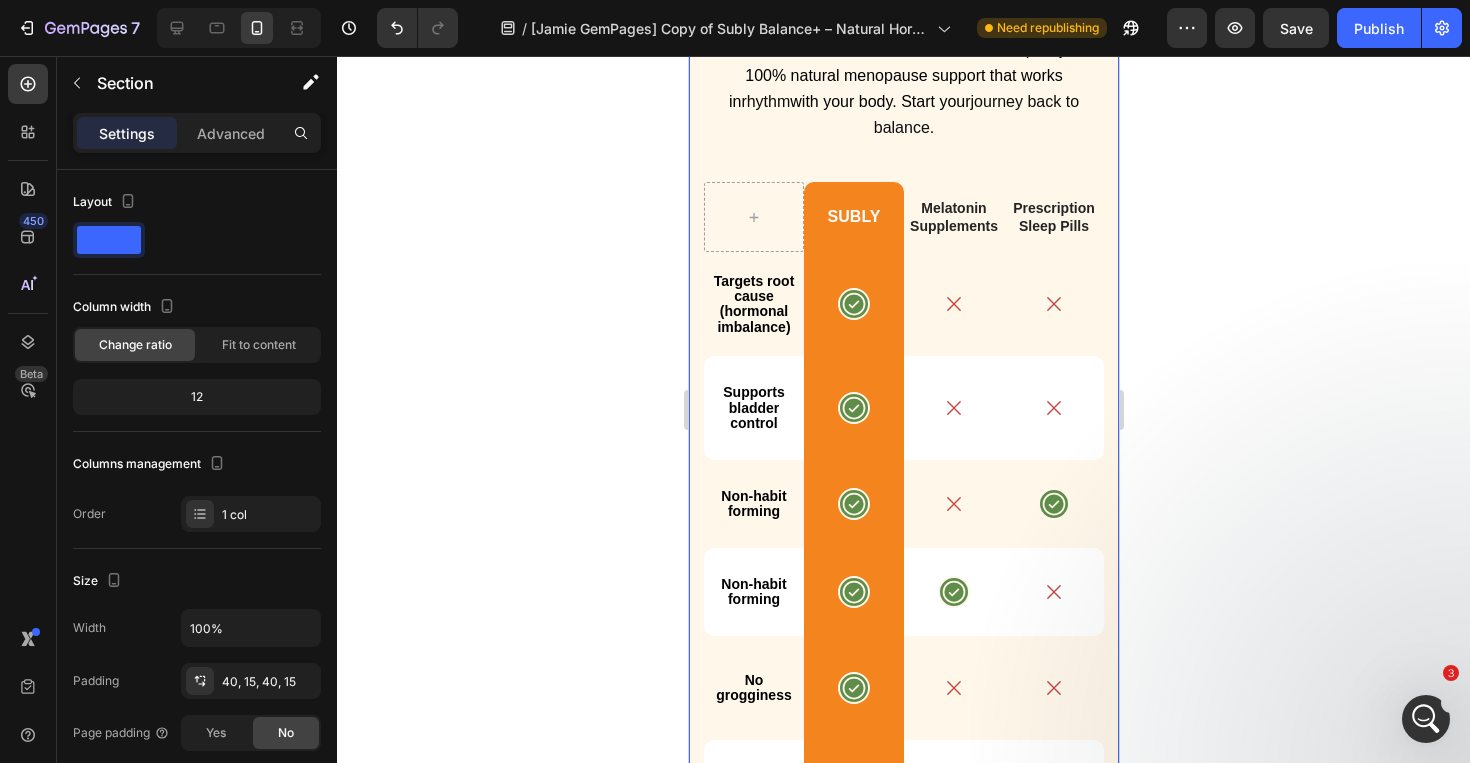 scroll, scrollTop: 7653, scrollLeft: 0, axis: vertical 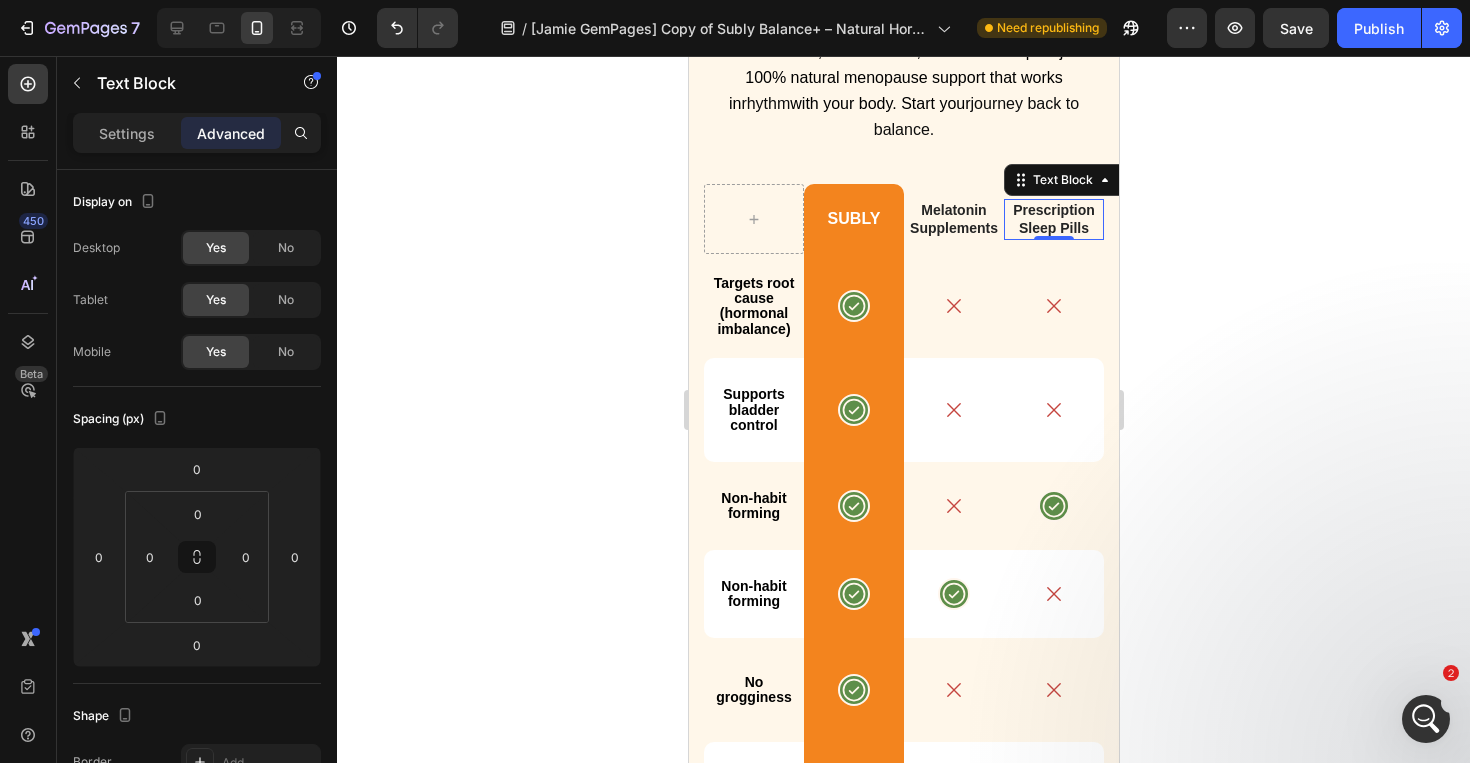 click on "Prescription  Sleep Pills Text Block   0" at bounding box center [1053, 219] 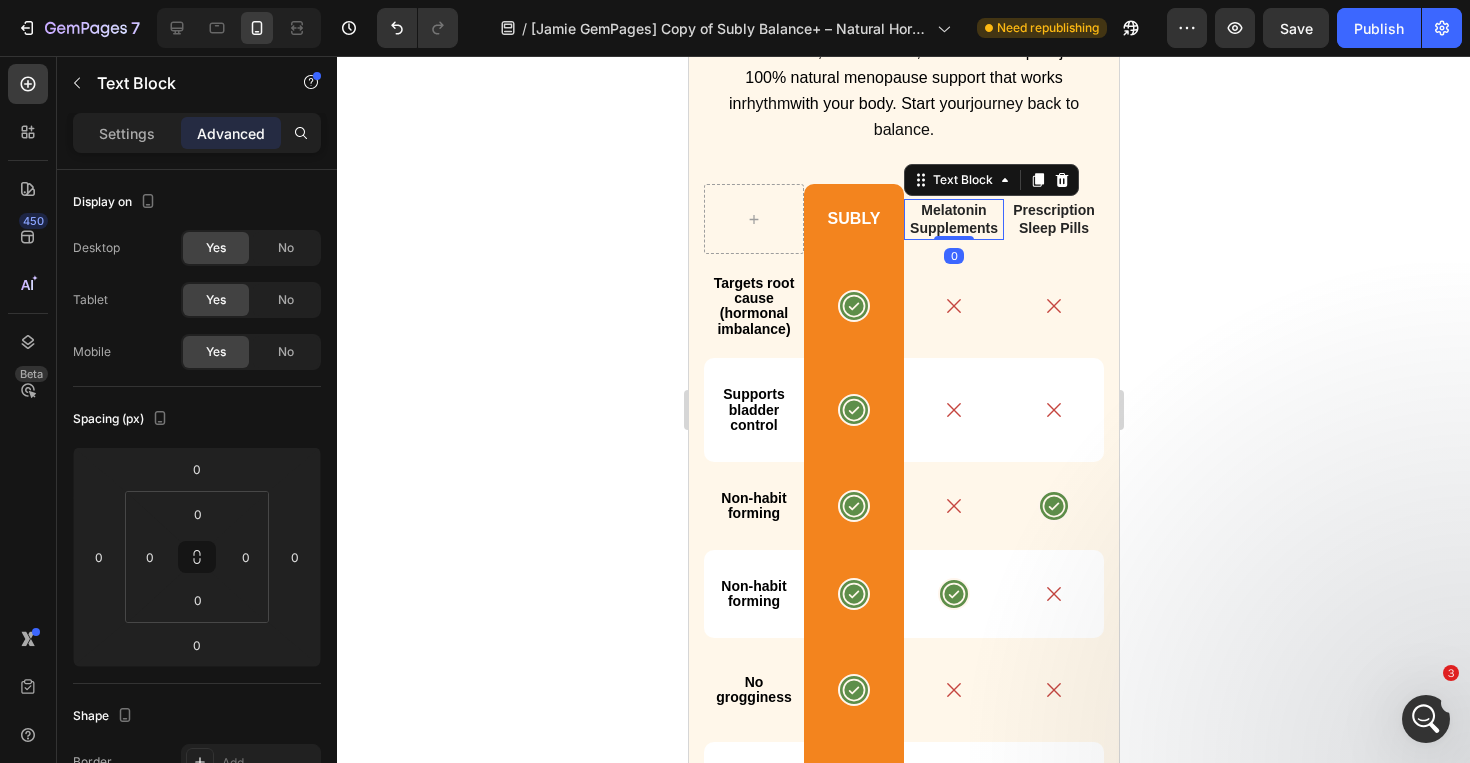 click on "Melatonin Supplements" at bounding box center [953, 219] 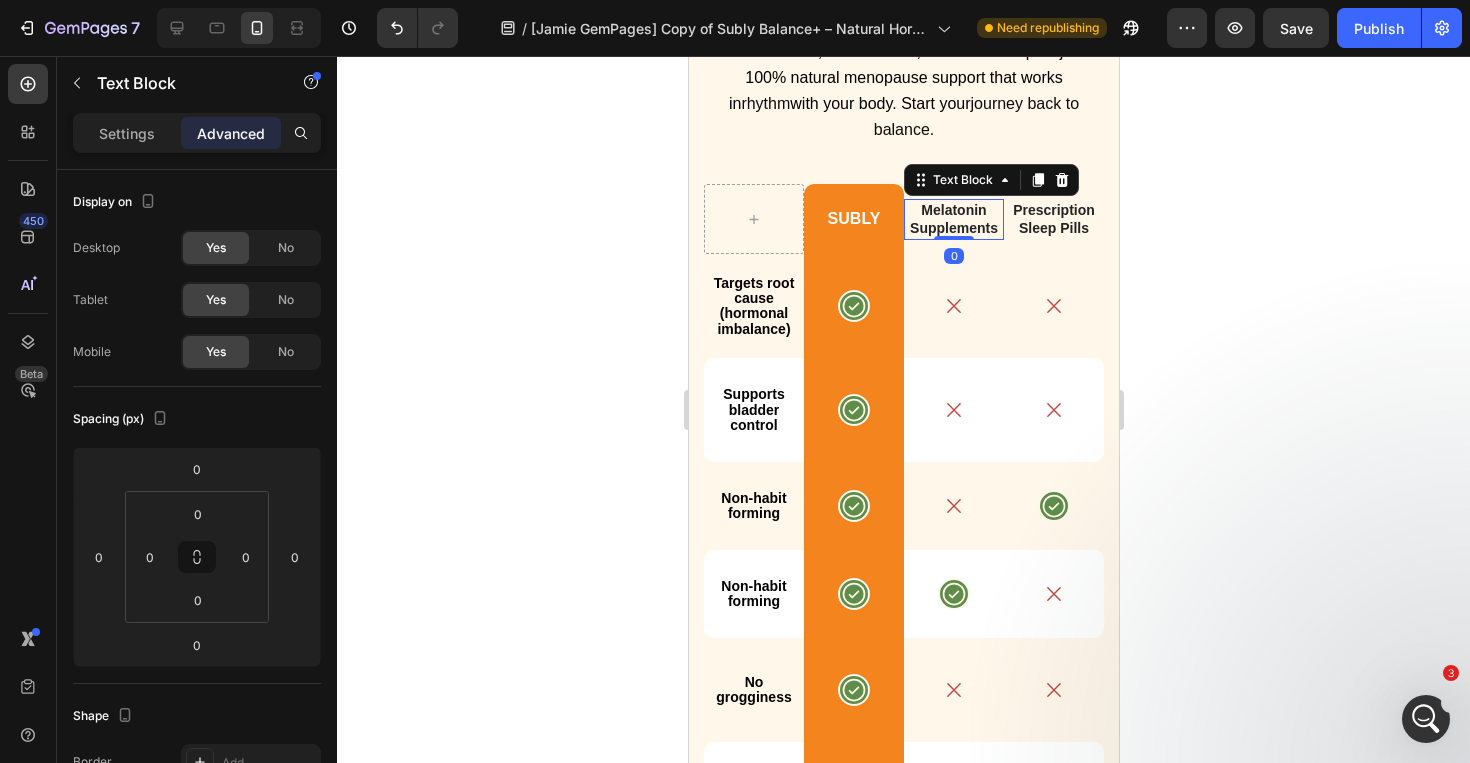 click on "Melatonin Supplements" at bounding box center (953, 219) 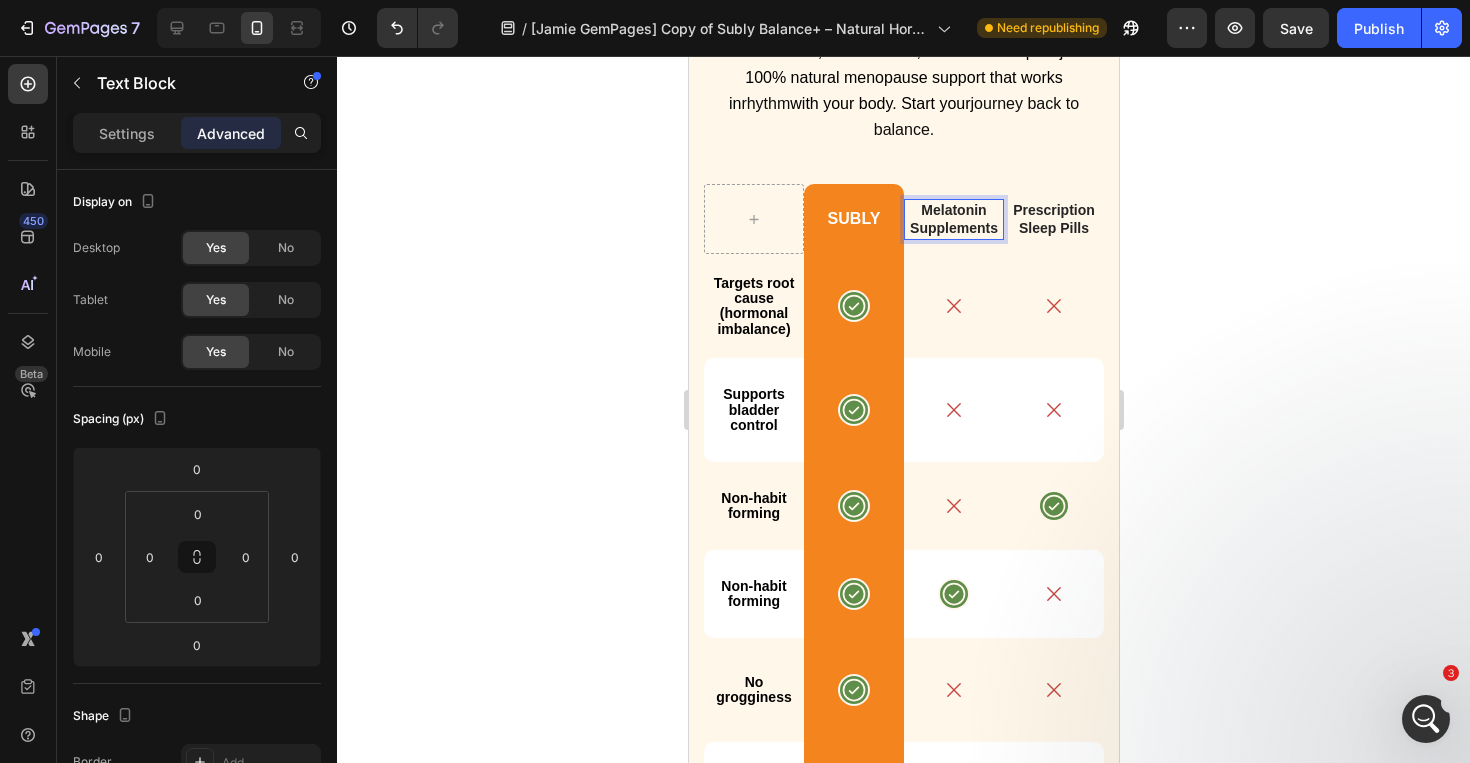 click on "Melatonin Supplements" at bounding box center [953, 219] 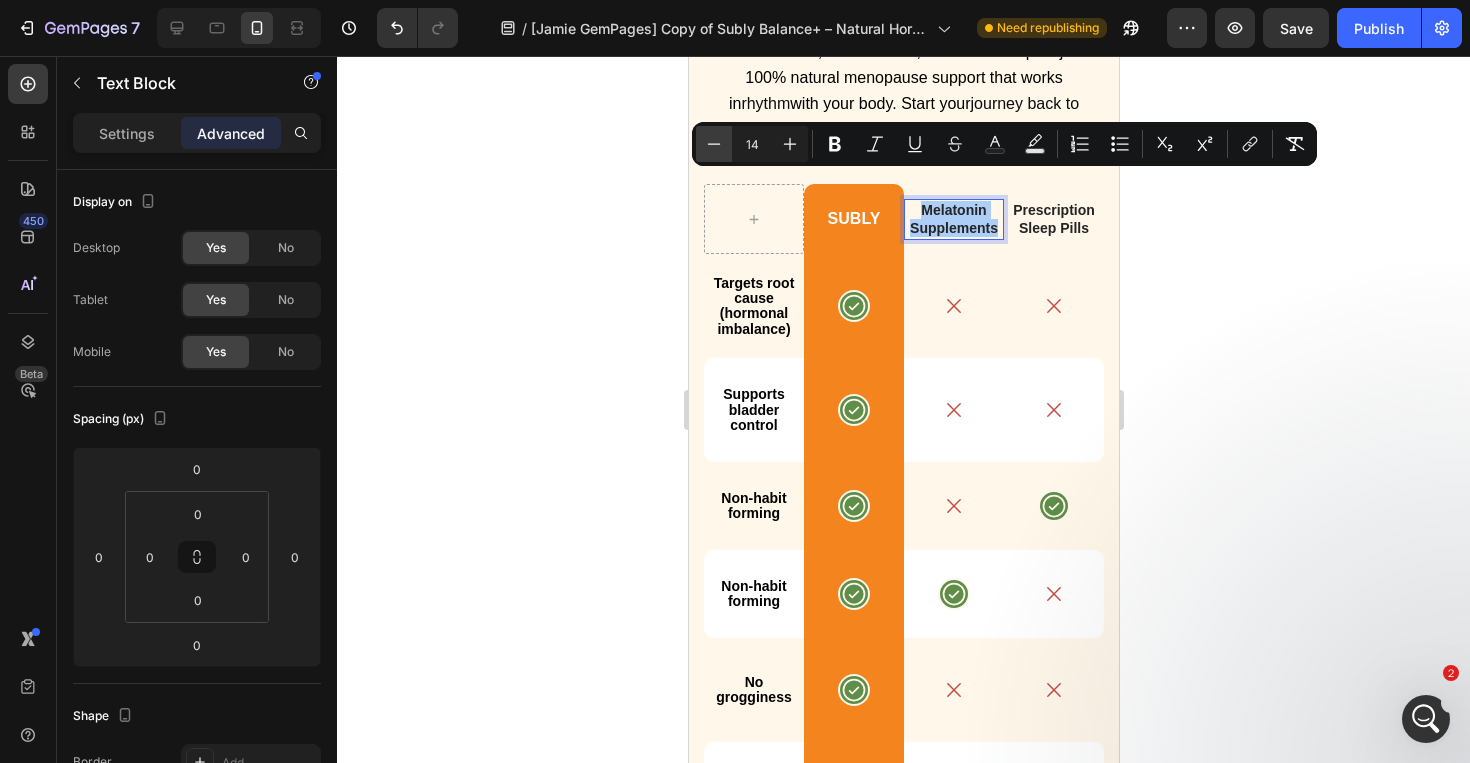 click on "Minus" at bounding box center [714, 144] 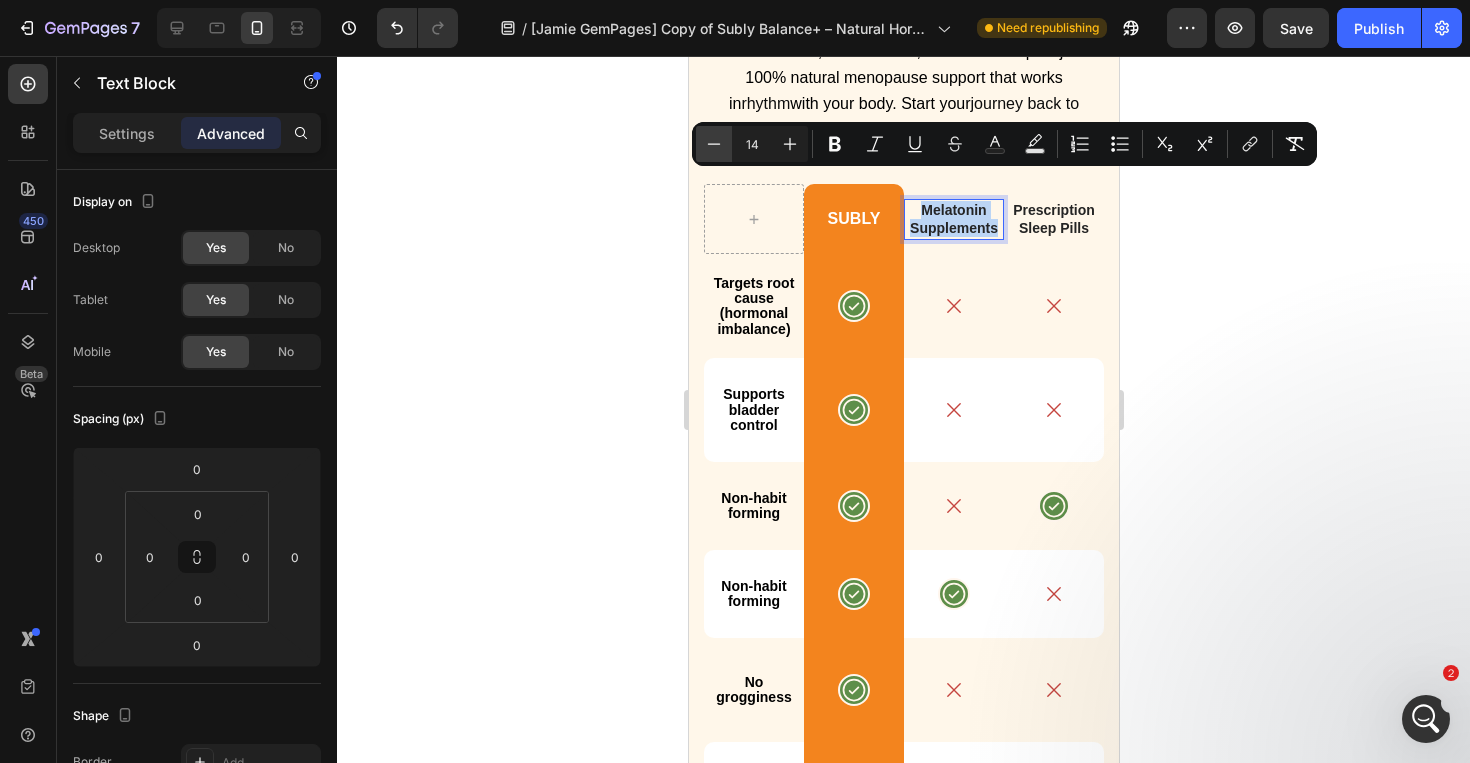 type on "13" 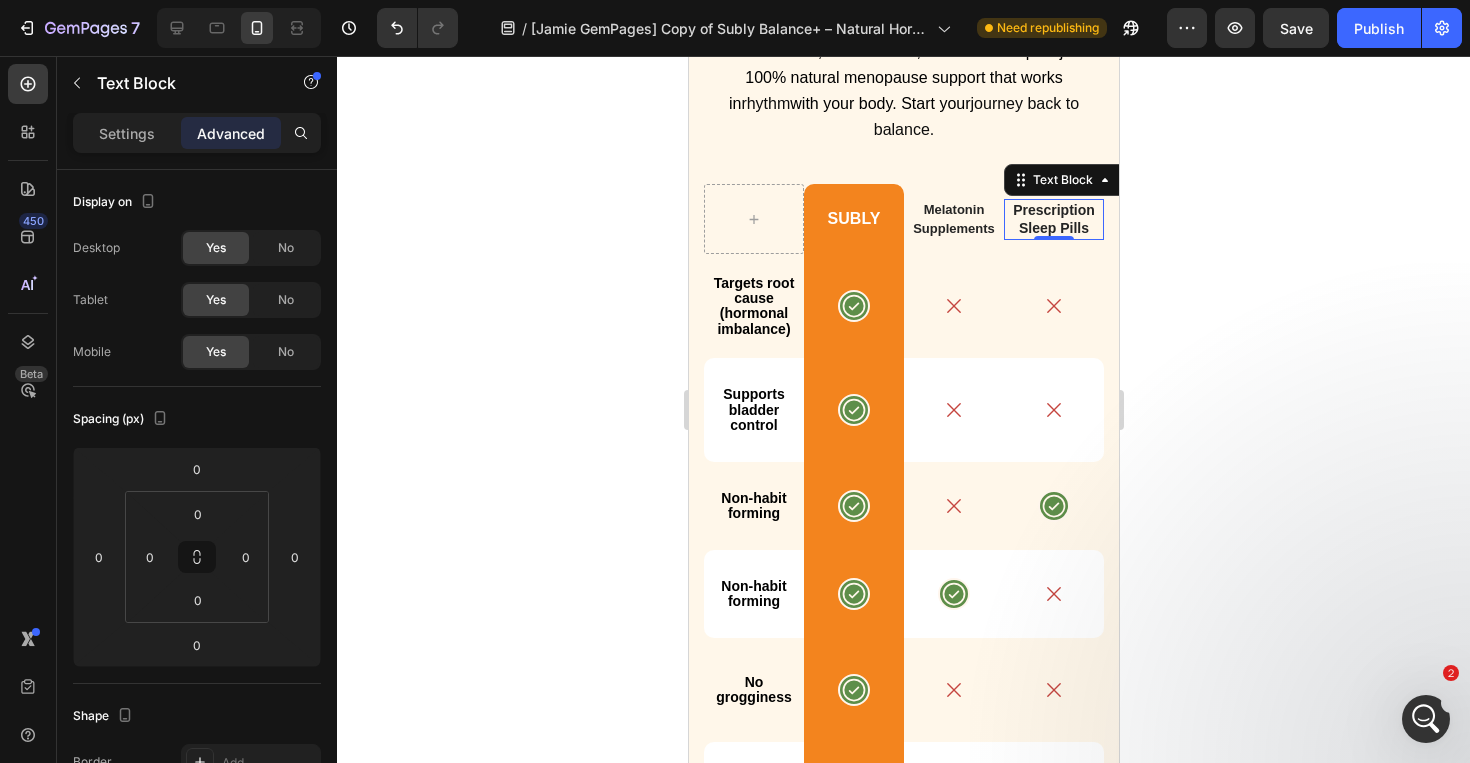 click on "Sleep Pills" at bounding box center [1053, 228] 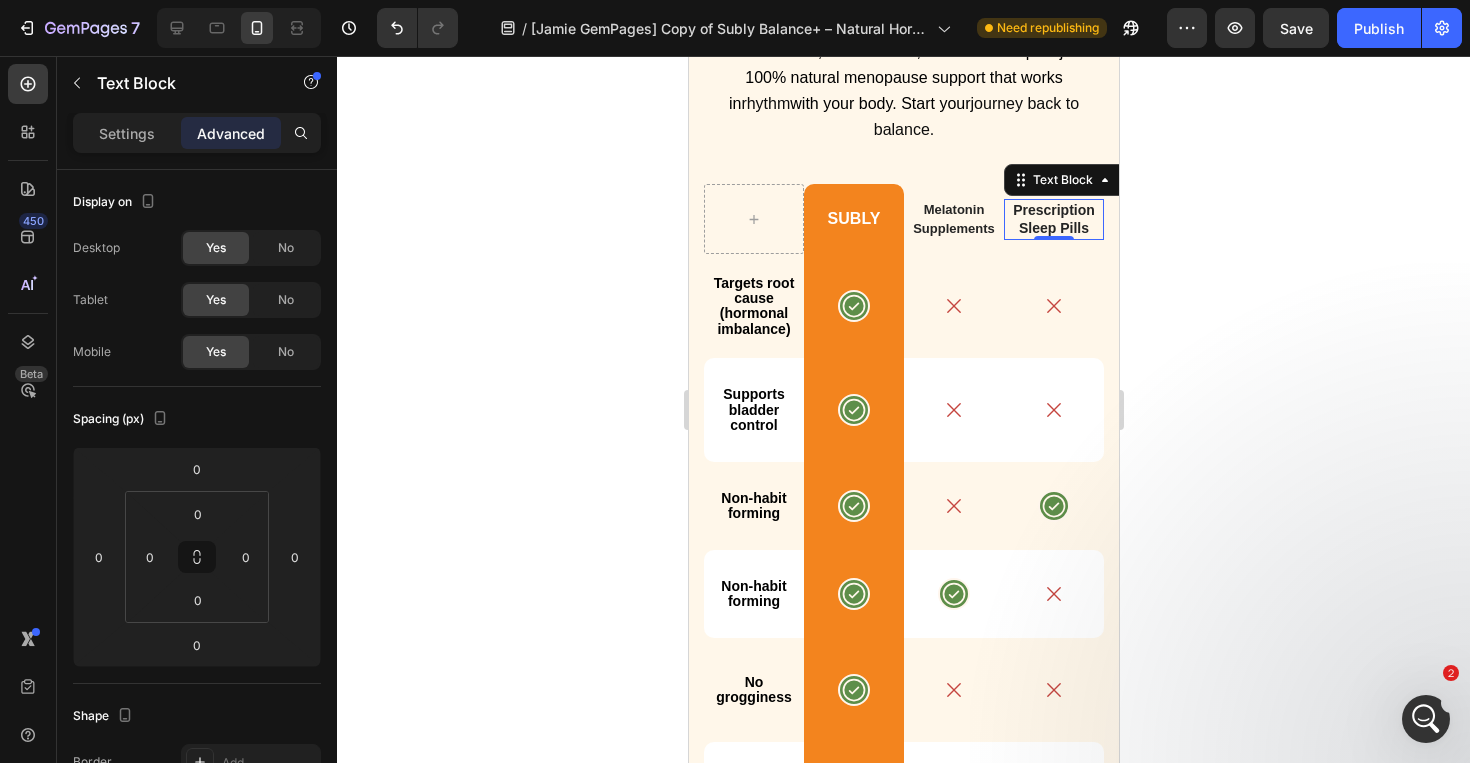 click on "Sleep Pills" at bounding box center [1053, 228] 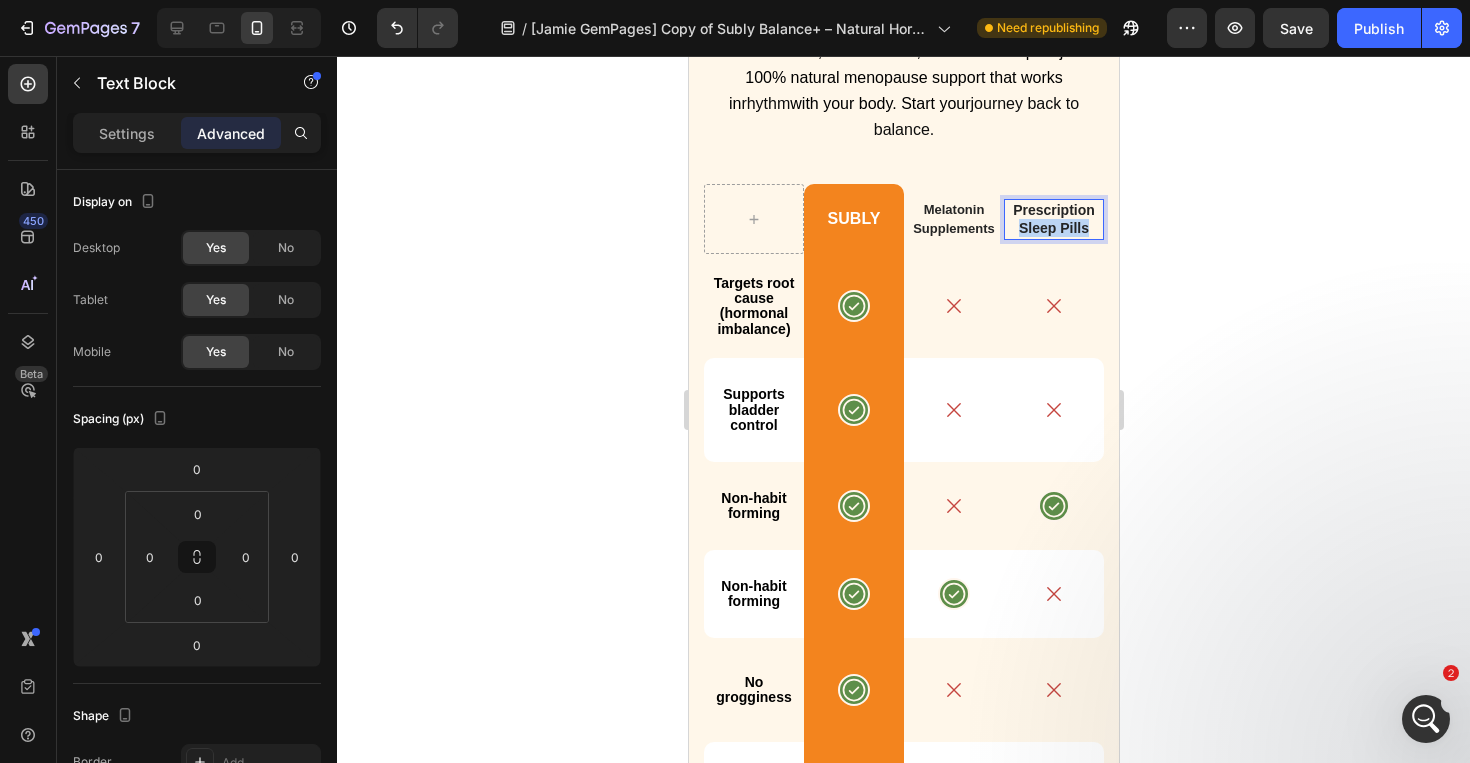click on "Sleep Pills" at bounding box center [1053, 228] 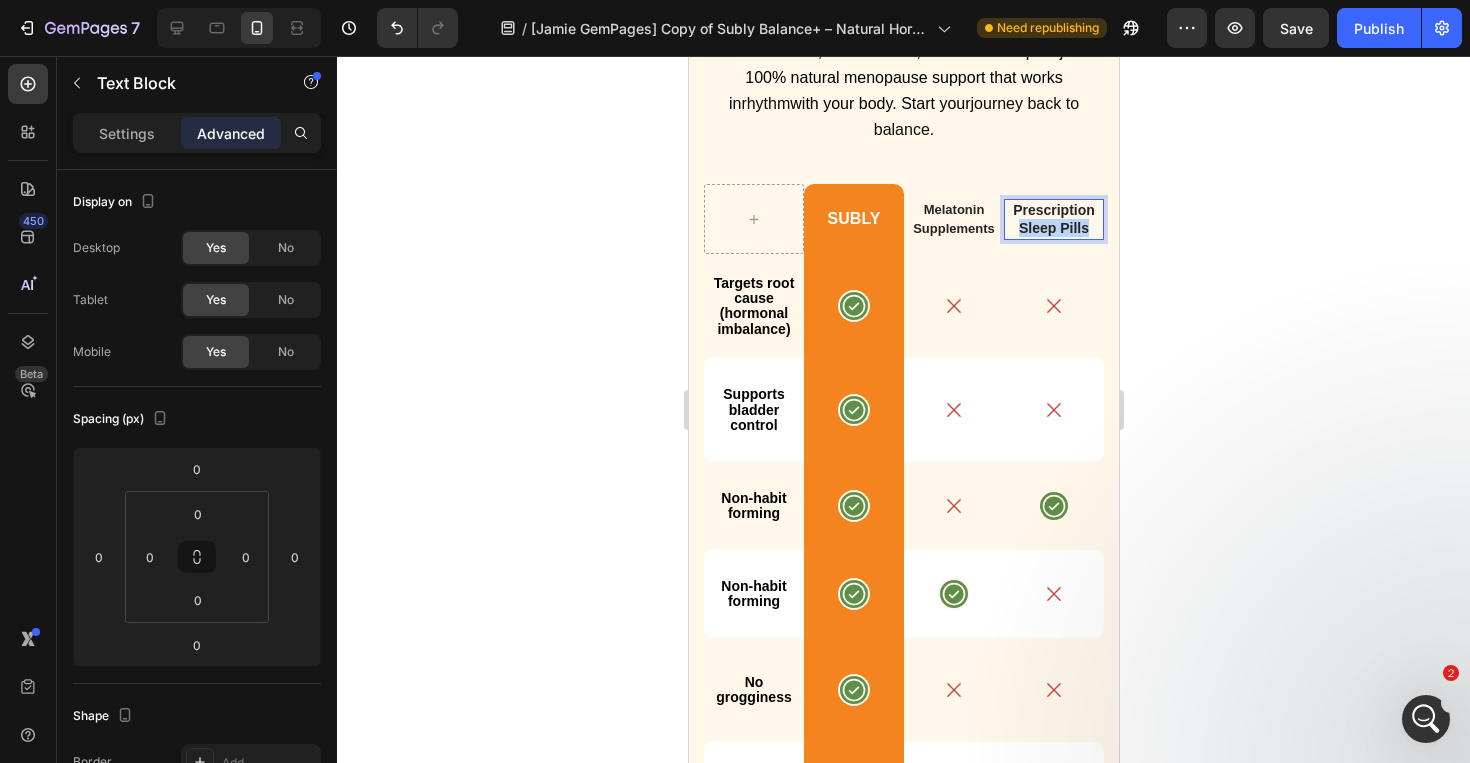 click on "Sleep Pills" at bounding box center [1053, 228] 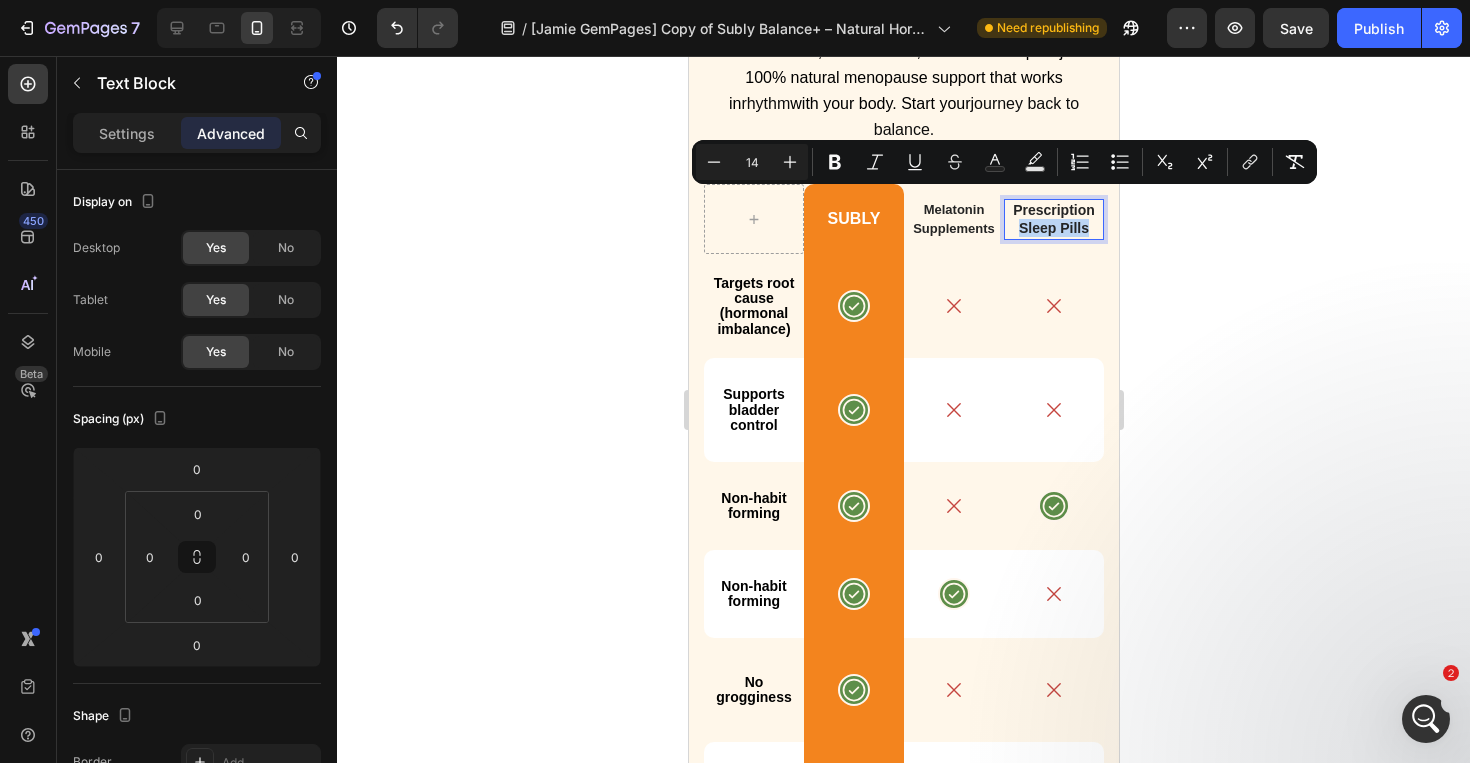 click on "Minus 14 Plus Bold Italic Underline       Strikethrough
Text Color
Text Background Color Numbered List Bulleted List Subscript Superscript       link Remove Format" at bounding box center (1004, 162) 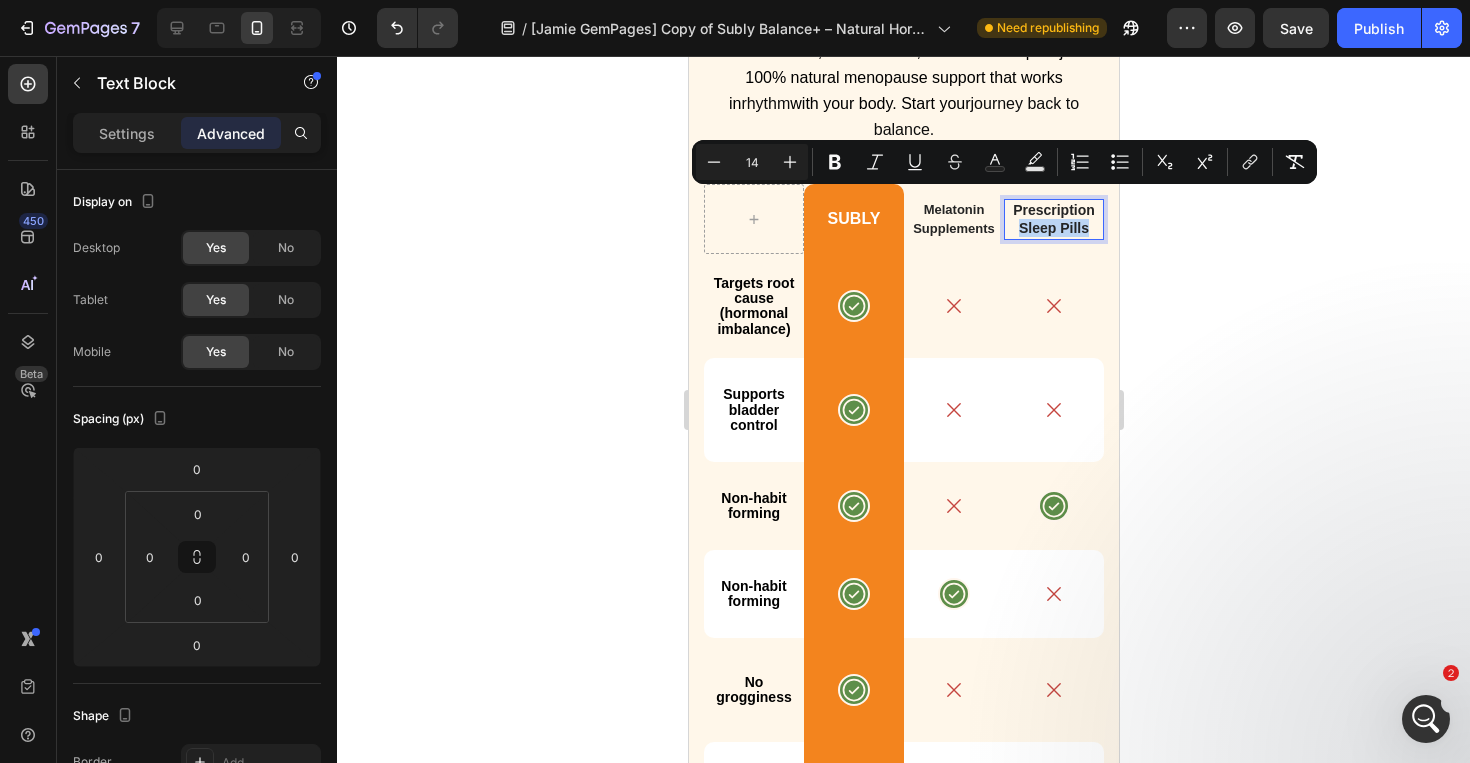 click on "Minus 14 Plus Bold Italic Underline       Strikethrough
Text Color
Text Background Color Numbered List Bulleted List Subscript Superscript       link Remove Format" at bounding box center (1004, 162) 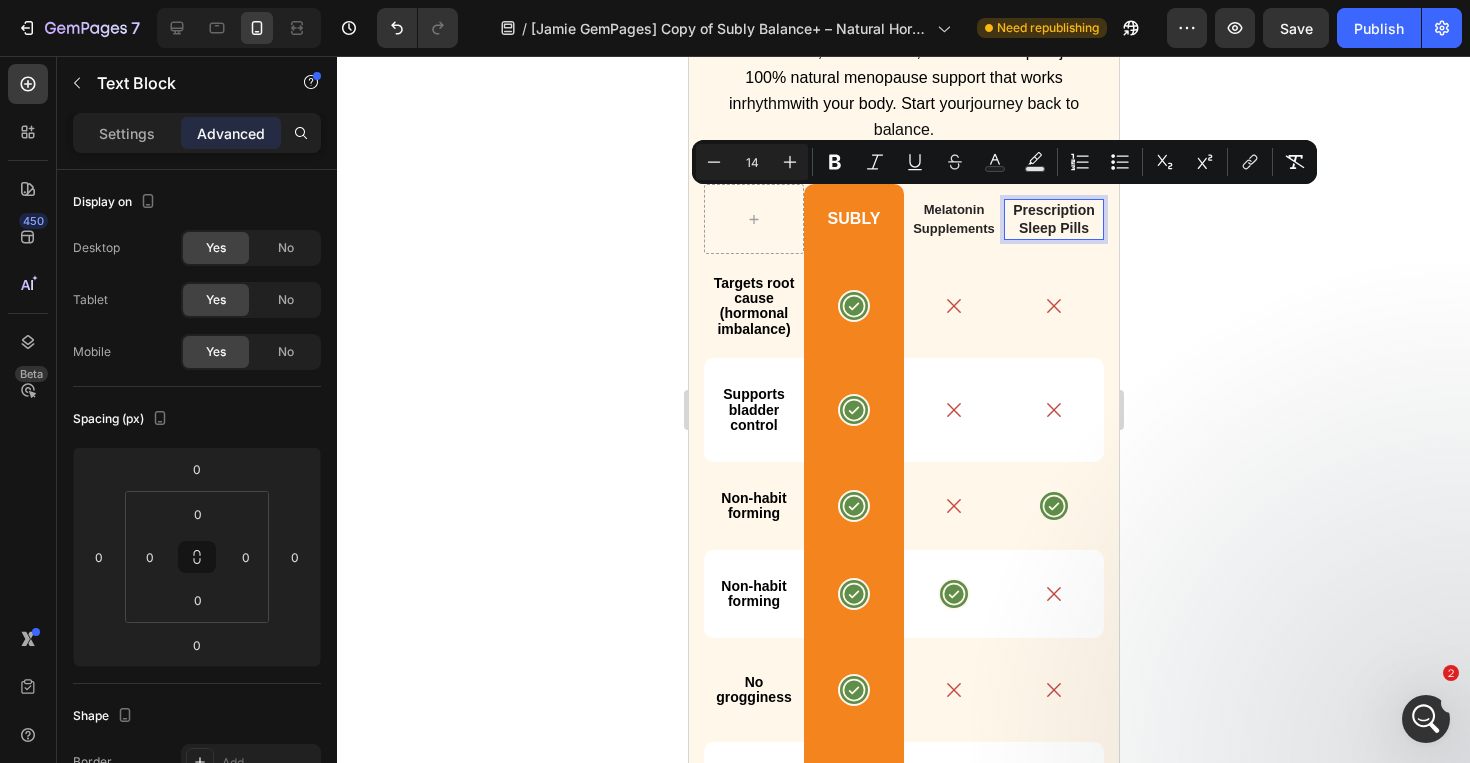 click on "Prescription" at bounding box center (1053, 210) 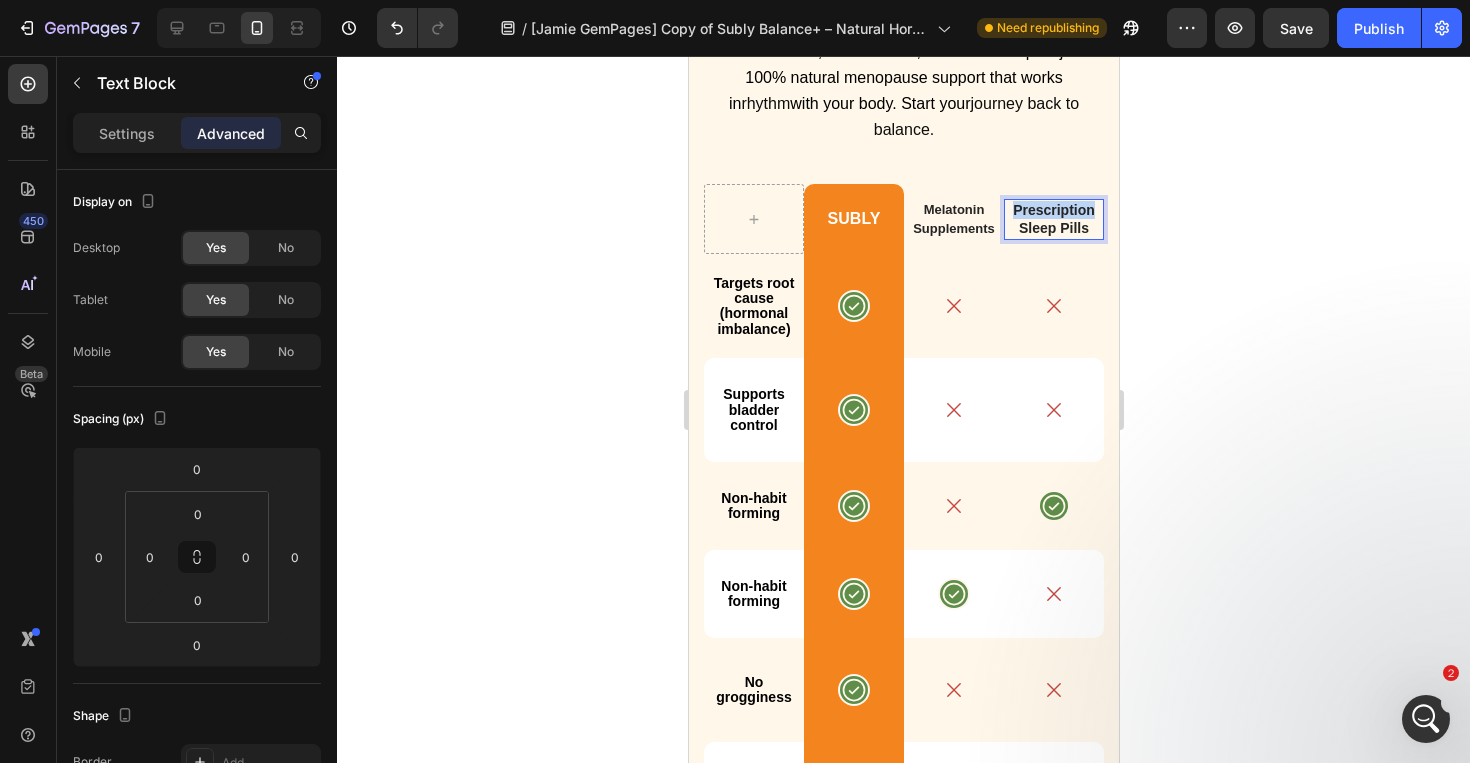 click on "Prescription" at bounding box center [1053, 210] 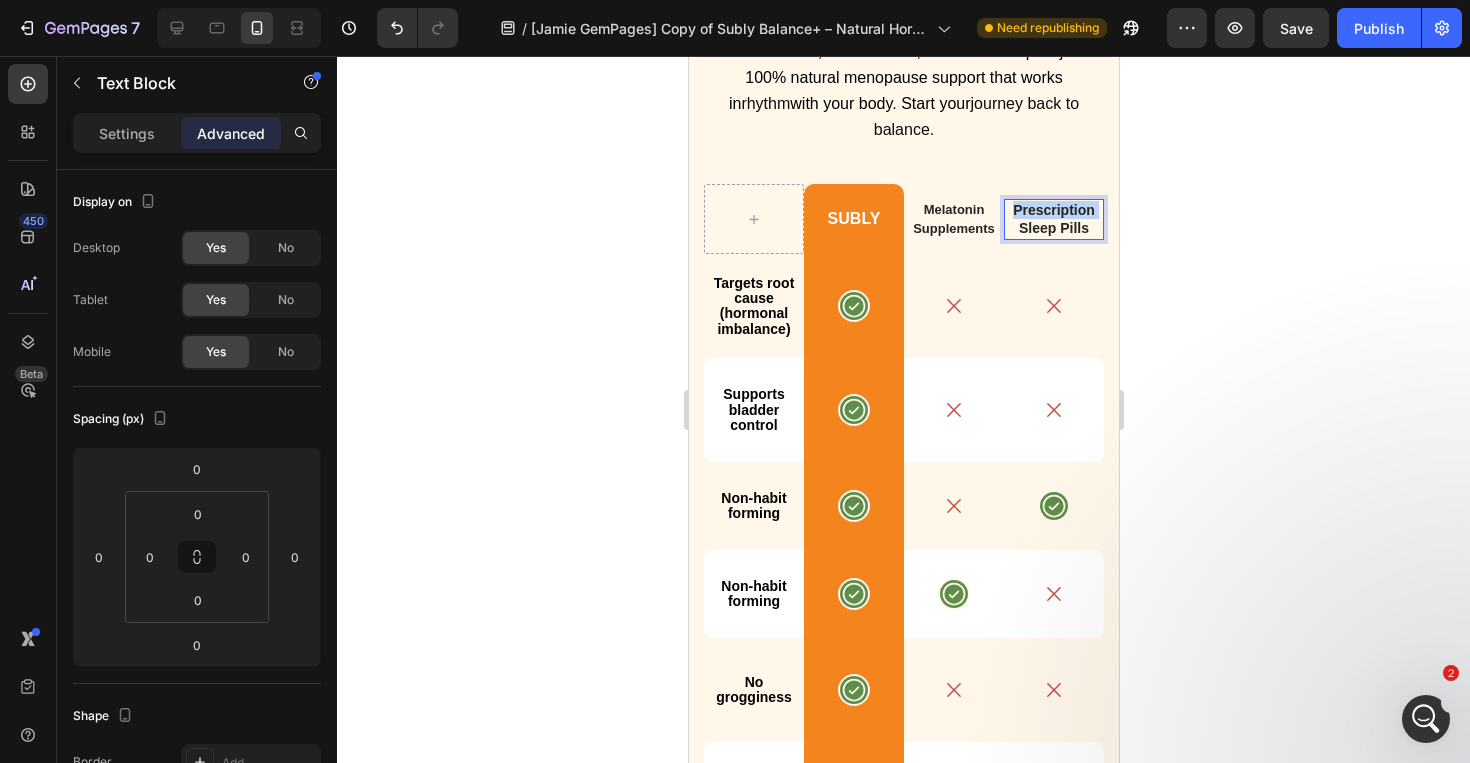 click on "Prescription" at bounding box center (1053, 210) 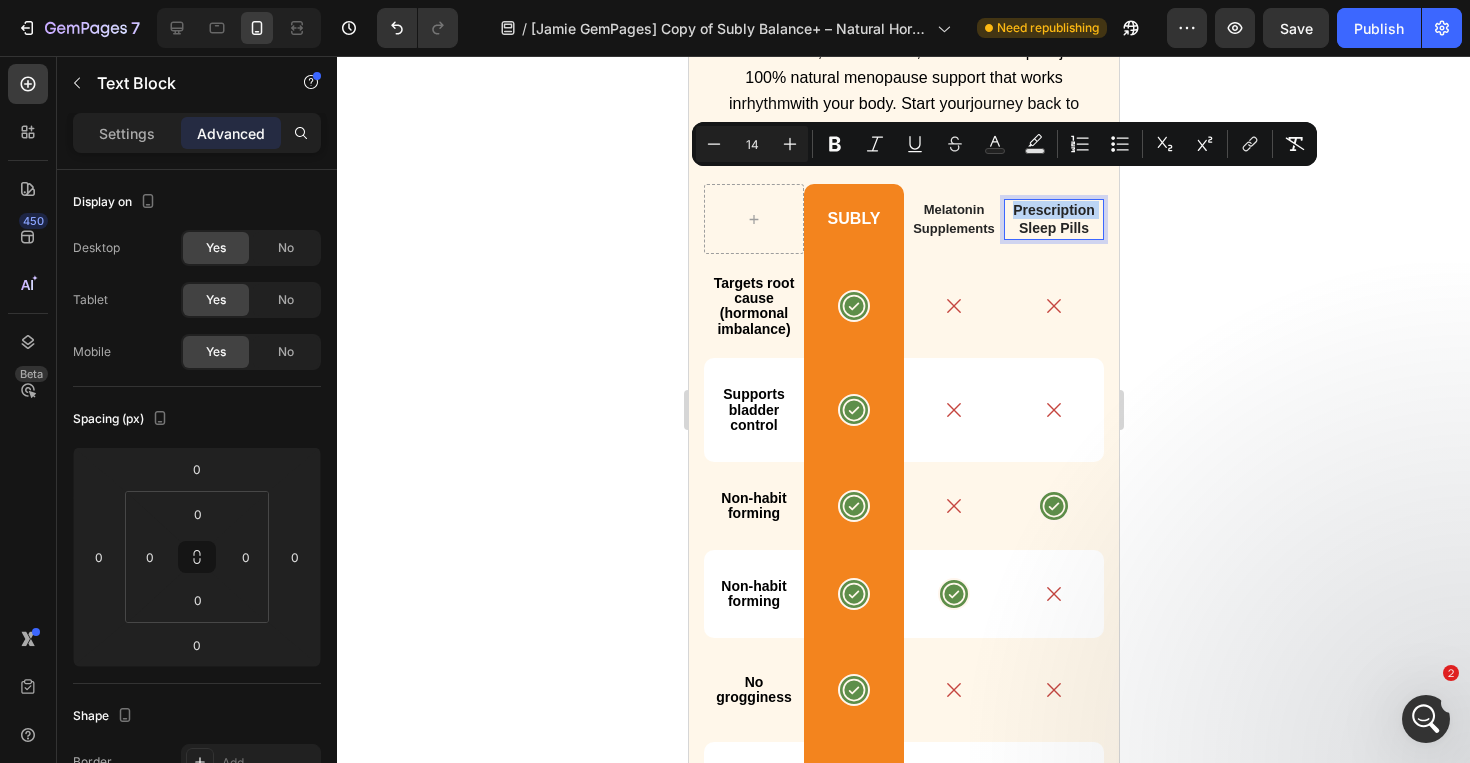click on "Prescription" at bounding box center [1053, 210] 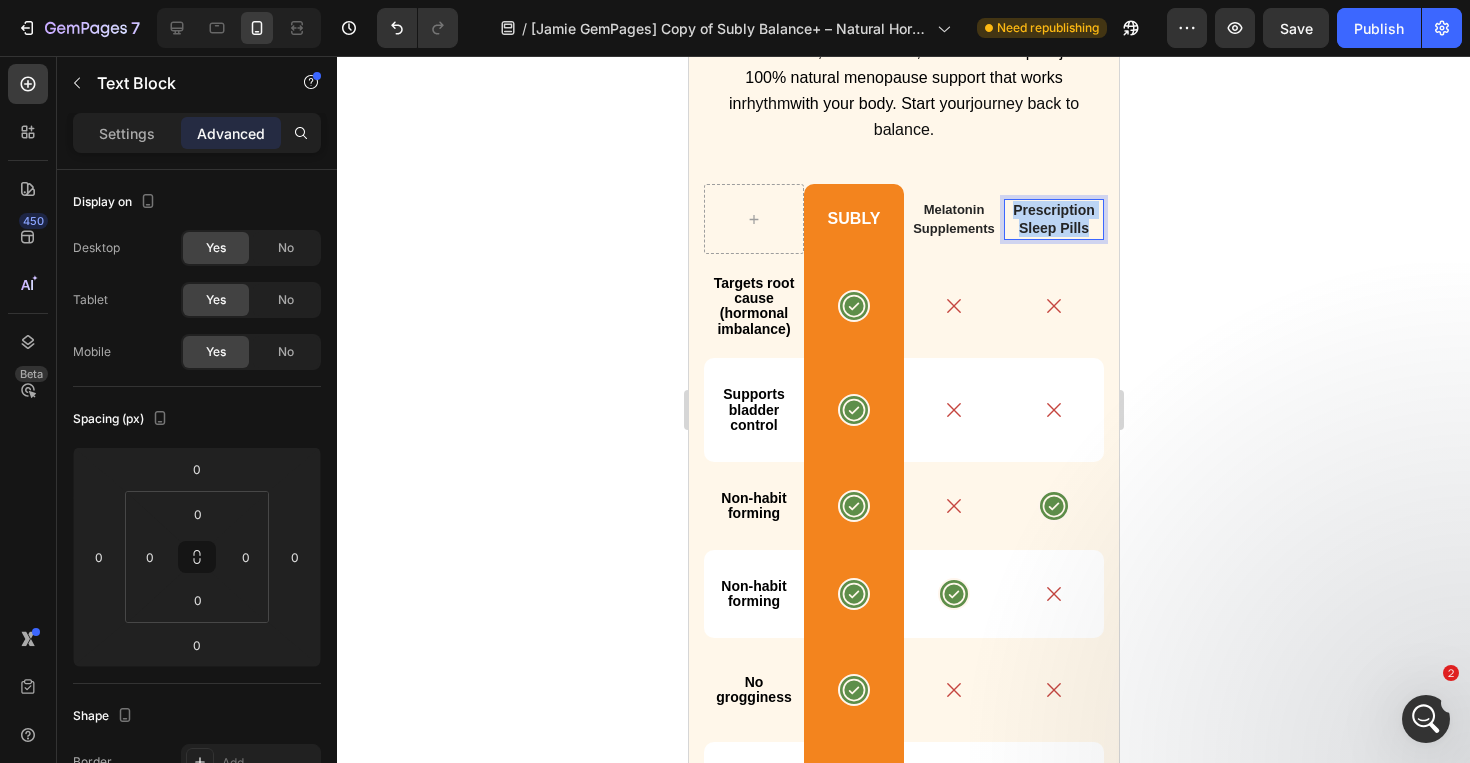 drag, startPoint x: 1086, startPoint y: 198, endPoint x: 1007, endPoint y: 182, distance: 80.60397 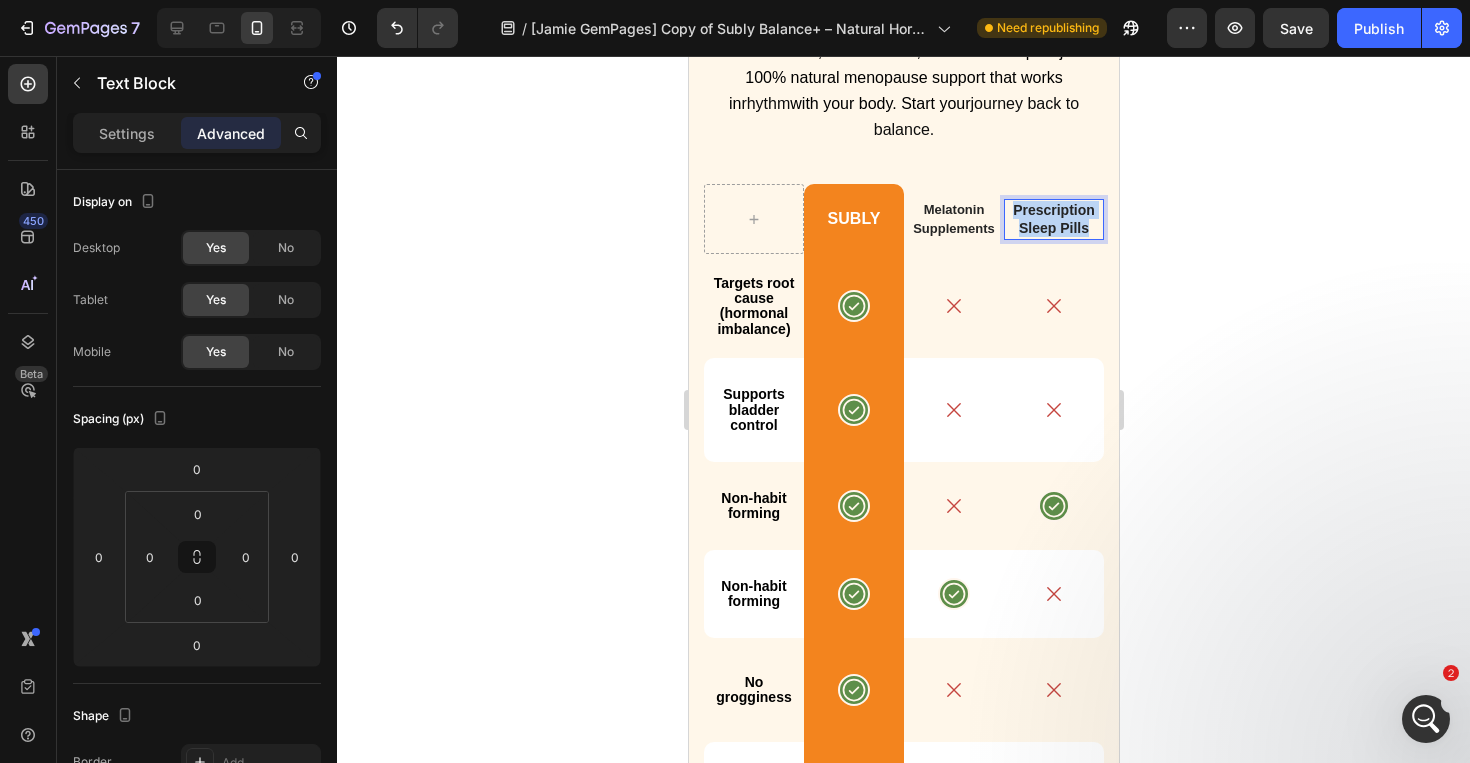 click on "Prescription  Sleep Pills" at bounding box center (1053, 219) 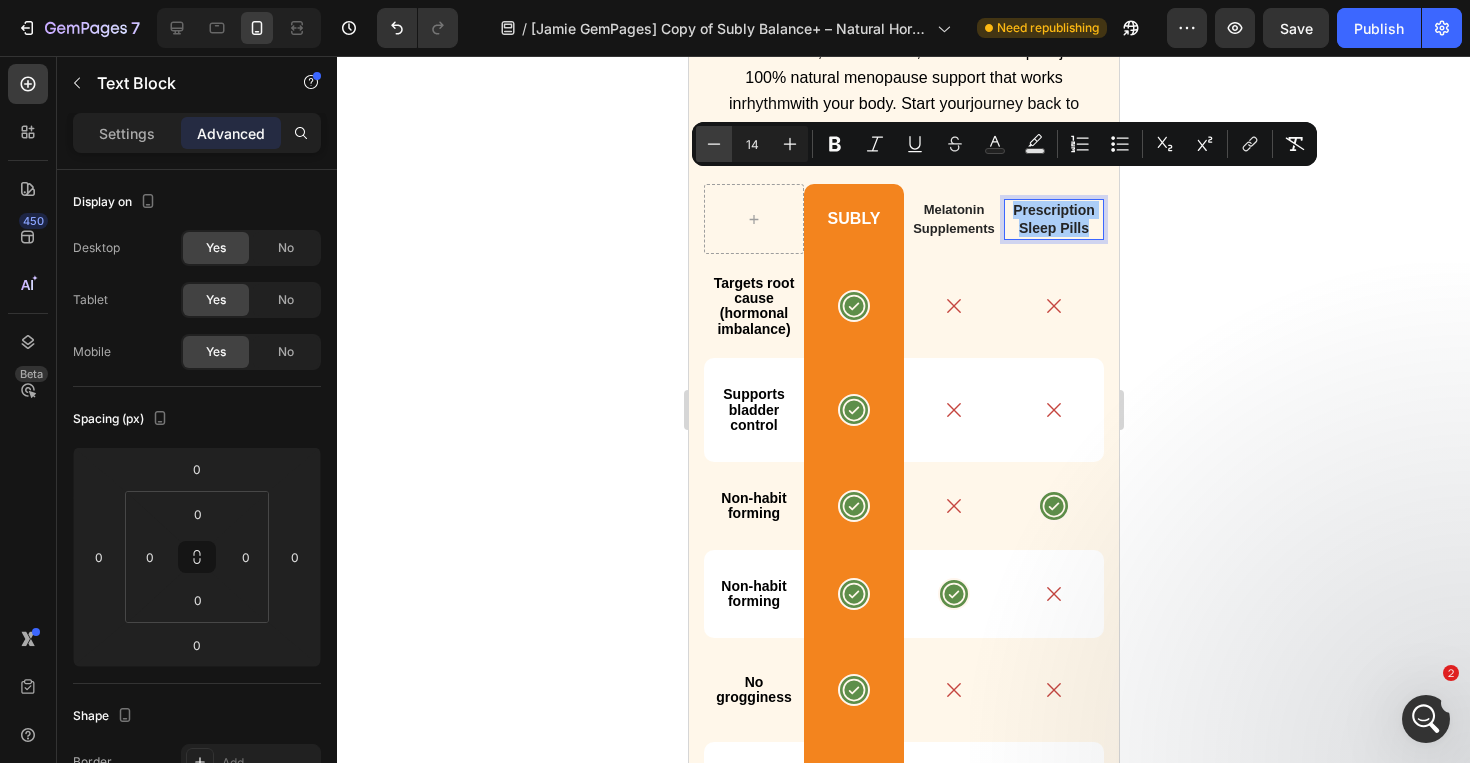 click 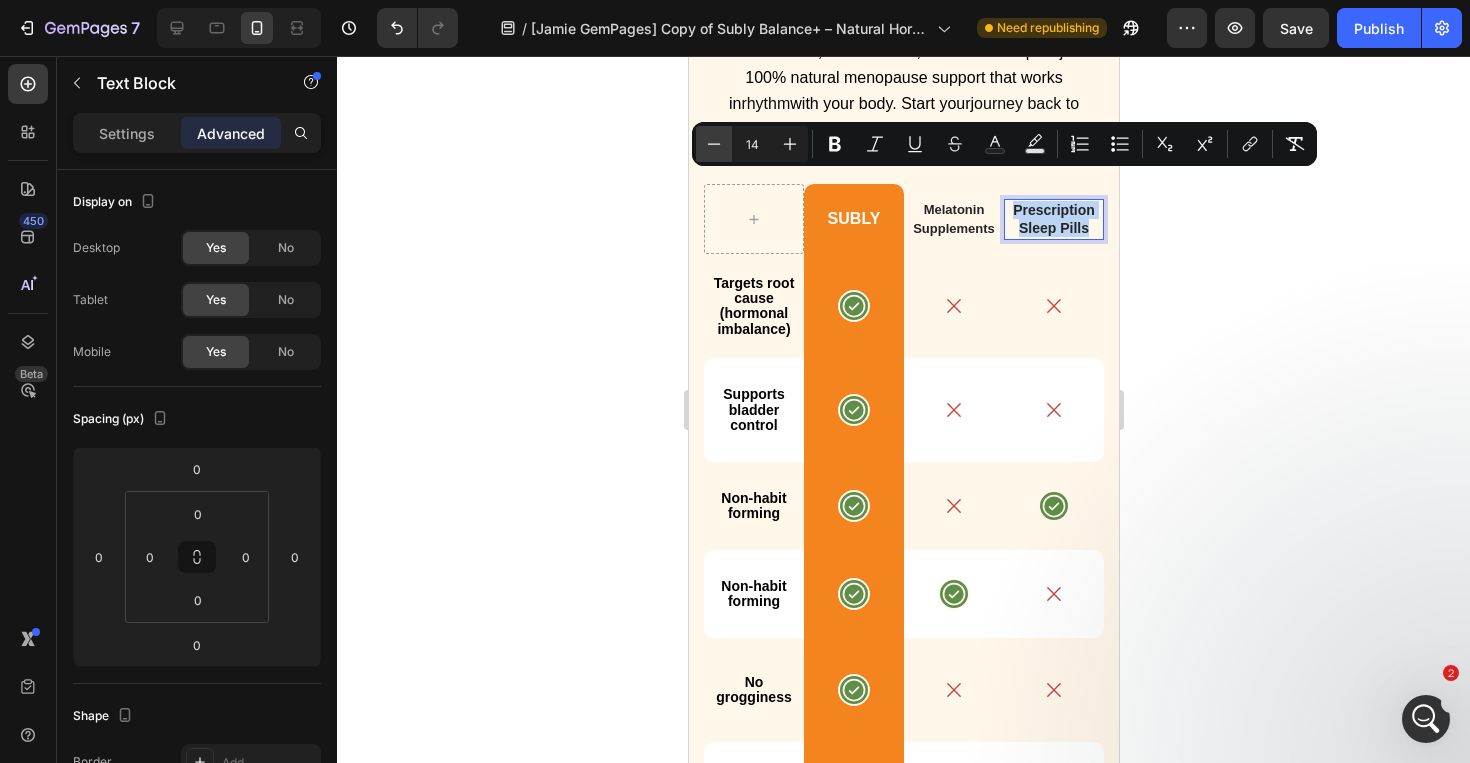 type on "13" 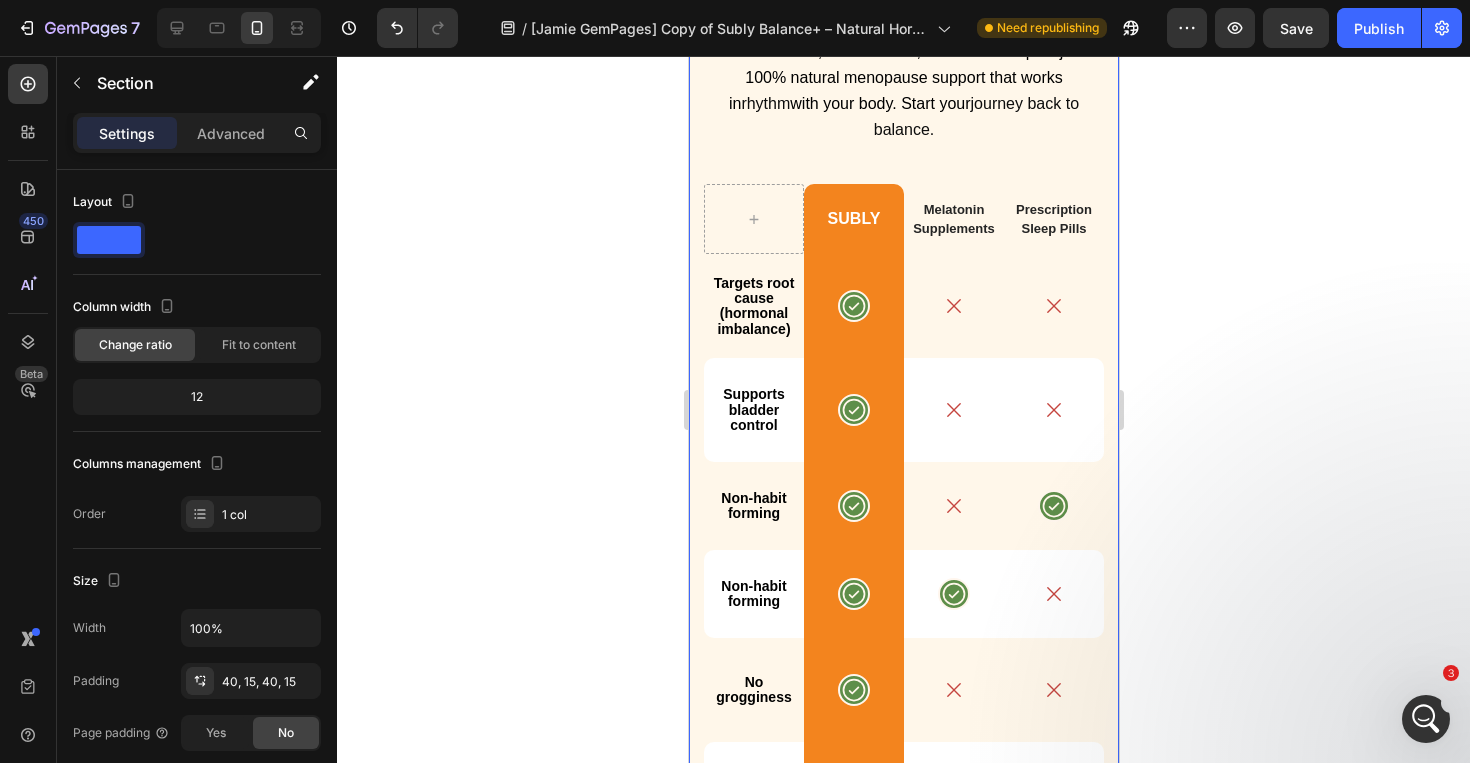click on "What Makes Subly Different? Text Block No melatonin, no sedatives, no forced sleep — just 100% natural menopause support that works in  rhythm  with your body. Start your  journey back to balance. Heading
SUBLY Text Block Melatonin Supplements Text Block Prescription  Sleep Pills Text Block Row Targets root cause (hormonal imbalance) Text Block
Icon Row
Icon
Icon Row Supports bladder control  Text Block
Icon Row
Icon
Icon Row Non-habit forming Text Block
Icon Row
Icon
Icon Row Non-habit forming Text Block
Icon Row
Icon
Icon Row No grogginess  Text Block
Icon Row
Icon
Icon Row All natural ingredients Text Block
Icon Row
Icon
Icon Row All natural ingredients Text Block
Icon Row Icon Icon" at bounding box center [903, 483] 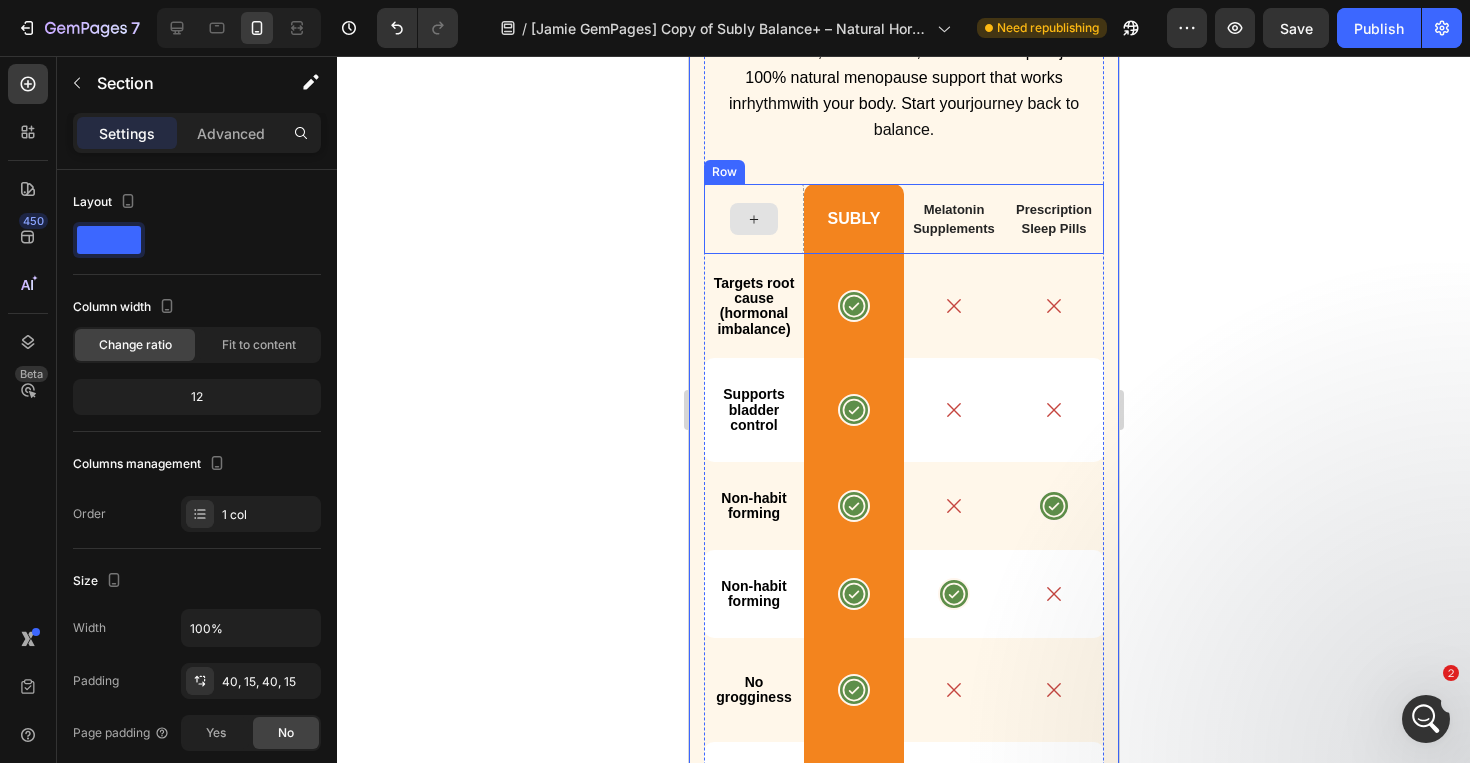 click at bounding box center (753, 219) 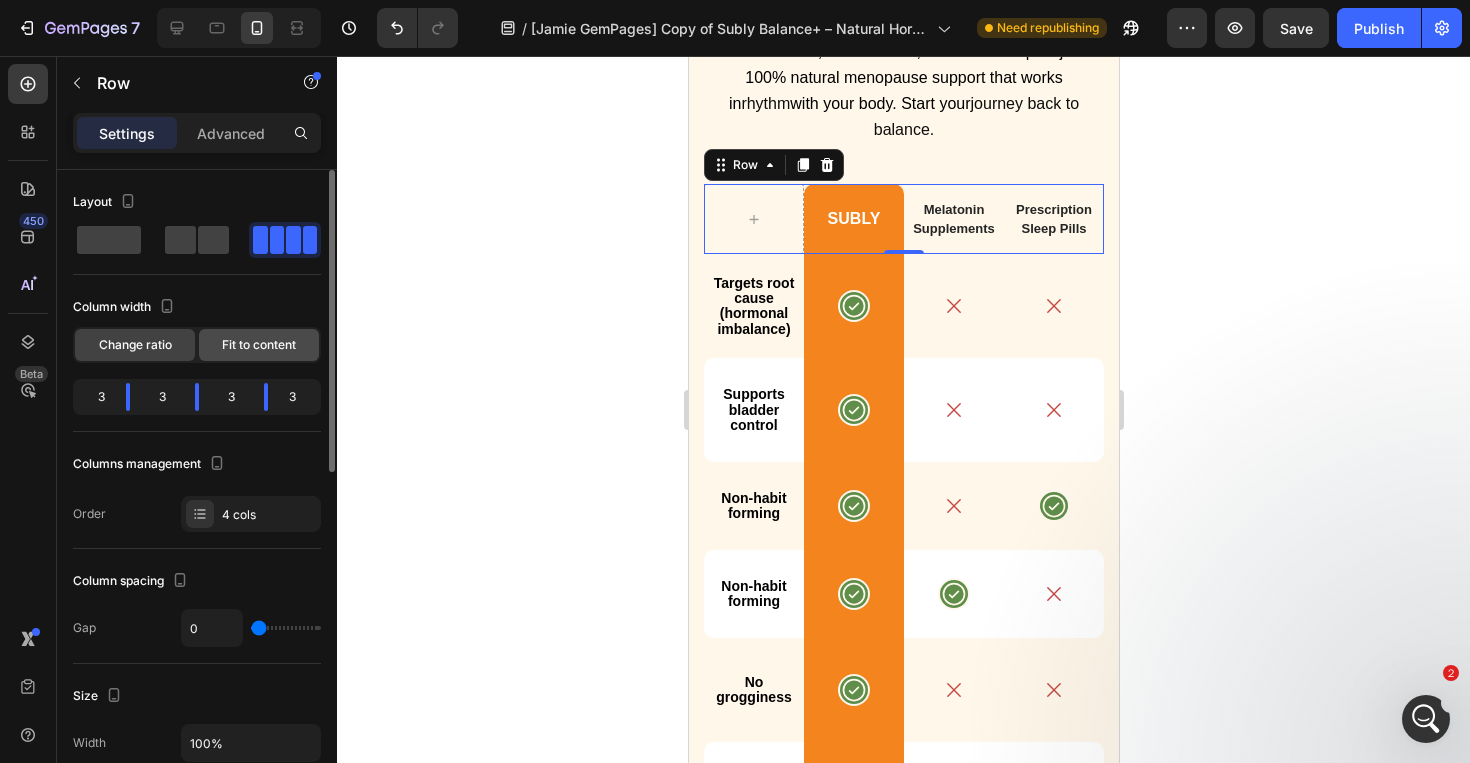 click on "Fit to content" 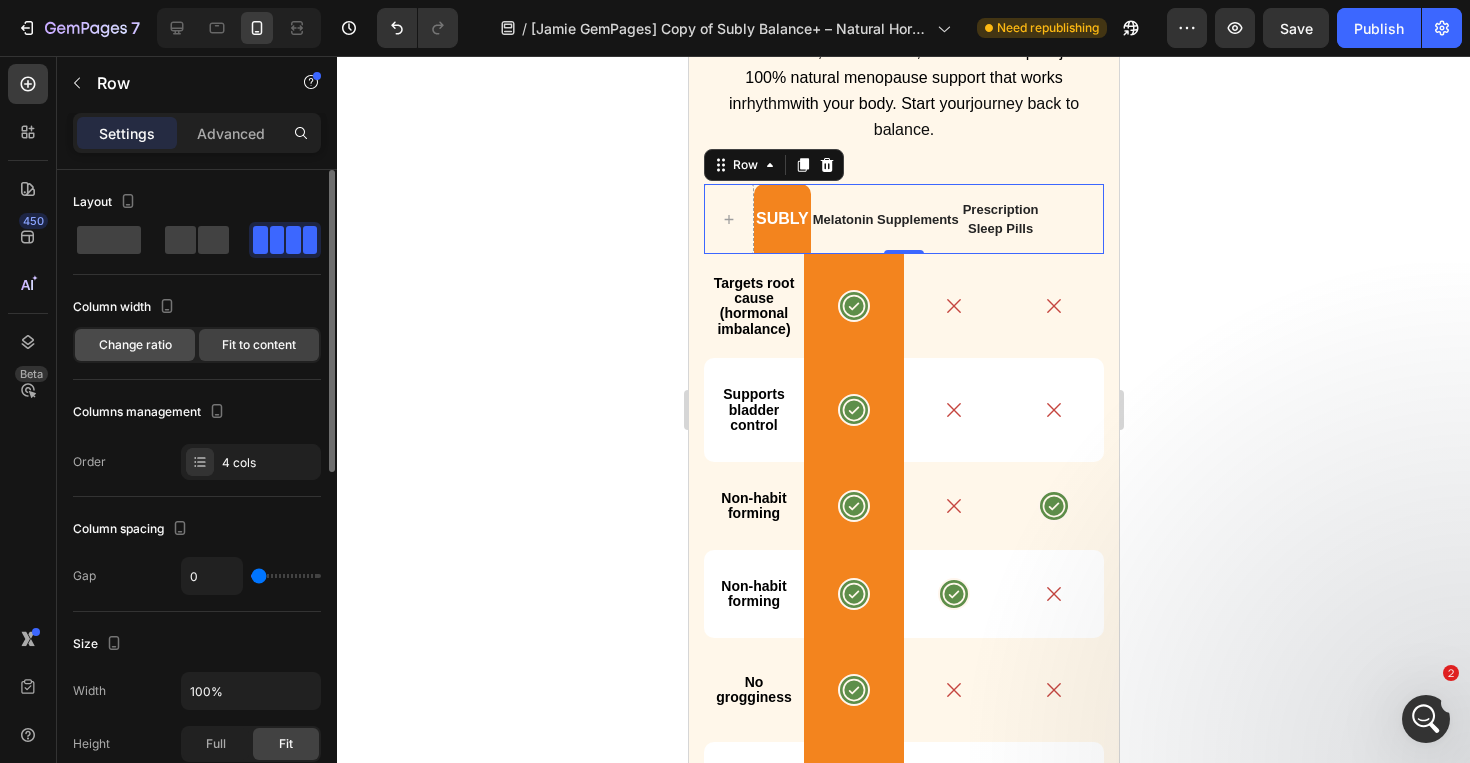 click on "Change ratio" 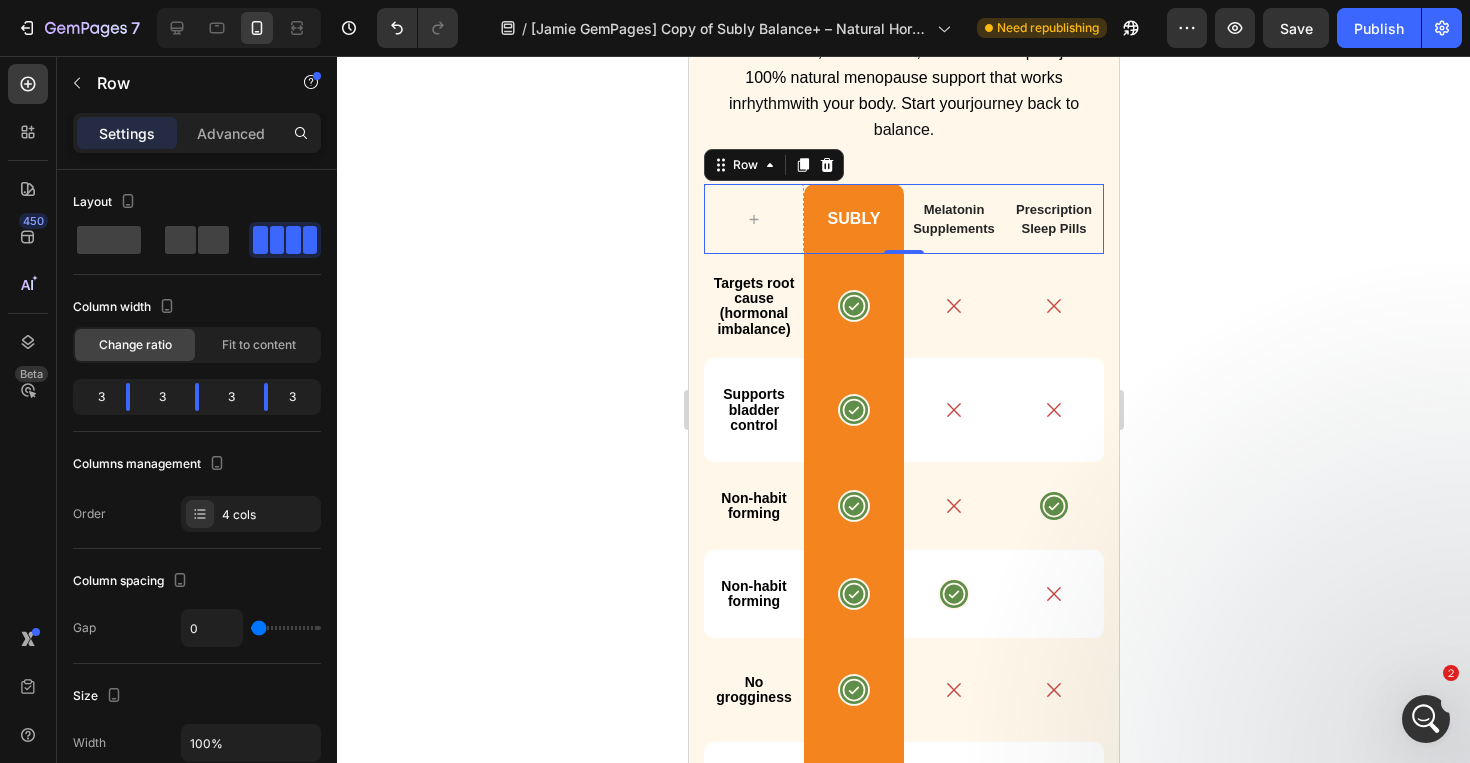 click 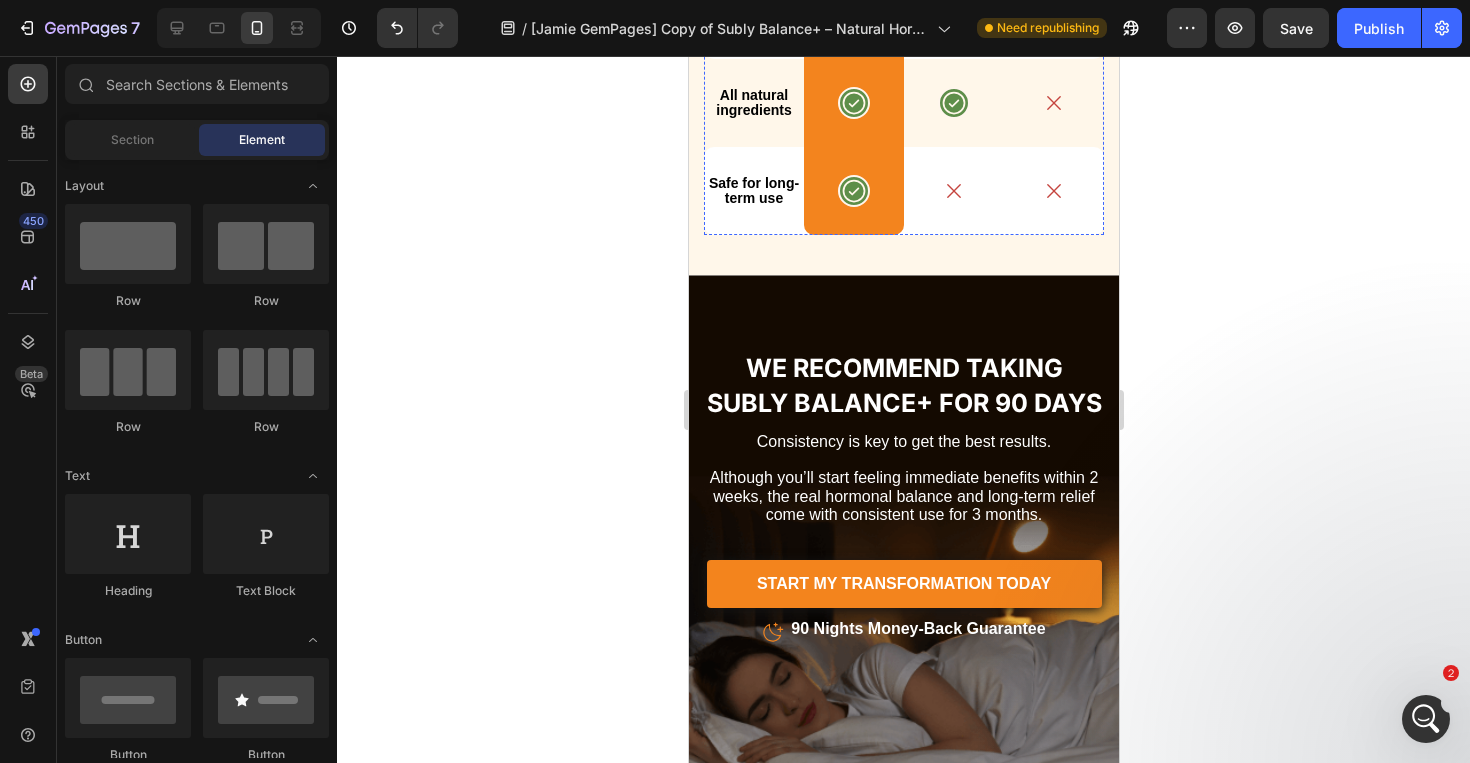 scroll, scrollTop: 8427, scrollLeft: 0, axis: vertical 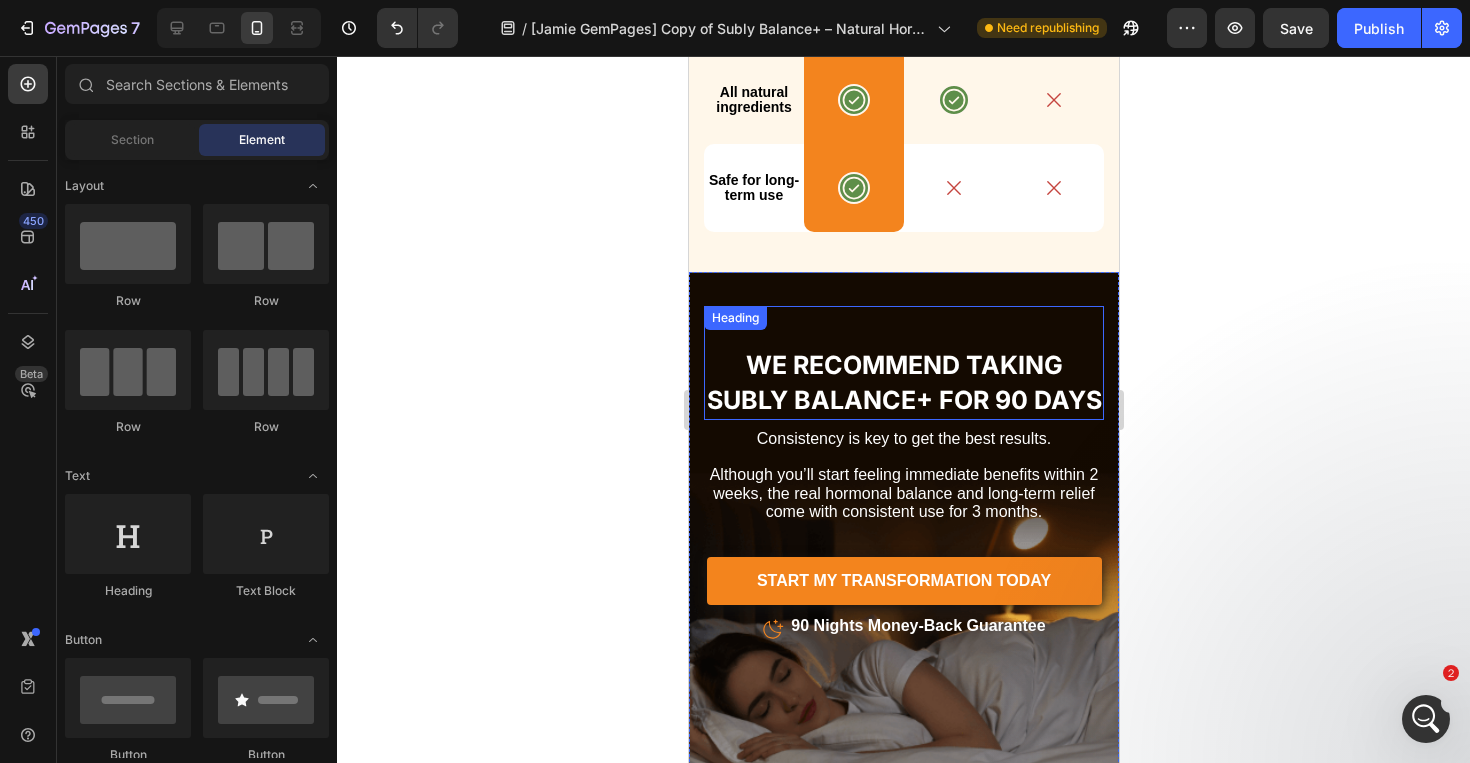 click on "We Recommend Taking Subly Balance+ For 90 Days" at bounding box center [903, 383] 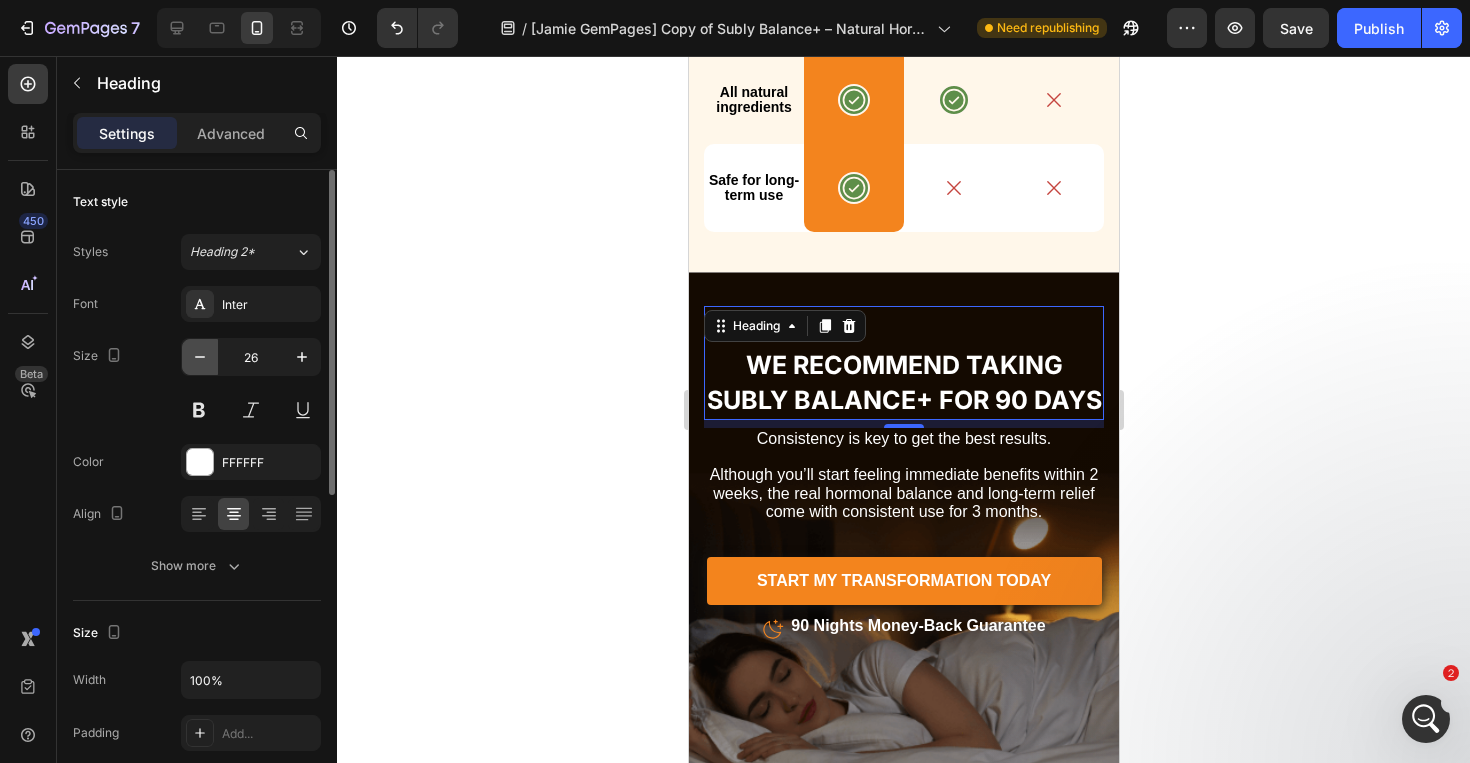click 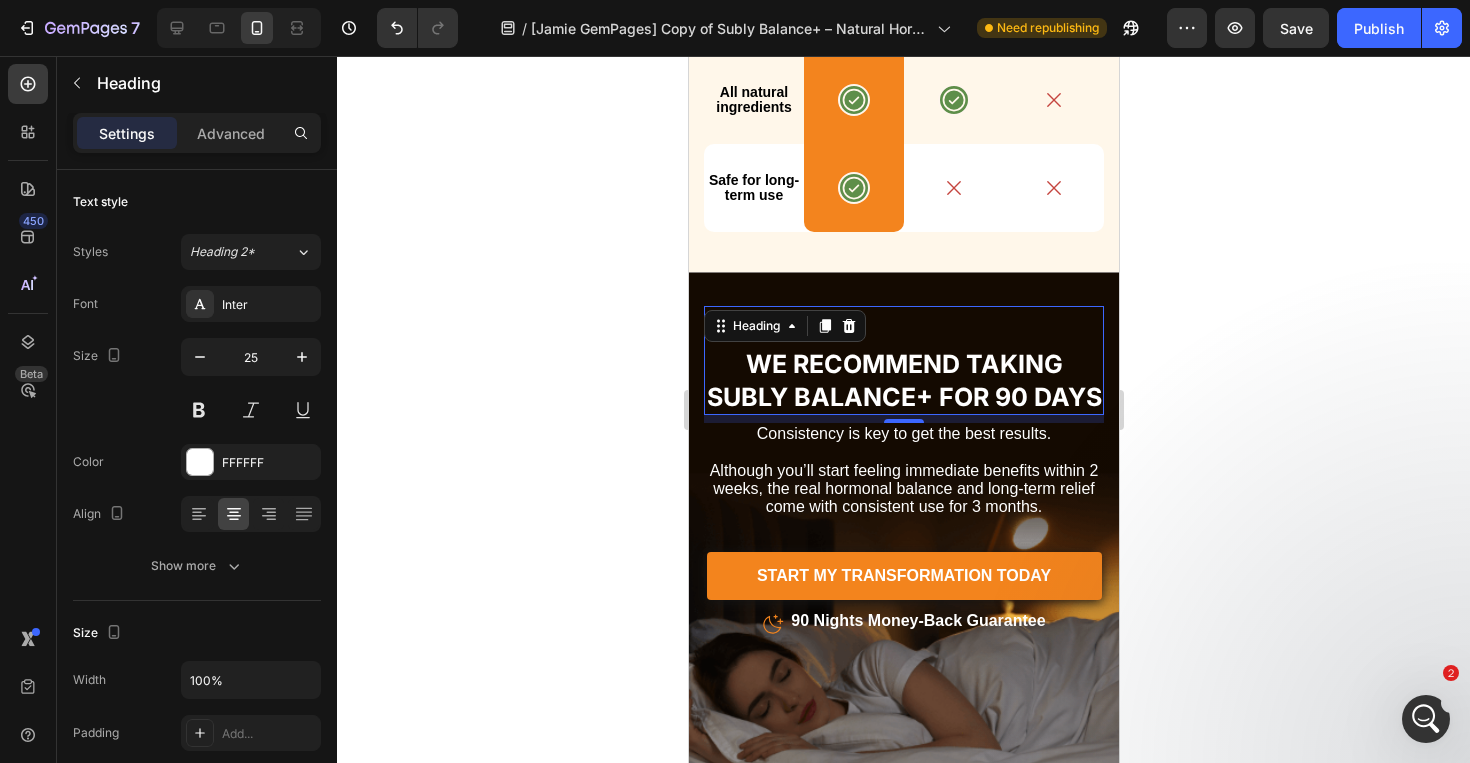 click on "We Recommend Taking Subly Balance+ For 90 Days" at bounding box center (903, 380) 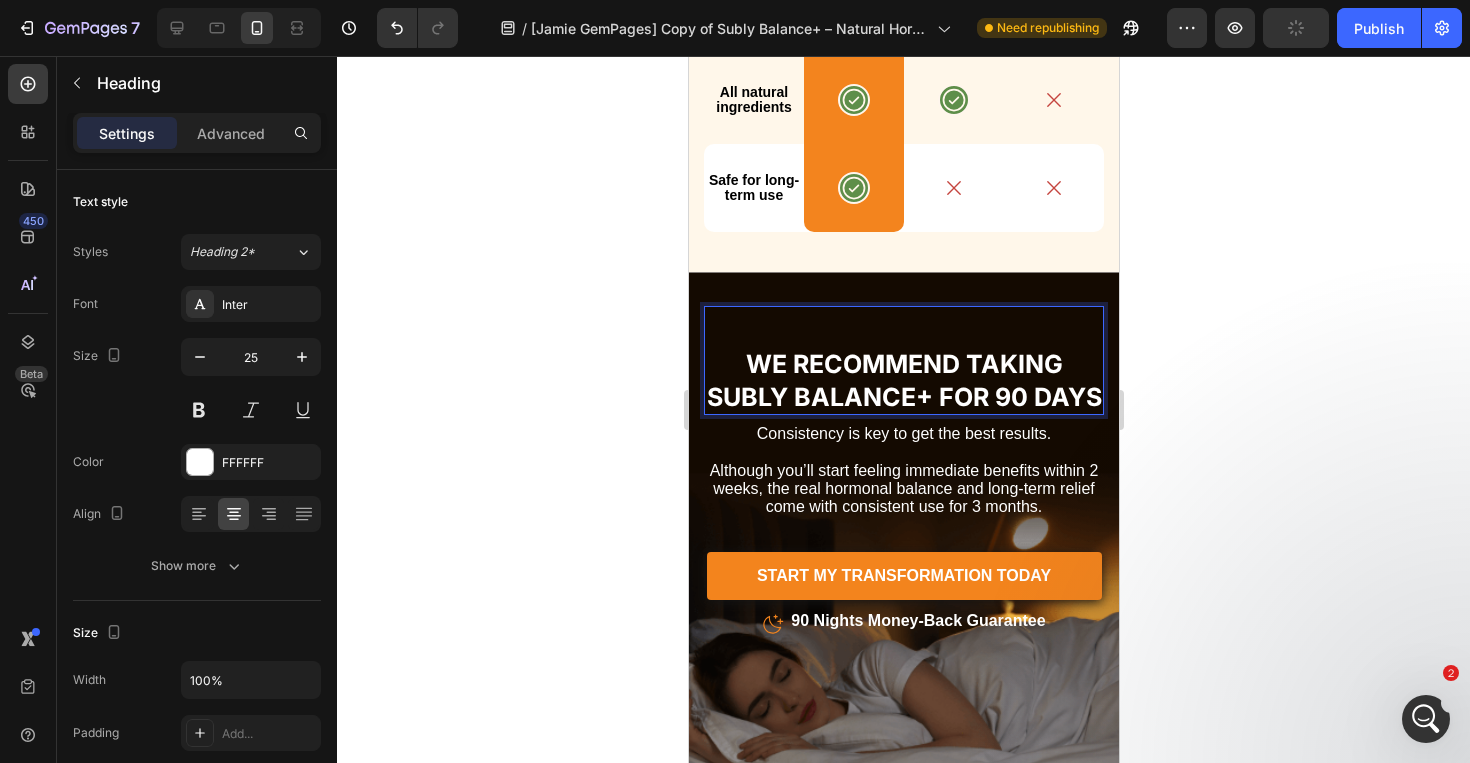 click on "We Recommend Taking Subly Balance+ For 90 Days" at bounding box center (903, 380) 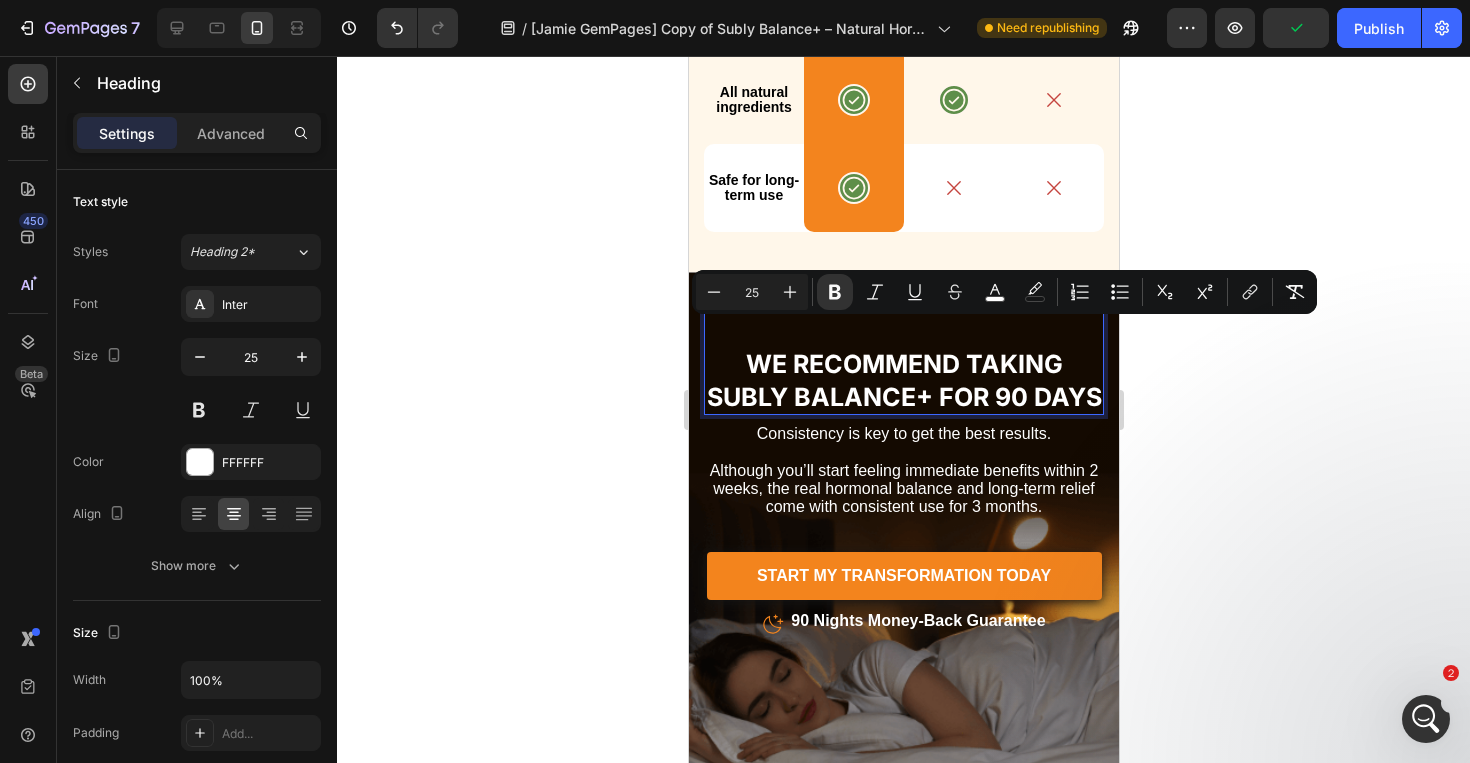 click on "We Recommend Taking Subly Balance+ For 90 Days" at bounding box center (903, 380) 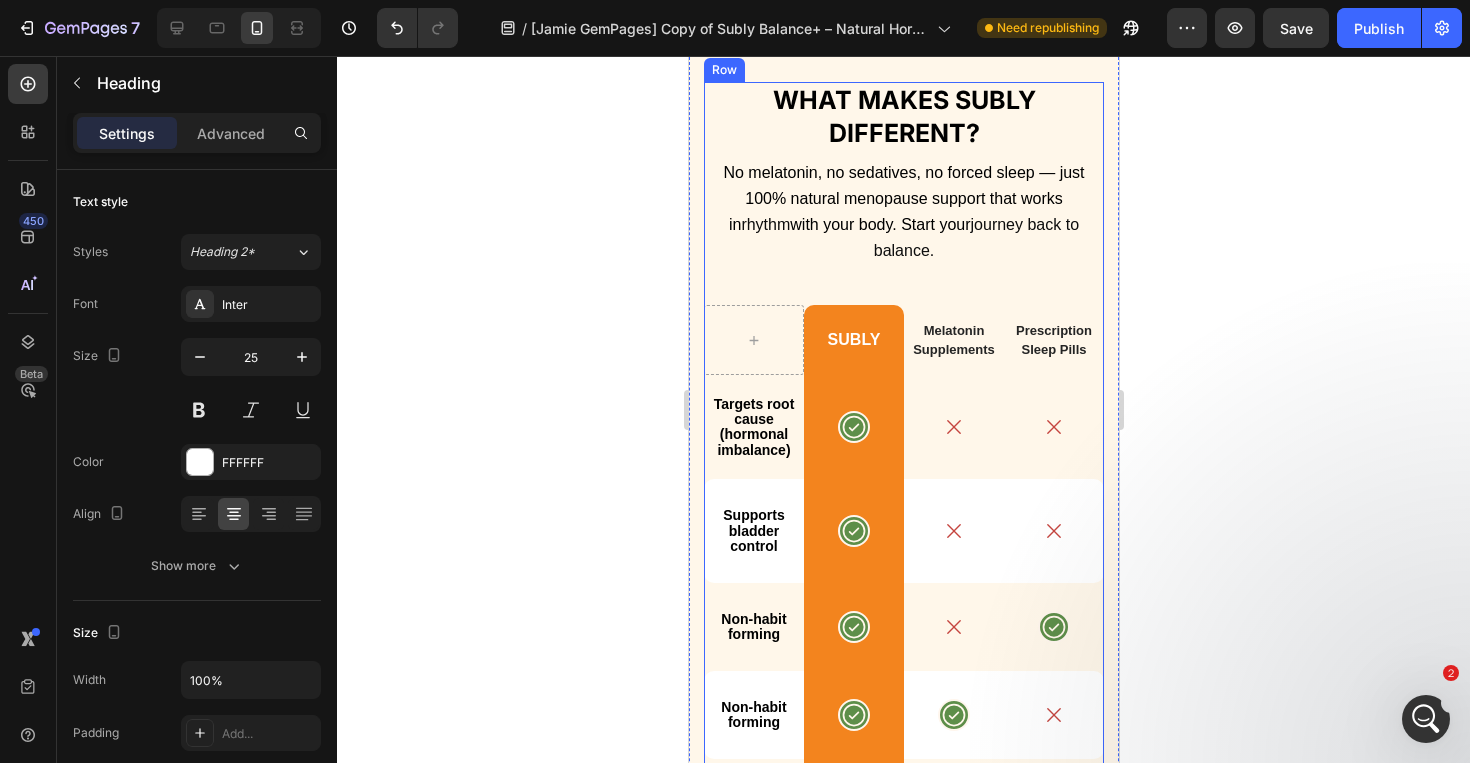 scroll, scrollTop: 7405, scrollLeft: 0, axis: vertical 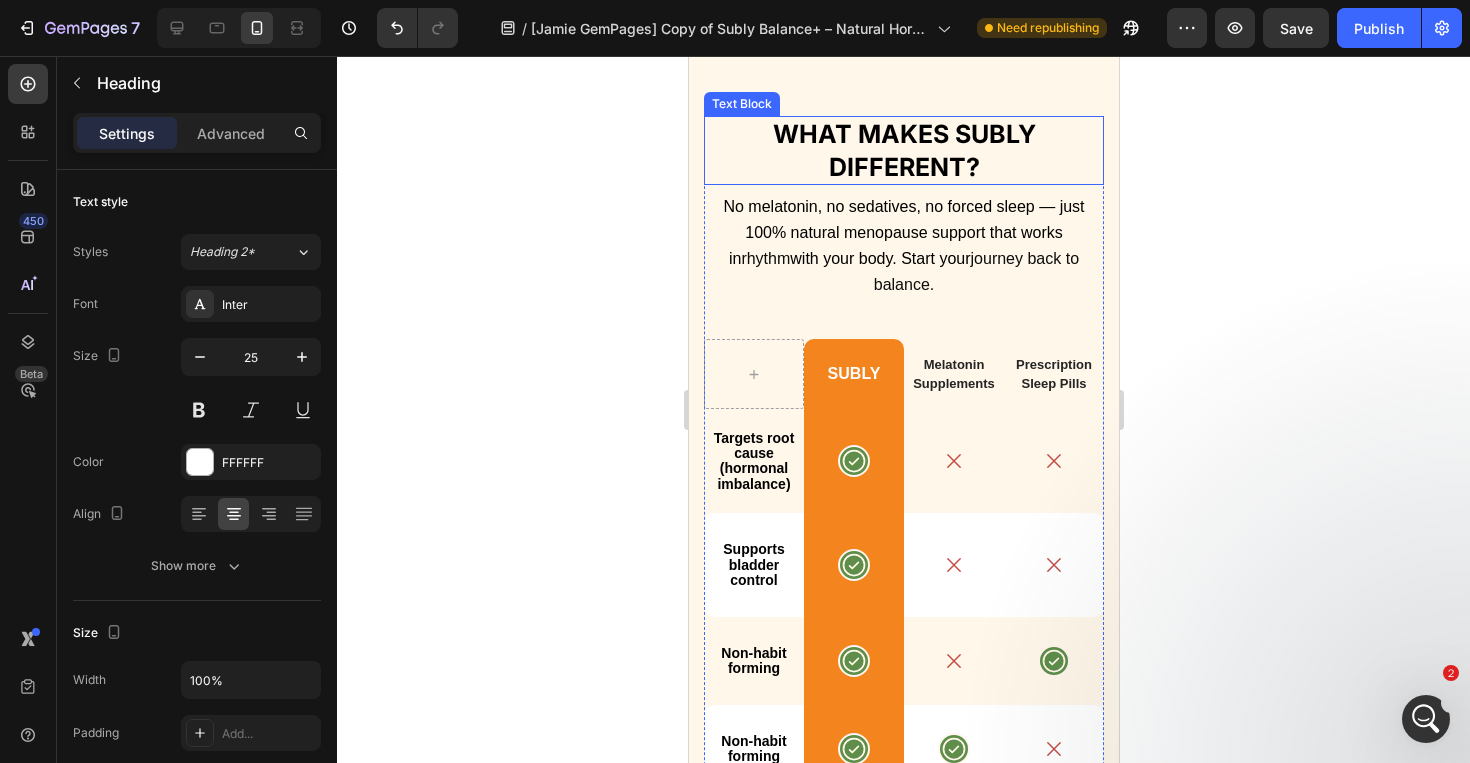 click on "What Makes Subly Different?" at bounding box center (903, 150) 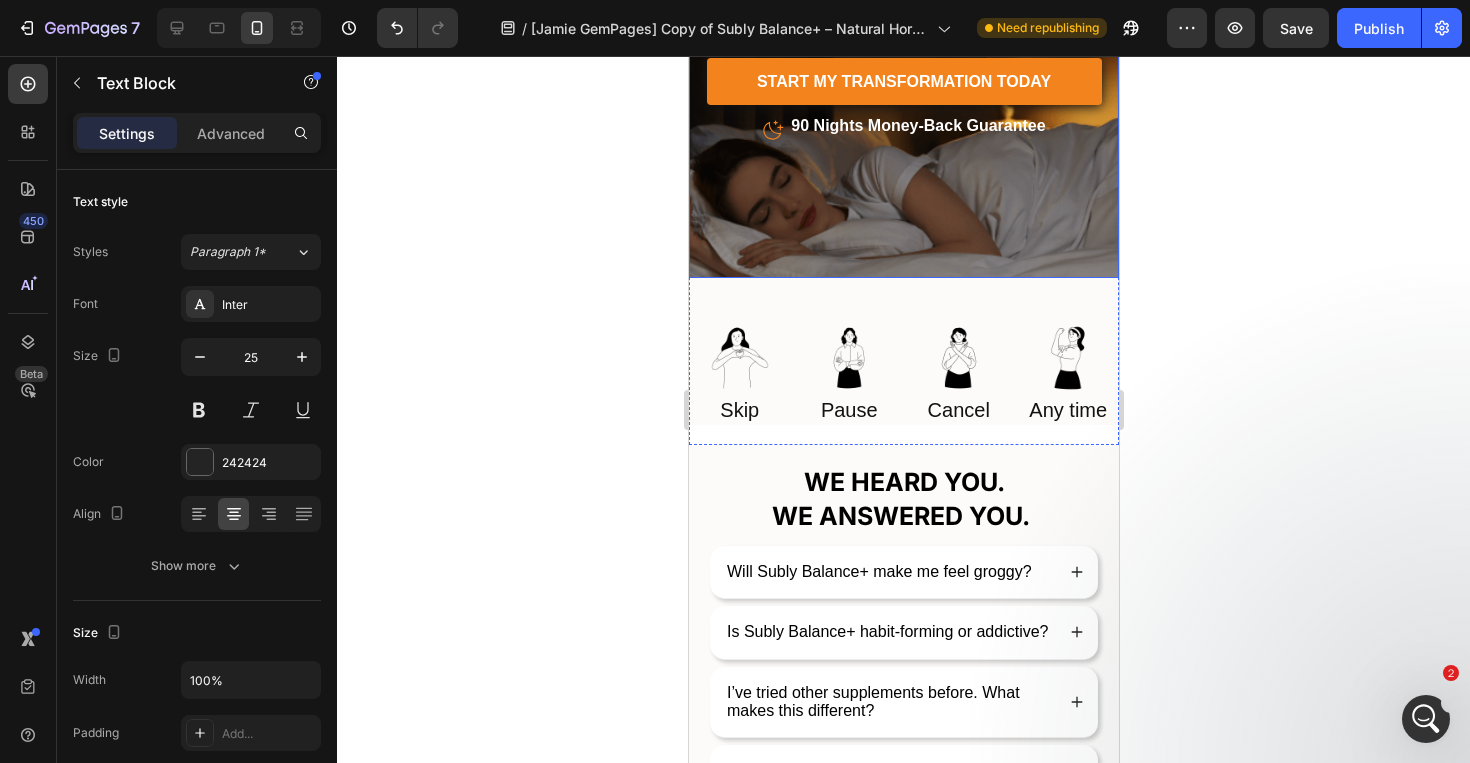 scroll, scrollTop: 8898, scrollLeft: 0, axis: vertical 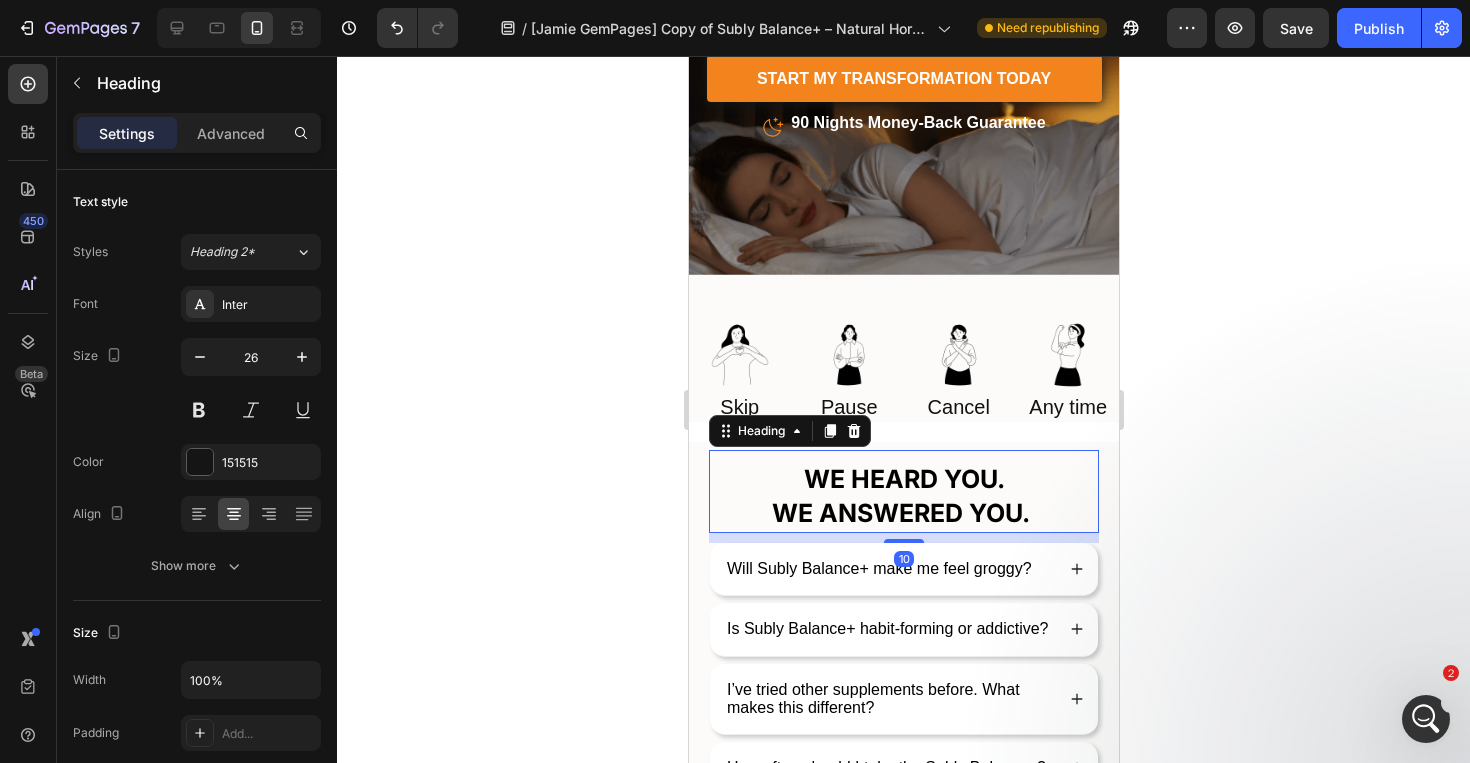 click on "We Heard You." at bounding box center [903, 479] 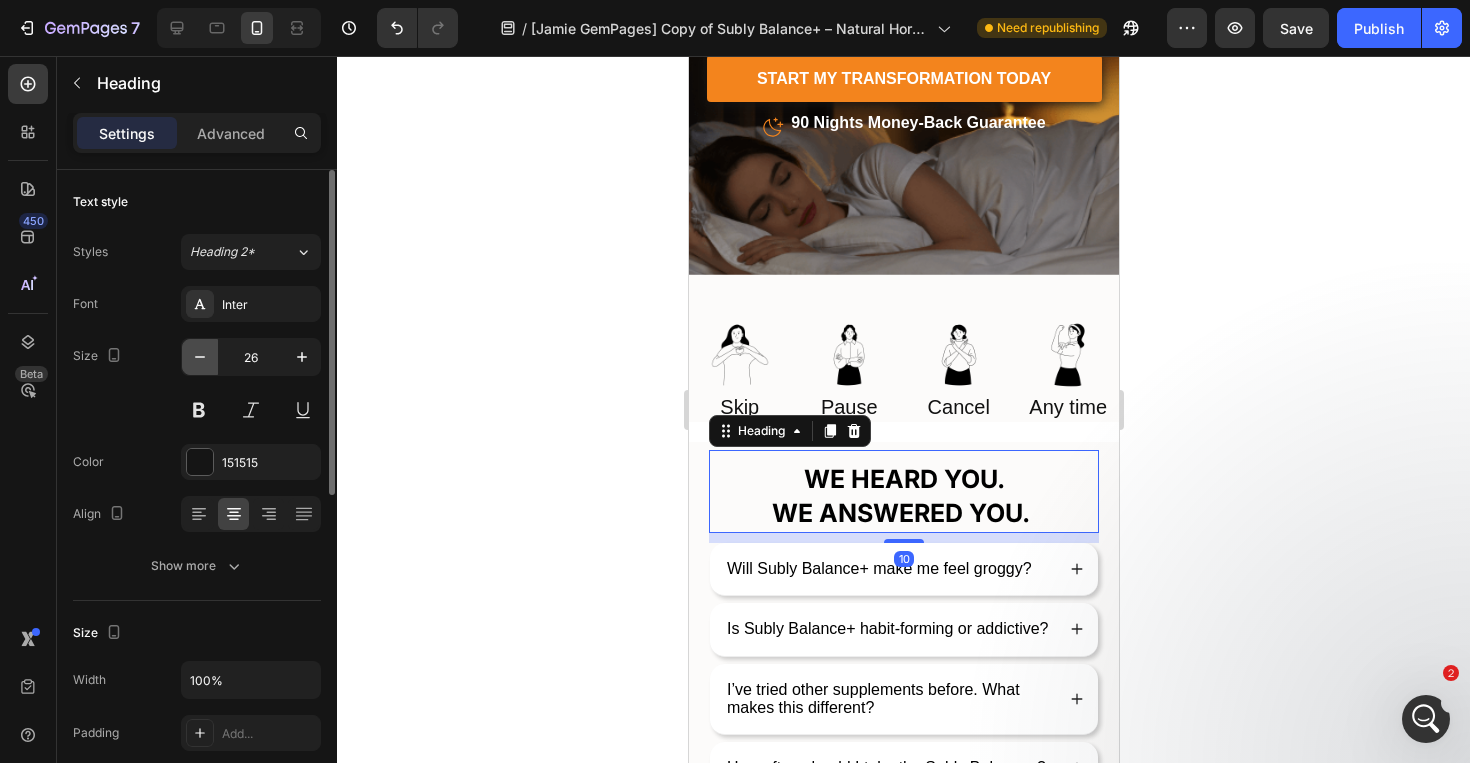click 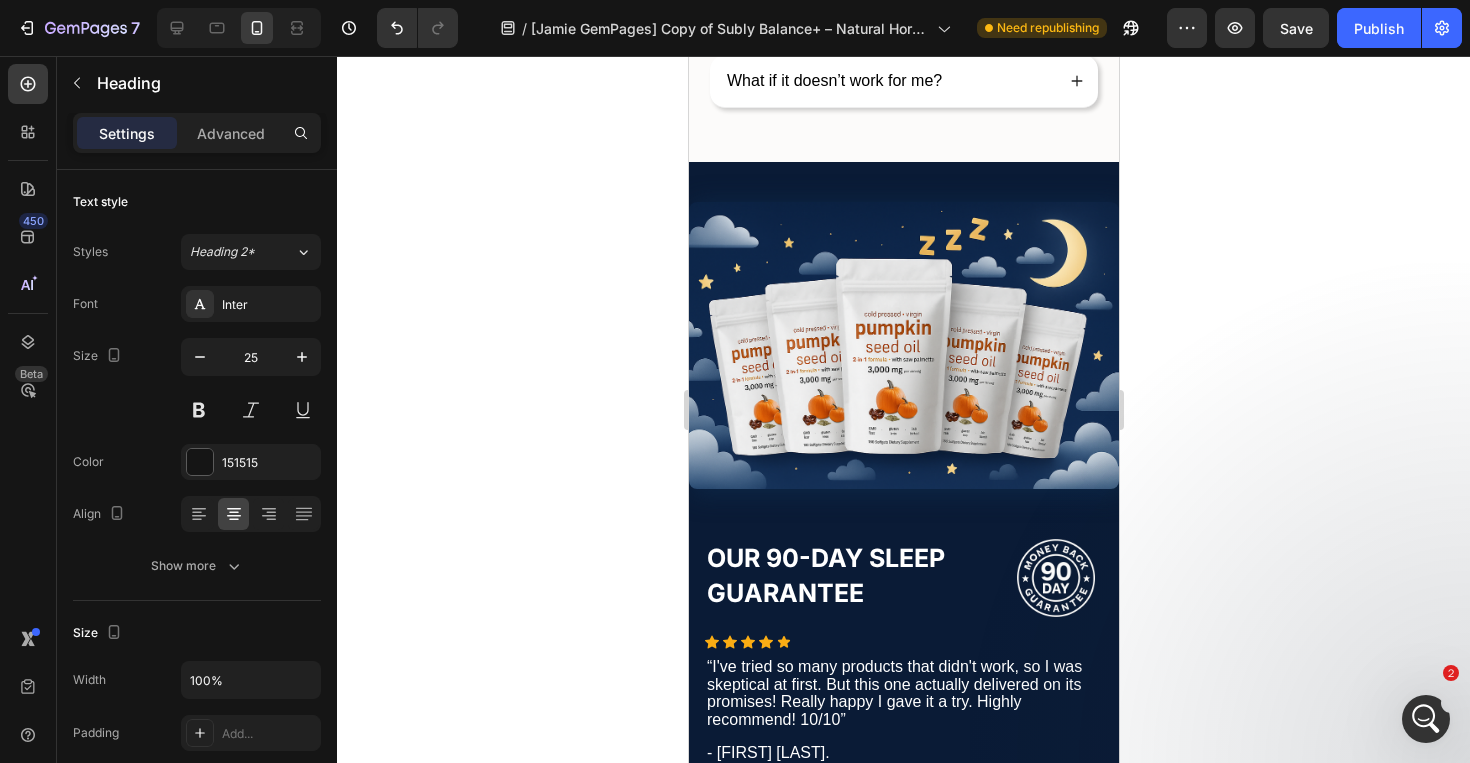 scroll, scrollTop: 9788, scrollLeft: 0, axis: vertical 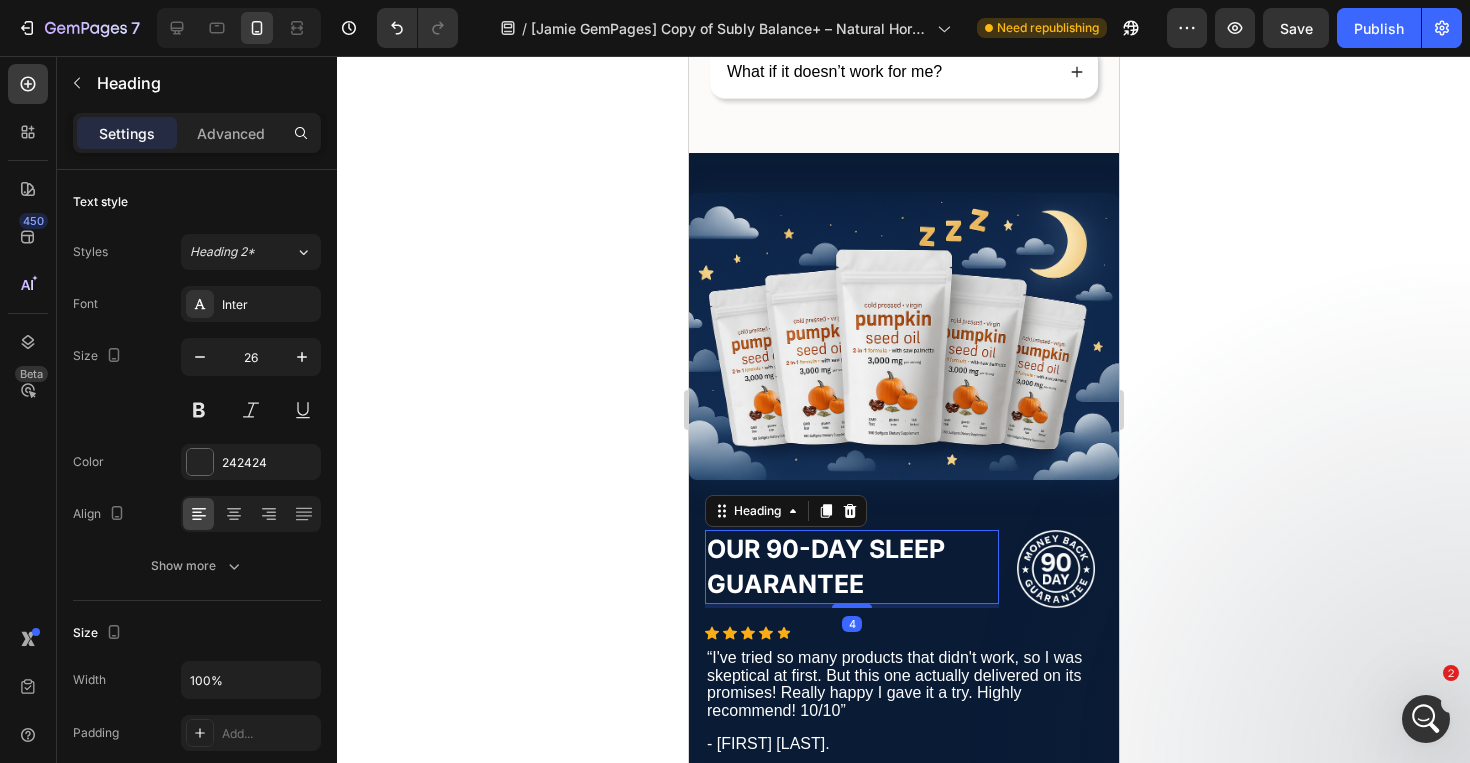 click on "Our 90-Day Sleep Guarantee" at bounding box center [825, 566] 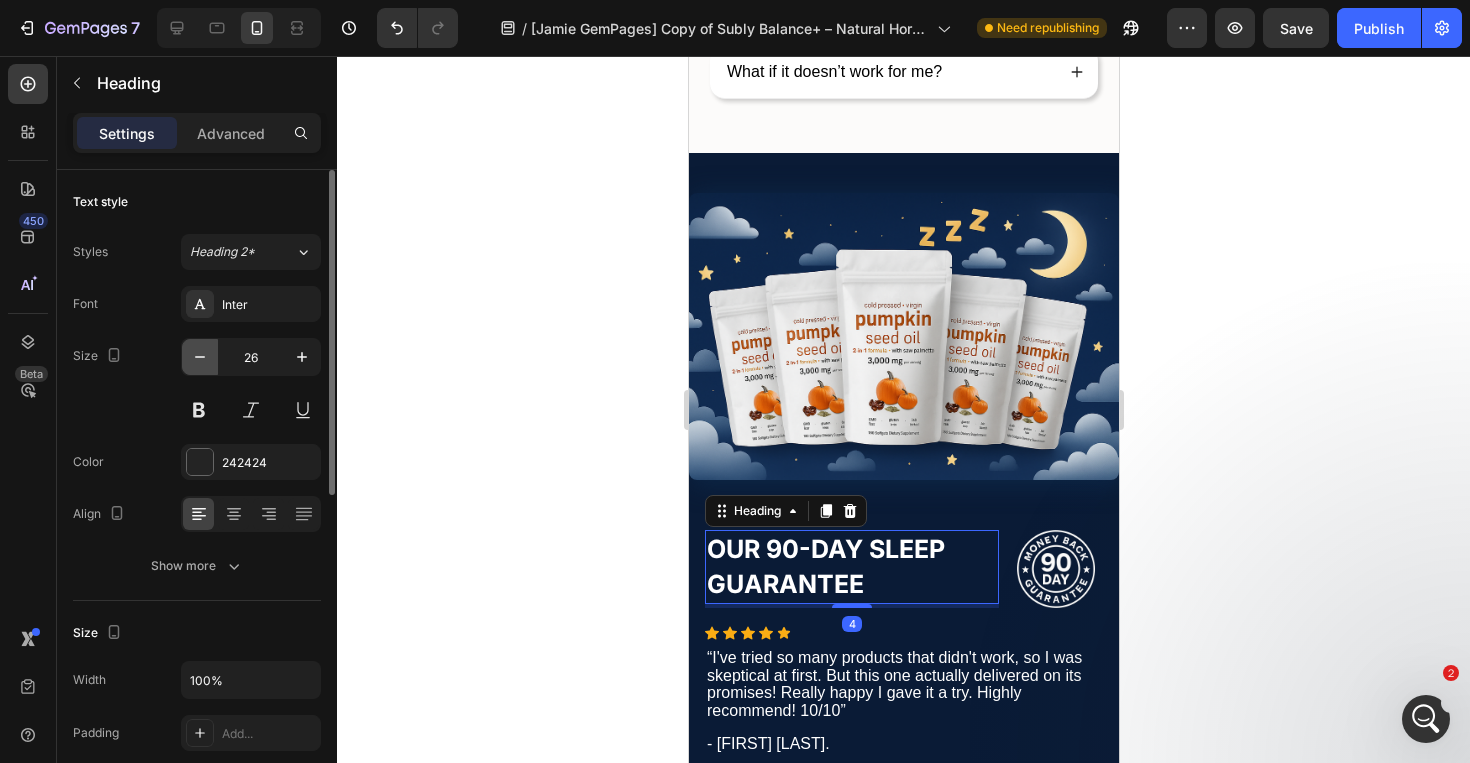 click at bounding box center [200, 357] 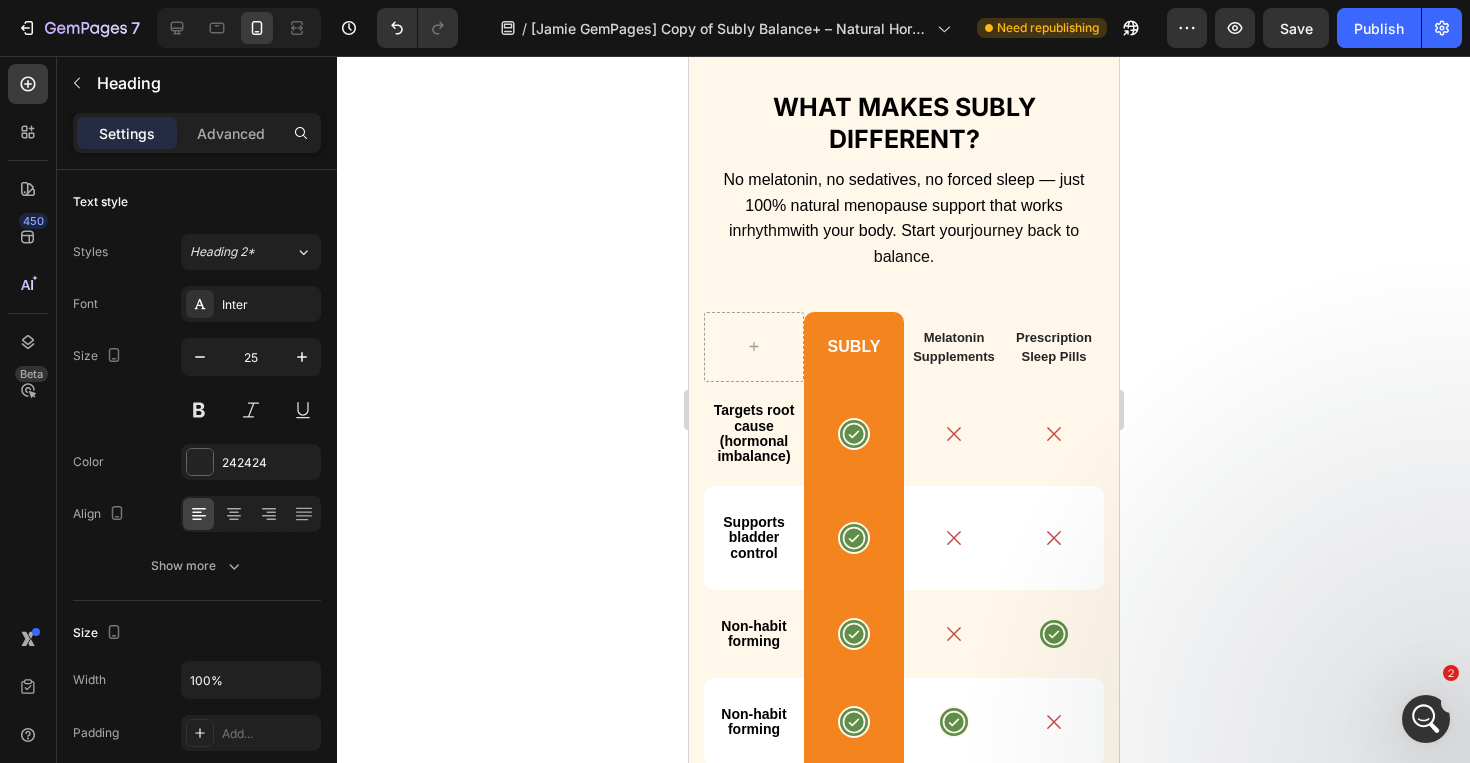 scroll, scrollTop: 7119, scrollLeft: 0, axis: vertical 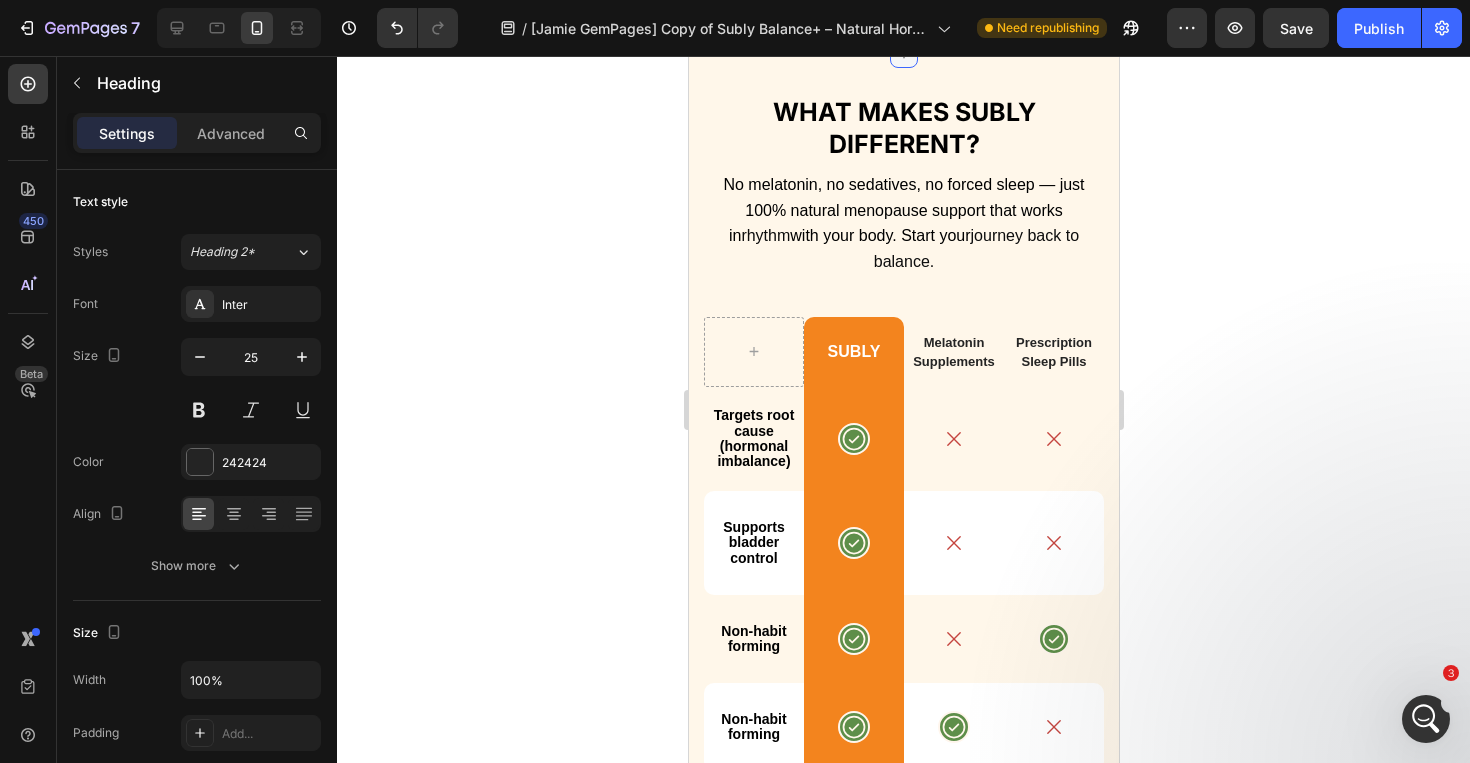 click at bounding box center (903, 54) 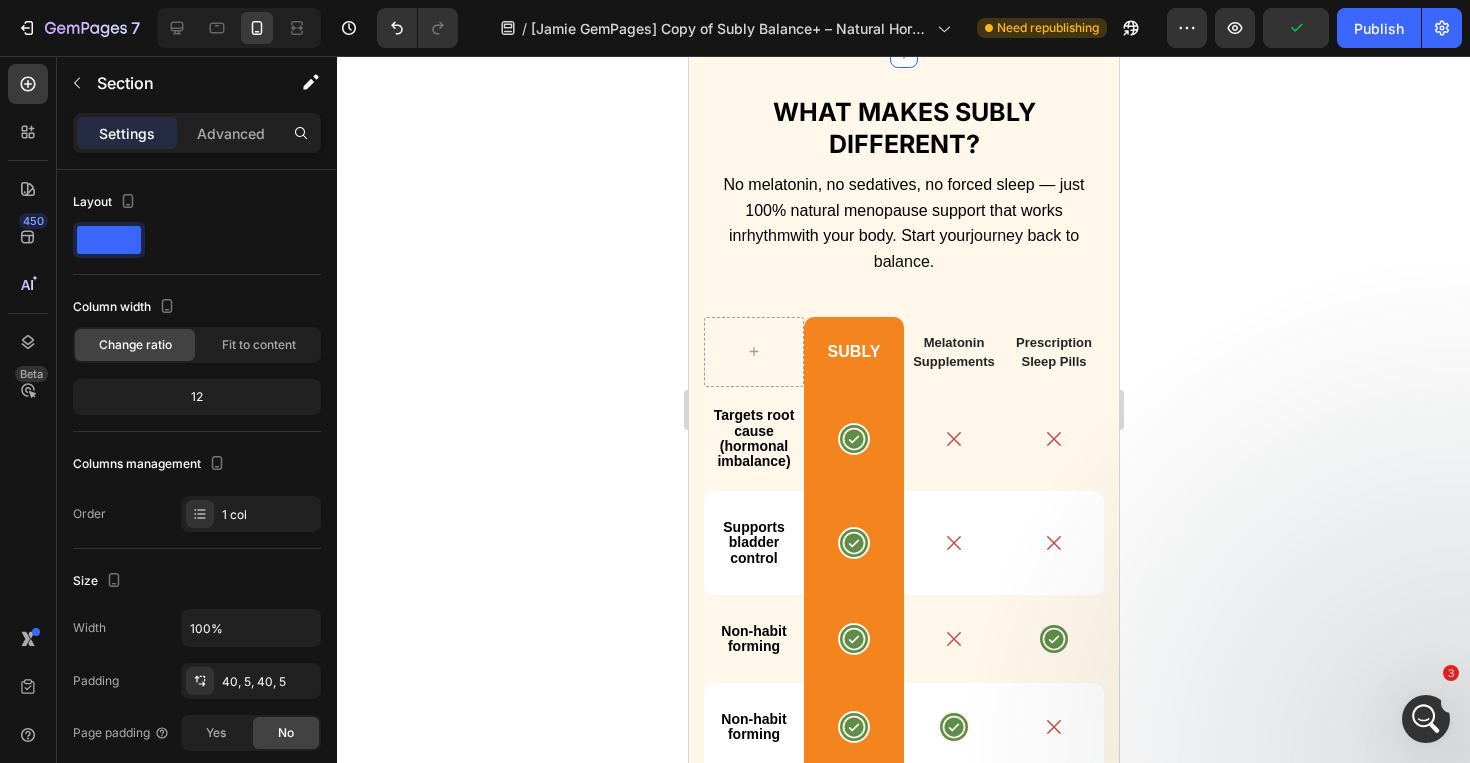 click on "Image Image Image Image Row Section 16/25   Create Theme Section AI Content Write with GemAI What would you like to describe here? Tone and Voice Persuasive Product E-book “Naturally in Balance” Show more Generate" at bounding box center [903, -47] 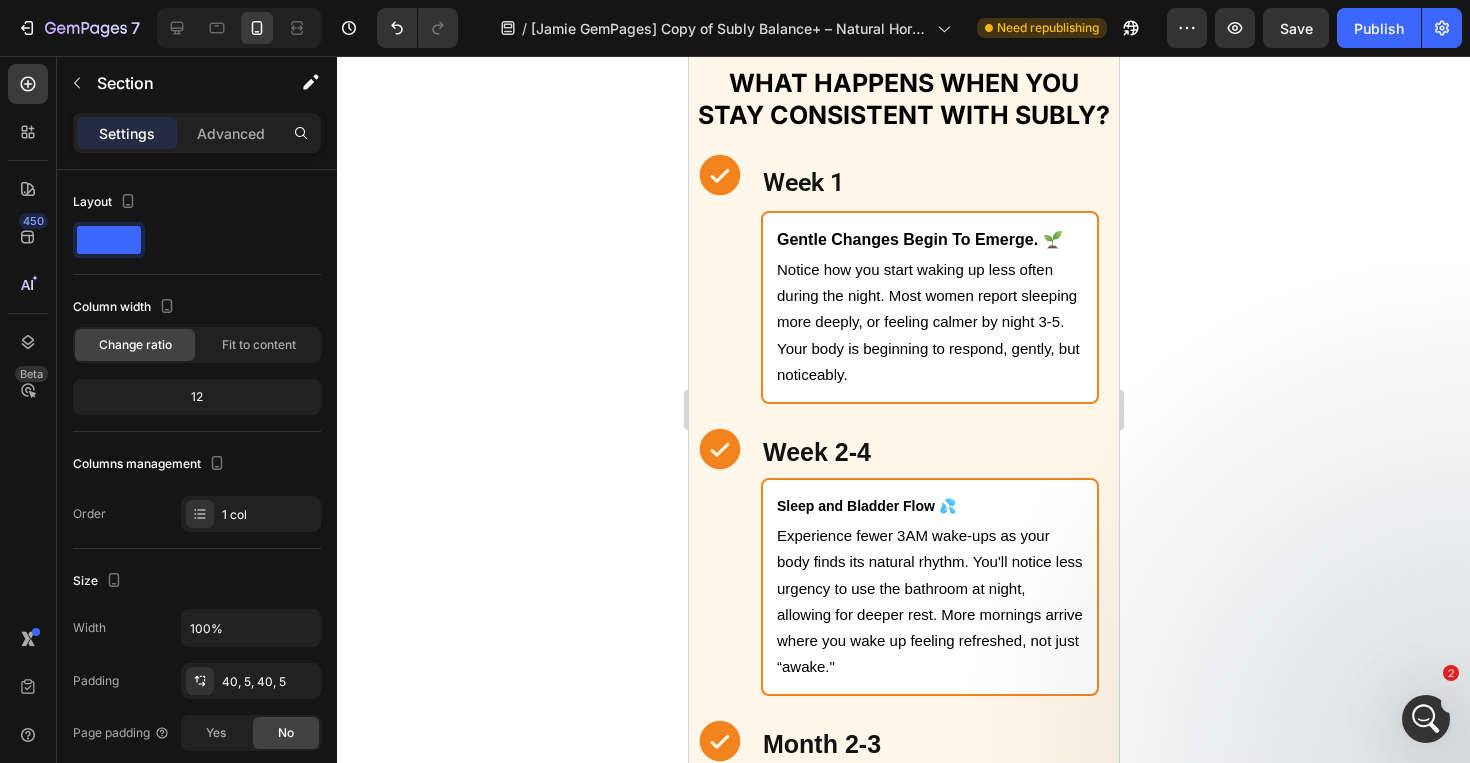 scroll, scrollTop: 4789, scrollLeft: 0, axis: vertical 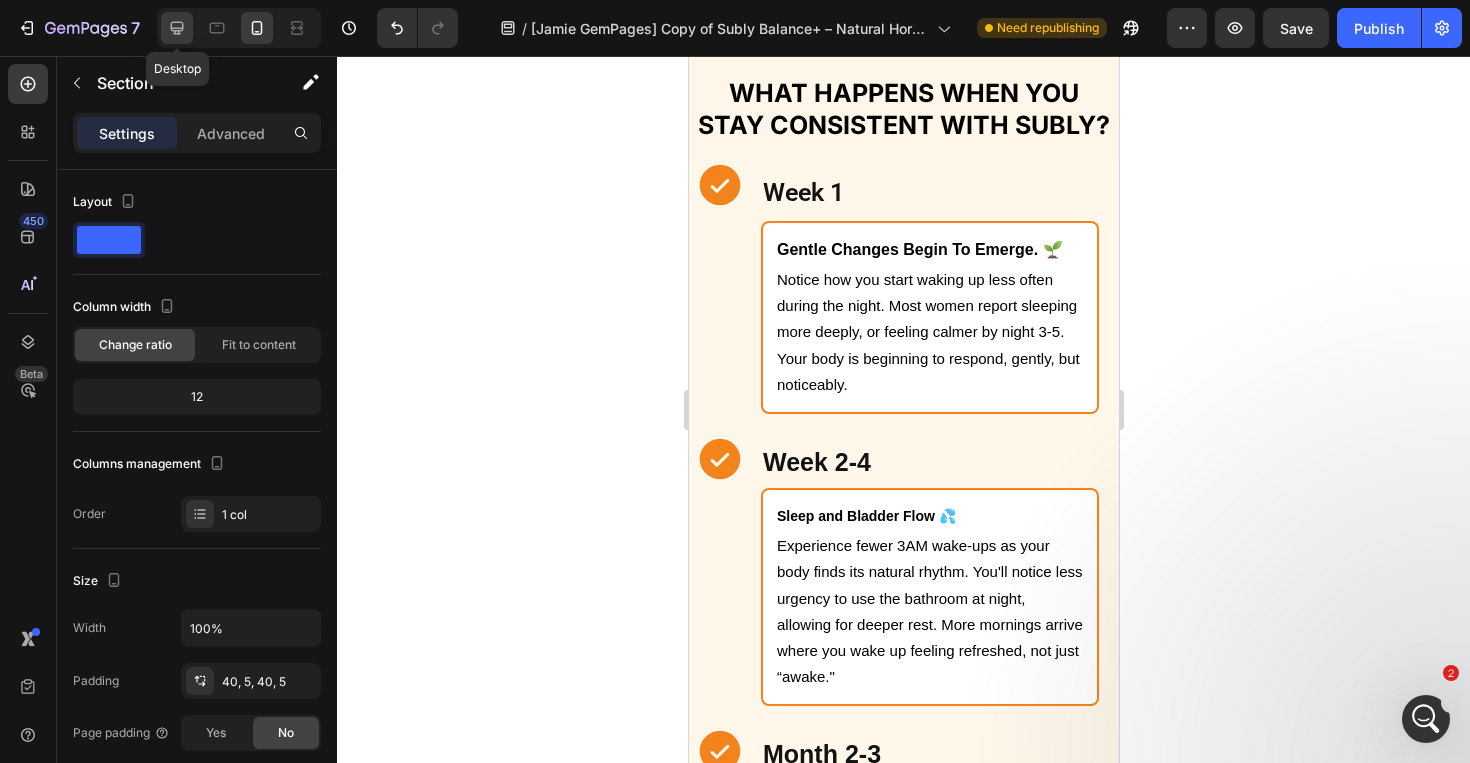 click 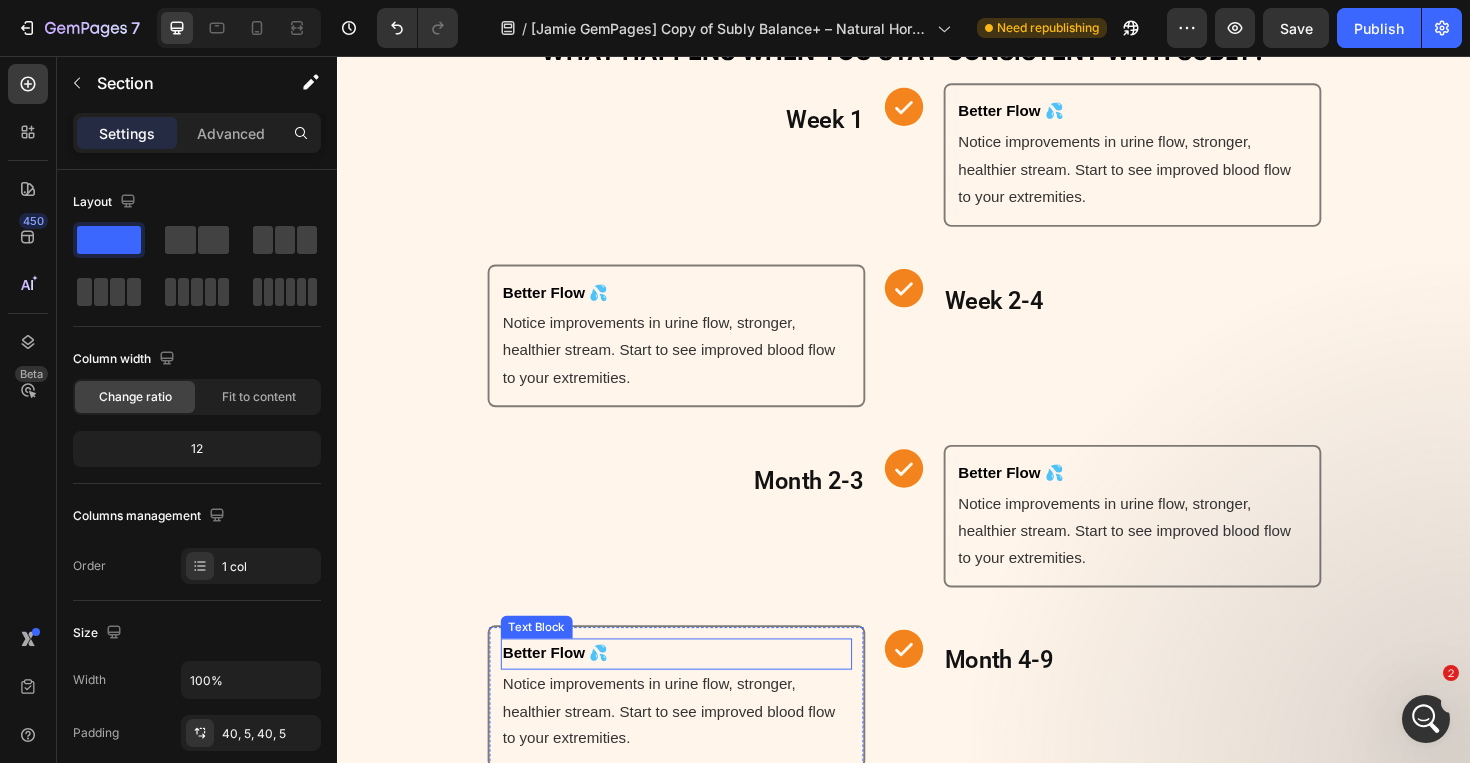 scroll, scrollTop: 4150, scrollLeft: 0, axis: vertical 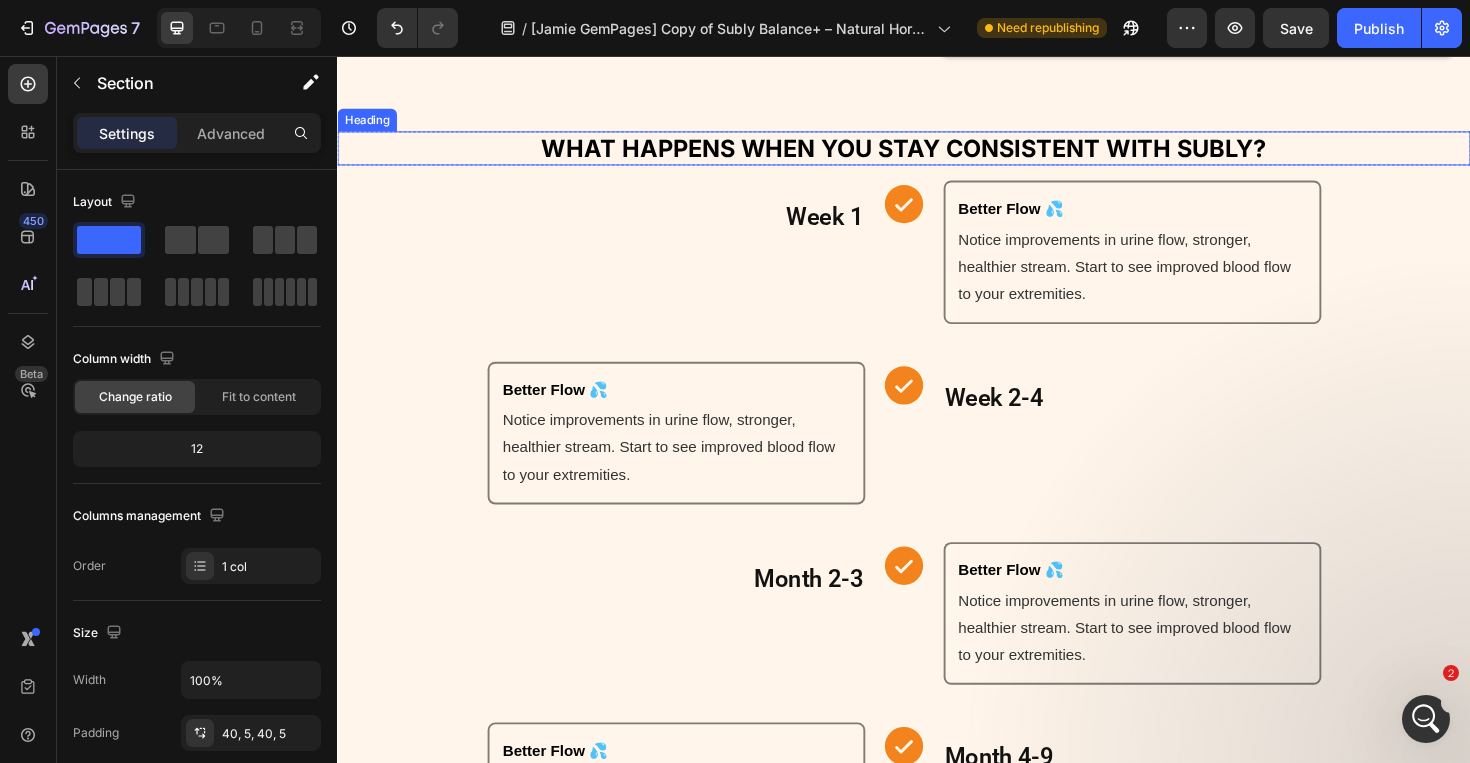 click on "What Happens When You Stay Consistent With Subly?" at bounding box center [937, 154] 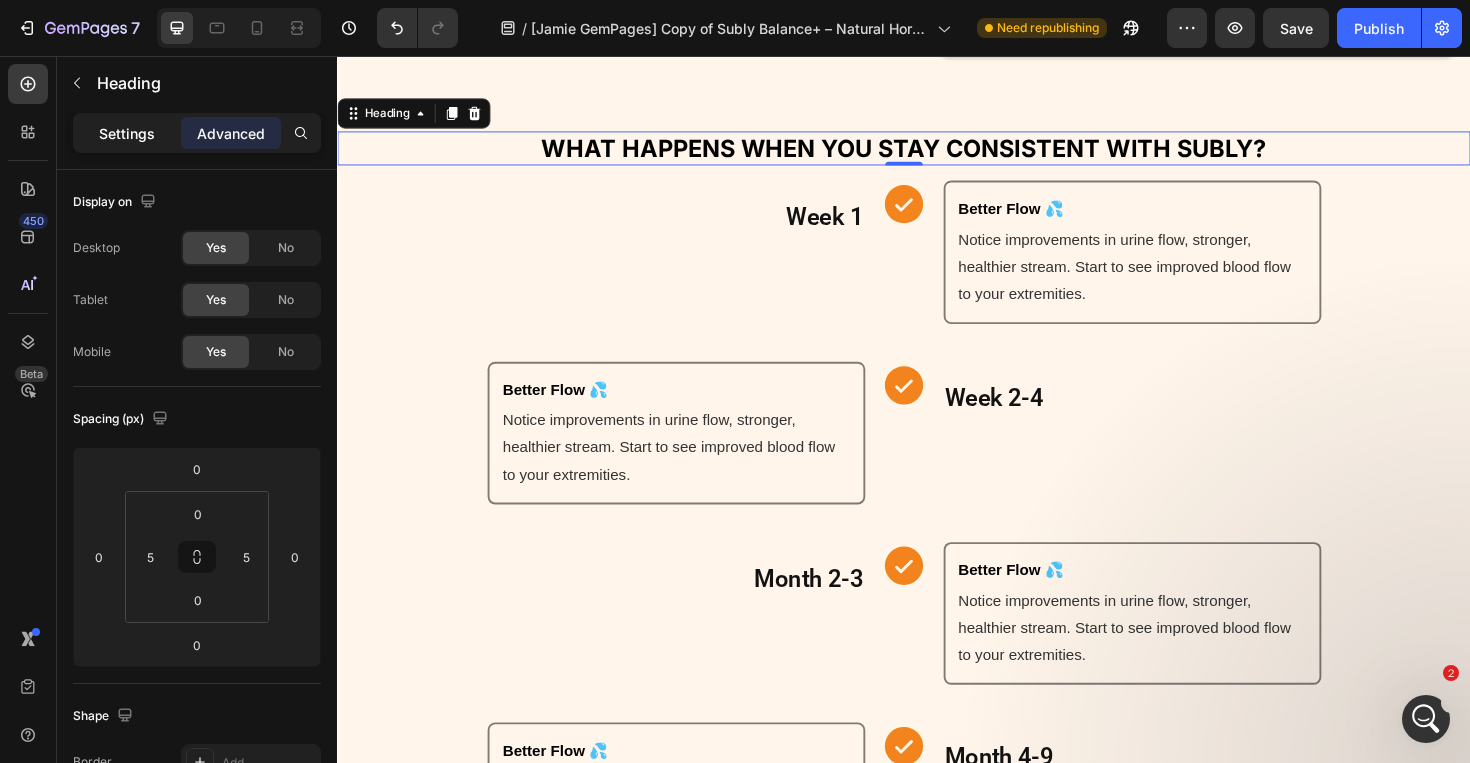click on "Settings" 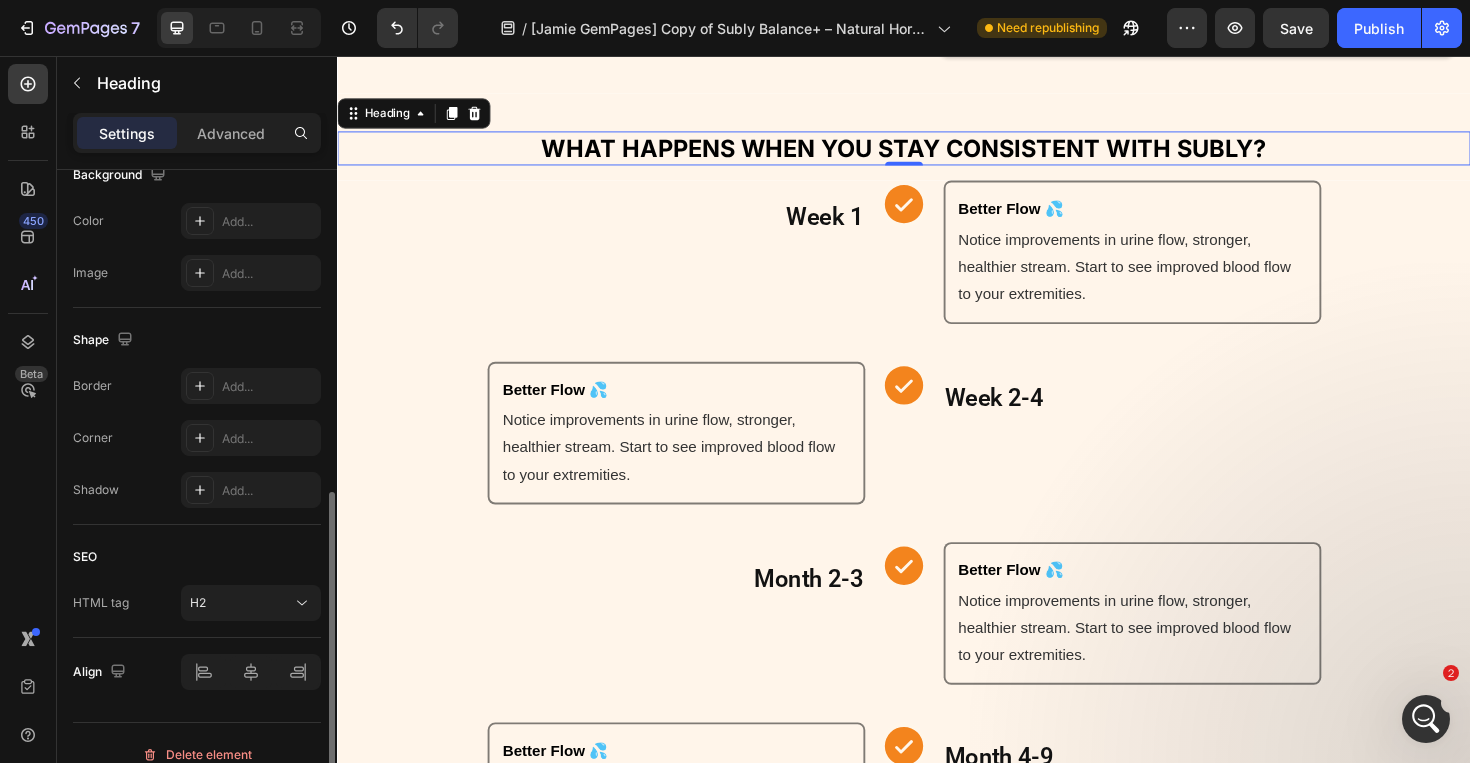 scroll, scrollTop: 634, scrollLeft: 0, axis: vertical 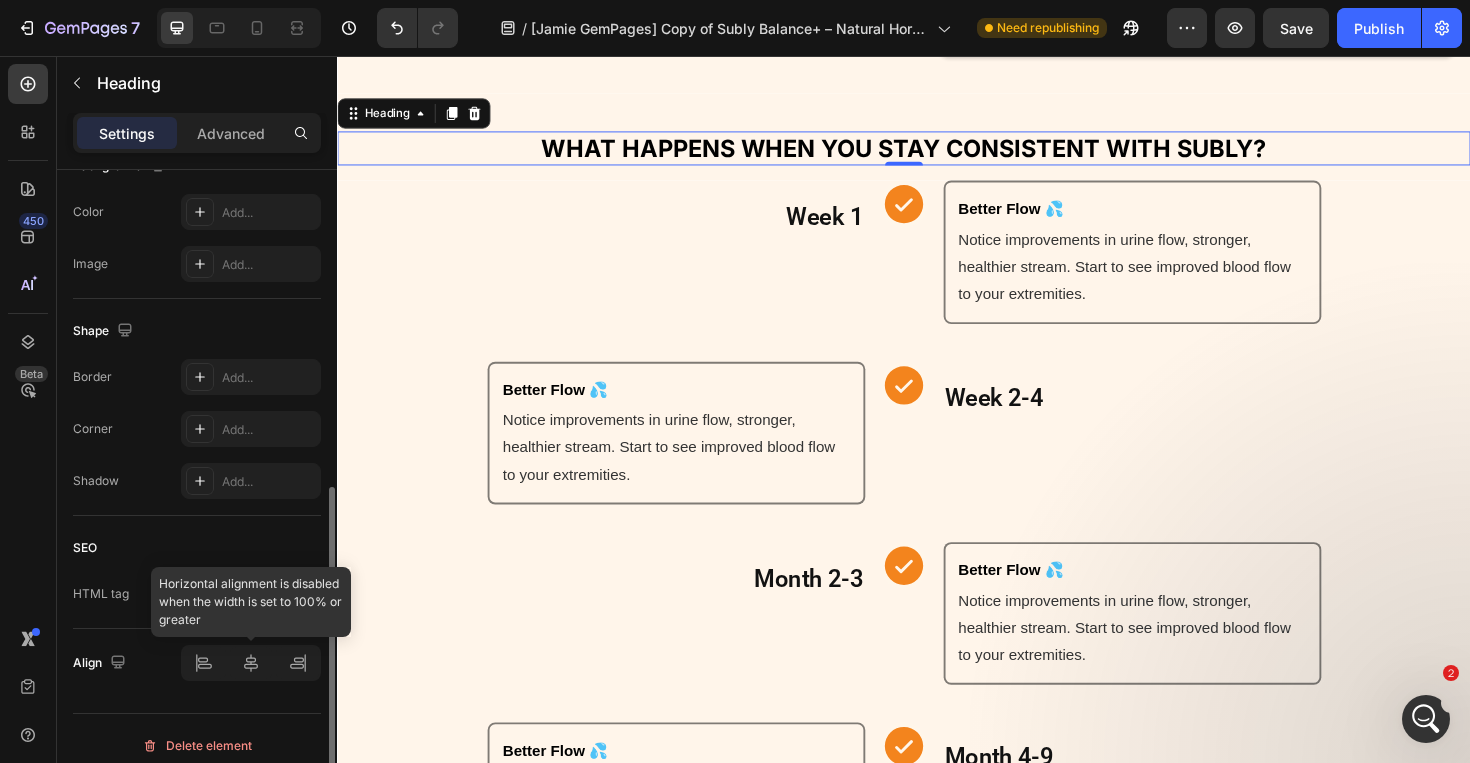 click 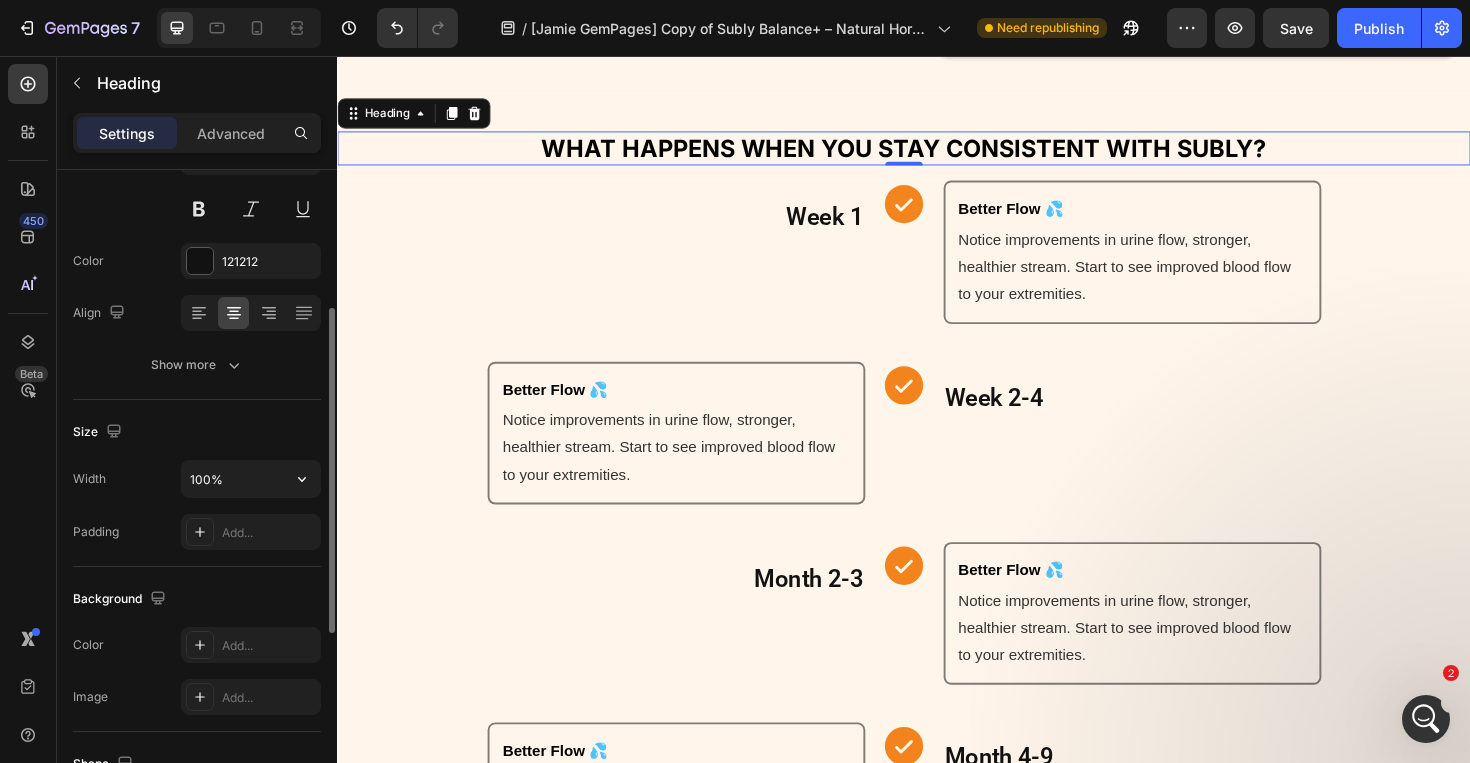 scroll, scrollTop: 267, scrollLeft: 0, axis: vertical 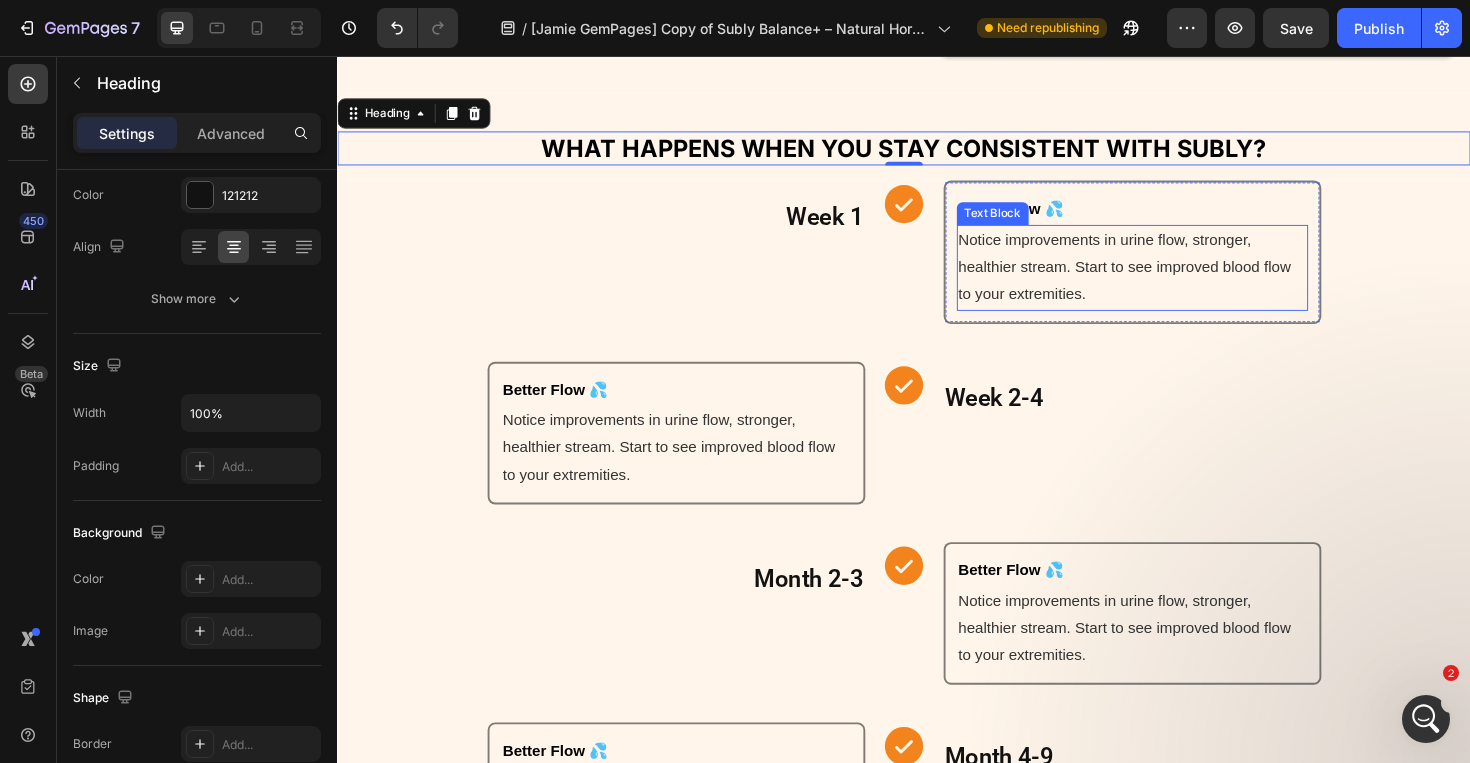 click on "Notice improvements in urine flow, stronger, healthier stream. Start to see improved blood flow to your extremities." at bounding box center [1179, 280] 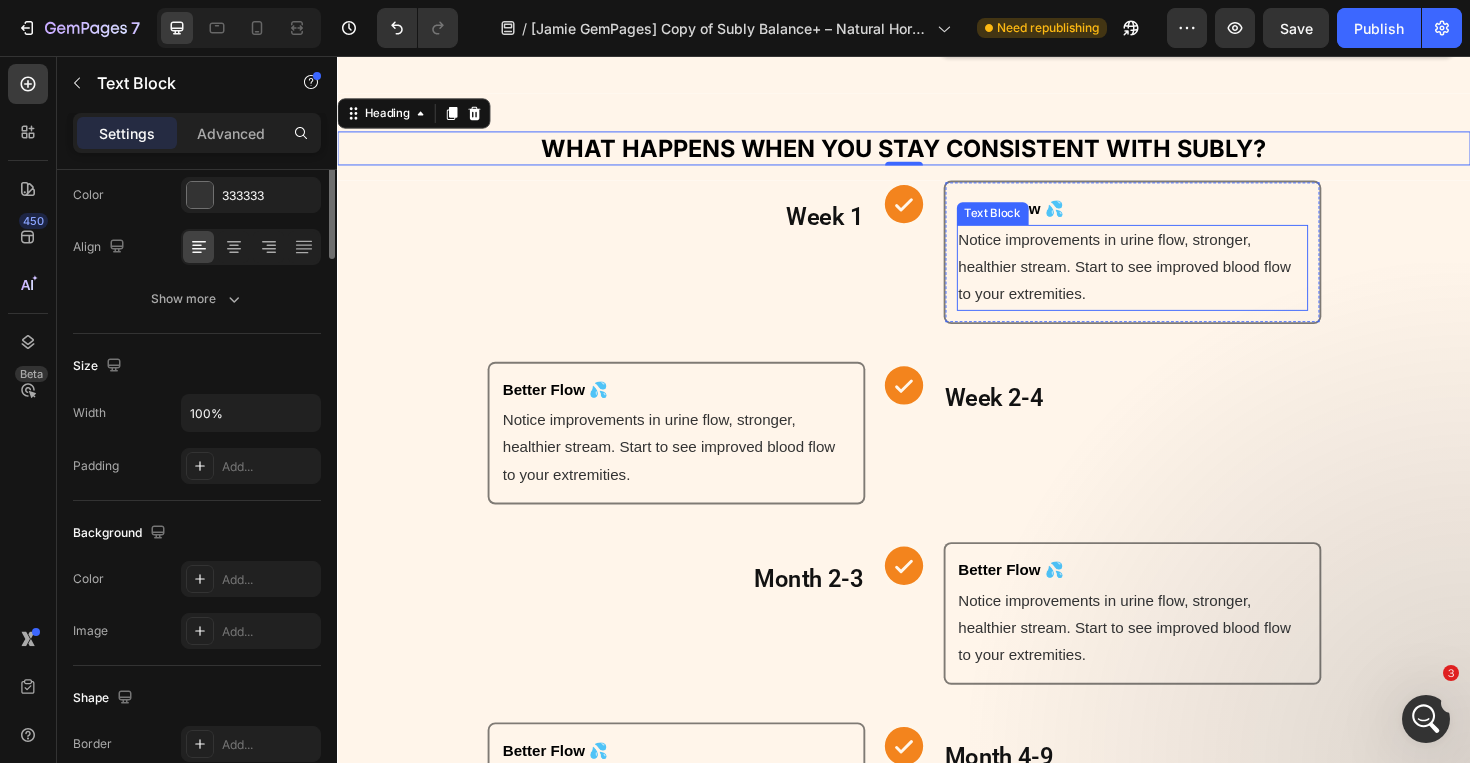 scroll, scrollTop: 0, scrollLeft: 0, axis: both 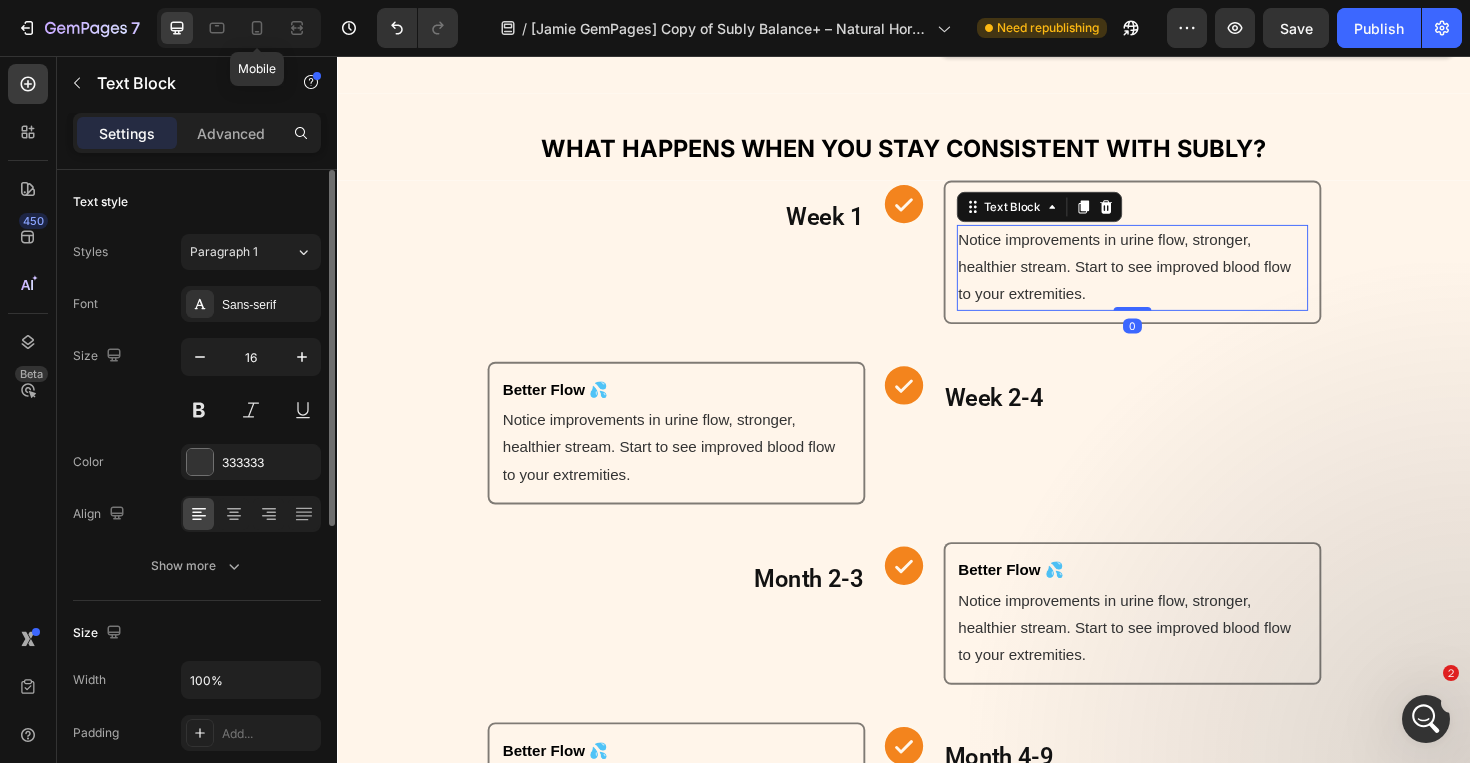 click 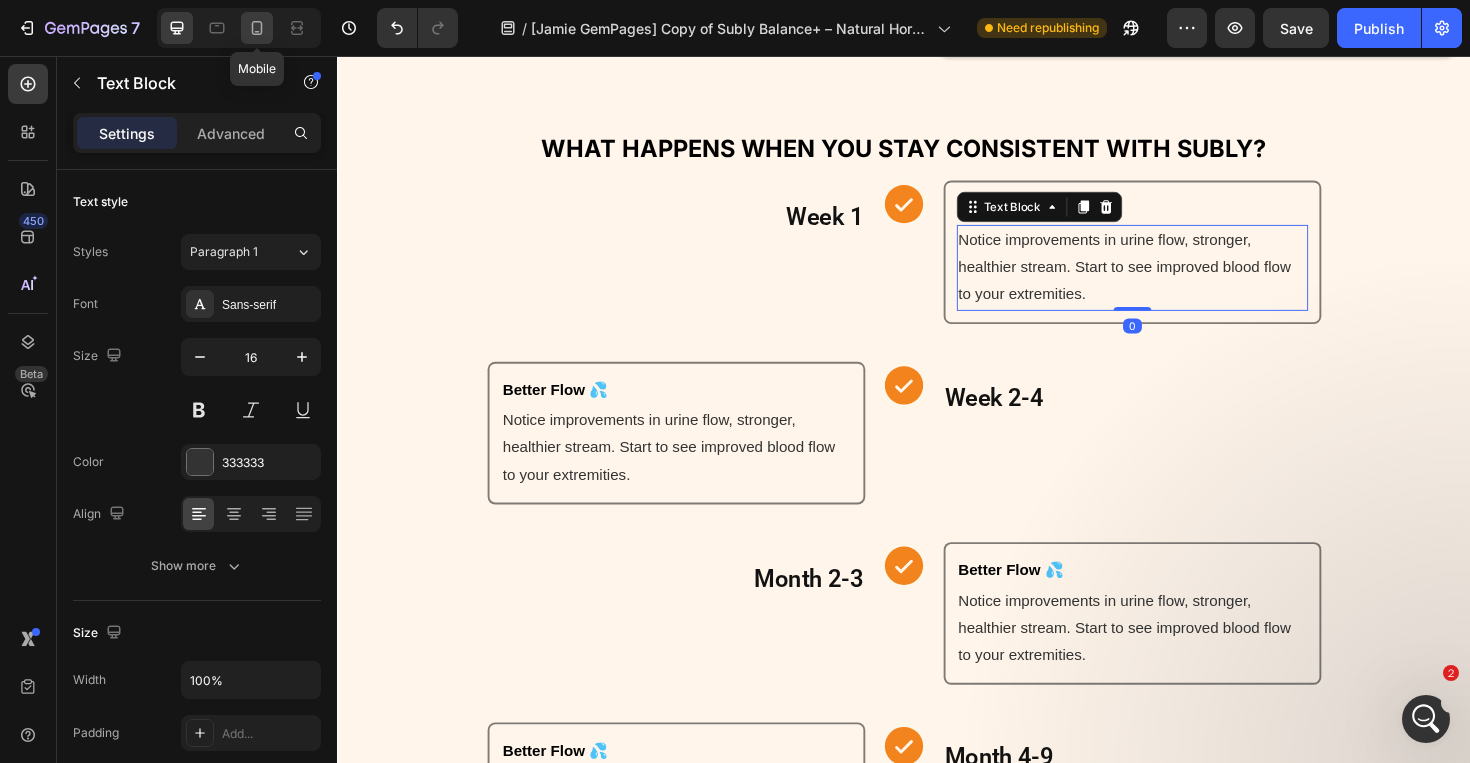 click 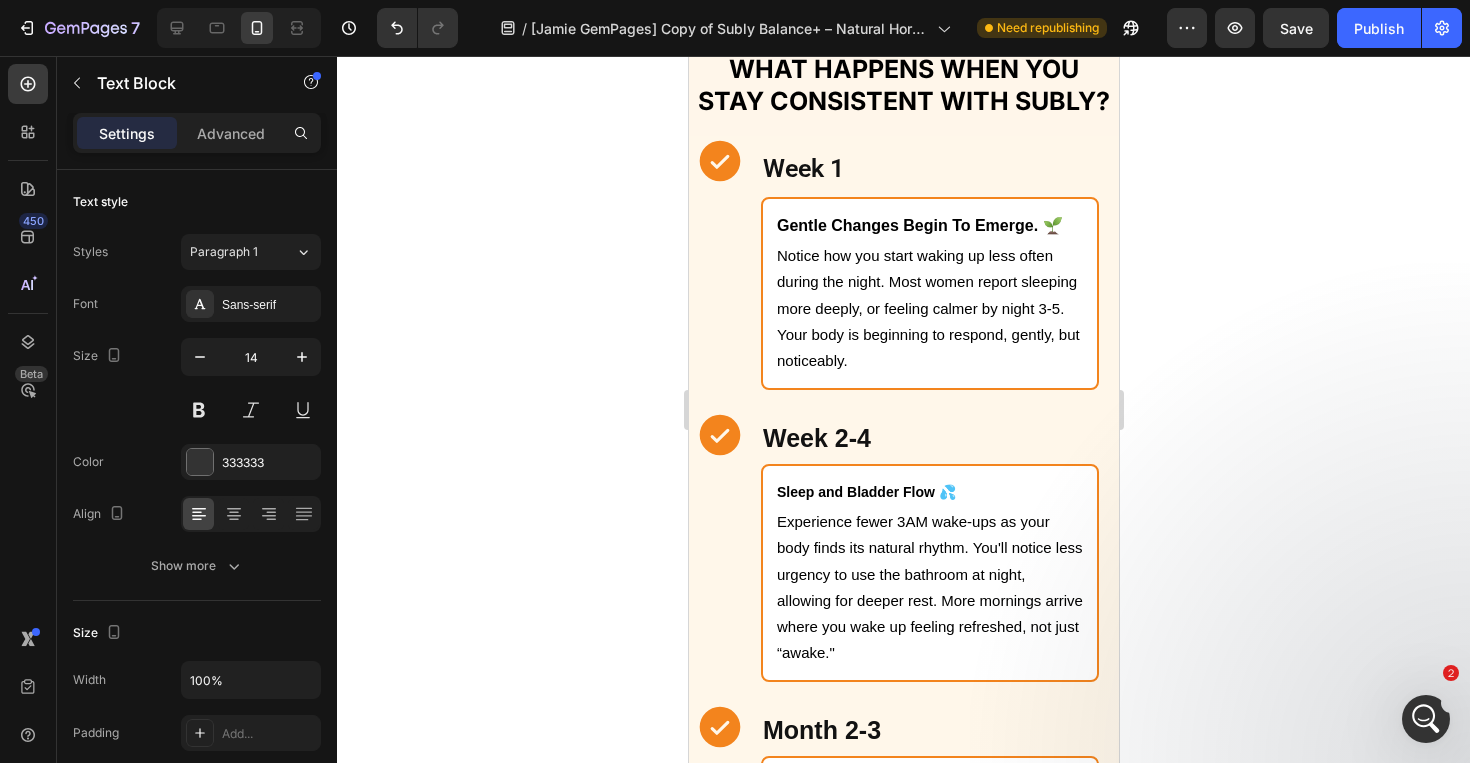 scroll, scrollTop: 4859, scrollLeft: 0, axis: vertical 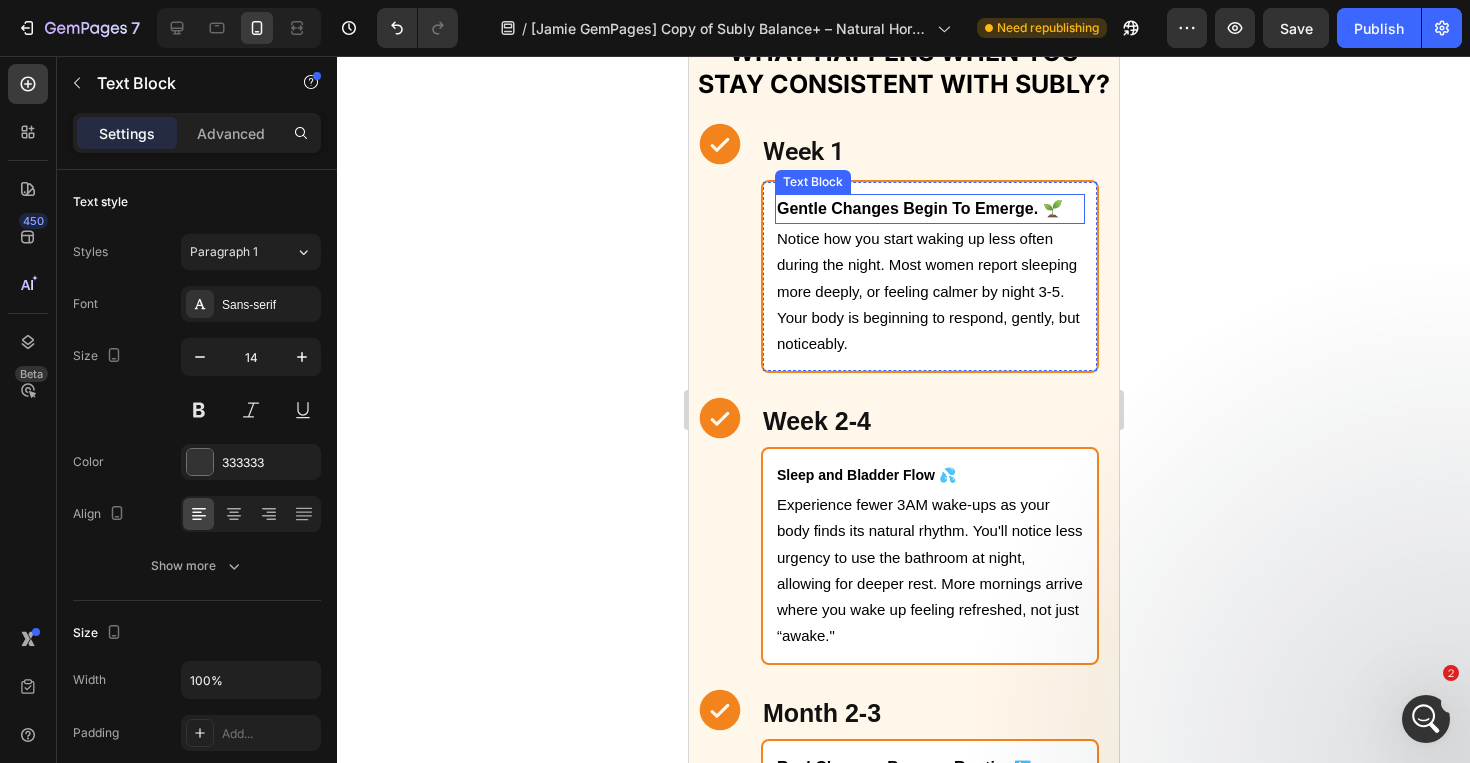 click on "Gentle Changes Begin To Emerge. 🌱" at bounding box center (919, 208) 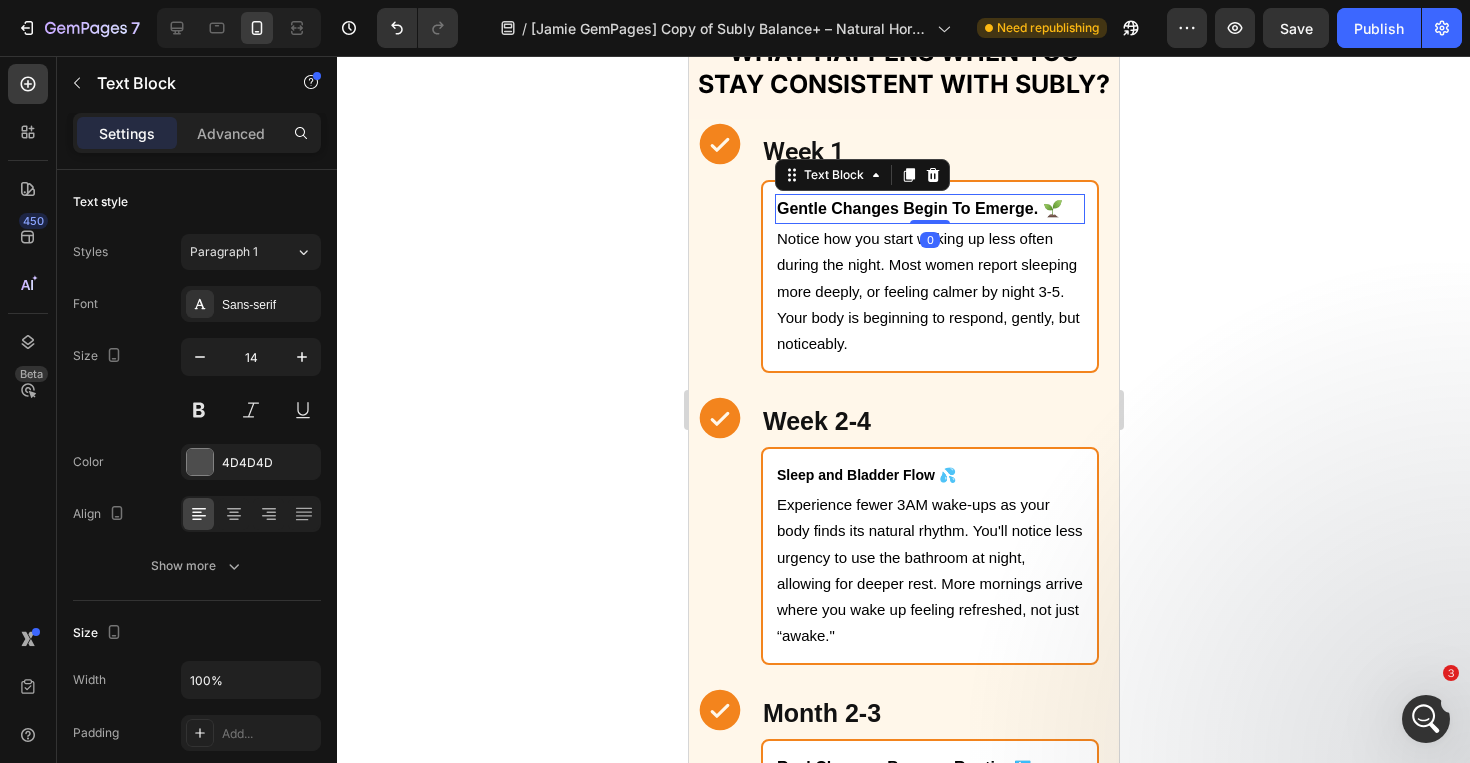 click on "Gentle Changes Begin To Emerge. 🌱" at bounding box center [919, 208] 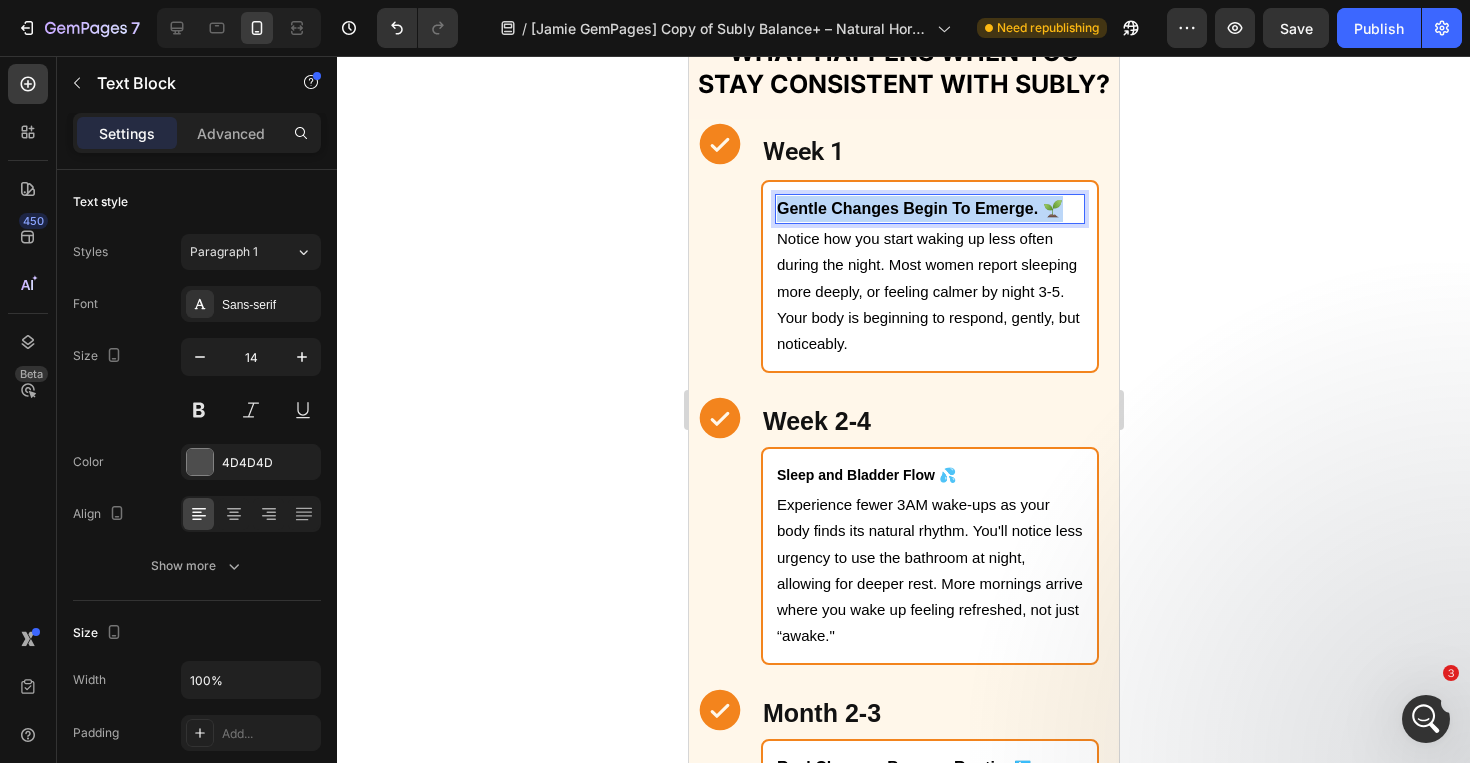 click on "Gentle Changes Begin To Emerge. 🌱" at bounding box center [919, 208] 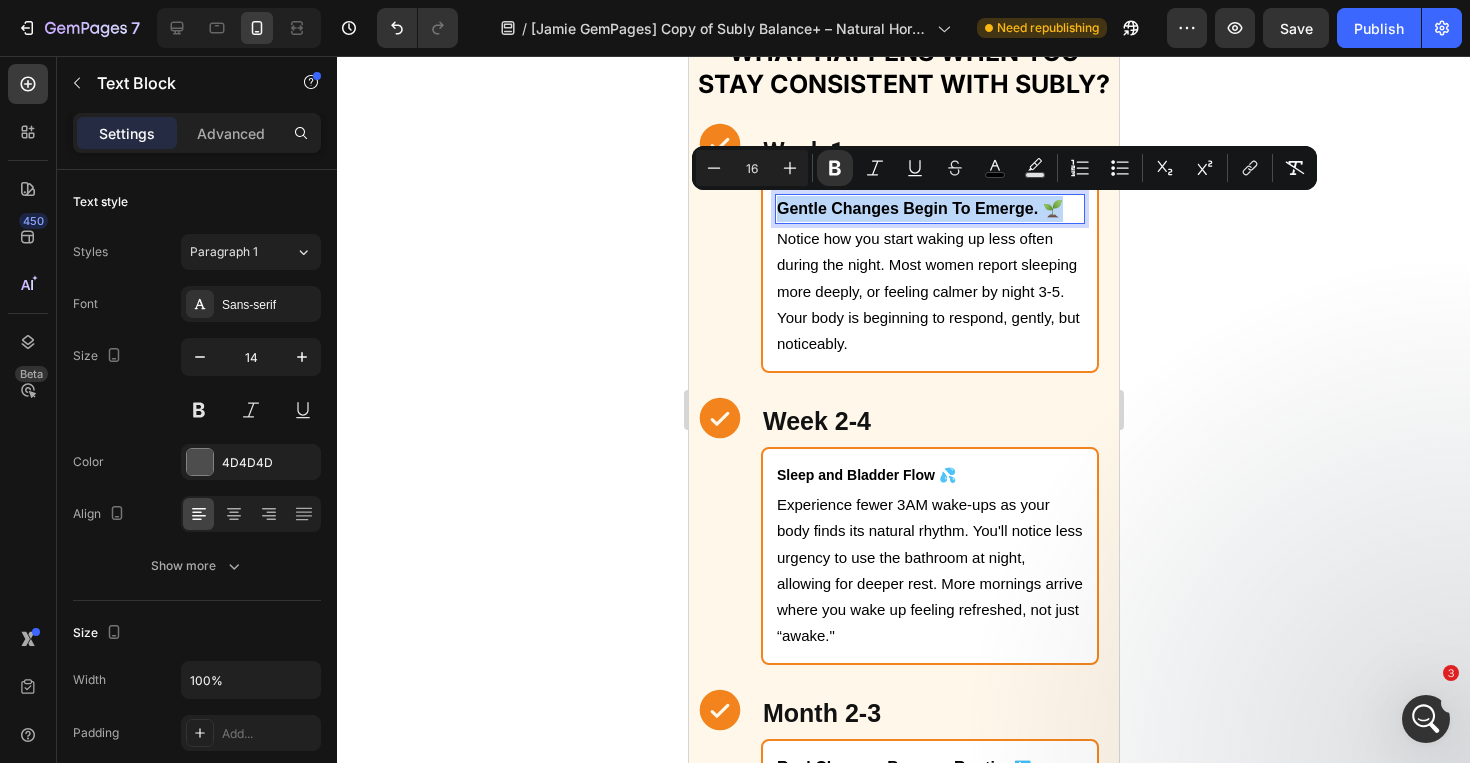 copy on "Gentle Changes Begin To Emerge. 🌱" 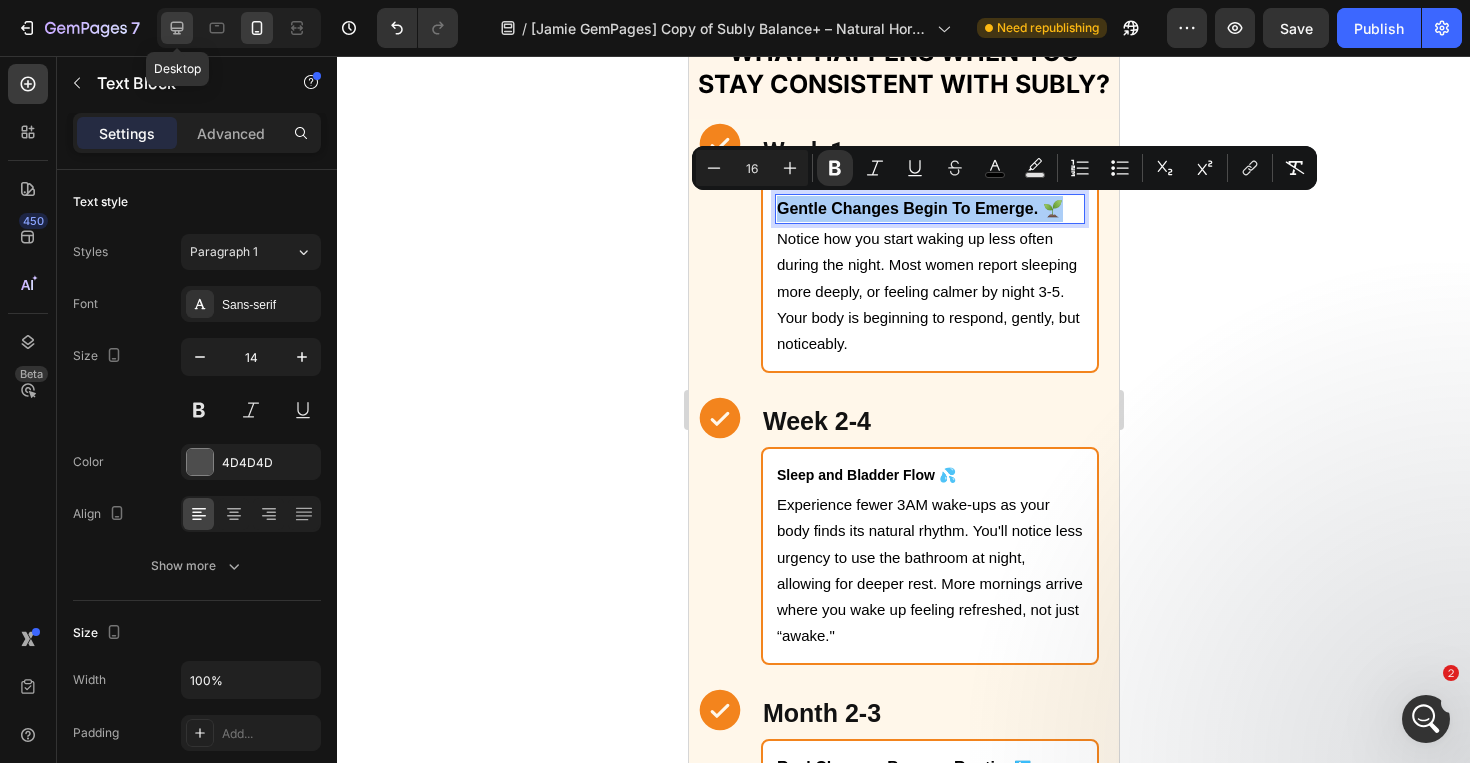 click 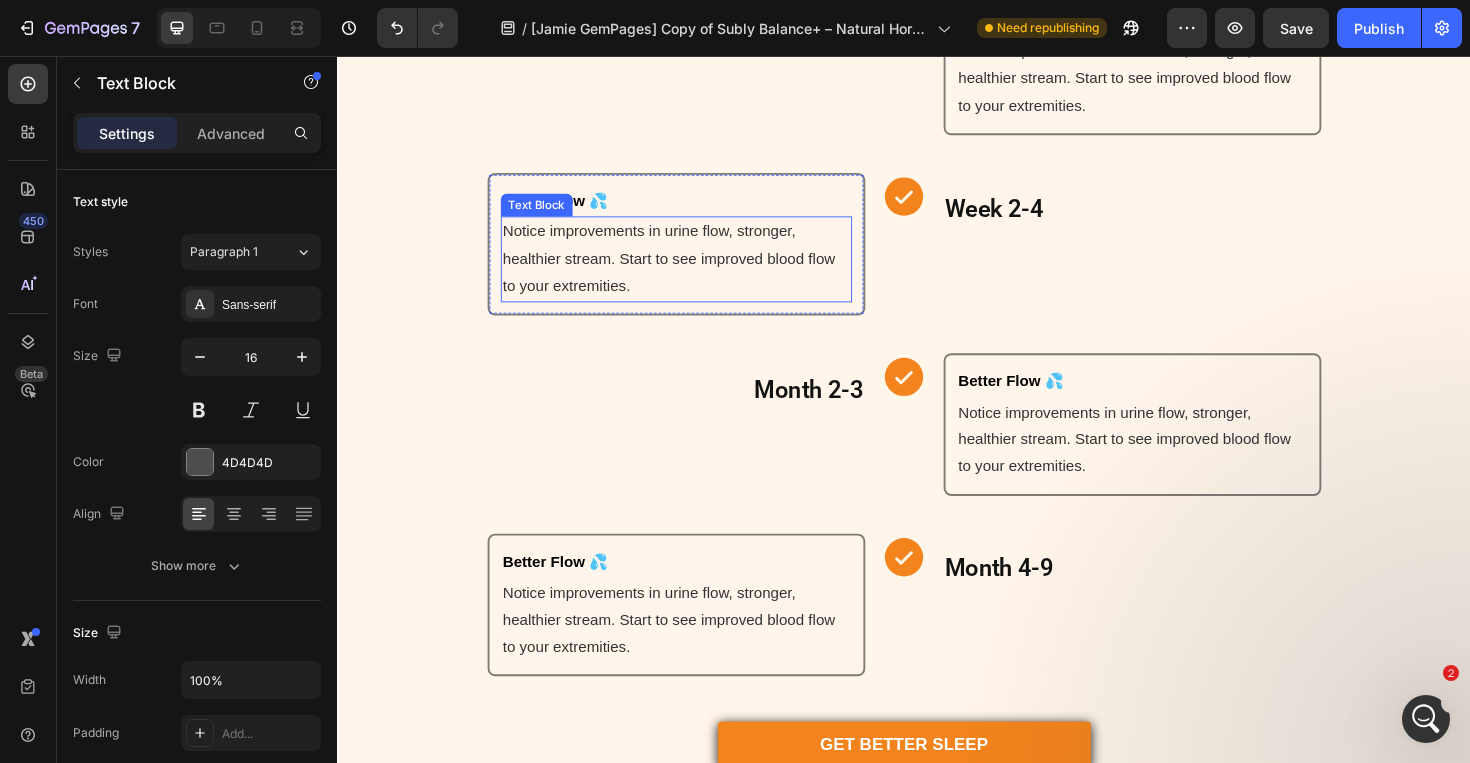 scroll, scrollTop: 4837, scrollLeft: 0, axis: vertical 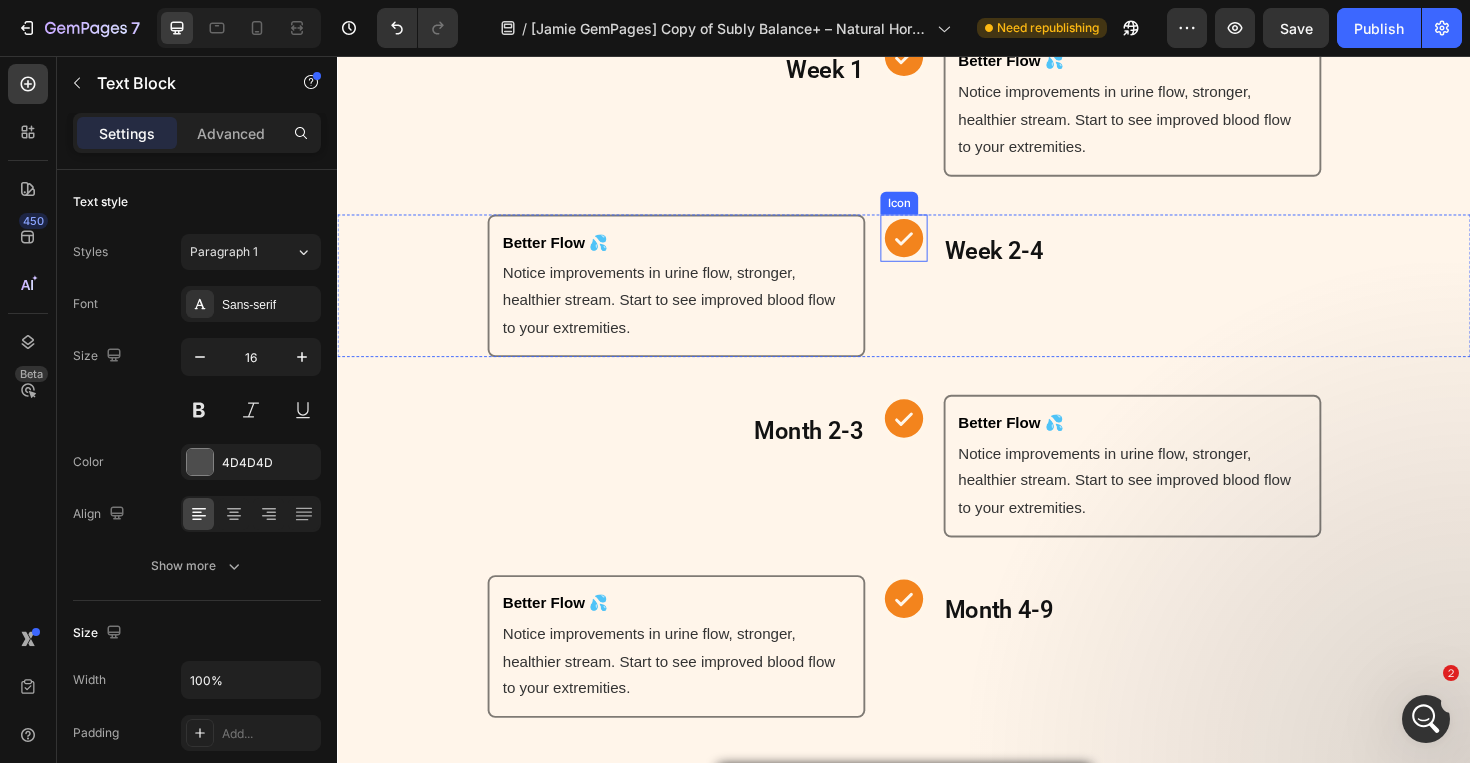 click on "Week 1 Heading Row
Icon Better Flow 💦 Text Block Notice improvements in urine flow, stronger, healthier stream. Start to see improved blood flow to your extremities. Text Block Row Row Better Flow 💦 Text Block Notice improvements in urine flow, stronger, healthier stream. Start to see improved blood flow to your extremities. Text Block Row Row
Icon Week 2-4 Heading Row Month 2-3 Heading Row
Icon Better Flow 💦 Text Block Notice improvements in urine flow, stronger, healthier stream. Start to see improved blood flow to your extremities. Text Block Row Row Better Flow 💦 Text Block Notice improvements in urine flow, stronger, healthier stream. Start to see improved blood flow to your extremities. Text Block Row Row
Icon Month 4-9 Heading Row Get Better Sleep Button
Icon 90 Nights Money-Back Guarantee   Text block Icon List" at bounding box center (937, 484) 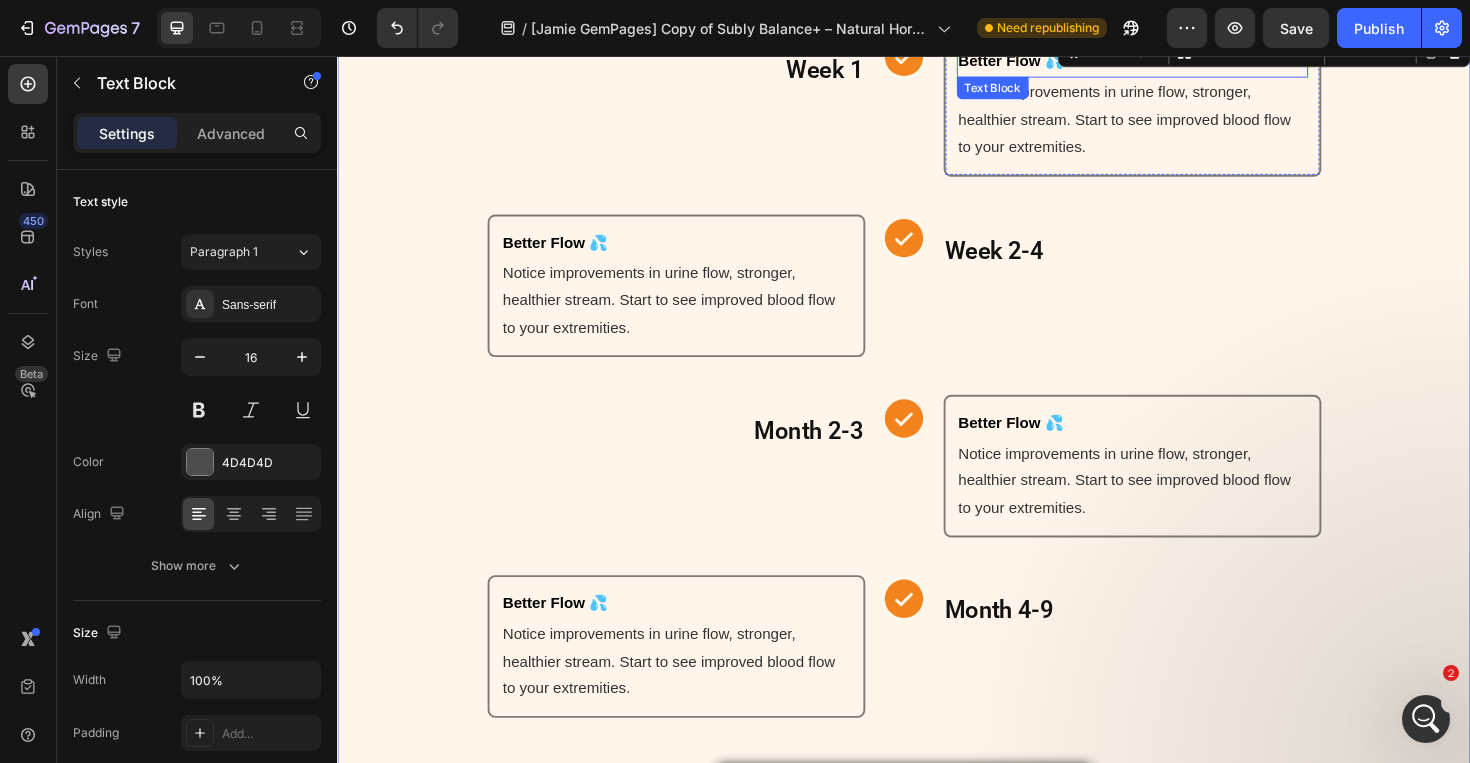 click on "Better Flow 💦" at bounding box center (1051, 61) 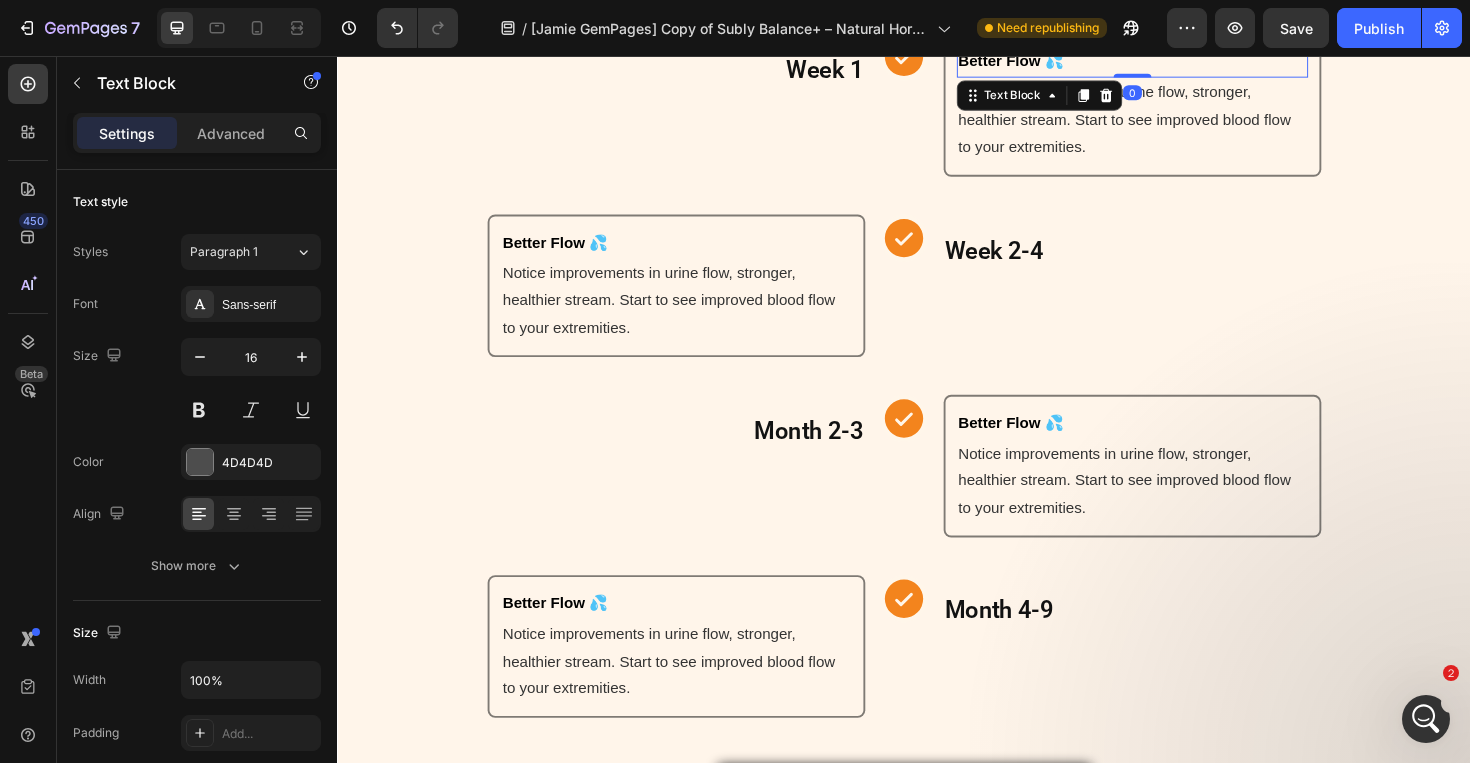 click on "Better Flow 💦" at bounding box center (1051, 61) 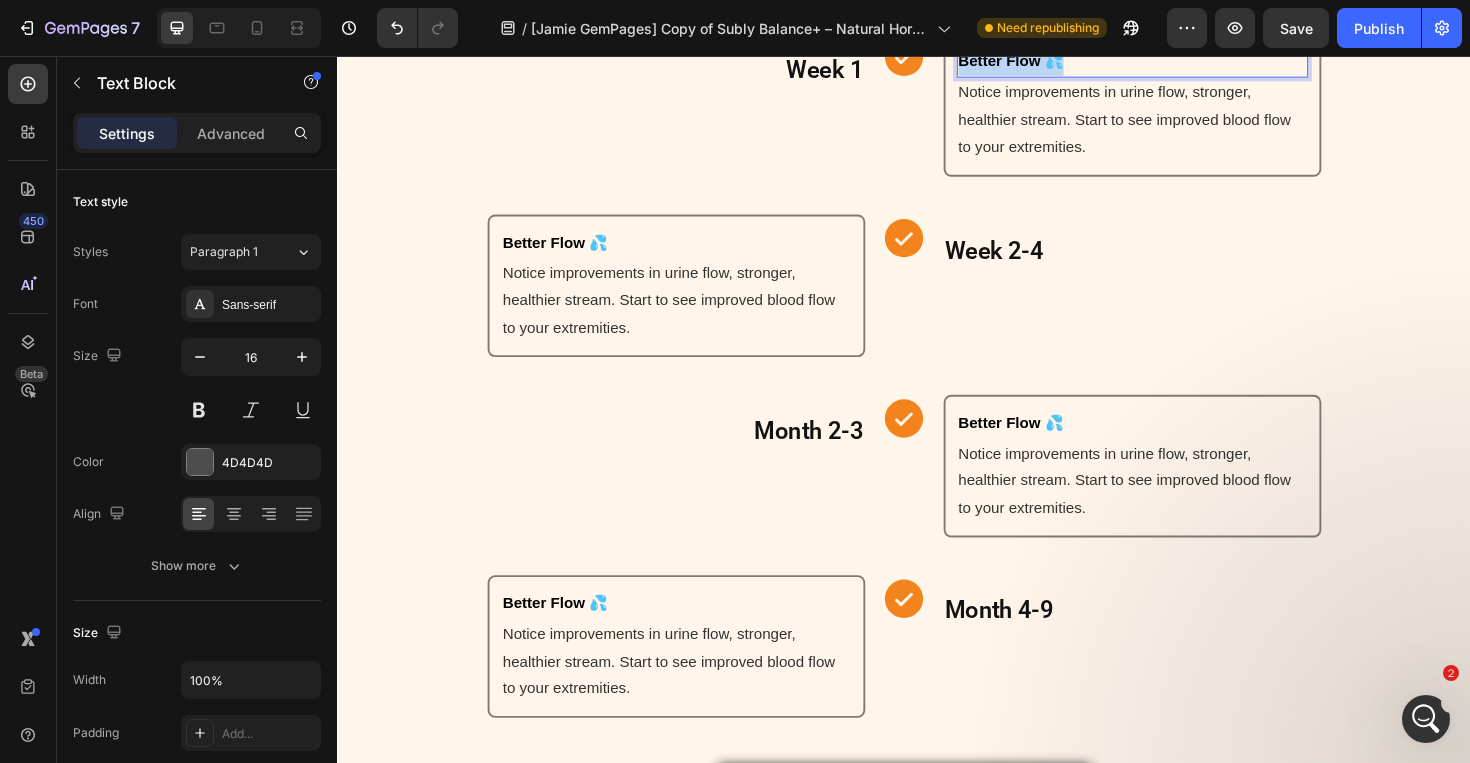 click on "Better Flow 💦" at bounding box center (1051, 61) 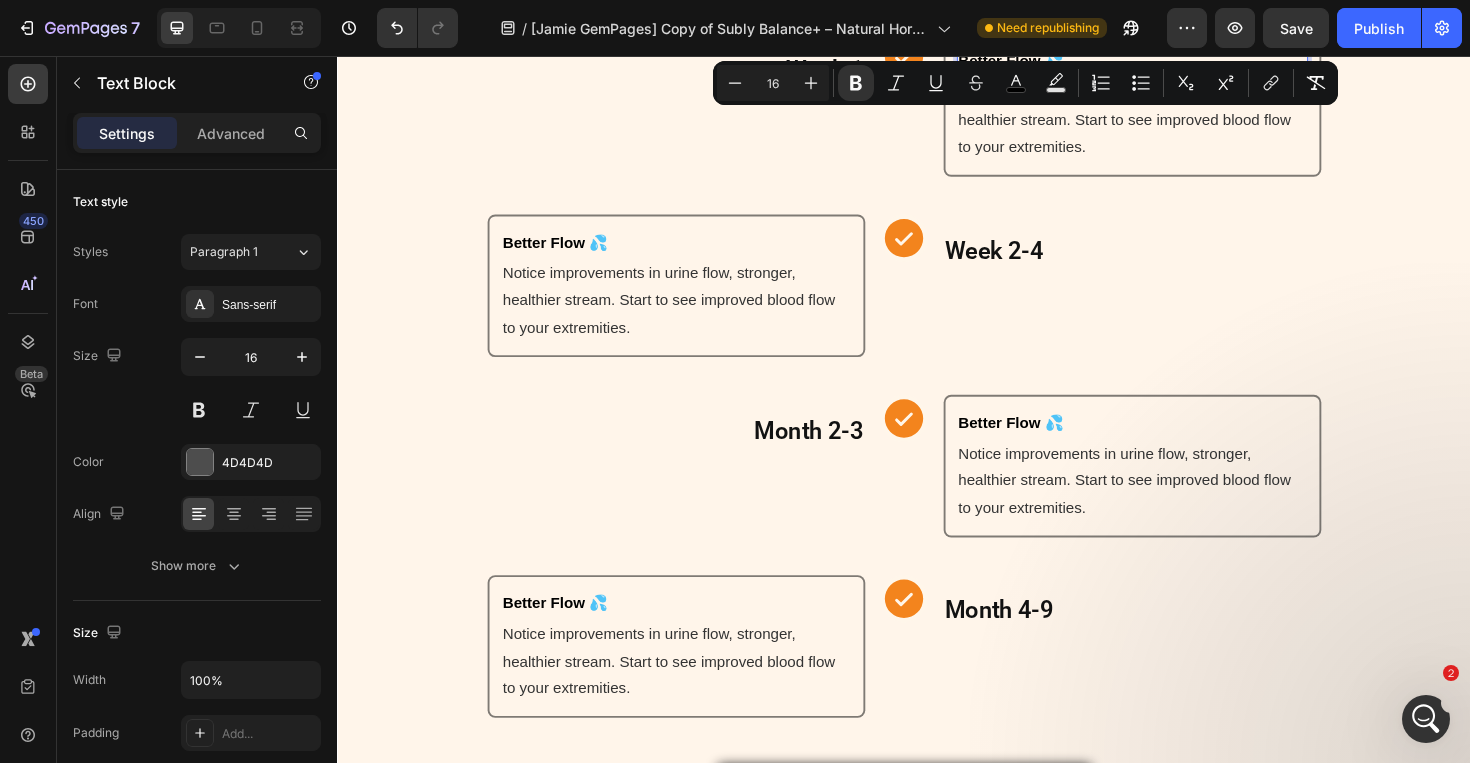 scroll, scrollTop: 4814, scrollLeft: 0, axis: vertical 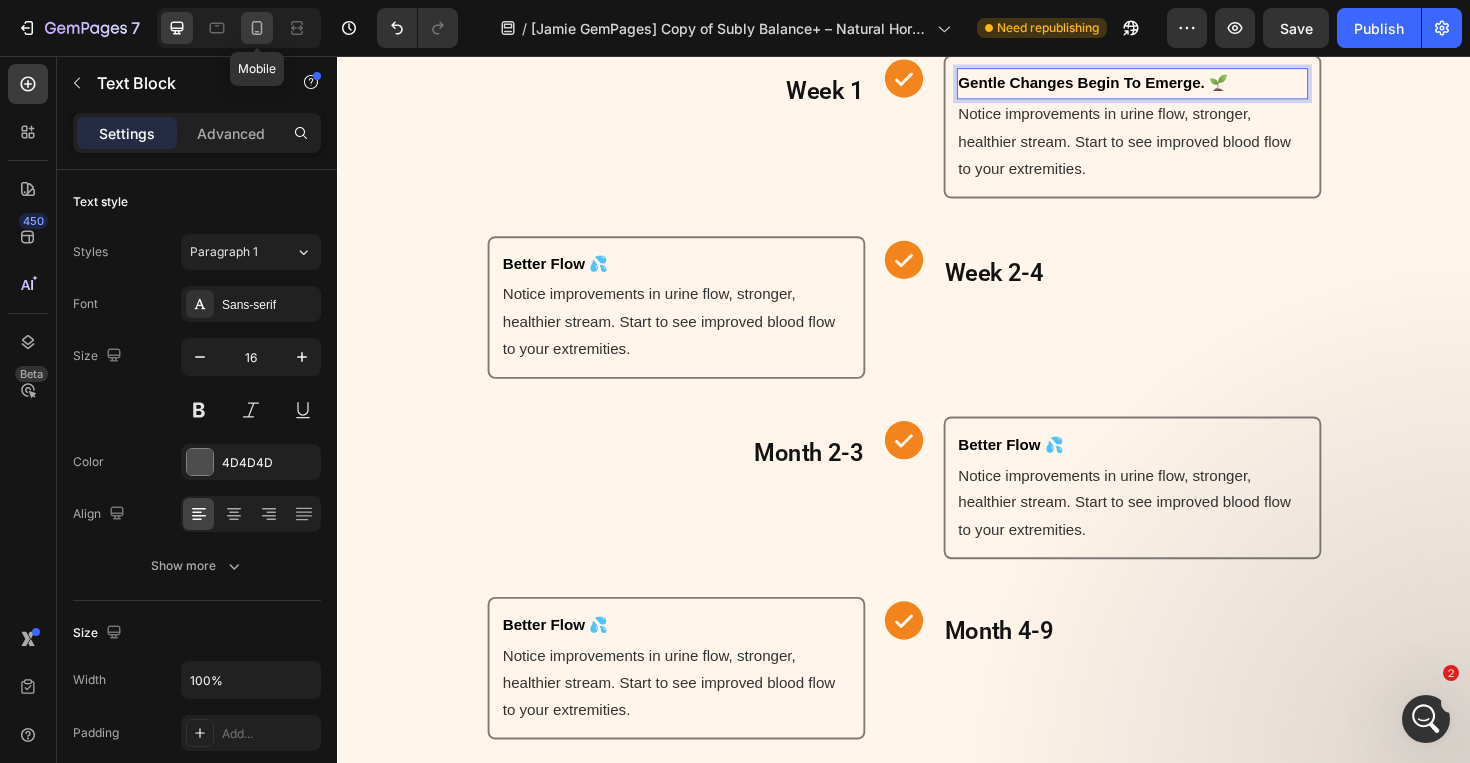 click 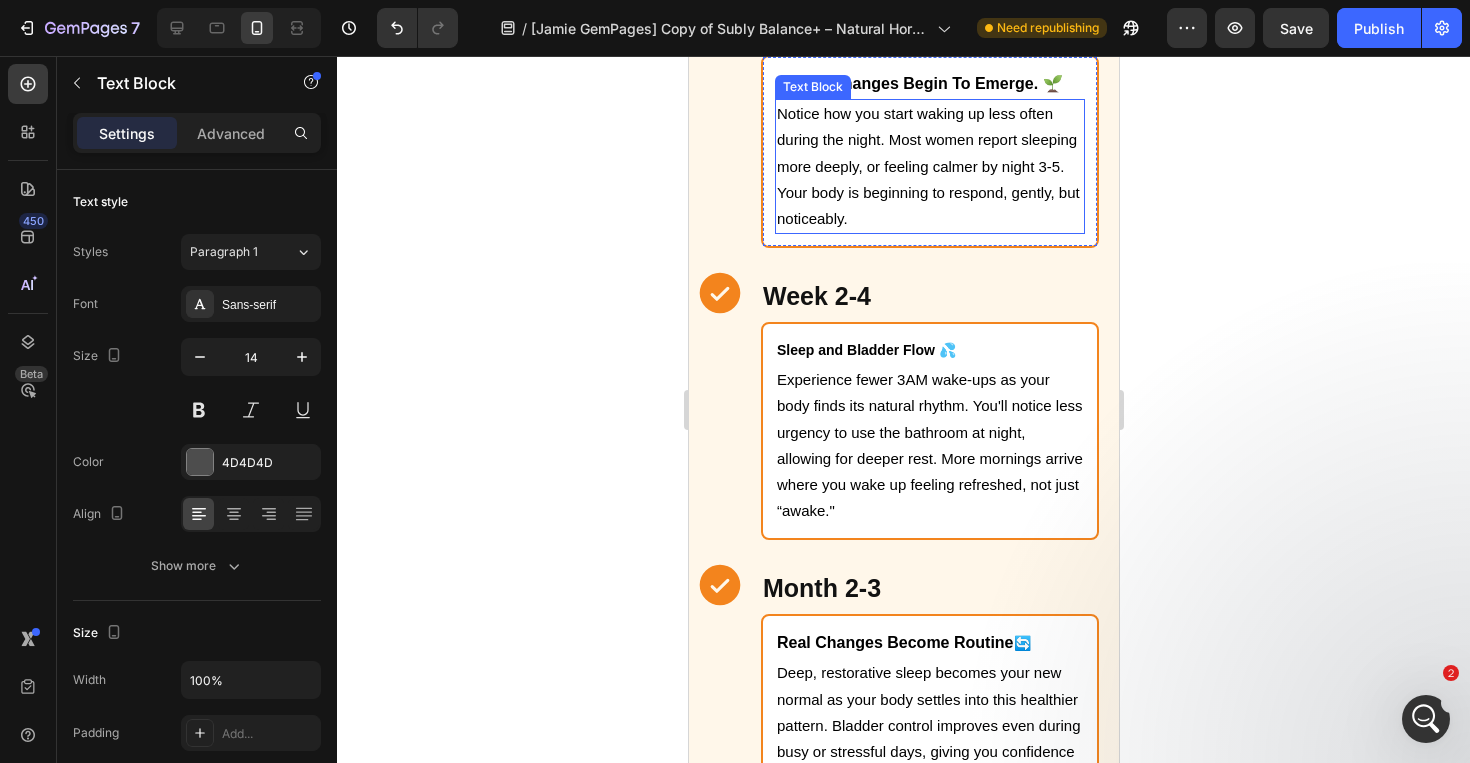 scroll, scrollTop: 4985, scrollLeft: 0, axis: vertical 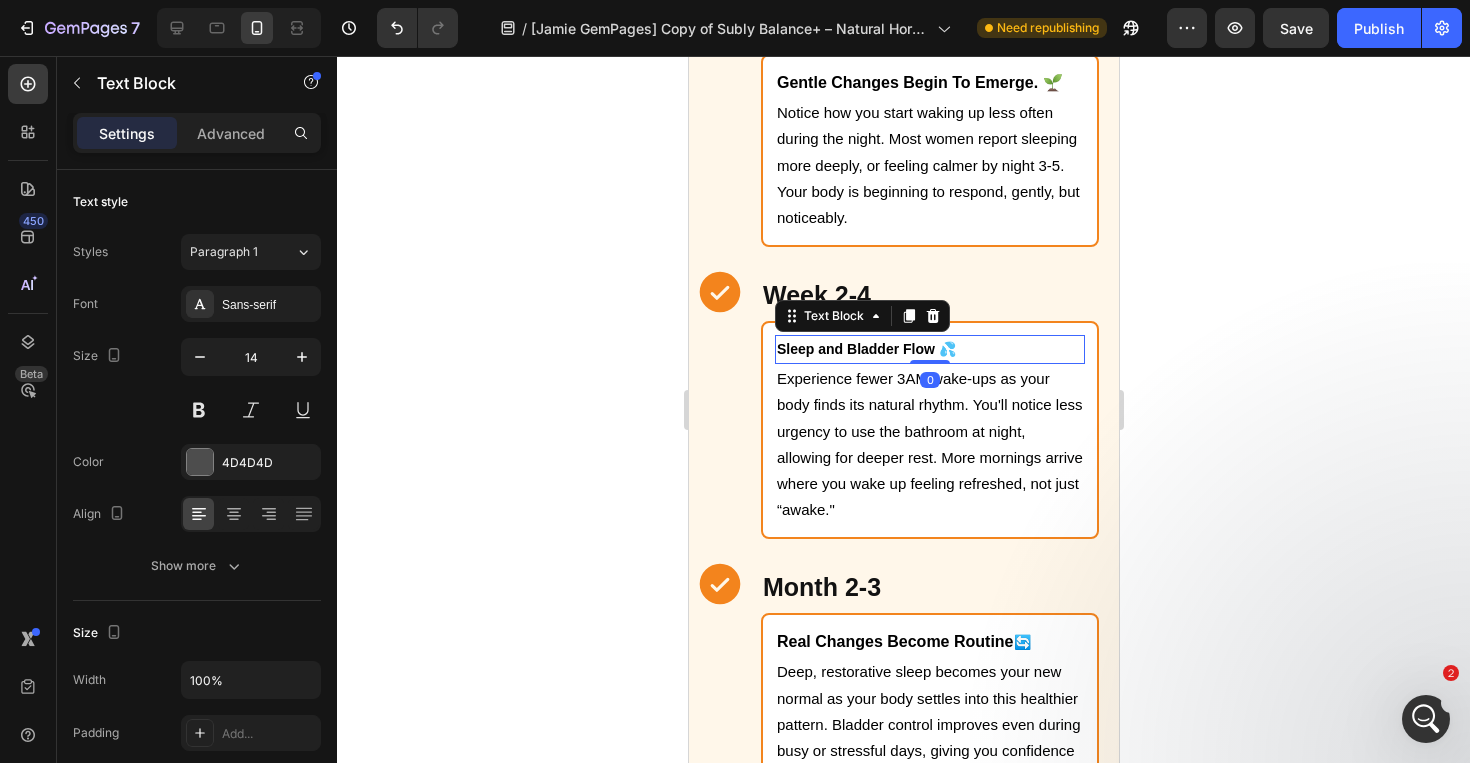 click on "Sleep and Bladder Flow 💦" at bounding box center [865, 349] 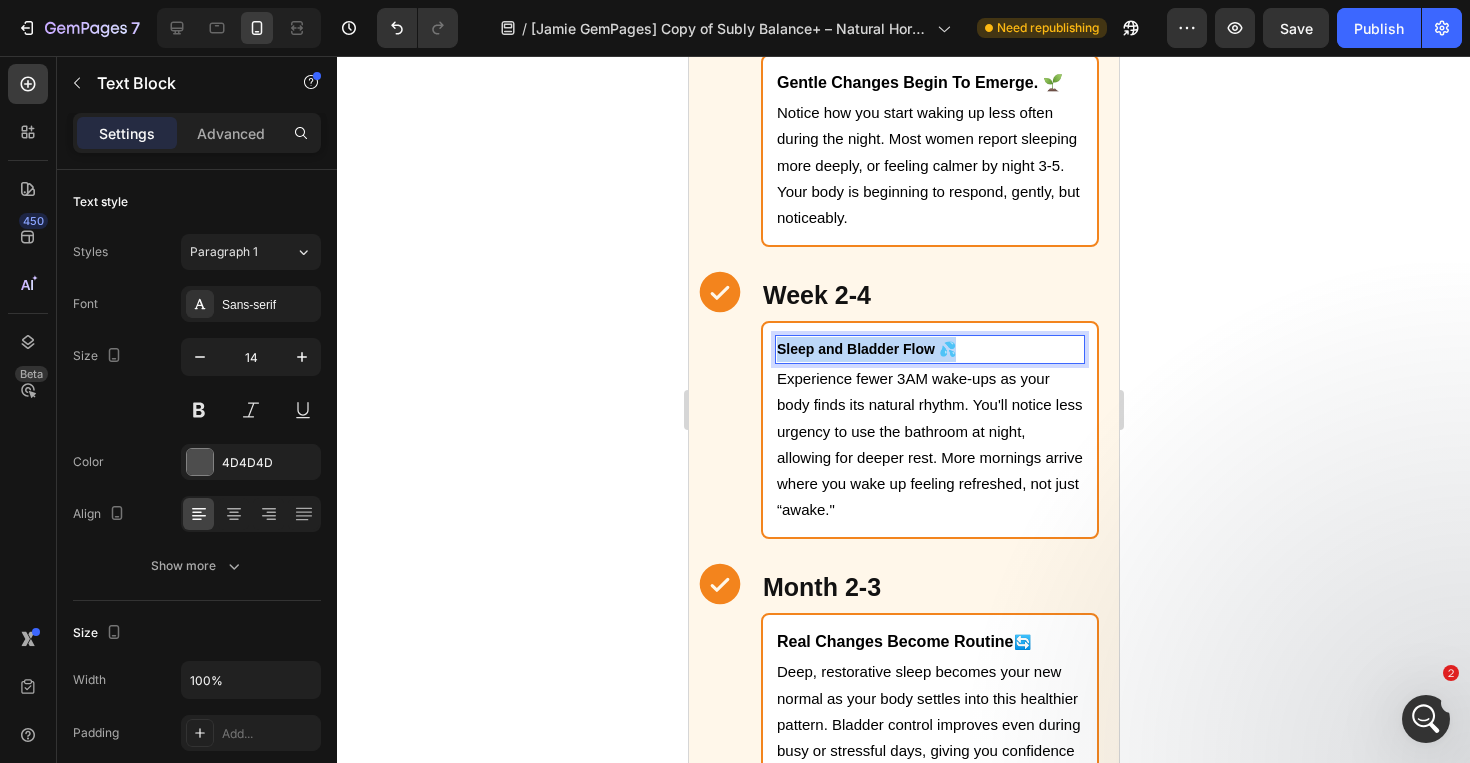 click on "Sleep and Bladder Flow 💦" at bounding box center [865, 349] 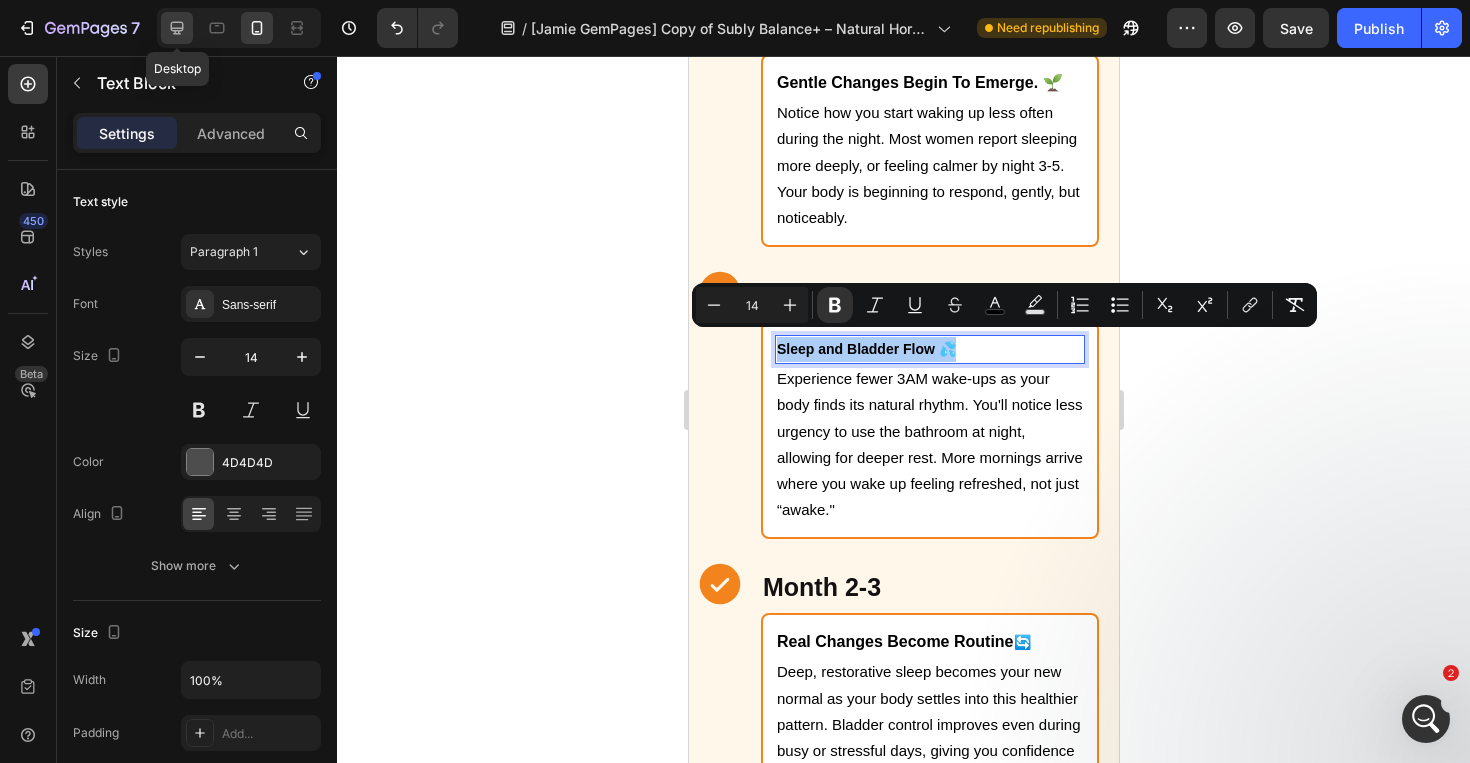 click 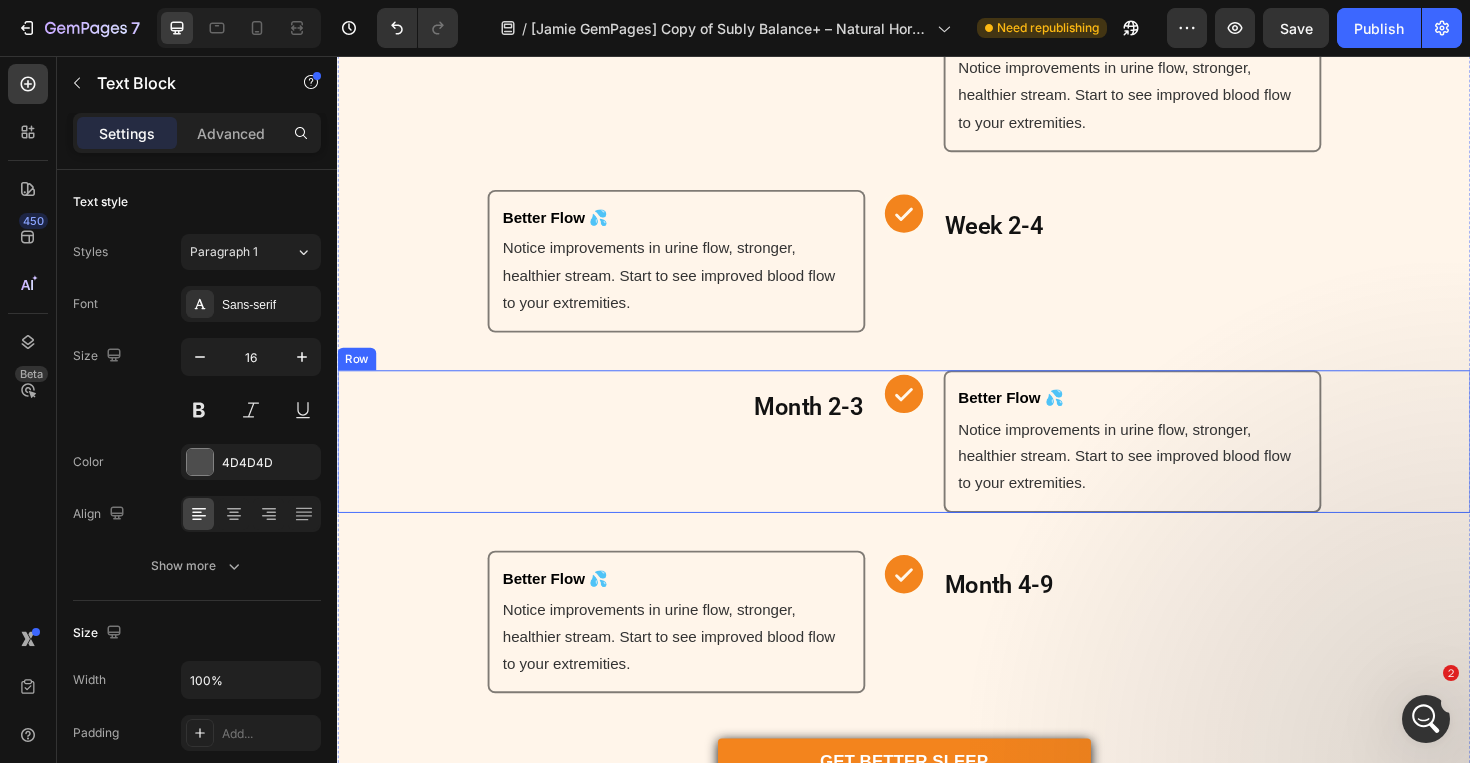 scroll, scrollTop: 4839, scrollLeft: 0, axis: vertical 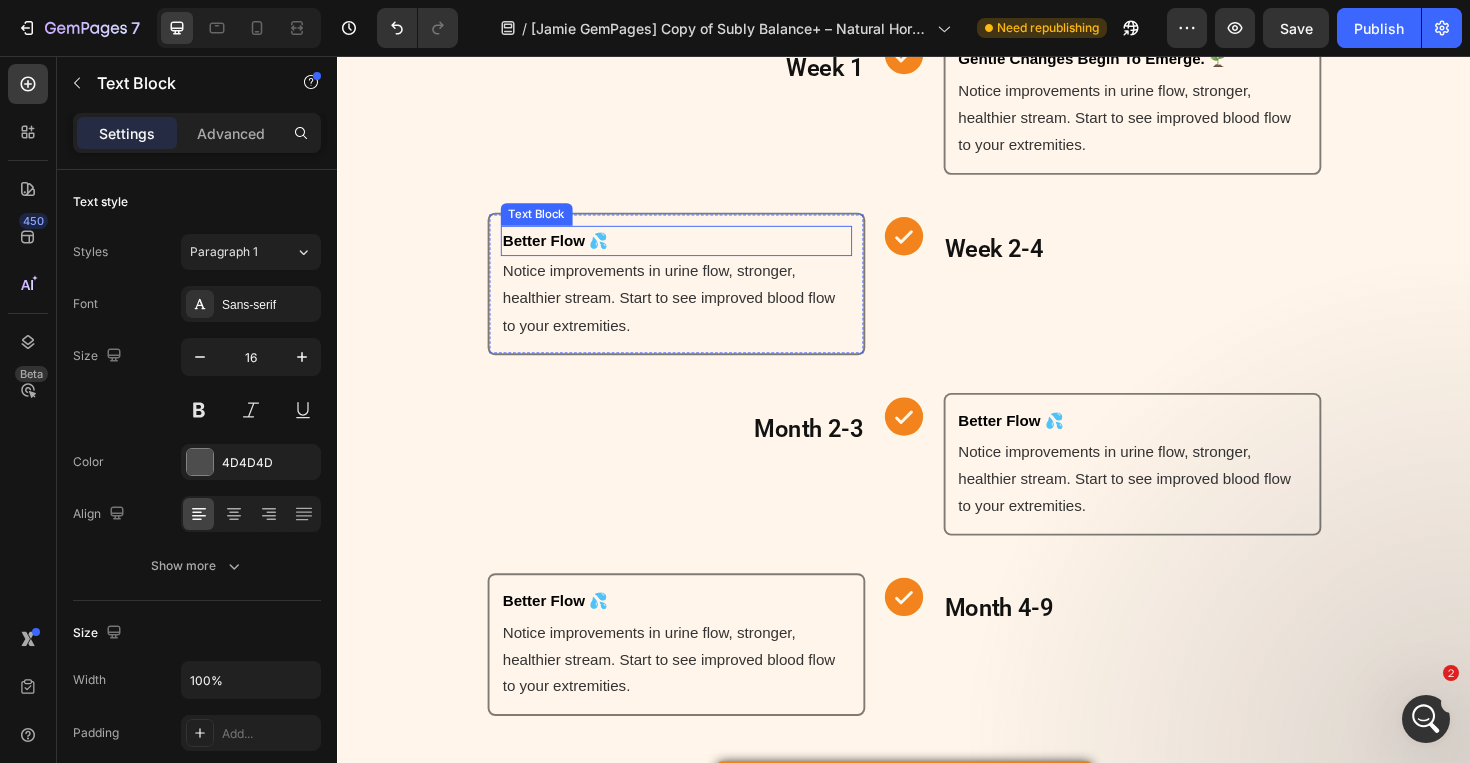 click on "Better Flow 💦" at bounding box center (568, 251) 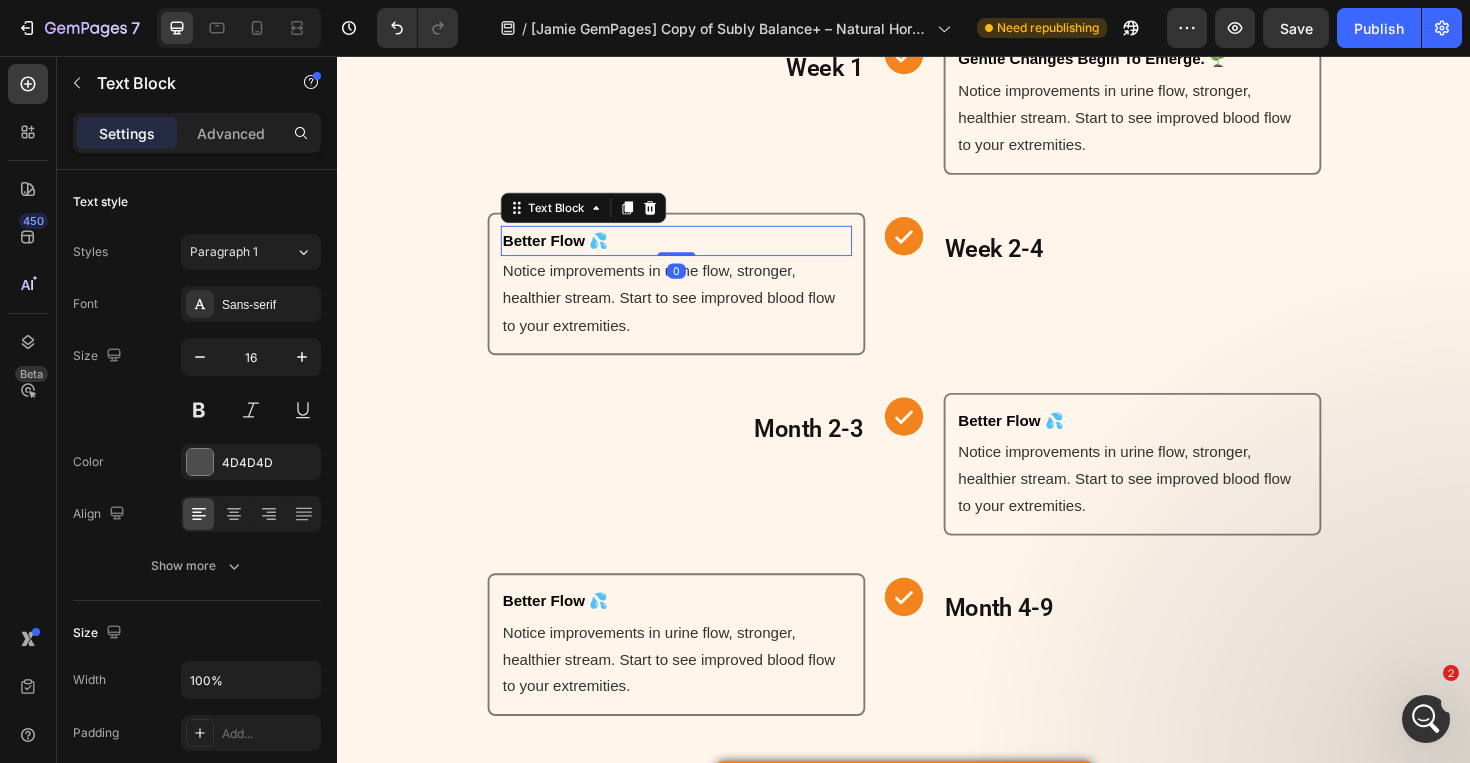 click on "Better Flow 💦" at bounding box center [568, 251] 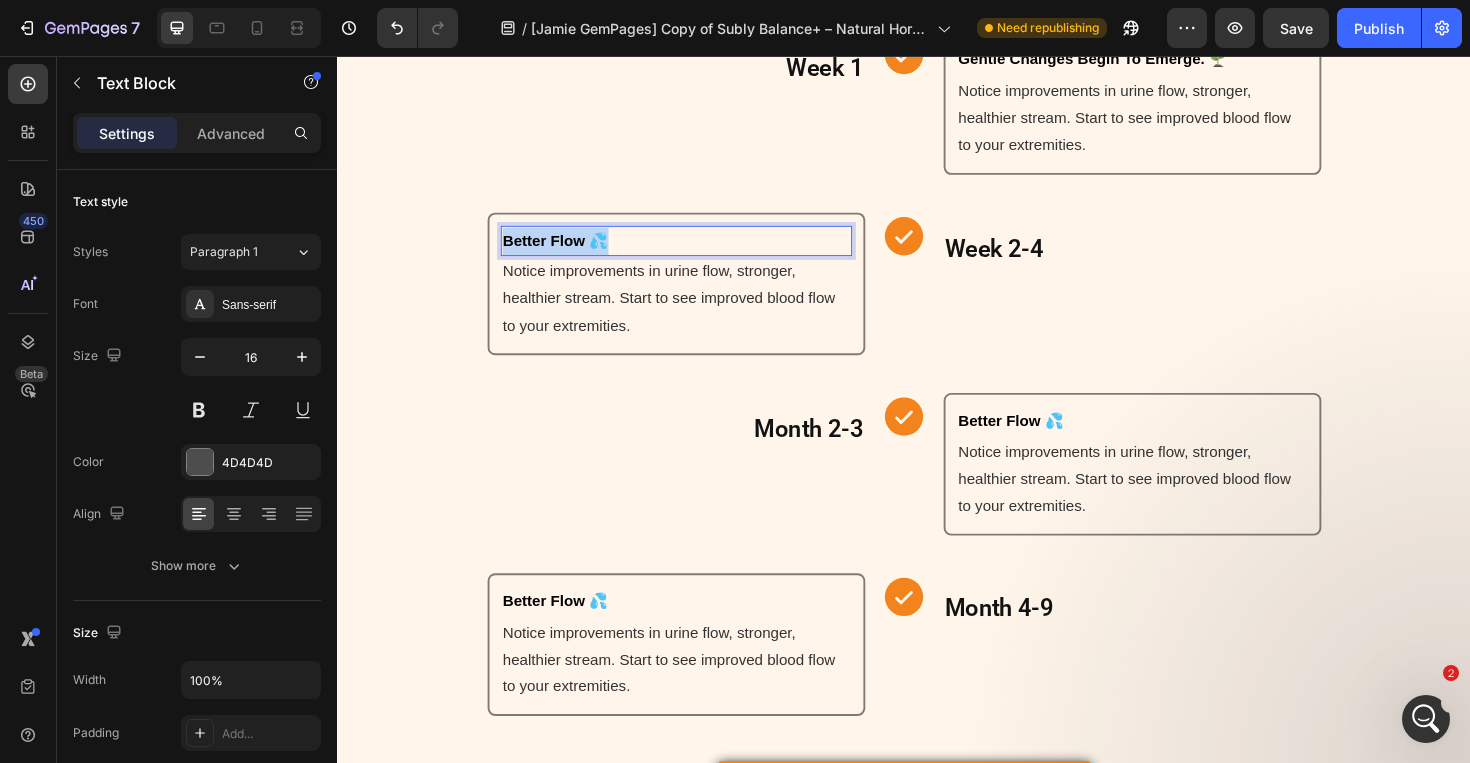 click on "Better Flow 💦" at bounding box center [568, 251] 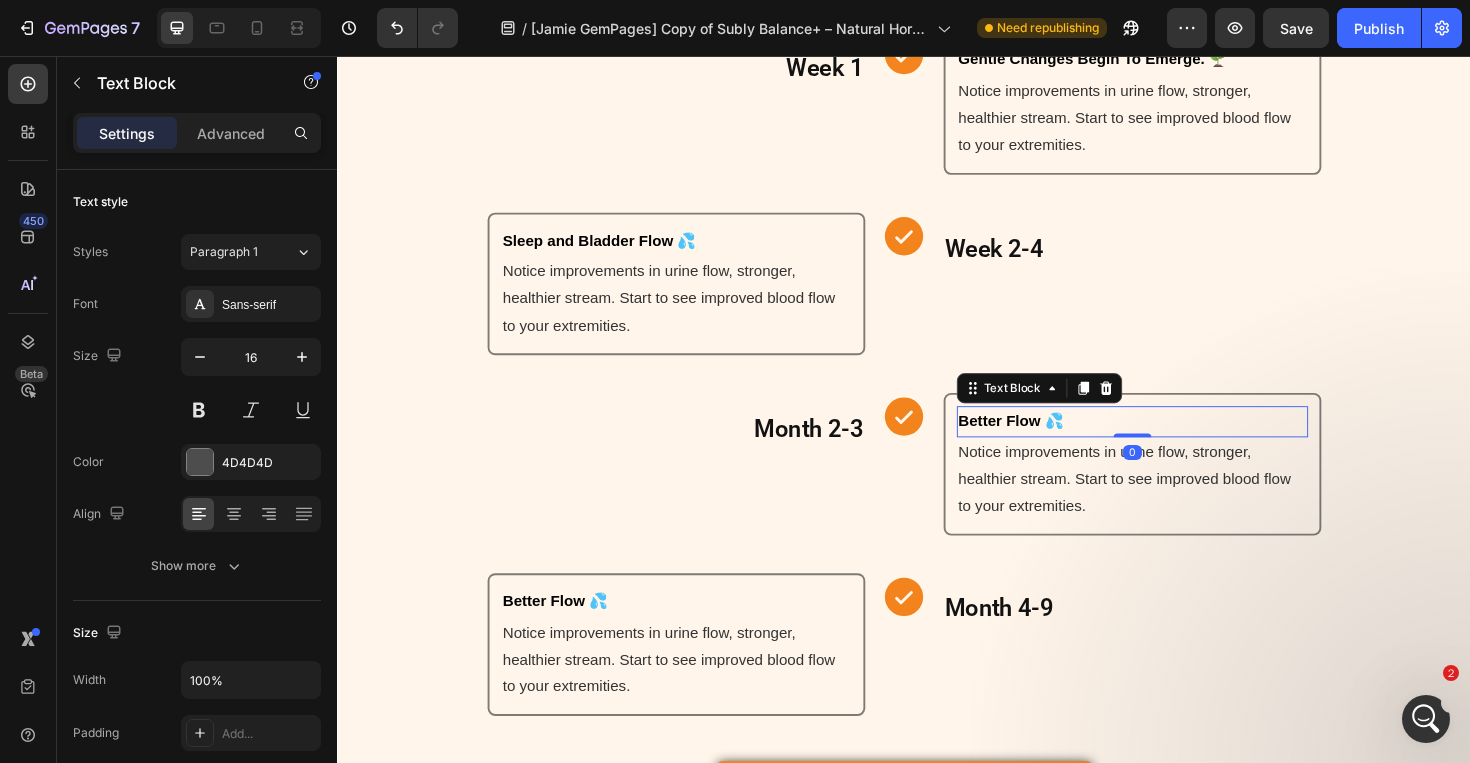 click on "Better Flow 💦" at bounding box center [1179, 443] 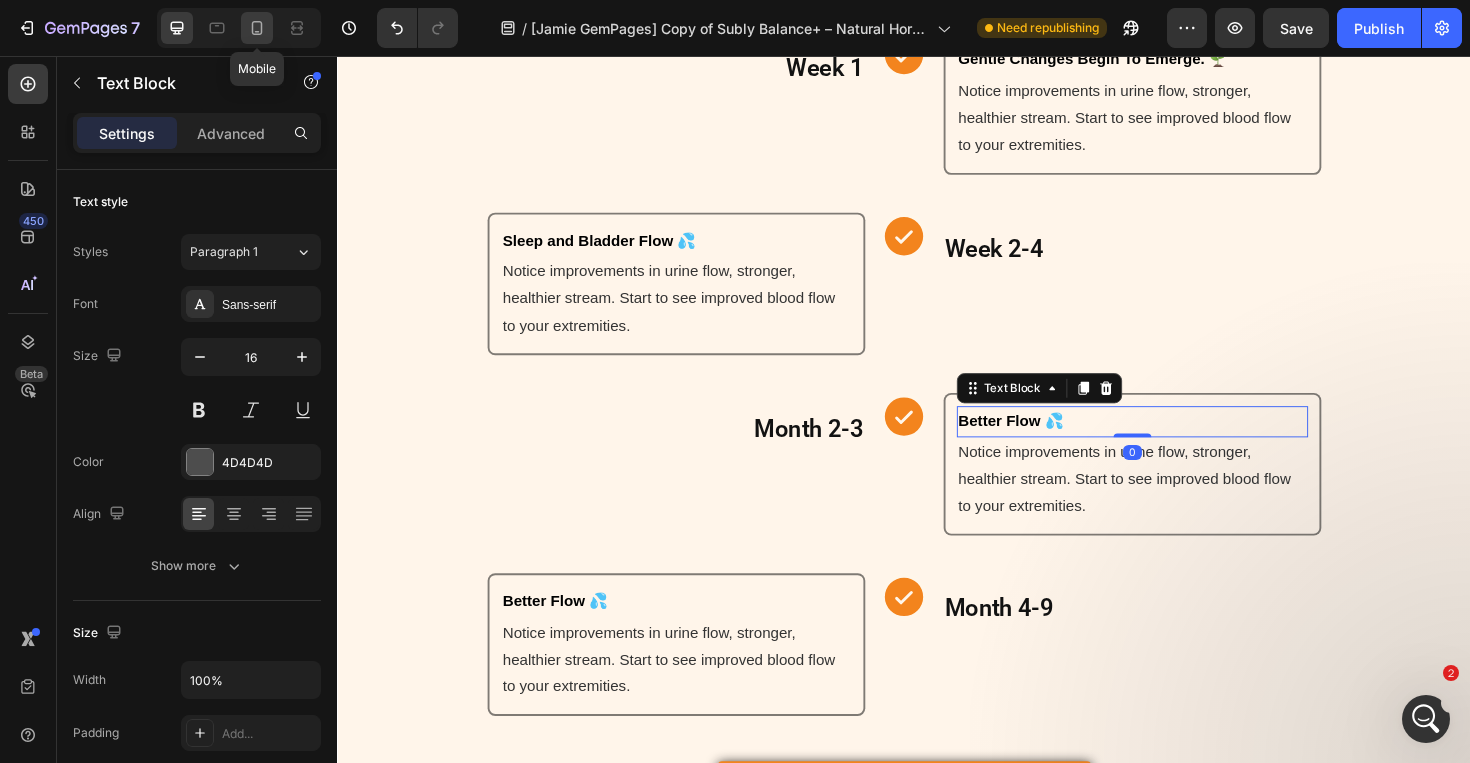 click 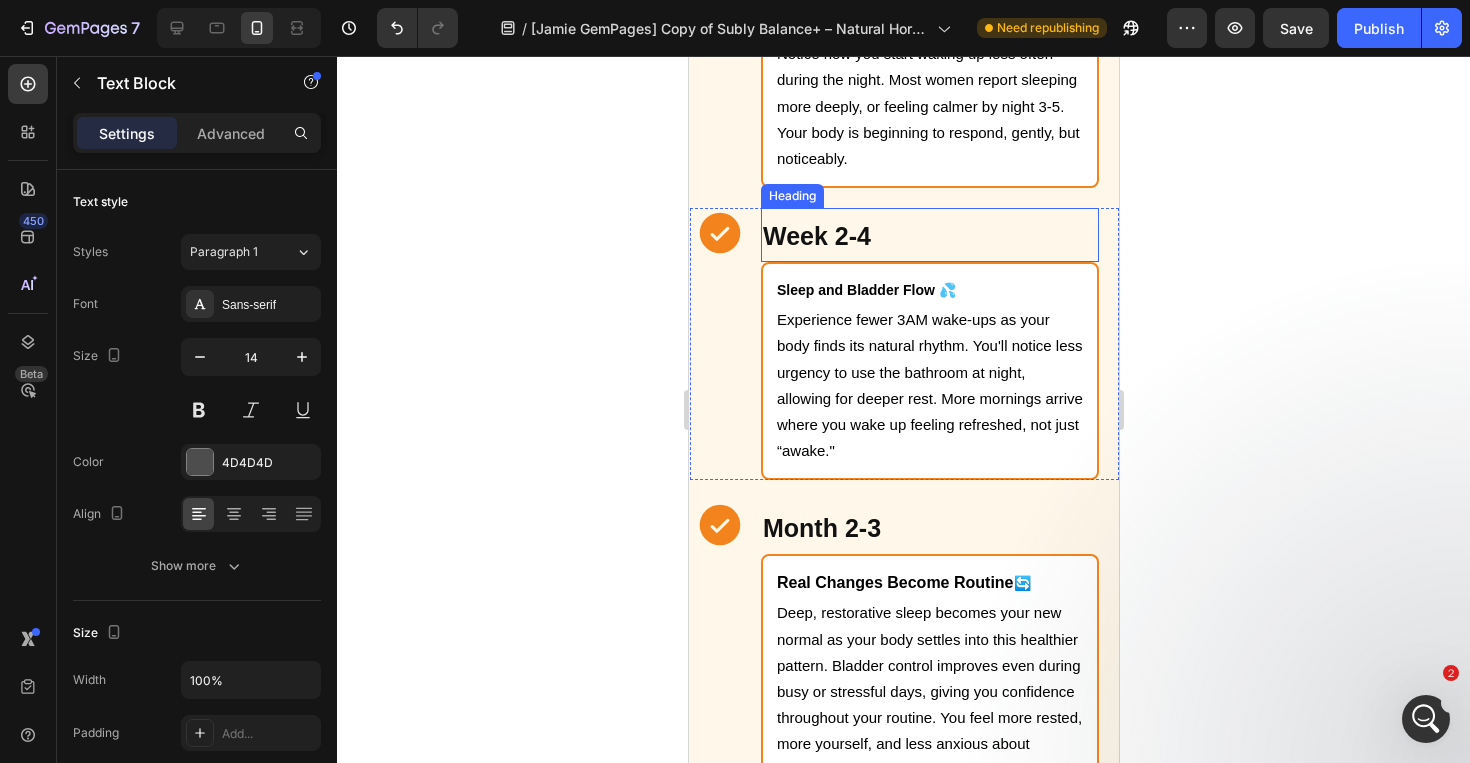 scroll, scrollTop: 5216, scrollLeft: 0, axis: vertical 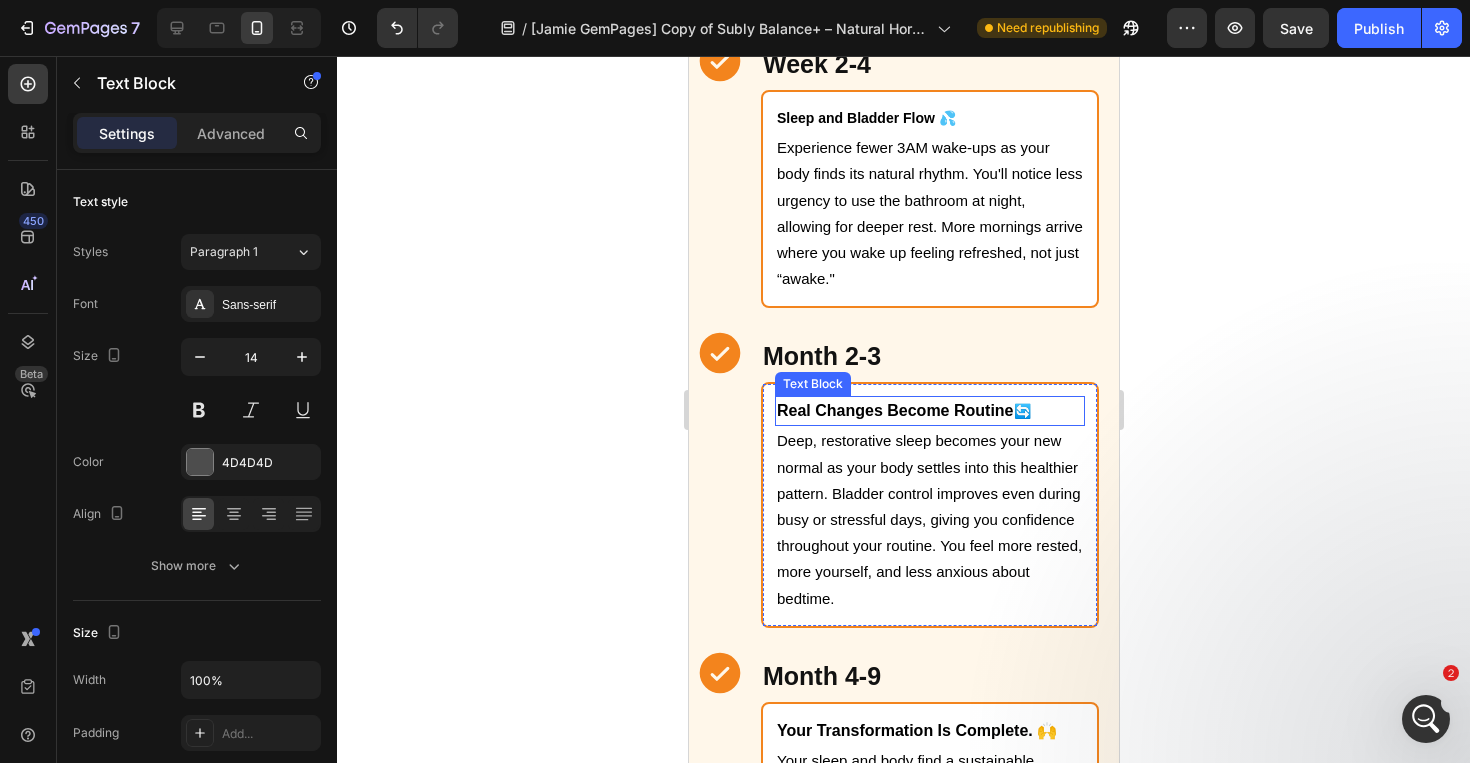 click on "Real Changes Become Routine" at bounding box center [894, 410] 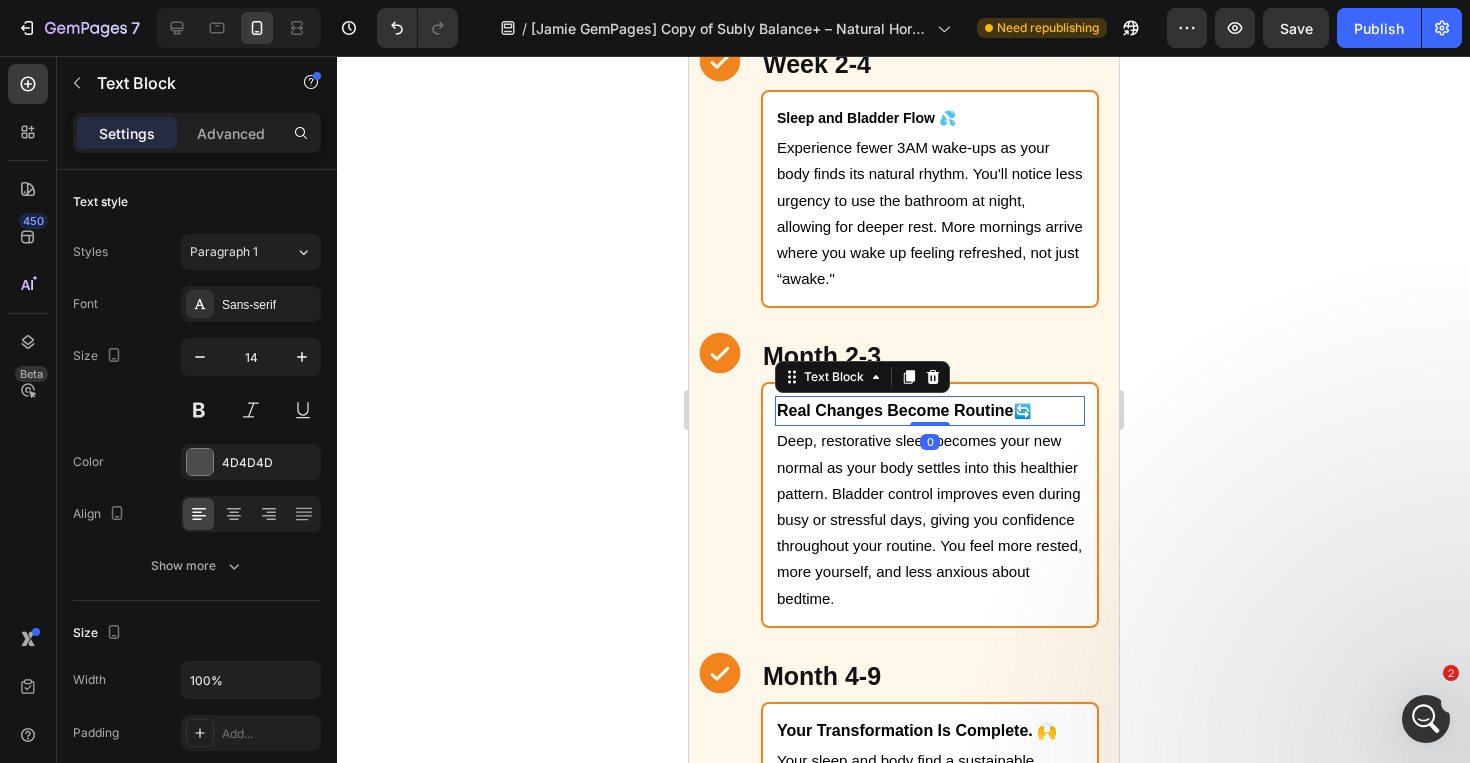 click on "Real Changes Become Routine" at bounding box center (894, 410) 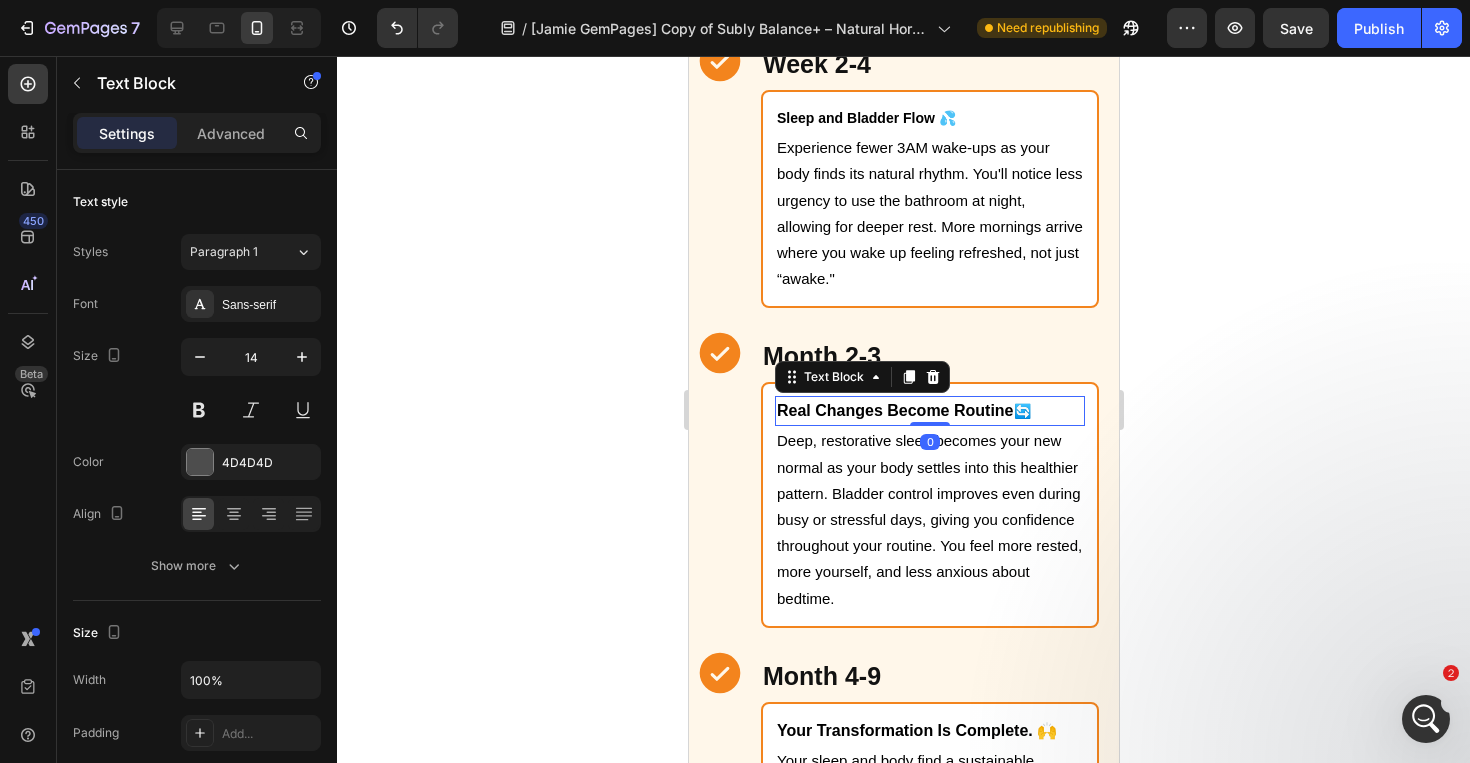 click on "Real Changes Become Routine" at bounding box center (894, 410) 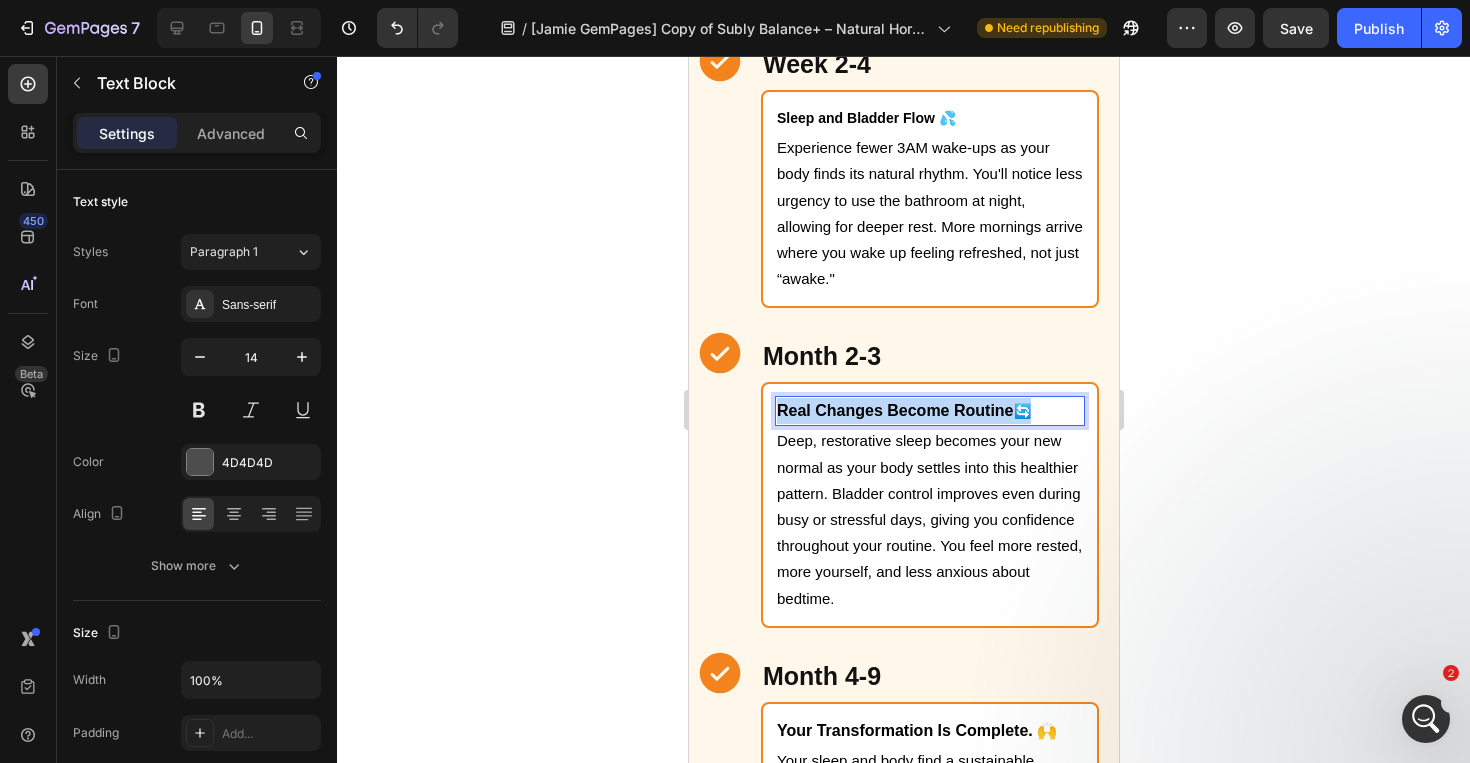 click on "Real Changes Become Routine" at bounding box center [894, 410] 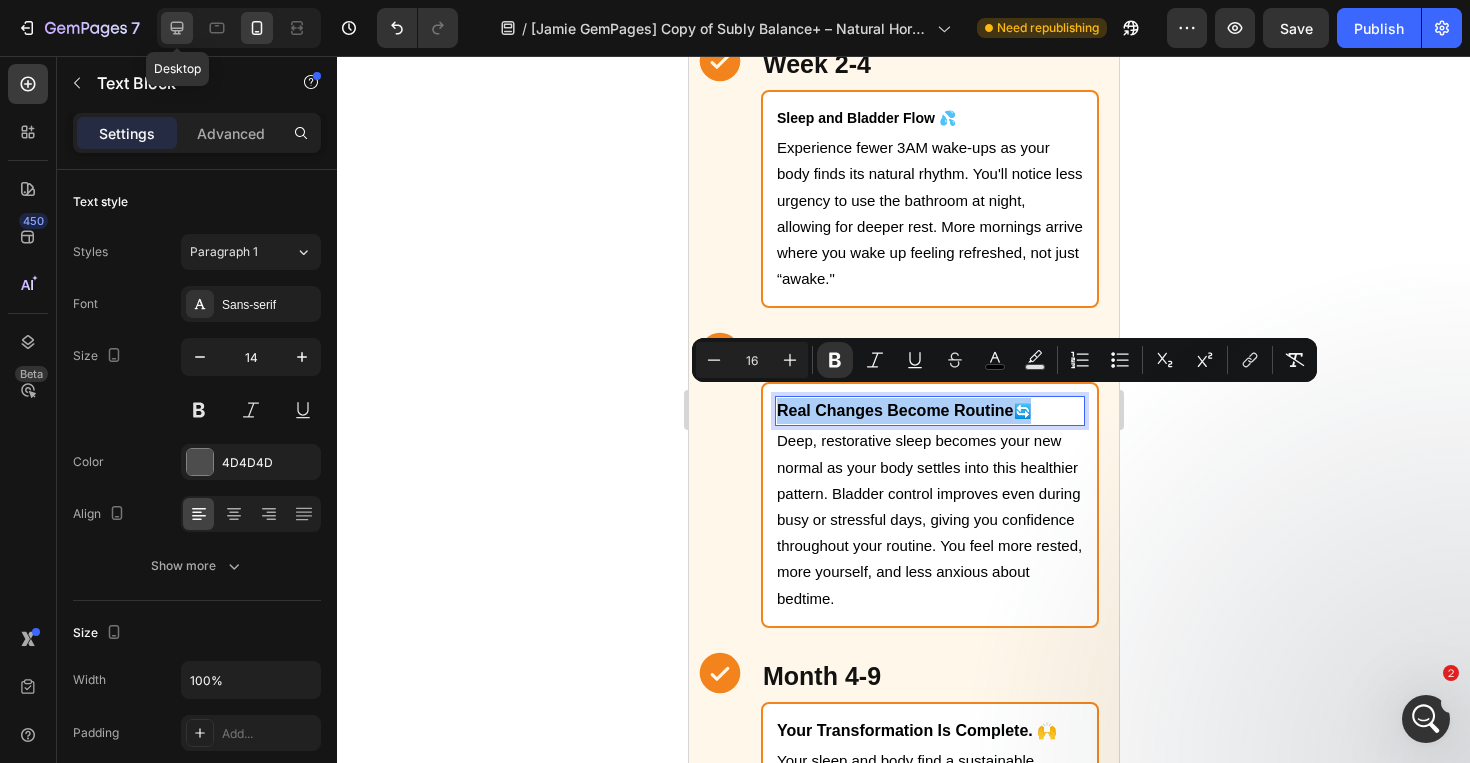 click 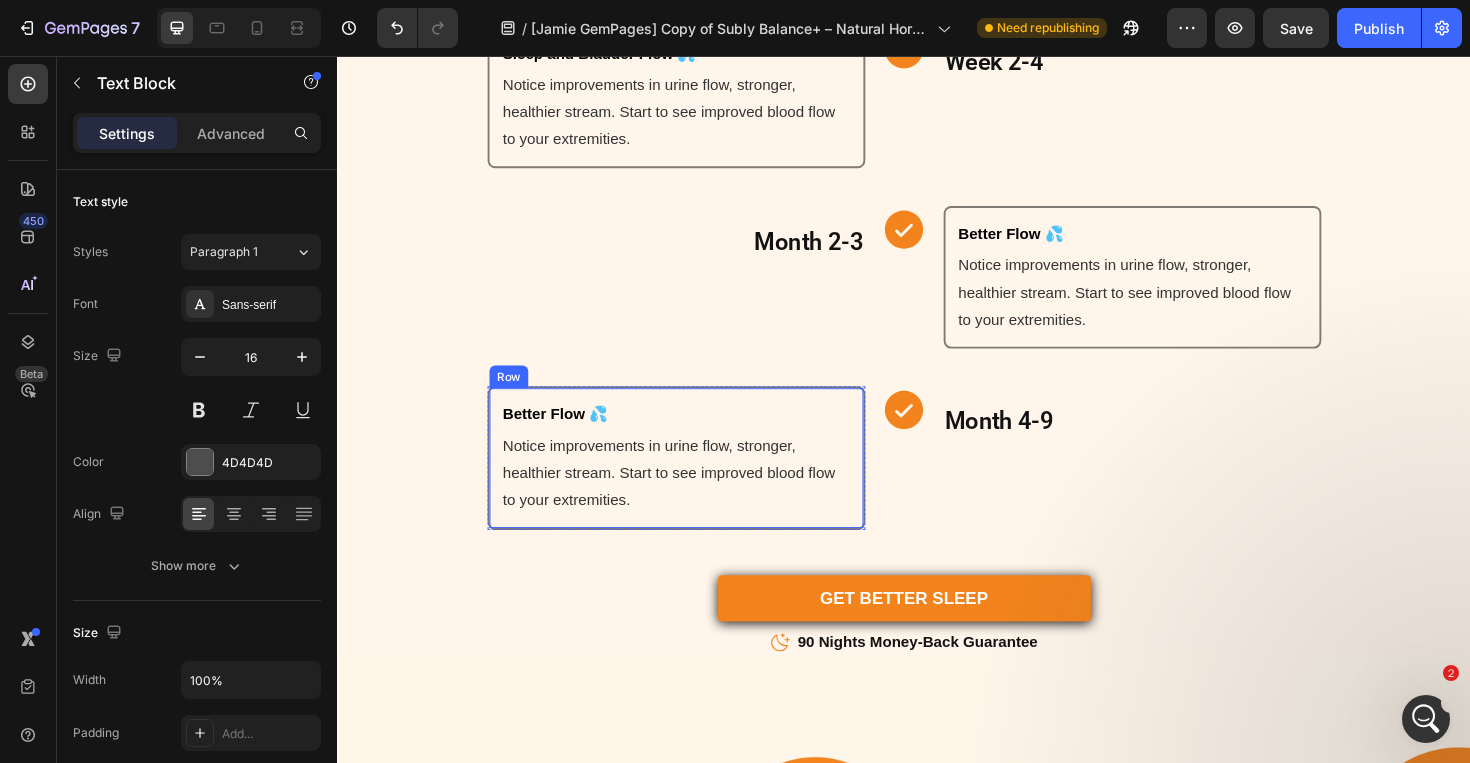 scroll, scrollTop: 5045, scrollLeft: 0, axis: vertical 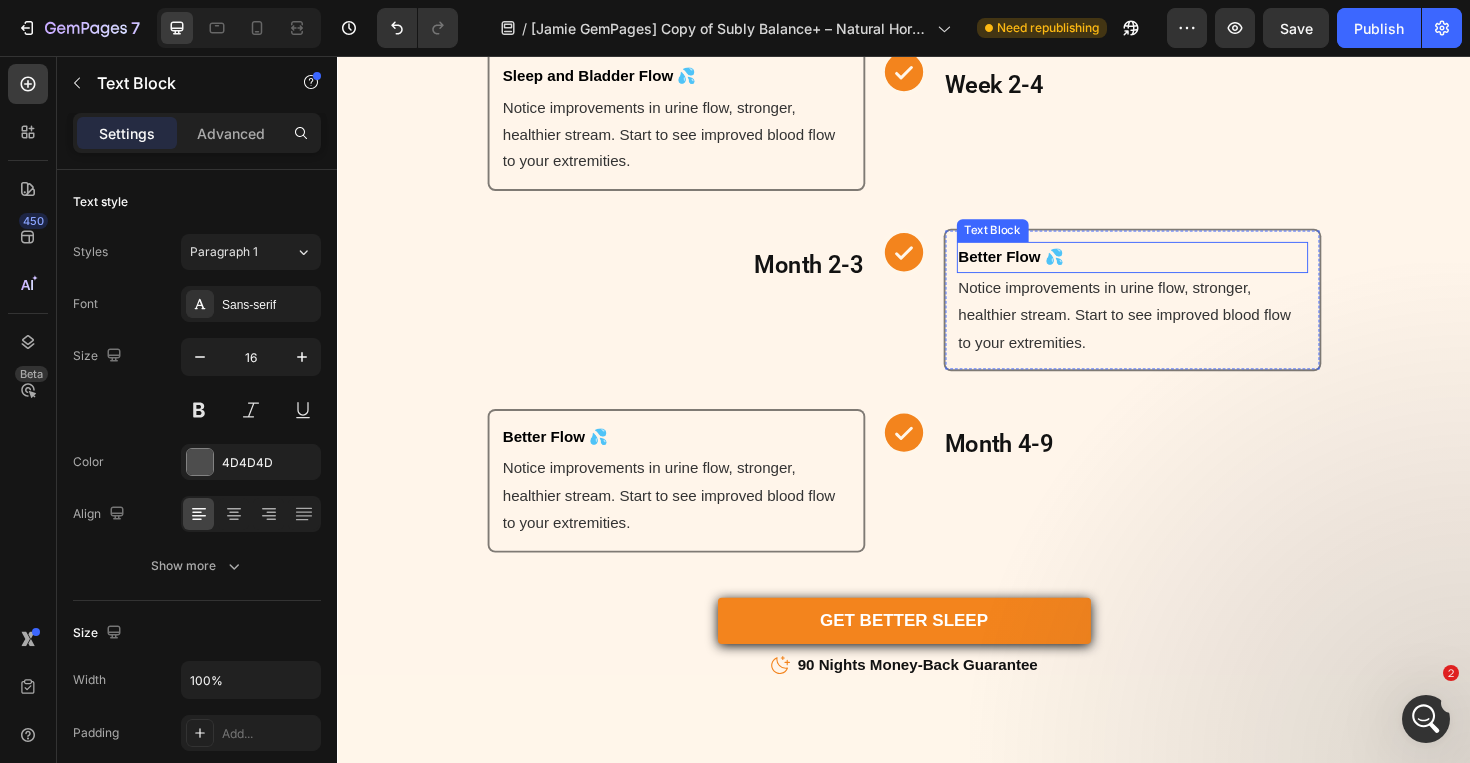click on "Better Flow 💦" at bounding box center [1051, 268] 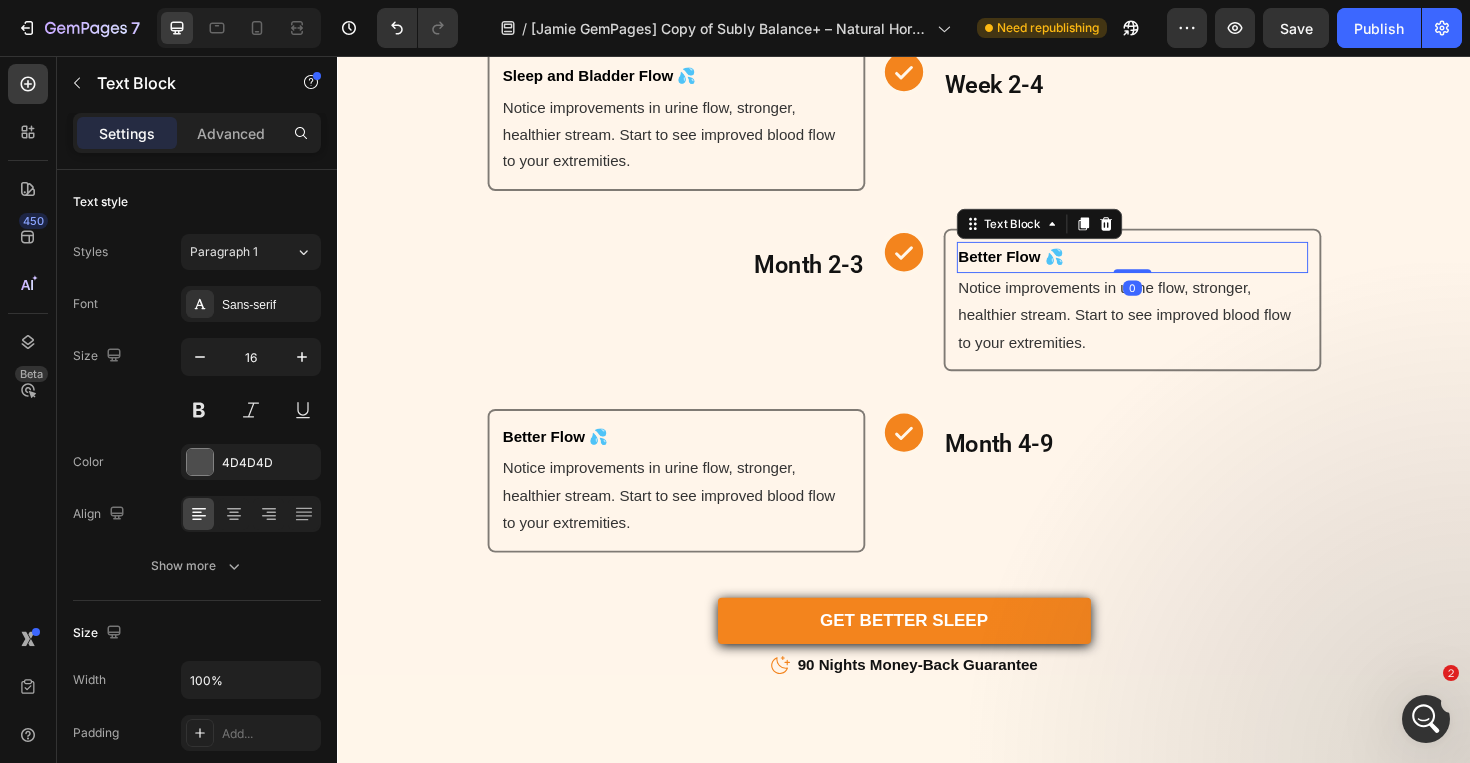 click on "Better Flow 💦" at bounding box center [1051, 268] 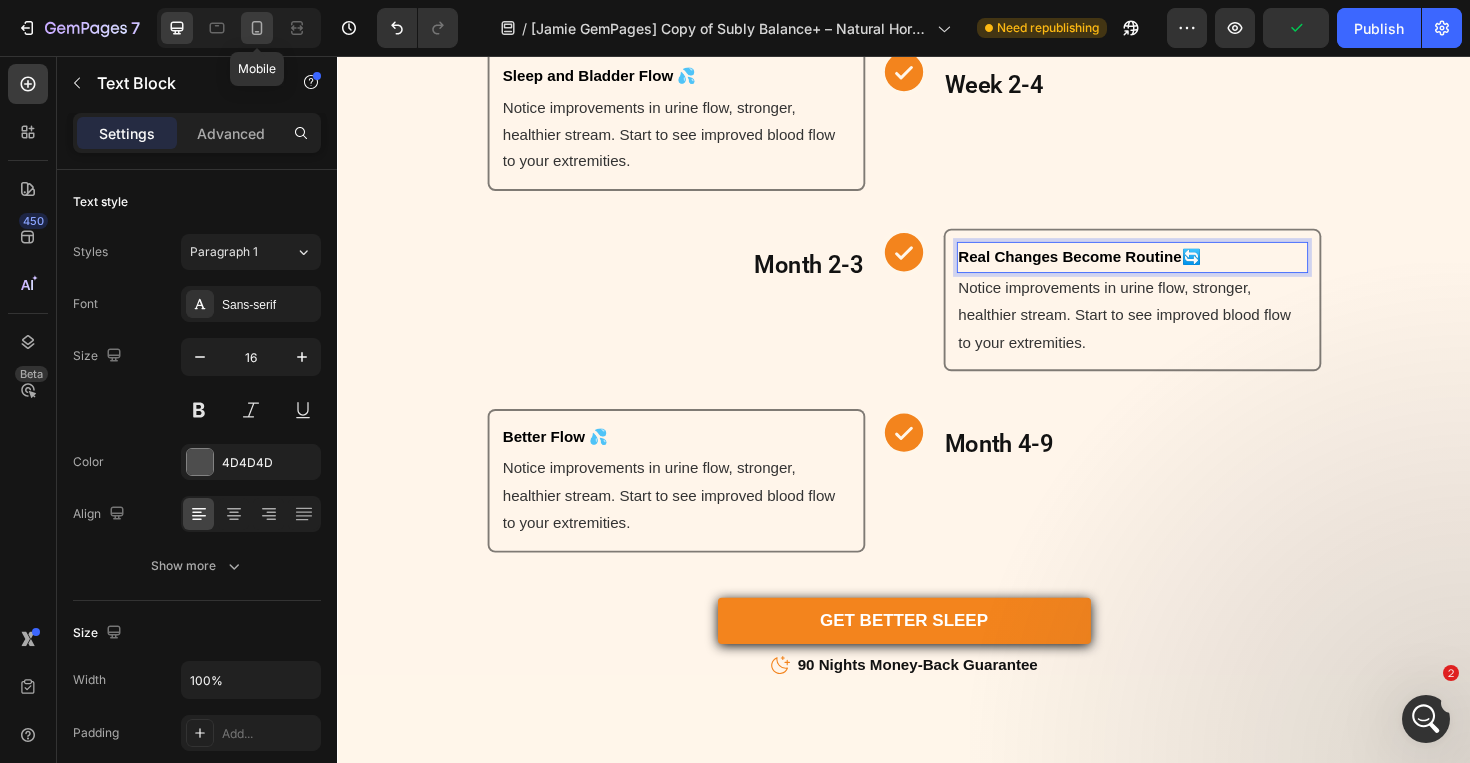 click 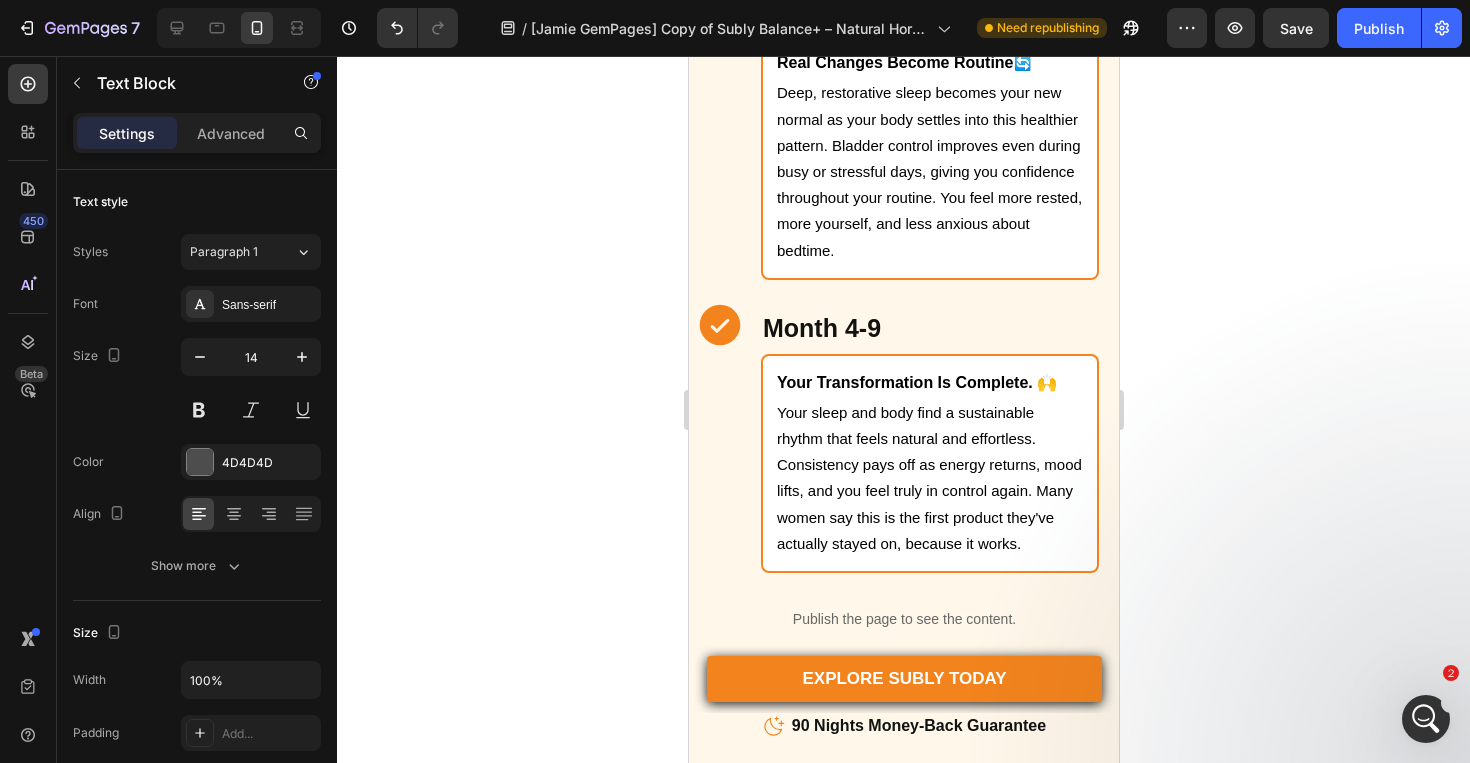 scroll, scrollTop: 5555, scrollLeft: 0, axis: vertical 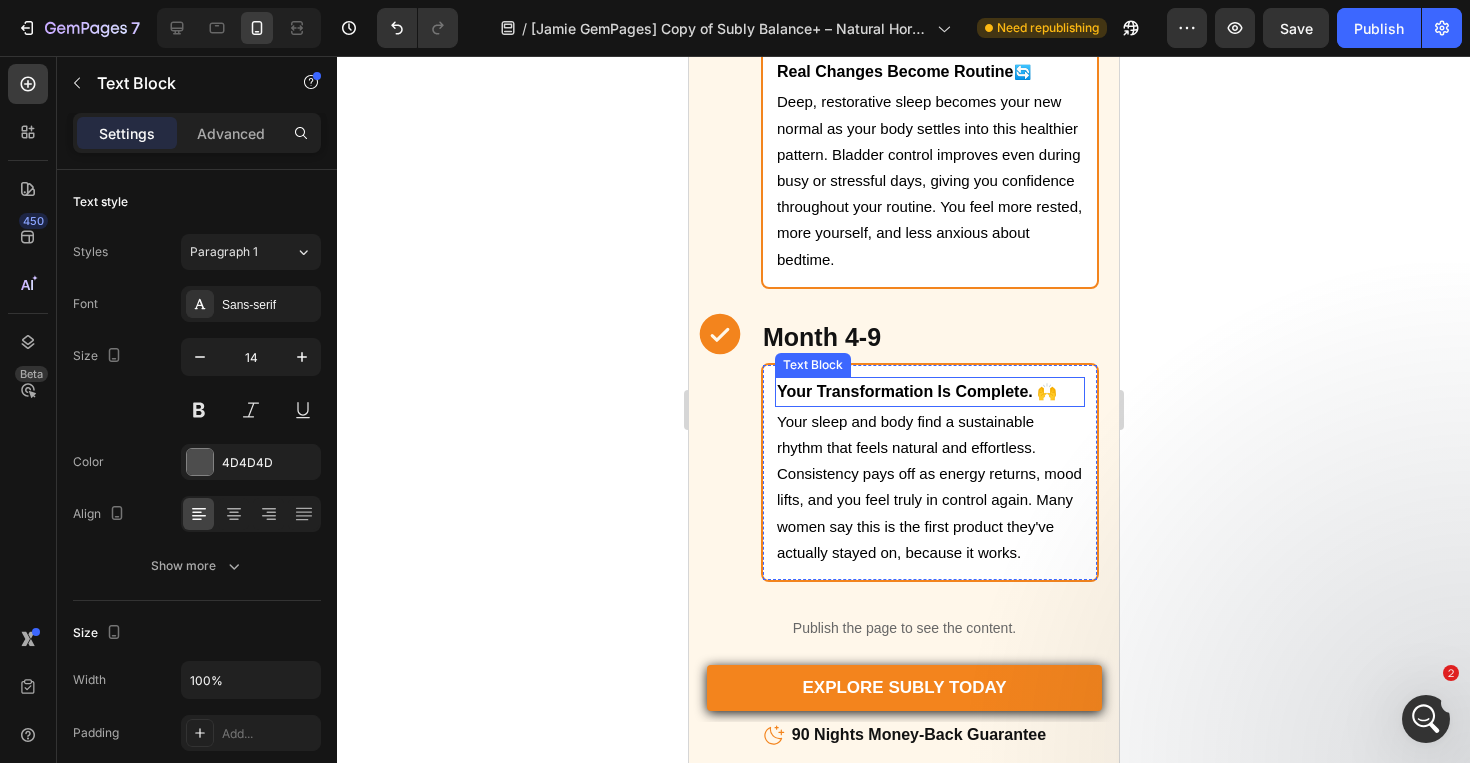 click on "Your Transformation Is Complete. 🙌" at bounding box center (916, 391) 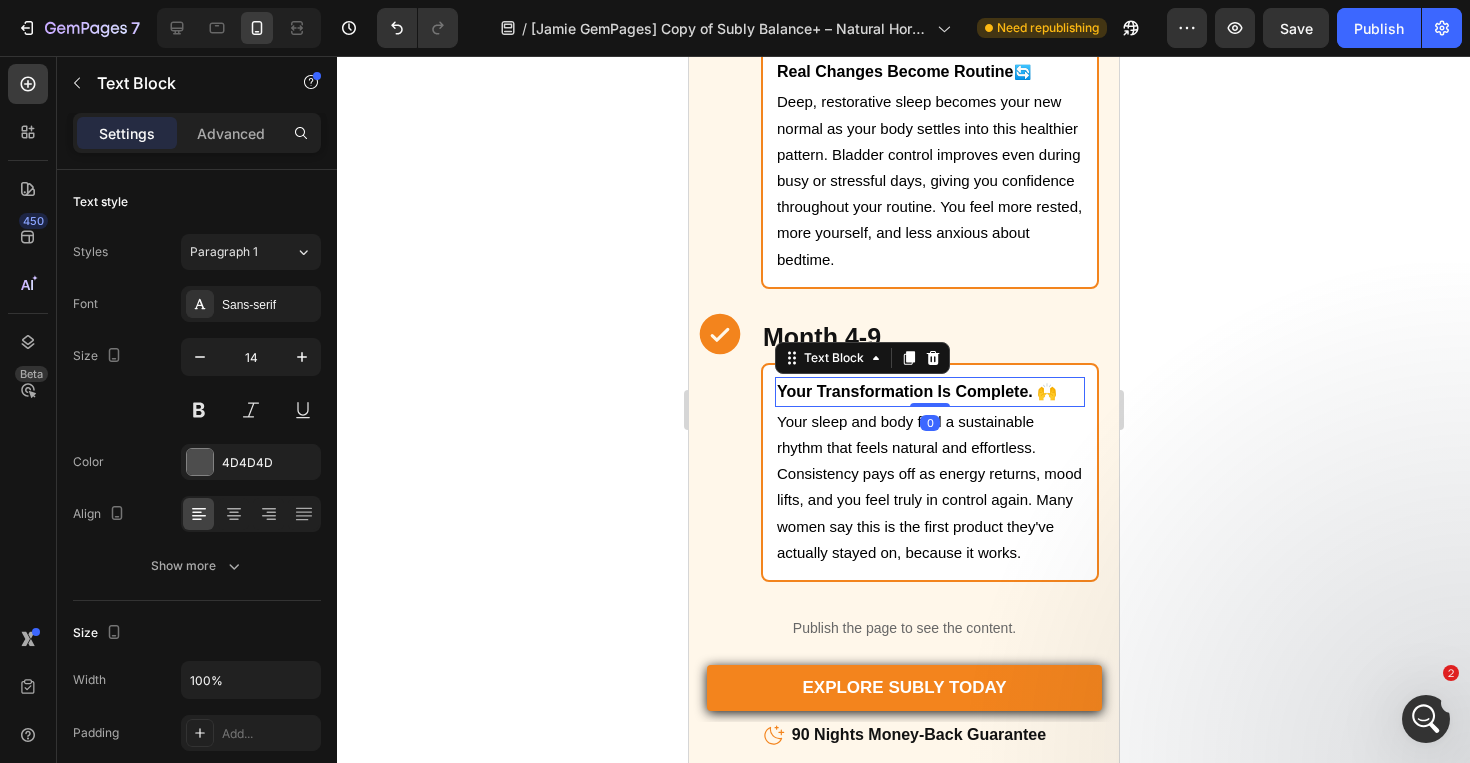 click on "Your Transformation Is Complete. 🙌" at bounding box center (916, 391) 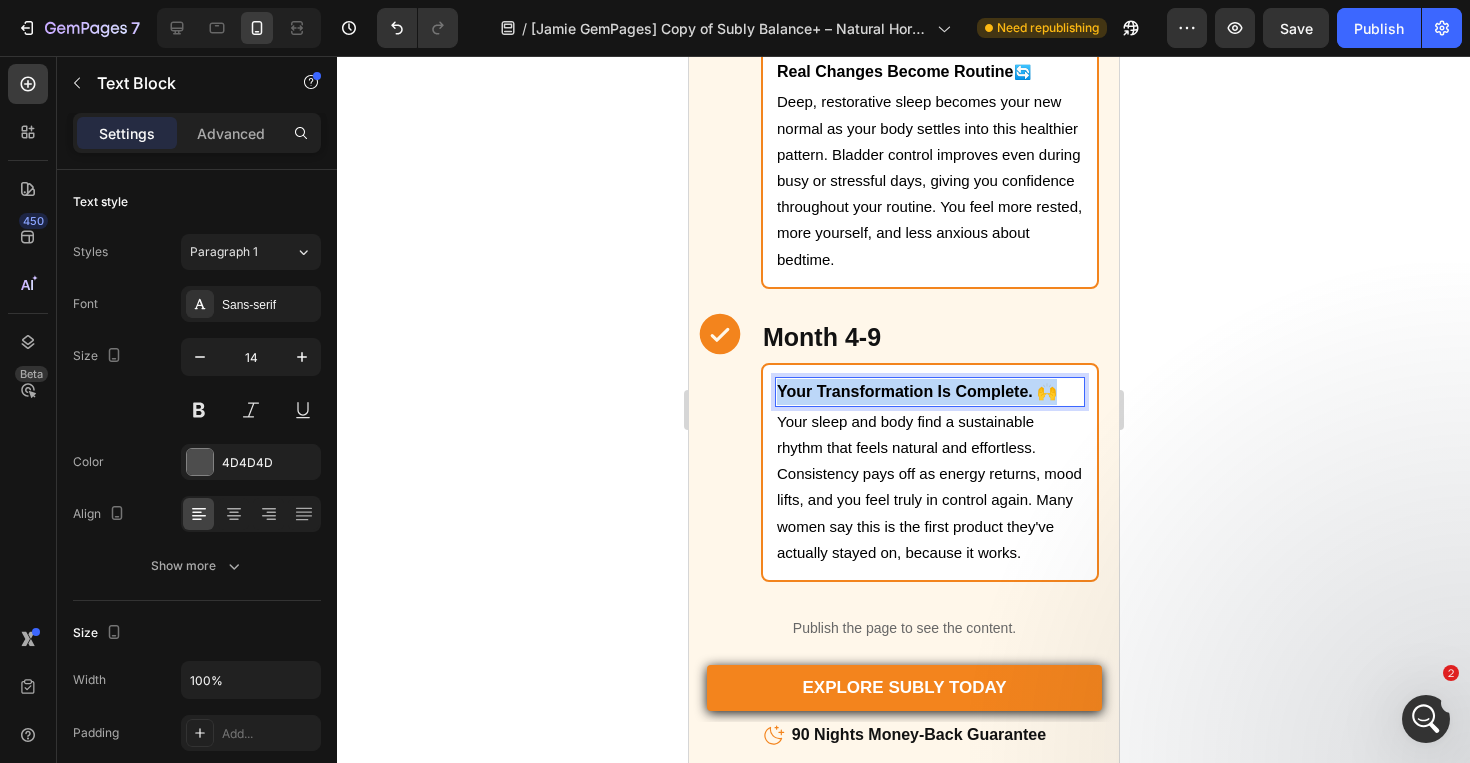click on "Your Transformation Is Complete. 🙌" at bounding box center [916, 391] 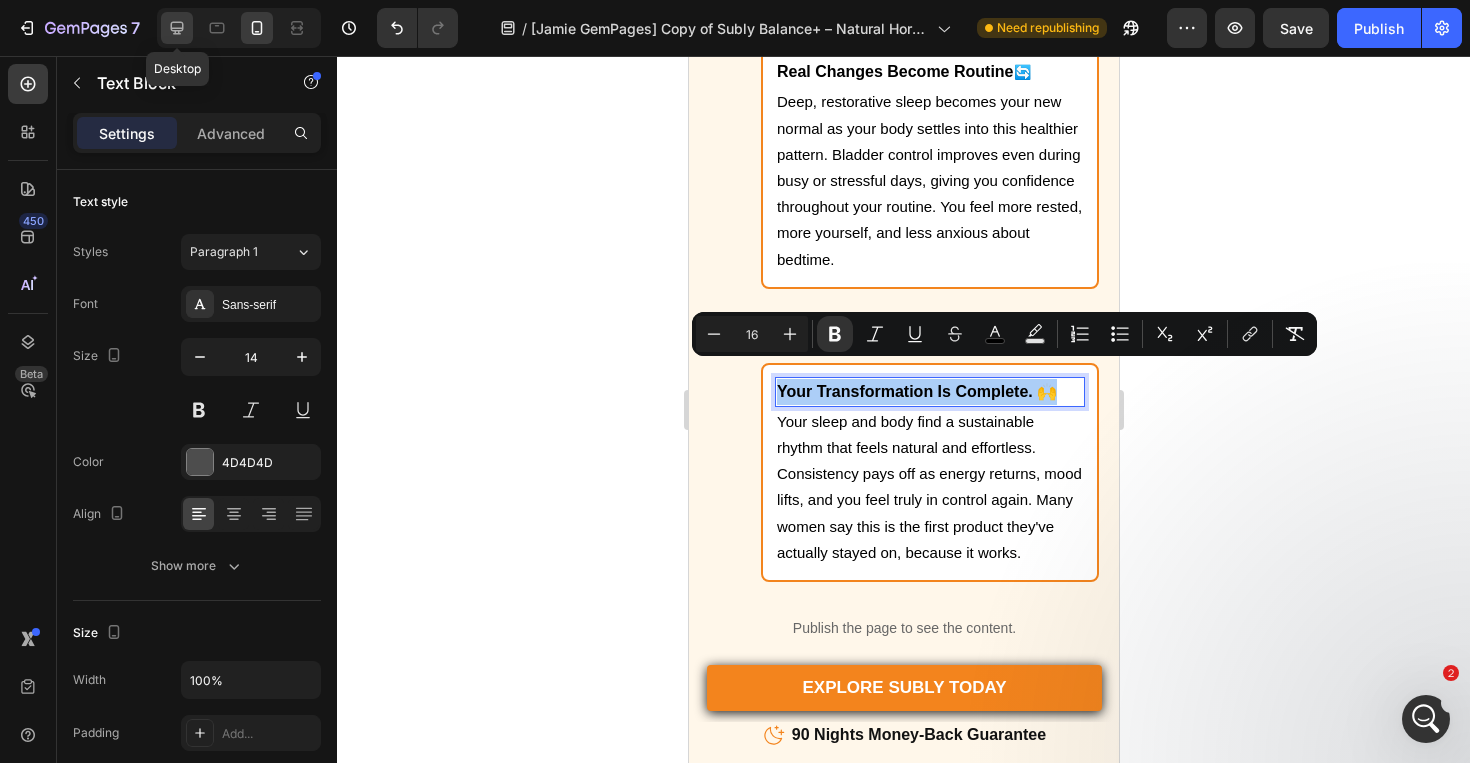 click 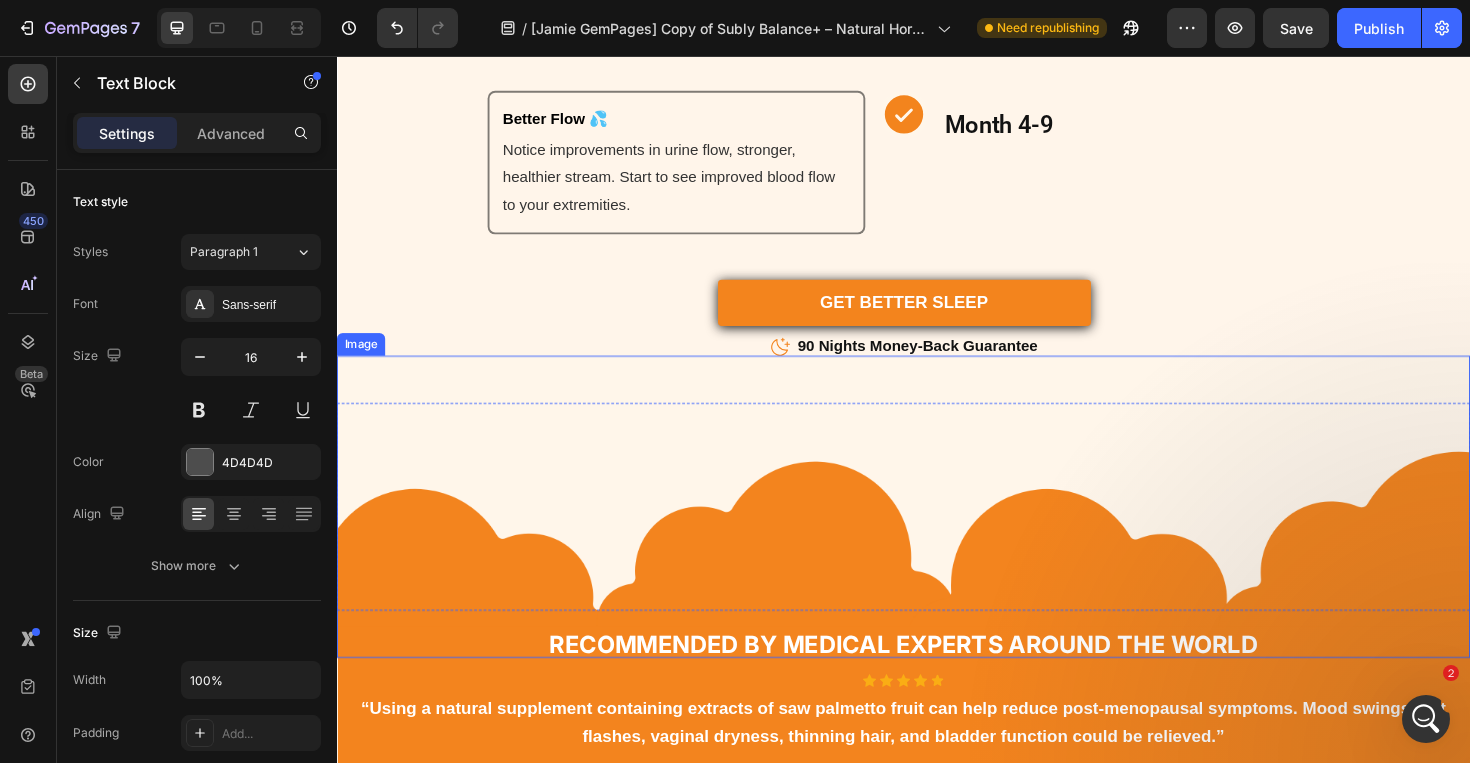scroll, scrollTop: 5358, scrollLeft: 0, axis: vertical 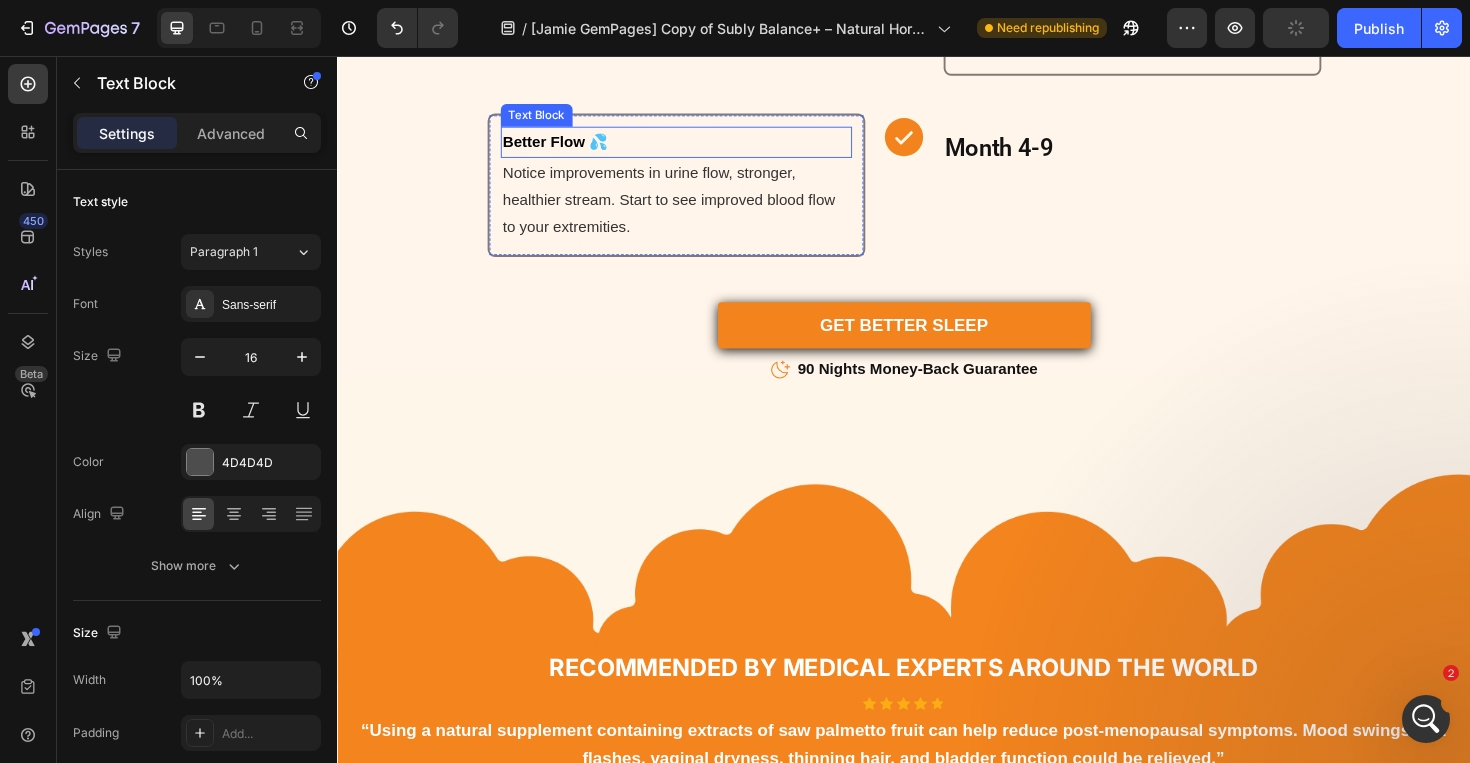 click on "Better Flow 💦" at bounding box center (696, 147) 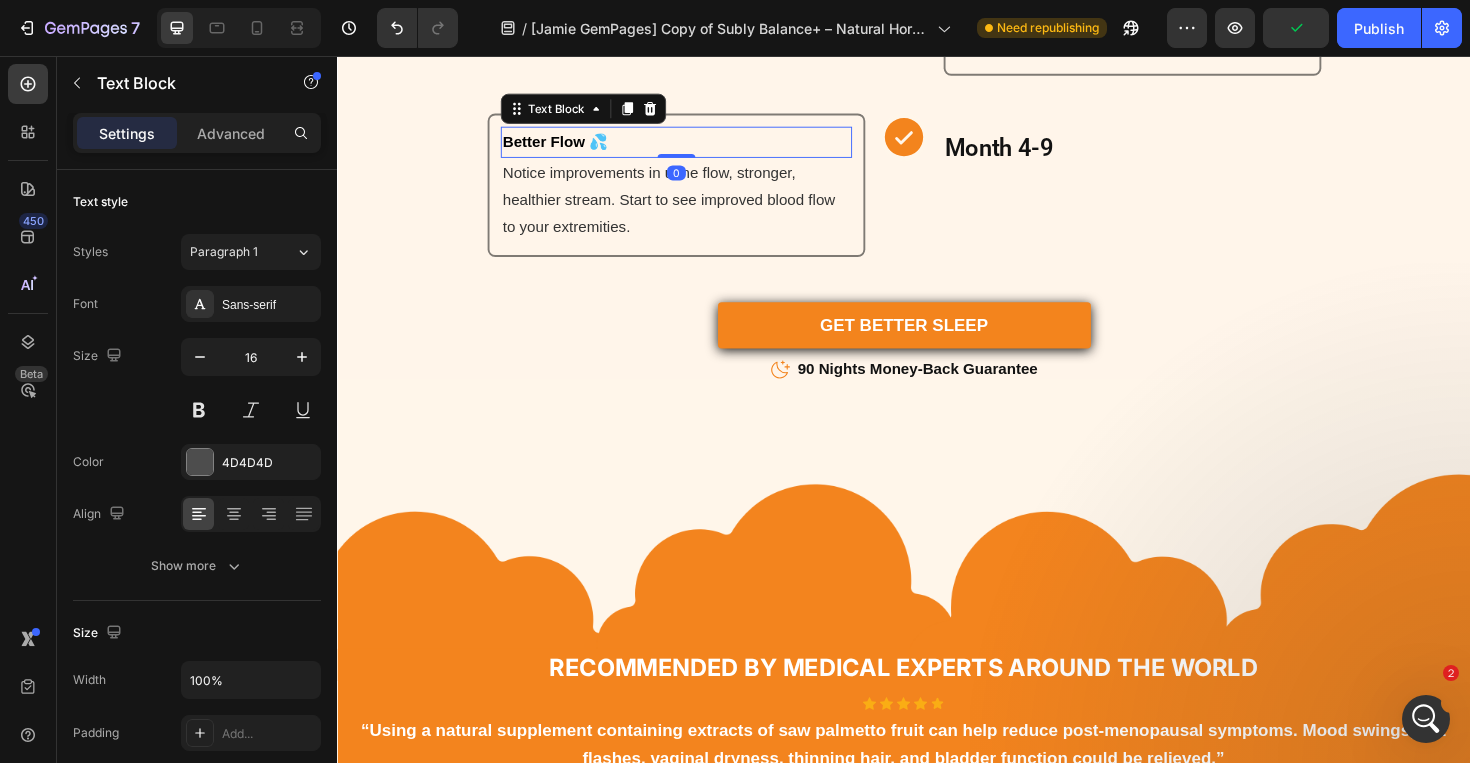 click on "Better Flow 💦" at bounding box center [696, 147] 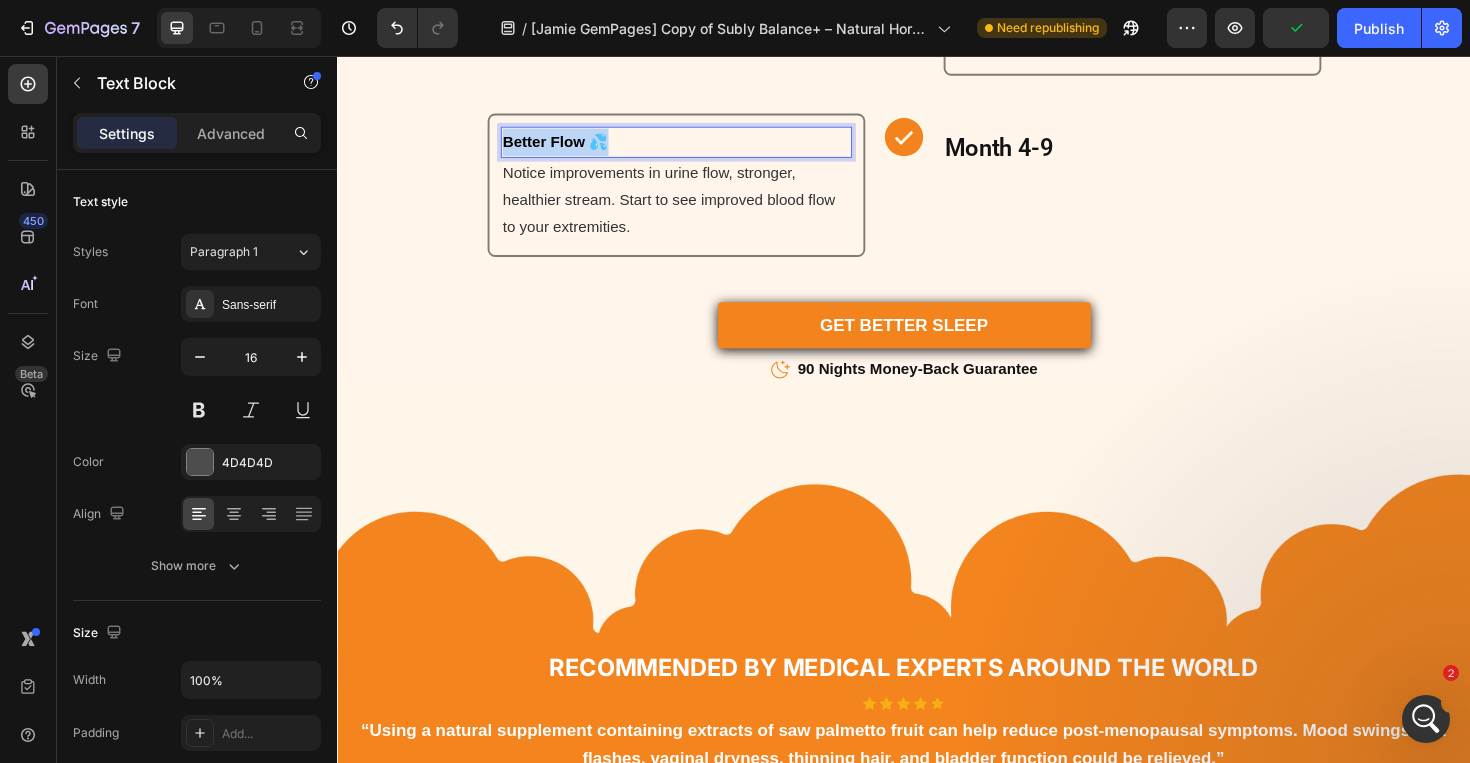 click on "Better Flow 💦" at bounding box center [696, 147] 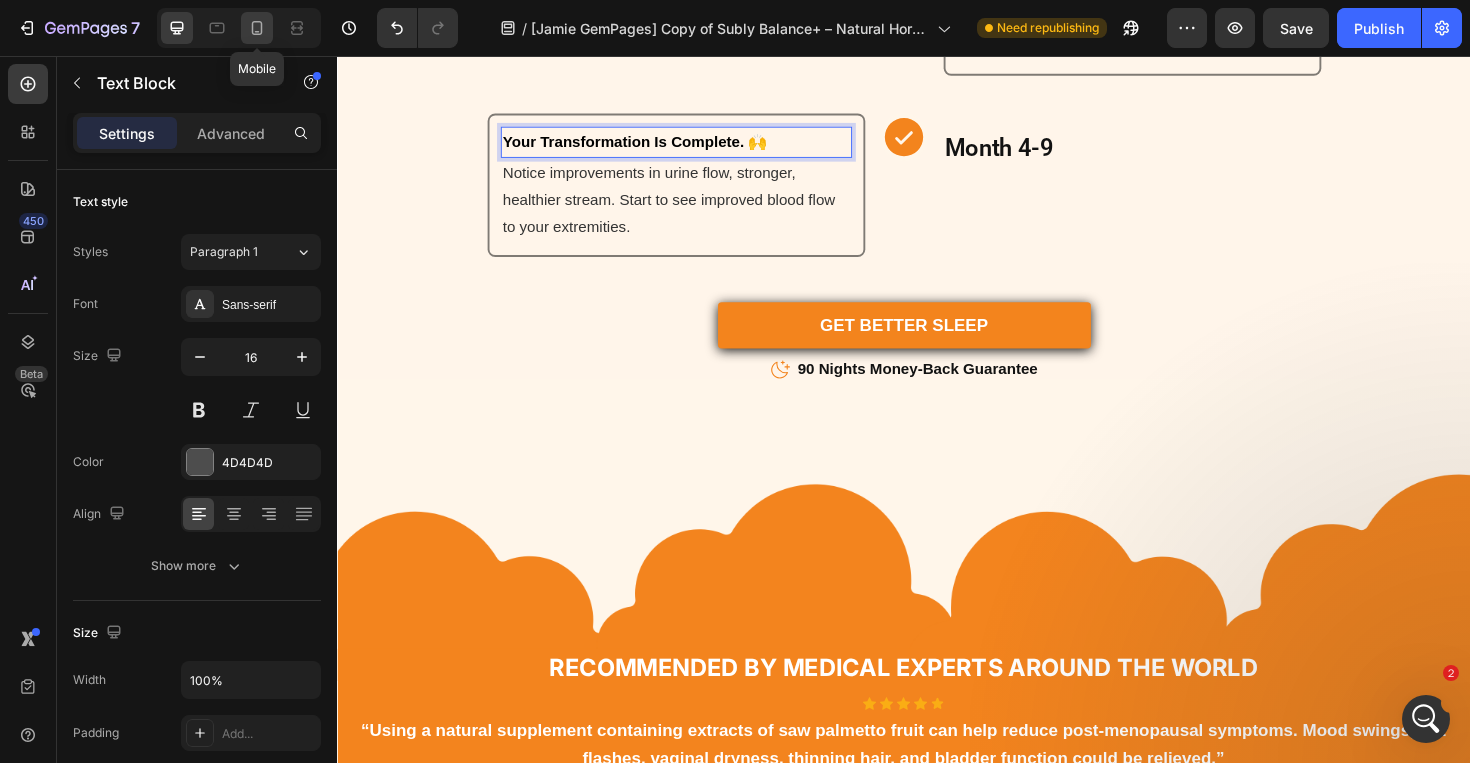 click 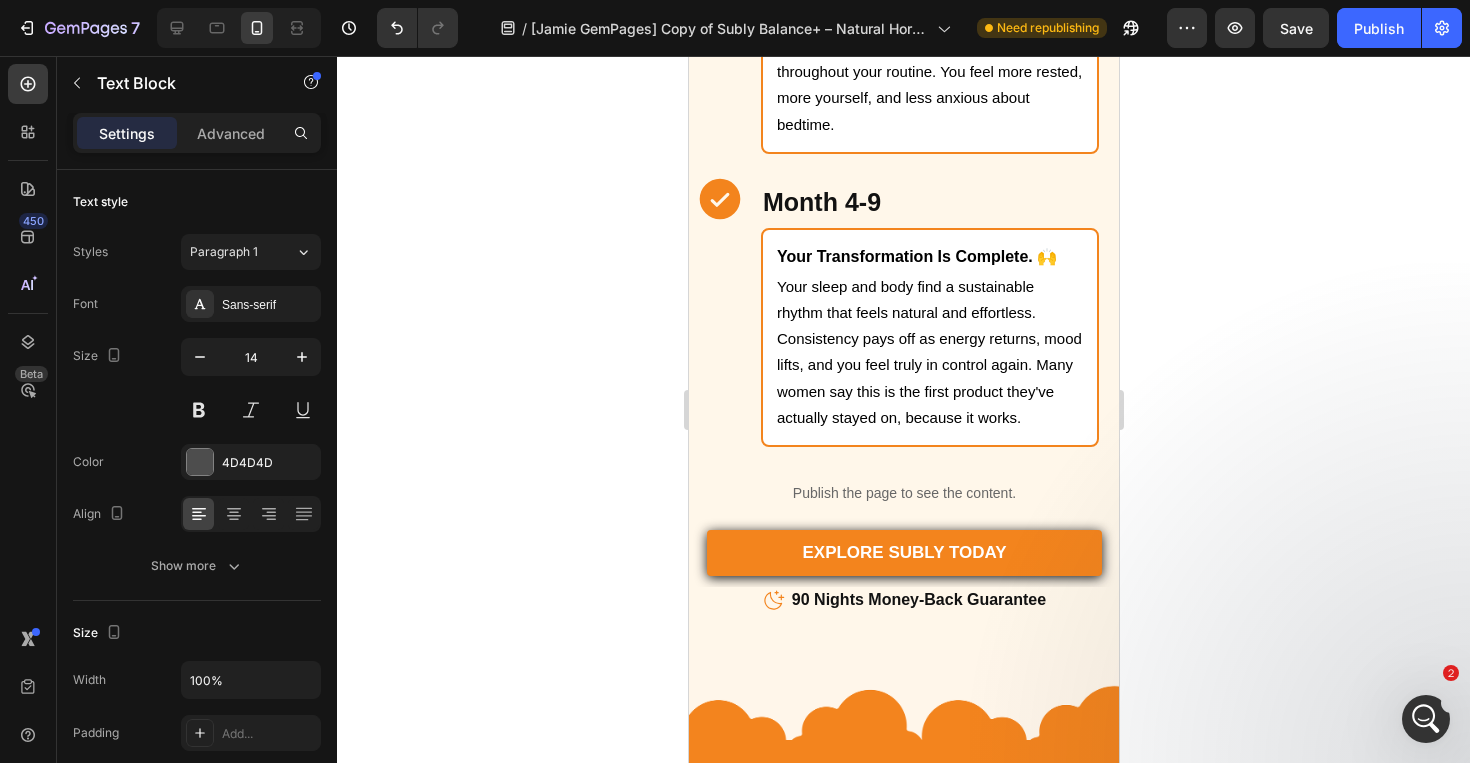 scroll, scrollTop: 5602, scrollLeft: 0, axis: vertical 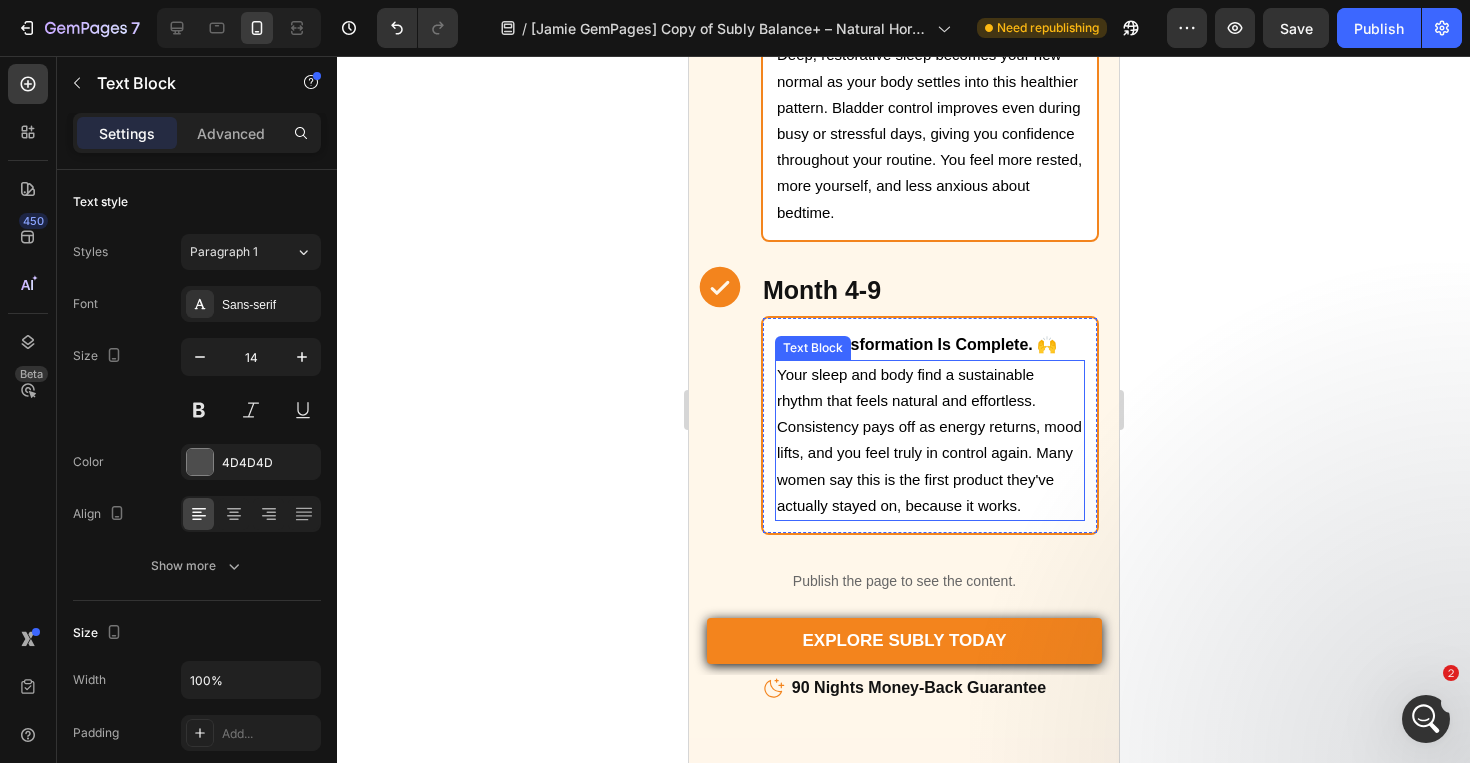 click on "Your sleep and body find a sustainable rhythm that feels natural and effortless. Consistency pays off as energy returns, mood lifts, and you feel truly in control again. Many women say this is the first product they've actually stayed on, because it works." at bounding box center (929, 440) 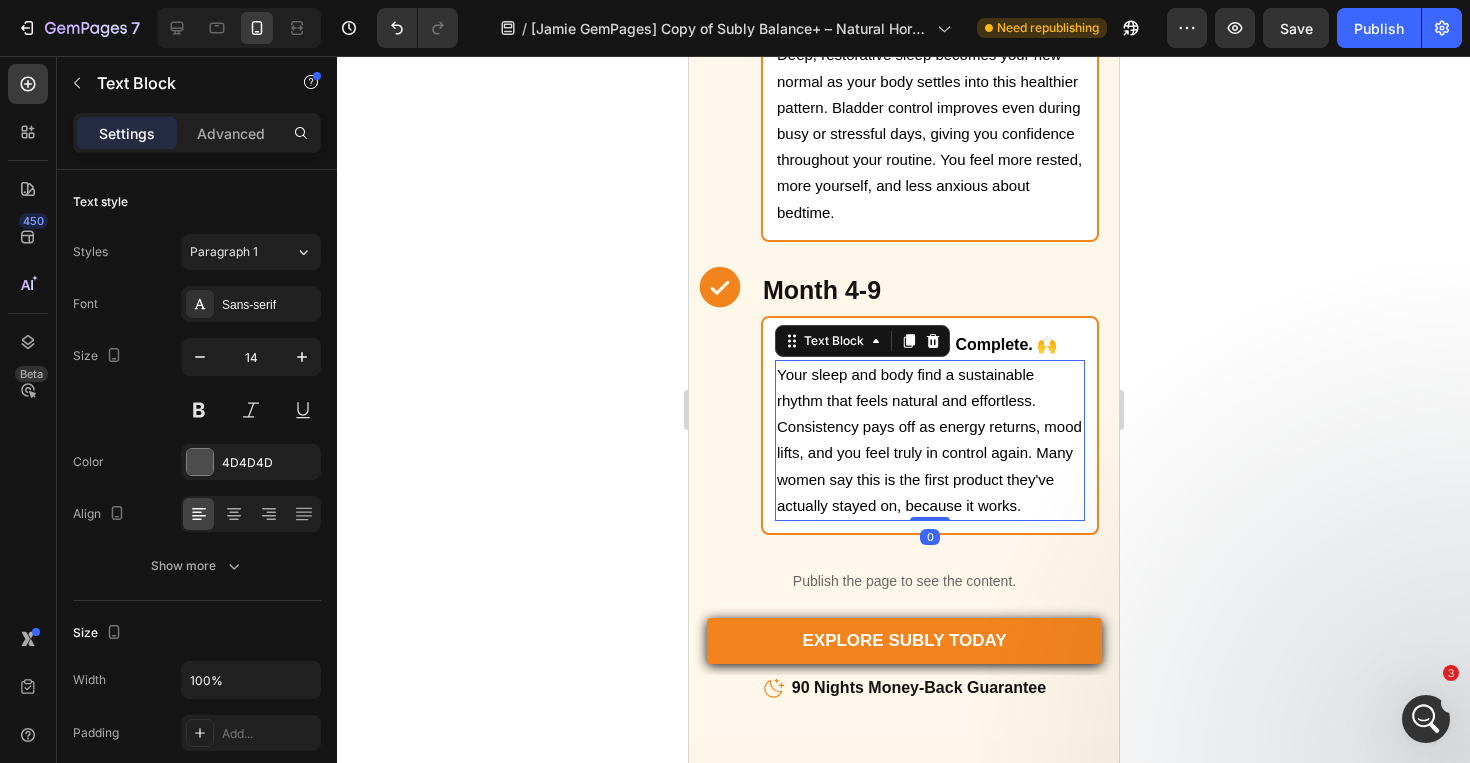 click on "Your sleep and body find a sustainable rhythm that feels natural and effortless. Consistency pays off as energy returns, mood lifts, and you feel truly in control again. Many women say this is the first product they've actually stayed on, because it works." at bounding box center (929, 440) 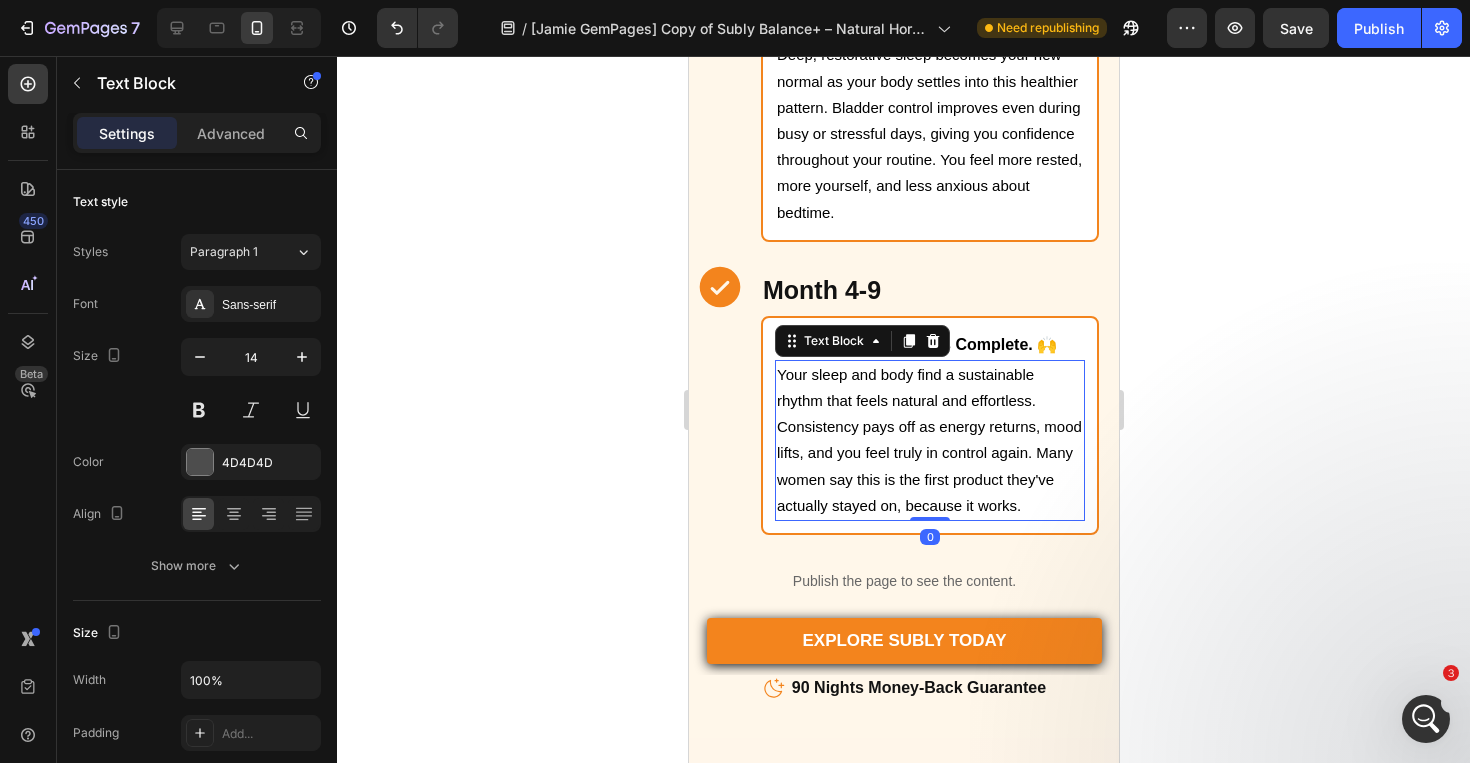 click on "Your sleep and body find a sustainable rhythm that feels natural and effortless. Consistency pays off as energy returns, mood lifts, and you feel truly in control again. Many women say this is the first product they've actually stayed on, because it works." at bounding box center (929, 440) 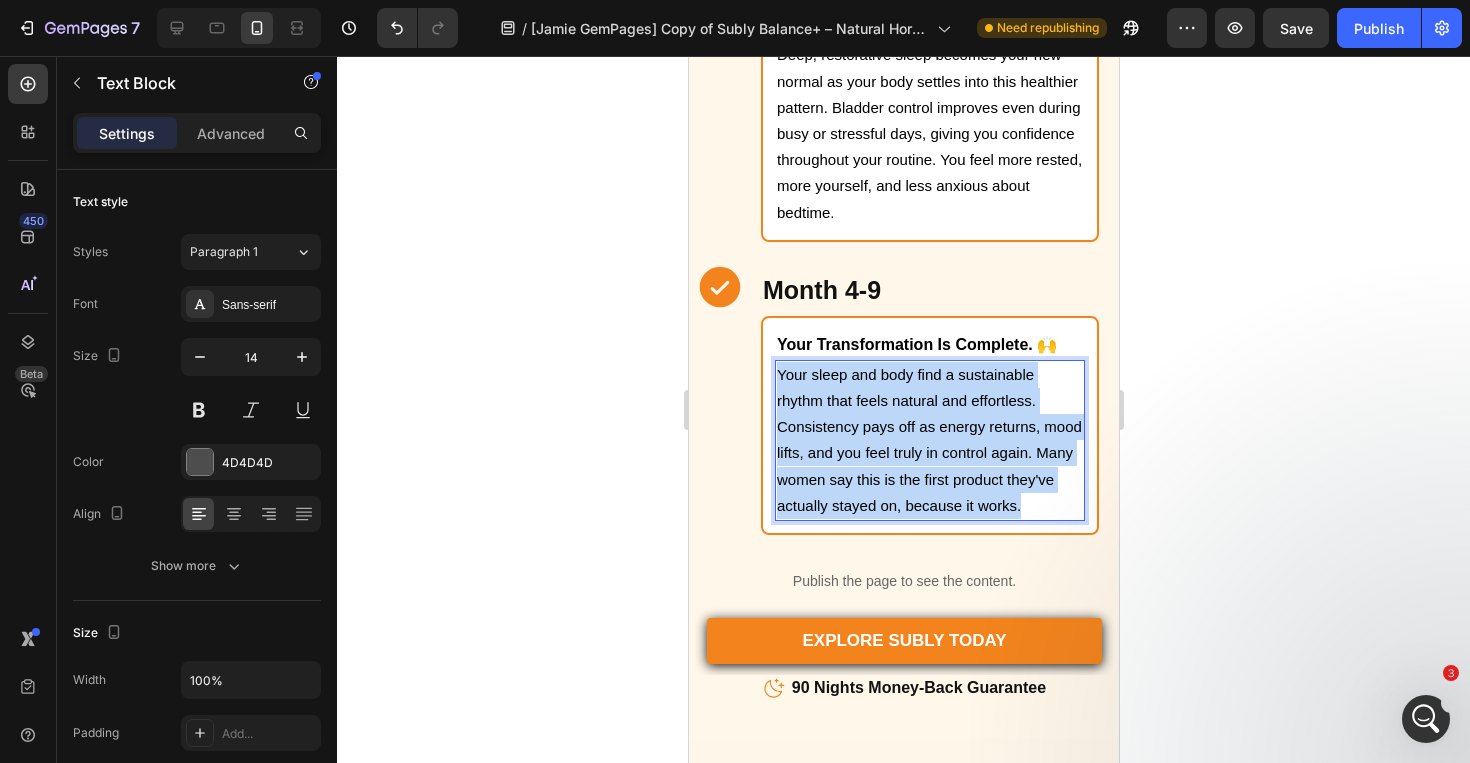 click on "Your sleep and body find a sustainable rhythm that feels natural and effortless. Consistency pays off as energy returns, mood lifts, and you feel truly in control again. Many women say this is the first product they've actually stayed on, because it works." at bounding box center (929, 440) 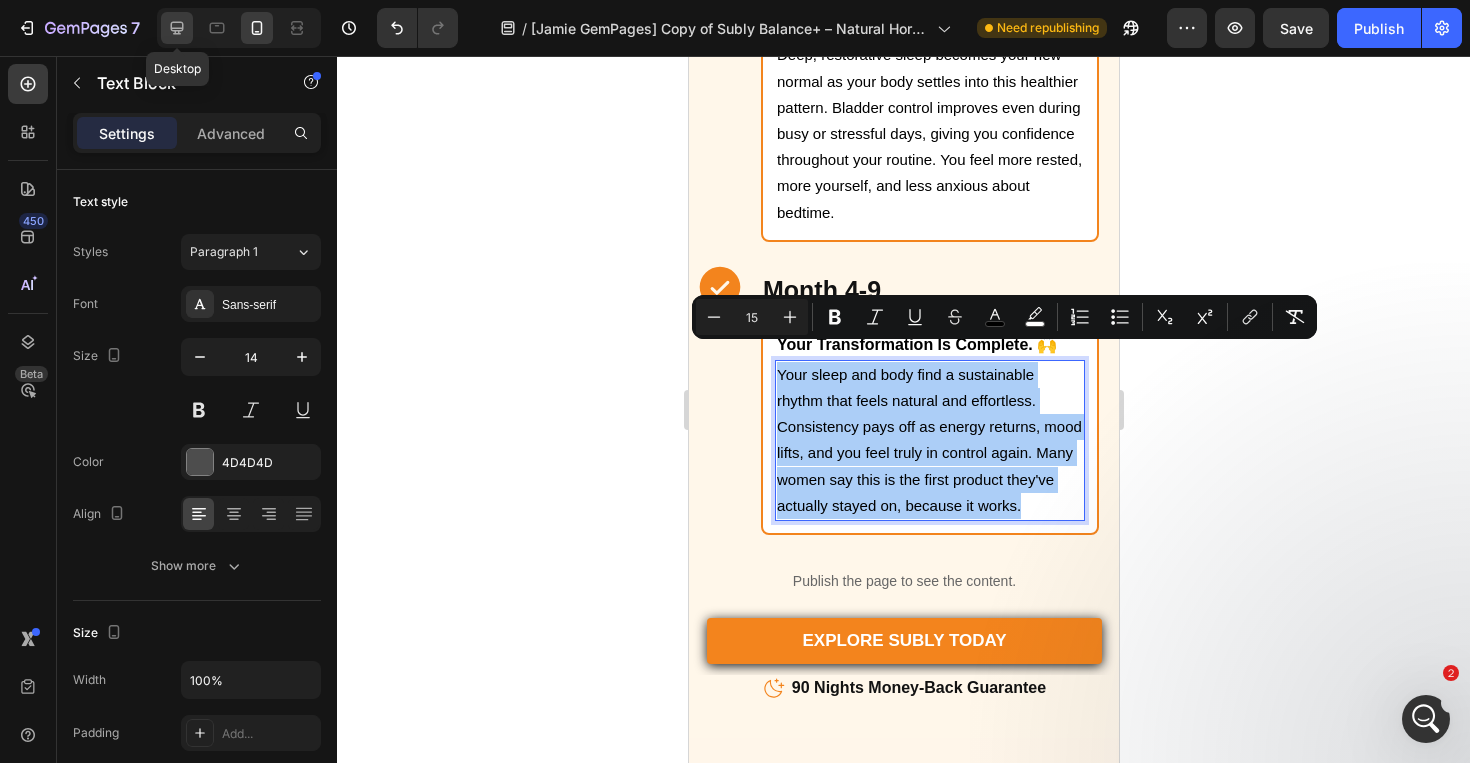 click 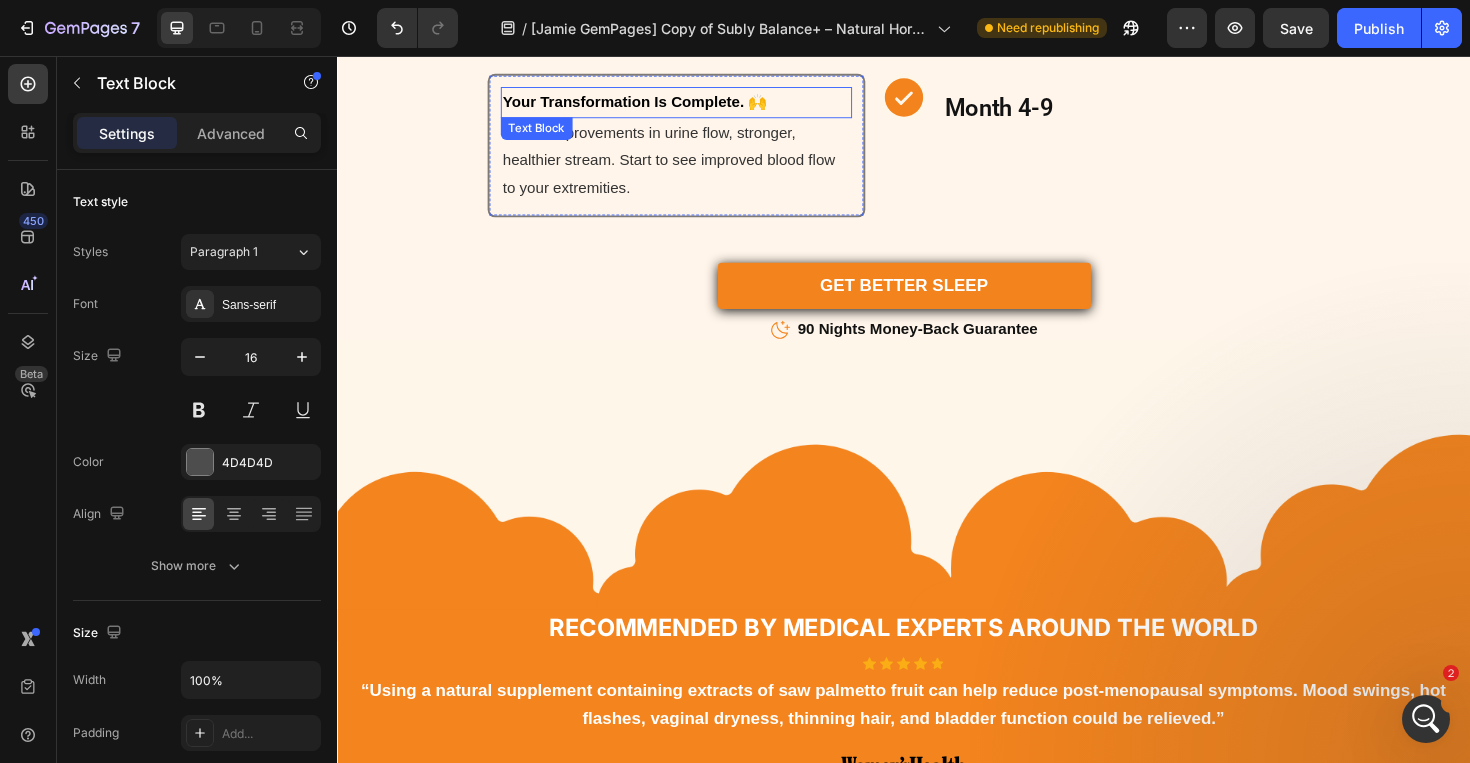 scroll, scrollTop: 5330, scrollLeft: 0, axis: vertical 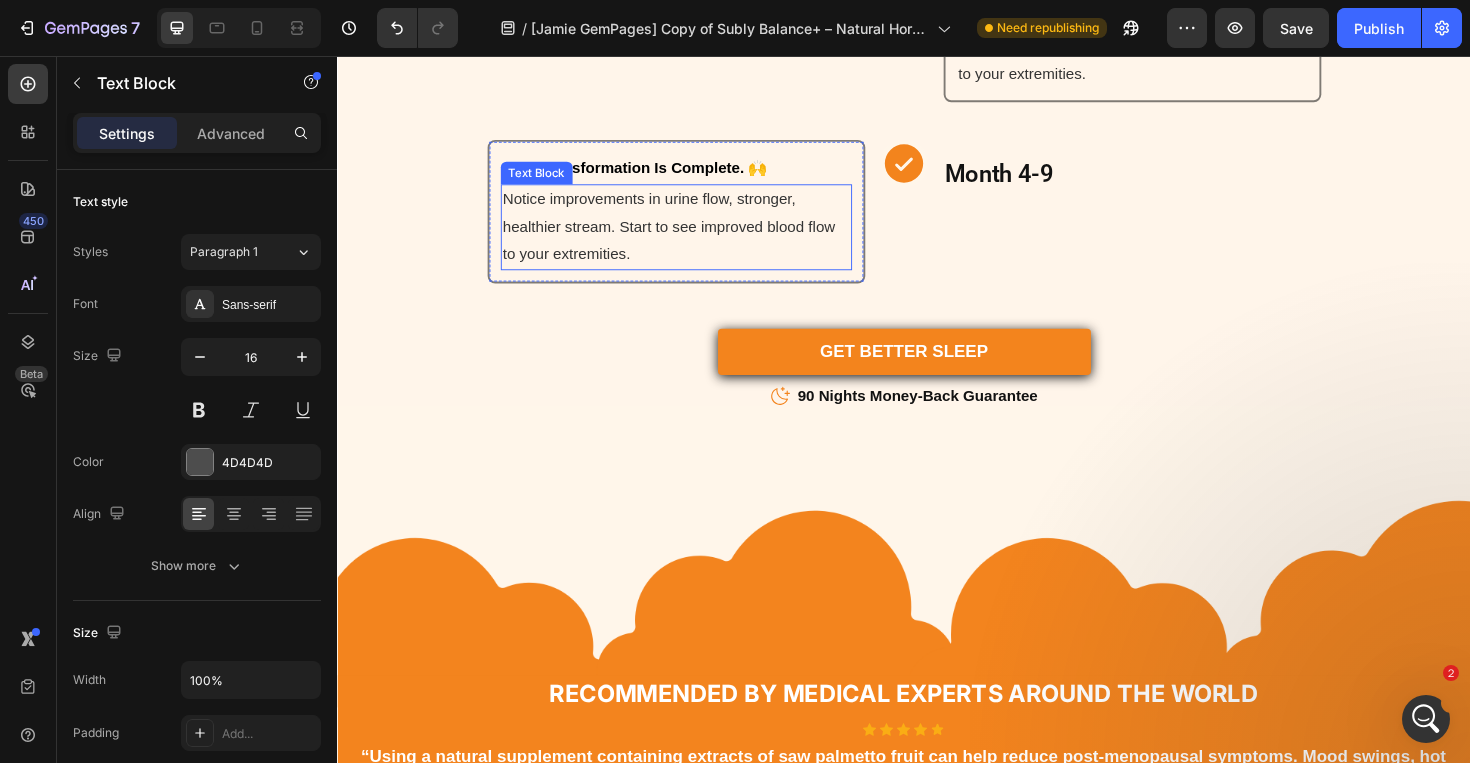 click on "Notice improvements in urine flow, stronger, healthier stream. Start to see improved blood flow to your extremities." at bounding box center [696, 237] 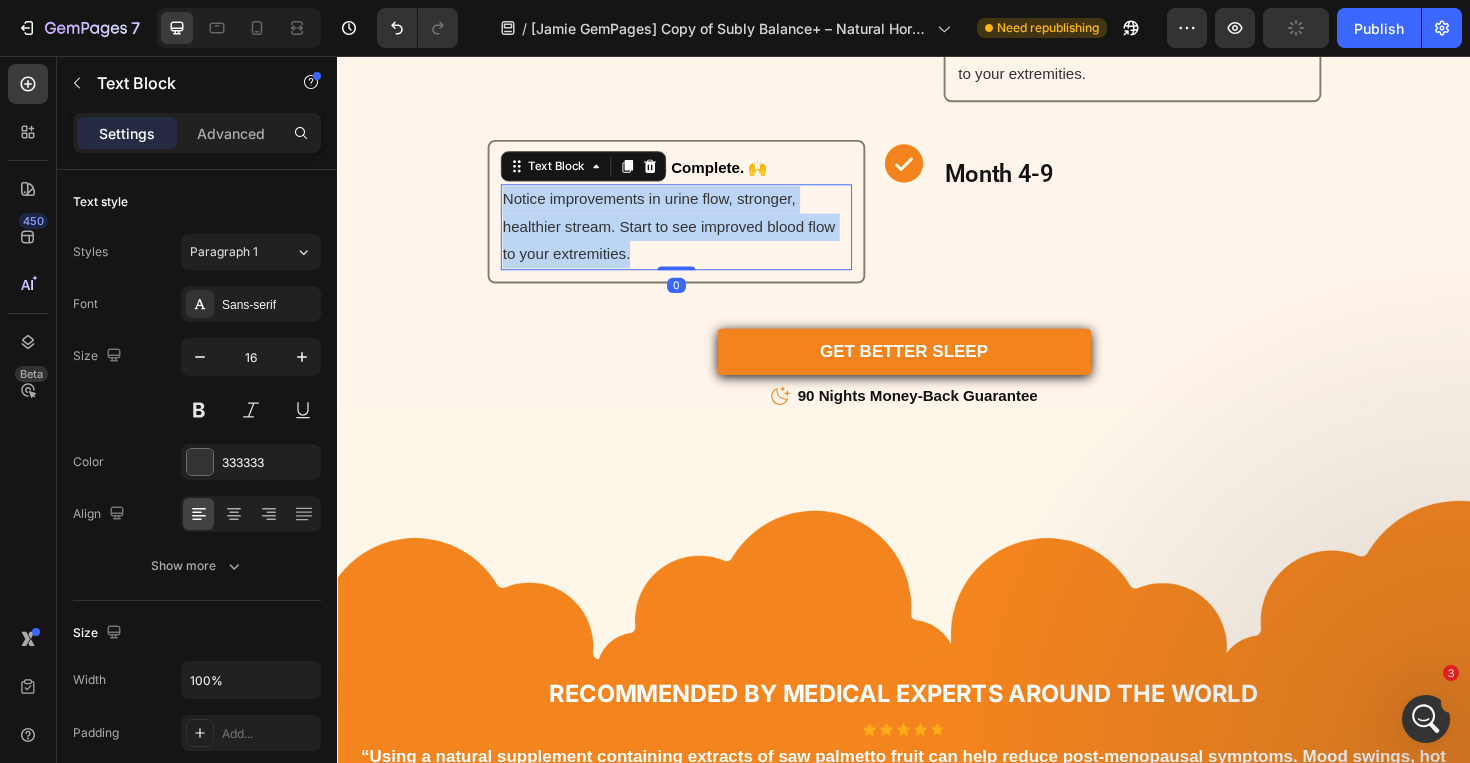 click on "Notice improvements in urine flow, stronger, healthier stream. Start to see improved blood flow to your extremities." at bounding box center [696, 237] 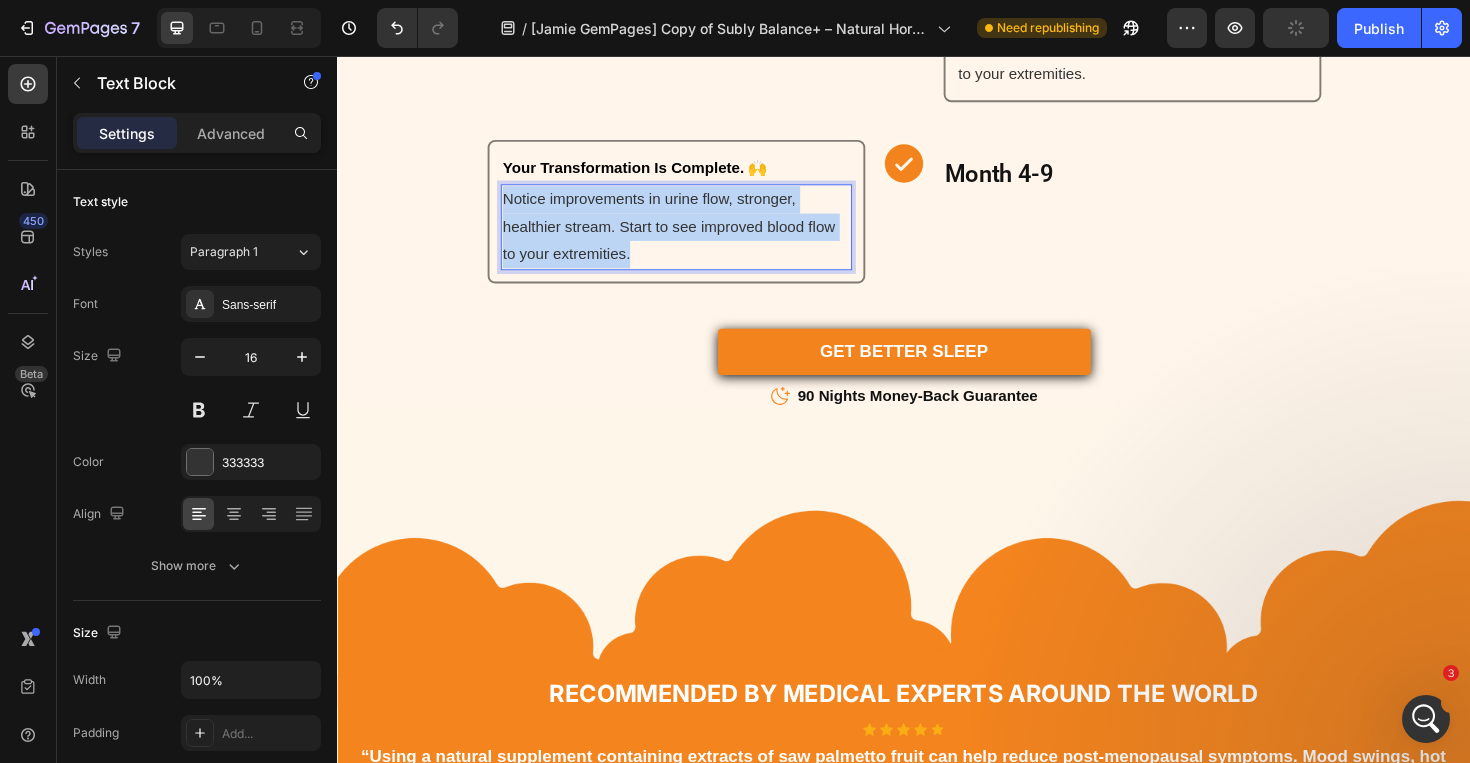 click on "Notice improvements in urine flow, stronger, healthier stream. Start to see improved blood flow to your extremities." at bounding box center [696, 237] 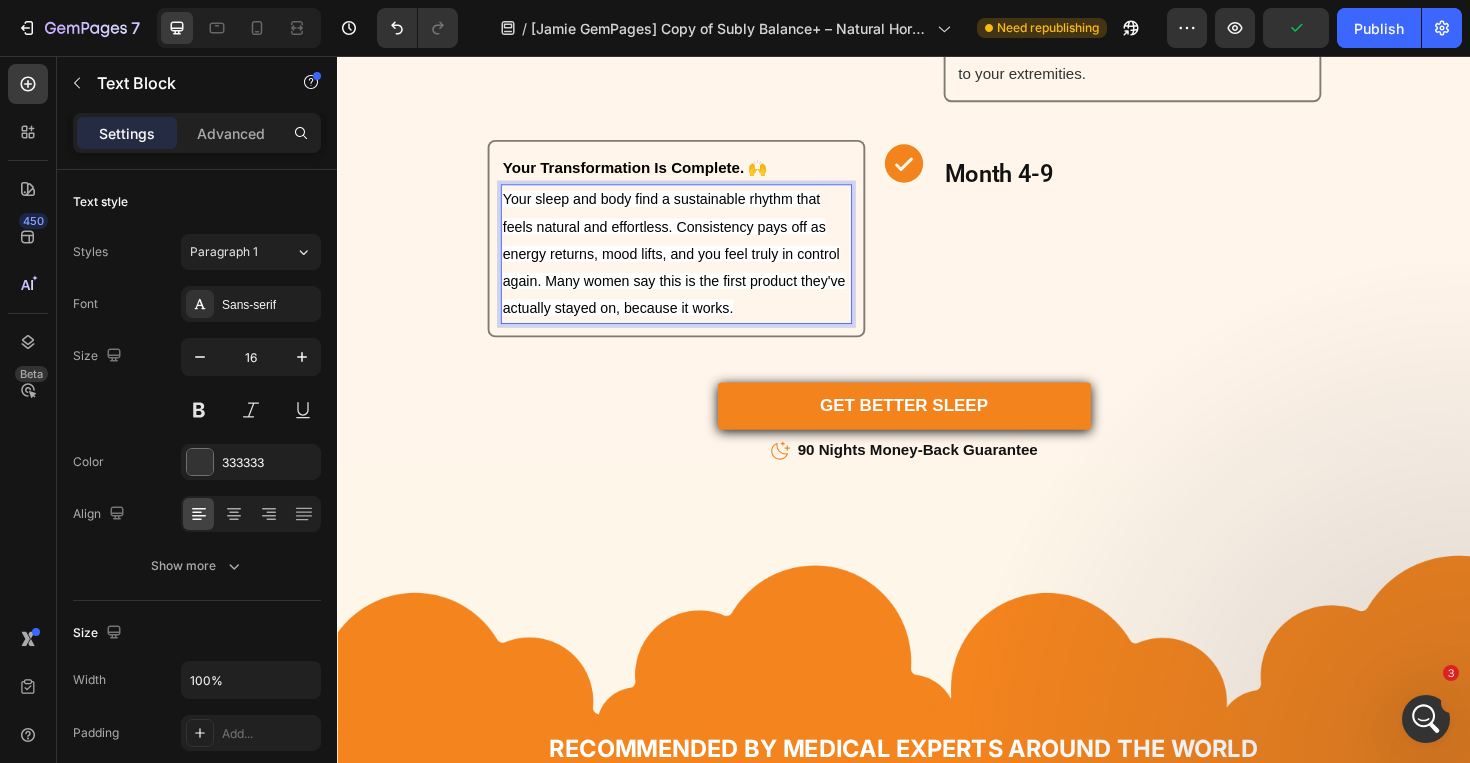 click on "Your sleep and body find a sustainable rhythm that feels natural and effortless. Consistency pays off as energy returns, mood lifts, and you feel truly in control again. Many women say this is the first product they've actually stayed on, because it works." at bounding box center [693, 265] 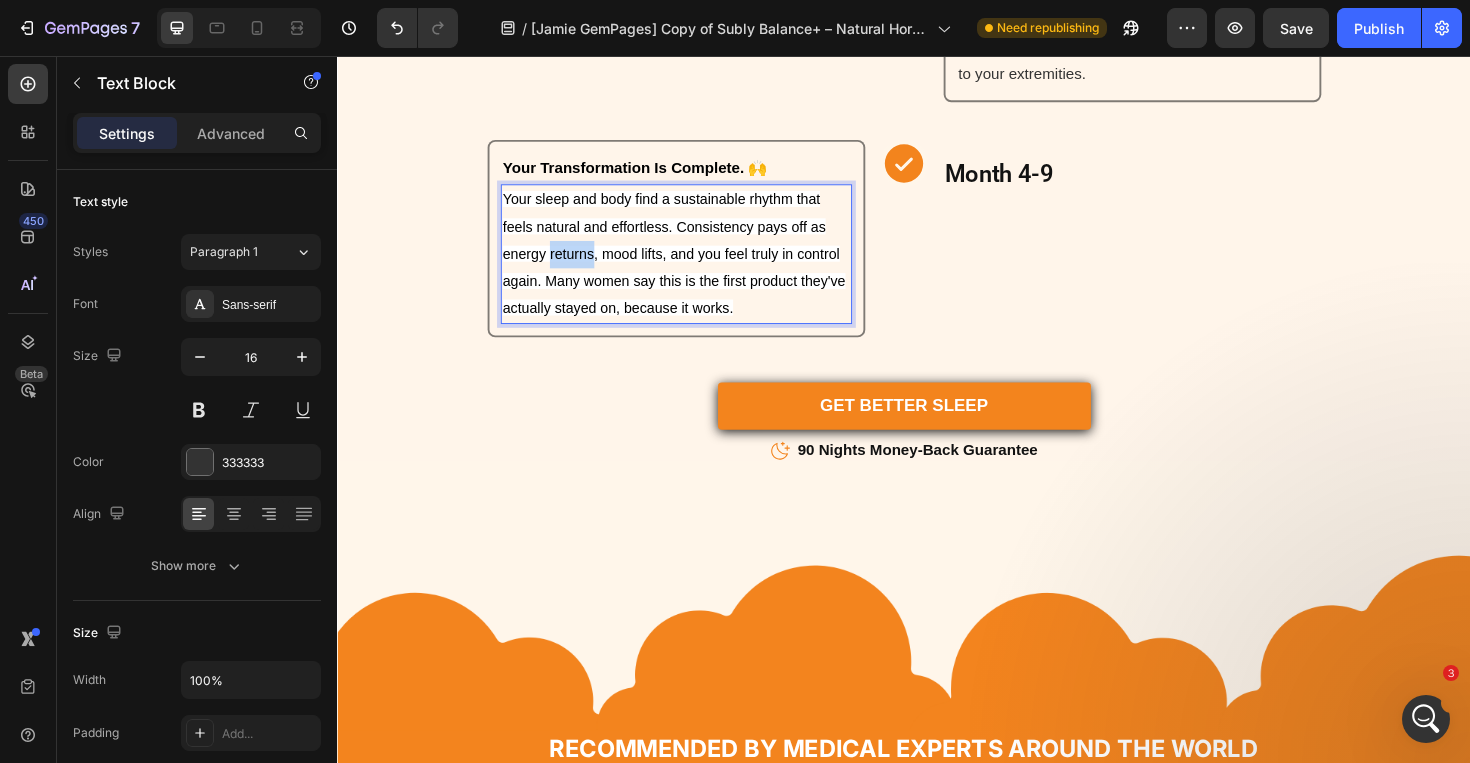 click on "Your sleep and body find a sustainable rhythm that feels natural and effortless. Consistency pays off as energy returns, mood lifts, and you feel truly in control again. Many women say this is the first product they've actually stayed on, because it works." at bounding box center (693, 265) 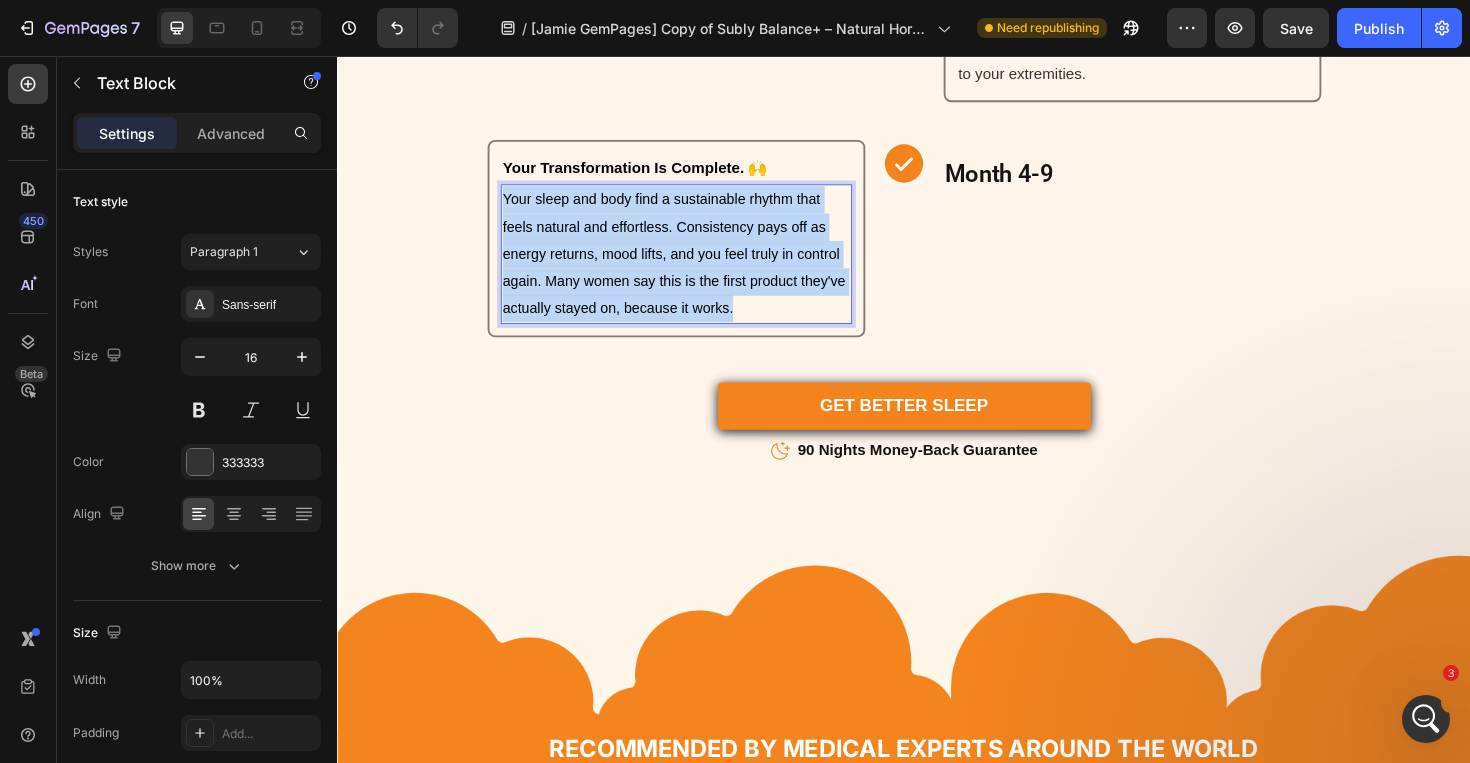click on "Your sleep and body find a sustainable rhythm that feels natural and effortless. Consistency pays off as energy returns, mood lifts, and you feel truly in control again. Many women say this is the first product they've actually stayed on, because it works." at bounding box center (693, 265) 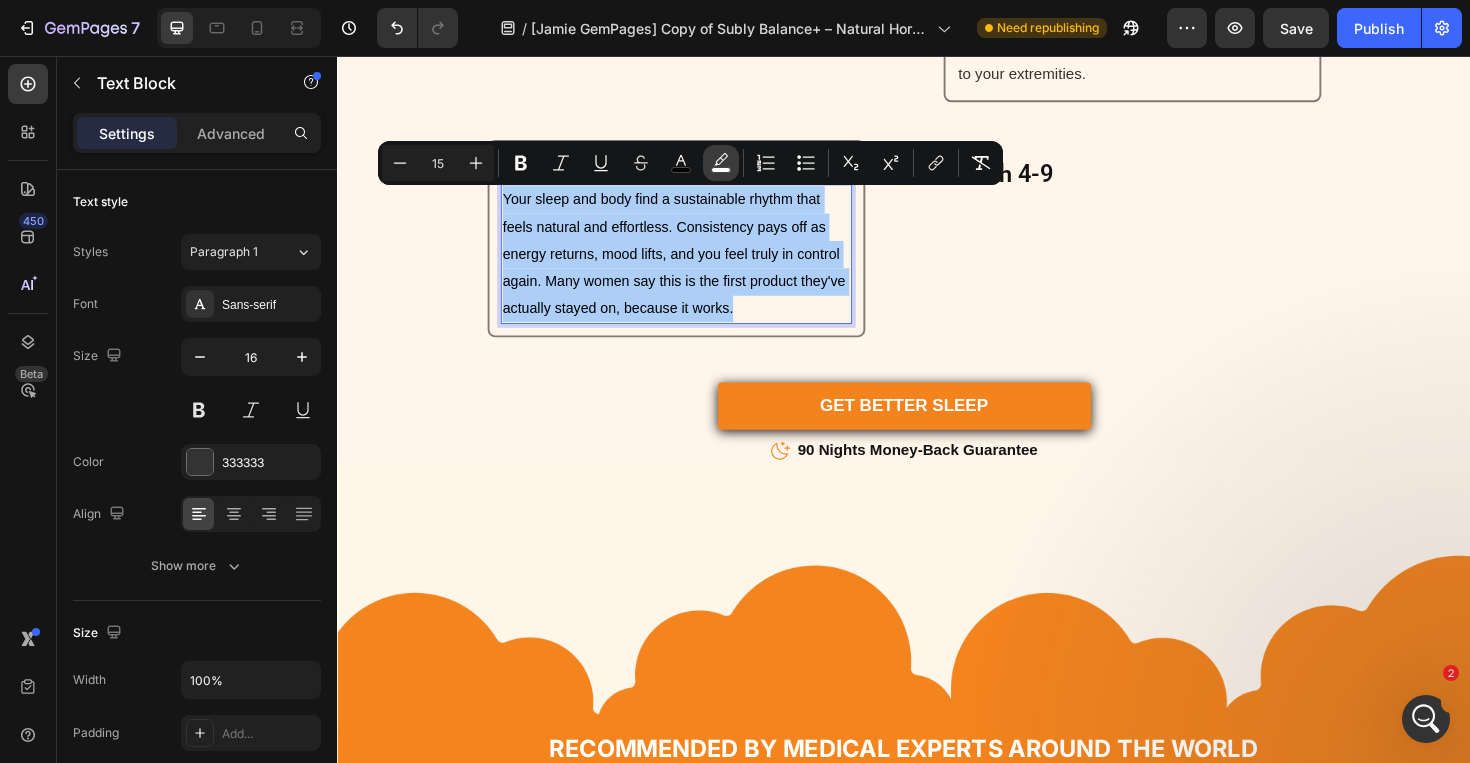 click 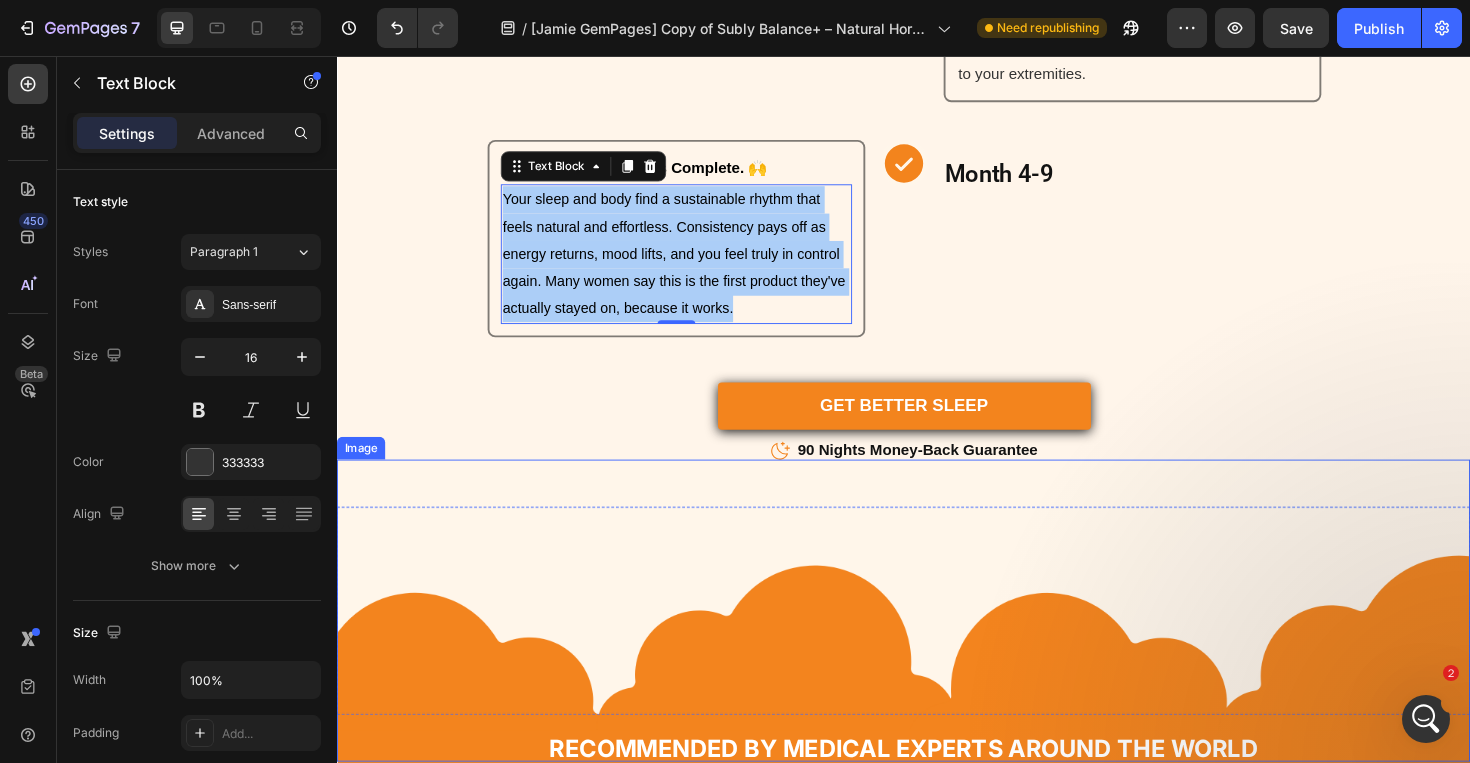 drag, startPoint x: 899, startPoint y: 632, endPoint x: 567, endPoint y: 606, distance: 333.0165 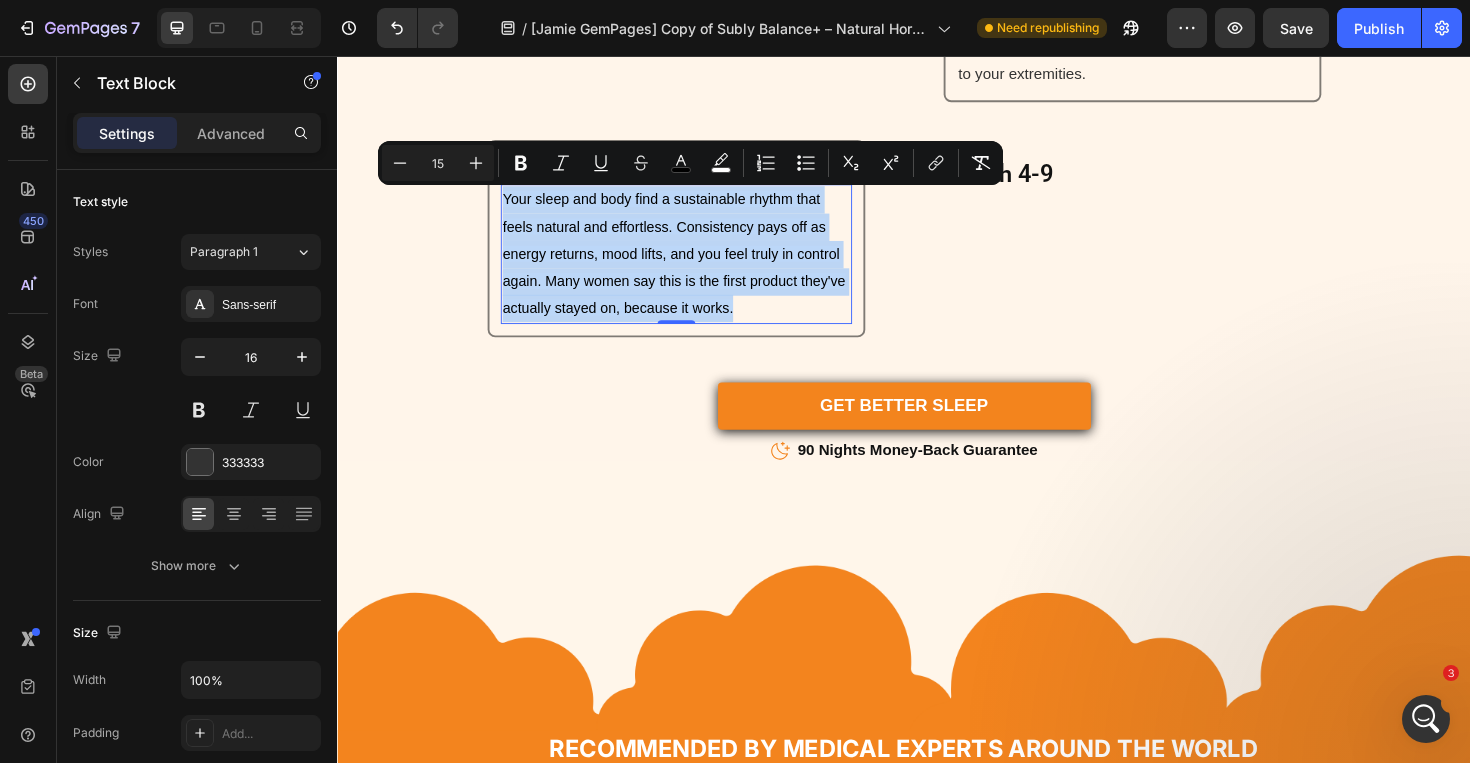 click on "Your sleep and body find a sustainable rhythm that feels natural and effortless. Consistency pays off as energy returns, mood lifts, and you feel truly in control again. Many women say this is the first product they've actually stayed on, because it works." at bounding box center [696, 266] 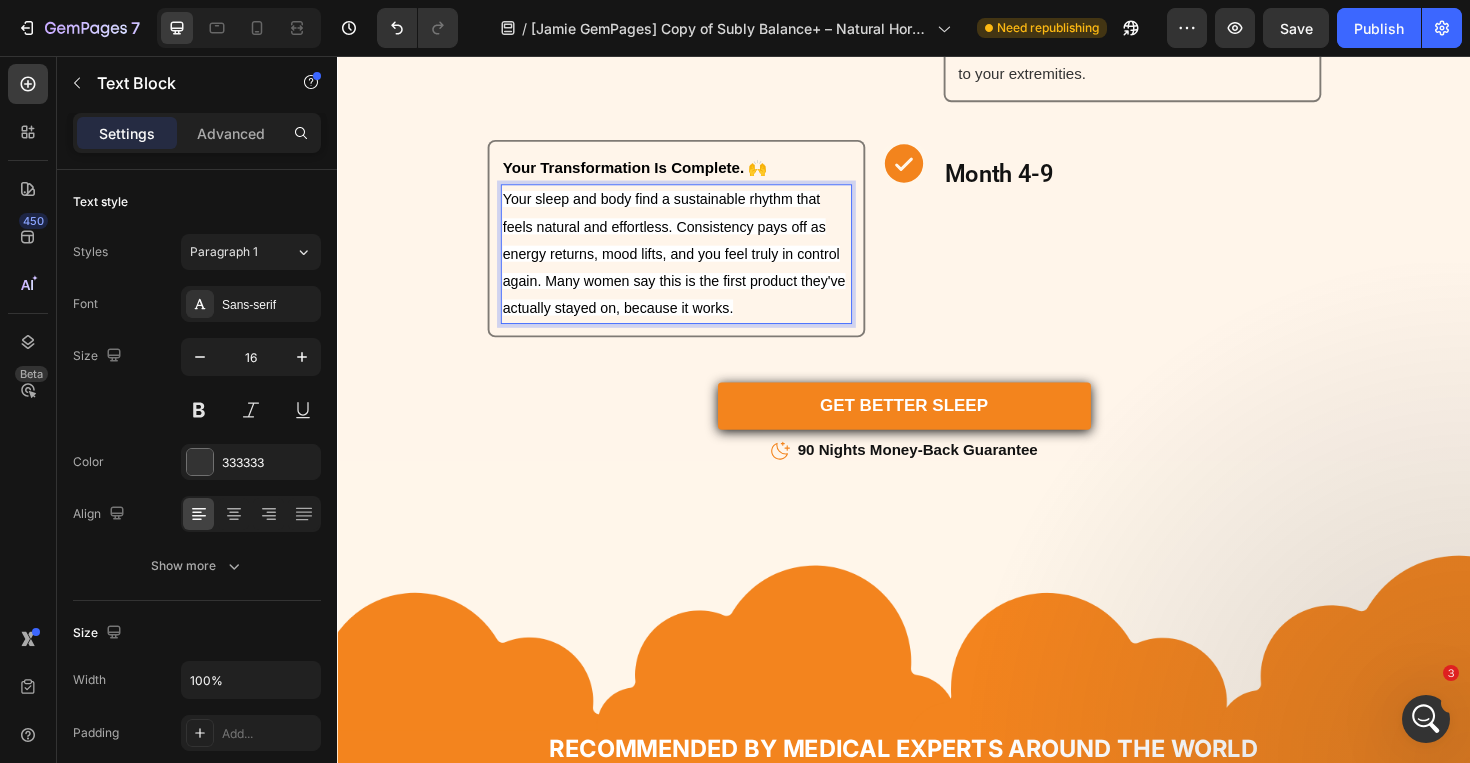 click on "Your sleep and body find a sustainable rhythm that feels natural and effortless. Consistency pays off as energy returns, mood lifts, and you feel truly in control again. Many women say this is the first product they've actually stayed on, because it works." at bounding box center (696, 266) 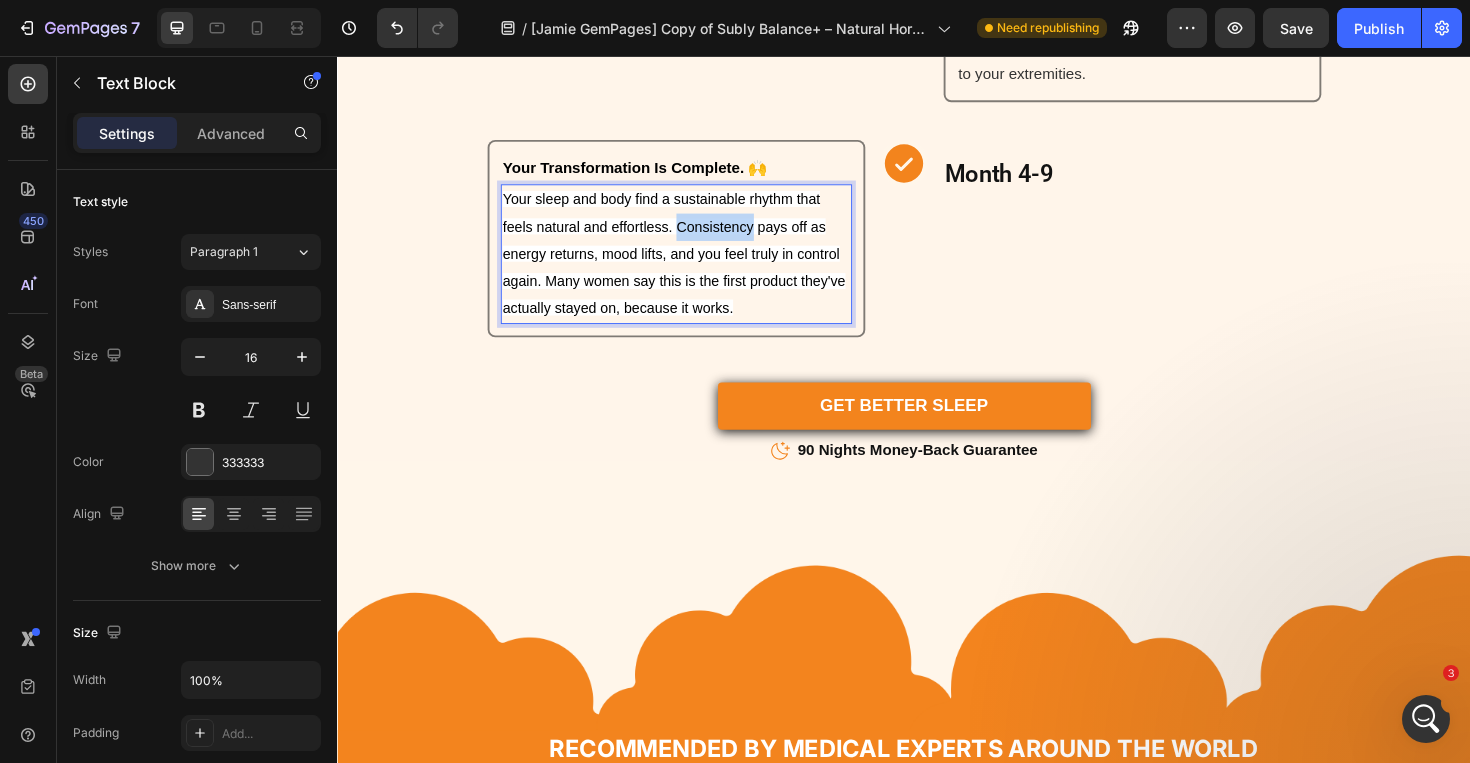 click on "Your sleep and body find a sustainable rhythm that feels natural and effortless. Consistency pays off as energy returns, mood lifts, and you feel truly in control again. Many women say this is the first product they've actually stayed on, because it works." at bounding box center (696, 266) 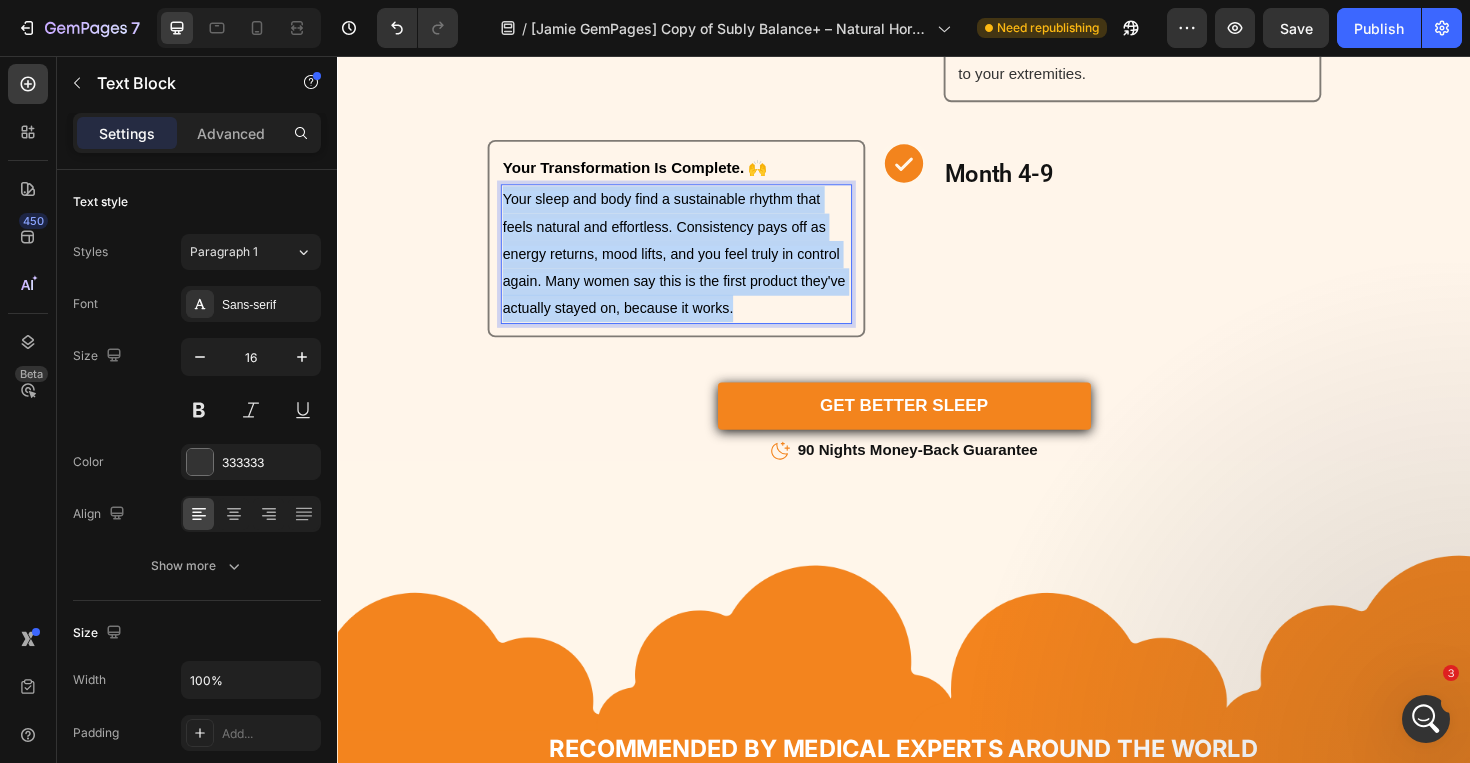 click on "Your sleep and body find a sustainable rhythm that feels natural and effortless. Consistency pays off as energy returns, mood lifts, and you feel truly in control again. Many women say this is the first product they've actually stayed on, because it works." at bounding box center [696, 266] 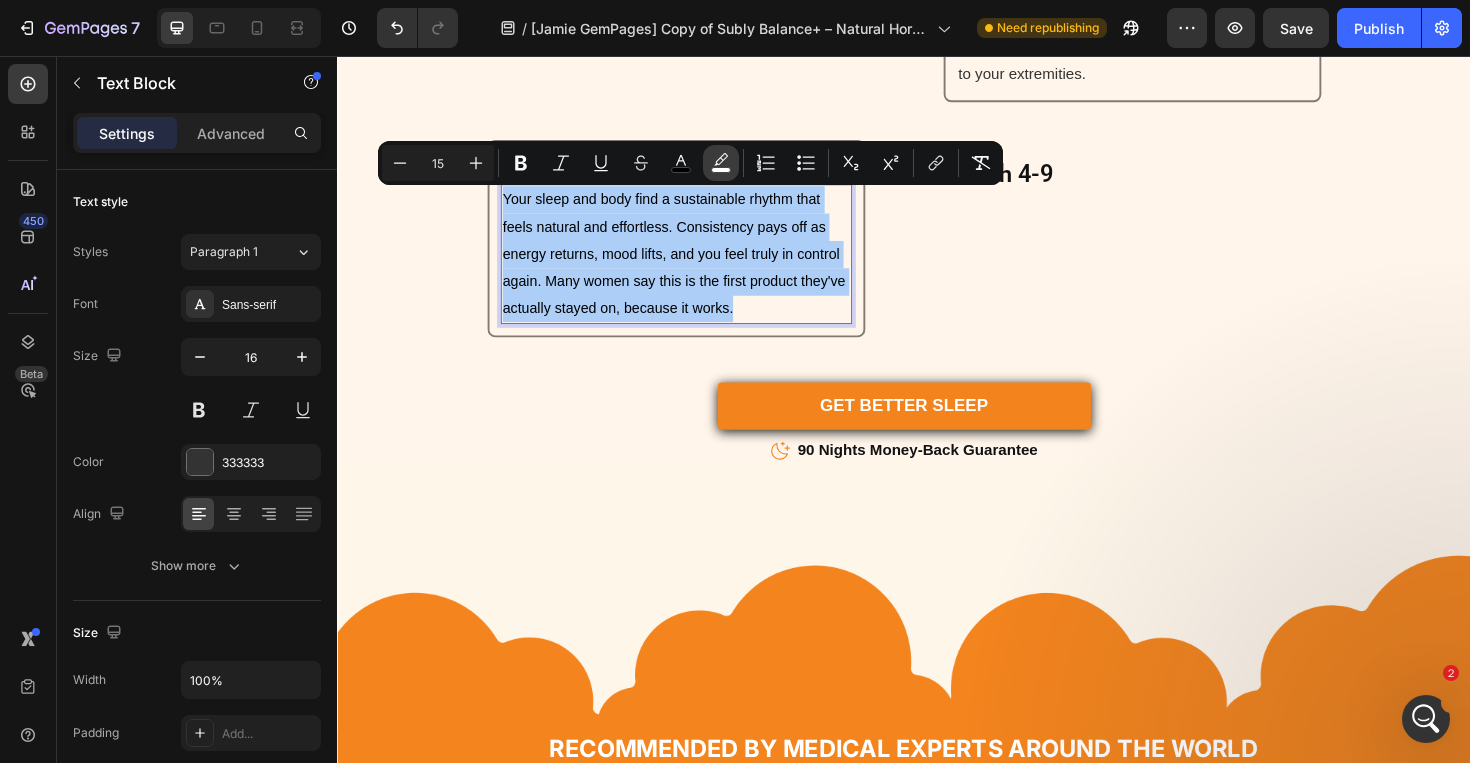 click 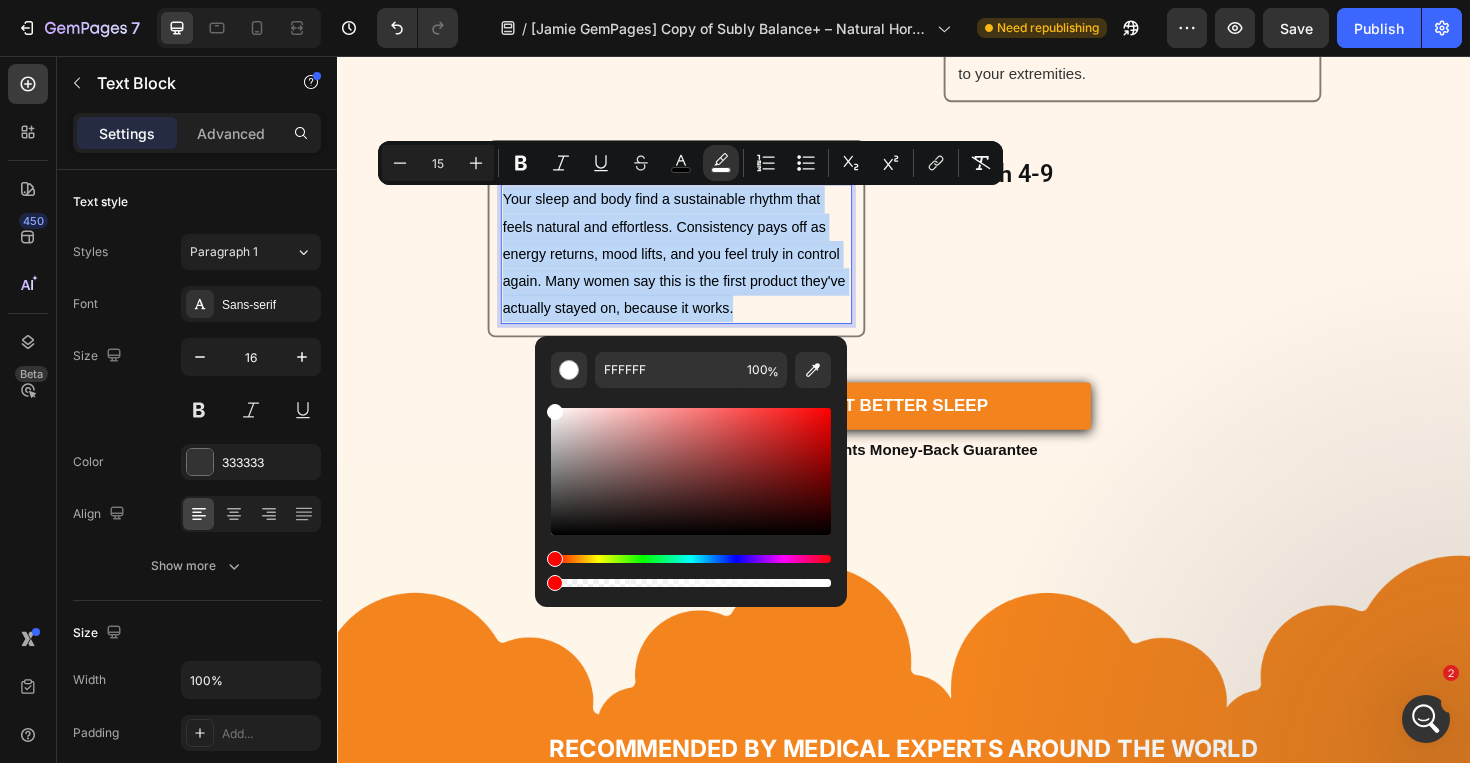 type on "0" 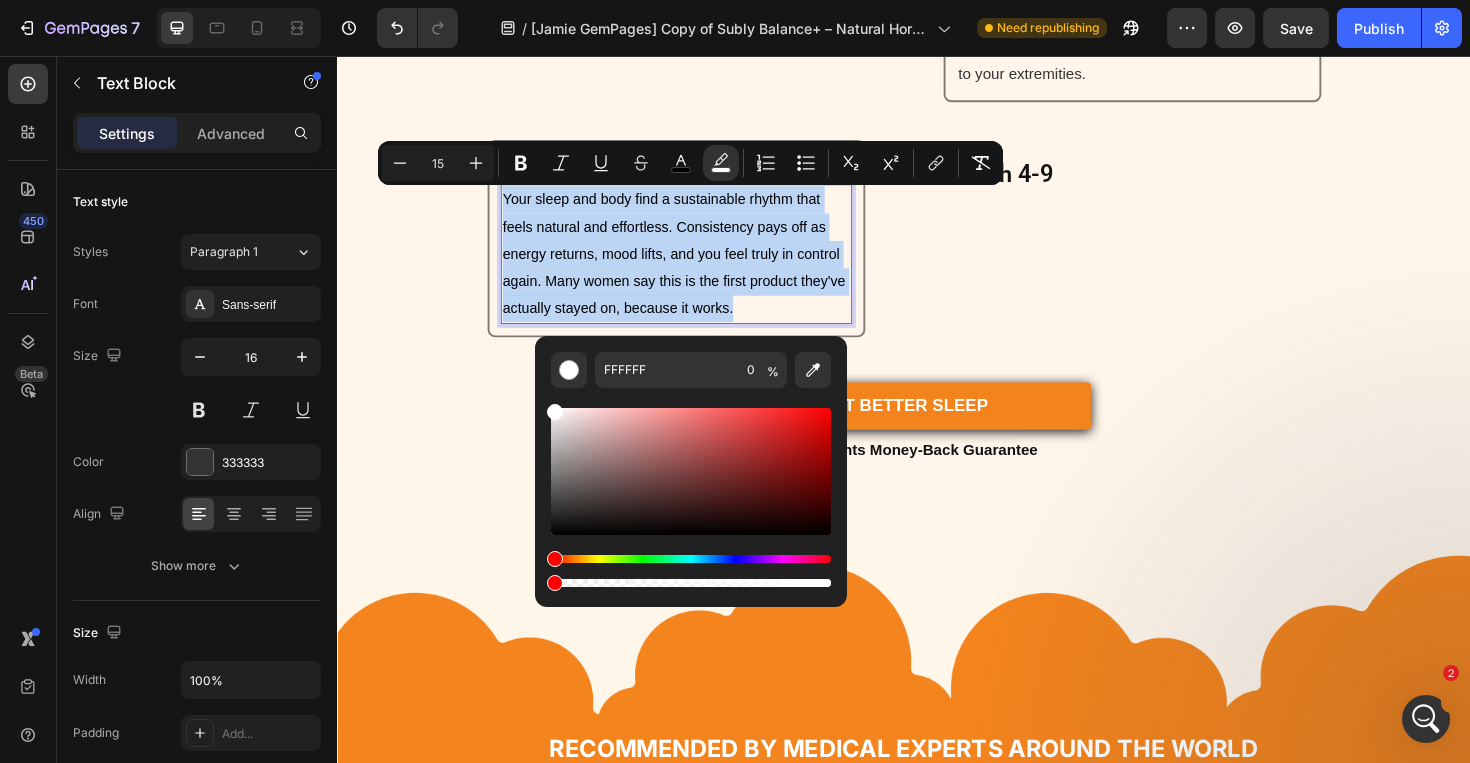 drag, startPoint x: 825, startPoint y: 583, endPoint x: 551, endPoint y: 567, distance: 274.46677 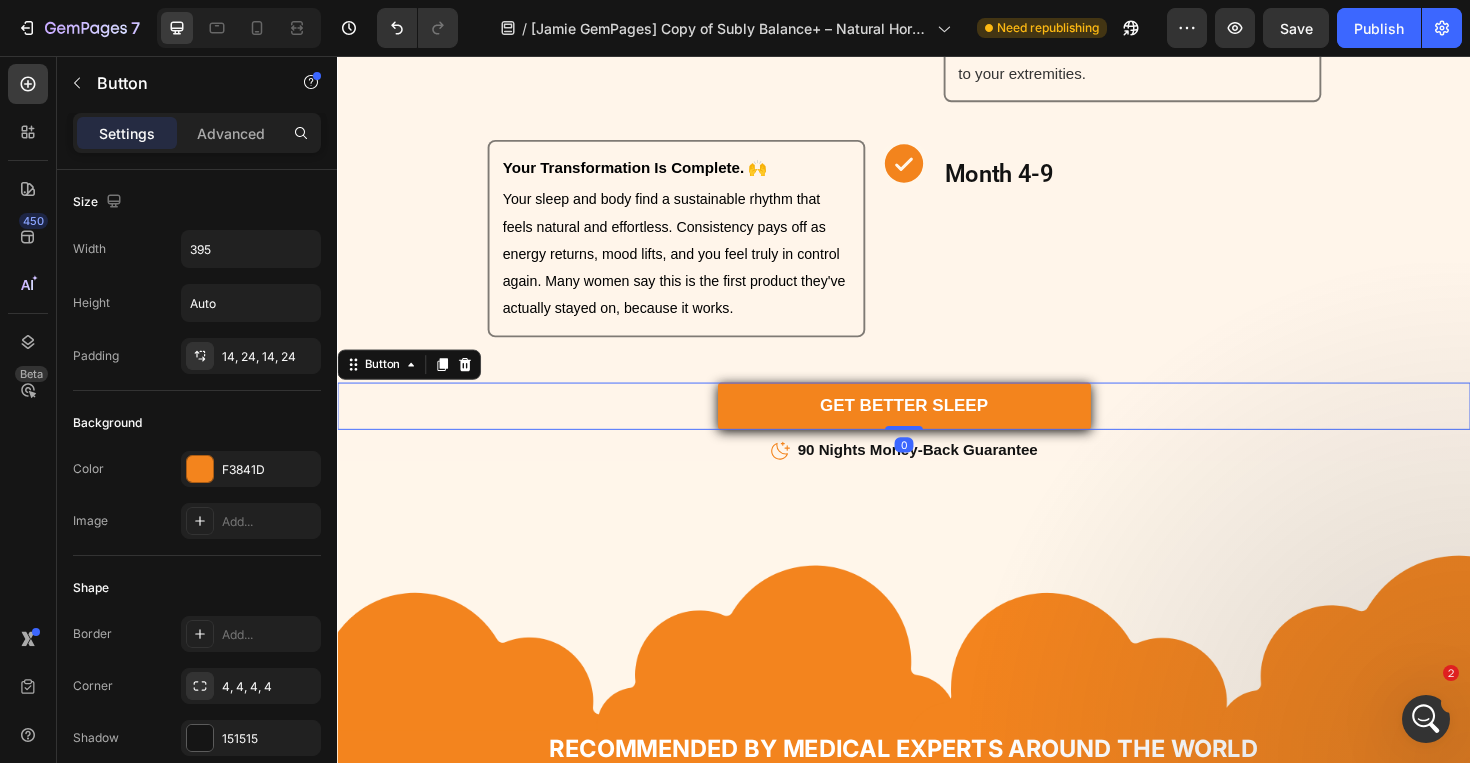 click on "Get Better Sleep Button   0" at bounding box center (937, 427) 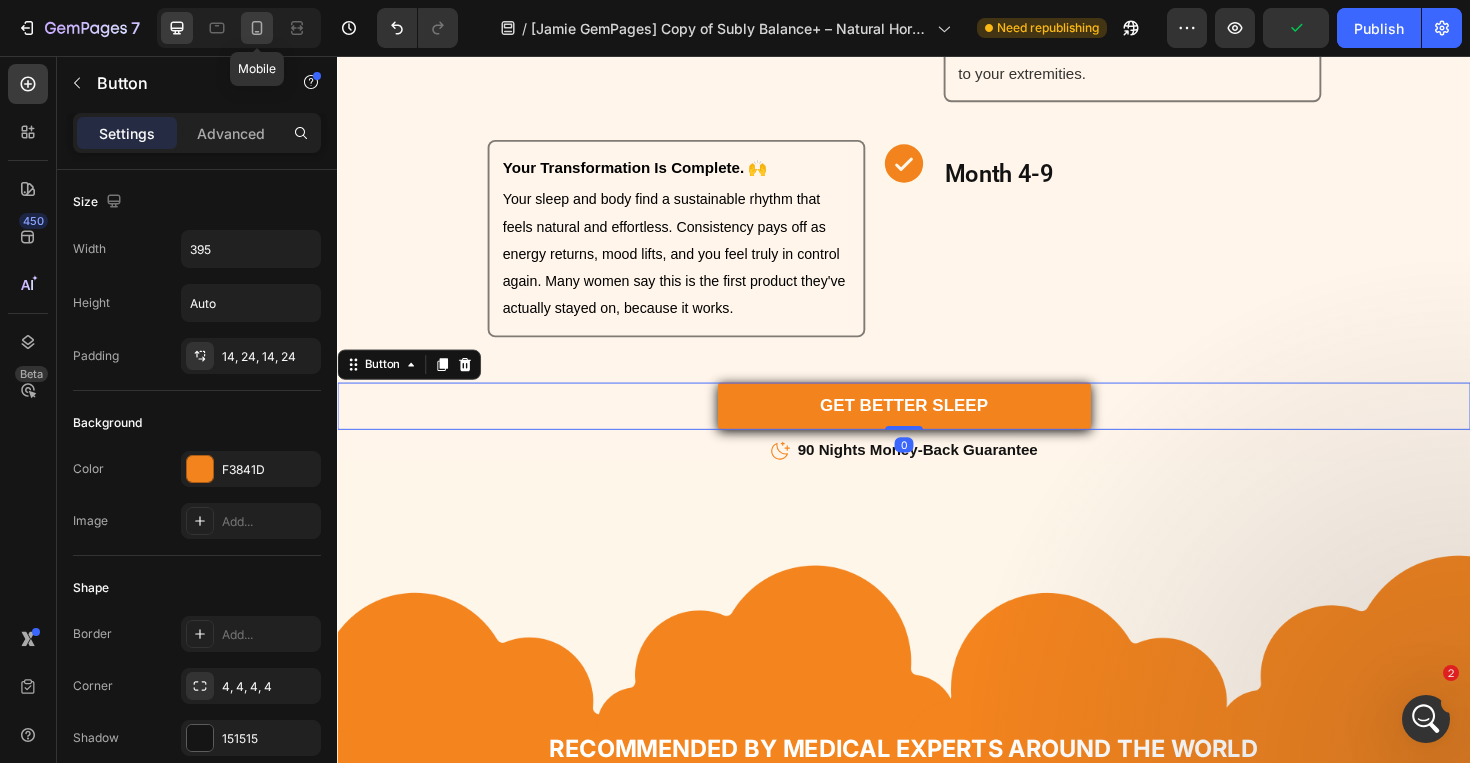 click 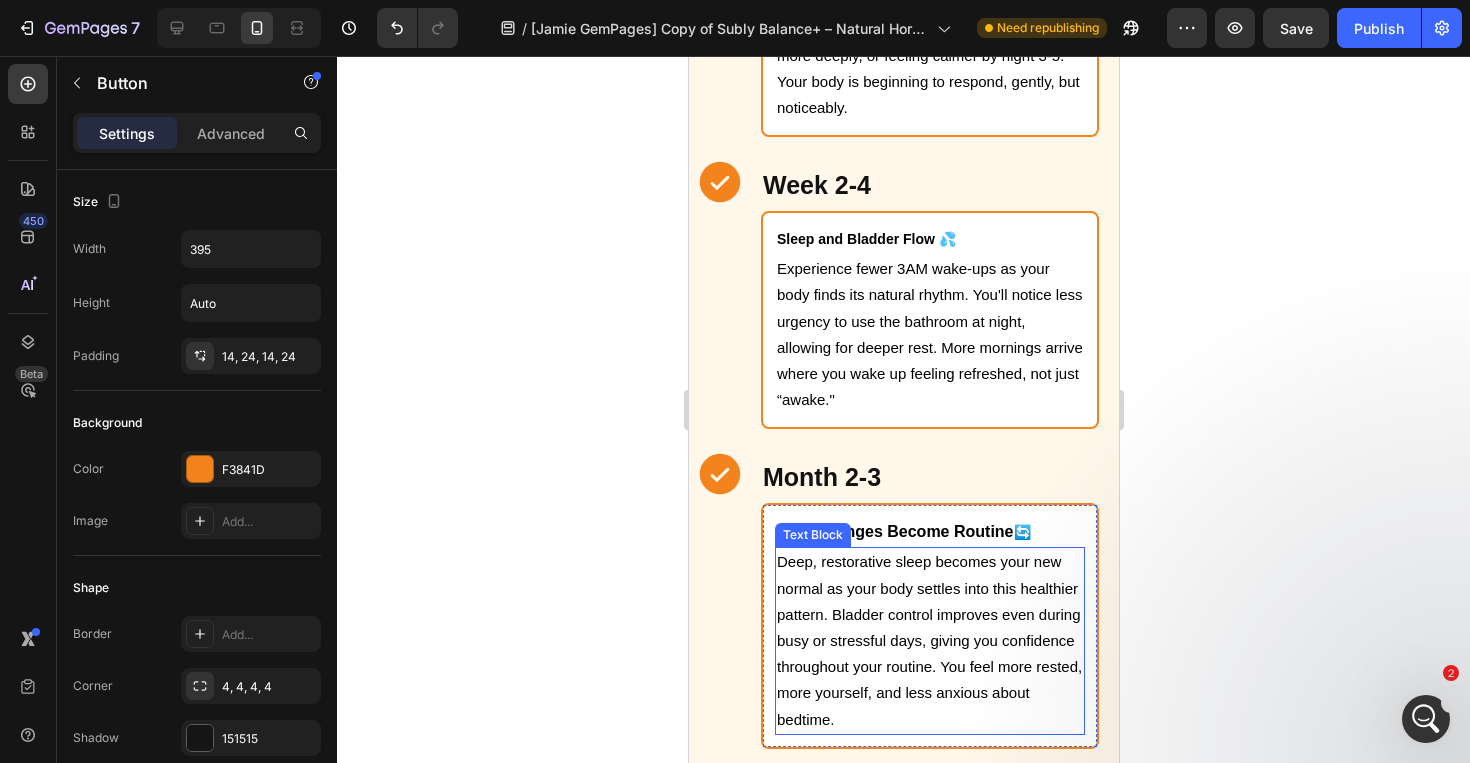 scroll, scrollTop: 5154, scrollLeft: 0, axis: vertical 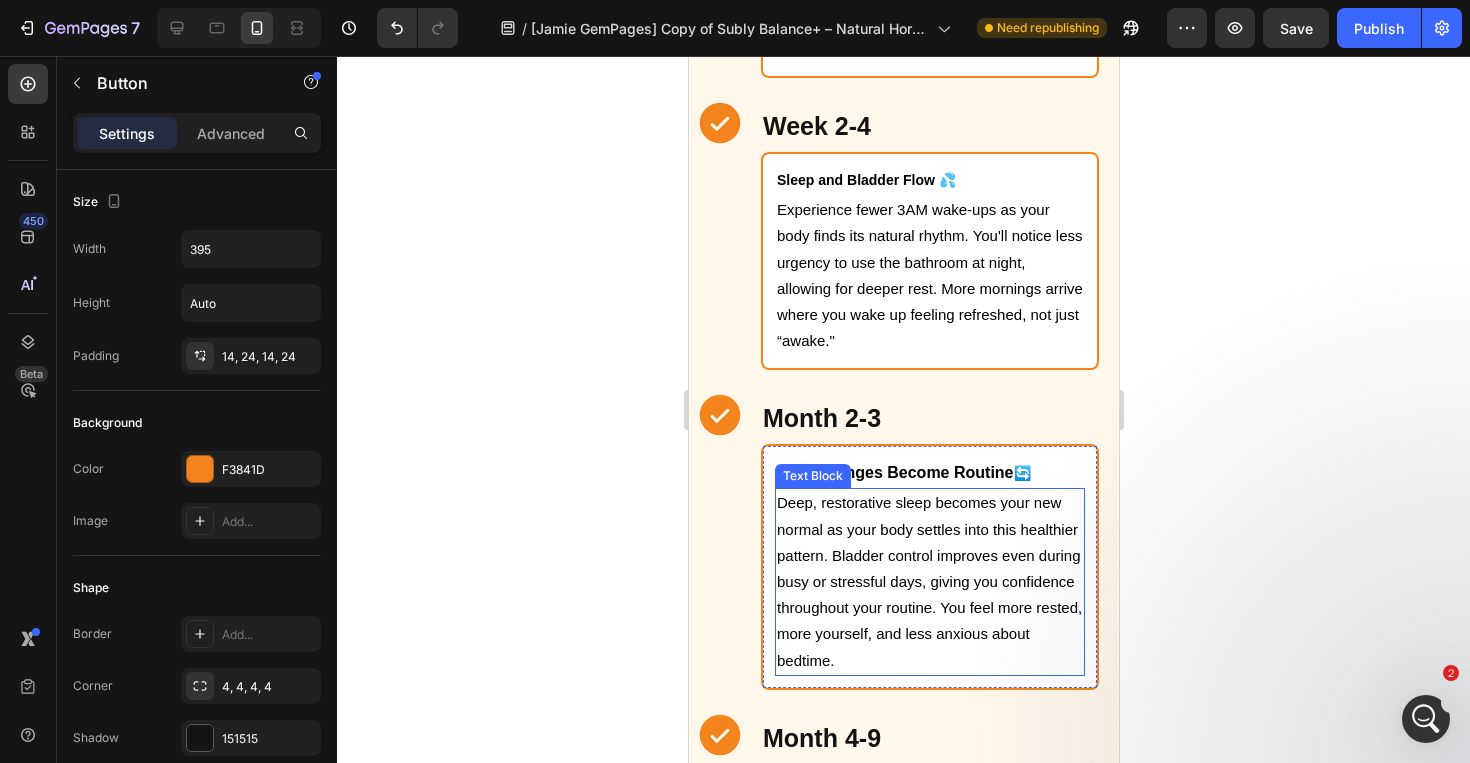 click on "Deep, restorative sleep becomes your new normal as your body settles into this healthier pattern. Bladder control improves even during busy or stressful days, giving you confidence throughout your routine. You feel more rested, more yourself, and less anxious about bedtime." at bounding box center (928, 581) 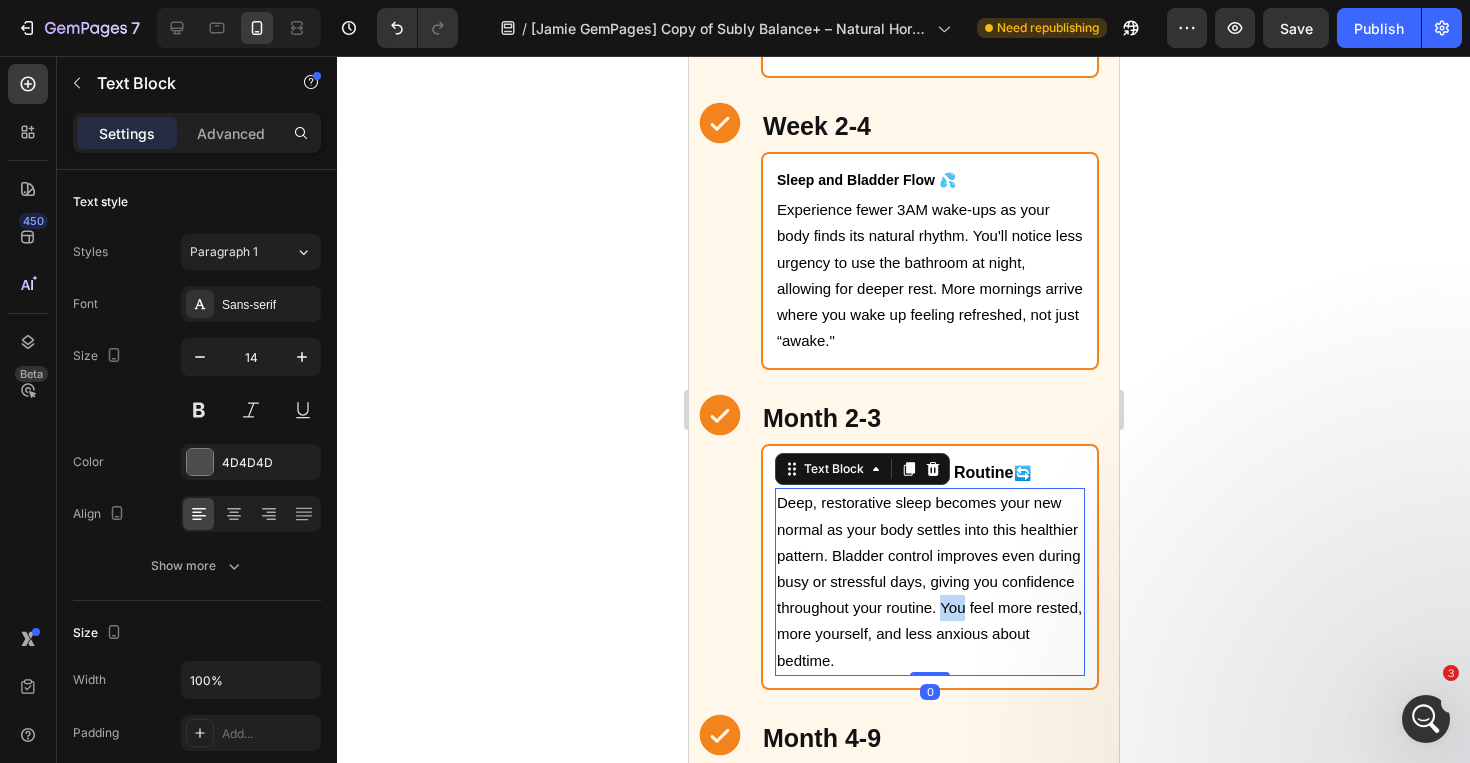 click on "Deep, restorative sleep becomes your new normal as your body settles into this healthier pattern. Bladder control improves even during busy or stressful days, giving you confidence throughout your routine. You feel more rested, more yourself, and less anxious about bedtime." at bounding box center [928, 581] 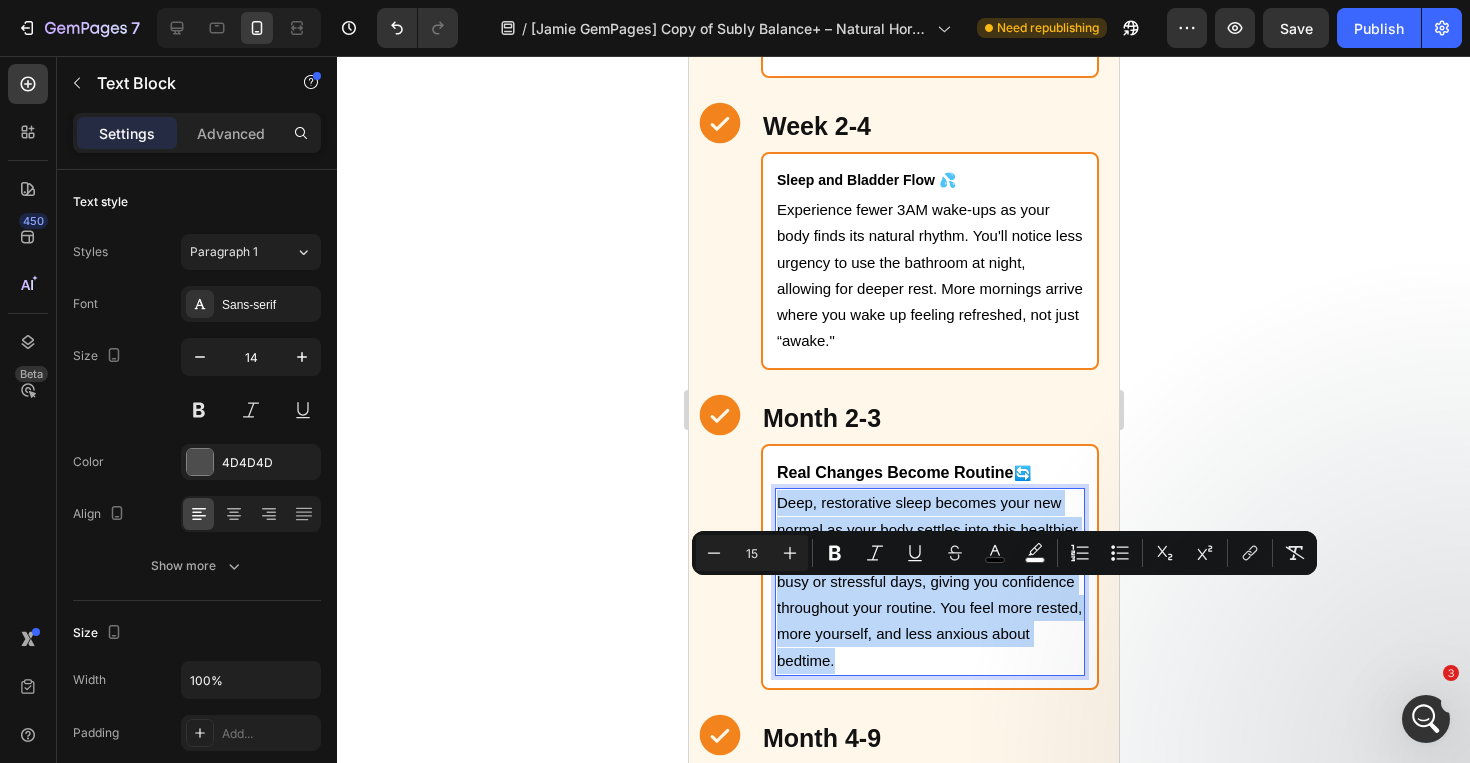 click on "Deep, restorative sleep becomes your new normal as your body settles into this healthier pattern. Bladder control improves even during busy or stressful days, giving you confidence throughout your routine. You feel more rested, more yourself, and less anxious about bedtime." at bounding box center (928, 581) 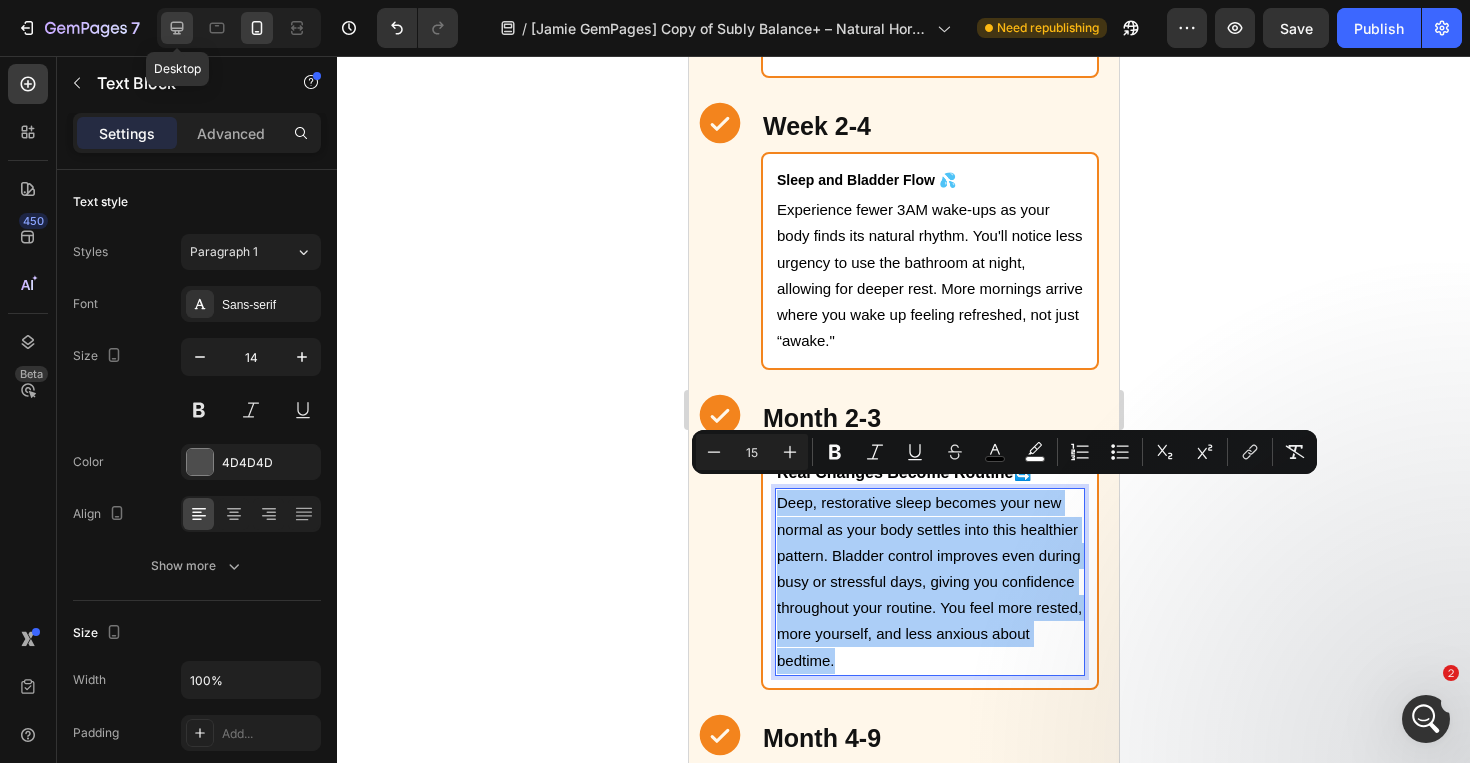 click 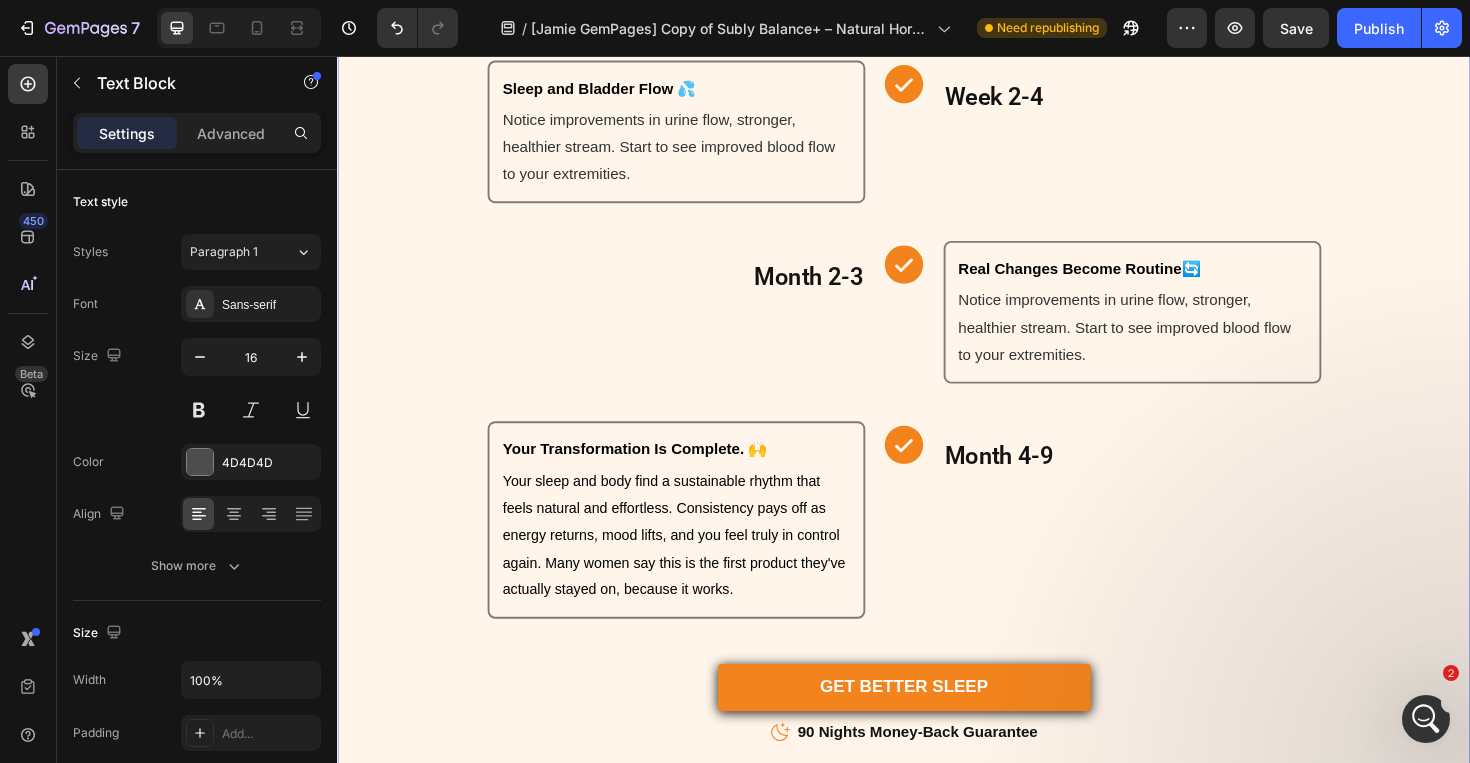 scroll, scrollTop: 5008, scrollLeft: 0, axis: vertical 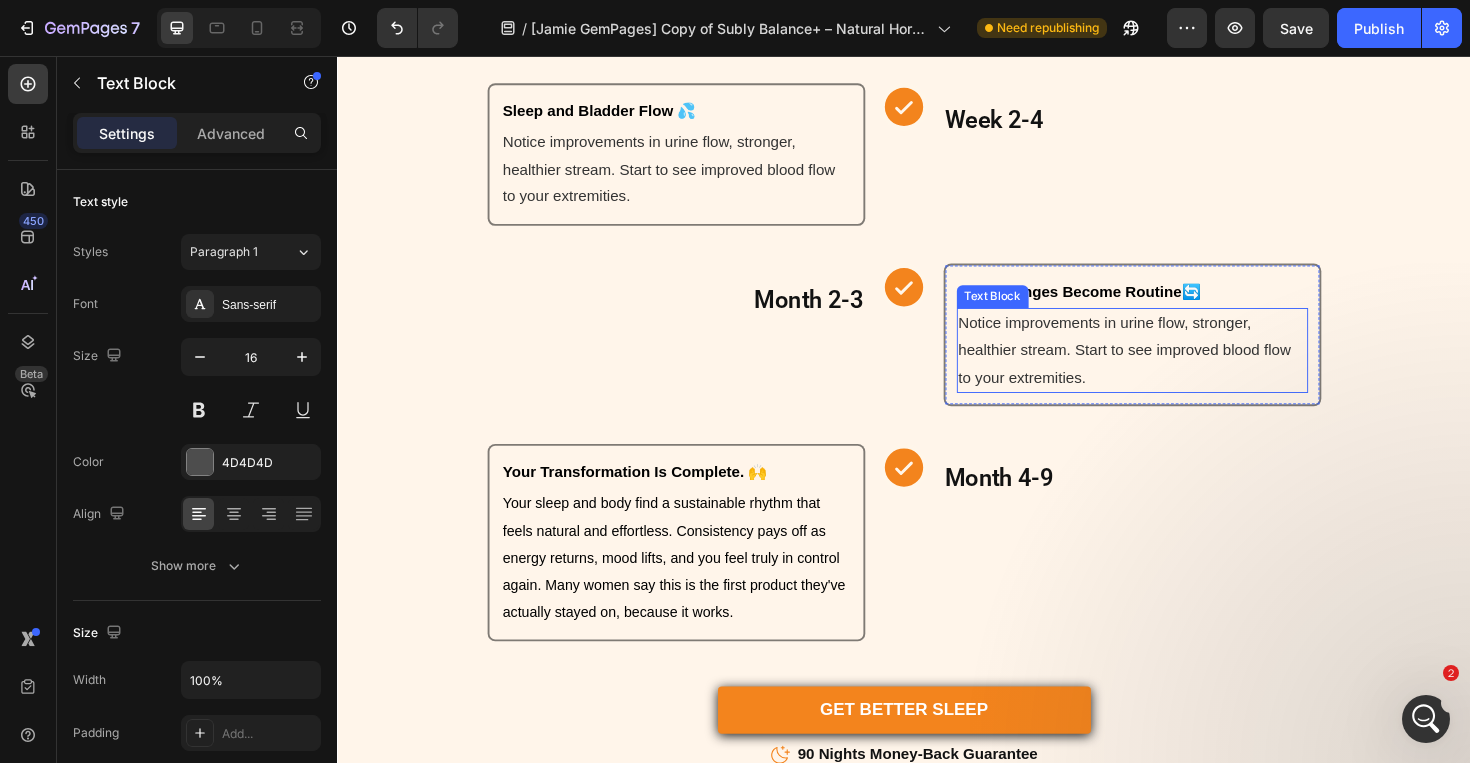 click on "Notice improvements in urine flow, stronger, healthier stream. Start to see improved blood flow to your extremities." at bounding box center (1179, 368) 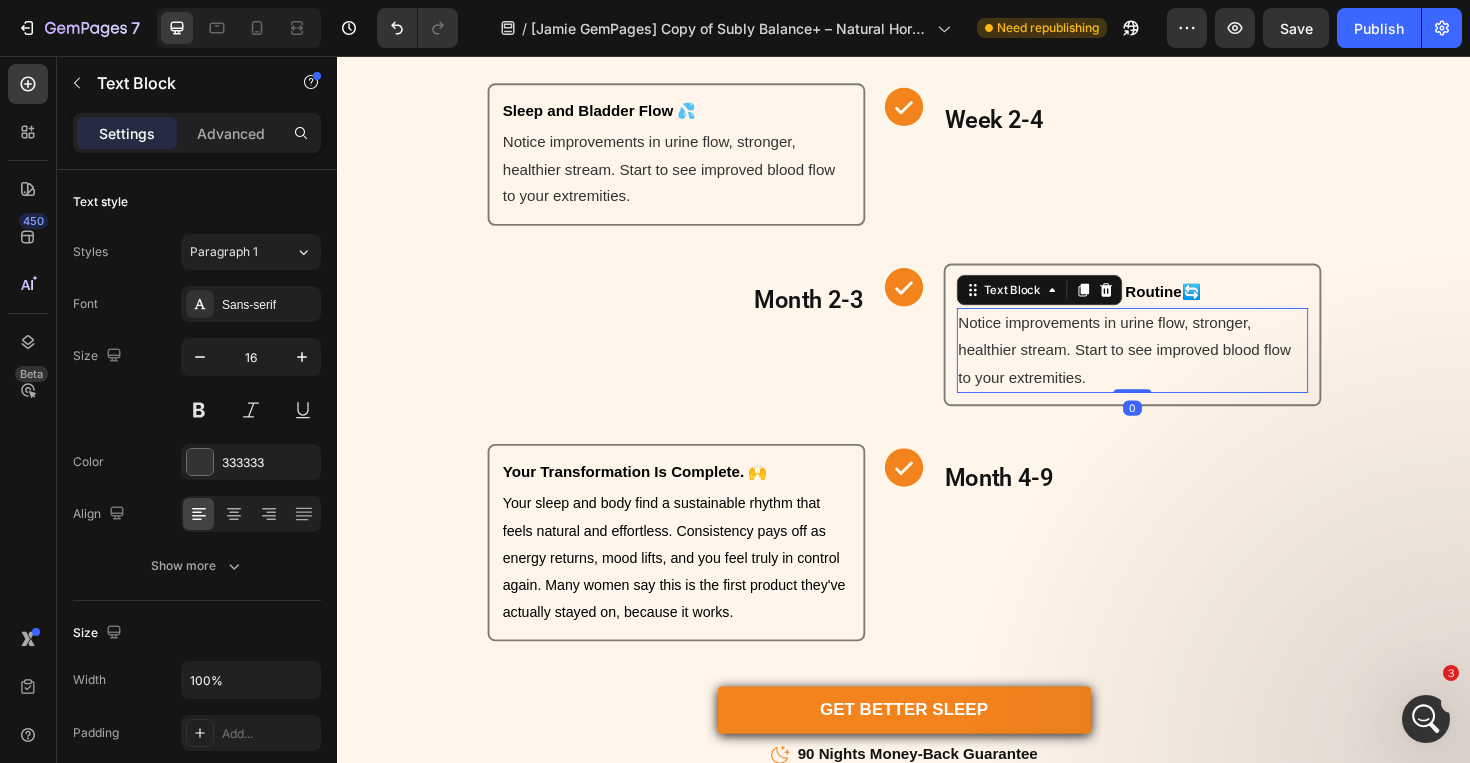 click on "Notice improvements in urine flow, stronger, healthier stream. Start to see improved blood flow to your extremities." at bounding box center [1179, 368] 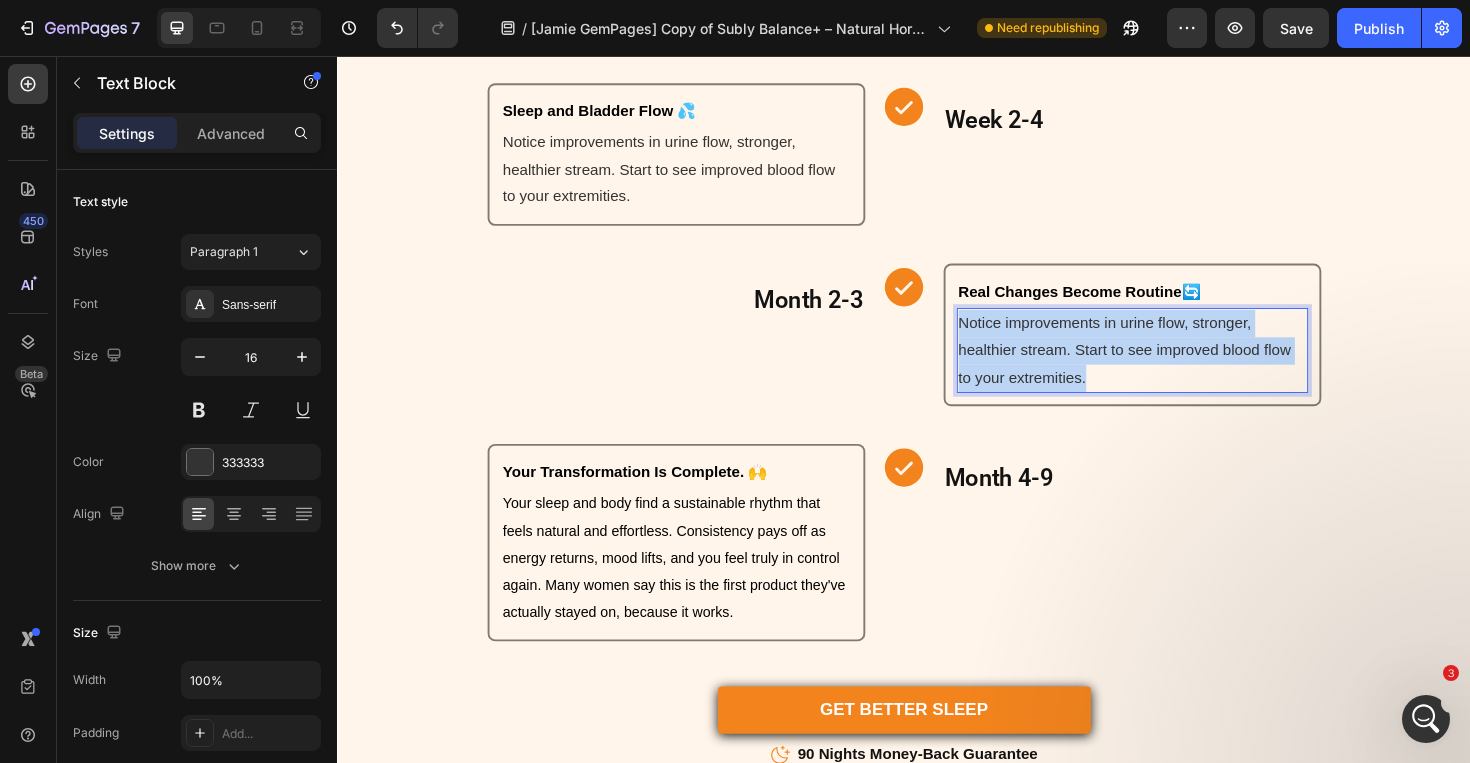 click on "Notice improvements in urine flow, stronger, healthier stream. Start to see improved blood flow to your extremities." at bounding box center [1179, 368] 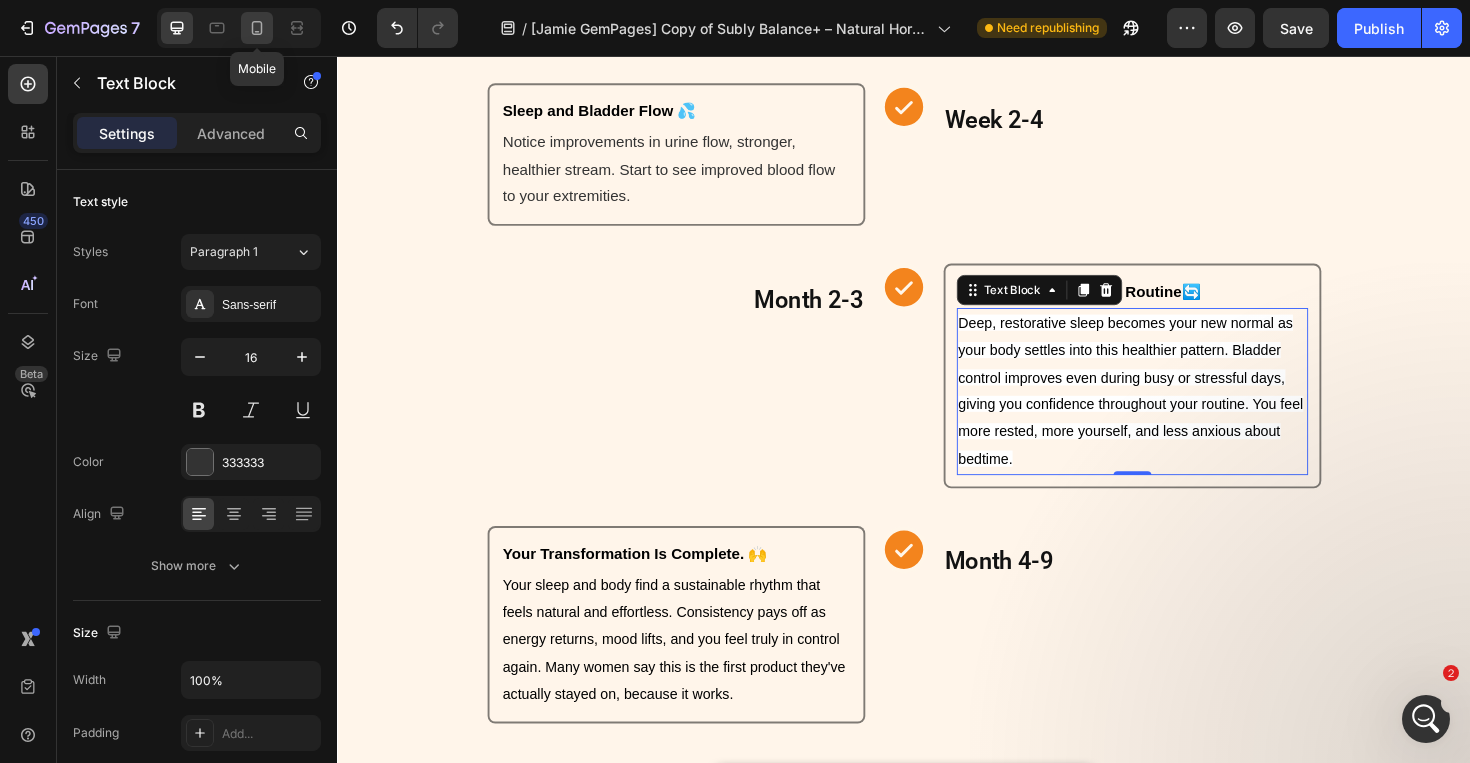 click 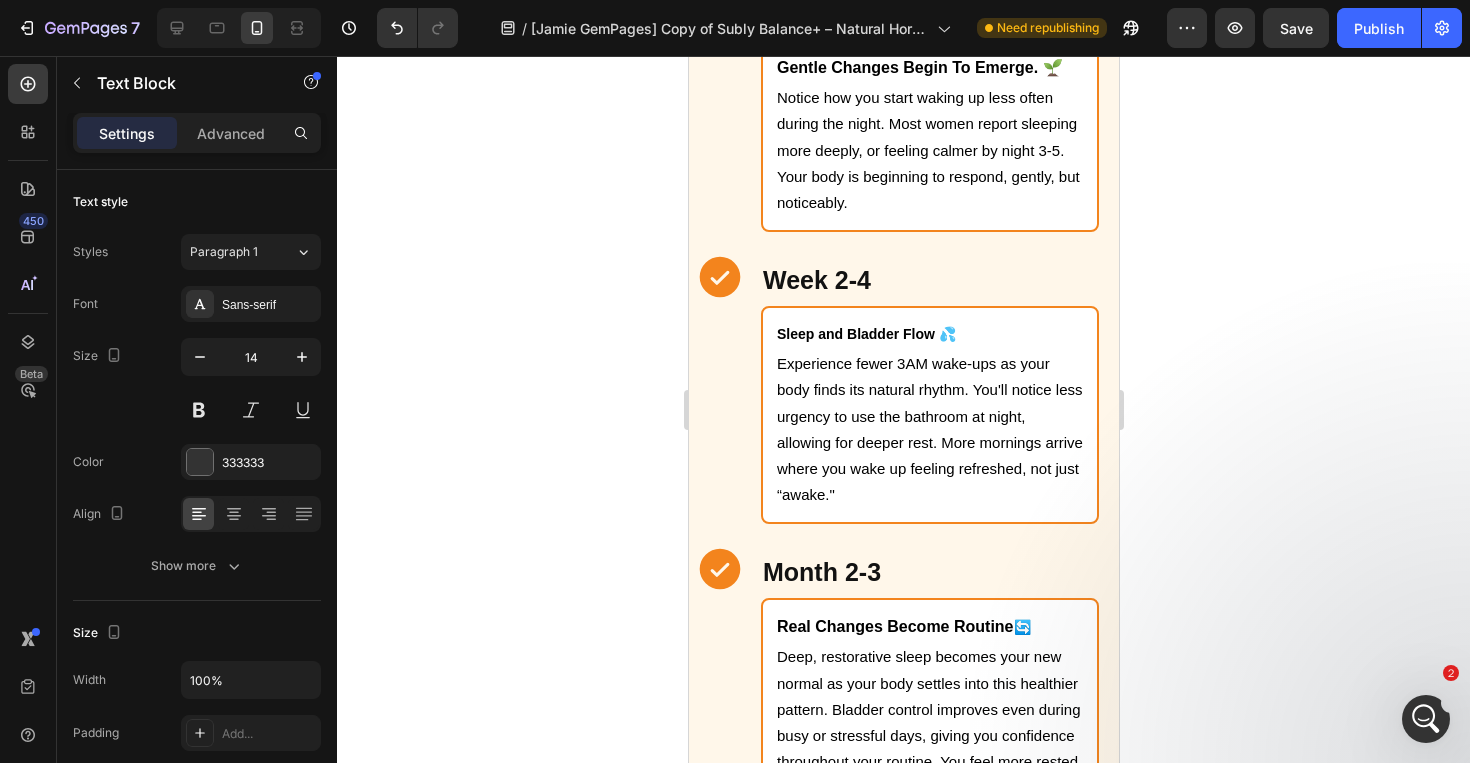 scroll, scrollTop: 4997, scrollLeft: 0, axis: vertical 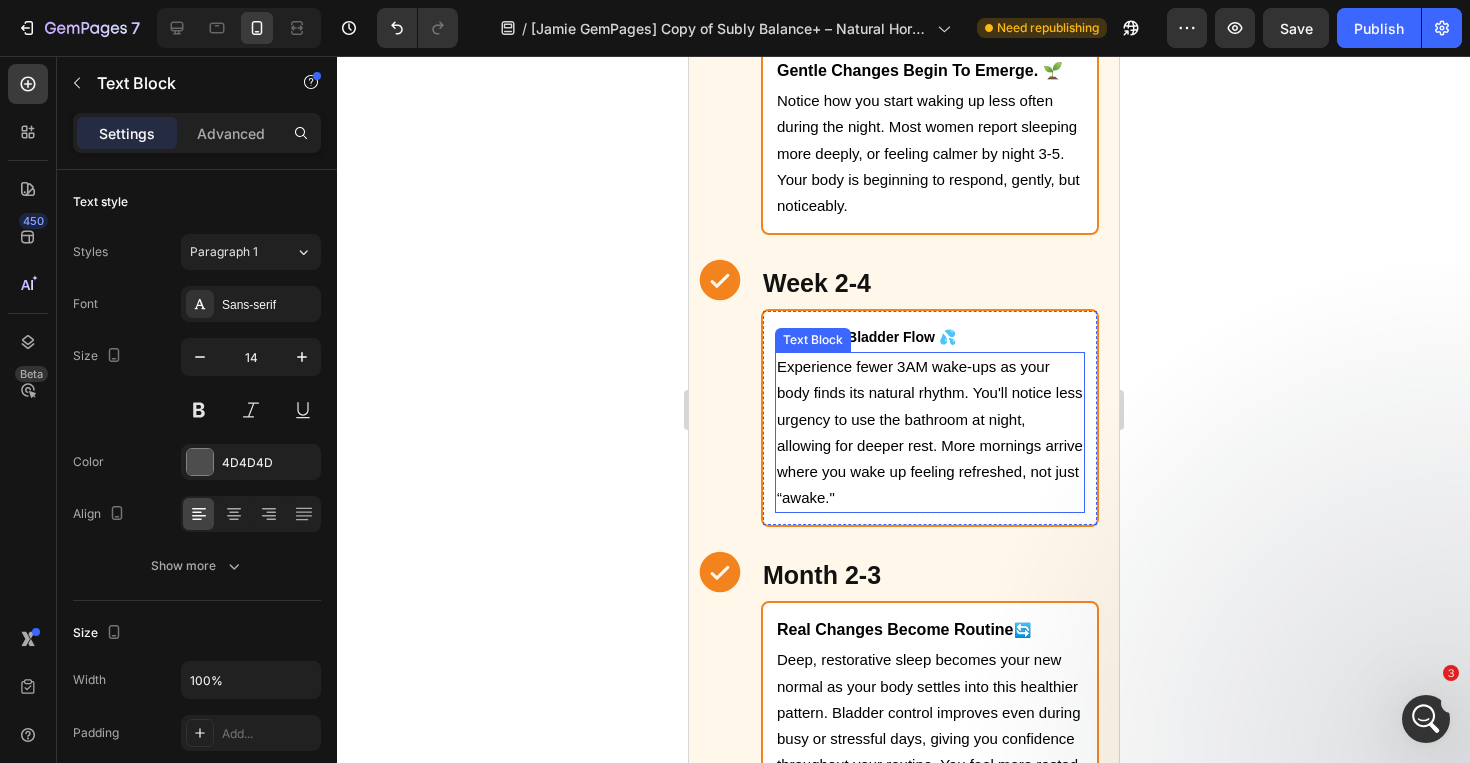 click on "Experience fewer 3AM wake-ups as your body finds its natural rhythm. You'll notice less urgency to use the bathroom at night, allowing for deeper rest. More mornings arrive where you wake up feeling refreshed, not just “awake."" at bounding box center [929, 432] 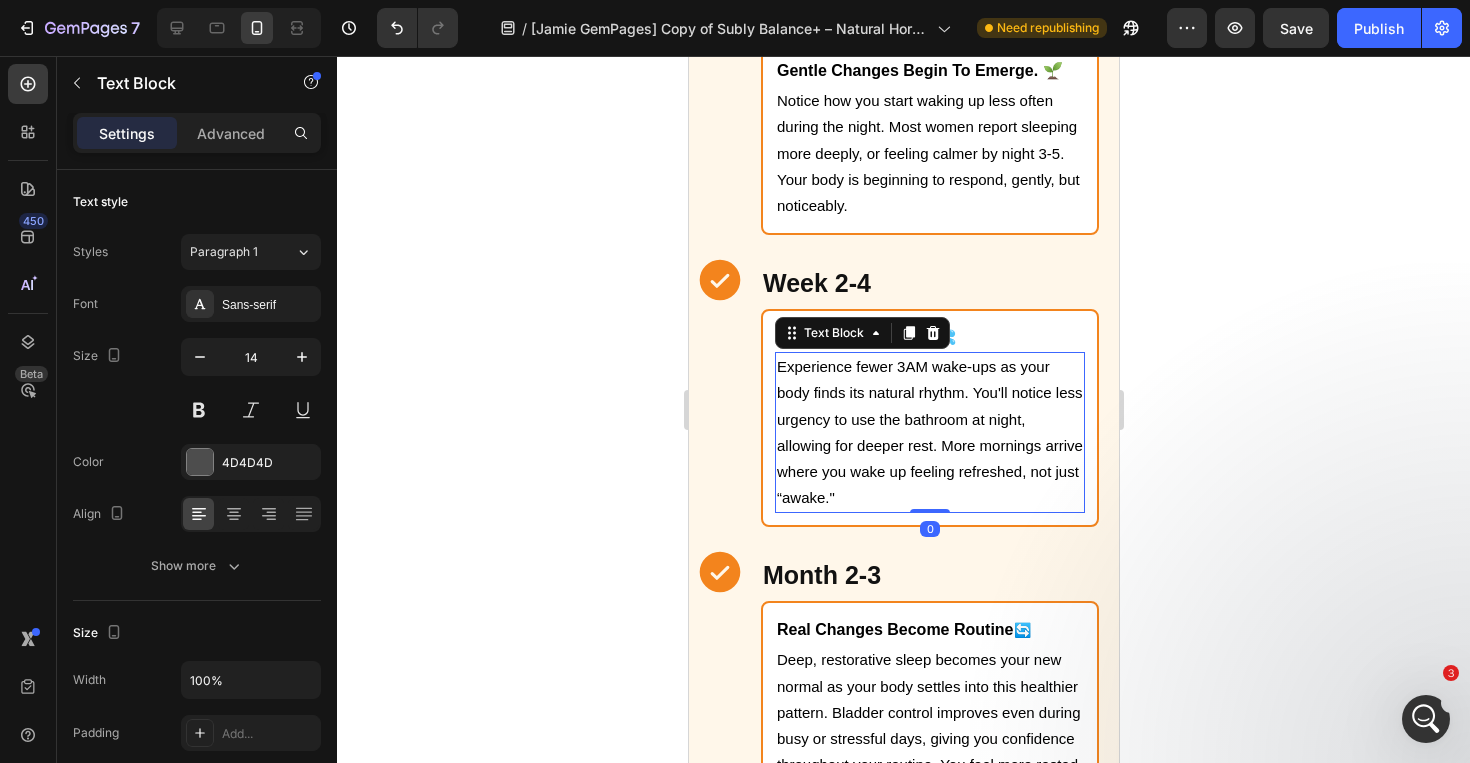 click on "Experience fewer 3AM wake-ups as your body finds its natural rhythm. You'll notice less urgency to use the bathroom at night, allowing for deeper rest. More mornings arrive where you wake up feeling refreshed, not just “awake."" at bounding box center (929, 432) 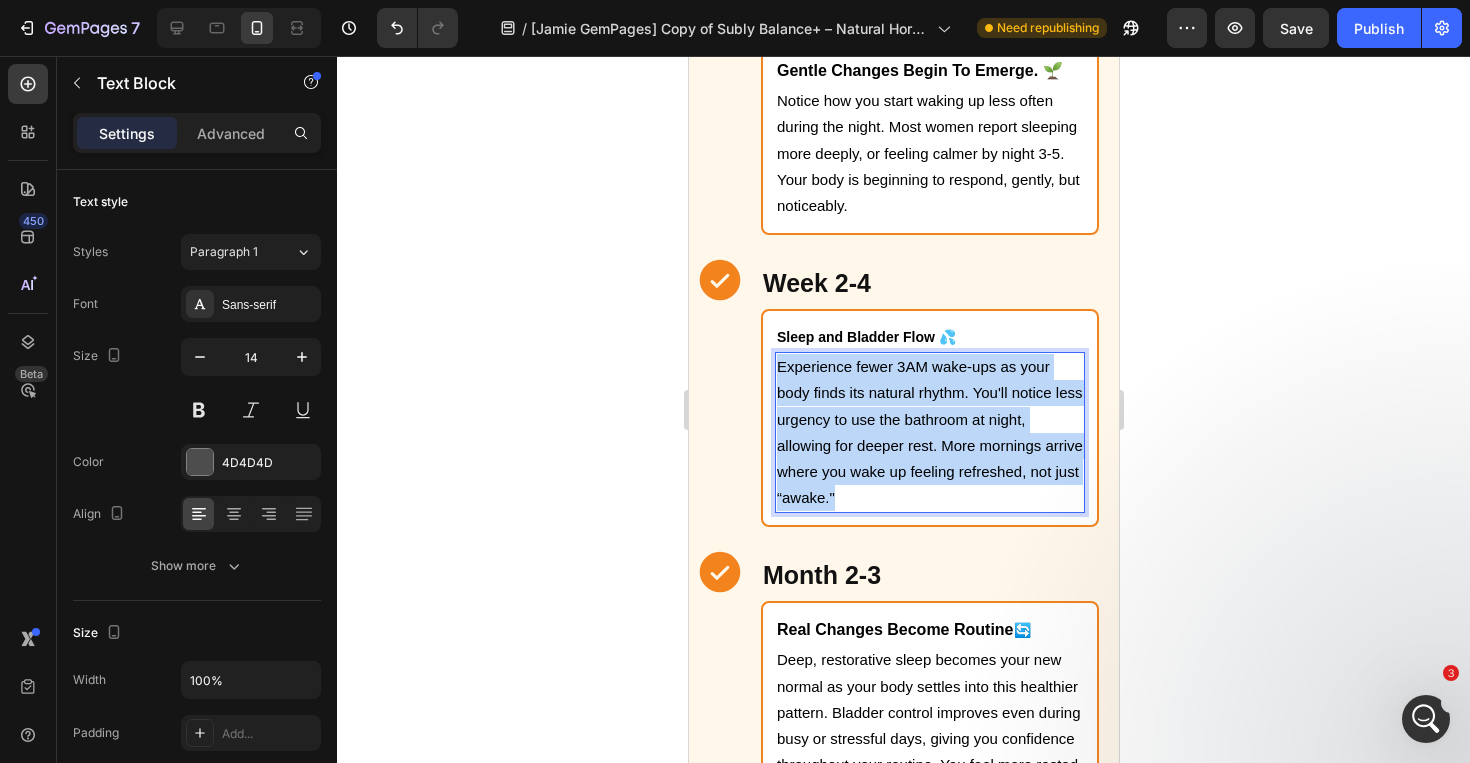 click on "Experience fewer 3AM wake-ups as your body finds its natural rhythm. You'll notice less urgency to use the bathroom at night, allowing for deeper rest. More mornings arrive where you wake up feeling refreshed, not just “awake."" at bounding box center (929, 432) 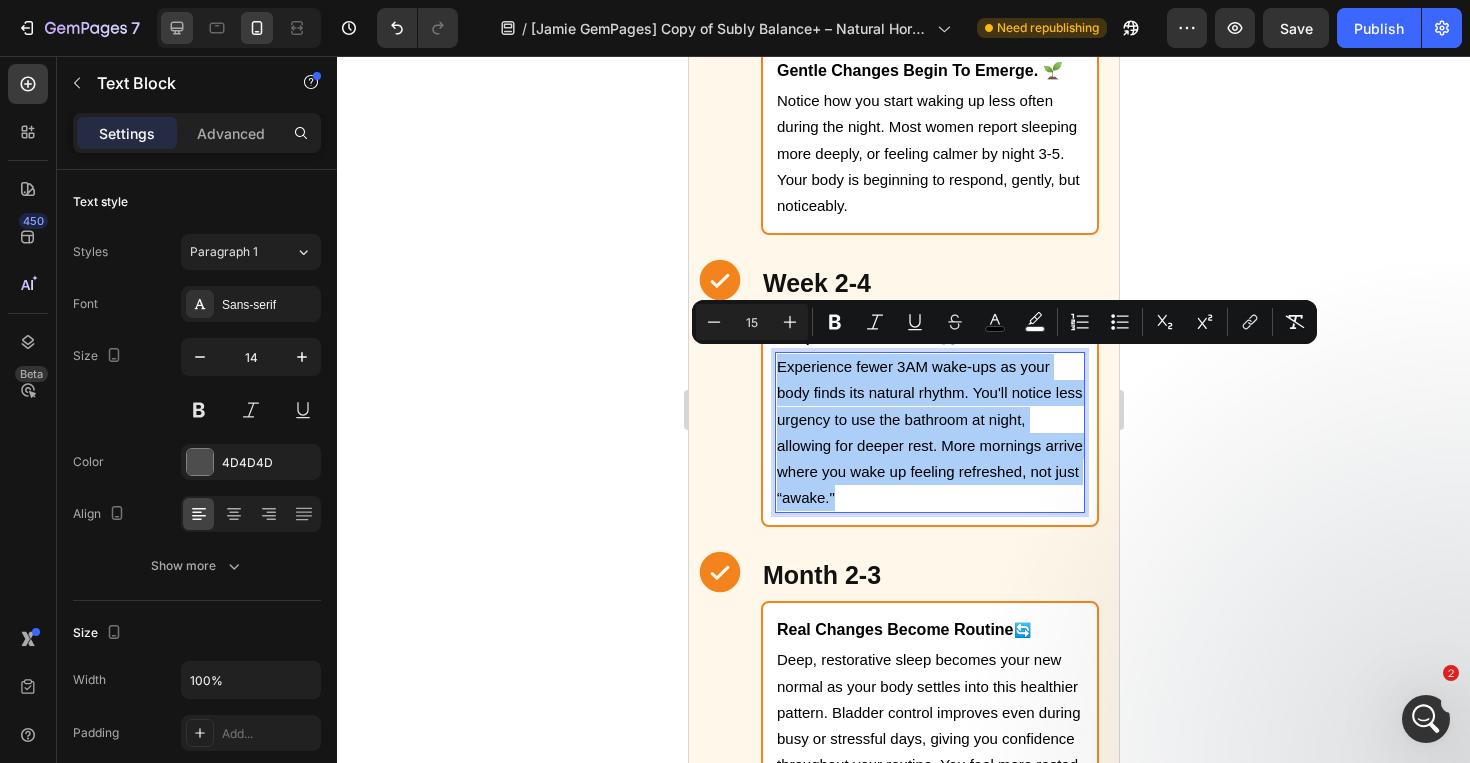 click 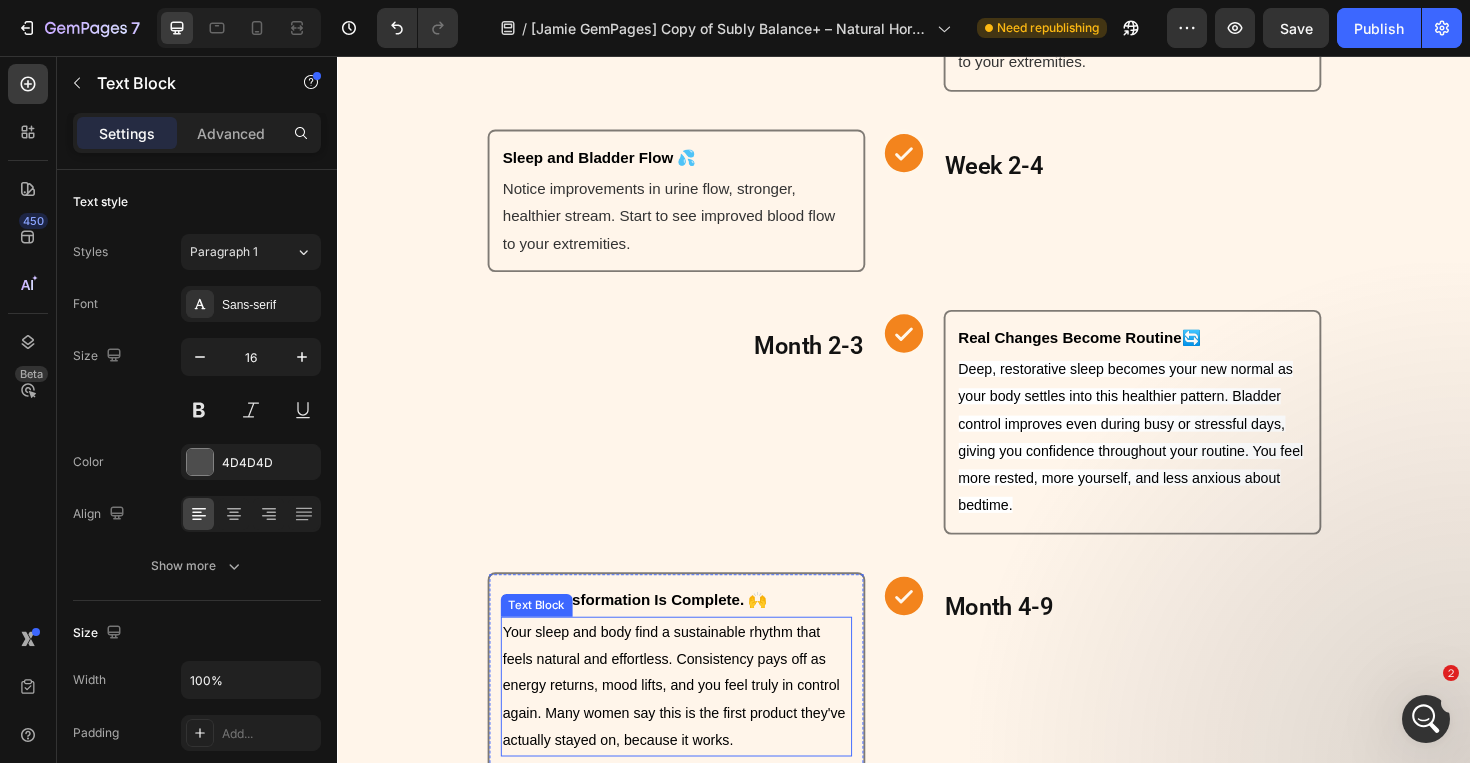 scroll, scrollTop: 4170, scrollLeft: 0, axis: vertical 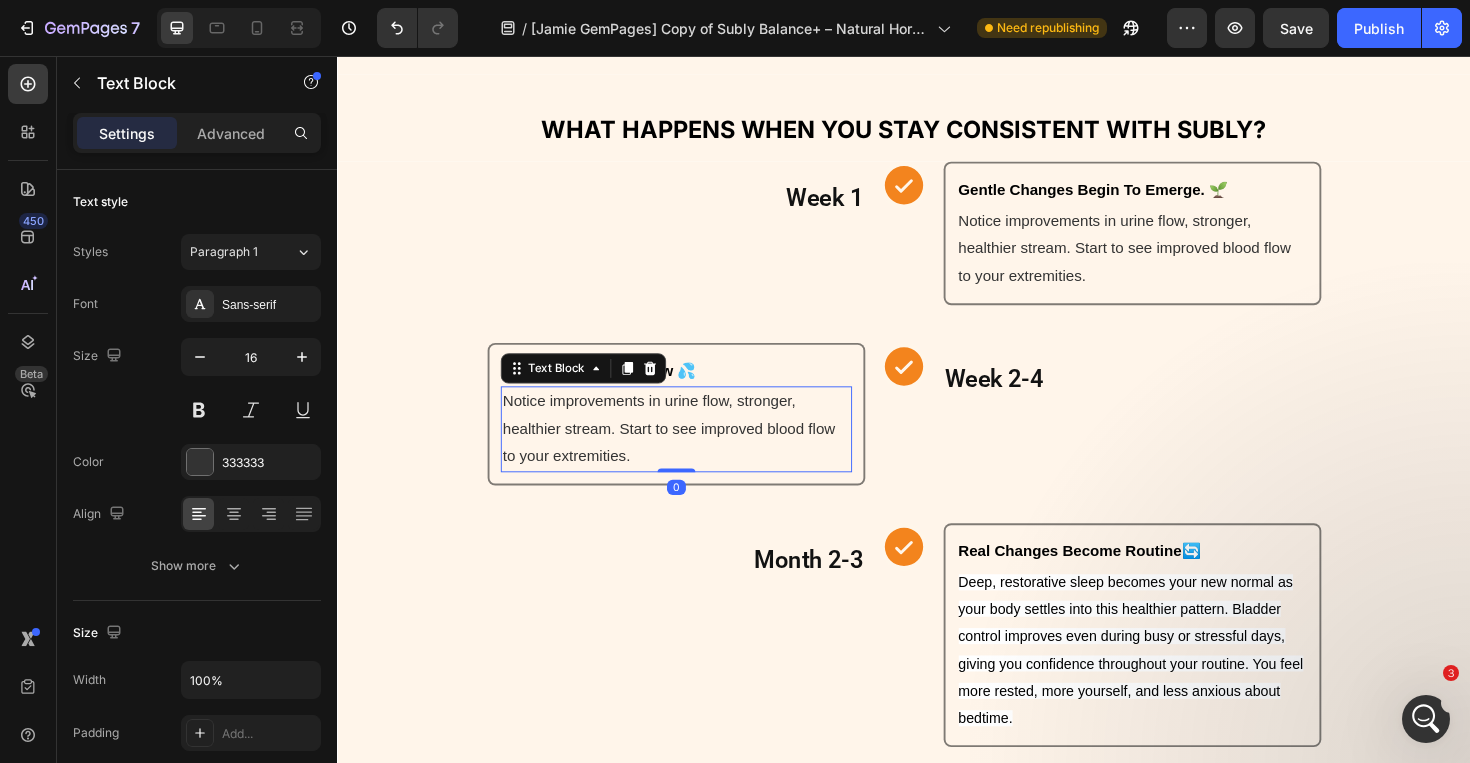 click on "Notice improvements in urine flow, stronger, healthier stream. Start to see improved blood flow to your extremities." at bounding box center [696, 451] 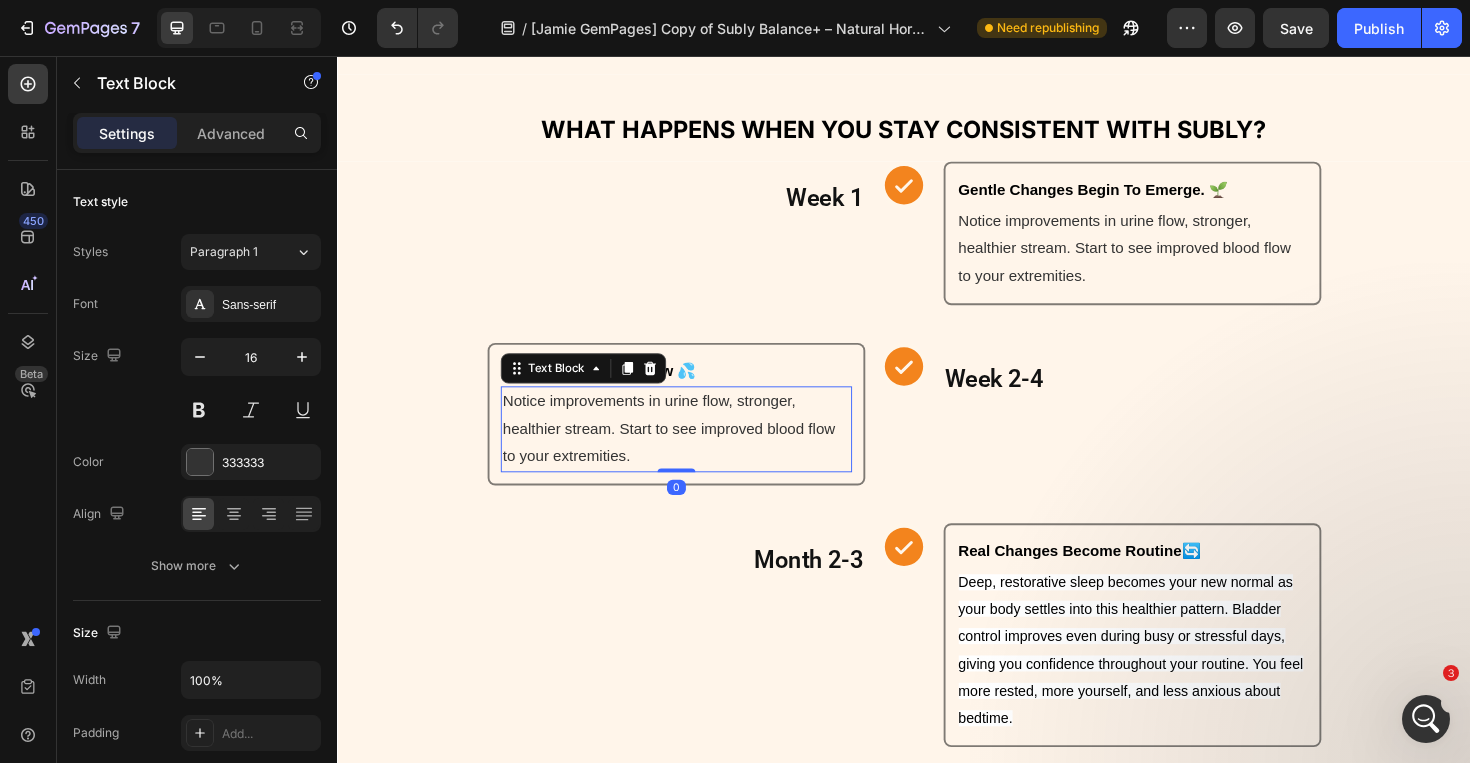 click on "Notice improvements in urine flow, stronger, healthier stream. Start to see improved blood flow to your extremities." at bounding box center [696, 451] 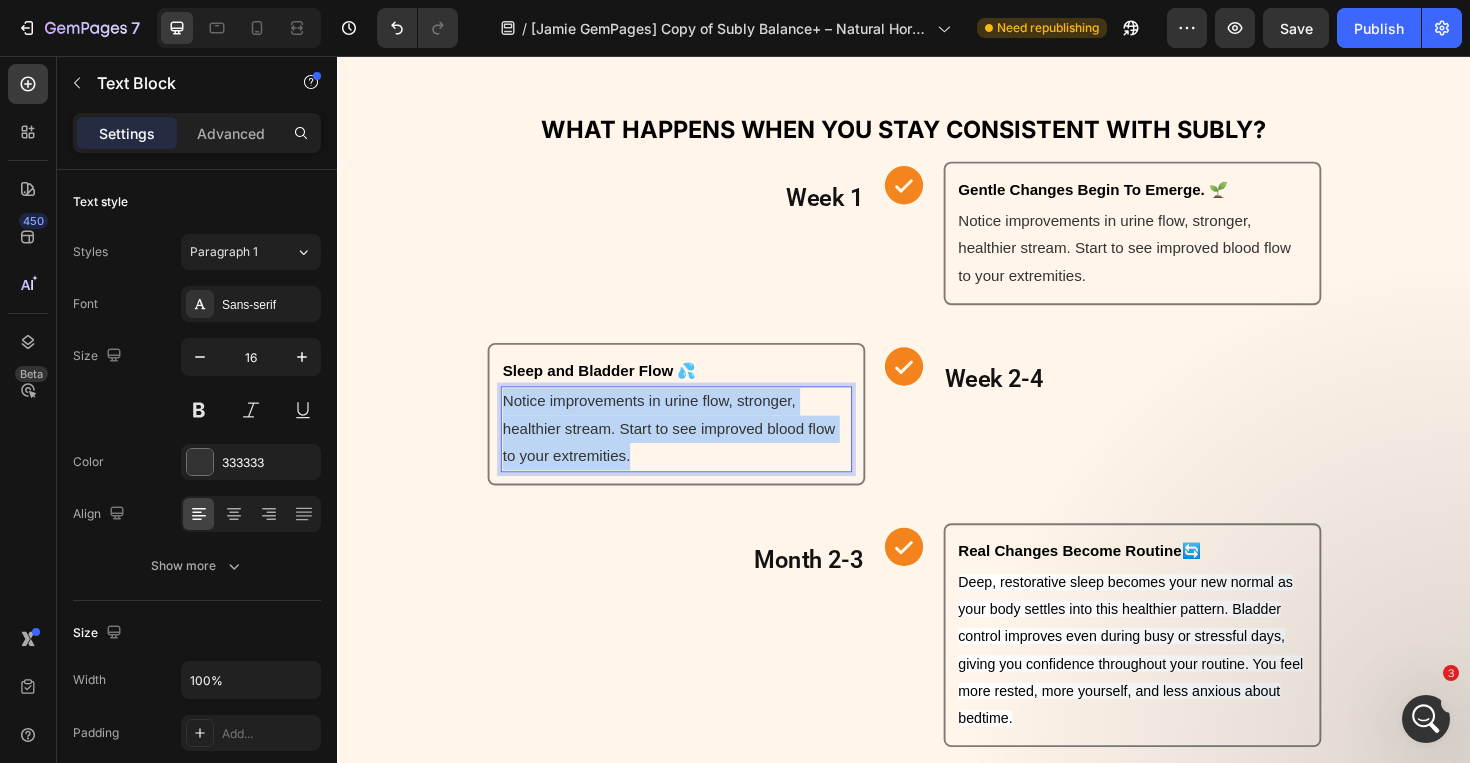 click on "Notice improvements in urine flow, stronger, healthier stream. Start to see improved blood flow to your extremities." at bounding box center [696, 451] 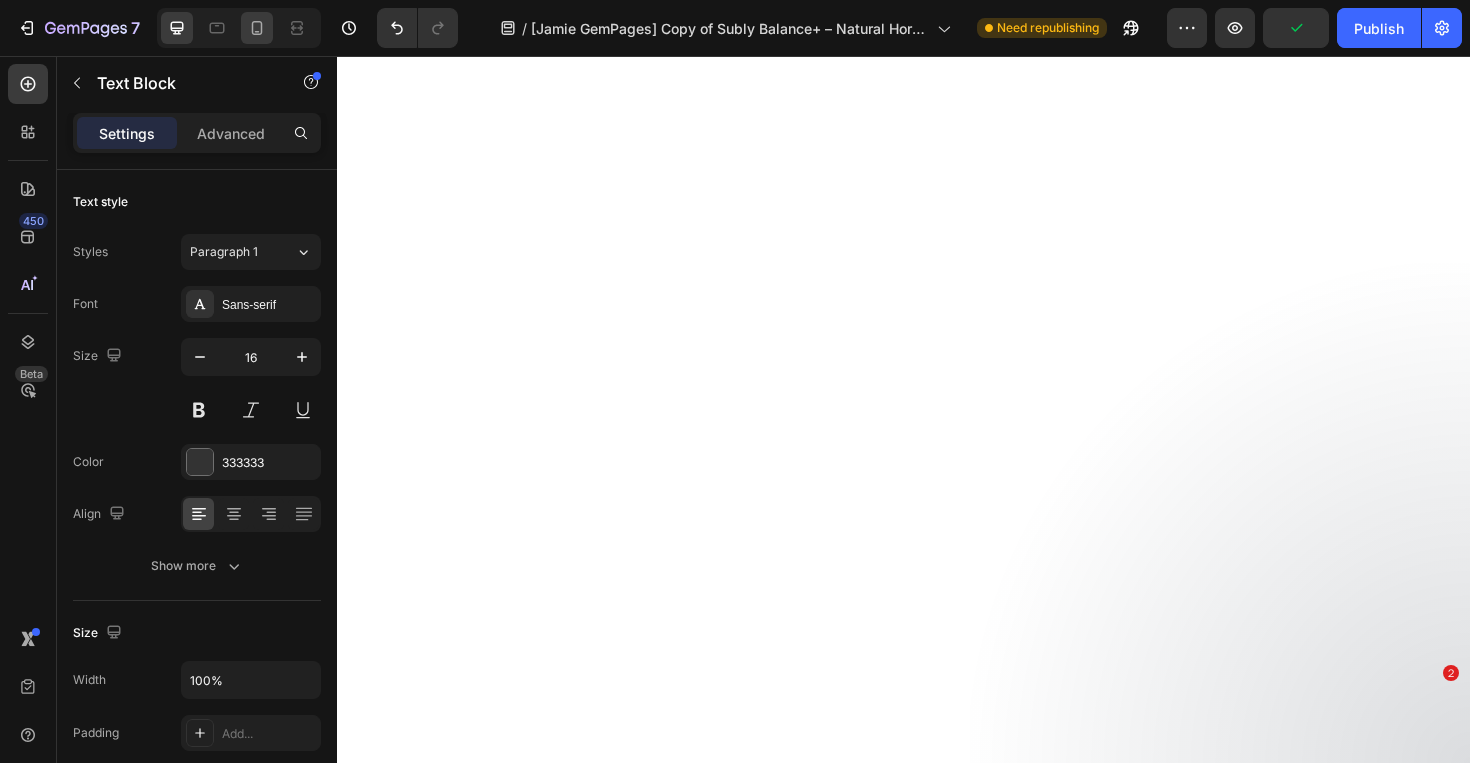 scroll, scrollTop: 0, scrollLeft: 0, axis: both 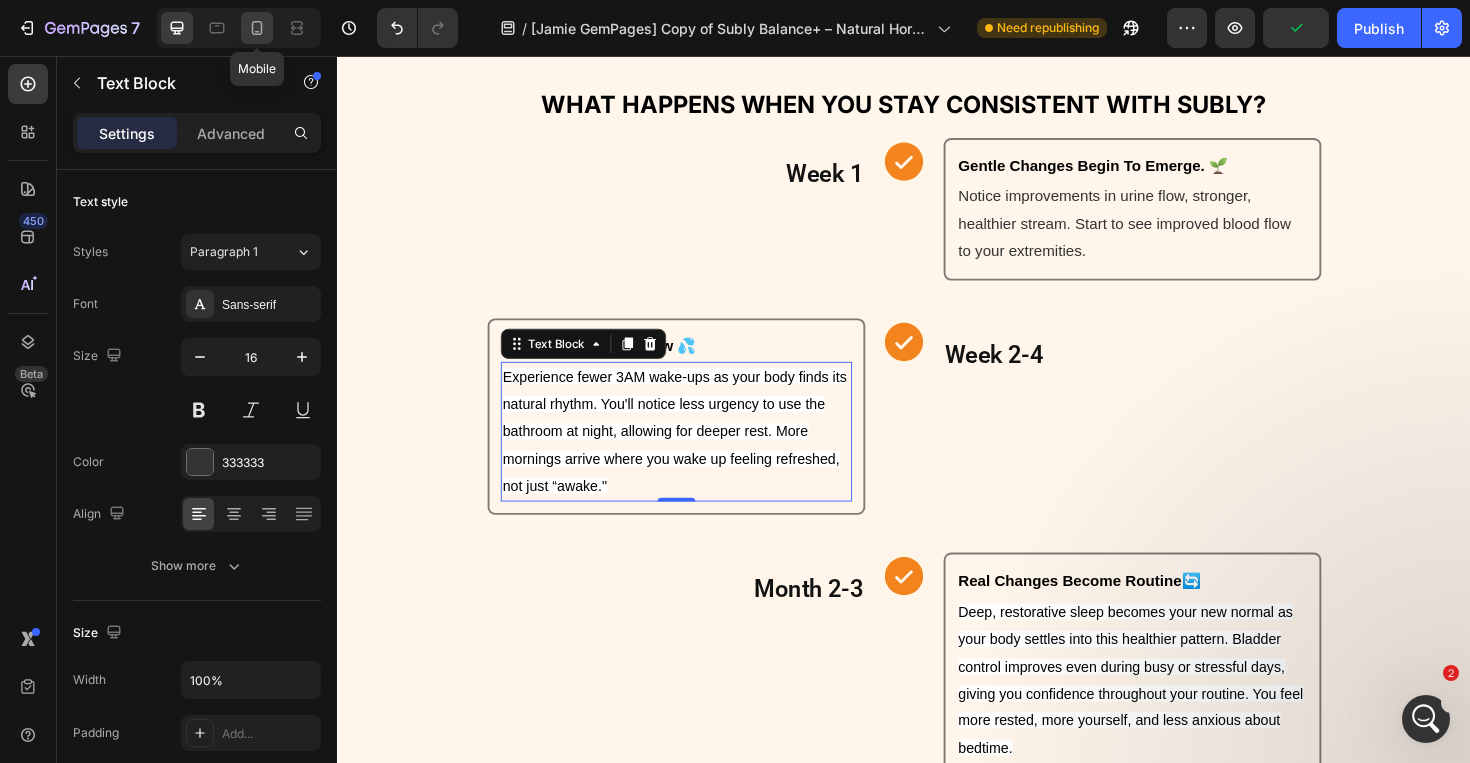 click 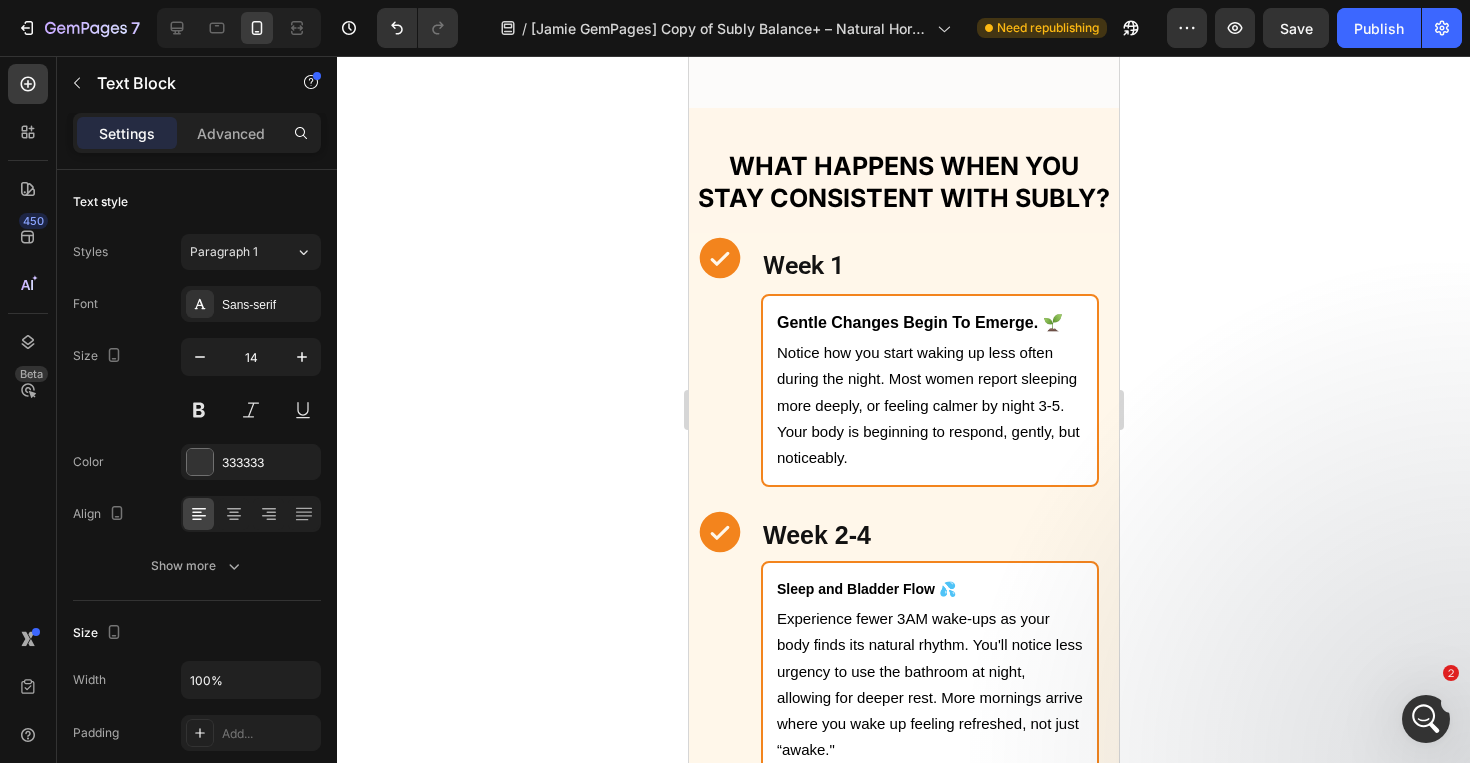 scroll, scrollTop: 4940, scrollLeft: 0, axis: vertical 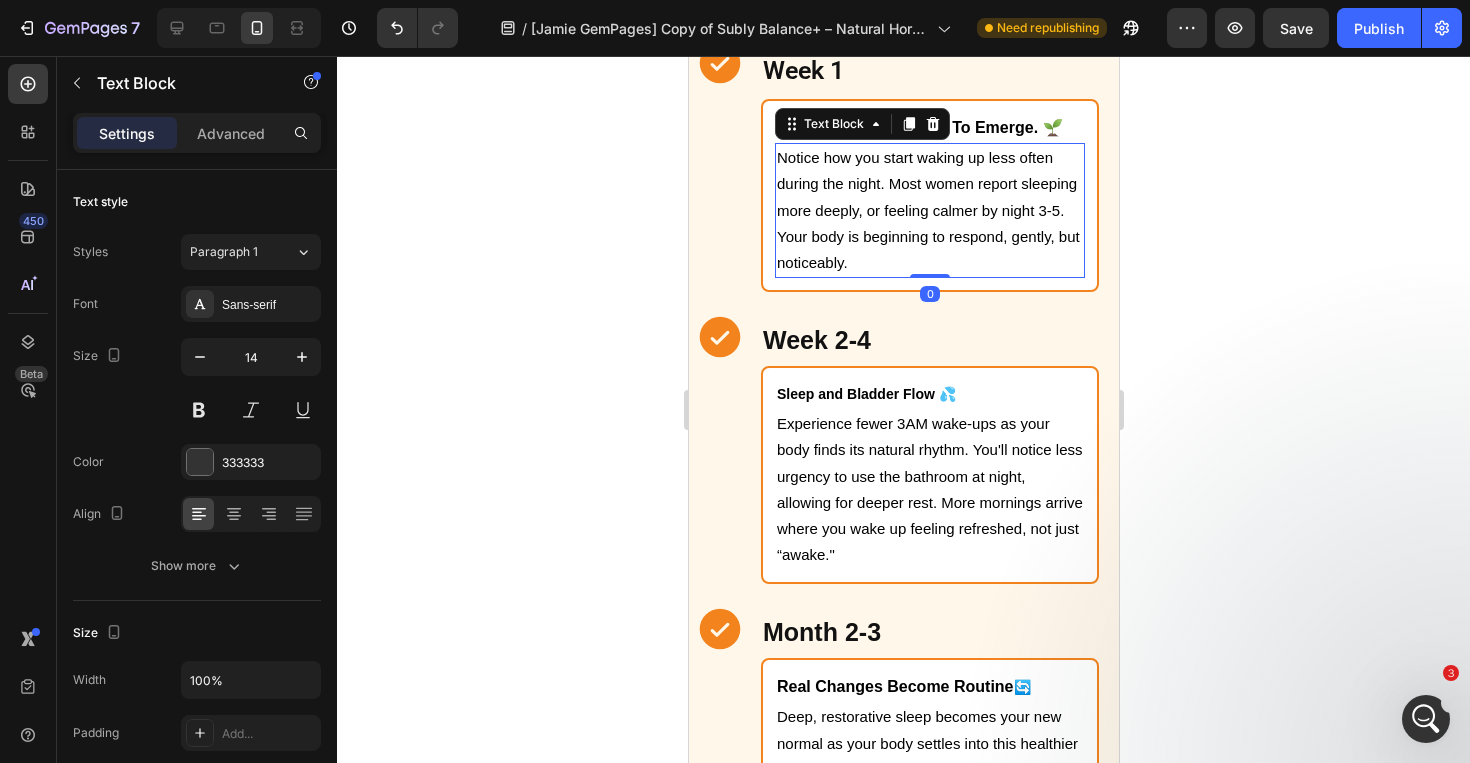 click on "Notice how you start waking up less often during the night. Most women report sleeping more deeply, or feeling calmer by night 3-5. Your body is beginning to respond, gently, but noticeably." at bounding box center (927, 210) 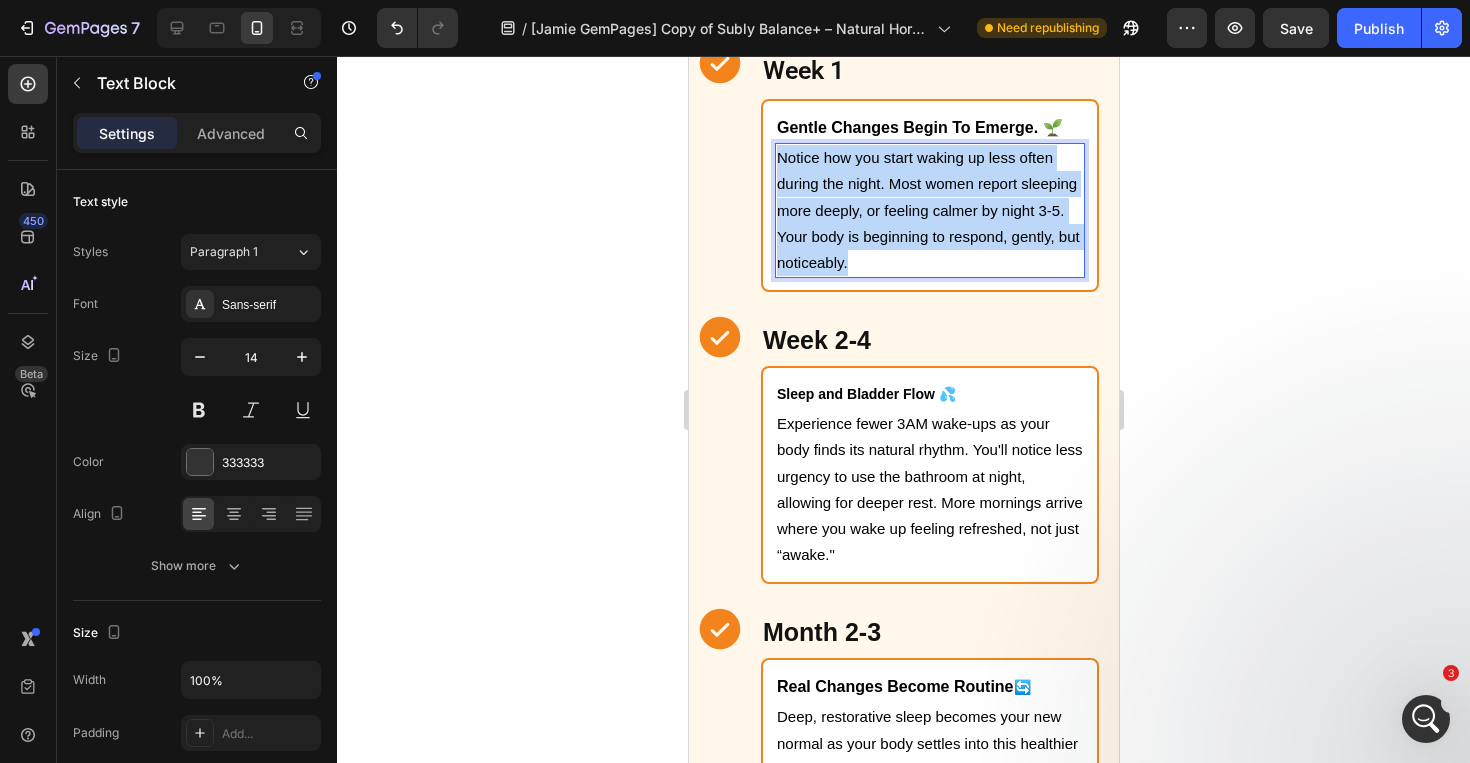 click on "Notice how you start waking up less often during the night. Most women report sleeping more deeply, or feeling calmer by night 3-5. Your body is beginning to respond, gently, but noticeably." at bounding box center (927, 210) 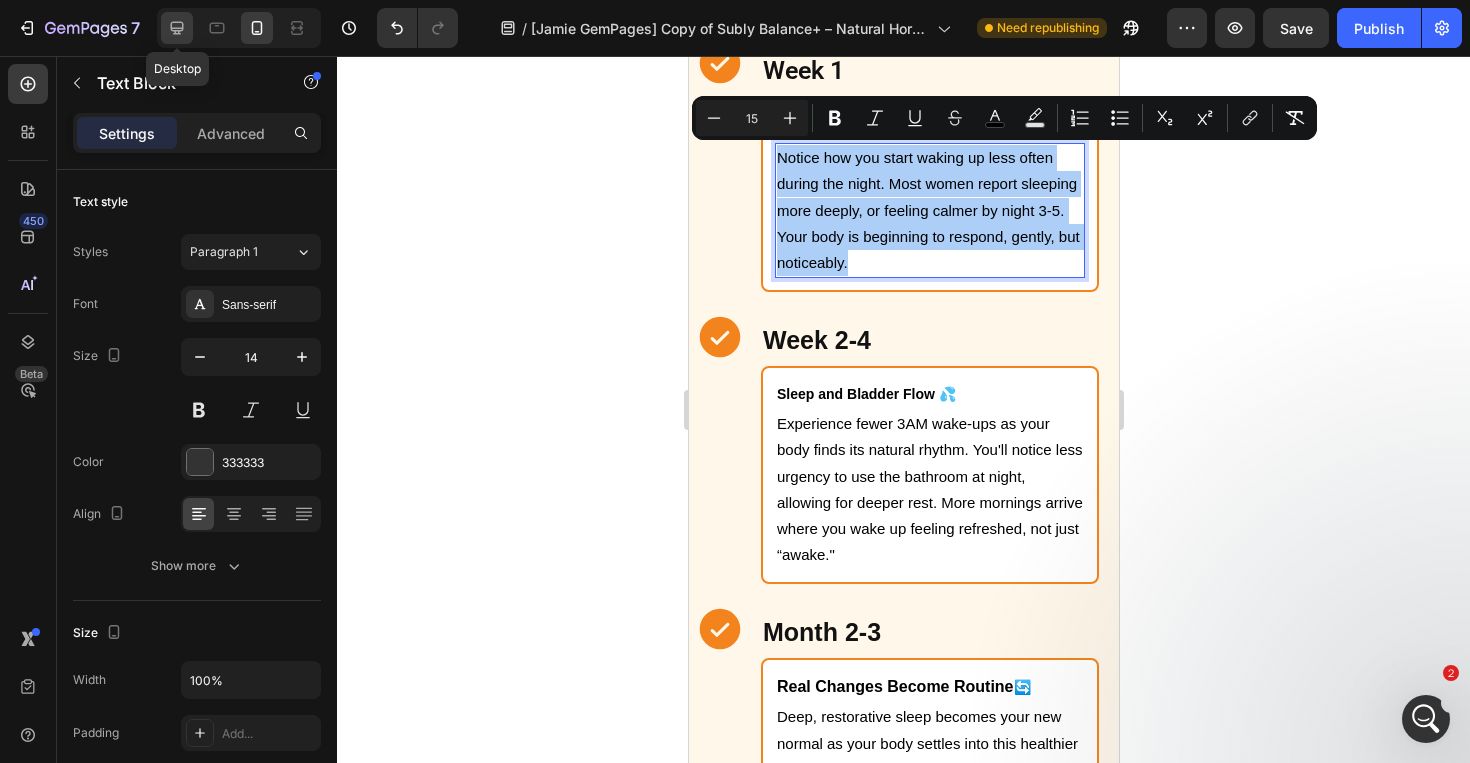 click 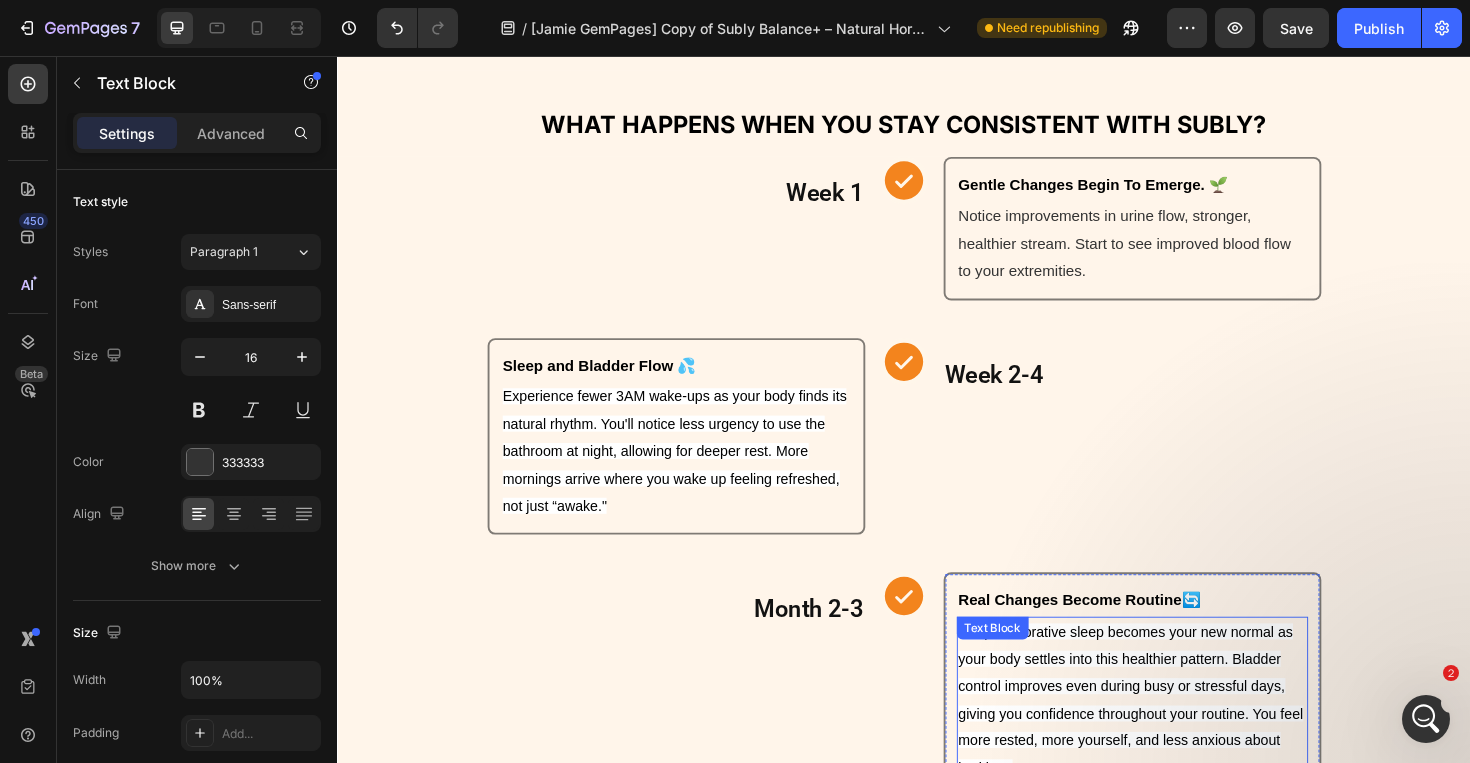 scroll, scrollTop: 4103, scrollLeft: 0, axis: vertical 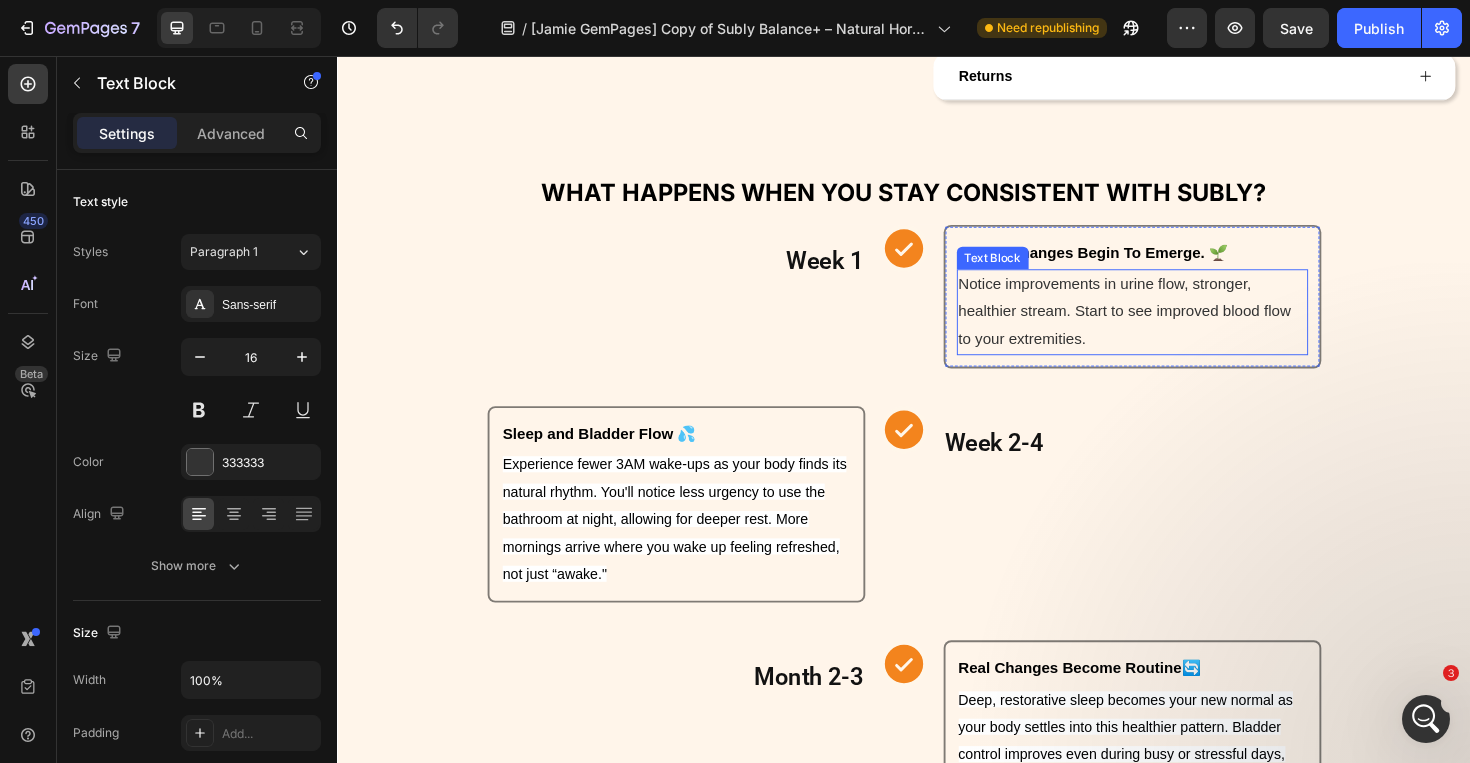 click on "Notice improvements in urine flow, stronger, healthier stream. Start to see improved blood flow to your extremities." at bounding box center [1179, 327] 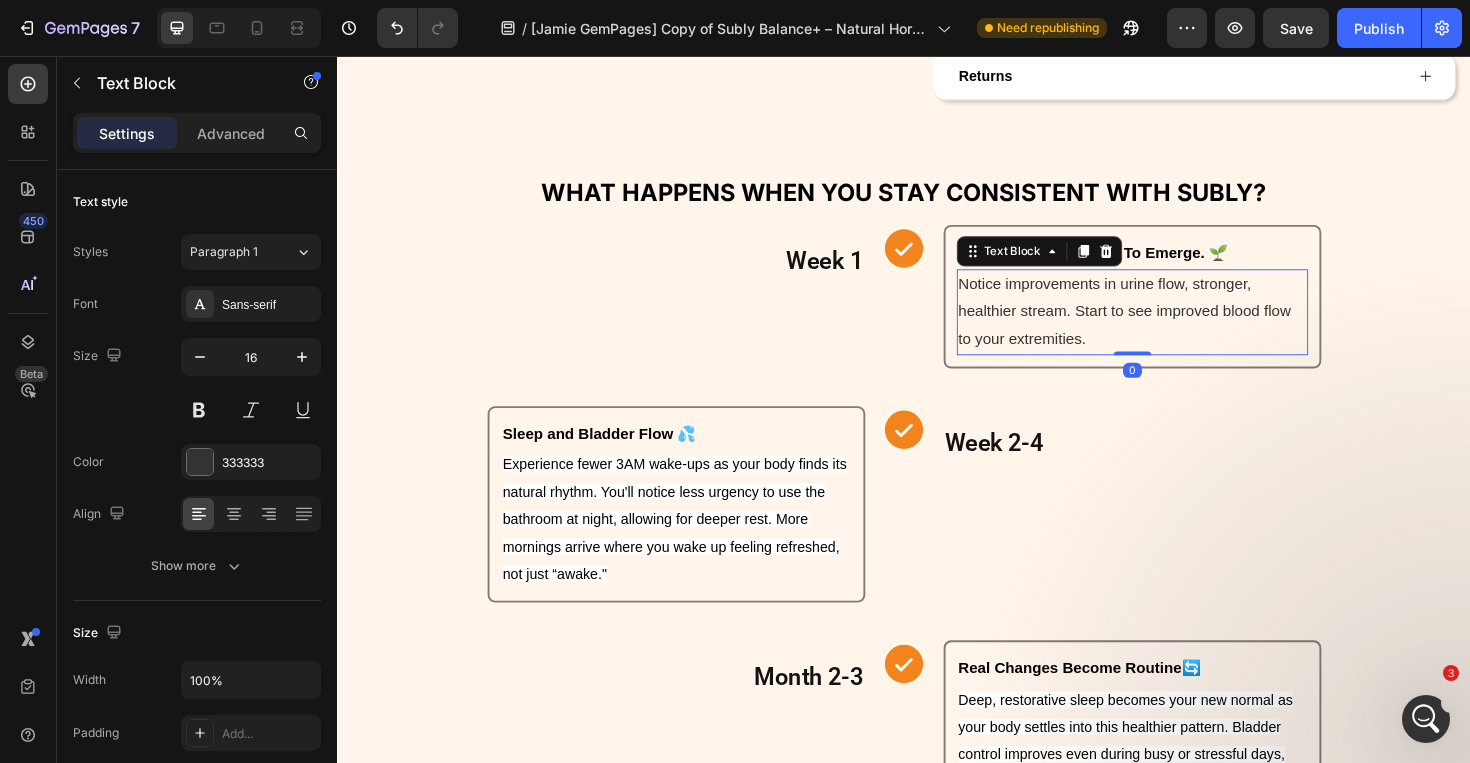 click on "Notice improvements in urine flow, stronger, healthier stream. Start to see improved blood flow to your extremities." at bounding box center [1179, 327] 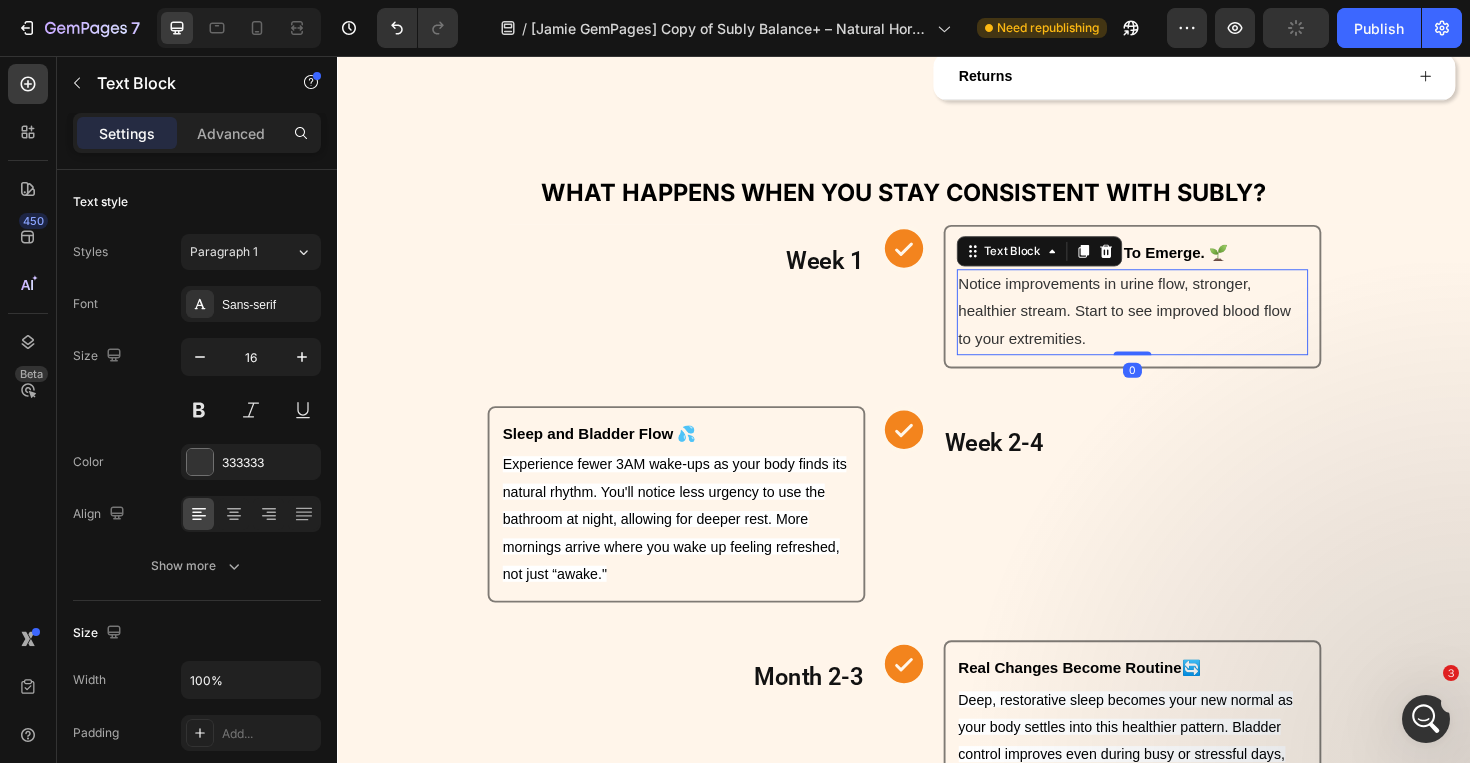 click on "Notice improvements in urine flow, stronger, healthier stream. Start to see improved blood flow to your extremities." at bounding box center (1179, 327) 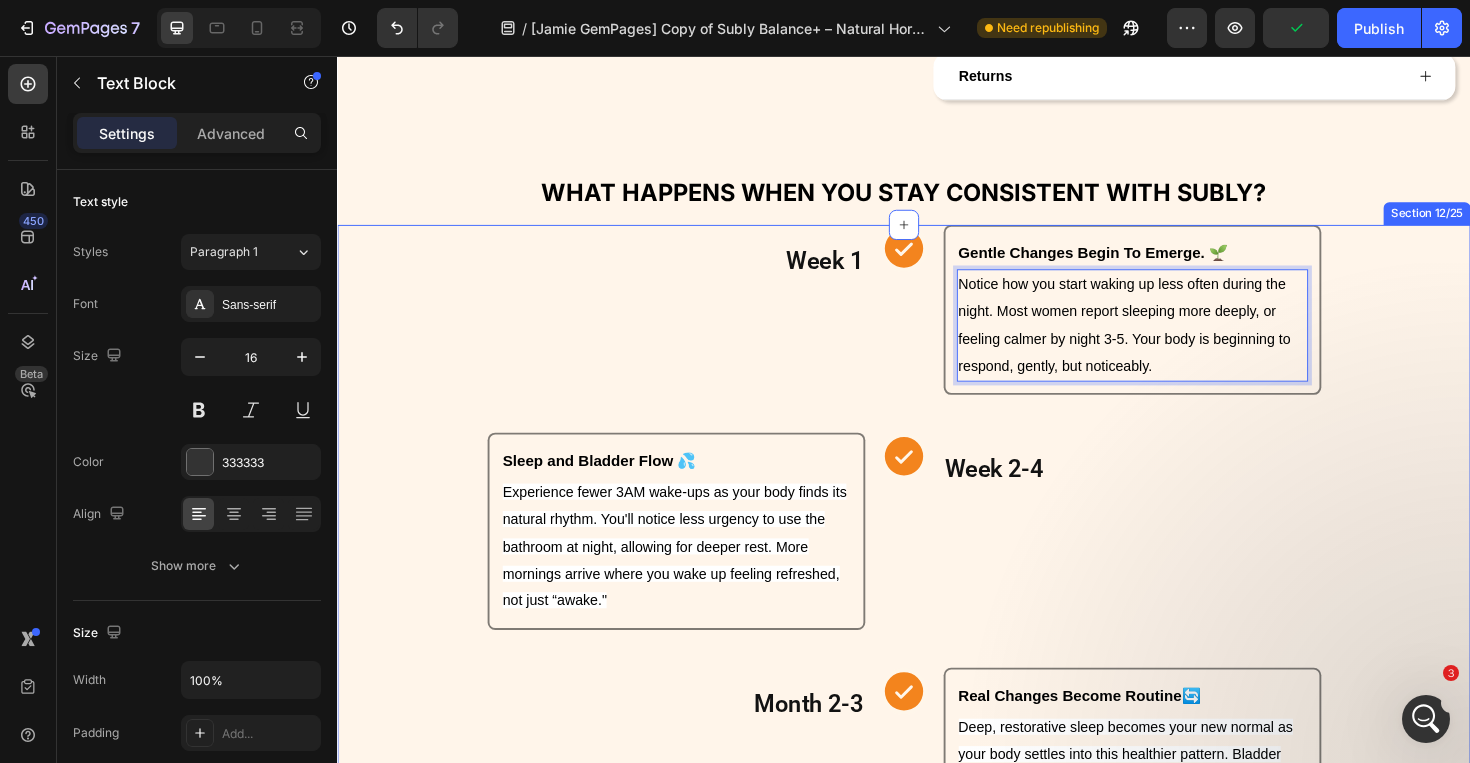 click on "Week 1 Heading Row
Icon Gentle Changes Begin To Emerge. 🌱 Text Block Notice how you start waking up less often during the night. Most women report sleeping more deeply, or feeling calmer by night 3-5. Your body is beginning to respond, gently, but noticeably. Text Block   0 Row Row Sleep and Bladder Flow 💦 Text Block Experience fewer 3AM wake-ups as your body finds its natural rhythm. You'll notice less urgency to use the bathroom at night, allowing for deeper rest. More mornings arrive where you wake up feeling refreshed, not just “awake." Text Block Row Row
Icon Week 2-4 Heading Row Month 2-3 Heading Row
Icon Real Changes Become Routine  🔄 Text Block Deep, restorative sleep becomes your new normal as your body settles into this healthier pattern. Bladder control improves even during busy or stressful days, giving you confidence throughout your routine. You feel more rested, more yourself, and less anxious about bedtime. Text Block Row Row Text Block" at bounding box center (937, 802) 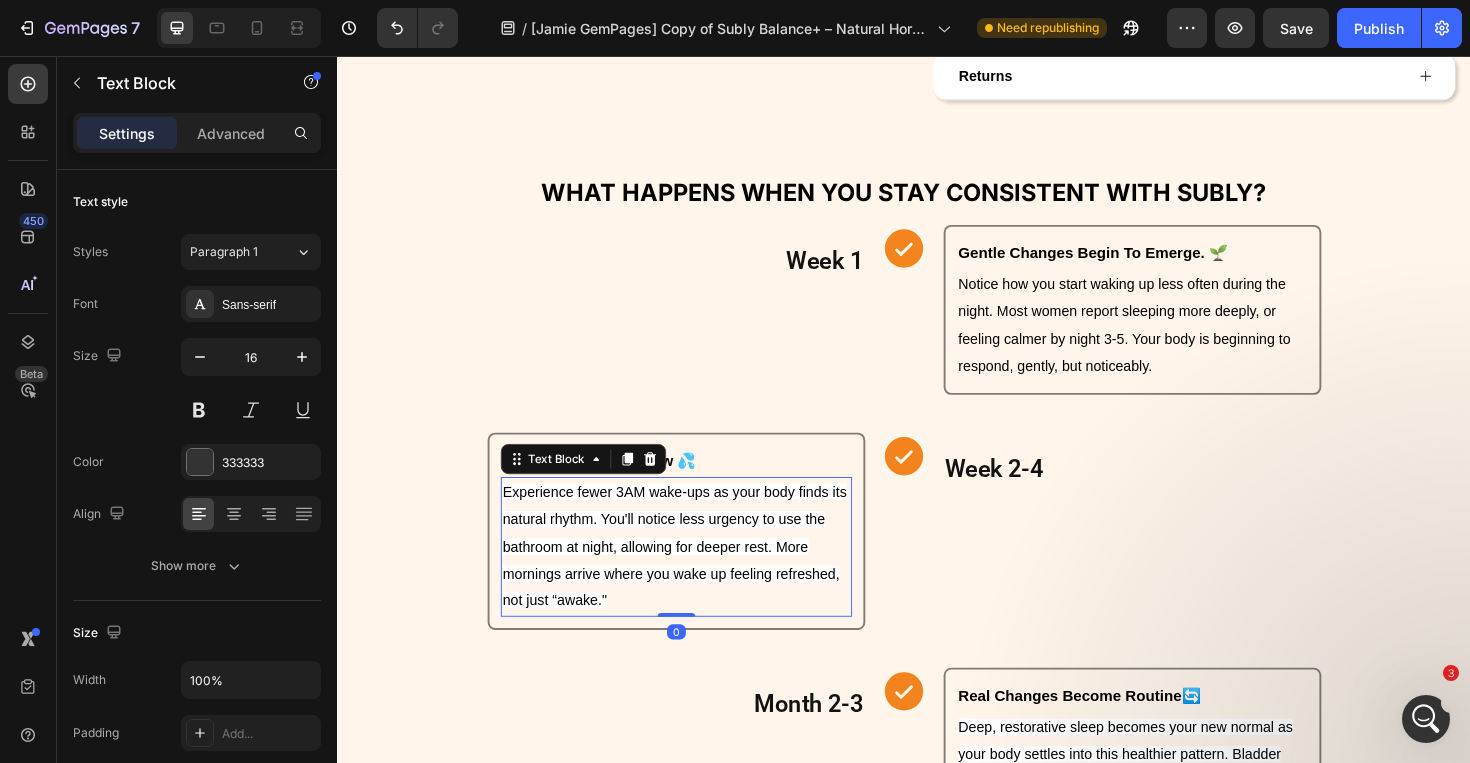 click on "Experience fewer 3AM wake-ups as your body finds its natural rhythm. You'll notice less urgency to use the bathroom at night, allowing for deeper rest. More mornings arrive where you wake up feeling refreshed, not just “awake."" at bounding box center [696, 576] 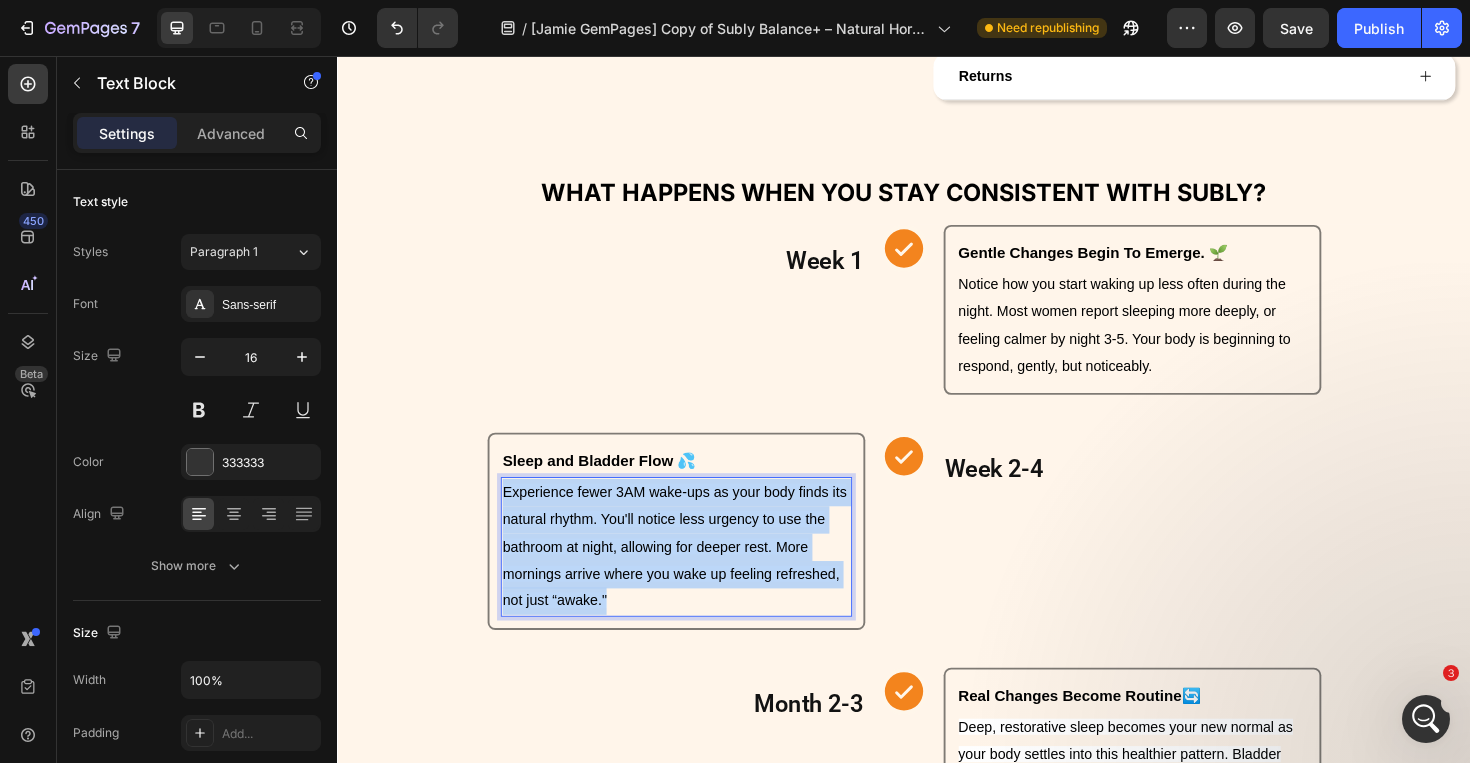 click on "Experience fewer 3AM wake-ups as your body finds its natural rhythm. You'll notice less urgency to use the bathroom at night, allowing for deeper rest. More mornings arrive where you wake up feeling refreshed, not just “awake."" at bounding box center [696, 576] 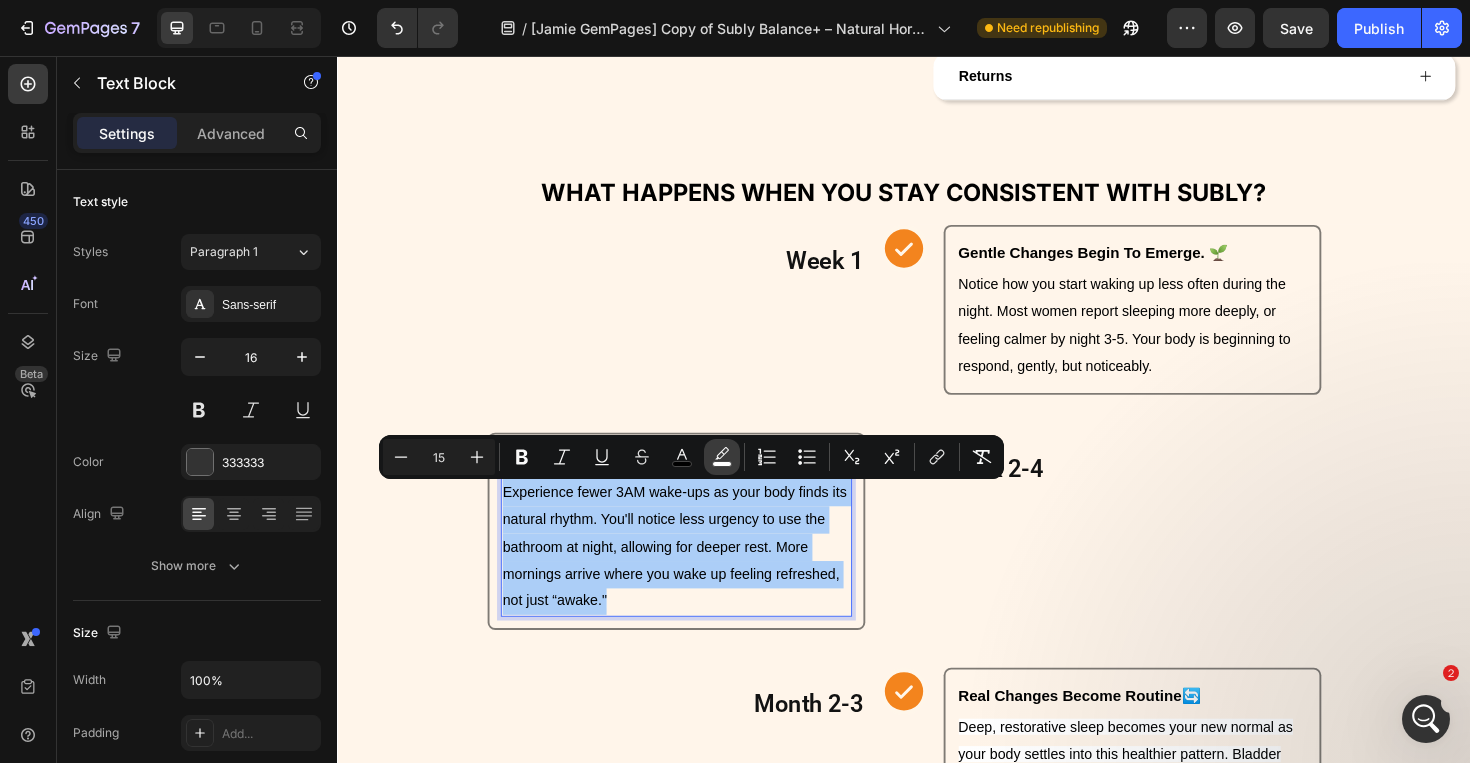 click 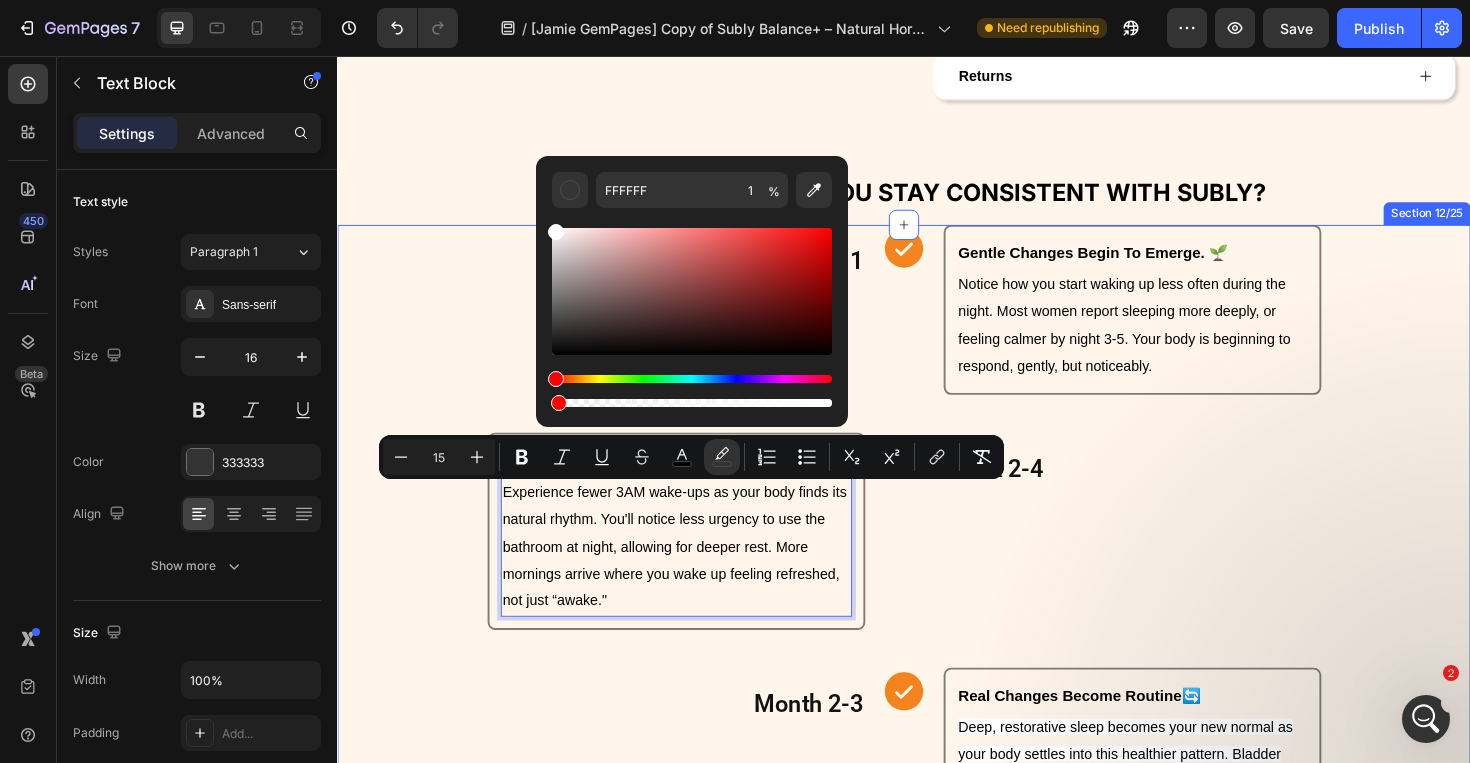 type on "0" 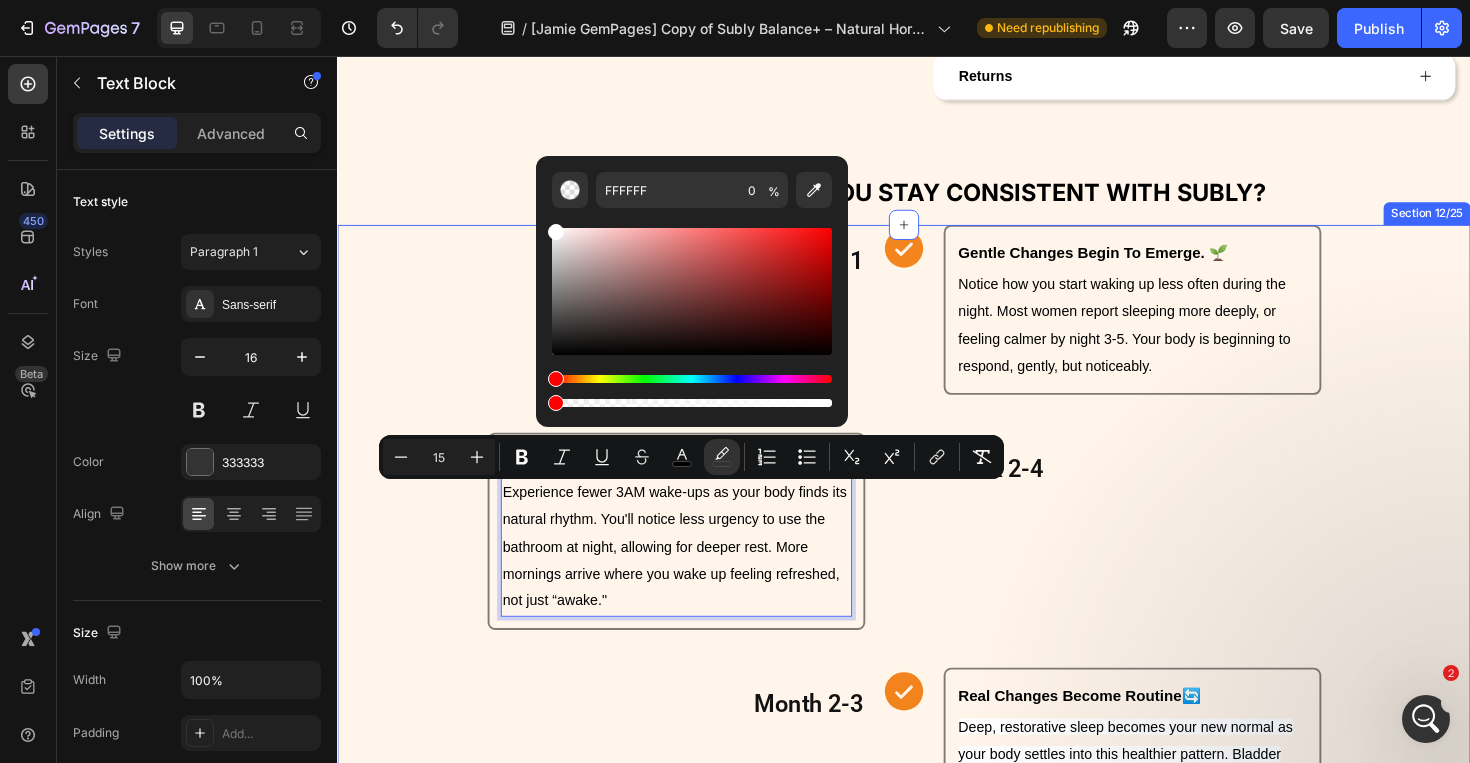drag, startPoint x: 1159, startPoint y: 457, endPoint x: 512, endPoint y: 423, distance: 647.89276 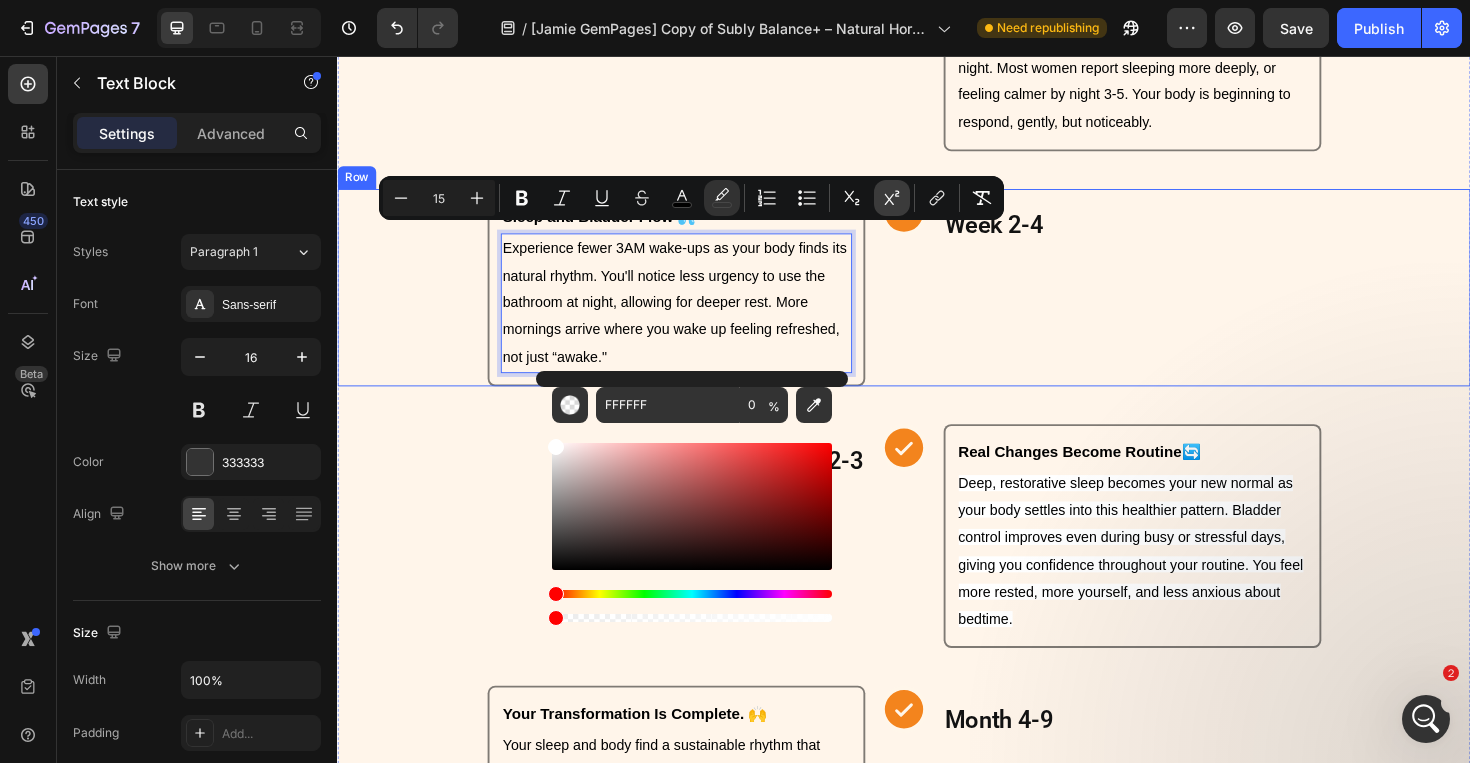 scroll, scrollTop: 4386, scrollLeft: 0, axis: vertical 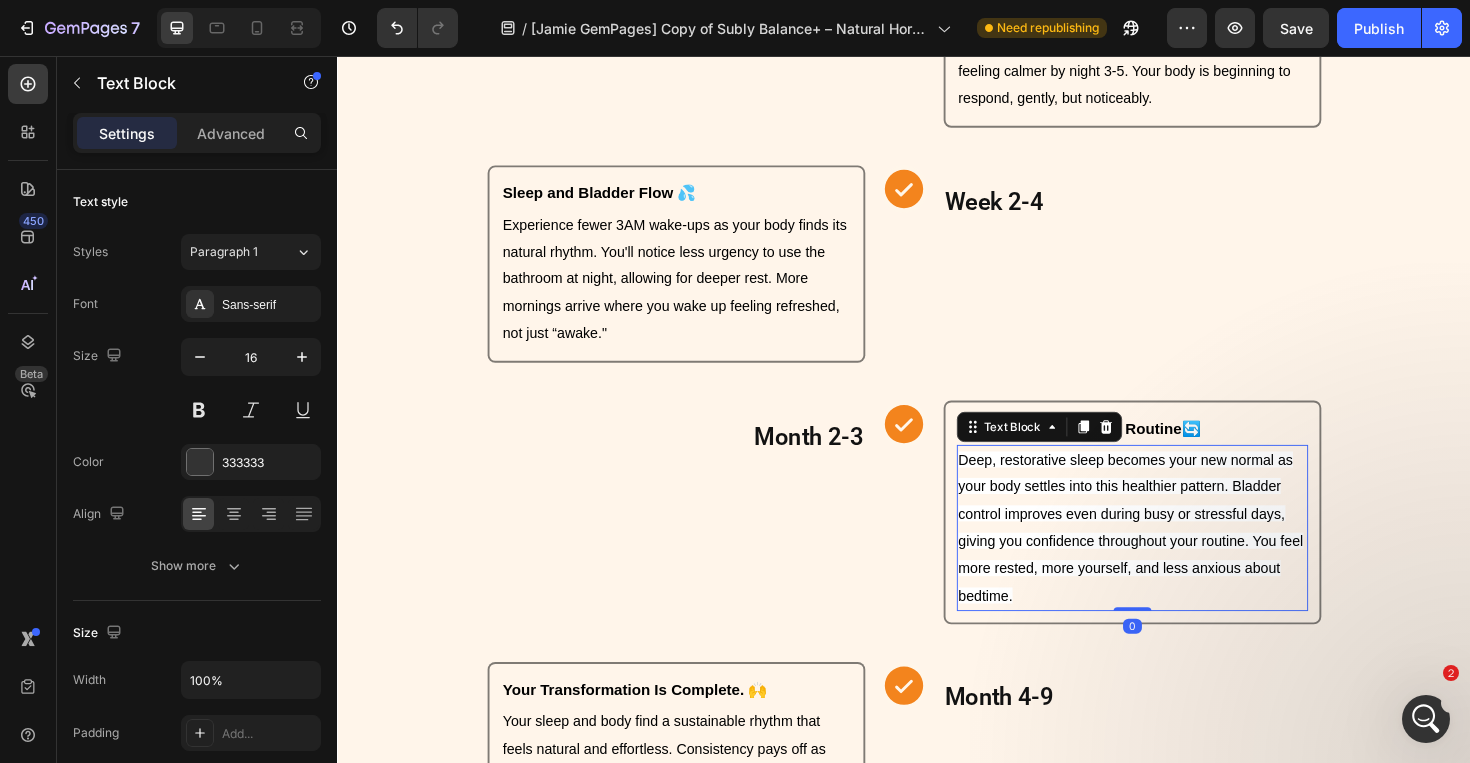 click on "Deep, restorative sleep becomes your new normal as your body settles into this healthier pattern. Bladder control improves even during busy or stressful days, giving you confidence throughout your routine. You feel more rested, more yourself, and less anxious about bedtime." at bounding box center [1177, 555] 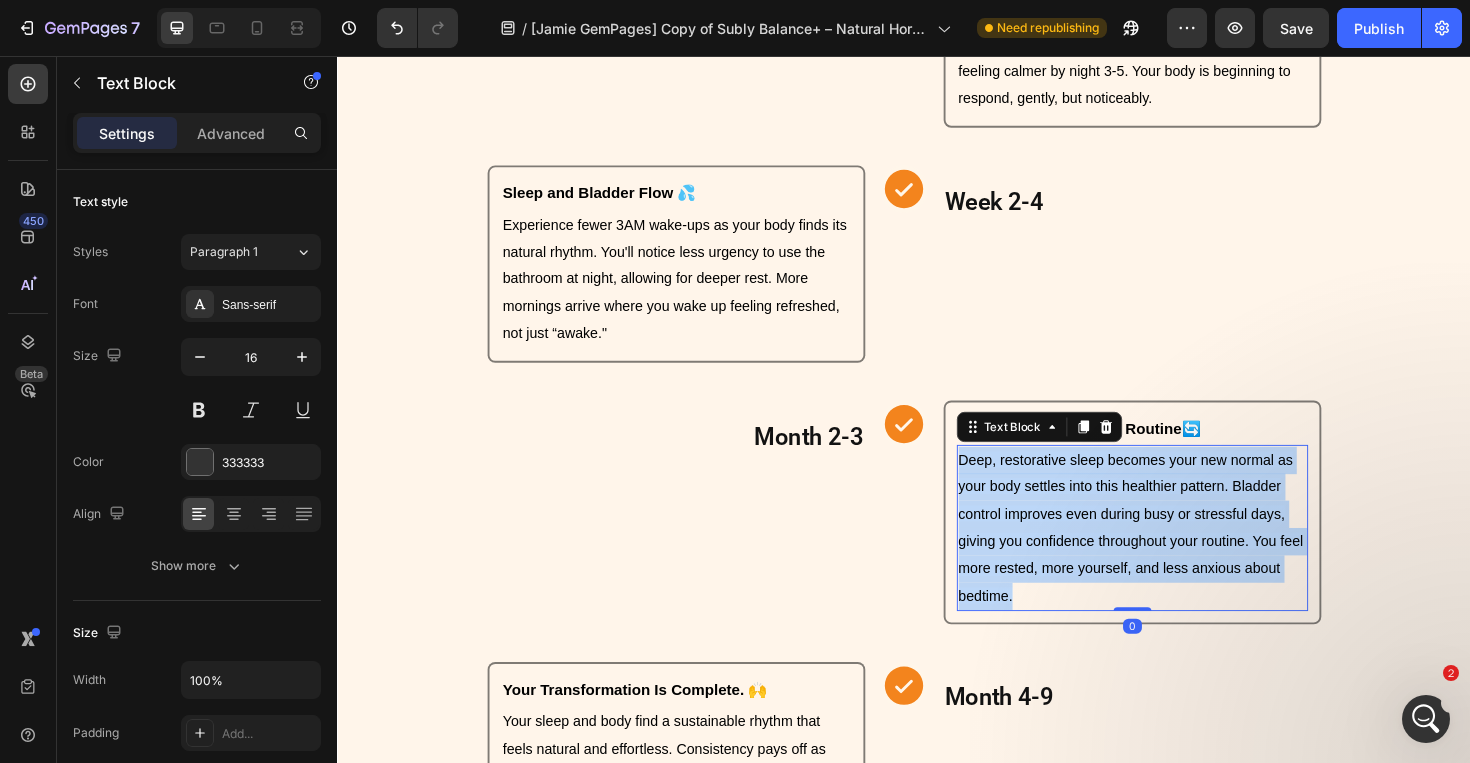click on "Deep, restorative sleep becomes your new normal as your body settles into this healthier pattern. Bladder control improves even during busy or stressful days, giving you confidence throughout your routine. You feel more rested, more yourself, and less anxious about bedtime." at bounding box center [1177, 555] 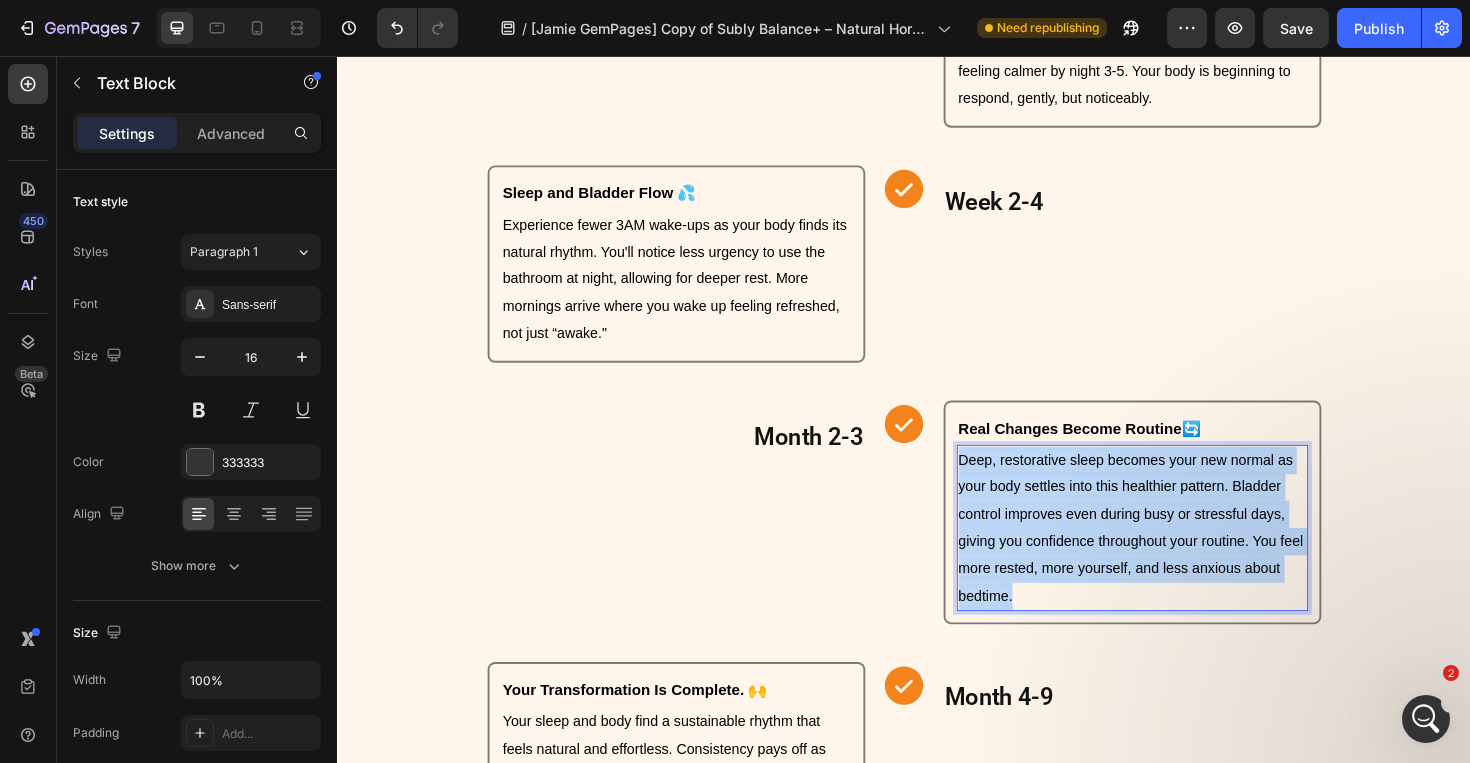 click on "Deep, restorative sleep becomes your new normal as your body settles into this healthier pattern. Bladder control improves even during busy or stressful days, giving you confidence throughout your routine. You feel more rested, more yourself, and less anxious about bedtime." at bounding box center (1177, 555) 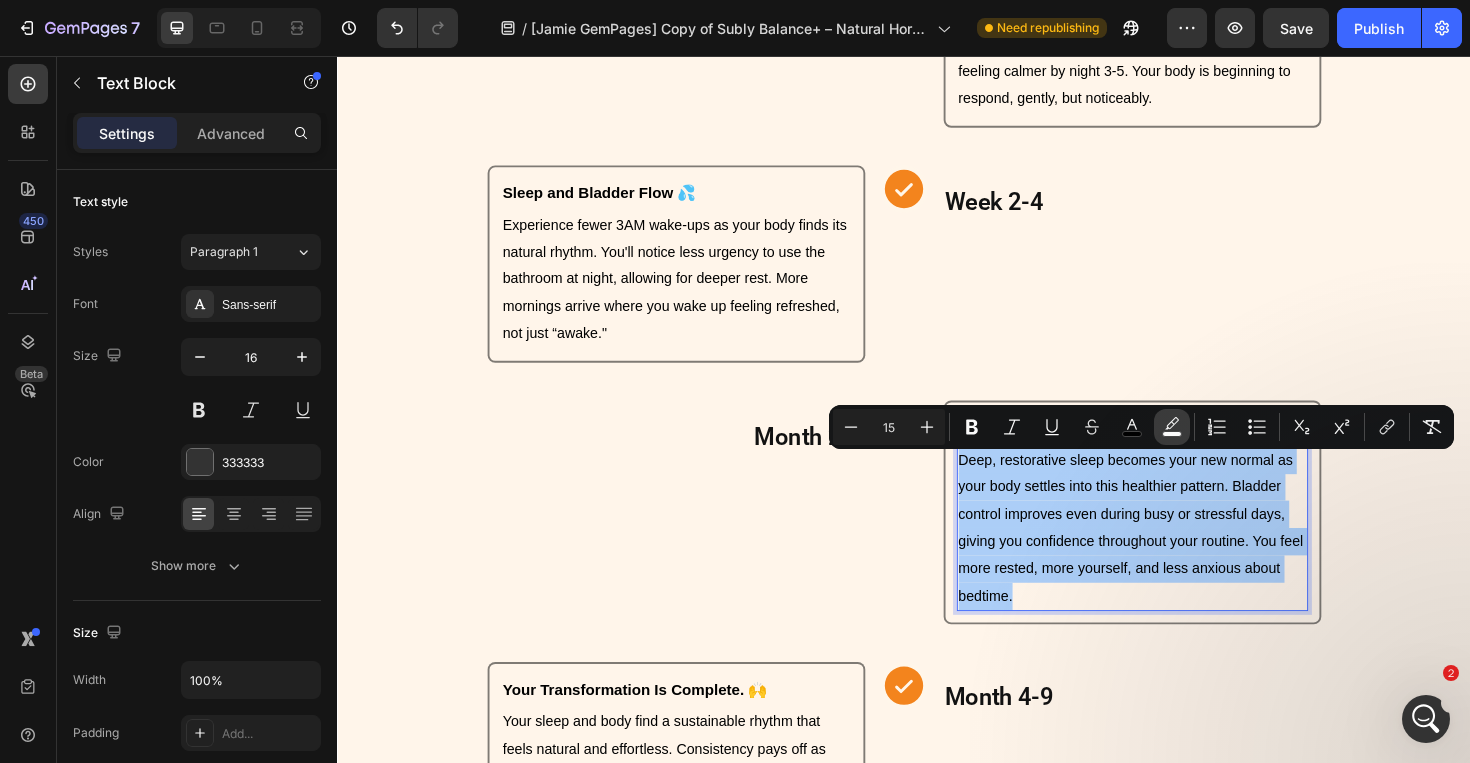 click 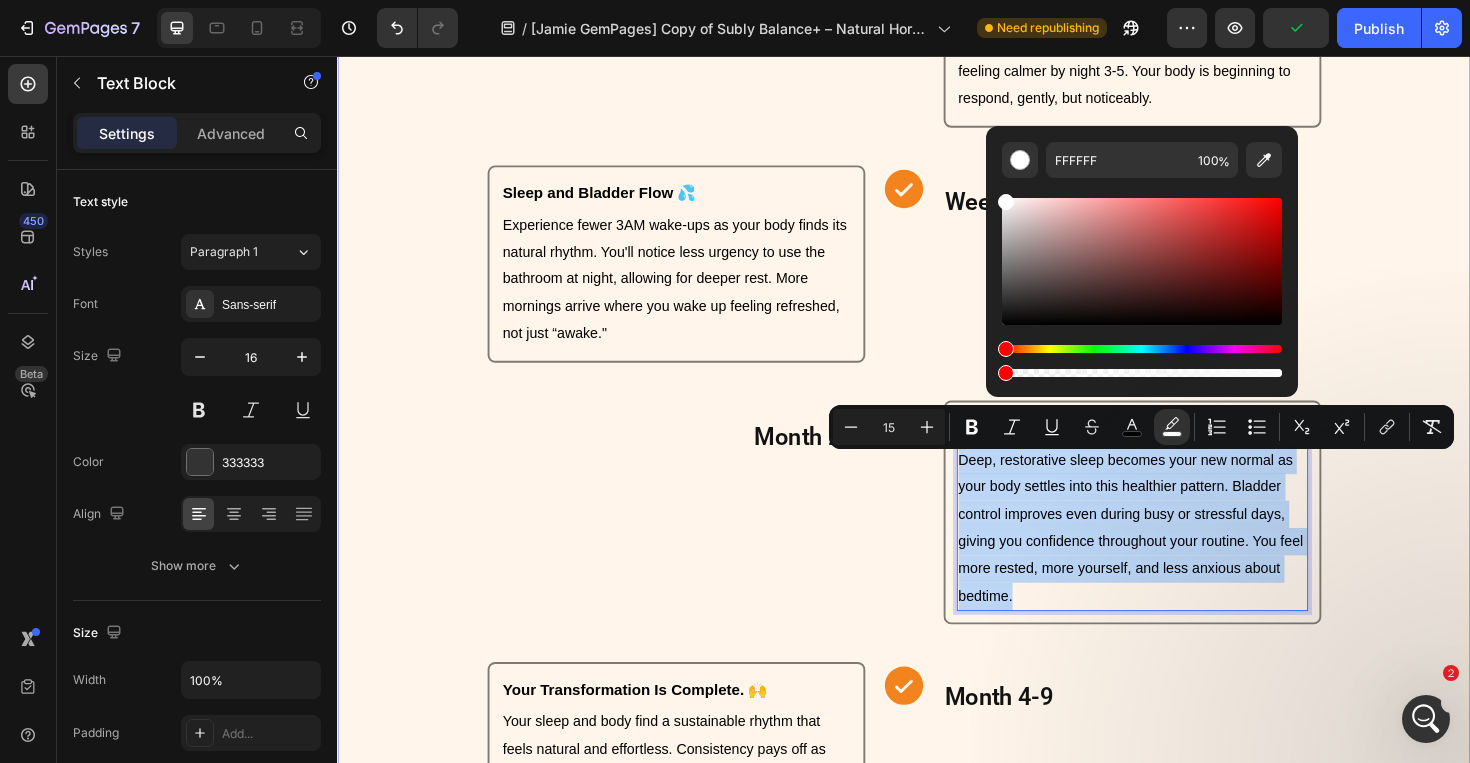 type on "0" 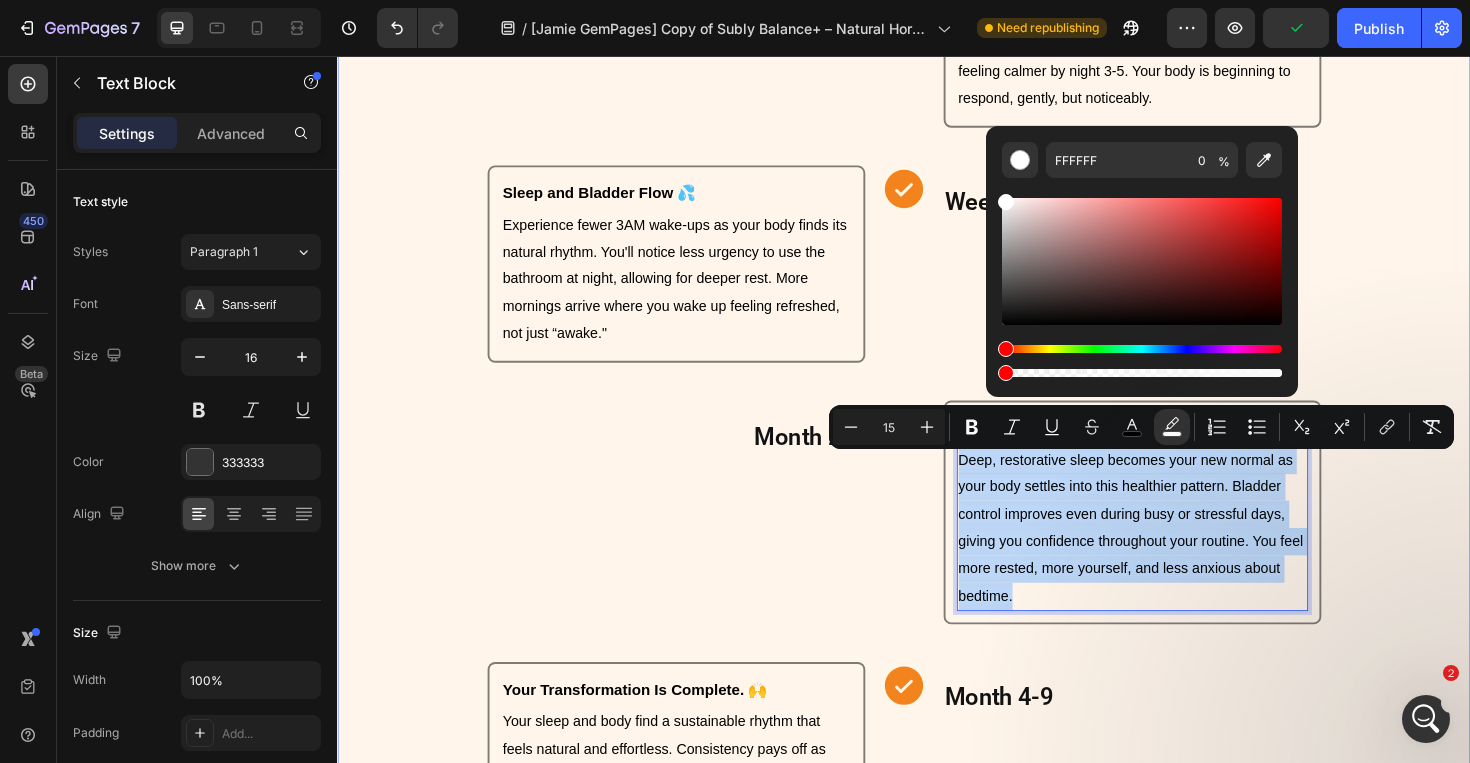 drag, startPoint x: 1619, startPoint y: 431, endPoint x: 962, endPoint y: 400, distance: 657.73096 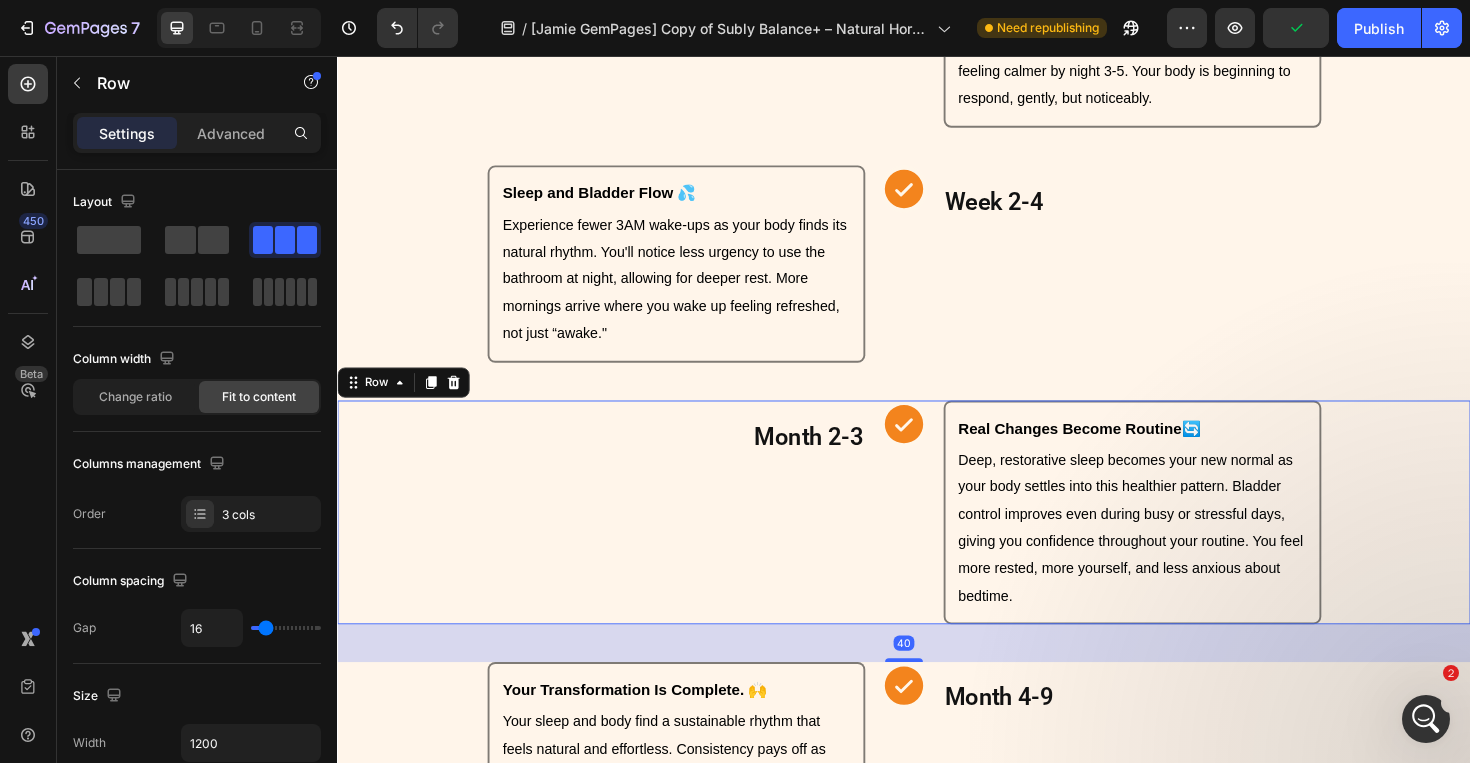 click on "Month 2-3 Heading Row" at bounding box center [696, 540] 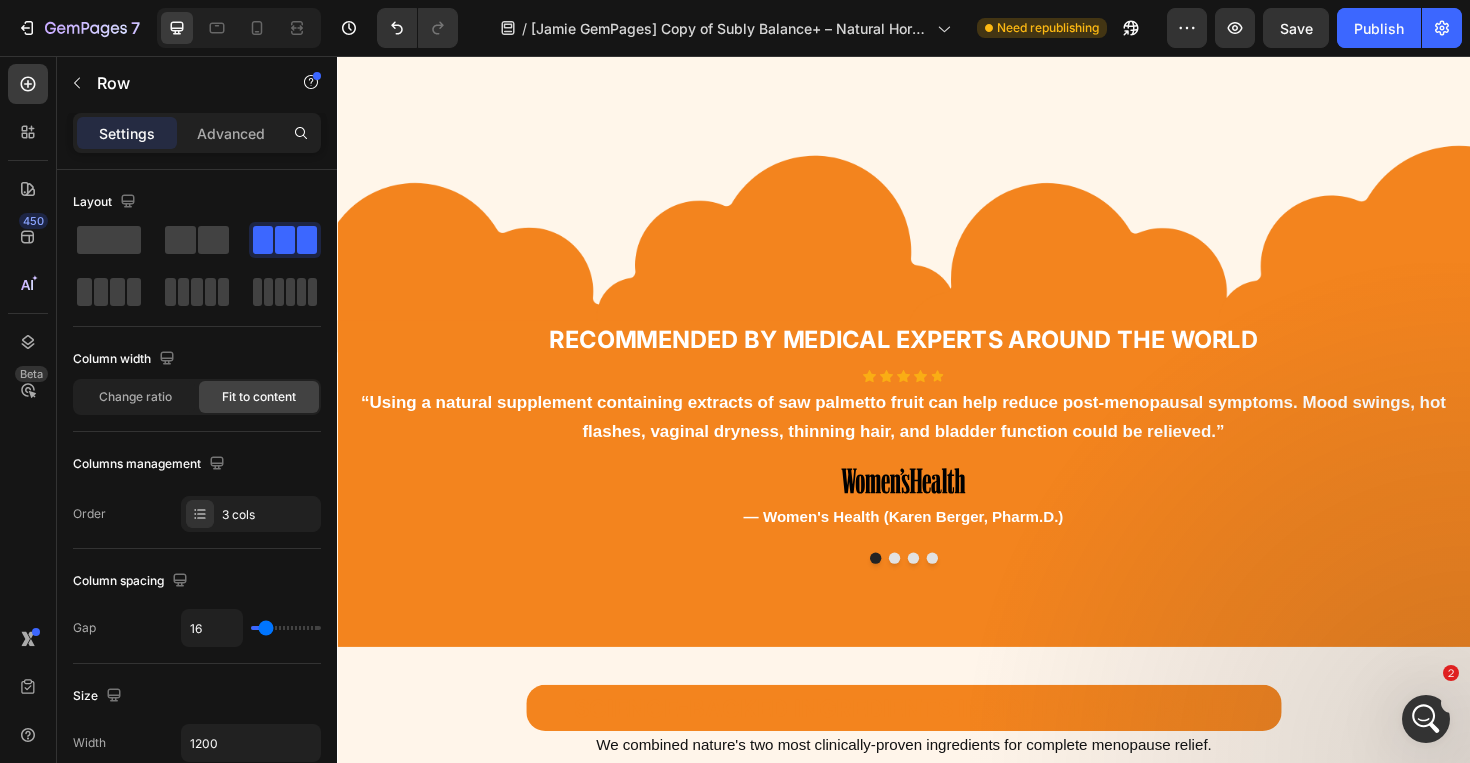 scroll, scrollTop: 5457, scrollLeft: 0, axis: vertical 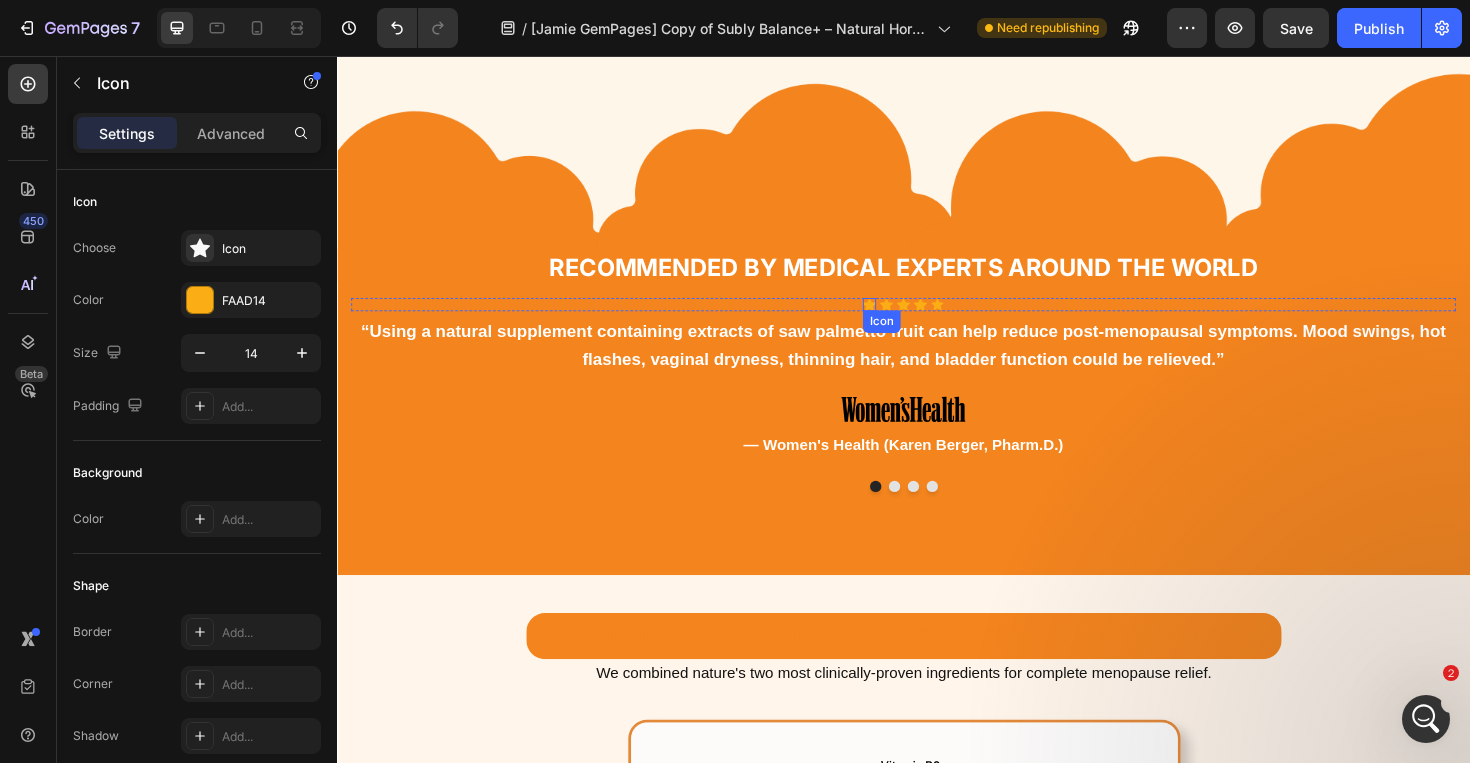 click on "Icon" at bounding box center (901, 319) 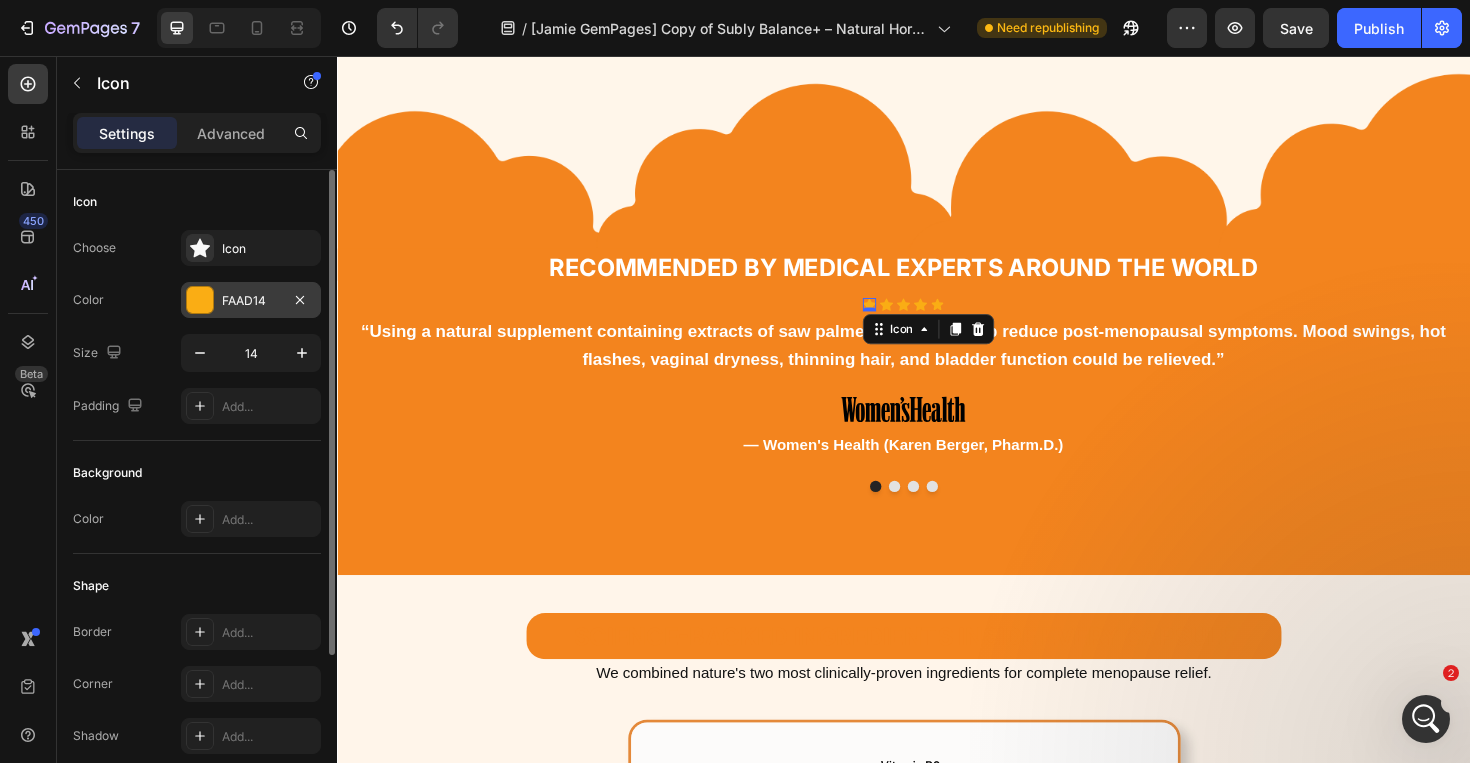 click at bounding box center [200, 300] 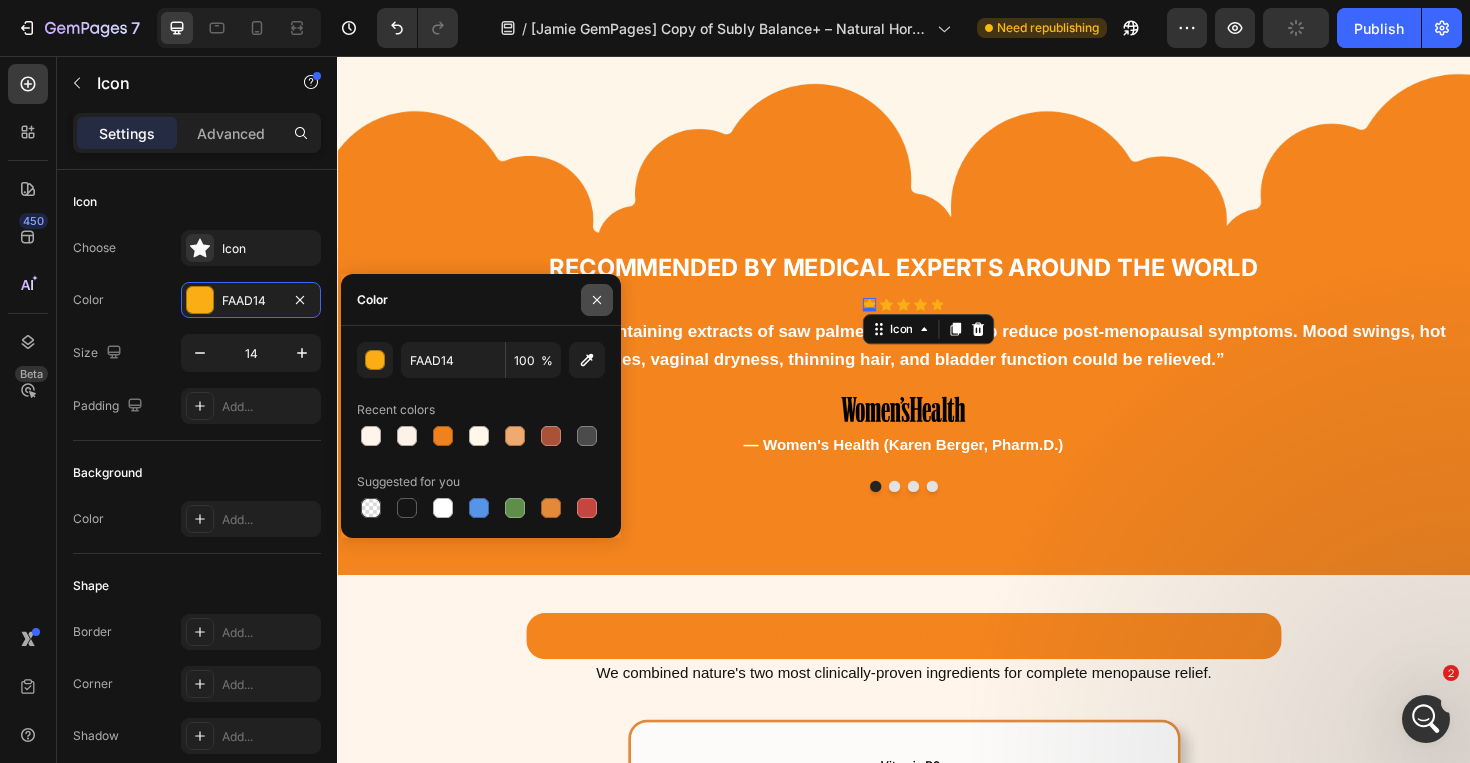click 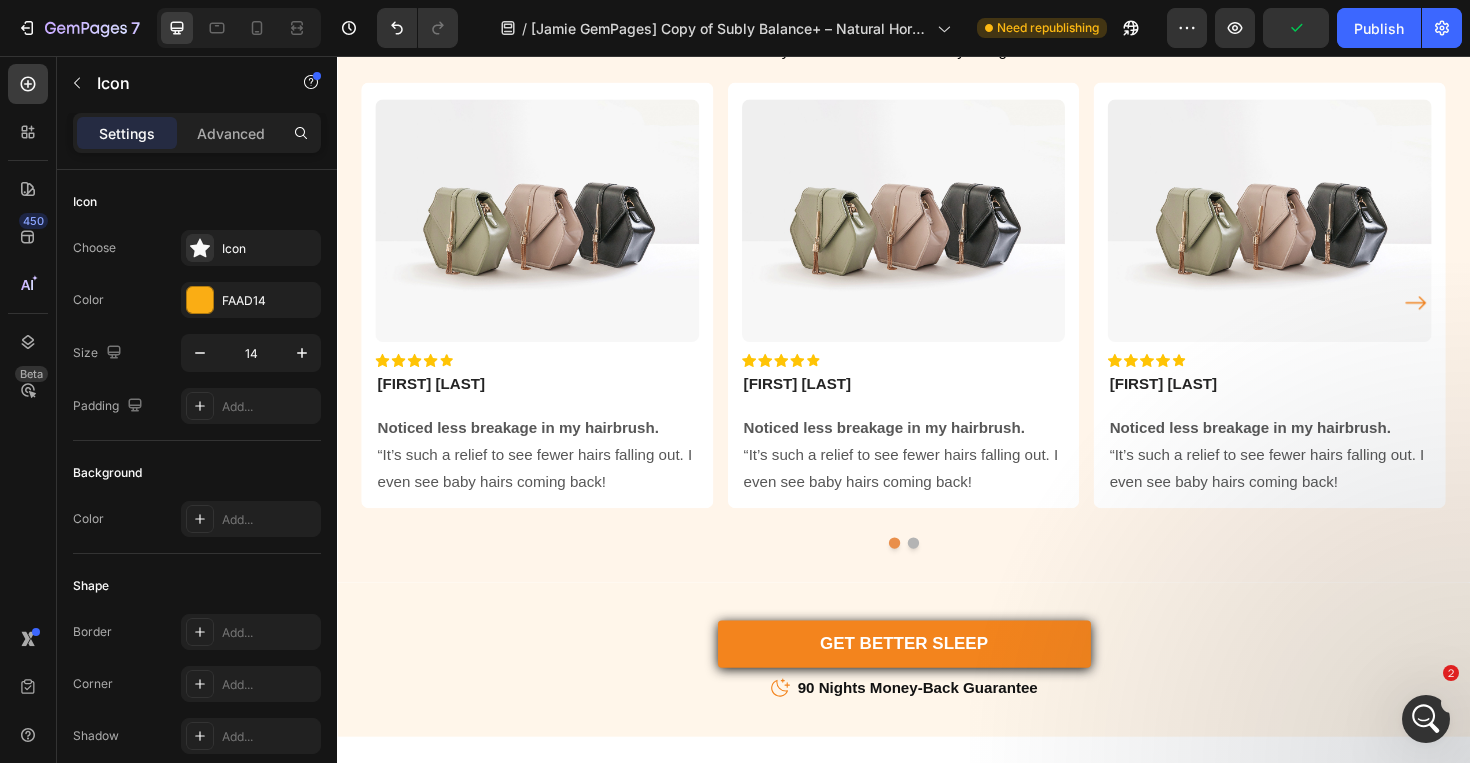 scroll, scrollTop: 0, scrollLeft: 0, axis: both 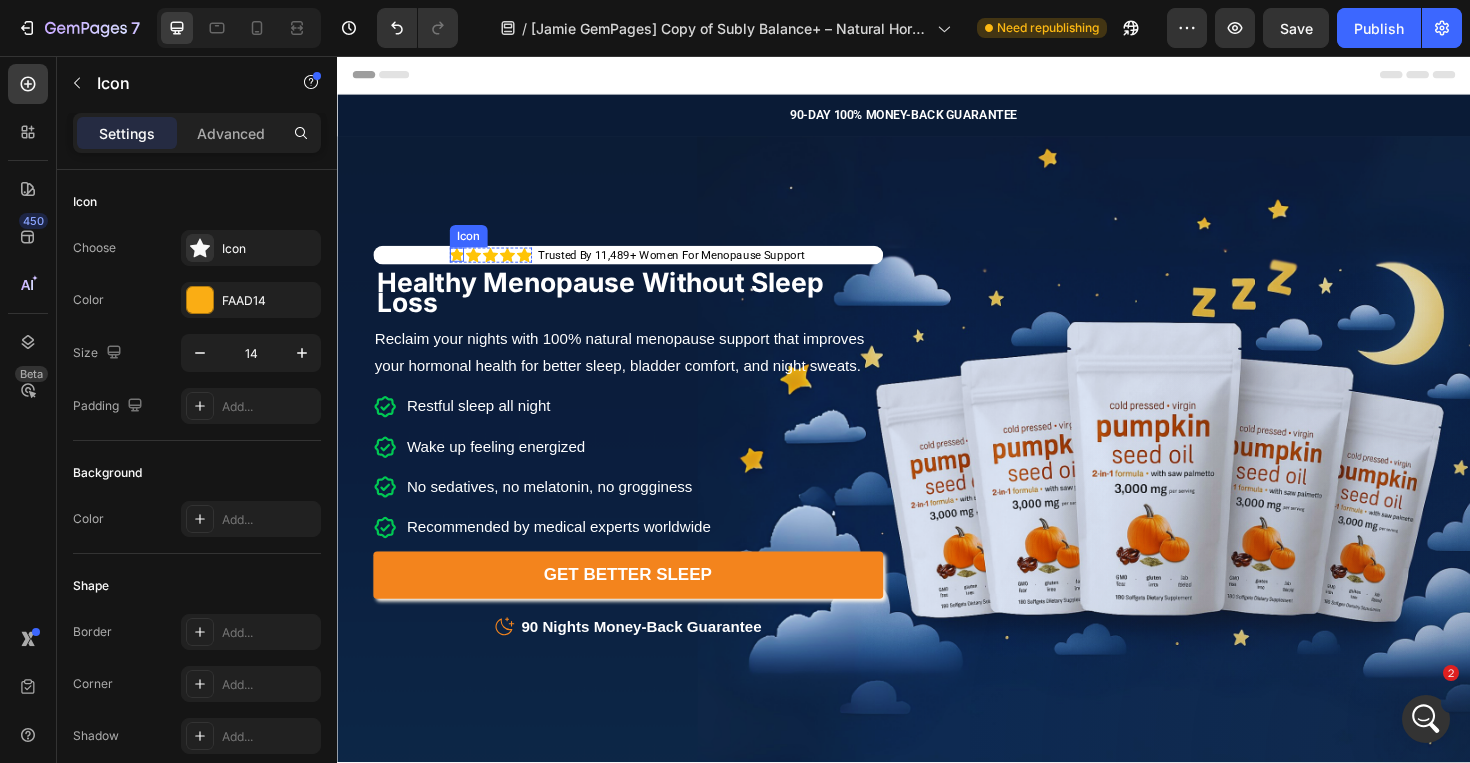 click 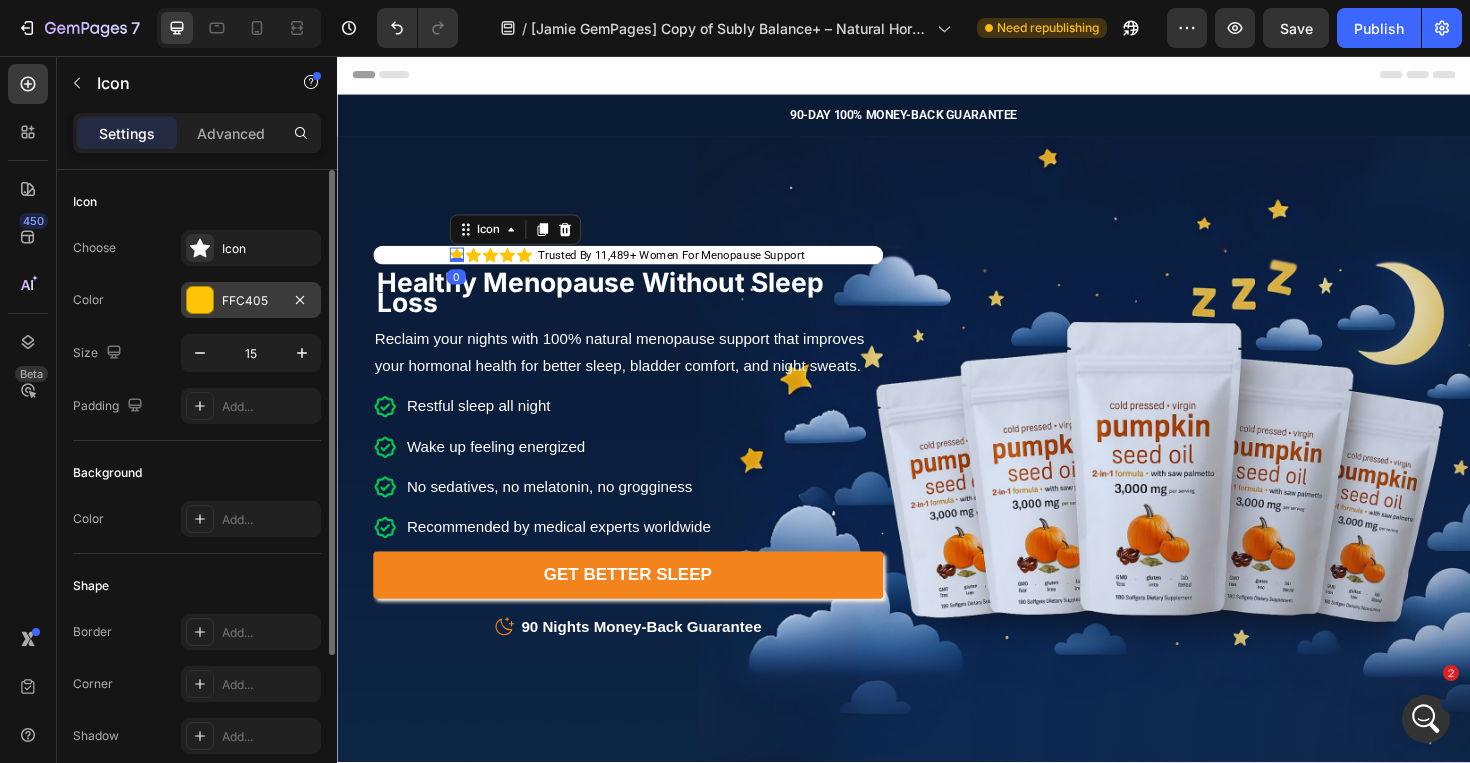 click on "FFC405" at bounding box center (251, 301) 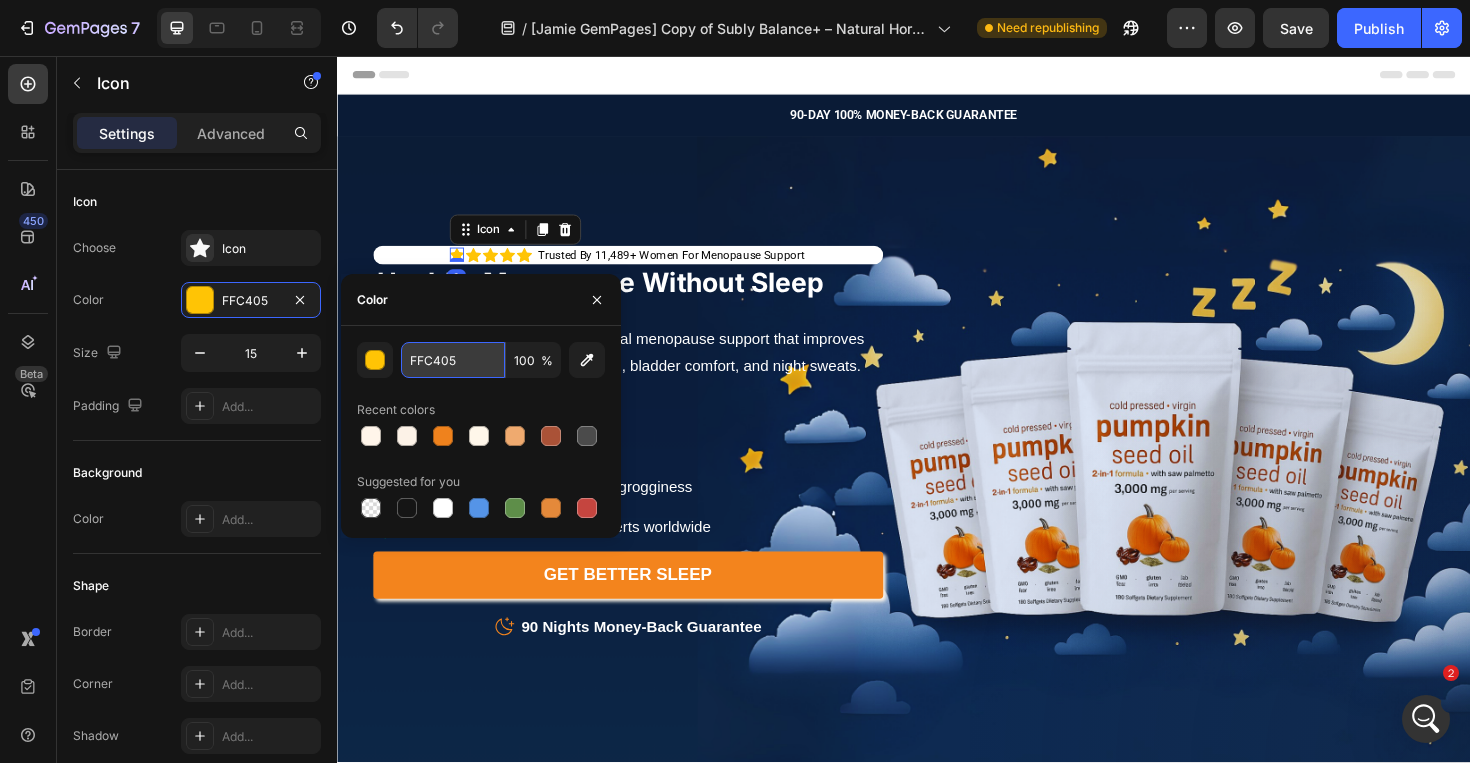 click on "FFC405" at bounding box center (453, 360) 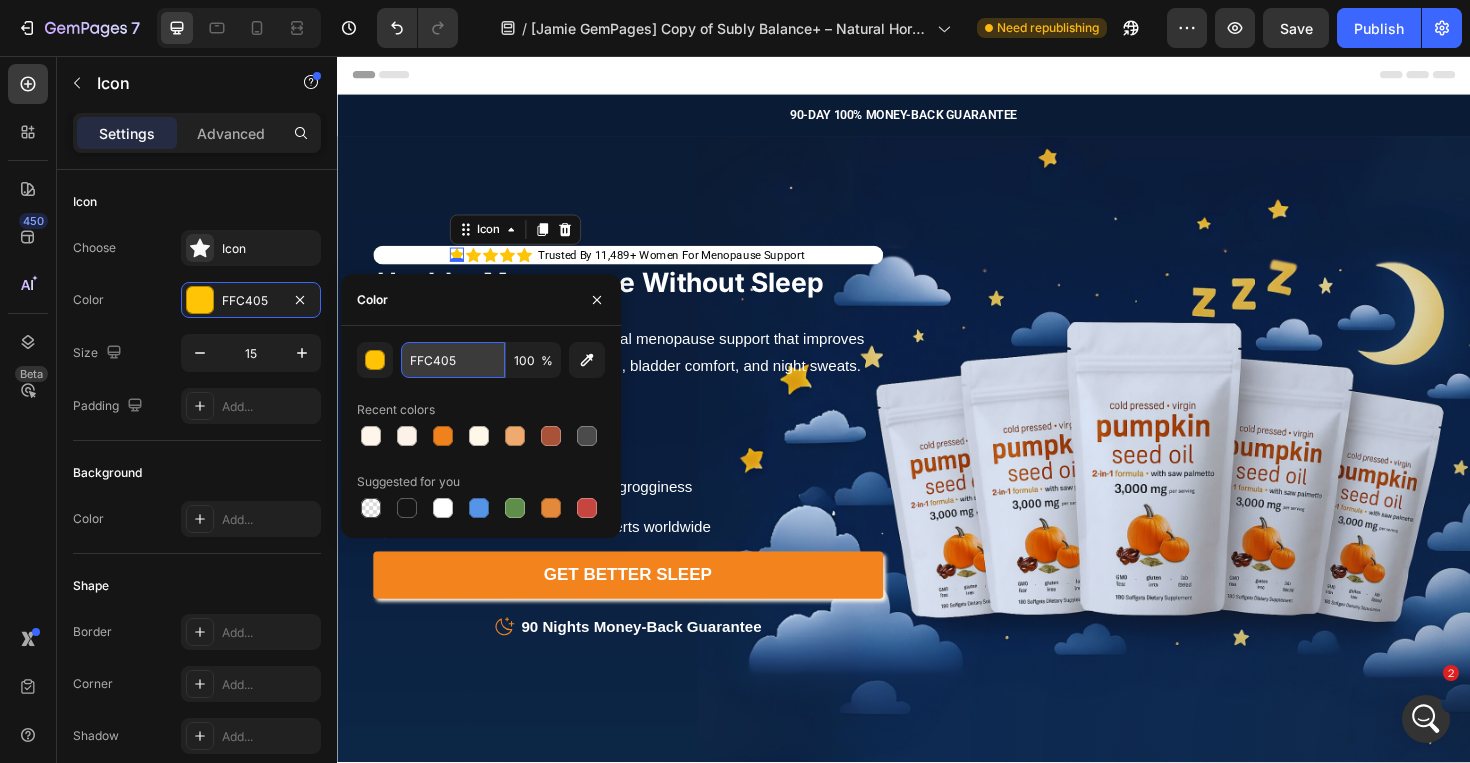 click on "FFC405" at bounding box center [453, 360] 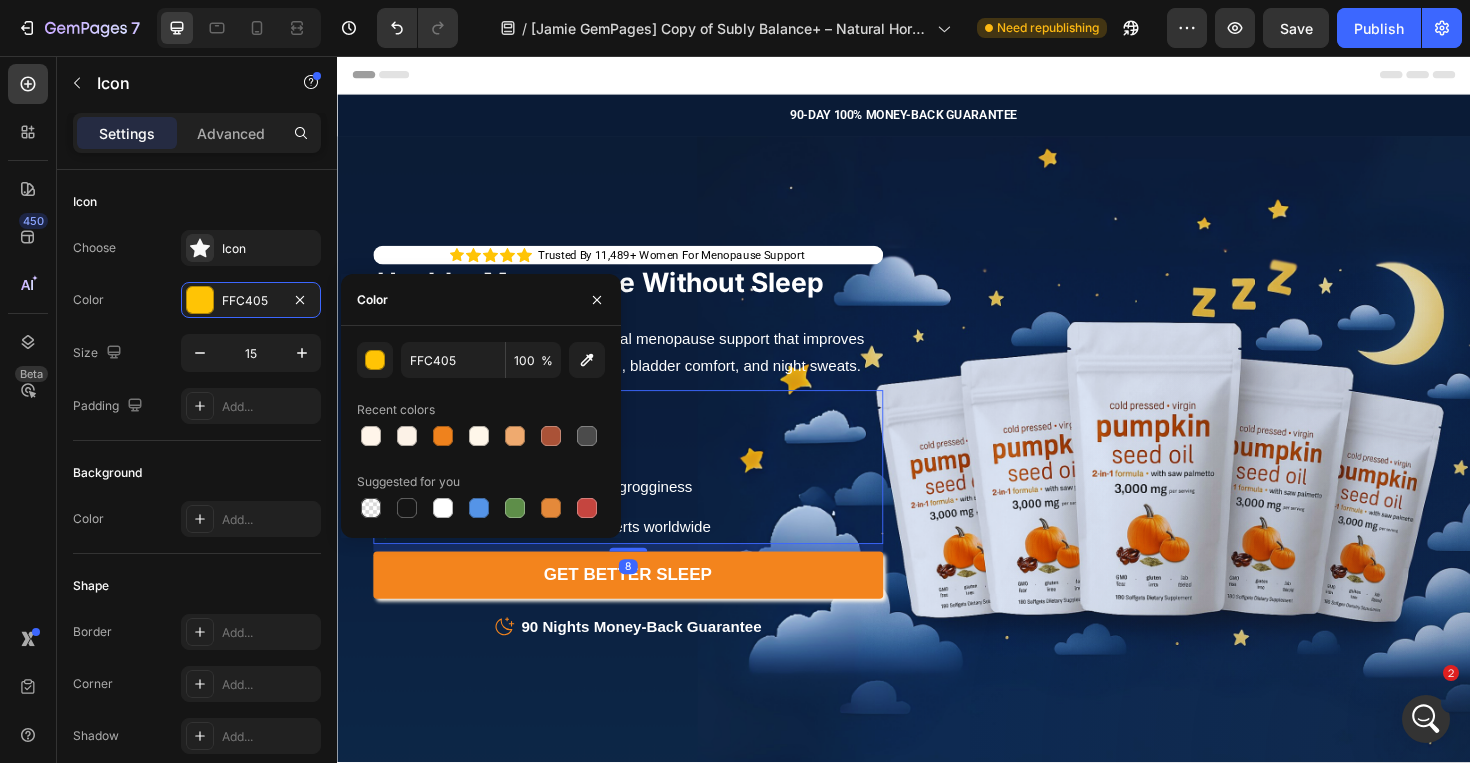 click on "Restful sleep all night
Wake up feeling energized
No sedatives, no melatonin, no grogginess
Recommended by medical experts worldwide" at bounding box center [645, 491] 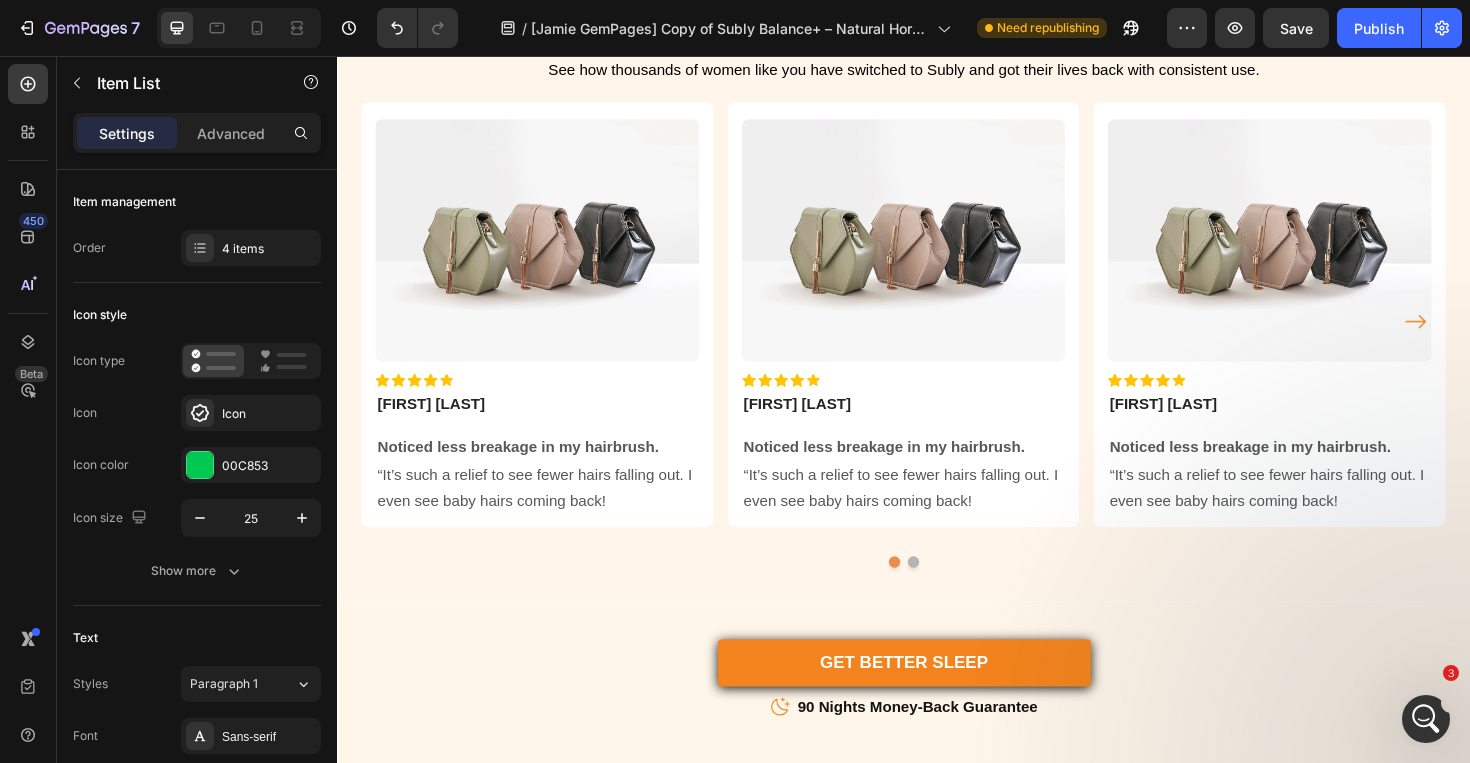 scroll, scrollTop: 1652, scrollLeft: 0, axis: vertical 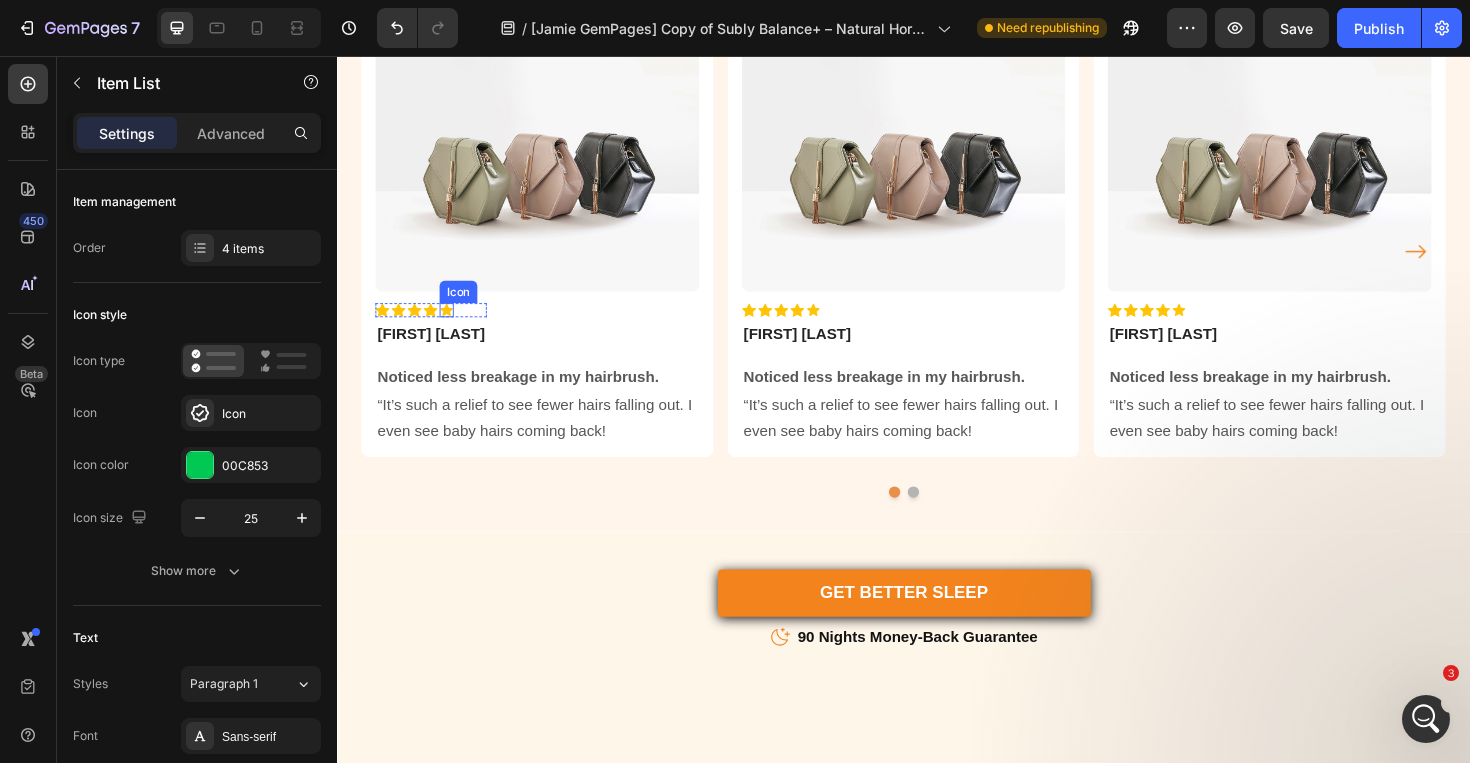 click 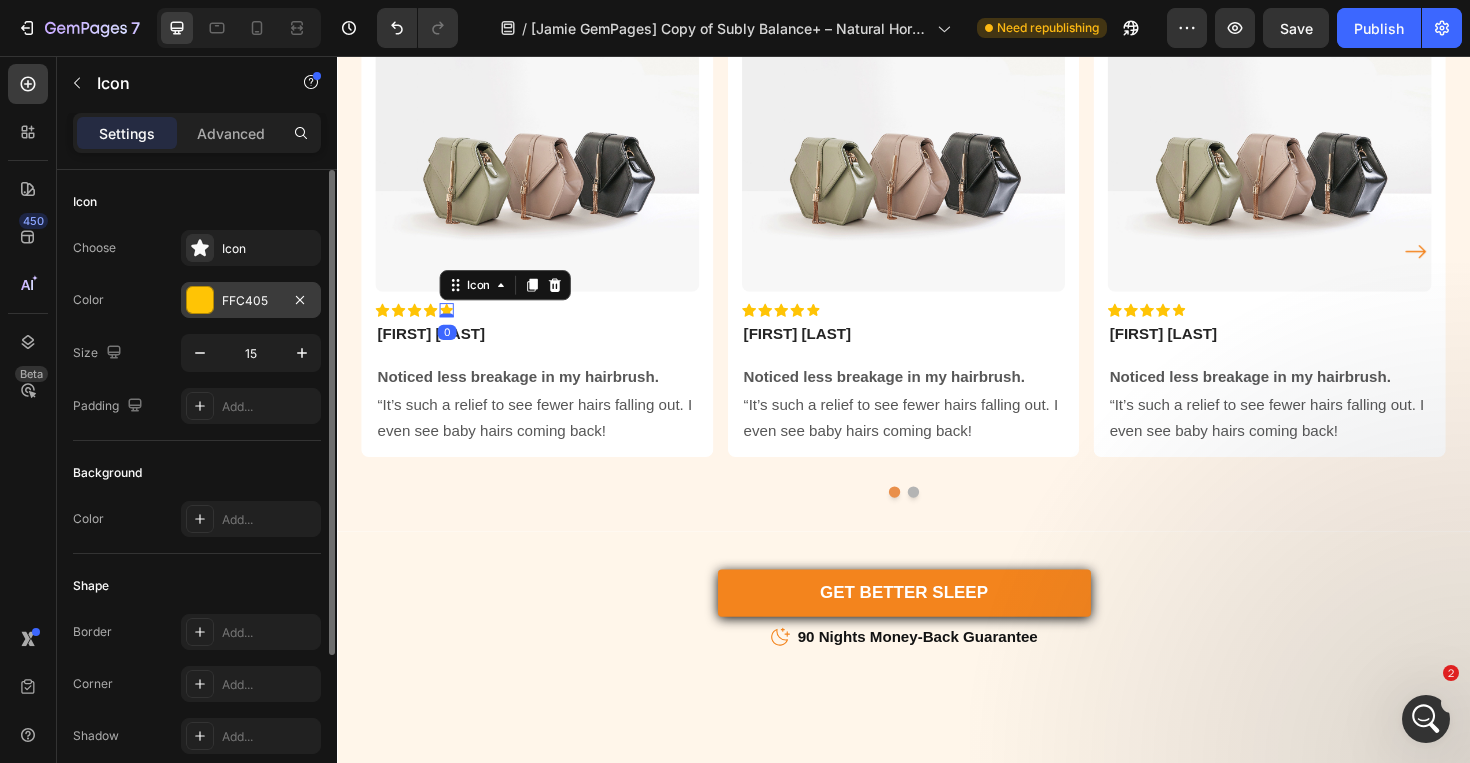 click on "FFC405" at bounding box center [251, 301] 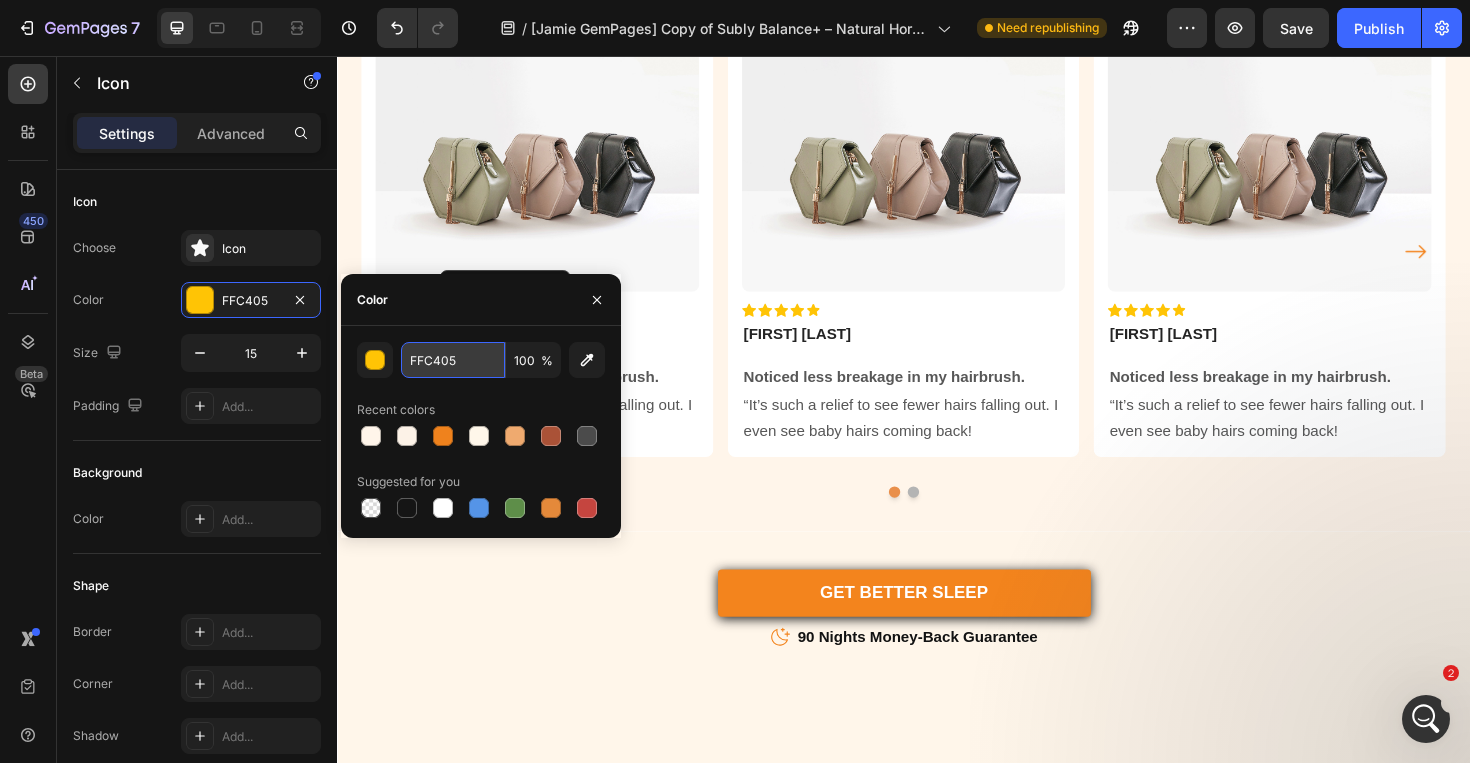 click on "FFC405" at bounding box center [453, 360] 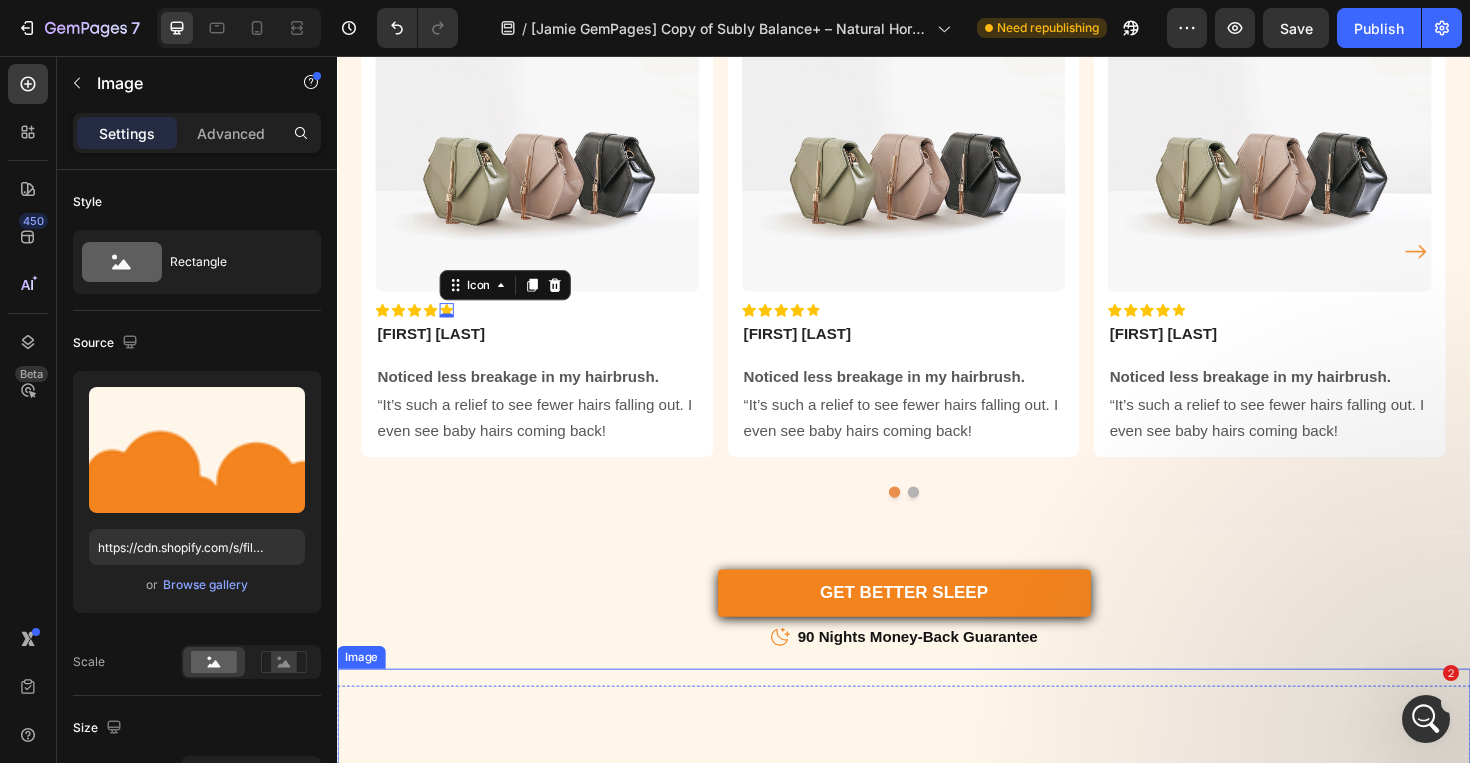 click at bounding box center (937, 865) 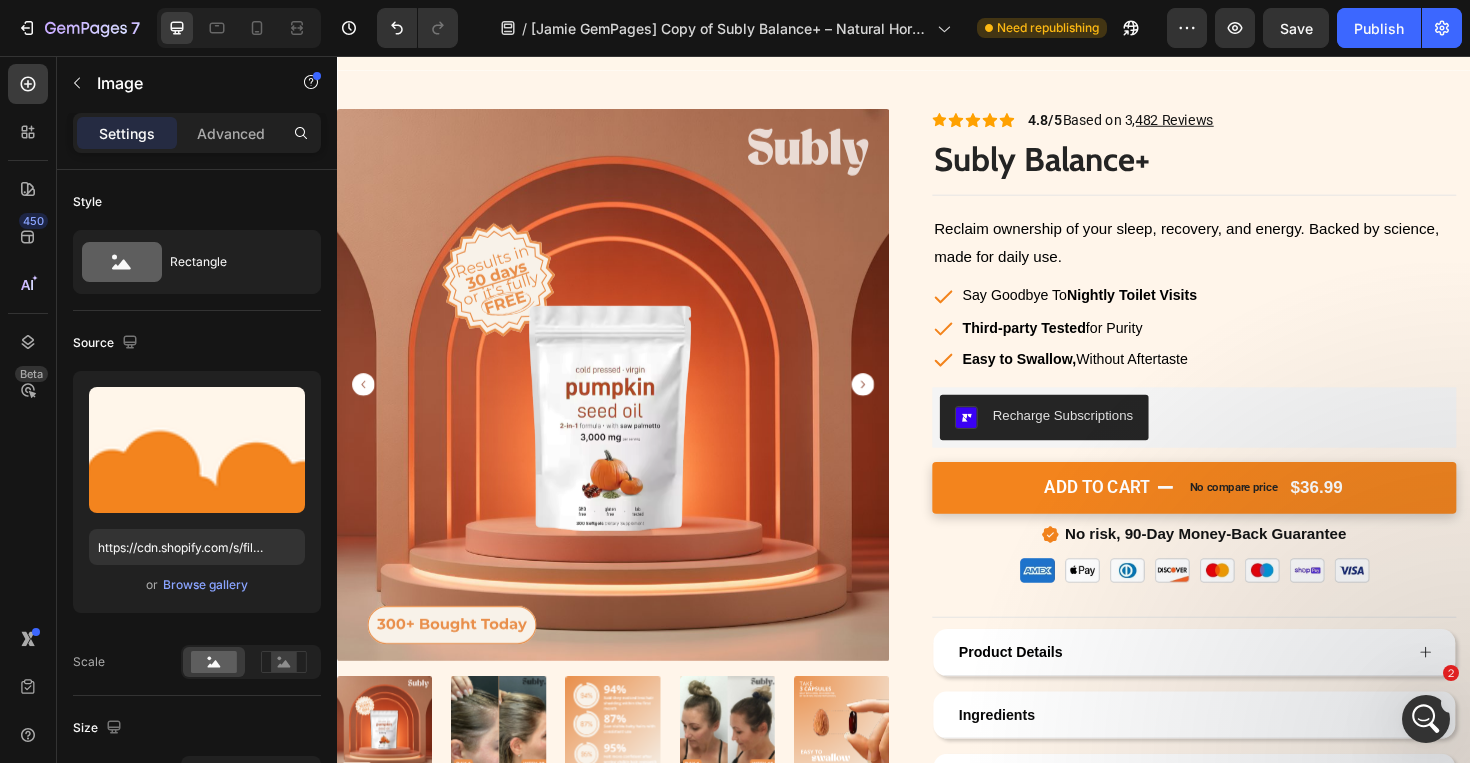 scroll, scrollTop: 3245, scrollLeft: 0, axis: vertical 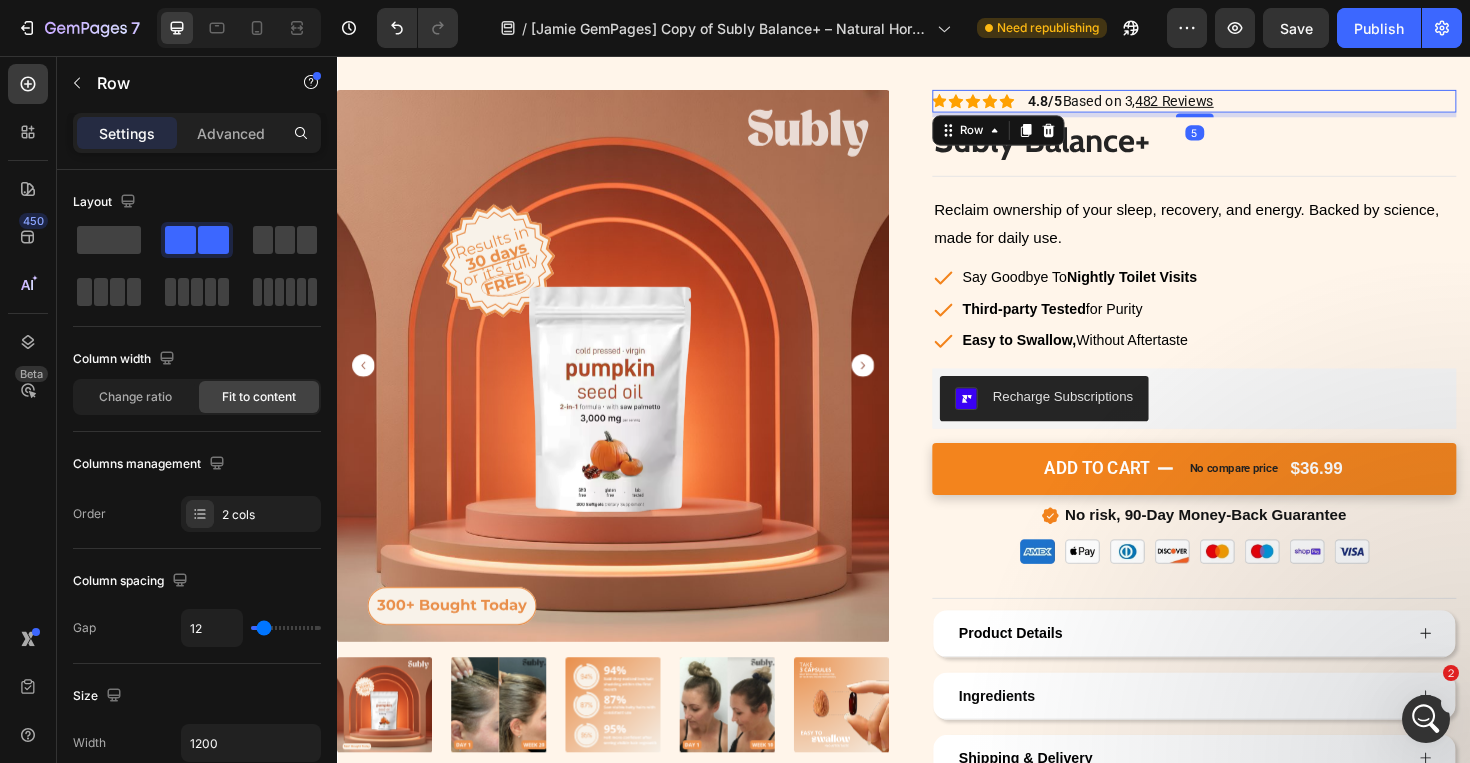 click on "Icon Icon Icon Icon Icon Icon List" at bounding box center [1010, 104] 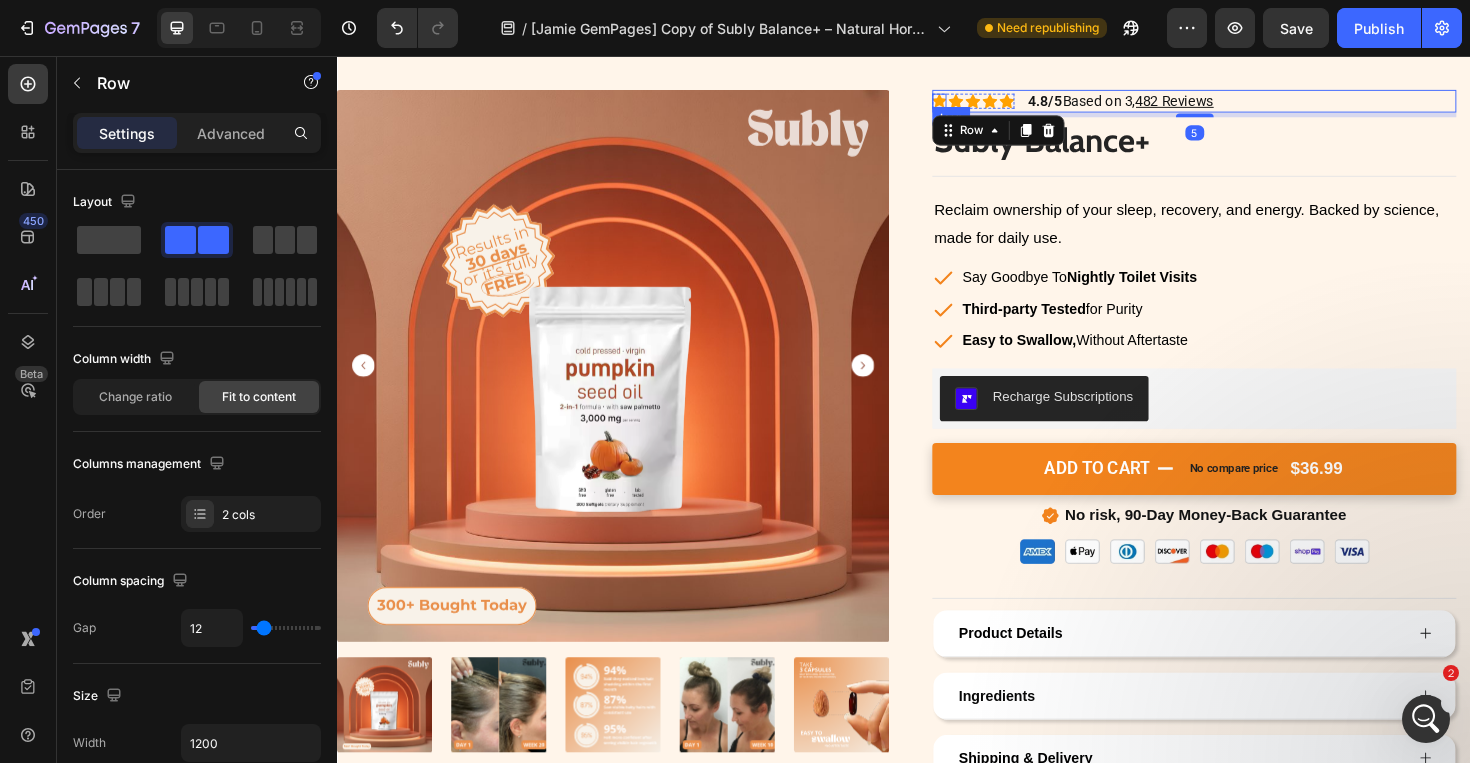 click 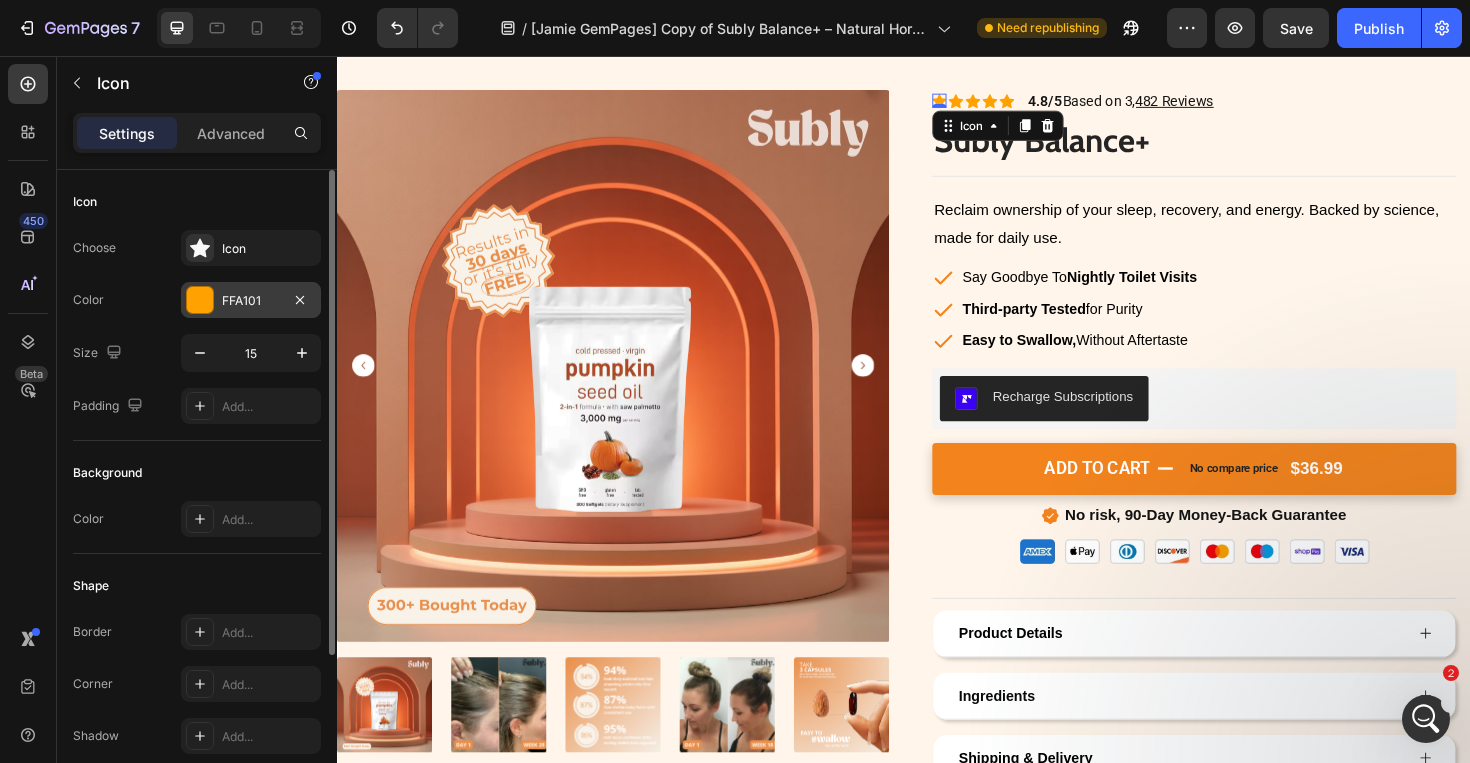 click on "FFA101" at bounding box center [251, 301] 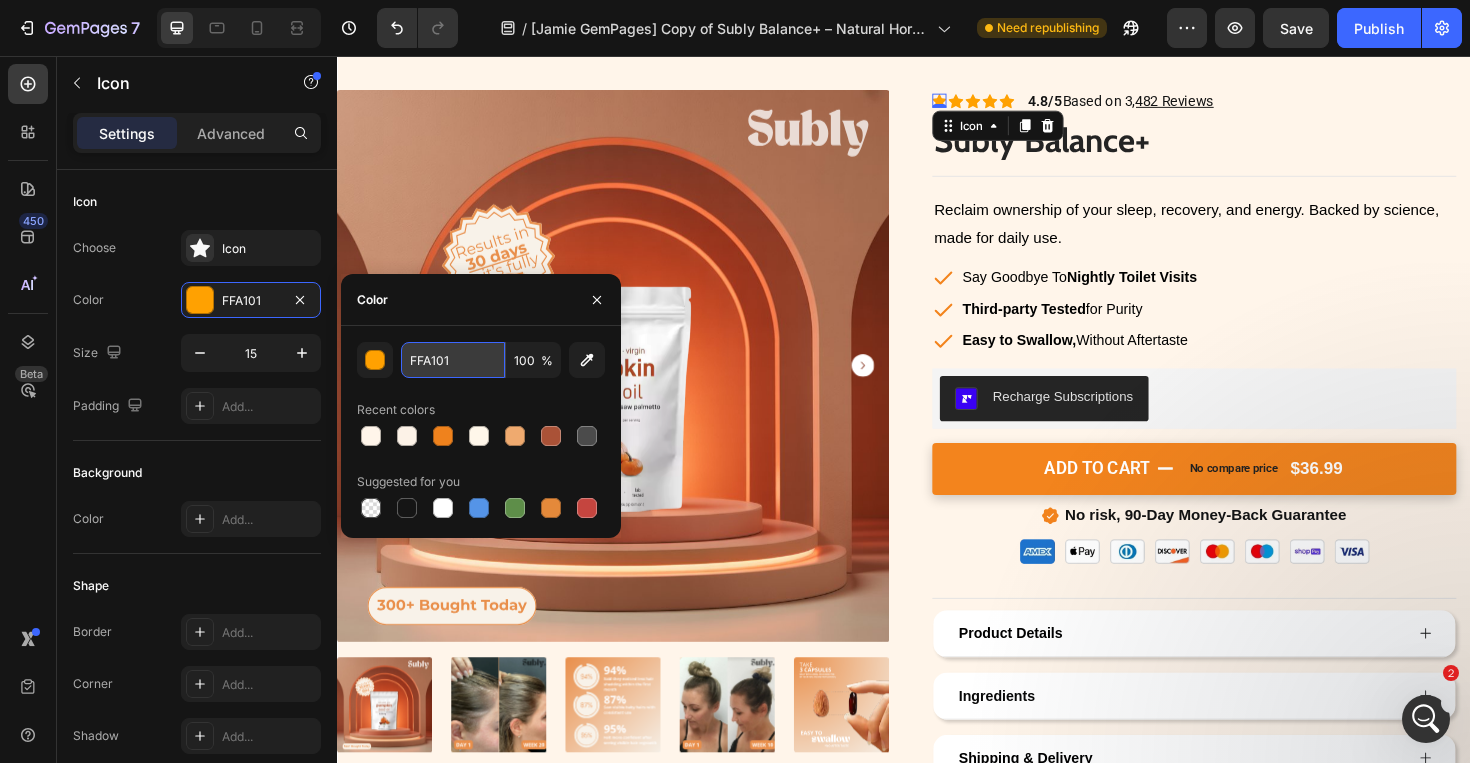 click on "FFA101" at bounding box center [453, 360] 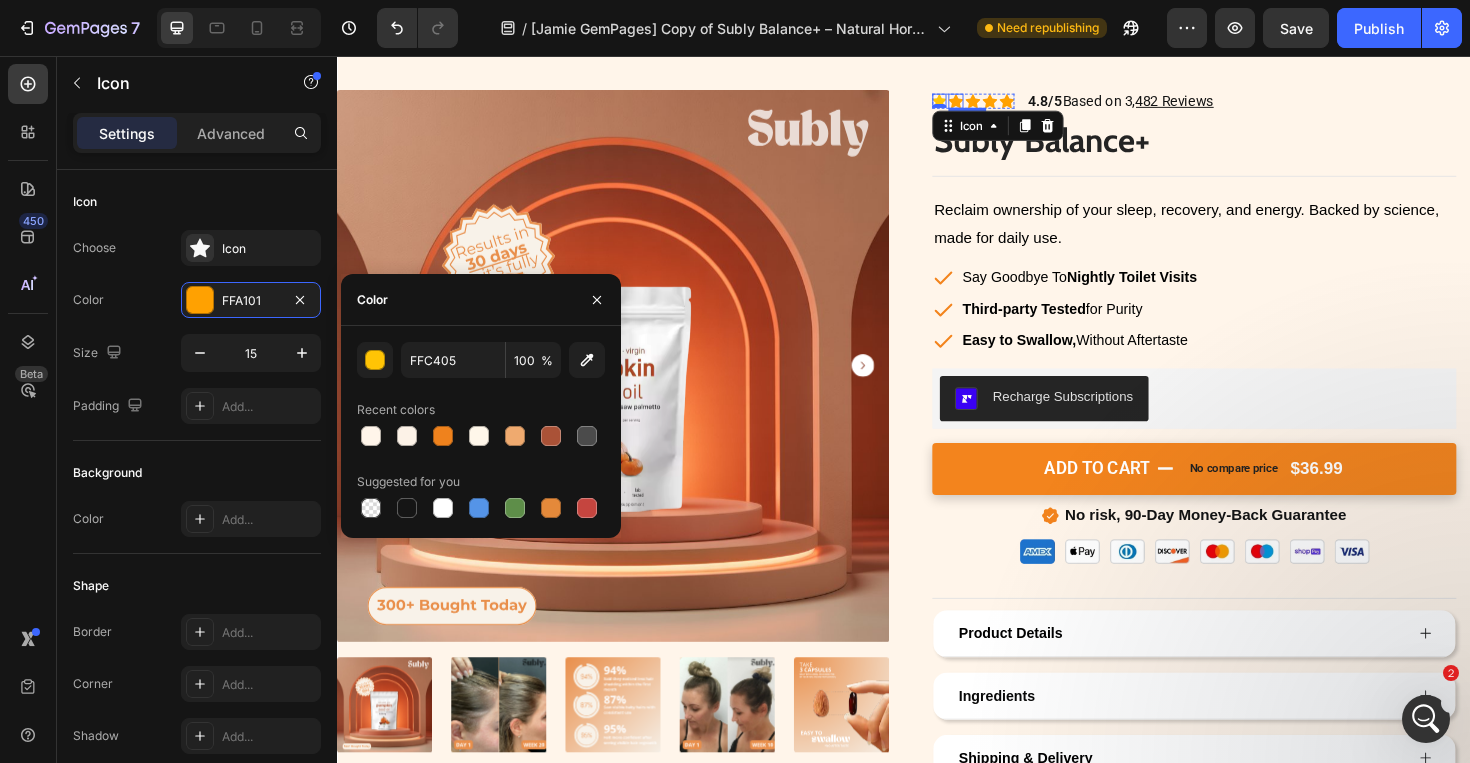 click 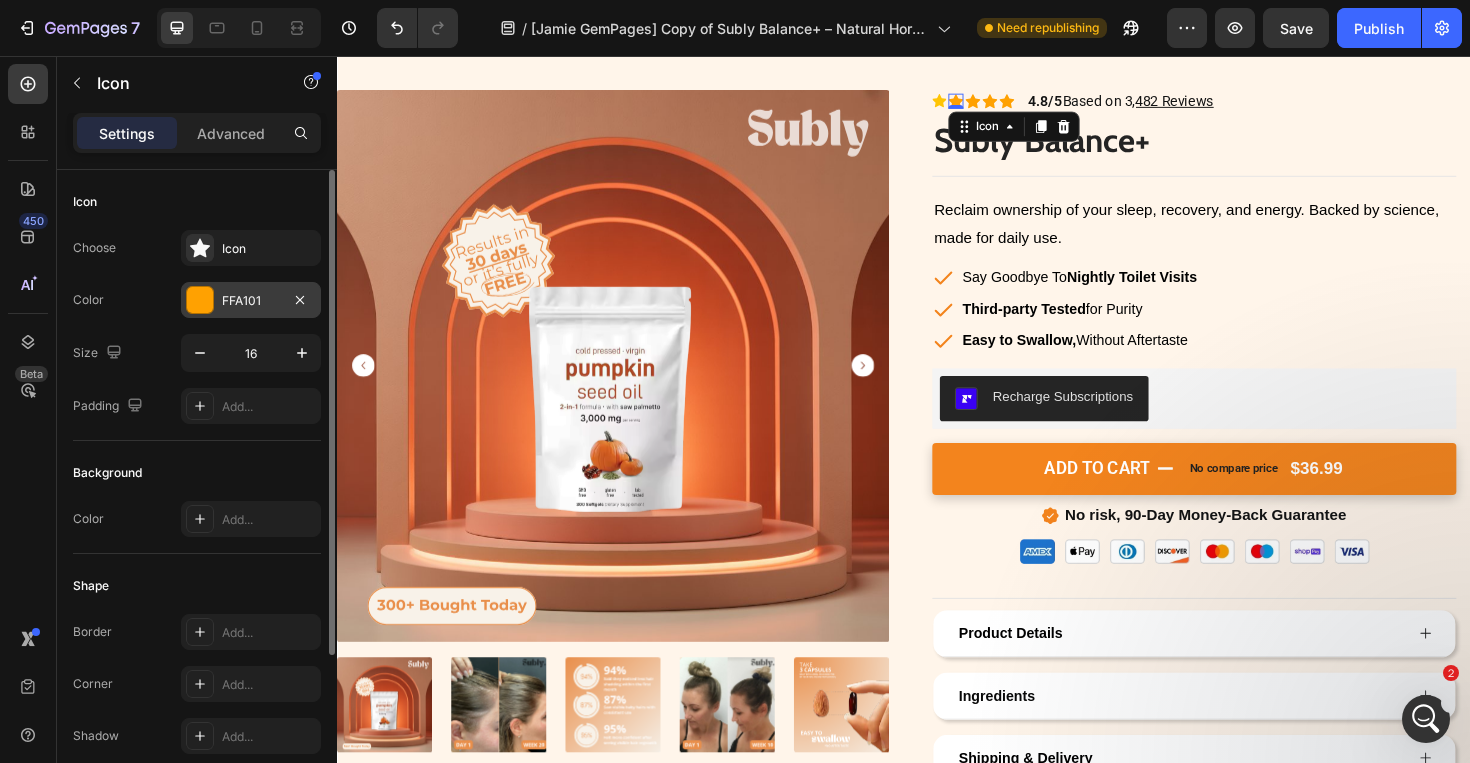click on "FFA101" at bounding box center [251, 301] 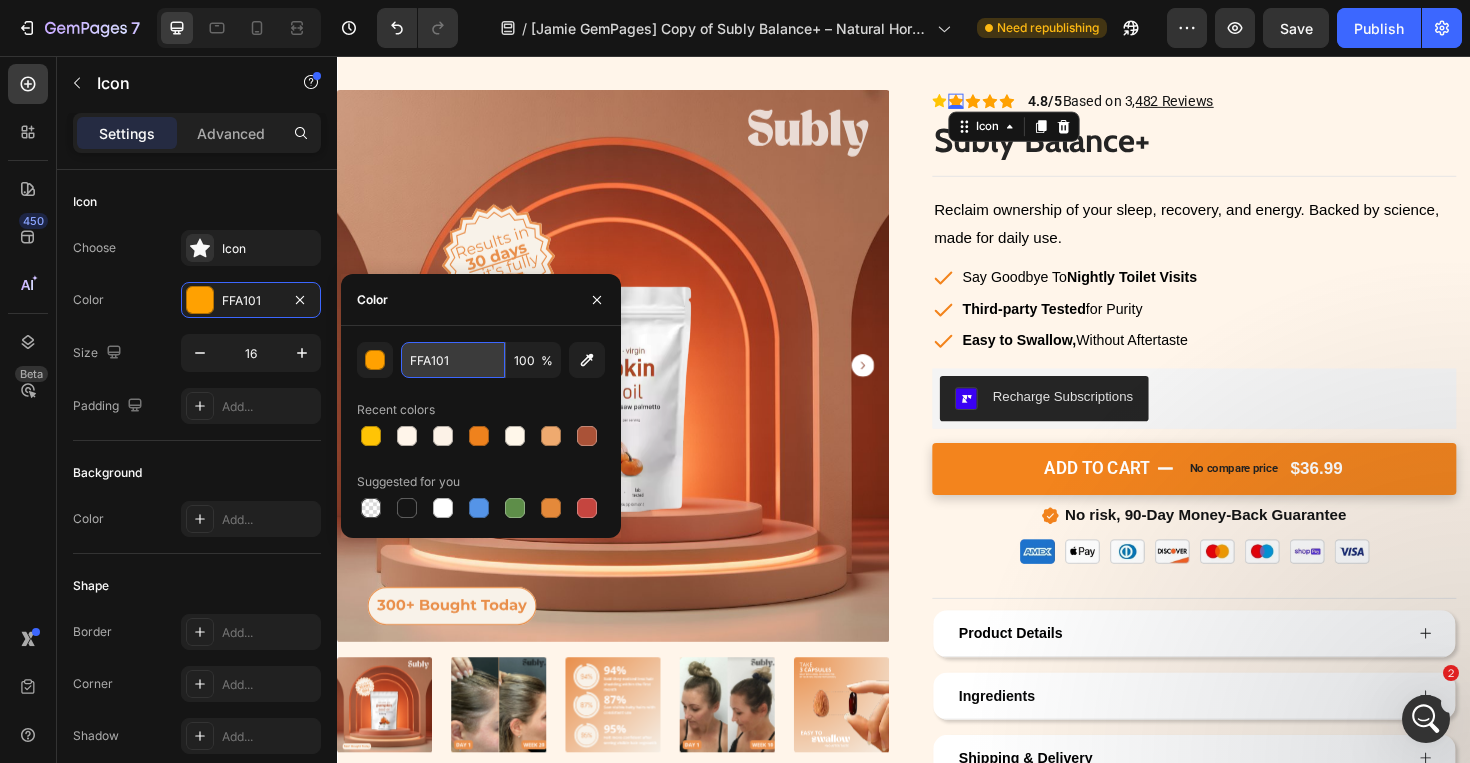 click on "FFA101" at bounding box center [453, 360] 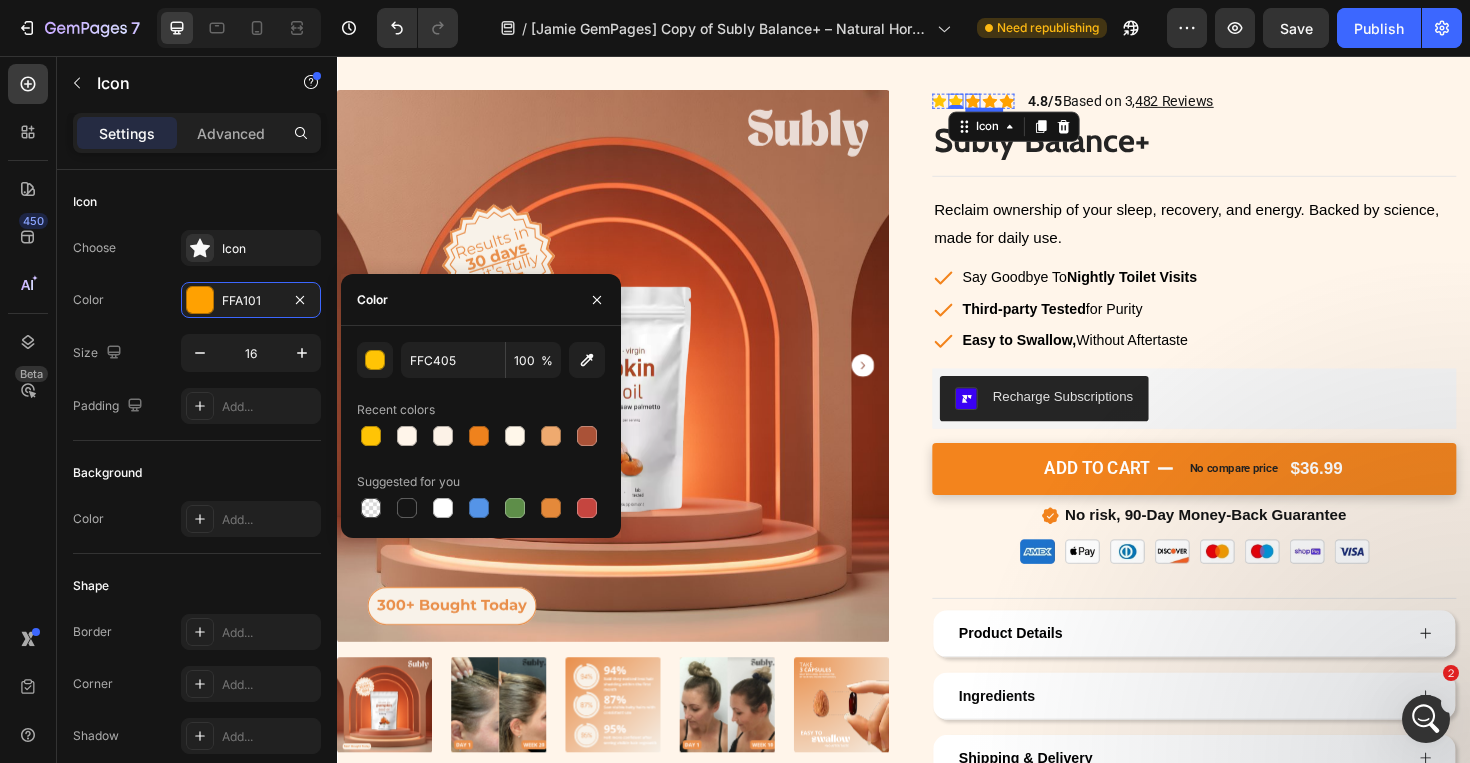 click 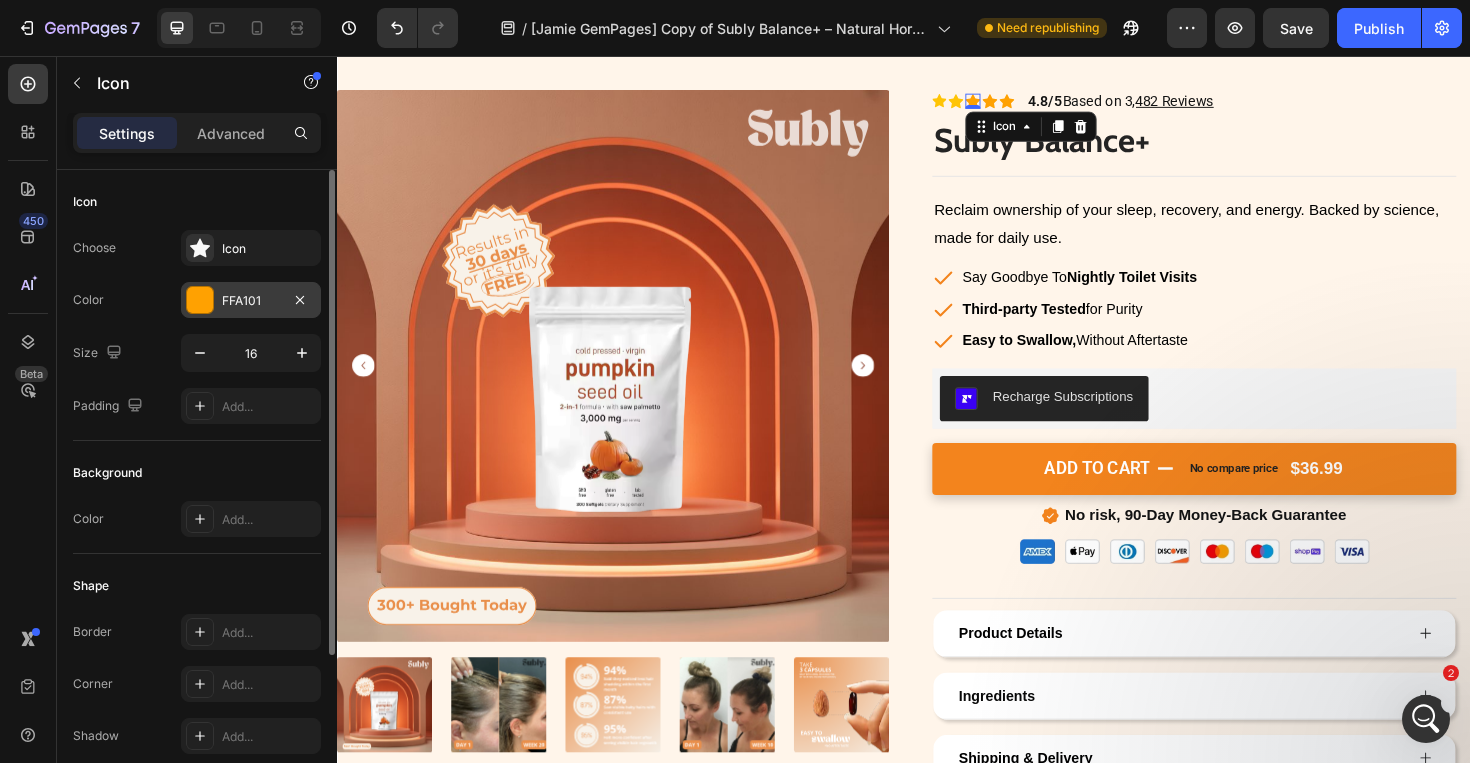 click at bounding box center [200, 300] 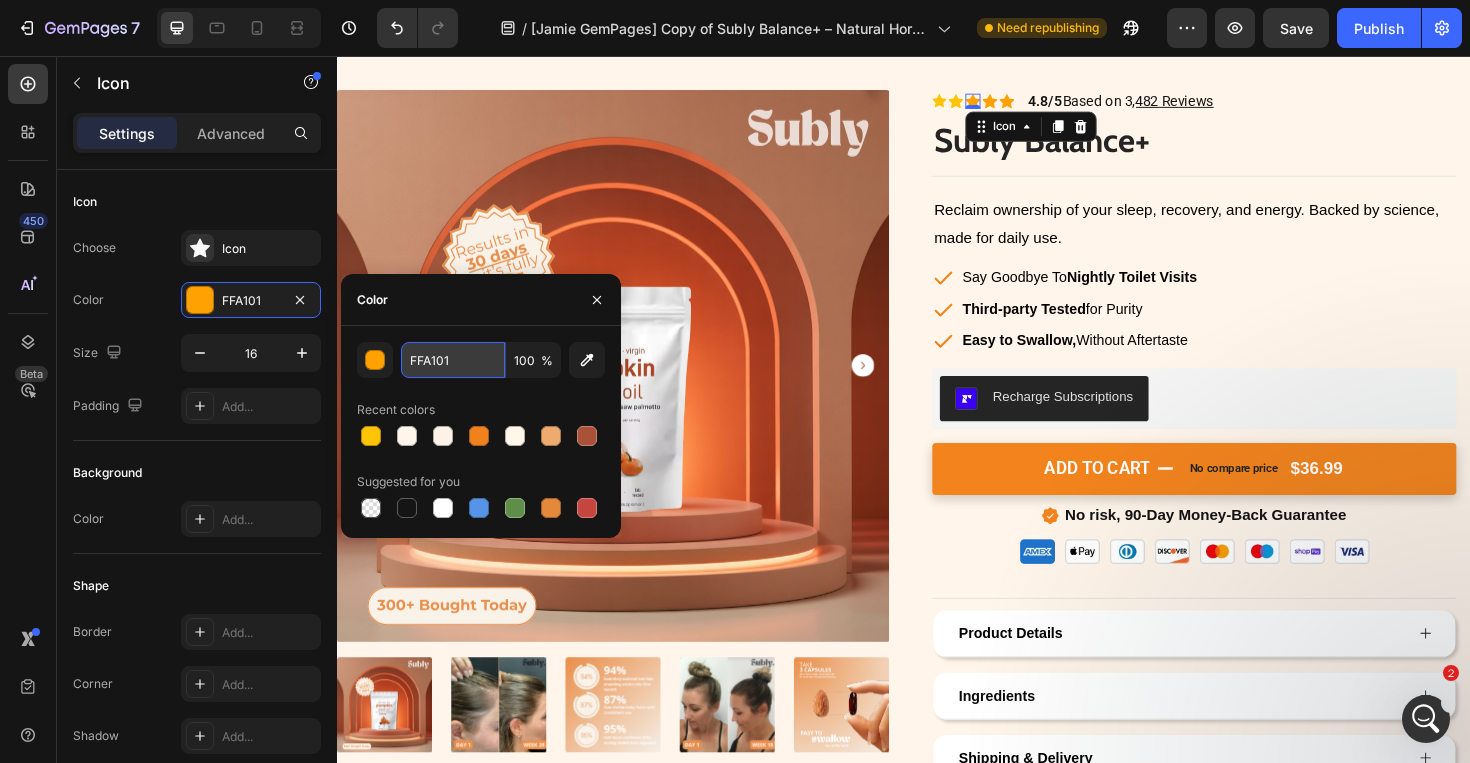 click on "FFA101" at bounding box center [453, 360] 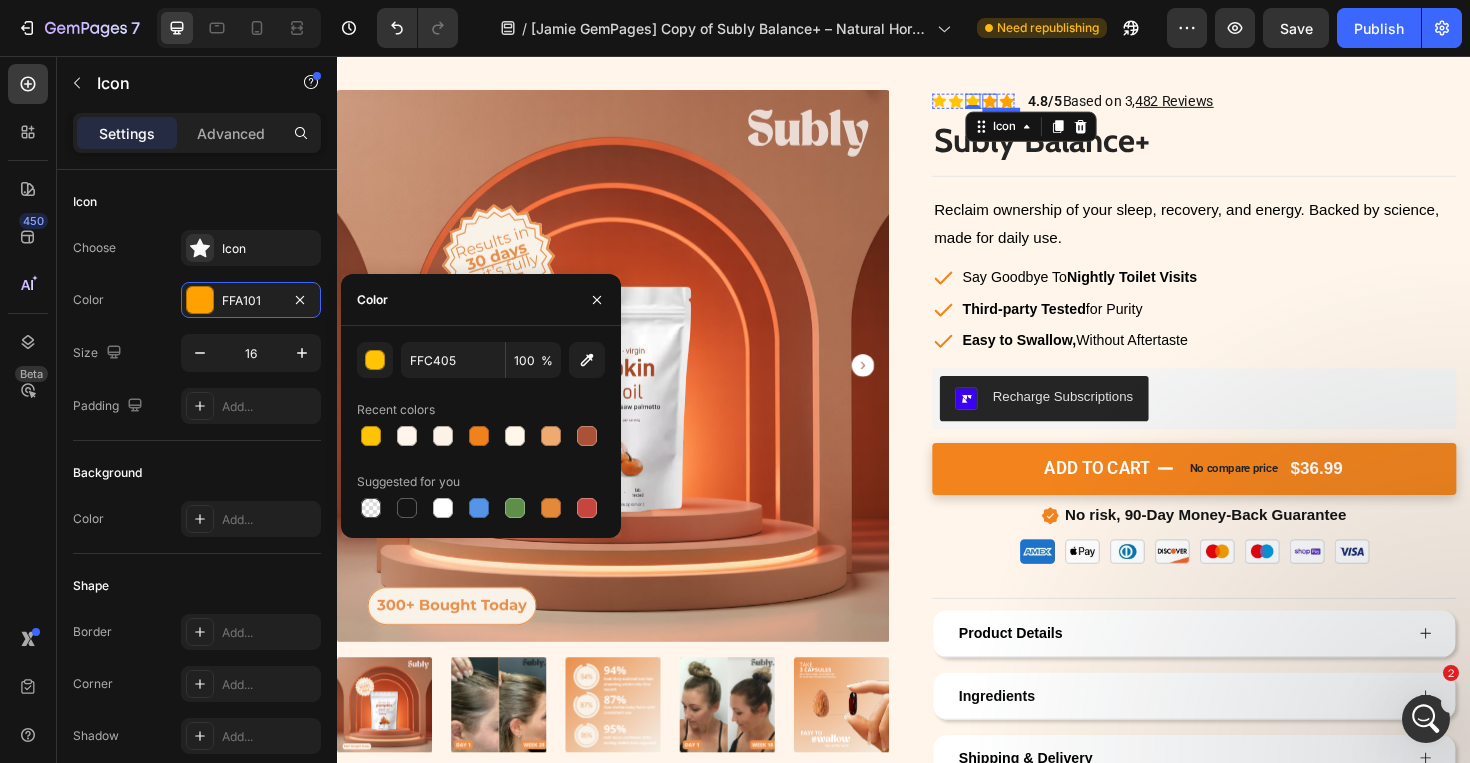 click 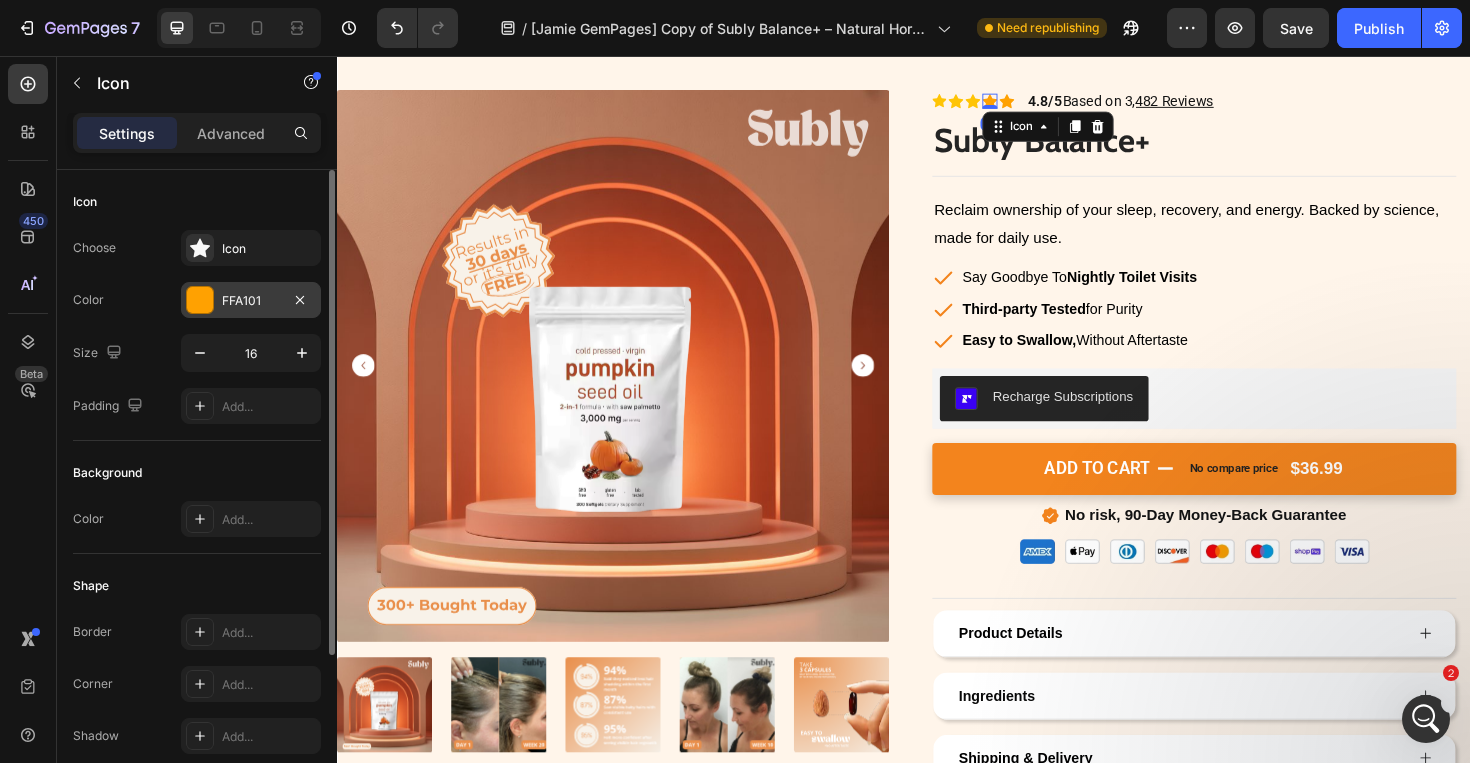 click at bounding box center [200, 300] 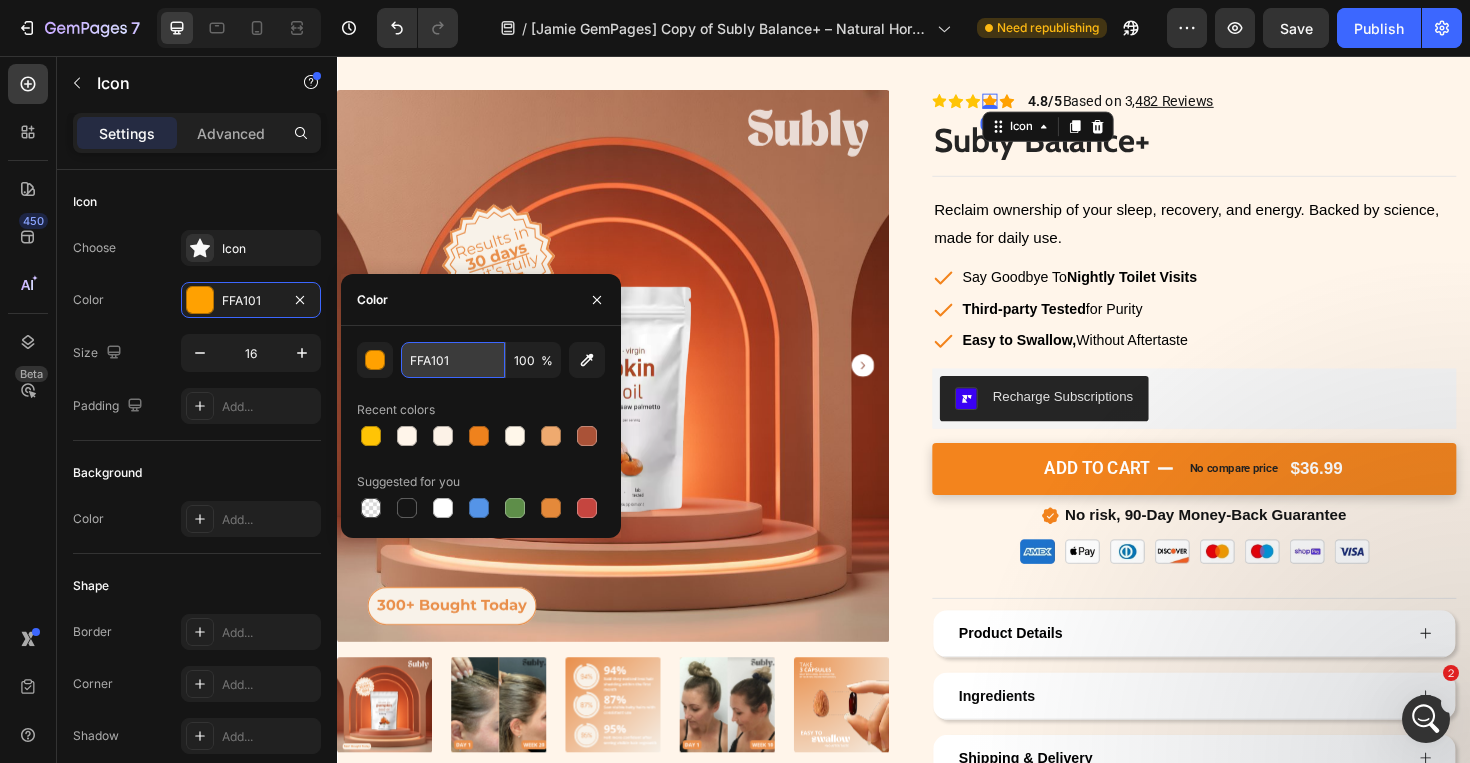 click on "FFA101" at bounding box center [453, 360] 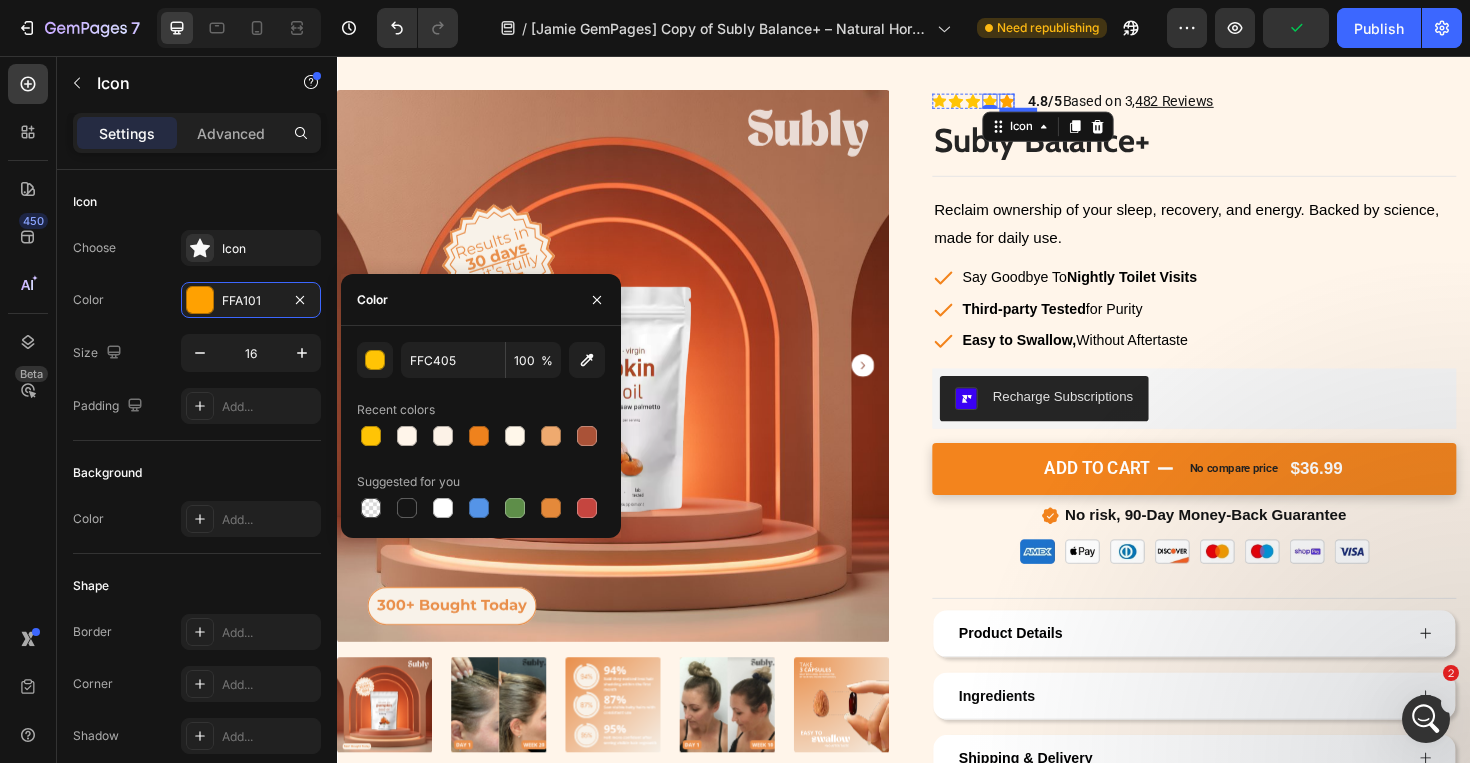 click 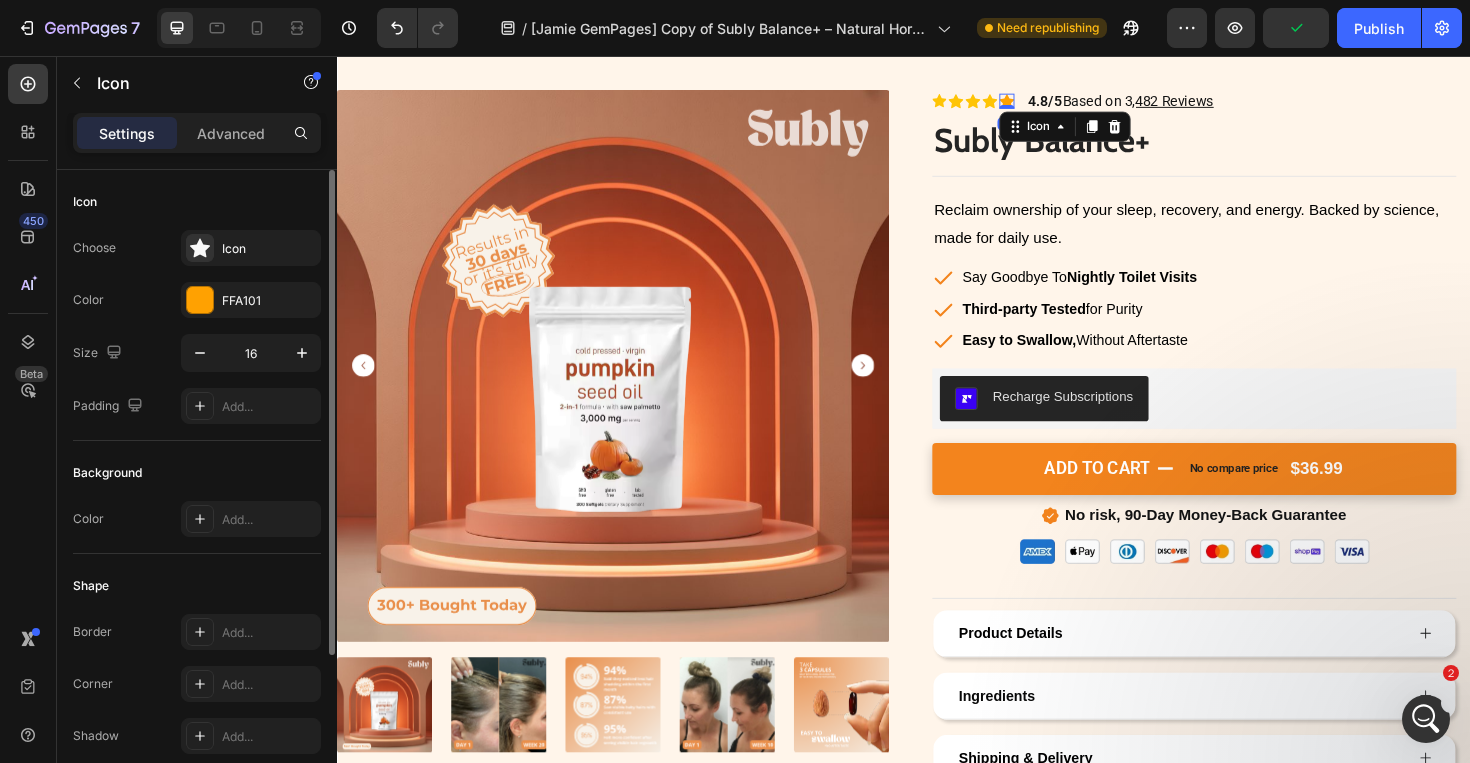 click on "Choose Icon Color FFA101 Size 16 Padding Add..." at bounding box center (197, 327) 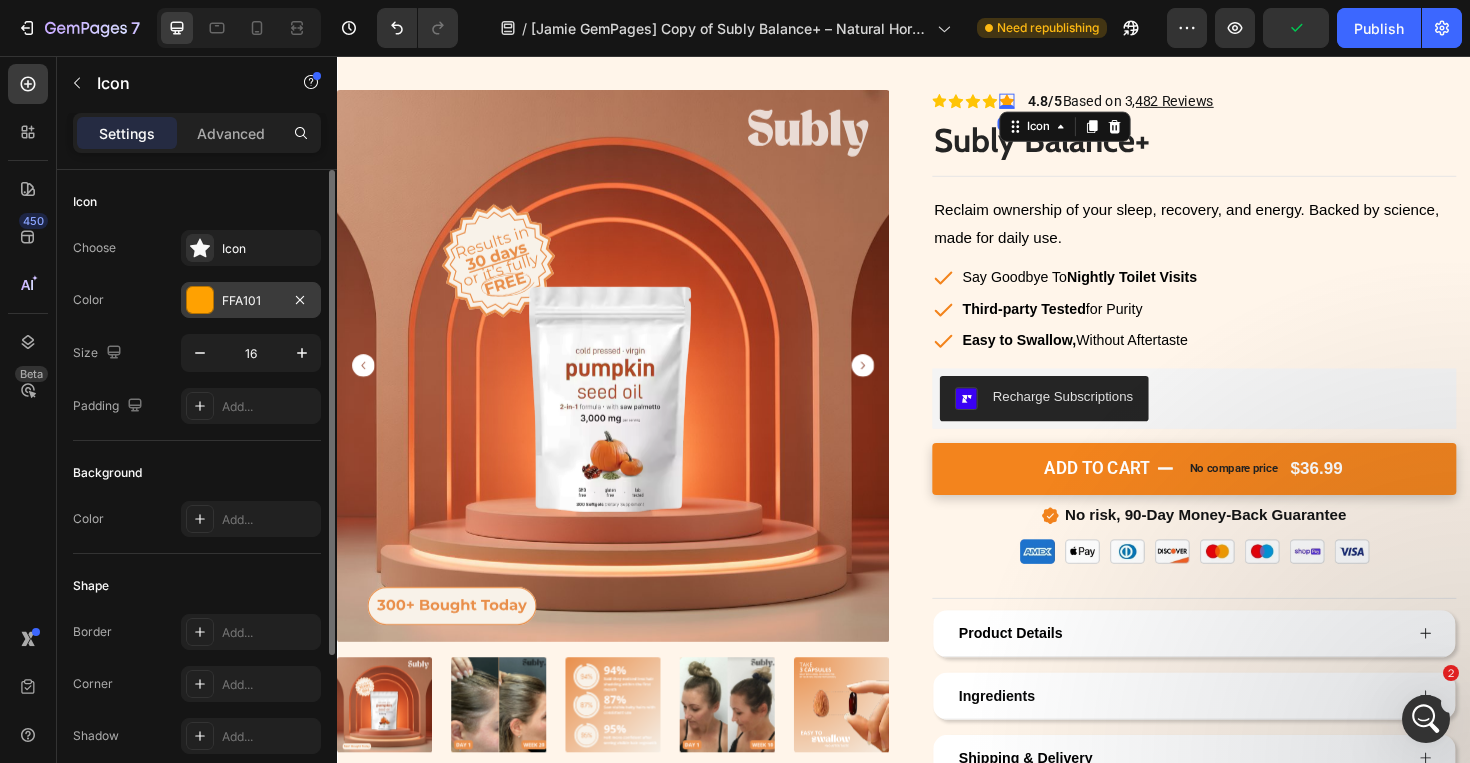 click on "FFA101" at bounding box center (251, 300) 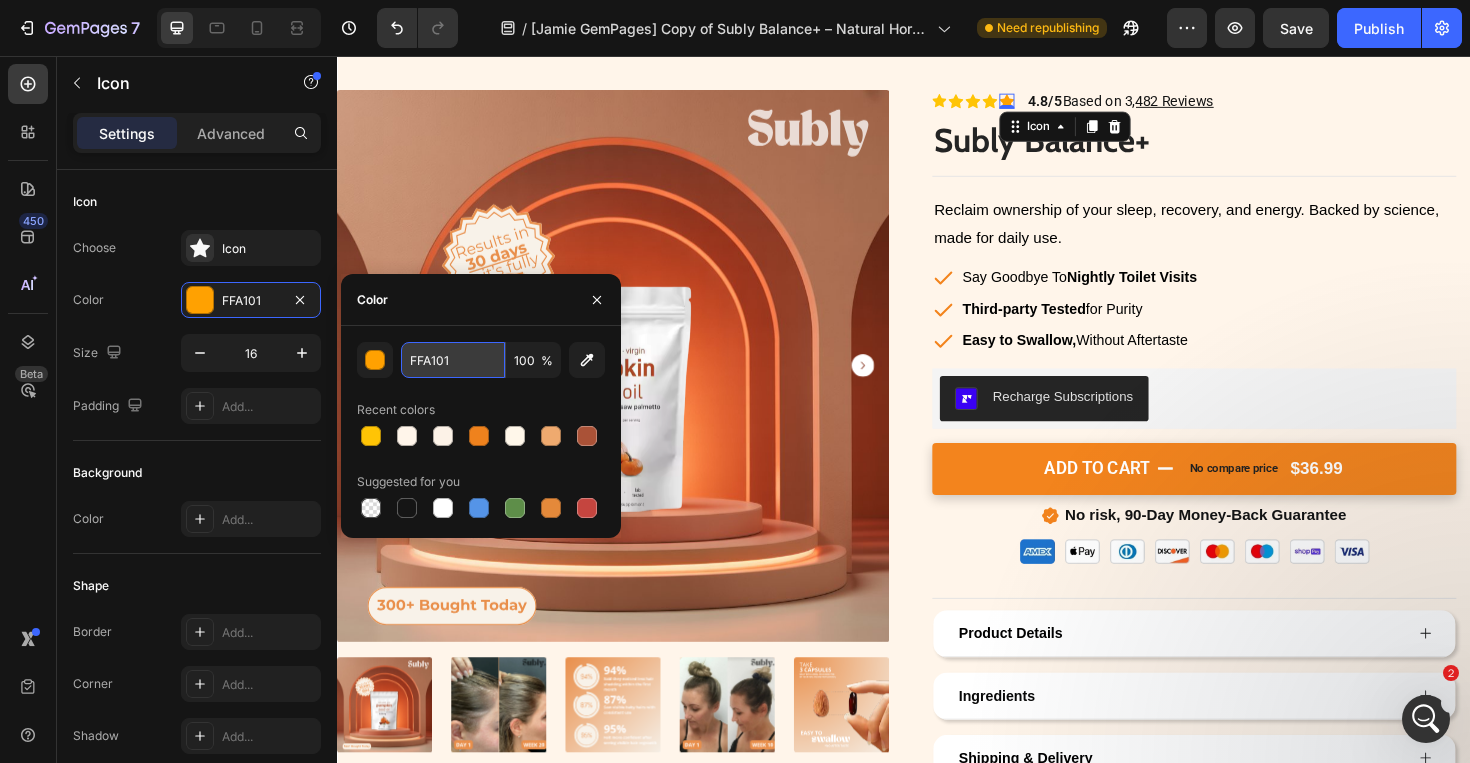 click on "FFA101" at bounding box center (453, 360) 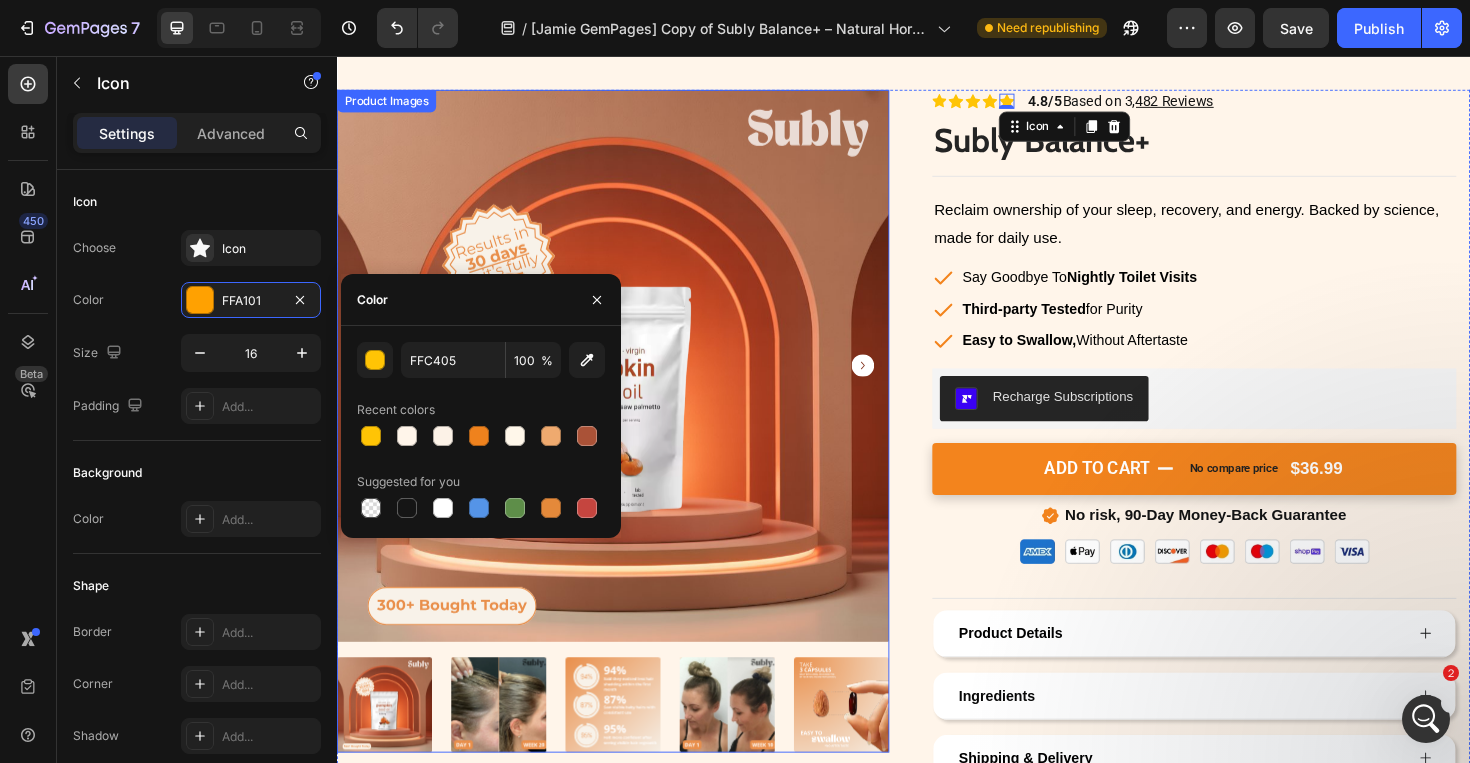 click at bounding box center (629, 384) 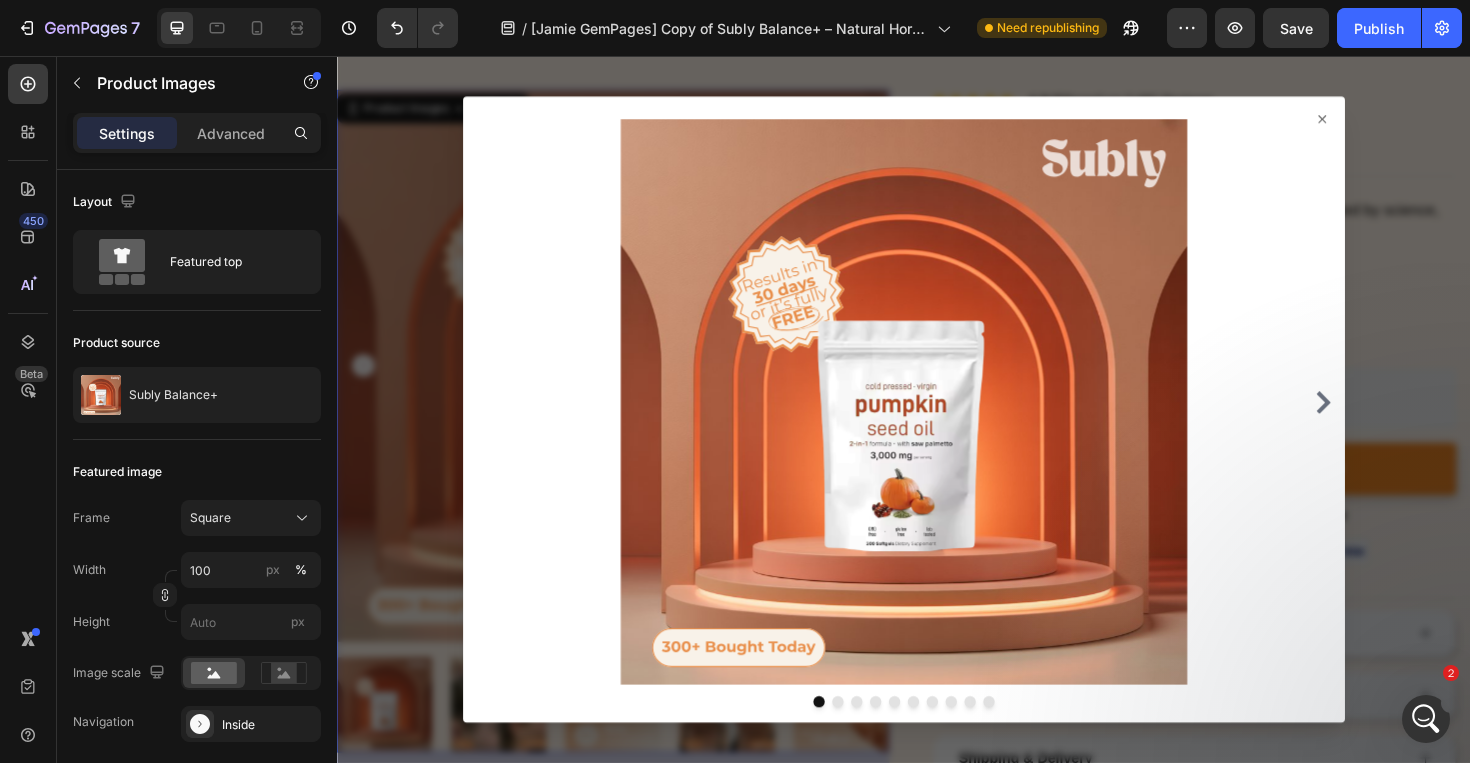 click 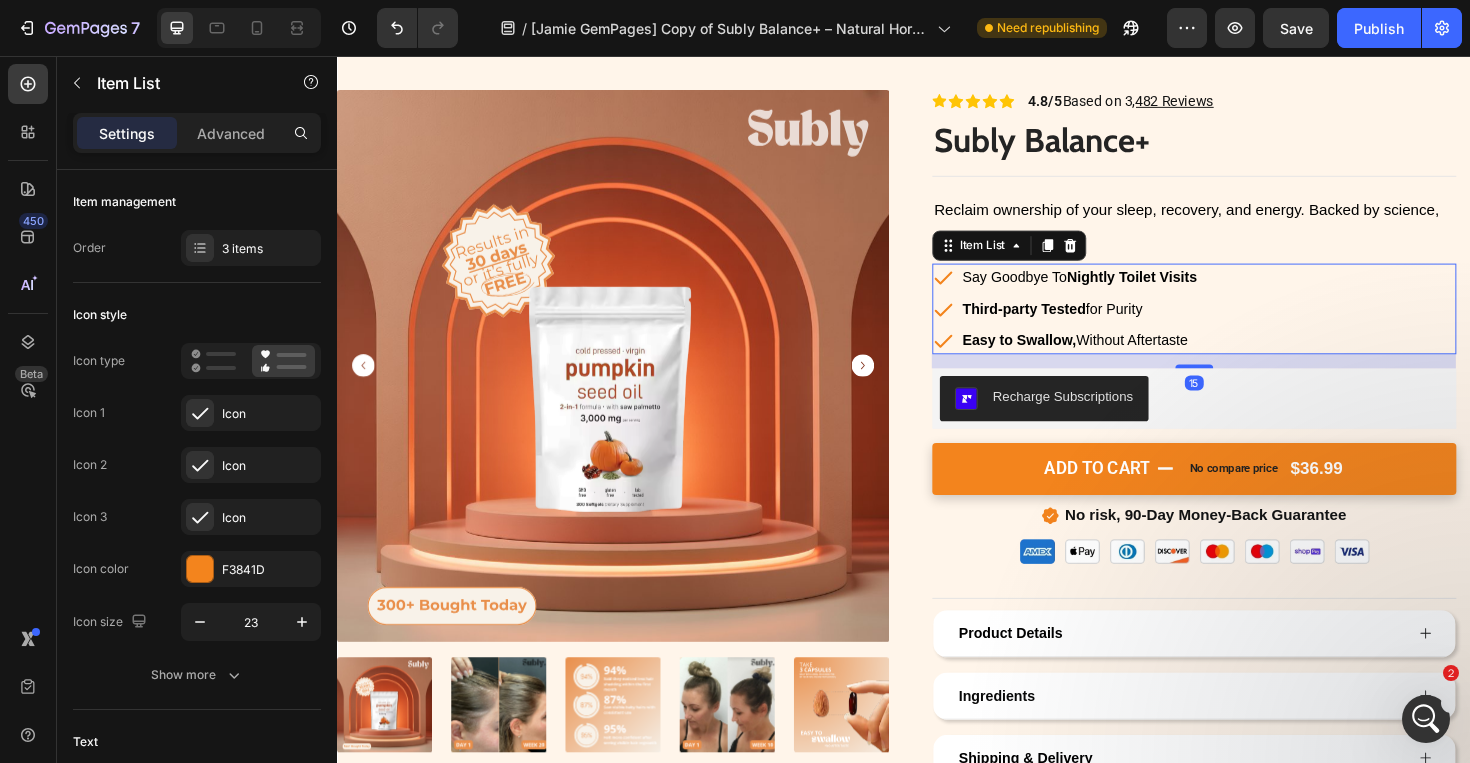 click on "Easy to Swallow,  Without Aftertaste" at bounding box center (1118, 356) 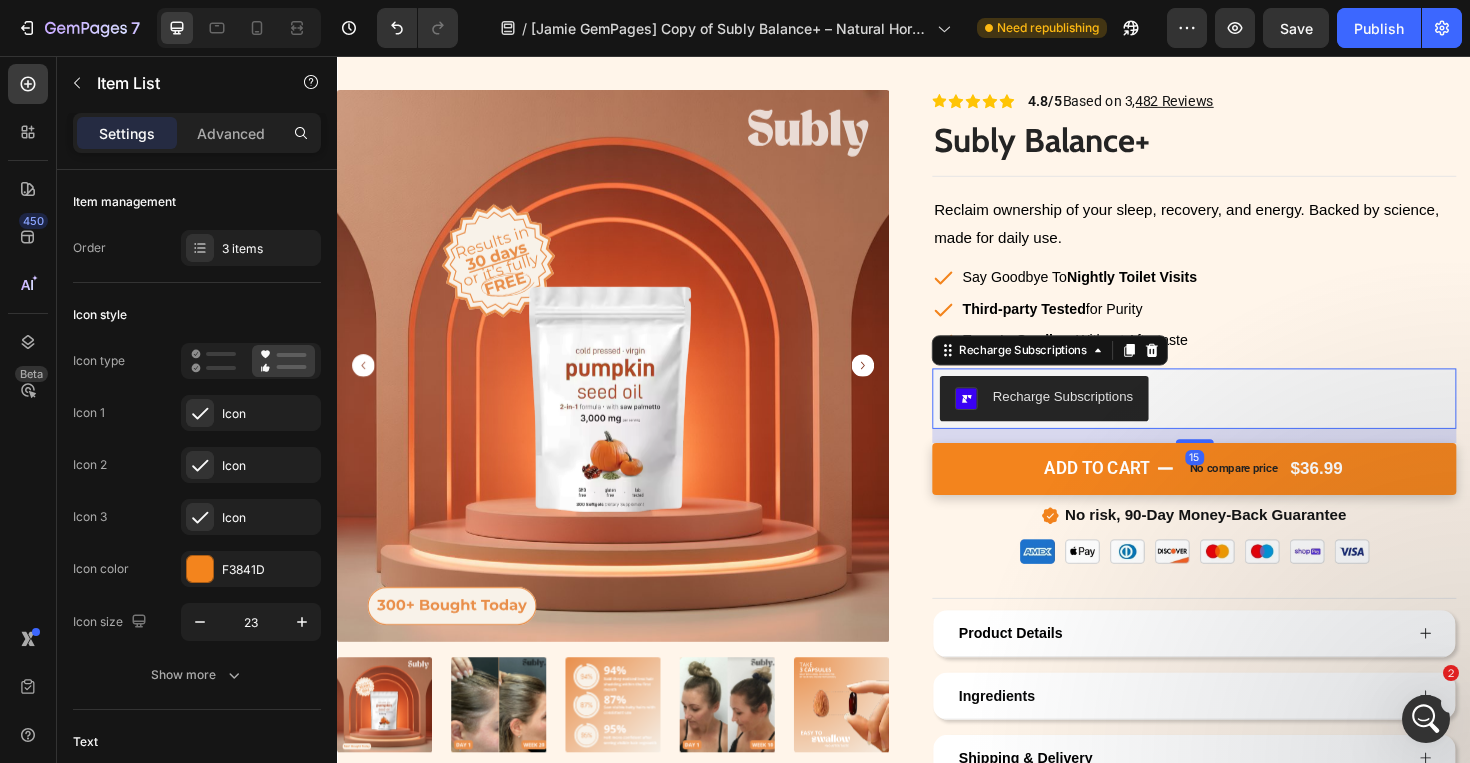 click on "Recharge Subscriptions" at bounding box center (1244, 419) 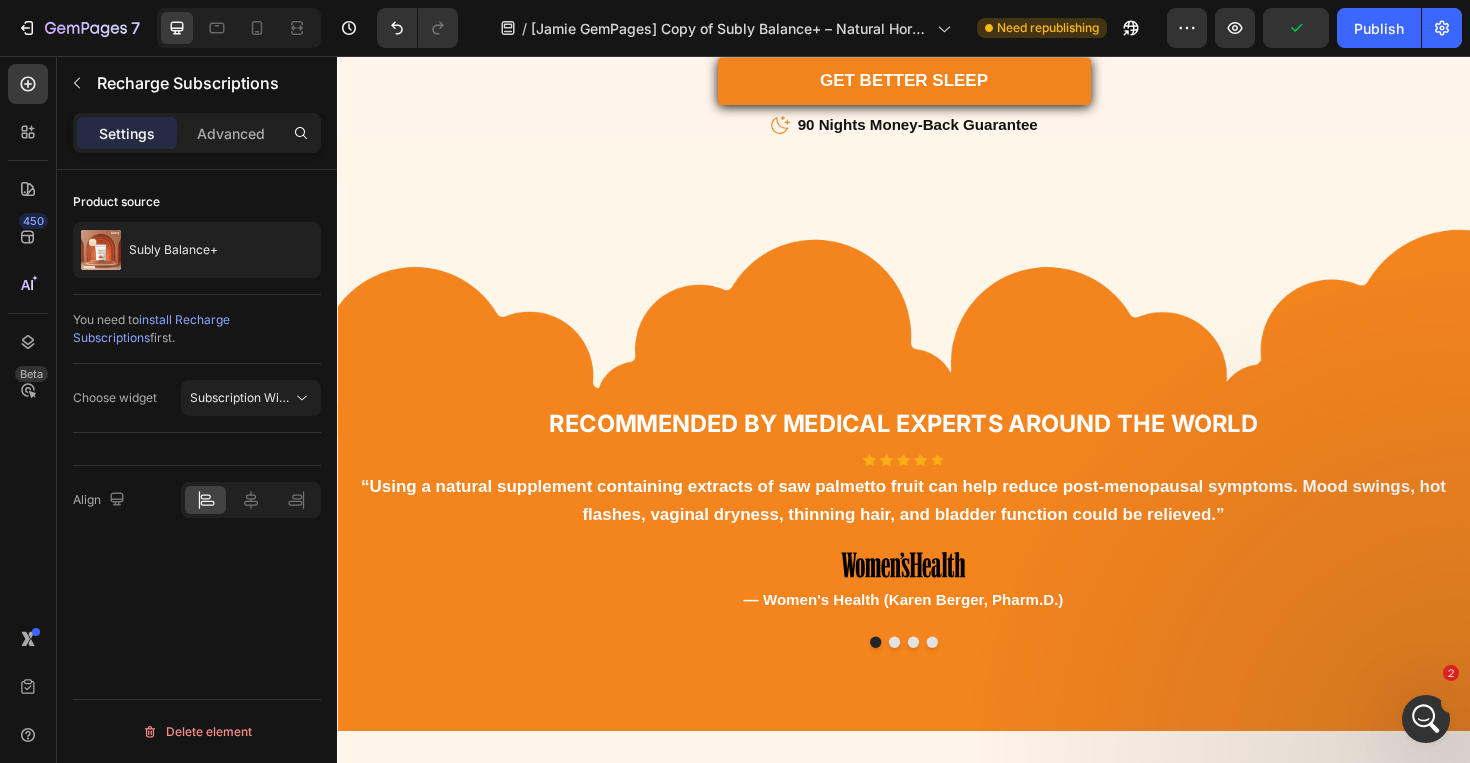 scroll, scrollTop: 5262, scrollLeft: 0, axis: vertical 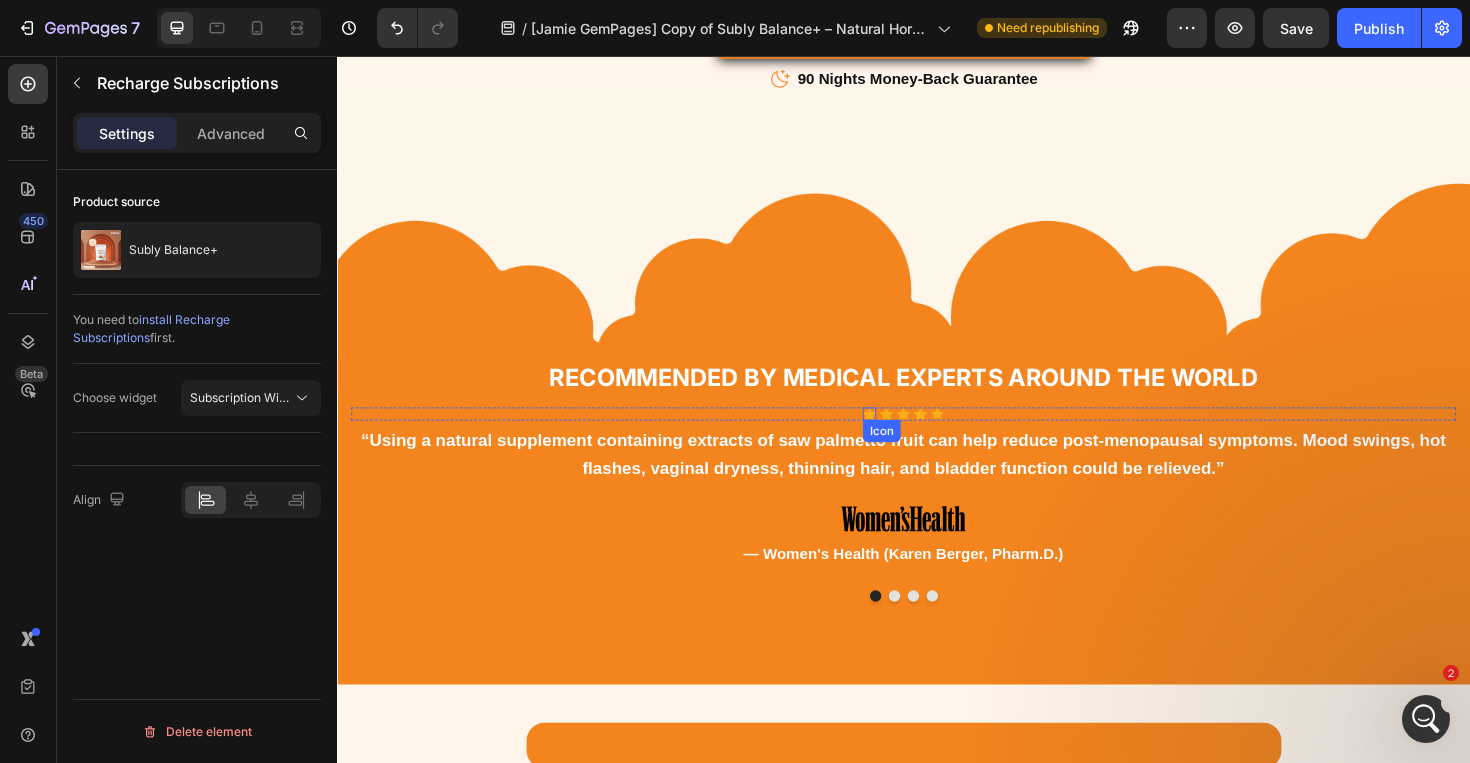 click on "Icon" at bounding box center [901, 435] 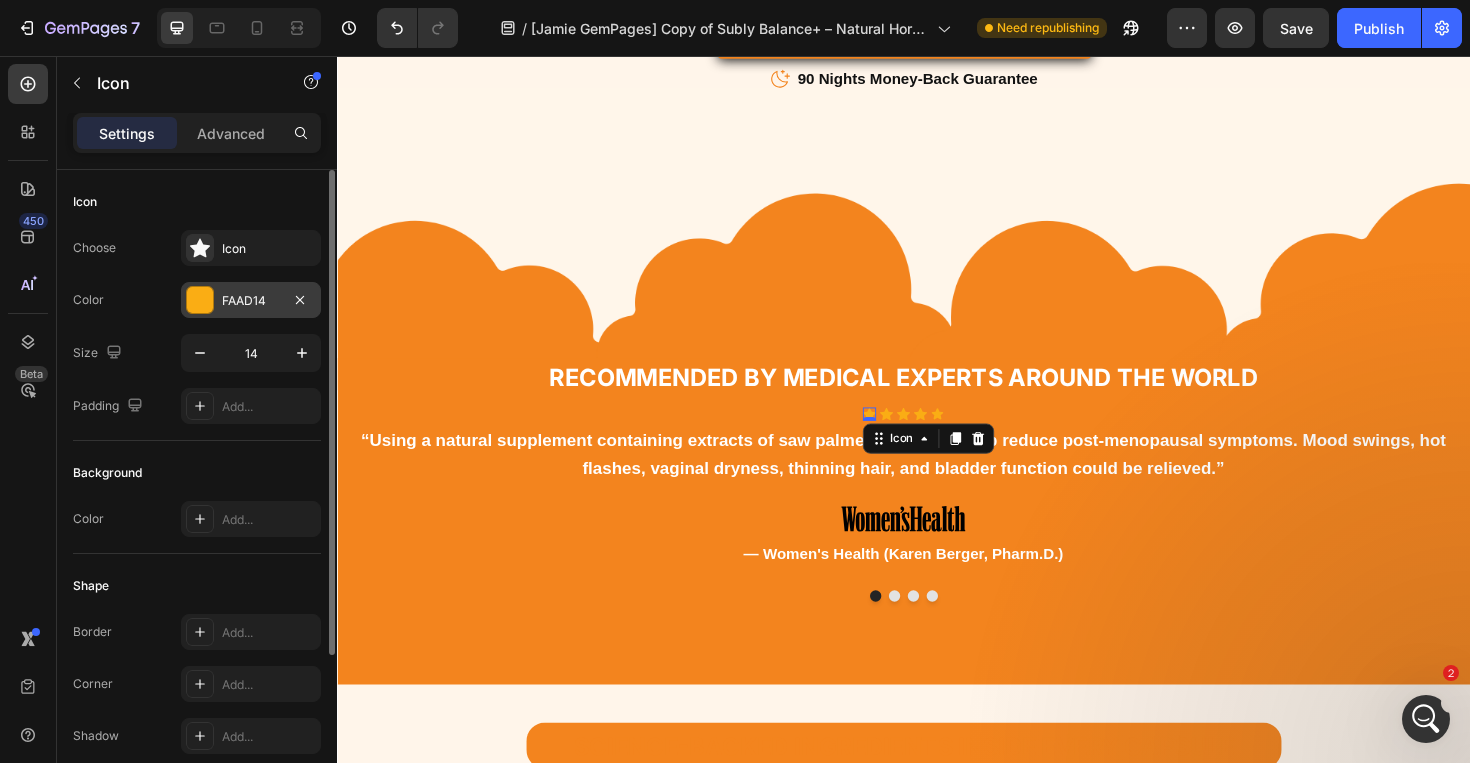 click on "FAAD14" at bounding box center [251, 301] 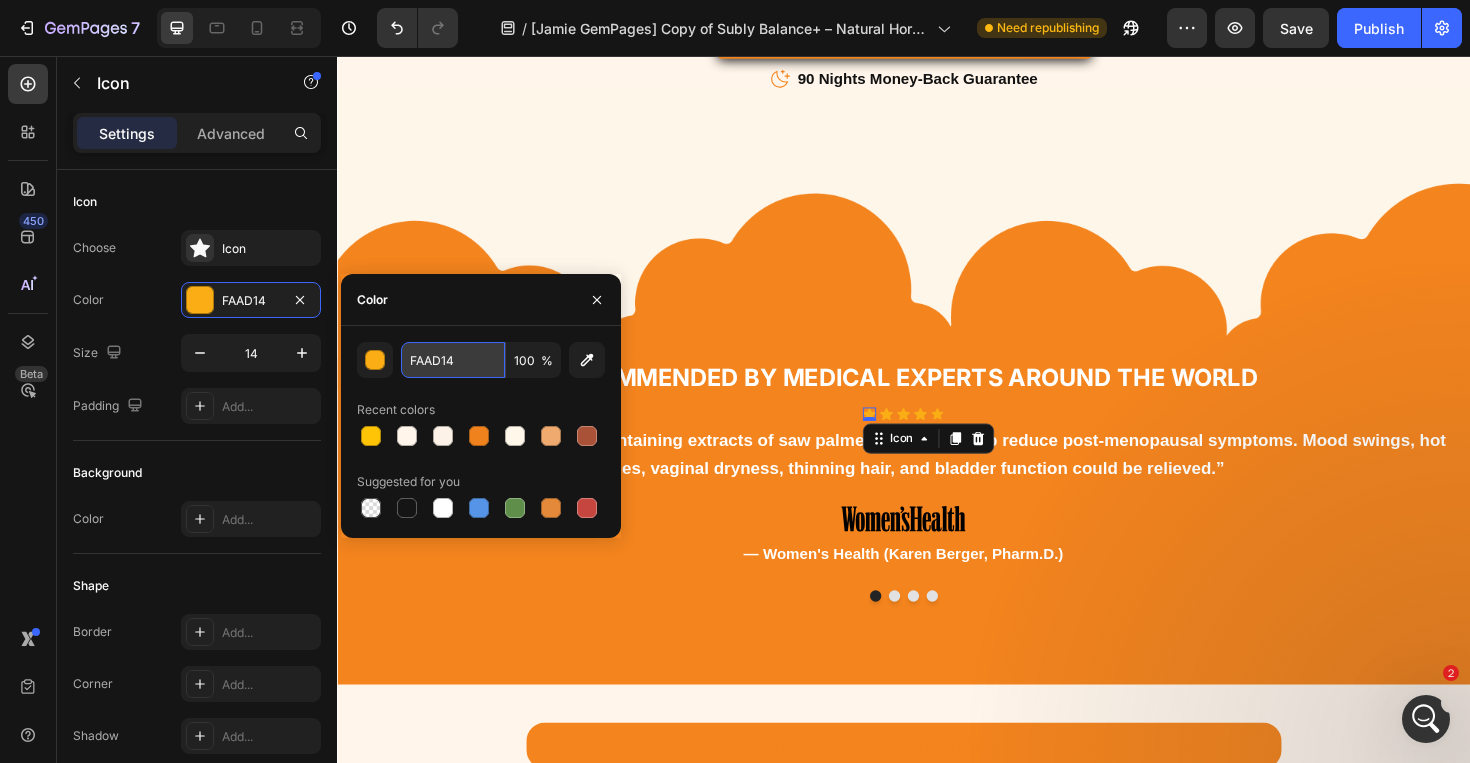click on "FAAD14" at bounding box center [453, 360] 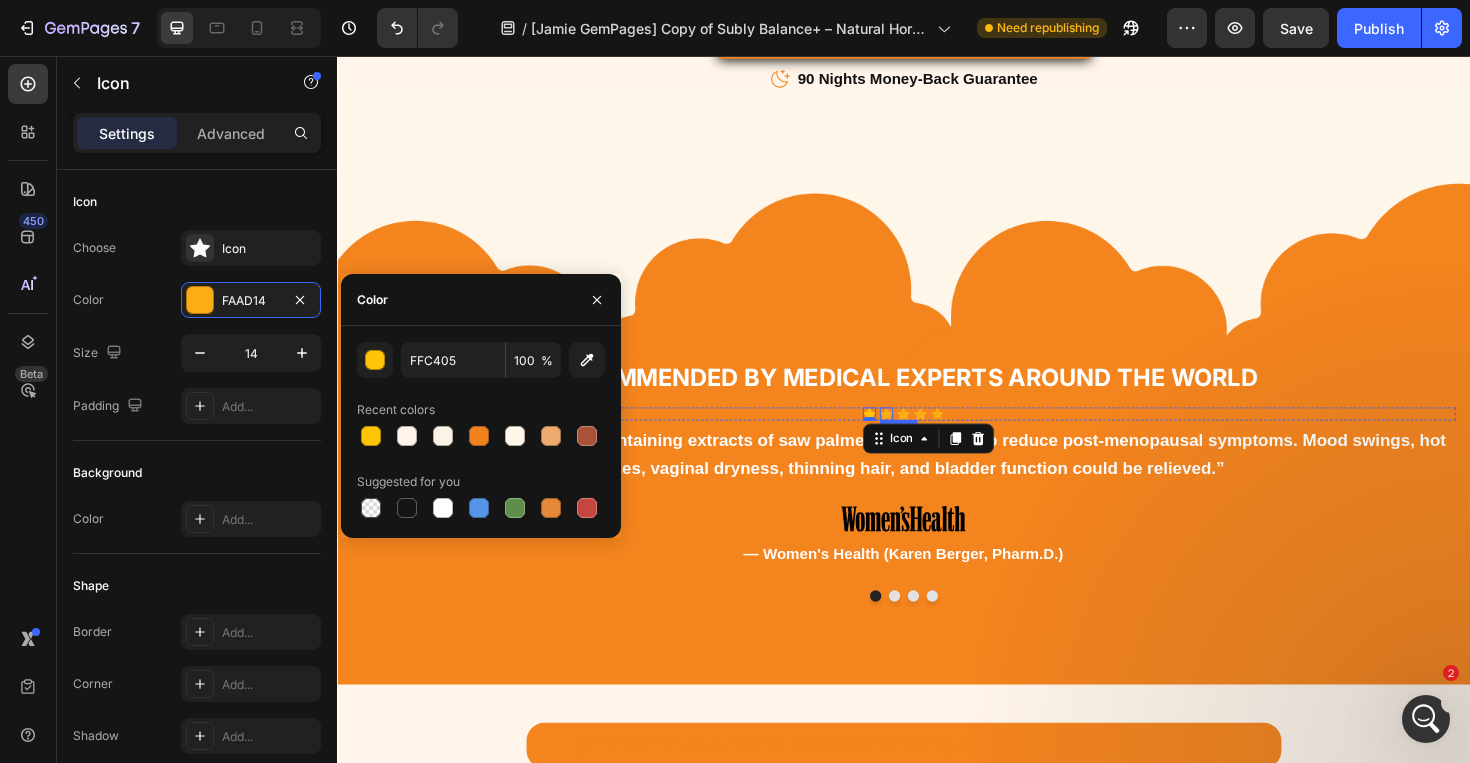 click 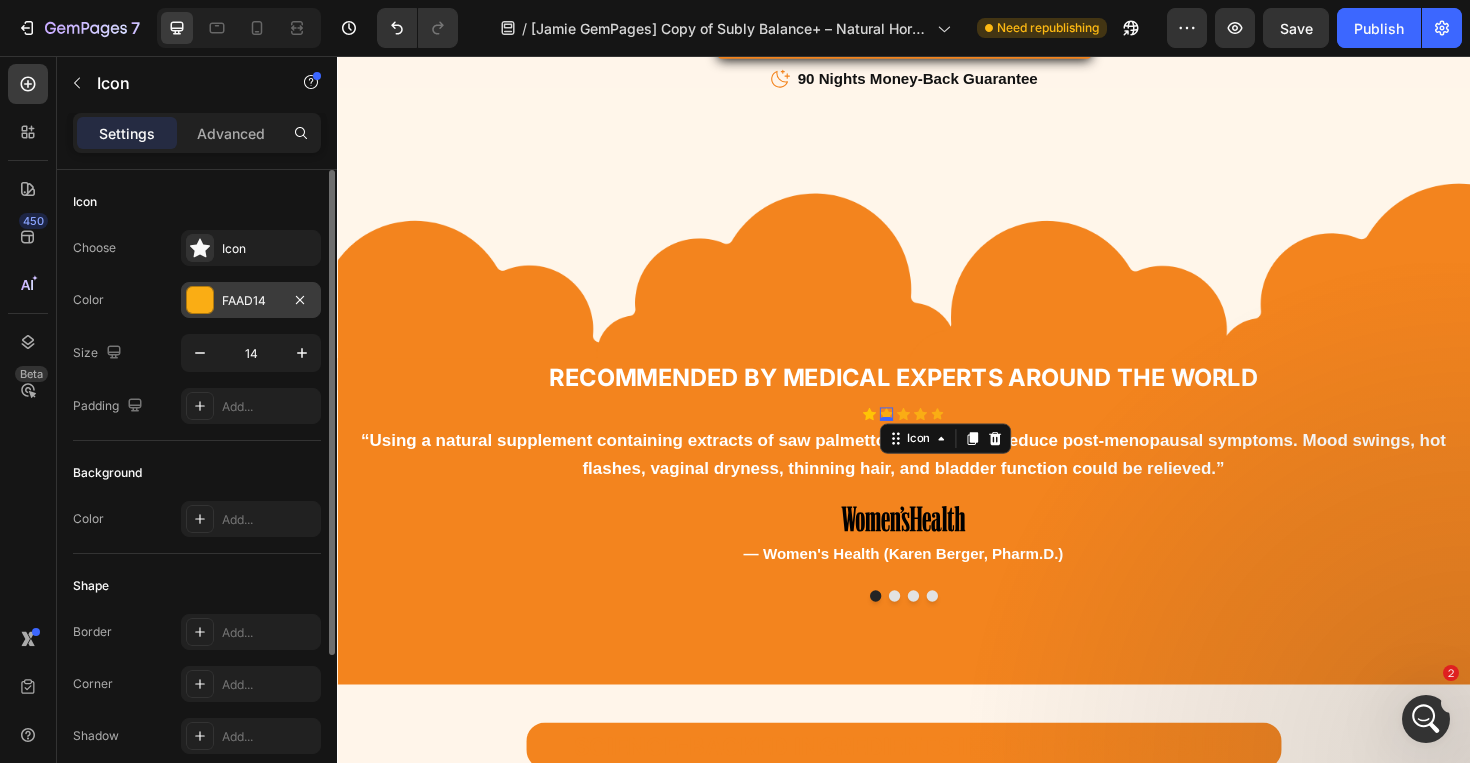click on "FAAD14" at bounding box center [251, 301] 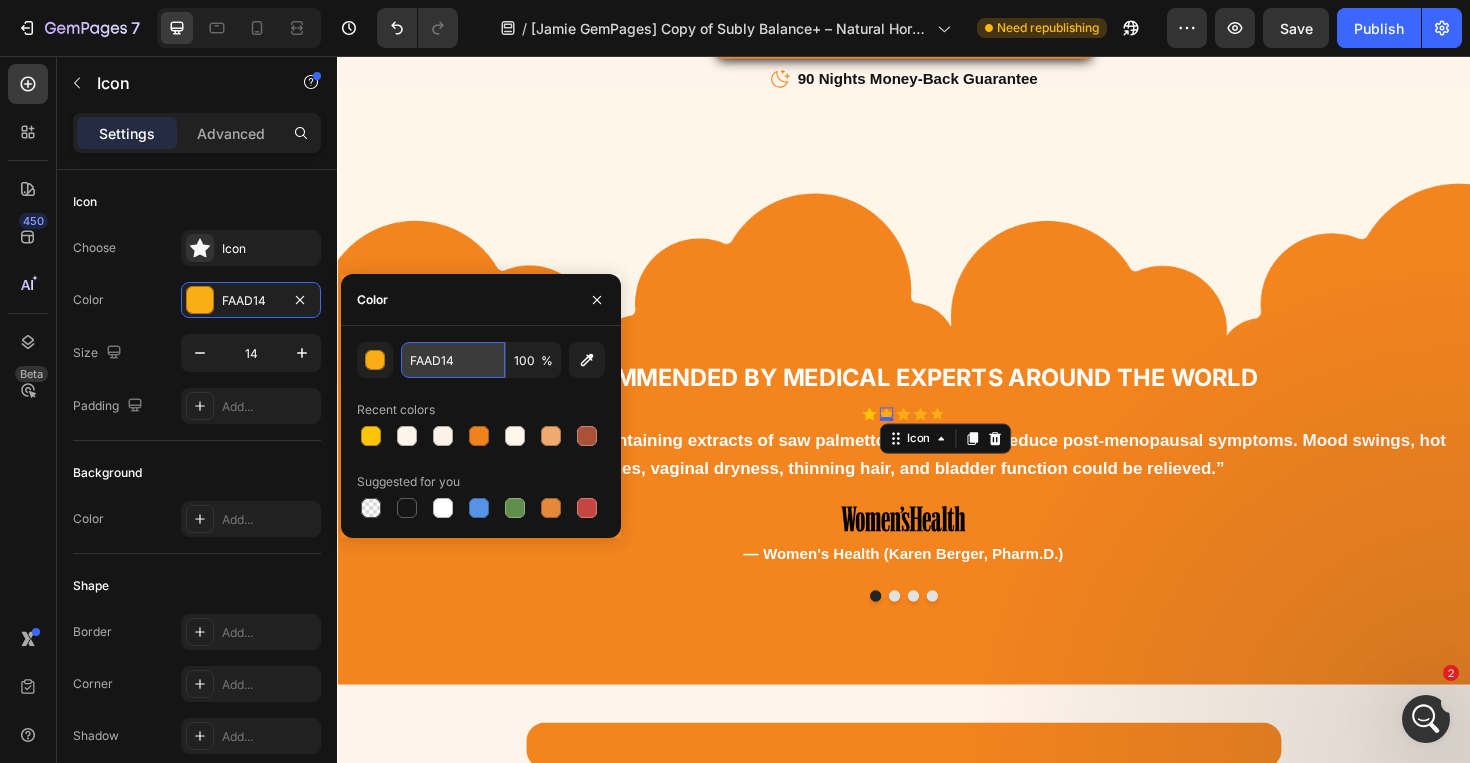 click on "FAAD14" at bounding box center (453, 360) 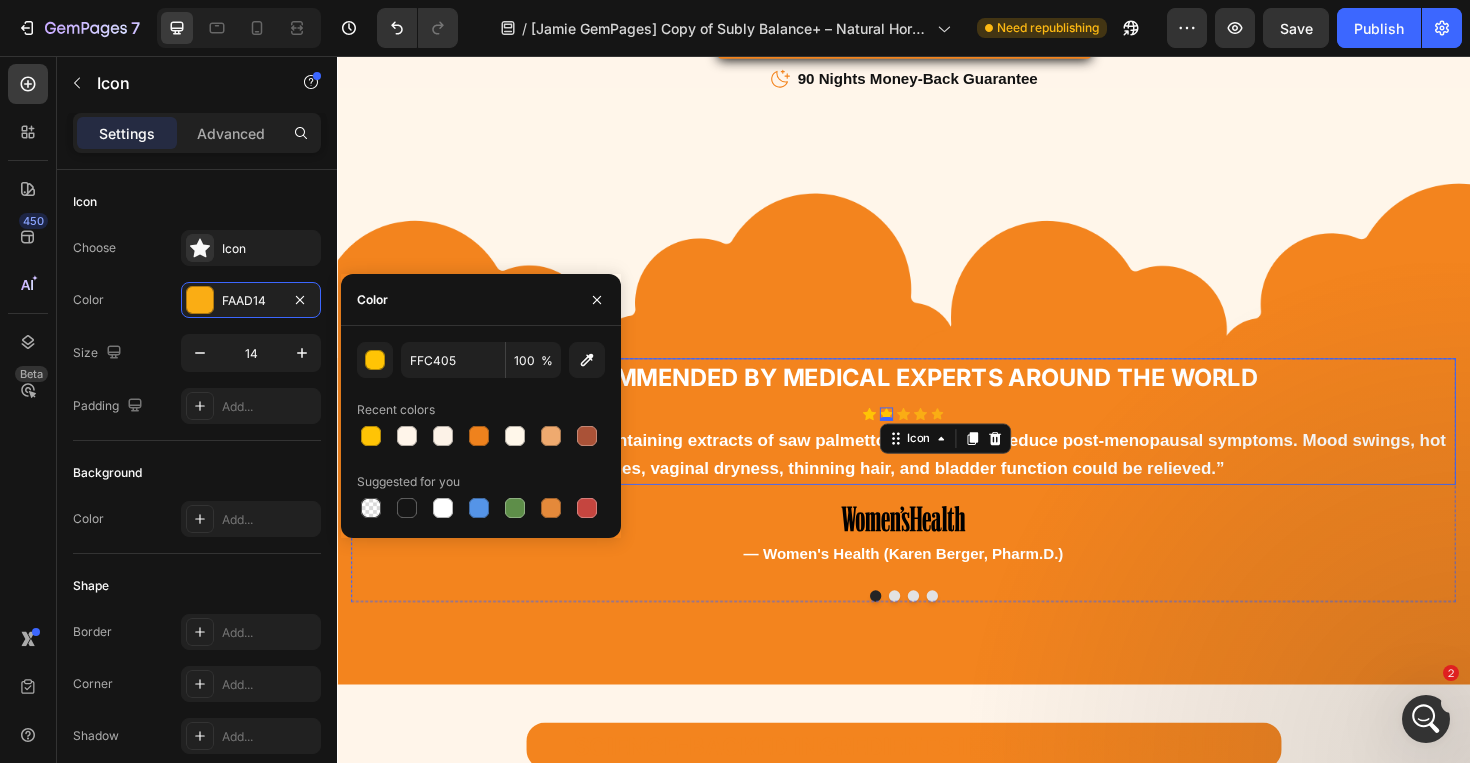 click 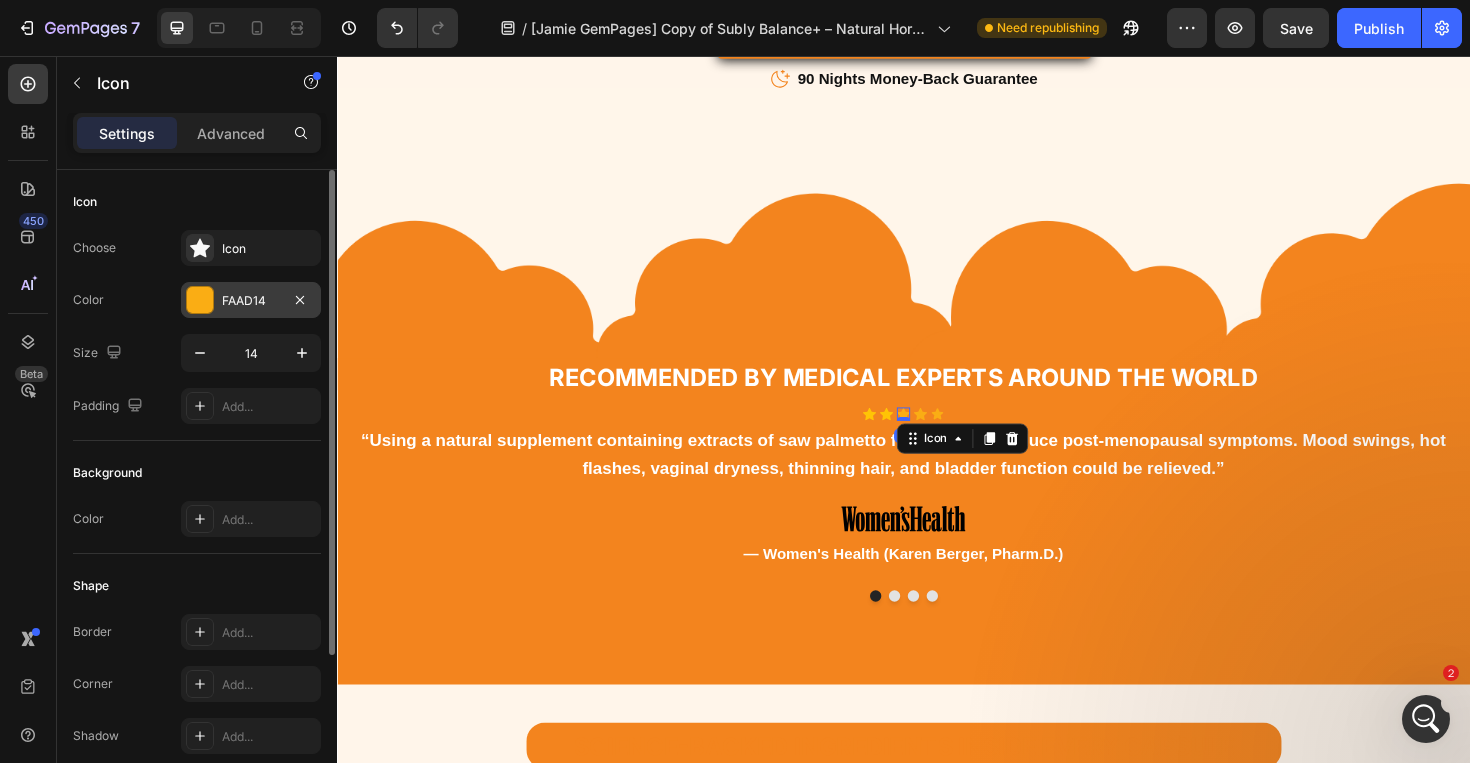 click on "FAAD14" at bounding box center (251, 301) 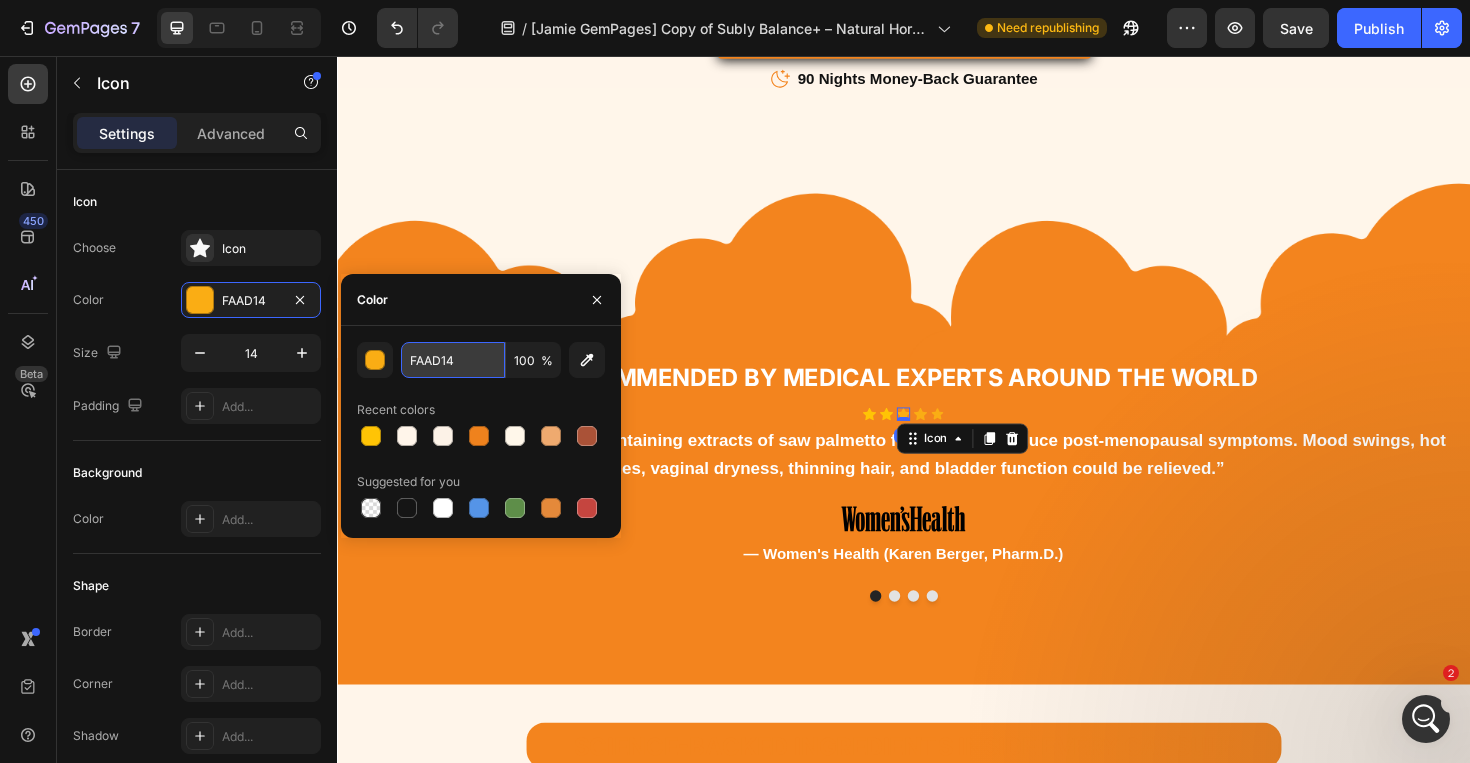 click on "FAAD14" at bounding box center (453, 360) 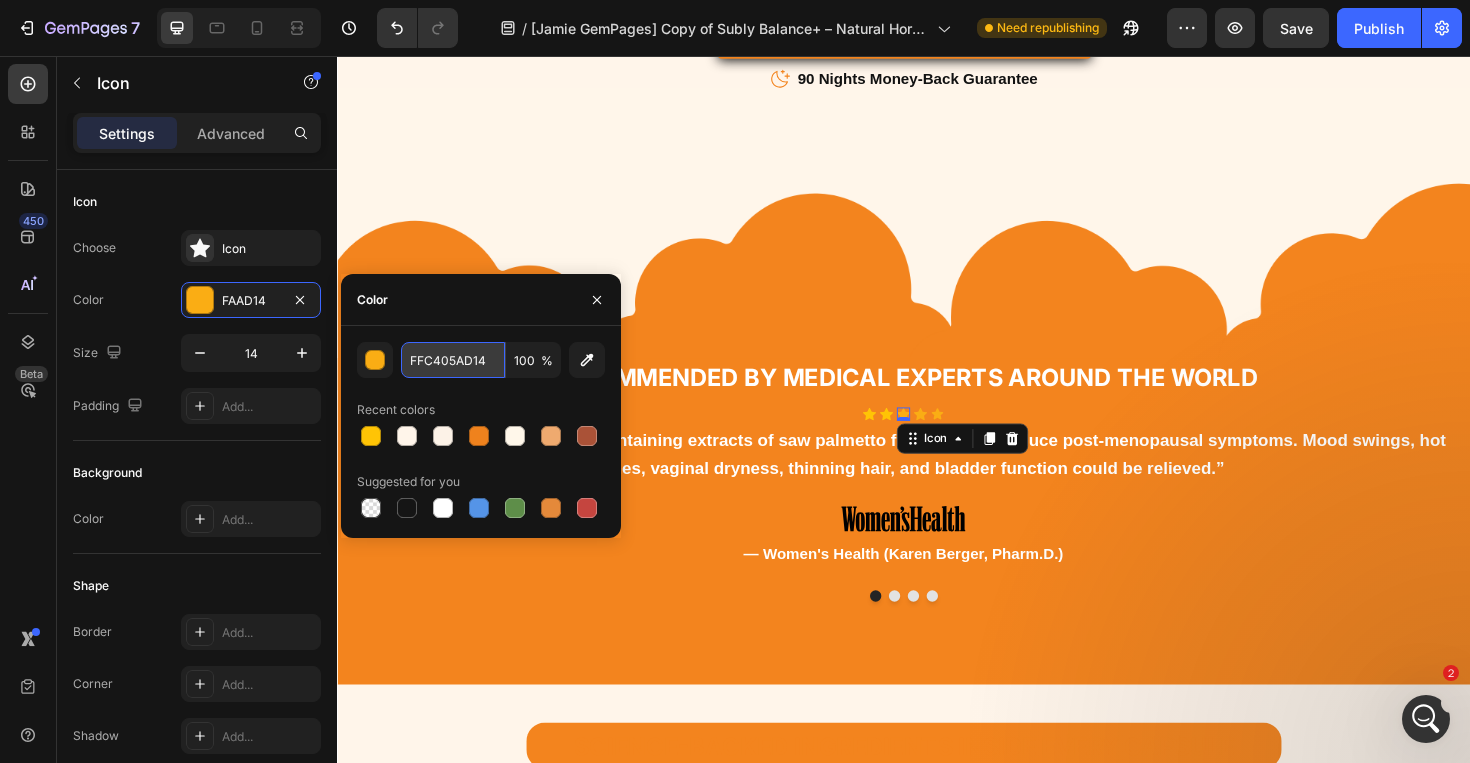 click on "FFC405AD14" at bounding box center (453, 360) 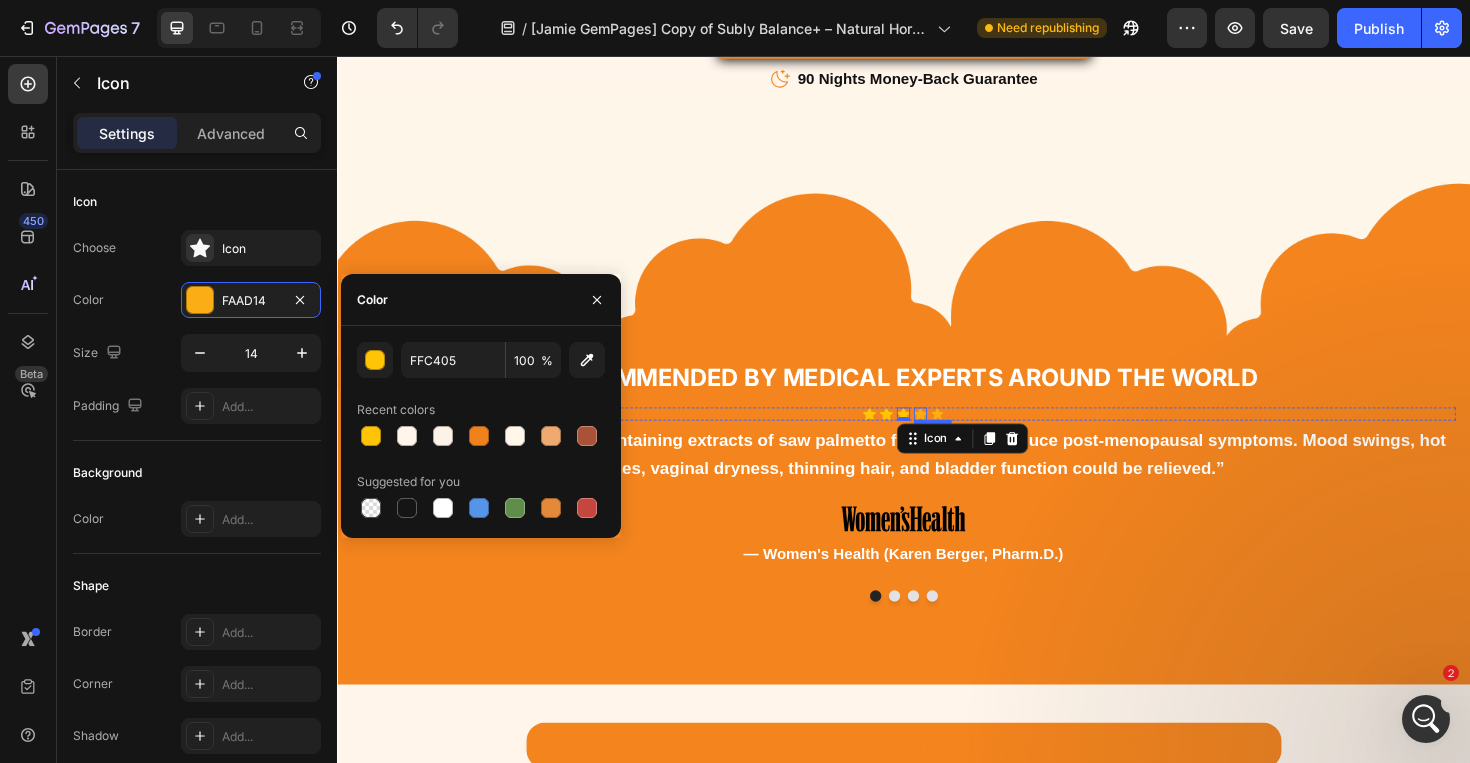 click 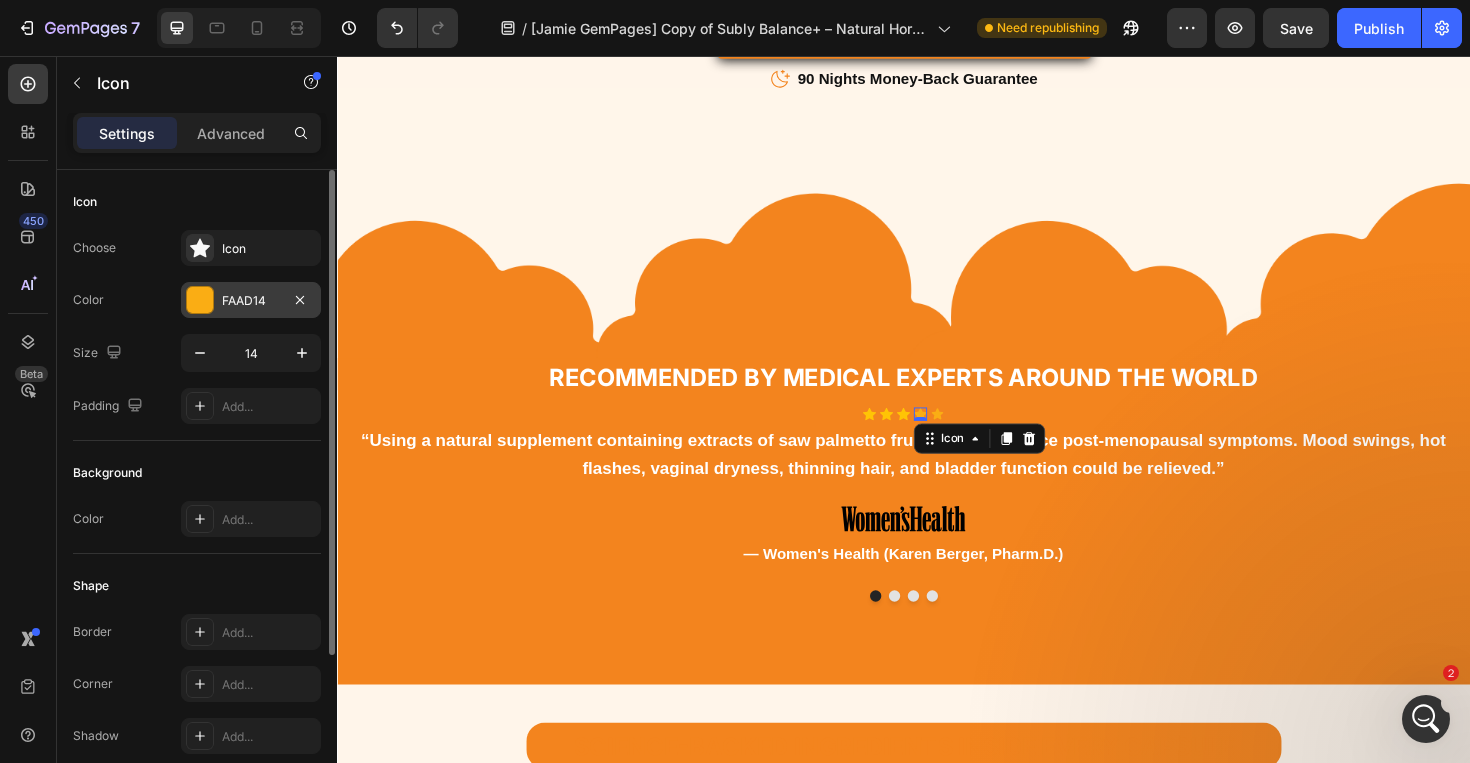 click on "FAAD14" at bounding box center (251, 300) 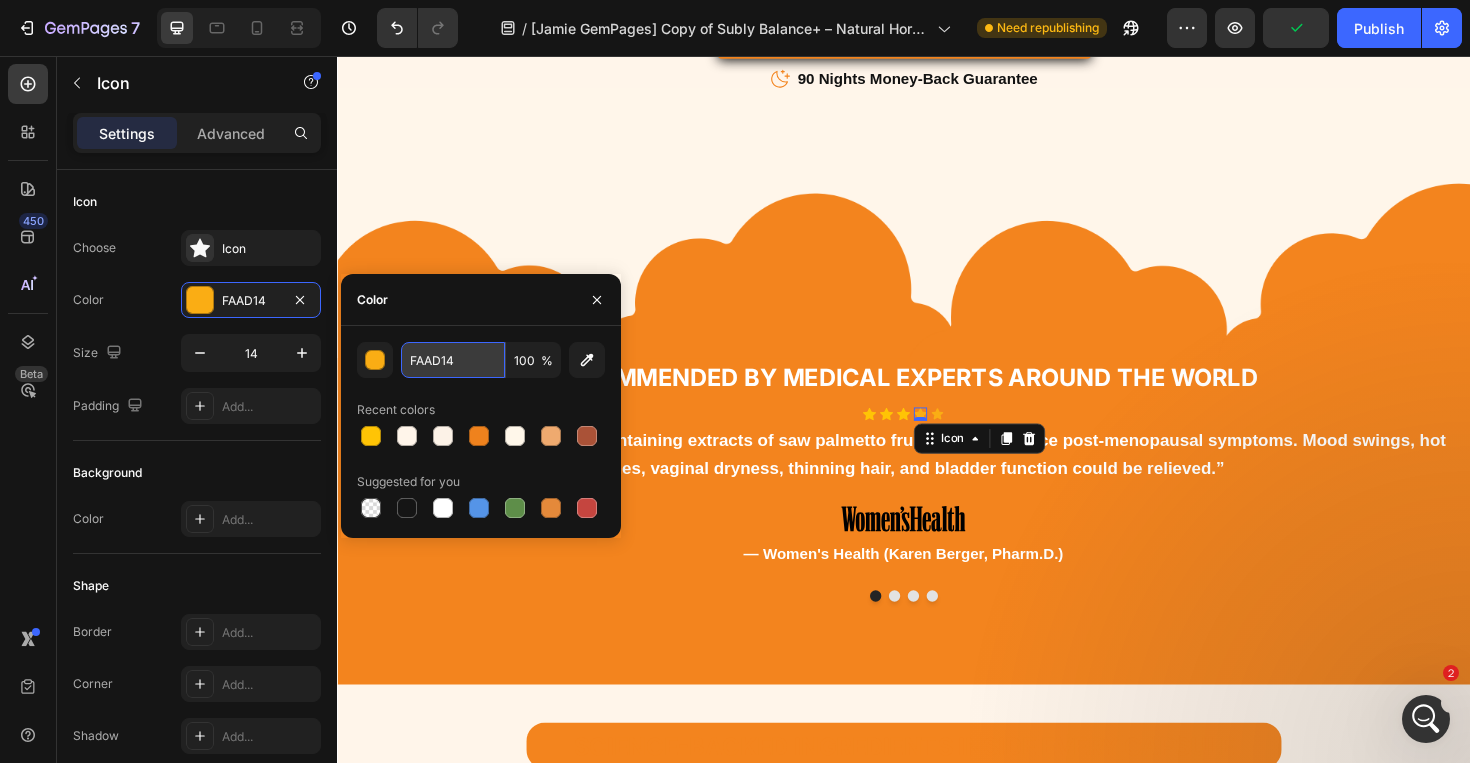 click on "FAAD14" at bounding box center [453, 360] 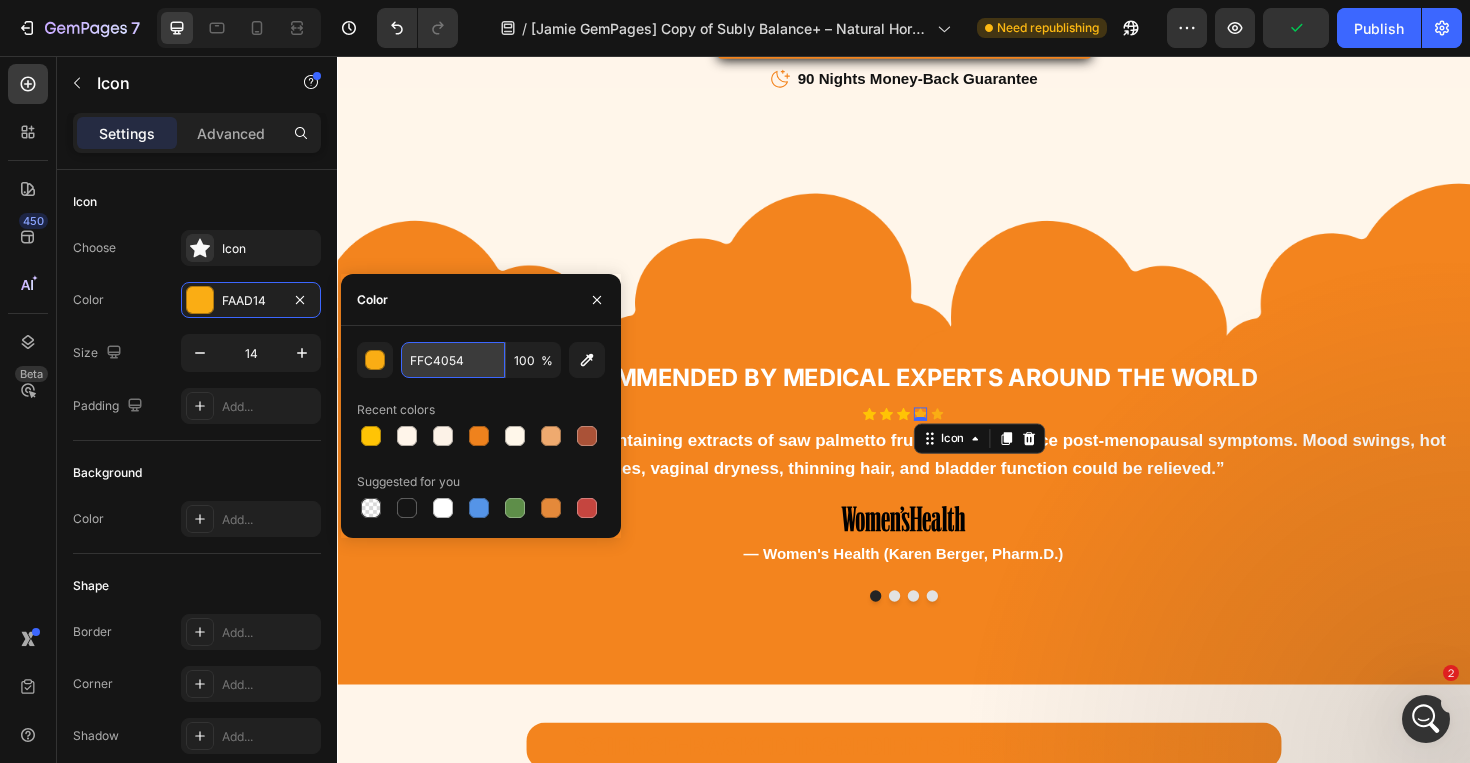 click on "FFC4054" at bounding box center [453, 360] 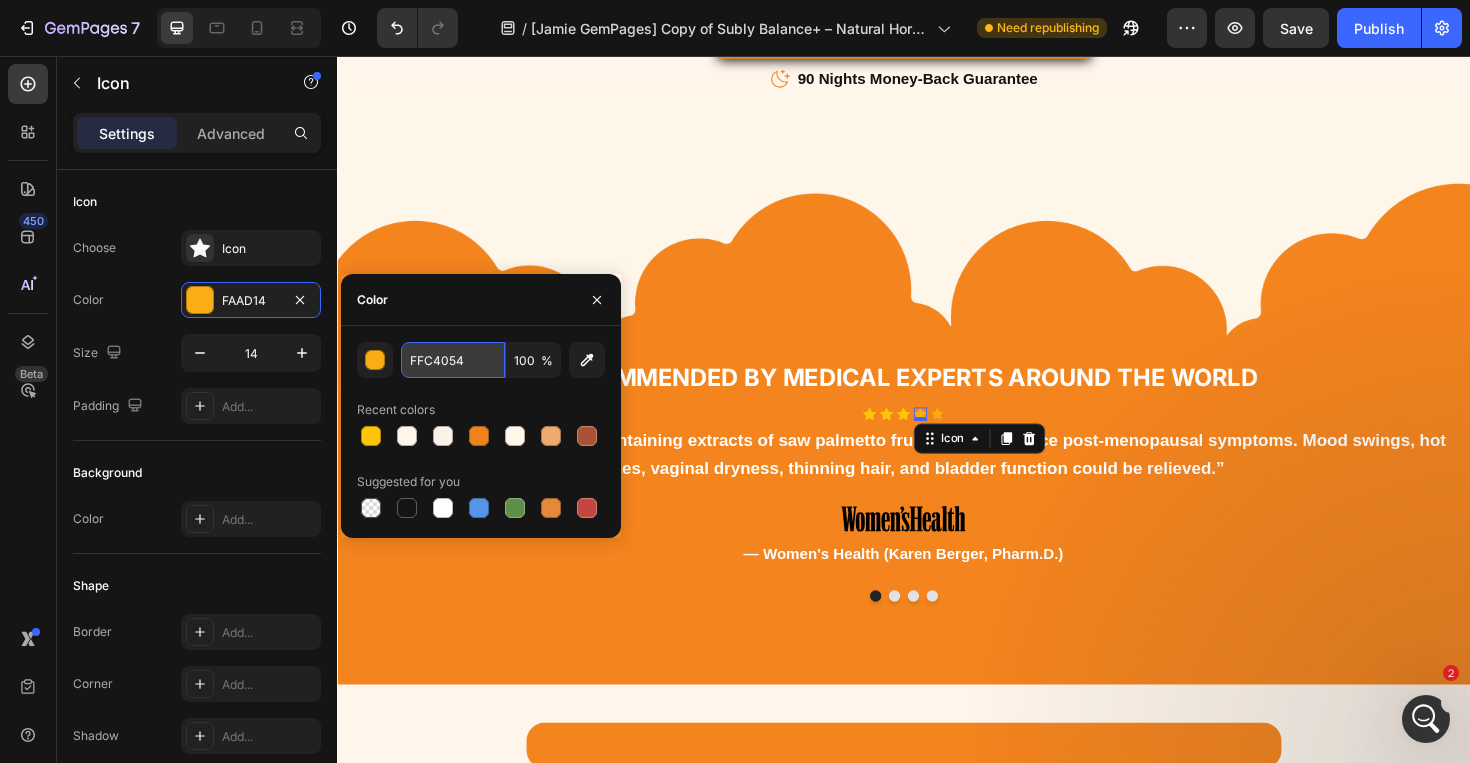 click on "FFC4054" at bounding box center (453, 360) 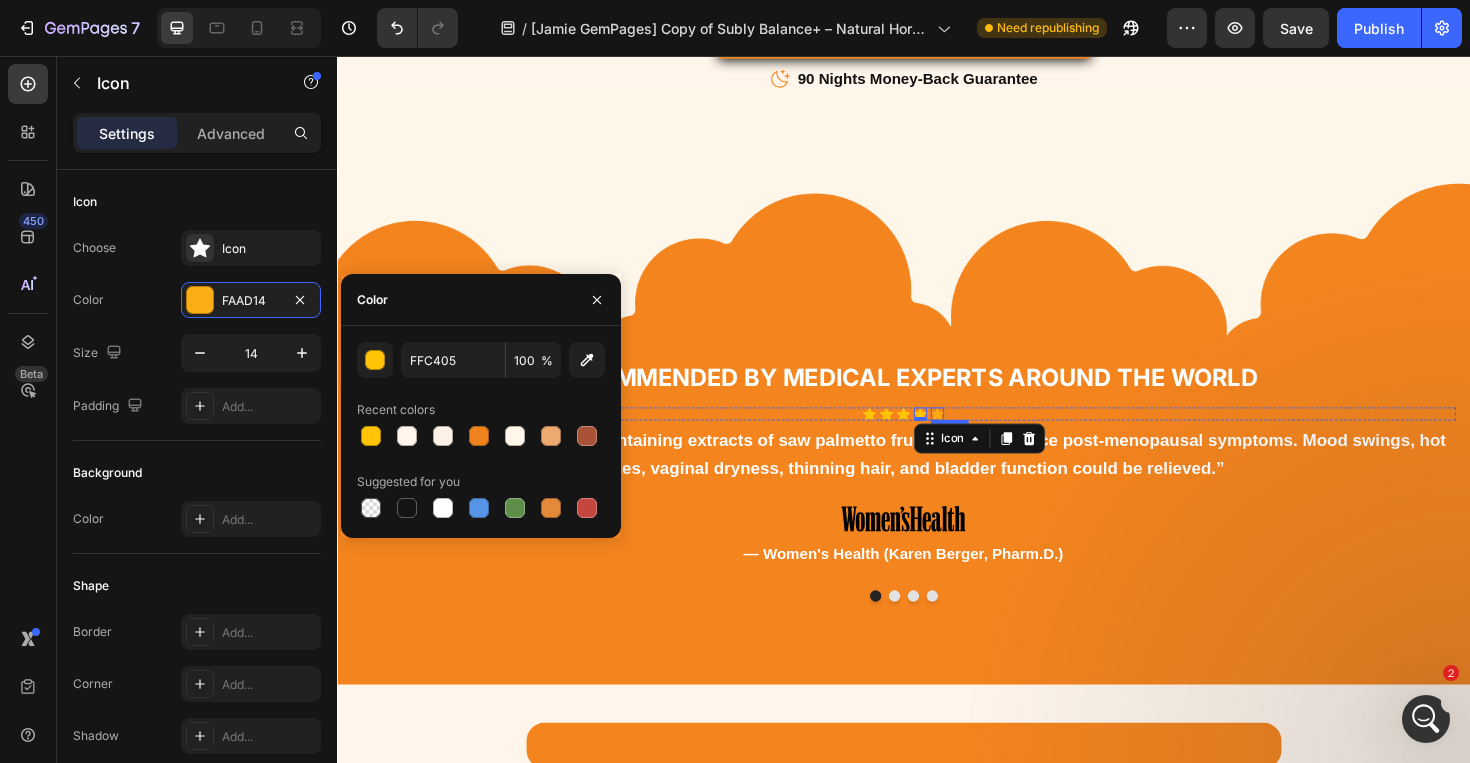 click 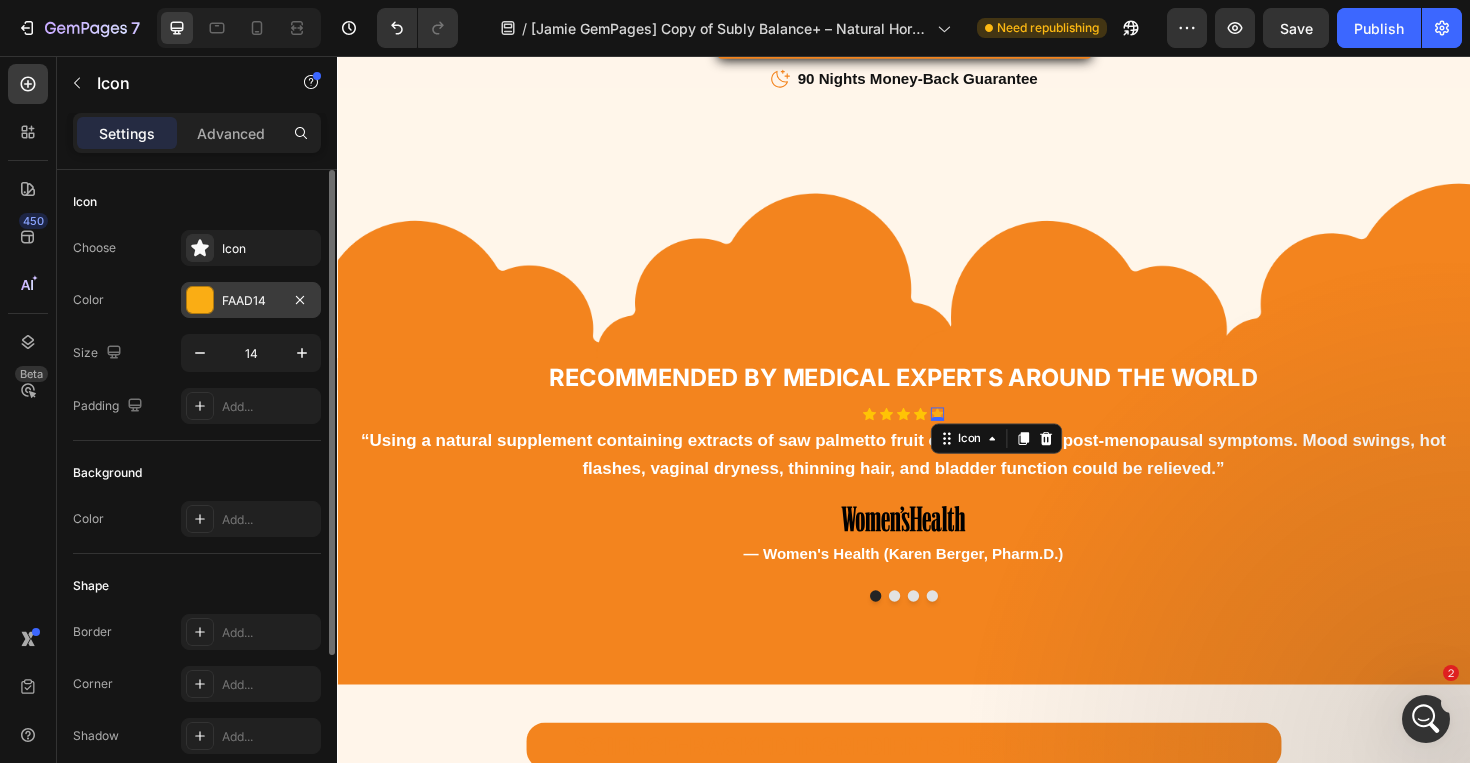 click on "FAAD14" at bounding box center (251, 301) 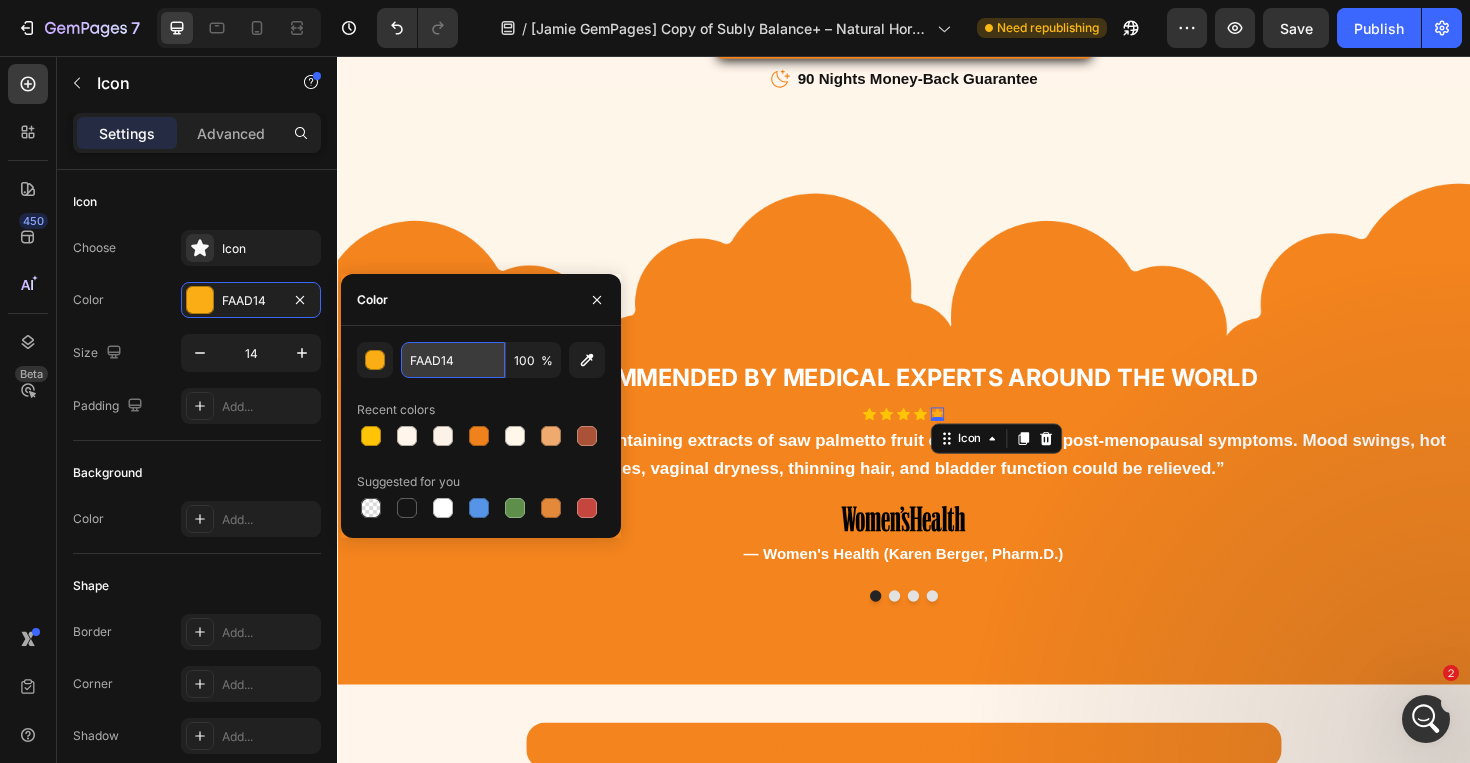 click on "FAAD14" at bounding box center [453, 360] 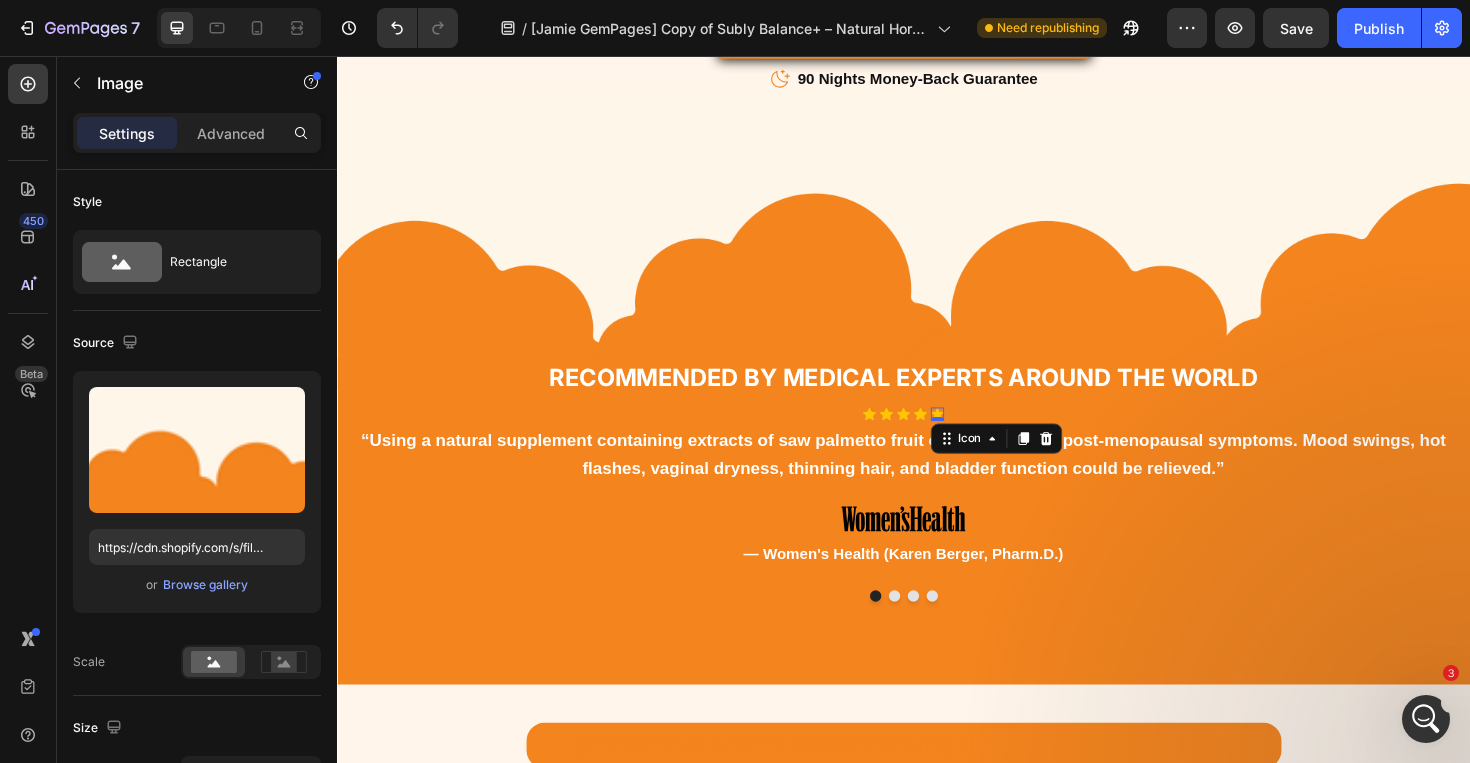 click at bounding box center (937, 250) 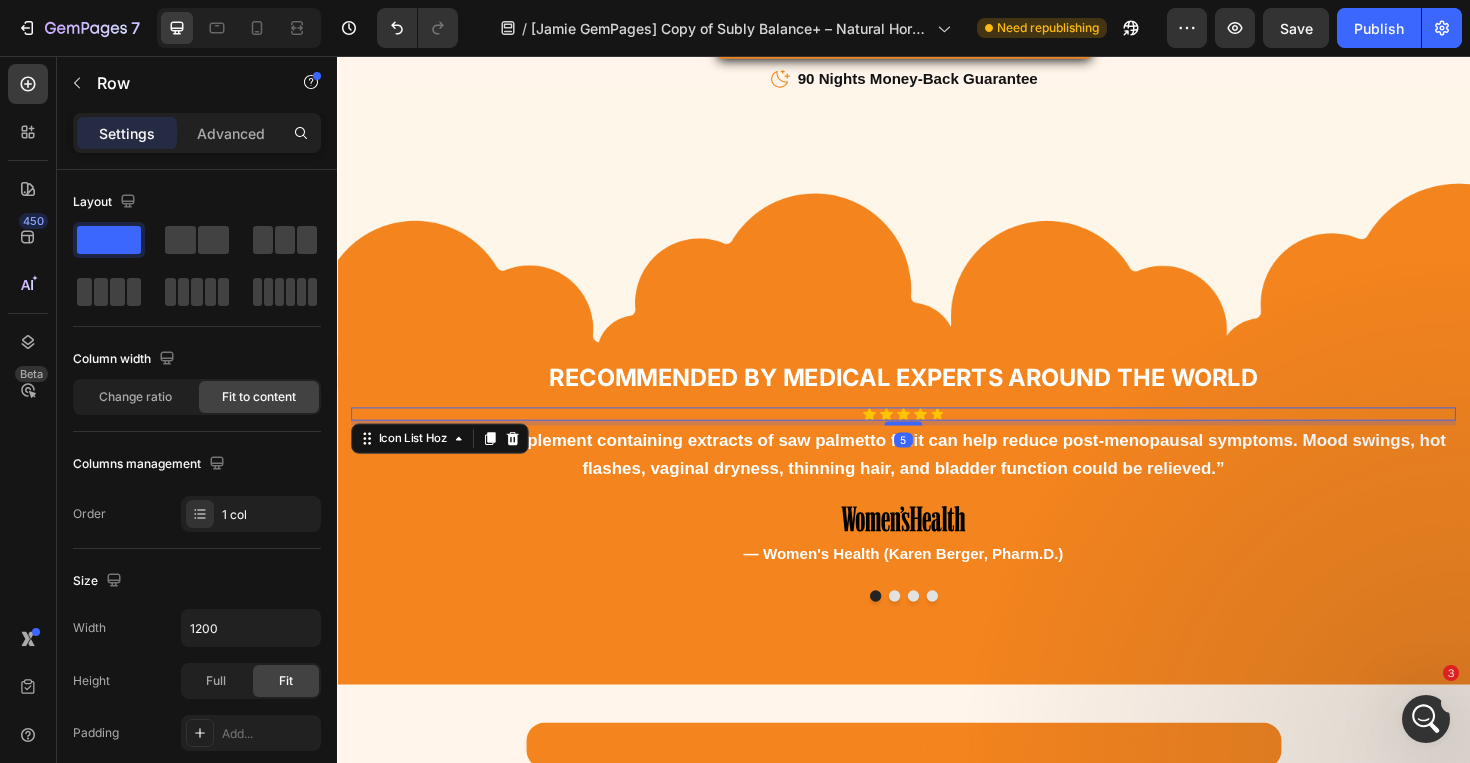 click on "Icon                Icon                Icon                Icon
Icon" at bounding box center [937, 435] 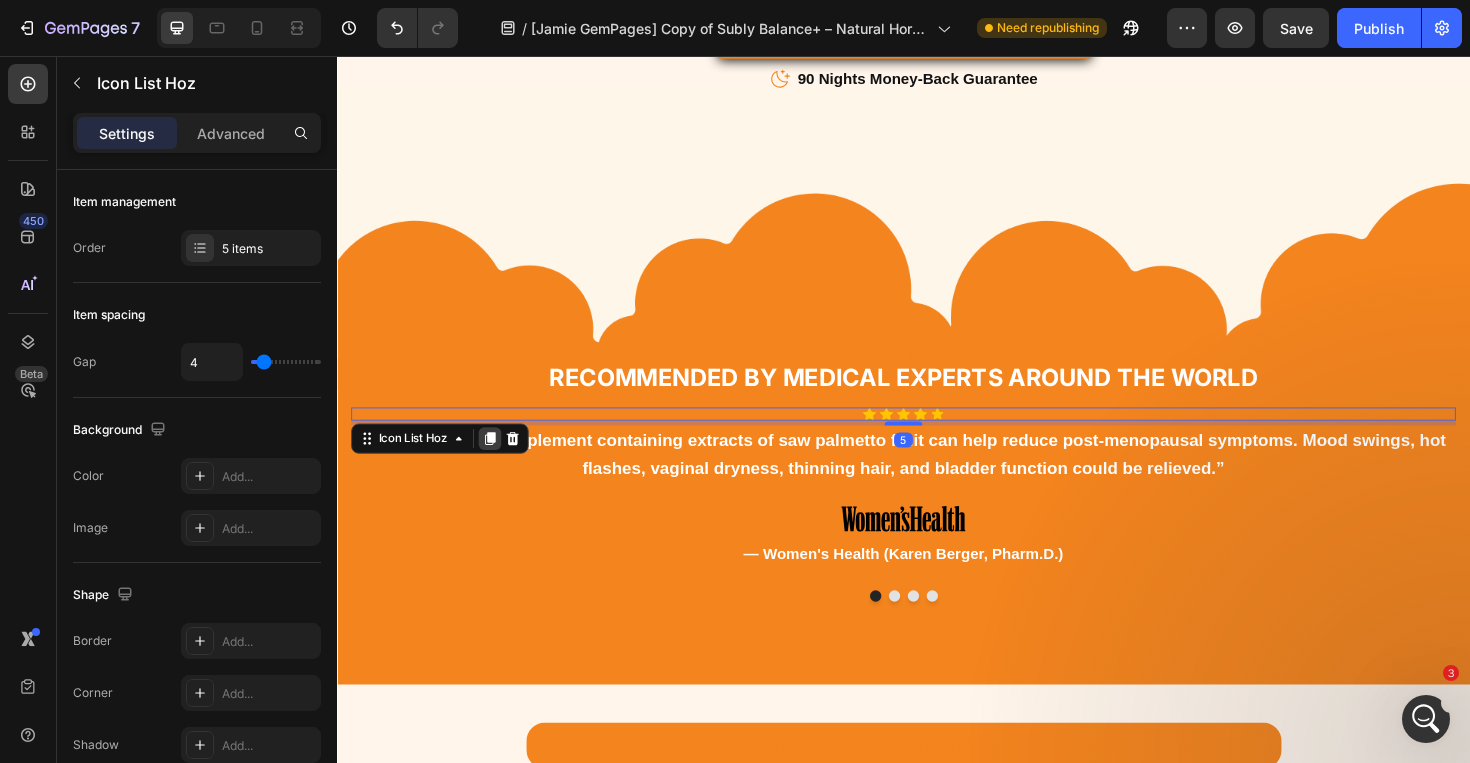 click 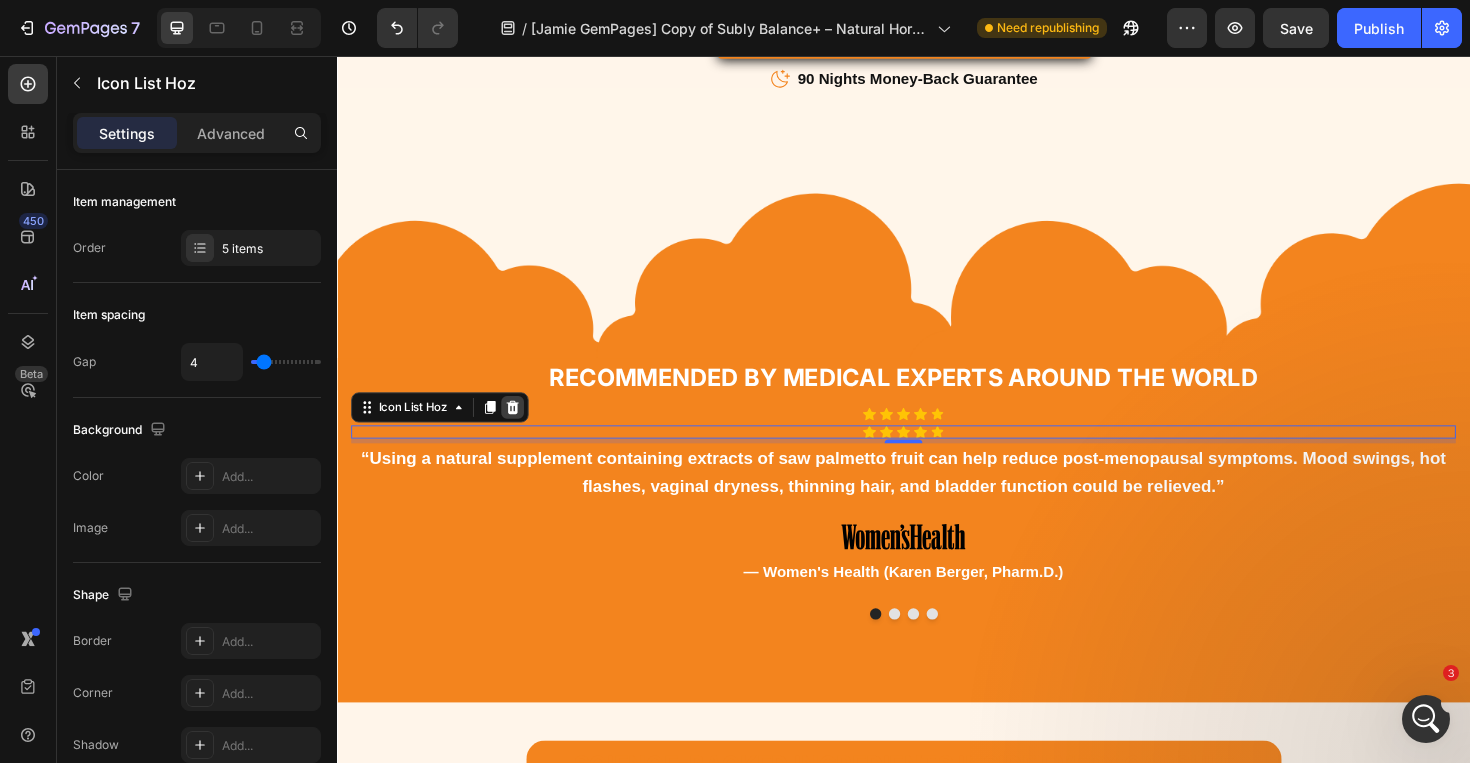 click 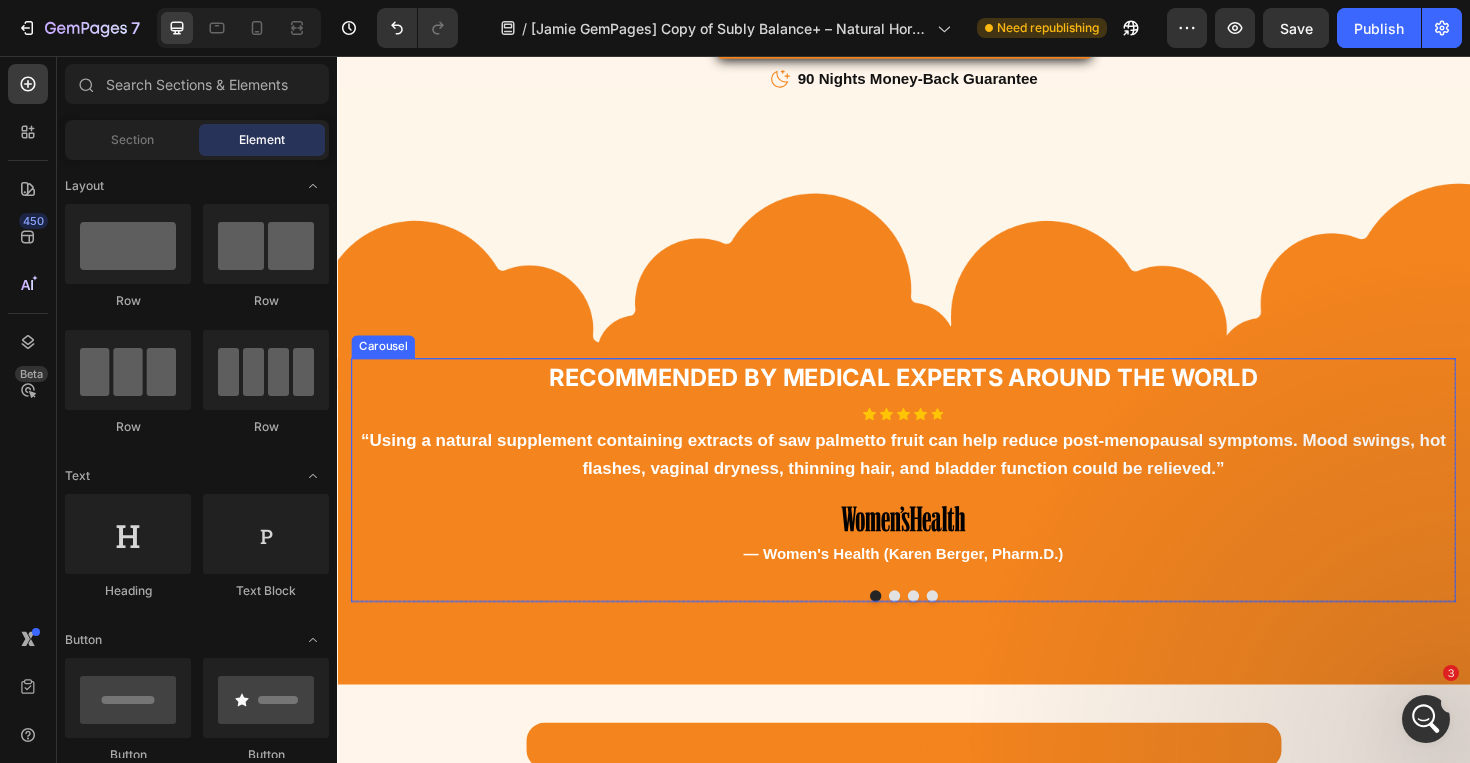 click at bounding box center (927, 628) 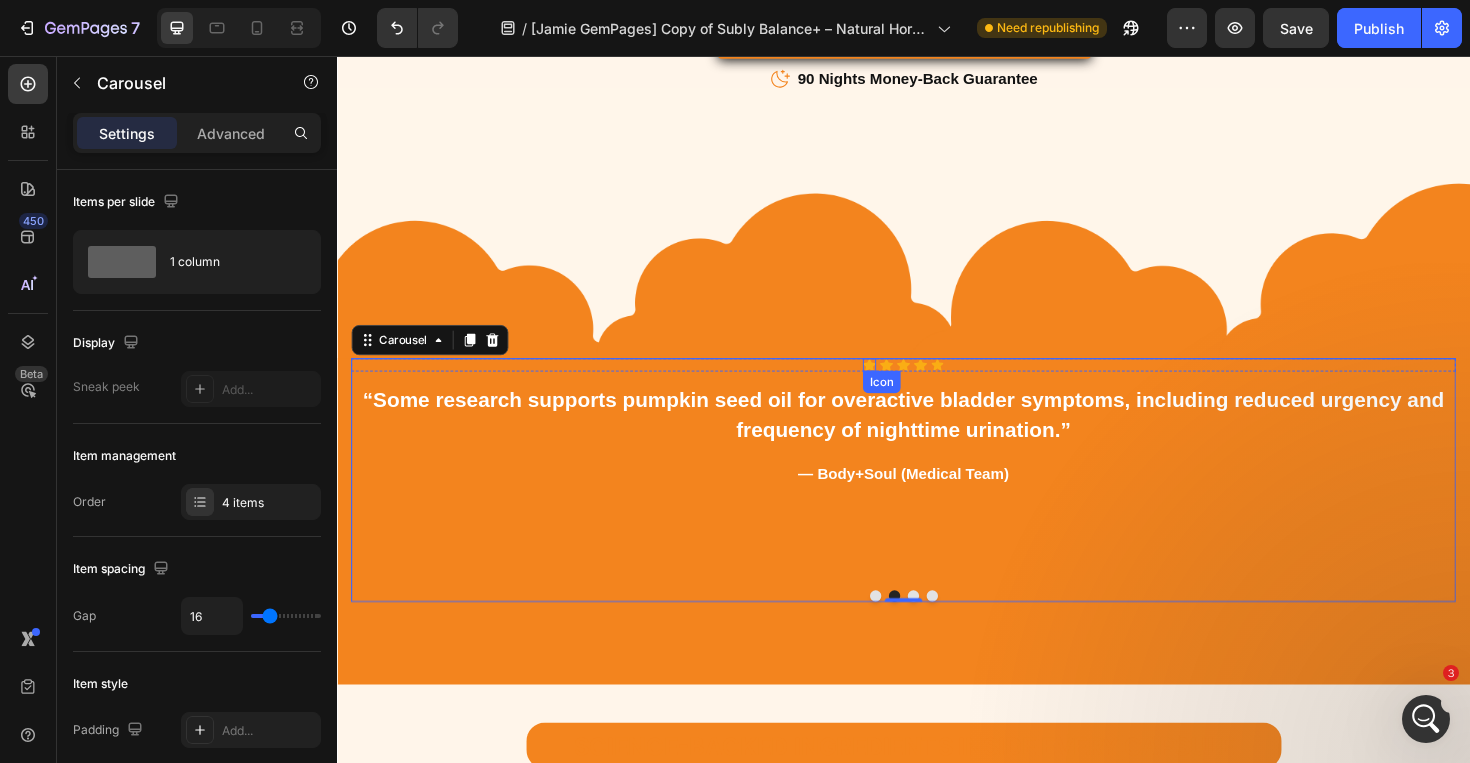 click on "Icon" at bounding box center (901, 383) 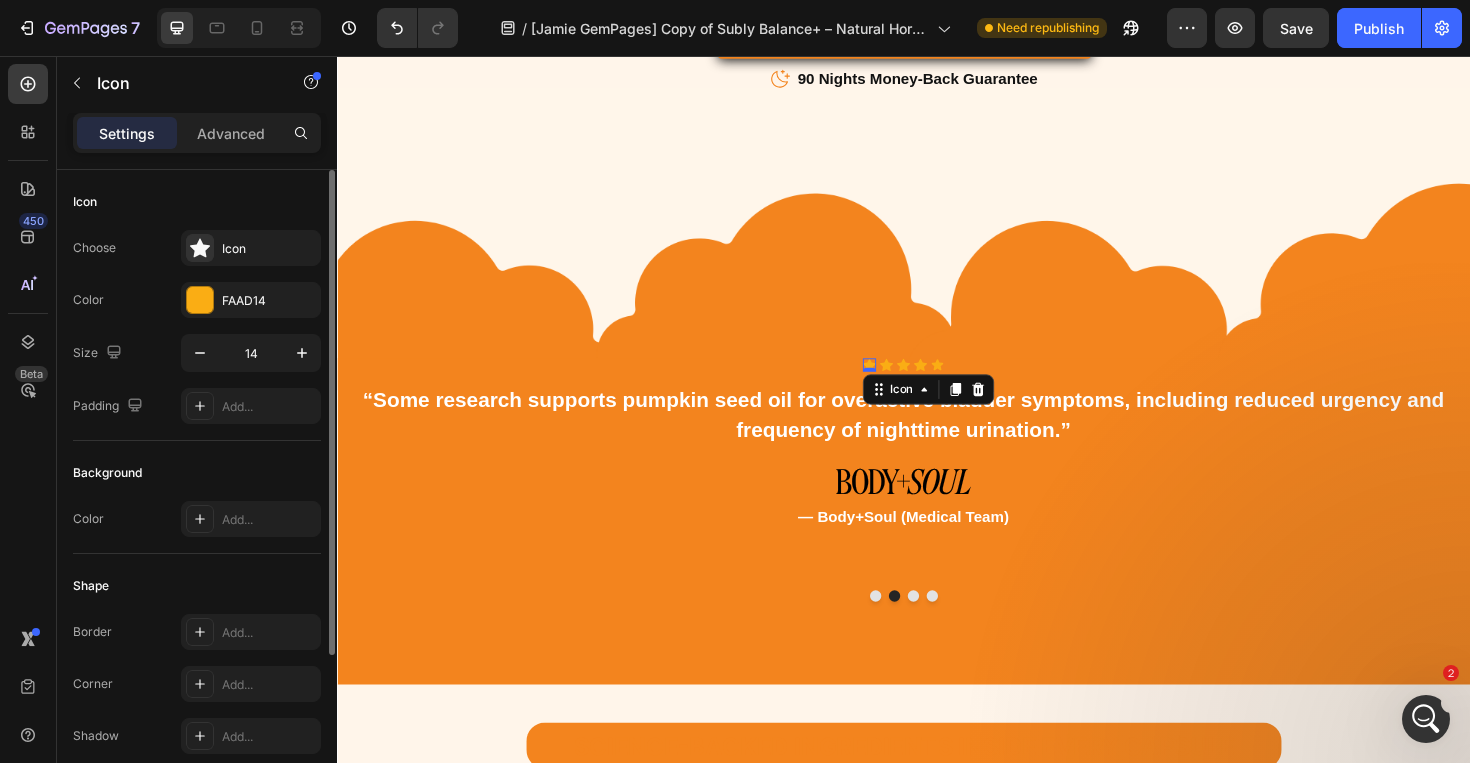 click on "Color FAAD14" at bounding box center (197, 300) 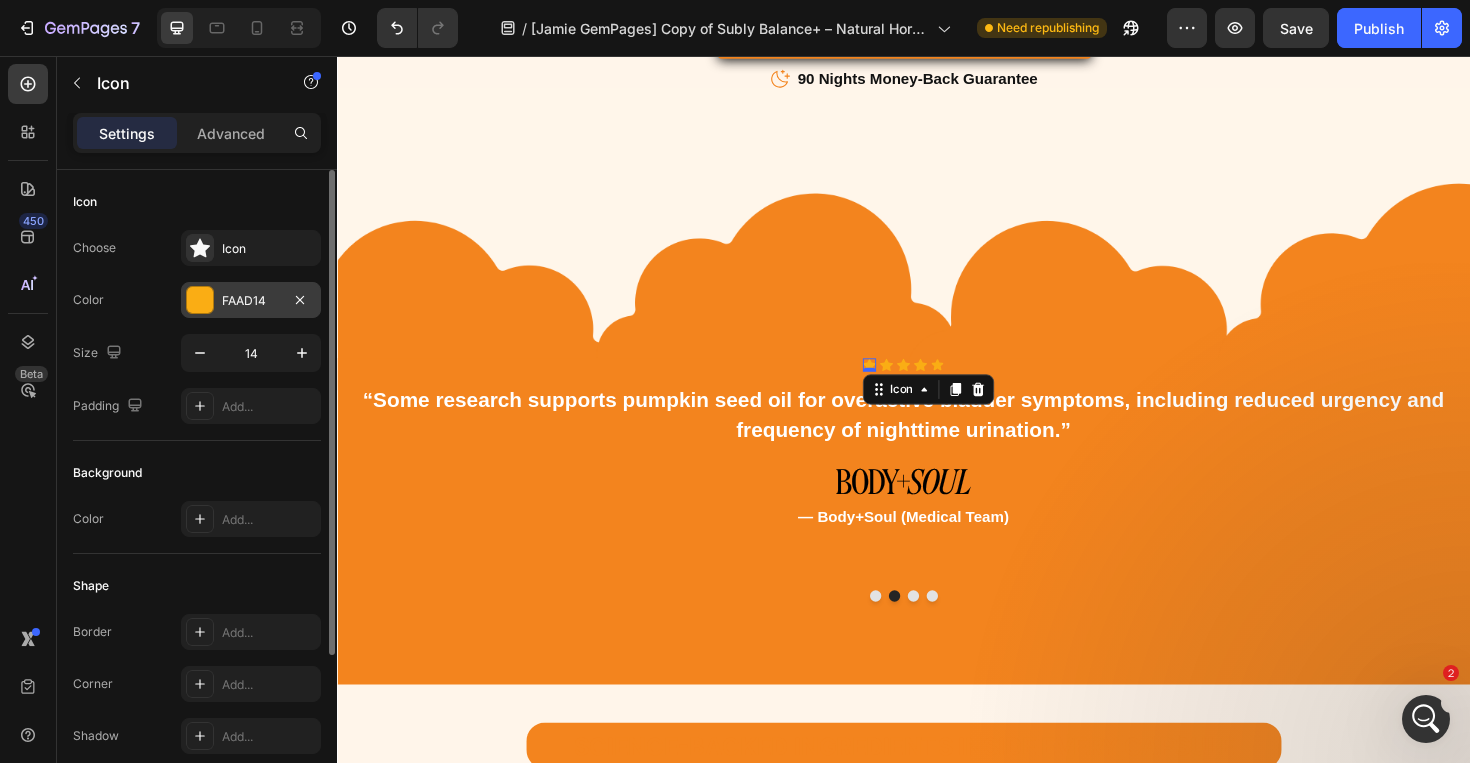 click at bounding box center [200, 300] 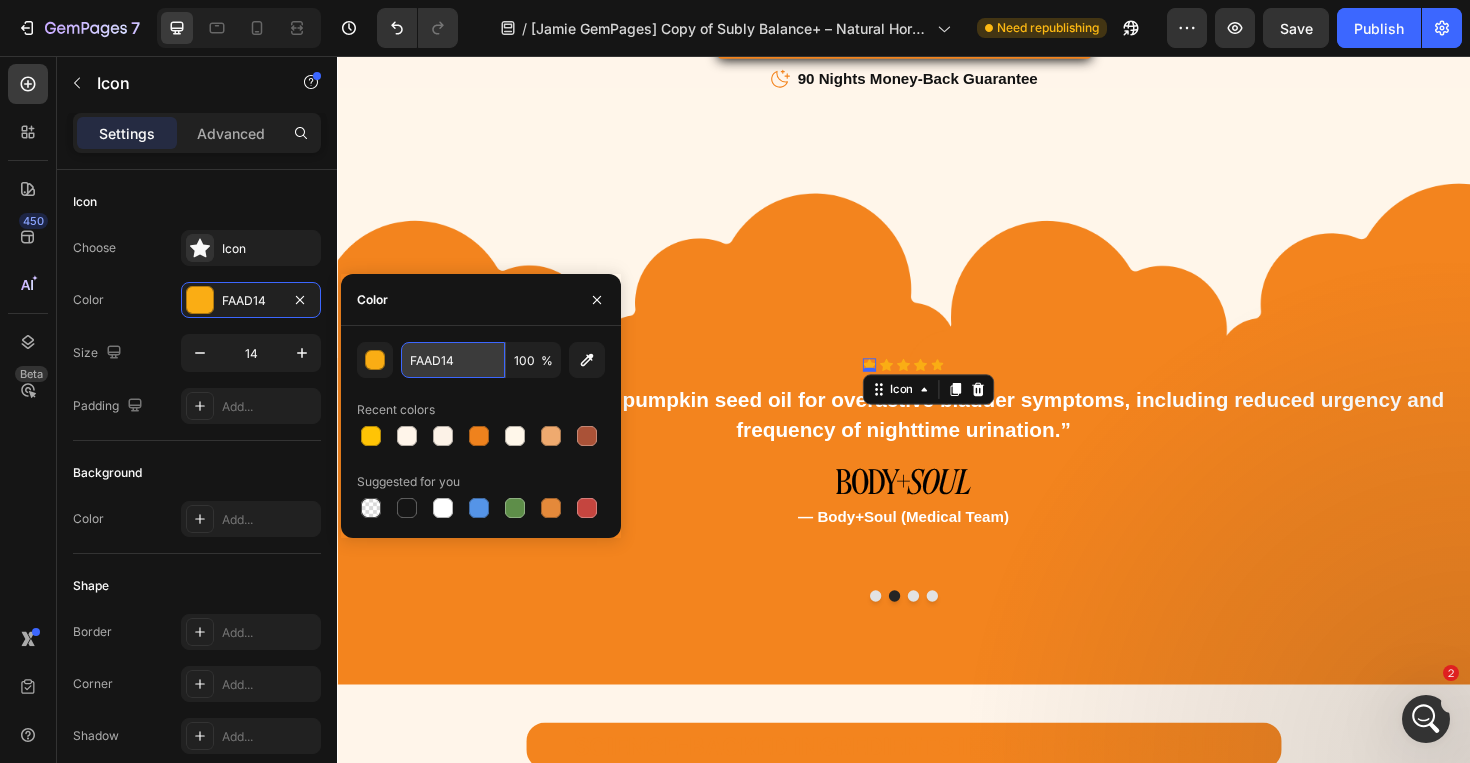 click on "FAAD14" at bounding box center (453, 360) 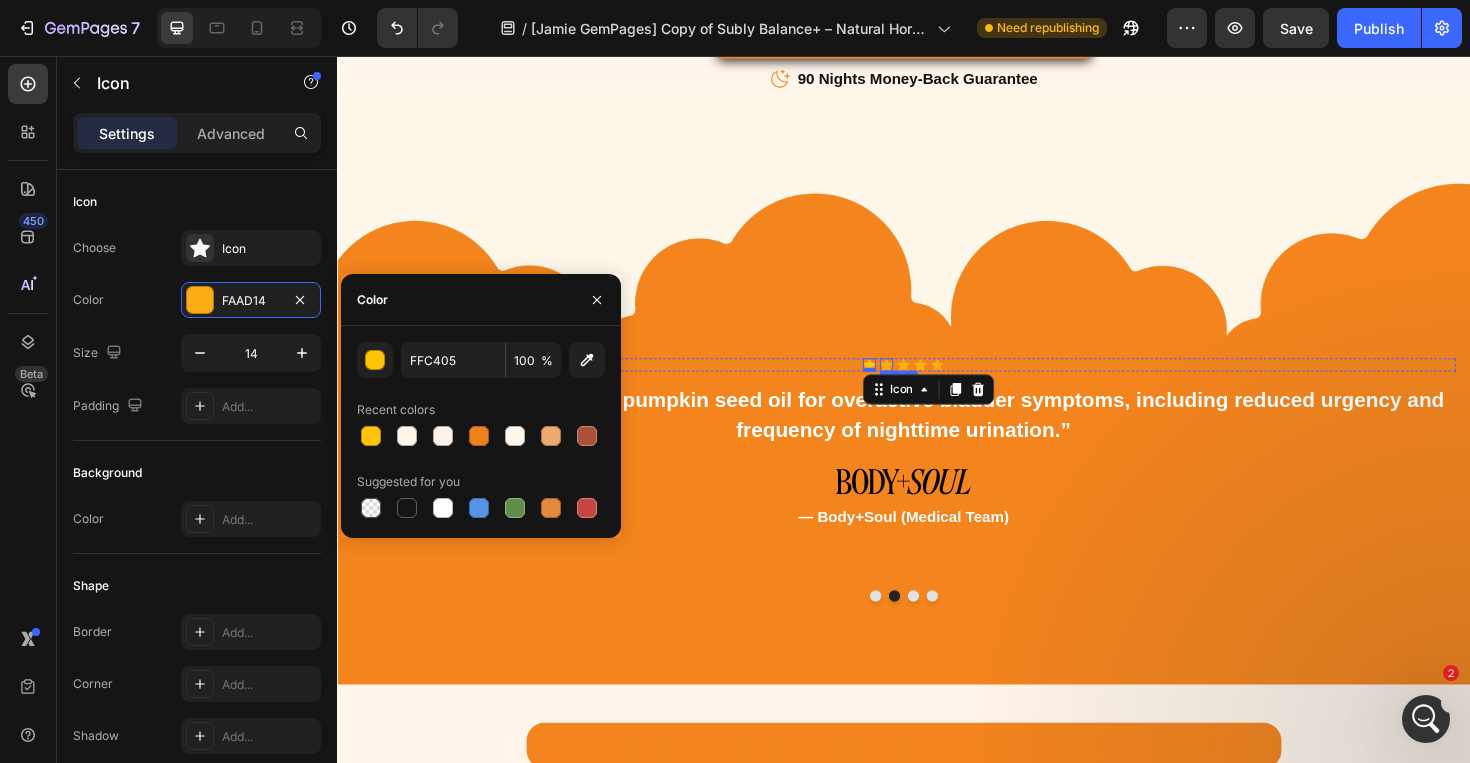 click on "Icon" at bounding box center [919, 383] 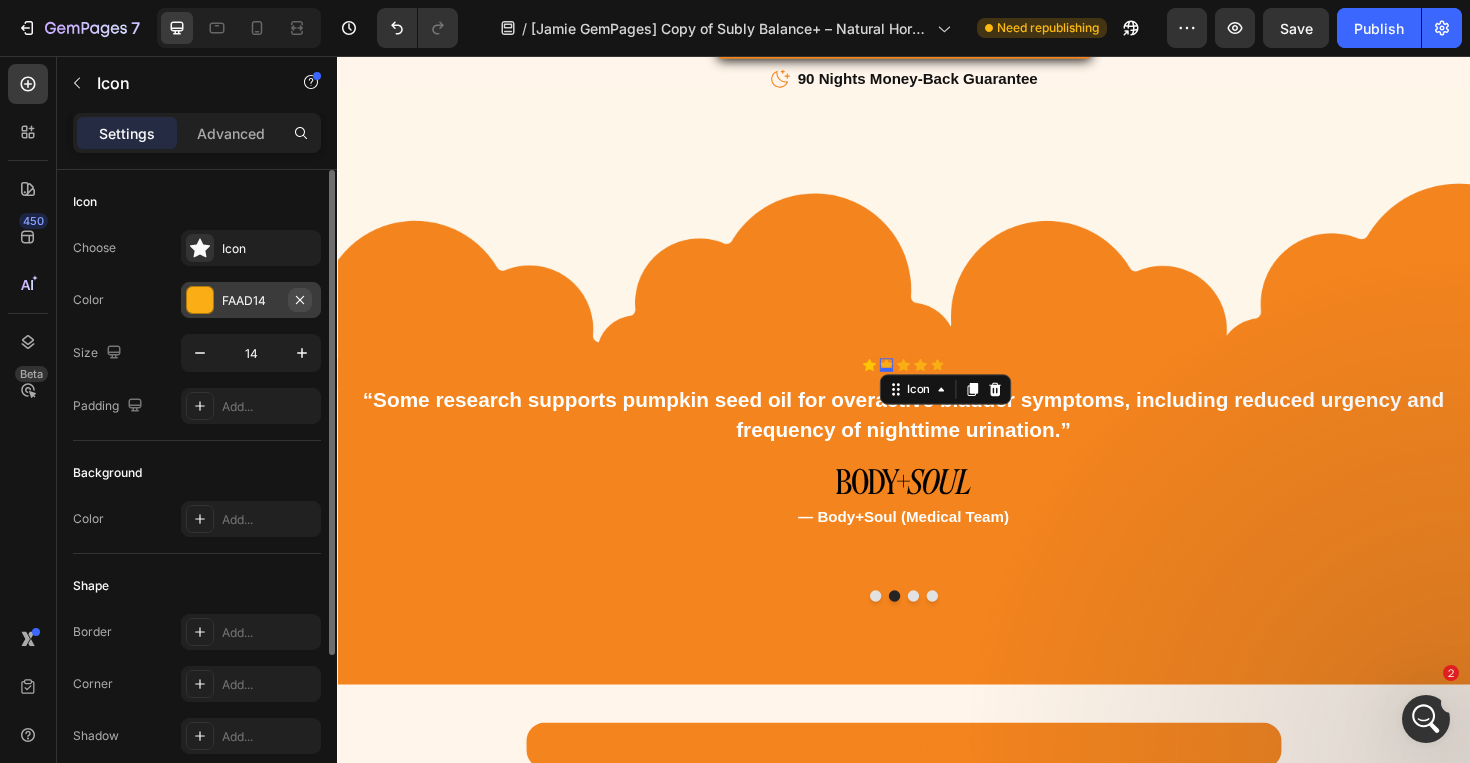 click 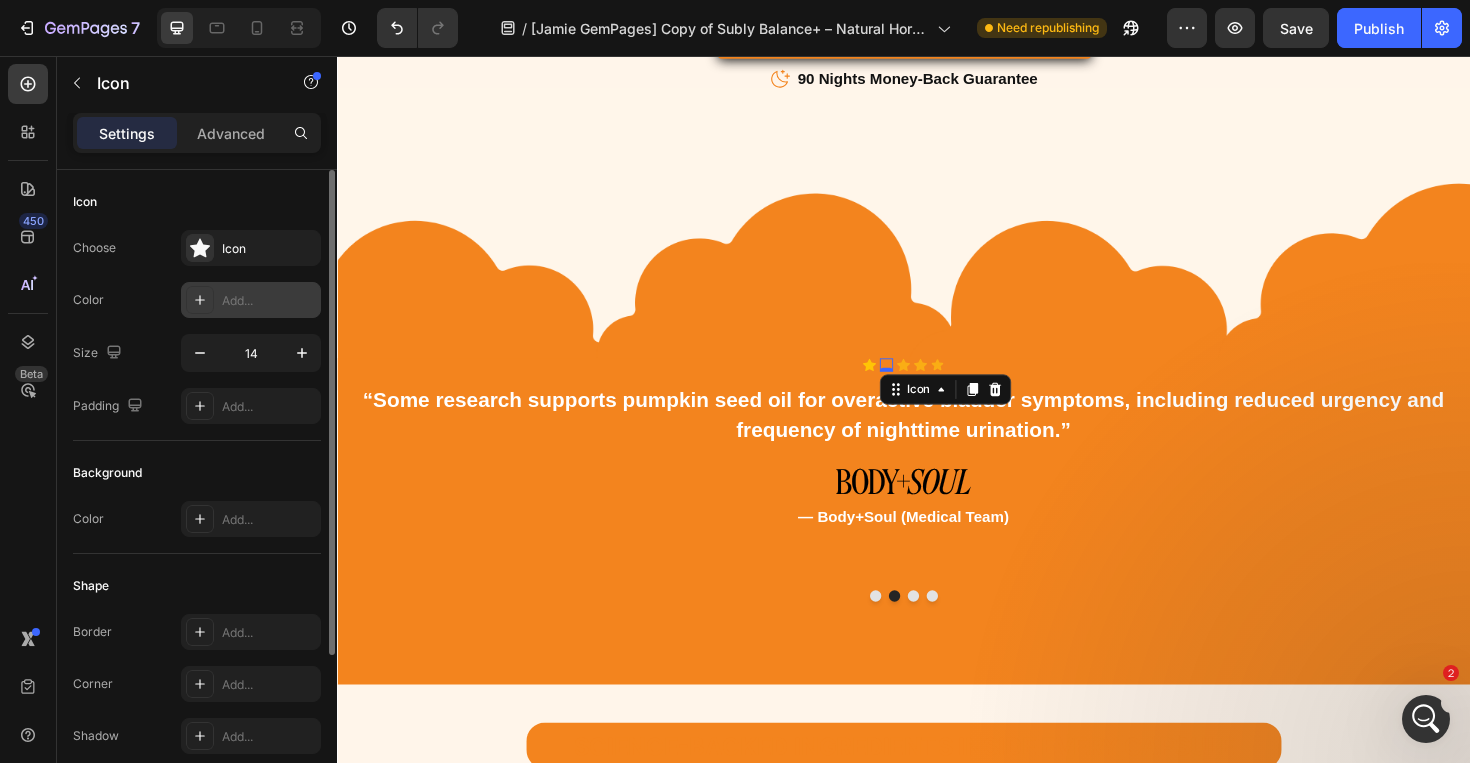 click on "Add..." at bounding box center (269, 301) 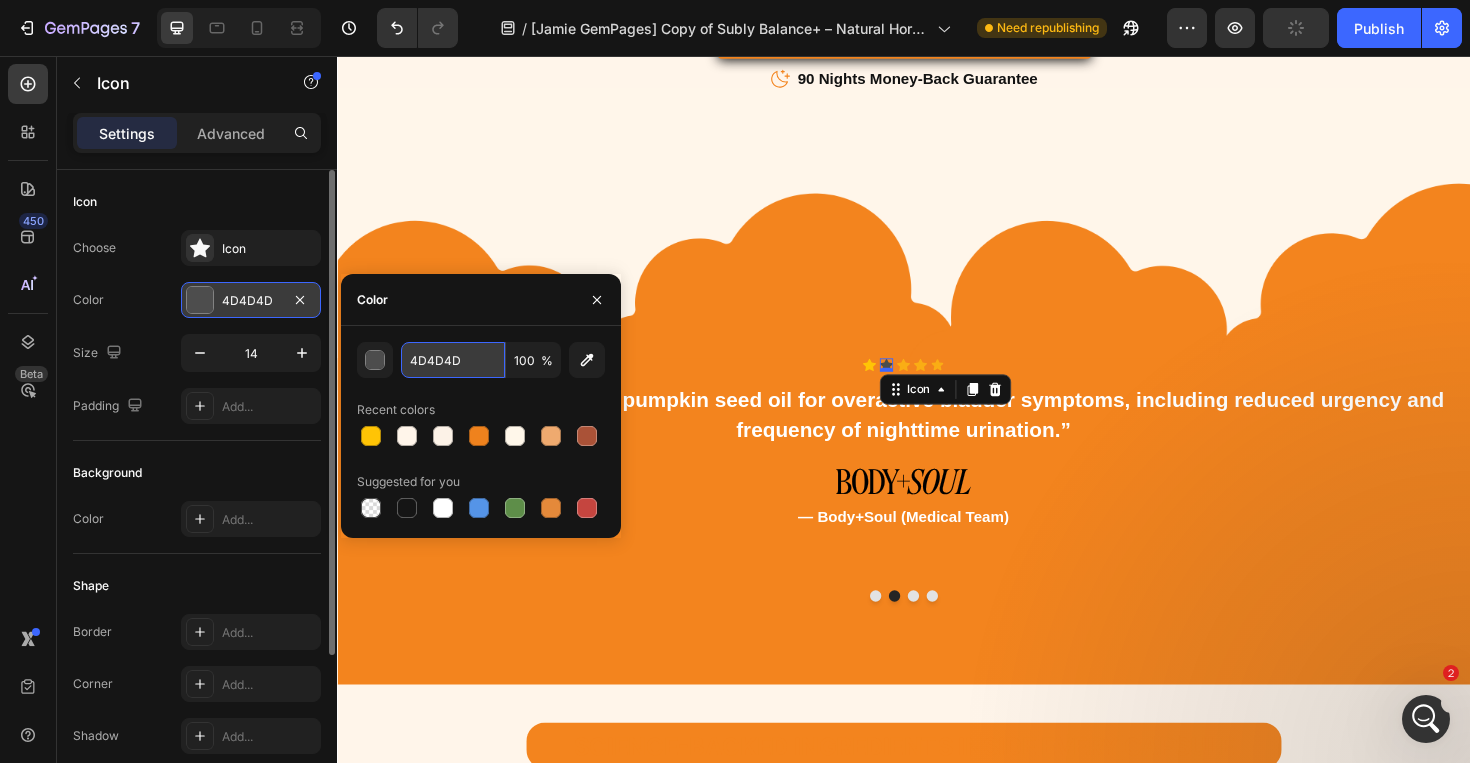 click on "4D4D4D" at bounding box center [453, 360] 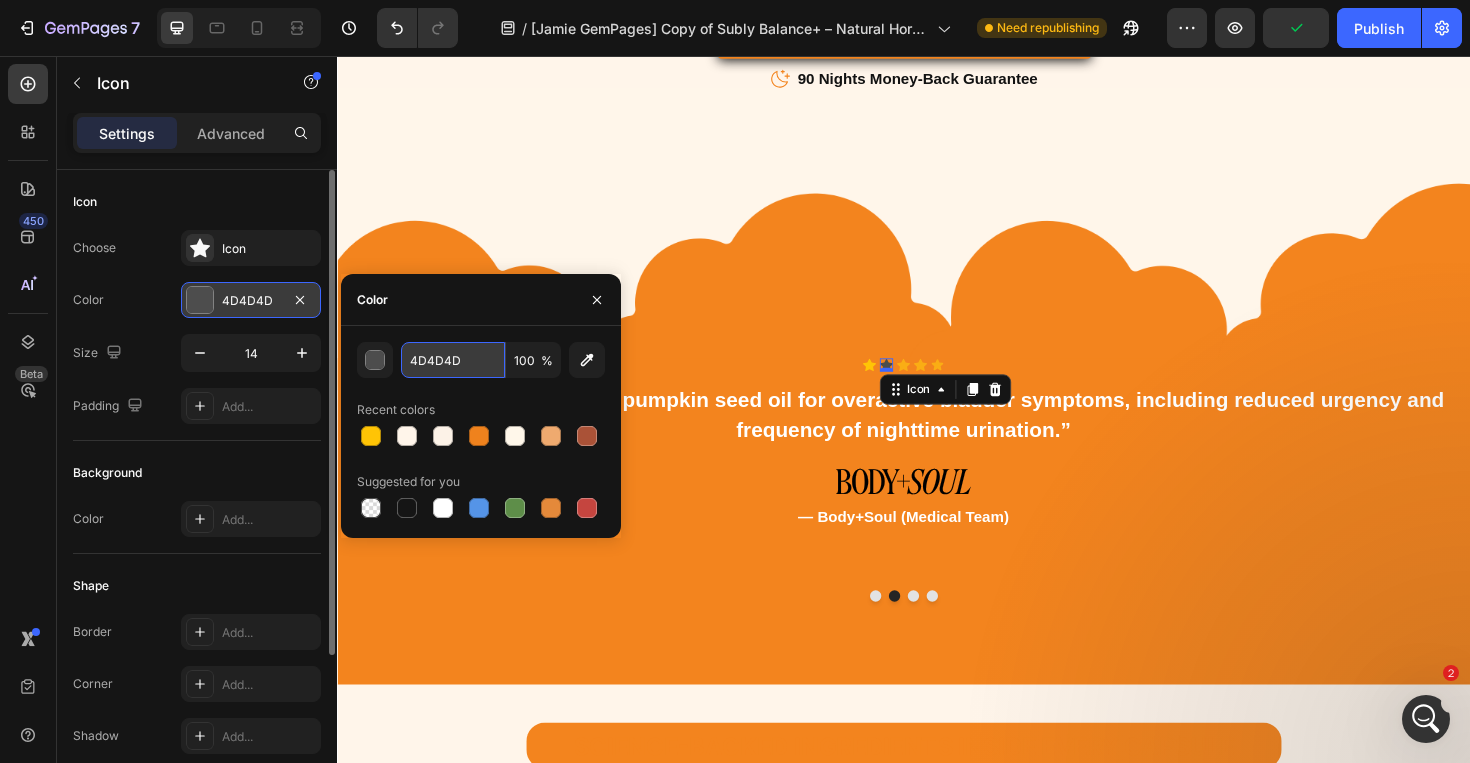 paste on "FFC405" 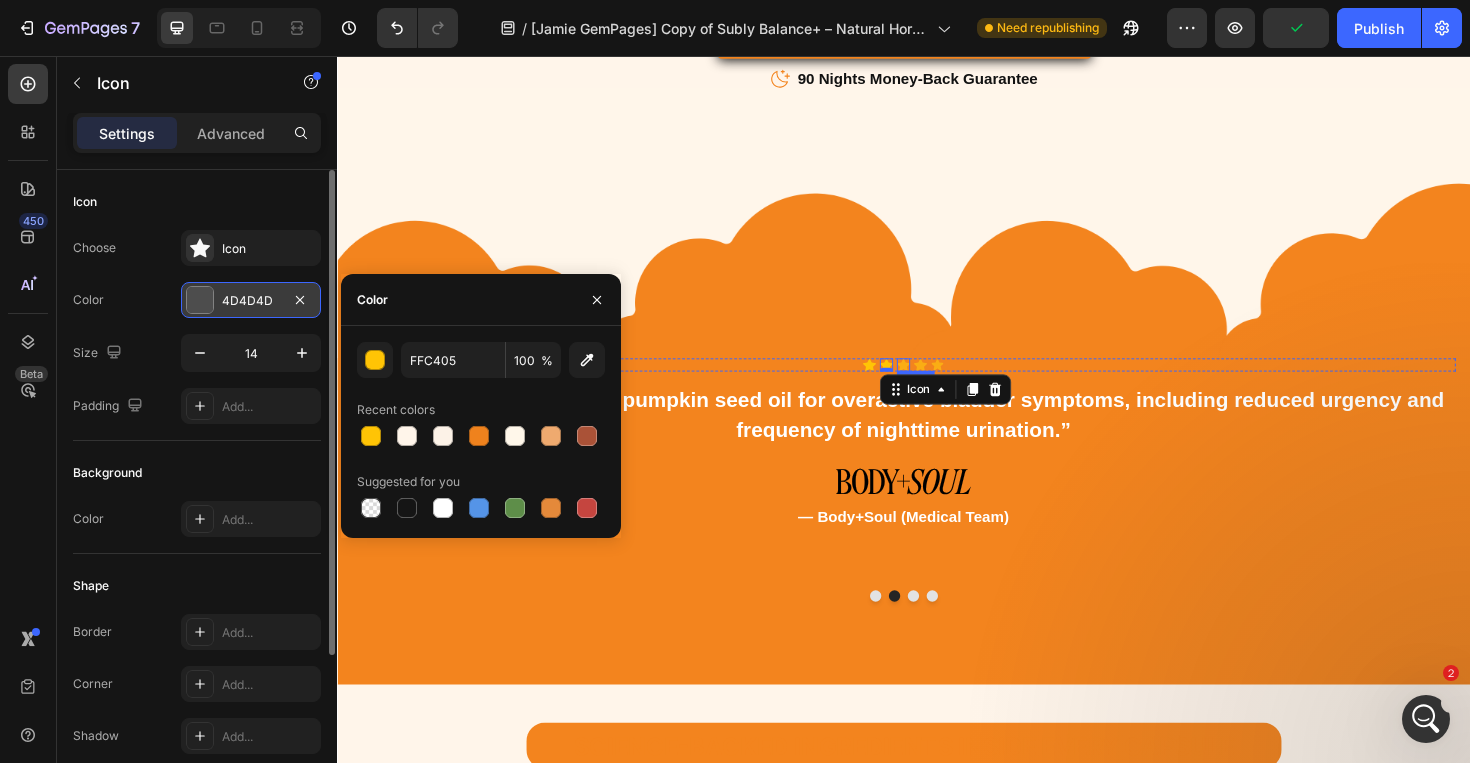click 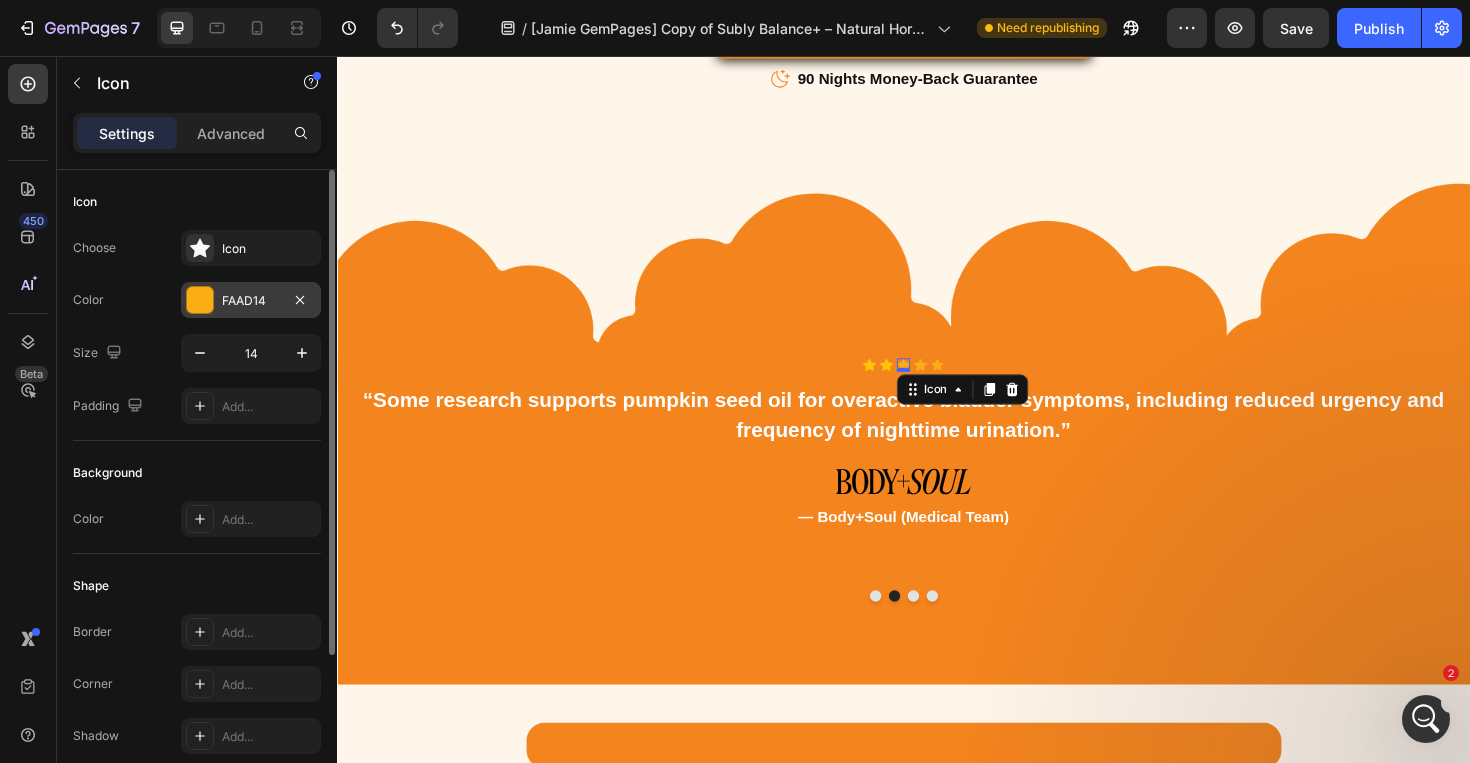 click on "FAAD14" at bounding box center (251, 300) 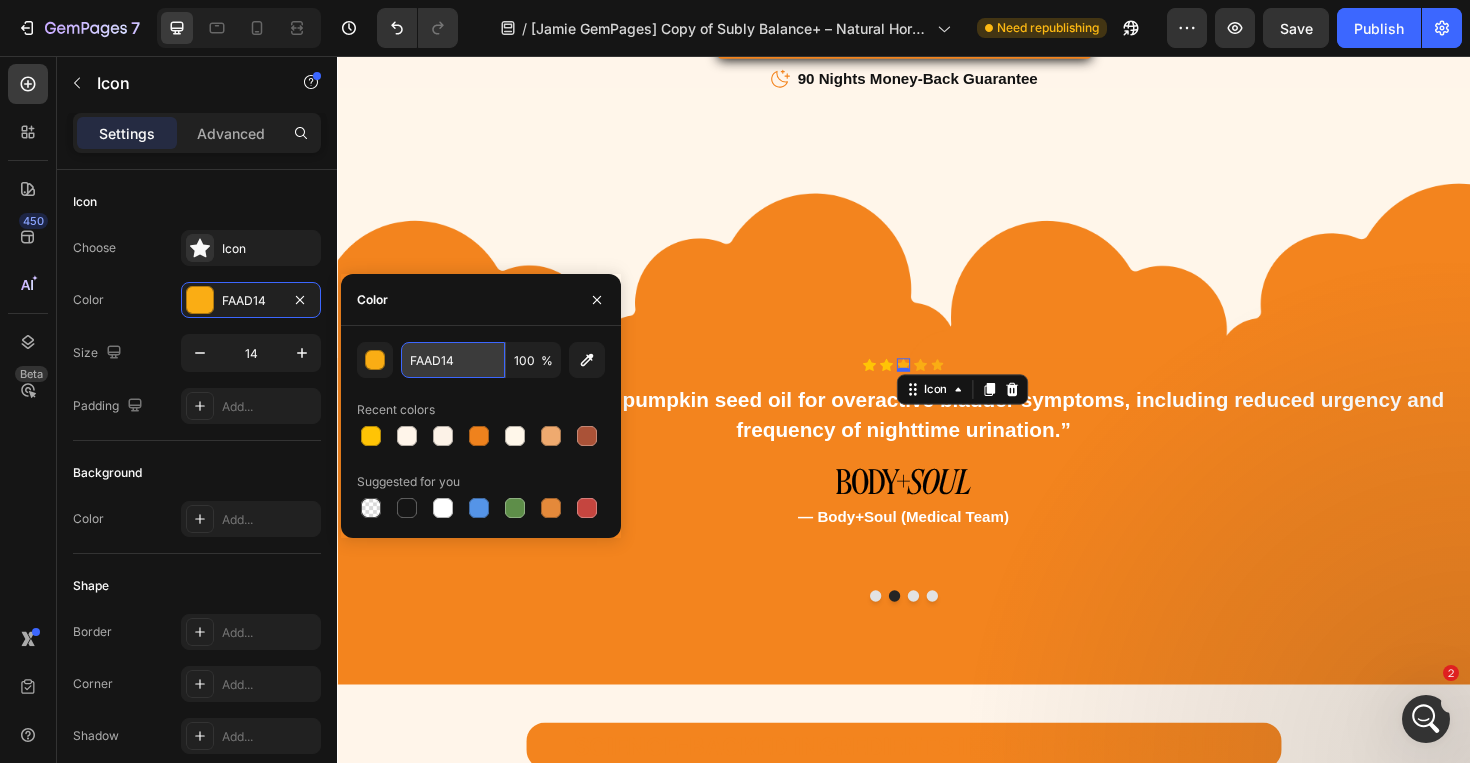 click on "FAAD14" at bounding box center [453, 360] 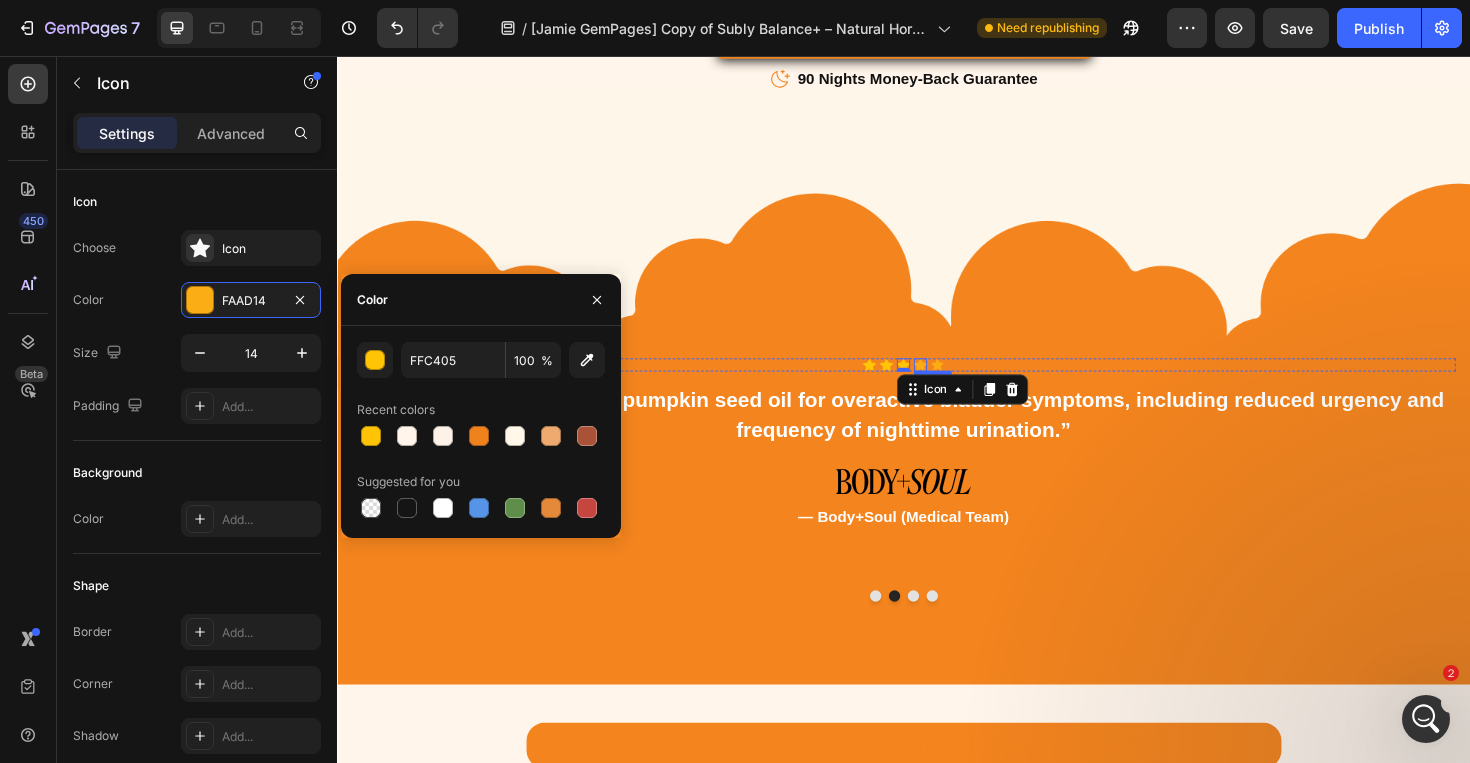click 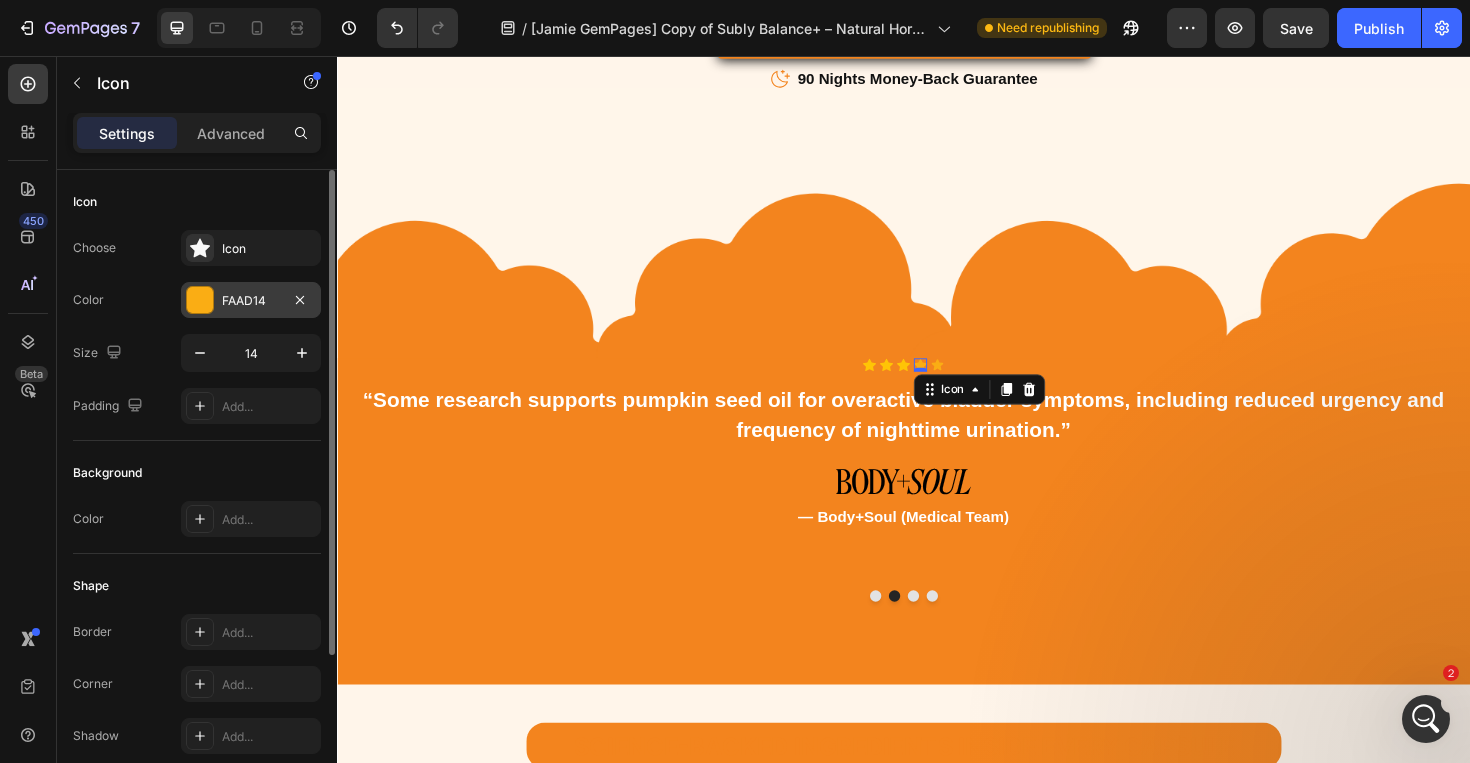 click on "FAAD14" at bounding box center [251, 301] 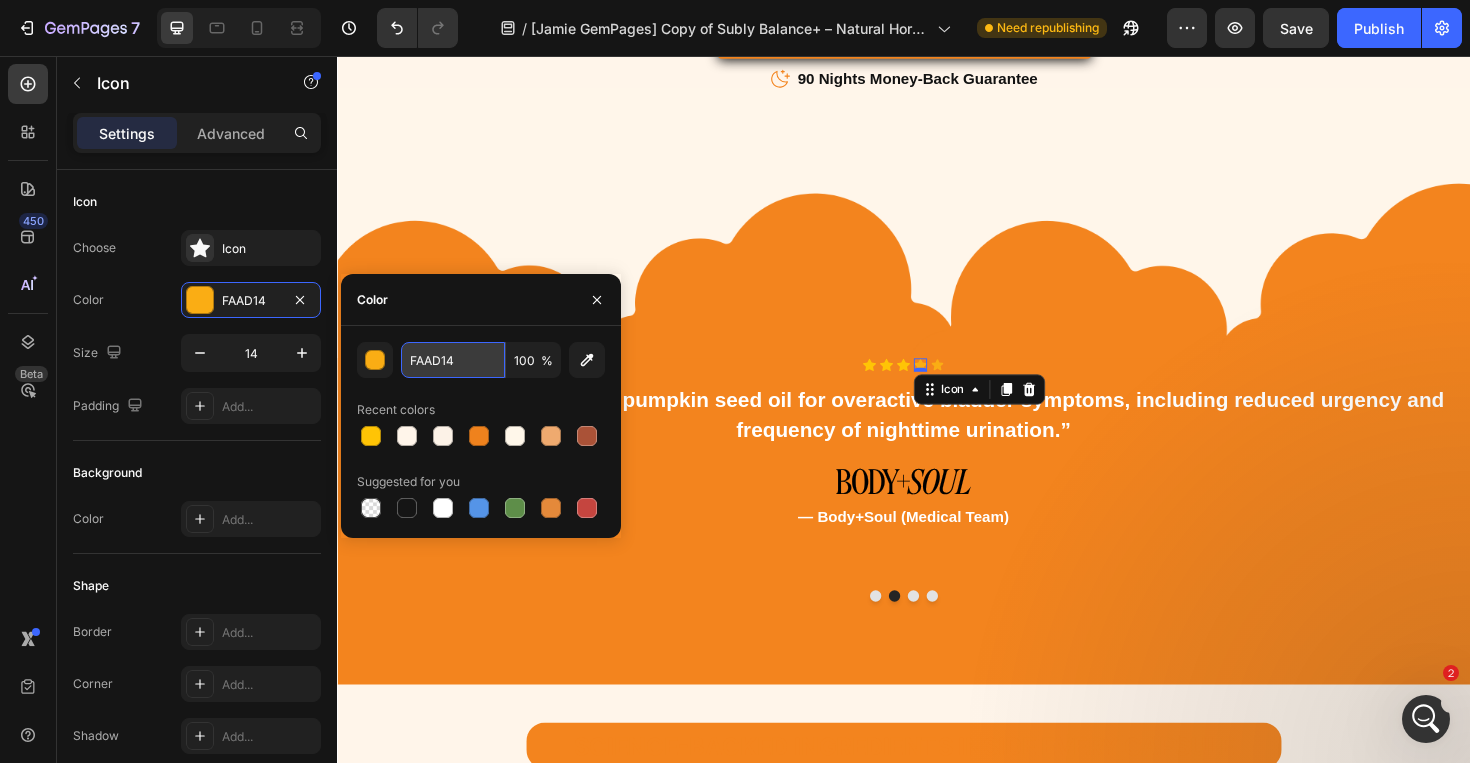 click on "FAAD14" at bounding box center [453, 360] 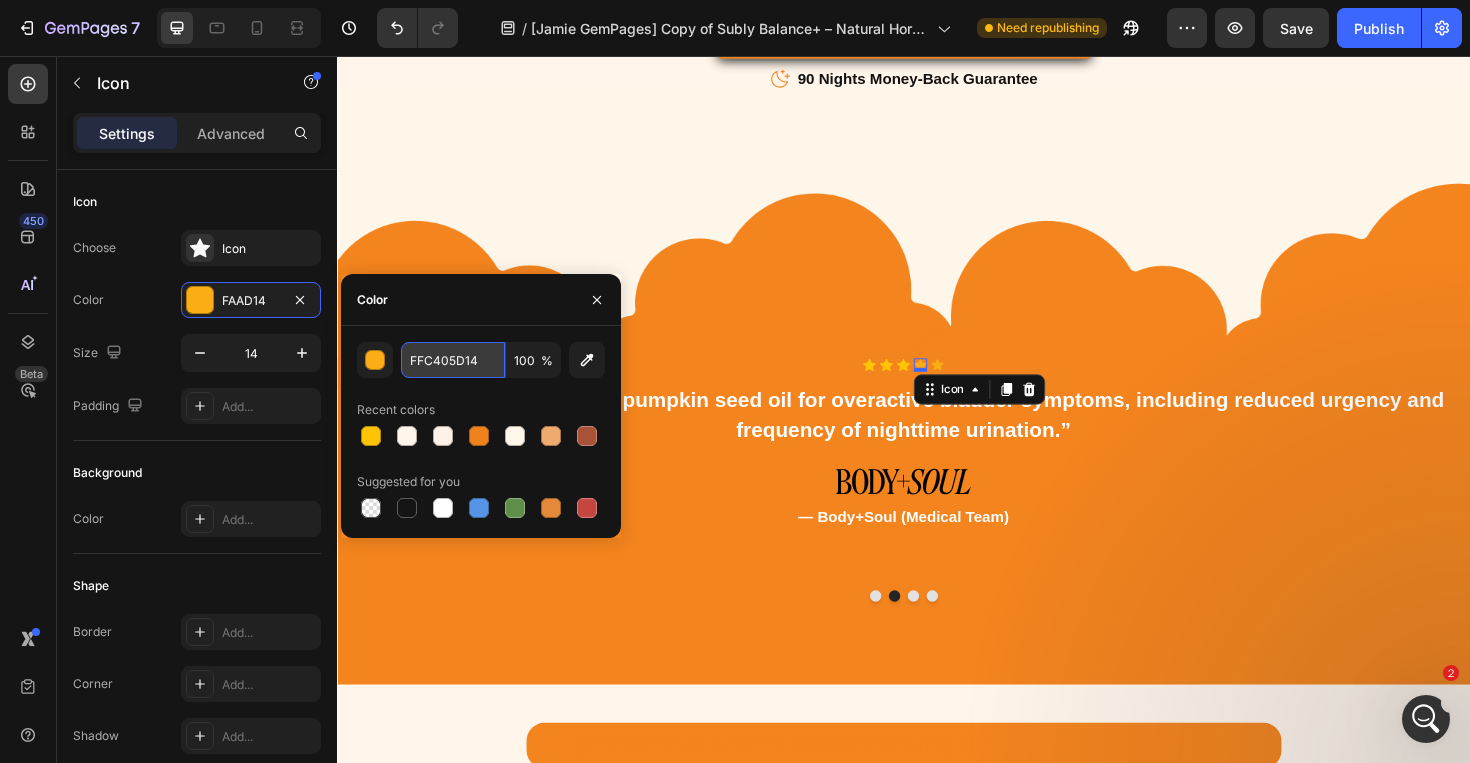 click on "FFC405D14" at bounding box center (453, 360) 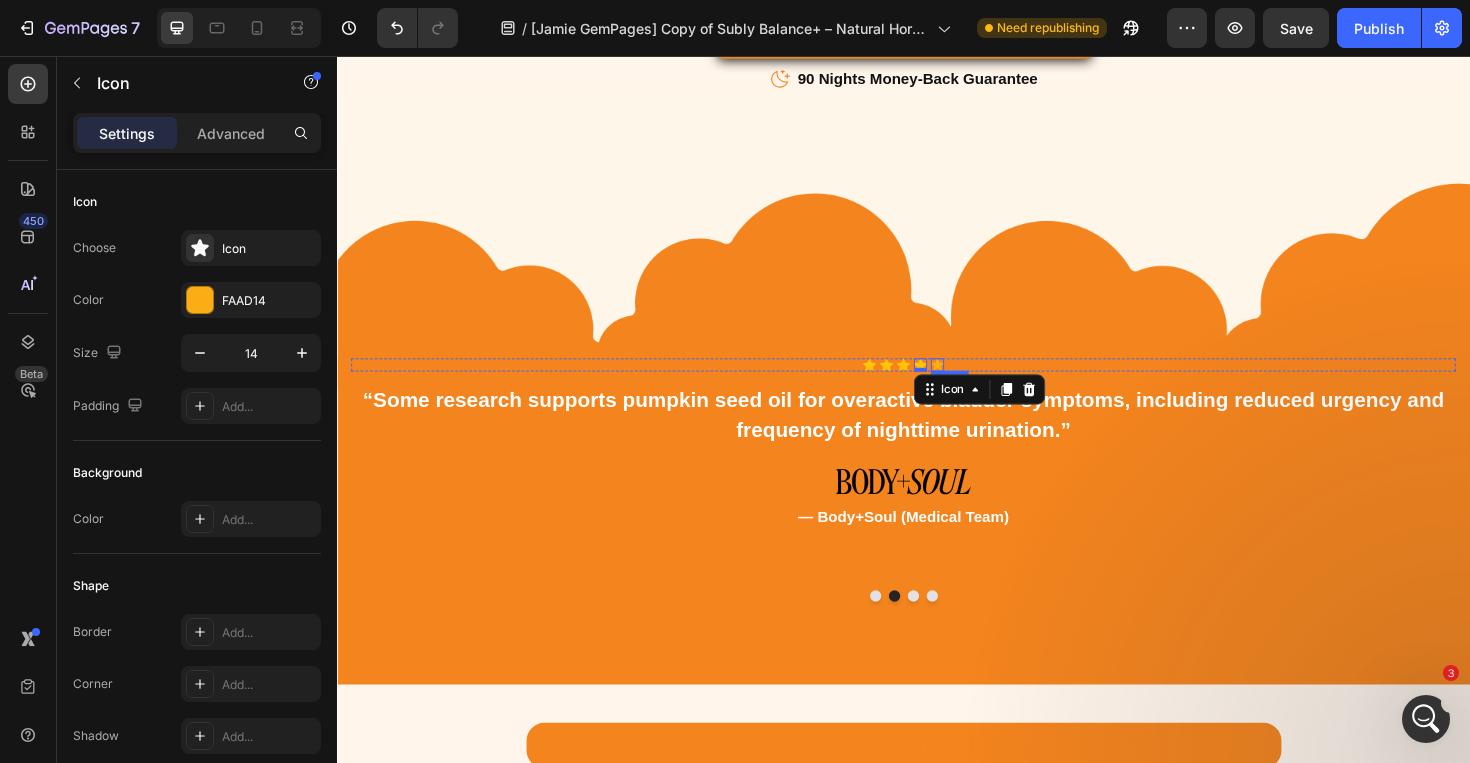 click 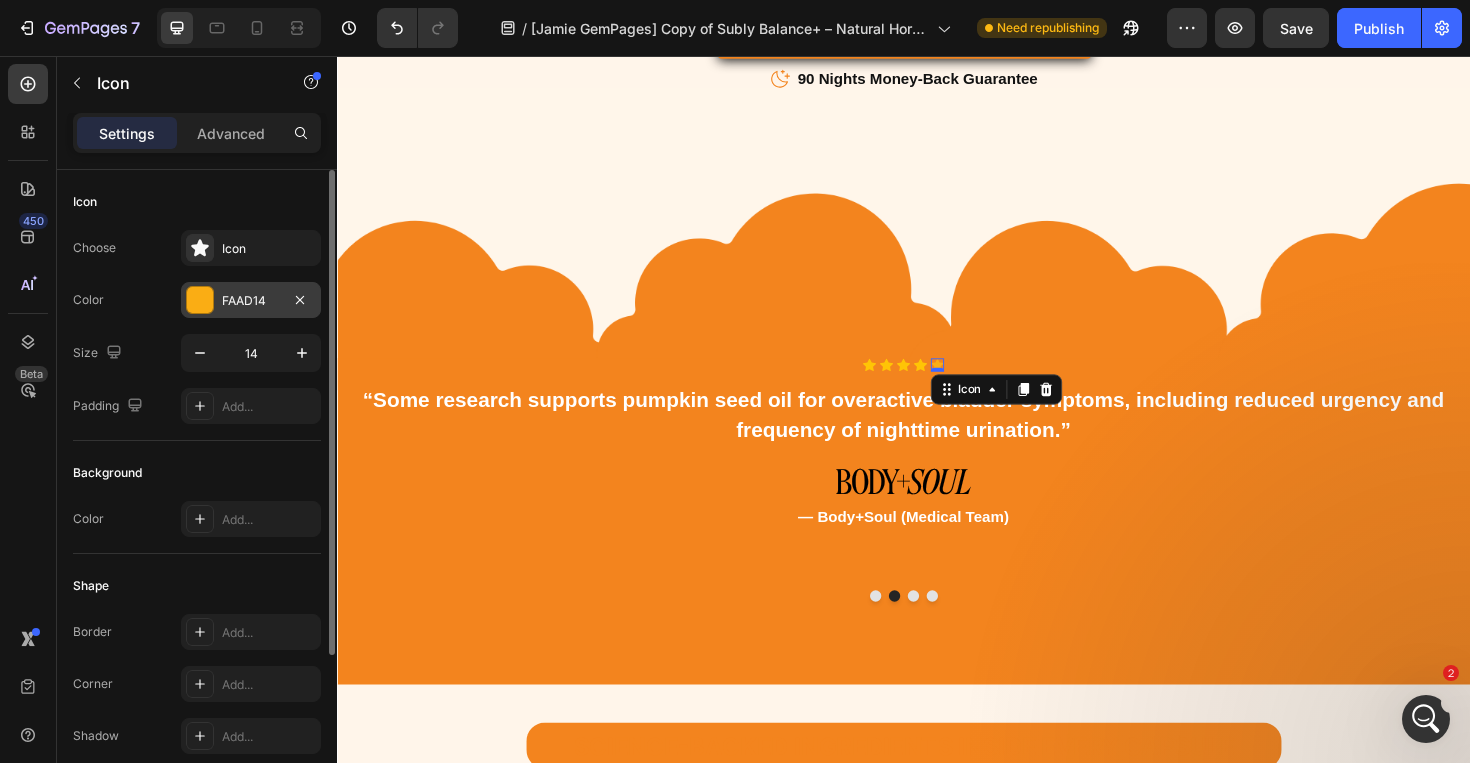 click on "FAAD14" at bounding box center [251, 301] 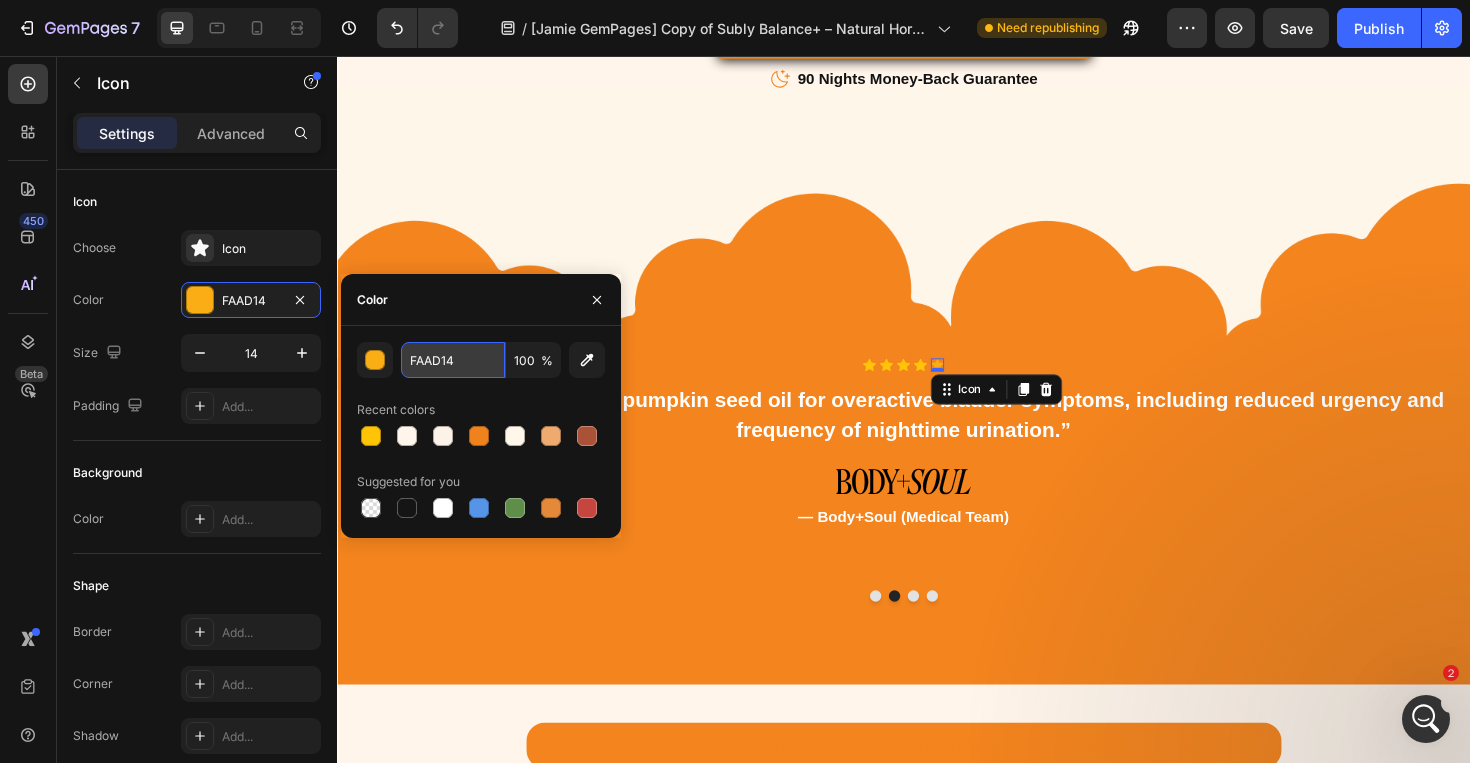 click on "FAAD14" at bounding box center [453, 360] 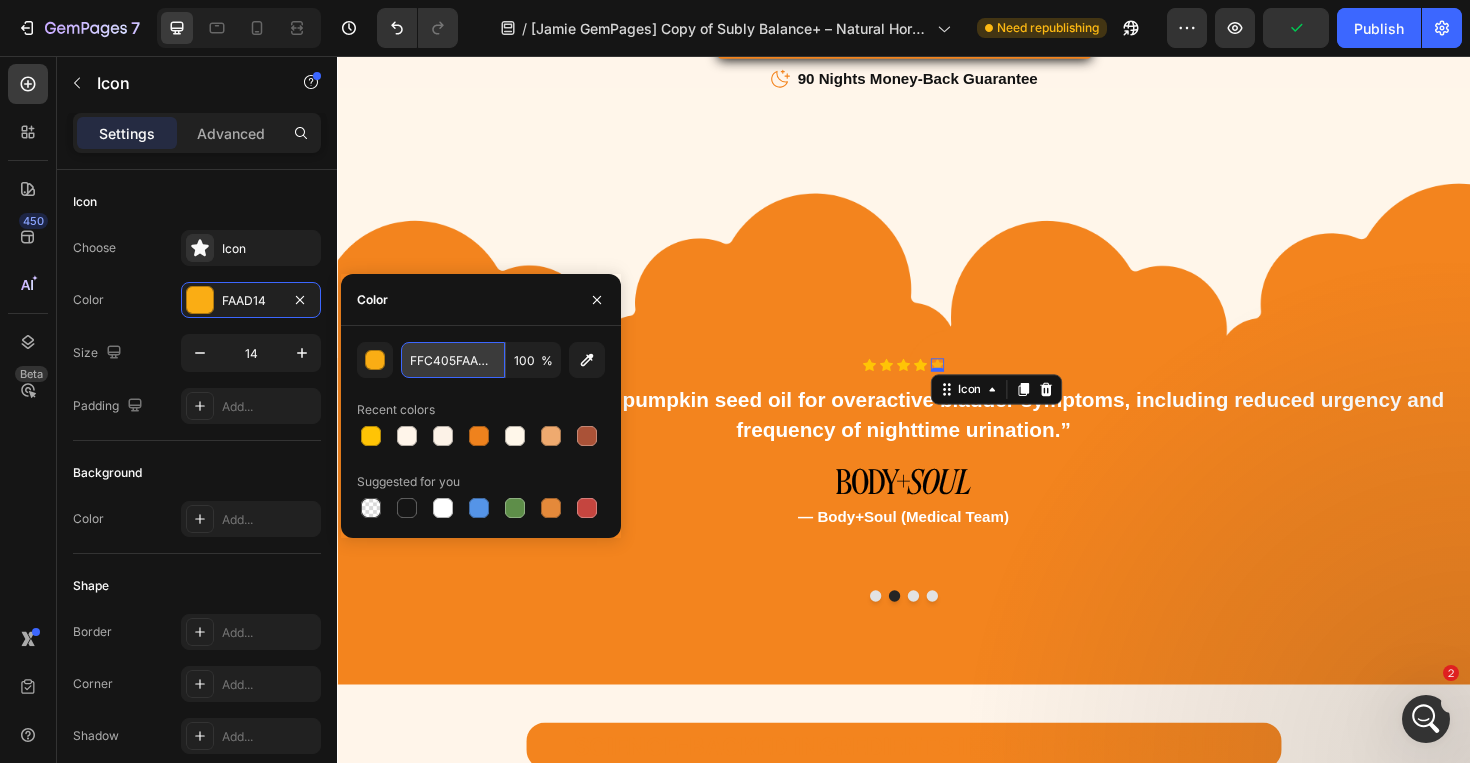 click on "FFC405FAAD14" at bounding box center (453, 360) 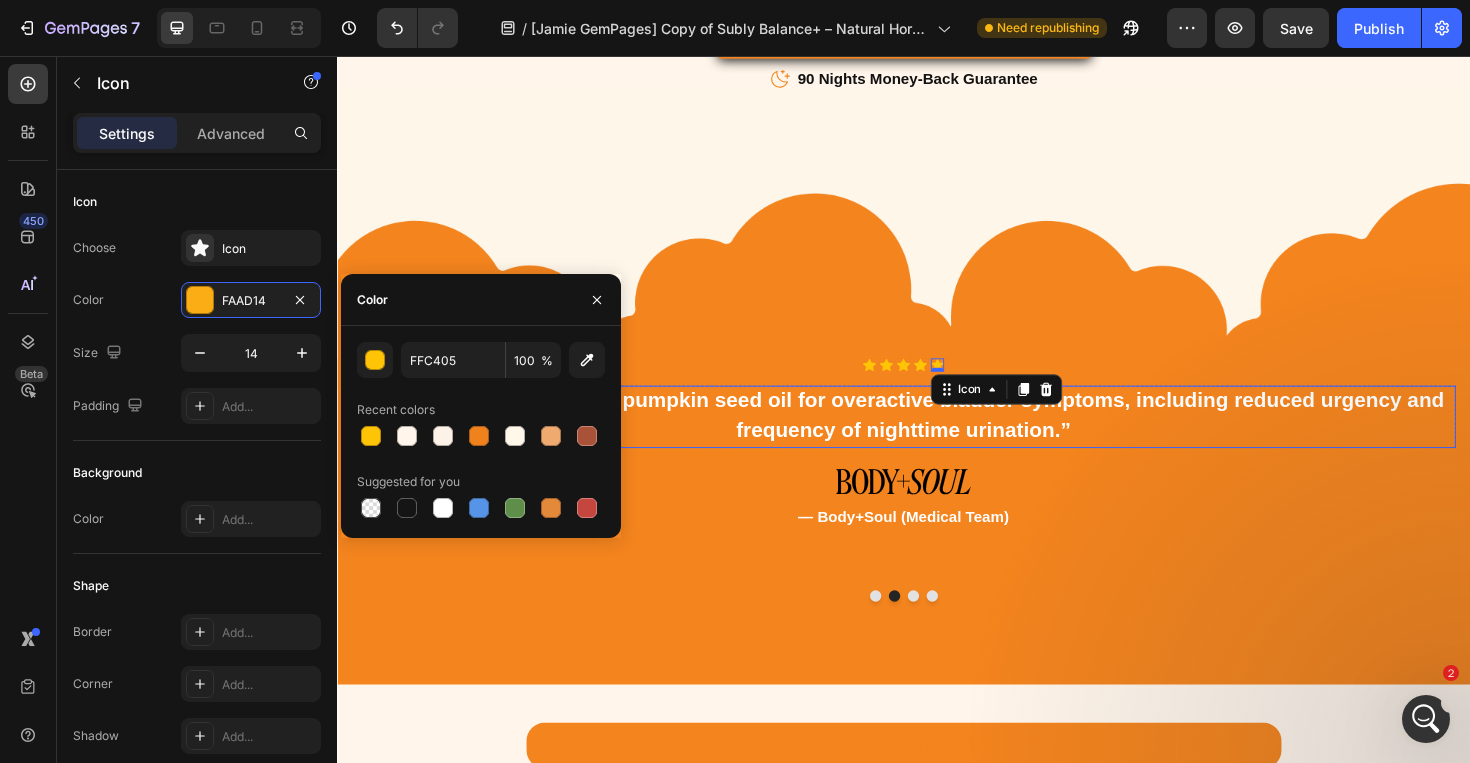 click at bounding box center (937, 506) 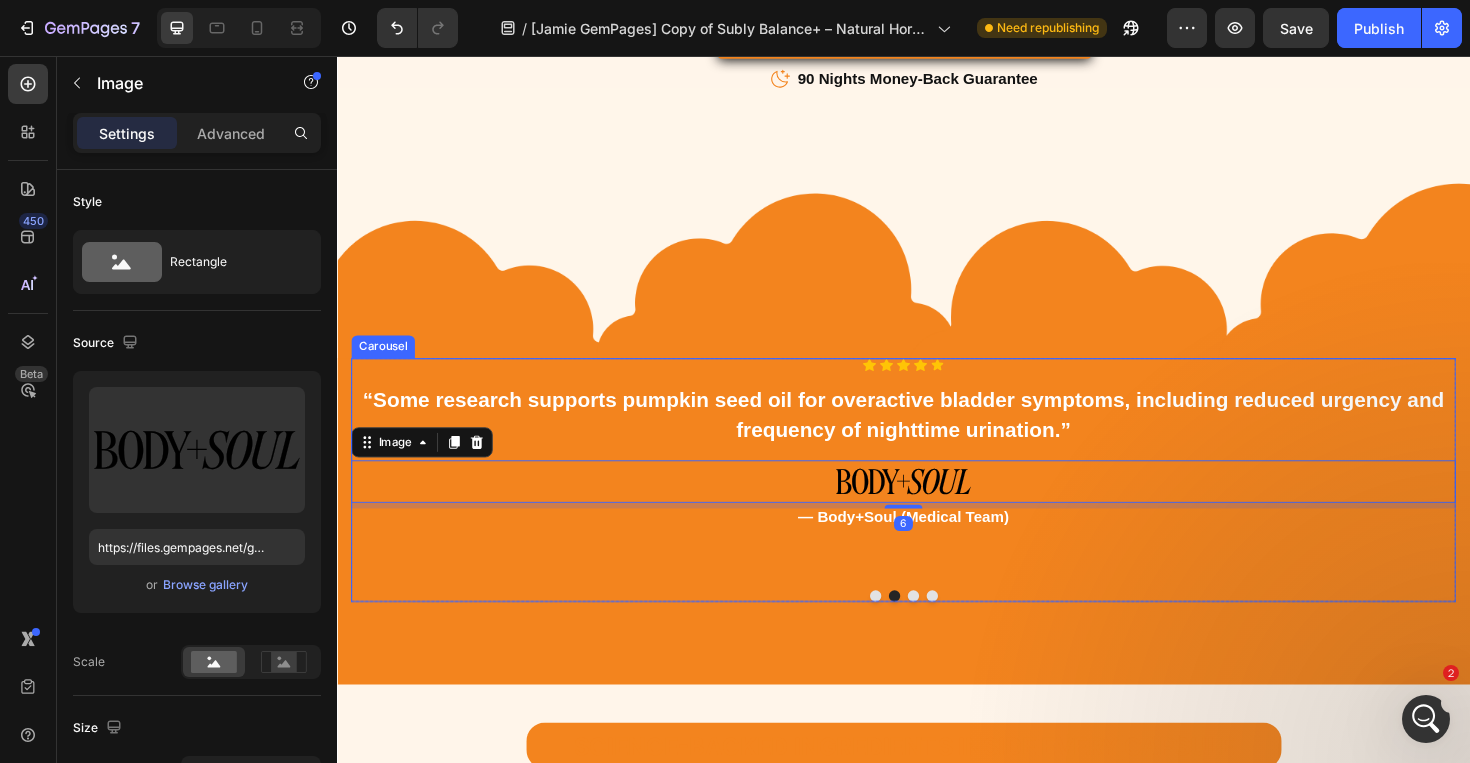 click at bounding box center [947, 628] 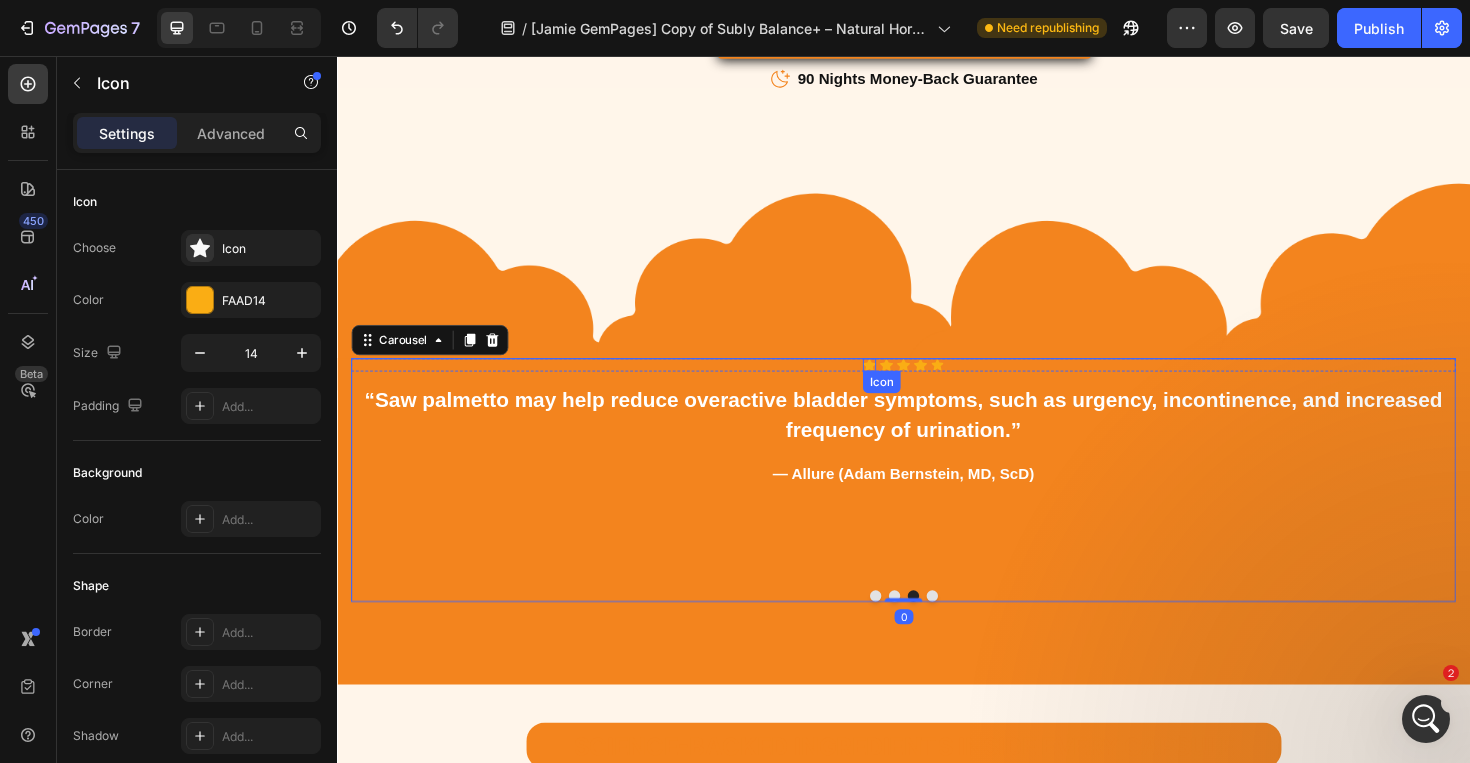 click on "Icon" at bounding box center [901, 383] 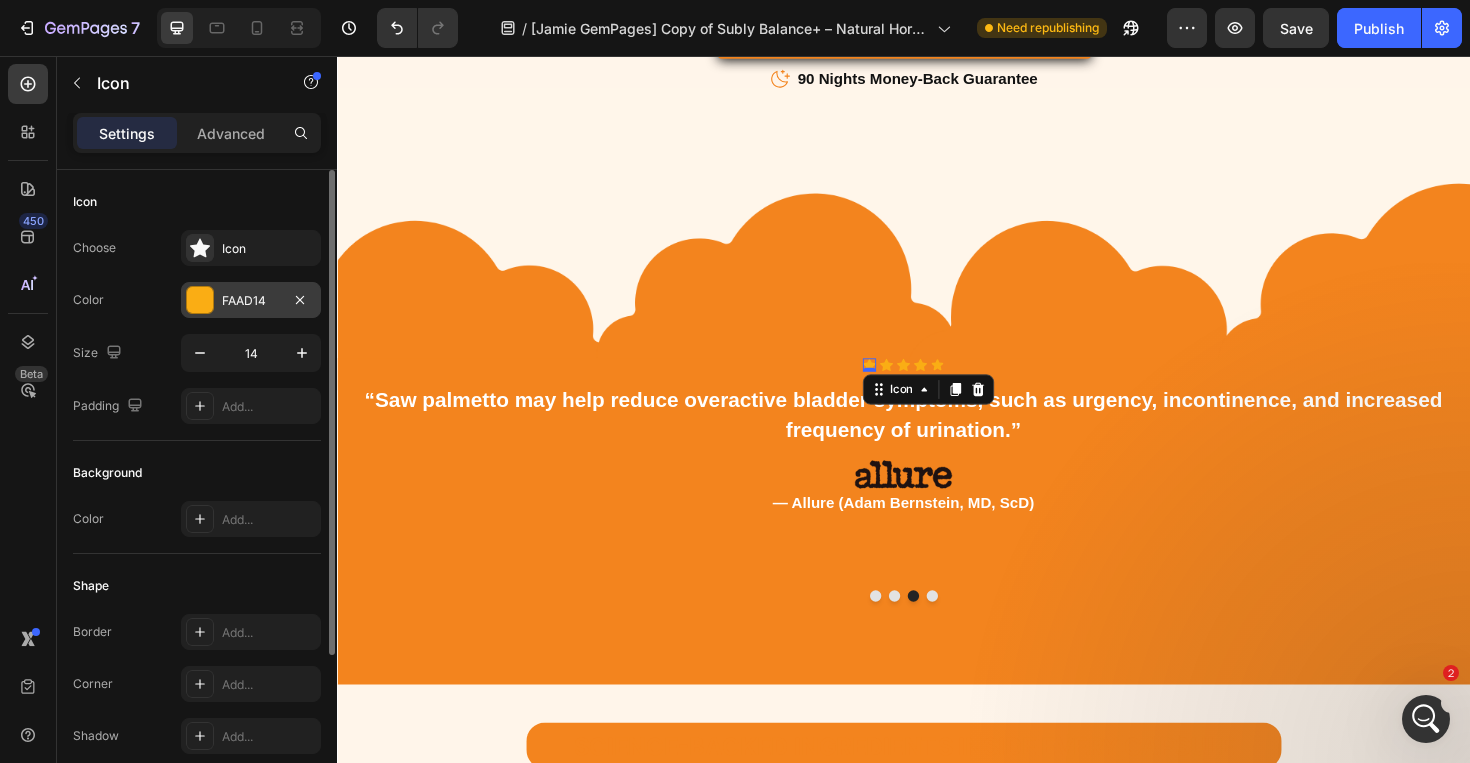 click on "FAAD14" at bounding box center [251, 300] 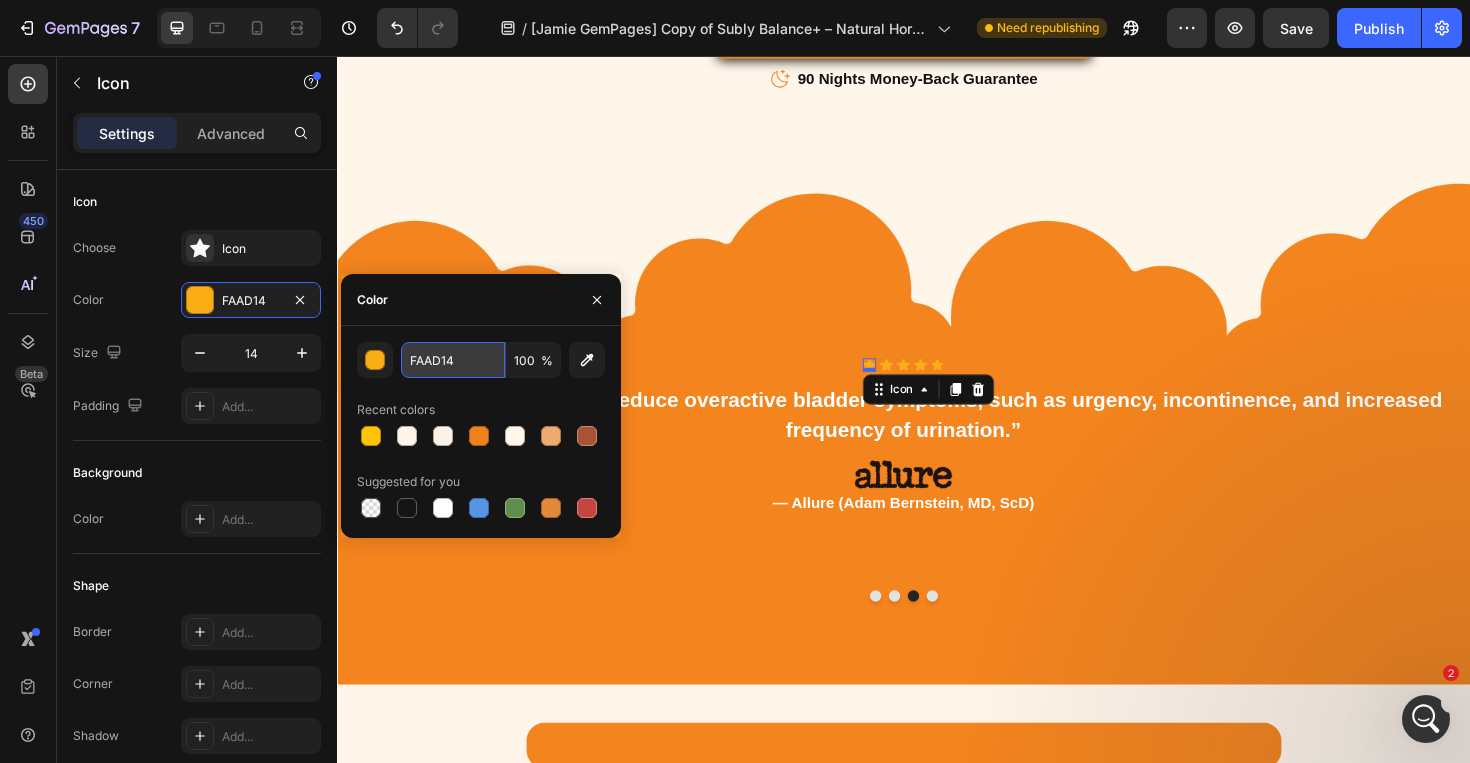 click on "FAAD14" at bounding box center [453, 360] 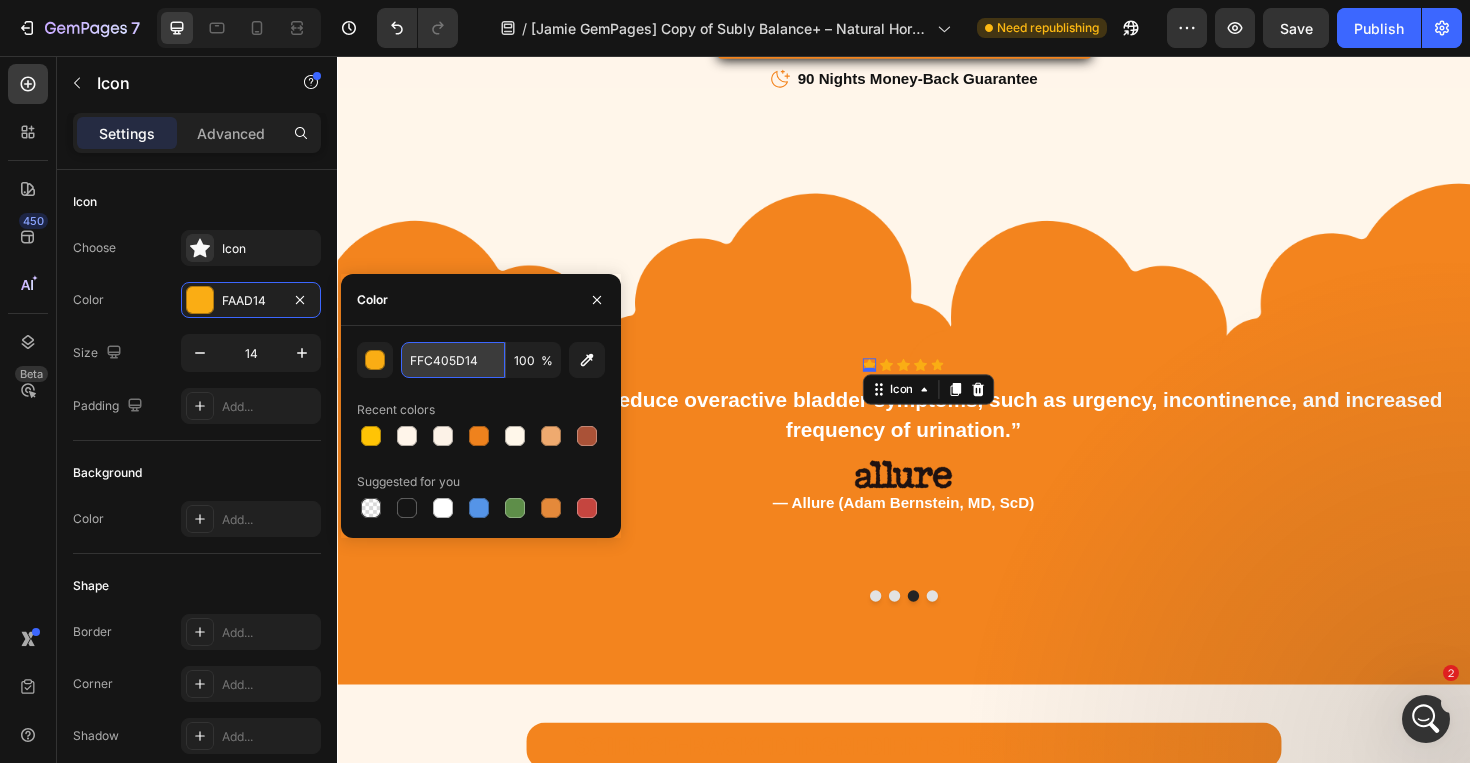 click on "FFC405D14" at bounding box center (453, 360) 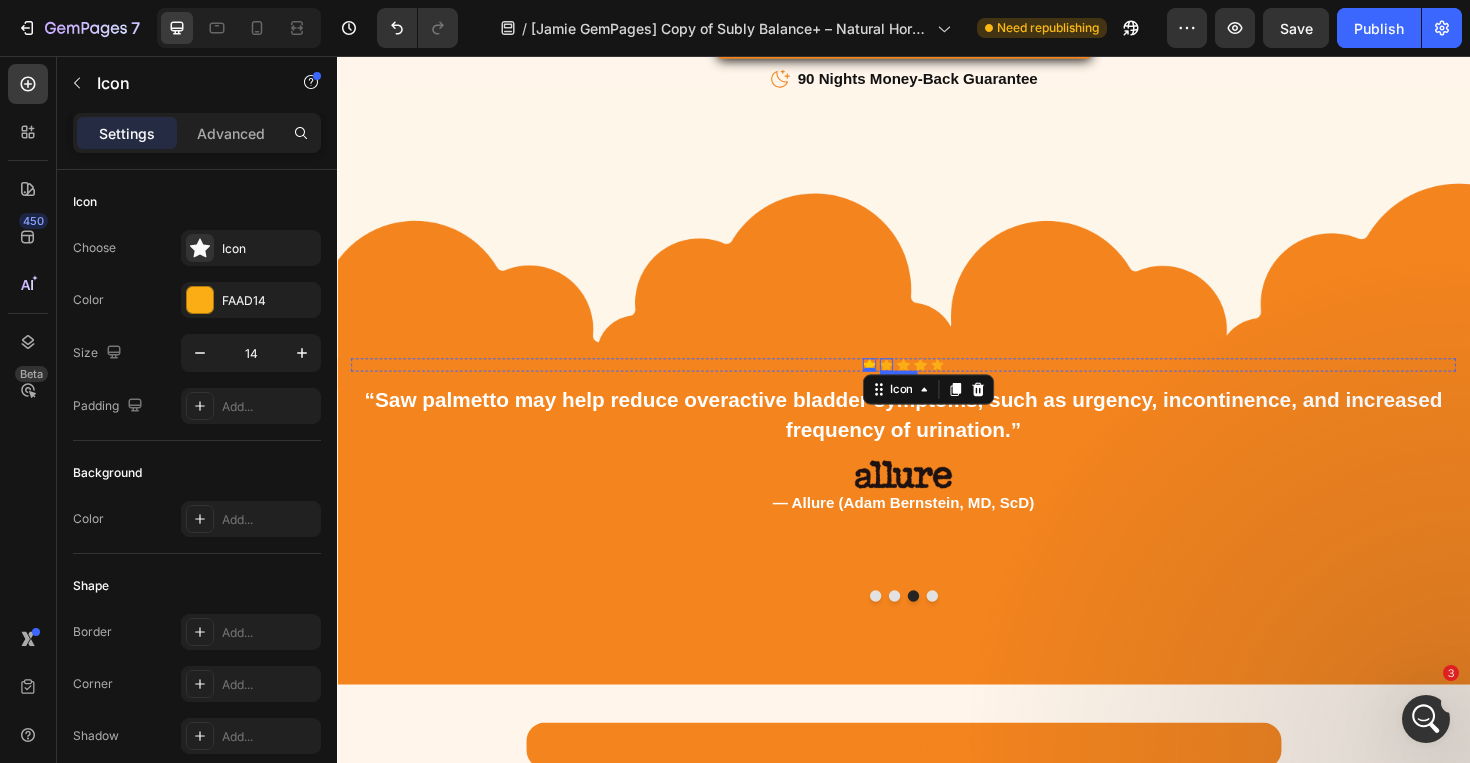 click on "Icon" at bounding box center [919, 383] 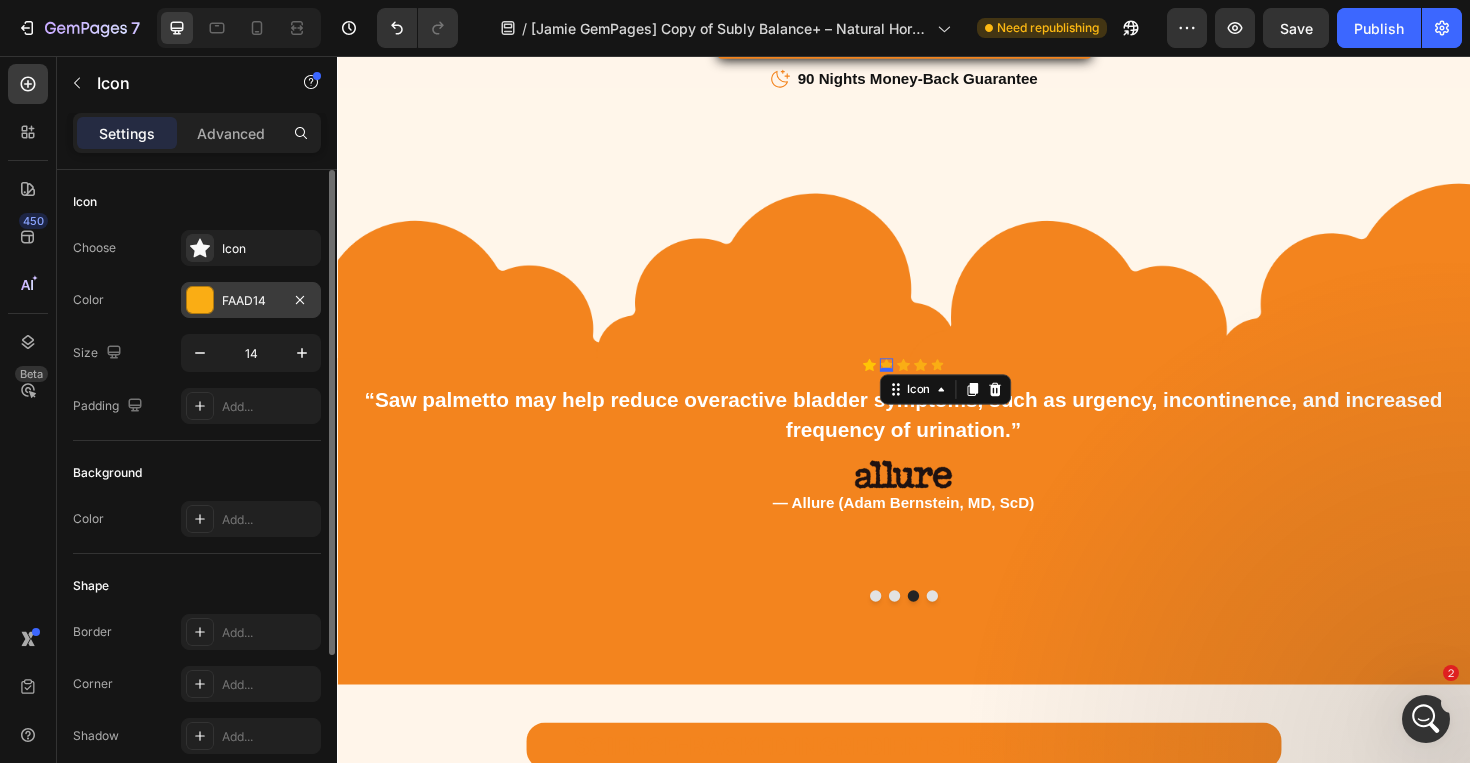 click on "FAAD14" at bounding box center (251, 300) 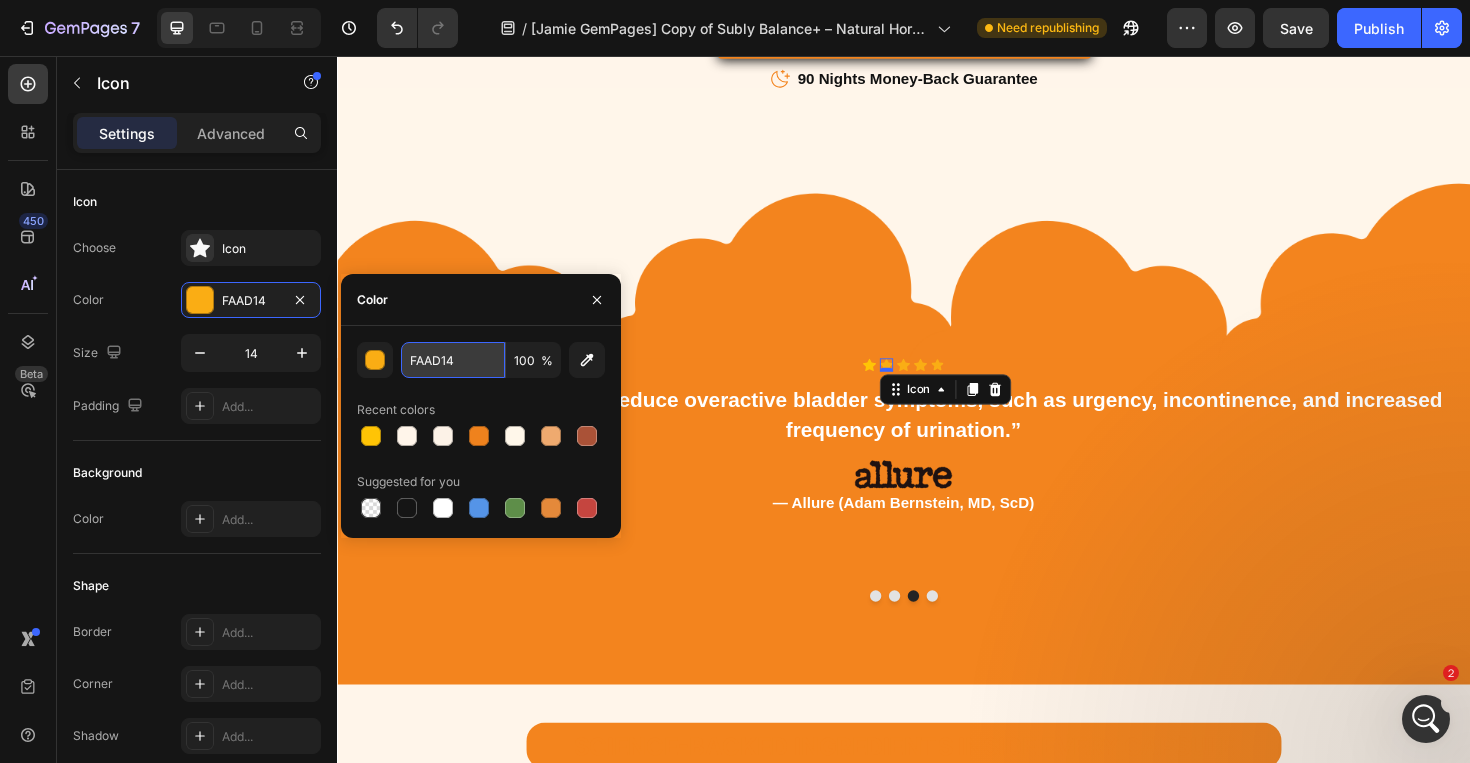 click on "FAAD14" at bounding box center [453, 360] 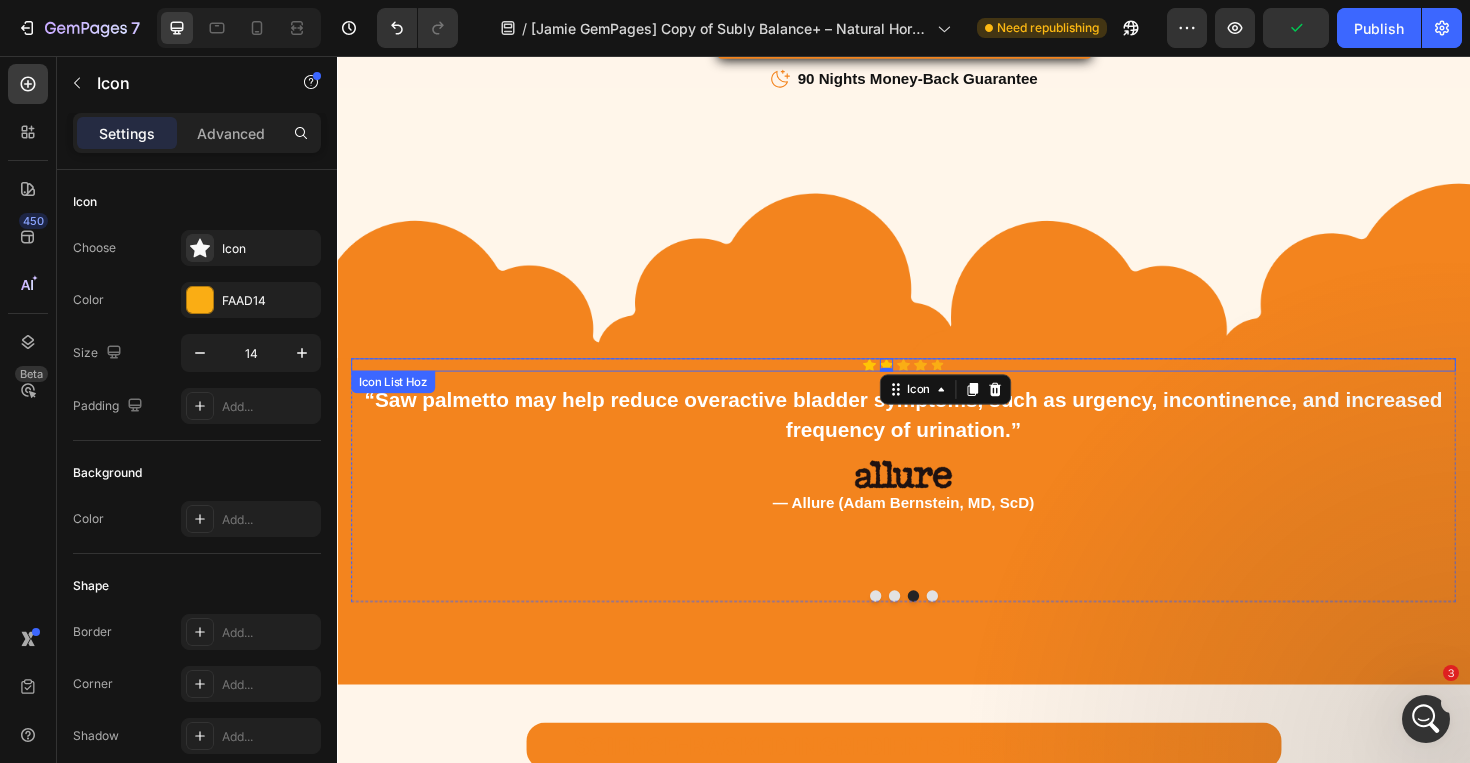 click 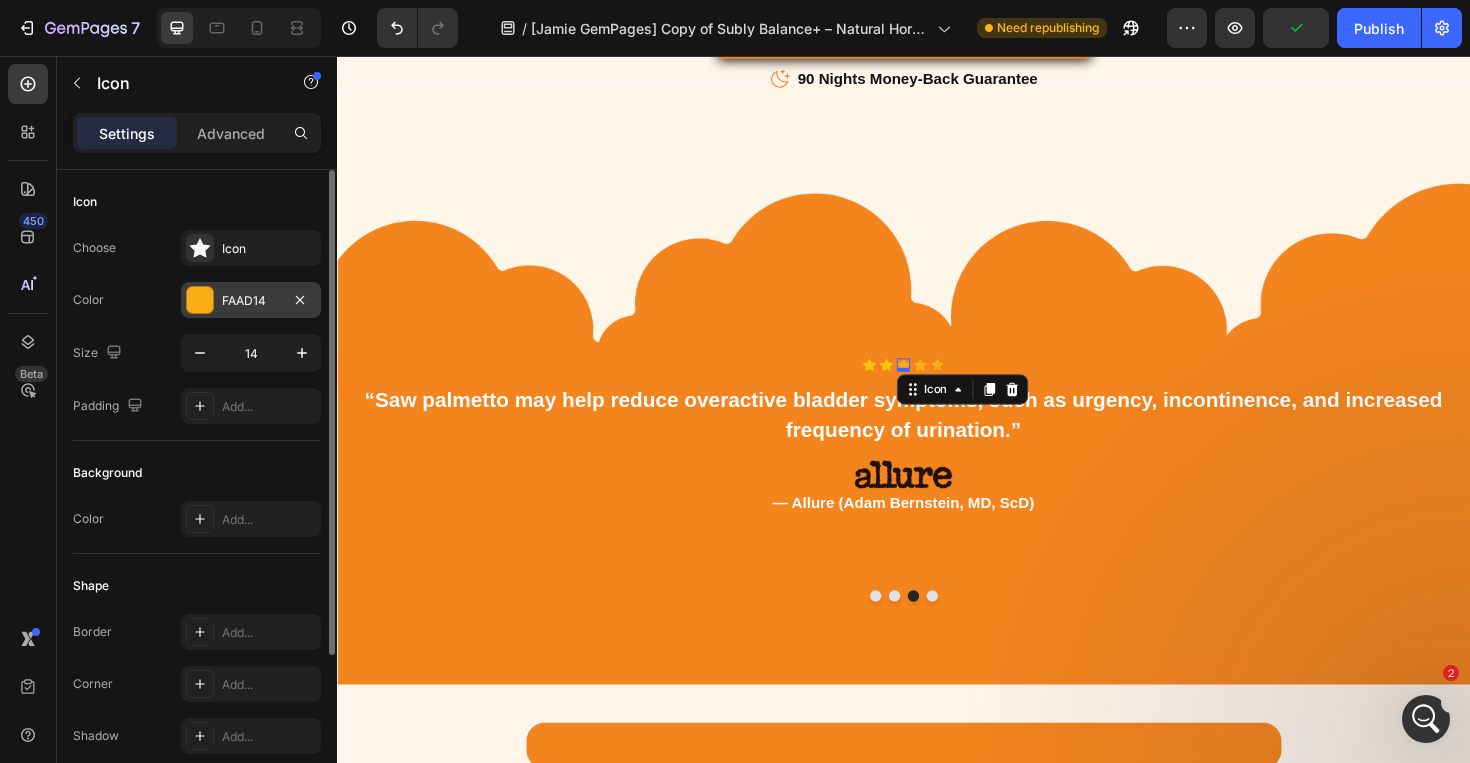 click on "FAAD14" at bounding box center [251, 300] 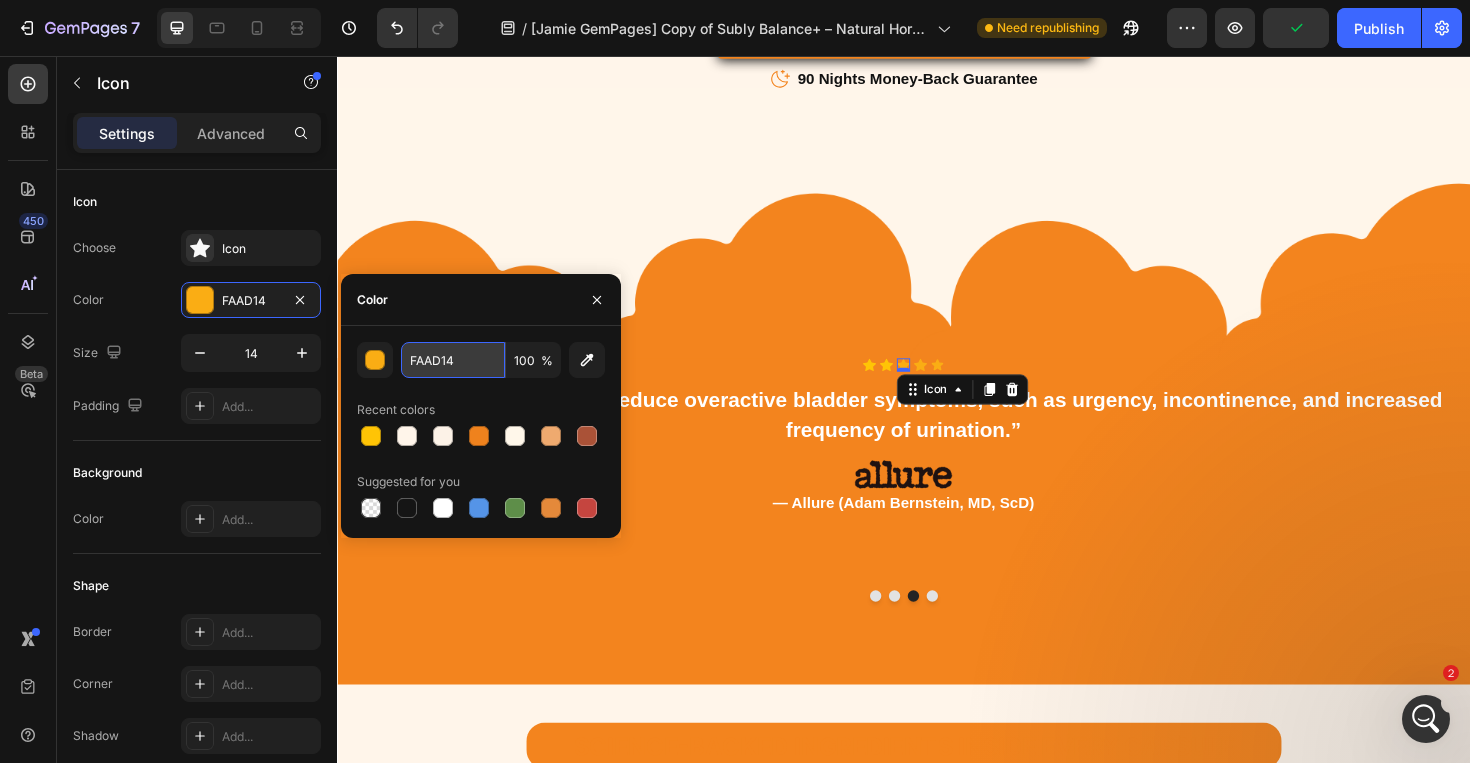 click on "FAAD14" at bounding box center [453, 360] 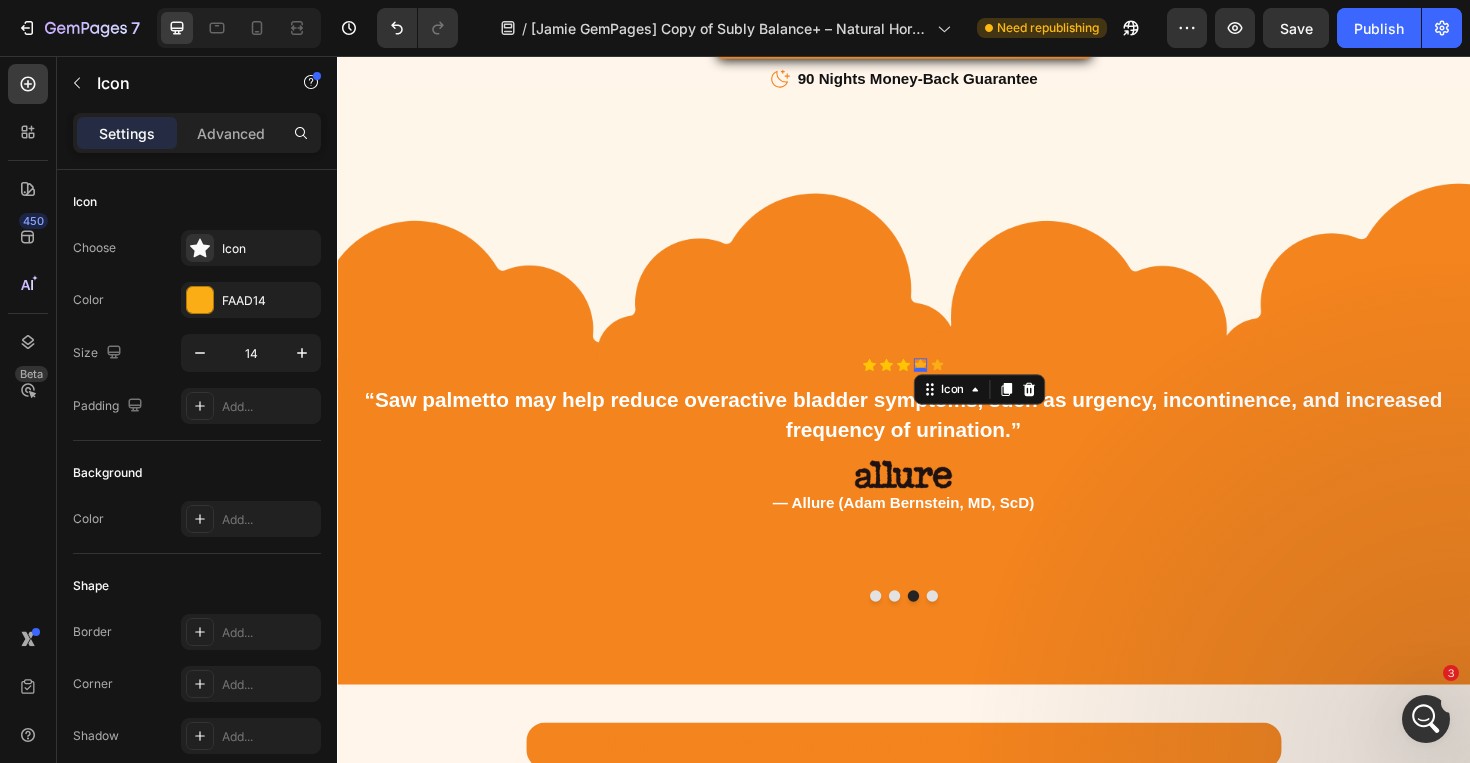 click on "Icon   0" at bounding box center [955, 383] 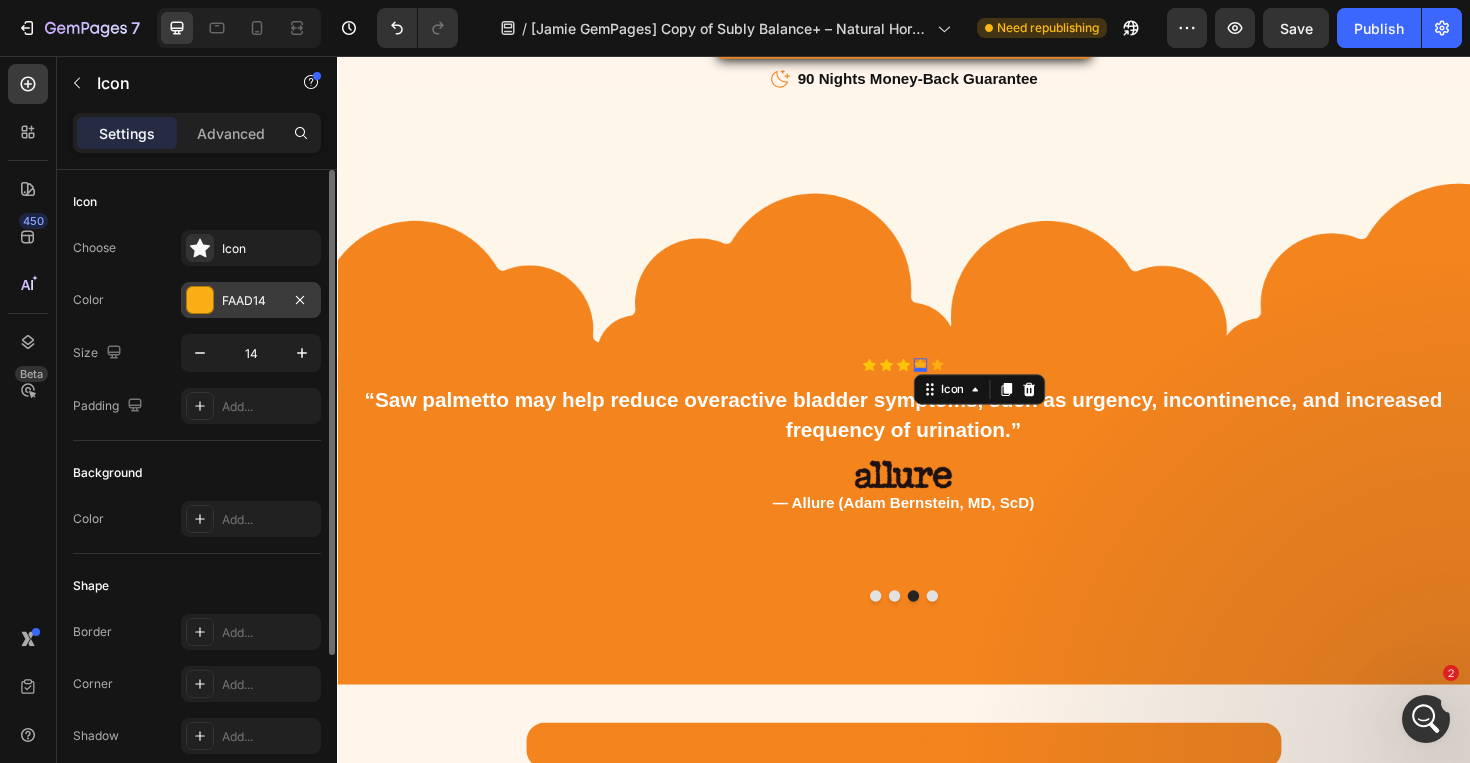 click on "FAAD14" at bounding box center (251, 301) 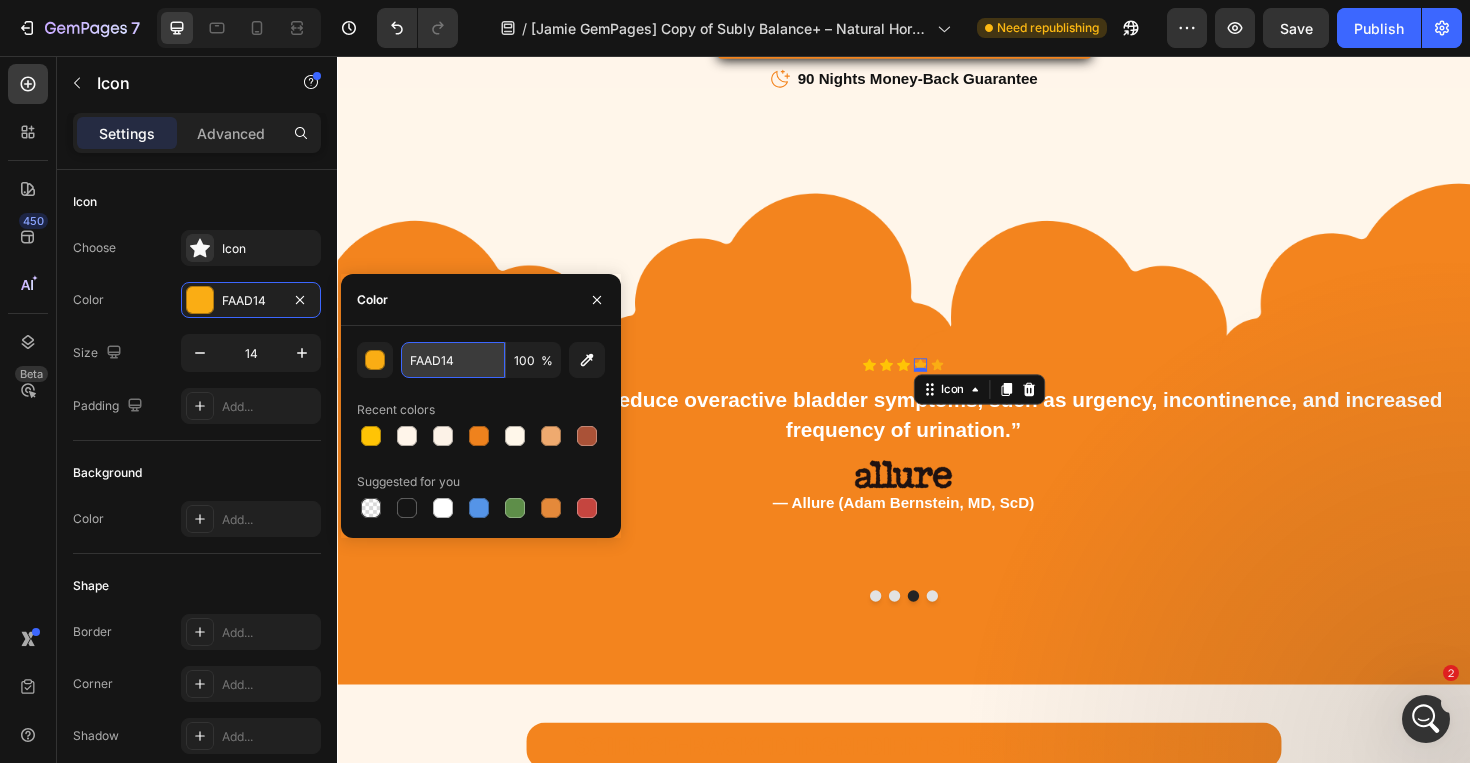 click on "FAAD14" at bounding box center [453, 360] 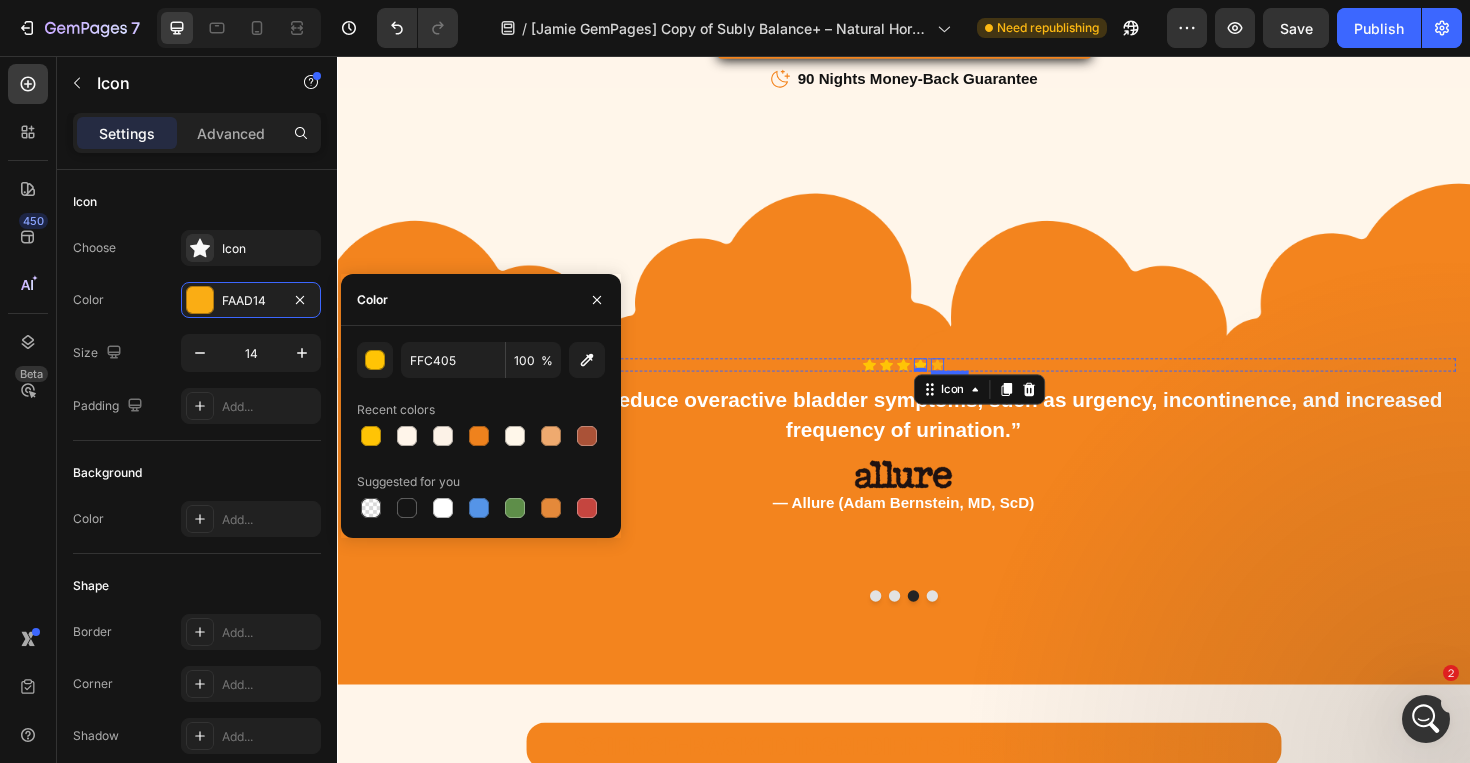 click 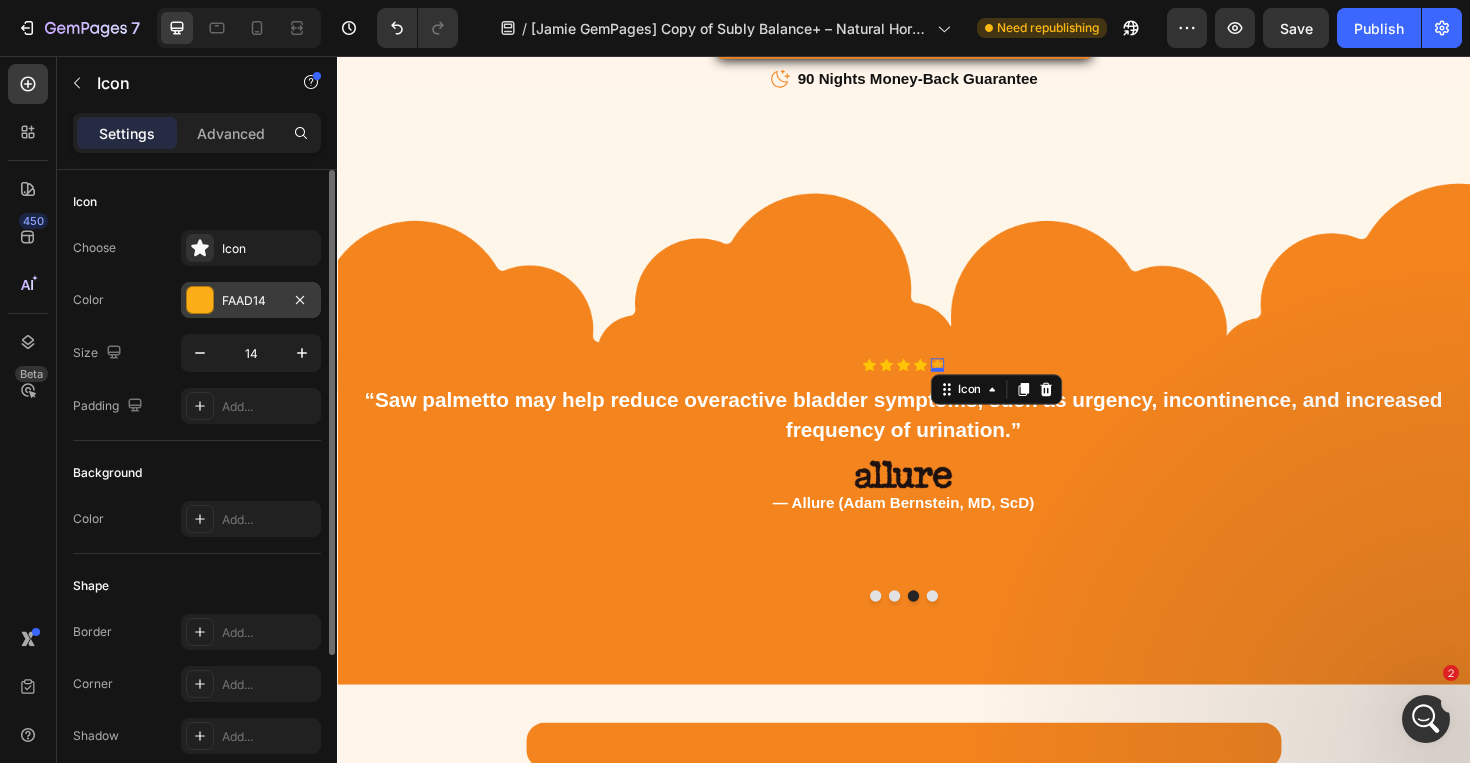 click on "FAAD14" at bounding box center (251, 300) 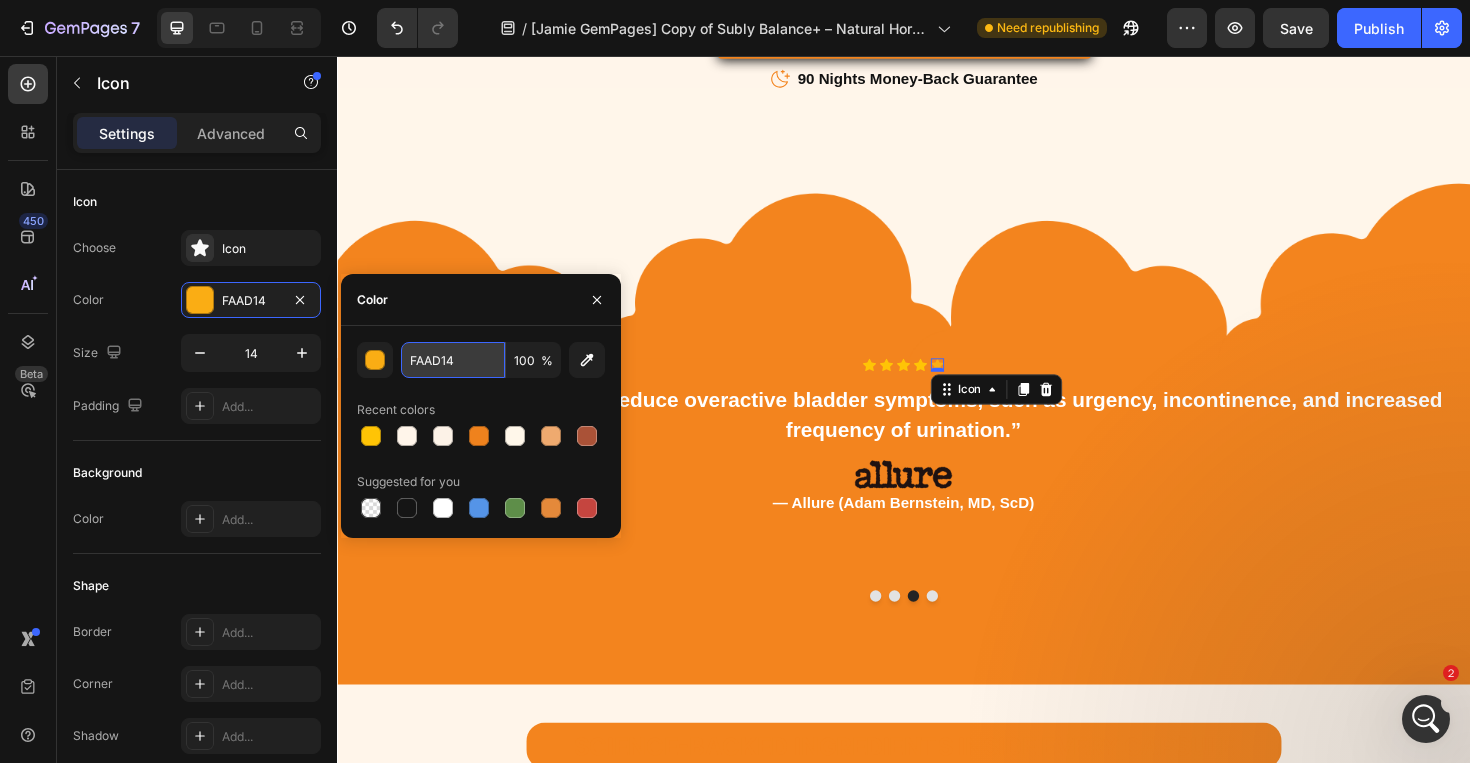click on "FAAD14" at bounding box center (453, 360) 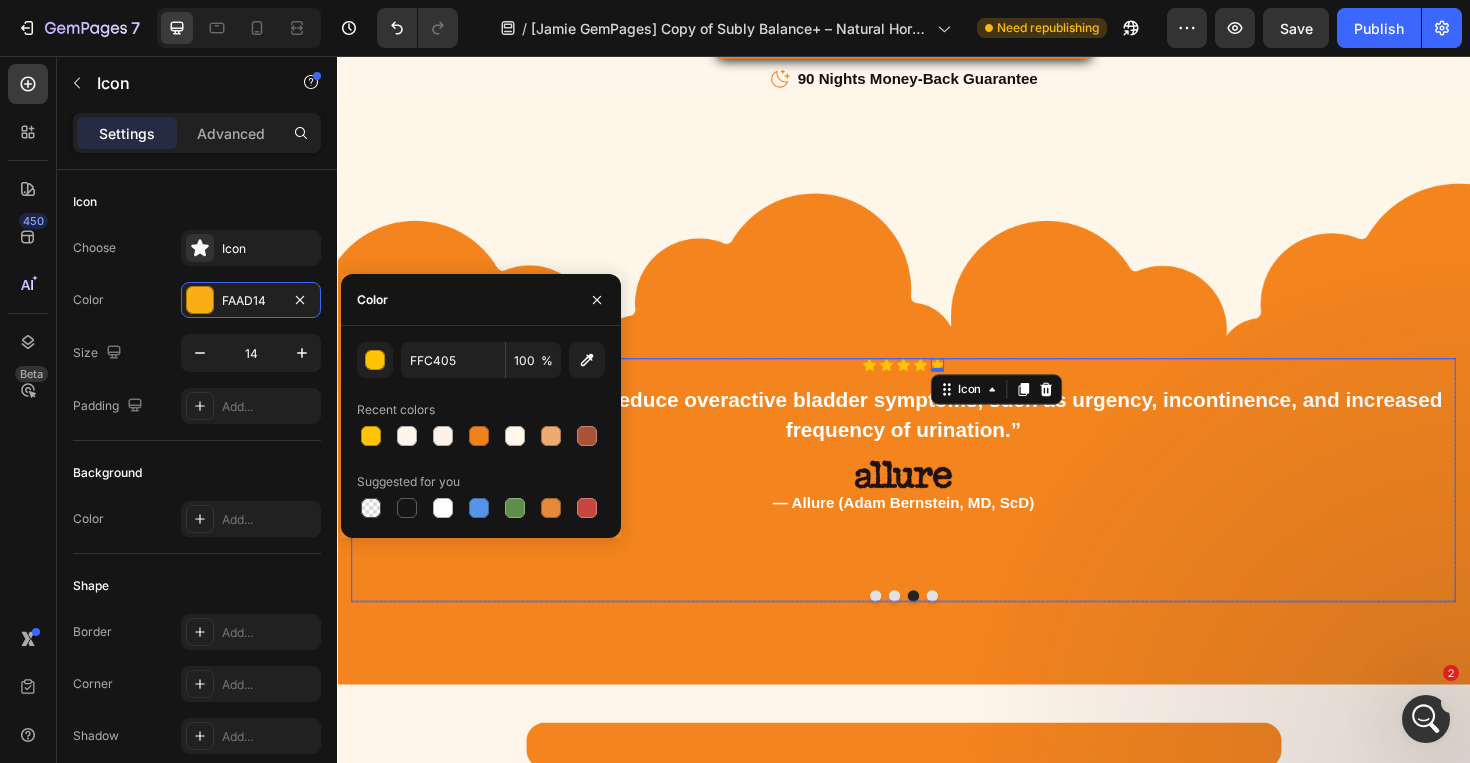 click on "Icon                Icon                Icon                Icon
Icon   0 Icon List Hoz “Saw palmetto may help reduce overactive bladder symptoms, such as urgency, incontinence, and increased frequency of urination.” Text block Row Image — Allure (Adam Bernstein, MD, ScD) Text block" at bounding box center [937, 495] 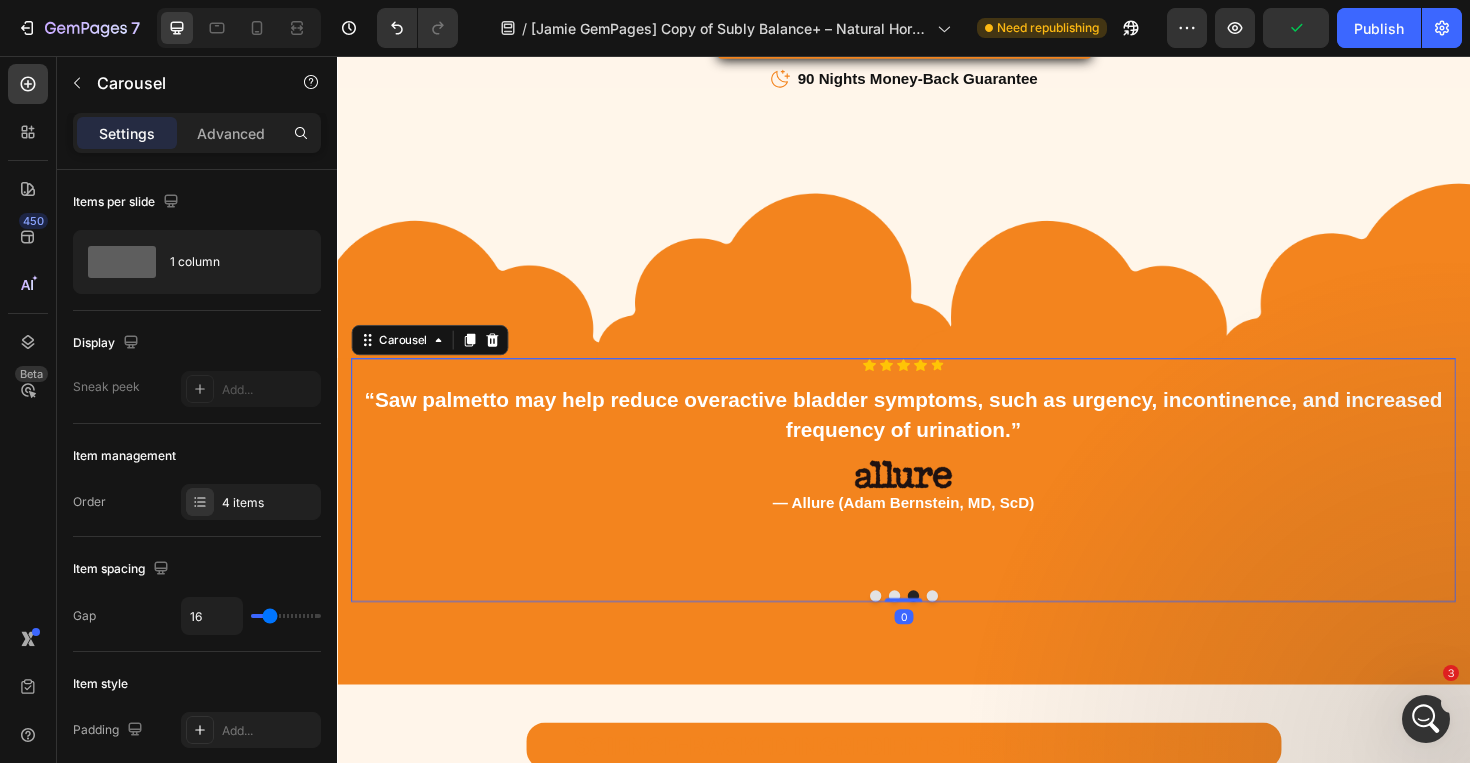 click at bounding box center (967, 628) 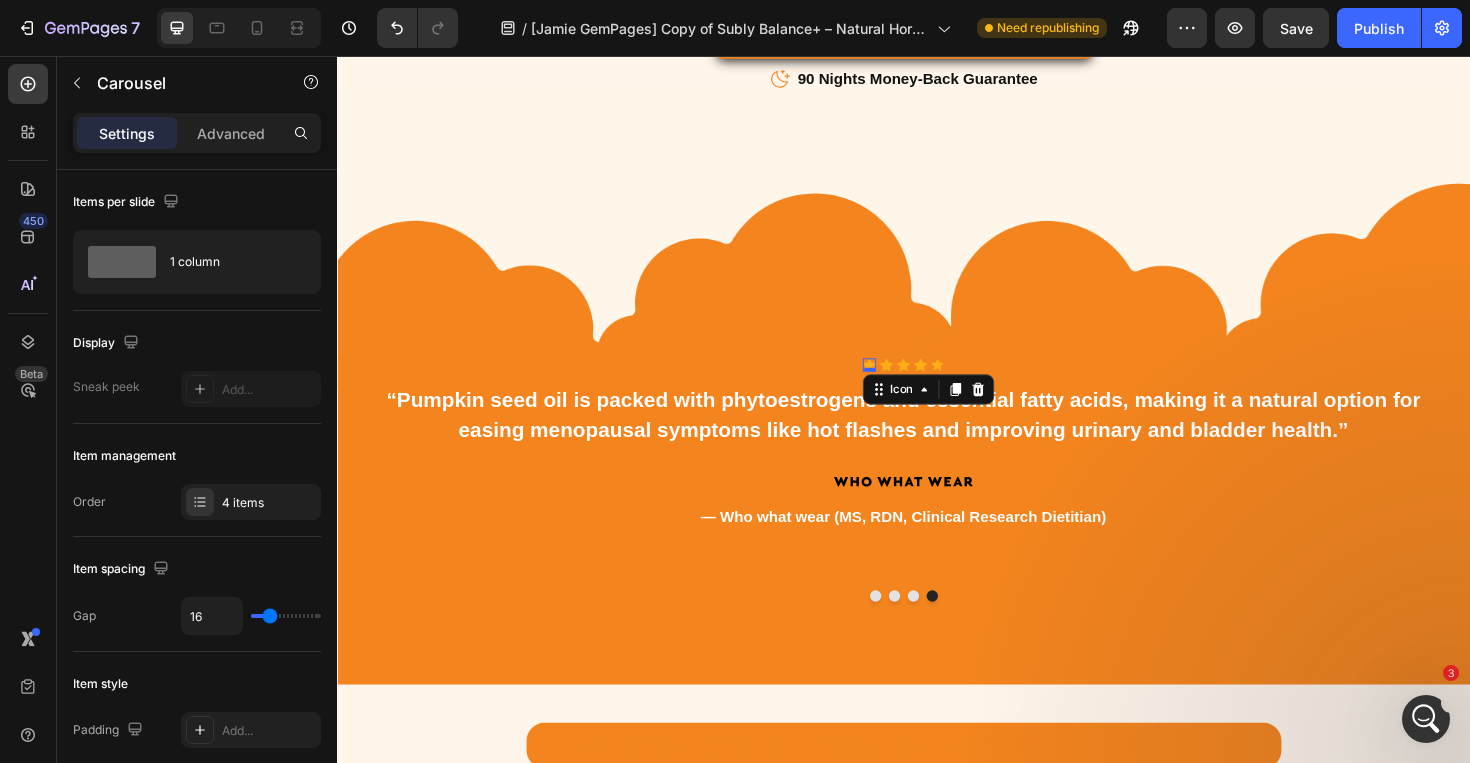 click 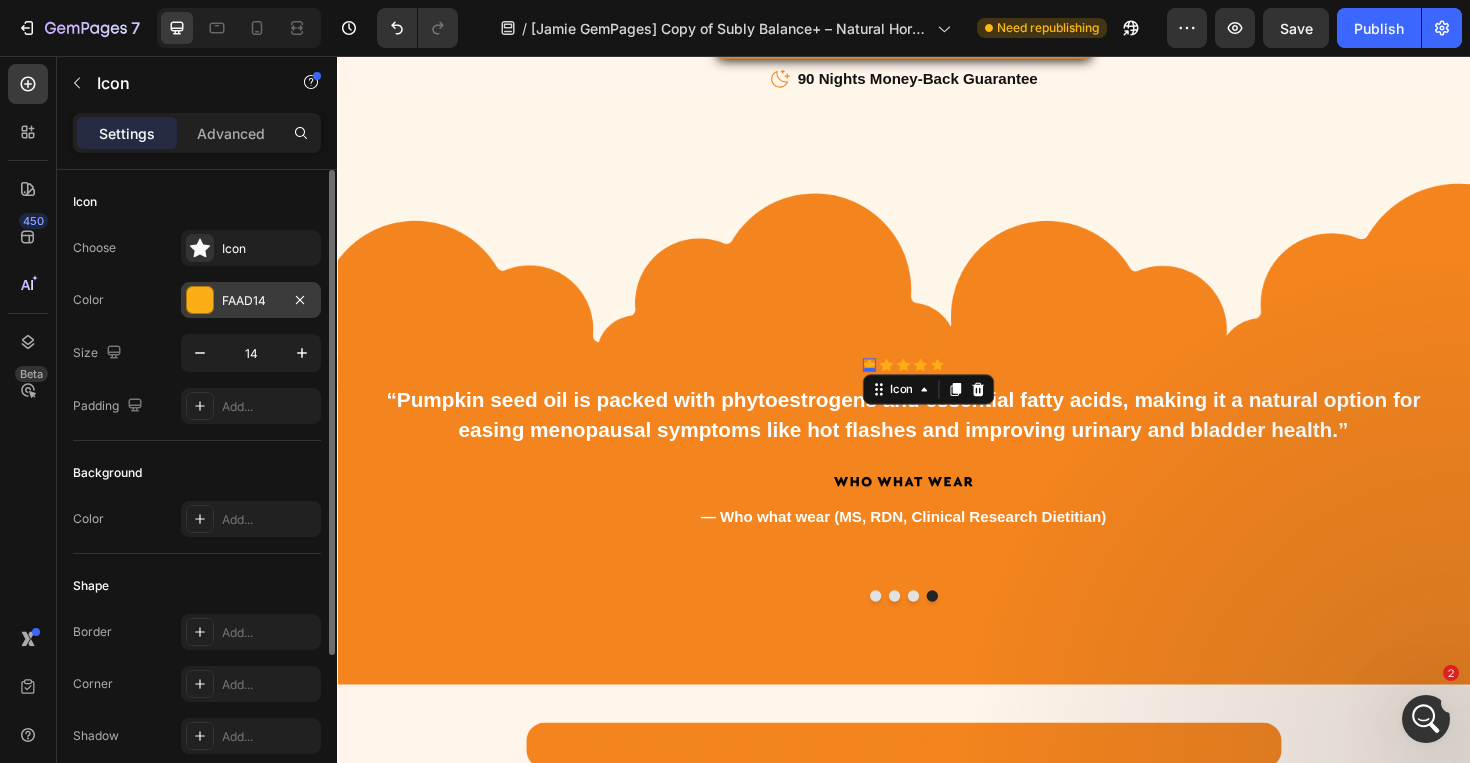 click on "FAAD14" at bounding box center (251, 301) 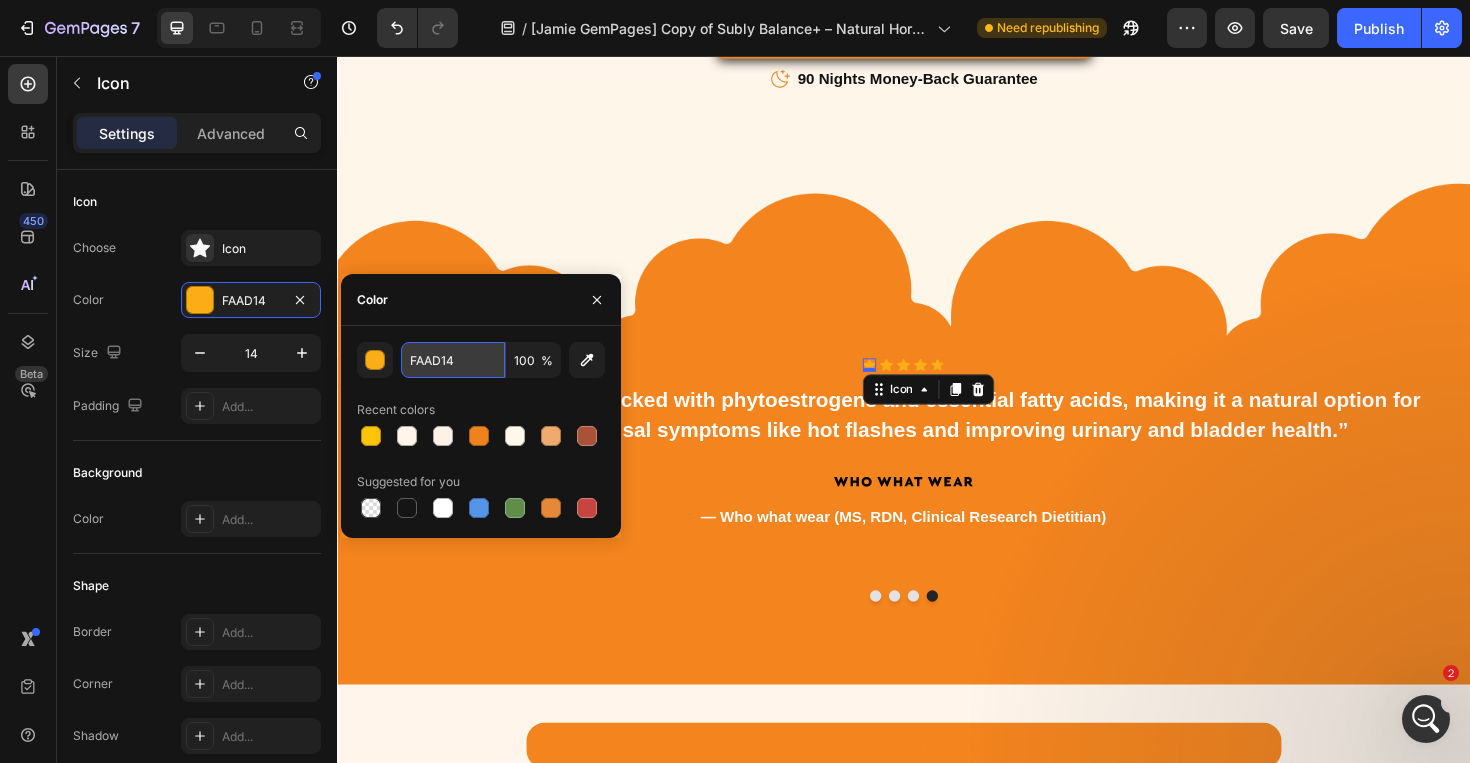 click on "FAAD14" at bounding box center (453, 360) 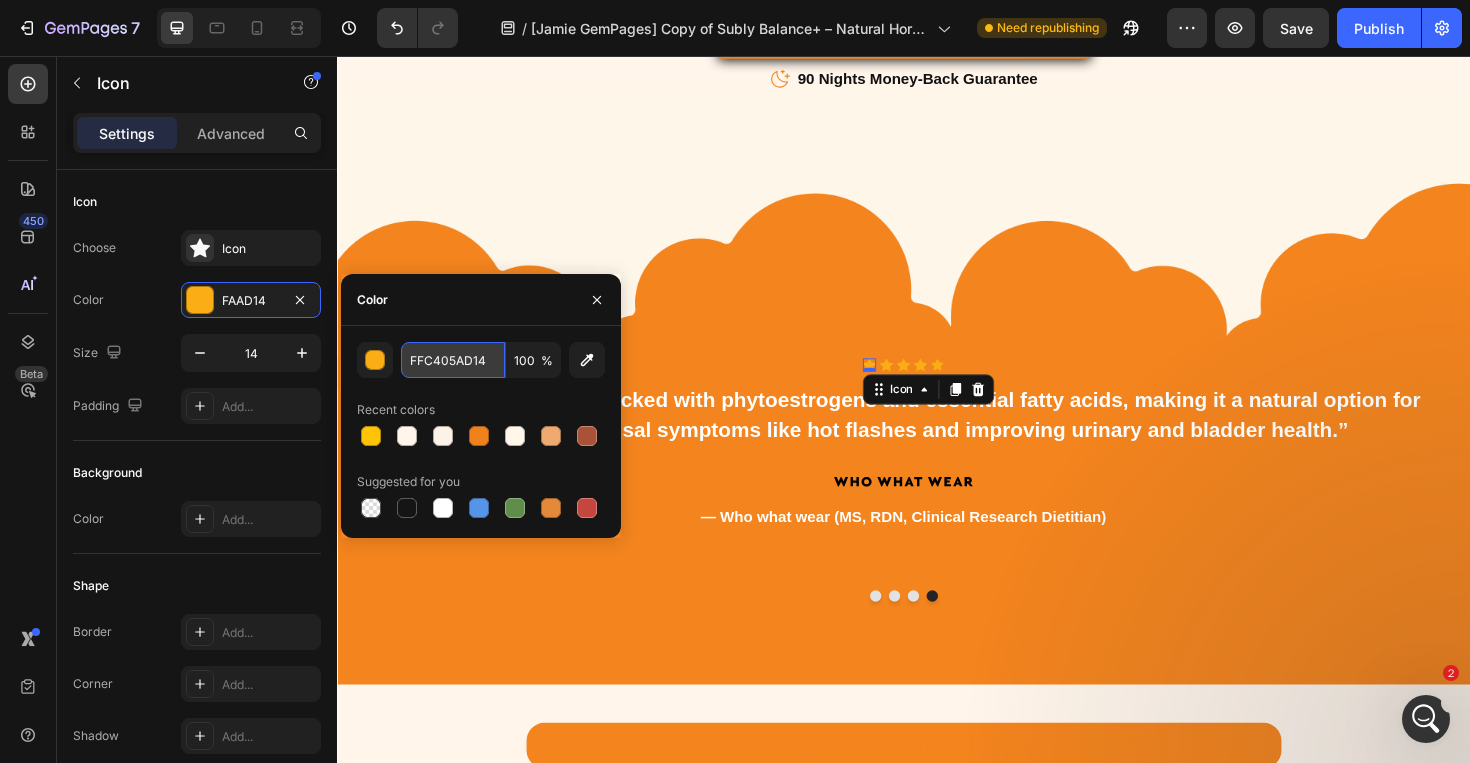 click on "FFC405AD14" at bounding box center (453, 360) 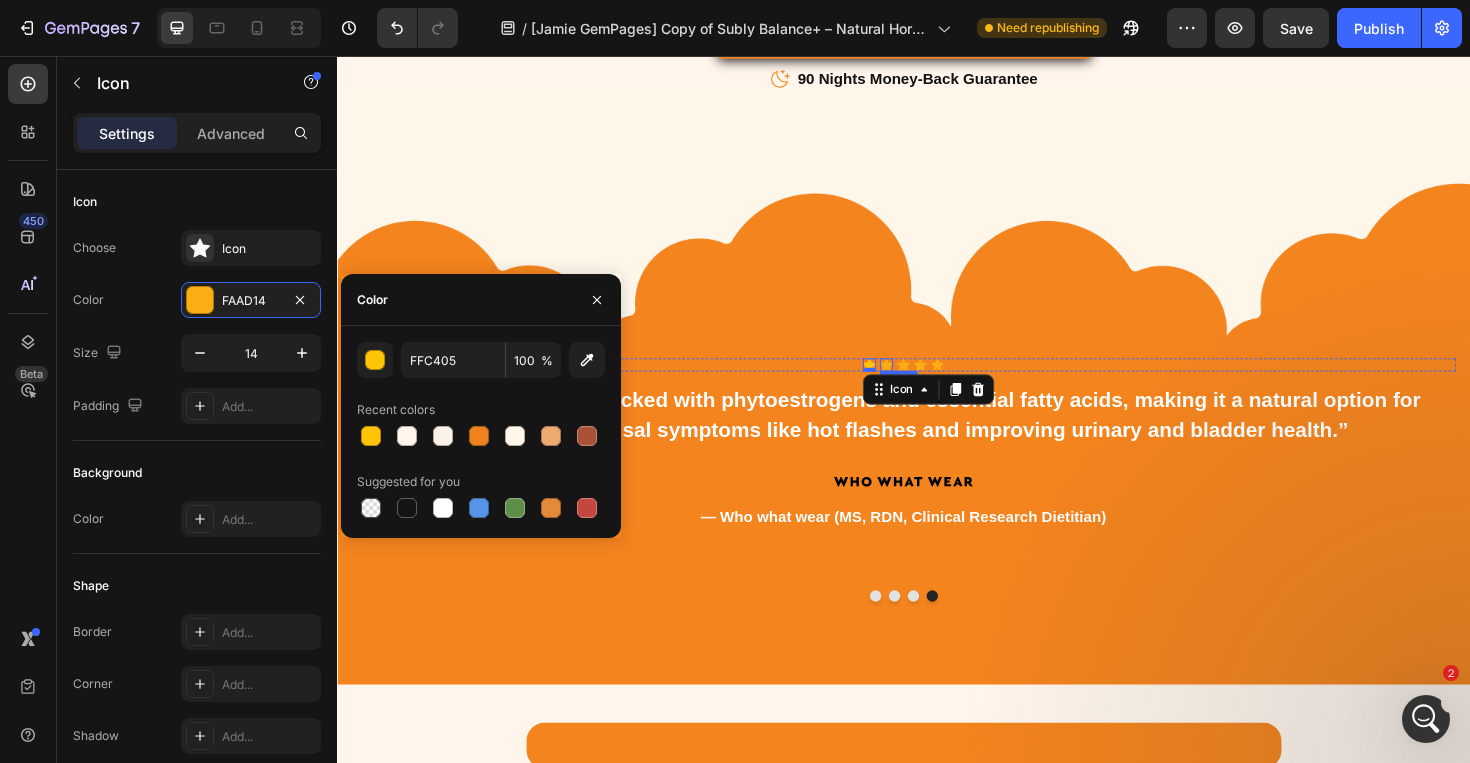 click 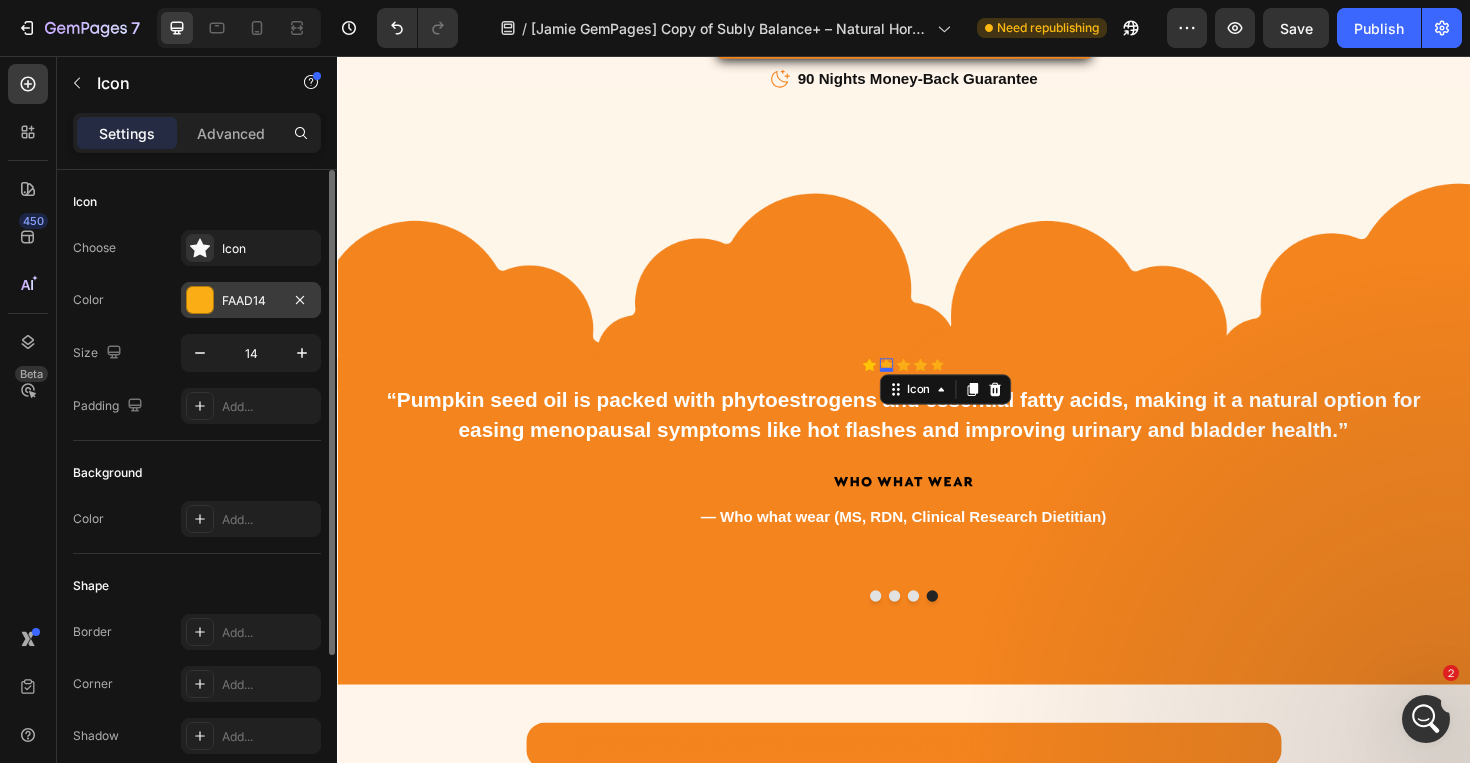 click on "FAAD14" at bounding box center [251, 301] 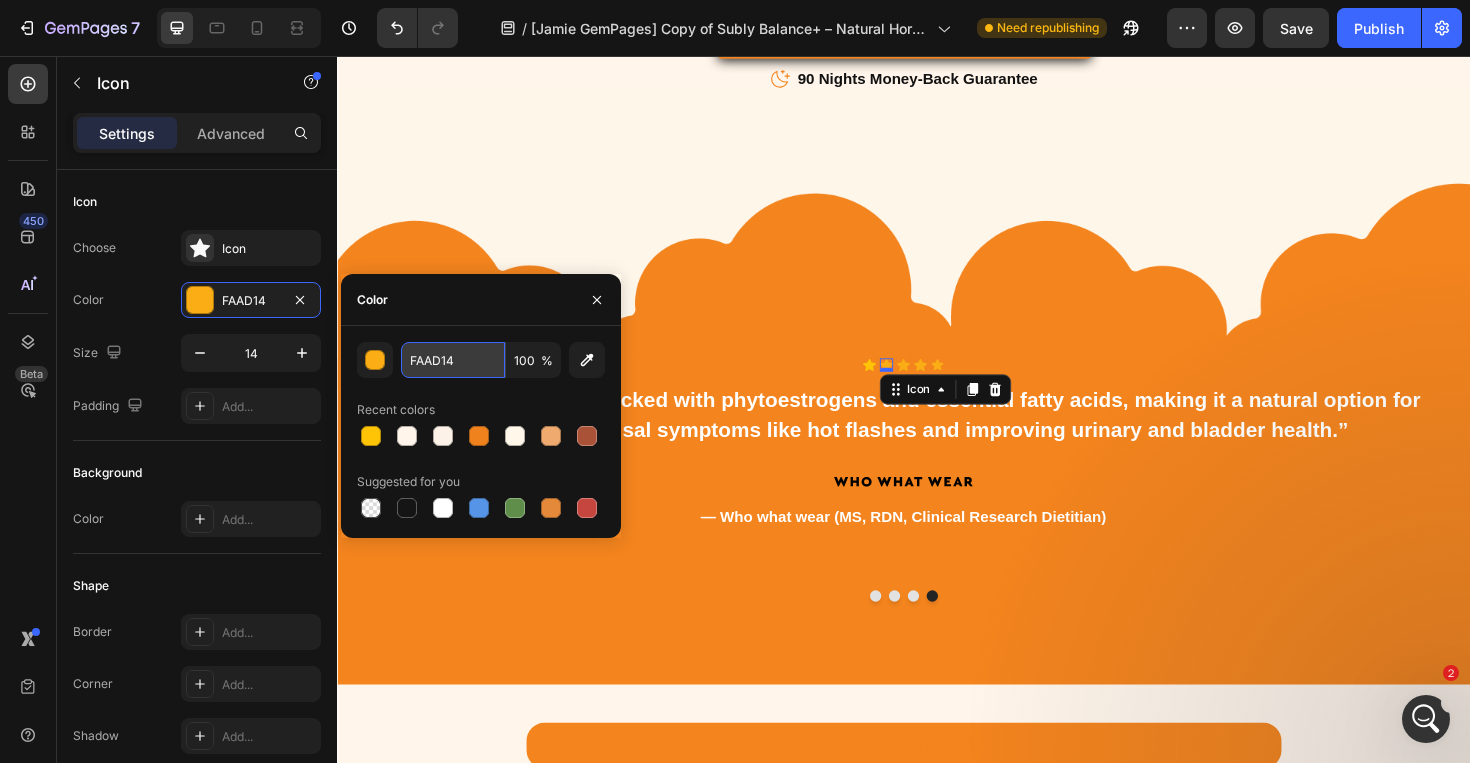 click on "FAAD14" at bounding box center (453, 360) 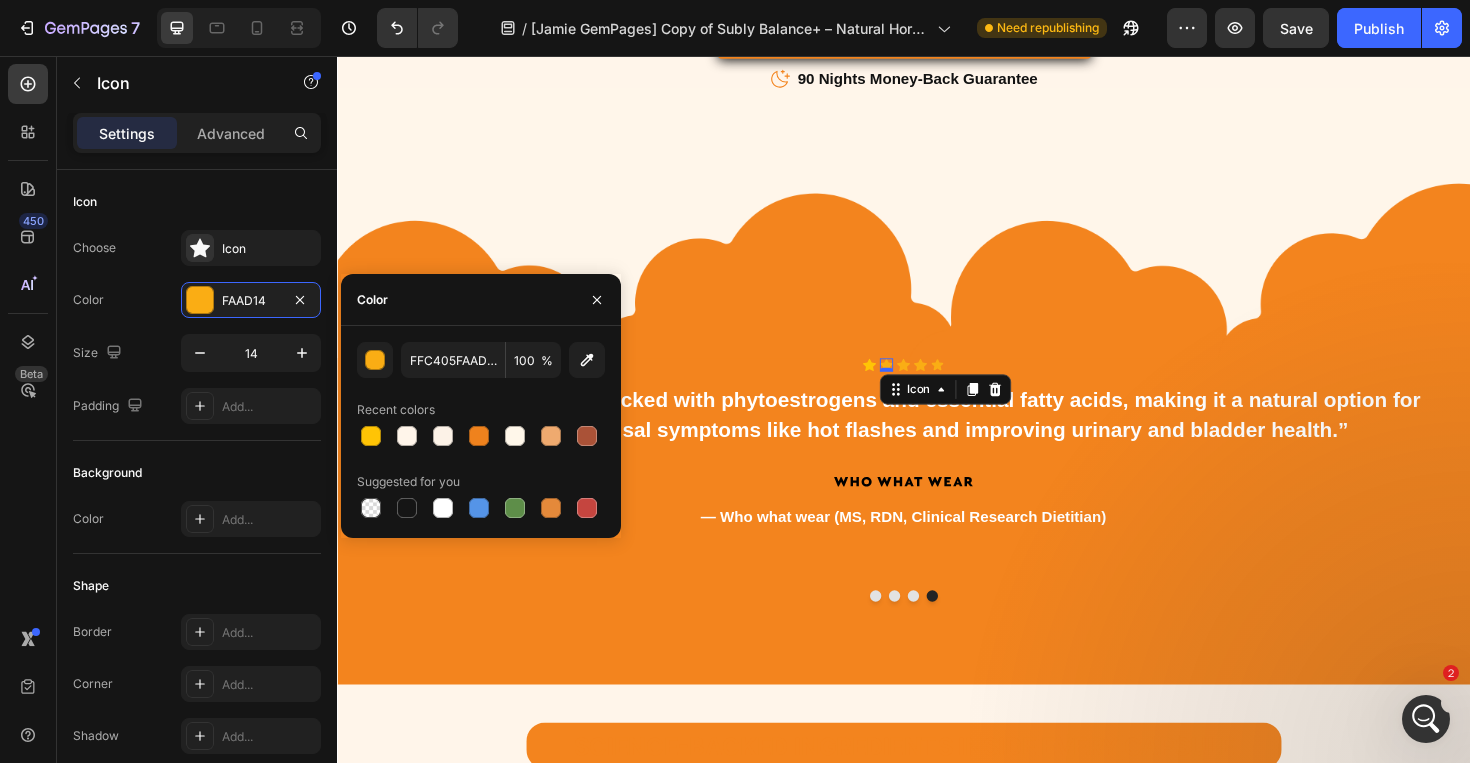 click on "FFC405FAAD14 100 % Recent colors Suggested for you" at bounding box center [481, 432] 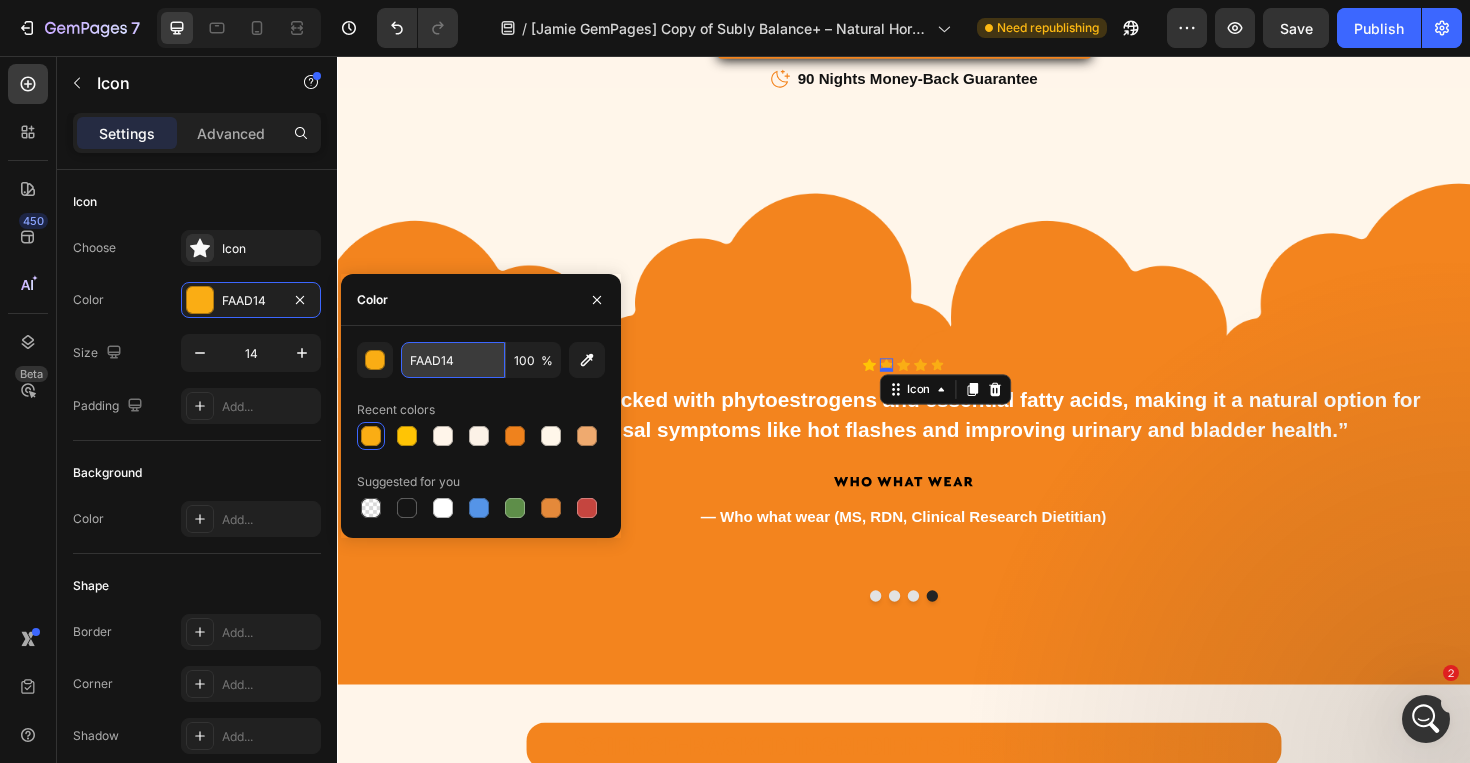 click on "FAAD14" at bounding box center [453, 360] 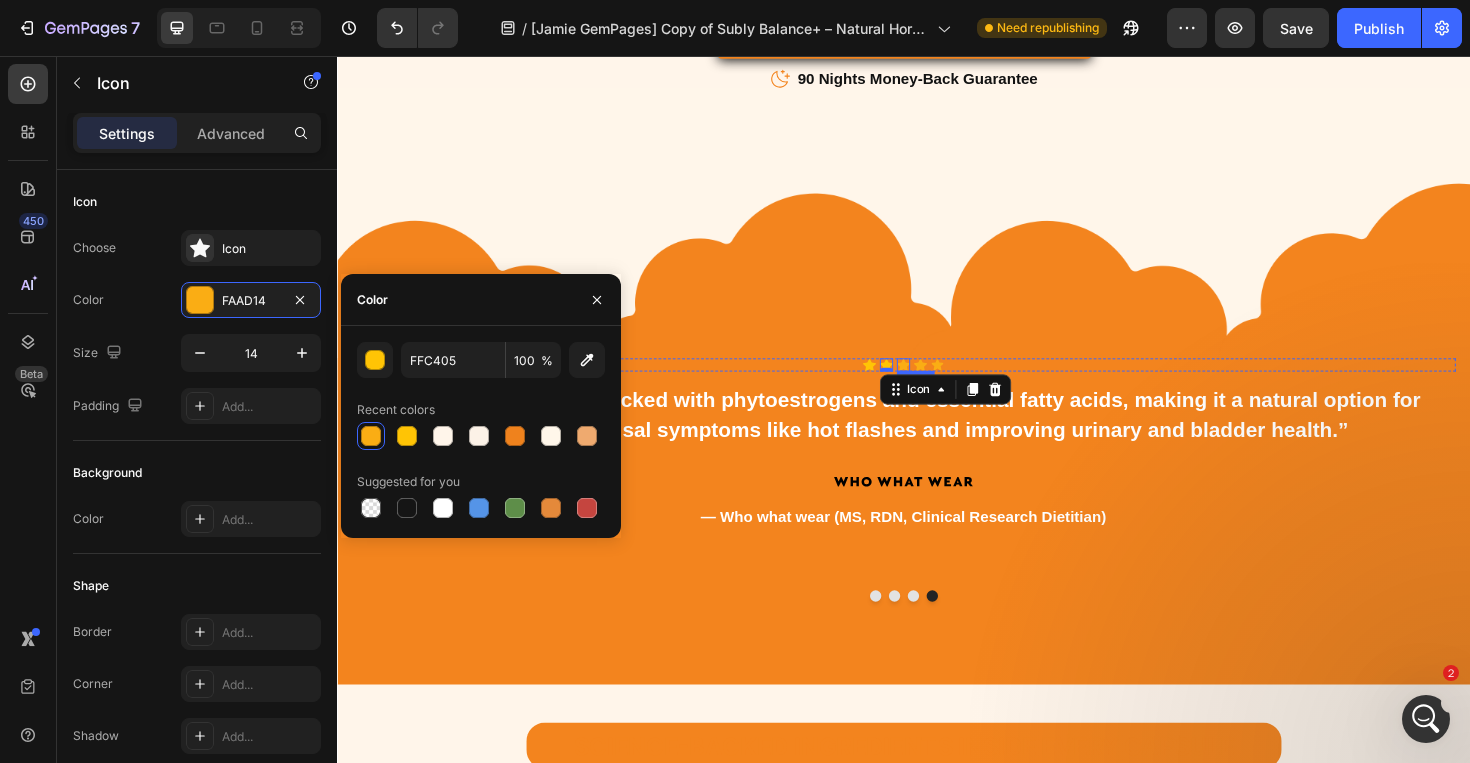 click 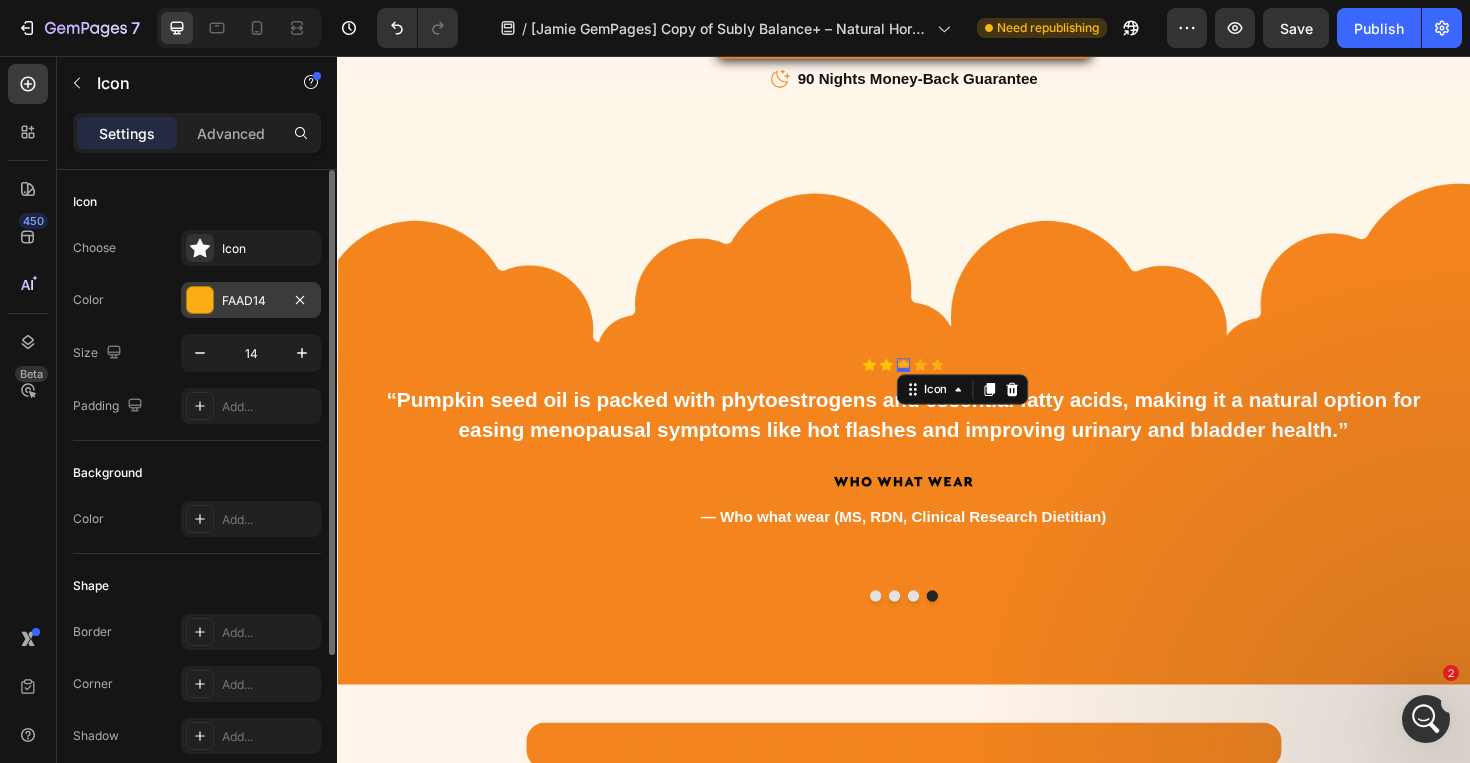 click on "FAAD14" at bounding box center [251, 300] 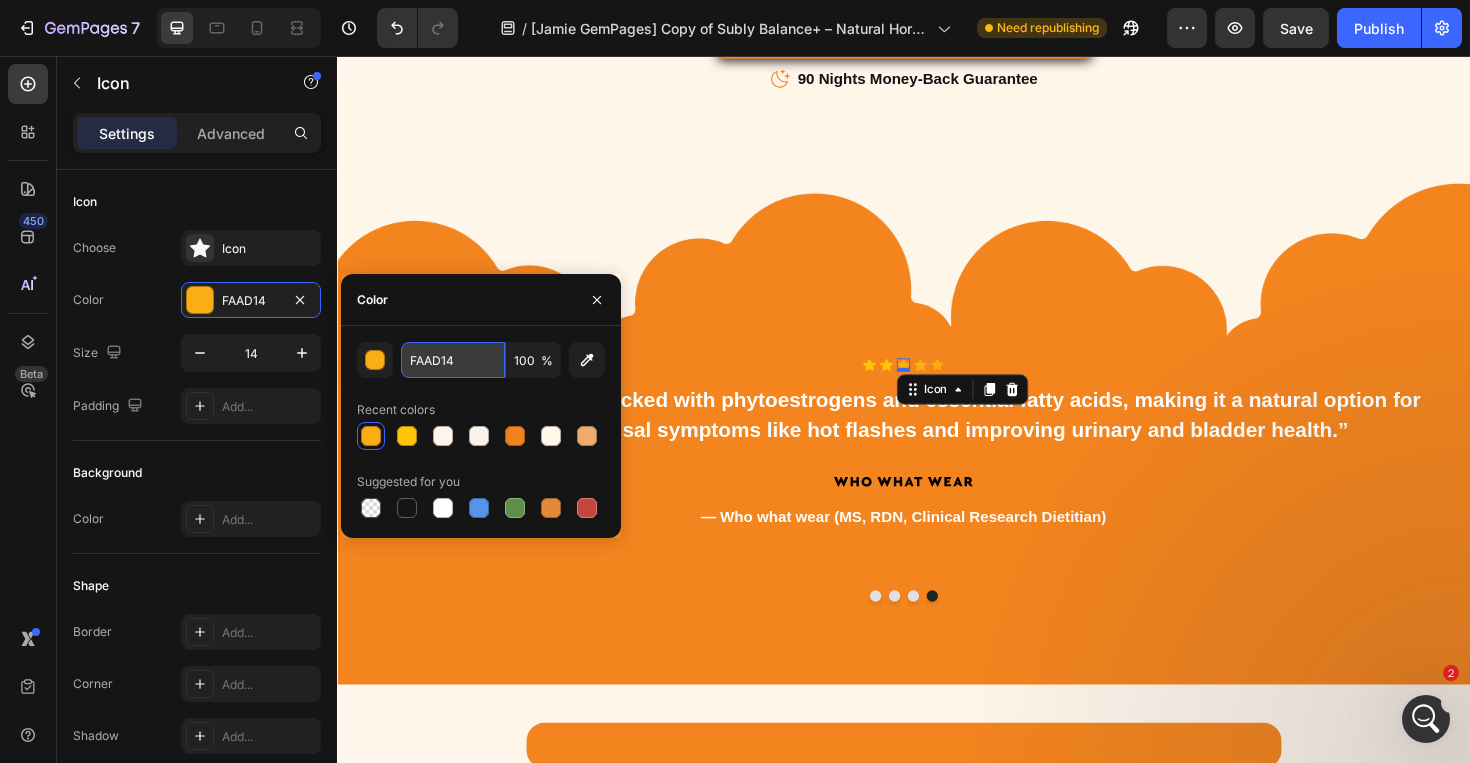 click on "FAAD14" at bounding box center (453, 360) 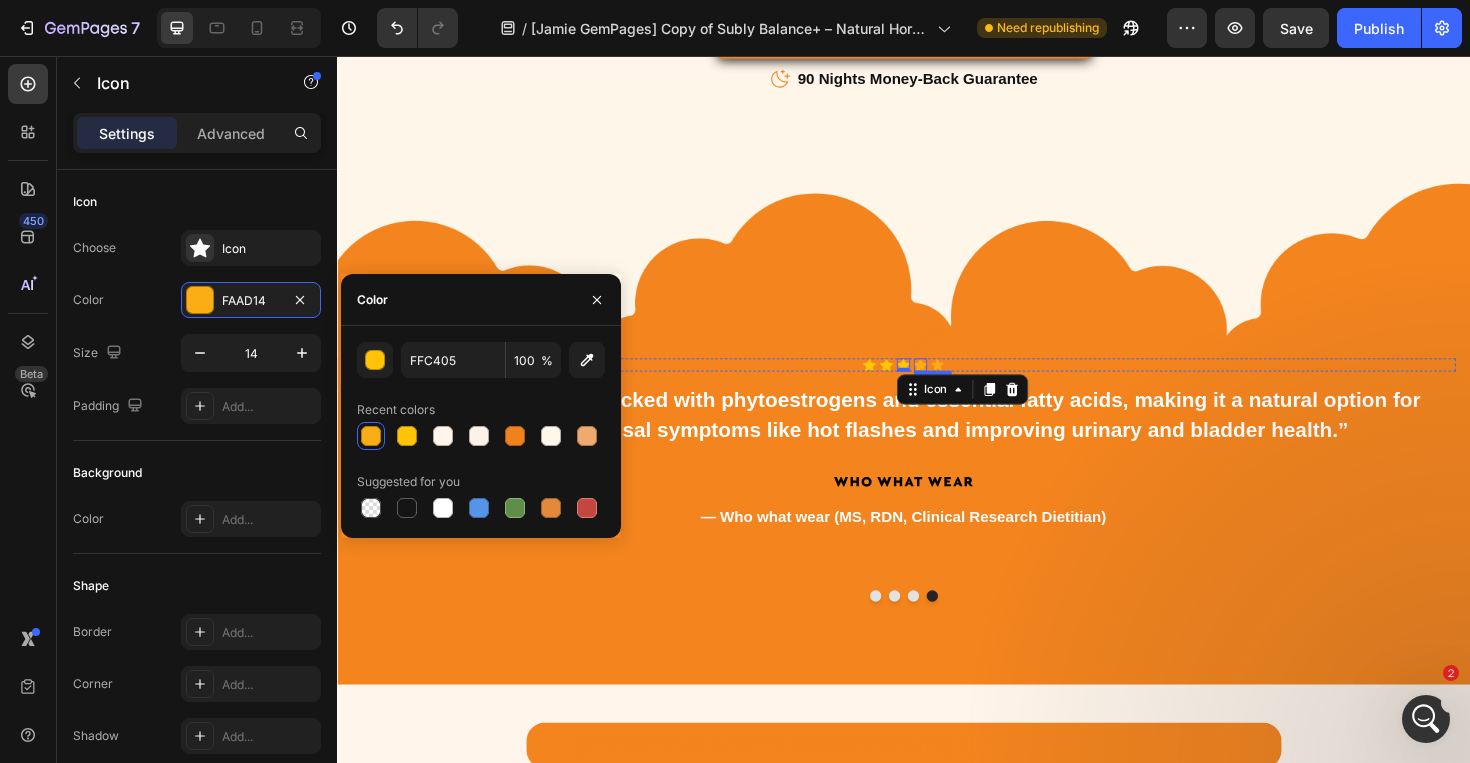 click 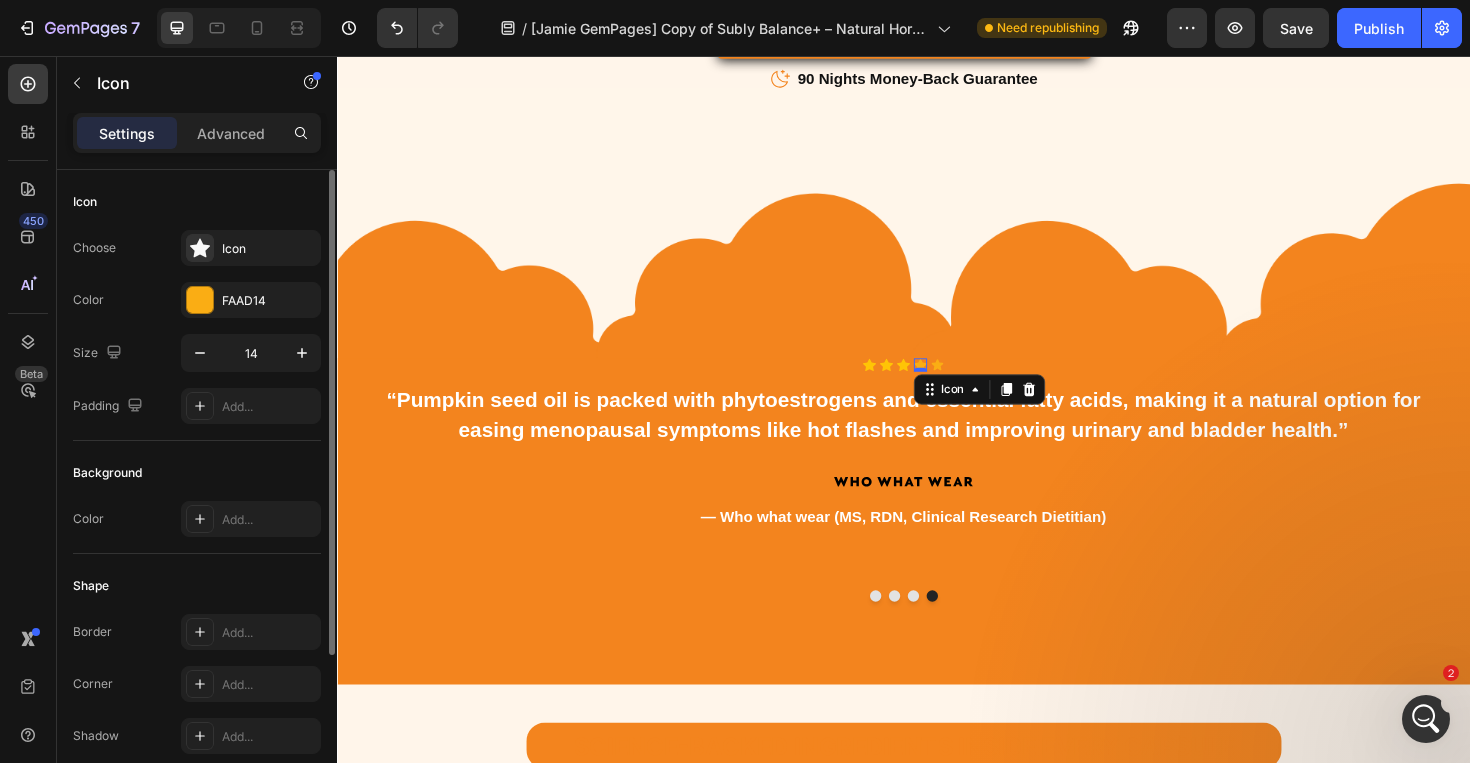 click on "Choose                Icon Color FAAD14 Size 14 Padding Add..." at bounding box center [197, 327] 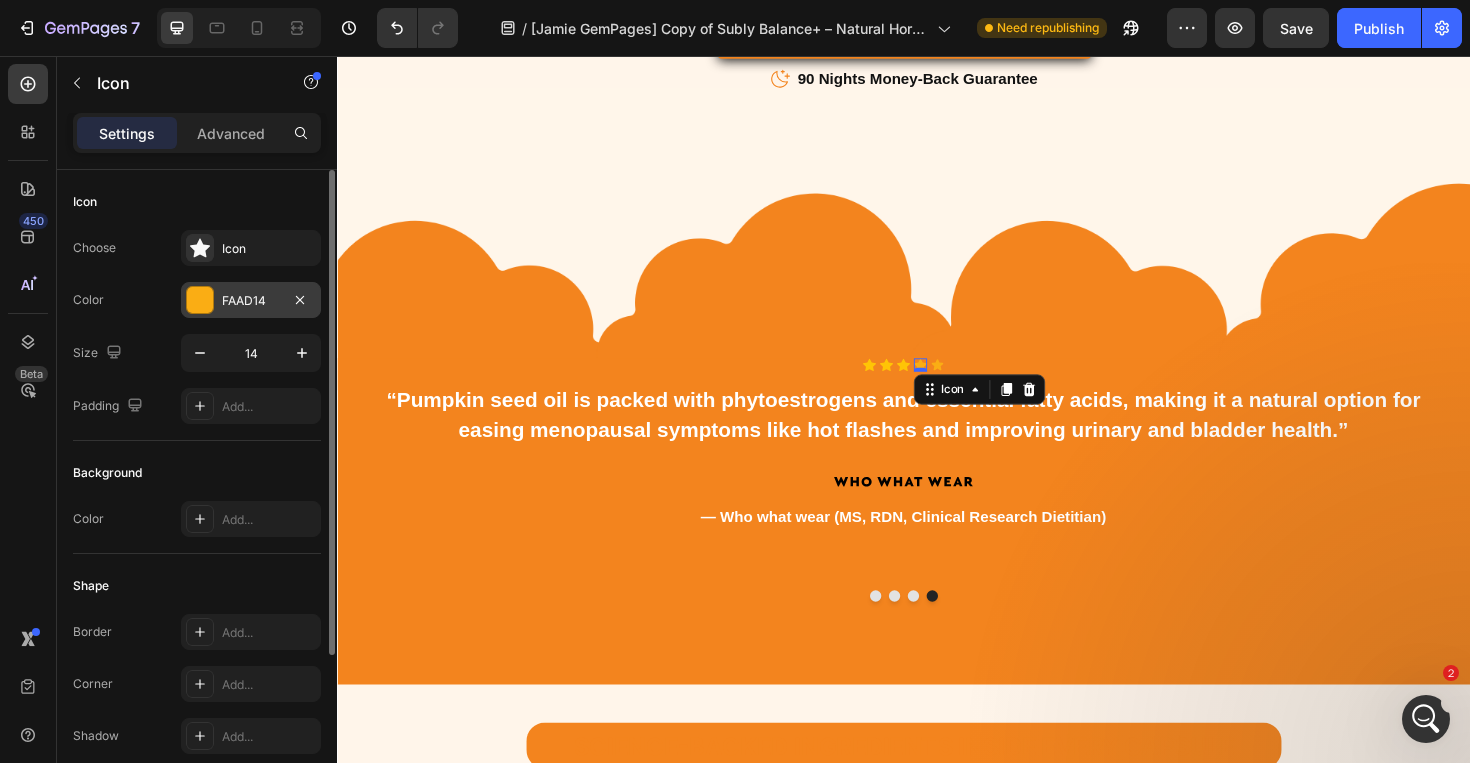 click on "FAAD14" at bounding box center (251, 301) 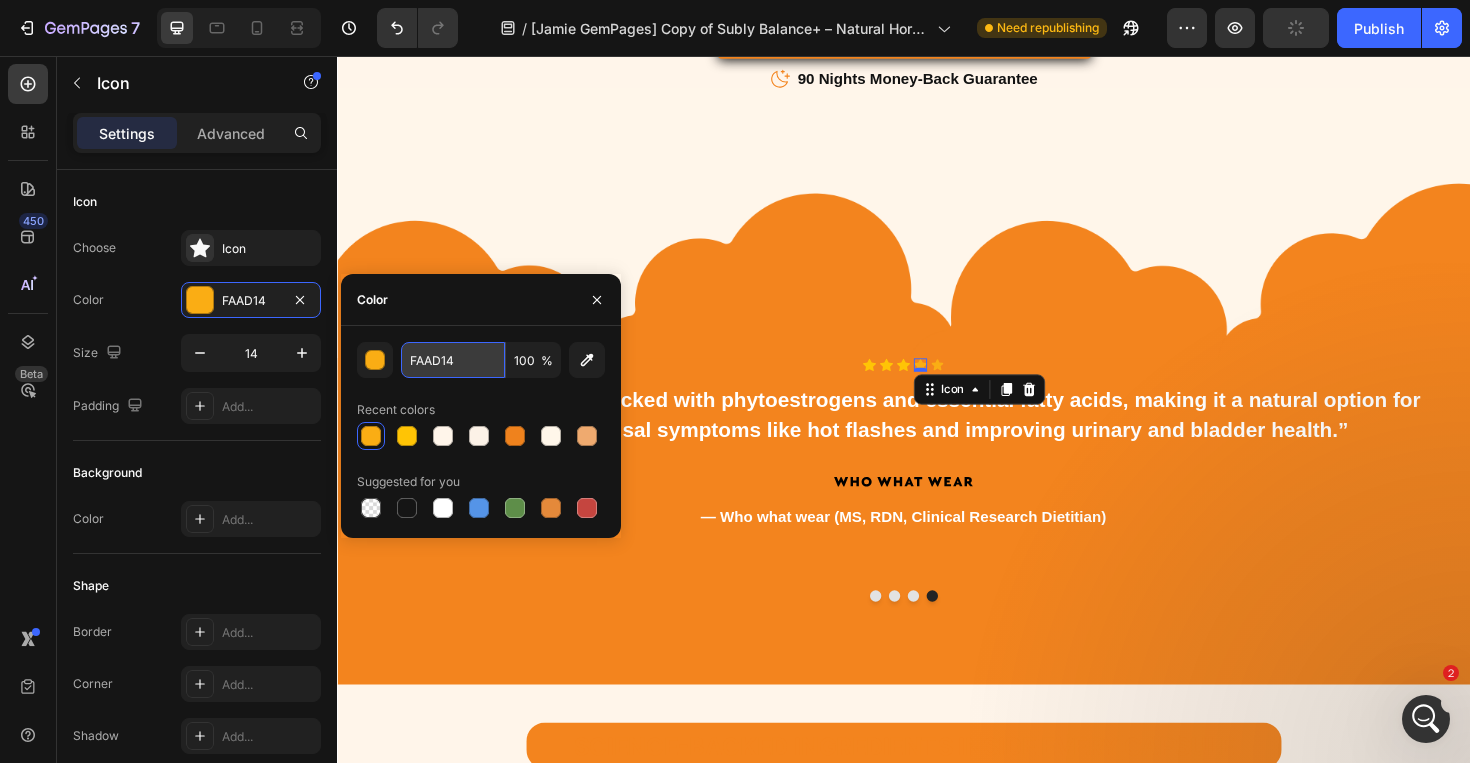 click on "FAAD14" at bounding box center [453, 360] 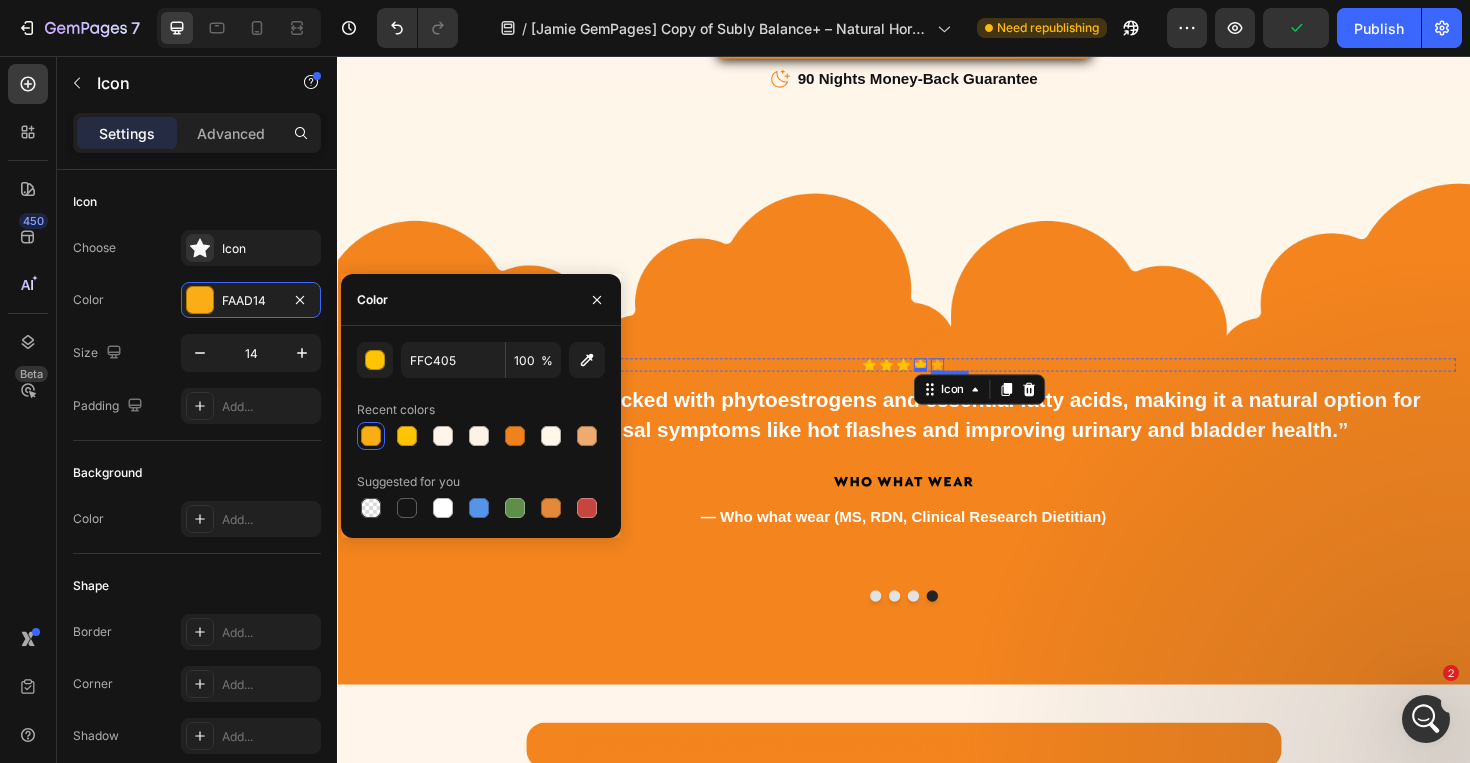 click 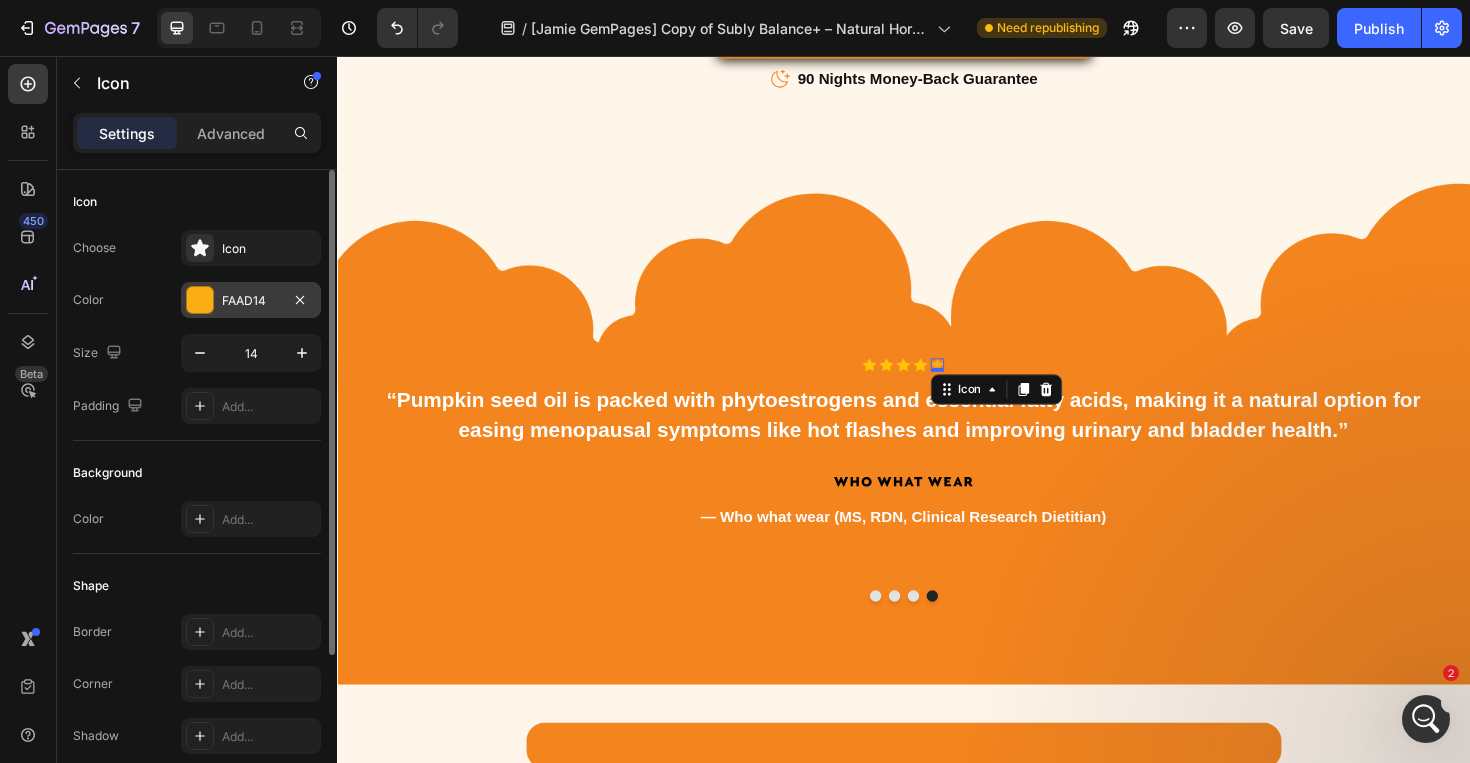 click on "FAAD14" at bounding box center (251, 301) 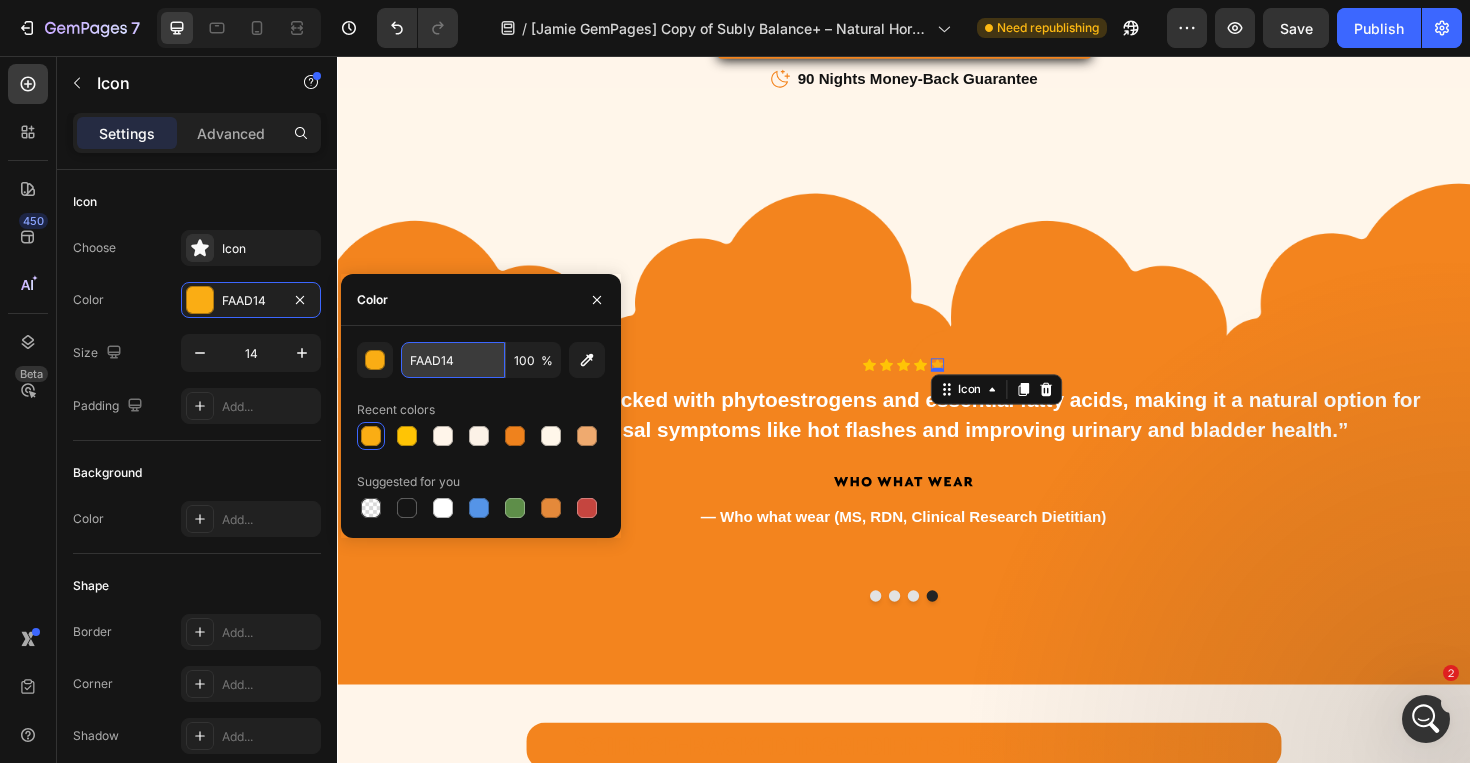 click on "FAAD14" at bounding box center (453, 360) 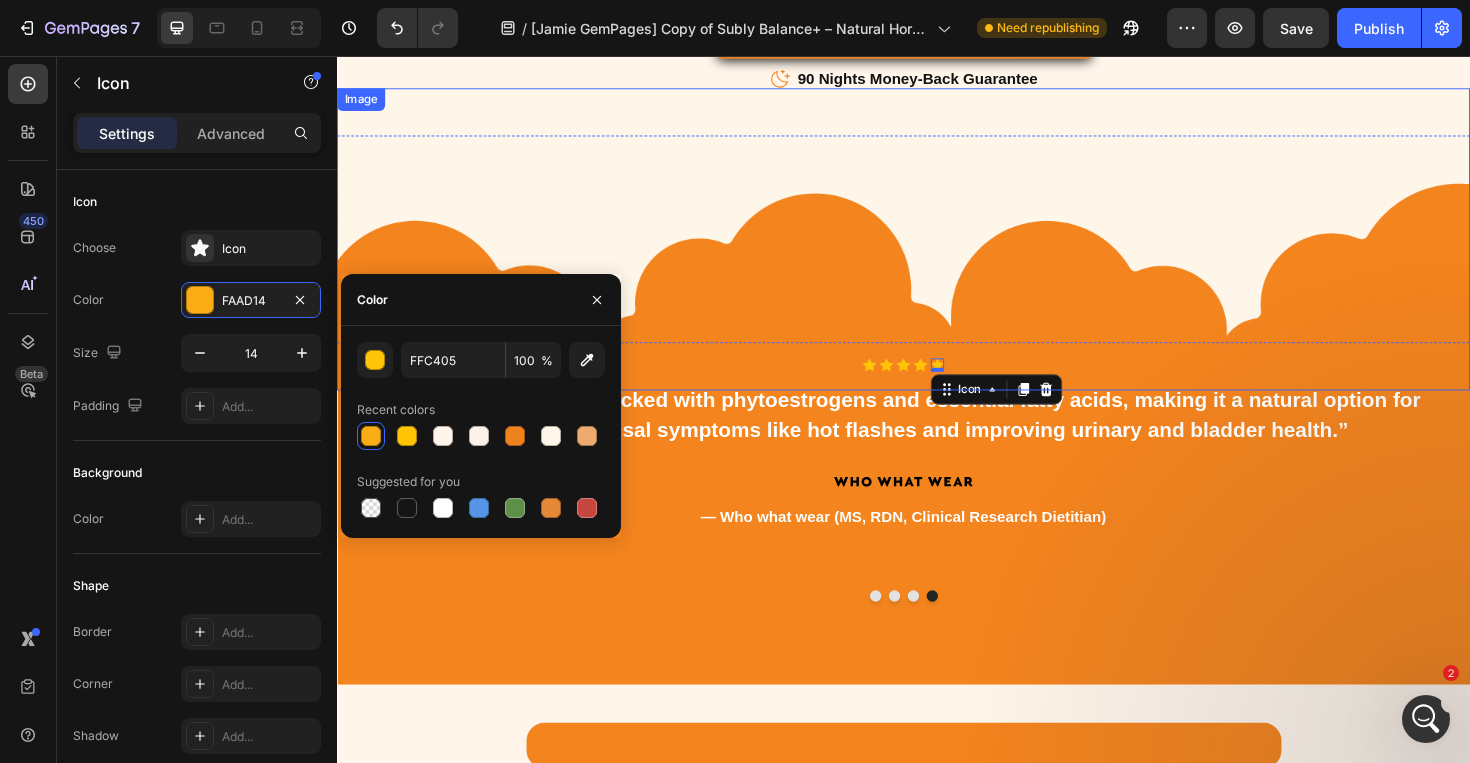 click at bounding box center (937, 250) 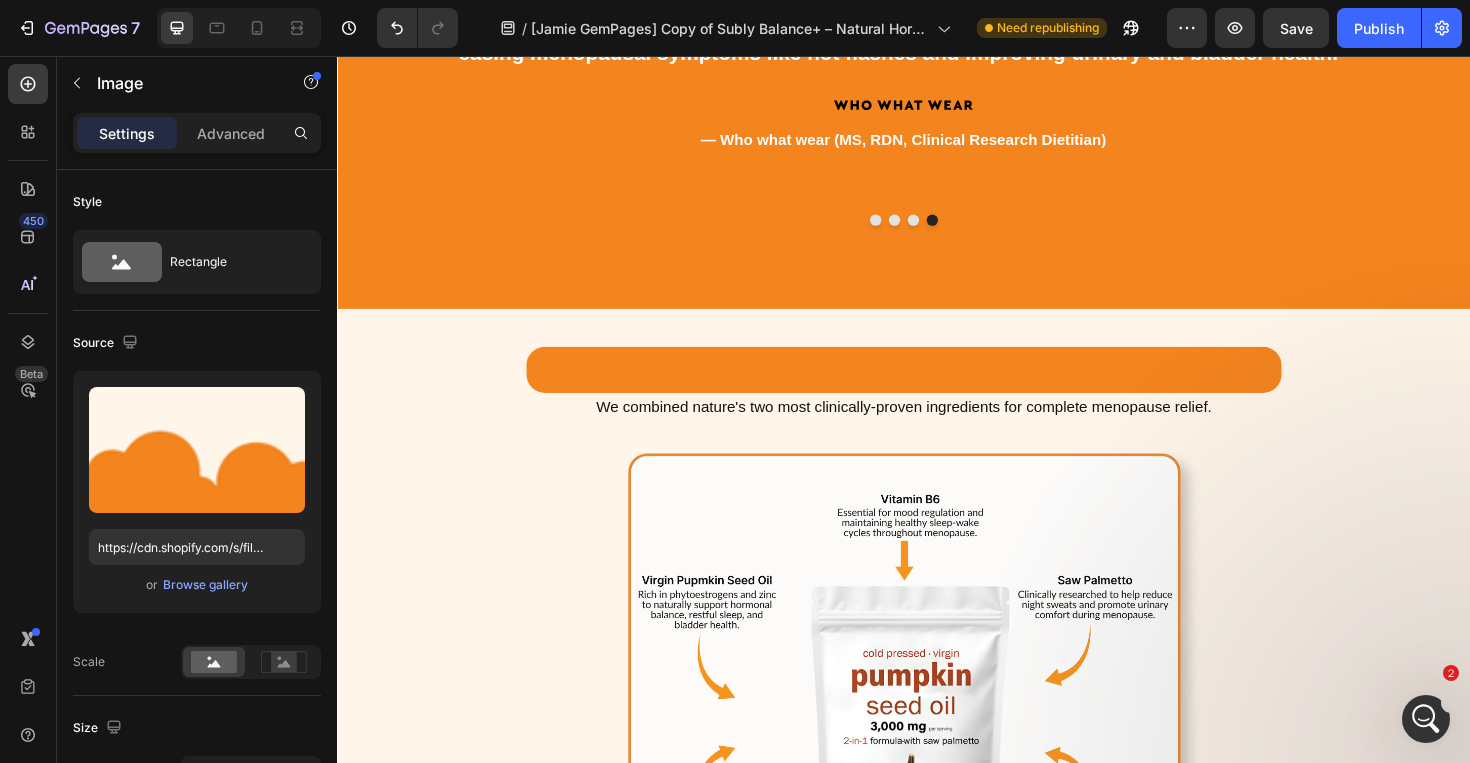 scroll, scrollTop: 5671, scrollLeft: 0, axis: vertical 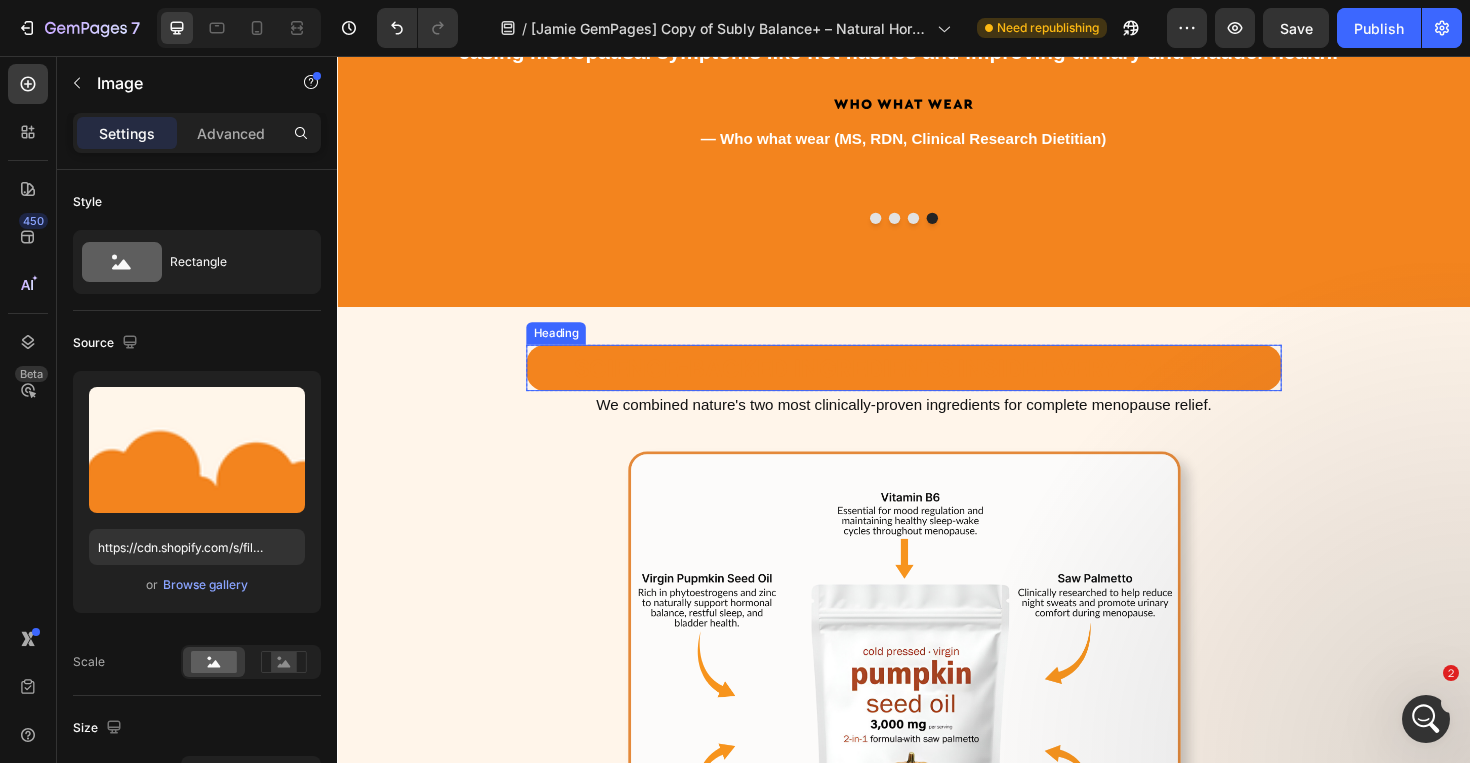 click on "Science-Backed Ingredients Inside Every Capsule" at bounding box center [937, 387] 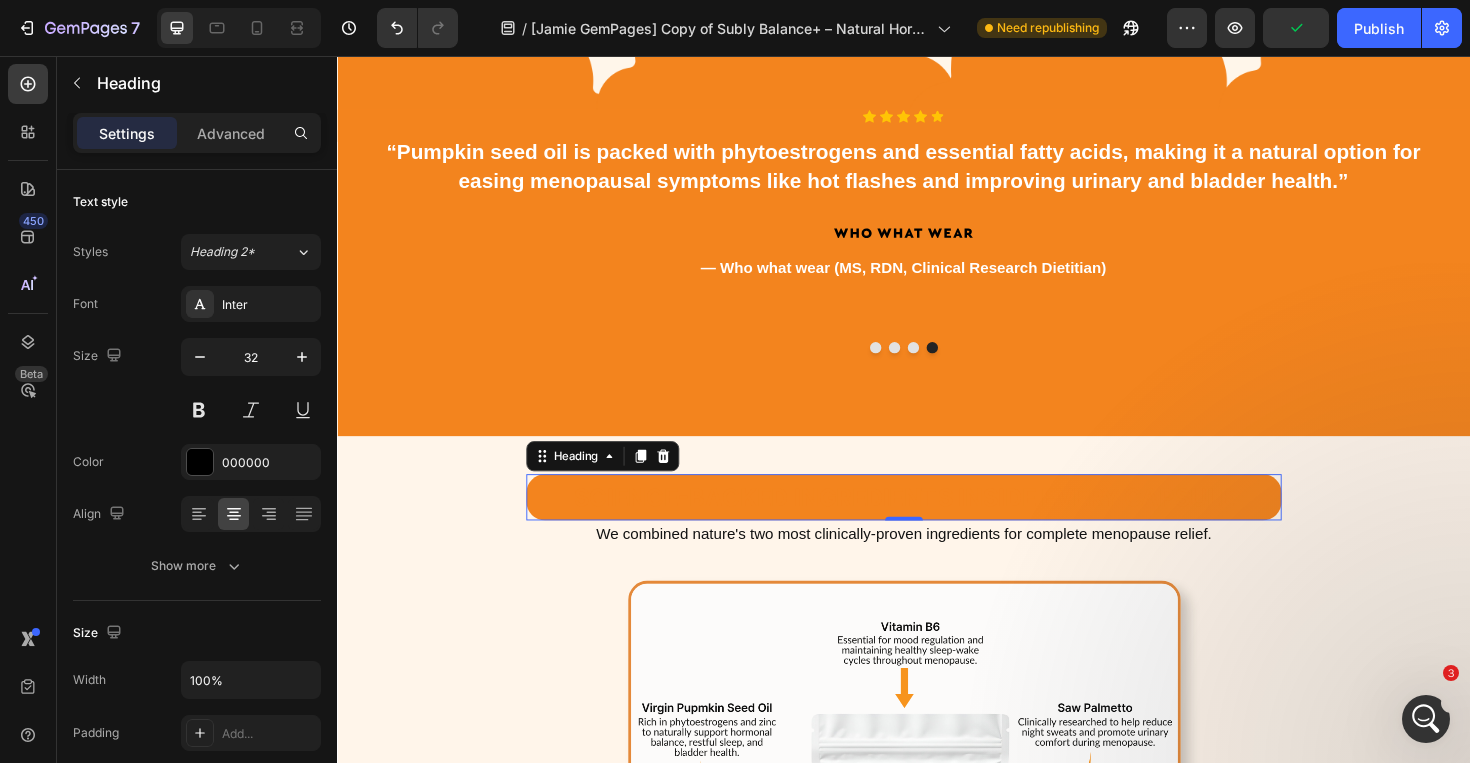 scroll, scrollTop: 5564, scrollLeft: 0, axis: vertical 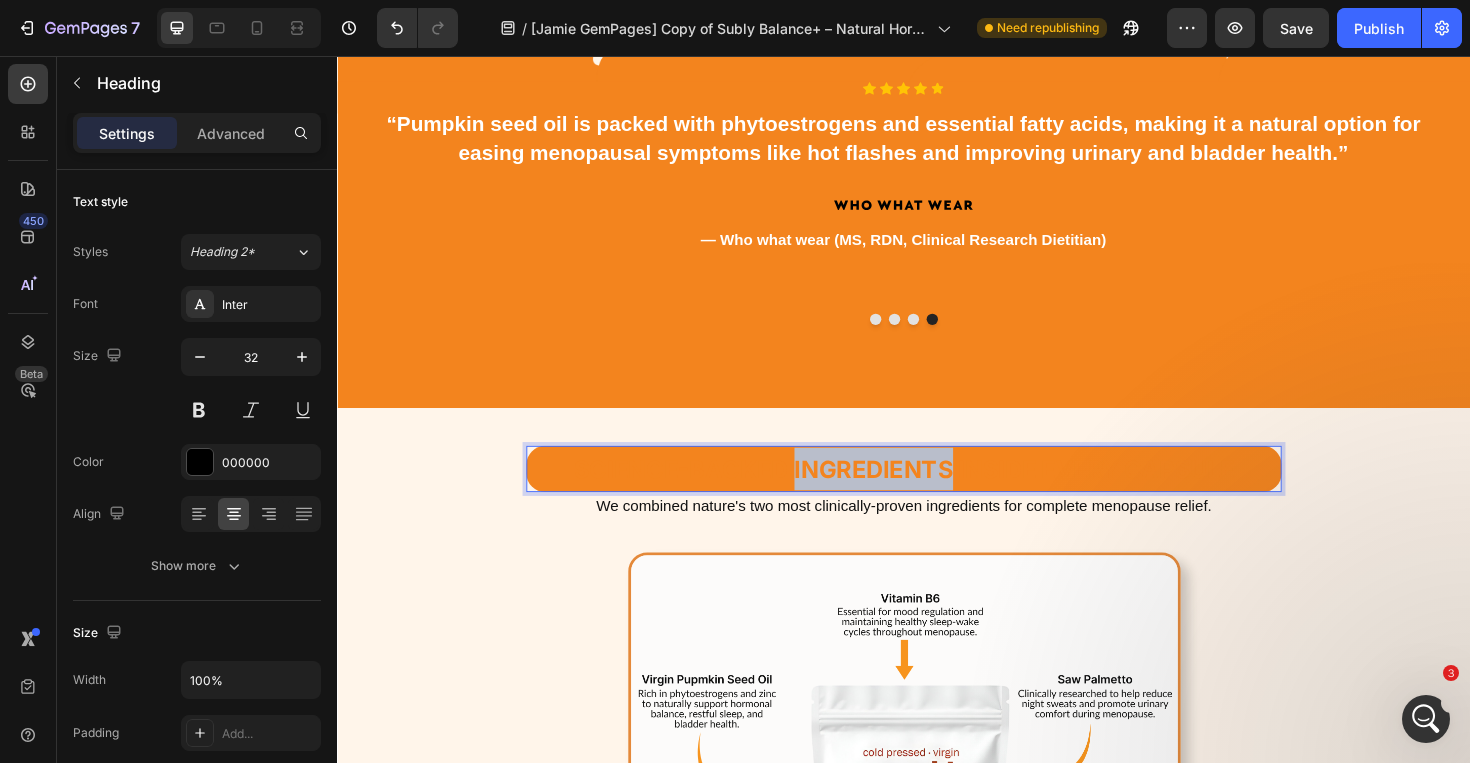 click on "Science-Backed Ingredients Inside Every Capsule" at bounding box center (937, 494) 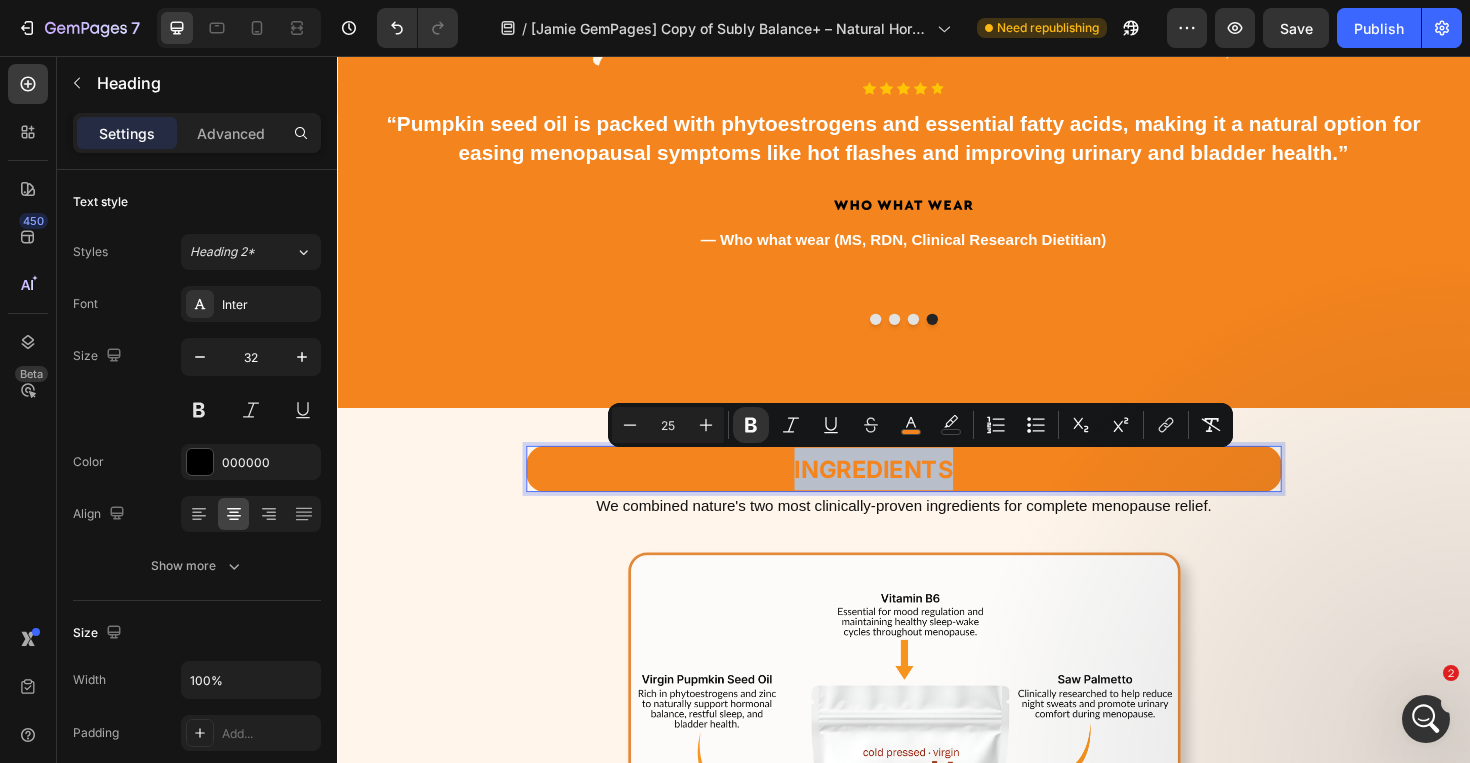 click on "Science-Backed Ingredients Inside Every Capsule" at bounding box center [937, 493] 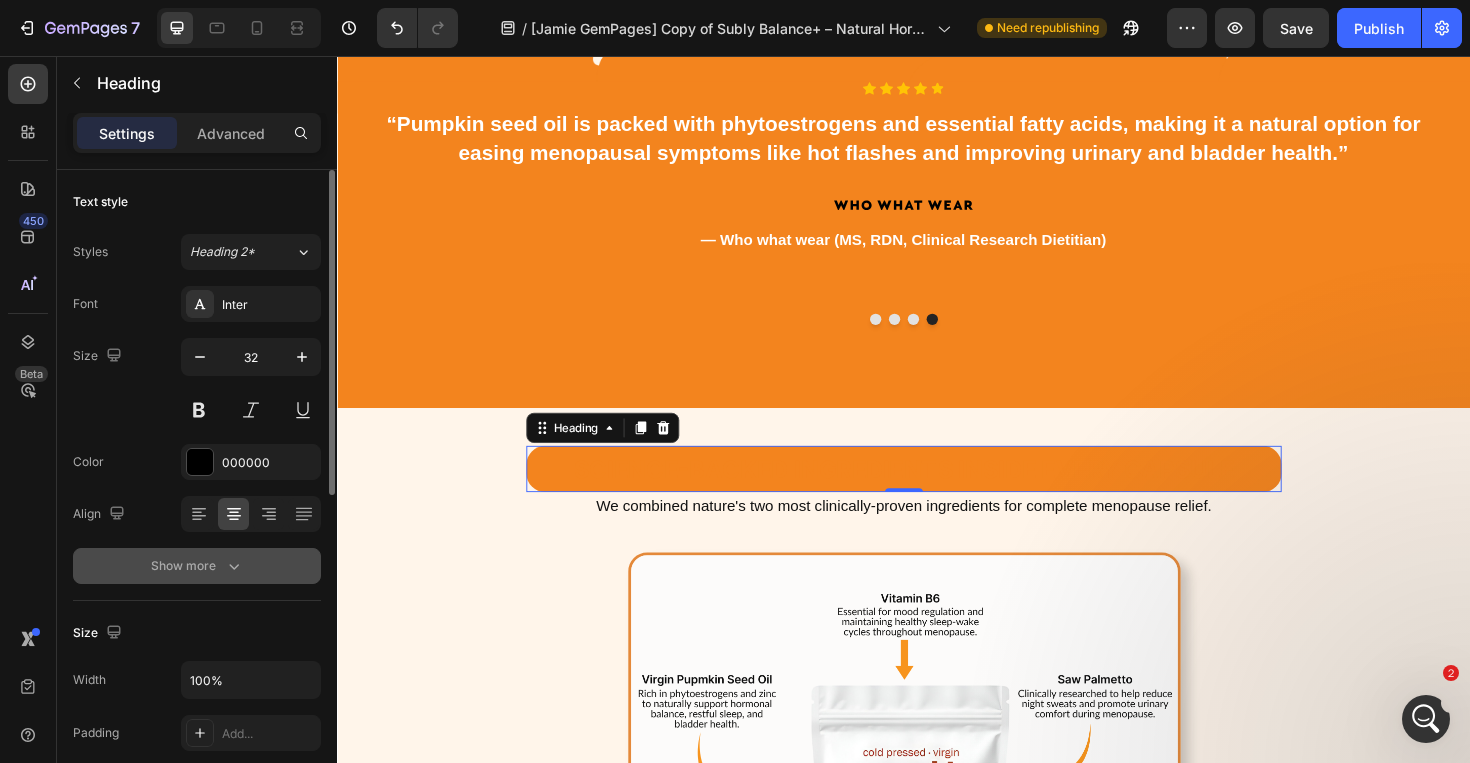 click 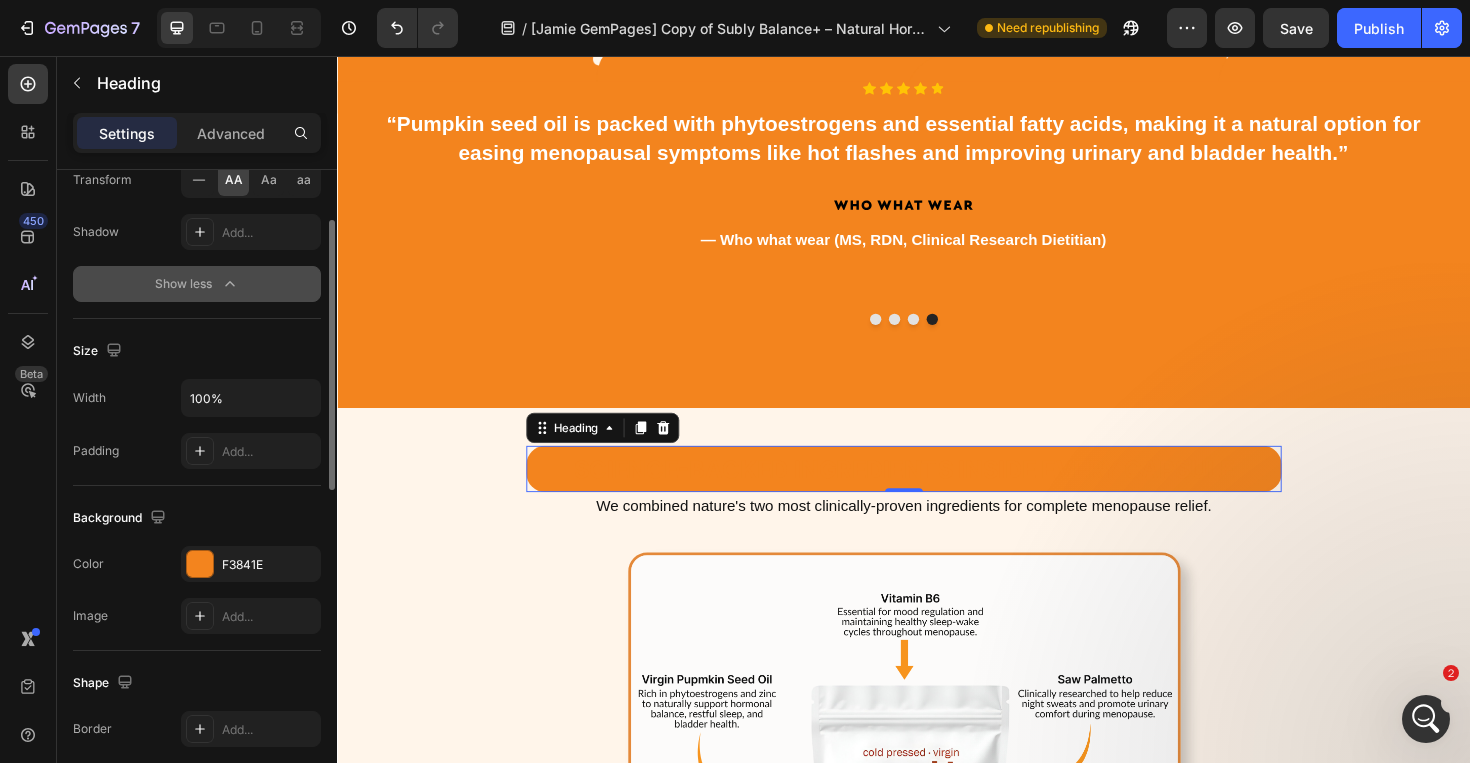 scroll, scrollTop: 555, scrollLeft: 0, axis: vertical 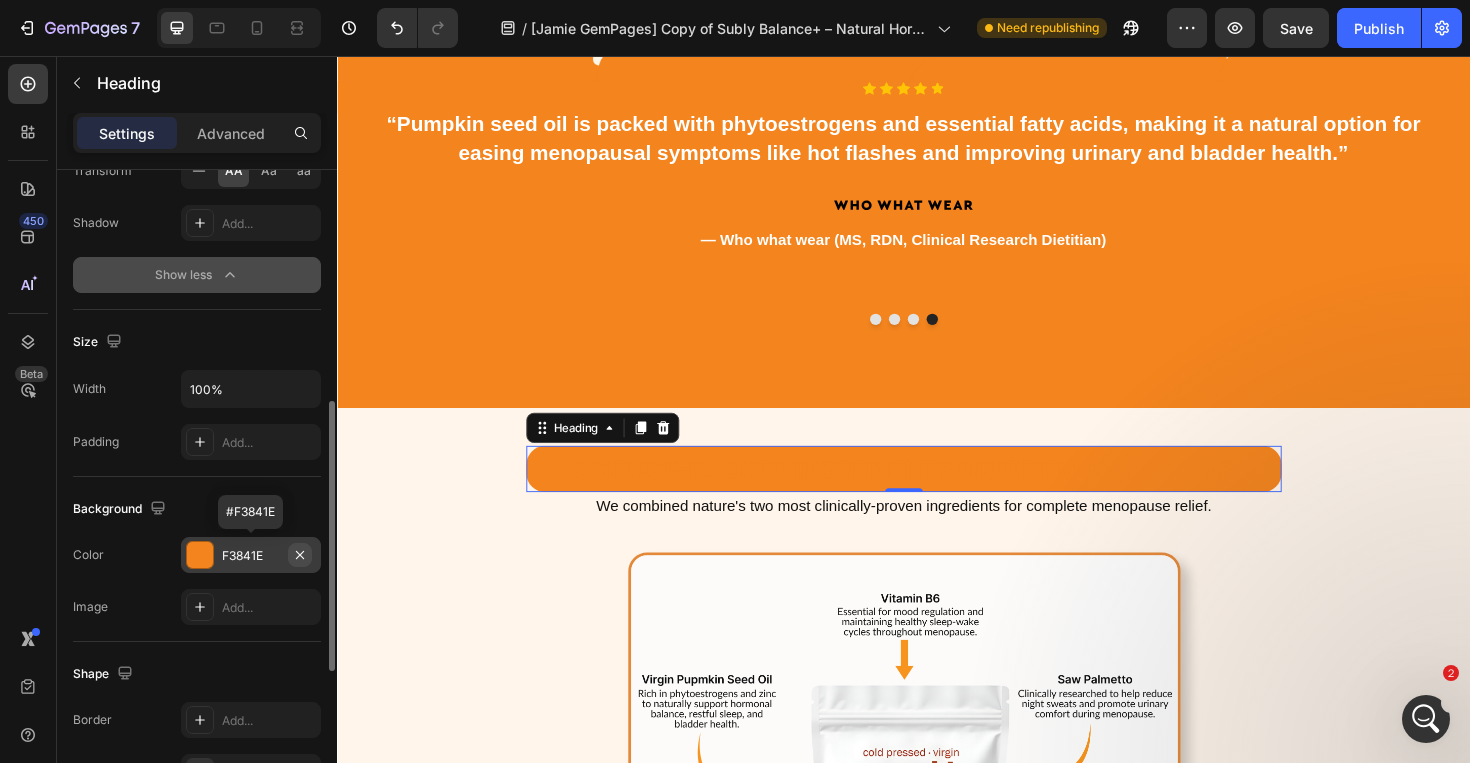 click 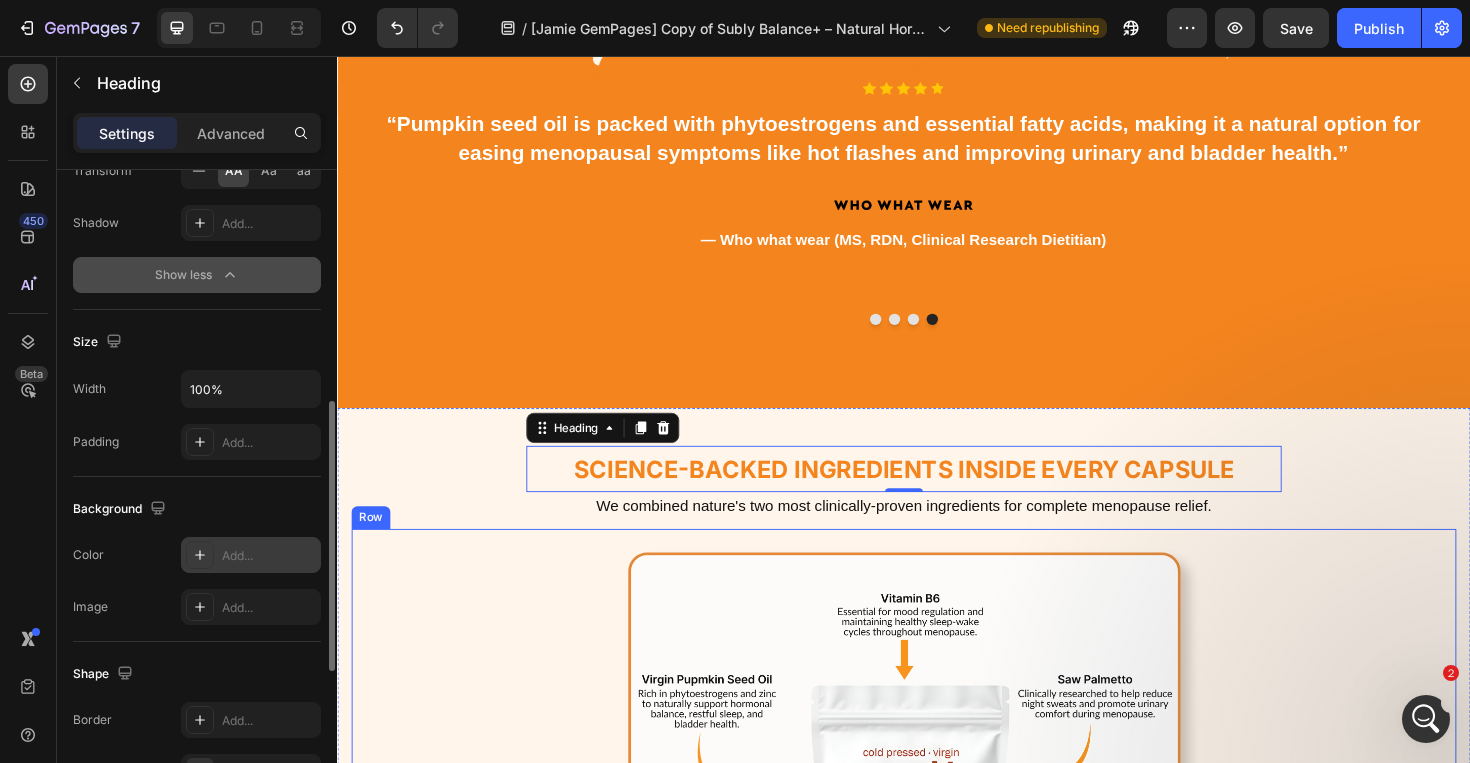 click on "Image Row" at bounding box center (937, 862) 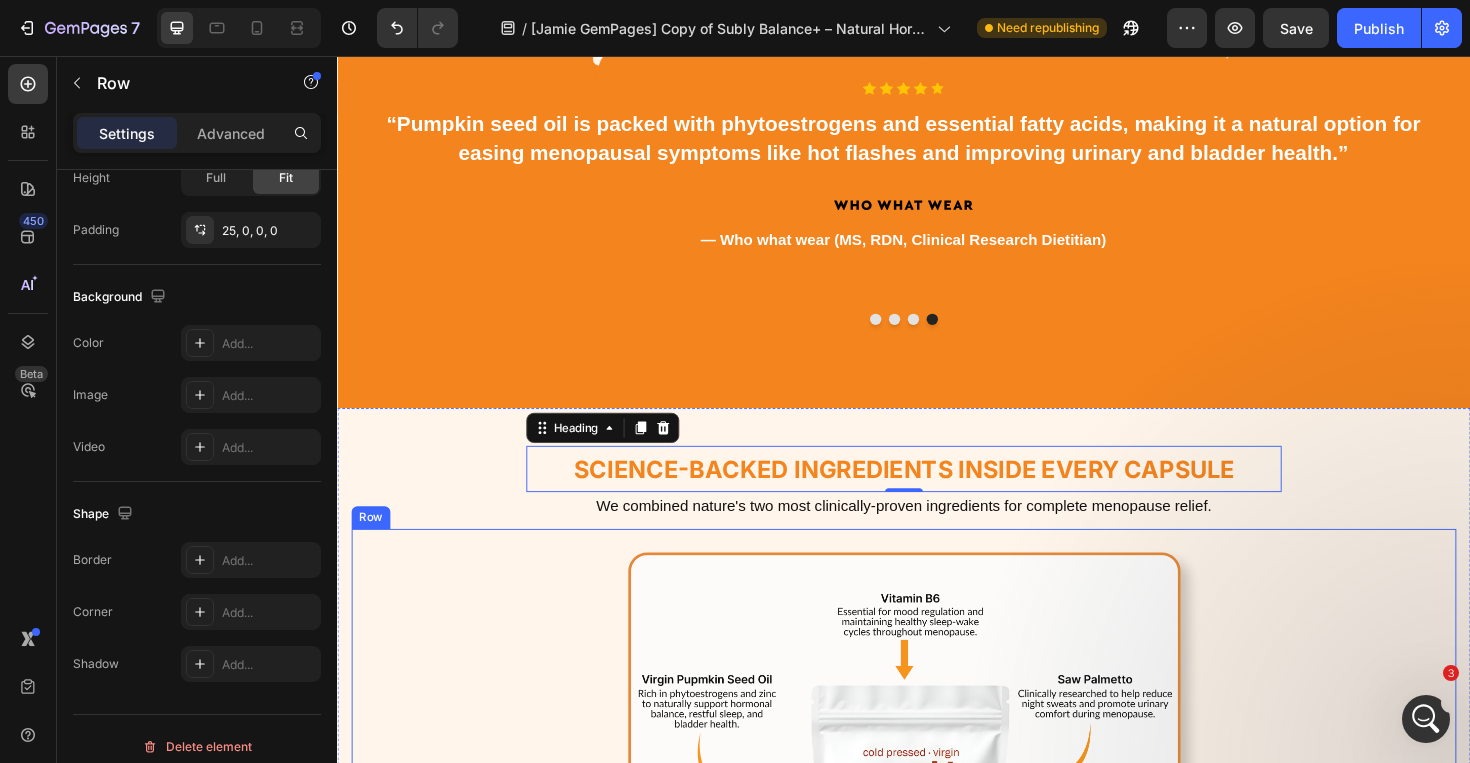 scroll, scrollTop: 0, scrollLeft: 0, axis: both 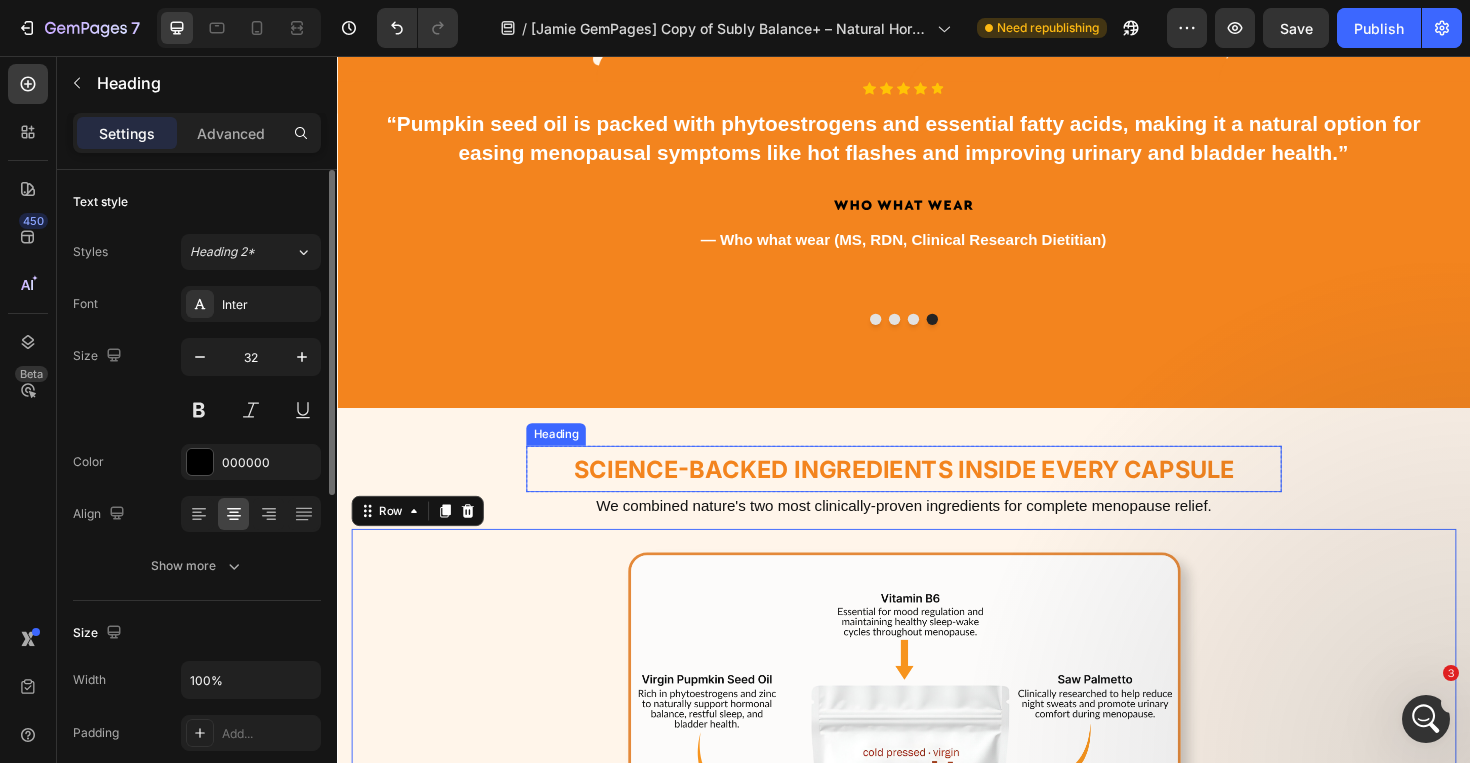 click on "Science-Backed Ingredients Inside Every Capsule" at bounding box center (937, 494) 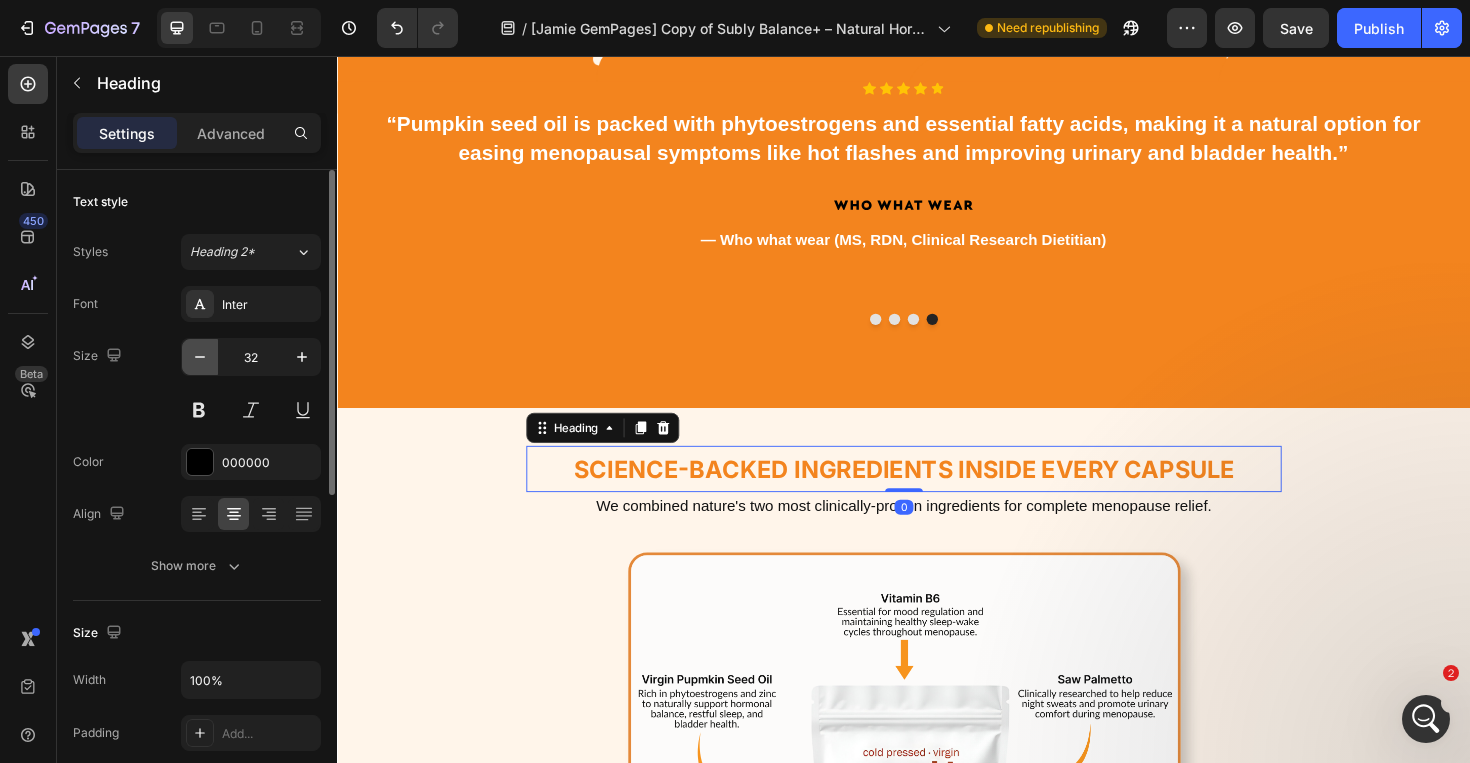 click 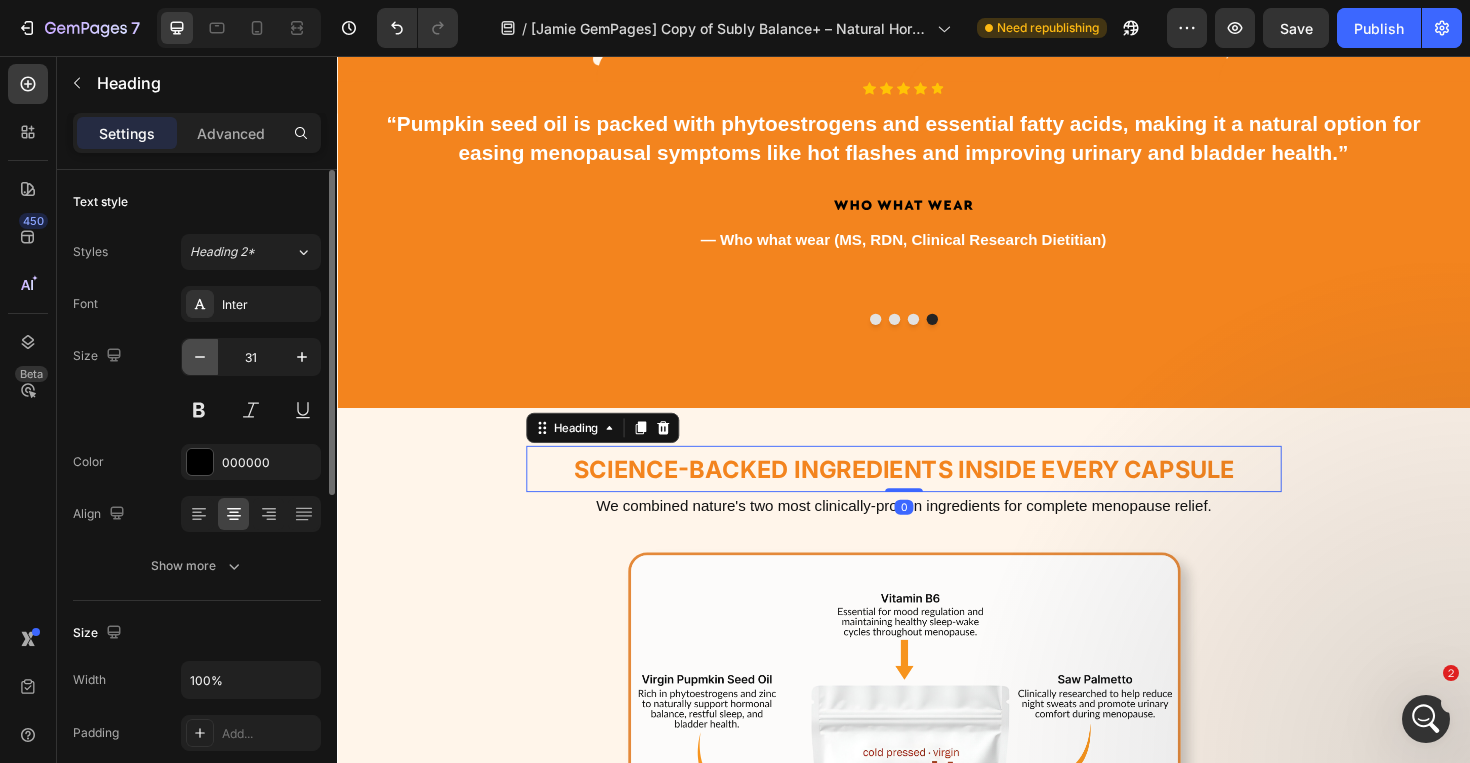click 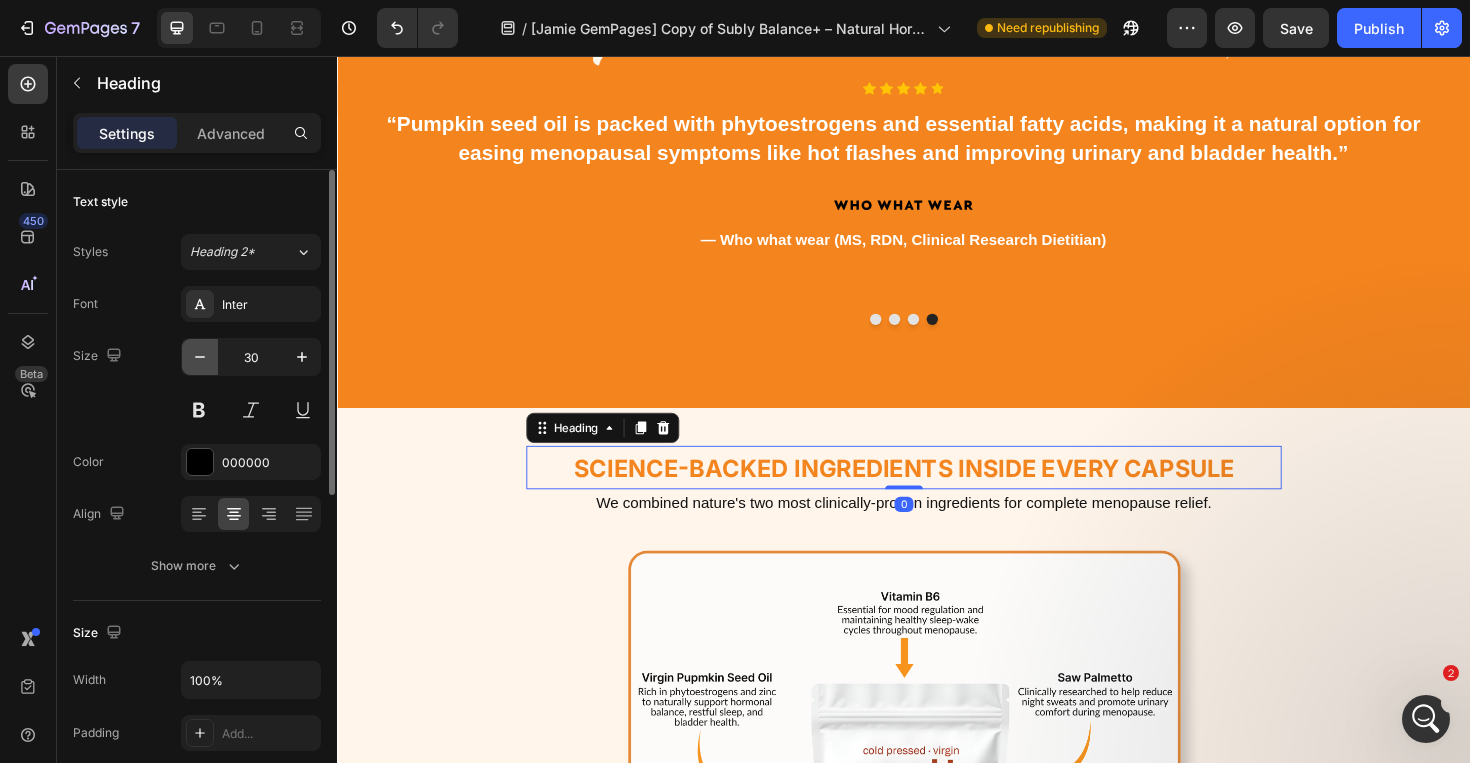 click 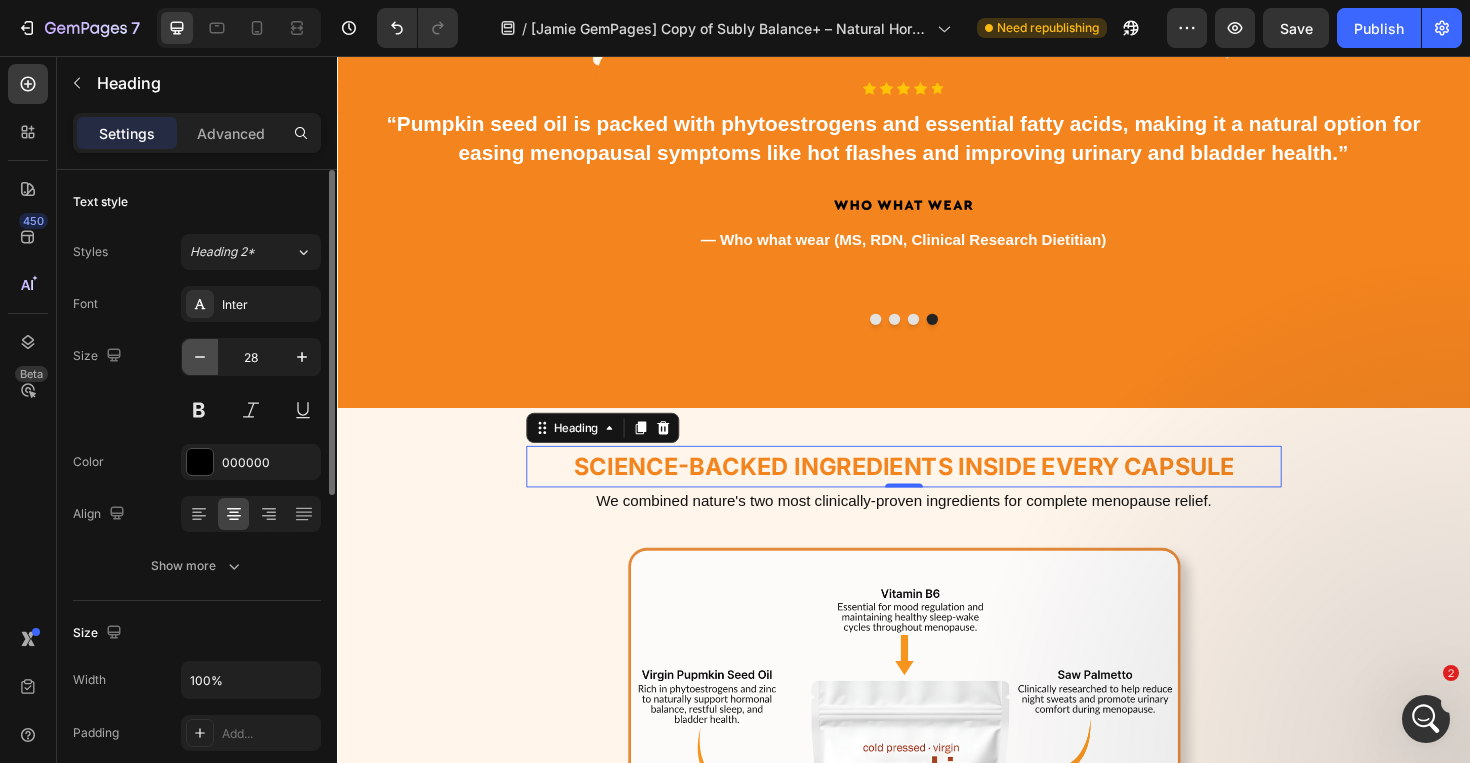 click 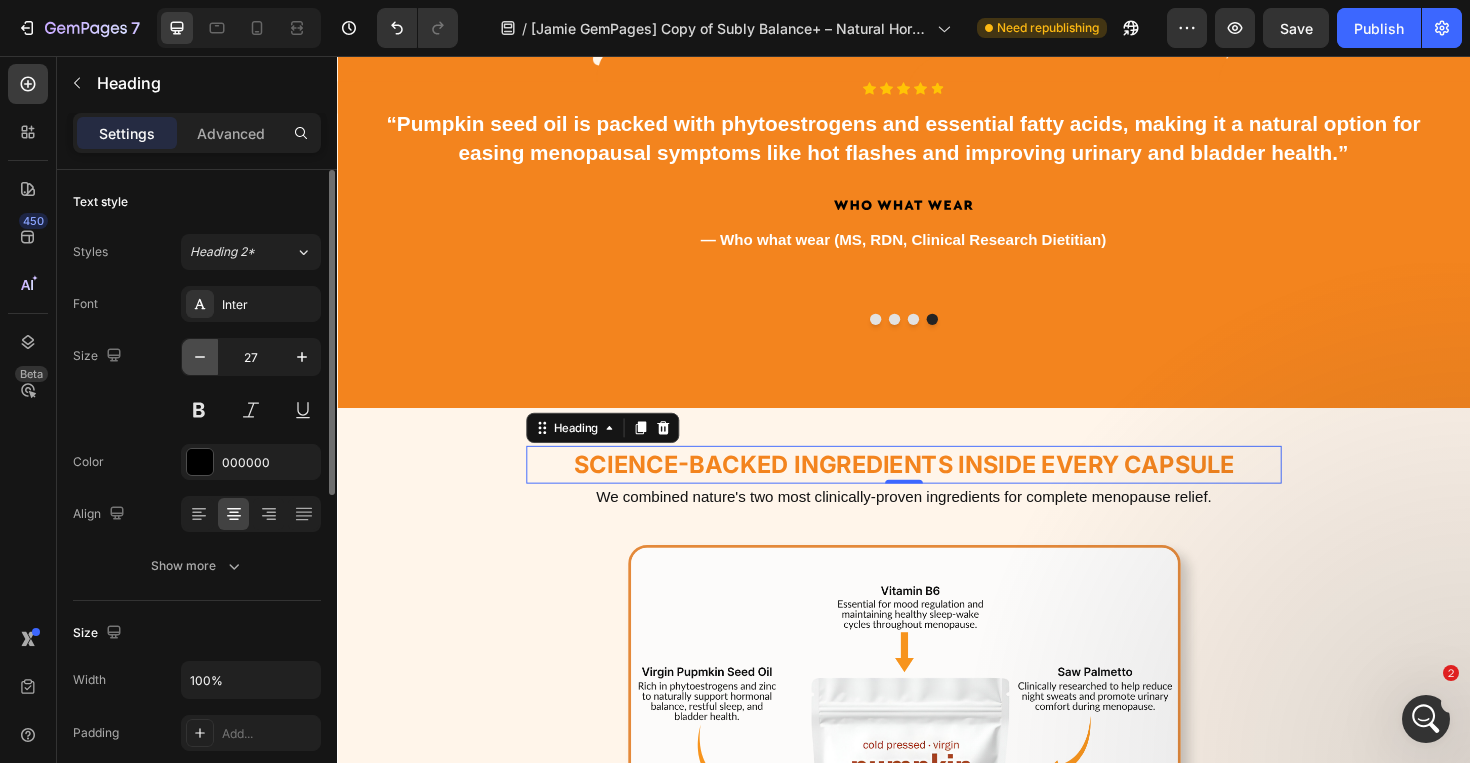 click 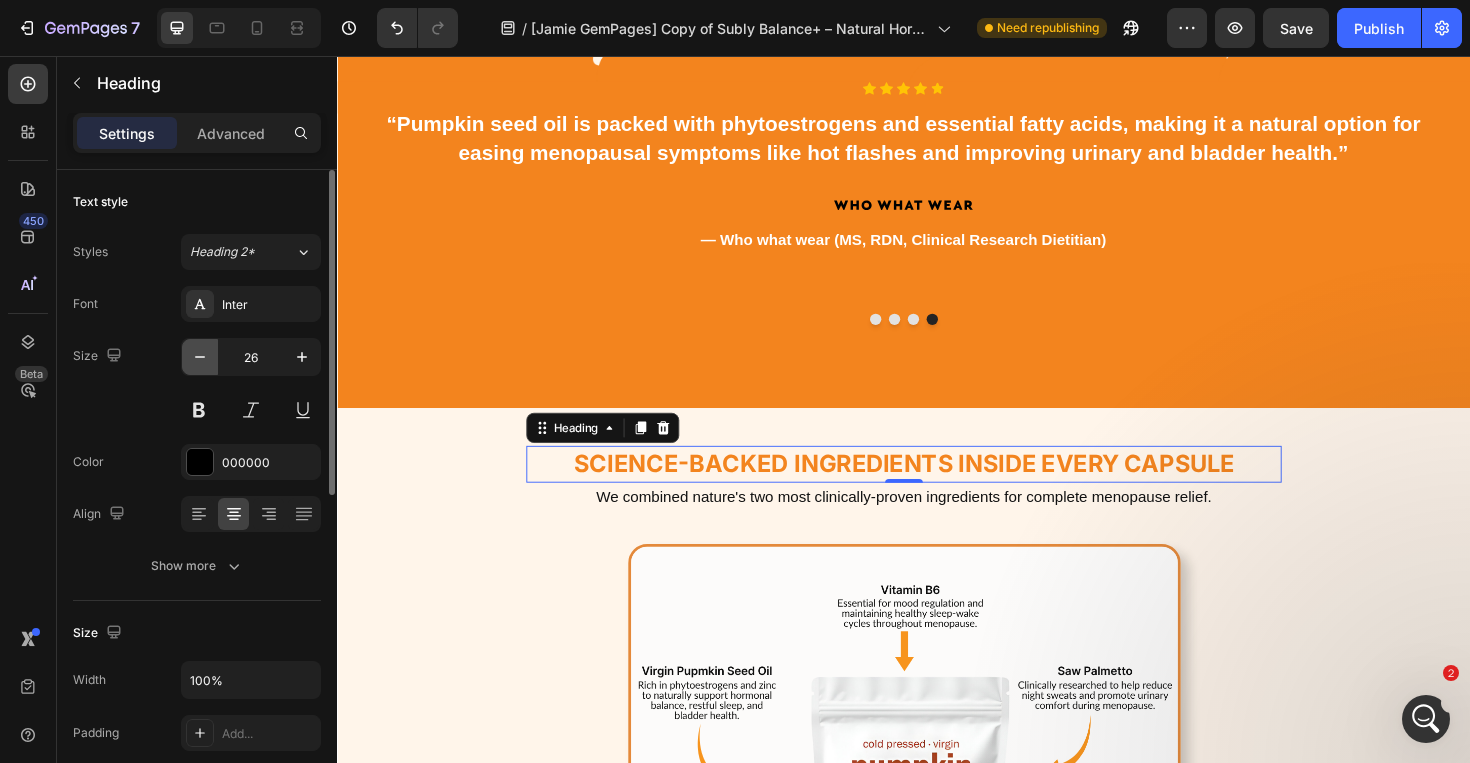 click 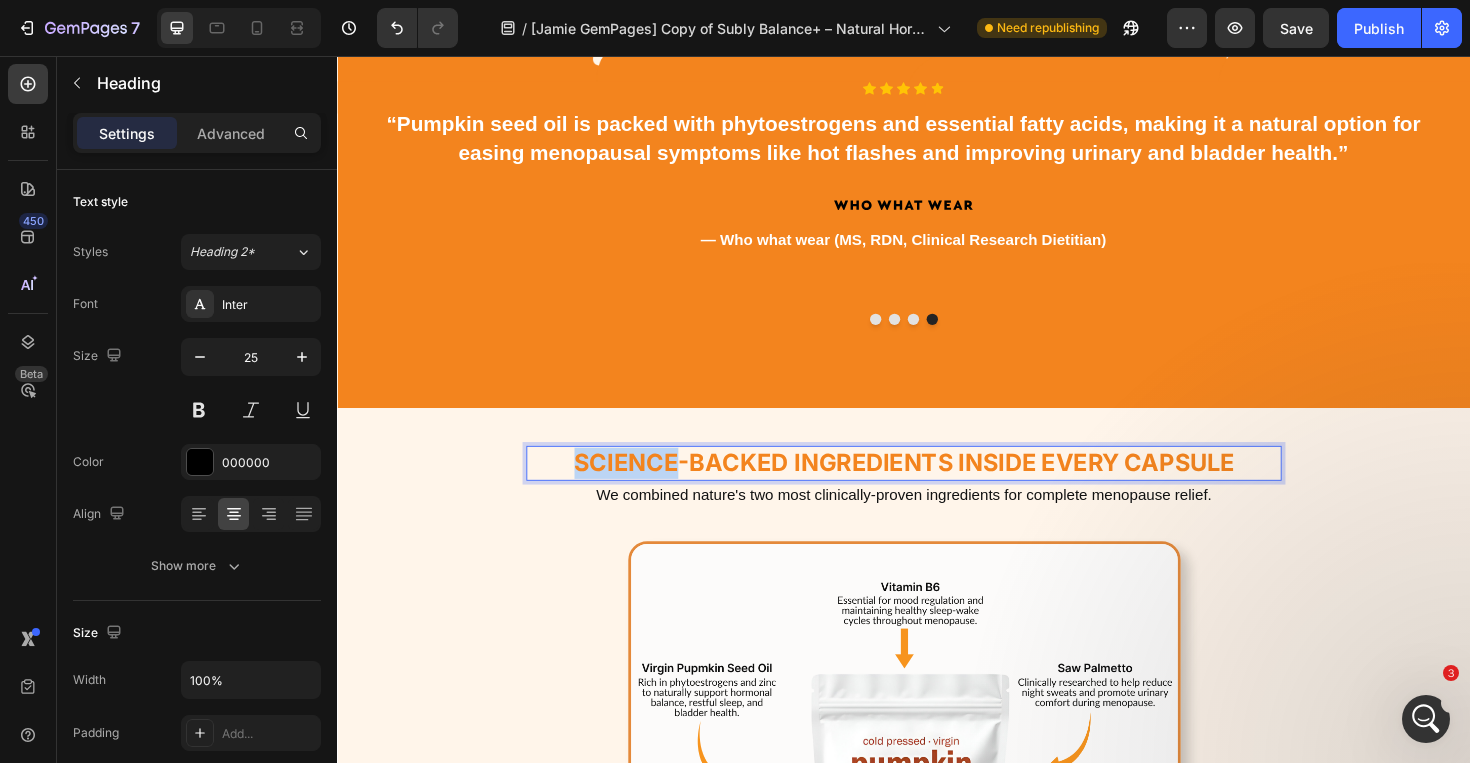 click on "Science-Backed Ingredients Inside Every Capsule" at bounding box center (937, 487) 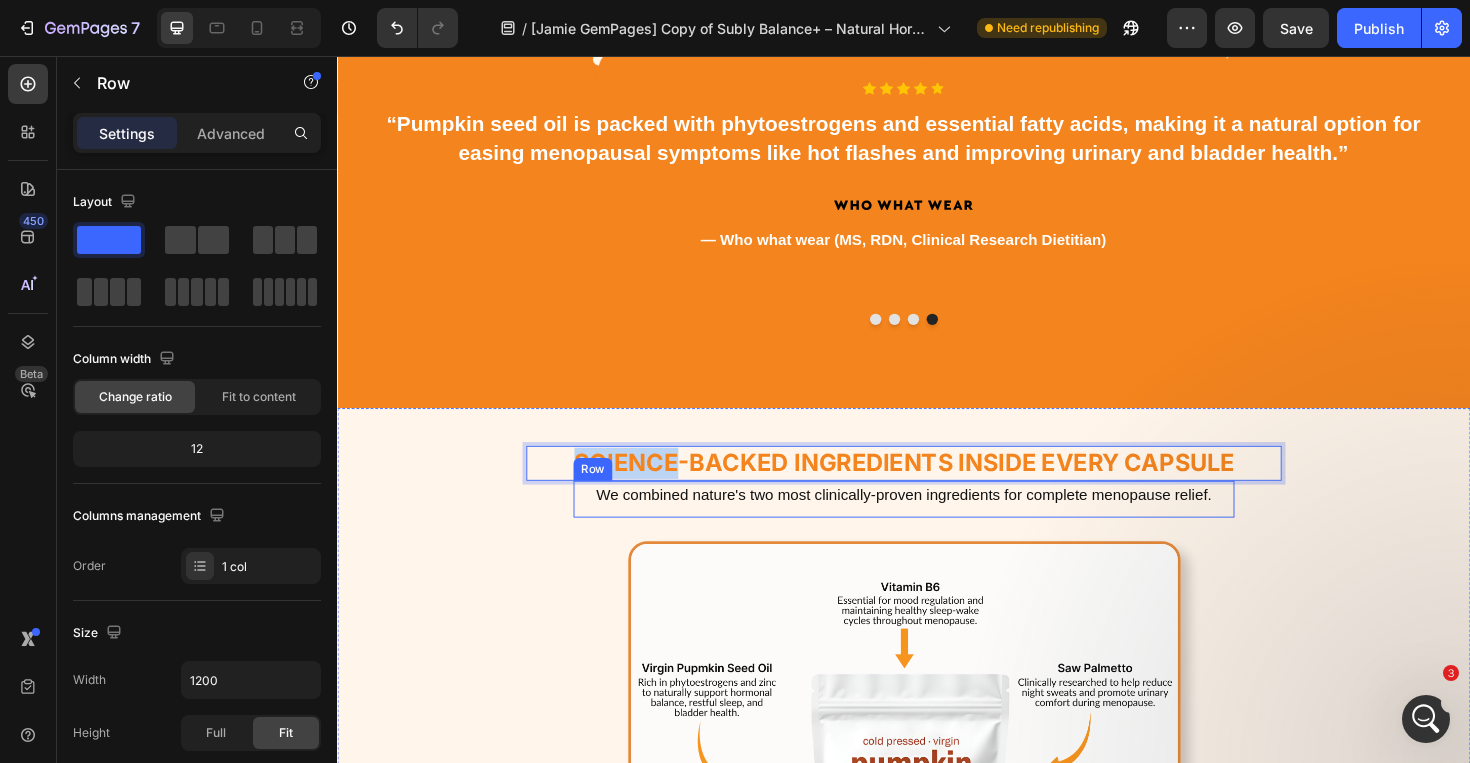 click on "Image Row" at bounding box center (937, 850) 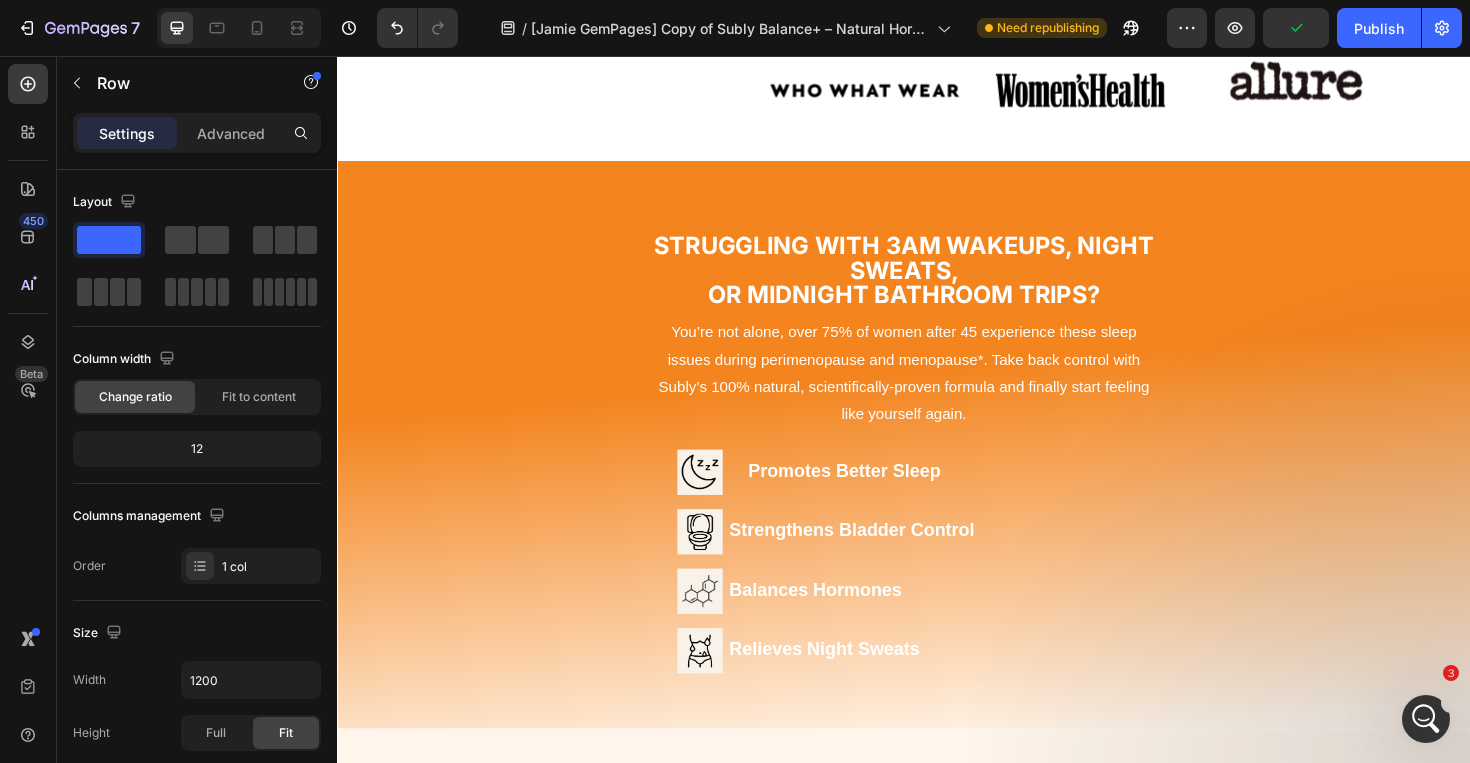 scroll, scrollTop: 0, scrollLeft: 0, axis: both 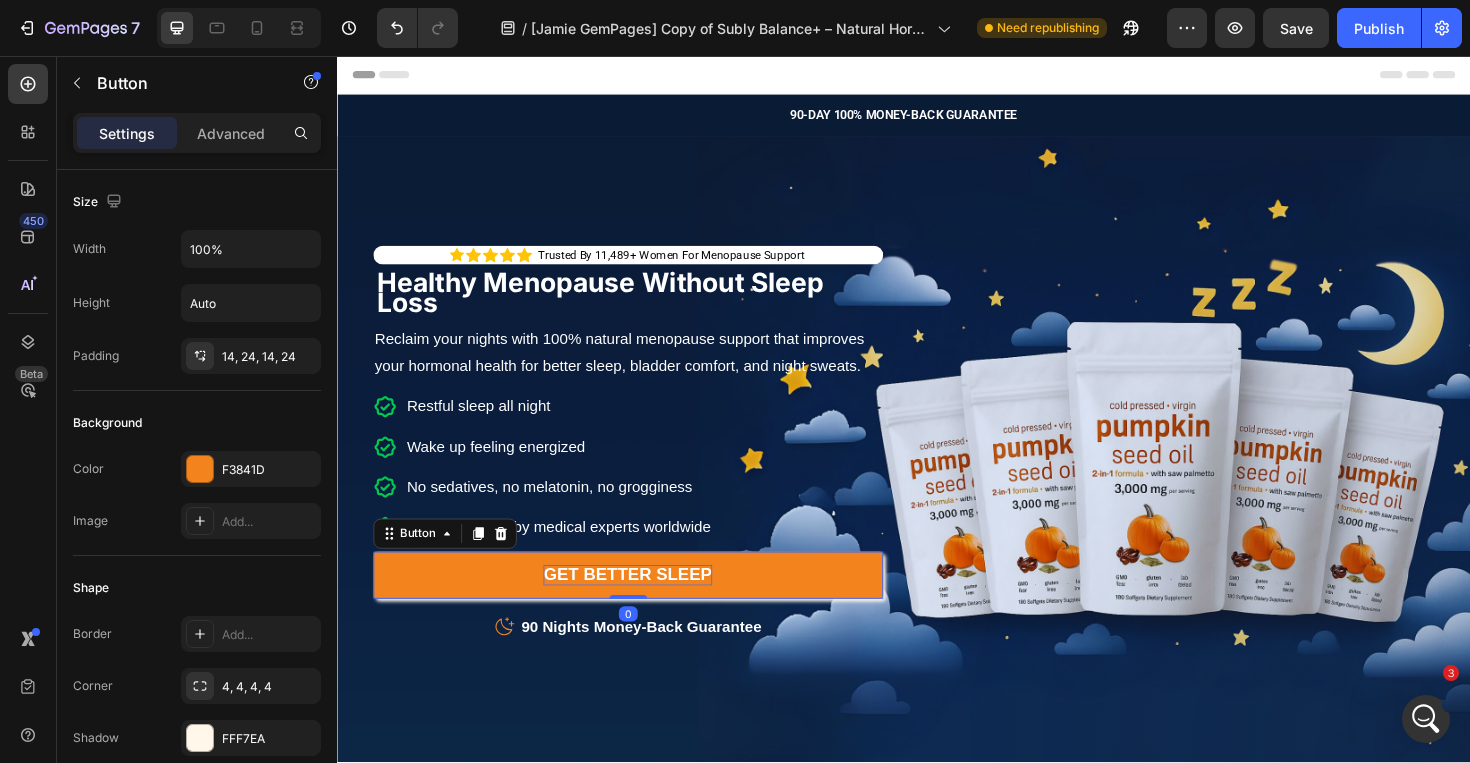 click on "GET BETTER SLEEP" at bounding box center [644, 605] 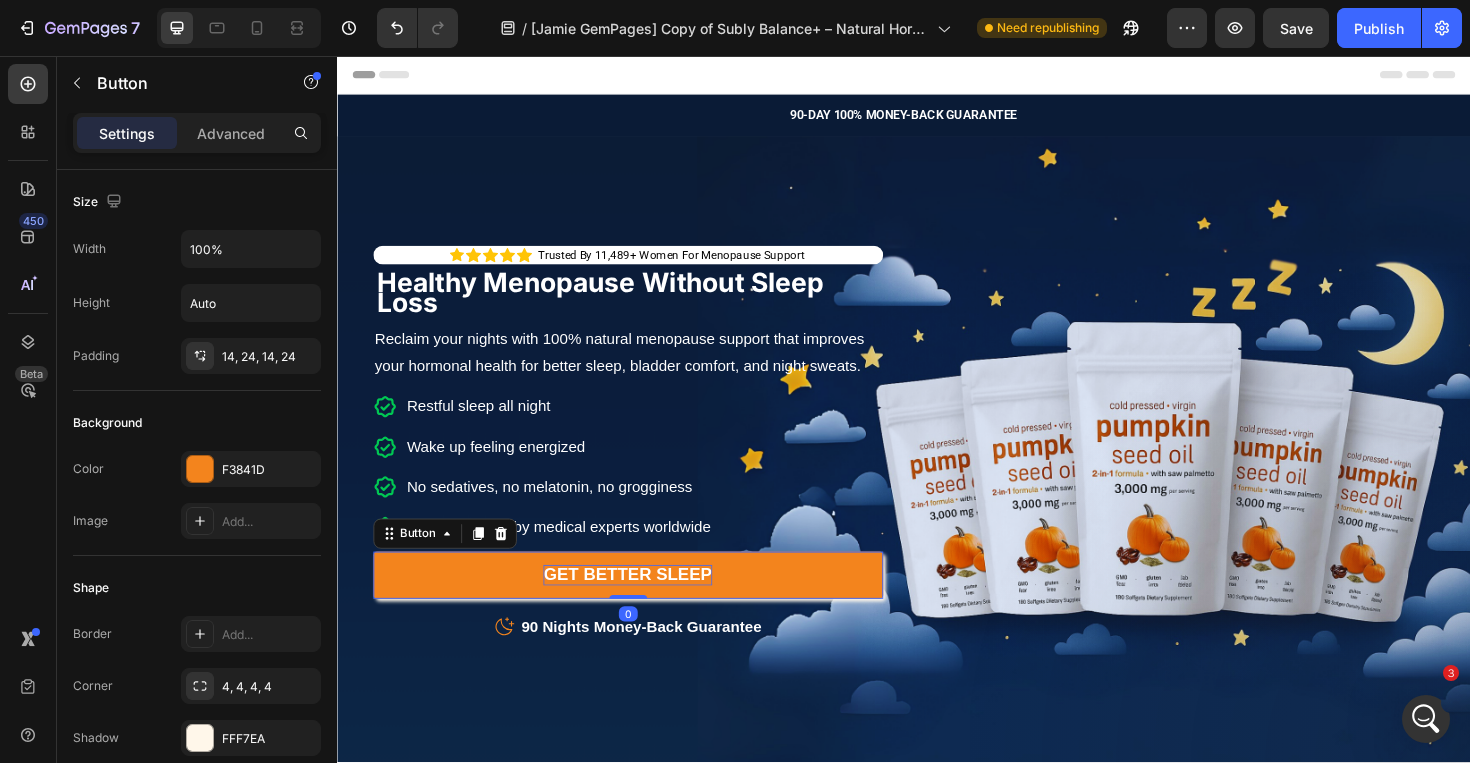 click on "GET BETTER SLEEP" at bounding box center [644, 605] 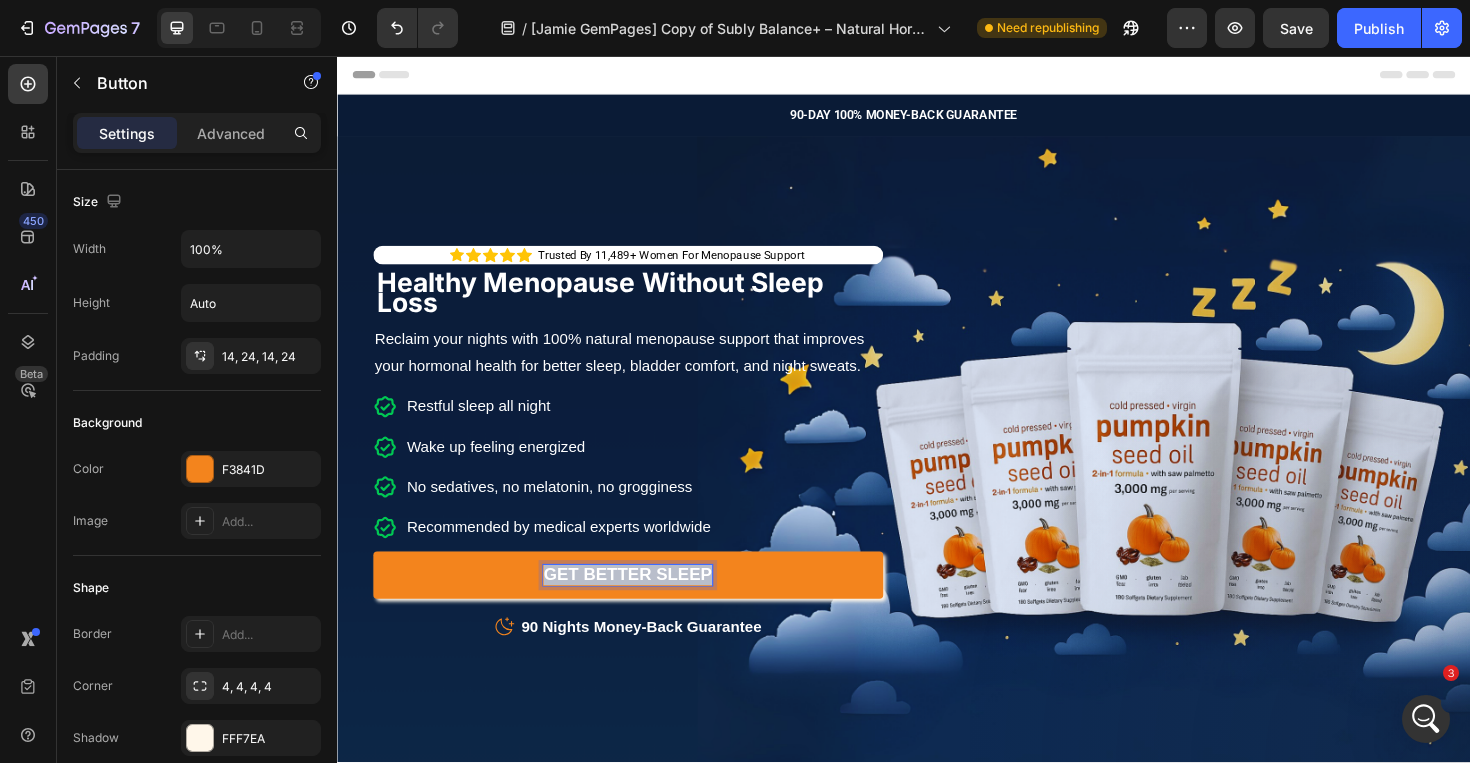 click on "GET BETTER SLEEP" at bounding box center [644, 605] 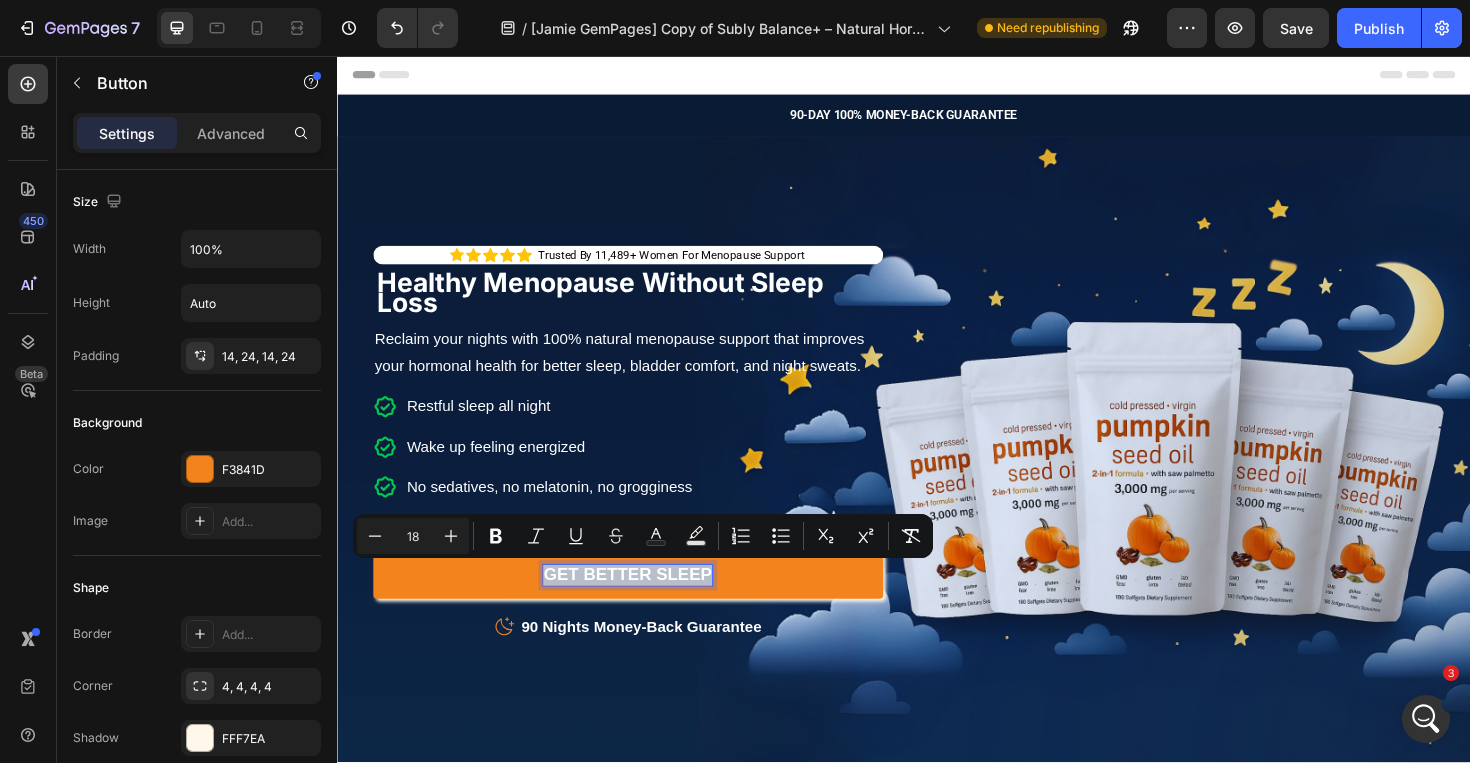 scroll, scrollTop: 11, scrollLeft: 0, axis: vertical 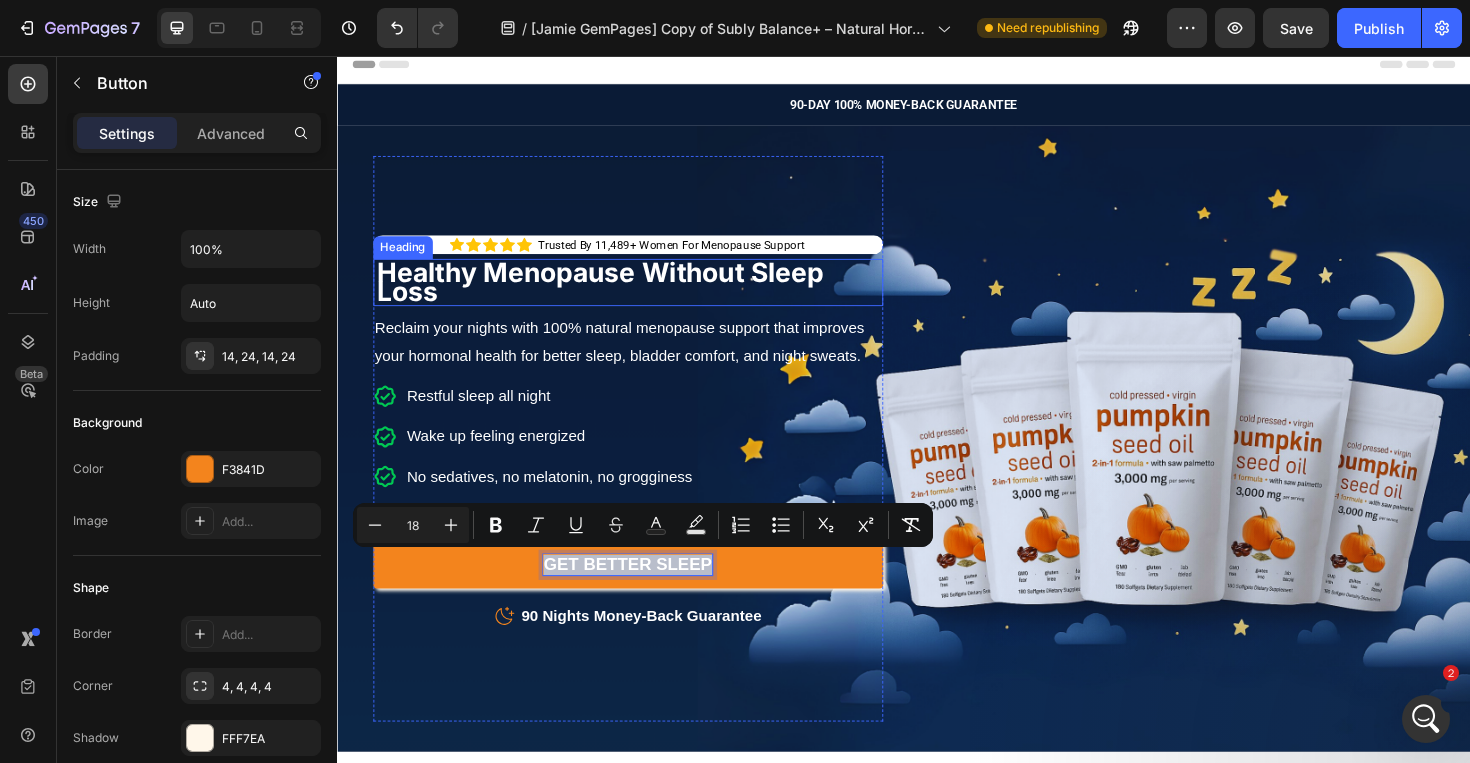 click on "Healthy Menopause Without Sleep Loss" at bounding box center [616, 295] 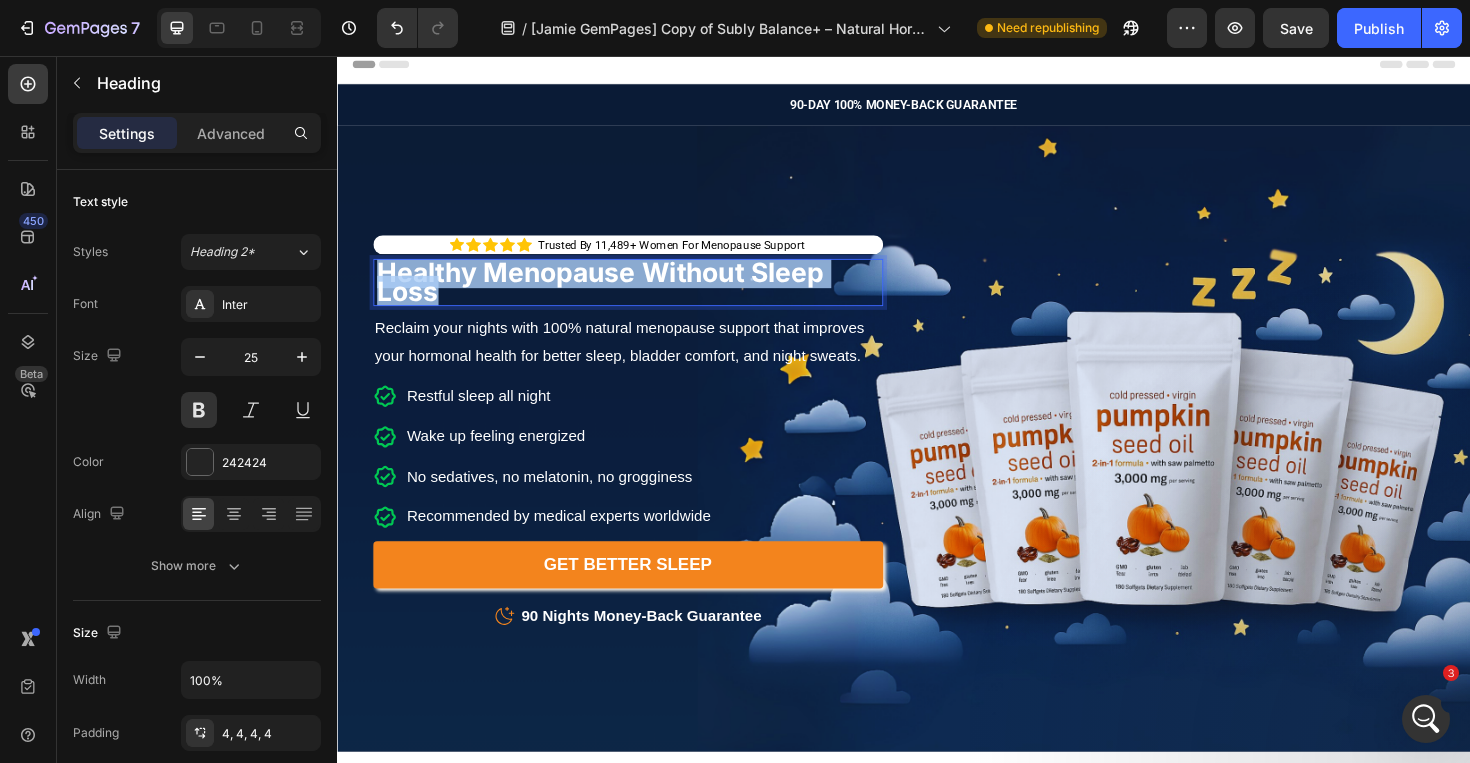 click on "Healthy Menopause Without Sleep Loss" at bounding box center (616, 295) 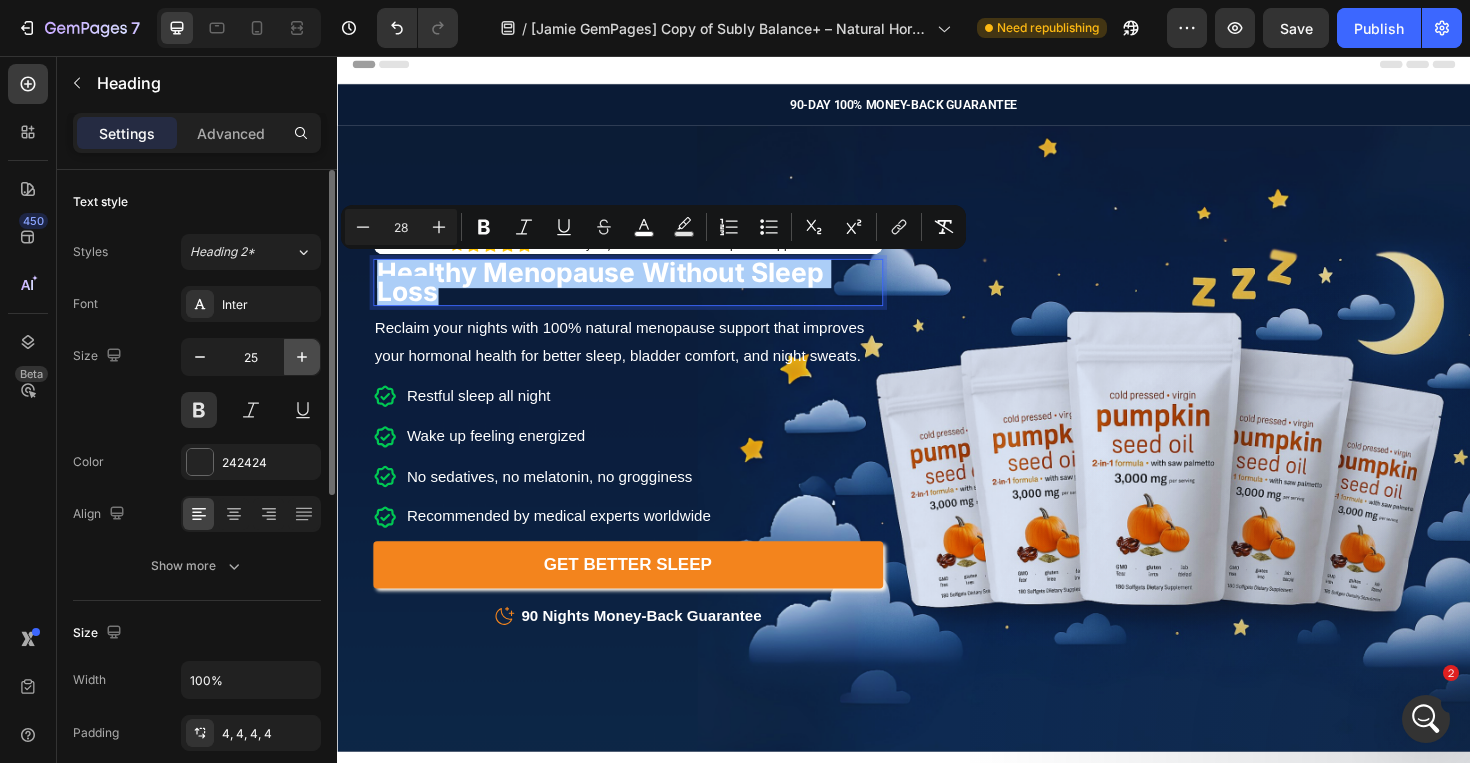 click at bounding box center (302, 357) 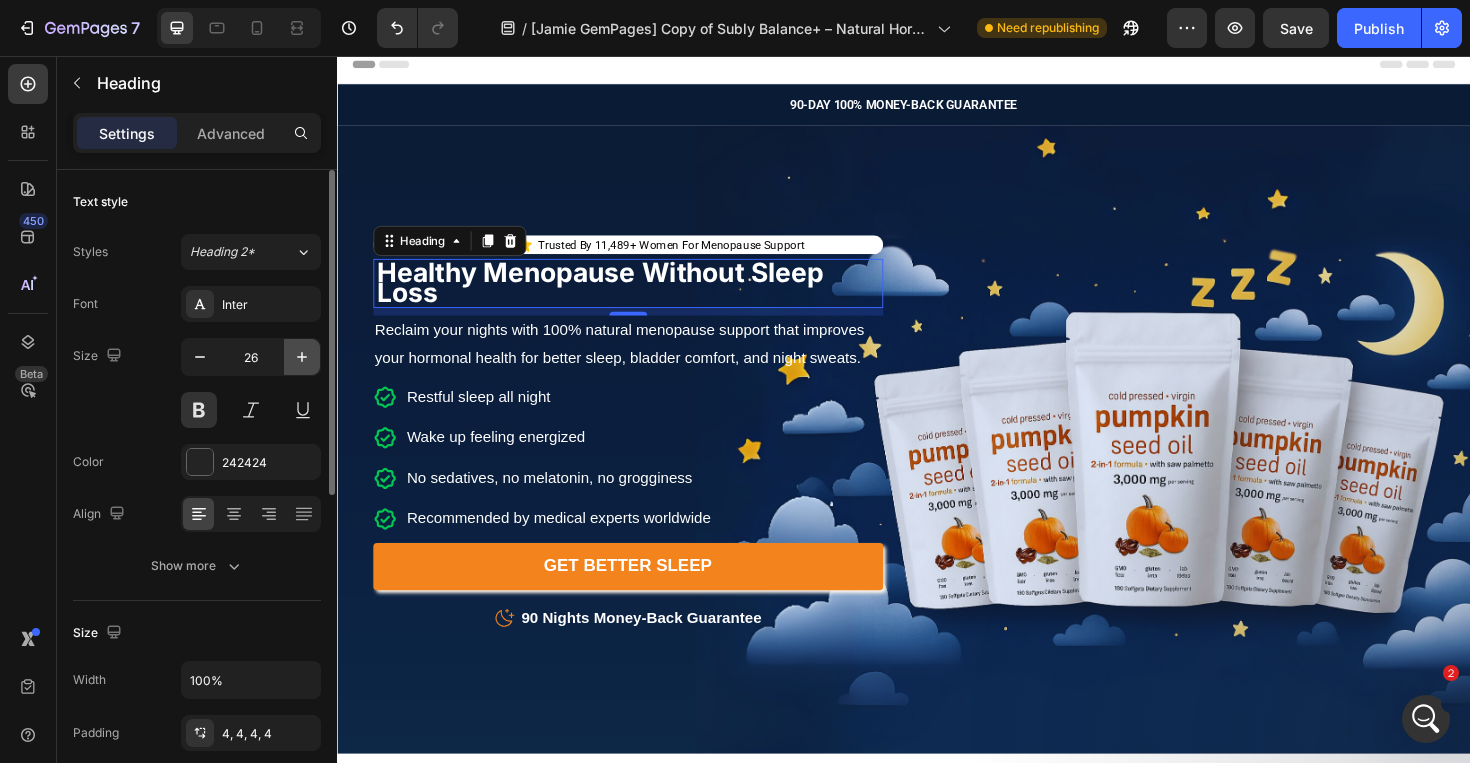 click at bounding box center [302, 357] 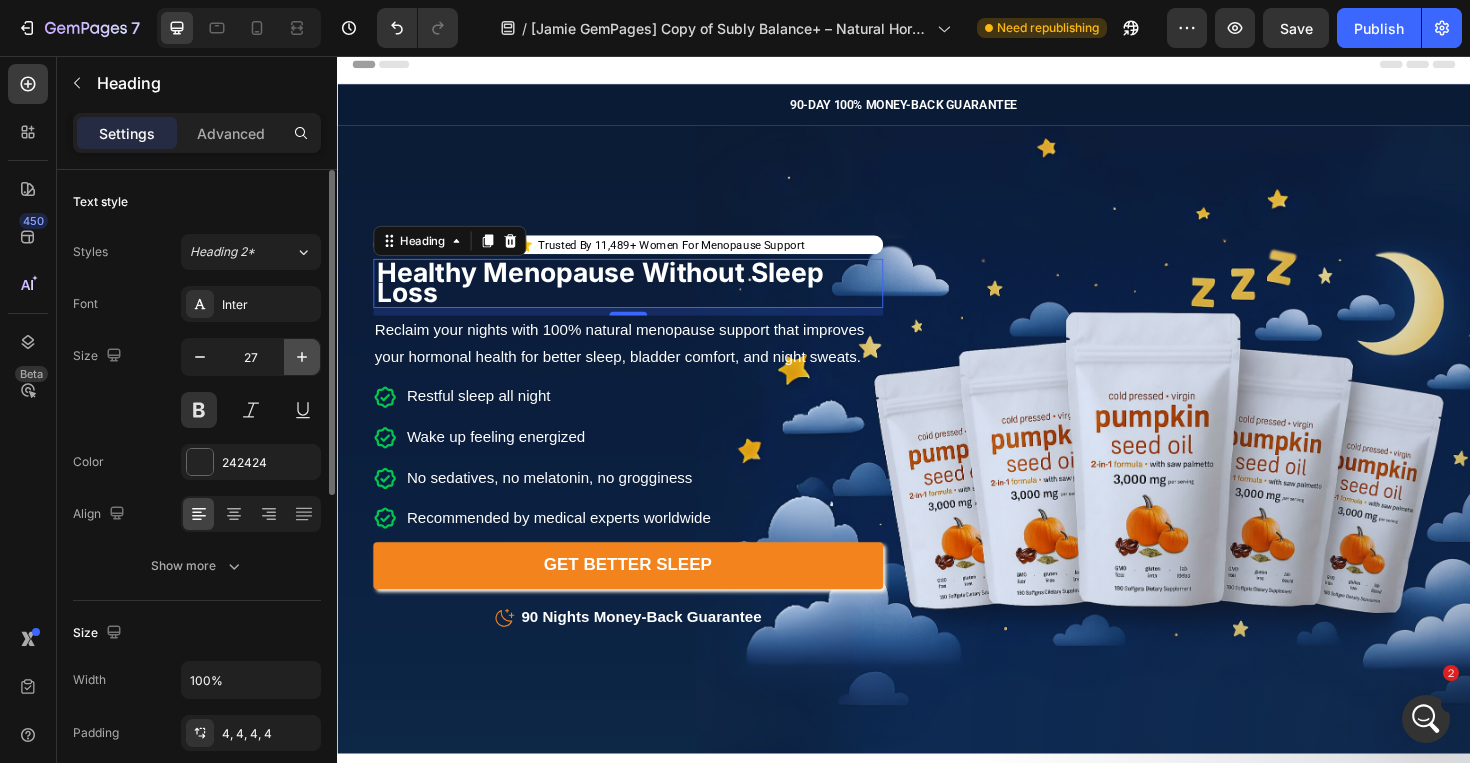 click at bounding box center [302, 357] 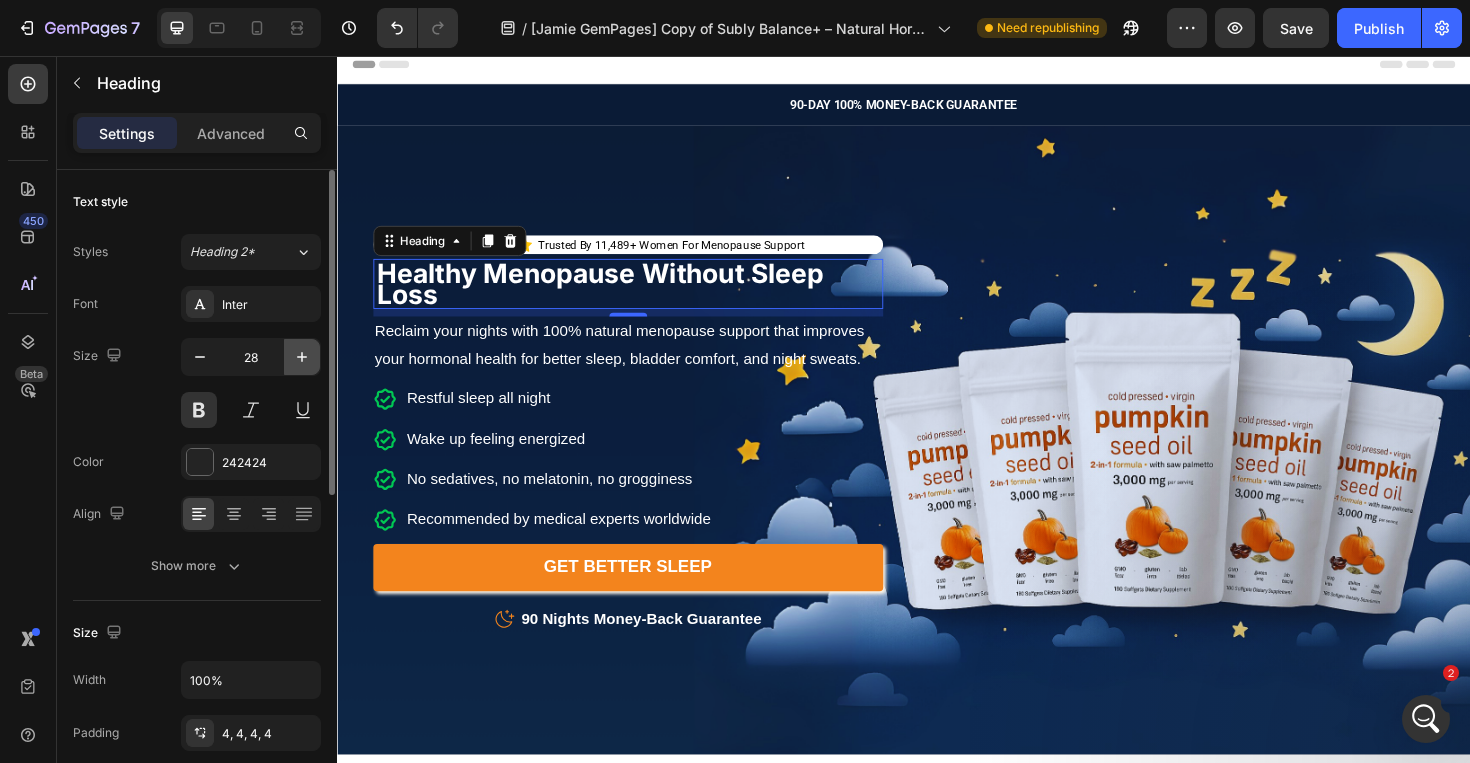 click 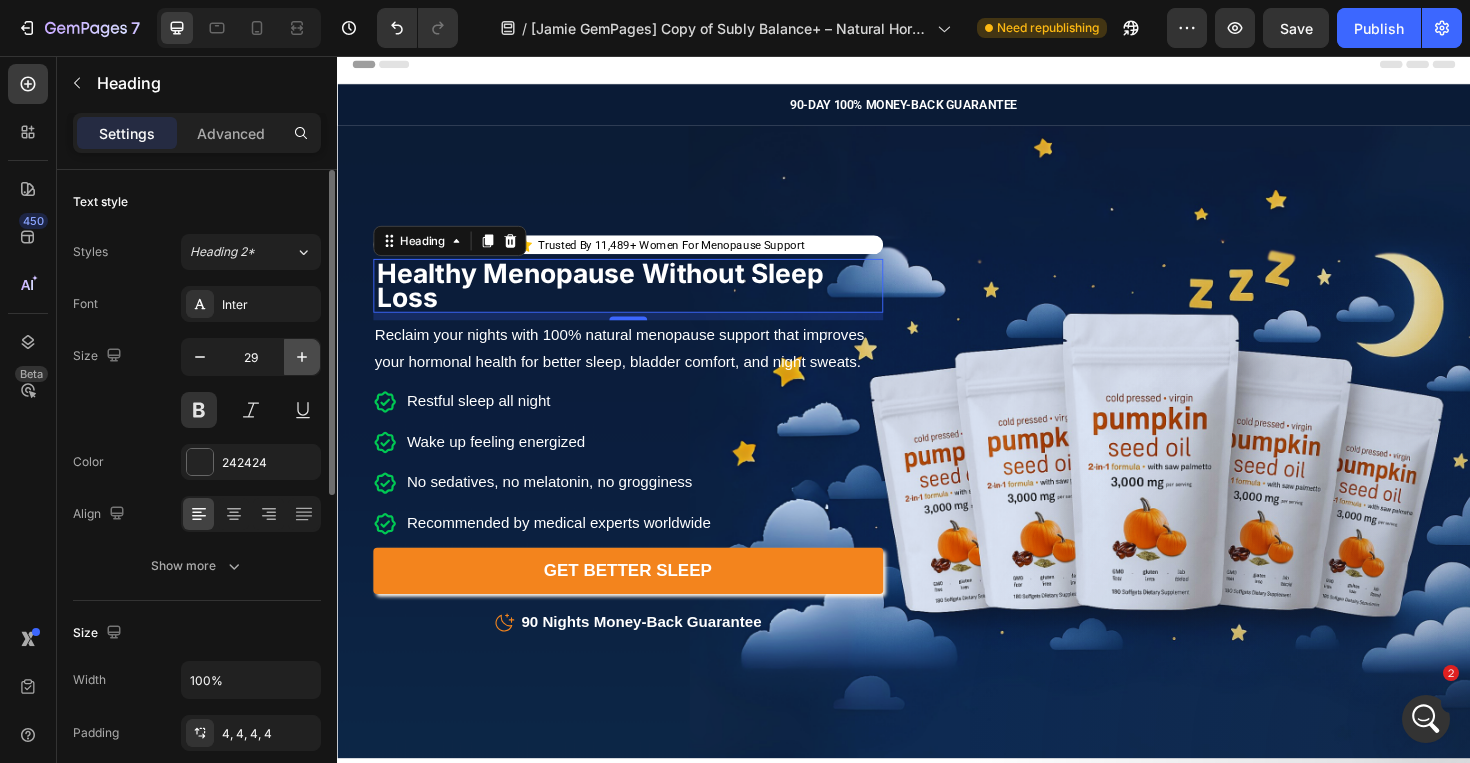 click 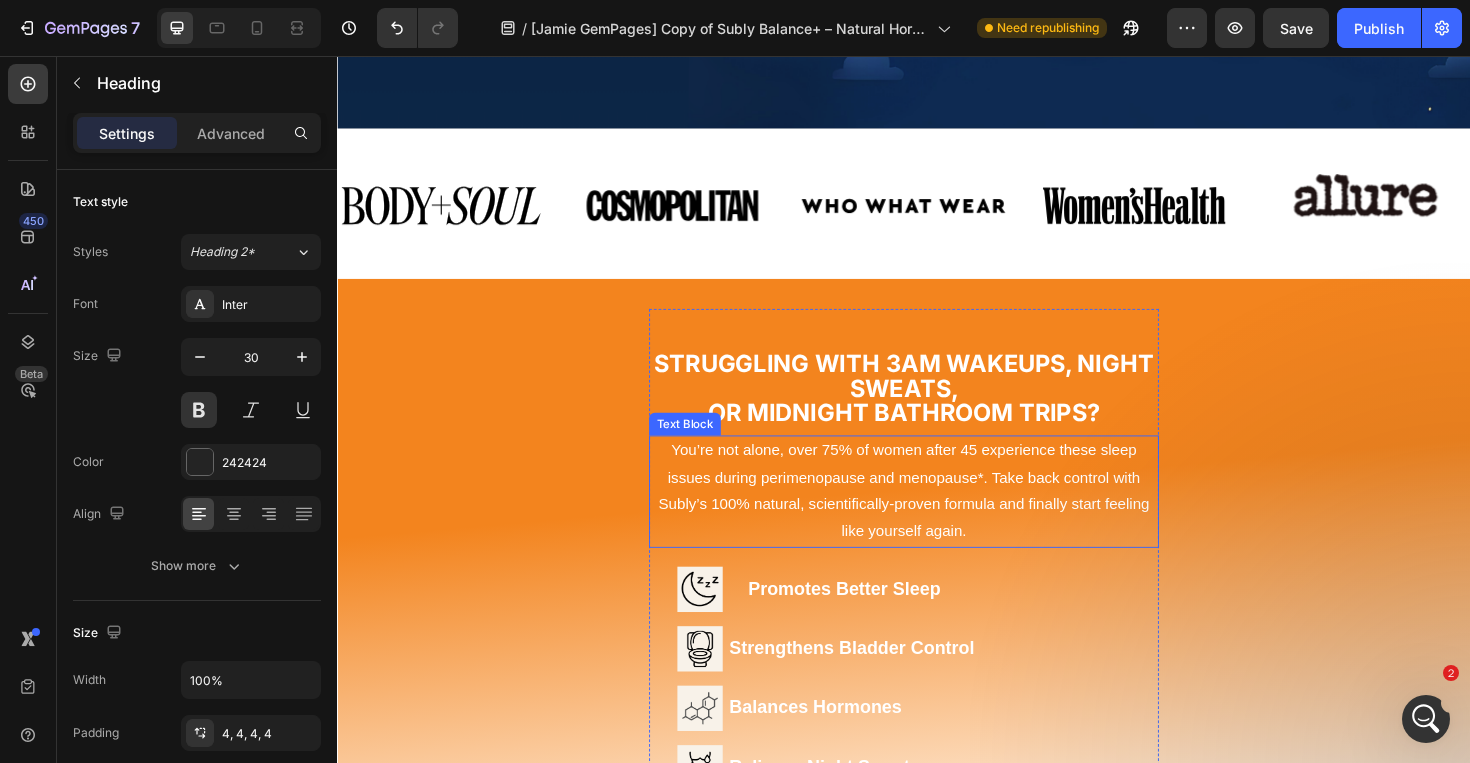 scroll, scrollTop: 698, scrollLeft: 0, axis: vertical 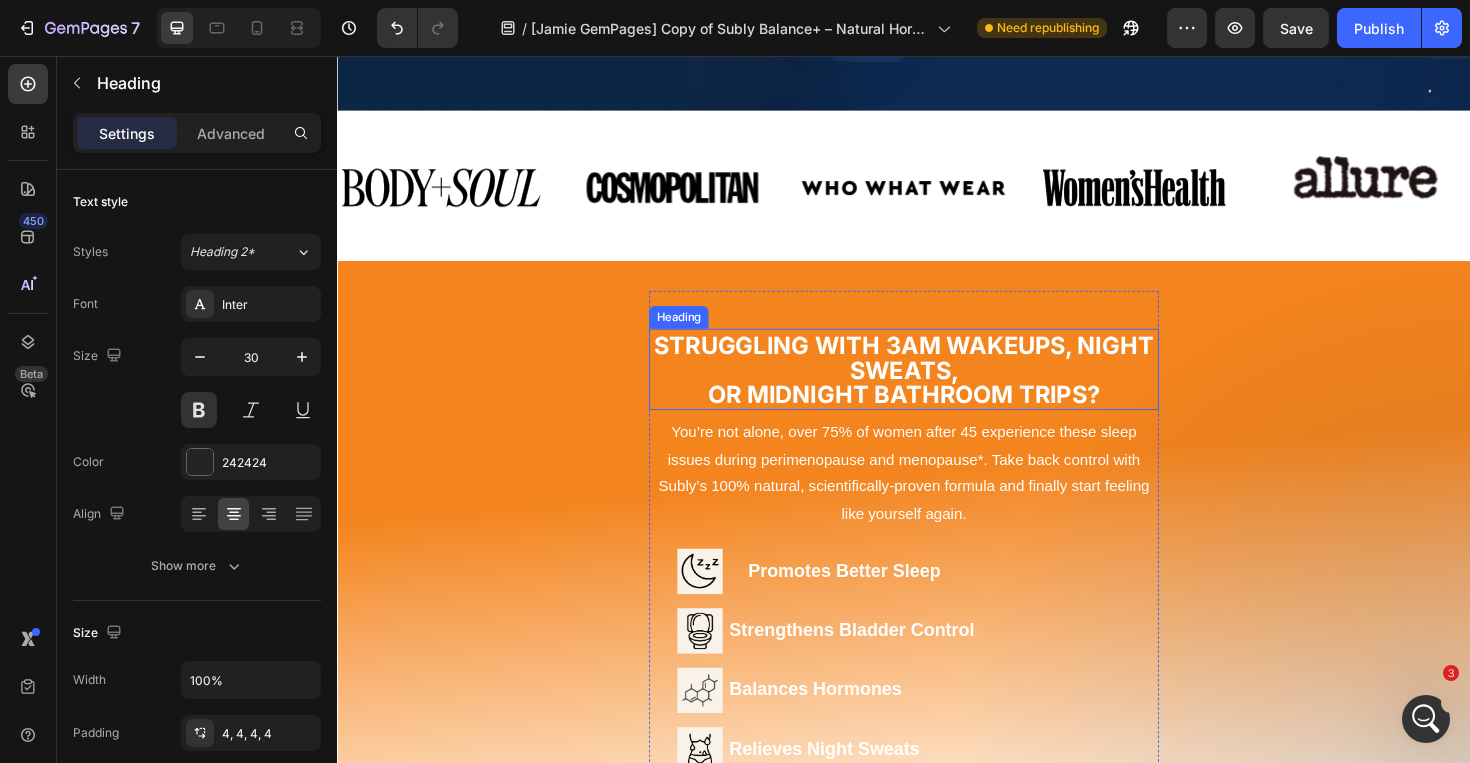 click on "Or Midnight Bathroom Trips?" at bounding box center (937, 415) 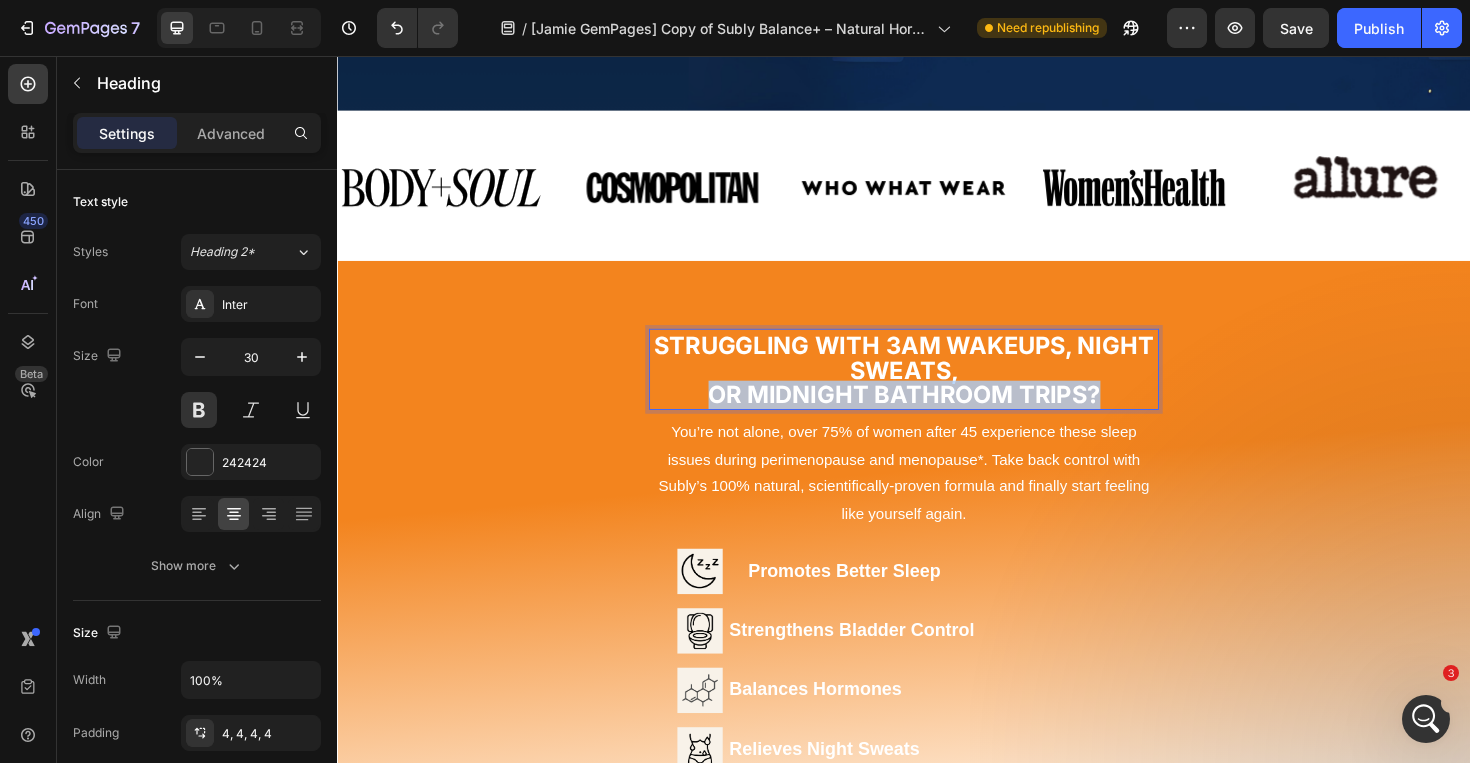 click on "Or Midnight Bathroom Trips?" at bounding box center [937, 415] 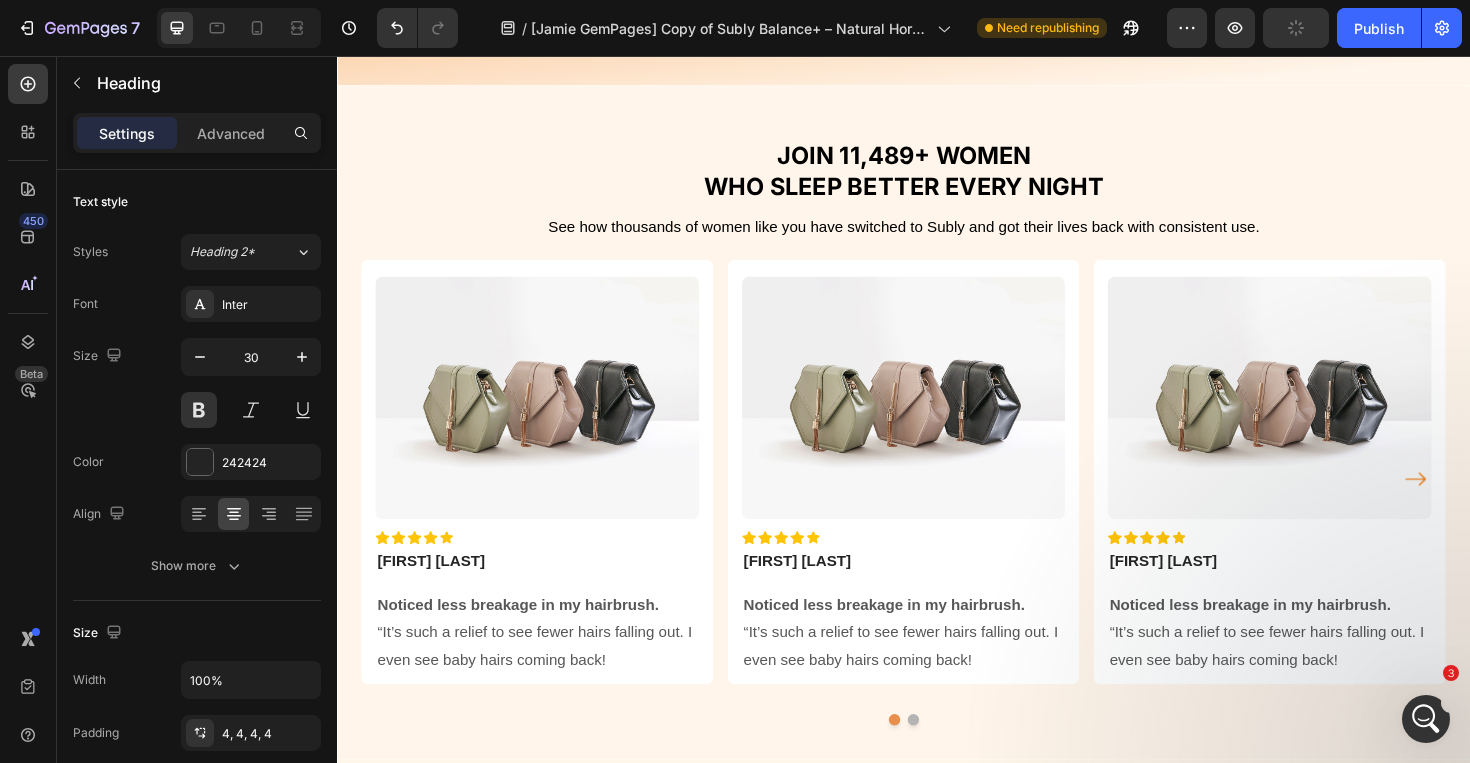 scroll, scrollTop: 1492, scrollLeft: 0, axis: vertical 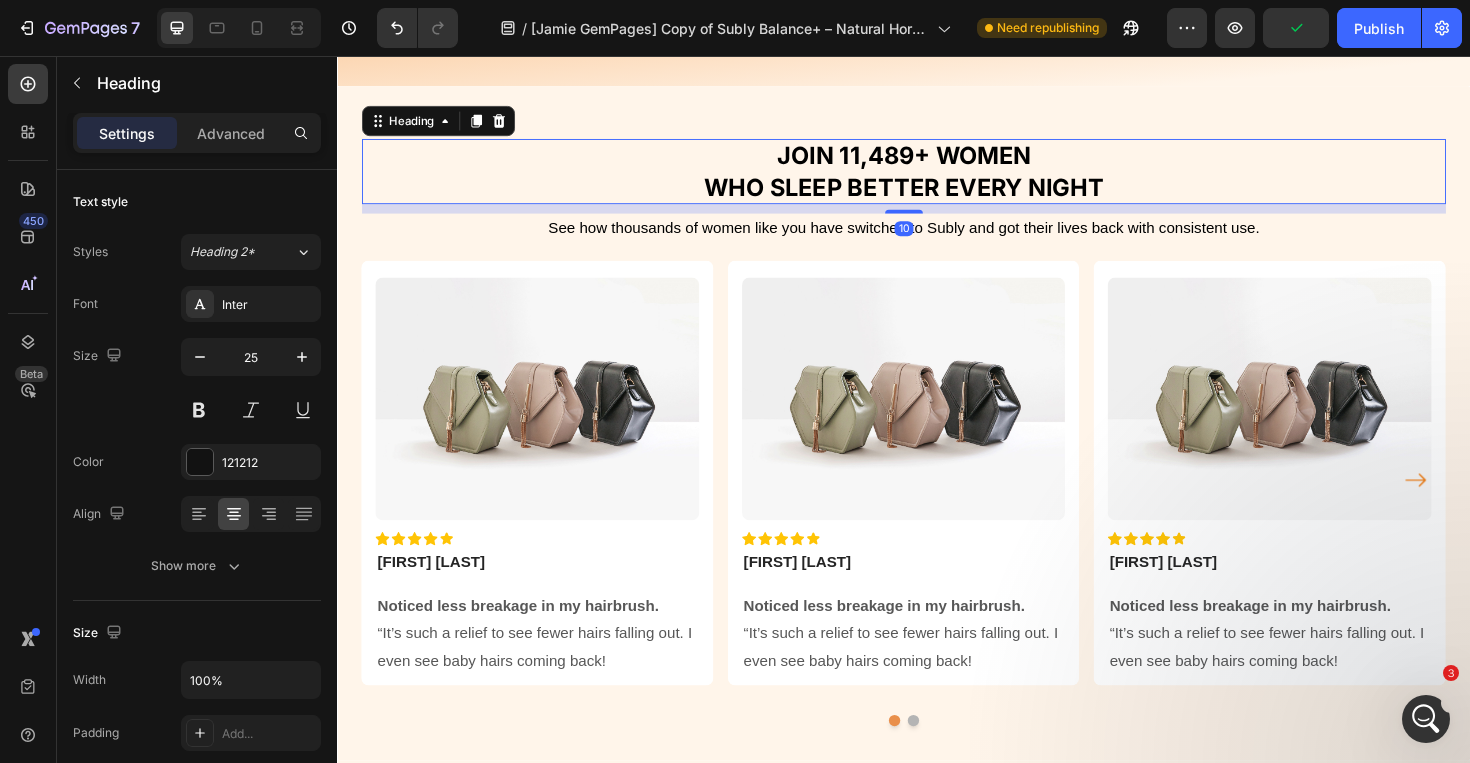 click on "JOIN 11,489+ WOMEN" at bounding box center [937, 162] 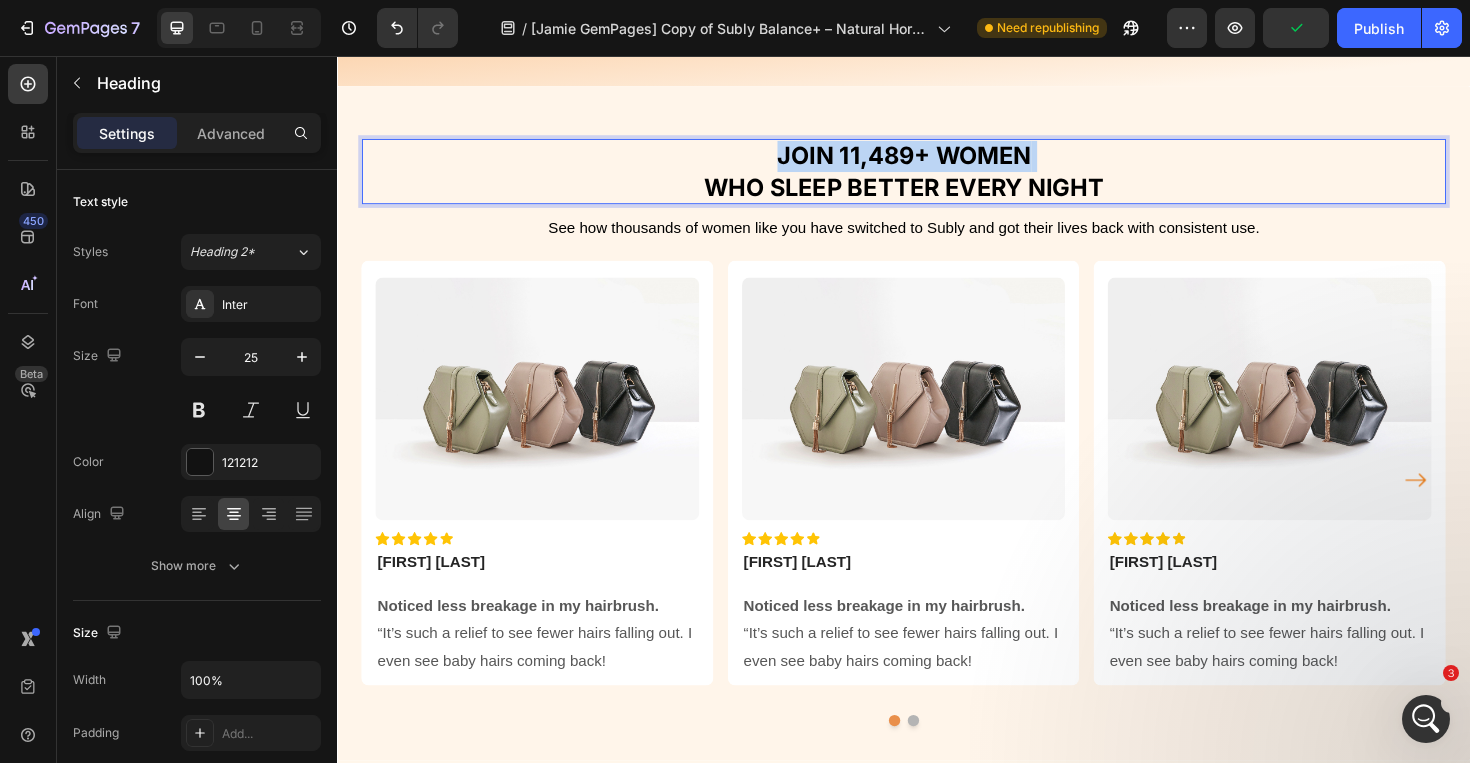 click on "JOIN 11,489+ WOMEN" at bounding box center (937, 162) 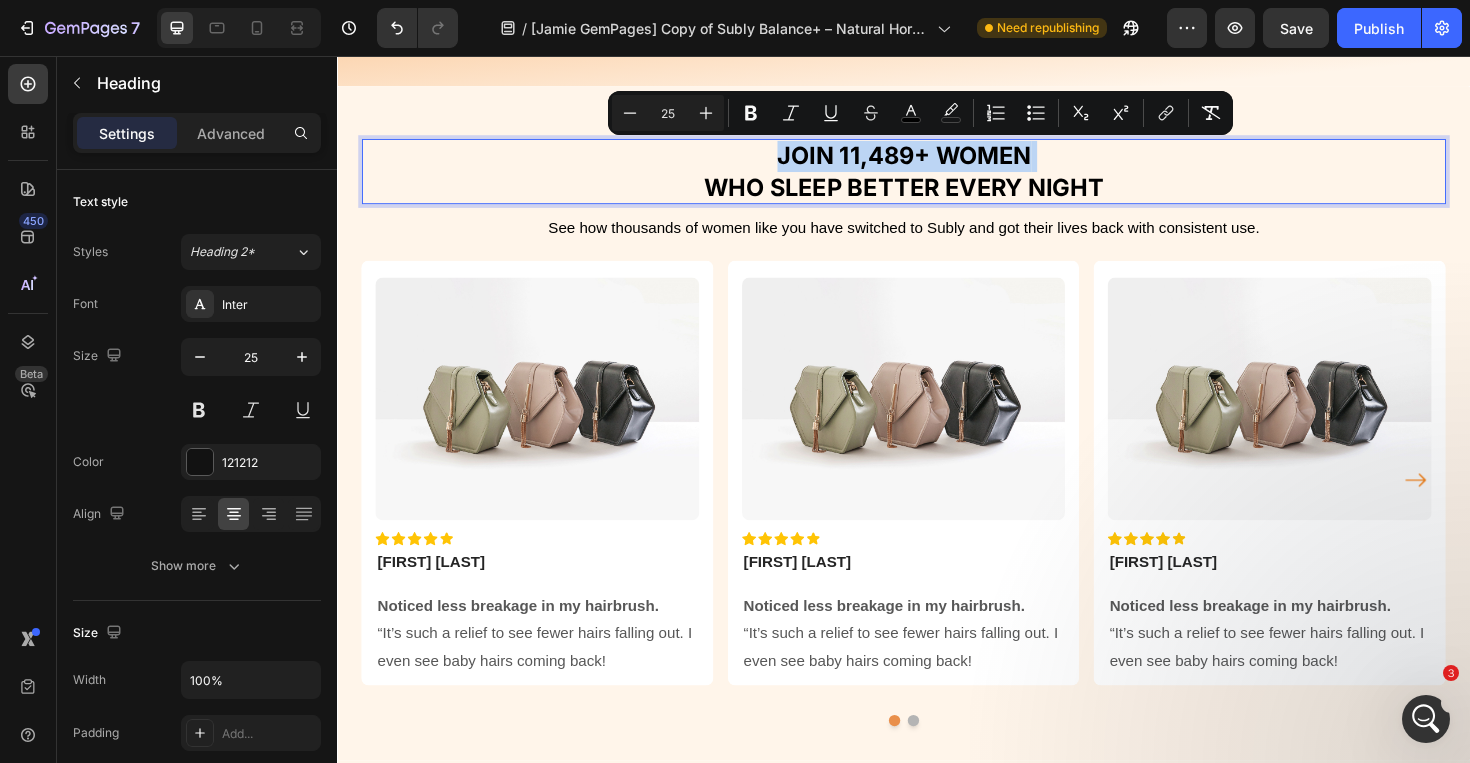 click on "JOIN 11,489+ WOMEN" at bounding box center [937, 162] 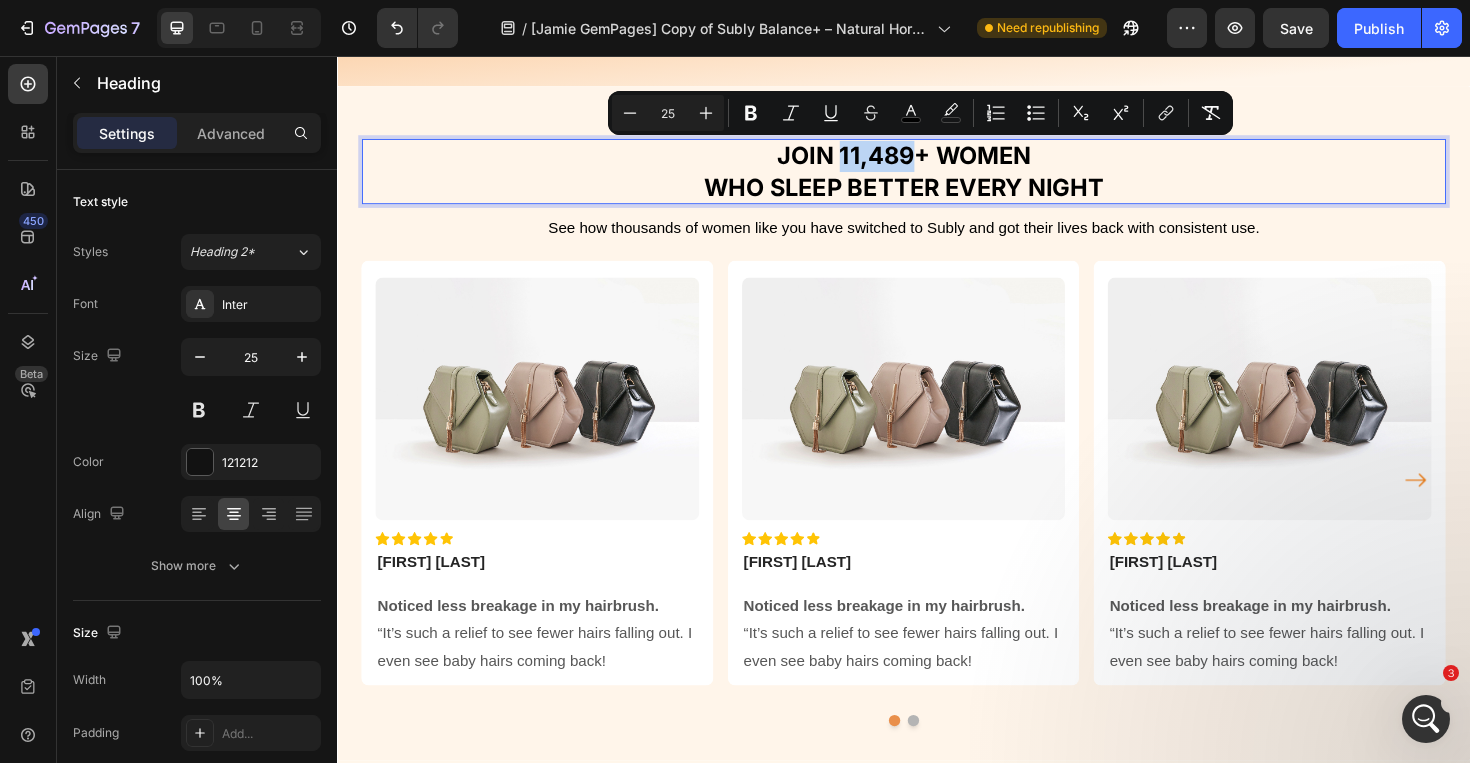 click on "JOIN 11,489+ WOMEN" at bounding box center (937, 162) 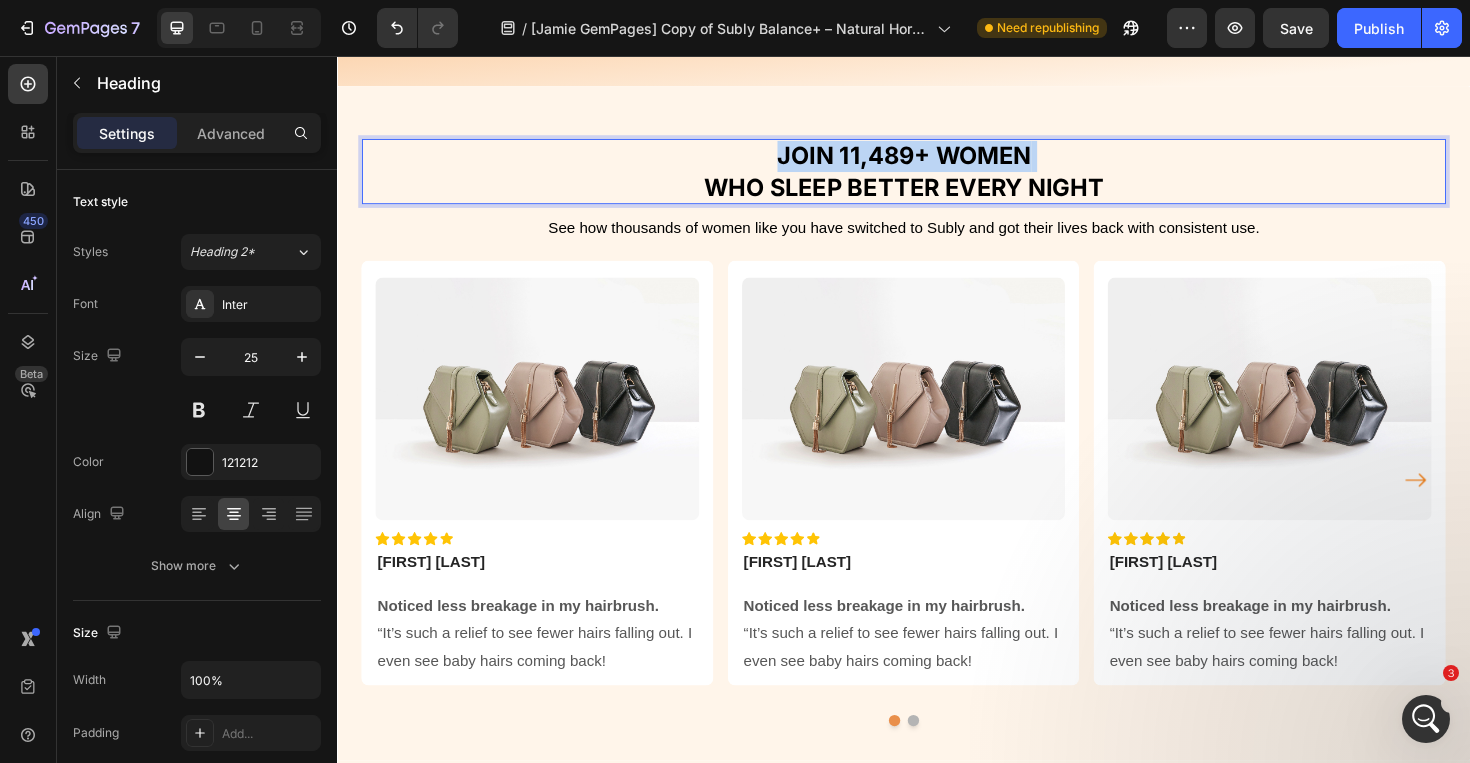 click on "JOIN 11,489+ WOMEN" at bounding box center [937, 162] 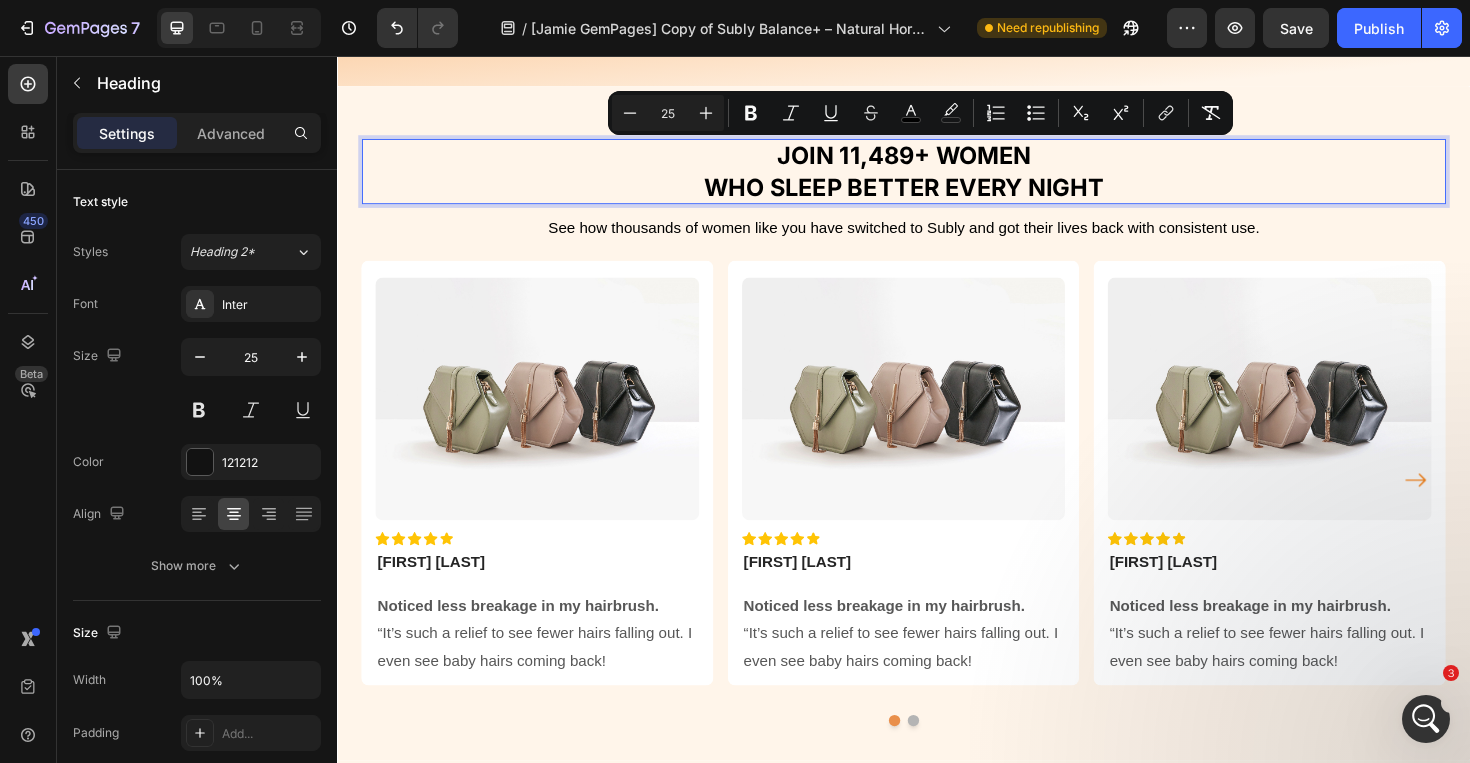 click on "WHO SLEEP BETTER EVERY NIGHT" at bounding box center (937, 195) 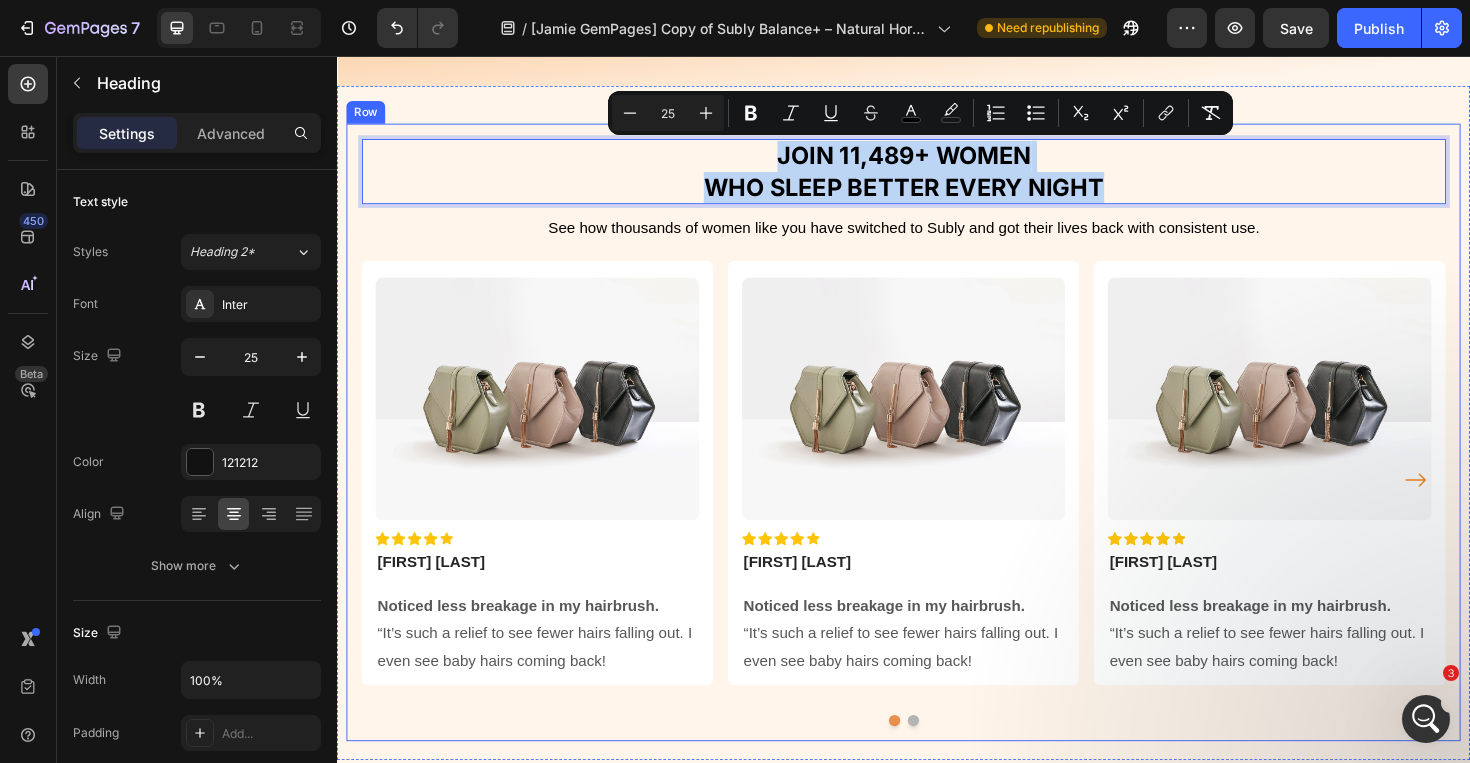 drag, startPoint x: 1163, startPoint y: 185, endPoint x: 750, endPoint y: 138, distance: 415.66574 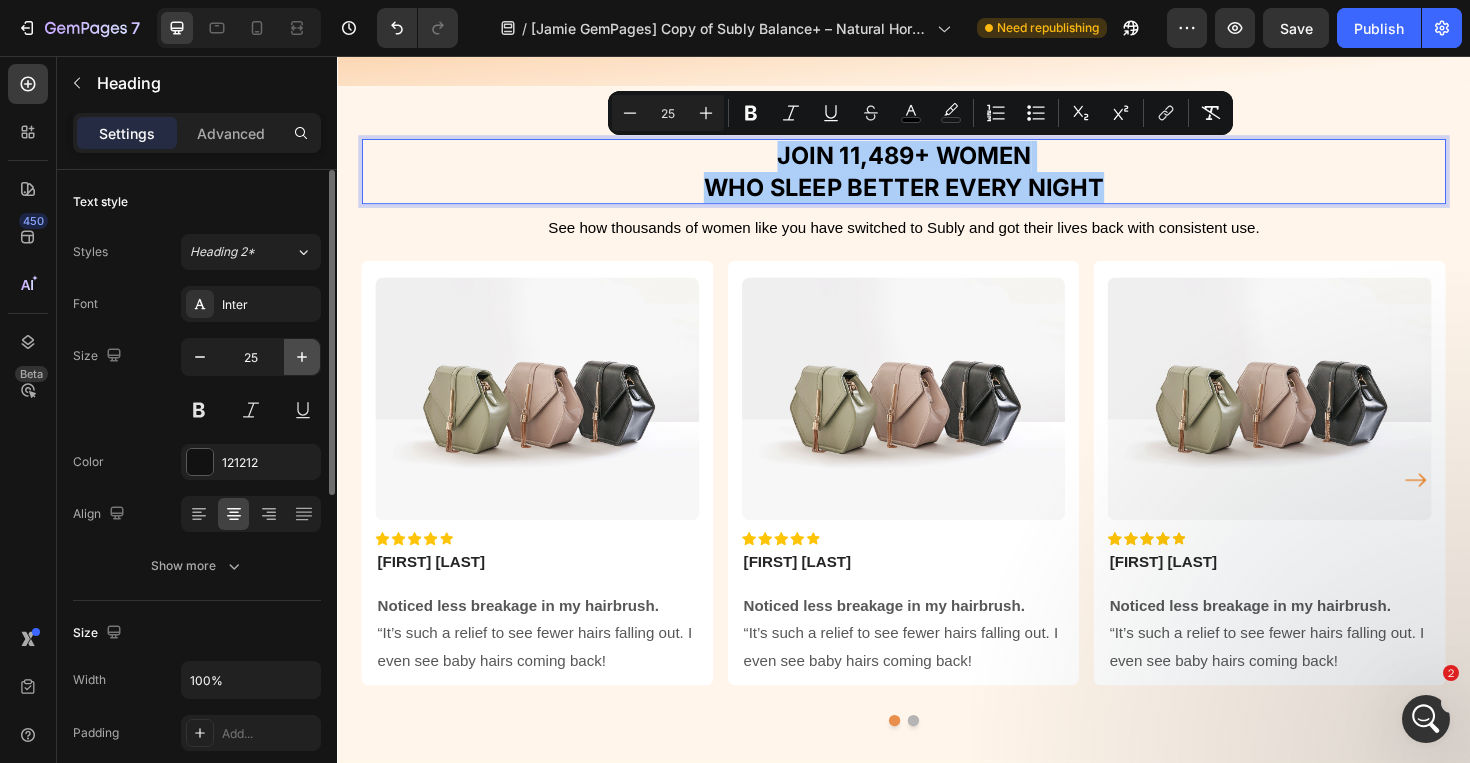 click at bounding box center [302, 357] 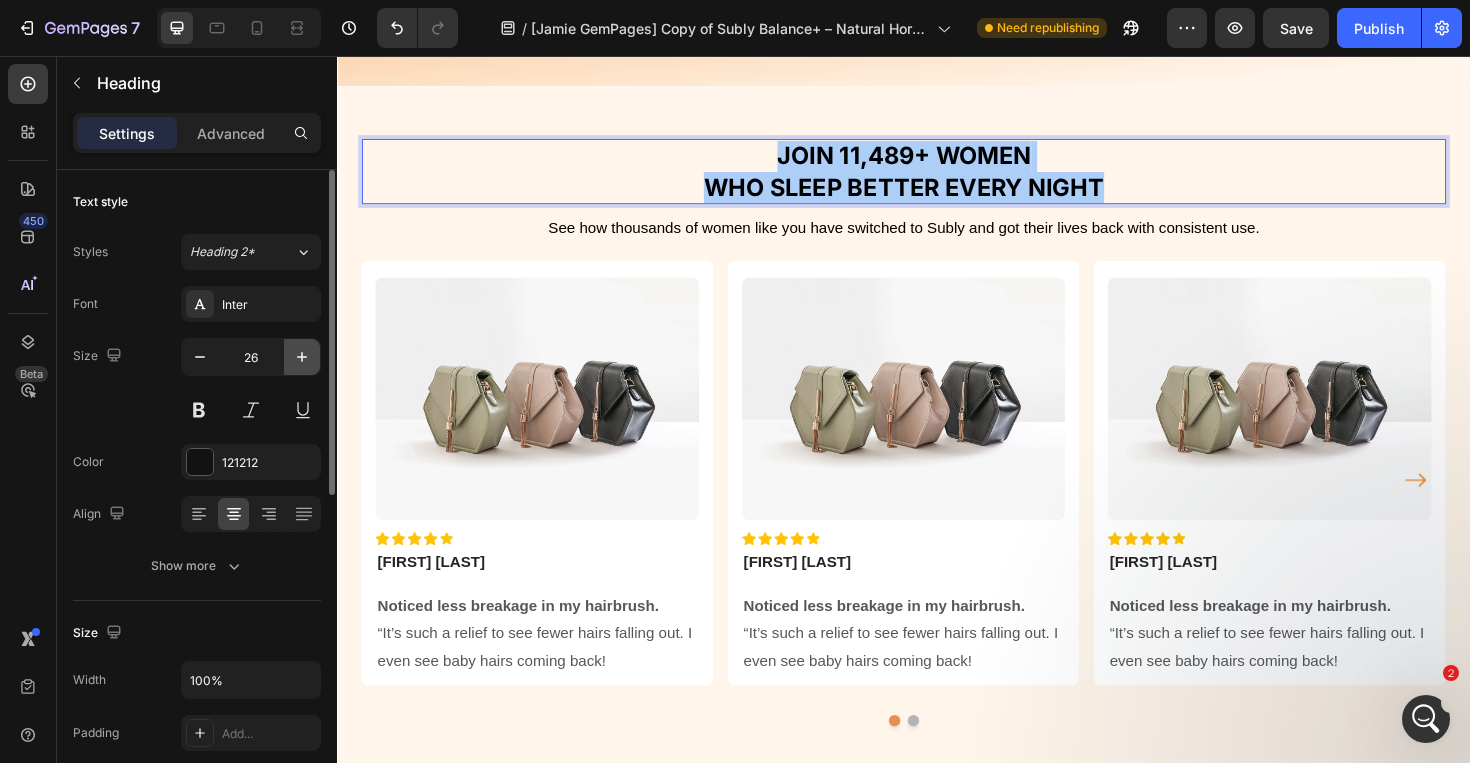 click at bounding box center [302, 357] 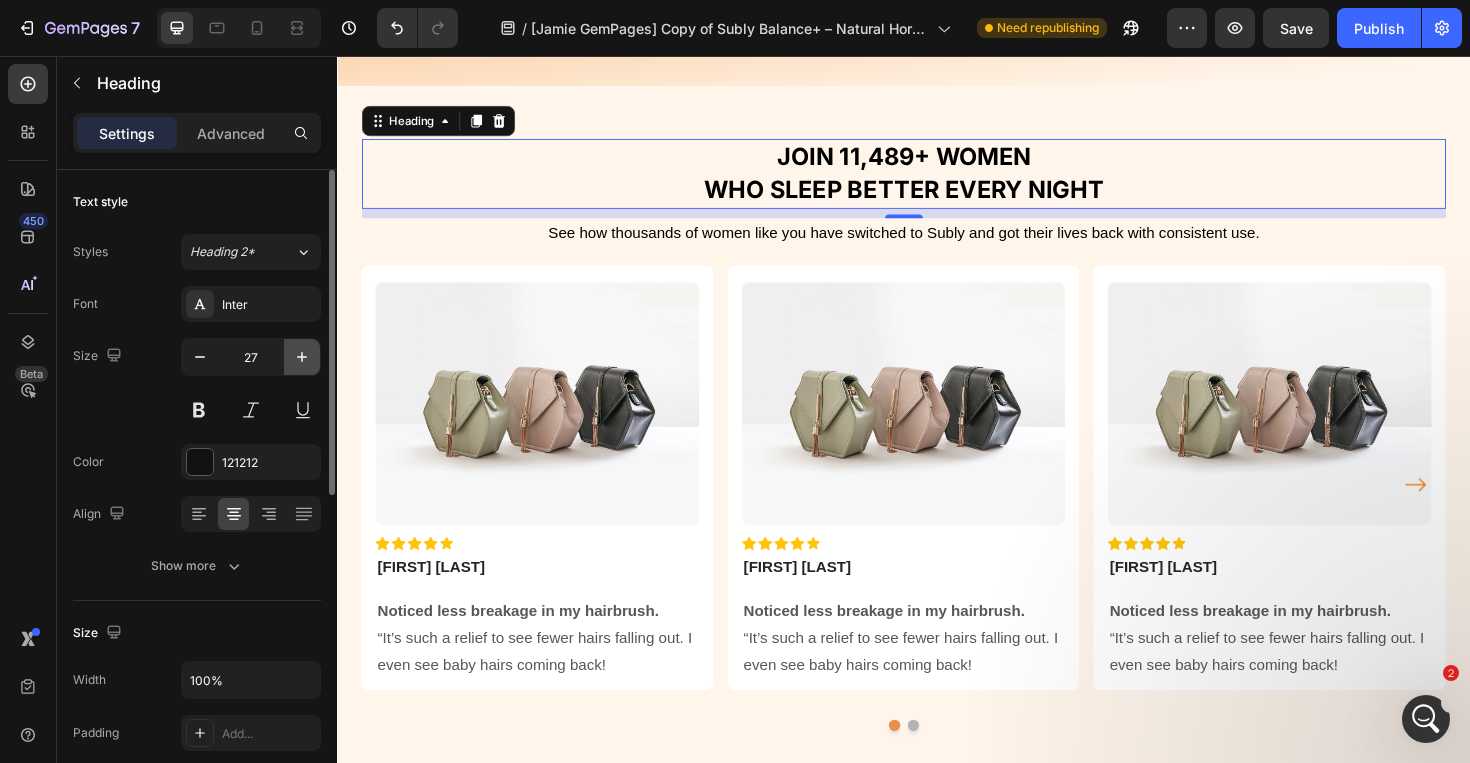 click at bounding box center [302, 357] 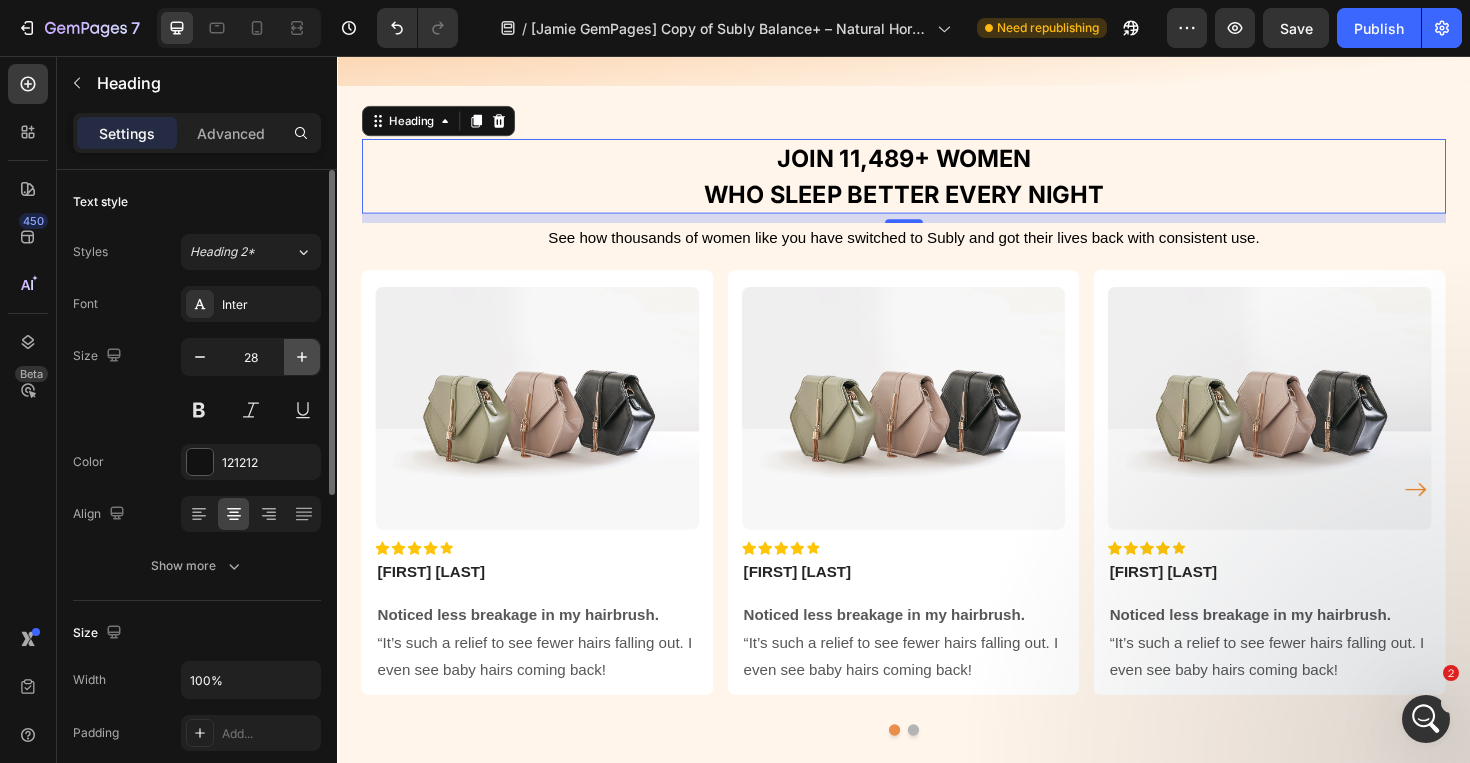 click at bounding box center (302, 357) 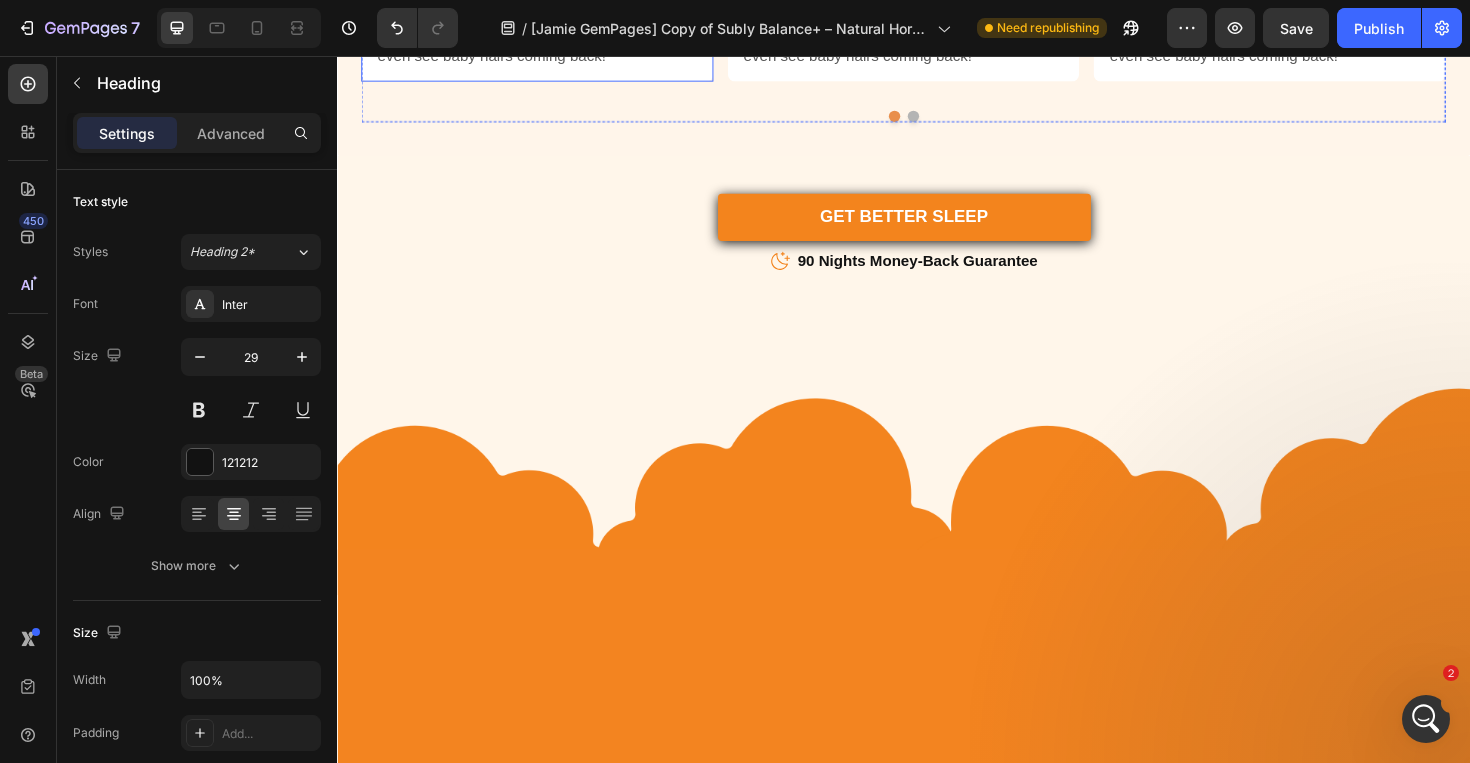 scroll, scrollTop: 2239, scrollLeft: 0, axis: vertical 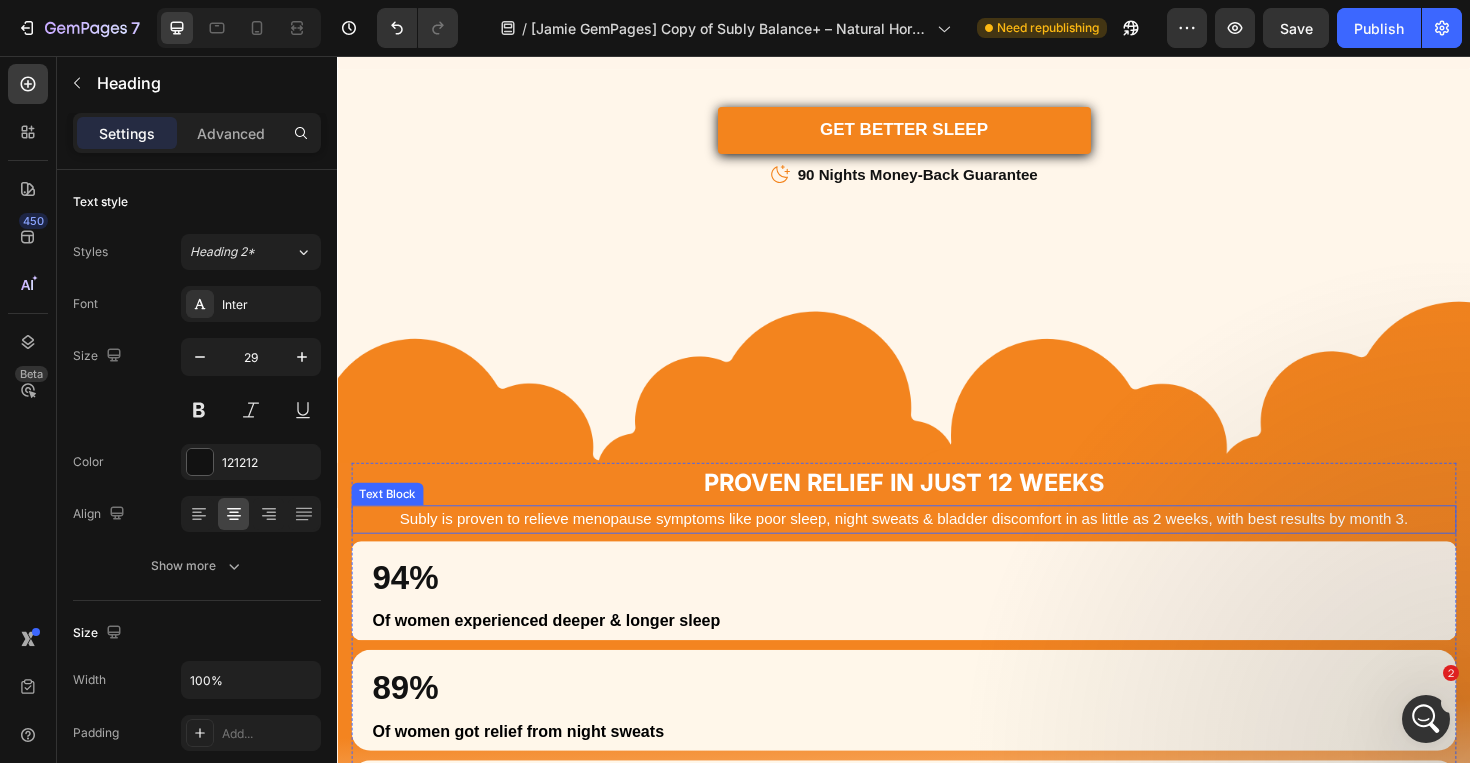 click on "Subly is proven to relieve menopause symptoms like poor sleep, night sweats & bladder discomfort in as little as 2 weeks, with best results by month 3." at bounding box center [937, 547] 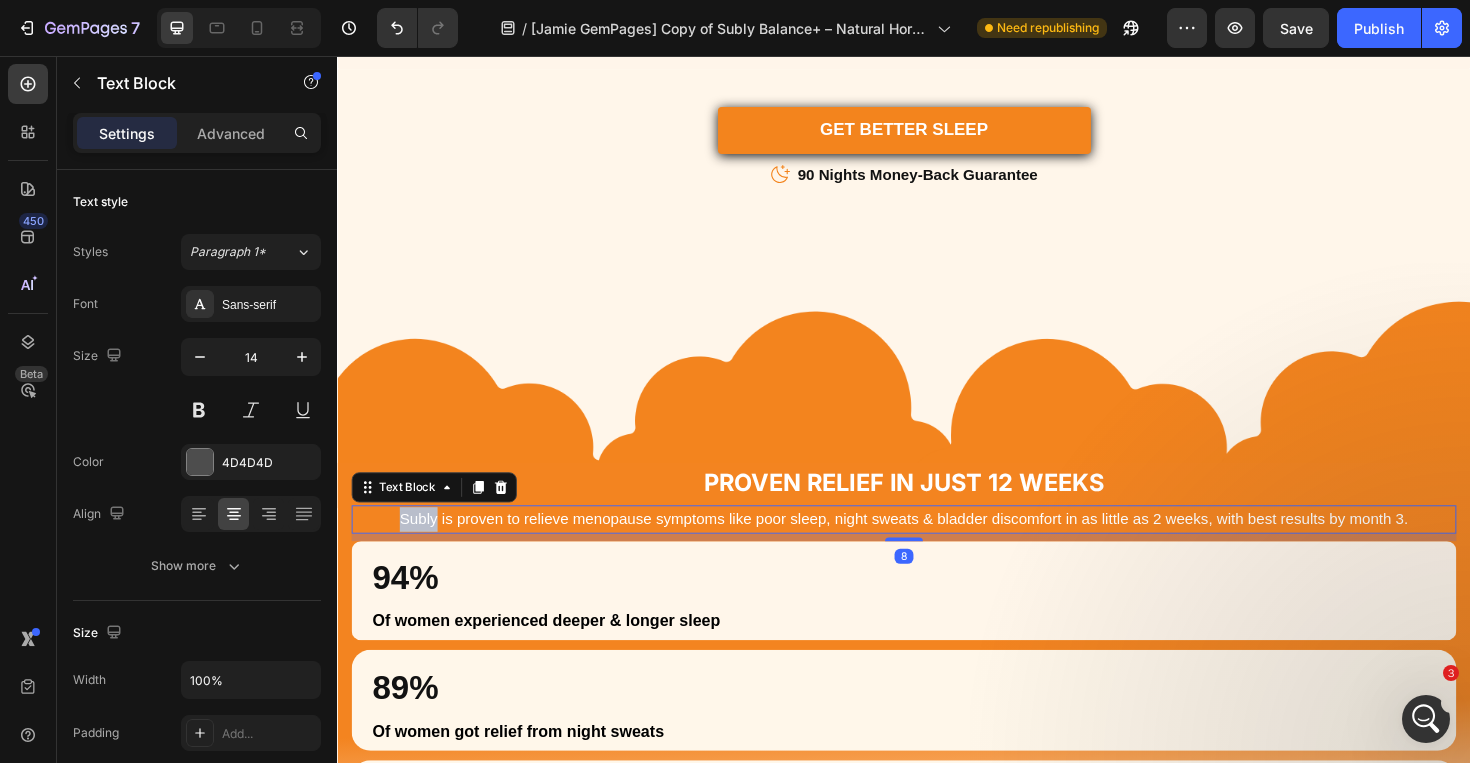click on "Subly is proven to relieve menopause symptoms like poor sleep, night sweats & bladder discomfort in as little as 2 weeks, with best results by month 3." at bounding box center (937, 547) 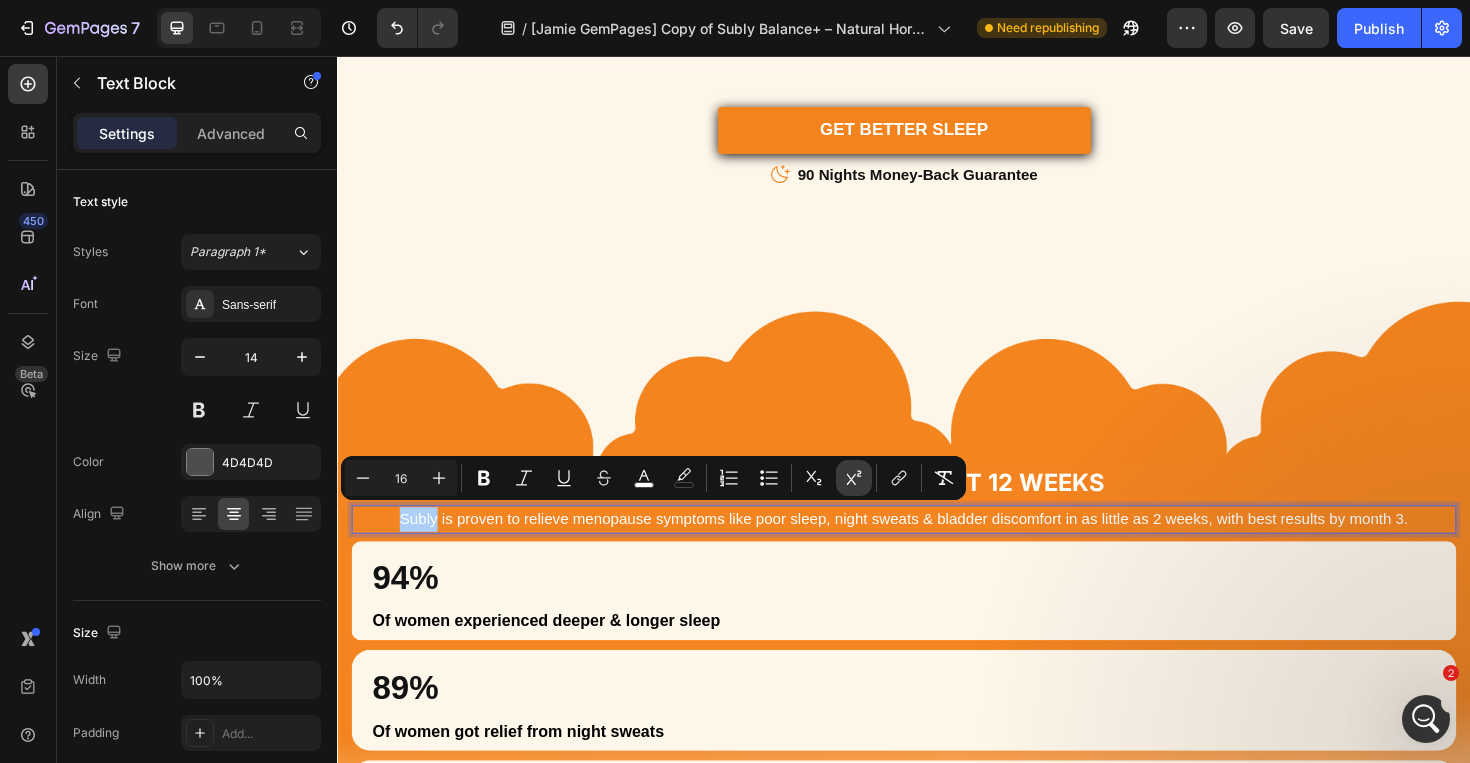drag, startPoint x: 551, startPoint y: 470, endPoint x: 855, endPoint y: 491, distance: 304.72446 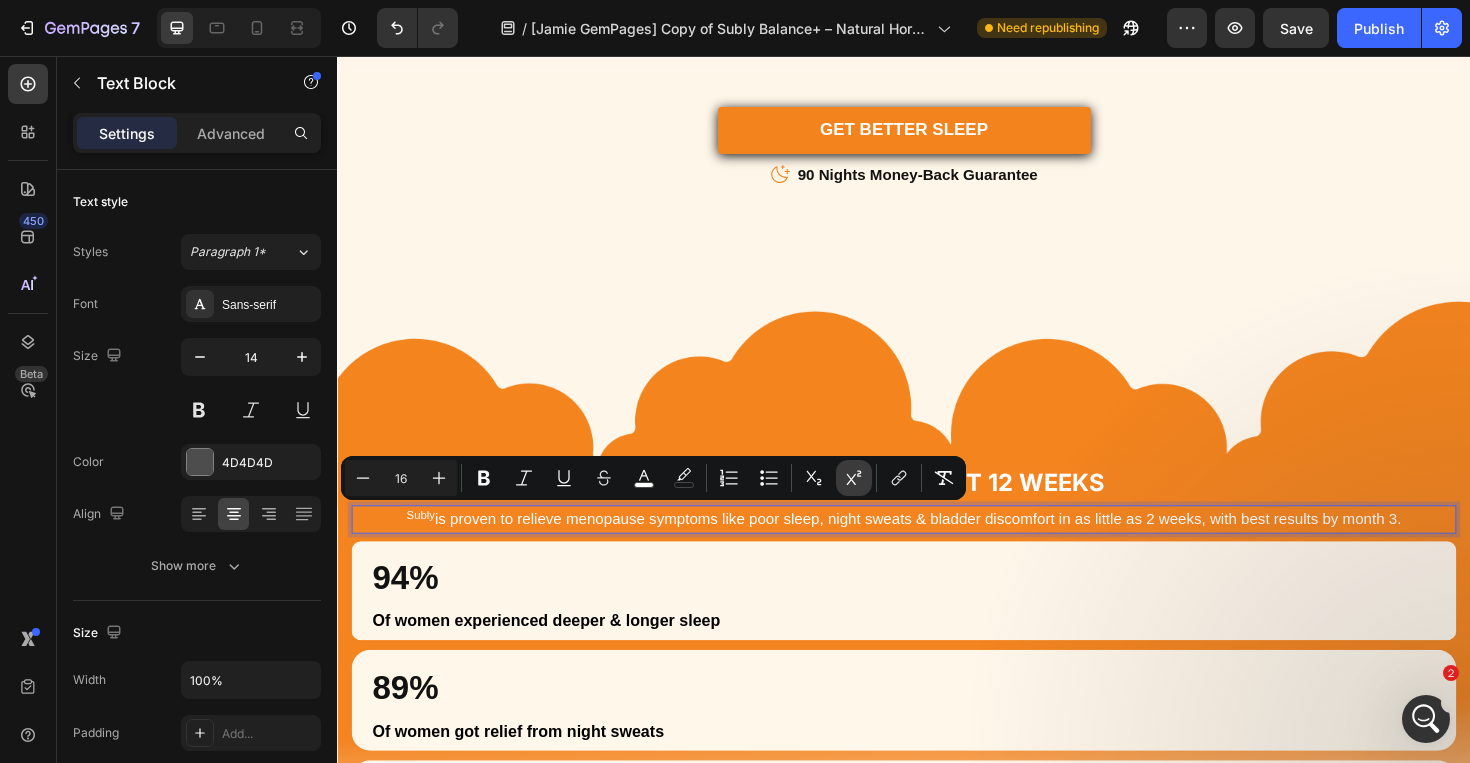 click 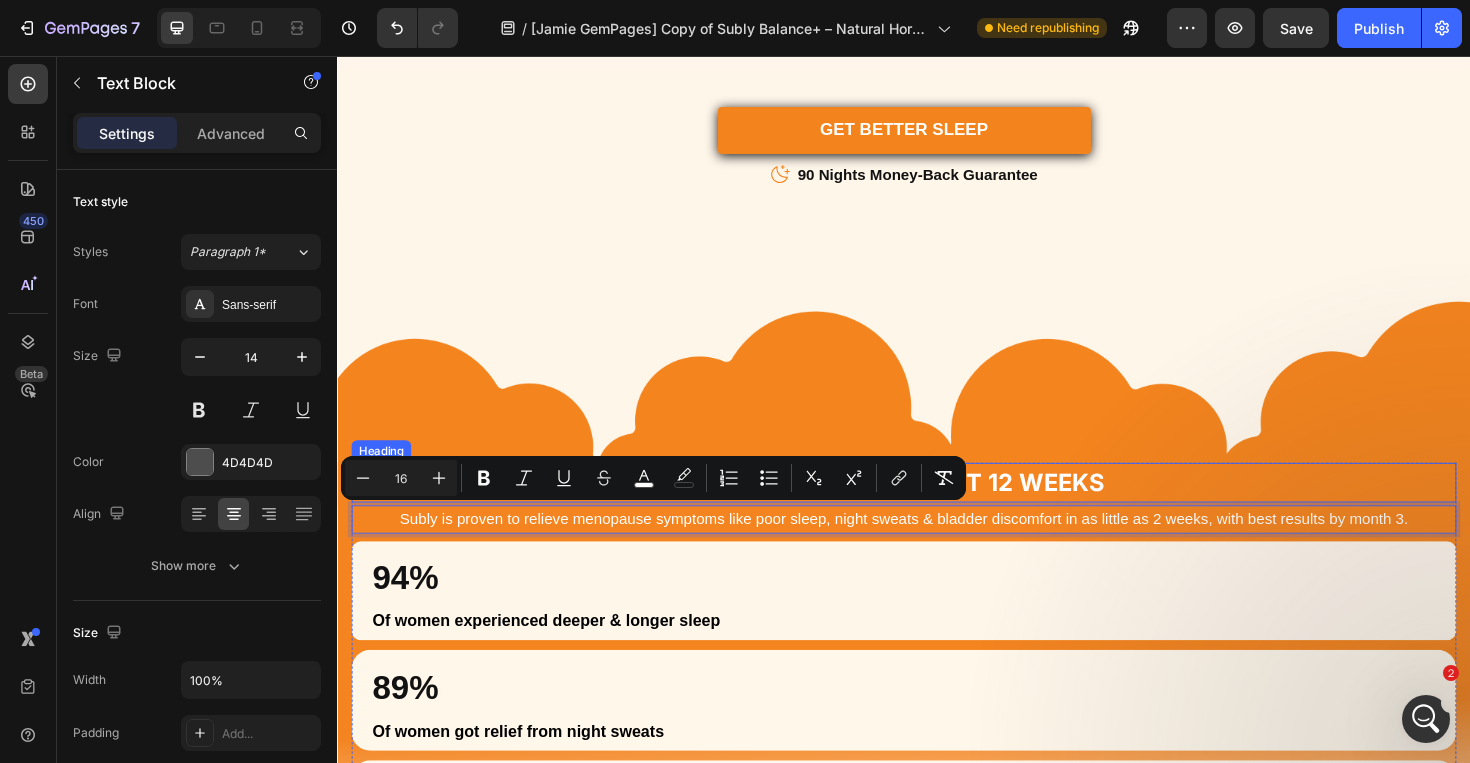 click on "Proven Relief In Just 12 Weeks" at bounding box center (937, 508) 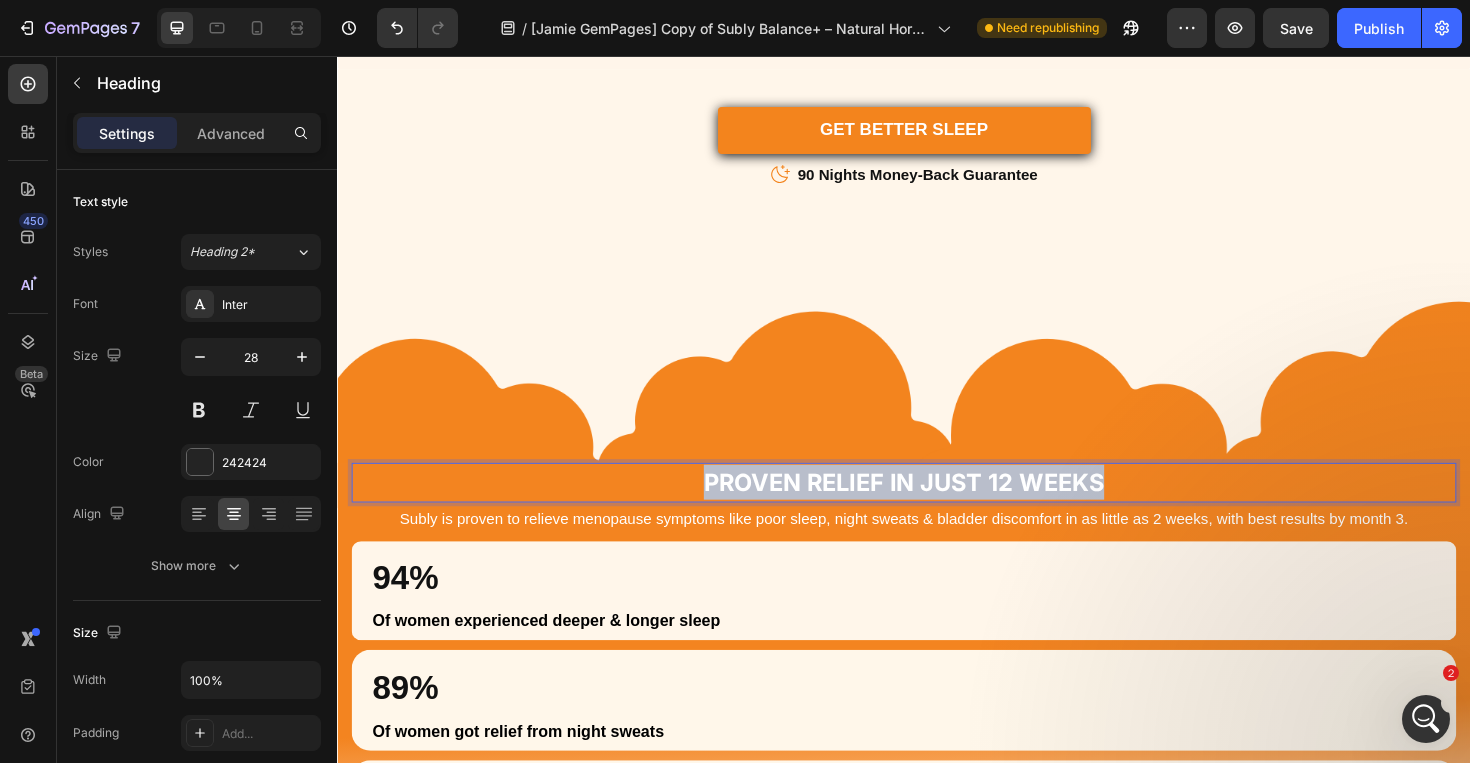 click on "Proven Relief In Just 12 Weeks" at bounding box center (937, 508) 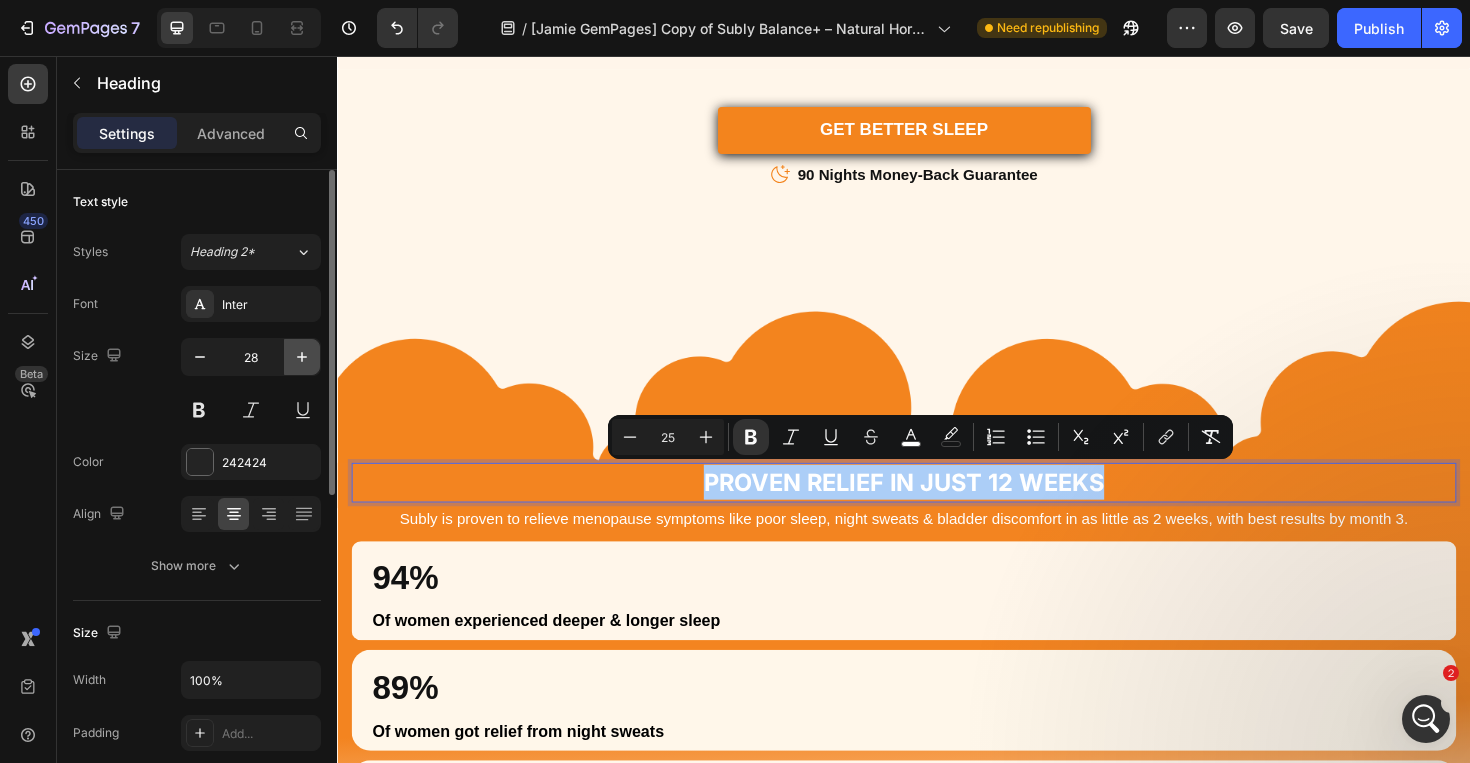 click 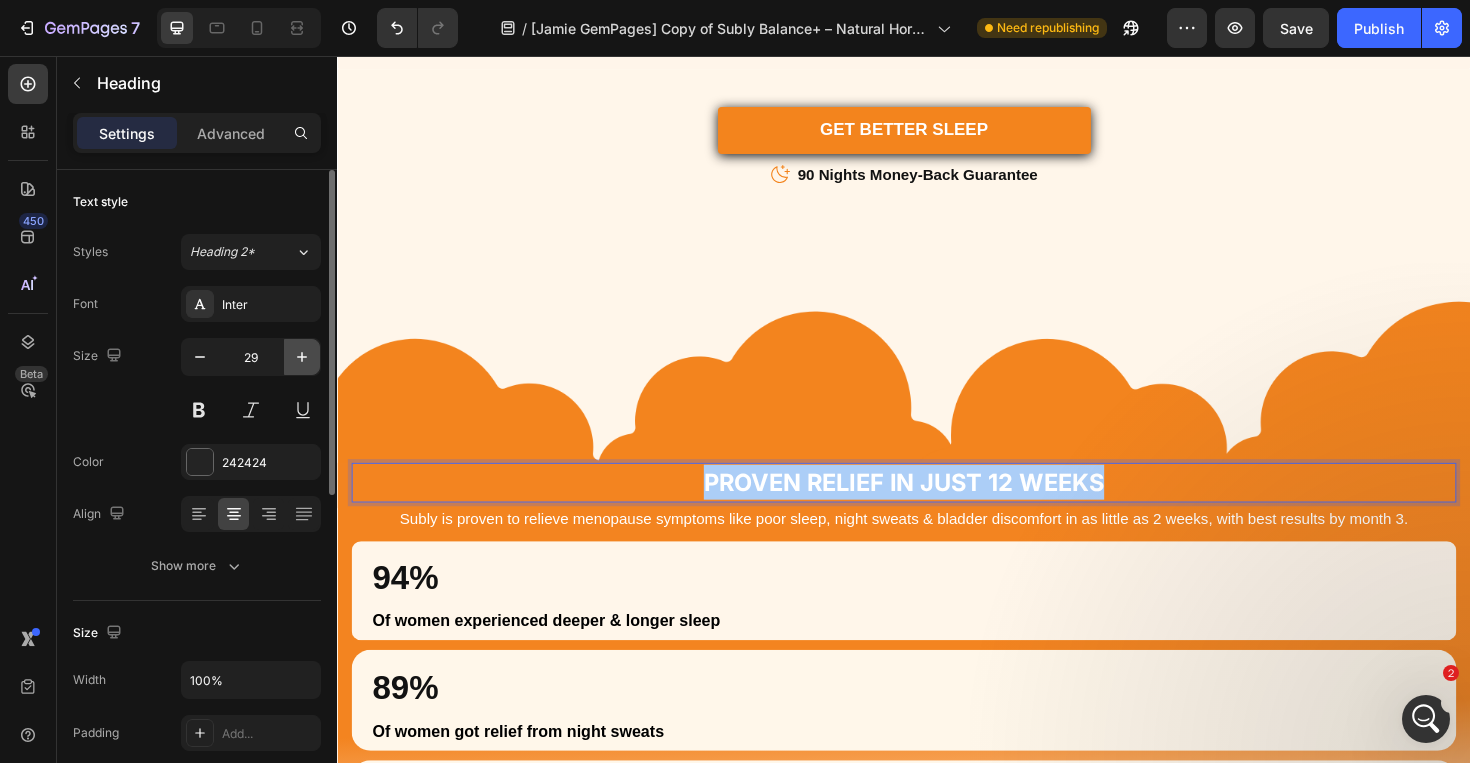 click at bounding box center (302, 357) 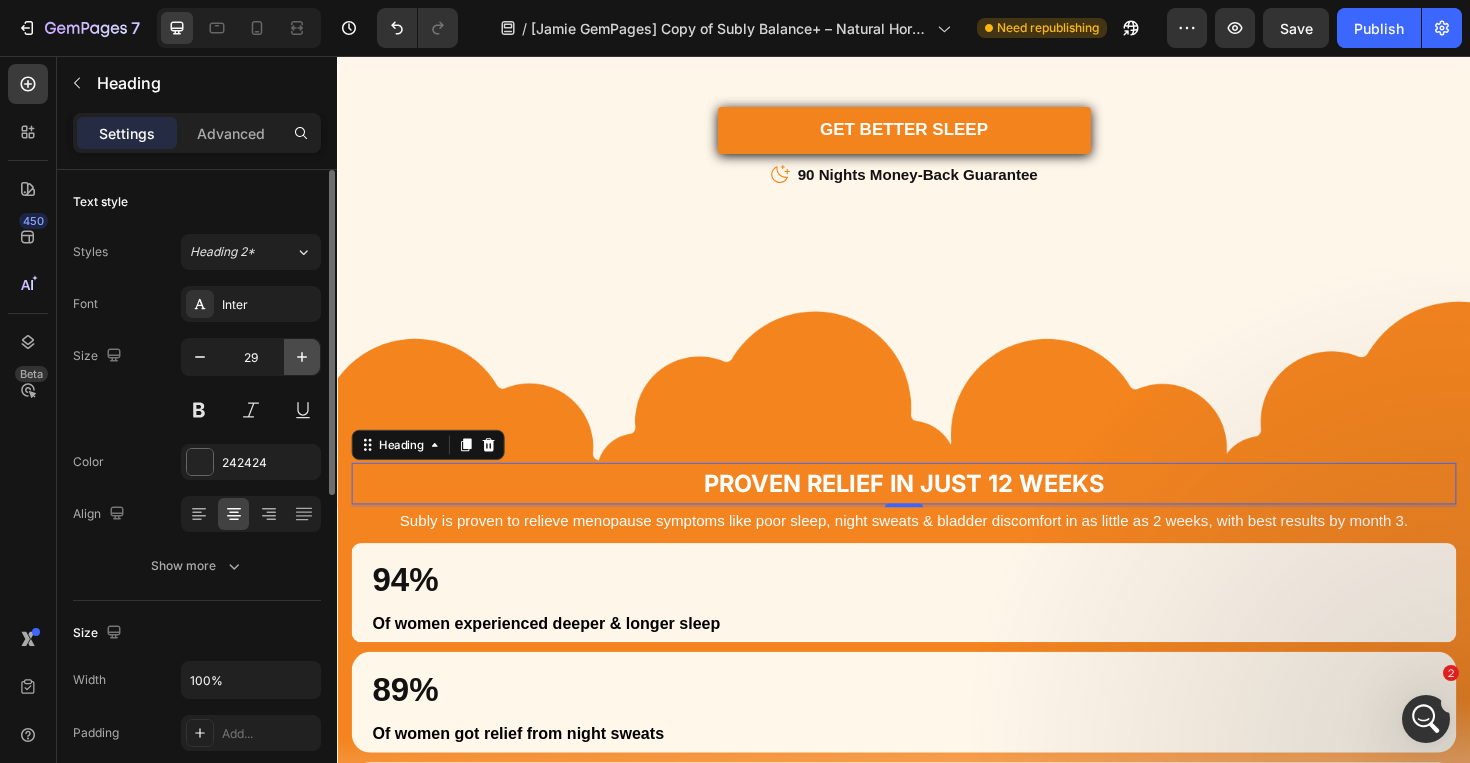 type on "30" 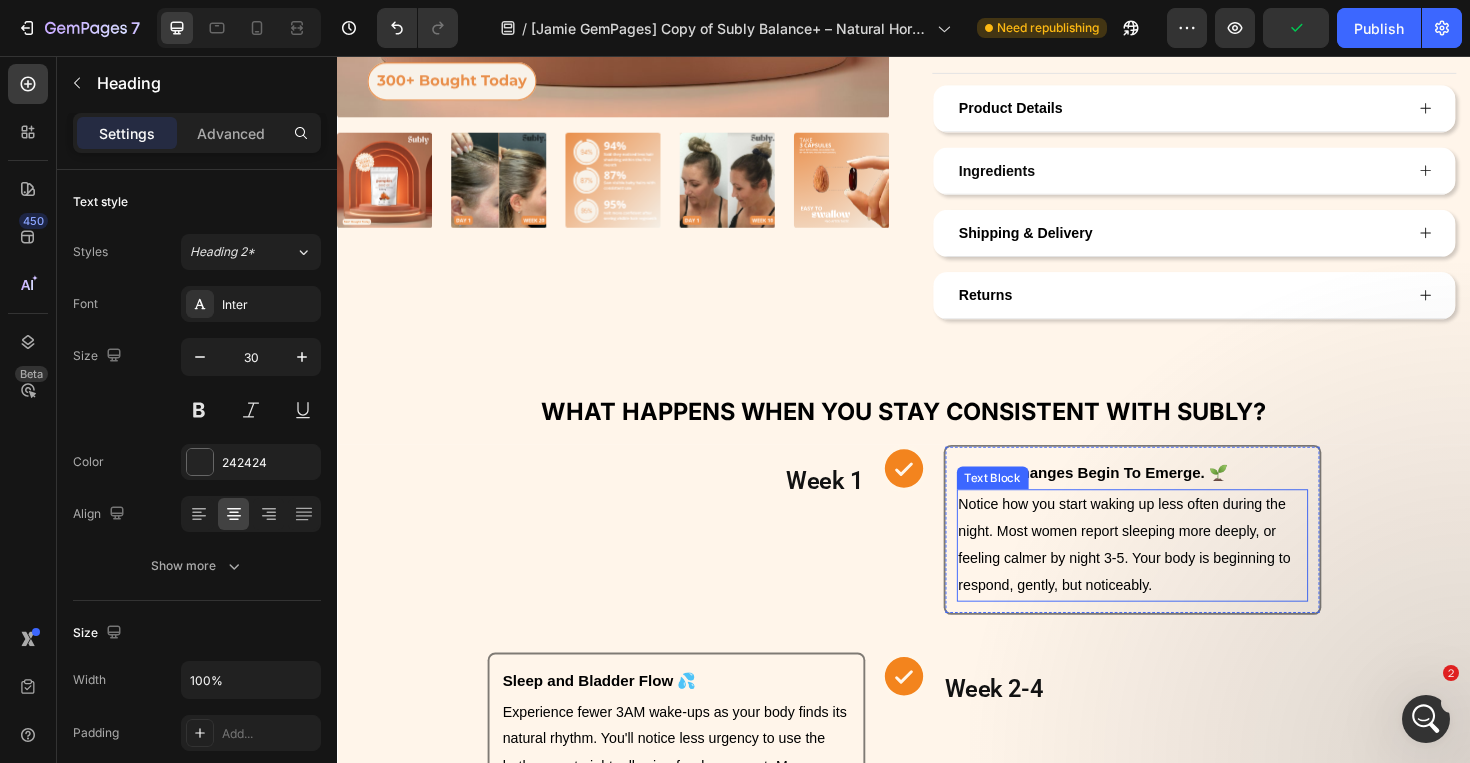 scroll, scrollTop: 3935, scrollLeft: 0, axis: vertical 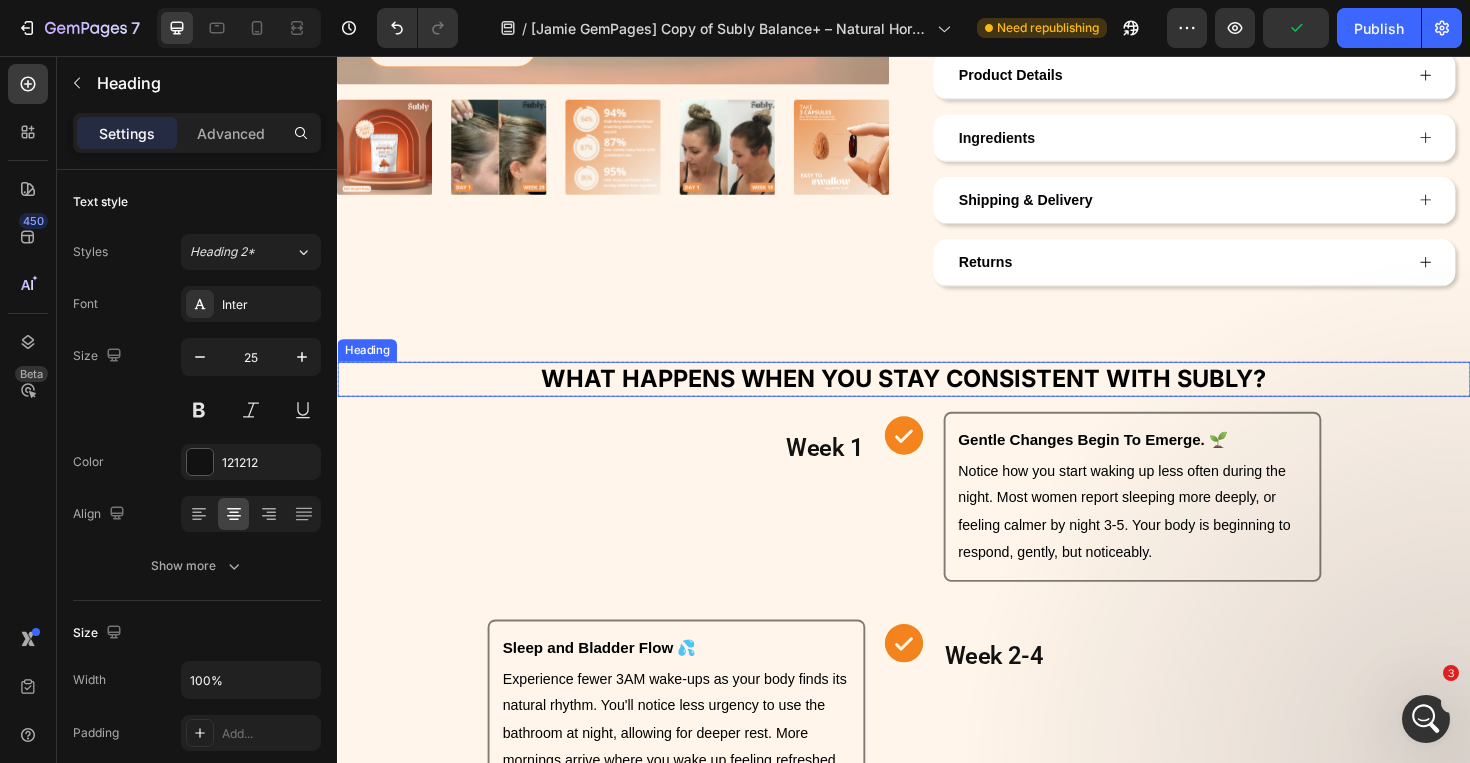 click on "What Happens When You Stay Consistent With Subly?" at bounding box center [937, 398] 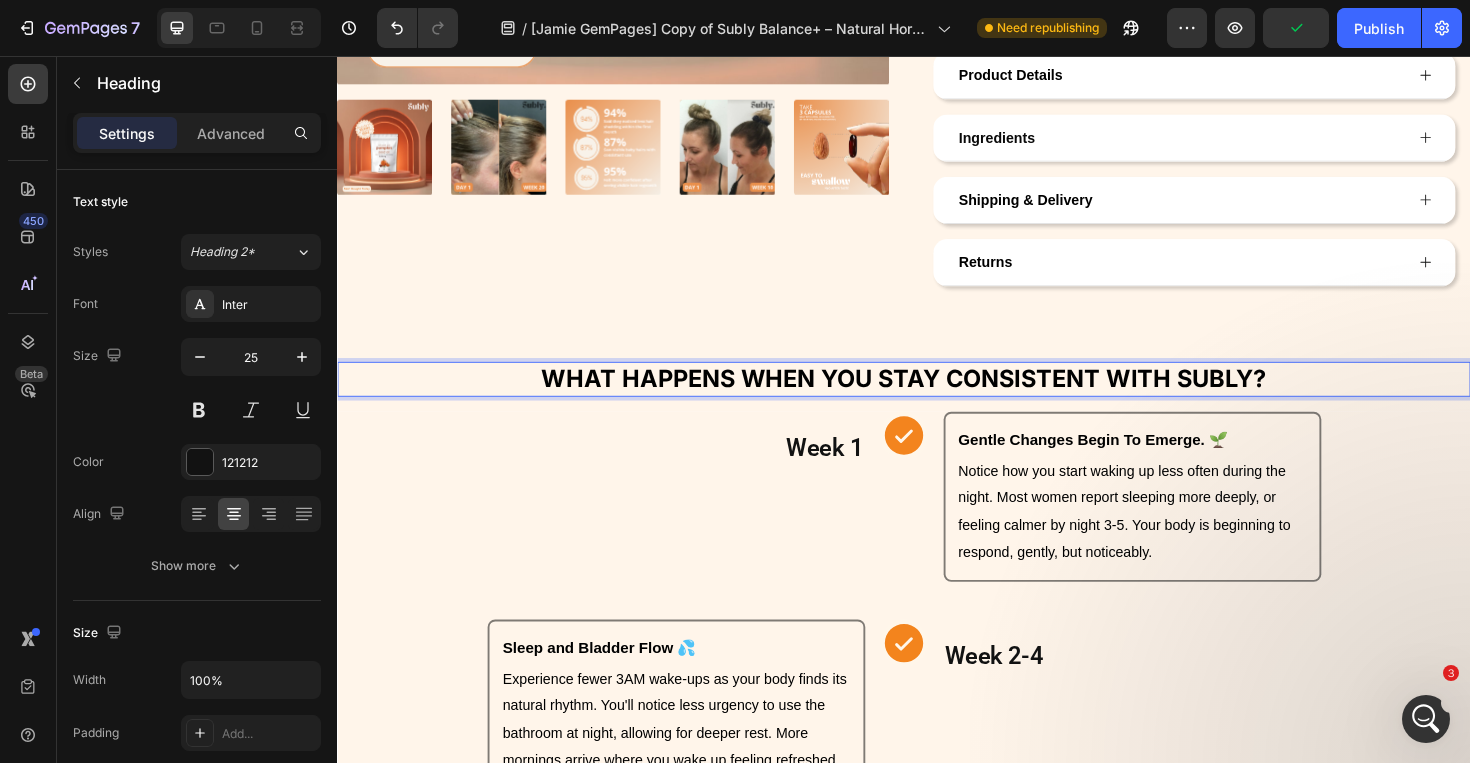 click on "What Happens When You Stay Consistent With Subly?" at bounding box center (937, 398) 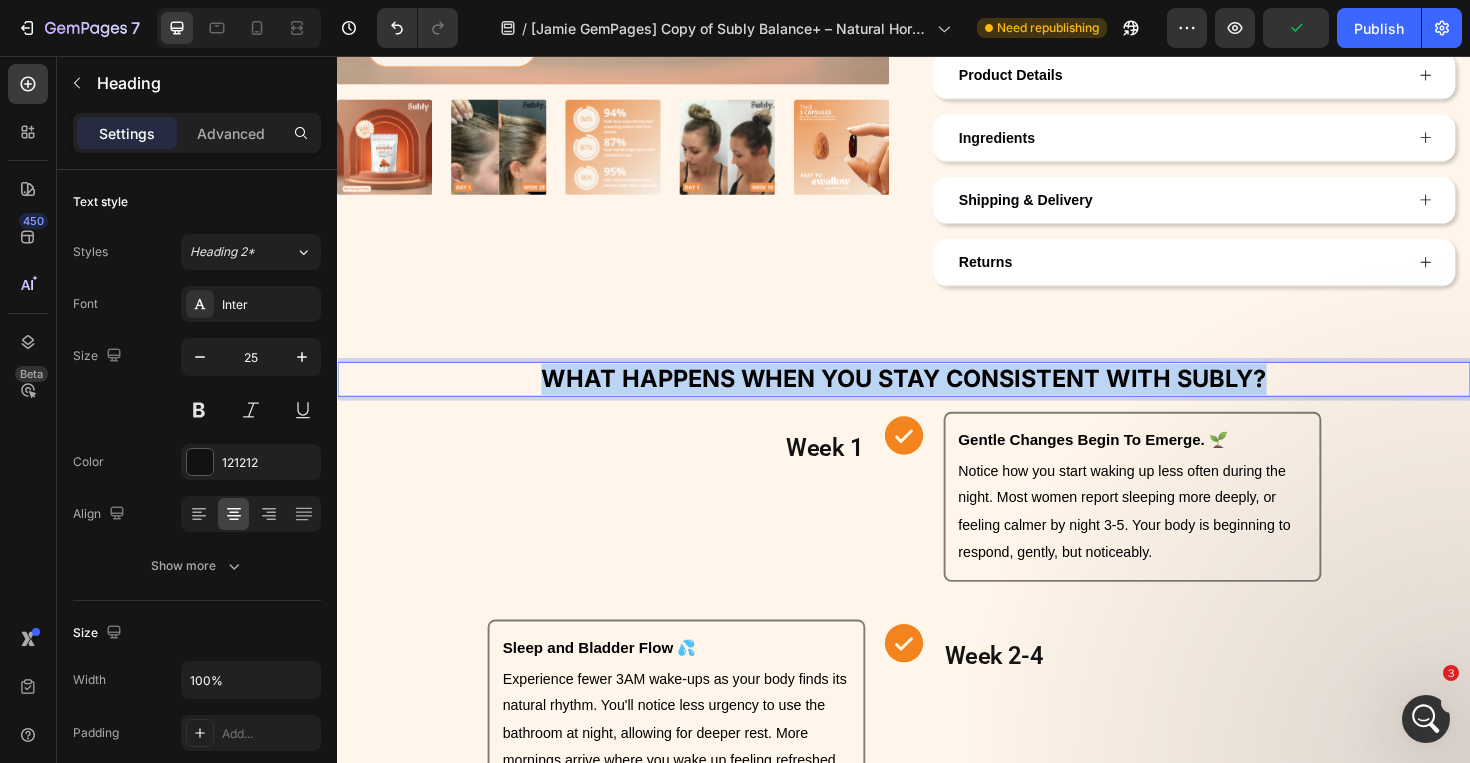 click on "What Happens When You Stay Consistent With Subly?" at bounding box center (937, 398) 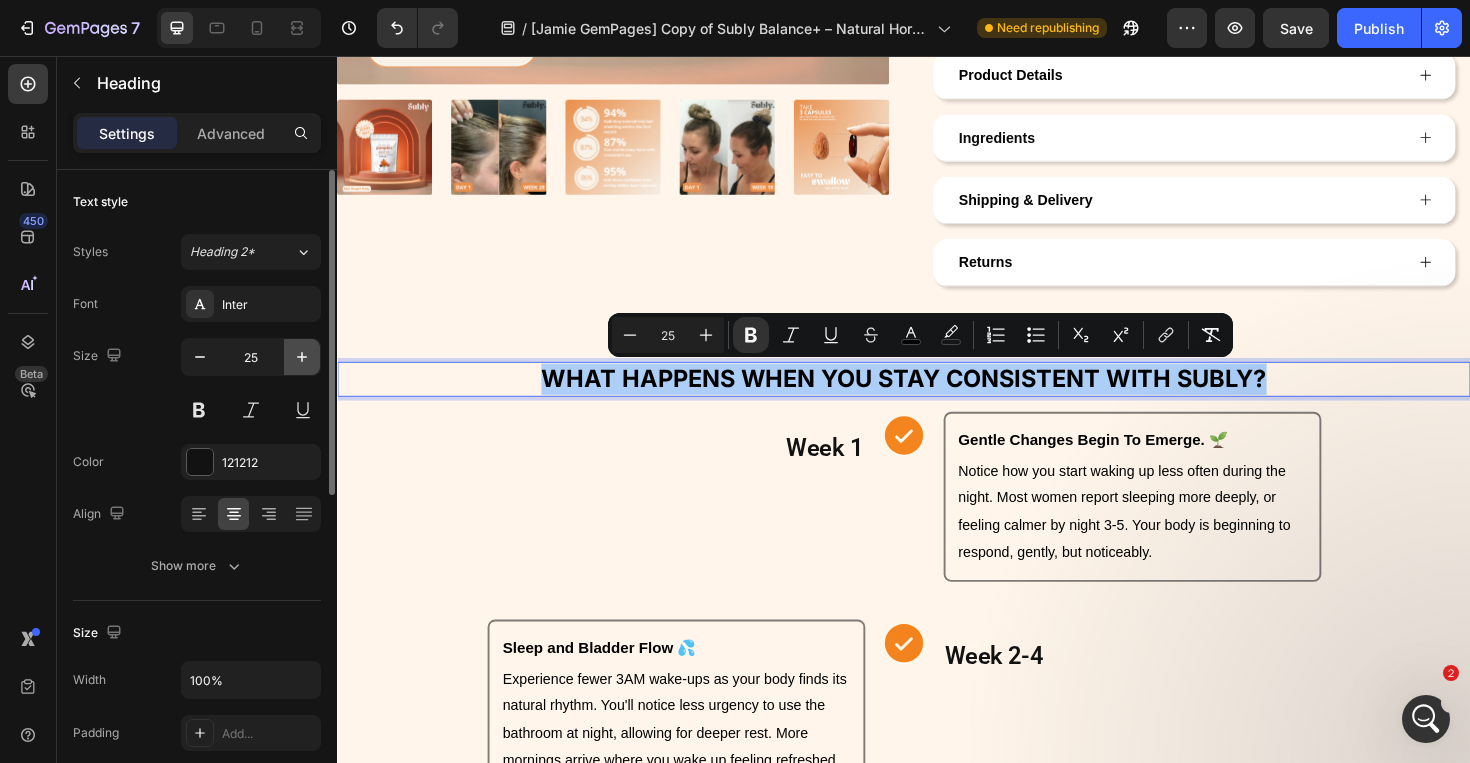 click at bounding box center (302, 357) 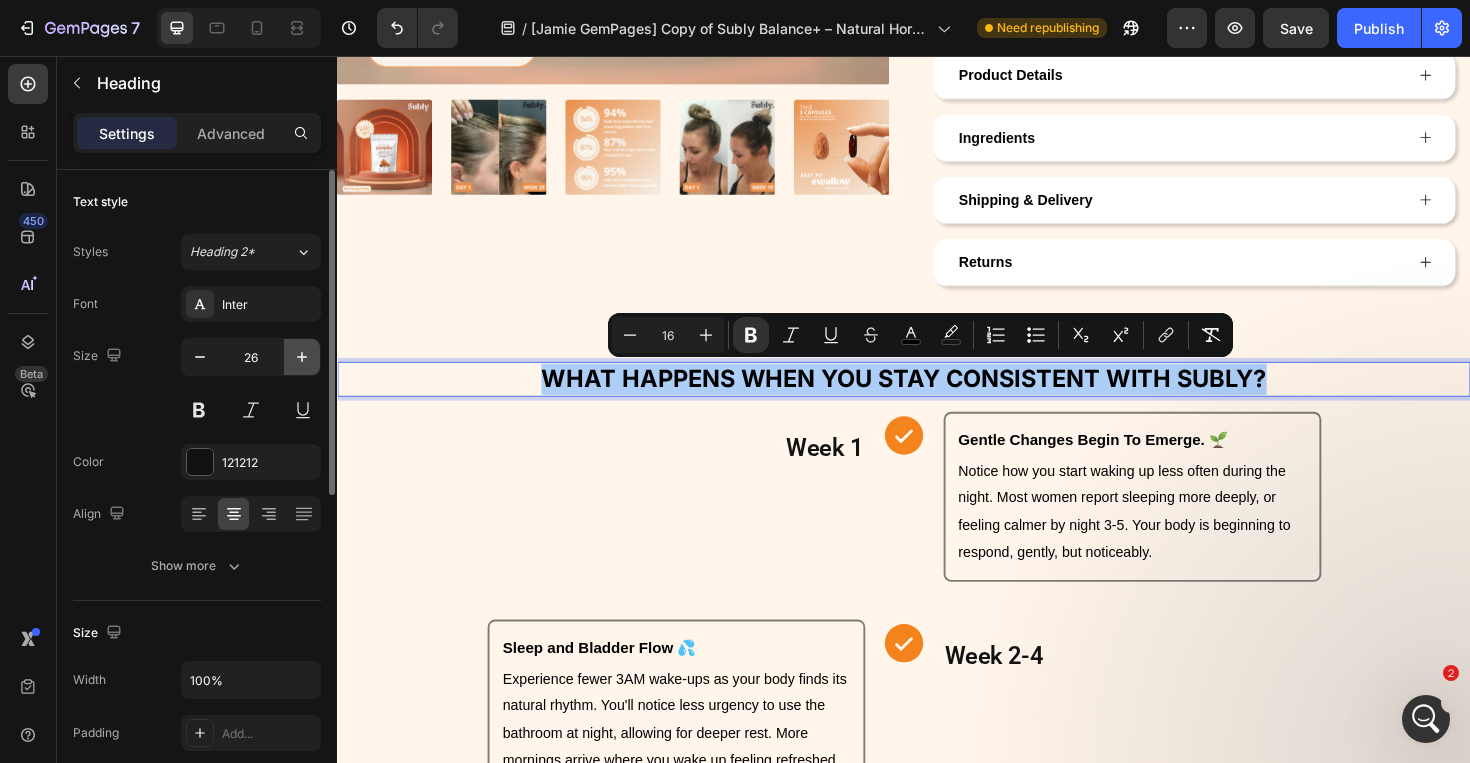 click at bounding box center [302, 357] 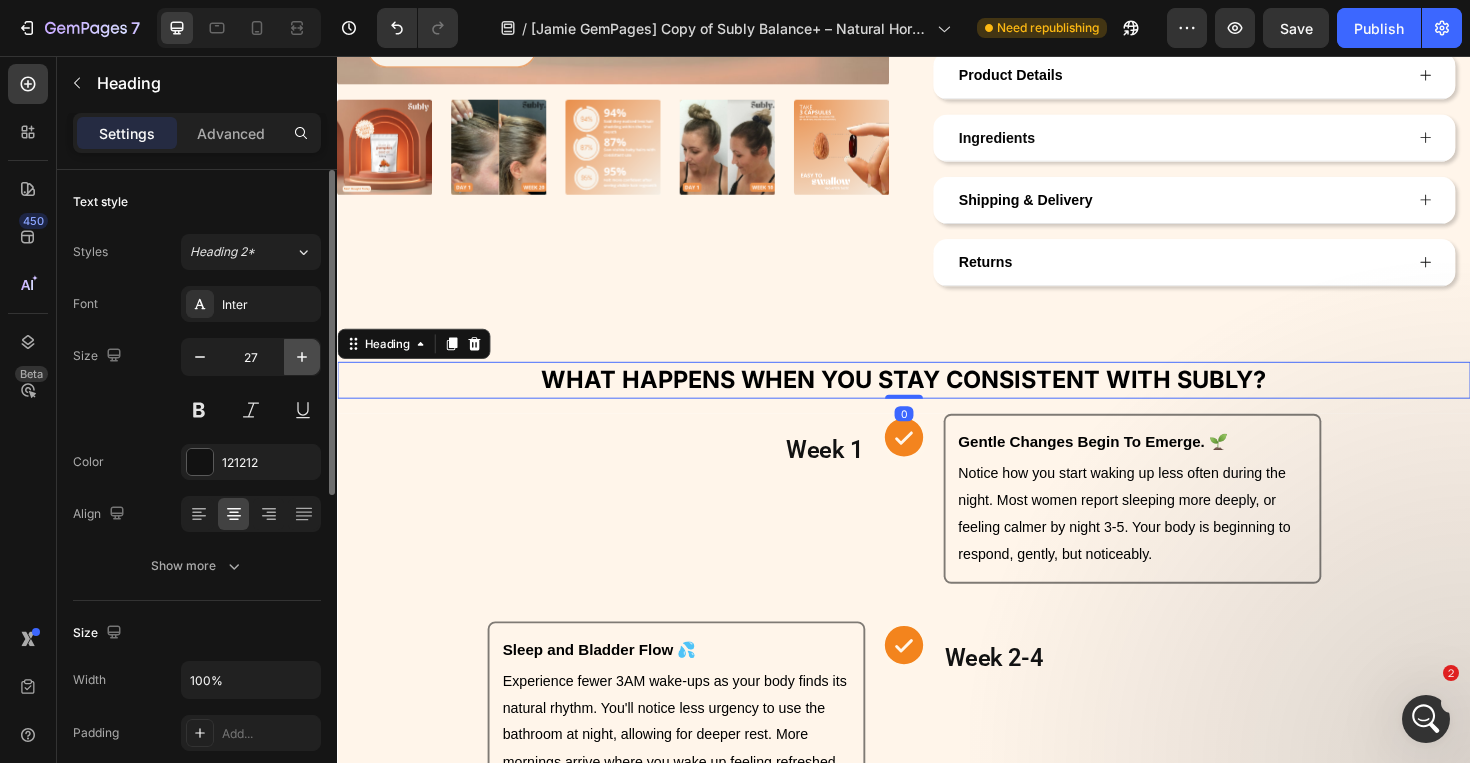 click at bounding box center (302, 357) 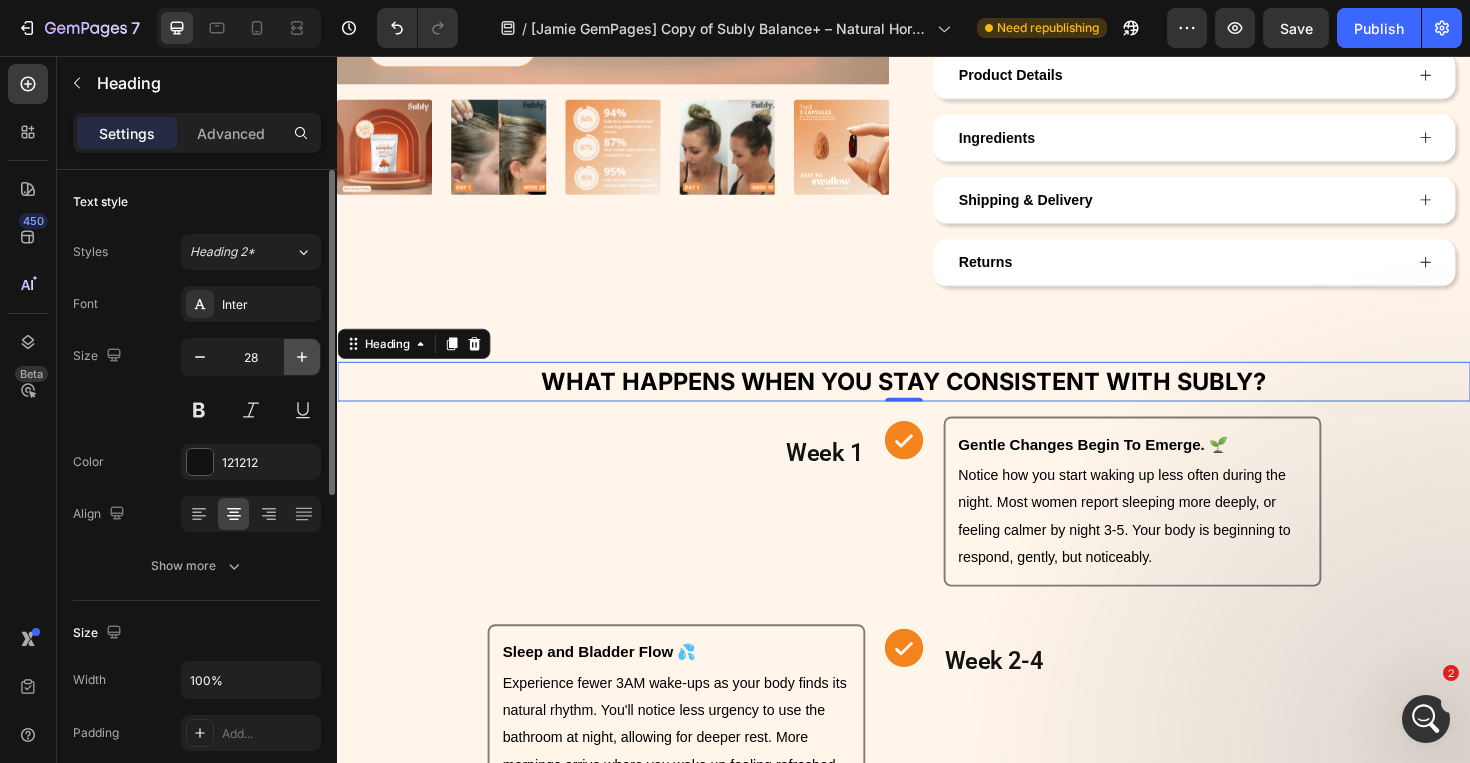 click at bounding box center [302, 357] 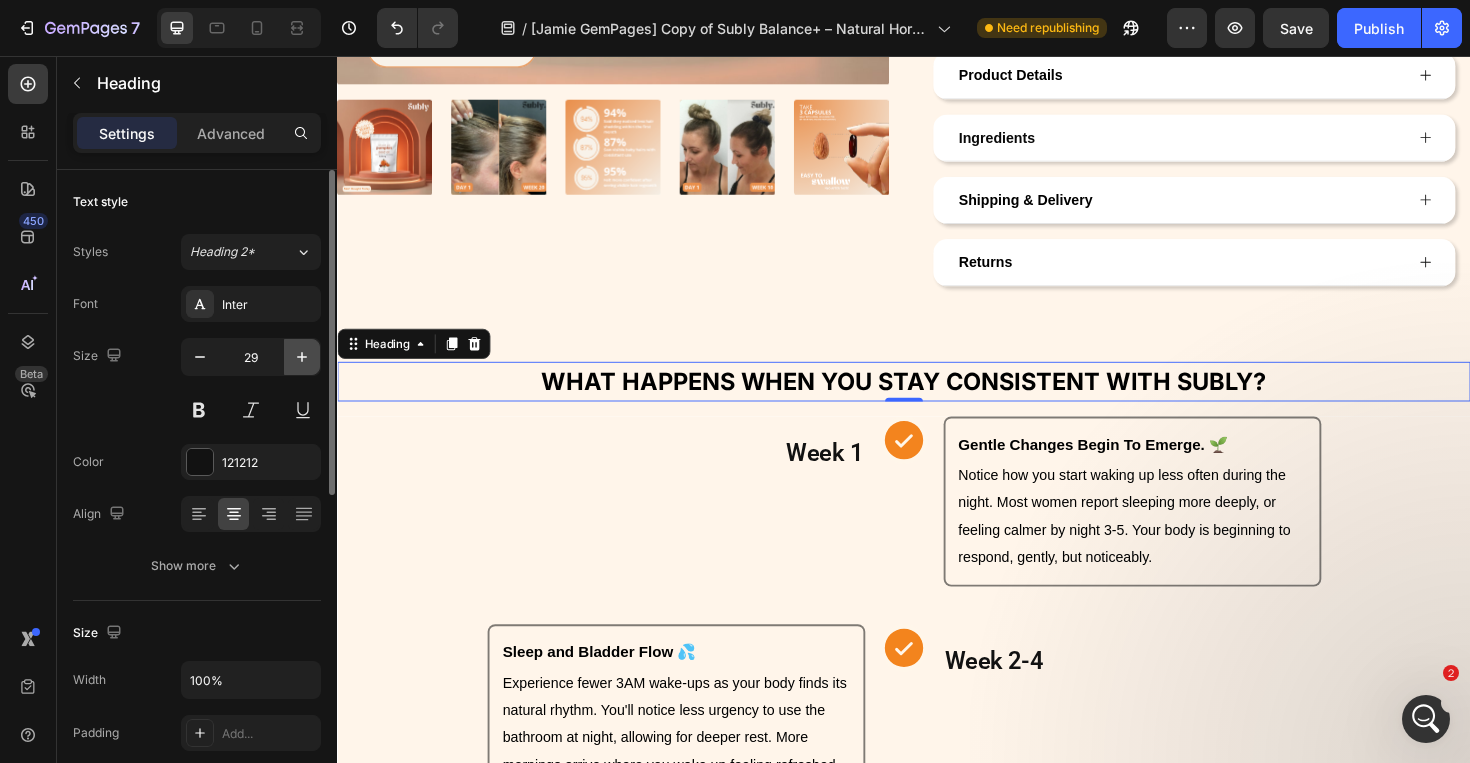 click at bounding box center [302, 357] 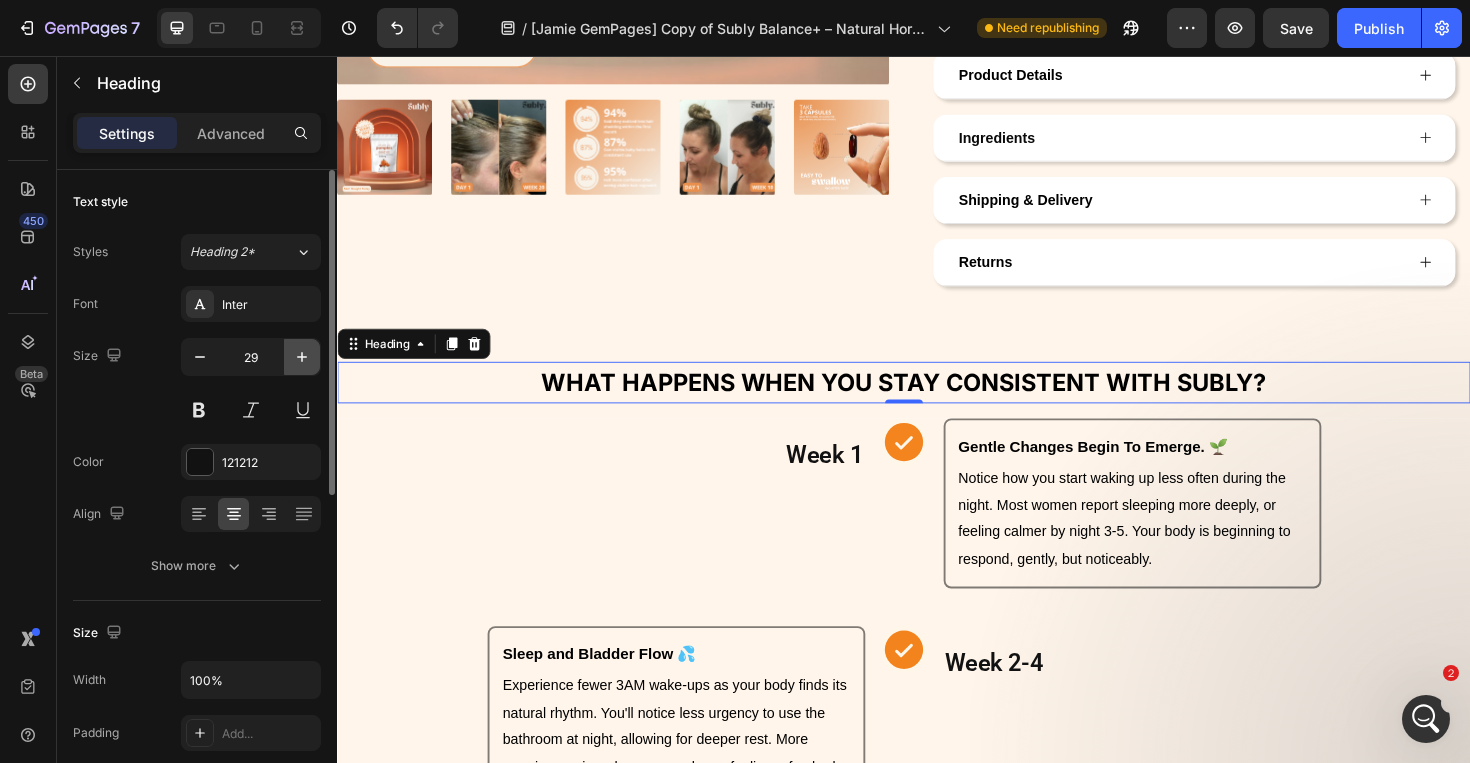 type on "30" 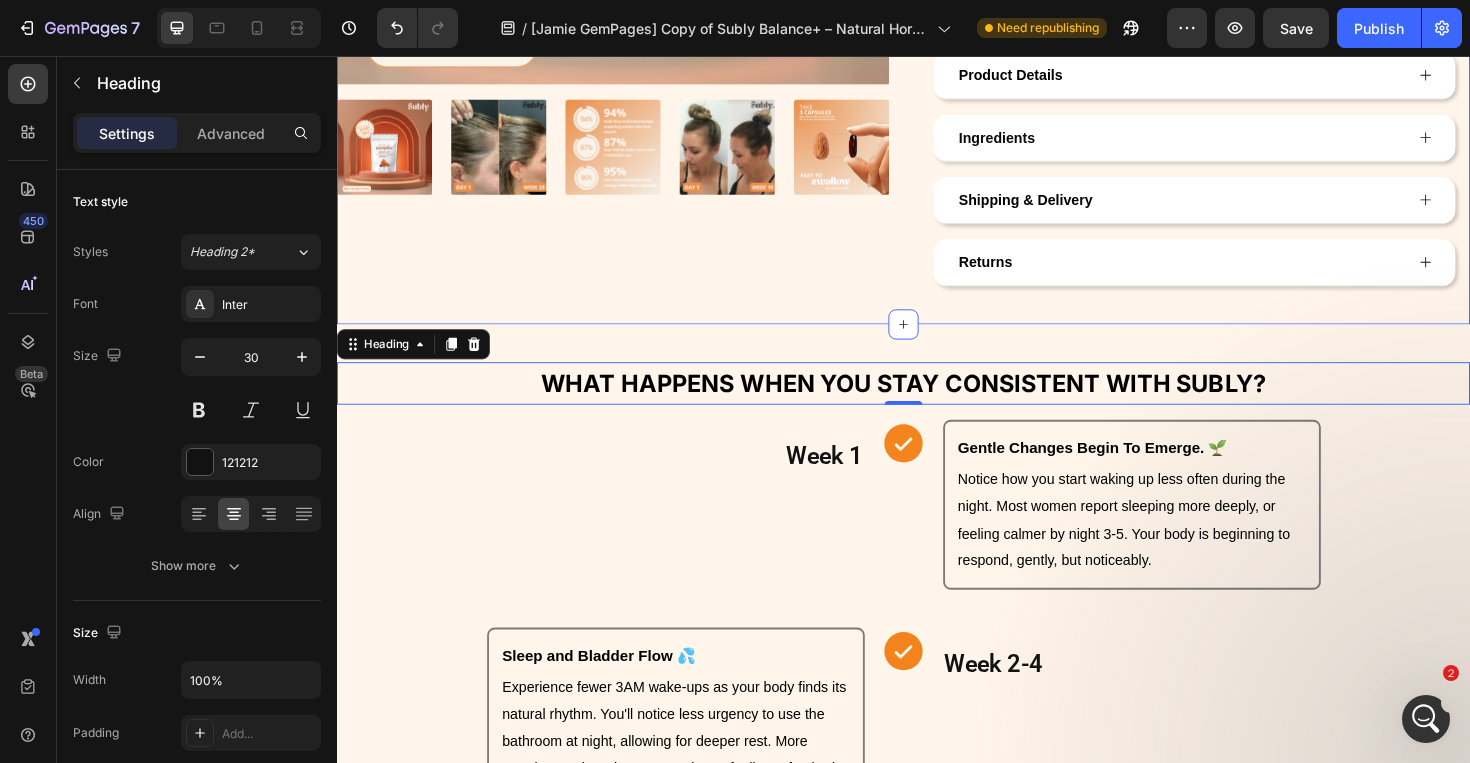 click on "Product Images Icon Icon Icon Icon Icon Icon List 4.8/5  Based on 3 ,482 Reviews Text Block Row Subly Balance+ Product Title                Title Line Reclaim ownership of your sleep, recovery, and energy. Backed by science, made for daily use. Text Block Row
Say Goodbye To  Nightly Toilet Visits
Third-party Tested  for Purity
Easy to Swallow,  Without Aftertaste Item List Recharge Subscriptions Recharge Subscriptions ADD TO CART
No compare price $36.99 Add to Cart
Icon No risk, 90-Day Money-Back Guarantee Text block Icon List Image Row                Title Line
Product Details
Ingredients
Shipping & Delivery
Returns Accordion Row Product Section 9/25" at bounding box center [937, -100] 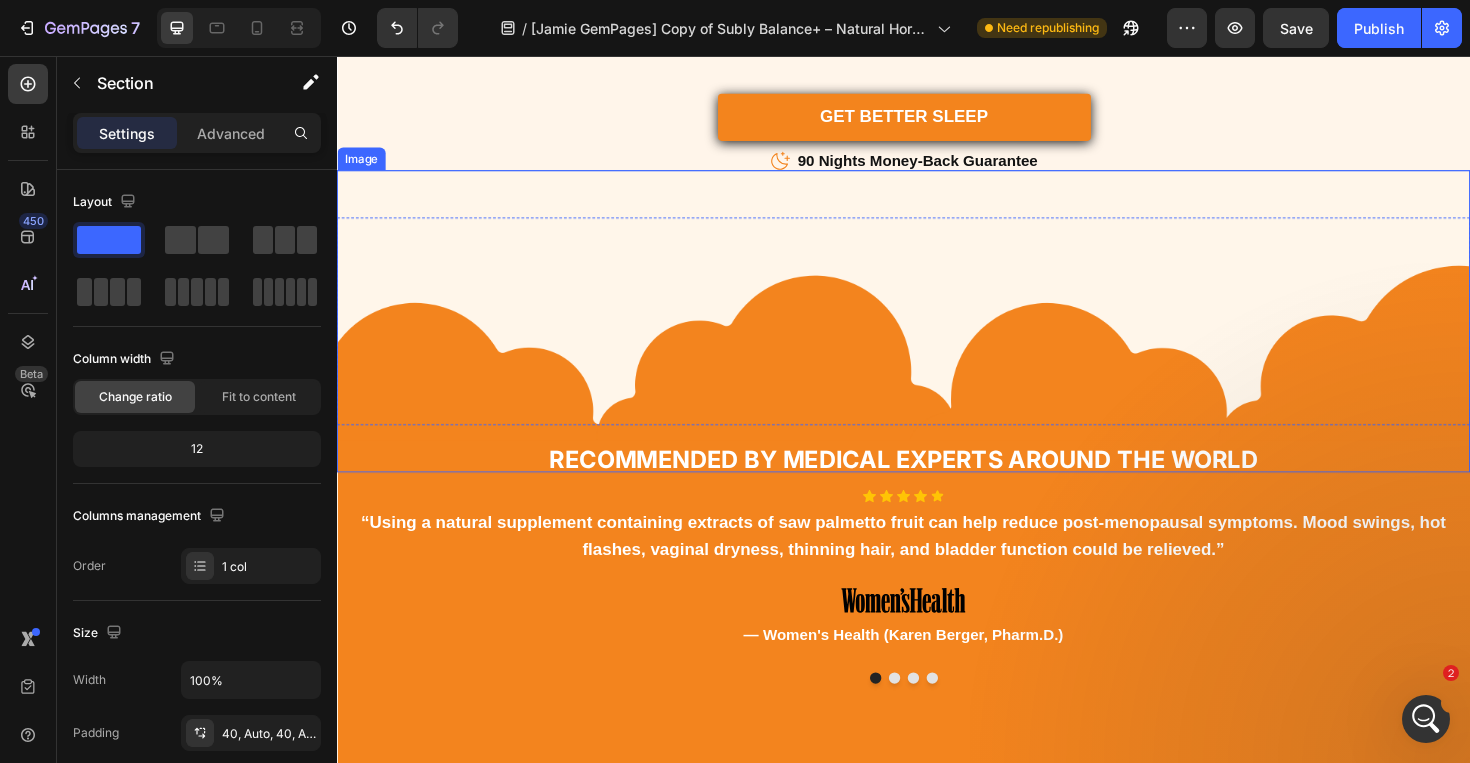 scroll, scrollTop: 5286, scrollLeft: 0, axis: vertical 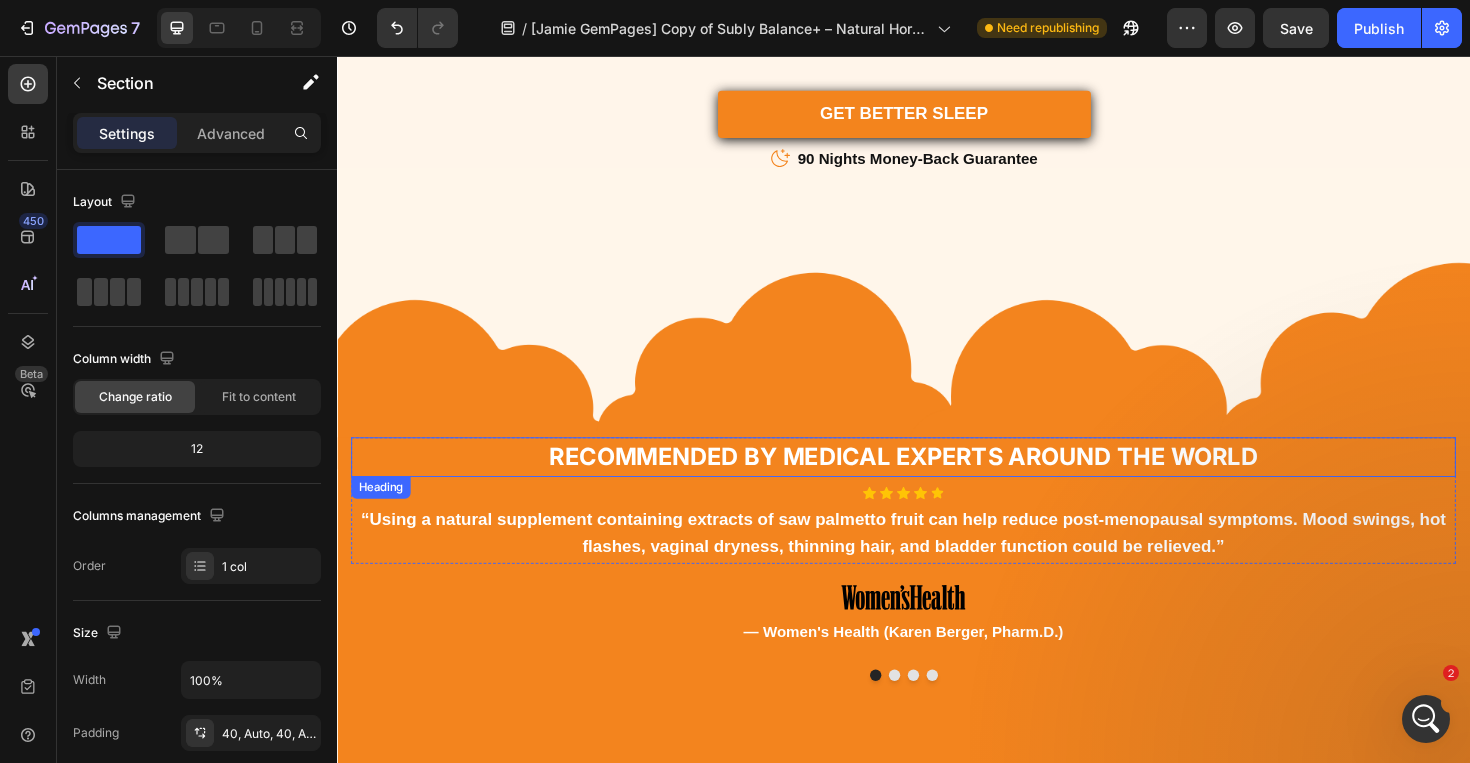 click on "Recommended By Medical Experts Around The World" at bounding box center (937, 480) 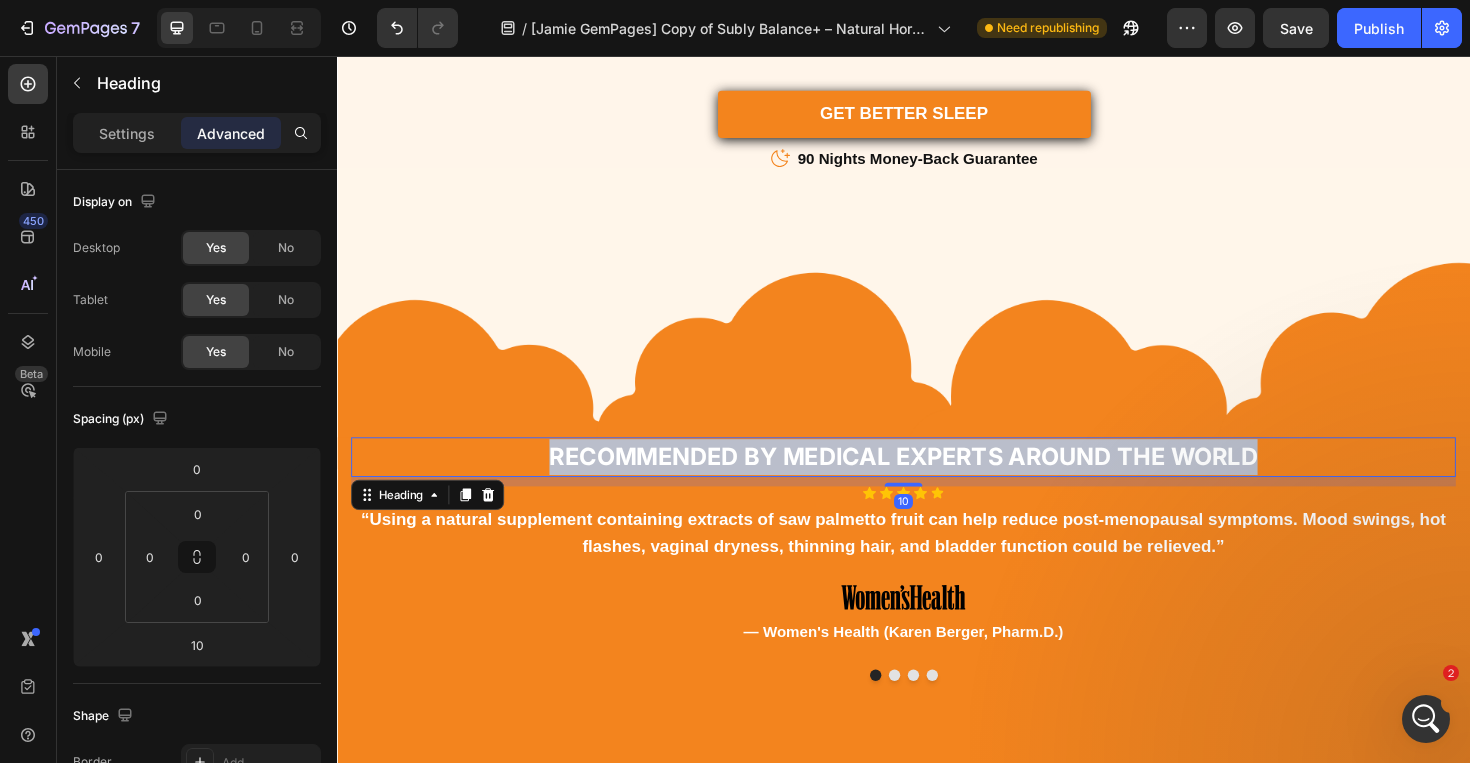 click on "Recommended By Medical Experts Around The World" at bounding box center [937, 480] 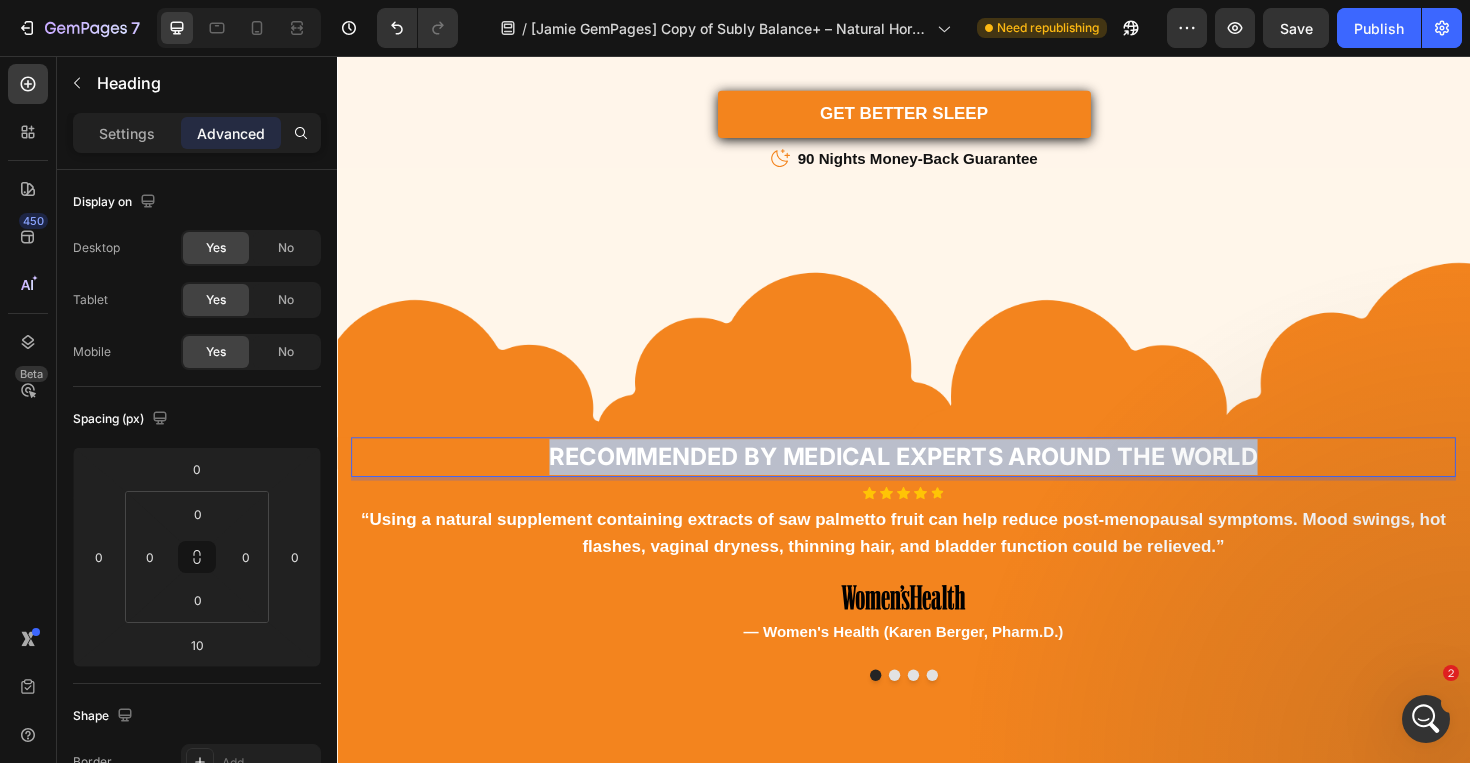 click on "Recommended By Medical Experts Around The World" at bounding box center [937, 480] 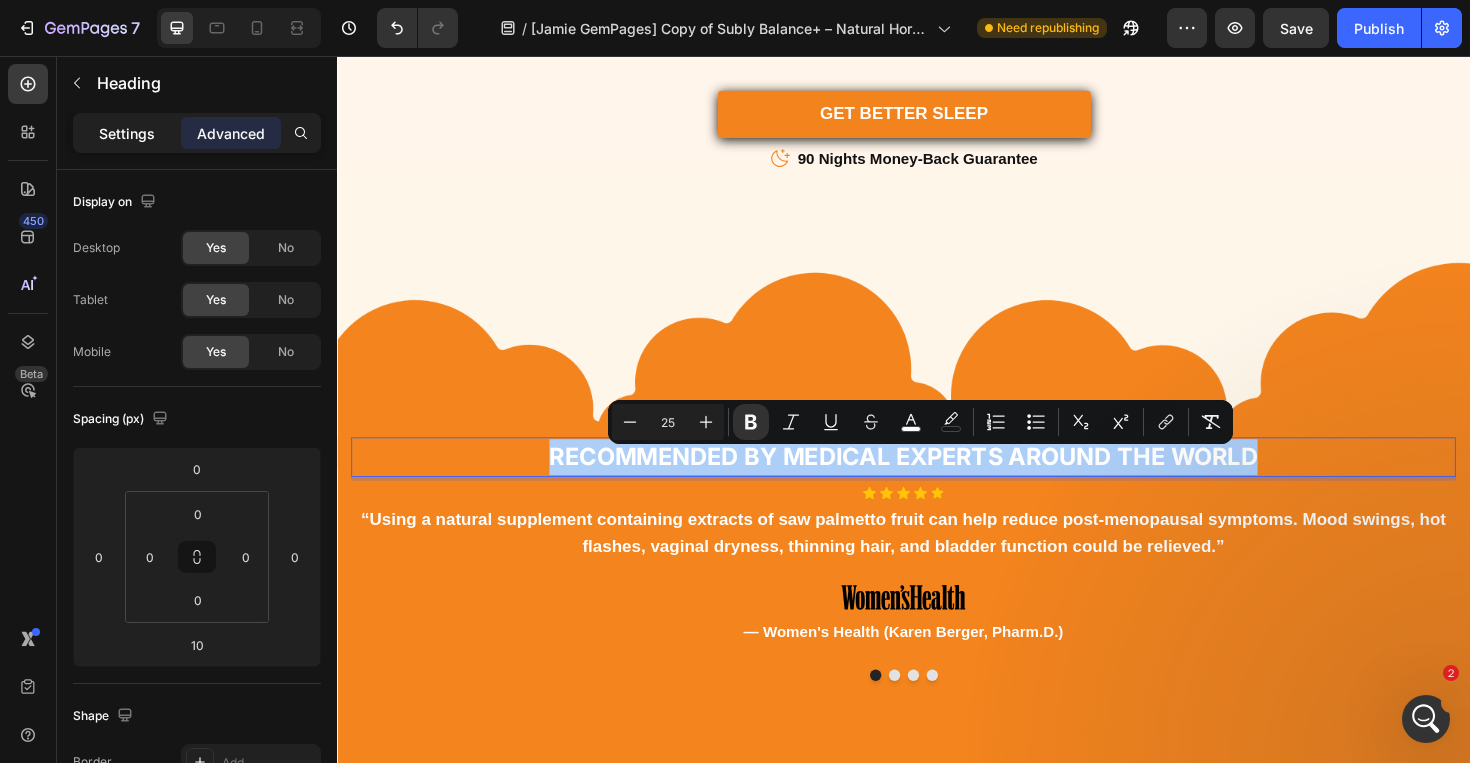 click on "Settings" at bounding box center [127, 133] 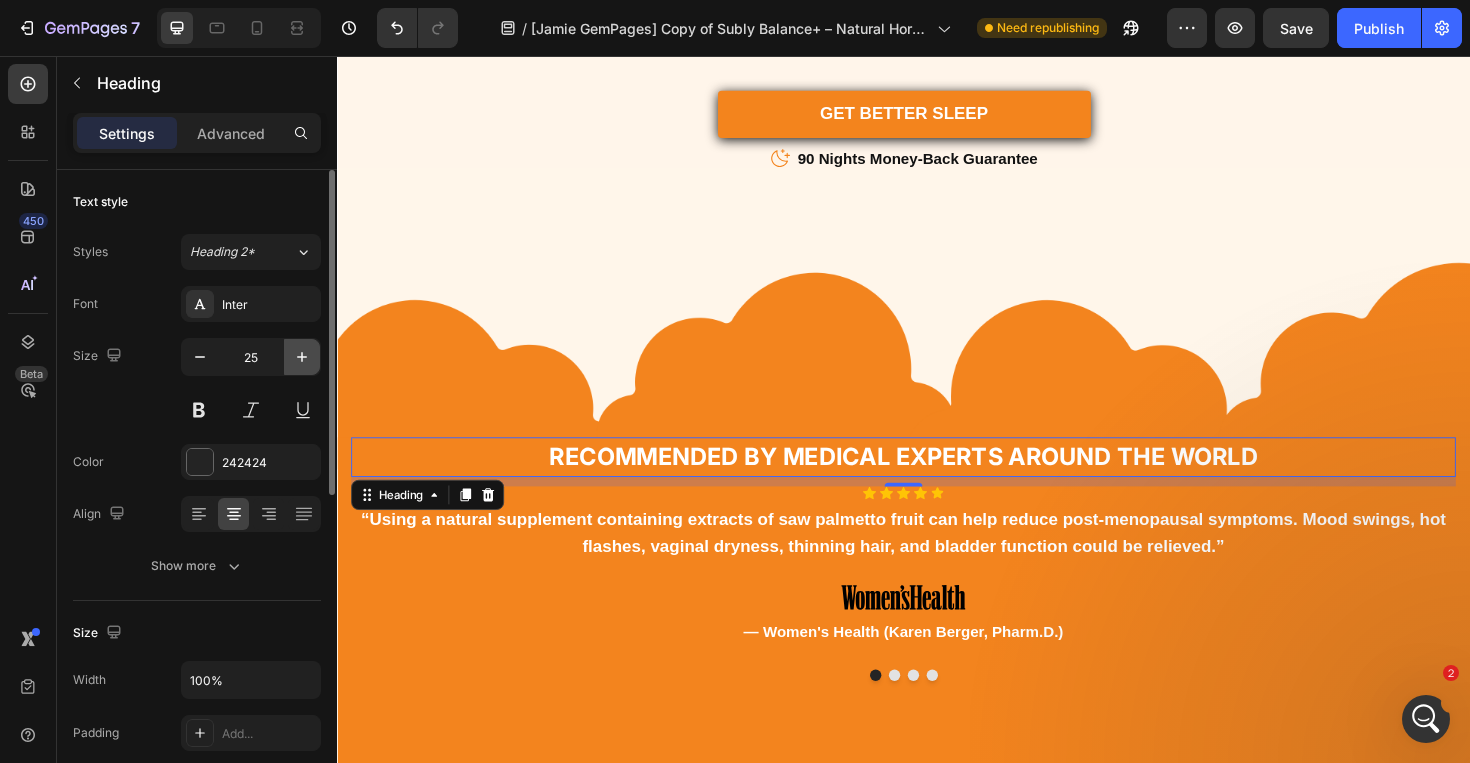 click 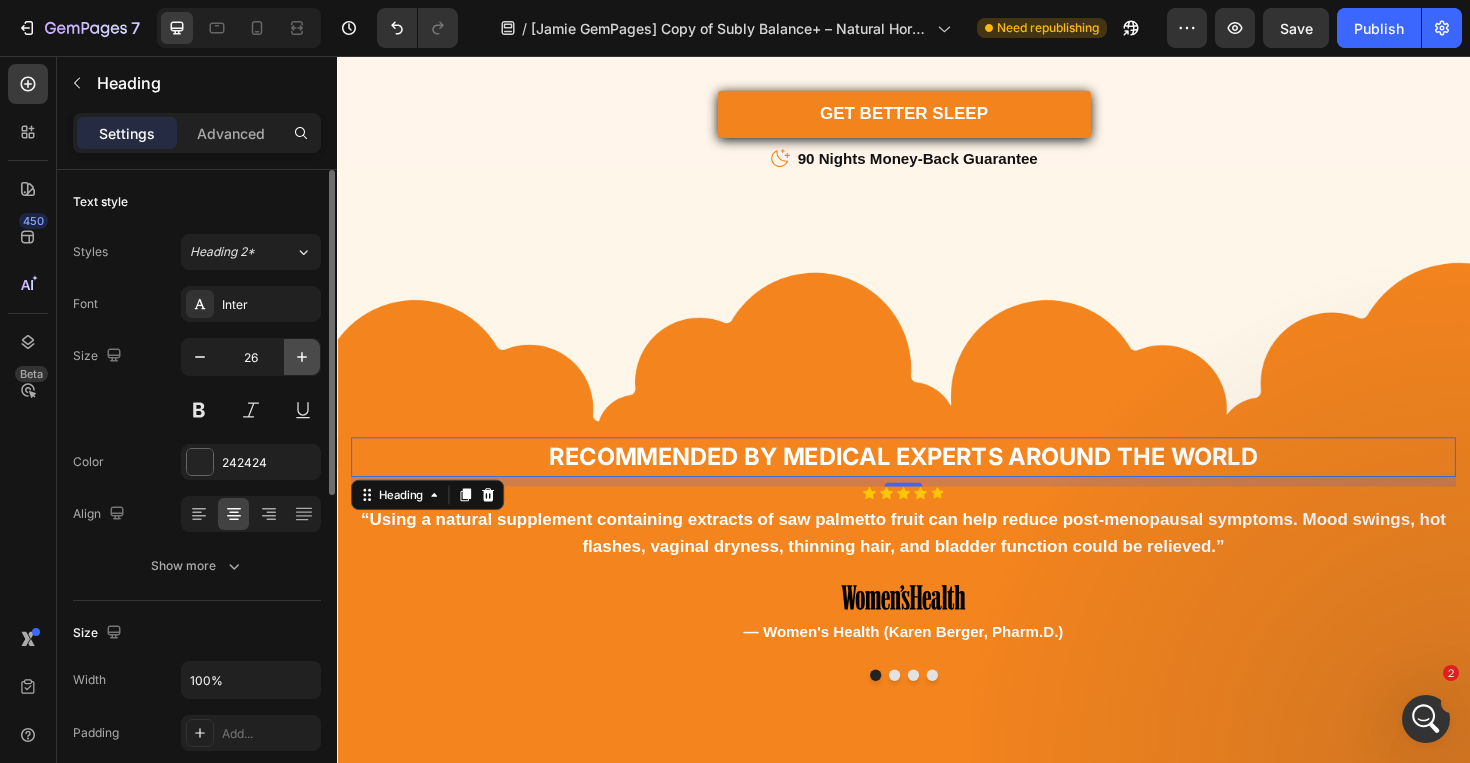 click 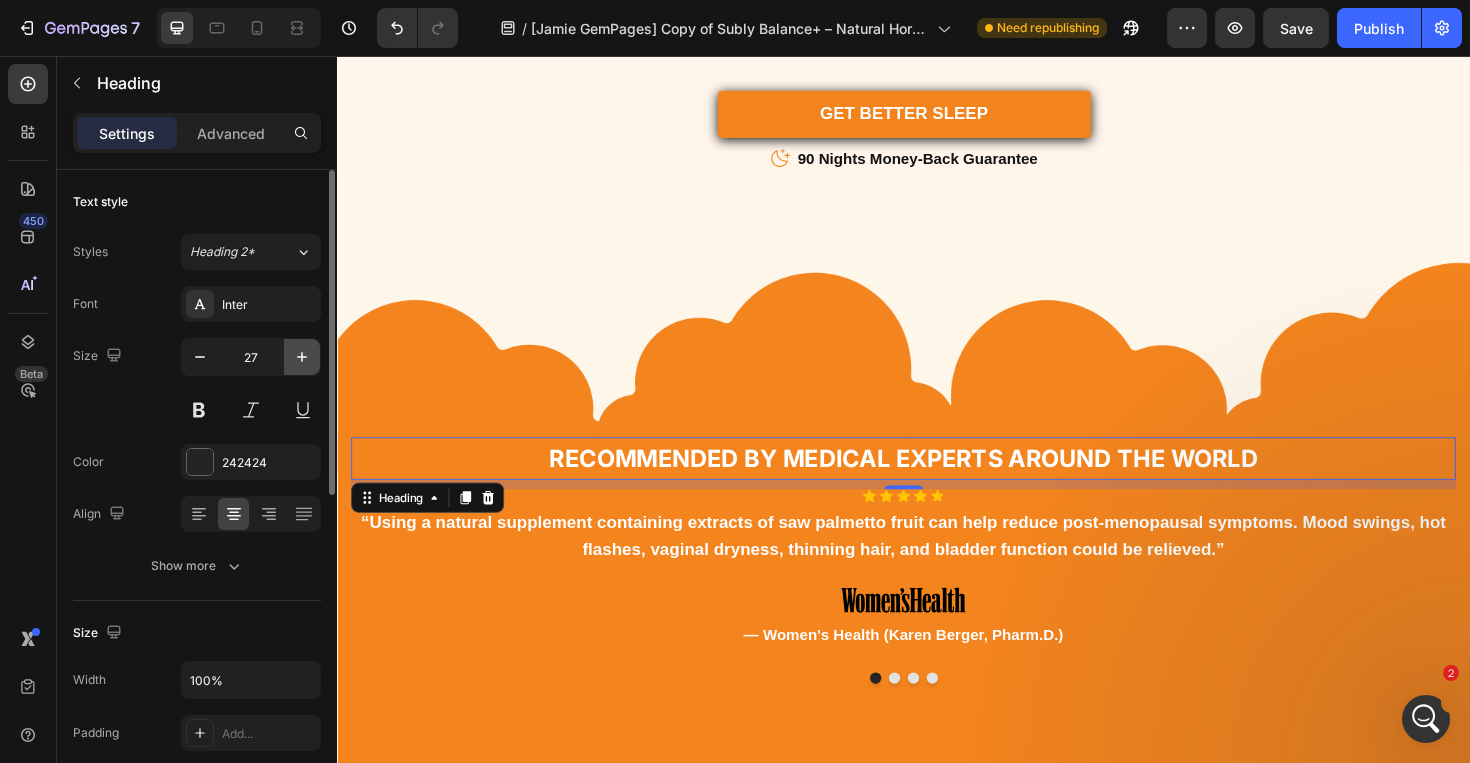 click 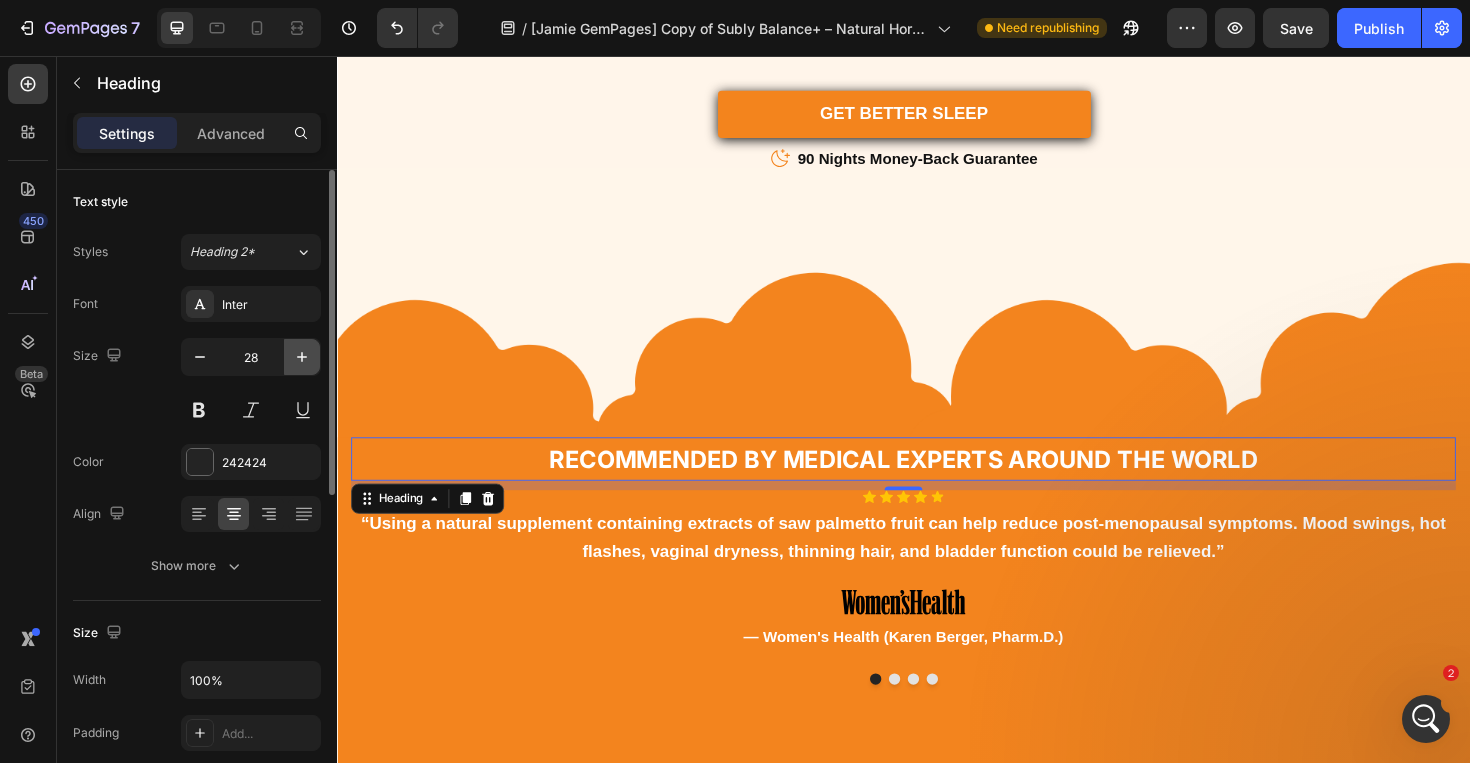 click 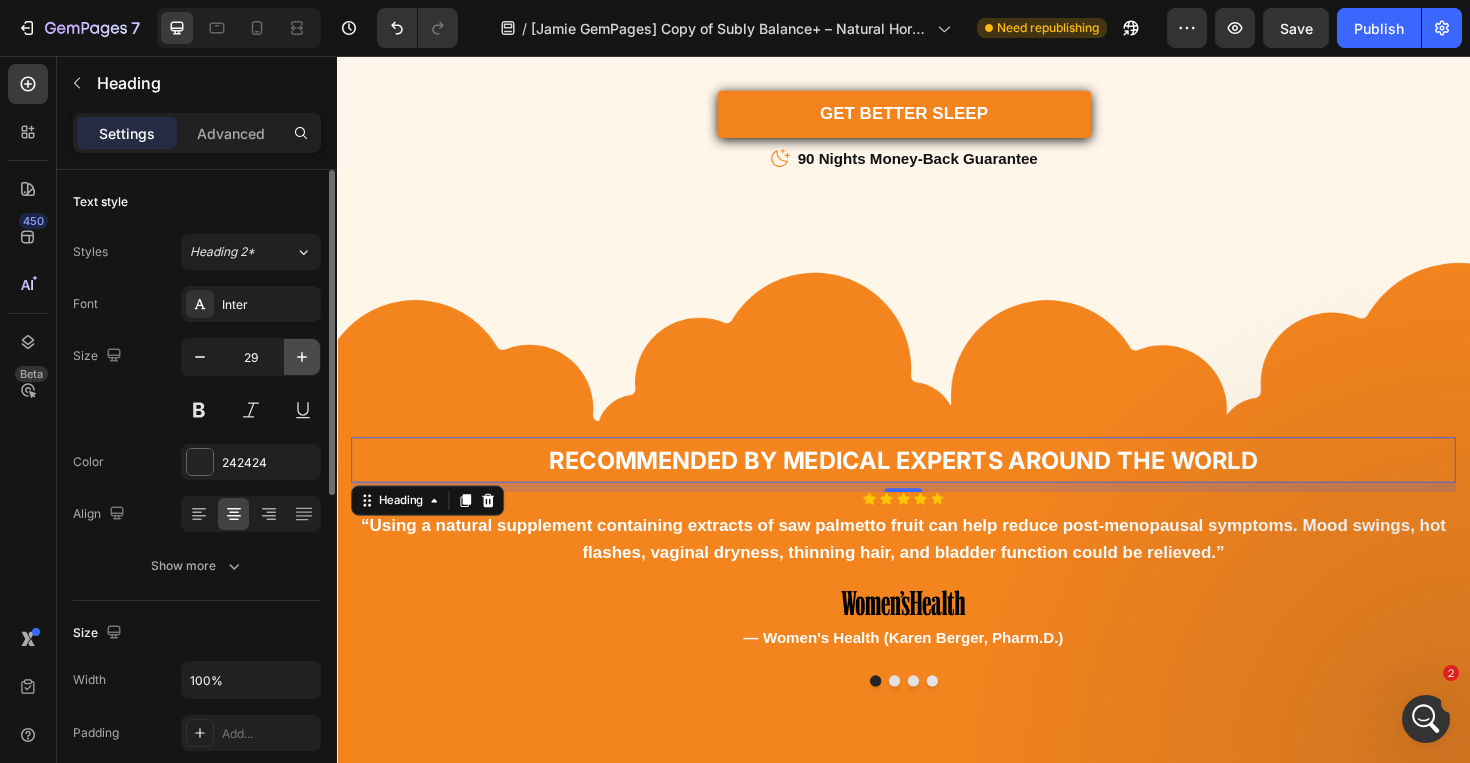 click 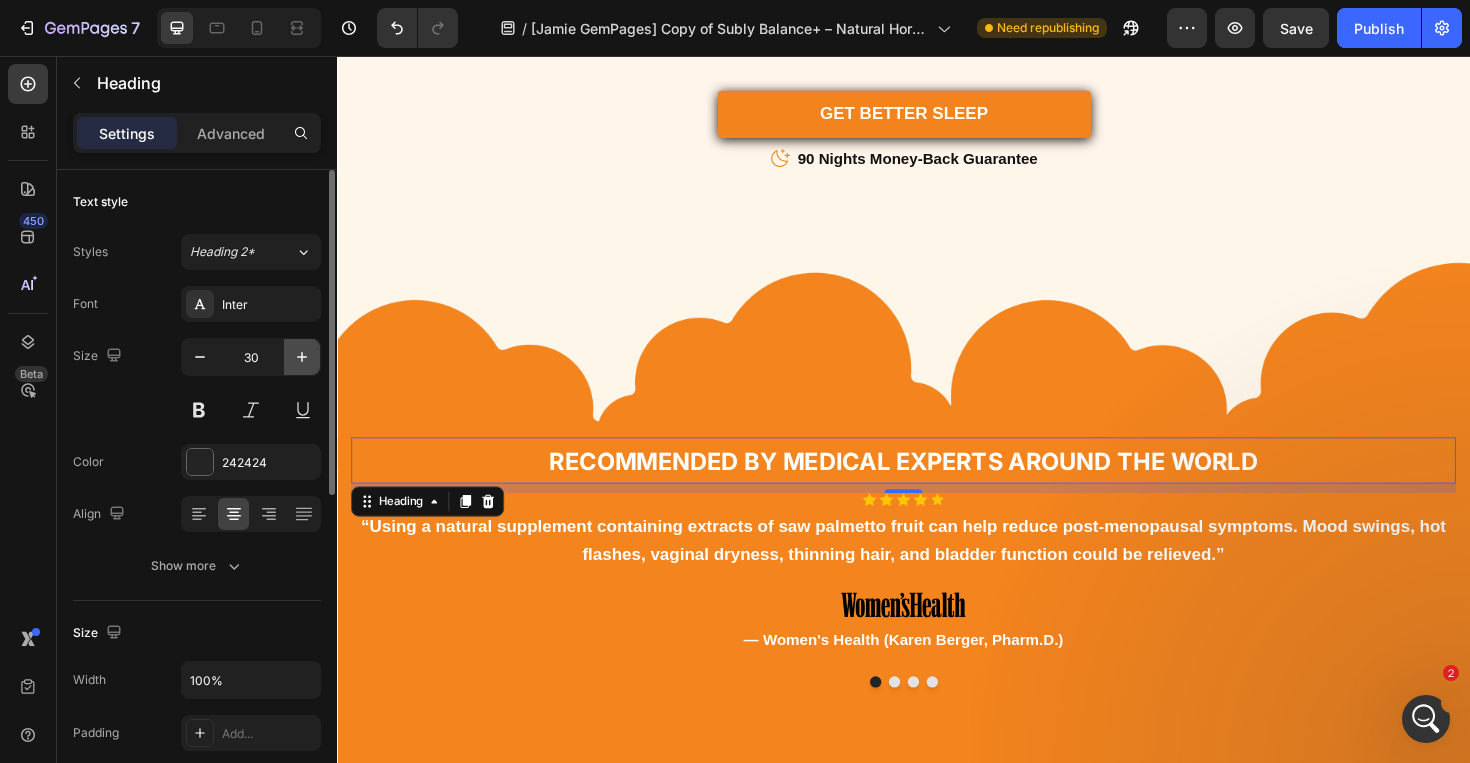 click 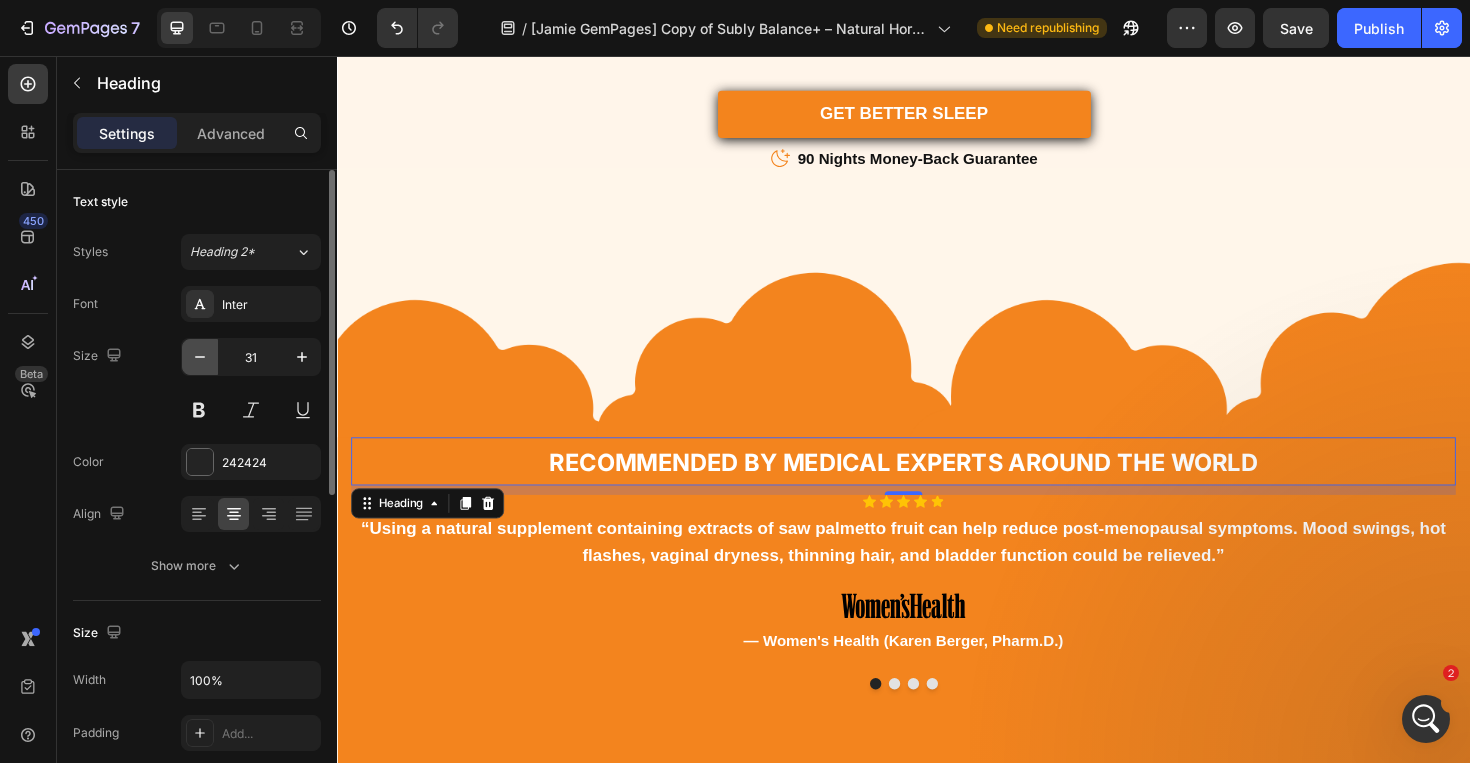 click at bounding box center (200, 357) 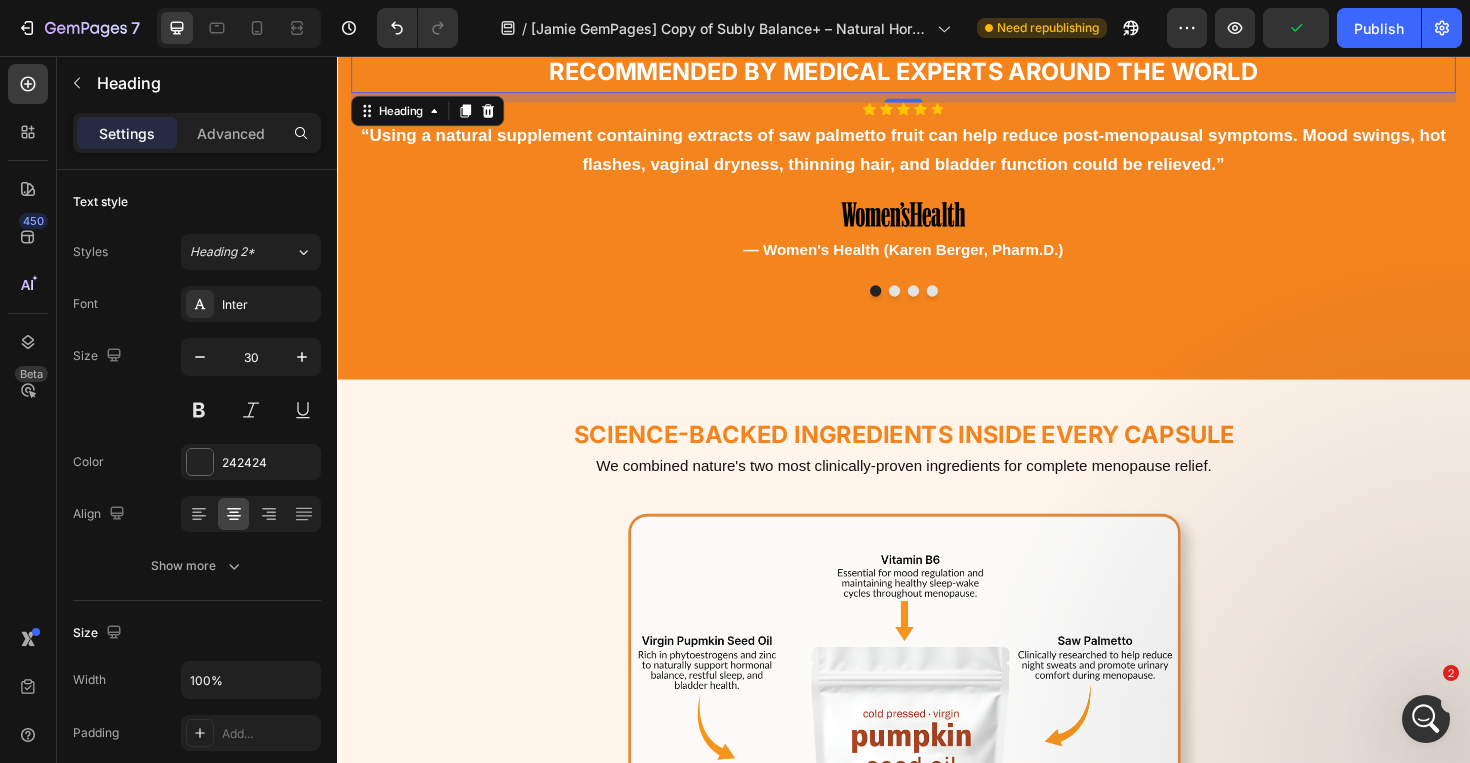 scroll, scrollTop: 5722, scrollLeft: 0, axis: vertical 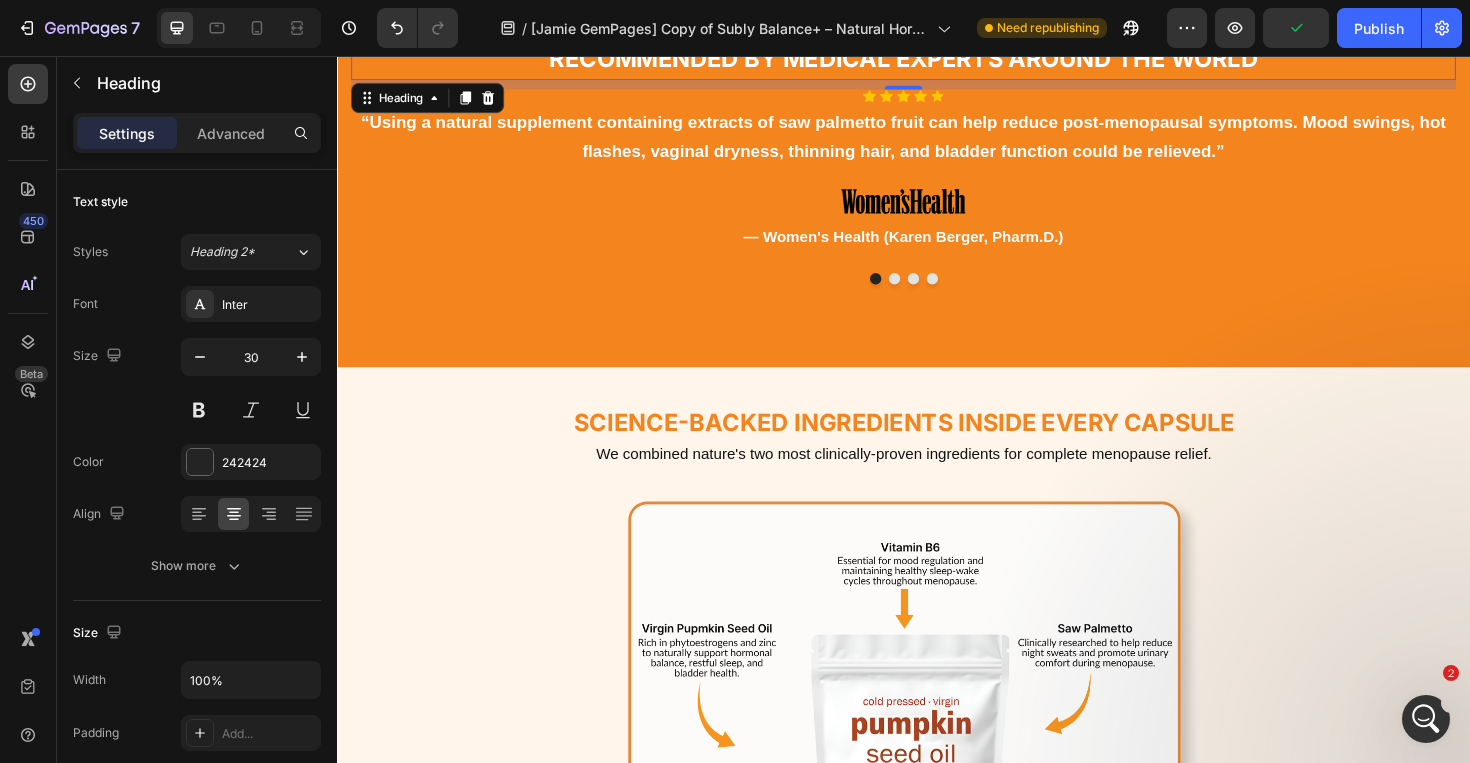 click on "Science-Backed Ingredients Inside Every Capsule" at bounding box center [937, 444] 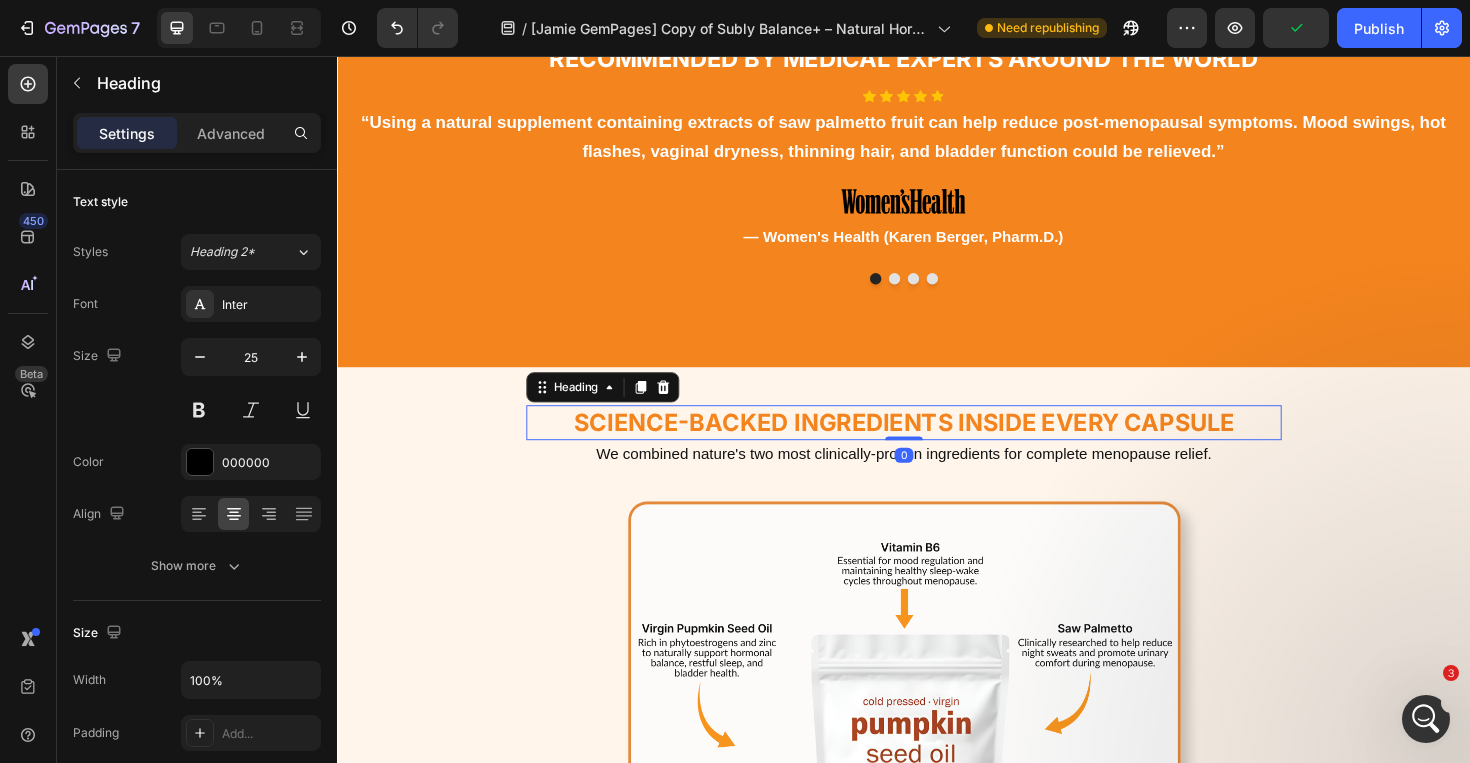click on "Science-Backed Ingredients Inside Every Capsule" at bounding box center [937, 444] 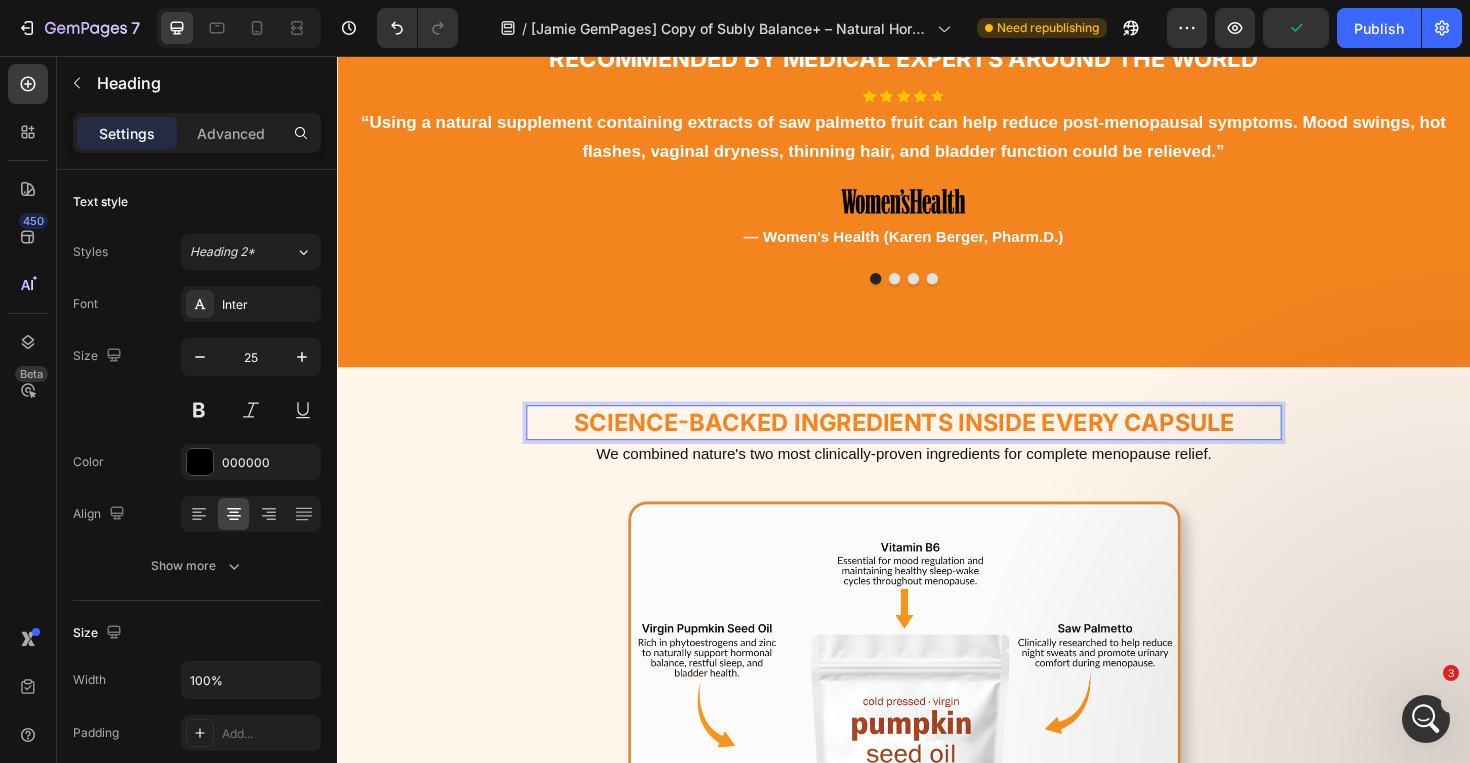 click on "Science-Backed Ingredients Inside Every Capsule" at bounding box center [937, 444] 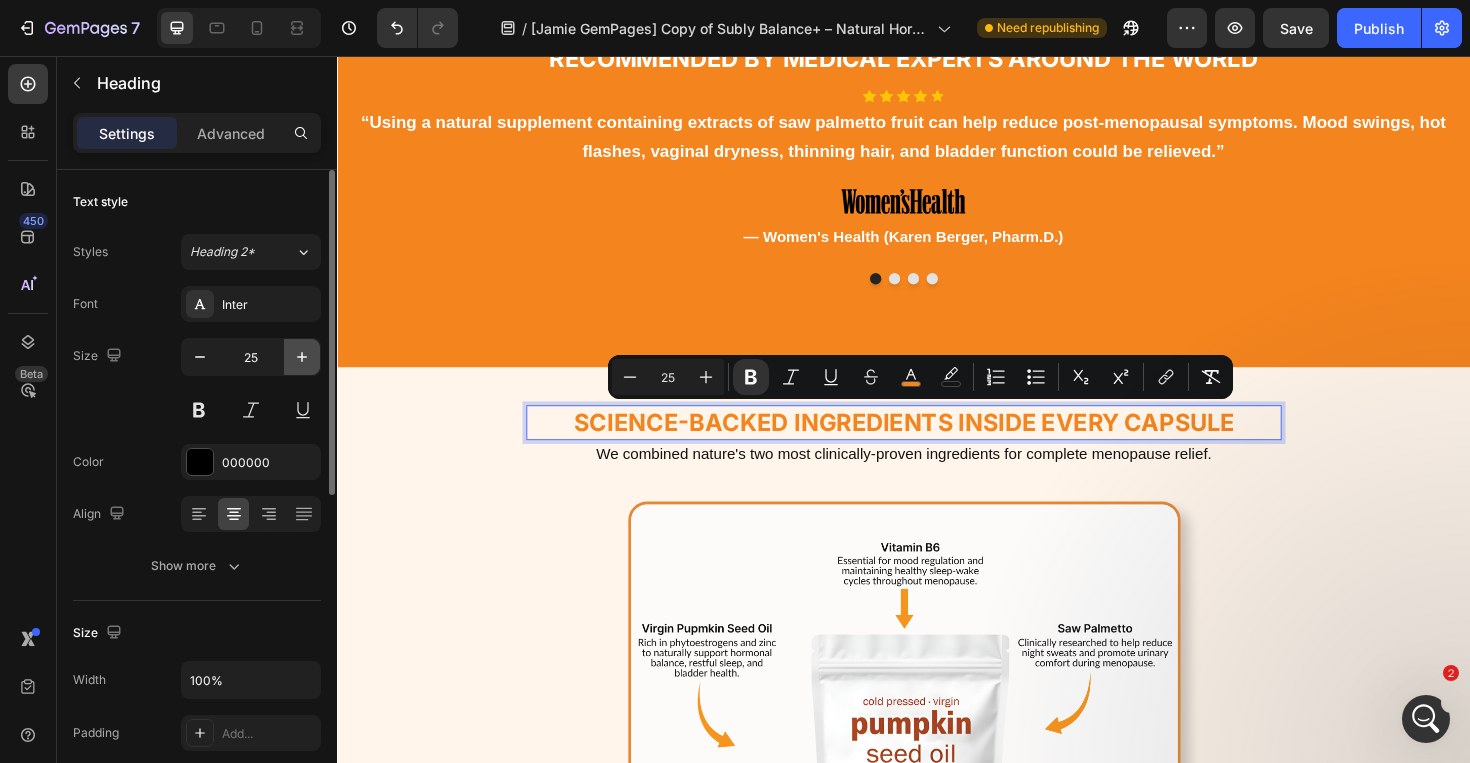 click 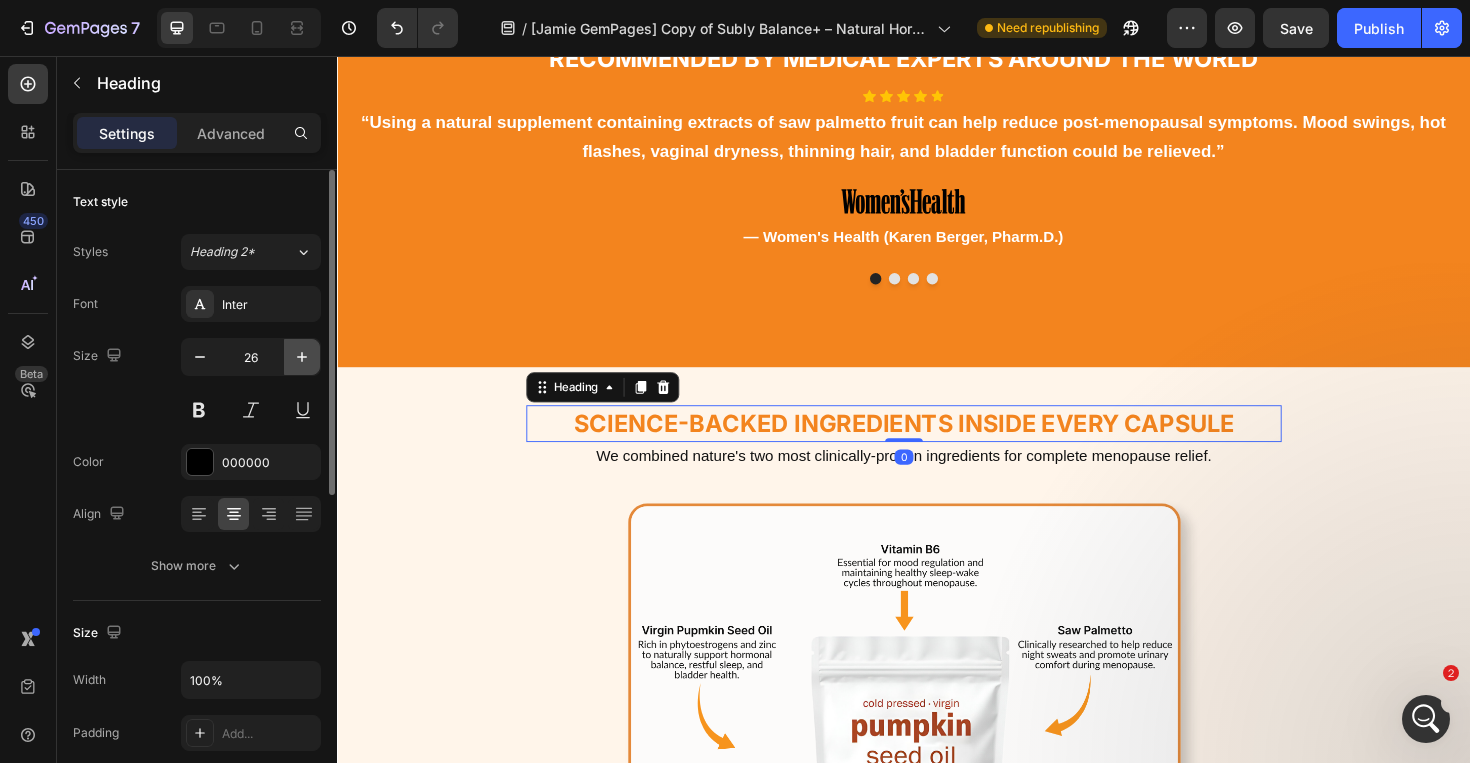 click 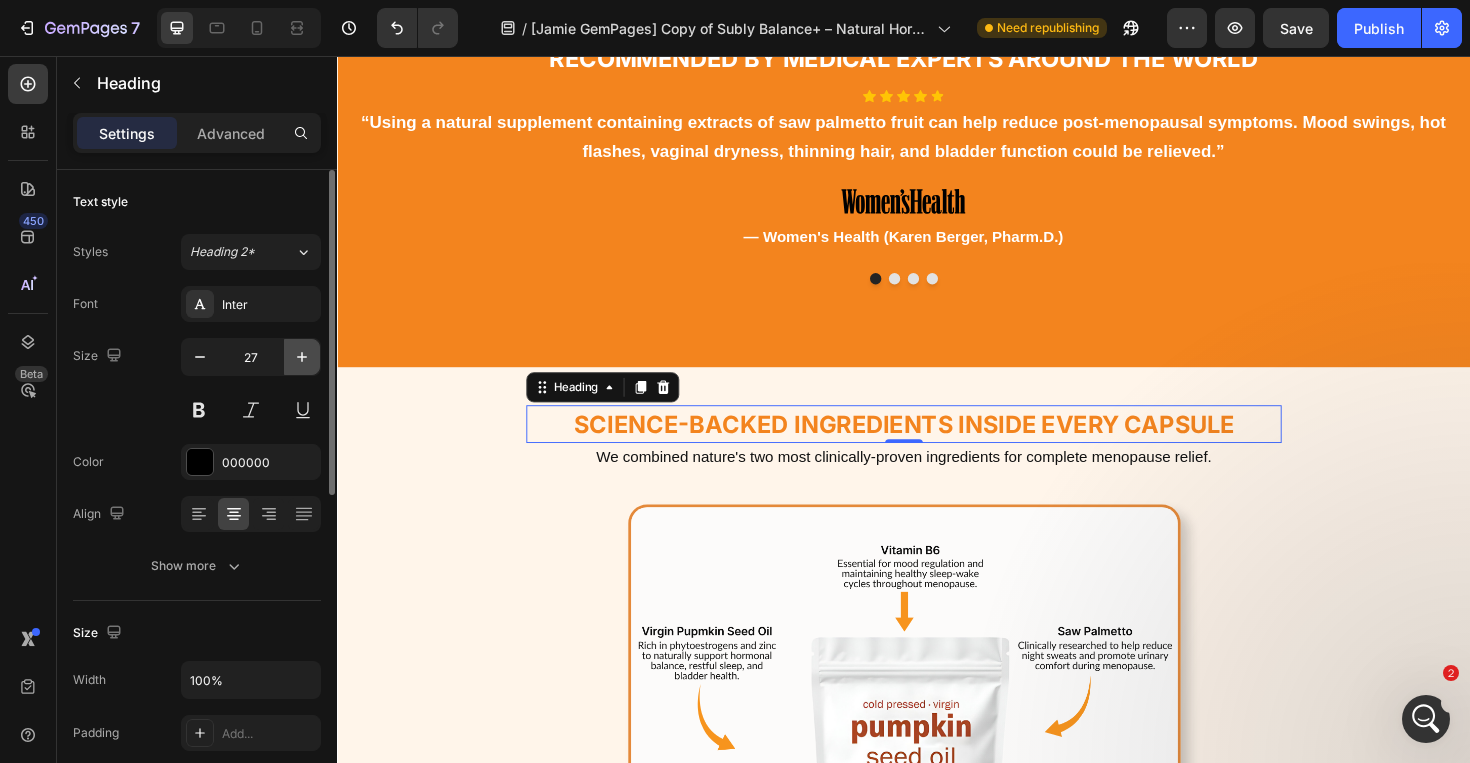 click 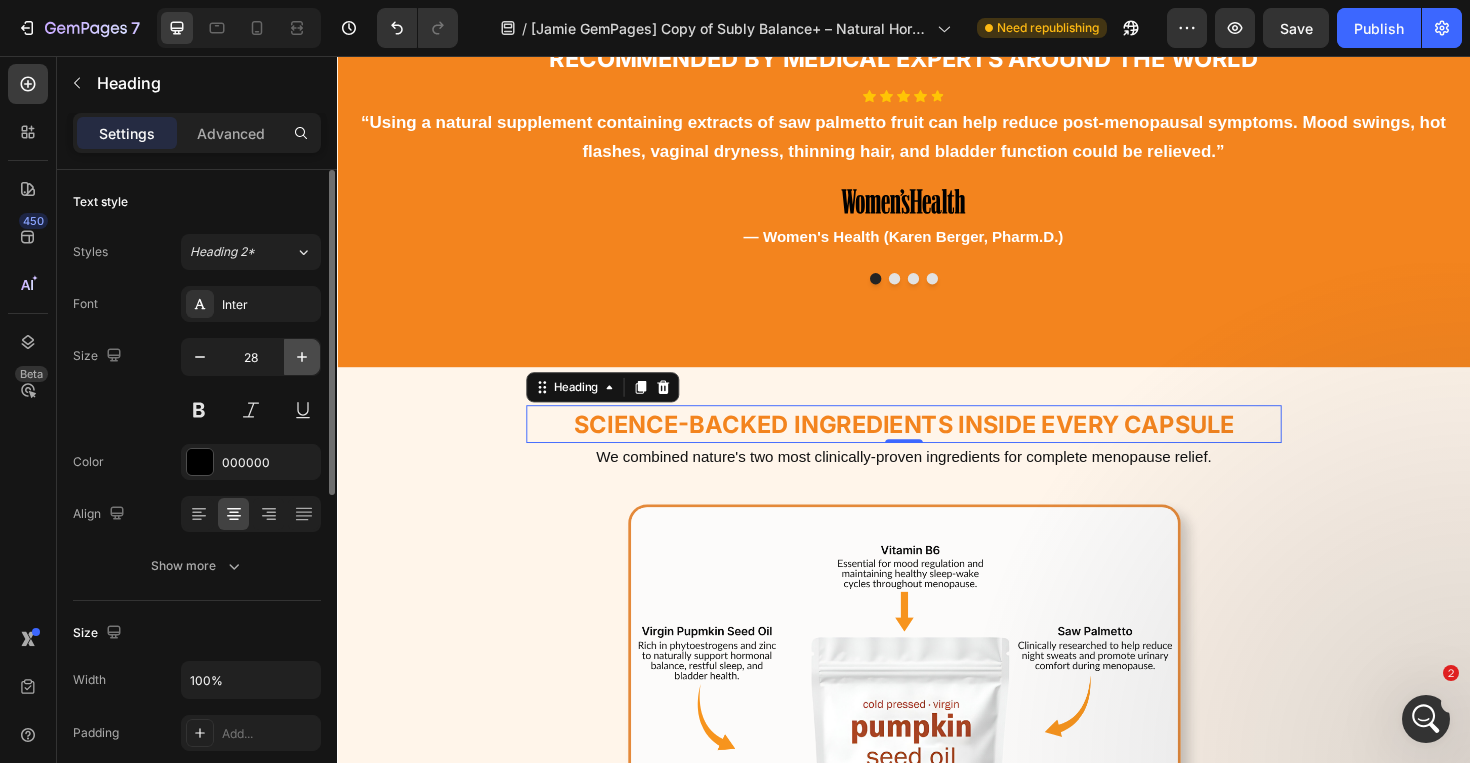 click 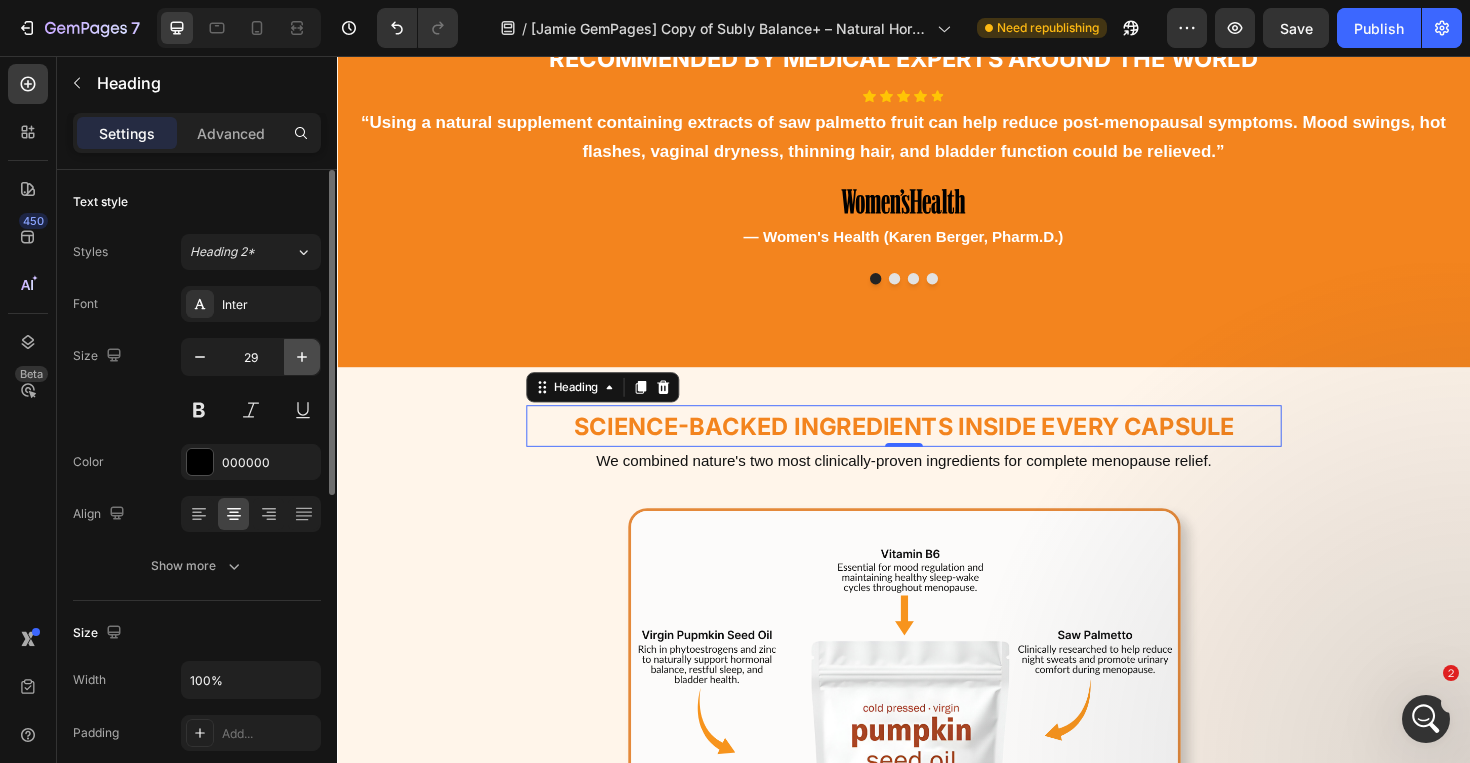 click 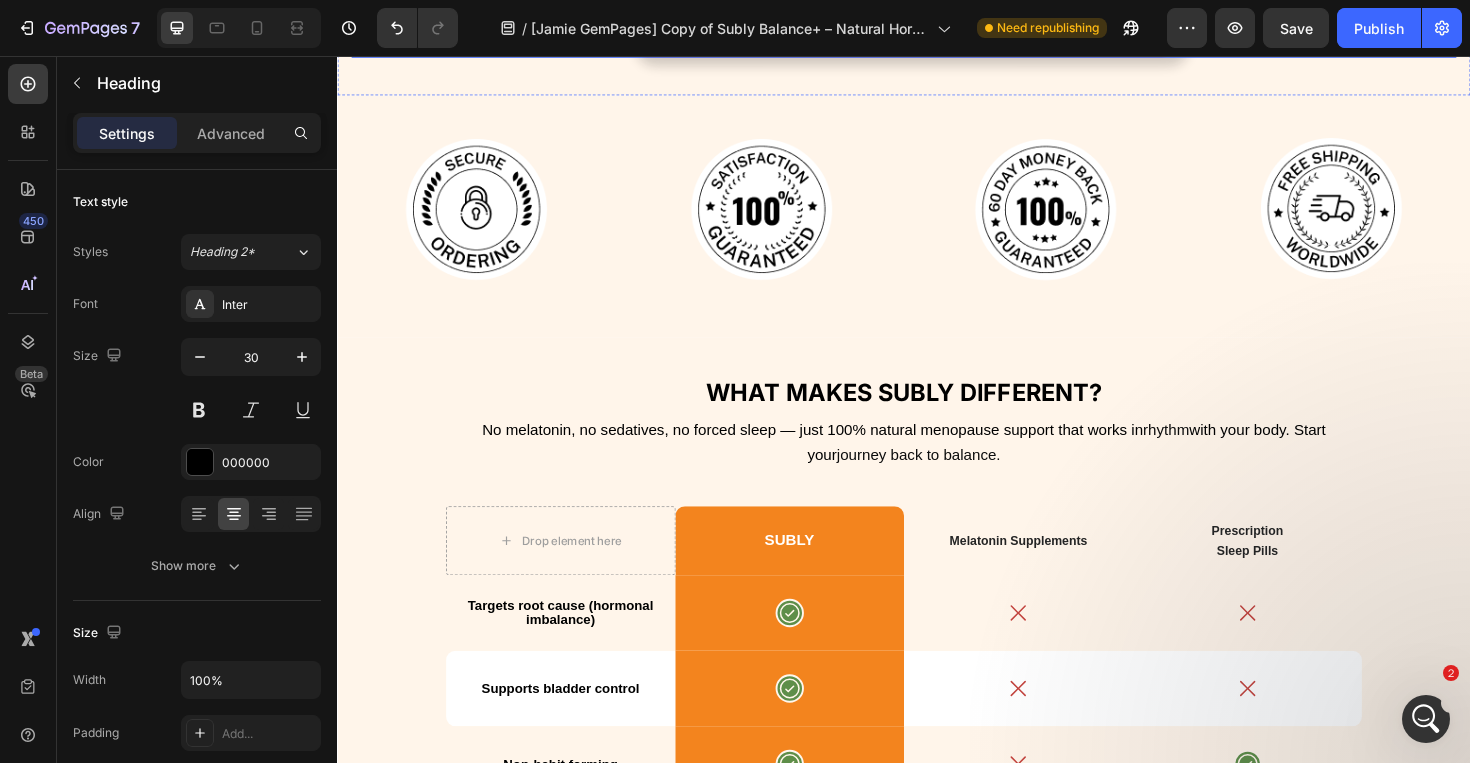 scroll, scrollTop: 6786, scrollLeft: 0, axis: vertical 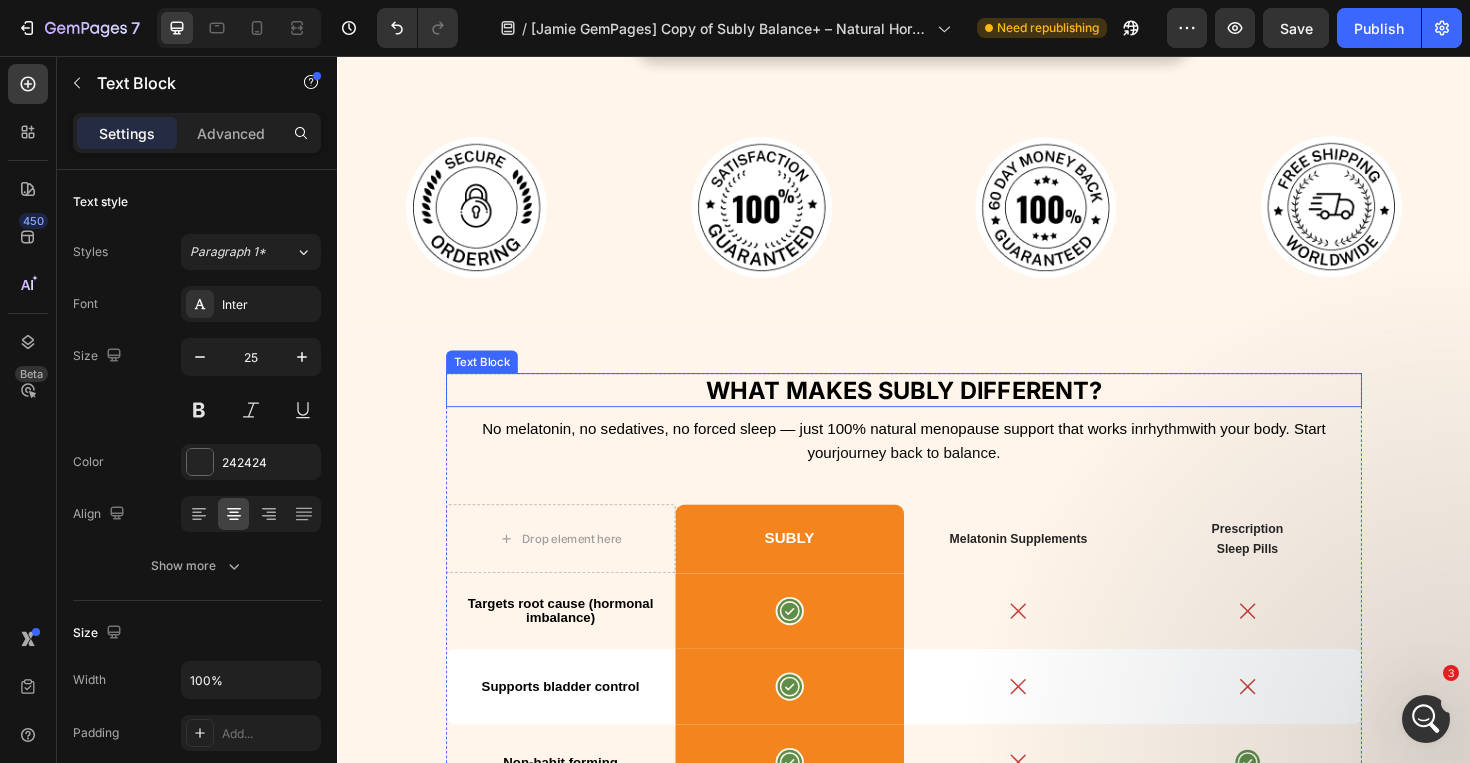 click on "What Makes Subly Different?" at bounding box center [937, 410] 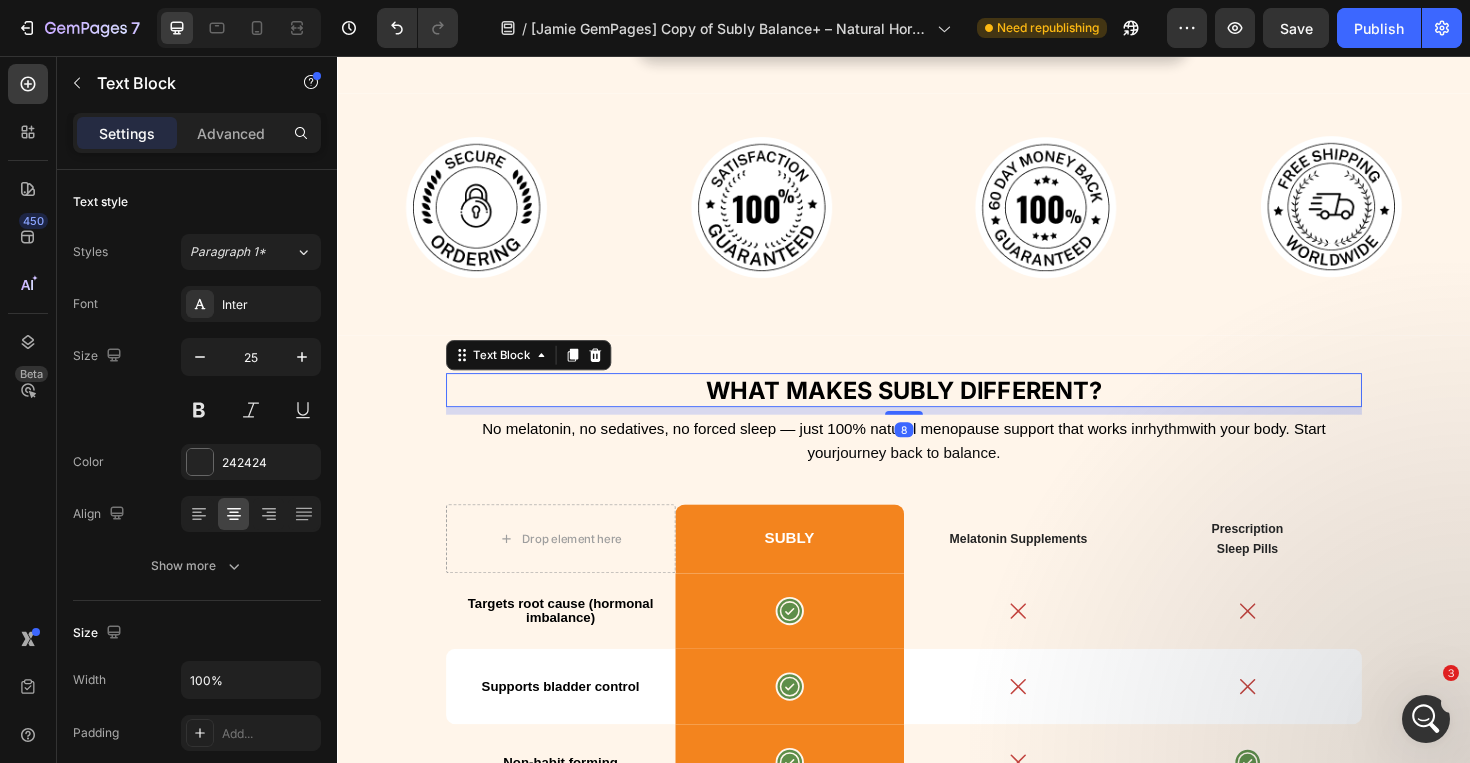 click on "What Makes Subly Different?" at bounding box center [937, 410] 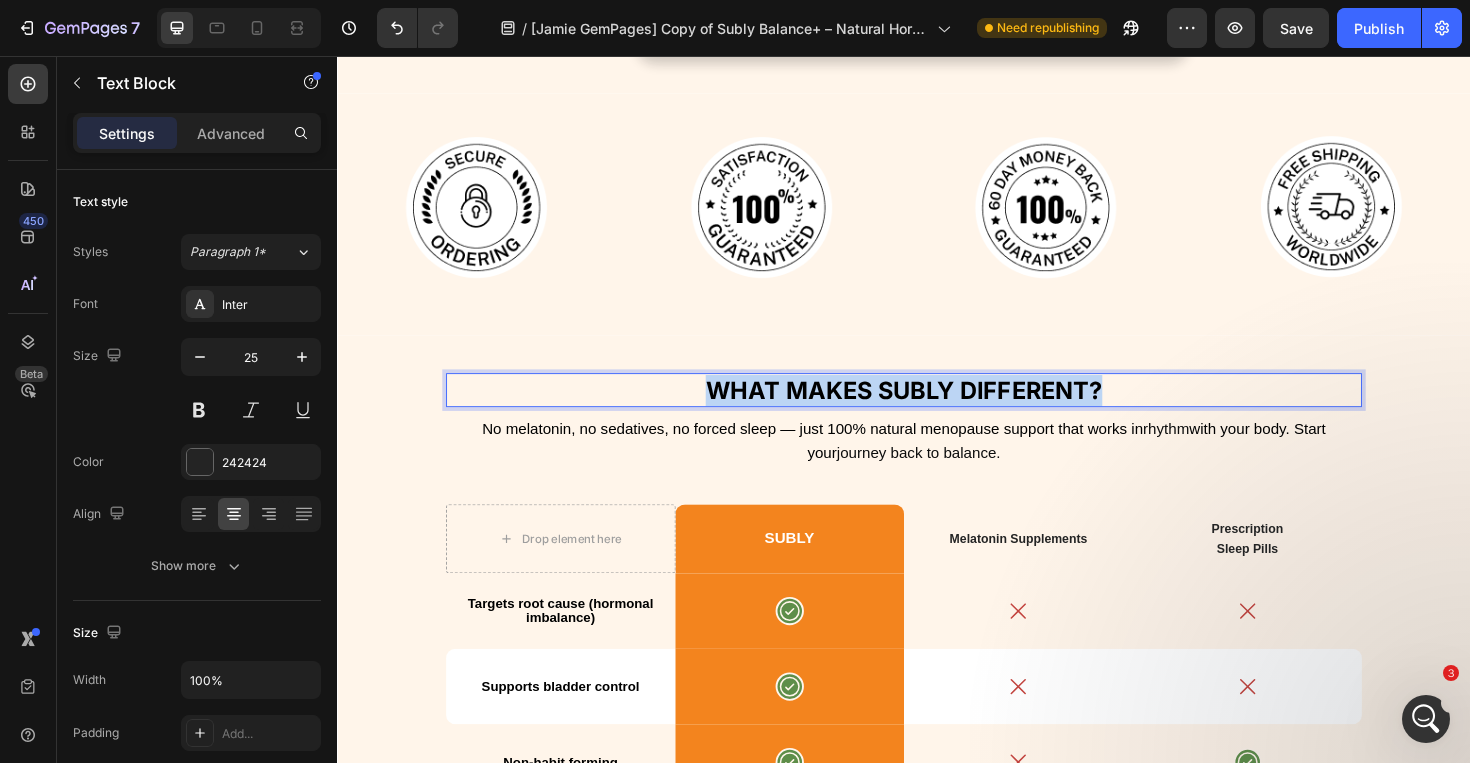 click on "What Makes Subly Different?" at bounding box center (937, 410) 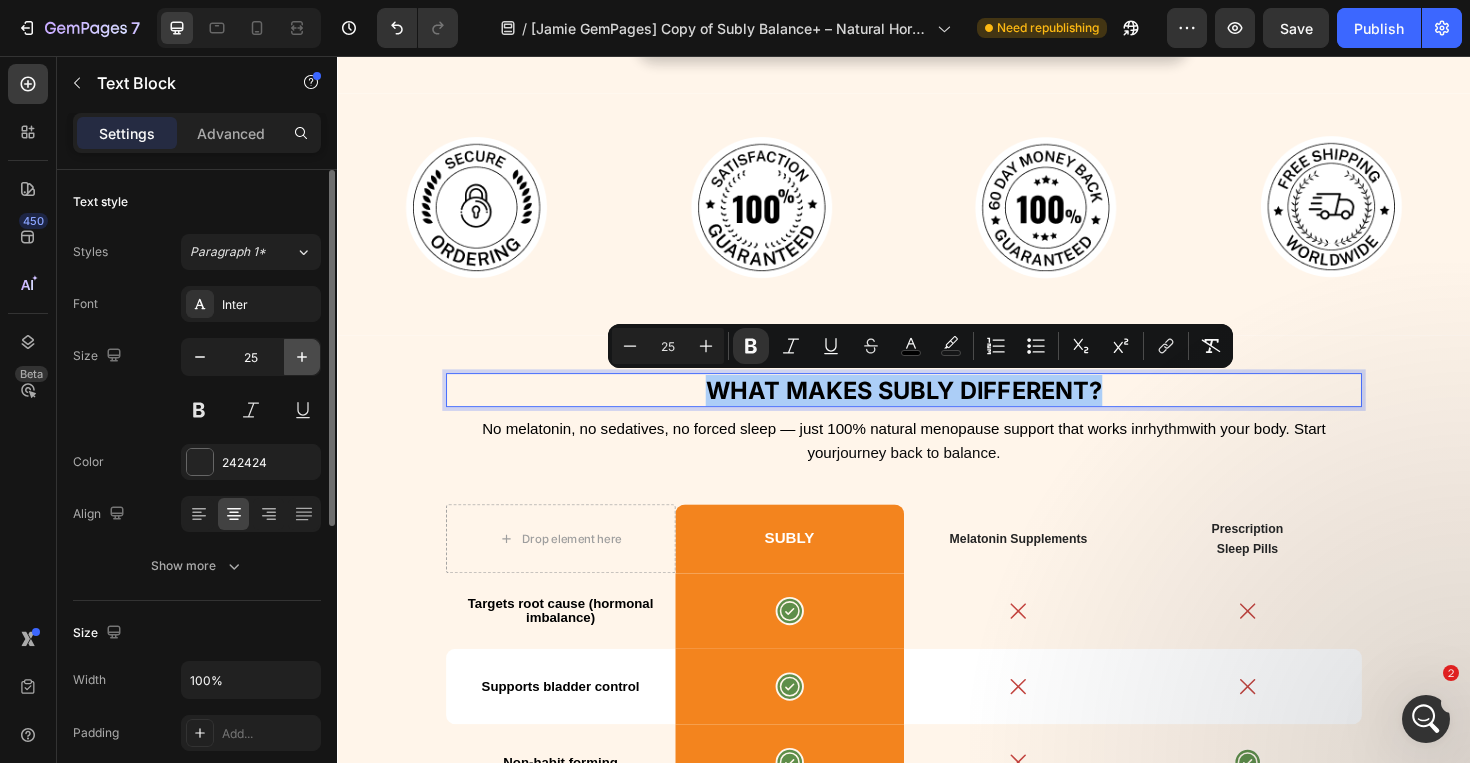 click 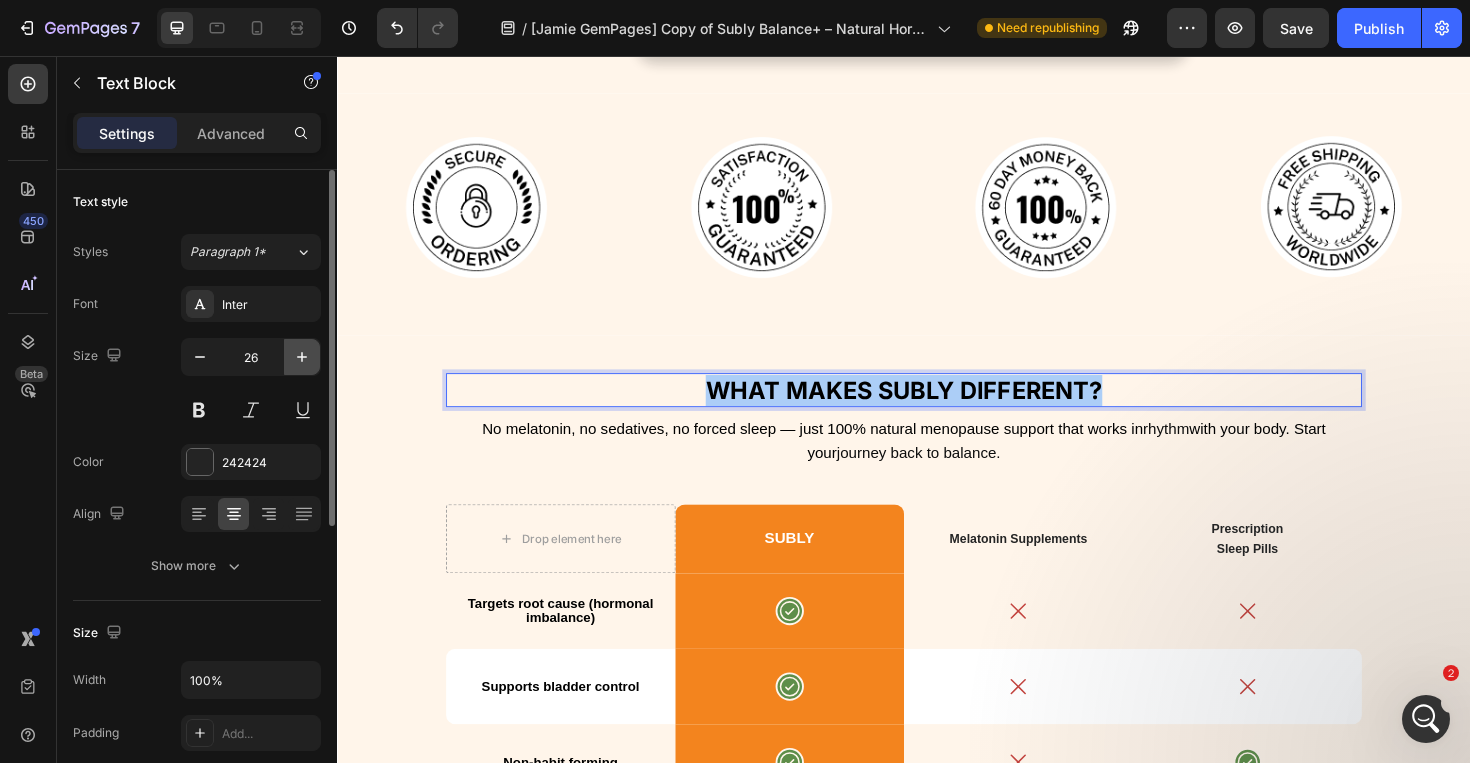 click 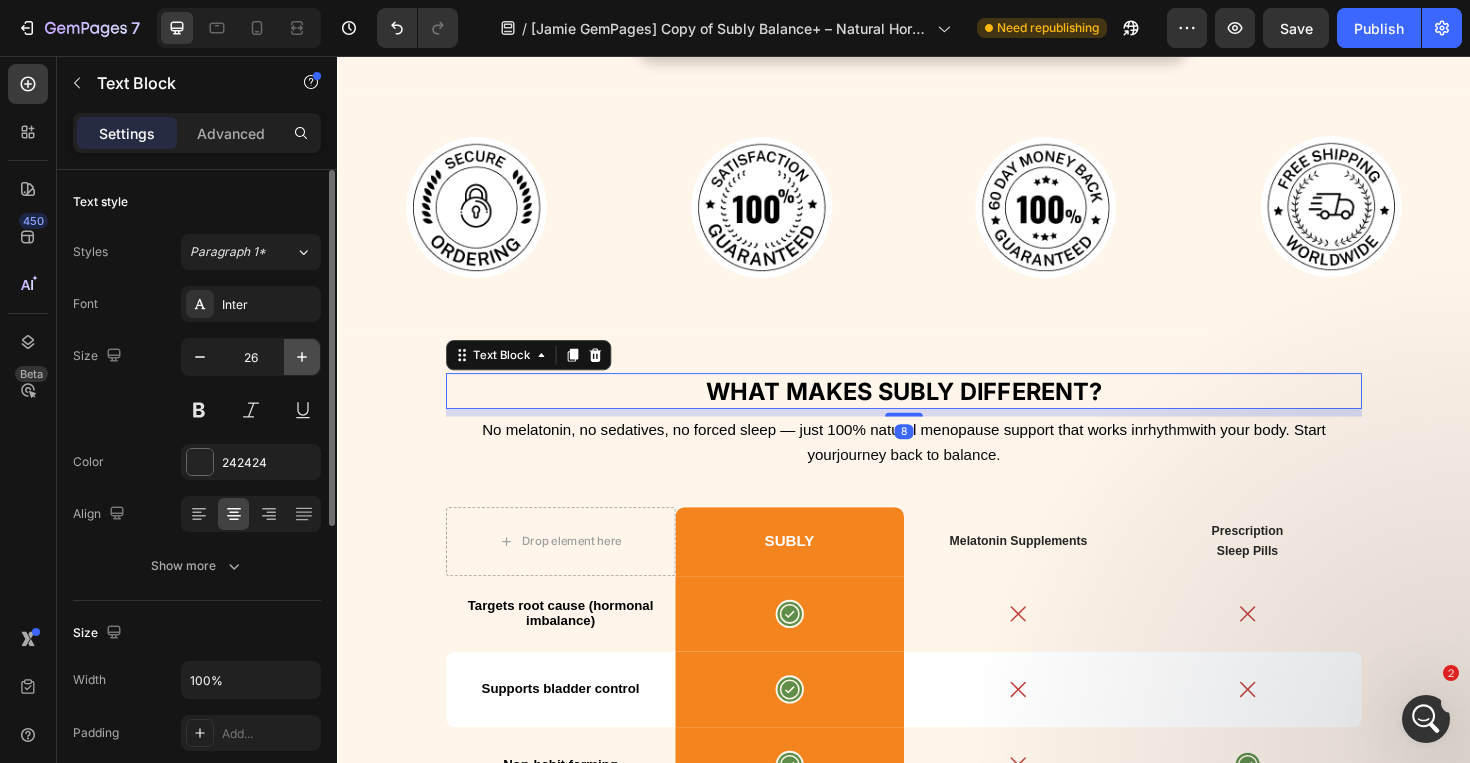 click 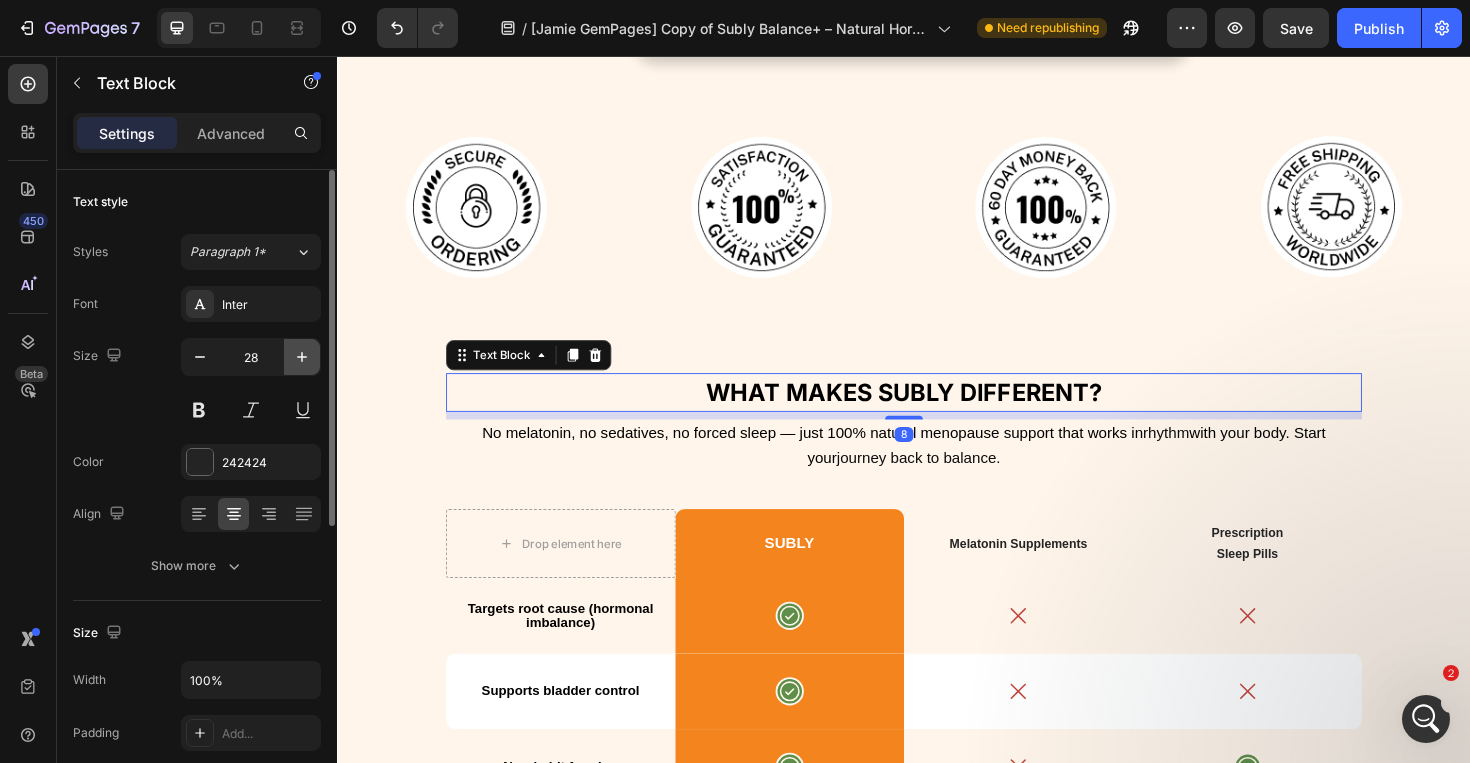 click 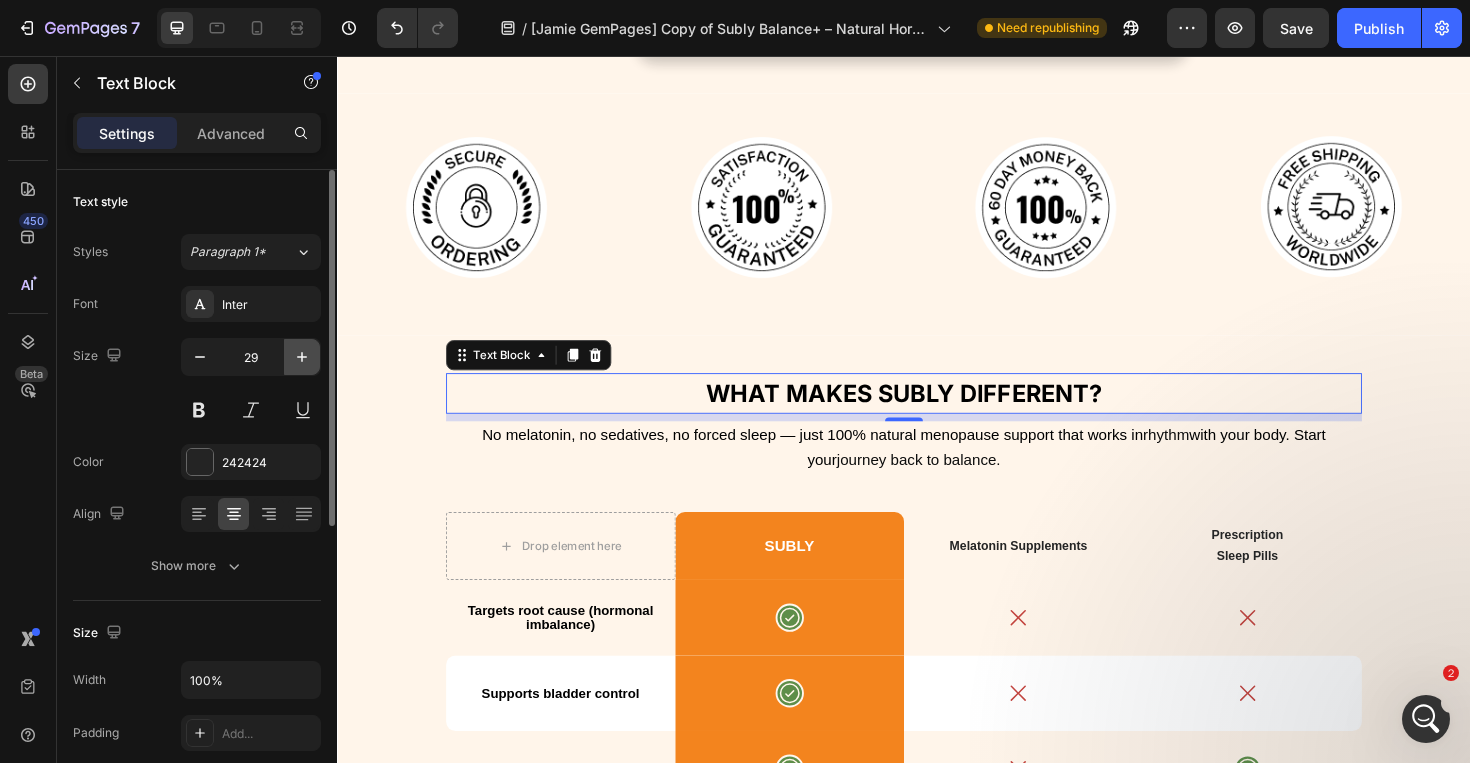 click 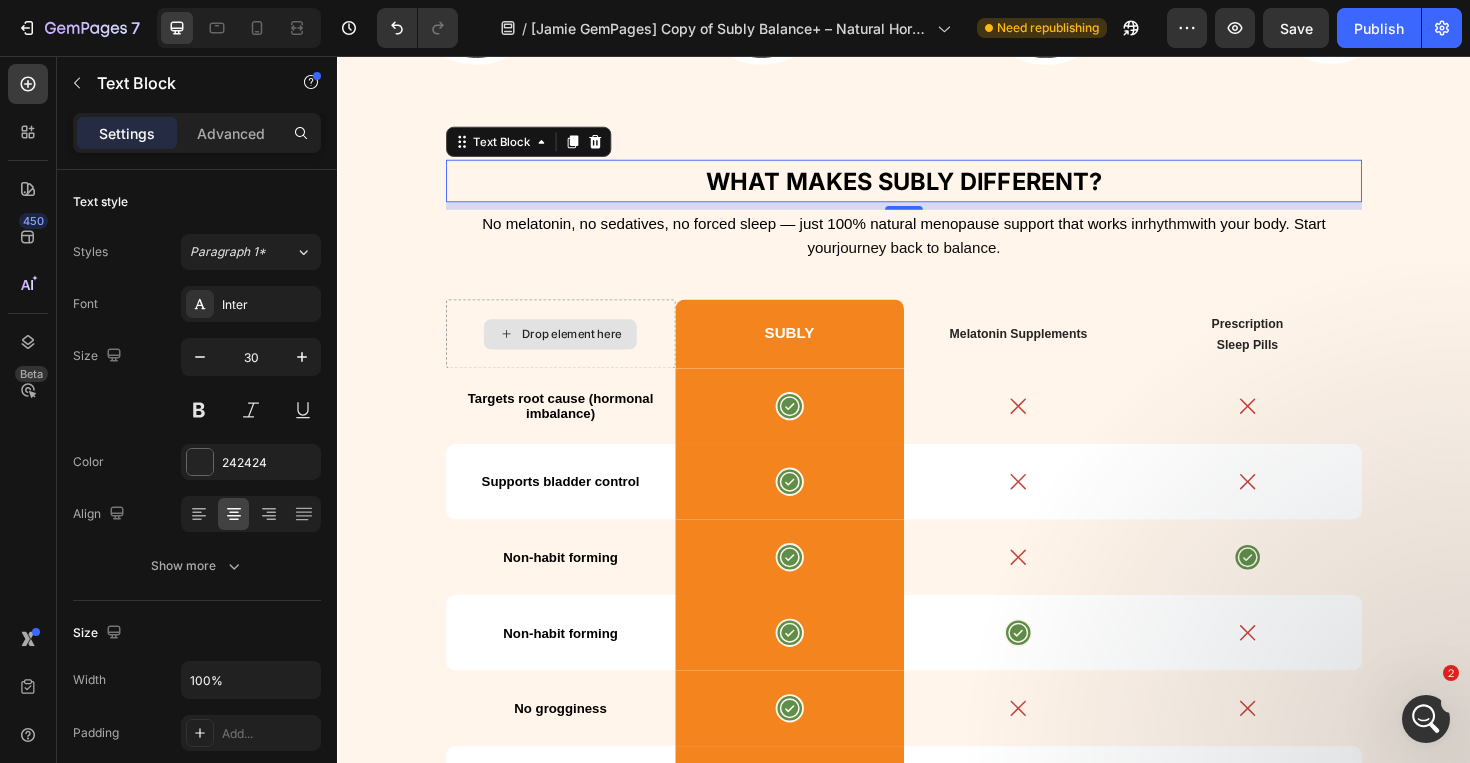 scroll, scrollTop: 7021, scrollLeft: 0, axis: vertical 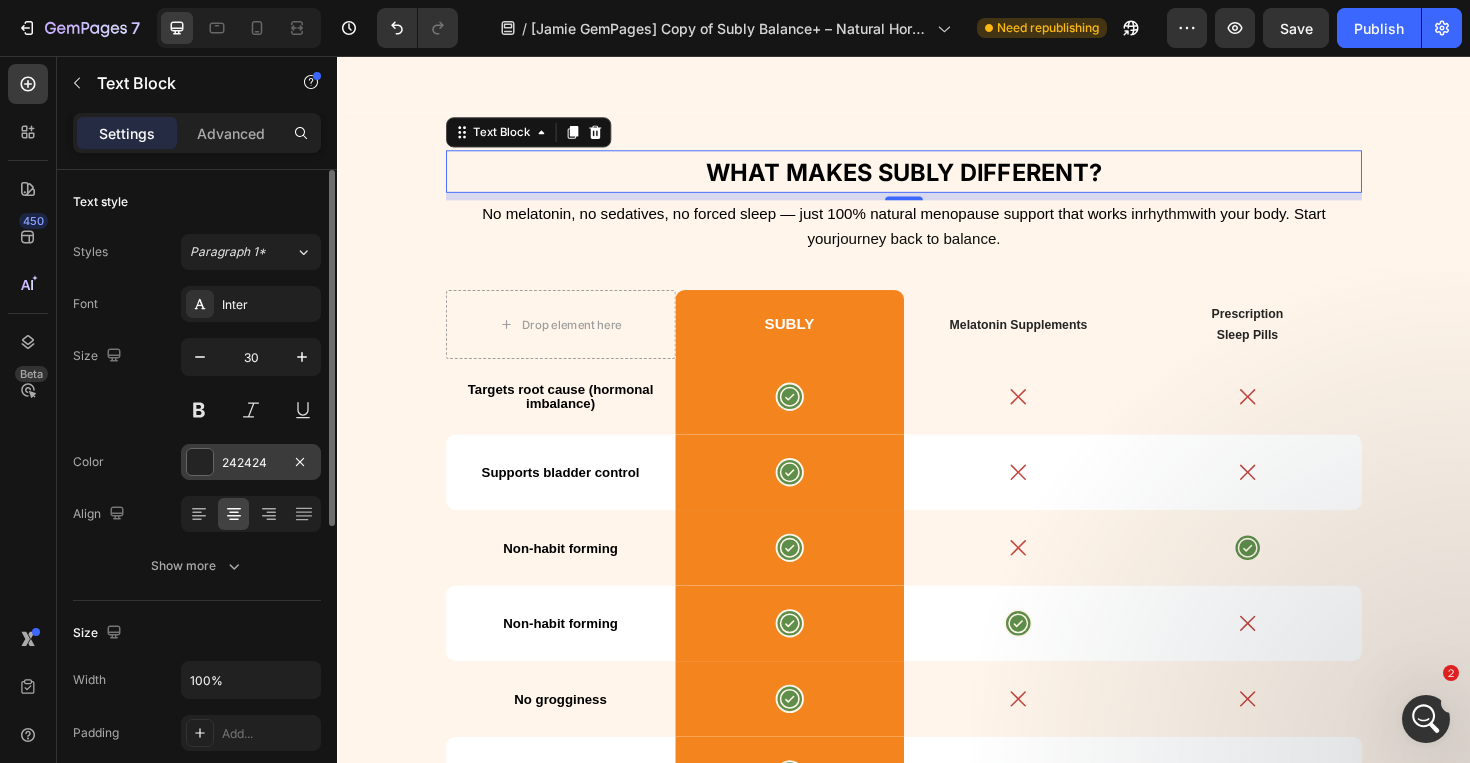 click at bounding box center (200, 462) 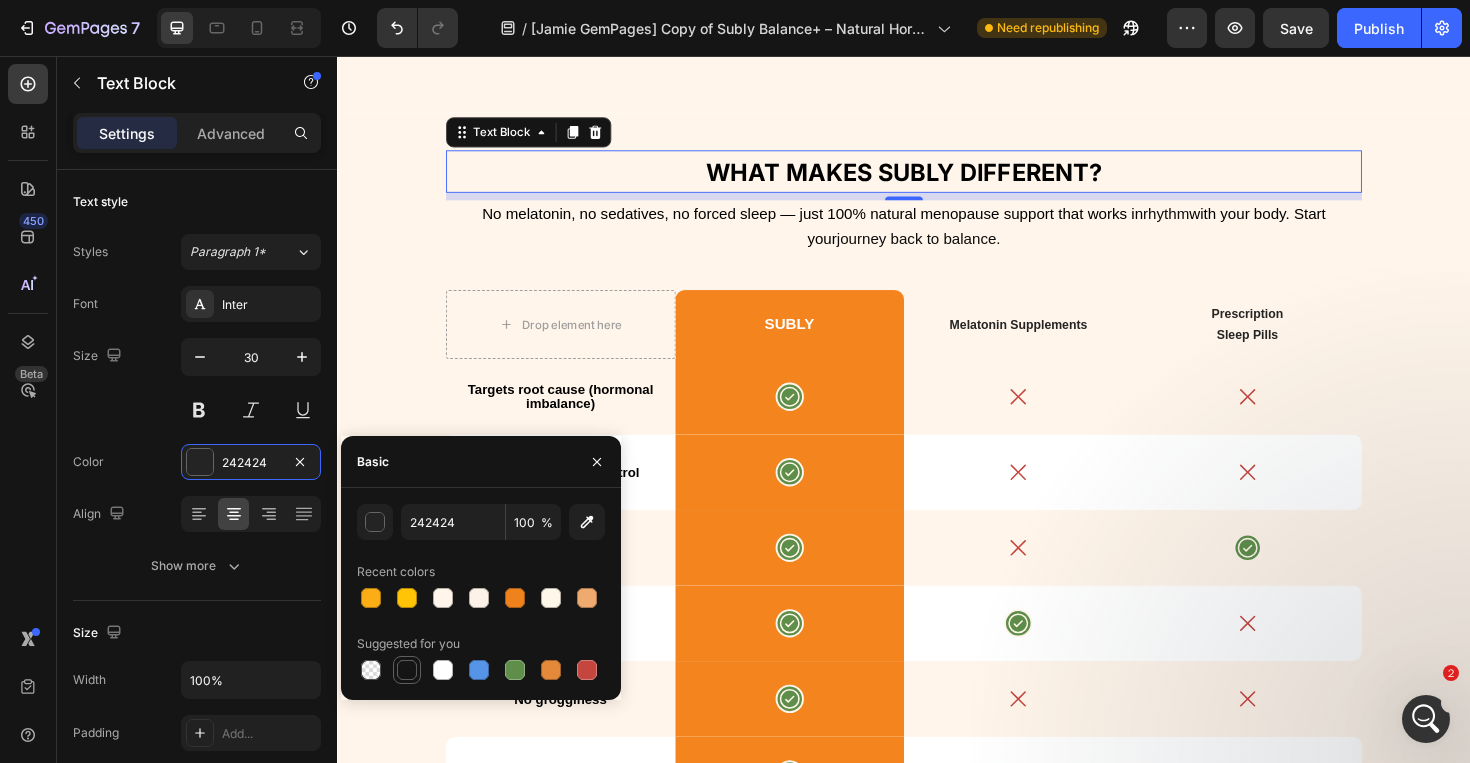 click at bounding box center [407, 670] 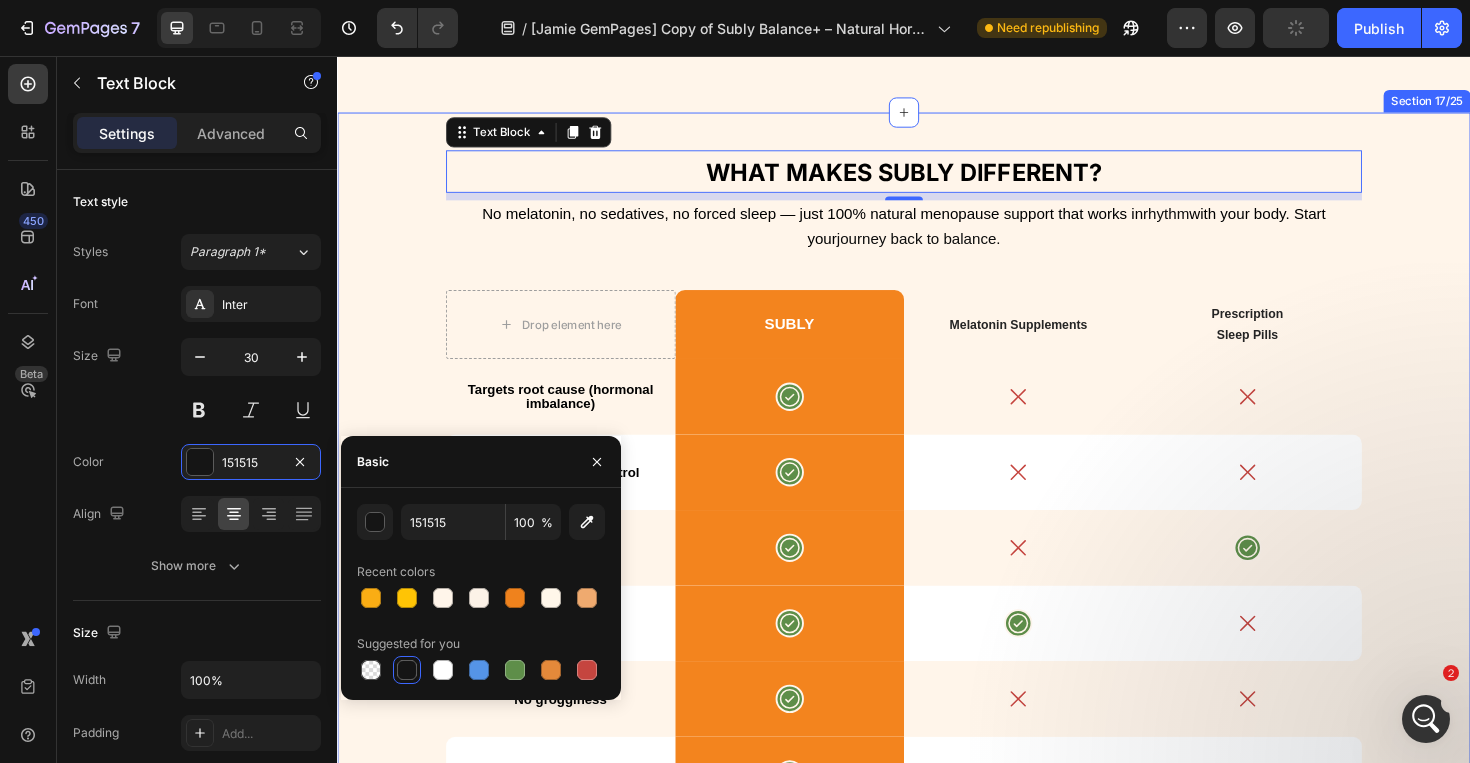 click on "What Makes Subly Different? Text Block   8 No melatonin, no sedatives, no forced sleep — just 100% natural menopause support that works in  rhythm  with your body. Start your  journey back to balance. Heading
Drop element here SUBLY Text Block Melatonin Supplements Text Block Prescription  Sleep Pills Text Block Row Targets root cause (hormonal imbalance) Text Block
Icon Row
Icon
Icon Row Supports bladder control  Text Block
Icon Row
Icon
Icon Row Non-habit forming Text Block
Icon Row
Icon
Icon Row Non-habit forming Text Block
Icon Row
Icon
Icon Row No grogginess  Text Block
Icon Row
Icon
Icon Row All natural ingredients Text Block
Icon Row
Icon
Icon Row All natural ingredients Text Block Icon Row Icon" at bounding box center (937, 589) 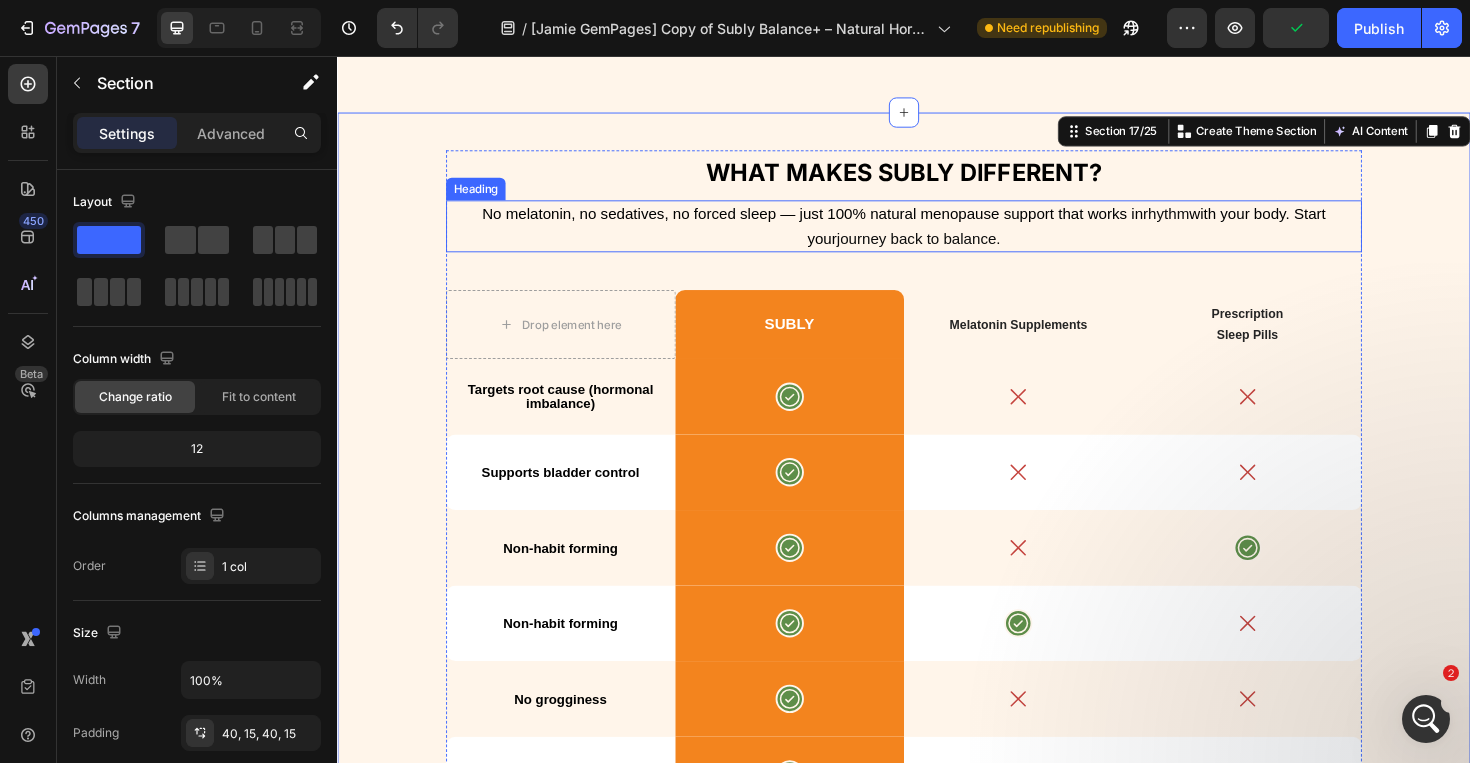 click on "No melatonin, no sedatives, no forced sleep — just 100% natural menopause support that works in  rhythm  with your body. Start your  journey back to balance." at bounding box center [937, 236] 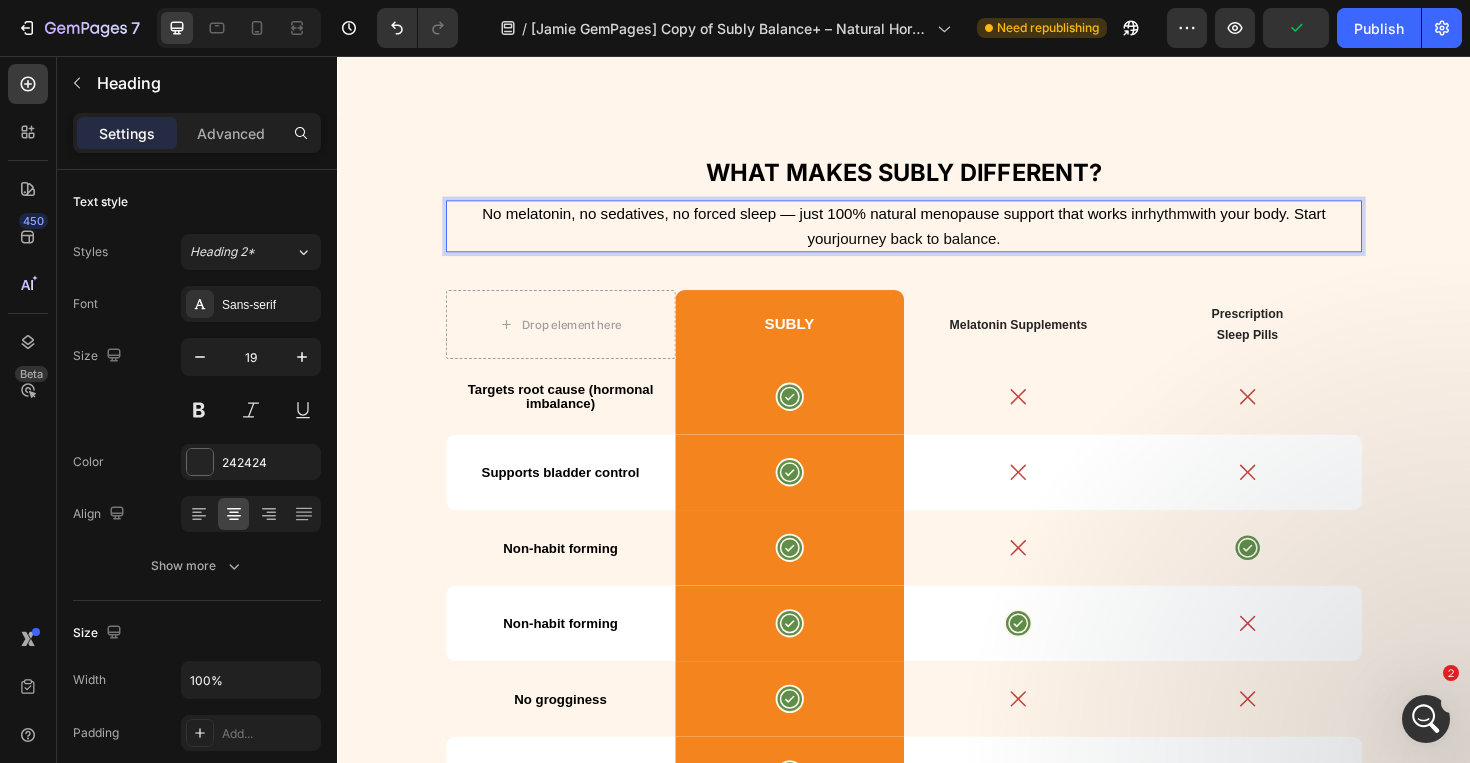 click on "No melatonin, no sedatives, no forced sleep — just 100% natural menopause support that works in  rhythm  with your body. Start your  journey back to balance." at bounding box center (937, 236) 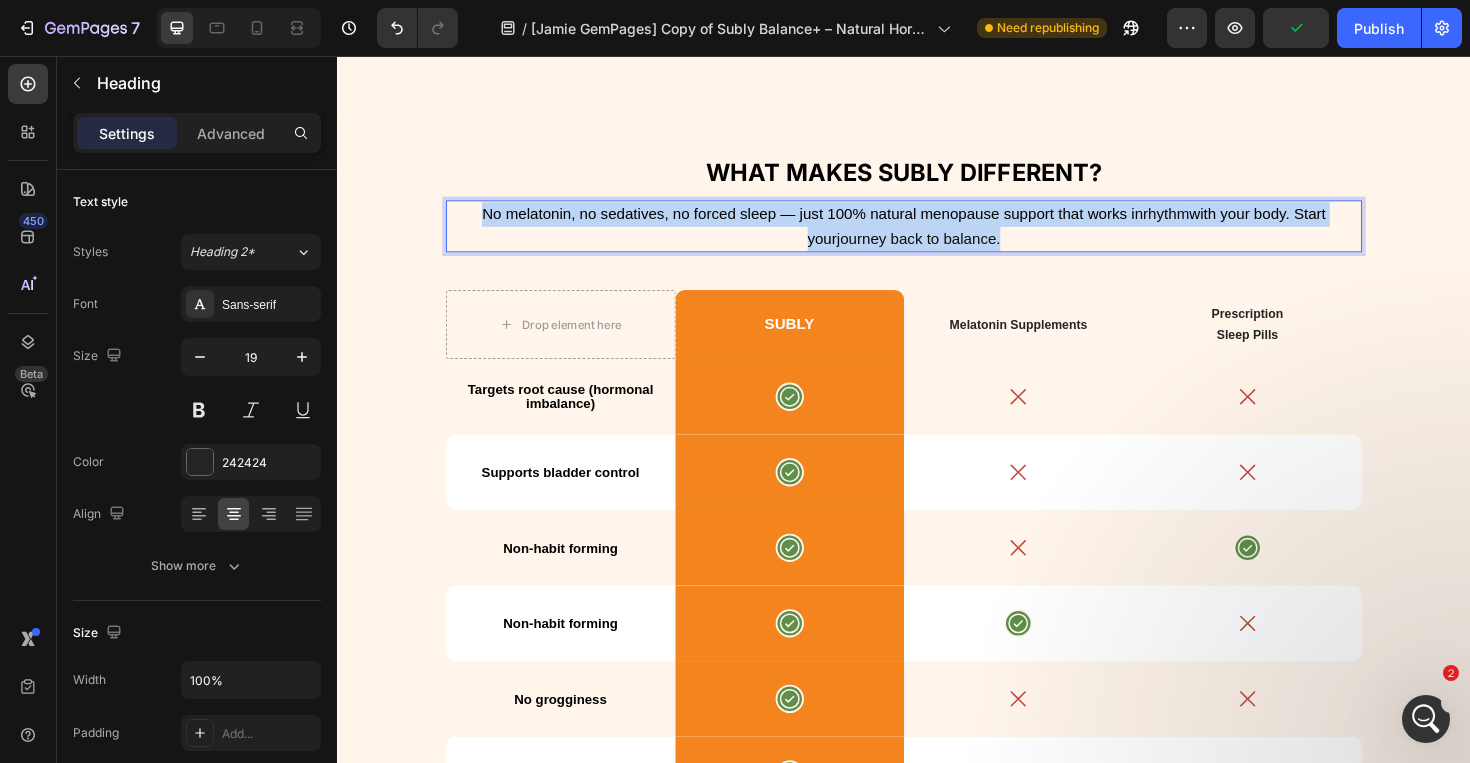 click on "No melatonin, no sedatives, no forced sleep — just 100% natural menopause support that works in  rhythm  with your body. Start your  journey back to balance." at bounding box center [937, 236] 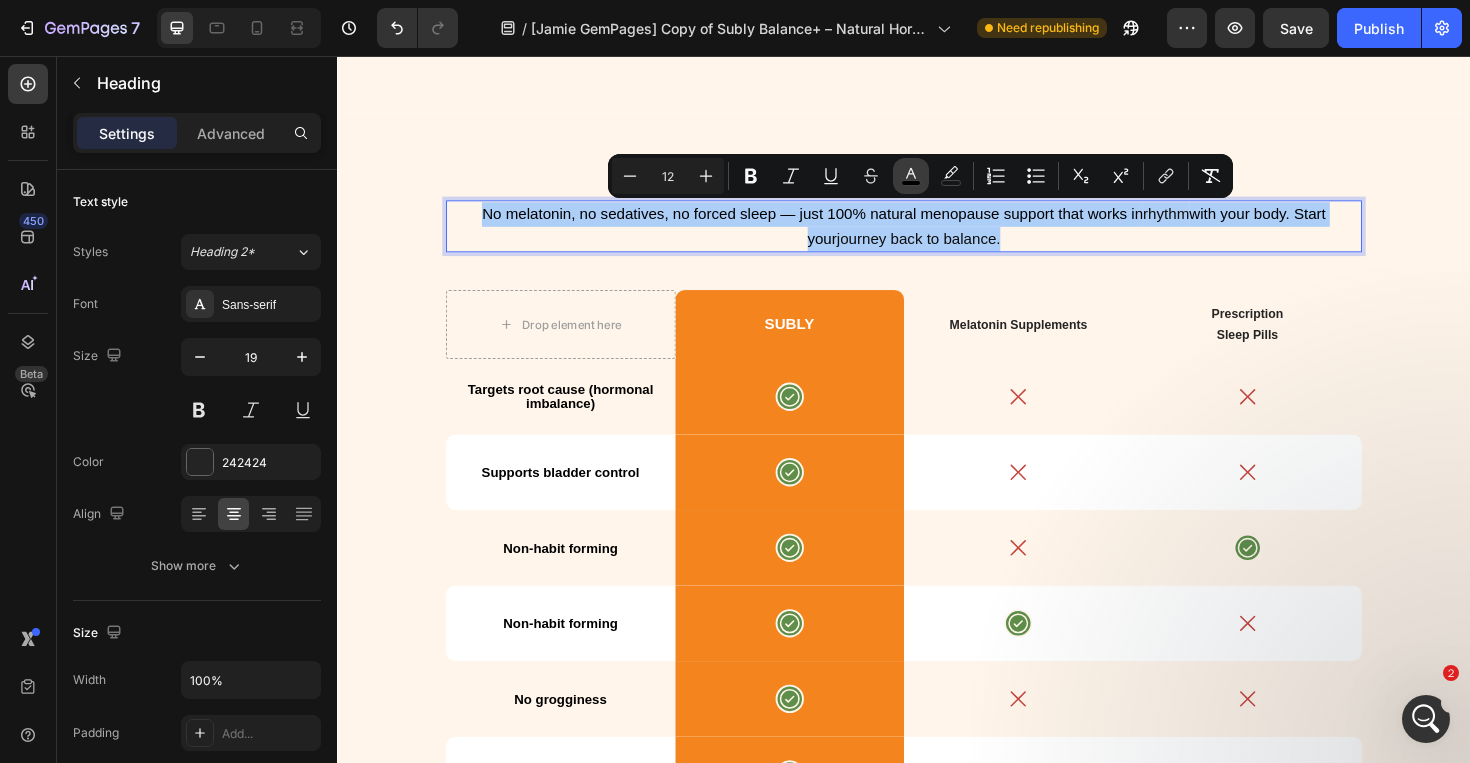 click 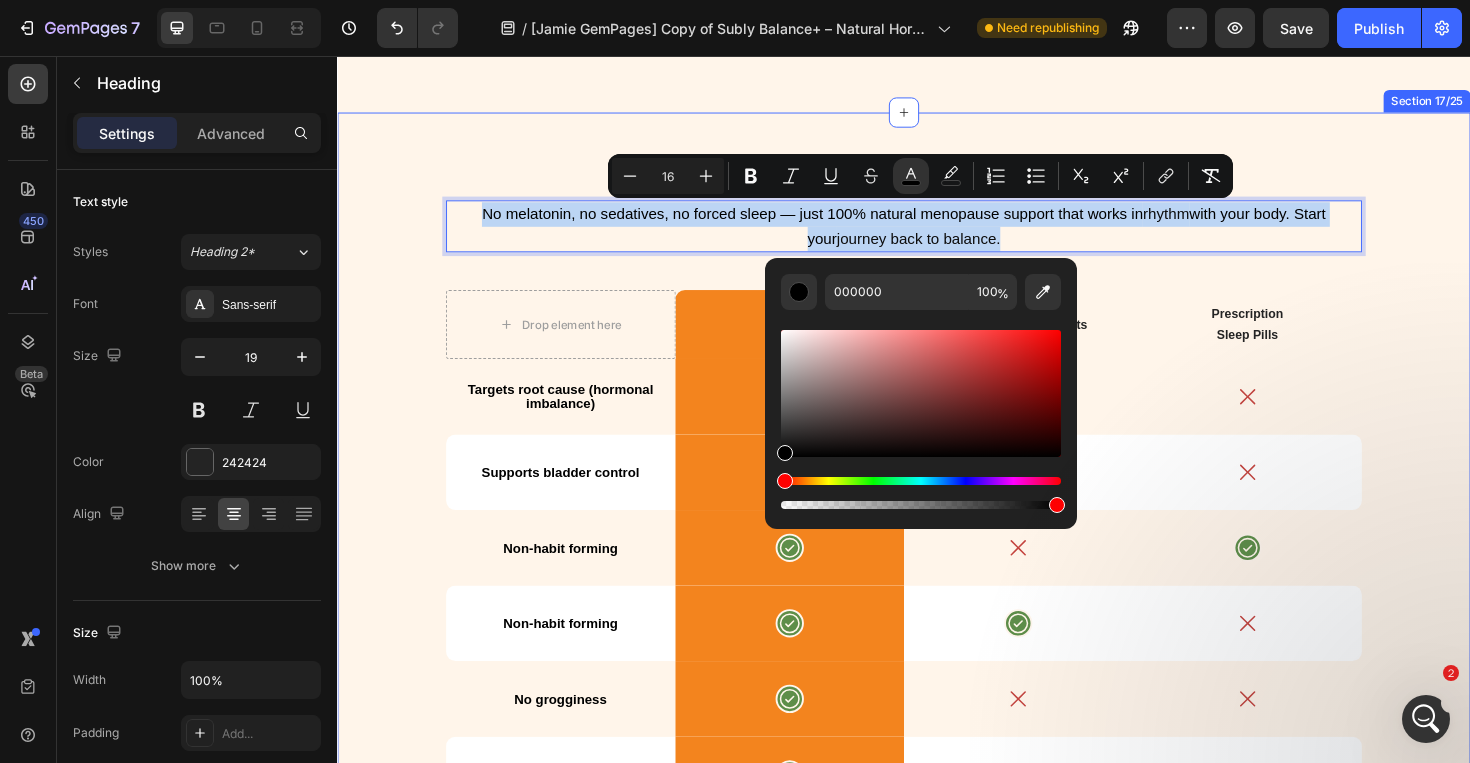click on "What Makes Subly Different? Text Block No melatonin, no sedatives, no forced sleep — just 100% natural menopause support that works in  rhythm  with your body. Start your  journey back to balance. Heading   40
Drop element here SUBLY Text Block Melatonin Supplements Text Block Prescription  Sleep Pills Text Block Row Targets root cause (hormonal imbalance) Text Block
Icon Row
Icon
Icon Row Supports bladder control  Text Block
Icon Row
Icon
Icon Row Non-habit forming Text Block
Icon Row
Icon
Icon Row Non-habit forming Text Block
Icon Row
Icon
Icon Row No grogginess  Text Block
Icon Row
Icon
Icon Row All natural ingredients Text Block
Icon Row
Icon
Icon Row All natural ingredients Text Block Icon Row Row" at bounding box center (937, 589) 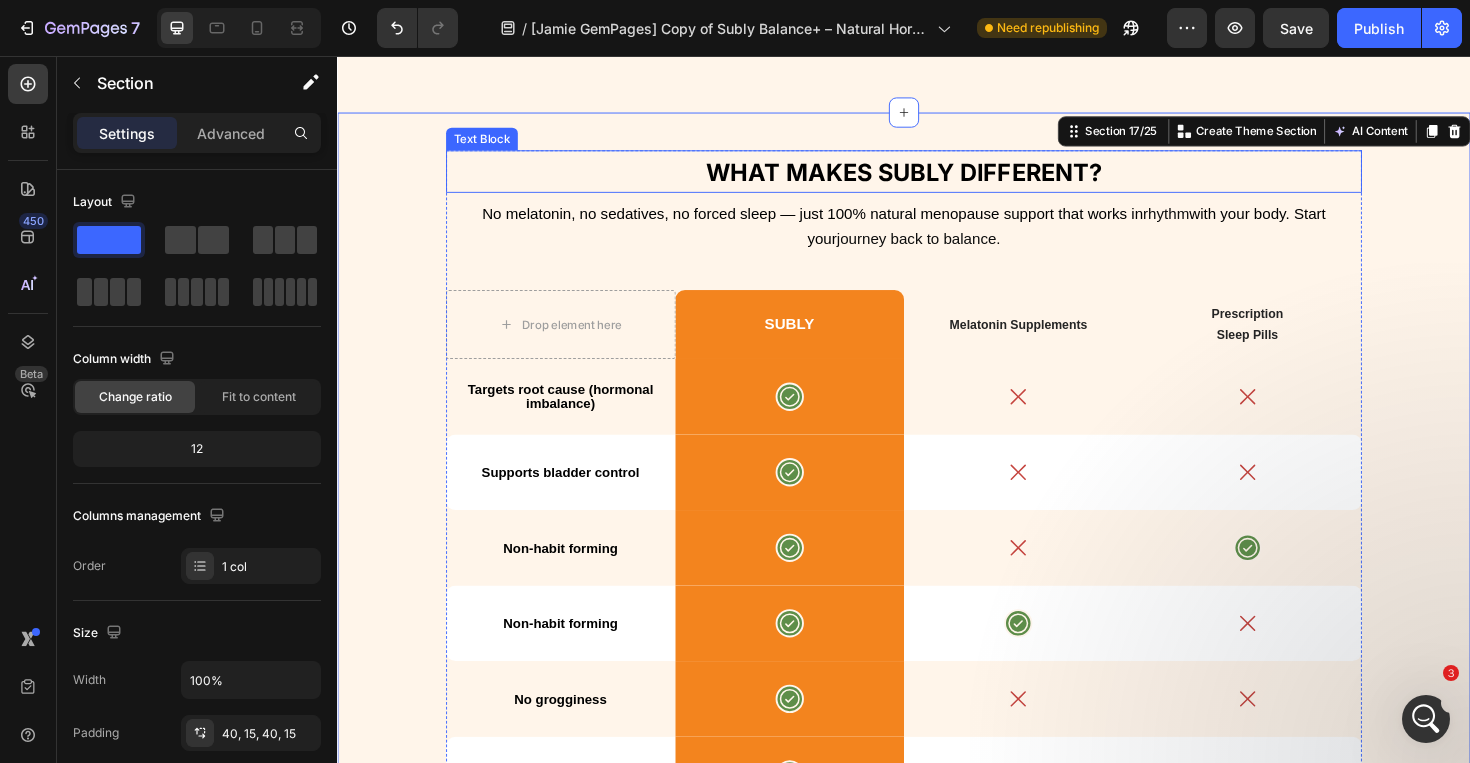 click on "What Makes Subly Different?" at bounding box center (937, 179) 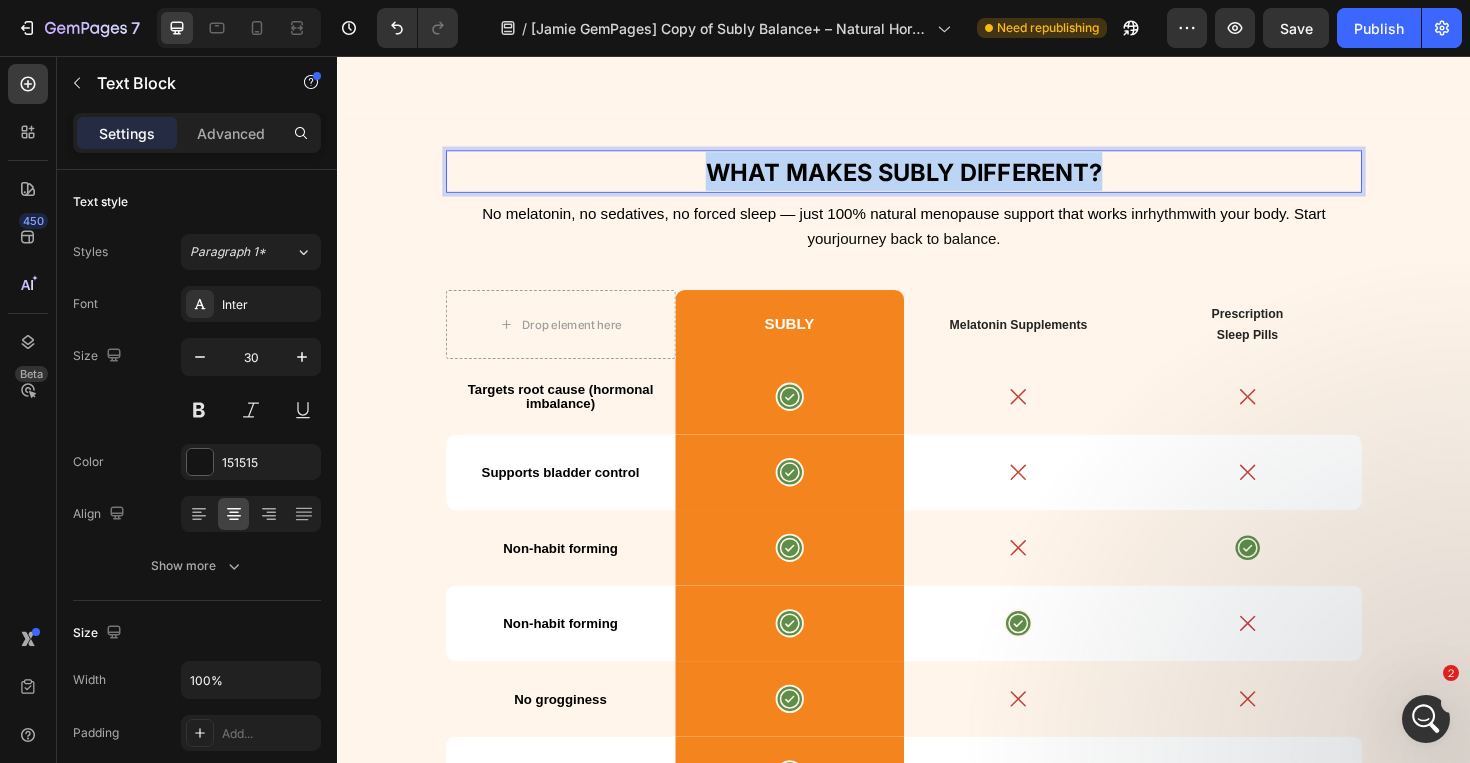click on "What Makes Subly Different?" at bounding box center (937, 179) 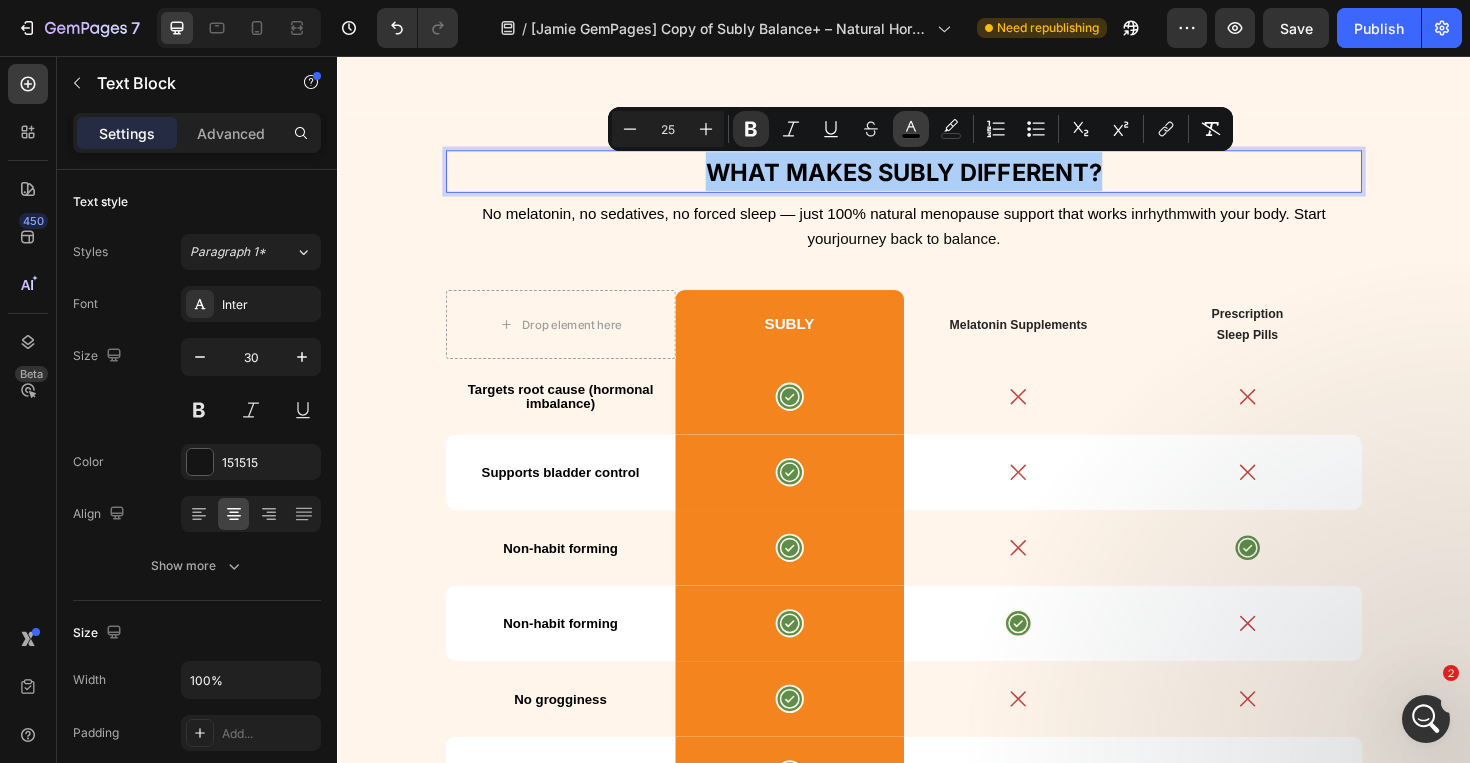 click 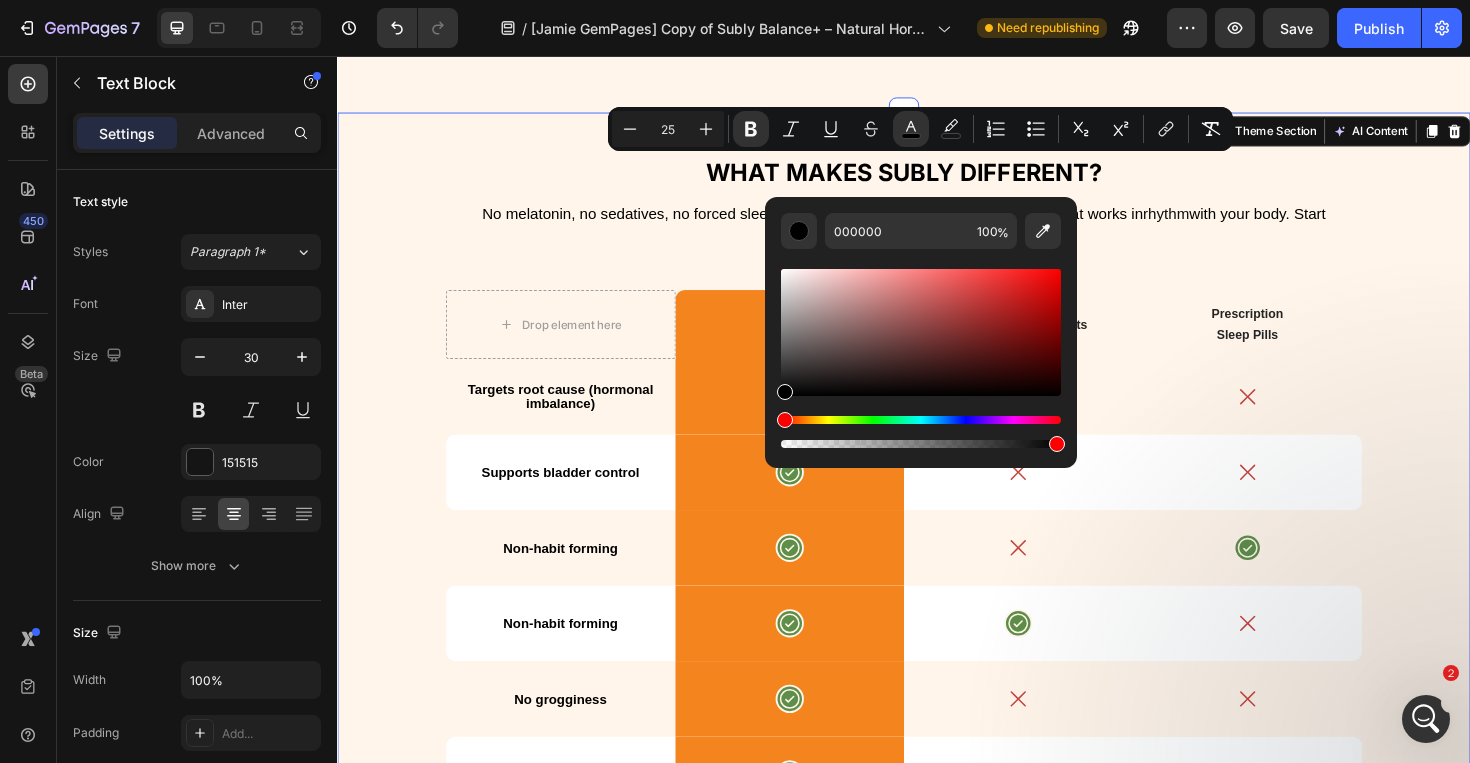 click on "What Makes Subly Different? Text Block ⁠⁠⁠⁠⁠⁠⁠ No melatonin, no sedatives, no forced sleep — just 100% natural menopause support that works in  rhythm  with your body. Start your  journey back to balance. Heading
Drop element here SUBLY Text Block Melatonin Supplements Text Block Prescription  Sleep Pills Text Block Row Targets root cause (hormonal imbalance) Text Block
Icon Row
Icon
Icon Row Supports bladder control  Text Block
Icon Row
Icon
Icon Row Non-habit forming Text Block
Icon Row
Icon
Icon Row Non-habit forming Text Block
Icon Row
Icon
Icon Row No grogginess  Text Block
Icon Row
Icon
Icon Row All natural ingredients Text Block
Icon Row
Icon
Icon Row All natural ingredients Icon" at bounding box center [937, 589] 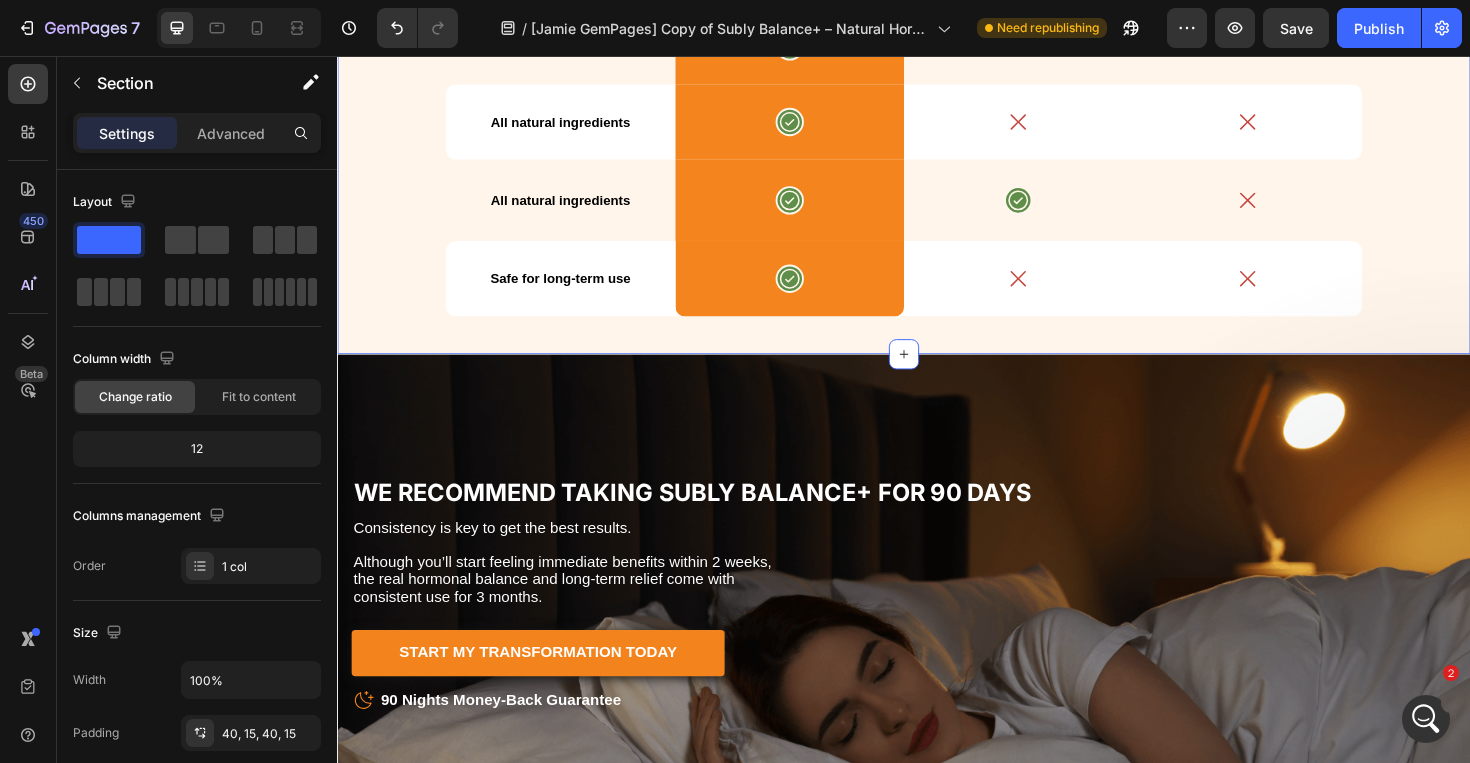 scroll, scrollTop: 7729, scrollLeft: 0, axis: vertical 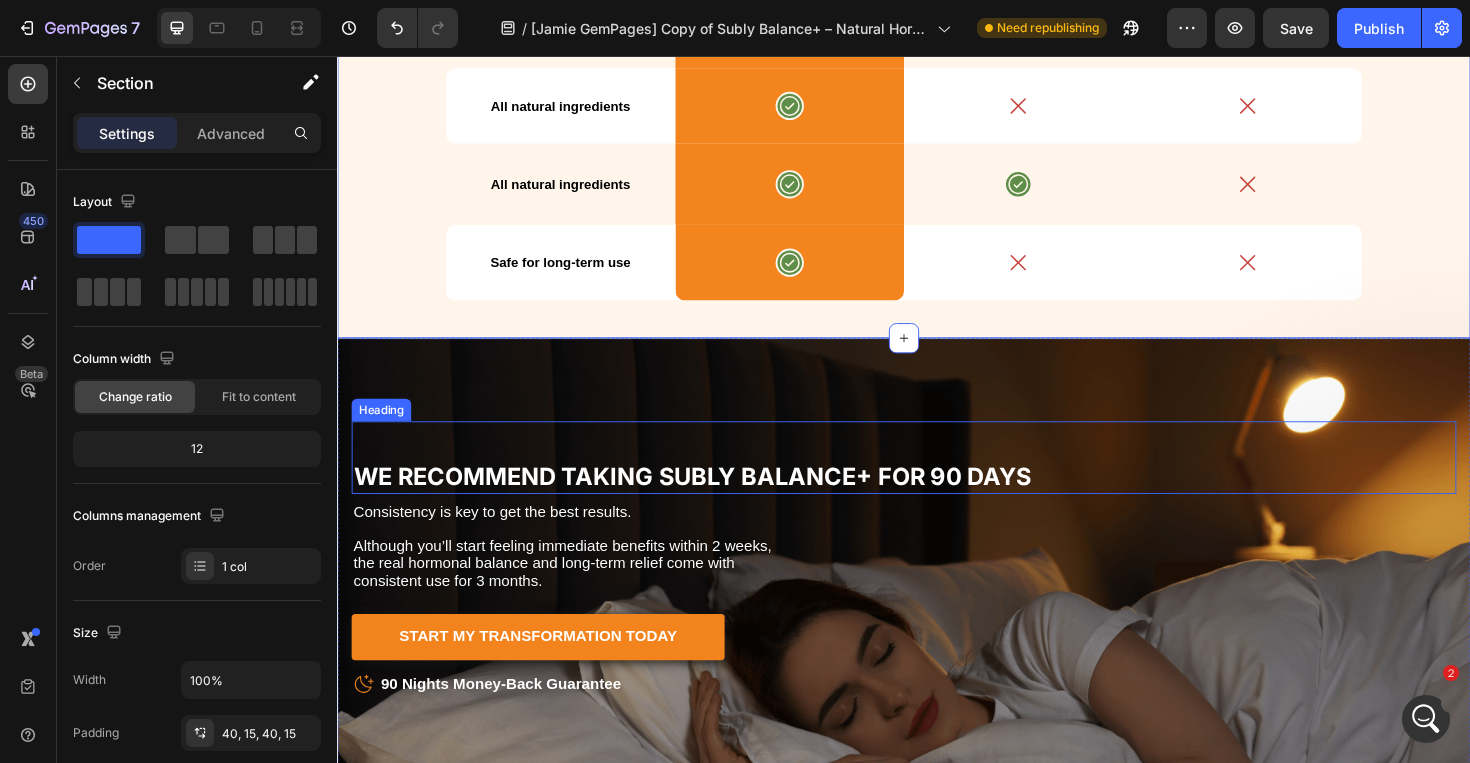 click on "We Recommend Taking Subly Balance+ For 90 Days" at bounding box center [713, 501] 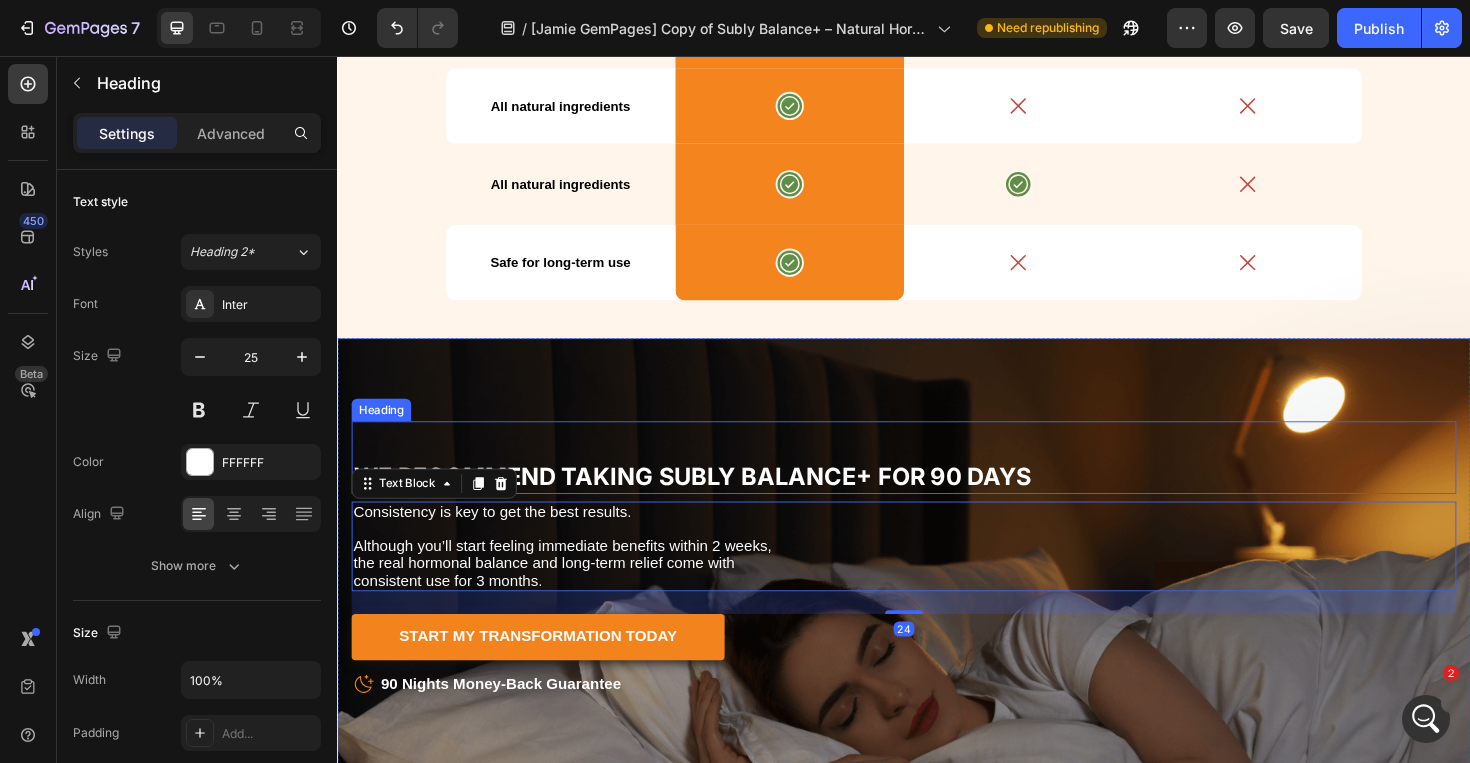 click on "We Recommend Taking Subly Balance+ For 90 Days" at bounding box center (713, 501) 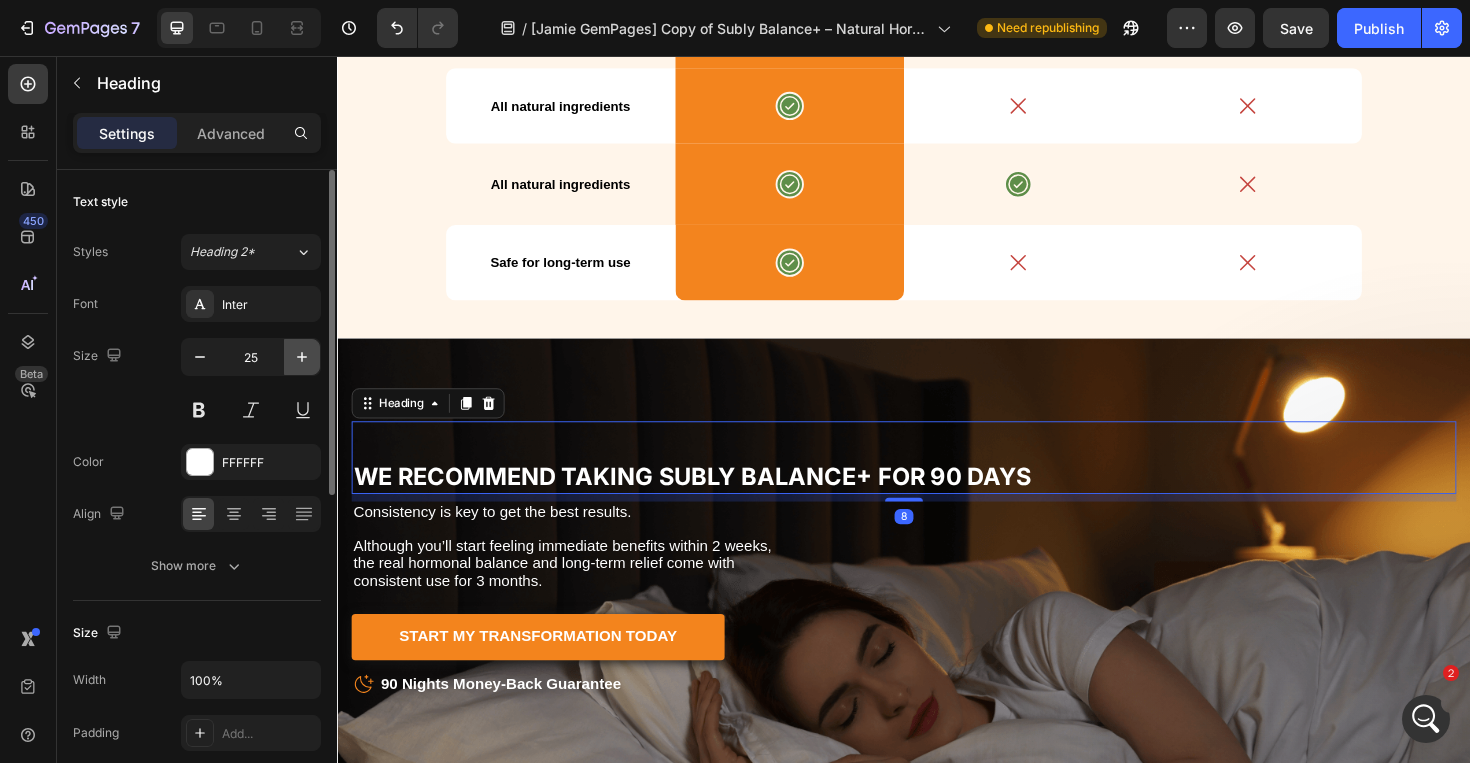 click 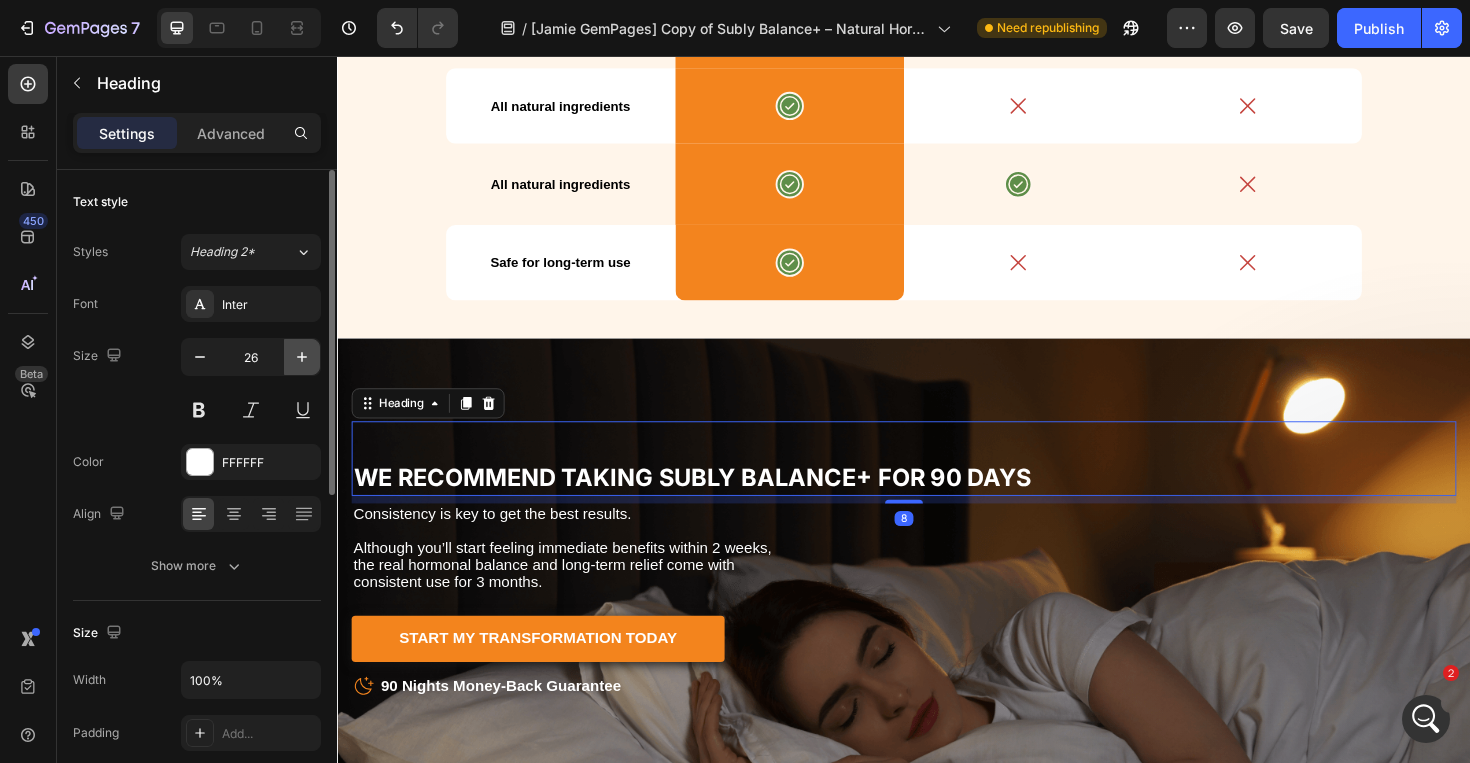 click 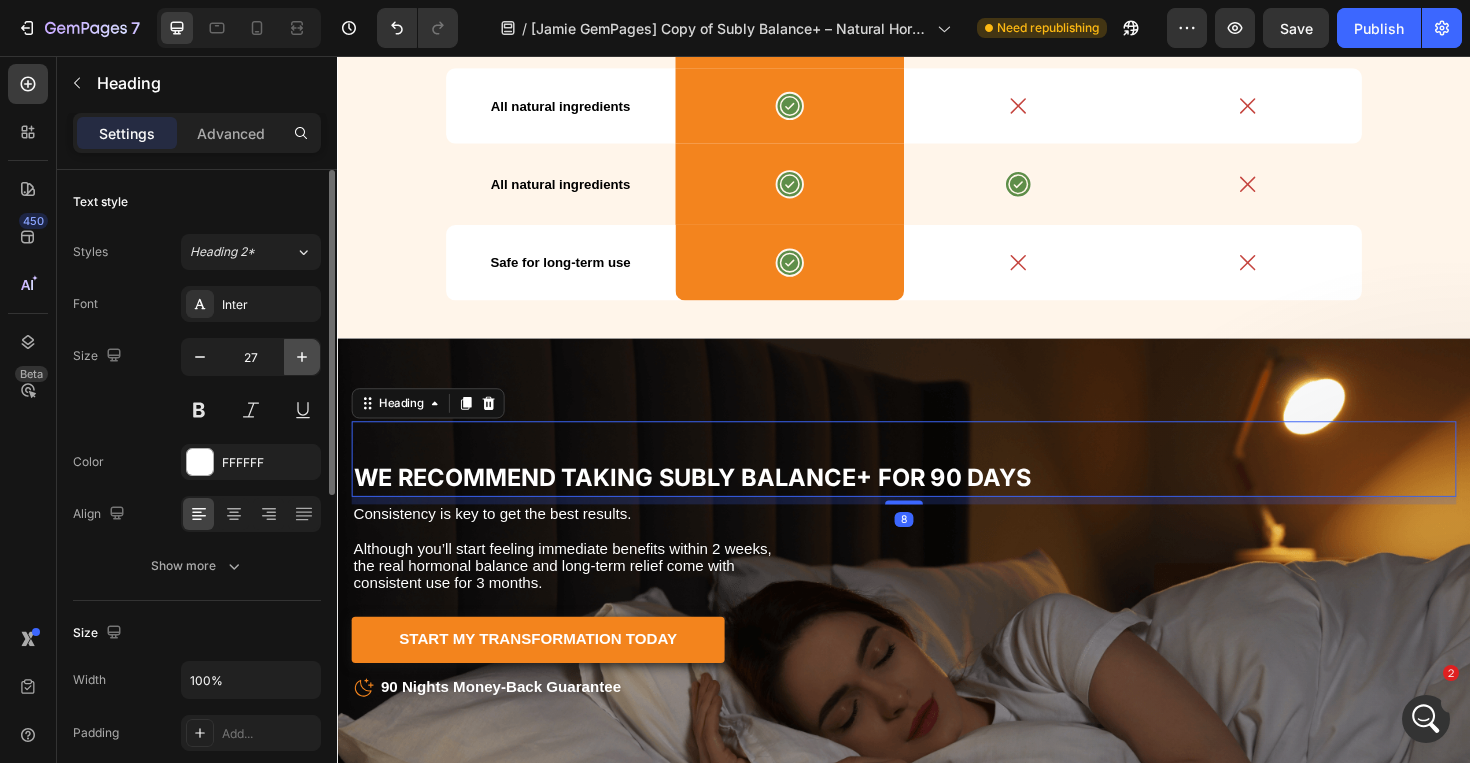 click 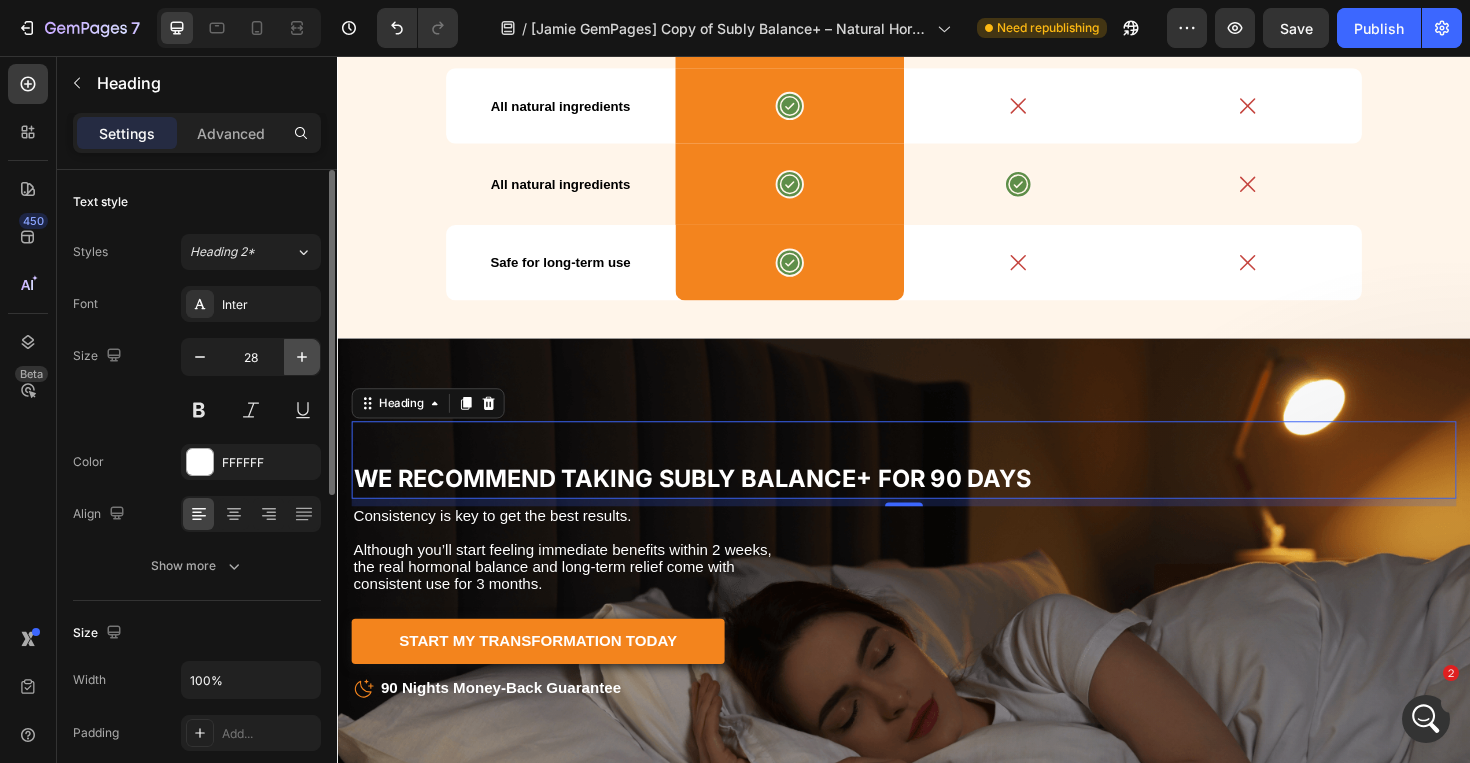 click 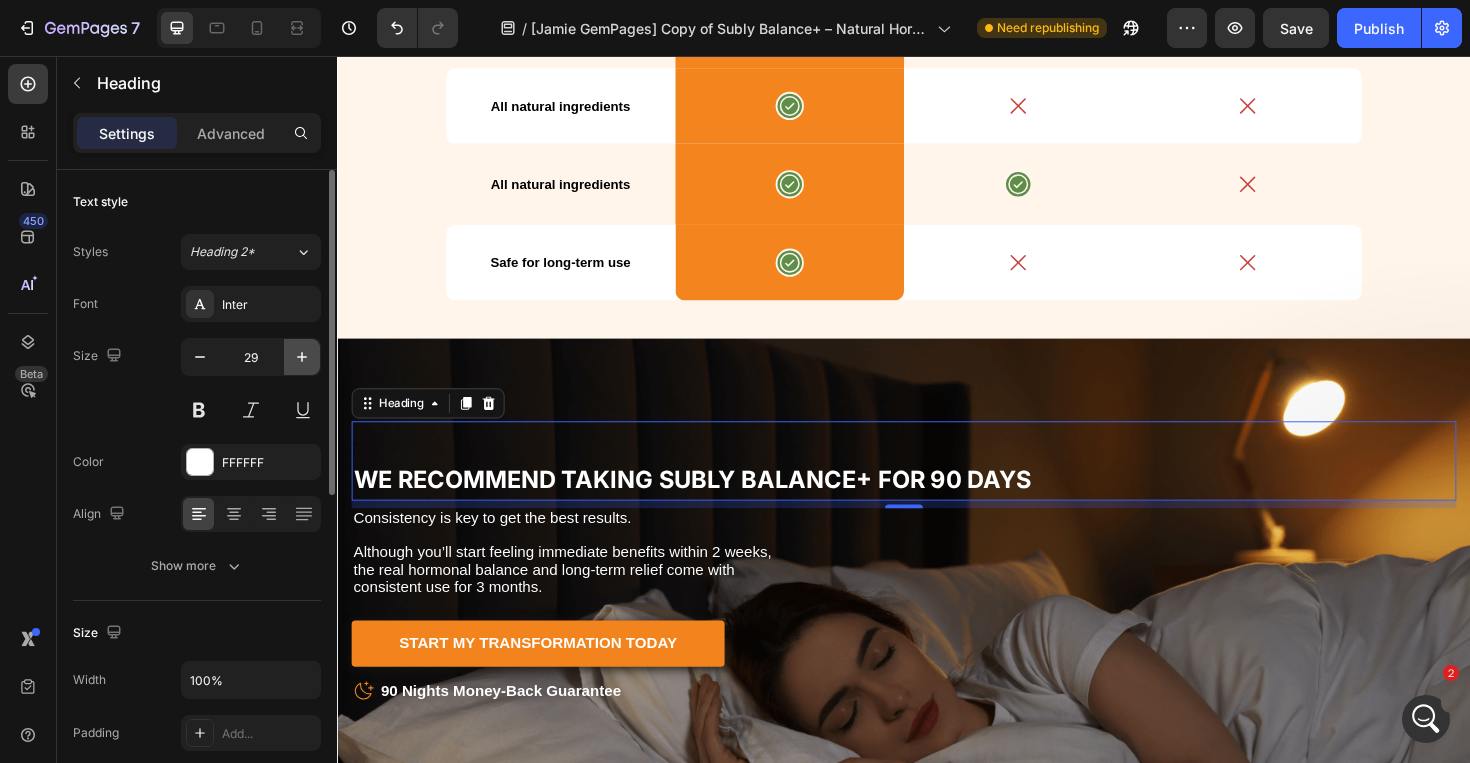 click 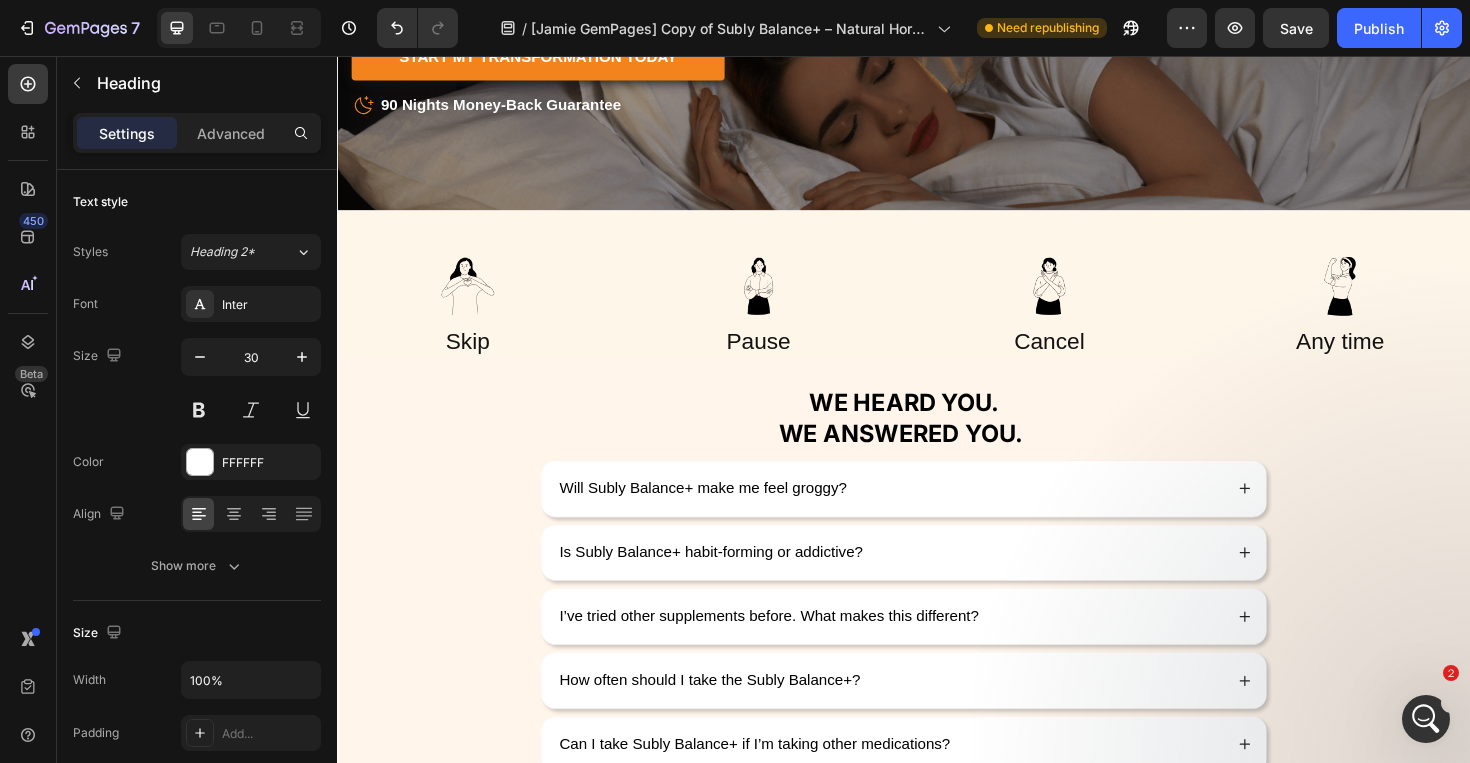 scroll, scrollTop: 8404, scrollLeft: 0, axis: vertical 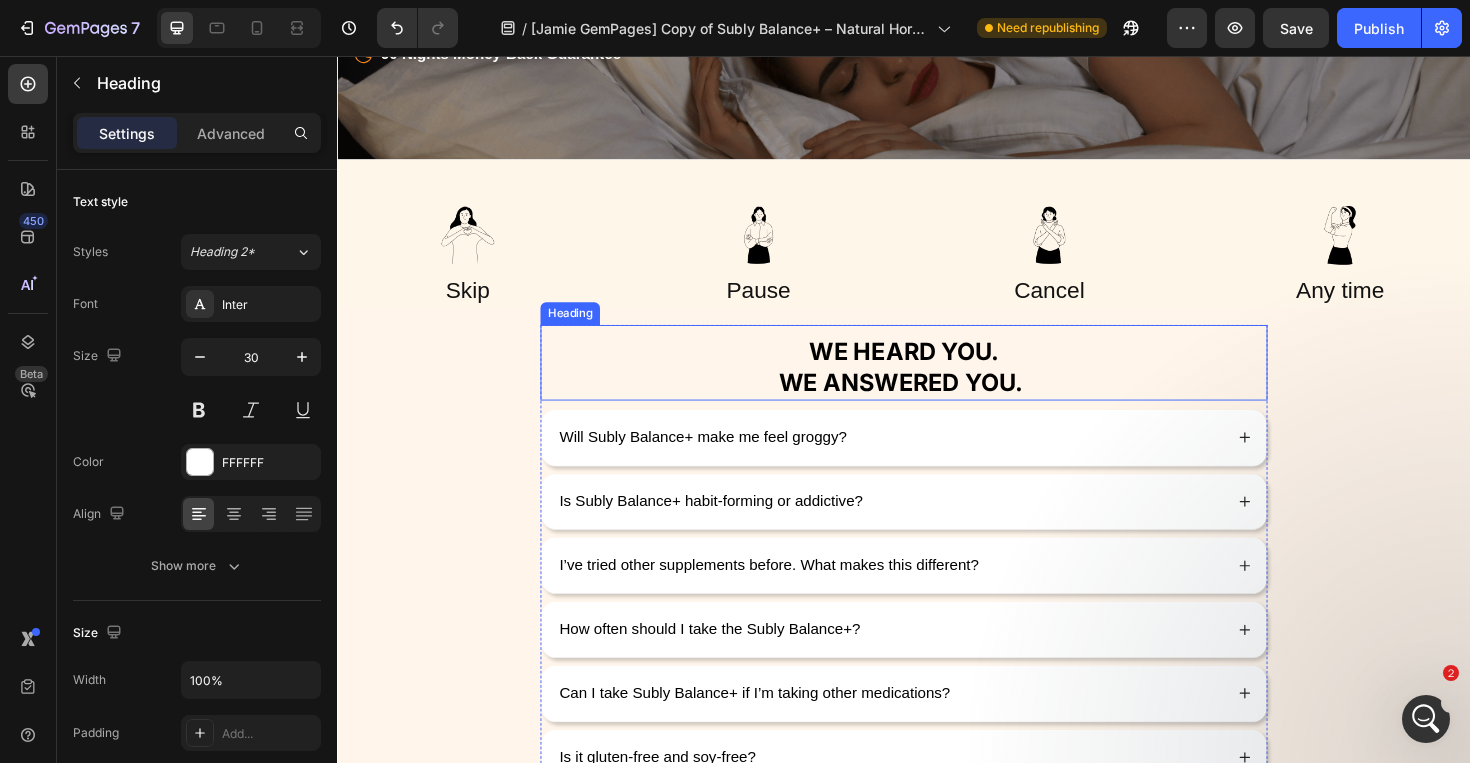 click on "We Answered You." at bounding box center [934, 402] 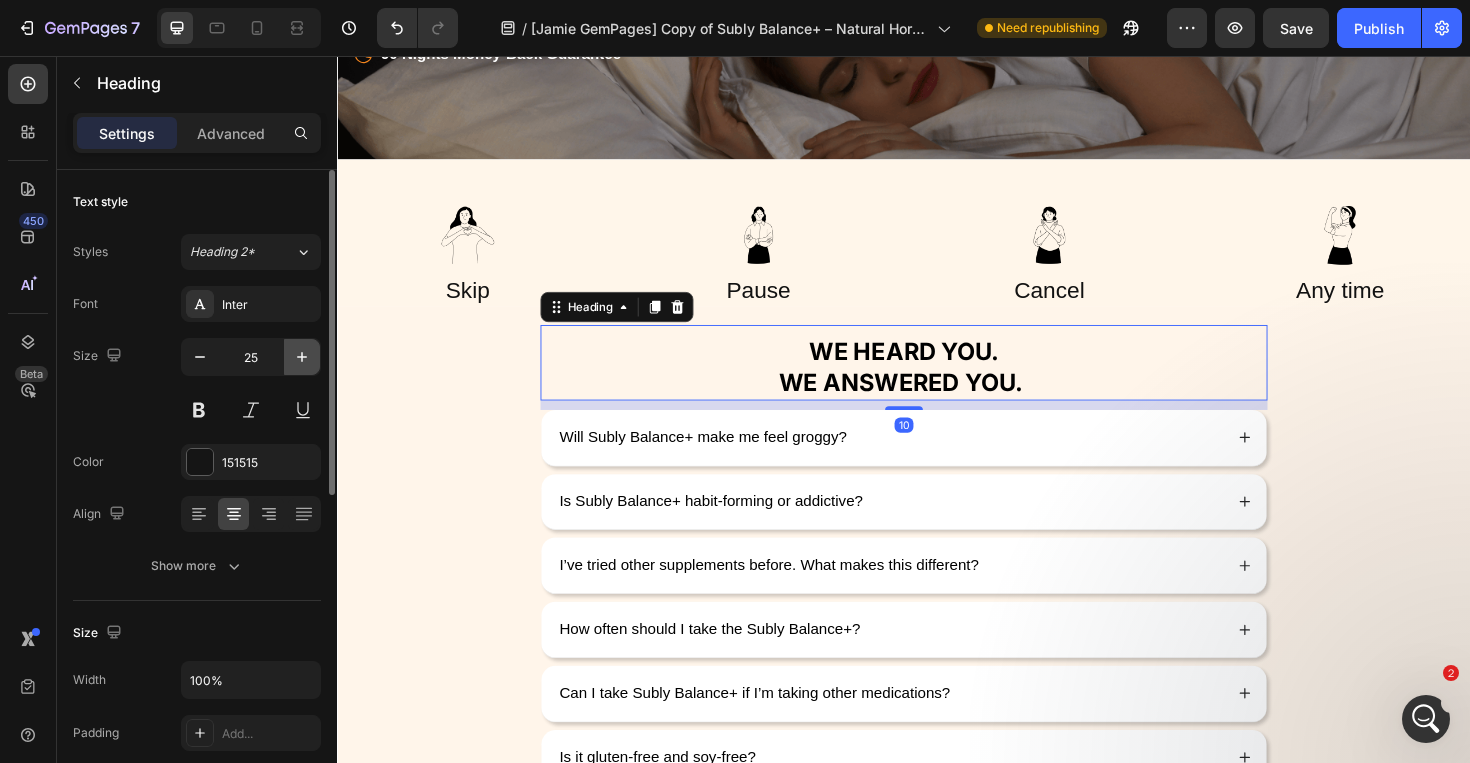 click 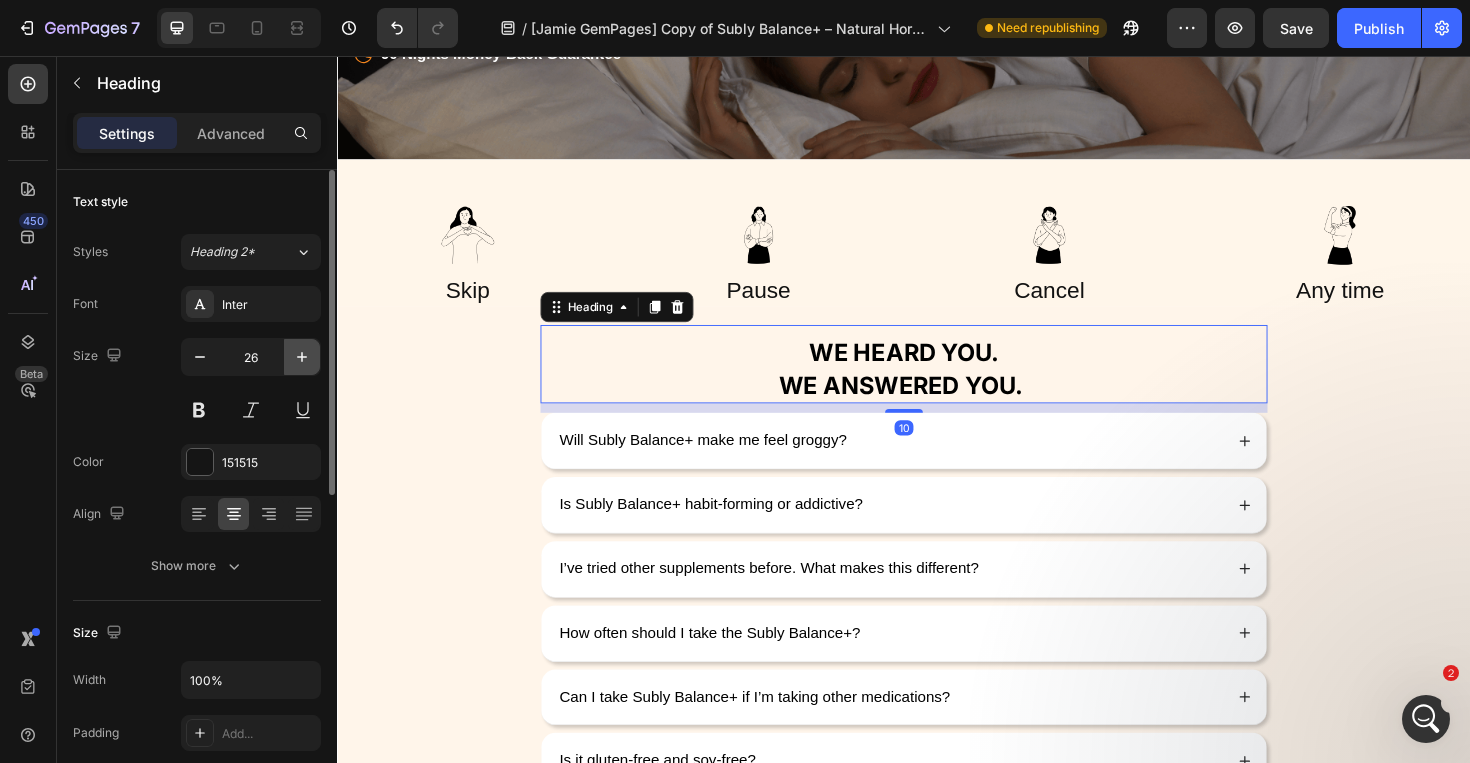 click 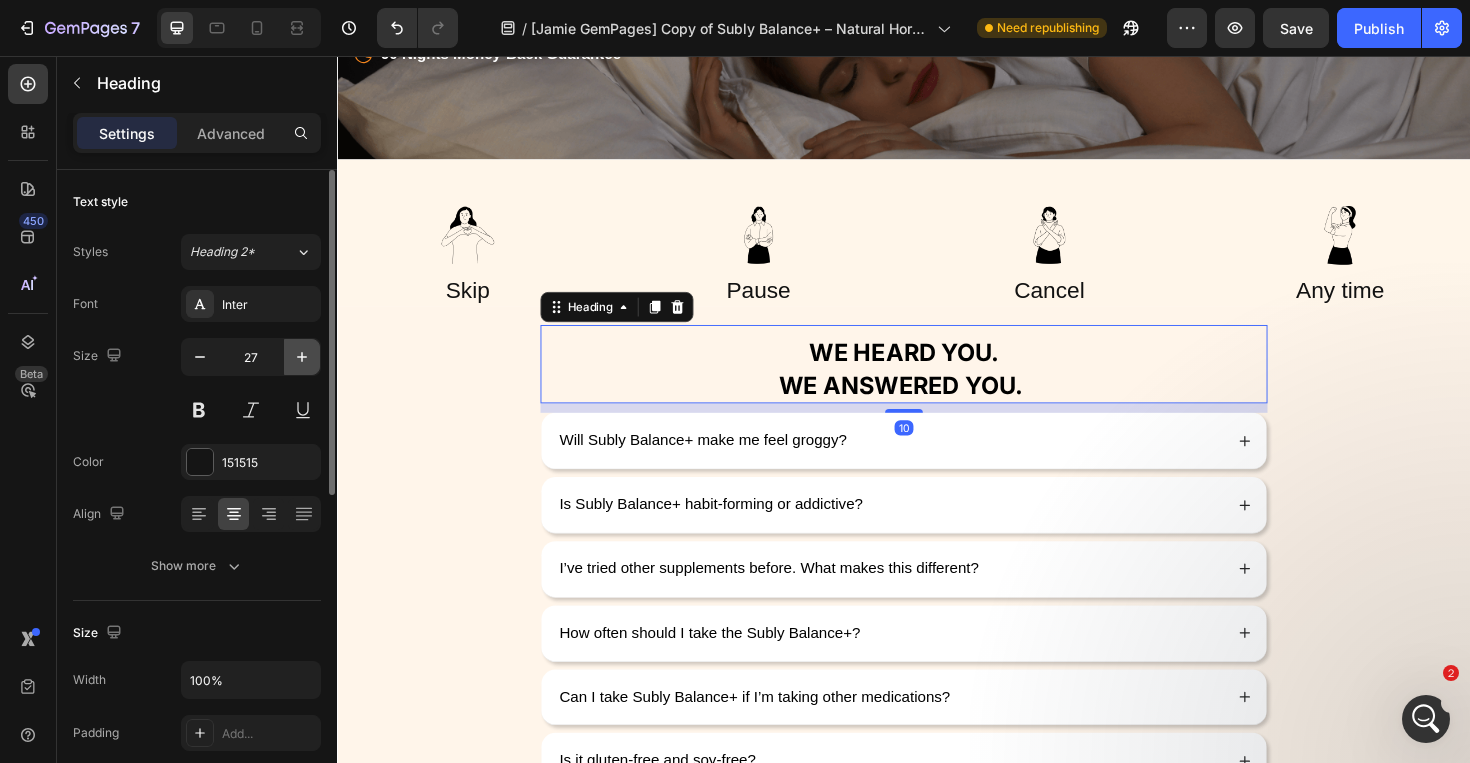 click 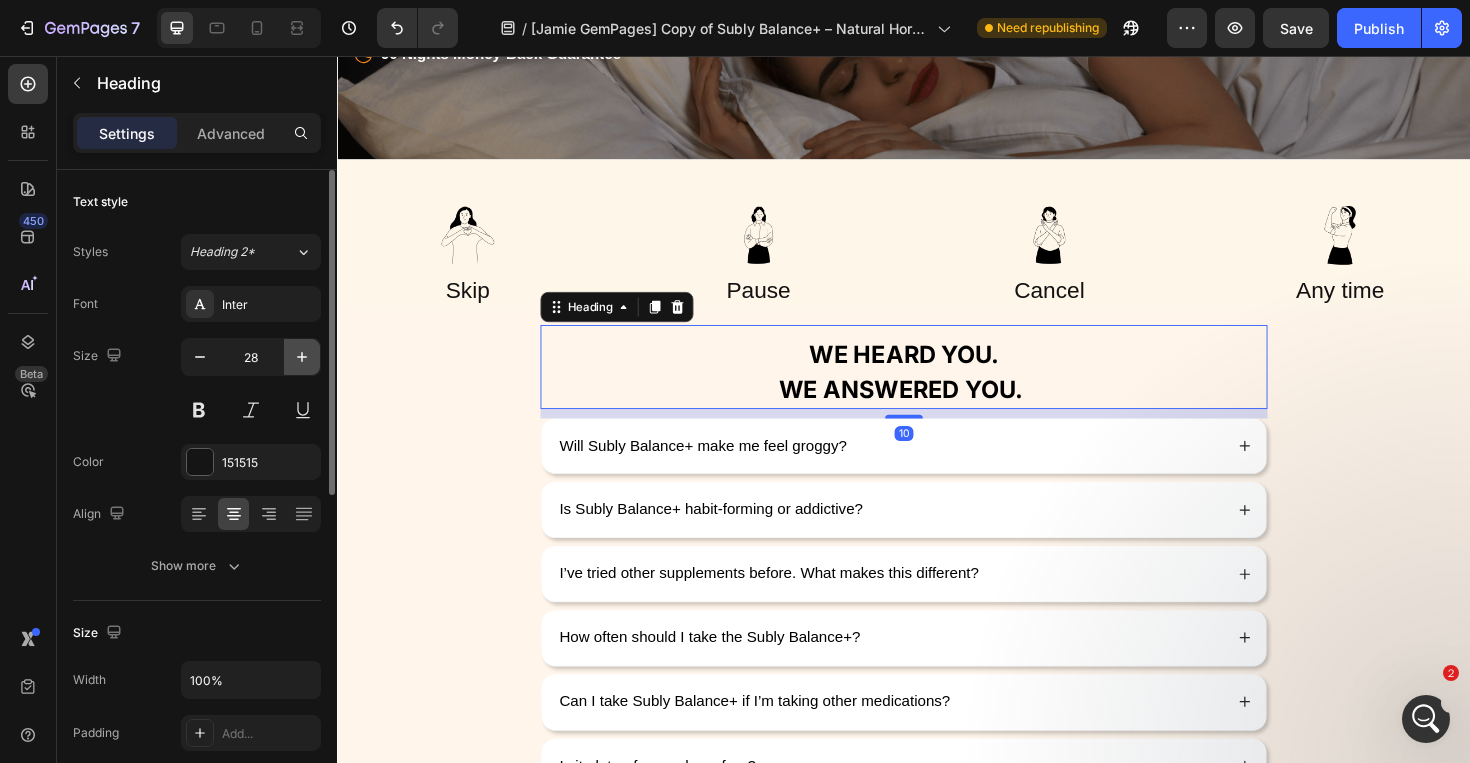 click 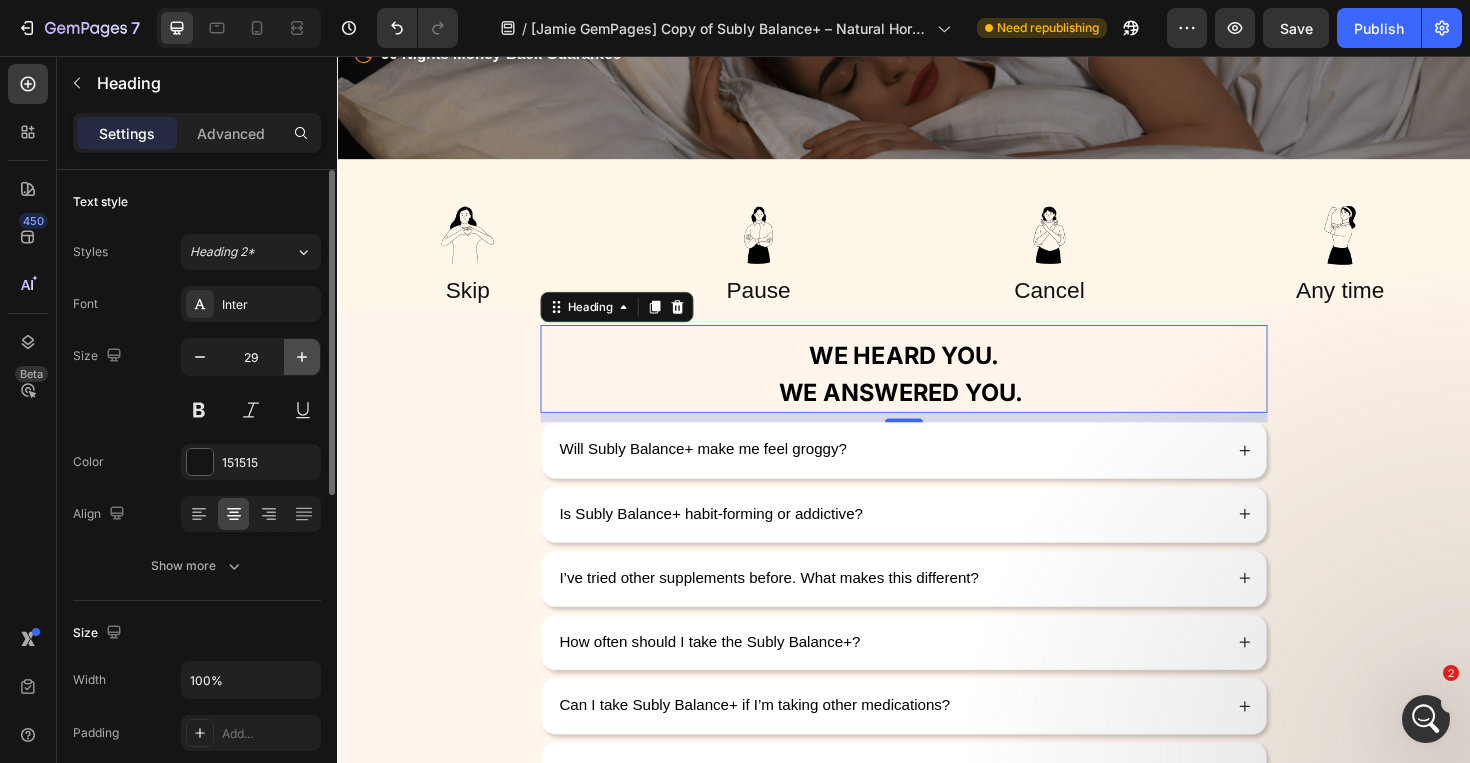 click 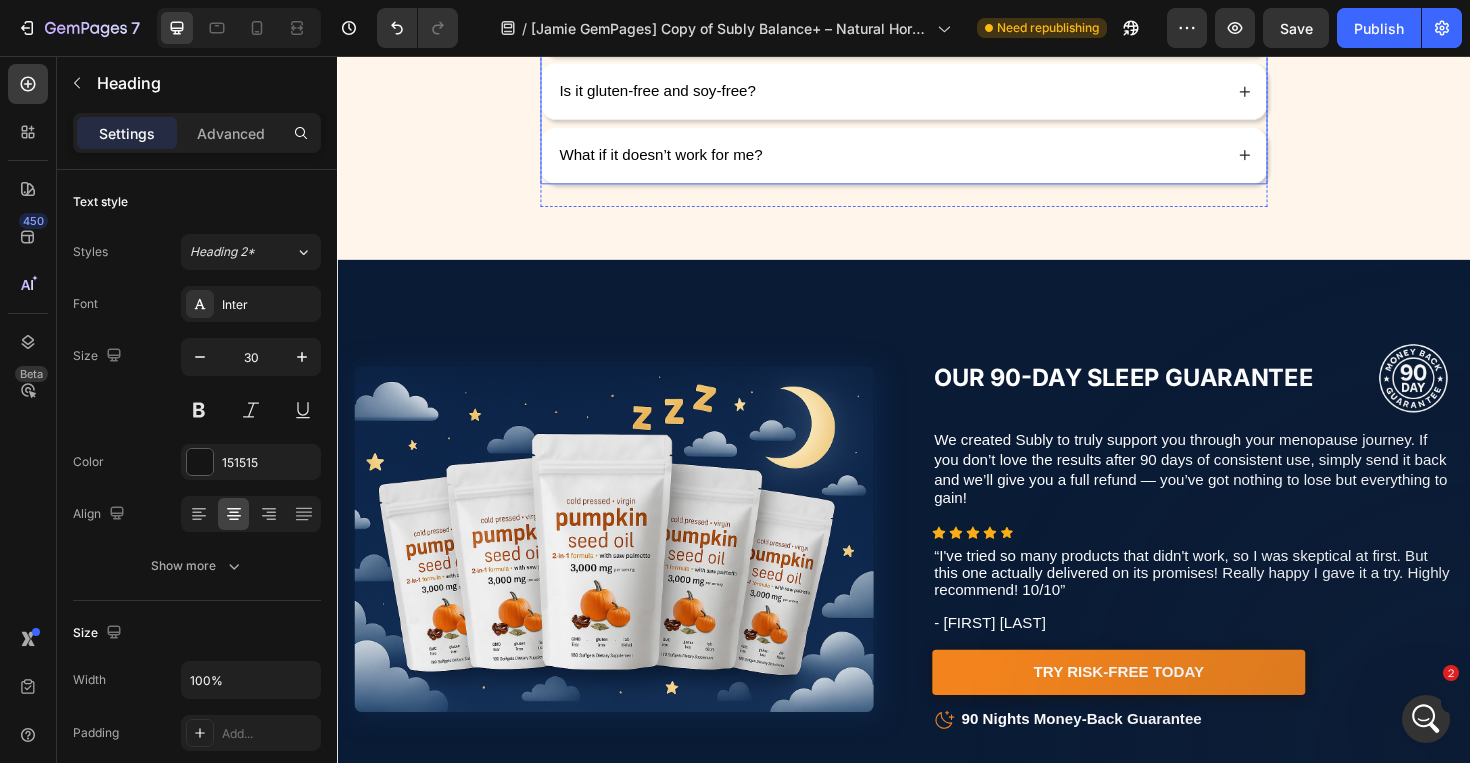 scroll, scrollTop: 9158, scrollLeft: 0, axis: vertical 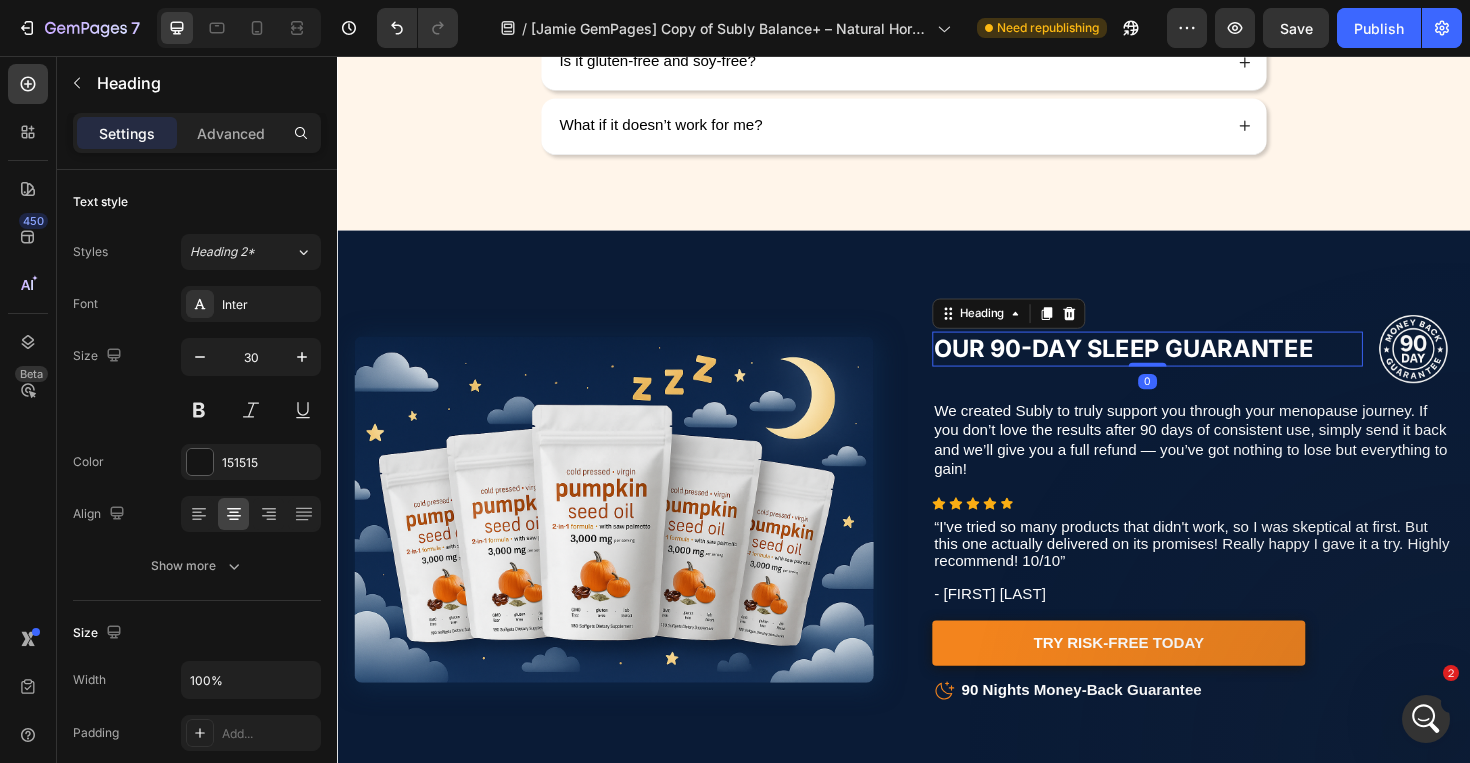 click on "Our 90-Day Sleep Guarantee" at bounding box center [1169, 366] 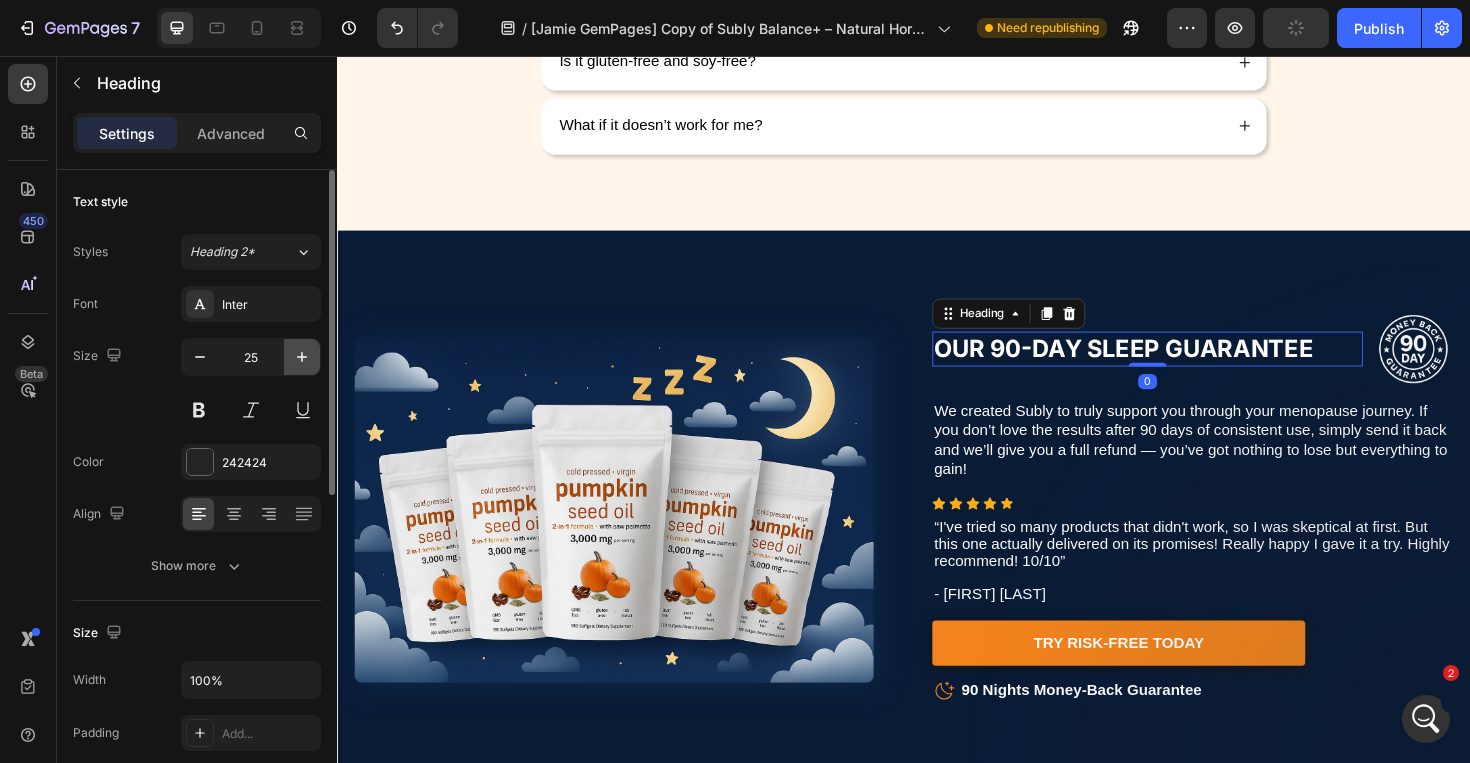 click at bounding box center (302, 357) 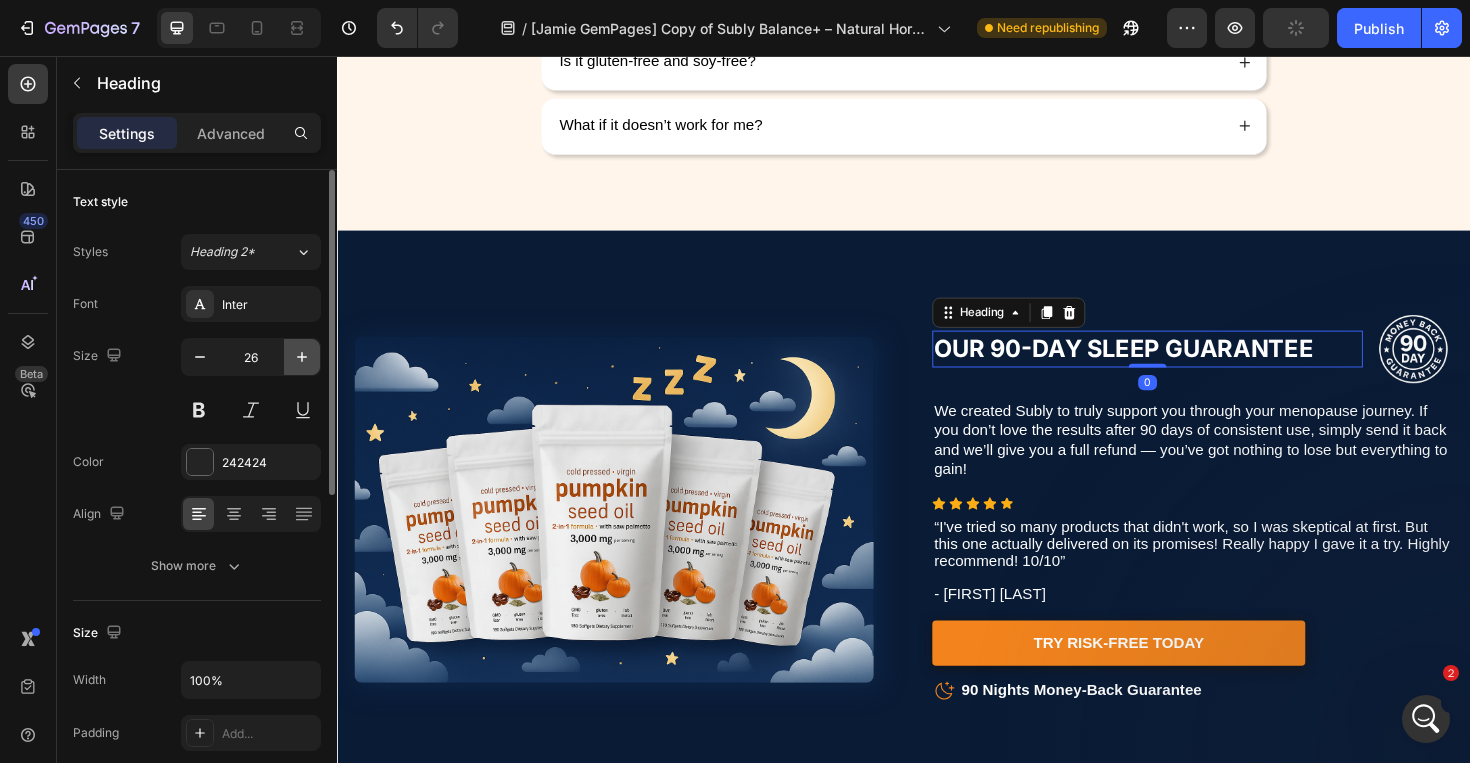 click at bounding box center (302, 357) 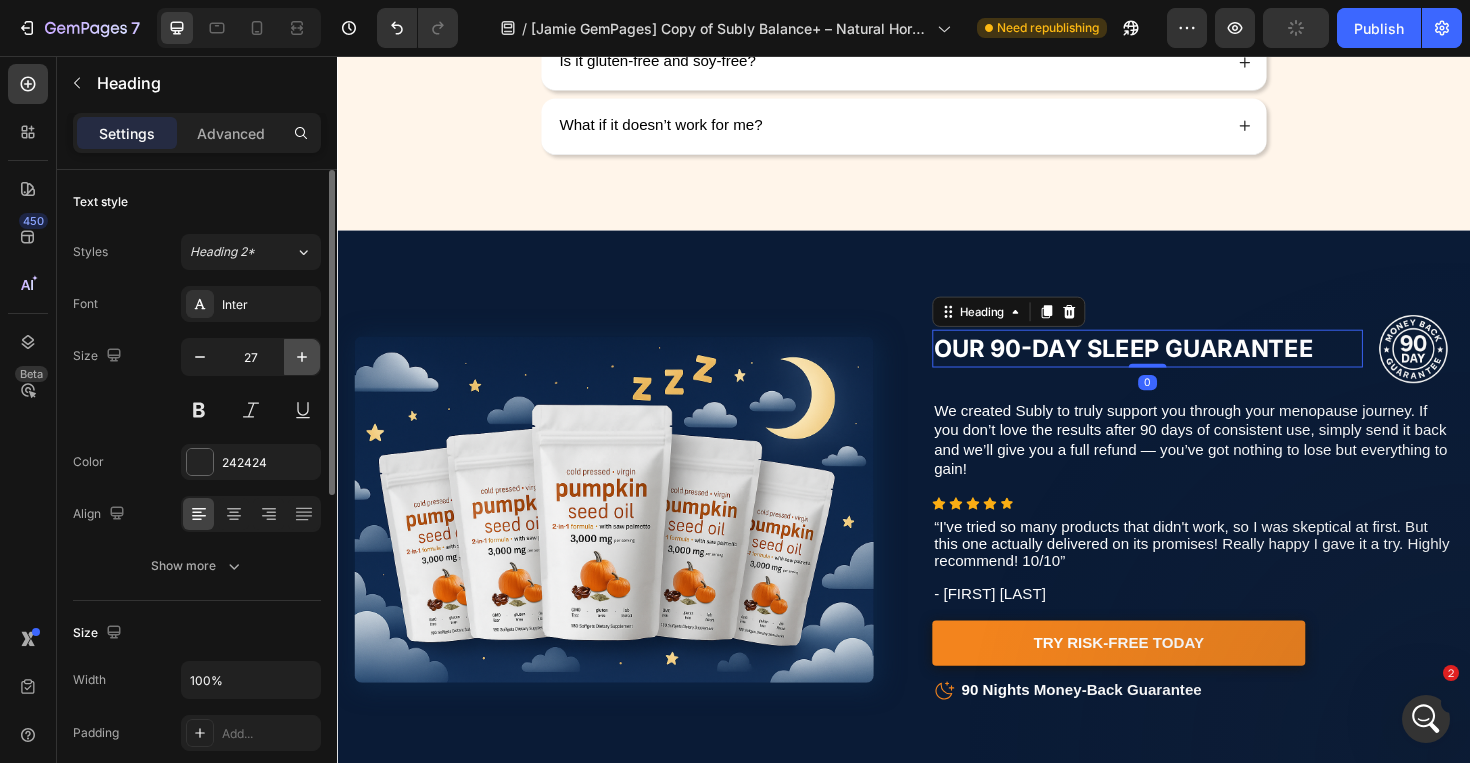 click at bounding box center (302, 357) 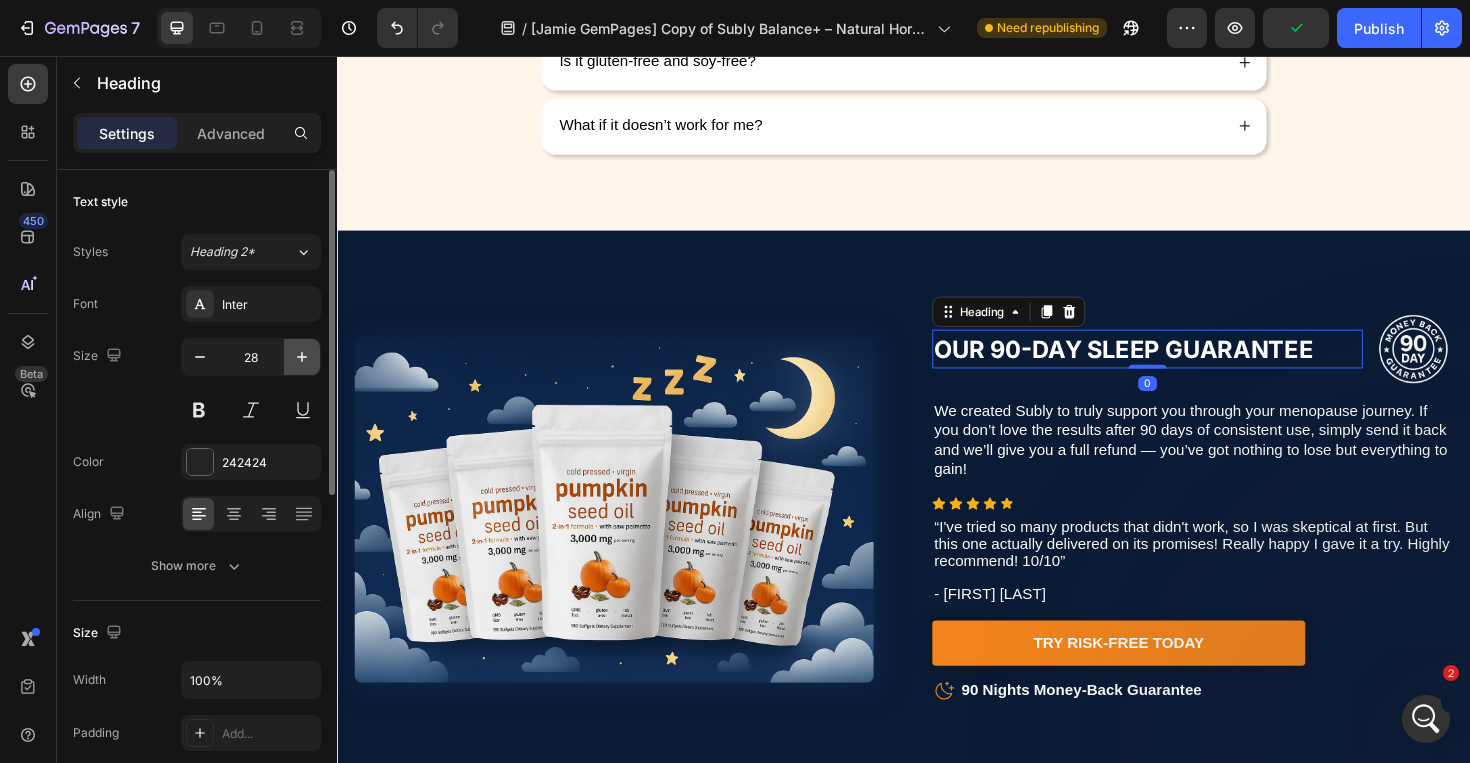 click at bounding box center [302, 357] 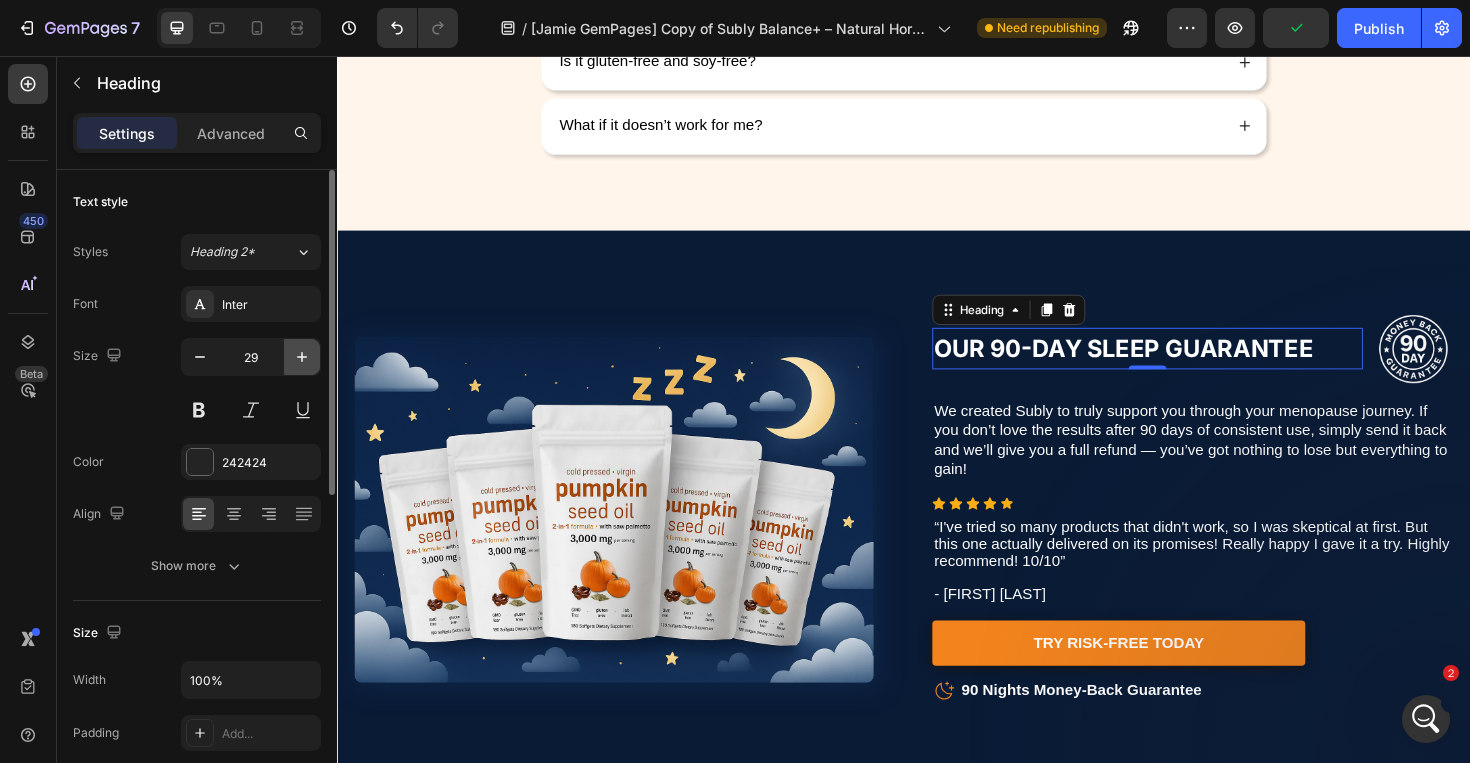 click at bounding box center (302, 357) 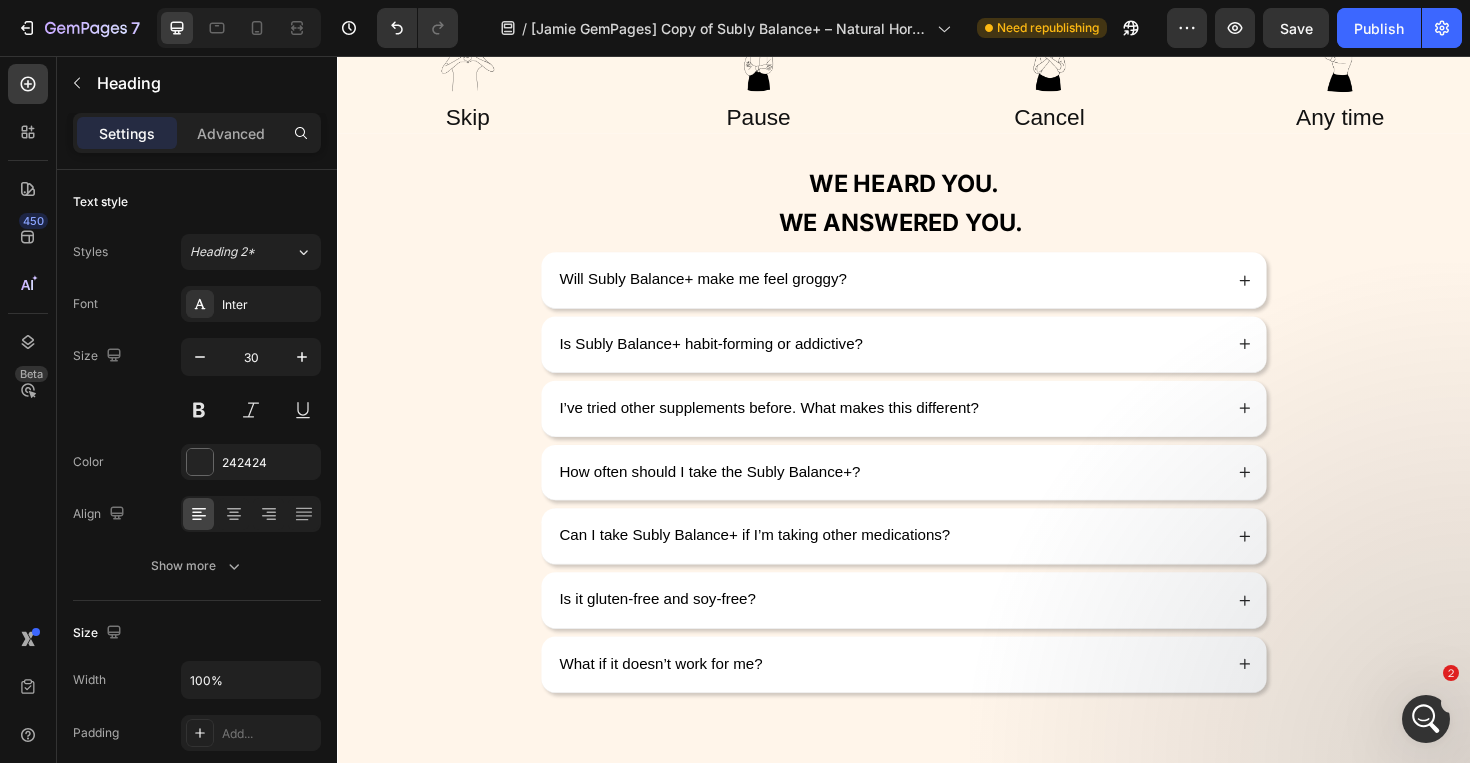 scroll, scrollTop: 8585, scrollLeft: 0, axis: vertical 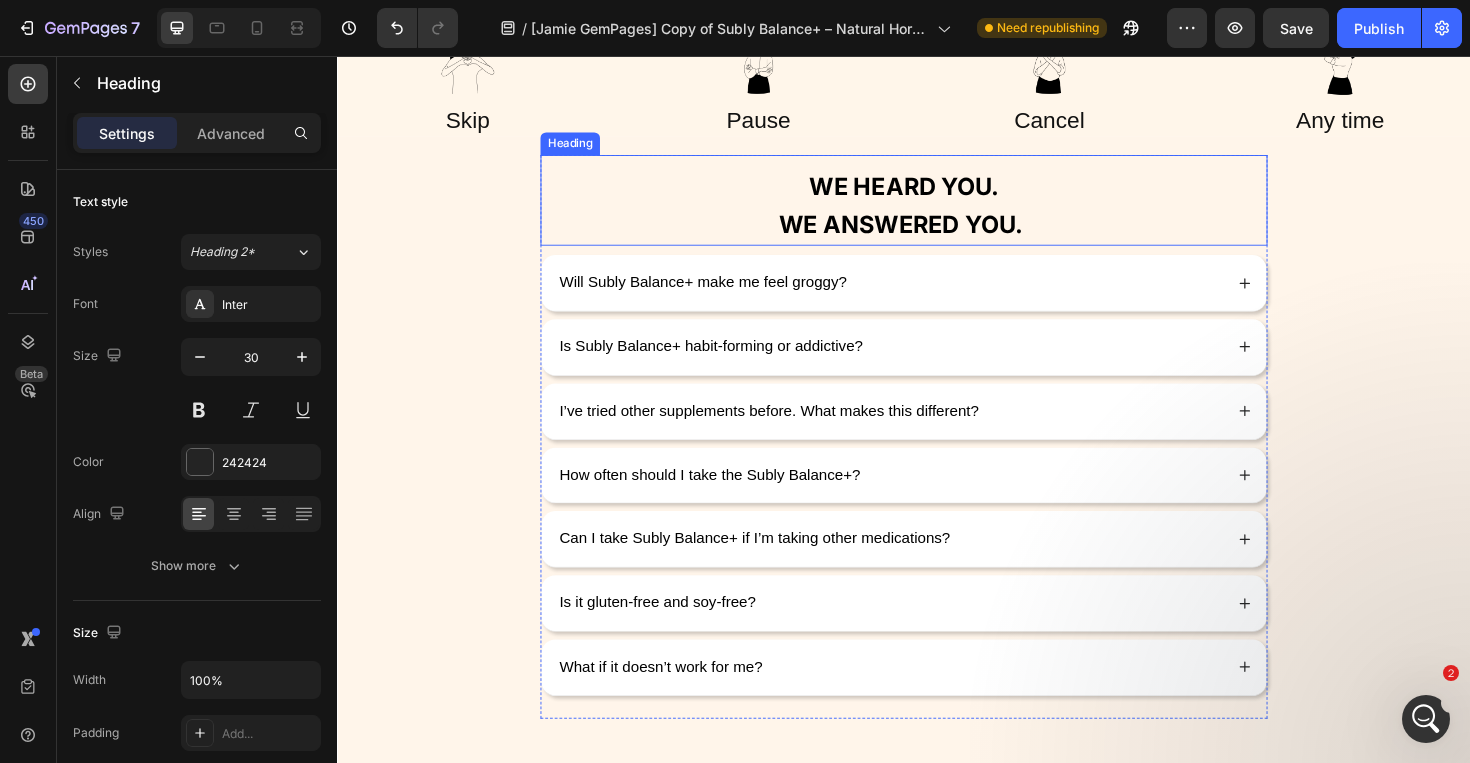 click on "We Heard You." at bounding box center (937, 194) 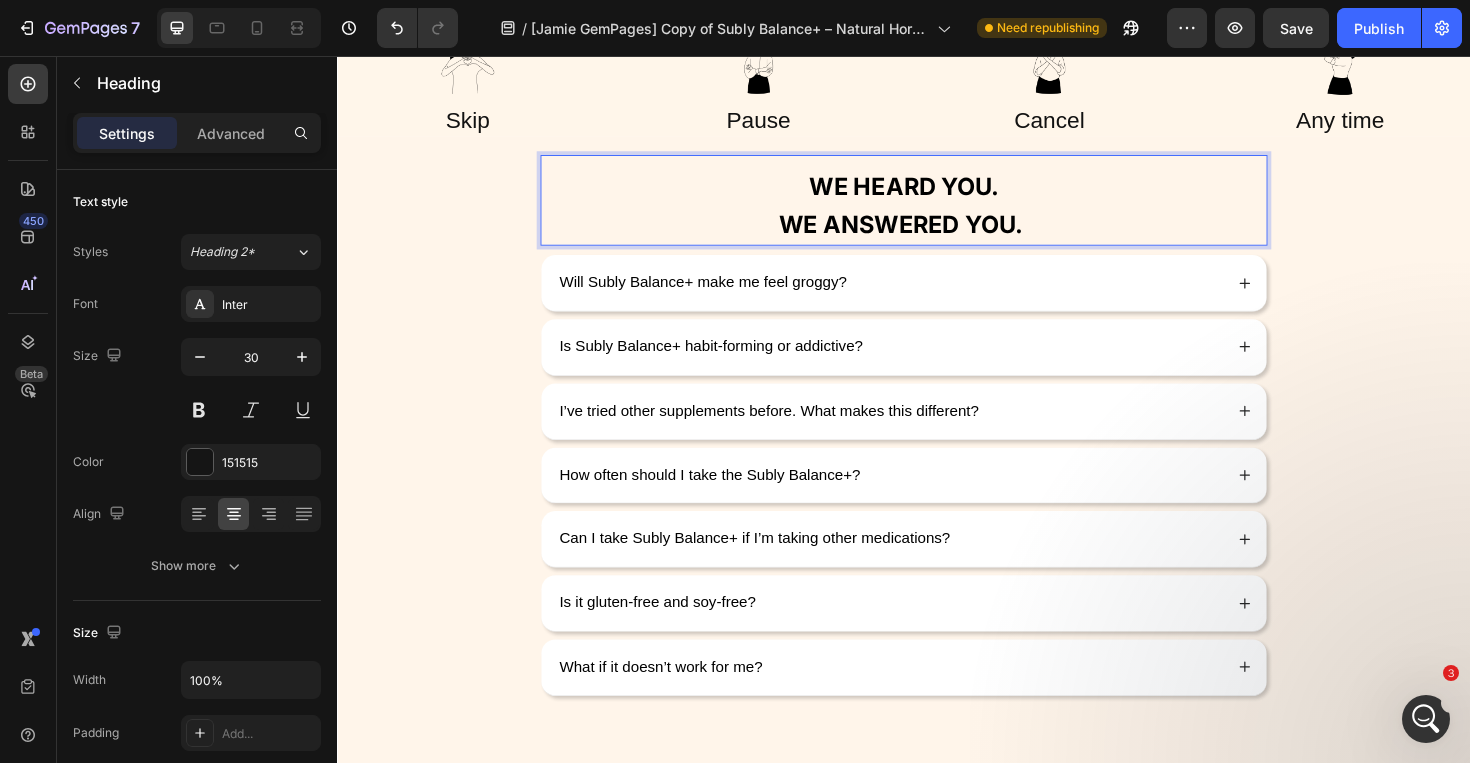 click on "We Heard You." at bounding box center [937, 194] 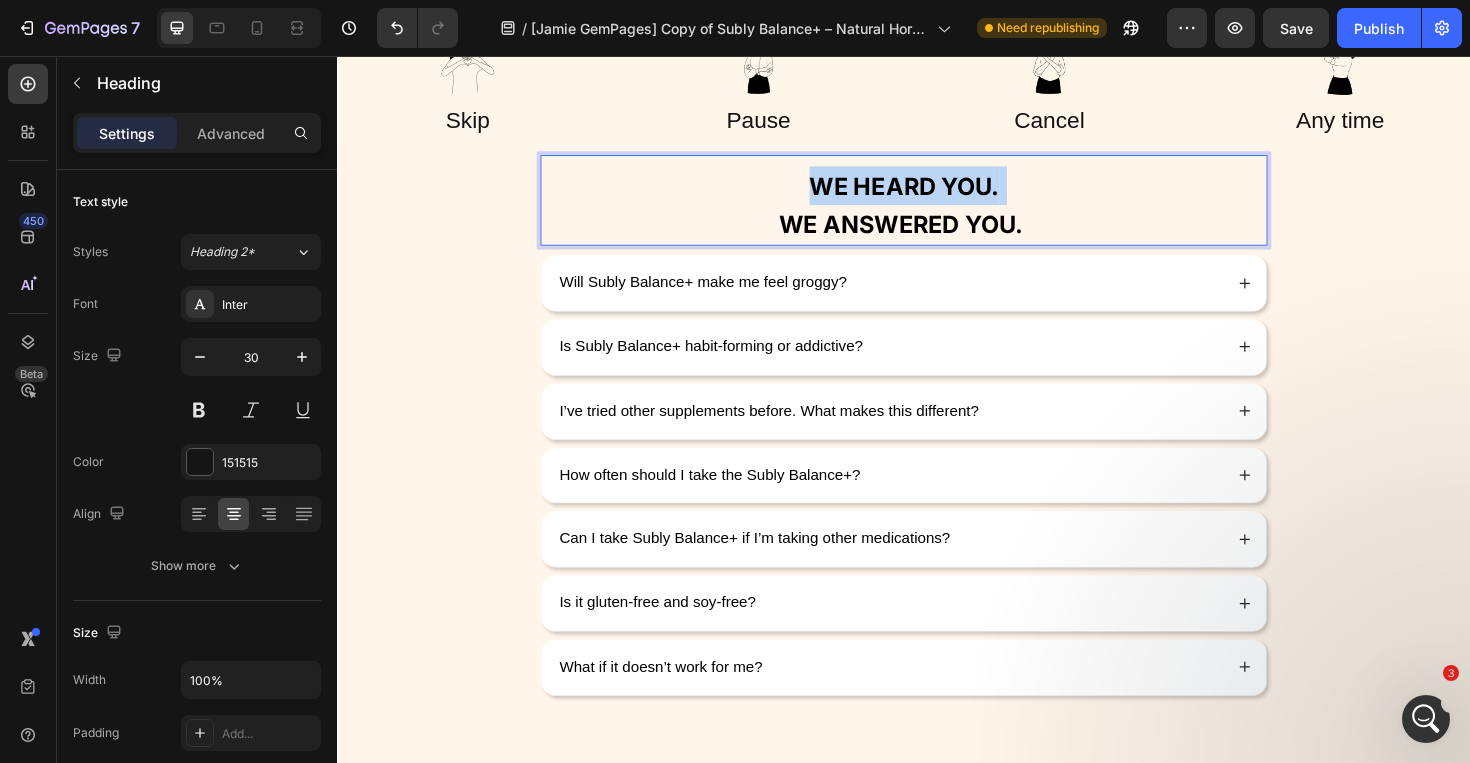 click on "We Heard You." at bounding box center (937, 194) 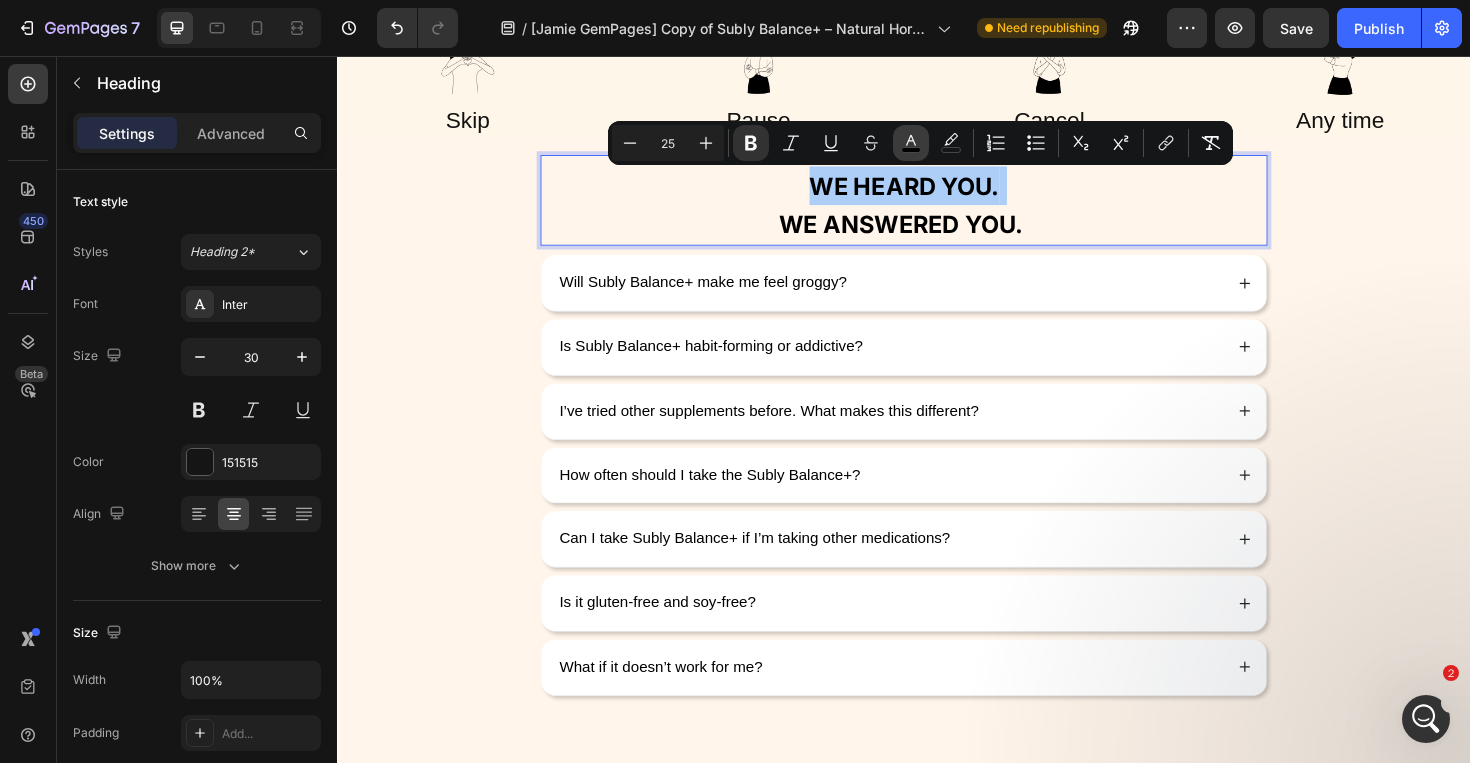 click on "color" at bounding box center [911, 143] 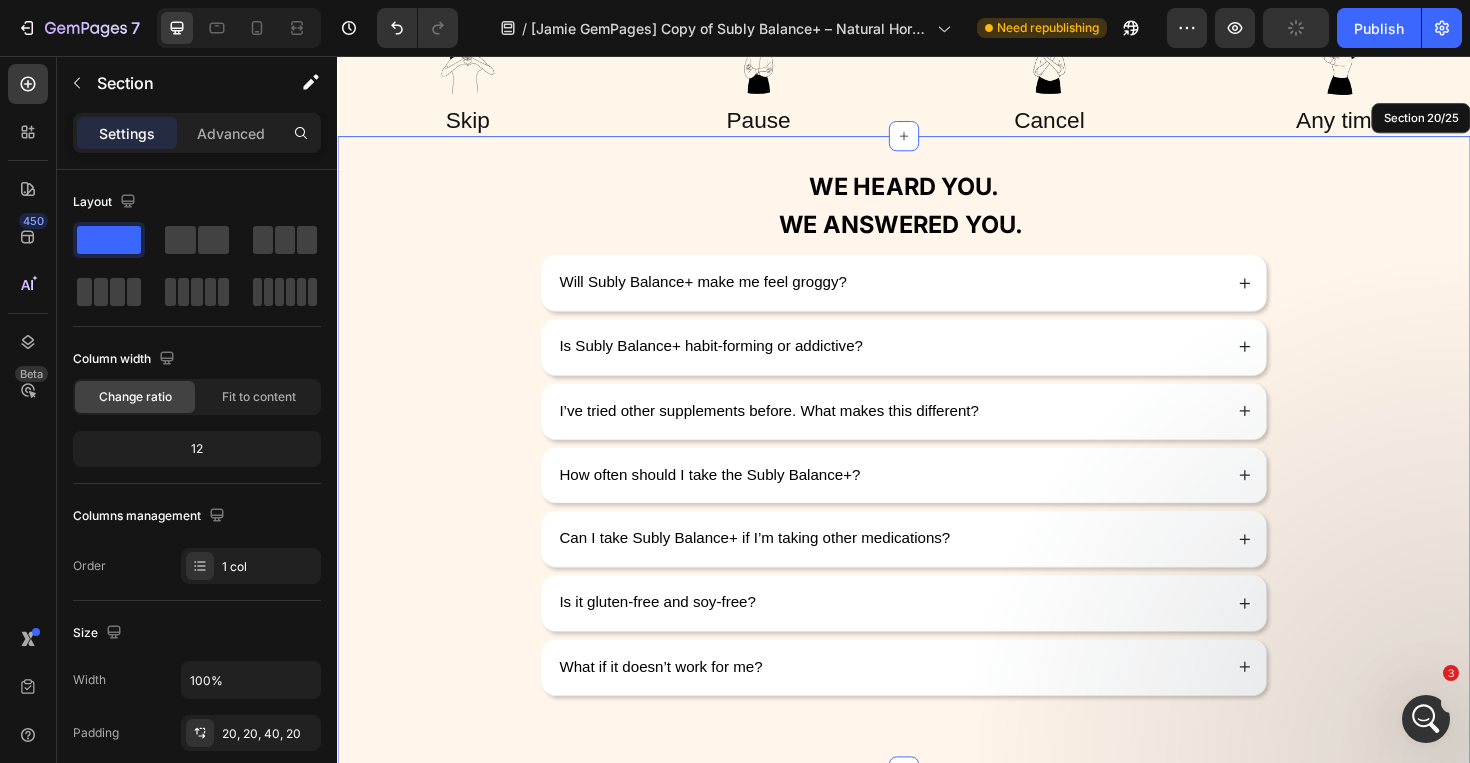 click on "⁠⁠⁠⁠⁠⁠⁠ We Heard You.  We Answered You.   Heading   10
Will Subly Balance+ make me feel groggy?
Is Subly Balance+ habit-forming or addictive?
I’ve tried other supplements before. What makes this different?
How often should I take the Subly Balance+?
Can I take Subly Balance+ if I’m taking other medications?
Is it gluten-free and soy-free?
What if it doesn’t work for me? Accordion Row" at bounding box center [937, 467] 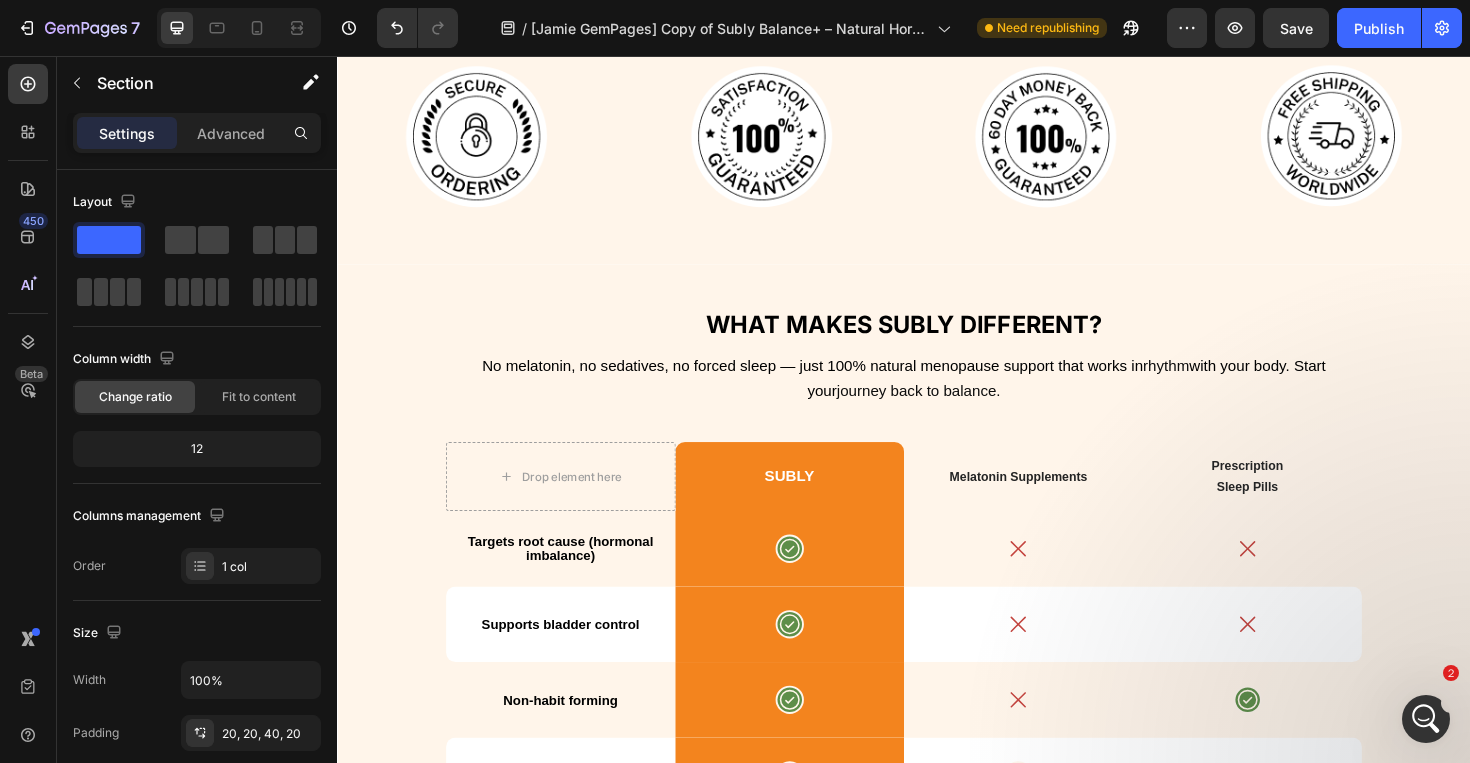 scroll, scrollTop: 6857, scrollLeft: 0, axis: vertical 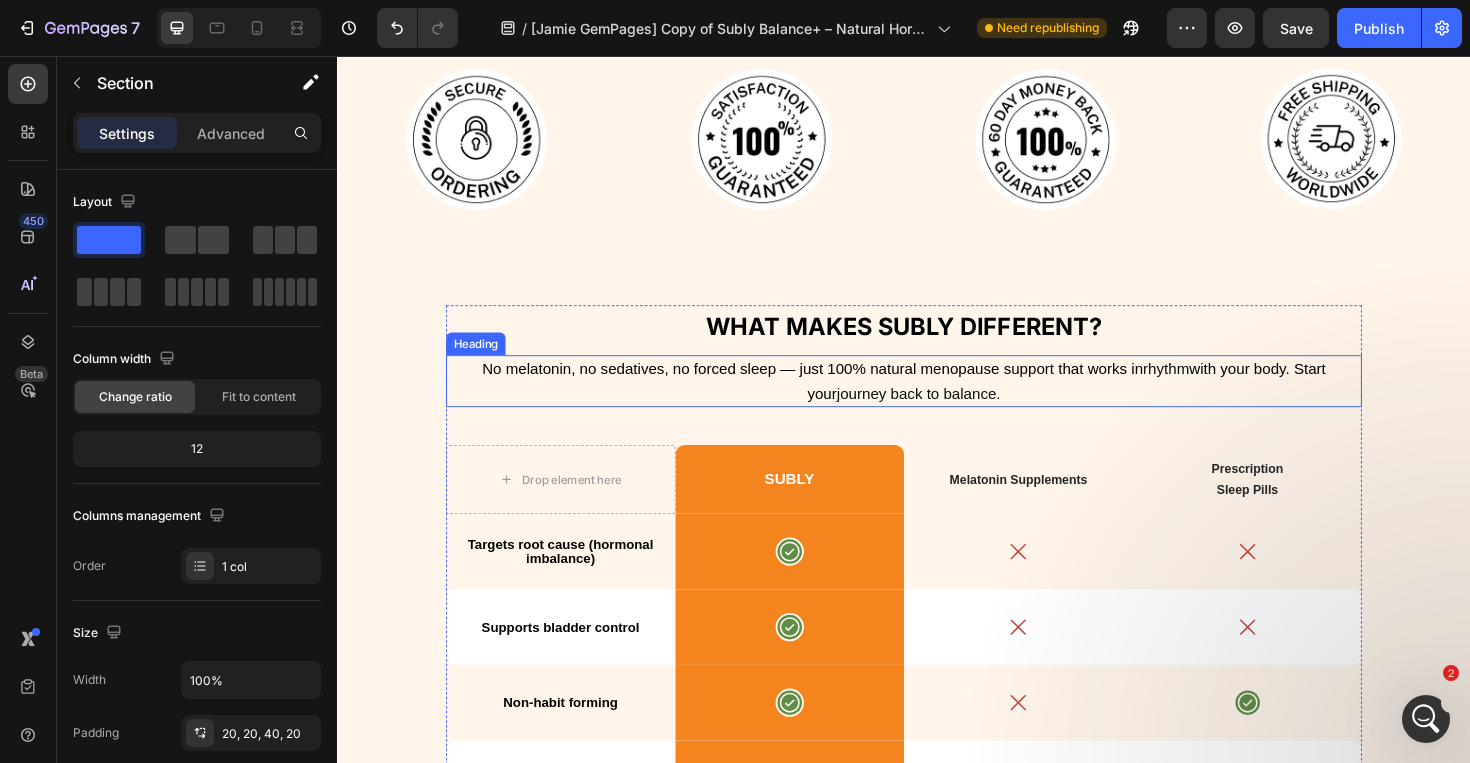 click on "journey back to balance." at bounding box center [952, 413] 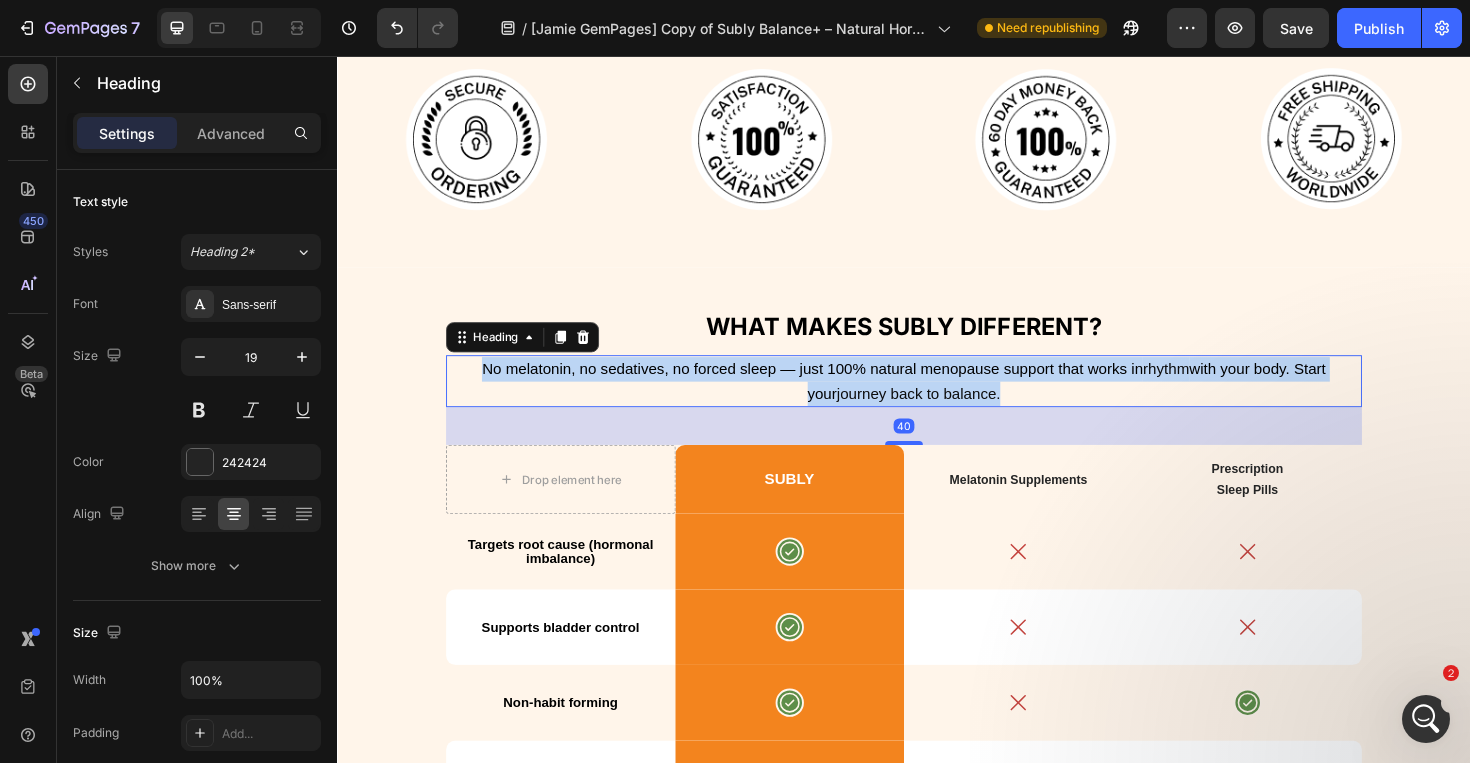 click on "journey back to balance." at bounding box center (952, 413) 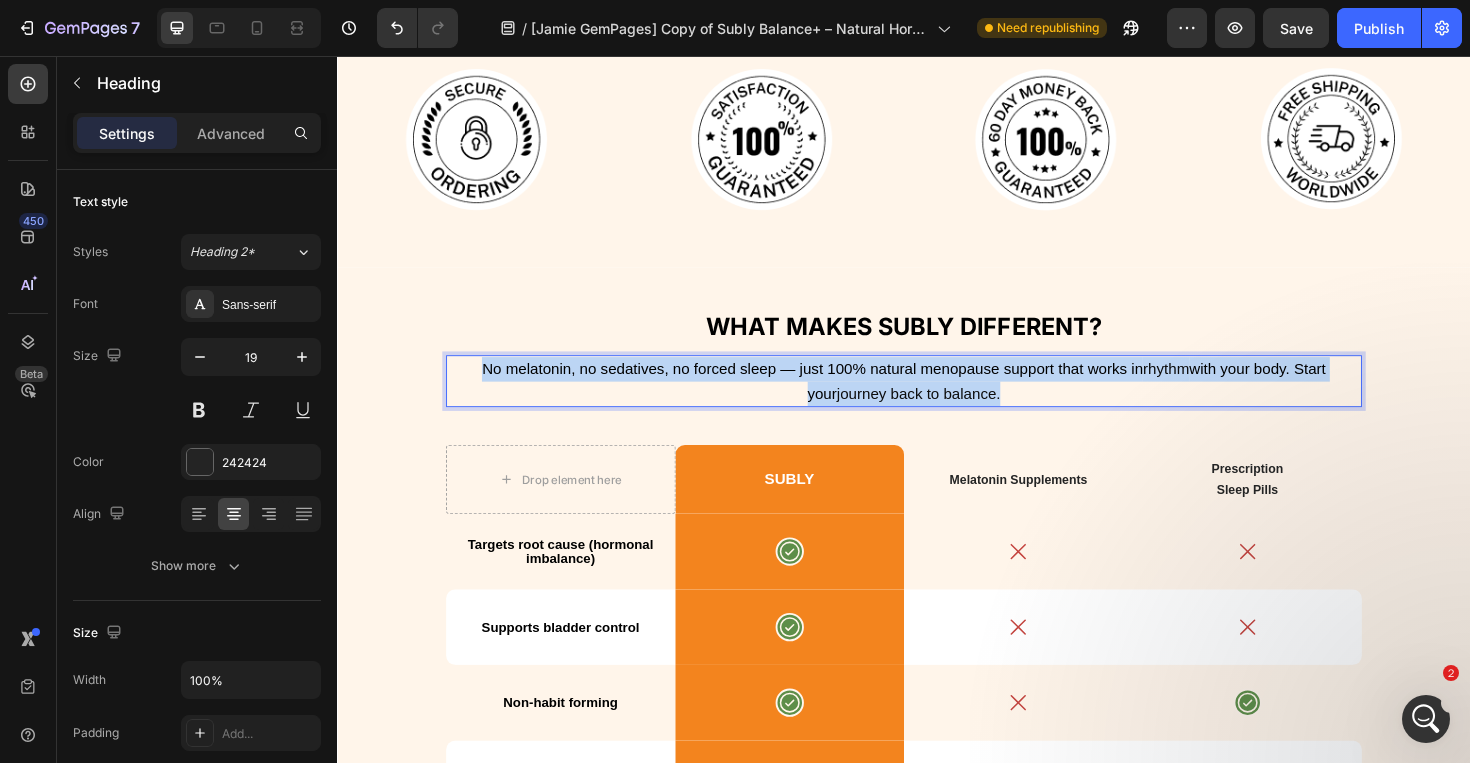 click on "journey back to balance." at bounding box center [952, 413] 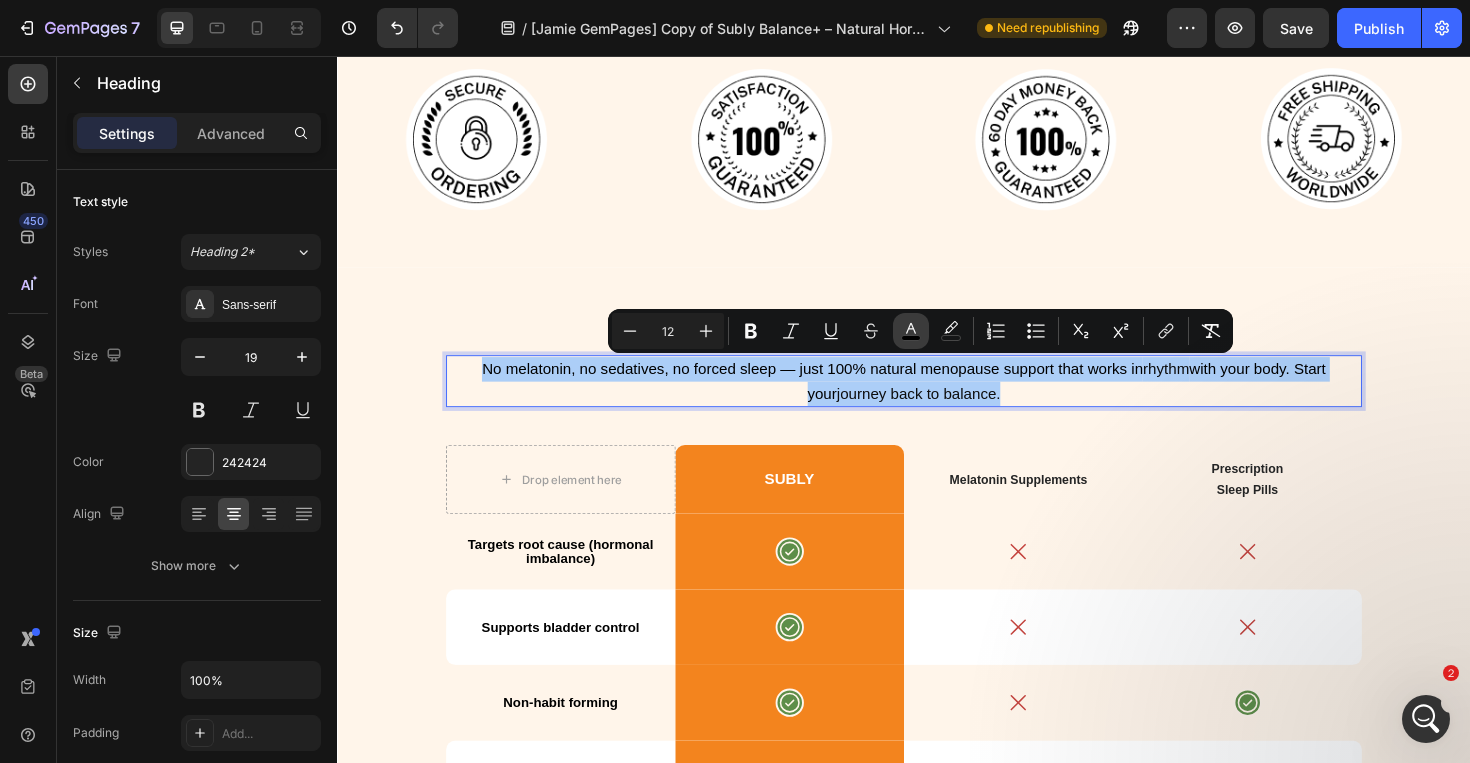 click 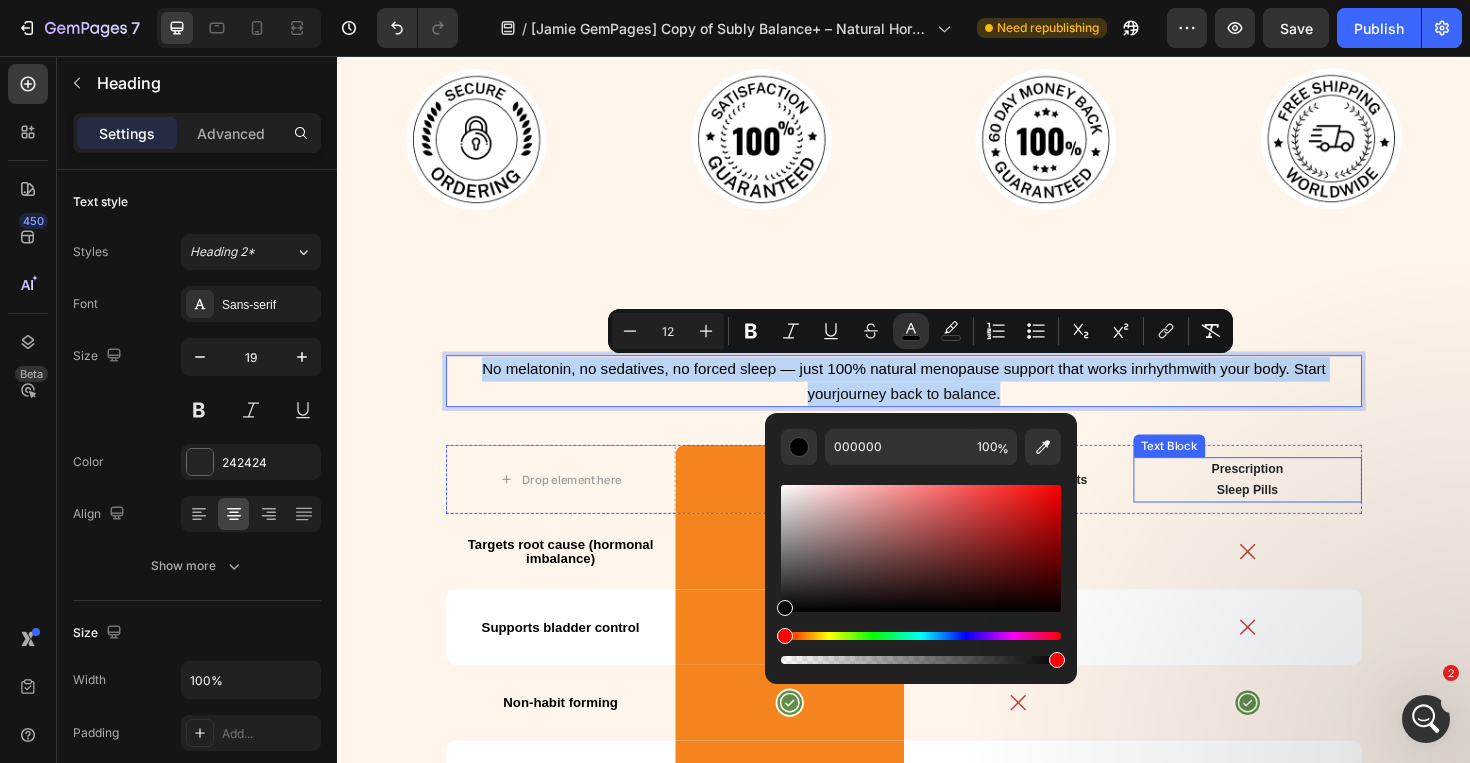 click on "Prescription" at bounding box center (1301, 493) 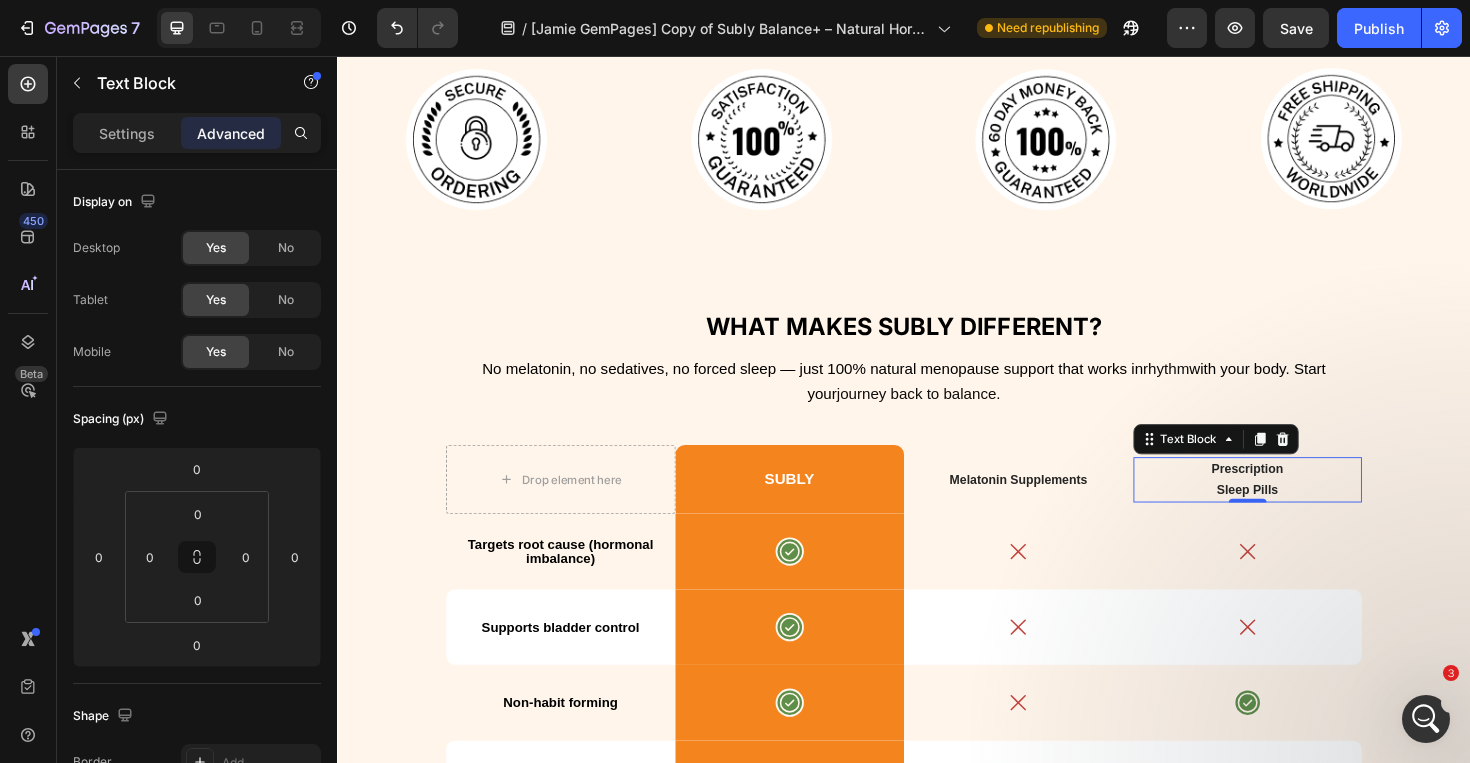 click on "Prescription" at bounding box center (1301, 493) 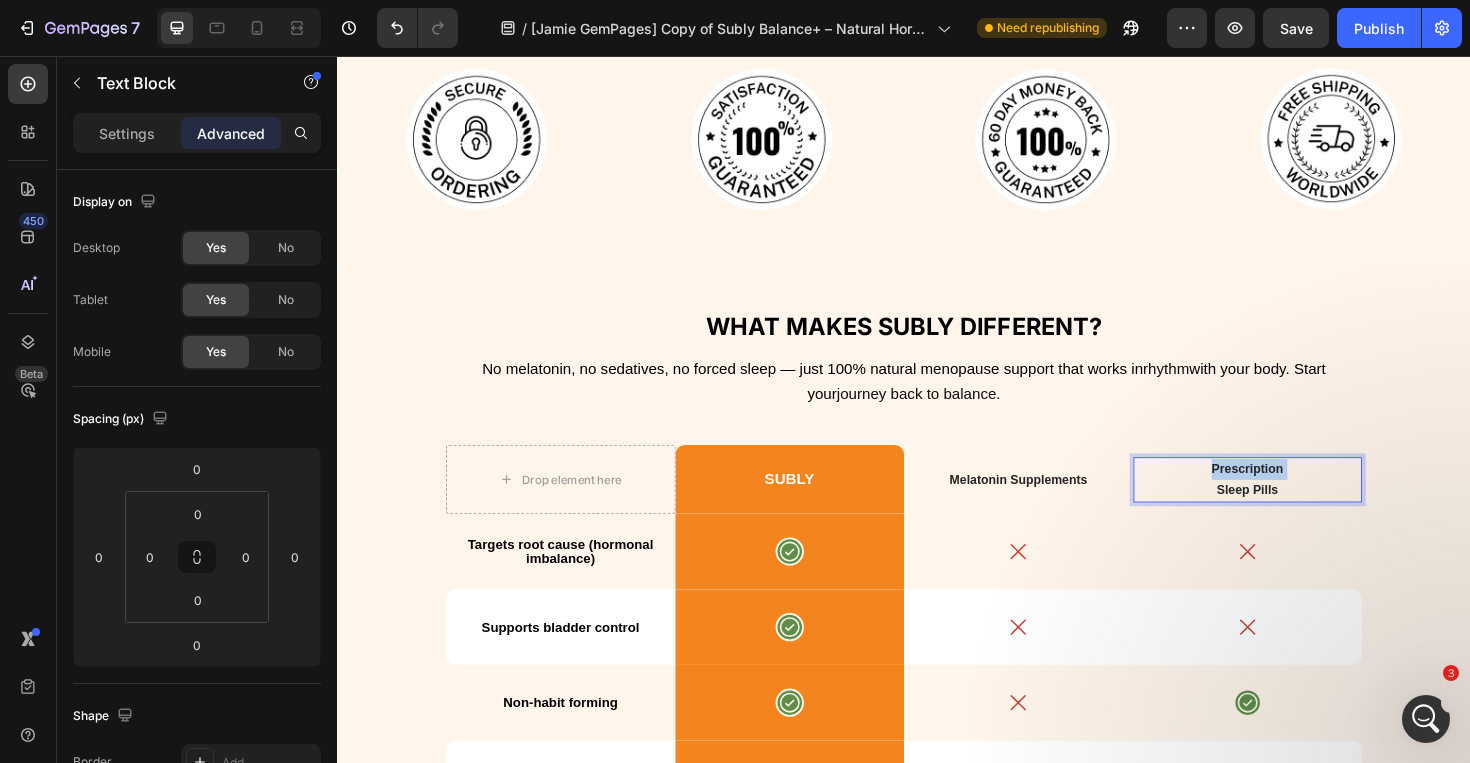 click on "Prescription" at bounding box center (1301, 493) 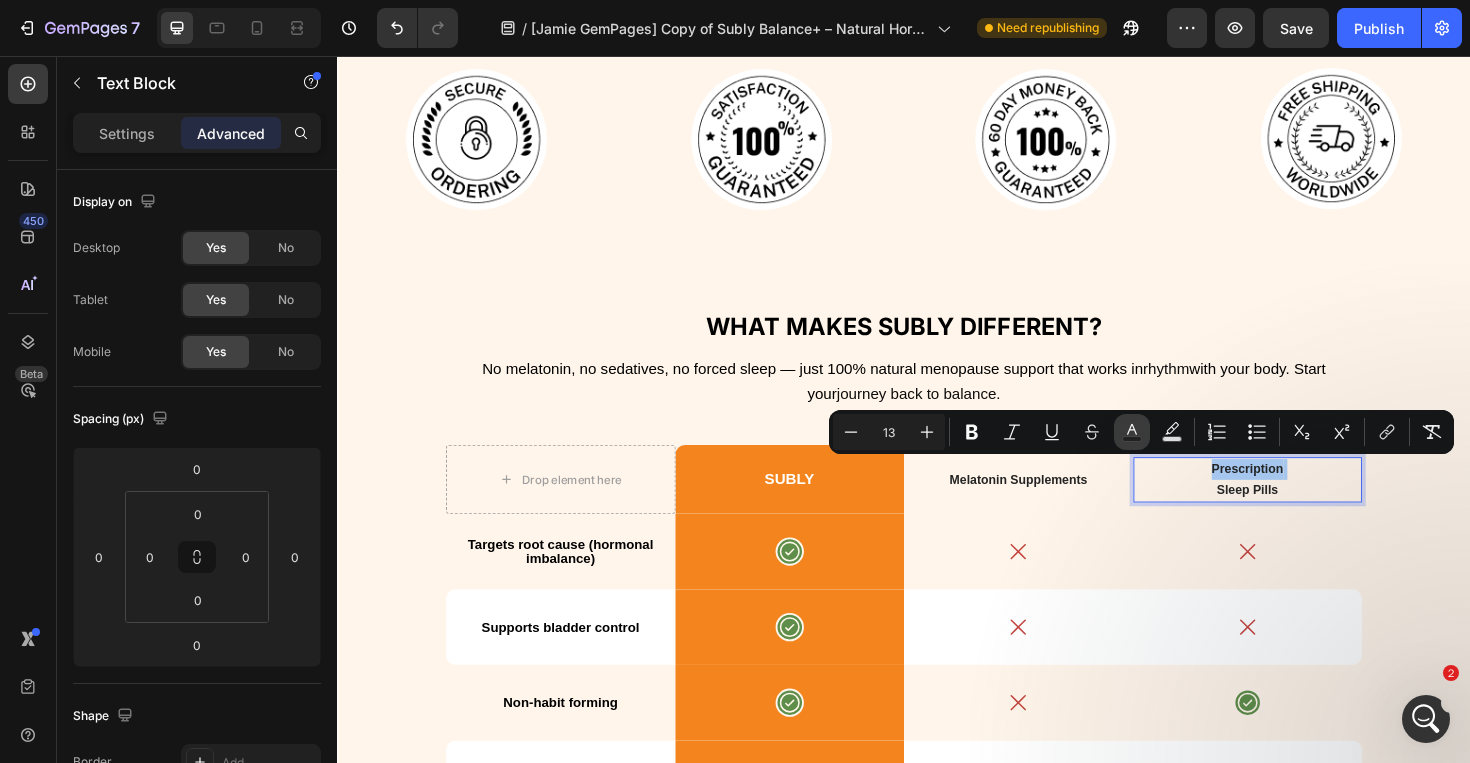 click on "Text Color" at bounding box center [1132, 432] 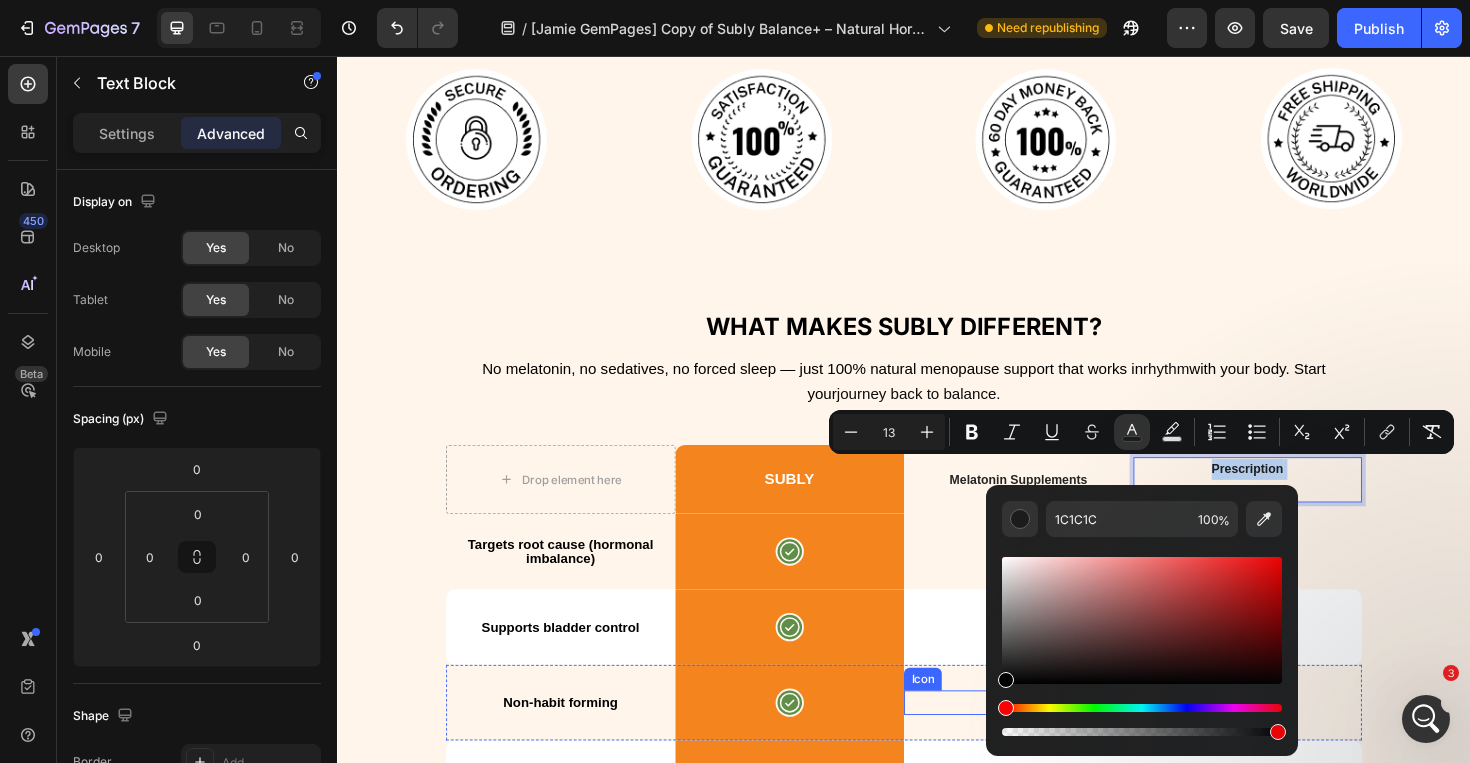 type on "000000" 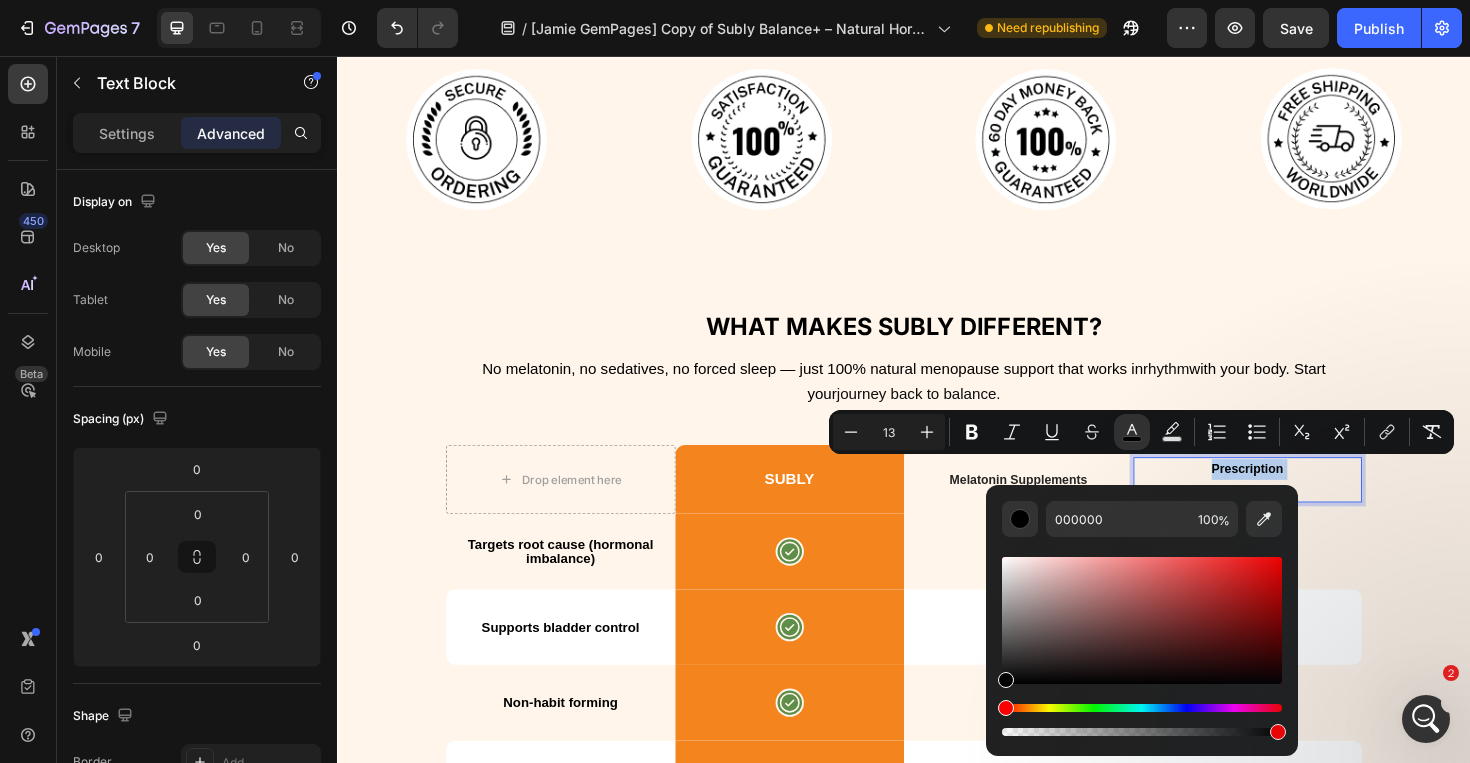 drag, startPoint x: 1002, startPoint y: 670, endPoint x: 926, endPoint y: 788, distance: 140.35669 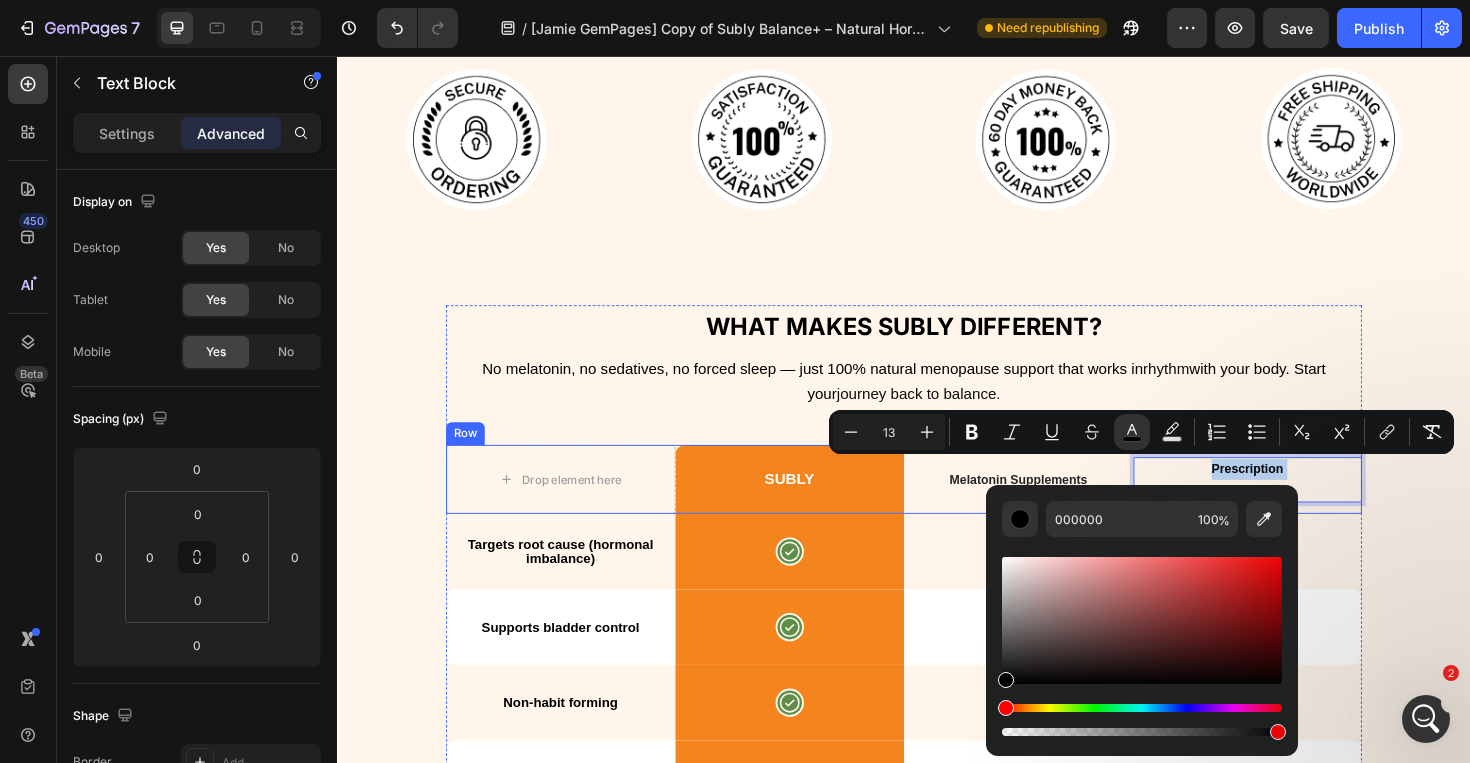 click on "Melatonin Supplements Text Block" at bounding box center [1058, 504] 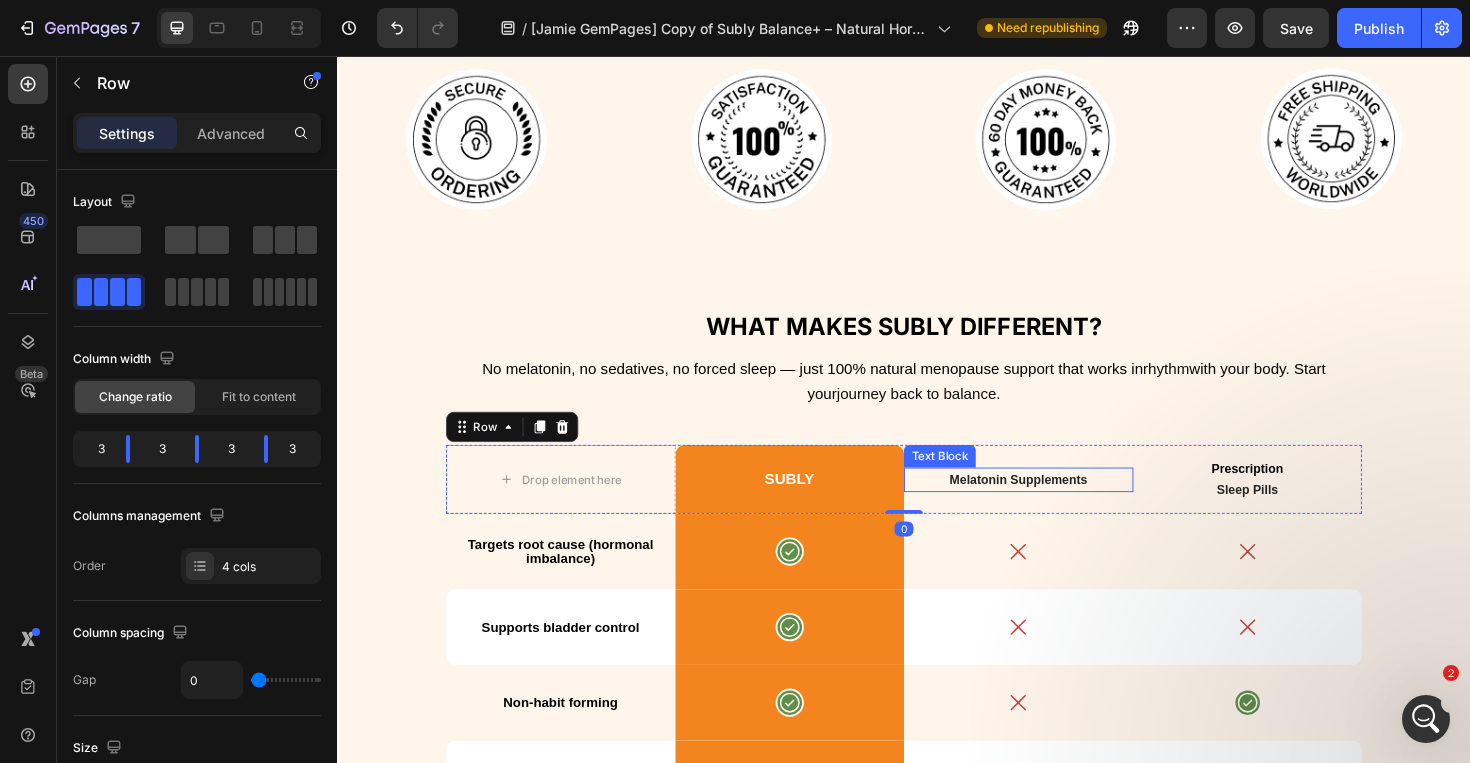 click on "Melatonin Supplements" at bounding box center (1058, 504) 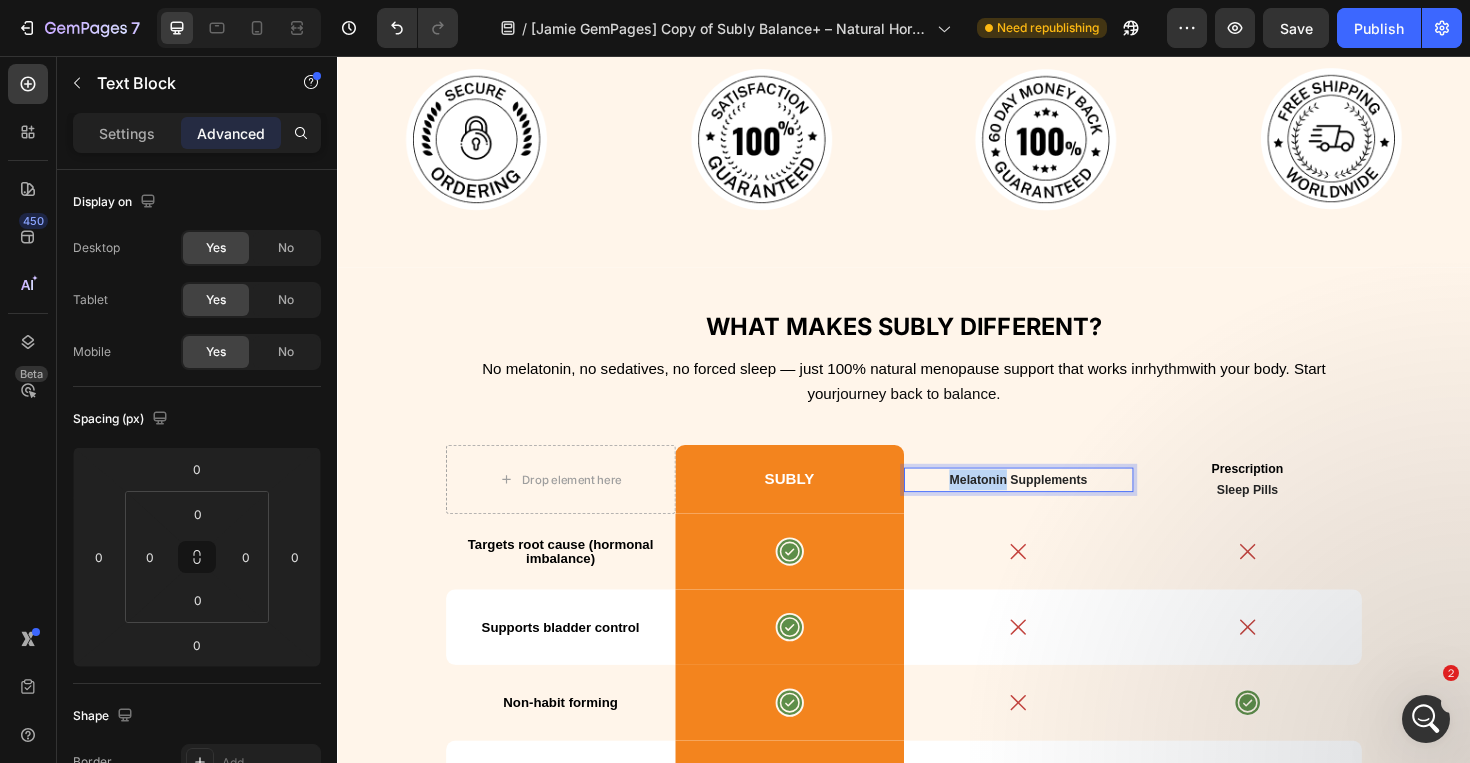 click on "Melatonin Supplements" at bounding box center (1058, 504) 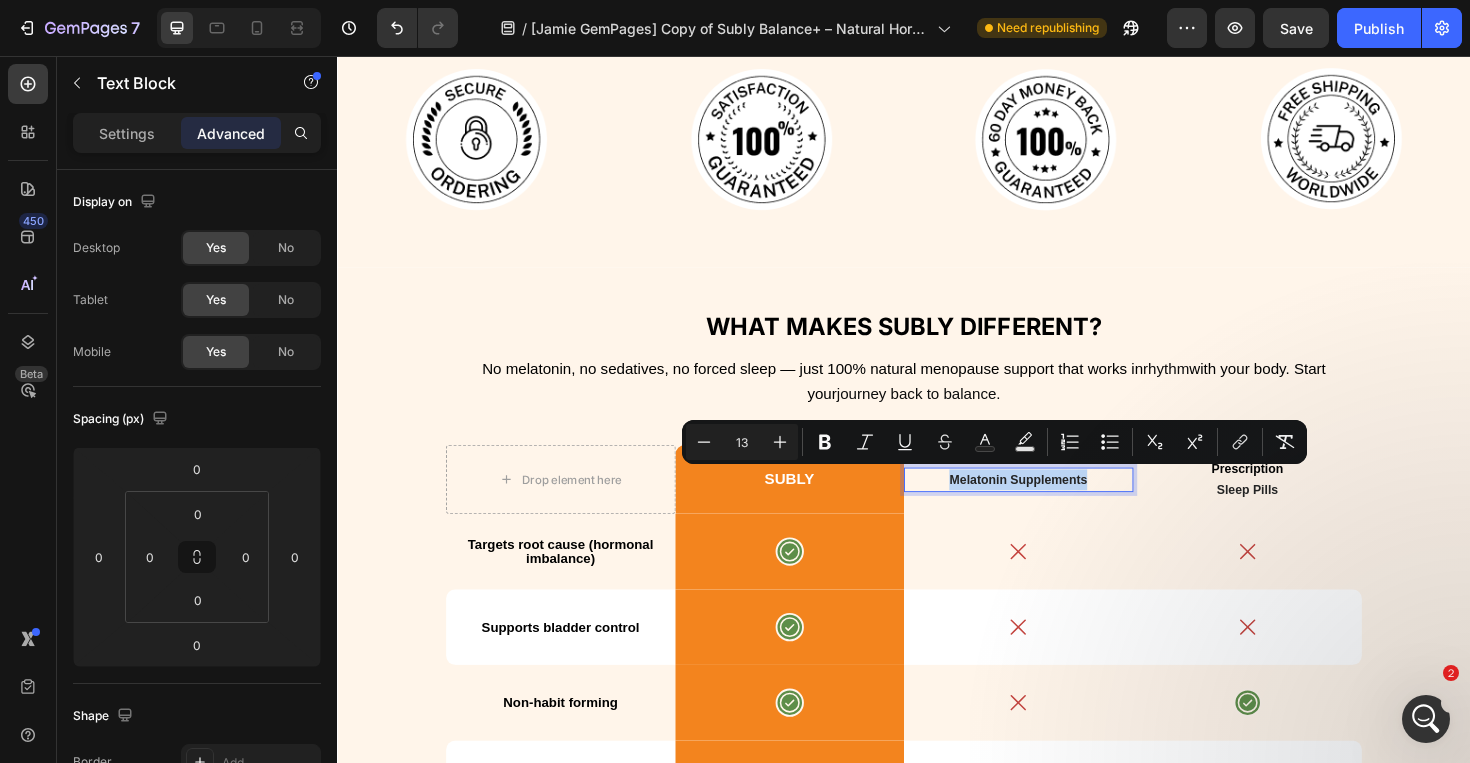 click on "Melatonin Supplements" at bounding box center [1058, 504] 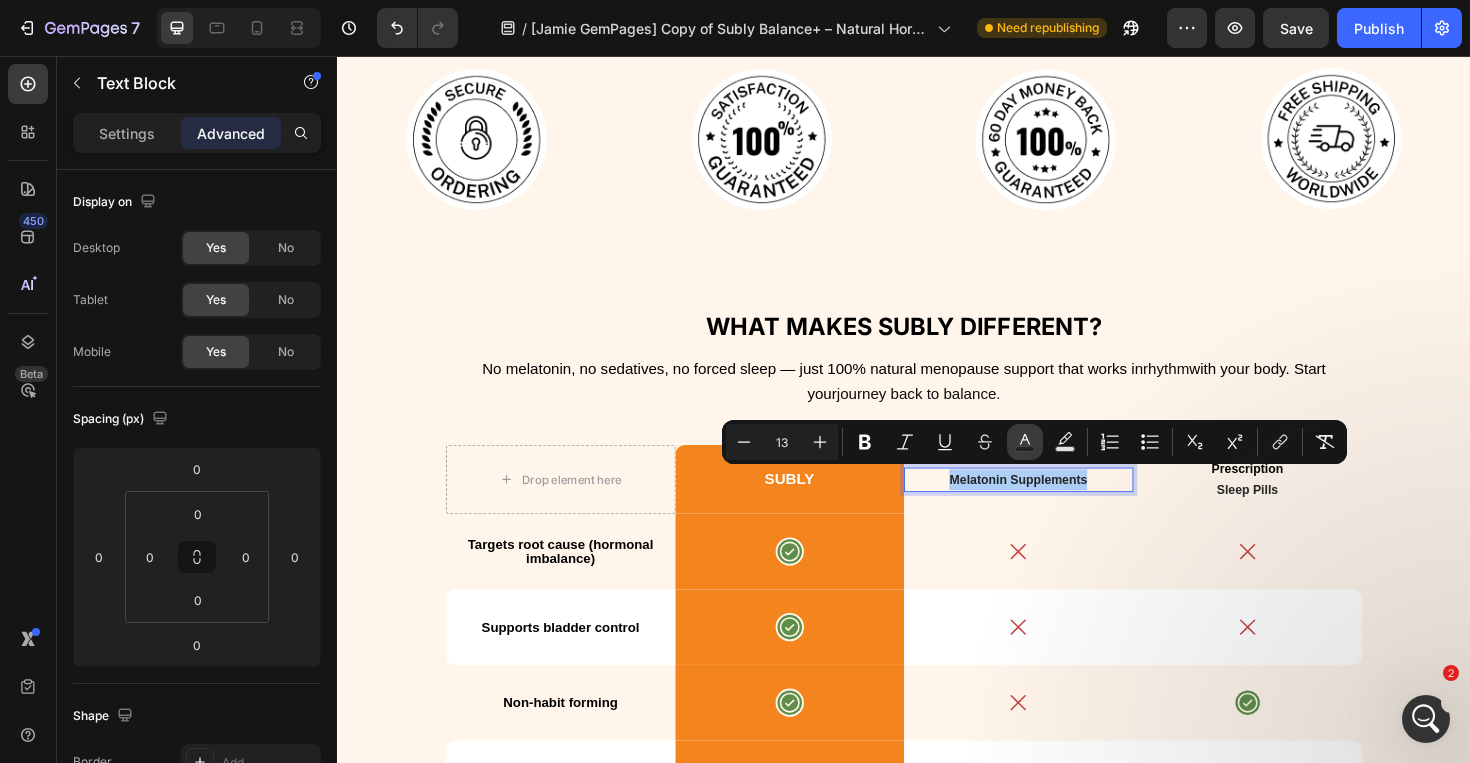 click 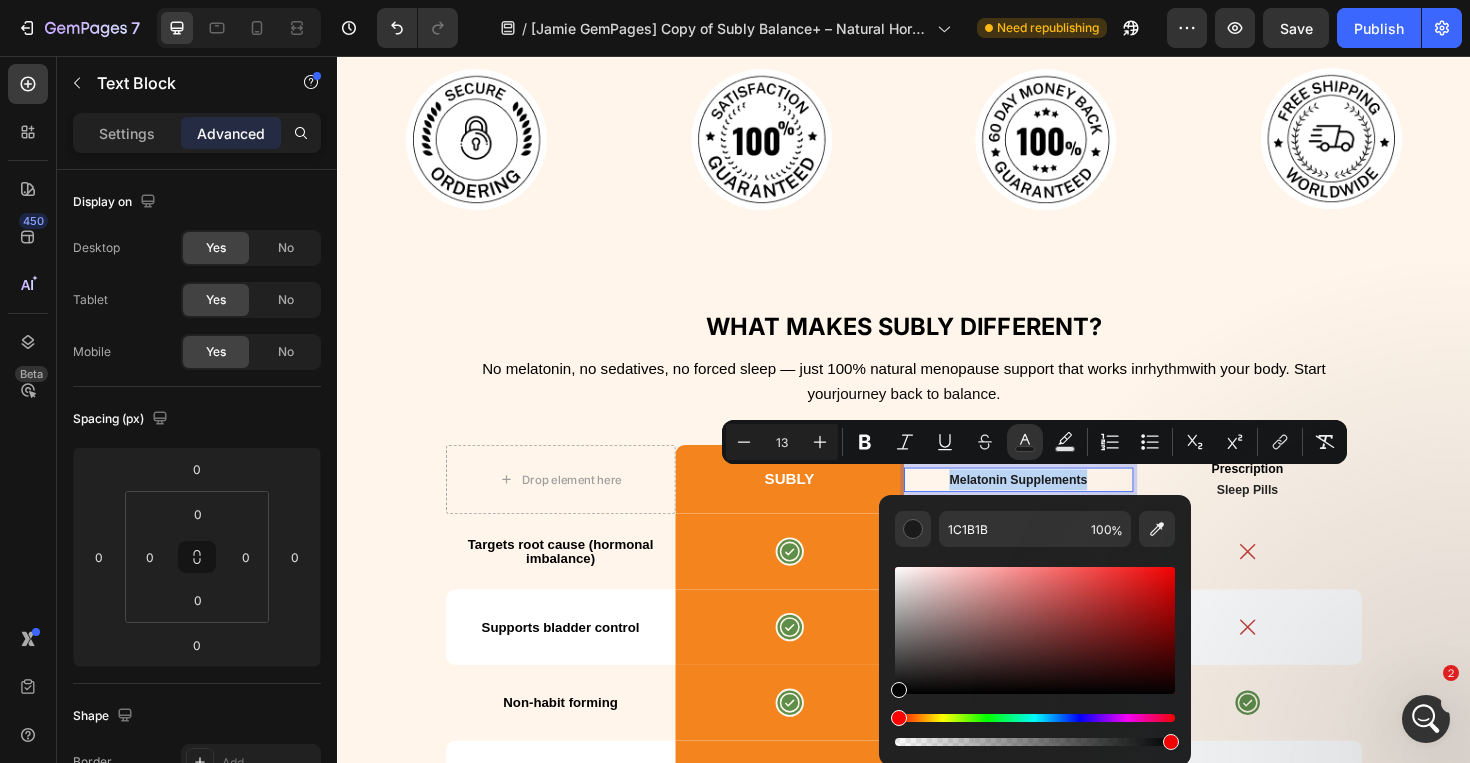 drag, startPoint x: 899, startPoint y: 680, endPoint x: 854, endPoint y: 791, distance: 119.77479 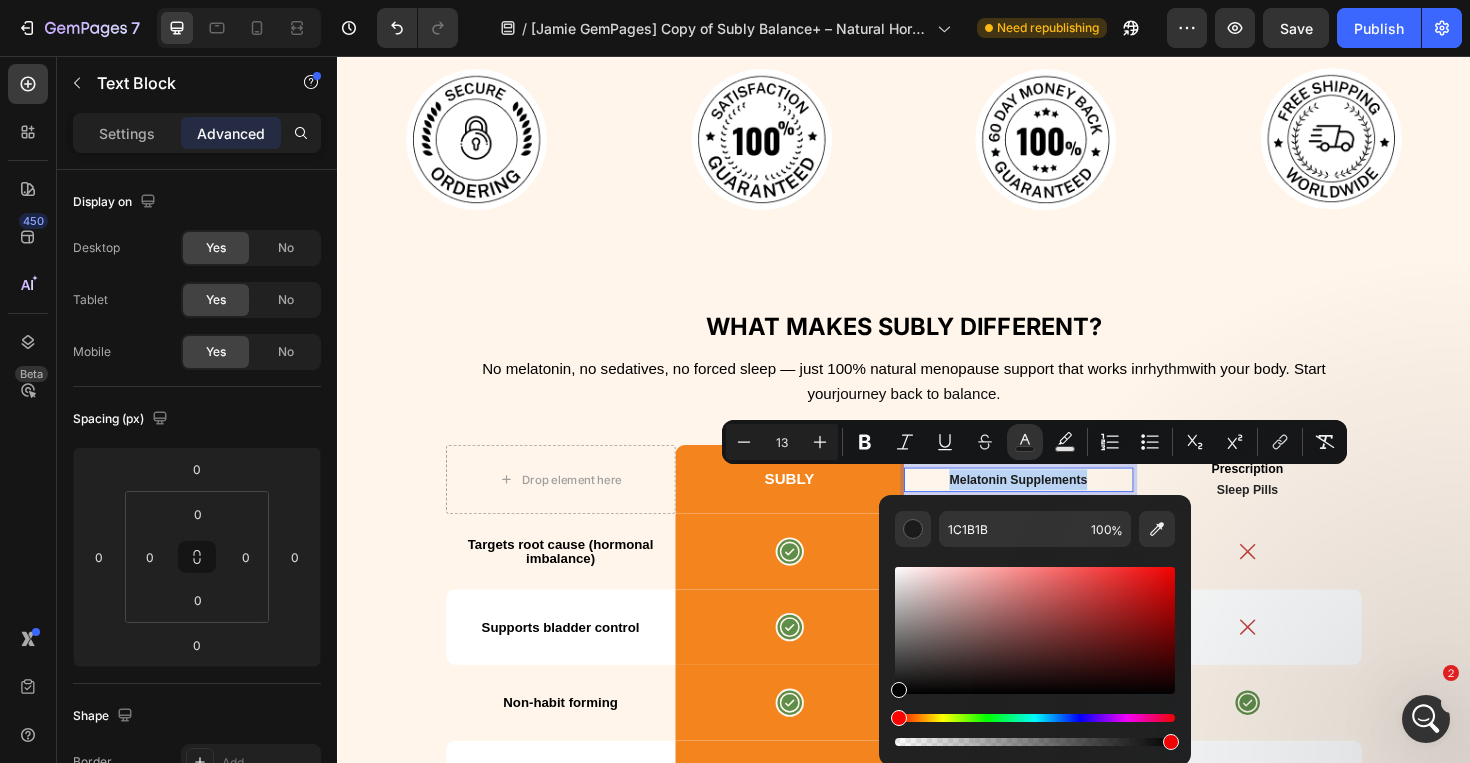 click on "7  Version history  /  [Jamie GemPages] Copy of Subly Balance+ – Natural Hormone Support Need republishing Preview  Save   Publish  450 Beta Sections(18) Elements(83) Section Element Hero Section Product Detail Brands Trusted Badges Guarantee Product Breakdown How to use Testimonials Compare Bundle FAQs Social Proof Brand Story Product List Collection Blog List Contact Sticky Add to Cart Custom Footer Browse Library 450 Layout
Row
Row
Row
Row Text
Heading
Text Block Button
Button
Button Media
Image" at bounding box center (735, 0) 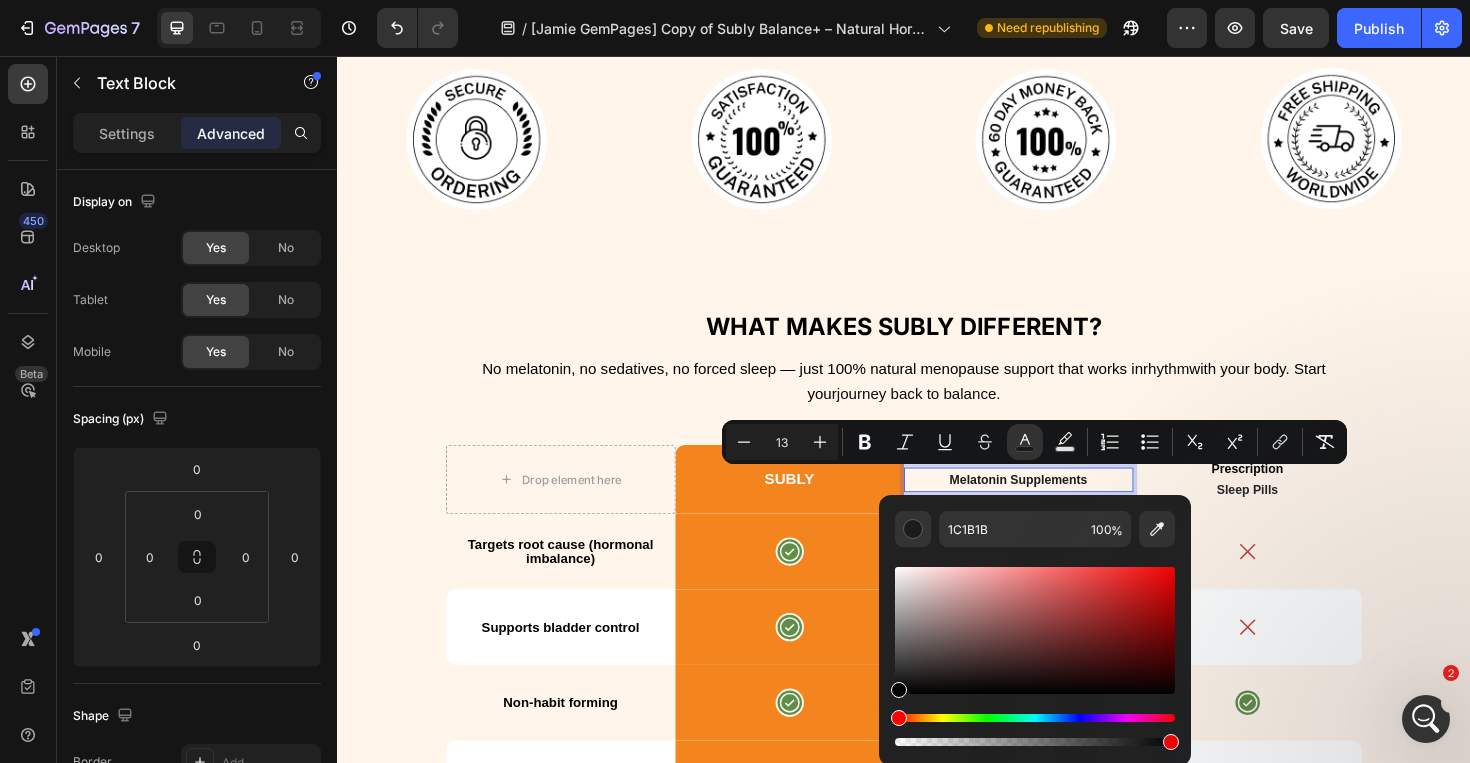 type on "000000" 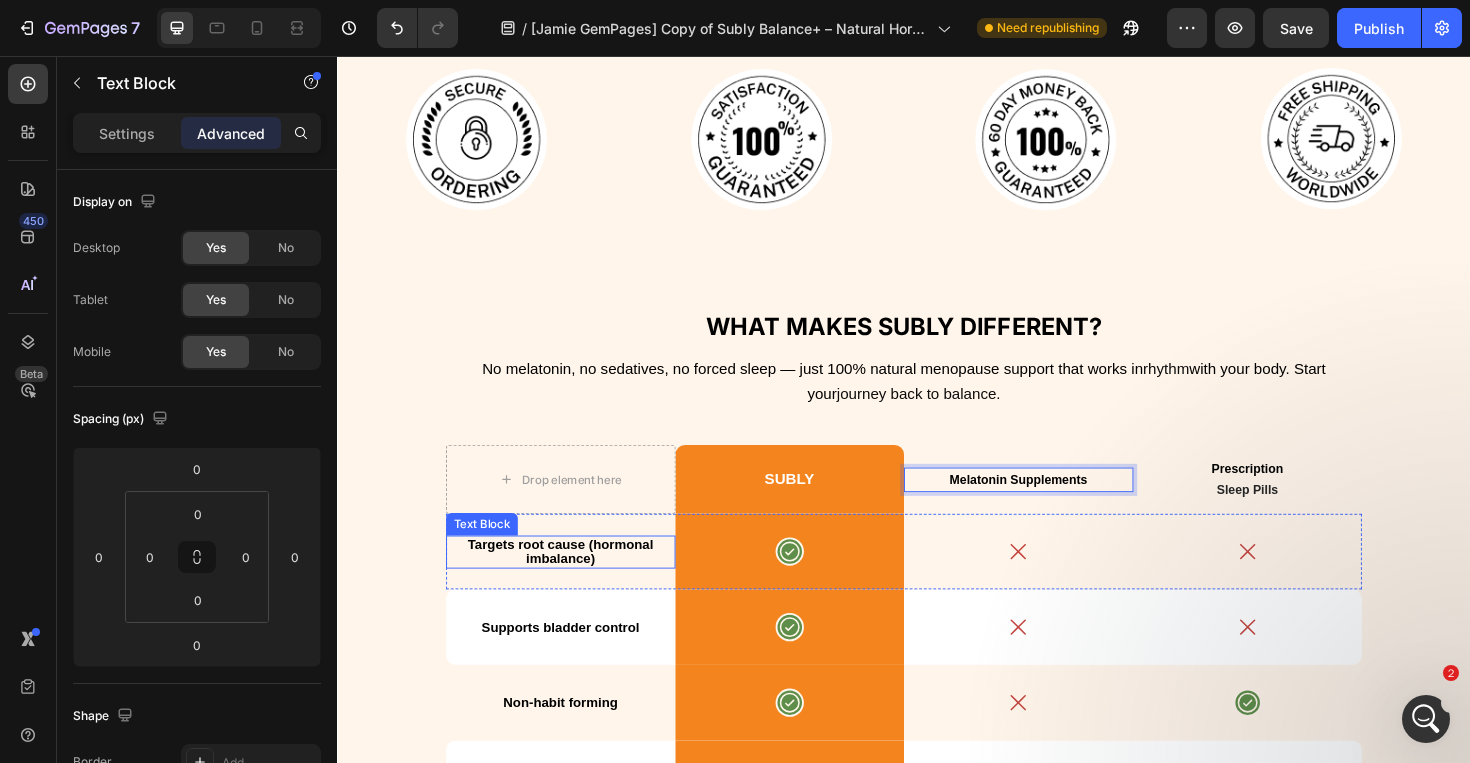 click on "Targets root cause (hormonal imbalance)" at bounding box center [573, 580] 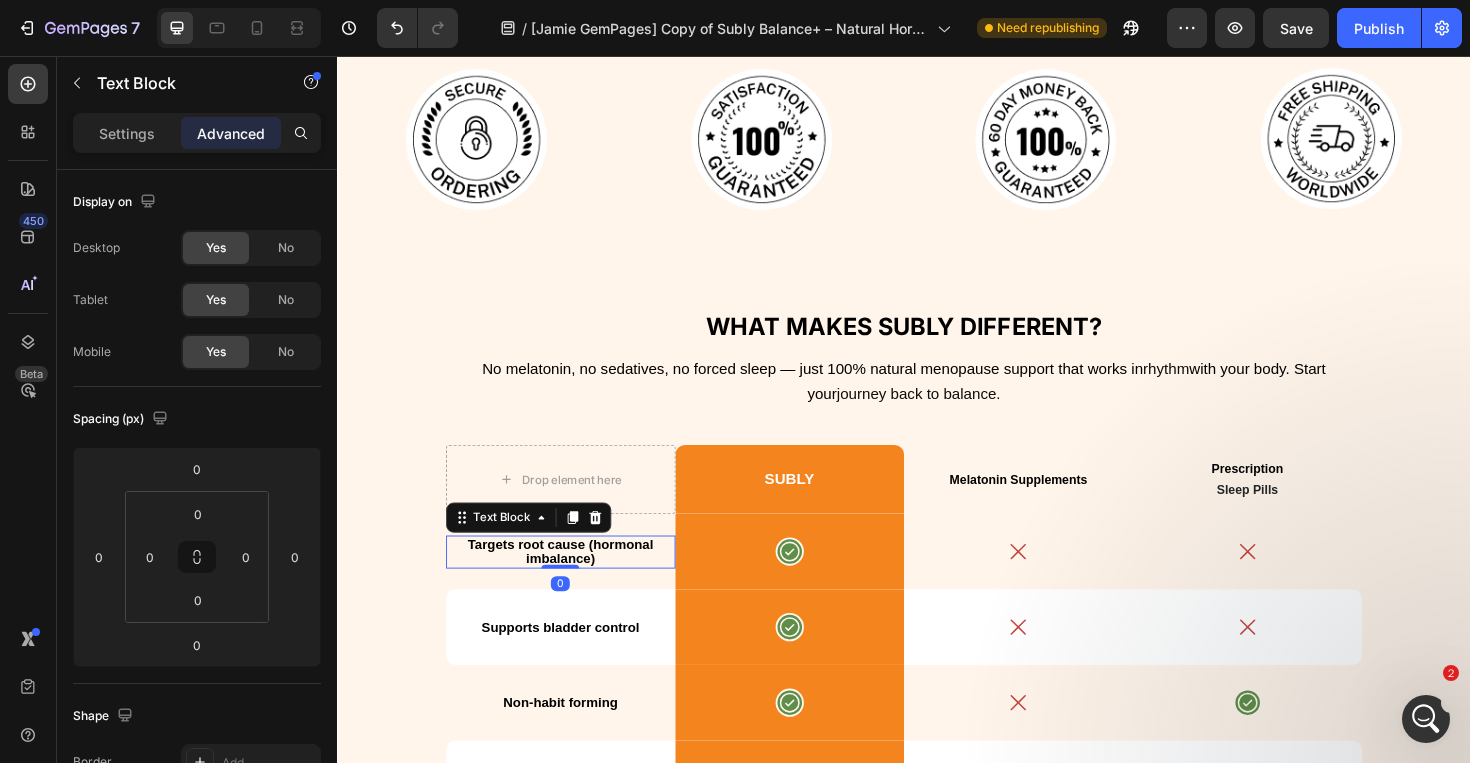 click on "Targets root cause (hormonal imbalance)" at bounding box center (573, 580) 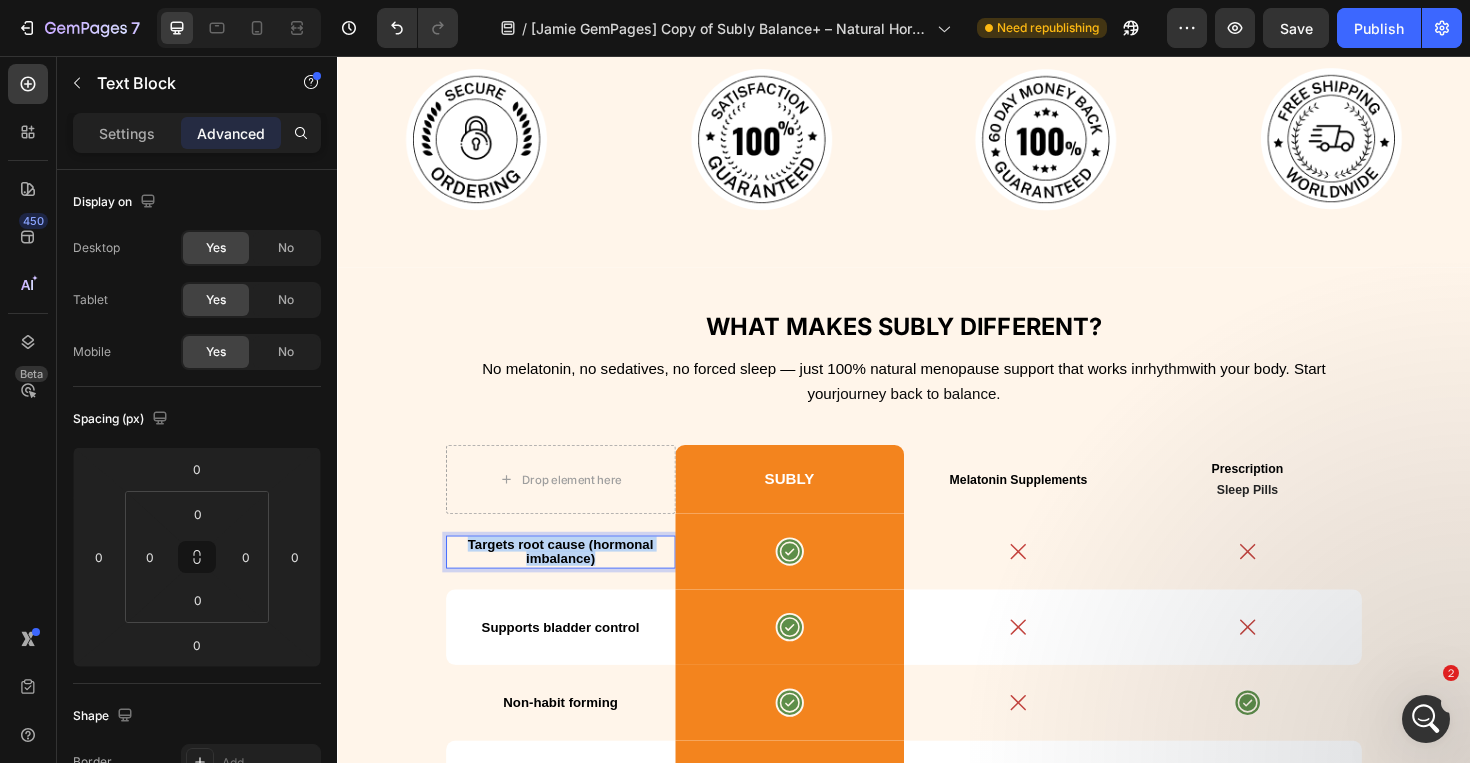 click on "Targets root cause (hormonal imbalance)" at bounding box center [573, 580] 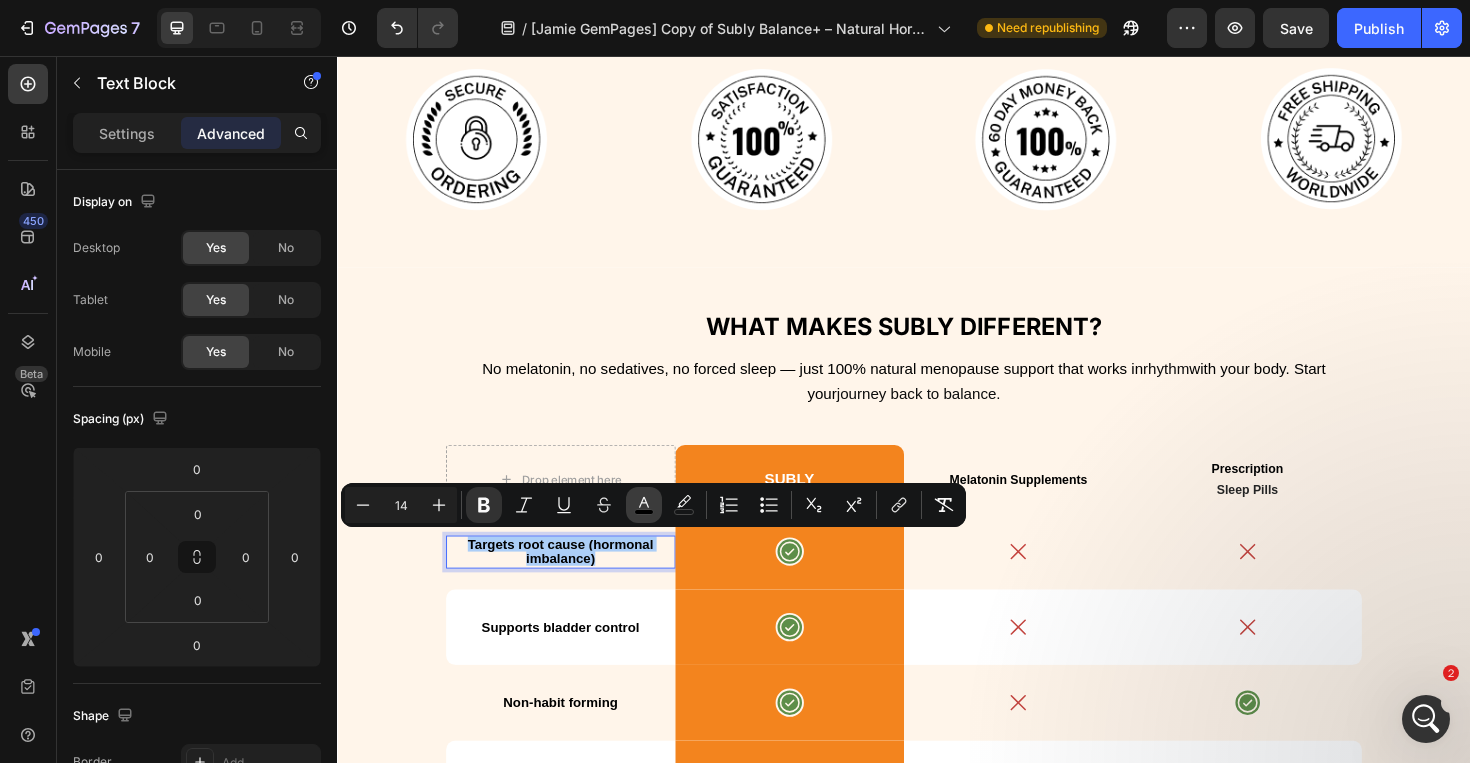 click 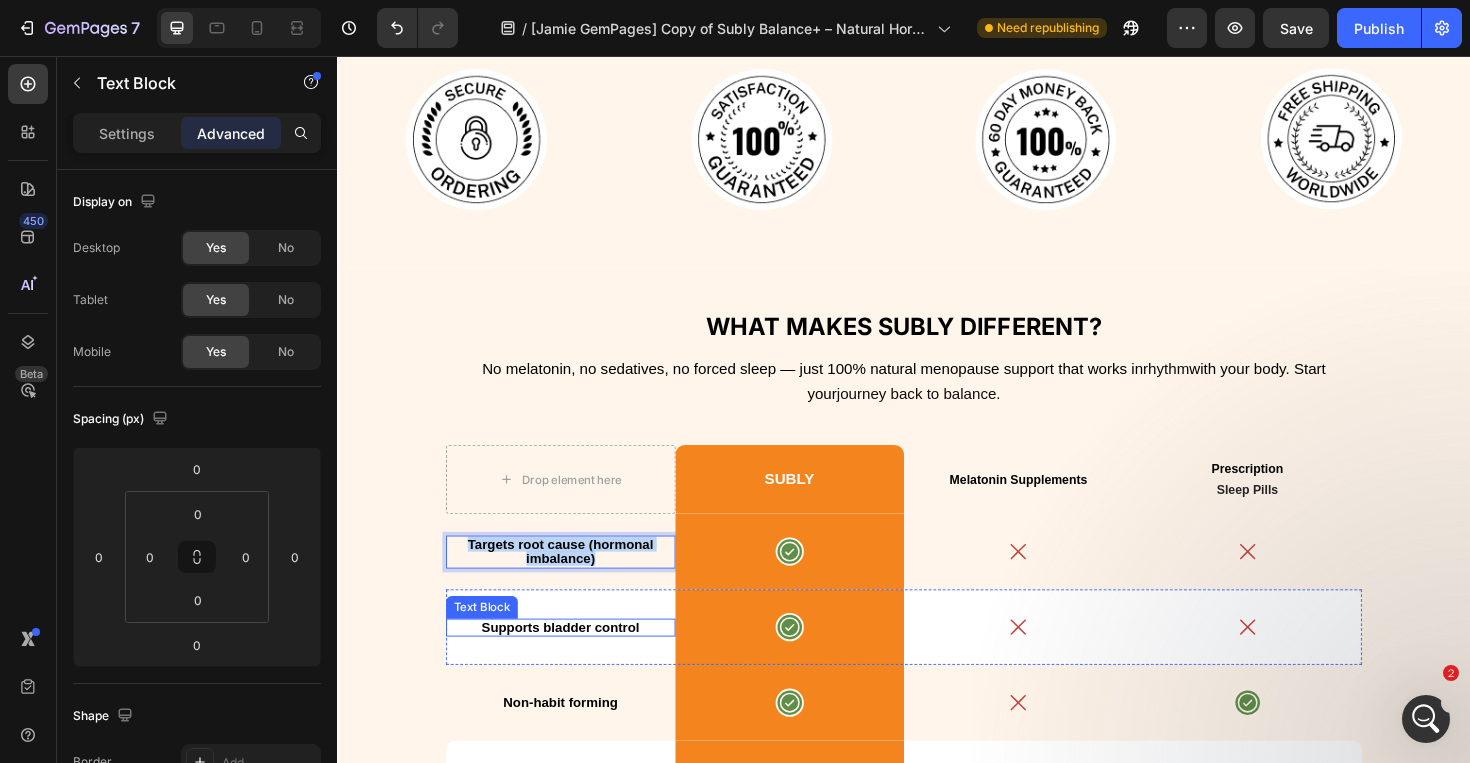 click on "Supports bladder control" at bounding box center (573, 661) 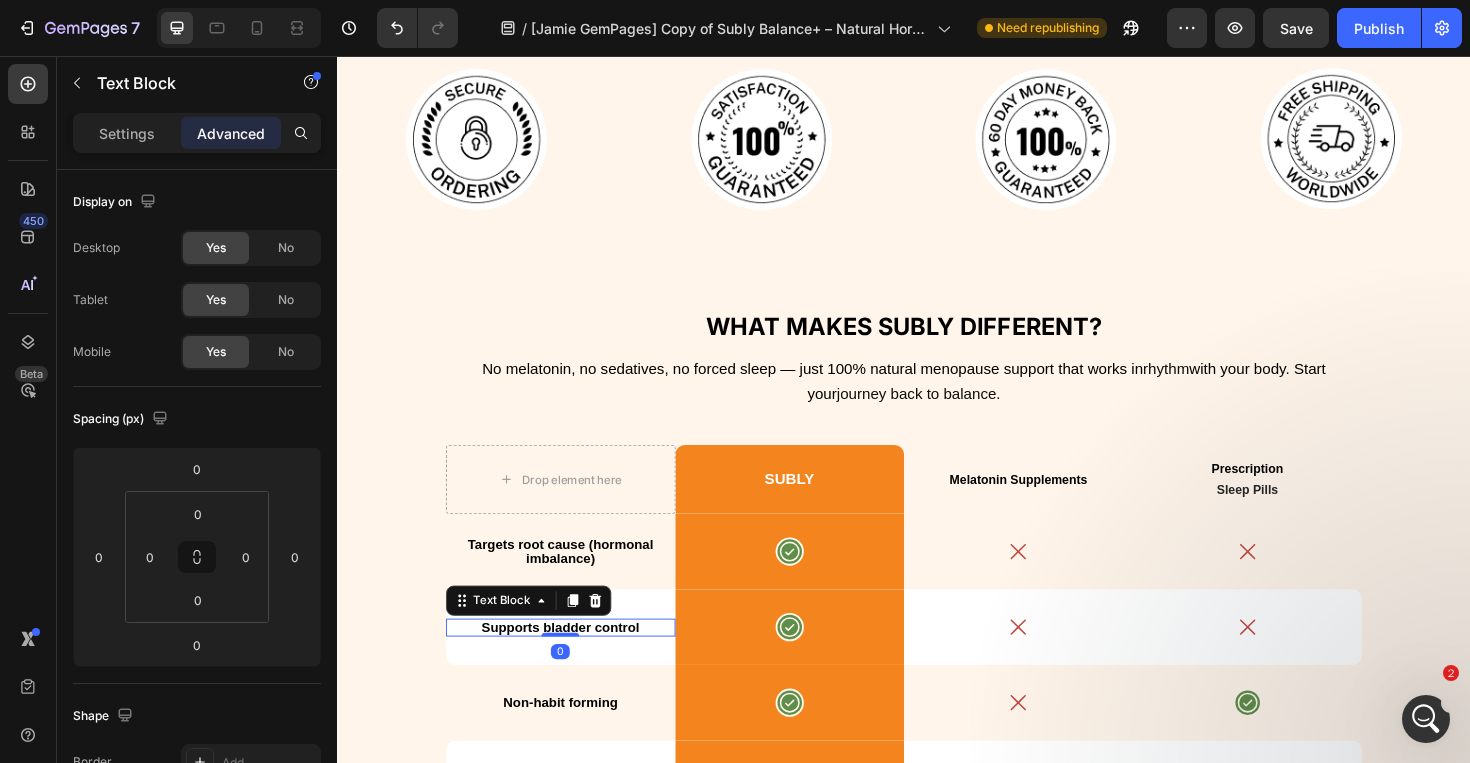 click on "Supports bladder control" at bounding box center (573, 661) 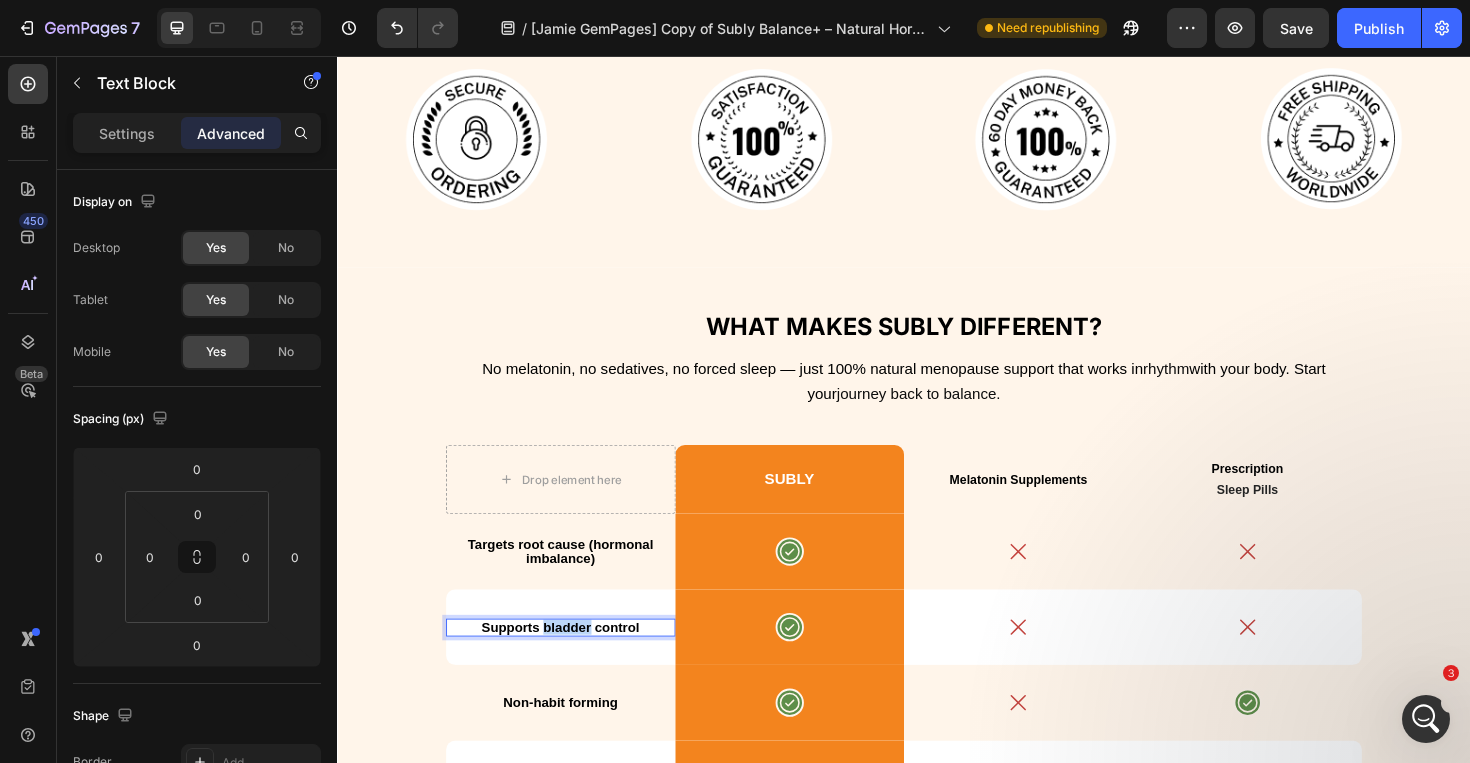 click on "Supports bladder control" at bounding box center (573, 661) 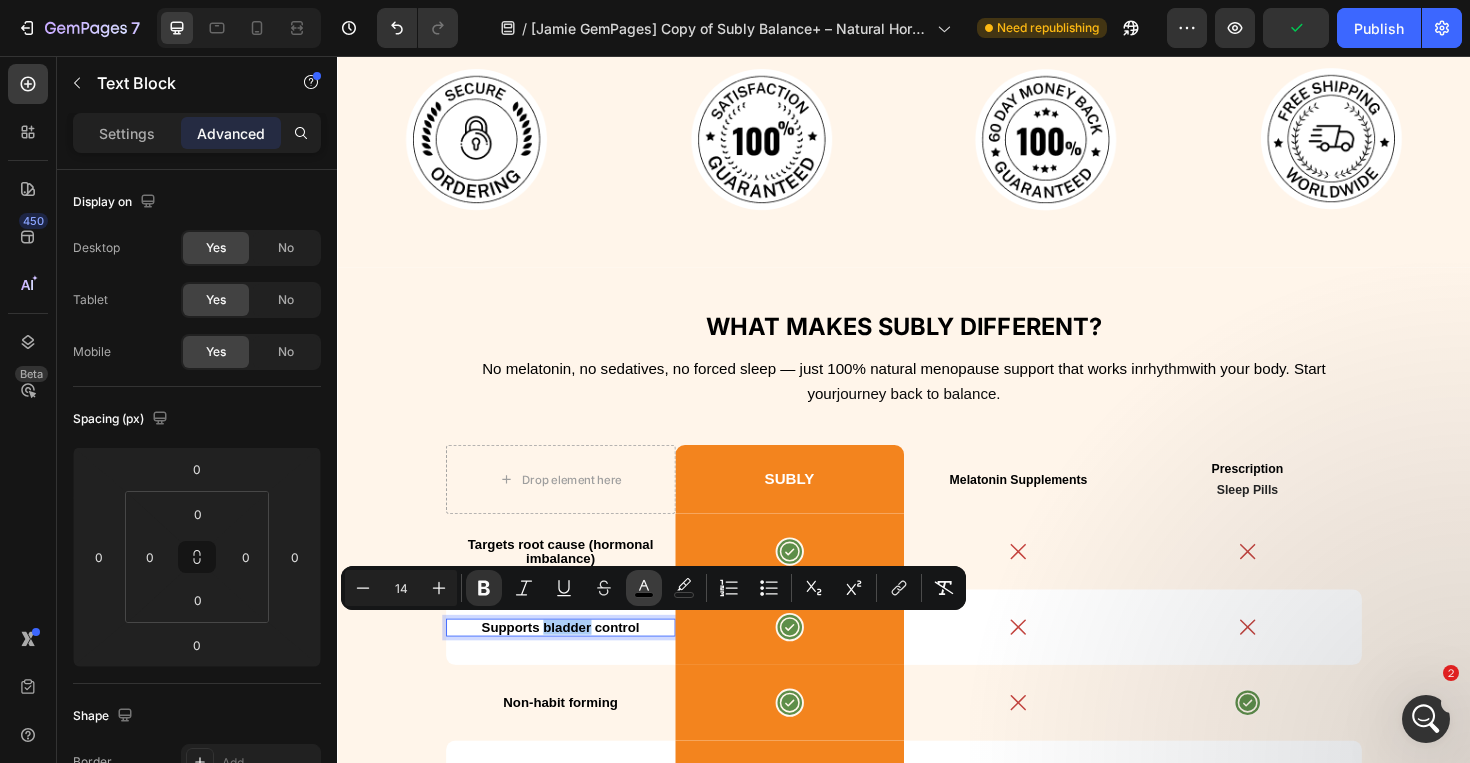 click on "color" at bounding box center (644, 588) 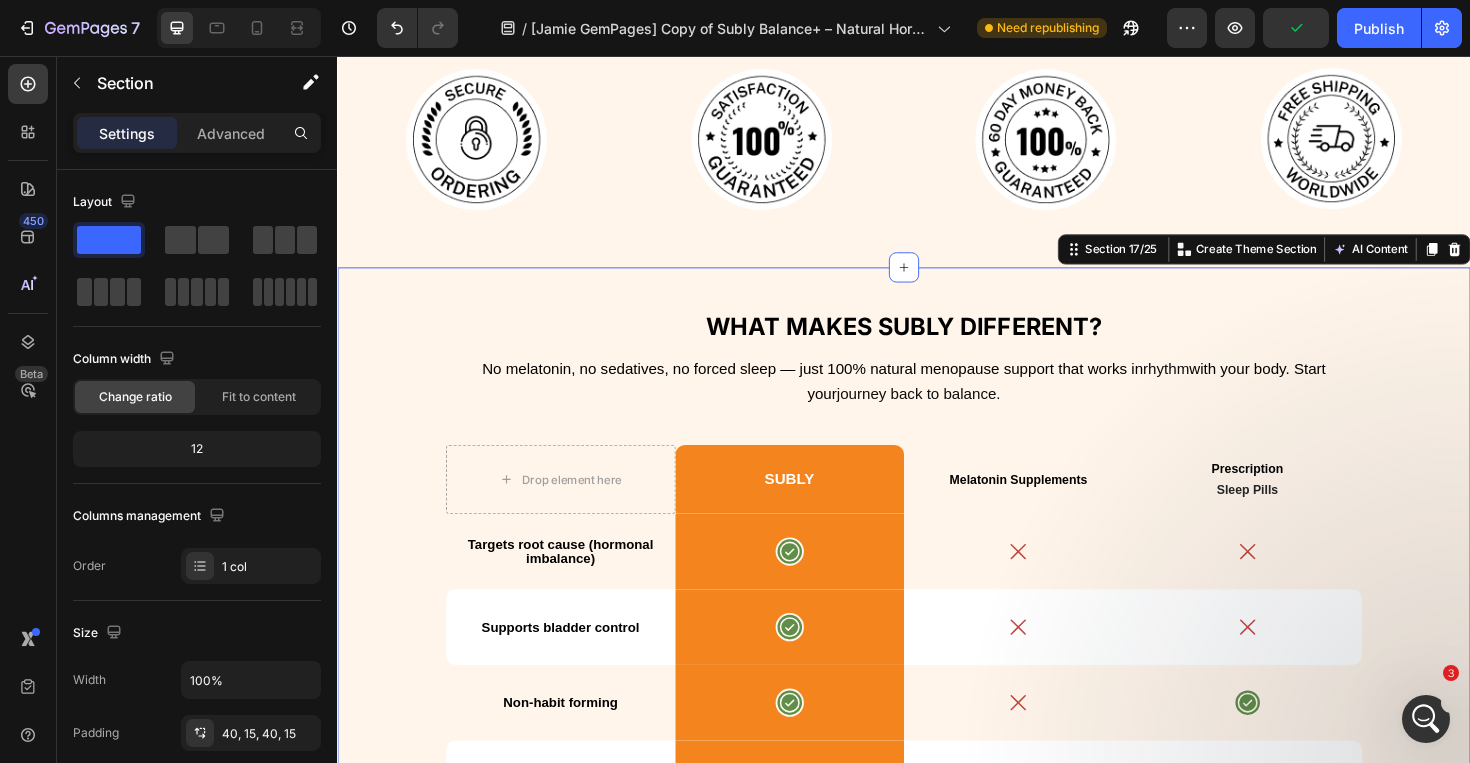 click on "What Makes Subly Different? Text Block ⁠⁠⁠⁠⁠⁠⁠ No melatonin, no sedatives, no forced sleep — just 100% natural menopause support that works in  rhythm  with your body. Start your  journey back to balance. Heading
Drop element here SUBLY Text Block Melatonin Supplements Text Block Prescription  Sleep Pills Text Block Row Targets root cause (hormonal imbalance) Text Block
Icon Row
Icon
Icon Row Supports bladder control  Text Block
Icon Row
Icon
Icon Row Non-habit forming Text Block
Icon Row
Icon
Icon Row Non-habit forming Text Block
Icon Row
Icon
Icon Row No grogginess  Text Block
Icon Row
Icon
Icon Row All natural ingredients Text Block
Icon Row
Icon
Icon Row All natural ingredients Icon" at bounding box center (937, 753) 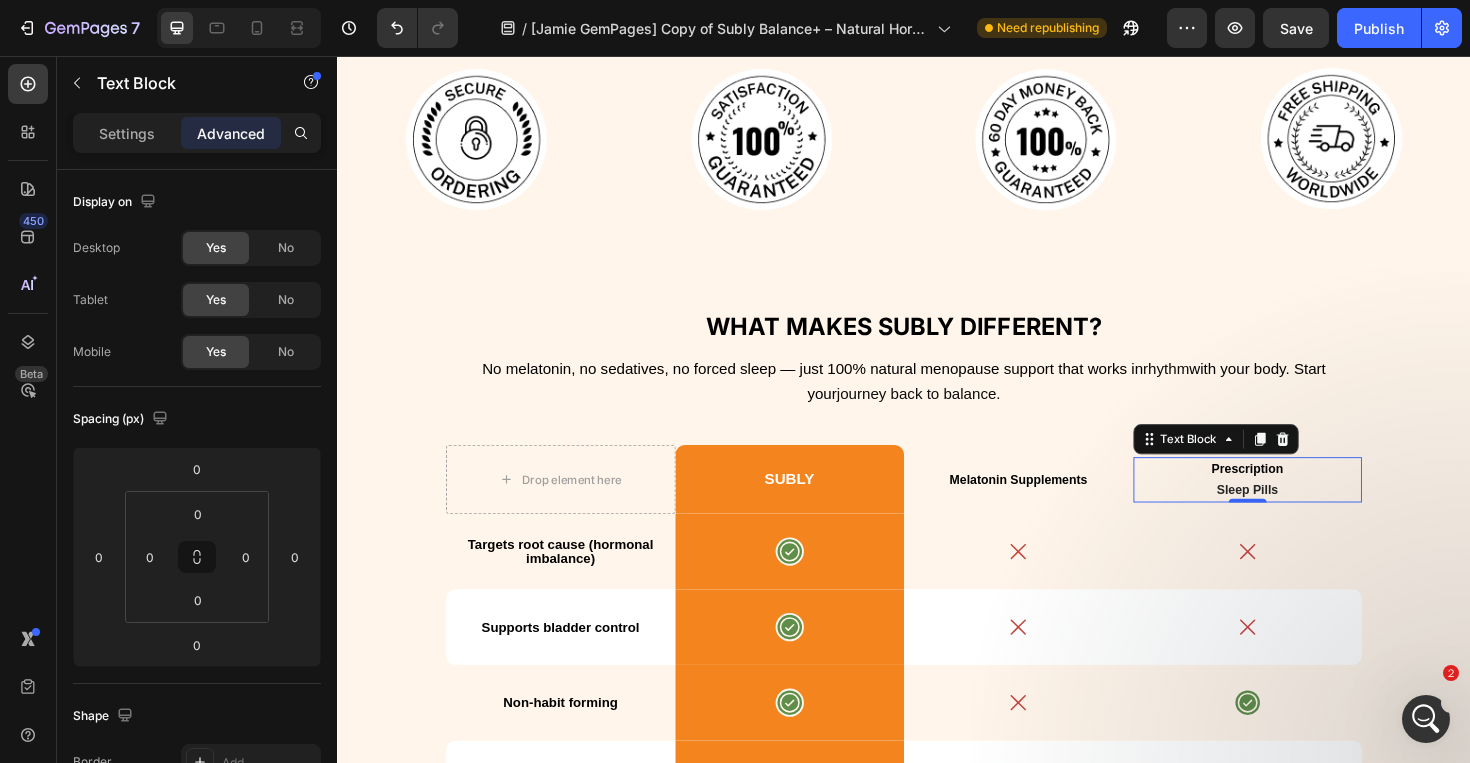 click on "Prescription" at bounding box center [1301, 493] 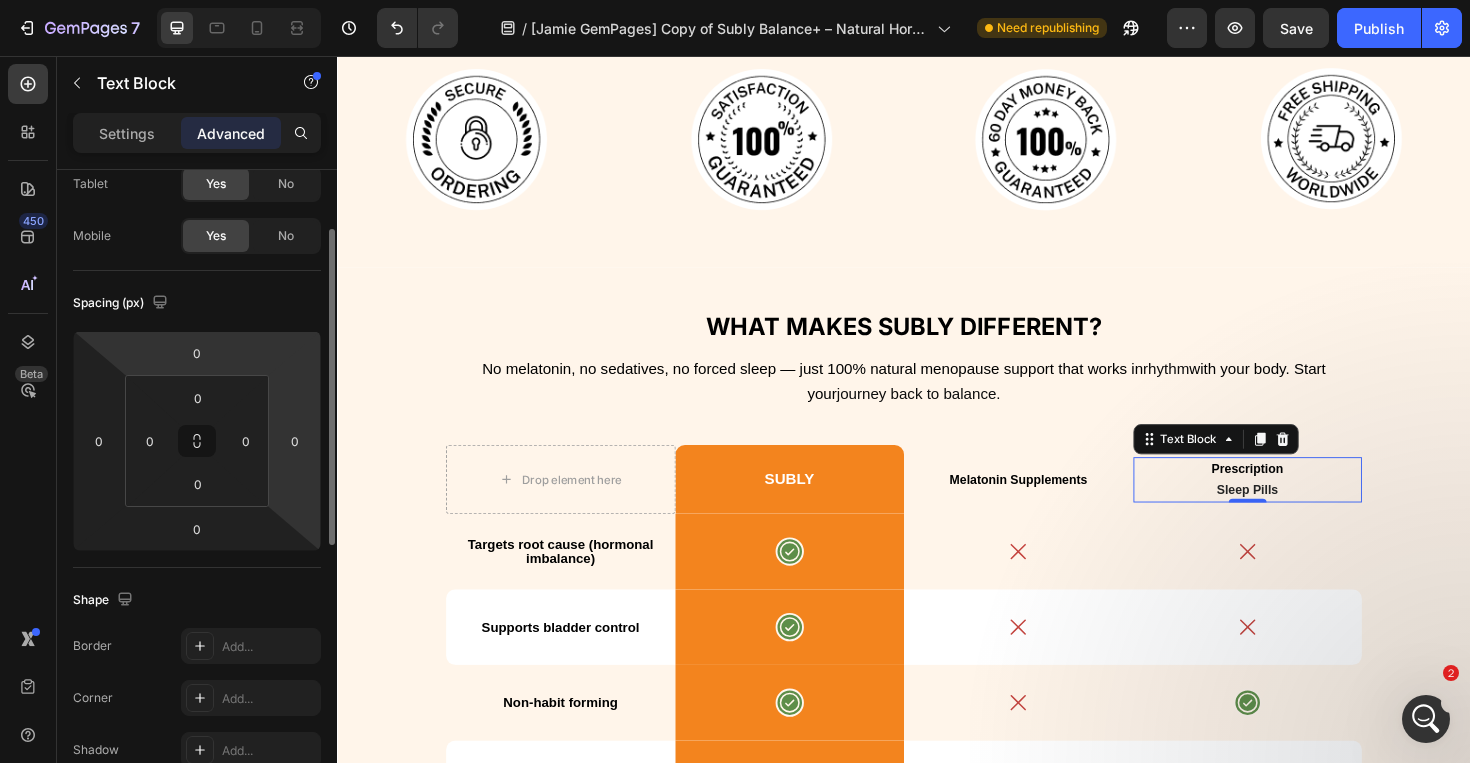 scroll, scrollTop: 118, scrollLeft: 0, axis: vertical 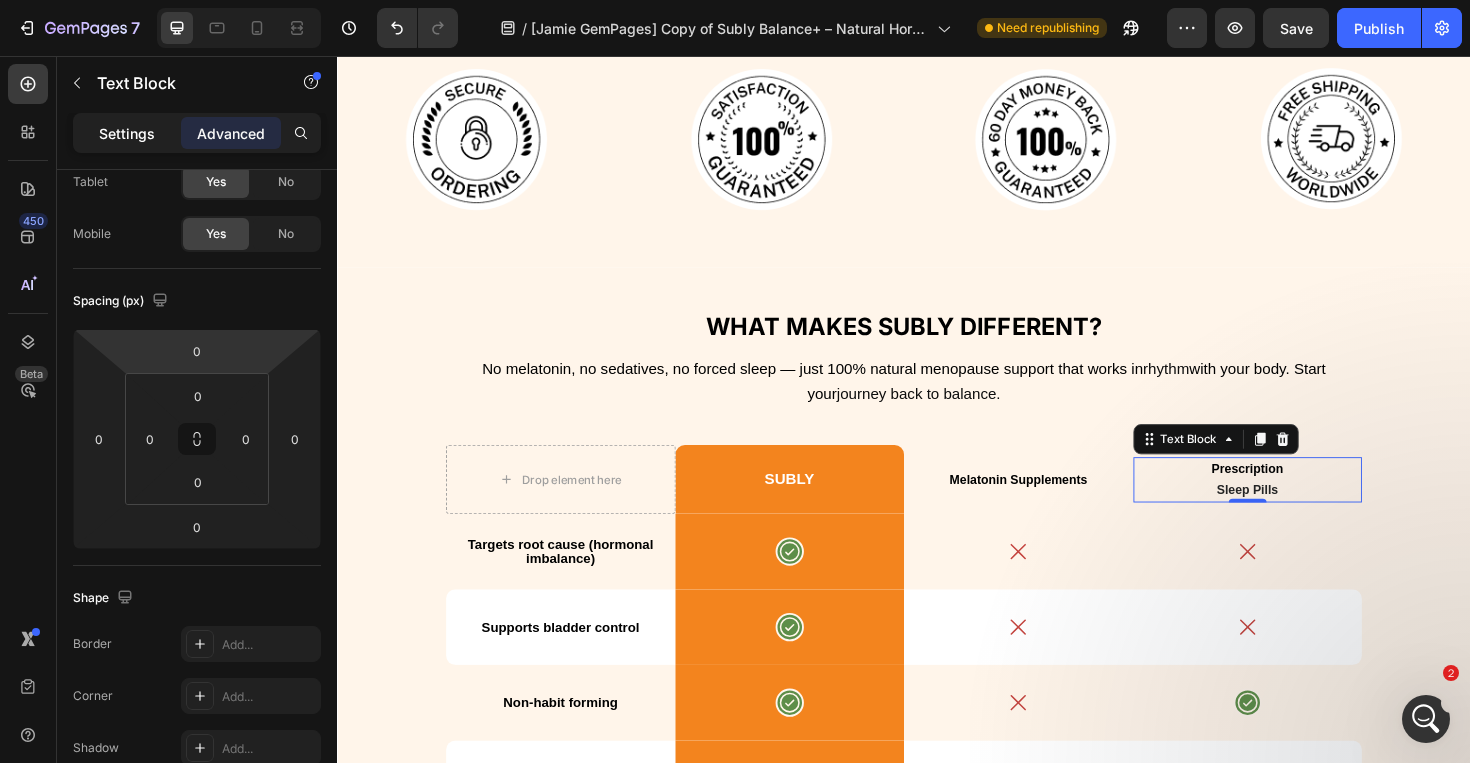 click on "Settings" at bounding box center (127, 133) 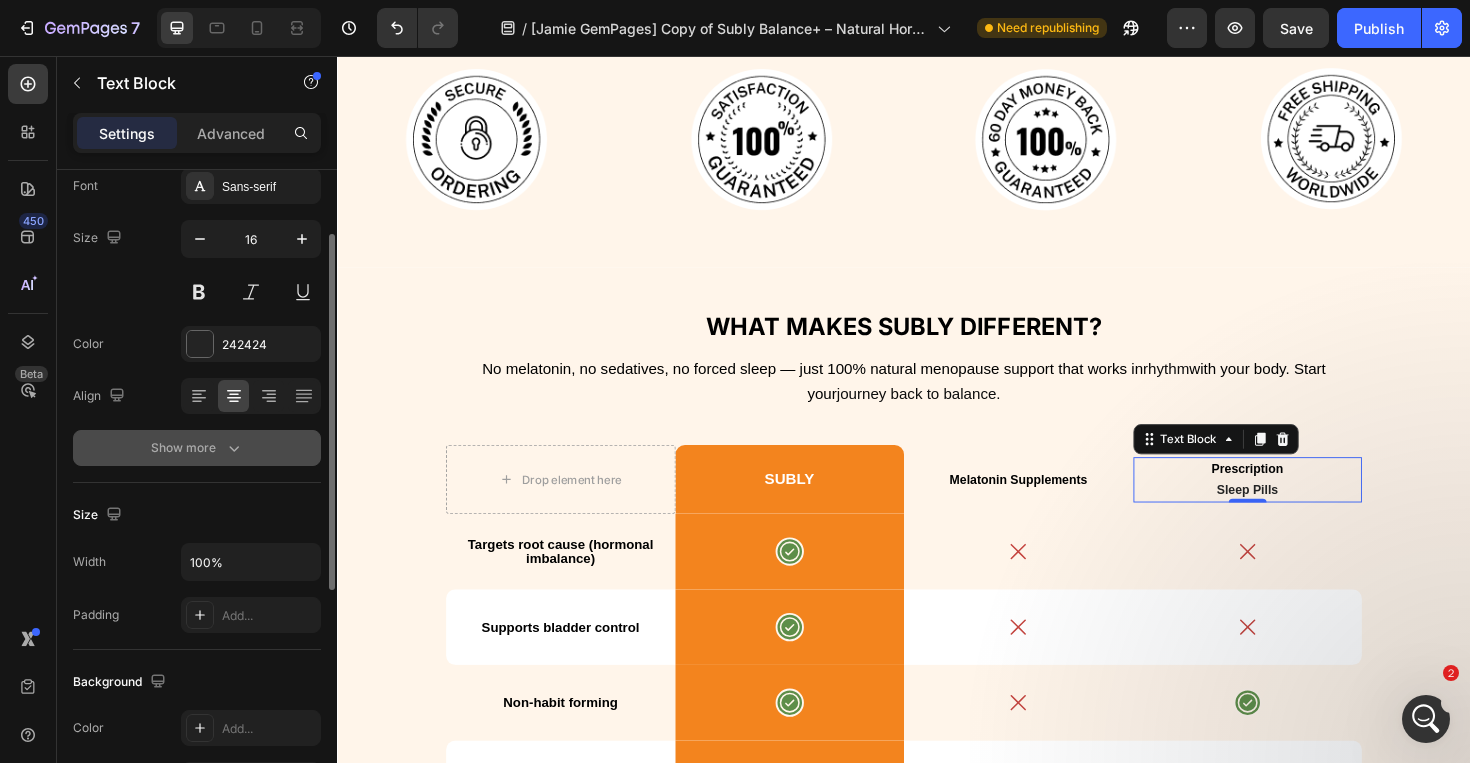 click on "Show more" at bounding box center [197, 448] 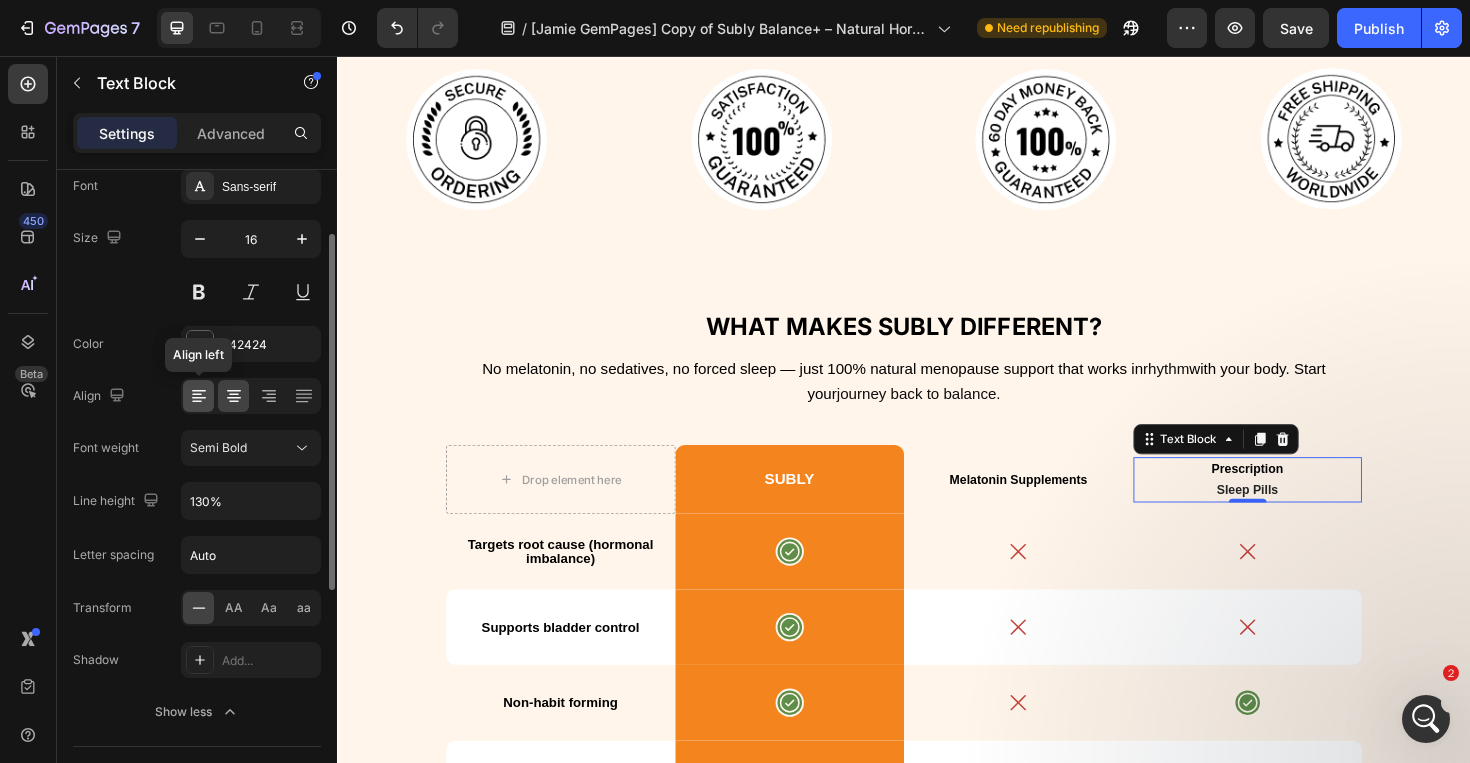 click 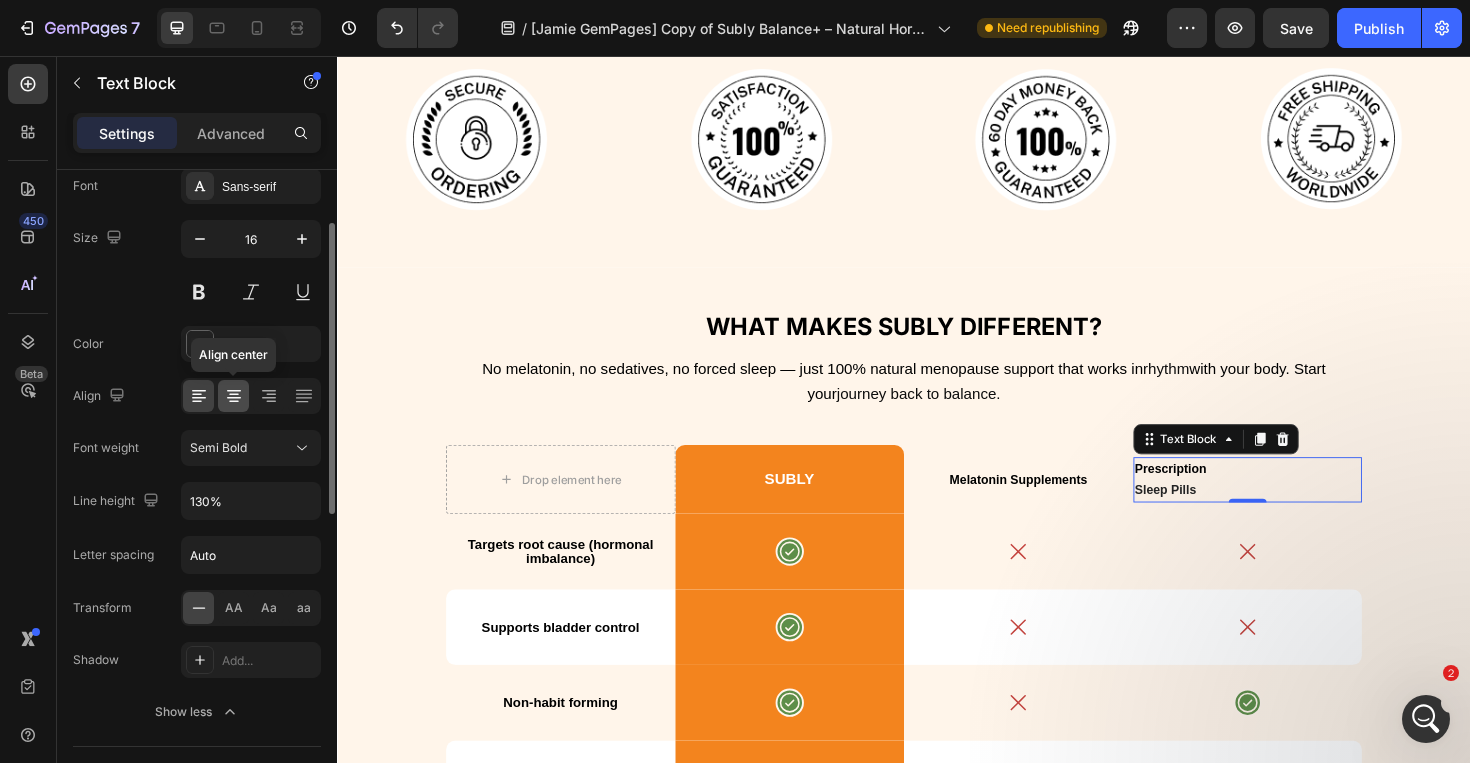 click 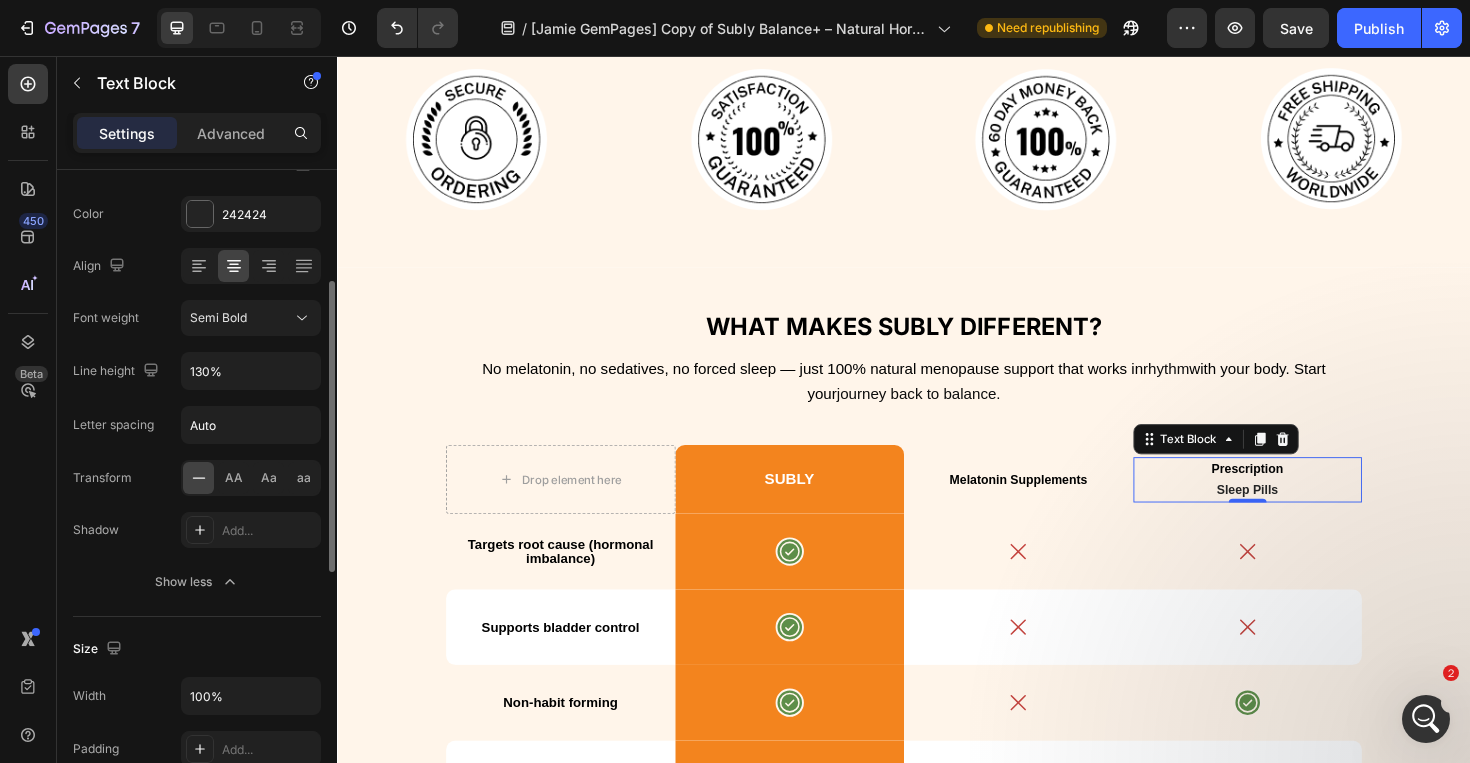 click on "Show less" 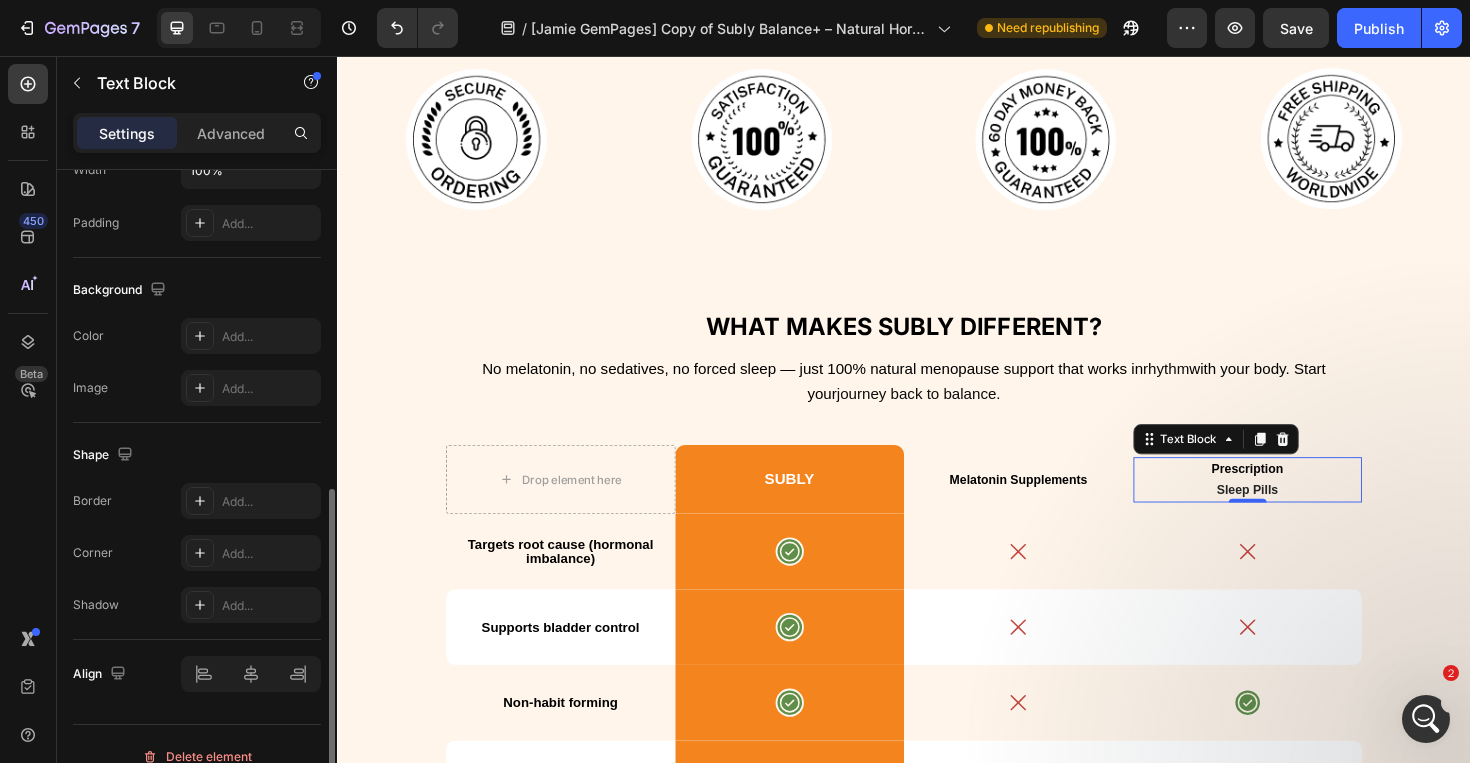 scroll, scrollTop: 535, scrollLeft: 0, axis: vertical 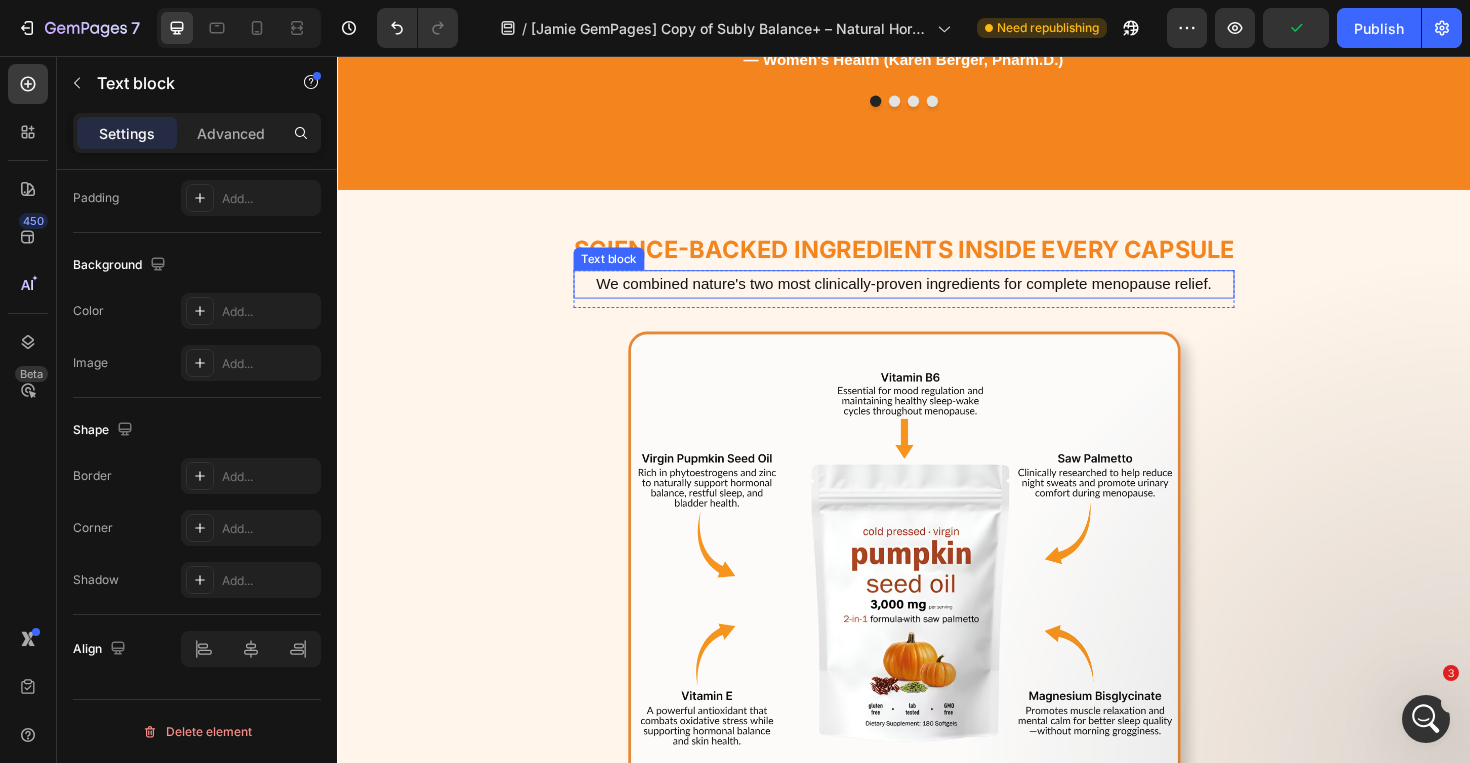 click on "We combined nature's two most clinically-proven ingredients for complete menopause relief." at bounding box center [937, 297] 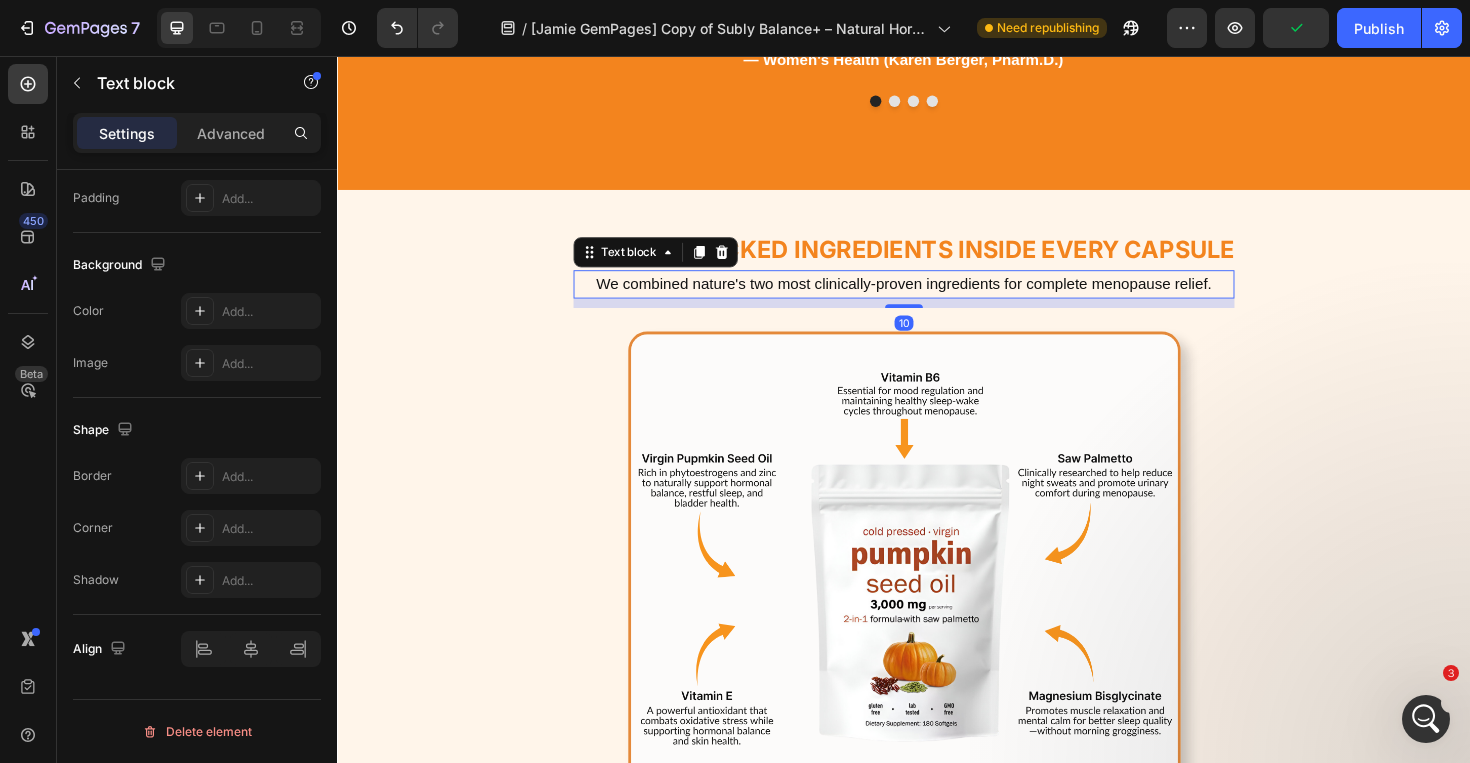 click on "We combined nature's two most clinically-proven ingredients for complete menopause relief." at bounding box center [937, 297] 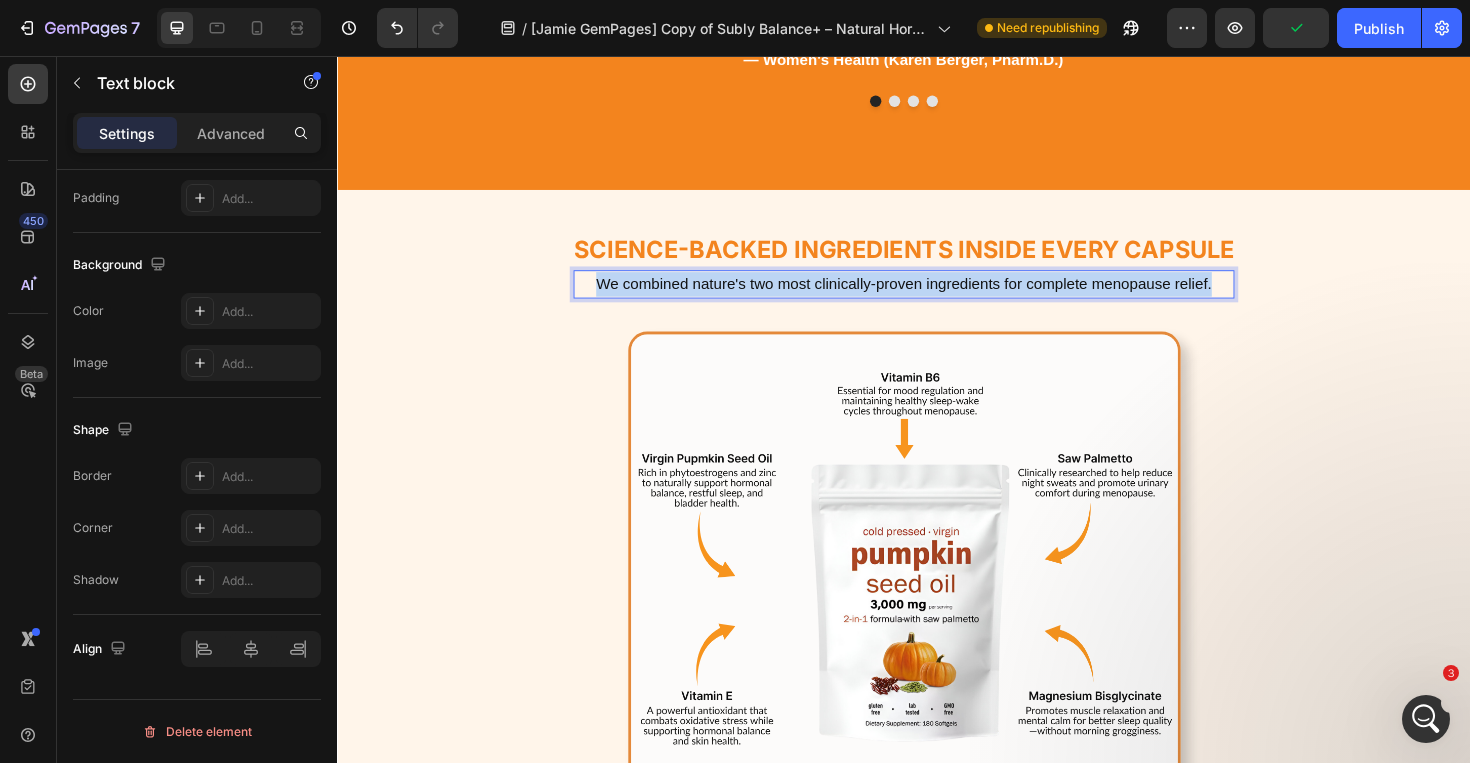 click on "We combined nature's two most clinically-proven ingredients for complete menopause relief." at bounding box center [937, 297] 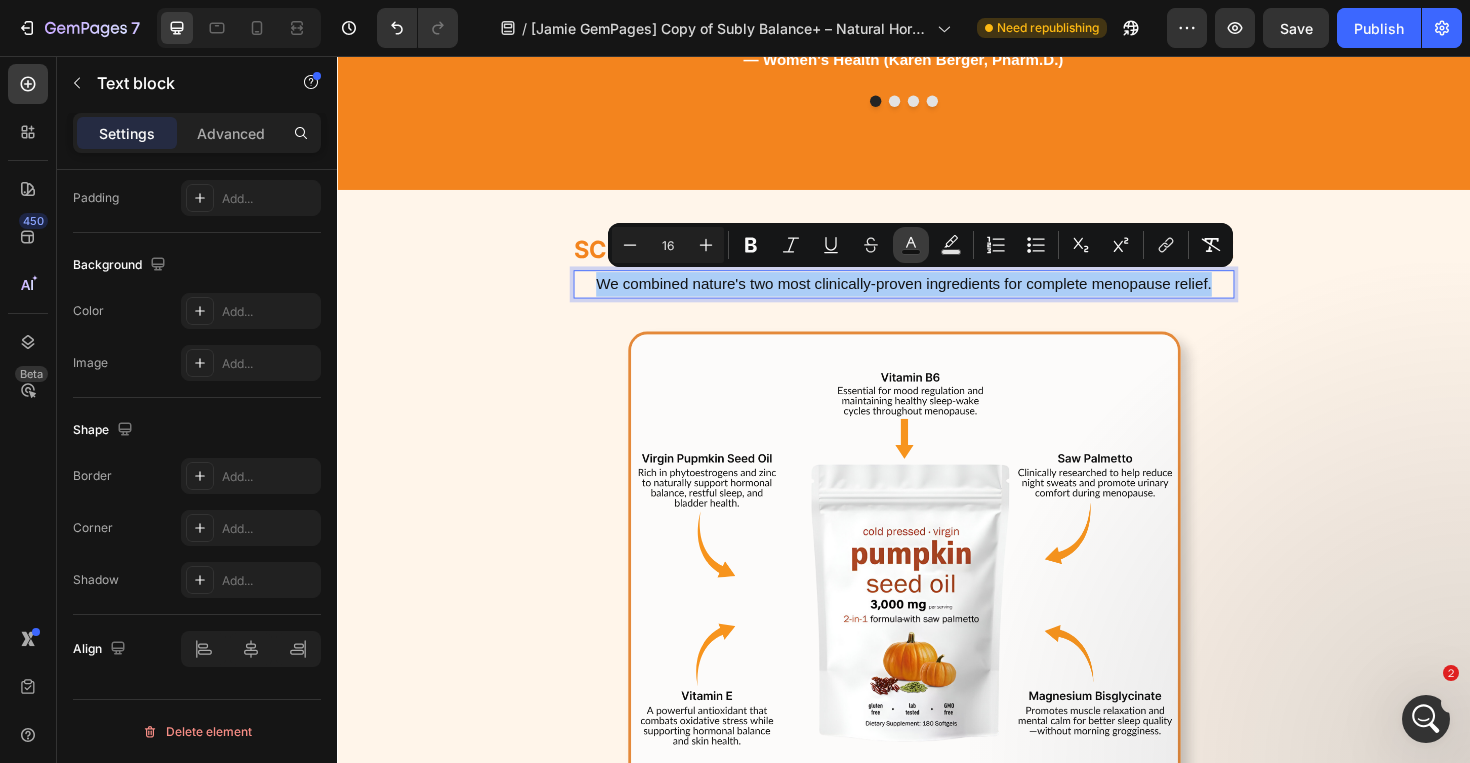 click 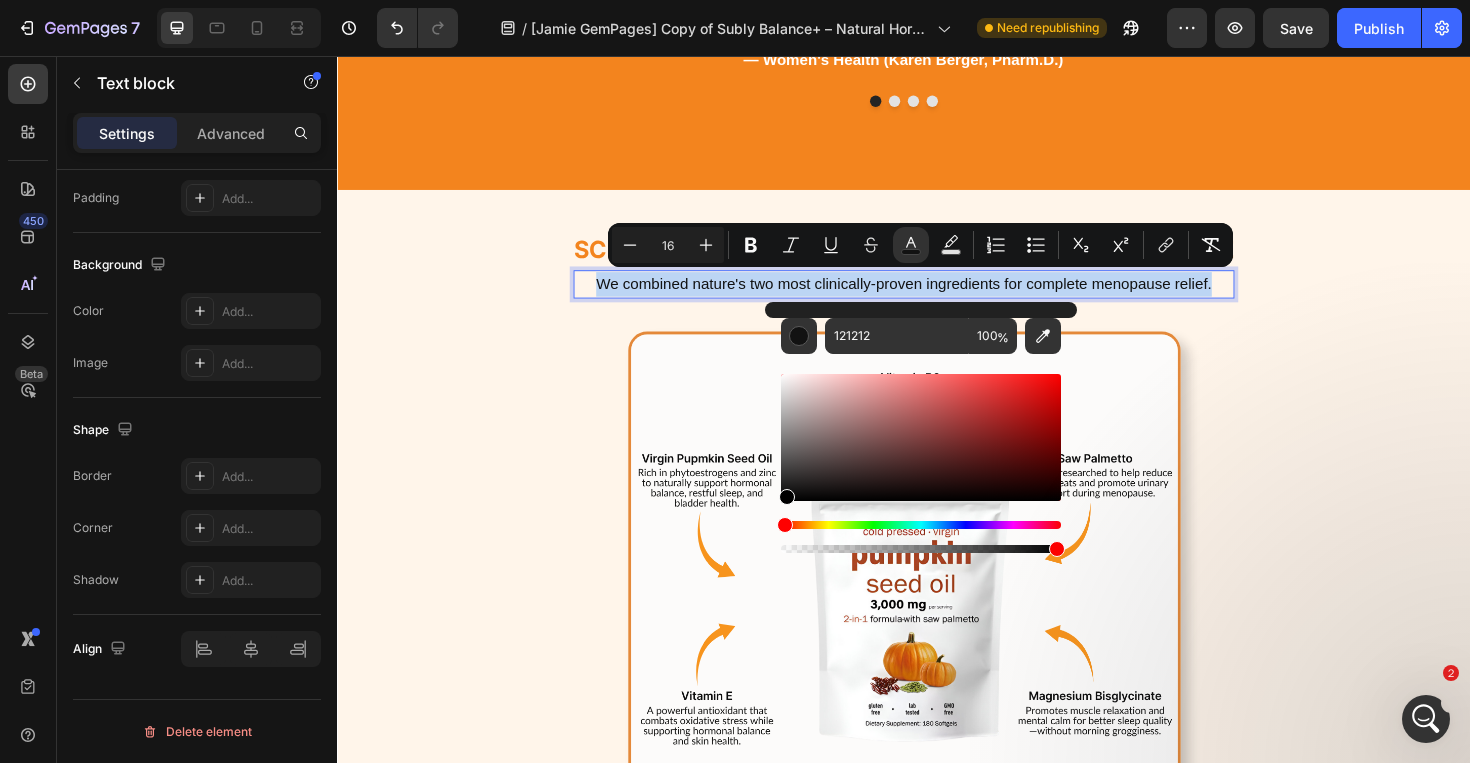 type on "000000" 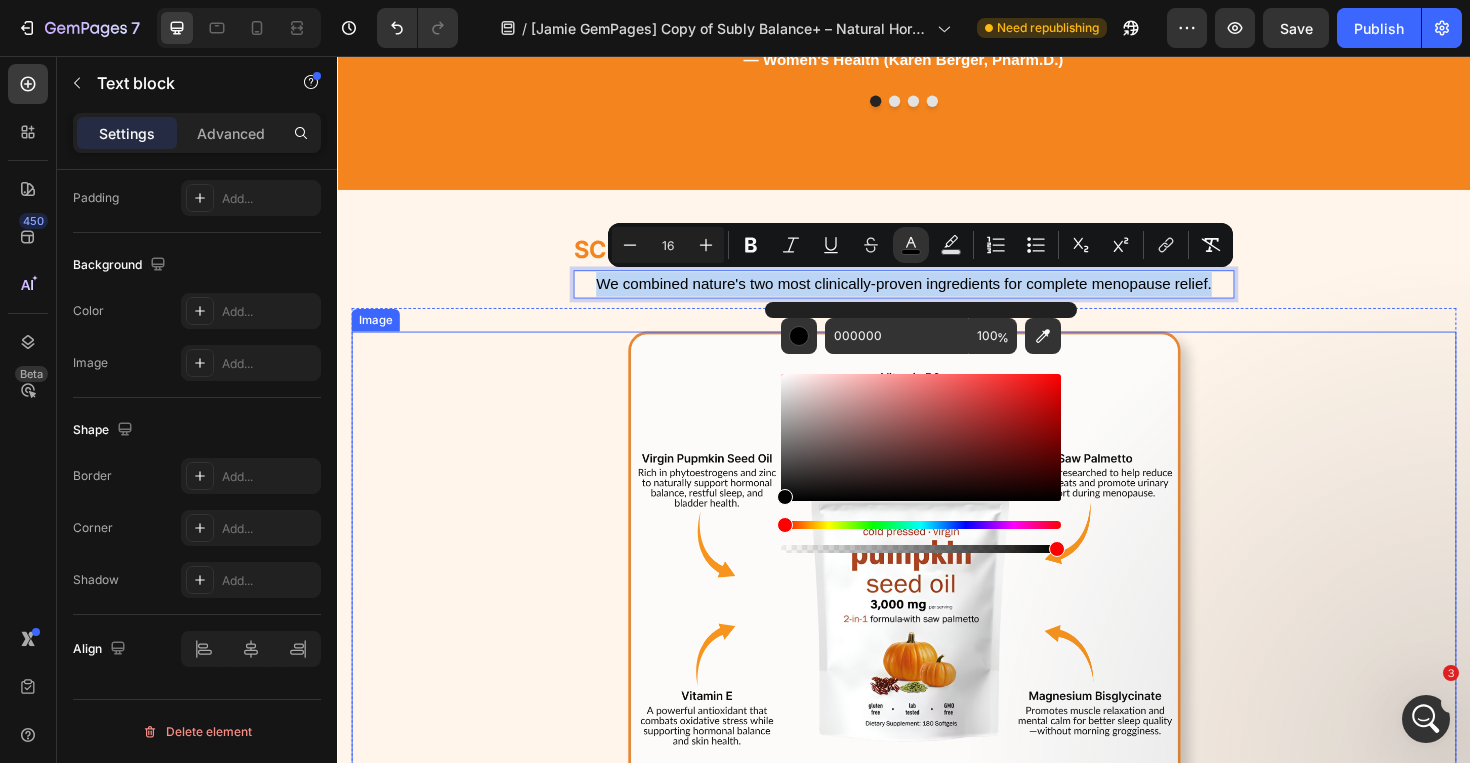 drag, startPoint x: 1121, startPoint y: 552, endPoint x: 748, endPoint y: 631, distance: 381.27417 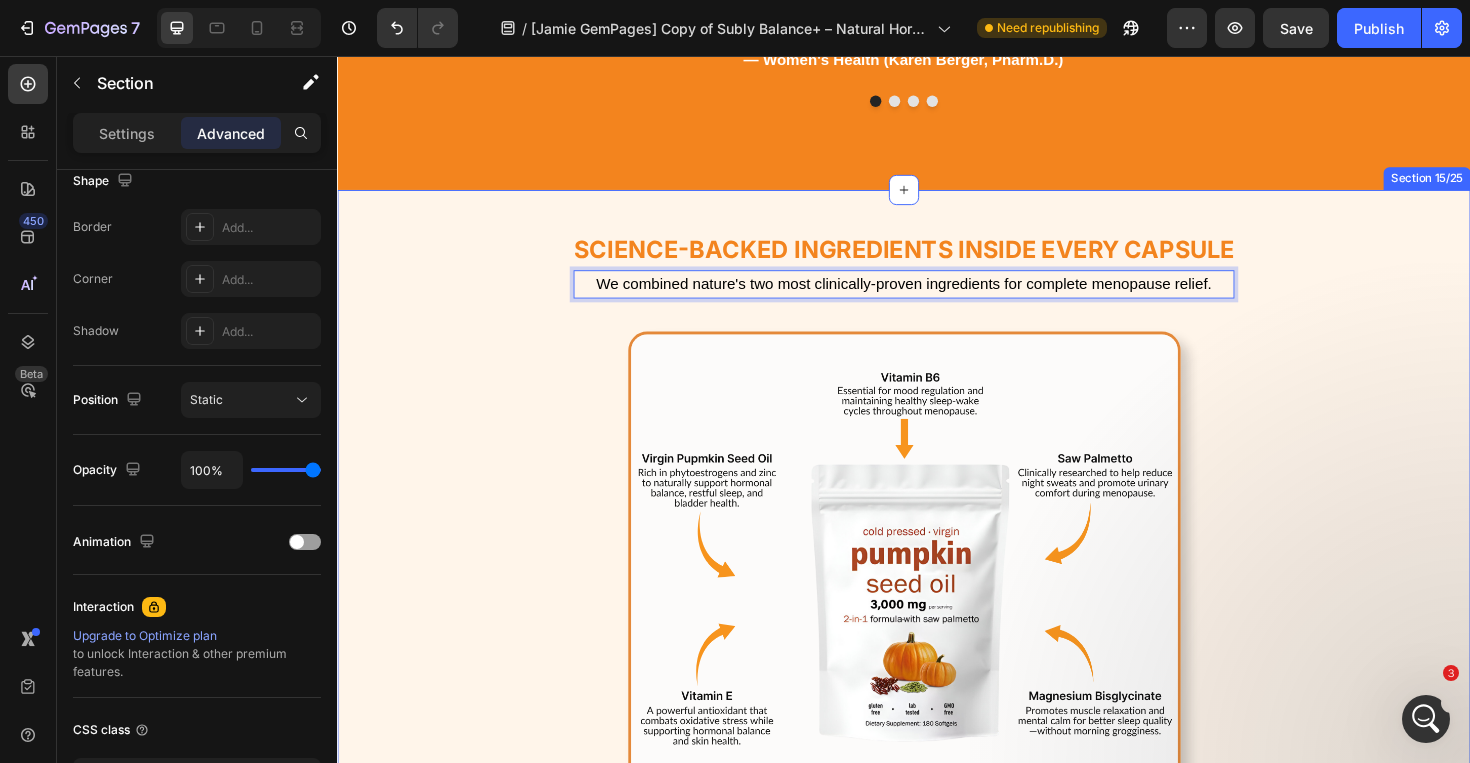 click on "Science-Backed Ingredients Inside Every Capsule  Heading Row We combined nature's two most clinically-proven ingredients for complete menopause relief. Text block   10 Row Image Image Row" at bounding box center [937, 585] 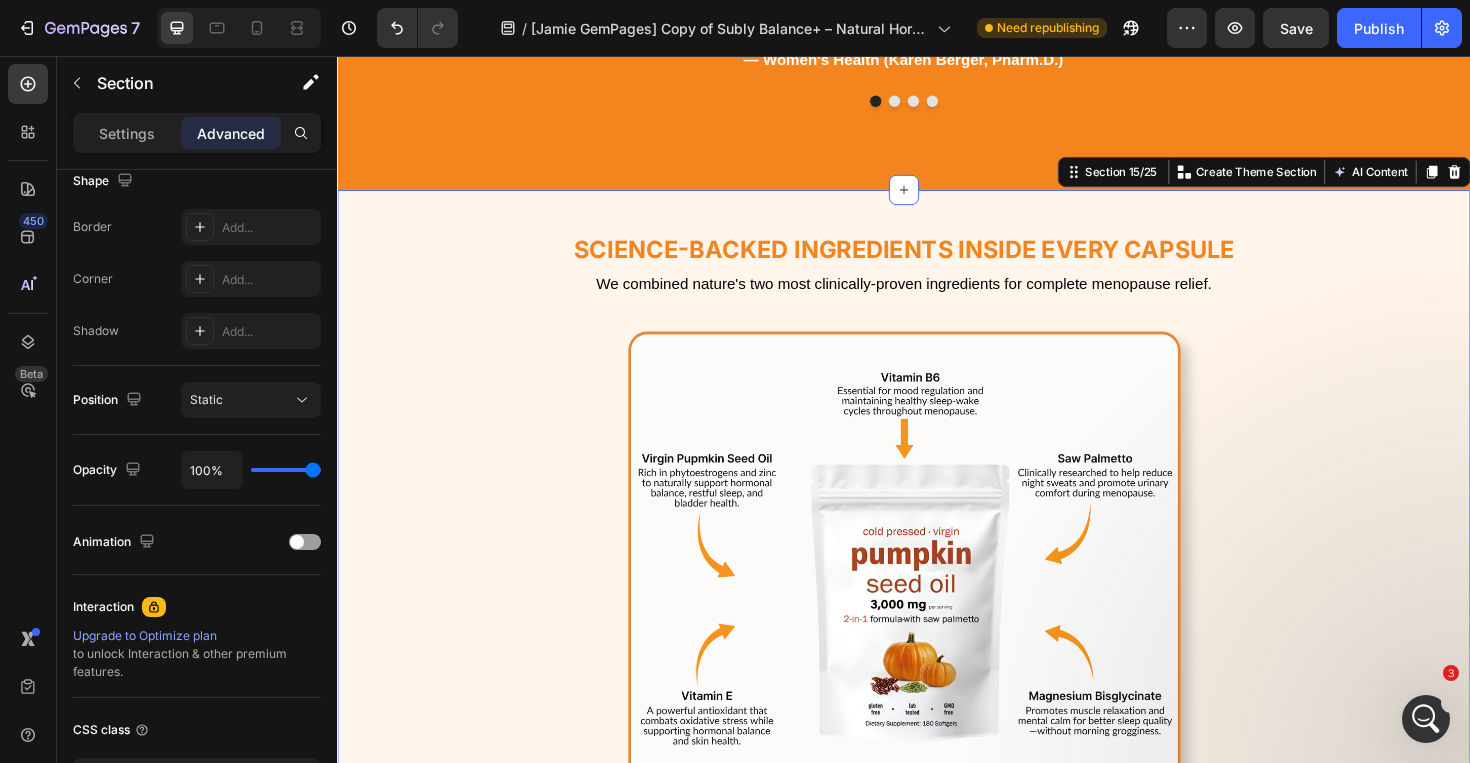 scroll, scrollTop: 0, scrollLeft: 0, axis: both 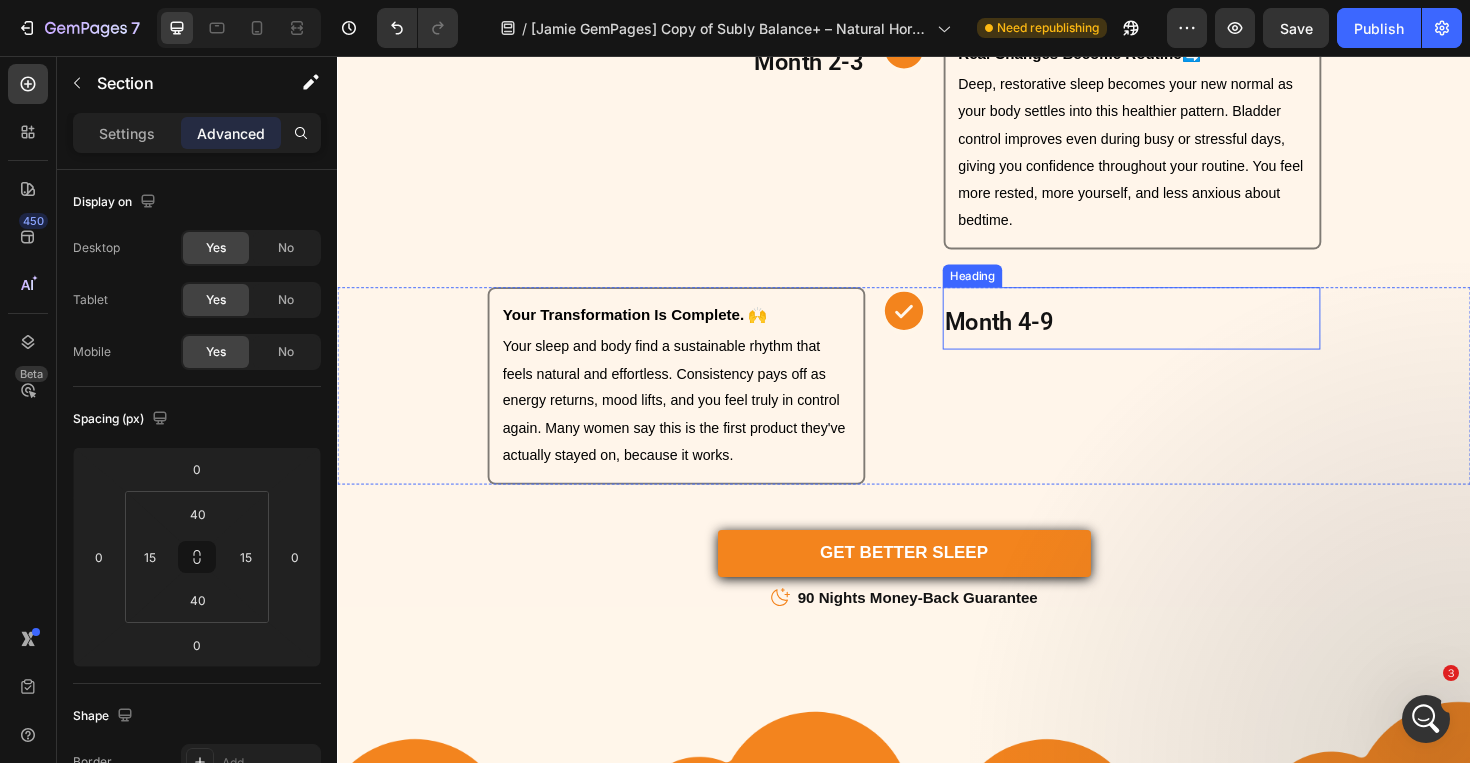 click on "Month 4-9" at bounding box center (1037, 337) 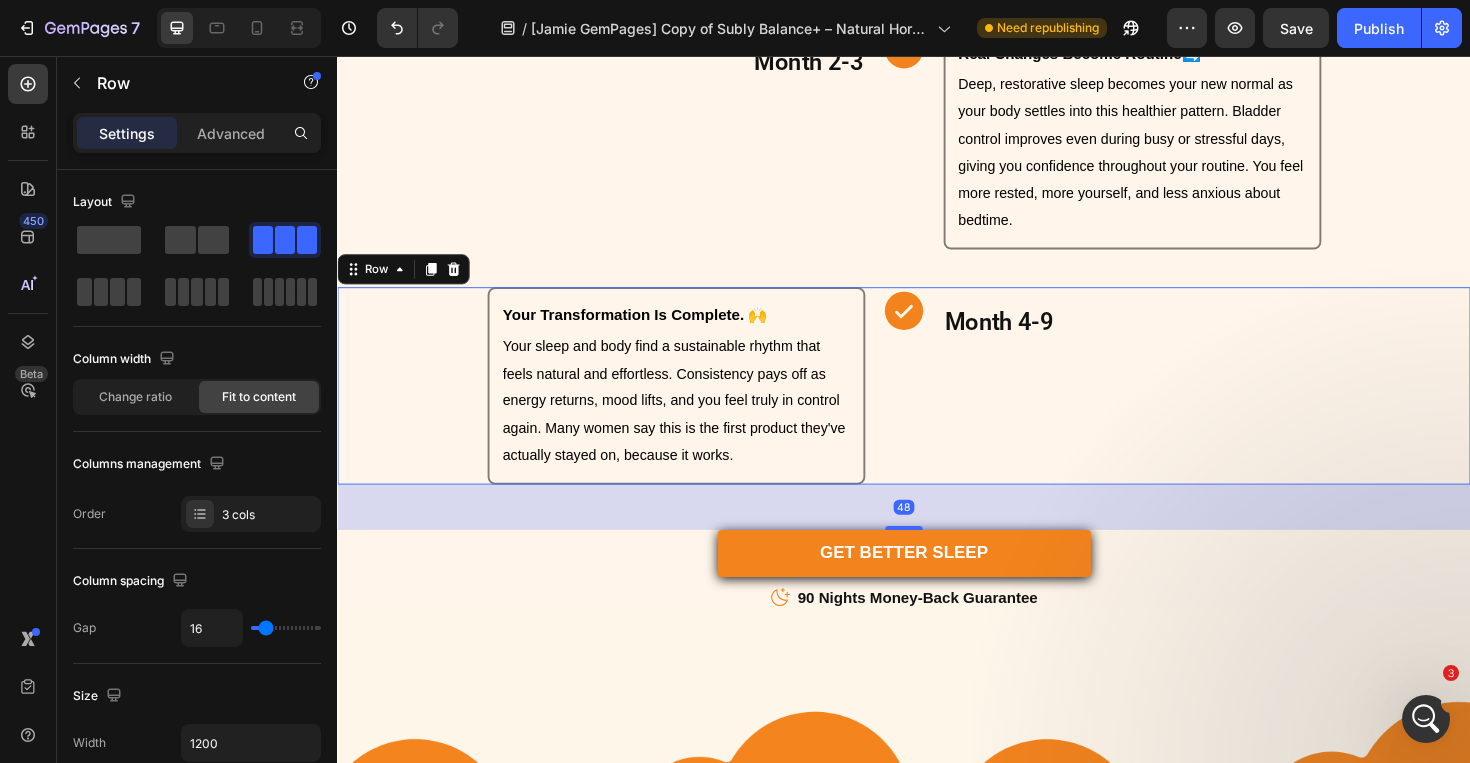 click on "Your Transformation Is Complete. 🙌 Text Block Your sleep and body find a sustainable rhythm that feels natural and effortless. Consistency pays off as energy returns, mood lifts, and you feel truly in control again. Many women say this is the first product they've actually stayed on, because it works. Text Block Row Row
Icon Month 4-9 Heading Row   48" at bounding box center [937, 405] 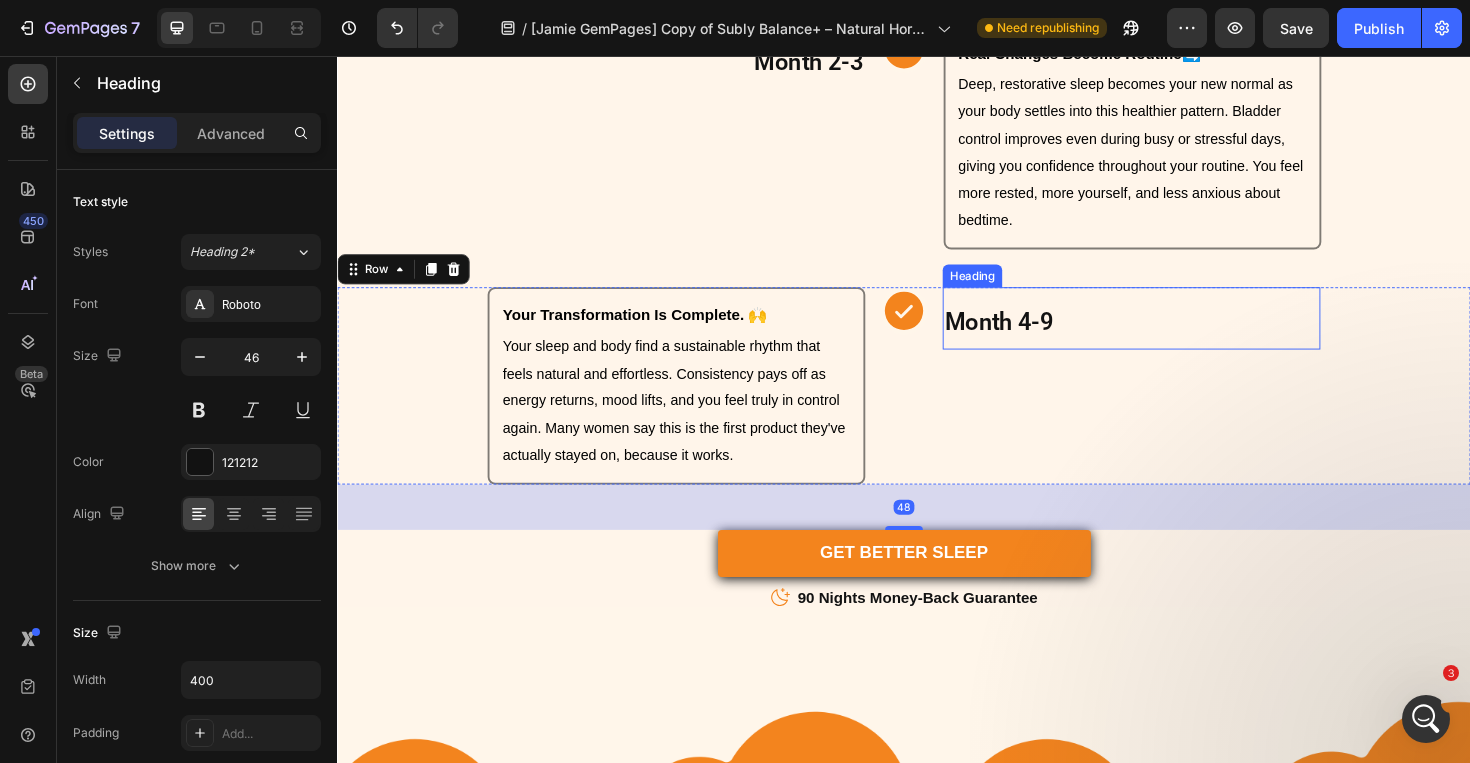 click on "Month 4-9" at bounding box center (1037, 337) 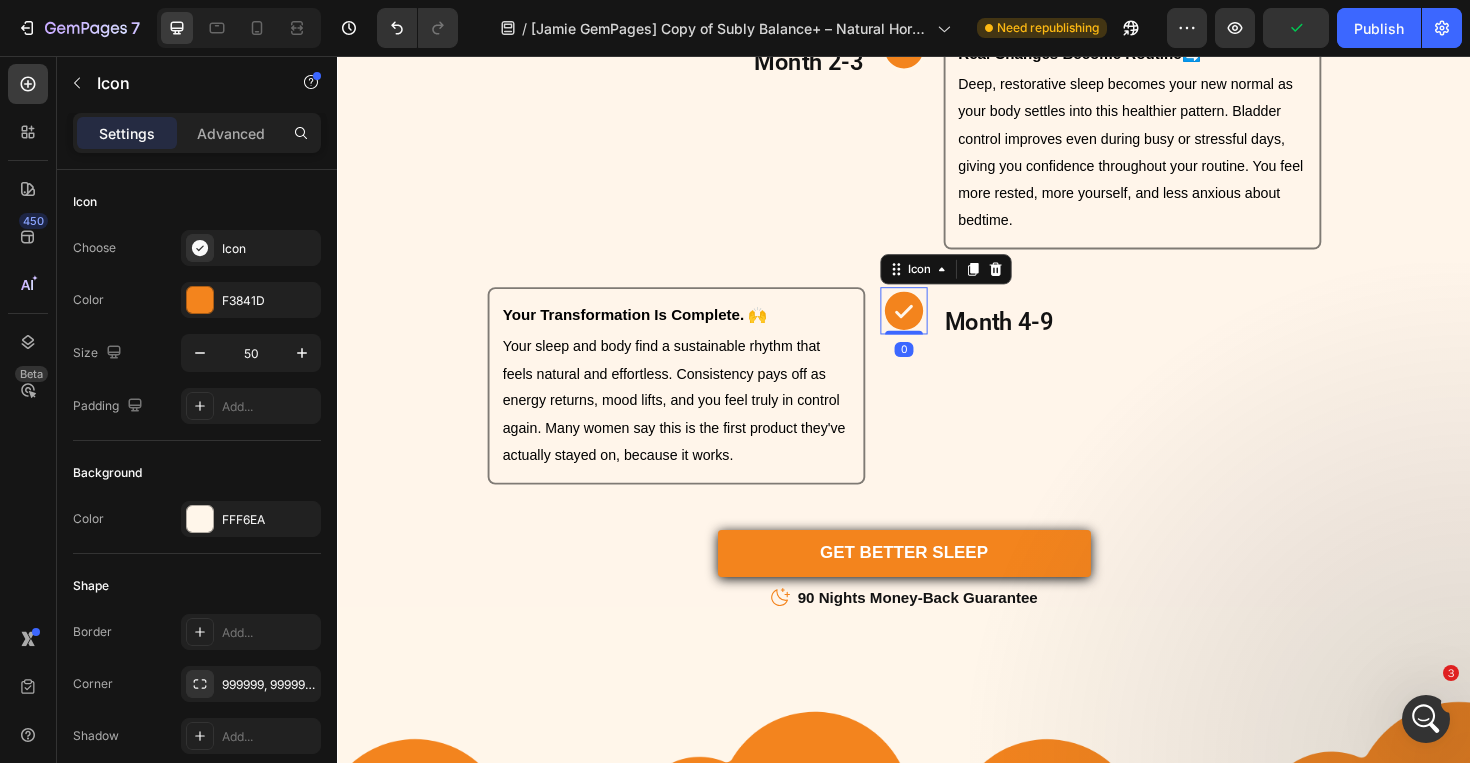 click 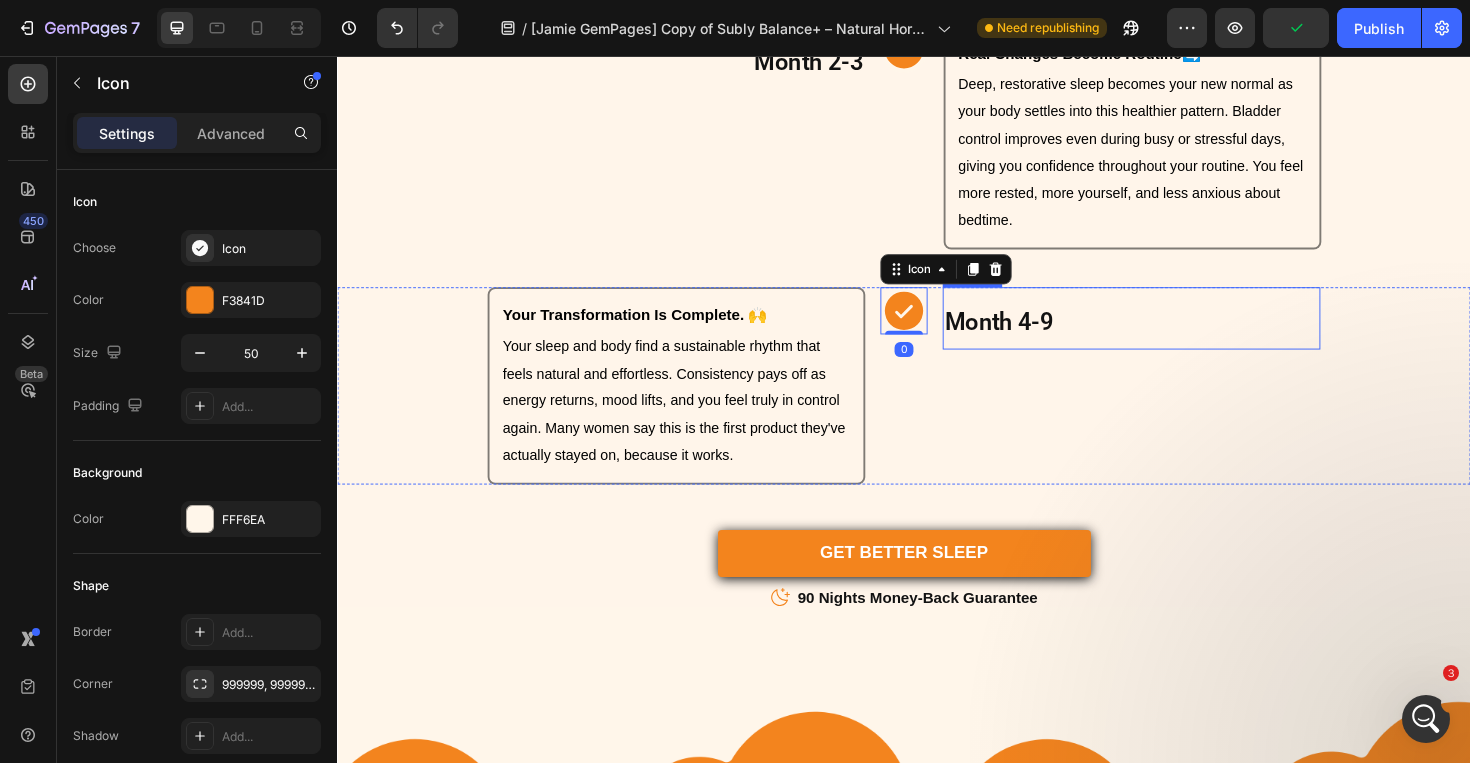 click on "Month 4-9" at bounding box center [1178, 334] 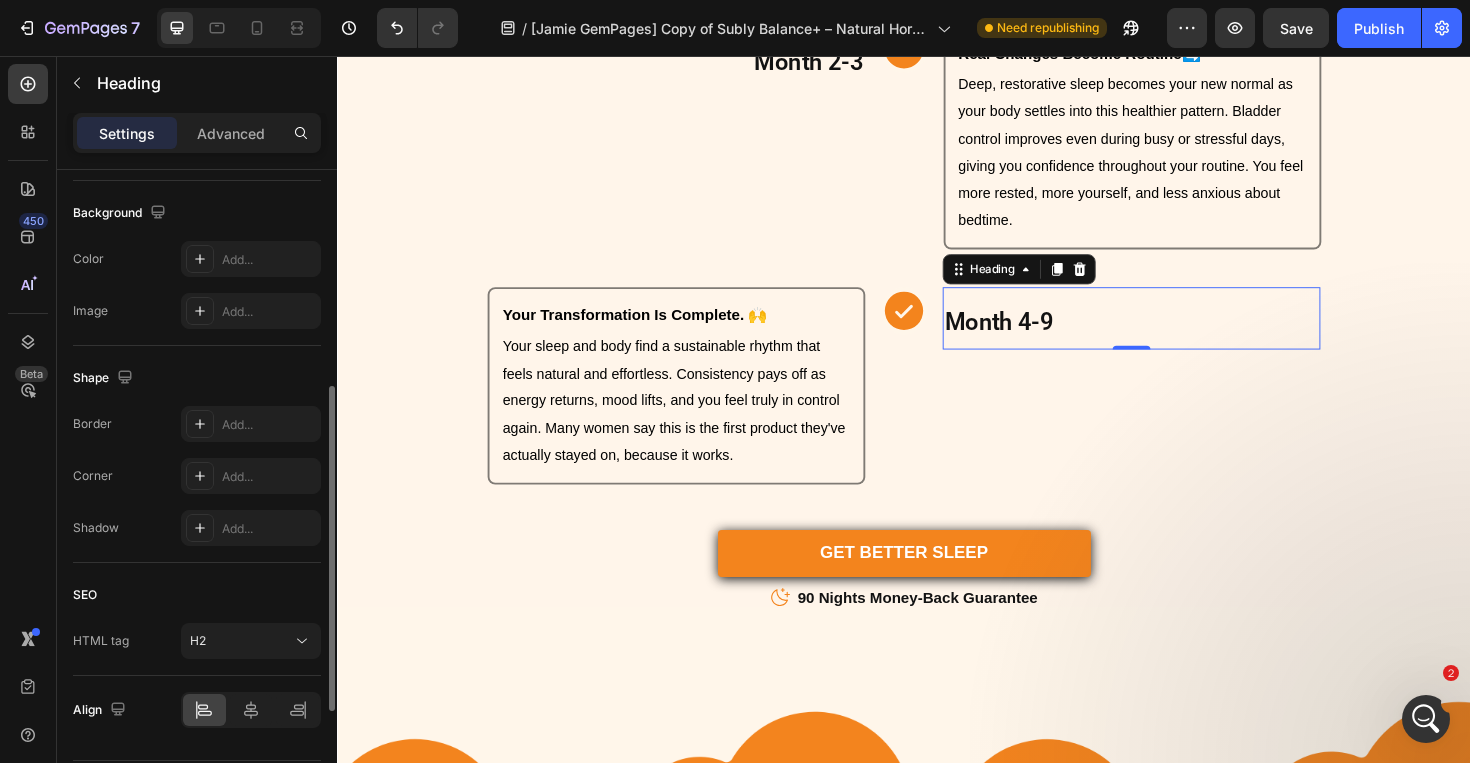 scroll, scrollTop: 648, scrollLeft: 0, axis: vertical 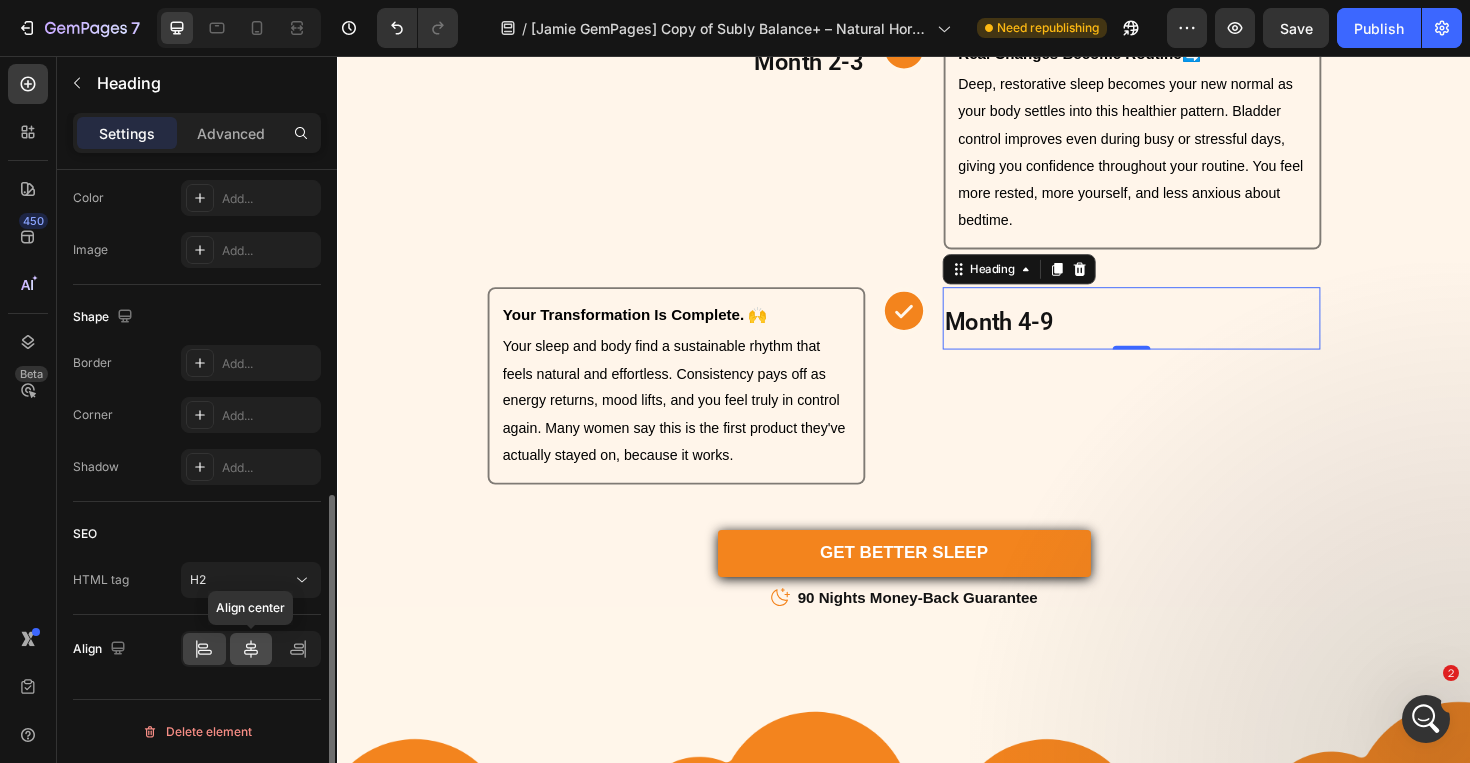 click 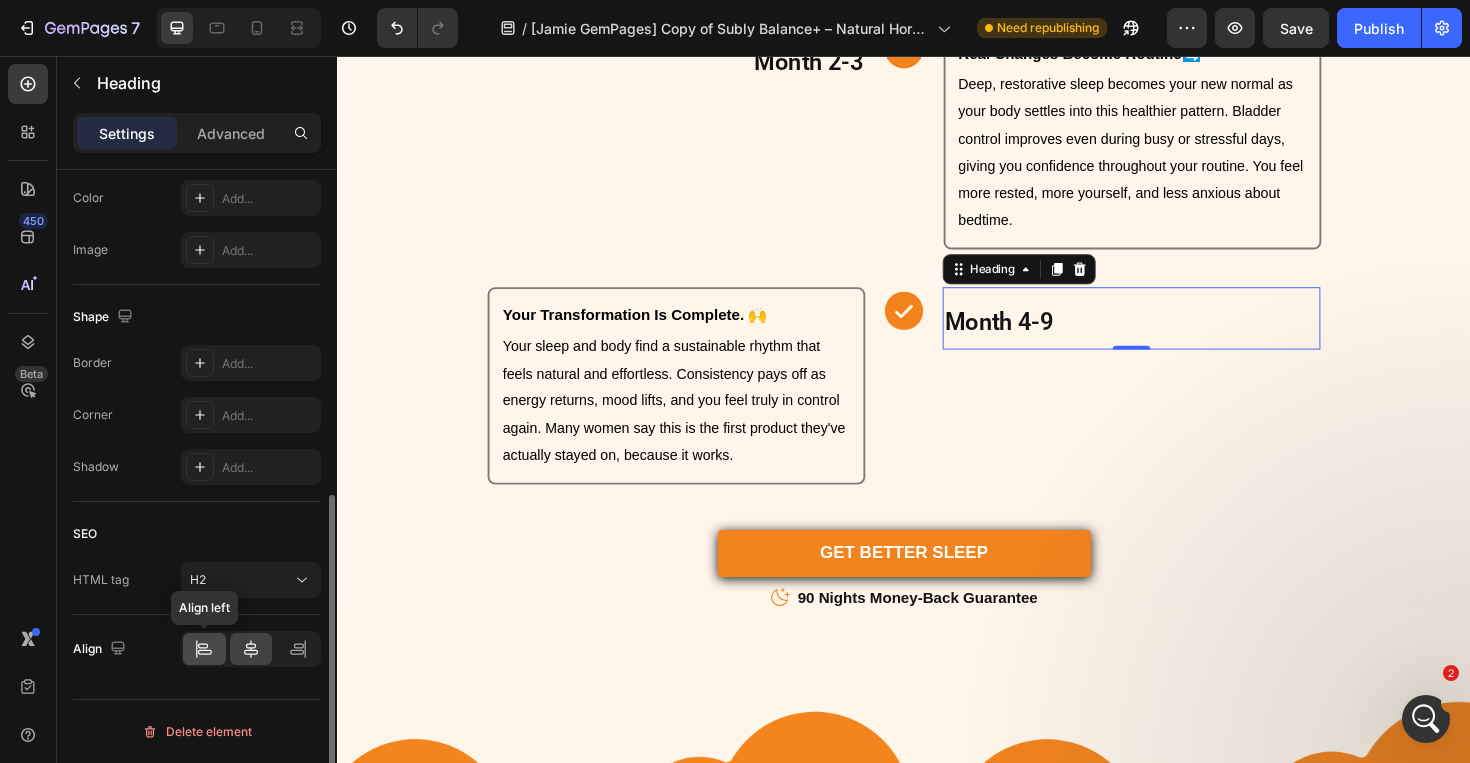 click 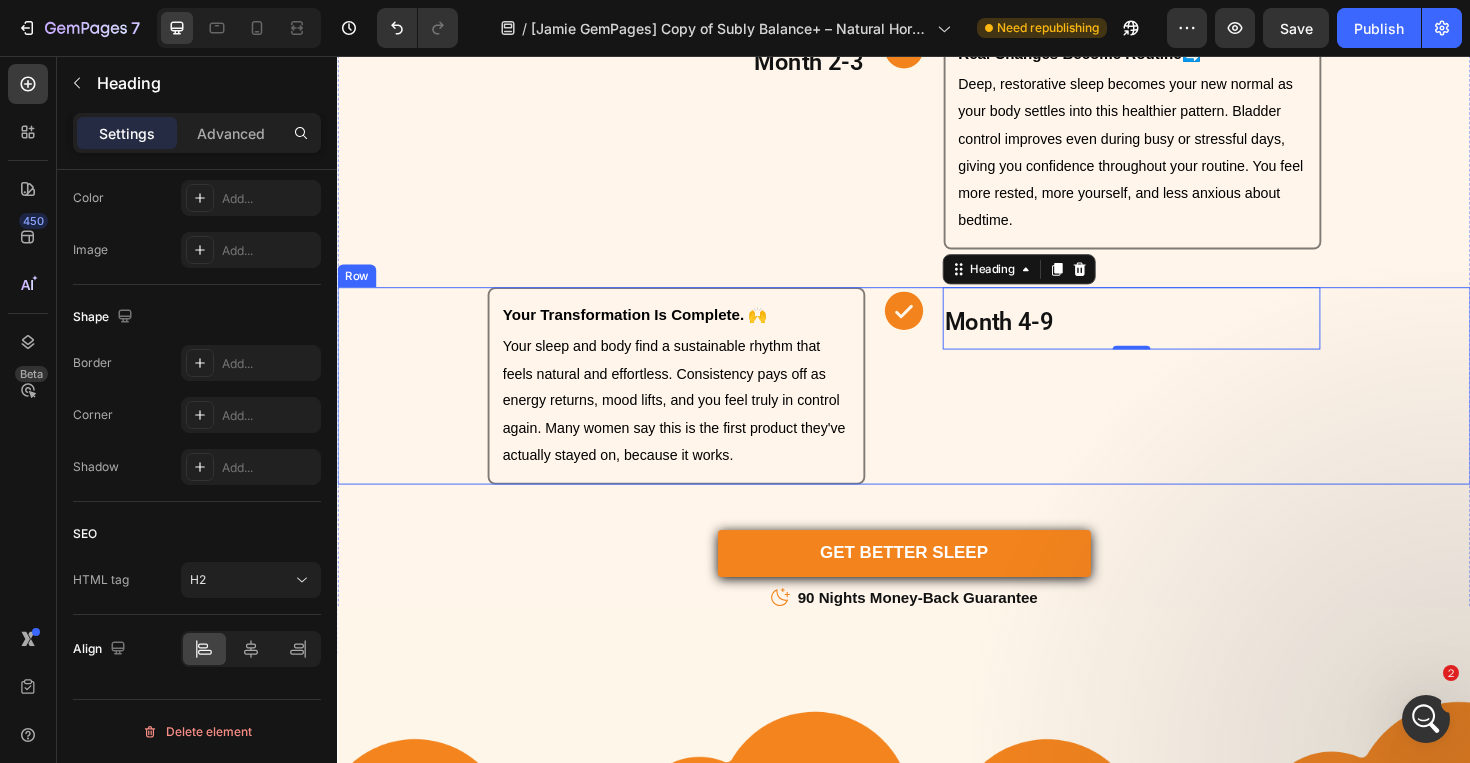 click on "Month 4-9 Heading   0" at bounding box center [1178, 405] 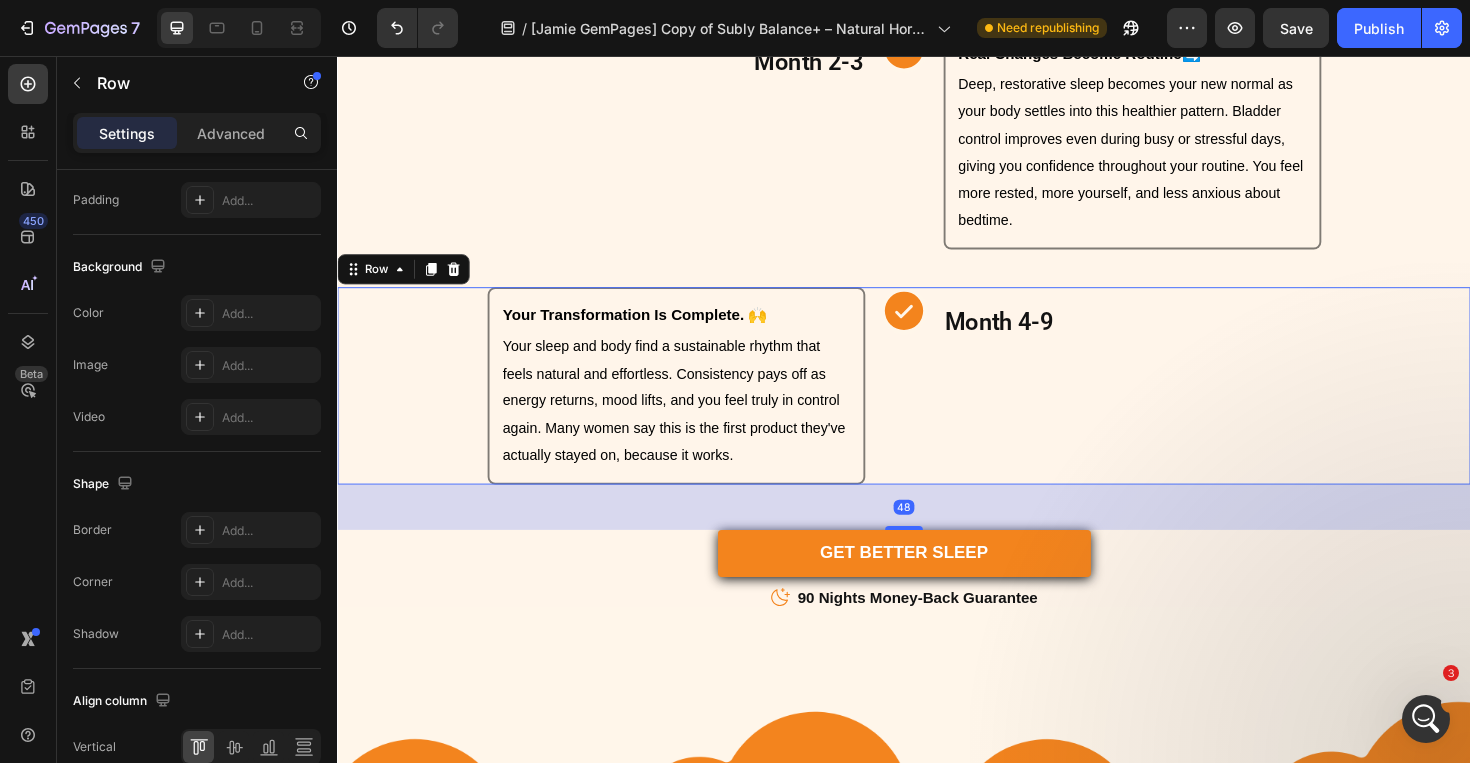 scroll, scrollTop: 0, scrollLeft: 0, axis: both 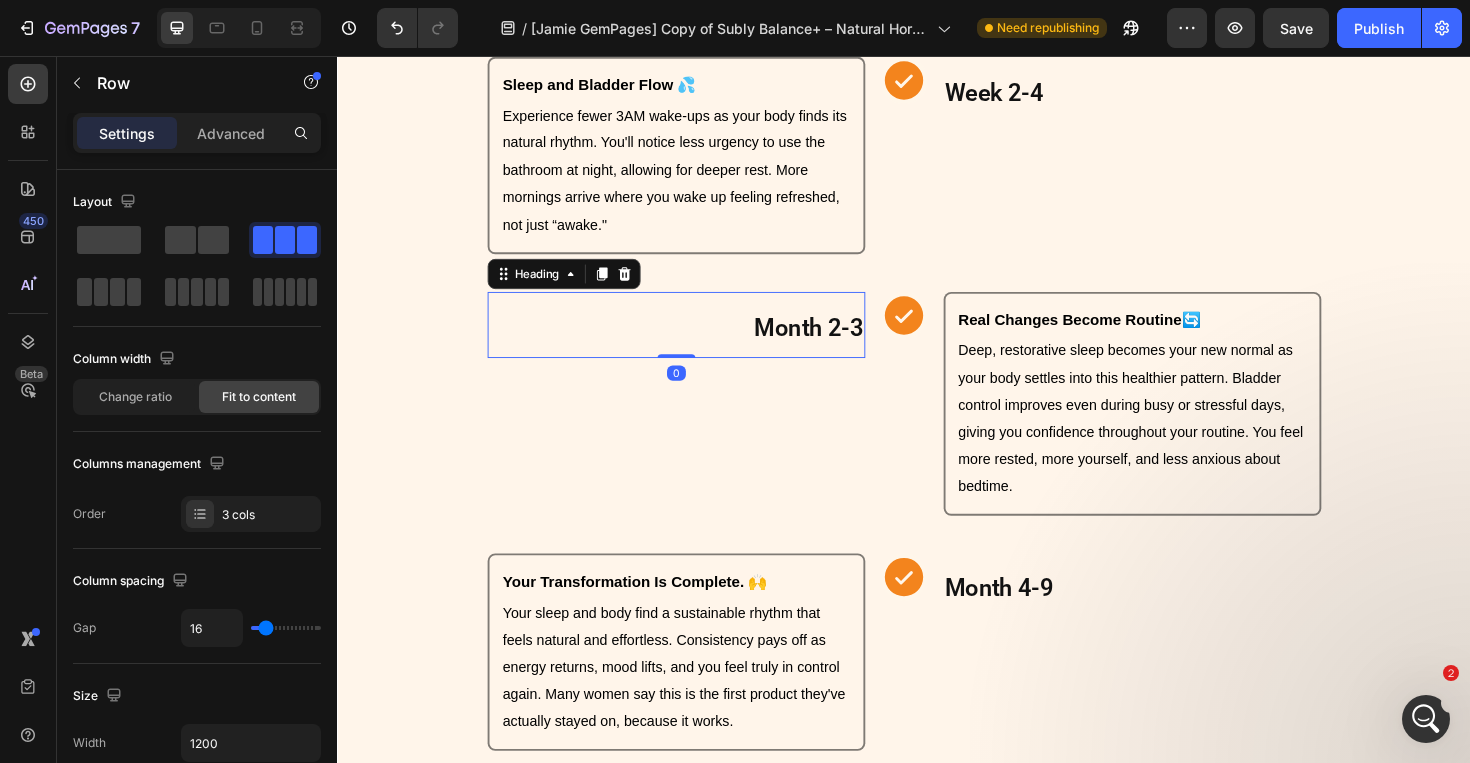 click on "Month 2-3" at bounding box center [696, 341] 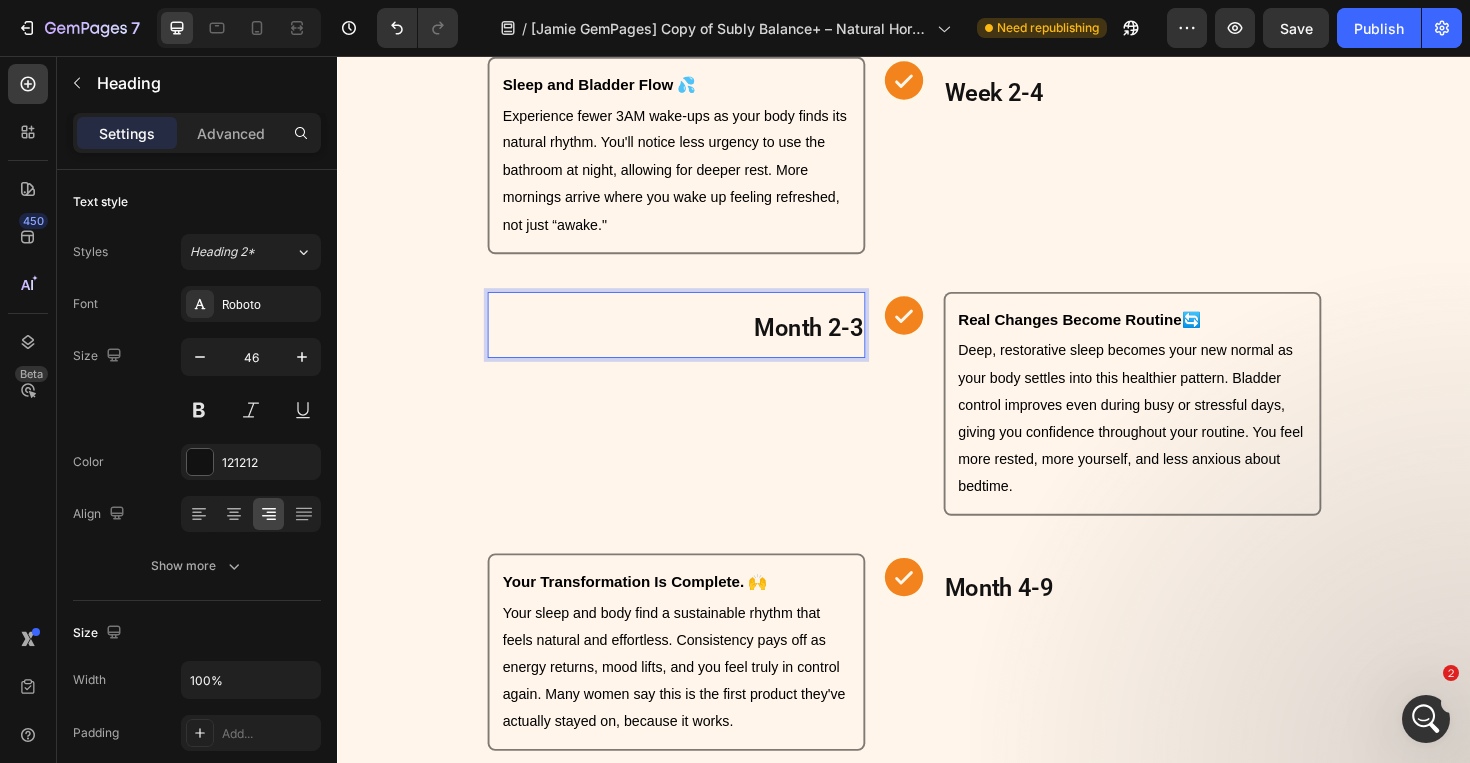 click on "Month 2-3" at bounding box center (696, 341) 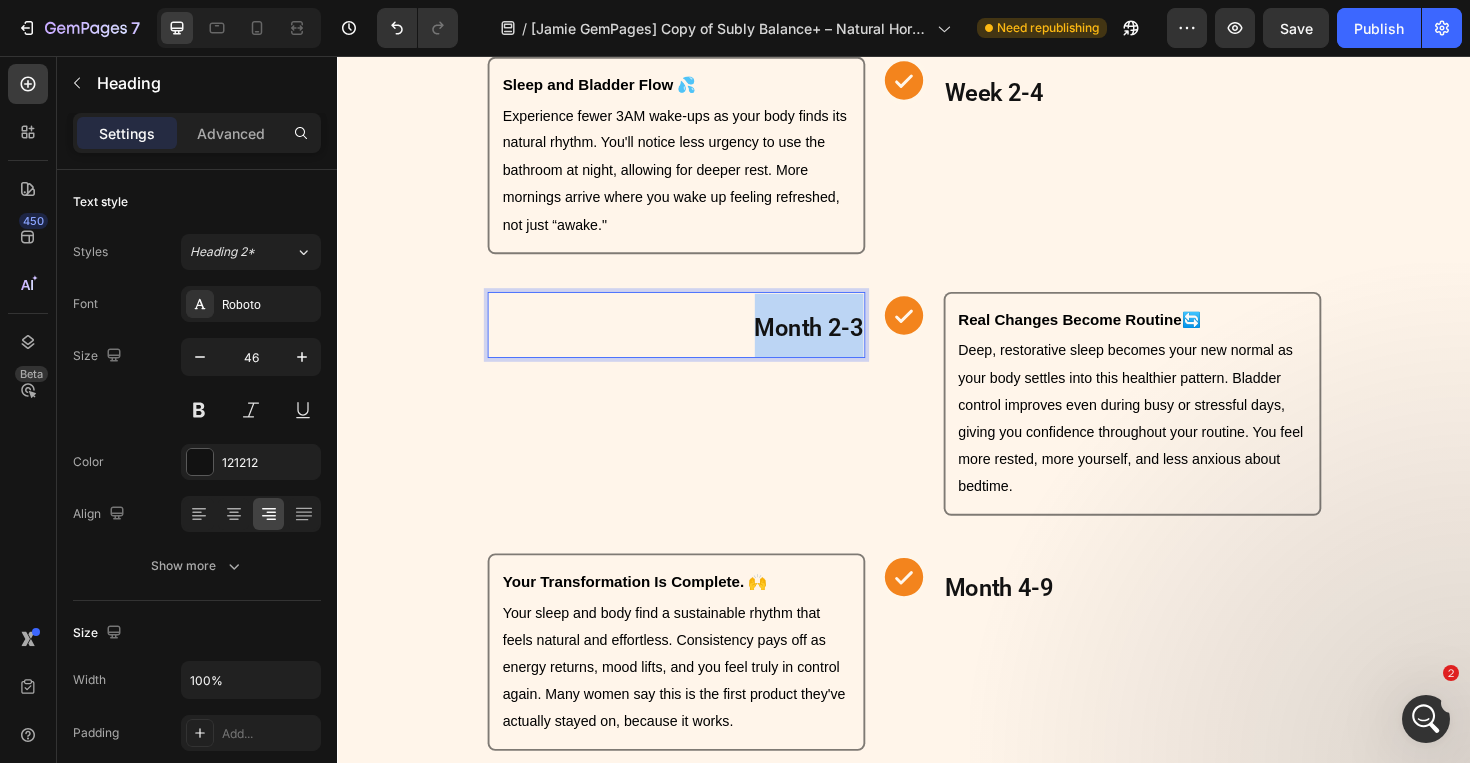 click on "Month 2-3" at bounding box center [696, 341] 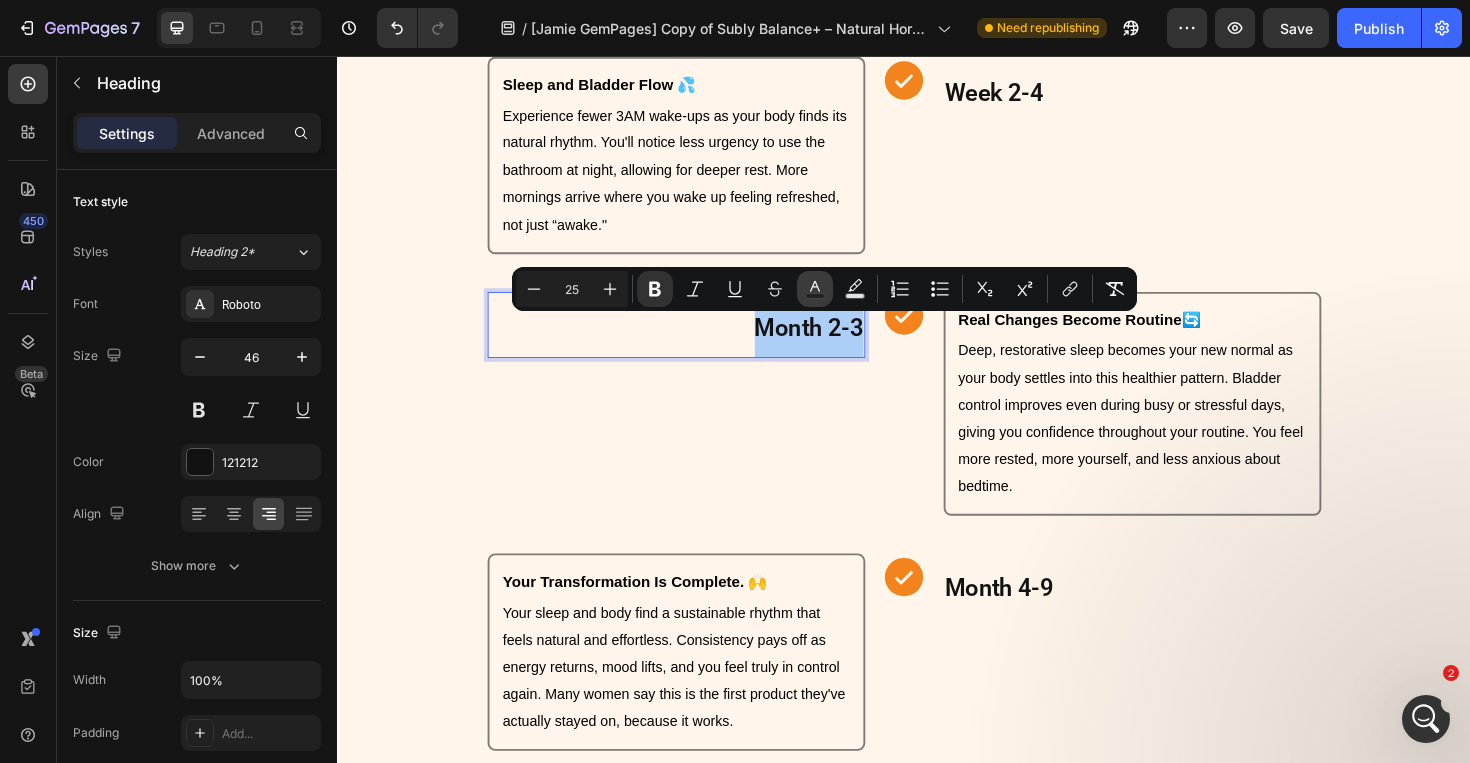 click 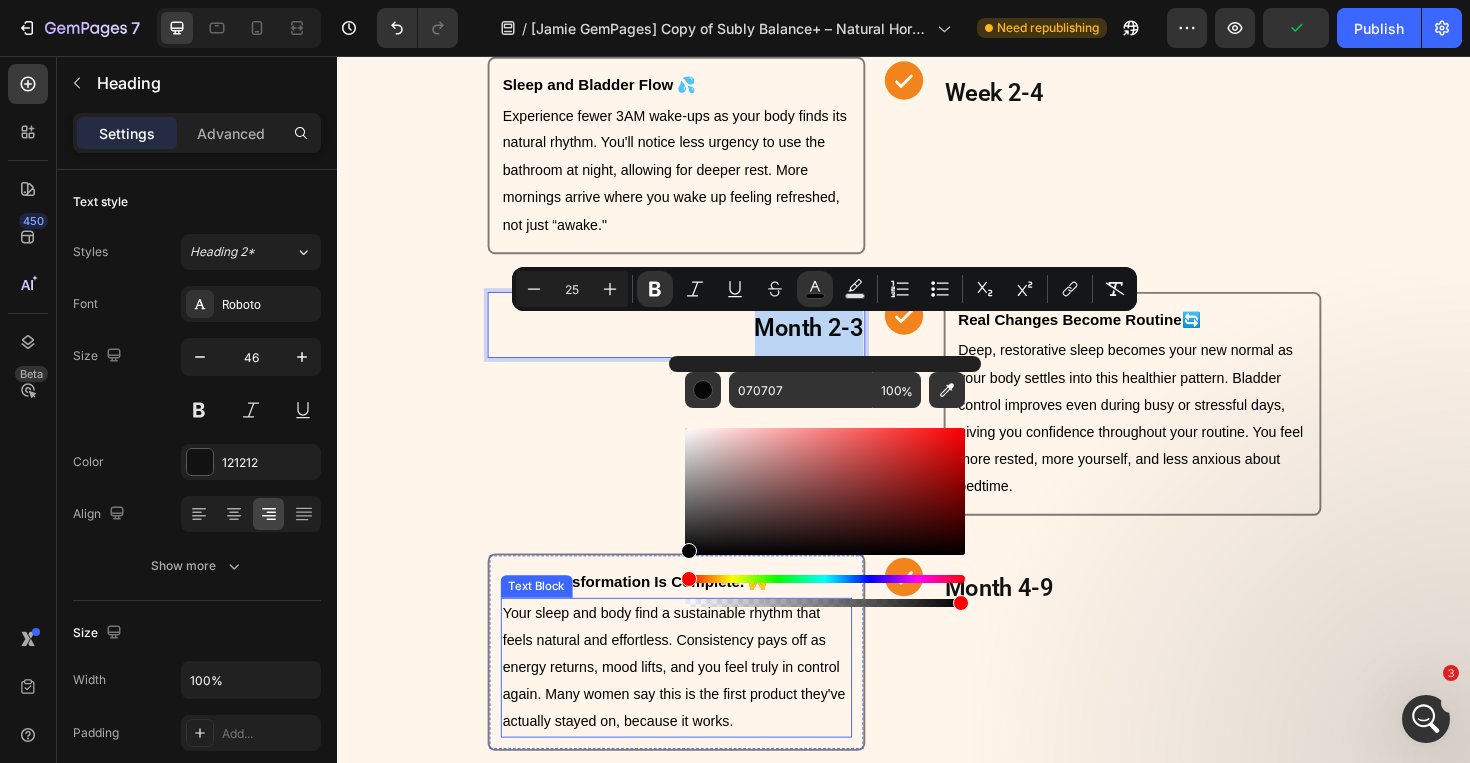 type on "000000" 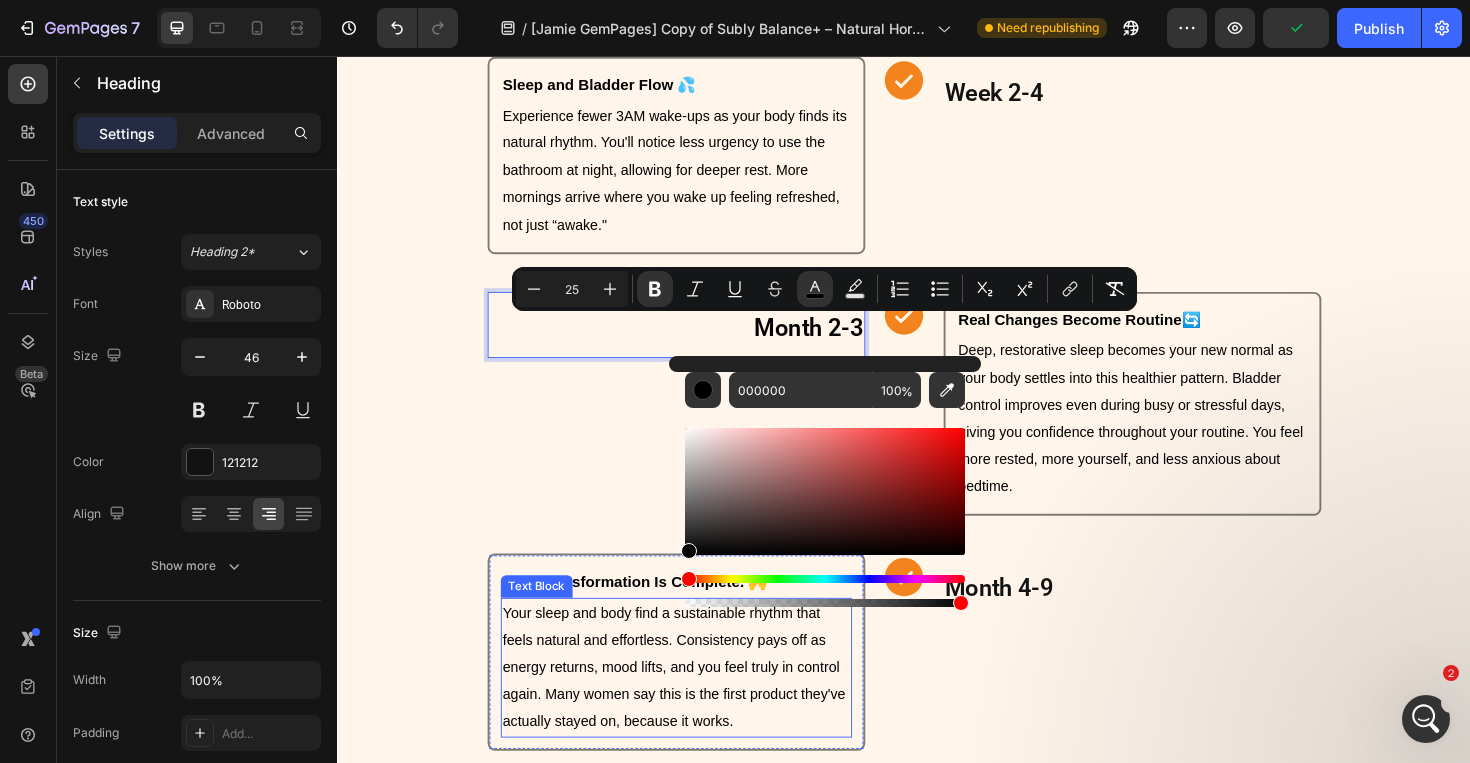 drag, startPoint x: 1023, startPoint y: 607, endPoint x: 640, endPoint y: 696, distance: 393.20477 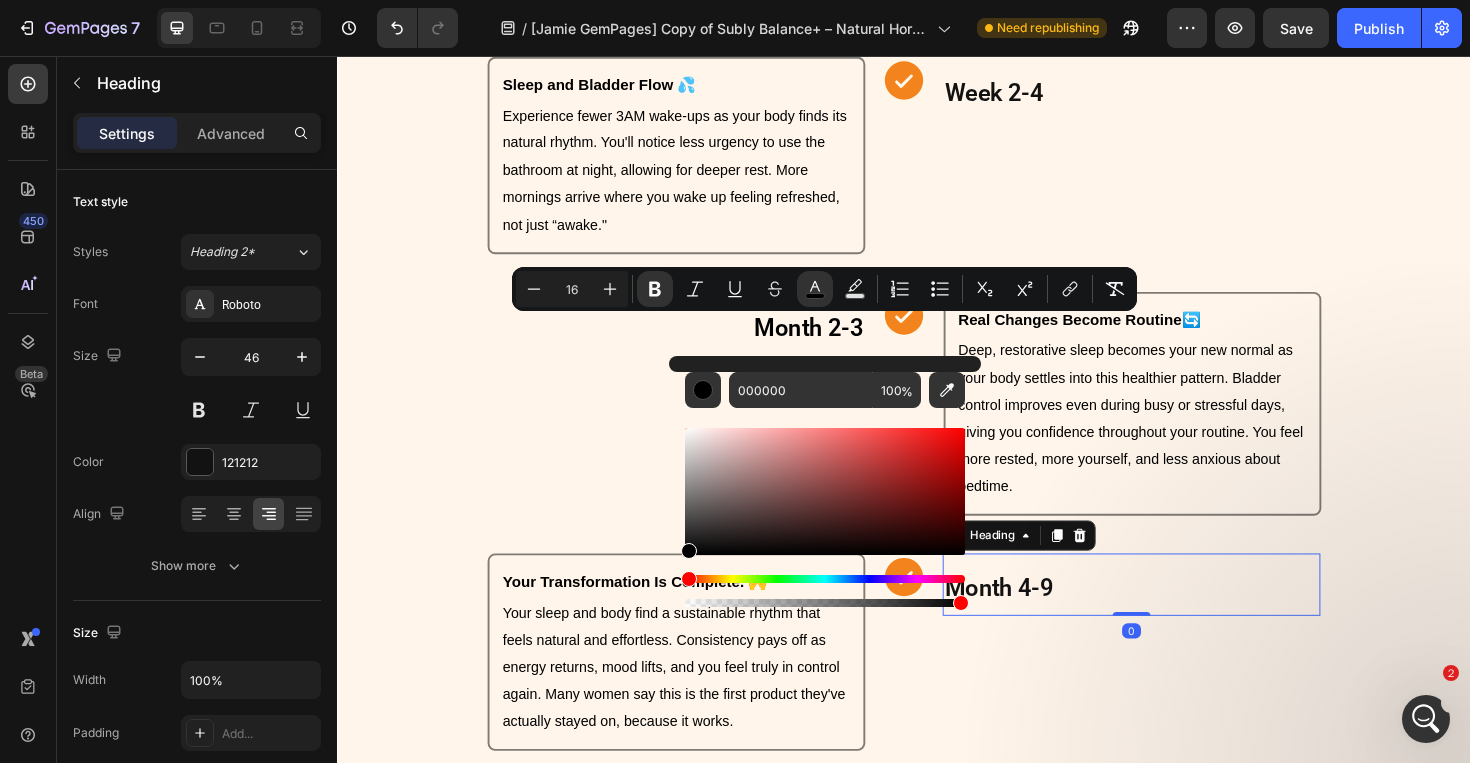 click on "Month 4-9" at bounding box center [1037, 619] 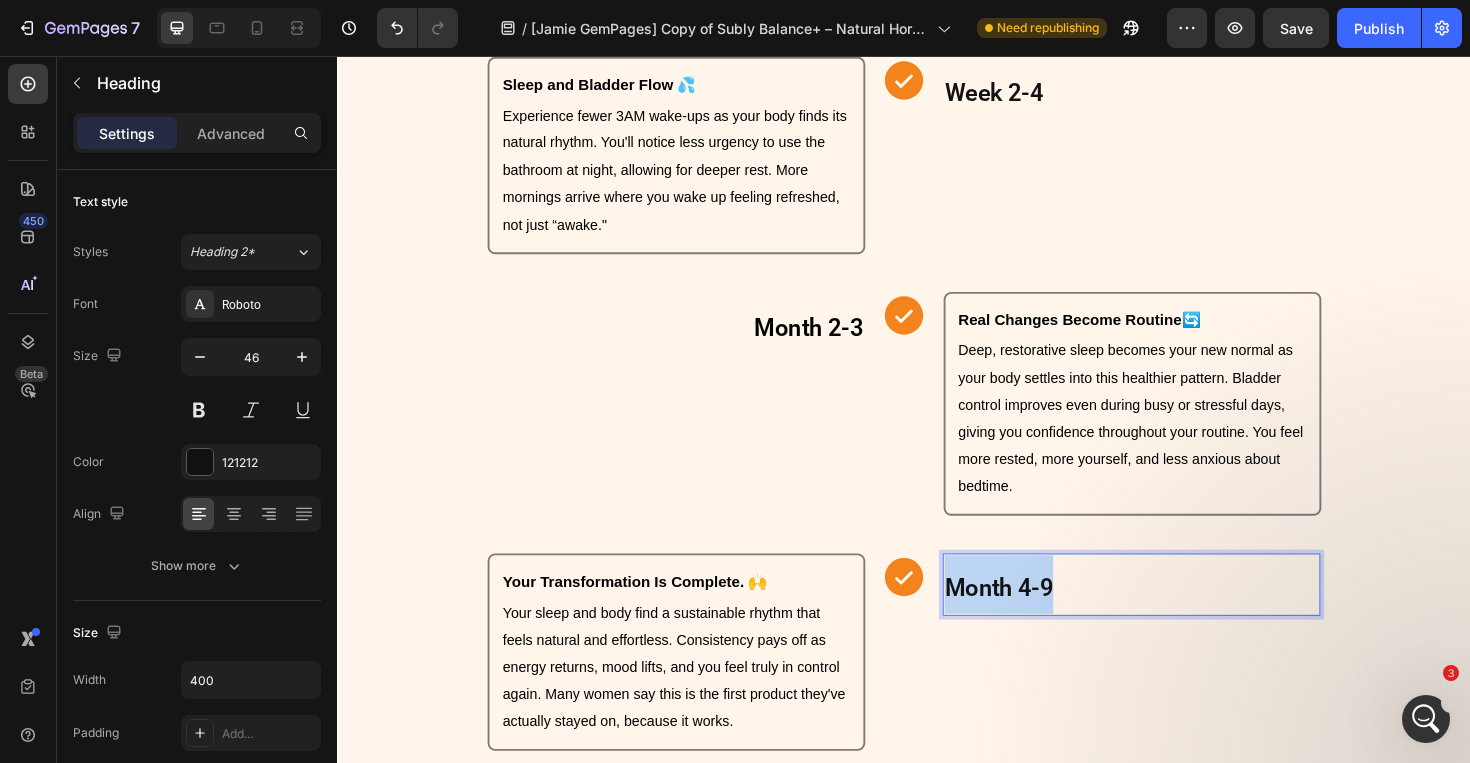 click on "Month 4-9" at bounding box center [1037, 619] 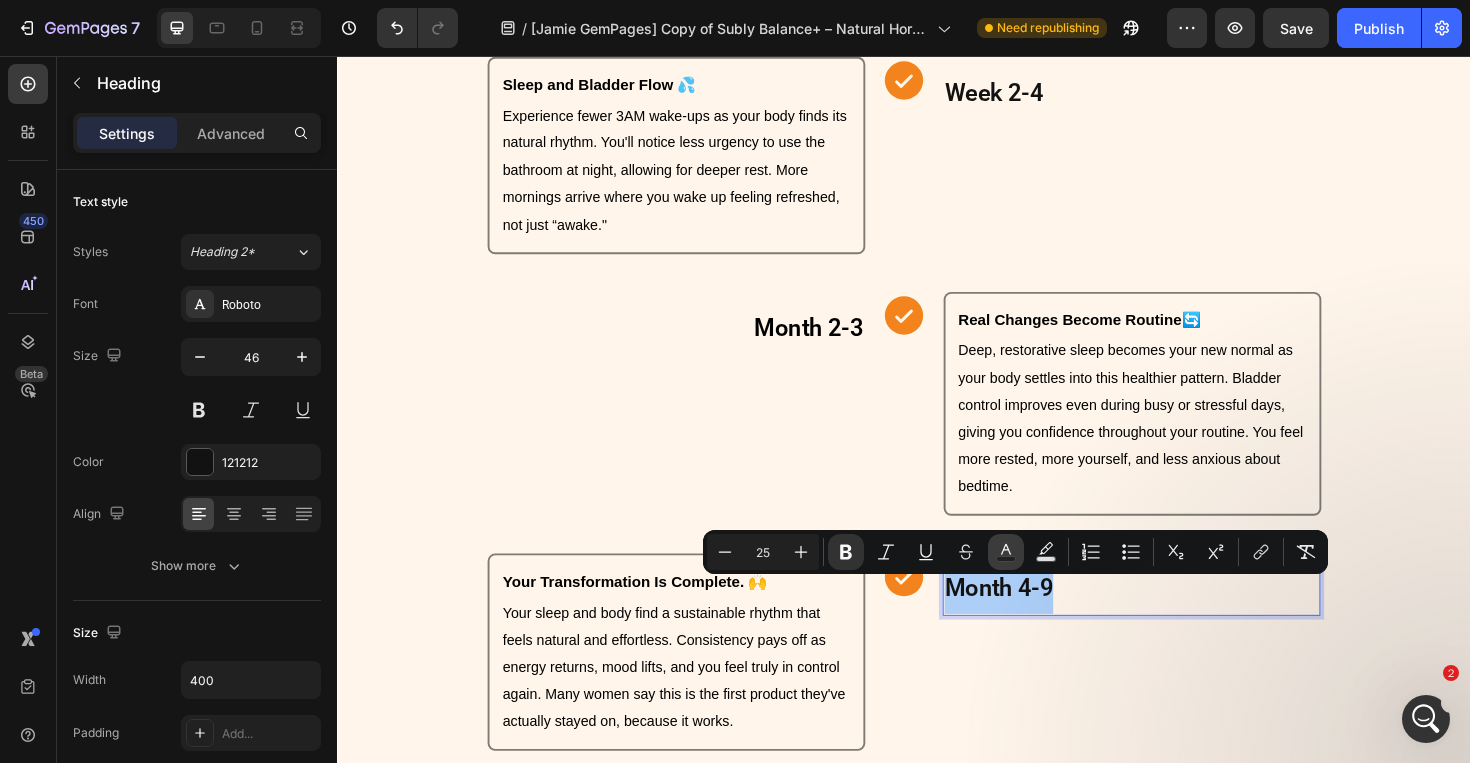 click 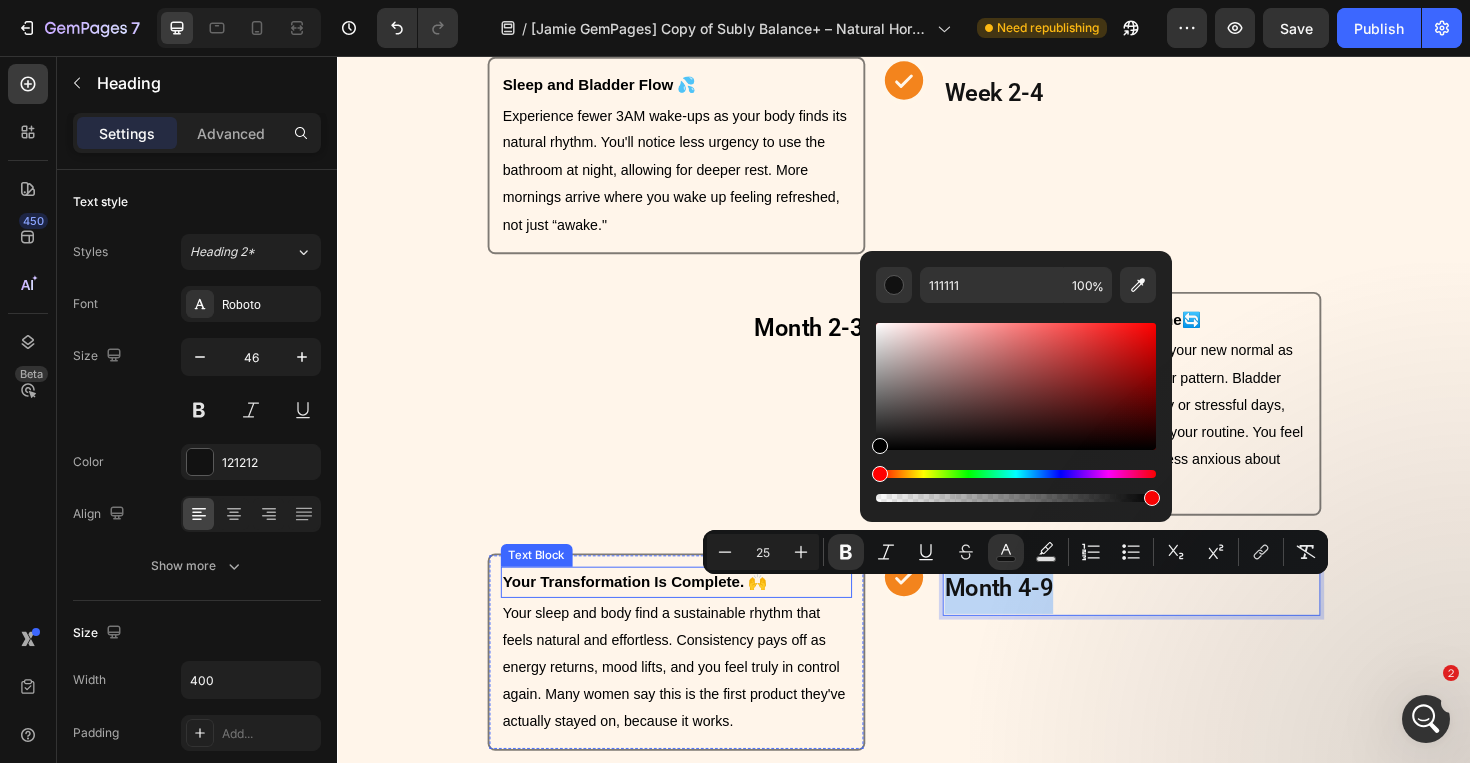type on "000000" 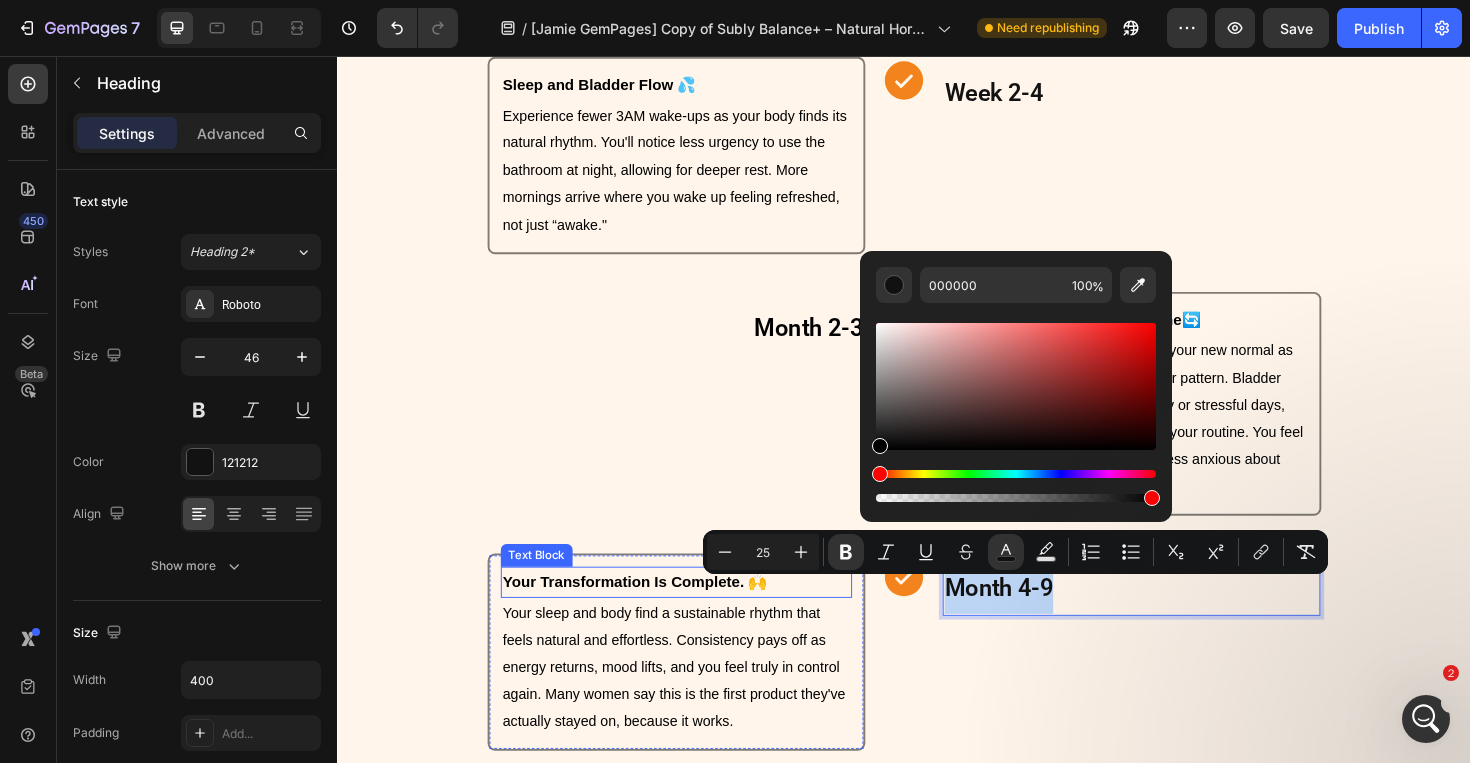 drag, startPoint x: 1216, startPoint y: 496, endPoint x: 806, endPoint y: 645, distance: 436.23502 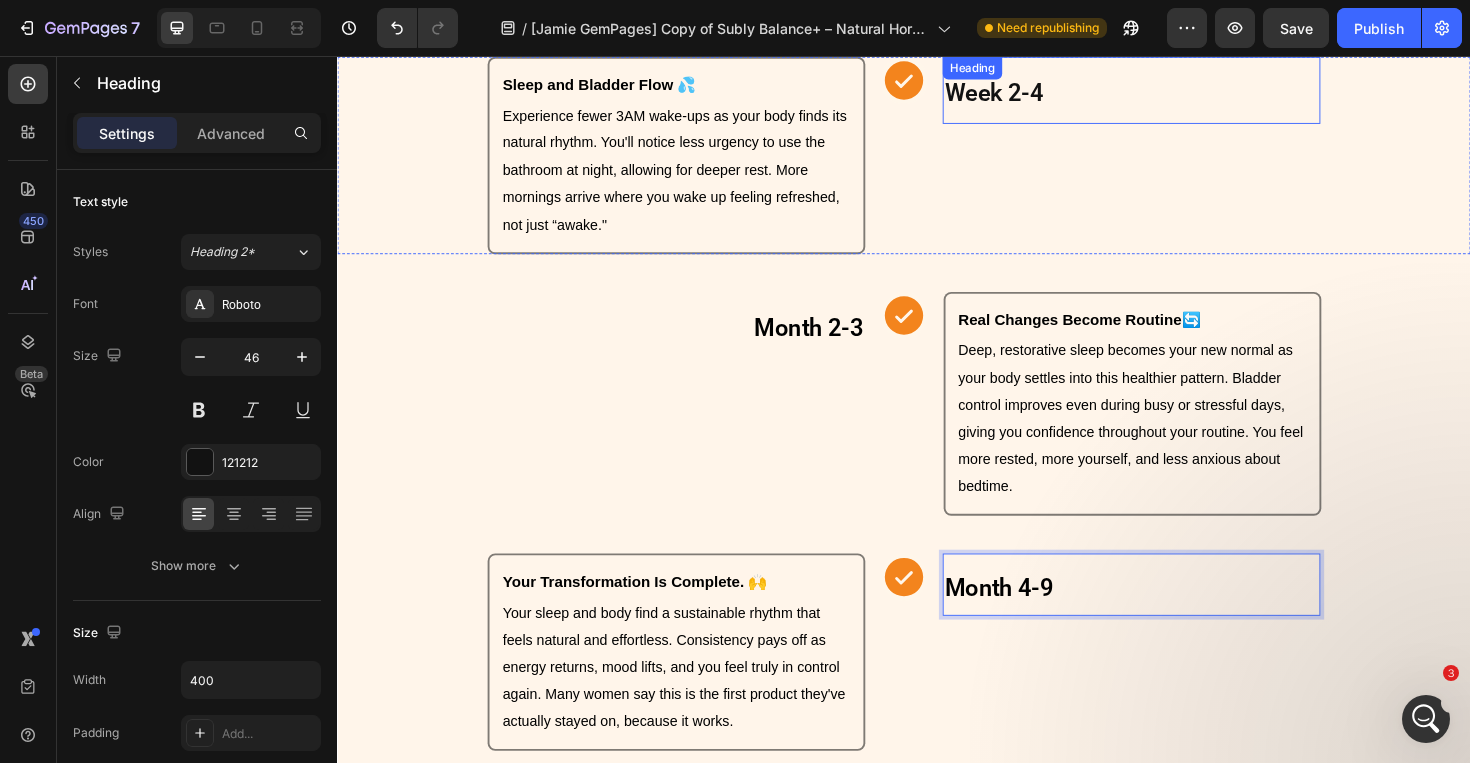 click on "Week 2-4" at bounding box center [1032, 95] 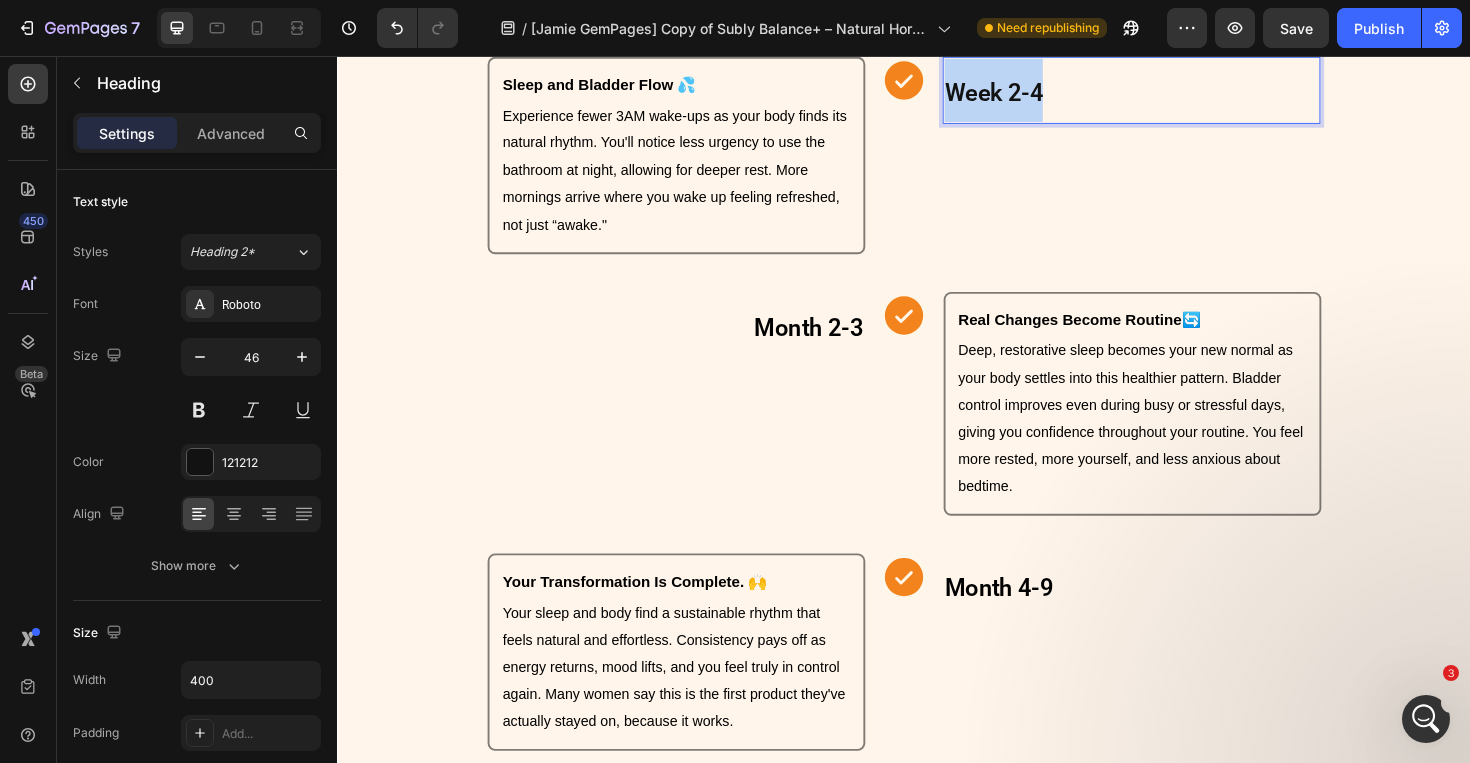 click on "Week 2-4" at bounding box center [1032, 95] 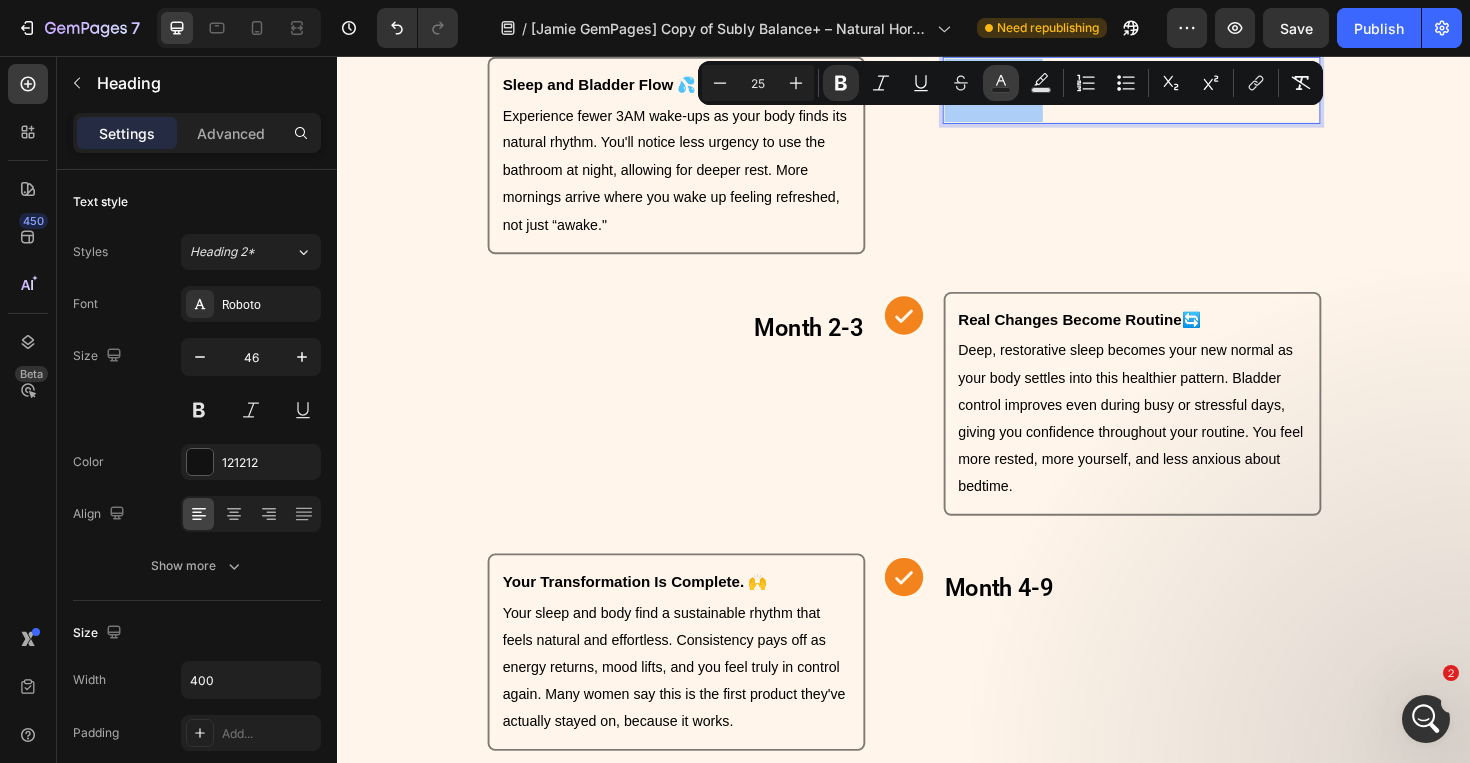 click 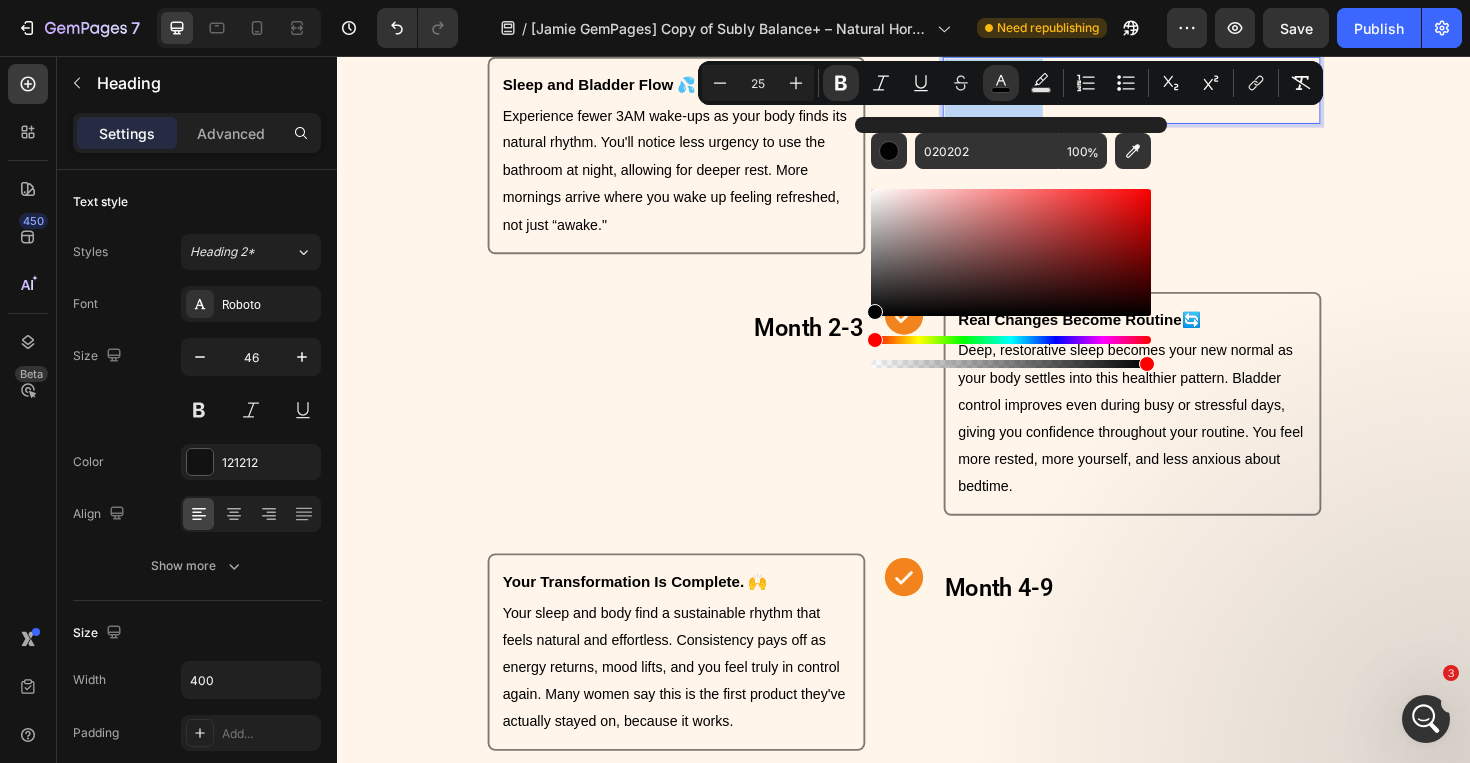 type on "000000" 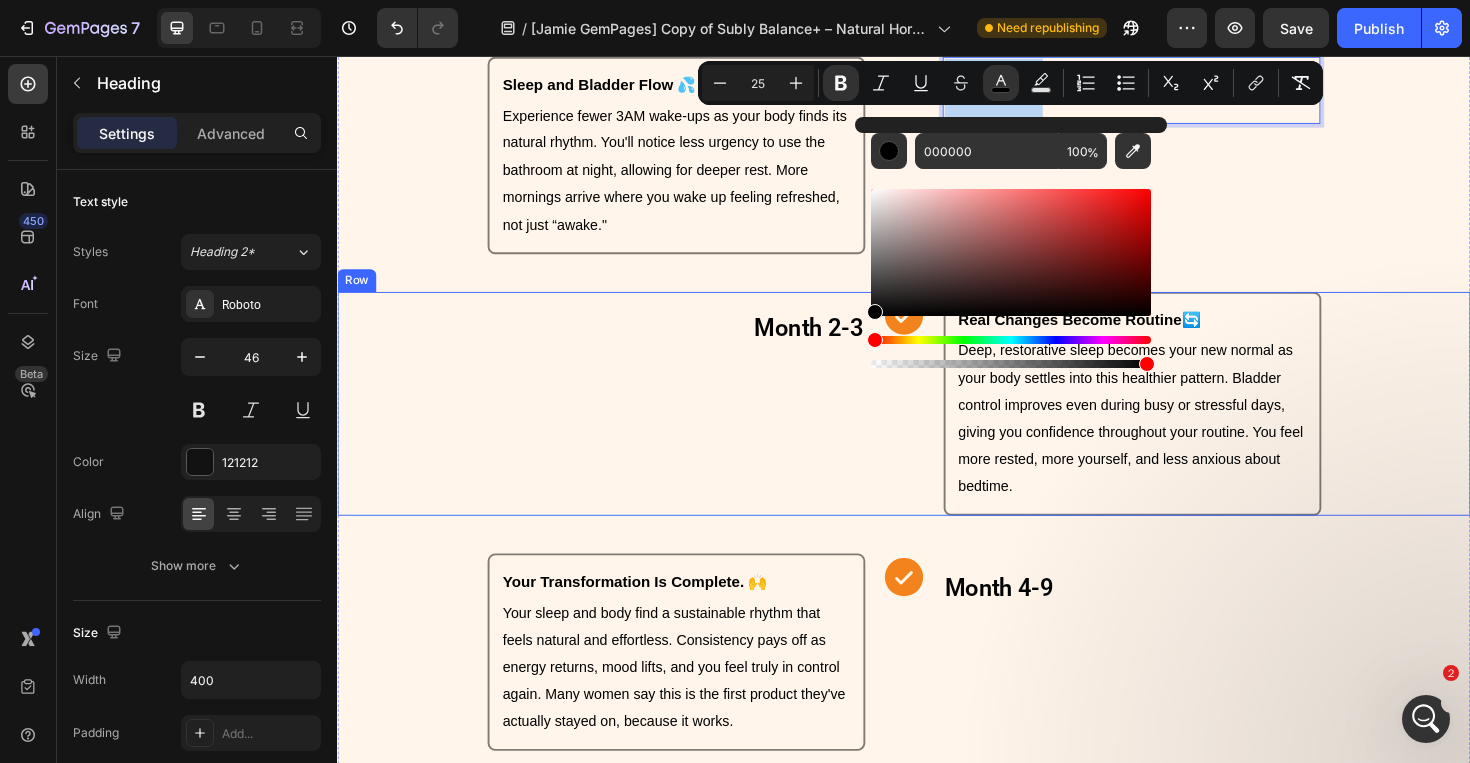 drag, startPoint x: 1207, startPoint y: 370, endPoint x: 794, endPoint y: 533, distance: 444.00226 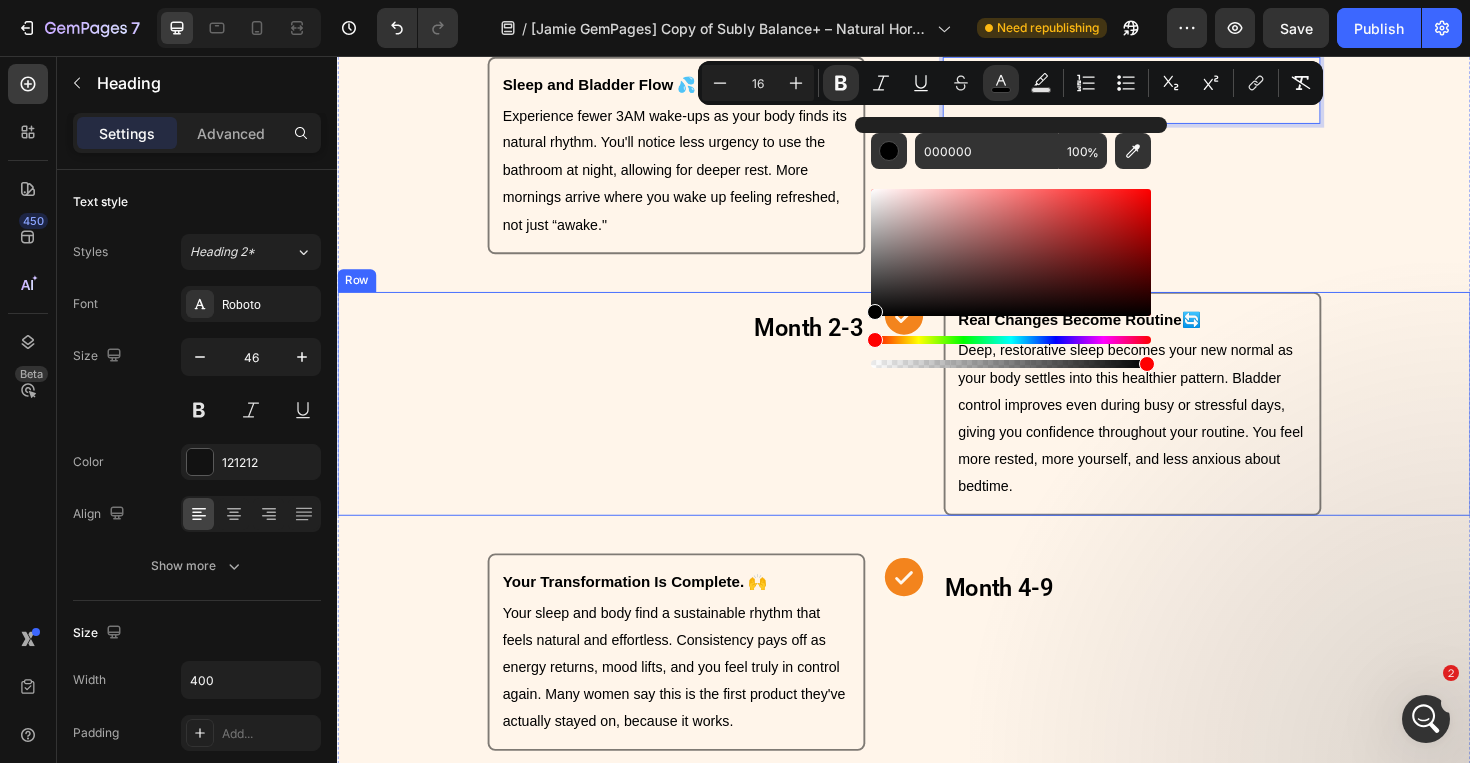 click on "⁠⁠⁠⁠⁠⁠⁠ Month 2-3 Heading Row" at bounding box center [696, 425] 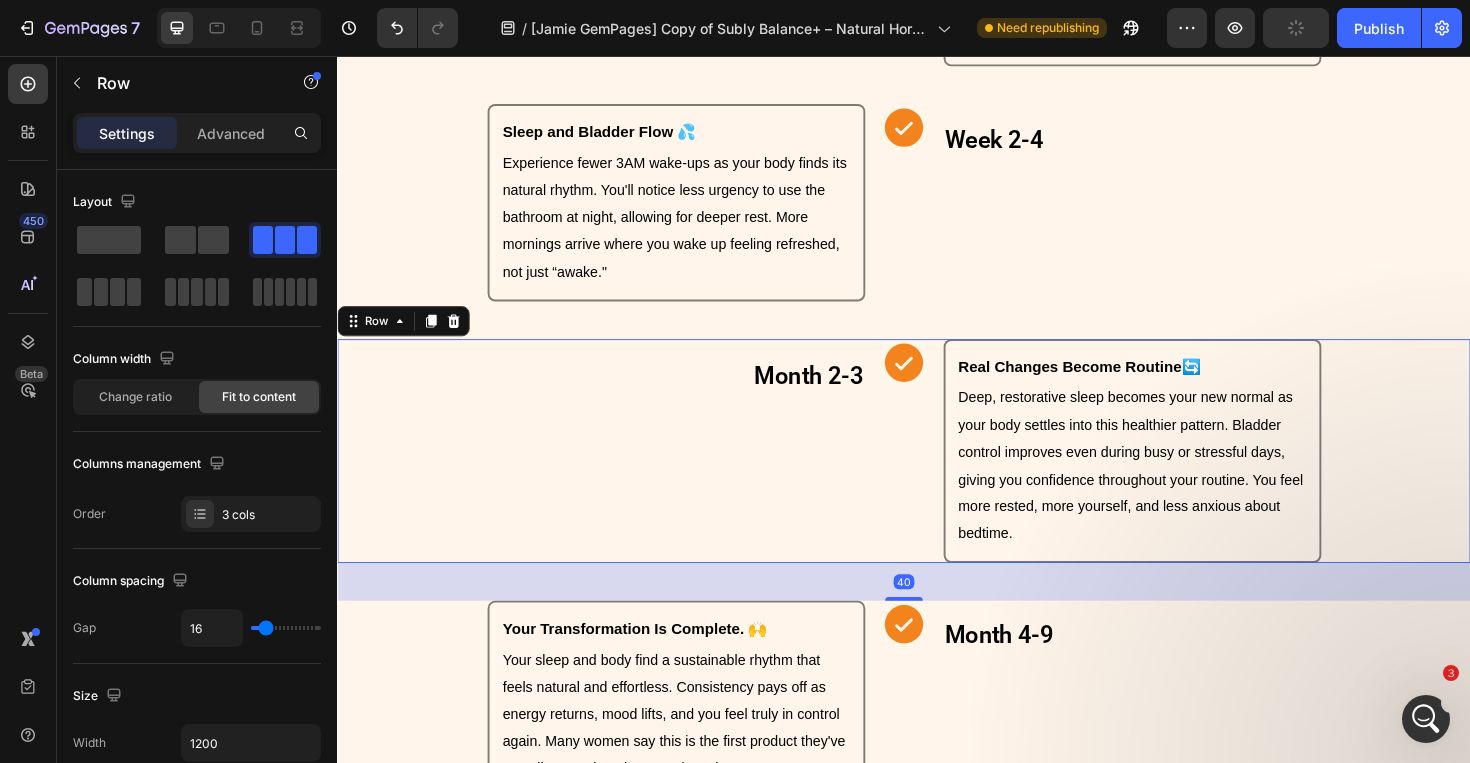 scroll, scrollTop: 4166, scrollLeft: 0, axis: vertical 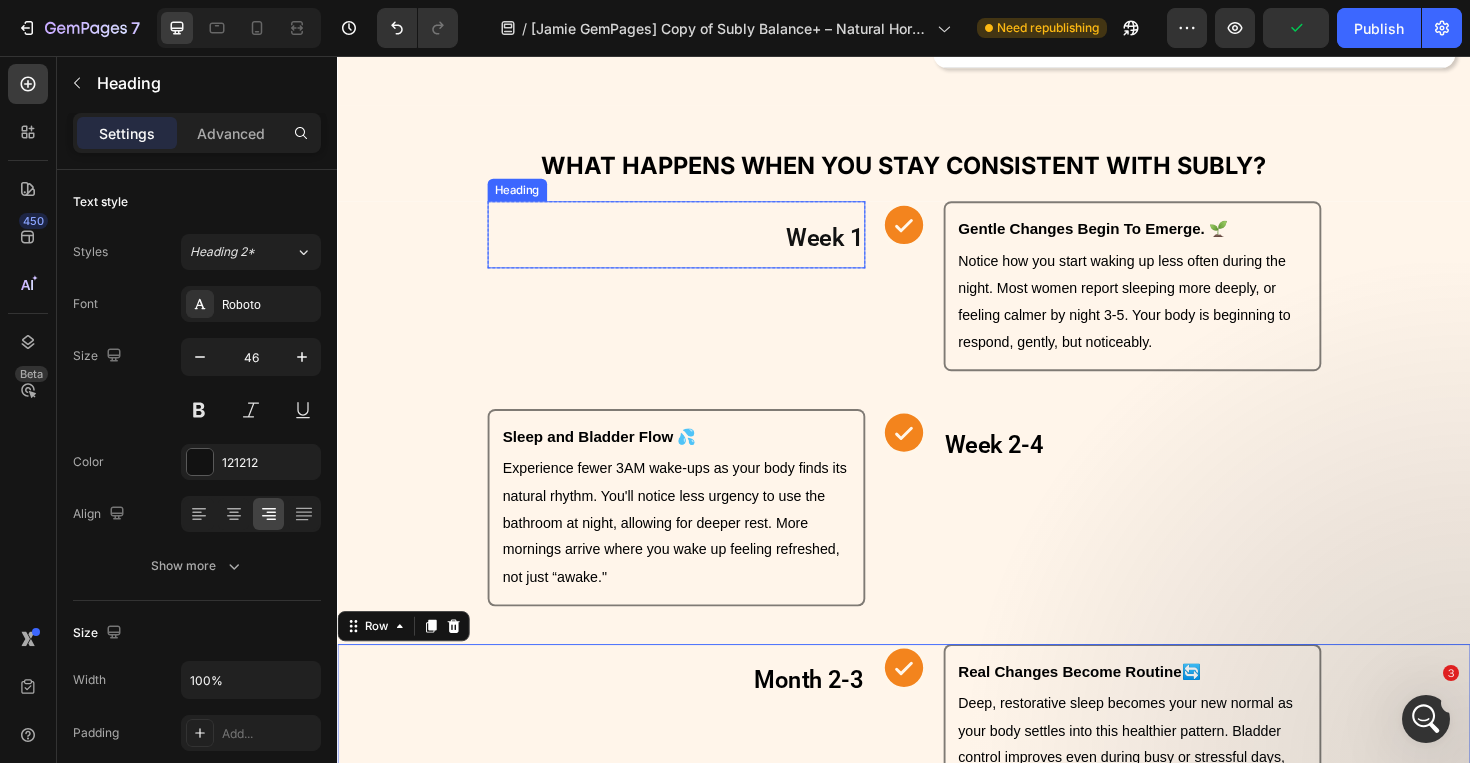 click on "Week 1" at bounding box center [853, 248] 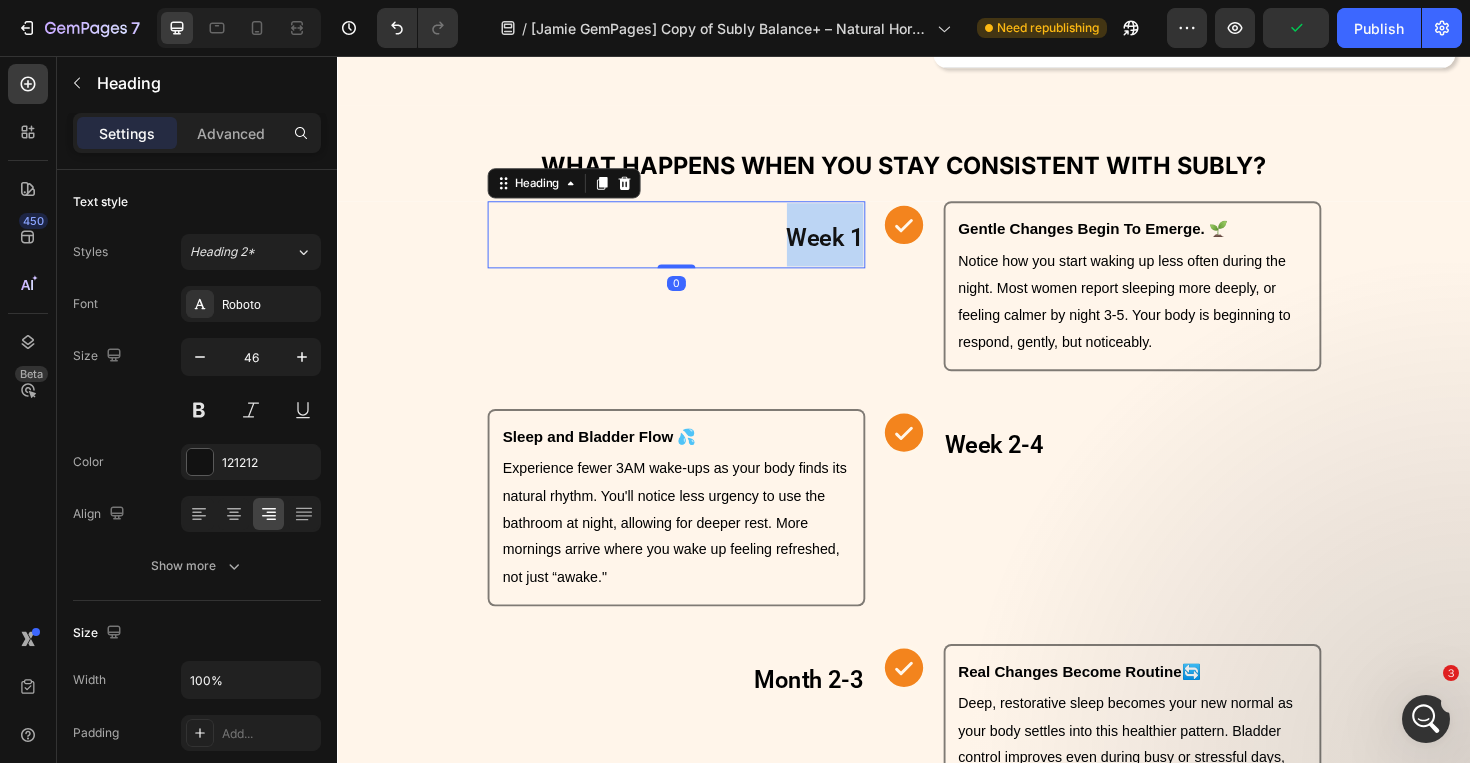 click on "Week 1" at bounding box center [853, 248] 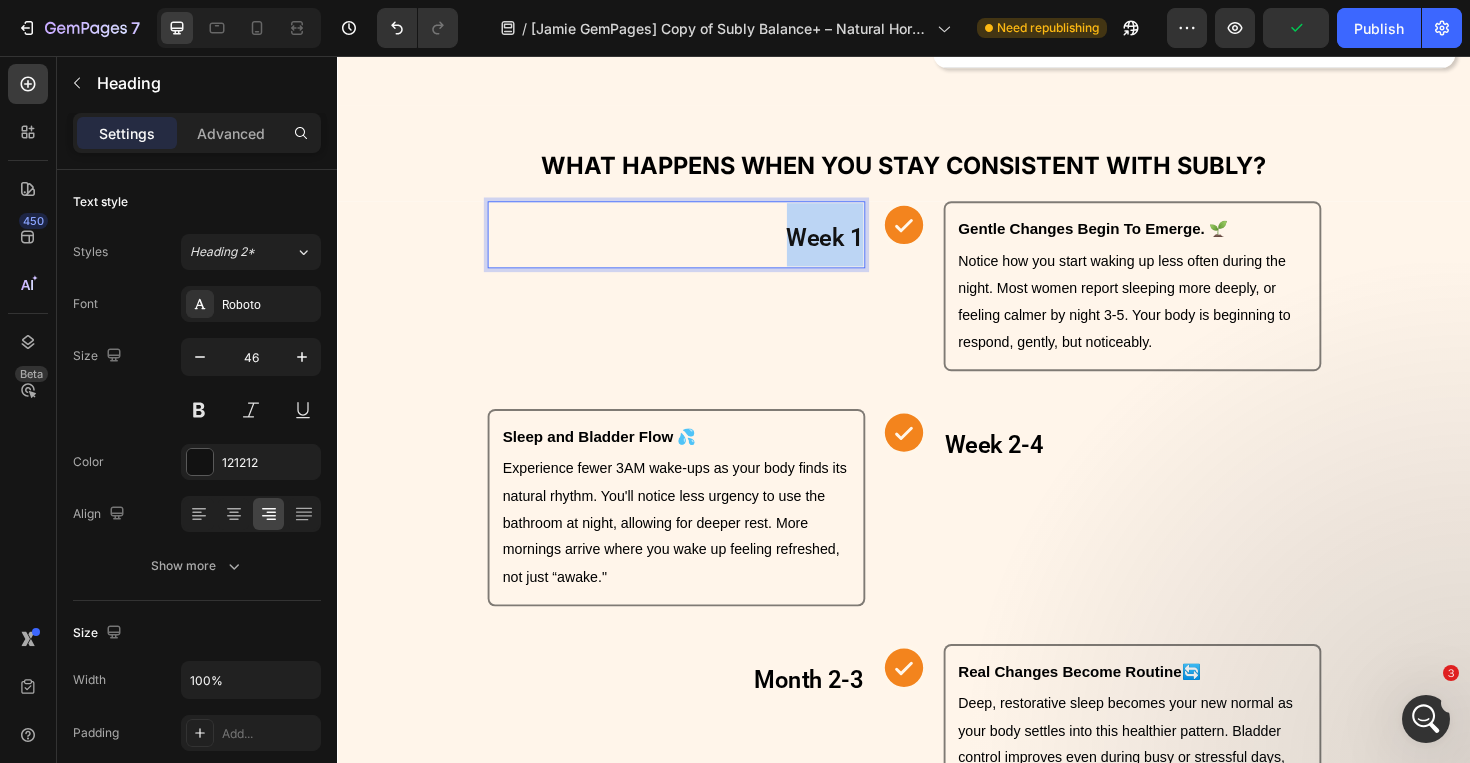 click on "Week 1" at bounding box center (853, 248) 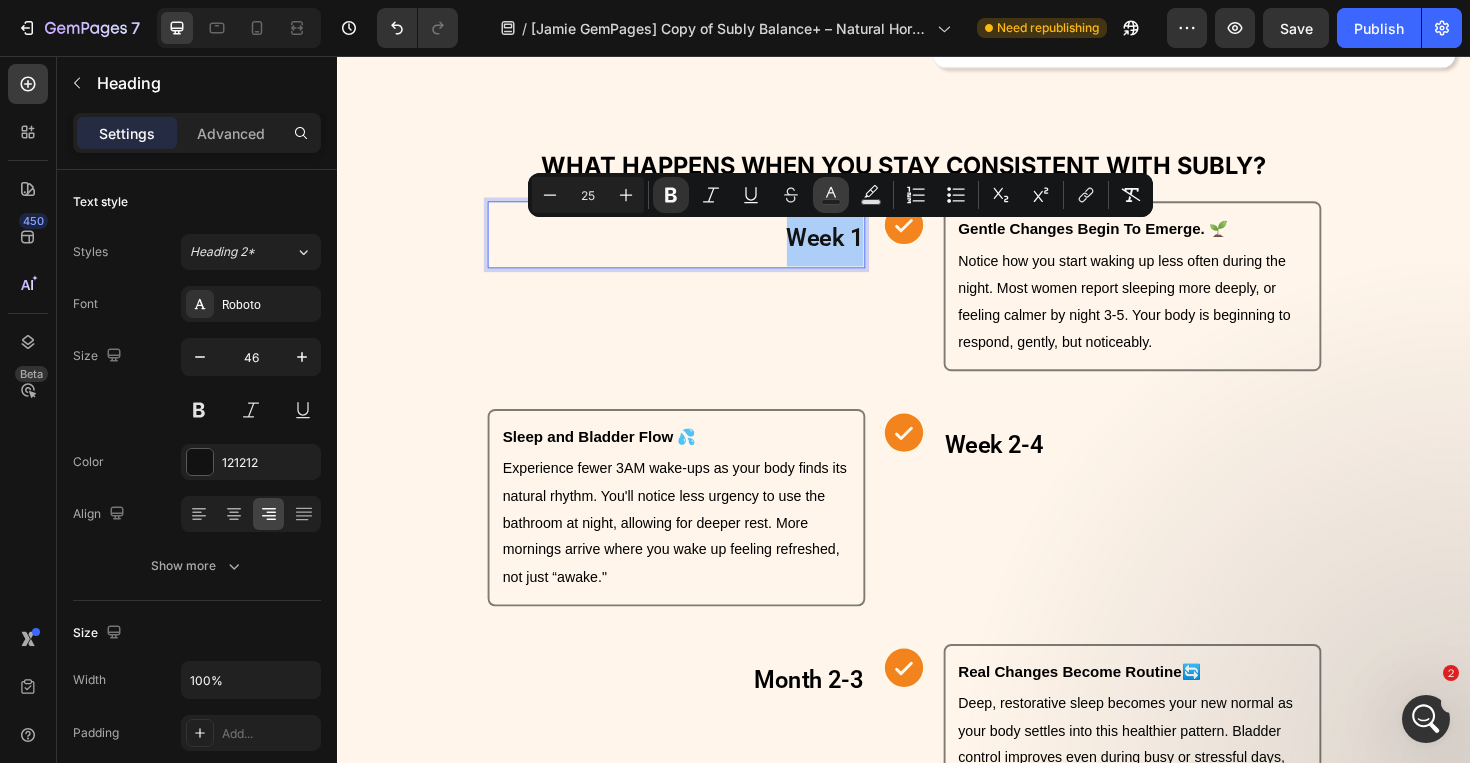 click 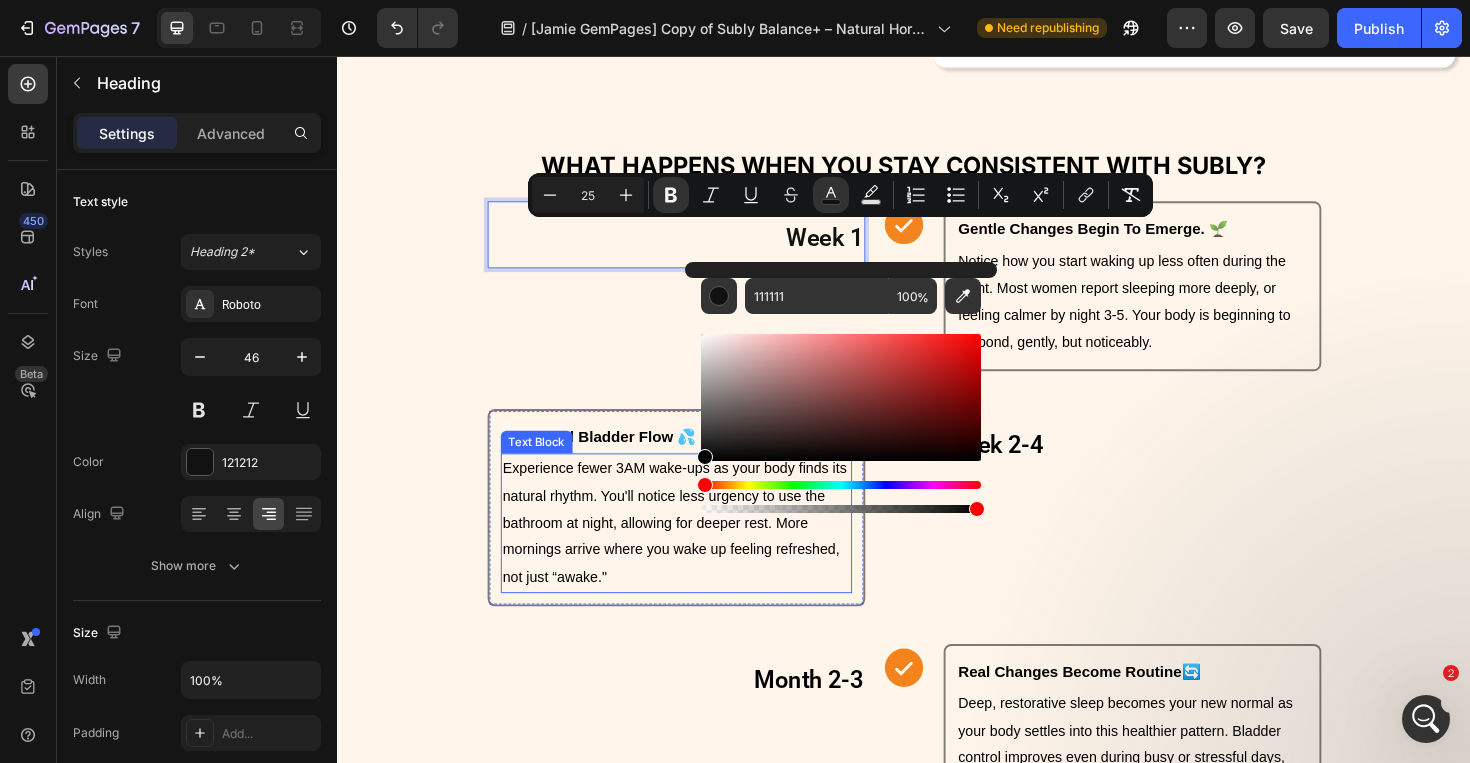 type on "000000" 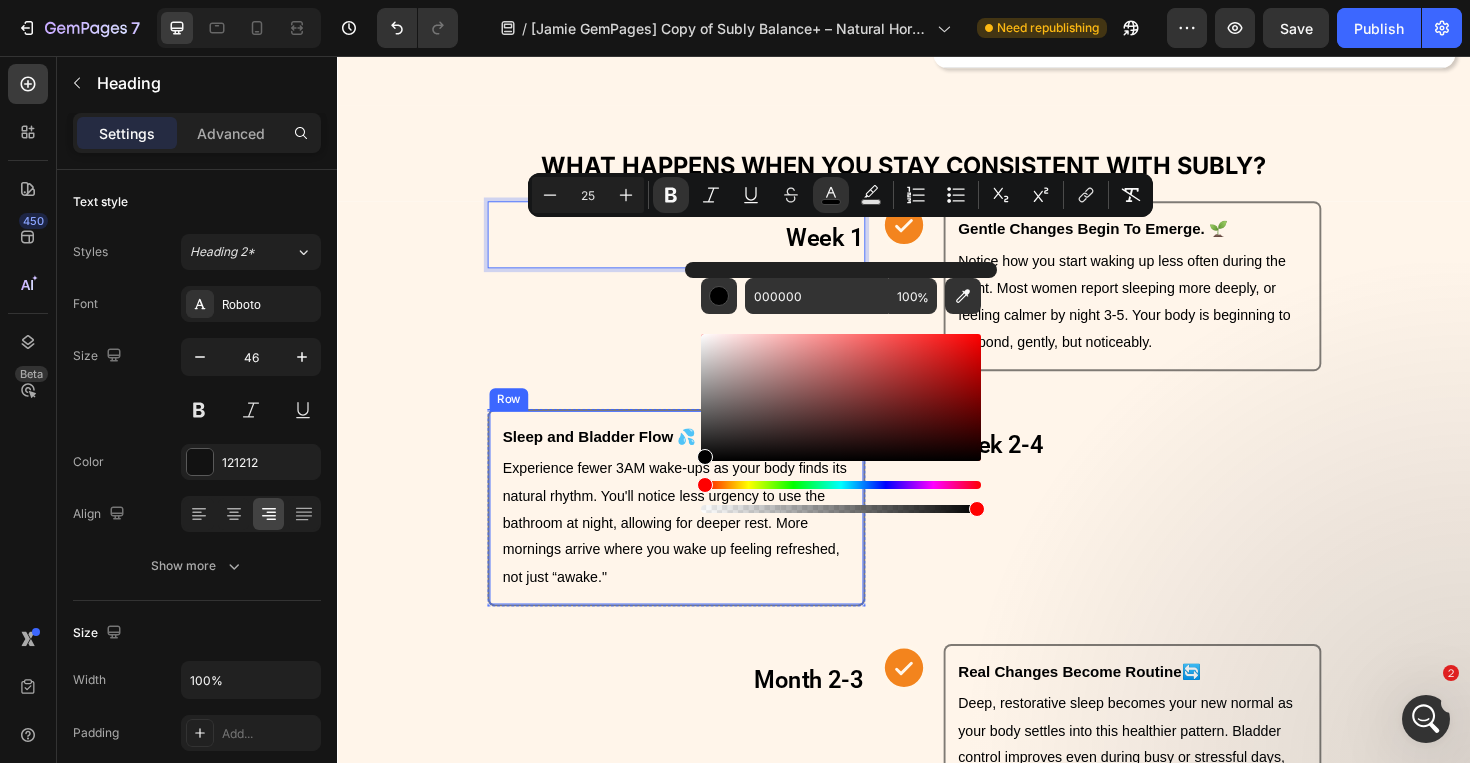 drag, startPoint x: 1041, startPoint y: 507, endPoint x: 667, endPoint y: 673, distance: 409.18454 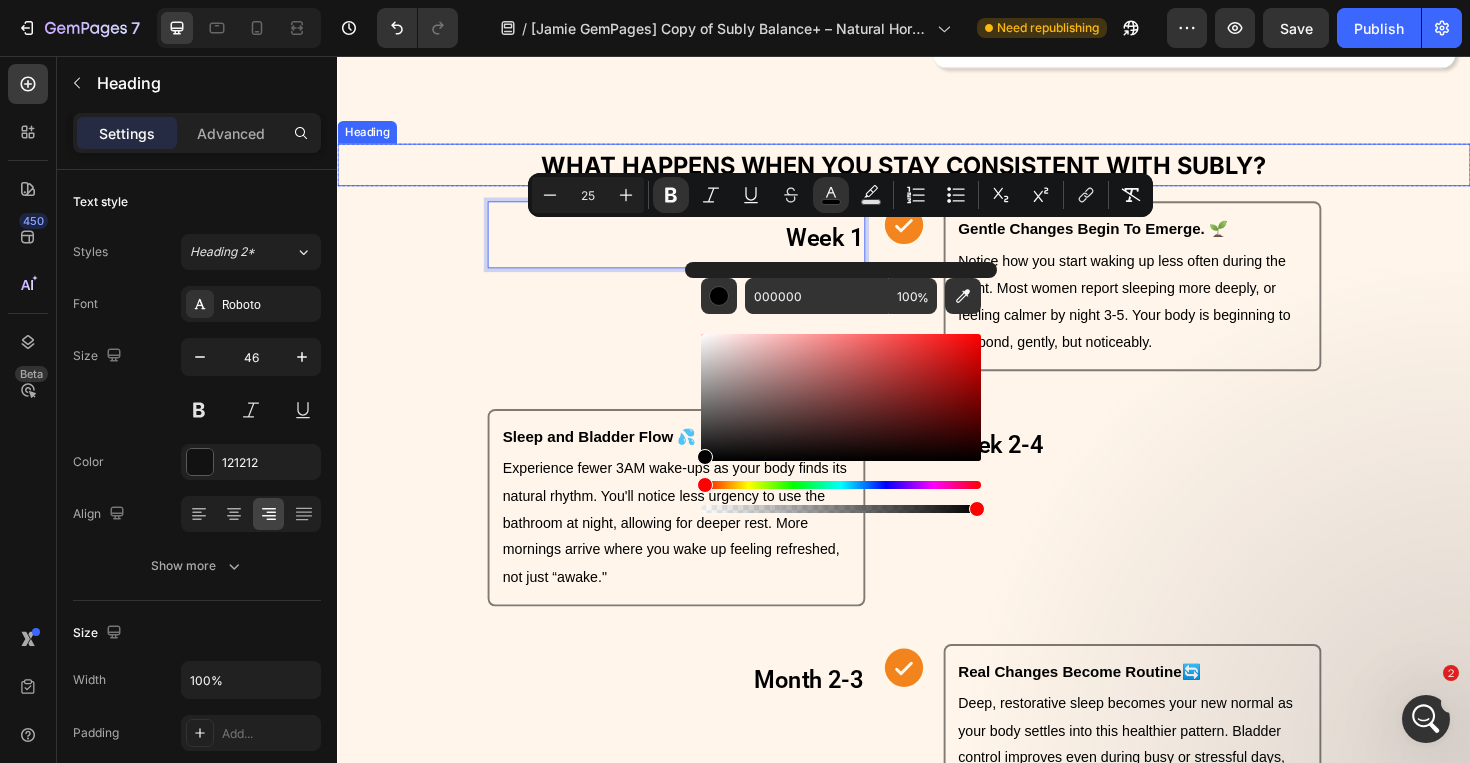 click on "What Happens When You Stay Consistent With Subly?" at bounding box center [937, 172] 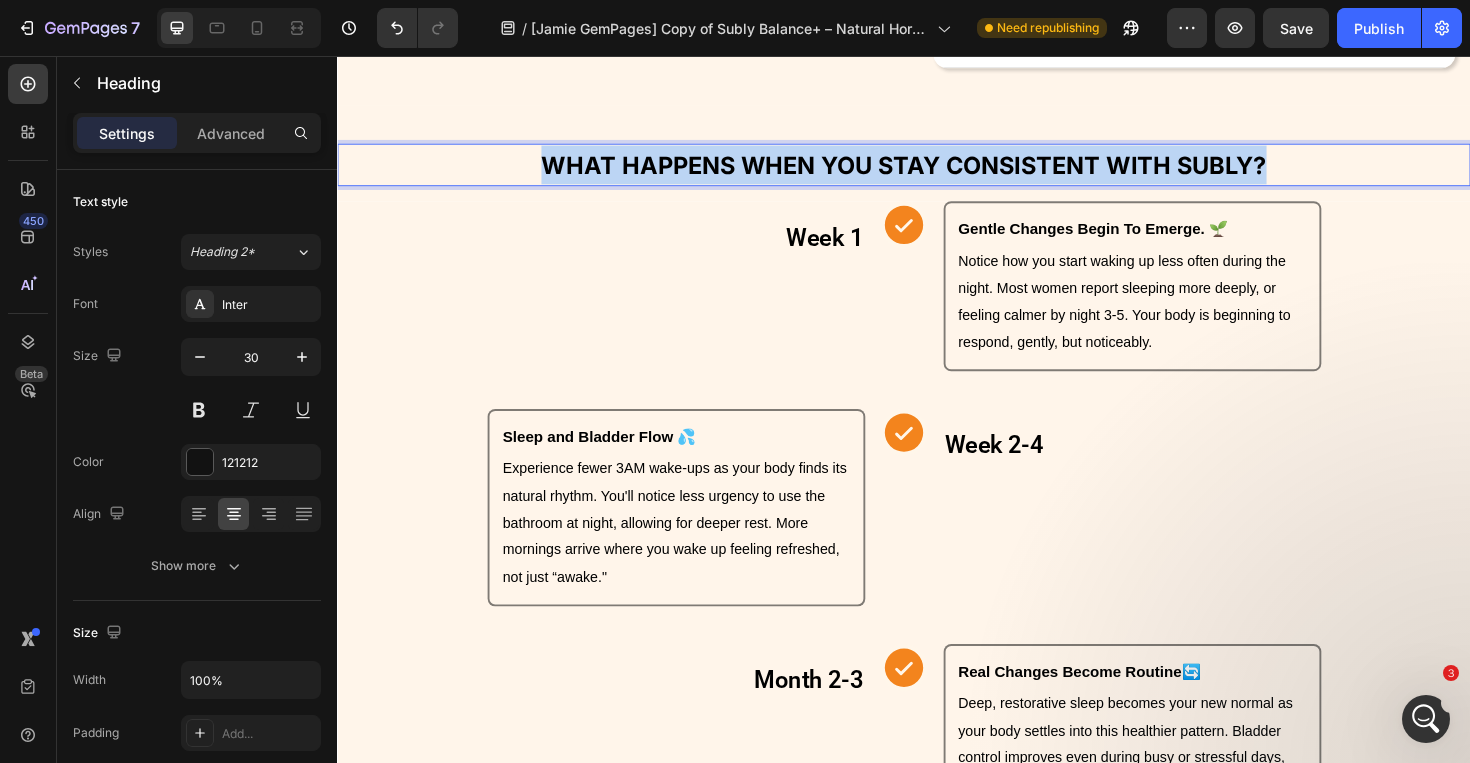 click on "What Happens When You Stay Consistent With Subly?" at bounding box center (937, 172) 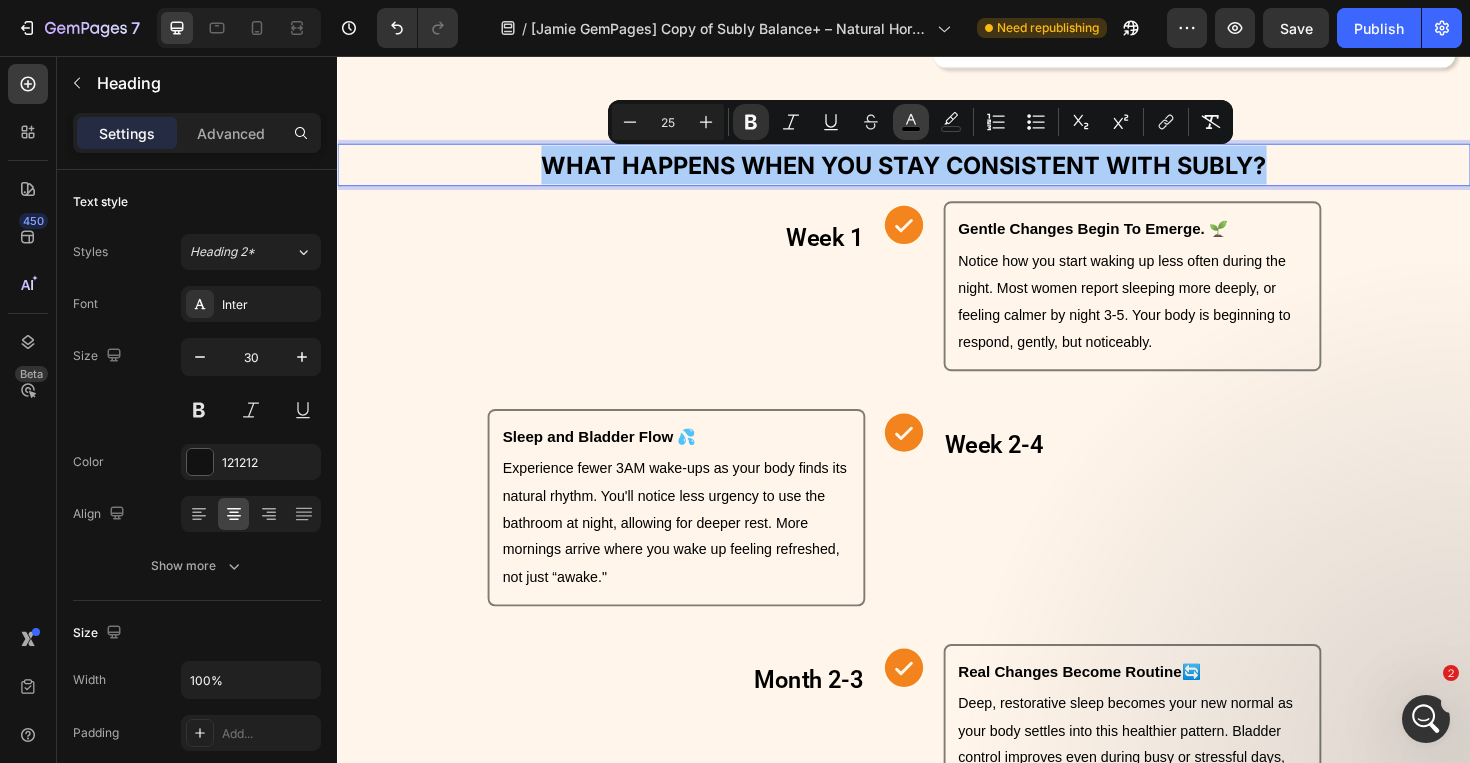 click 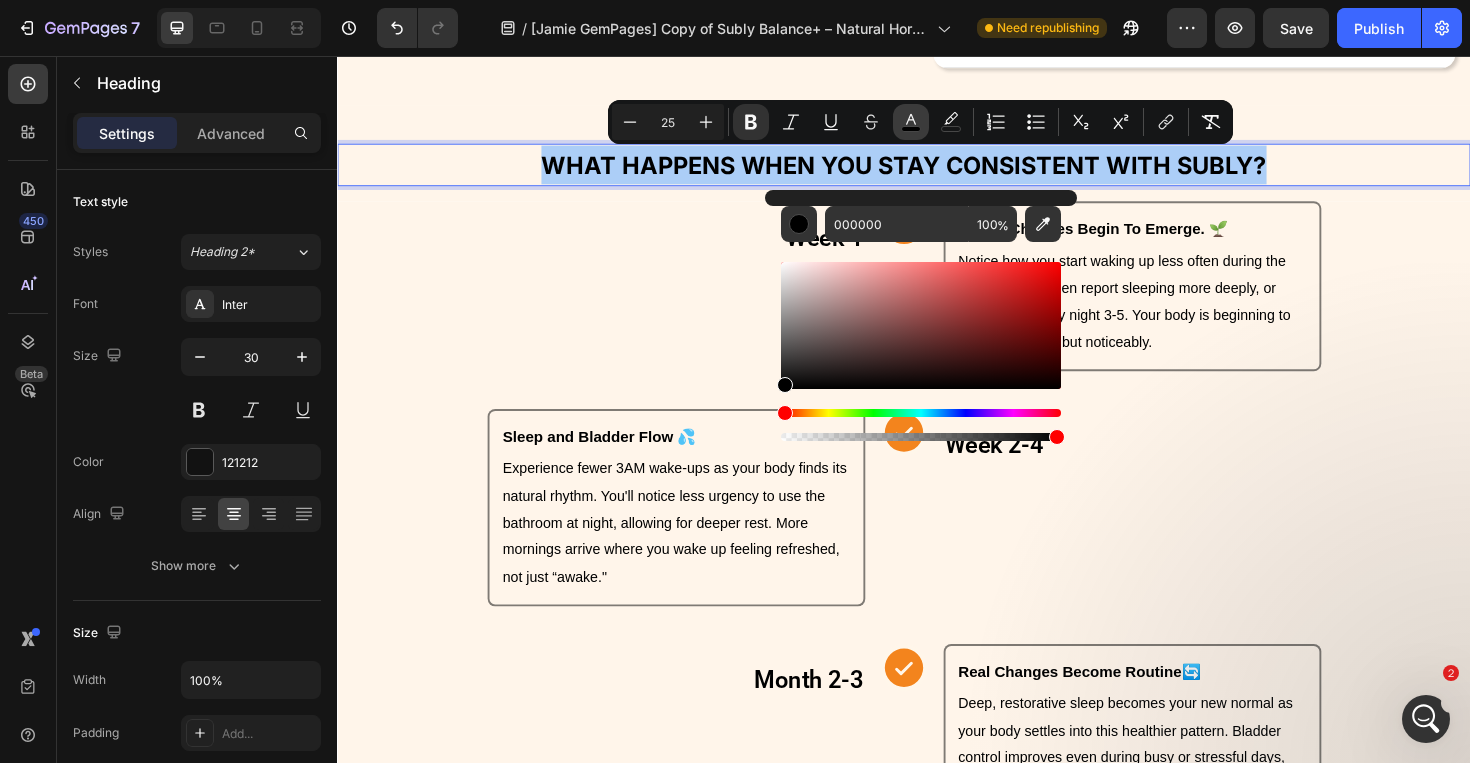 click 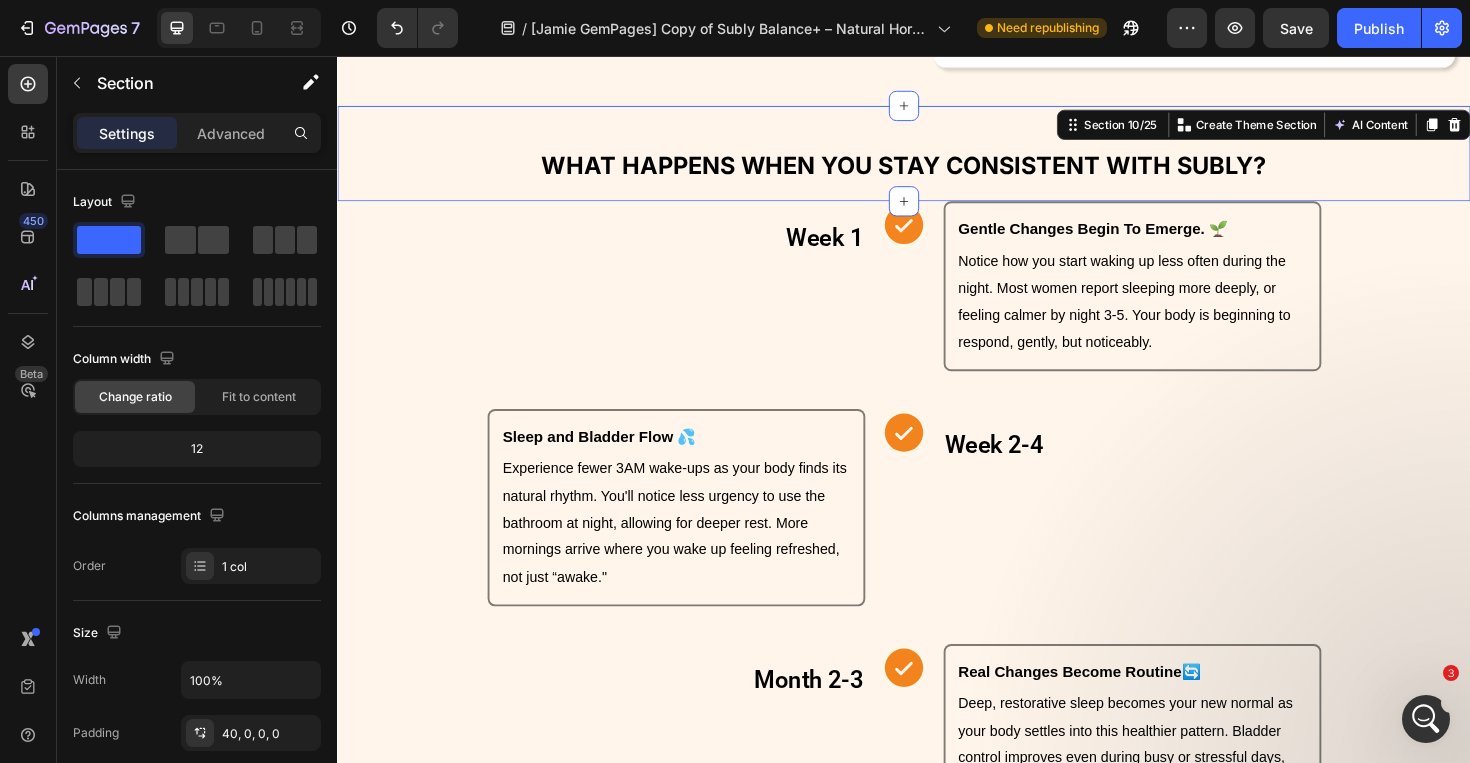 click on "⁠⁠⁠⁠⁠⁠⁠ What Happens When You Stay Consistent With Subly? Heading Row" at bounding box center (937, 179) 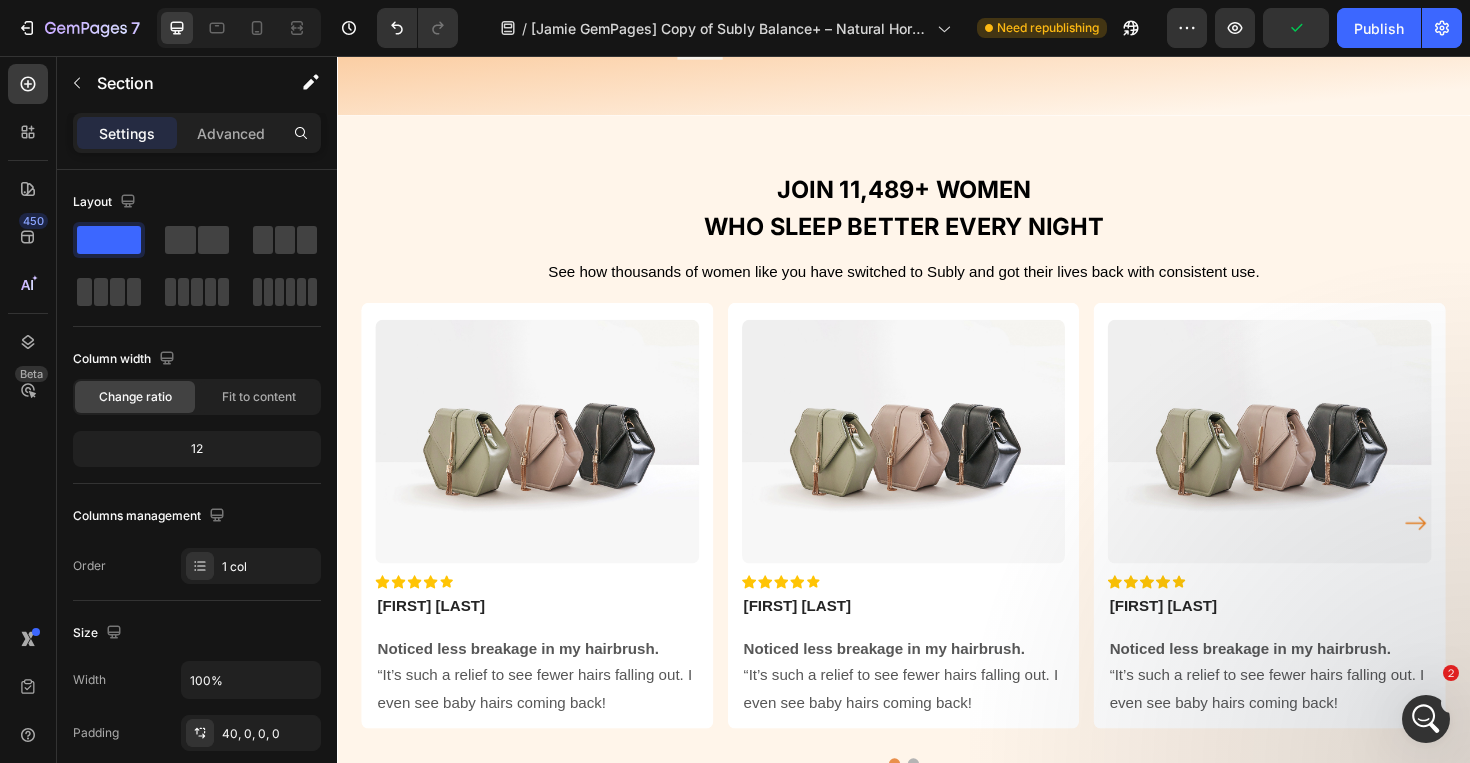 scroll, scrollTop: 1430, scrollLeft: 0, axis: vertical 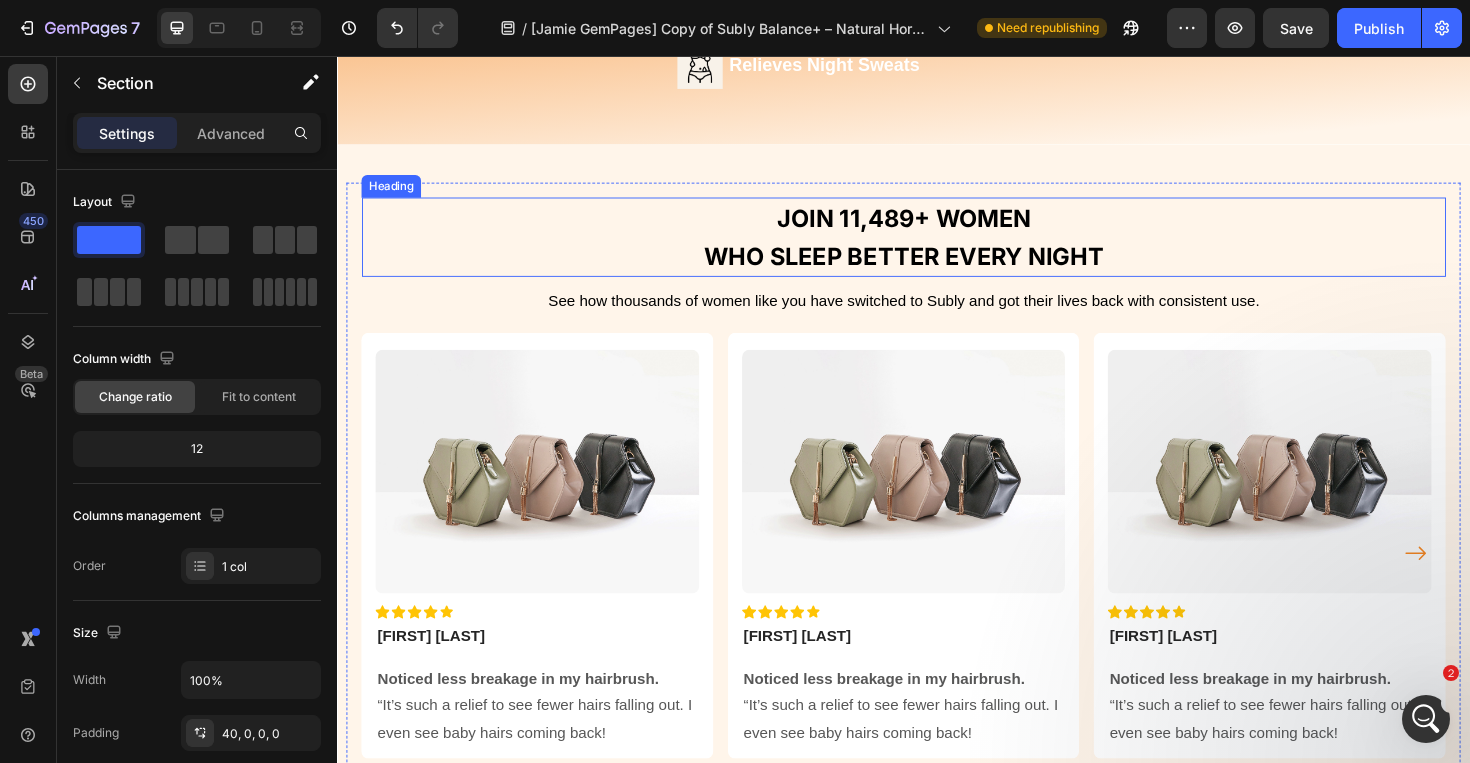 click on "WHO SLEEP BETTER EVERY NIGHT" at bounding box center [937, 268] 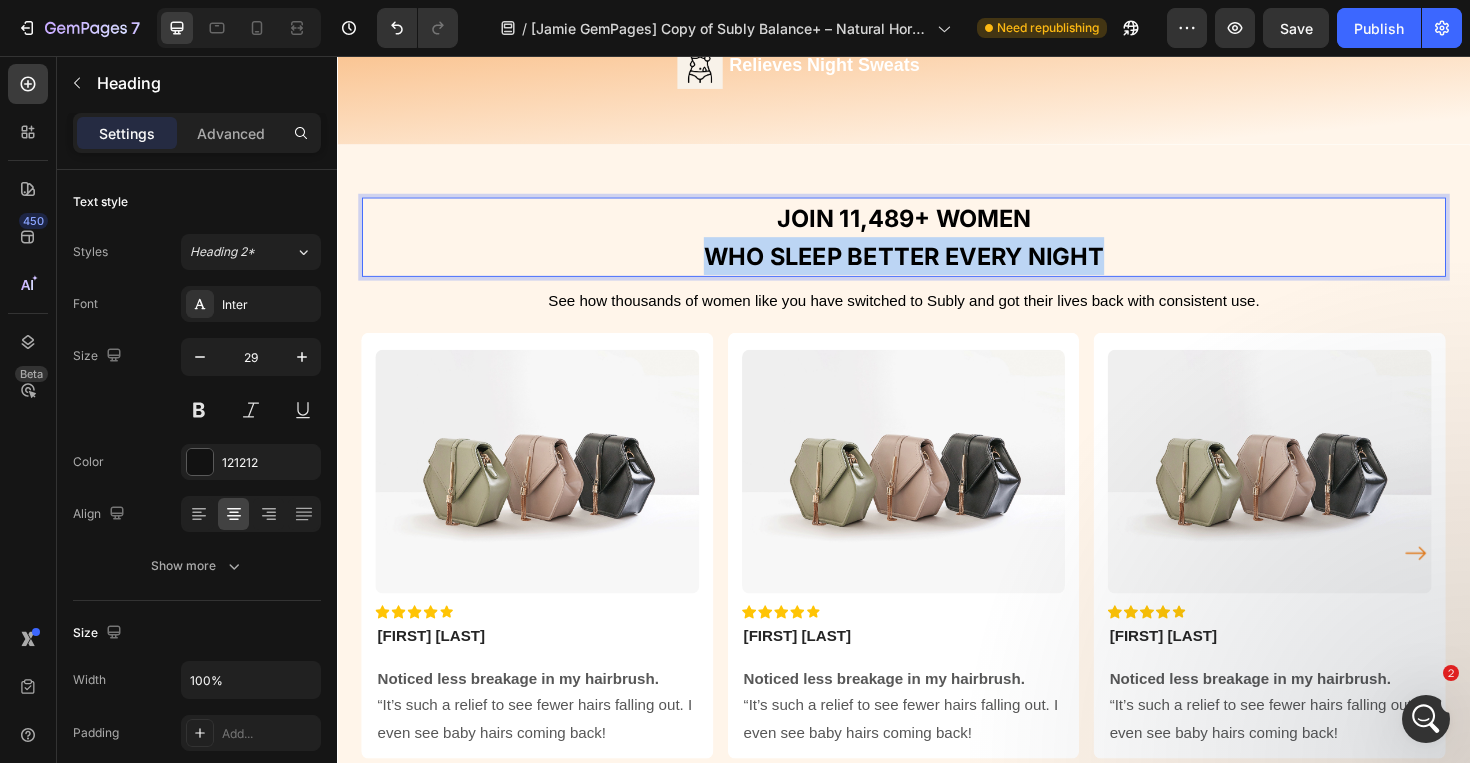 click on "WHO SLEEP BETTER EVERY NIGHT" at bounding box center (937, 268) 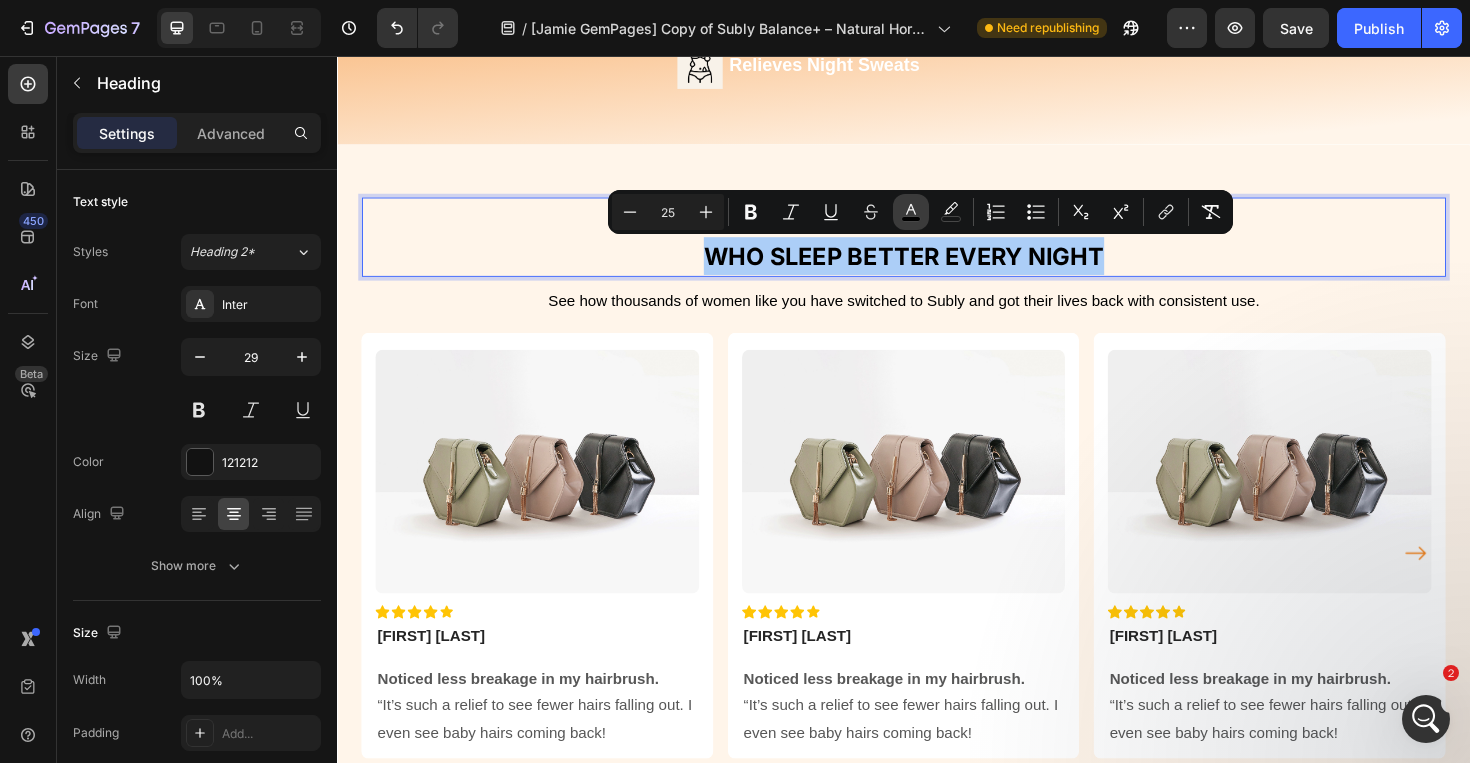 click 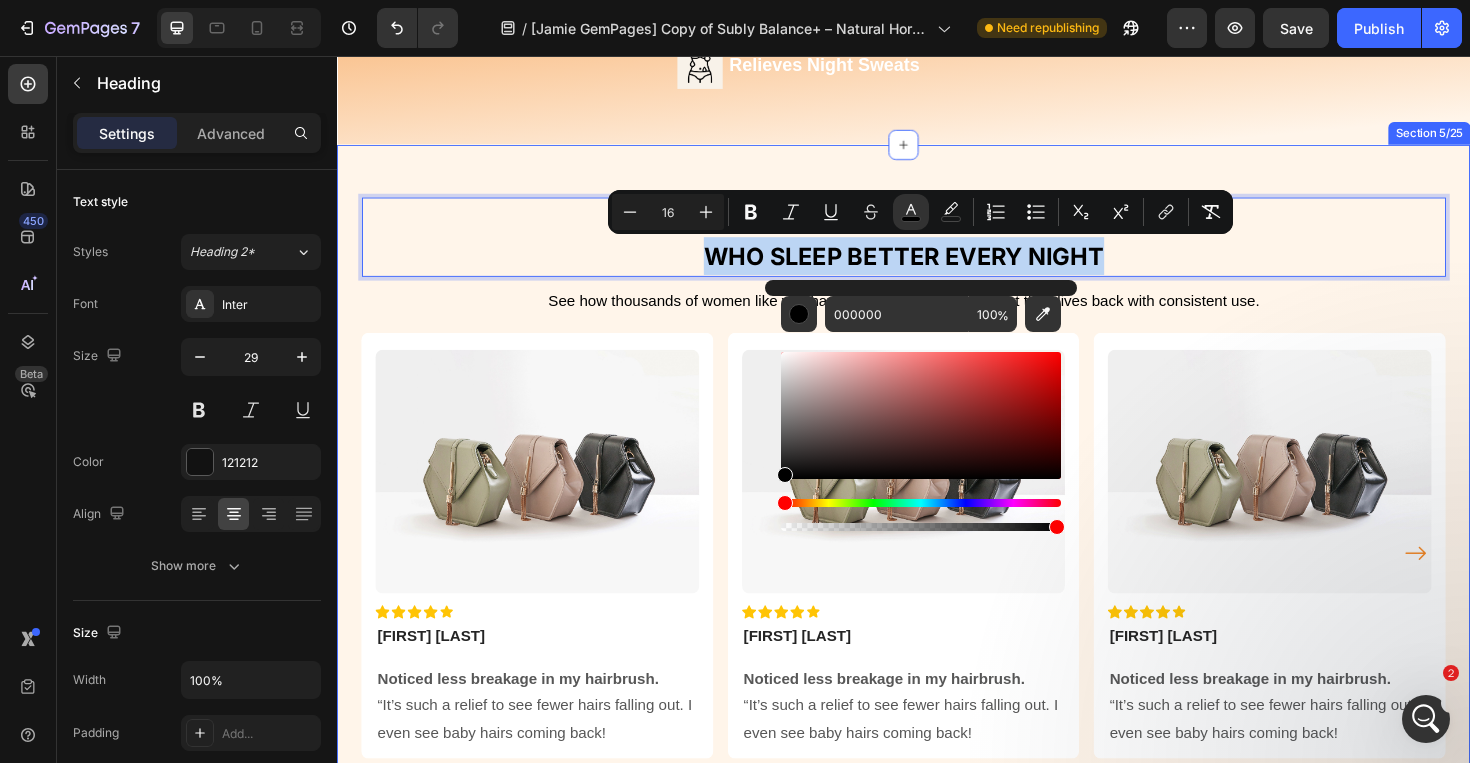 click on "JOIN 11,489+ WOMEN  WHO SLEEP BETTER EVERY NIGHT Heading   10 See how thousands of women like you have switched to Subly and got their lives back with consistent use.  Text block
Image
Icon
Icon
Icon
Icon
Icon Row [FIRST] [LAST] Text block Row Noticed less breakage in my hairbrush. “It’s such a relief to see fewer hairs falling out. I even see baby hairs coming back! Text block Row Image
Icon
Icon
Icon
Icon
Icon Row [FIRST] [LAST] Text block Row Noticed less breakage in my hairbrush. “It’s such a relief to see fewer hairs falling out. I even see baby hairs coming back! Text block Row Image
Icon
Icon
Icon
Icon
Icon Row [FIRST] [LAST] Text block Row Noticed less breakage in my hairbrush. Text block Row Image
Icon
Icon Icon Icon" at bounding box center (937, 514) 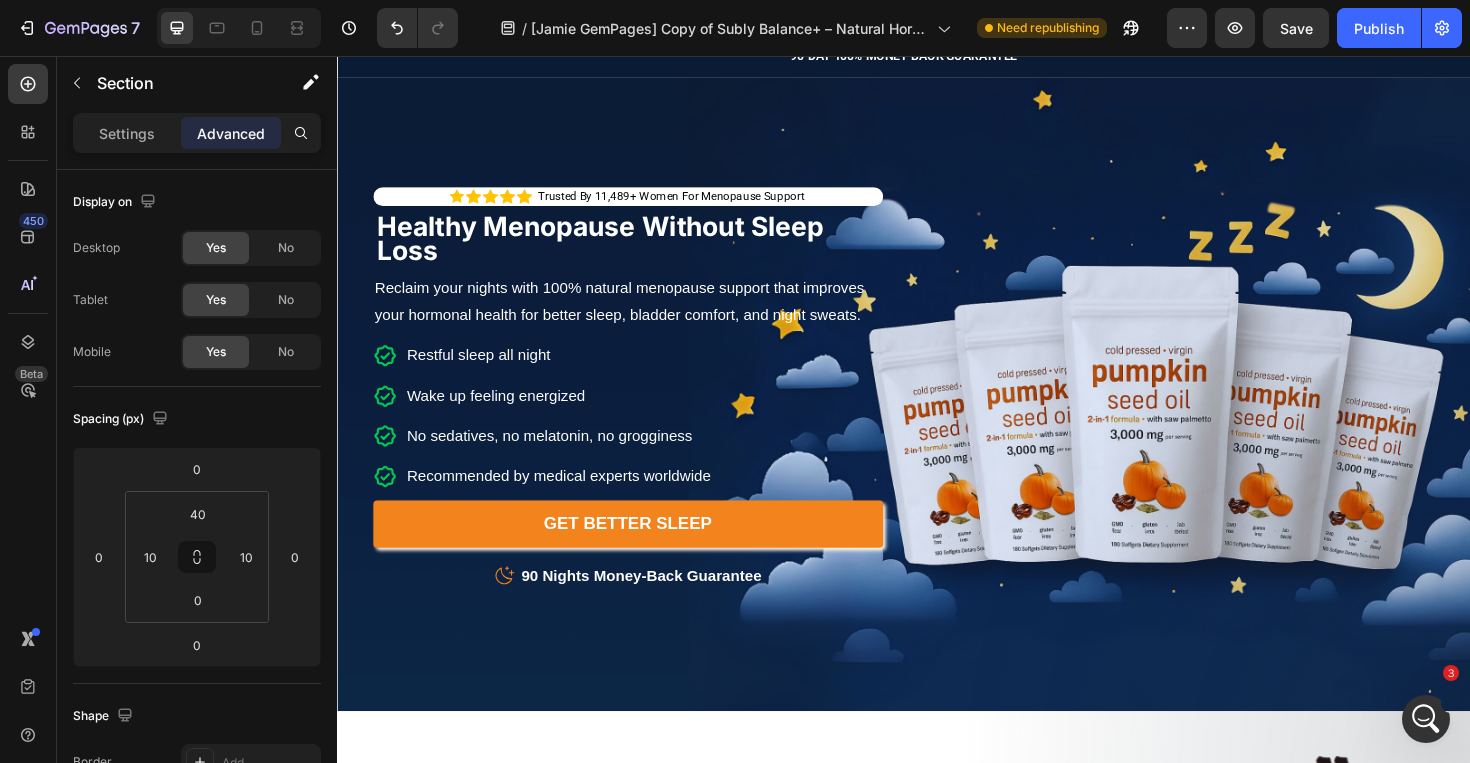 scroll, scrollTop: 0, scrollLeft: 0, axis: both 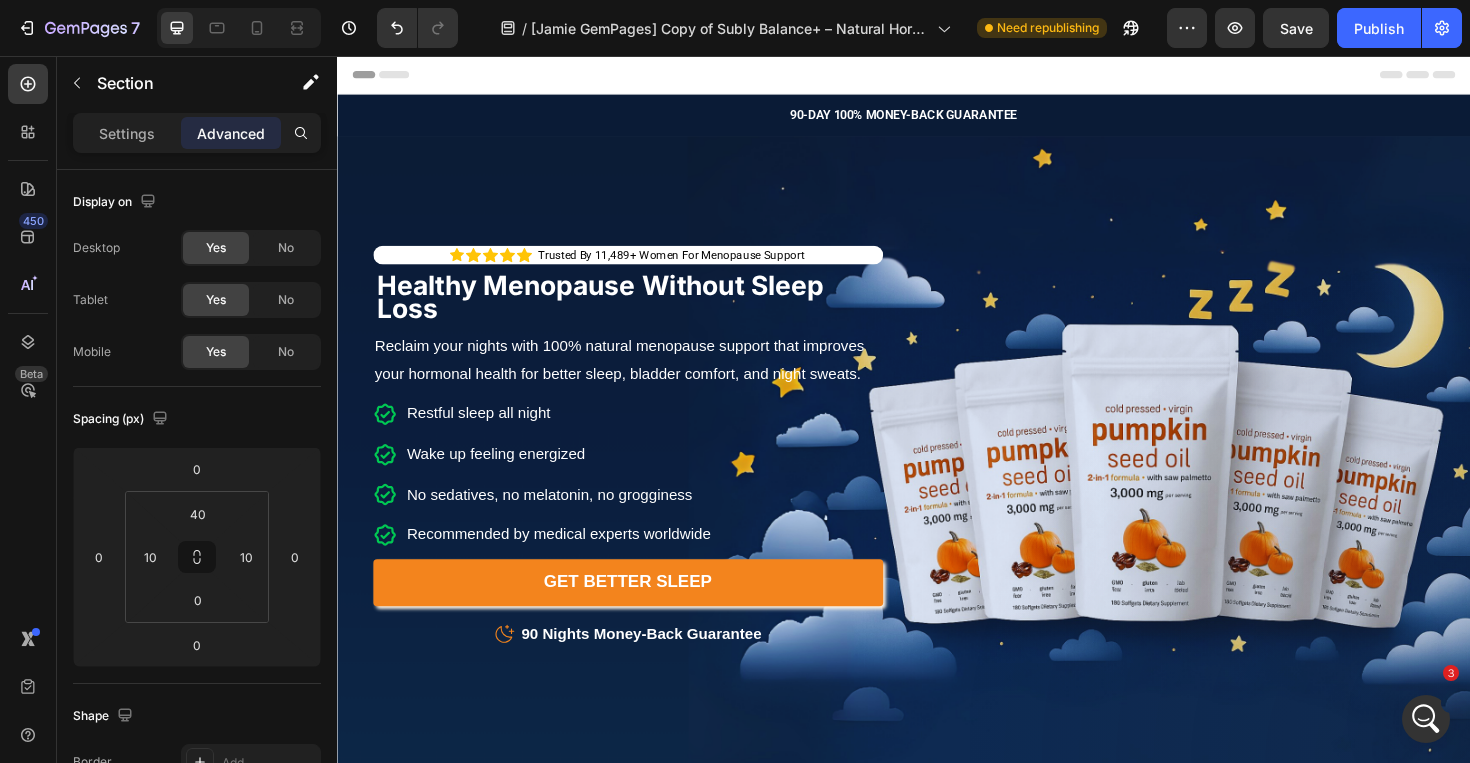 click 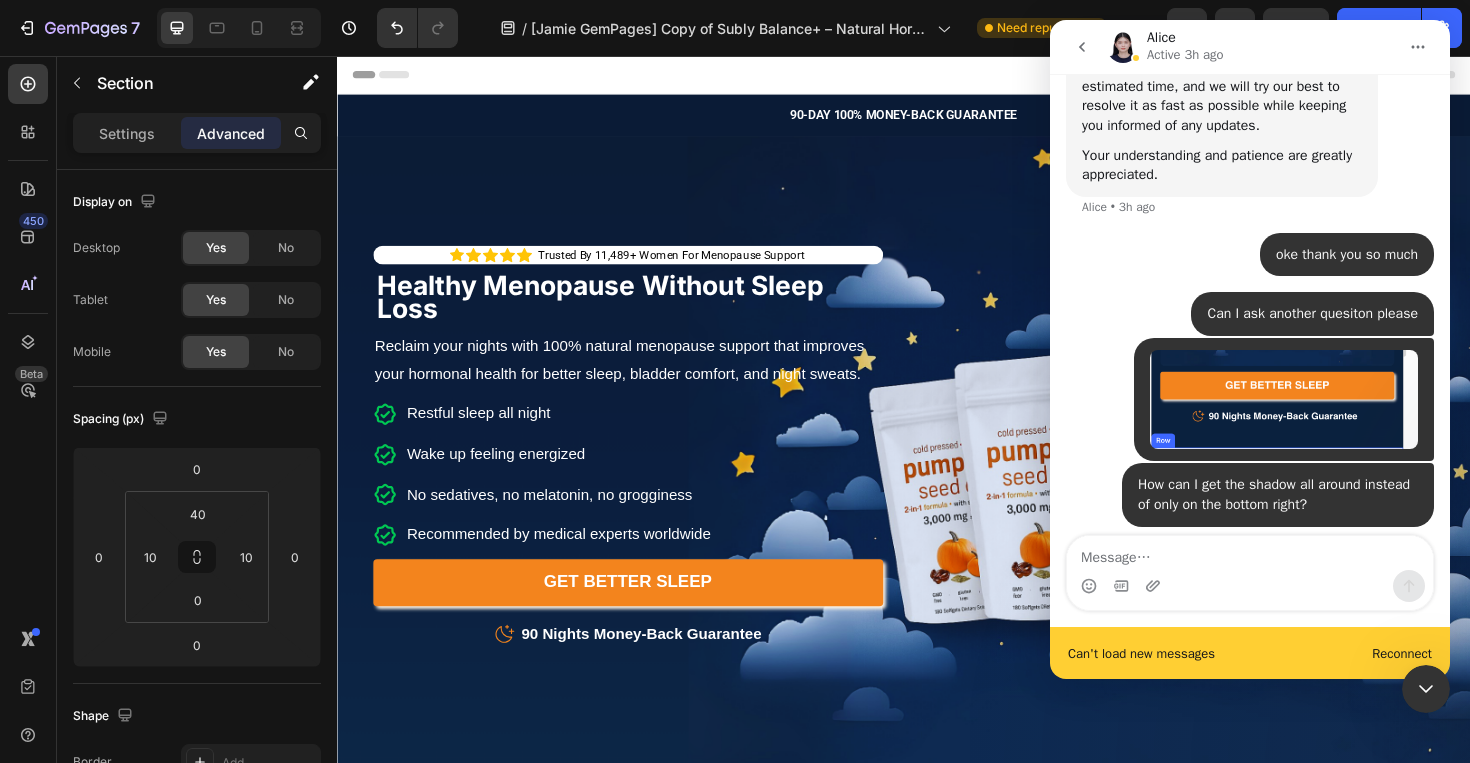 scroll, scrollTop: 3935, scrollLeft: 0, axis: vertical 